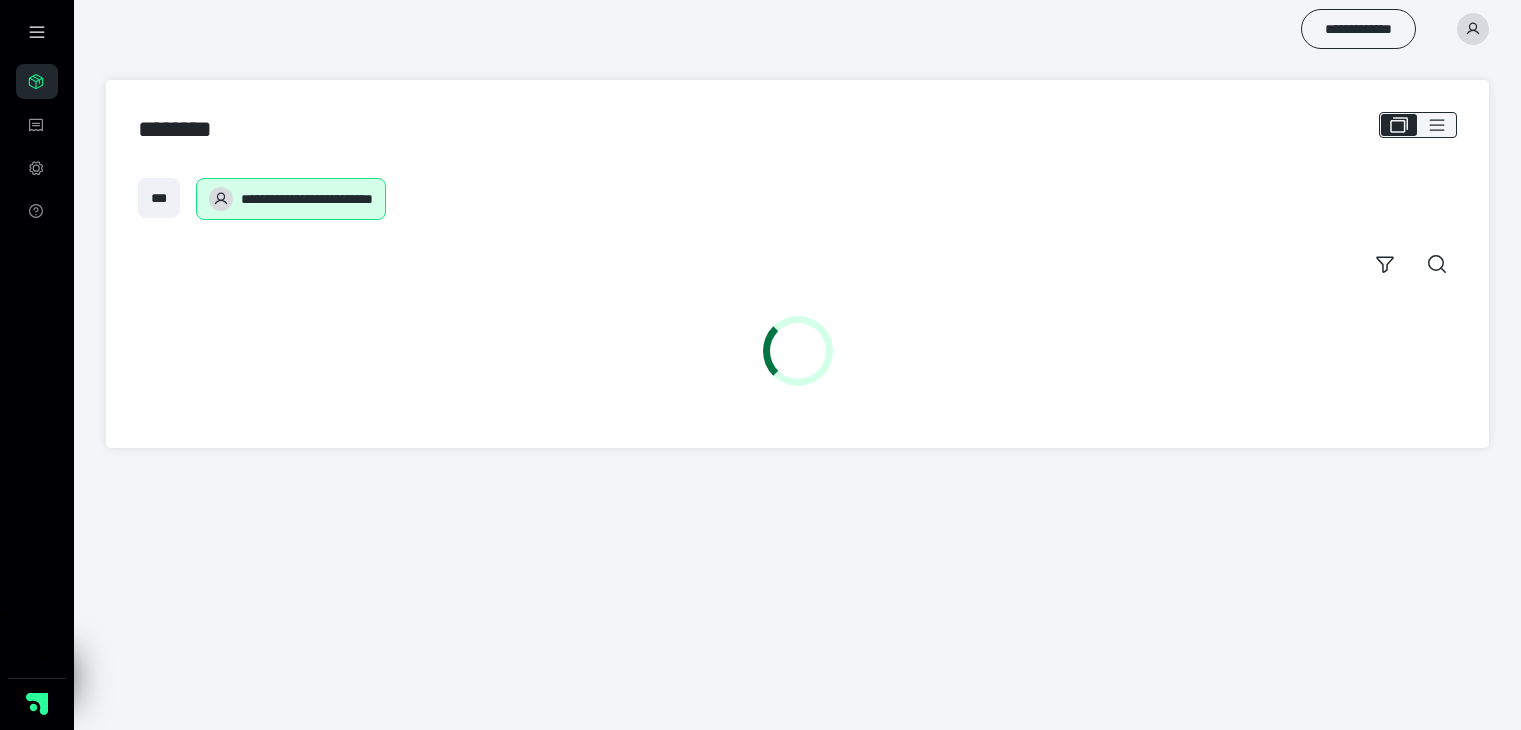 scroll, scrollTop: 0, scrollLeft: 0, axis: both 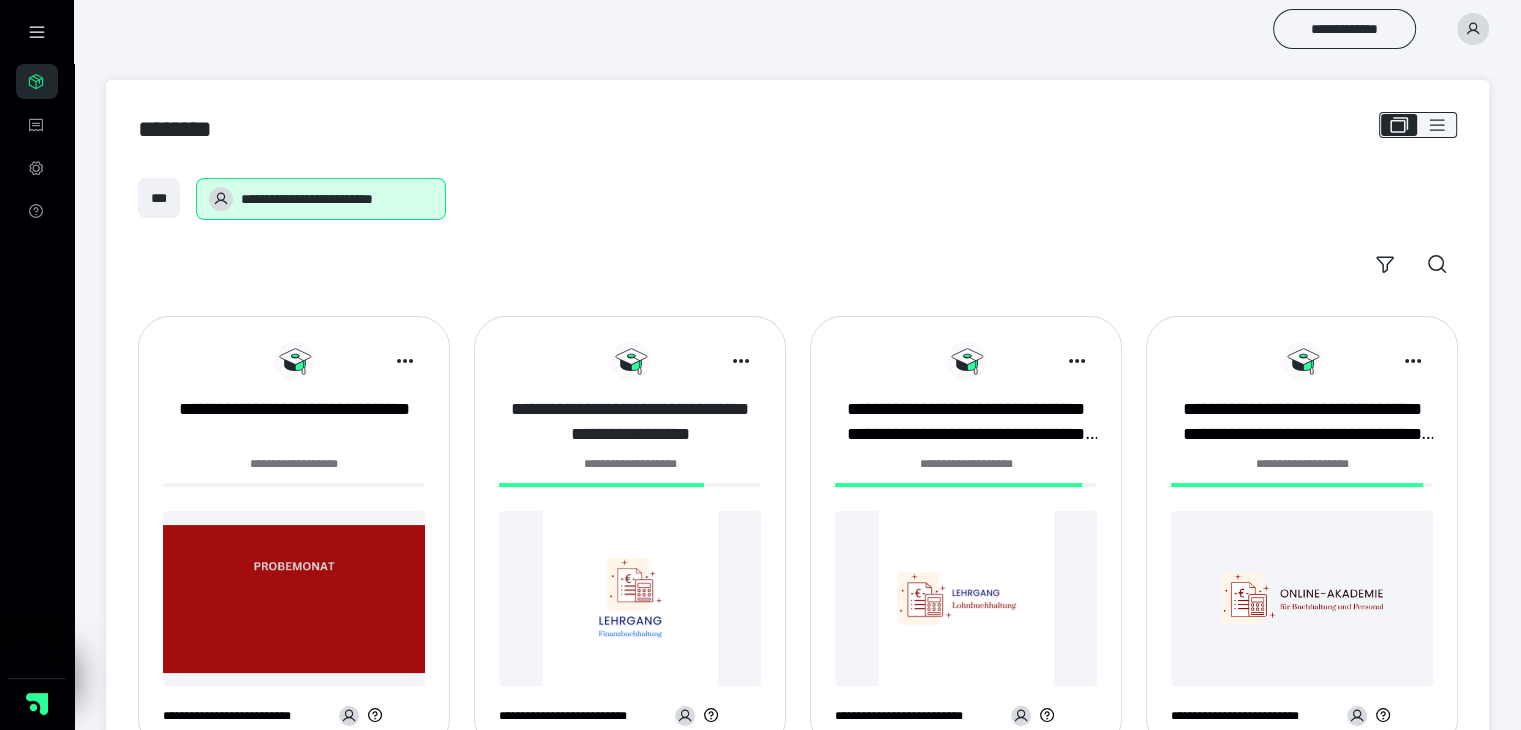 click on "**********" at bounding box center [630, 422] 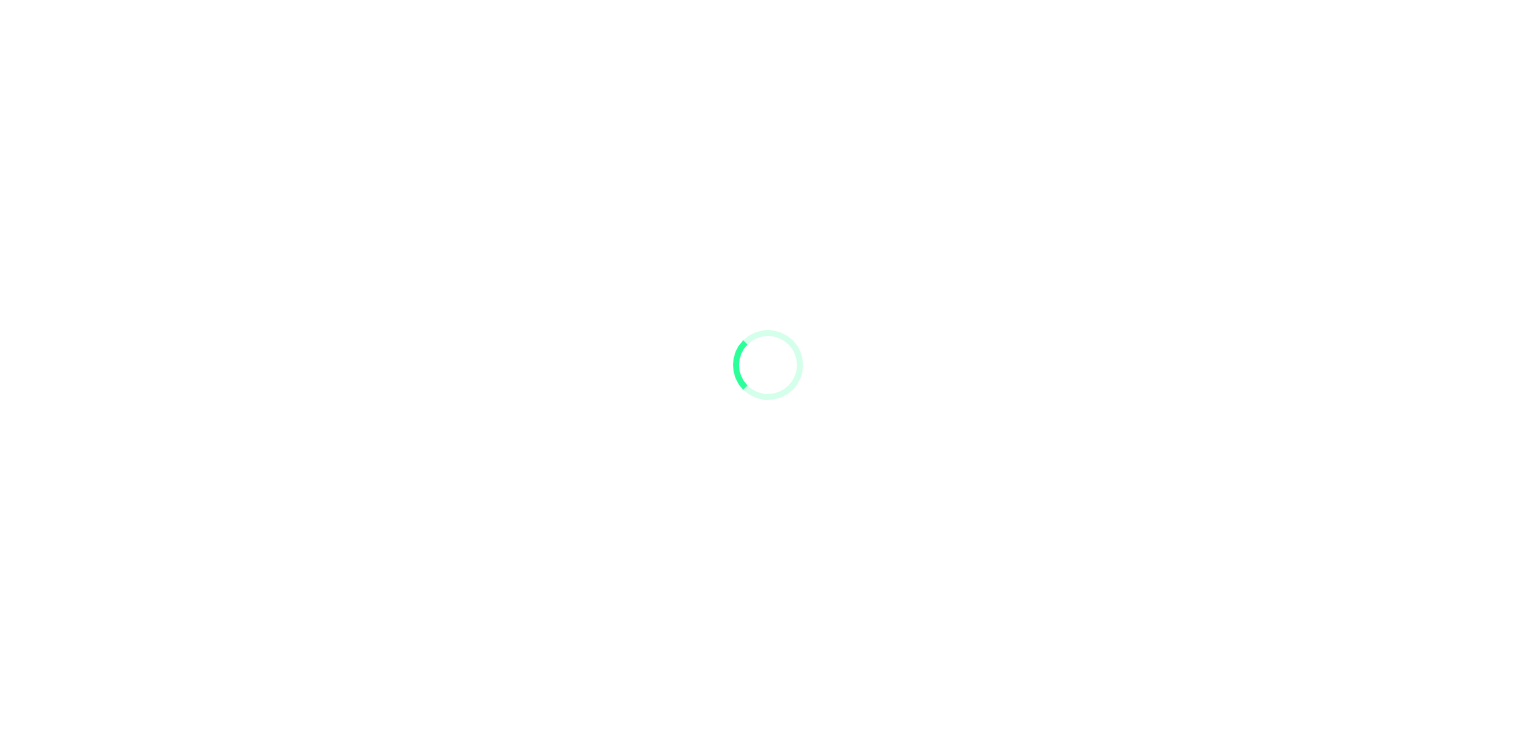 scroll, scrollTop: 0, scrollLeft: 0, axis: both 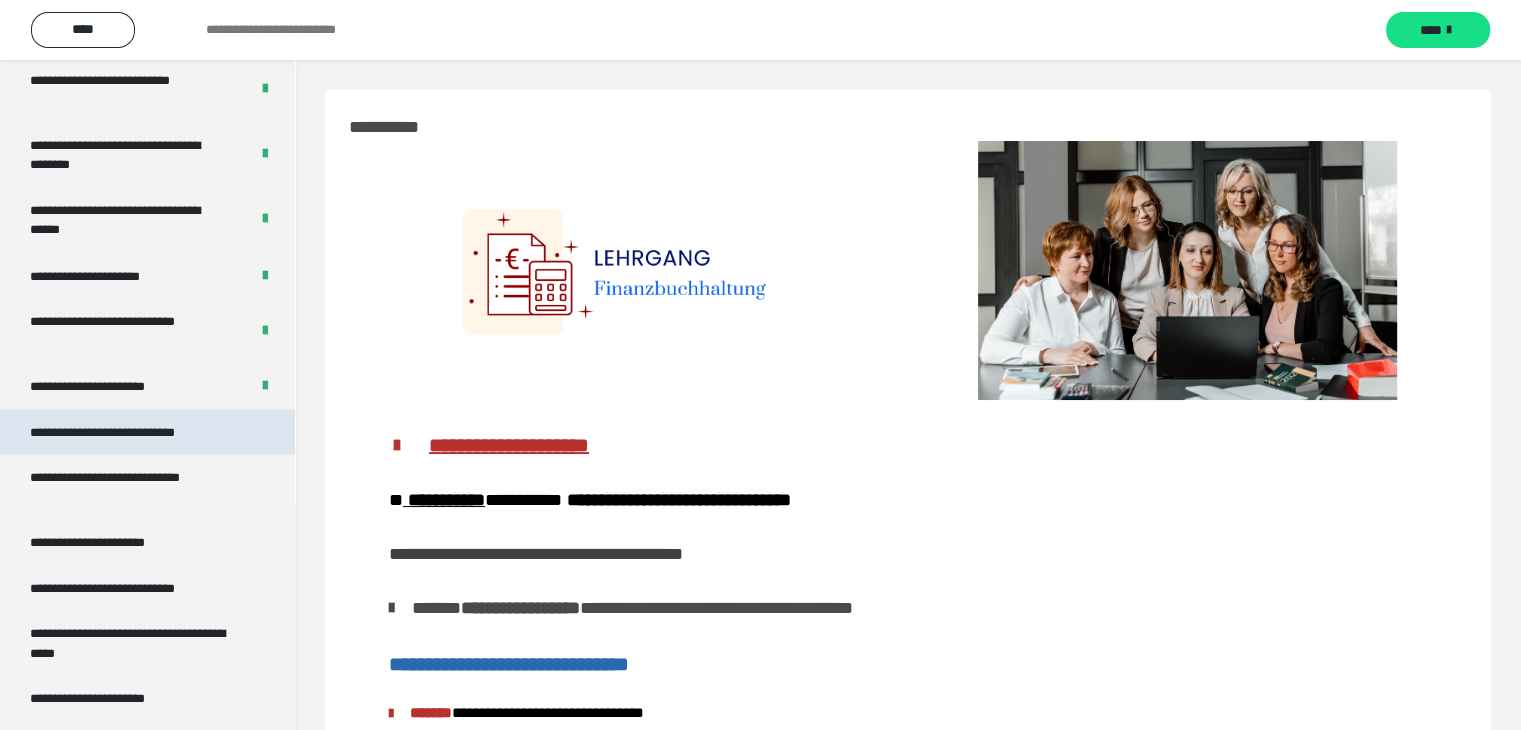 click on "**********" at bounding box center [131, 432] 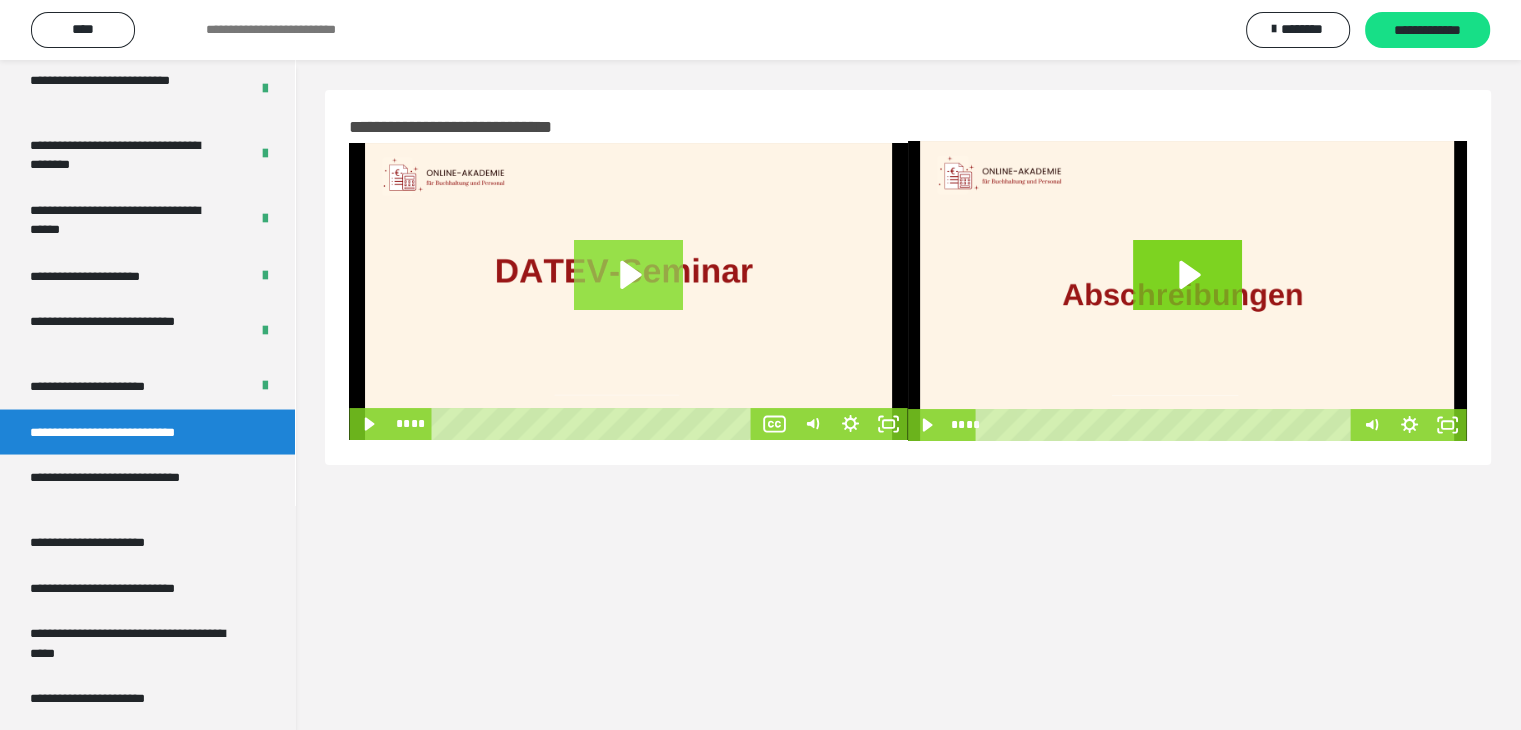 click 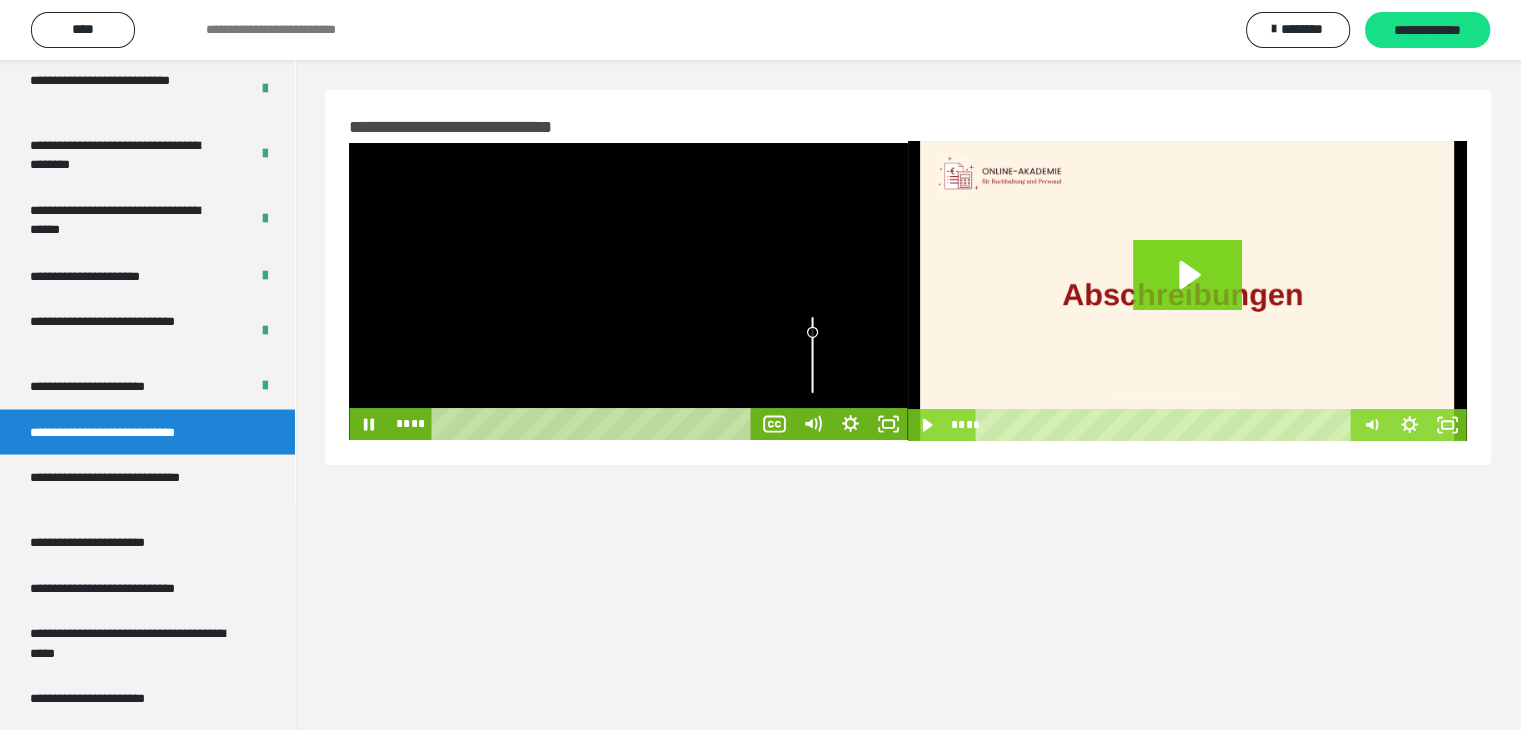 click at bounding box center [813, 355] 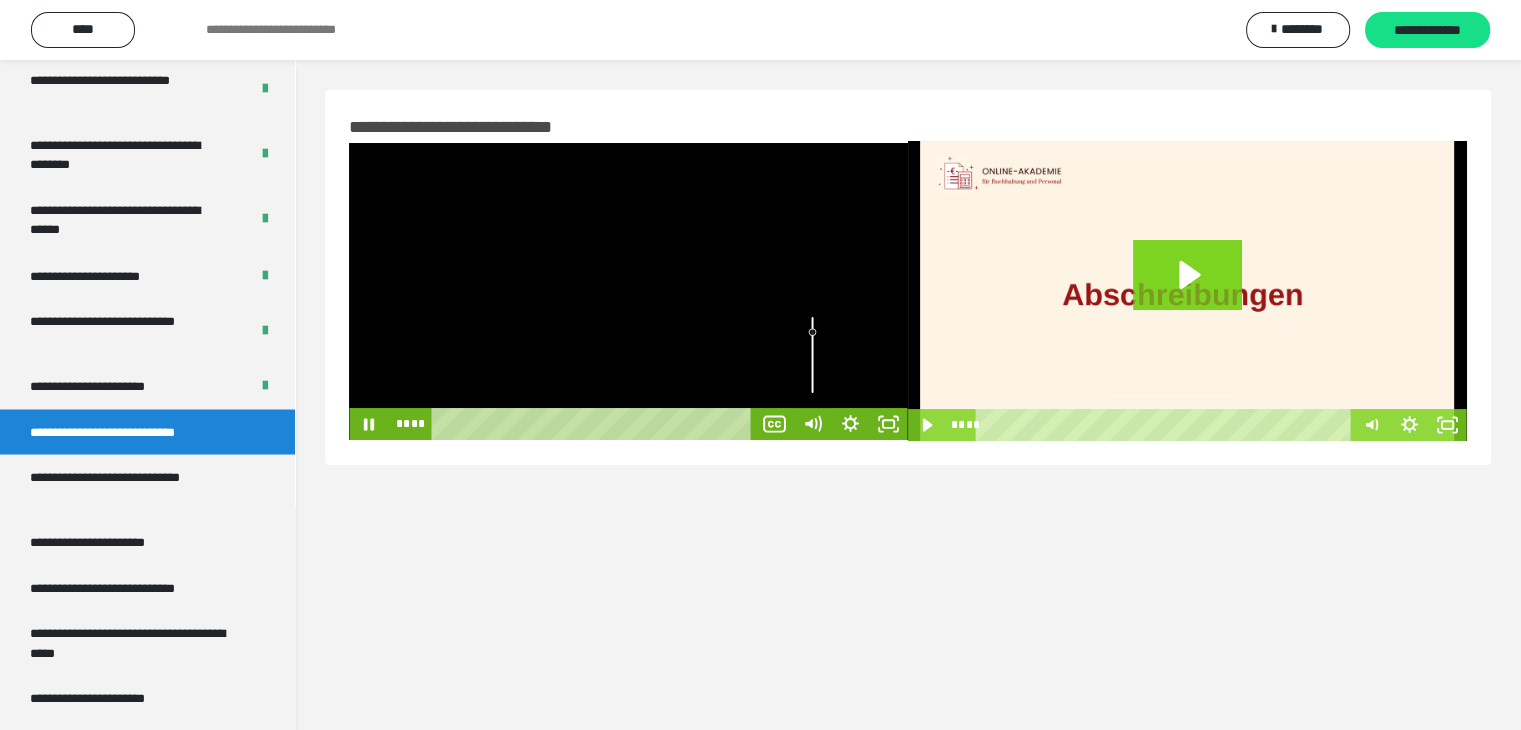 click at bounding box center (813, 355) 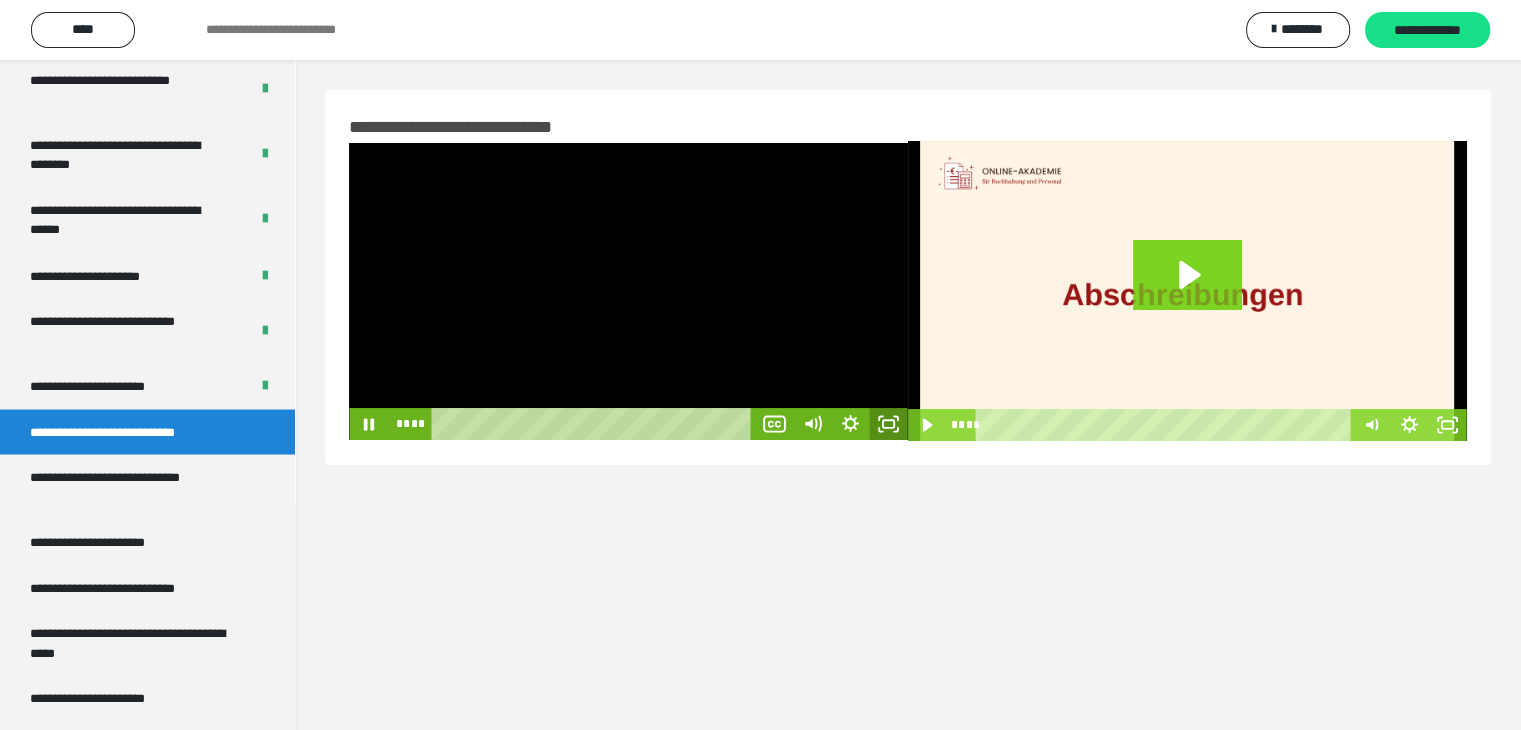 click 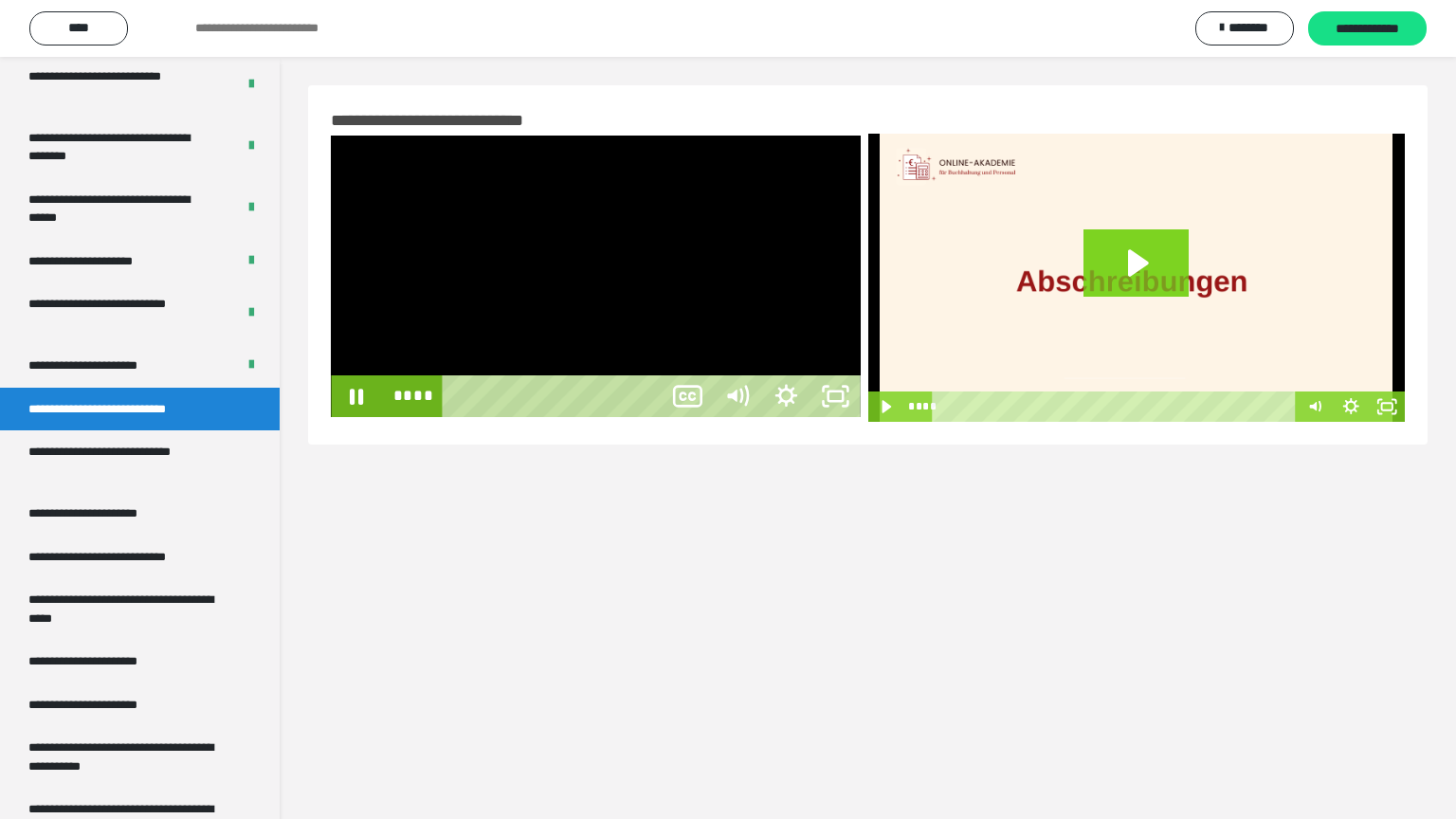 type 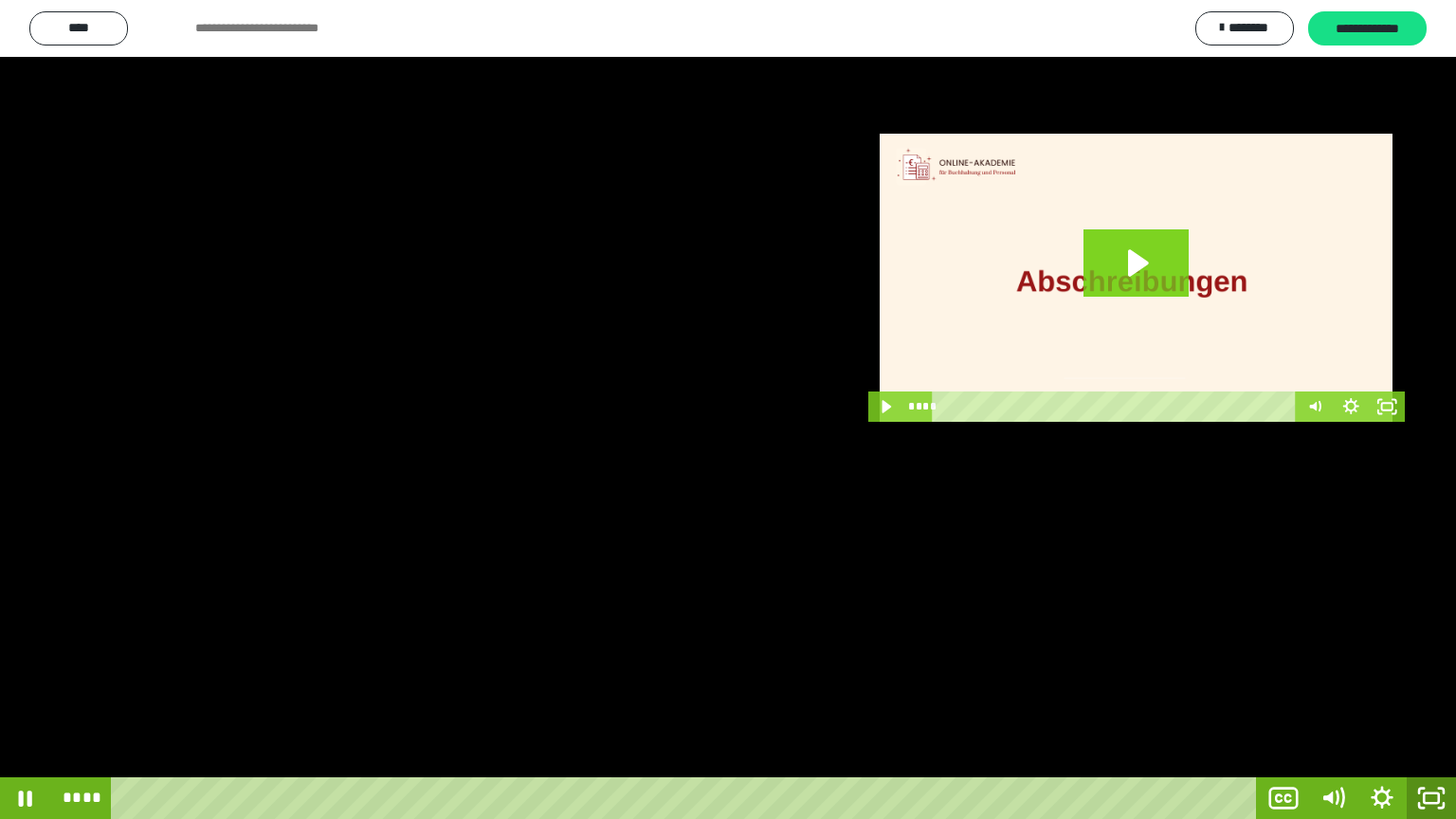 click 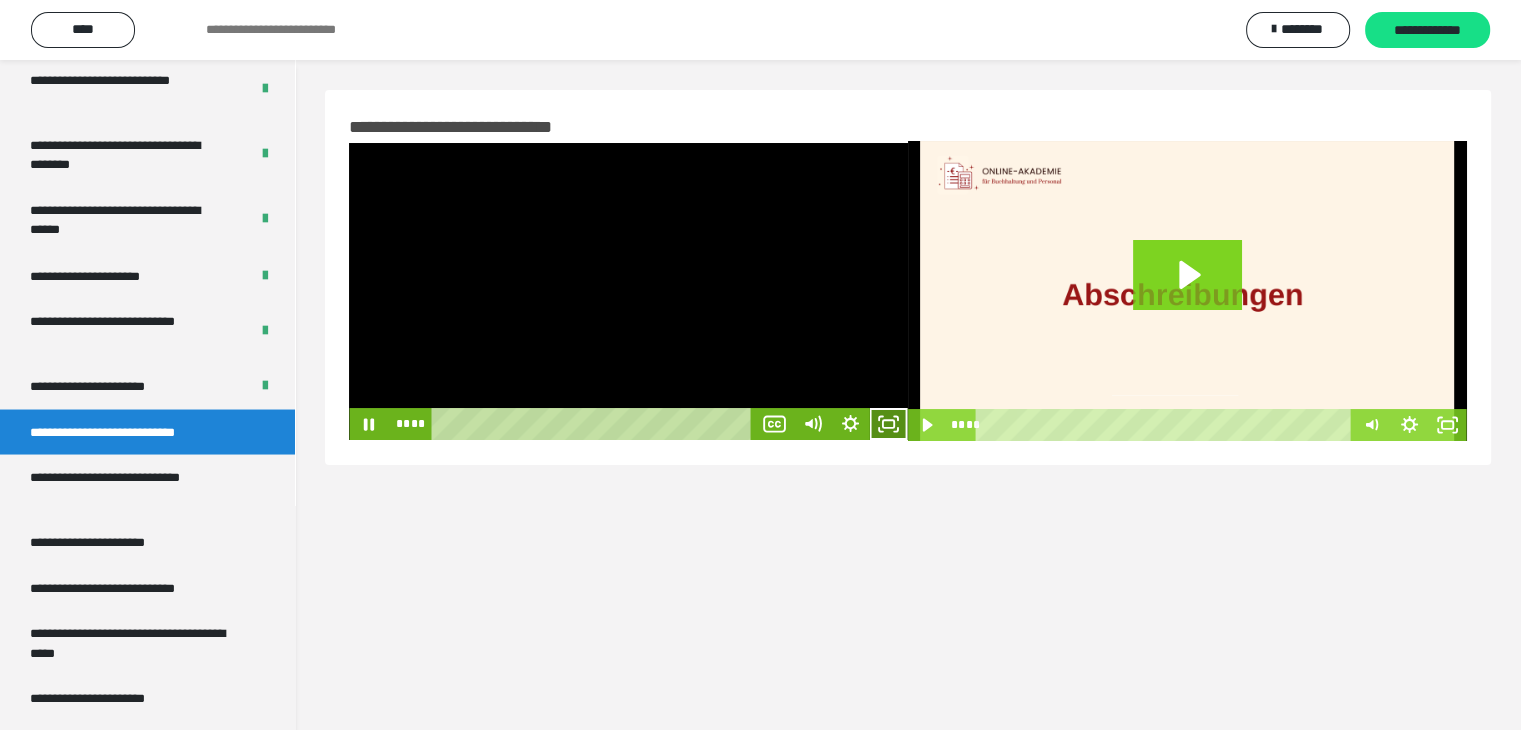 click 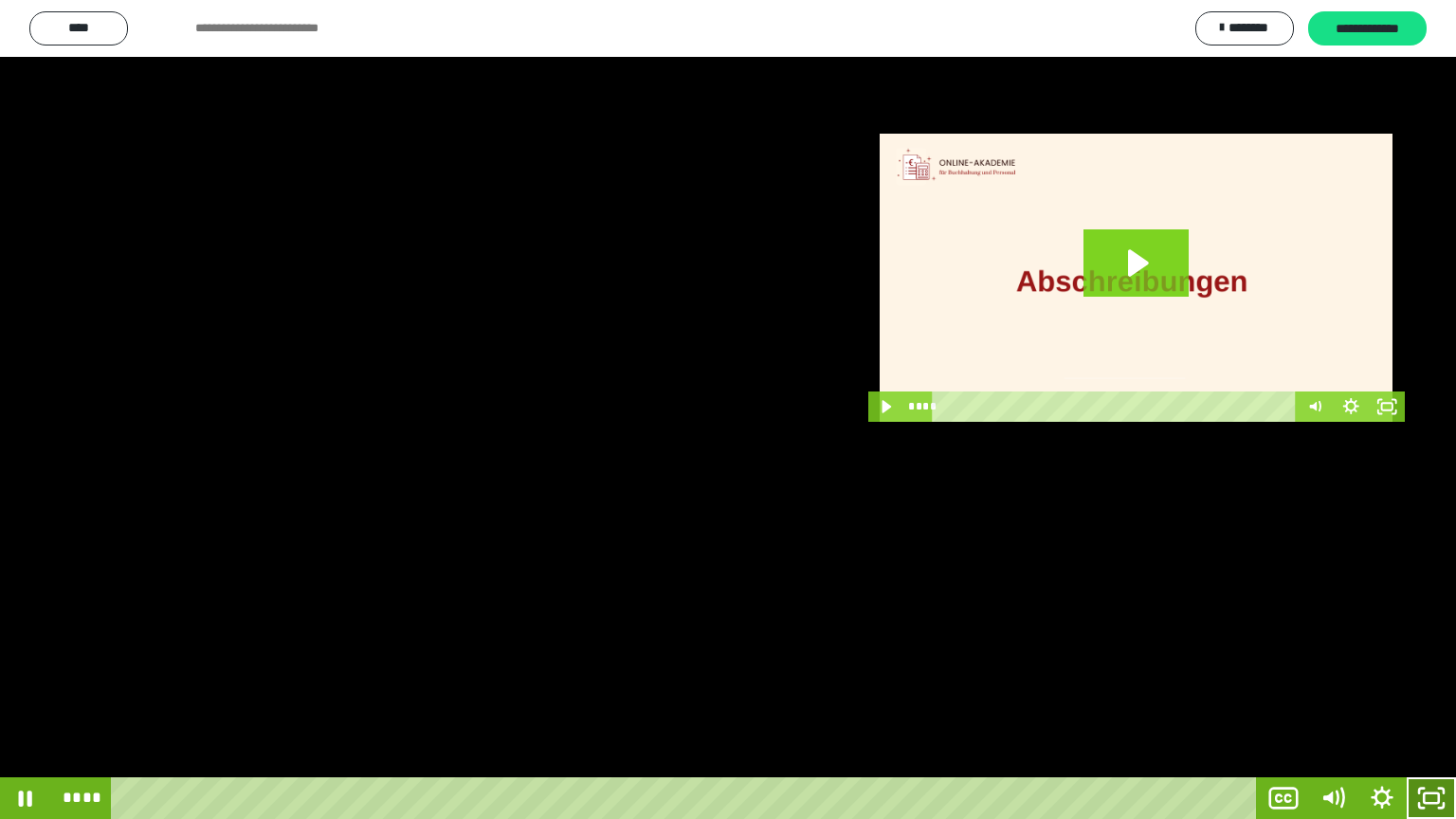 click 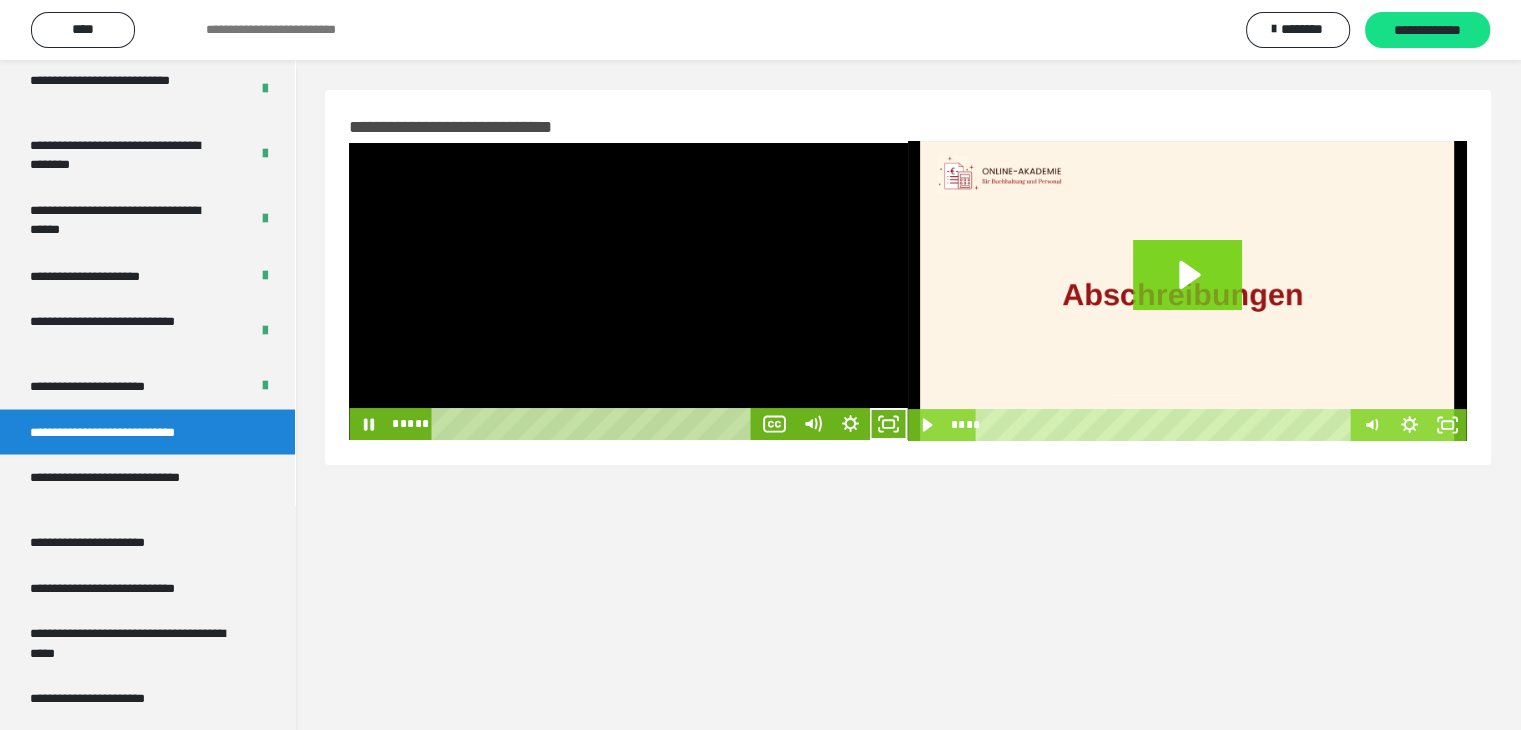 click at bounding box center [628, 291] 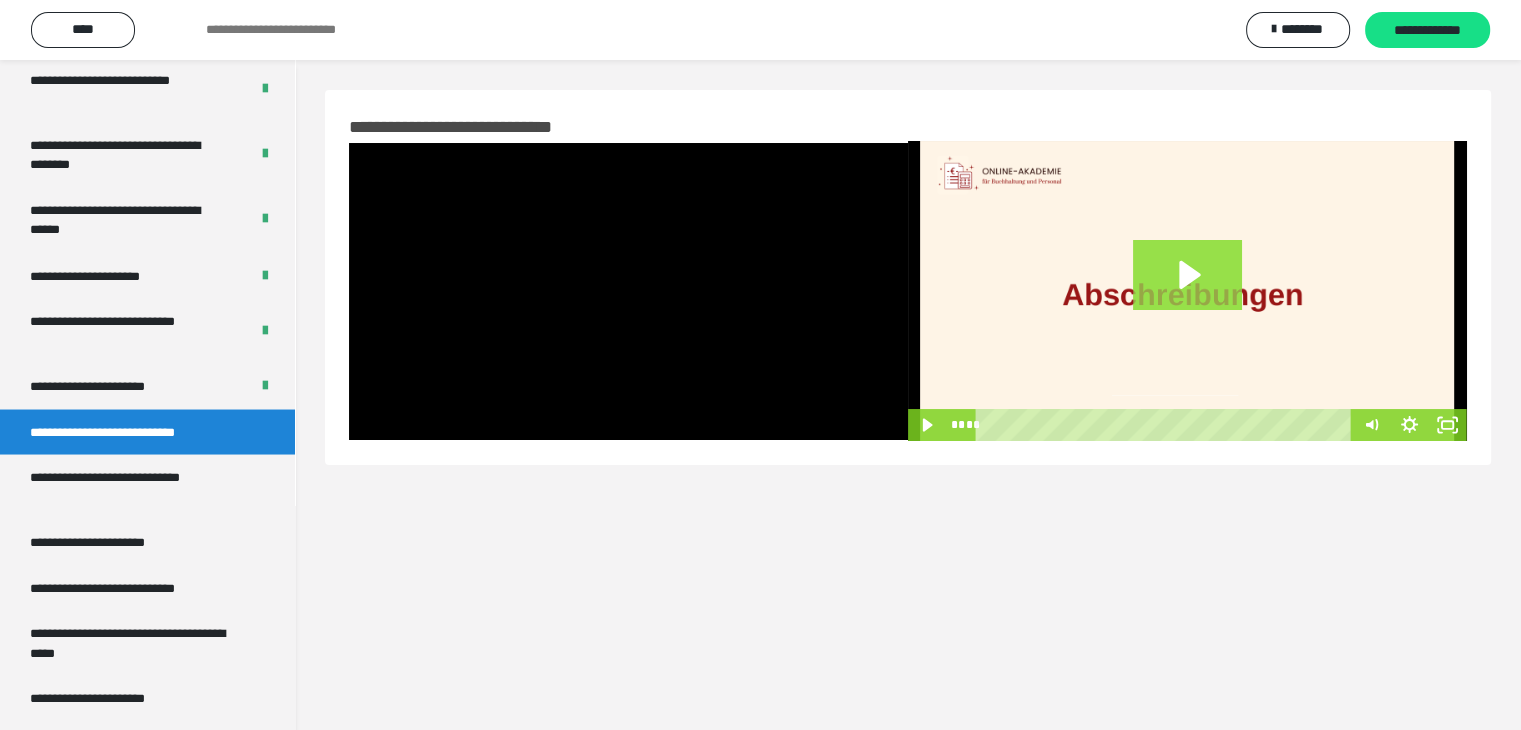 click 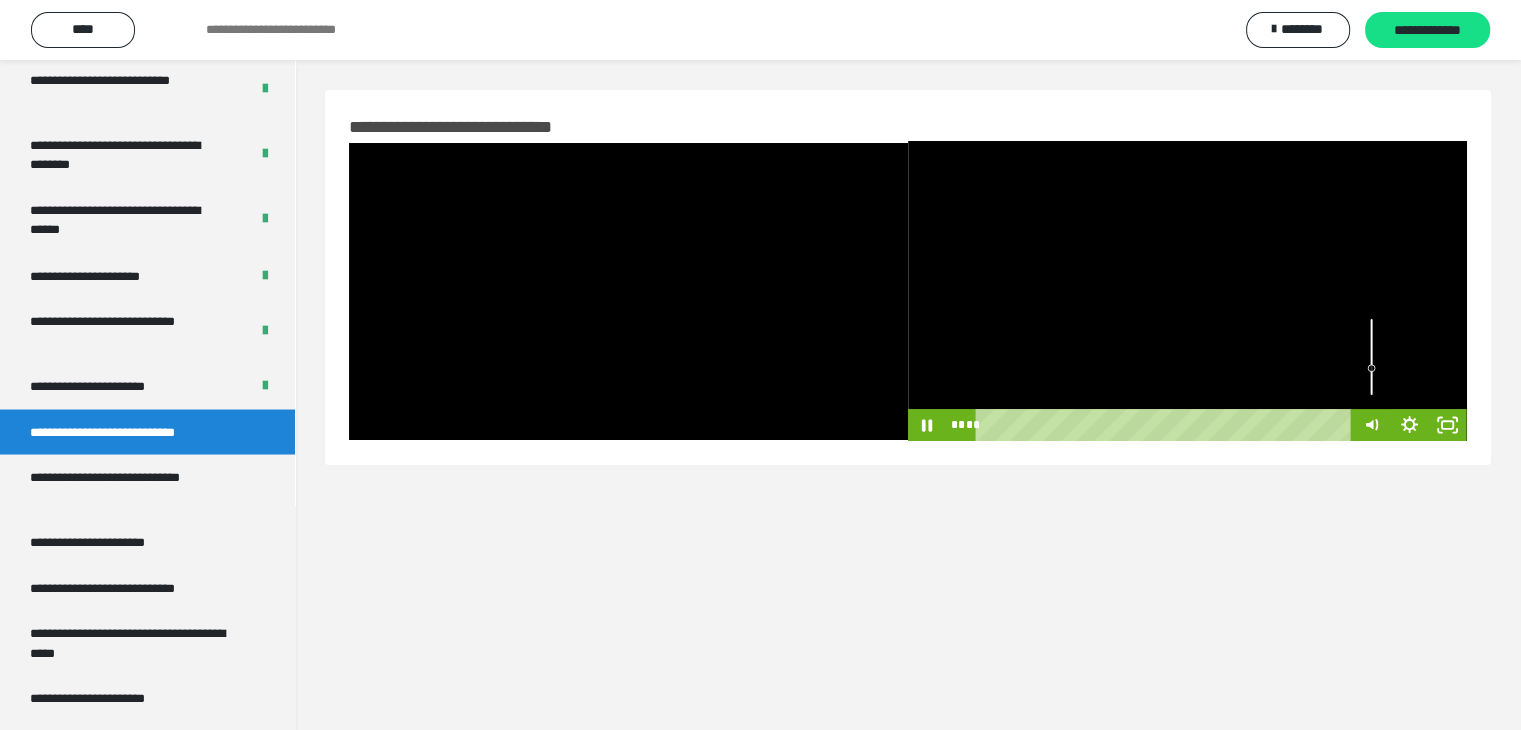 click at bounding box center (1372, 357) 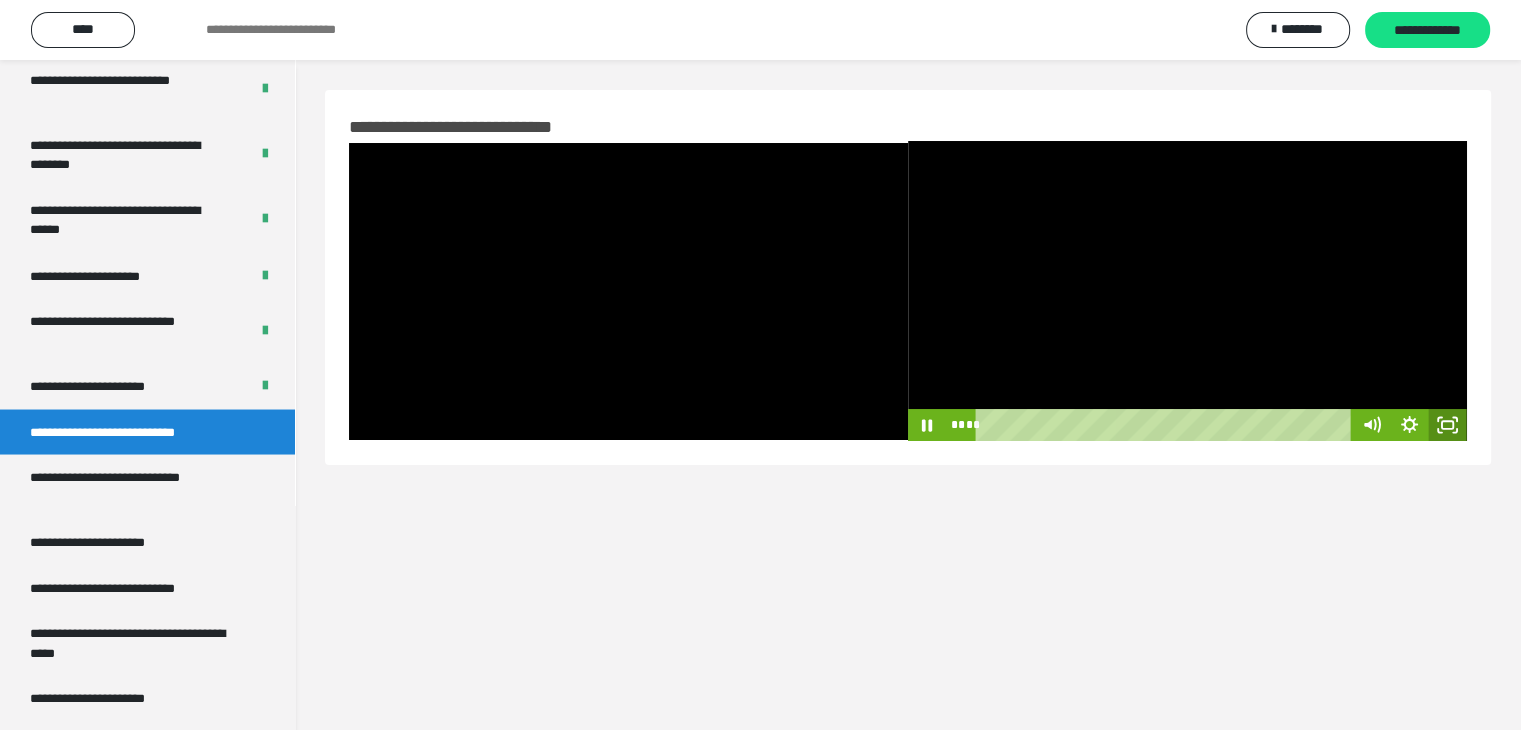 click 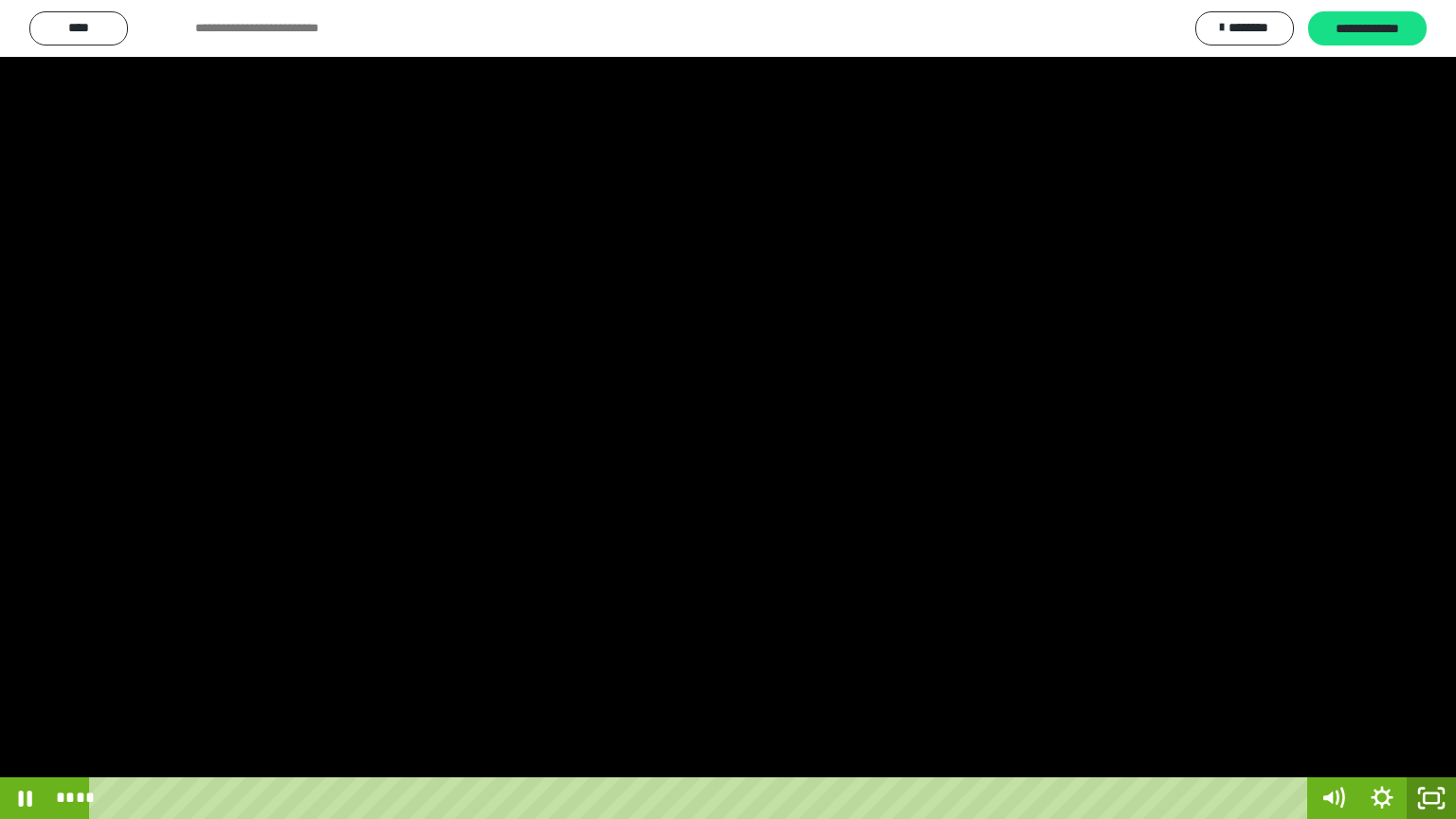 click 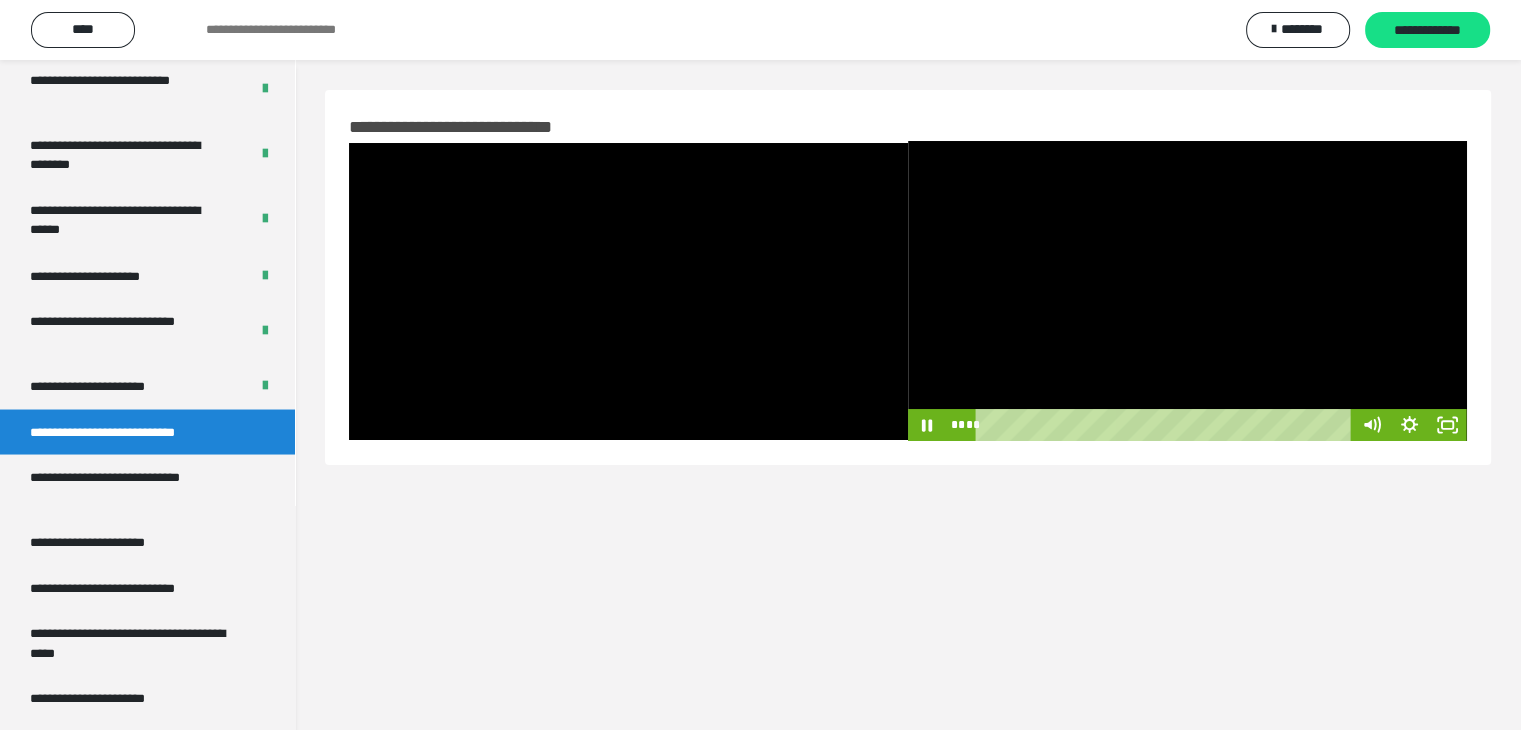 click at bounding box center [1187, 291] 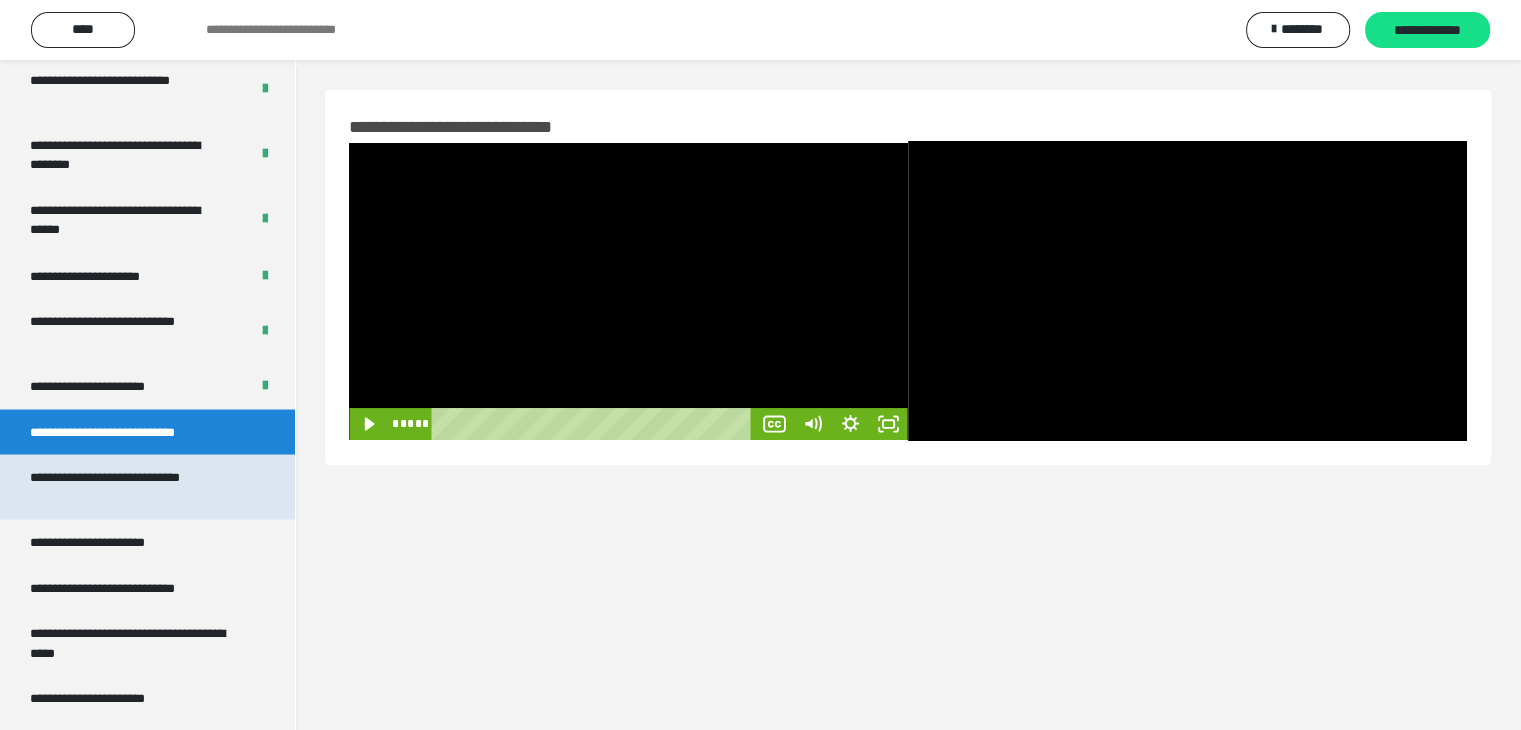 click on "**********" at bounding box center (132, 486) 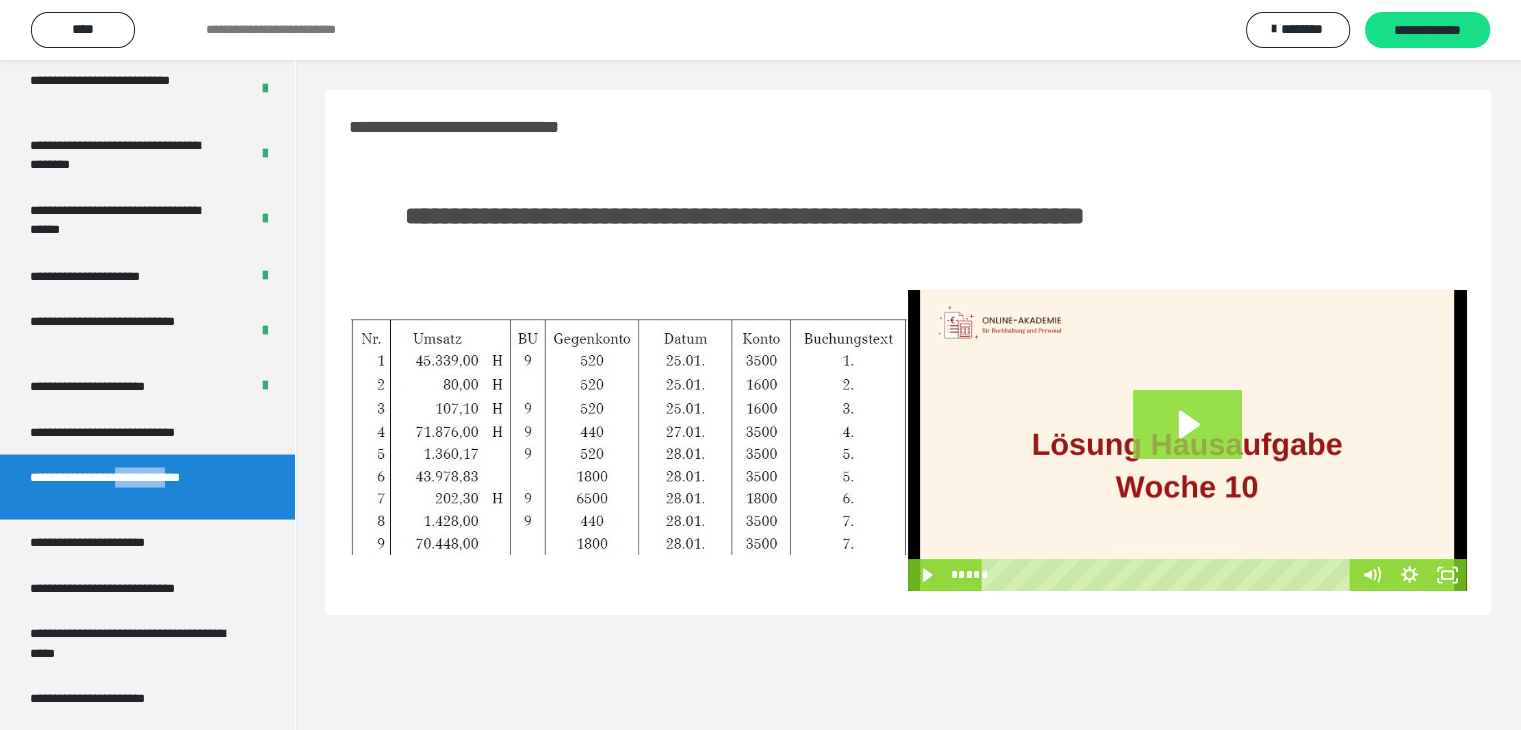 click 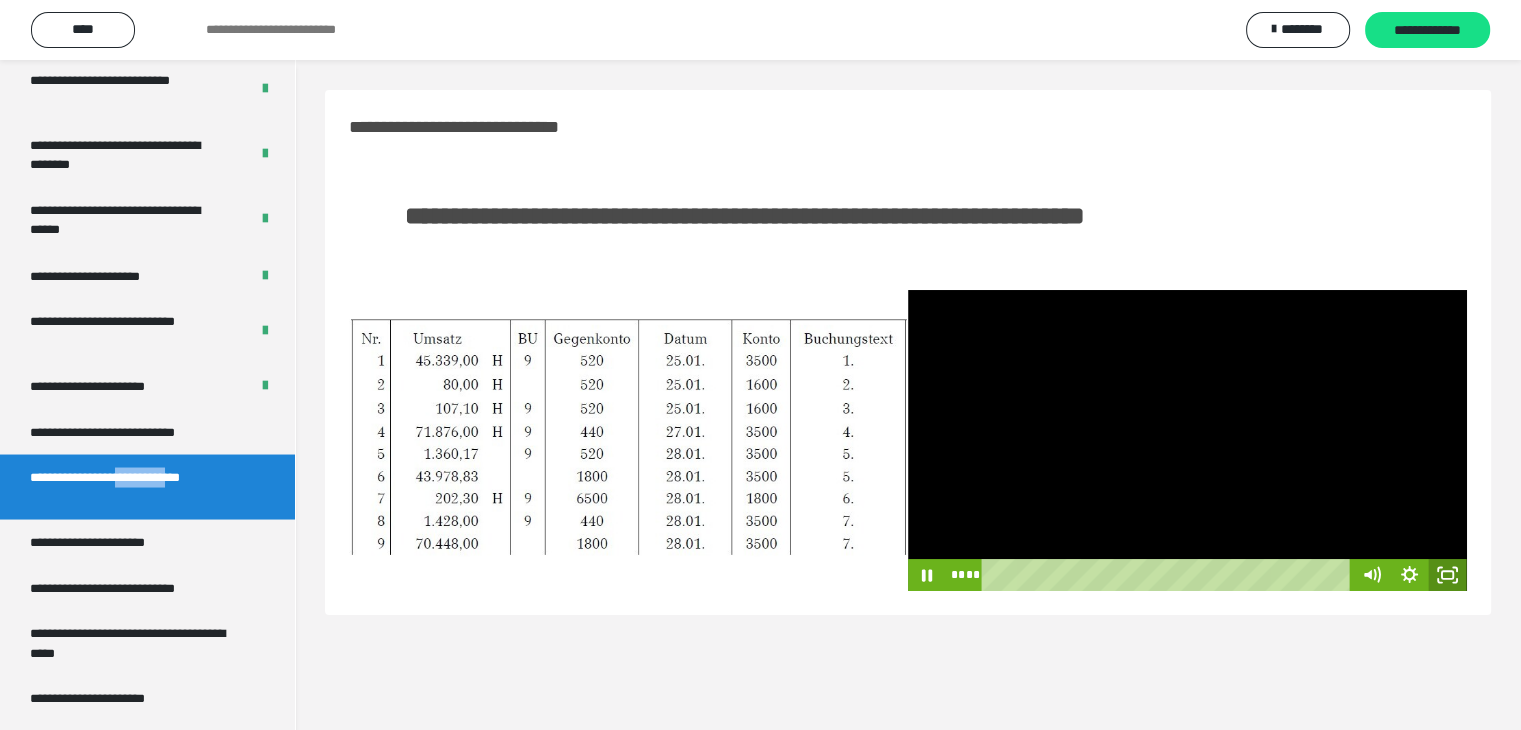 click 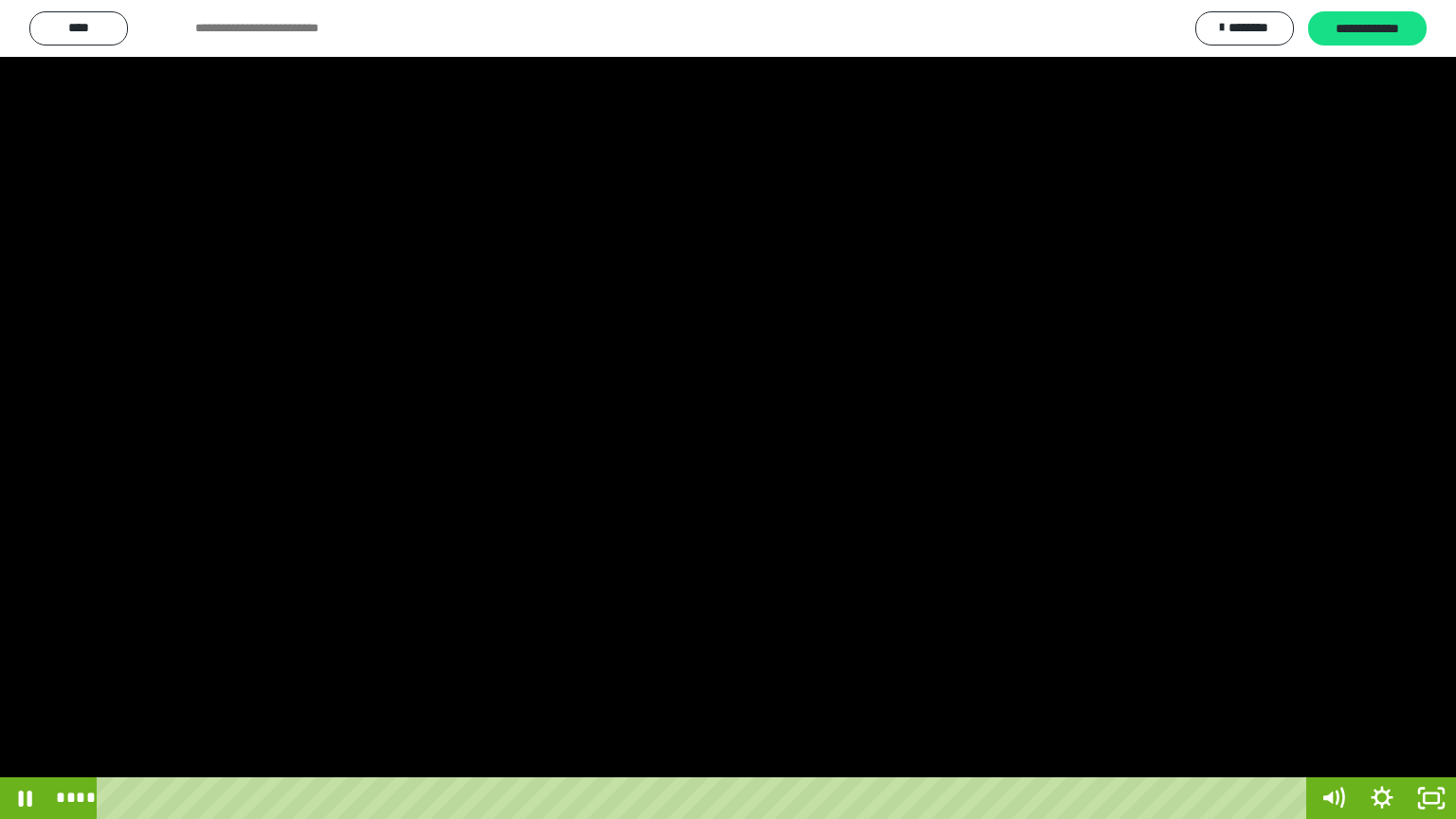 drag, startPoint x: 1361, startPoint y: 354, endPoint x: 1429, endPoint y: 557, distance: 214.08643 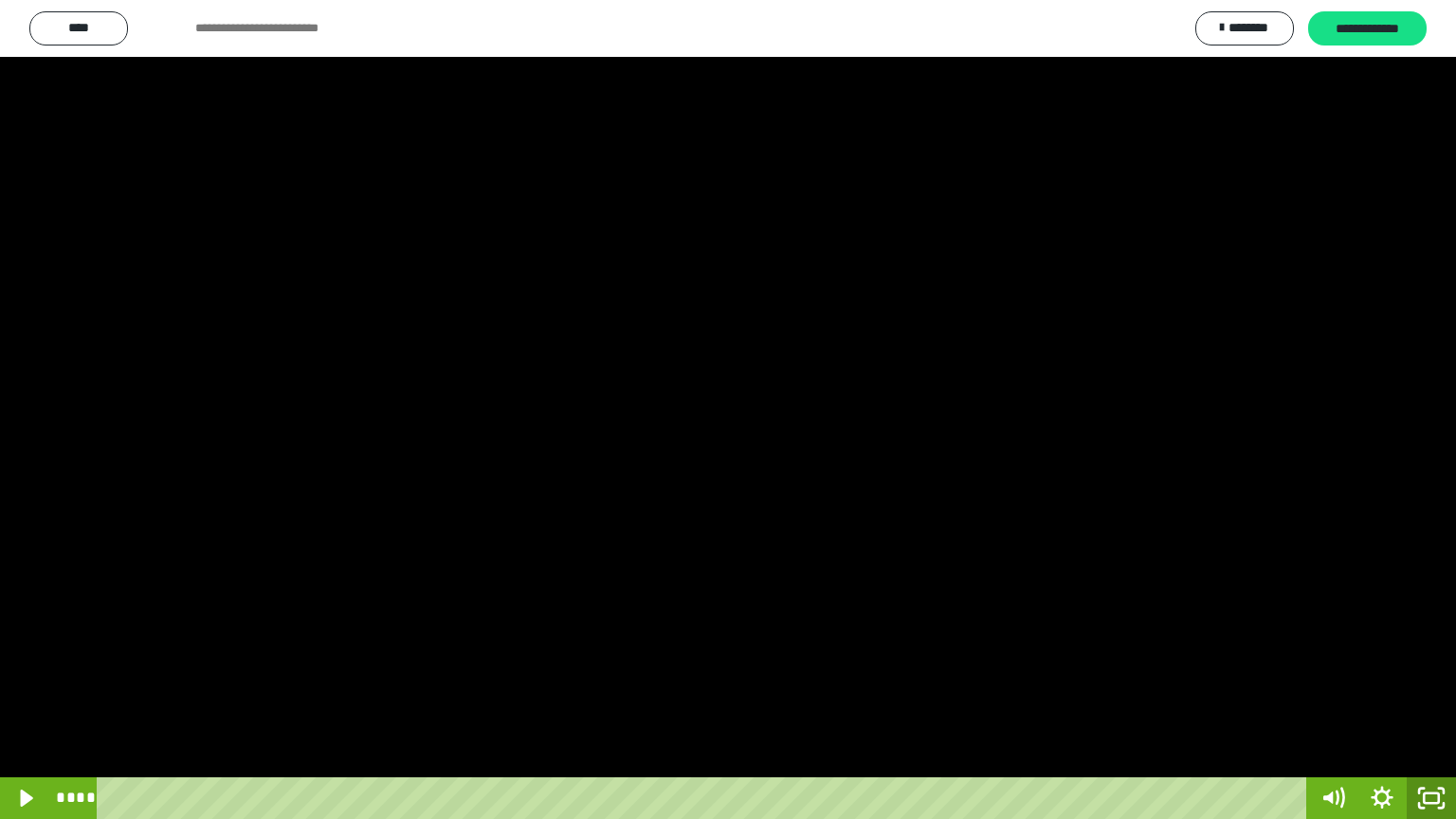 click 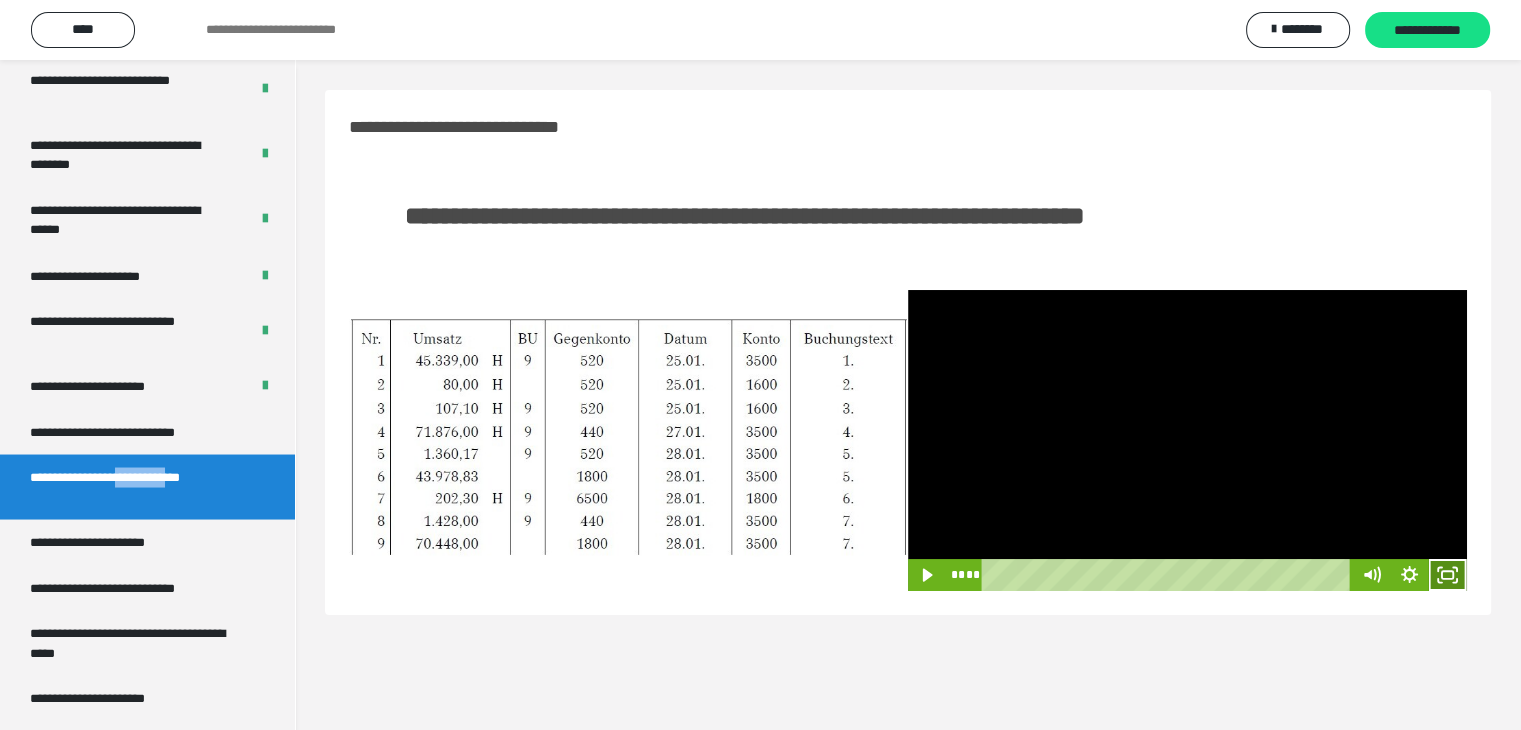 click 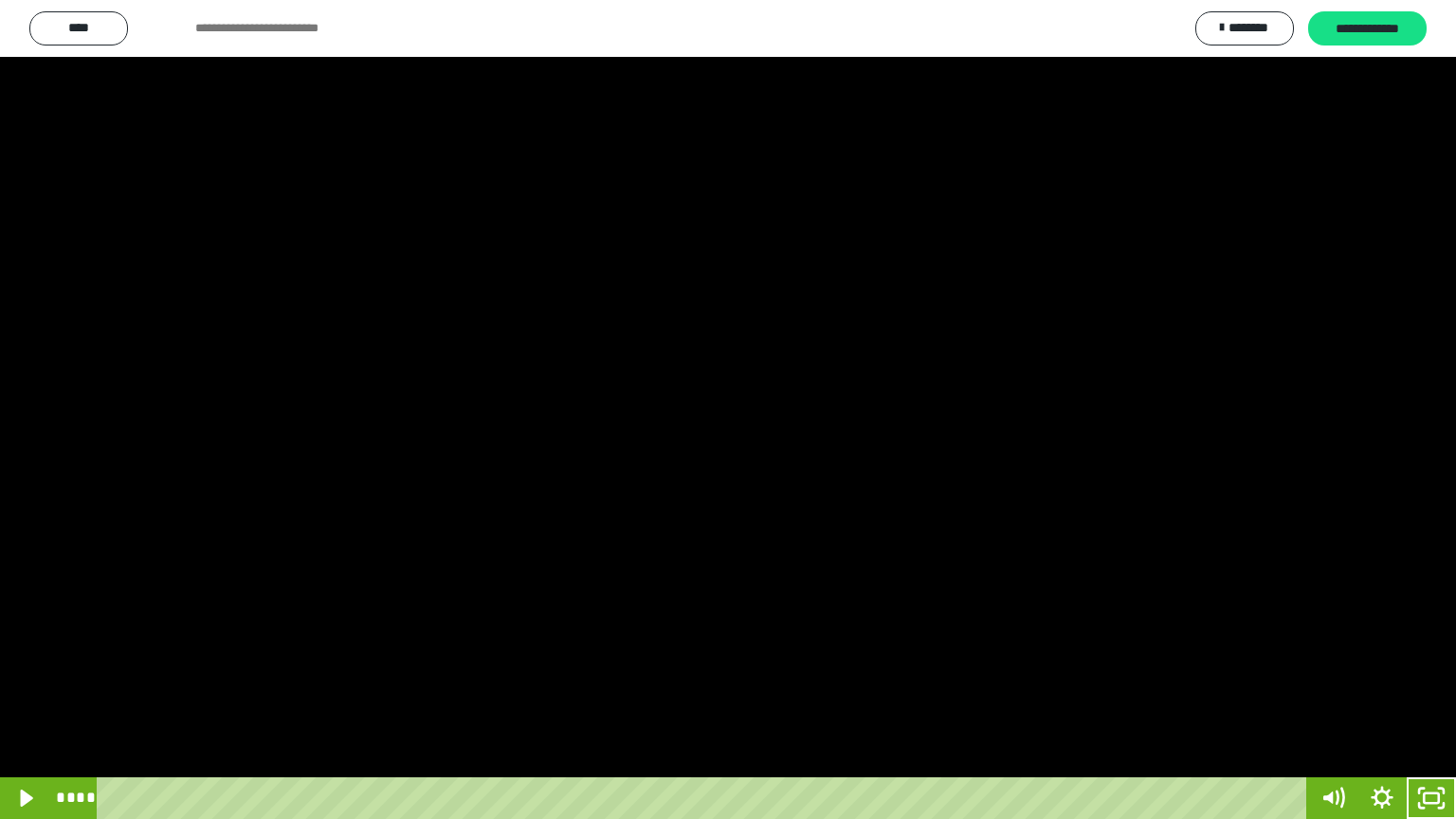 click at bounding box center [728, 410] 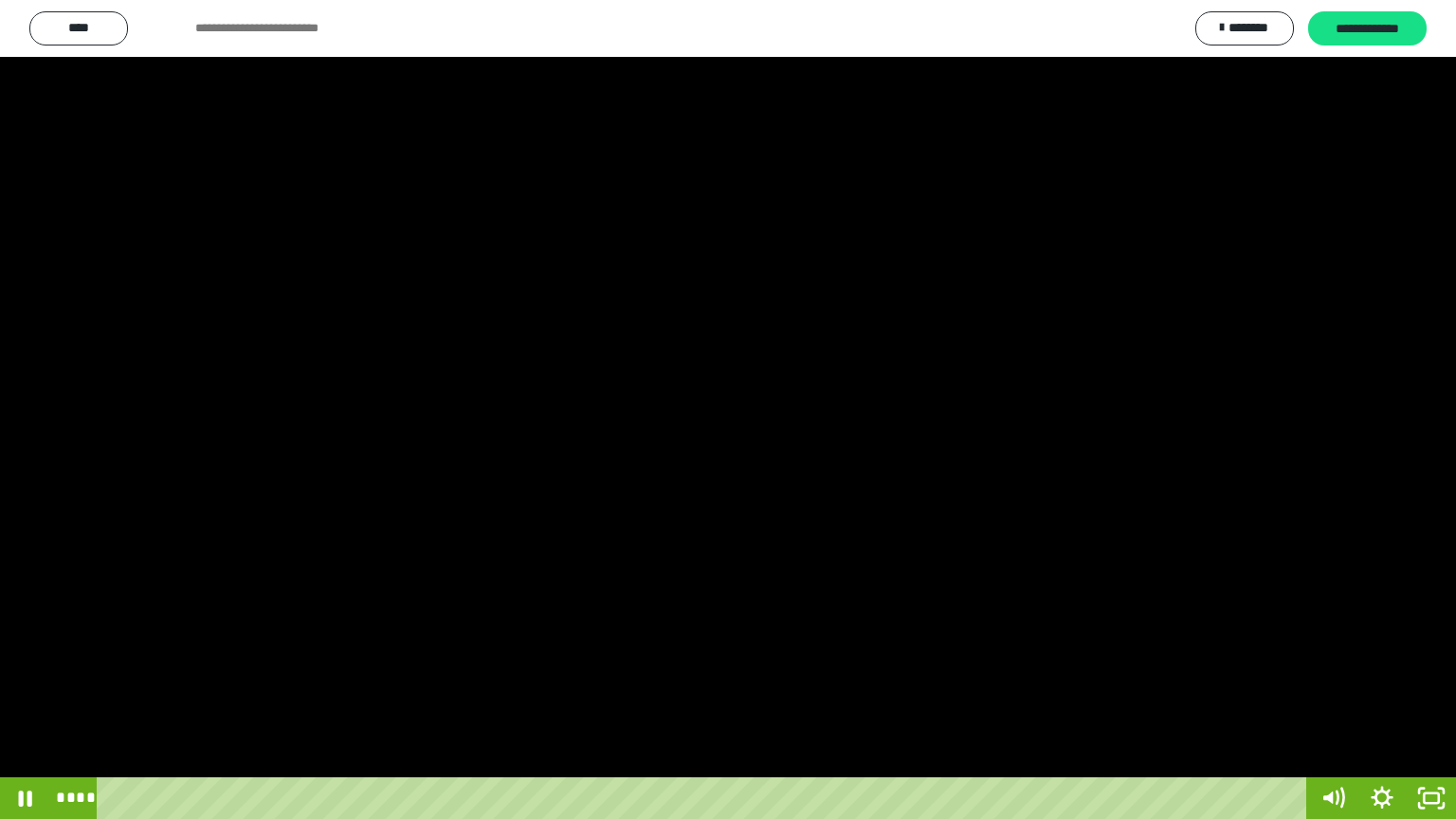 click at bounding box center [728, 410] 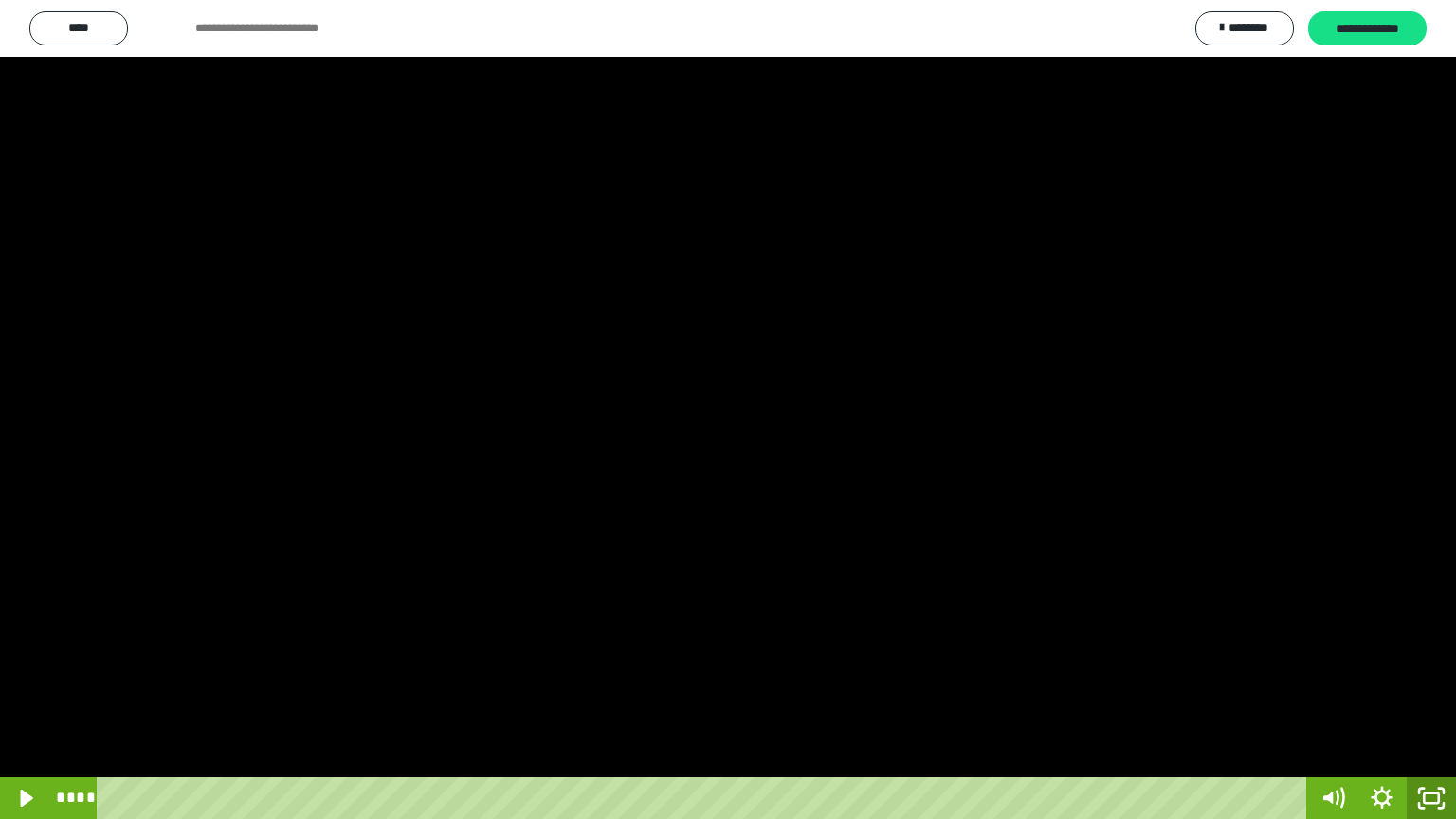 click 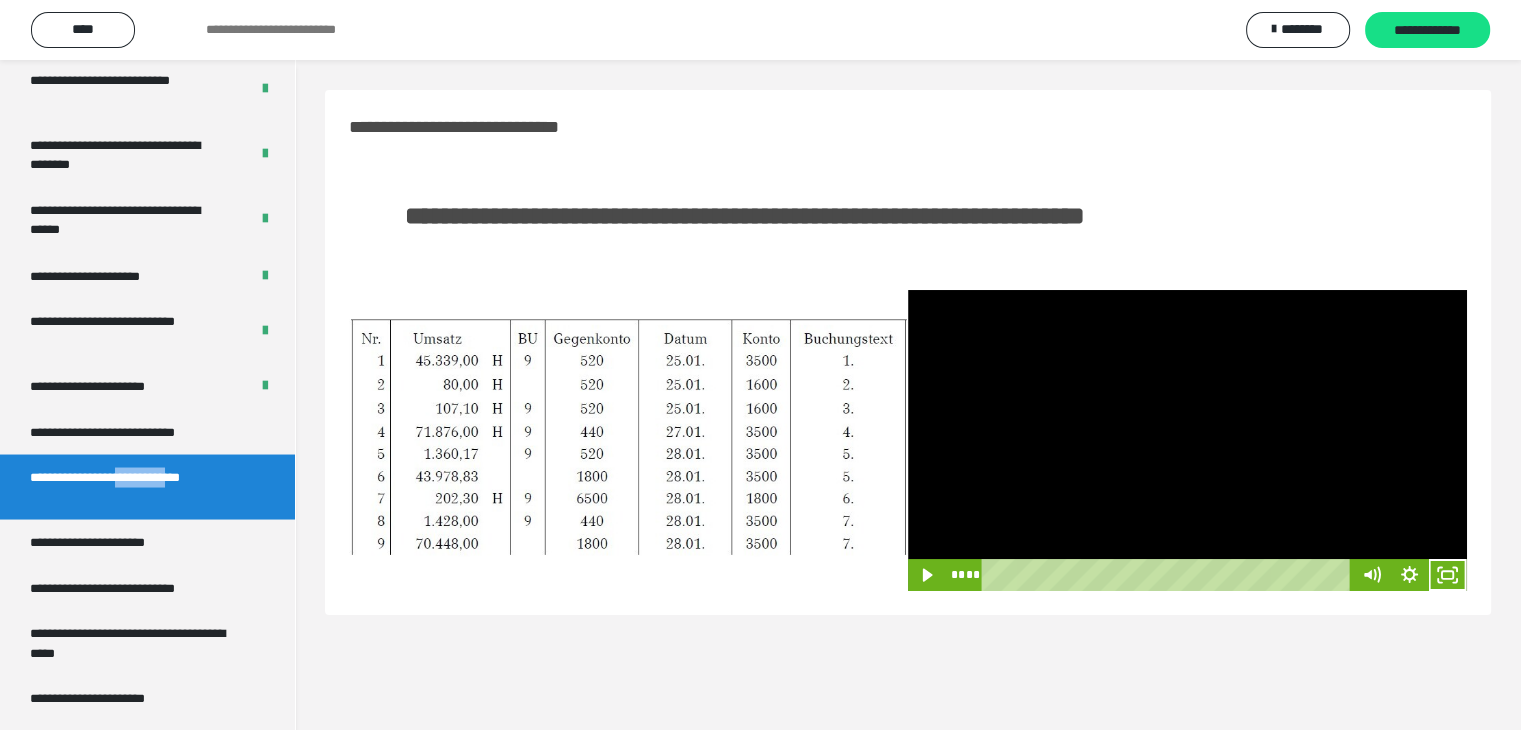 click at bounding box center (1187, 440) 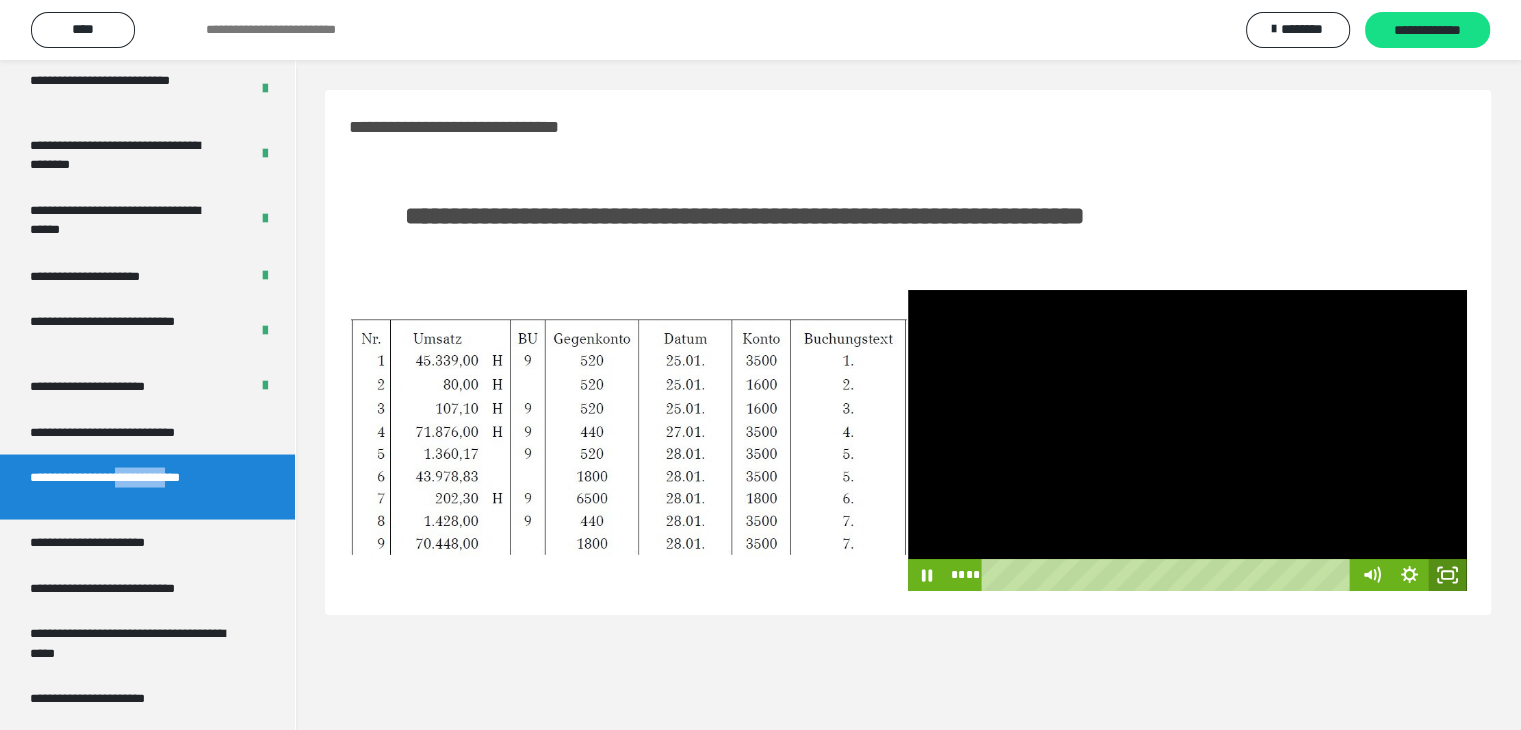 click 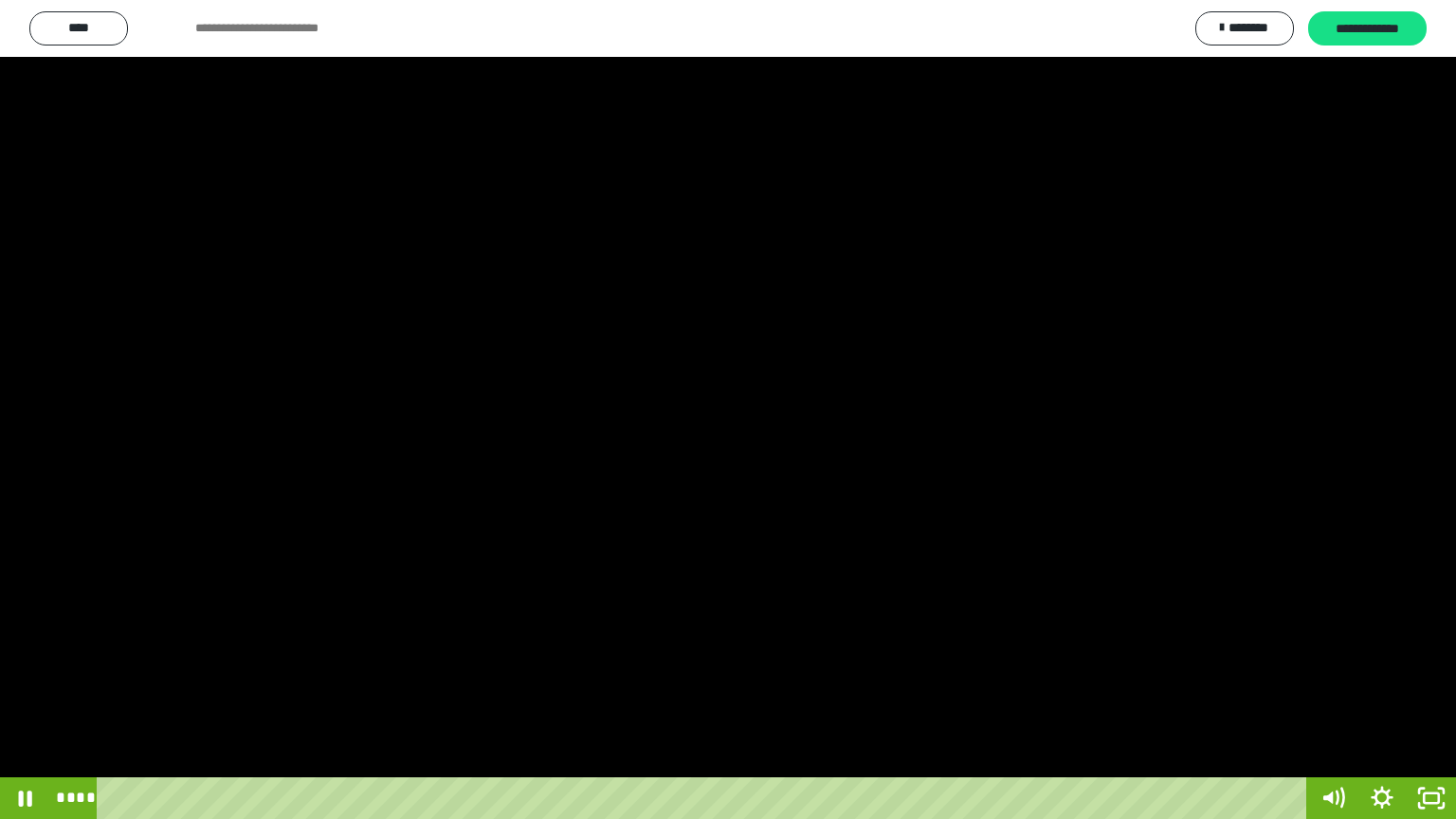 click at bounding box center [728, 410] 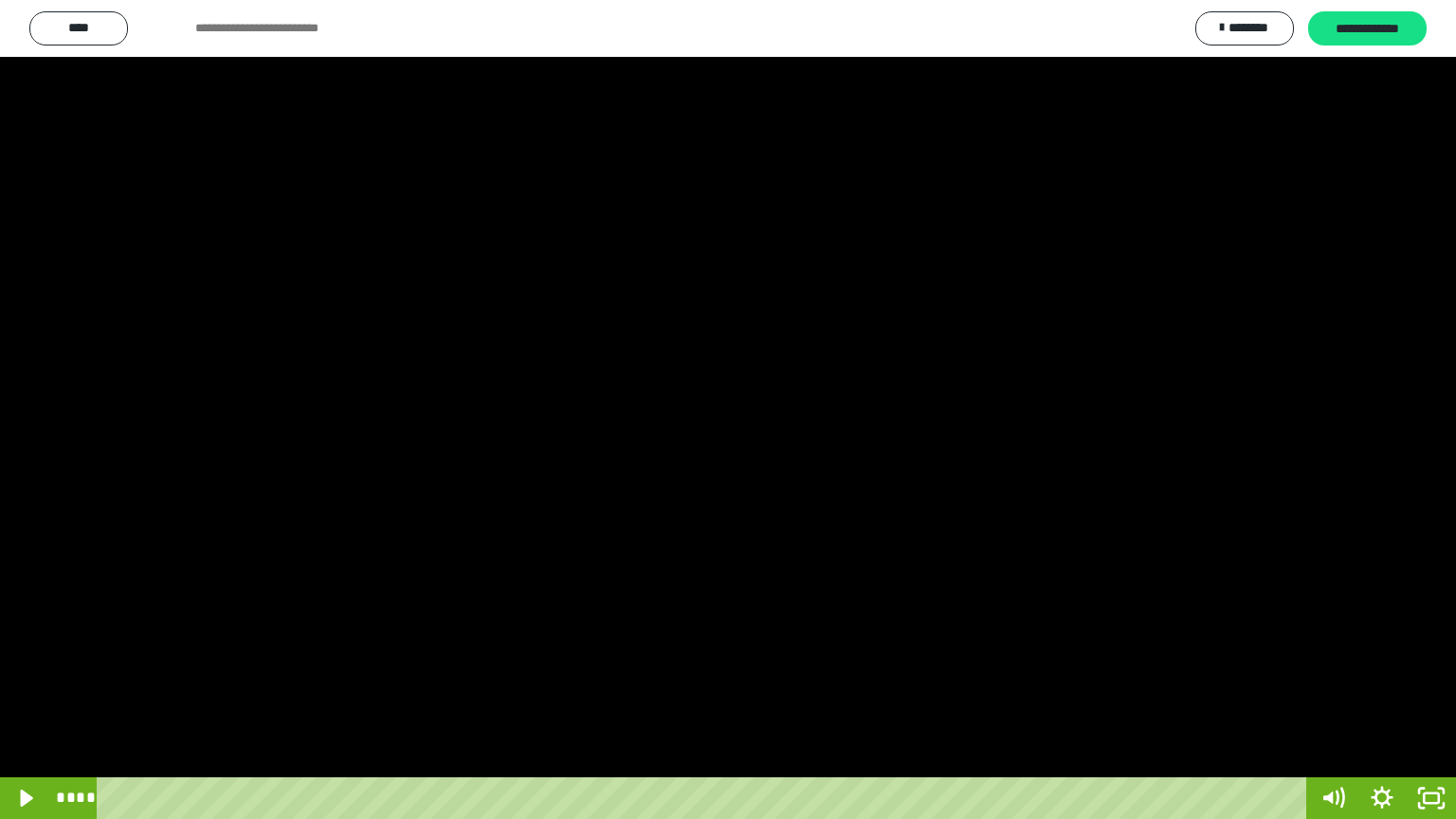 click at bounding box center (728, 410) 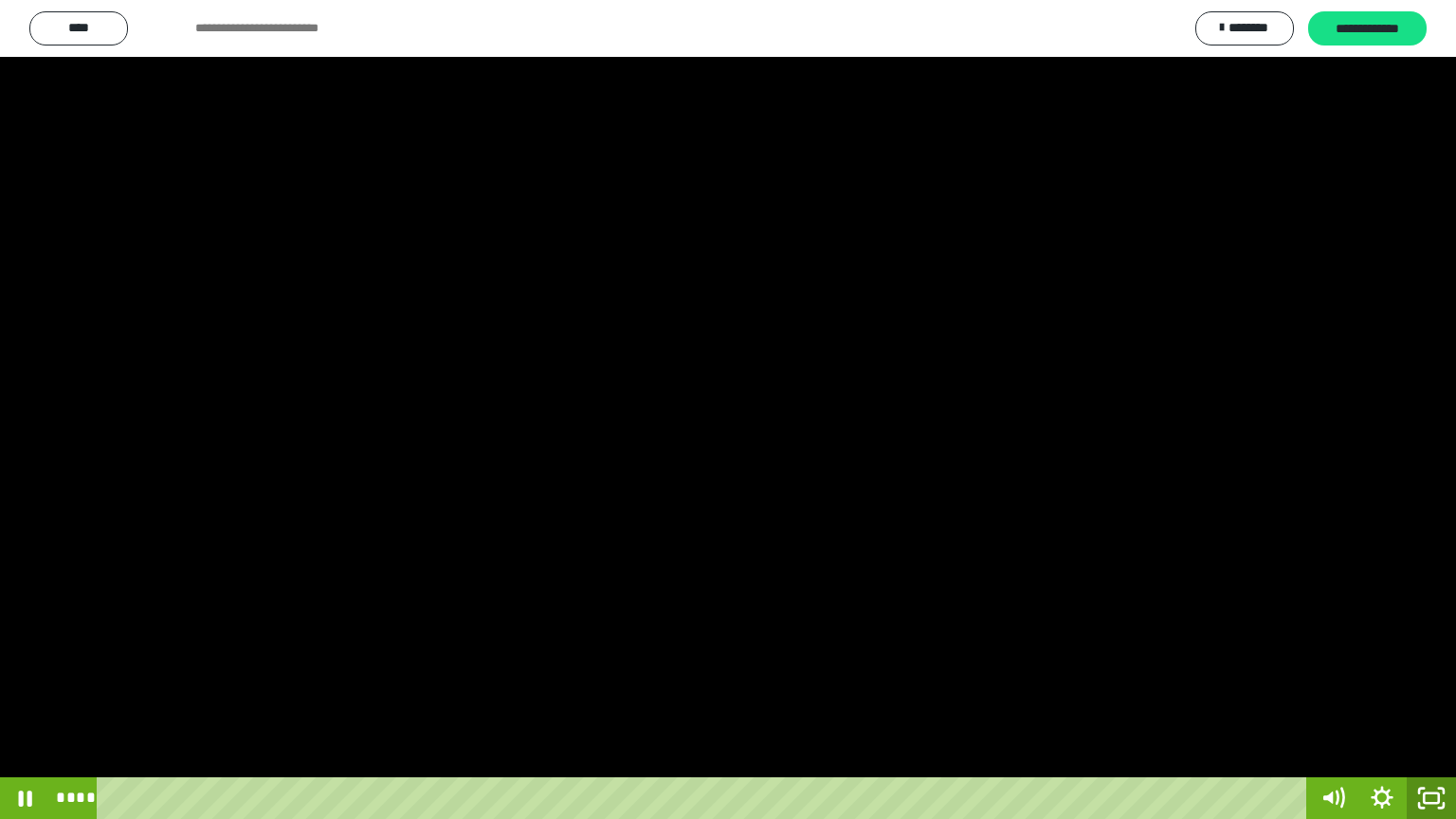 click 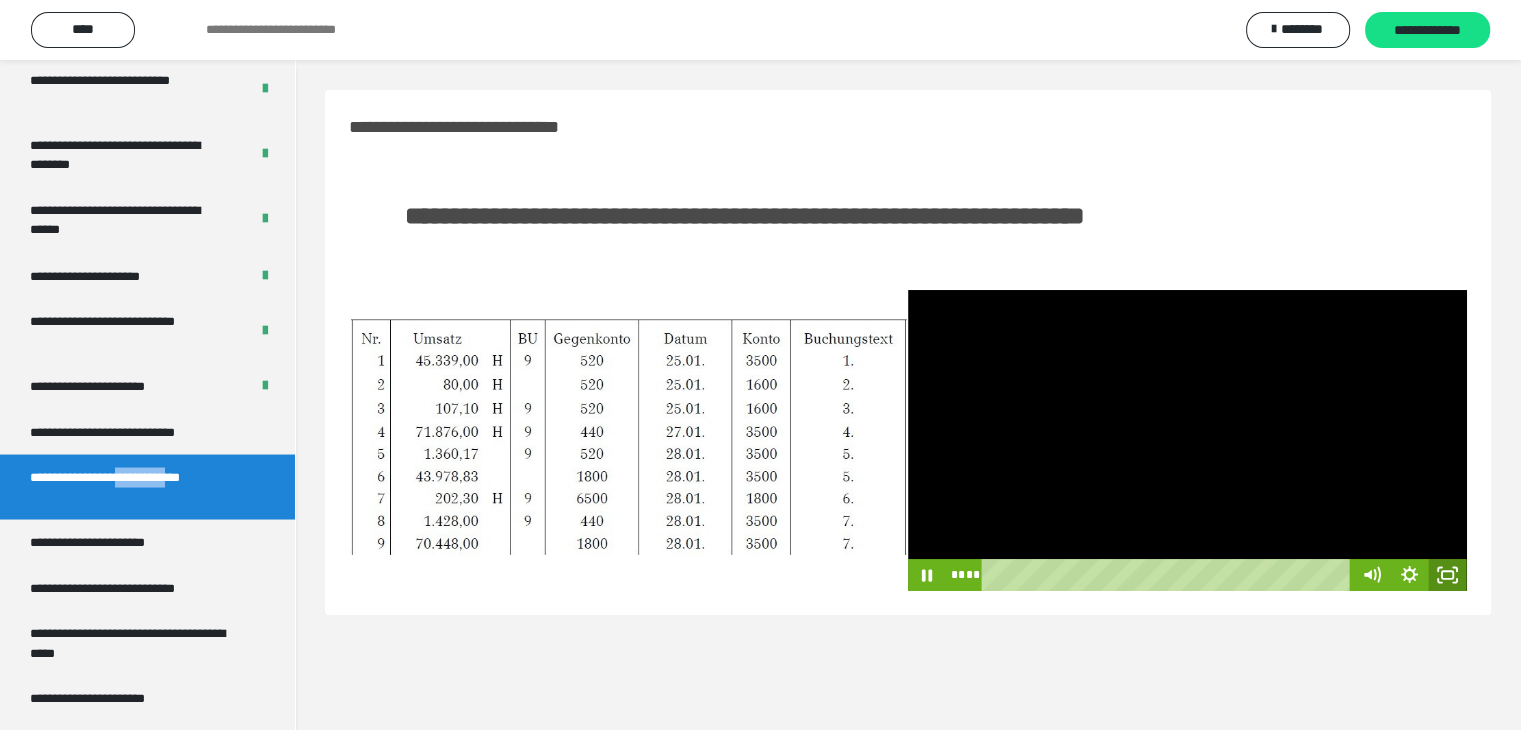 click 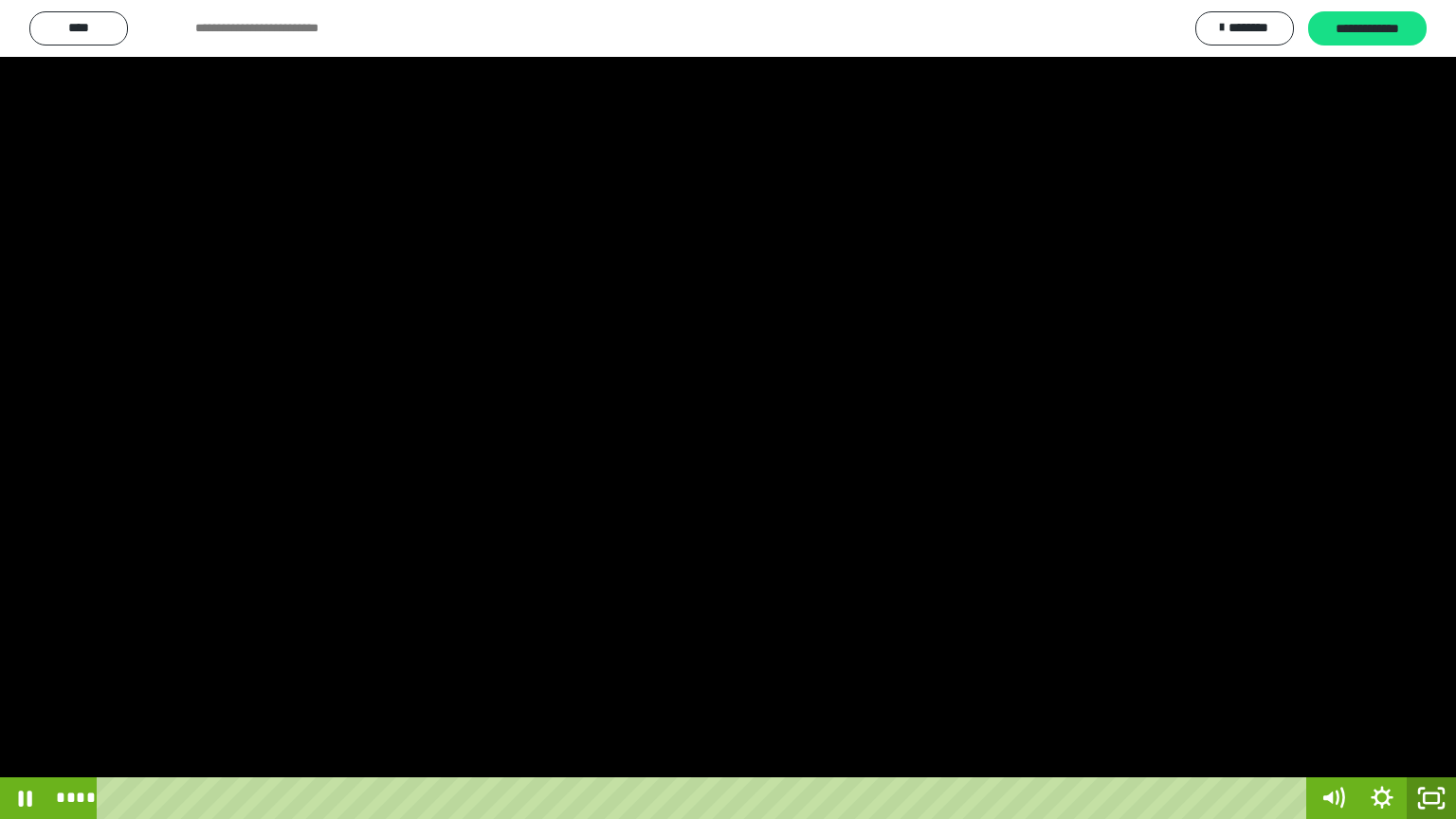 click 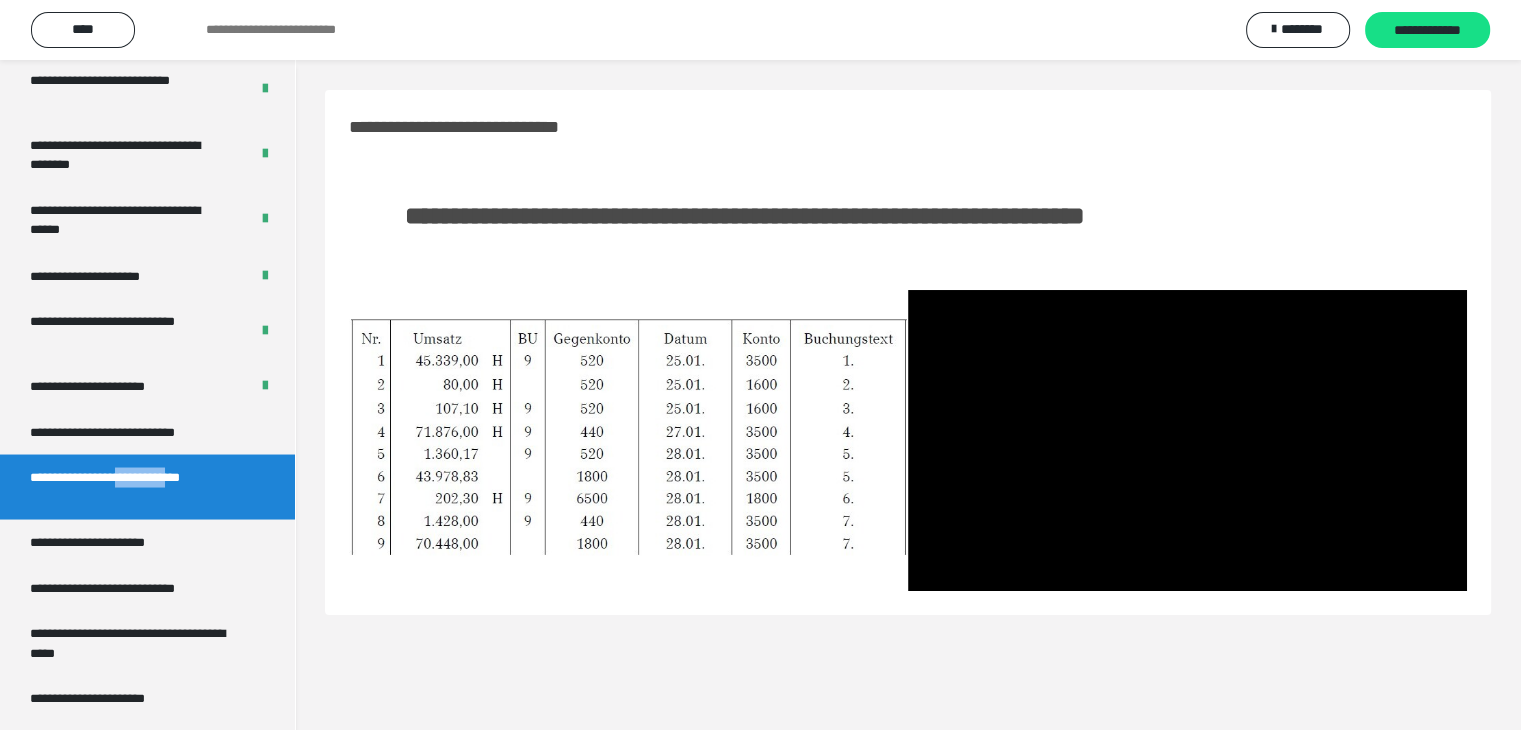 click at bounding box center [1187, 440] 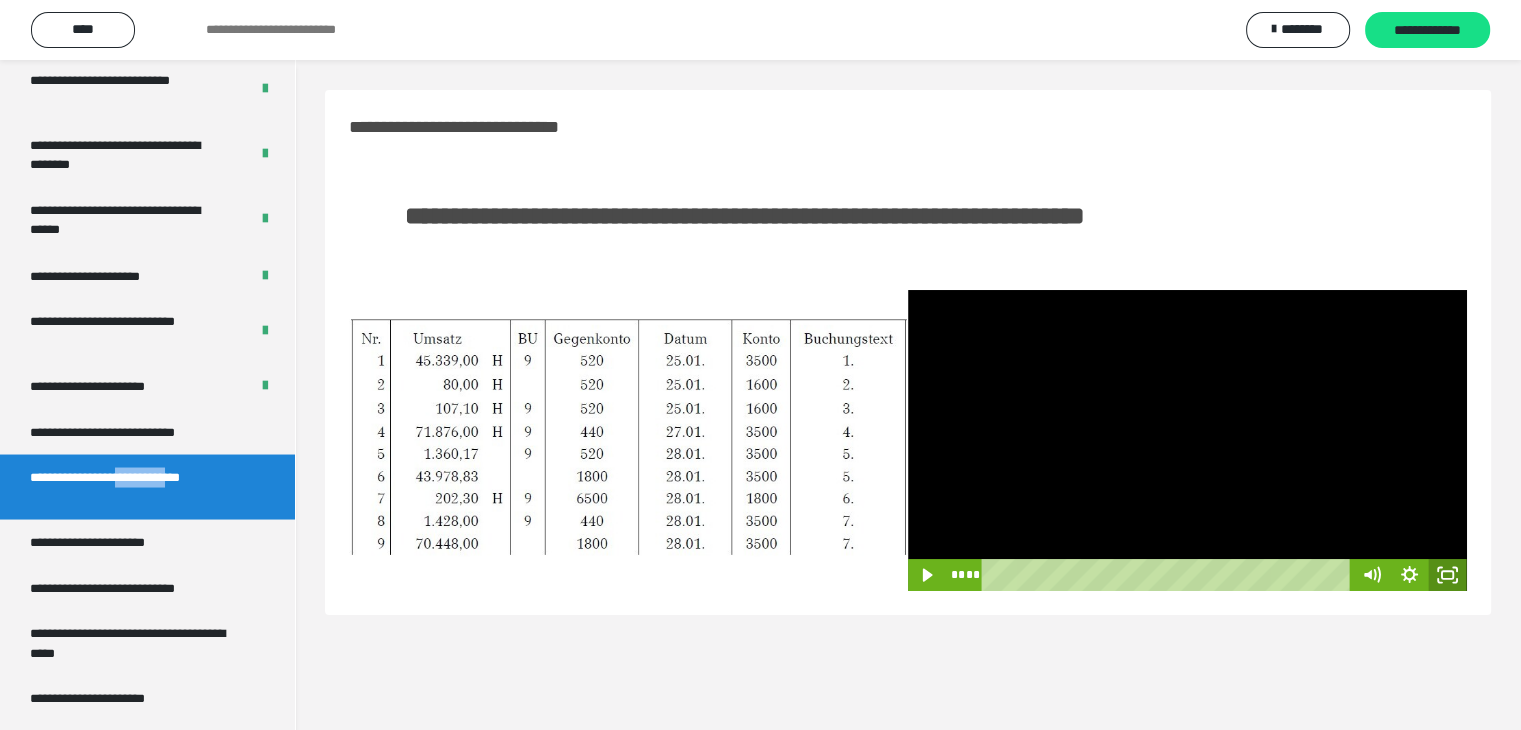 click 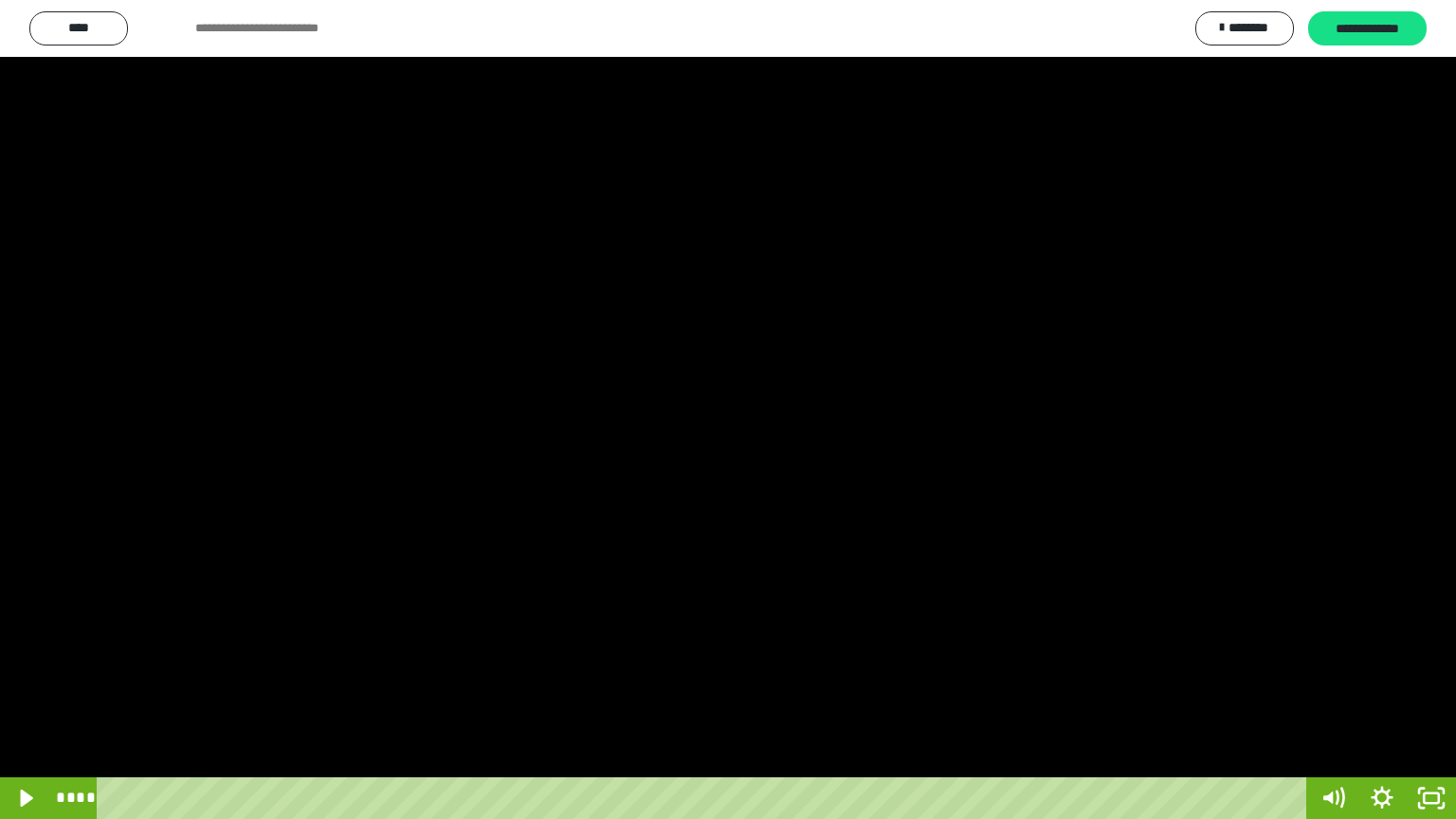 click at bounding box center (728, 410) 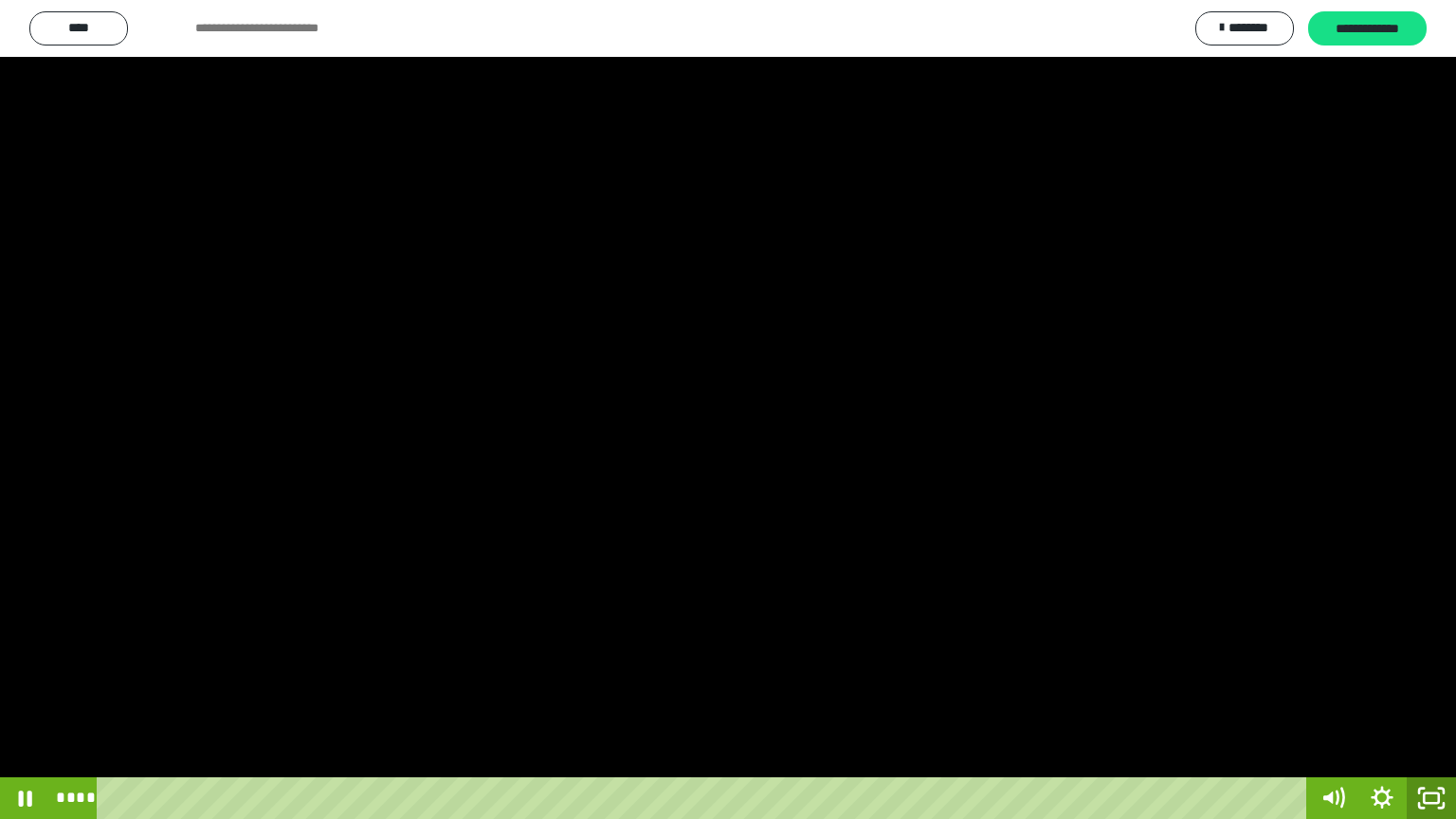 click 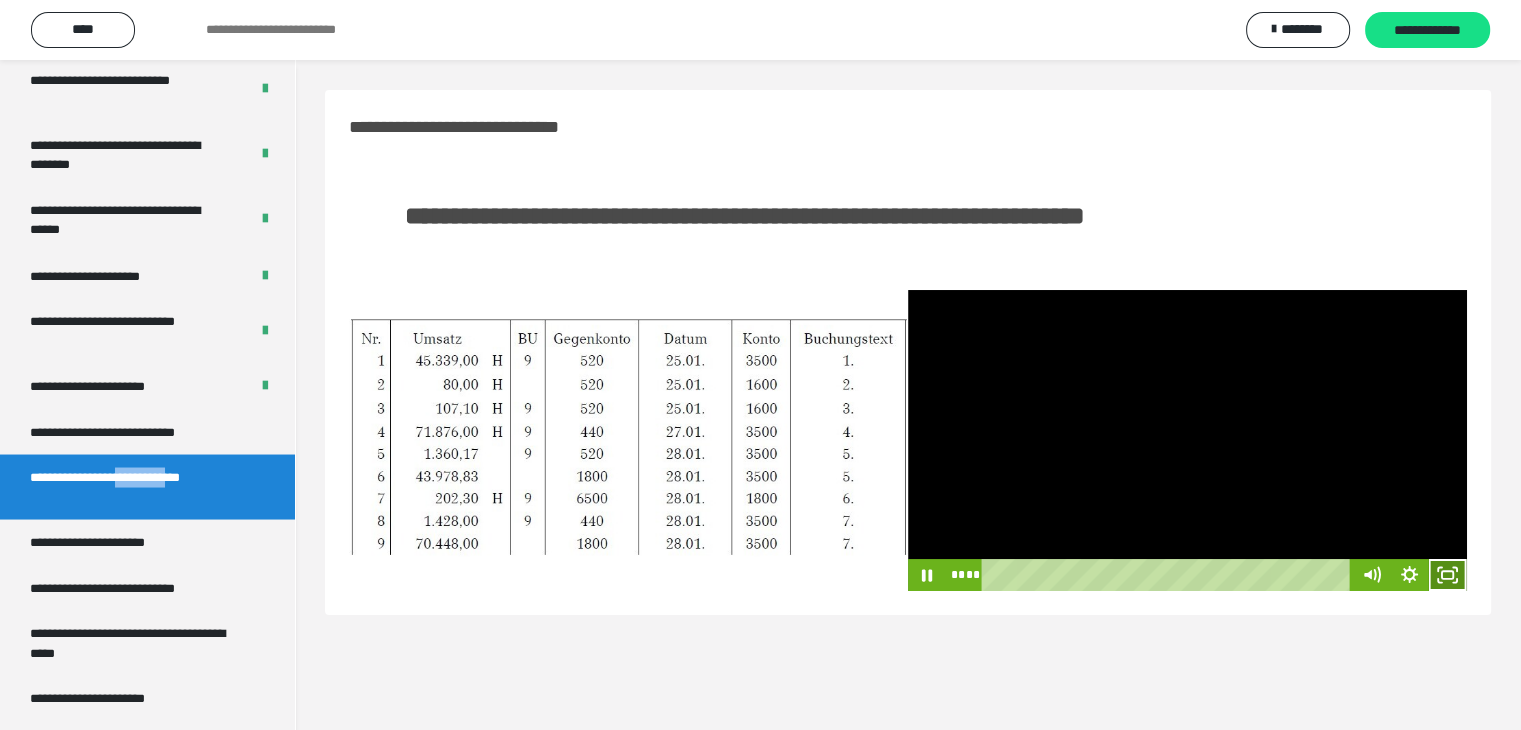 click 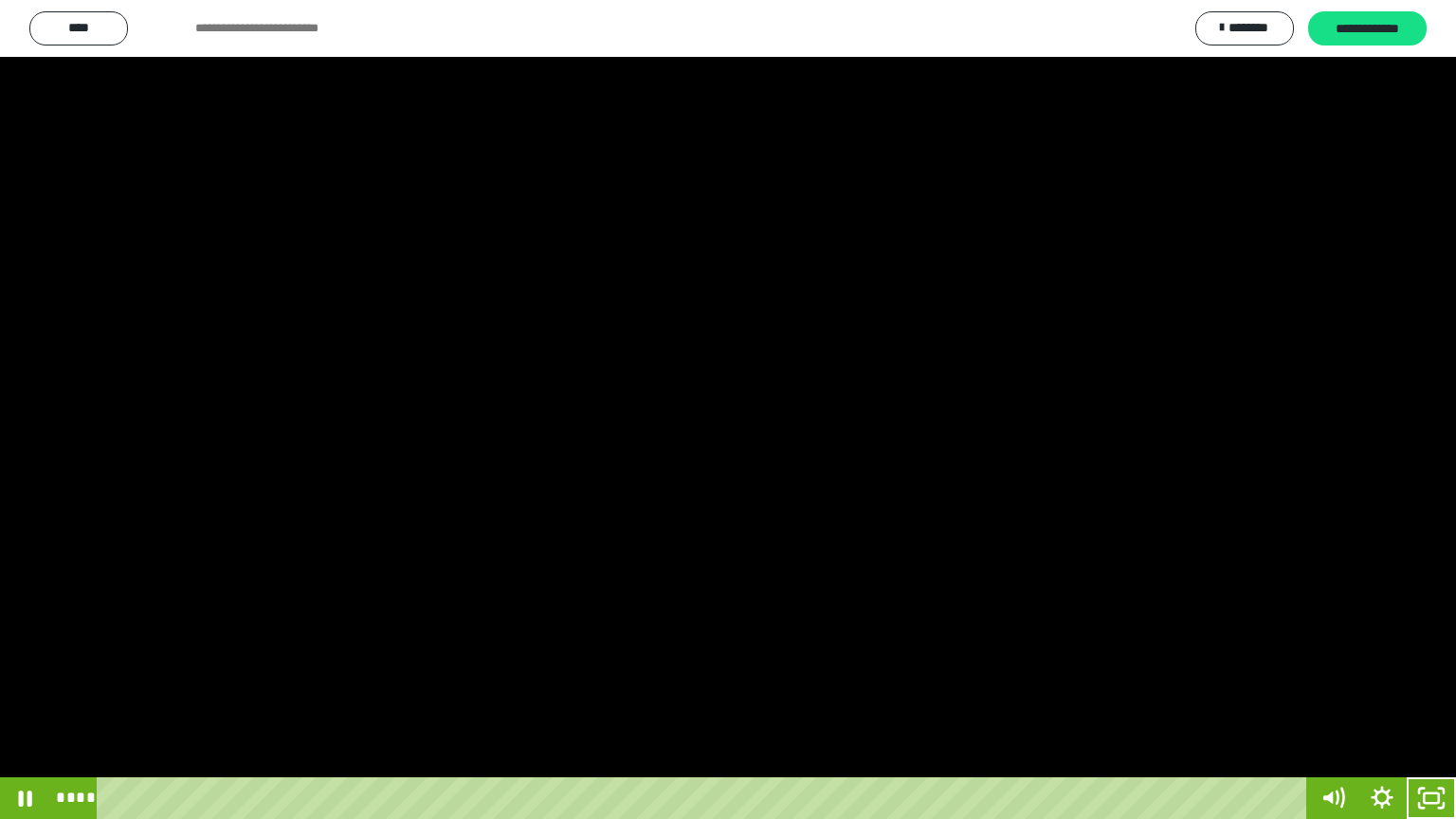 click at bounding box center (728, 410) 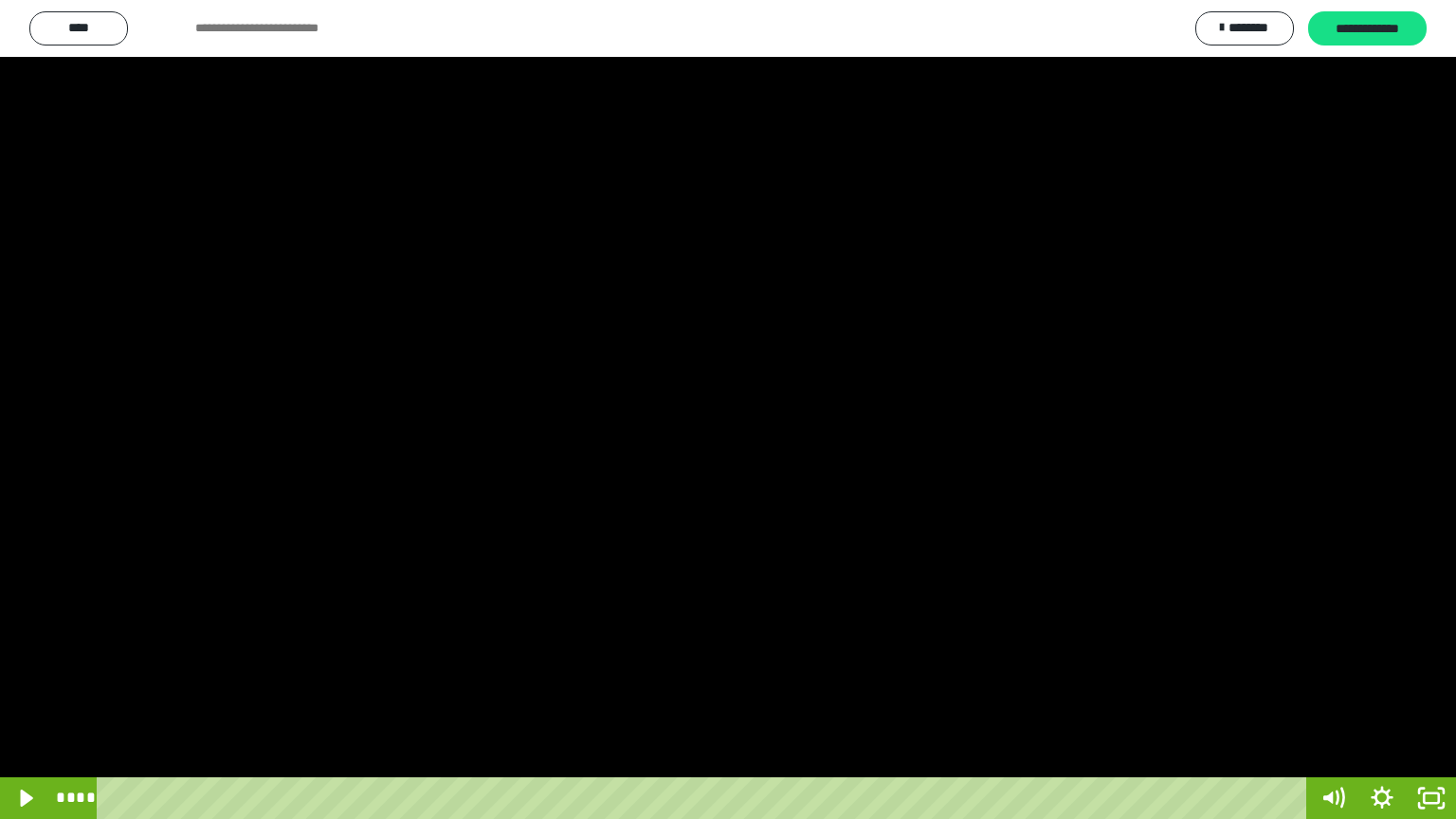 click at bounding box center [728, 410] 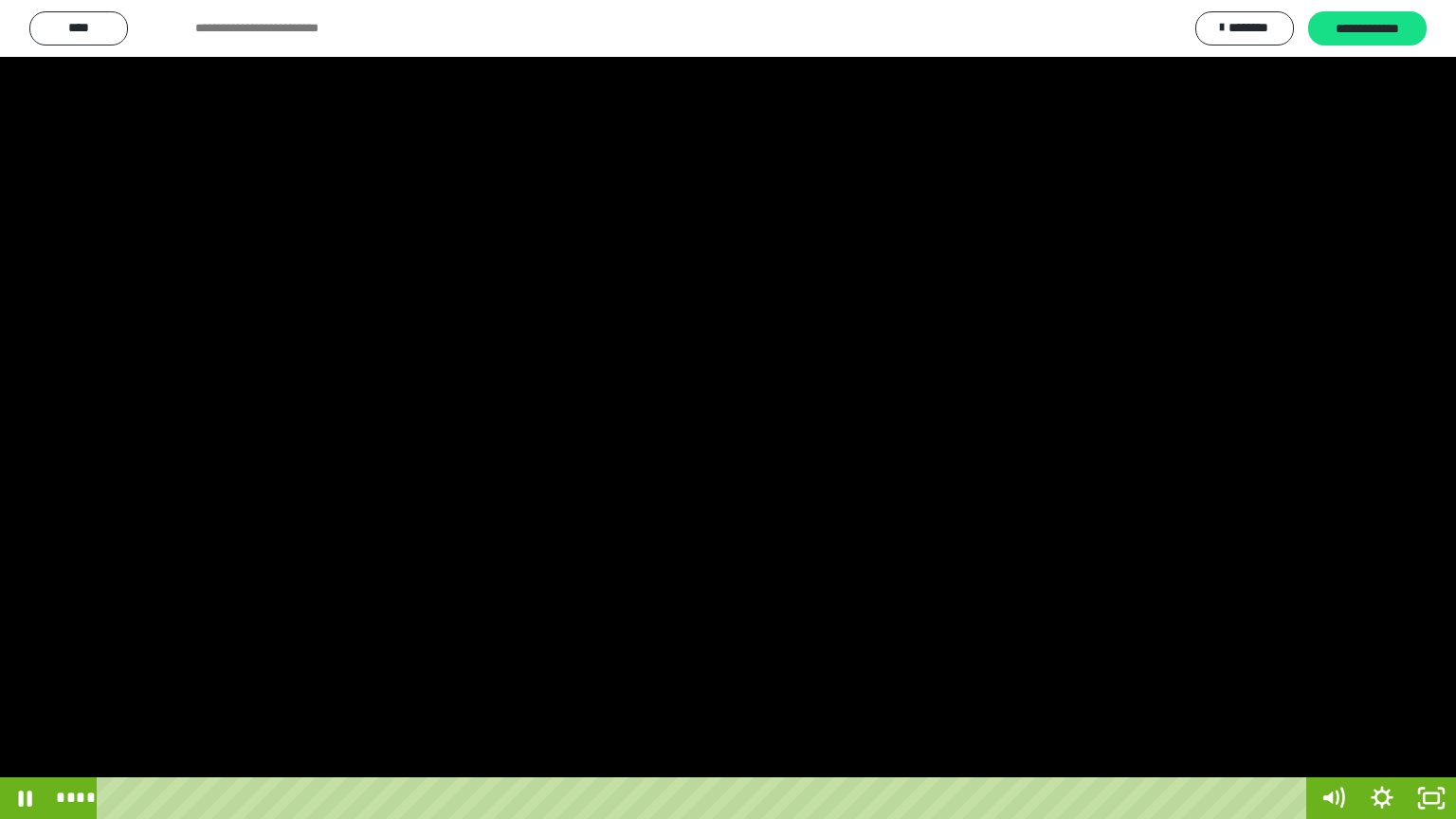click at bounding box center (728, 410) 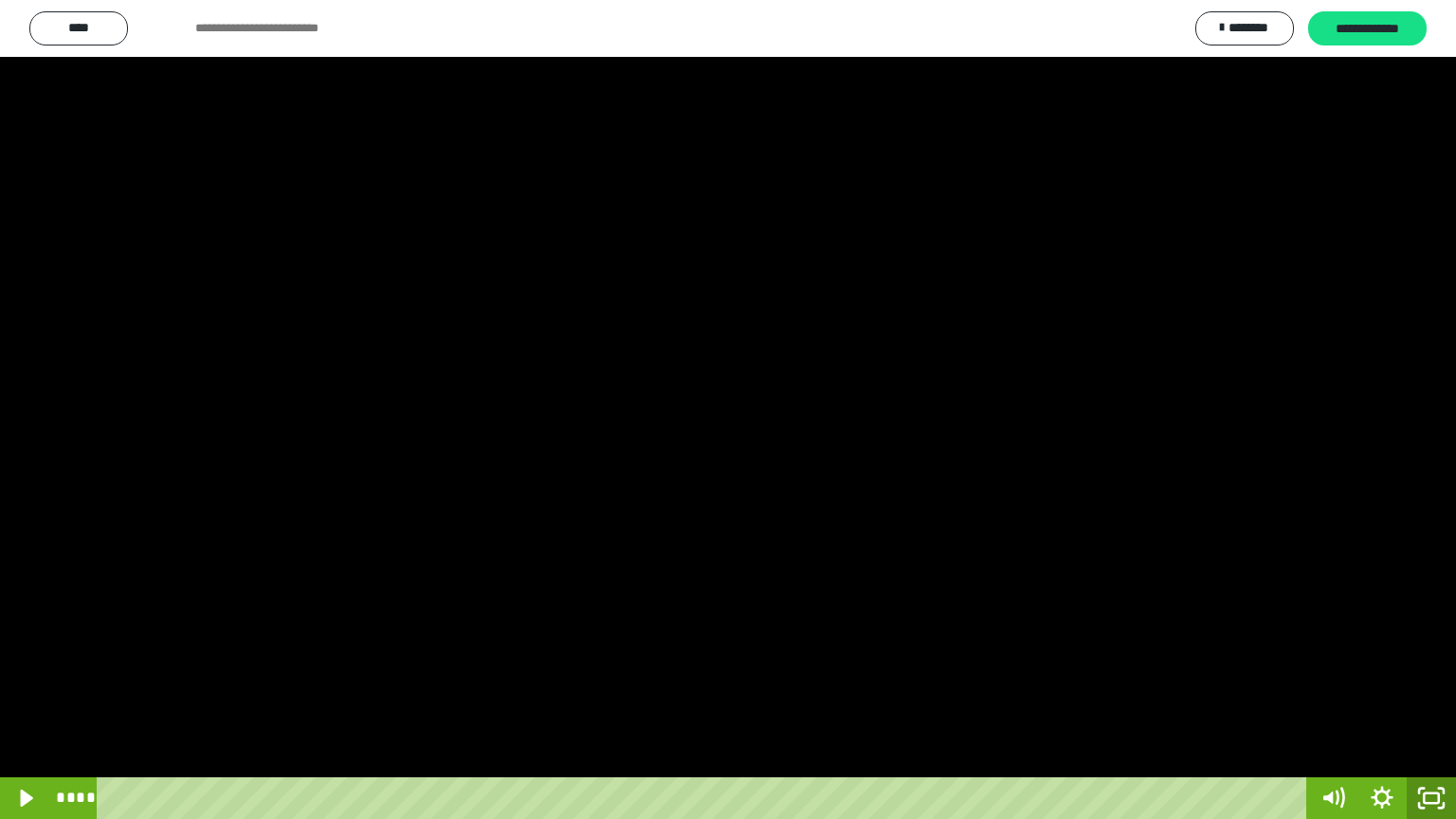 click 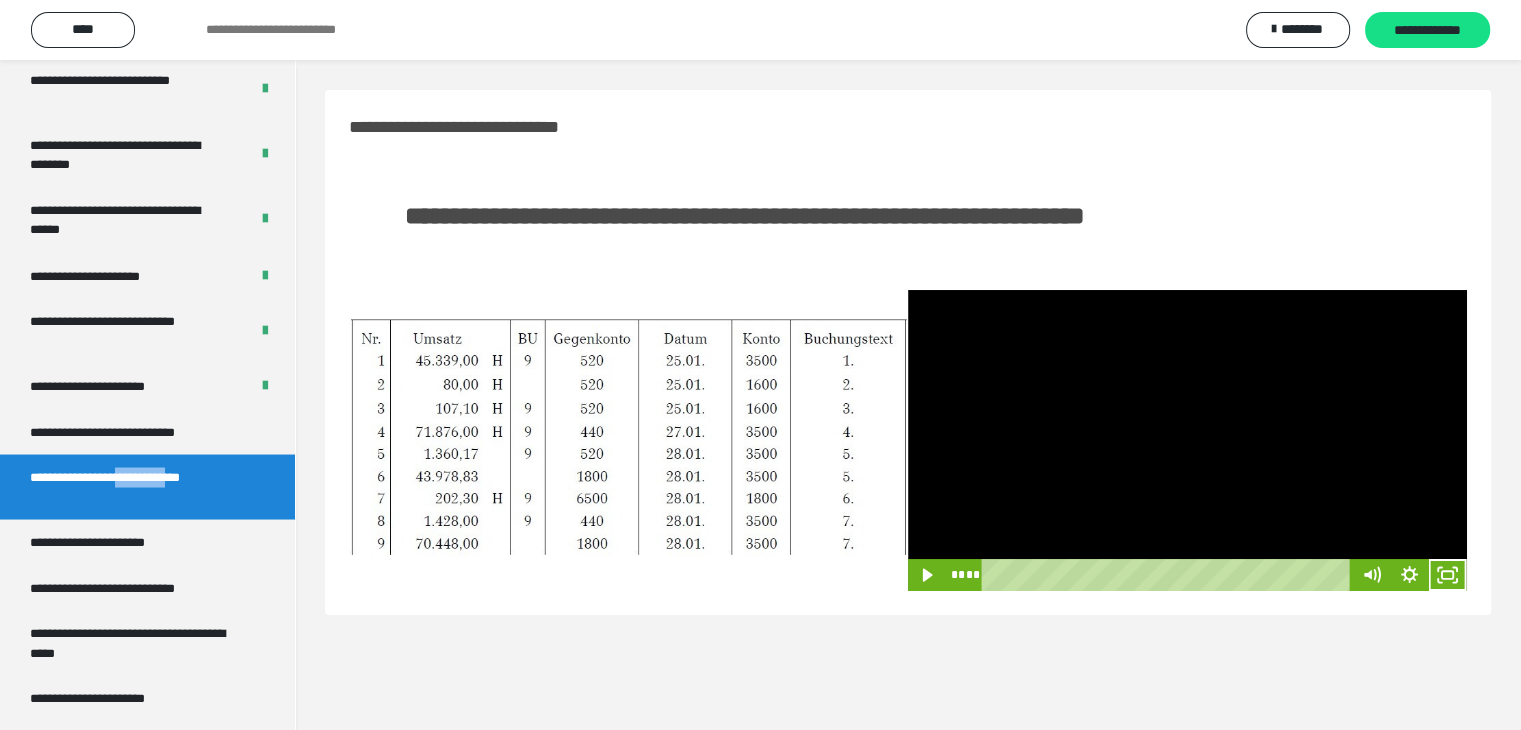 click at bounding box center (1187, 440) 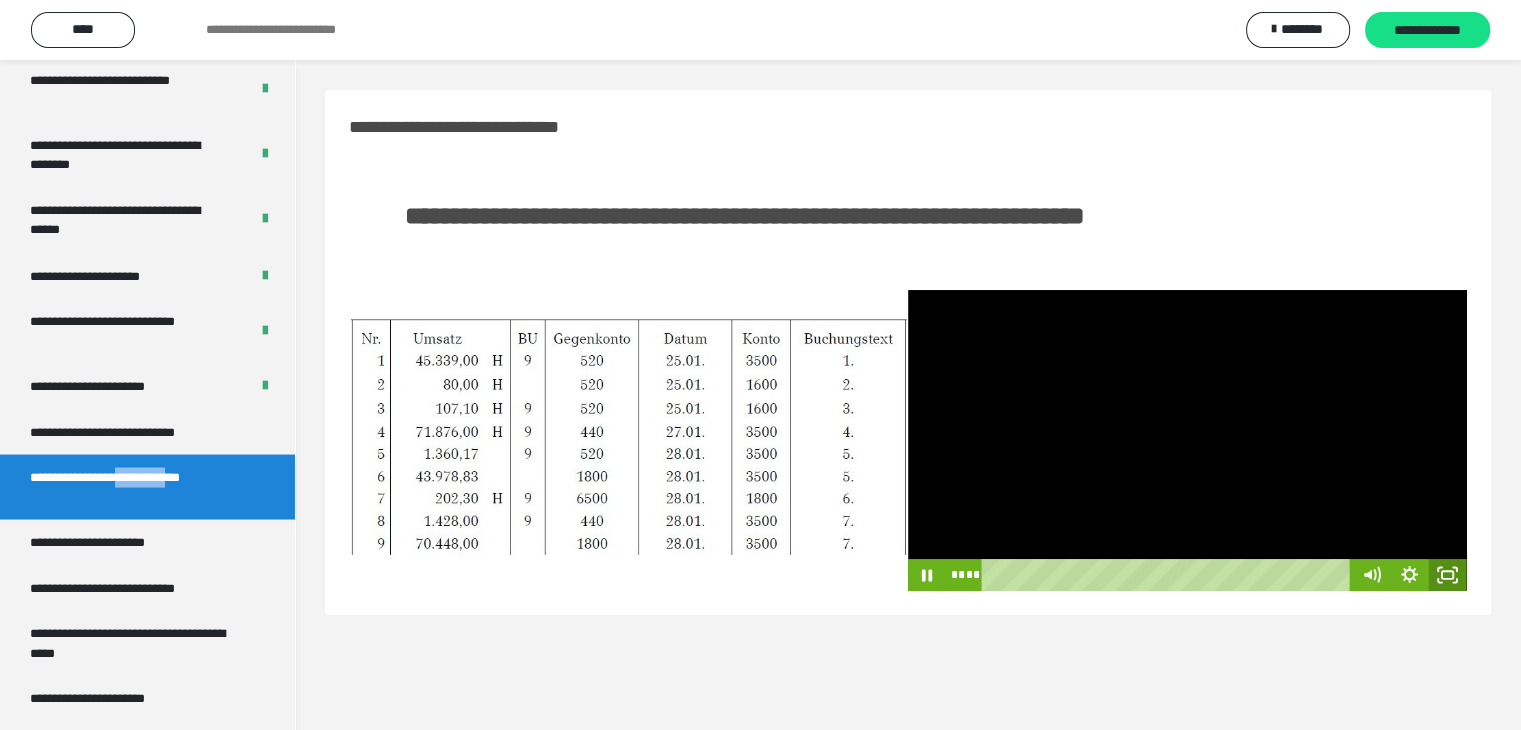 click 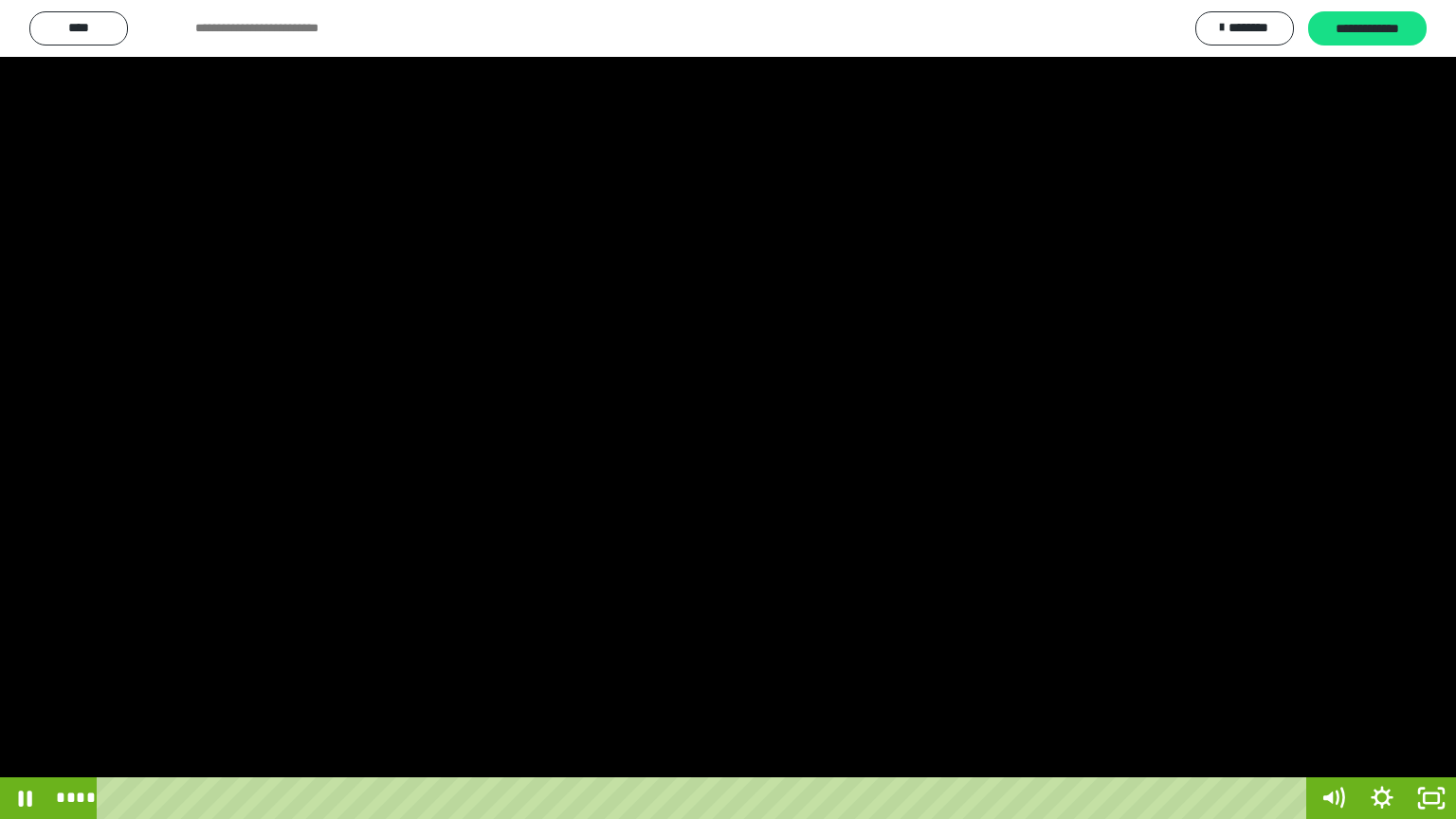 click at bounding box center (728, 410) 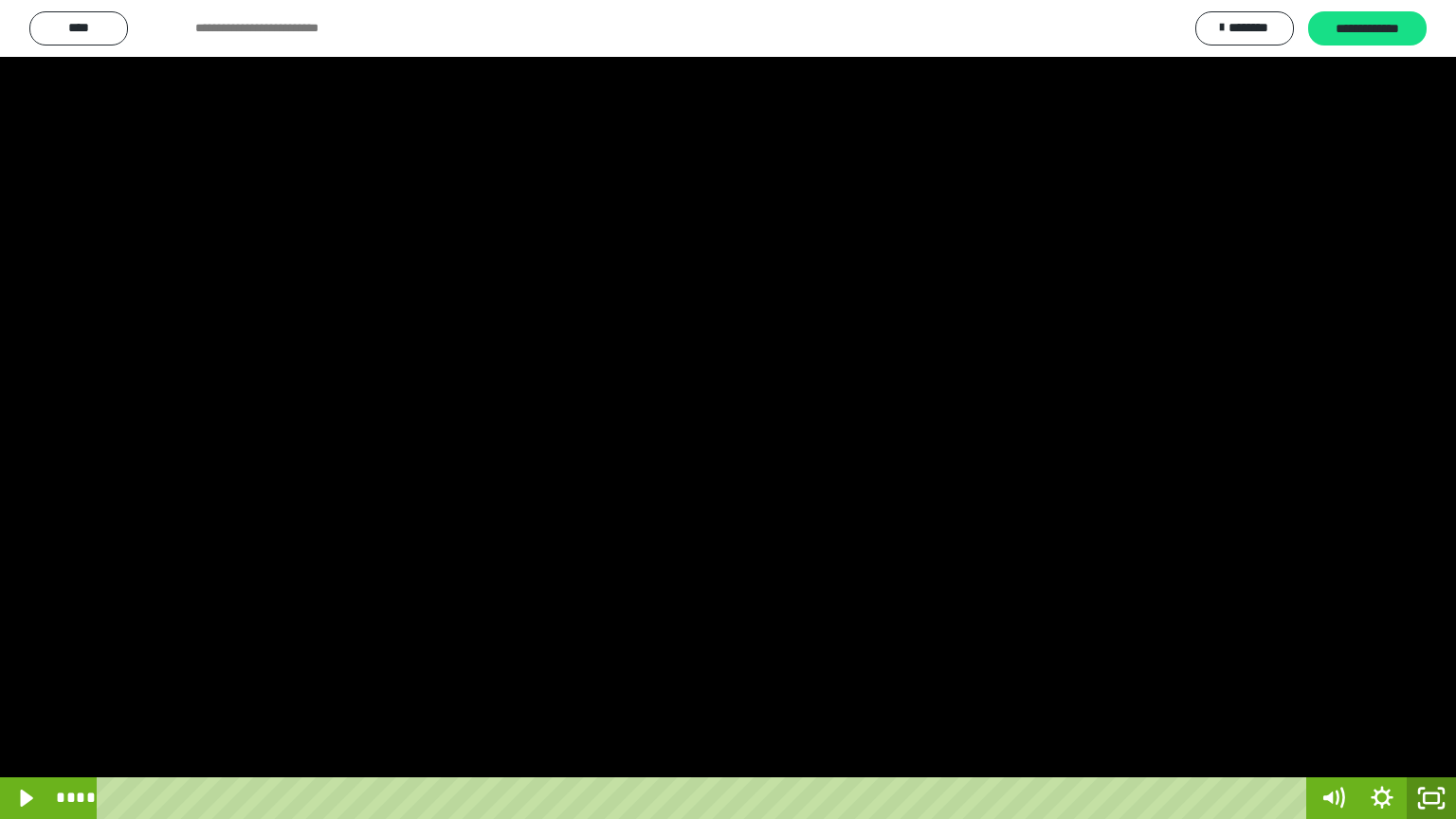 drag, startPoint x: 1424, startPoint y: 794, endPoint x: 1431, endPoint y: 777, distance: 18.384776 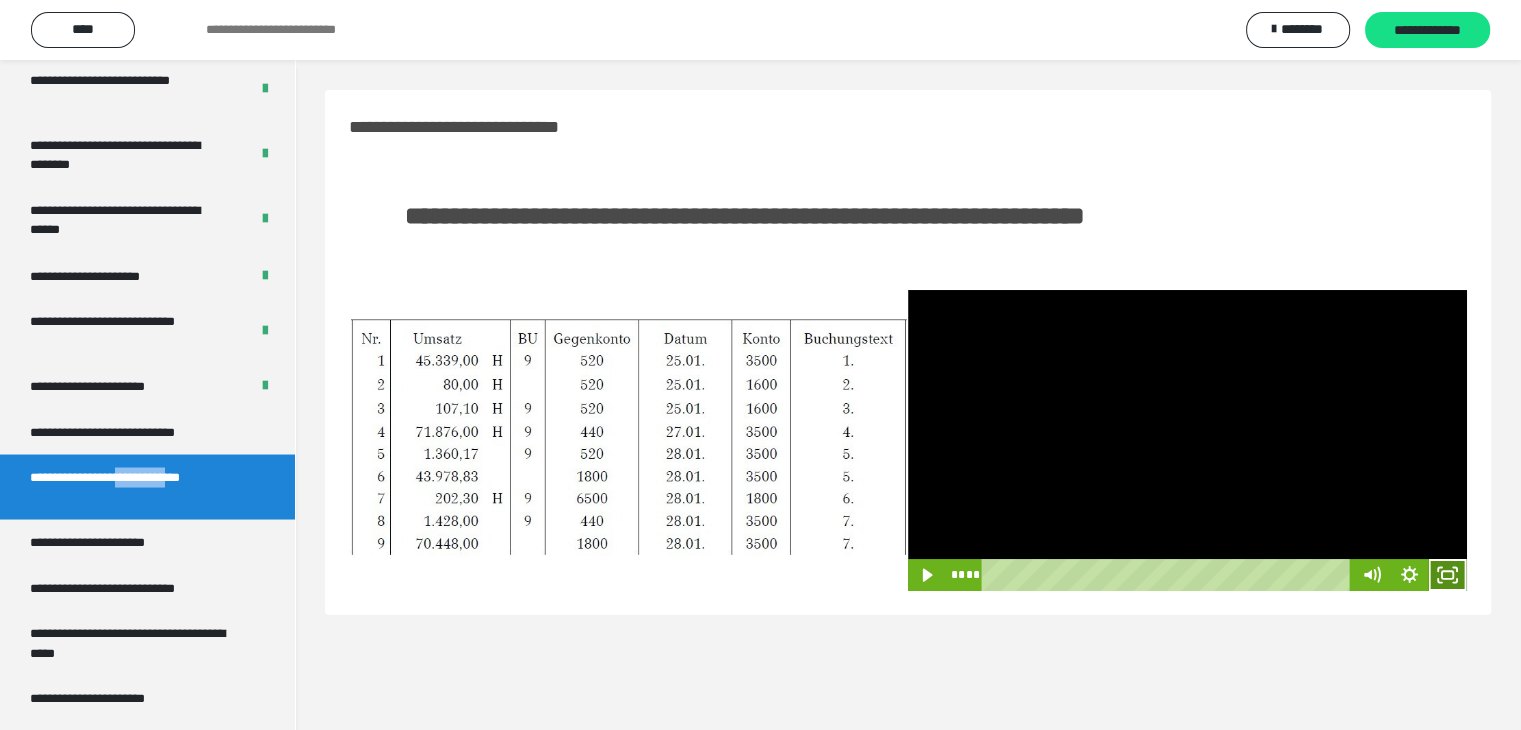 click 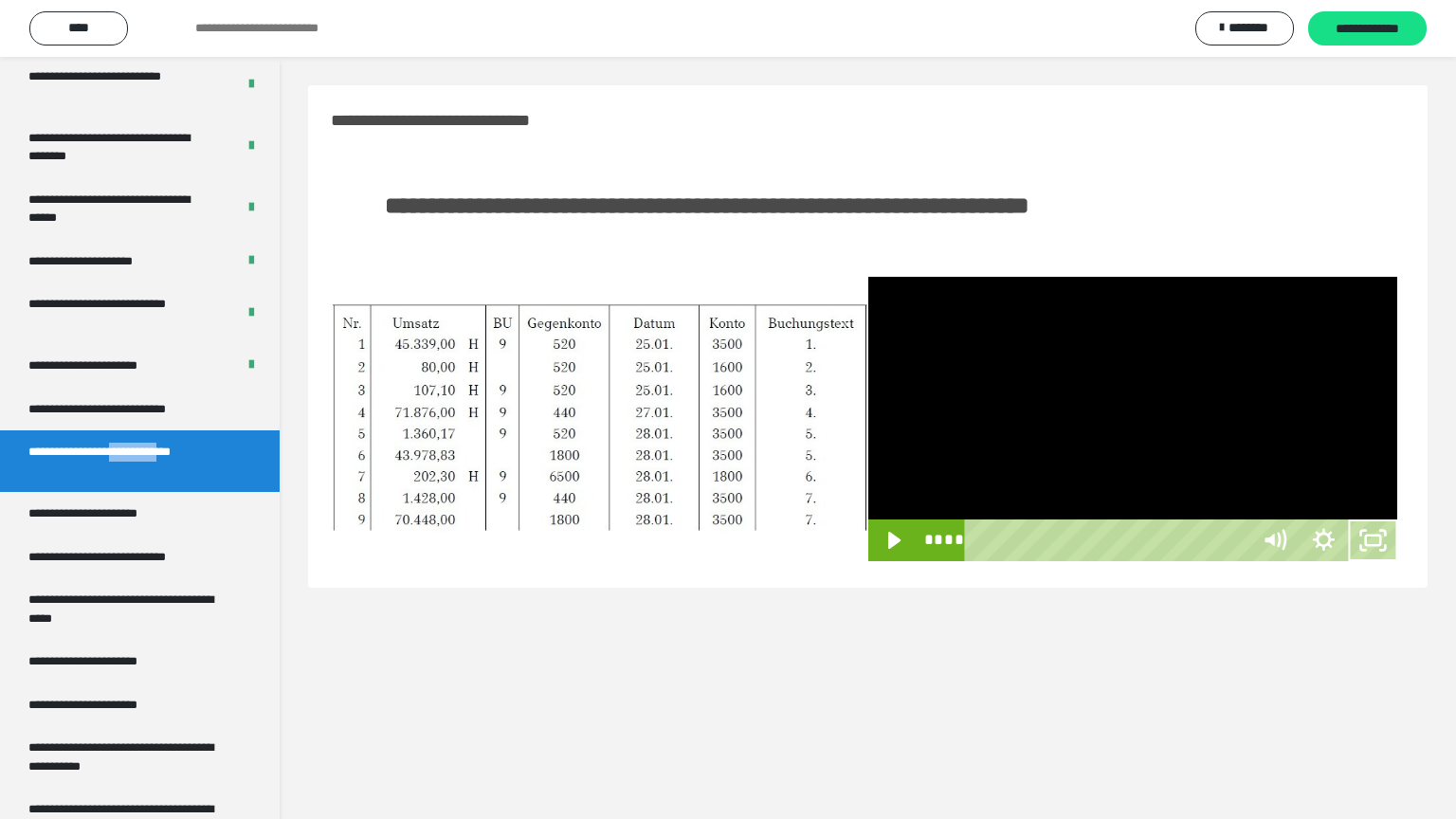 type 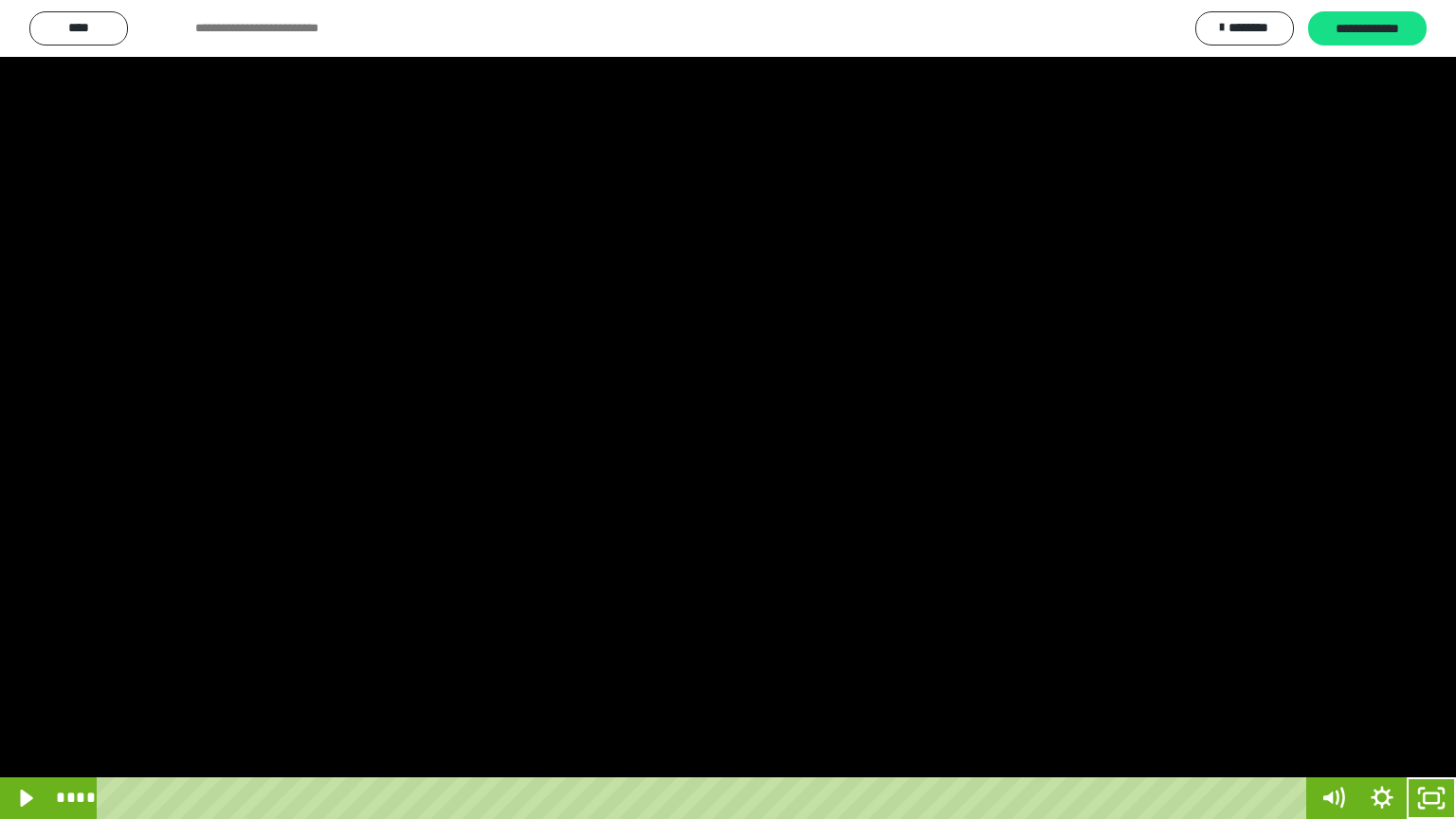 click at bounding box center (728, 410) 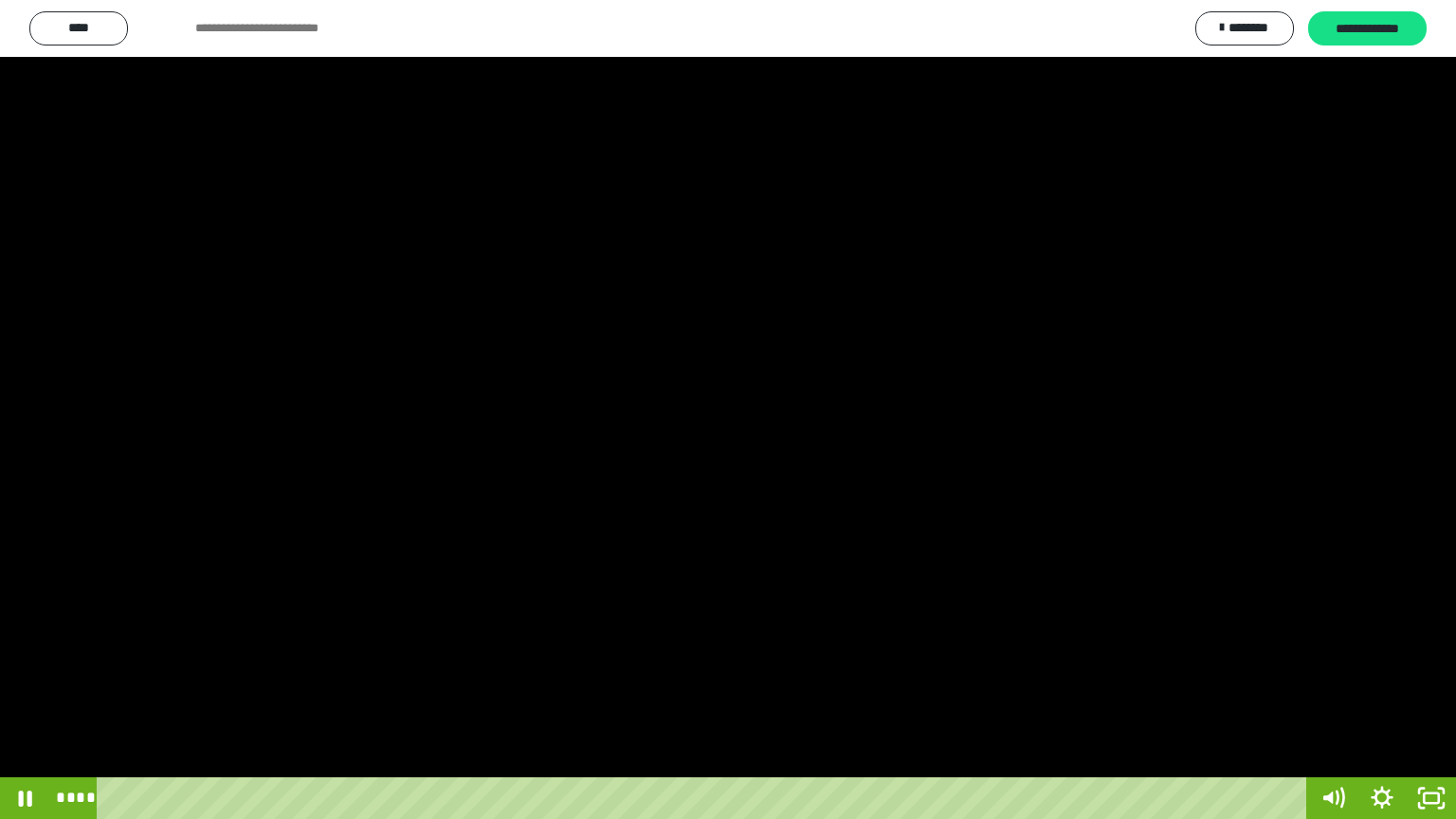 type 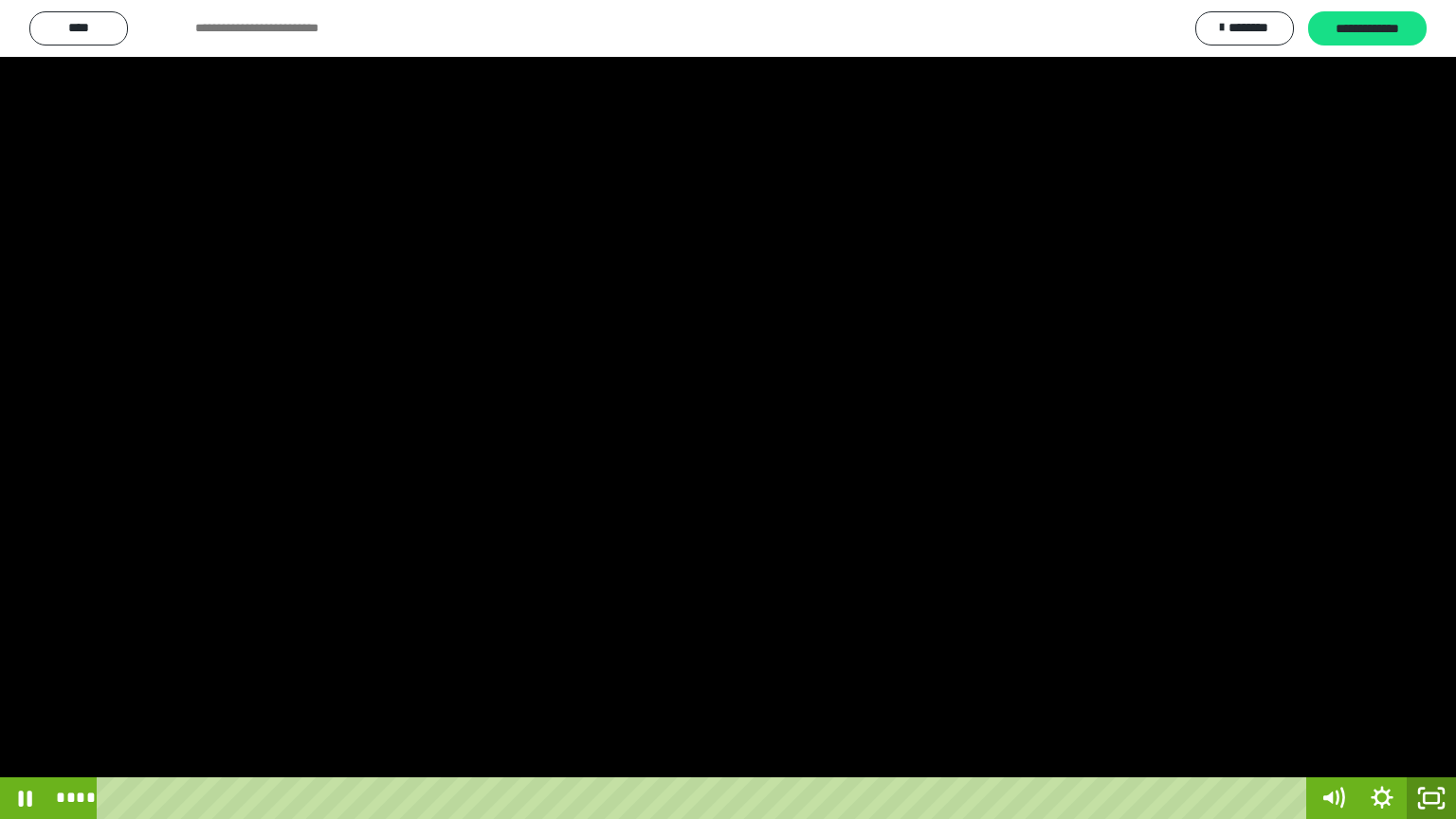 click 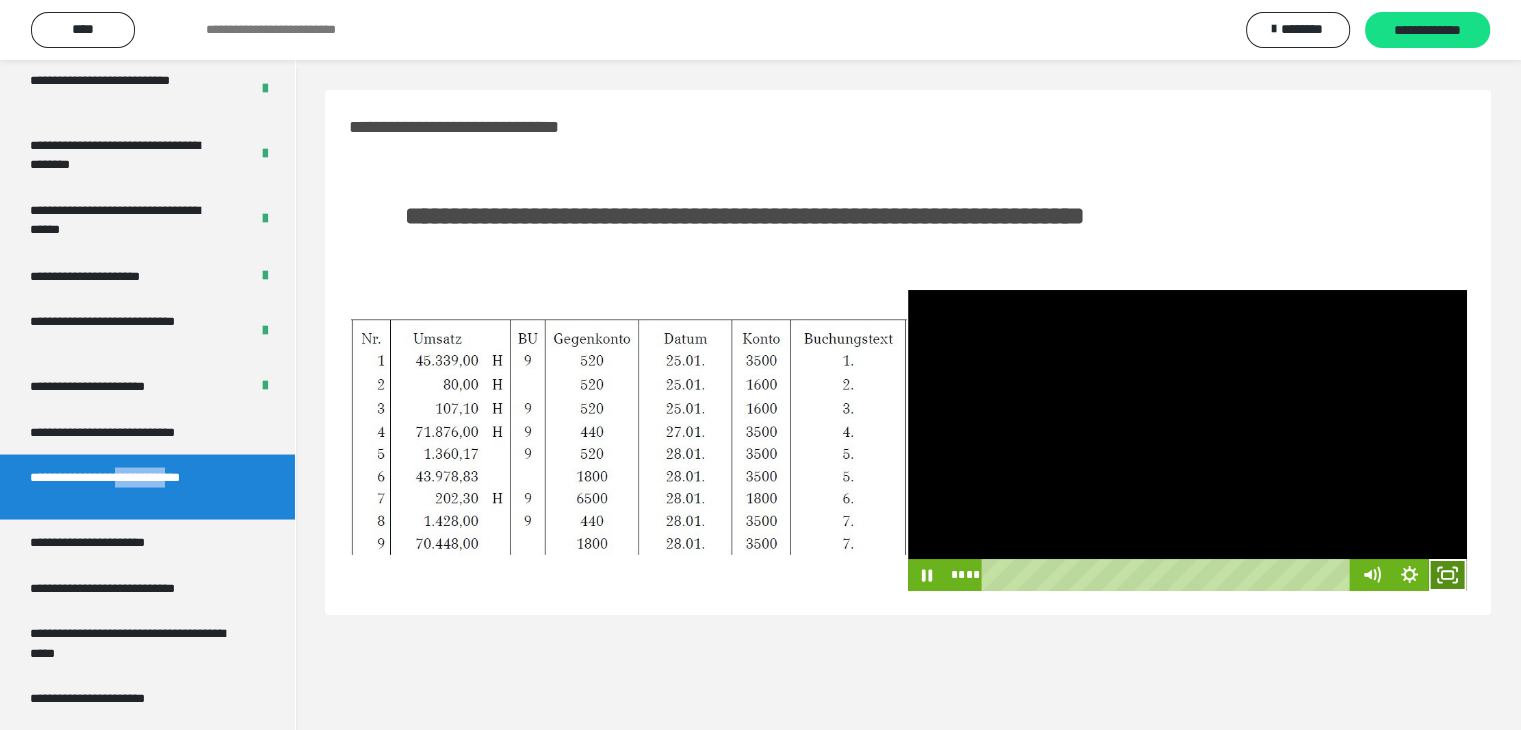 click 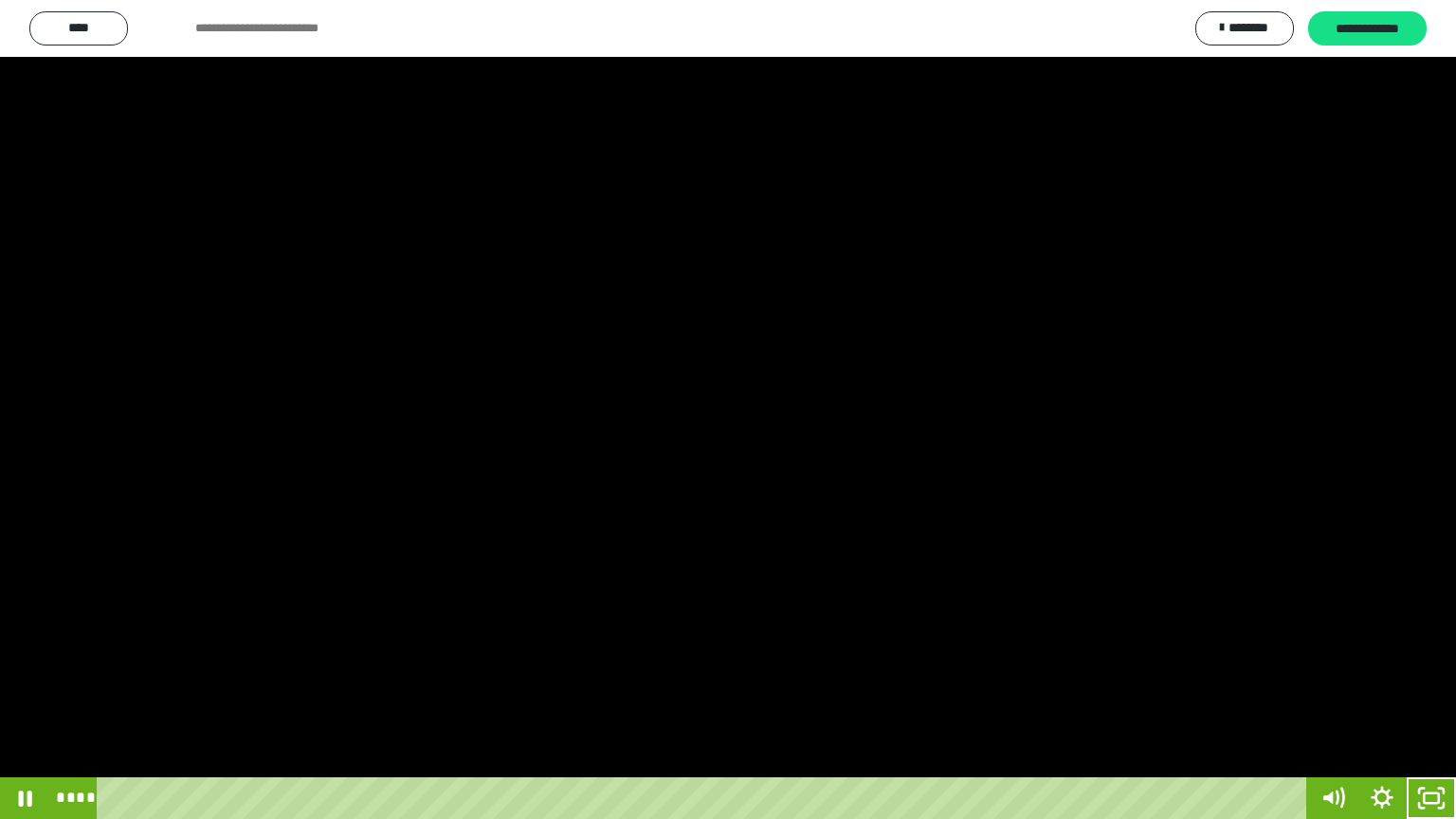 click at bounding box center [728, 410] 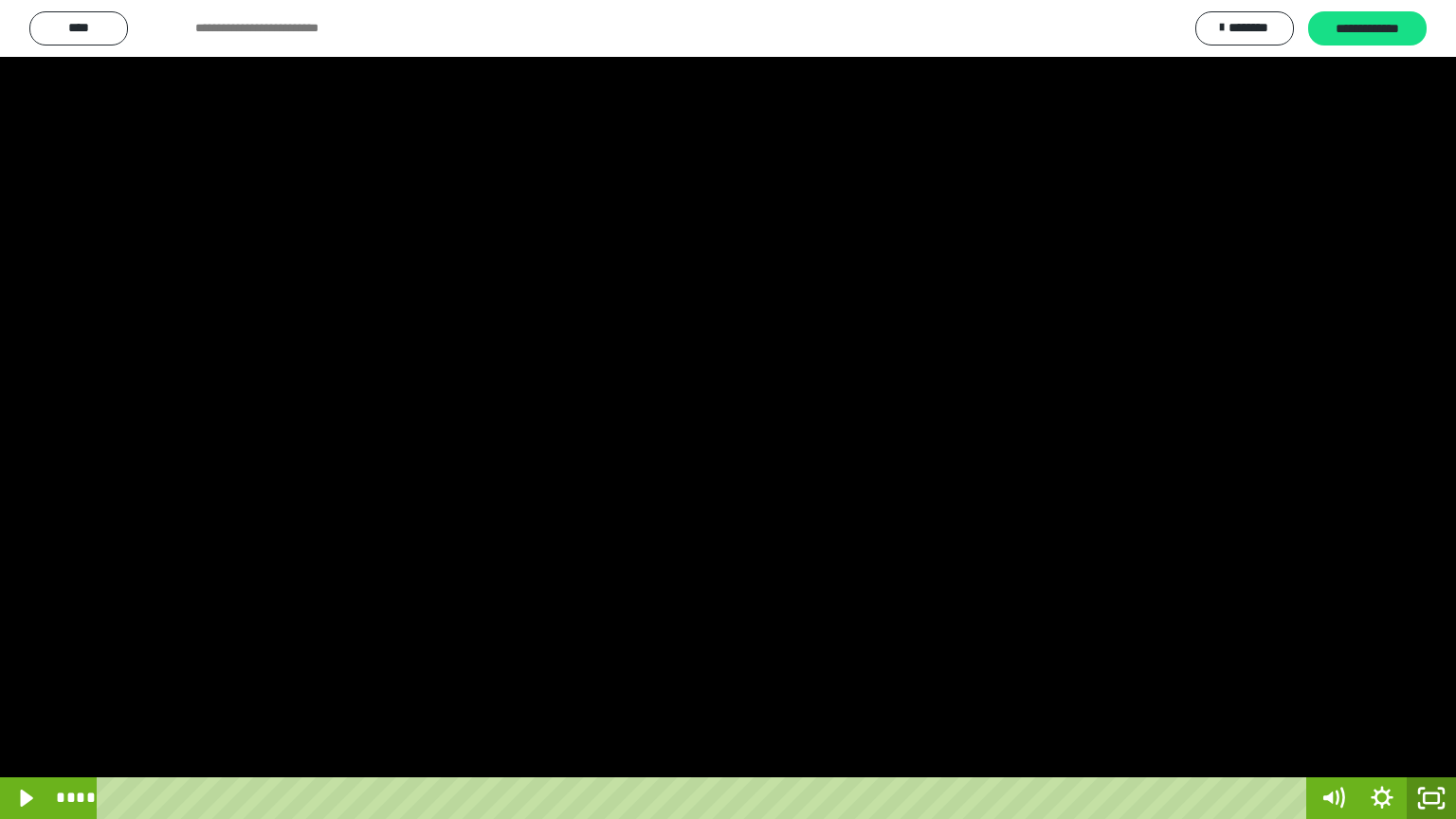 drag, startPoint x: 1430, startPoint y: 798, endPoint x: 1313, endPoint y: 217, distance: 592.66348 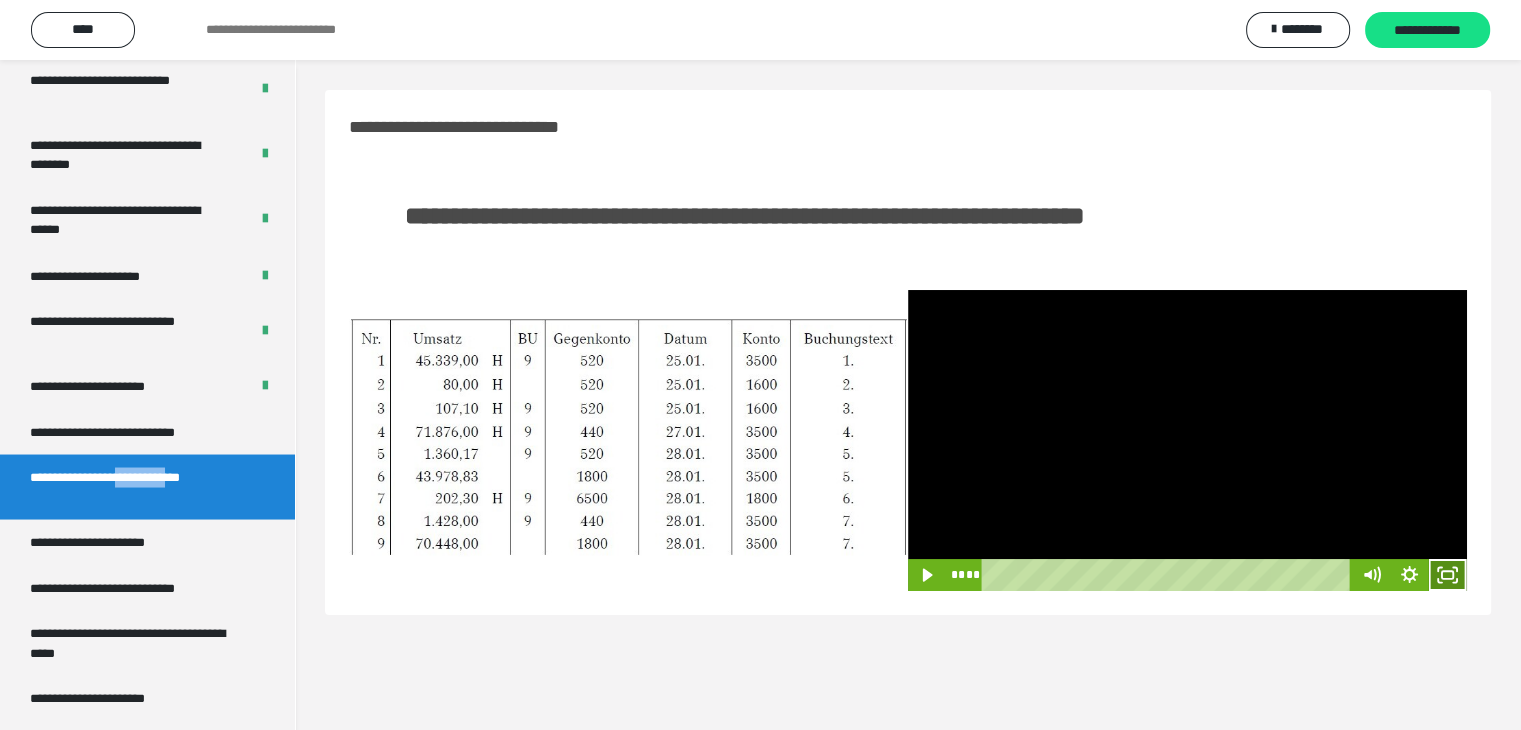 click 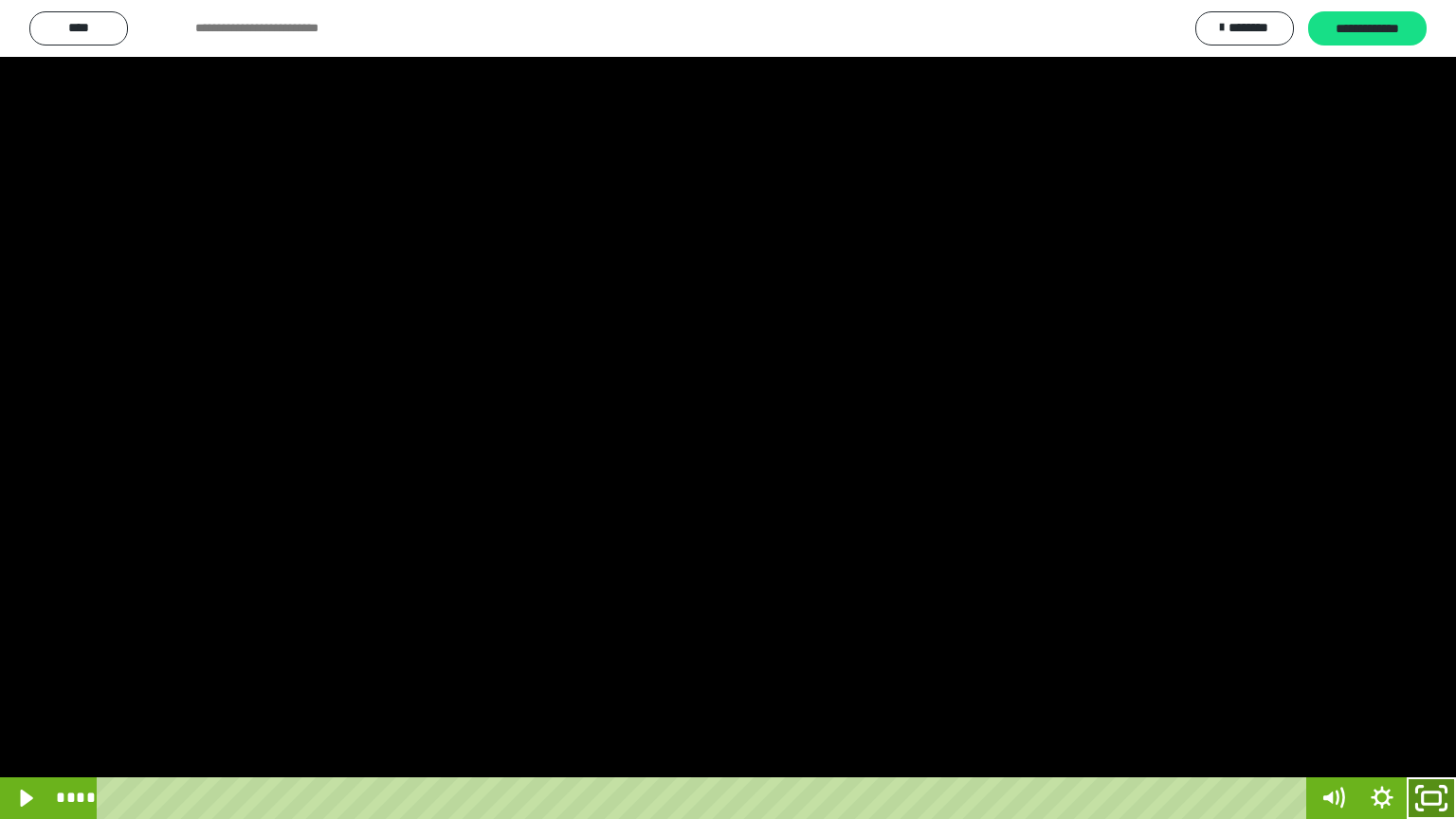 drag, startPoint x: 1445, startPoint y: 797, endPoint x: 1455, endPoint y: 739, distance: 58.855756 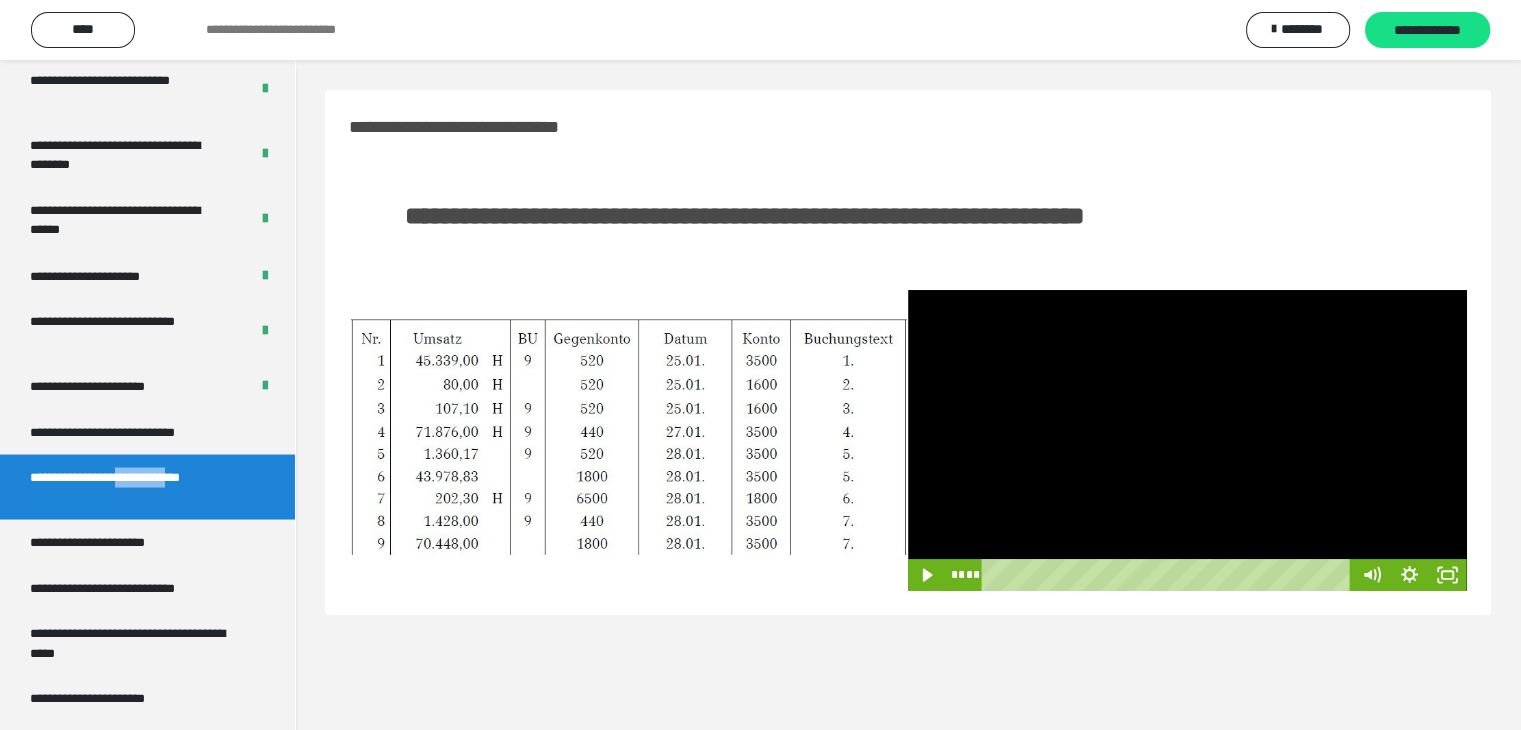 click at bounding box center (1187, 440) 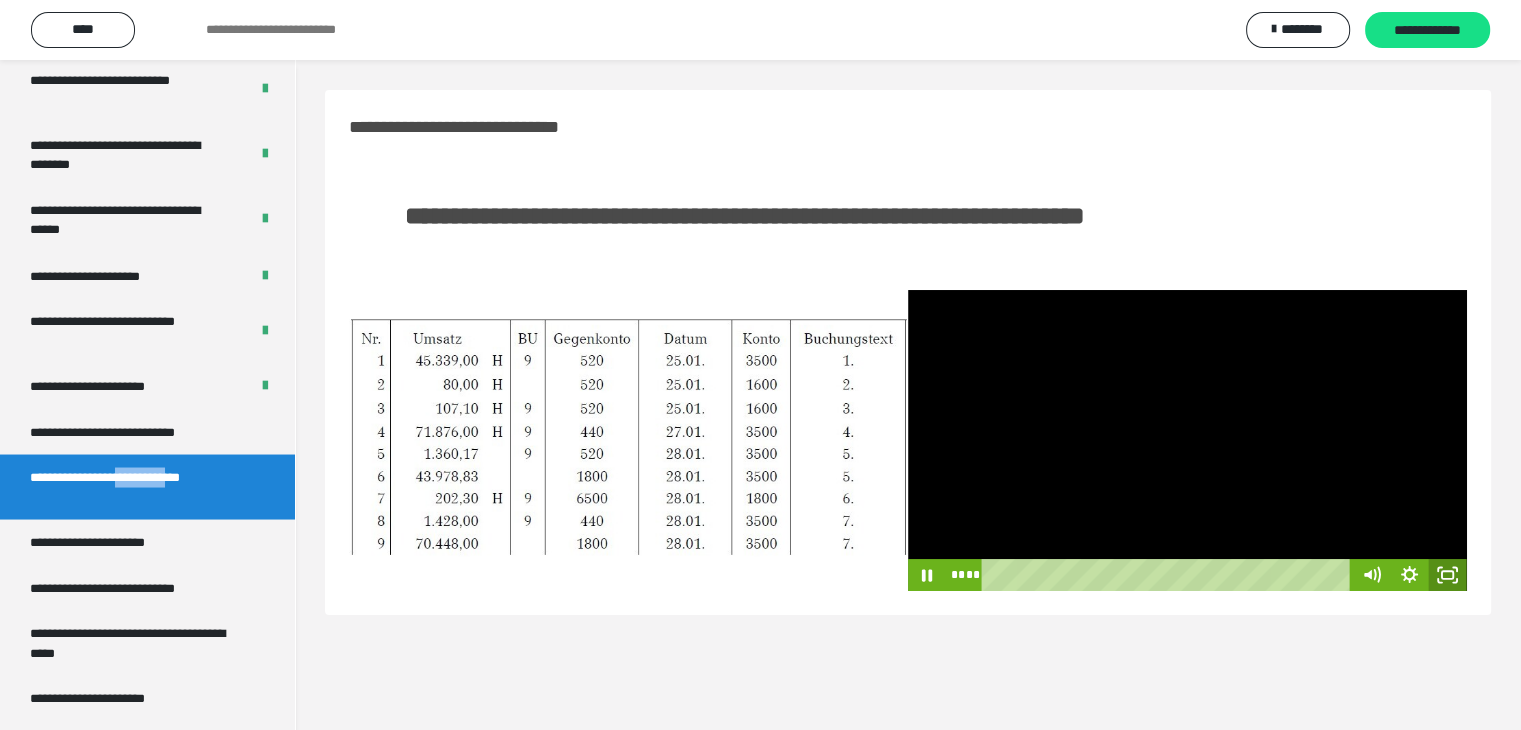 click 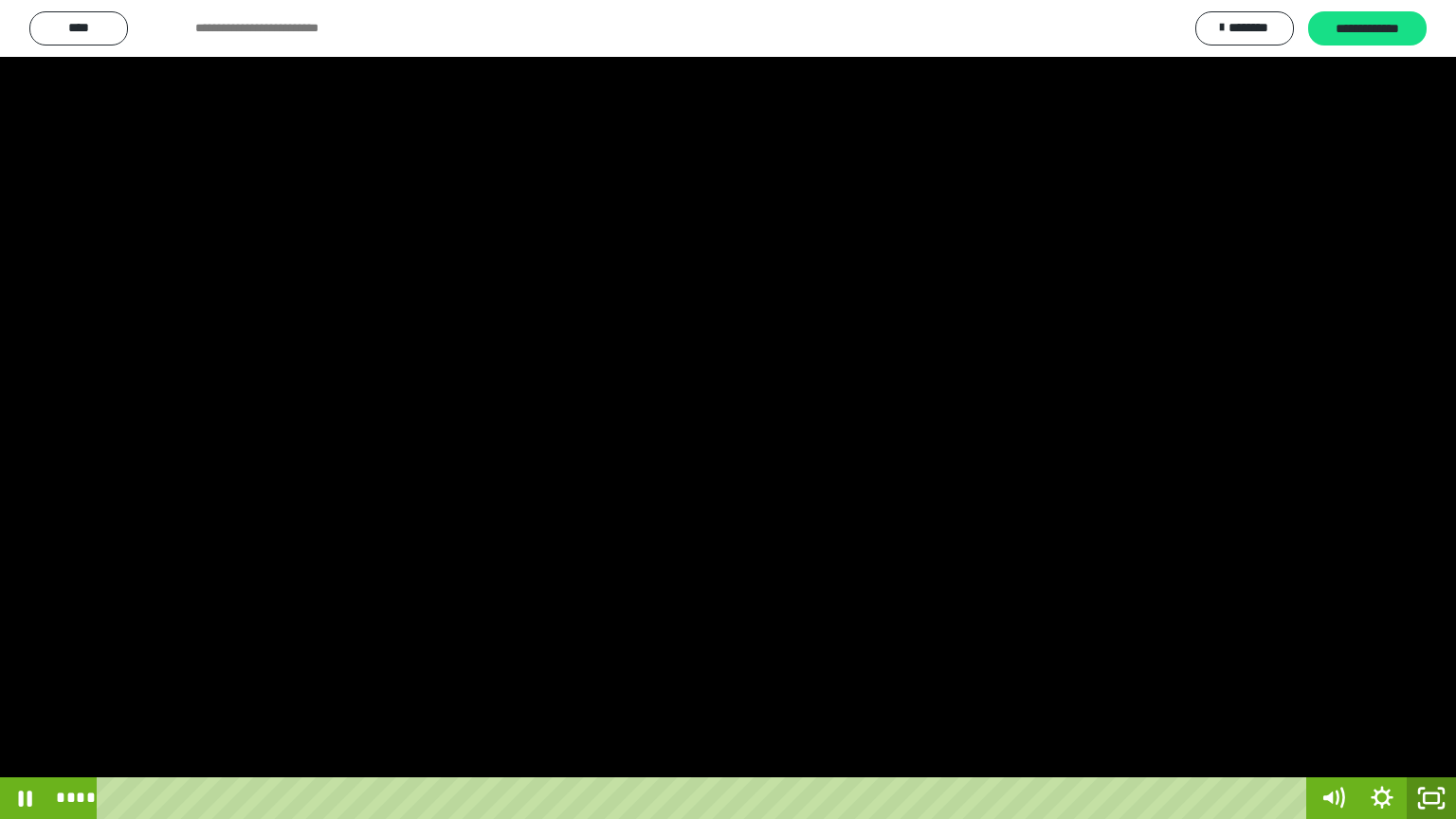 drag, startPoint x: 1426, startPoint y: 796, endPoint x: 1427, endPoint y: 758, distance: 38.013156 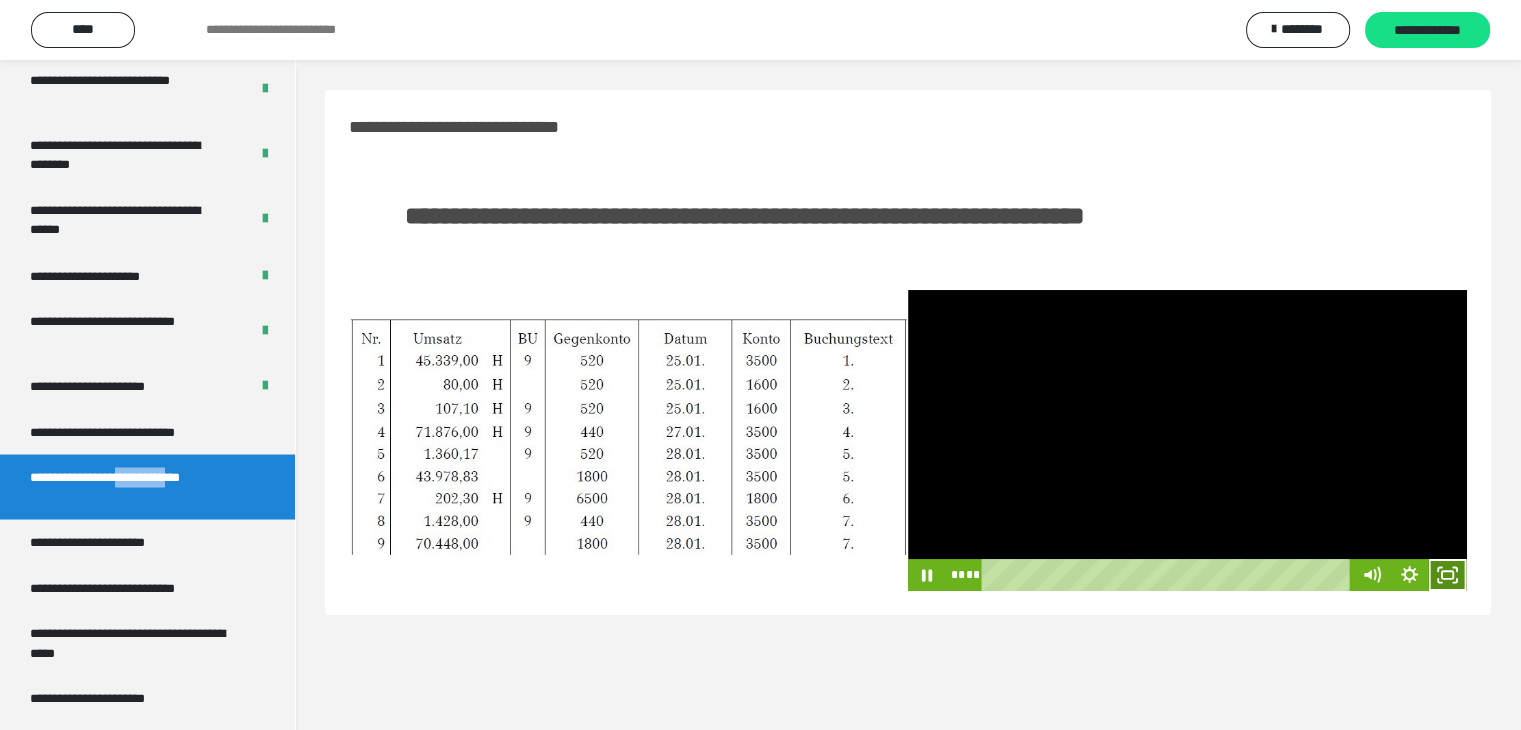 click 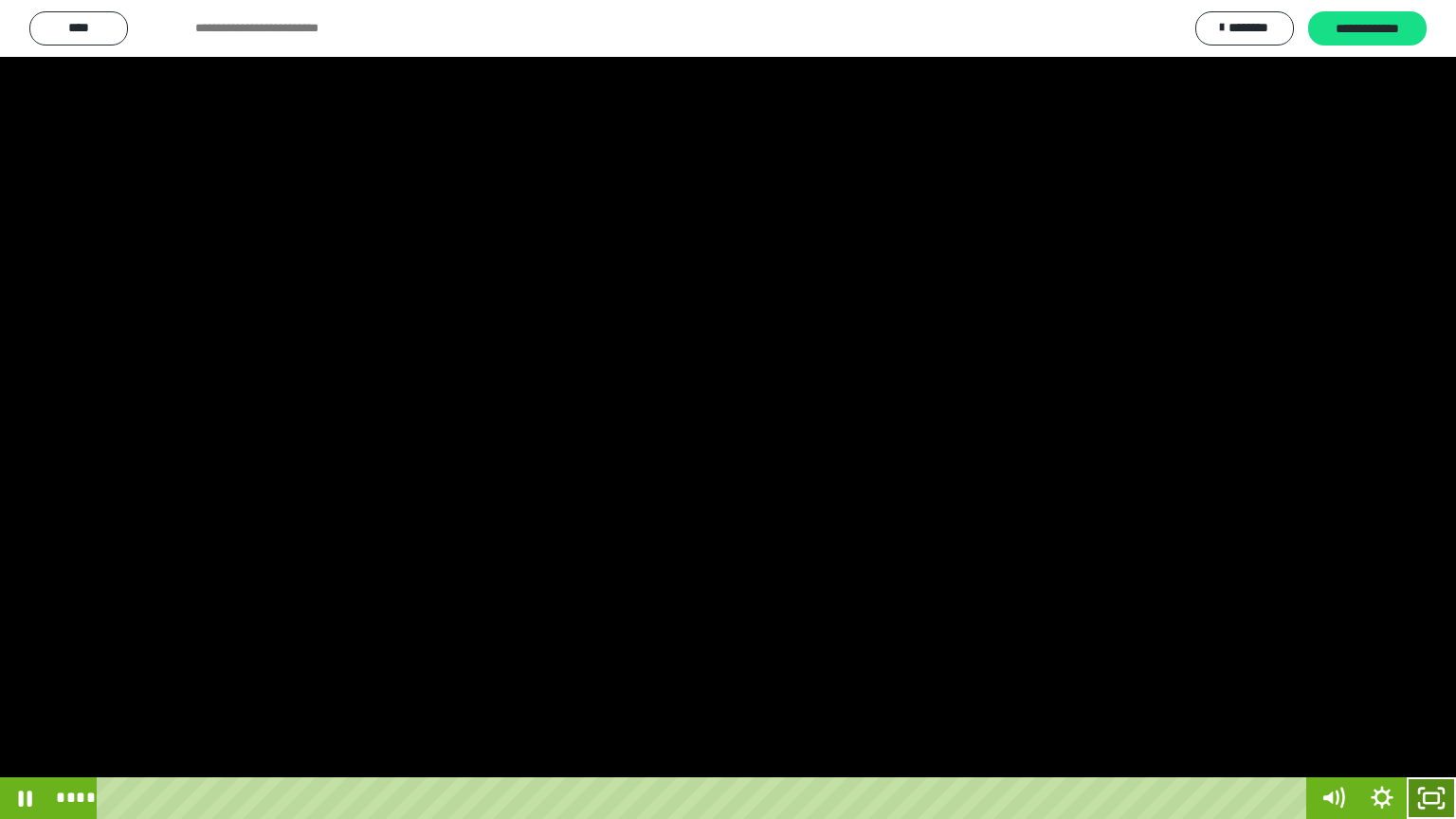 drag, startPoint x: 1435, startPoint y: 797, endPoint x: 1434, endPoint y: 746, distance: 51.0098 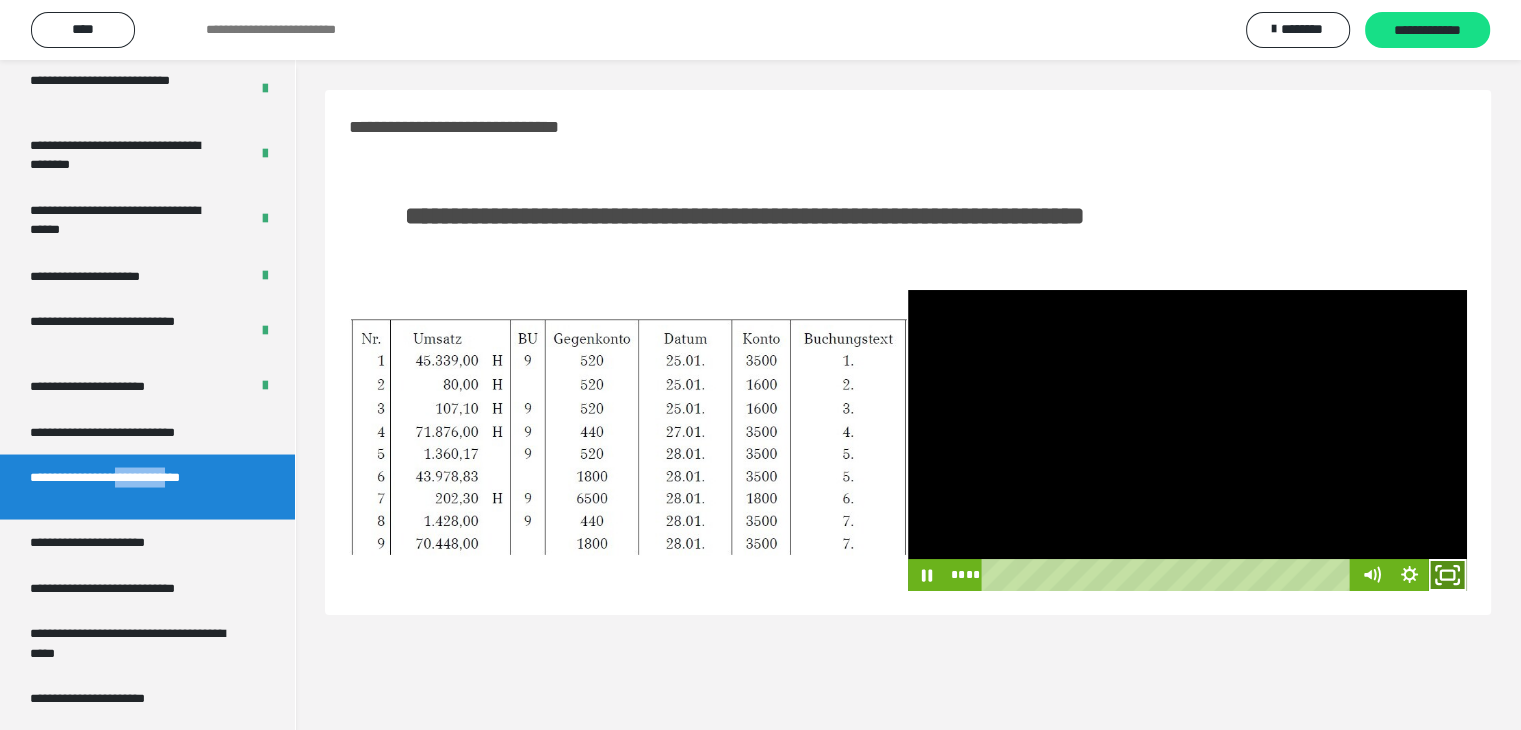 click 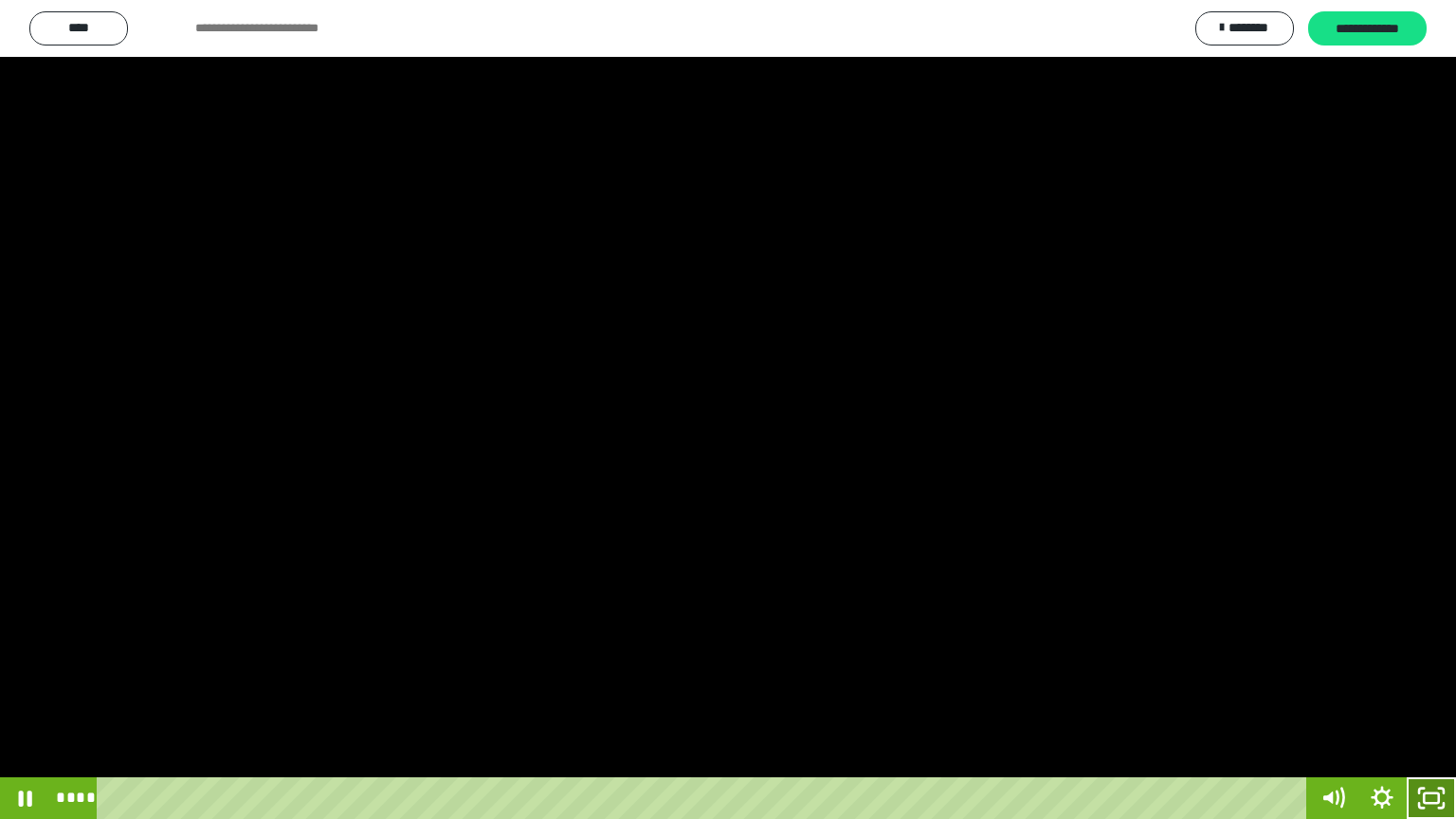 click 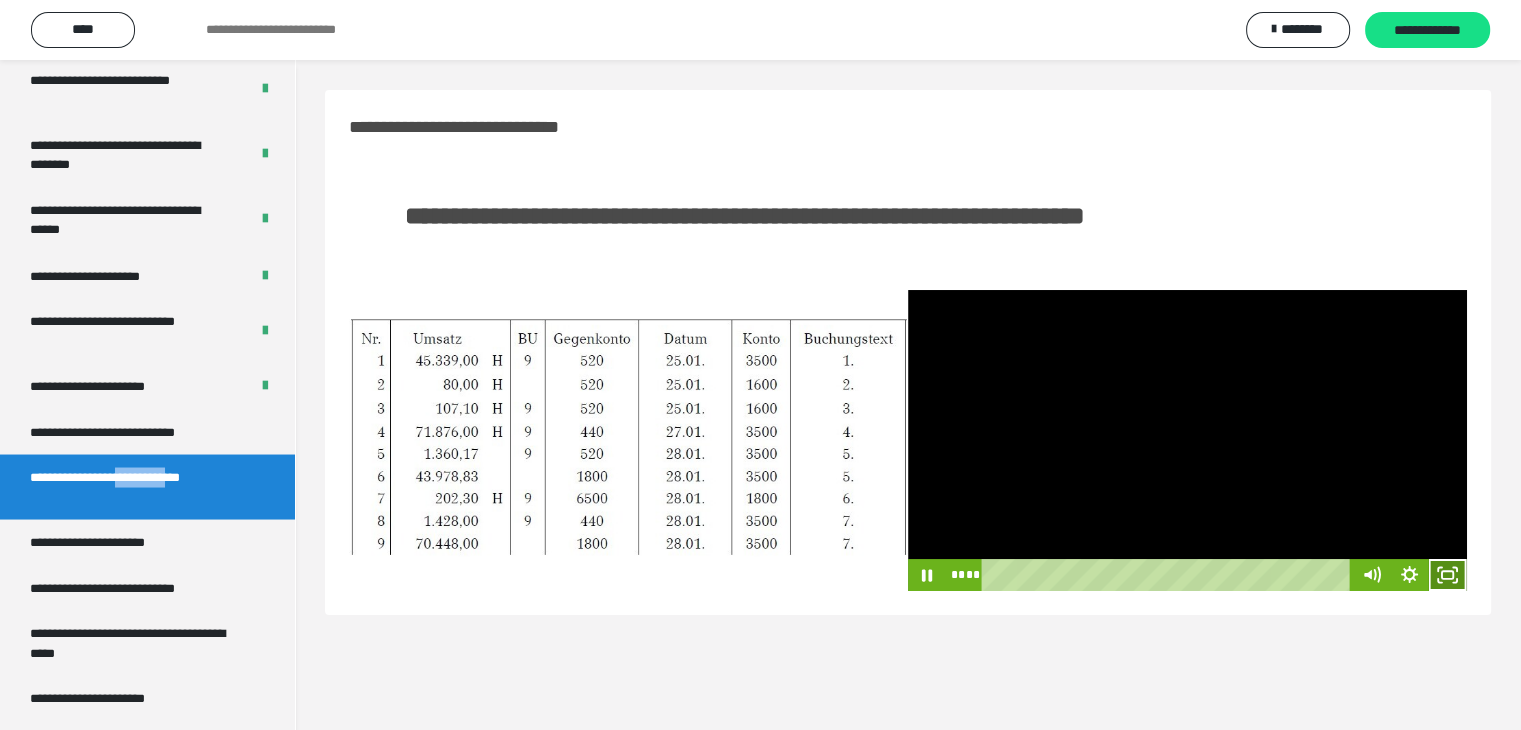 click 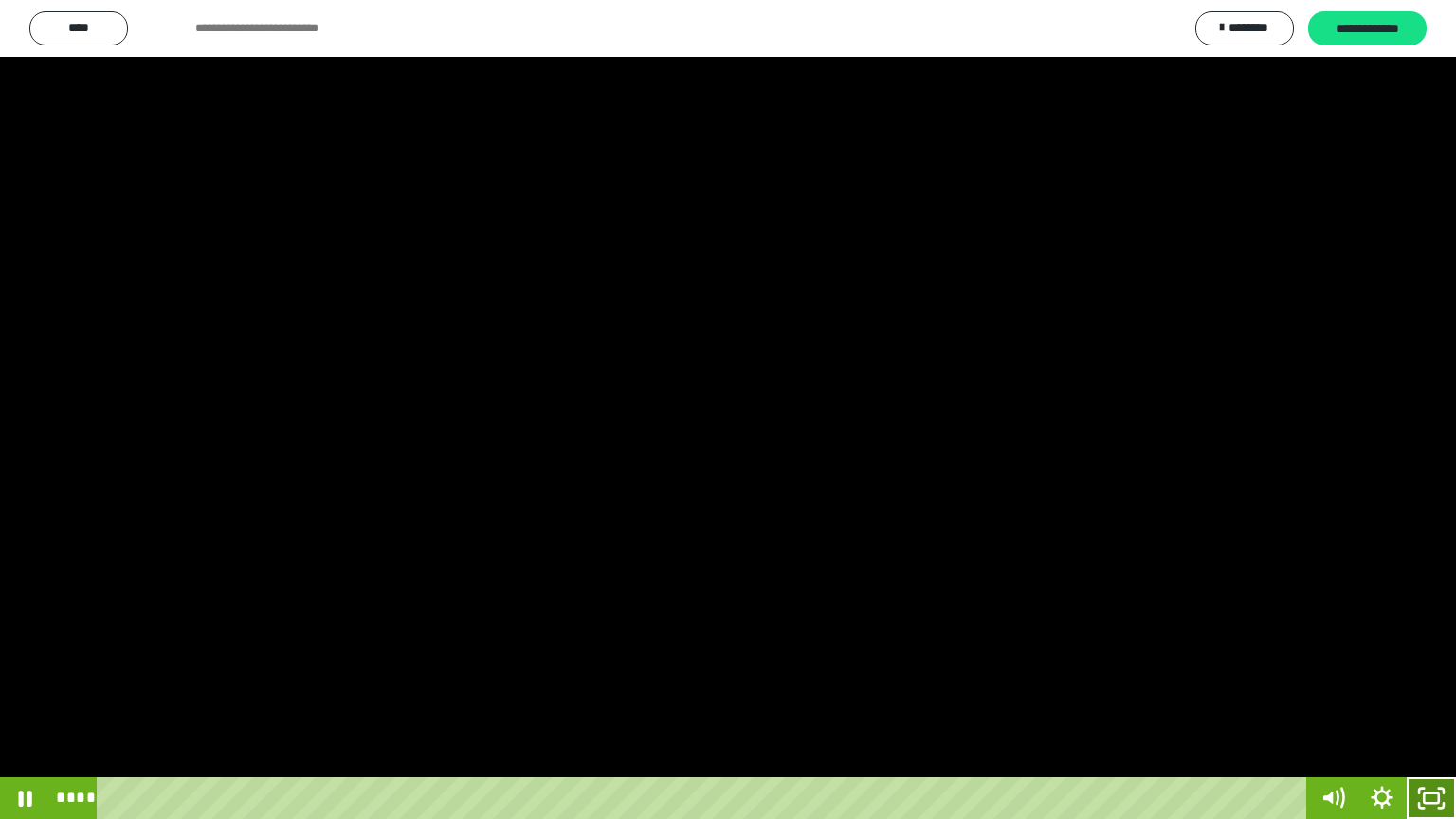 click 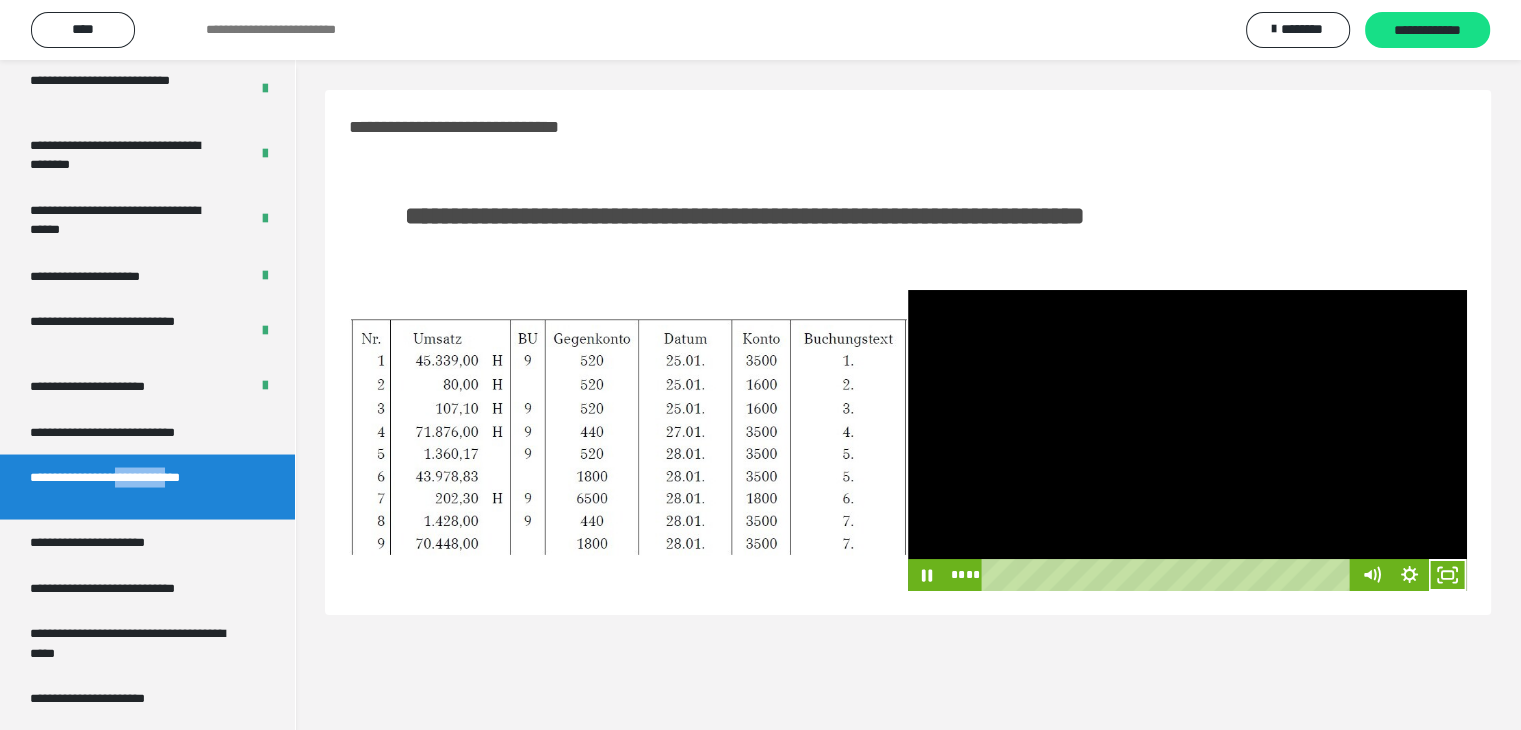 click on "**********" at bounding box center [908, 352] 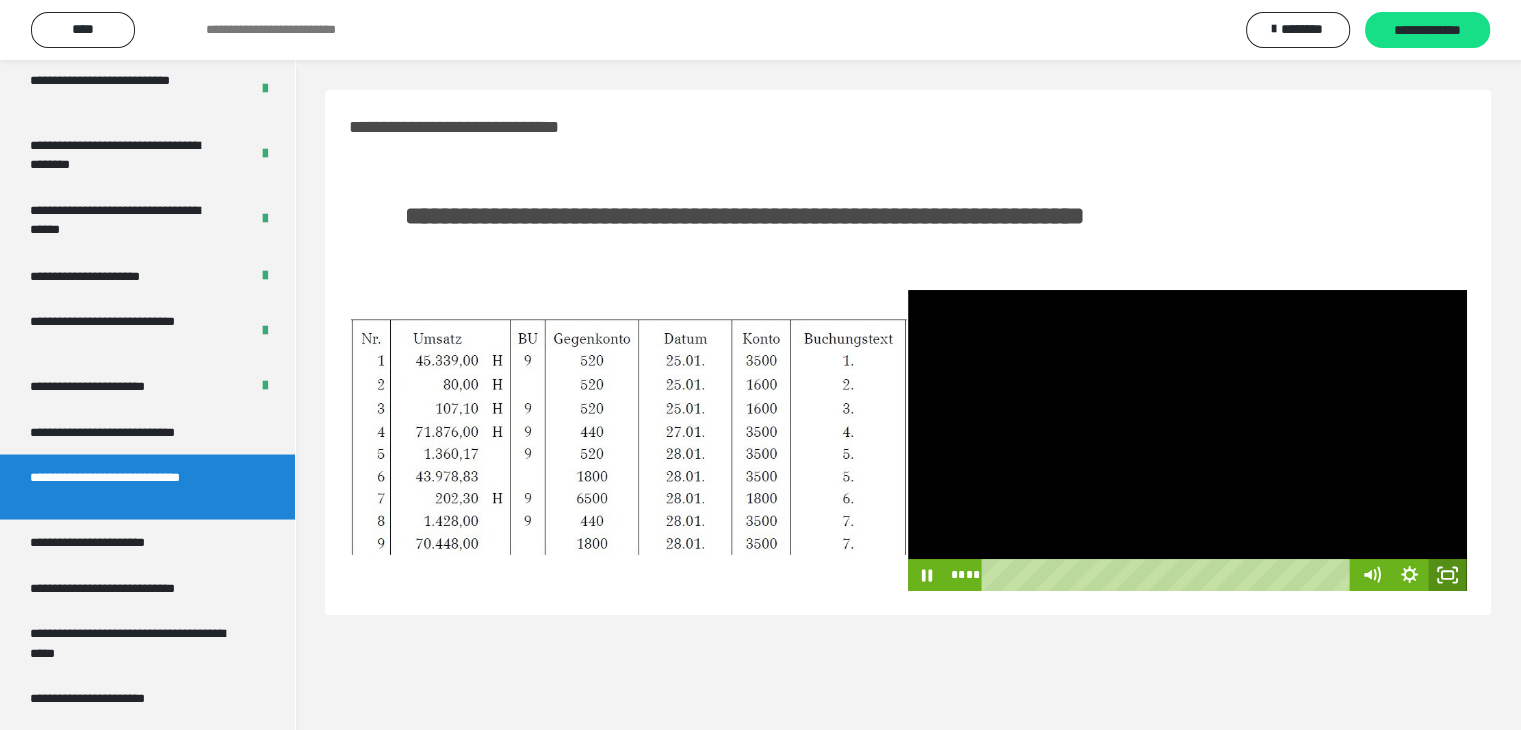 click 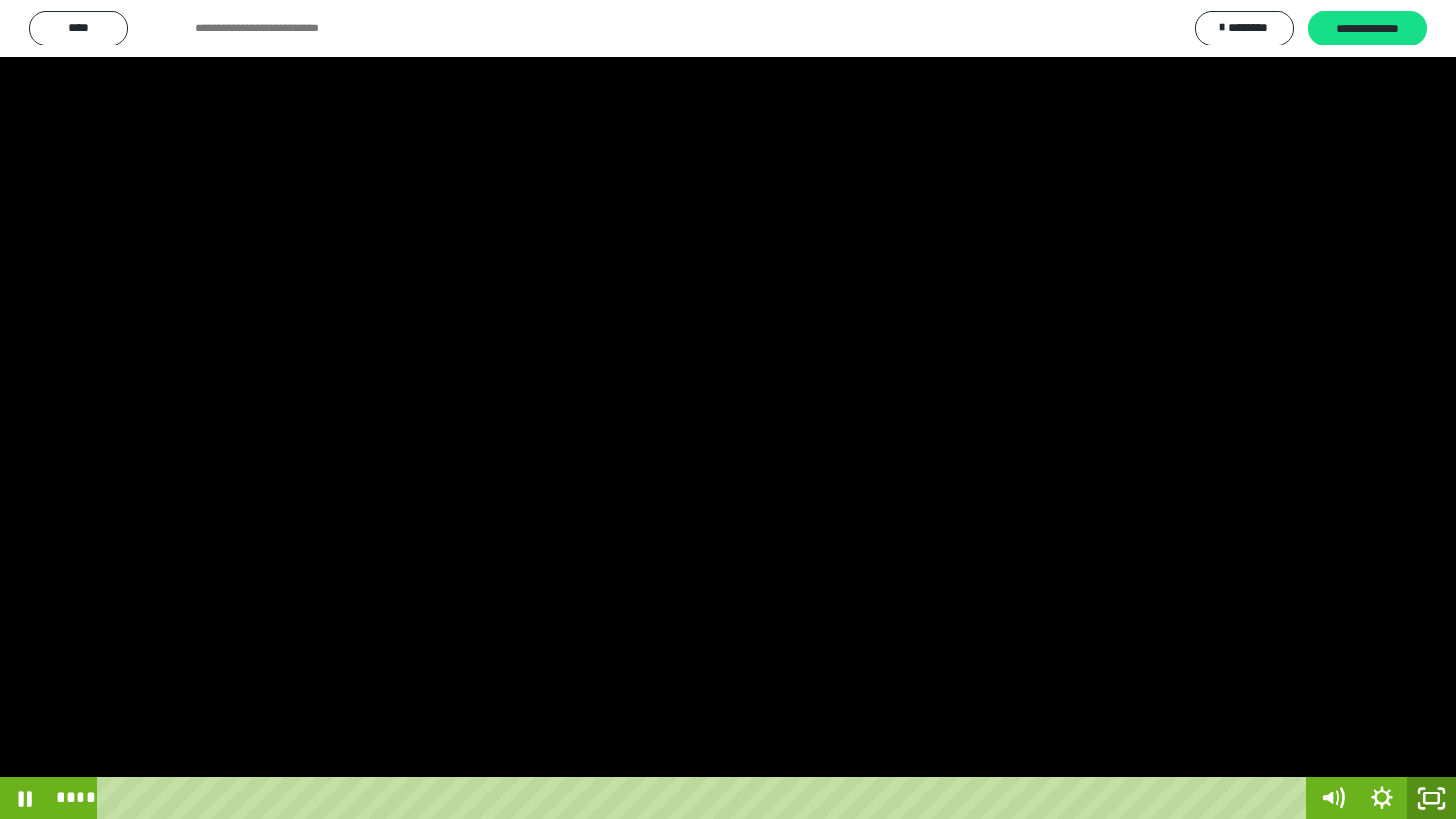 drag, startPoint x: 1431, startPoint y: 792, endPoint x: 1433, endPoint y: 773, distance: 19.104973 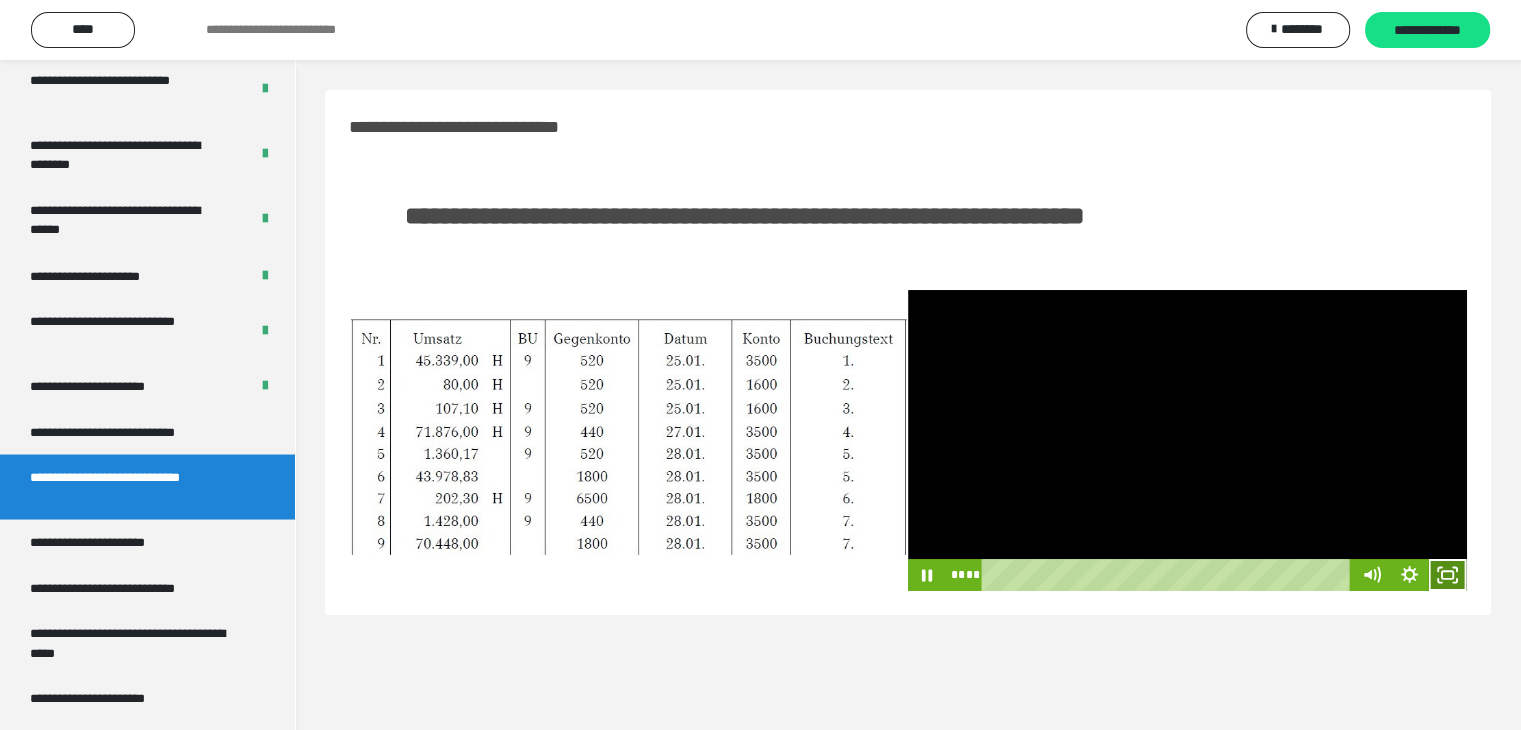 click 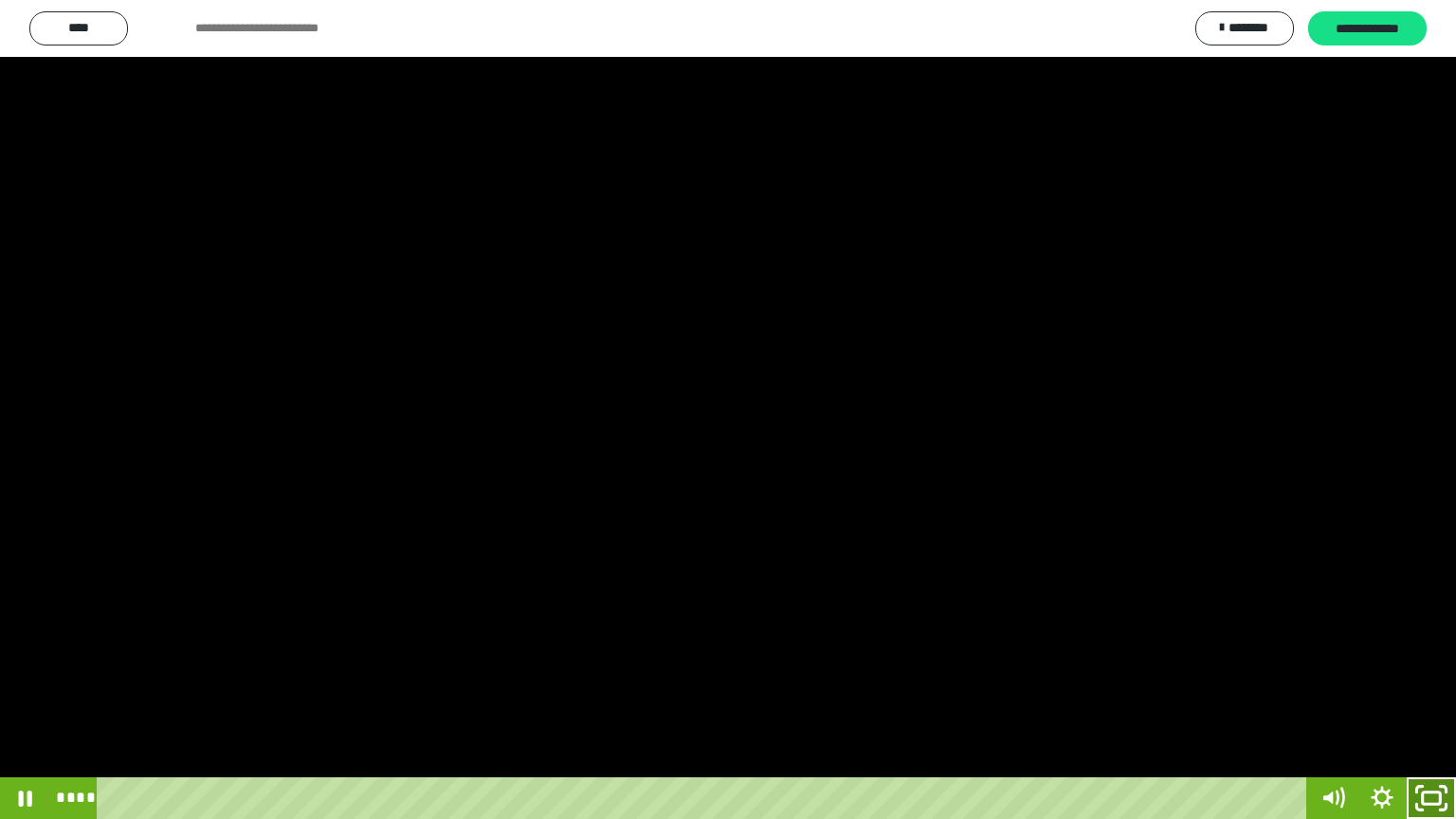 click 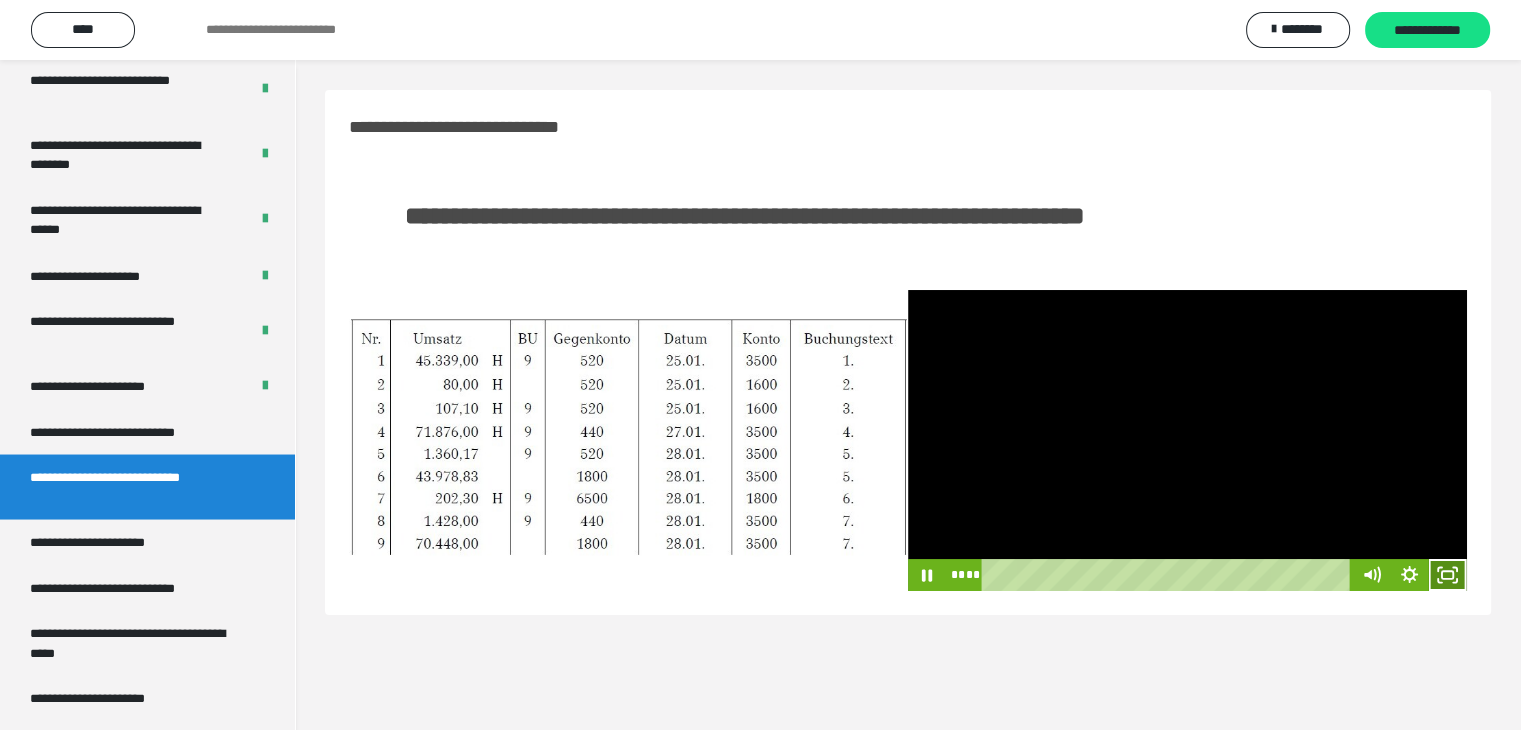 click 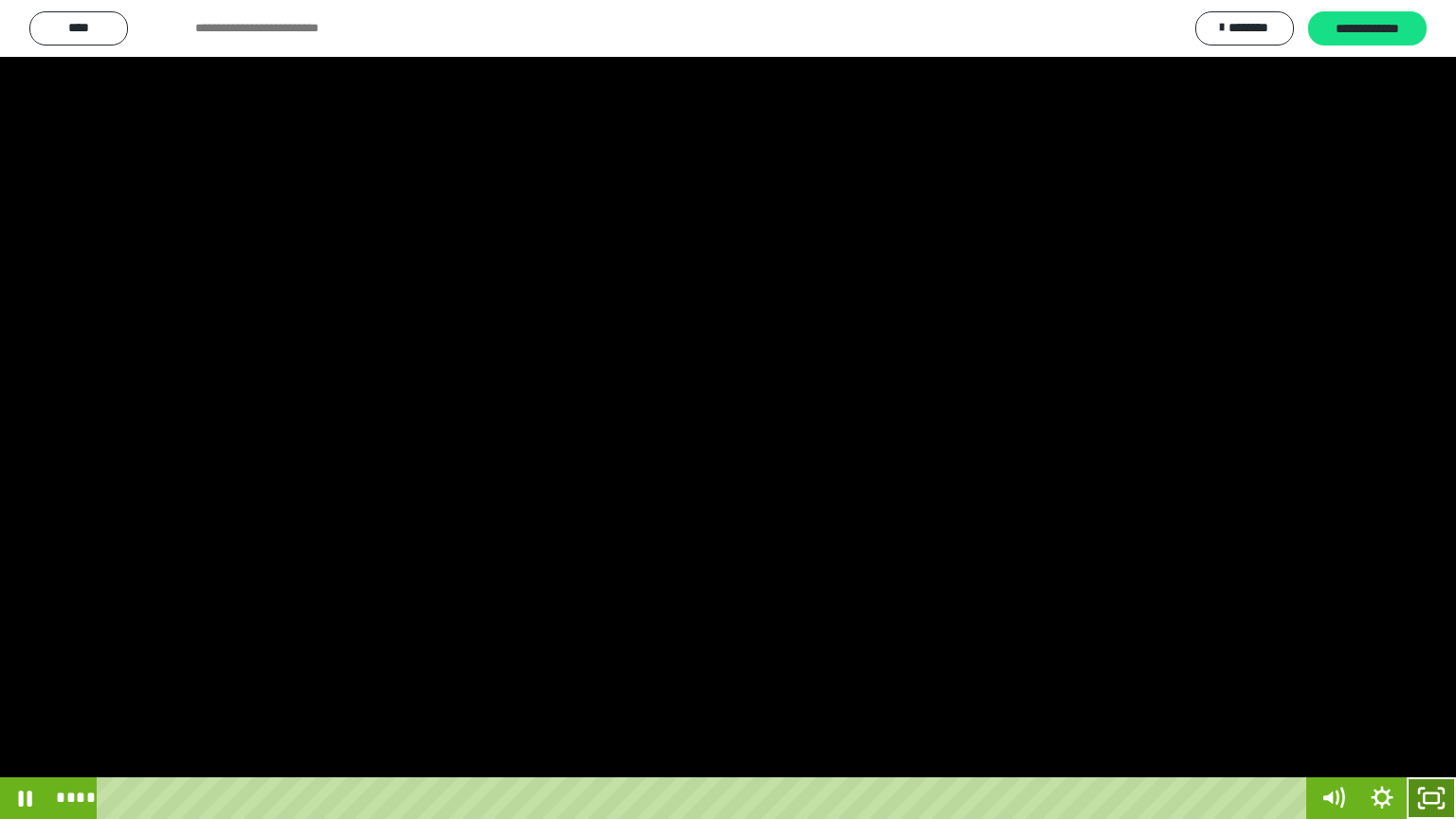 click 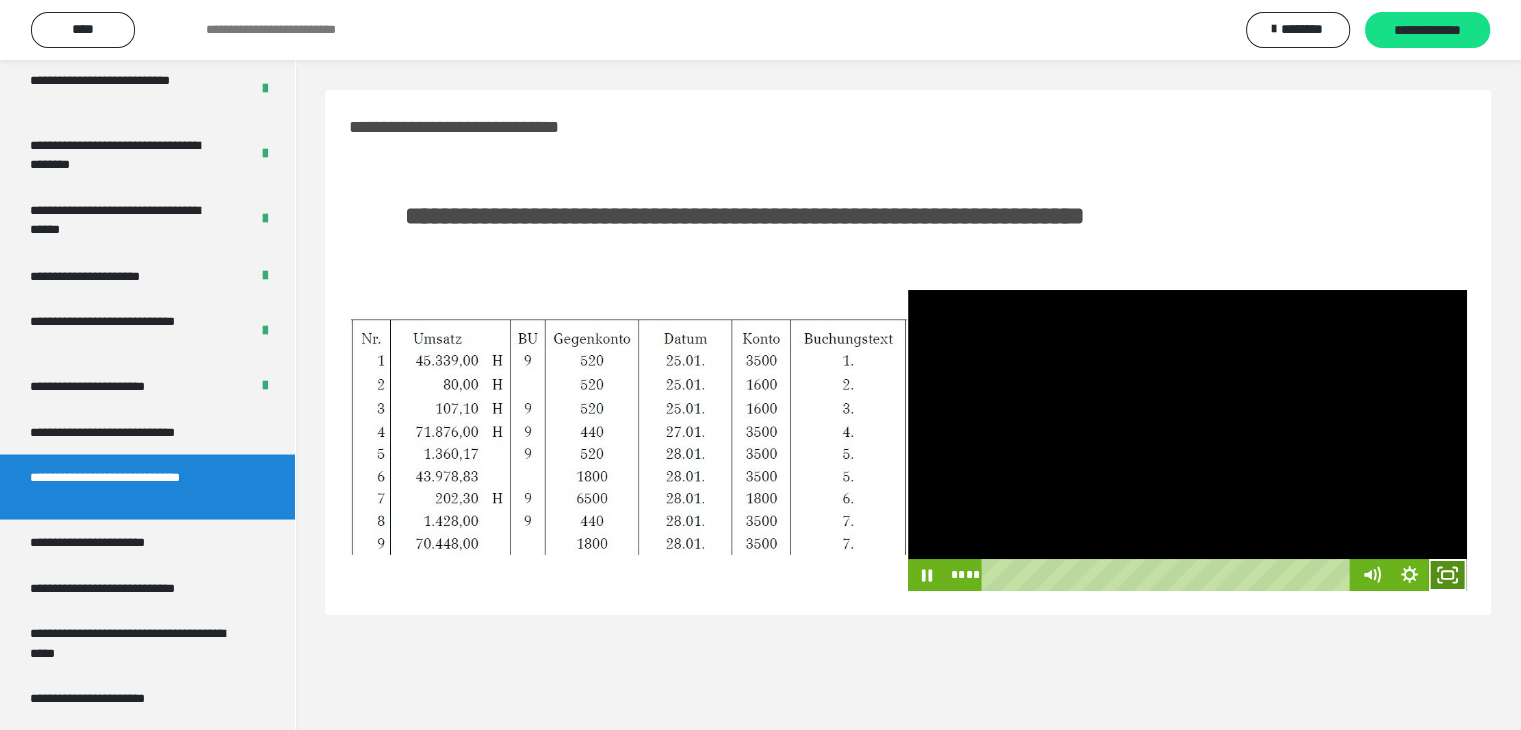 click 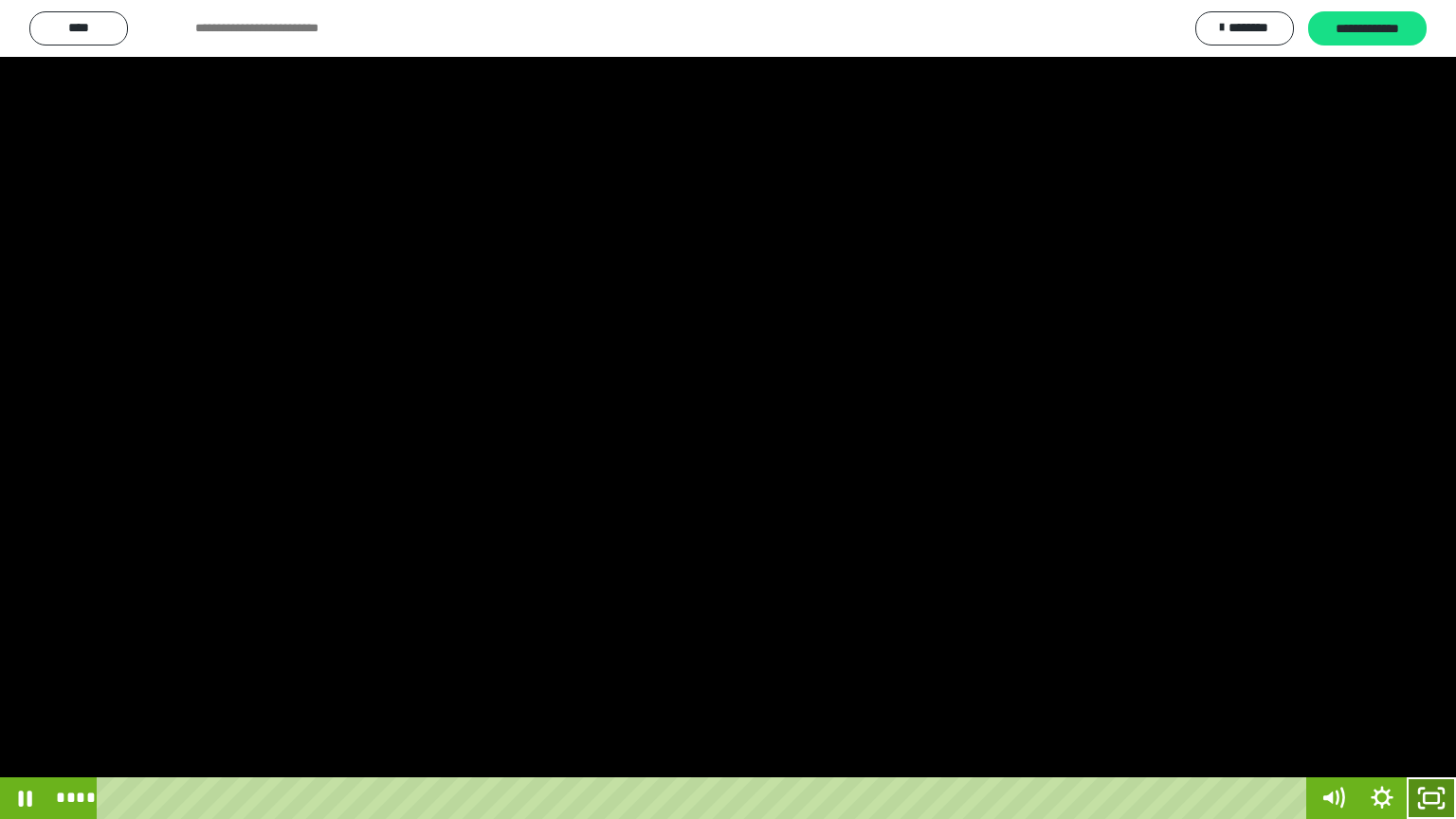 click 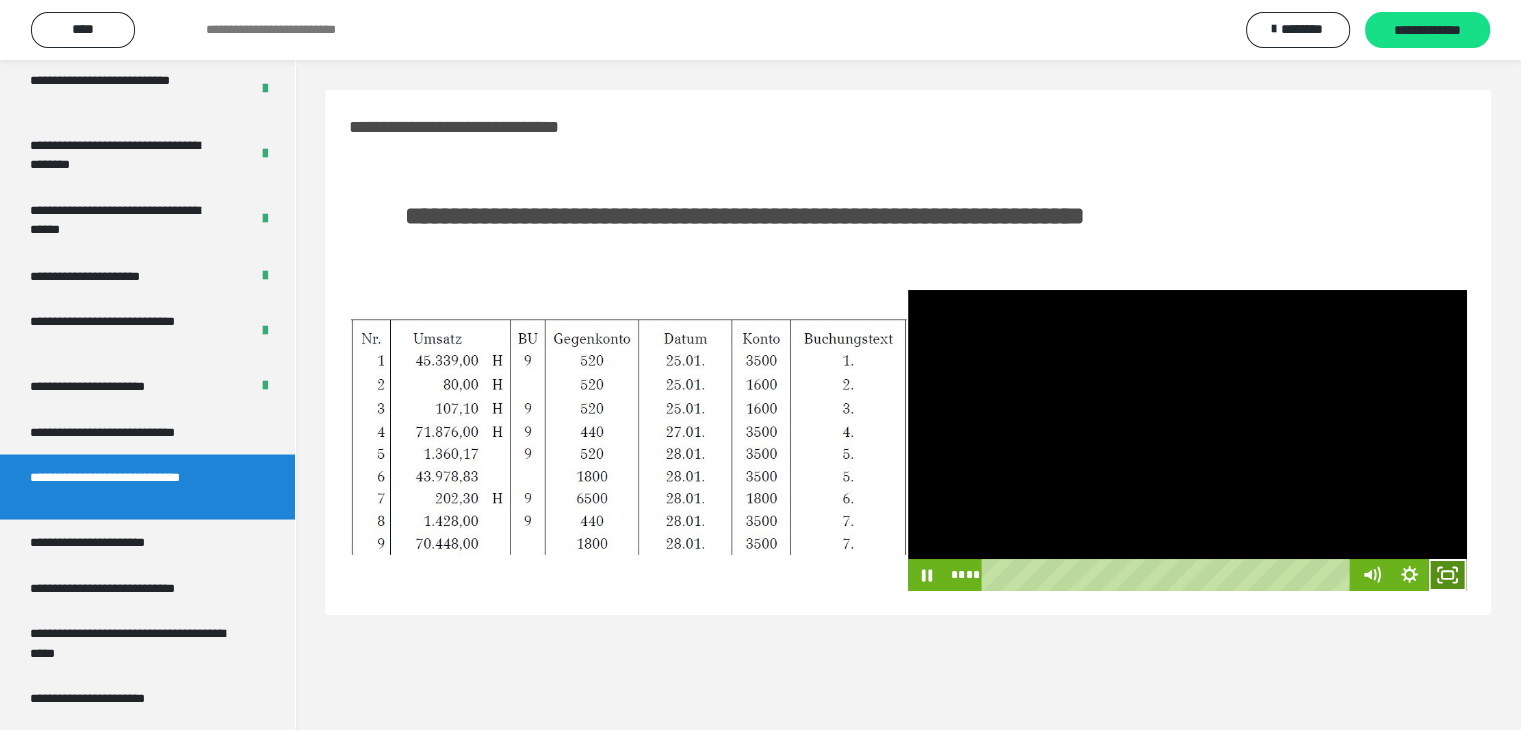click 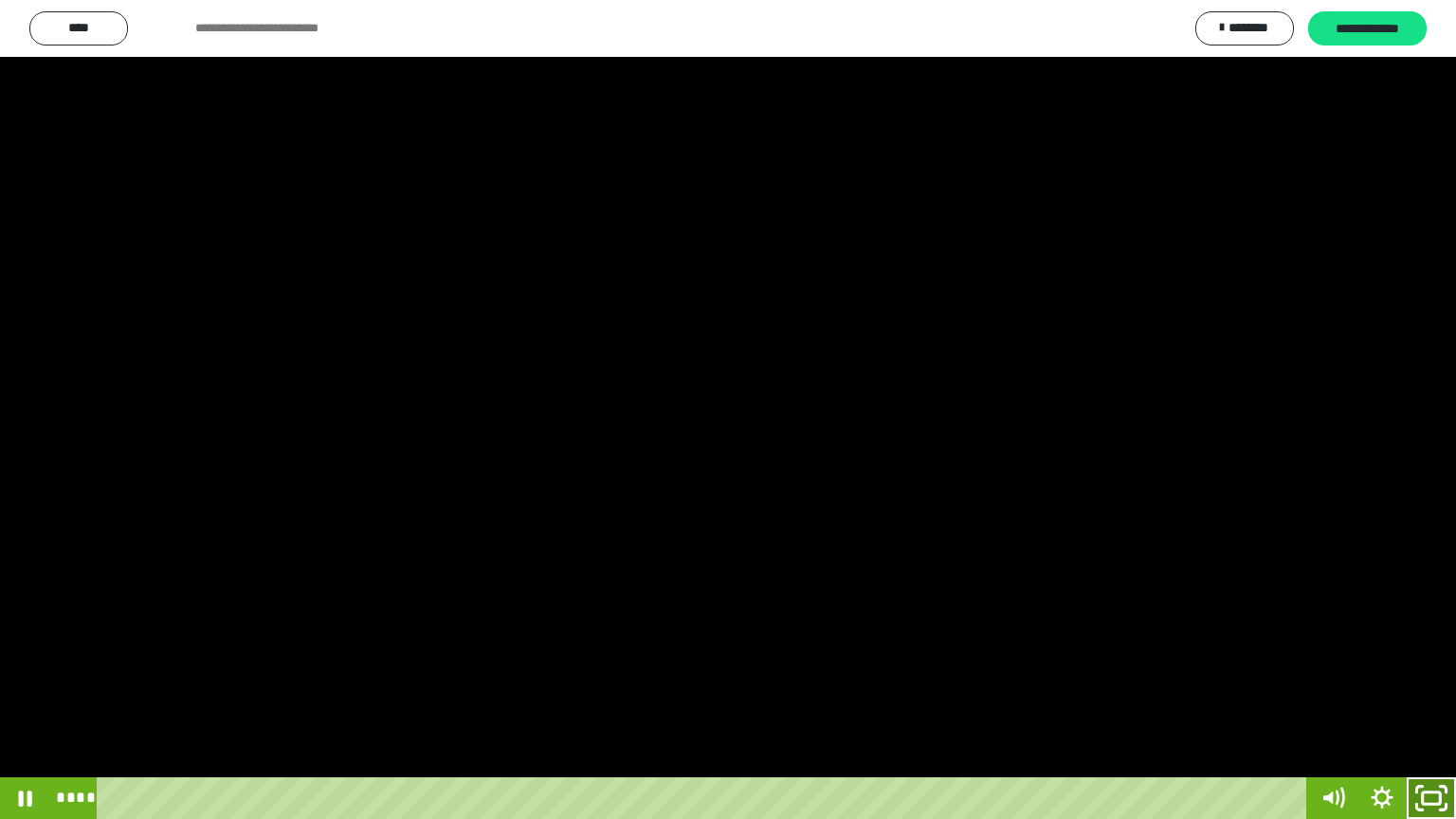 drag, startPoint x: 1445, startPoint y: 791, endPoint x: 1392, endPoint y: 576, distance: 221.4362 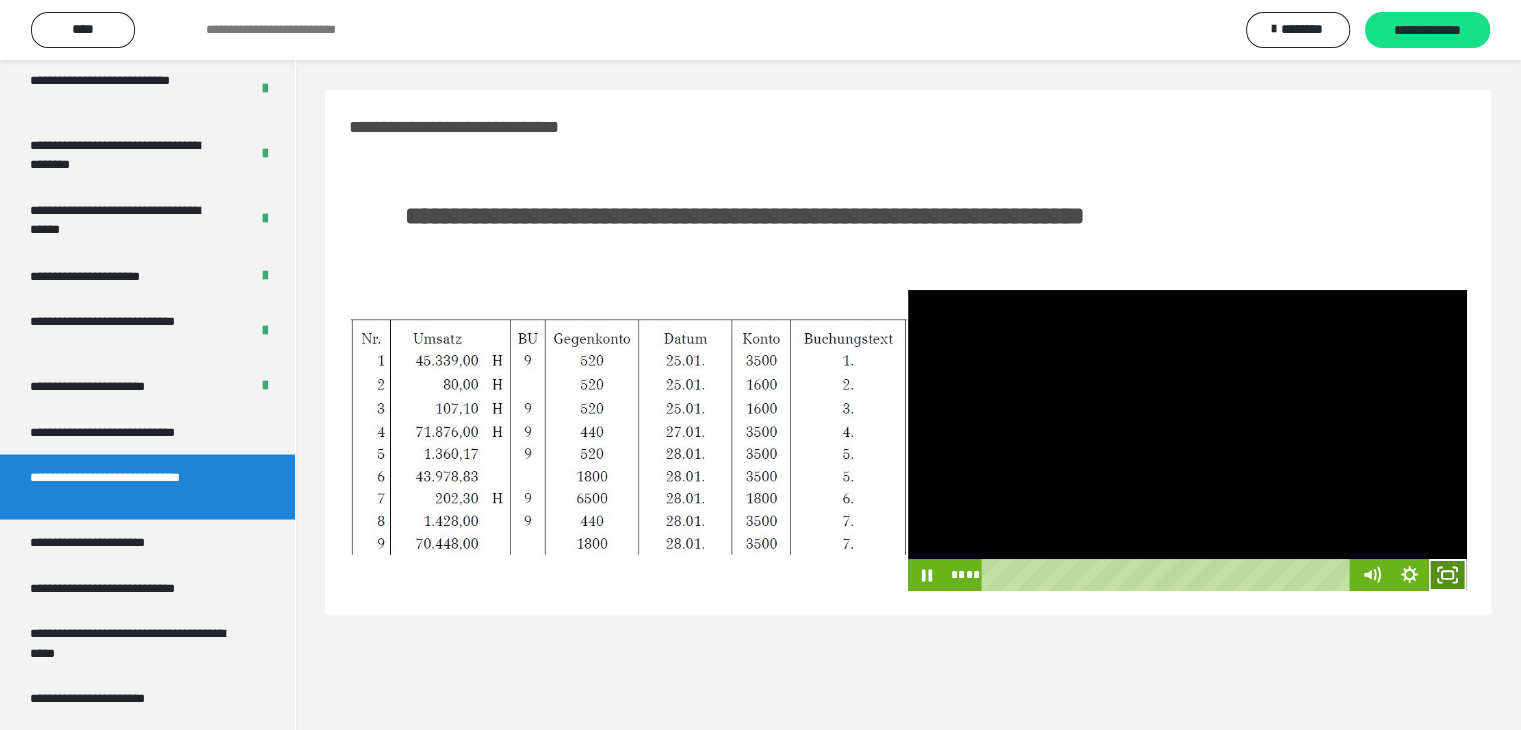 click 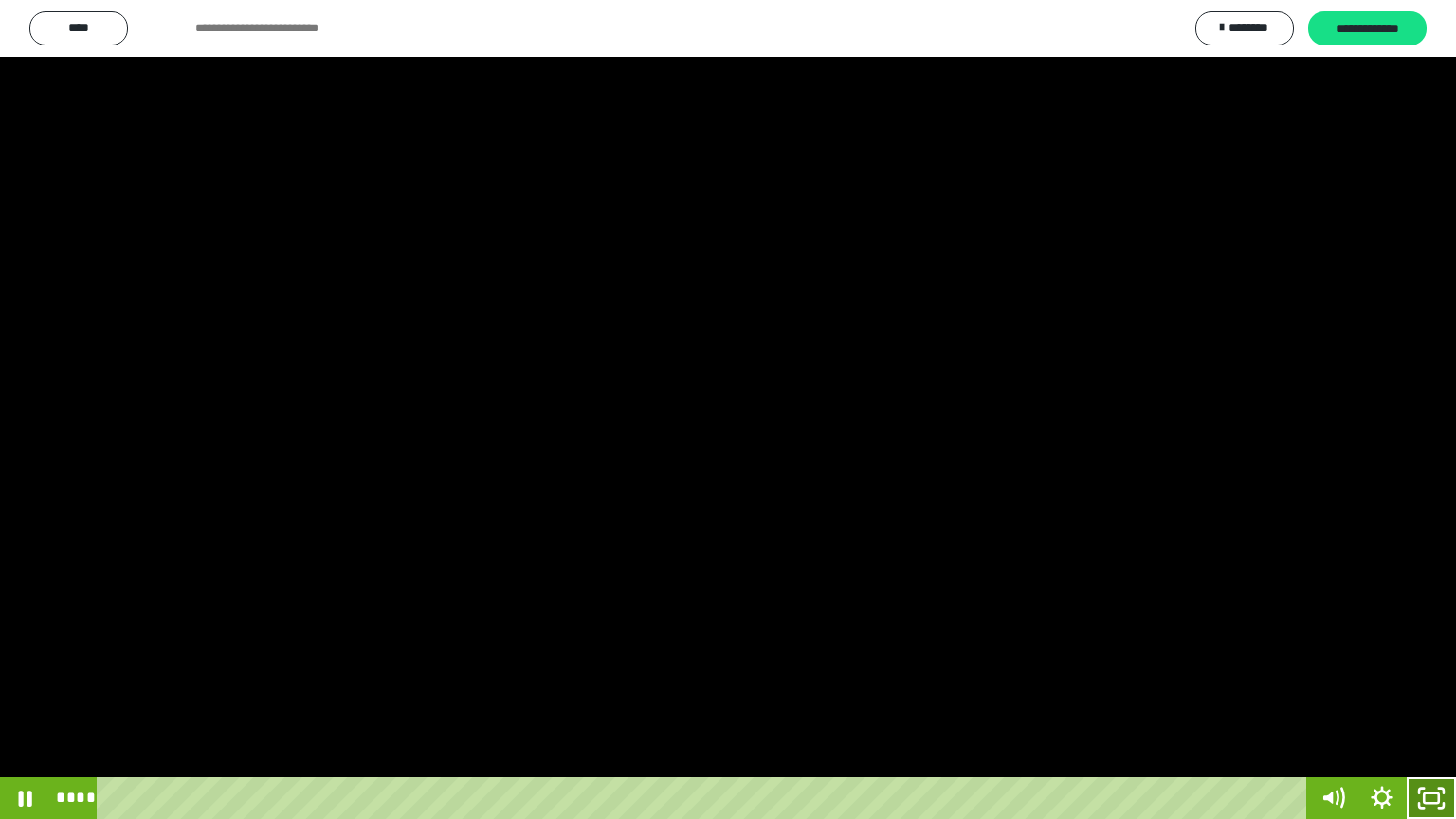 click 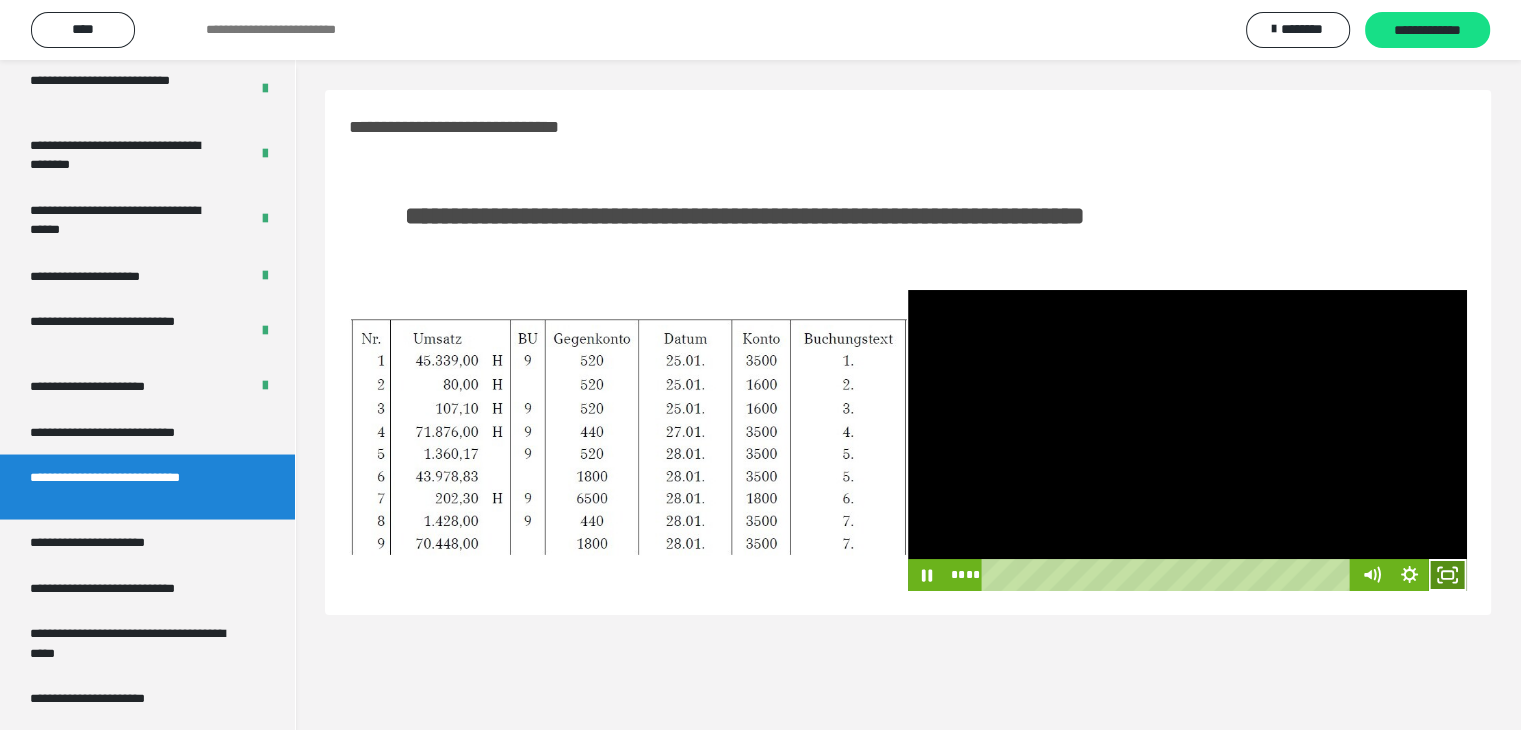 click 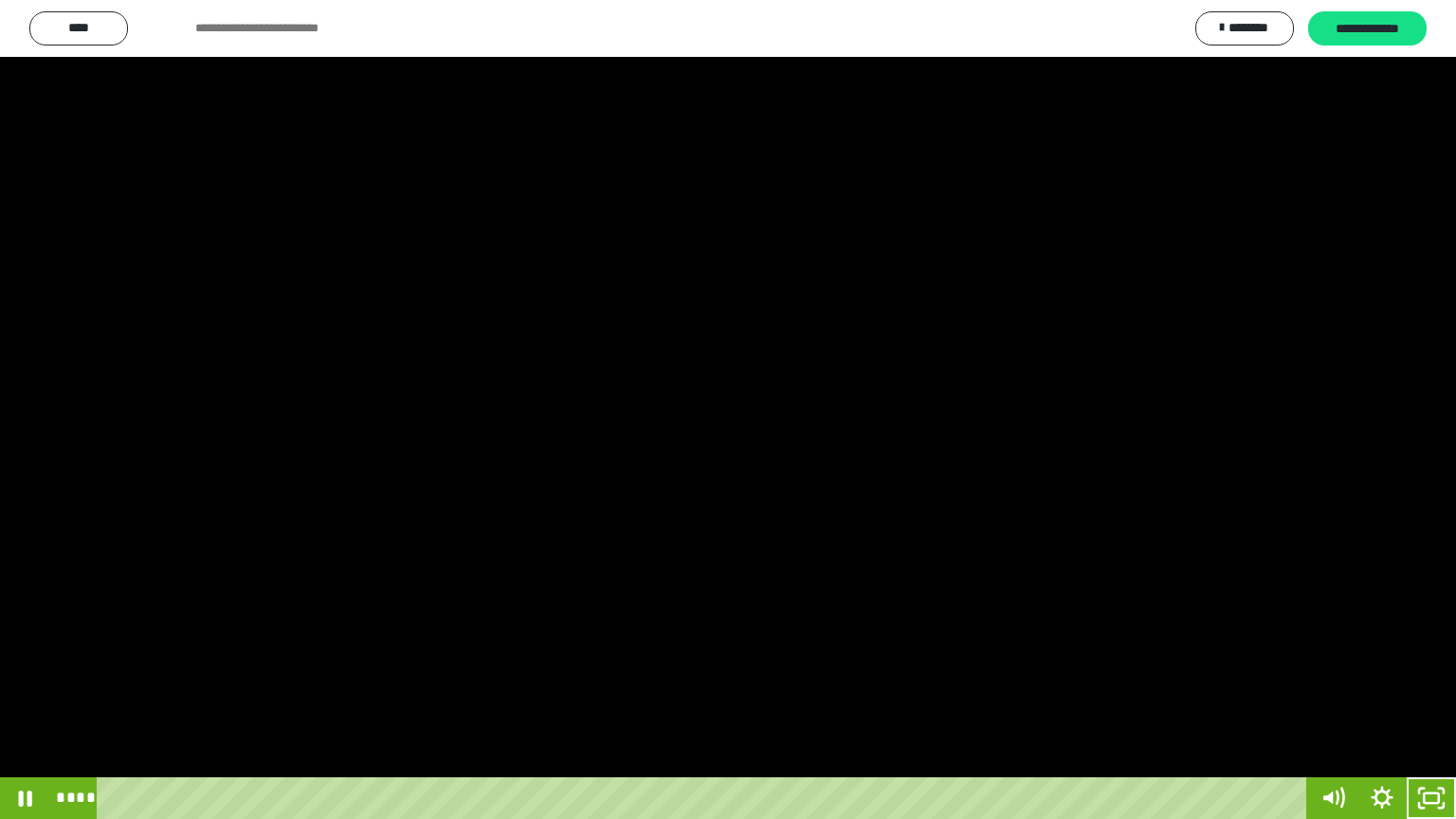 click at bounding box center [728, 410] 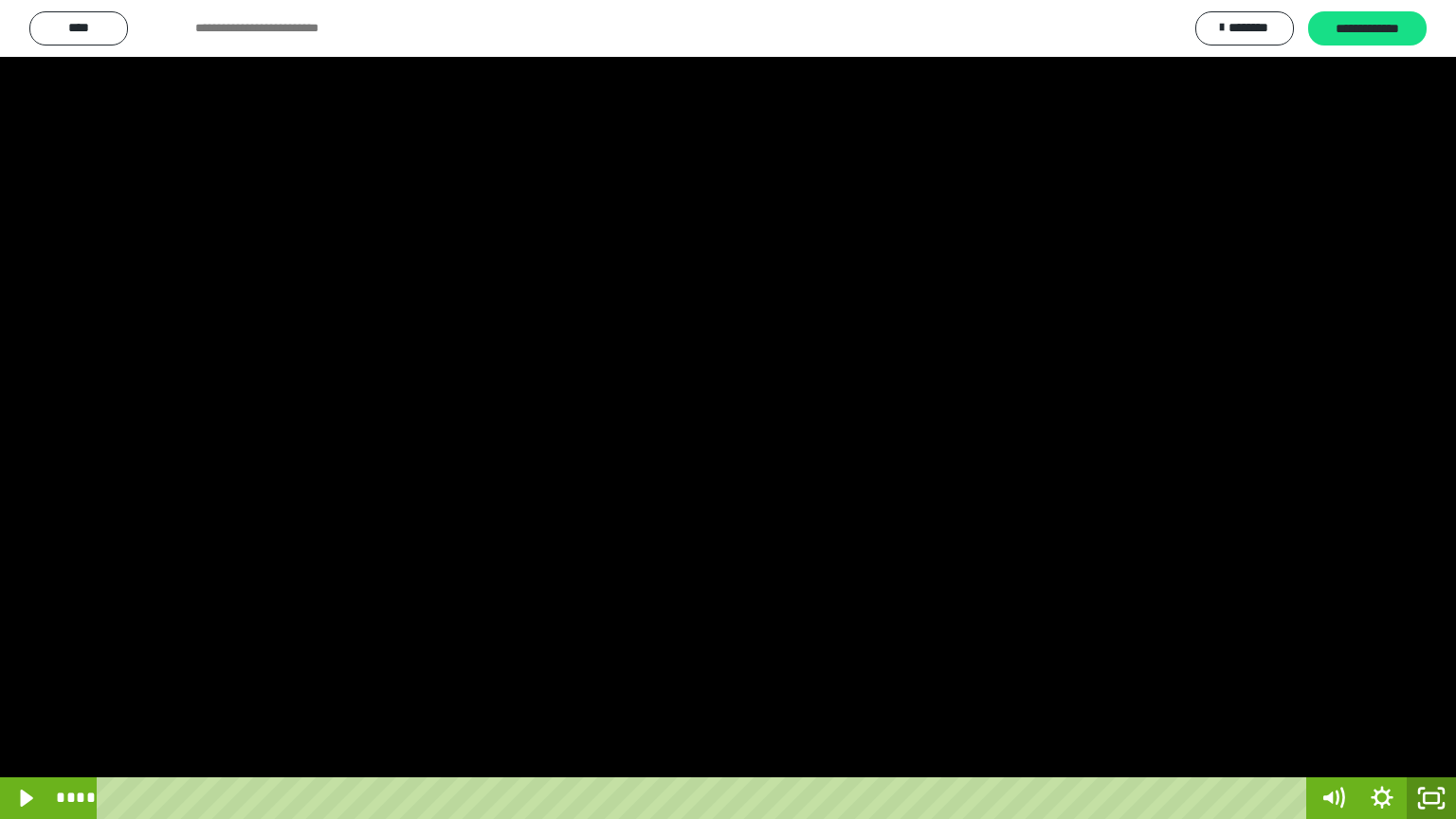 drag, startPoint x: 1429, startPoint y: 803, endPoint x: 1361, endPoint y: 340, distance: 467.9669 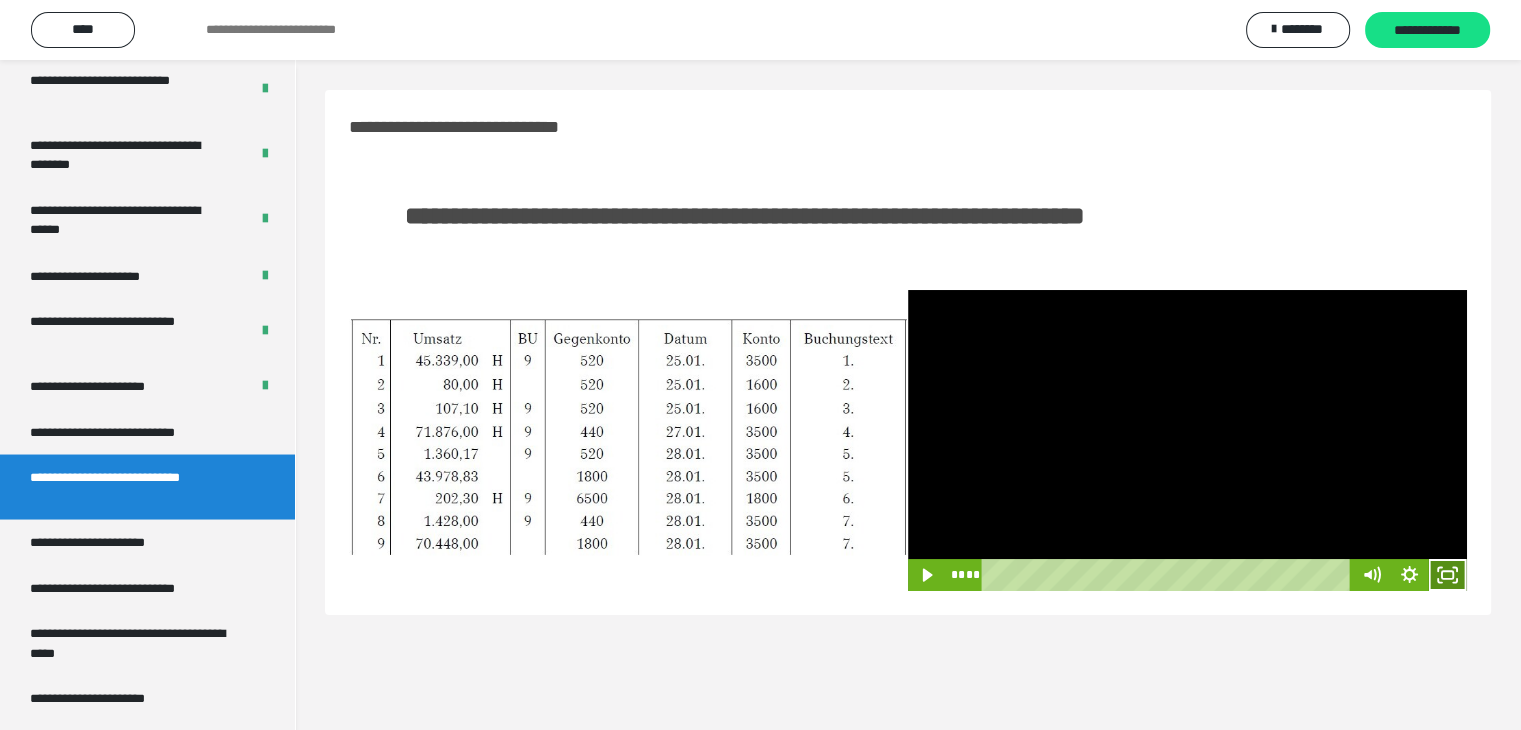 click 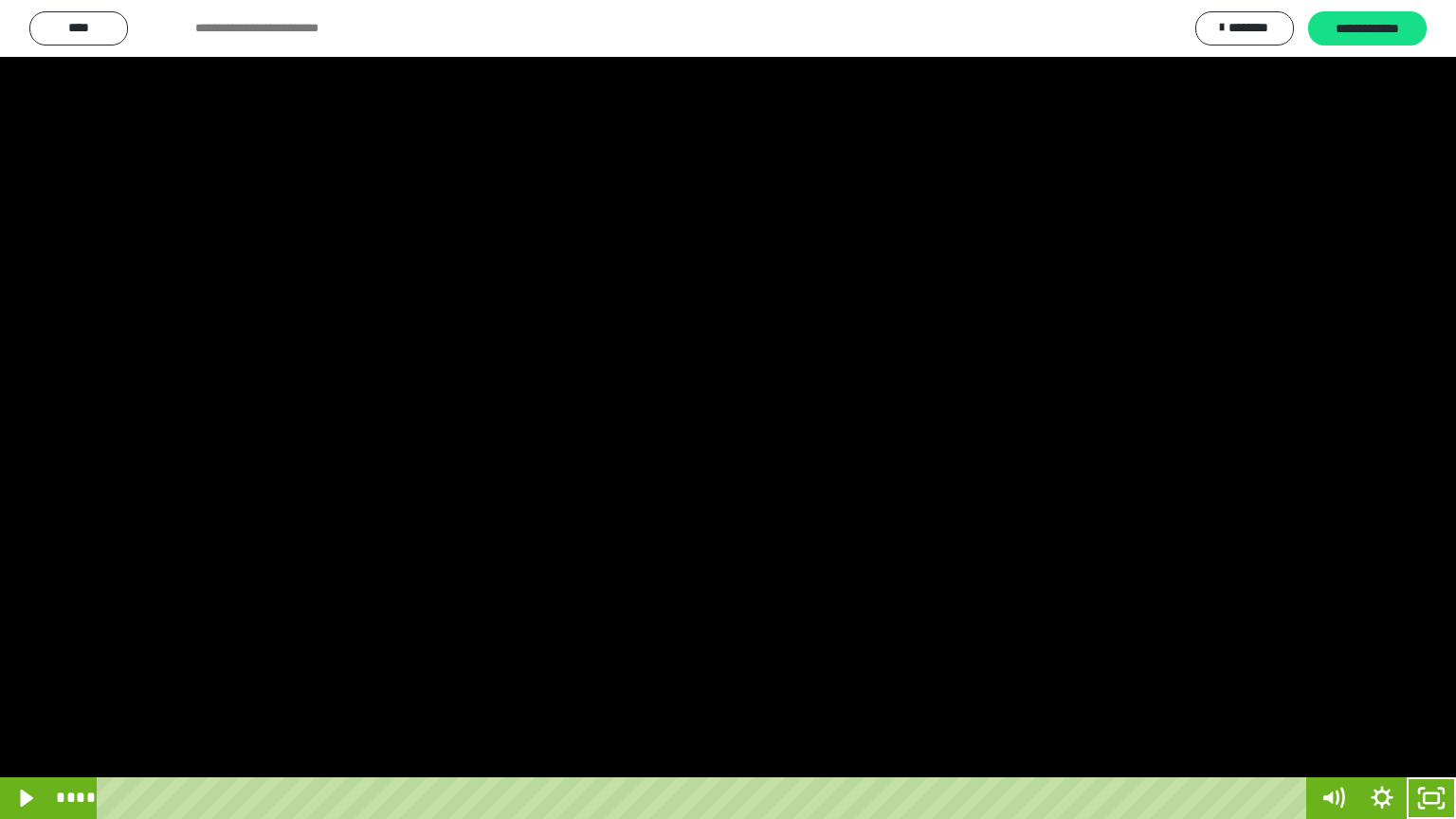 click at bounding box center [728, 410] 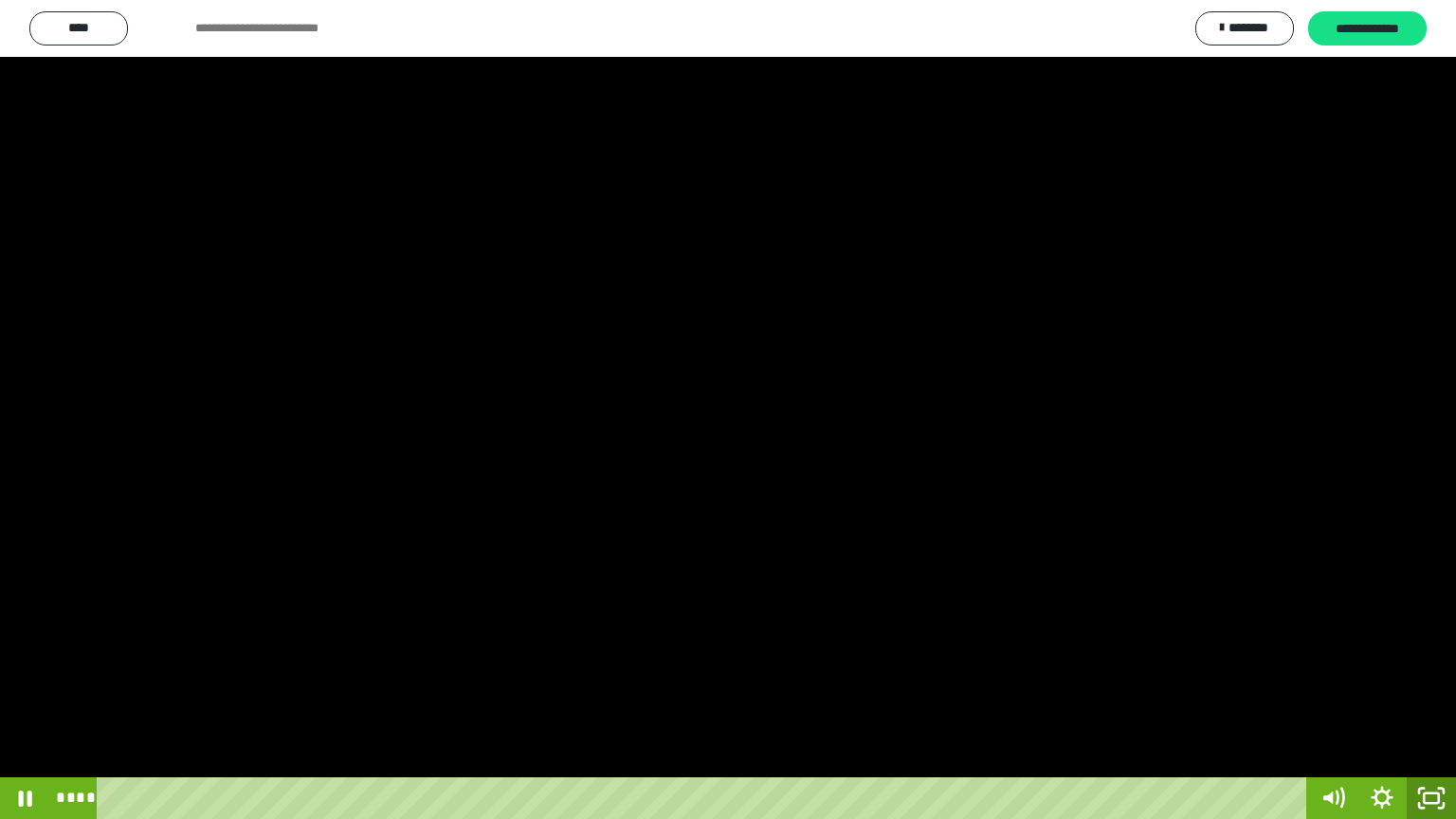 click 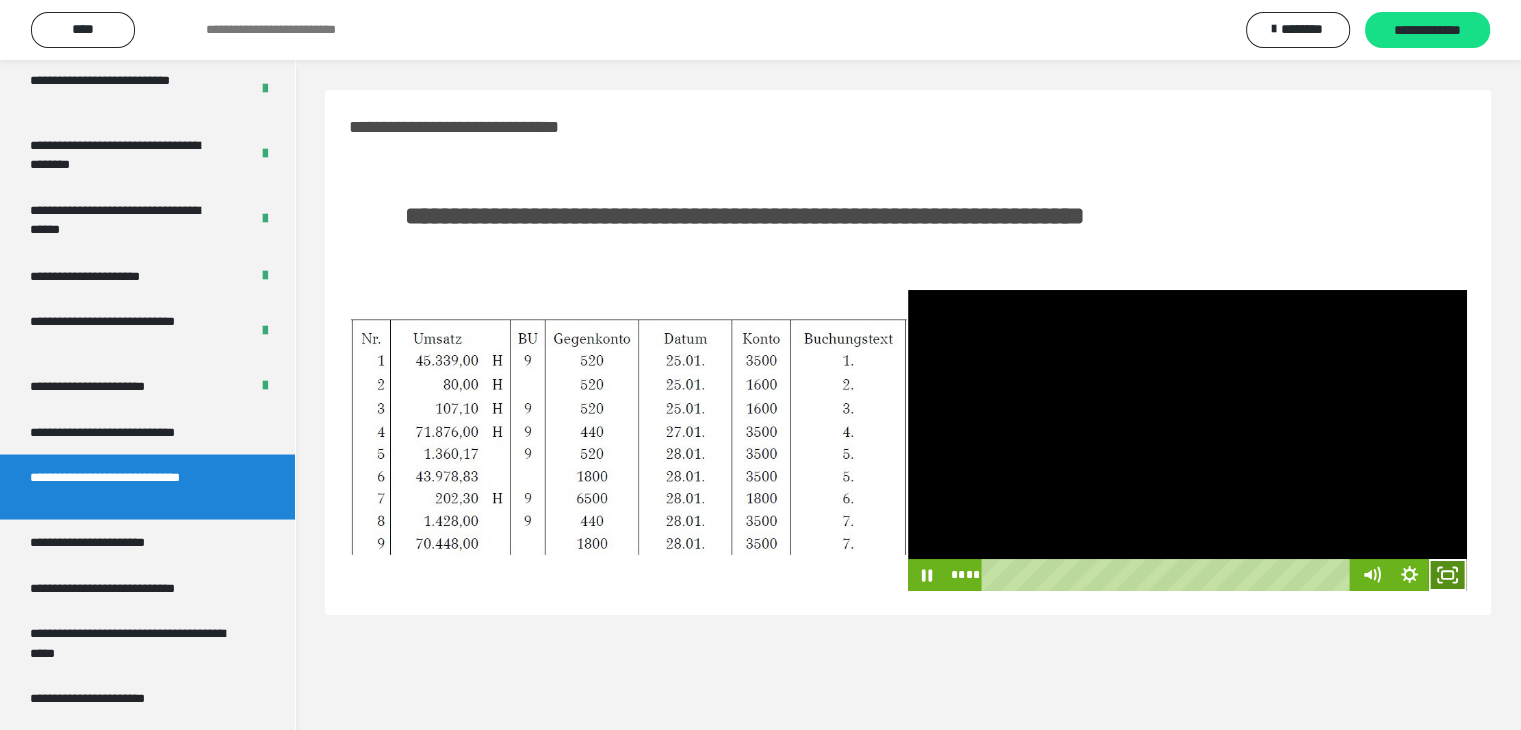 click 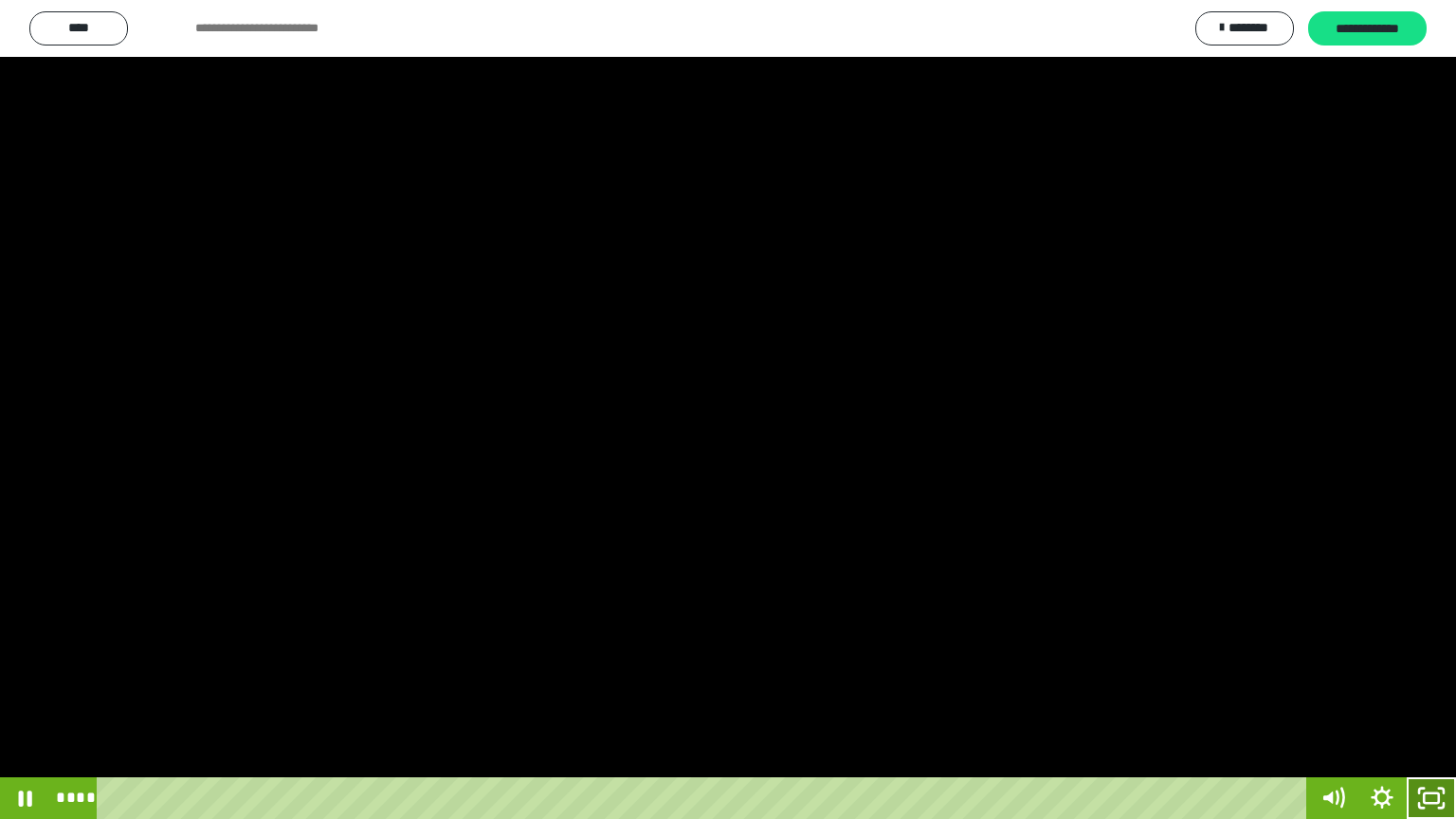 click 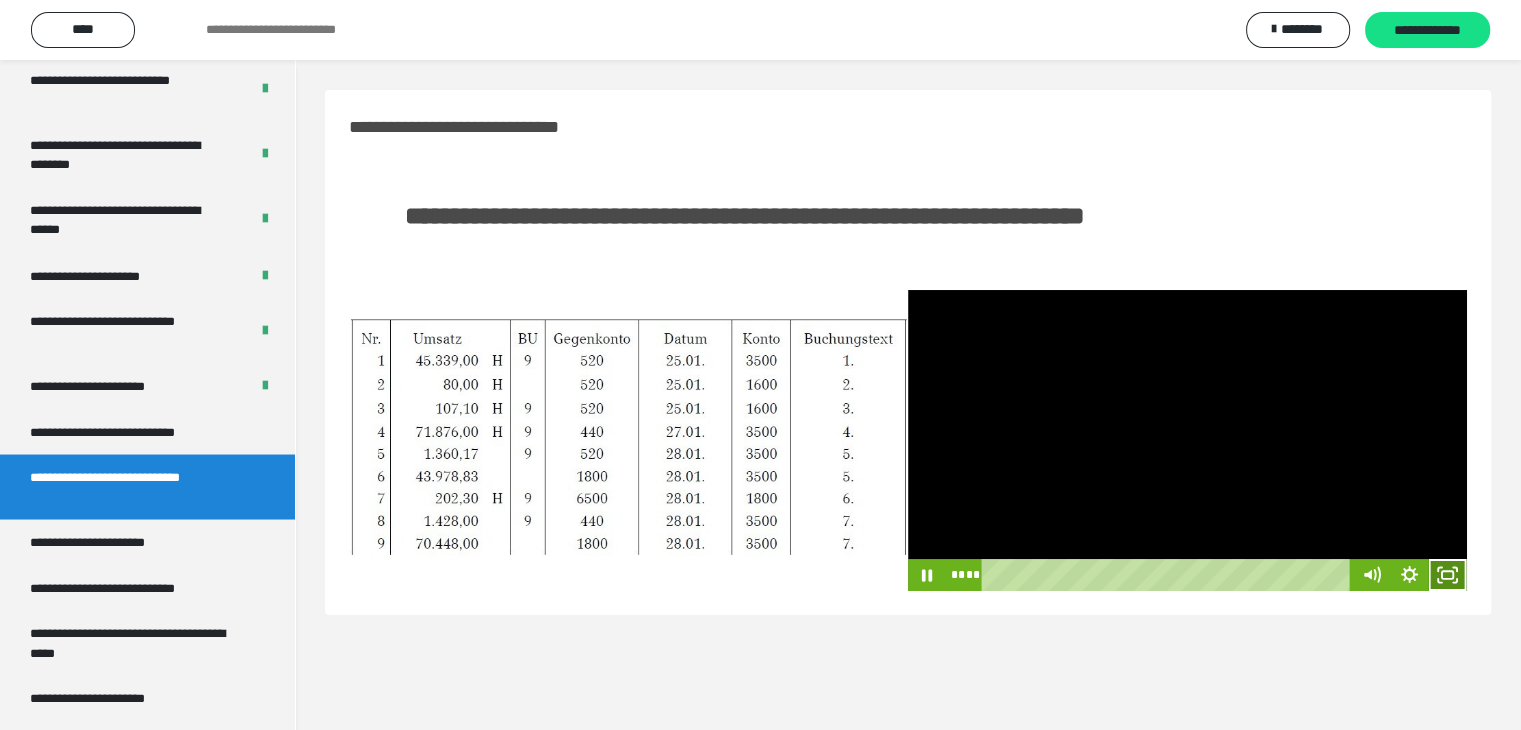 click 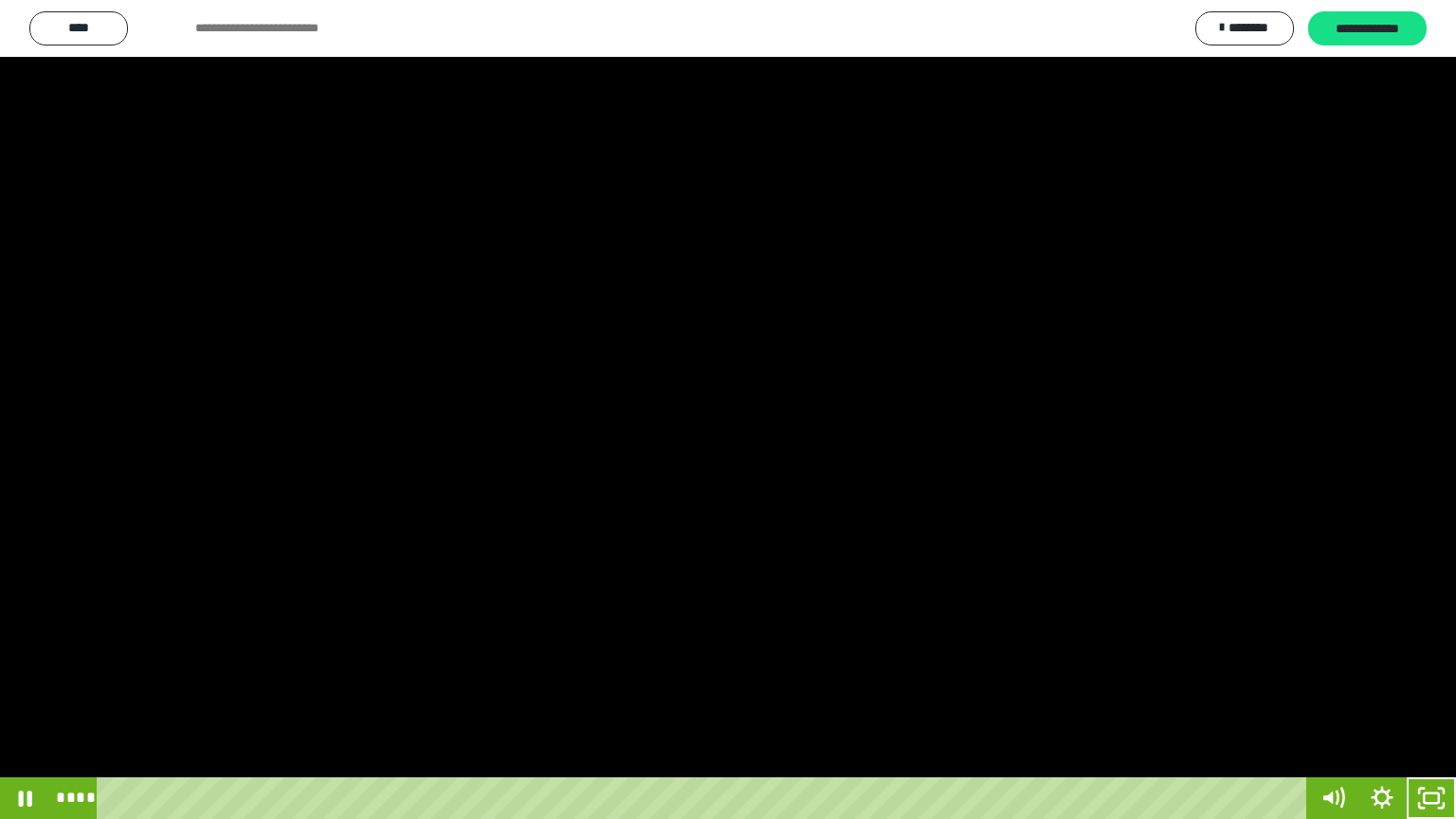 click at bounding box center [728, 410] 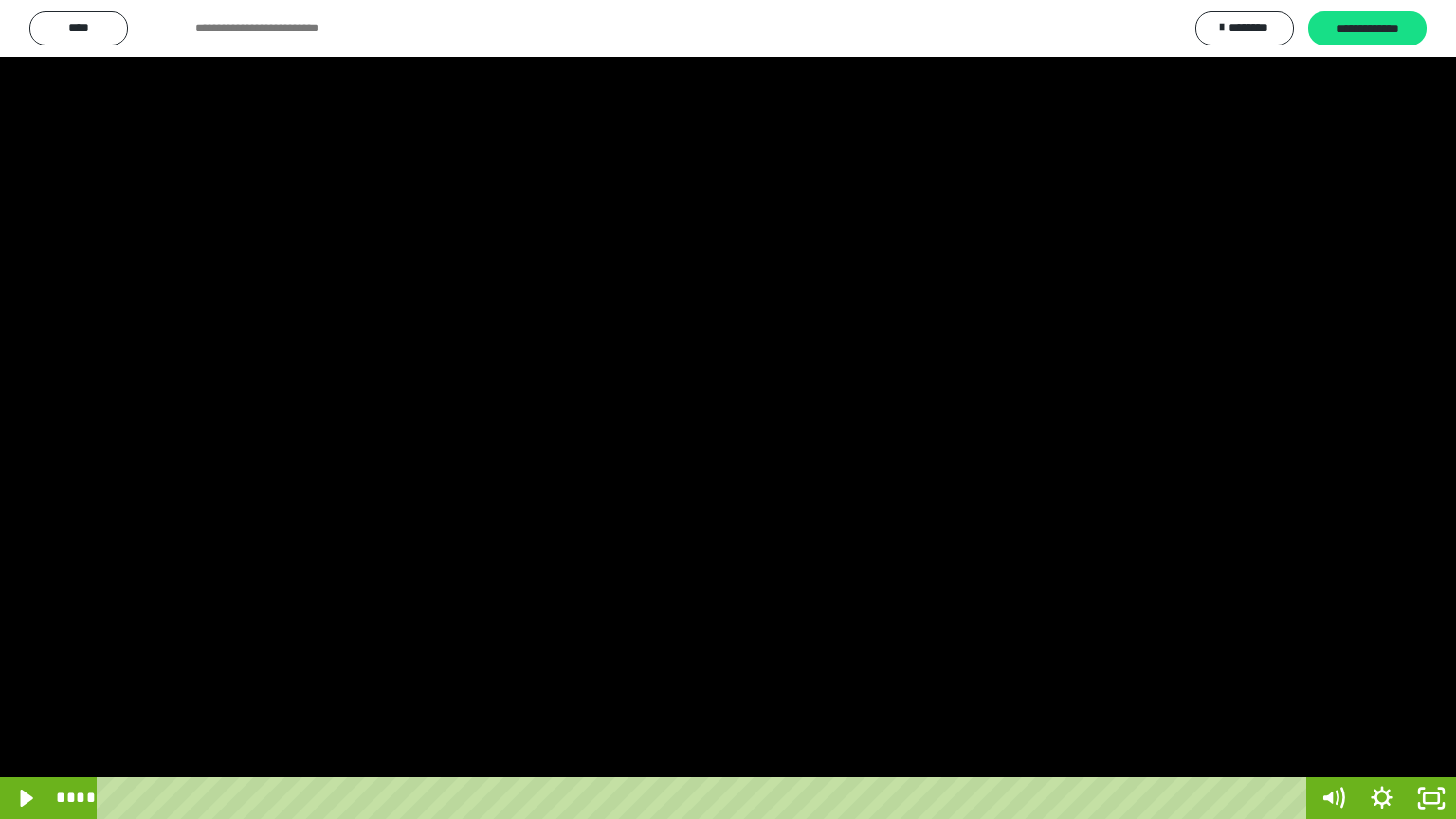 click at bounding box center [728, 410] 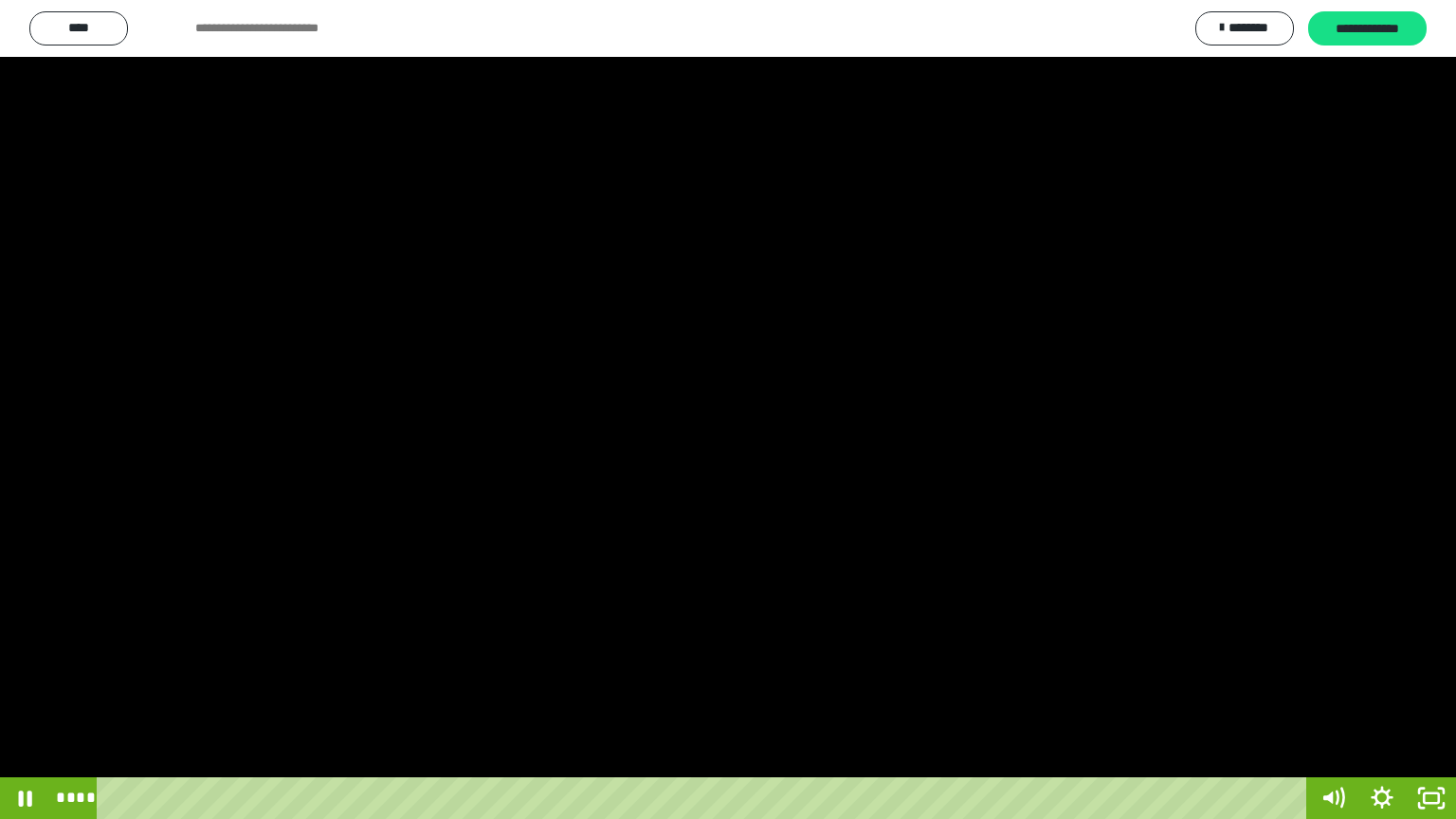 click at bounding box center [728, 410] 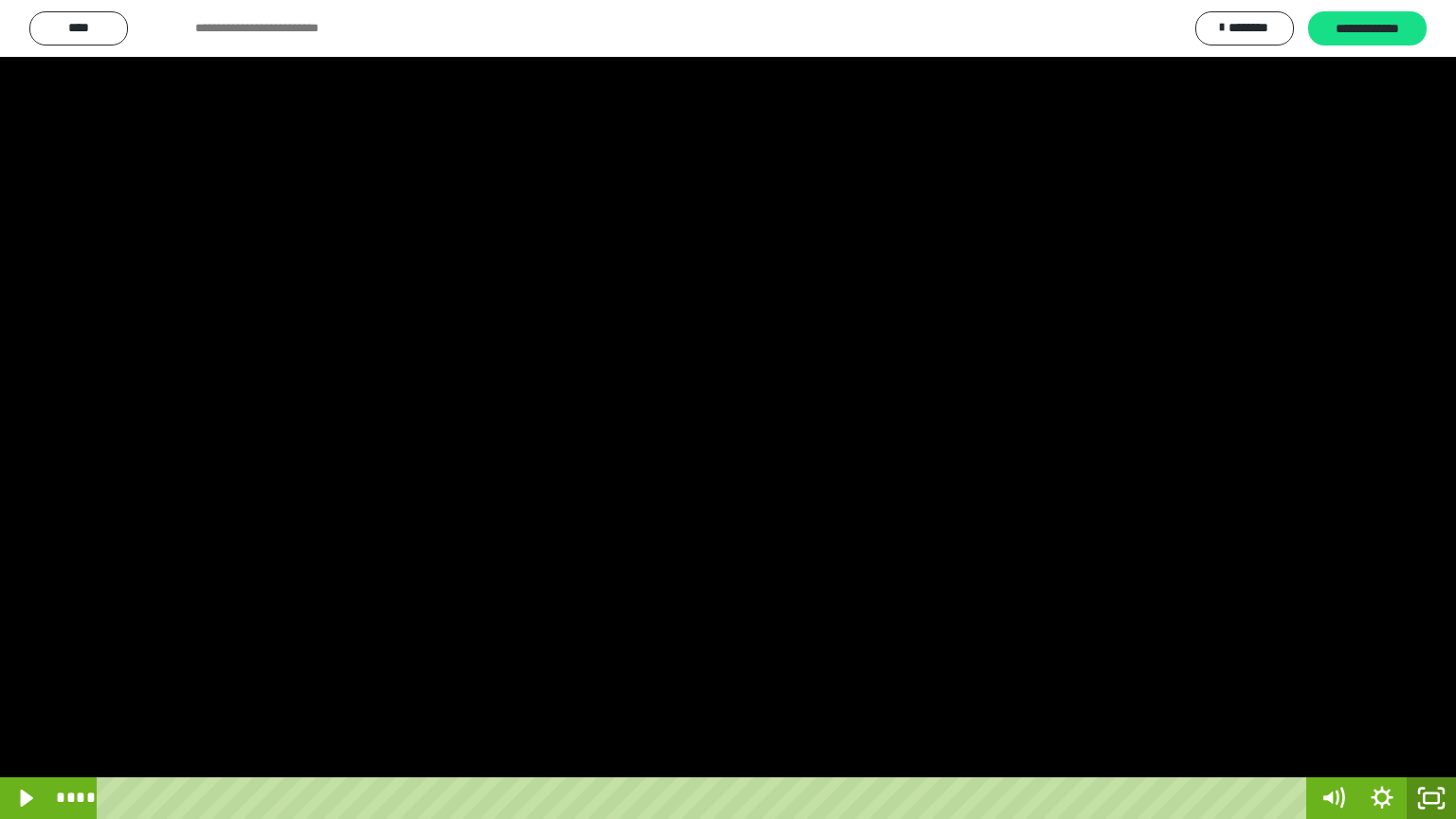 click 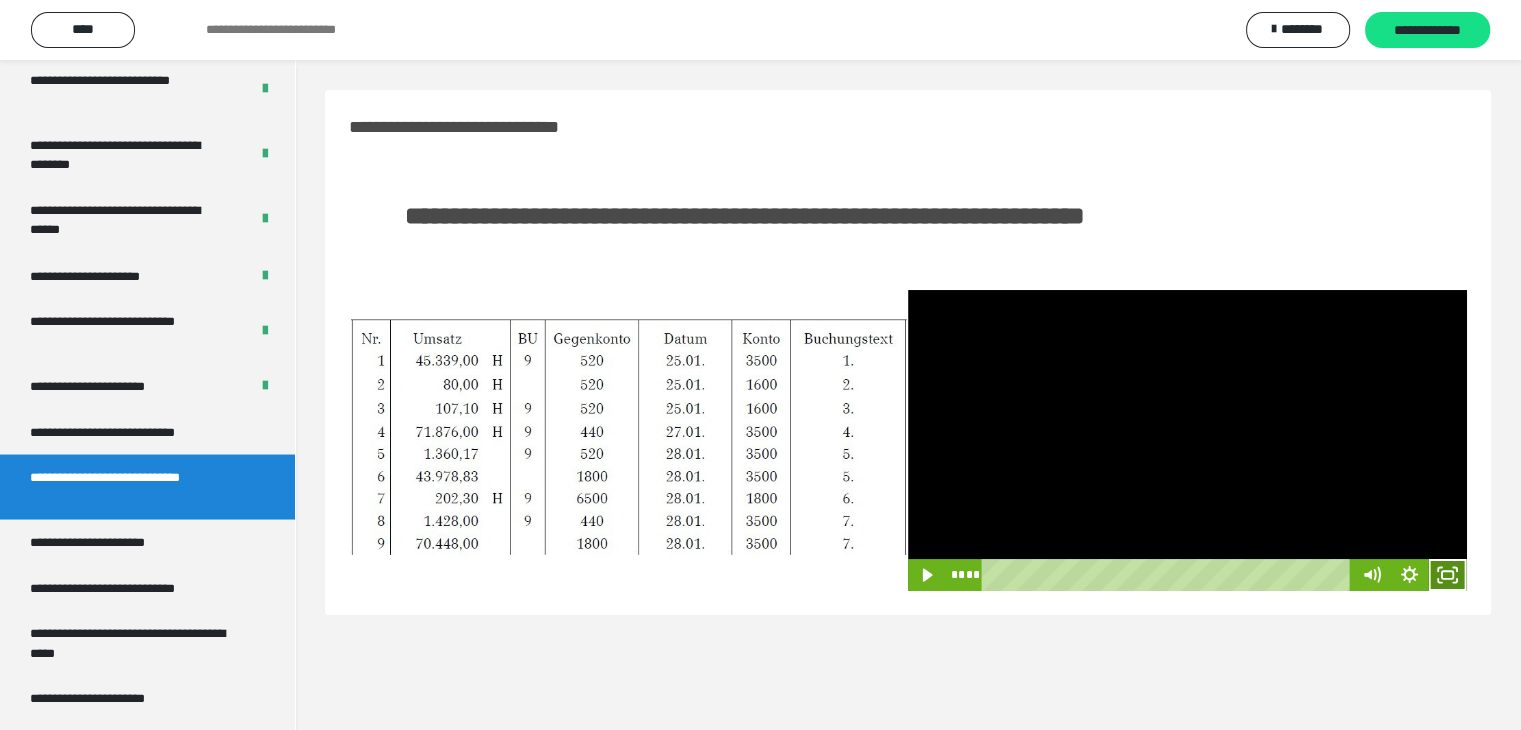 click 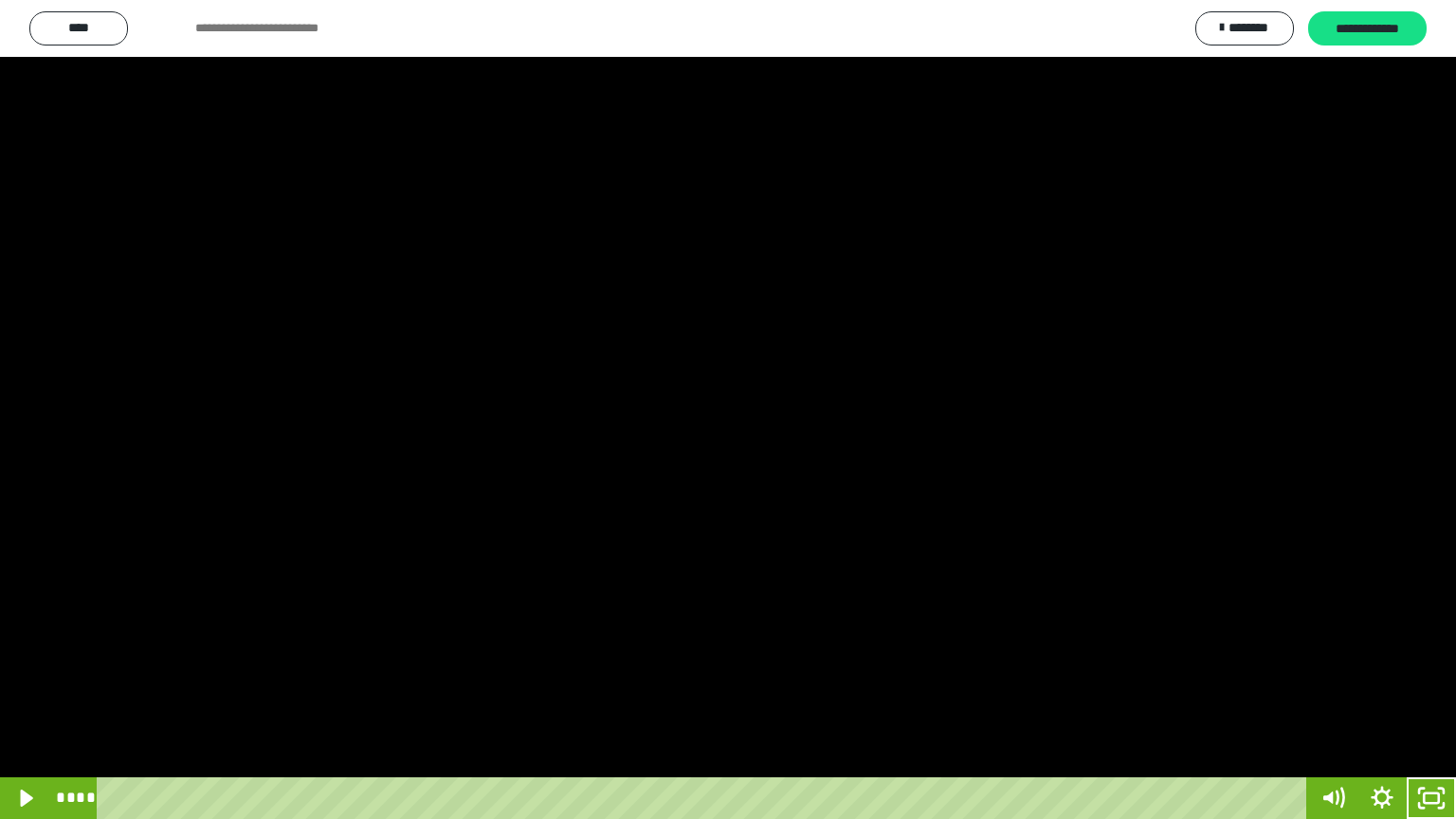 click at bounding box center (728, 410) 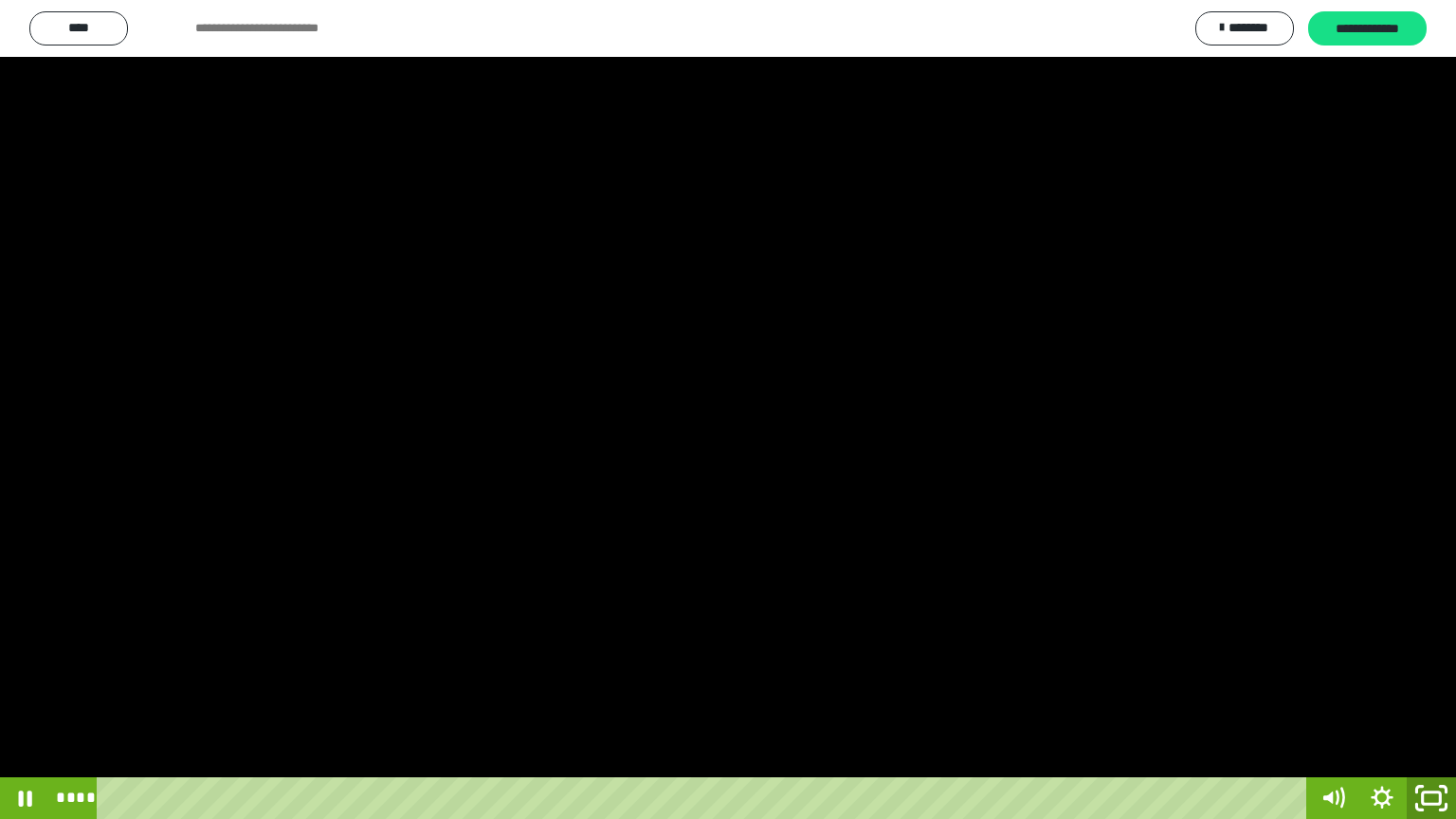 click 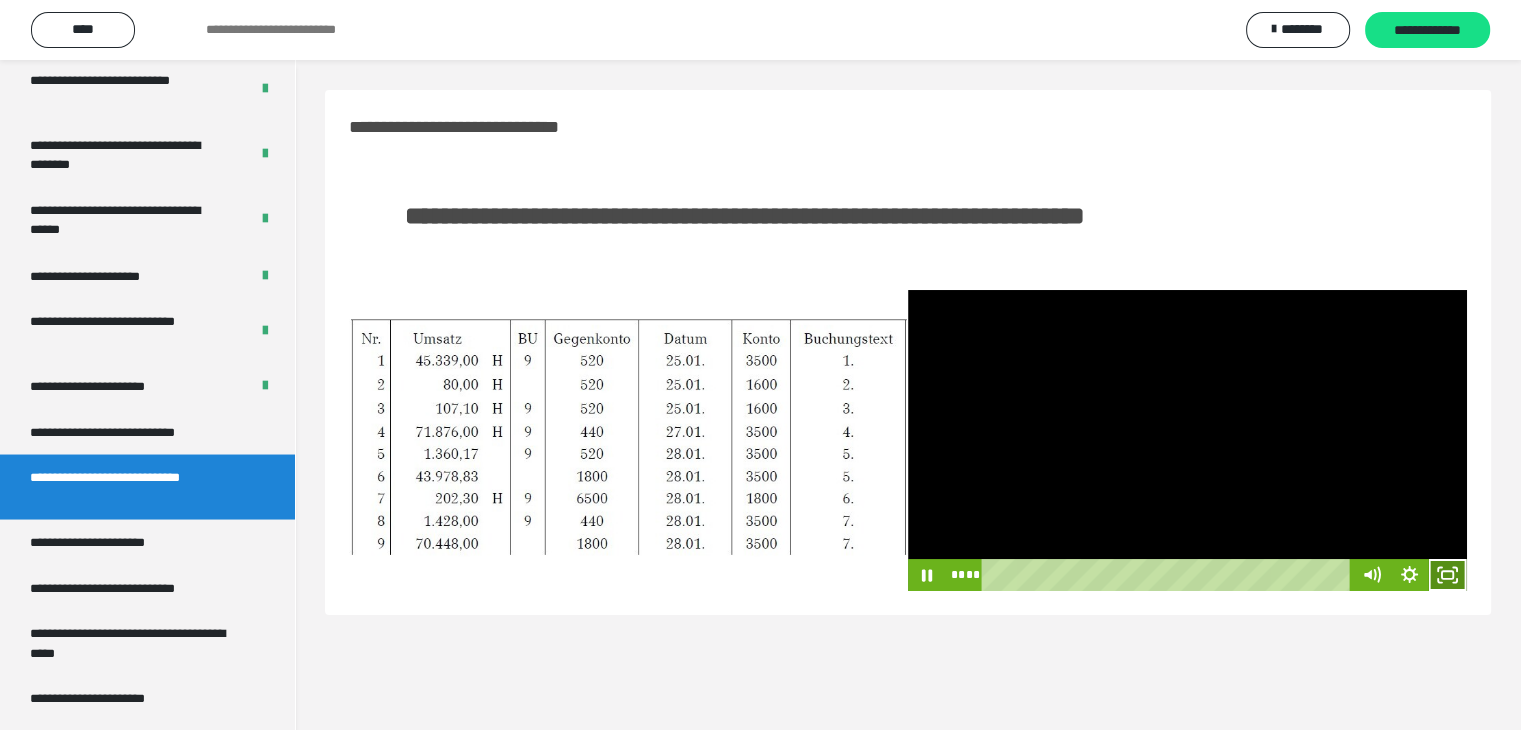 click 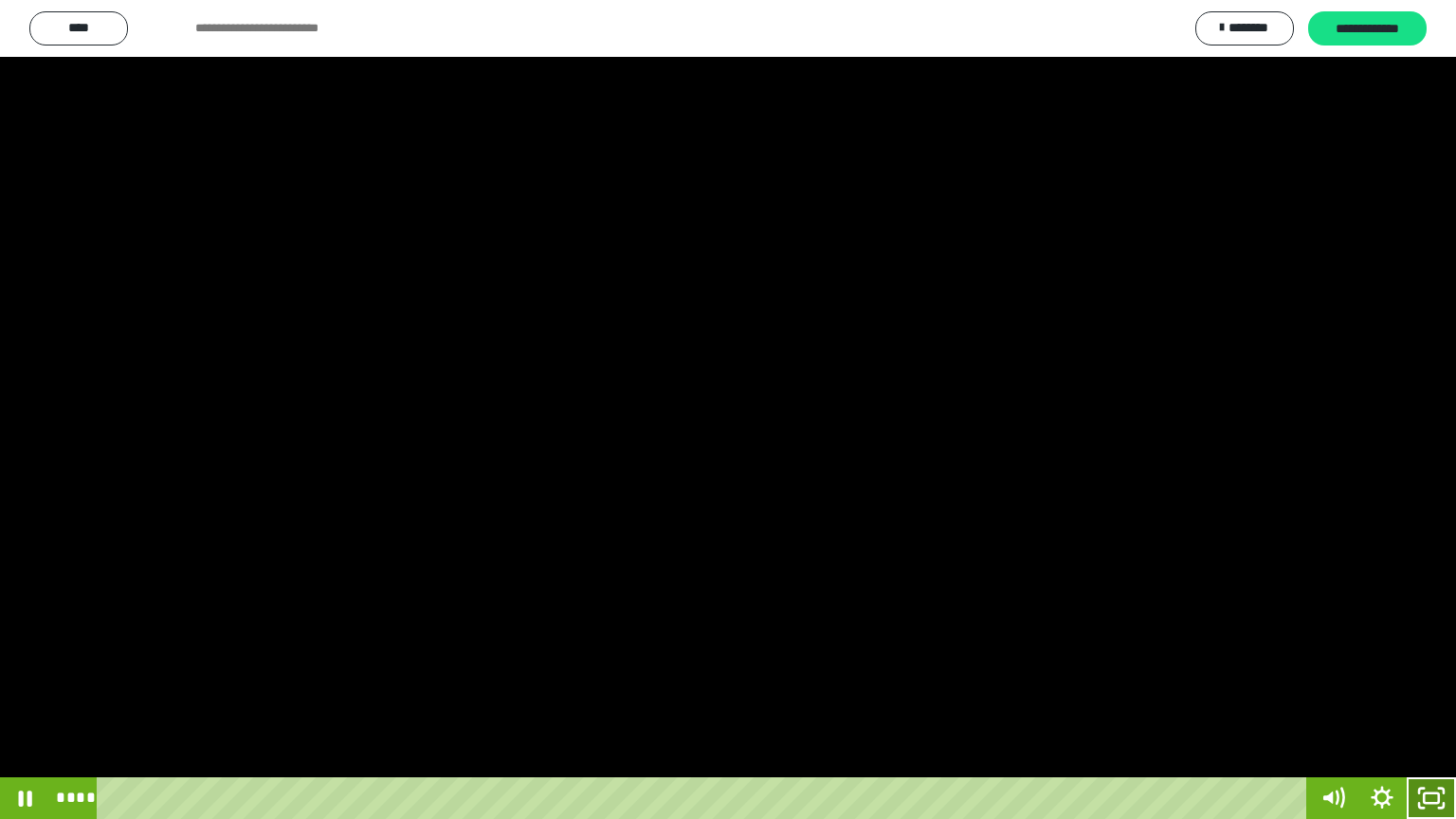 drag, startPoint x: 1439, startPoint y: 808, endPoint x: 1455, endPoint y: 54, distance: 754.16974 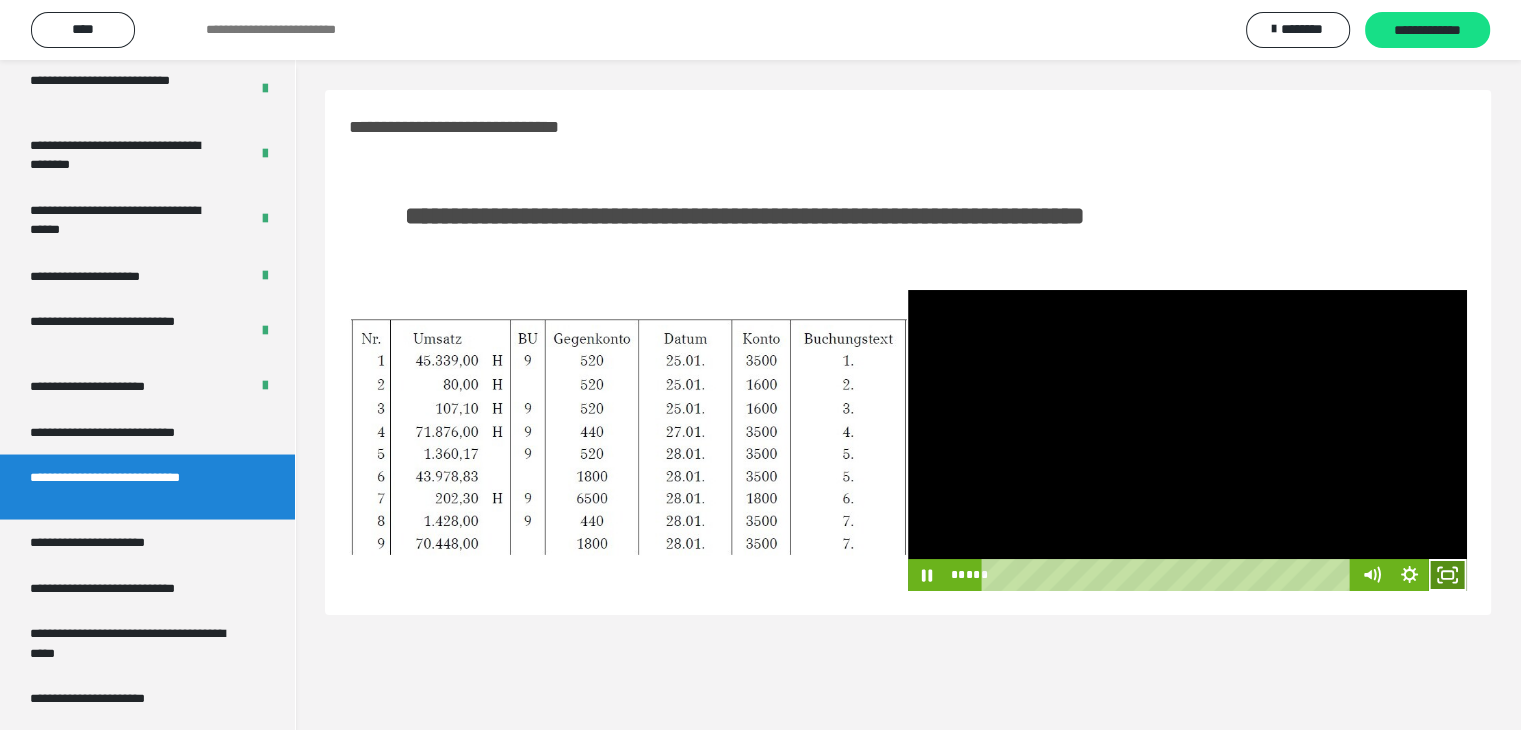 click 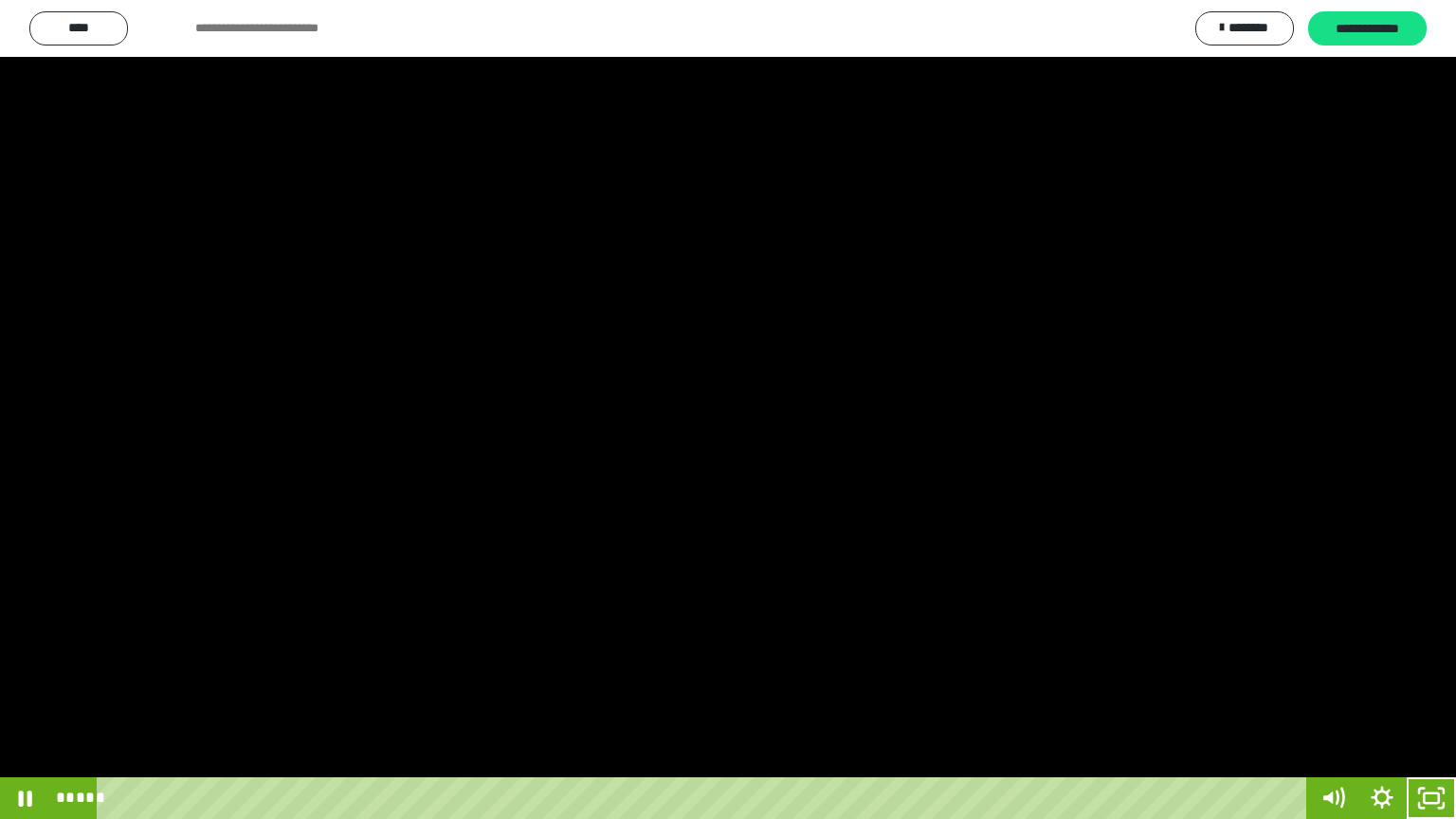 click at bounding box center [728, 410] 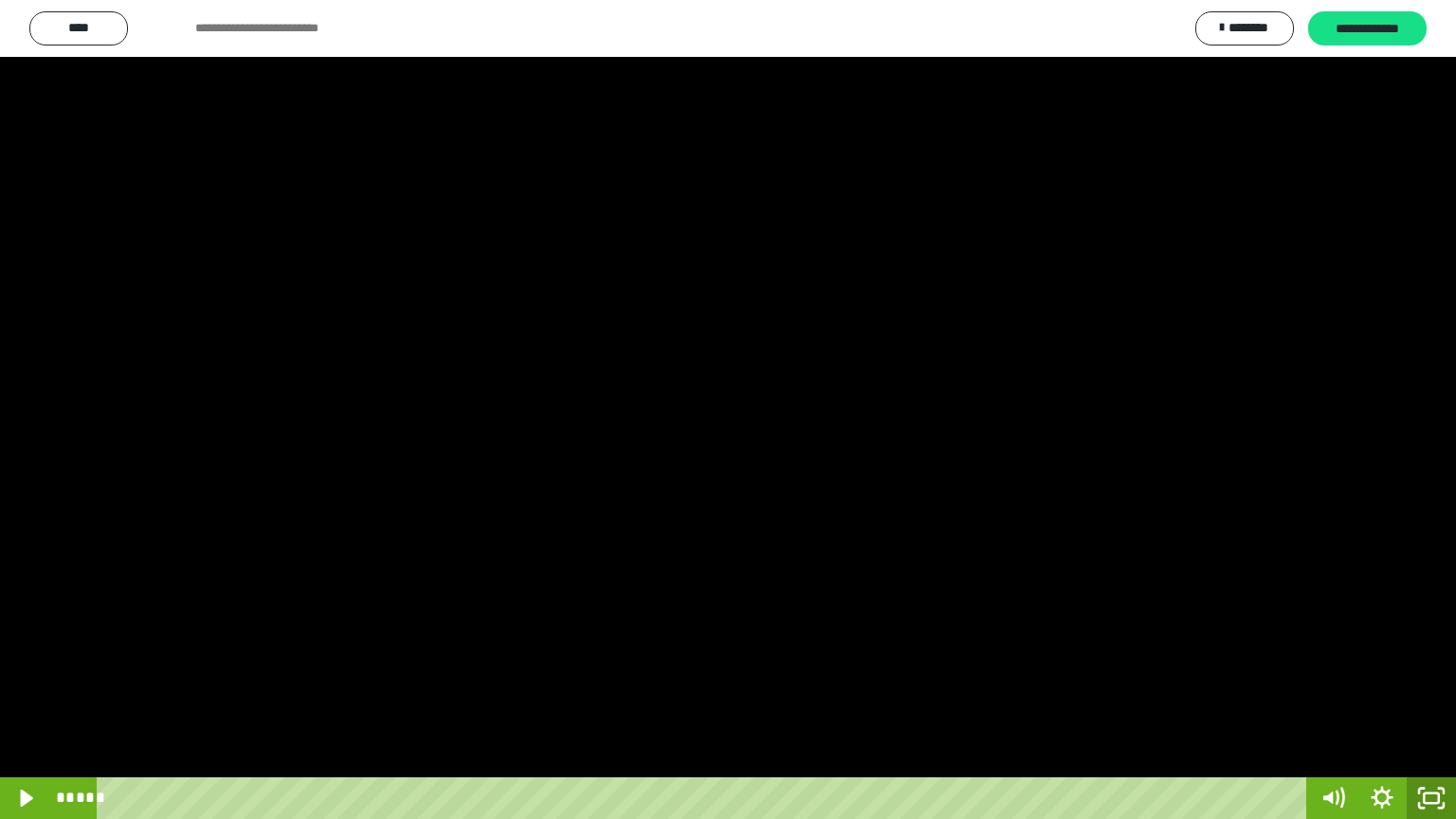 drag, startPoint x: 1425, startPoint y: 798, endPoint x: 1409, endPoint y: 579, distance: 219.5837 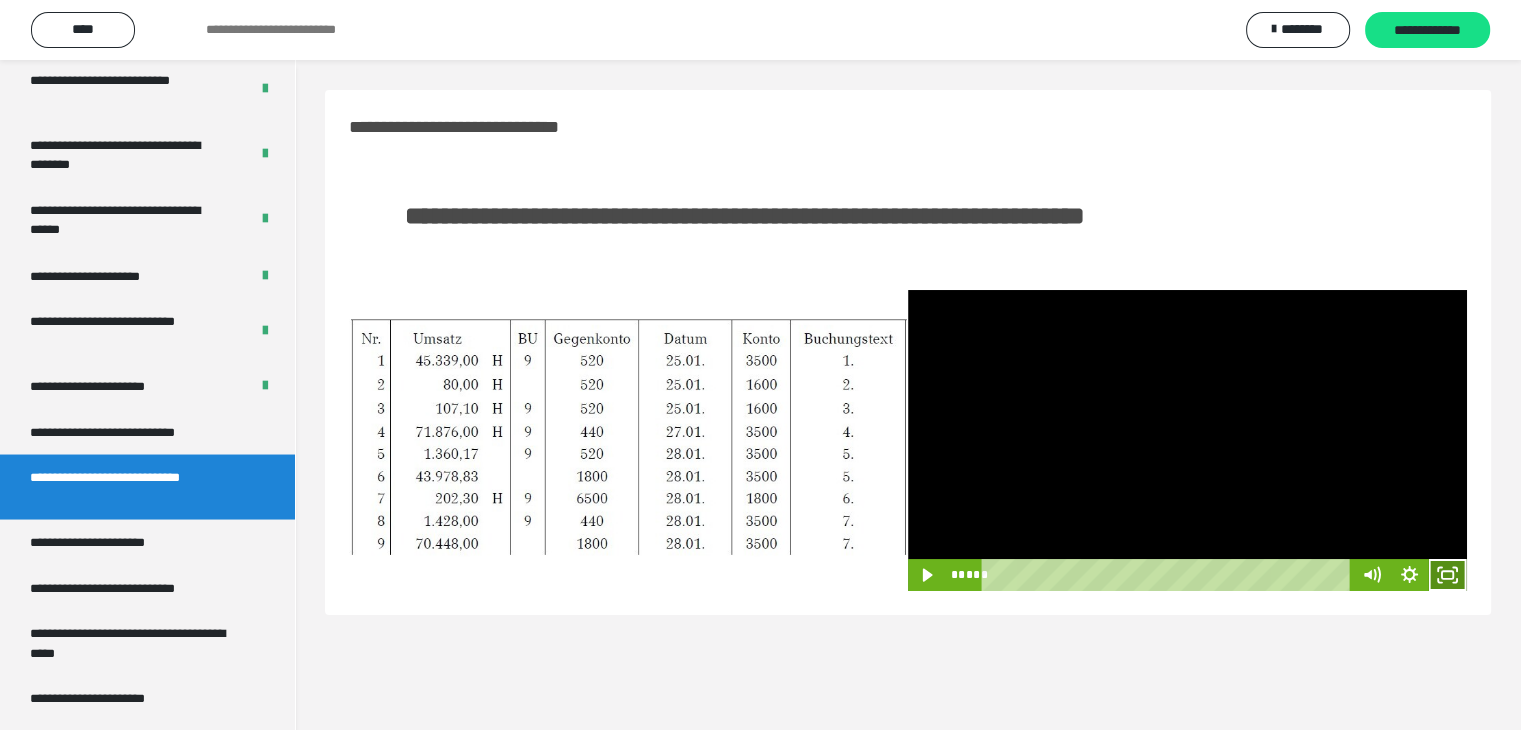 click 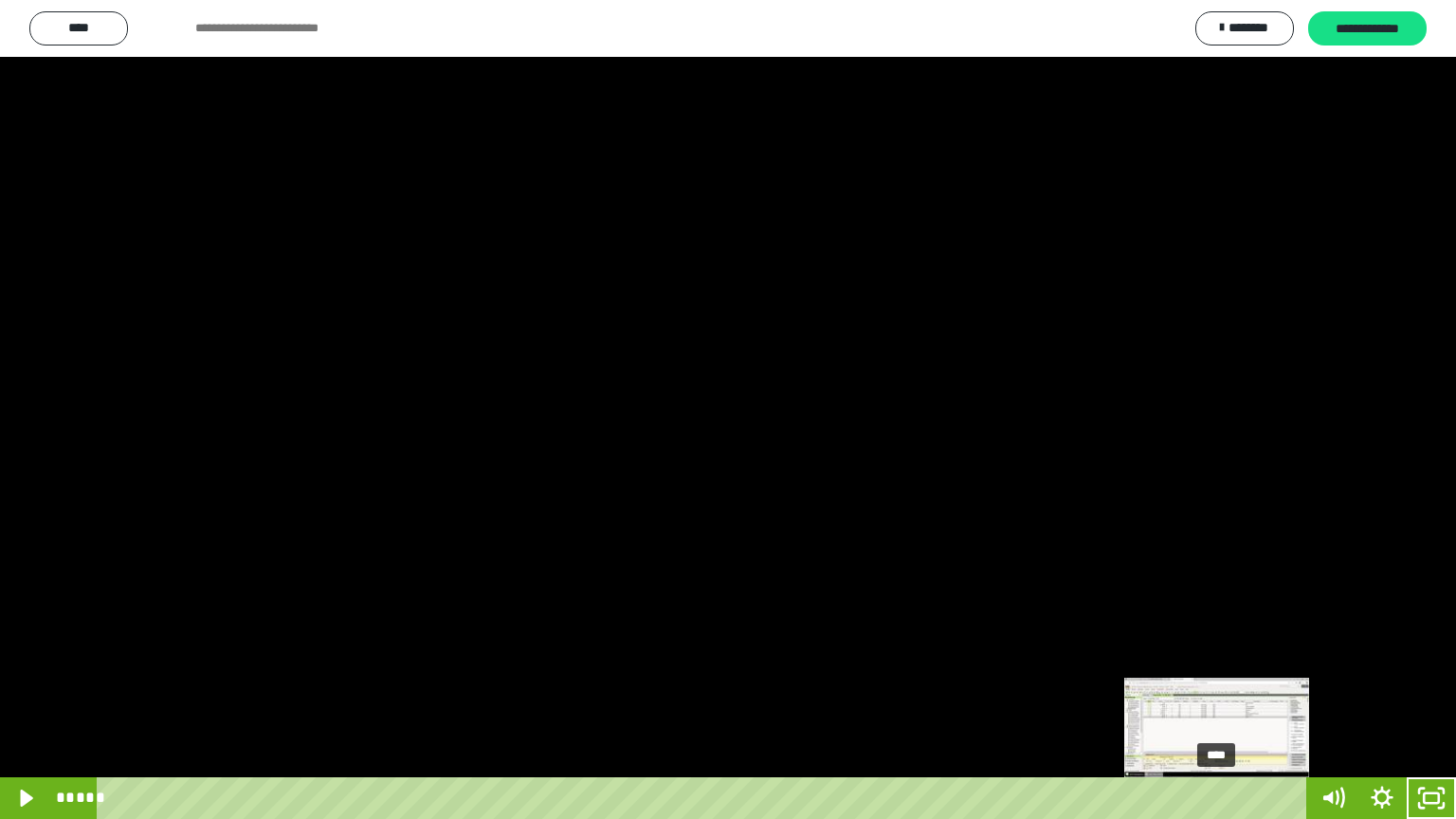 click on "****" at bounding box center [705, 798] 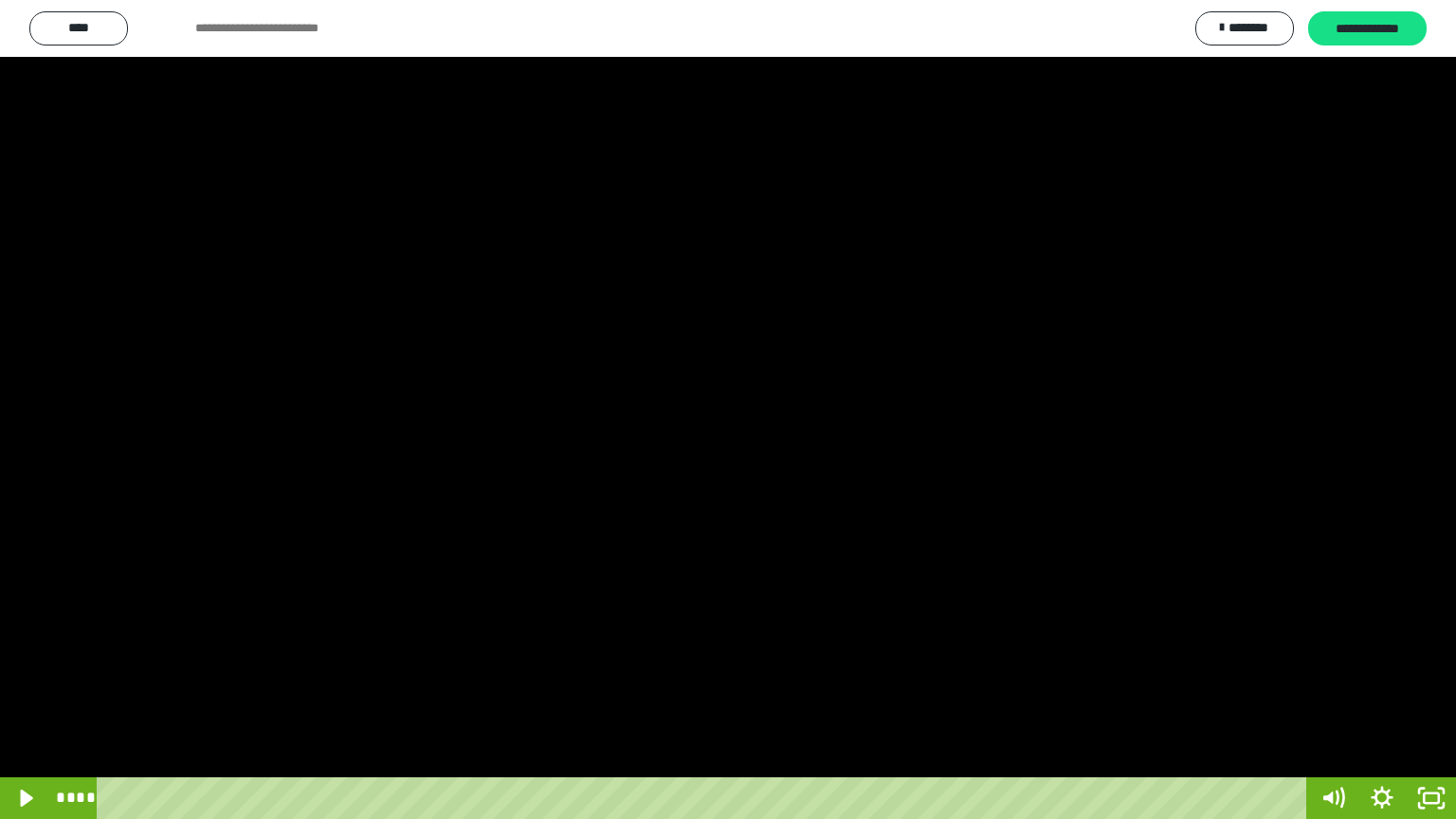 click at bounding box center [728, 410] 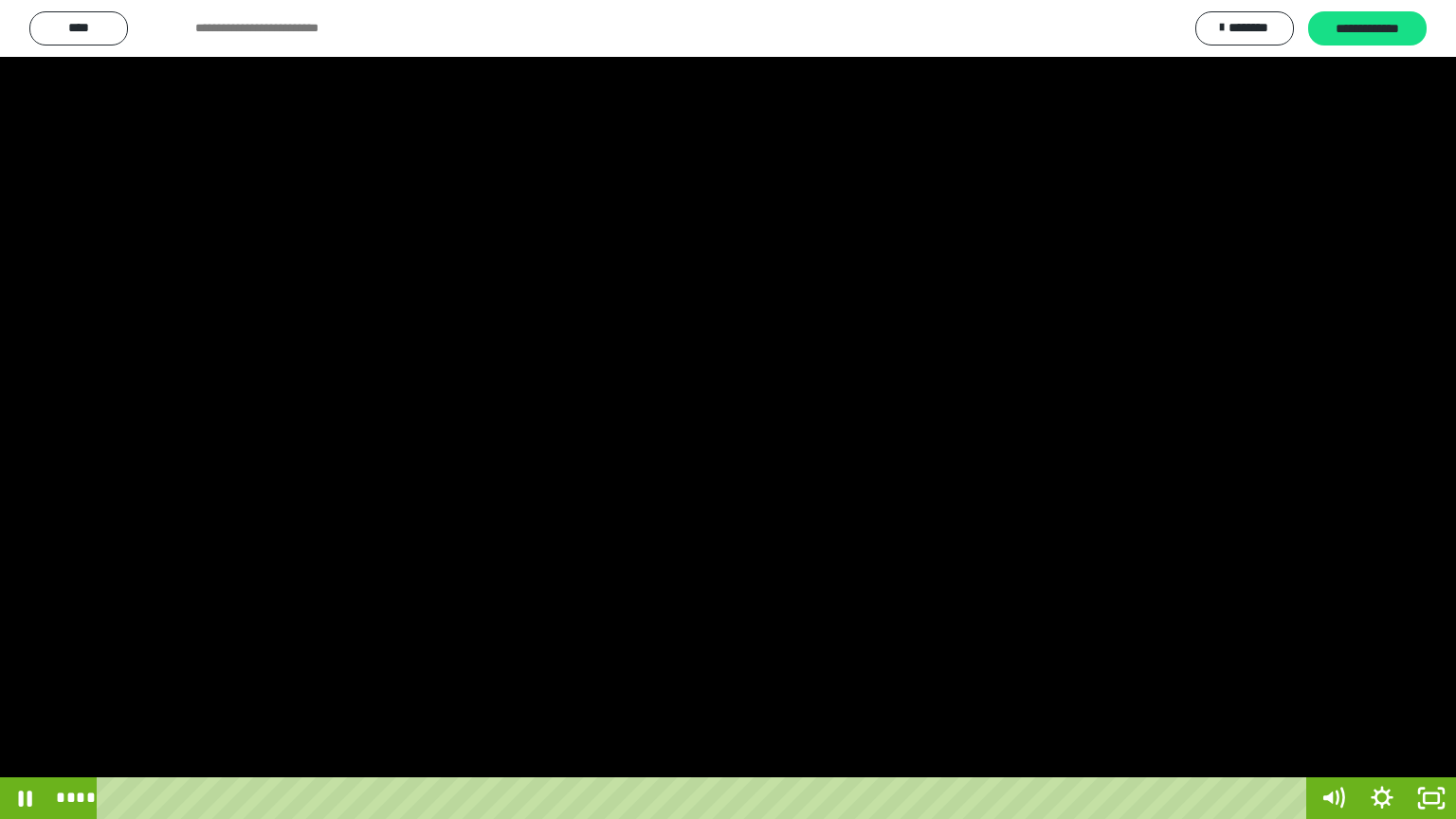 click at bounding box center (728, 410) 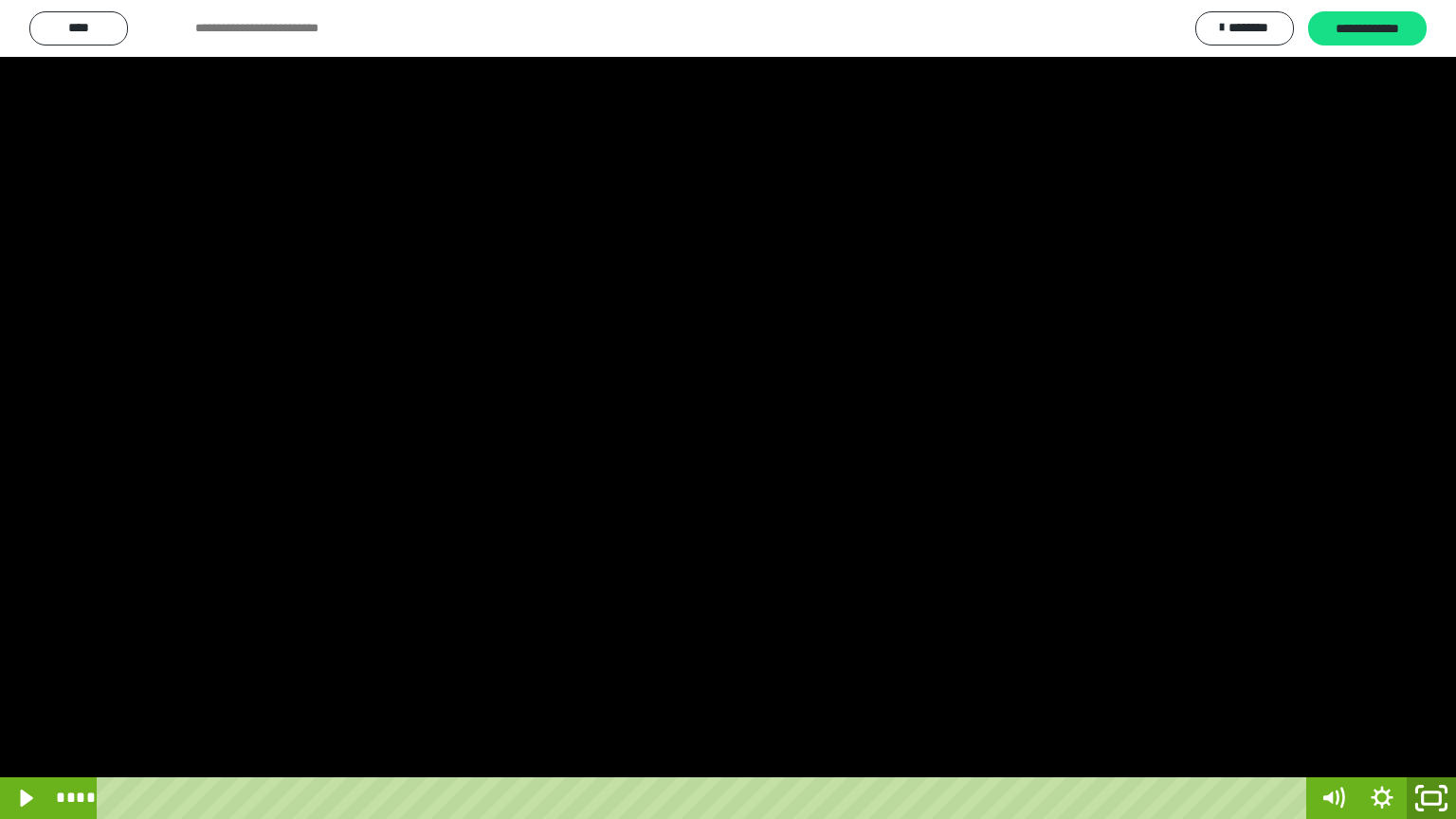 click 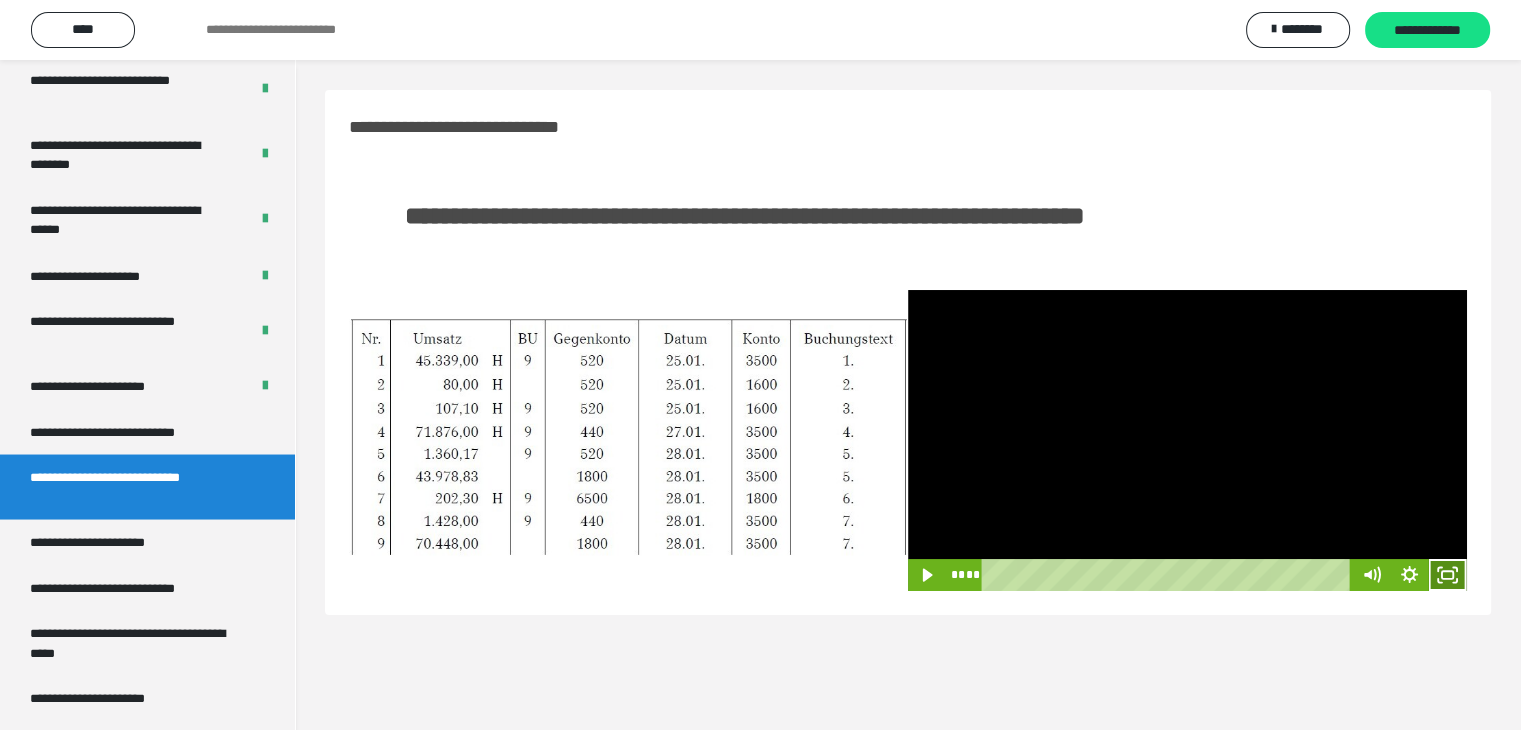 click 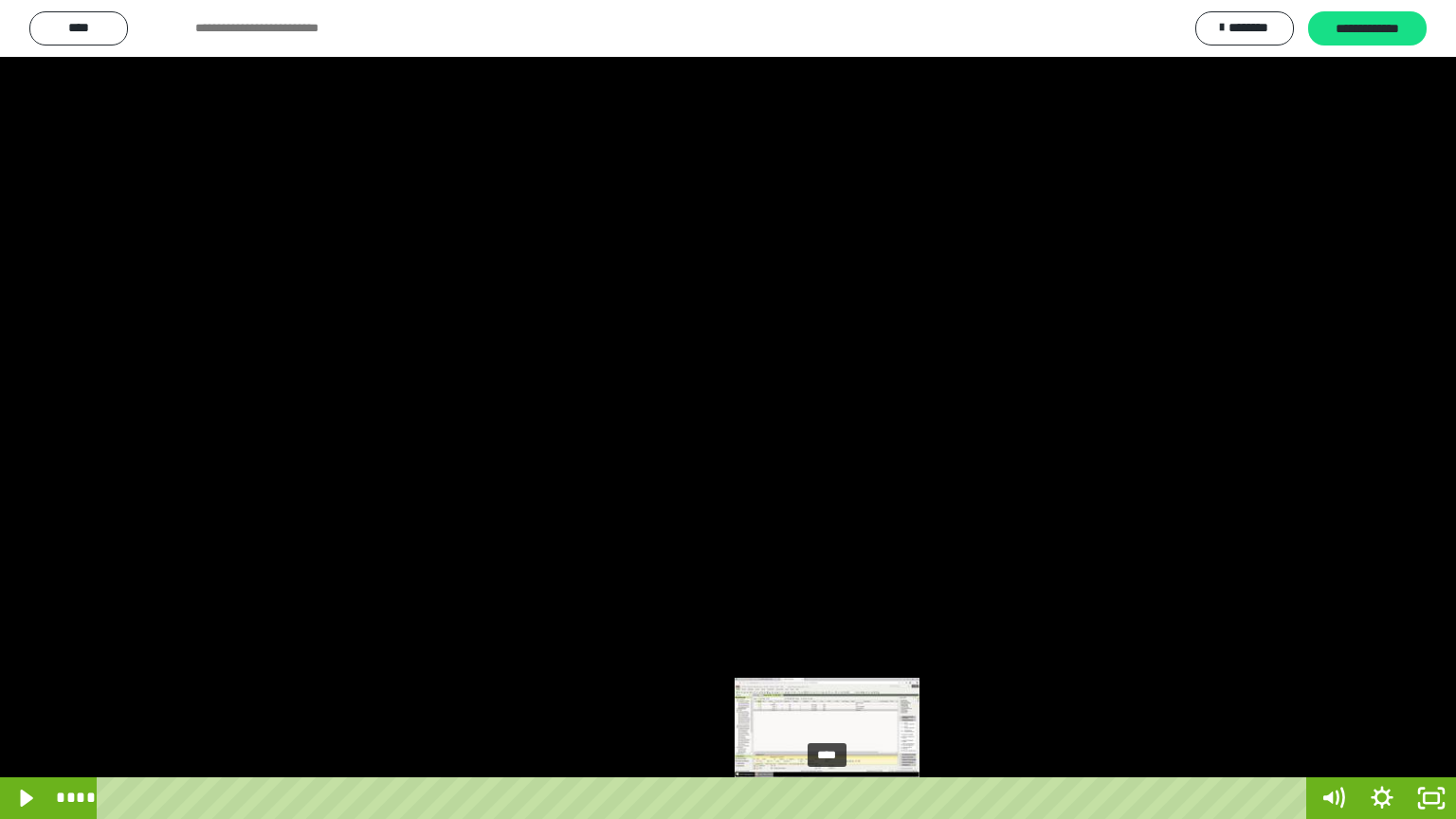 click on "****" at bounding box center (705, 798) 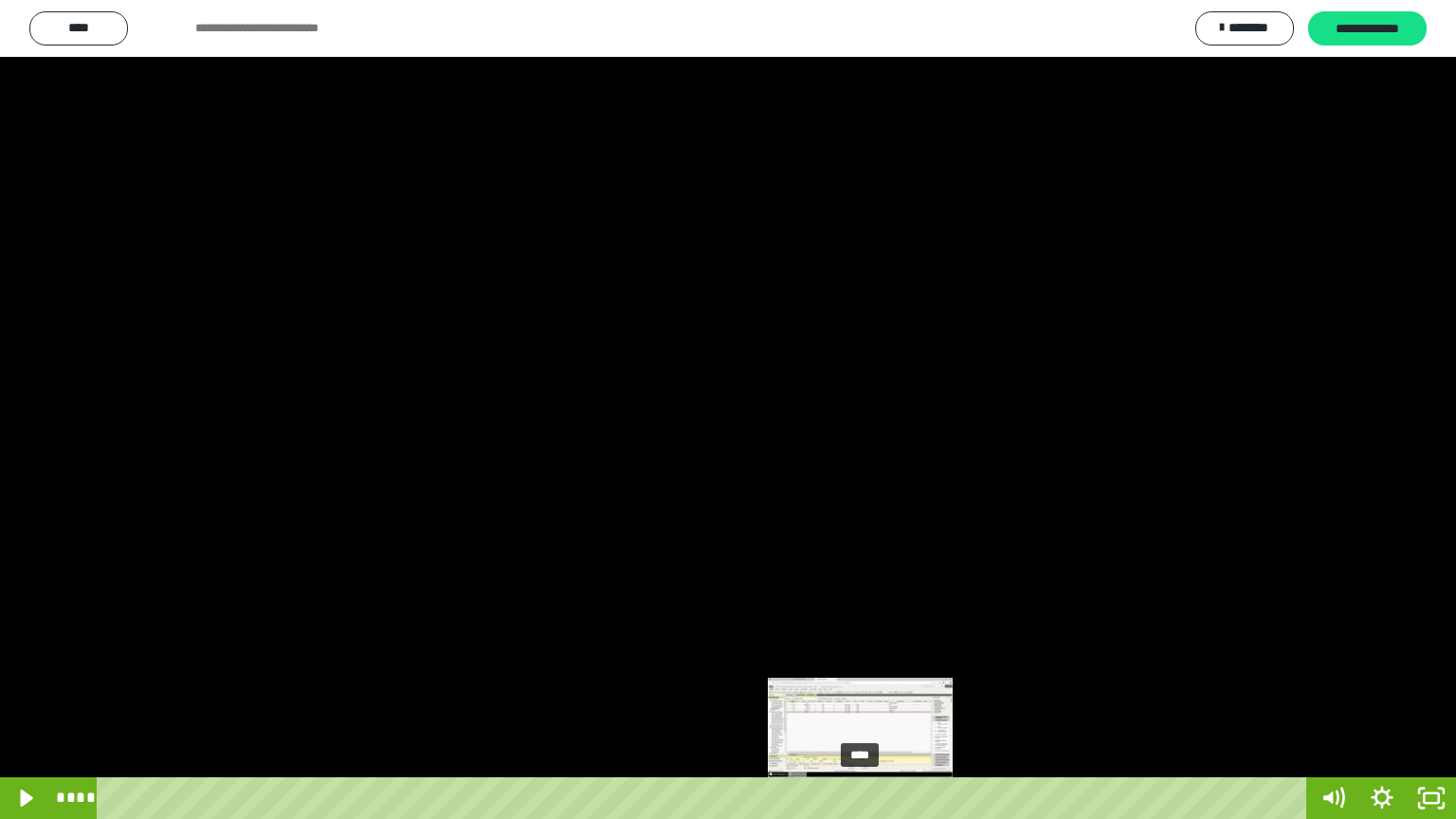 click on "****" at bounding box center [705, 798] 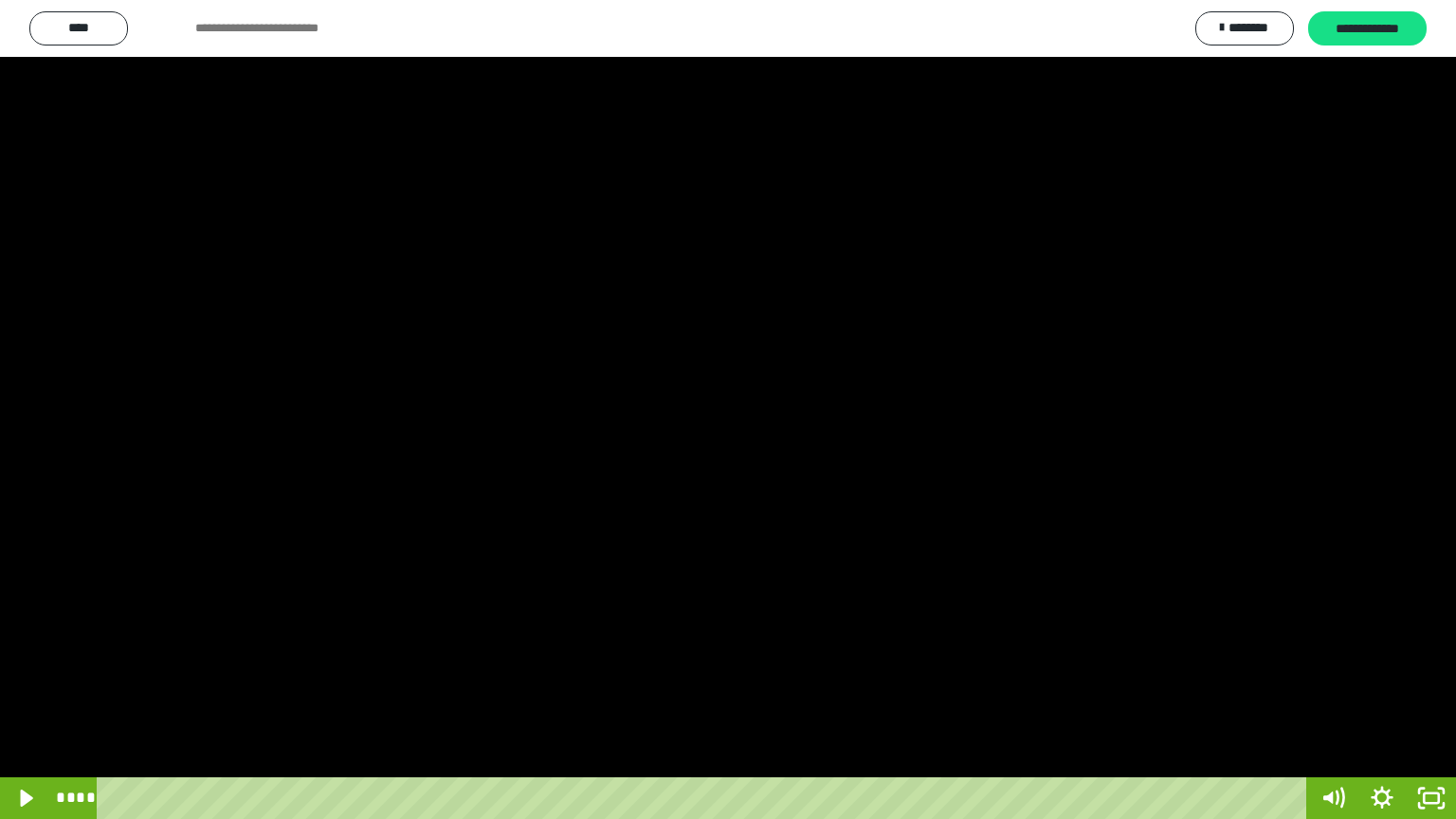 click at bounding box center (728, 410) 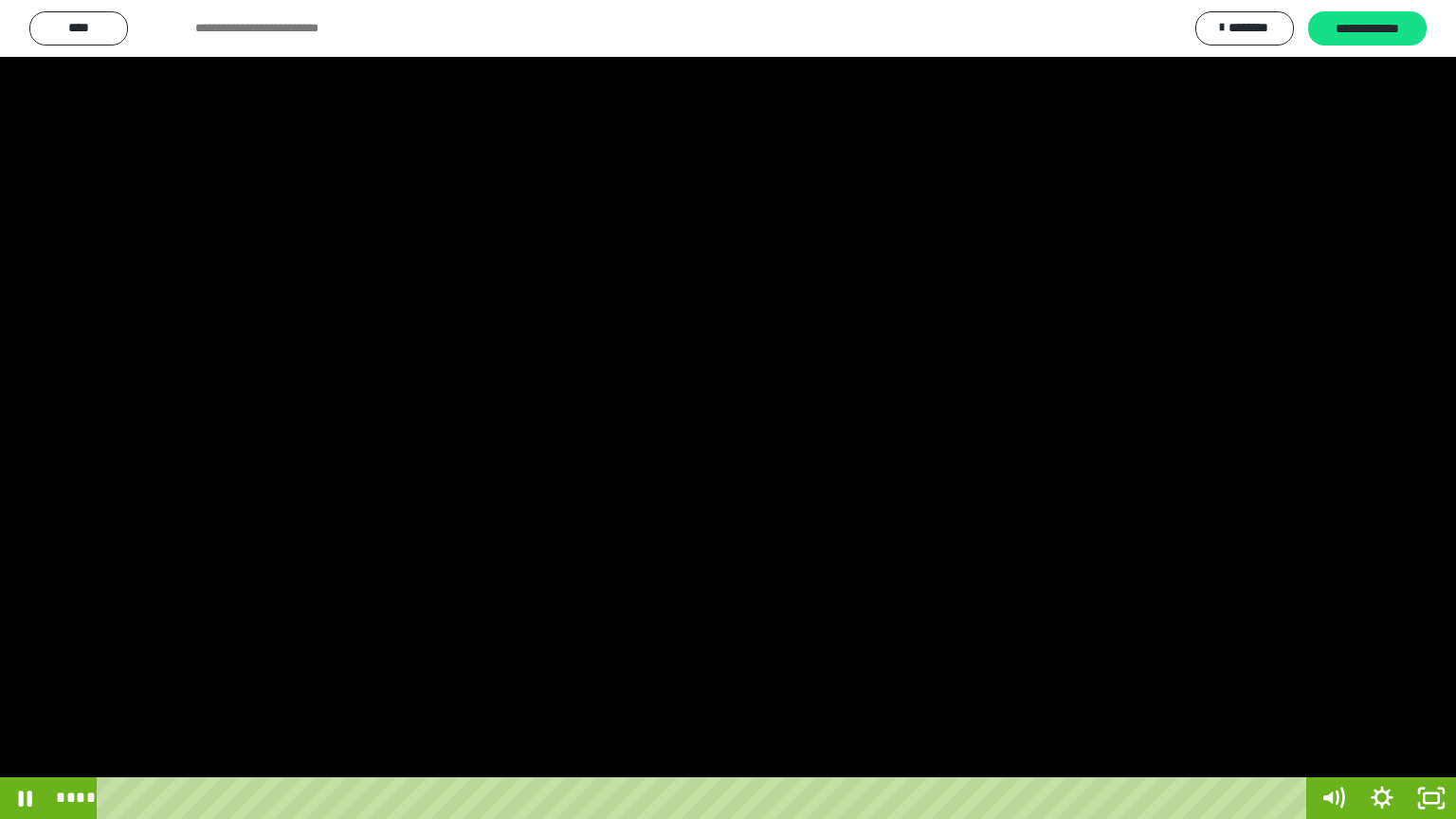 click at bounding box center [728, 410] 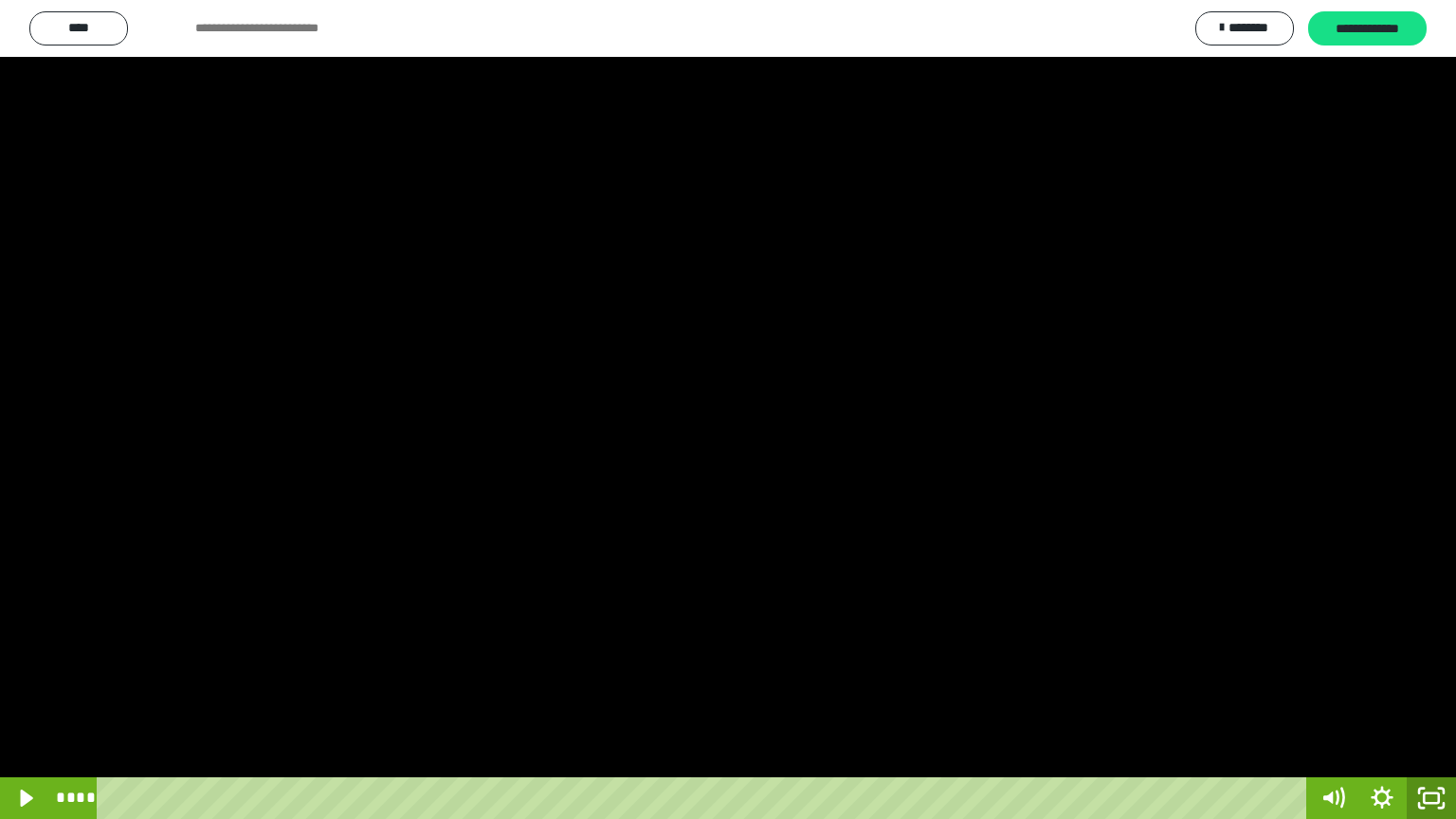 drag, startPoint x: 1430, startPoint y: 796, endPoint x: 995, endPoint y: 13, distance: 895.71982 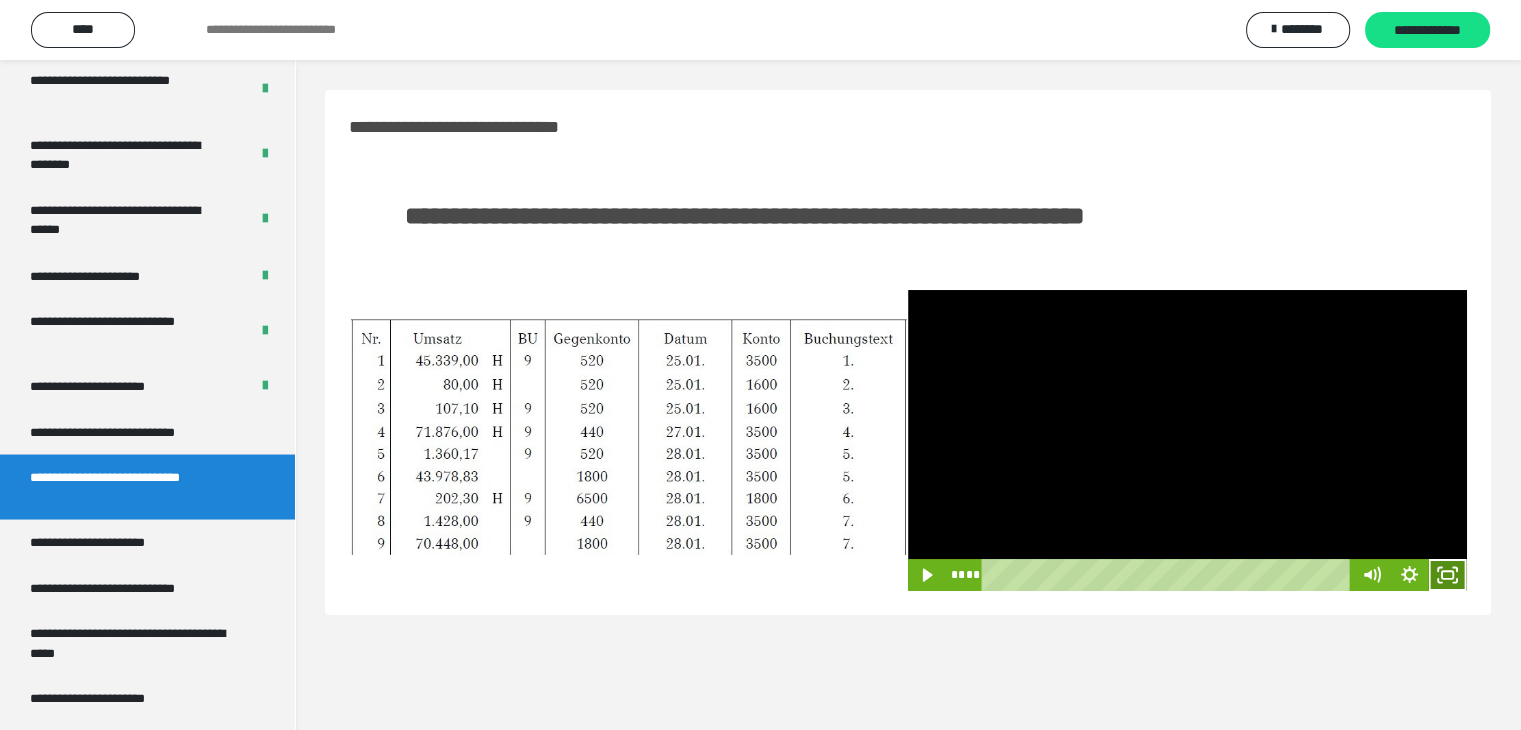 click 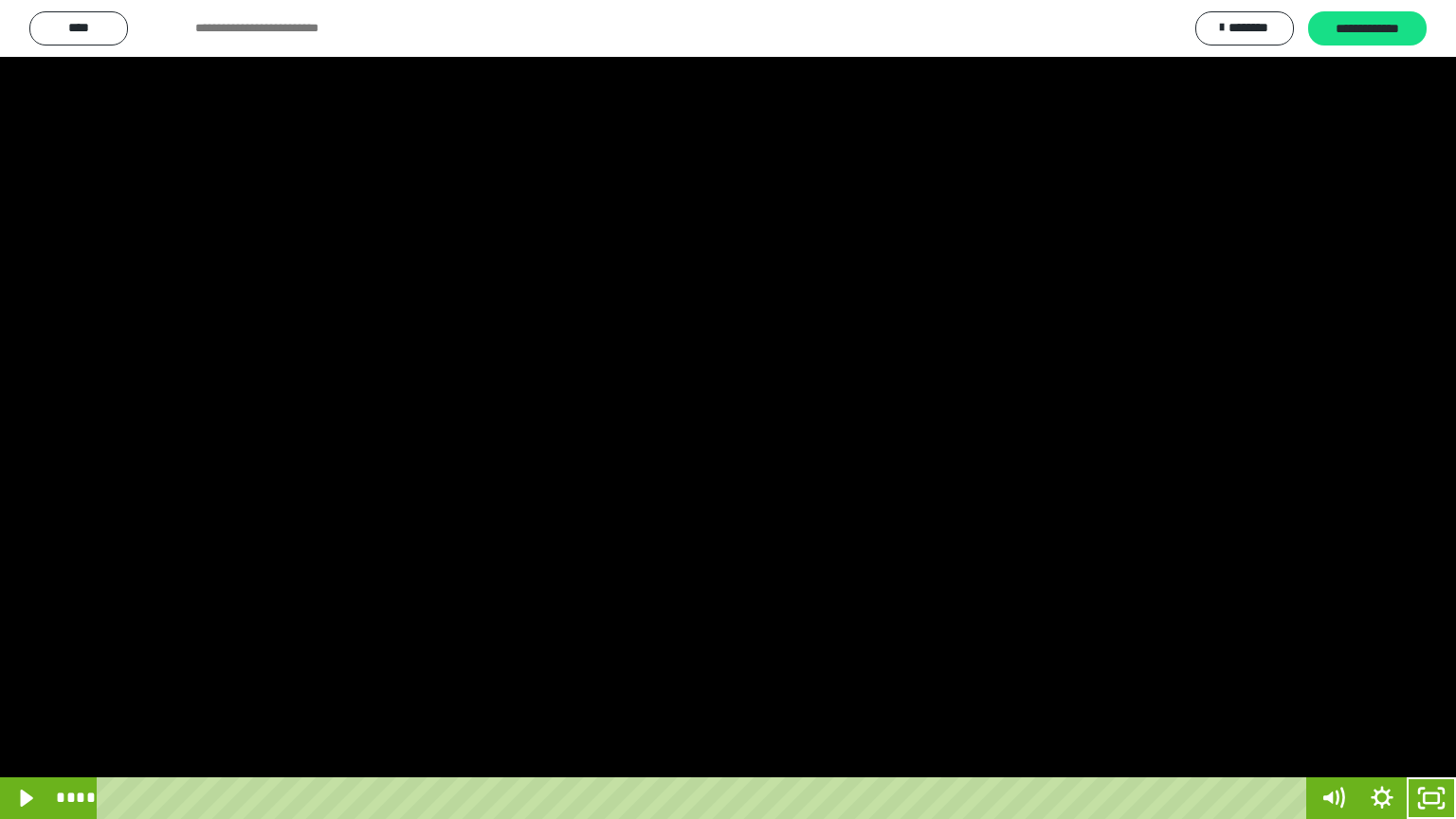 click at bounding box center [728, 410] 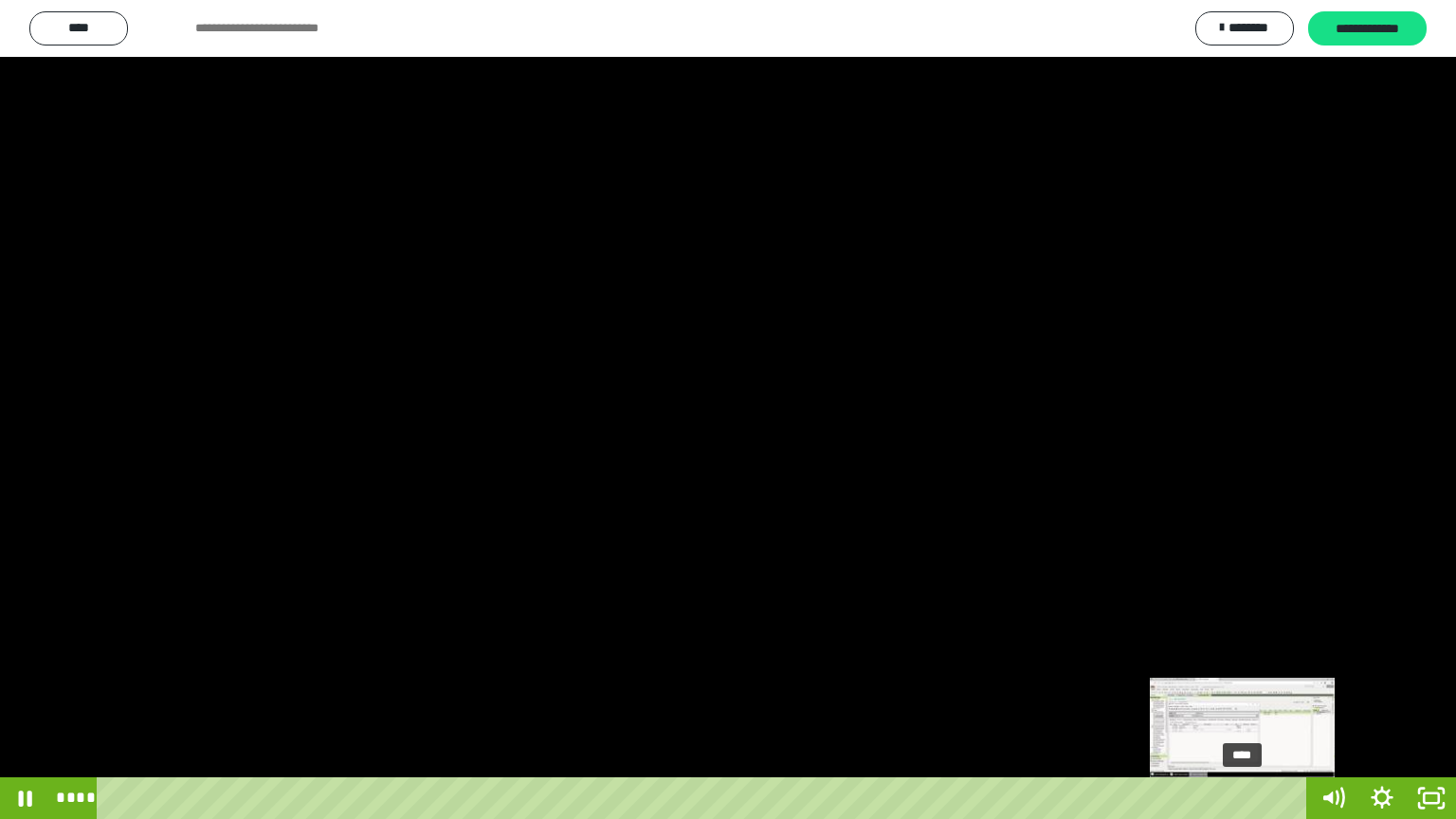 click on "****" at bounding box center [705, 798] 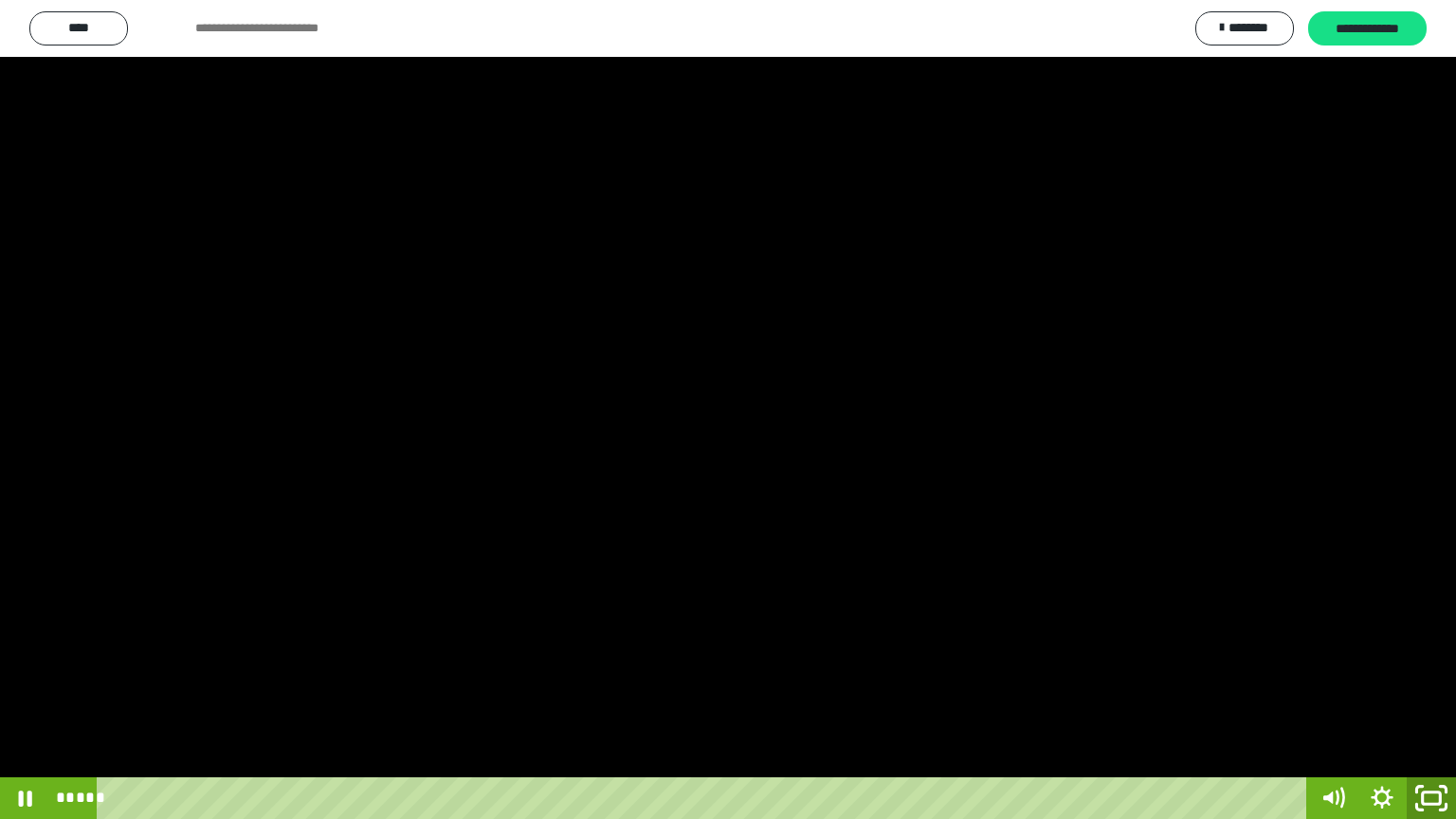 click 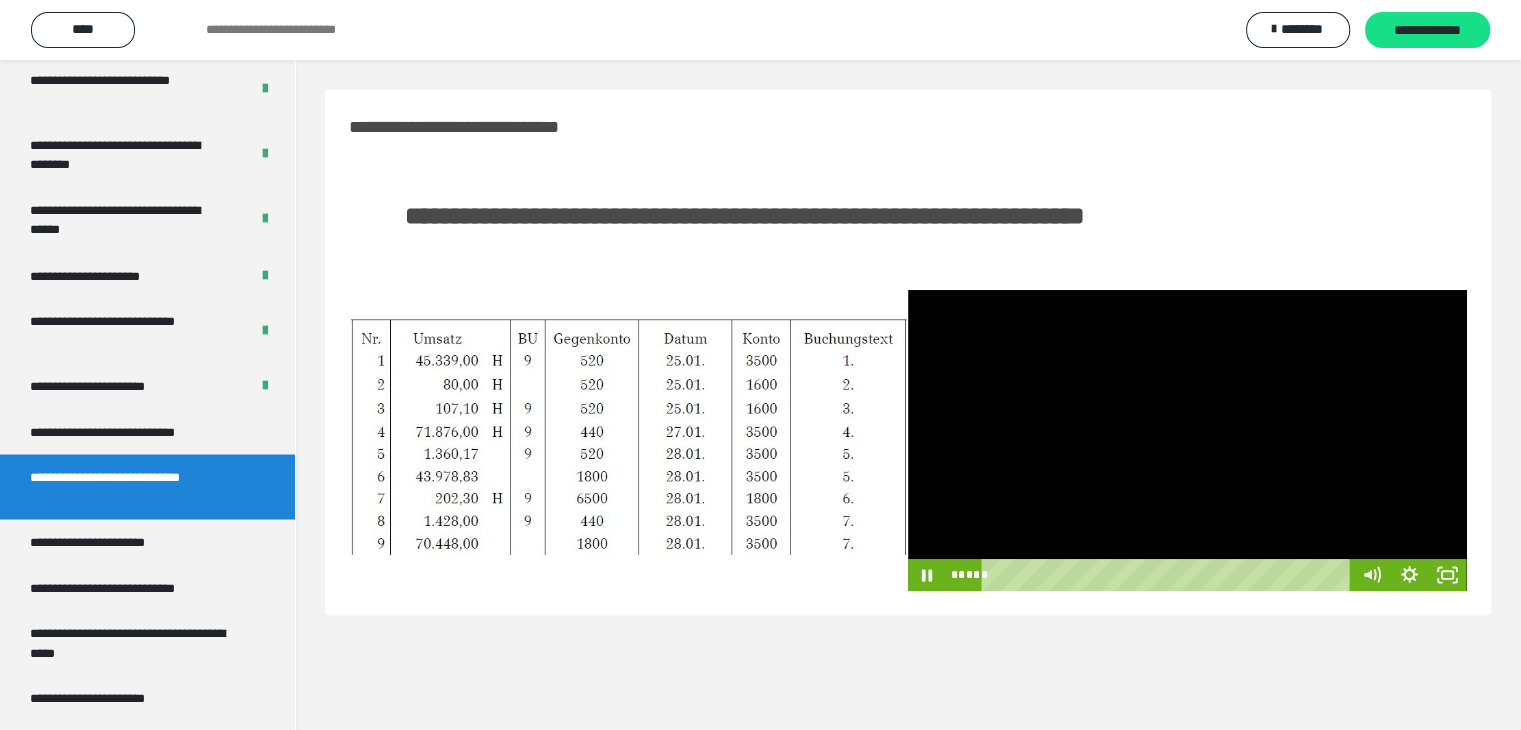 click at bounding box center (1187, 440) 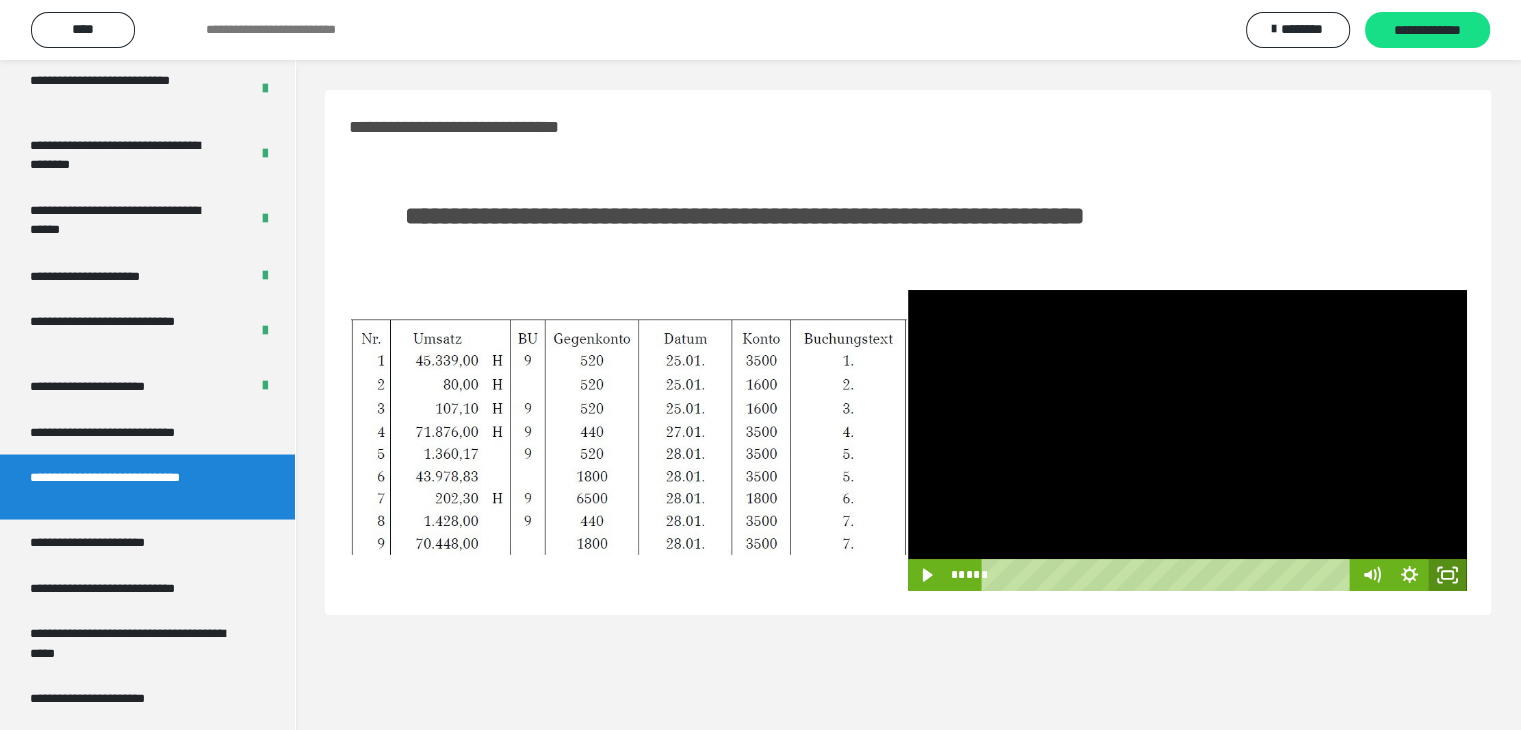 click 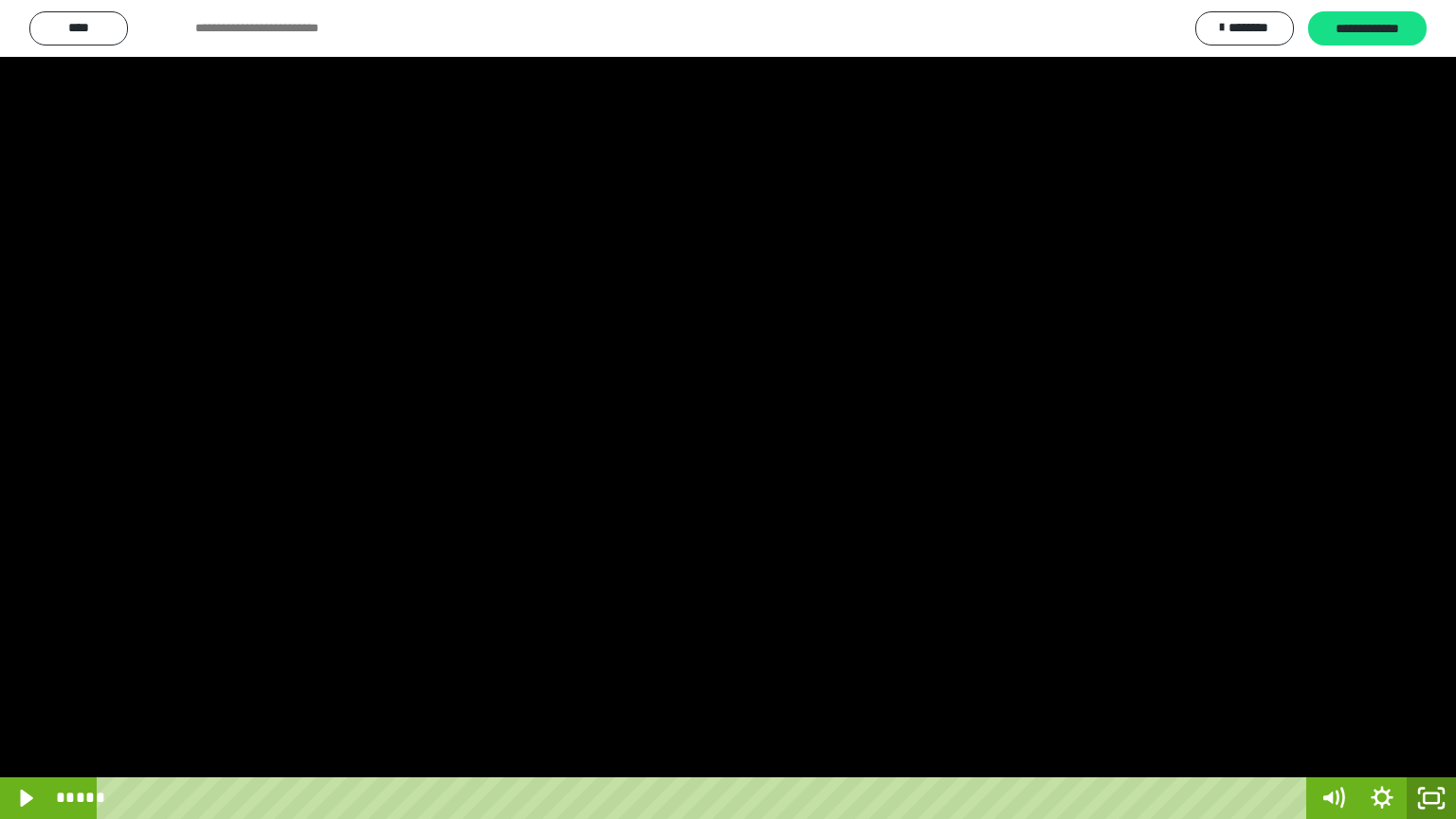 drag, startPoint x: 1437, startPoint y: 791, endPoint x: 1231, endPoint y: 8, distance: 809.645 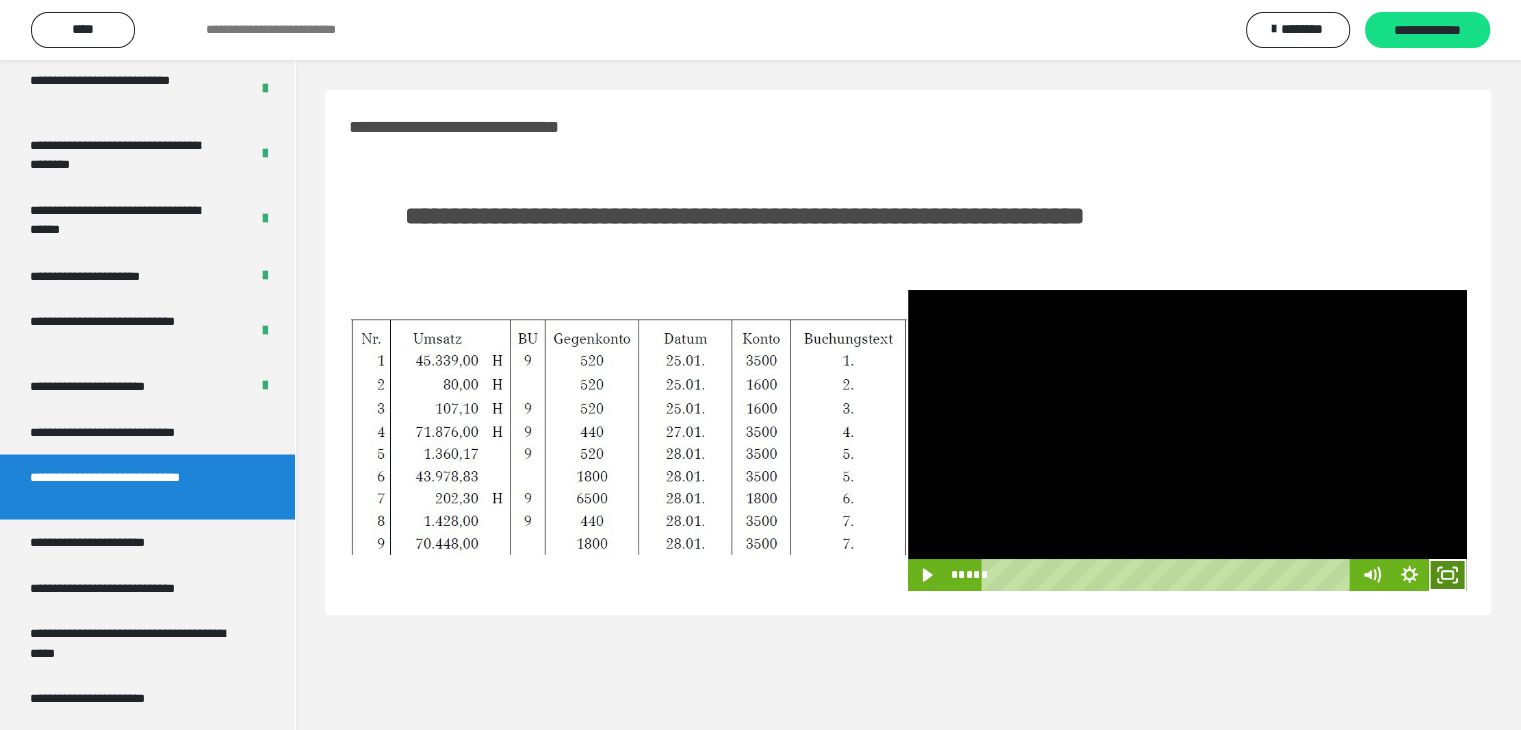 click 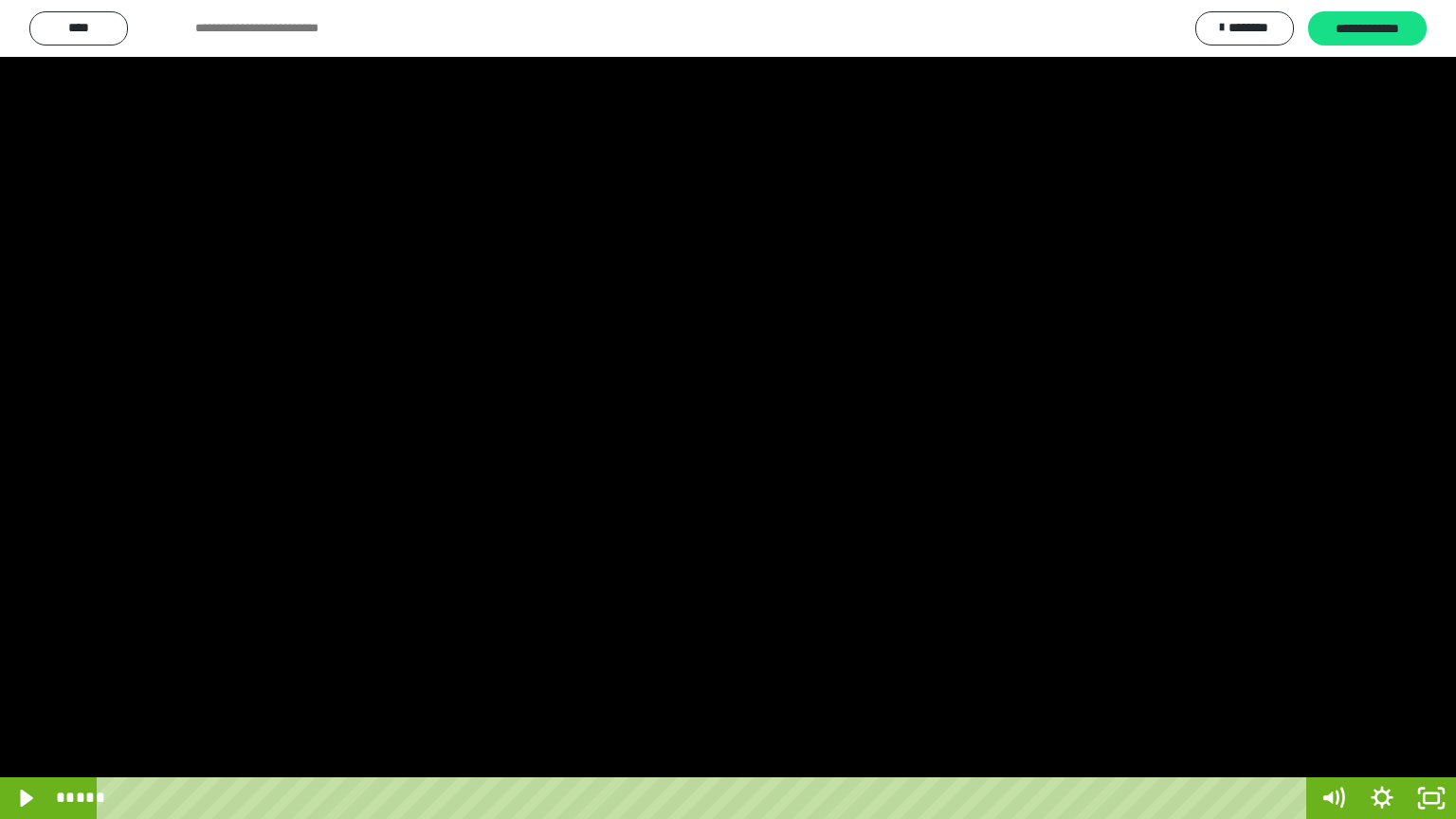click at bounding box center [728, 410] 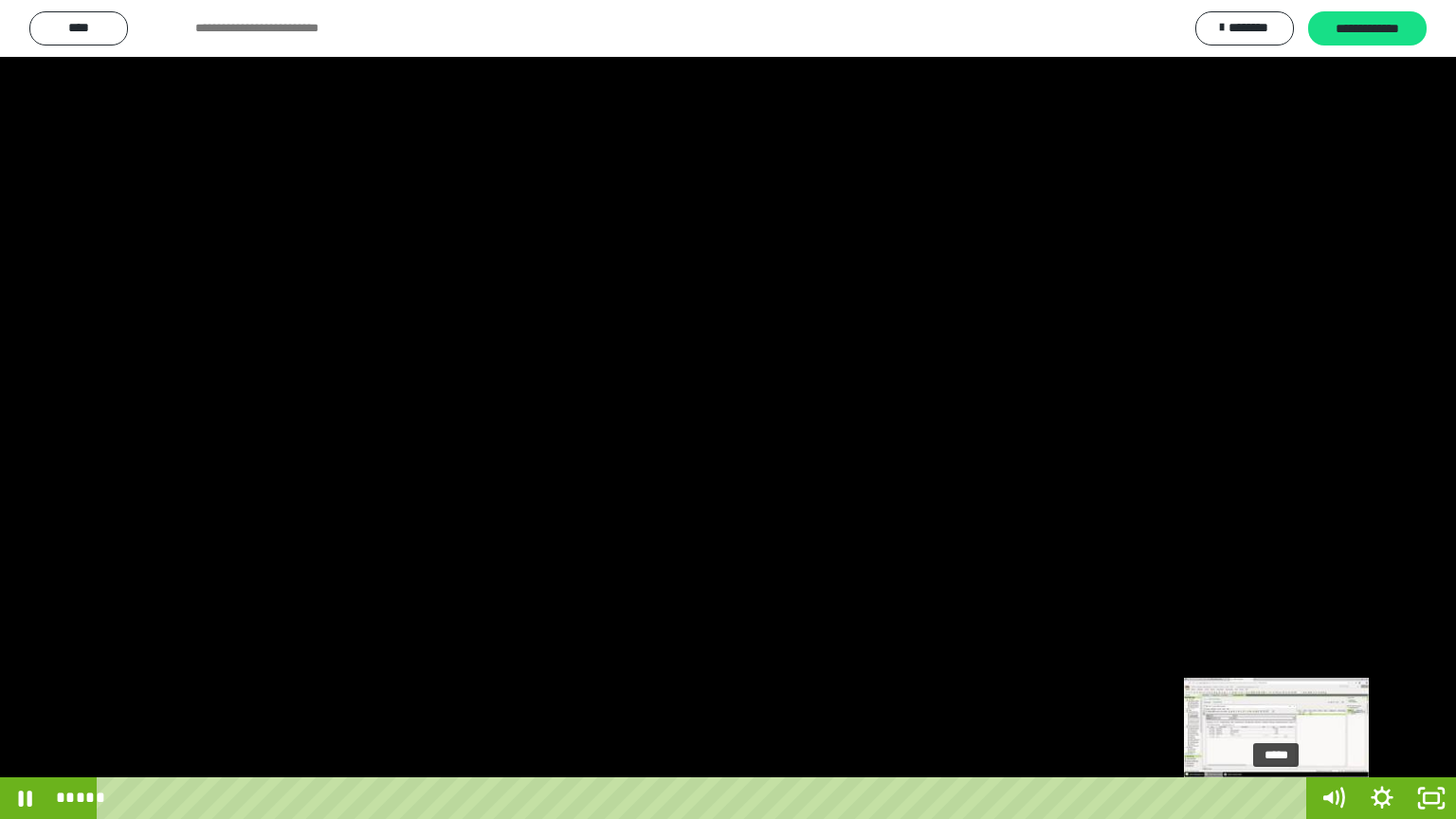 click on "*****" at bounding box center (705, 798) 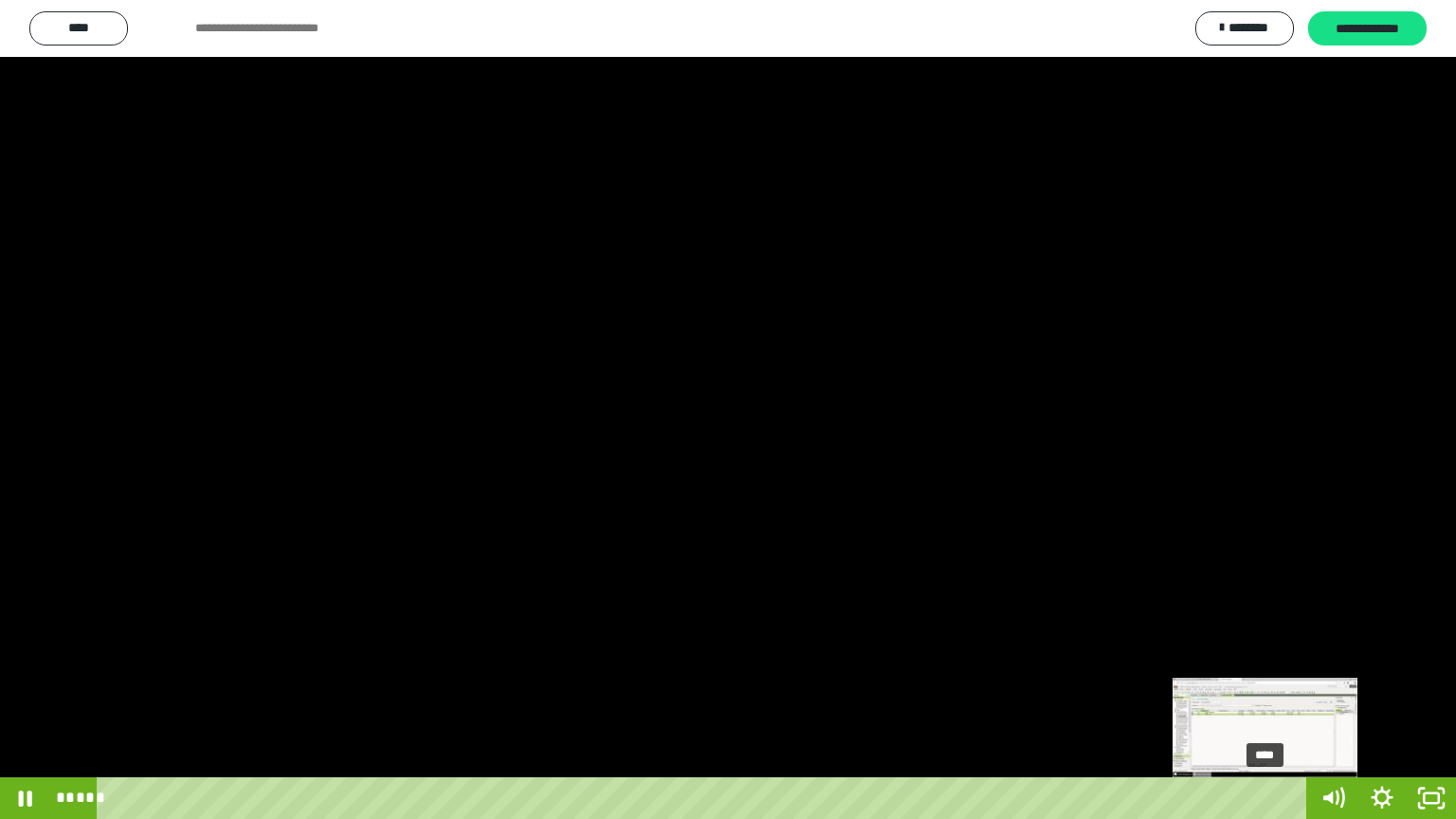 click on "****" at bounding box center (705, 798) 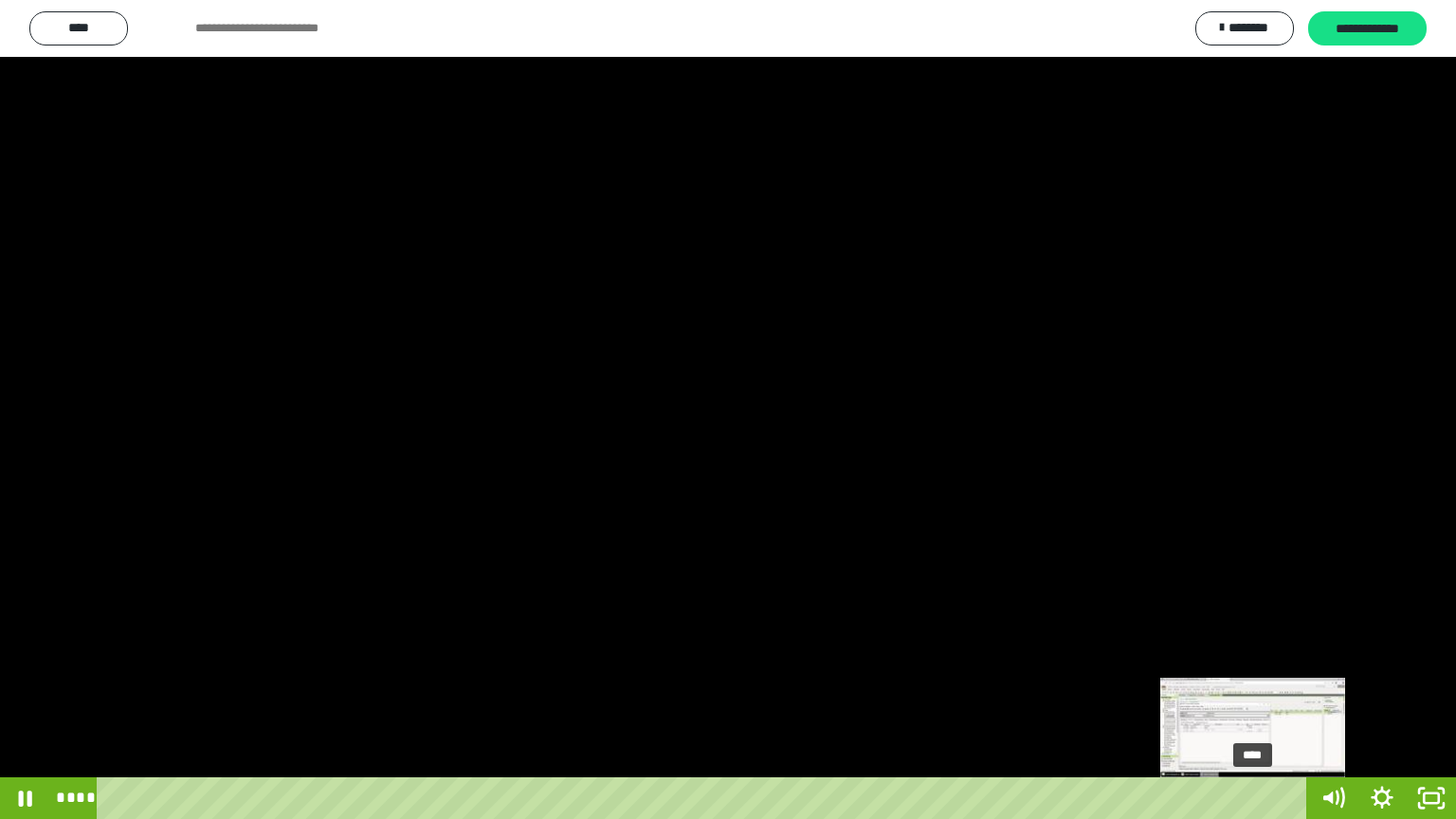 click on "****" at bounding box center [705, 798] 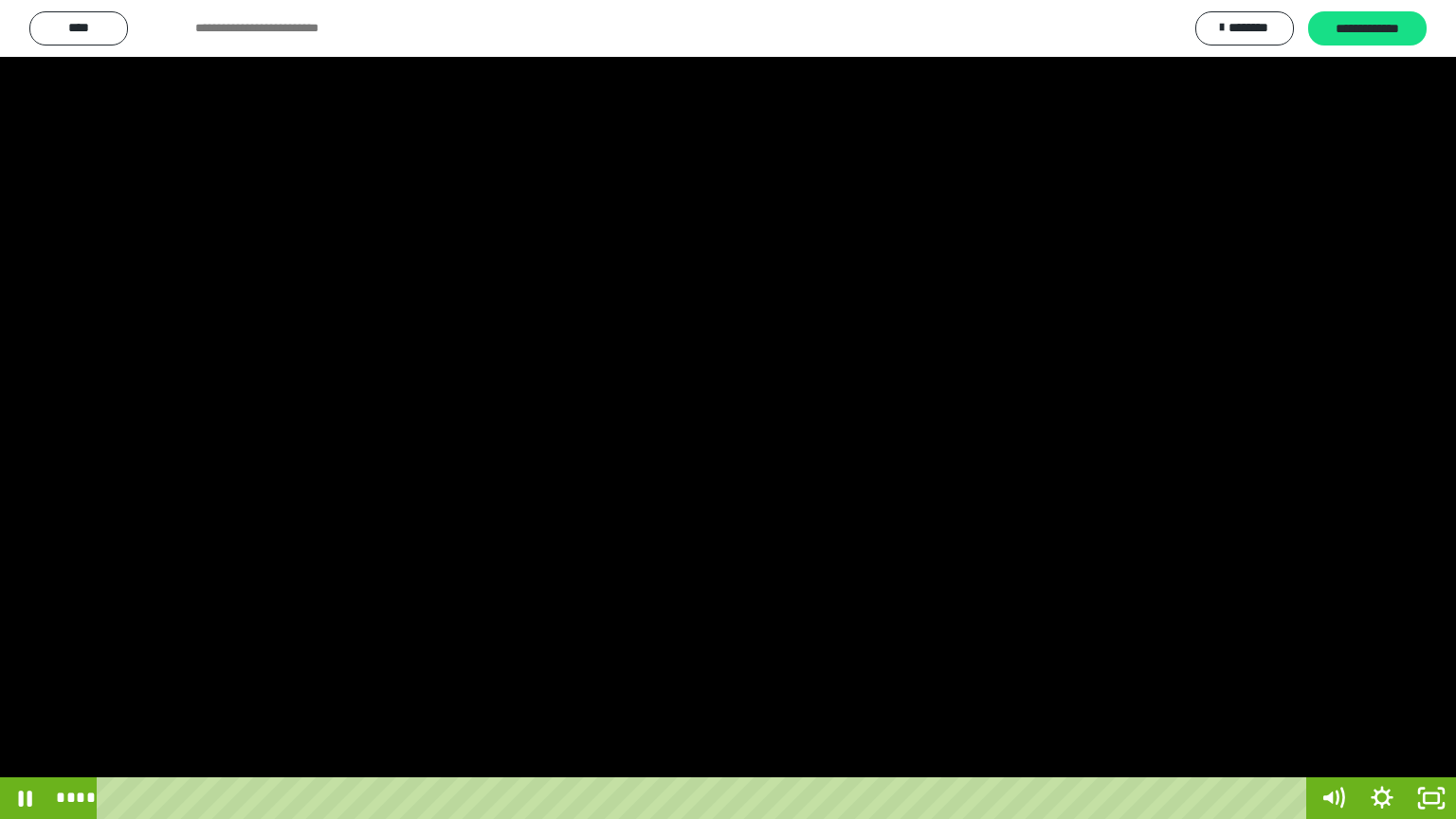 click at bounding box center [728, 410] 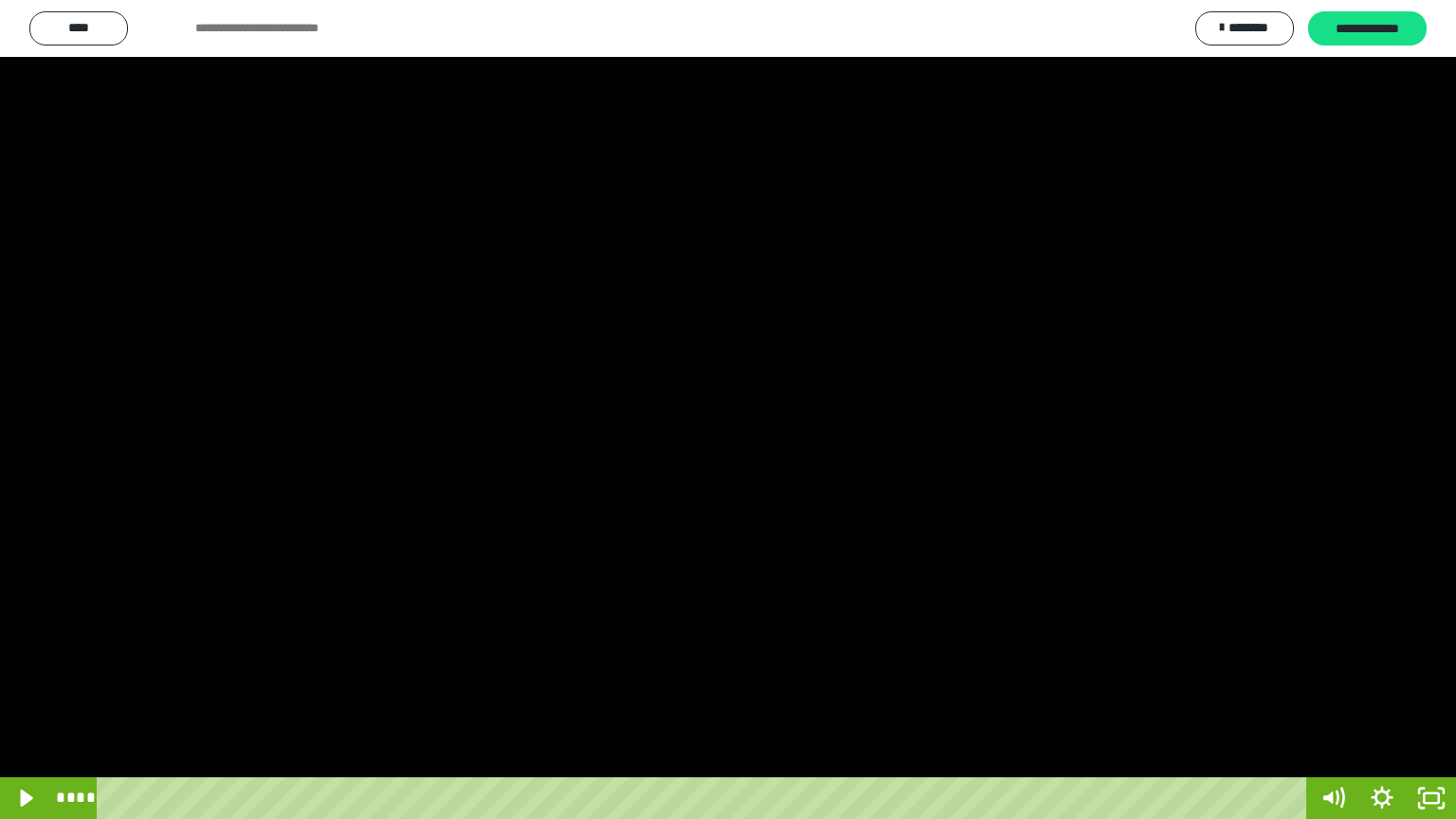 drag, startPoint x: 1042, startPoint y: 584, endPoint x: 1112, endPoint y: 645, distance: 92.8493 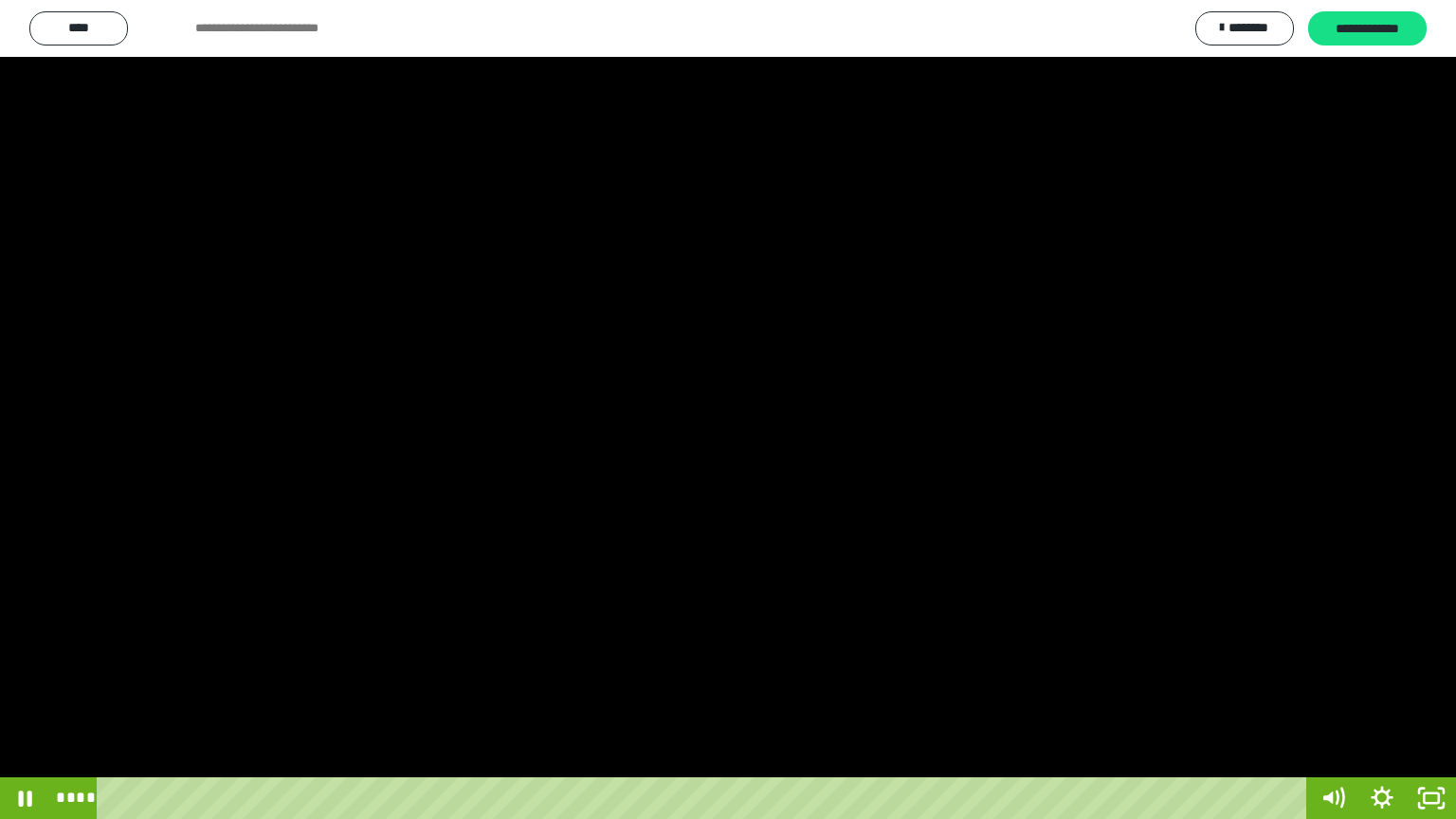 click at bounding box center [728, 410] 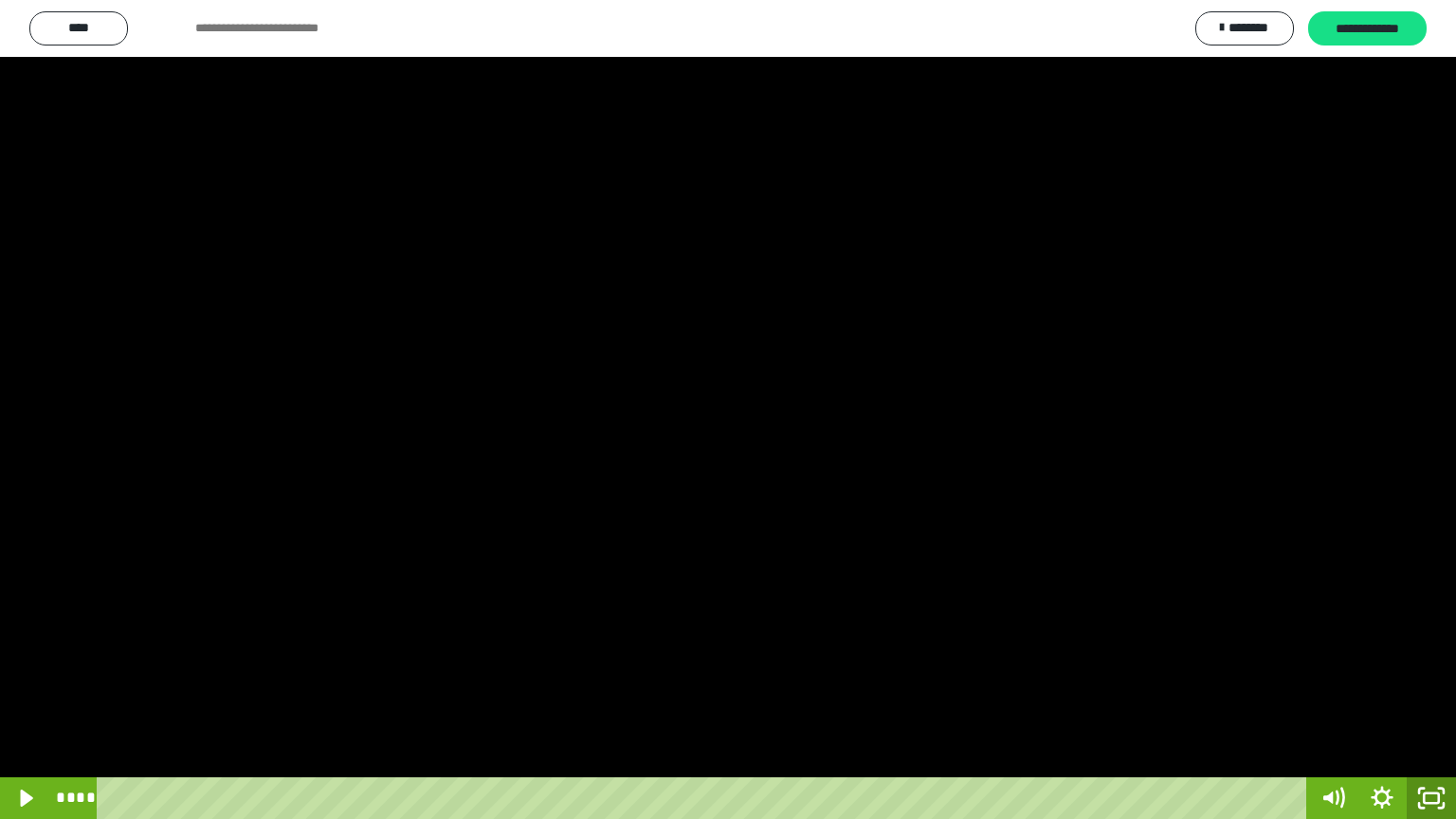 drag, startPoint x: 1426, startPoint y: 794, endPoint x: 1374, endPoint y: 222, distance: 574.3588 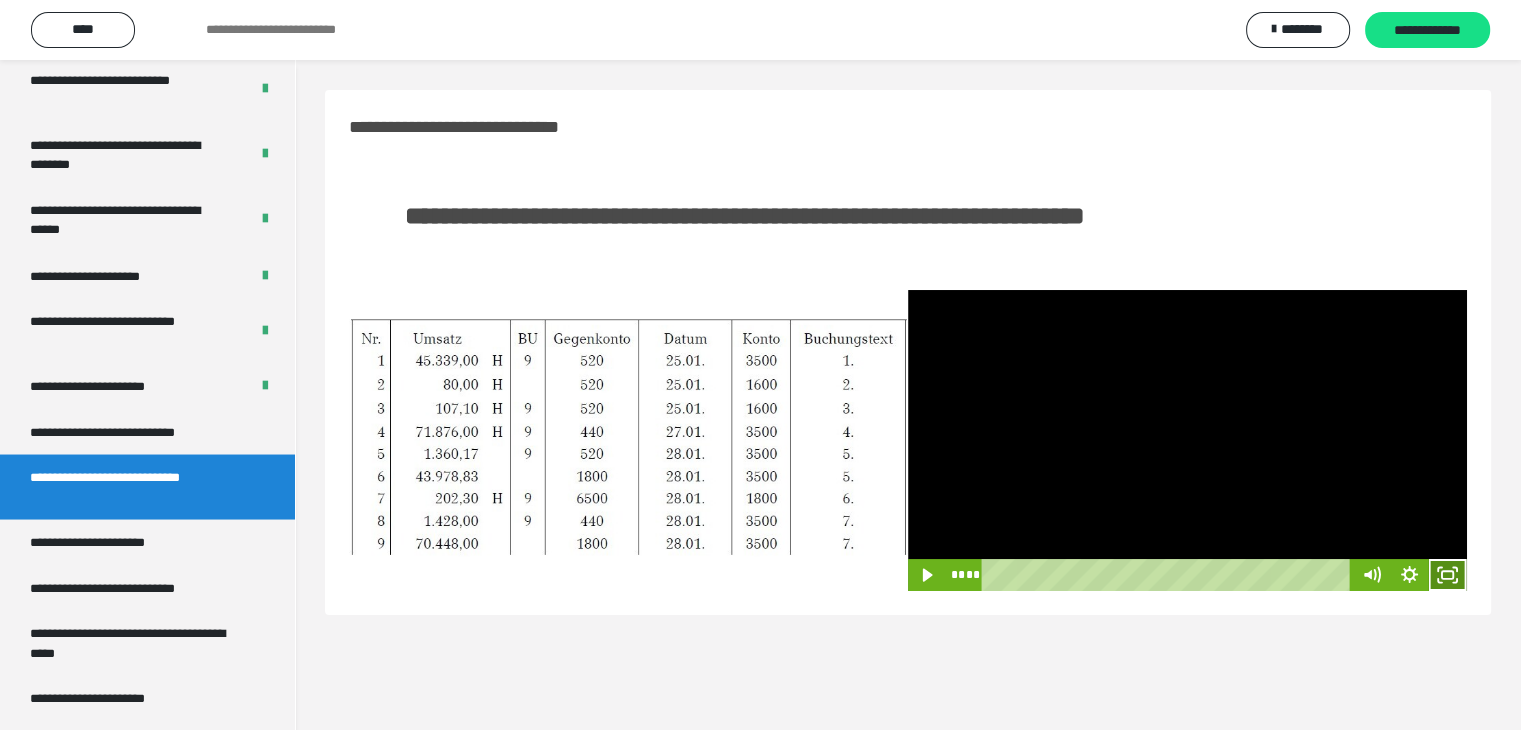click 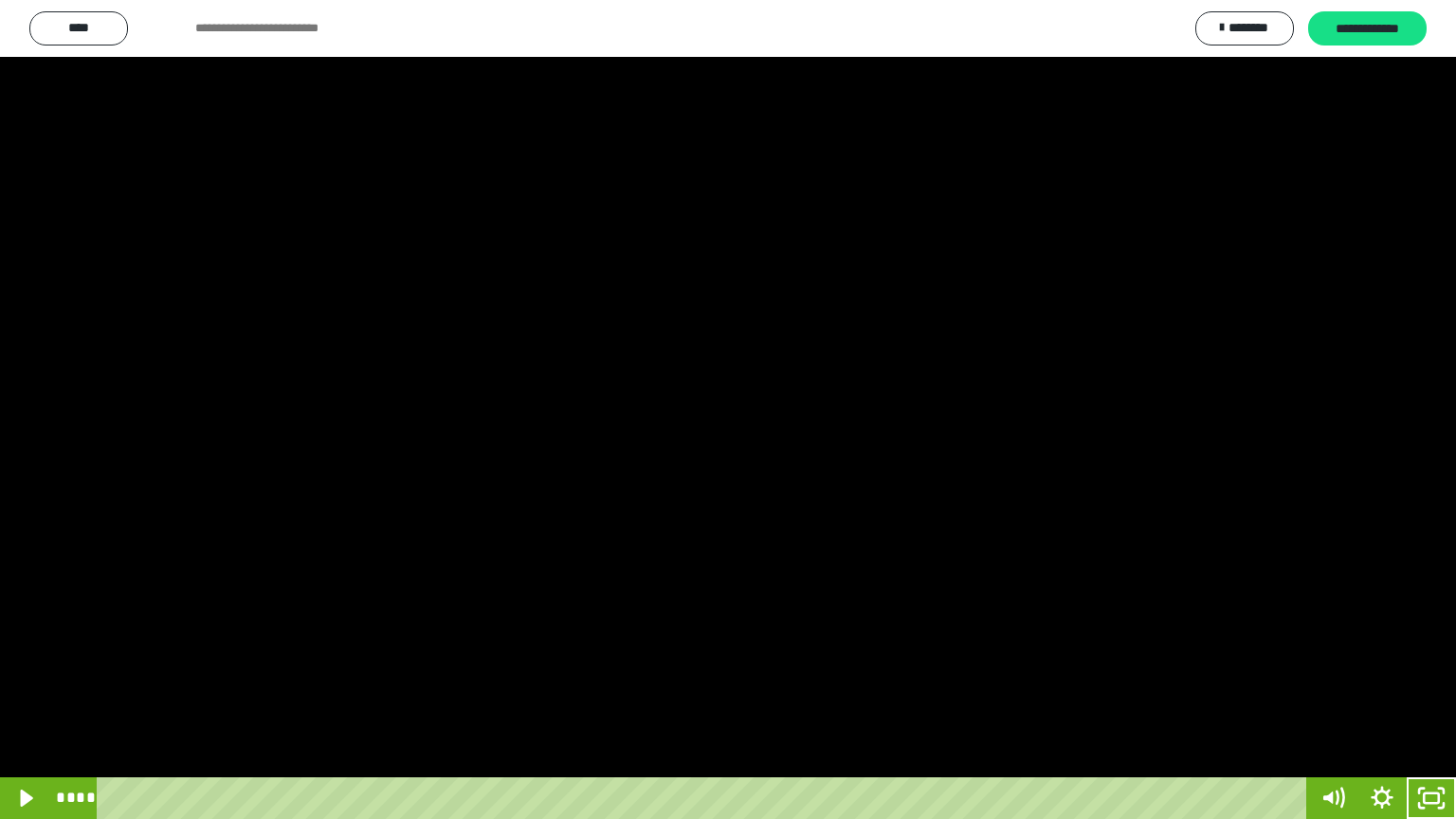 click at bounding box center (728, 410) 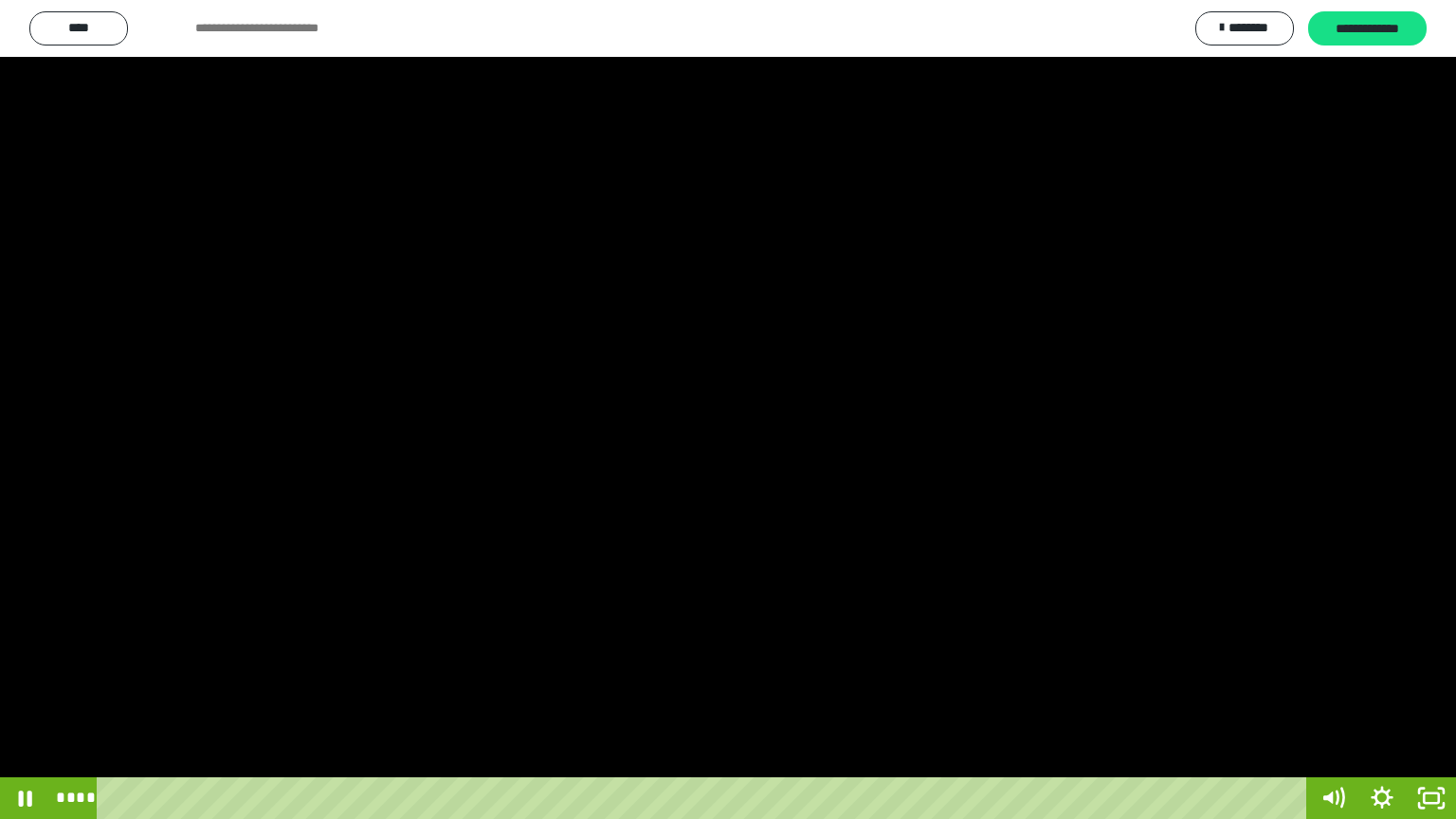 click at bounding box center [728, 410] 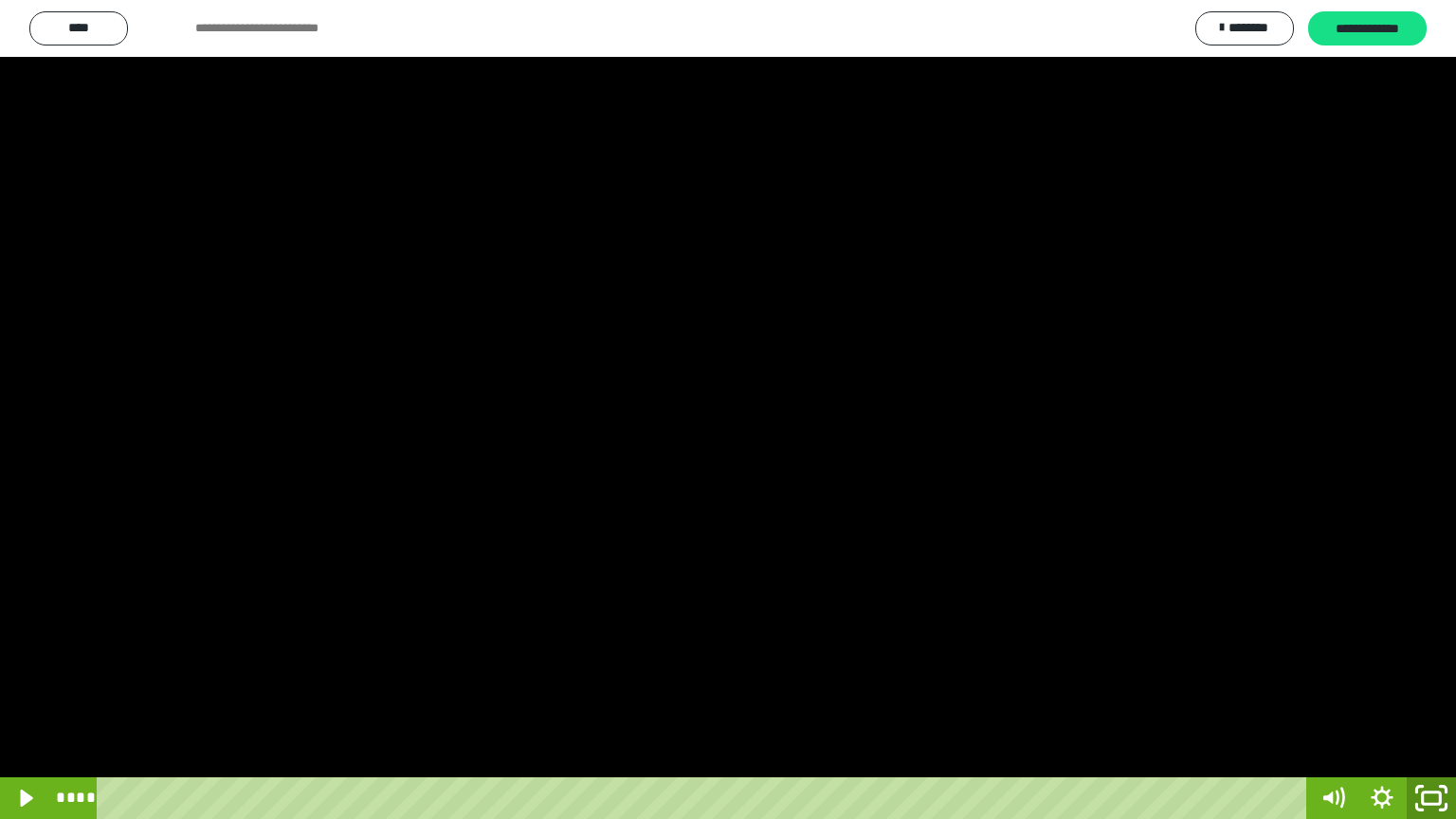 click 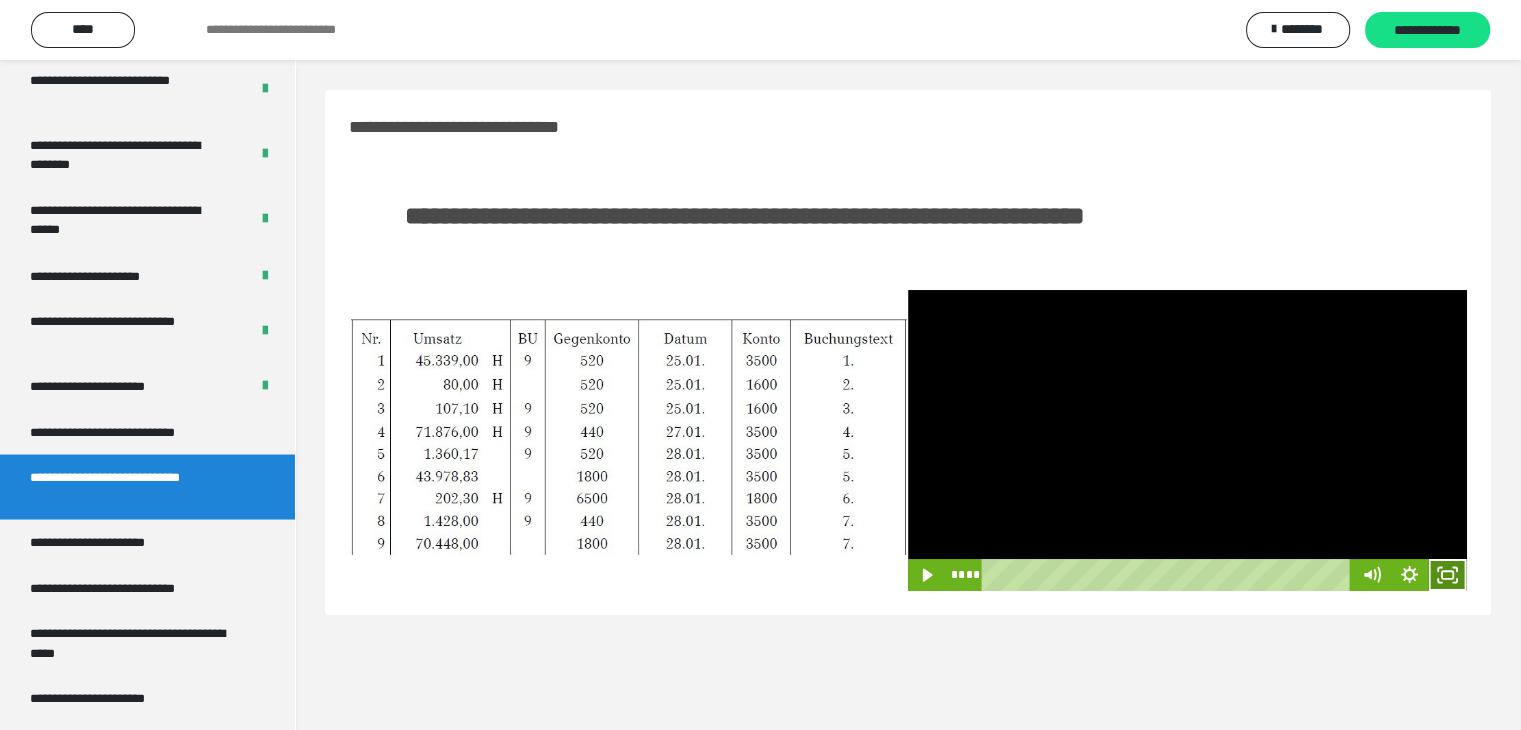 click 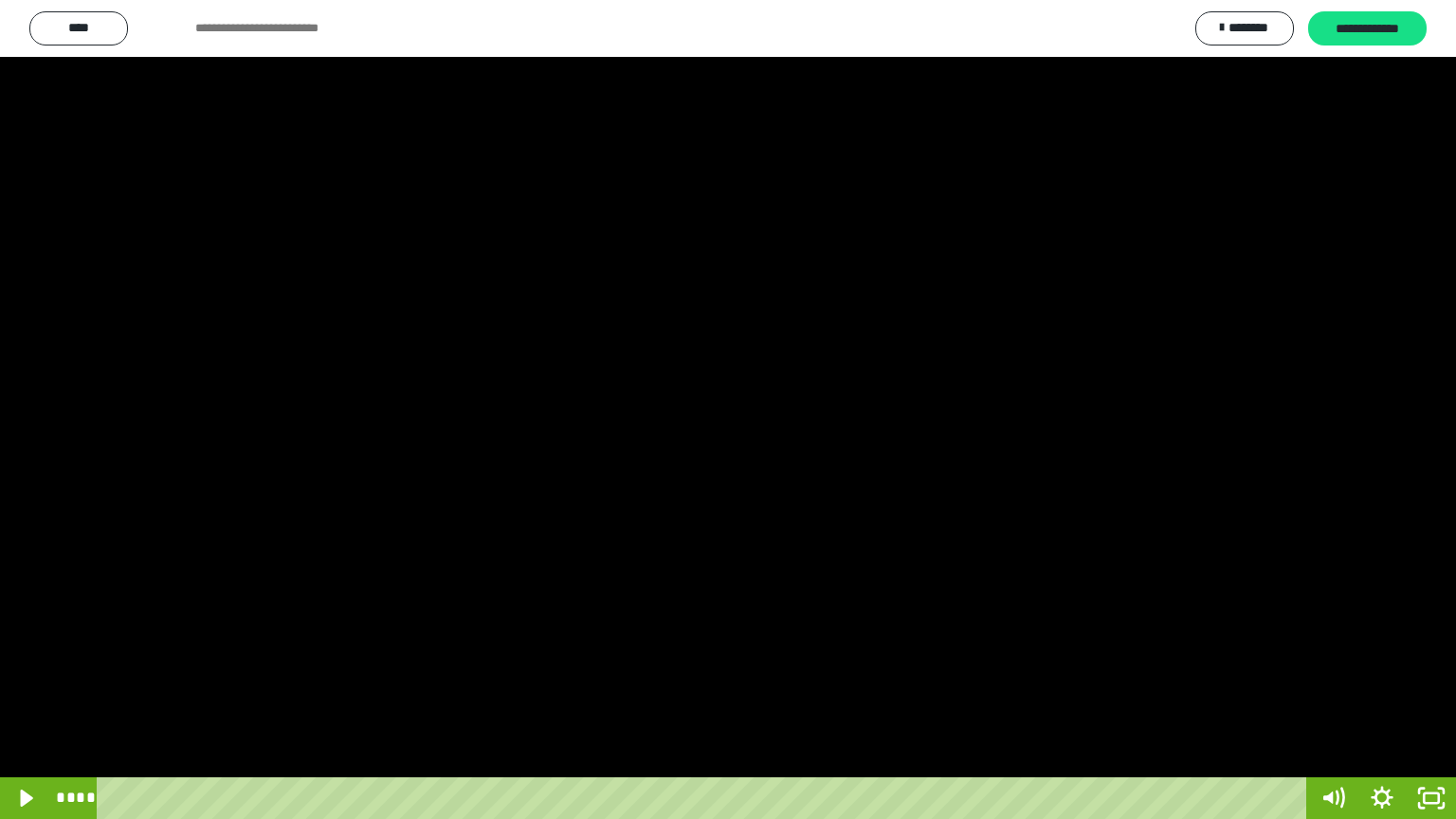 click at bounding box center [728, 410] 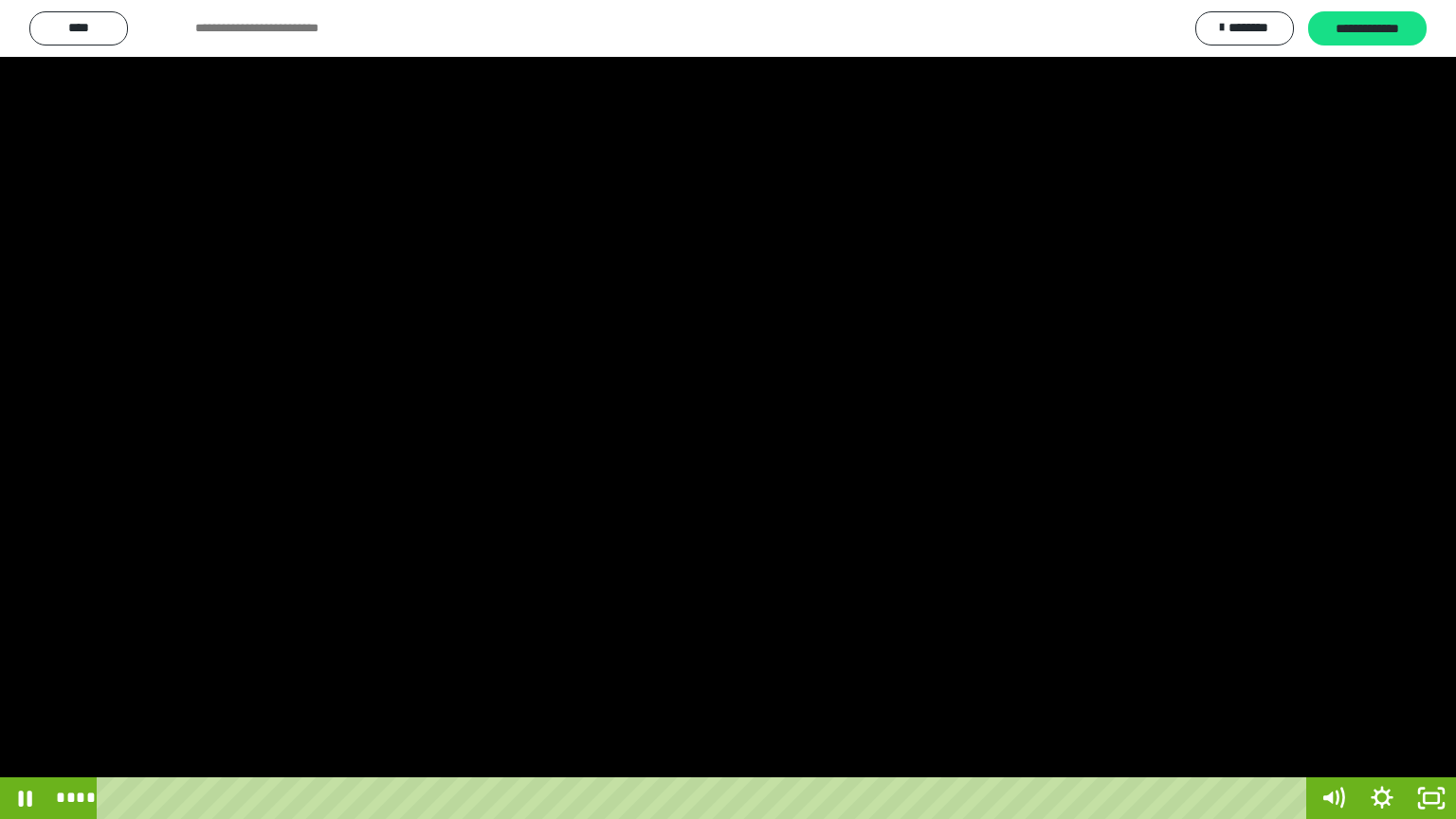 click at bounding box center (728, 410) 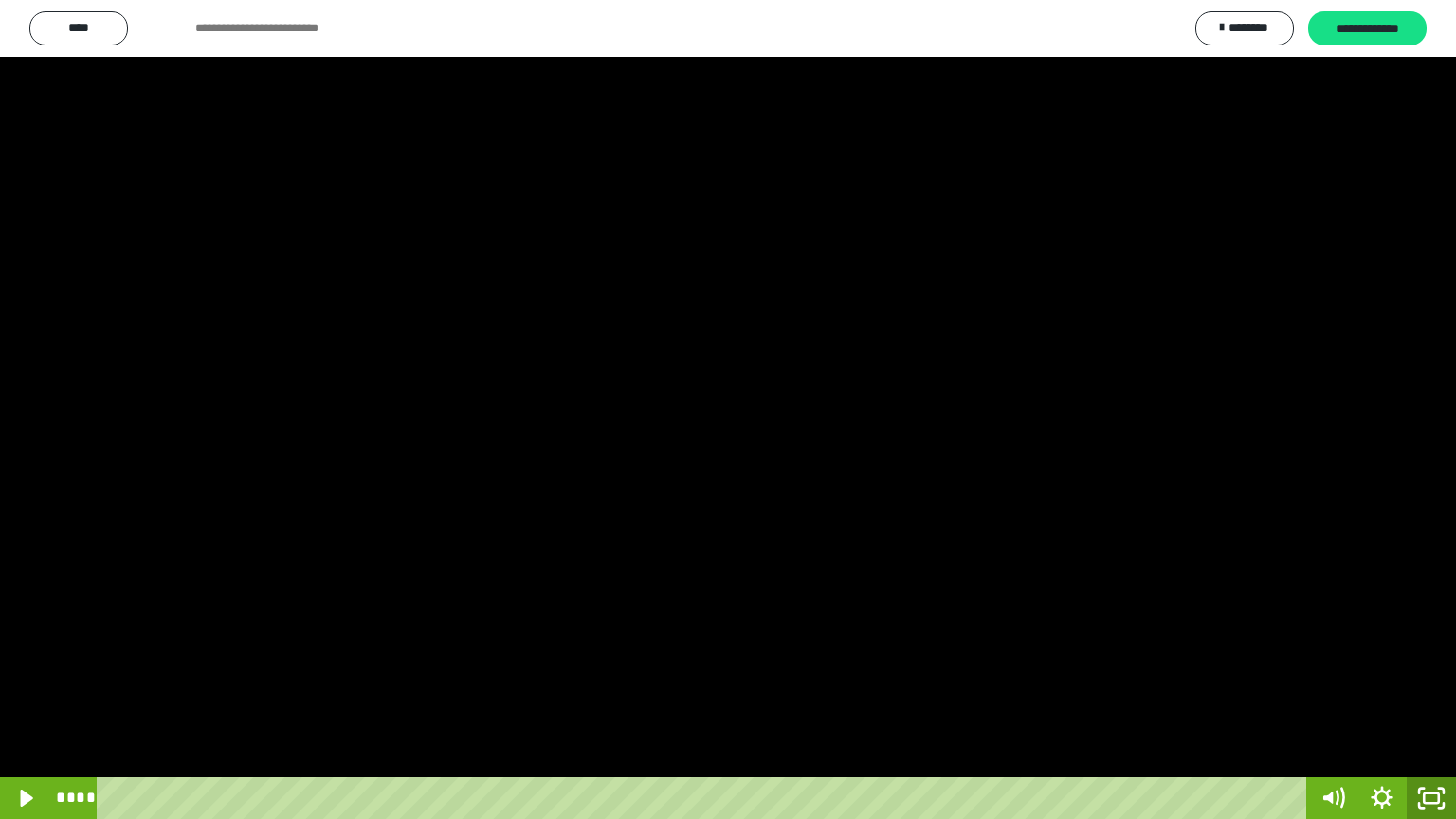 click 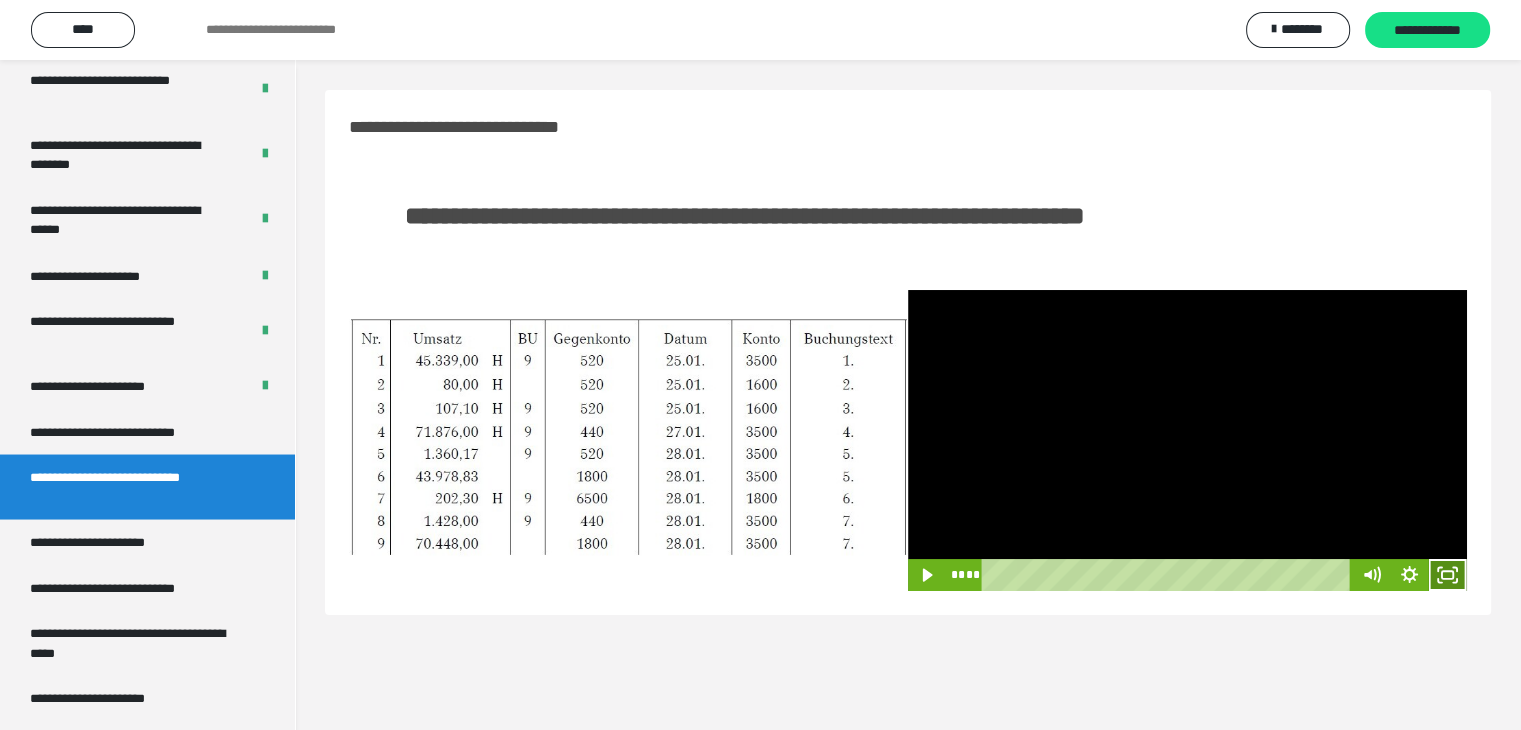click 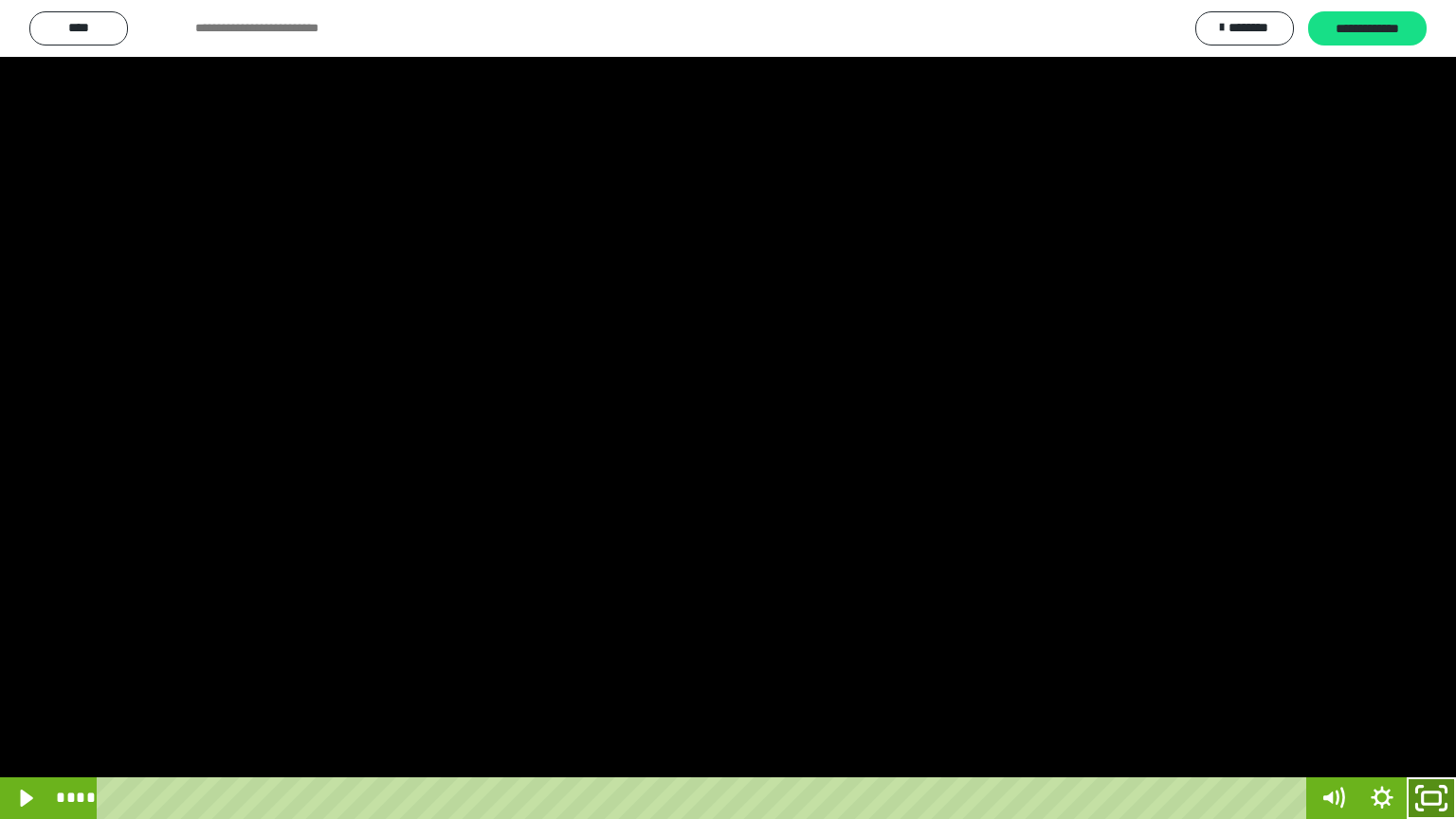 click 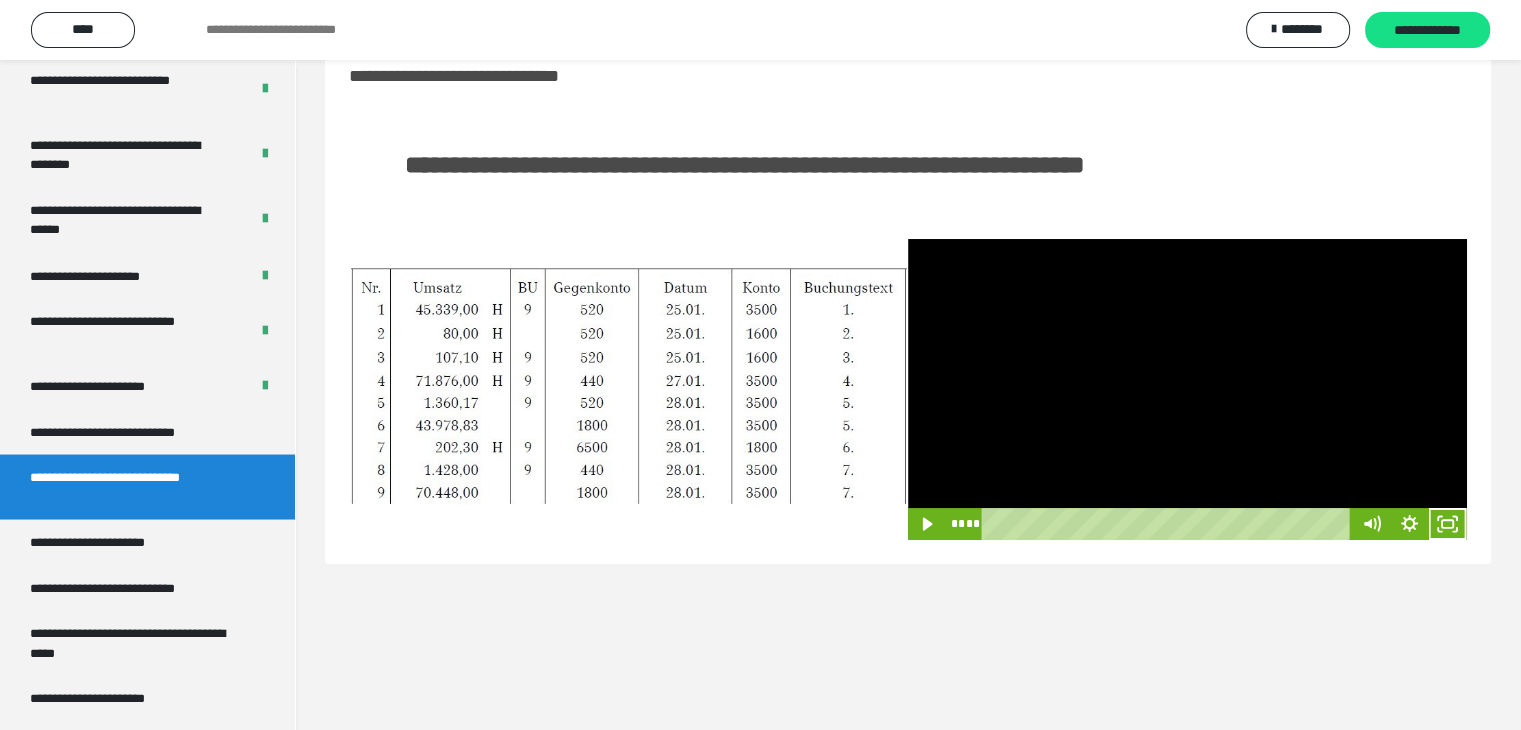 scroll, scrollTop: 60, scrollLeft: 0, axis: vertical 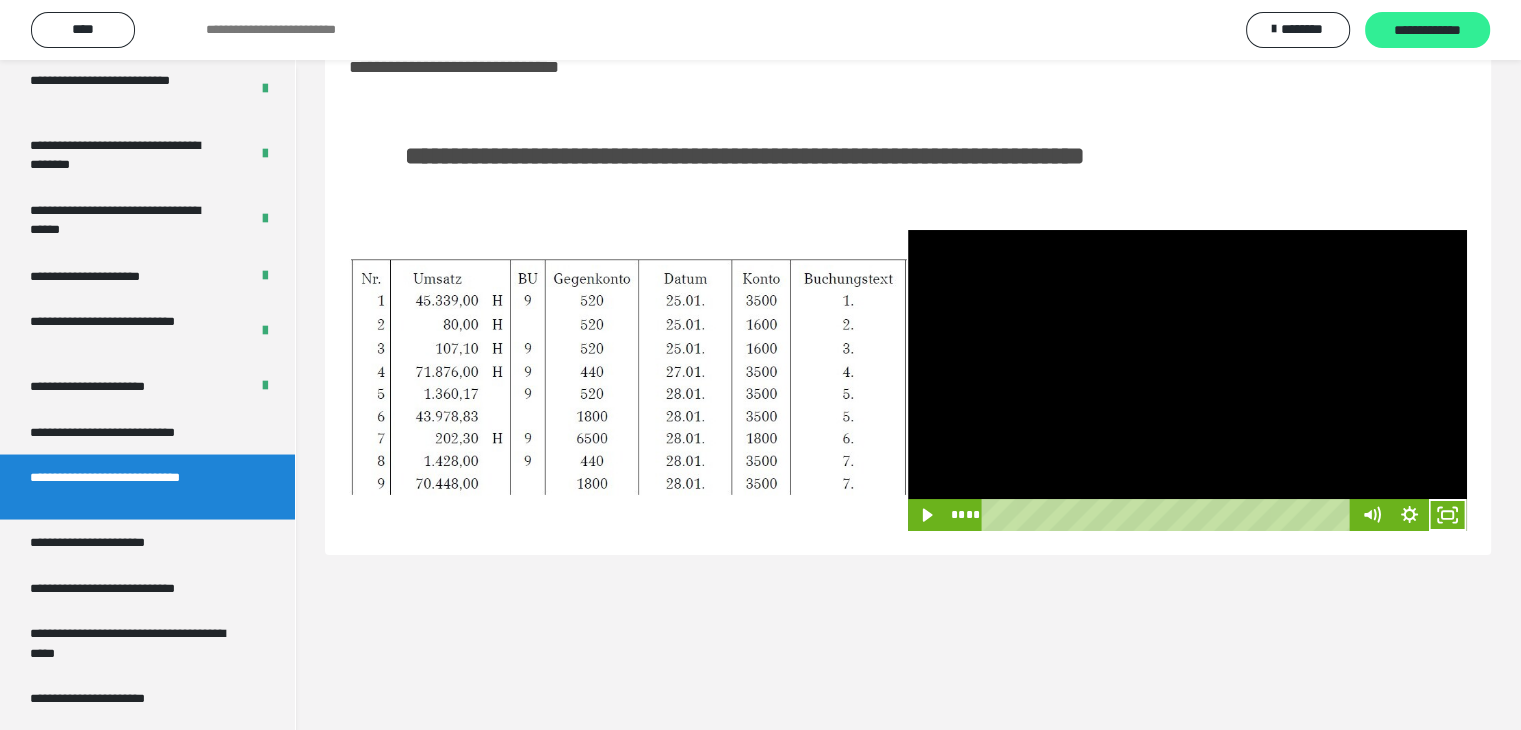 click on "**********" at bounding box center [1427, 31] 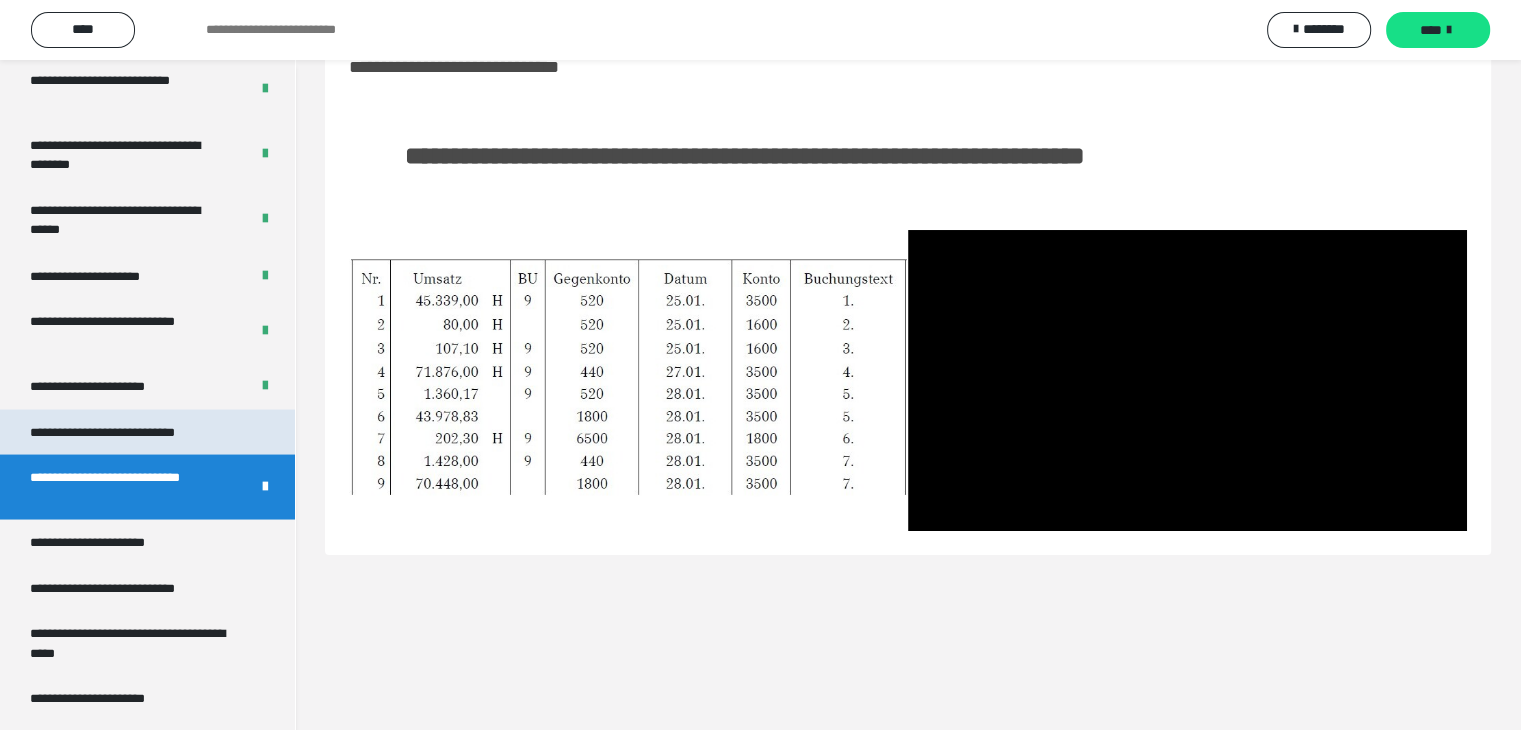 click on "**********" at bounding box center [131, 432] 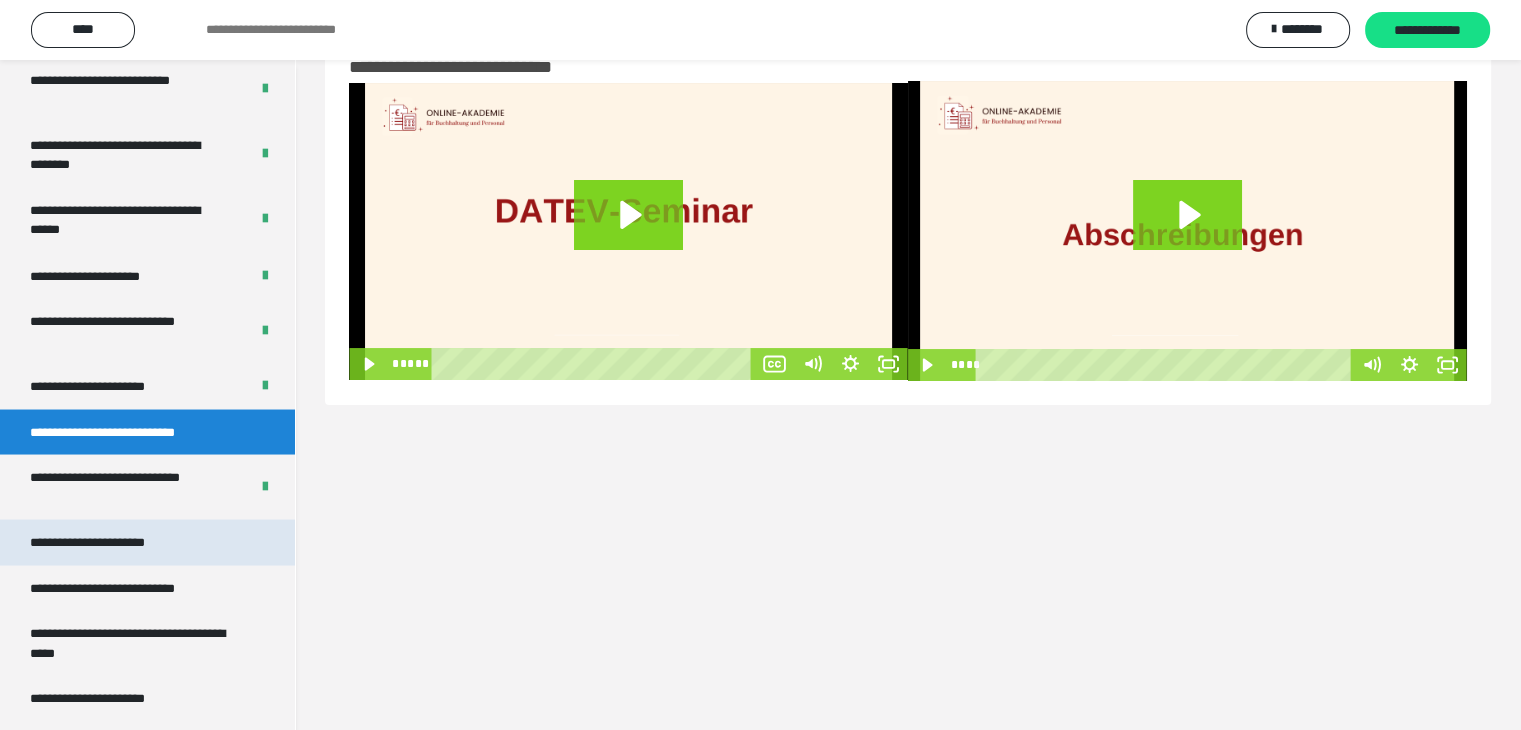 click on "**********" at bounding box center (109, 542) 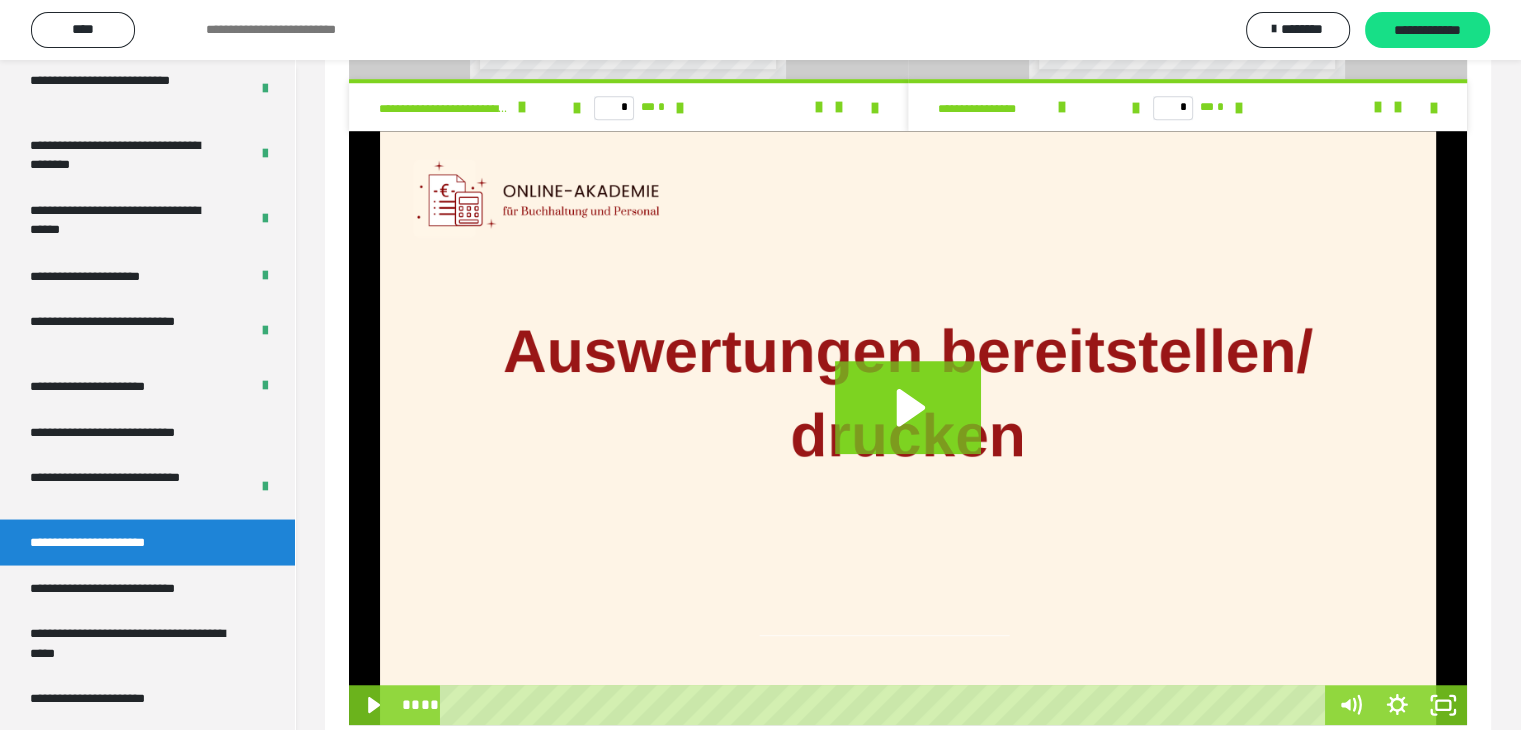 scroll, scrollTop: 1474, scrollLeft: 0, axis: vertical 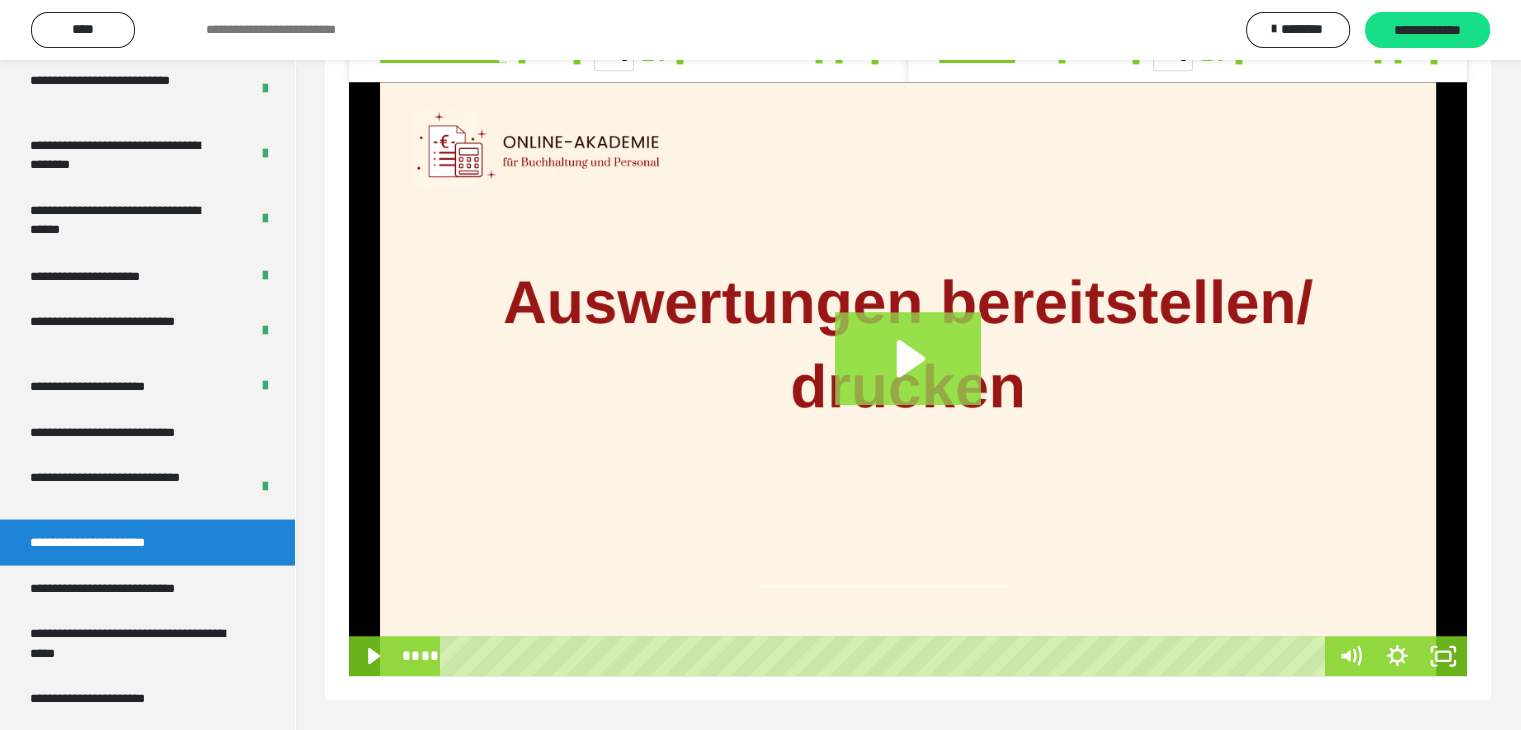 click 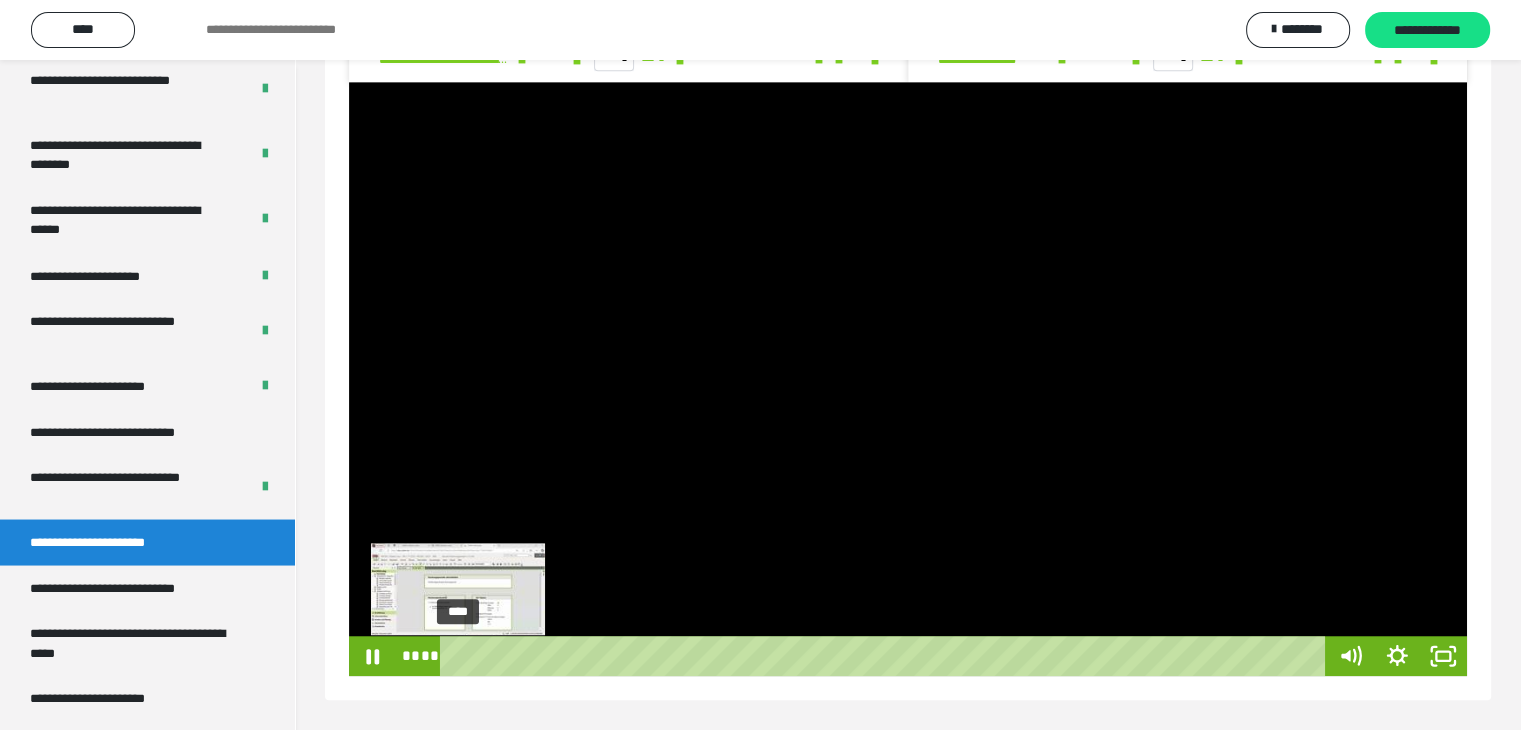 click on "****" at bounding box center (887, 656) 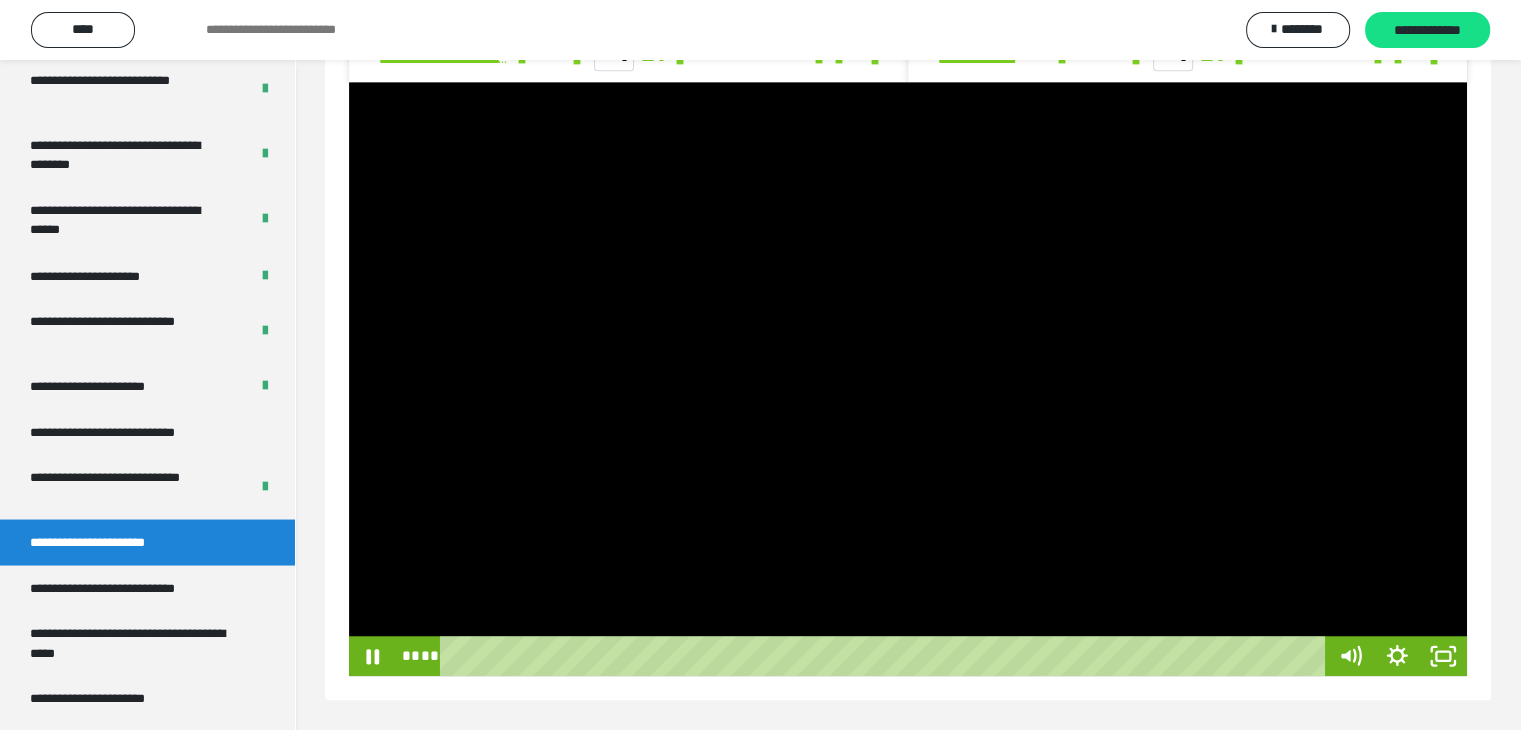 click at bounding box center [908, 379] 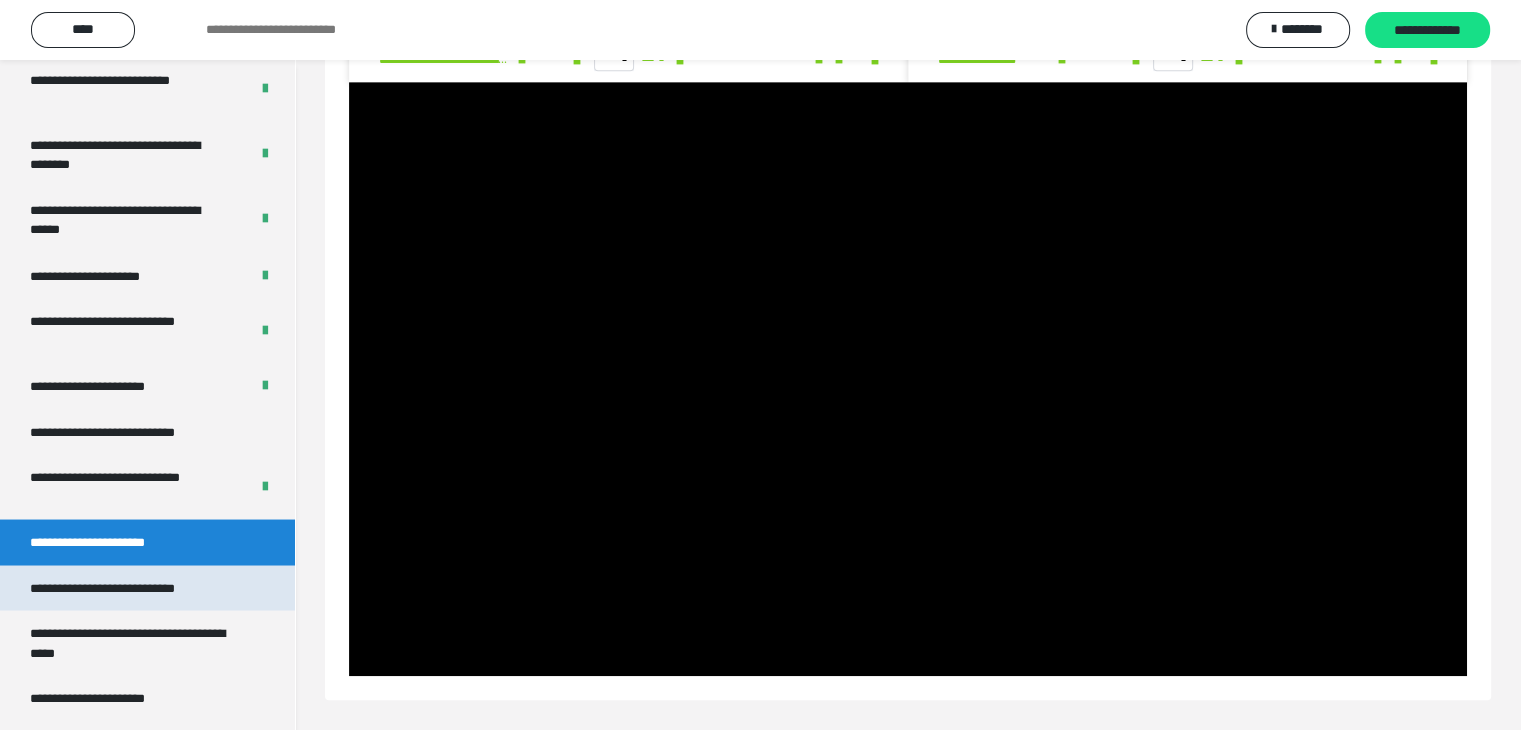 click on "**********" at bounding box center [129, 588] 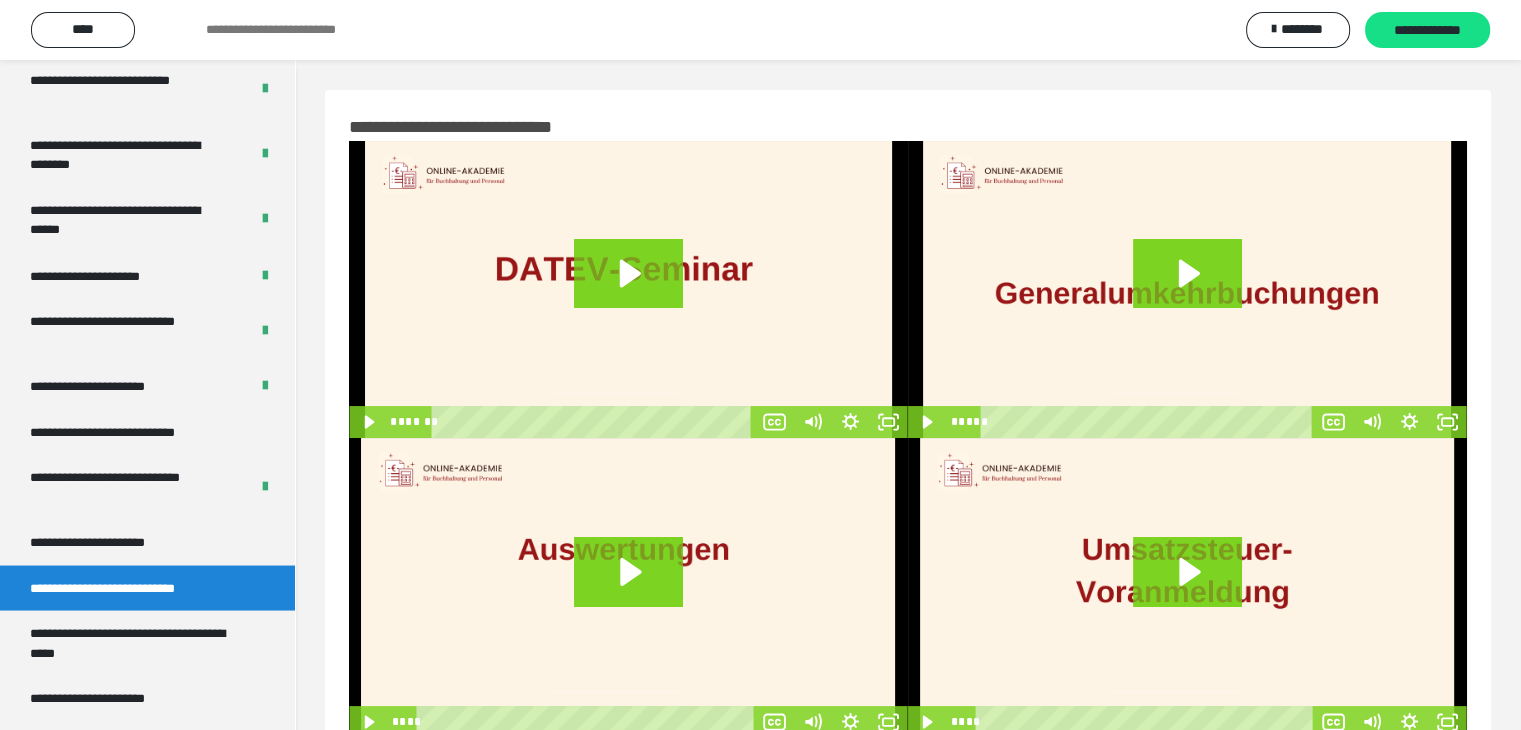 scroll, scrollTop: 62, scrollLeft: 0, axis: vertical 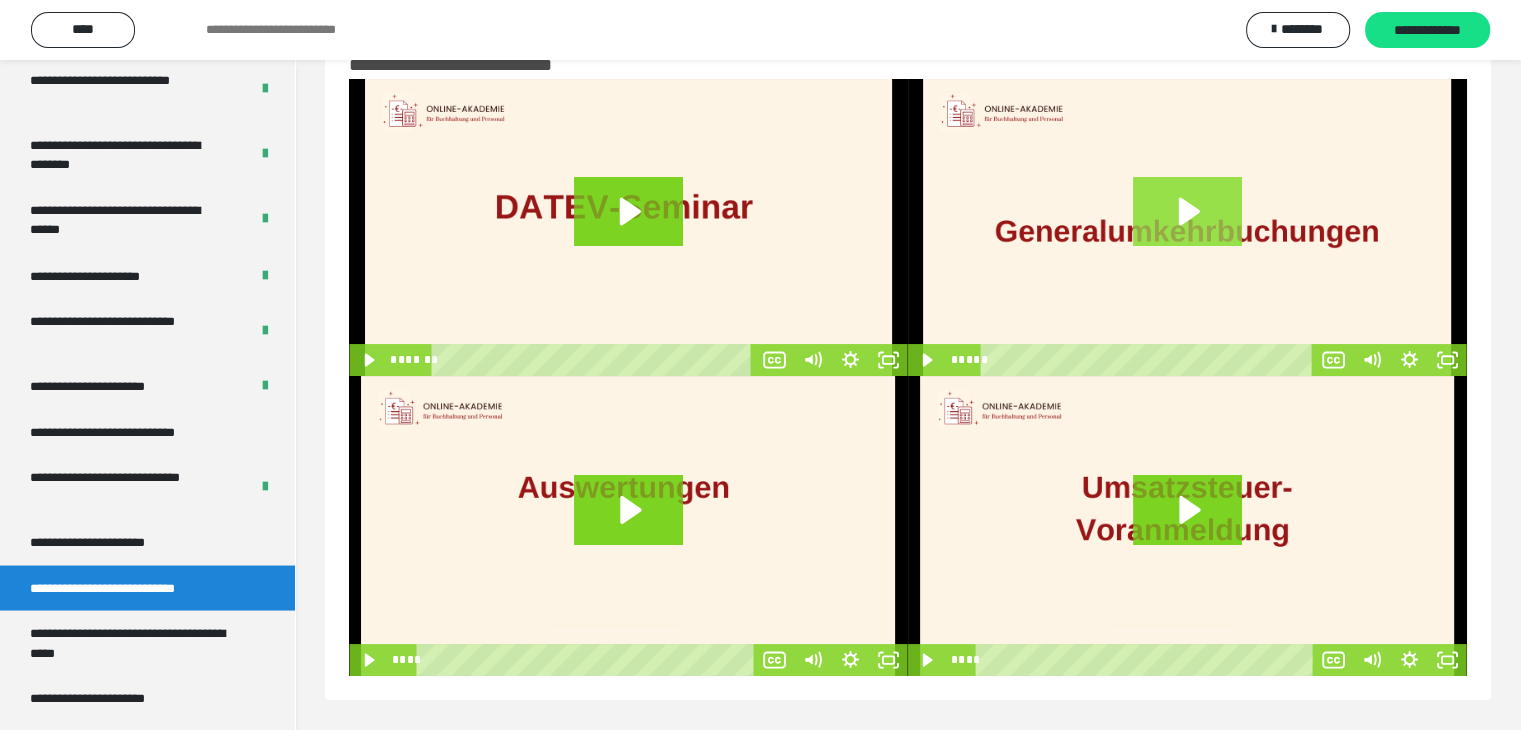 click 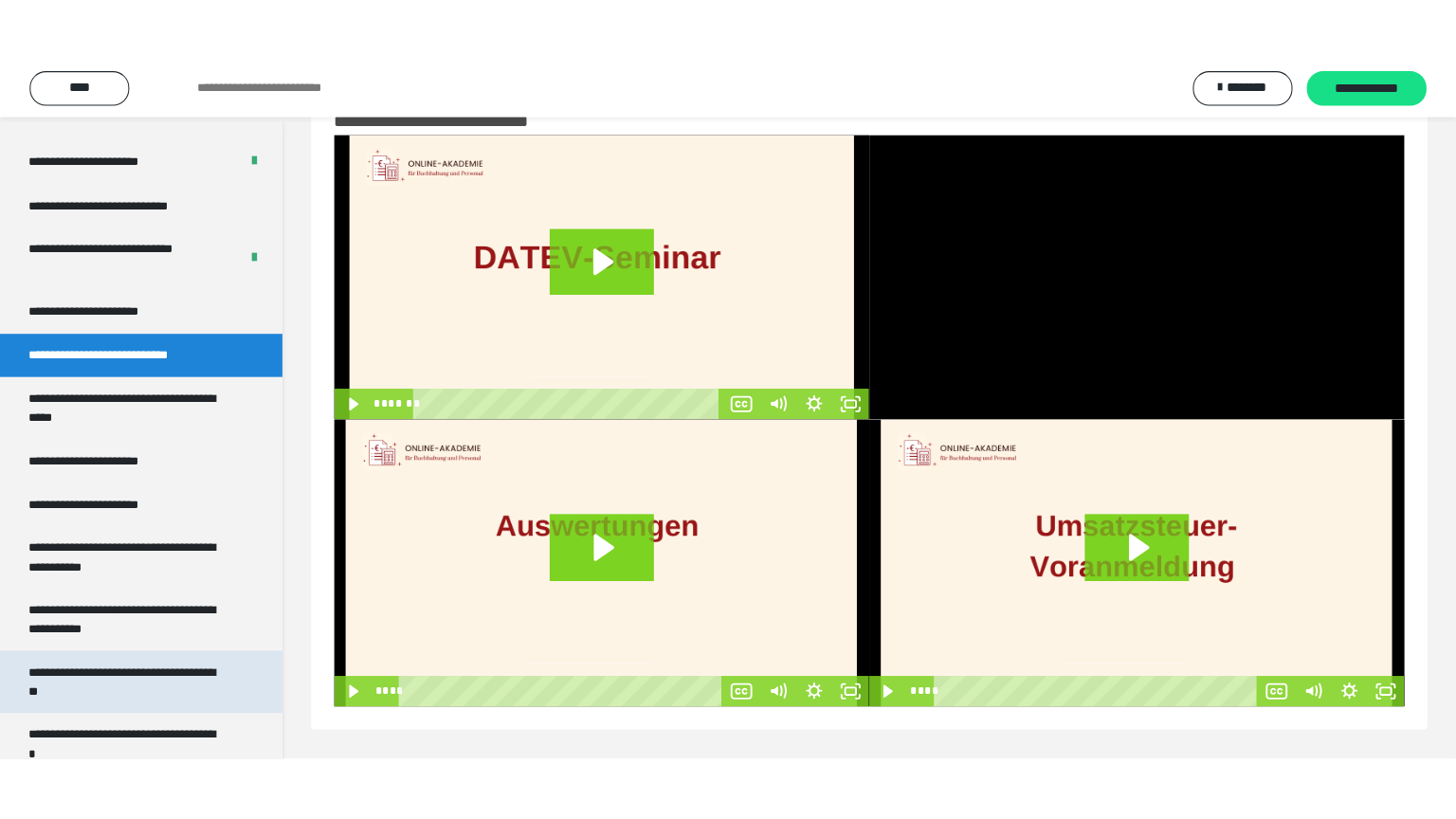 scroll, scrollTop: 3715, scrollLeft: 0, axis: vertical 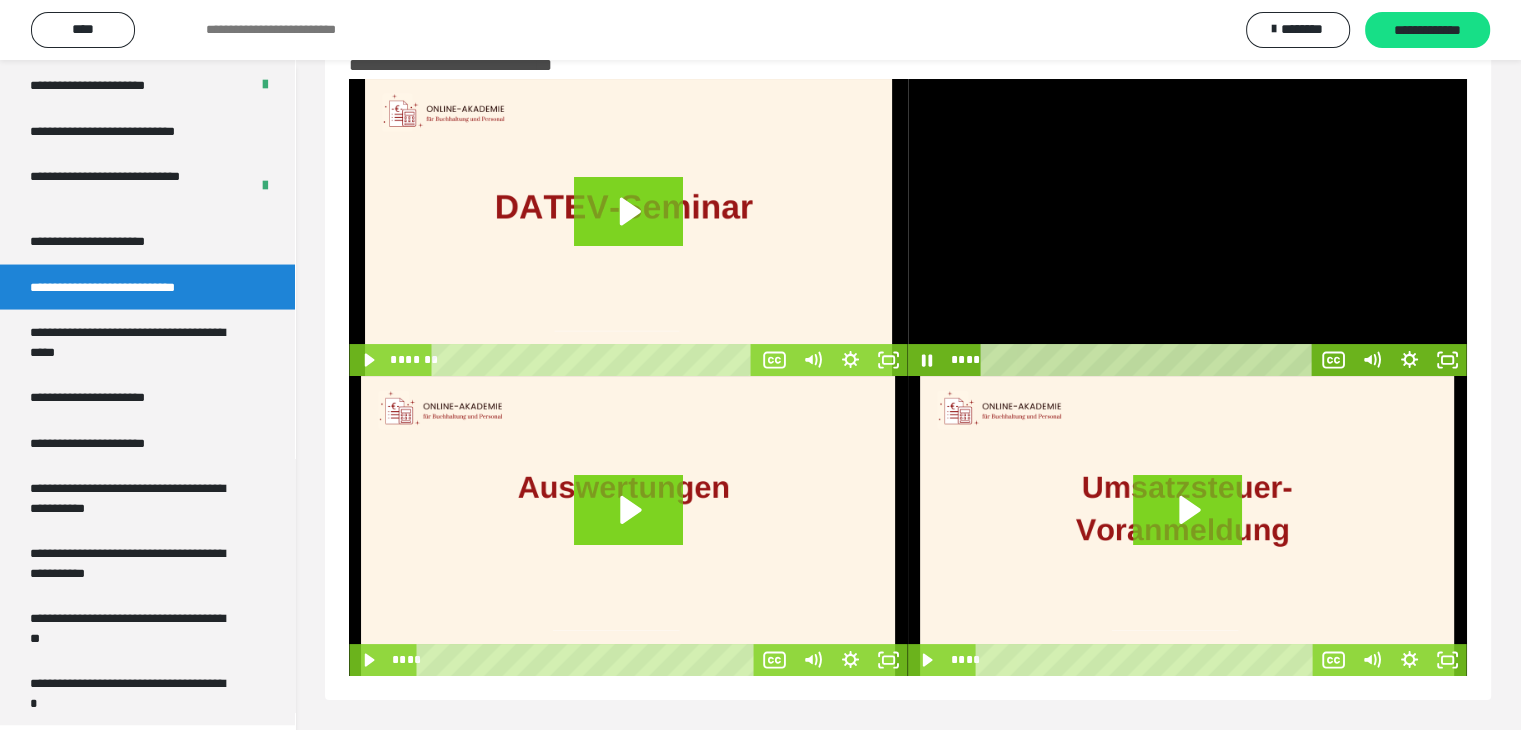 click at bounding box center [1187, 227] 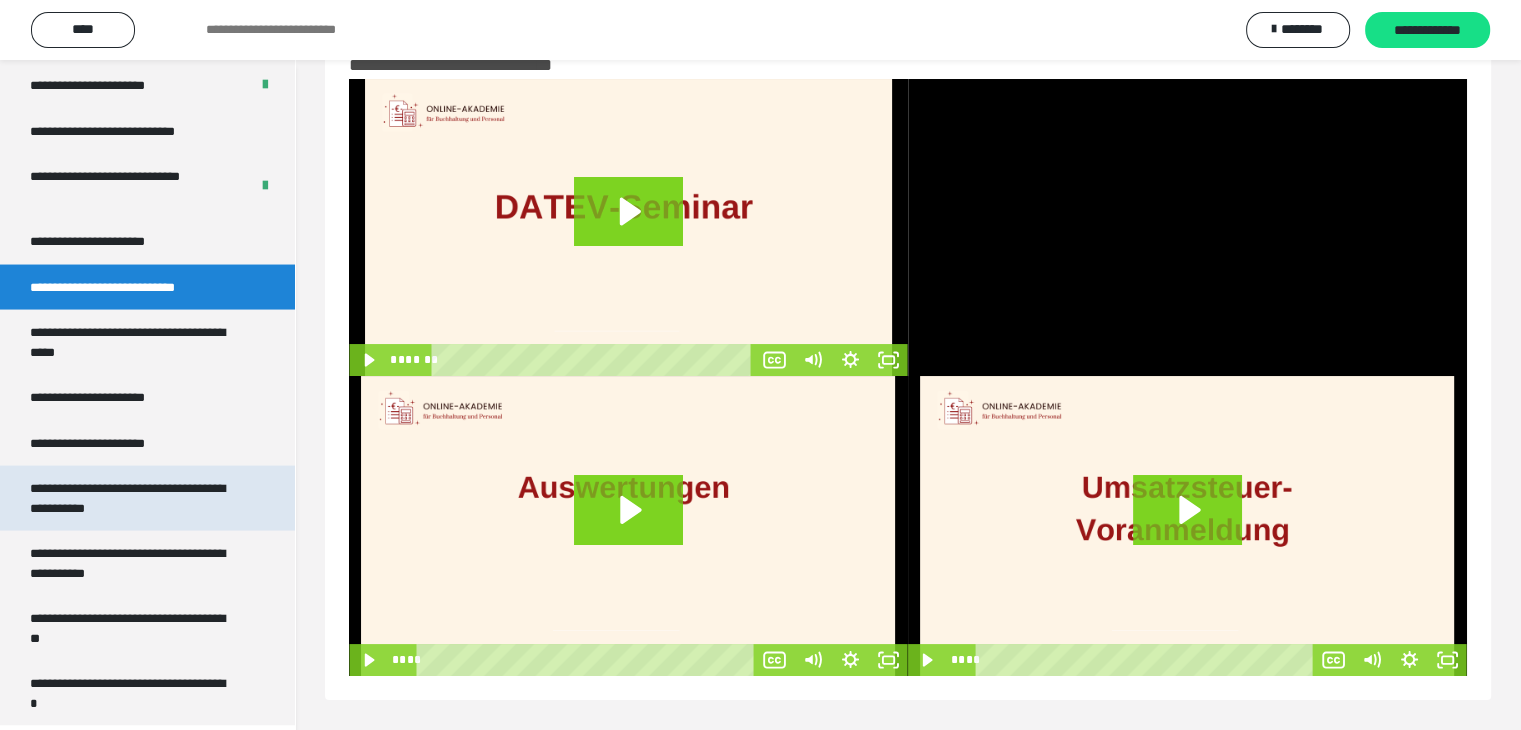 click on "**********" at bounding box center [132, 498] 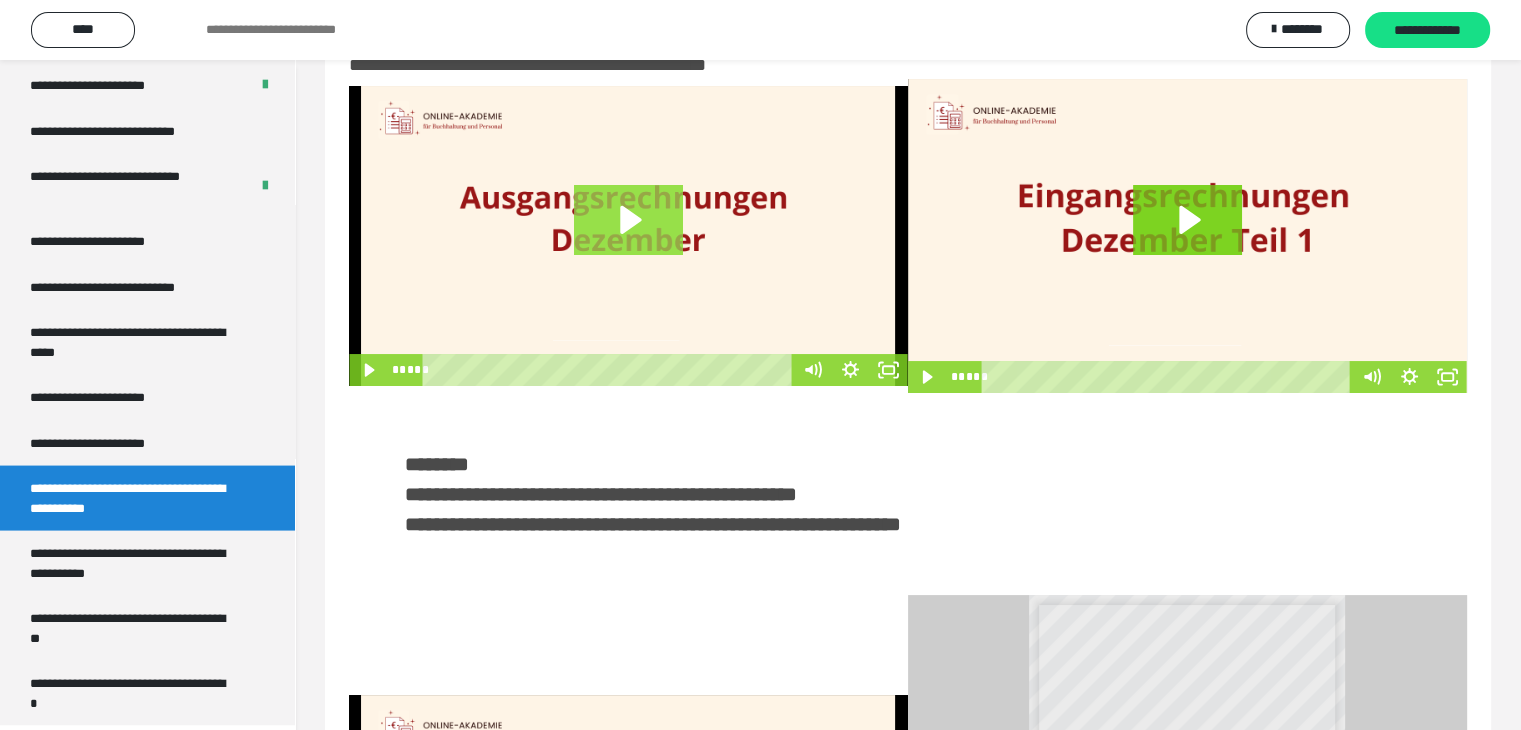 click 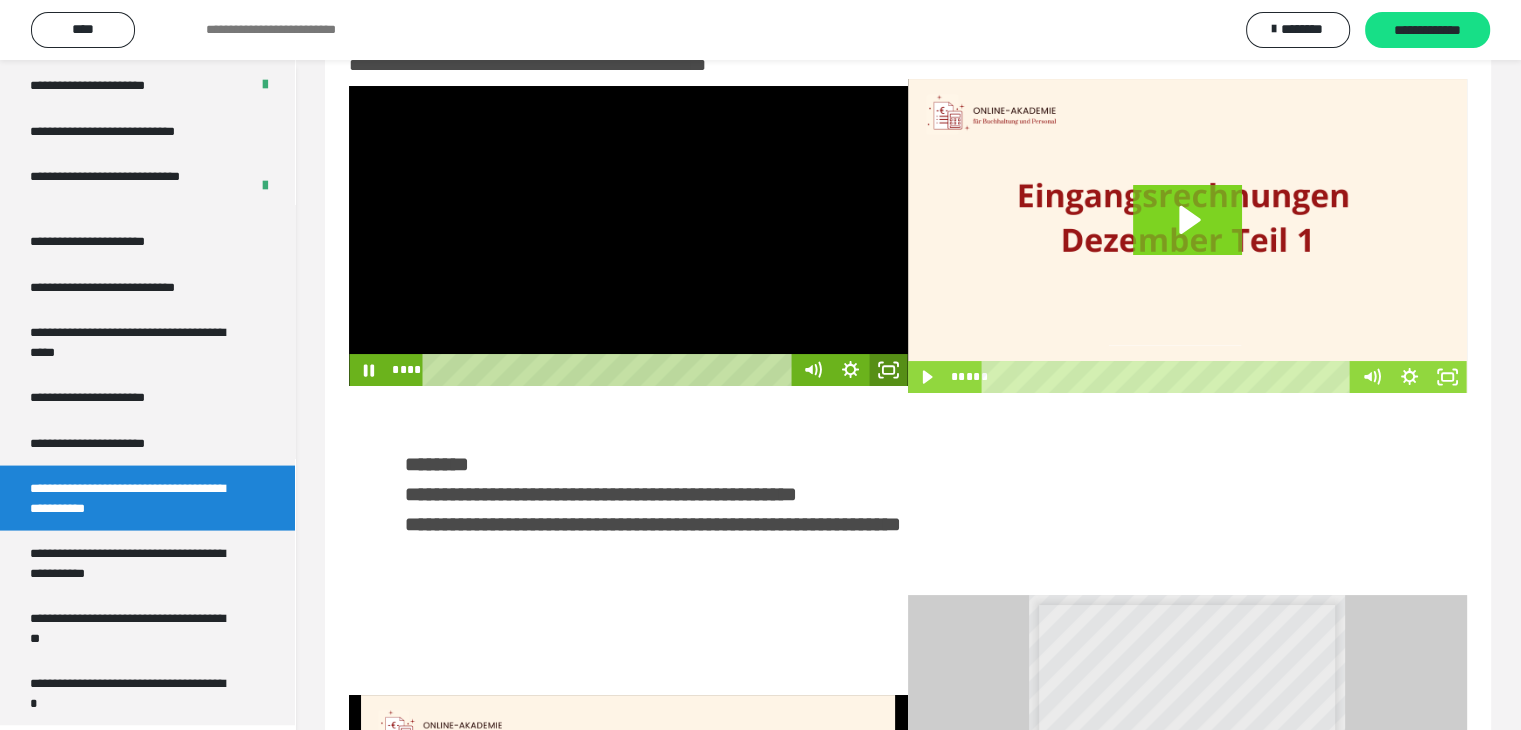 click 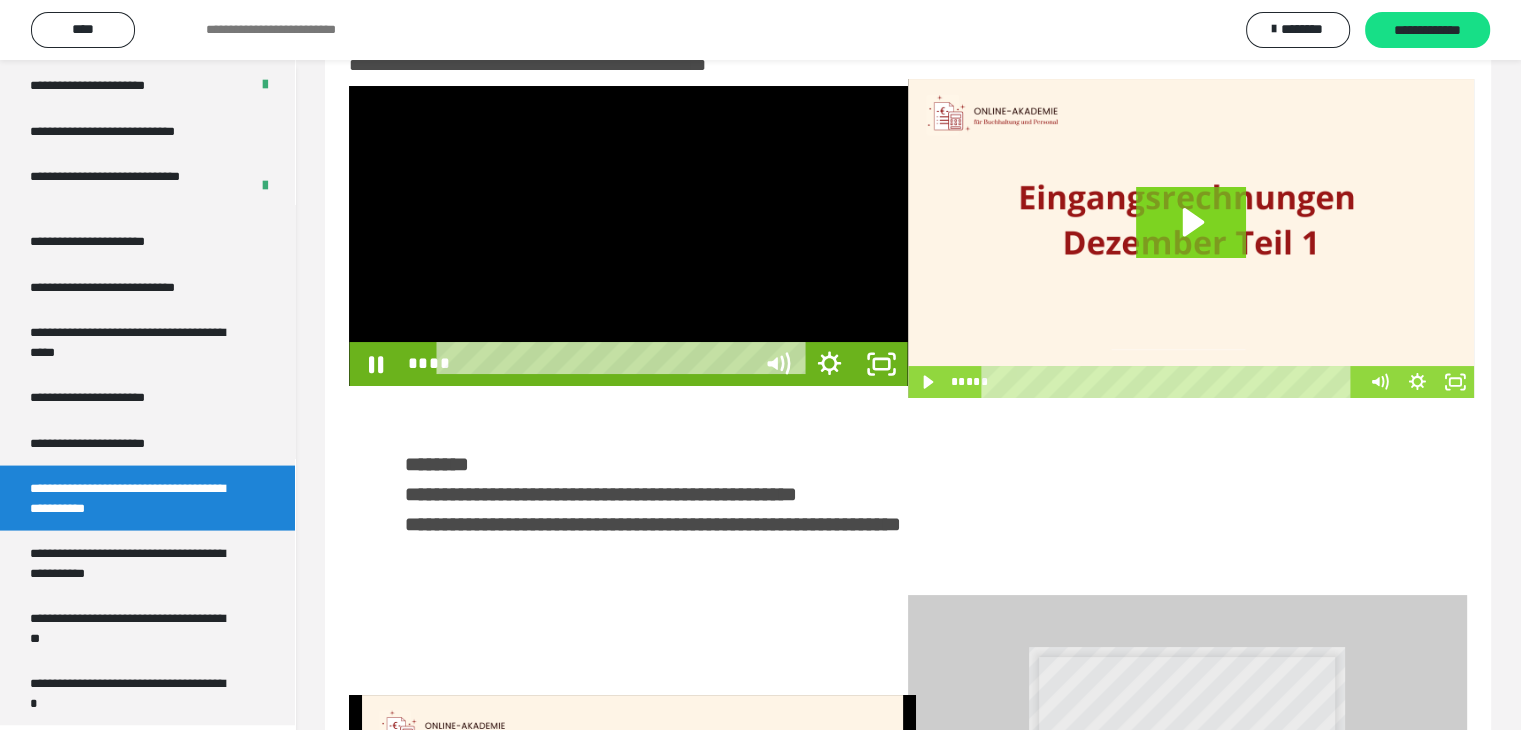 scroll, scrollTop: 3784, scrollLeft: 0, axis: vertical 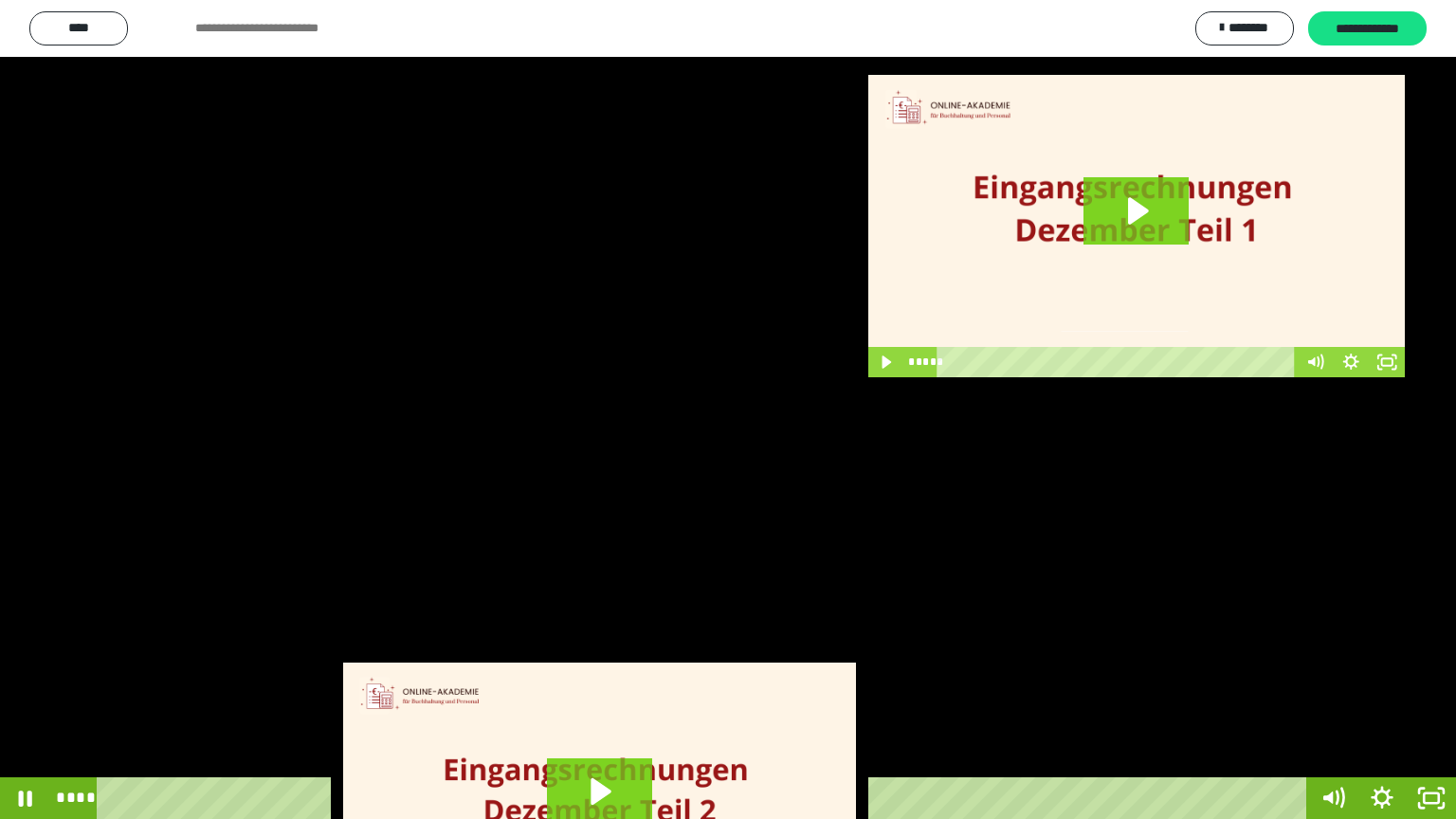 click at bounding box center (728, 410) 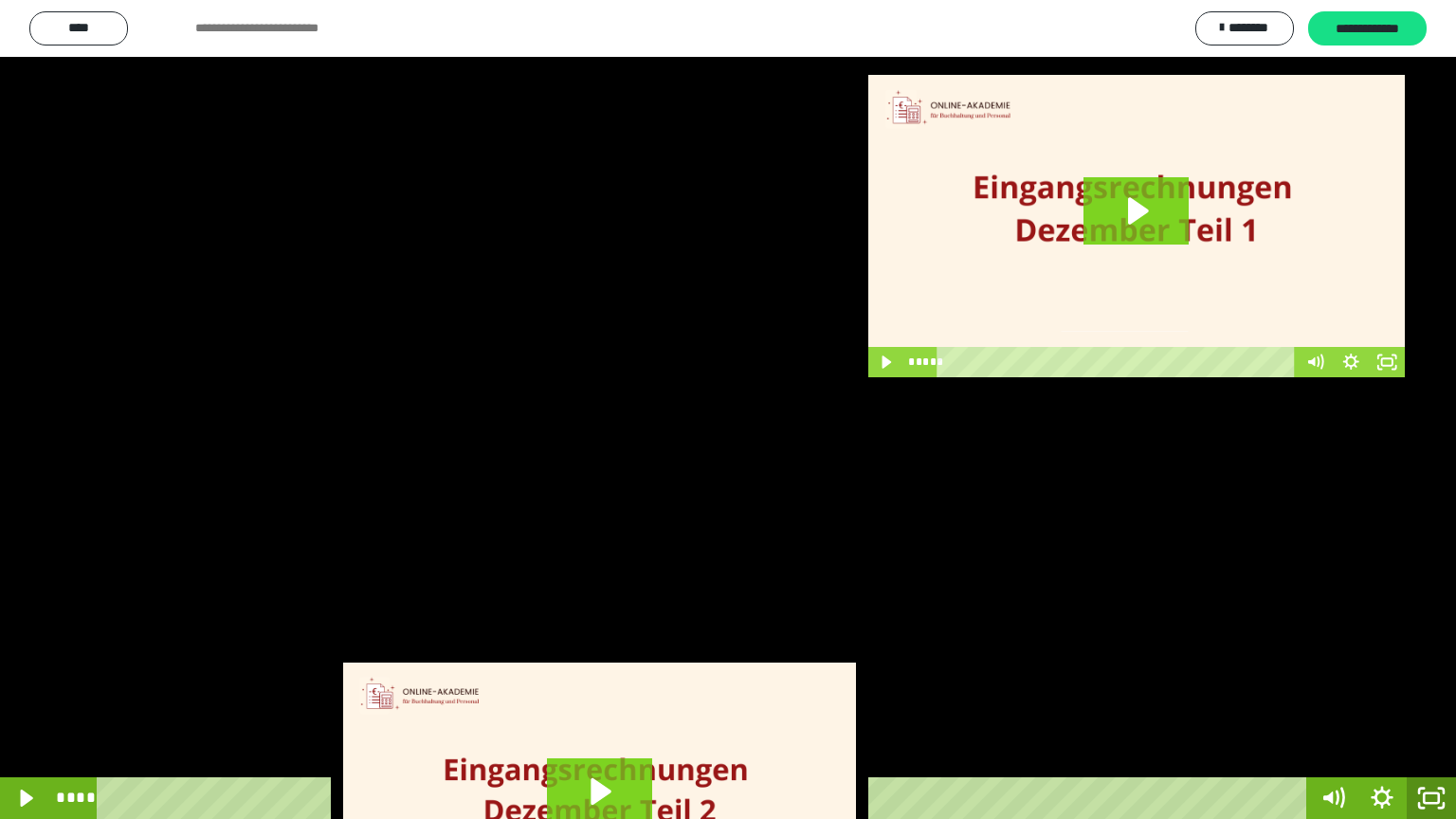 click 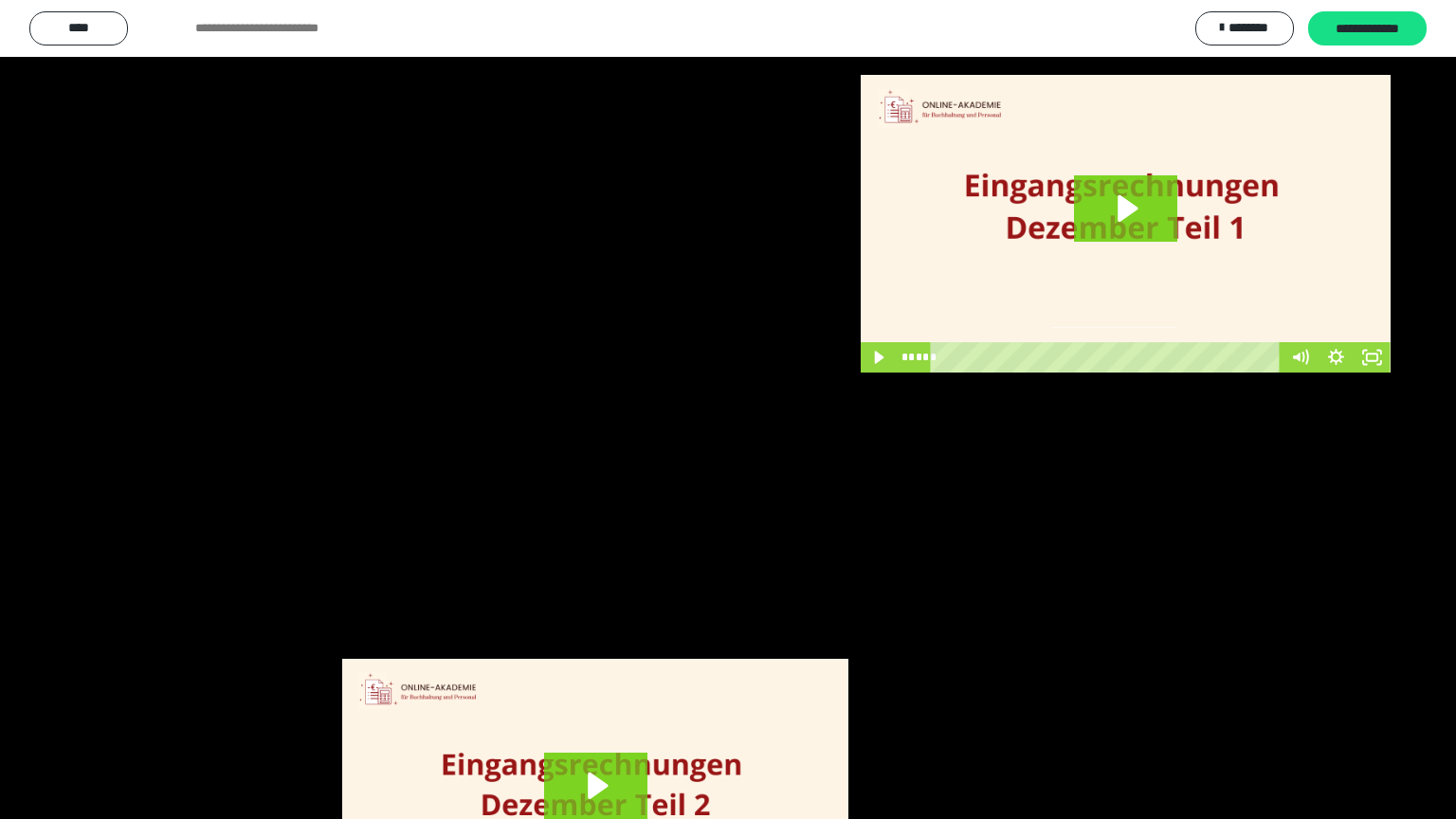 scroll, scrollTop: 3715, scrollLeft: 0, axis: vertical 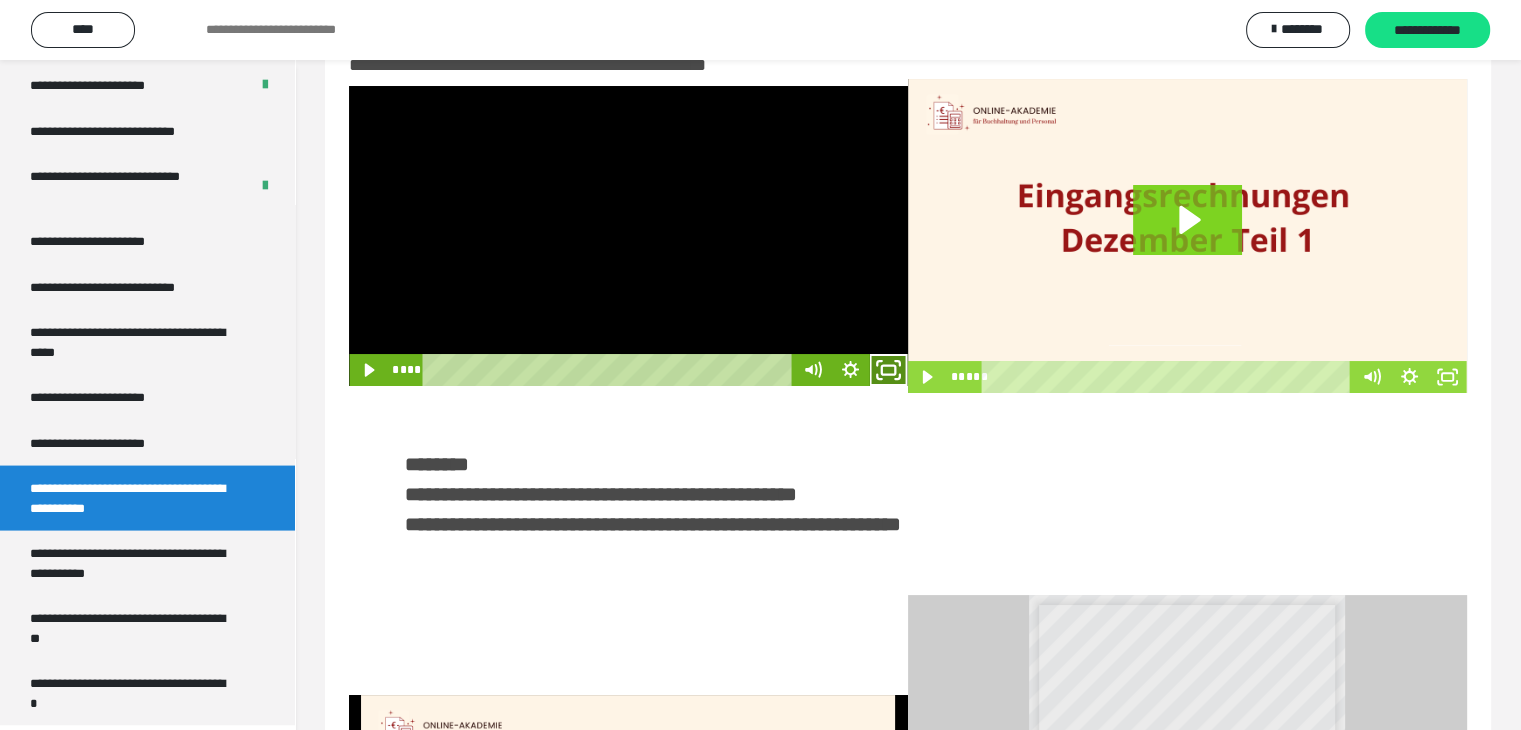 click 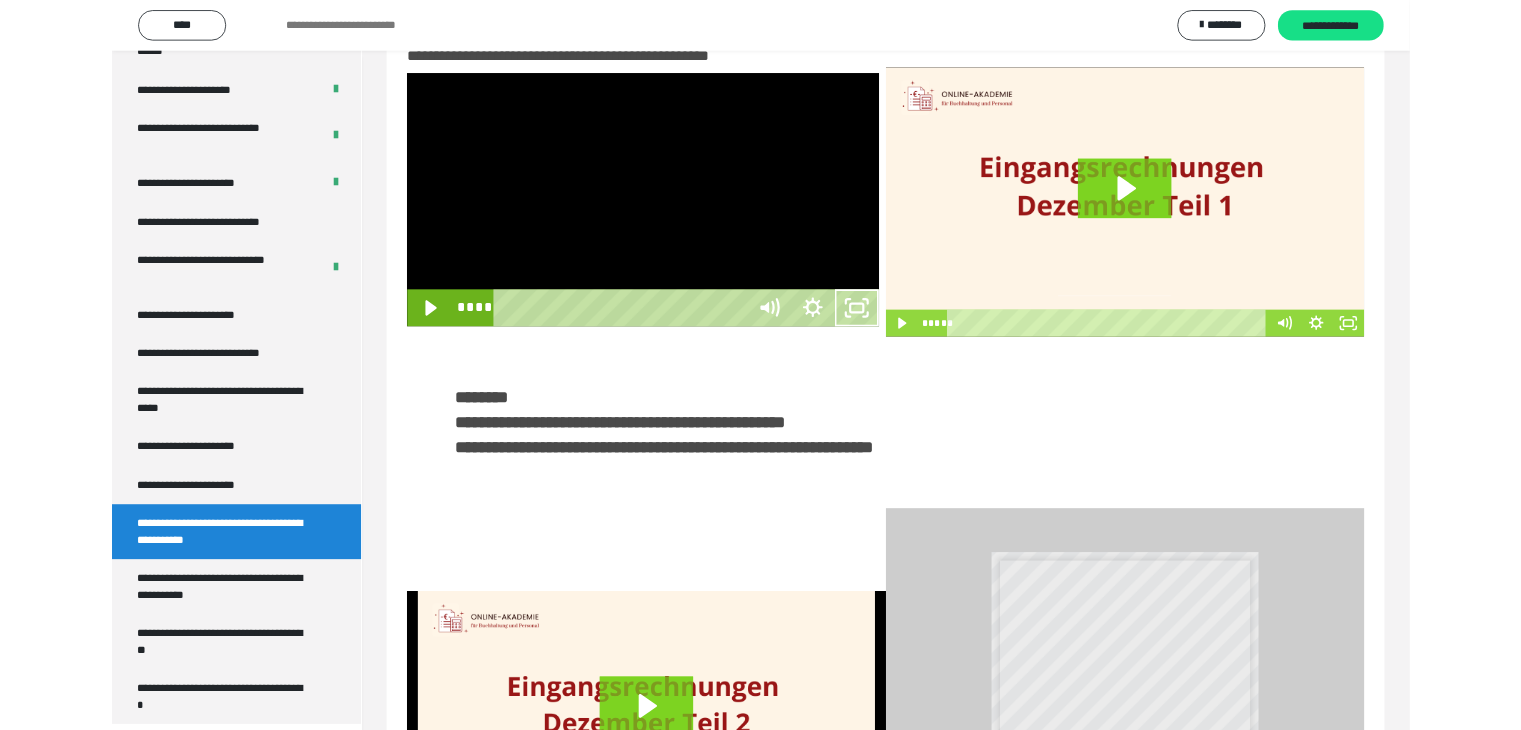 scroll, scrollTop: 3784, scrollLeft: 0, axis: vertical 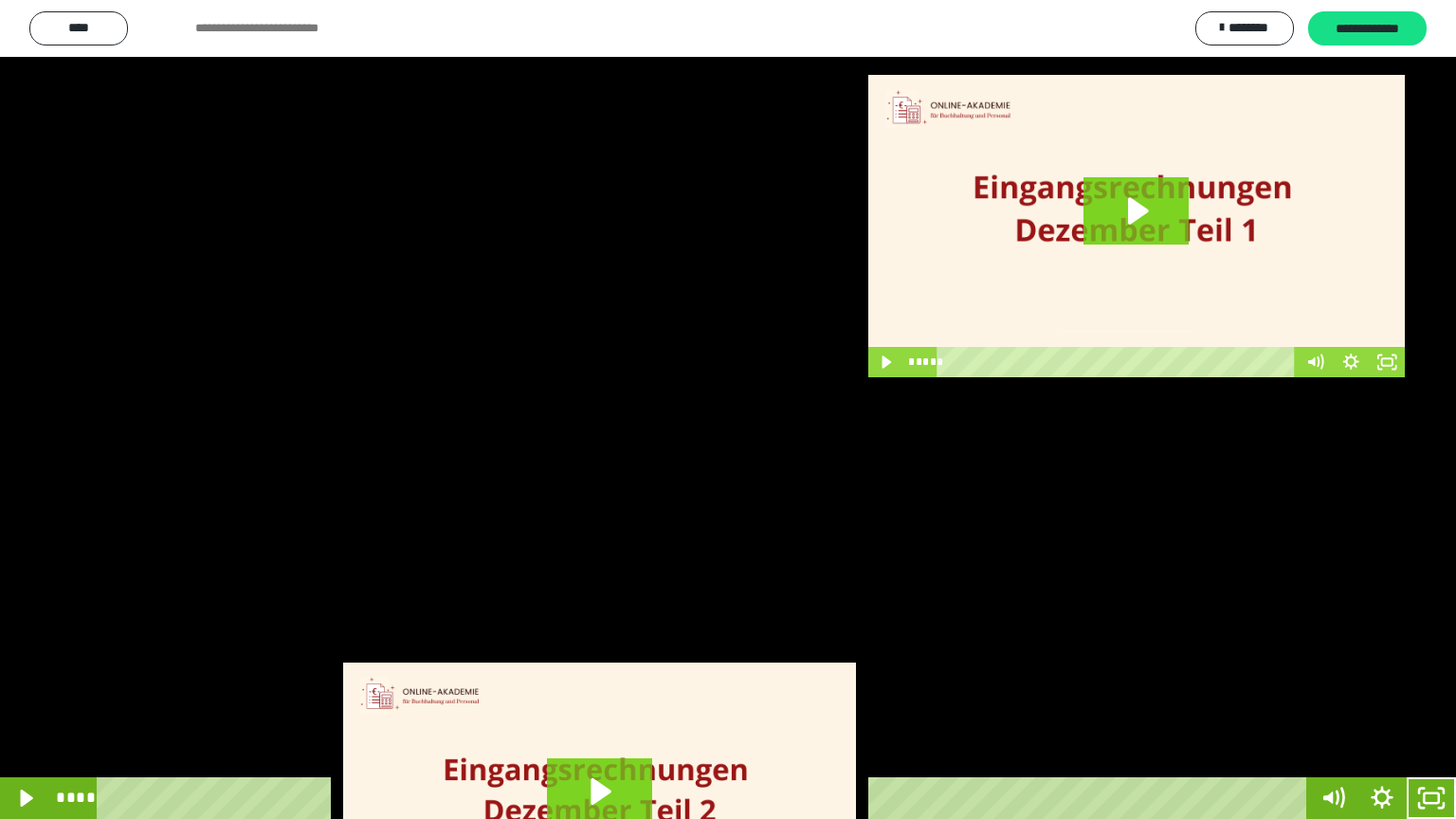 click at bounding box center (728, 410) 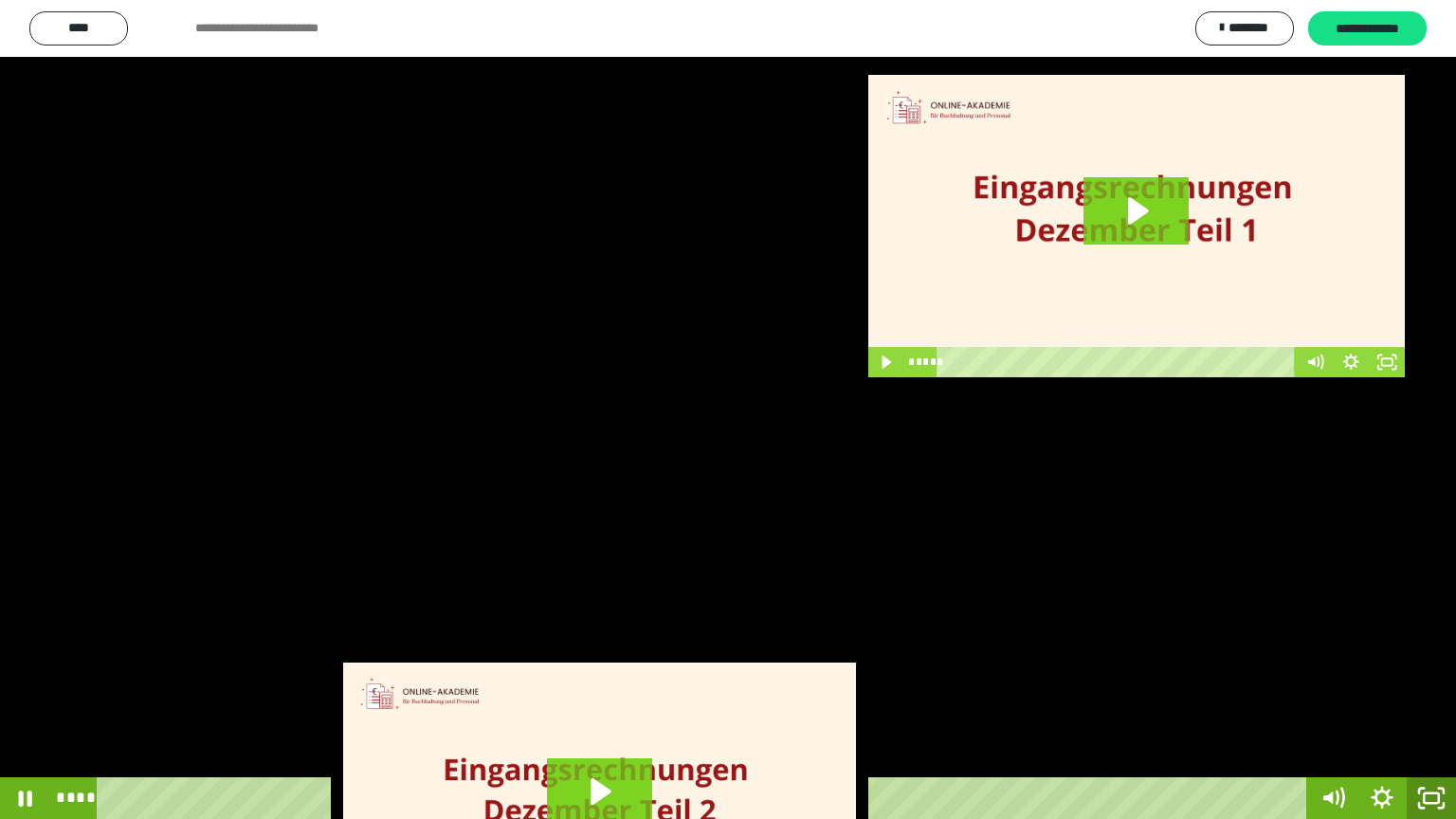 click 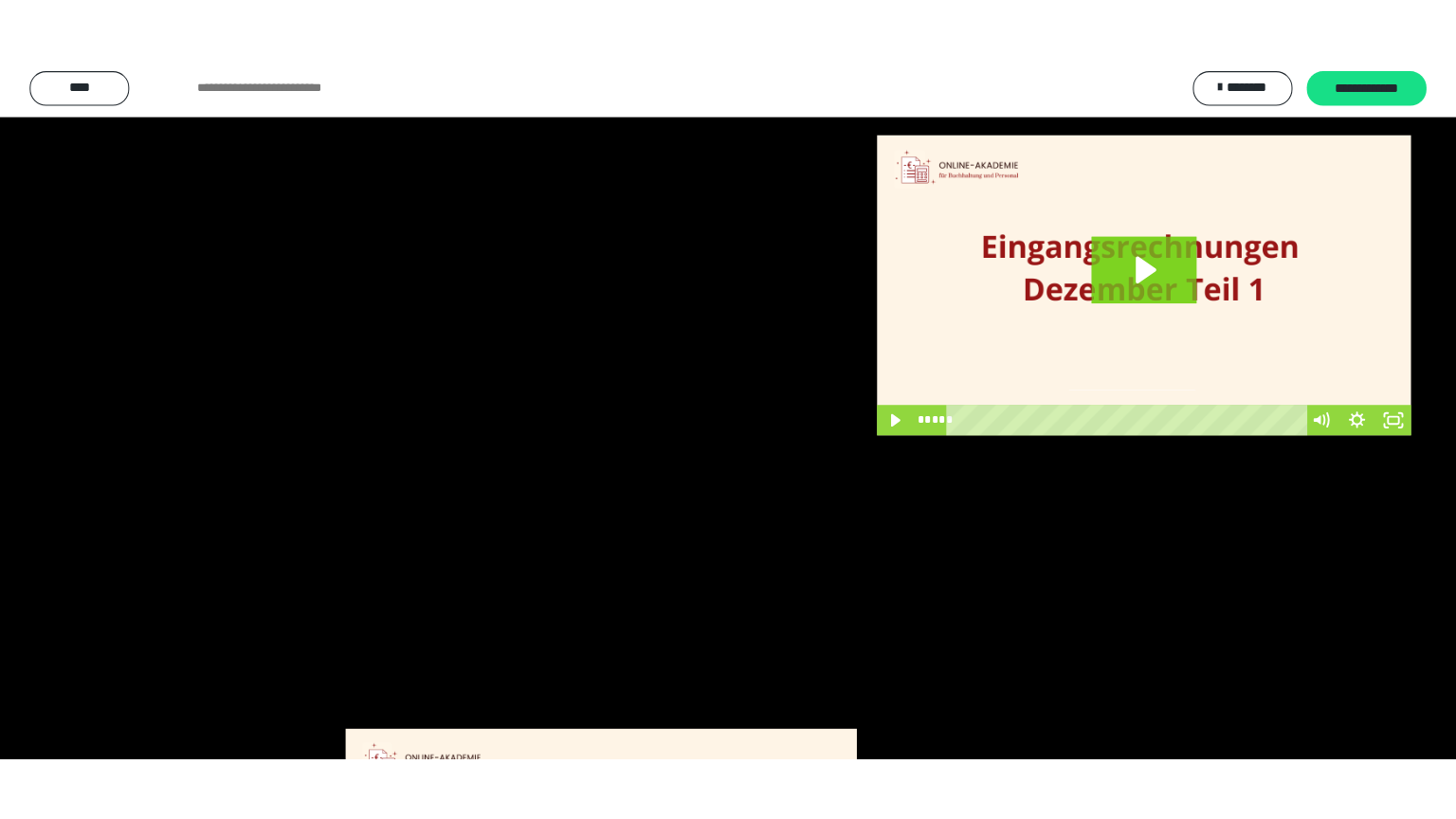 scroll, scrollTop: 3715, scrollLeft: 0, axis: vertical 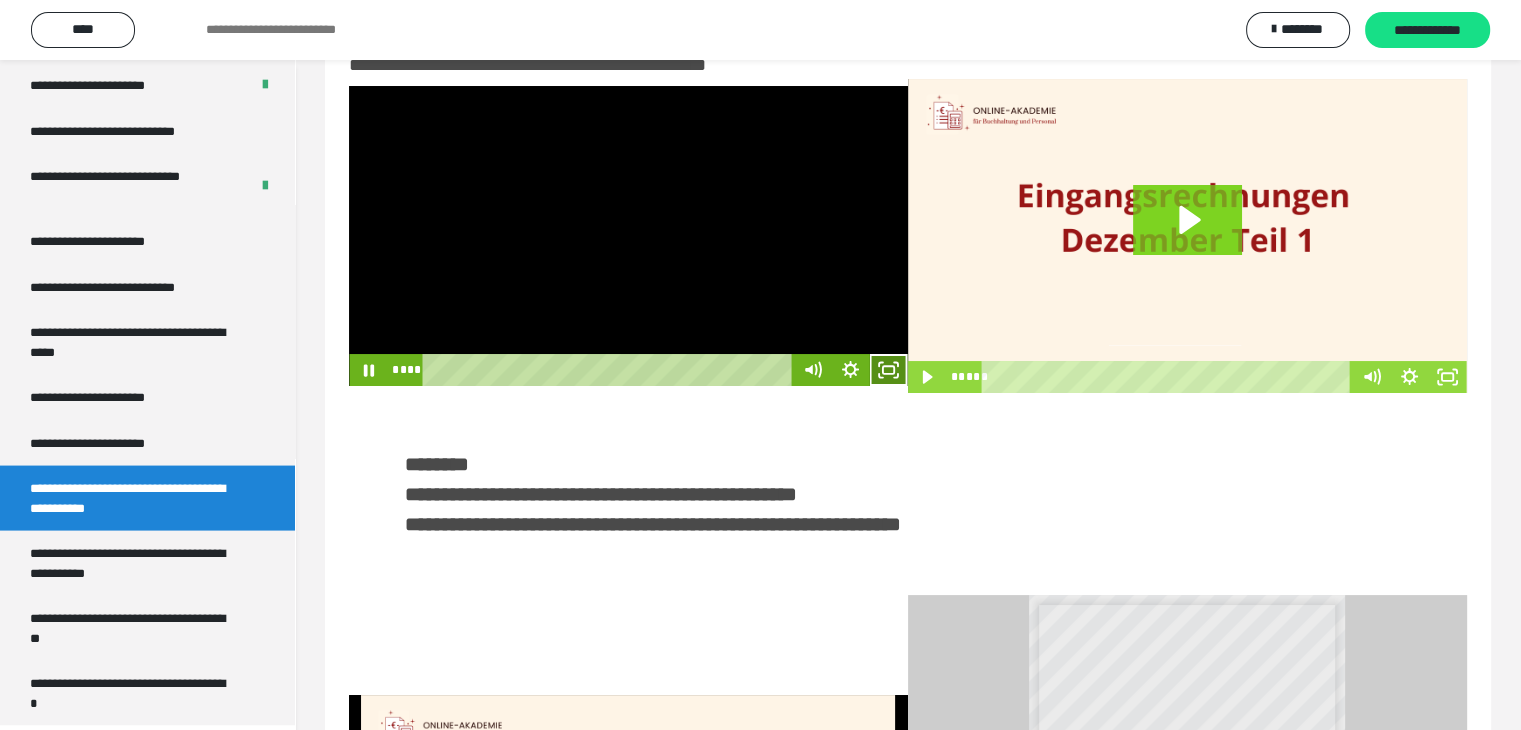 click 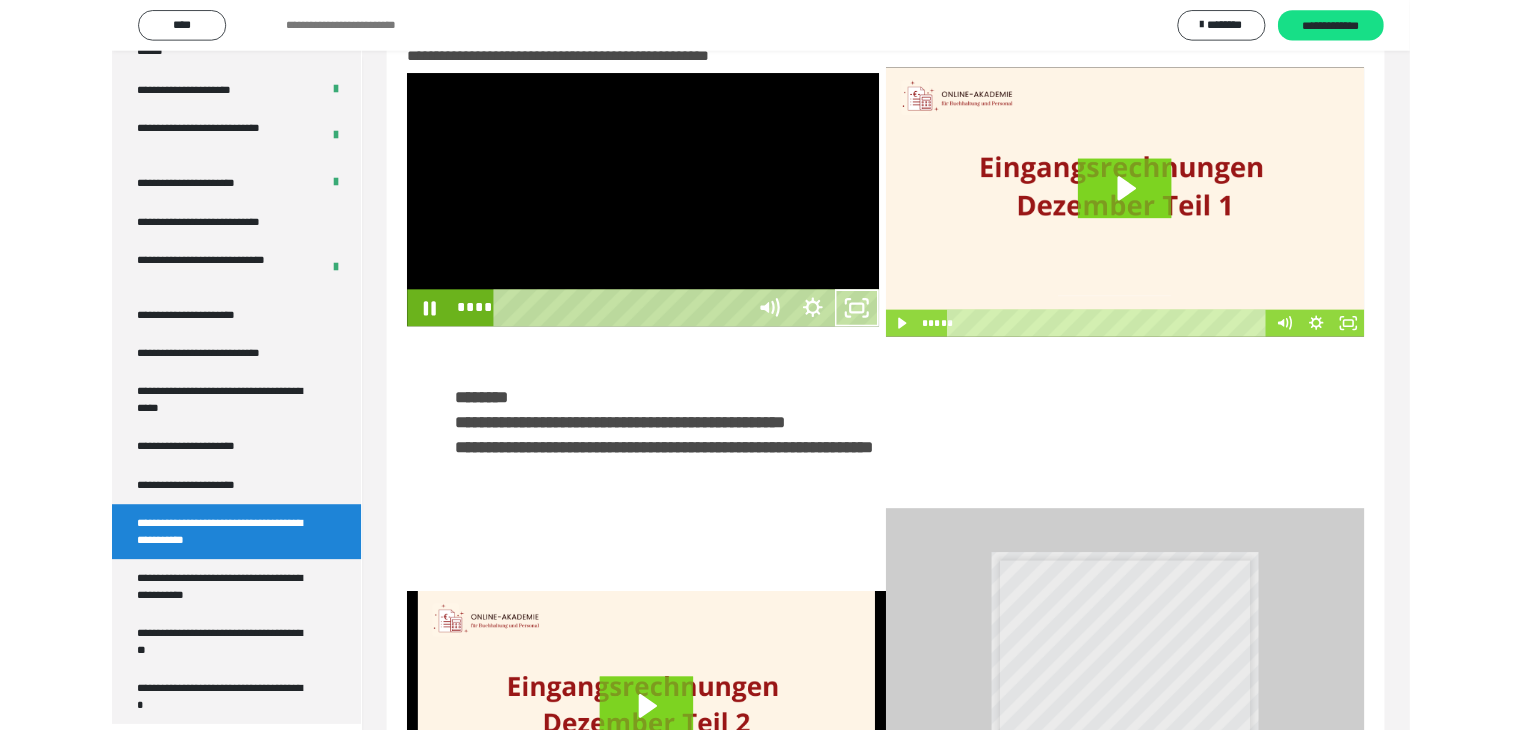 scroll, scrollTop: 3784, scrollLeft: 0, axis: vertical 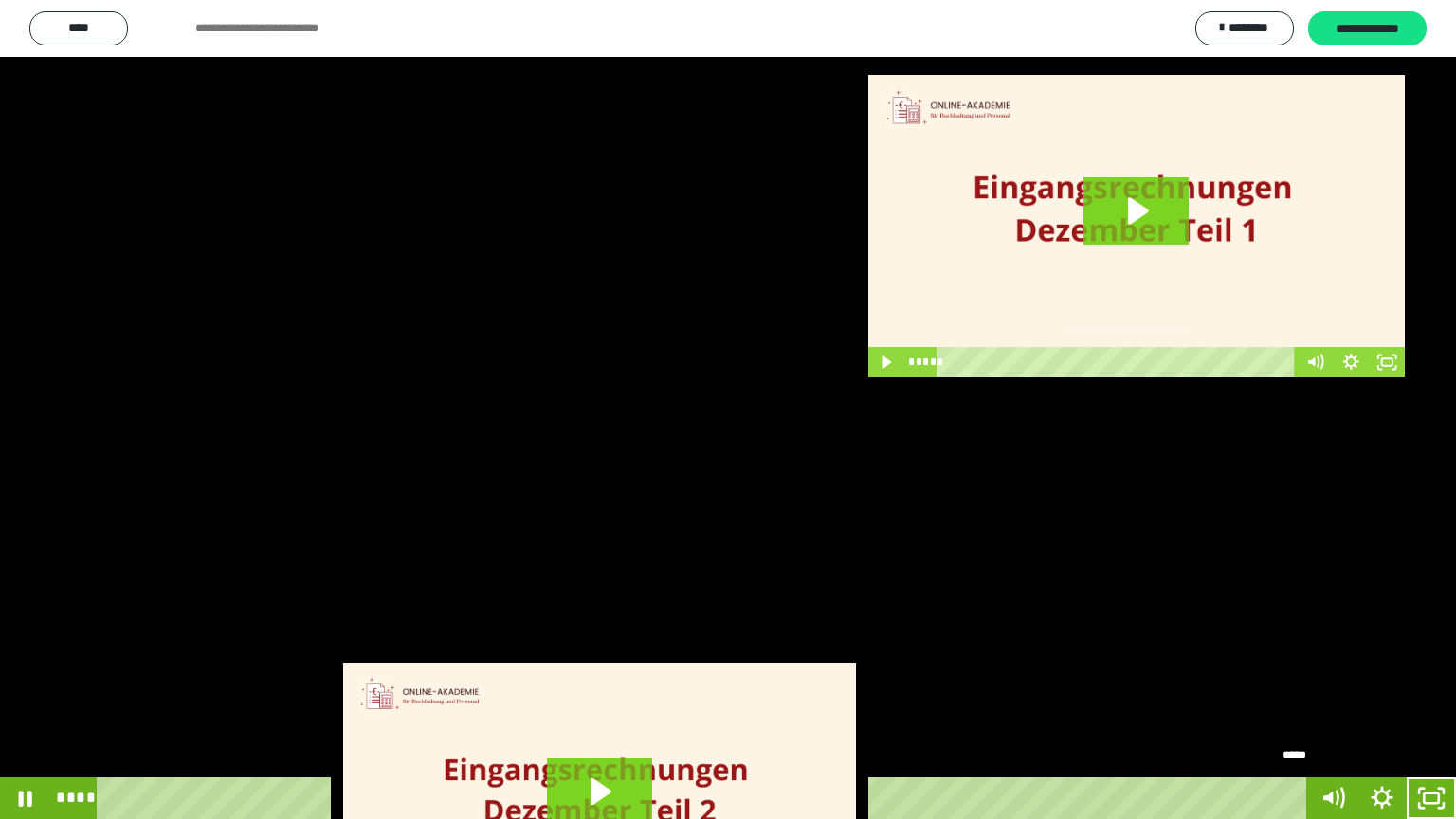 type 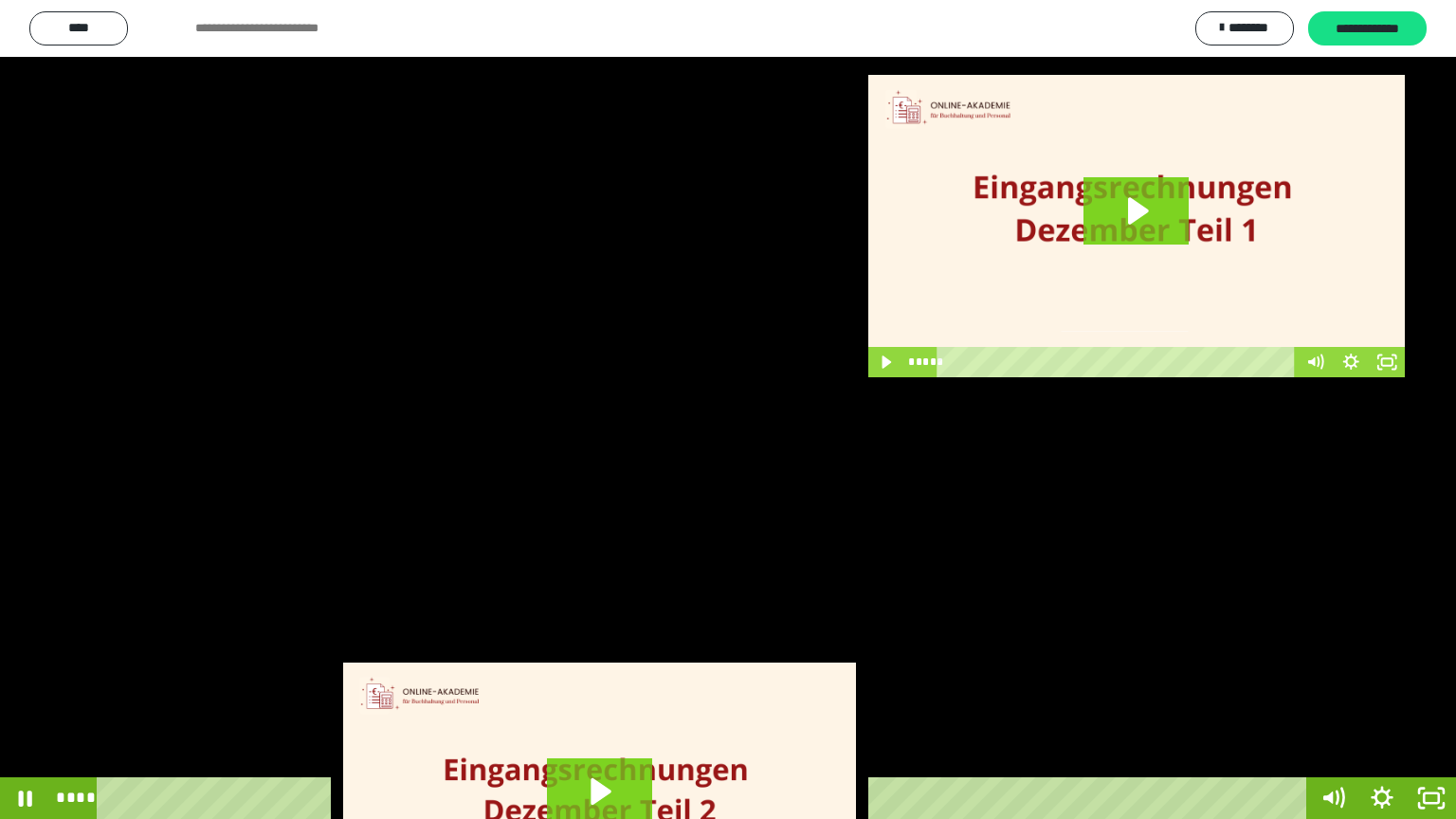click at bounding box center (728, 410) 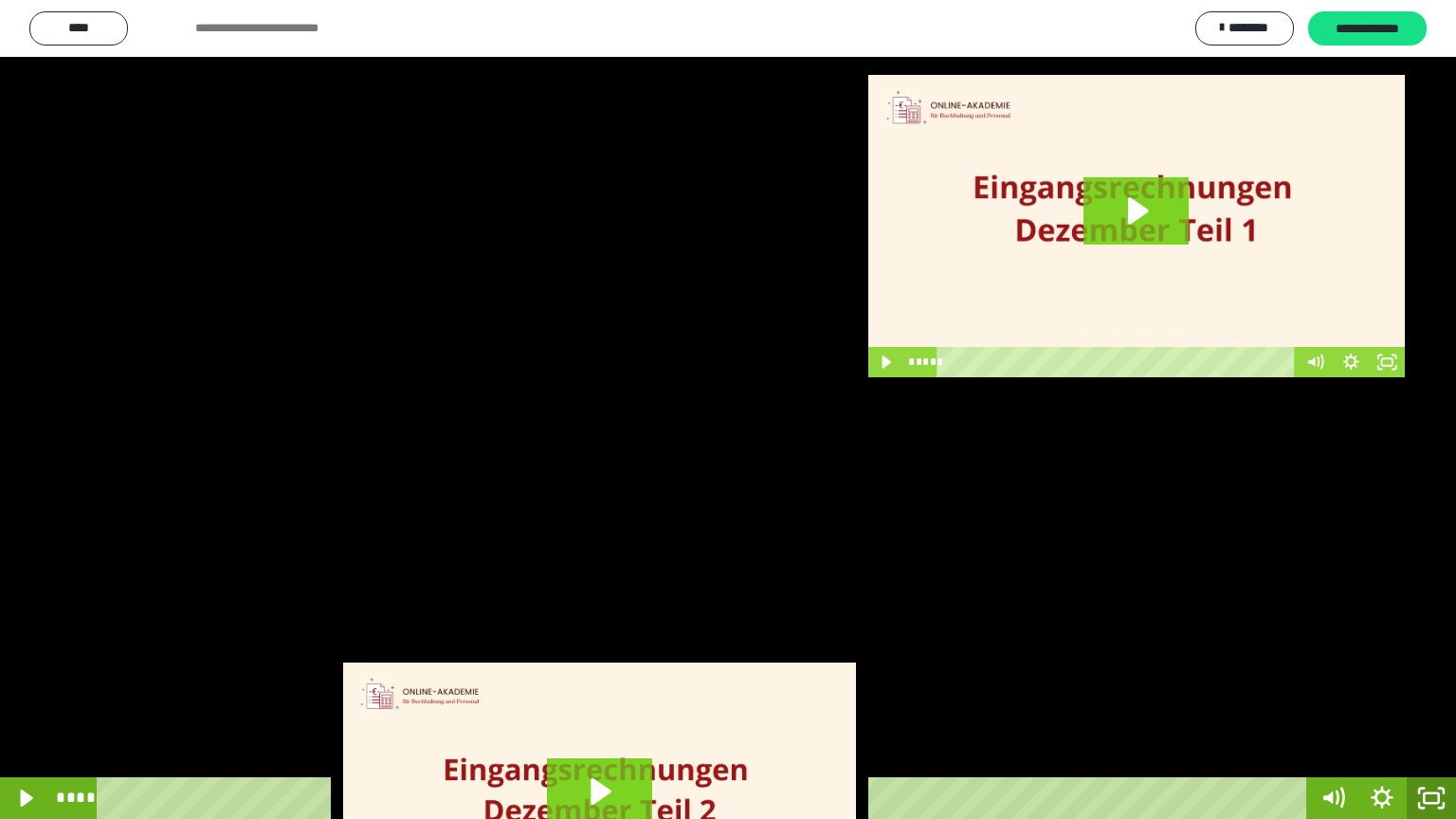 click 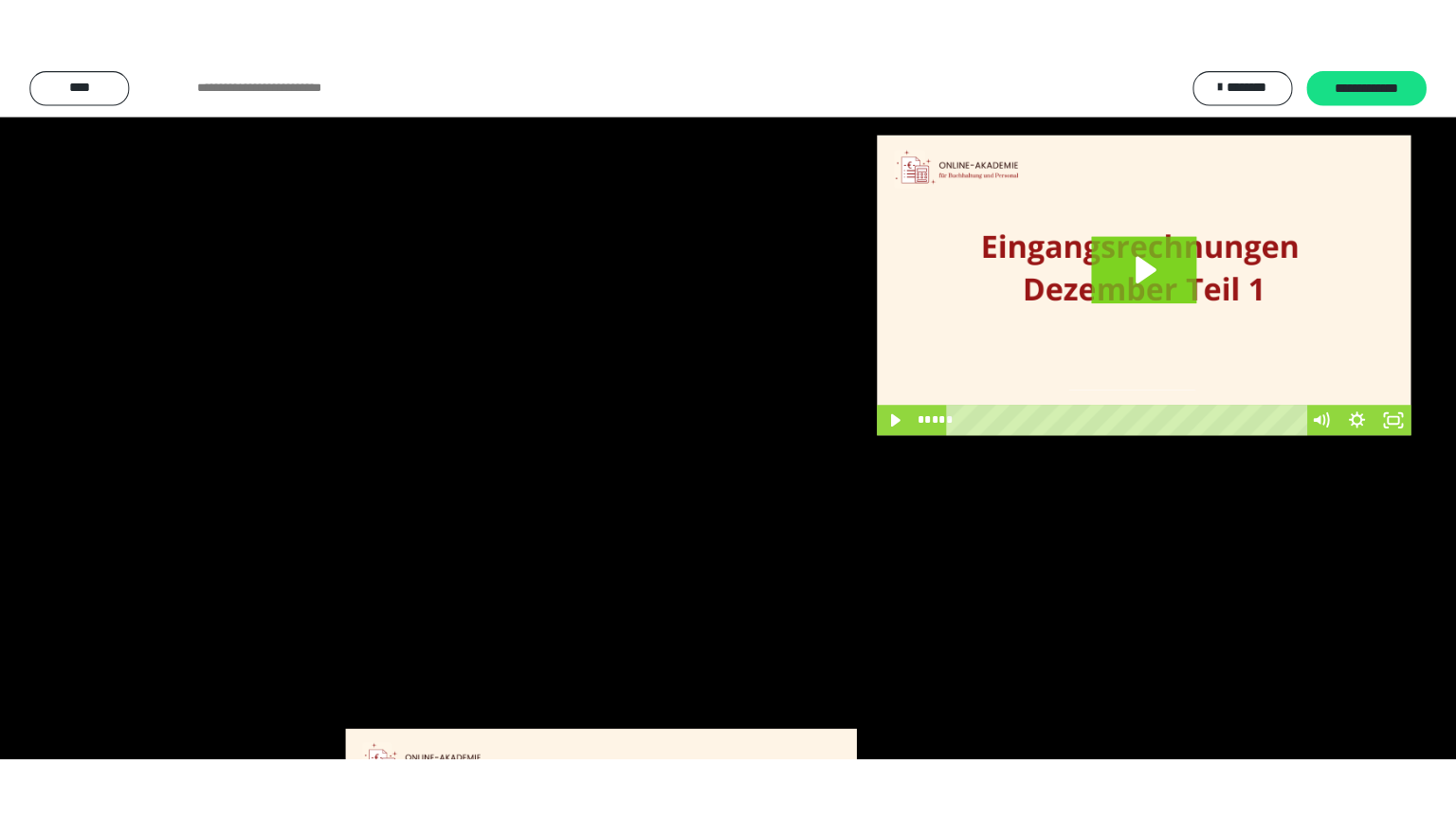 scroll, scrollTop: 3715, scrollLeft: 0, axis: vertical 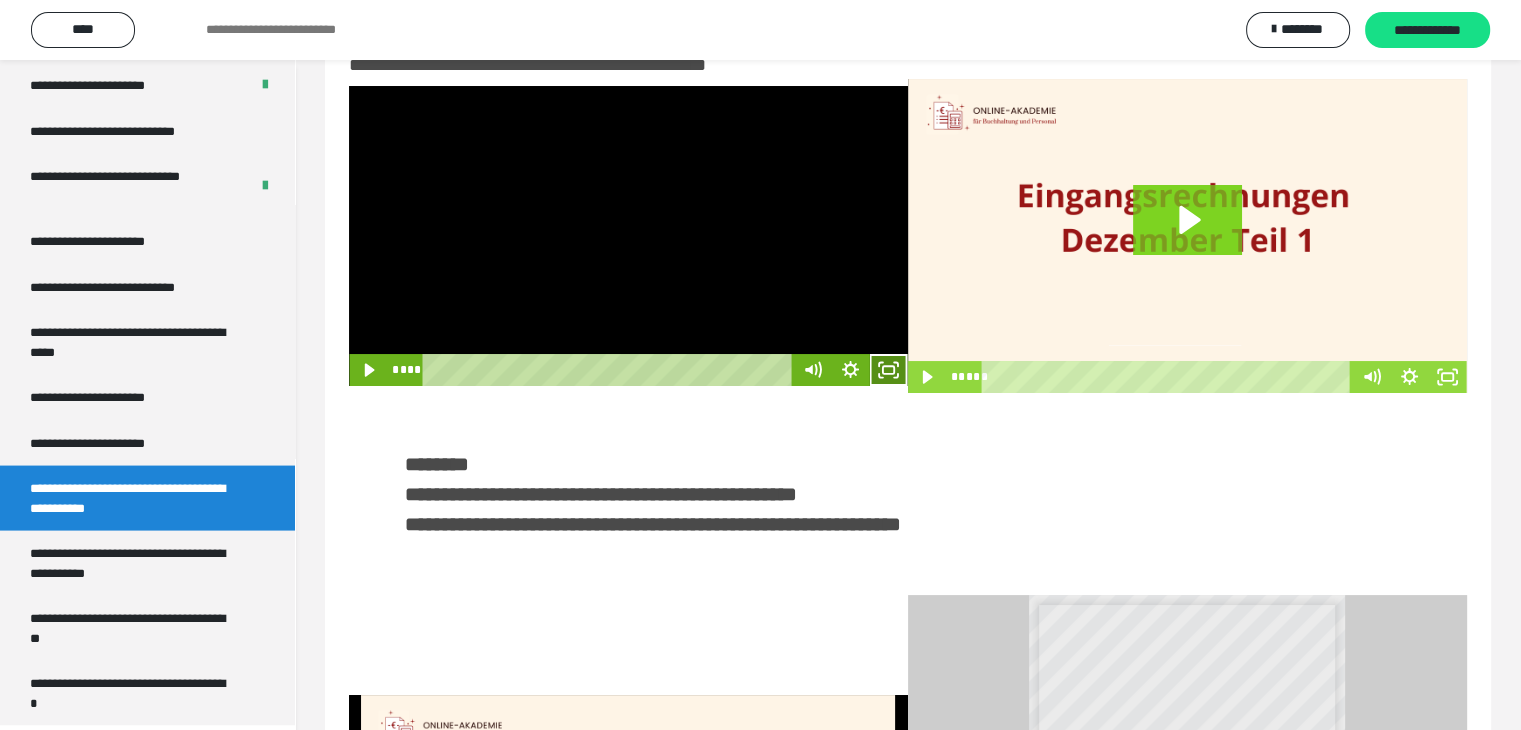 click 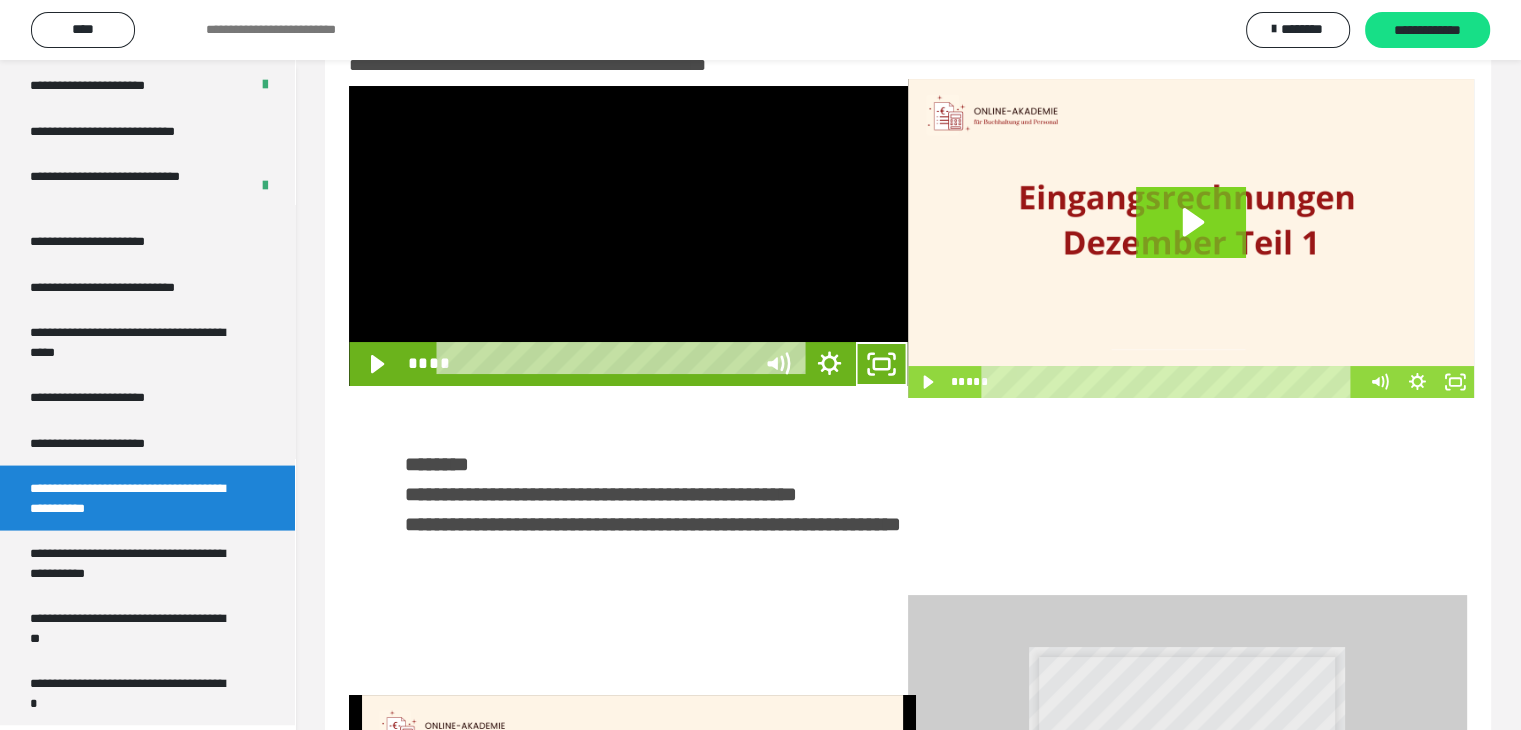 scroll, scrollTop: 3784, scrollLeft: 0, axis: vertical 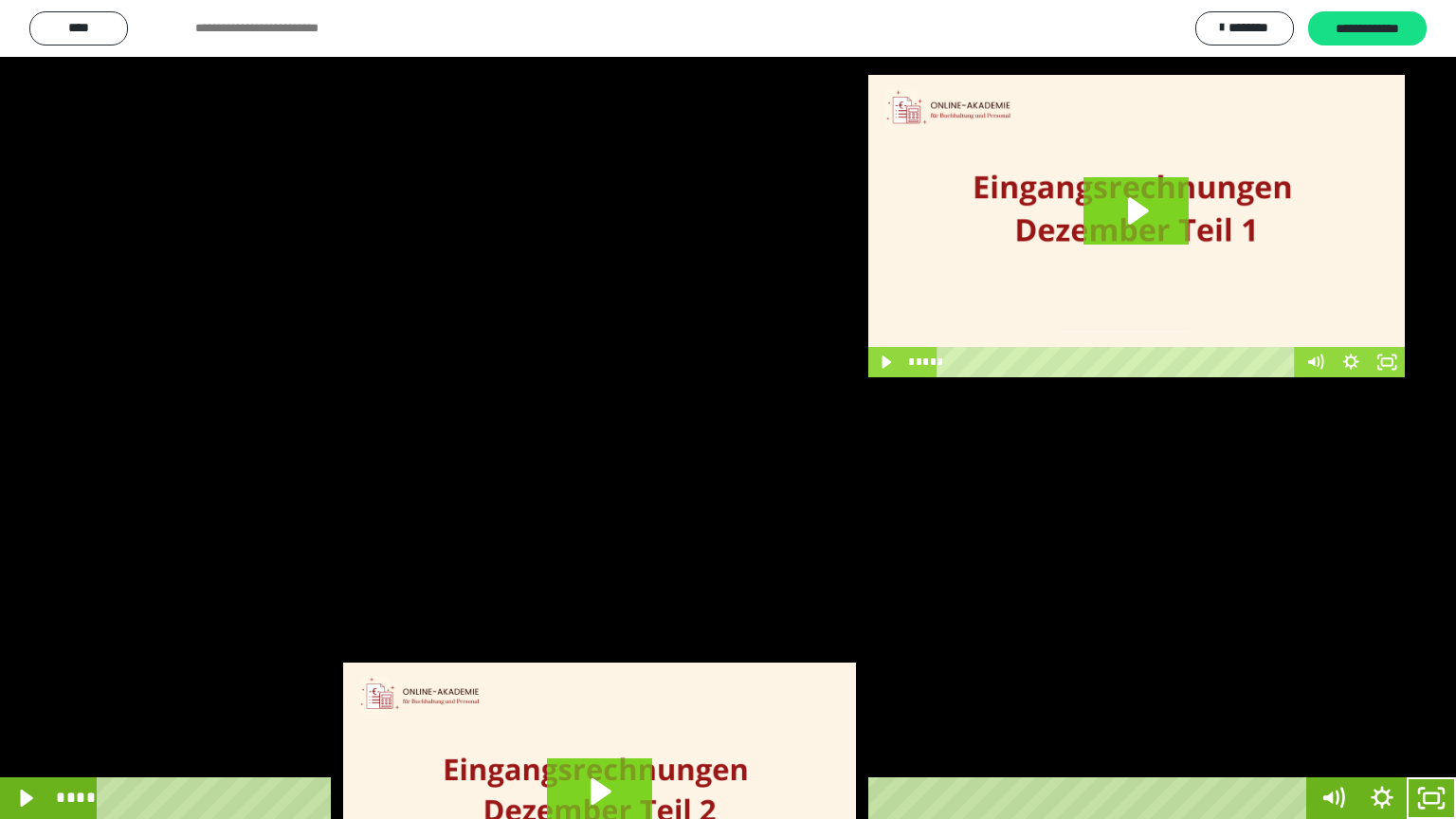 click at bounding box center (728, 410) 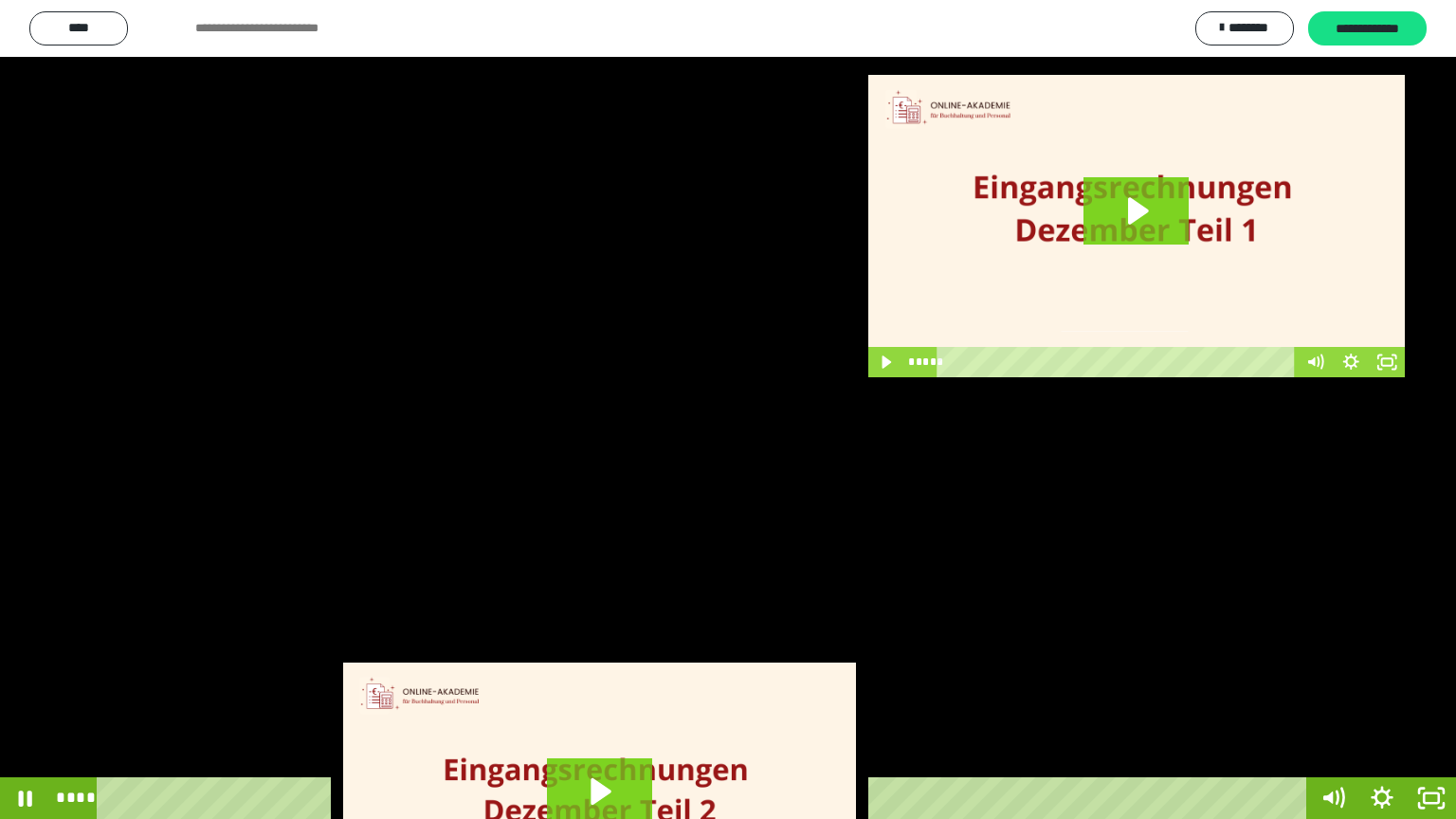 click at bounding box center (728, 410) 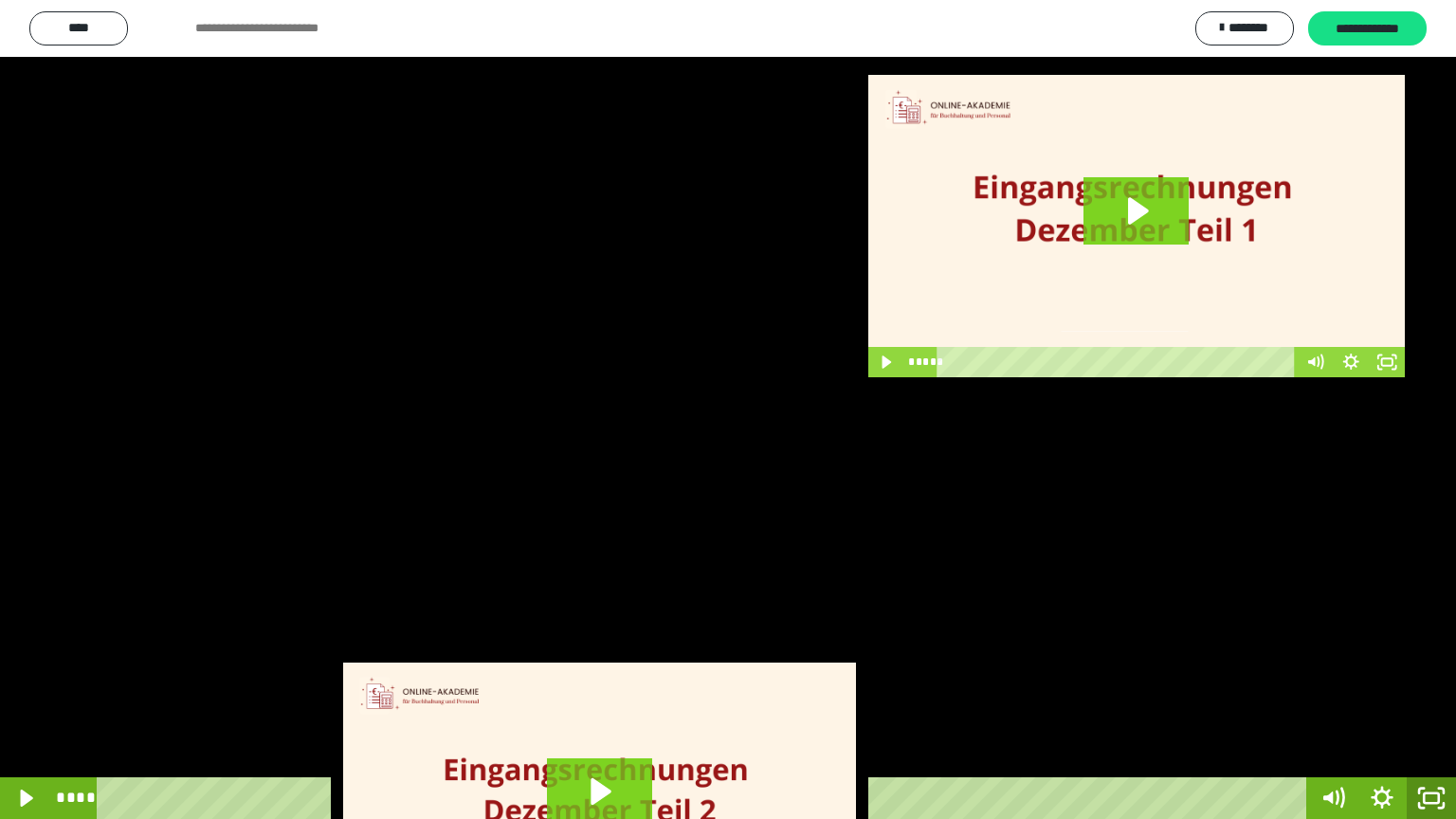 click 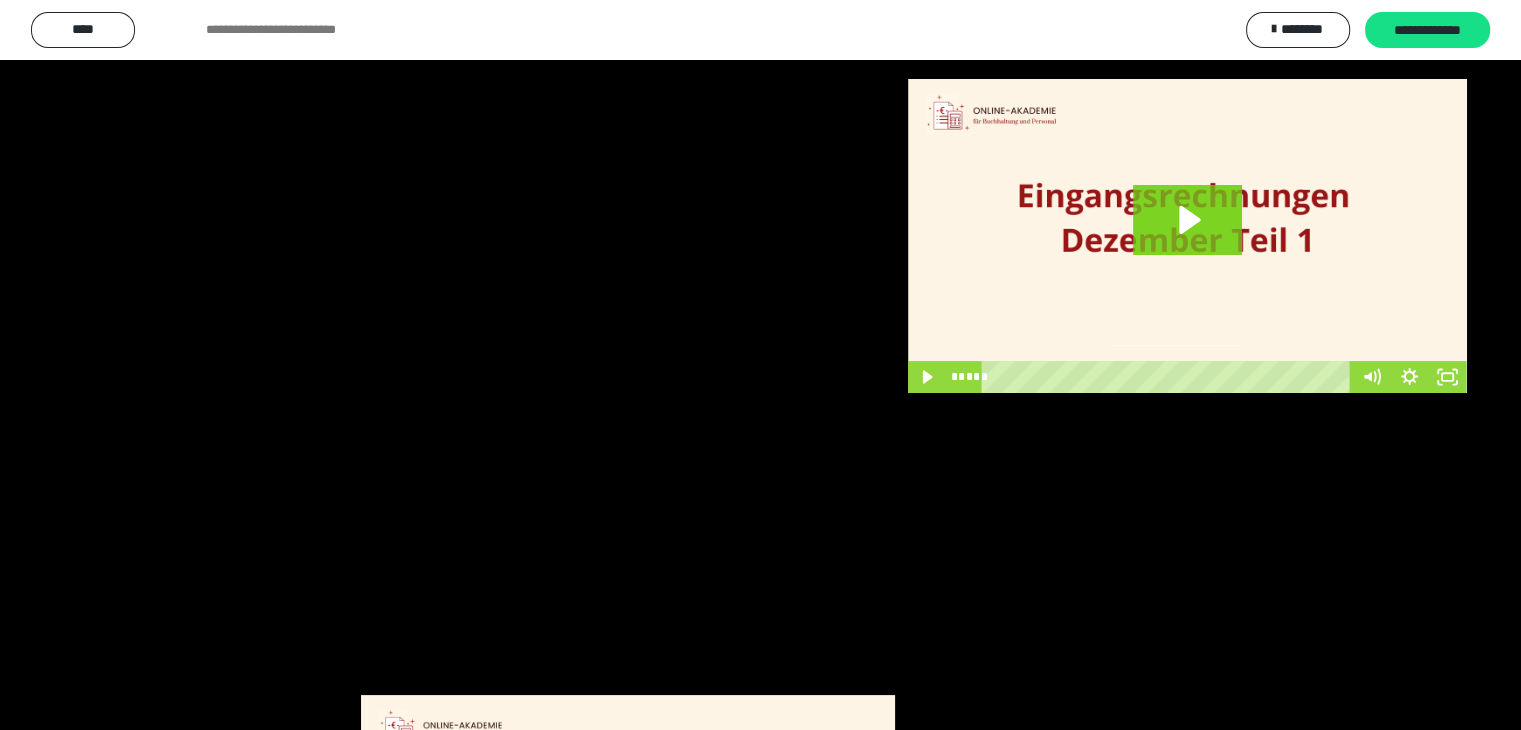 scroll, scrollTop: 3619, scrollLeft: 0, axis: vertical 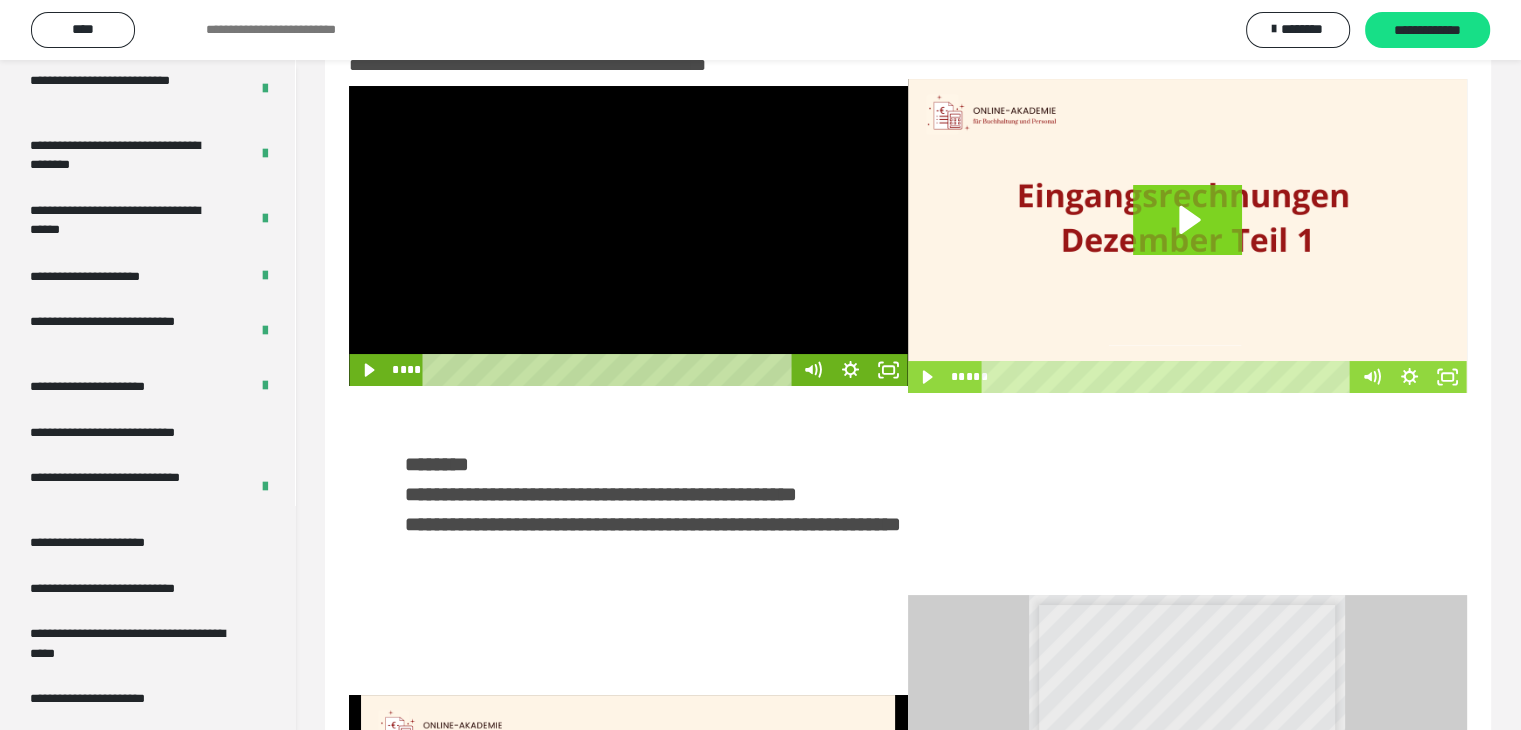 click at bounding box center (628, 236) 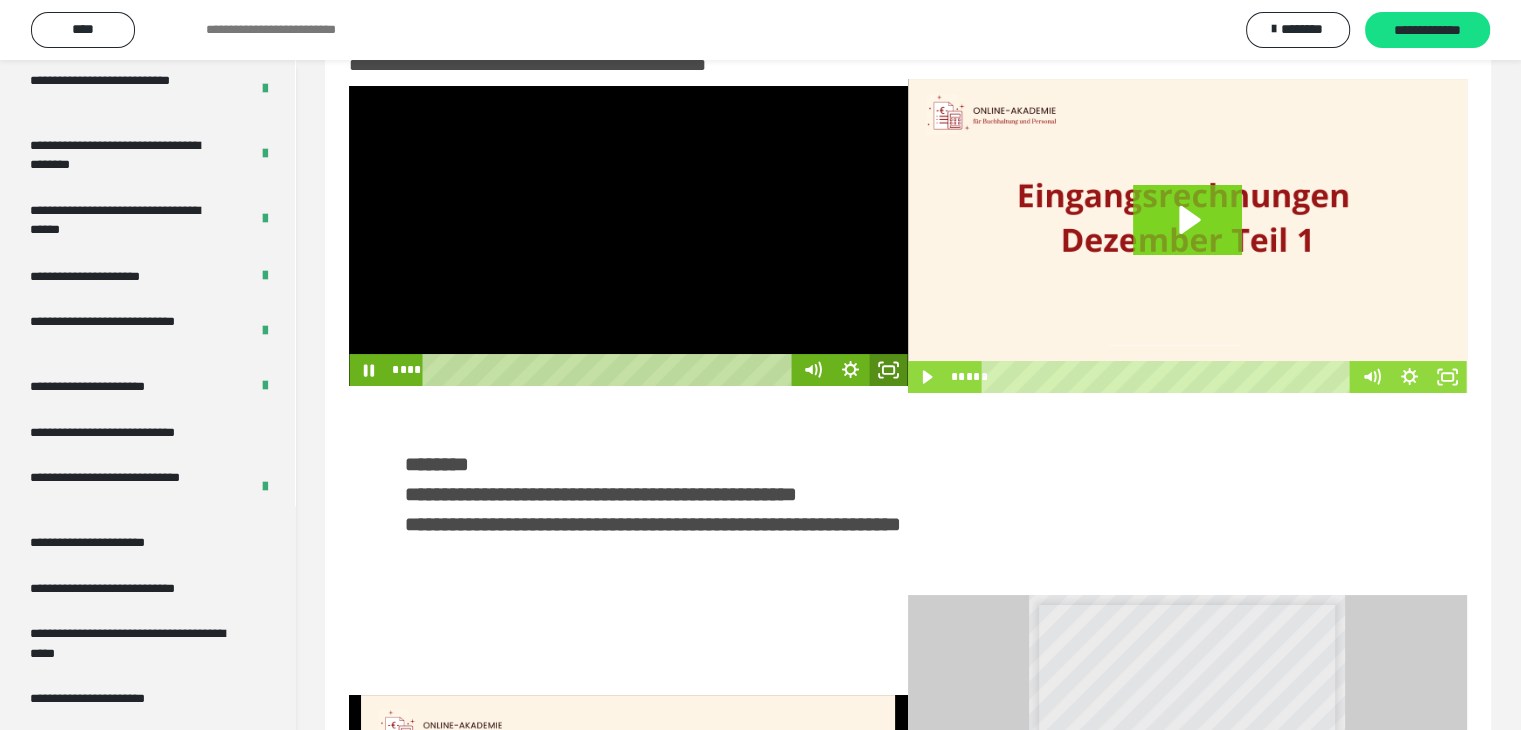 click 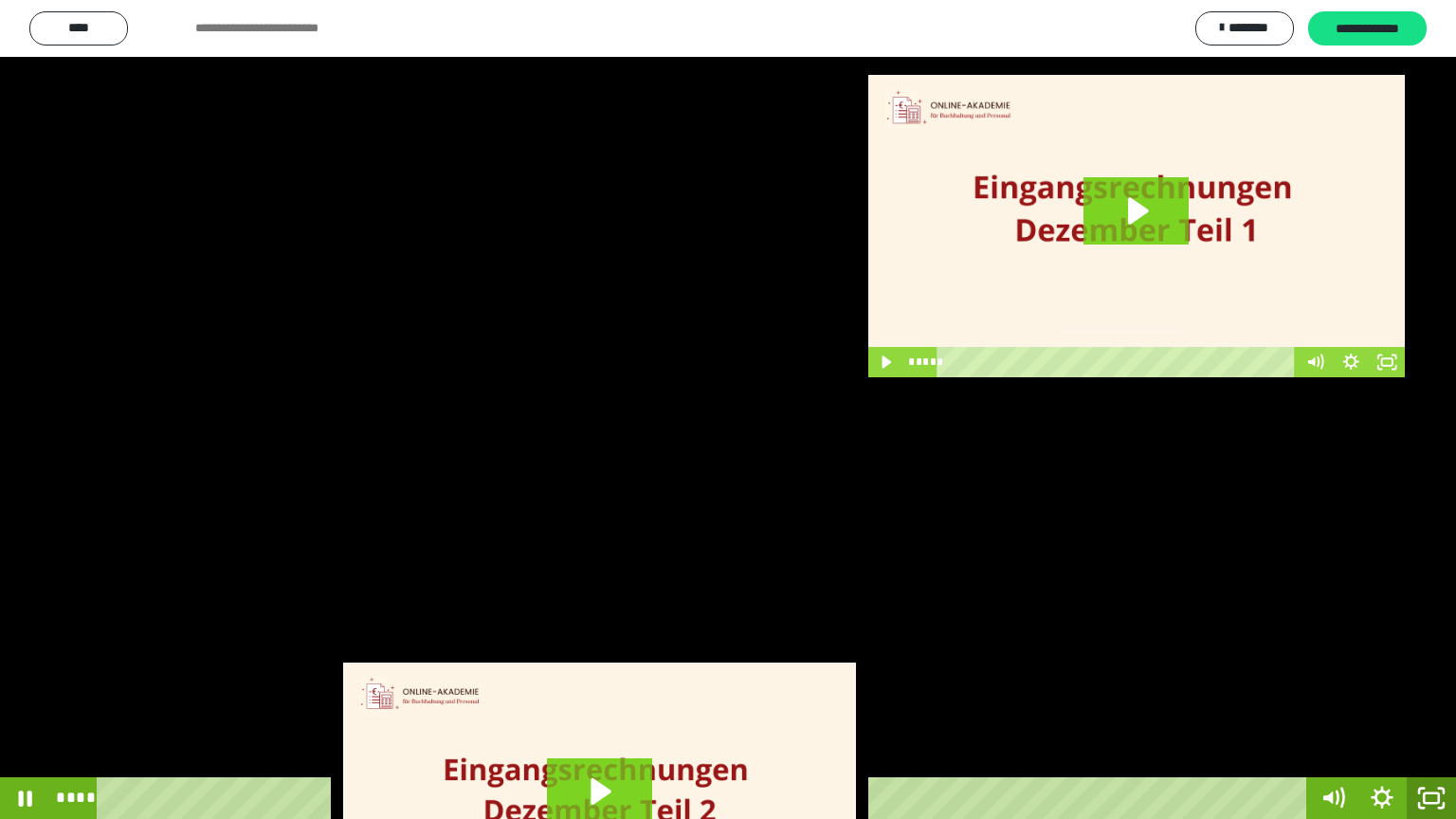 drag, startPoint x: 1421, startPoint y: 794, endPoint x: 1244, endPoint y: 63, distance: 752.1237 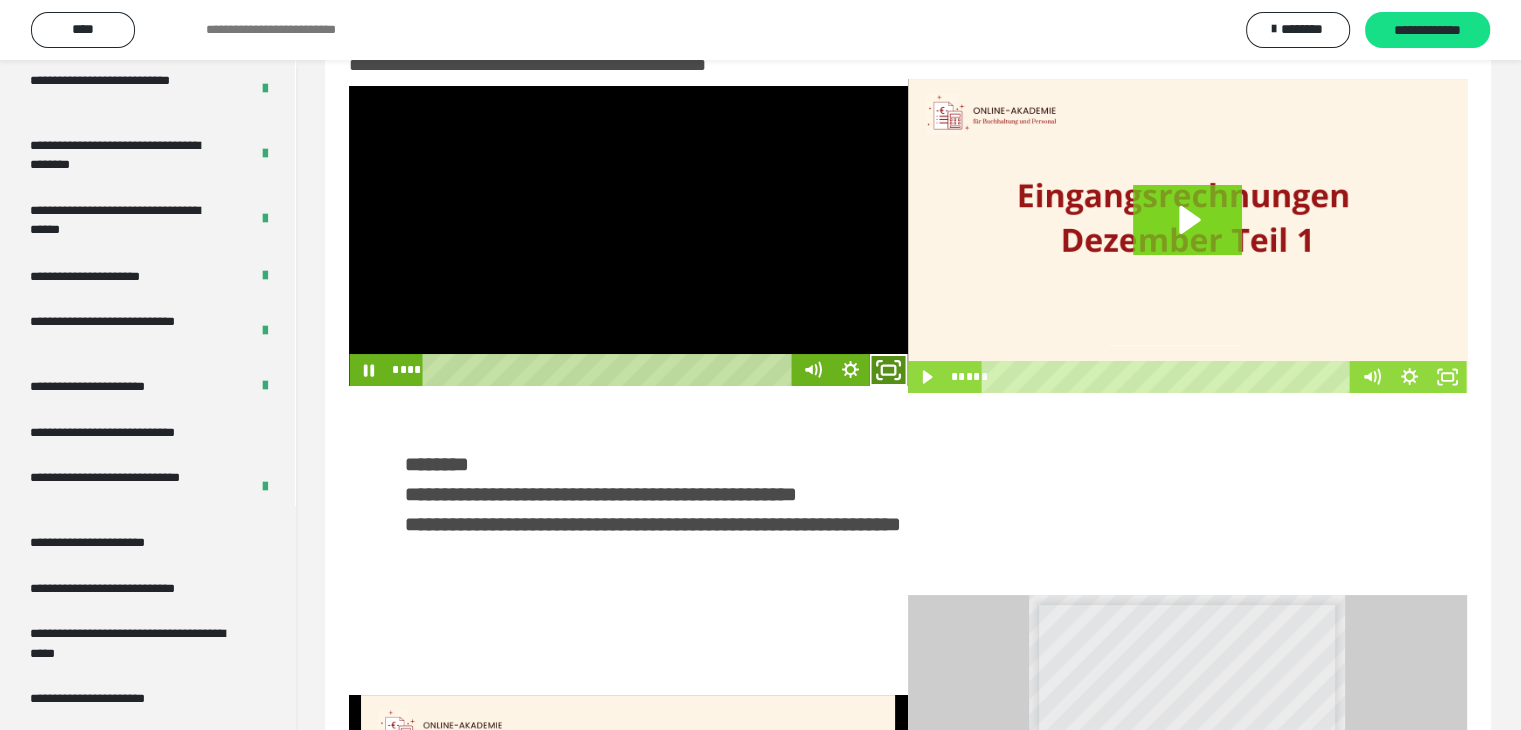 click 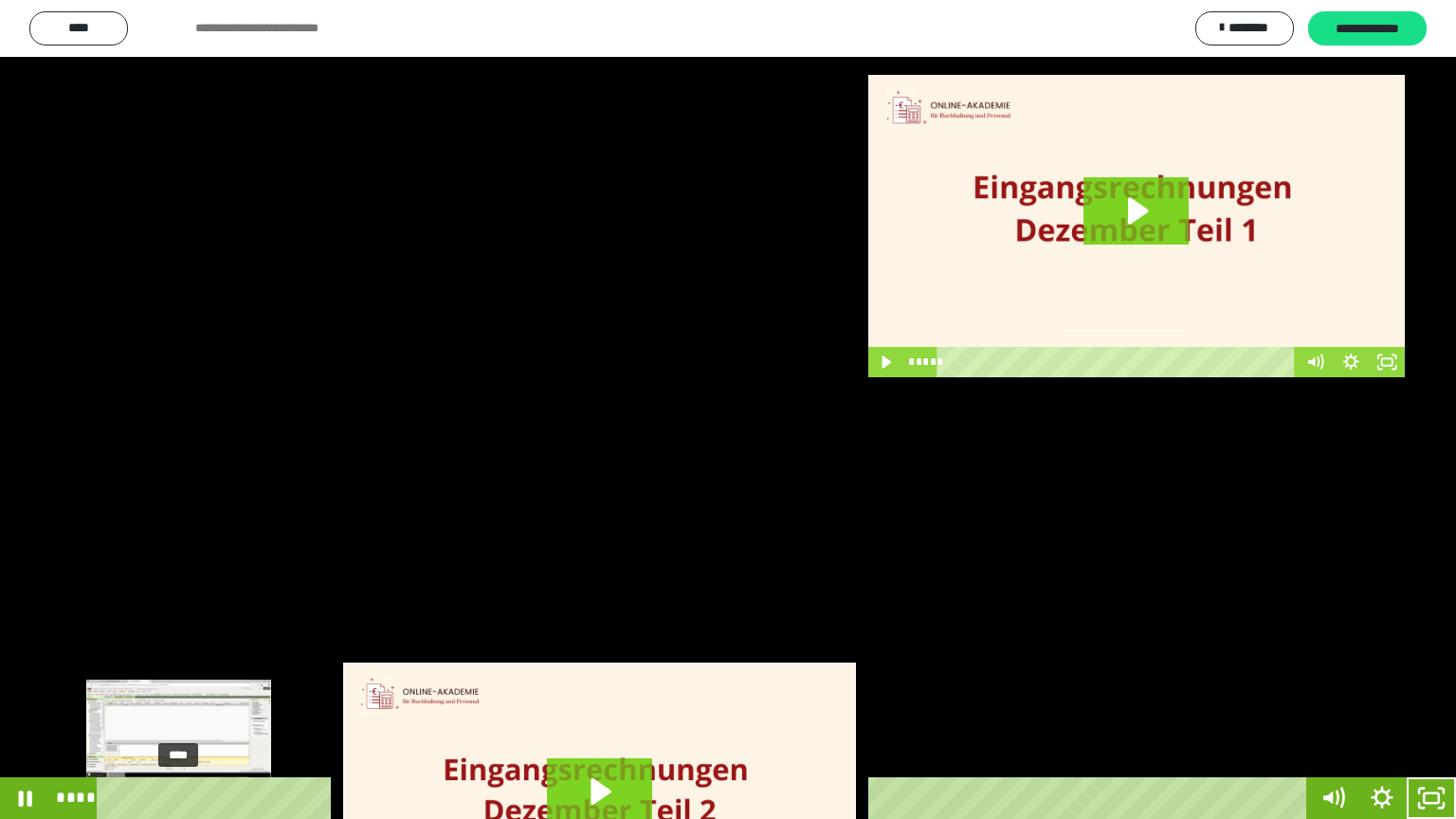 click on "****" at bounding box center (705, 798) 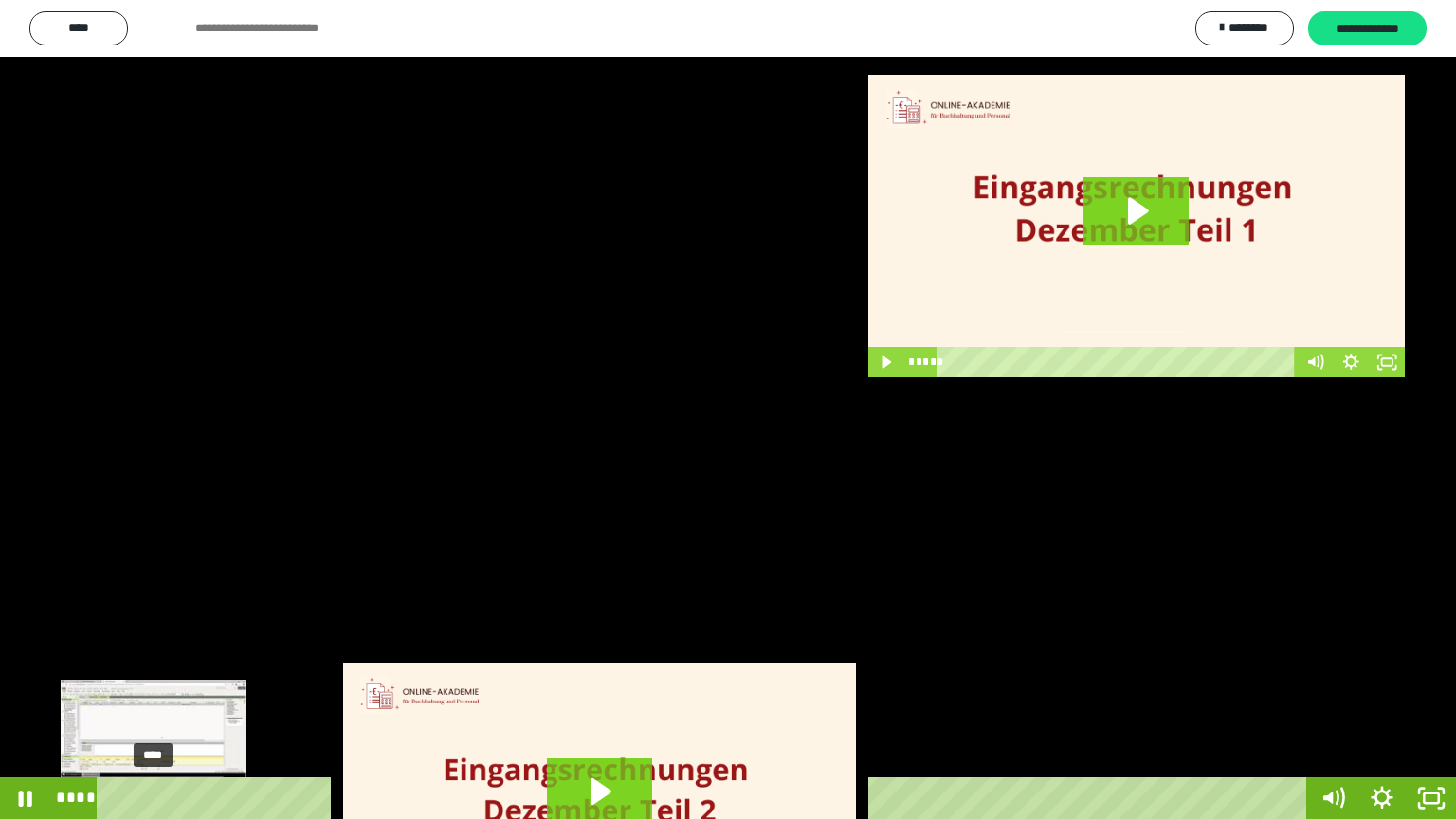 click on "****" at bounding box center [705, 798] 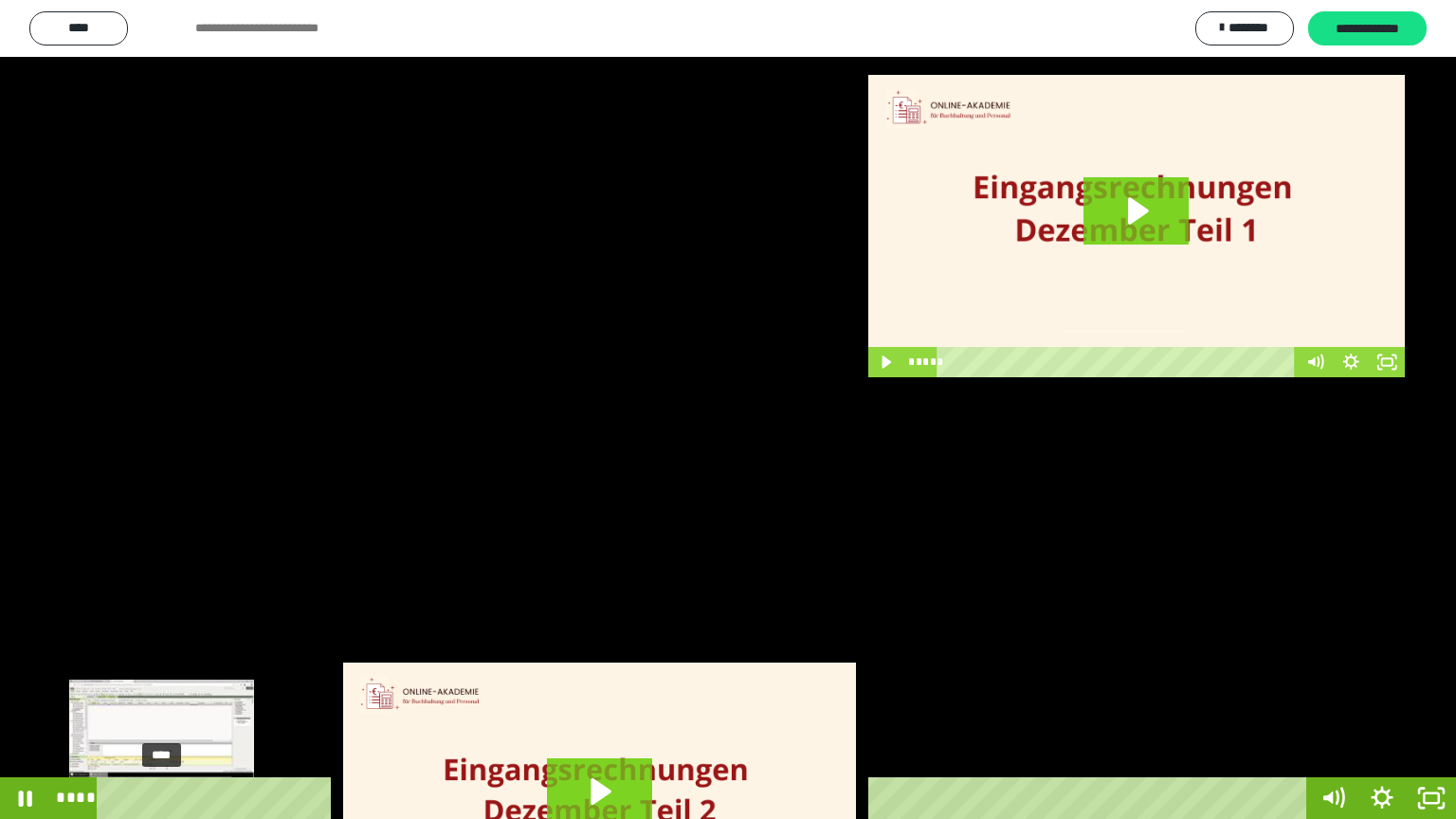 click on "****" at bounding box center [705, 798] 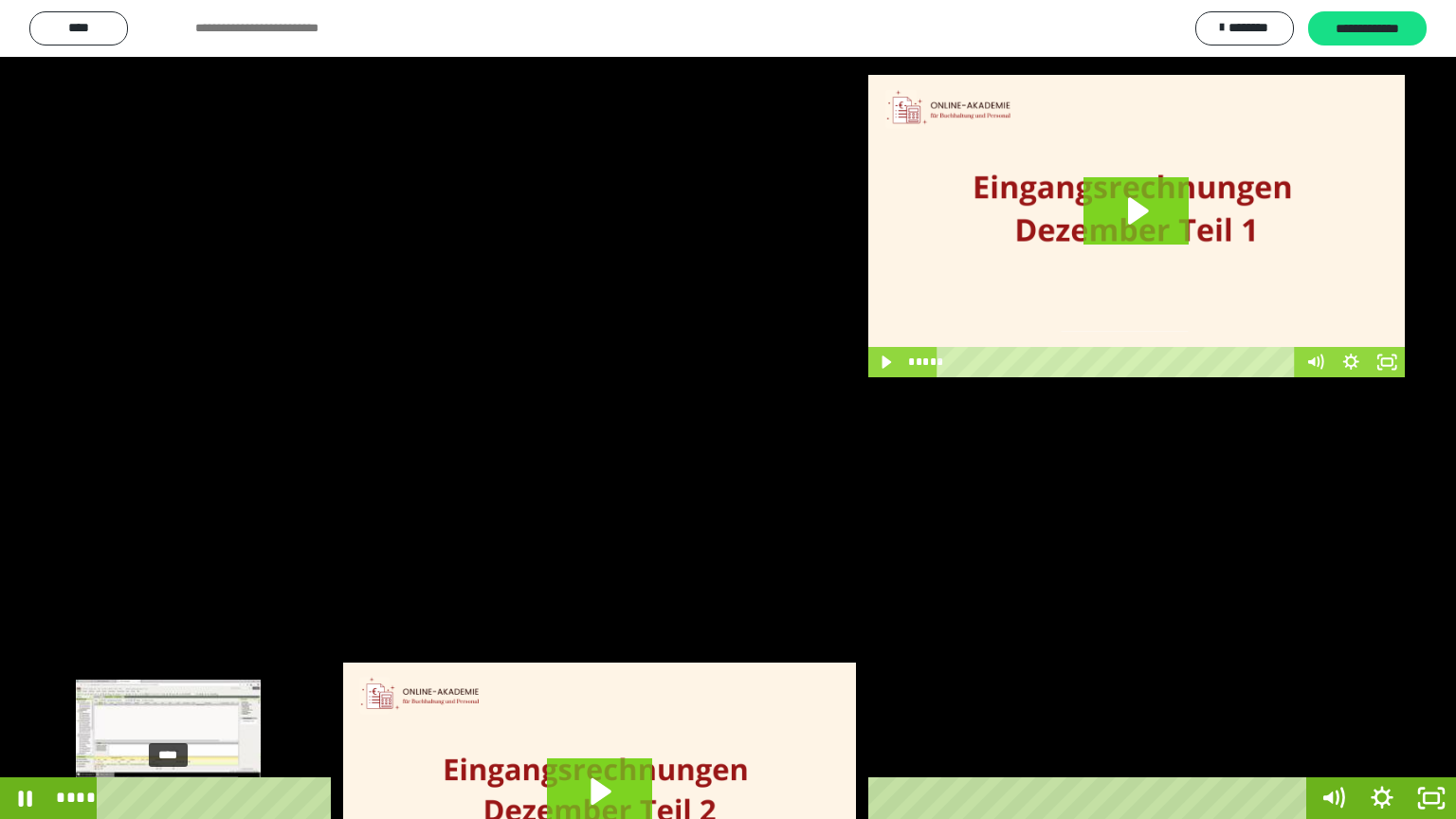click on "****" at bounding box center [705, 798] 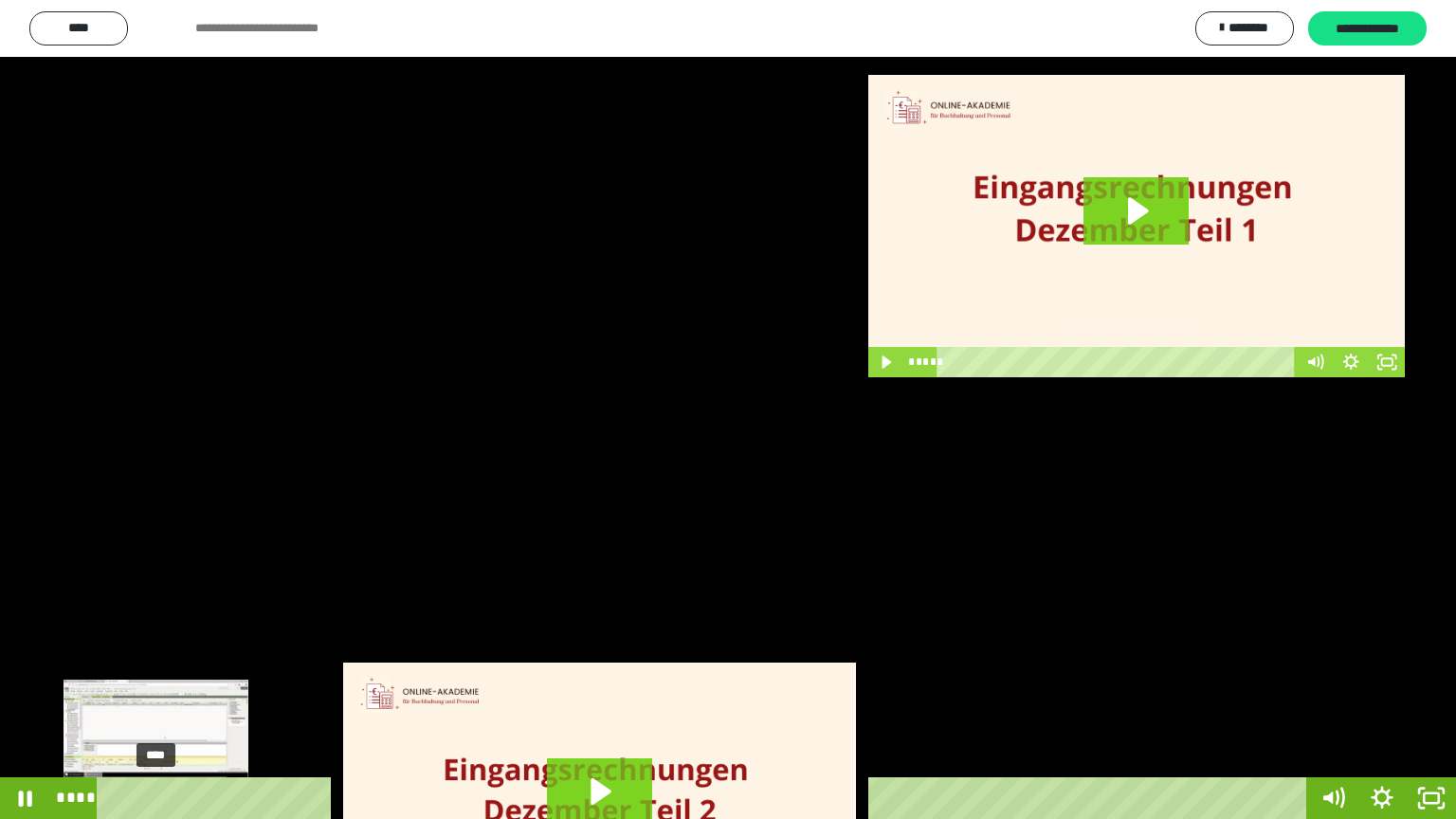 click on "****" at bounding box center (705, 798) 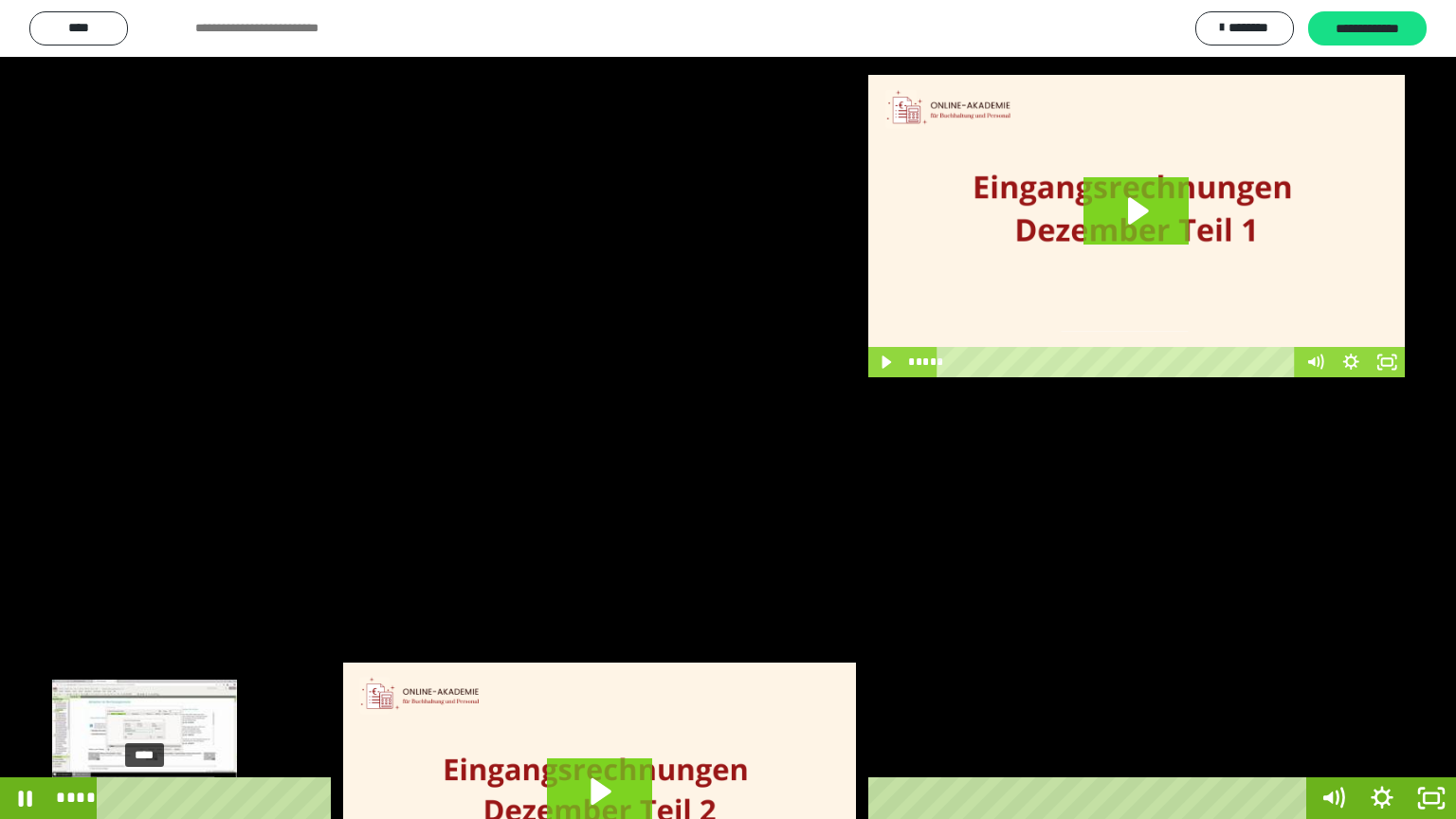 click on "****" at bounding box center [705, 798] 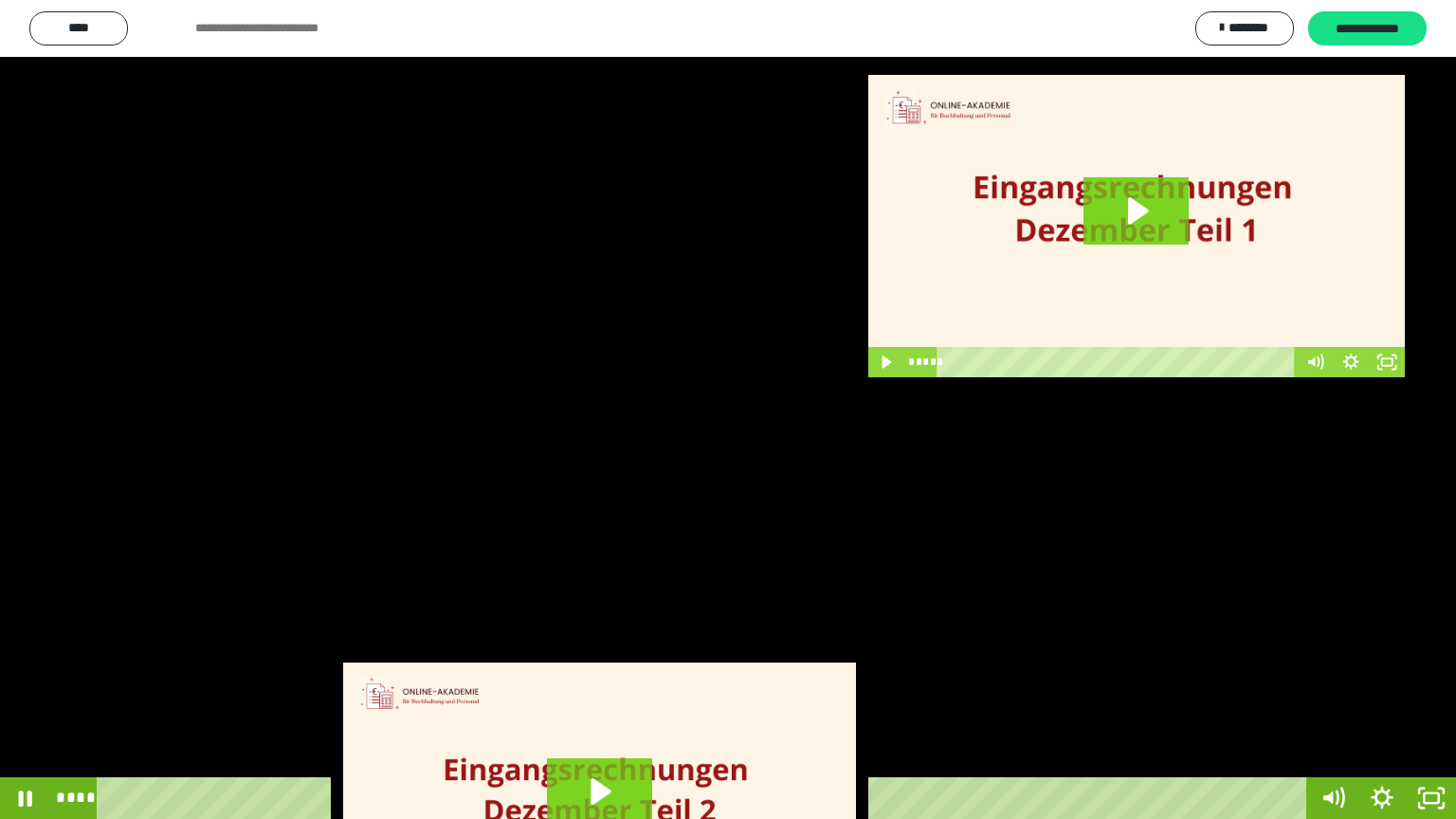 click at bounding box center [728, 410] 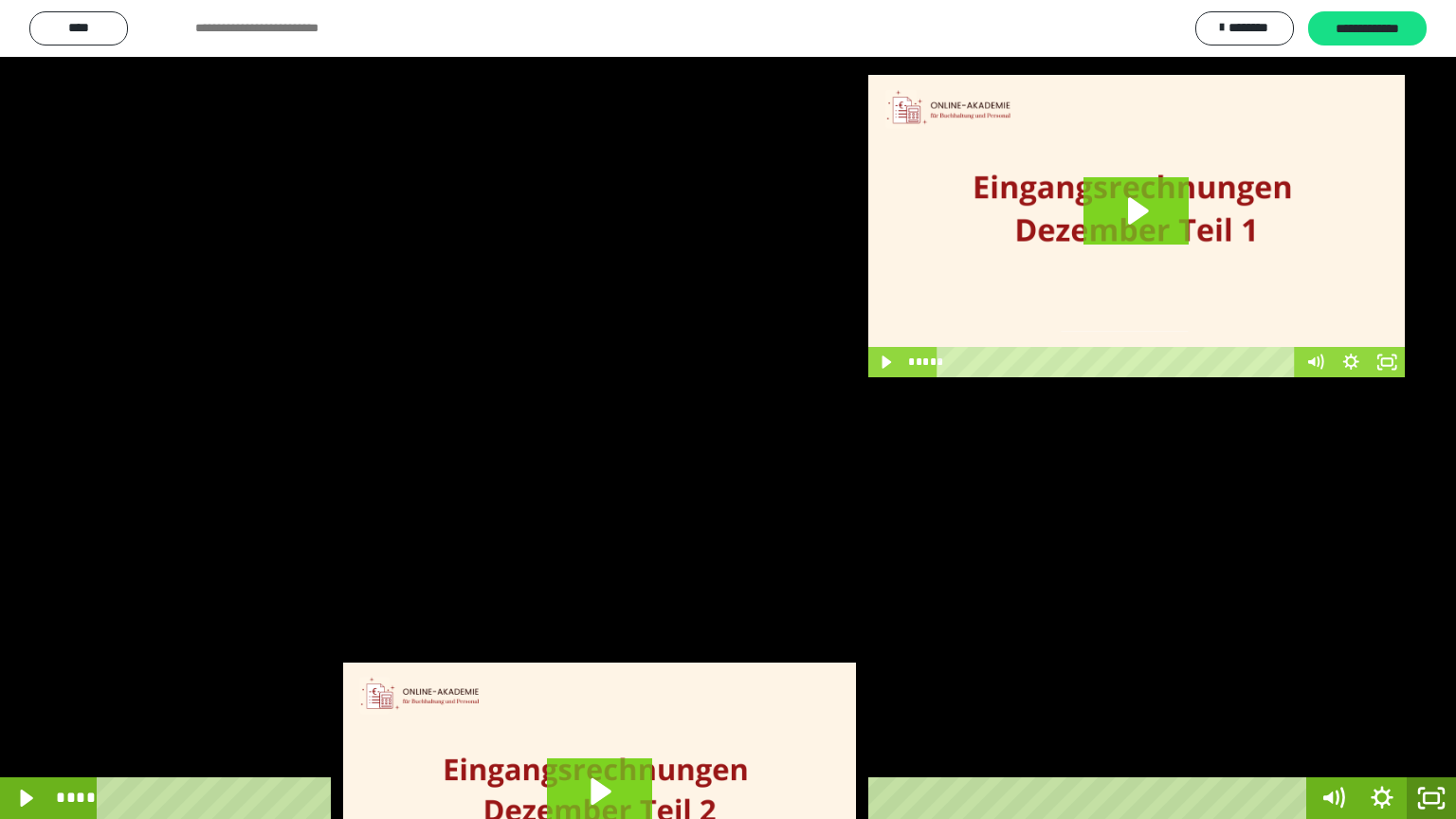 click 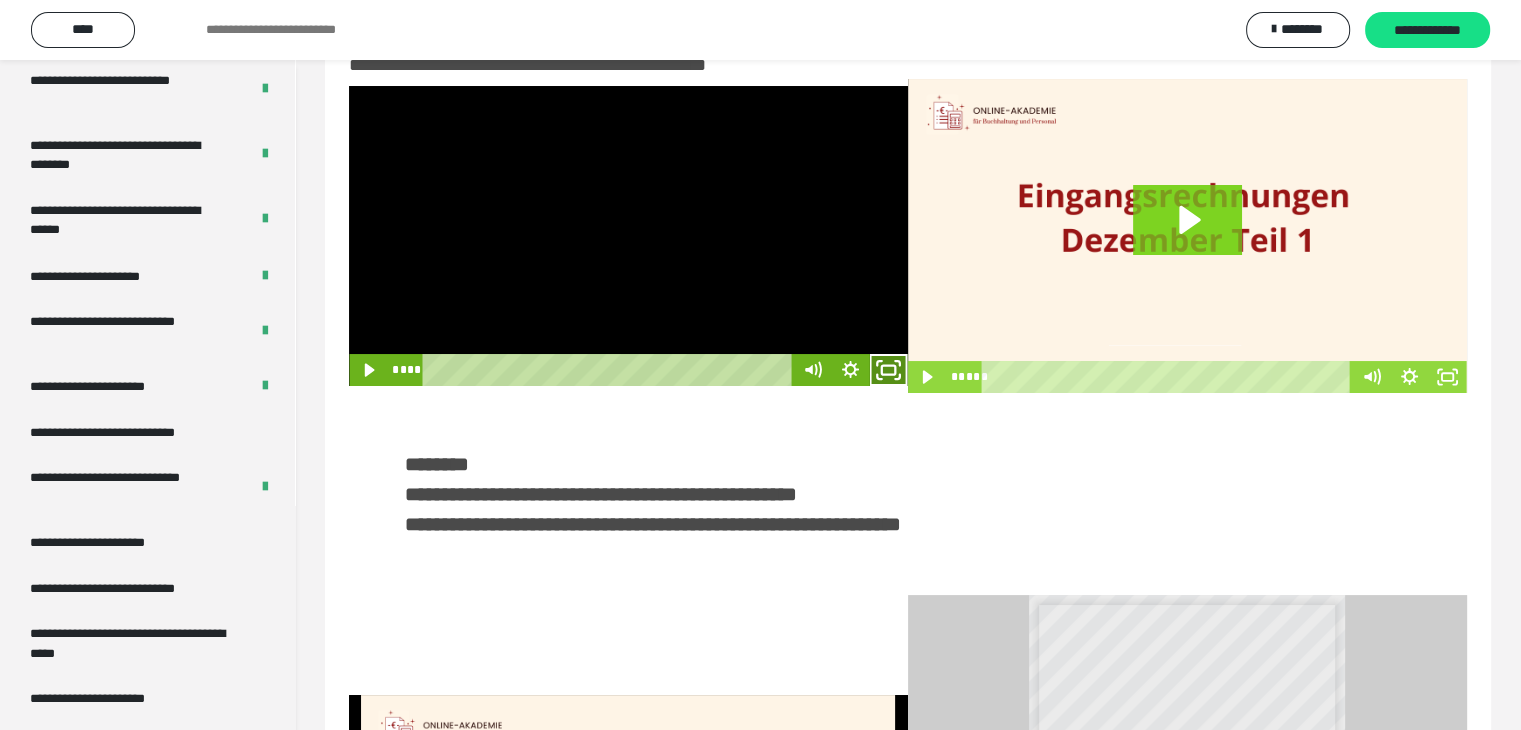 click 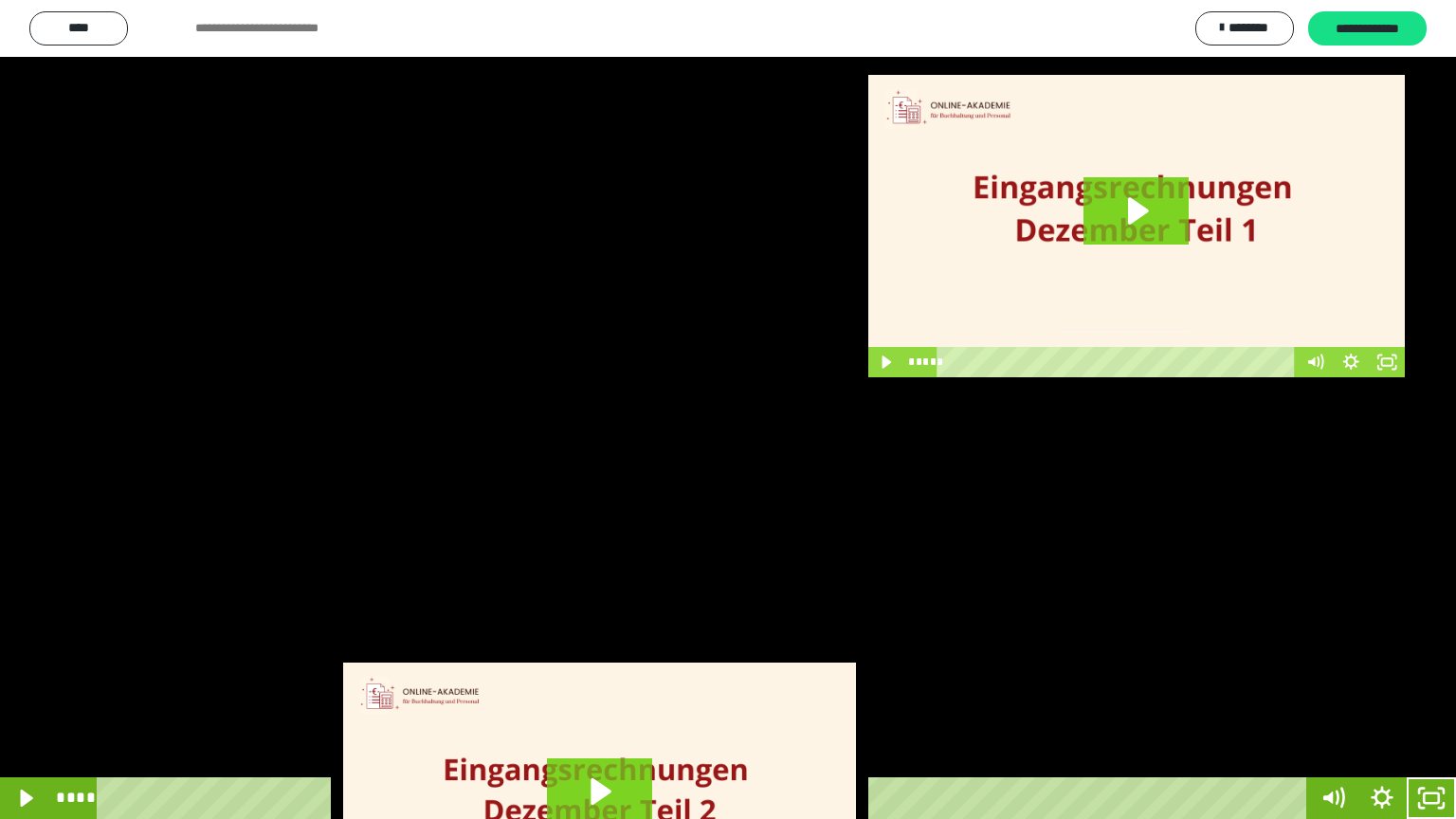 click at bounding box center (728, 410) 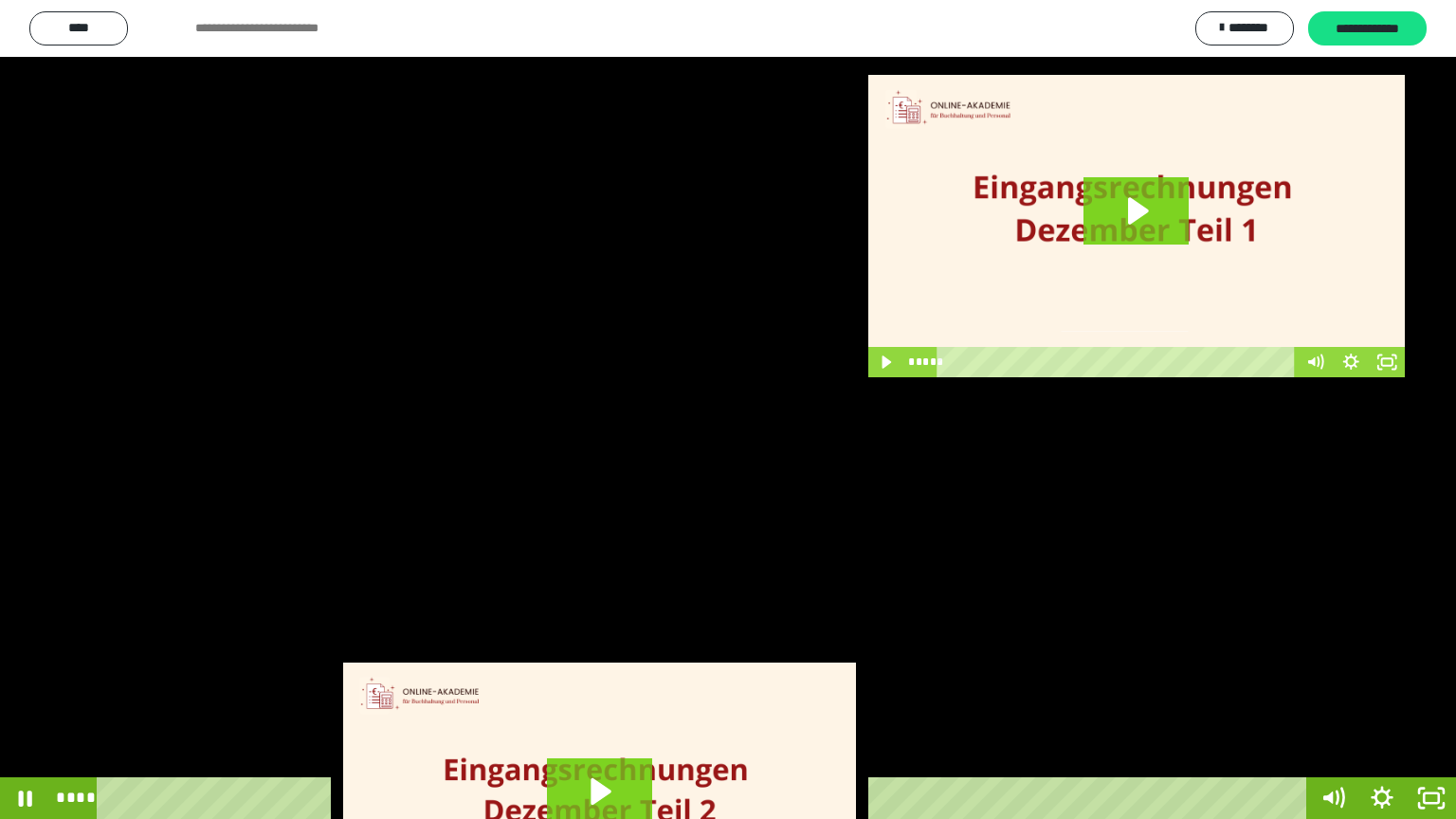 type 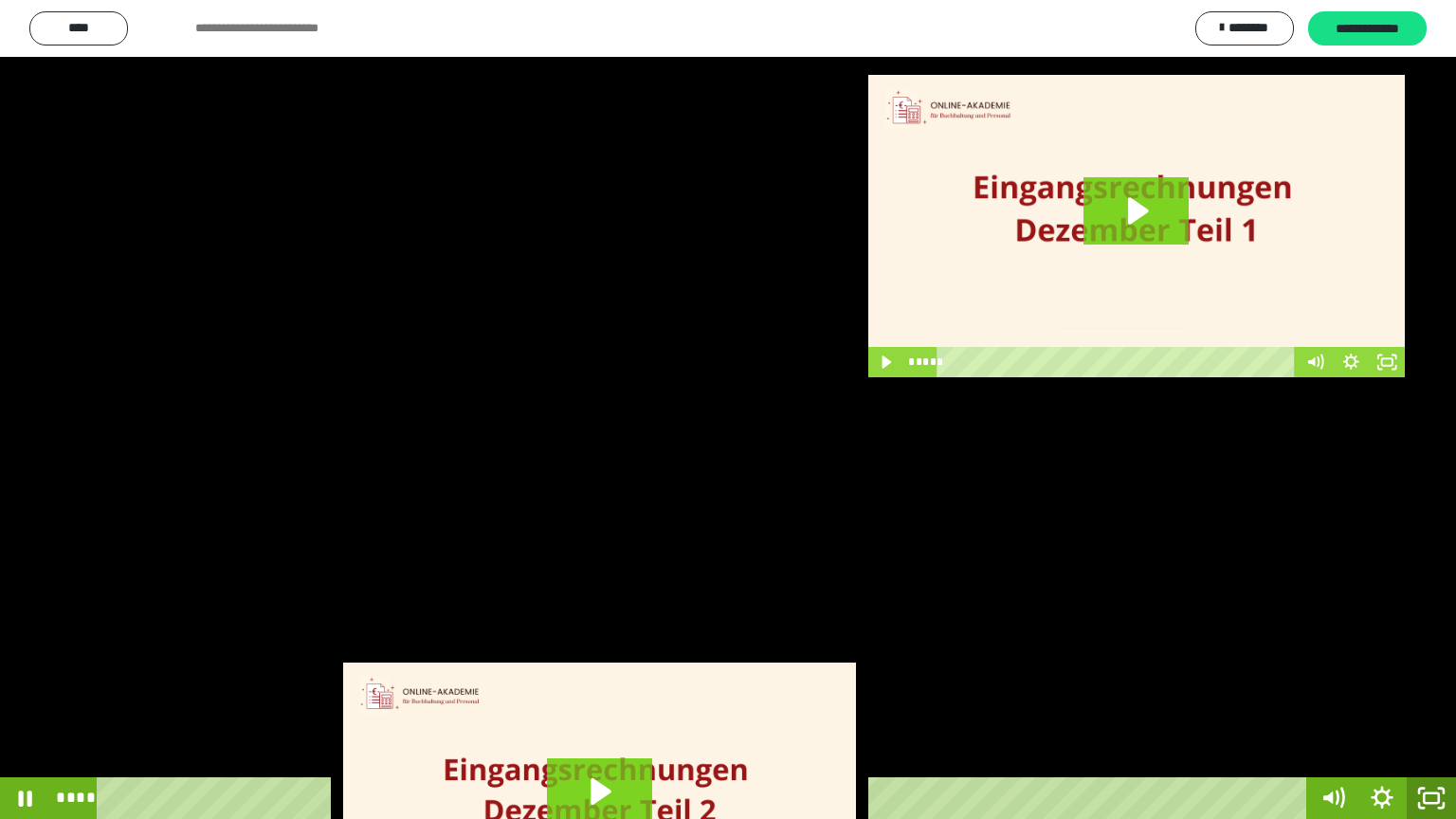 drag, startPoint x: 1434, startPoint y: 800, endPoint x: 1434, endPoint y: 782, distance: 18 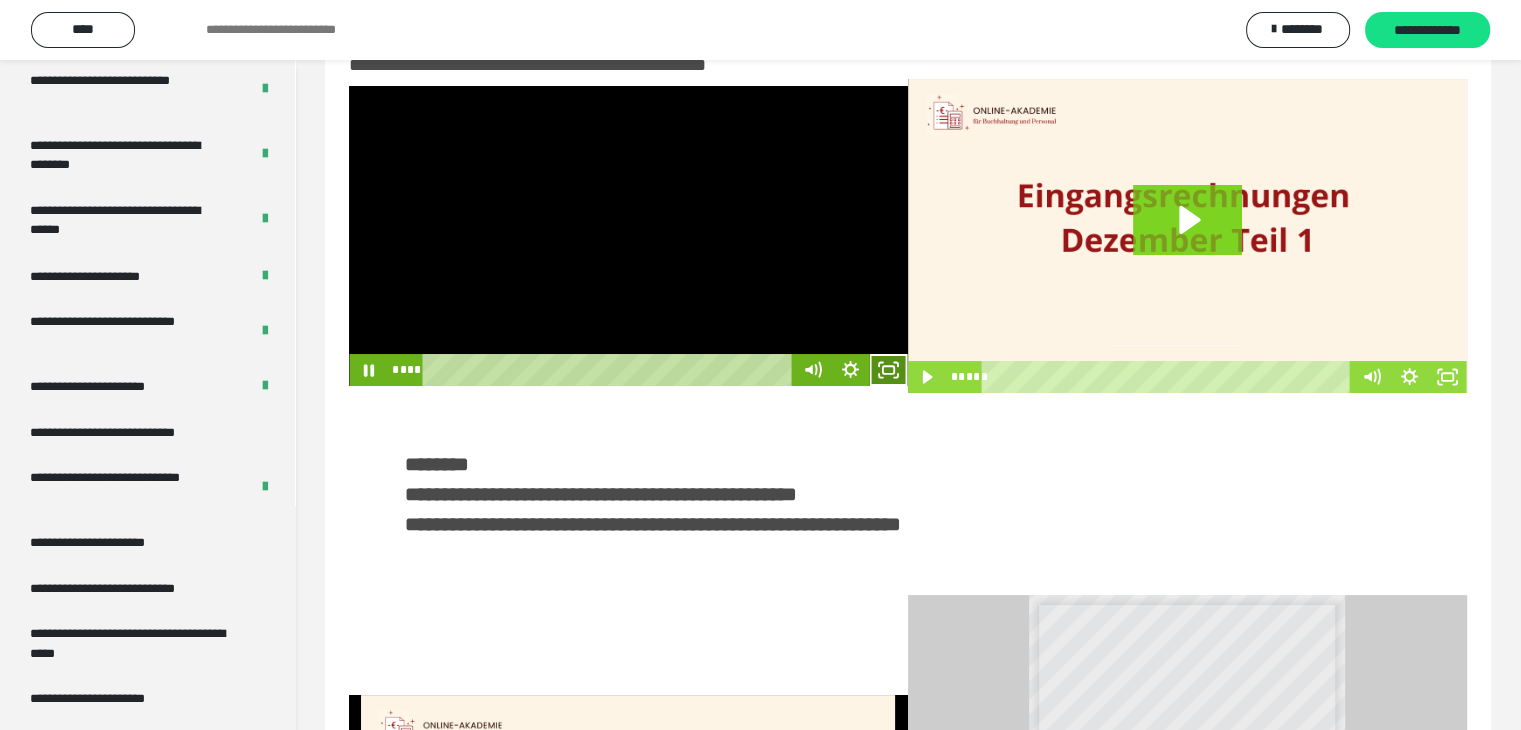 click 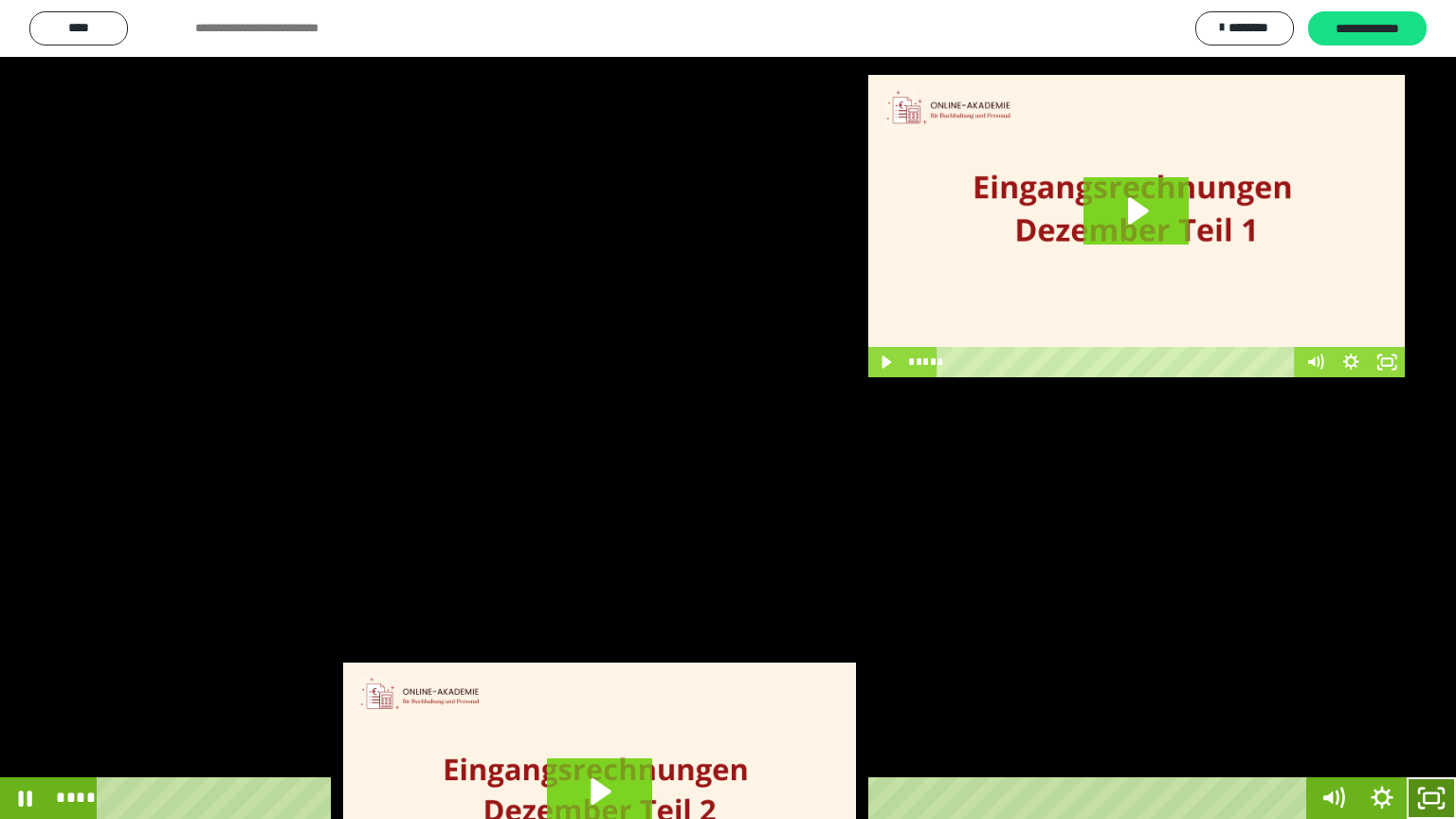 drag, startPoint x: 1428, startPoint y: 796, endPoint x: 1434, endPoint y: 7, distance: 789.0228 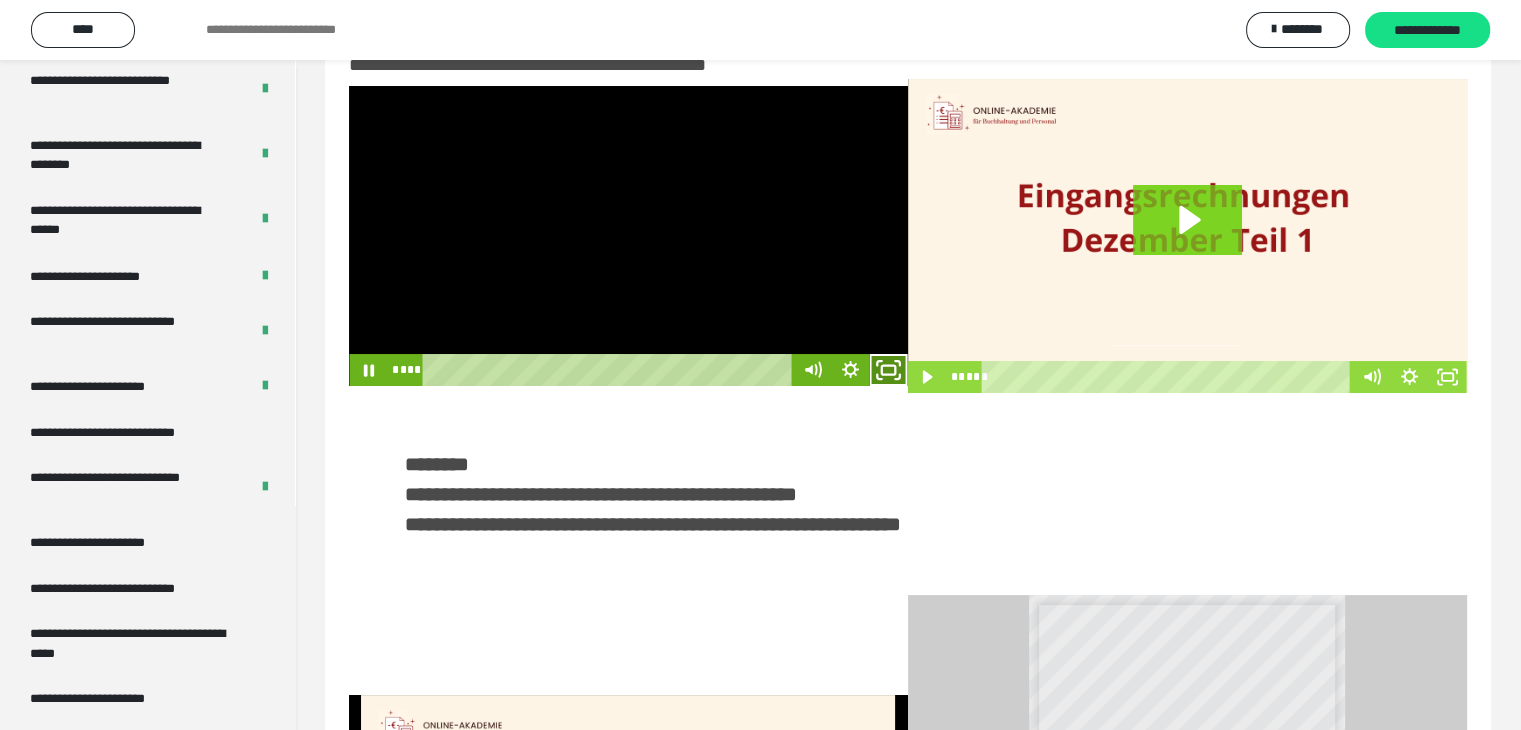 click 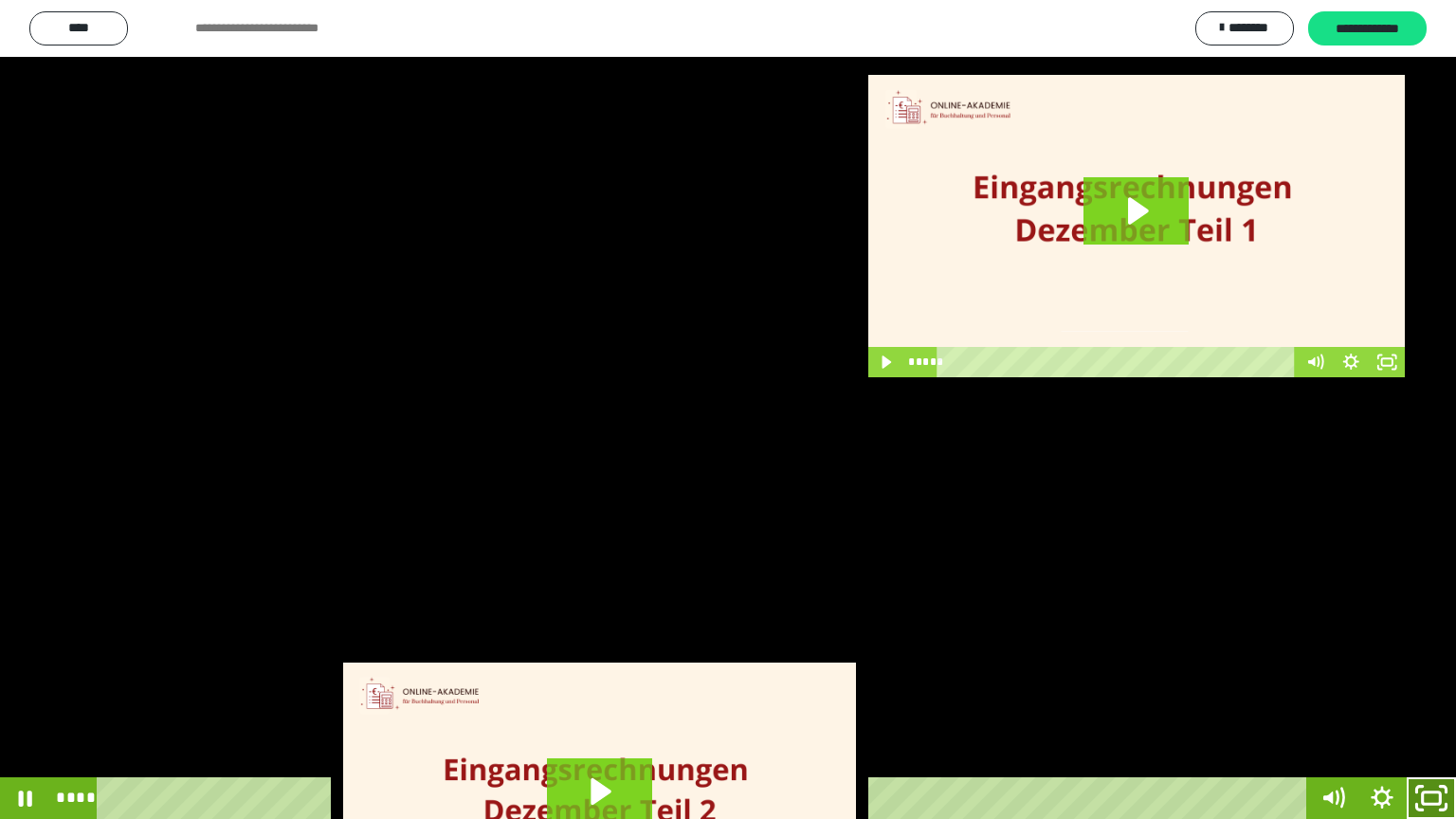 drag, startPoint x: 1445, startPoint y: 796, endPoint x: 1416, endPoint y: 665, distance: 134.17153 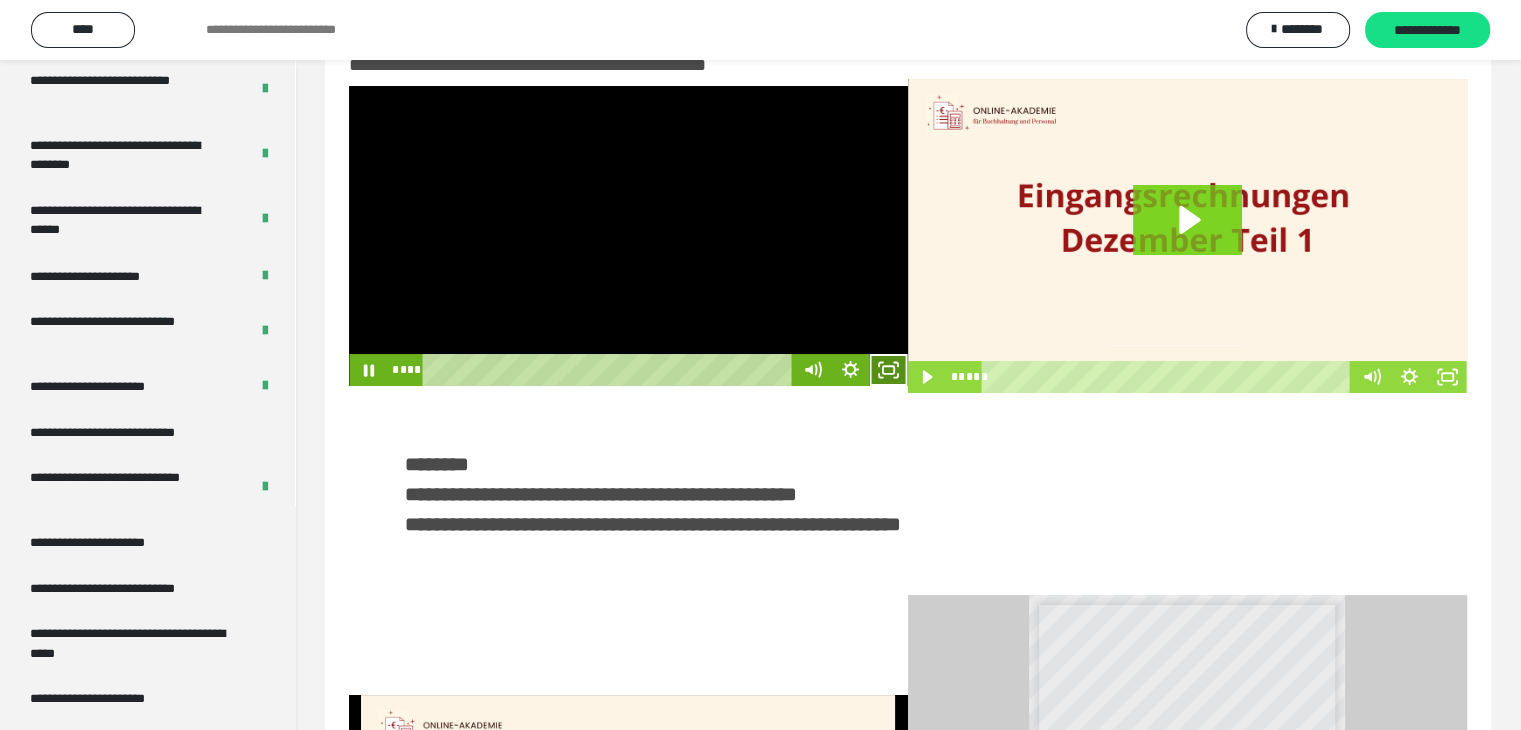 click 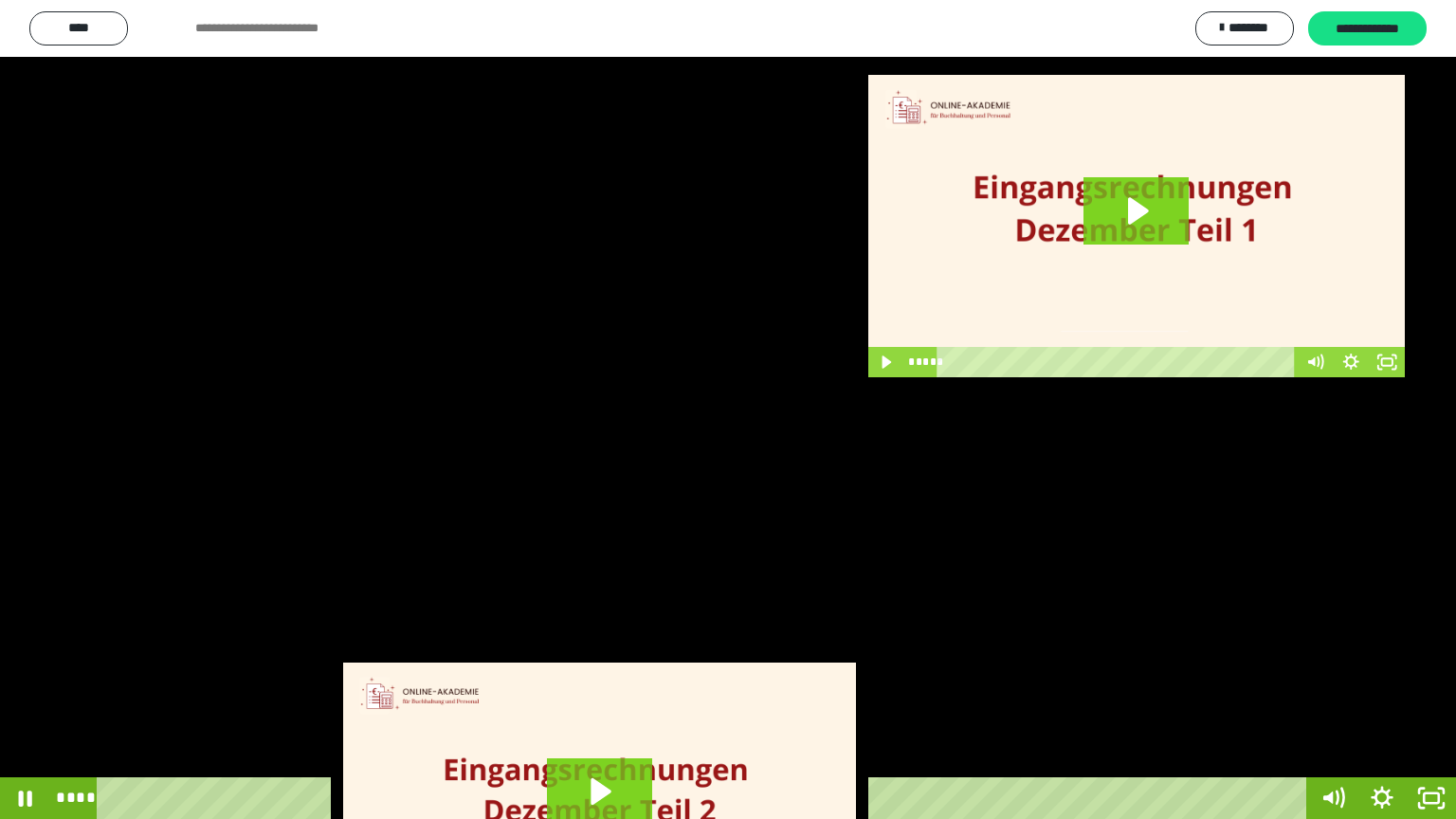click at bounding box center (728, 410) 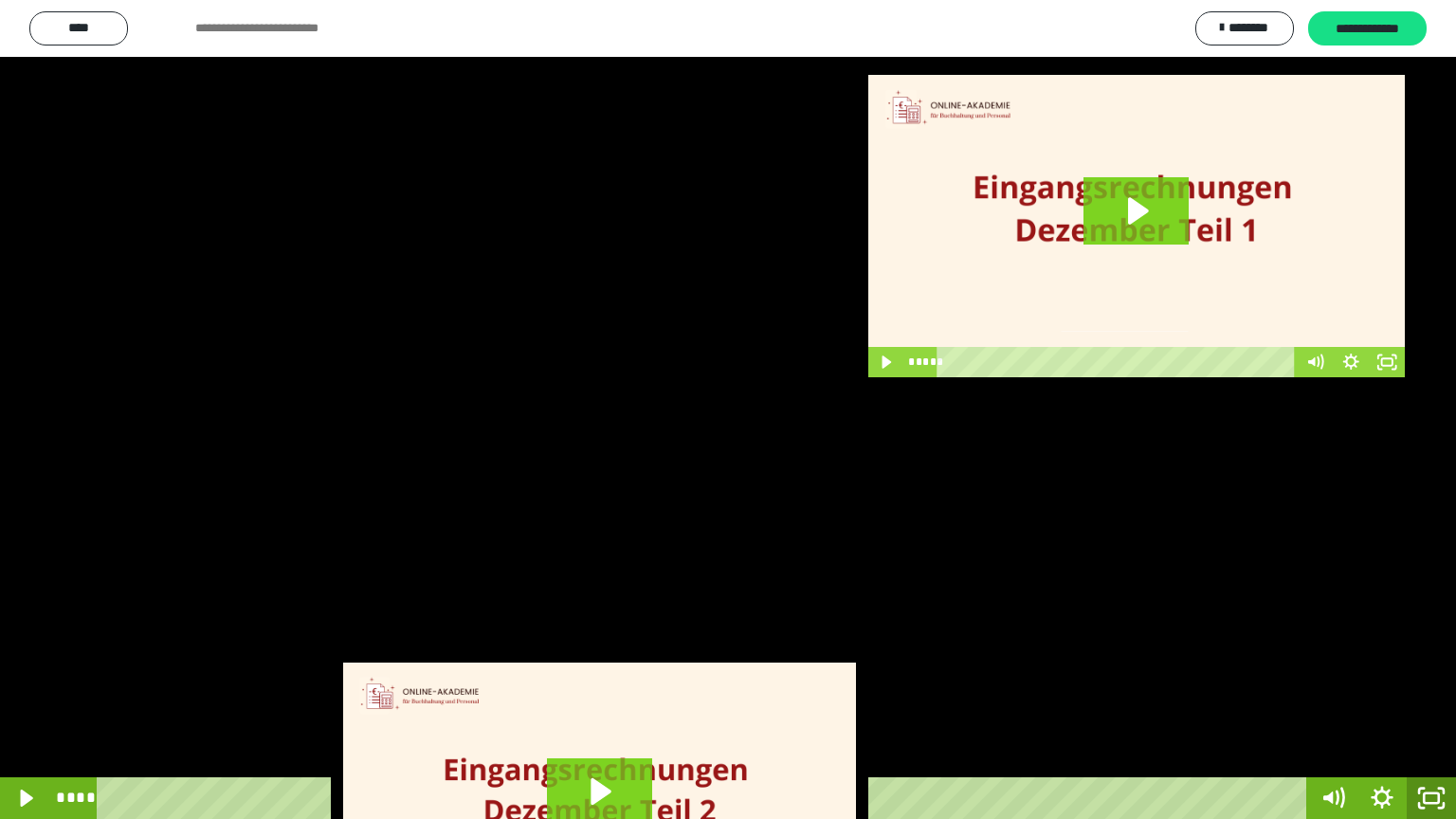 click 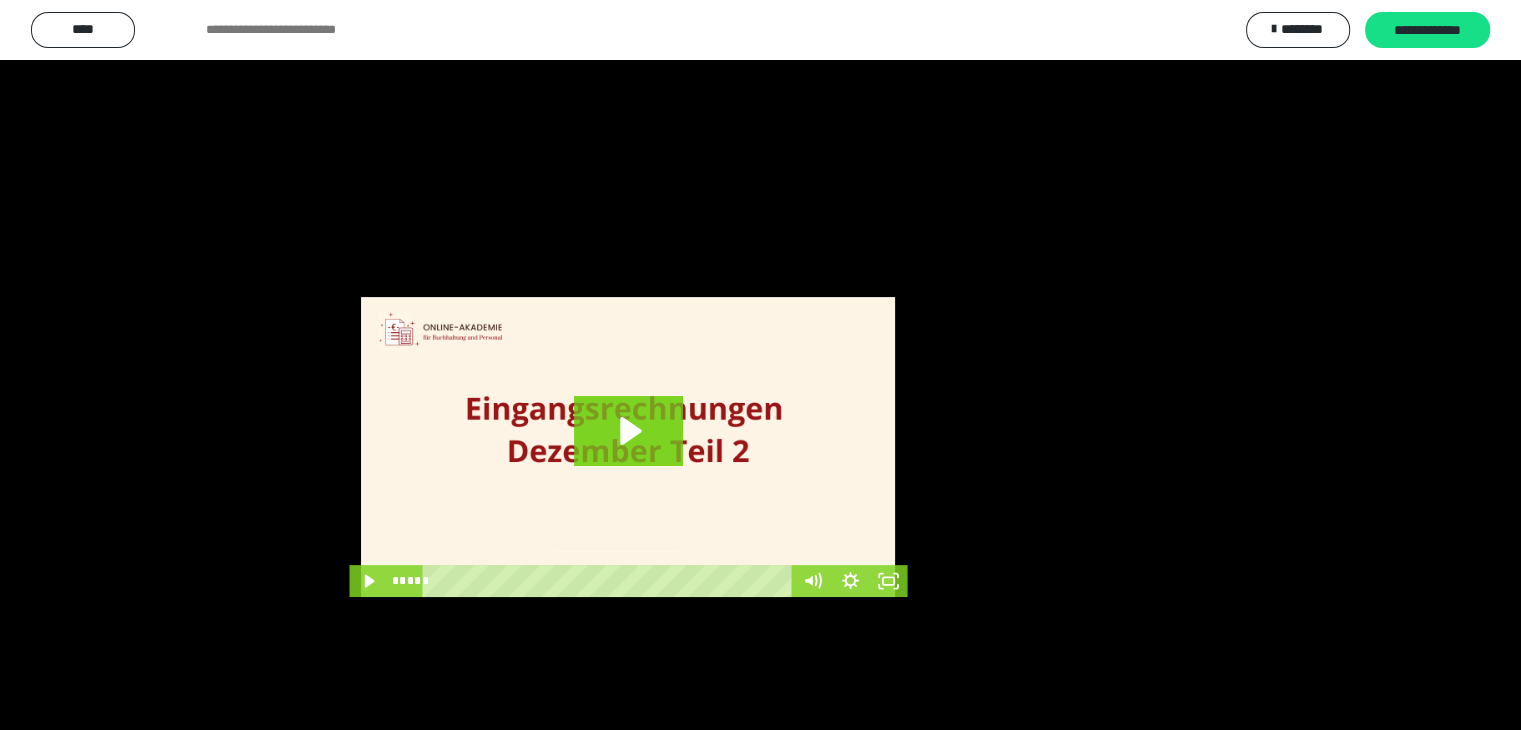 scroll, scrollTop: 481, scrollLeft: 0, axis: vertical 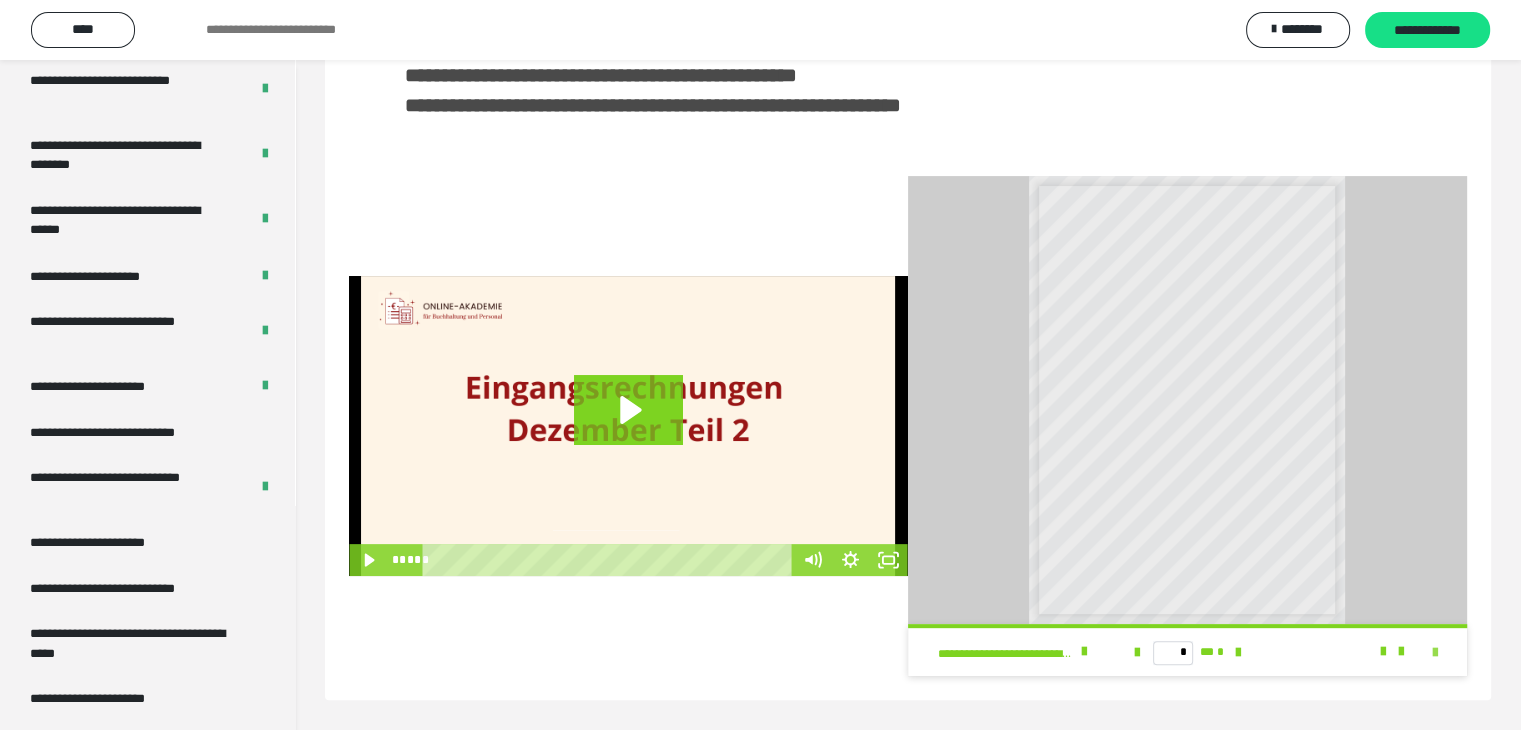 click at bounding box center (1435, 653) 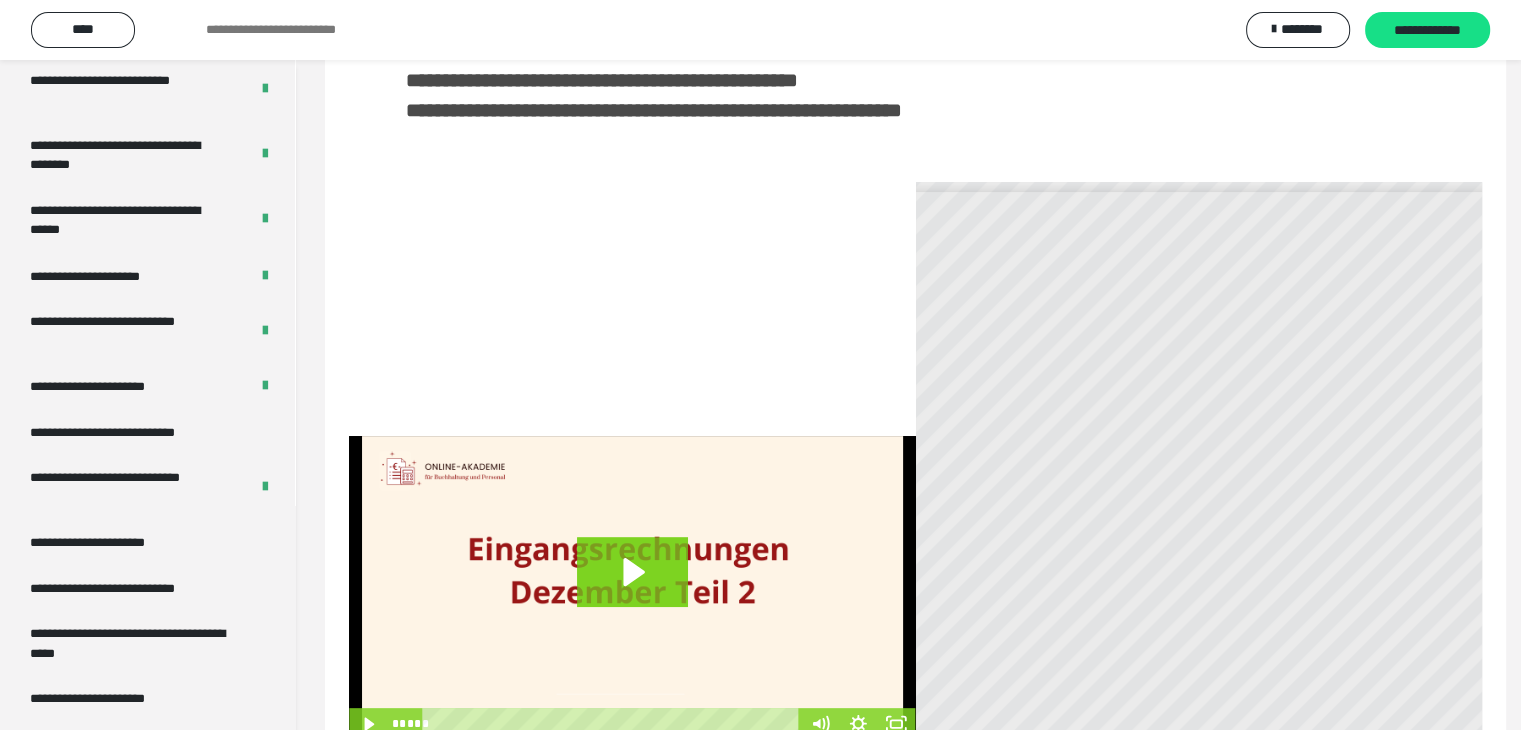 scroll, scrollTop: 352, scrollLeft: 0, axis: vertical 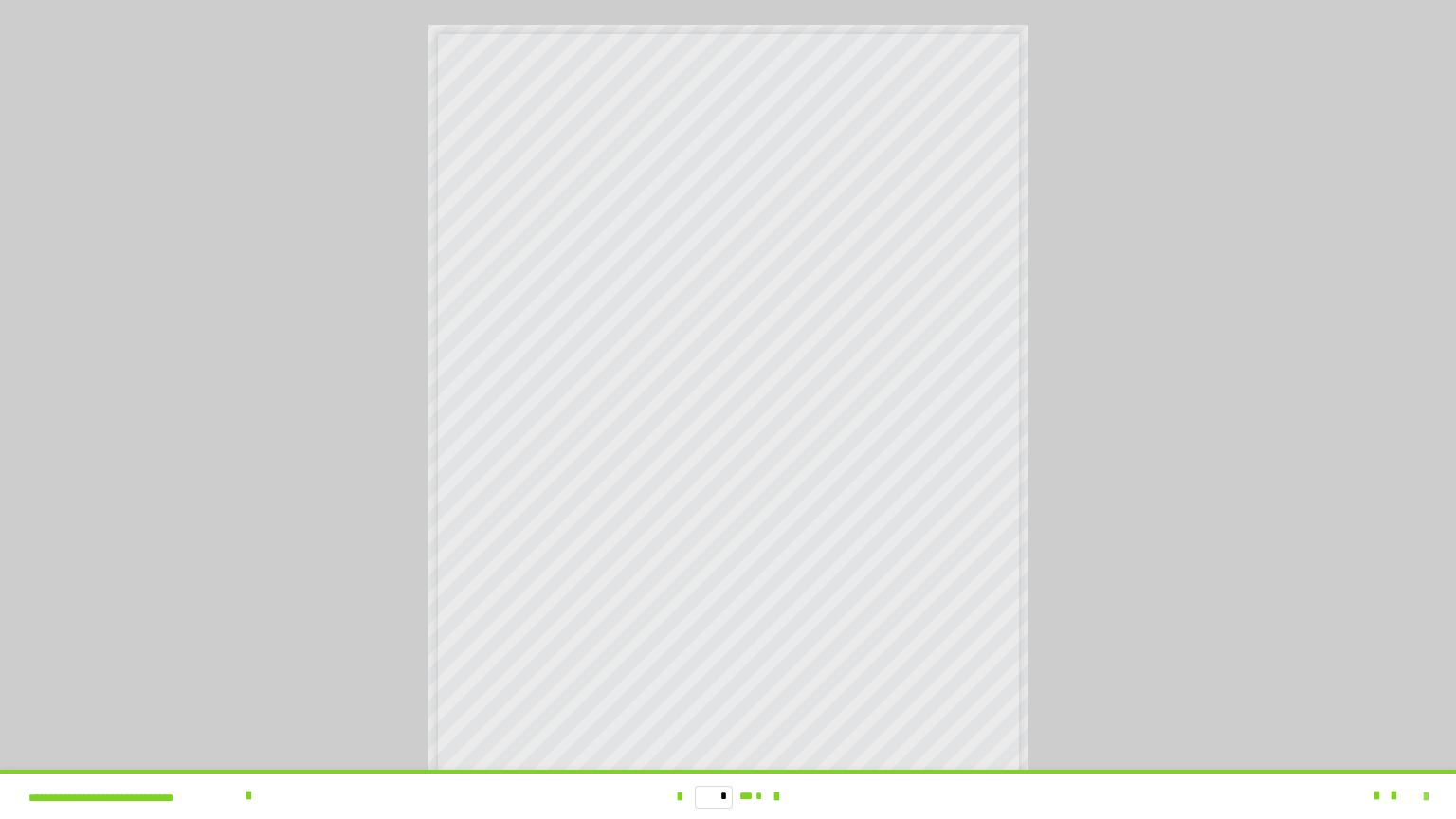 click at bounding box center [1426, 797] 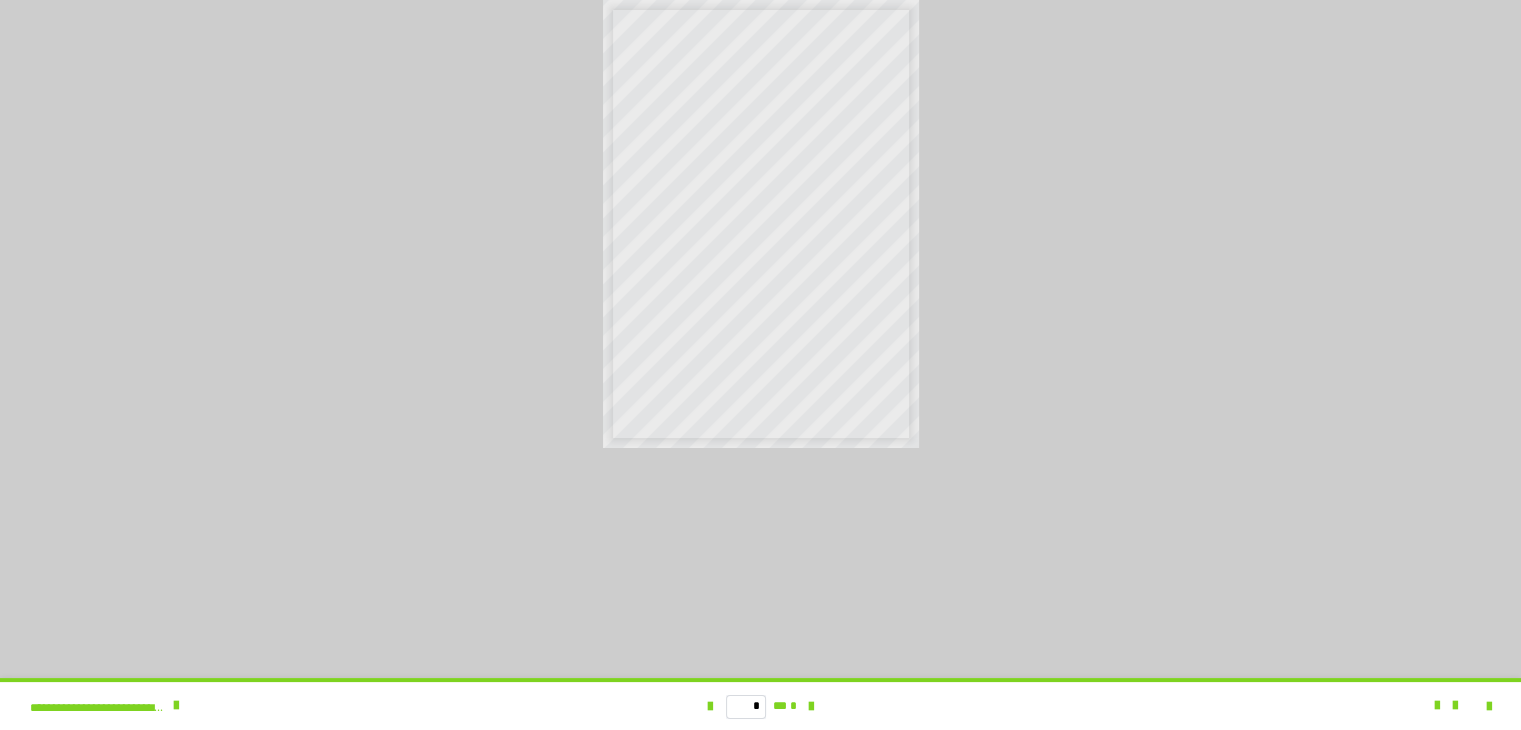 scroll, scrollTop: 0, scrollLeft: 0, axis: both 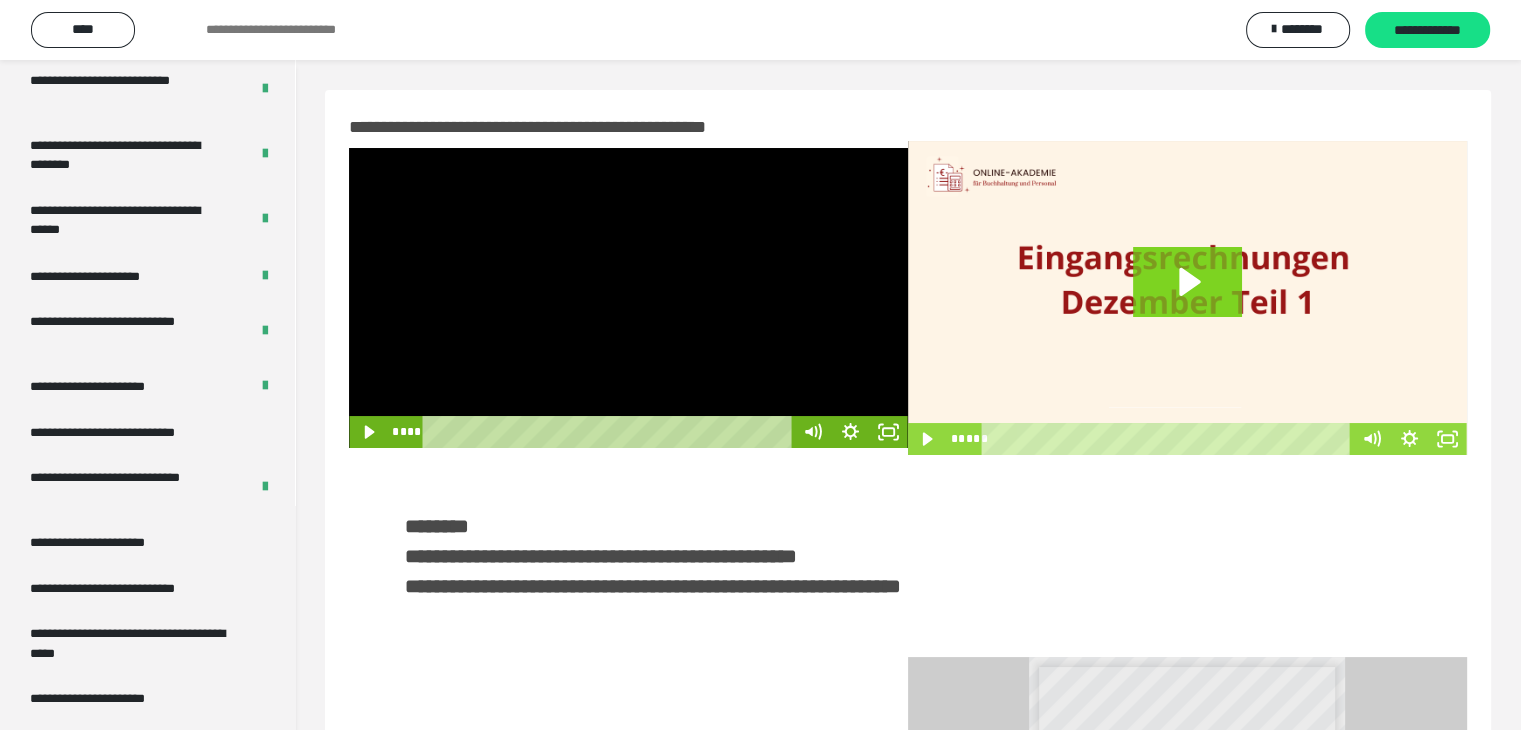 click at bounding box center (628, 298) 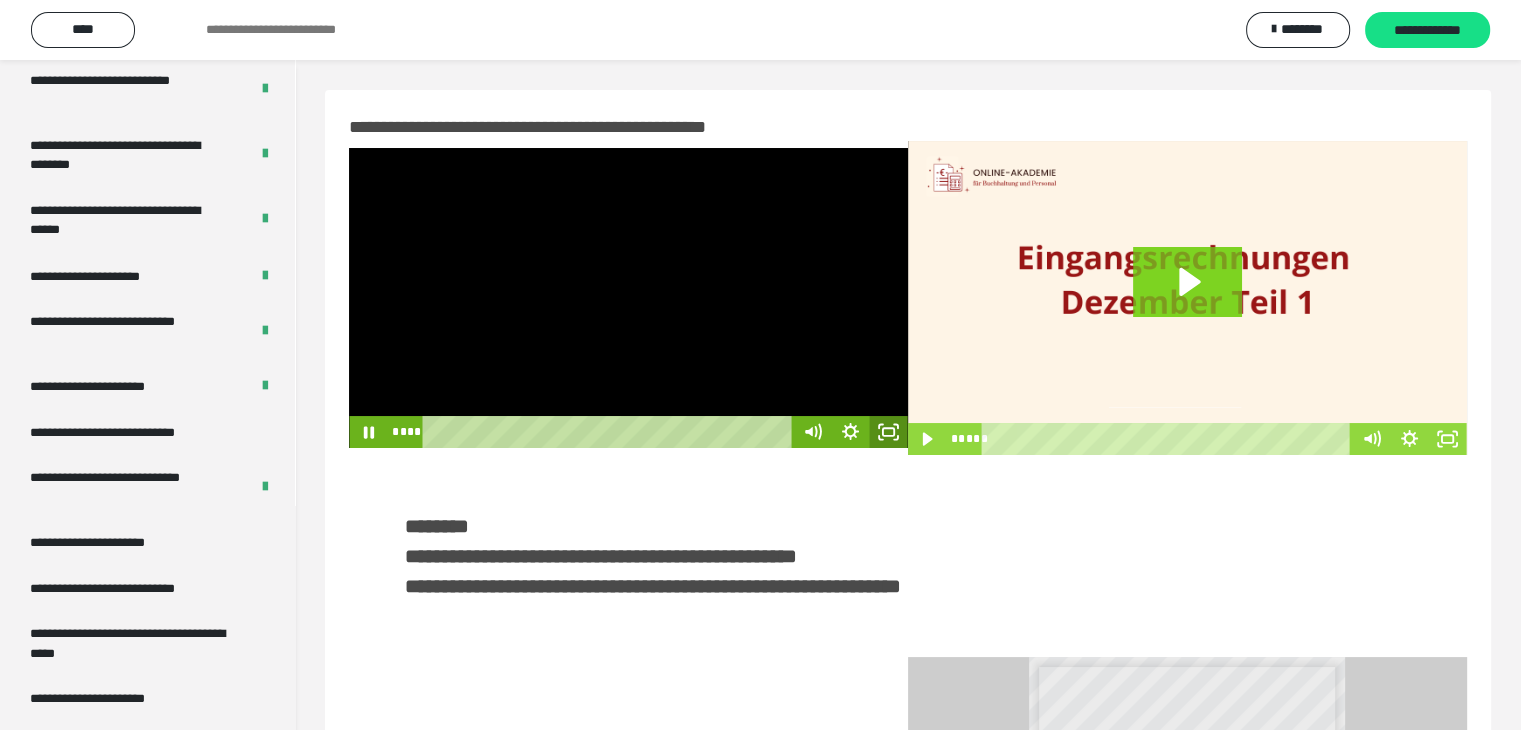 drag, startPoint x: 888, startPoint y: 433, endPoint x: 894, endPoint y: 526, distance: 93.193344 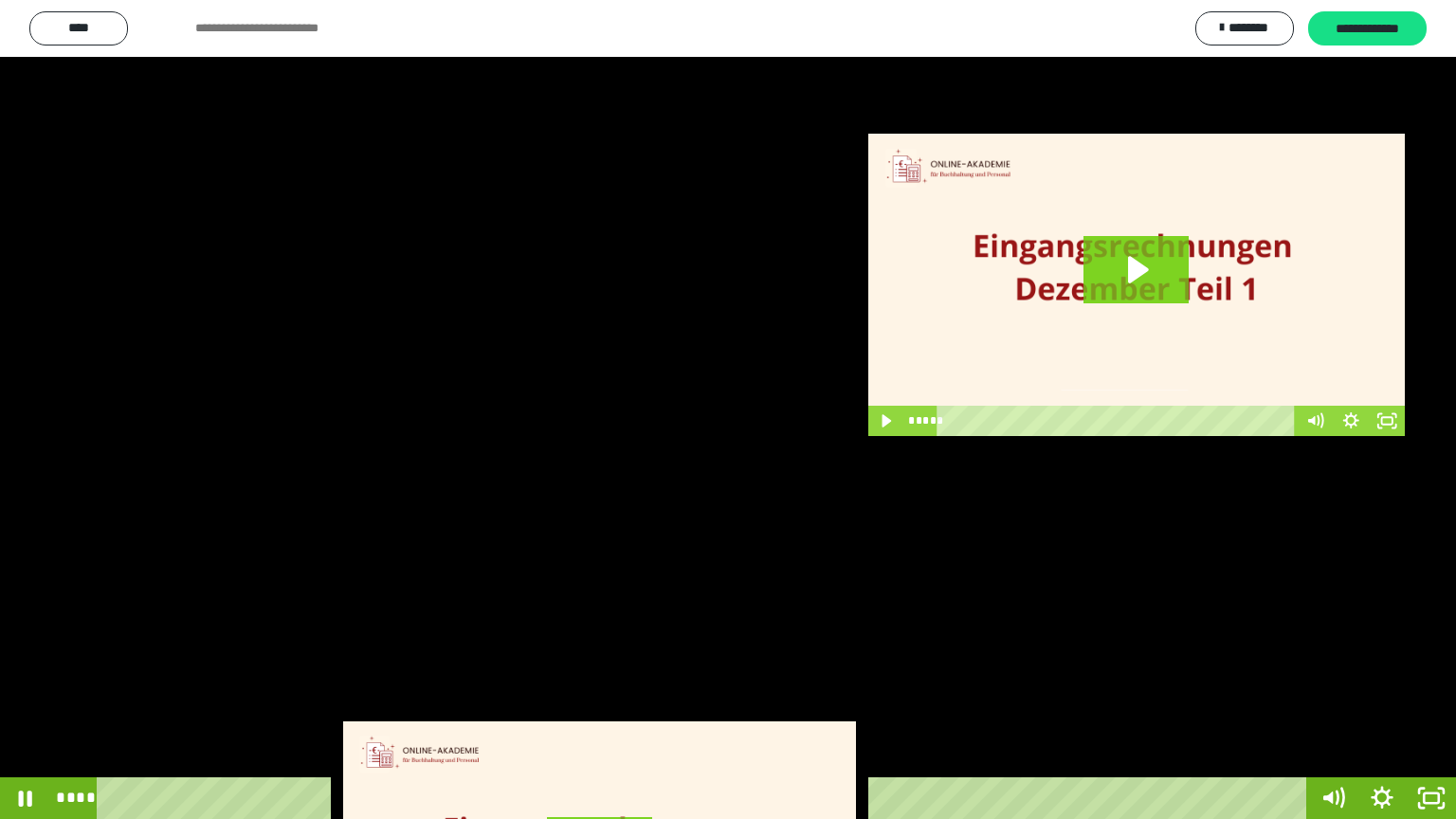 click at bounding box center (728, 410) 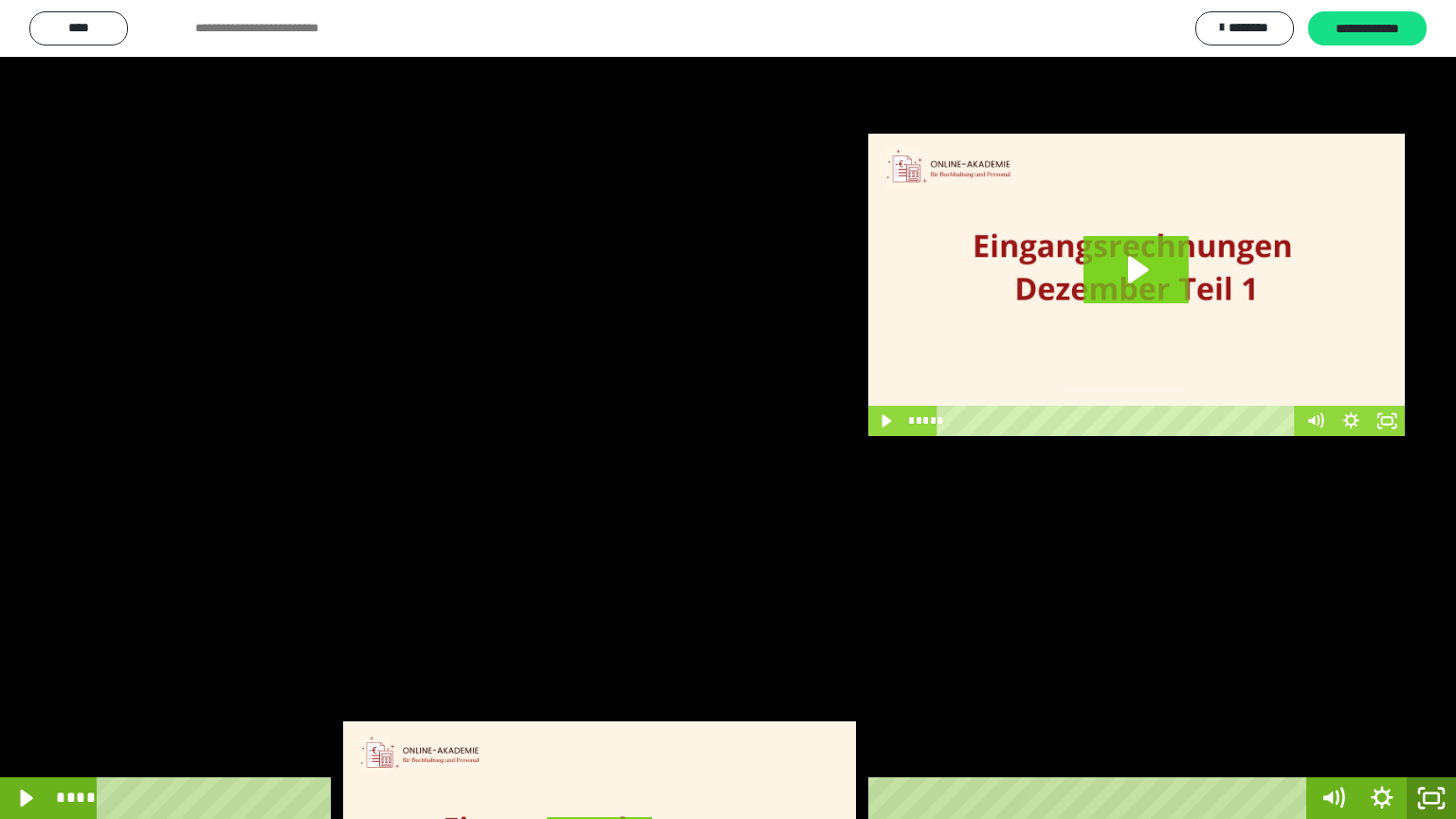 drag, startPoint x: 1420, startPoint y: 797, endPoint x: 1410, endPoint y: 588, distance: 209.2391 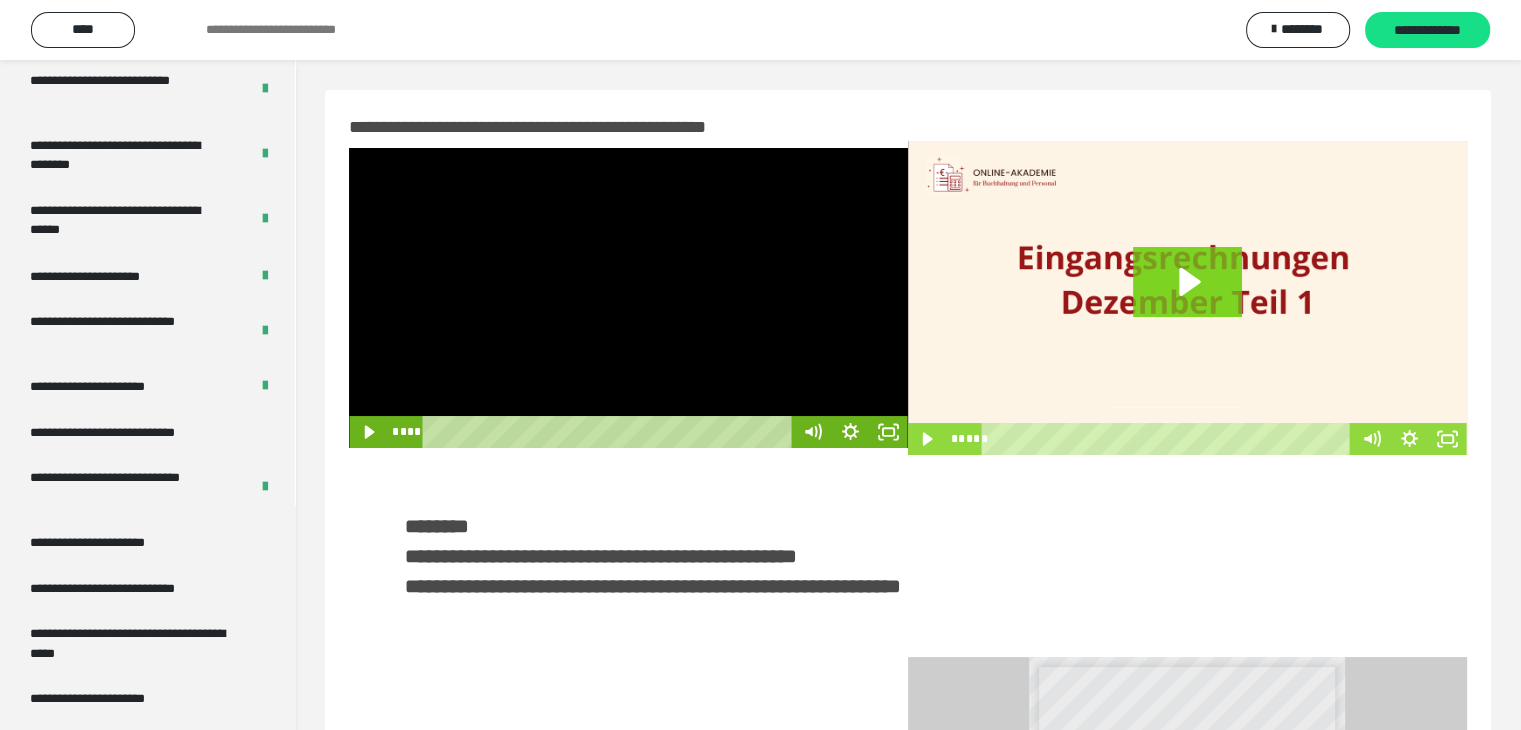 click at bounding box center [628, 298] 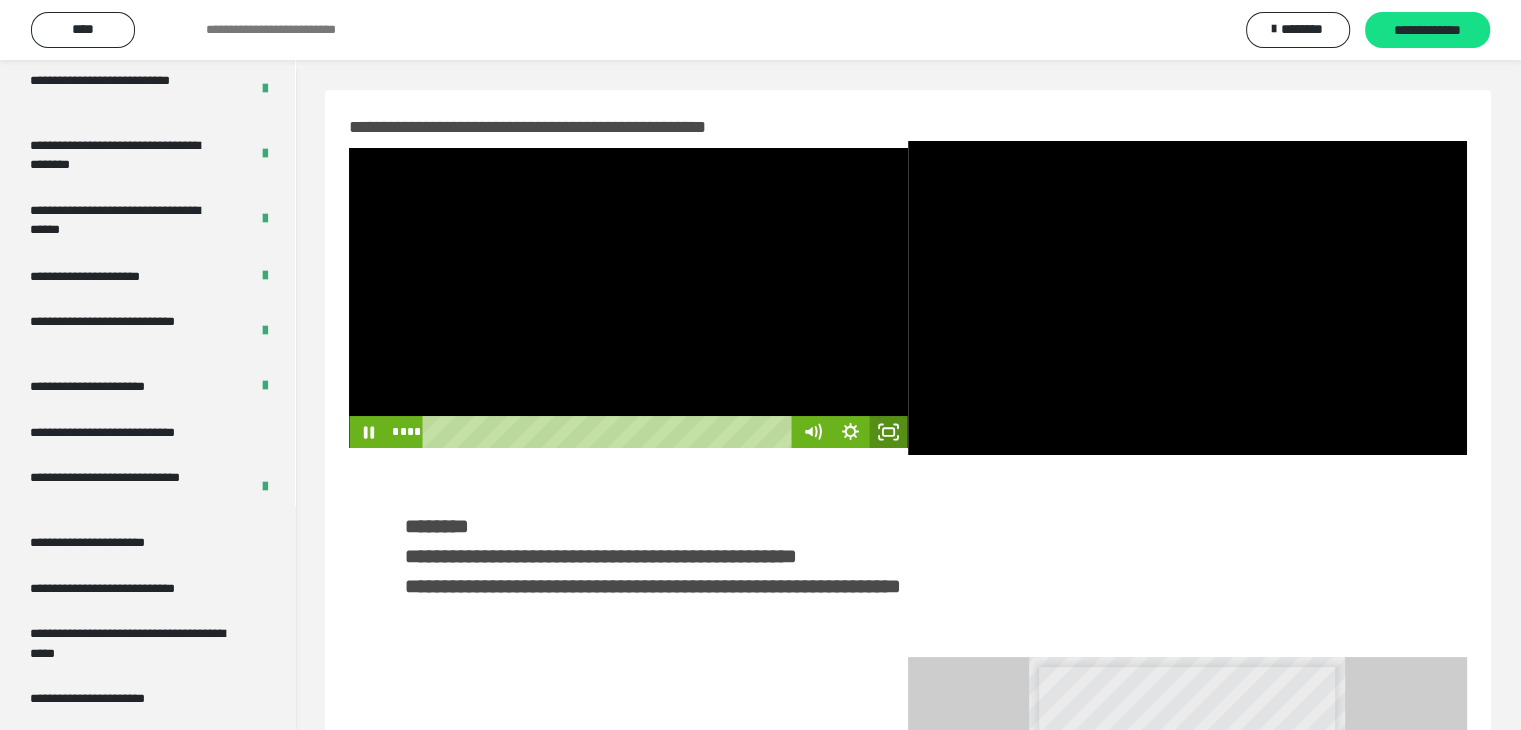 click 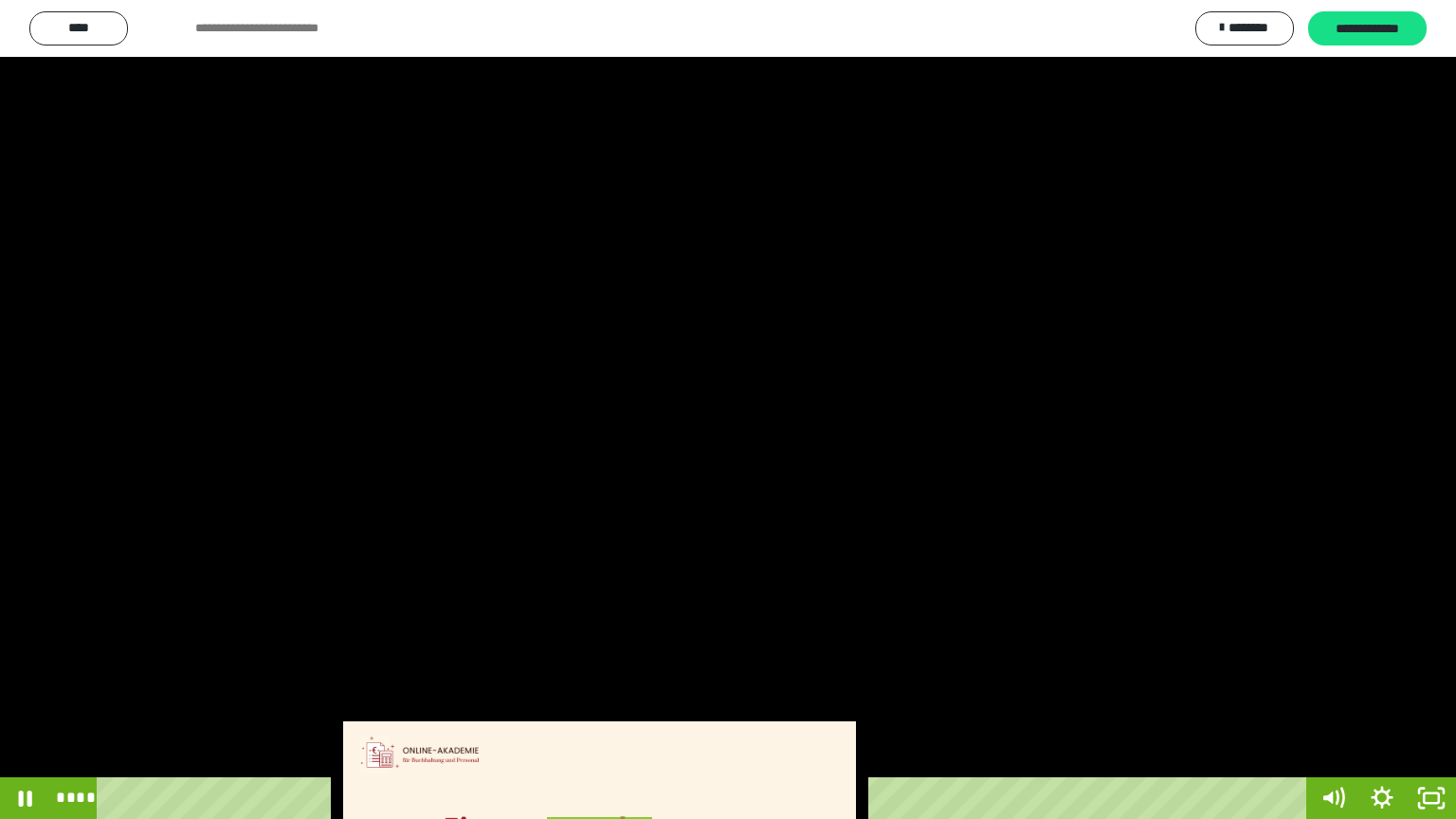 click at bounding box center (728, 410) 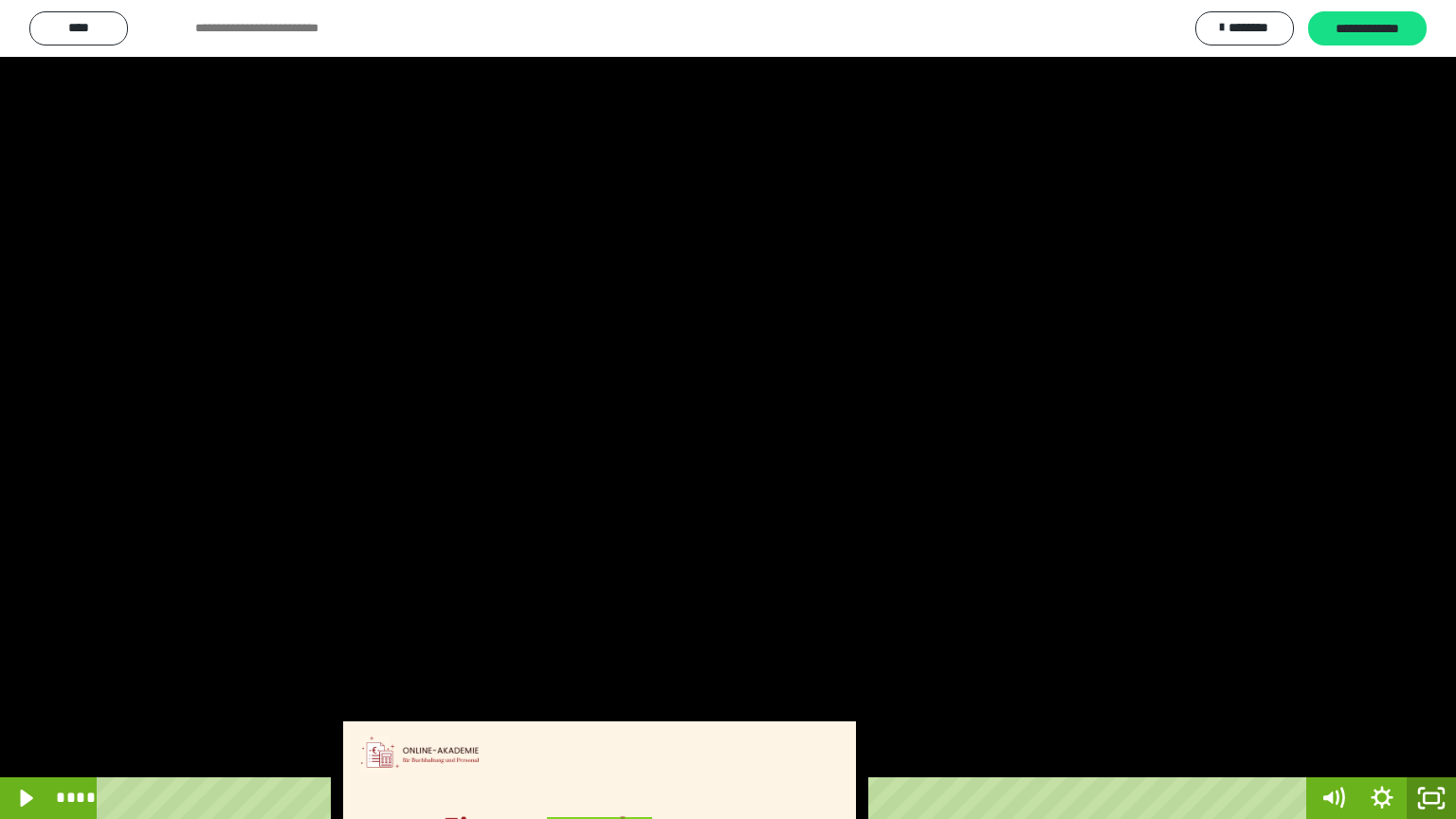 click 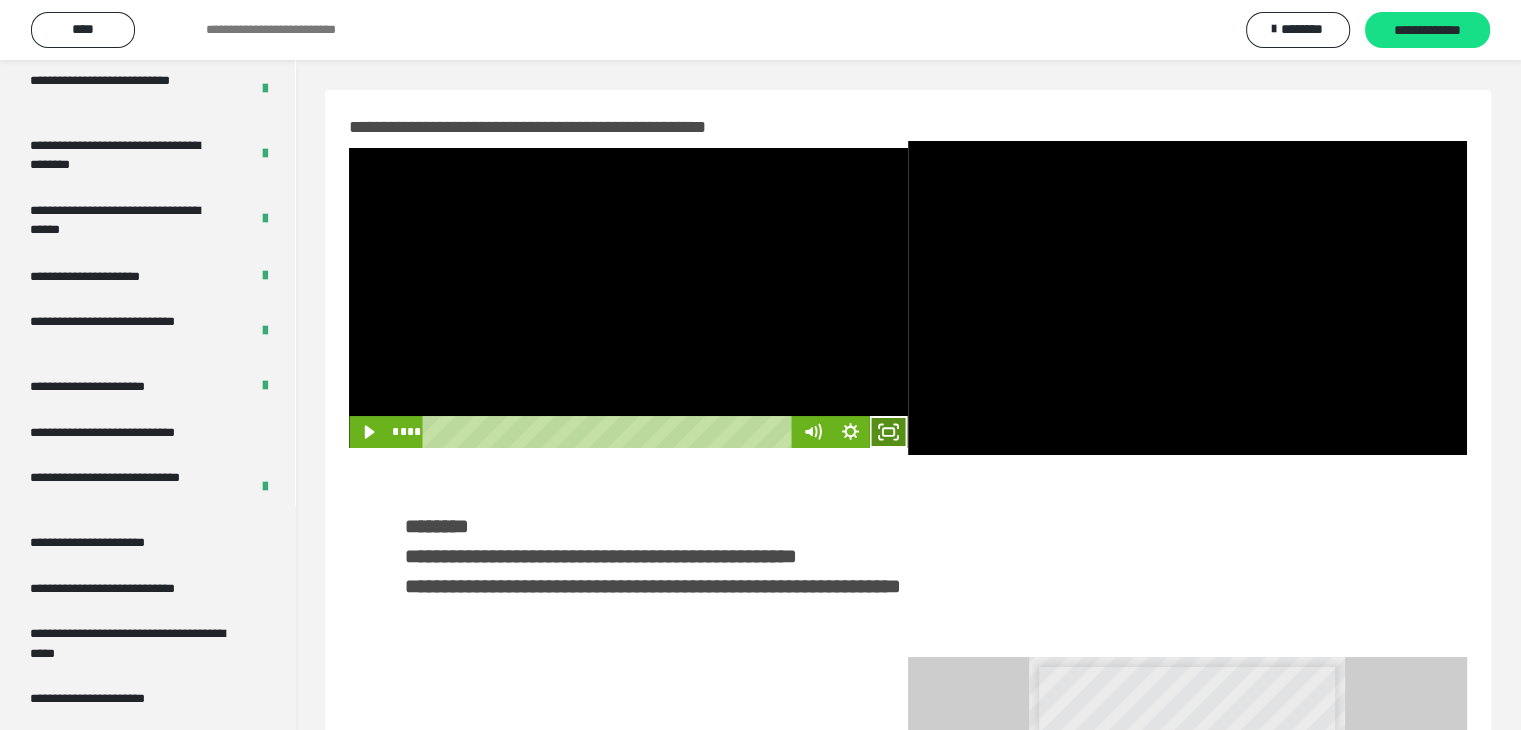 click 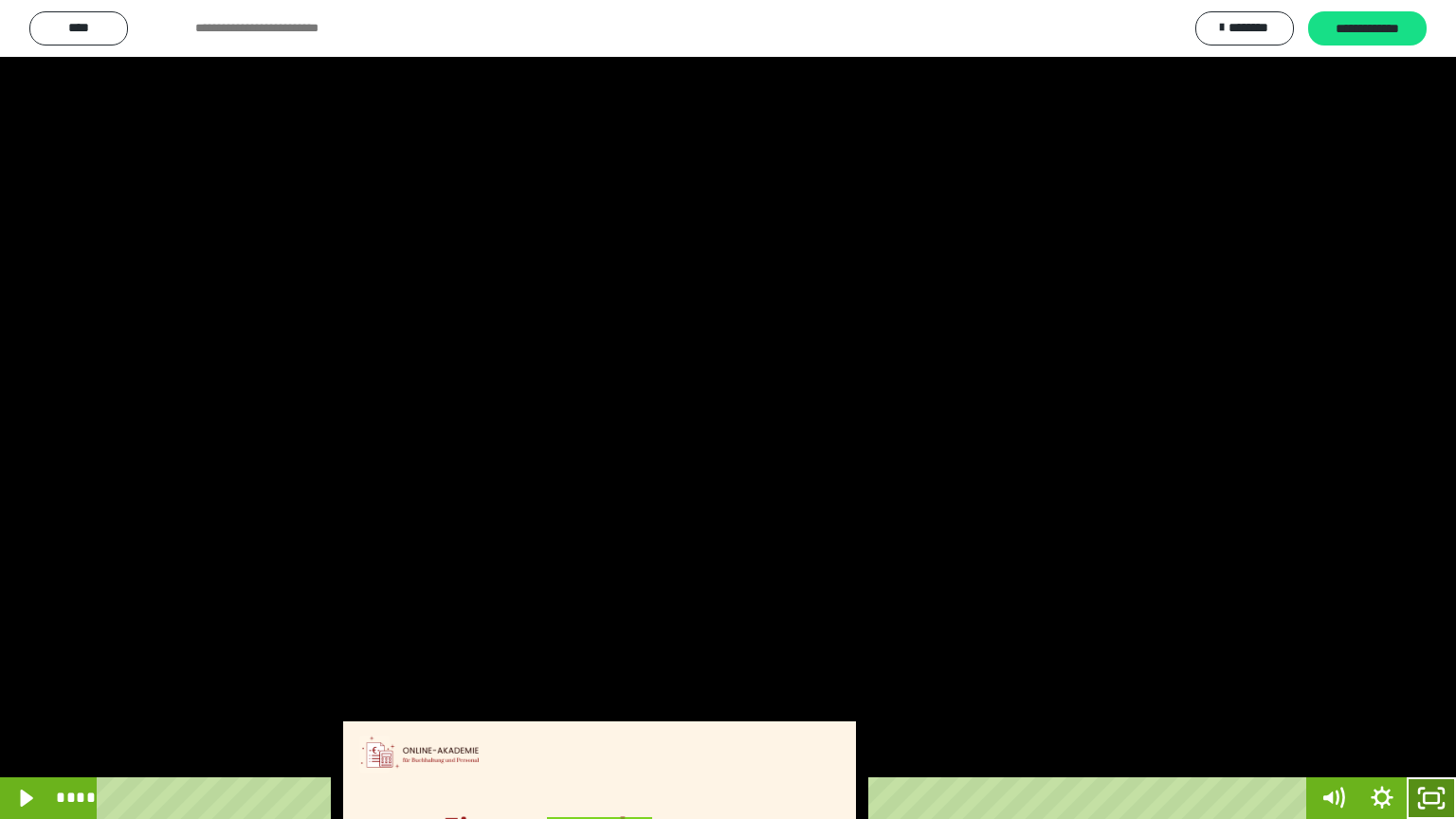 click 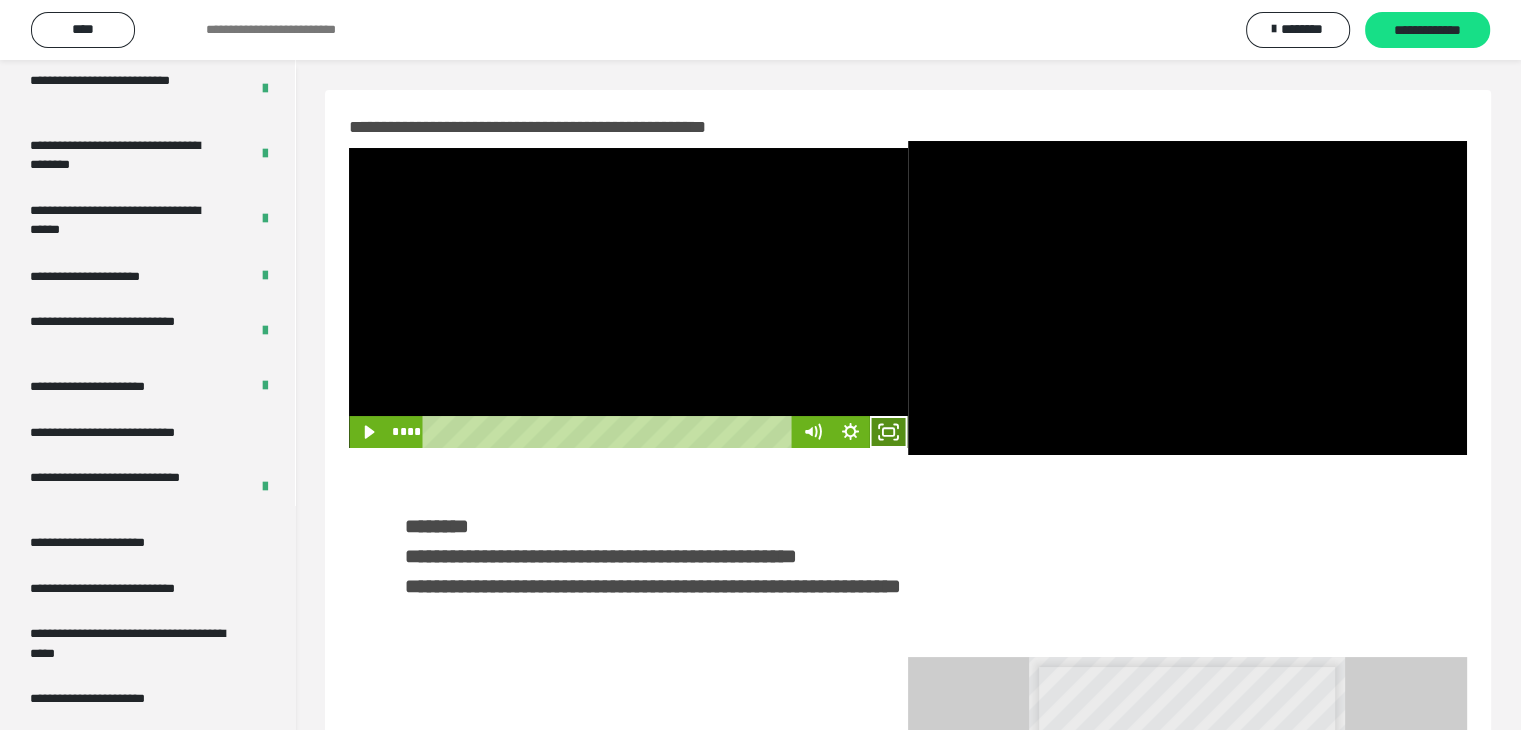 click 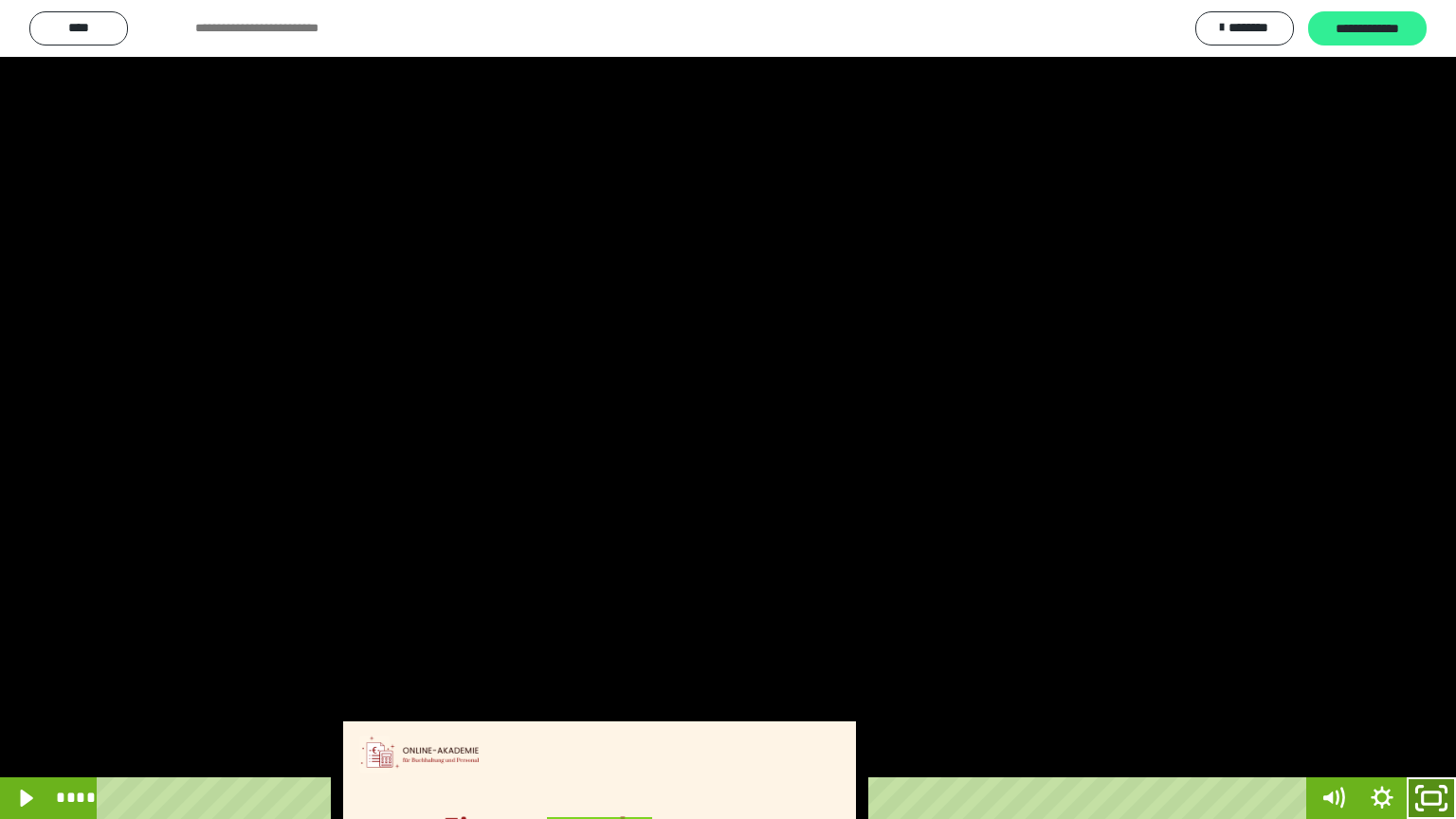 drag, startPoint x: 1440, startPoint y: 791, endPoint x: 1361, endPoint y: 11, distance: 783.99043 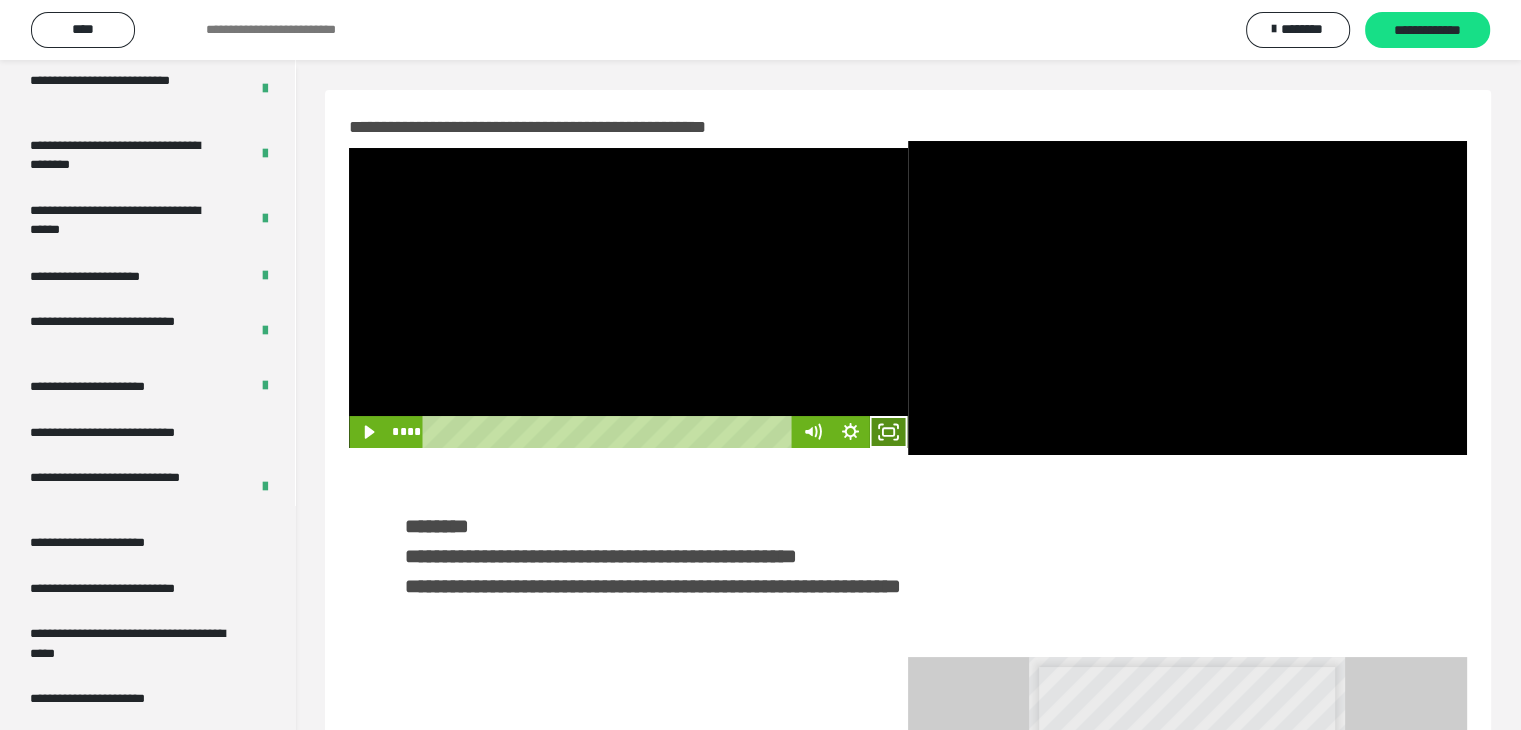 drag, startPoint x: 875, startPoint y: 437, endPoint x: 875, endPoint y: 526, distance: 89 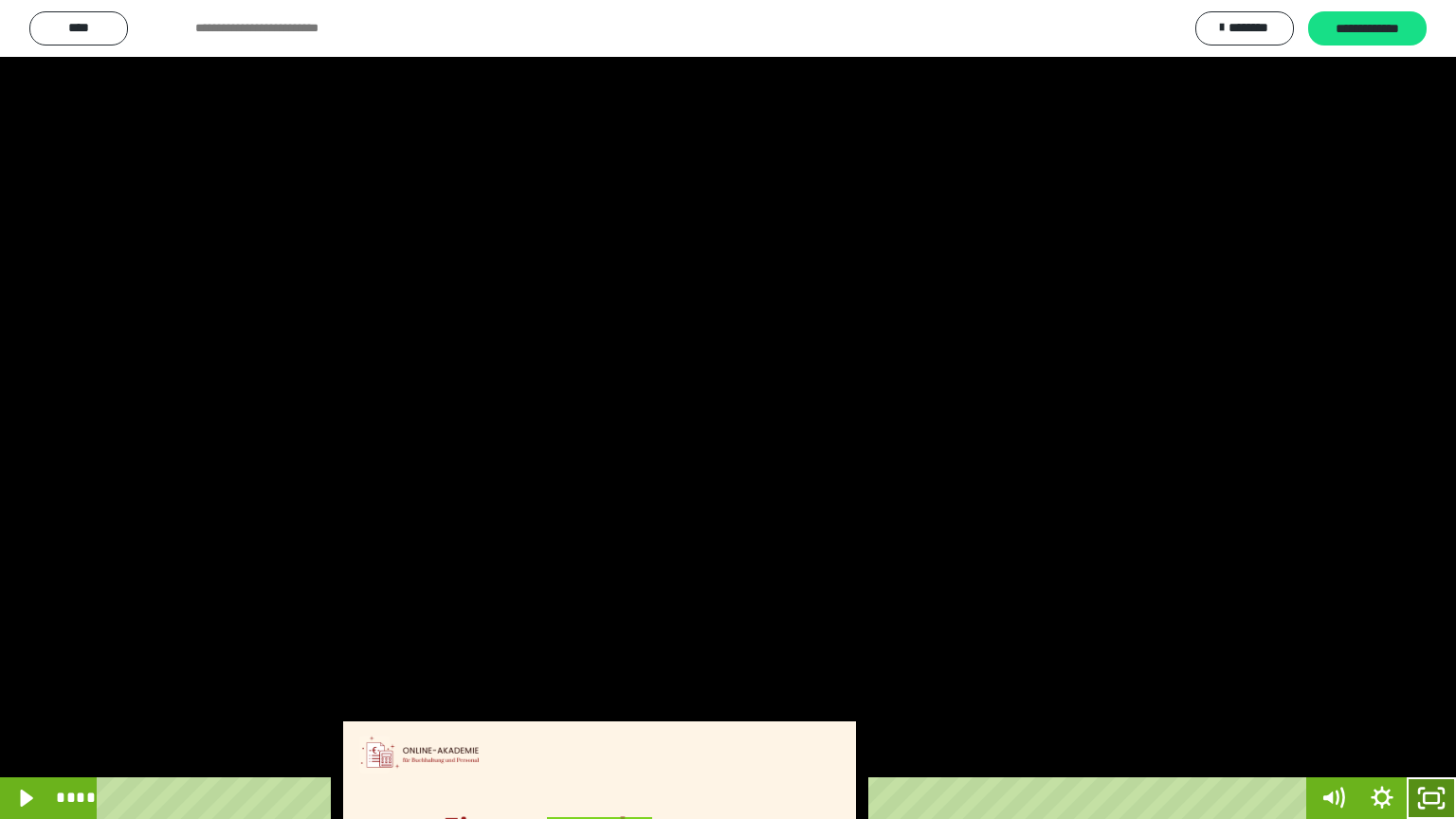 drag, startPoint x: 1433, startPoint y: 797, endPoint x: 1434, endPoint y: 785, distance: 12.041595 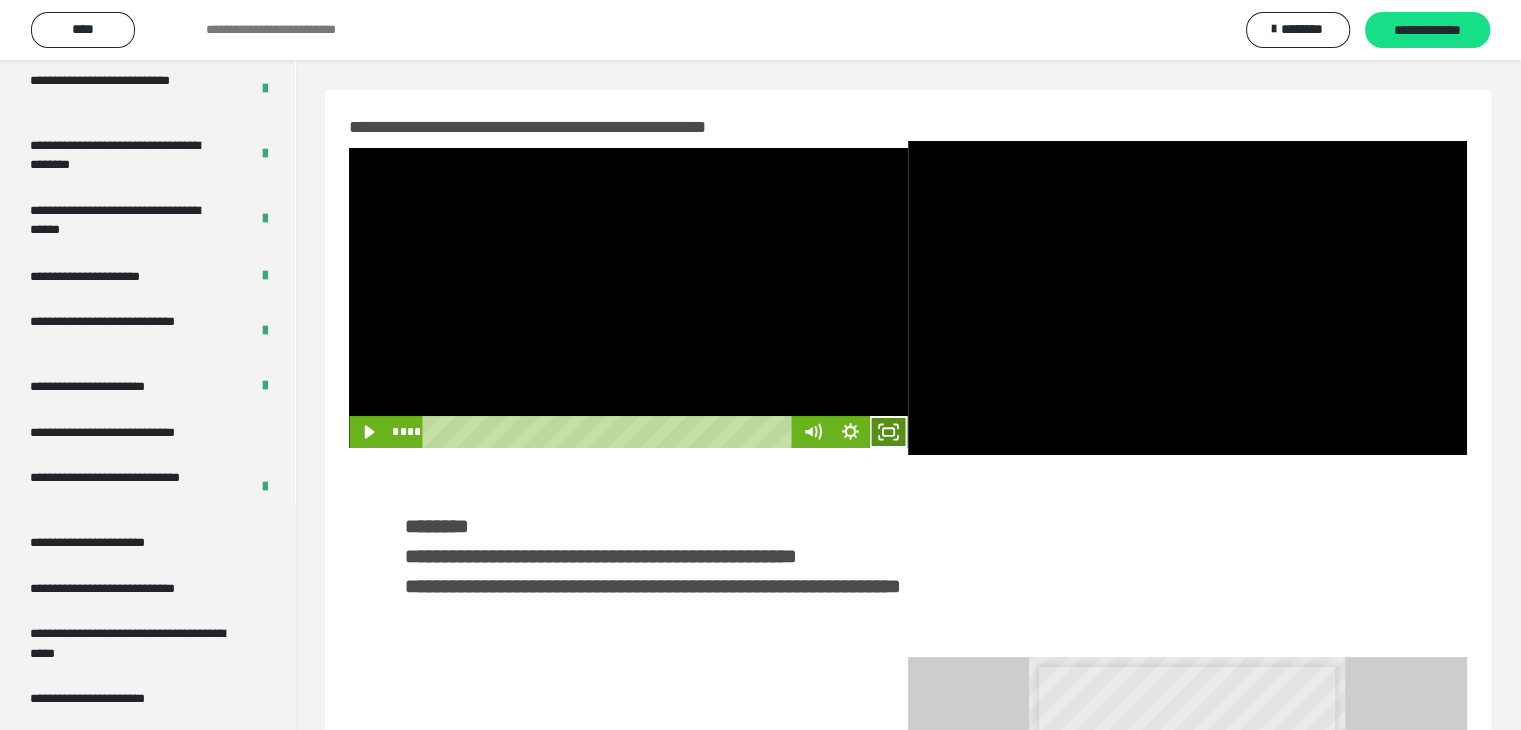 click 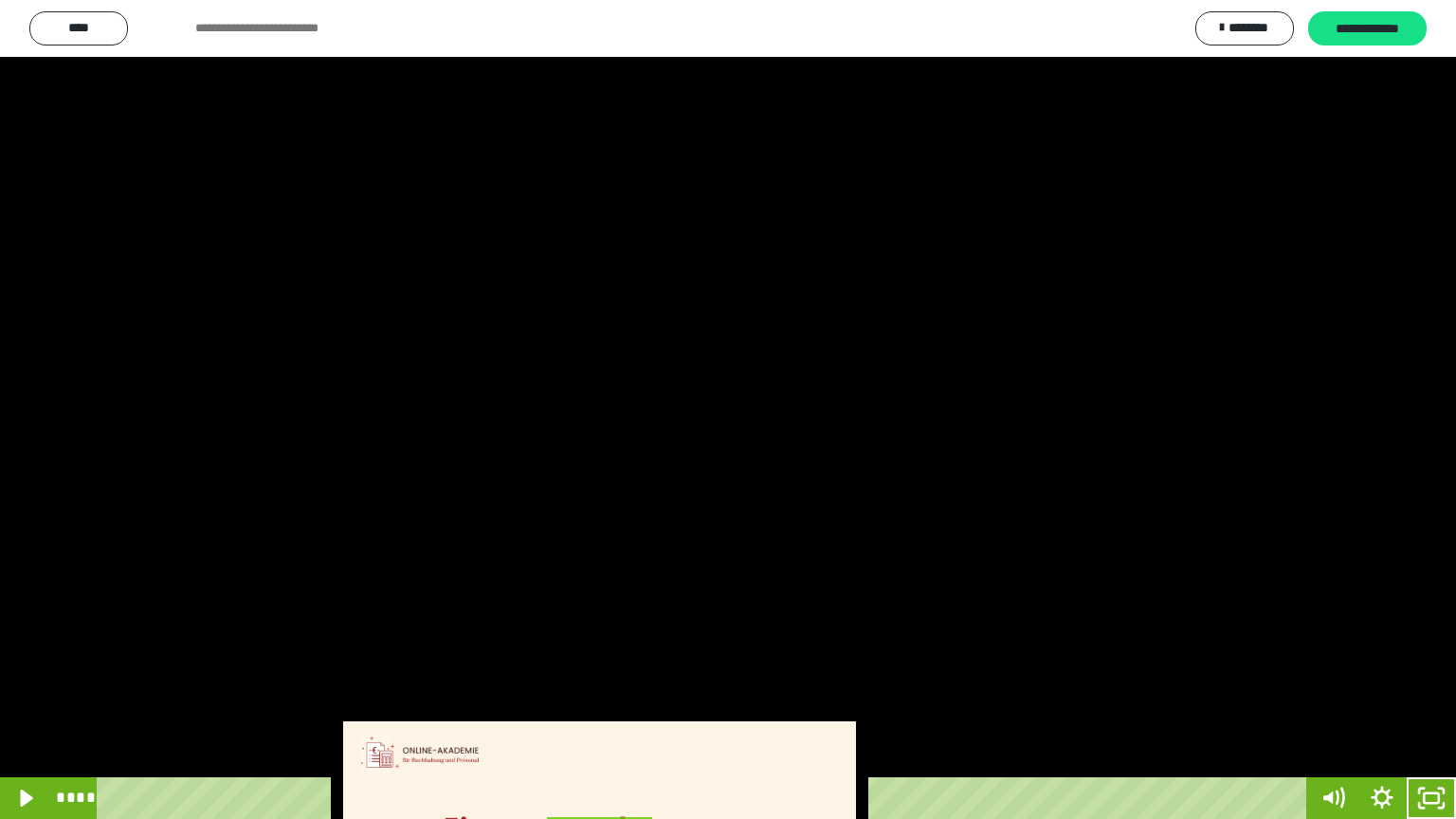 click at bounding box center [728, 410] 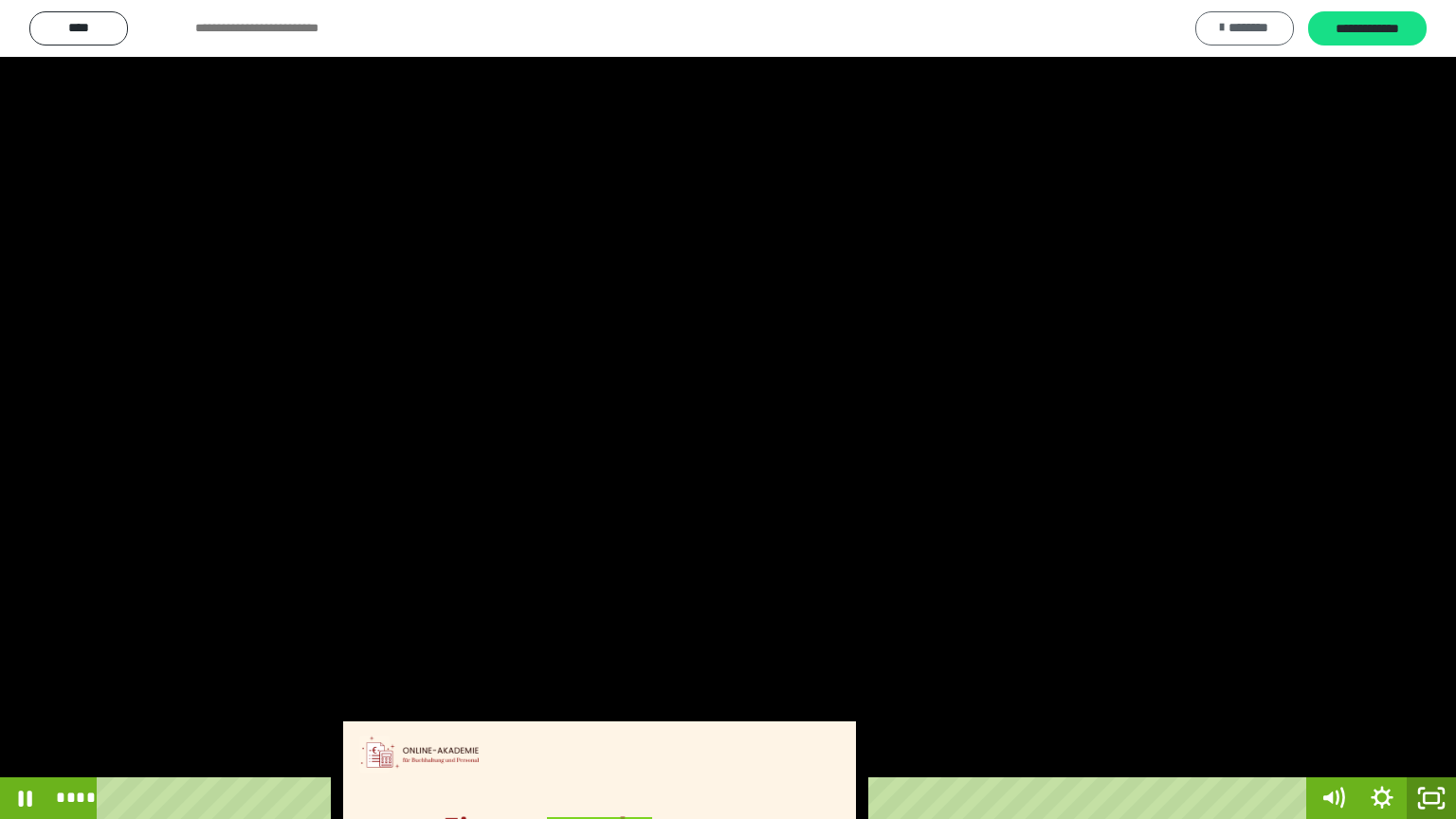 click 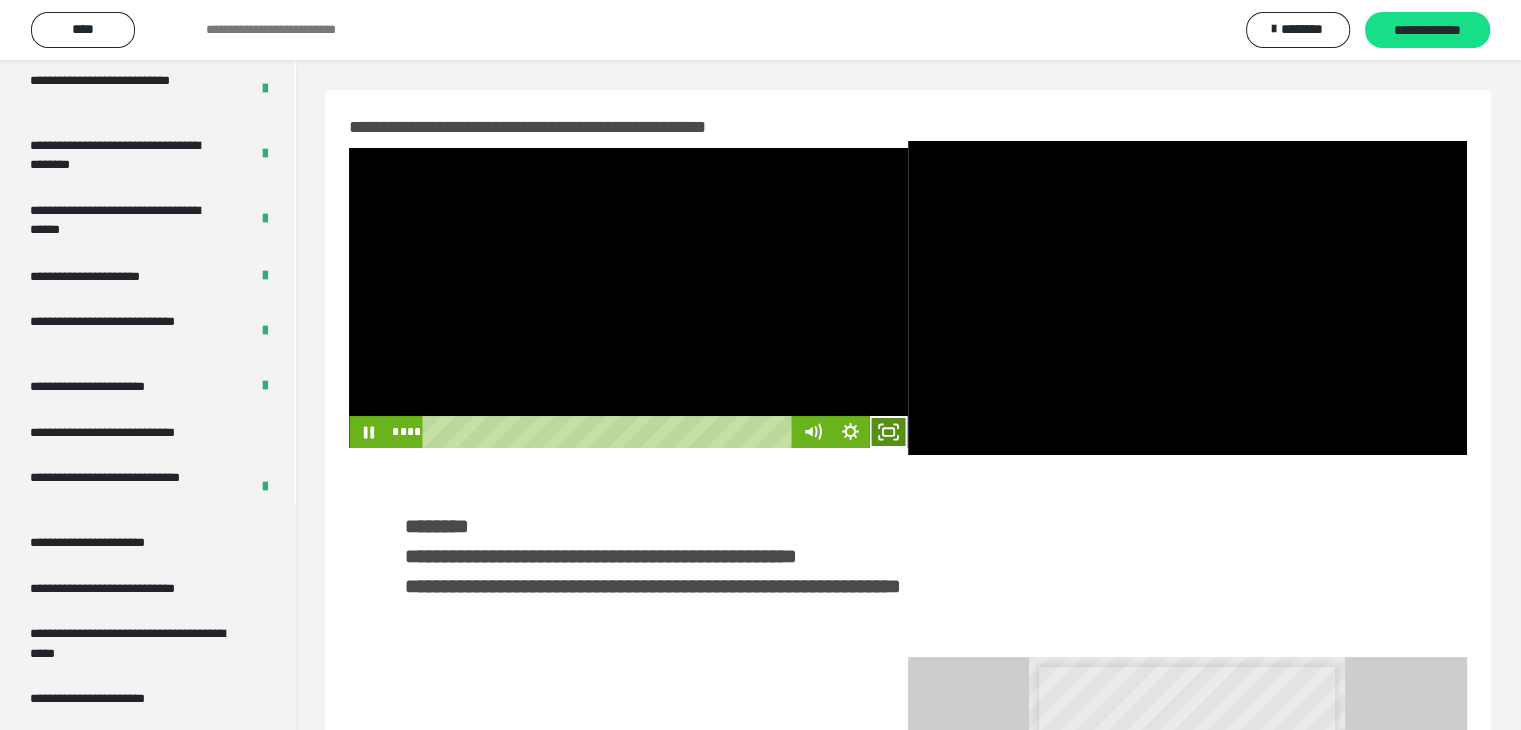 click 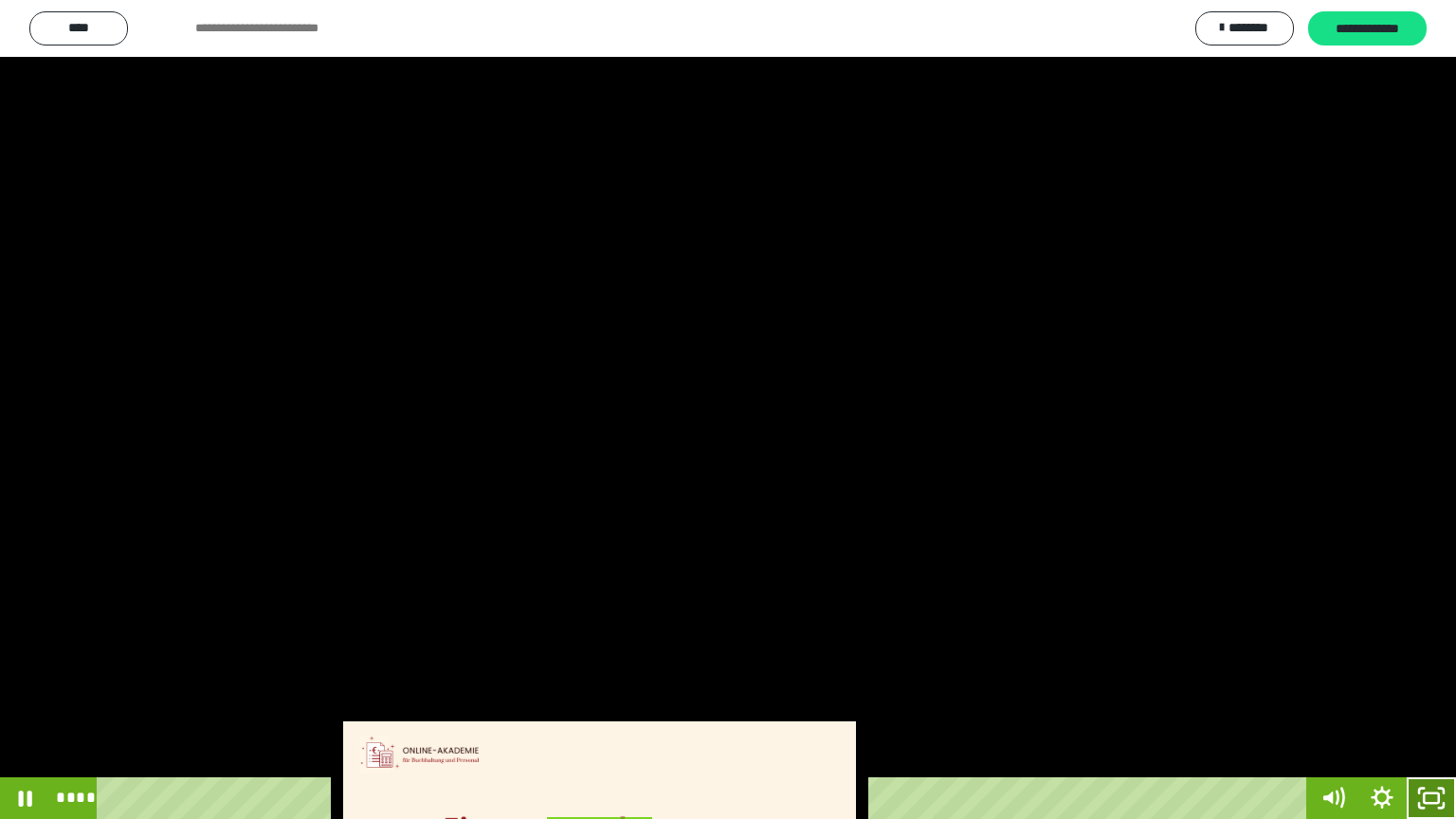 click 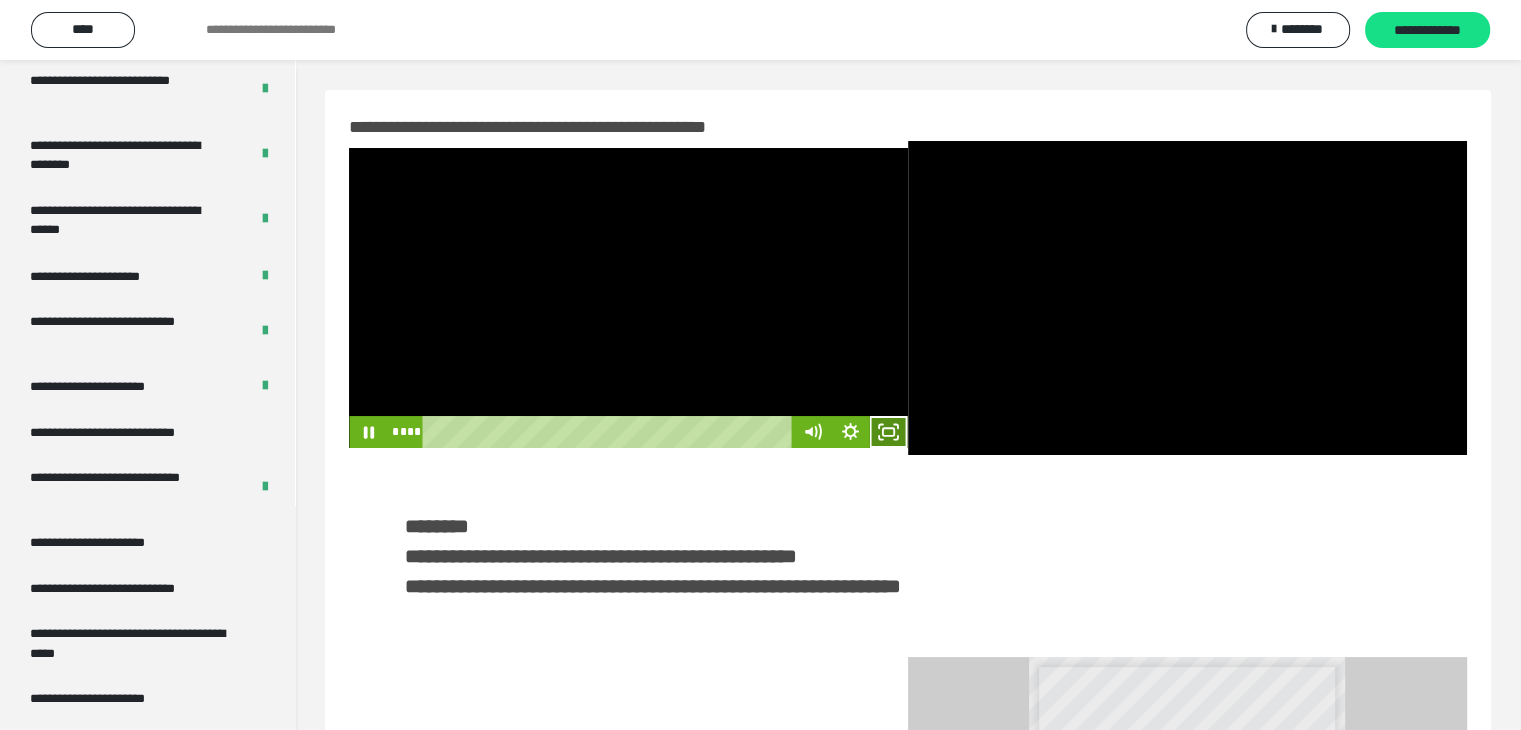 click 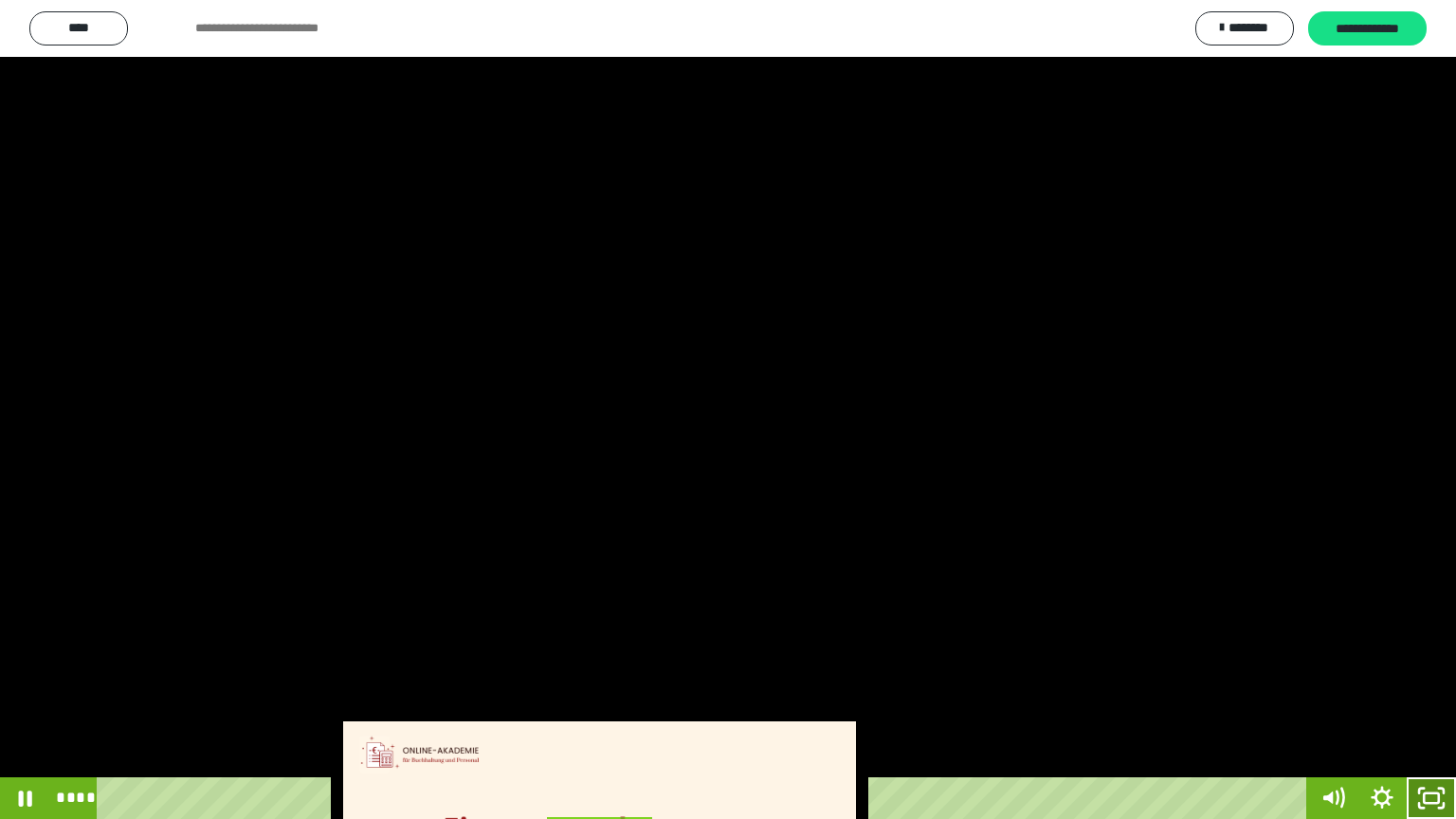 drag, startPoint x: 1439, startPoint y: 788, endPoint x: 1312, endPoint y: 469, distance: 343.3511 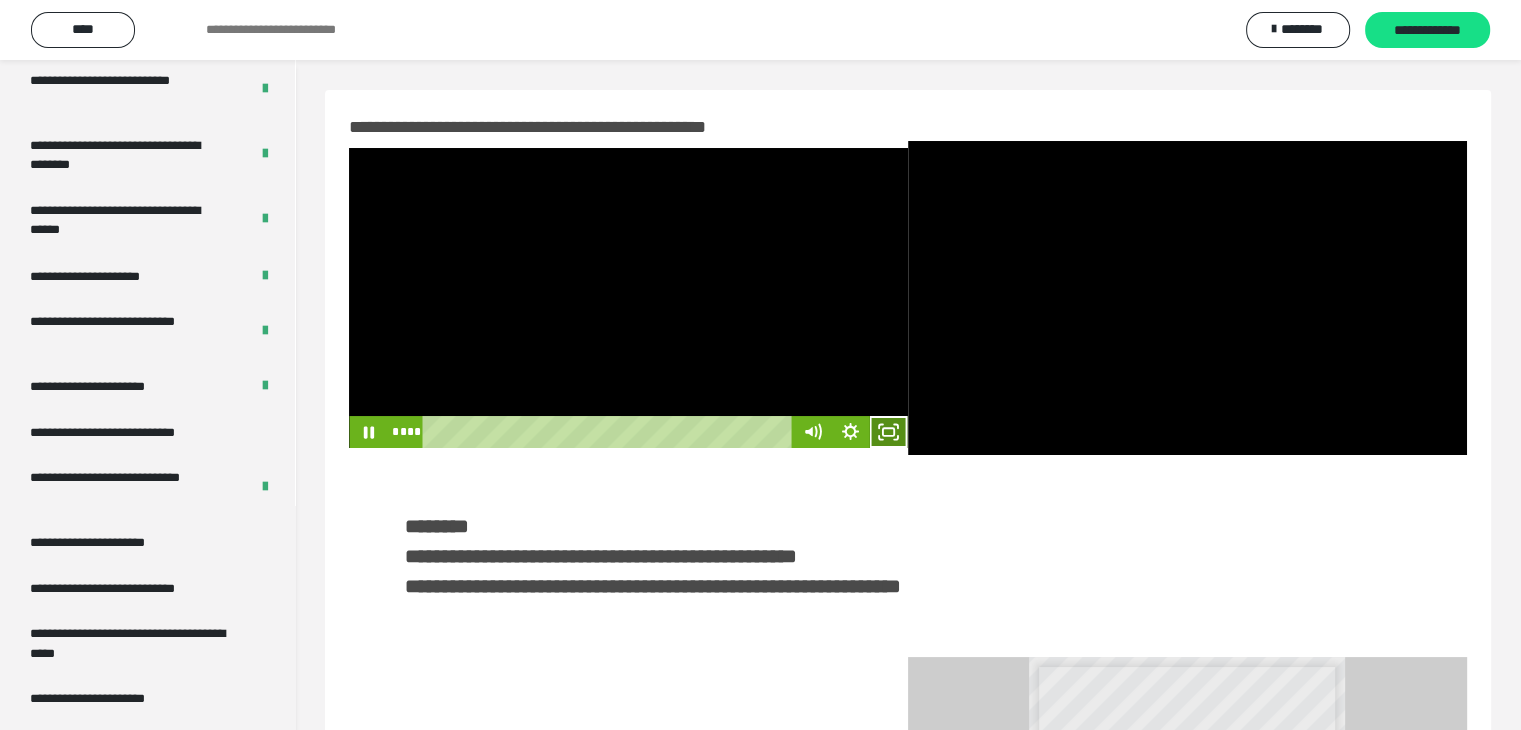 click 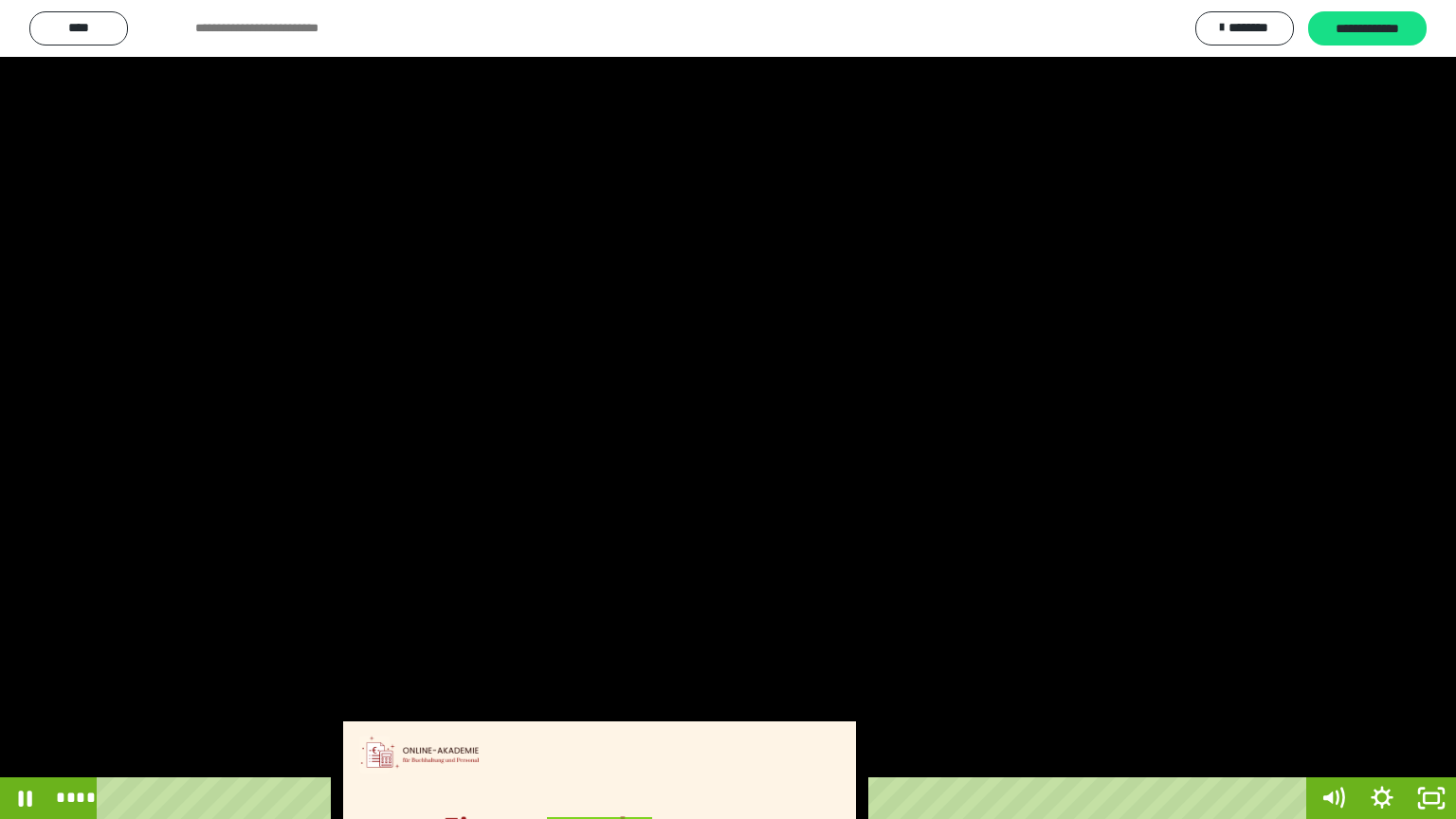 click at bounding box center [728, 410] 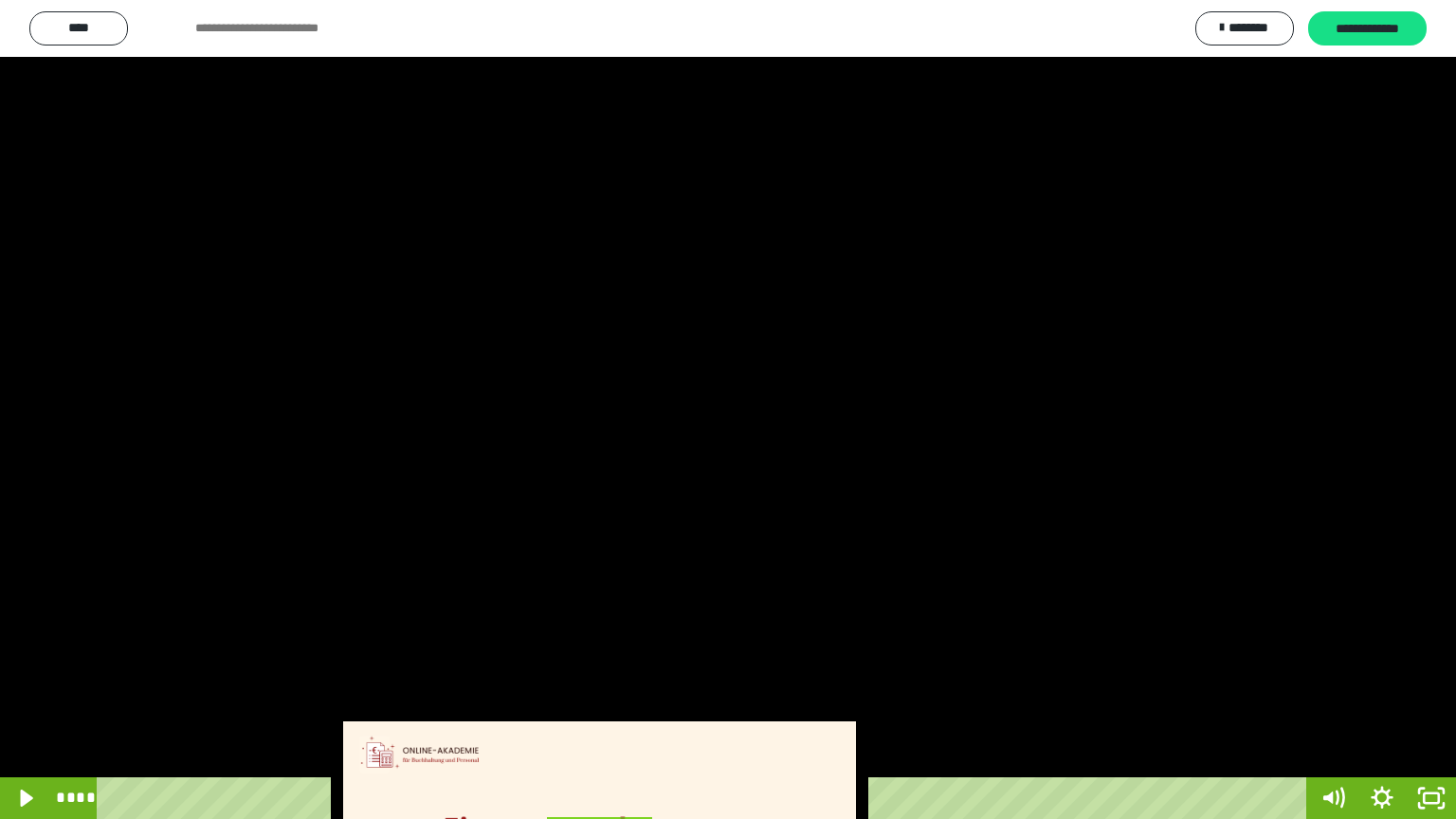 click at bounding box center (728, 410) 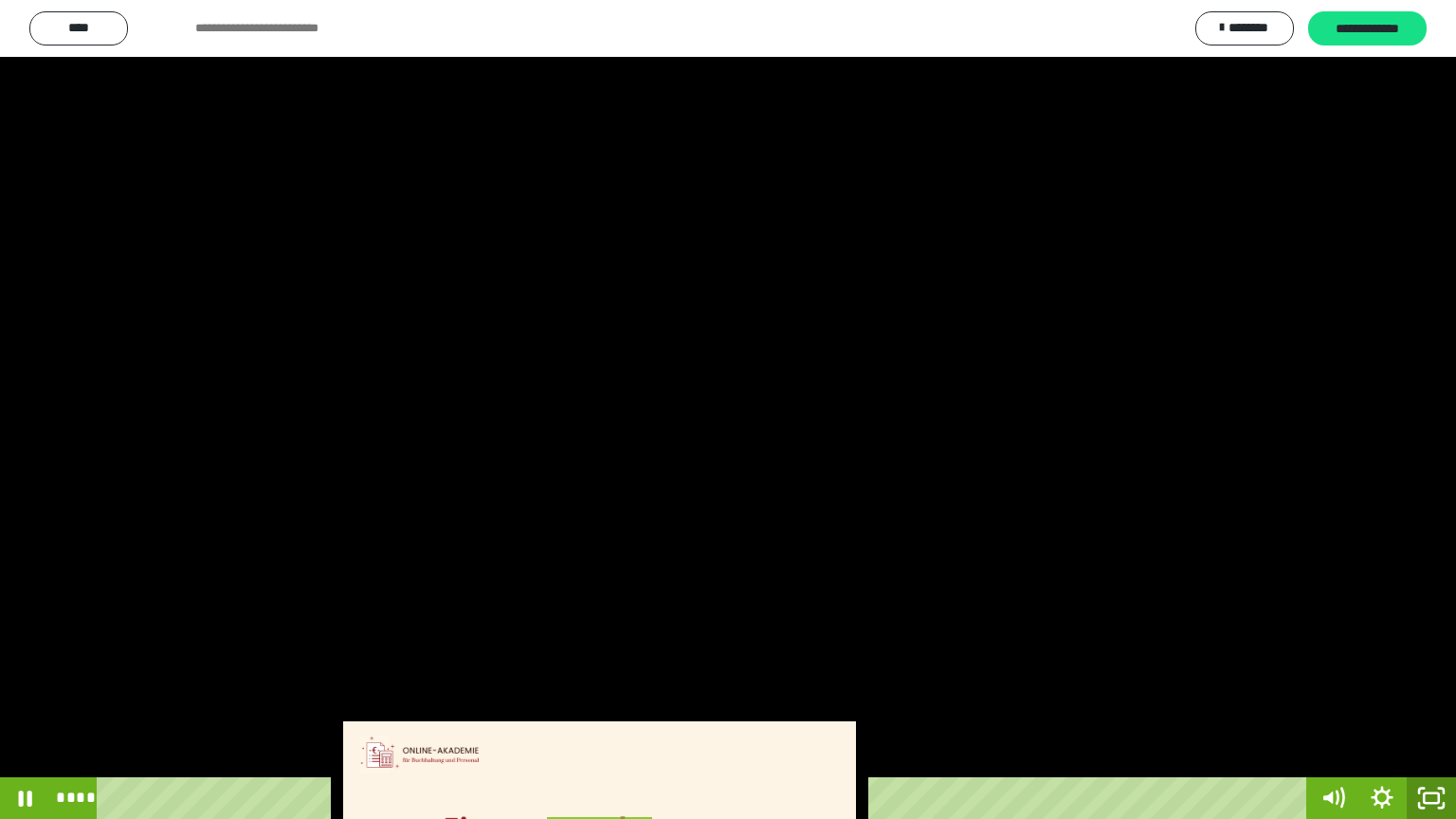 click 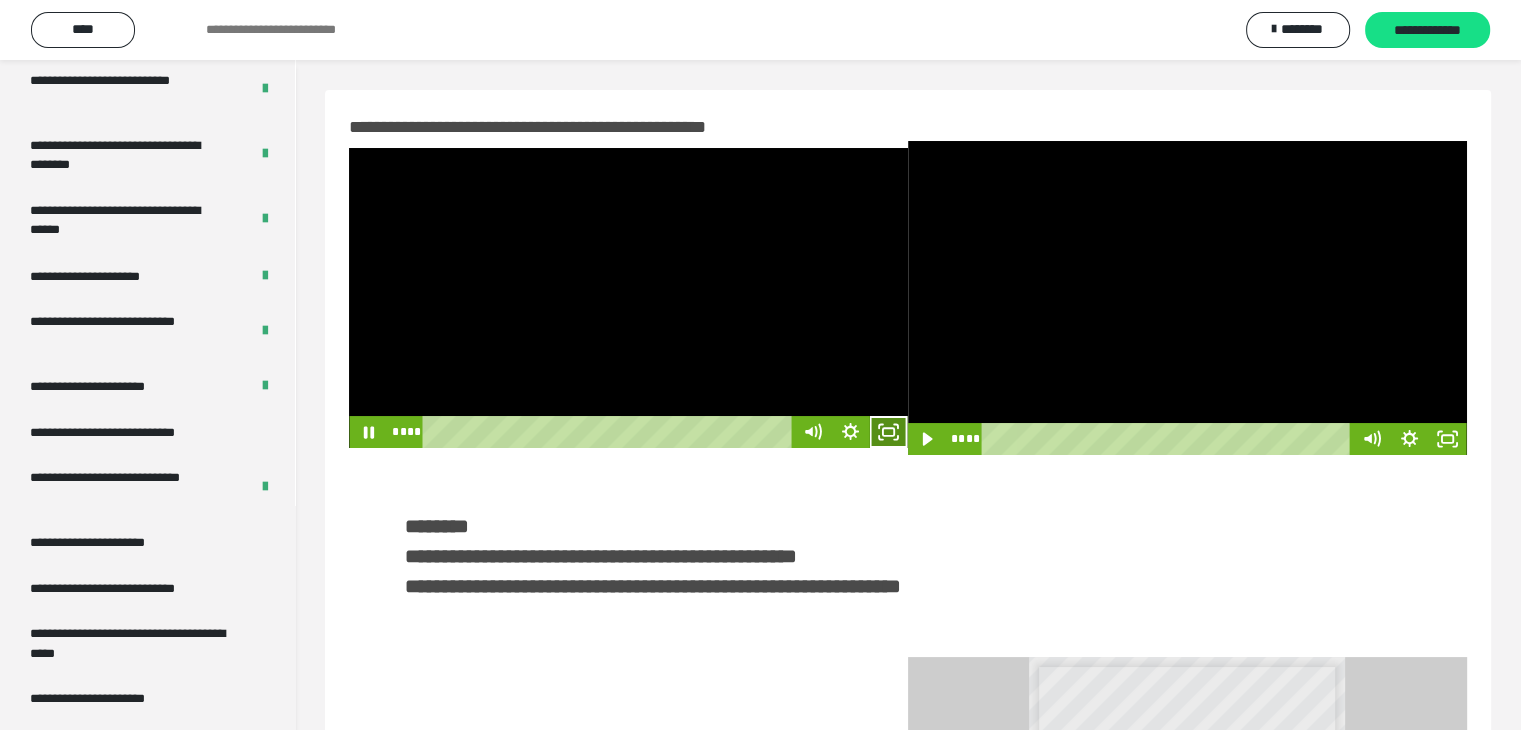 click 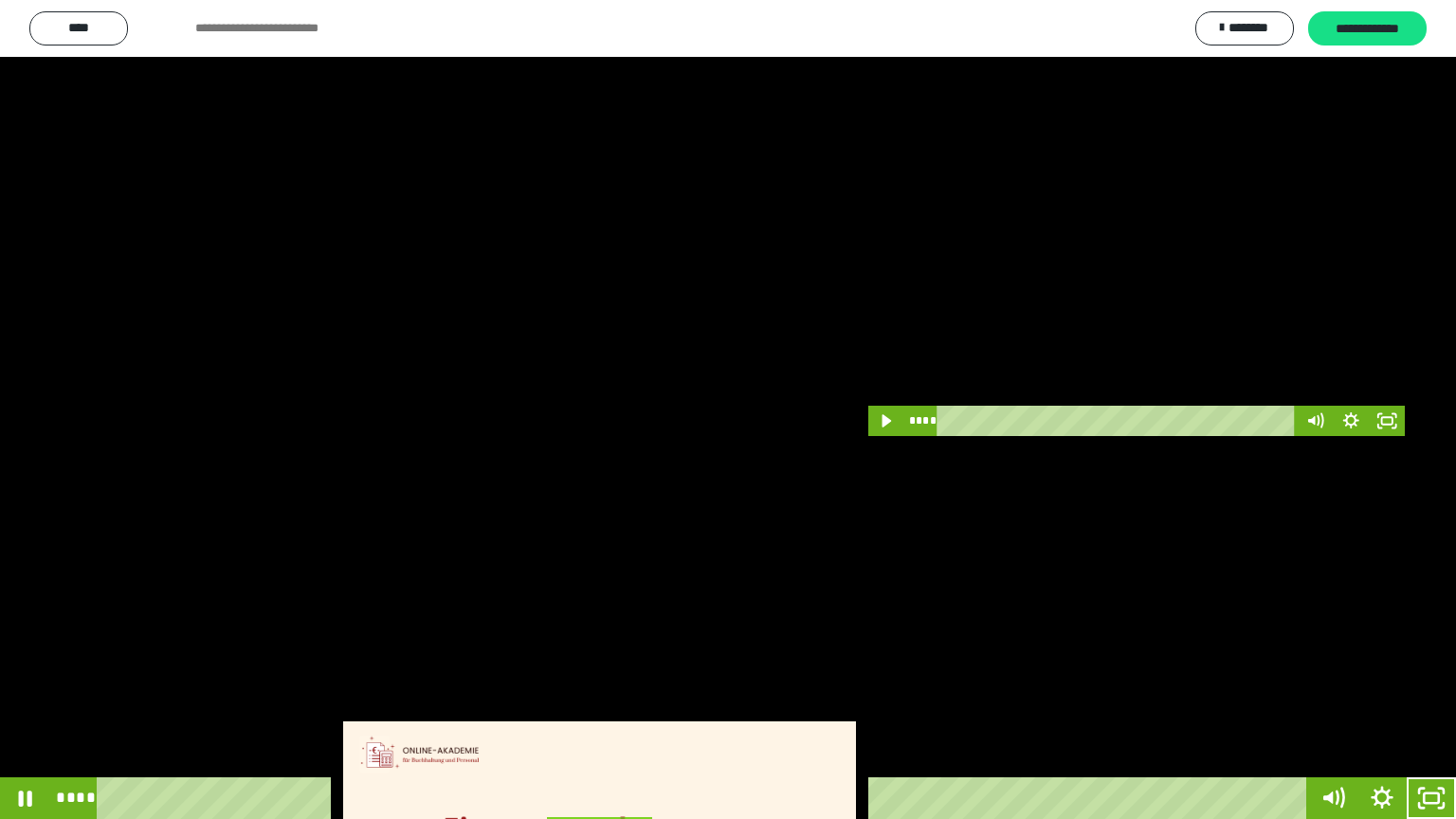 click at bounding box center (728, 410) 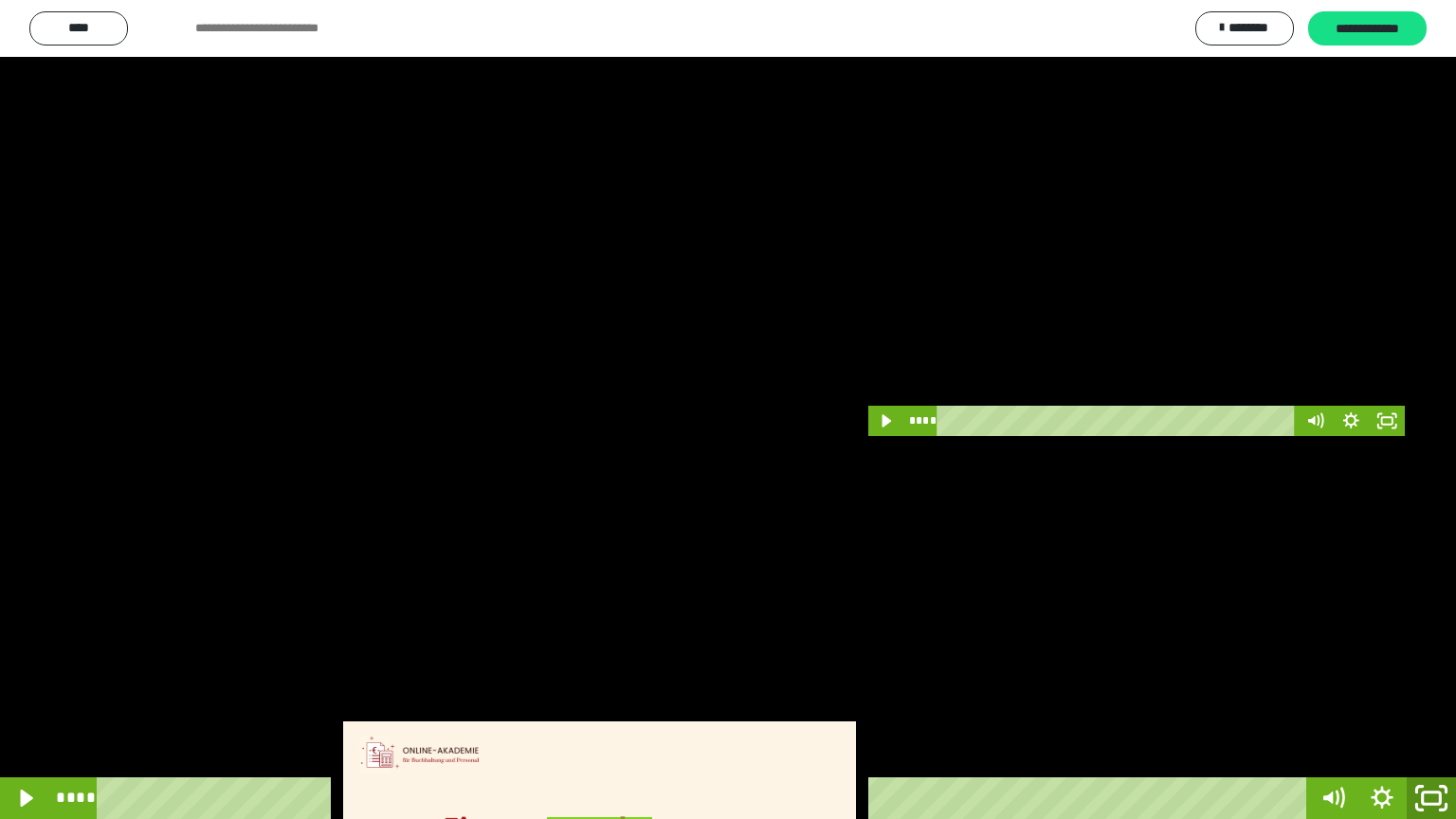 drag, startPoint x: 1429, startPoint y: 792, endPoint x: 1403, endPoint y: 119, distance: 673.502 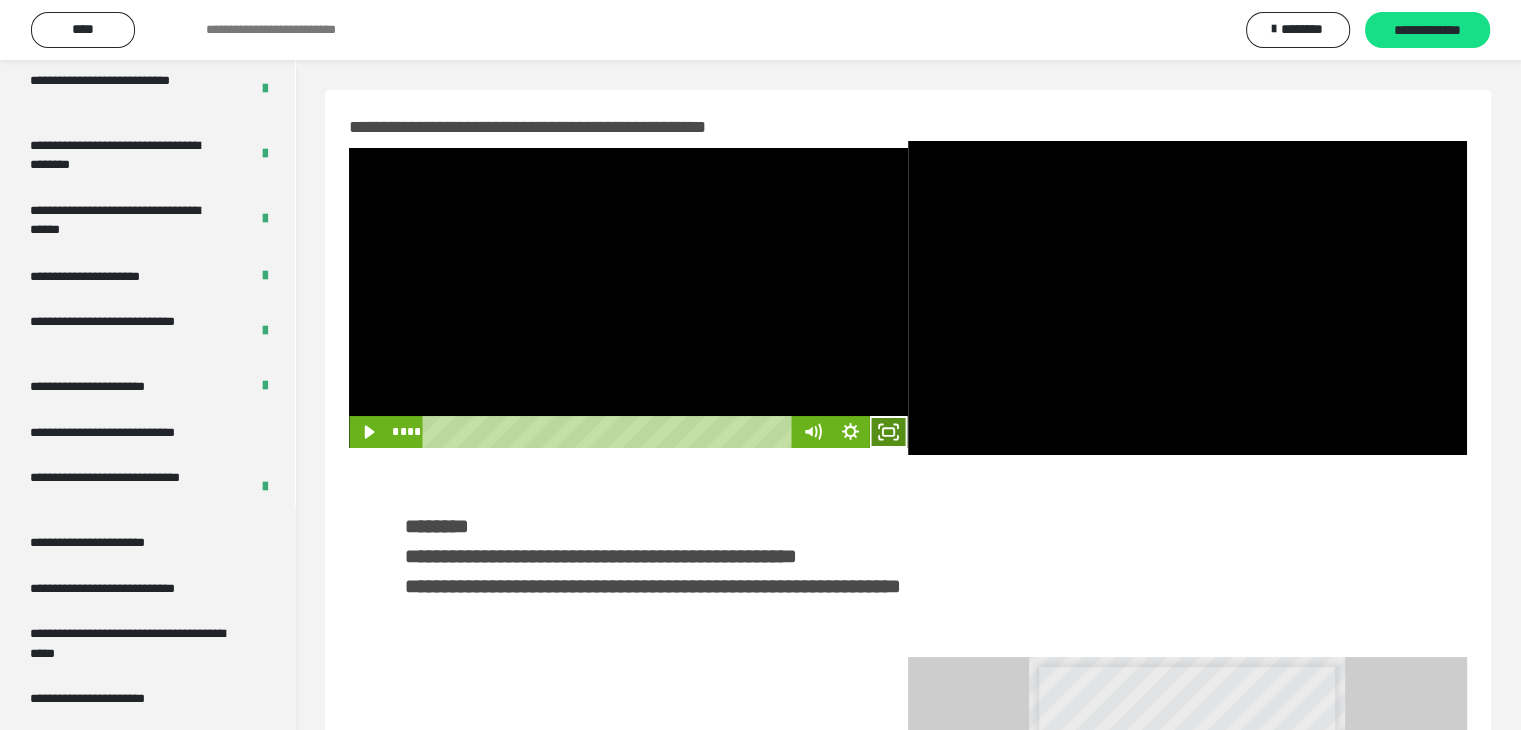 drag, startPoint x: 894, startPoint y: 429, endPoint x: 895, endPoint y: 507, distance: 78.00641 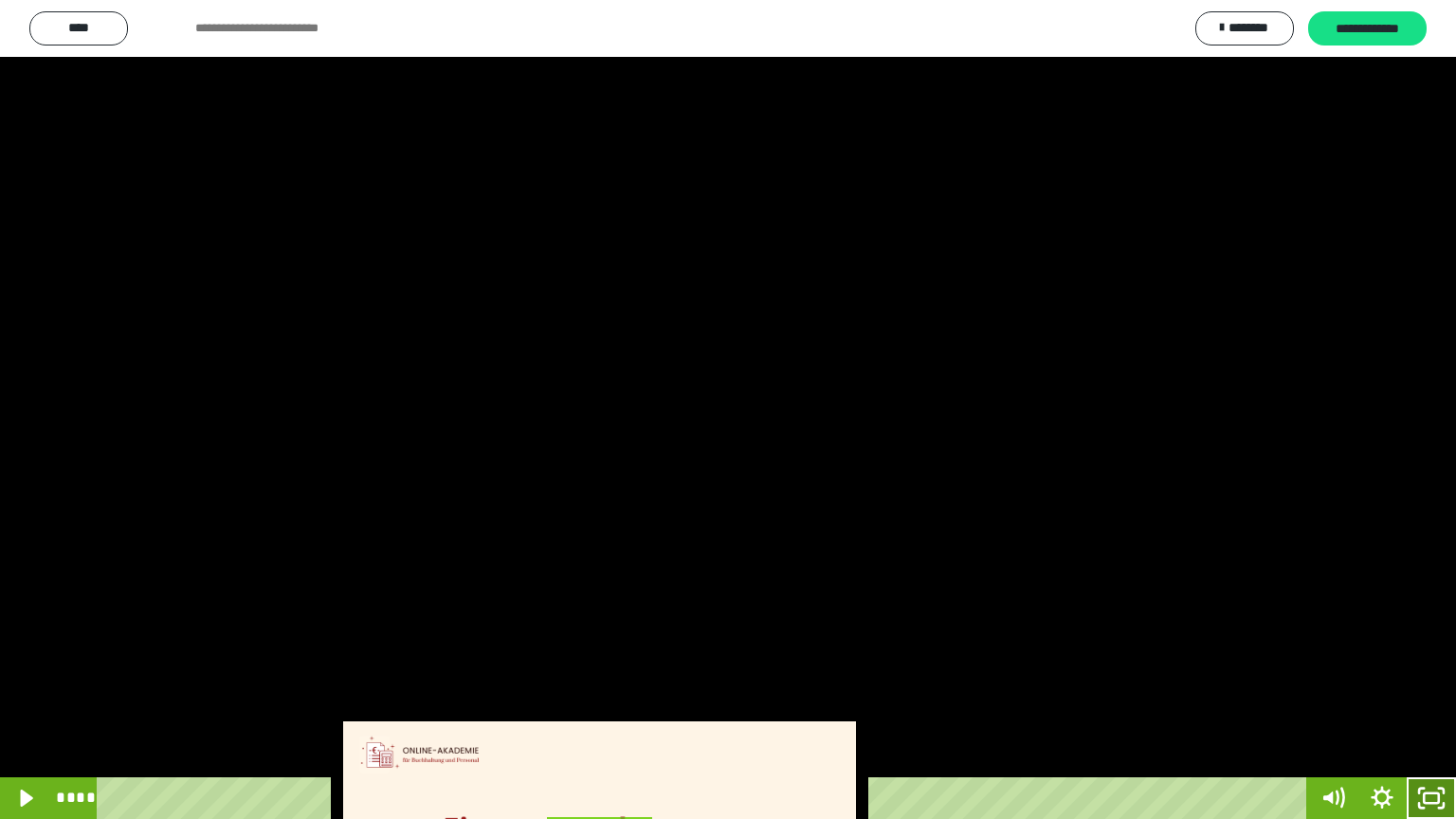 click 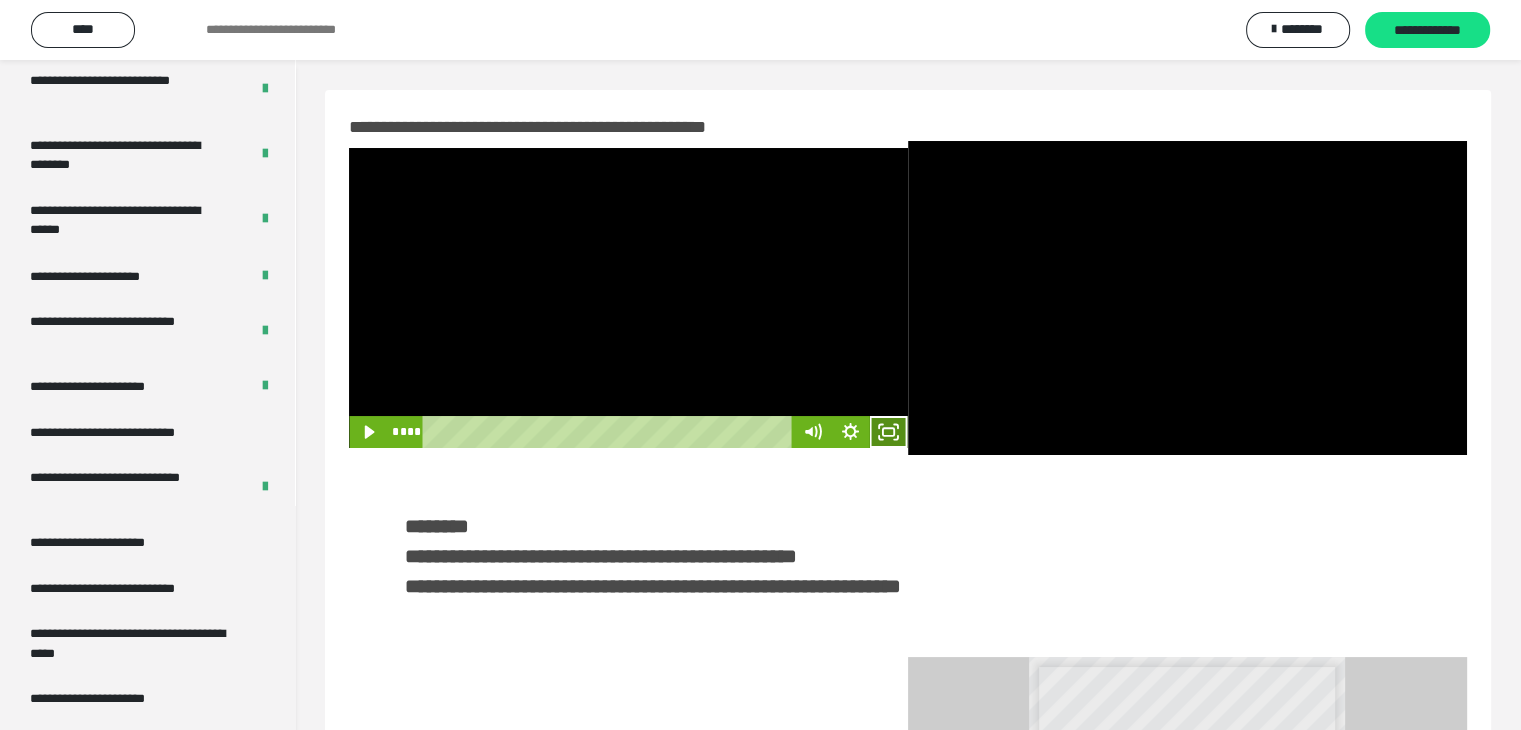 click 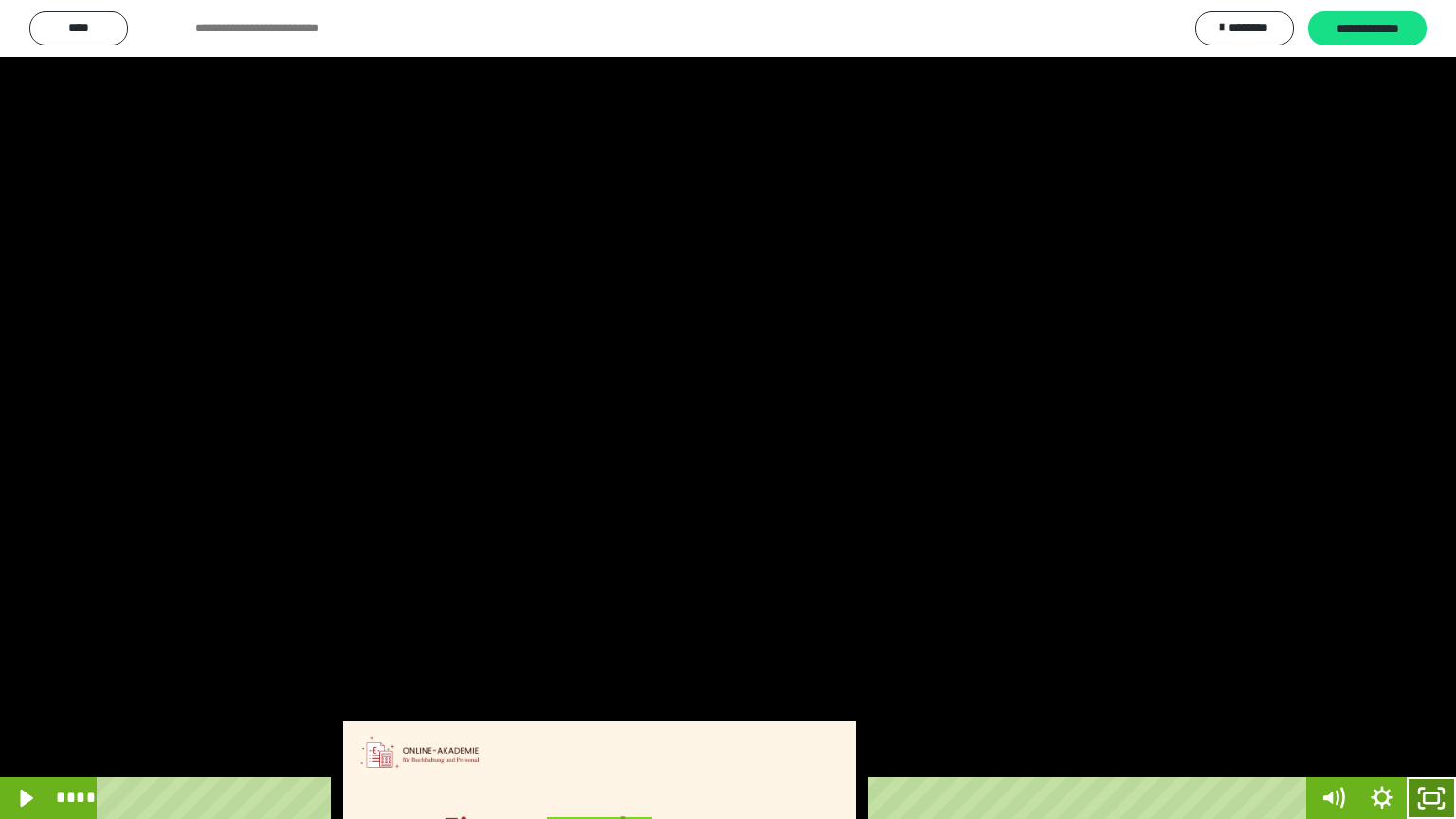 click 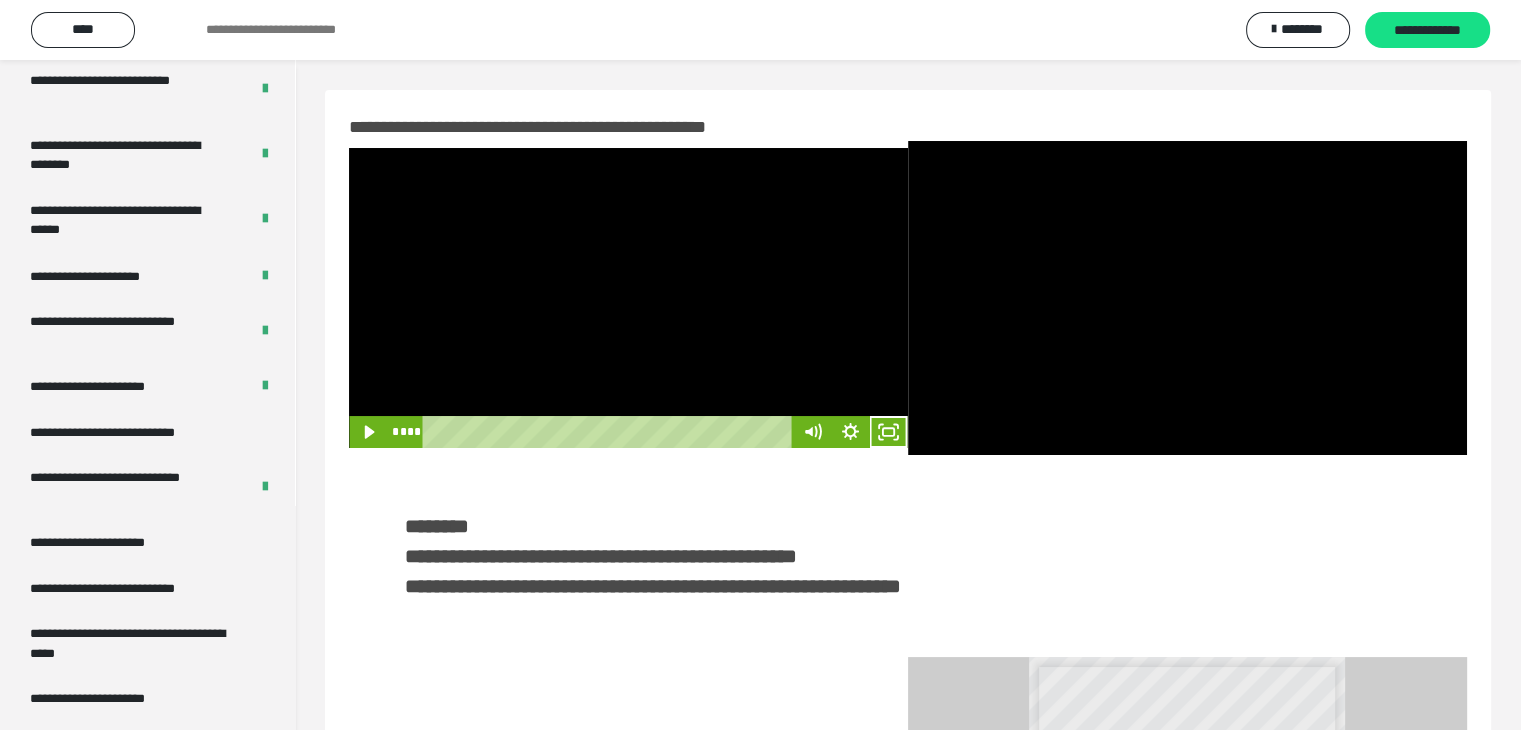 click at bounding box center (628, 298) 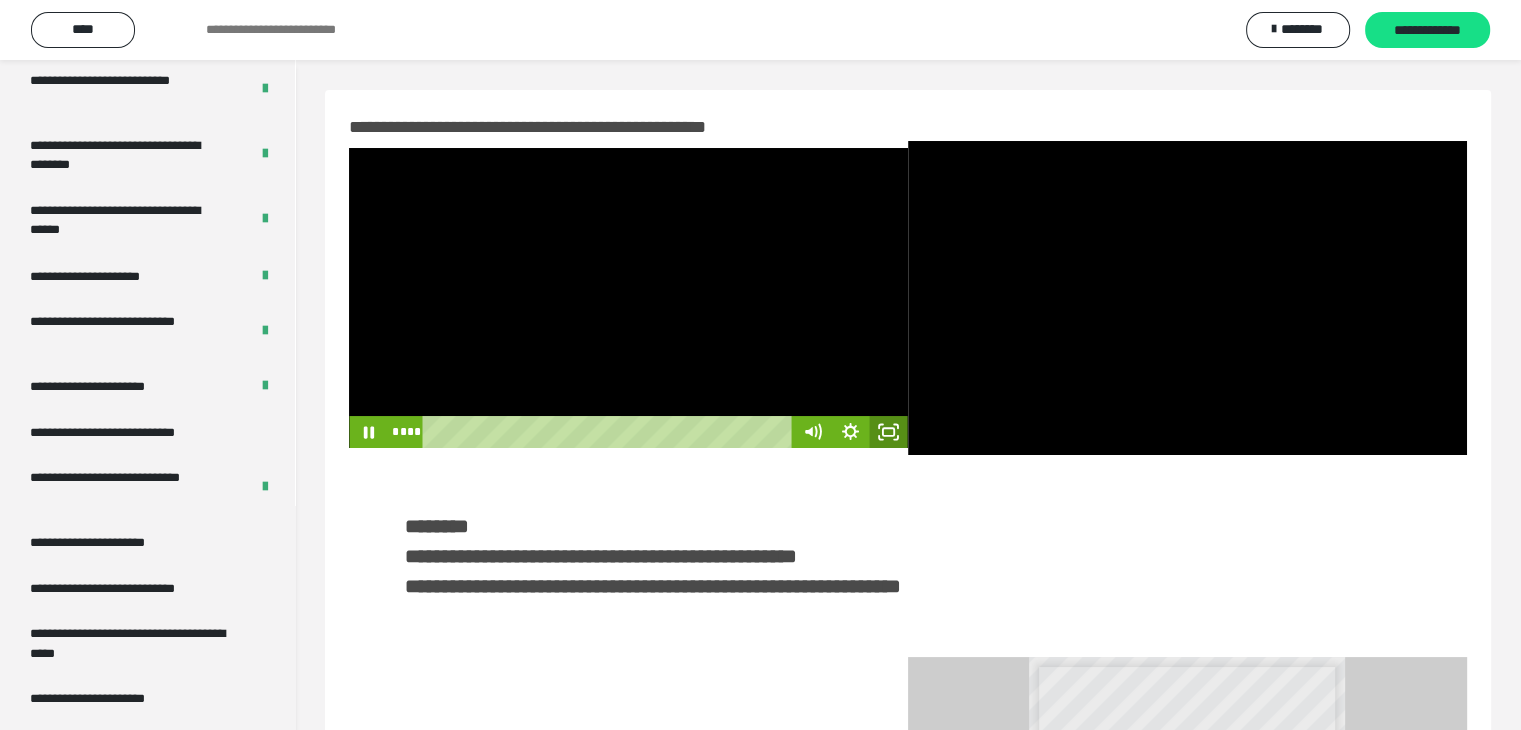 click 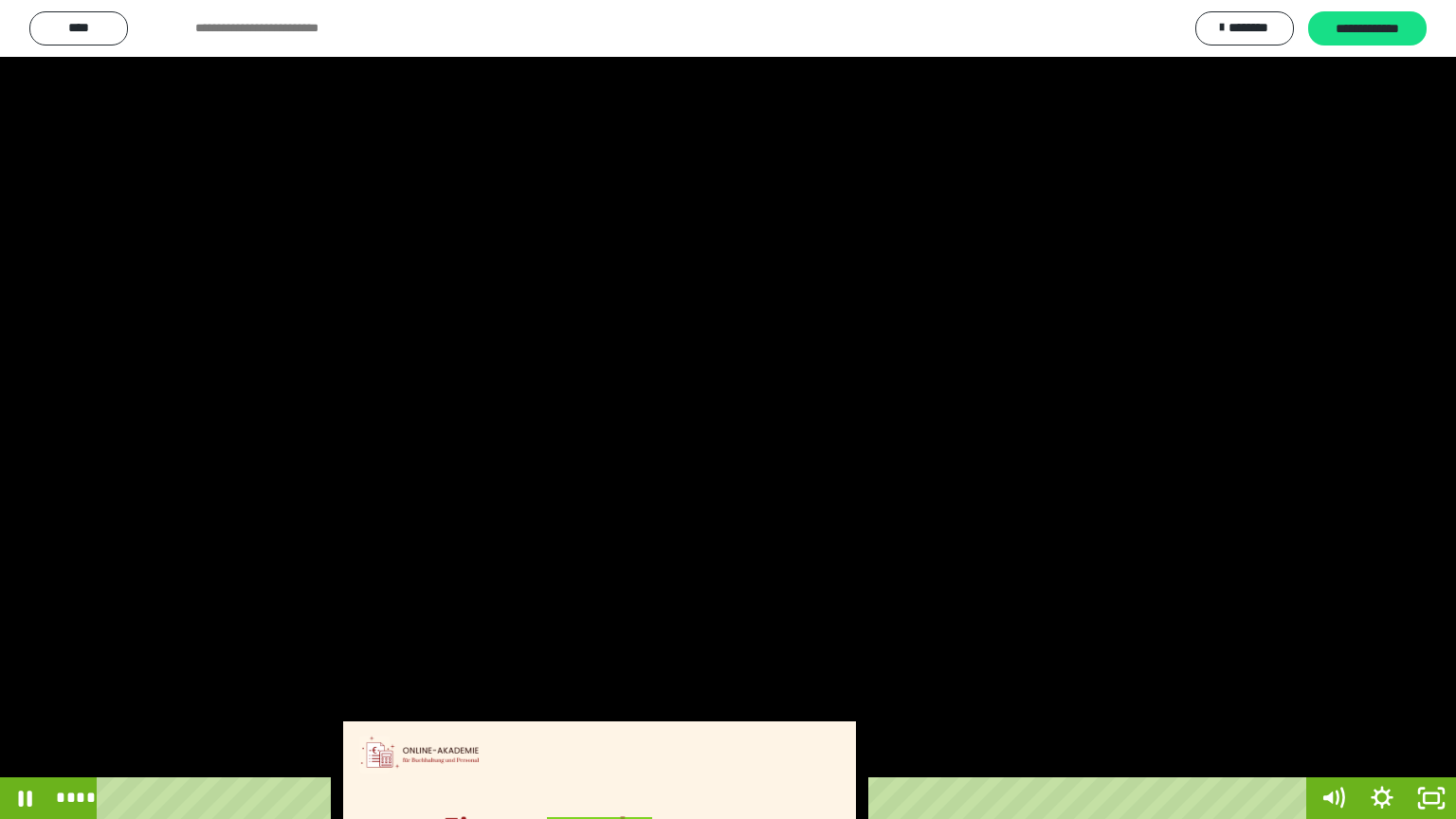 click at bounding box center (728, 410) 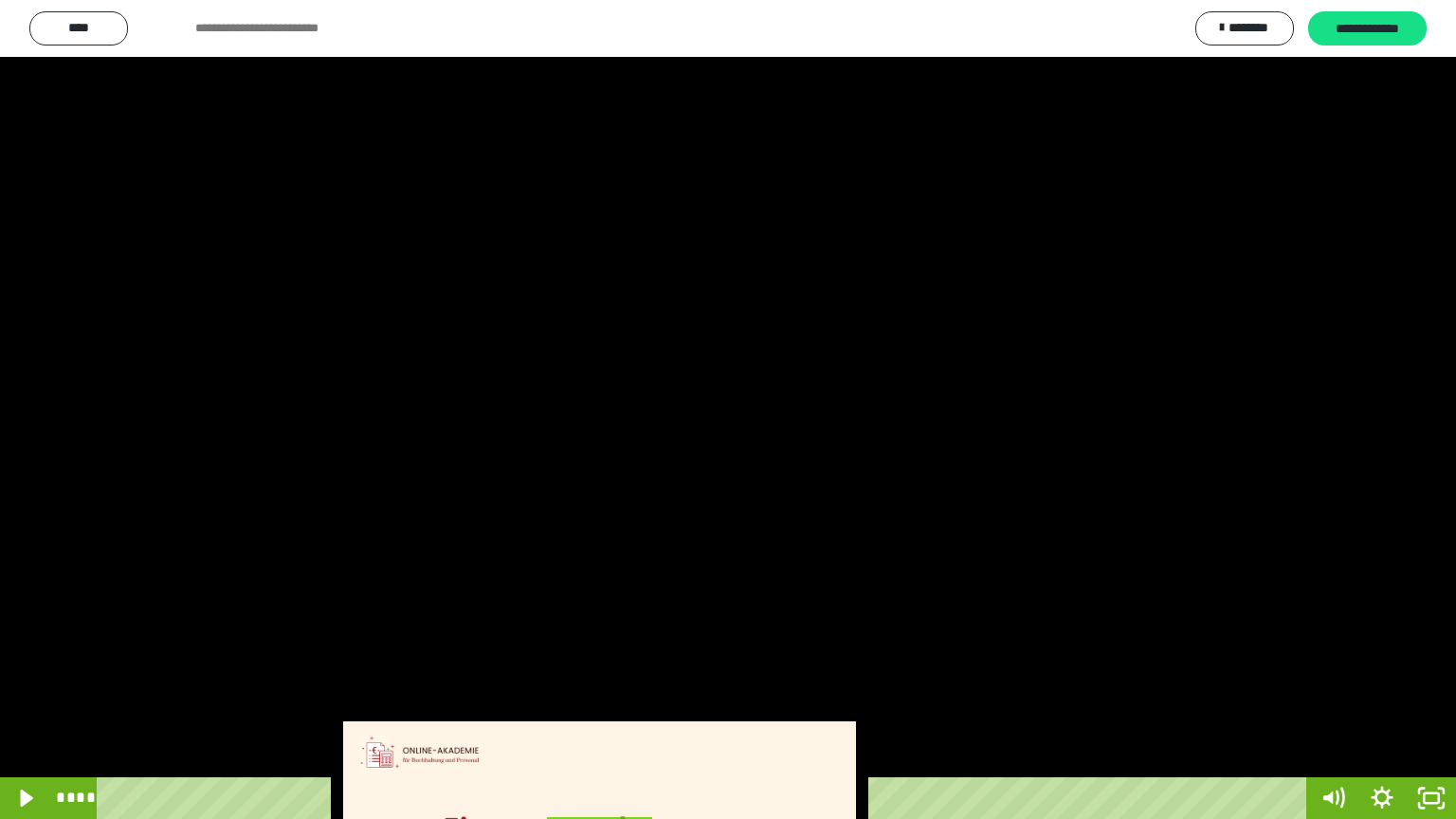 click at bounding box center [728, 410] 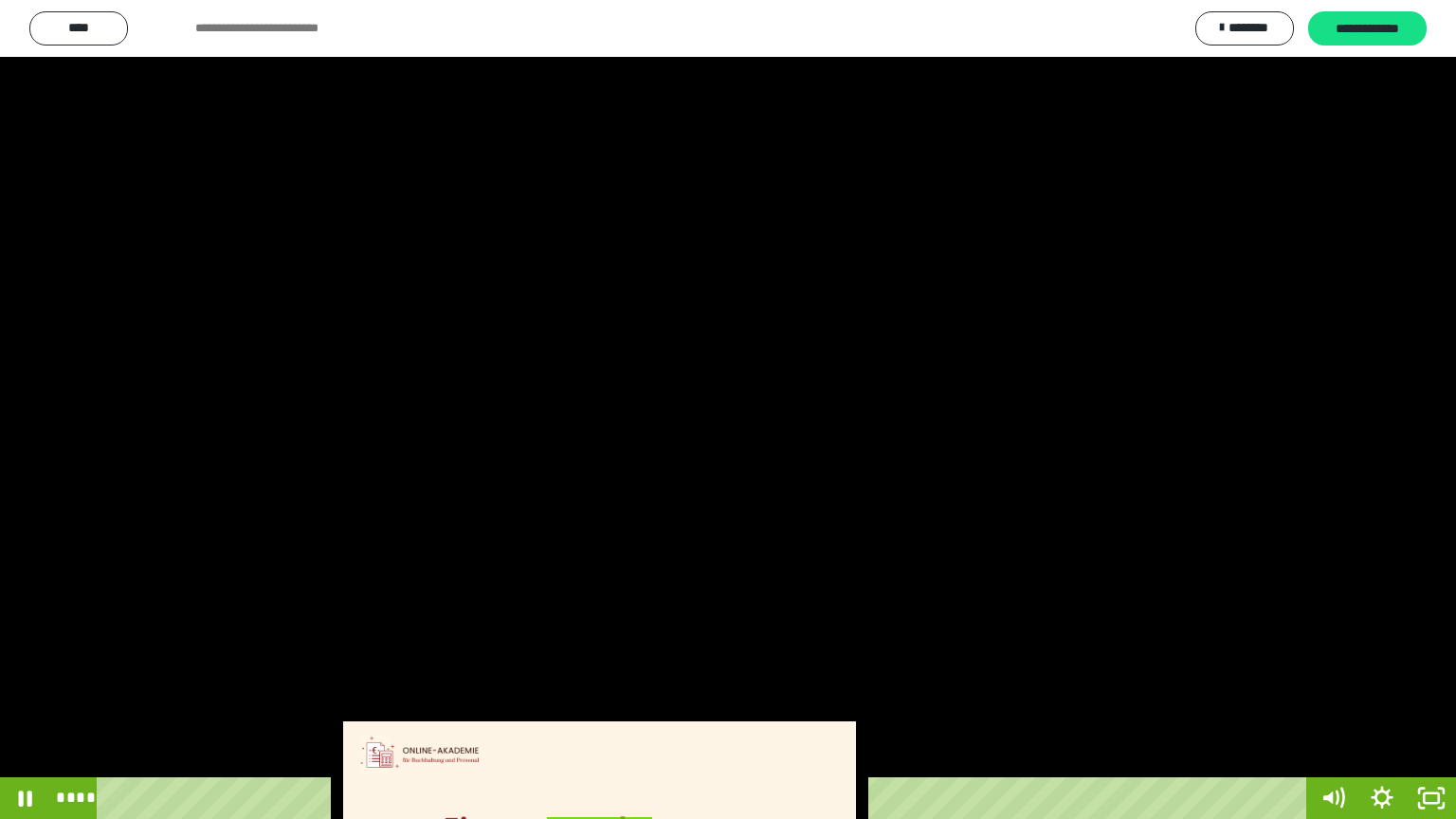click at bounding box center [728, 410] 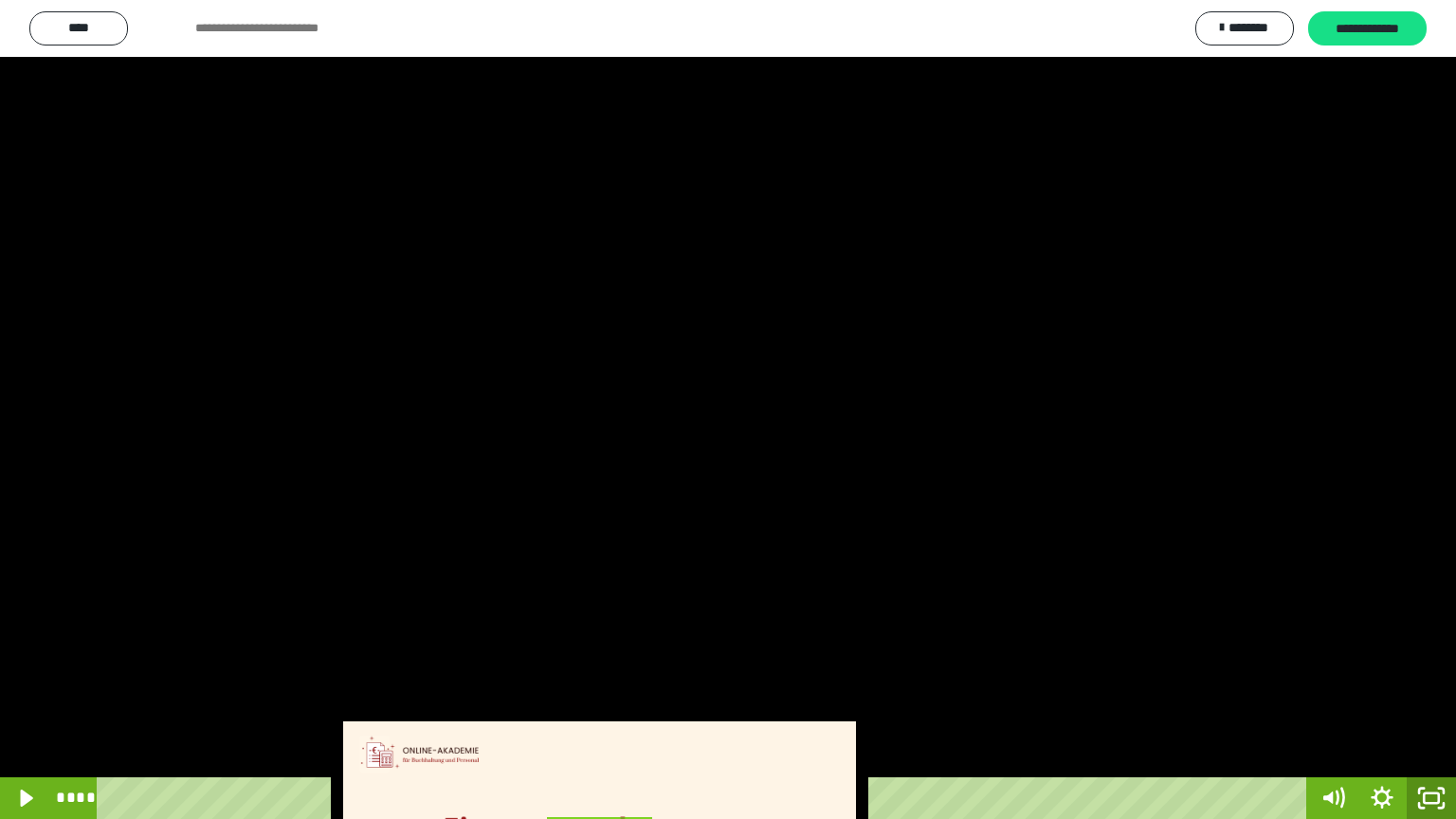 click 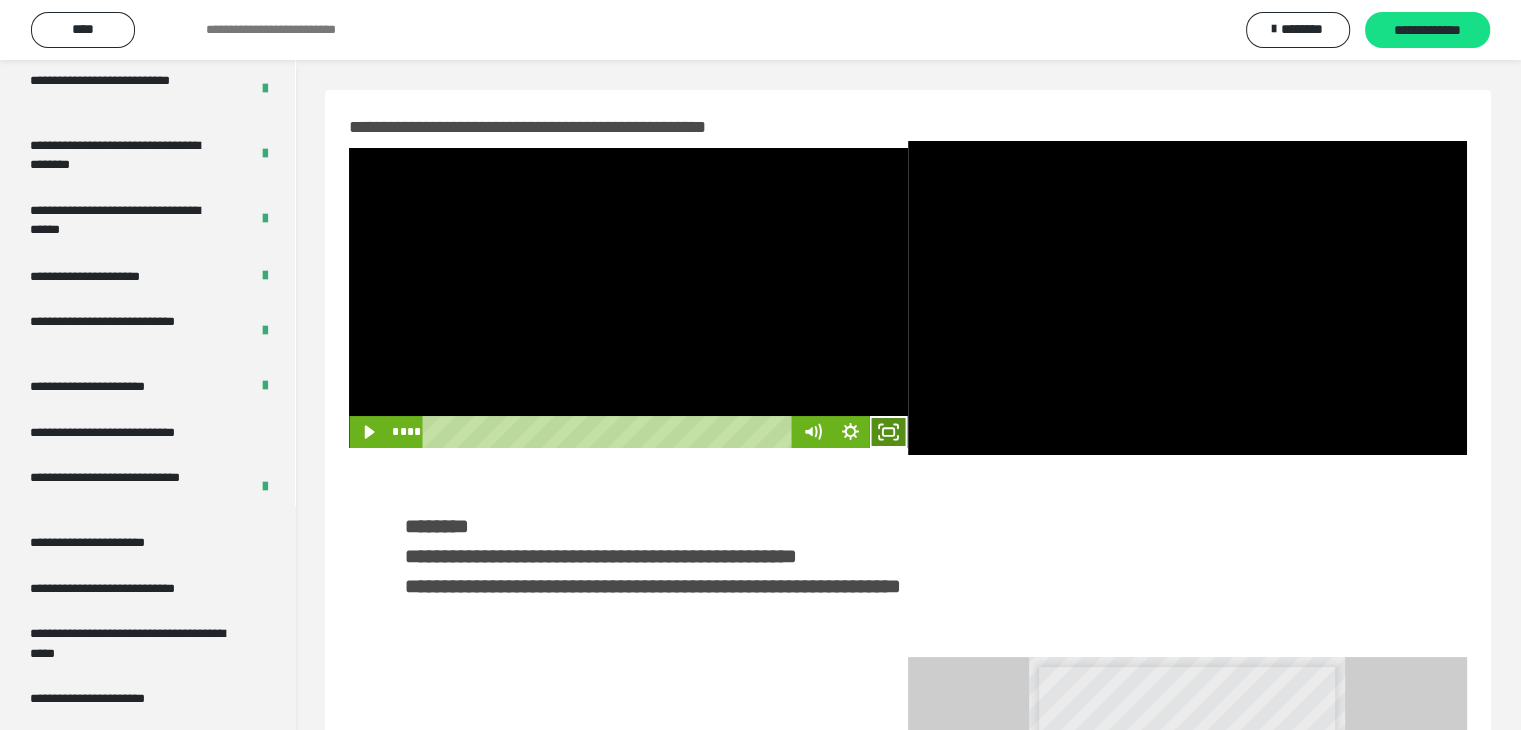 click 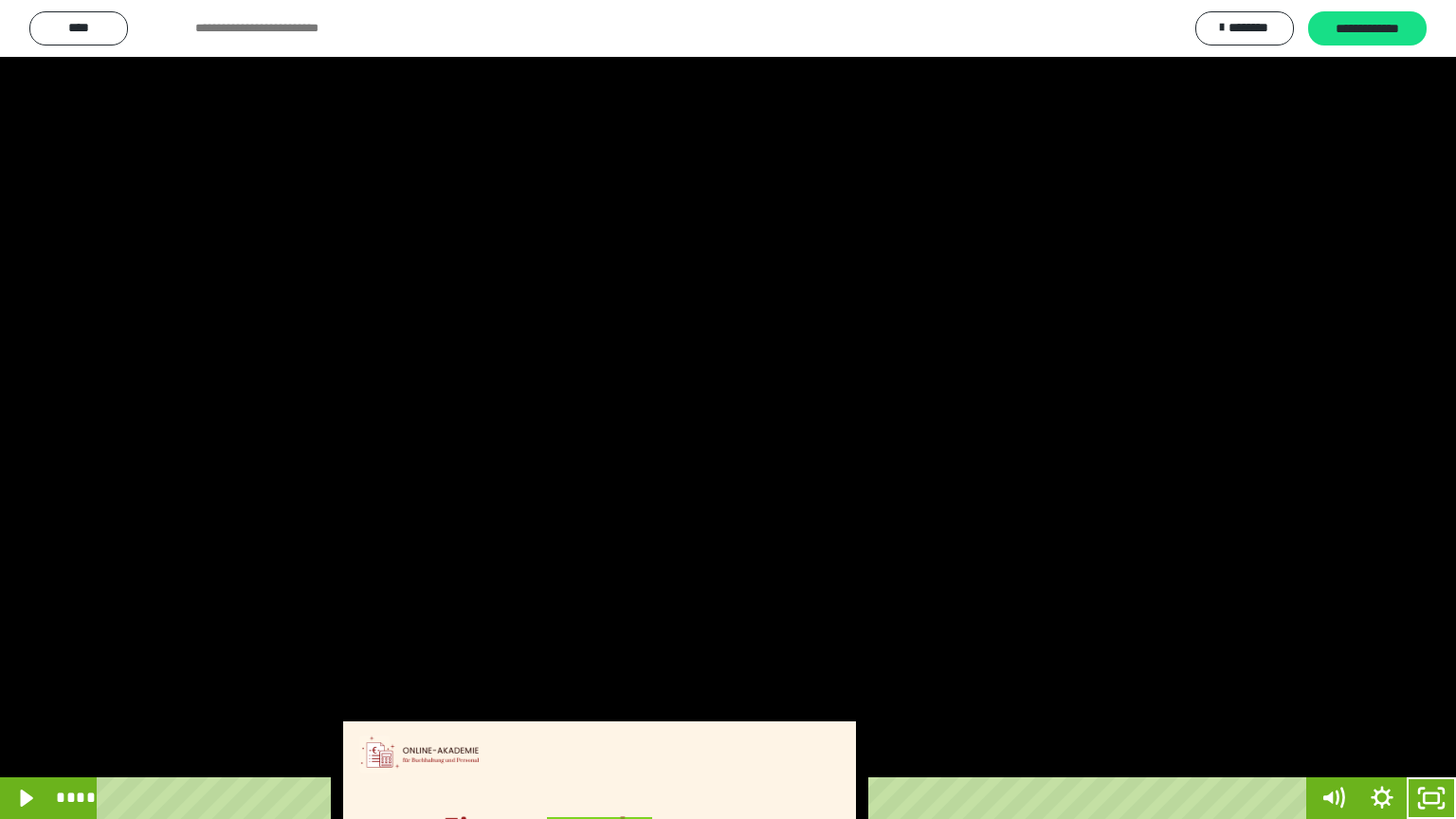 click at bounding box center [728, 410] 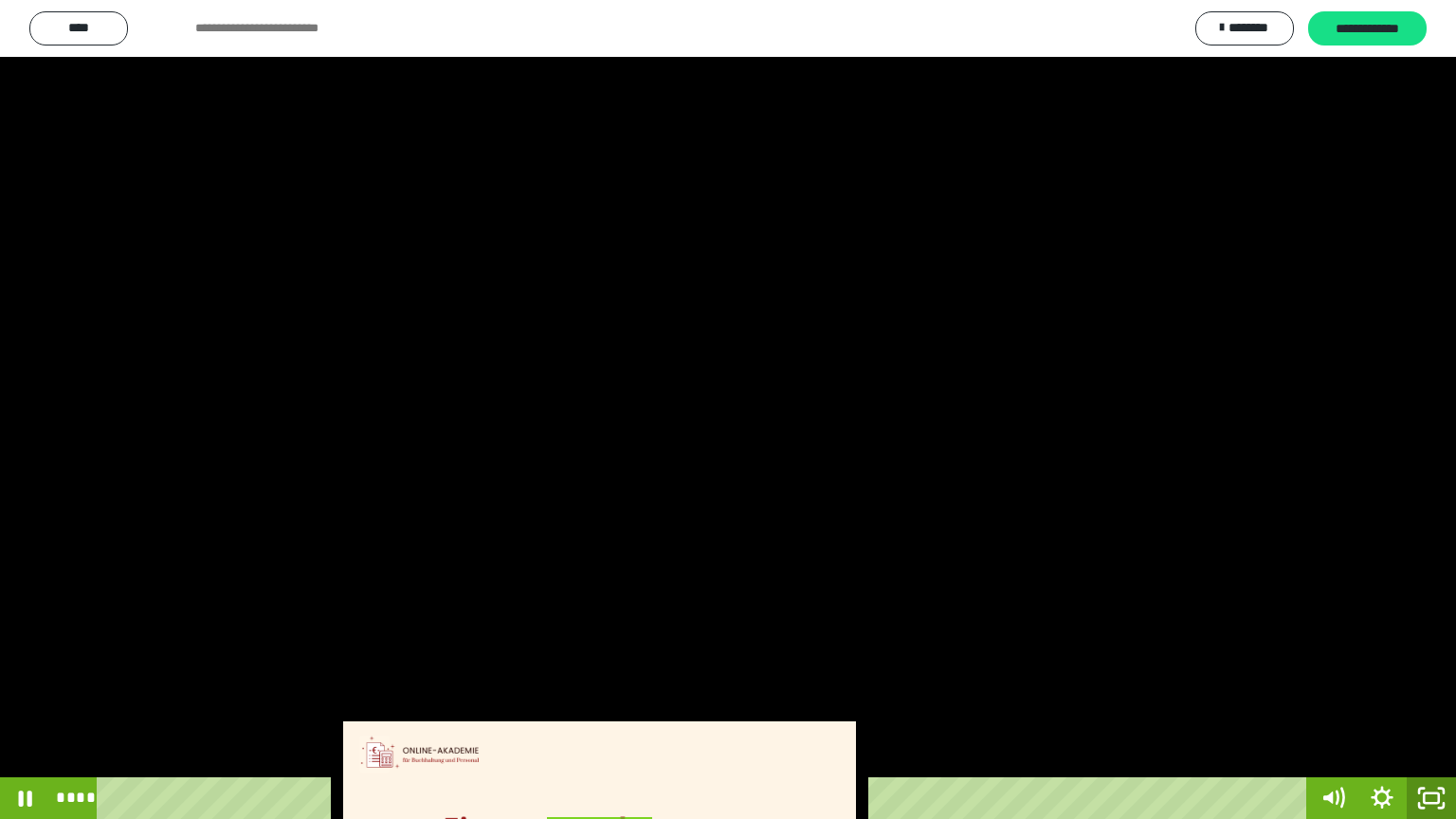 click 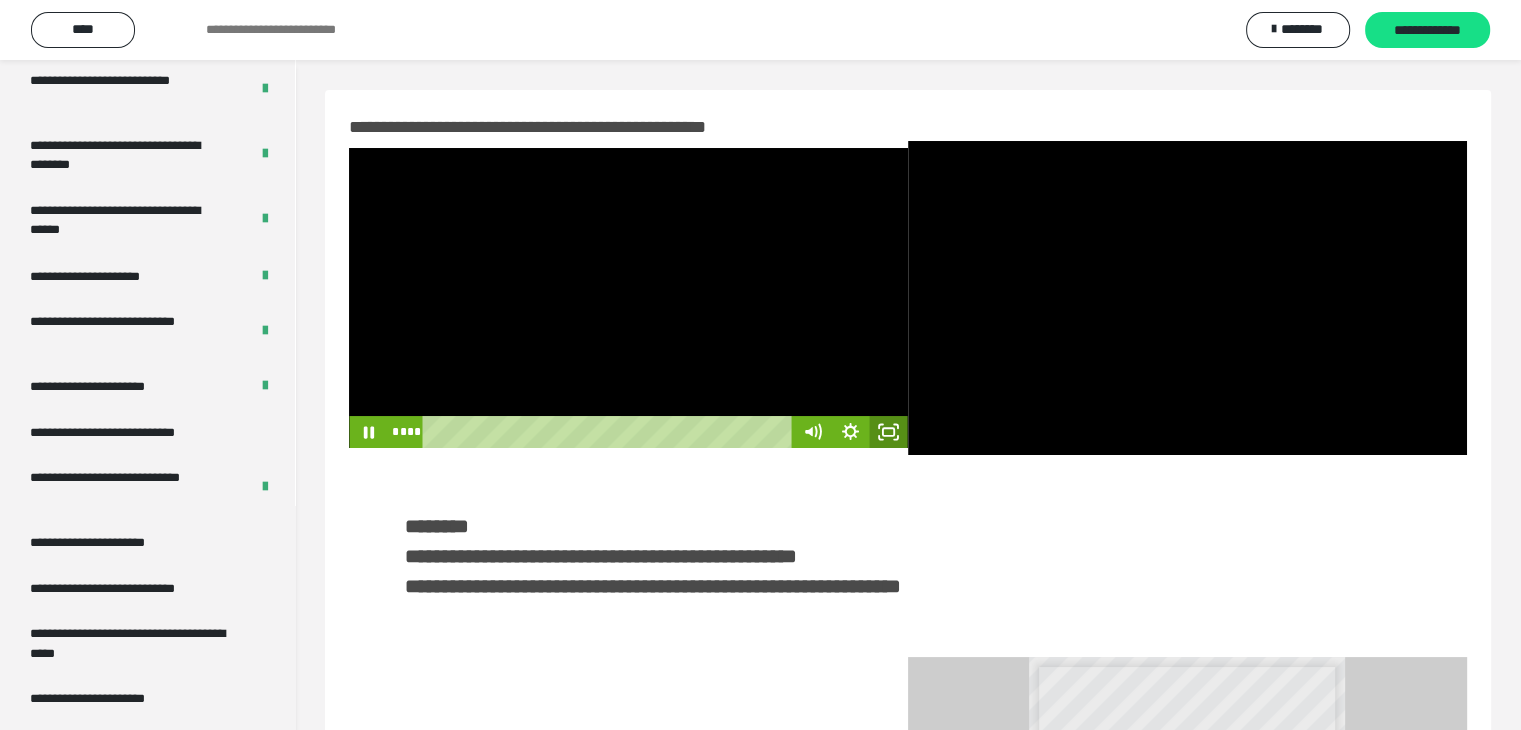 click 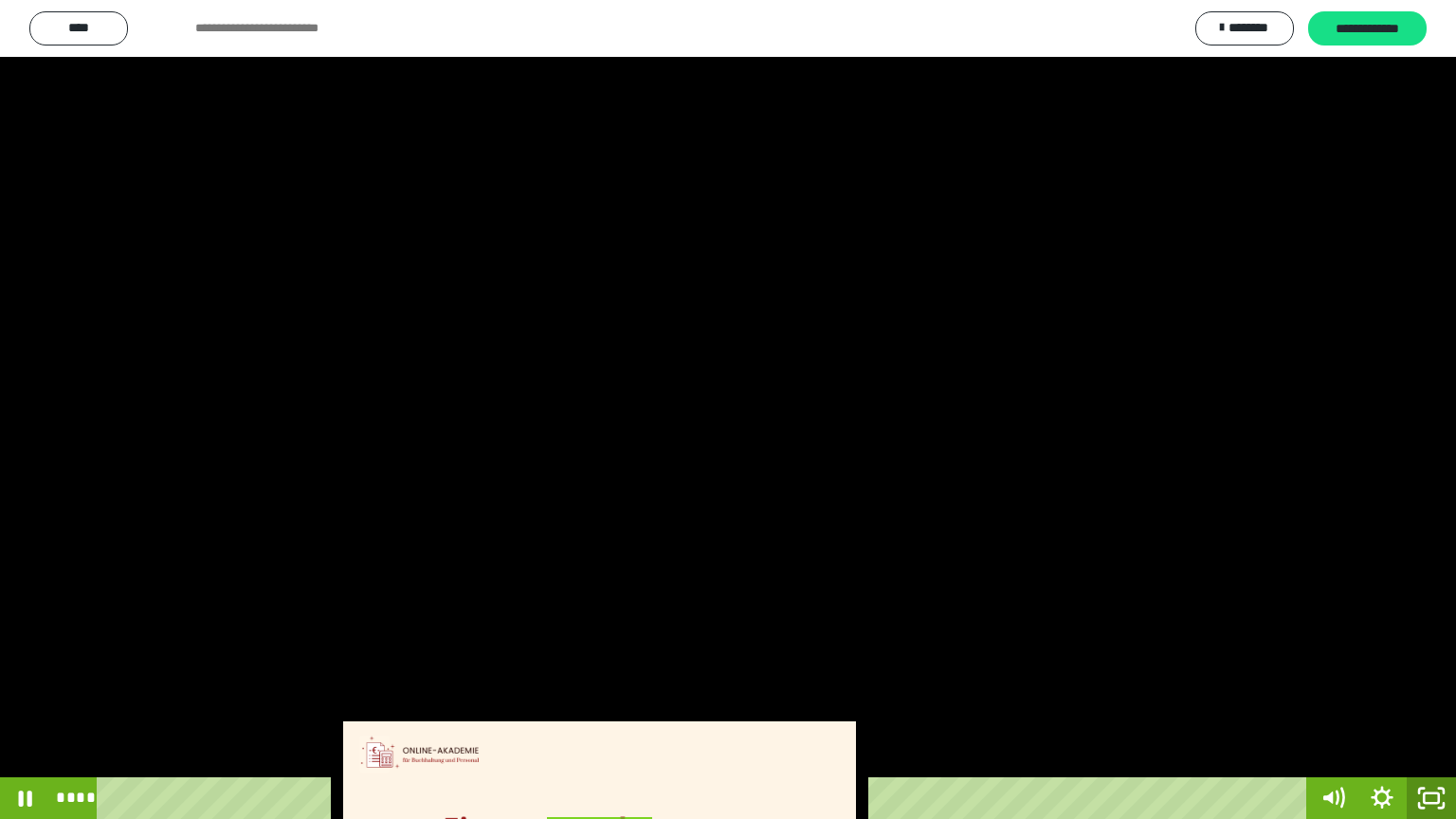drag, startPoint x: 1432, startPoint y: 796, endPoint x: 1327, endPoint y: 58, distance: 745.43209 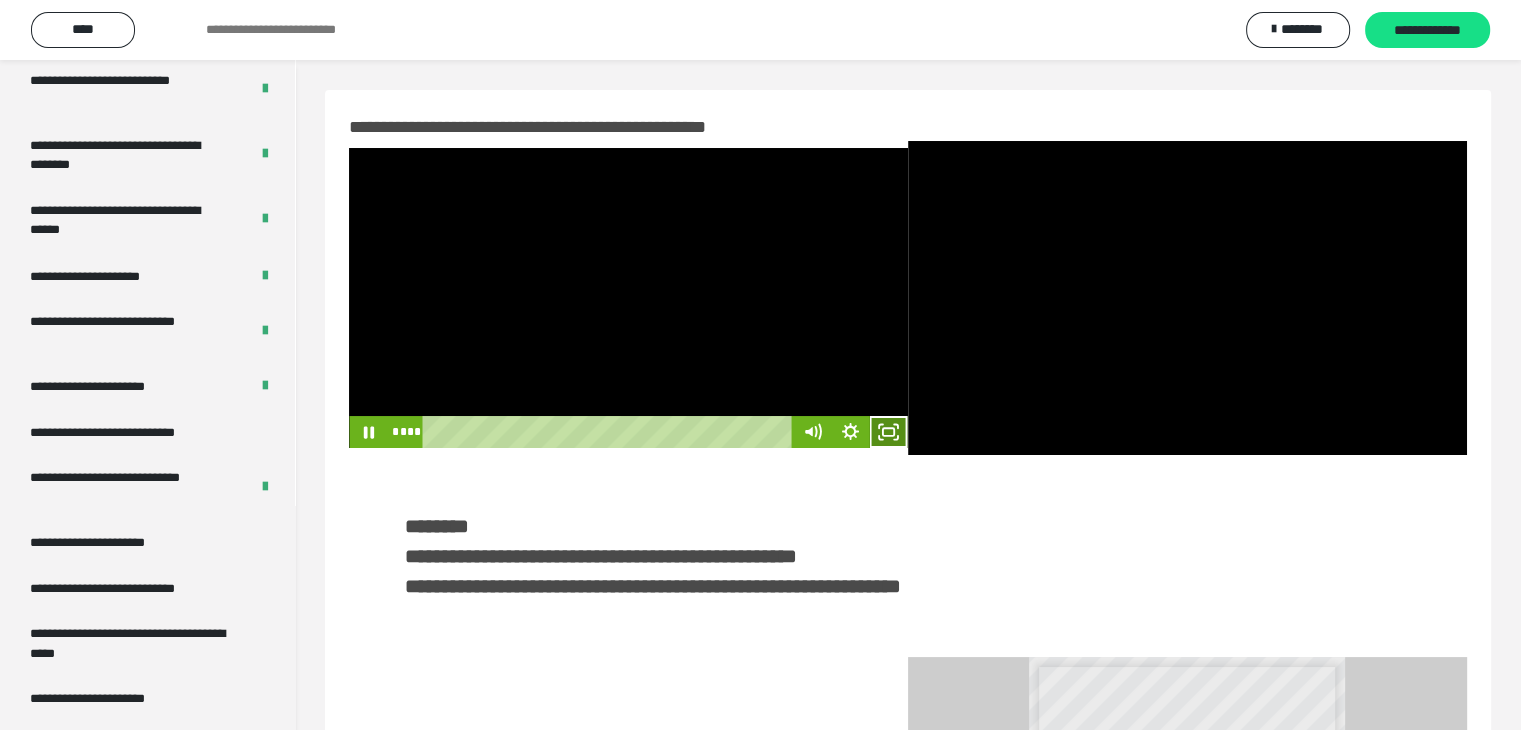 click 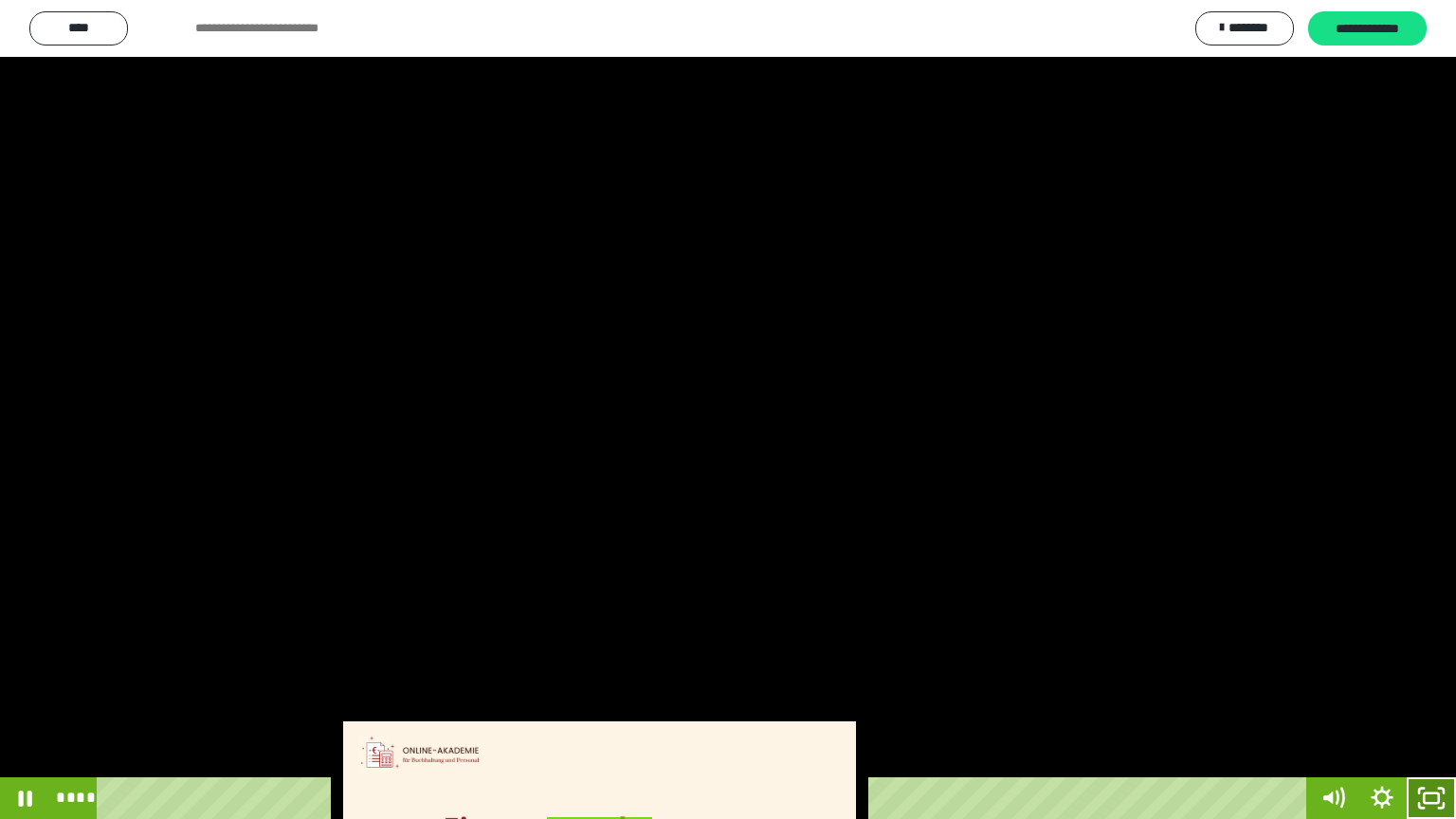 click 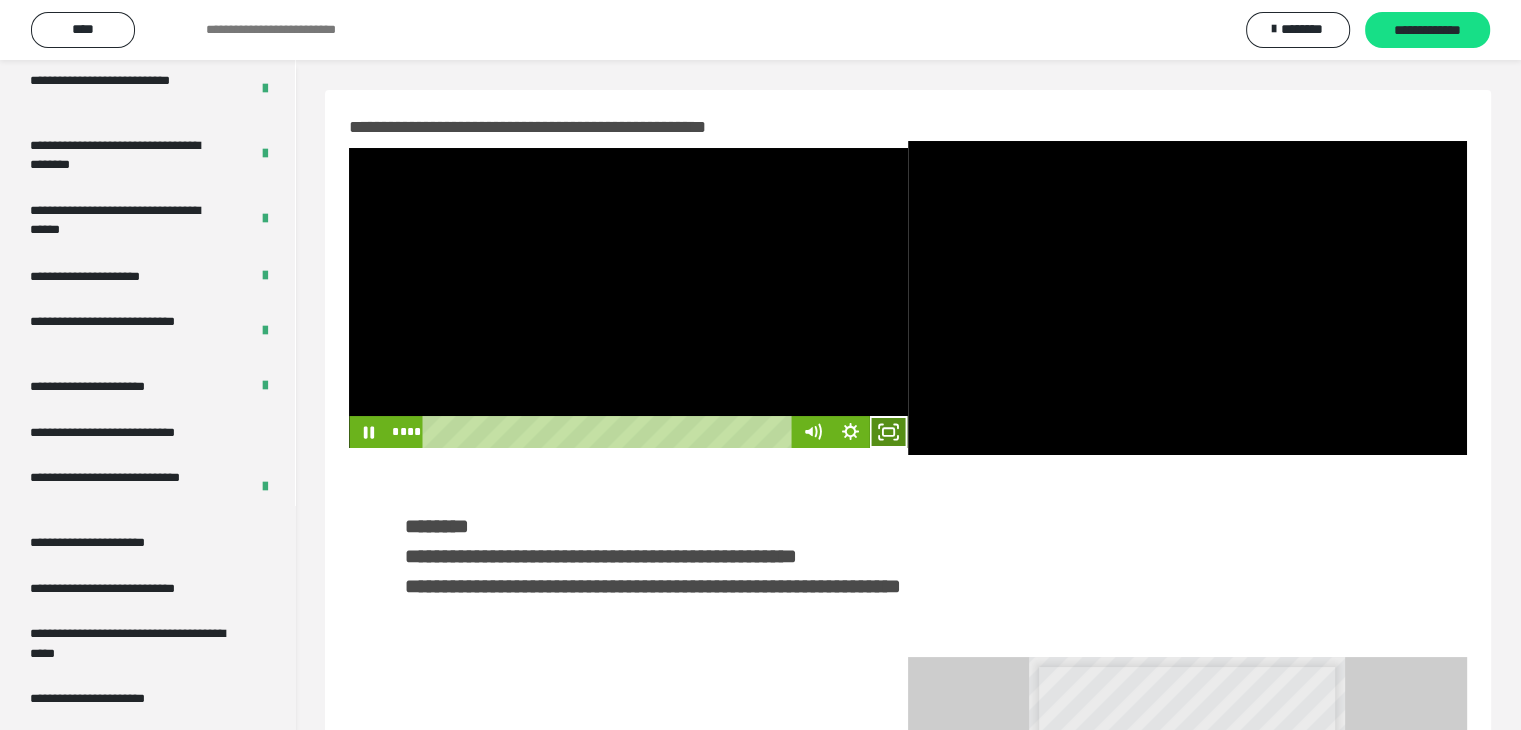 click 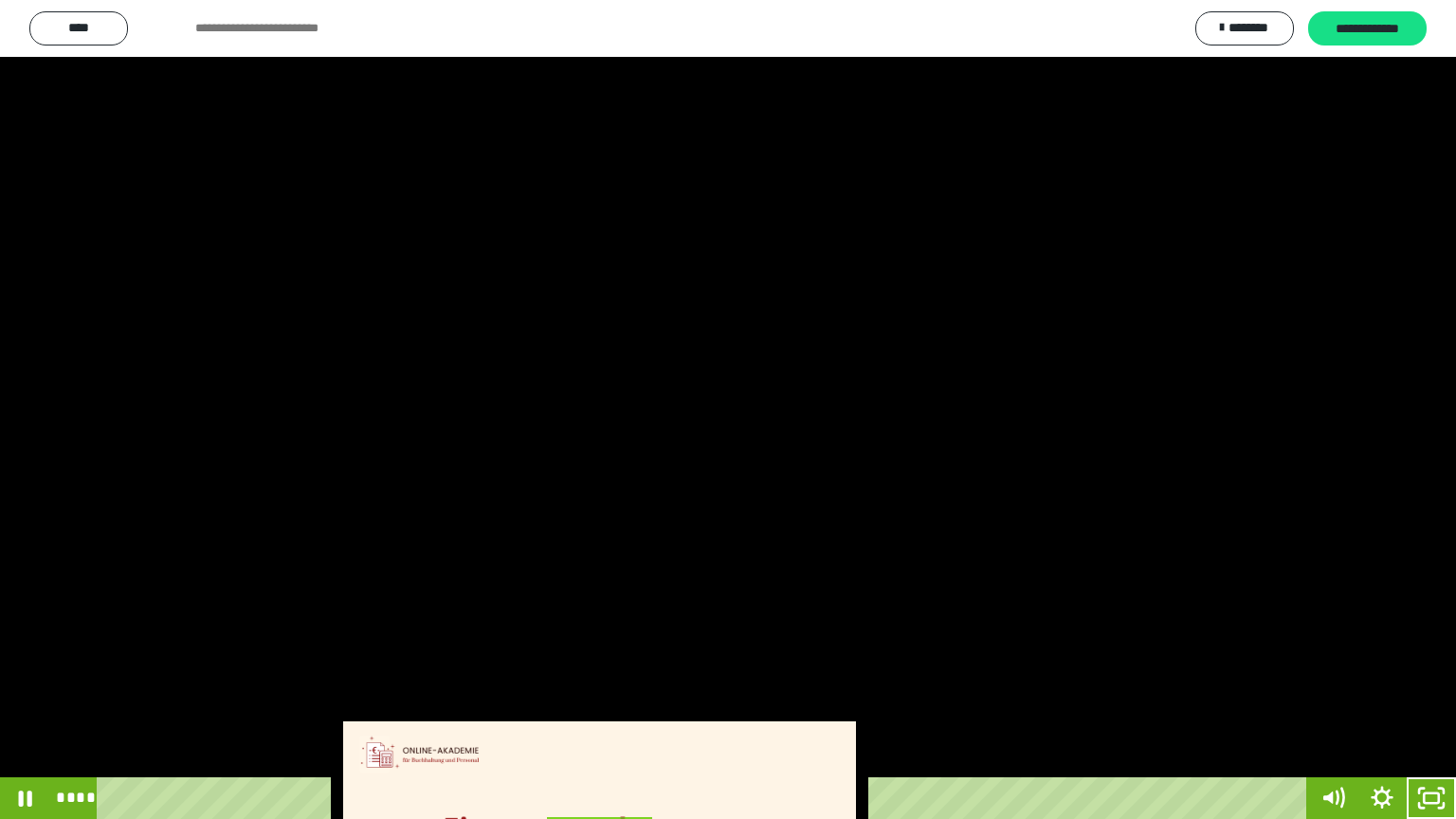 click at bounding box center (728, 410) 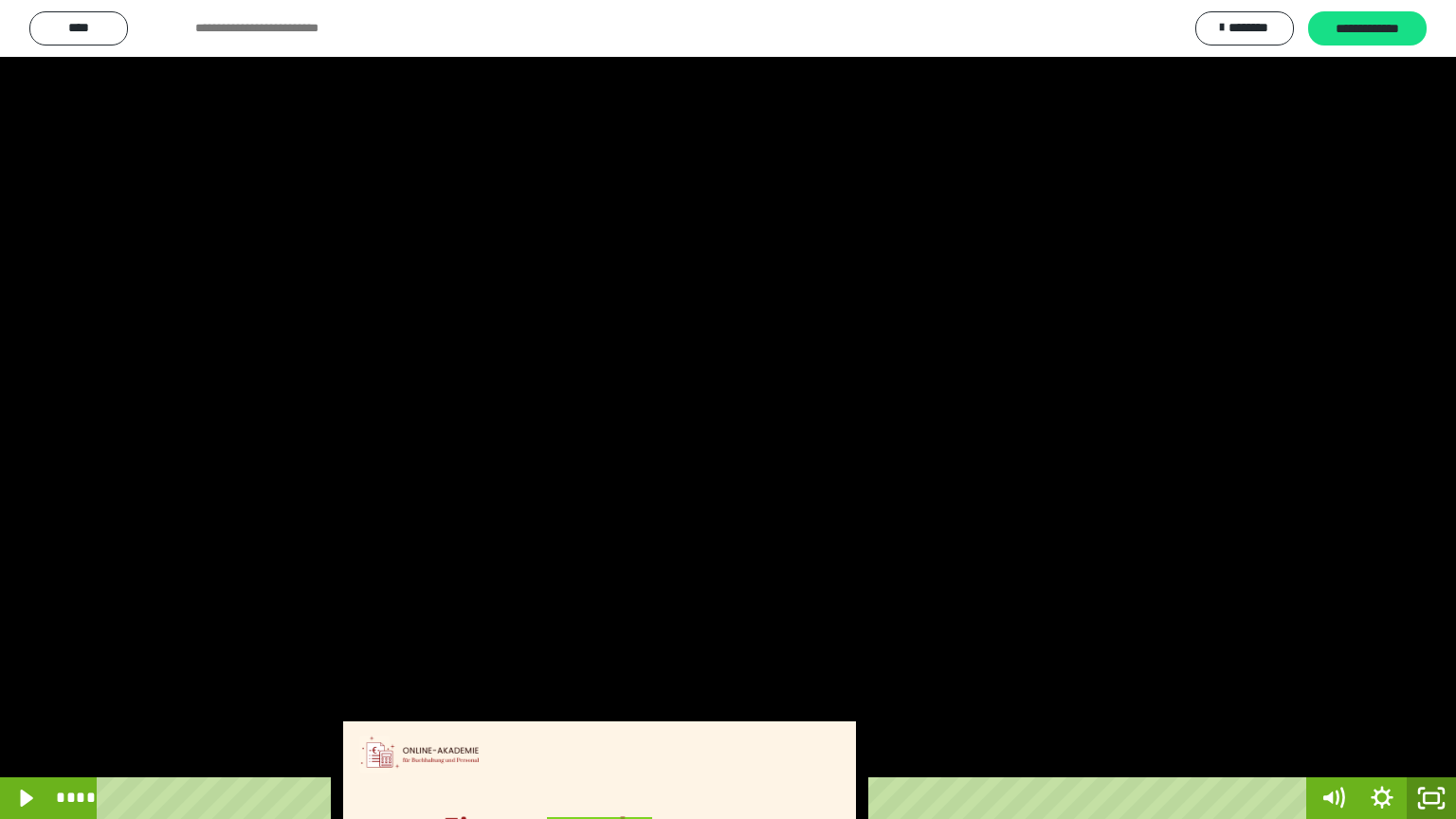 click 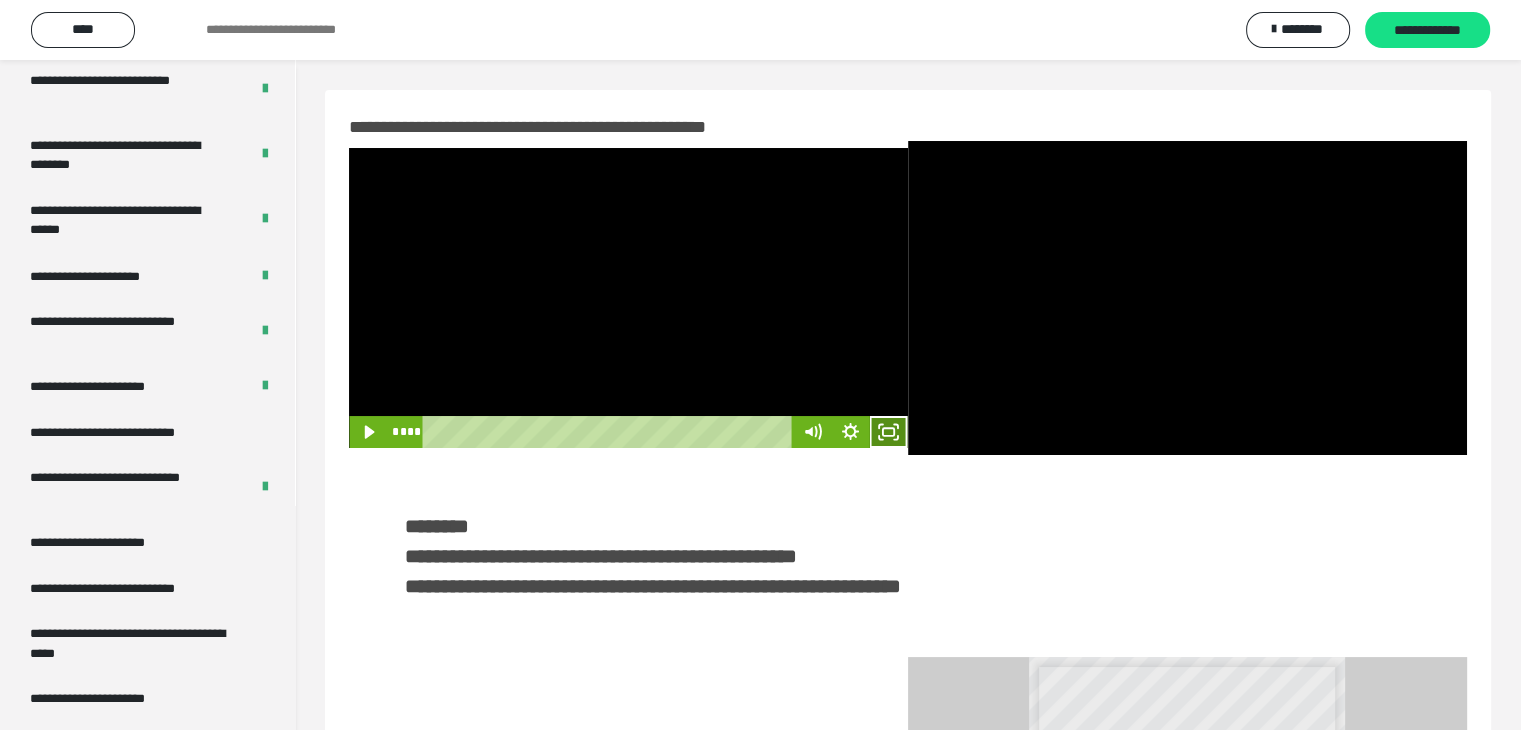 click 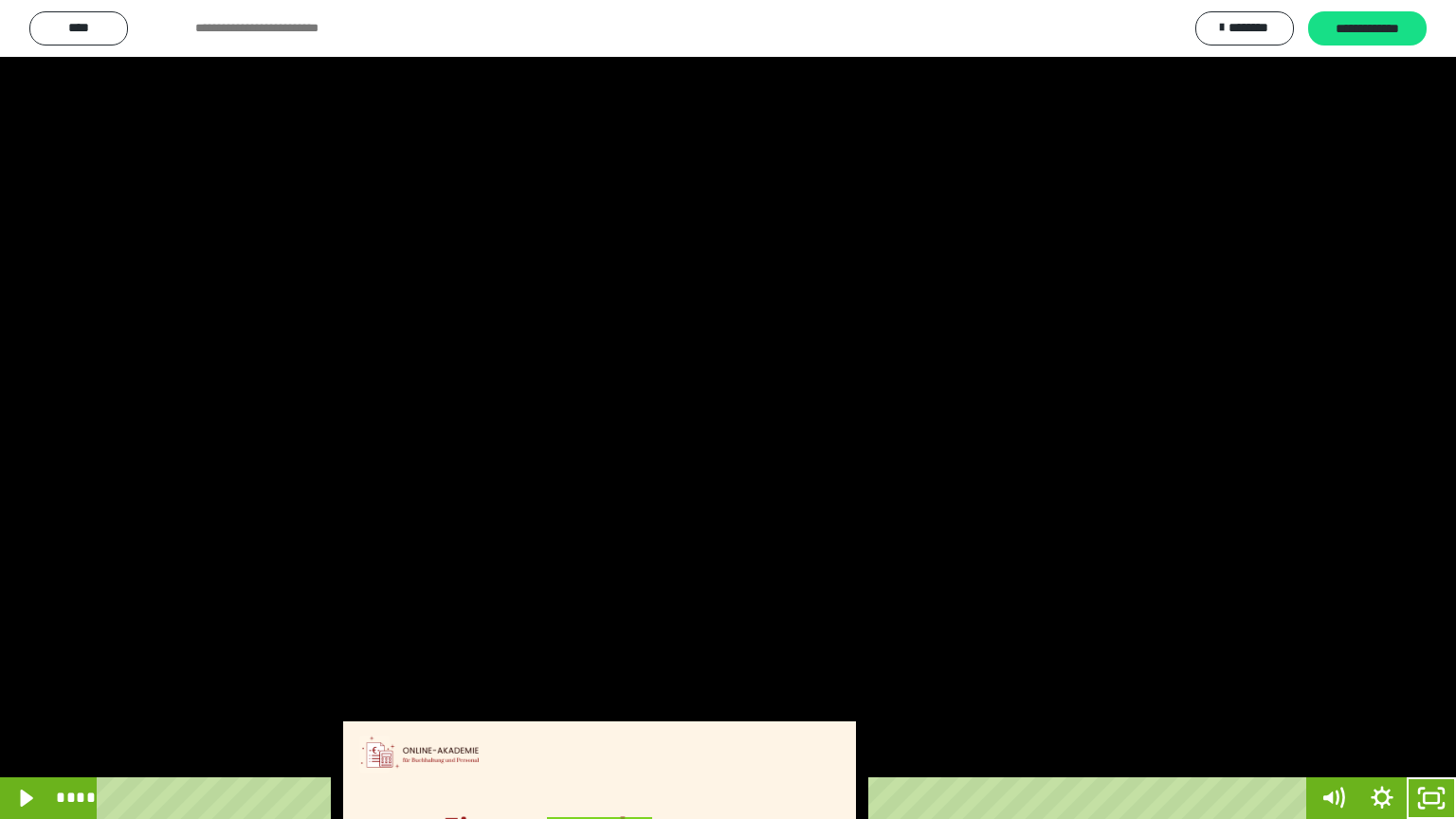 click at bounding box center [728, 410] 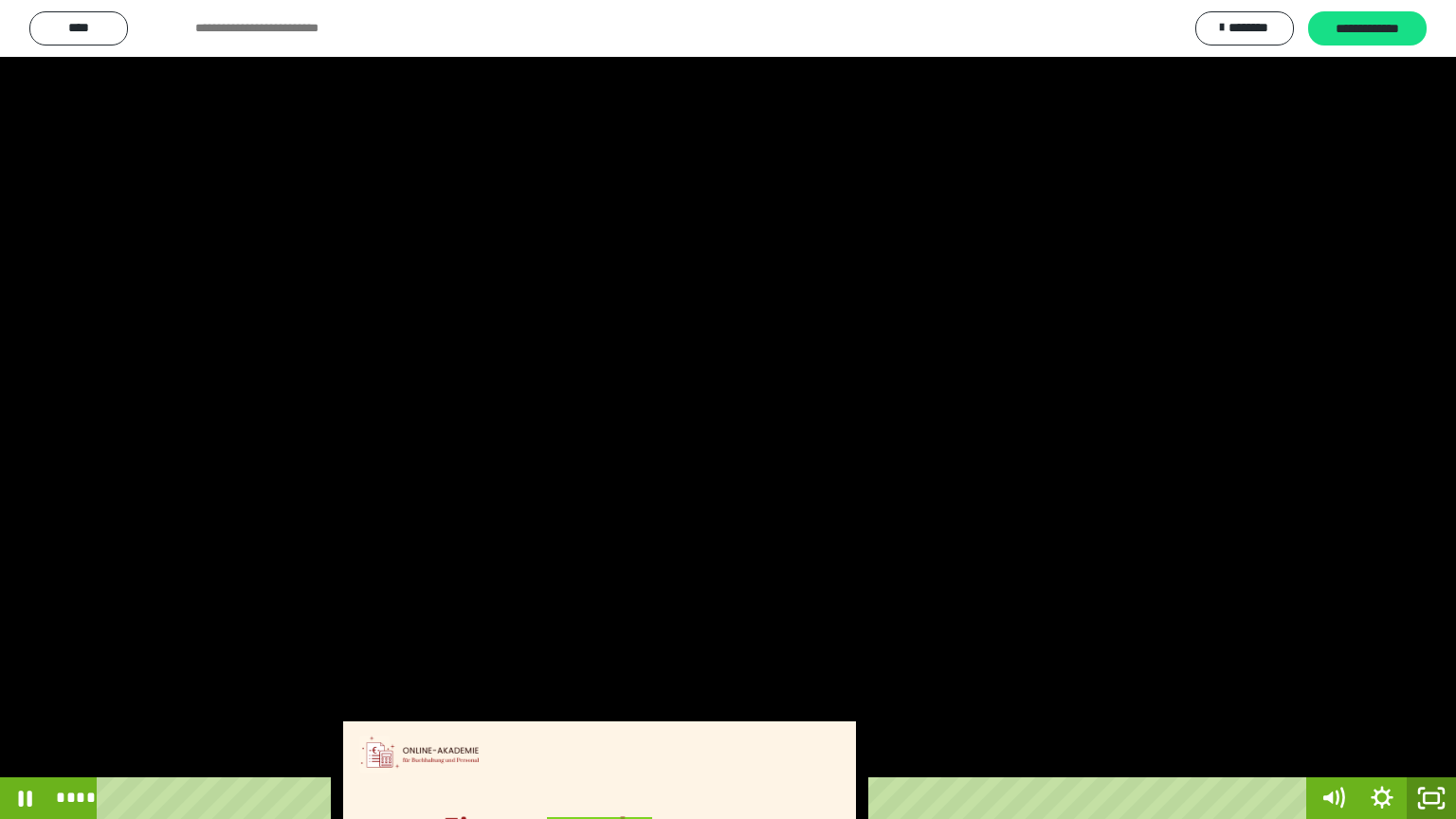 click 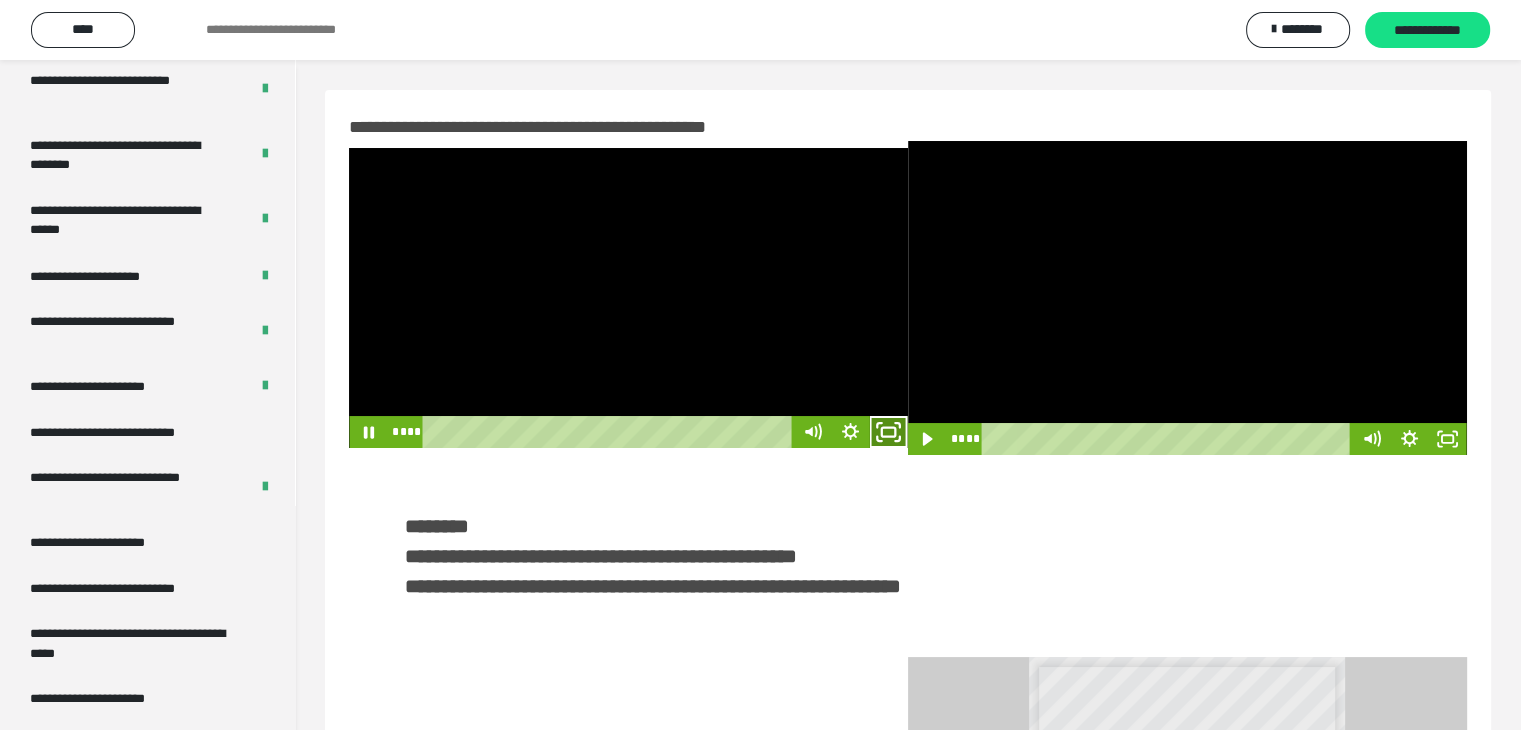 click 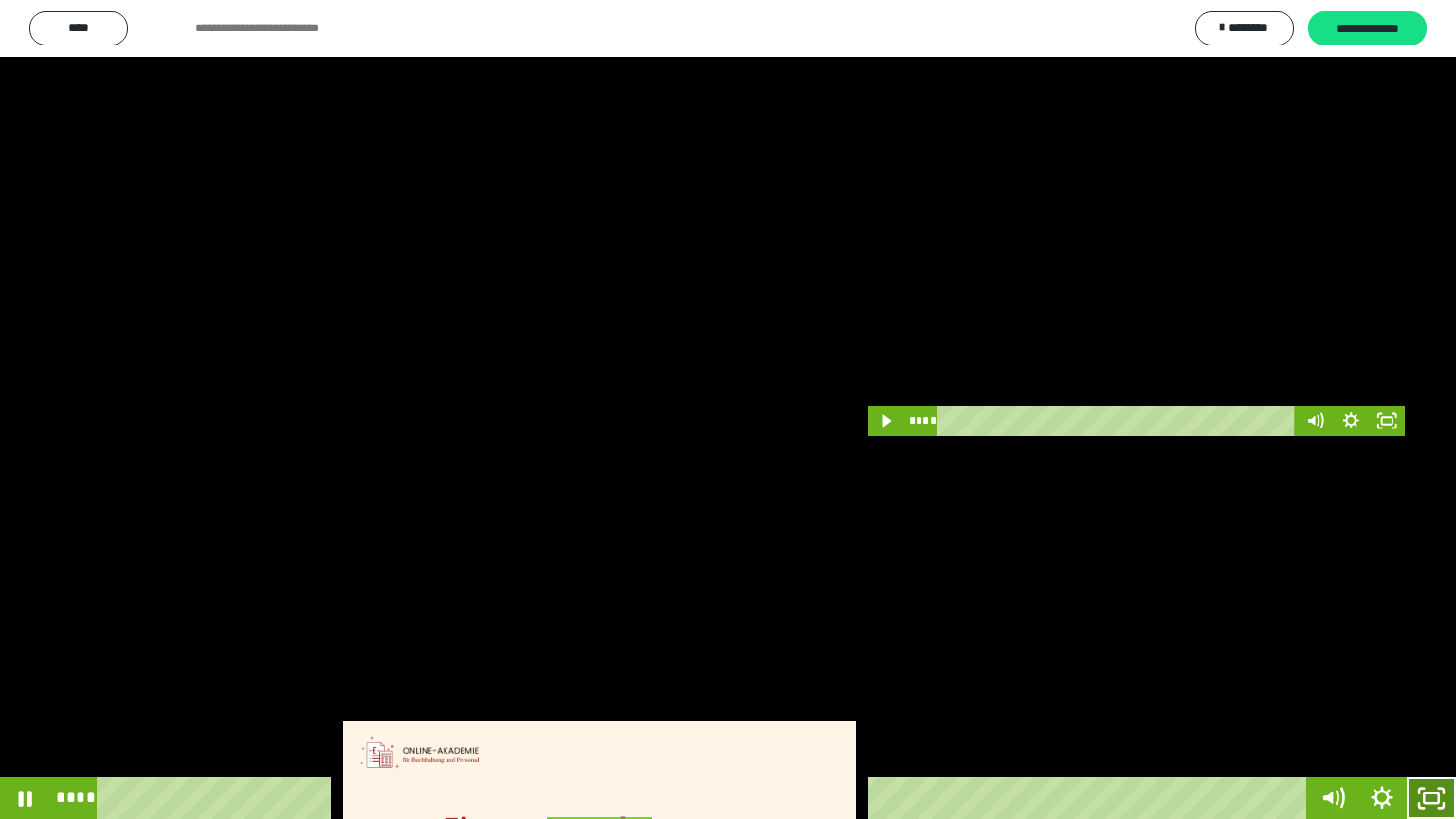 click 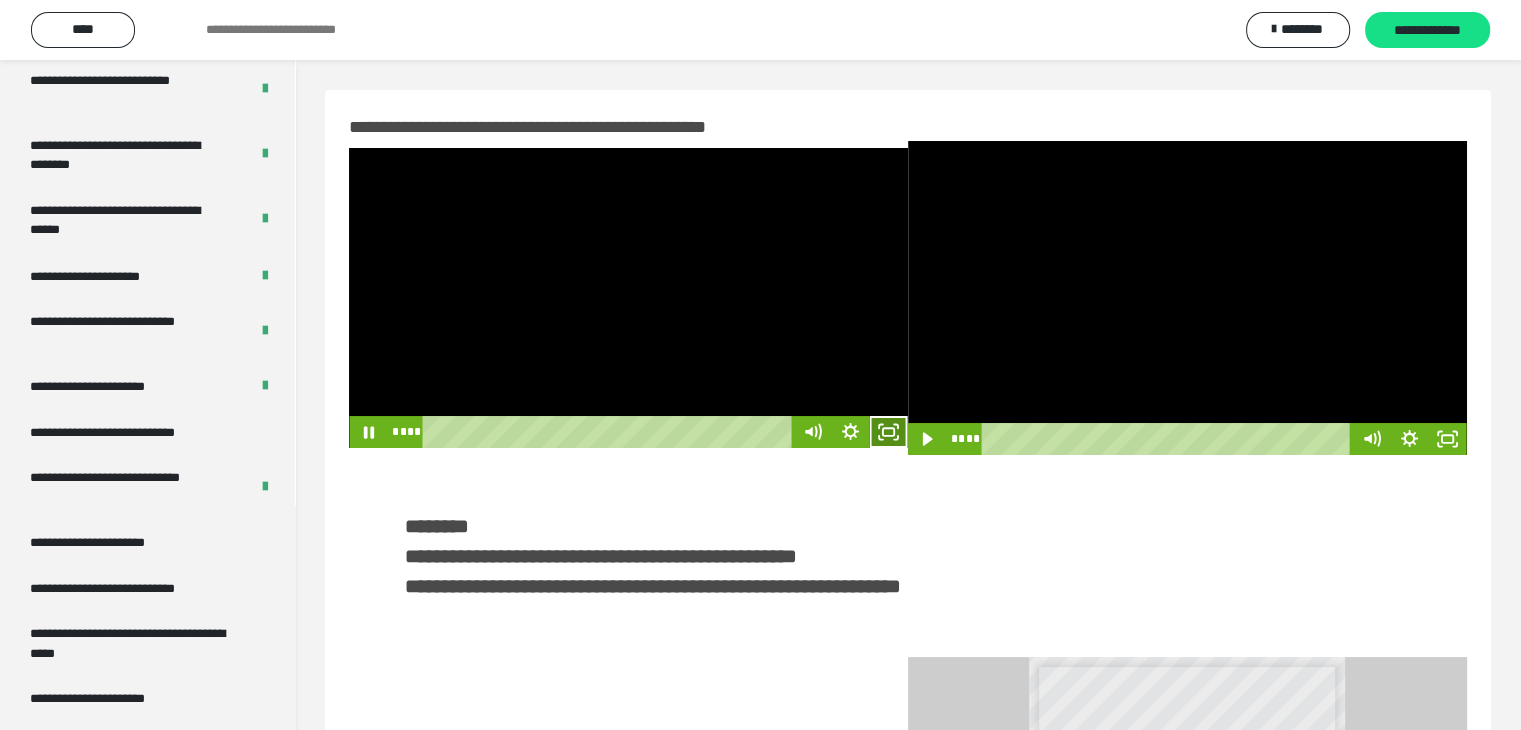 click 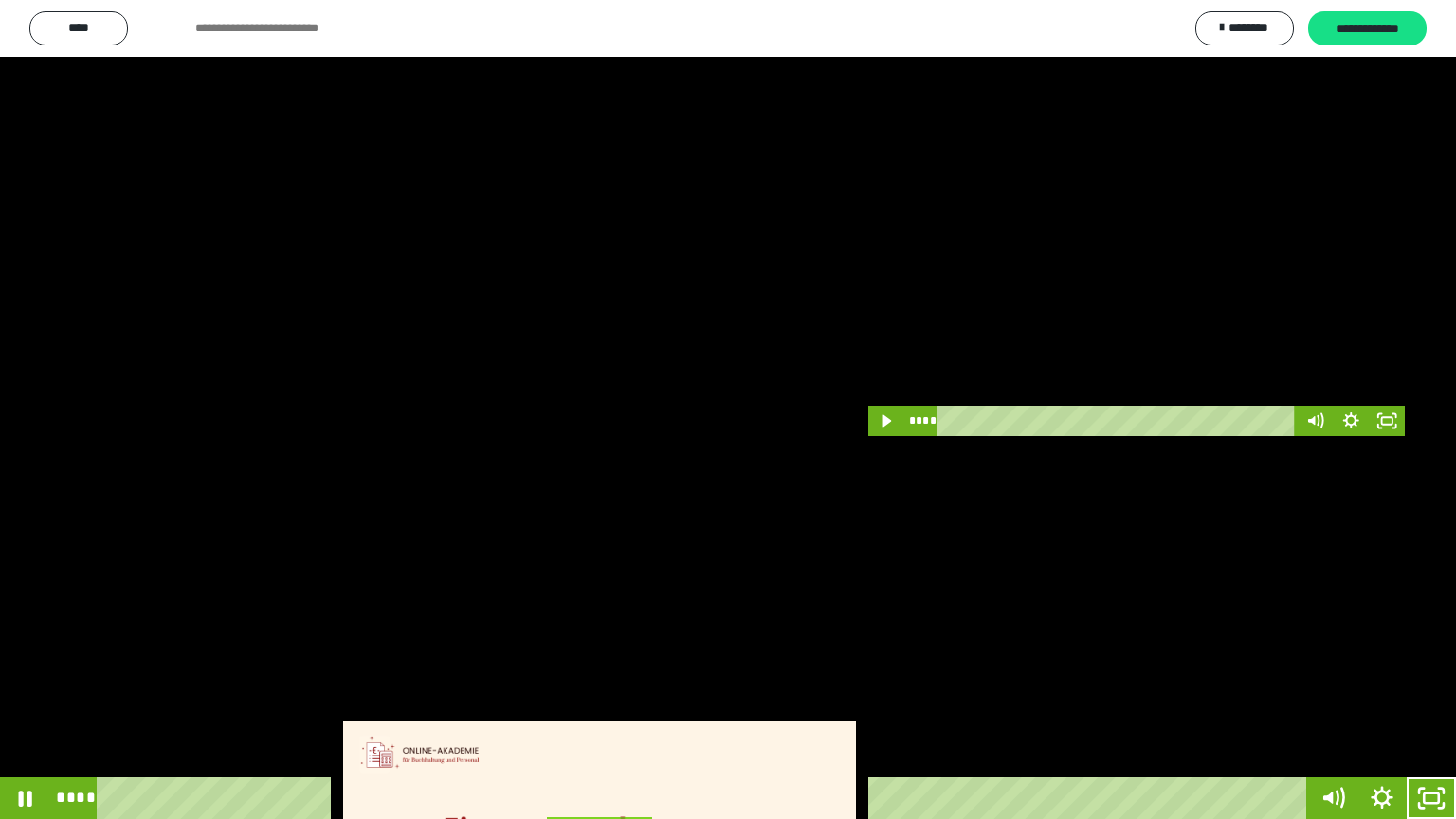 drag, startPoint x: 770, startPoint y: 491, endPoint x: 928, endPoint y: 594, distance: 188.60806 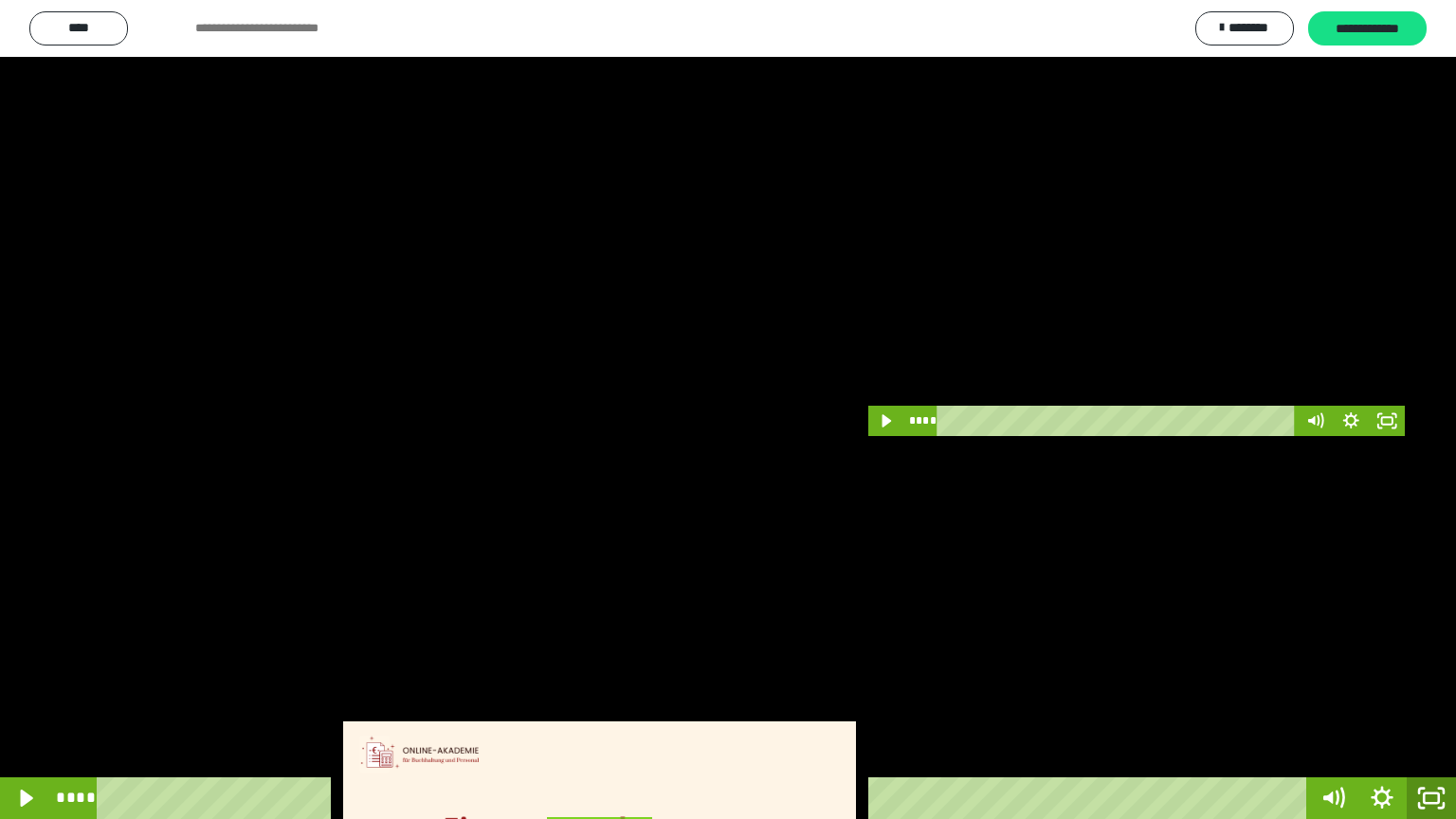 click 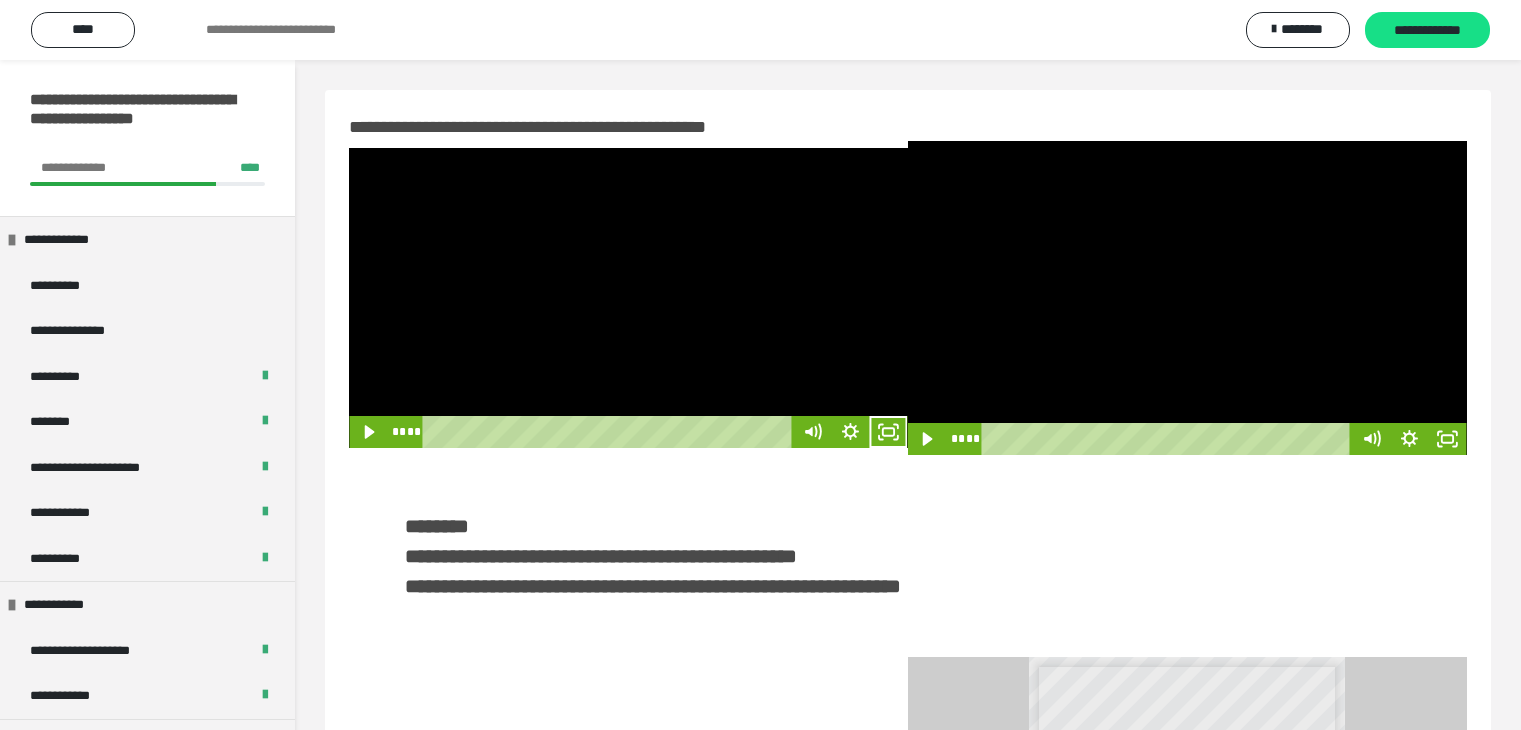 scroll, scrollTop: 0, scrollLeft: 0, axis: both 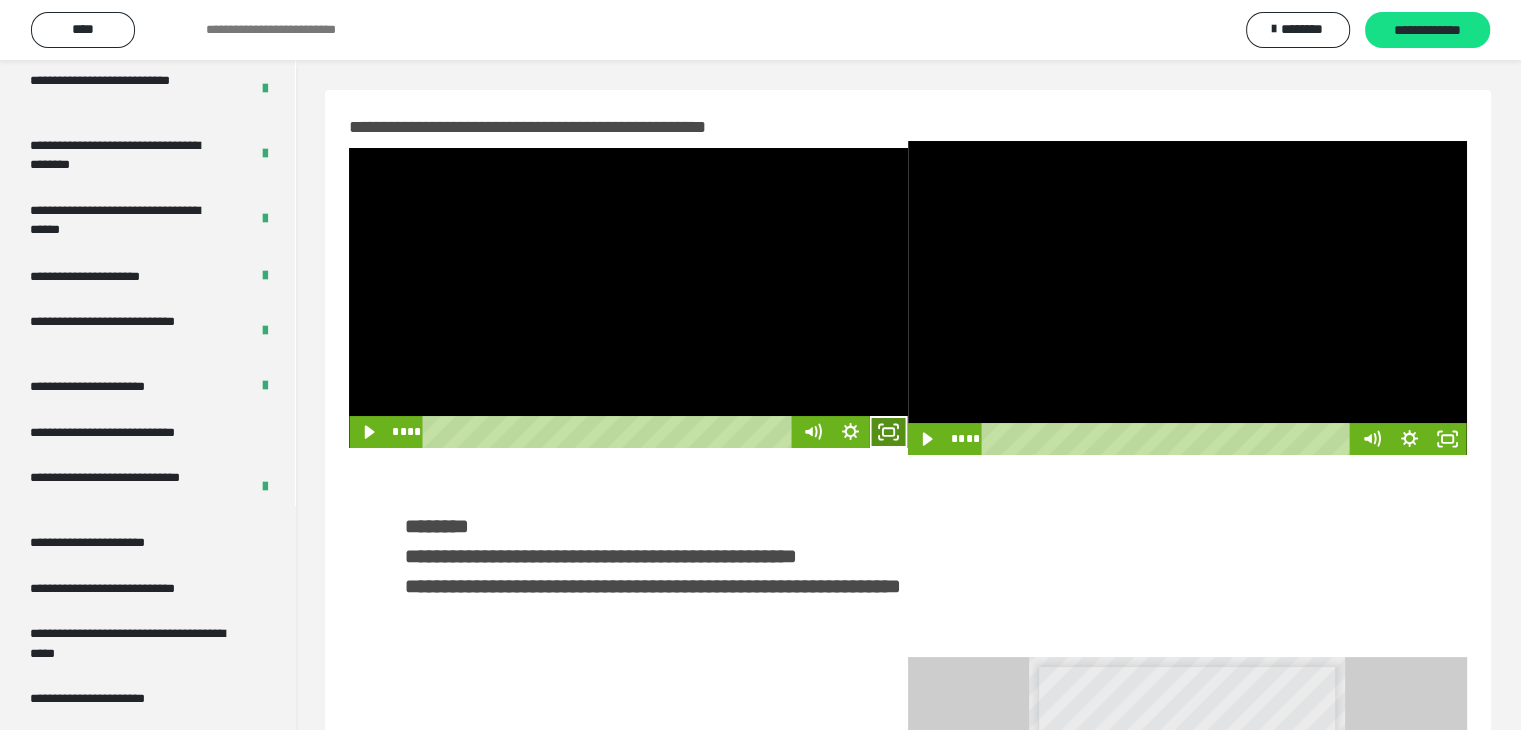 click 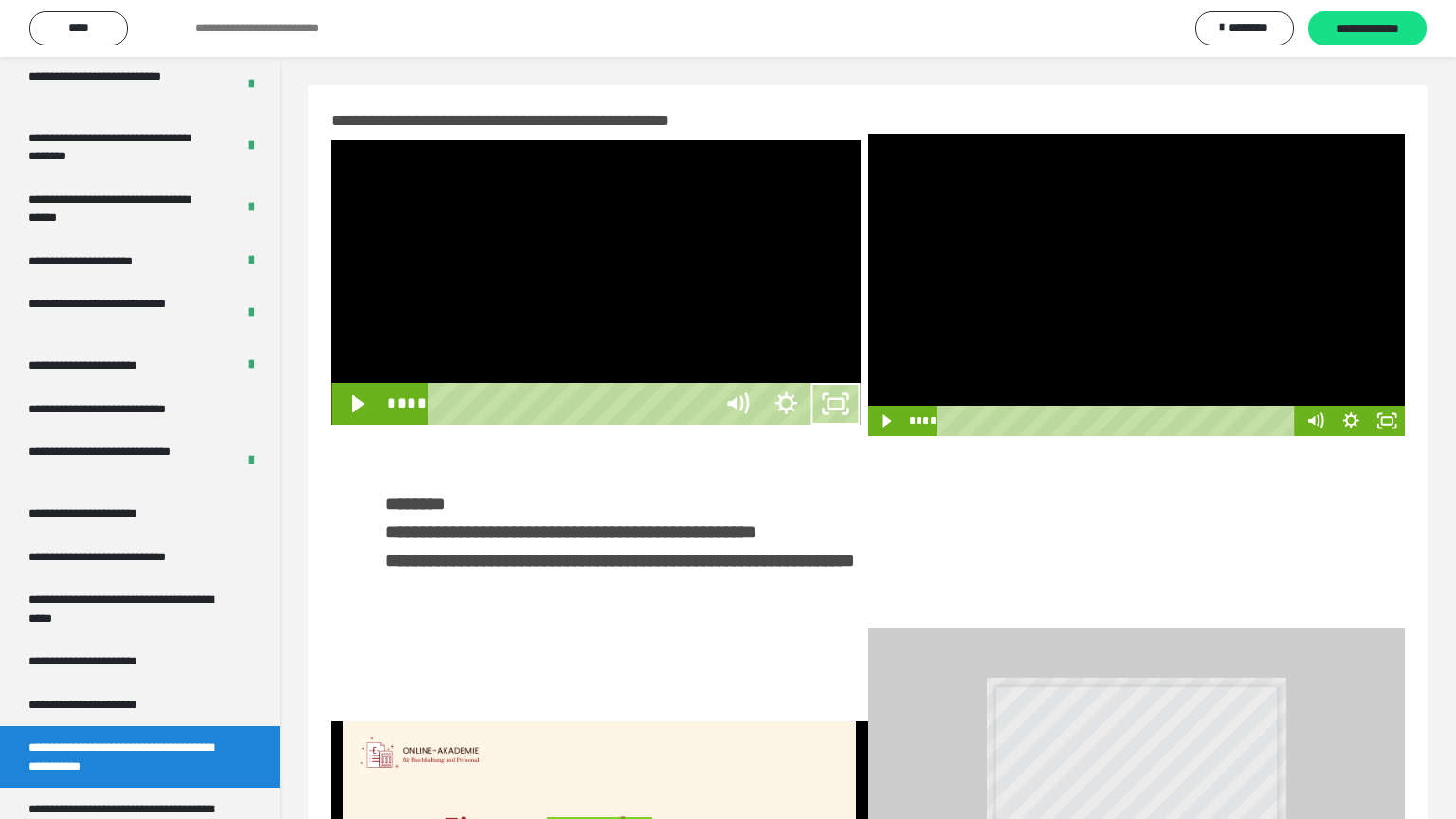 type 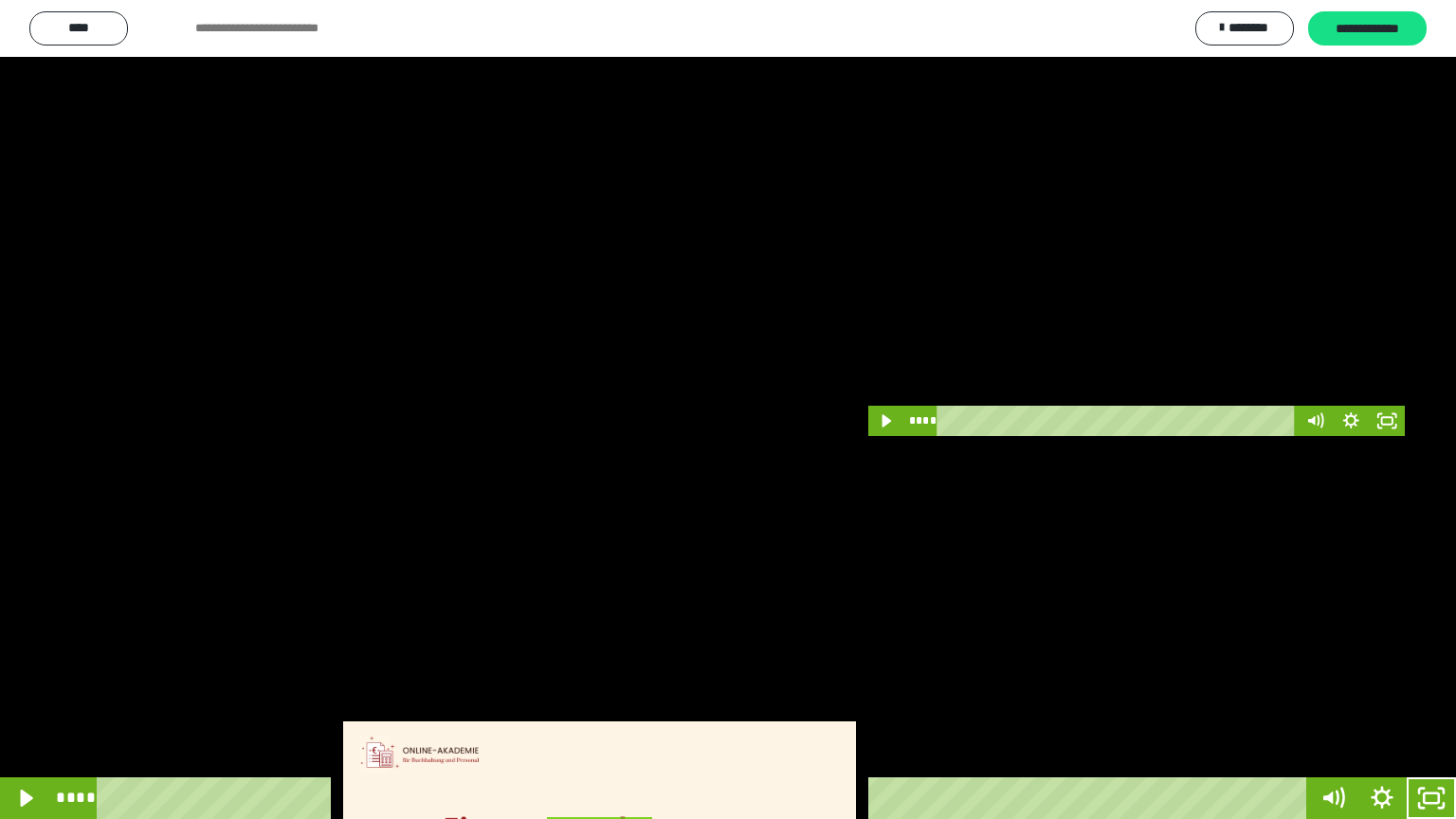 click at bounding box center (728, 410) 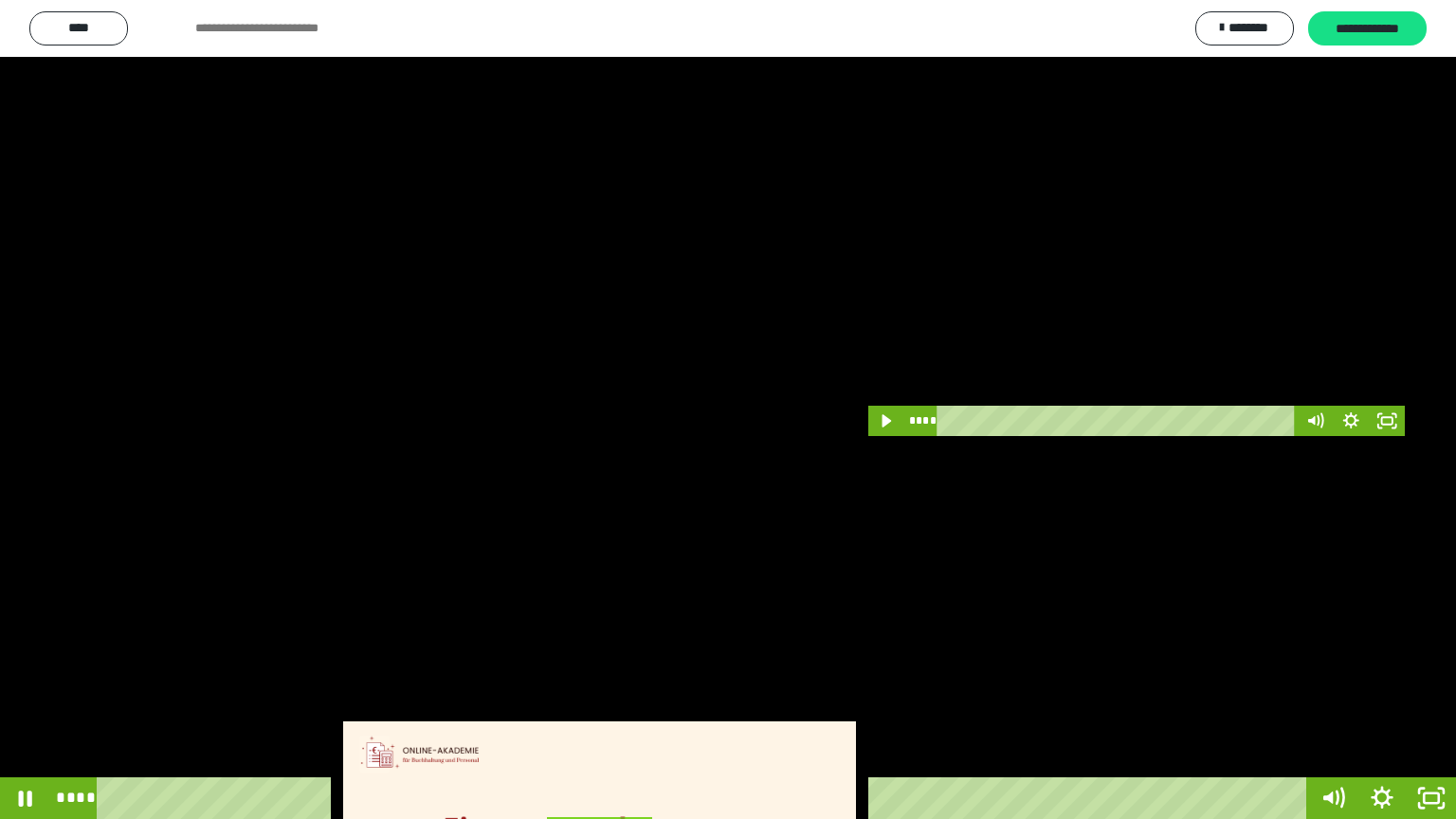 type 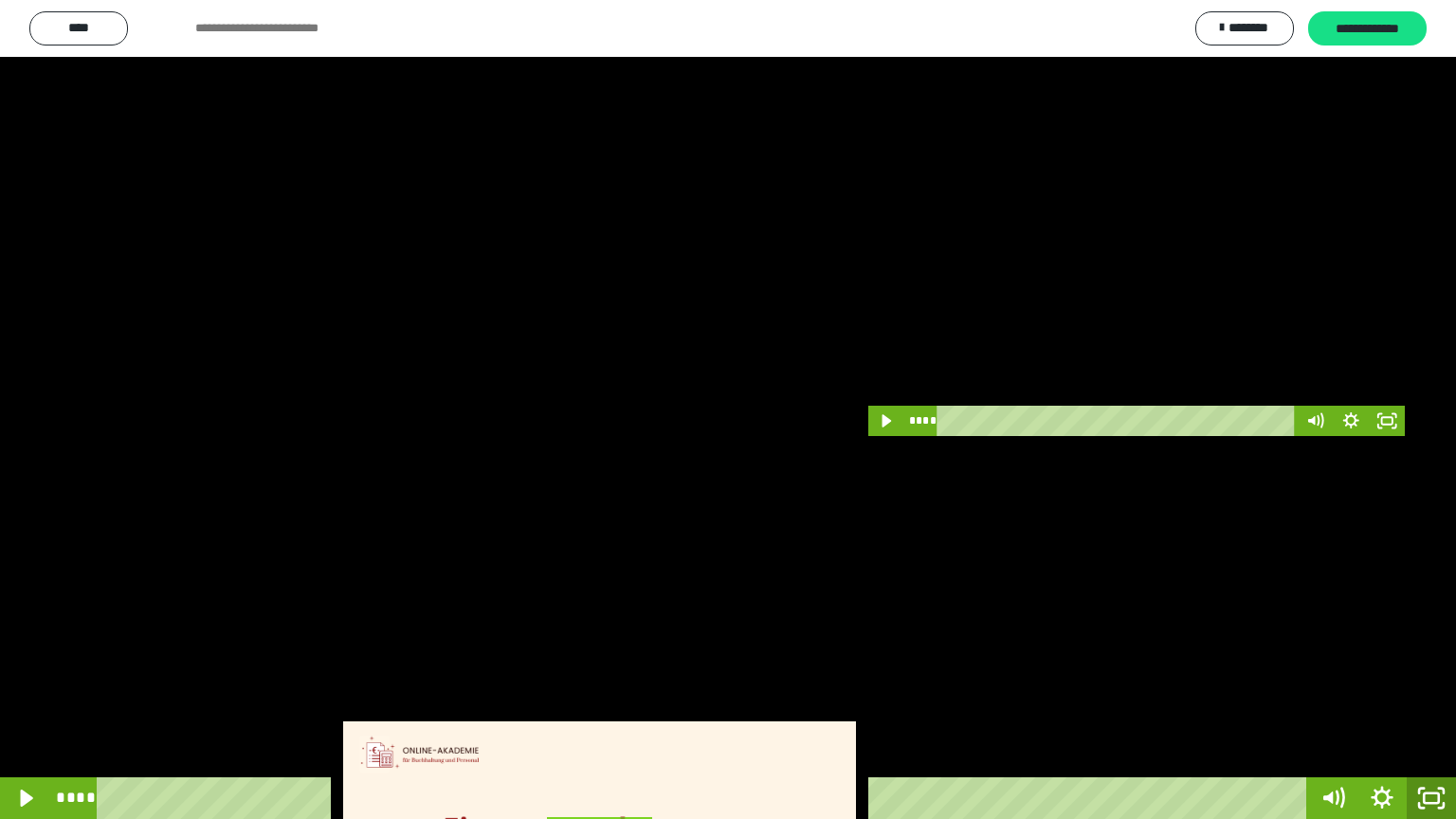 click 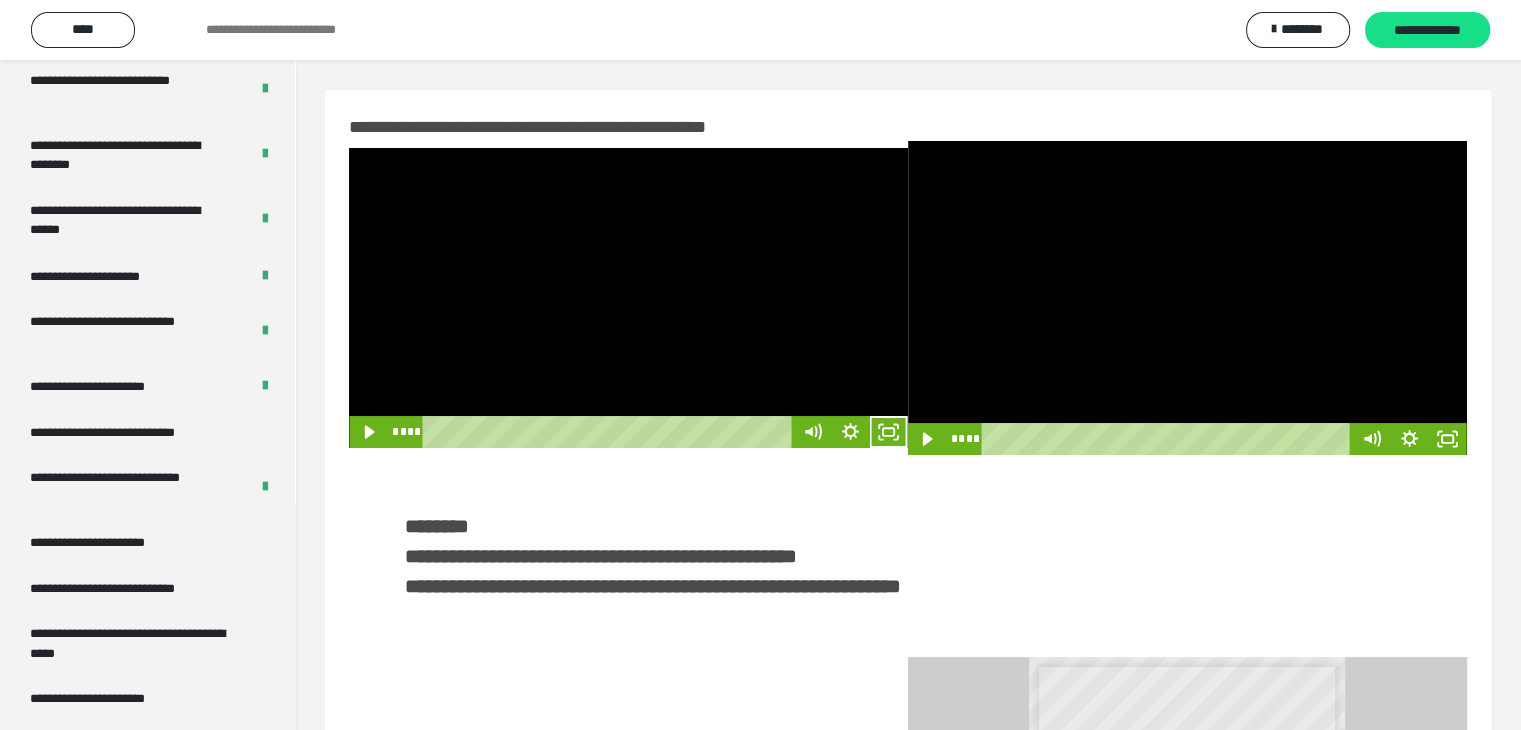 click at bounding box center [628, 298] 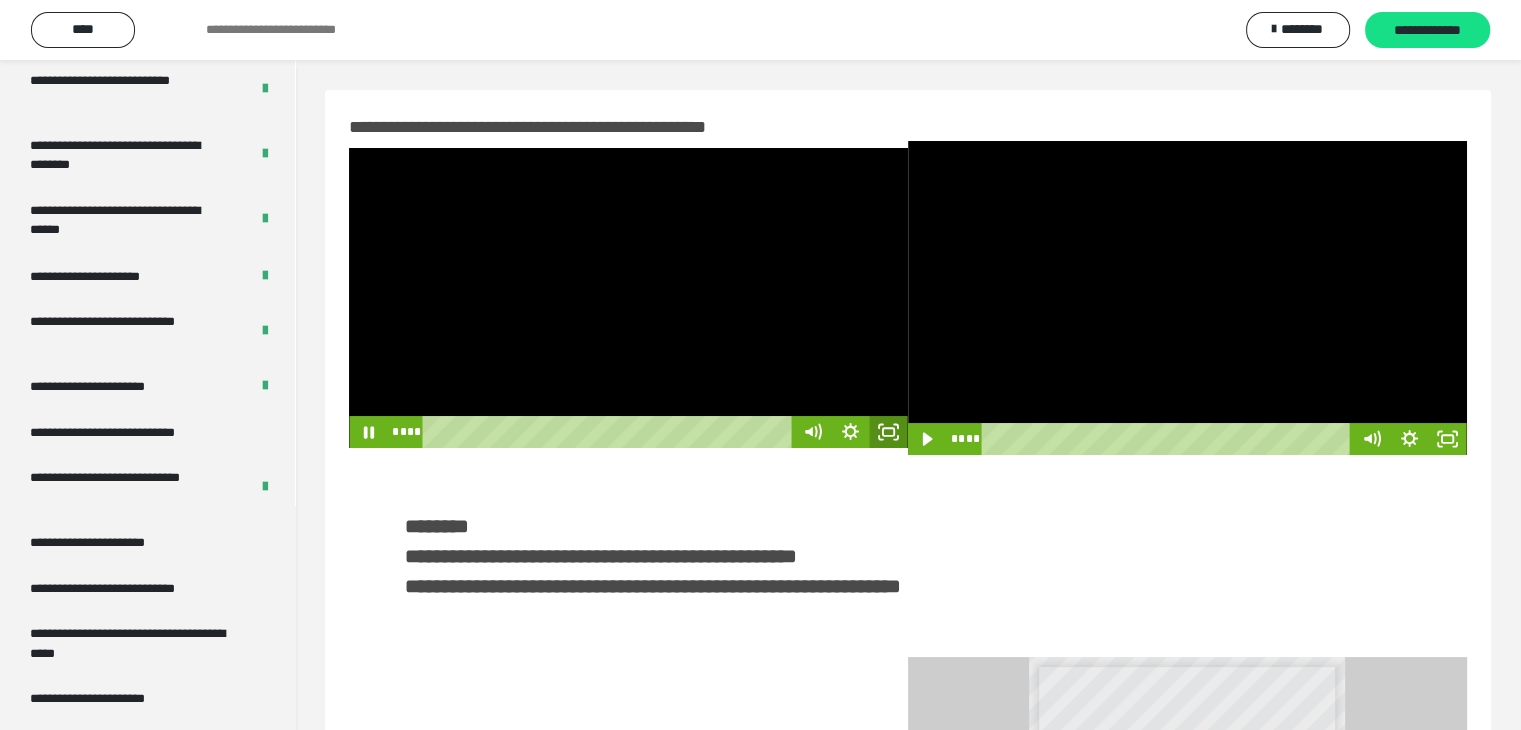 click 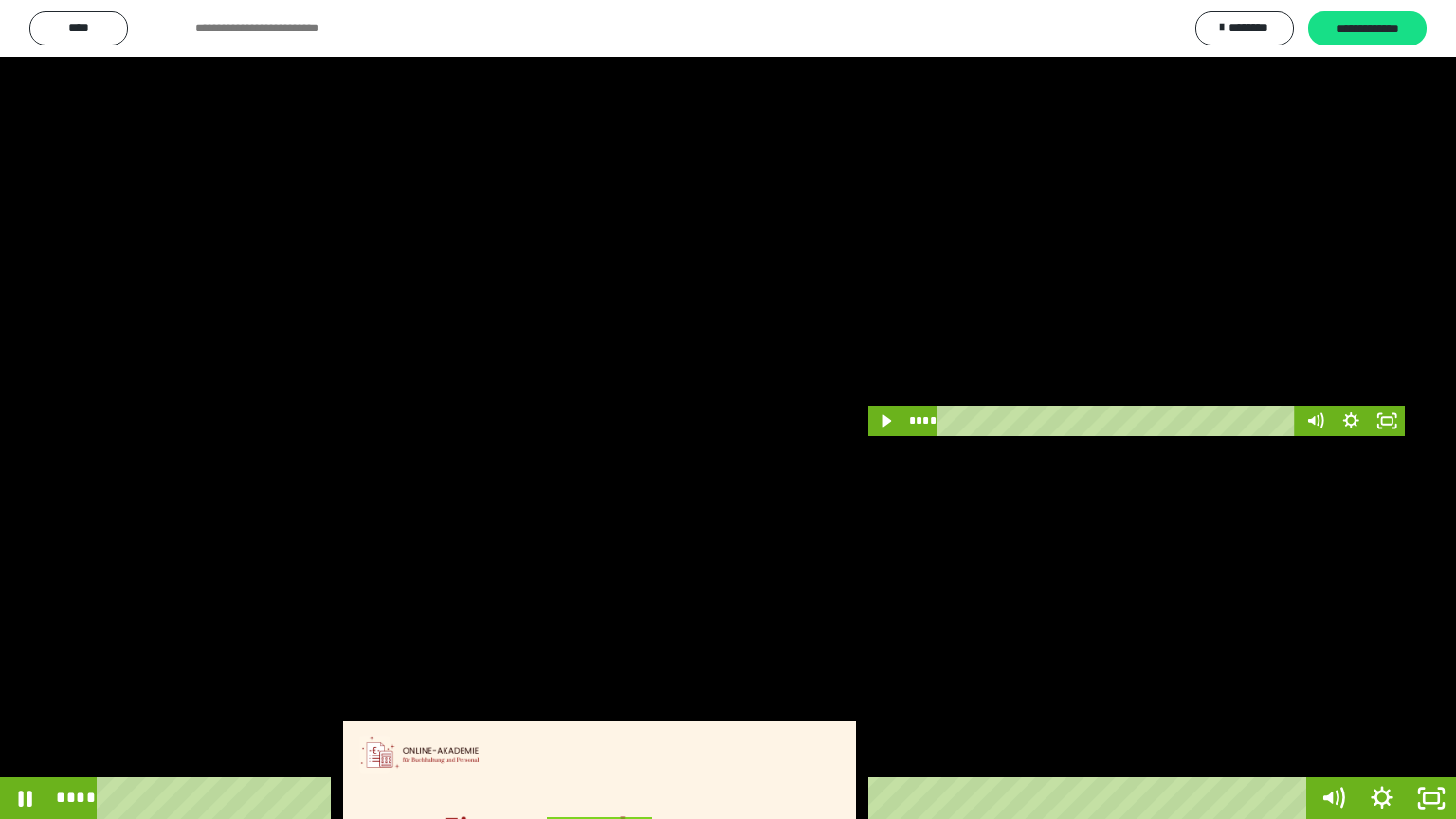 drag, startPoint x: 723, startPoint y: 512, endPoint x: 884, endPoint y: 685, distance: 236.32605 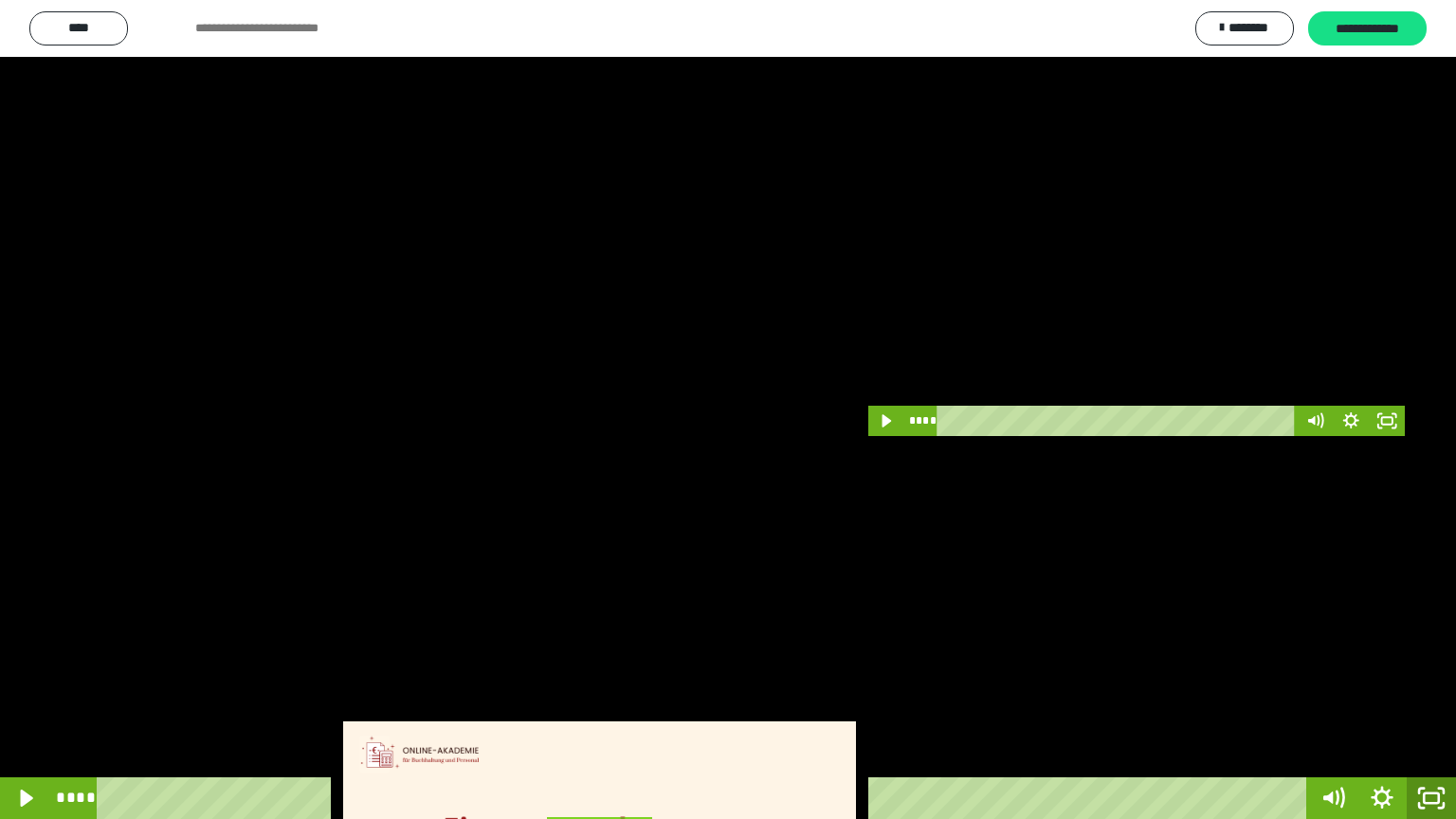 click 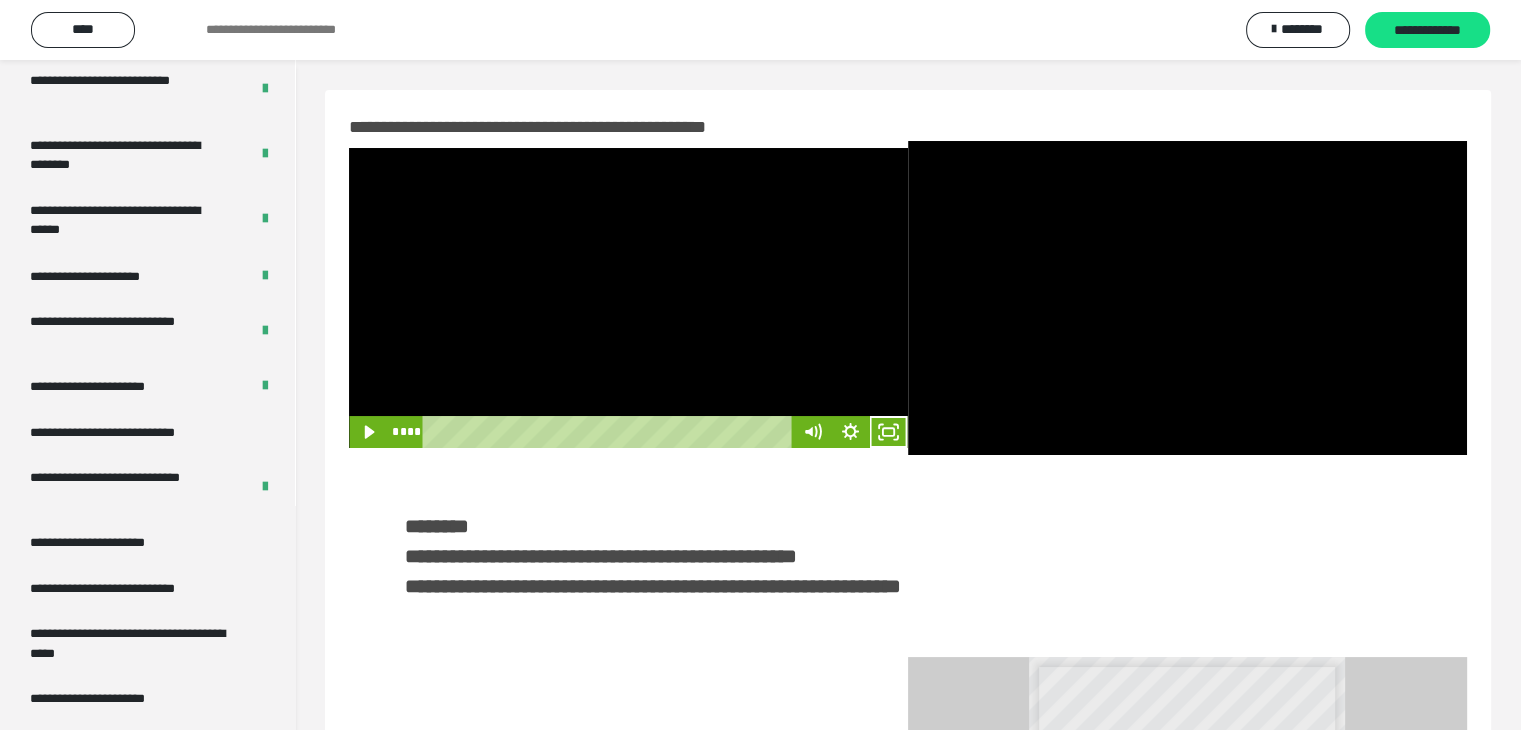 click at bounding box center [628, 298] 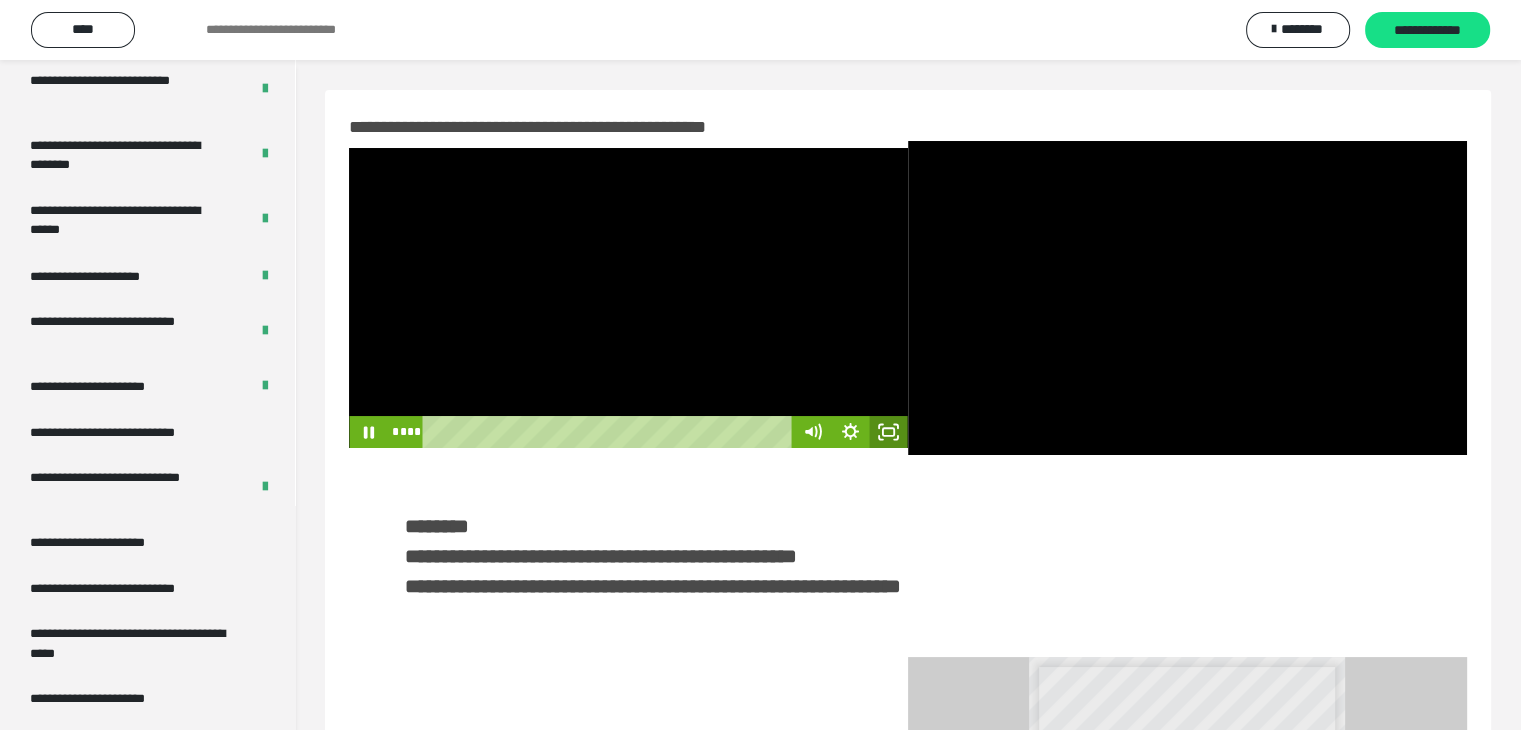 click 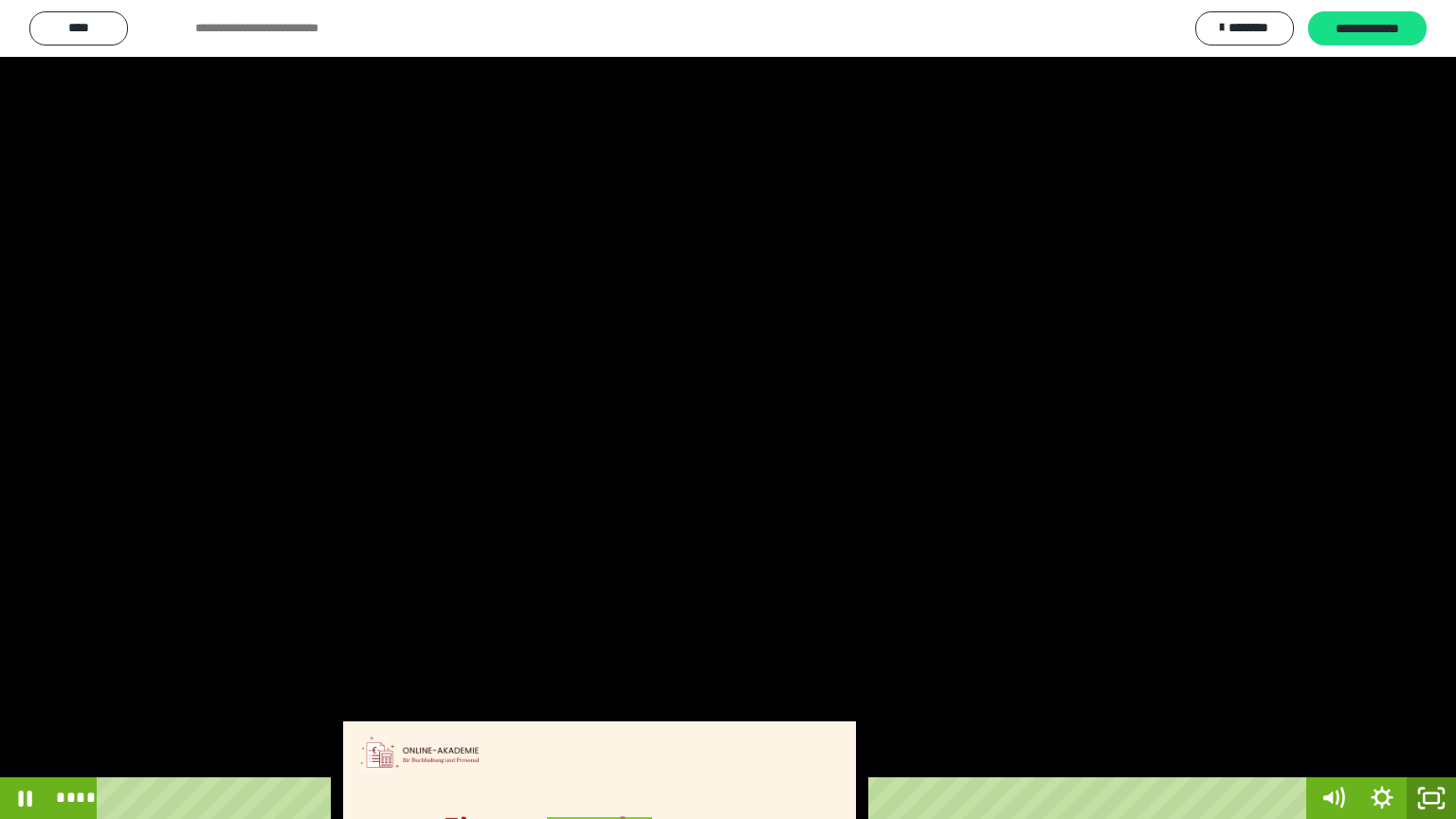 click 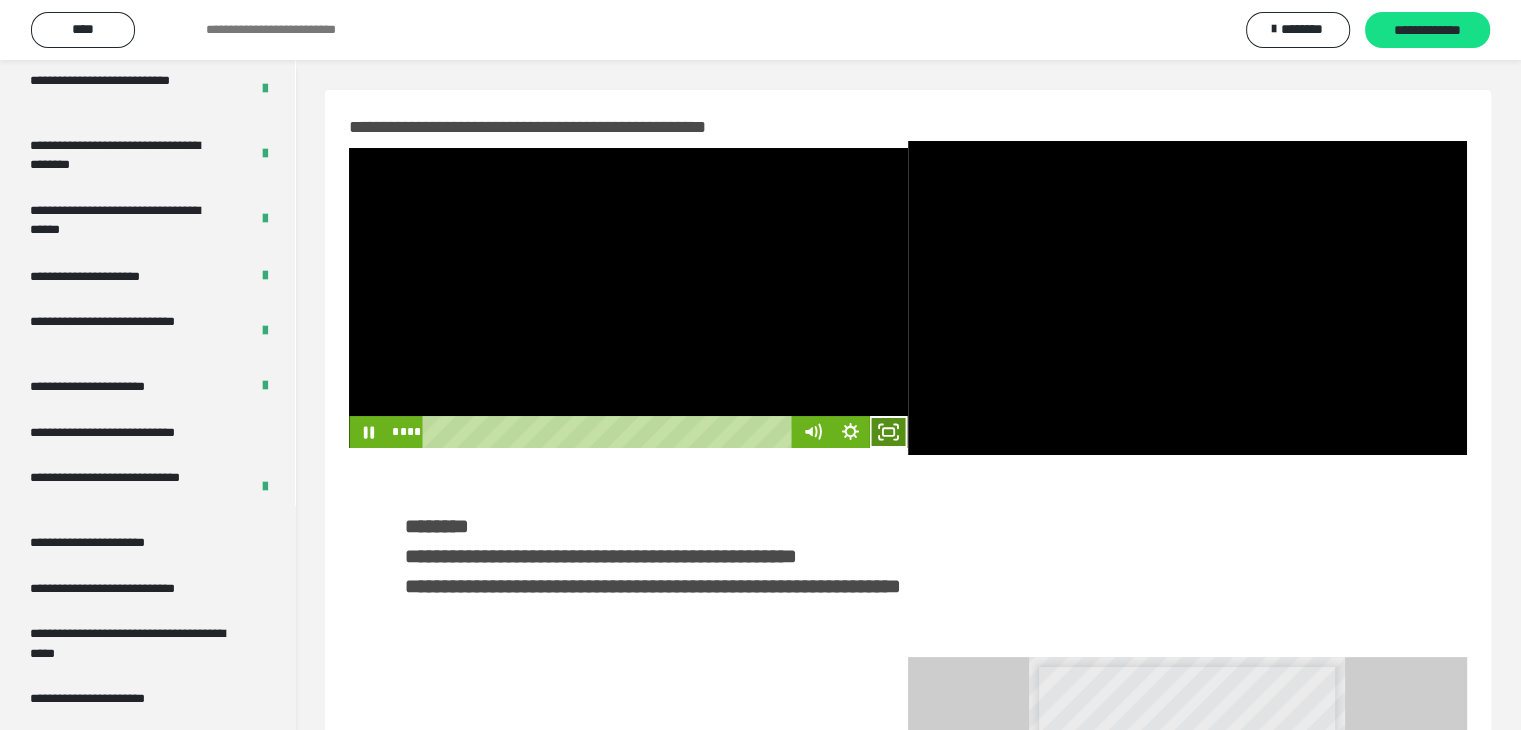 click 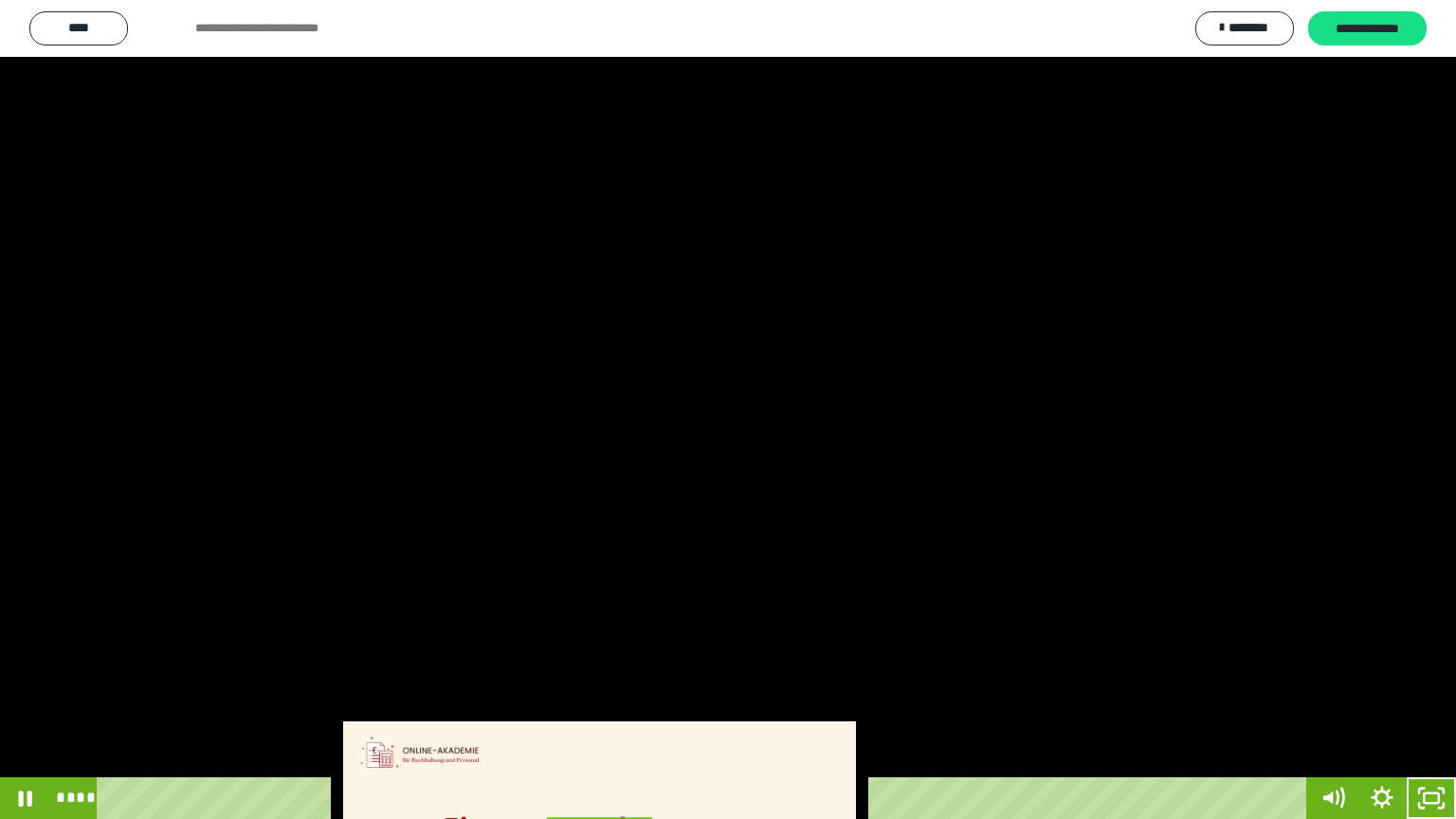 click at bounding box center (728, 410) 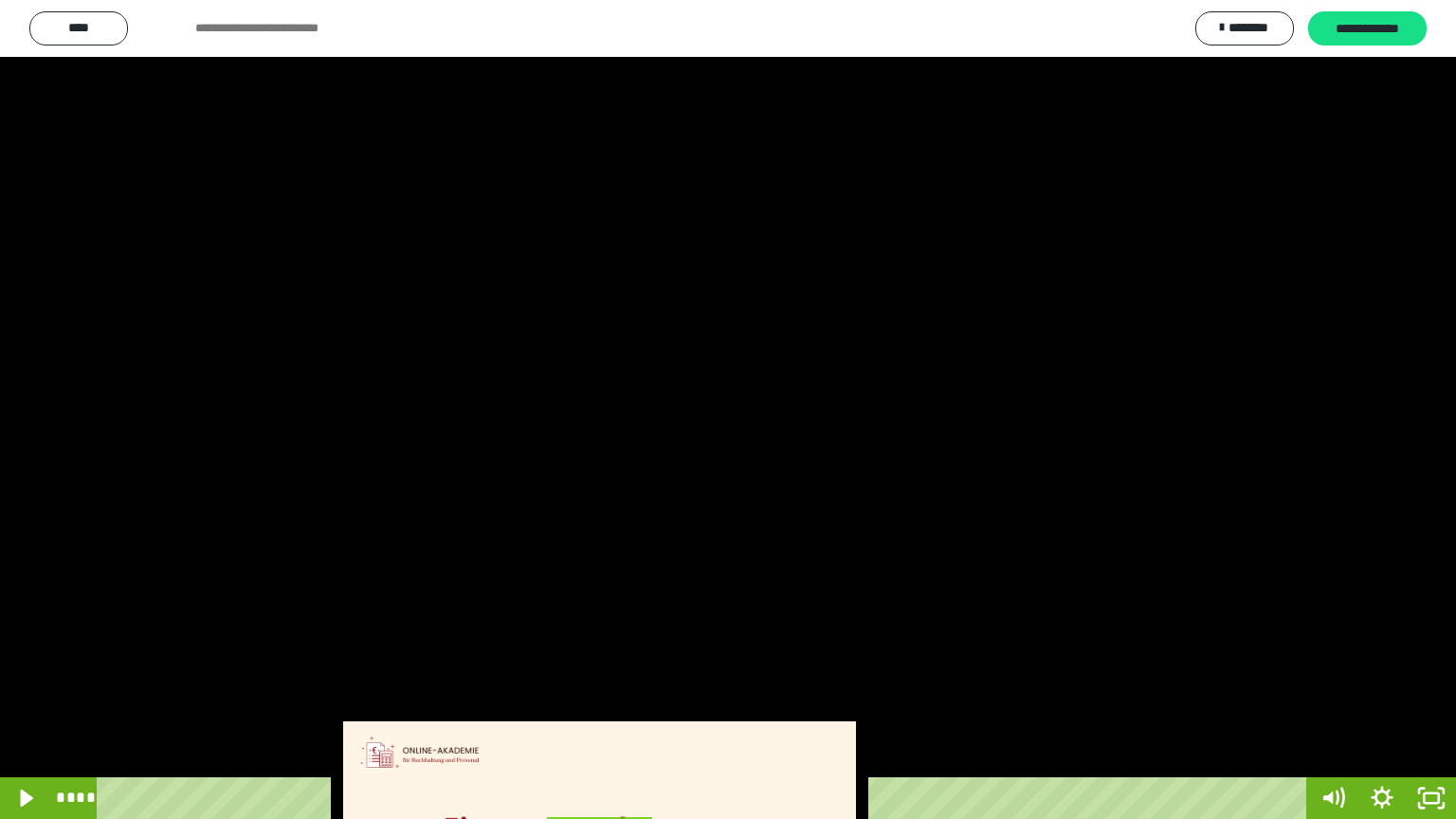 click at bounding box center [728, 410] 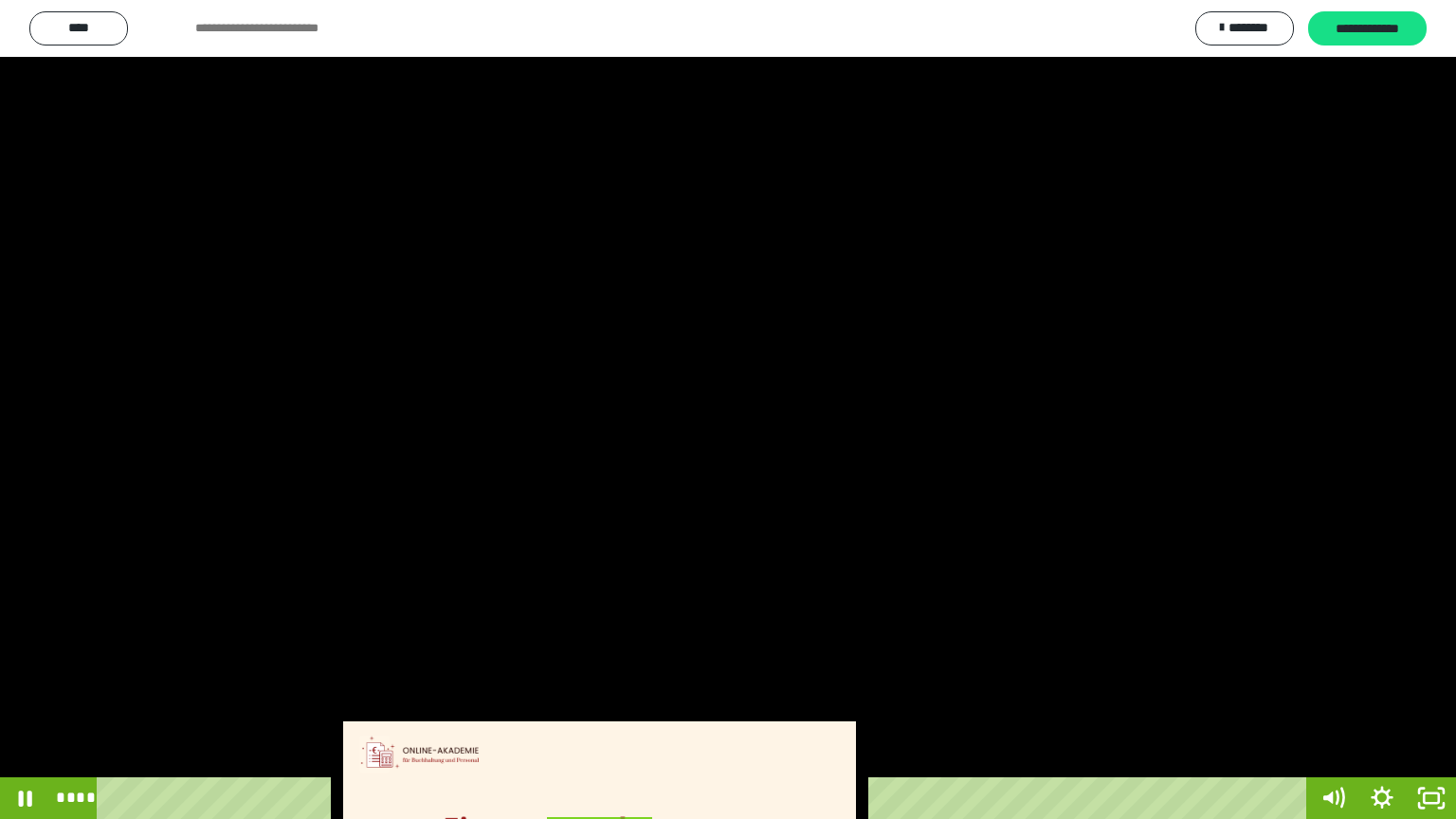click at bounding box center [728, 410] 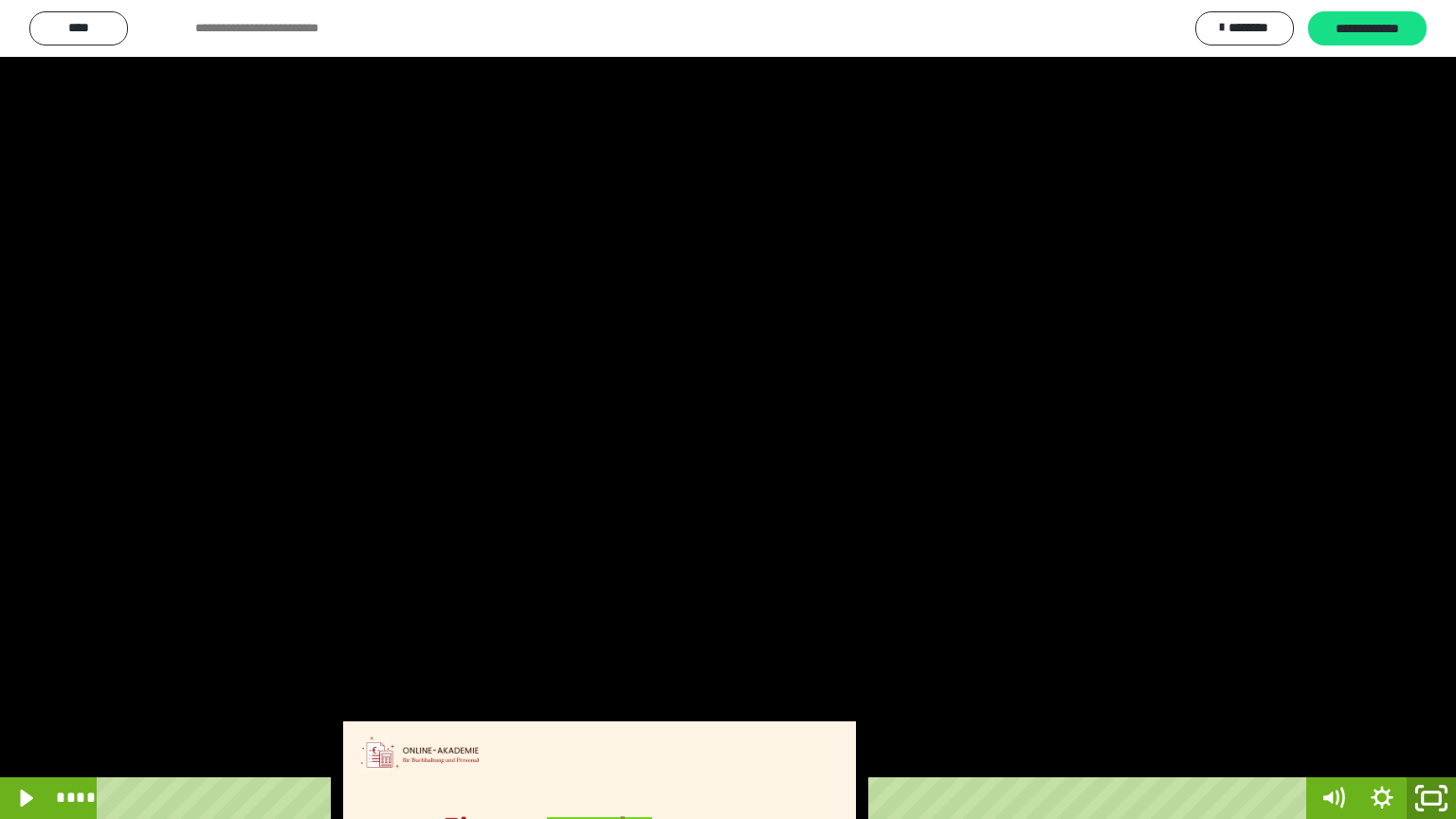 click 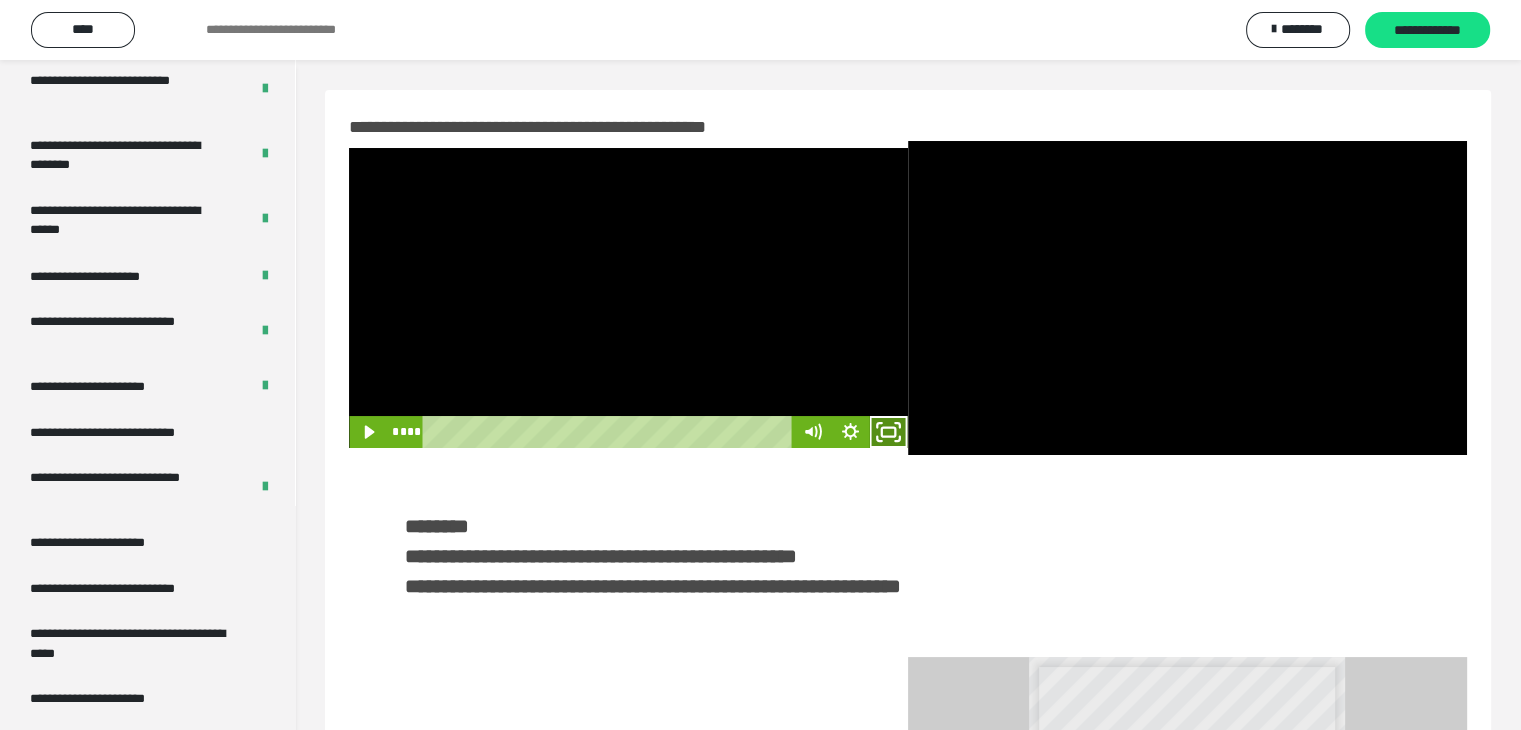 click 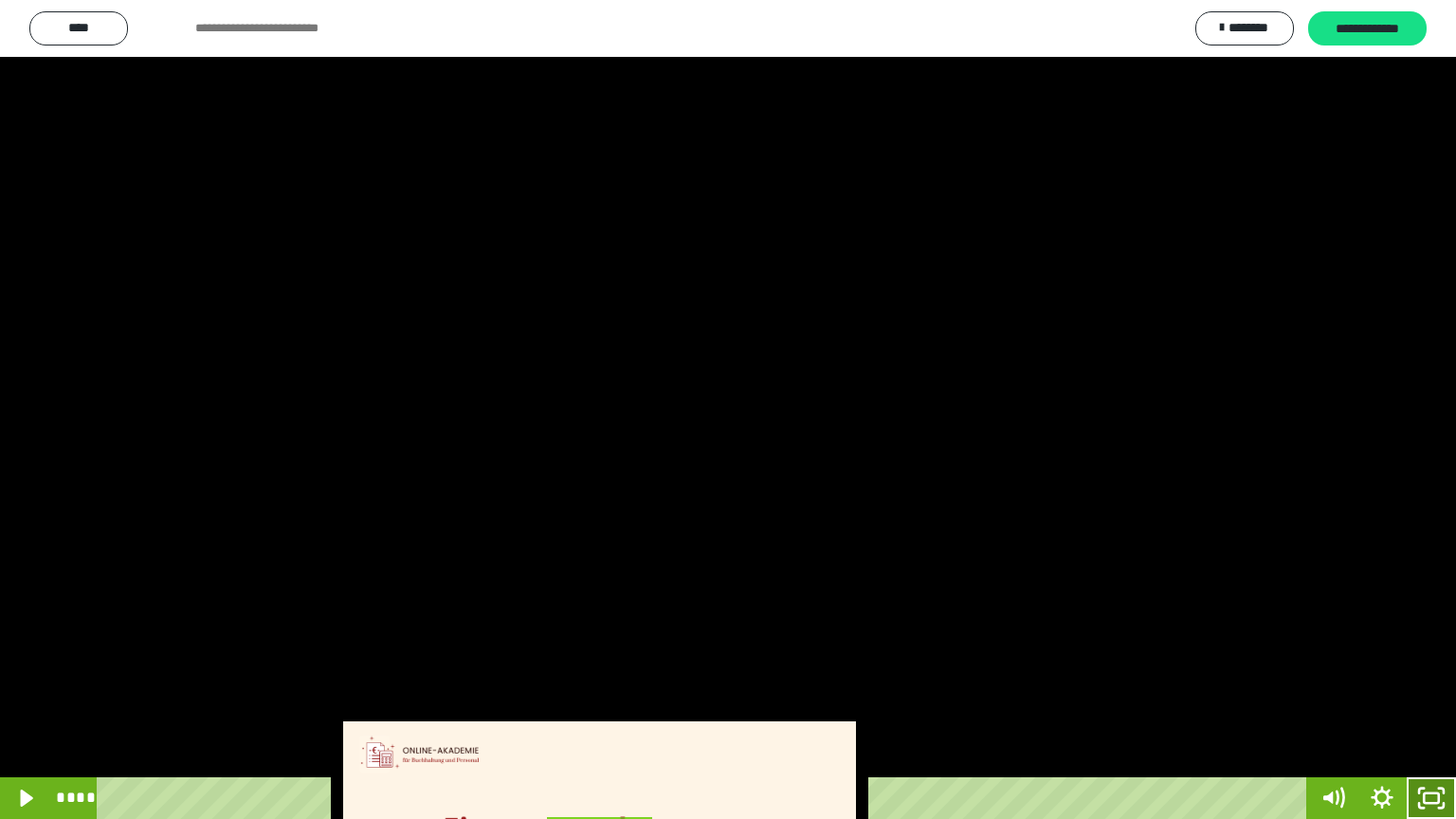 drag, startPoint x: 1448, startPoint y: 807, endPoint x: 1410, endPoint y: 733, distance: 83.186537 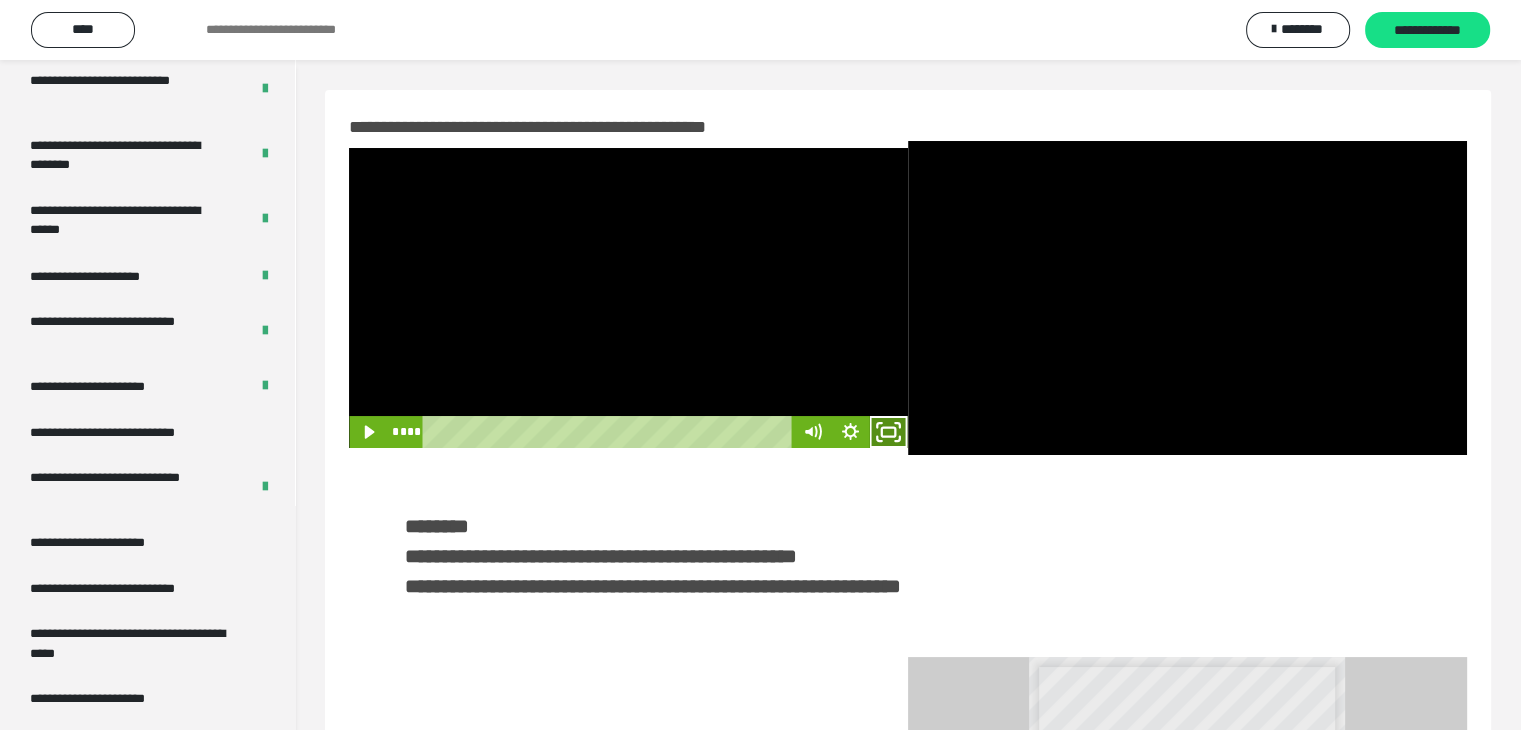 click 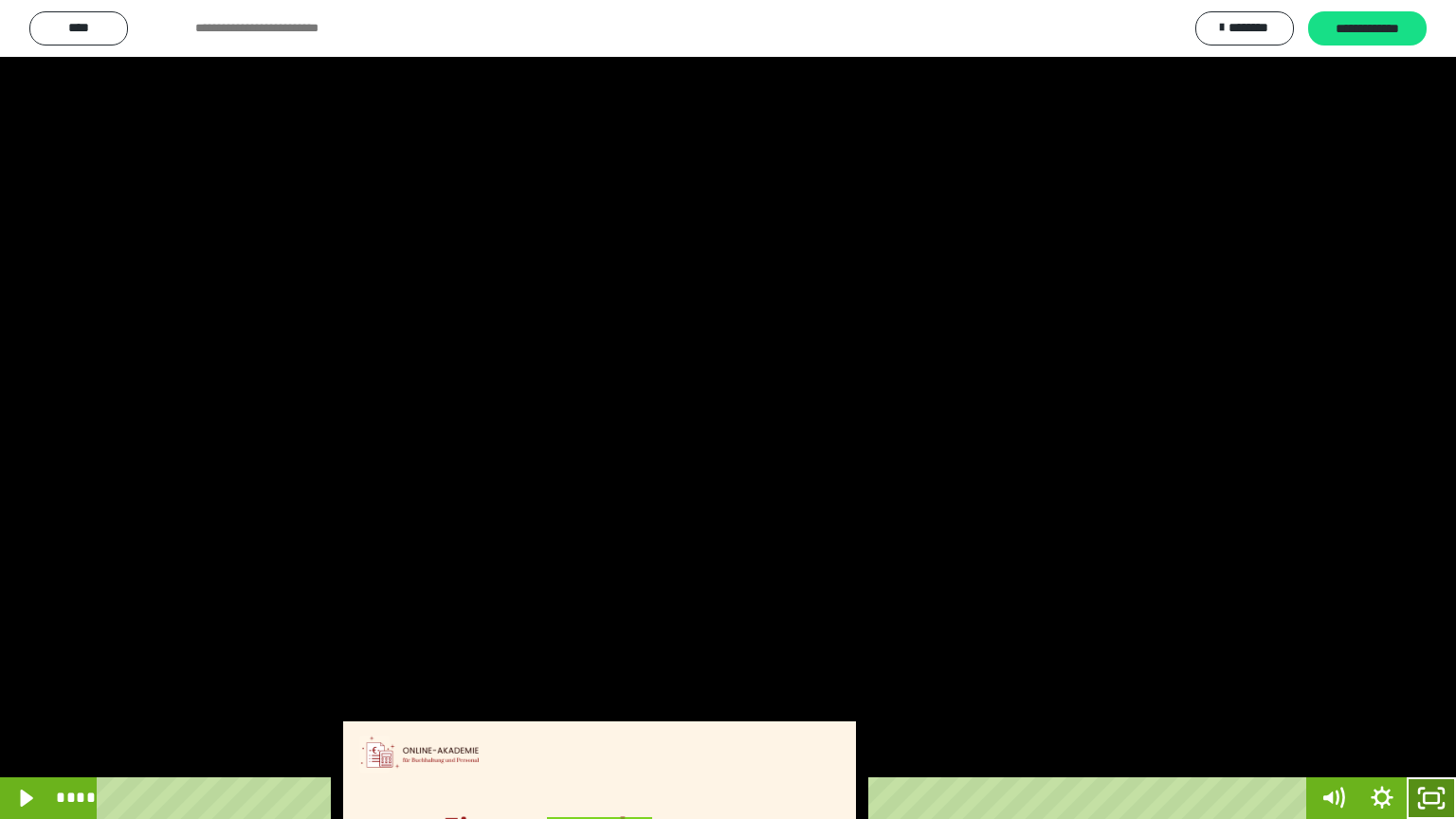 drag, startPoint x: 1437, startPoint y: 792, endPoint x: 1436, endPoint y: 657, distance: 135.0037 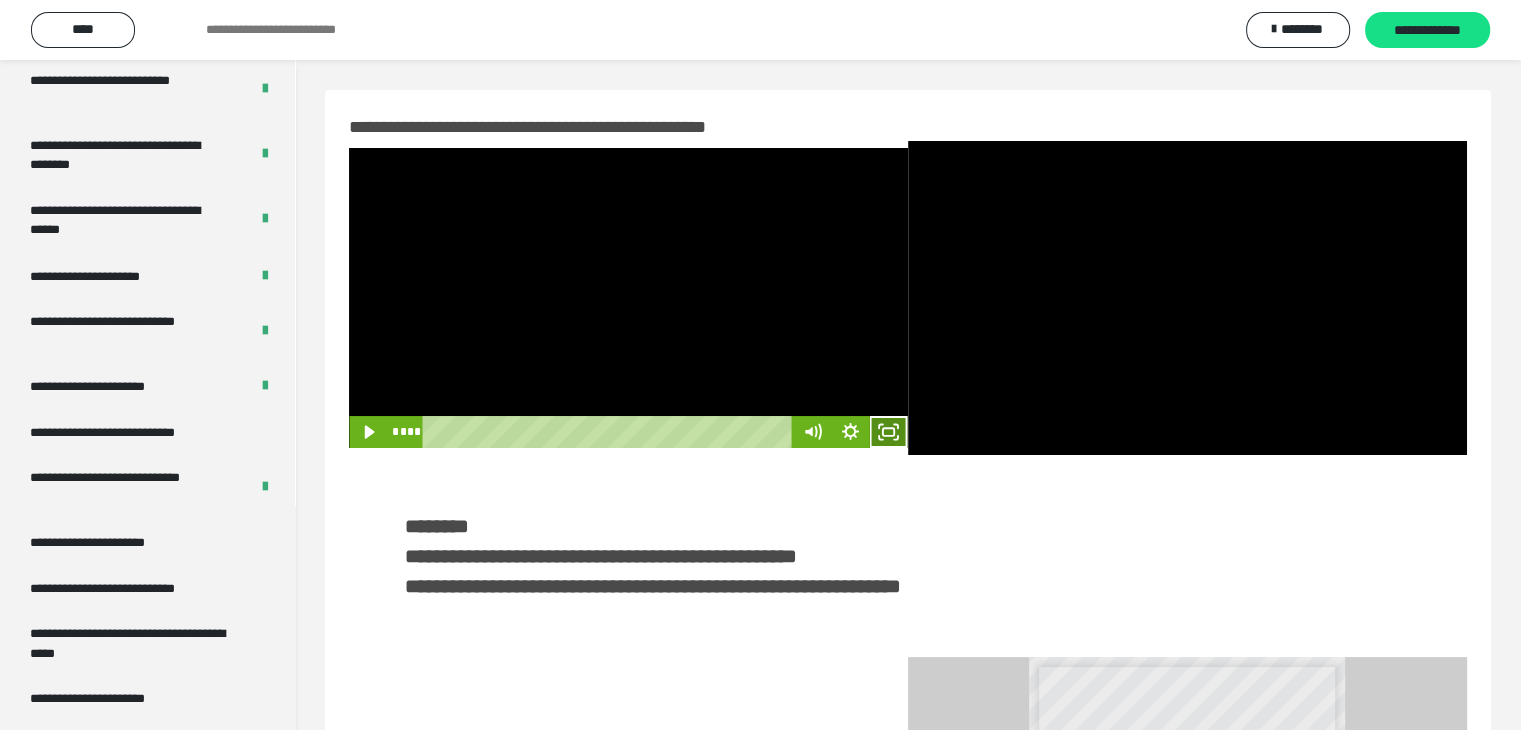 click 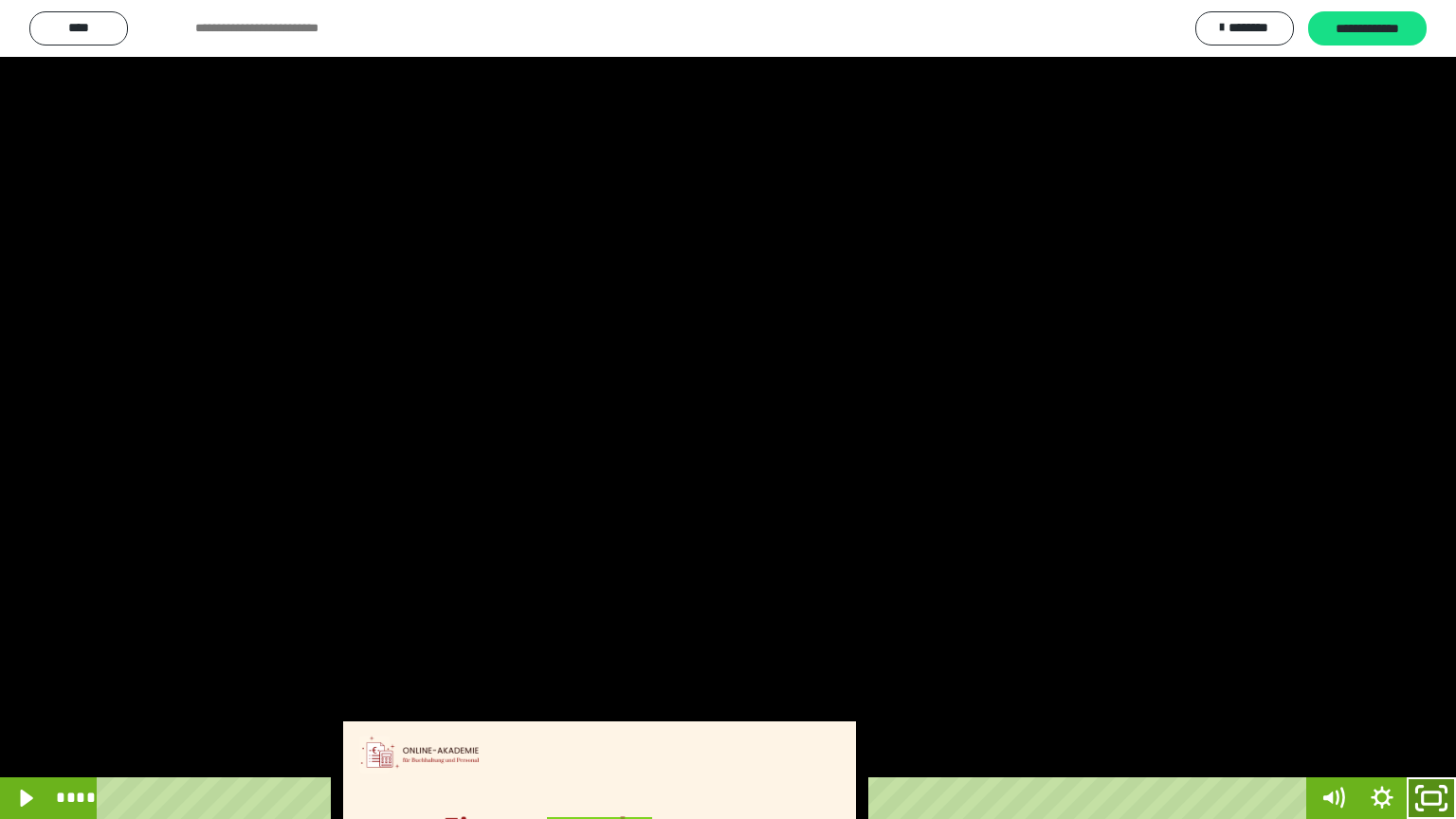 click 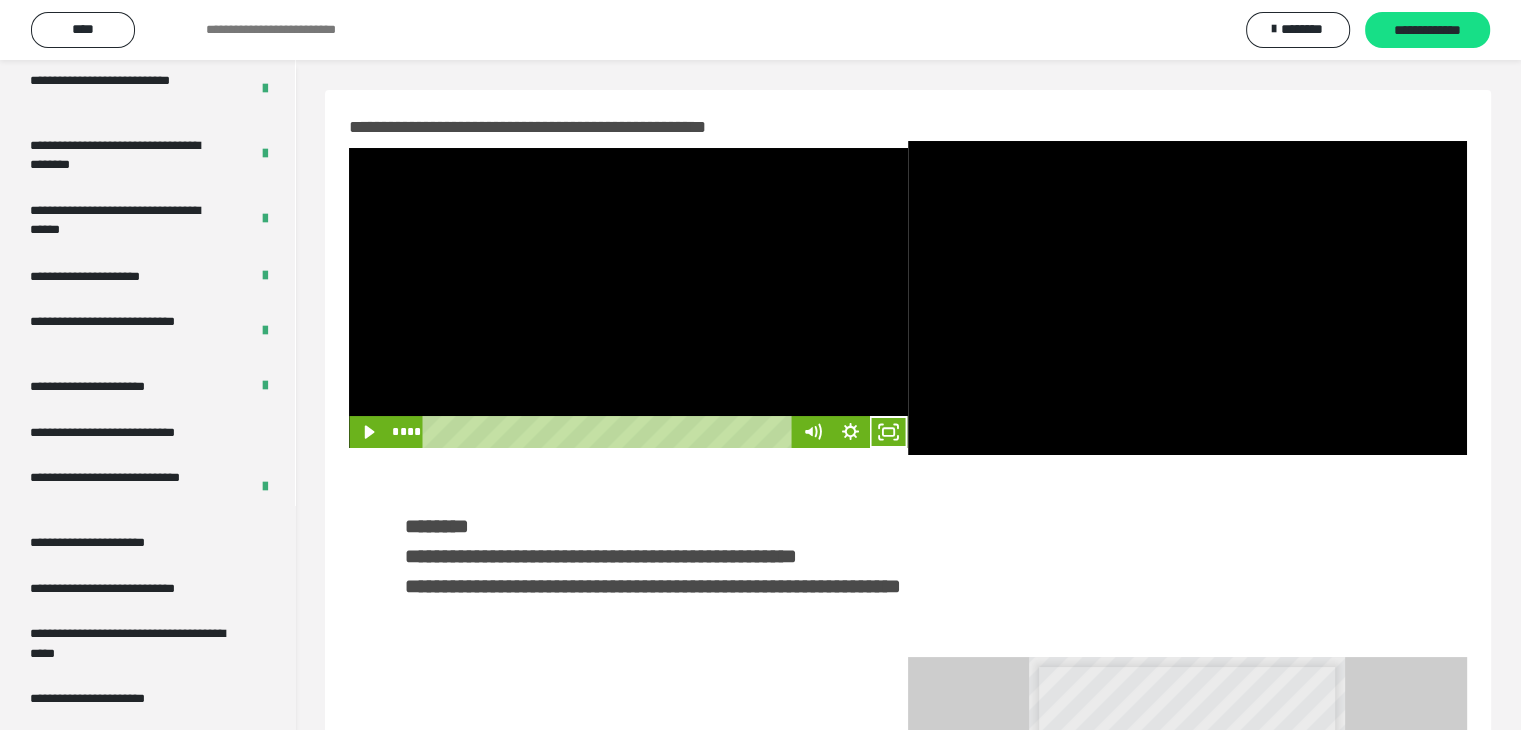 click at bounding box center [628, 298] 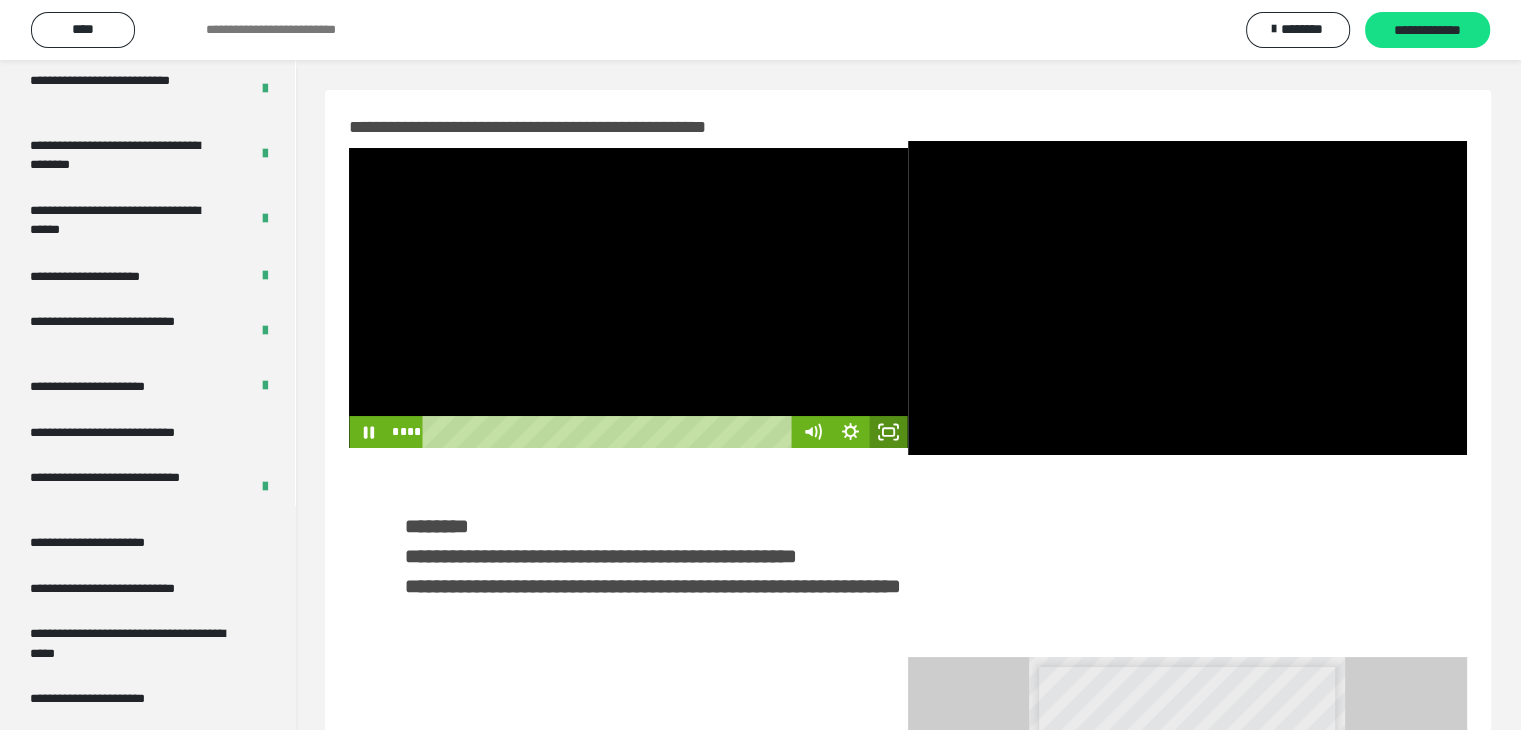 click 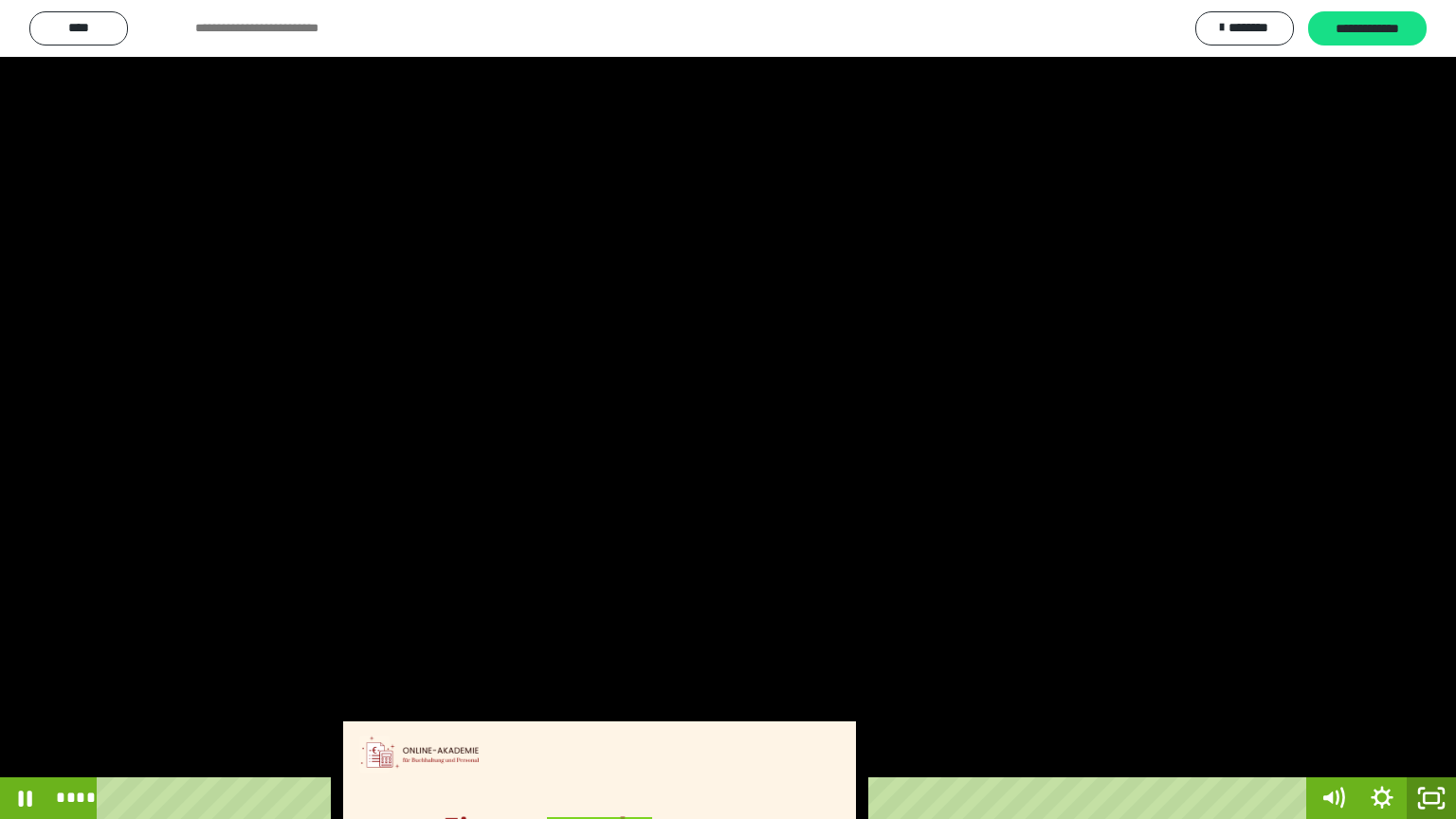 click 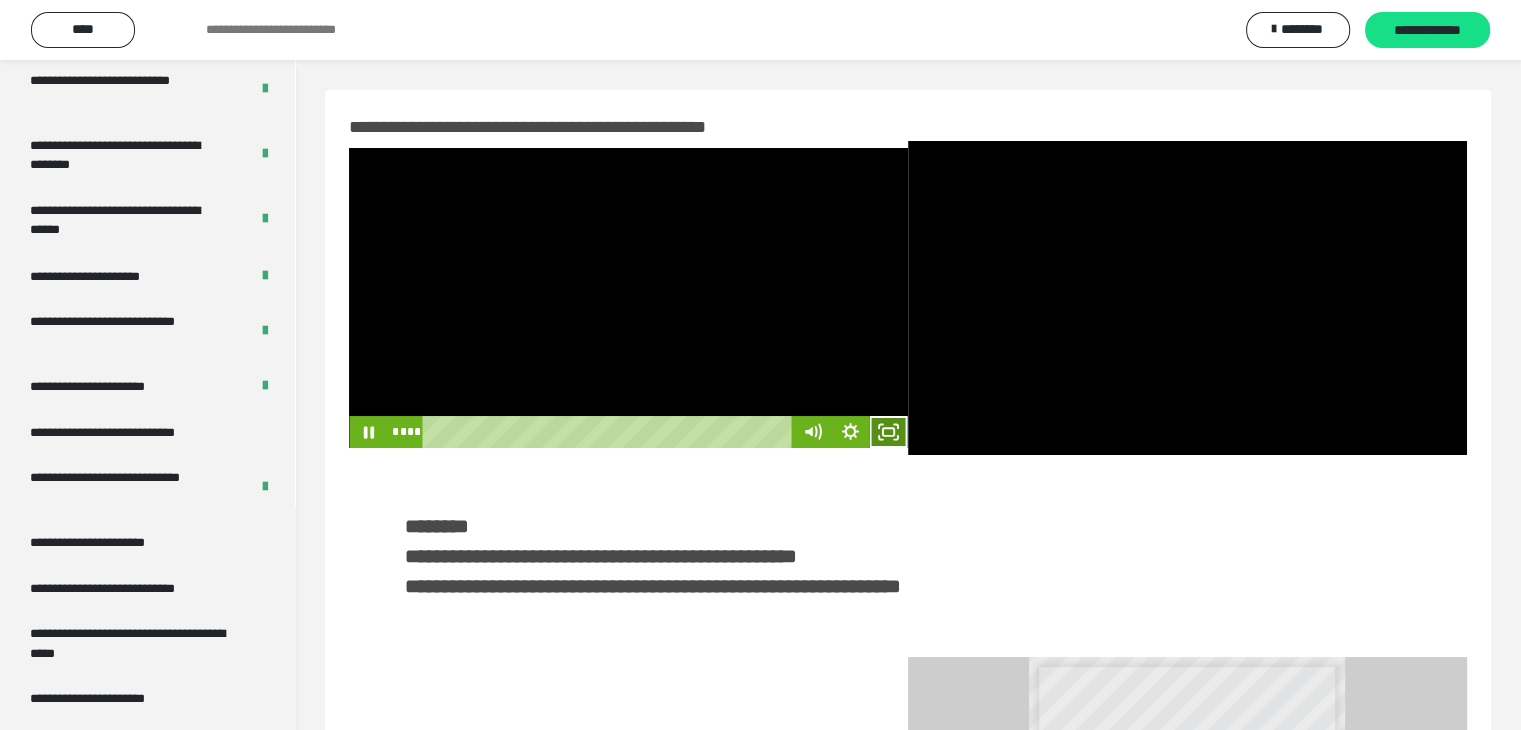 click 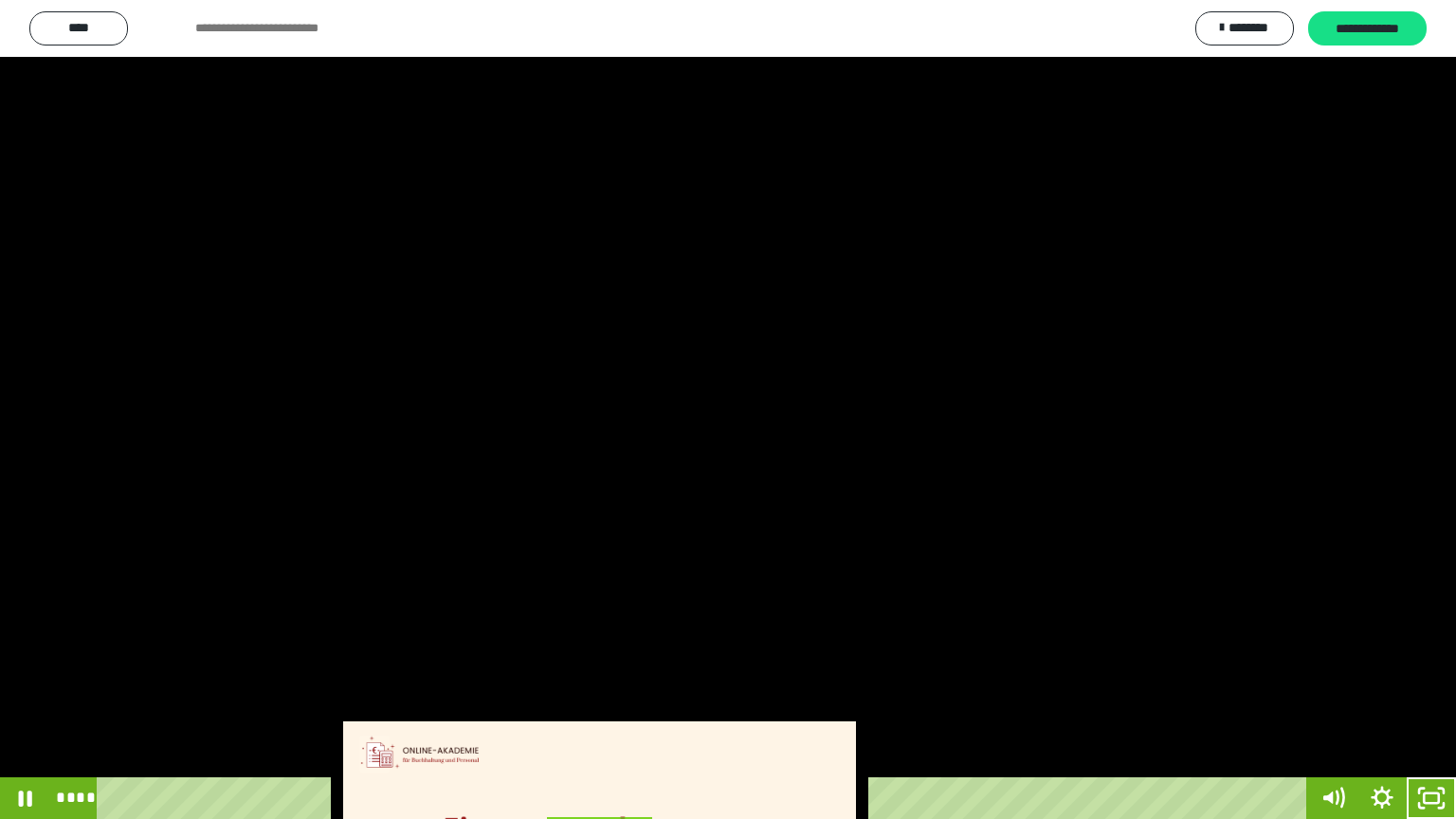 click at bounding box center (728, 410) 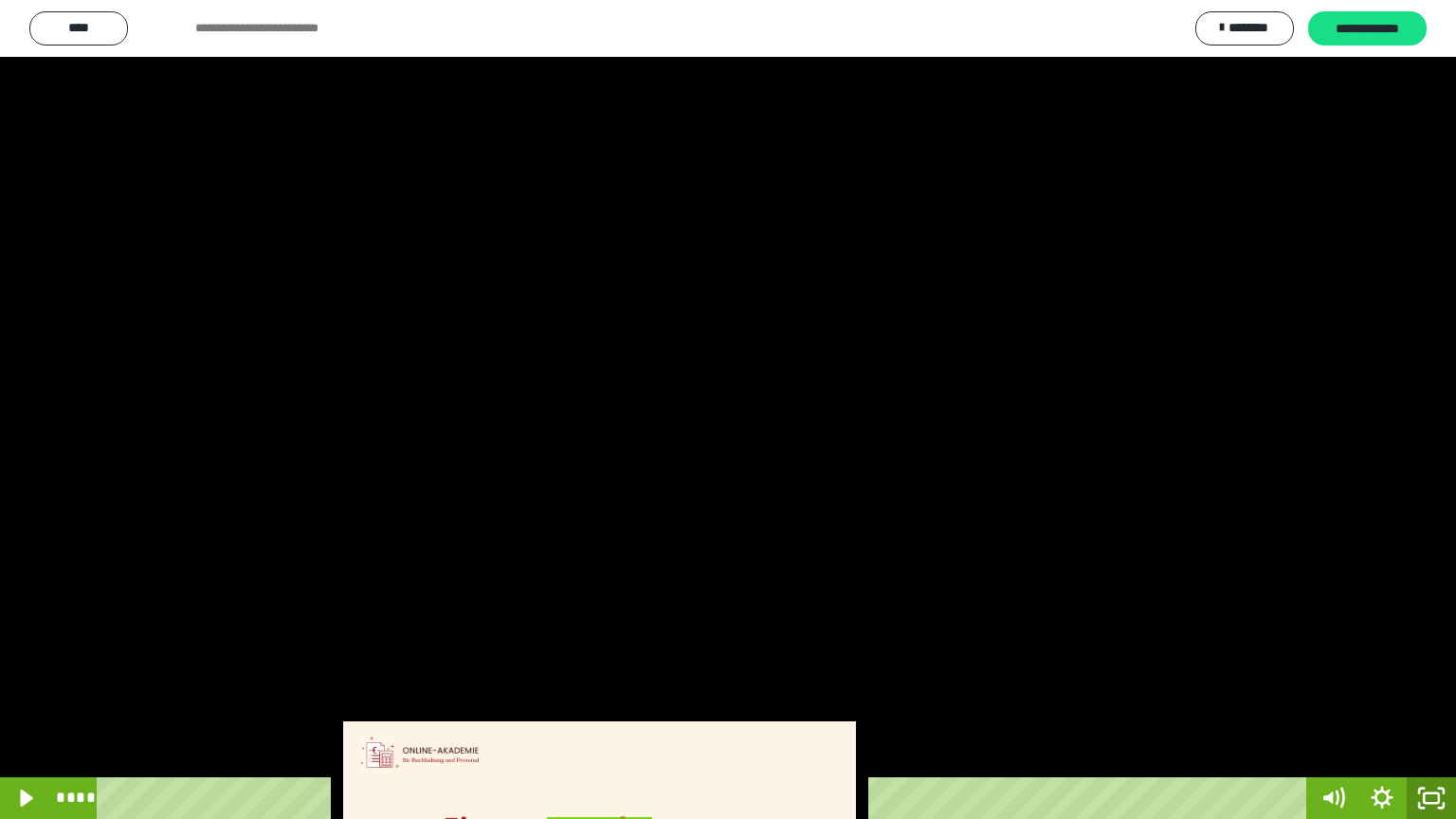 click 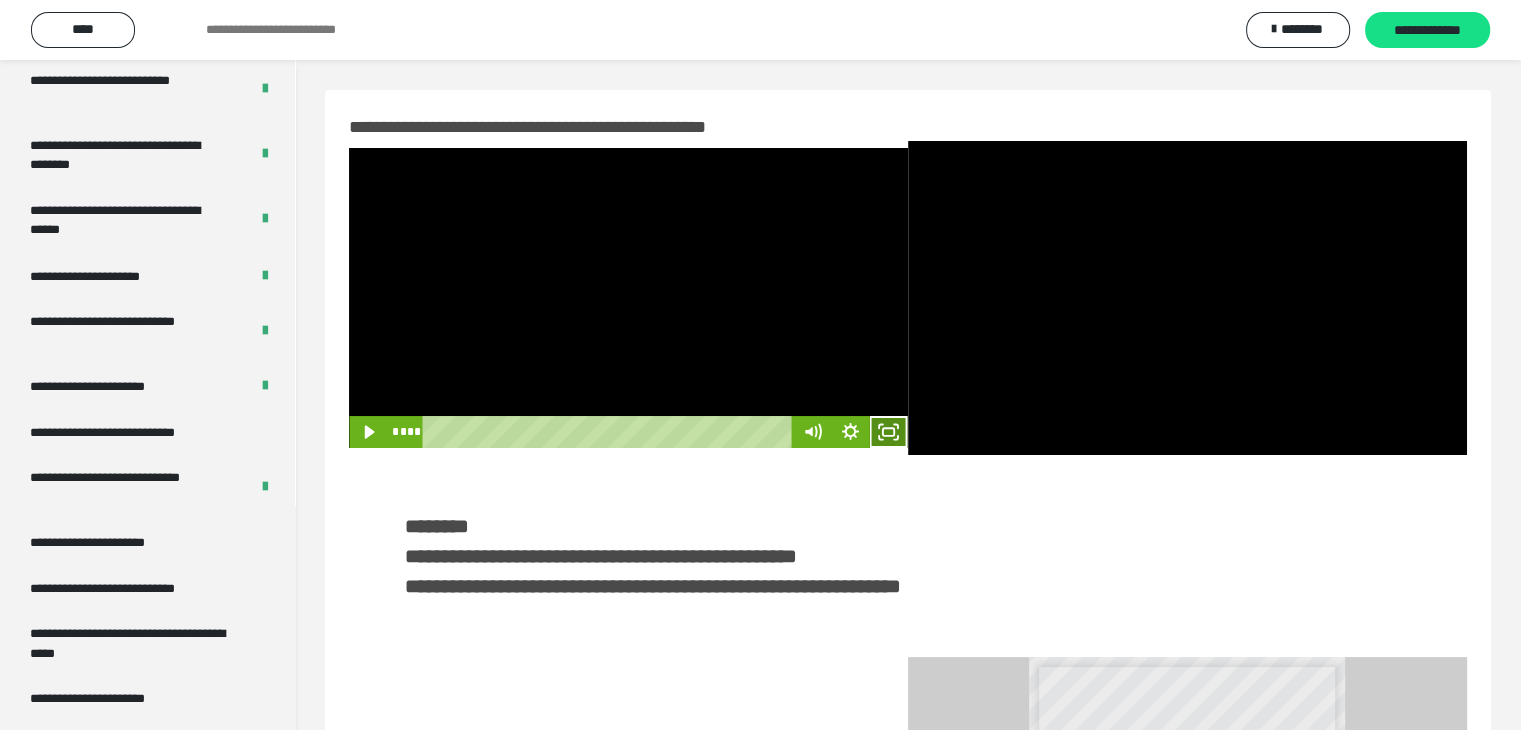click 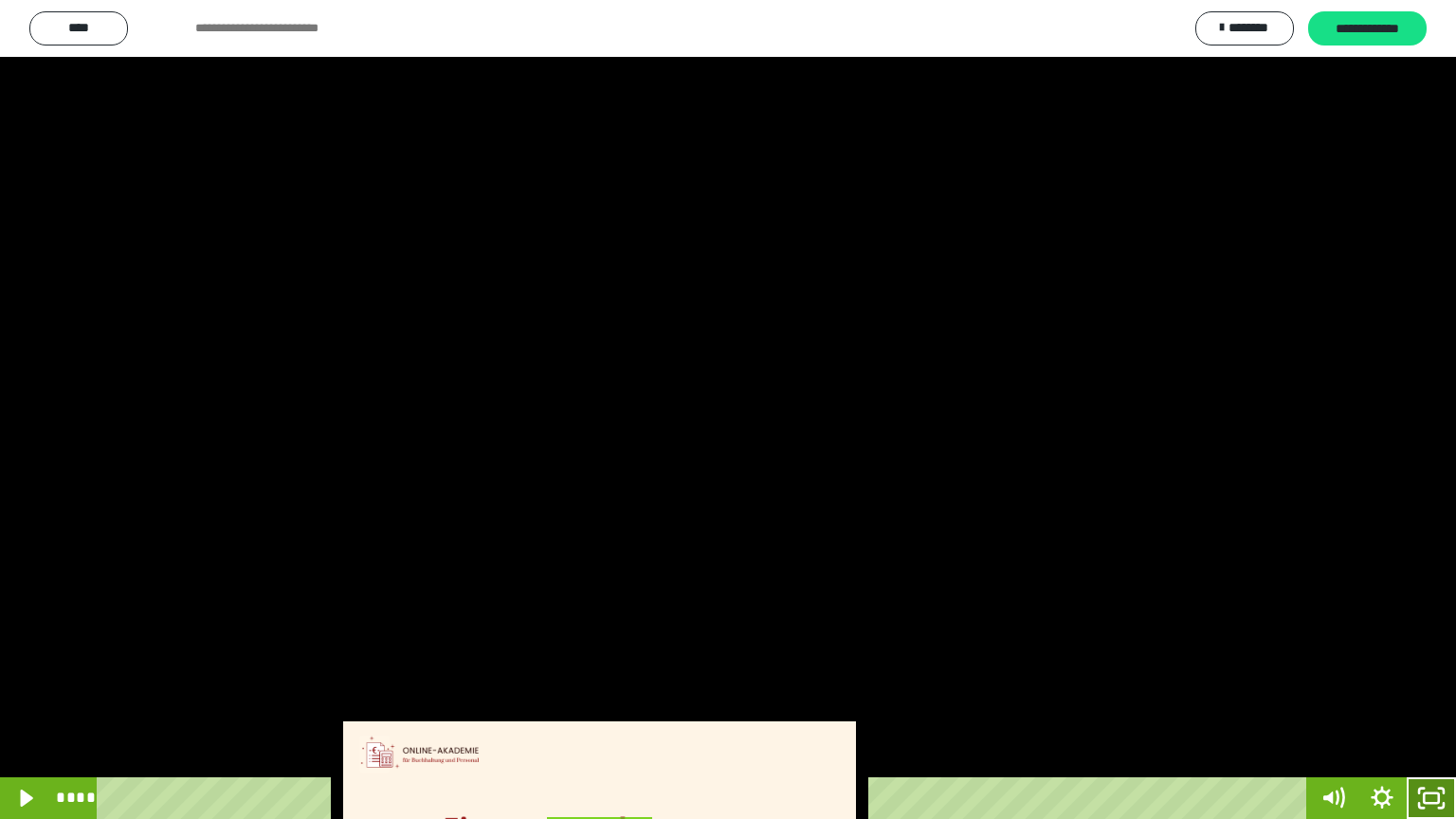 drag, startPoint x: 1441, startPoint y: 796, endPoint x: 1430, endPoint y: 664, distance: 132.45754 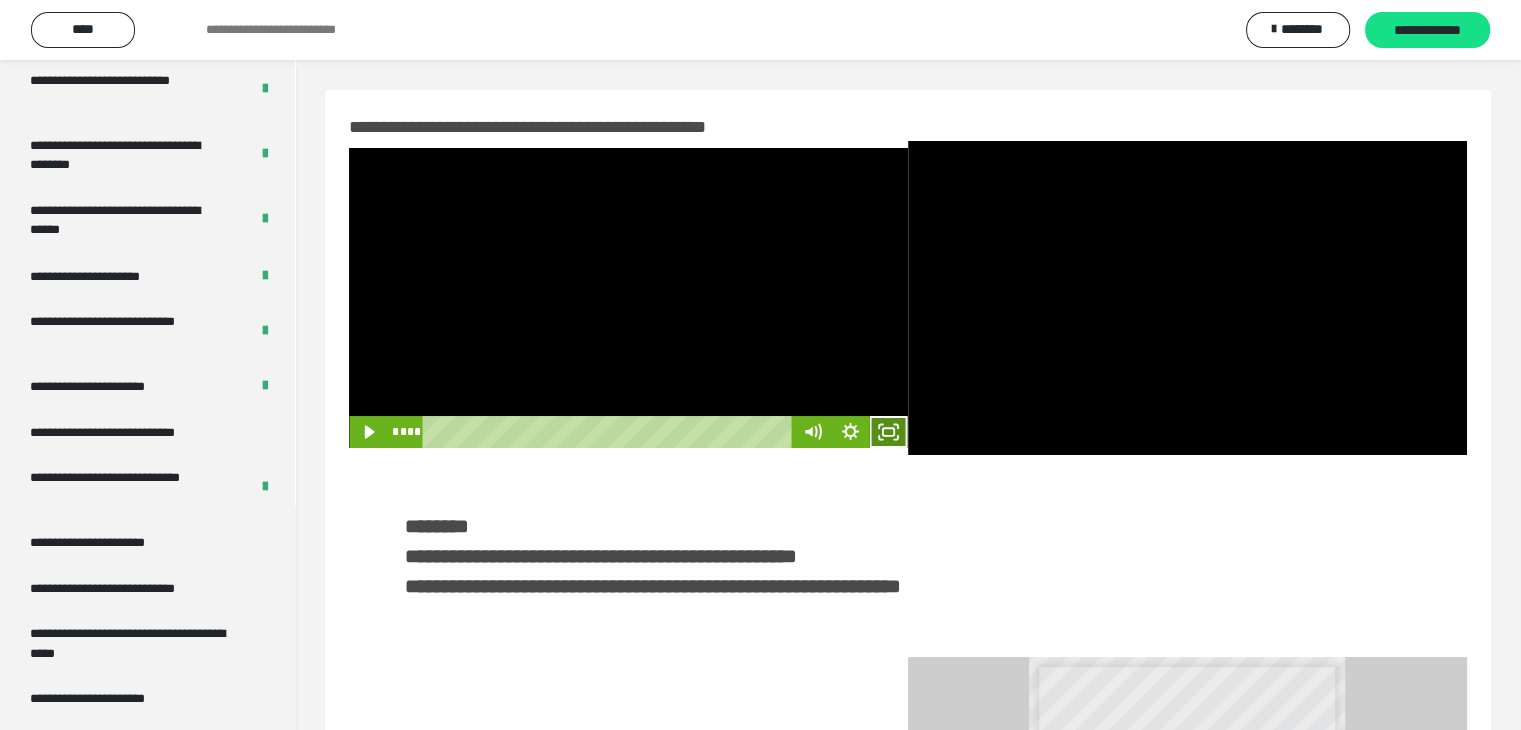 click 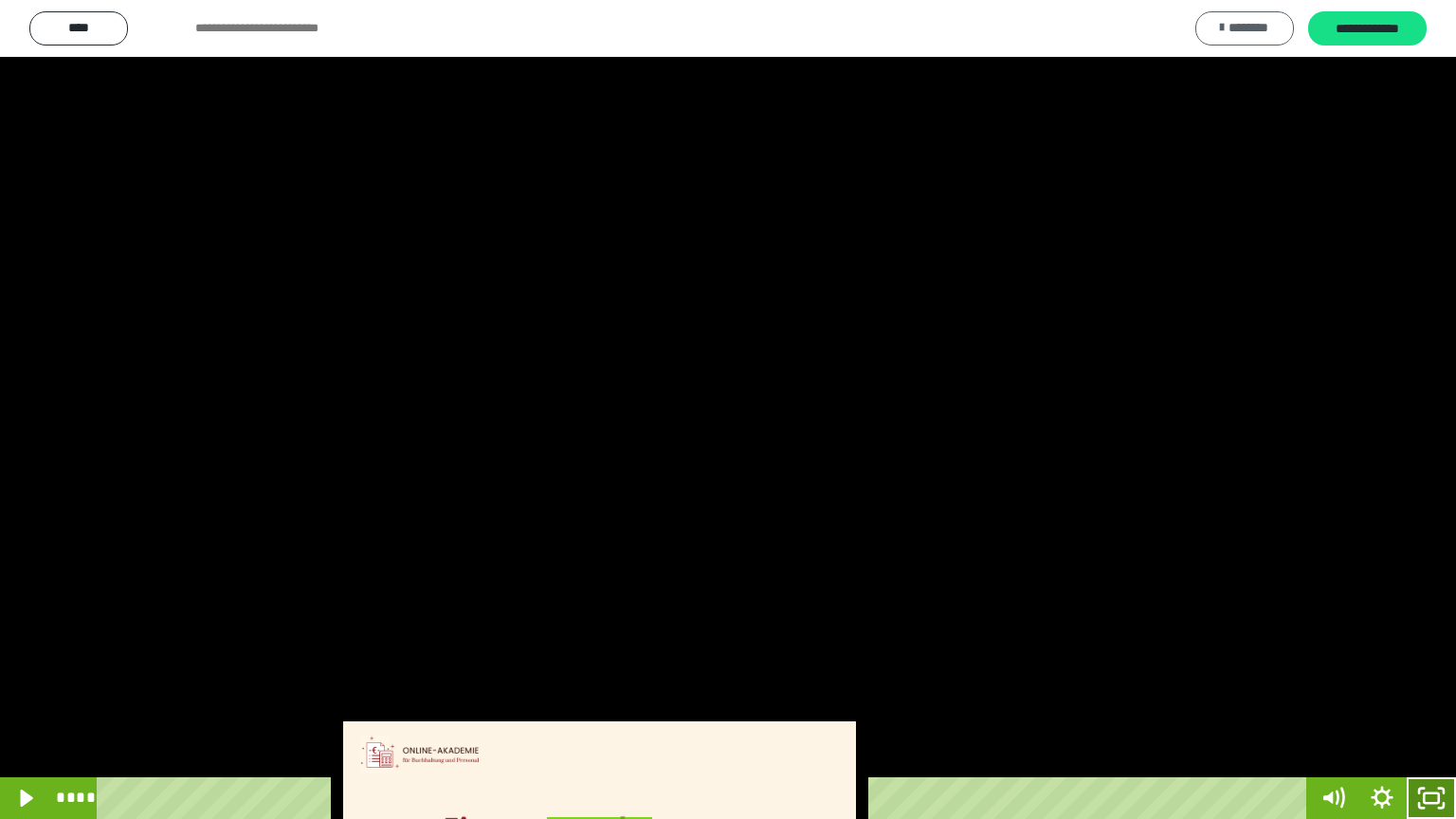 drag, startPoint x: 1442, startPoint y: 800, endPoint x: 1192, endPoint y: 12, distance: 826.7067 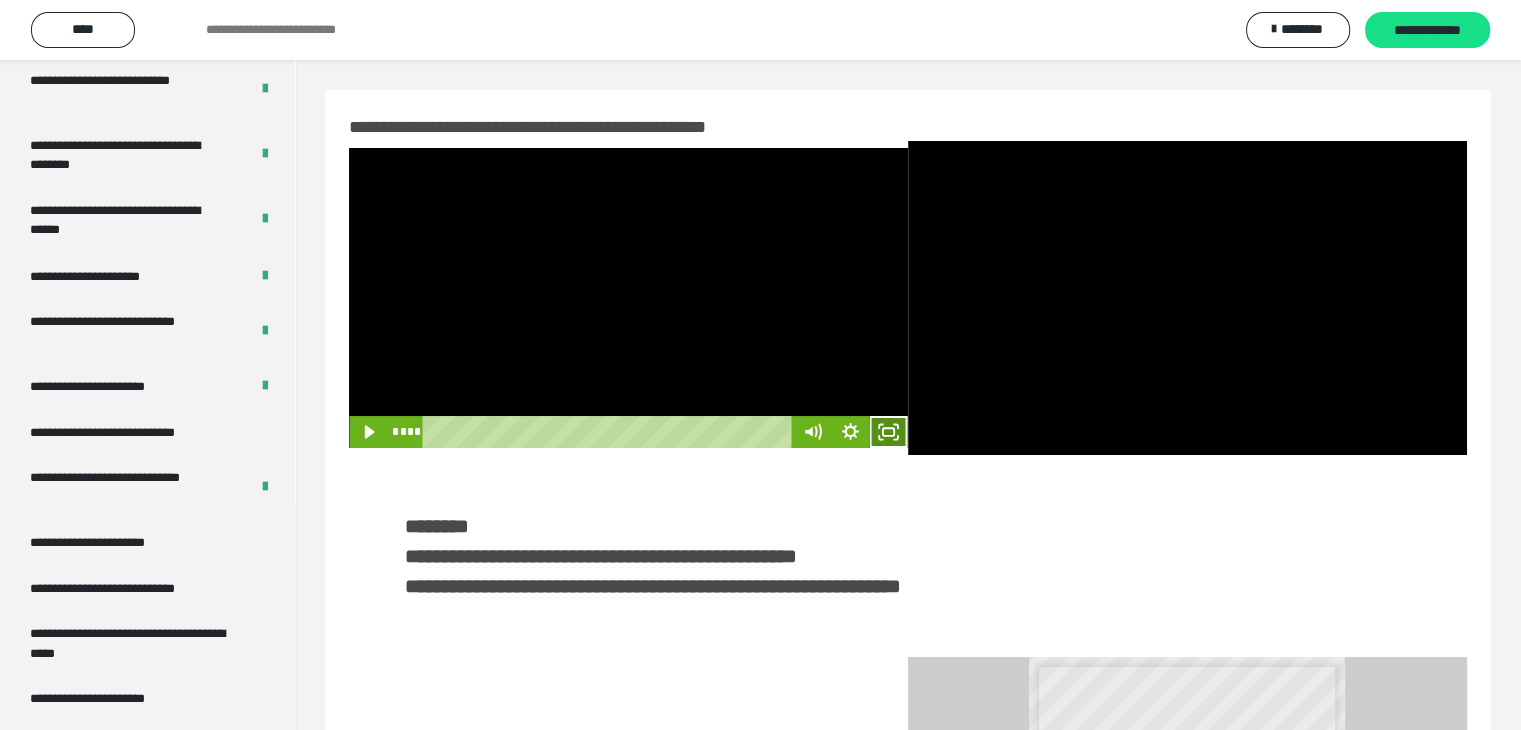 click 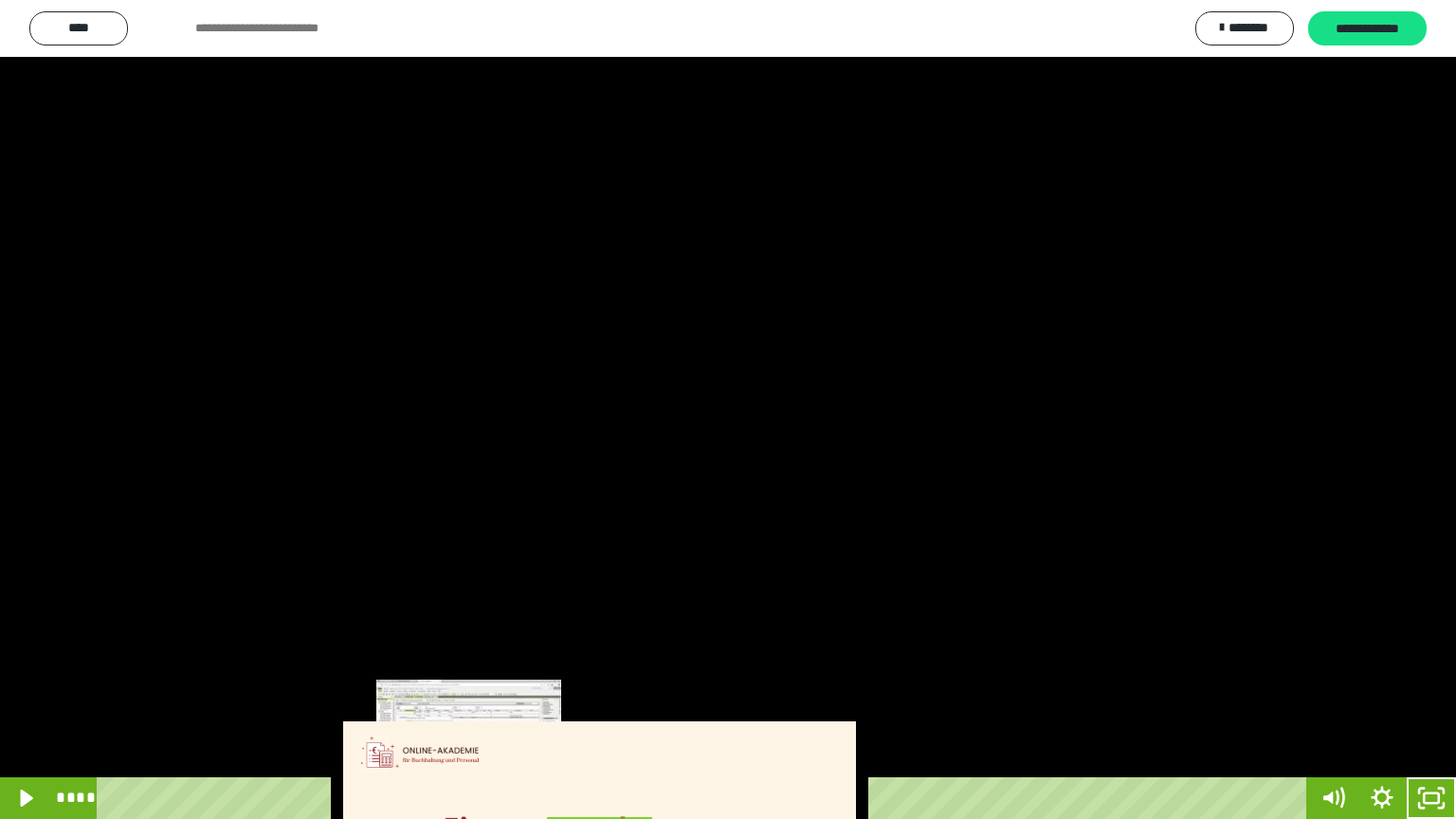 click on "****" at bounding box center [705, 798] 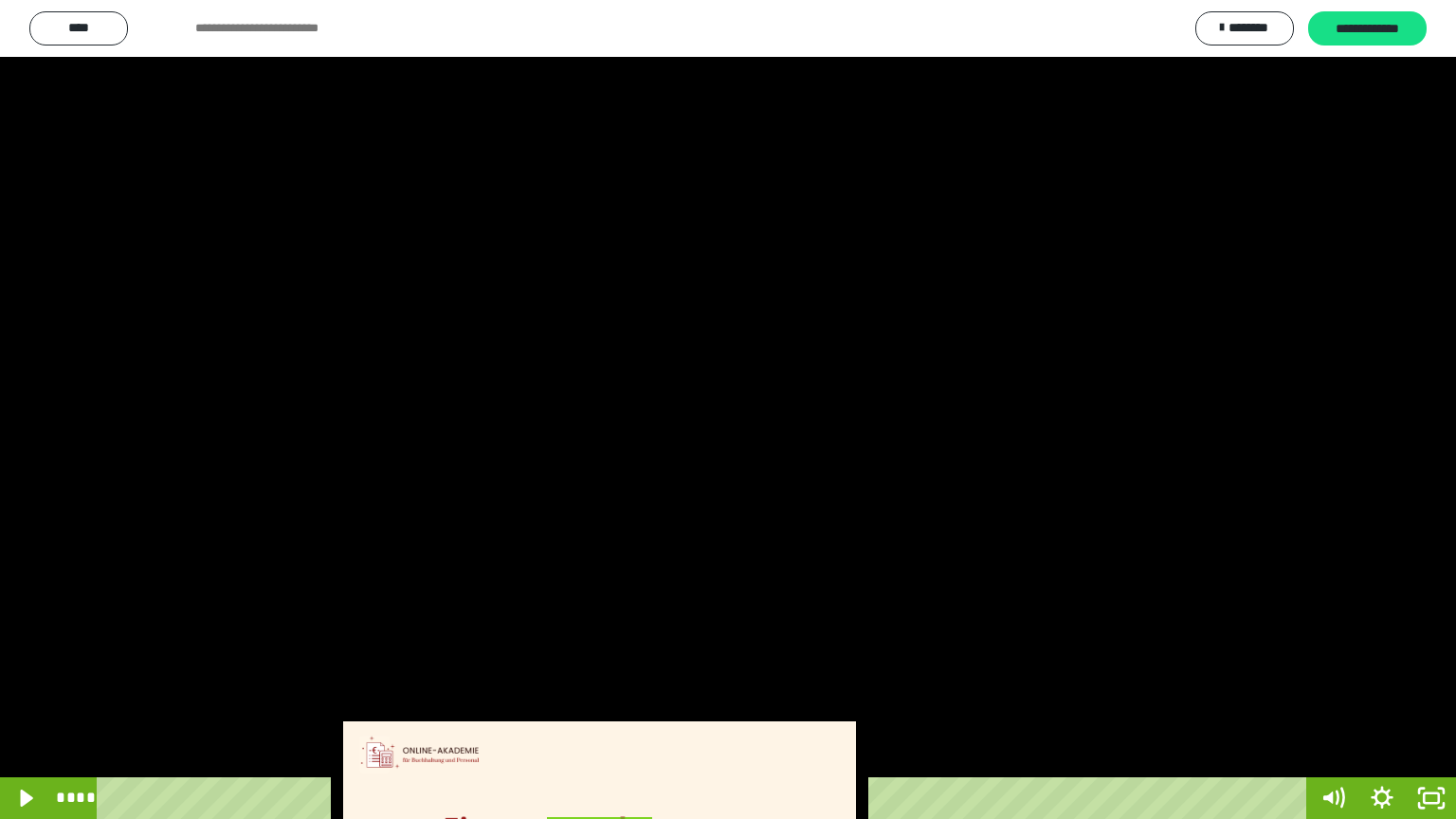 click at bounding box center [728, 410] 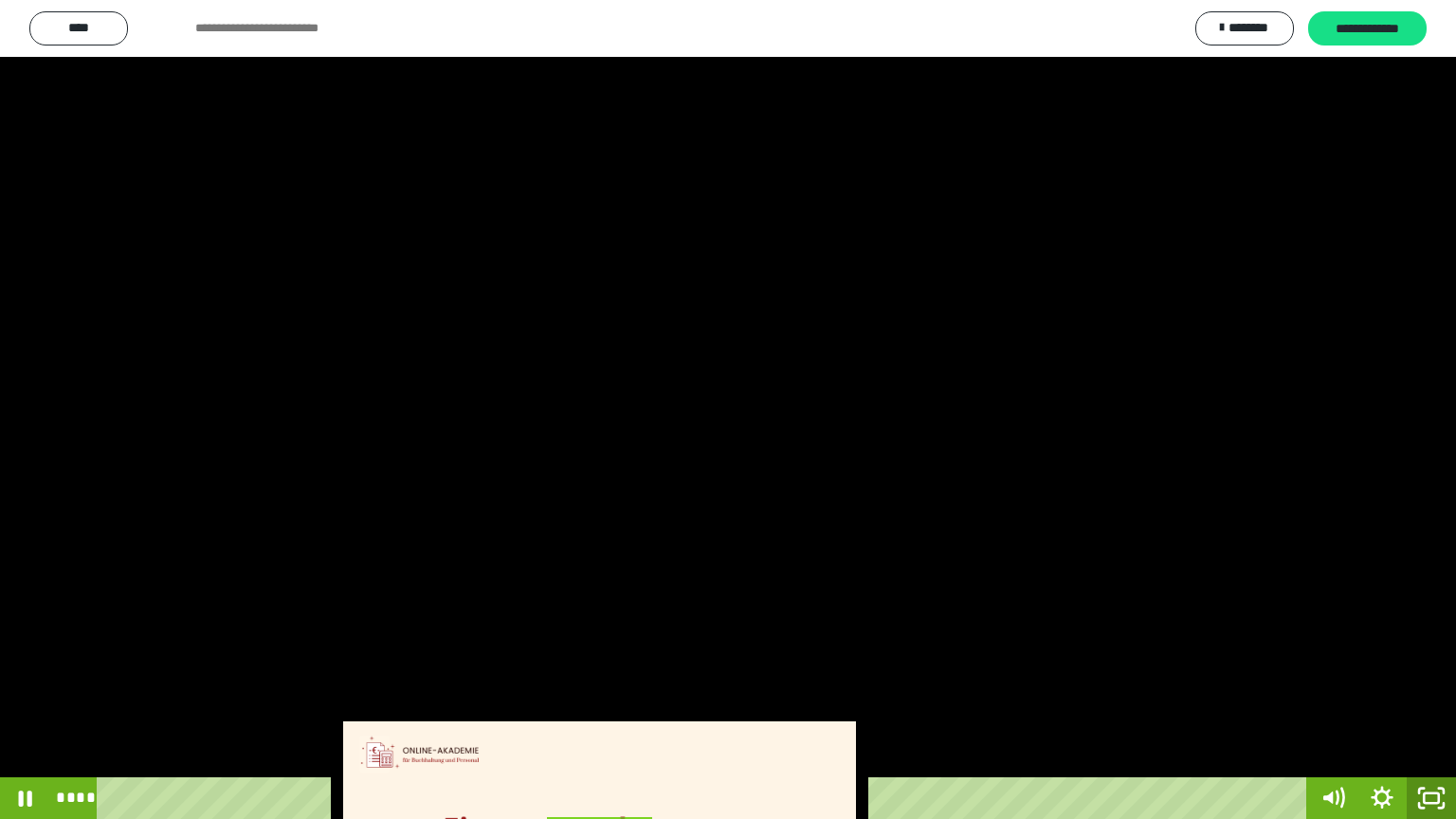 click 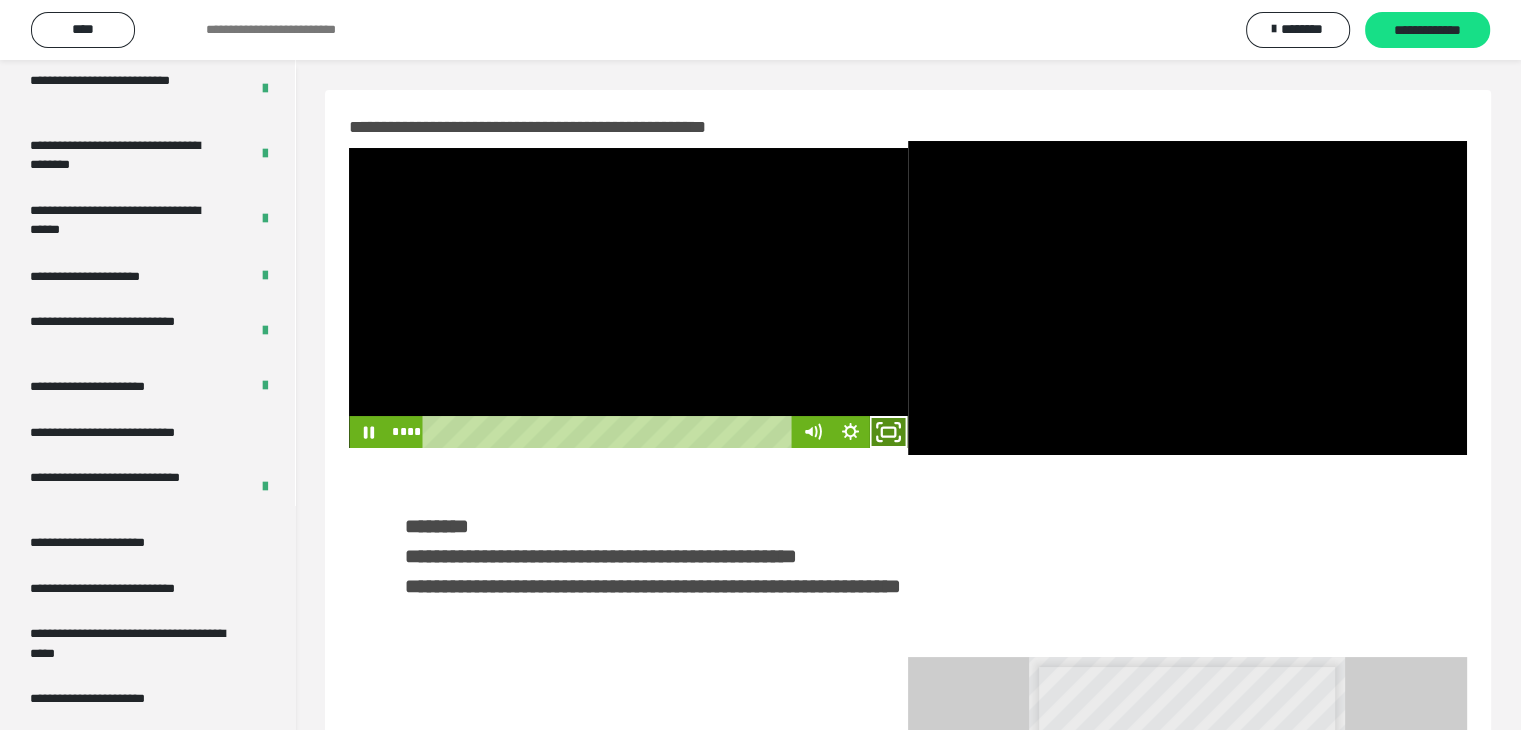 click 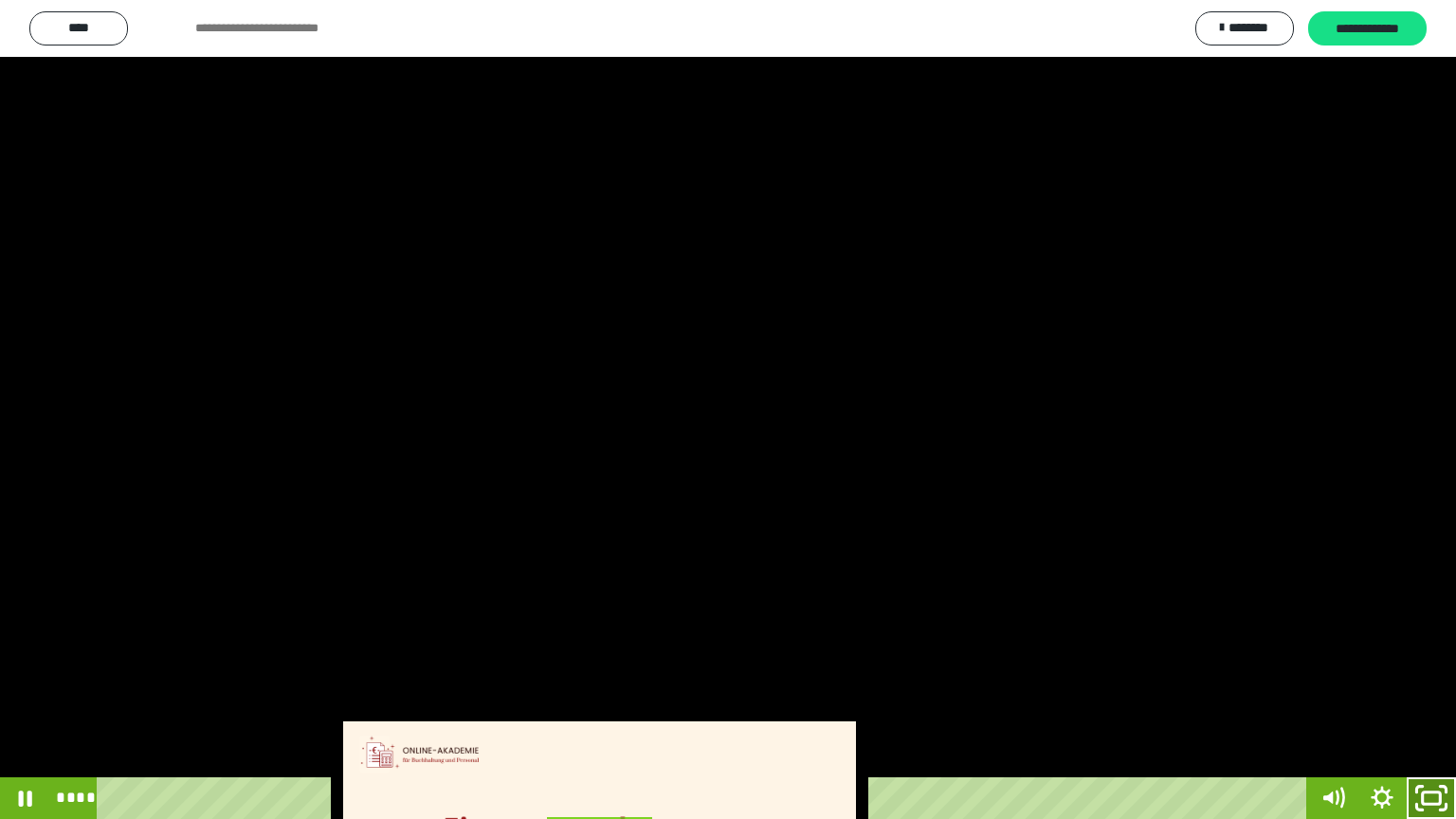 click 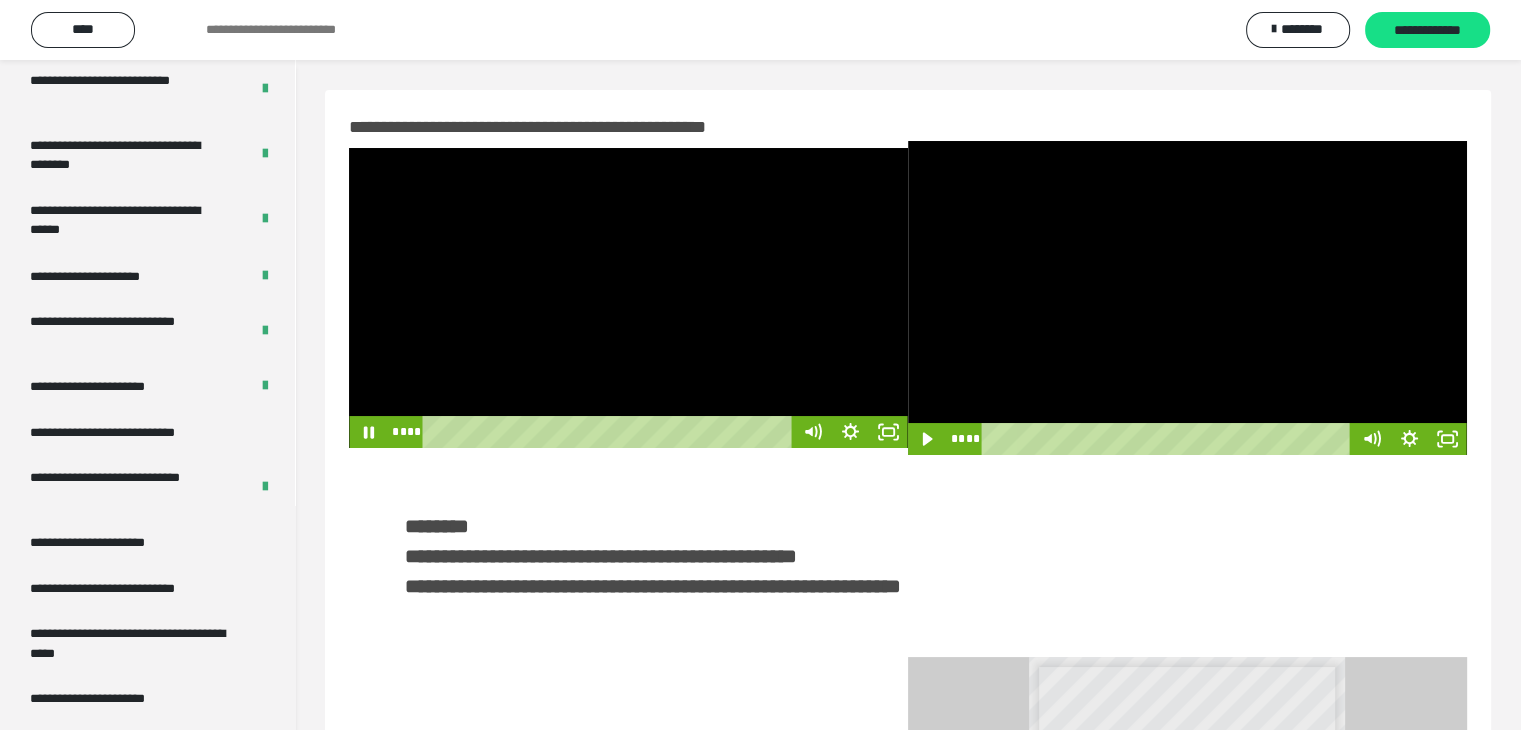 click at bounding box center (628, 298) 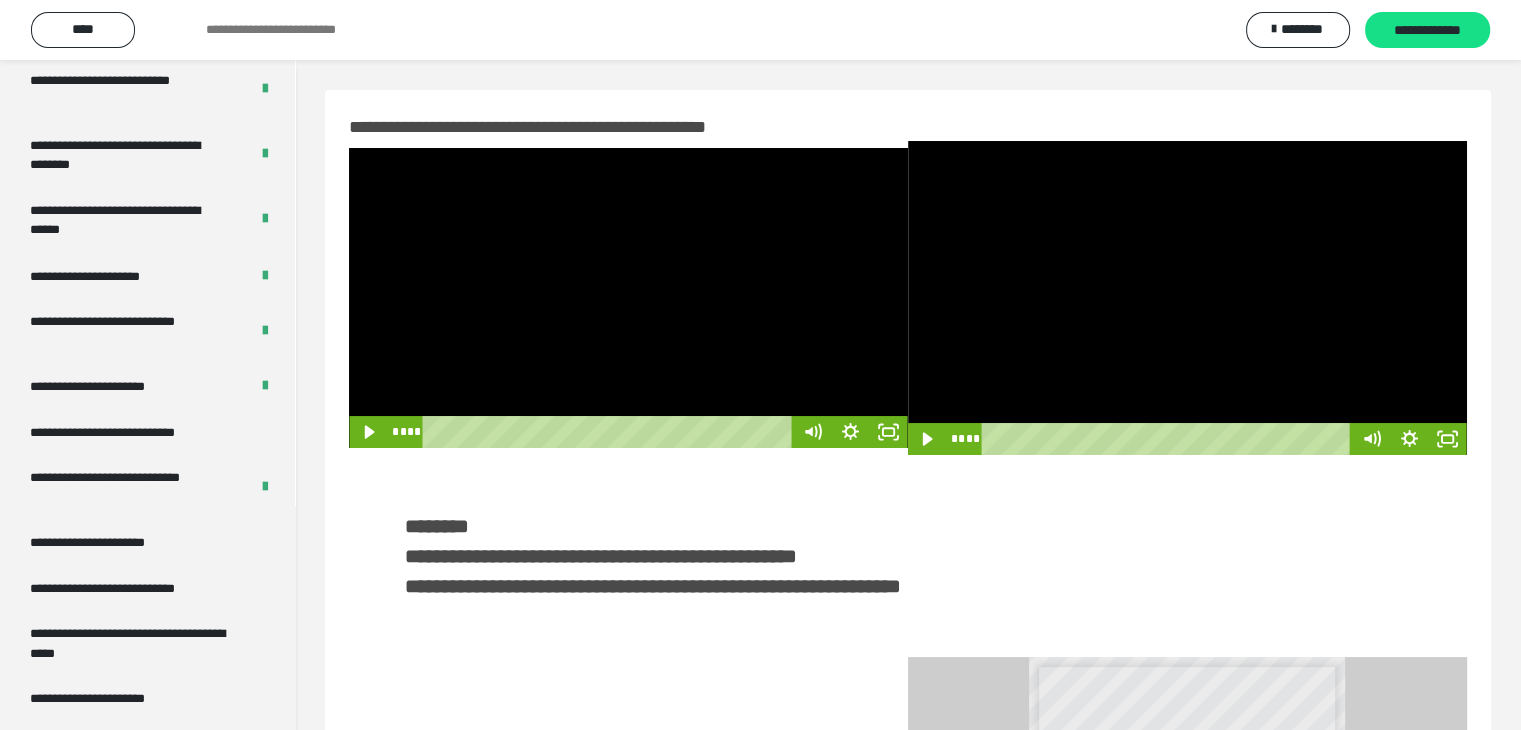 click at bounding box center (628, 298) 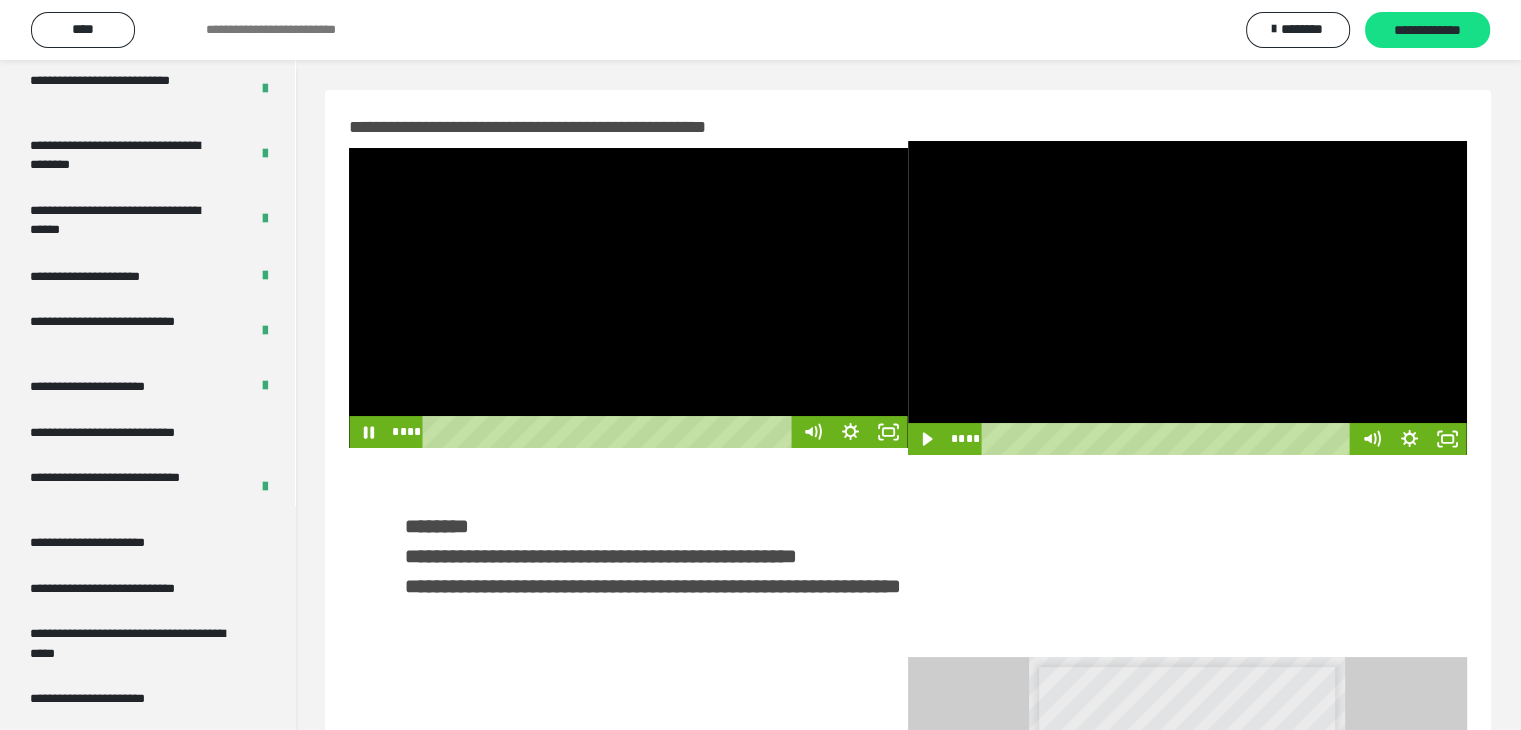 click at bounding box center (628, 298) 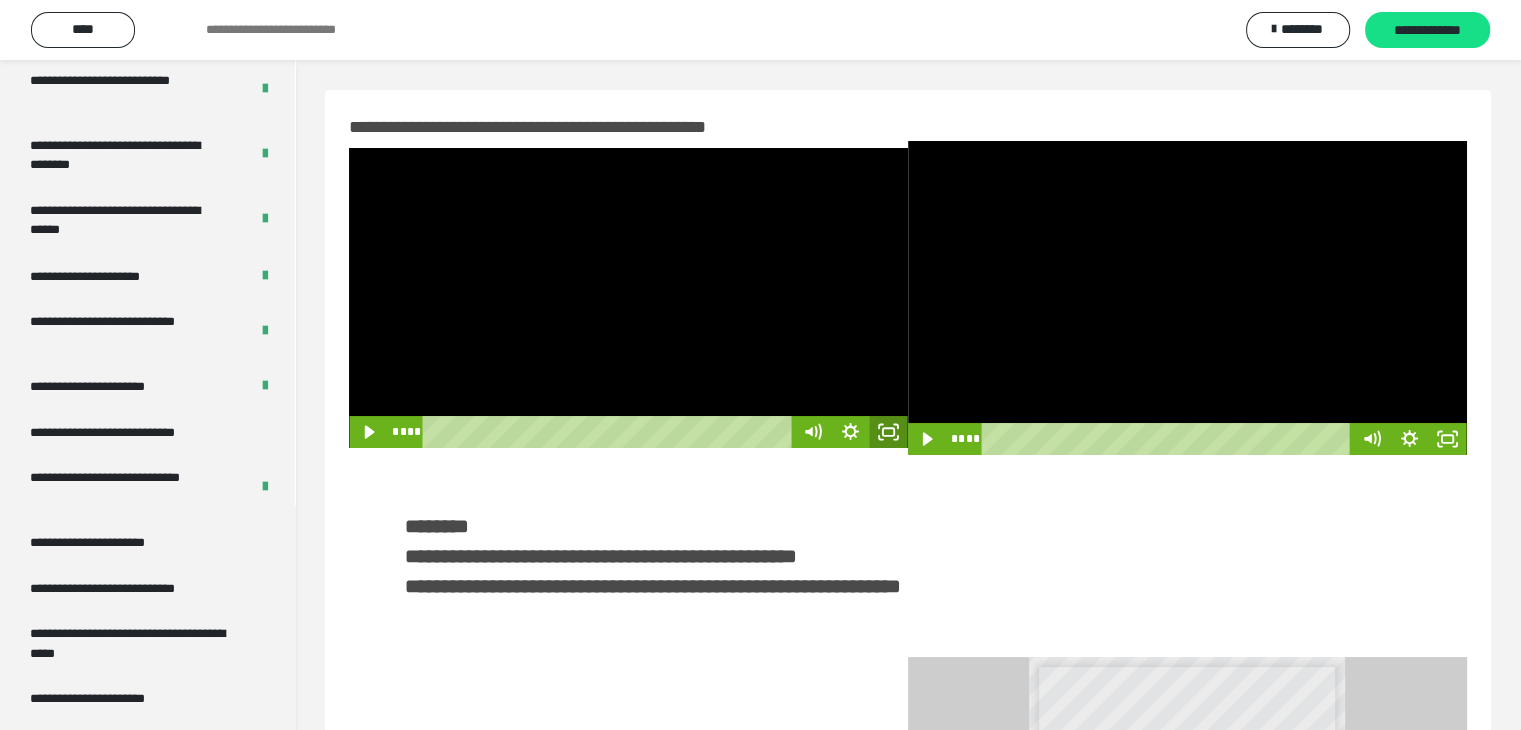 click 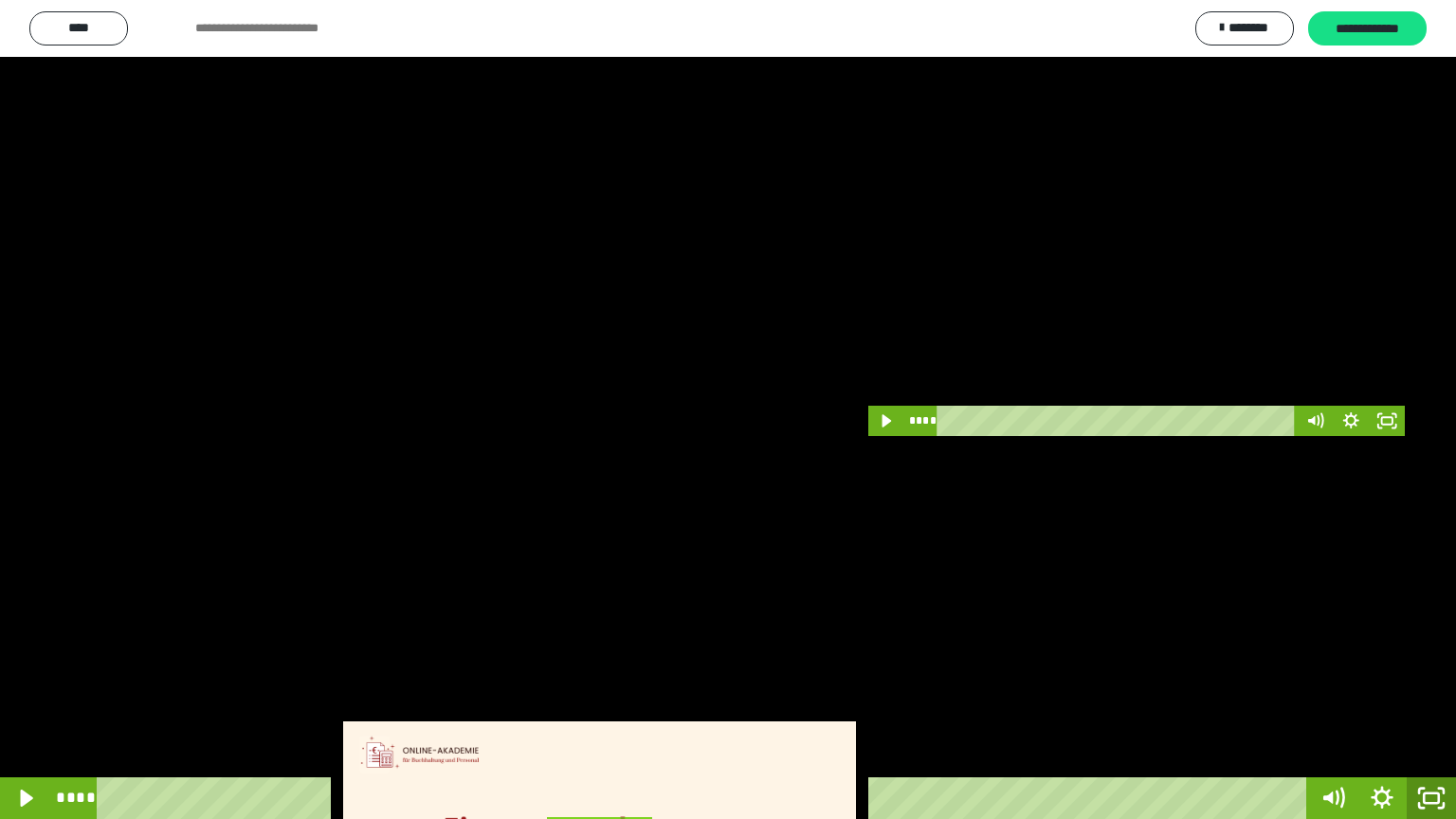 click 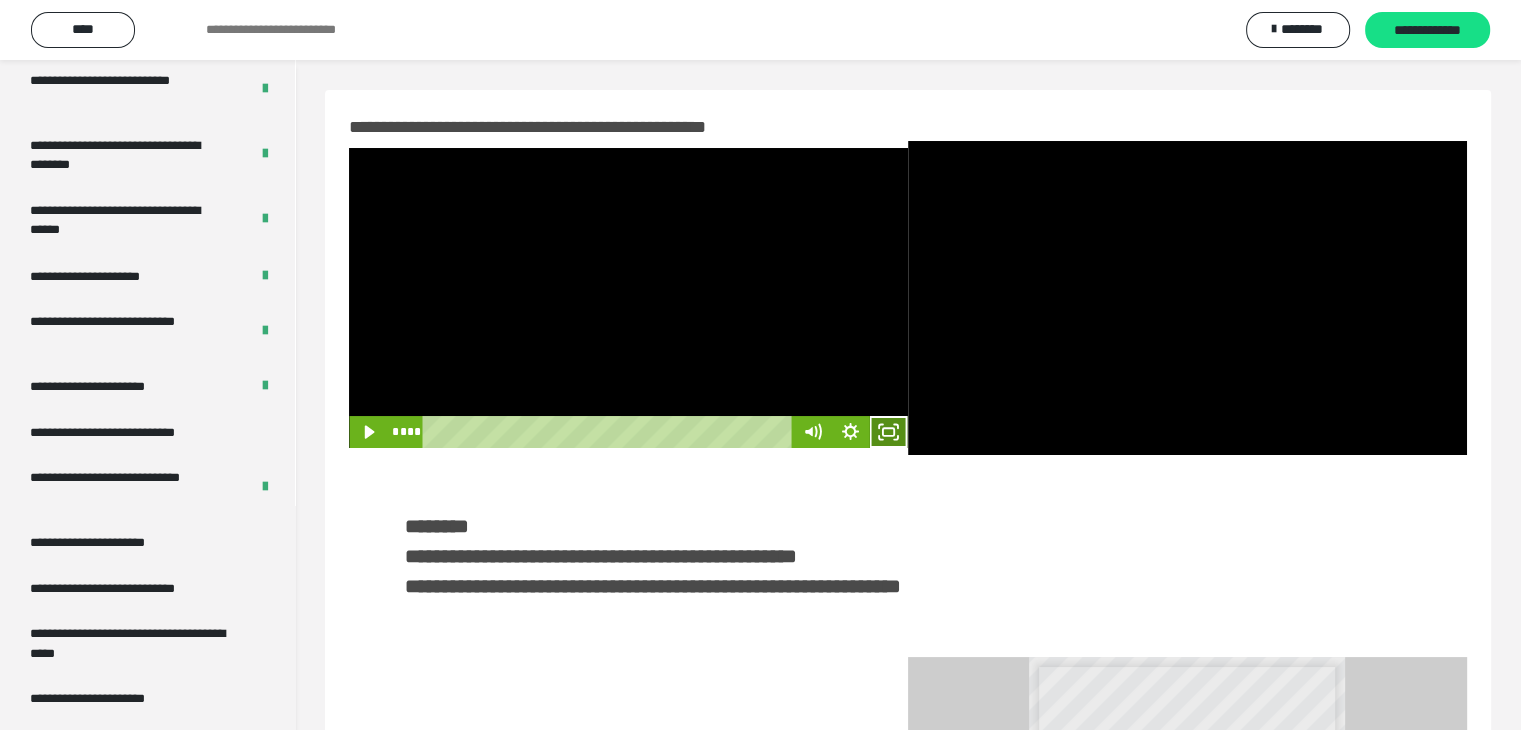 click 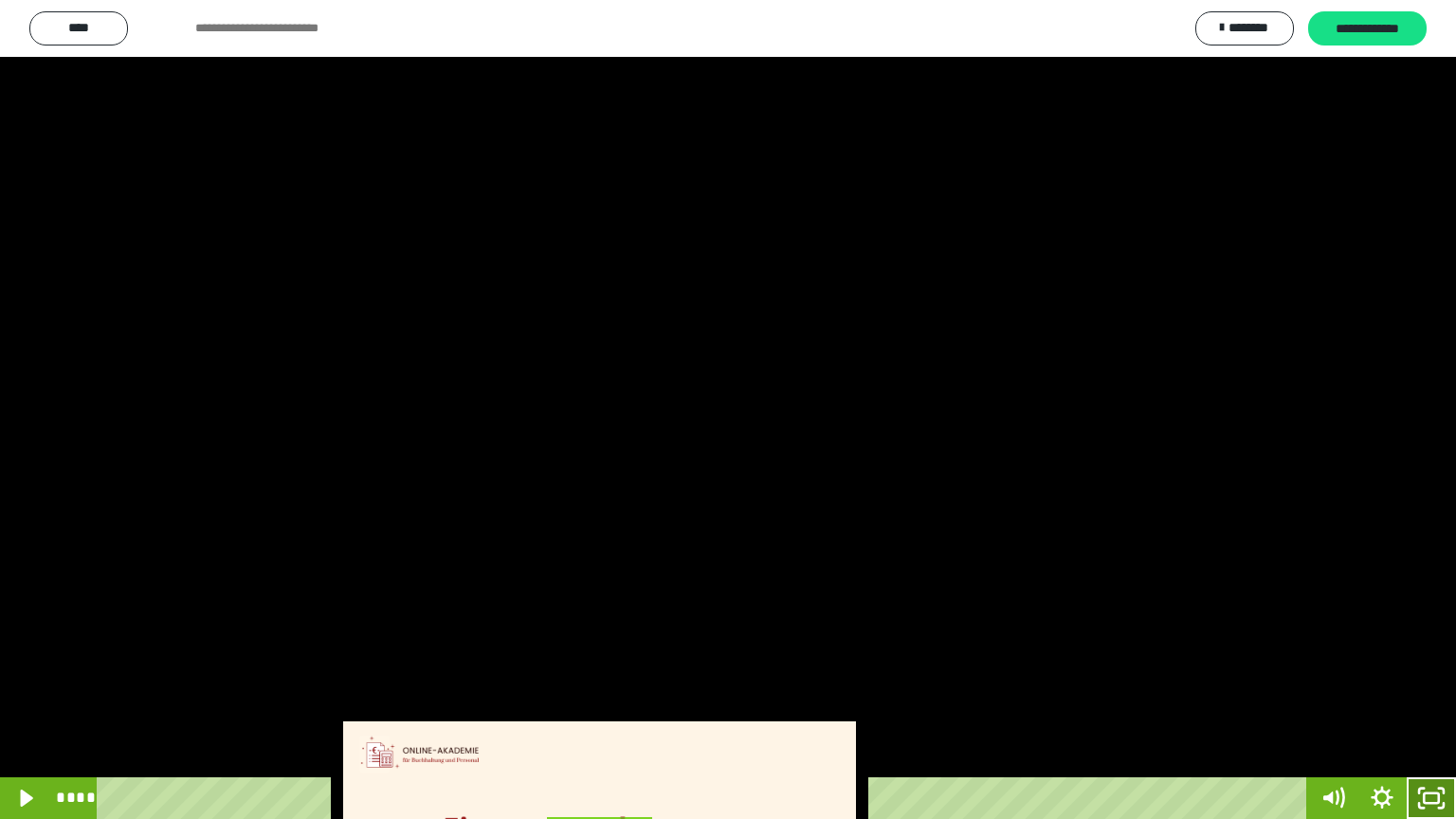 click 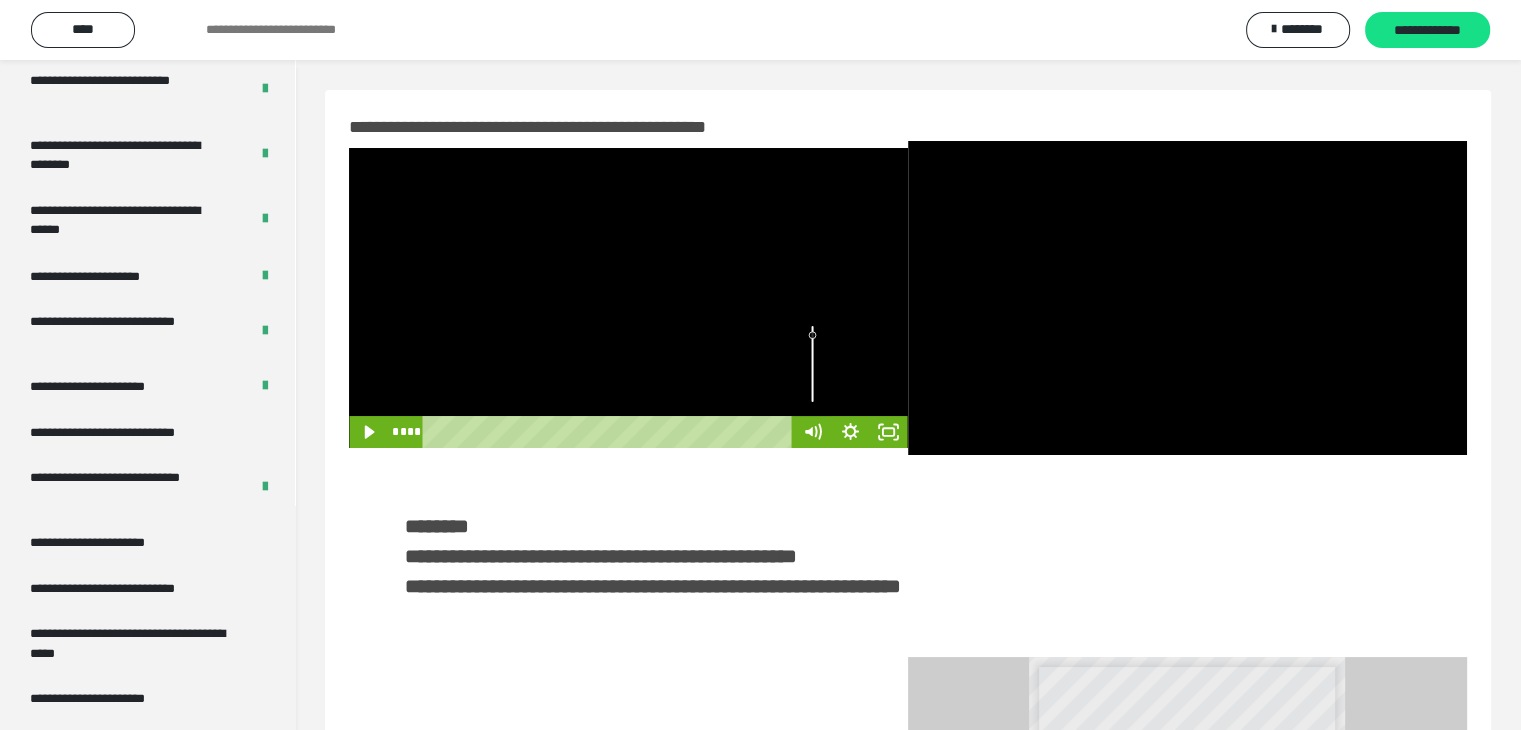 click at bounding box center [628, 298] 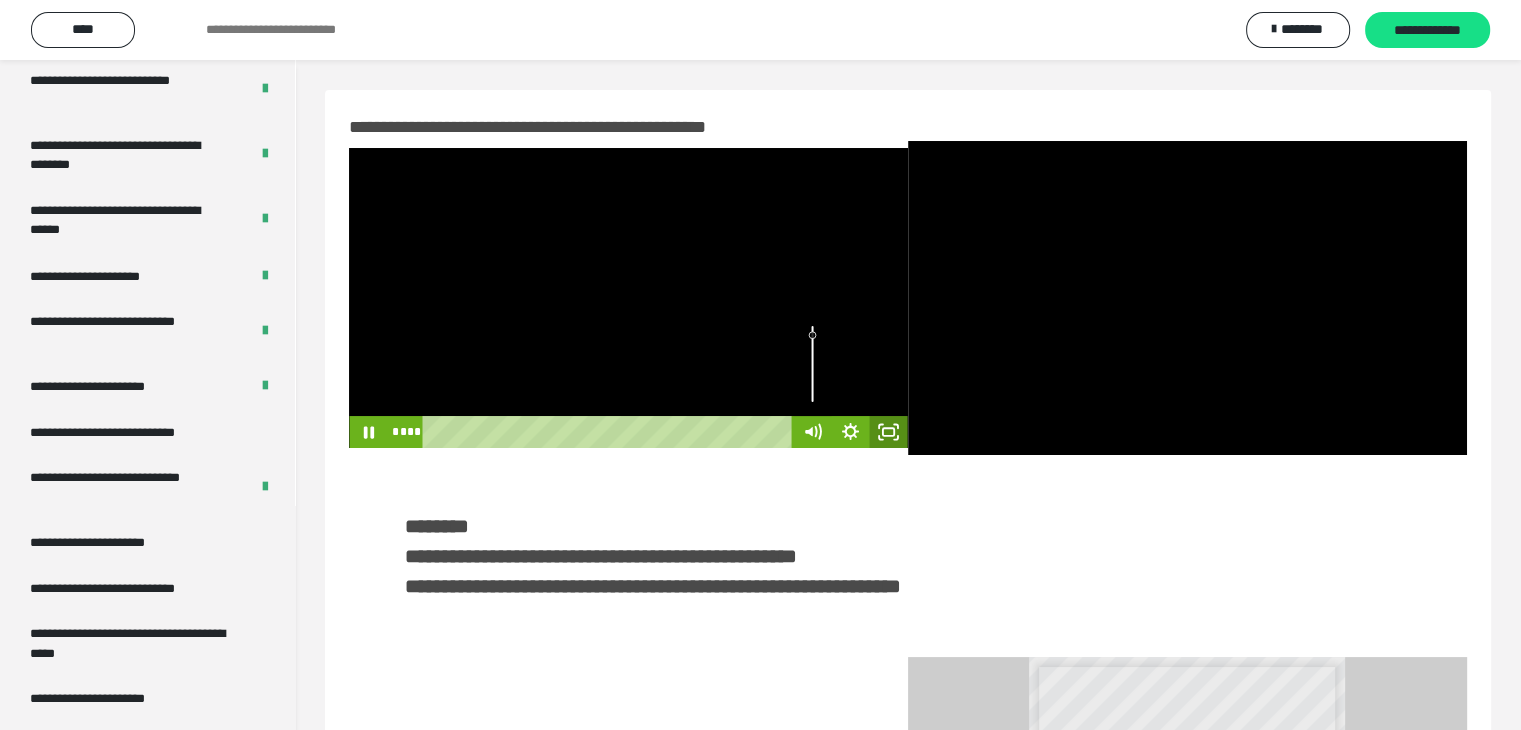 click 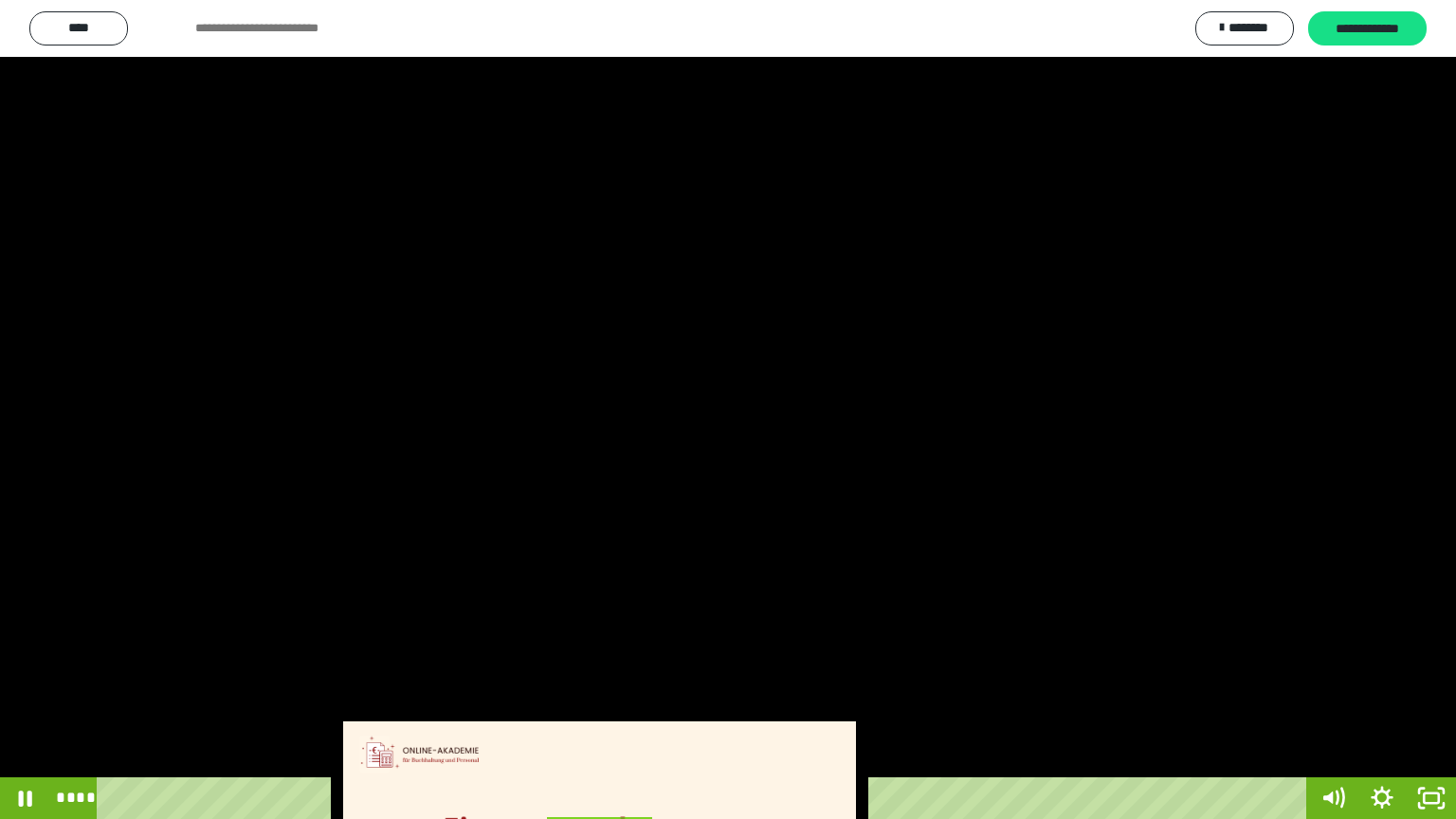 click at bounding box center [728, 410] 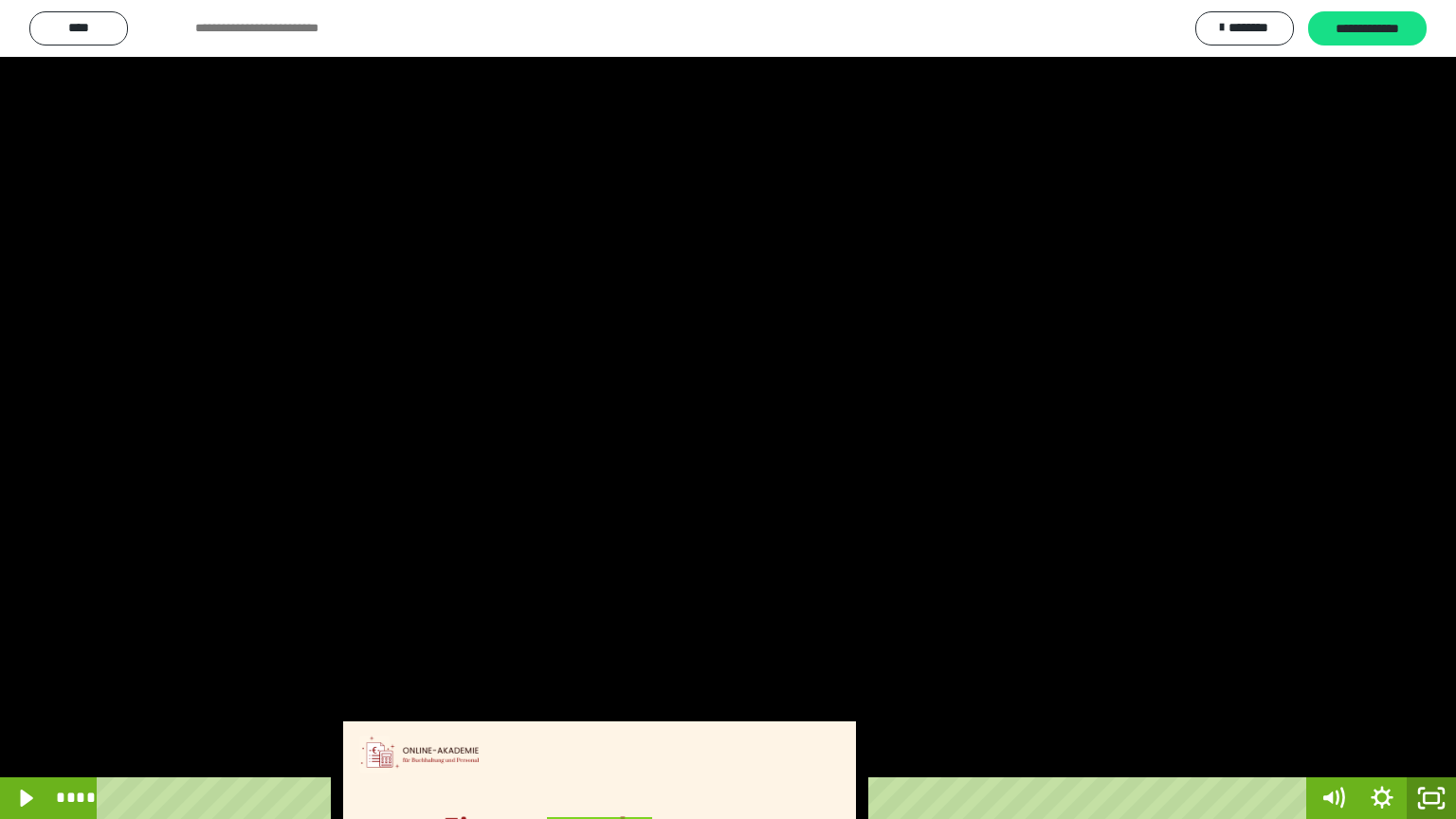 click 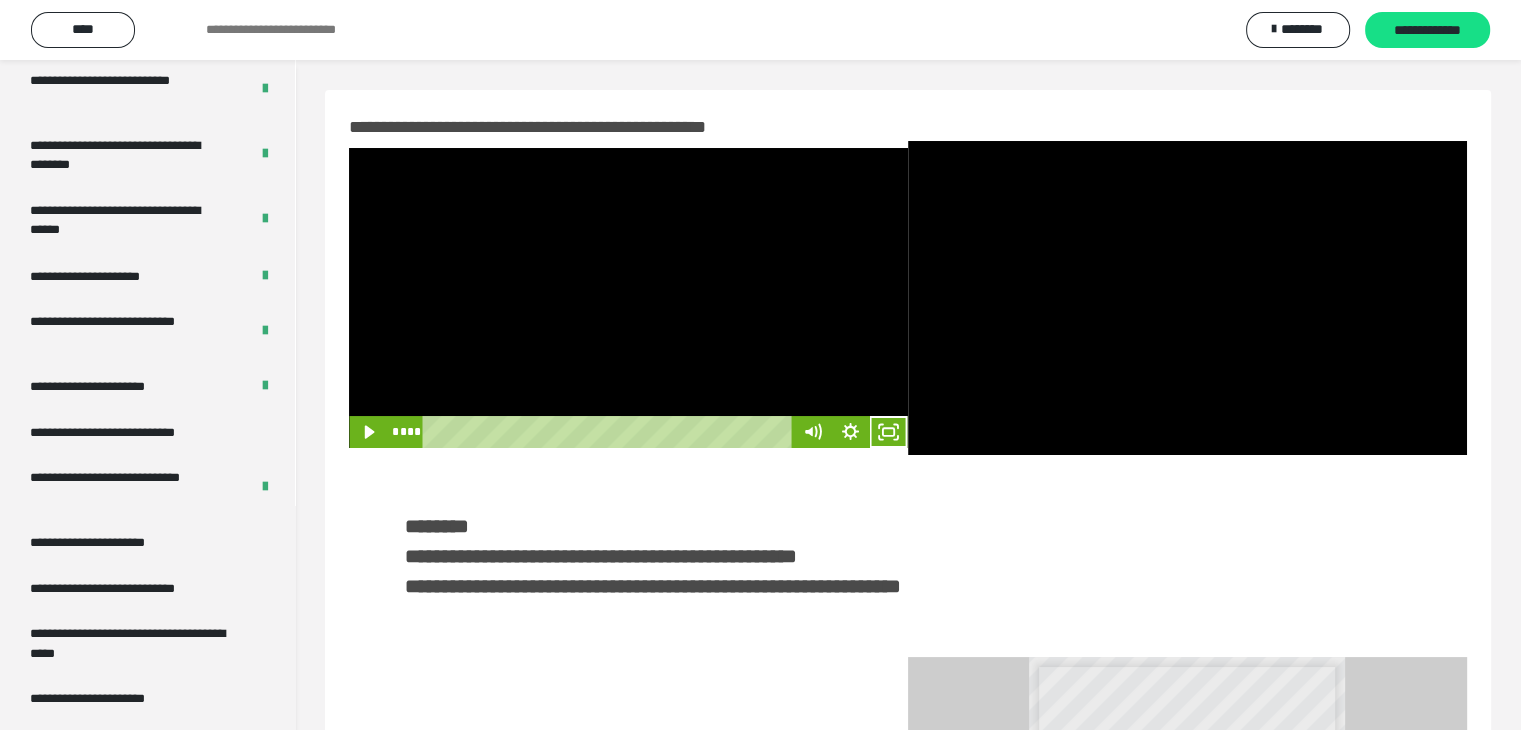 click at bounding box center [628, 298] 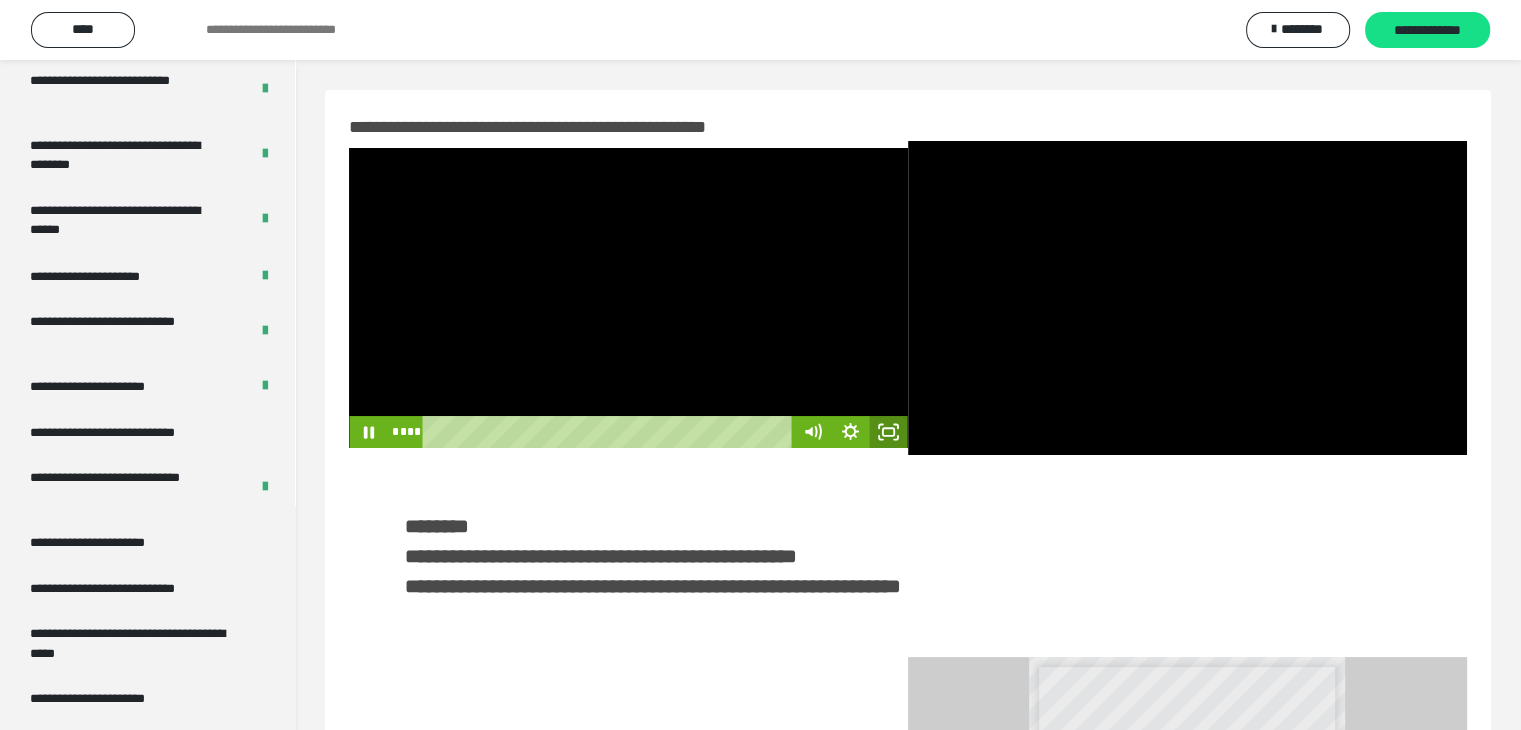click 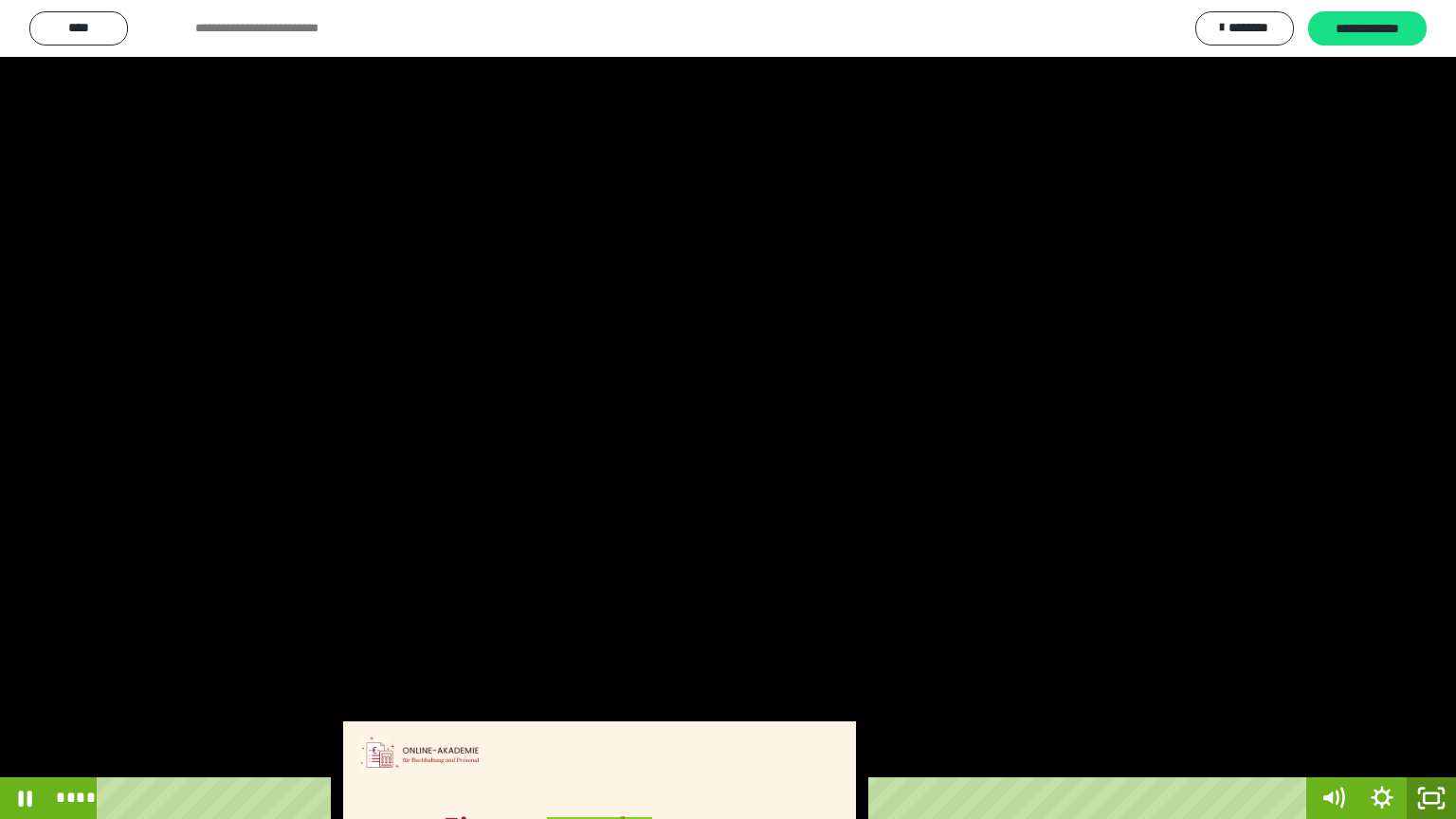 click 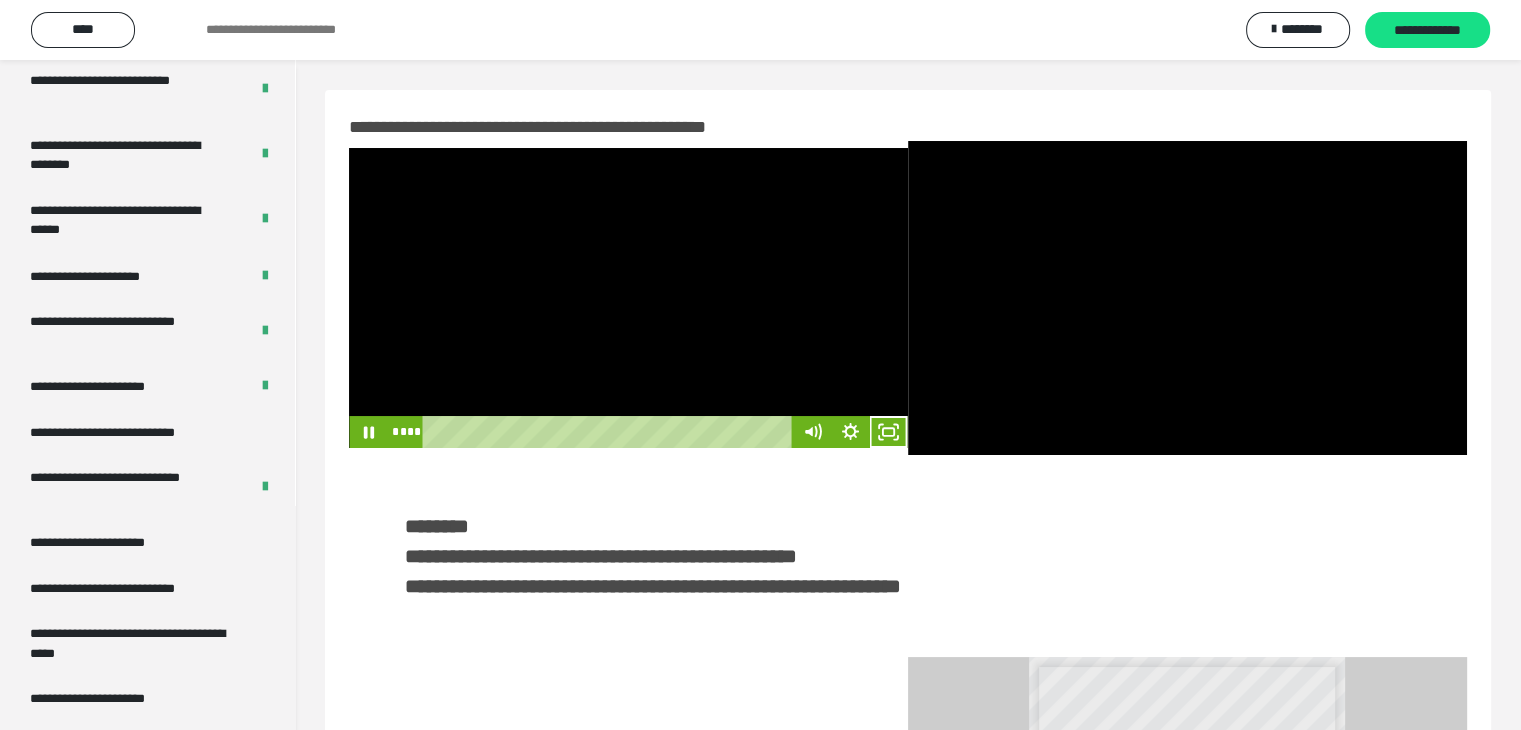 click at bounding box center (628, 298) 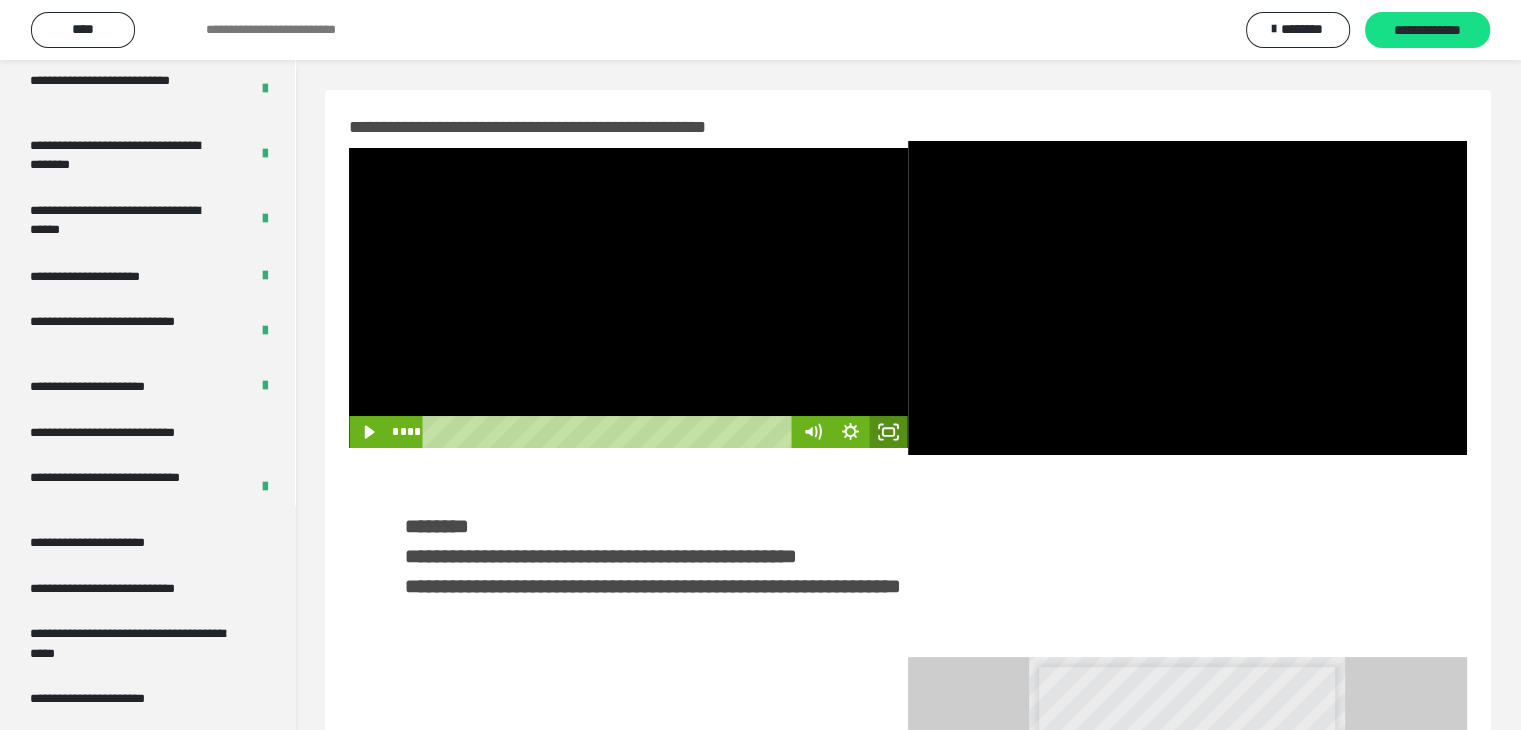 click 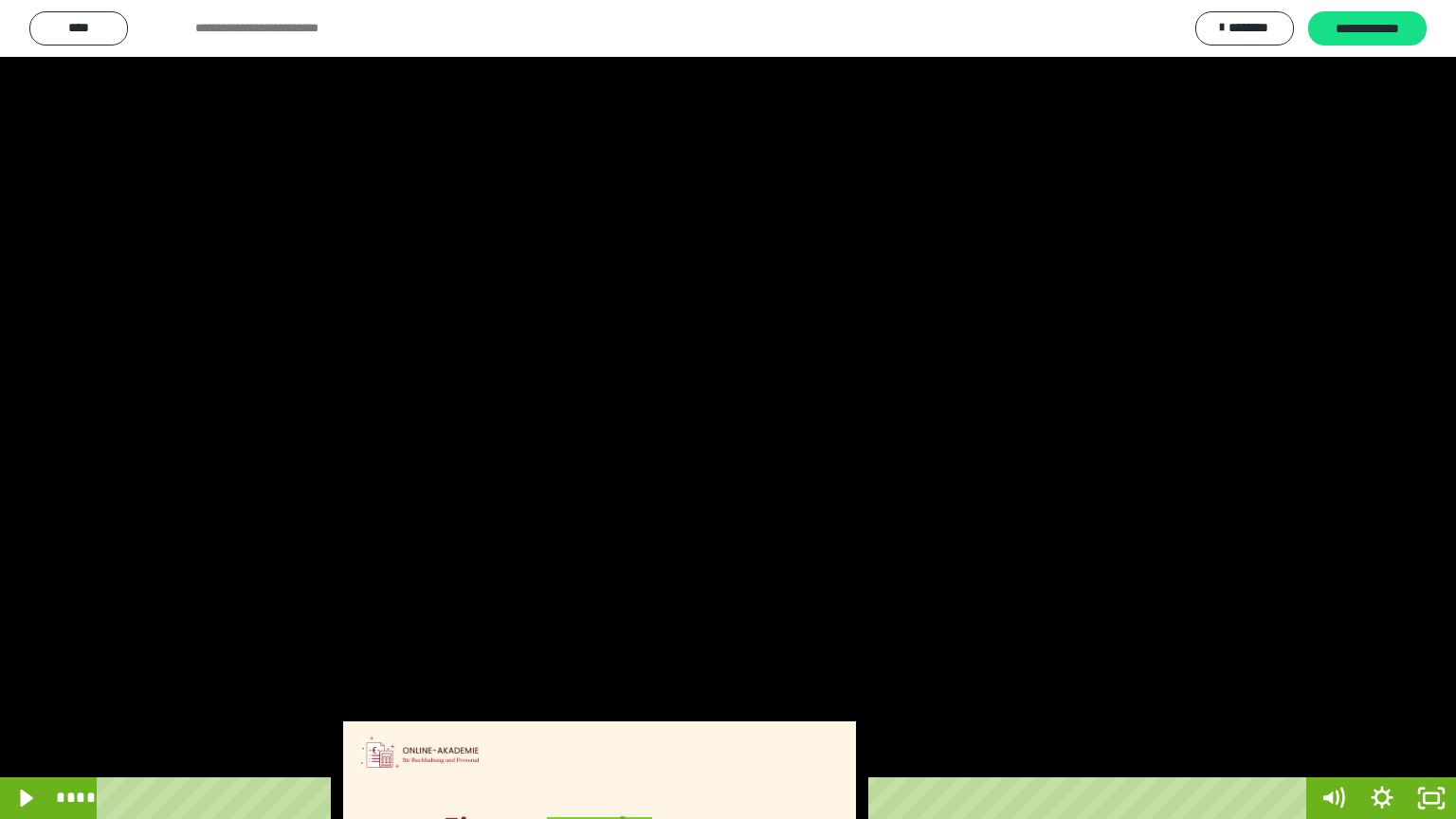click at bounding box center [728, 410] 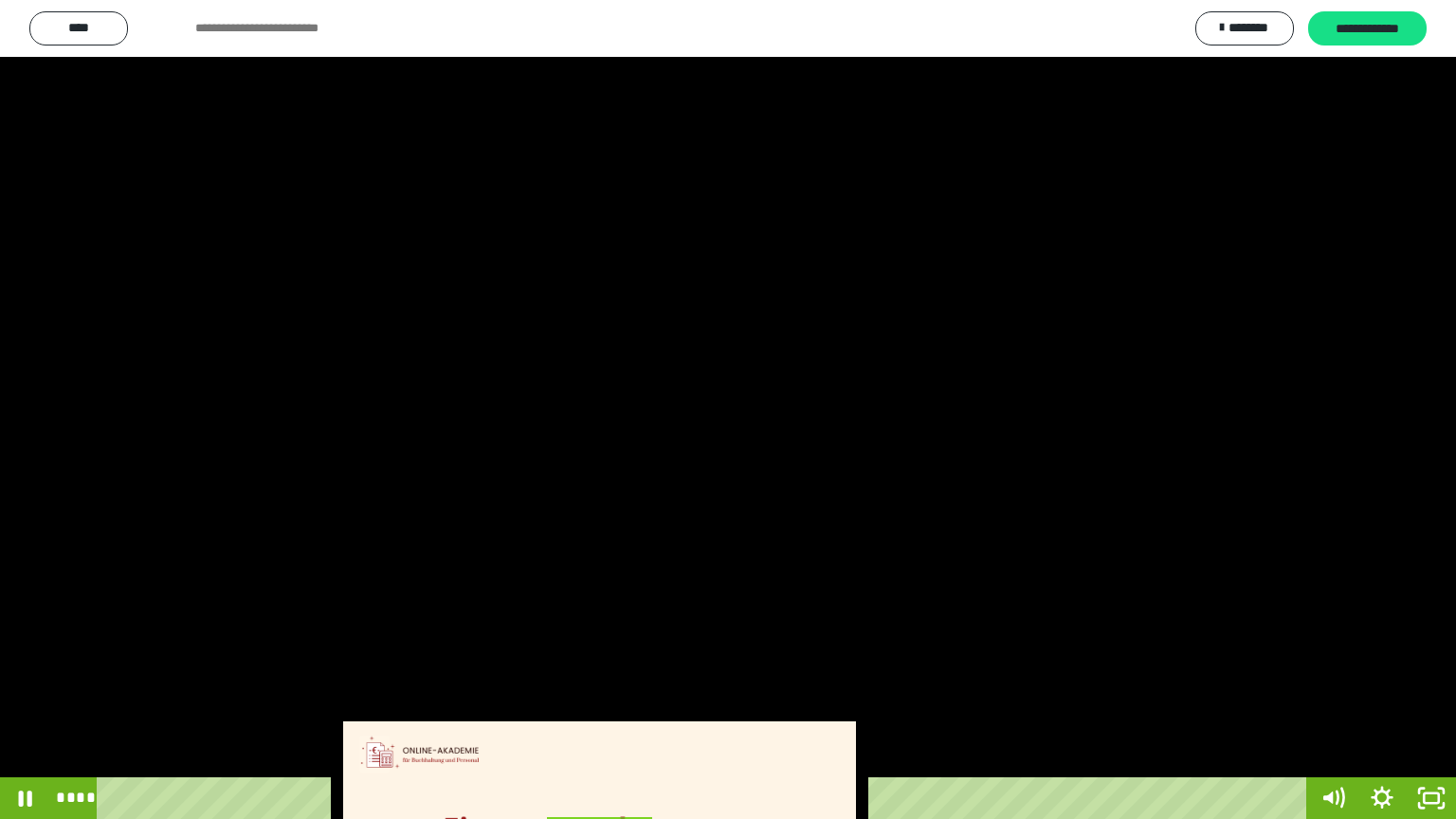 click at bounding box center (728, 410) 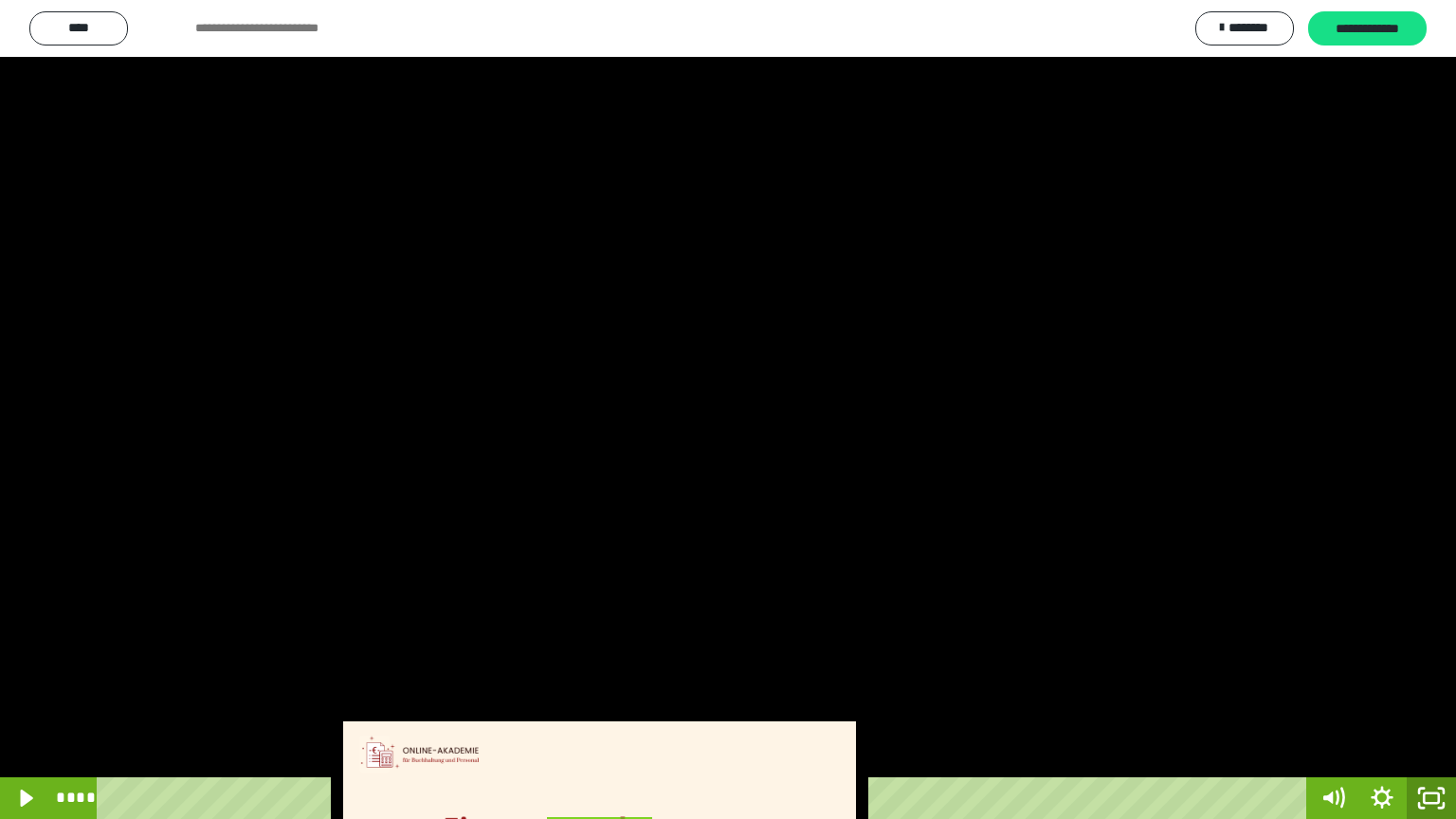click 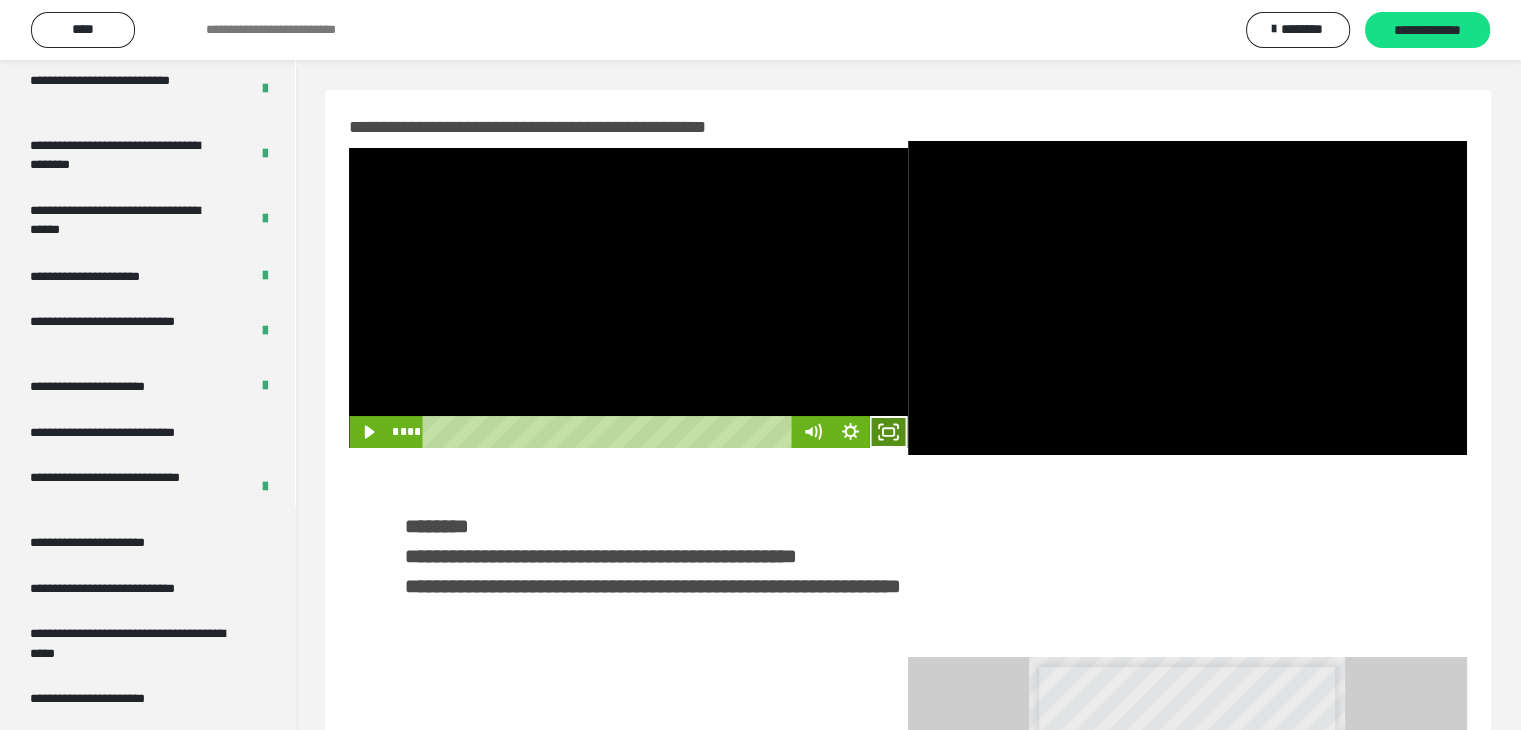 drag, startPoint x: 891, startPoint y: 427, endPoint x: 889, endPoint y: 514, distance: 87.02299 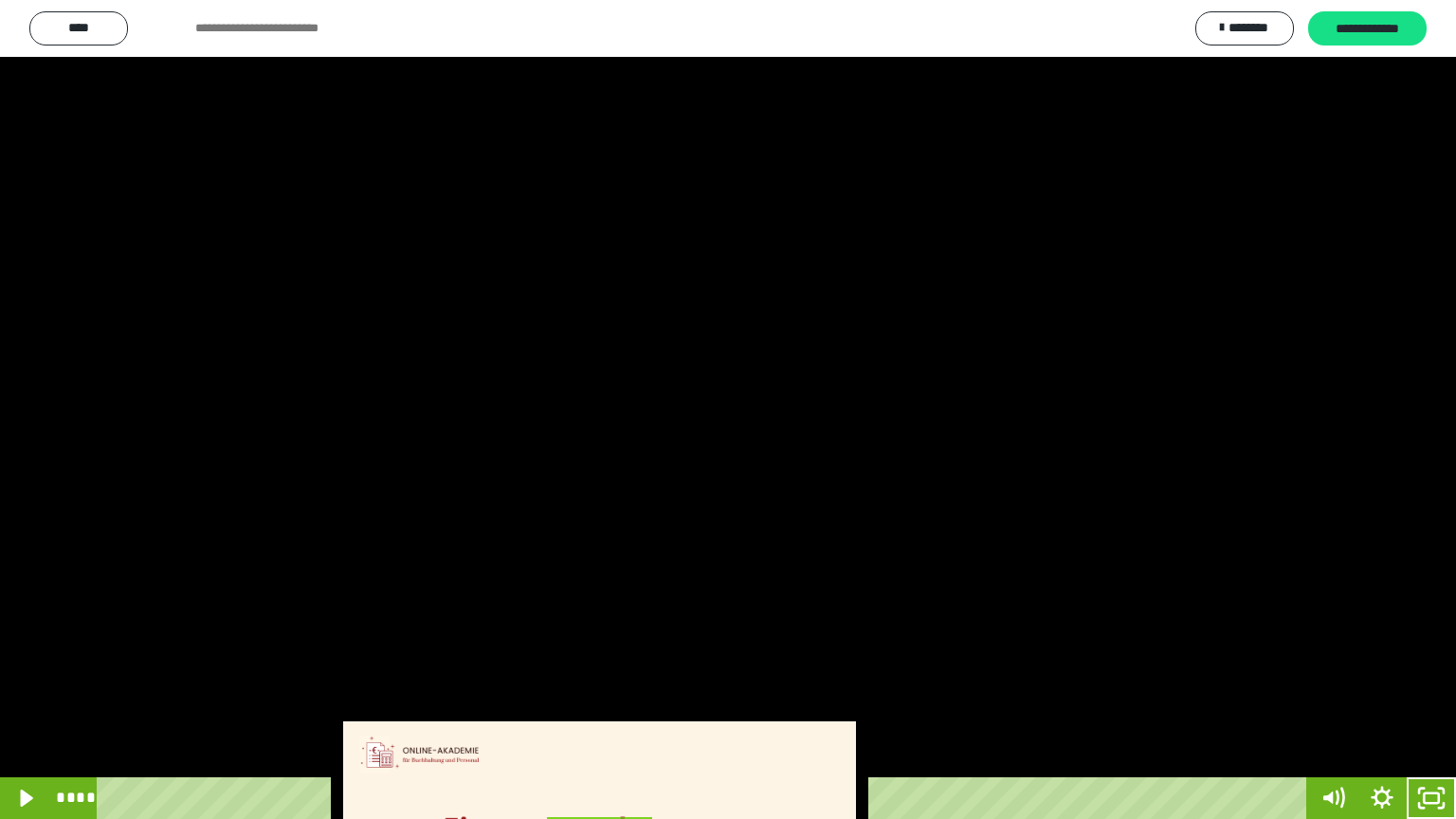 click at bounding box center [728, 410] 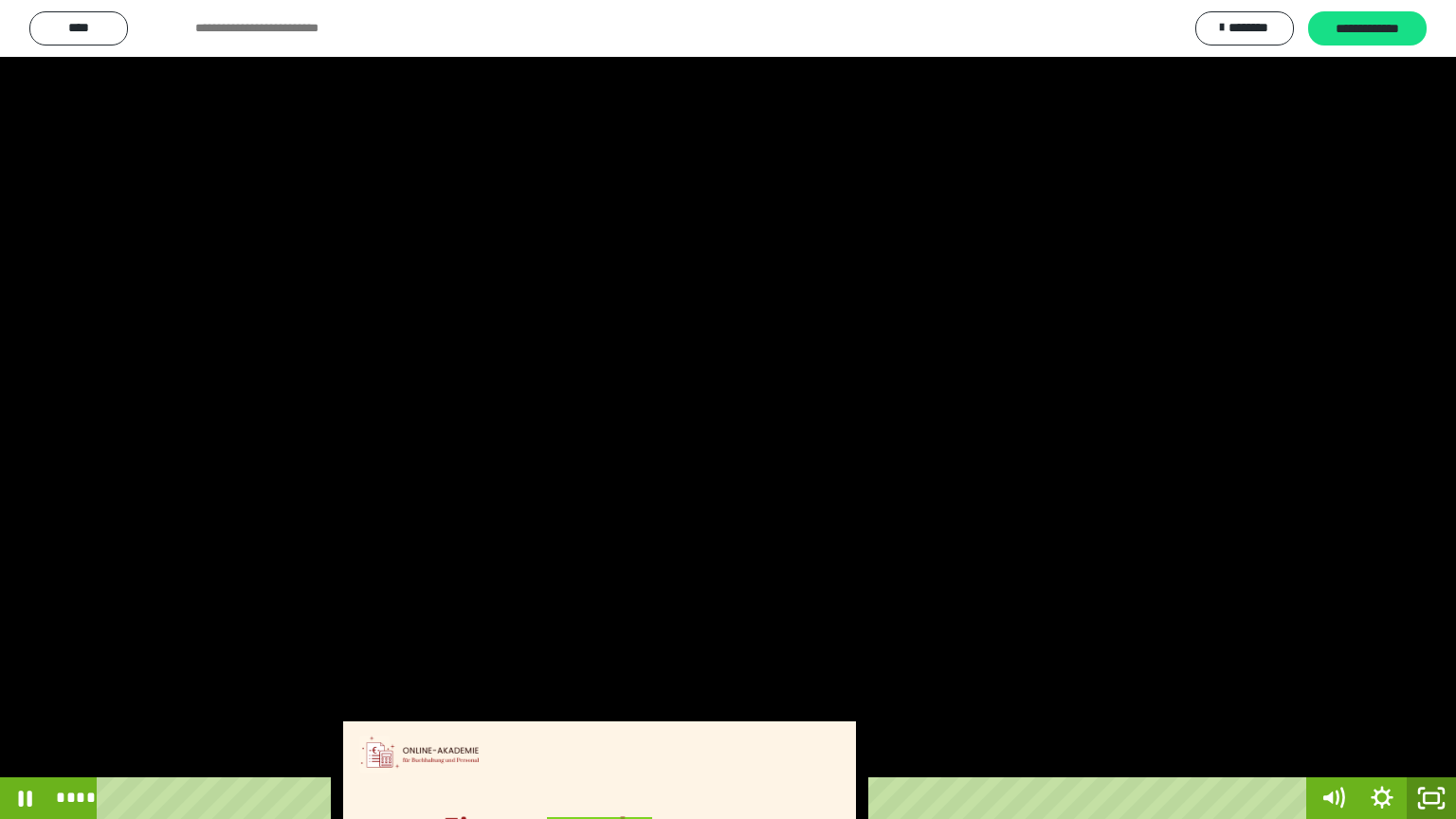 click 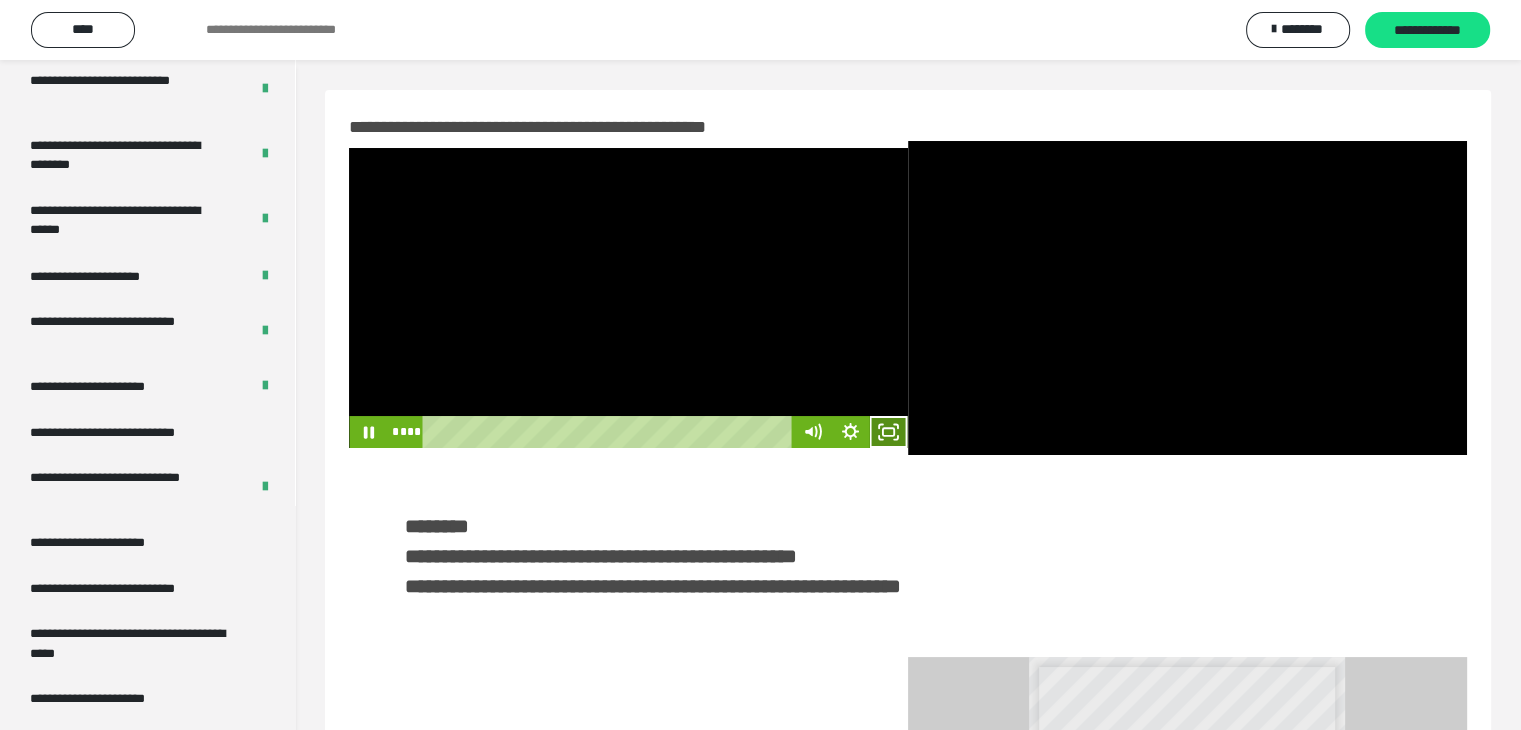 click 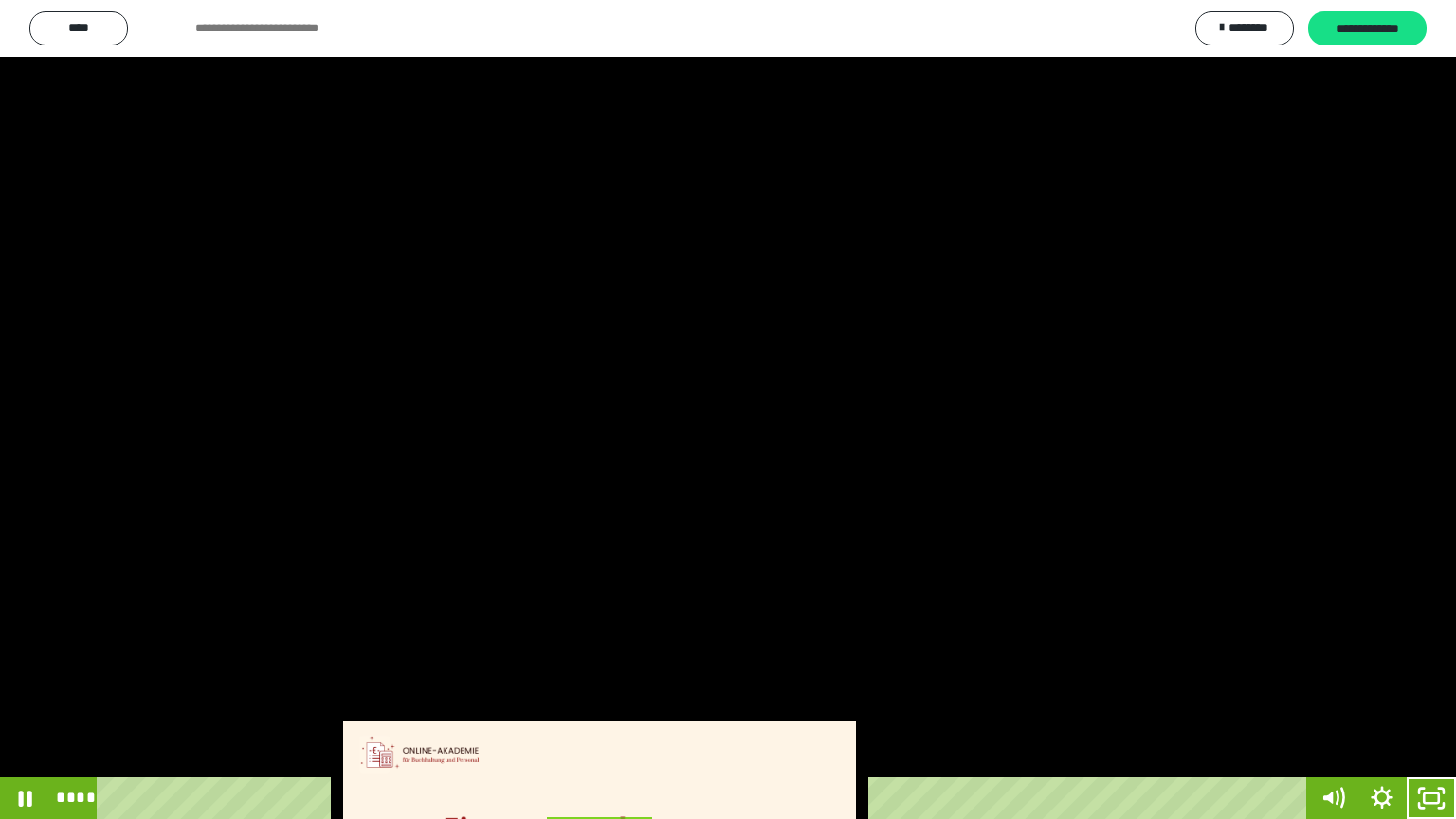 click at bounding box center [728, 410] 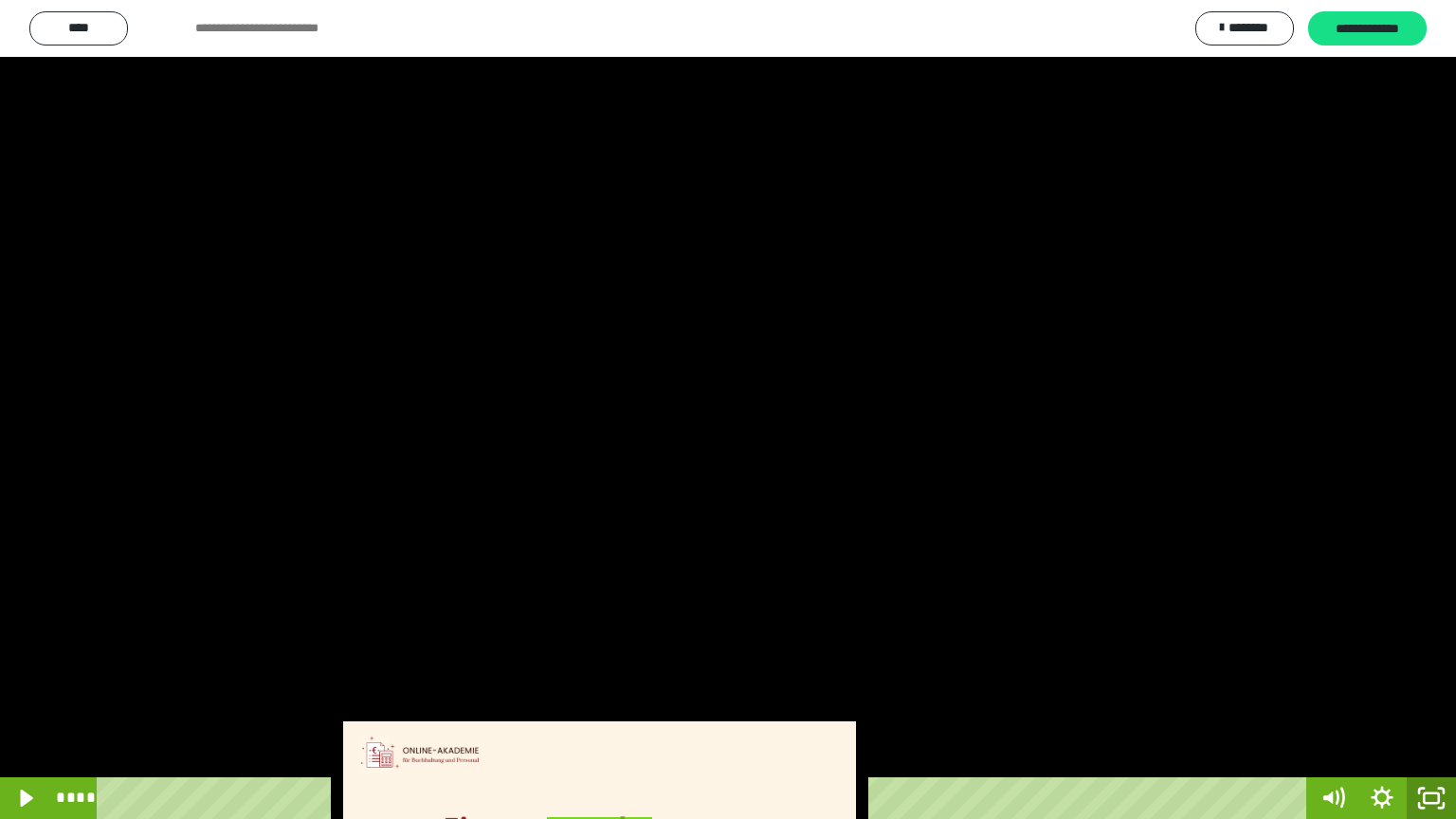 click 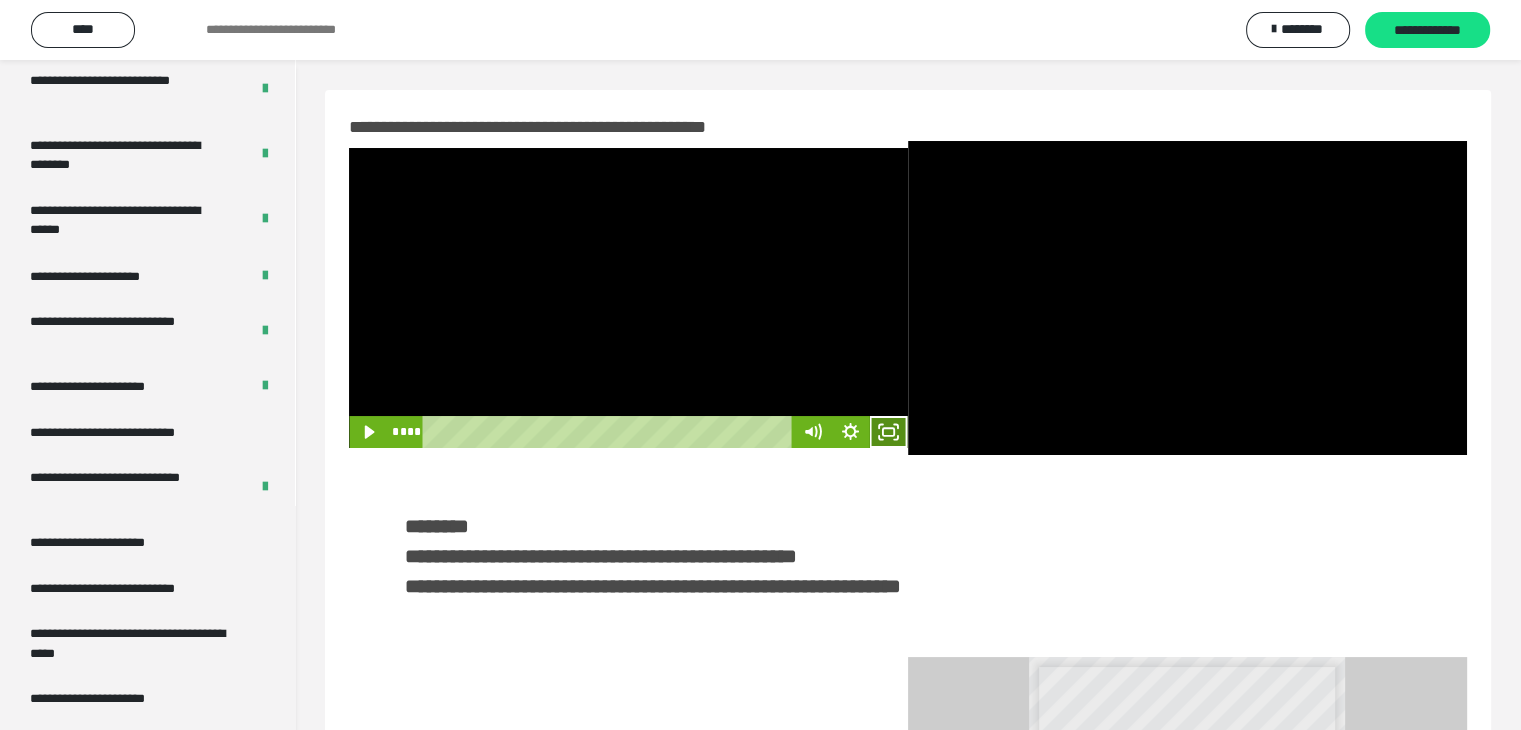 click 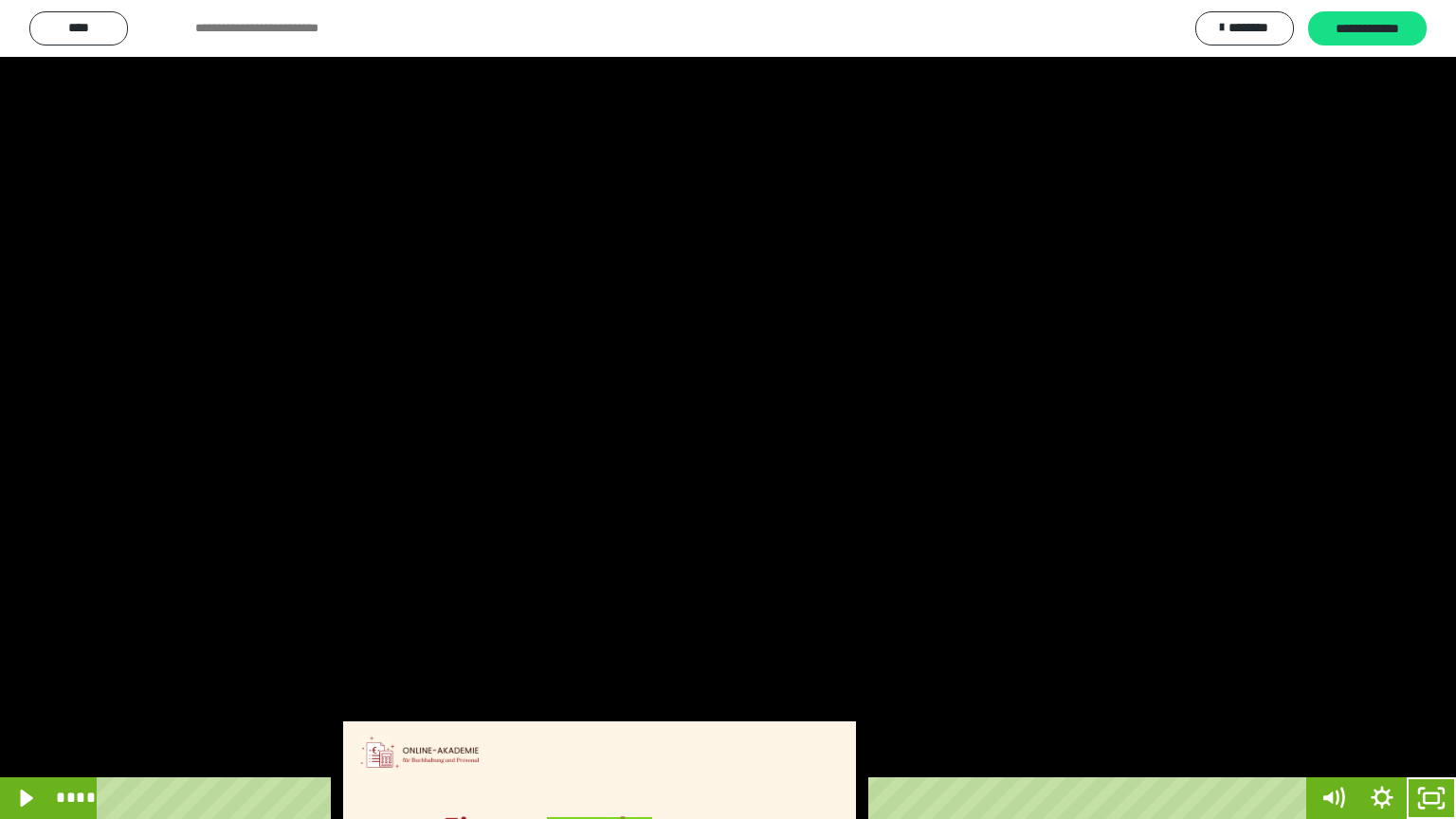 drag, startPoint x: 720, startPoint y: 407, endPoint x: 948, endPoint y: 350, distance: 235.01702 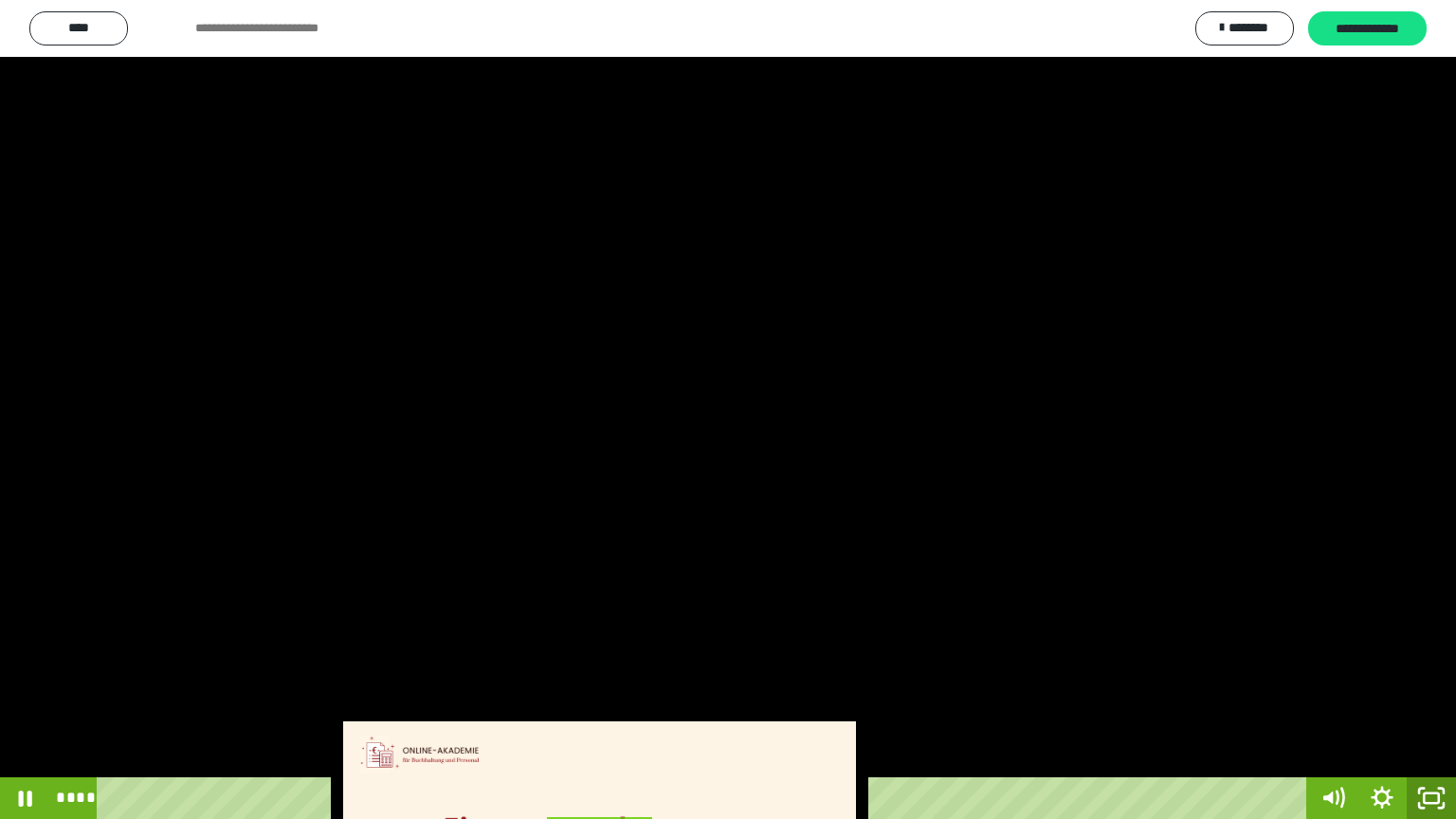 drag, startPoint x: 1435, startPoint y: 808, endPoint x: 1399, endPoint y: 96, distance: 712.90953 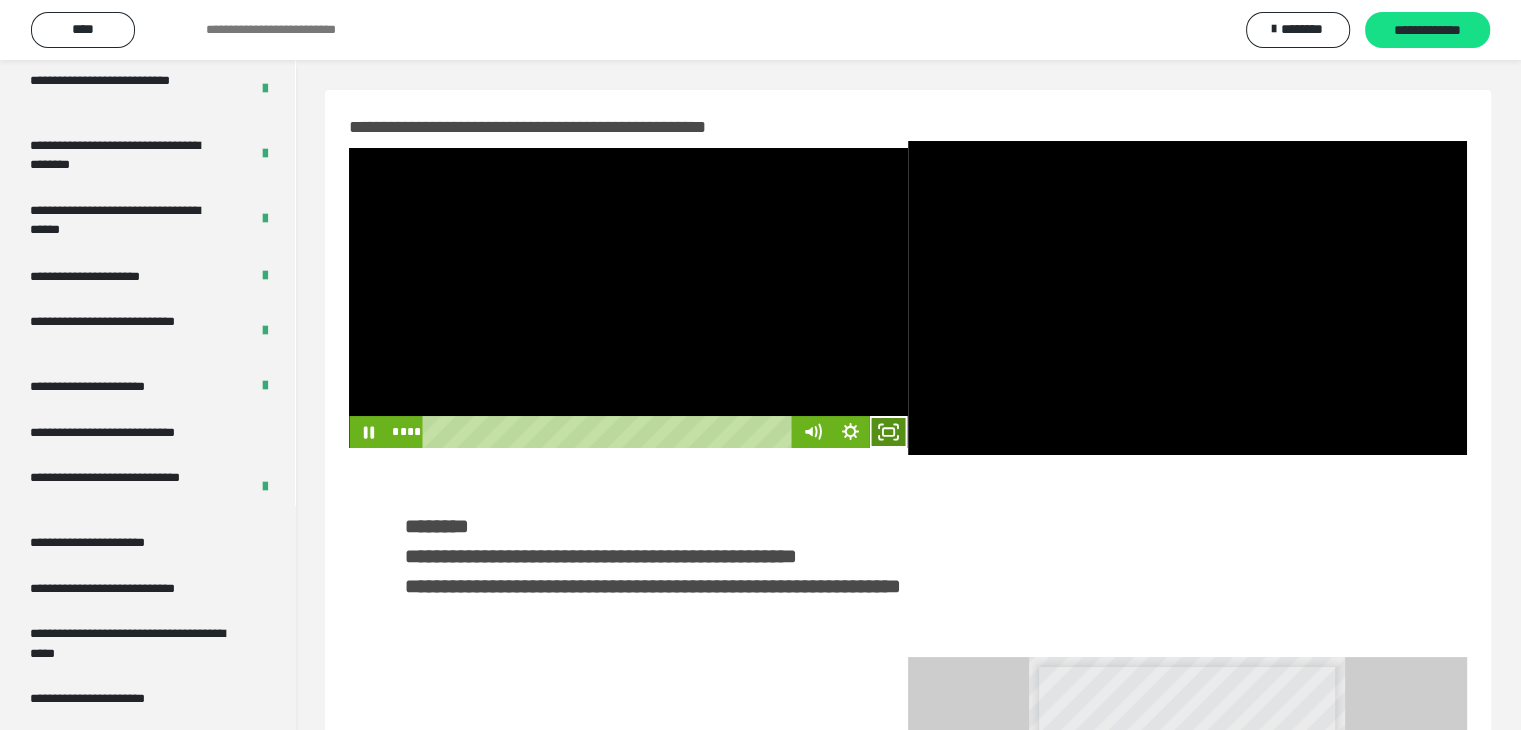 click 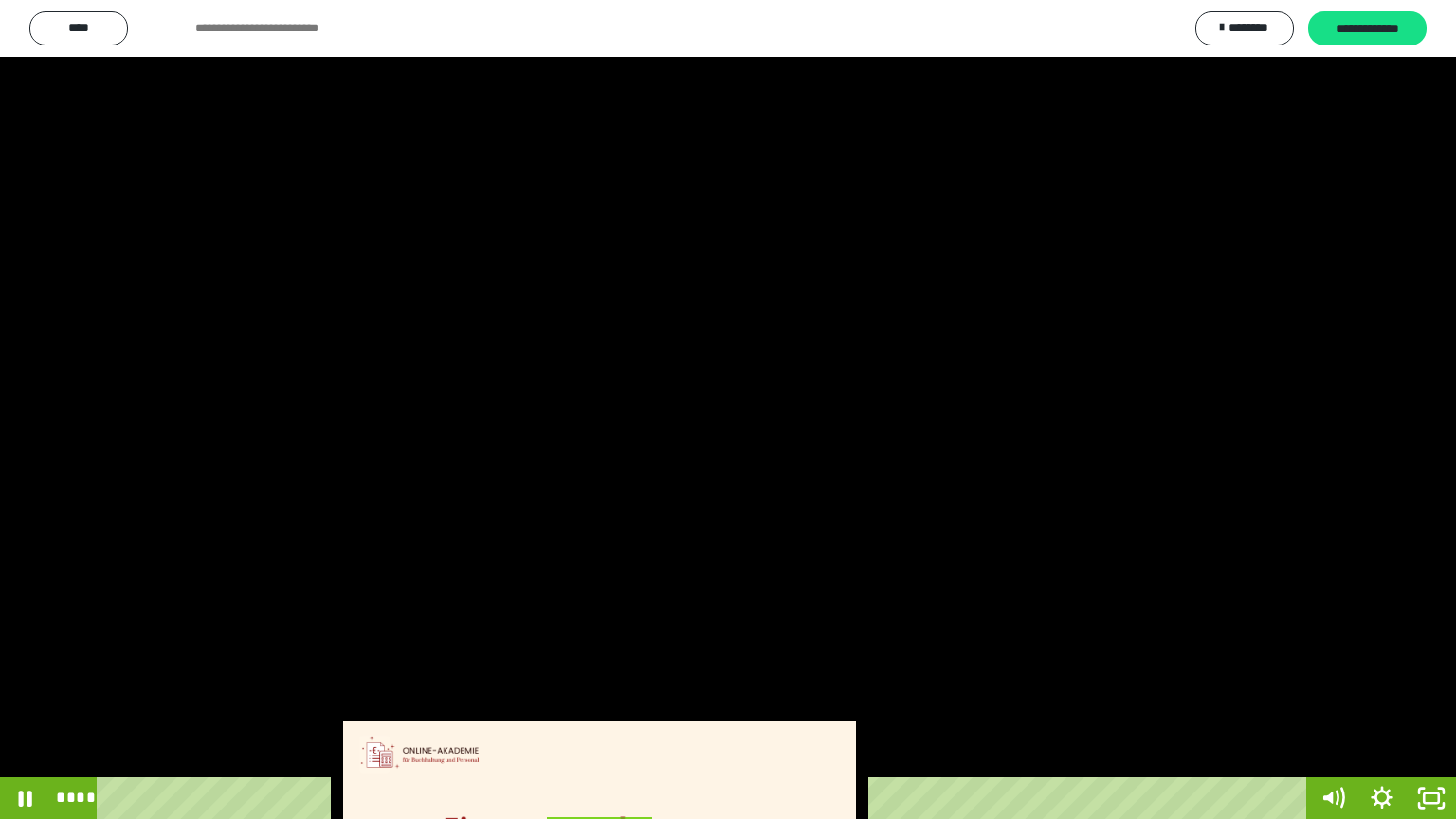 click at bounding box center [728, 410] 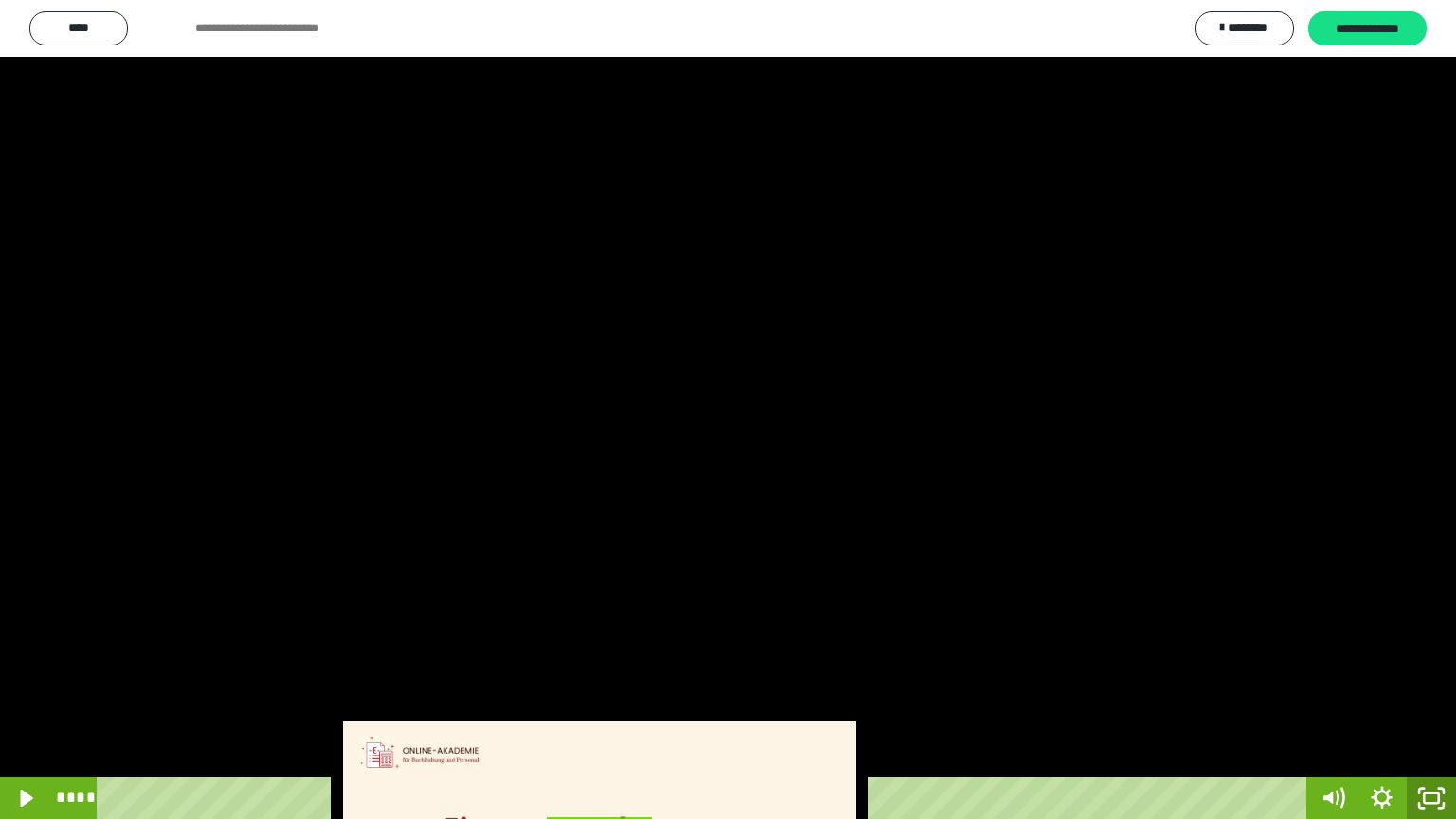 click 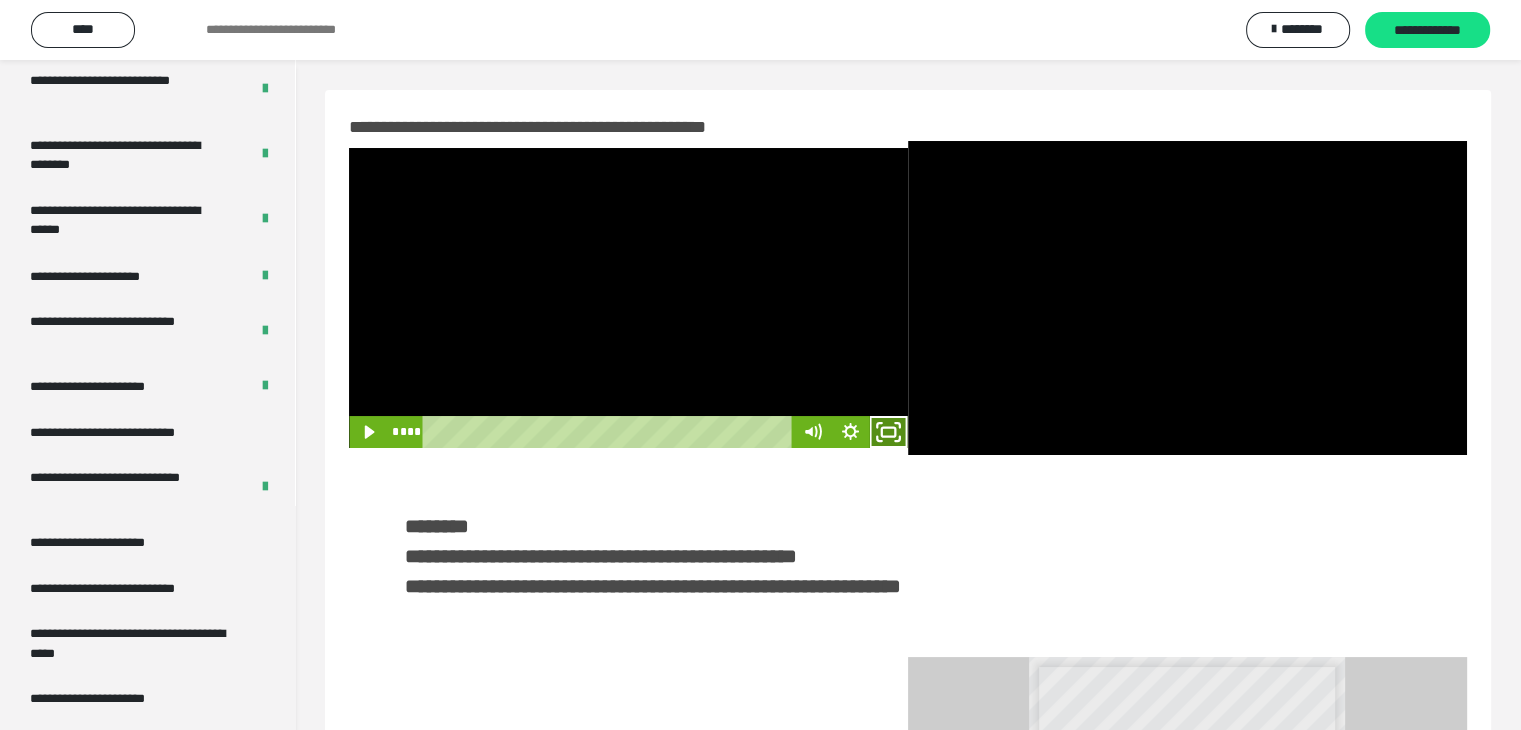 click 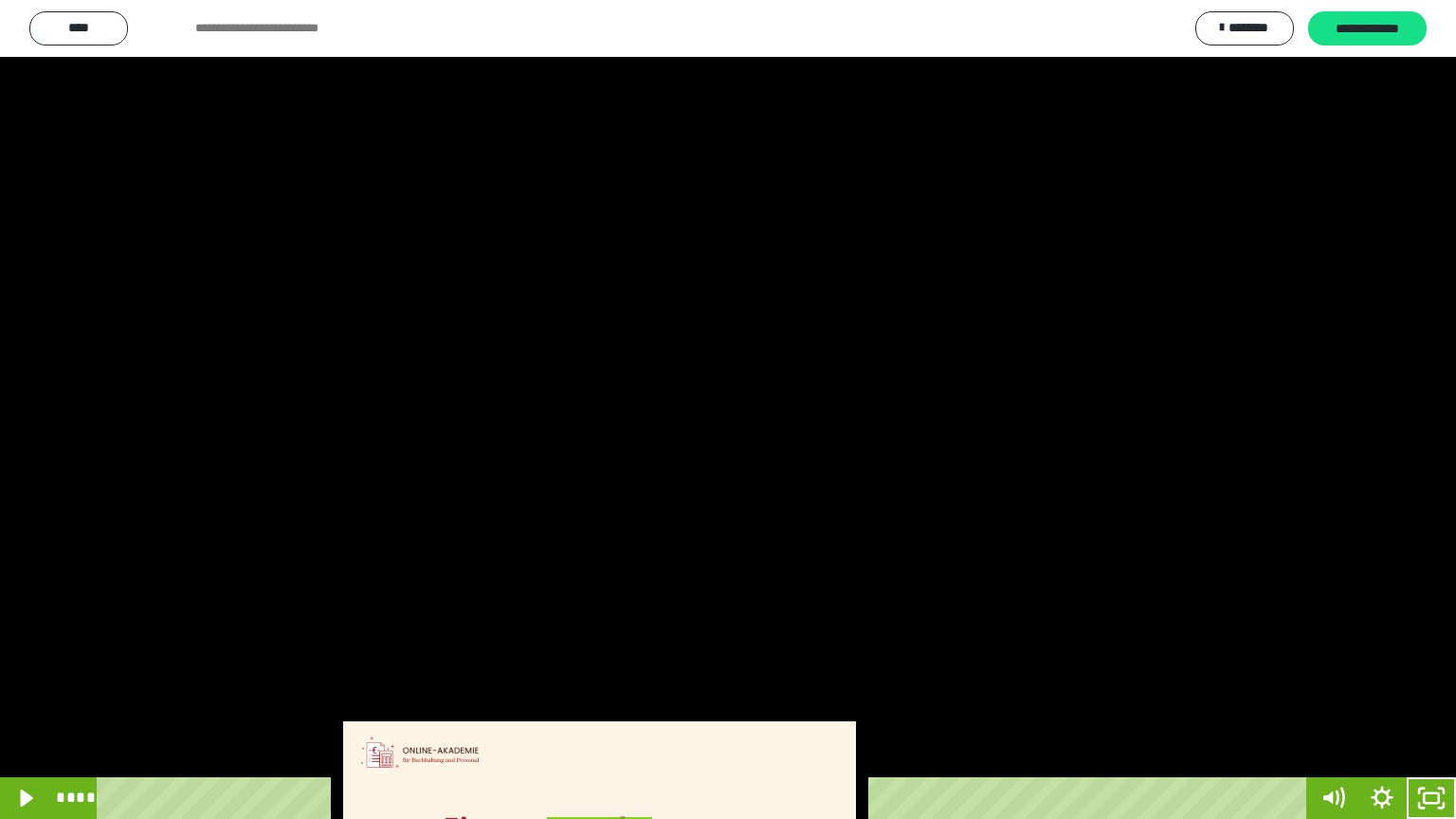 click at bounding box center (728, 410) 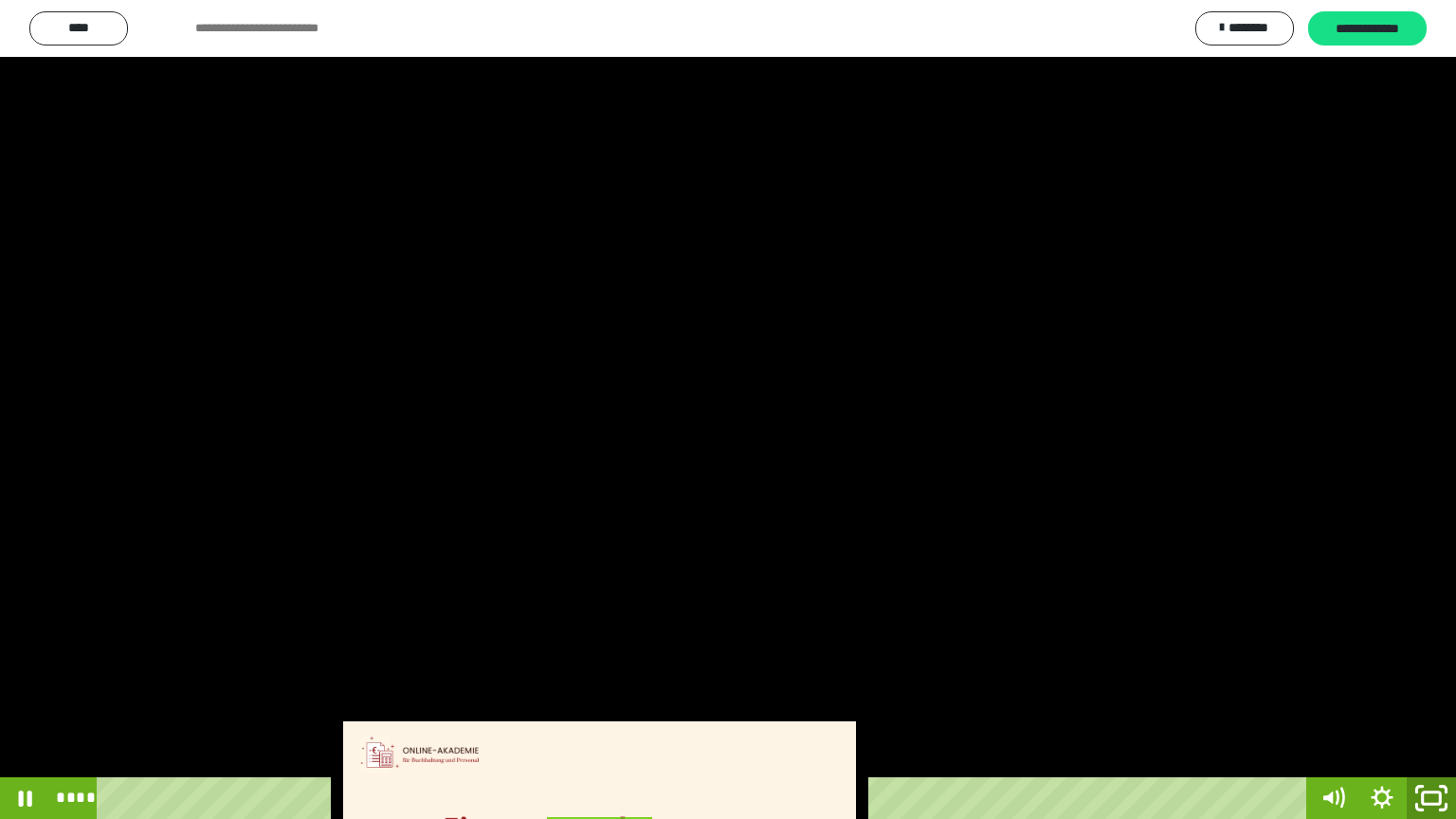 click 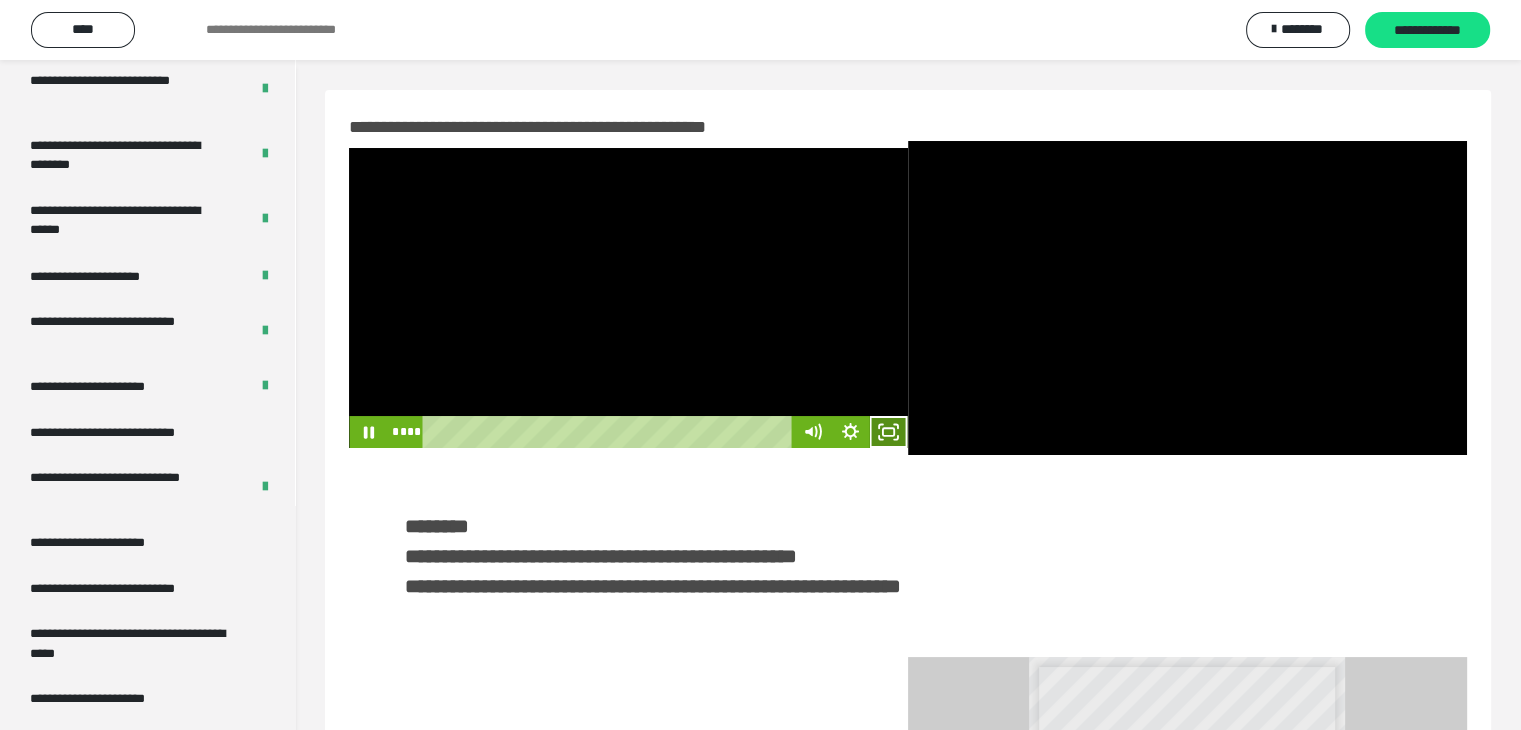 click 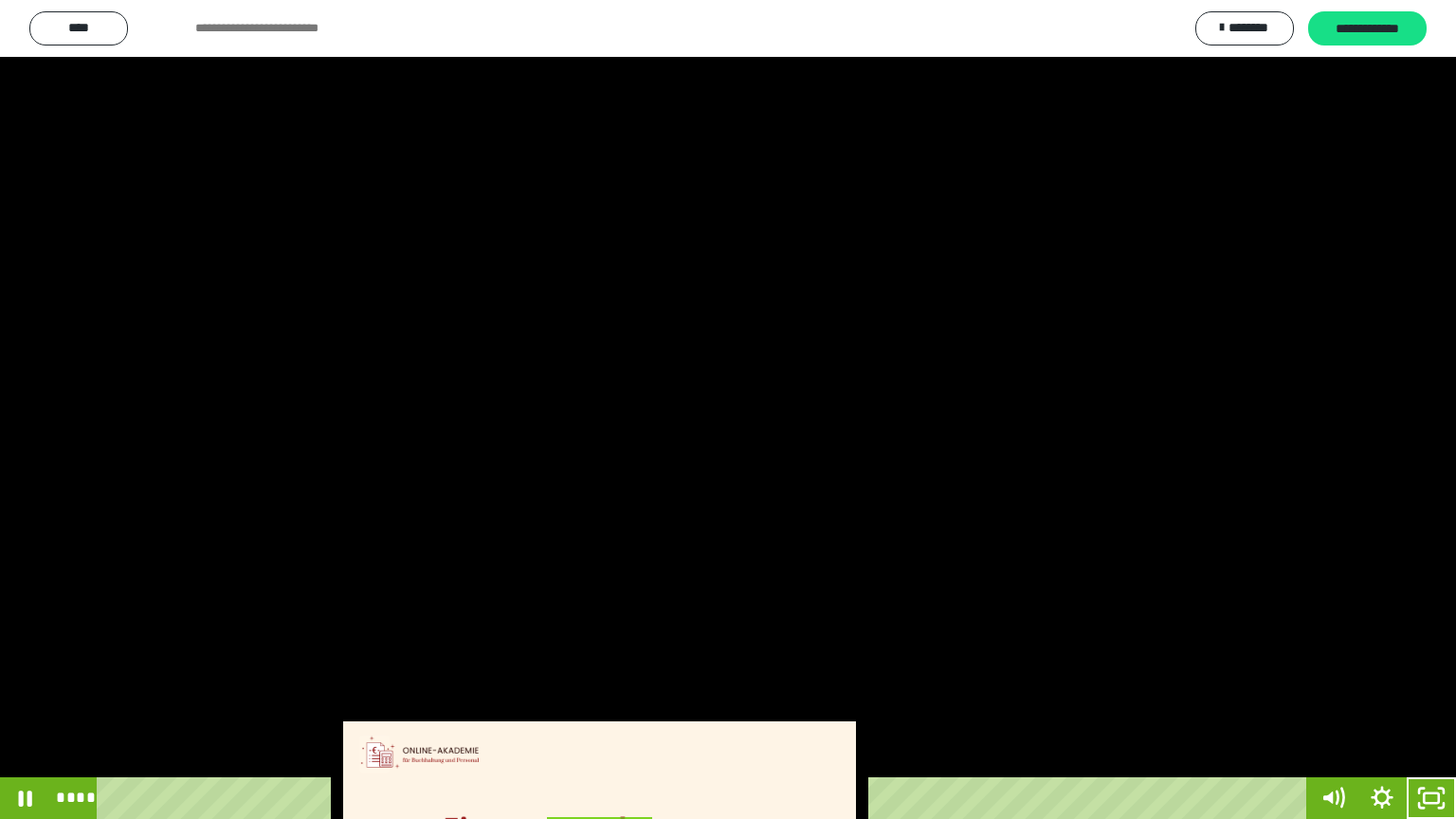 drag, startPoint x: 980, startPoint y: 349, endPoint x: 988, endPoint y: 357, distance: 11.3137085 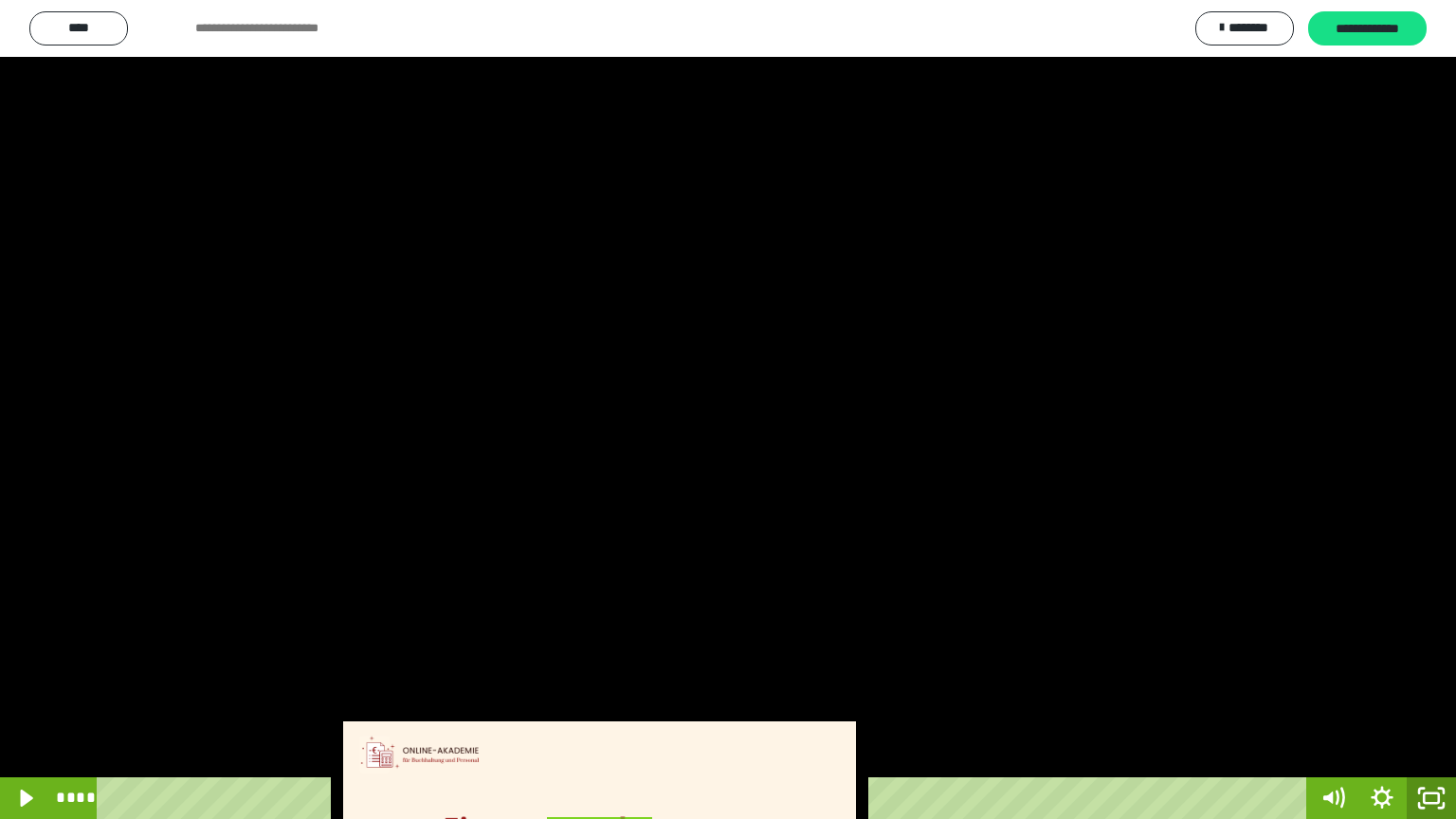 click 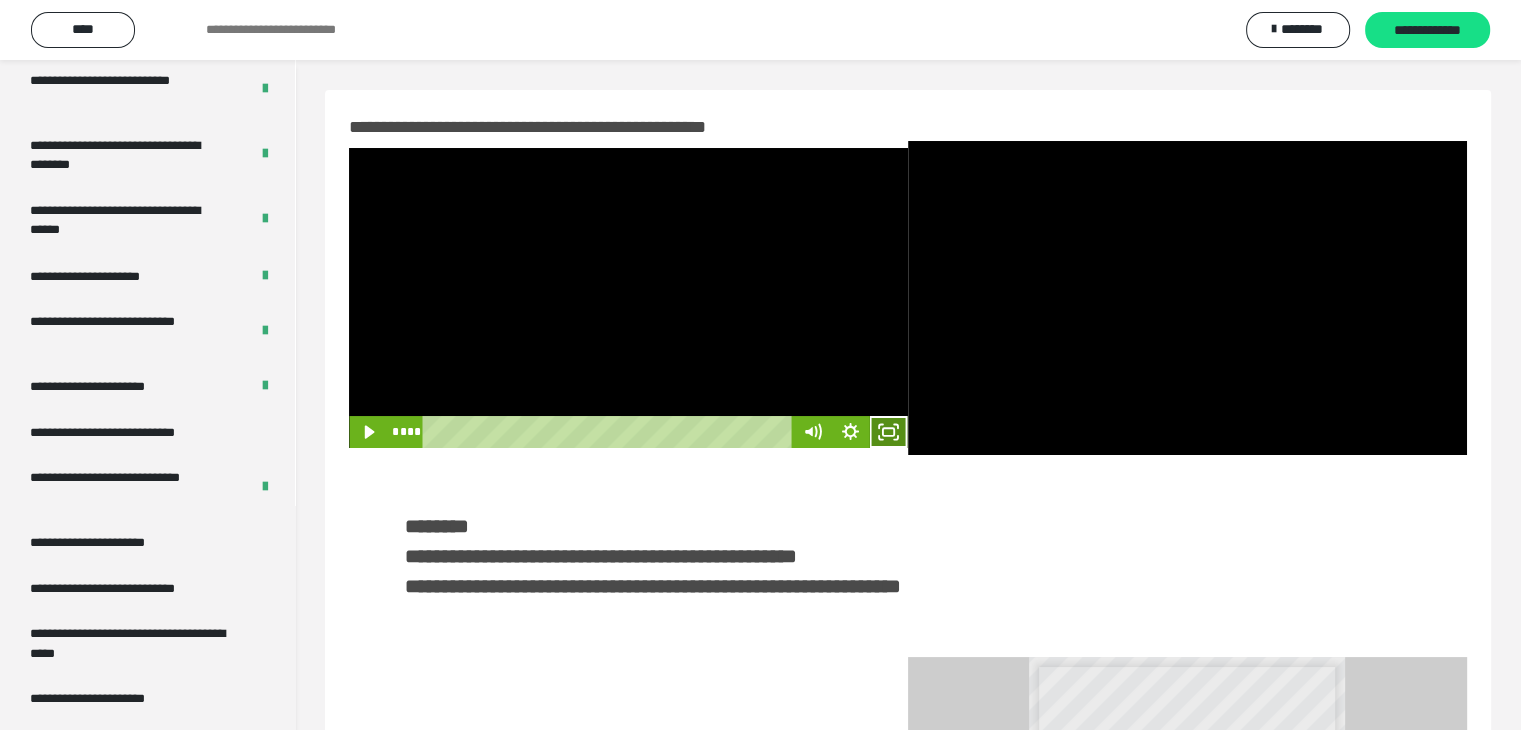 click 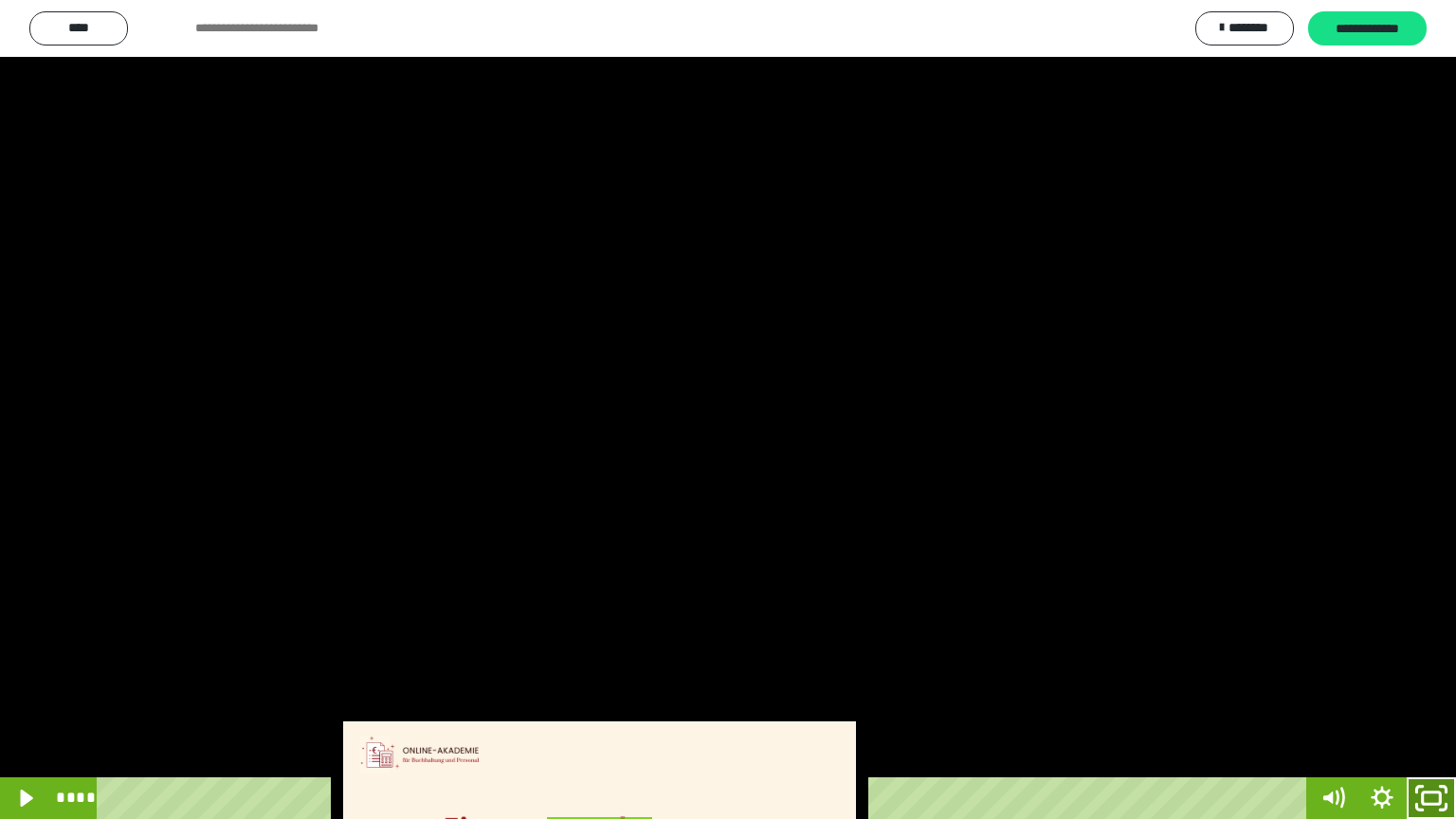 drag, startPoint x: 1437, startPoint y: 805, endPoint x: 1400, endPoint y: 729, distance: 85 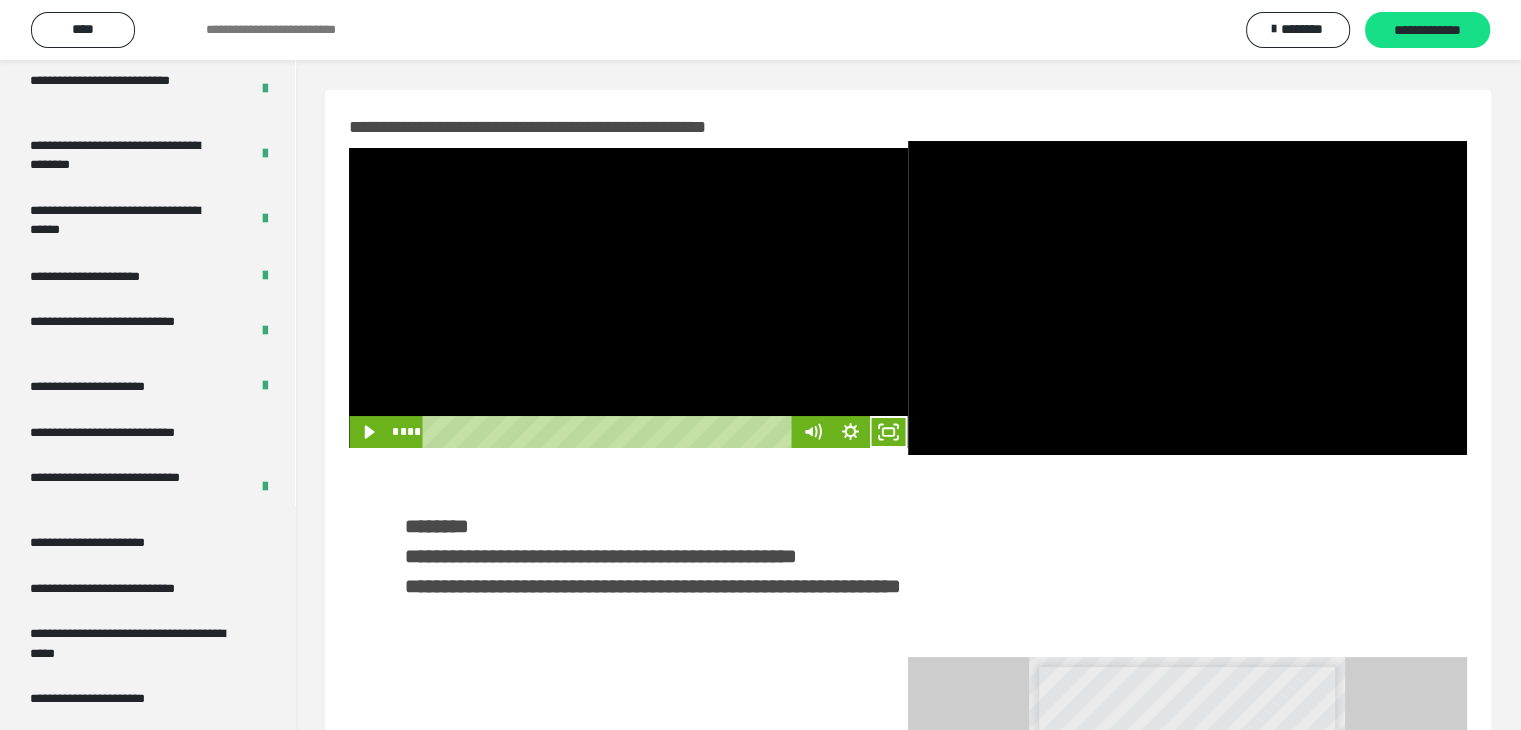 click at bounding box center [628, 298] 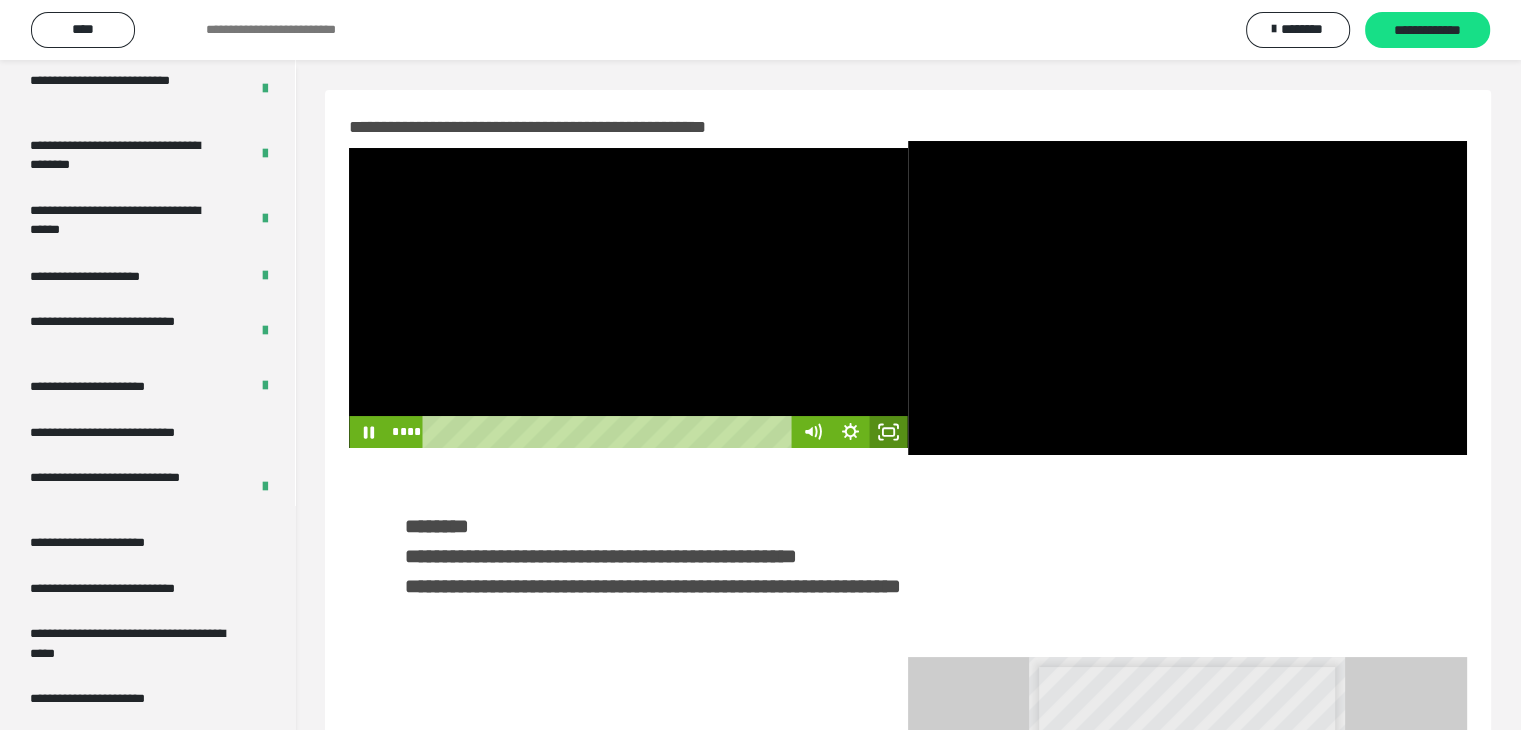 click 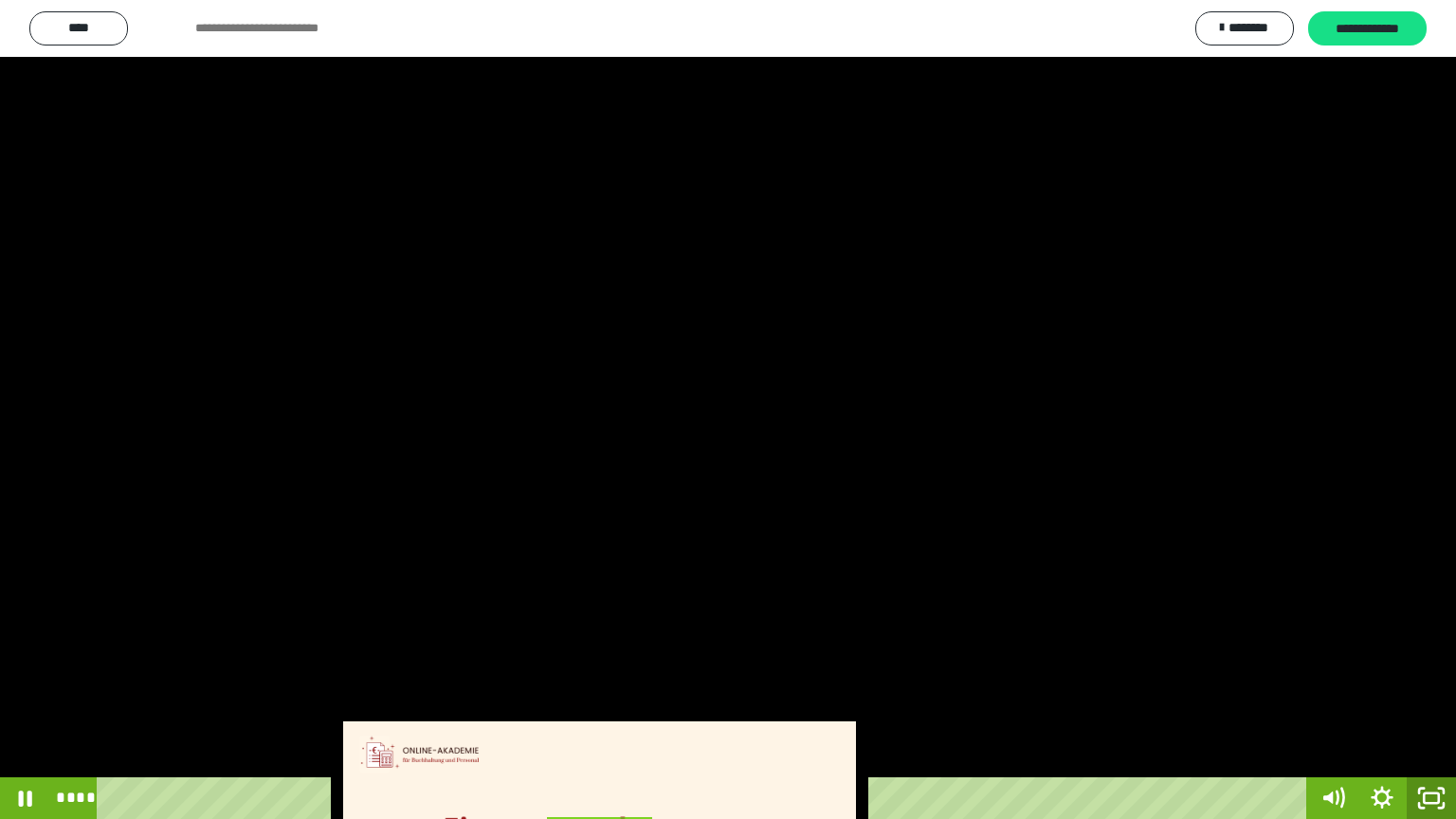 drag, startPoint x: 1433, startPoint y: 796, endPoint x: 1336, endPoint y: 8, distance: 793.9477 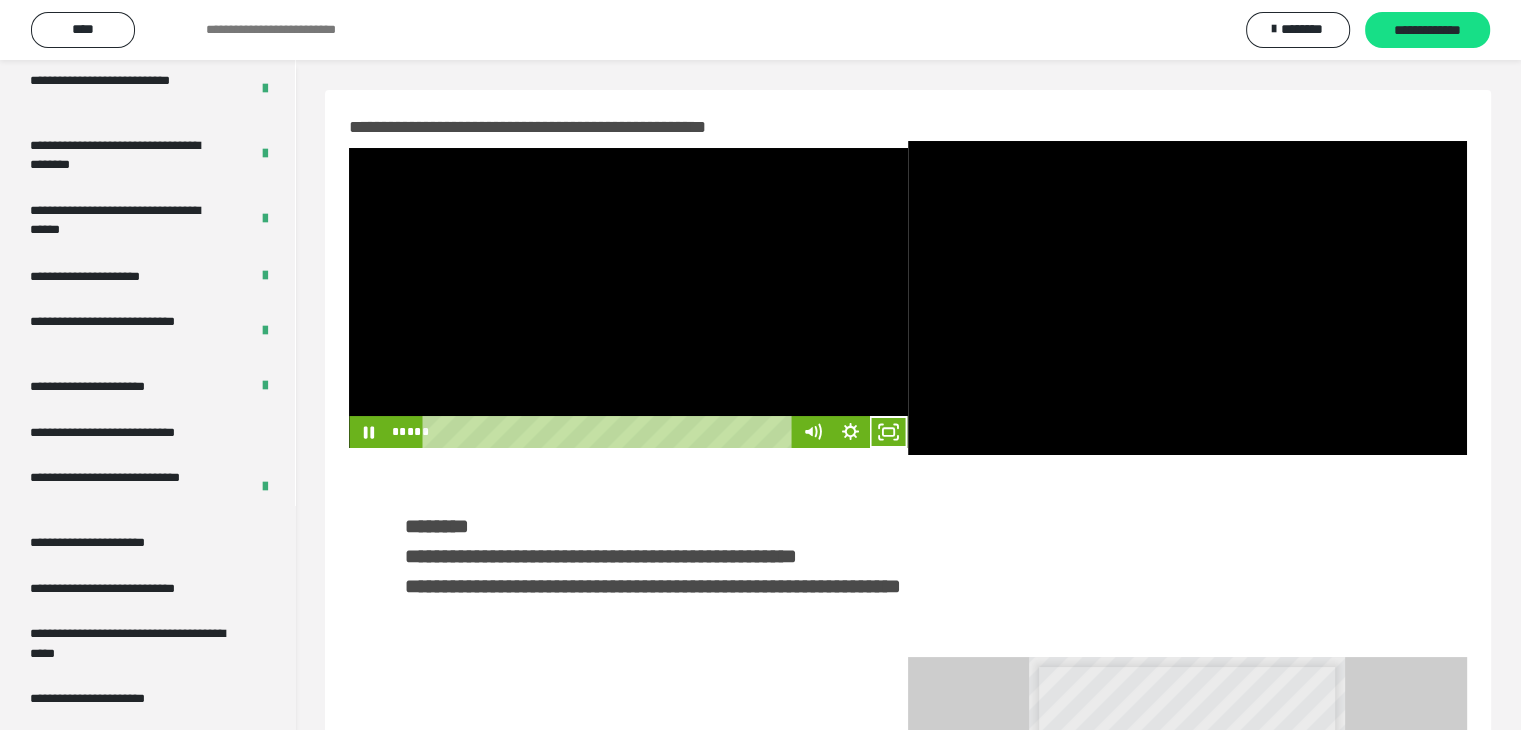 drag, startPoint x: 739, startPoint y: 304, endPoint x: 808, endPoint y: 357, distance: 87.005745 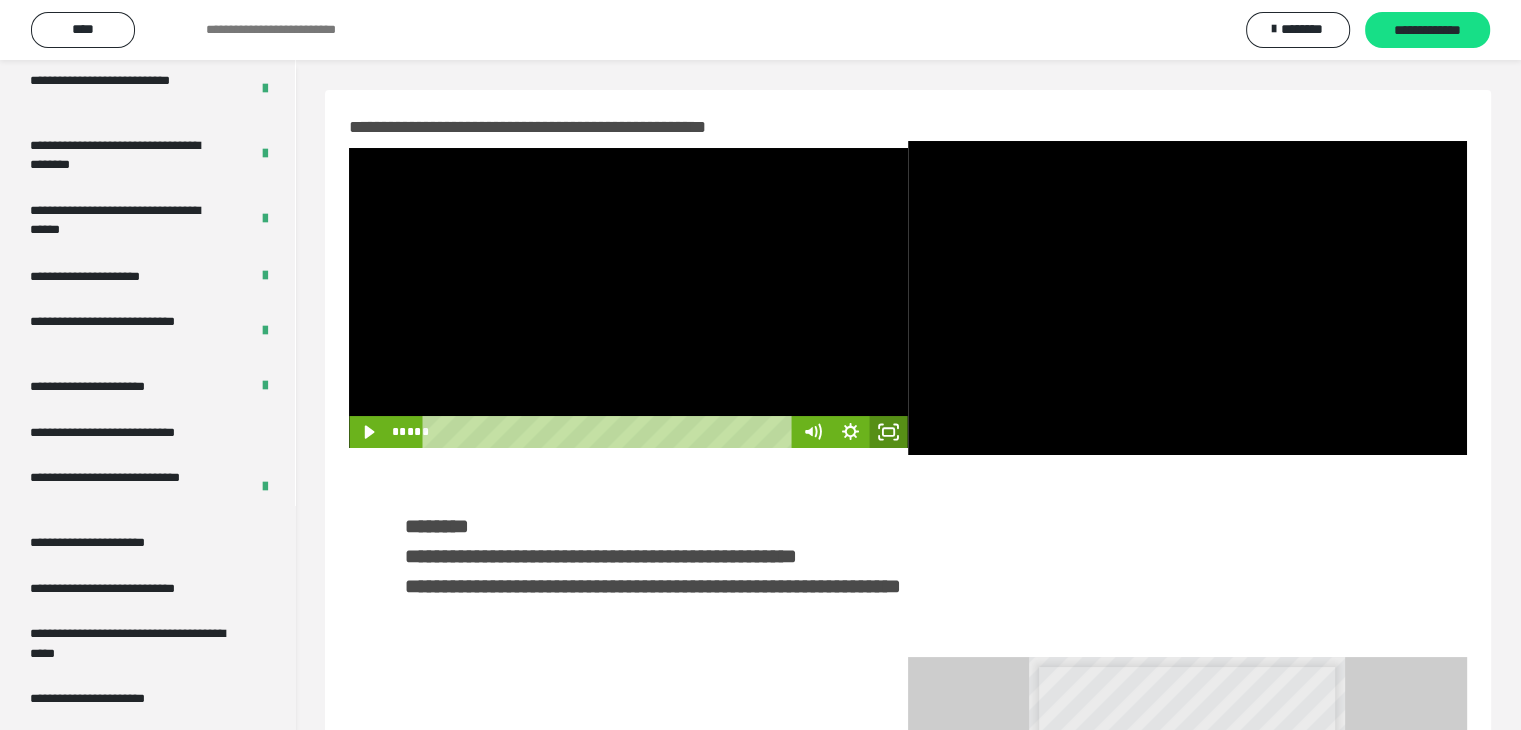 click 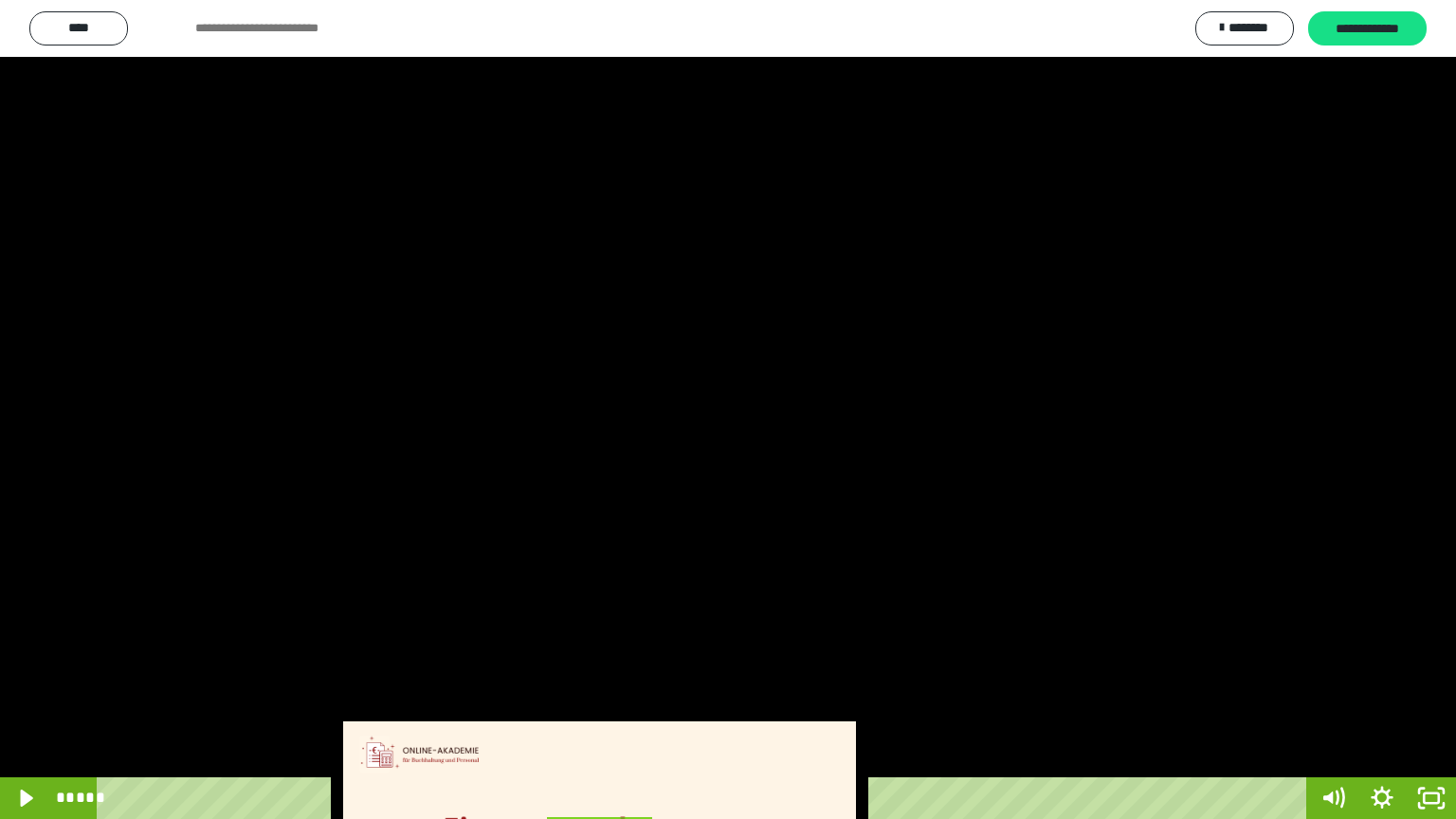 click at bounding box center (728, 410) 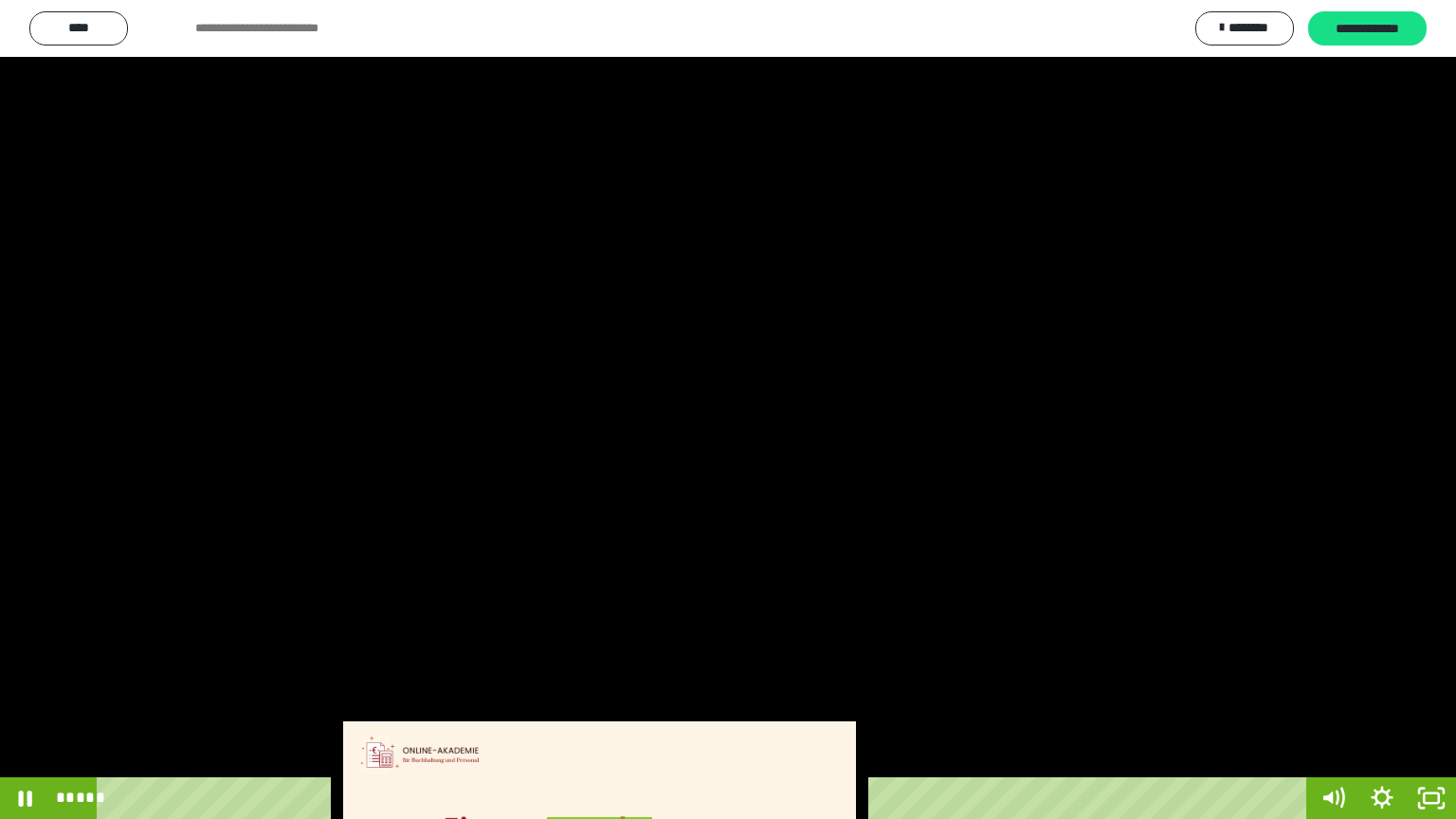 click at bounding box center [728, 410] 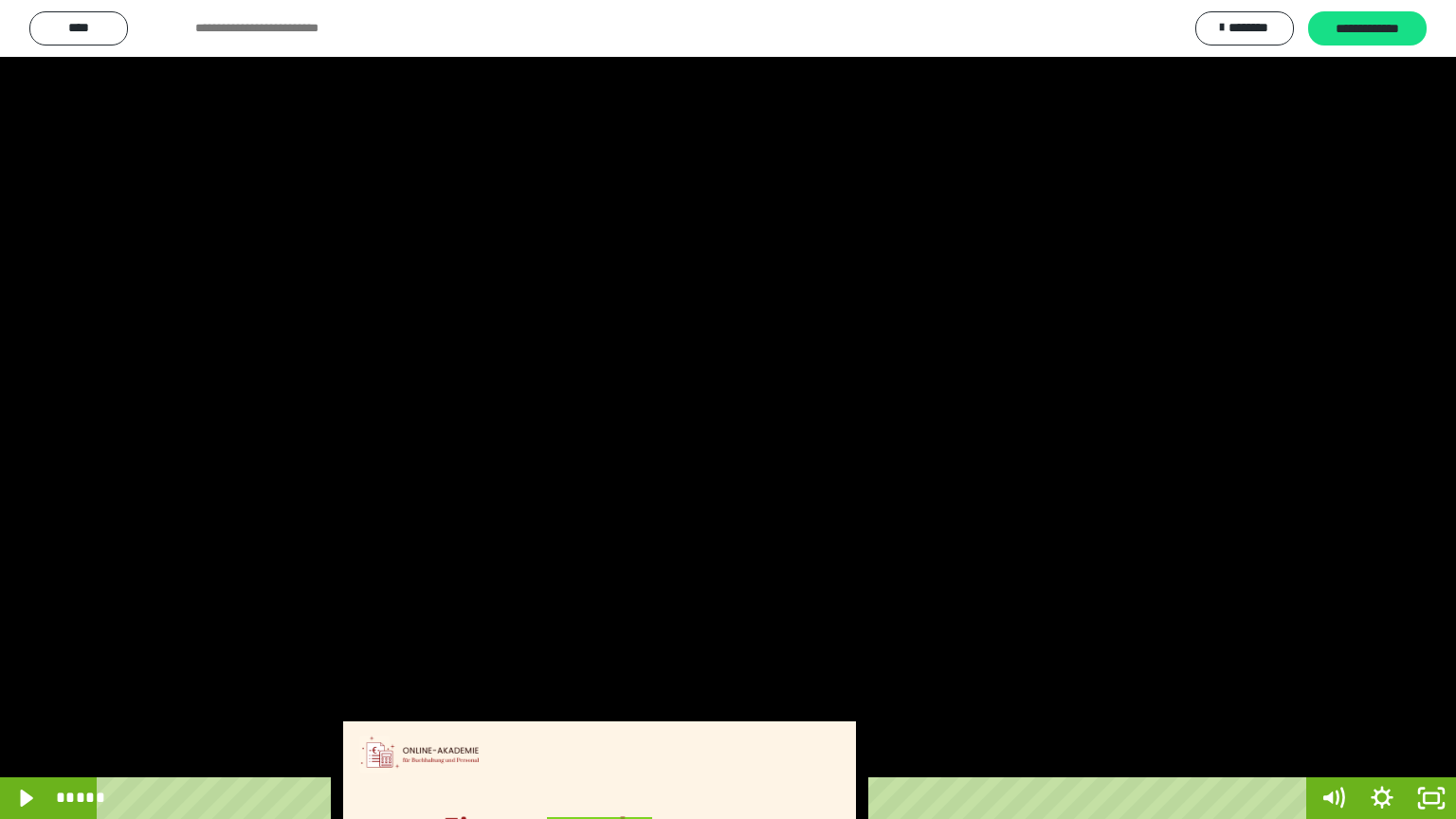 drag, startPoint x: 941, startPoint y: 354, endPoint x: 953, endPoint y: 350, distance: 12.649111 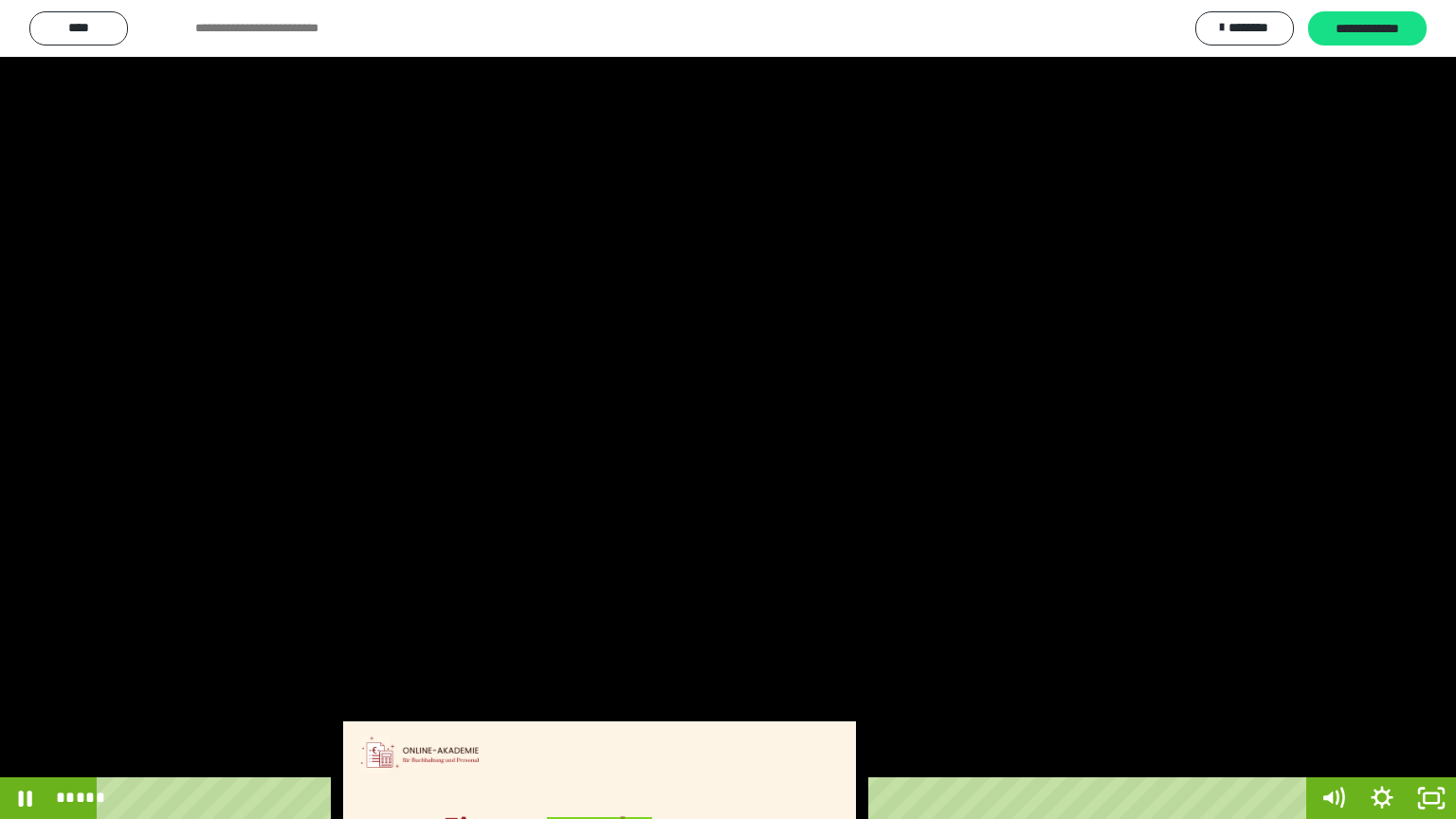 click at bounding box center [728, 410] 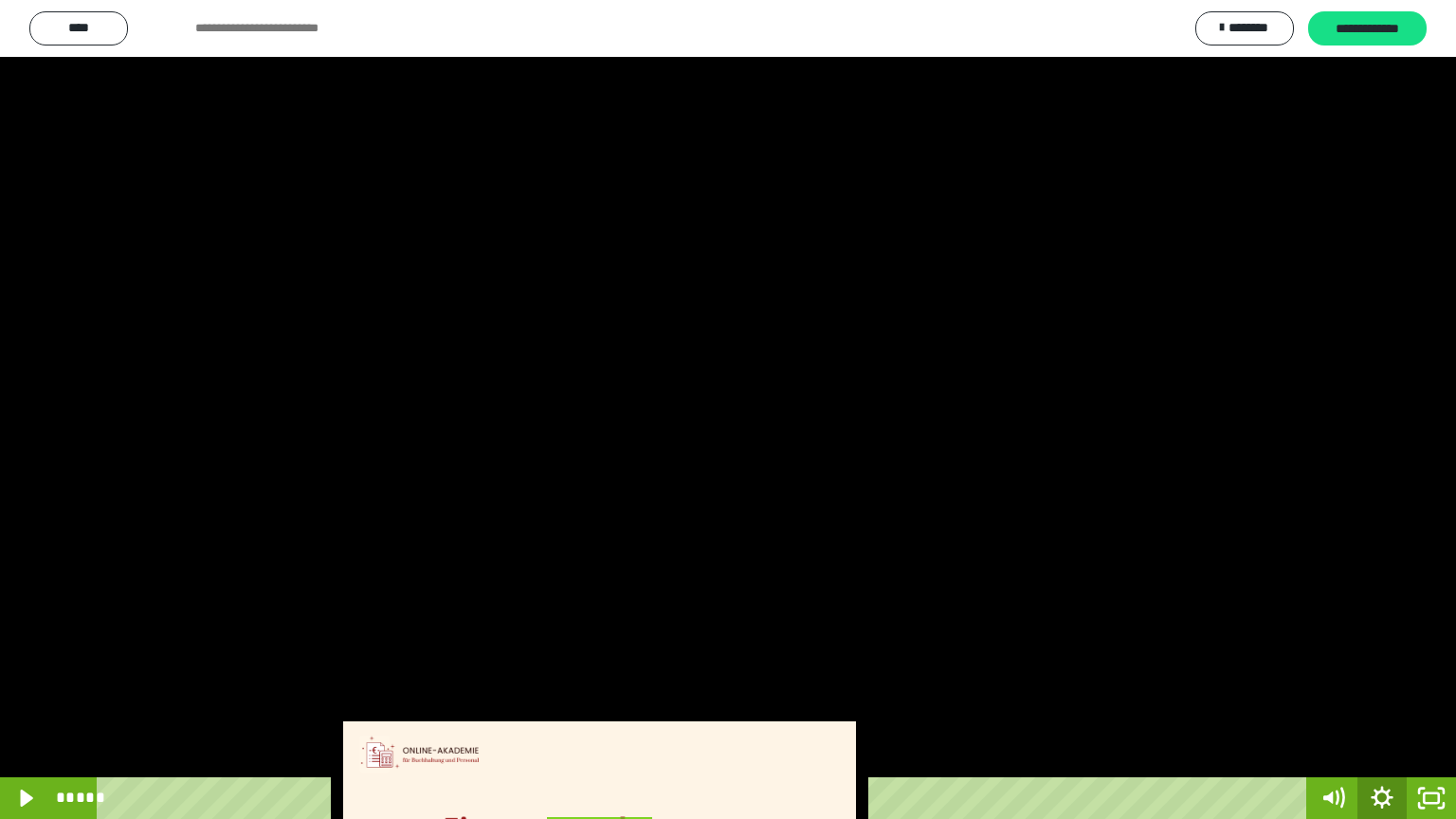 drag, startPoint x: 1429, startPoint y: 802, endPoint x: 1399, endPoint y: 629, distance: 175.58189 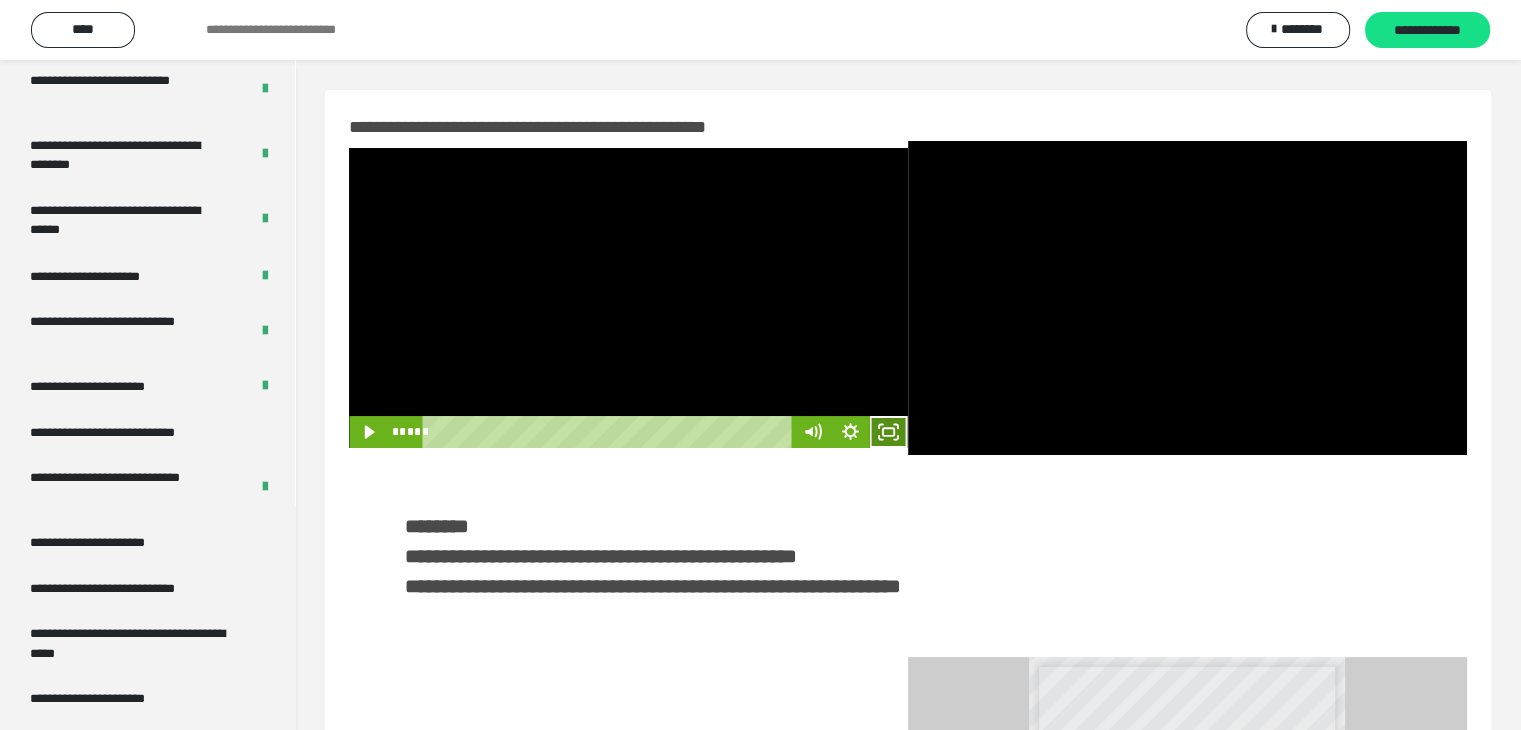 click 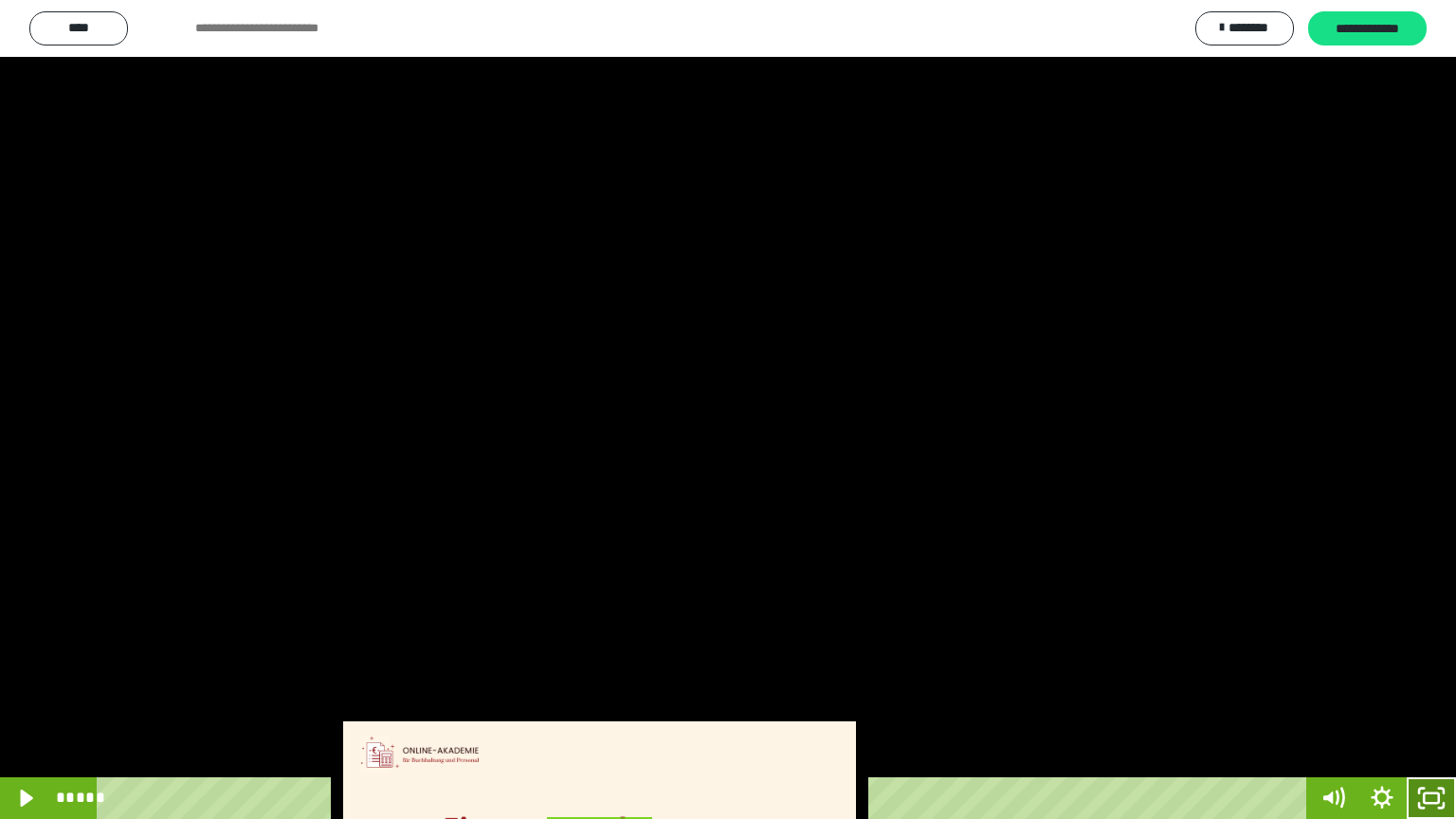 drag, startPoint x: 1434, startPoint y: 800, endPoint x: 1433, endPoint y: 770, distance: 30.01666 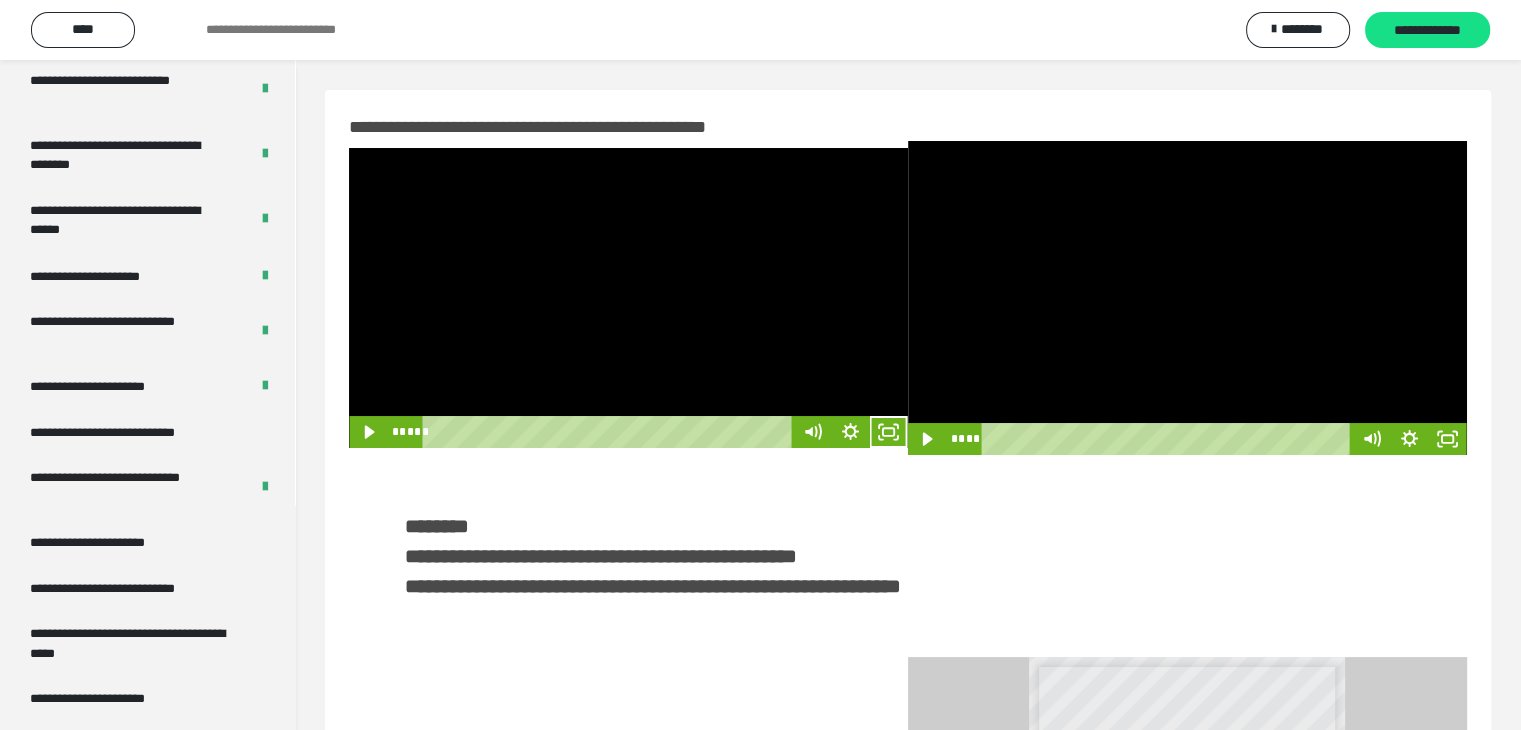 click at bounding box center (628, 298) 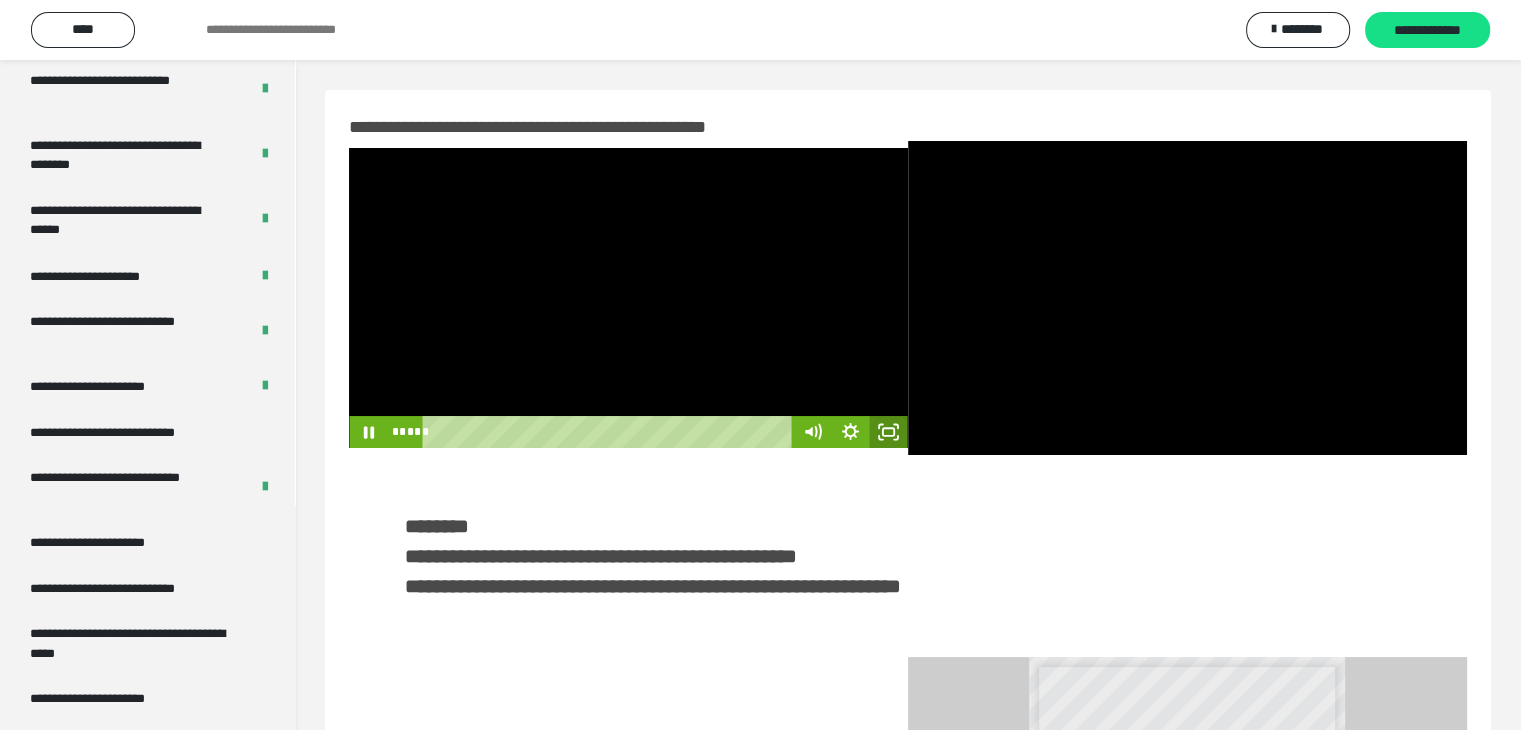 click 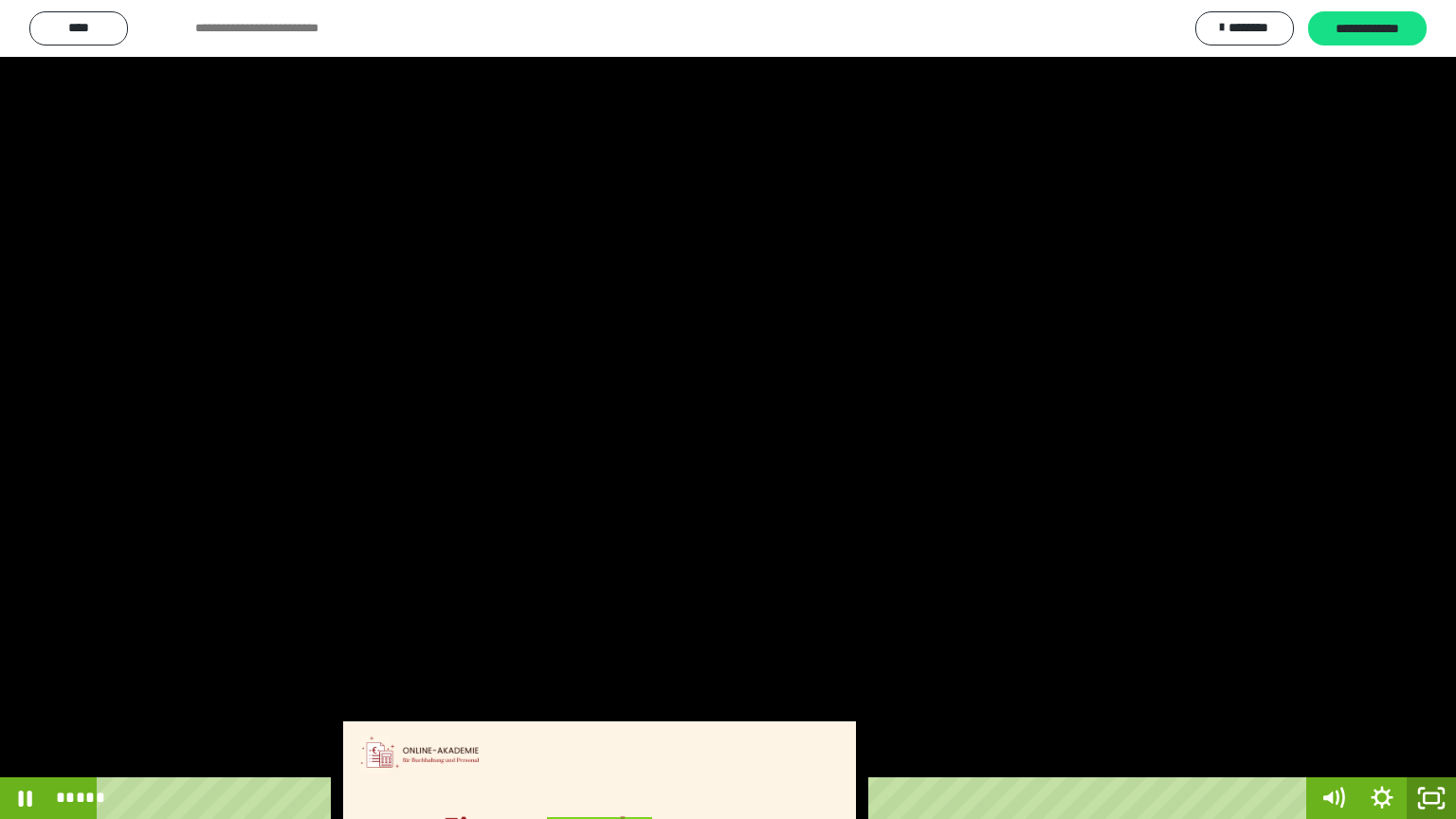 click 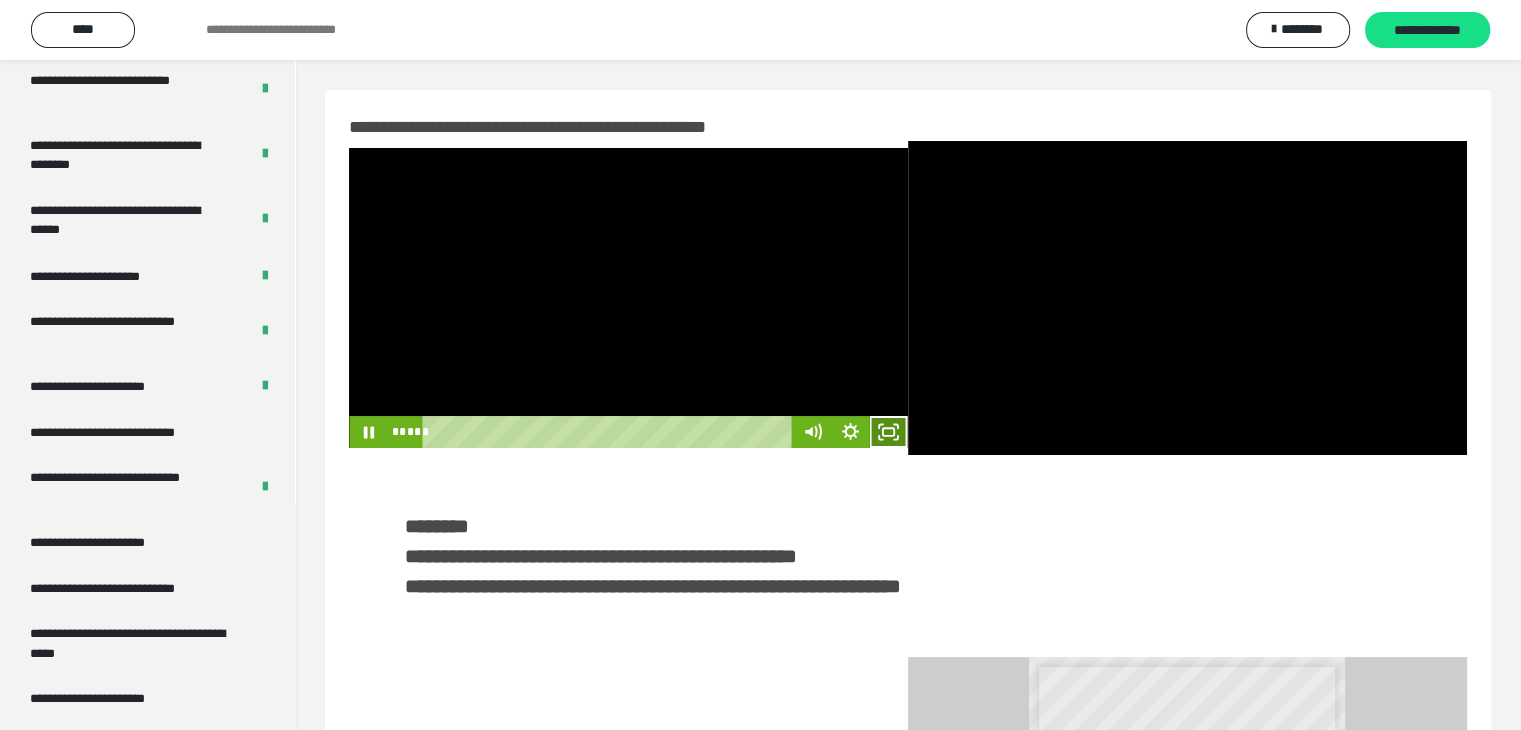 click 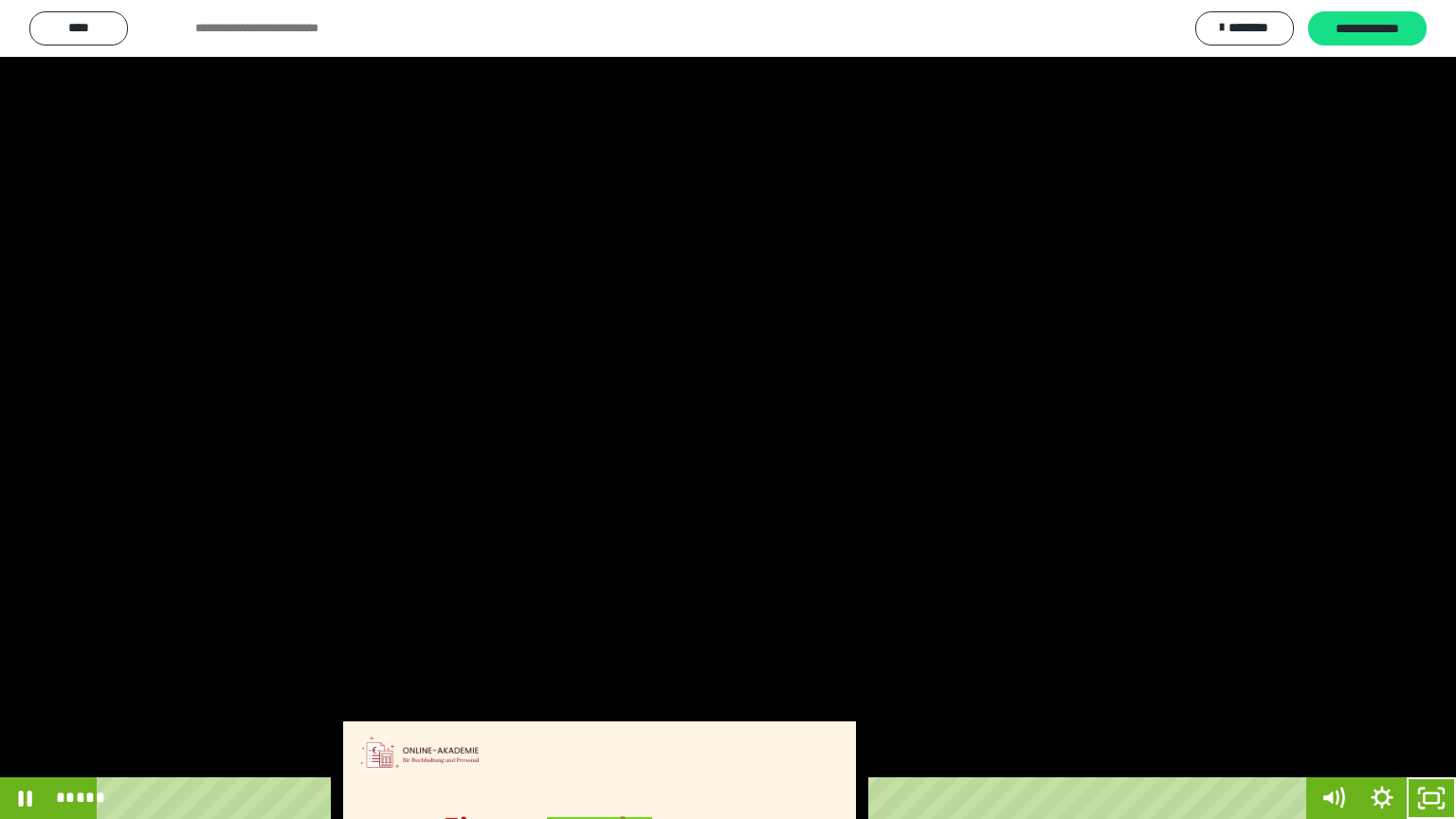 click at bounding box center [728, 410] 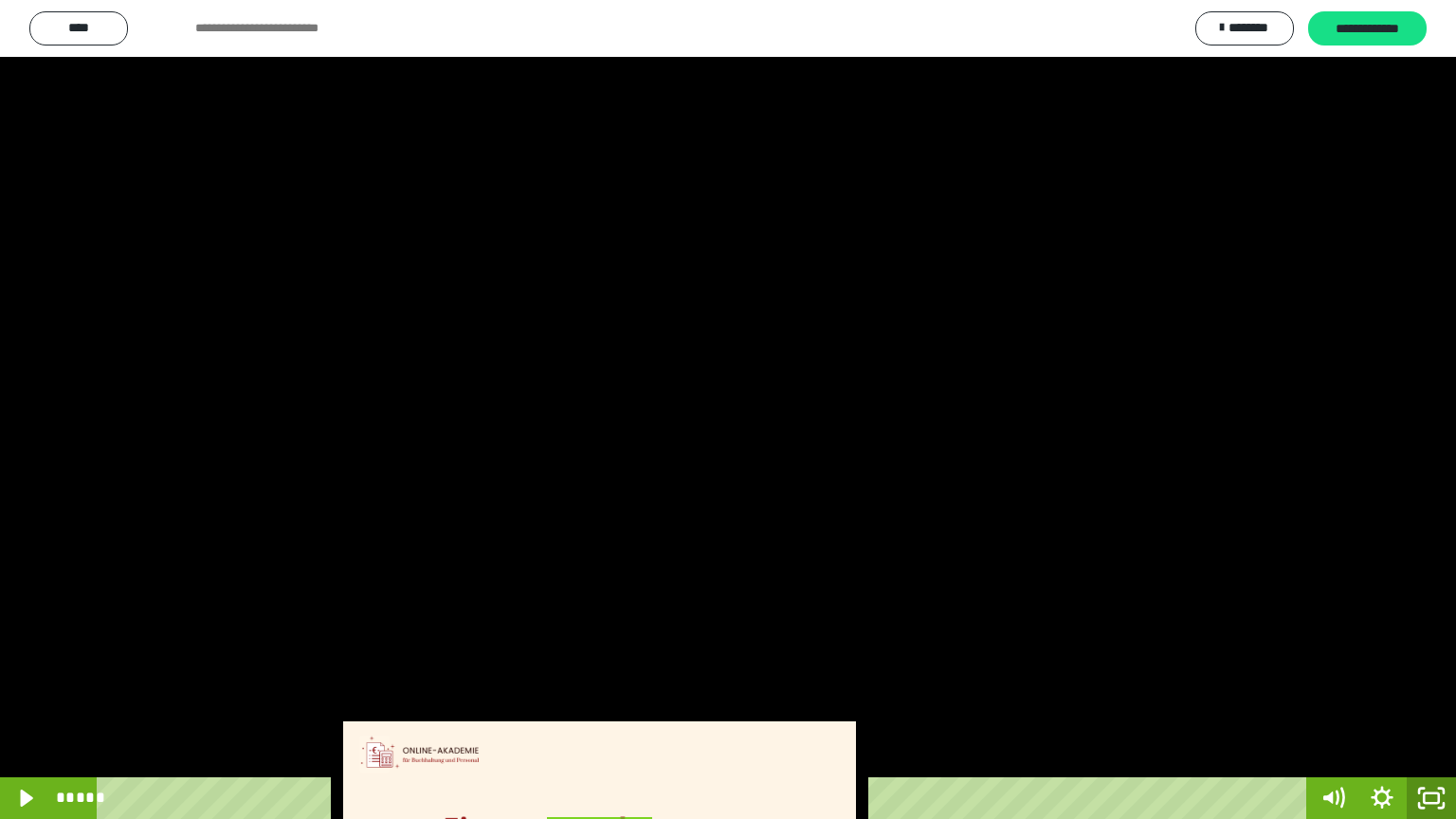 click 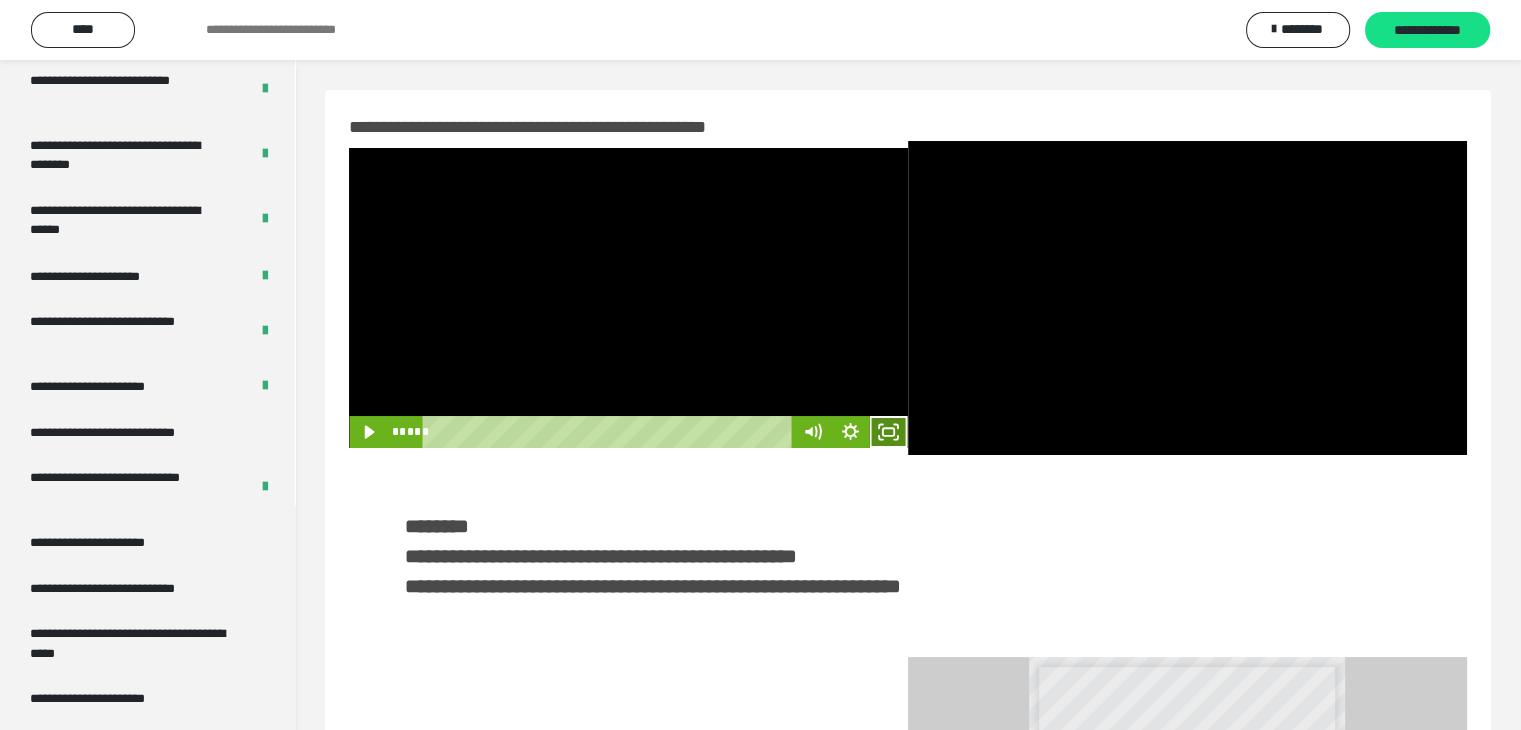 click 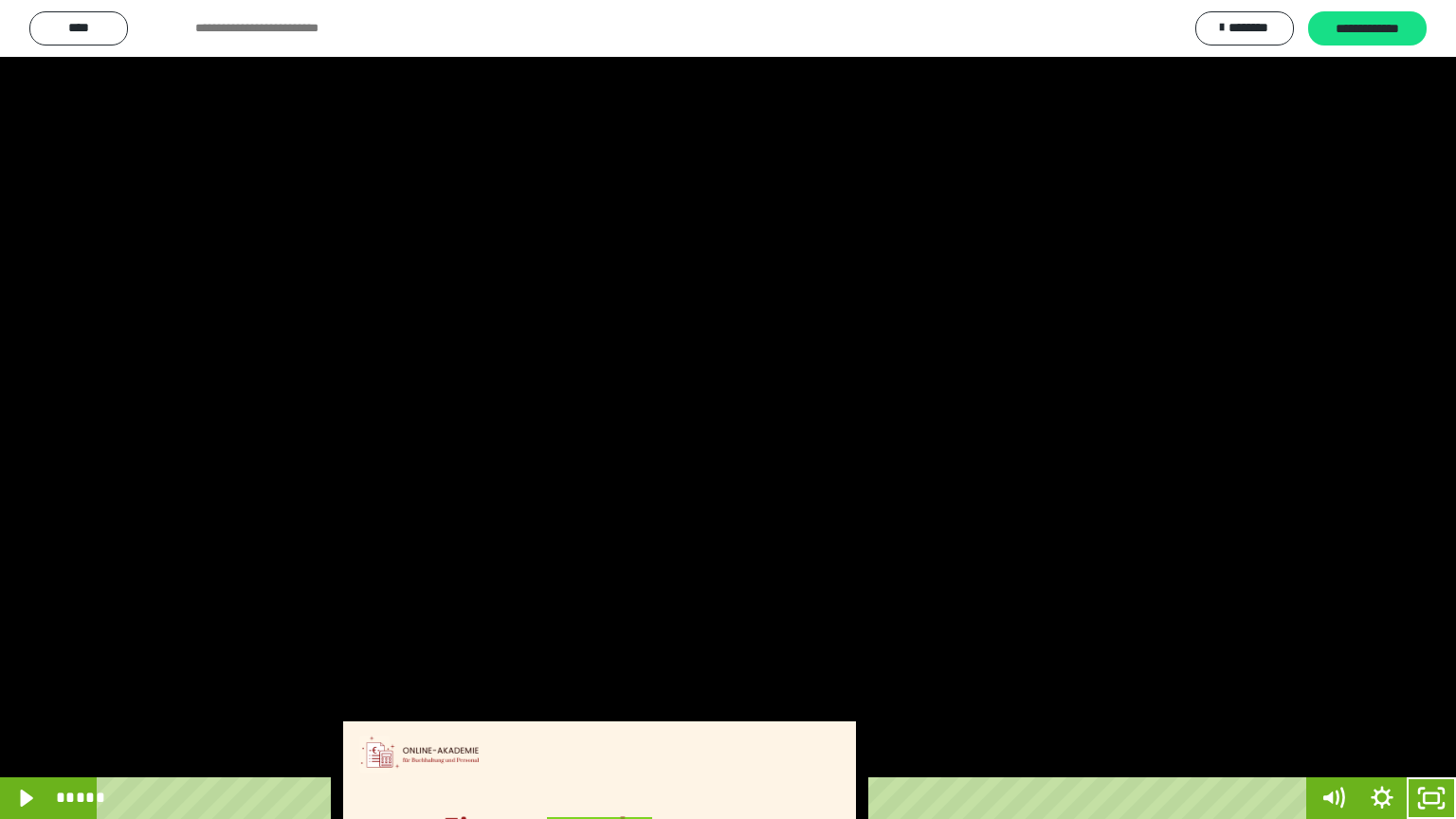 drag, startPoint x: 823, startPoint y: 428, endPoint x: 849, endPoint y: 443, distance: 30.016662 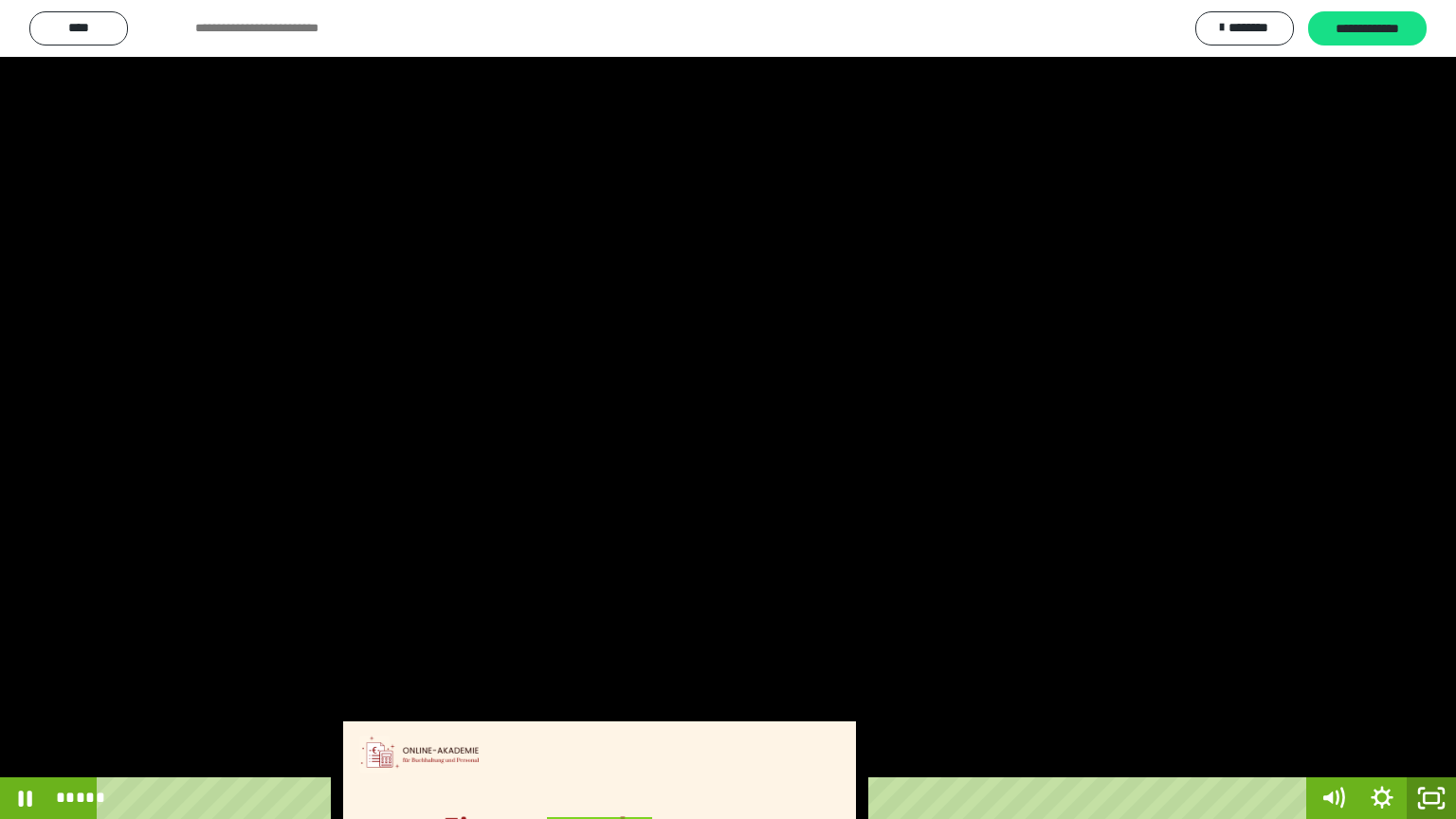 click 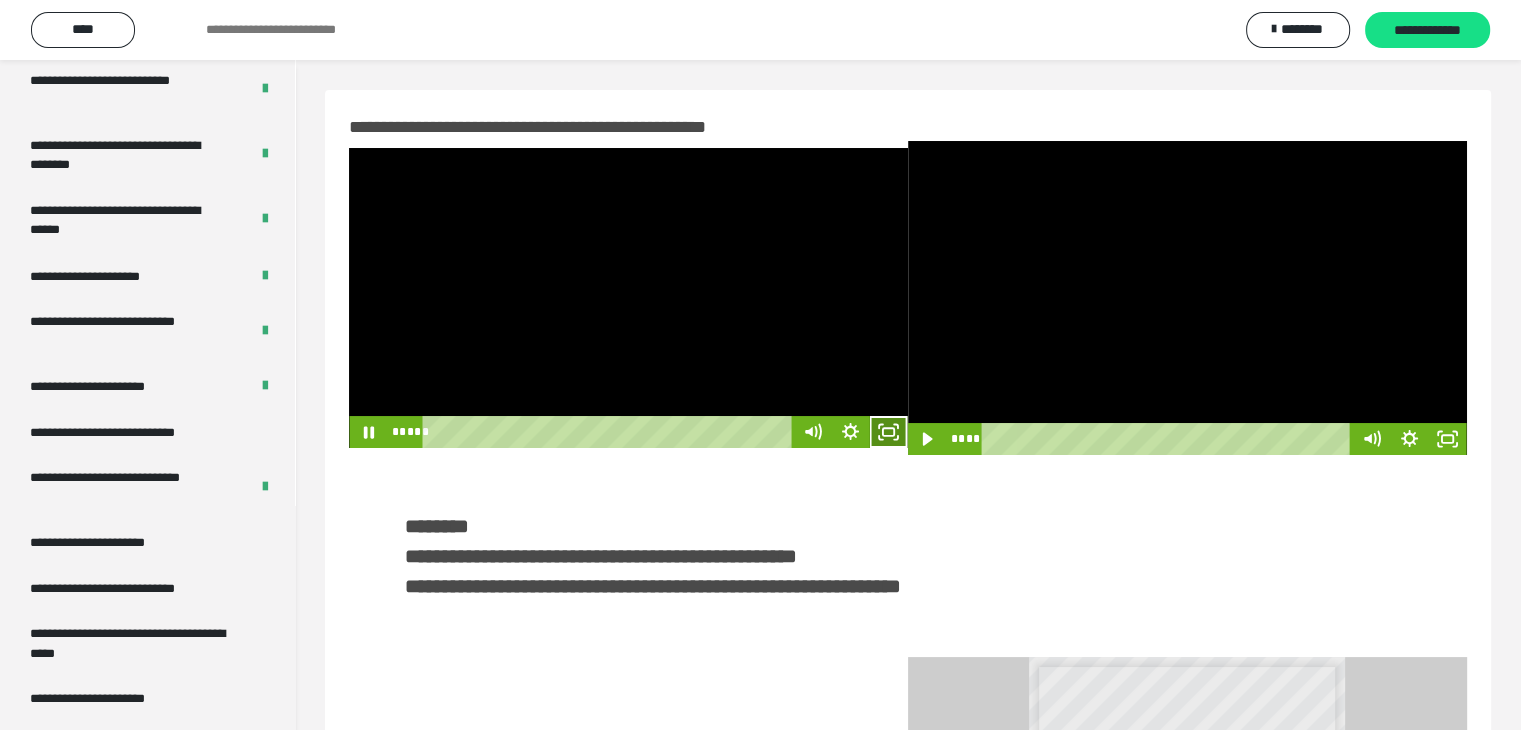 click 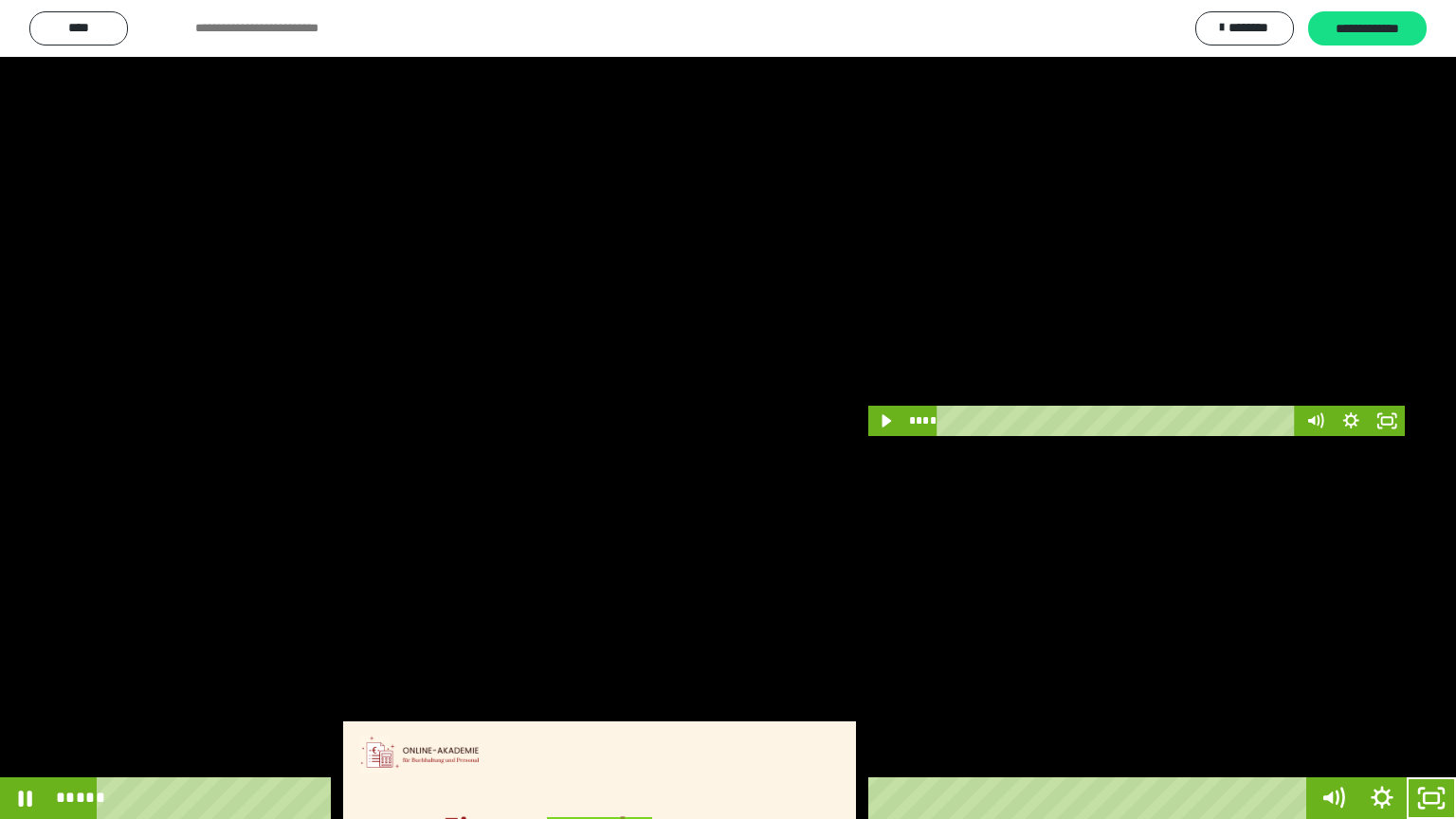 click at bounding box center [728, 410] 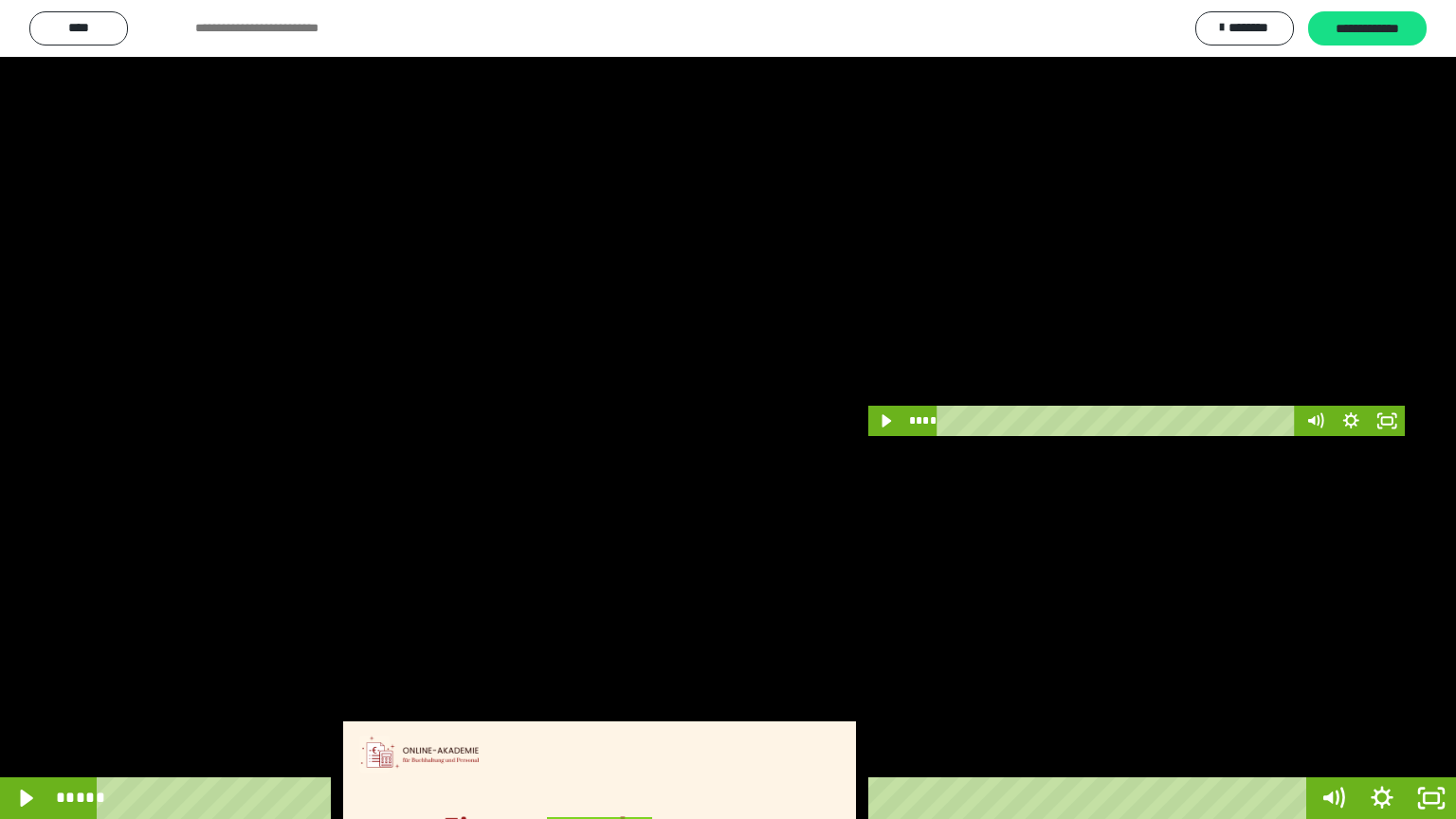 click at bounding box center (728, 410) 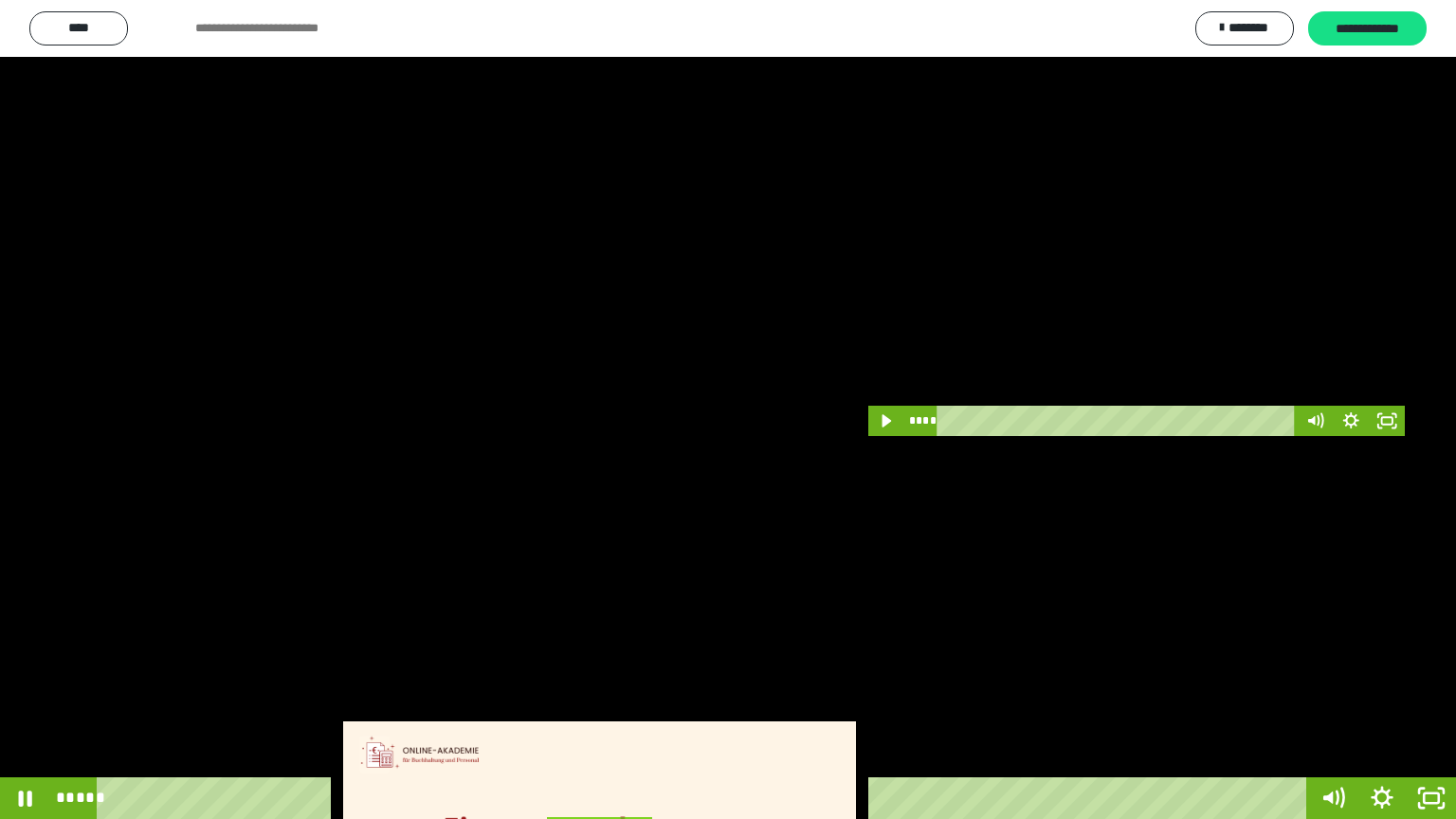 click at bounding box center (728, 410) 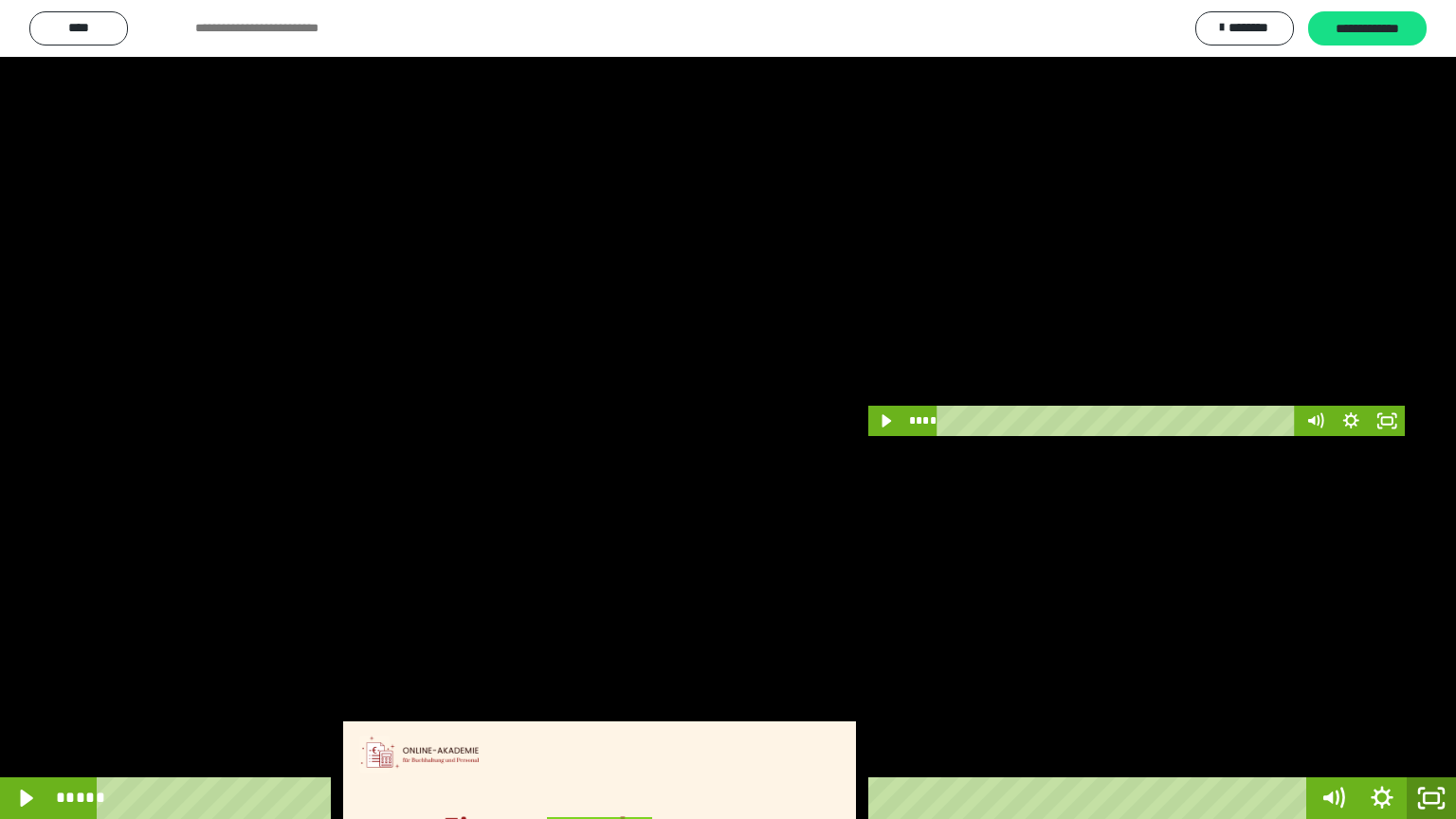 click 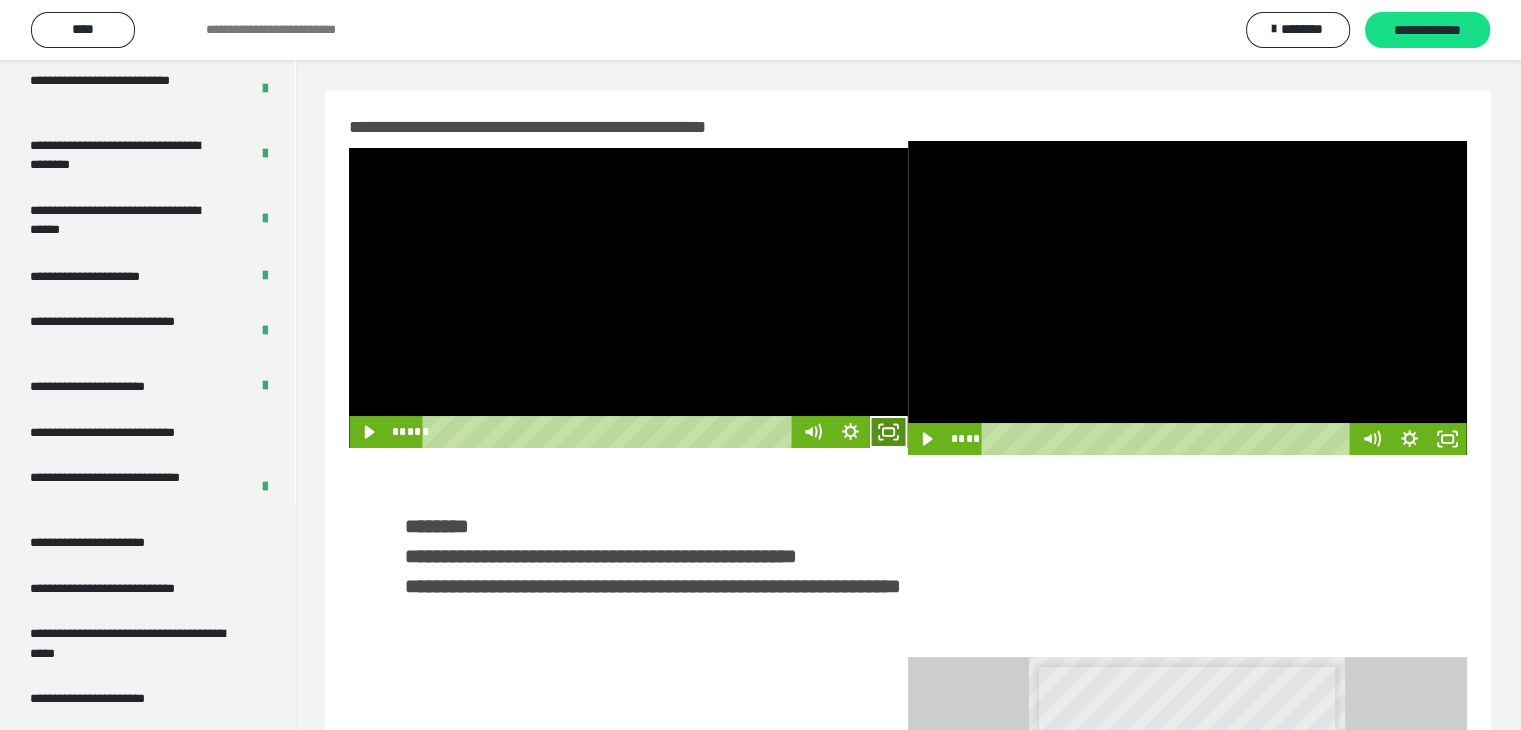 click 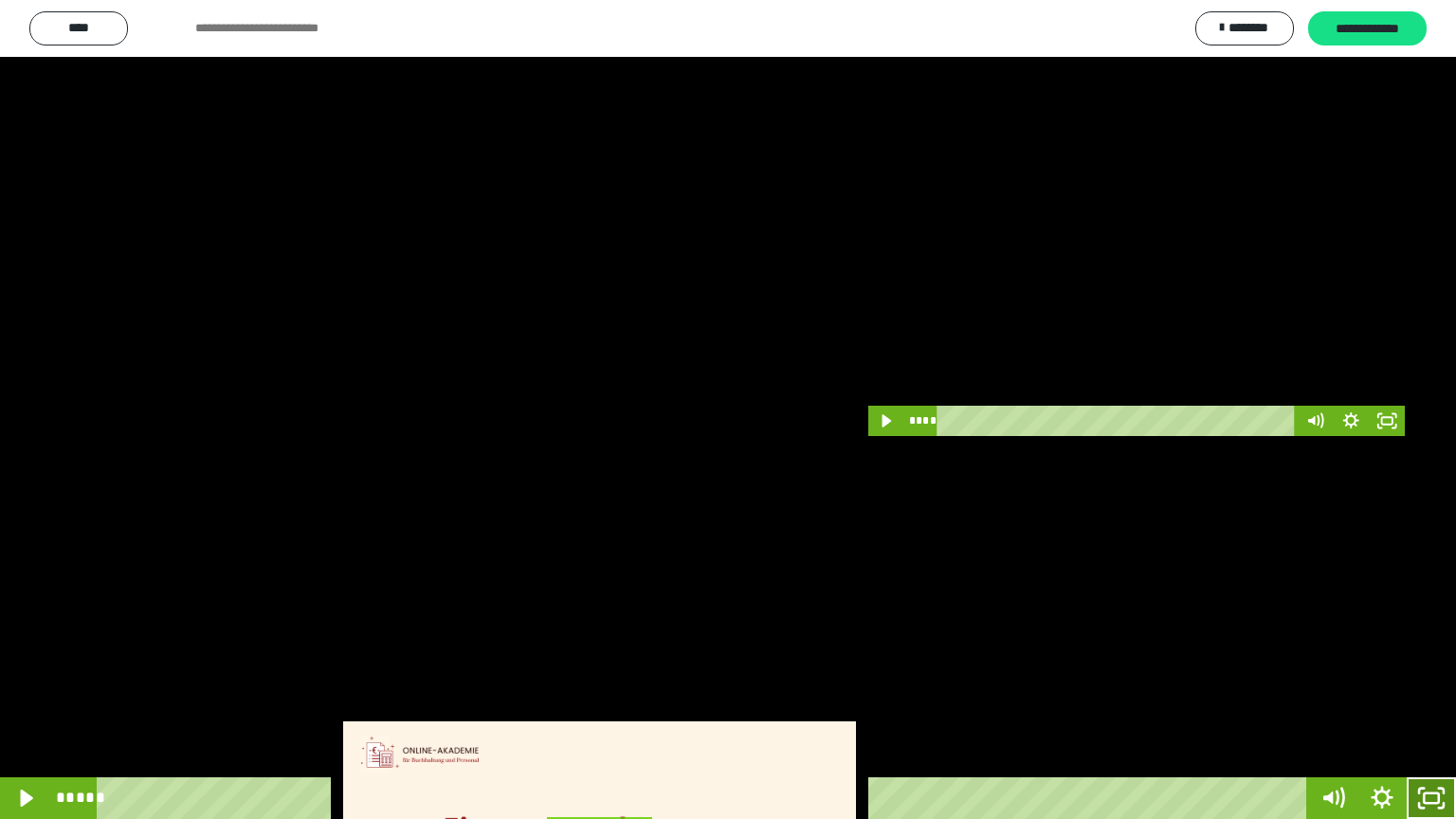 click 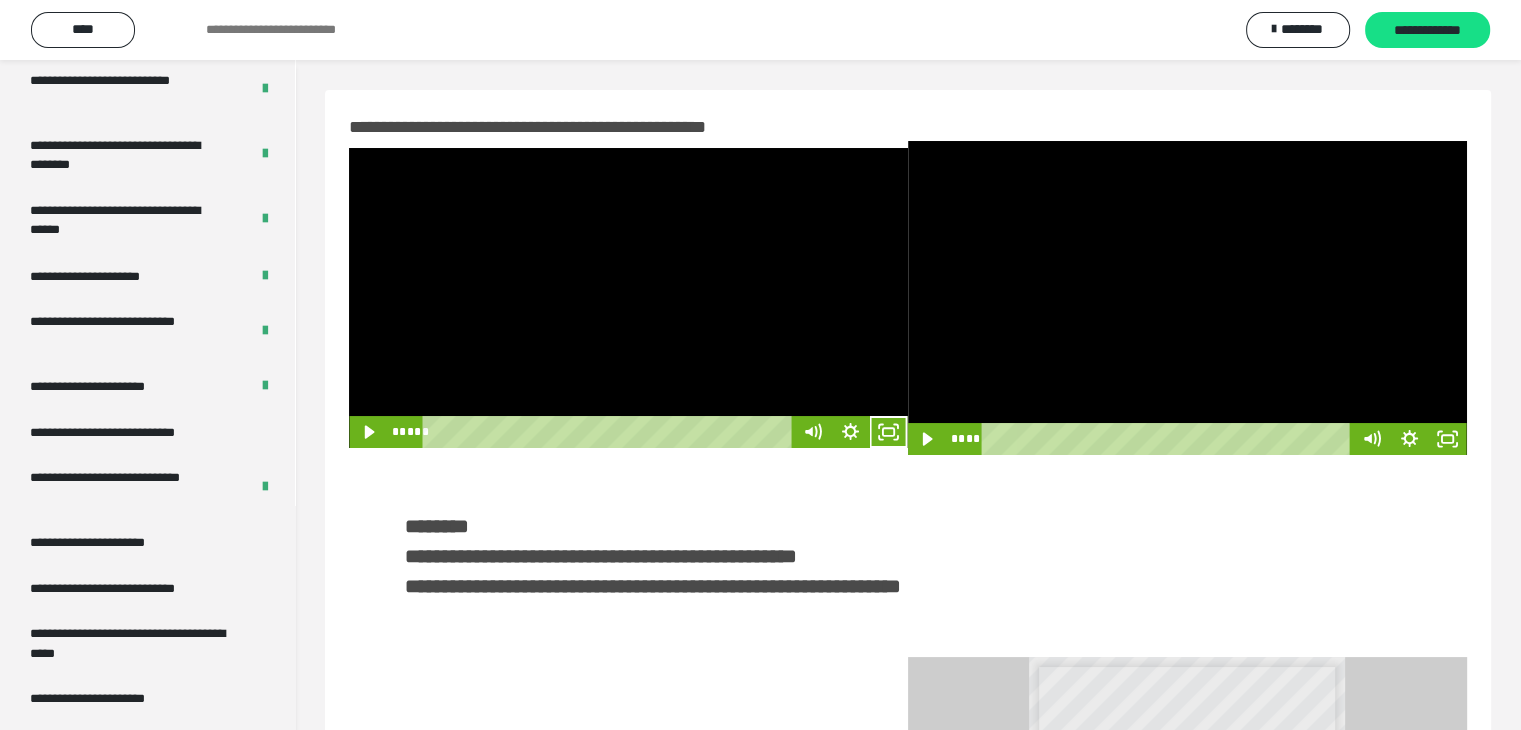 click at bounding box center [628, 298] 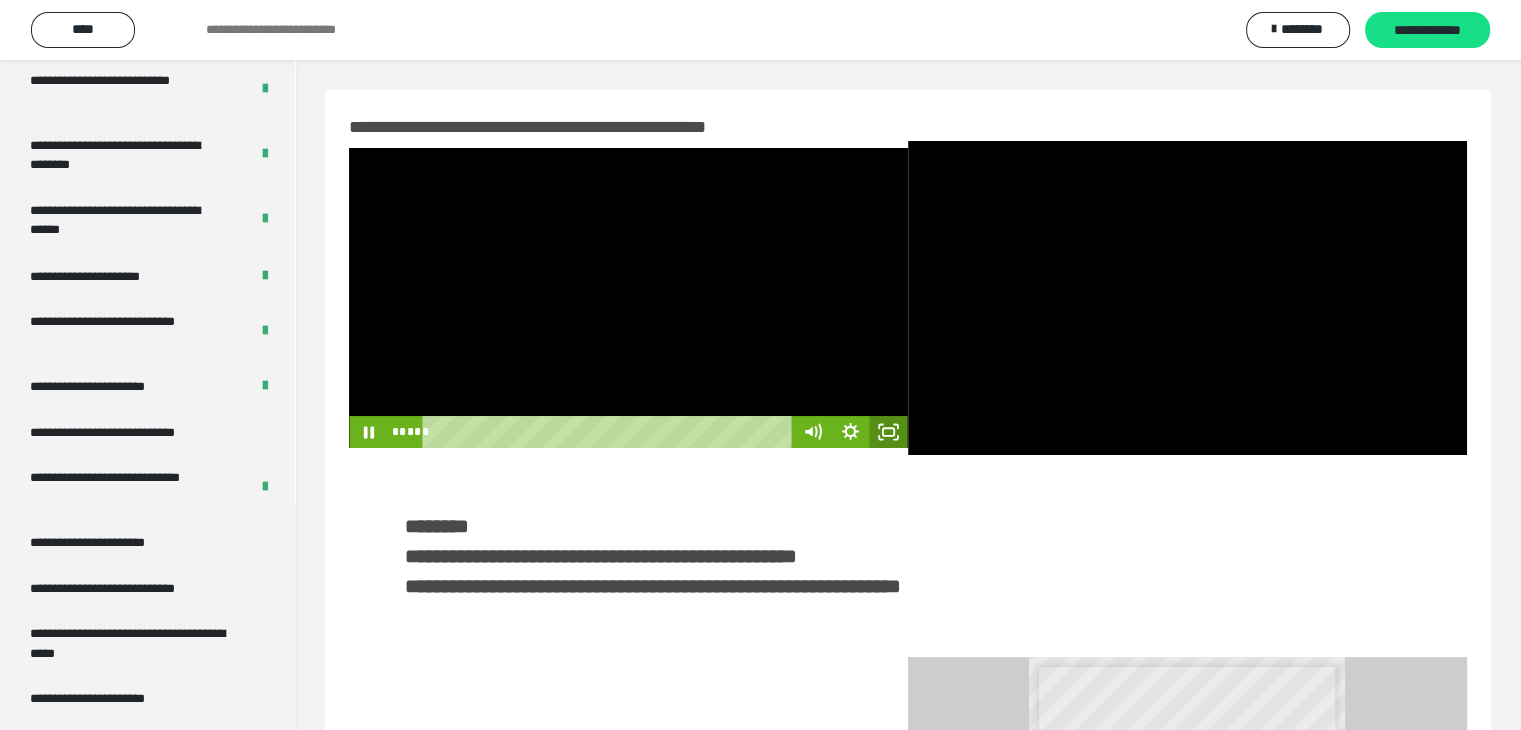 click 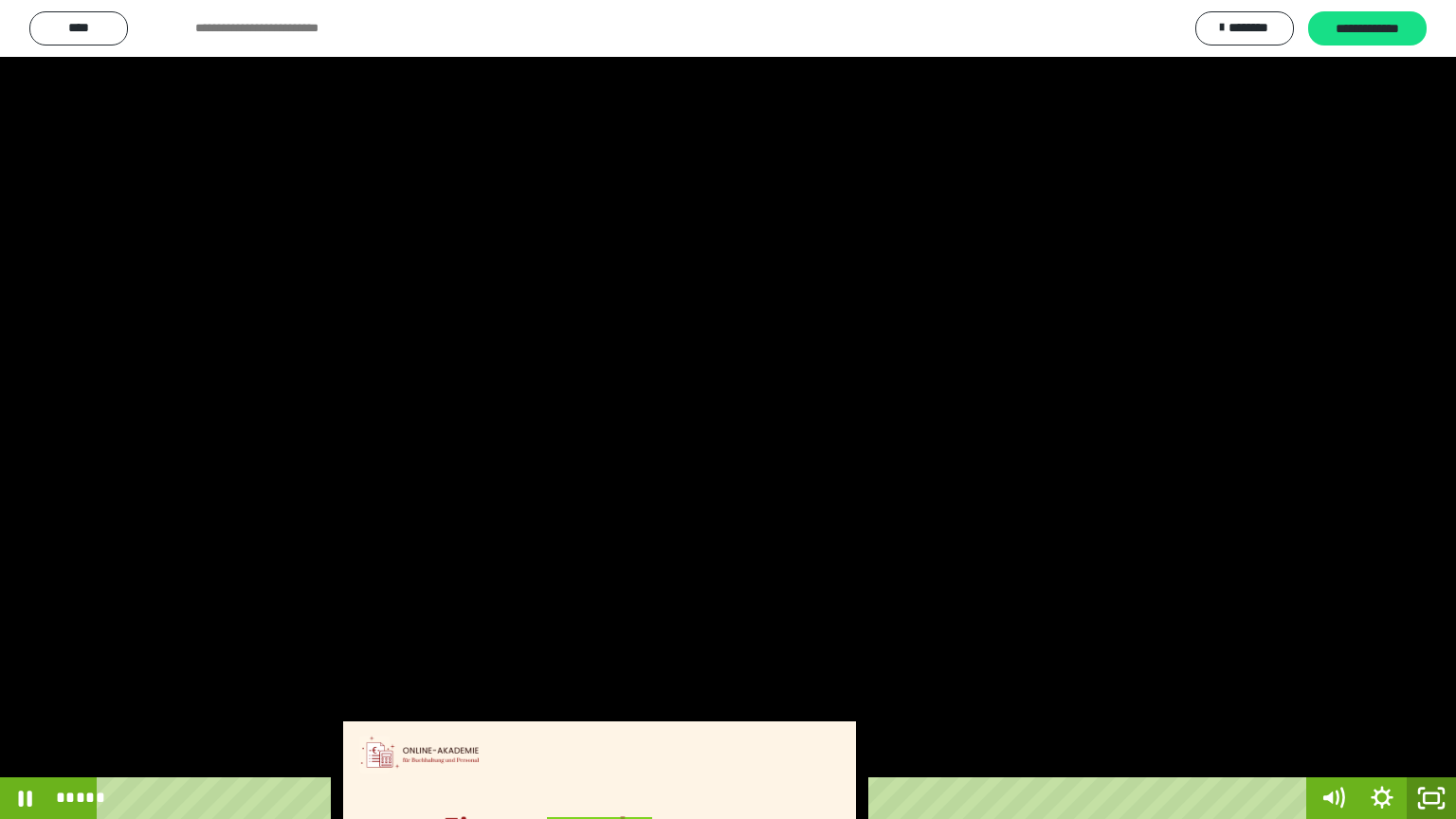 click 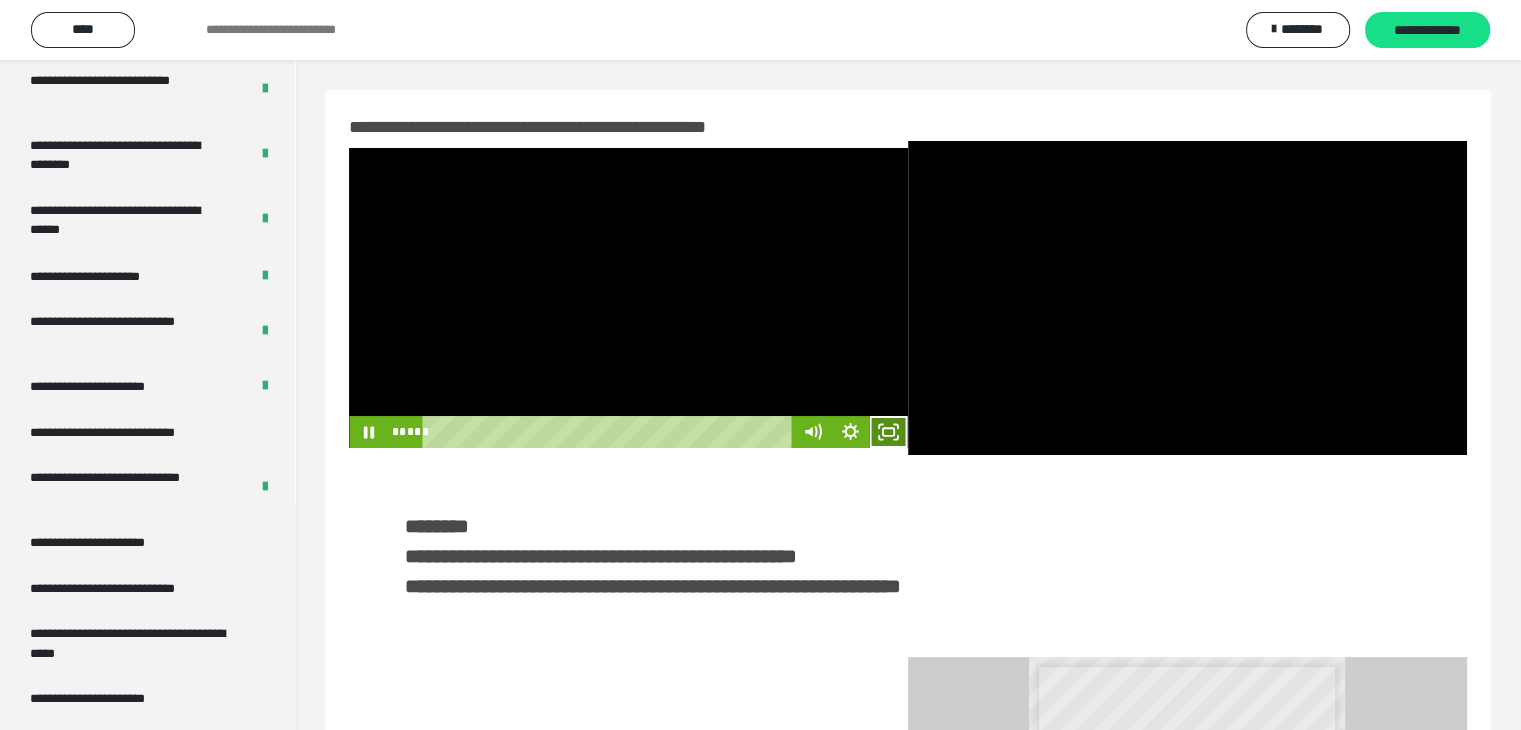 click 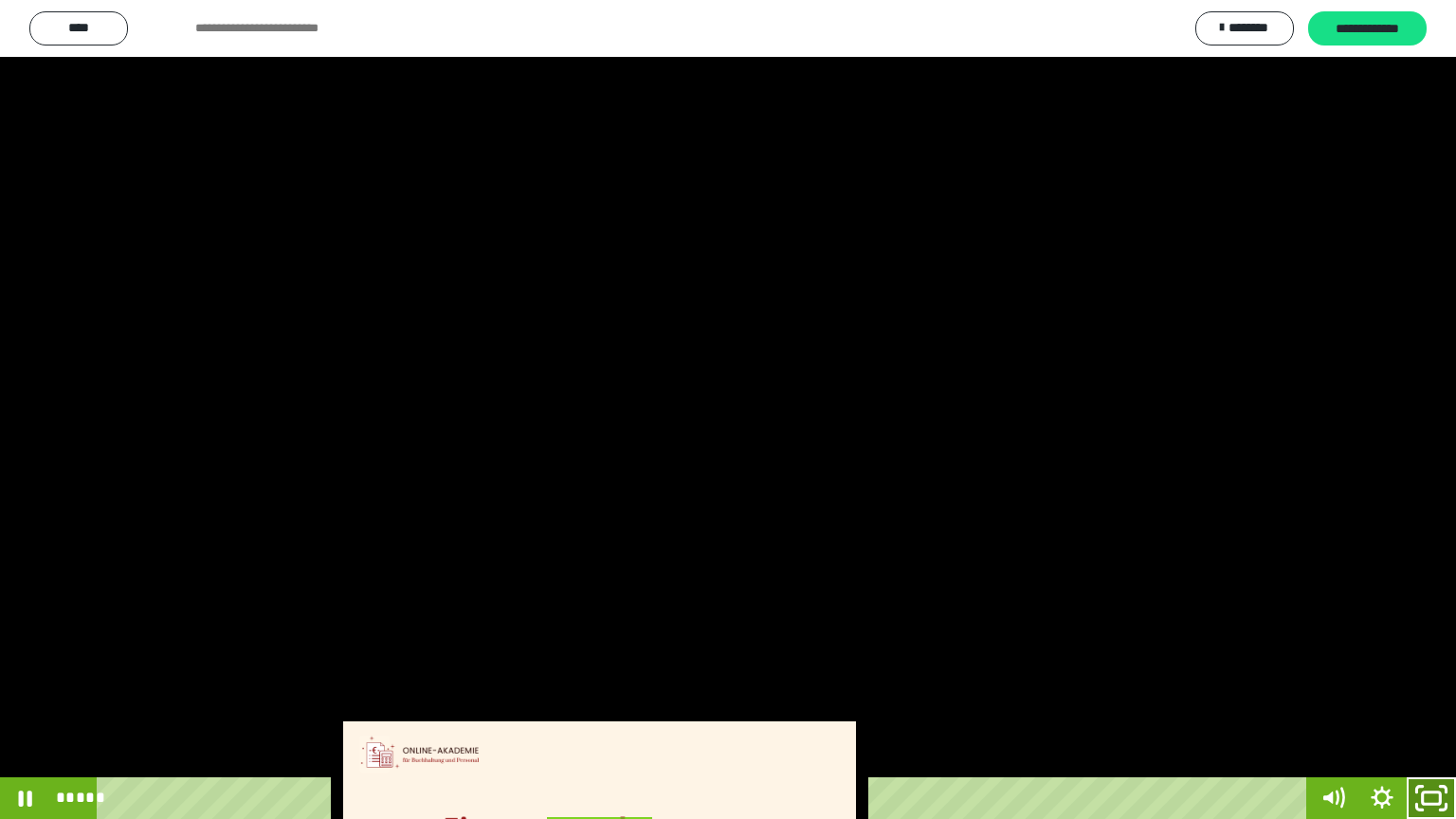 click 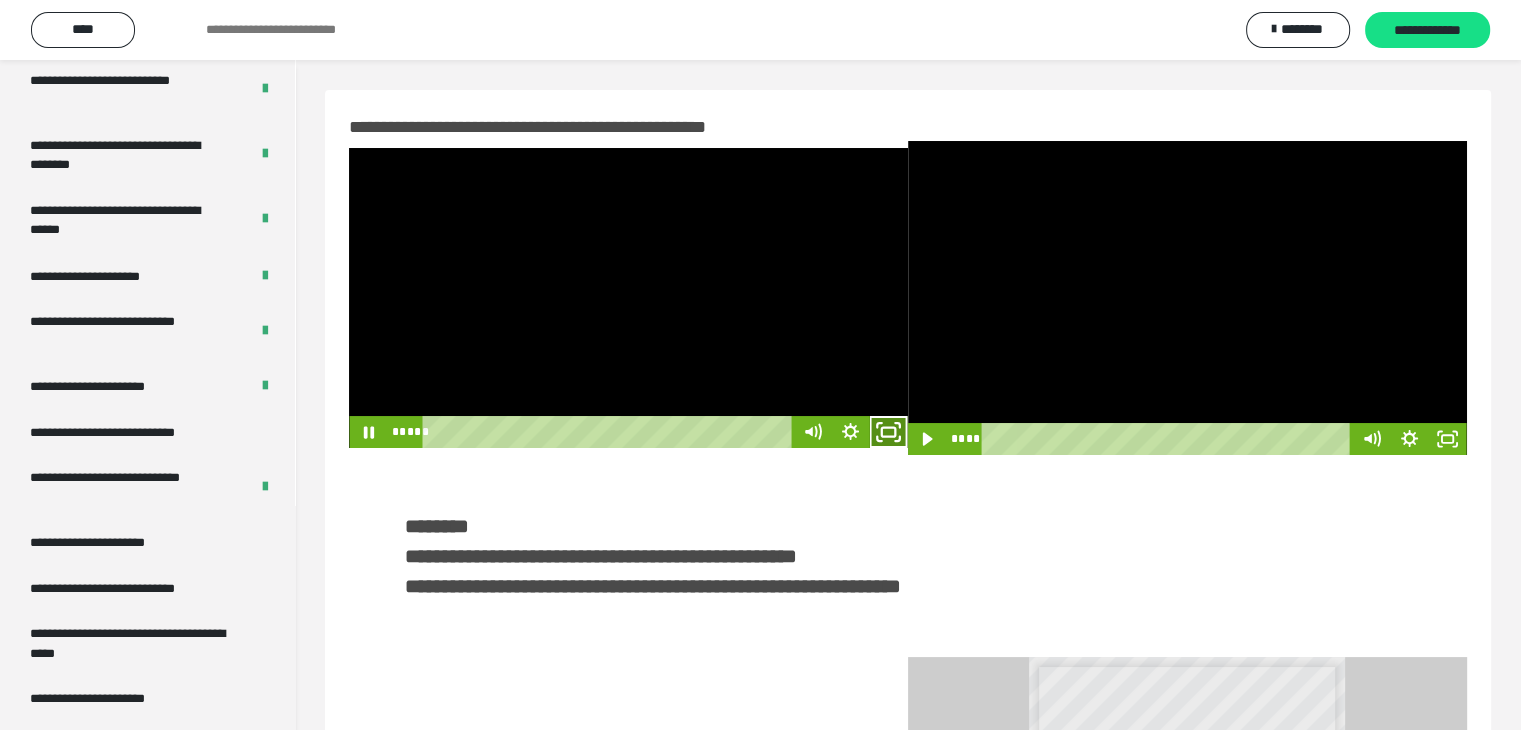 click 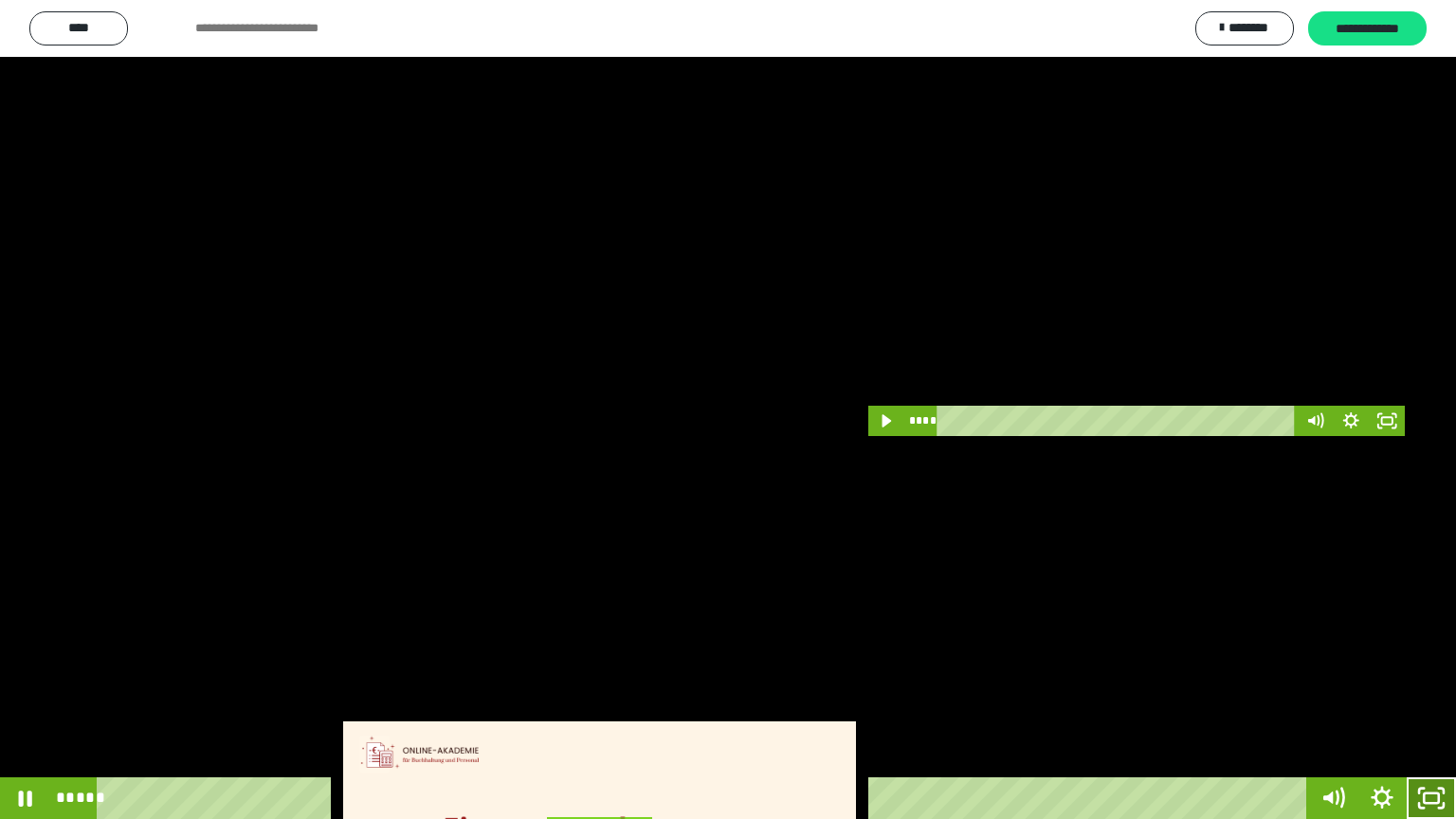drag, startPoint x: 1427, startPoint y: 799, endPoint x: 1427, endPoint y: 768, distance: 31 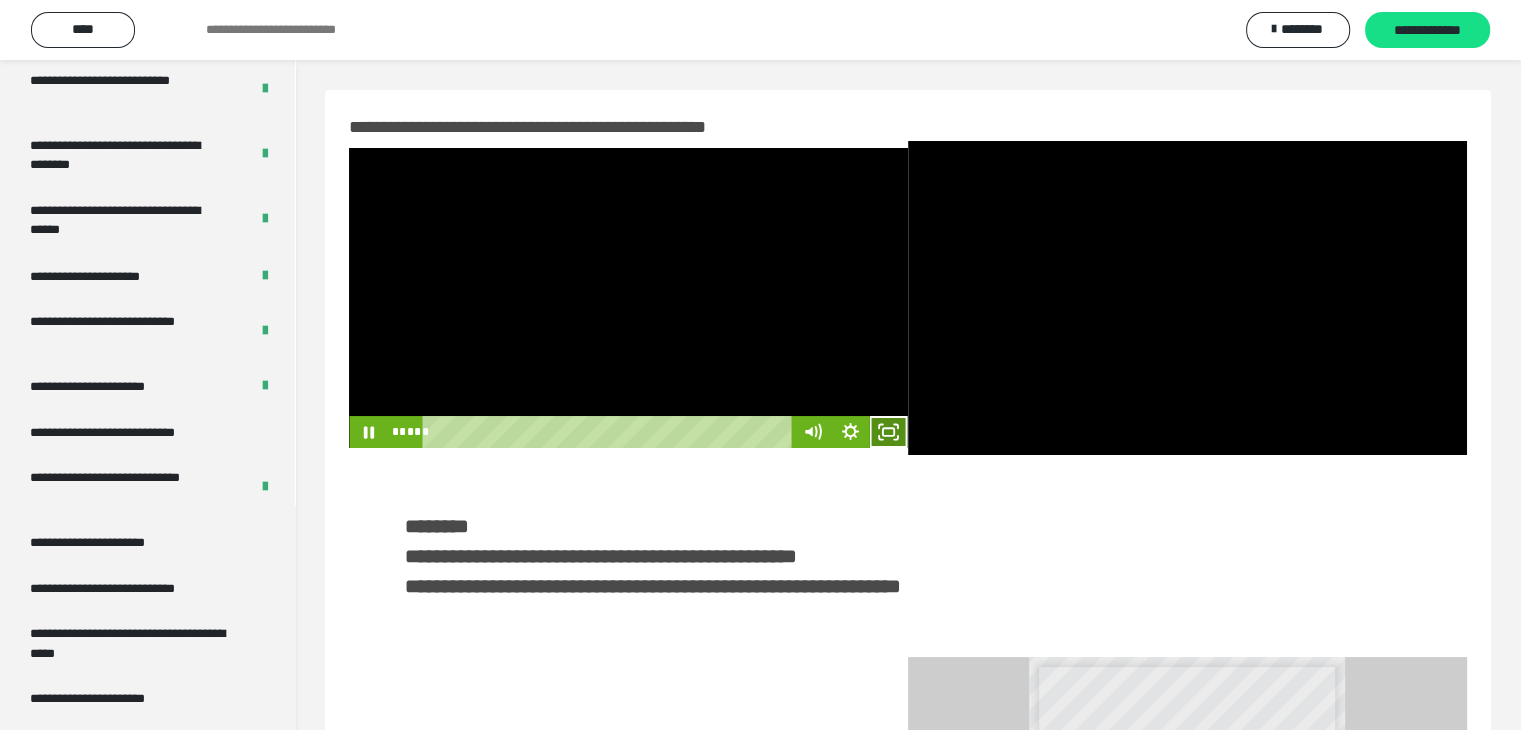 click 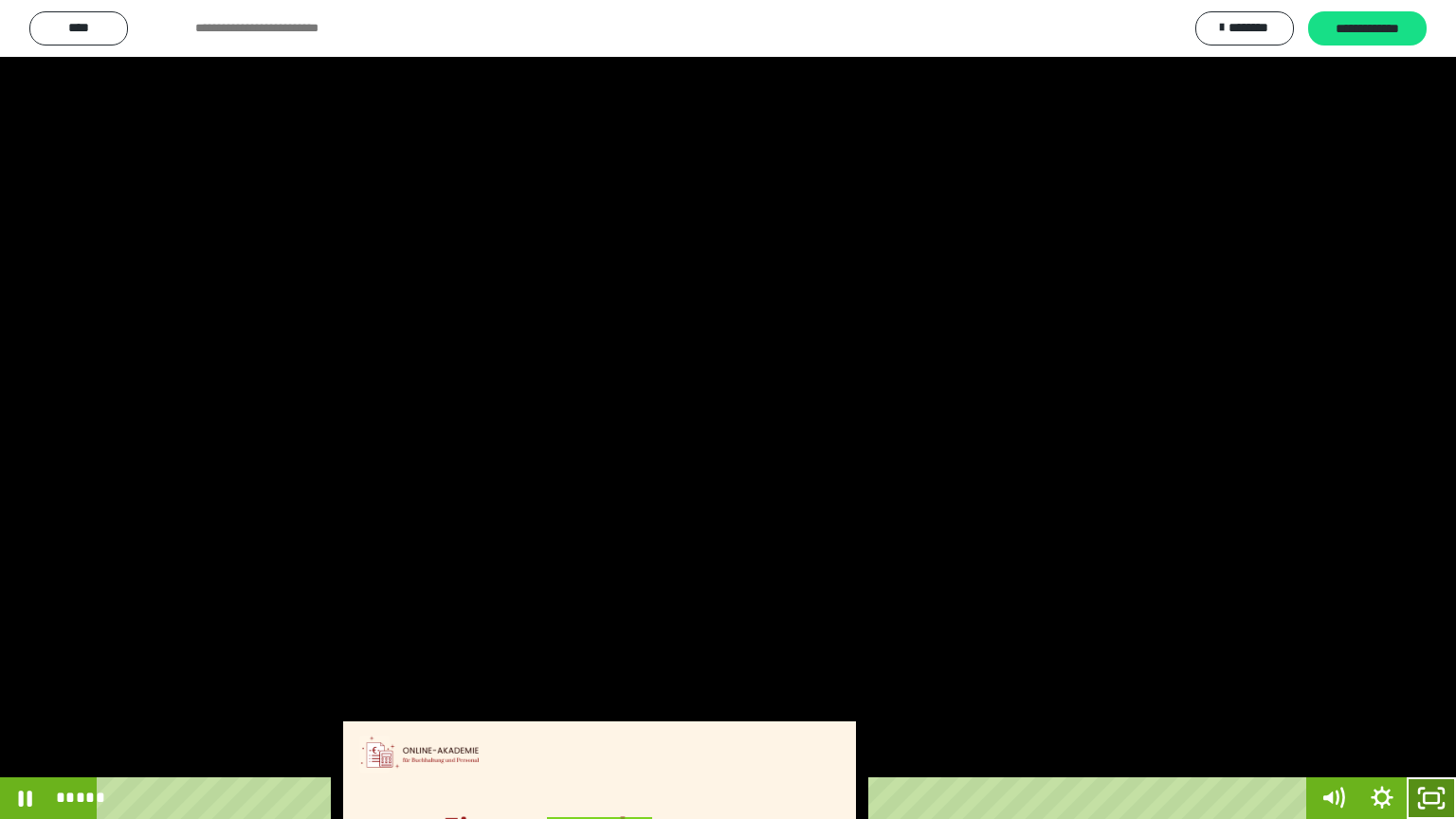 click 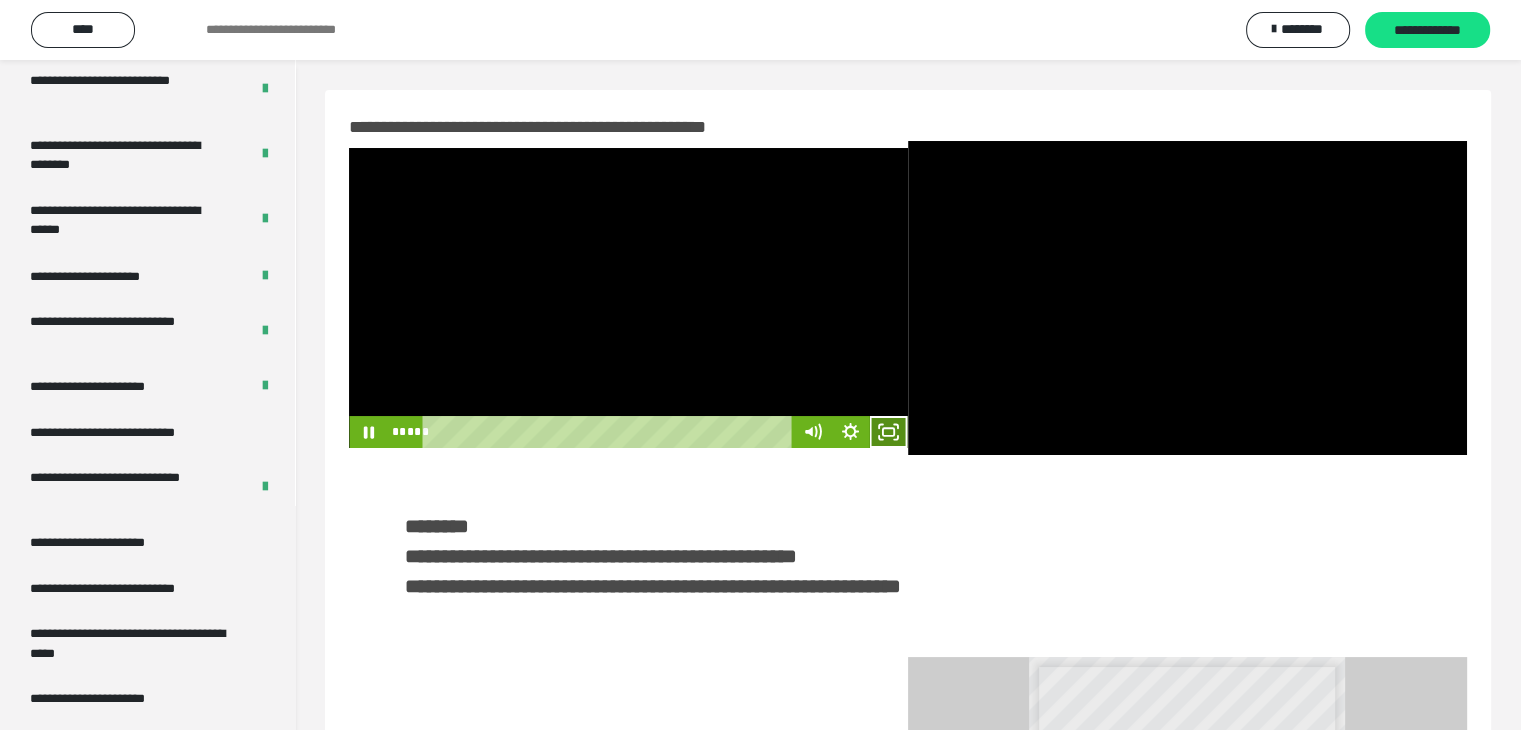 click 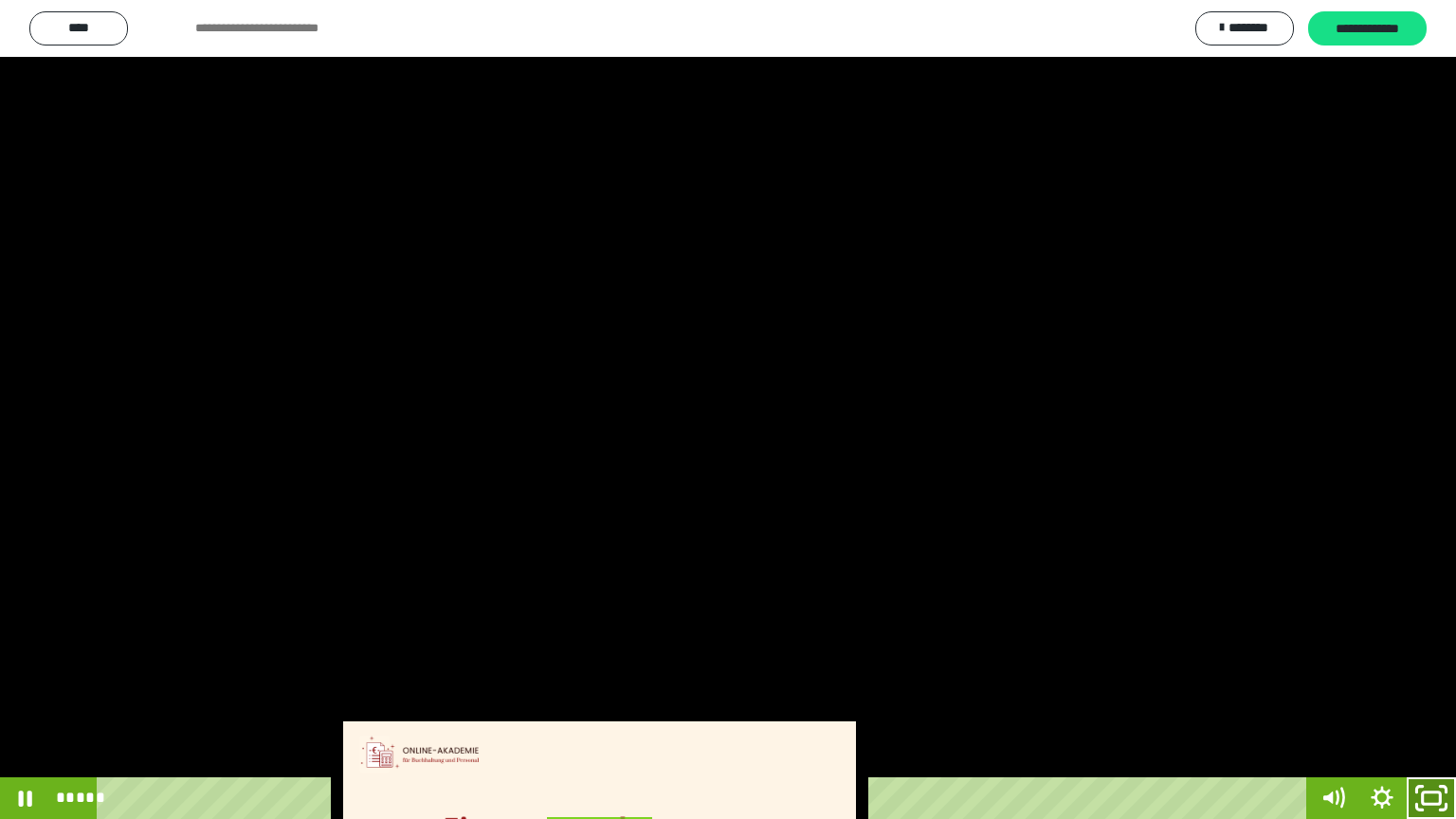 drag, startPoint x: 1418, startPoint y: 796, endPoint x: 1379, endPoint y: 313, distance: 484.572 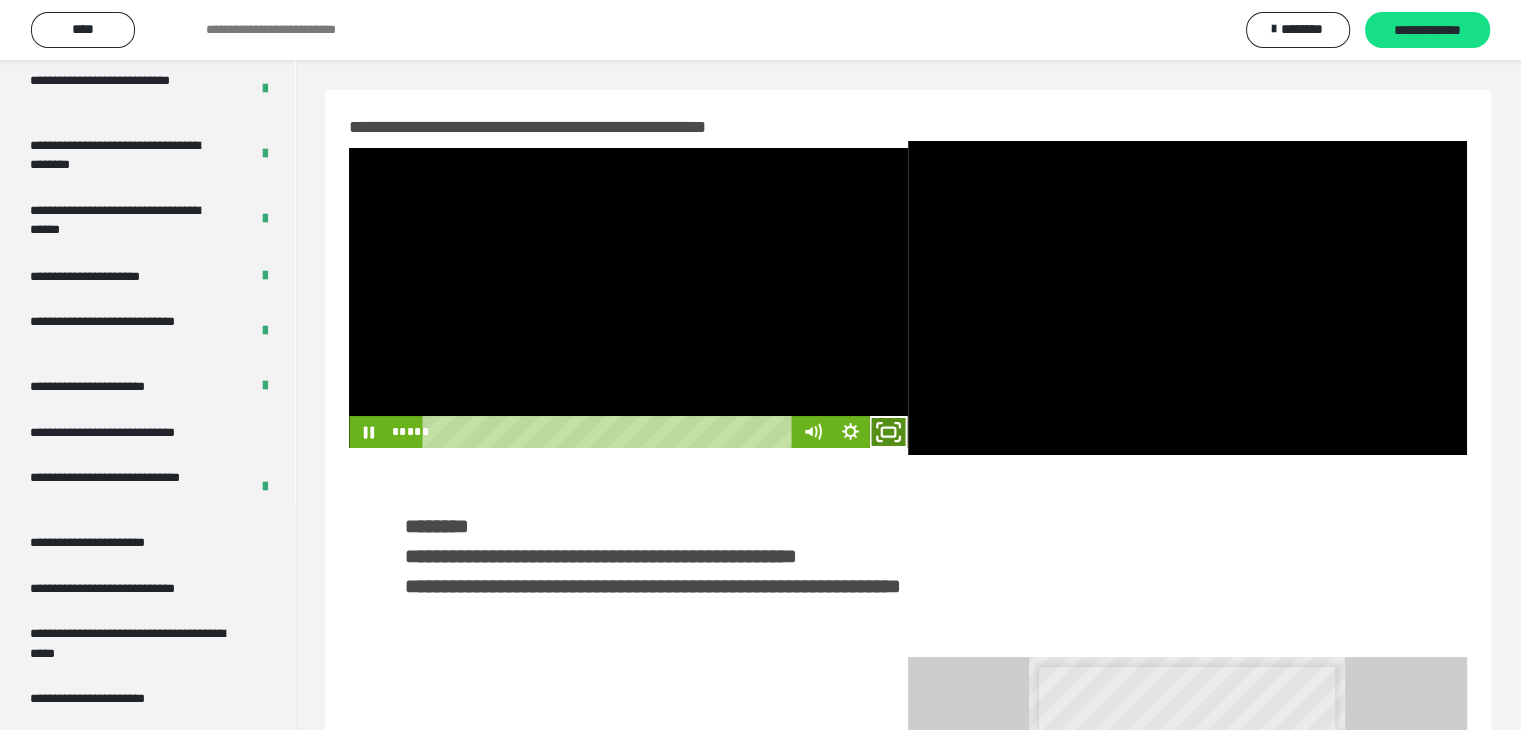 click 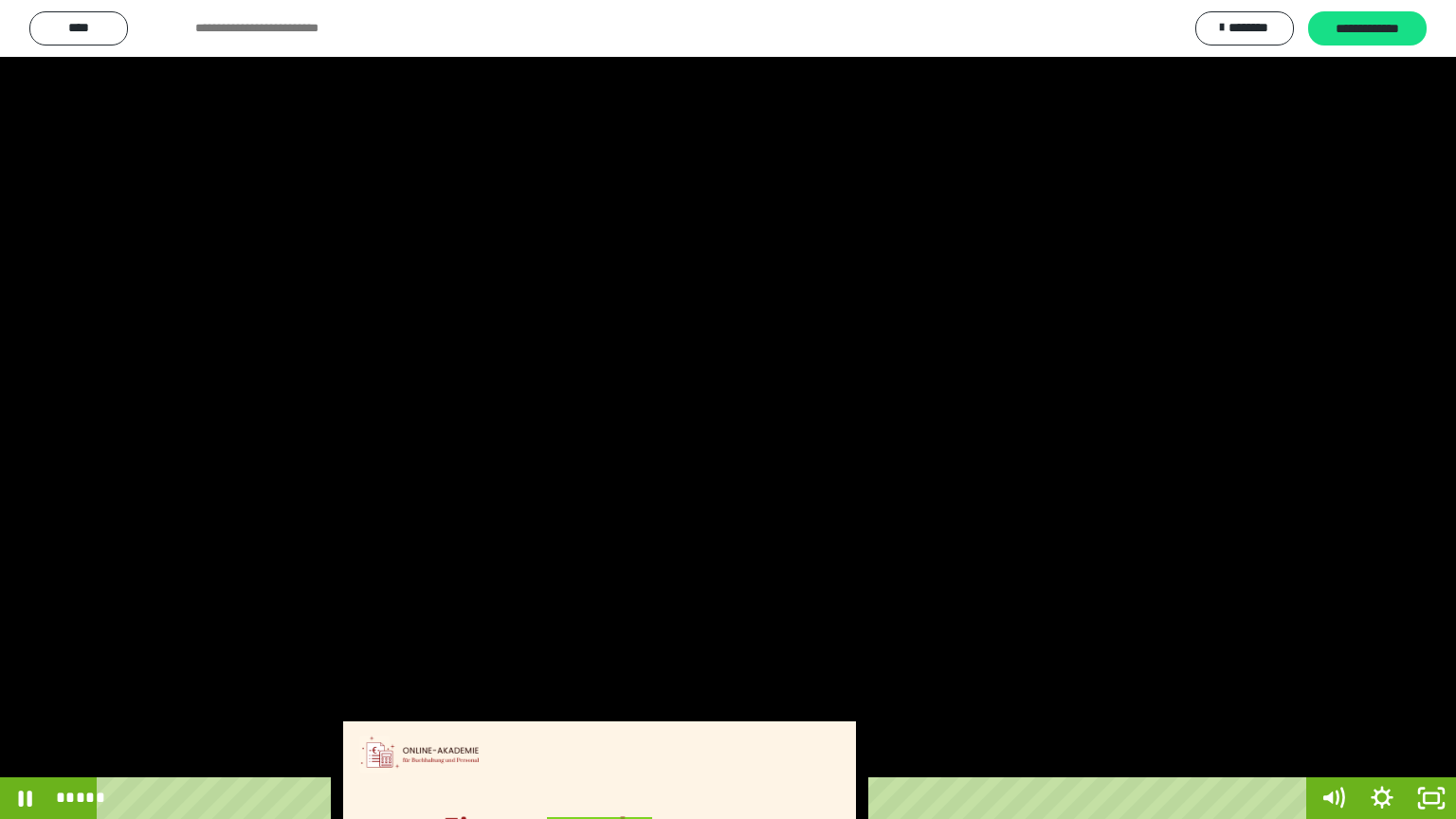 drag, startPoint x: 915, startPoint y: 406, endPoint x: 918, endPoint y: 415, distance: 9.486833 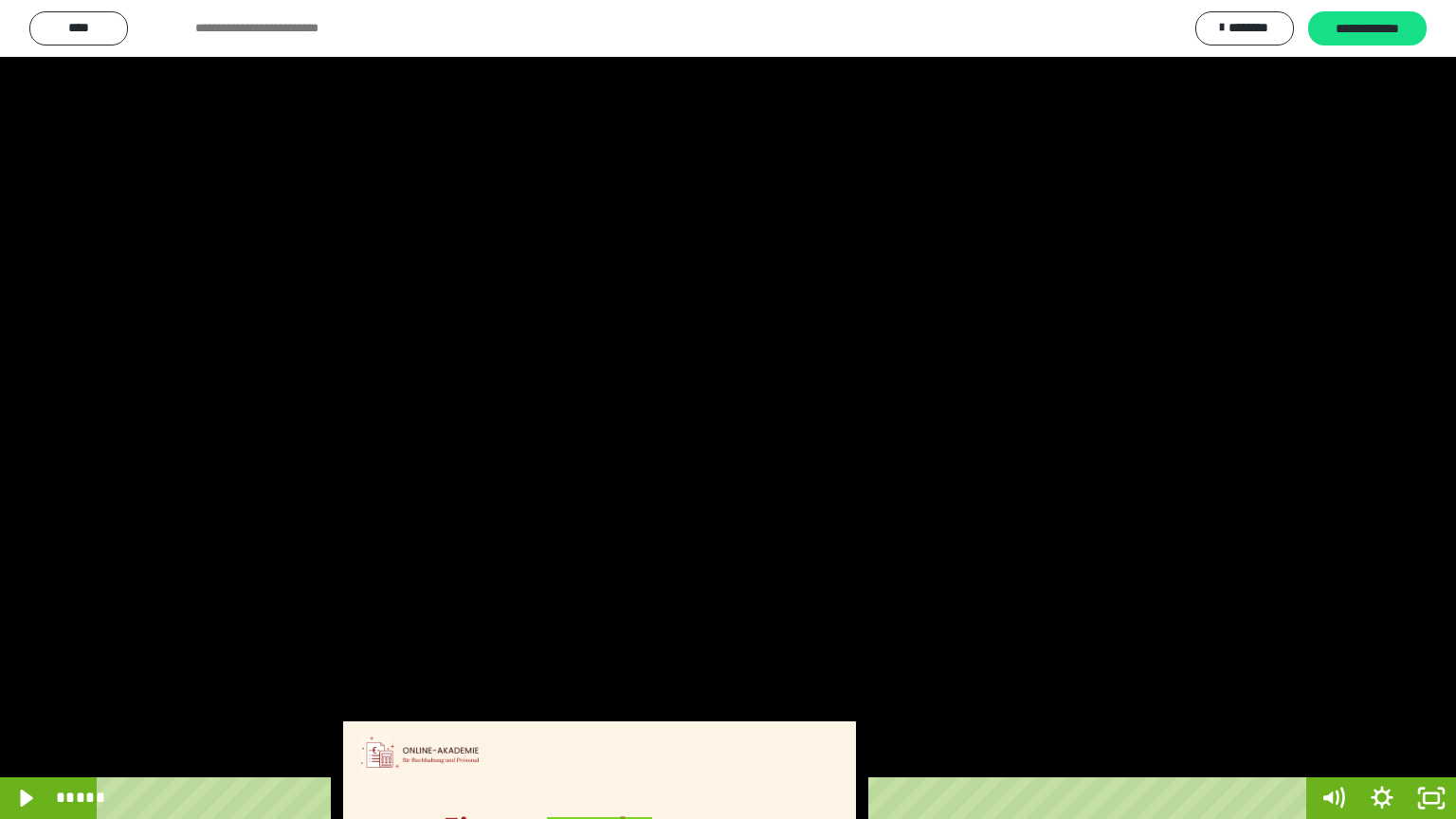 click at bounding box center (728, 410) 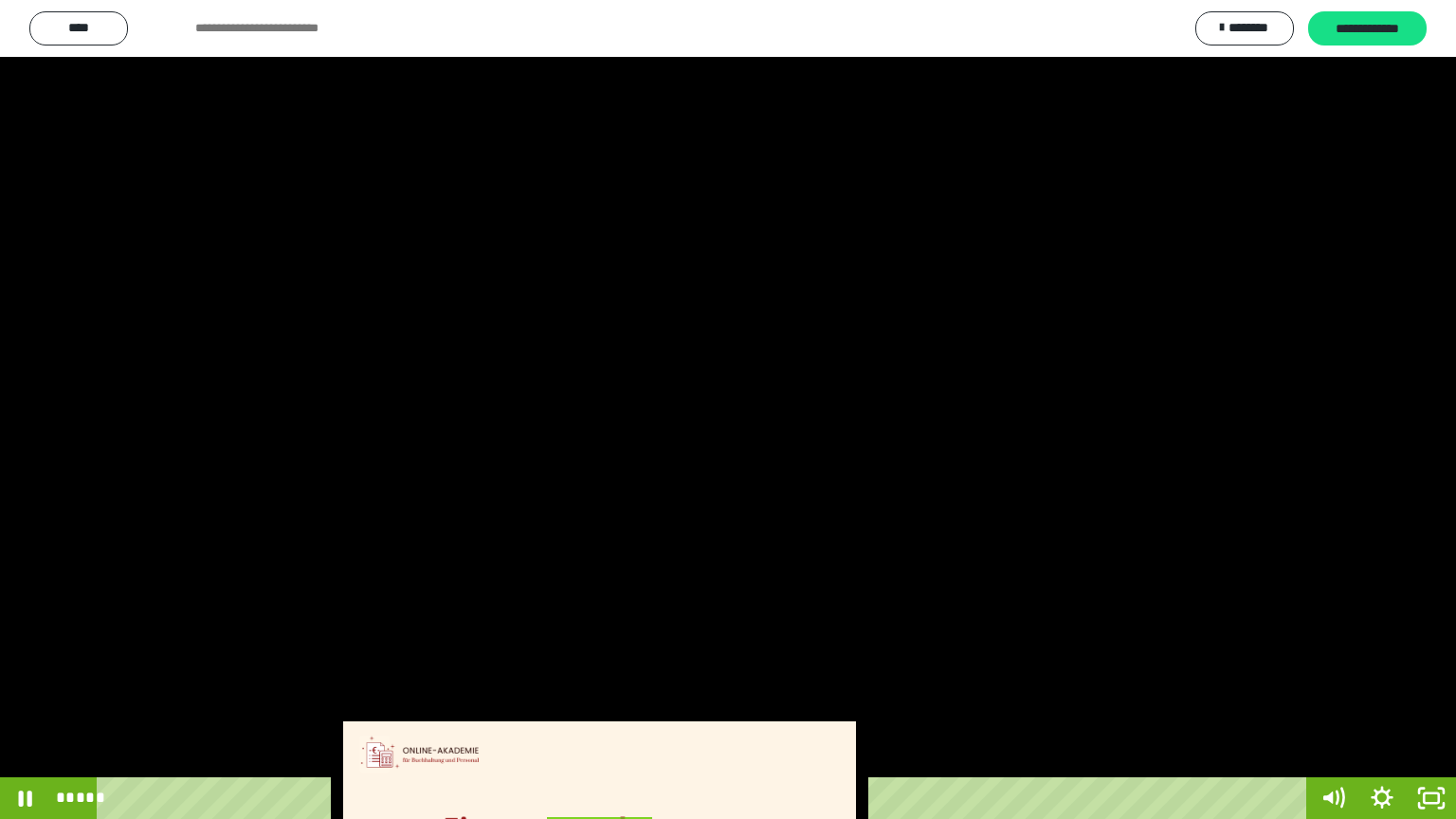drag, startPoint x: 718, startPoint y: 546, endPoint x: 868, endPoint y: 755, distance: 257.25668 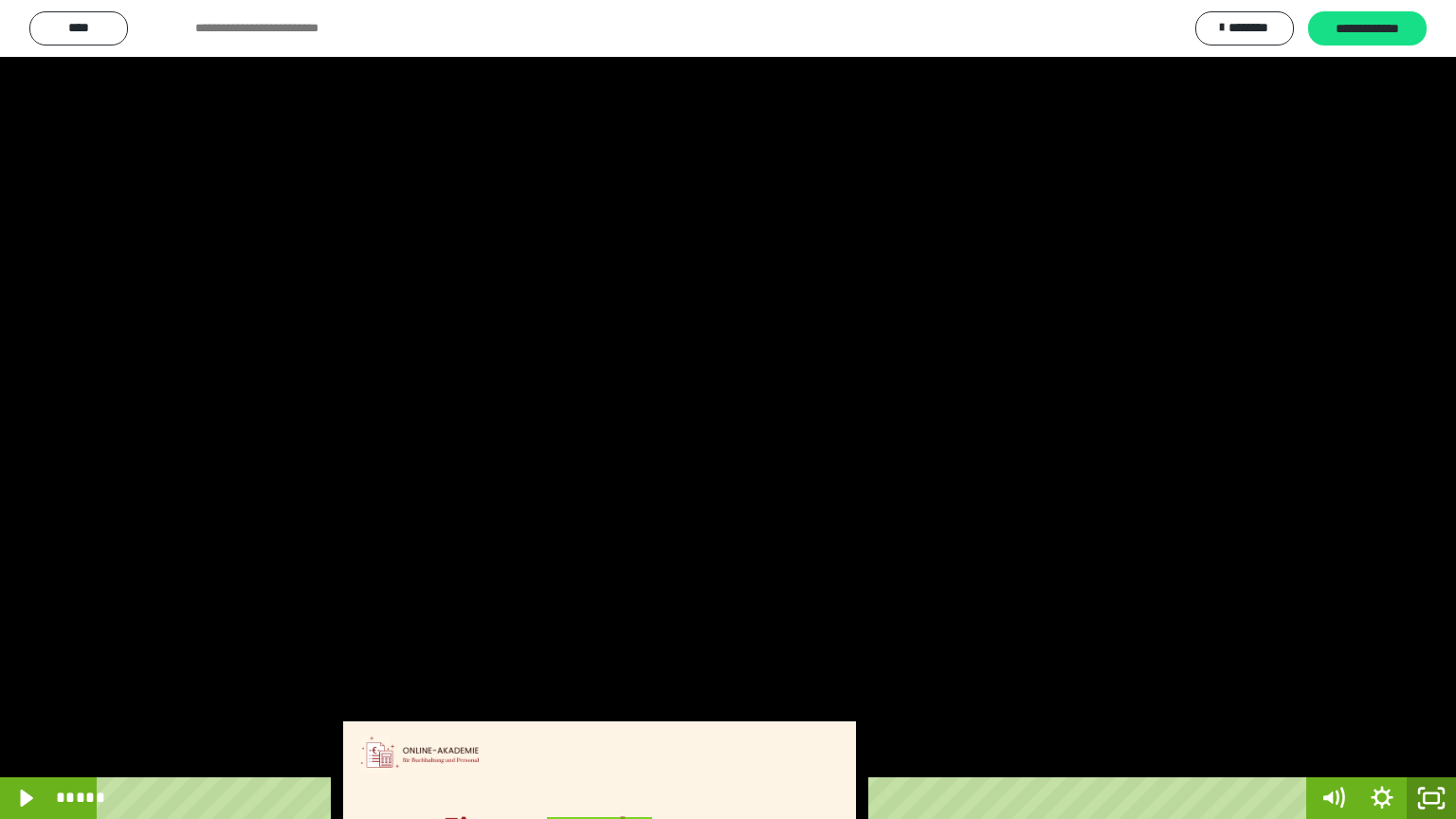 drag, startPoint x: 1420, startPoint y: 790, endPoint x: 1452, endPoint y: 742, distance: 57.68882 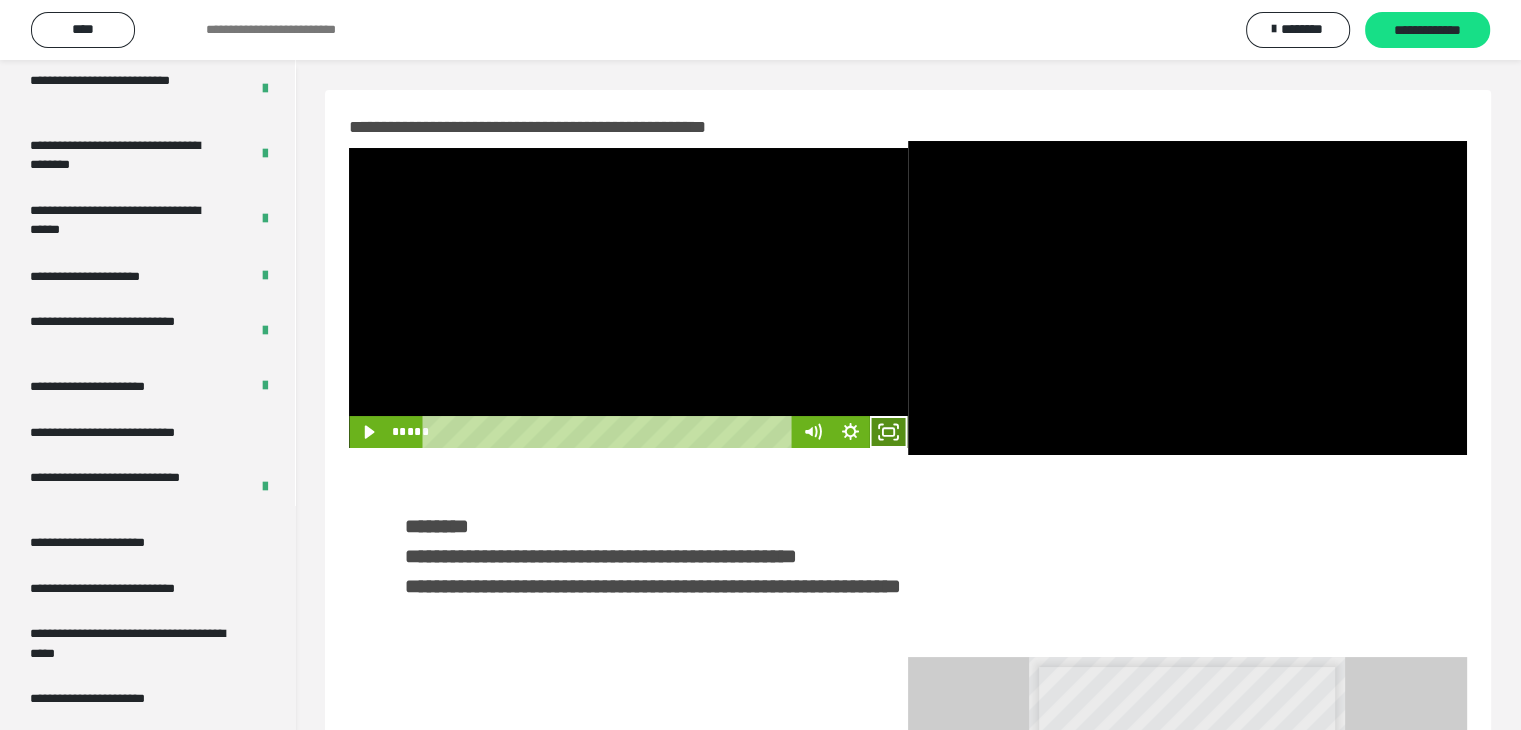 click 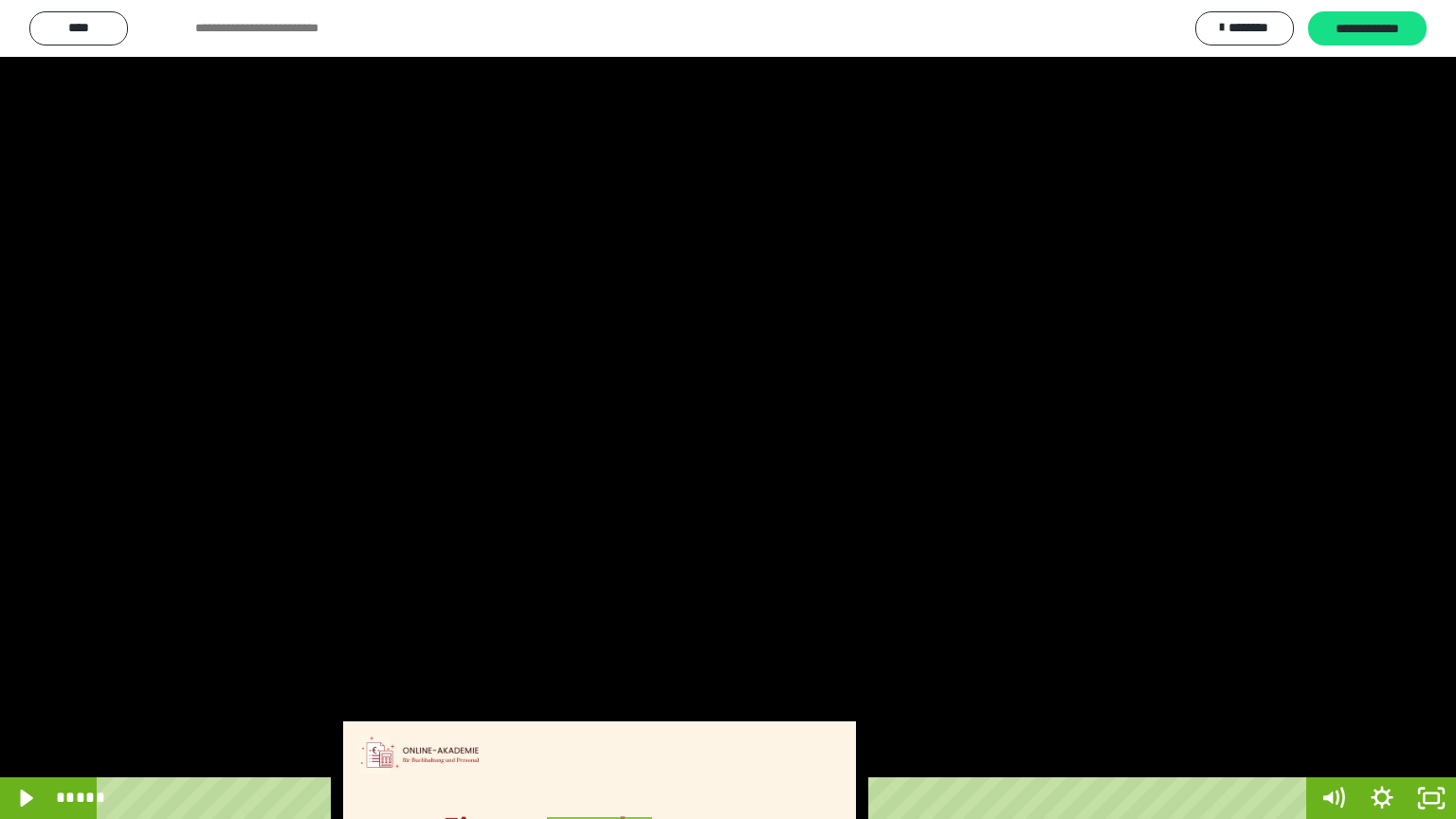 click at bounding box center (728, 410) 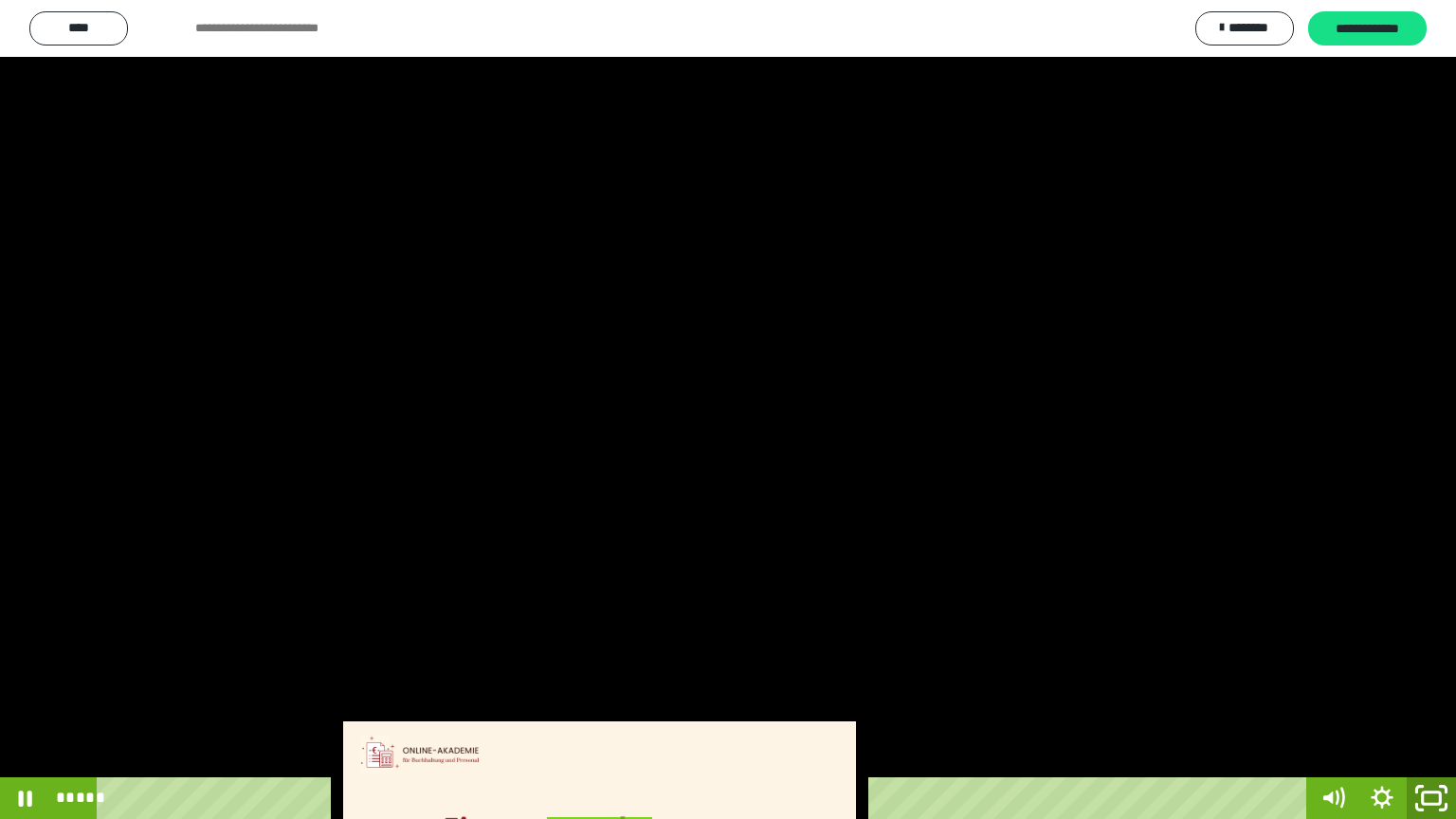 click 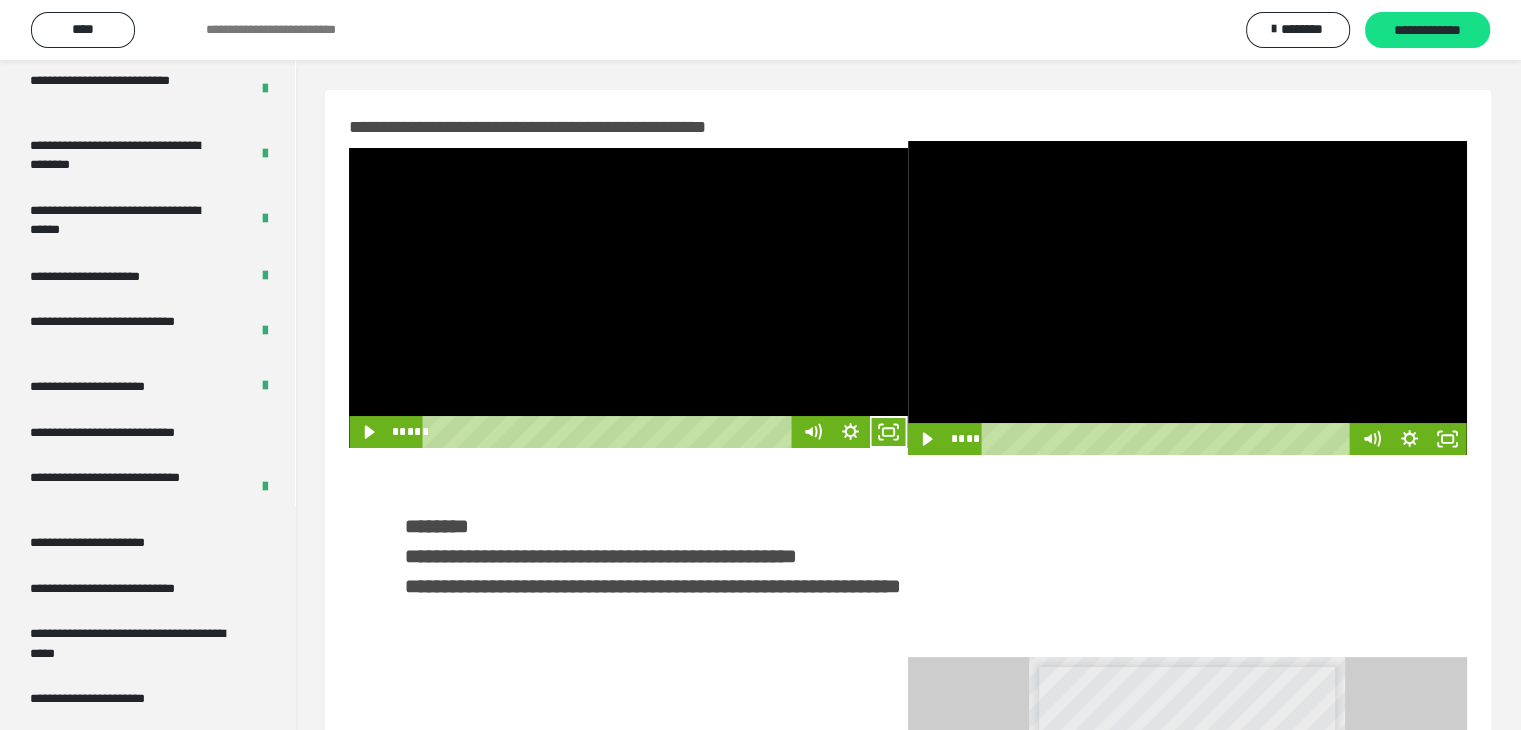 click at bounding box center [1187, 298] 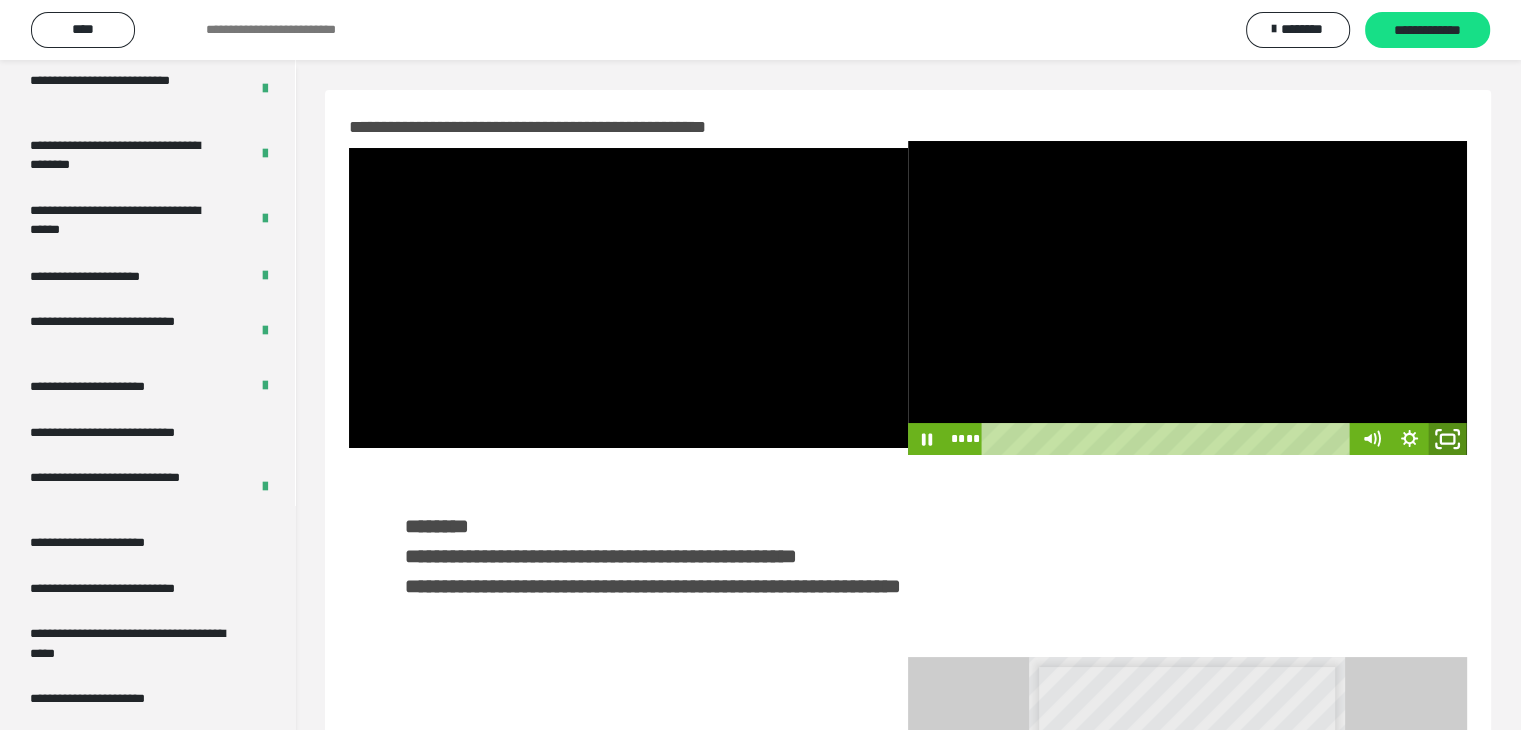 click 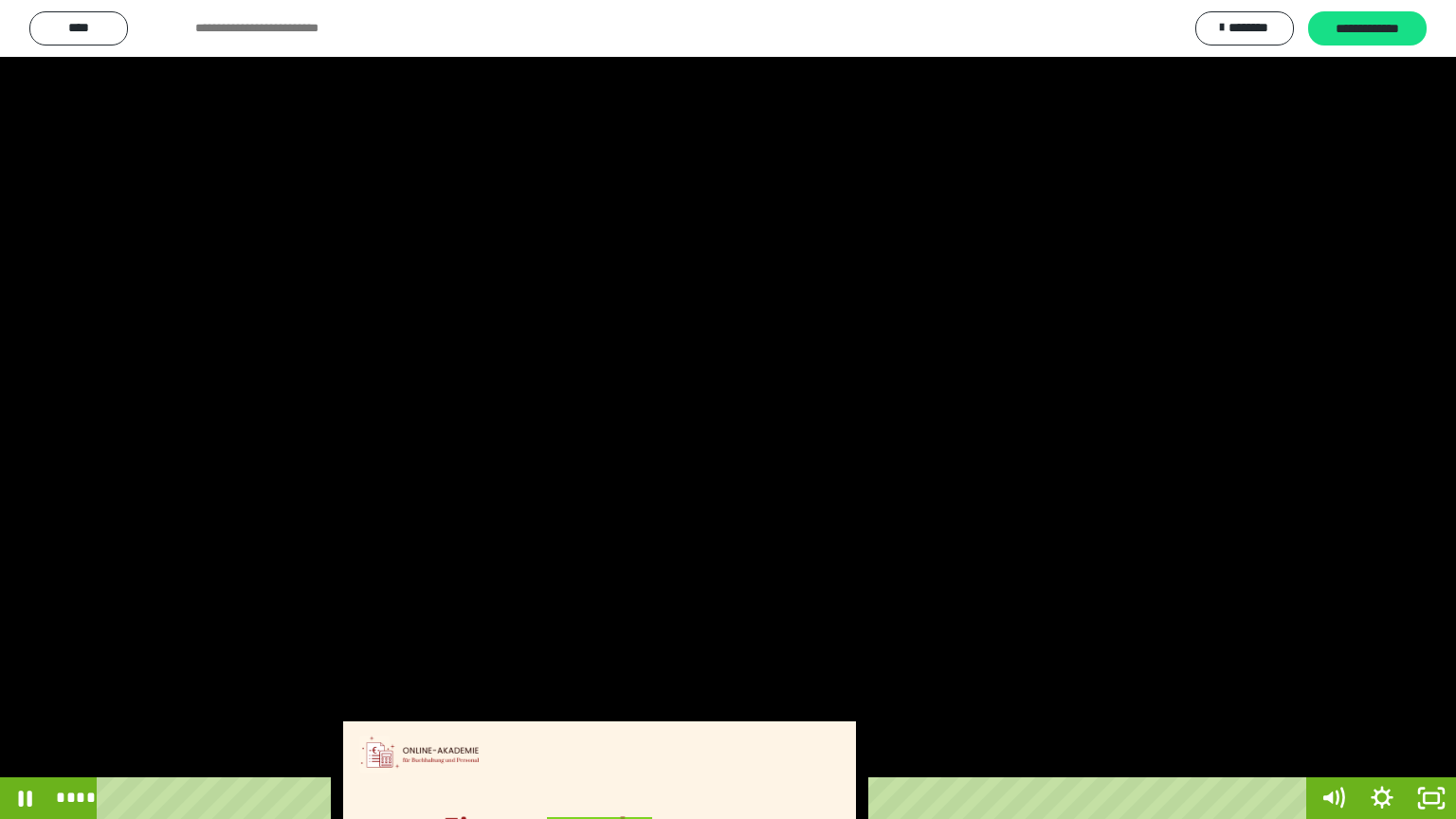 click at bounding box center (728, 410) 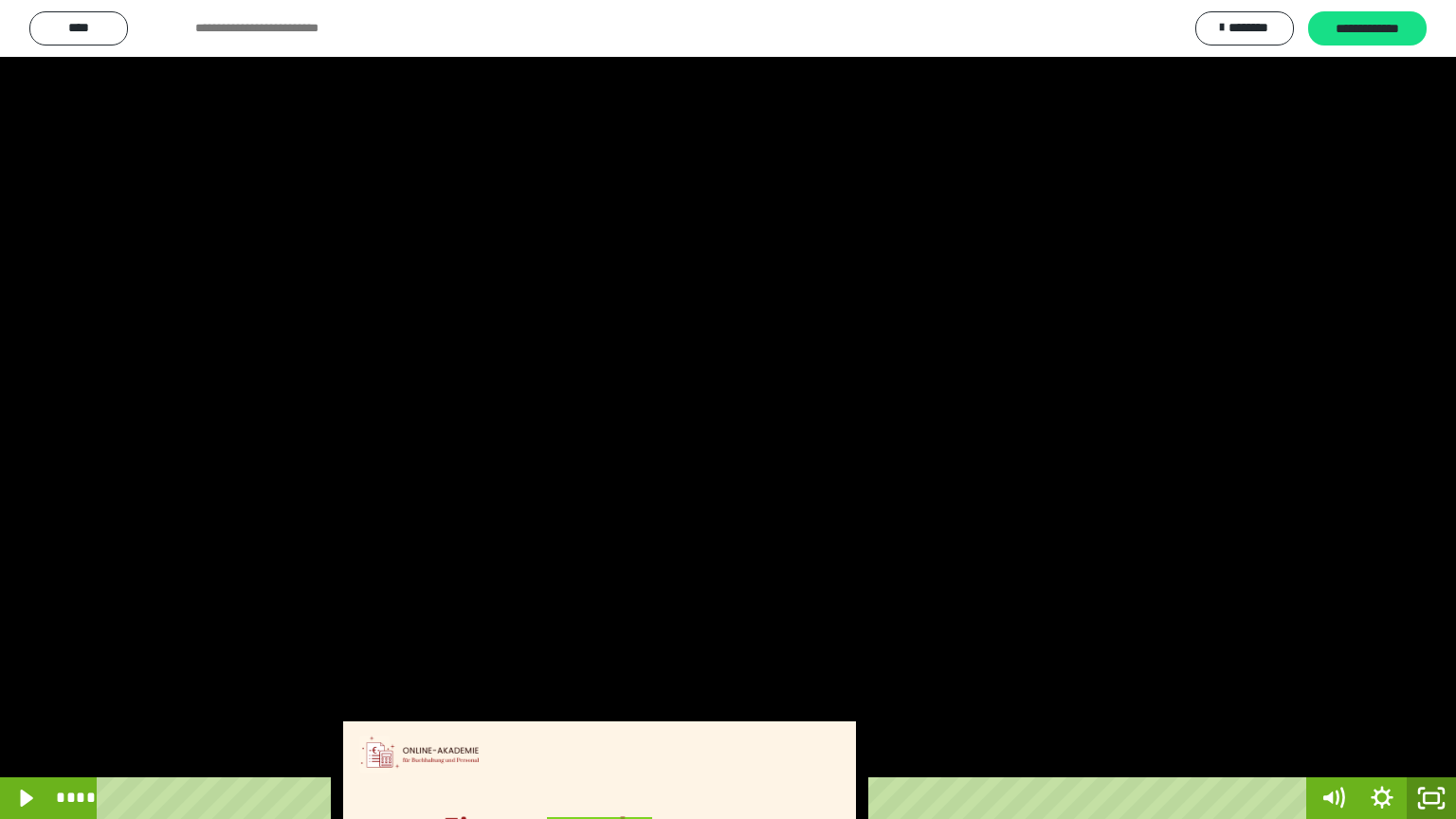 click 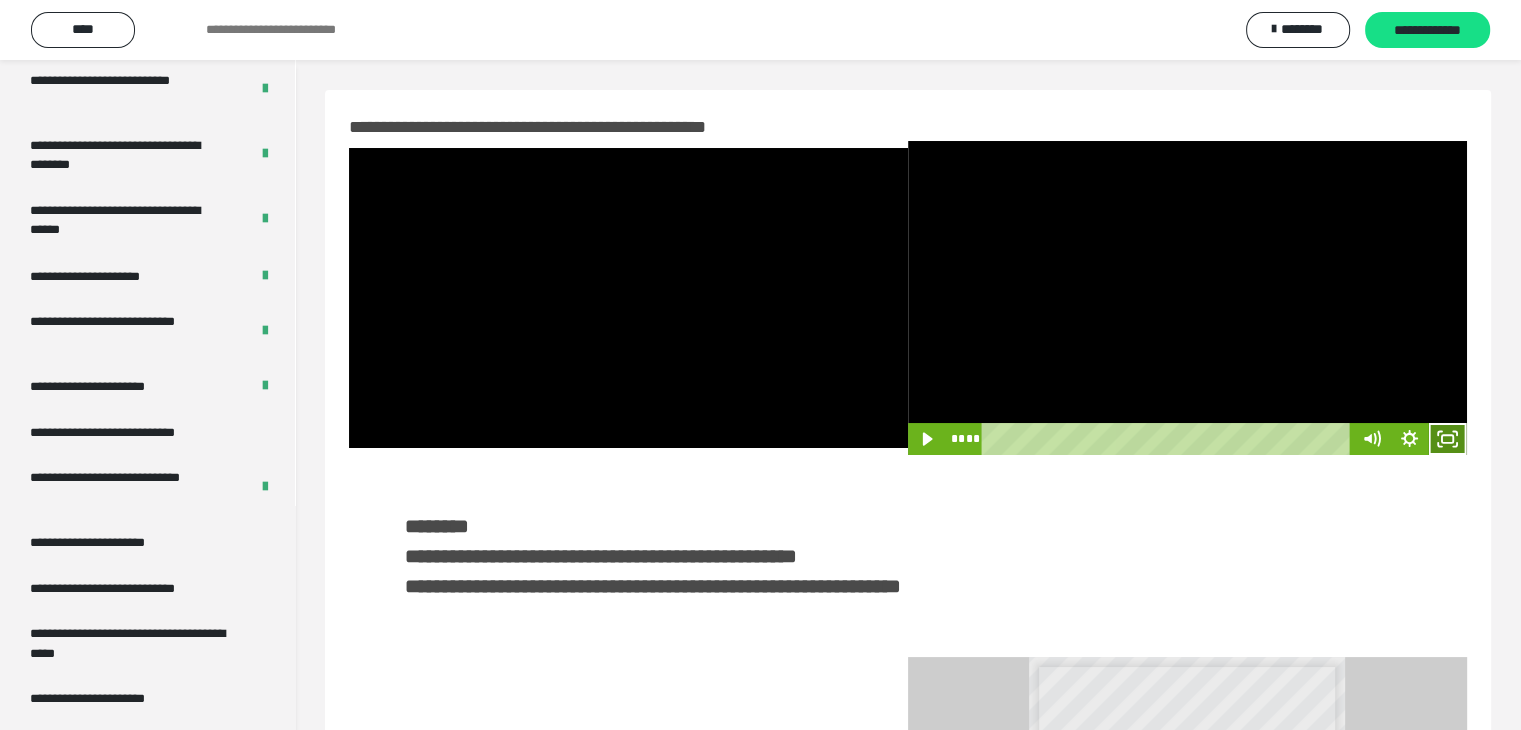 click 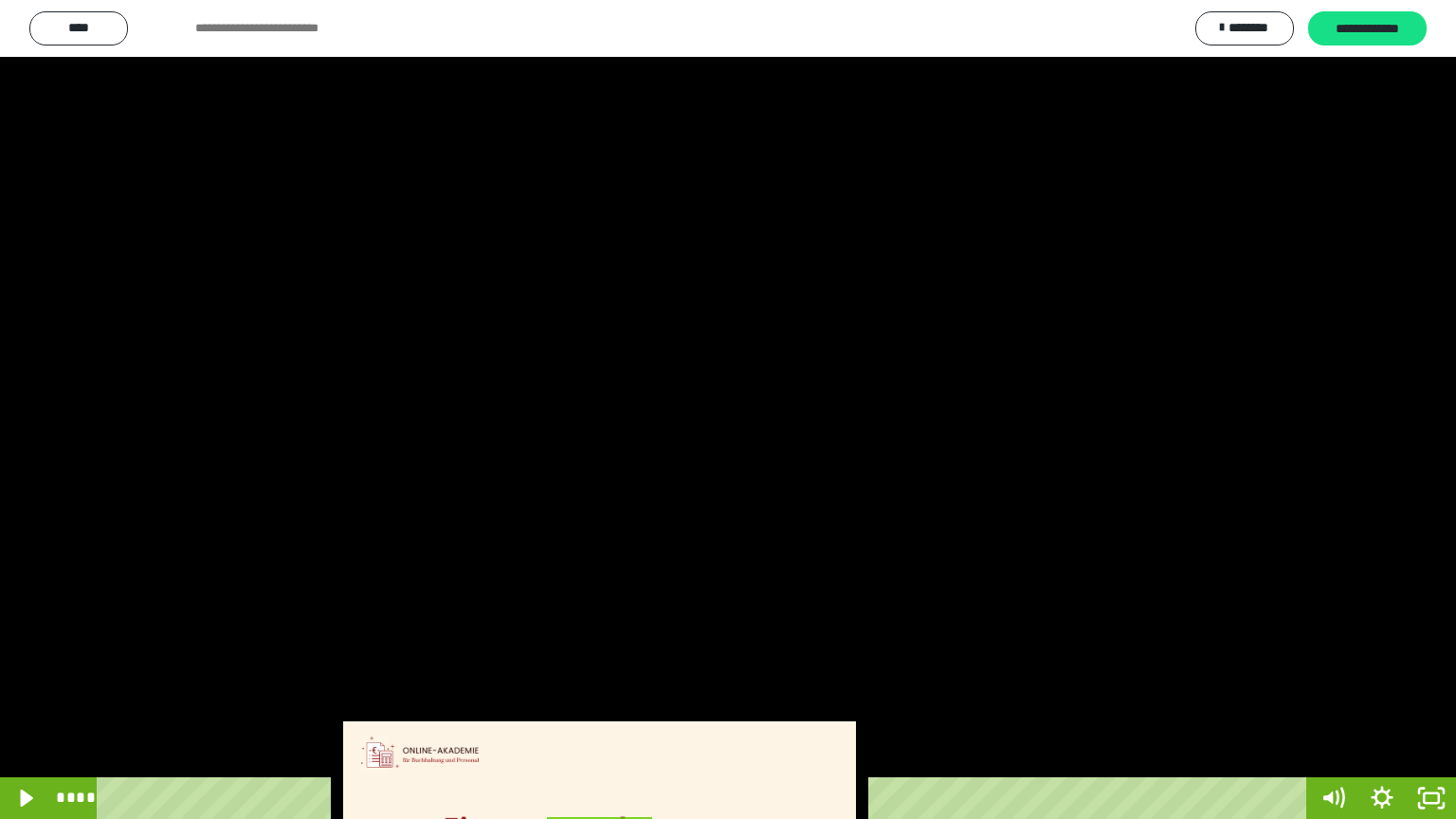 click at bounding box center (728, 410) 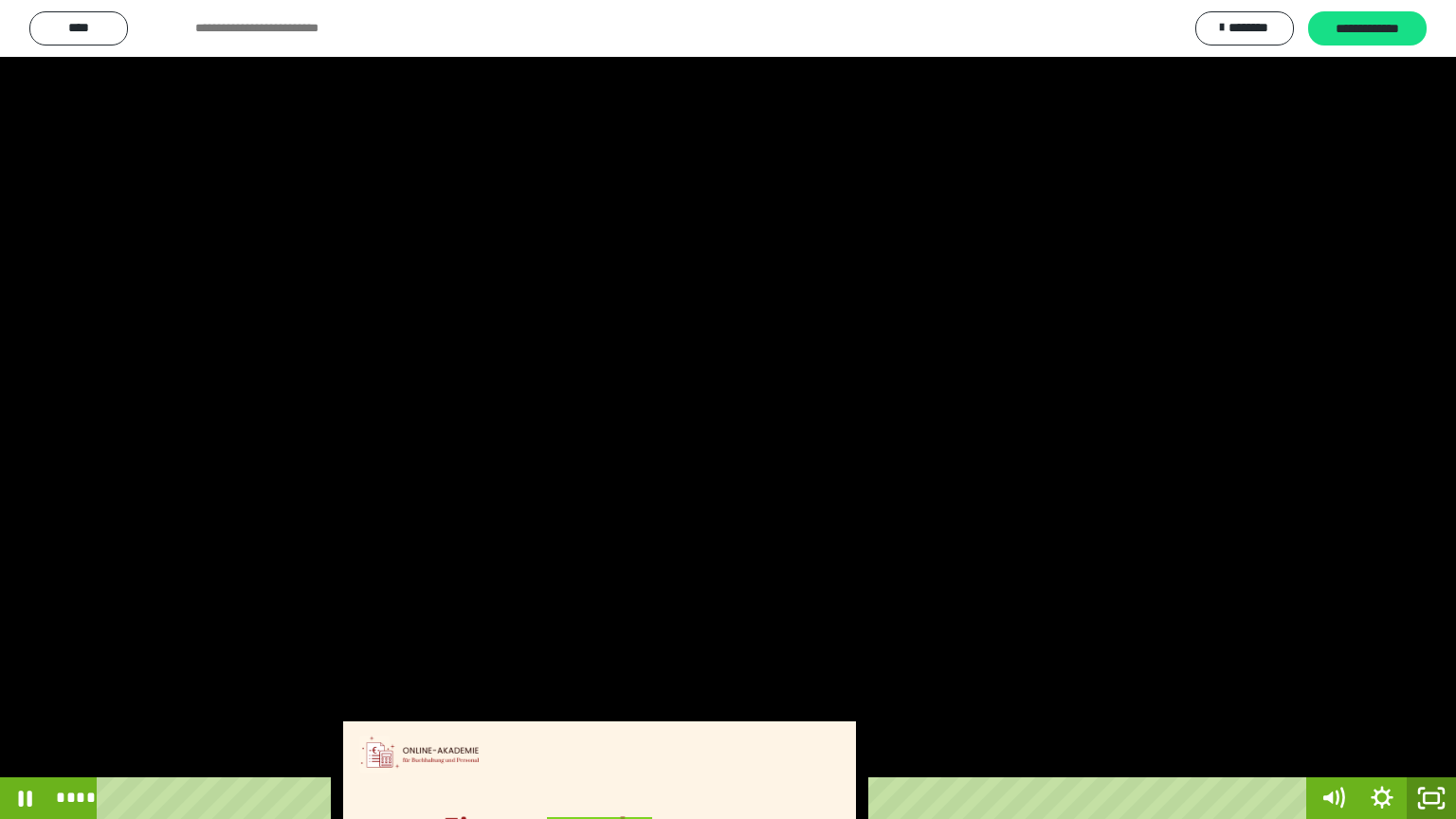 drag, startPoint x: 1422, startPoint y: 803, endPoint x: 1388, endPoint y: 664, distance: 143.09787 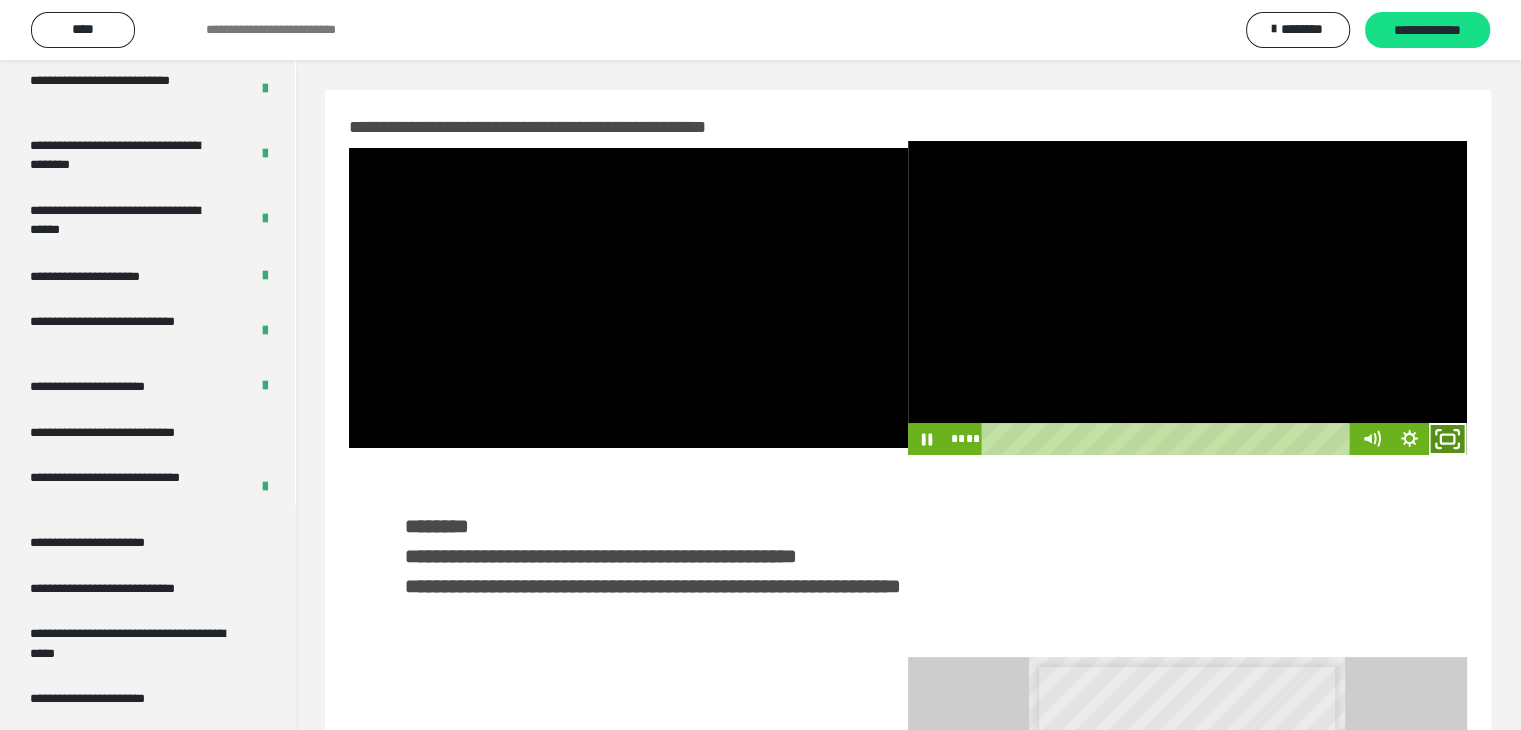 drag, startPoint x: 1442, startPoint y: 447, endPoint x: 1446, endPoint y: 533, distance: 86.09297 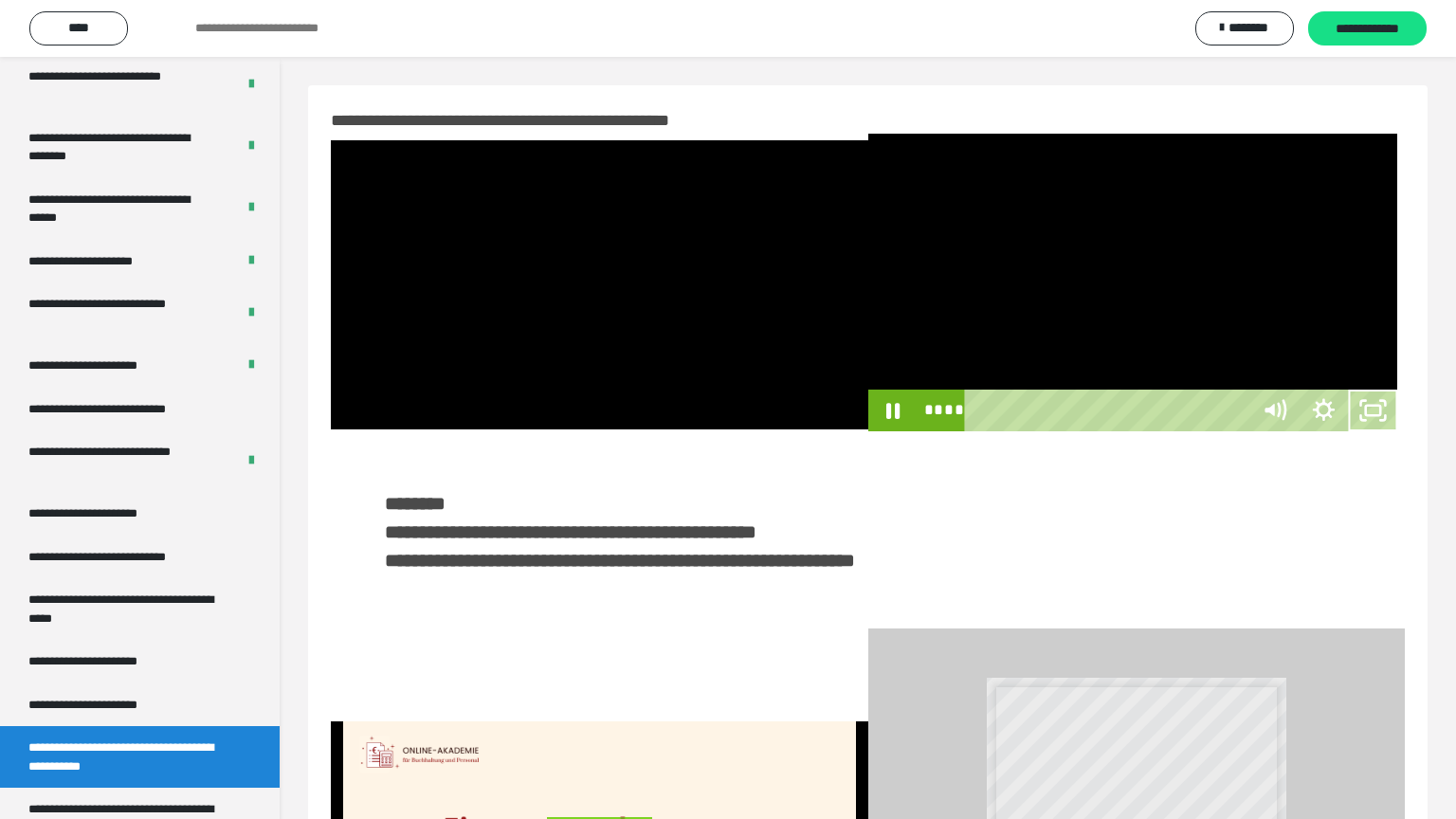 type 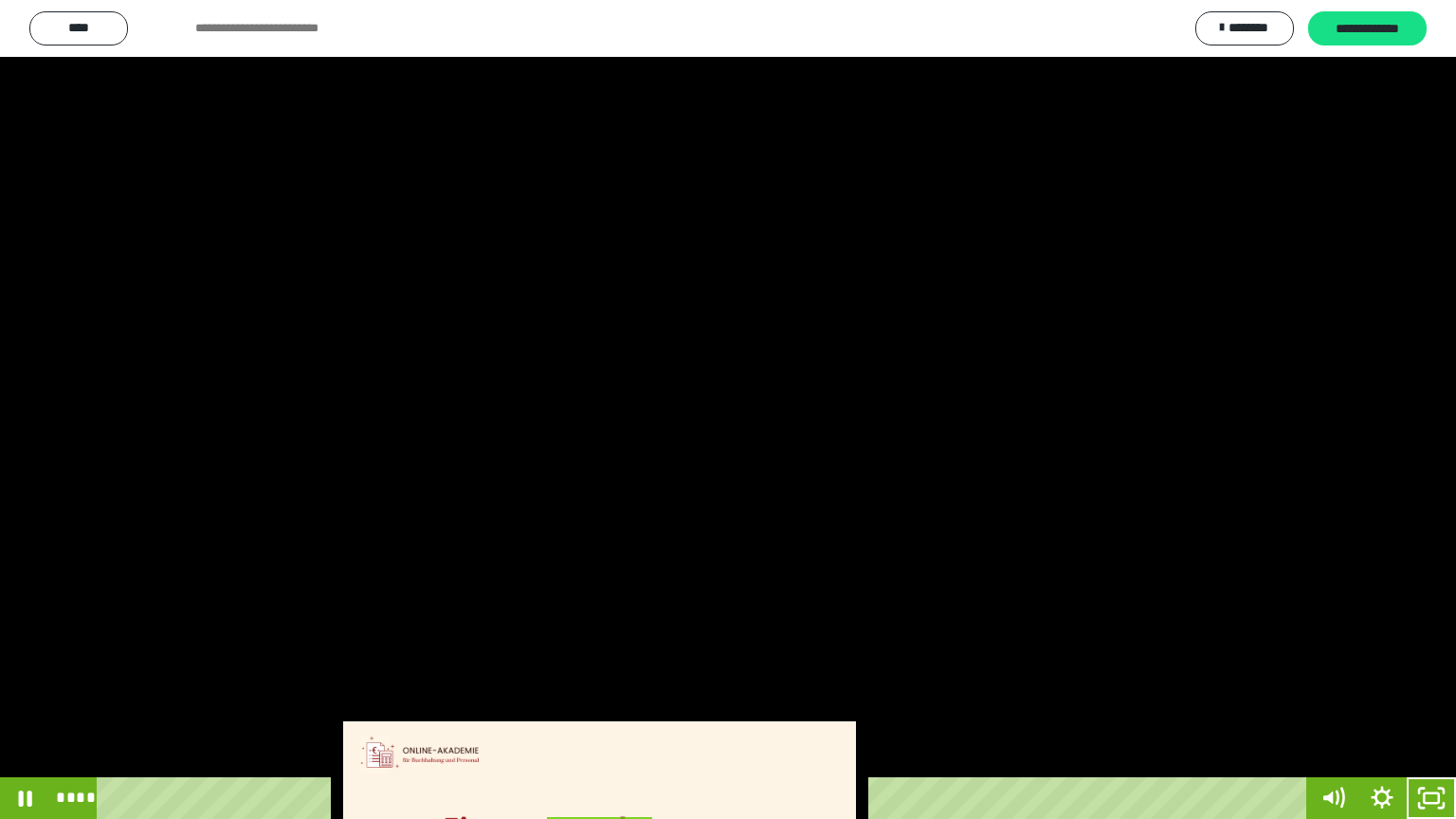 click at bounding box center (728, 410) 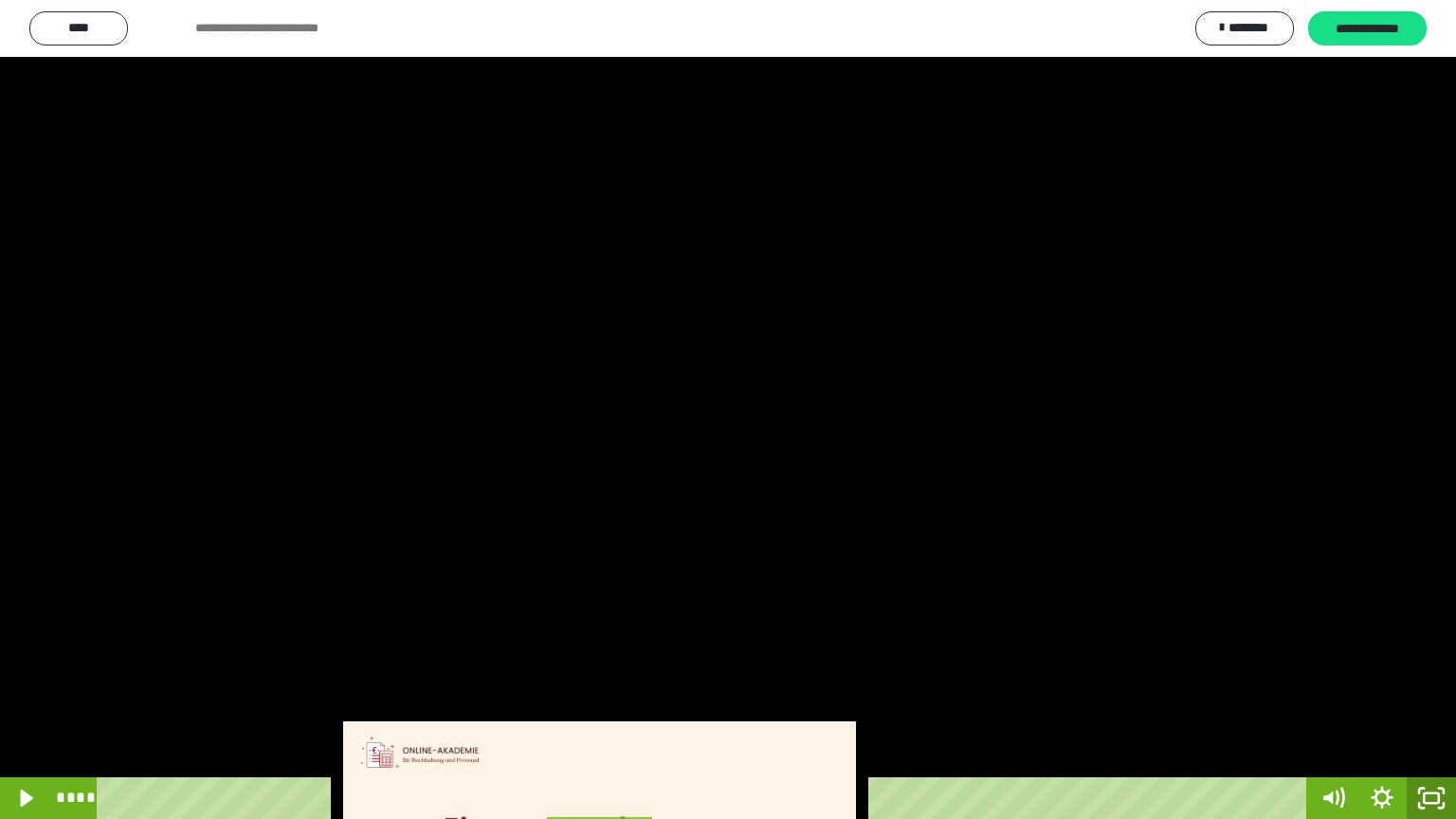 drag, startPoint x: 1433, startPoint y: 796, endPoint x: 1429, endPoint y: 779, distance: 17.464249 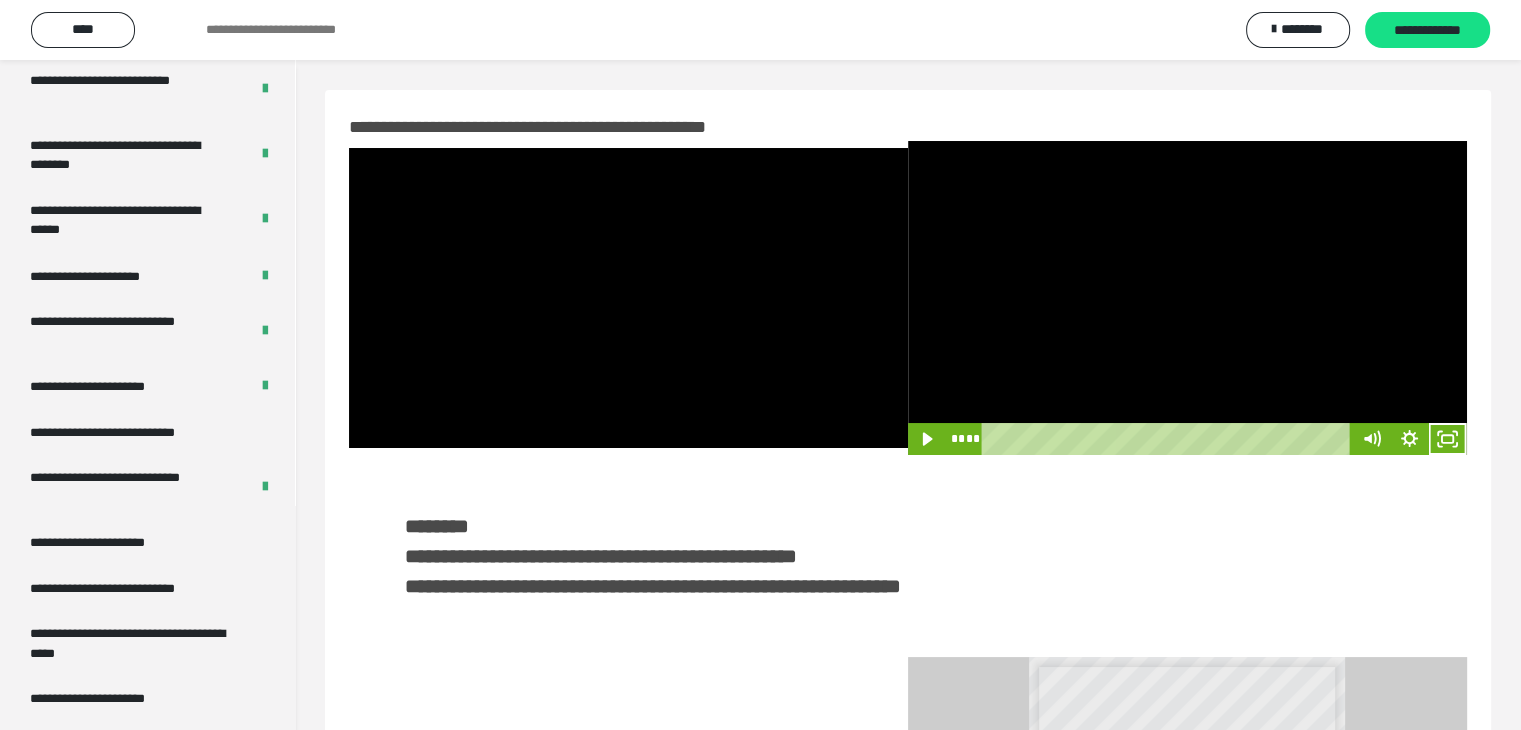 click at bounding box center [1187, 298] 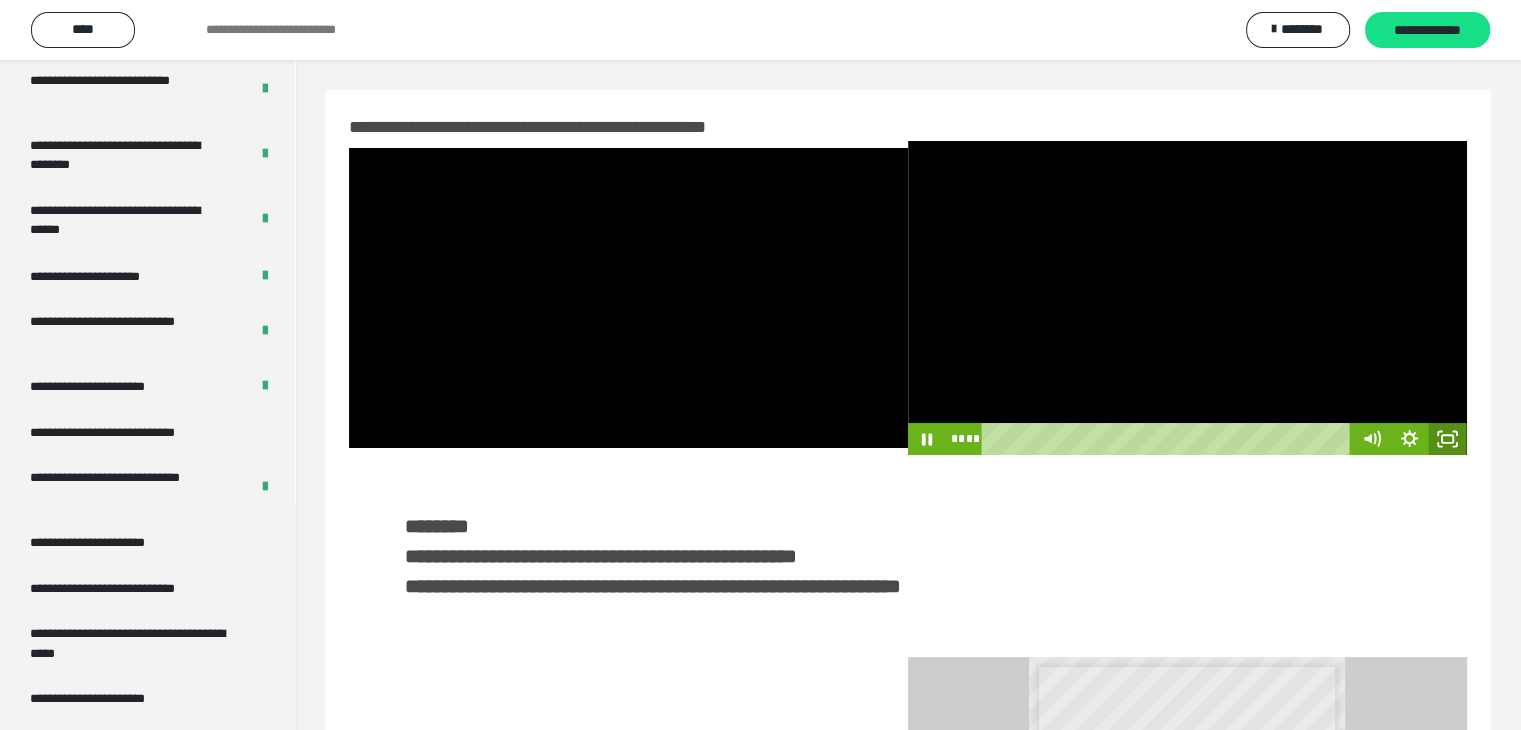 click 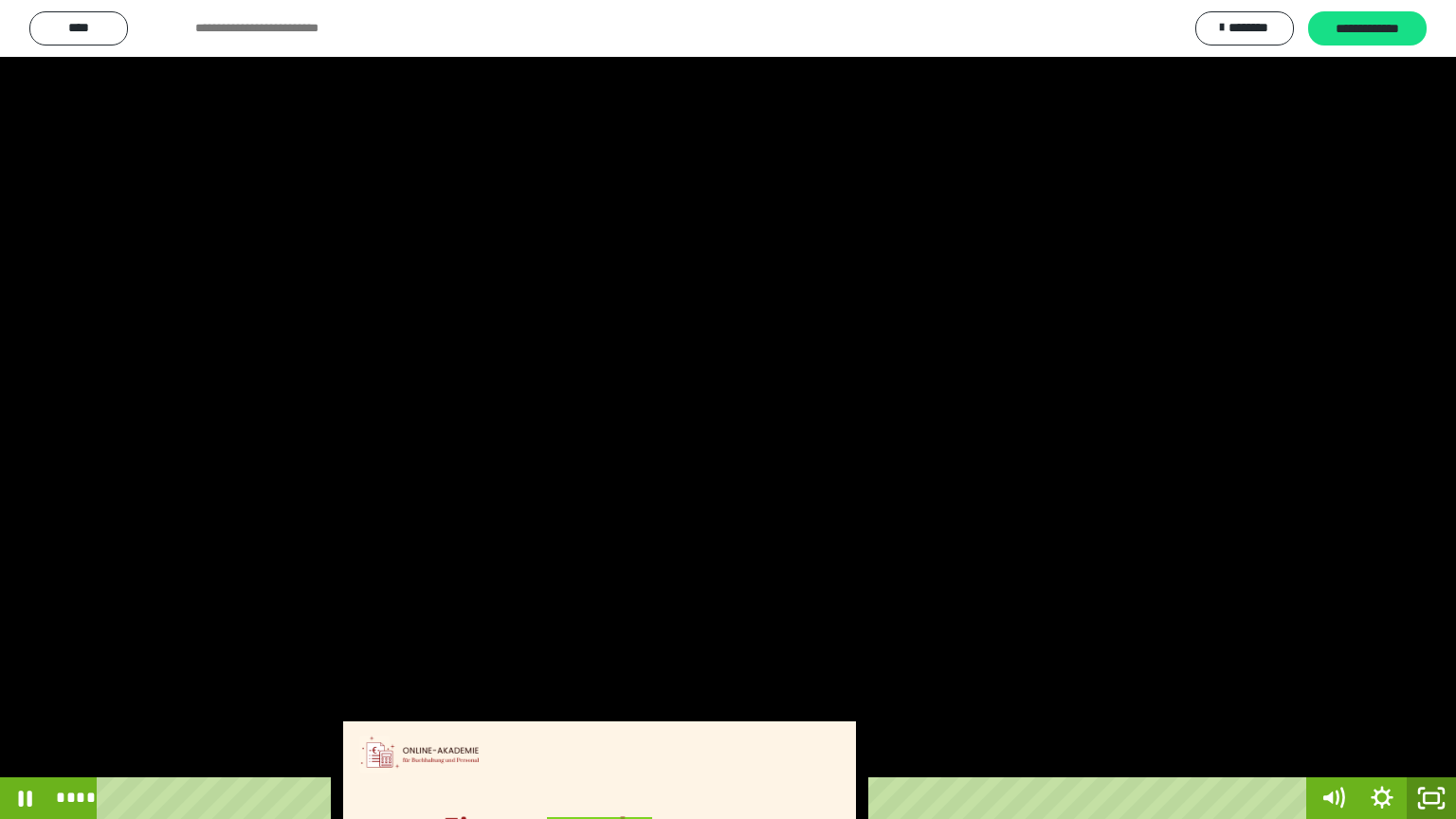 click 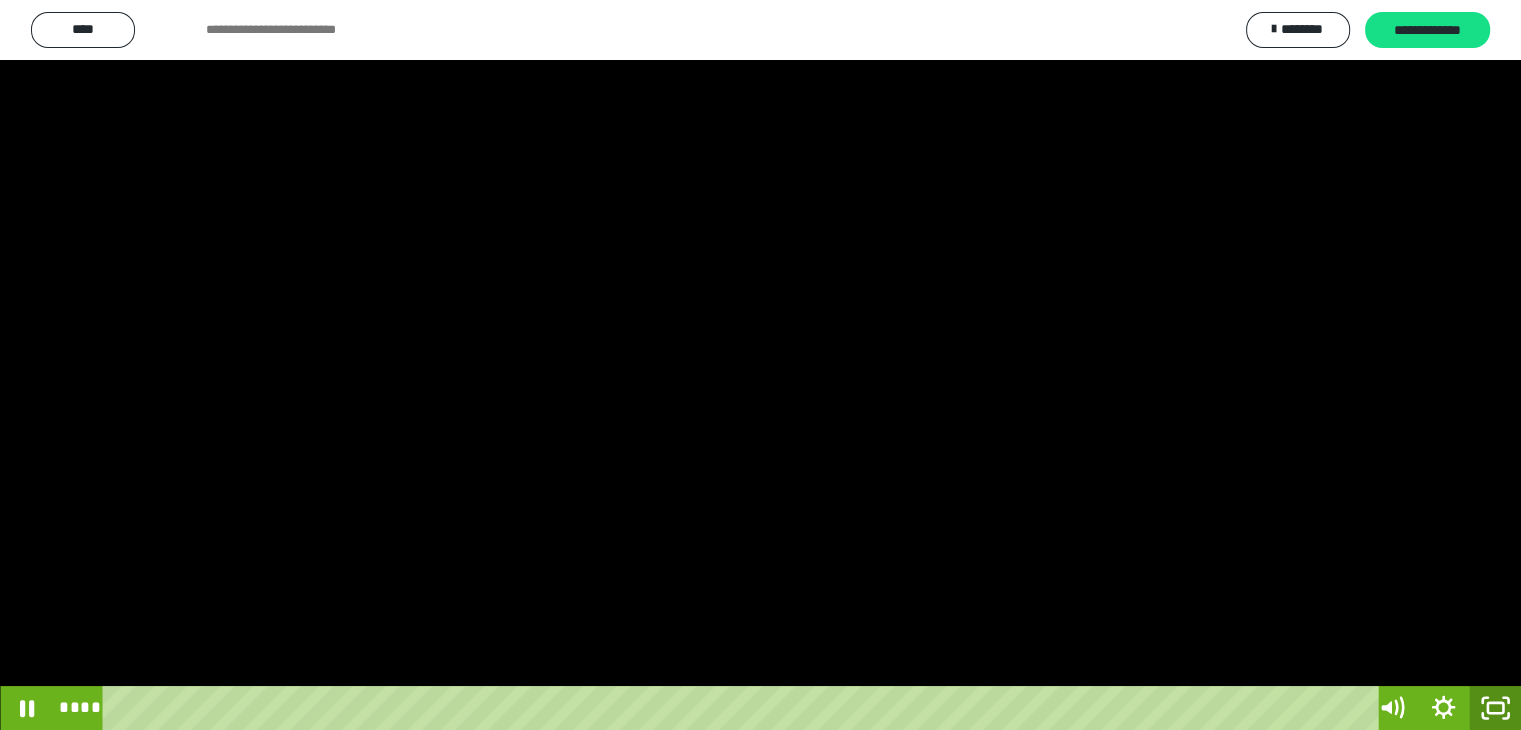 drag, startPoint x: 1371, startPoint y: 212, endPoint x: 1271, endPoint y: 314, distance: 142.84258 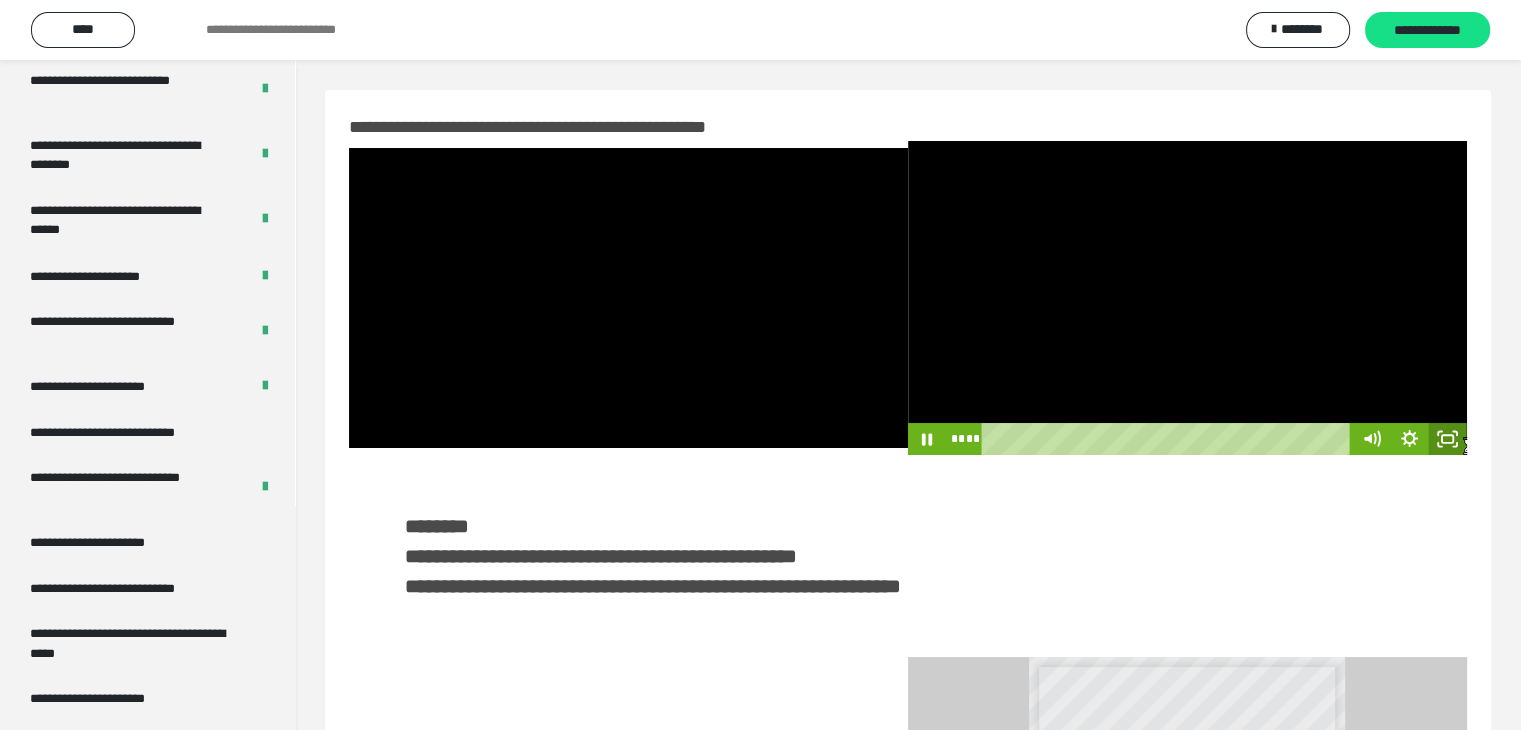 click 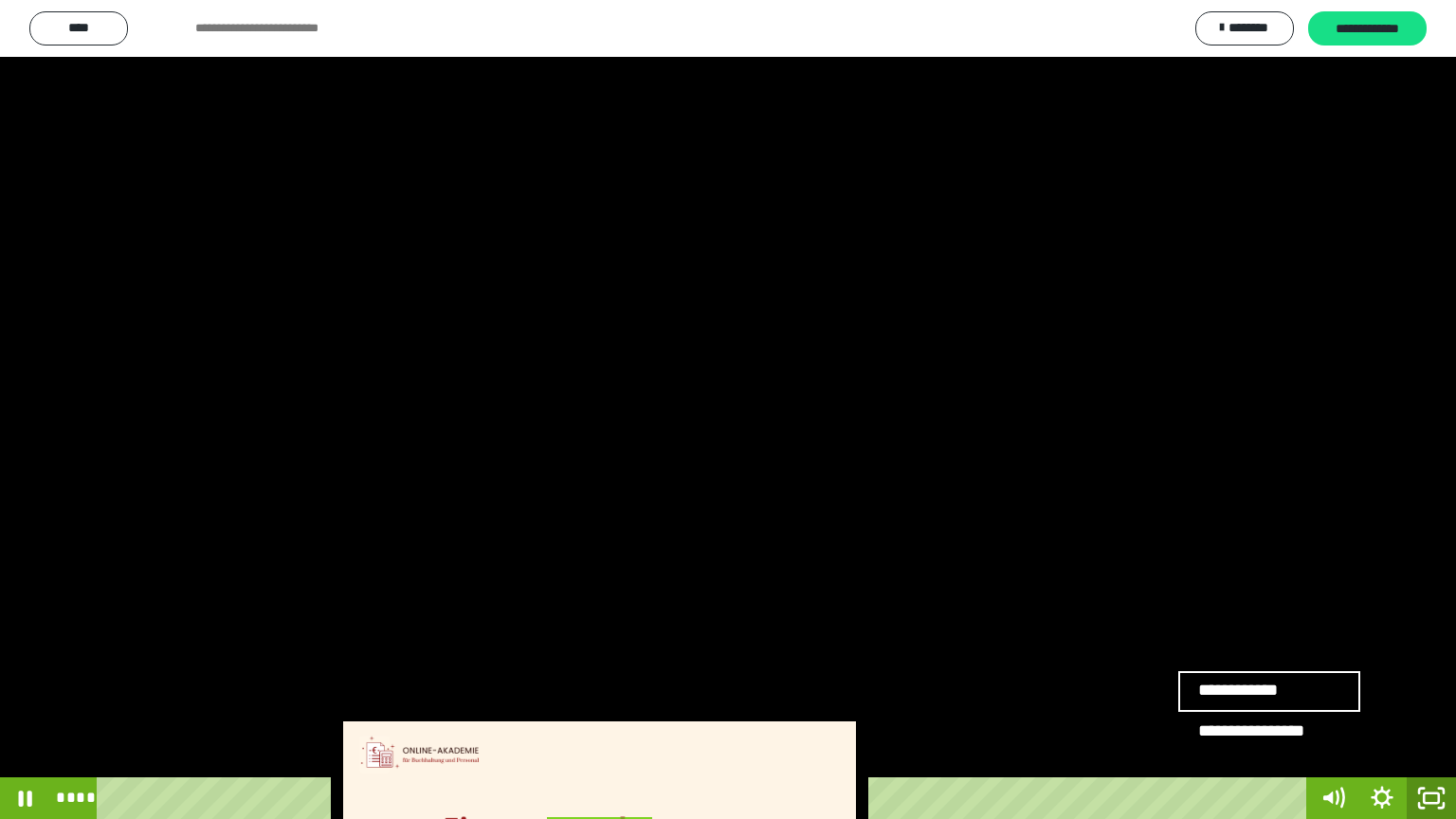 click 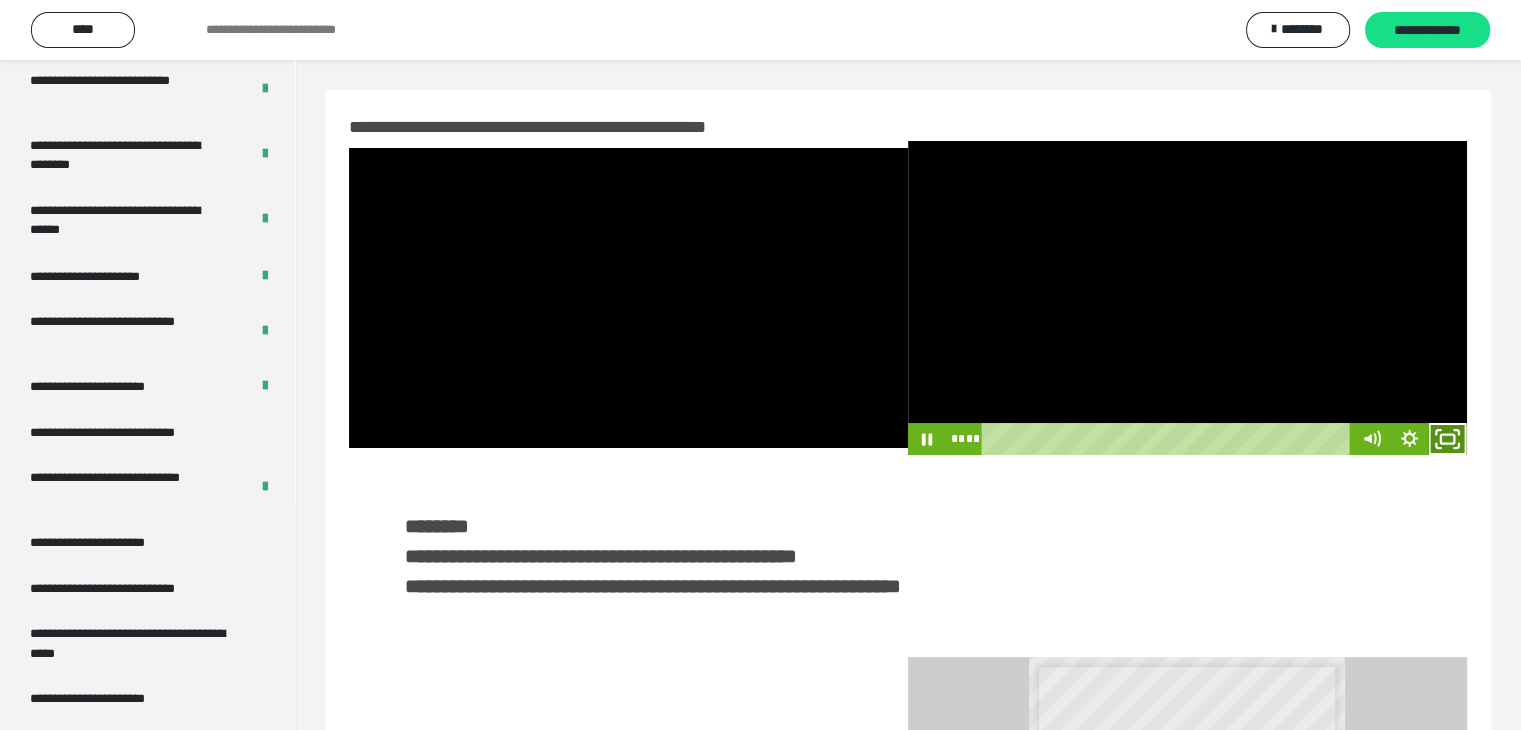 click 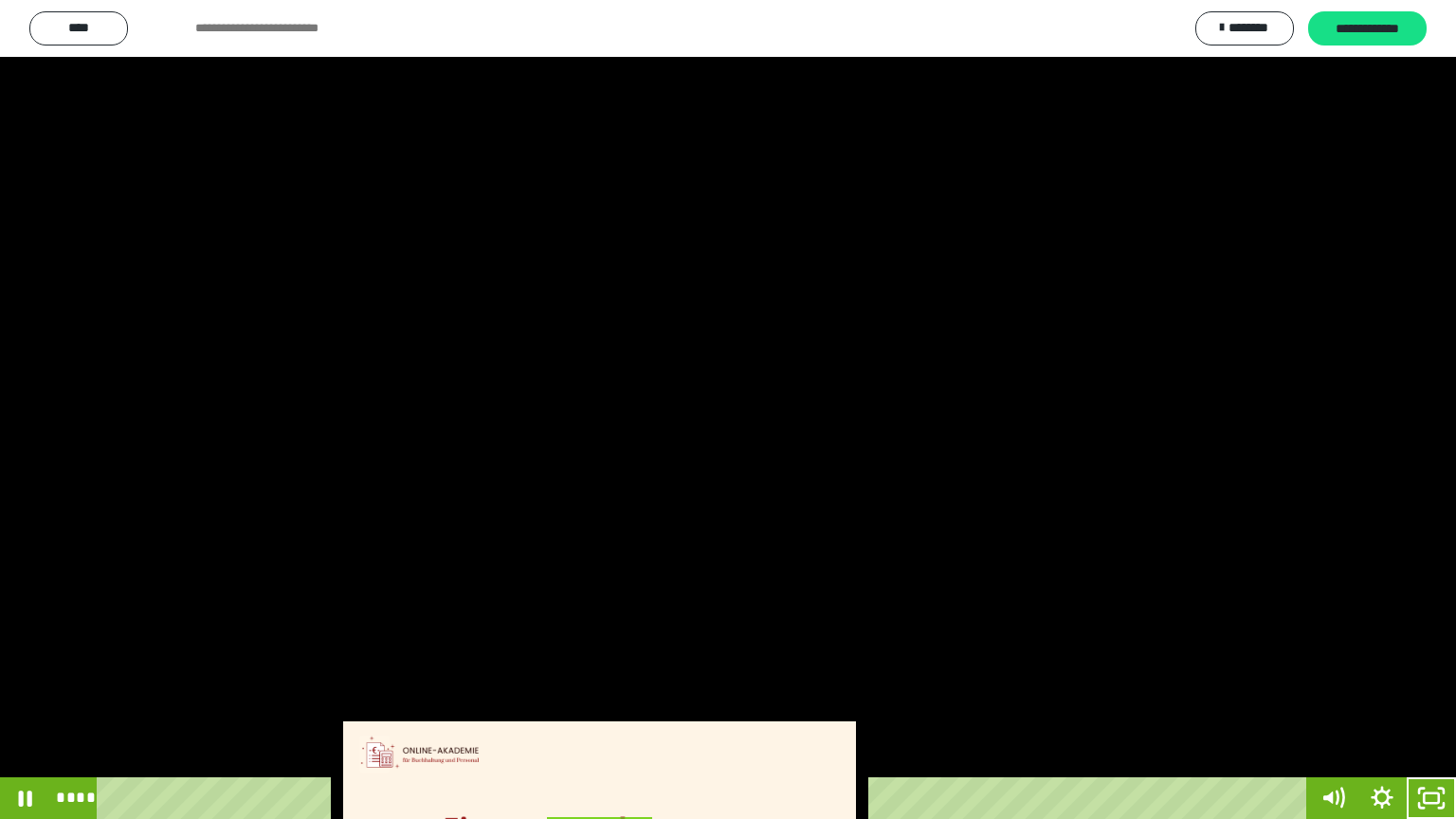 click at bounding box center (728, 410) 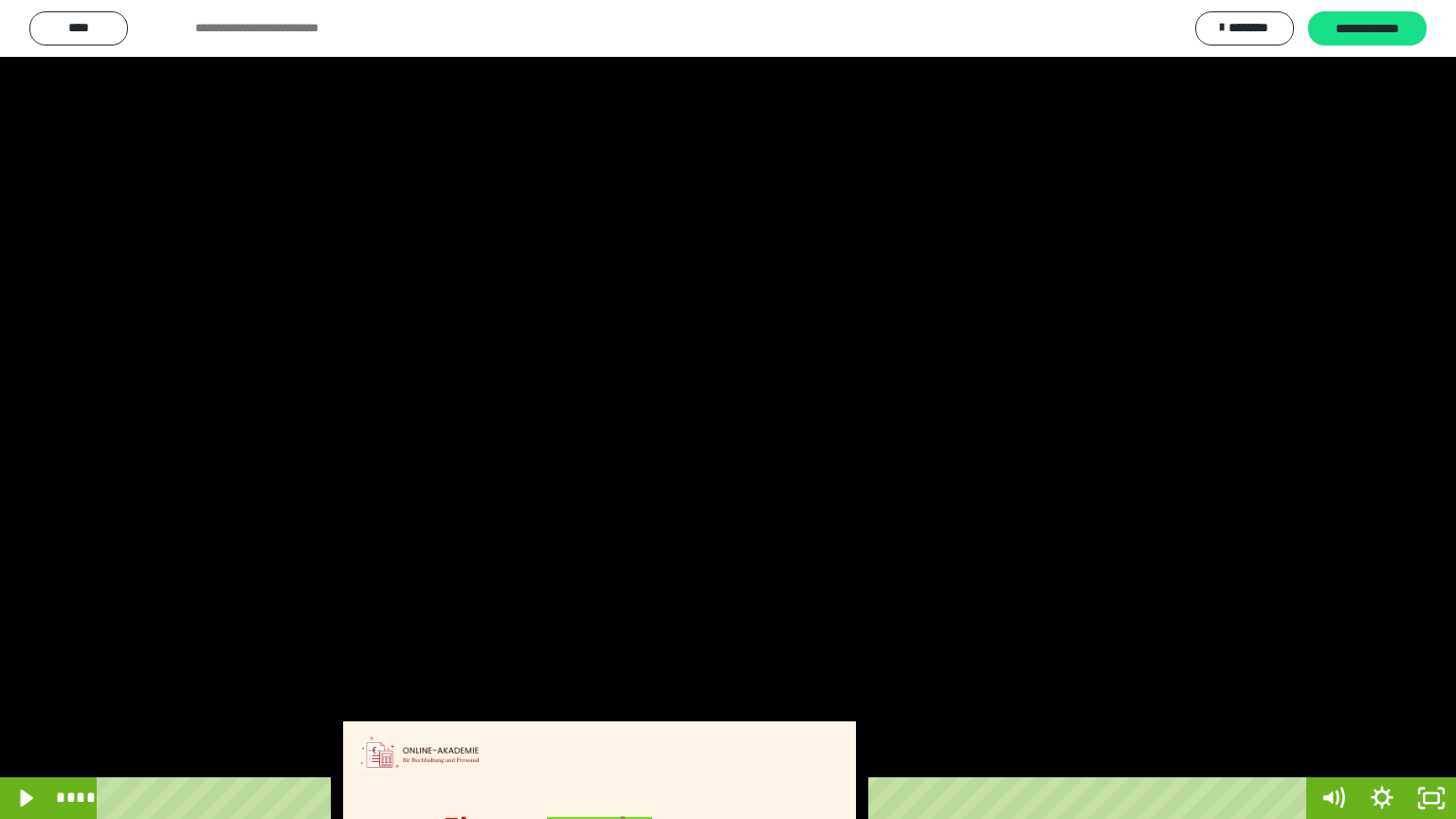 drag, startPoint x: 954, startPoint y: 334, endPoint x: 972, endPoint y: 367, distance: 37.589892 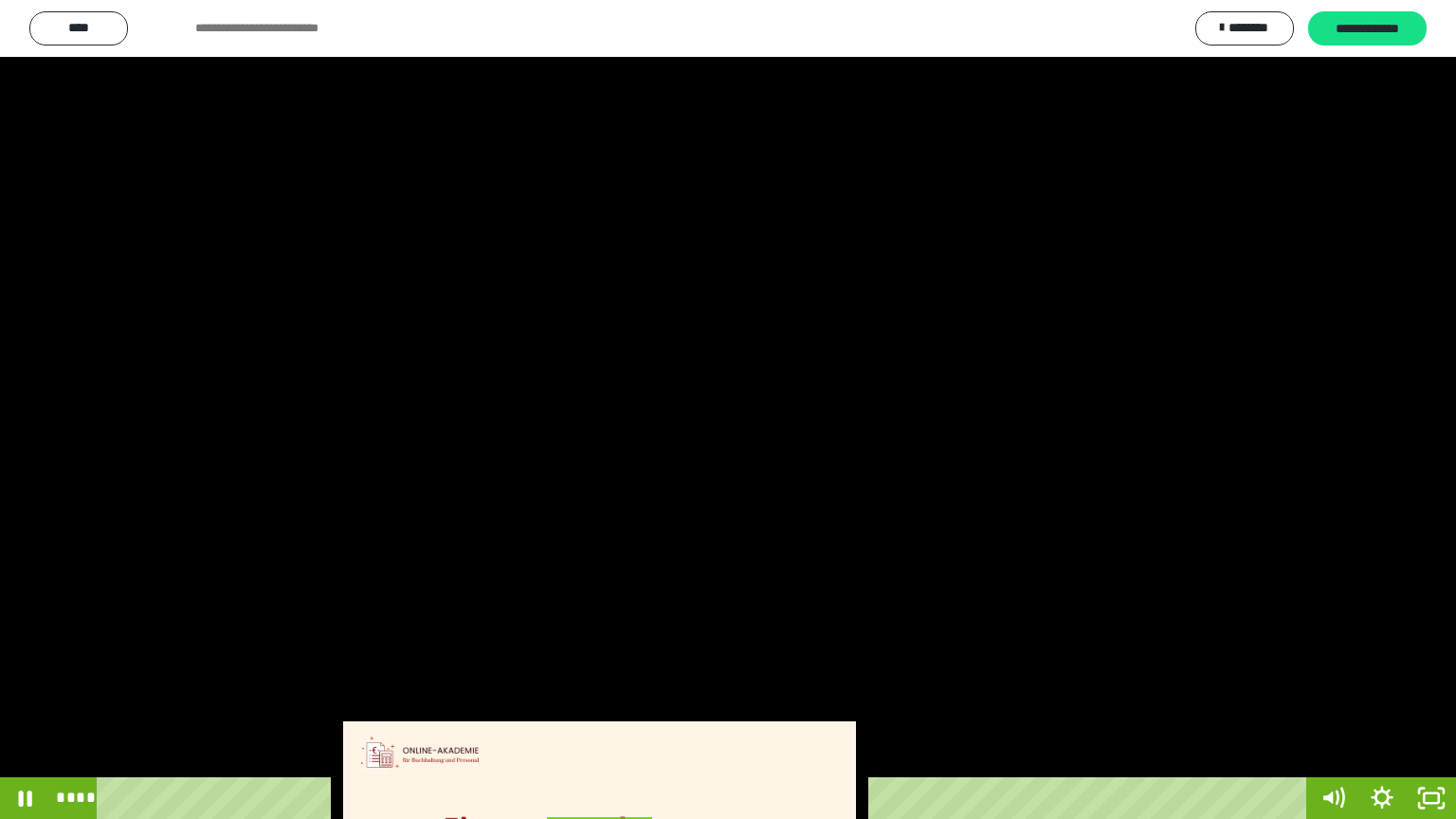 click at bounding box center (728, 410) 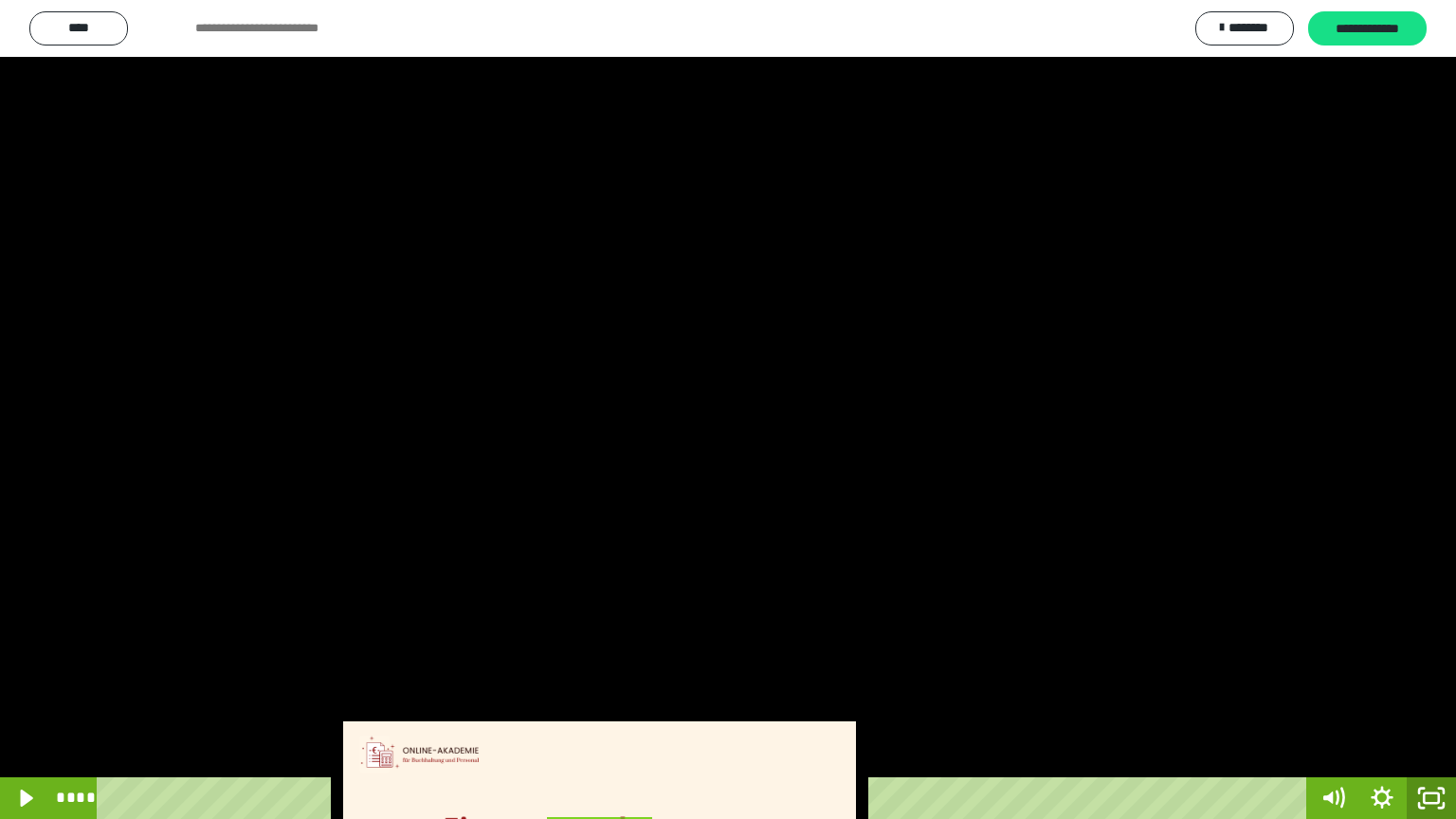 drag, startPoint x: 1429, startPoint y: 804, endPoint x: 1374, endPoint y: 213, distance: 593.5537 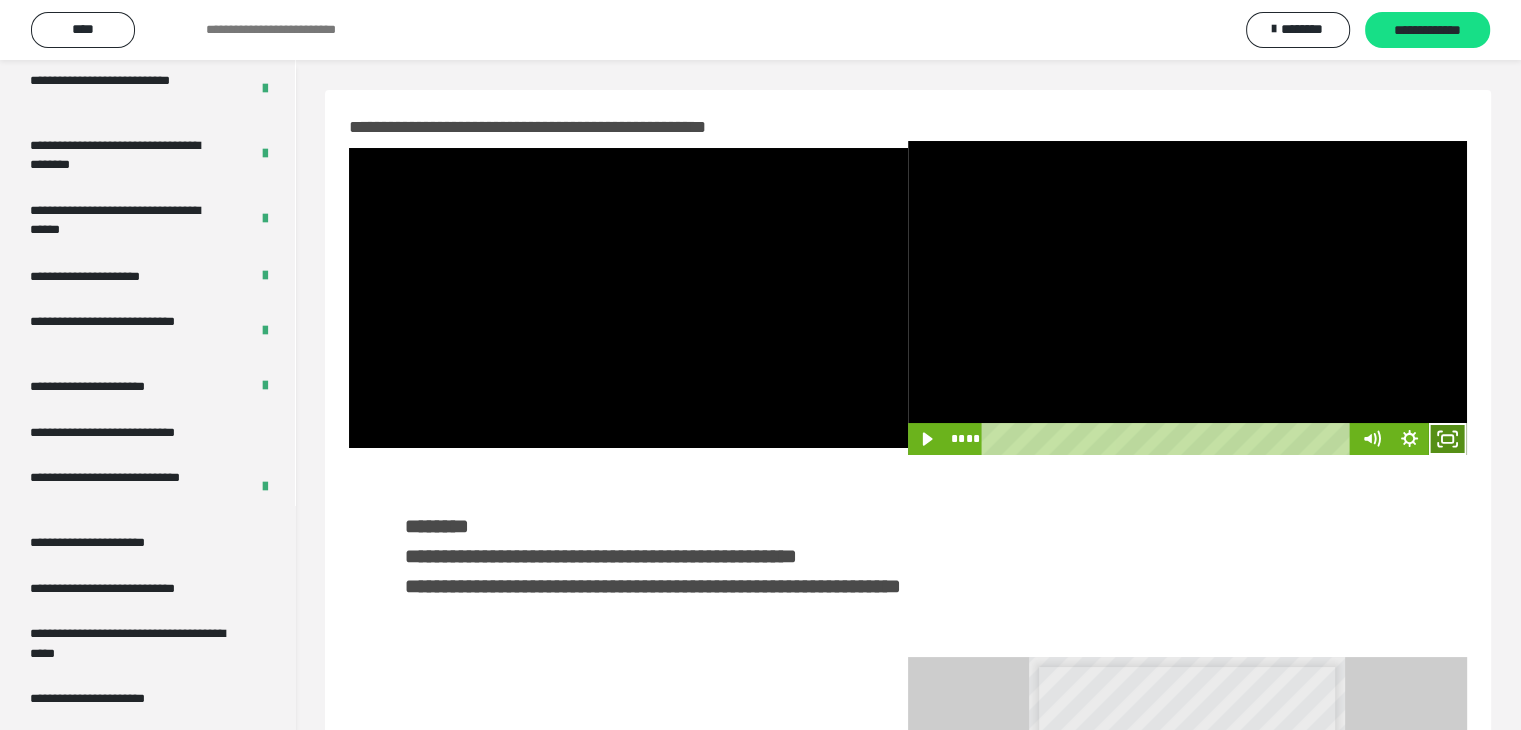 click 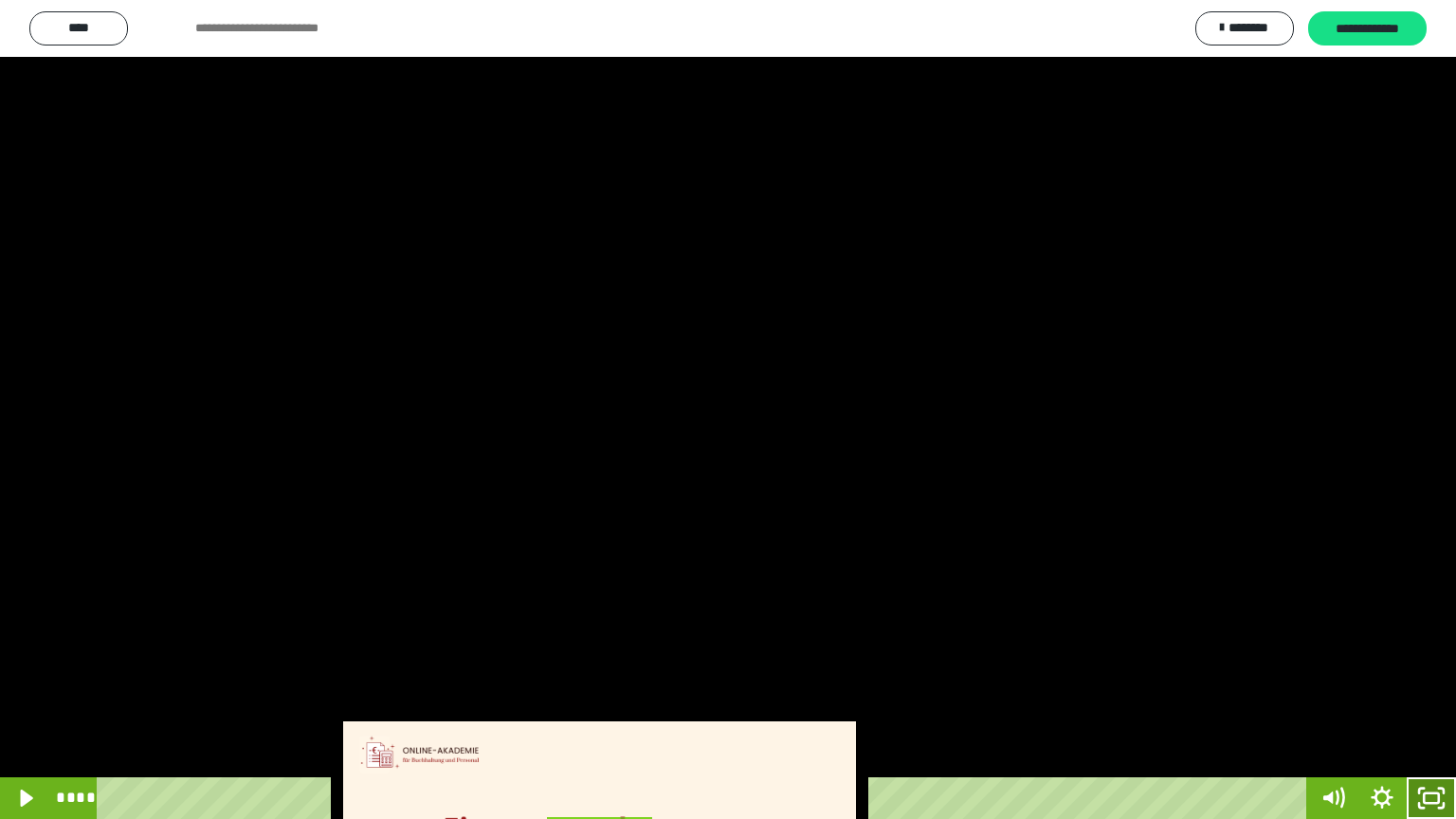 click 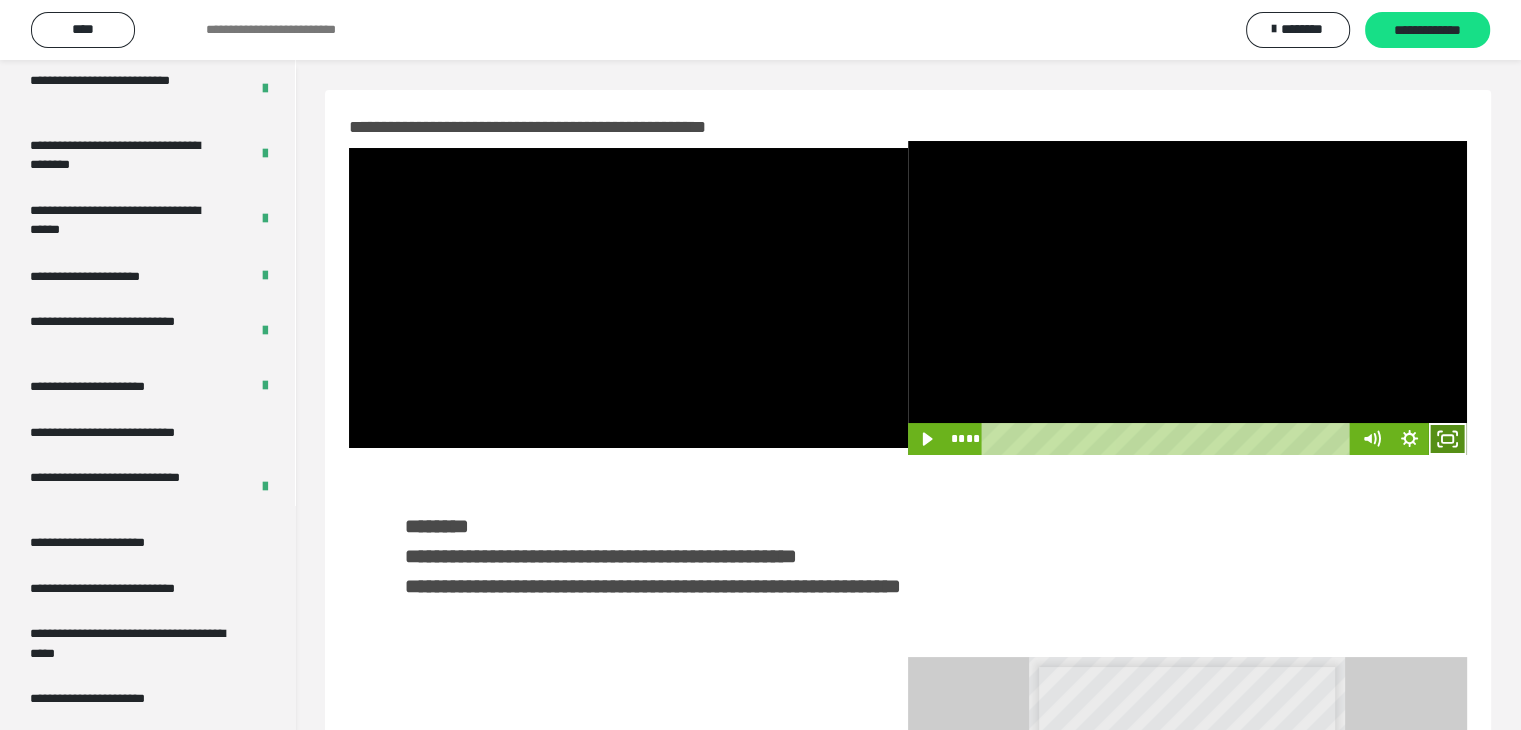 click 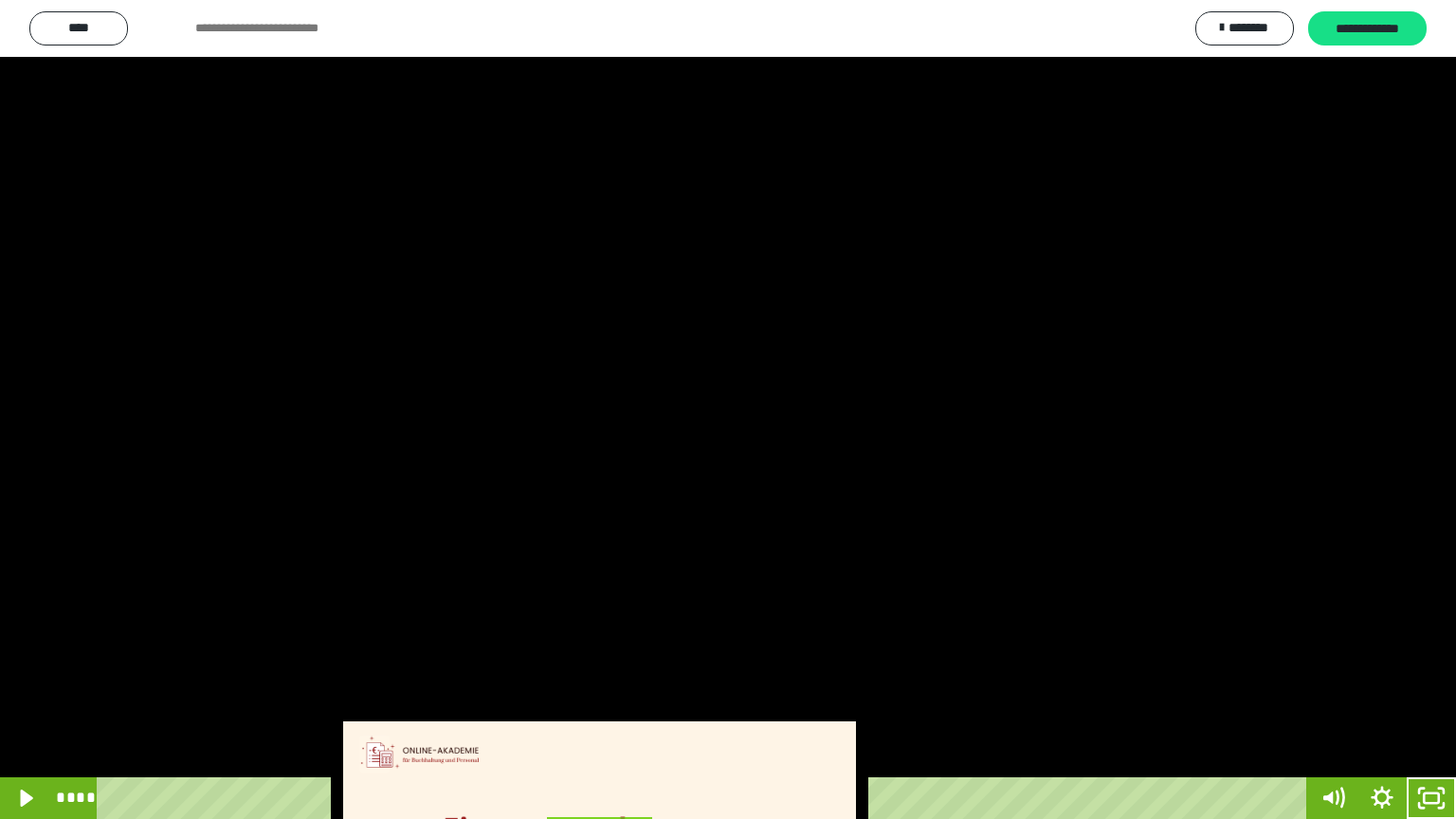 click at bounding box center (728, 410) 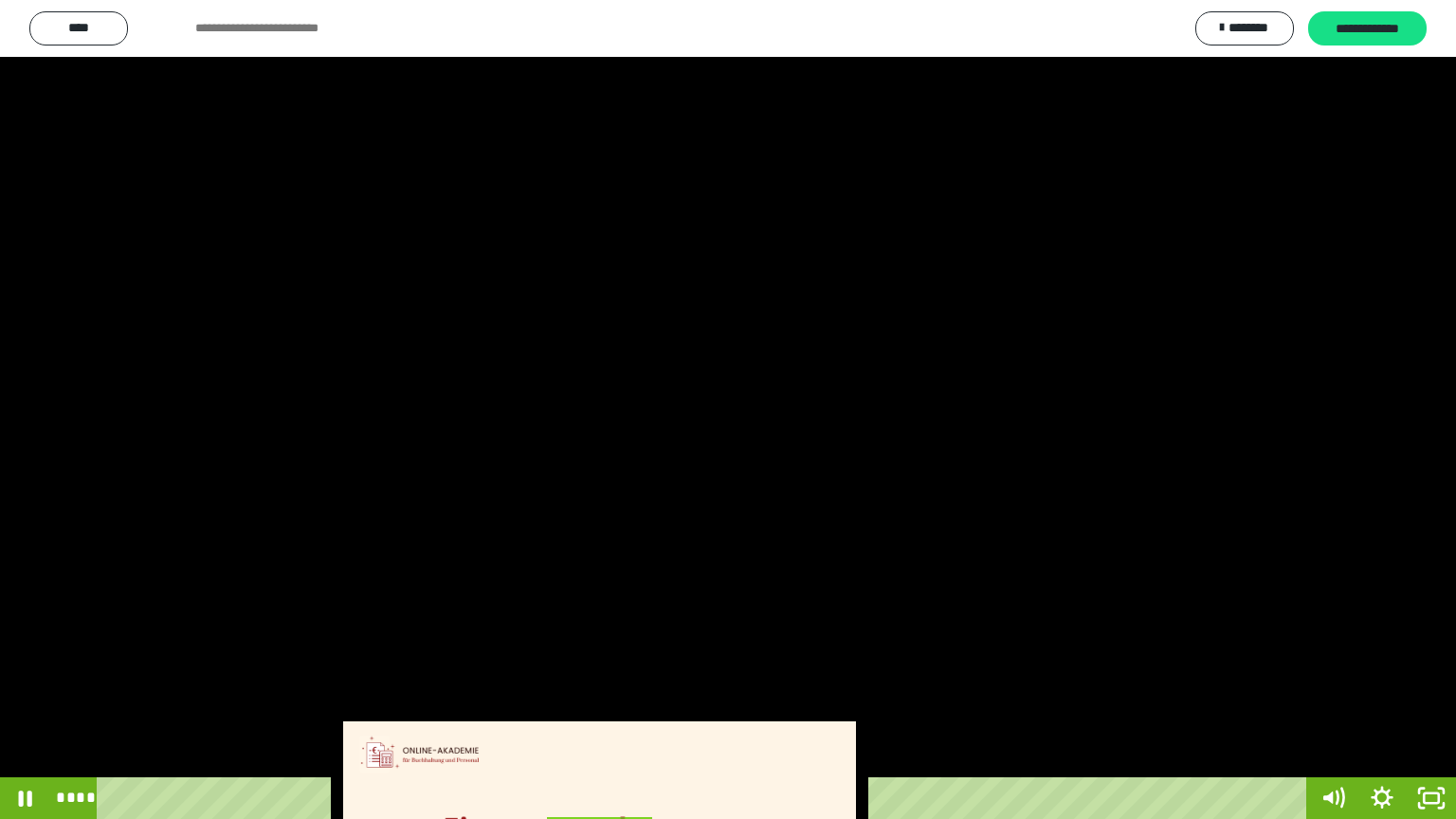 click at bounding box center [728, 410] 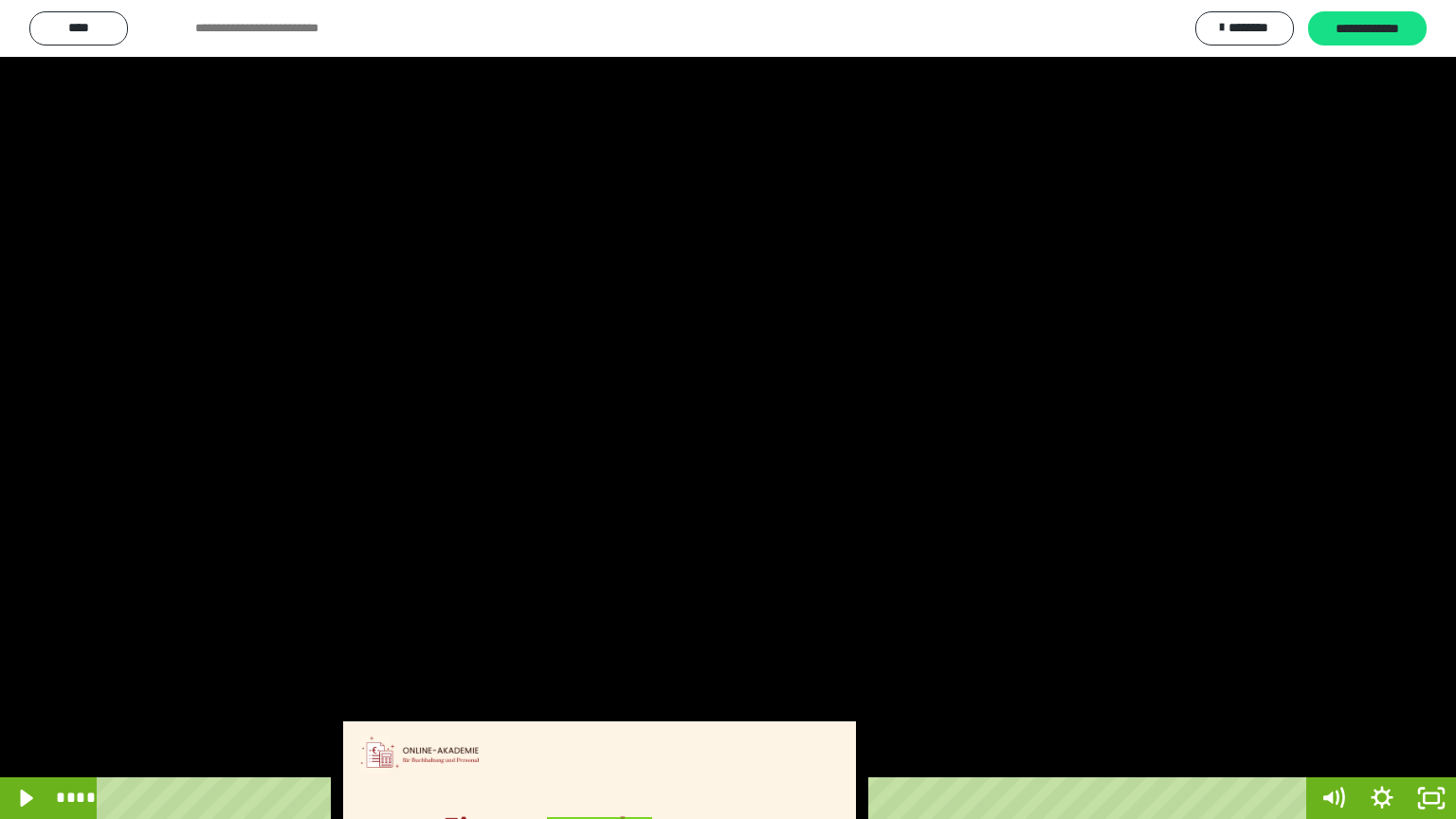 click at bounding box center [728, 410] 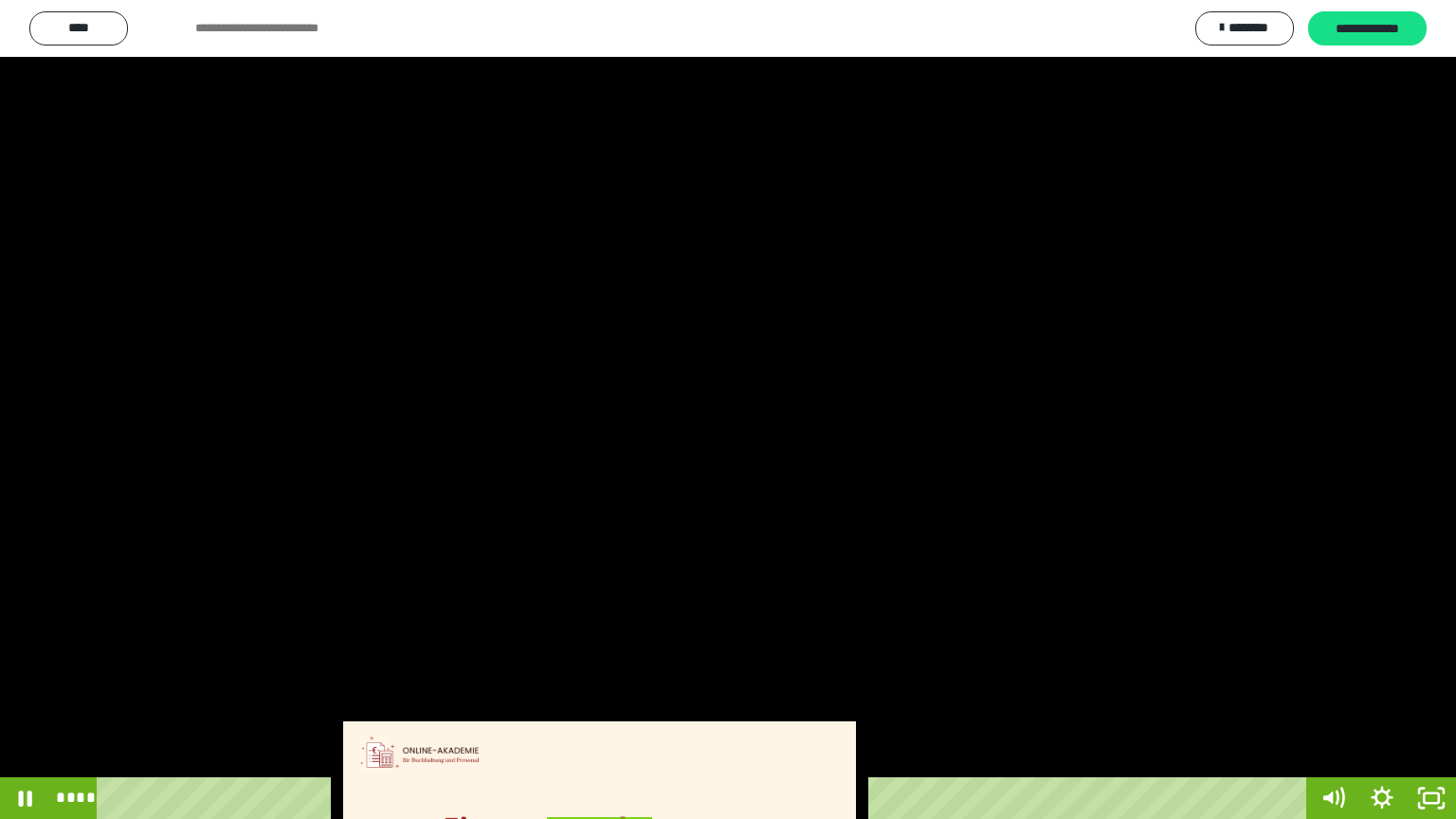 click at bounding box center [728, 410] 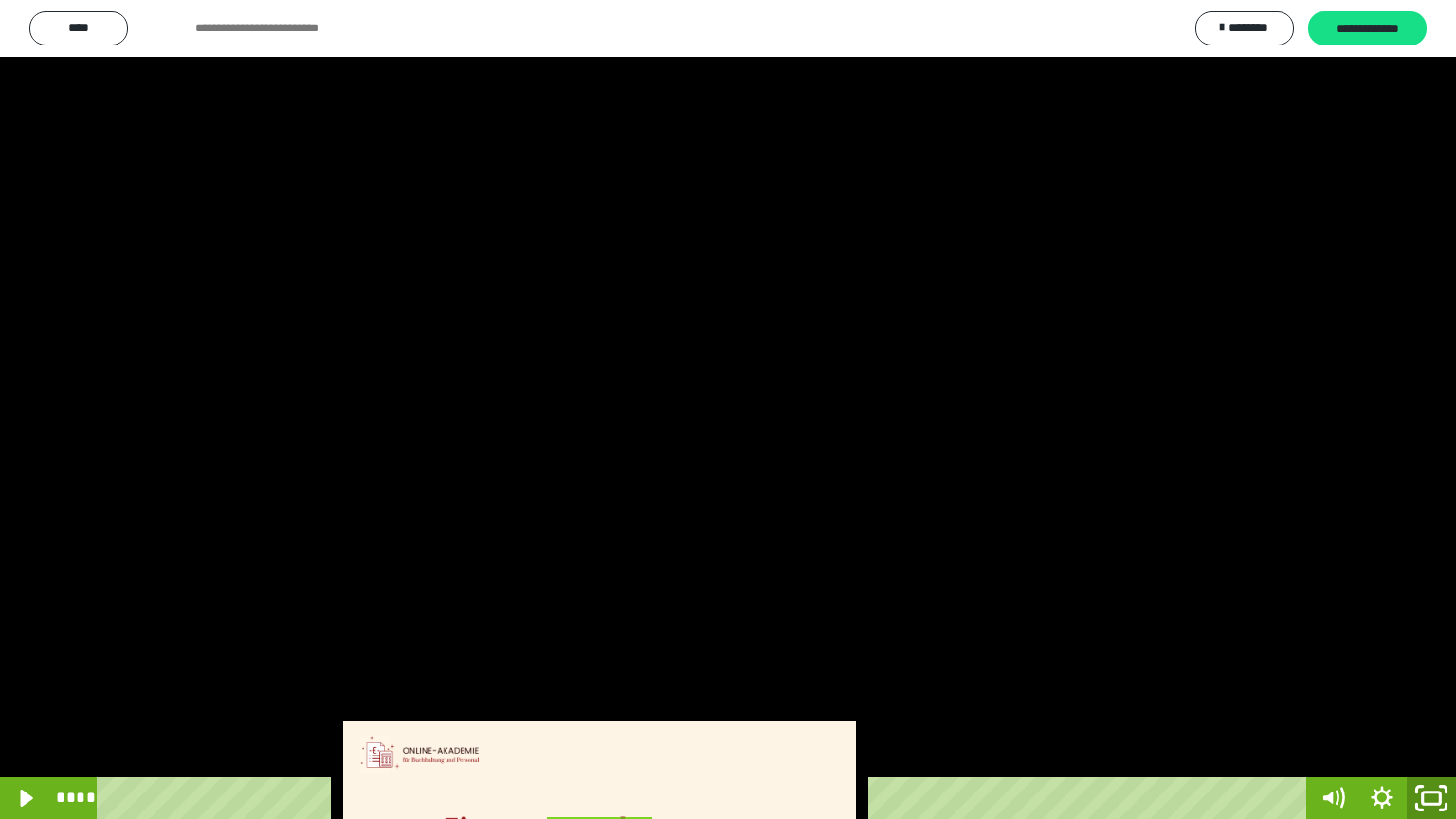 click 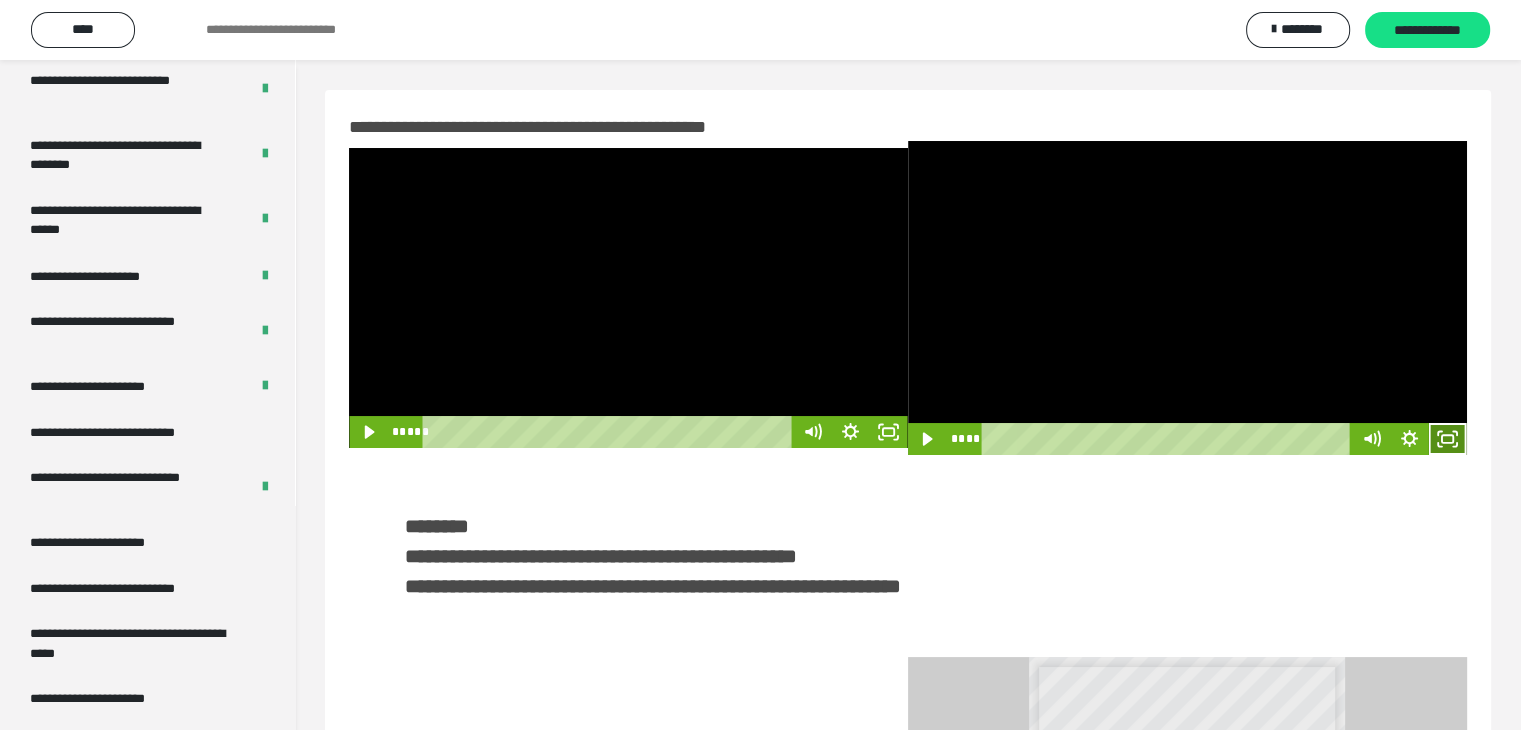 click 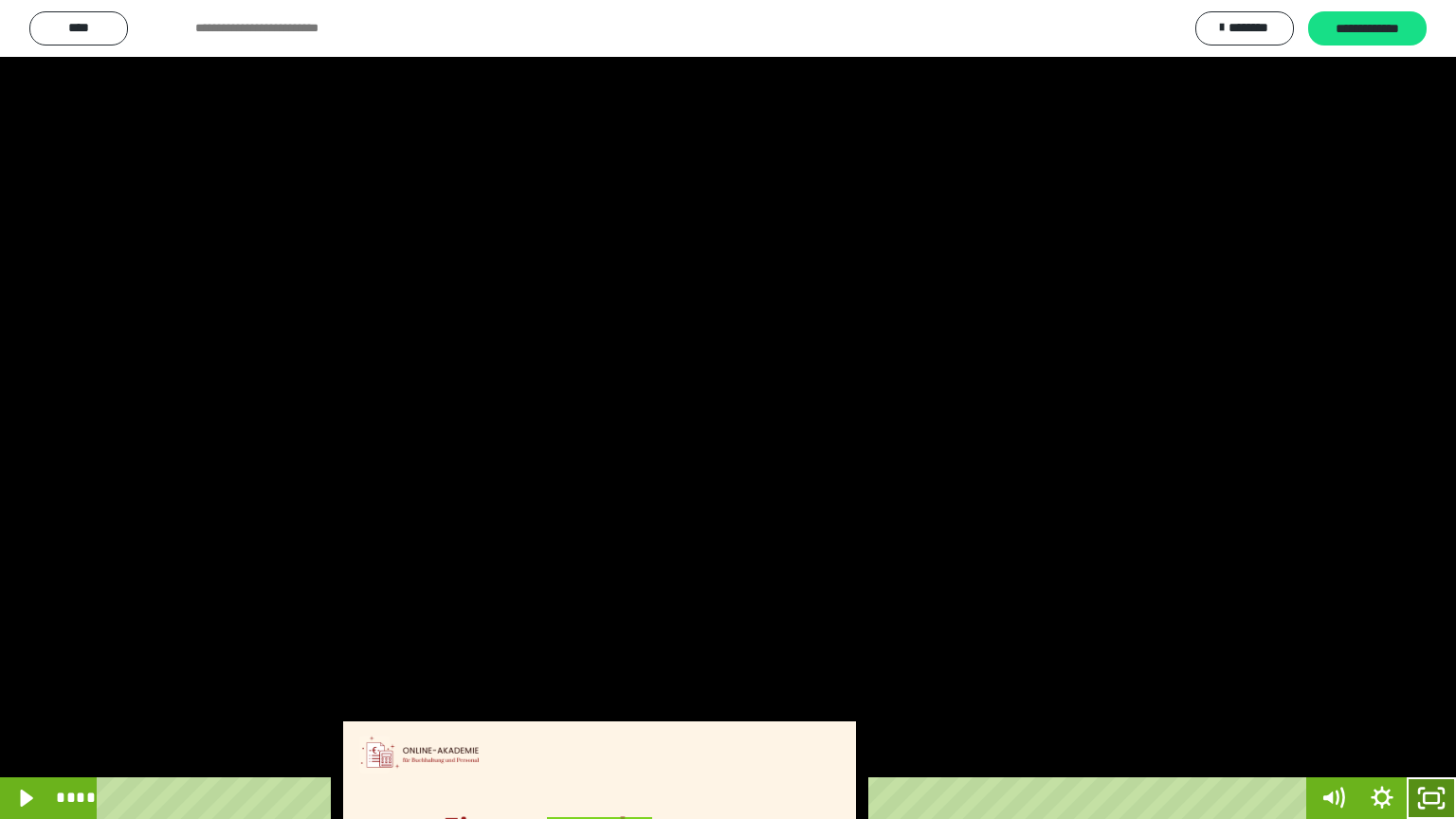 drag, startPoint x: 1433, startPoint y: 799, endPoint x: 1290, endPoint y: 88, distance: 725.2379 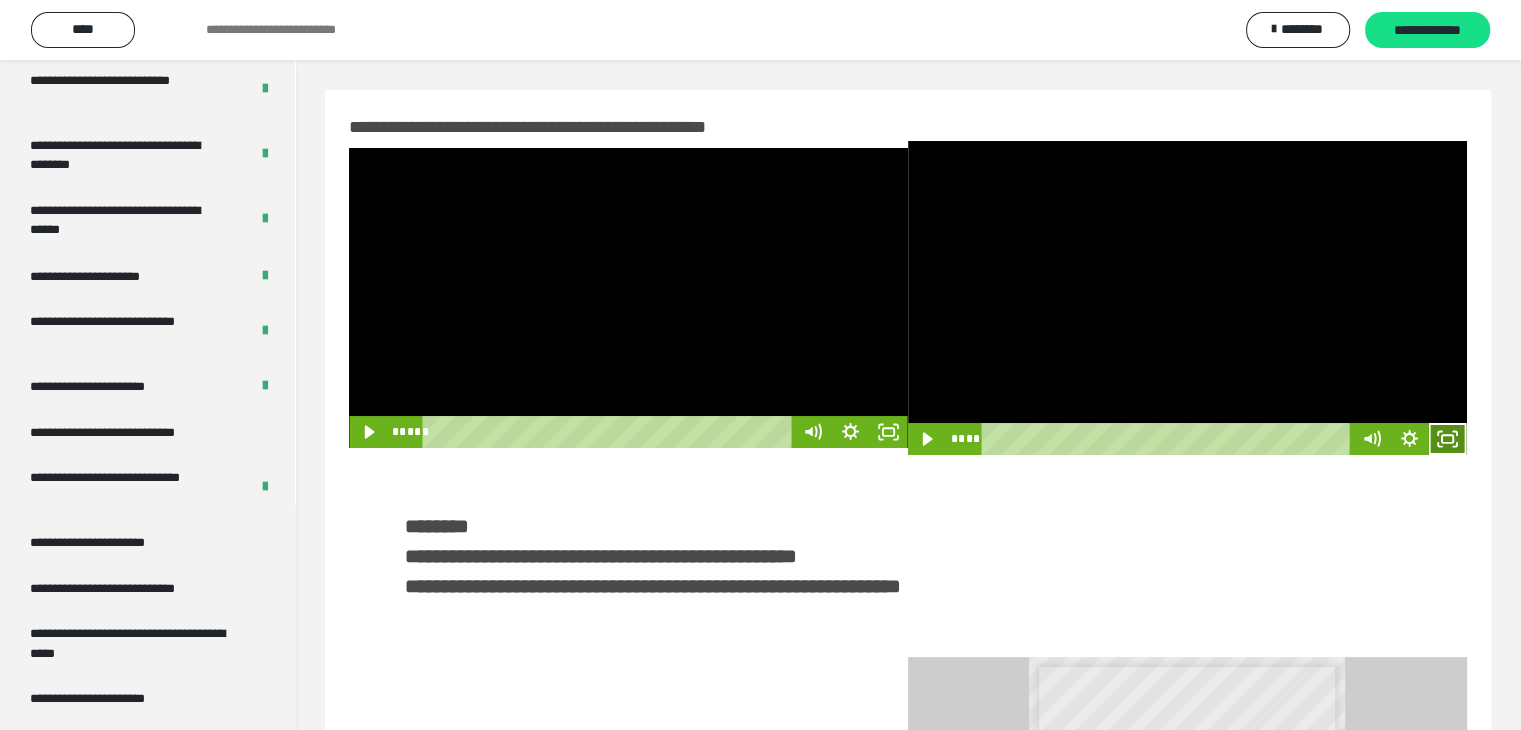 click 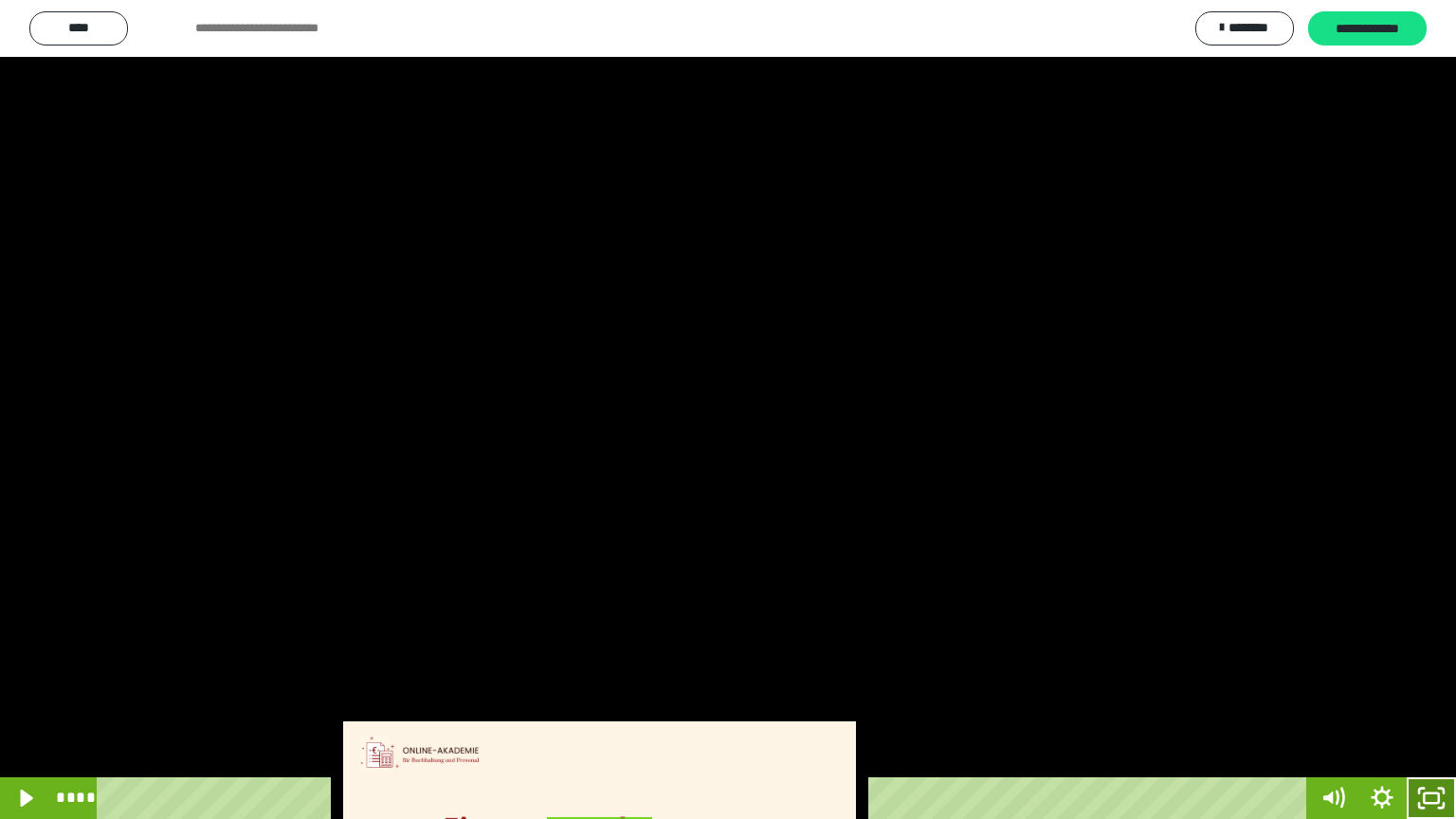 drag, startPoint x: 1424, startPoint y: 803, endPoint x: 1424, endPoint y: 788, distance: 15 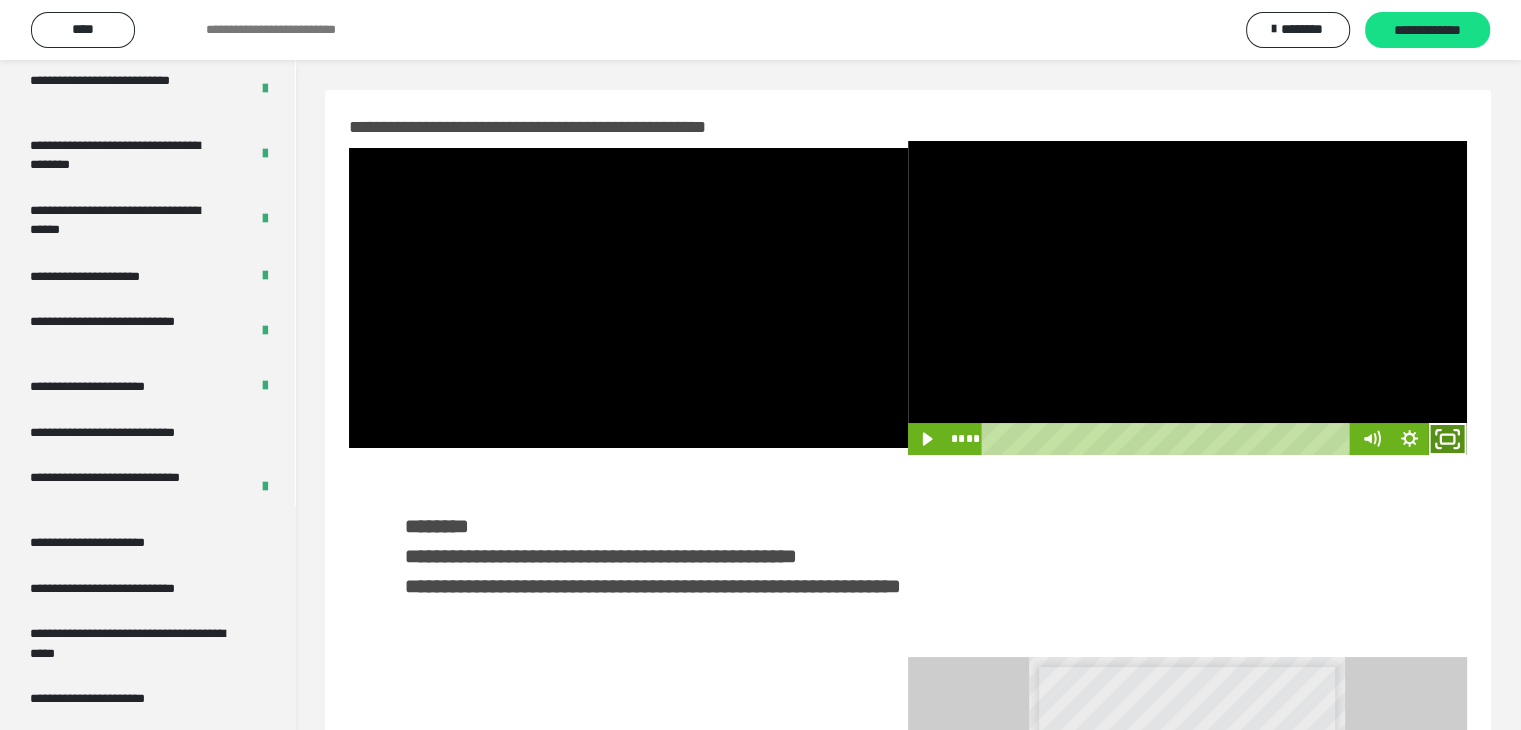 click 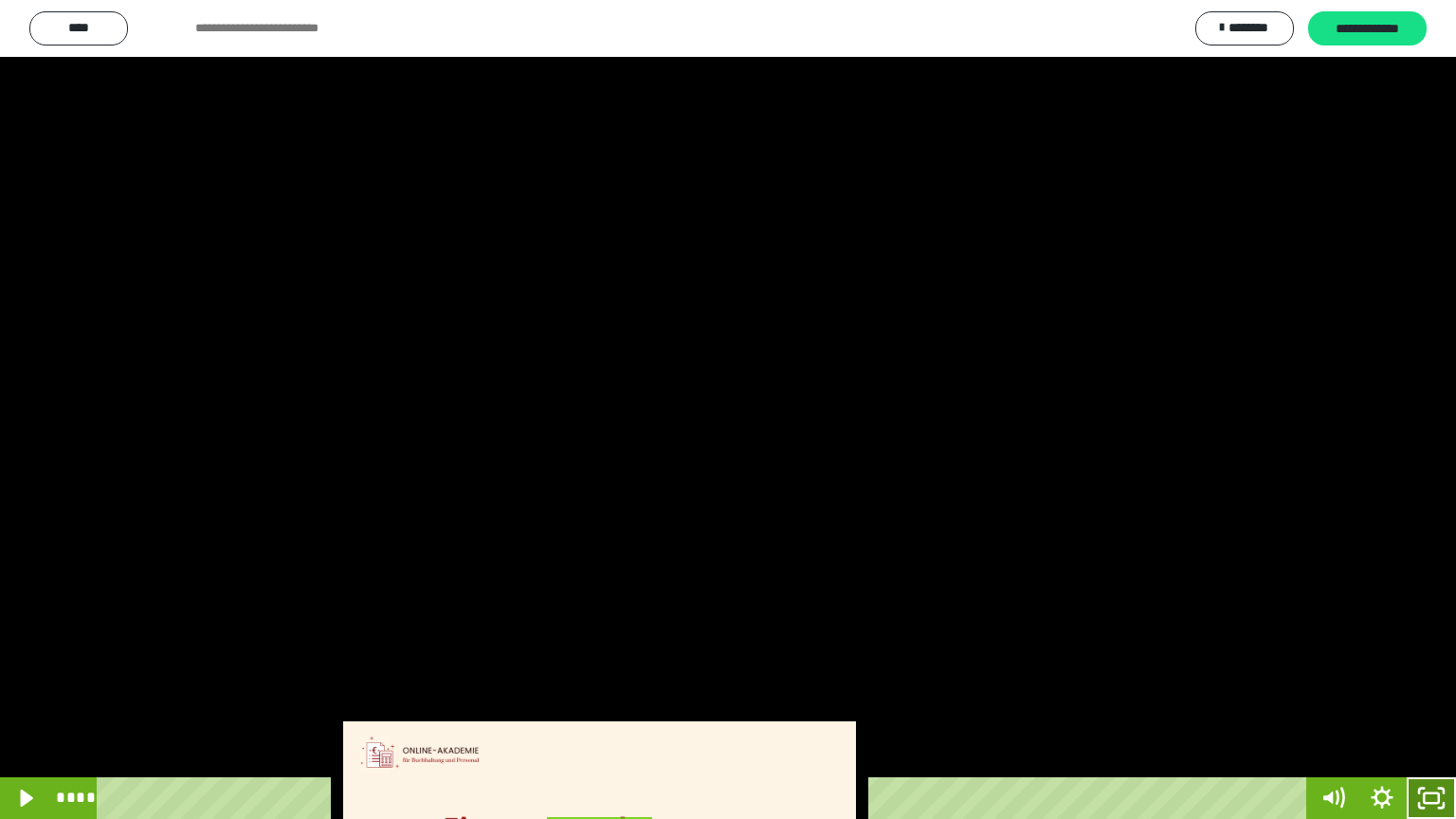 click 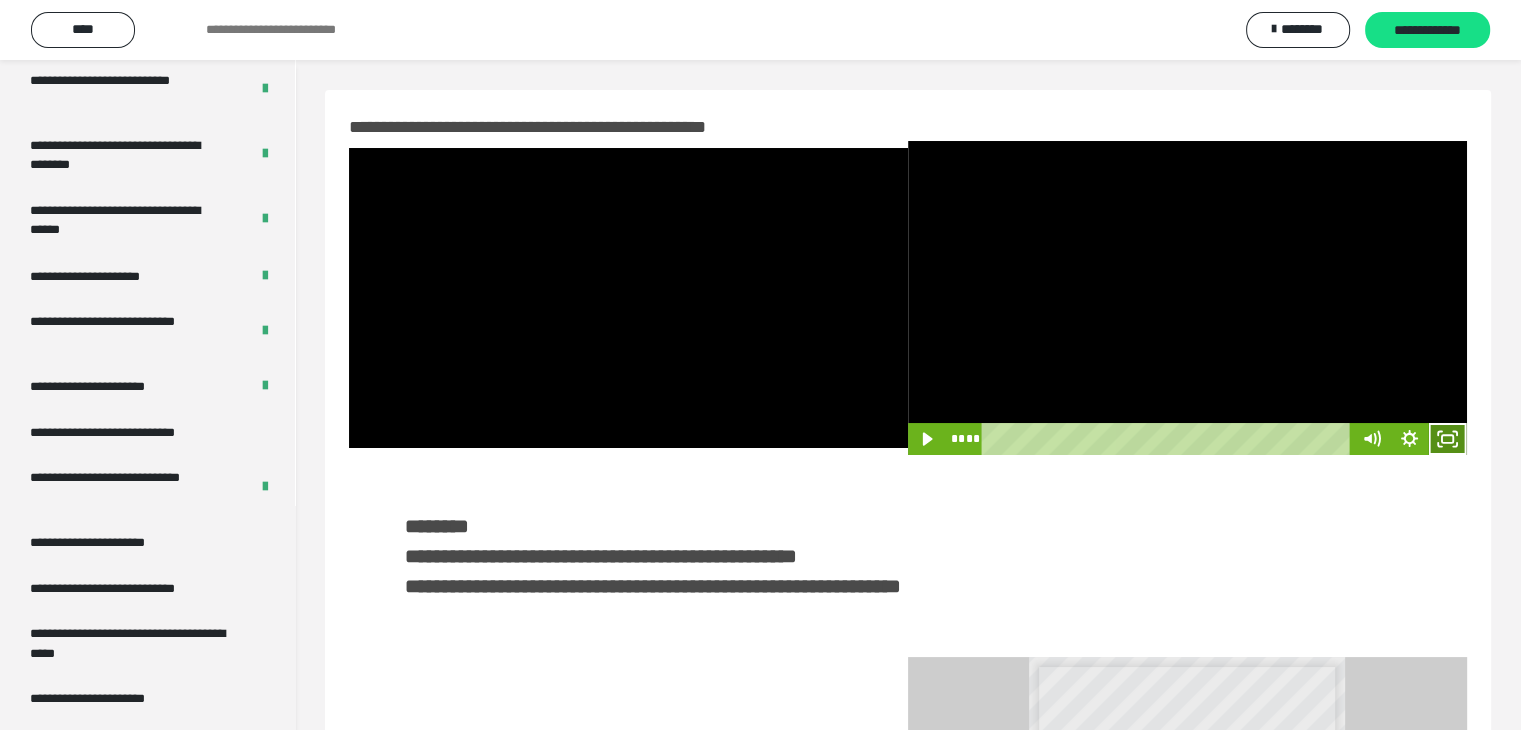 click 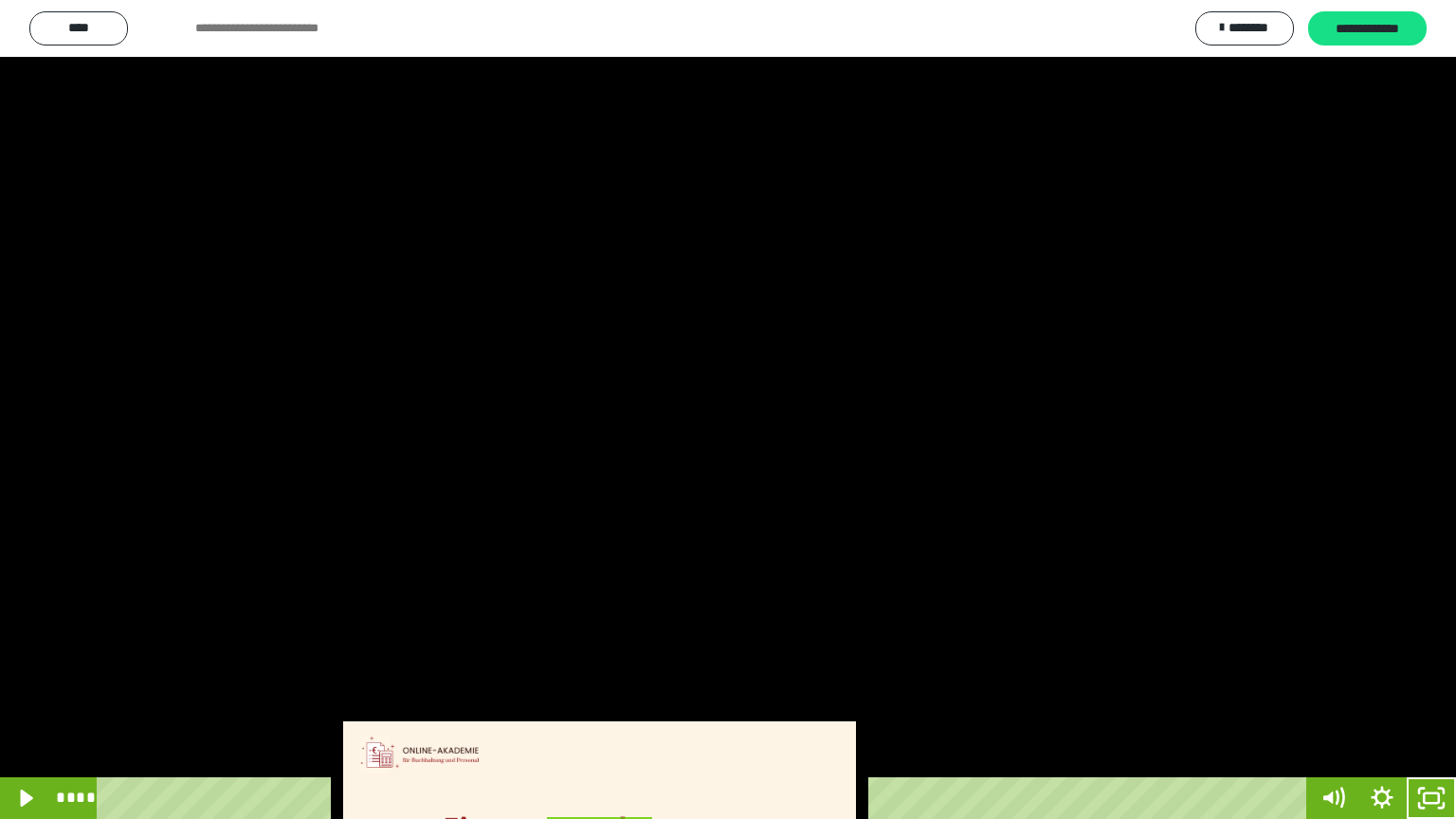 click at bounding box center [728, 410] 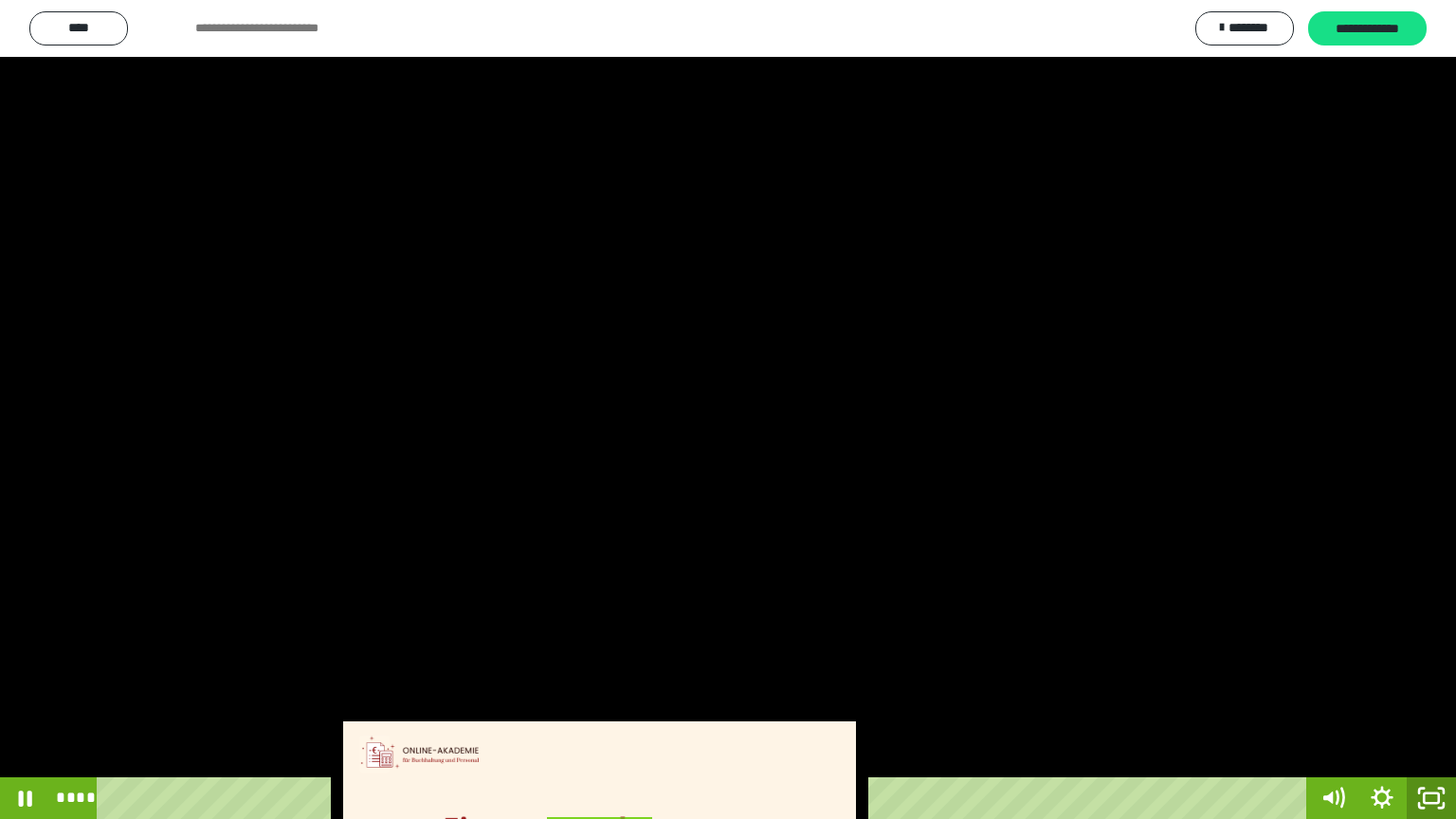 click 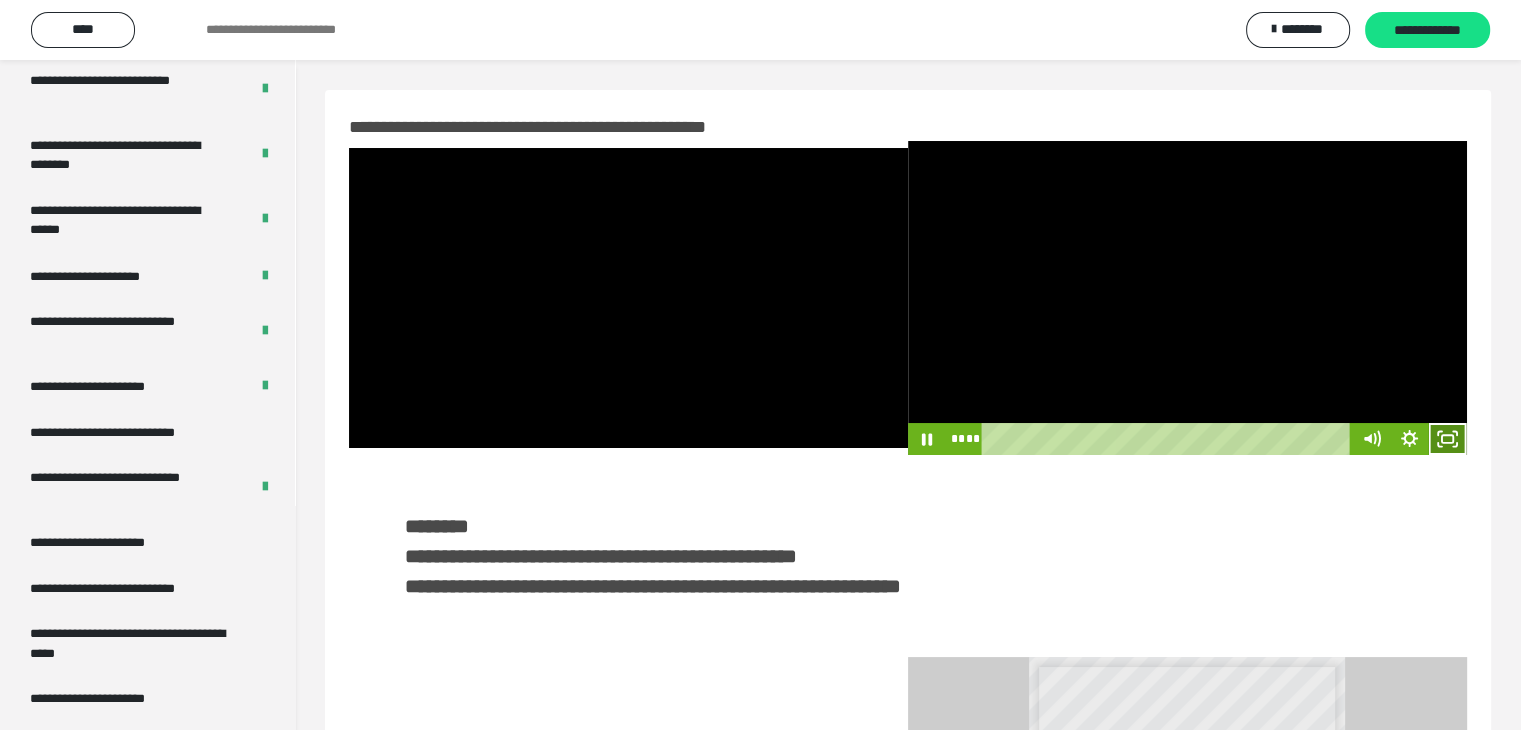 click 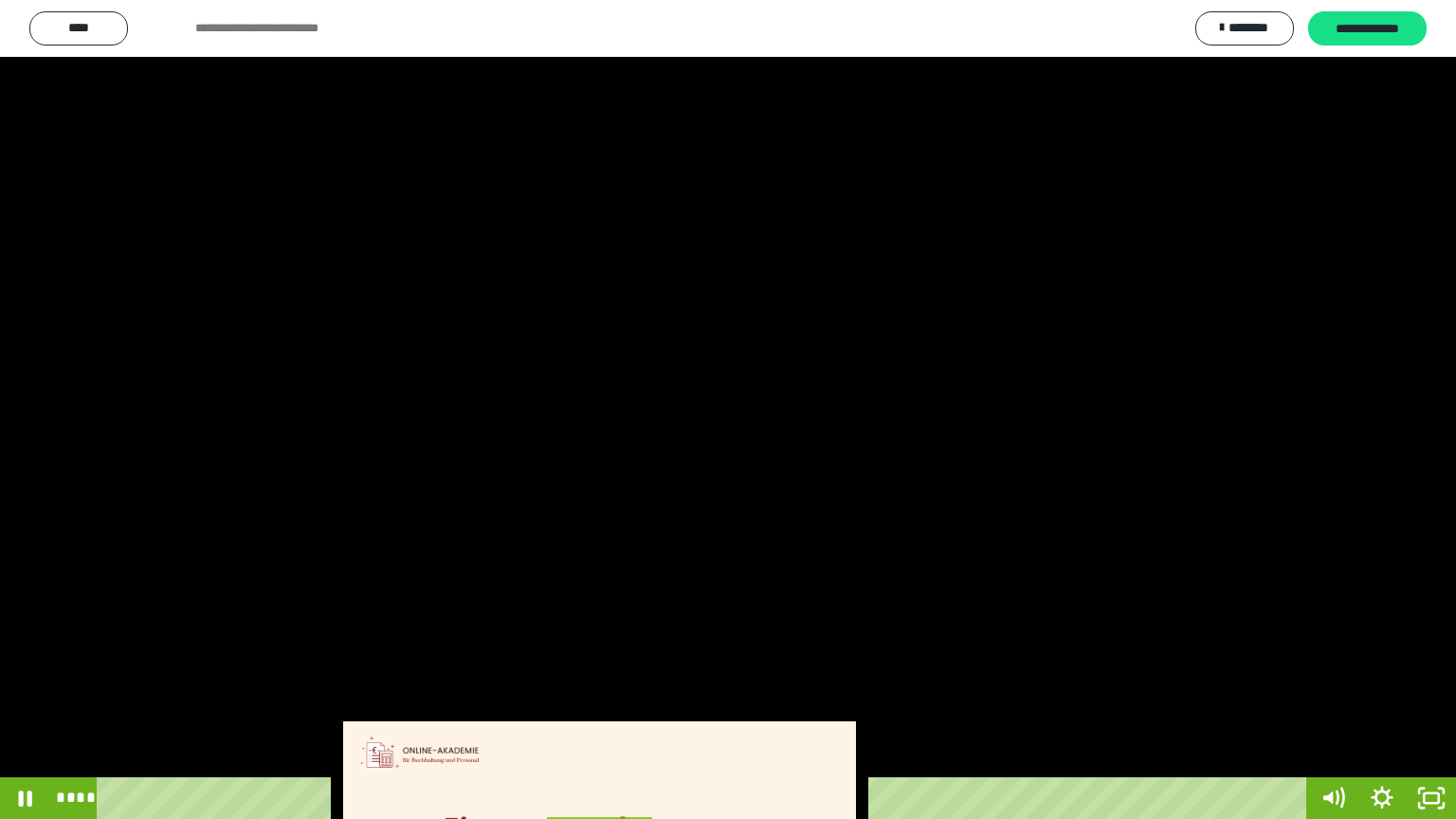 click at bounding box center (728, 410) 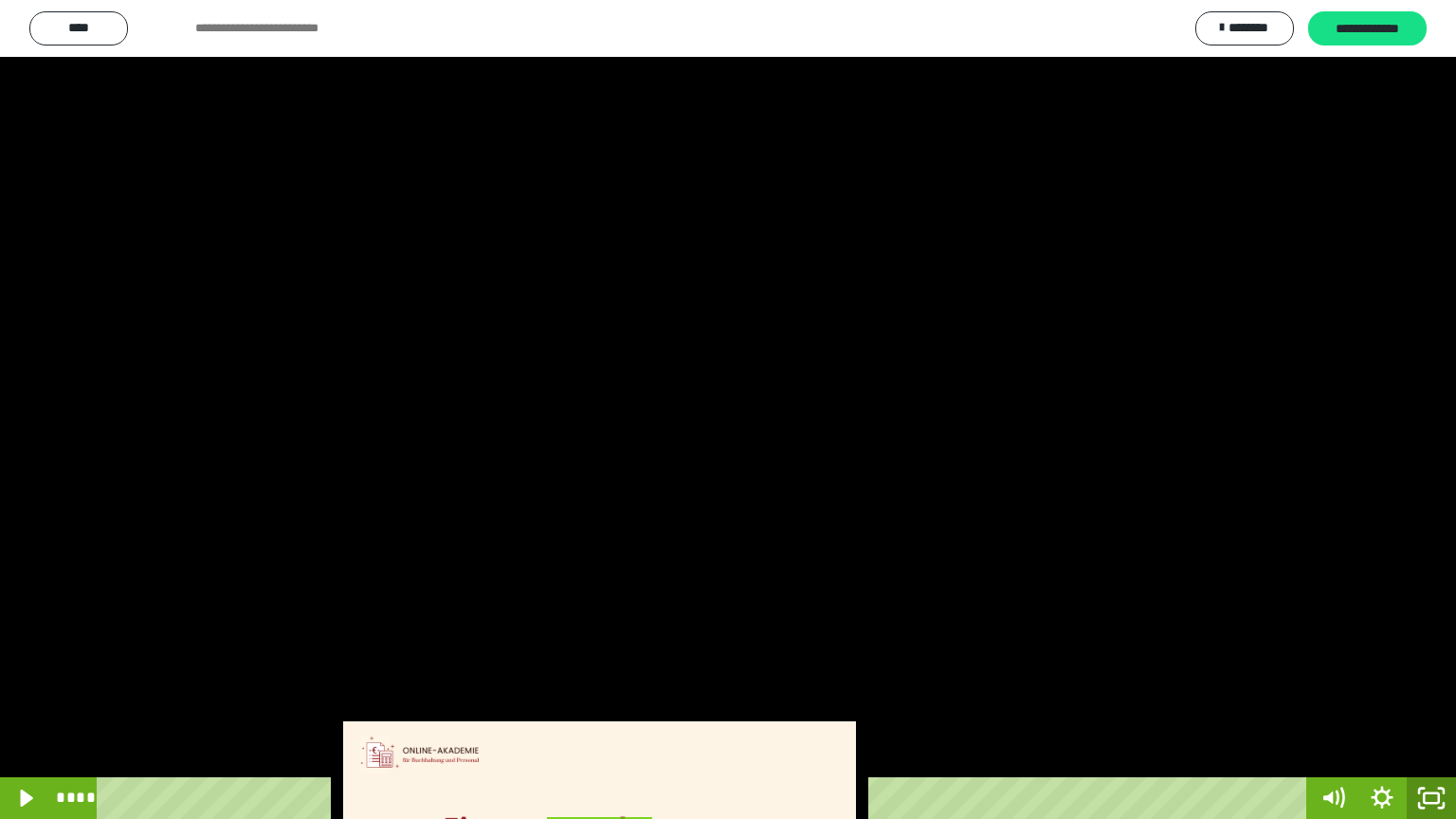 click 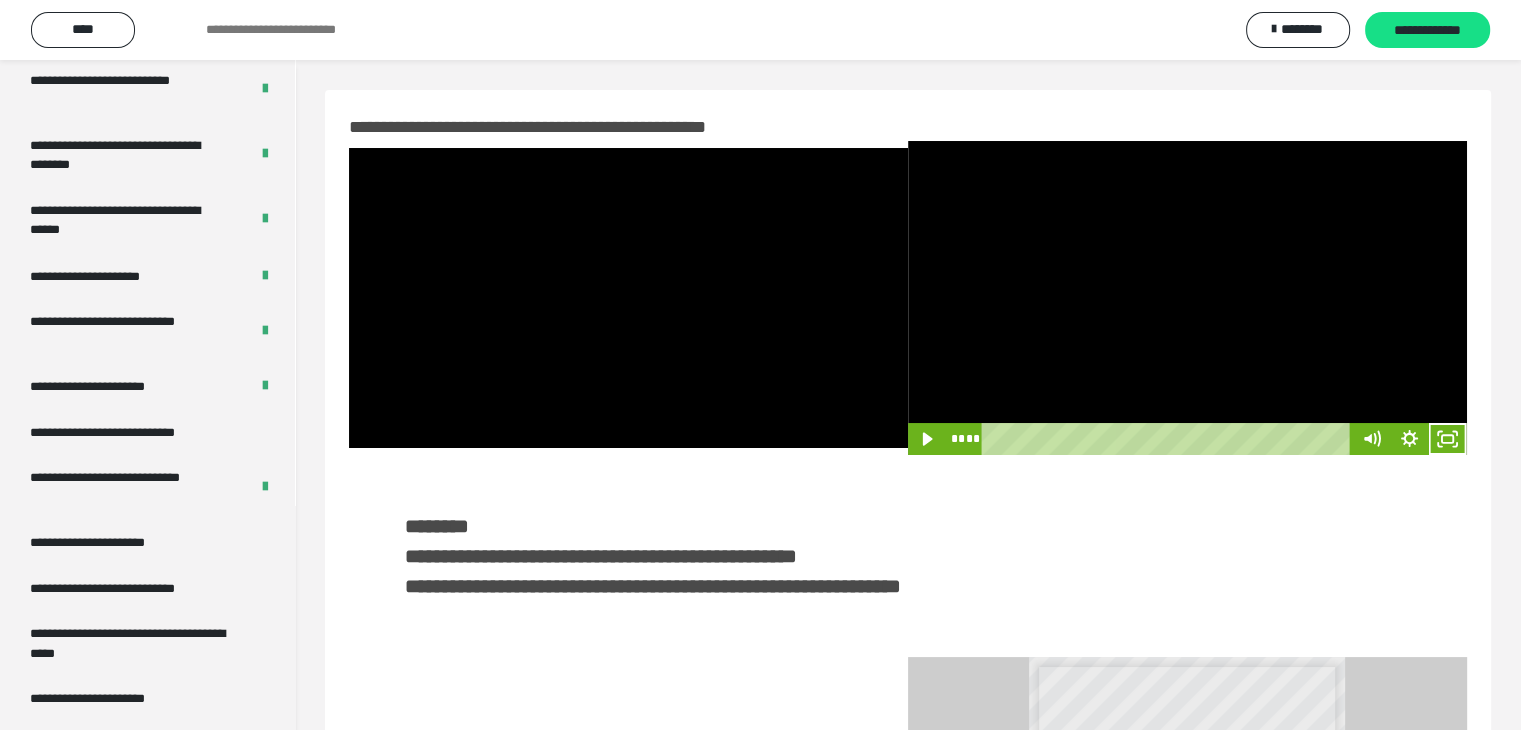 click at bounding box center [1187, 298] 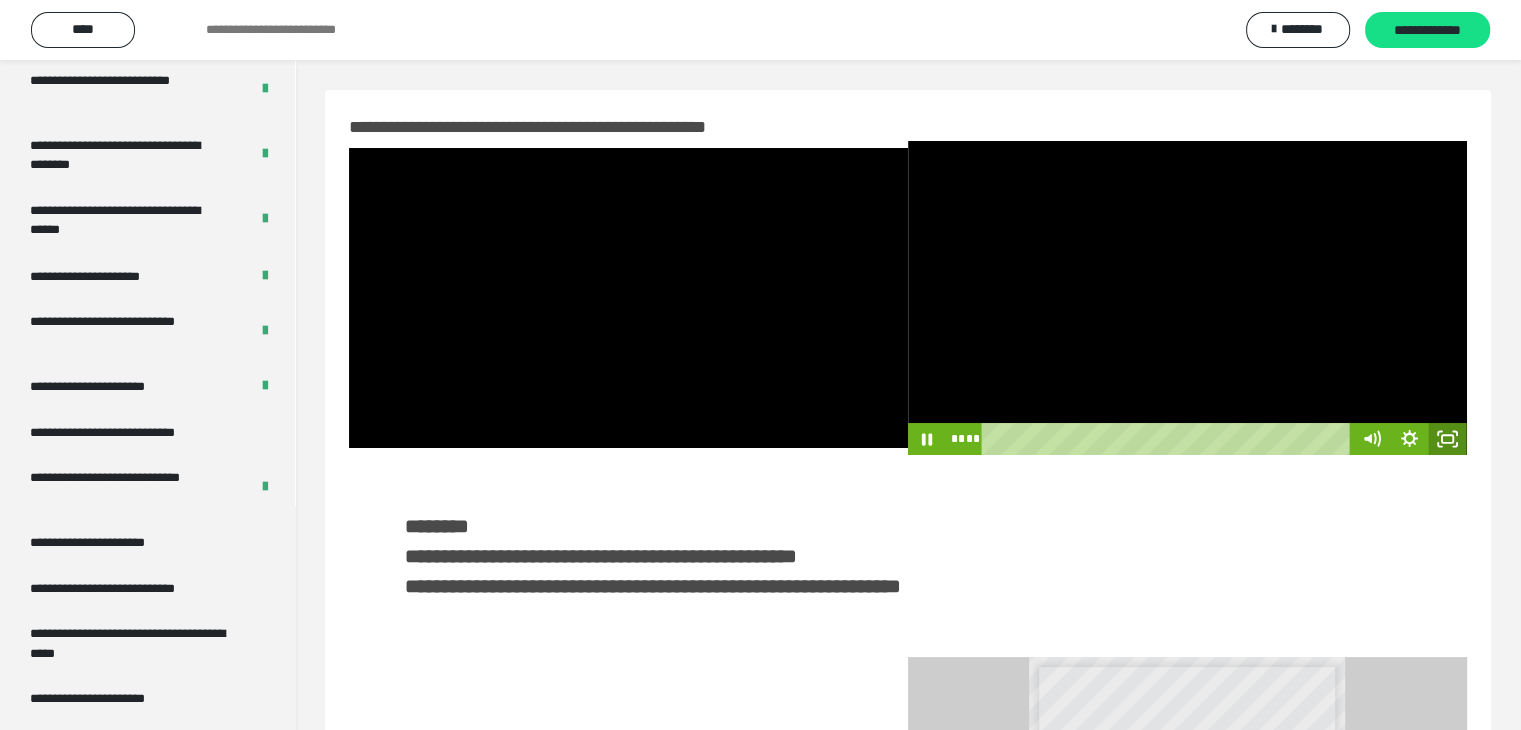 click 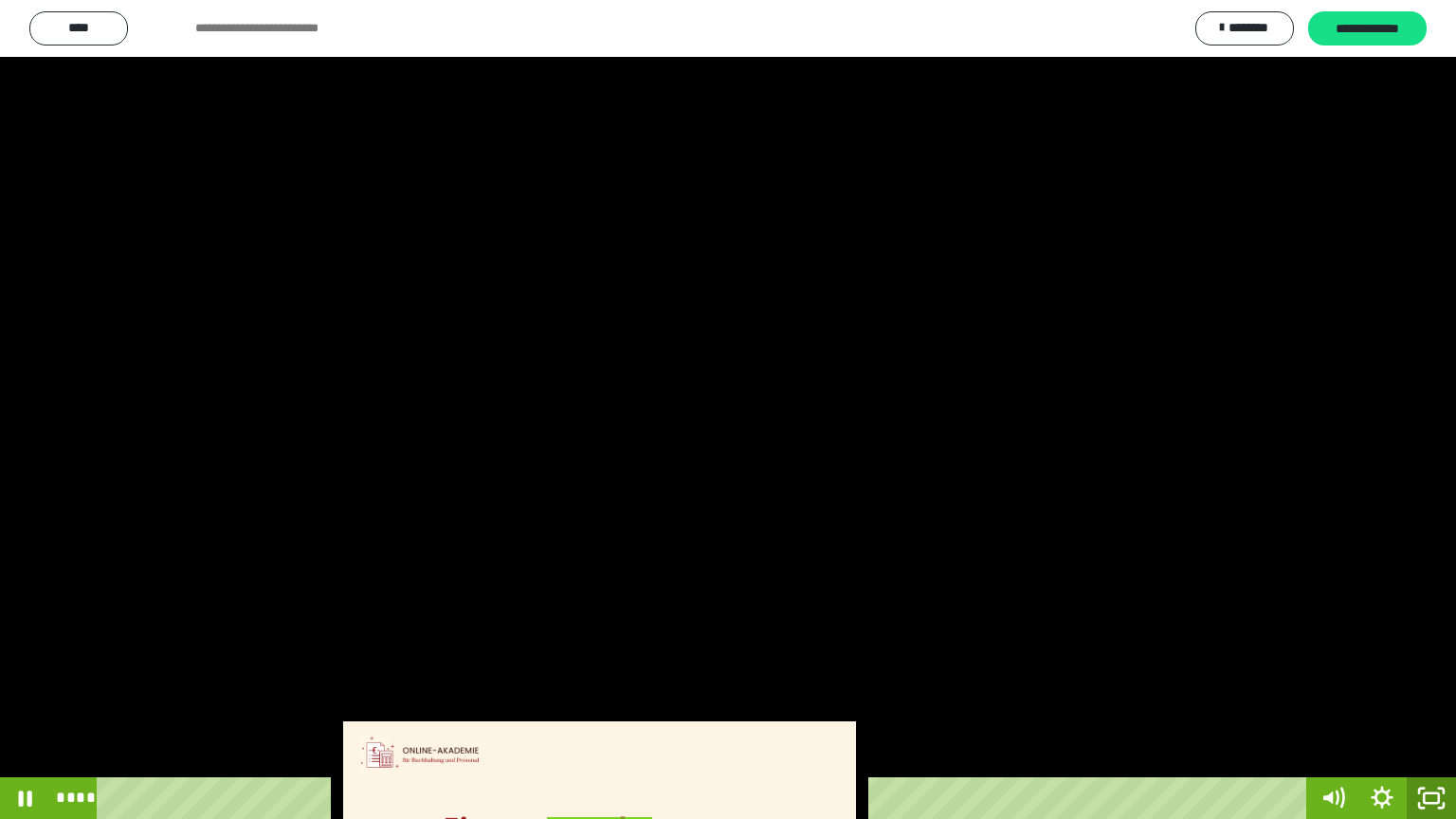 click 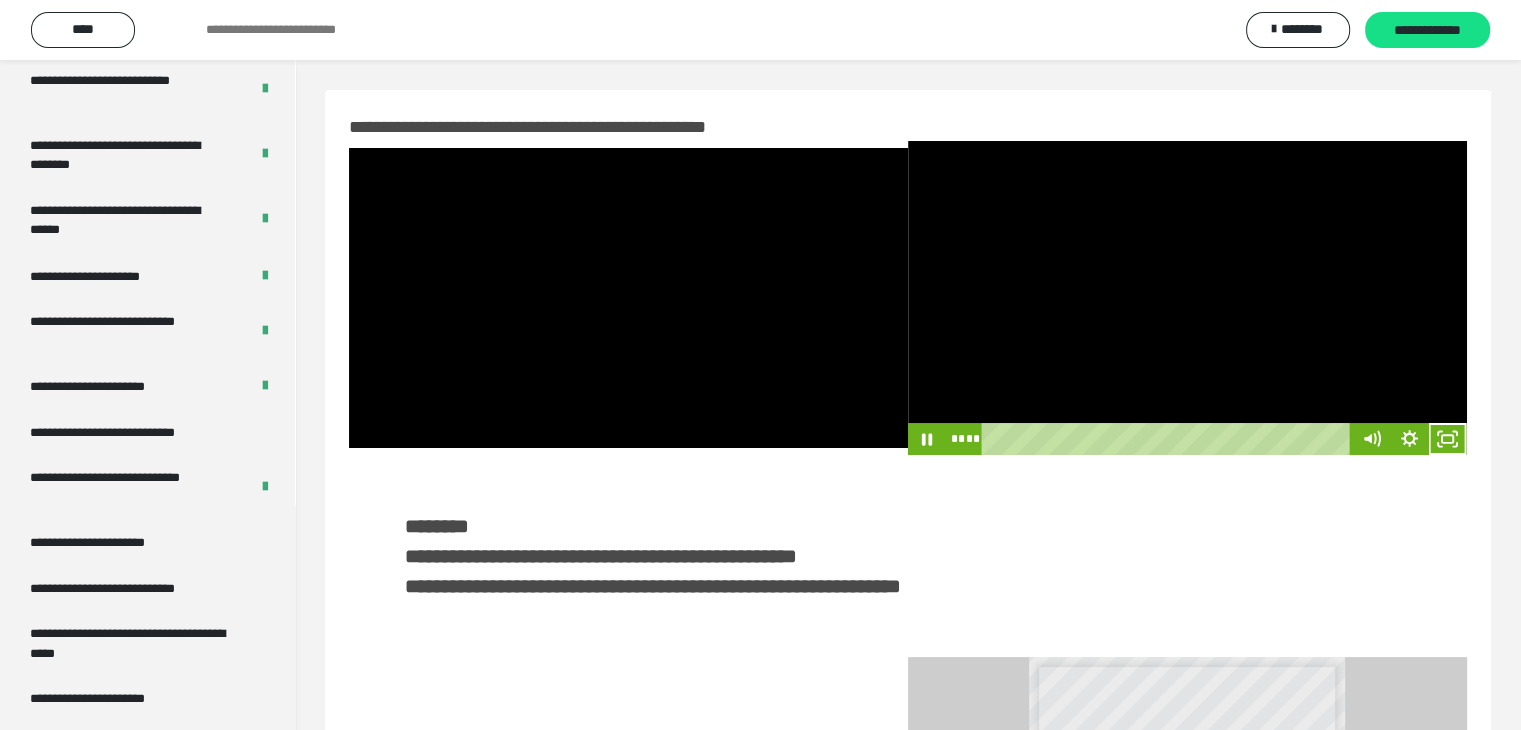 click at bounding box center (1187, 298) 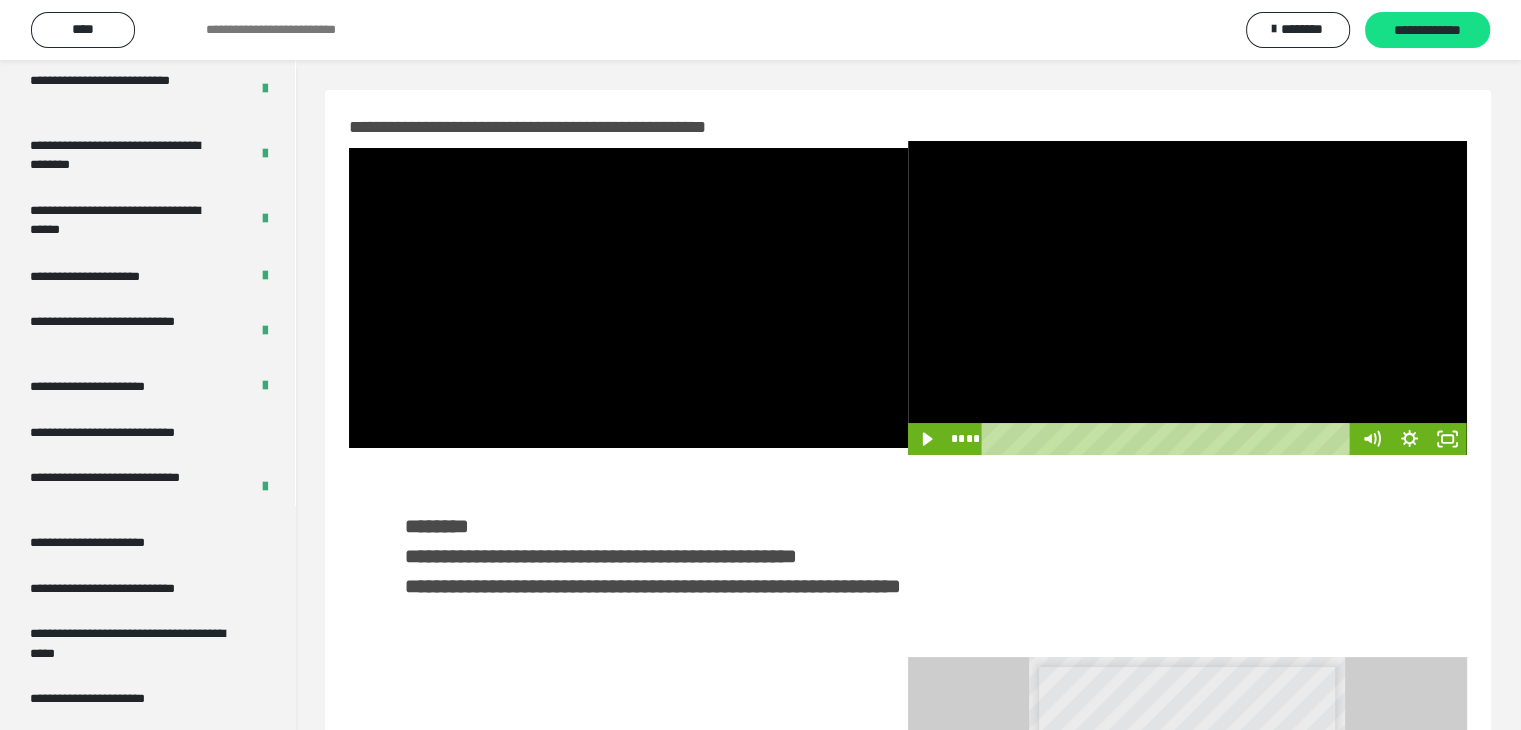 click at bounding box center (1187, 298) 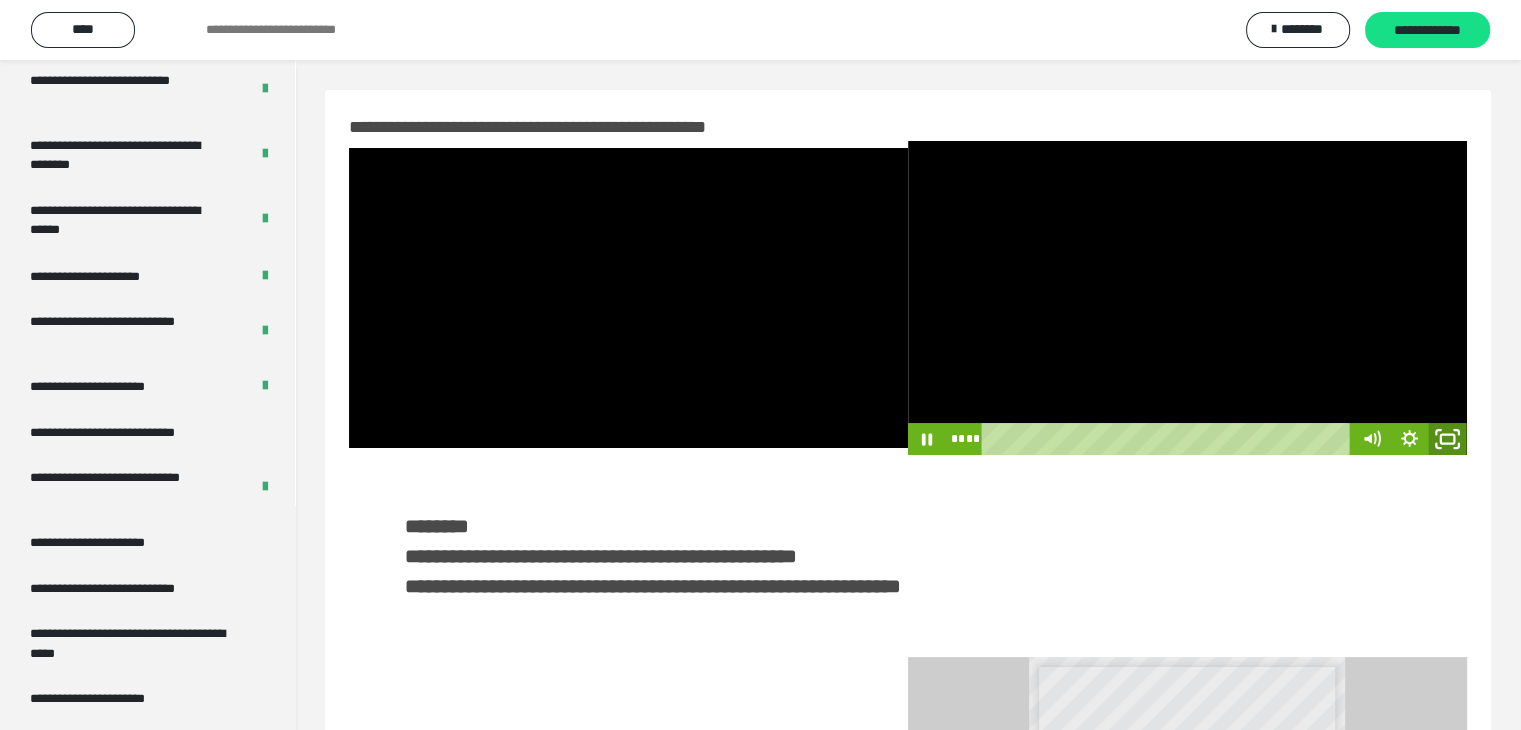 click 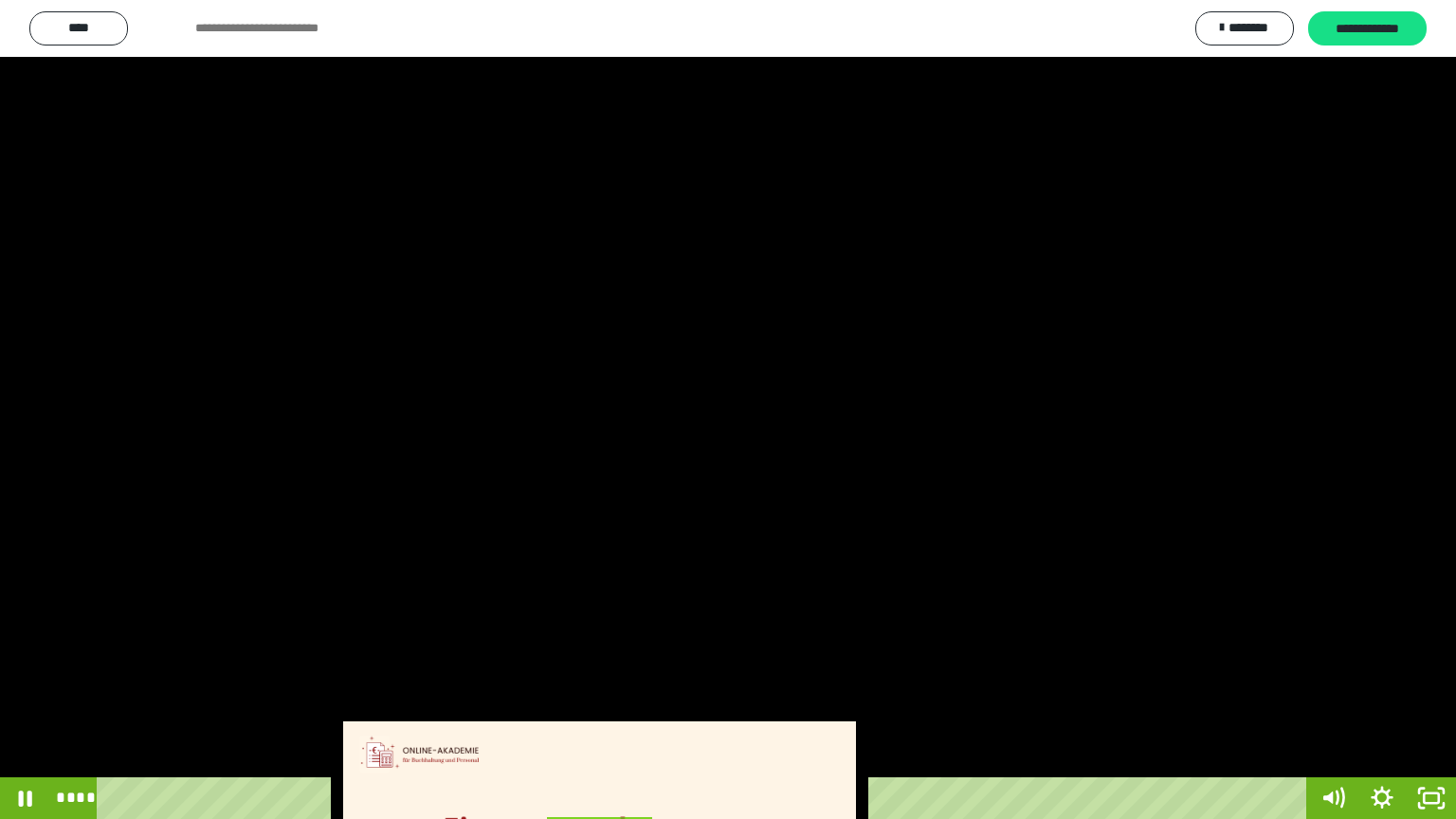 drag, startPoint x: 893, startPoint y: 436, endPoint x: 904, endPoint y: 442, distance: 12.529964 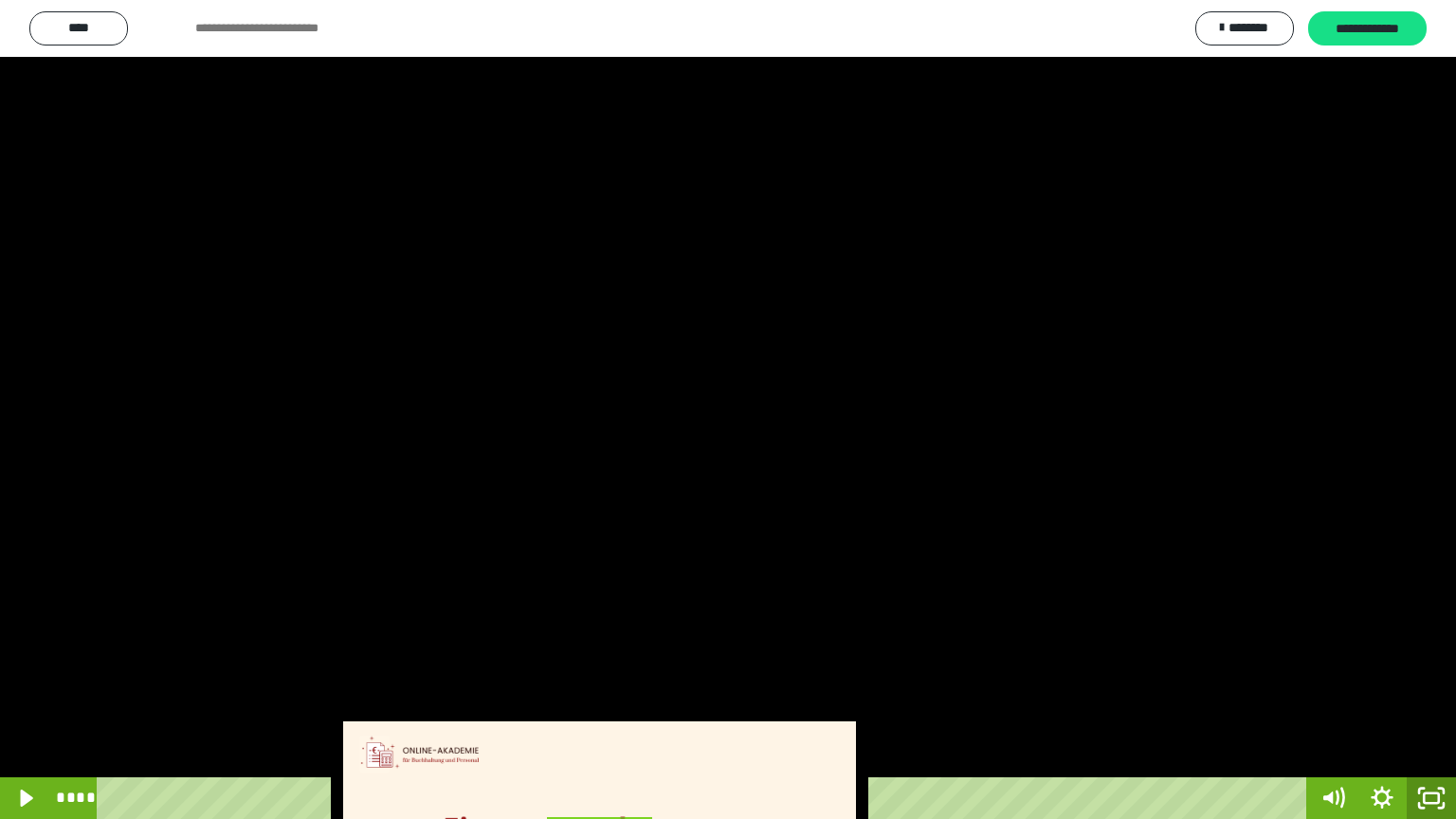 drag, startPoint x: 1422, startPoint y: 800, endPoint x: 1392, endPoint y: 0, distance: 800.5623 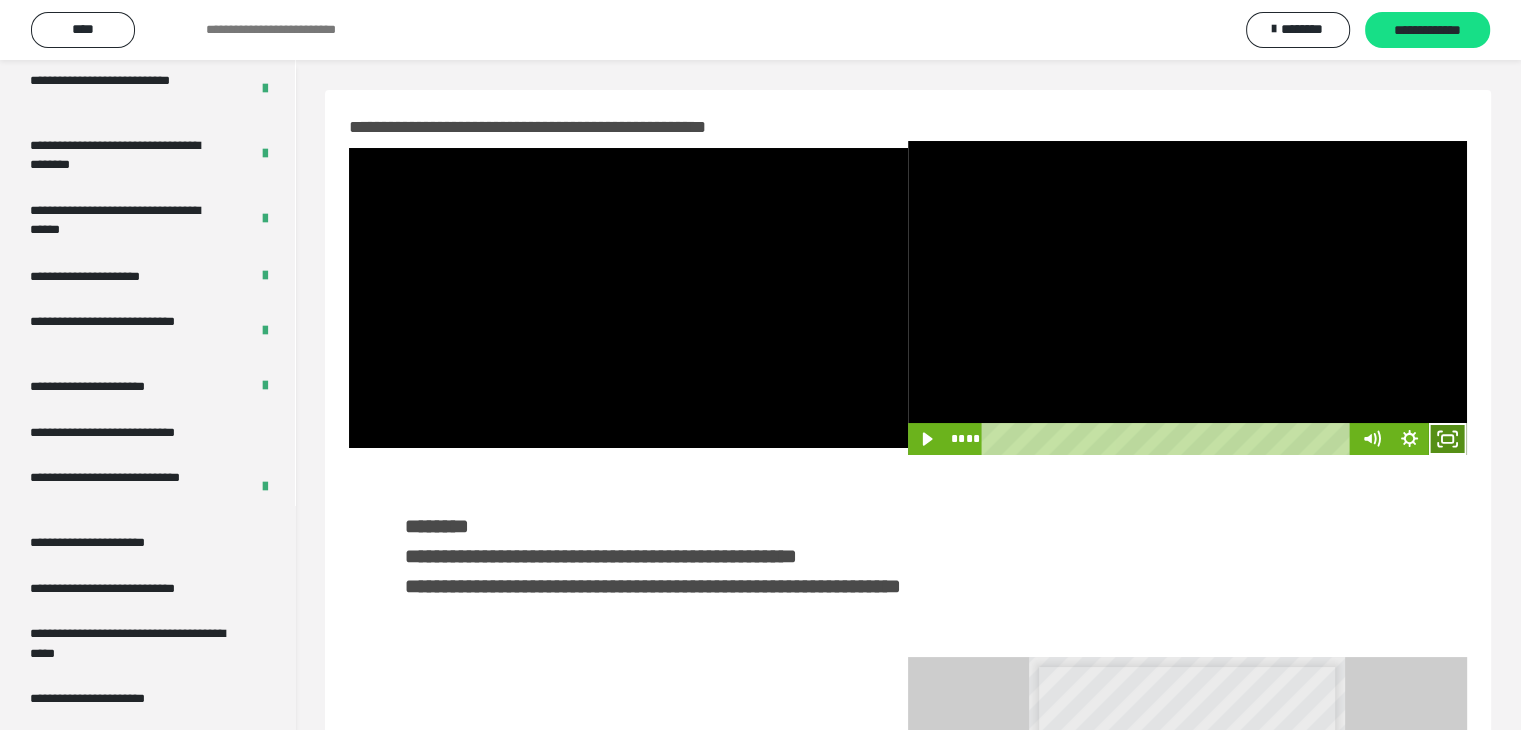 click 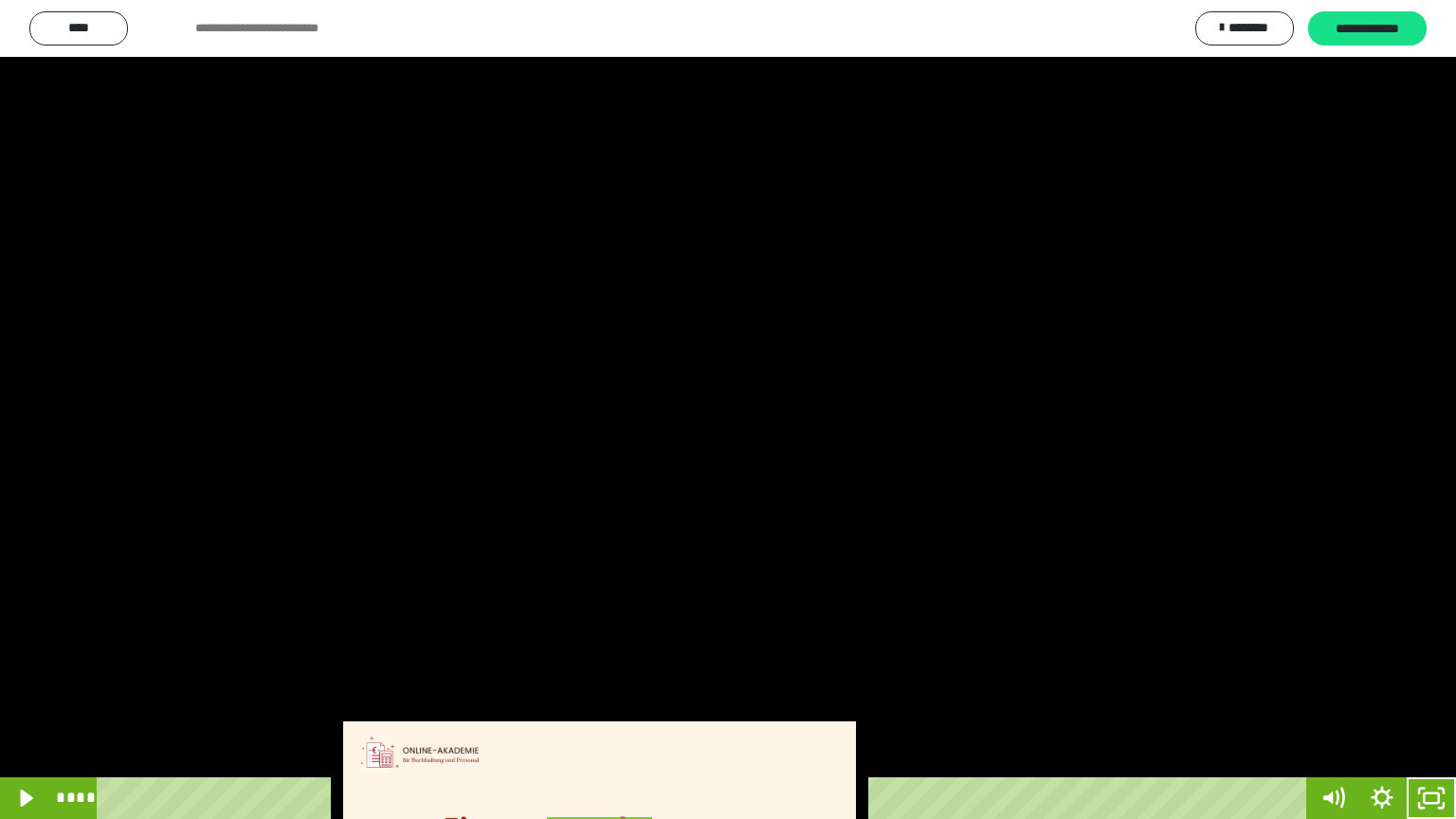 click at bounding box center (728, 410) 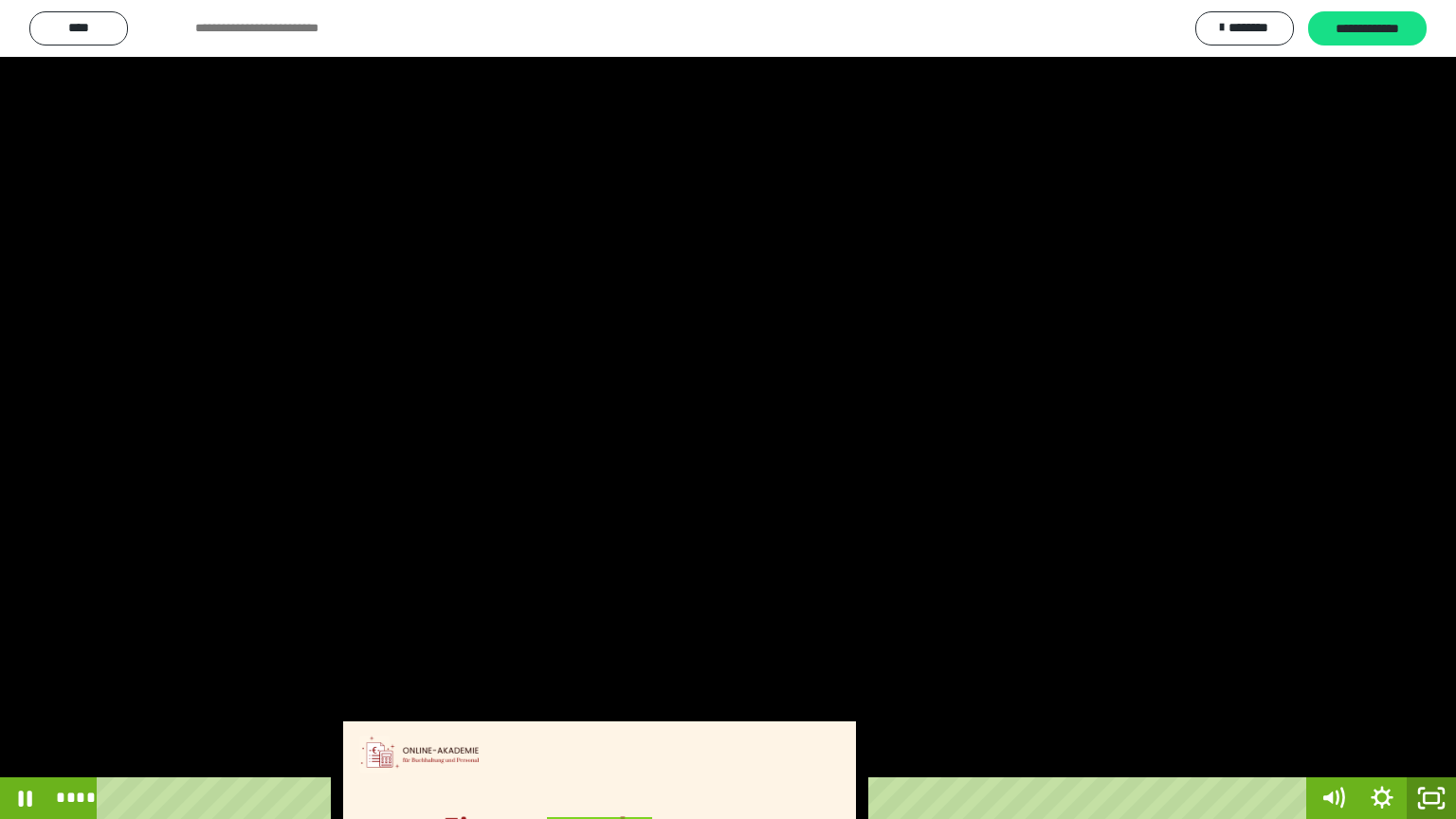 click 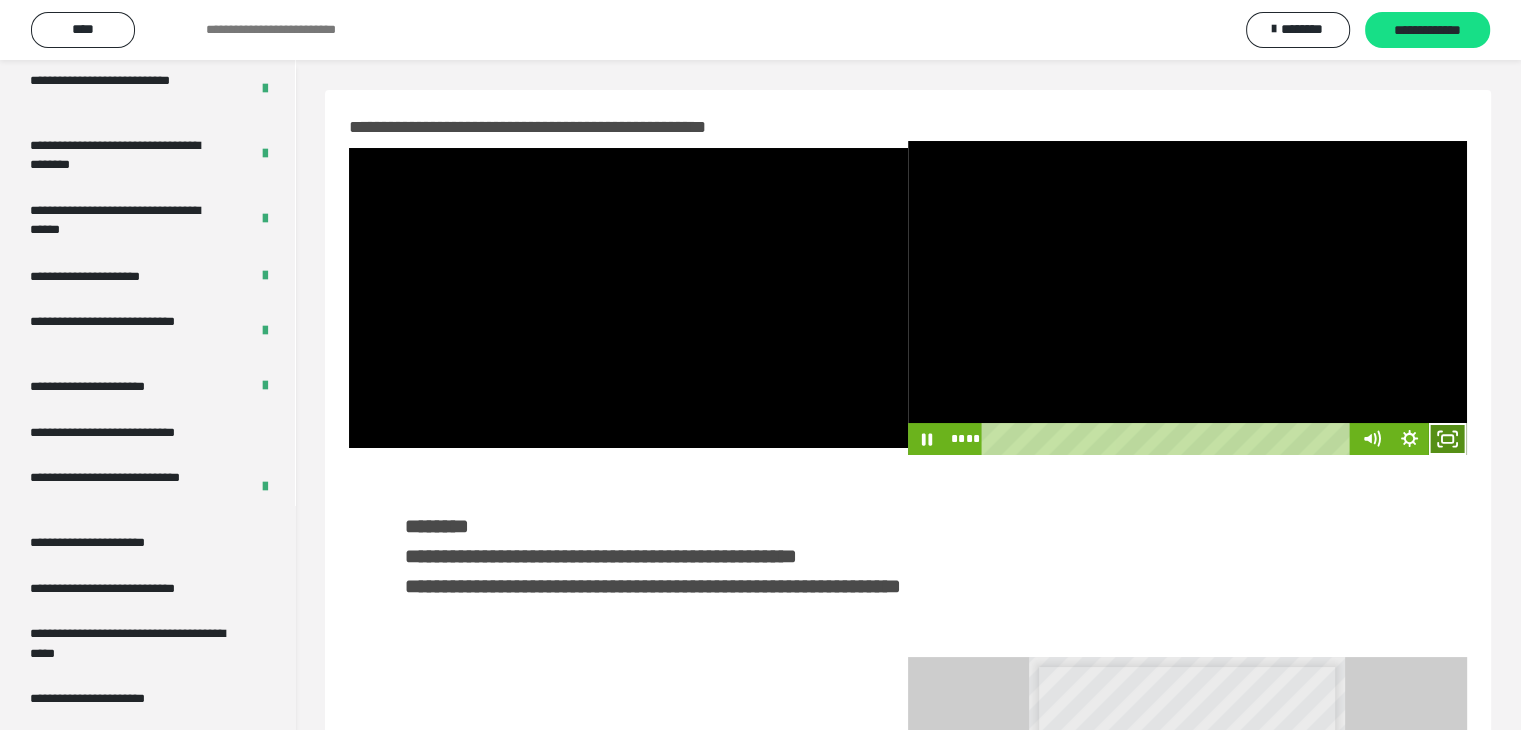 click 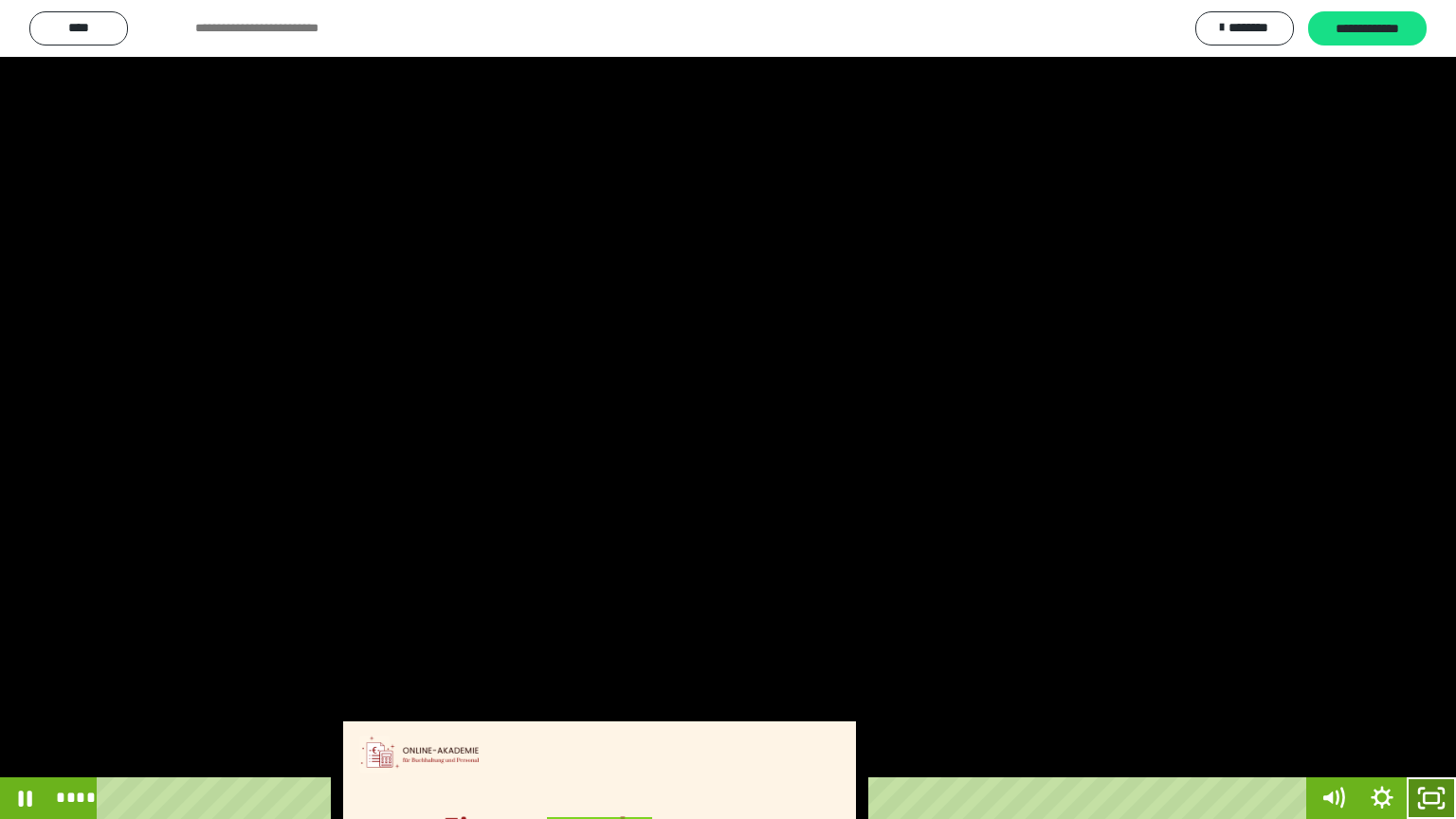 drag, startPoint x: 1424, startPoint y: 808, endPoint x: 1281, endPoint y: 104, distance: 718.3766 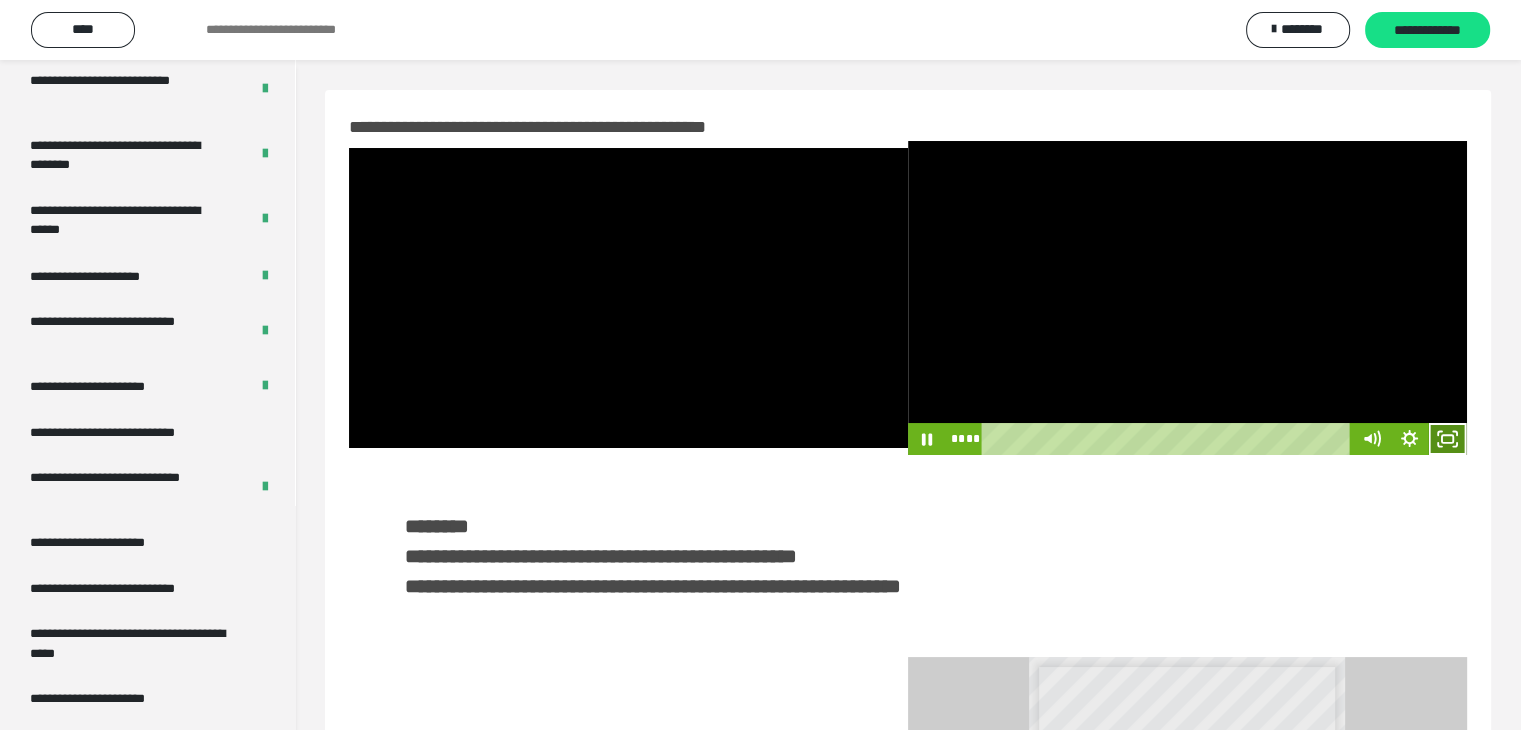 click 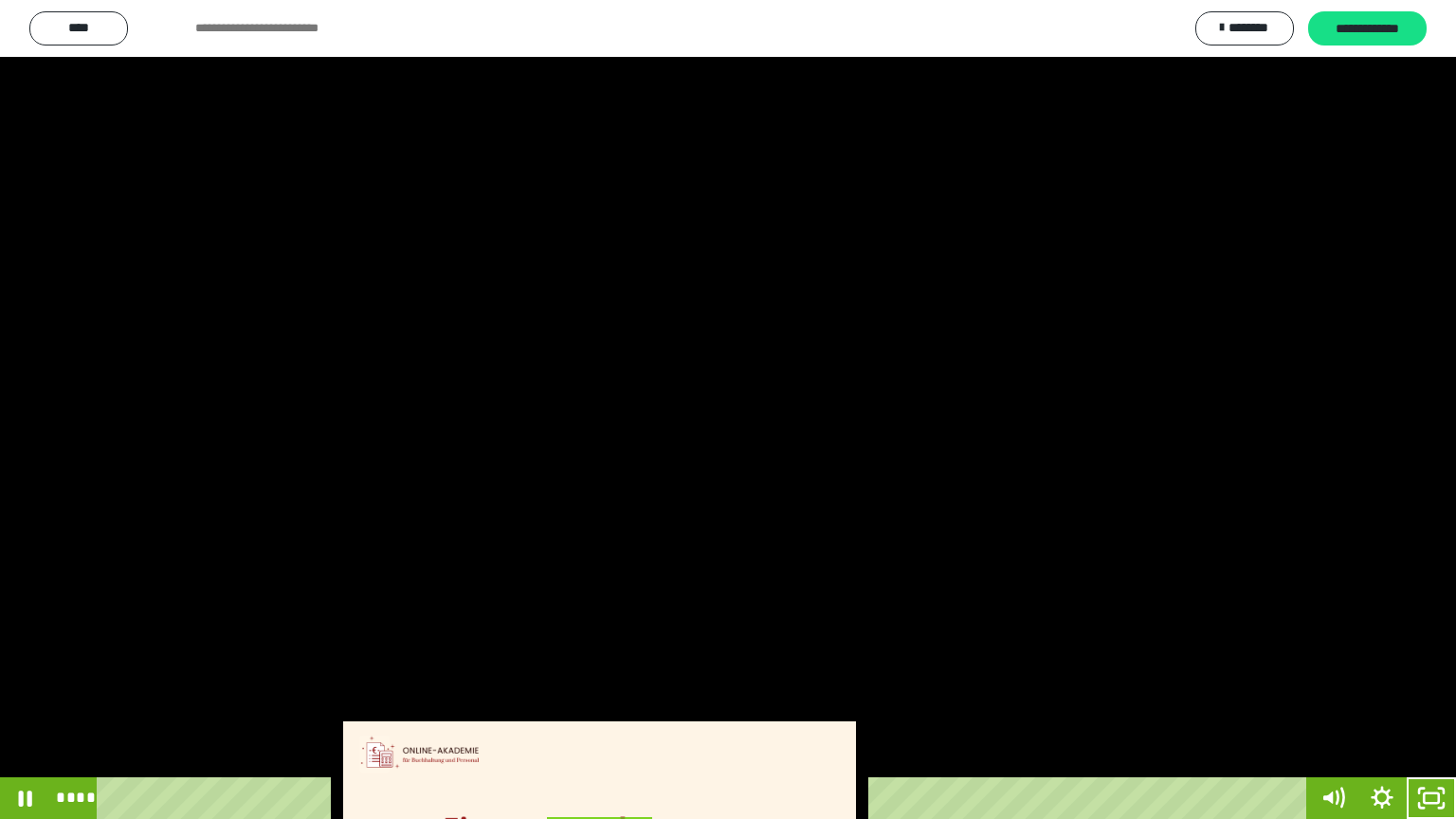 drag, startPoint x: 961, startPoint y: 398, endPoint x: 939, endPoint y: 397, distance: 22.022716 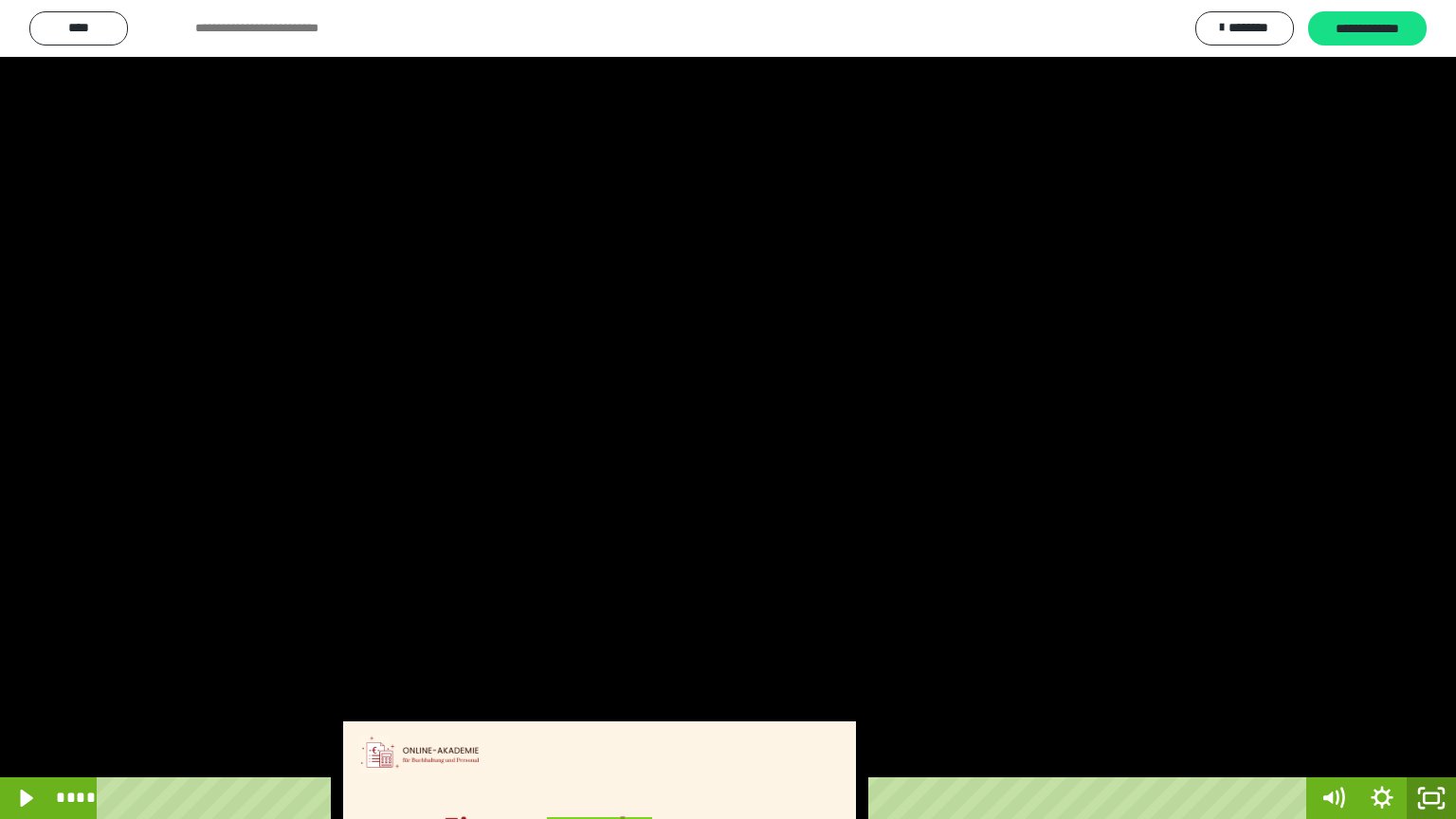 click 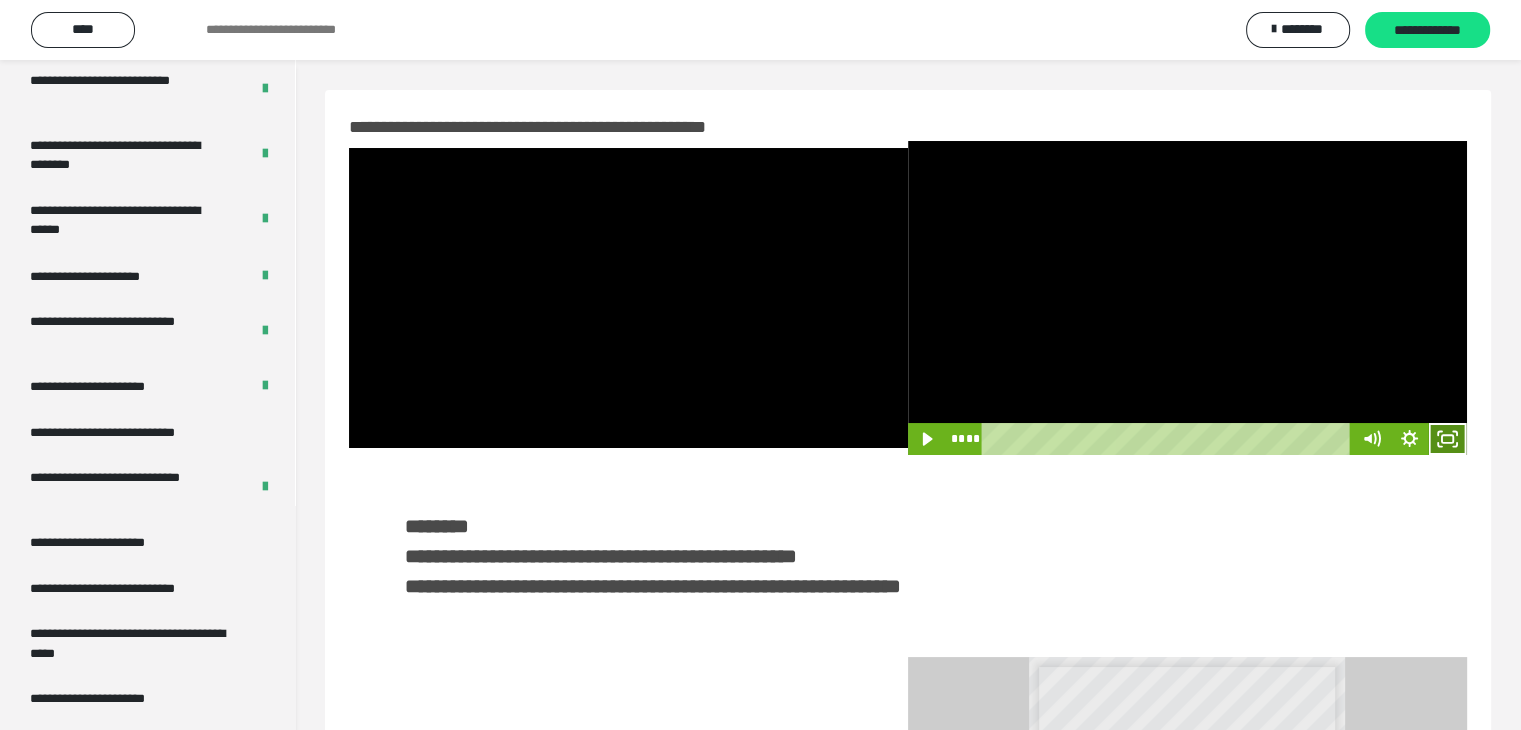 click 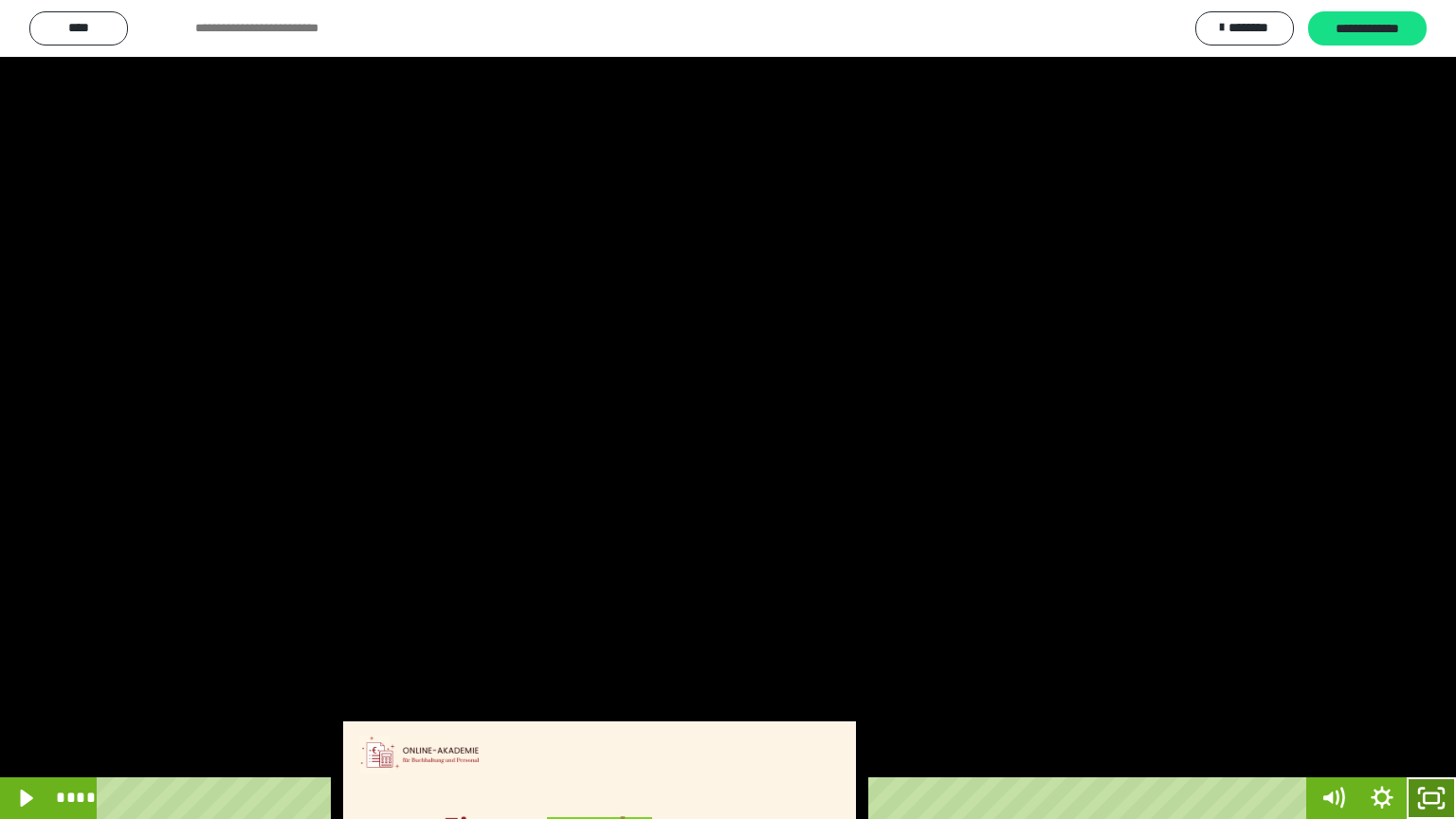 drag, startPoint x: 1429, startPoint y: 812, endPoint x: 1441, endPoint y: 651, distance: 161.44659 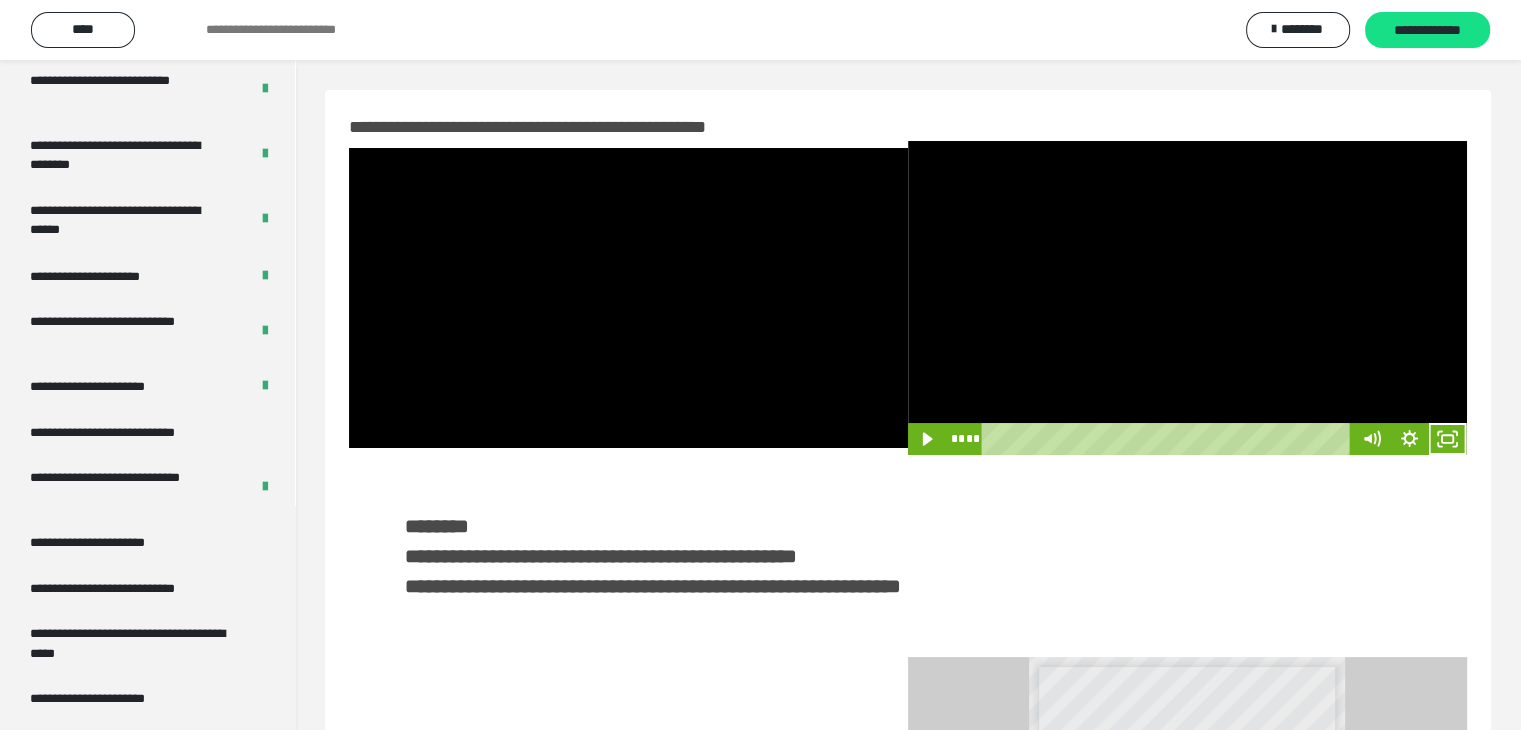 click at bounding box center [1187, 298] 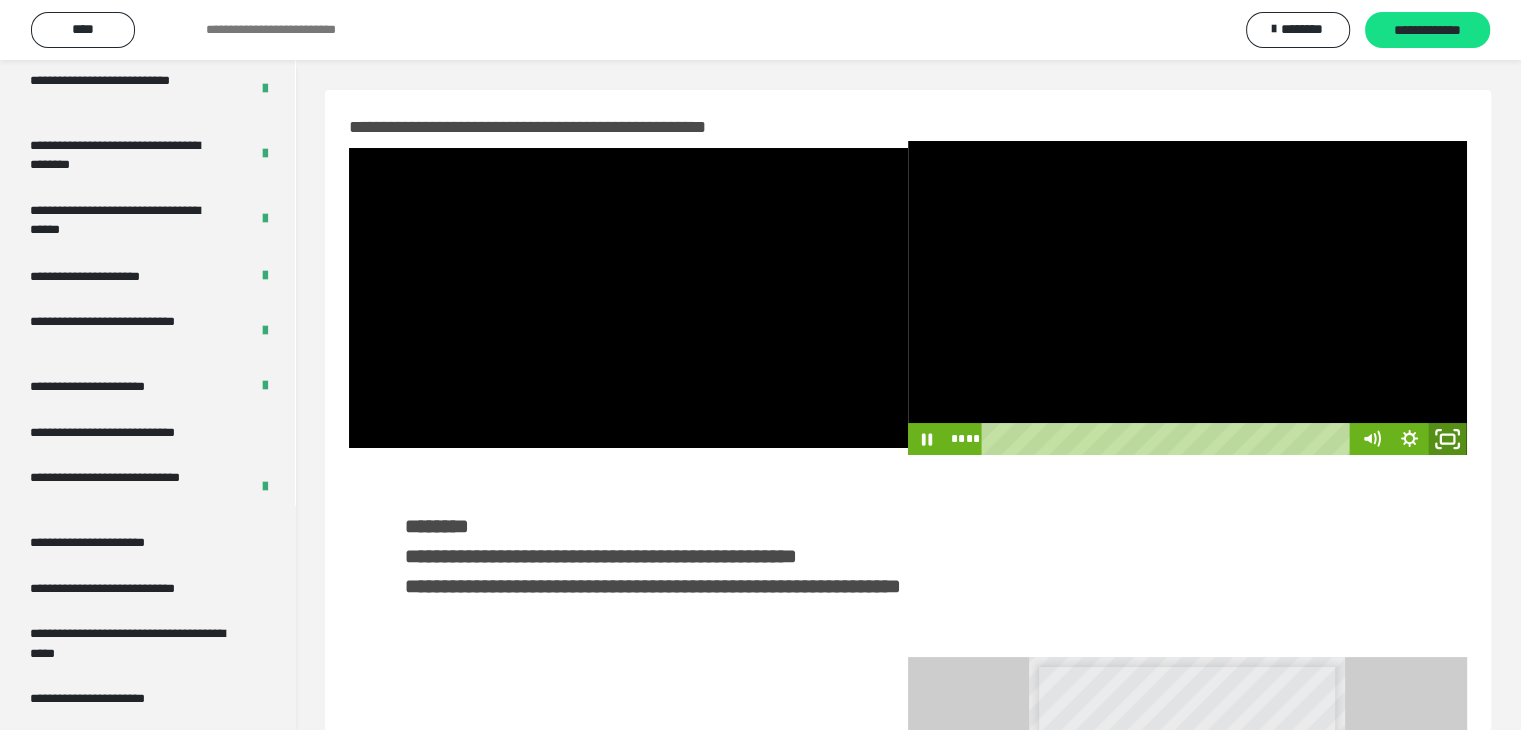 click 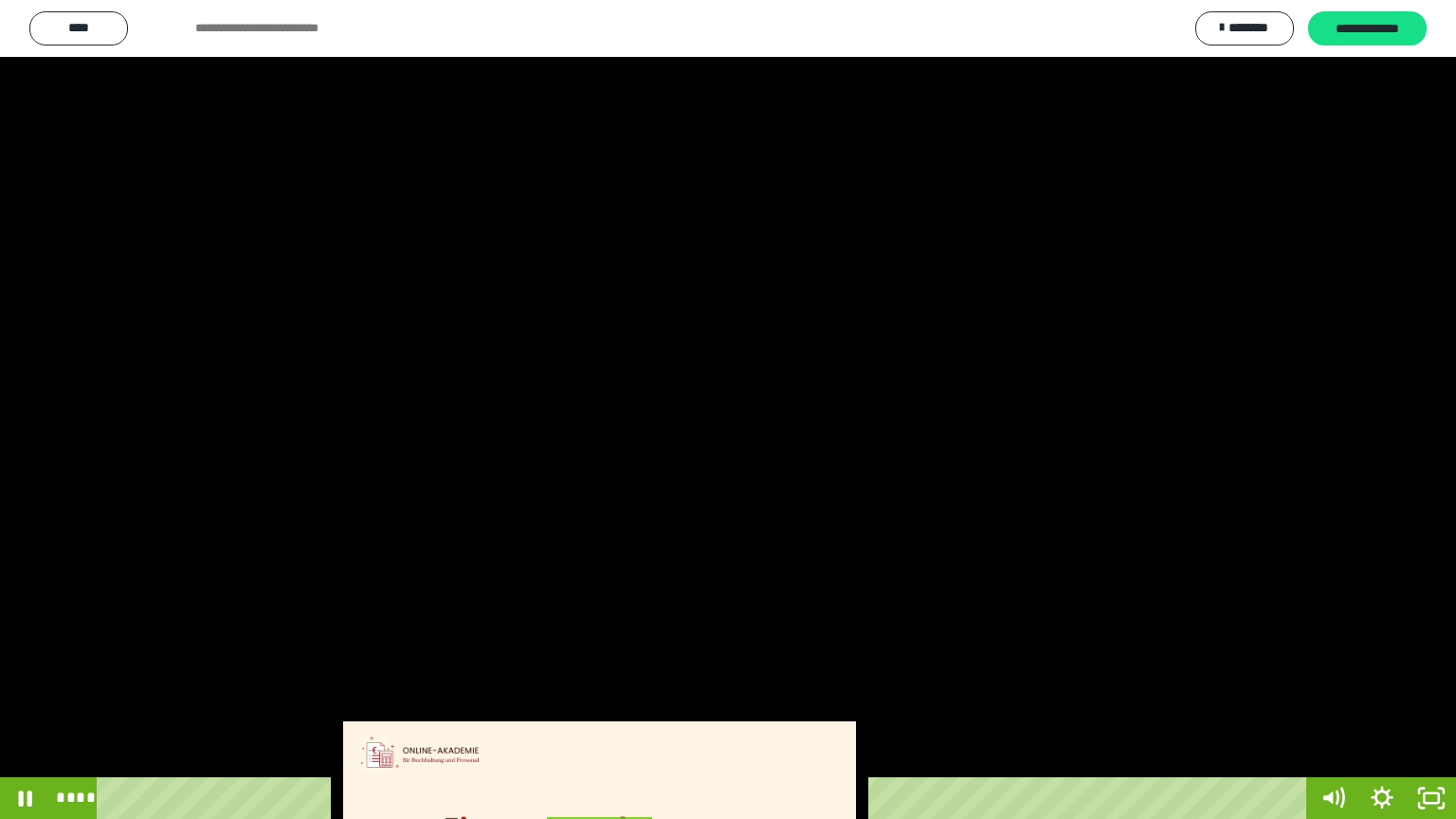 click at bounding box center [728, 410] 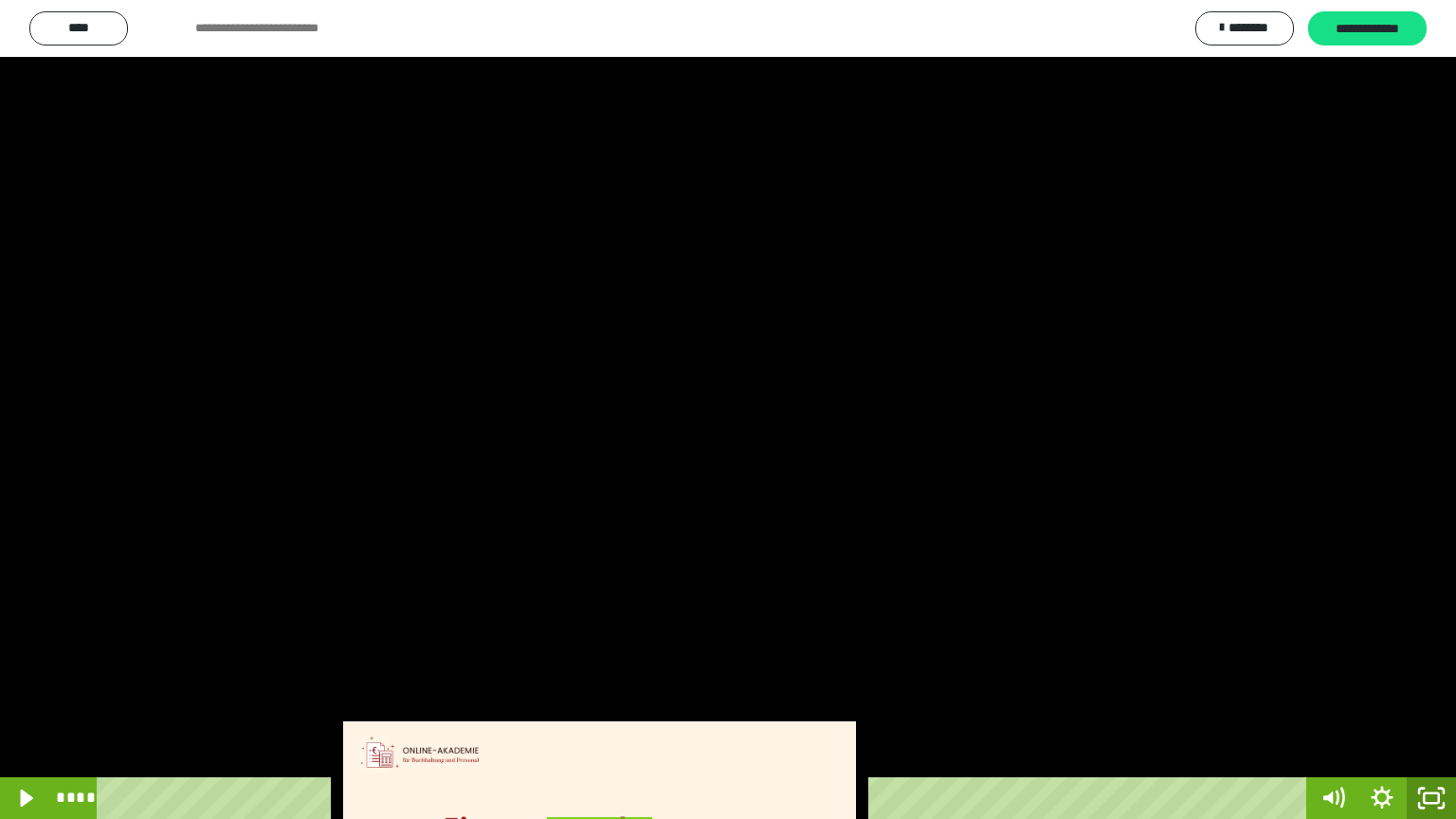 click 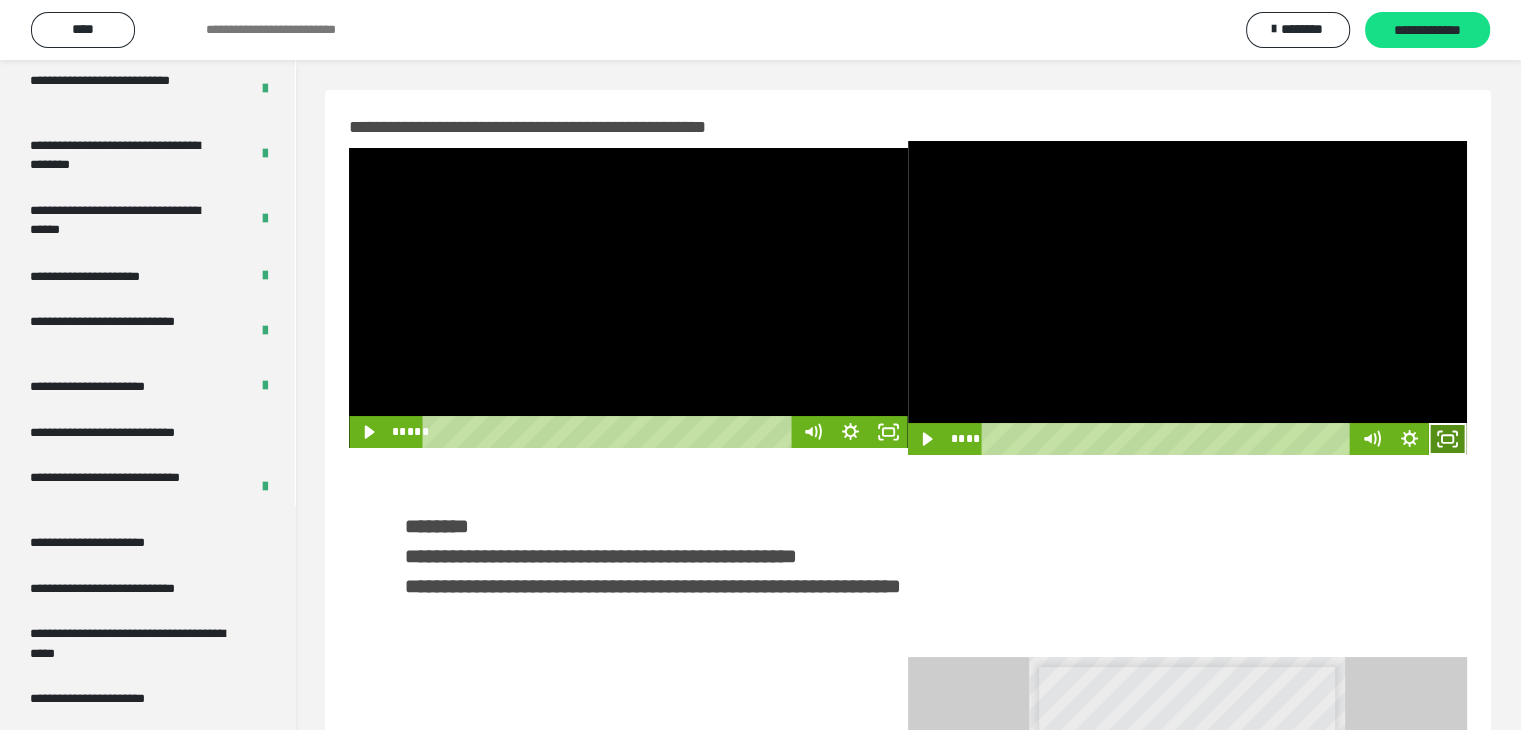 click 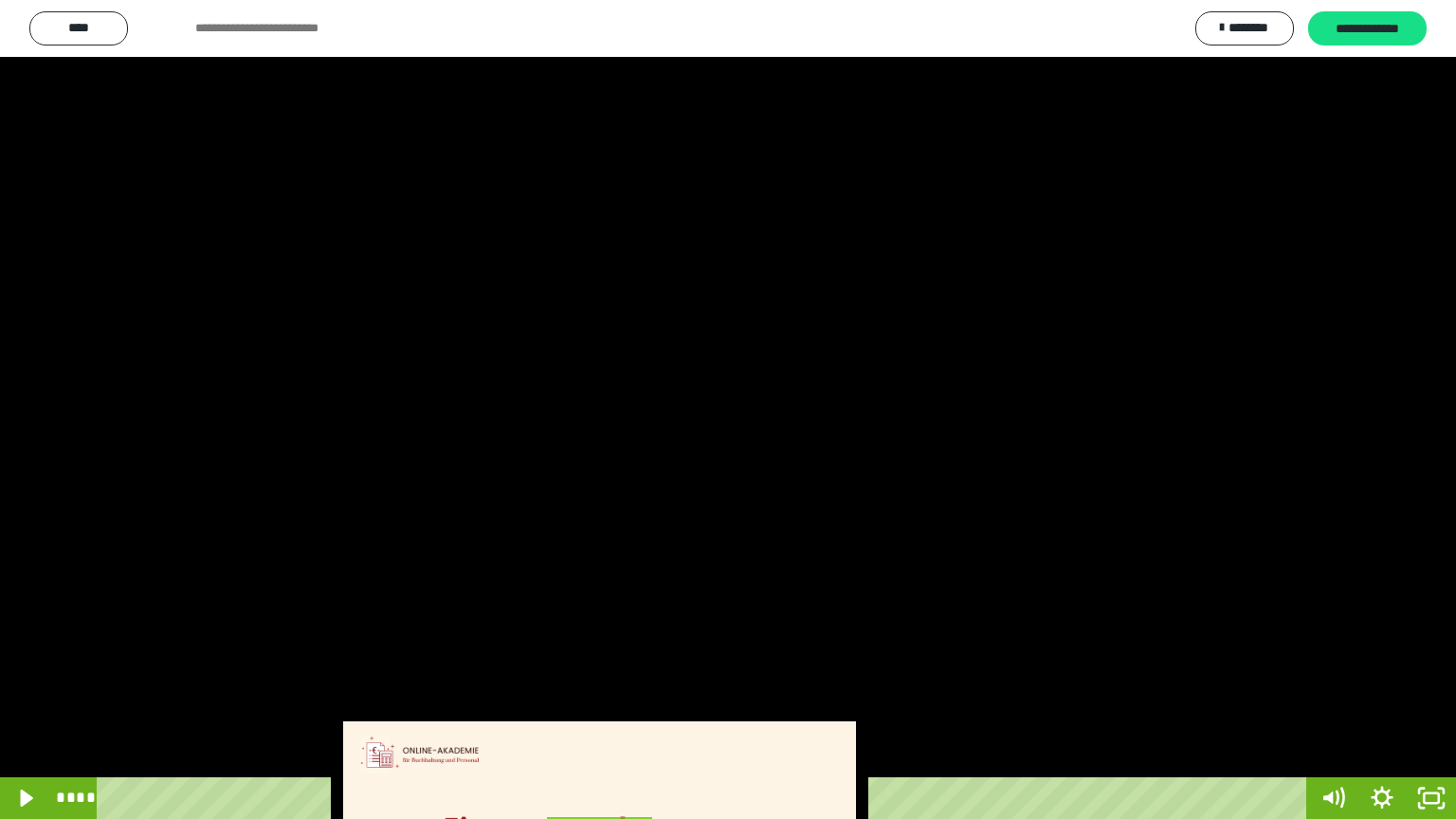click at bounding box center (728, 410) 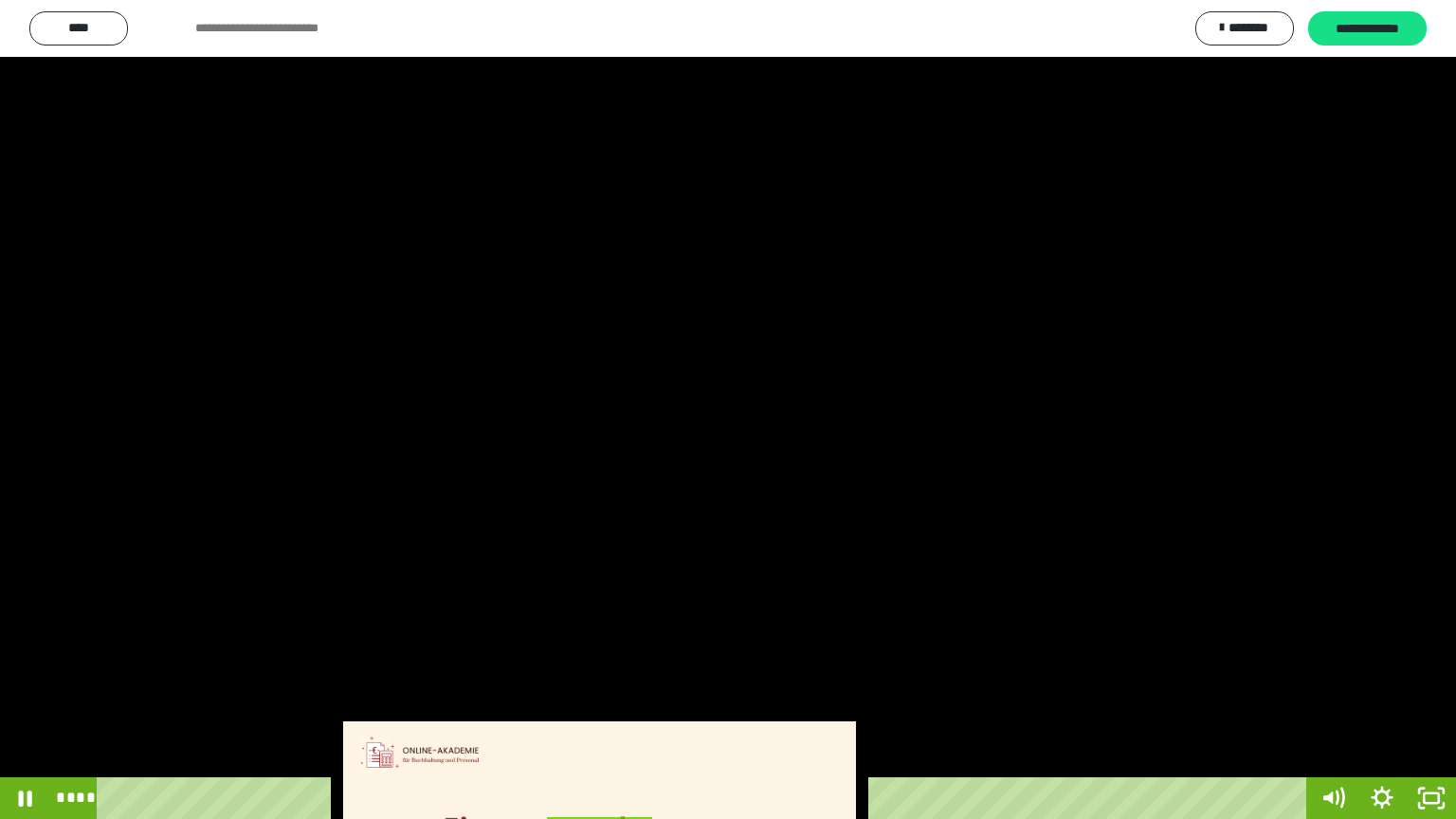click at bounding box center (728, 410) 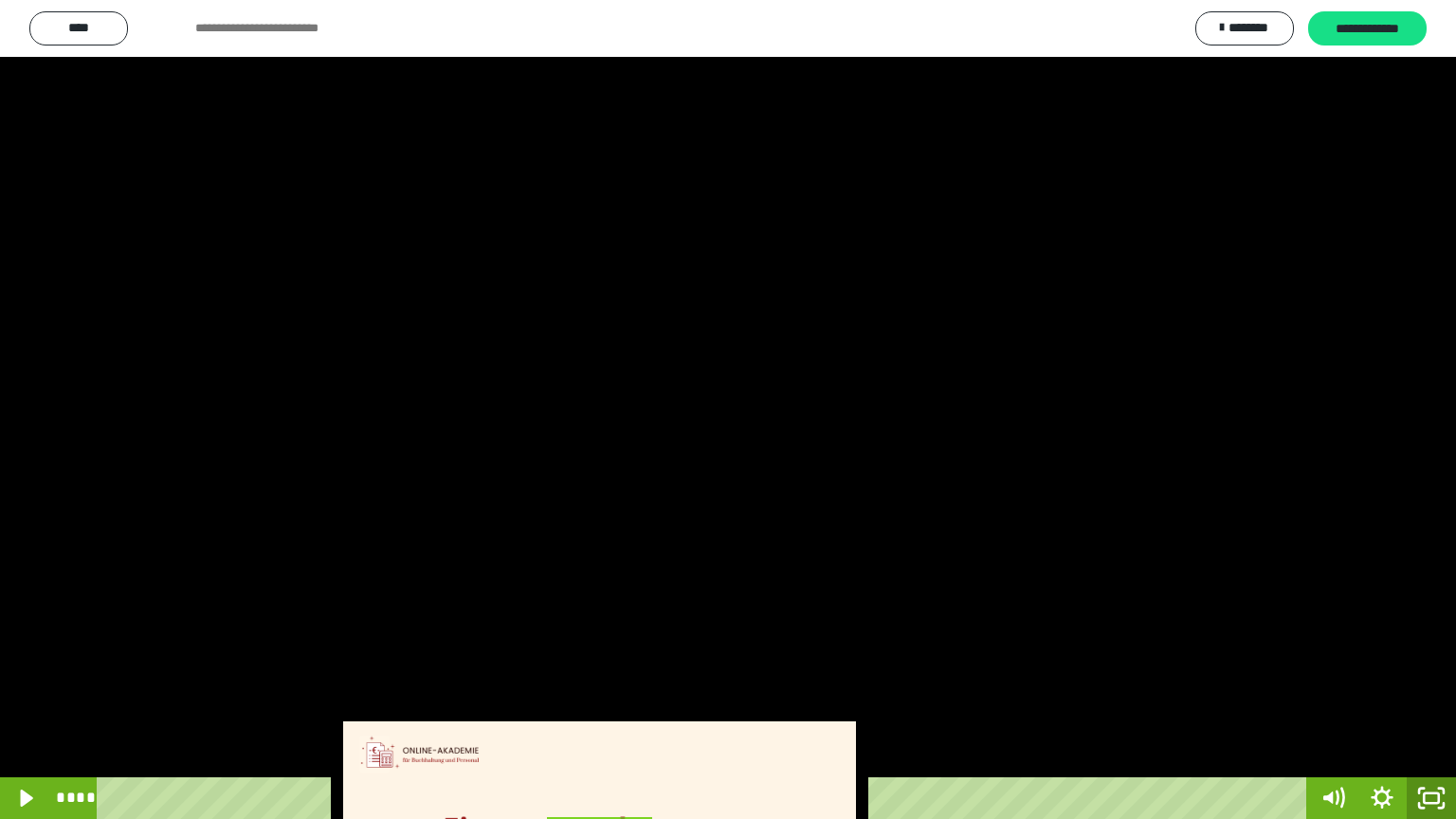 drag, startPoint x: 1433, startPoint y: 792, endPoint x: 1428, endPoint y: 773, distance: 19.64688 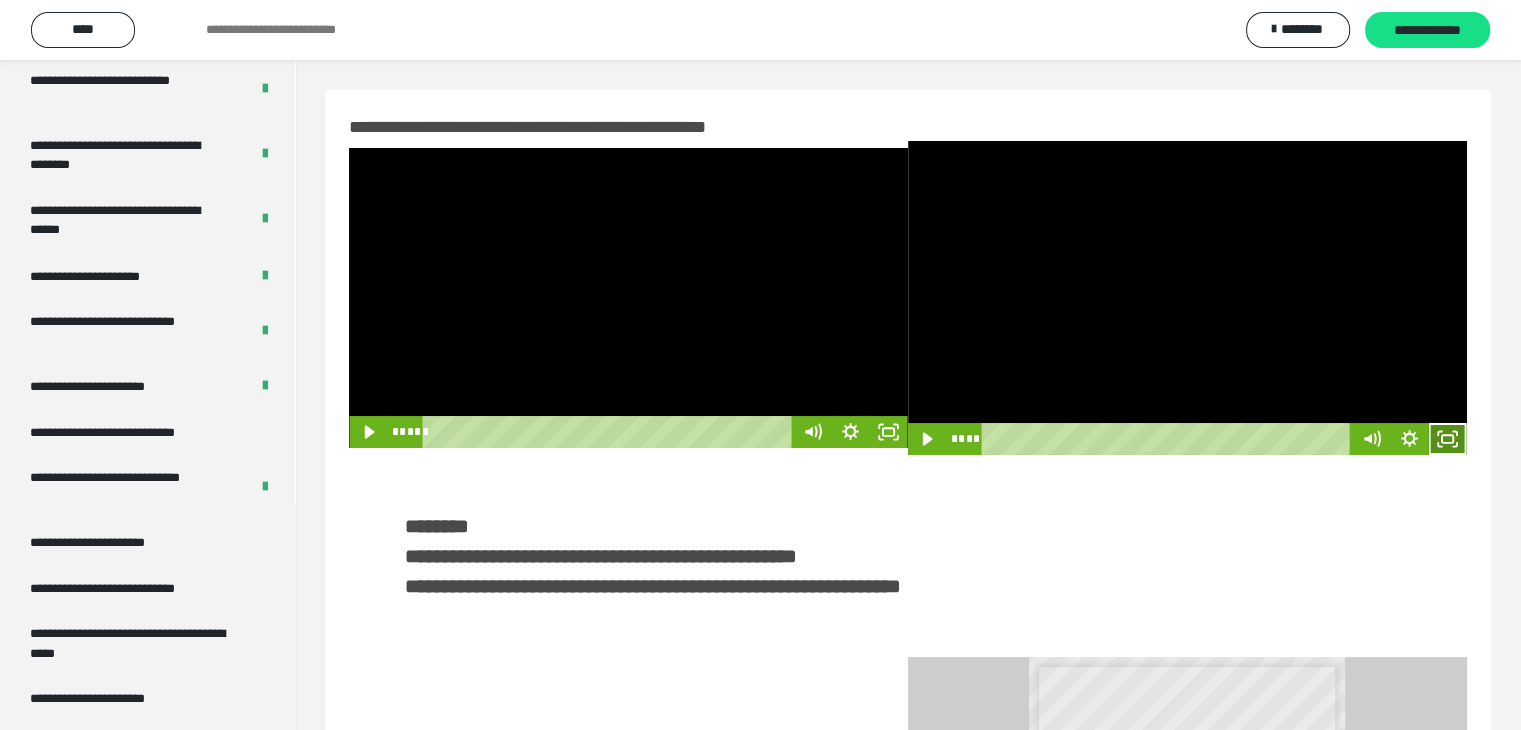 click 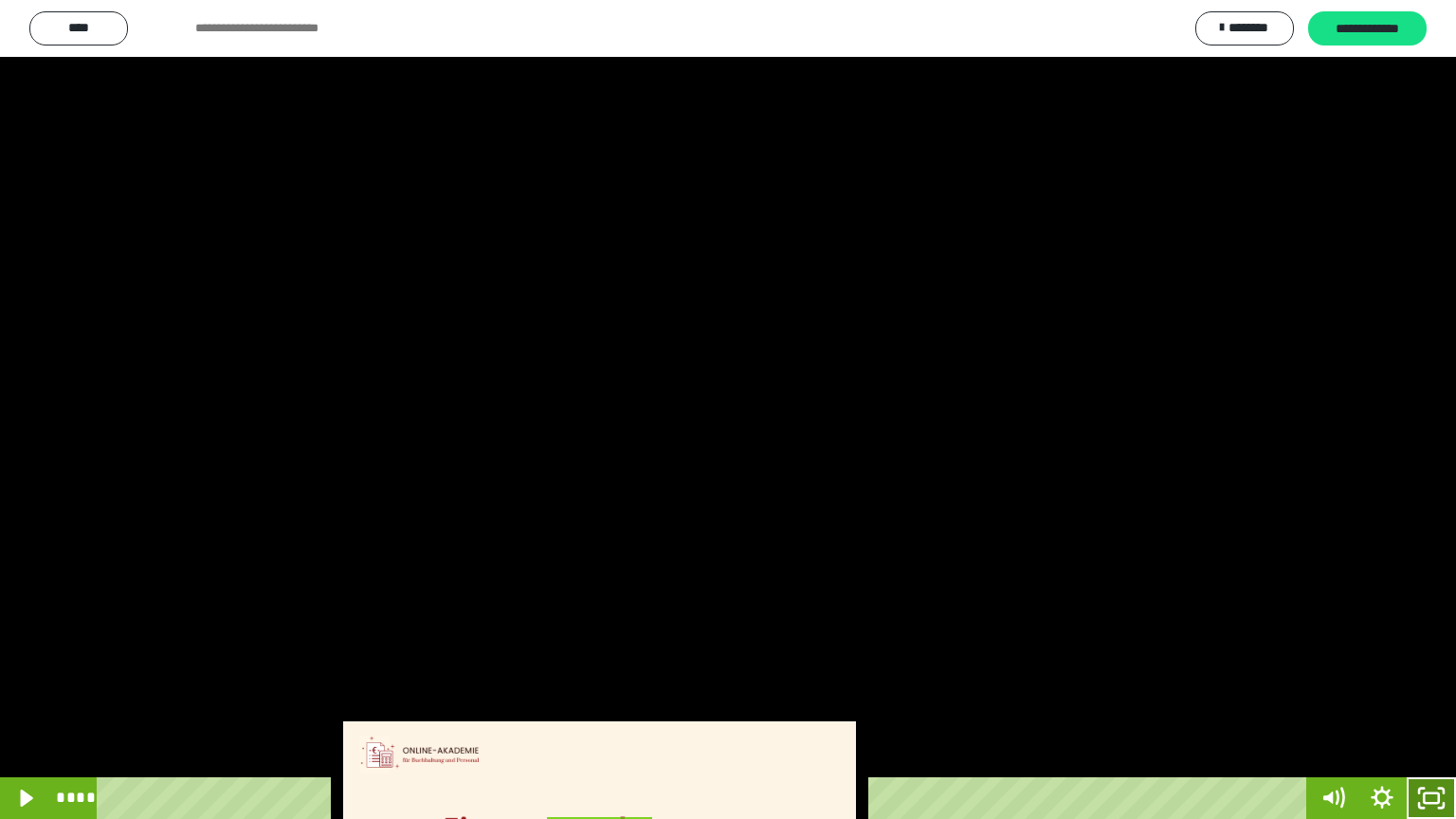 drag, startPoint x: 1429, startPoint y: 800, endPoint x: 1425, endPoint y: 694, distance: 106.07544 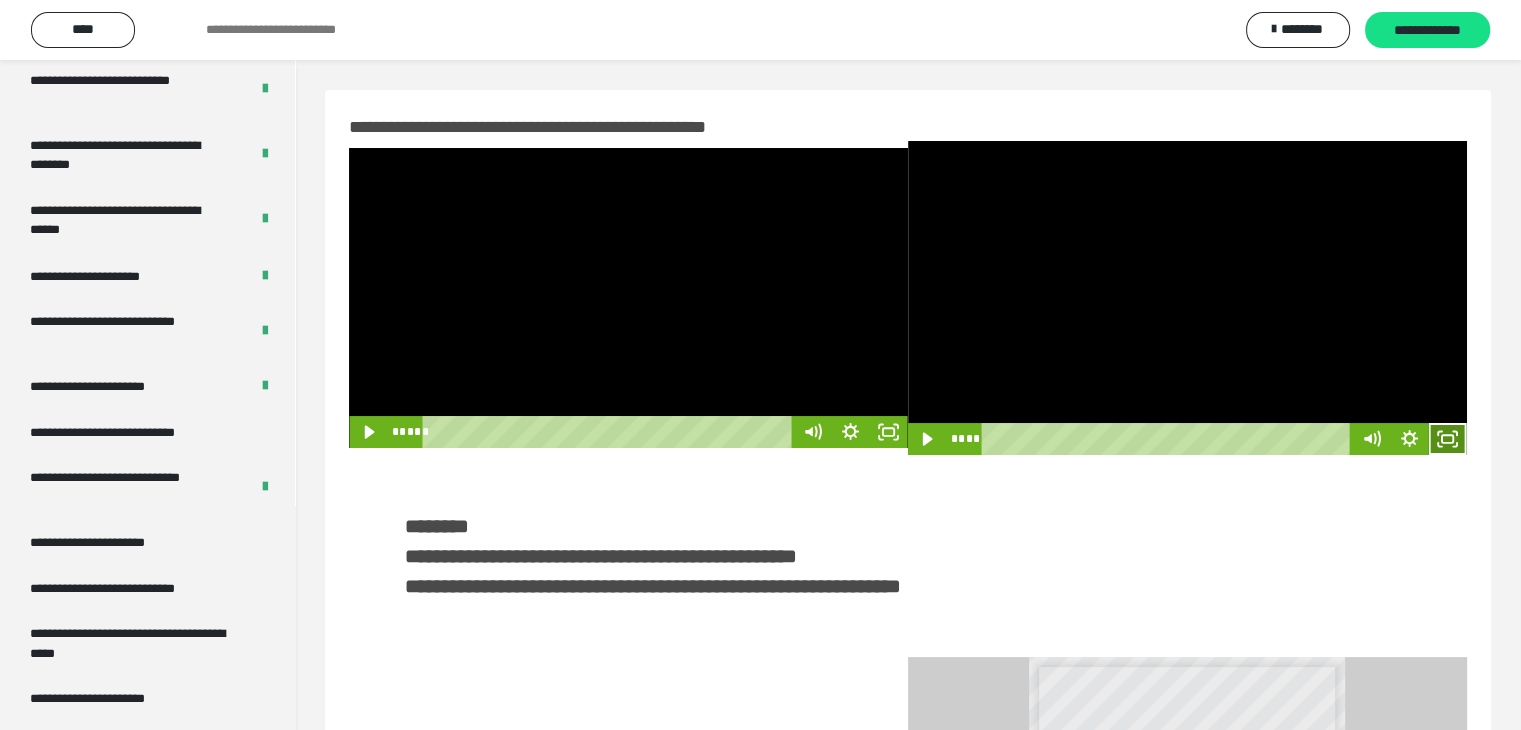 click 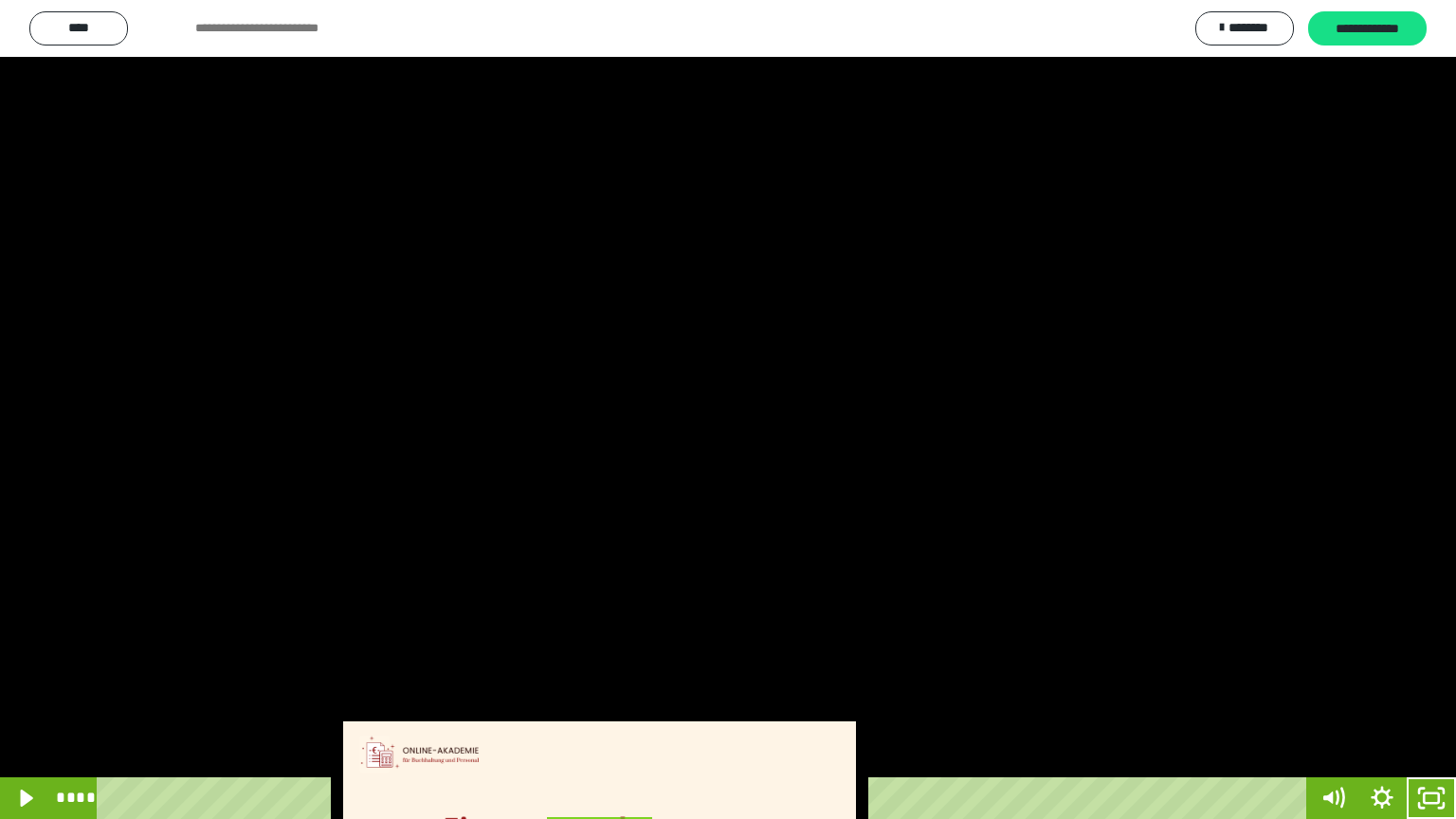 click at bounding box center (728, 410) 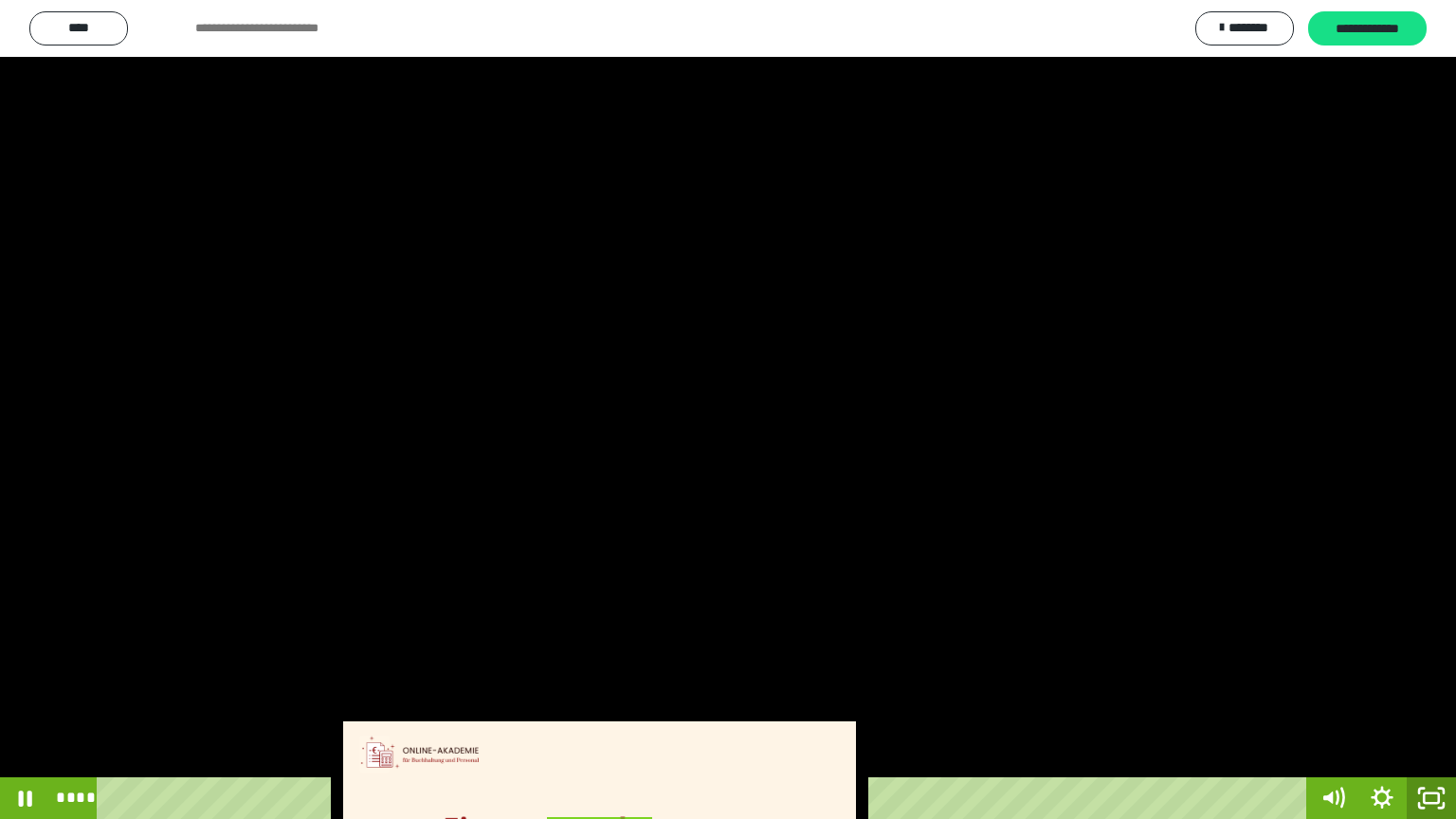 click 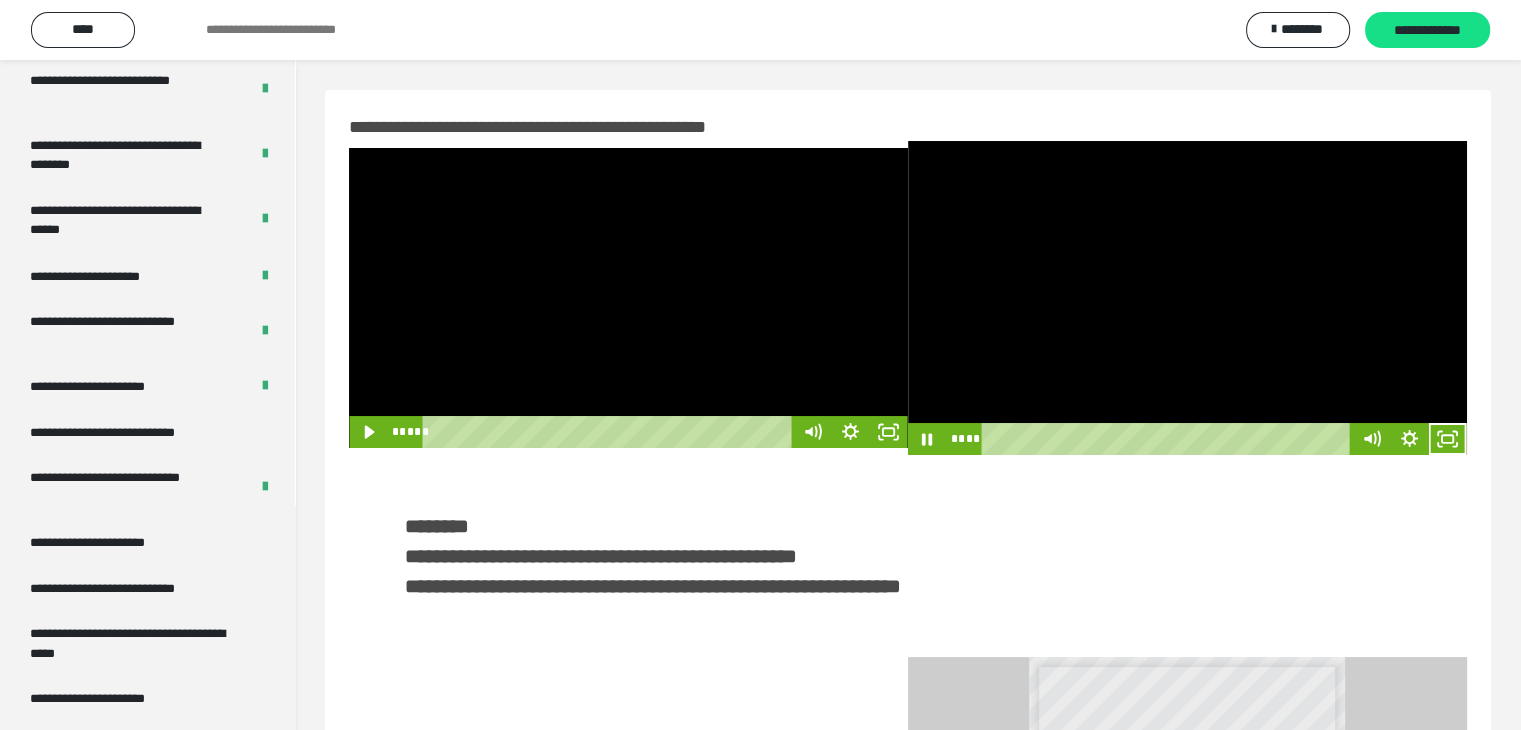 click 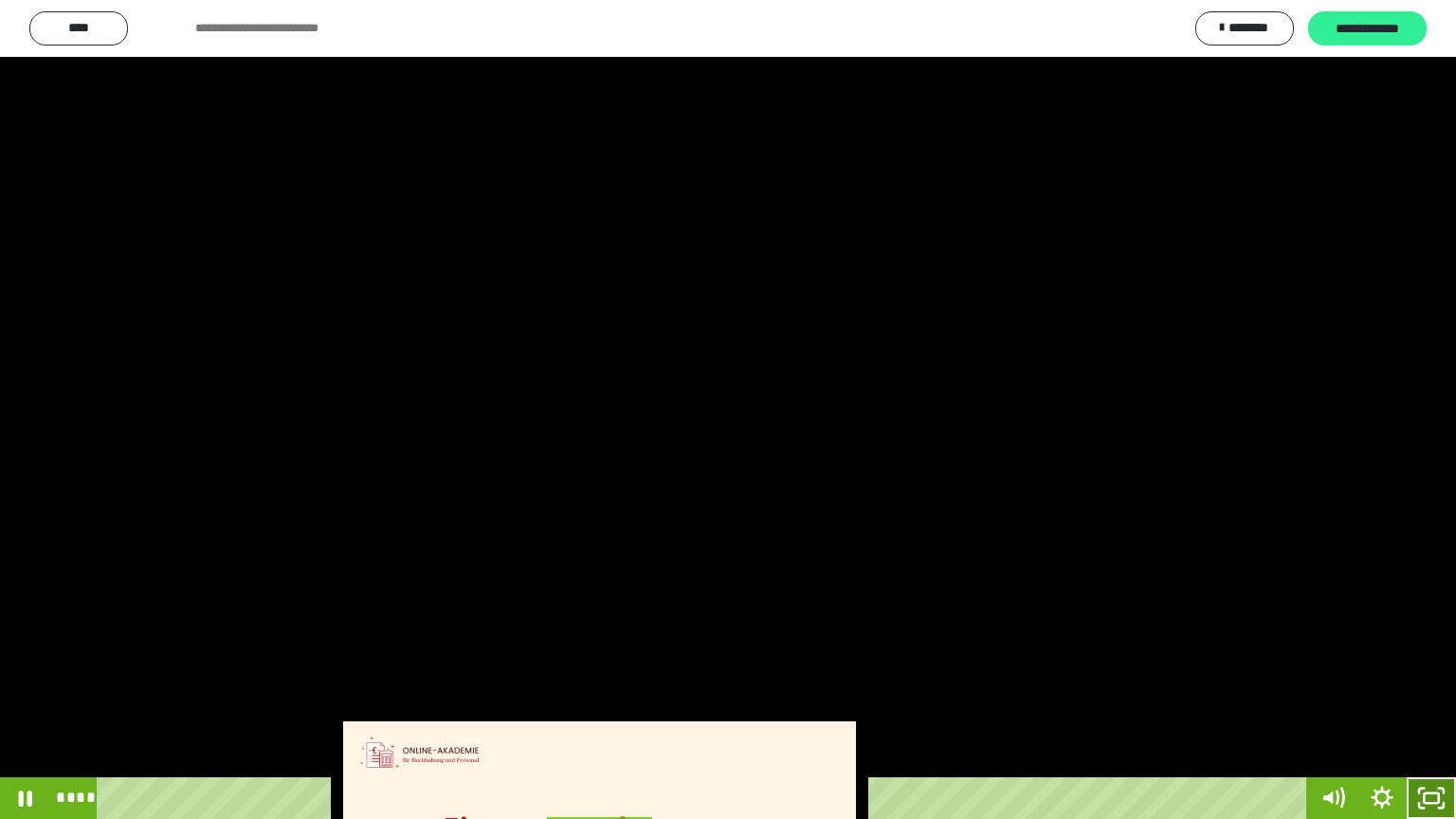 drag, startPoint x: 1439, startPoint y: 801, endPoint x: 1397, endPoint y: 41, distance: 761.15964 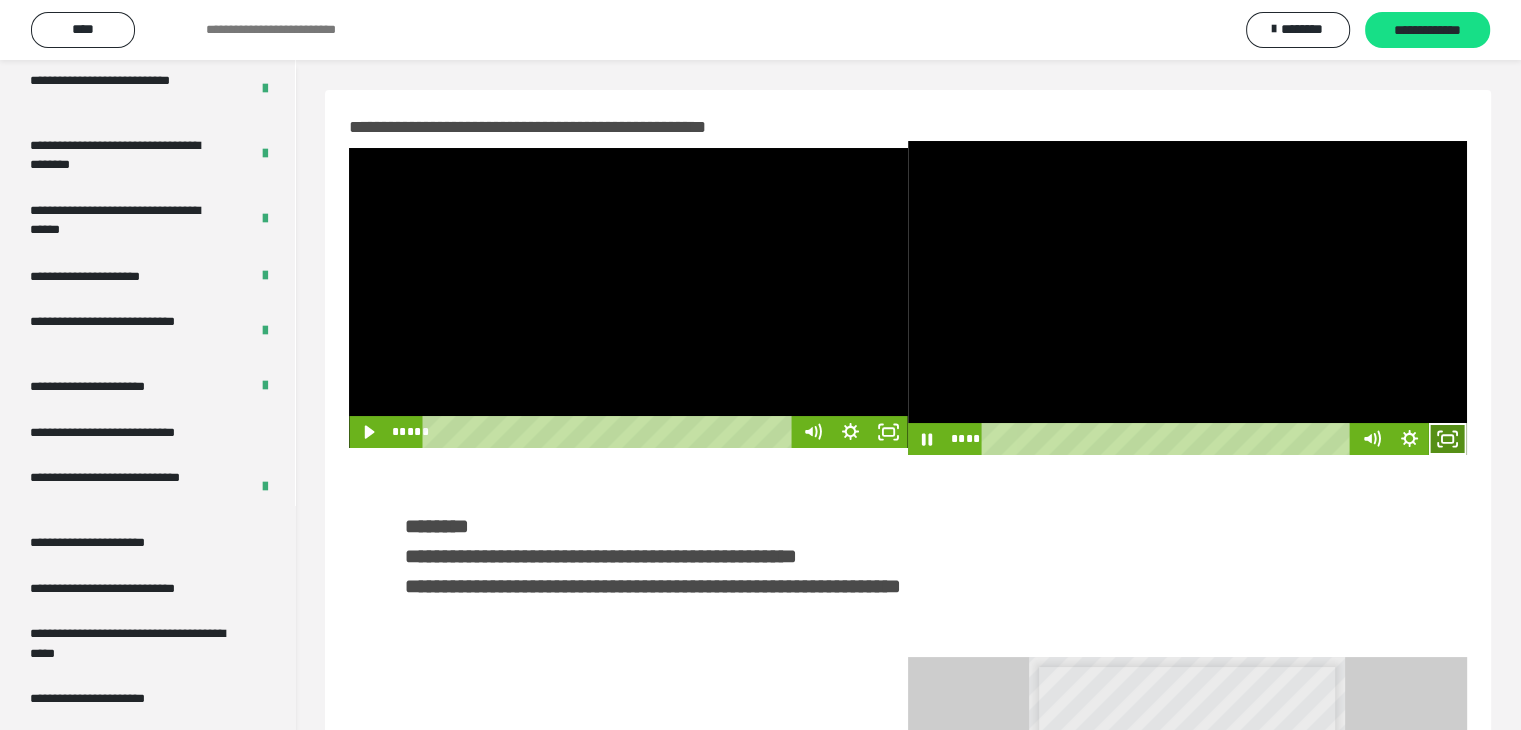 click 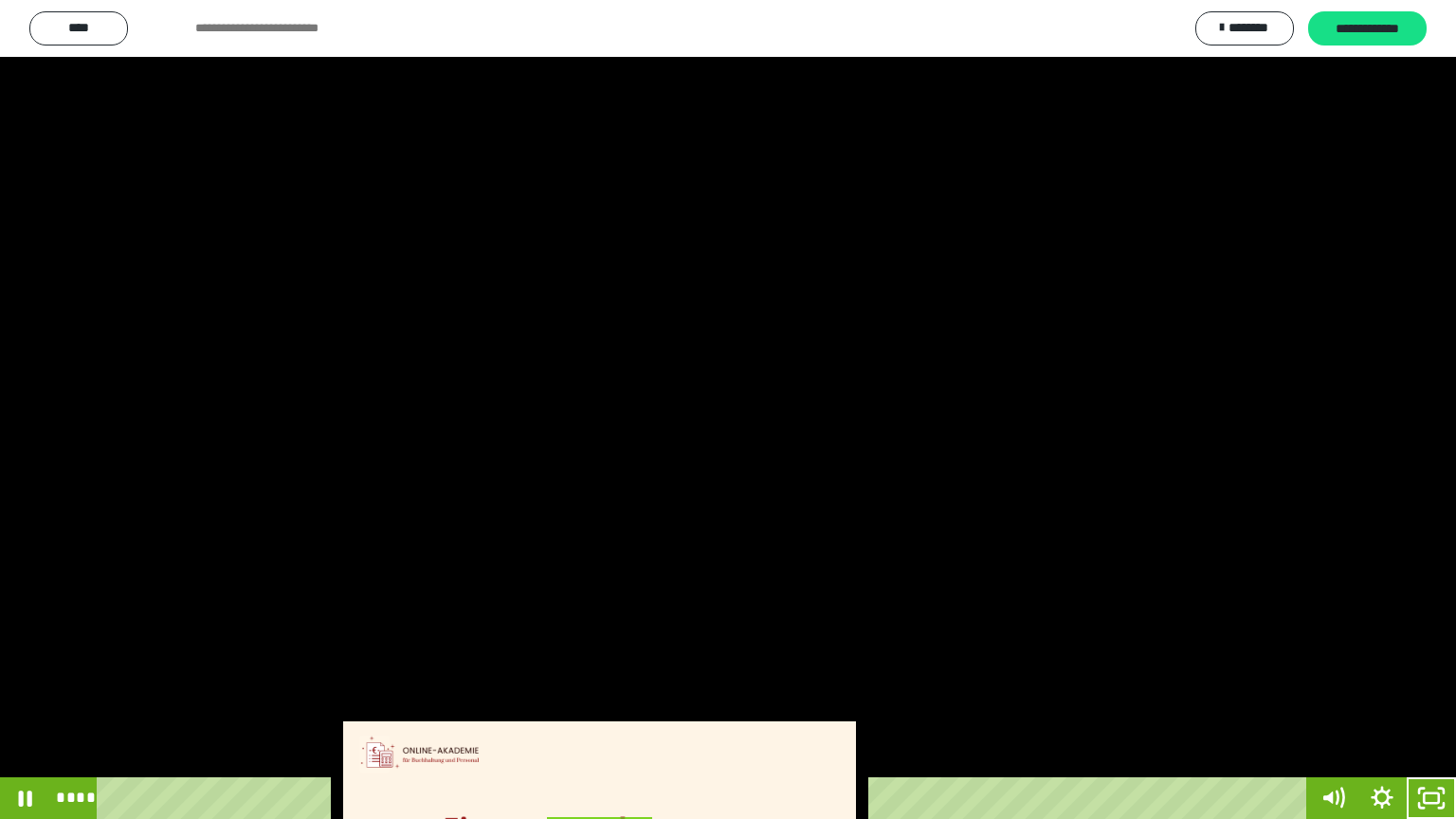 click at bounding box center (728, 410) 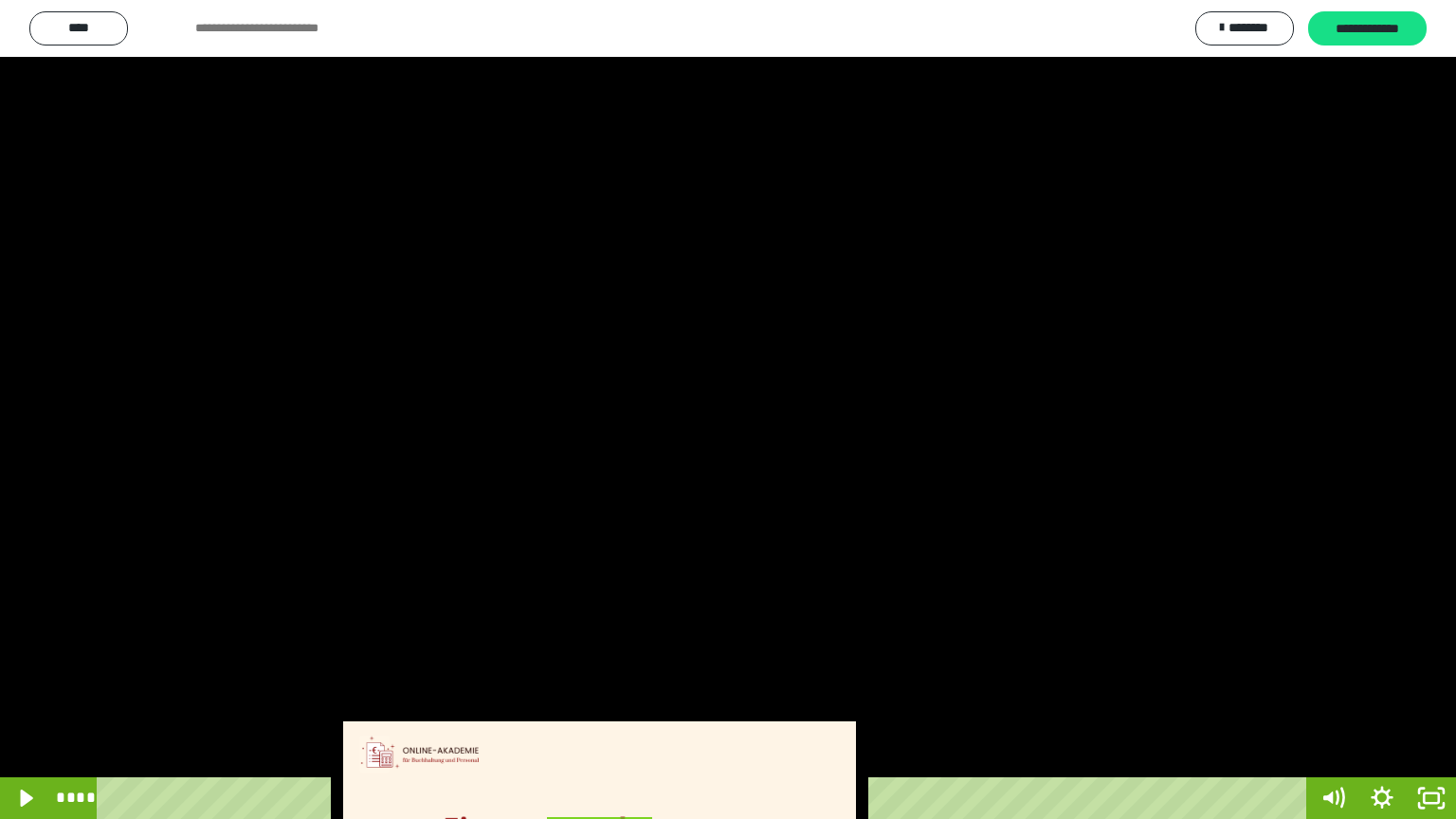 click at bounding box center [728, 410] 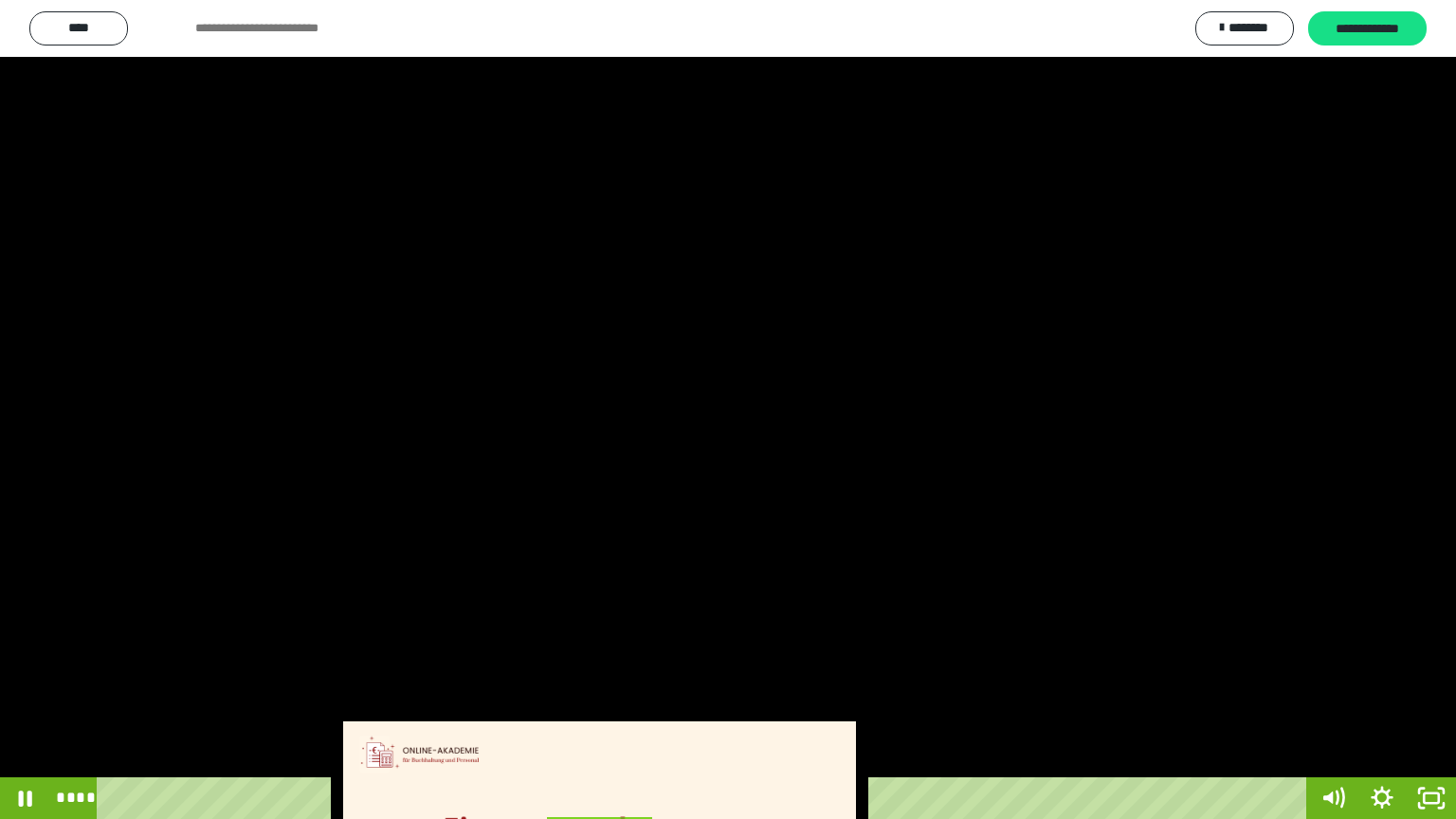 drag, startPoint x: 997, startPoint y: 486, endPoint x: 1005, endPoint y: 480, distance: 10 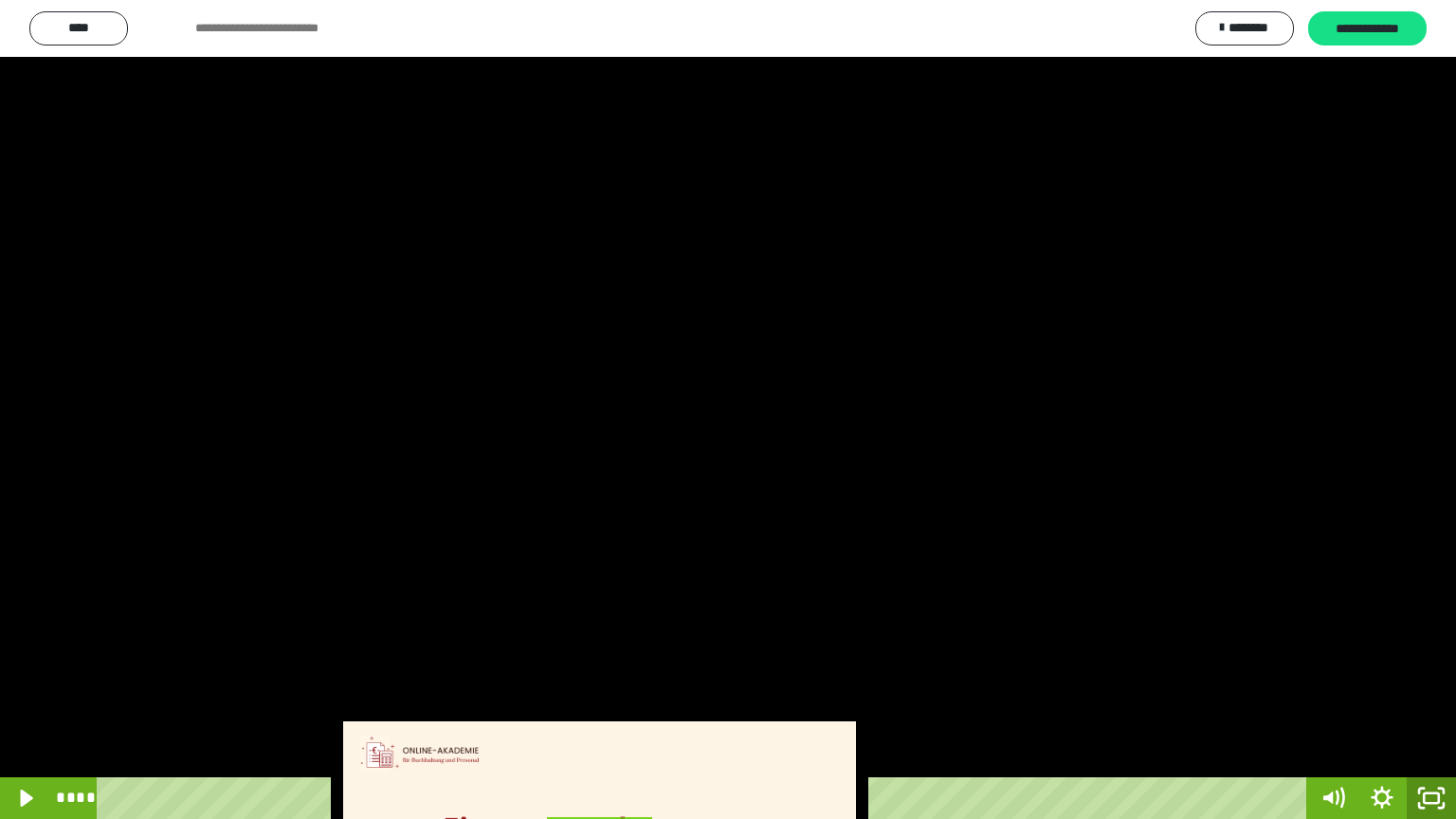 drag, startPoint x: 1434, startPoint y: 796, endPoint x: 1134, endPoint y: 48, distance: 805.9181 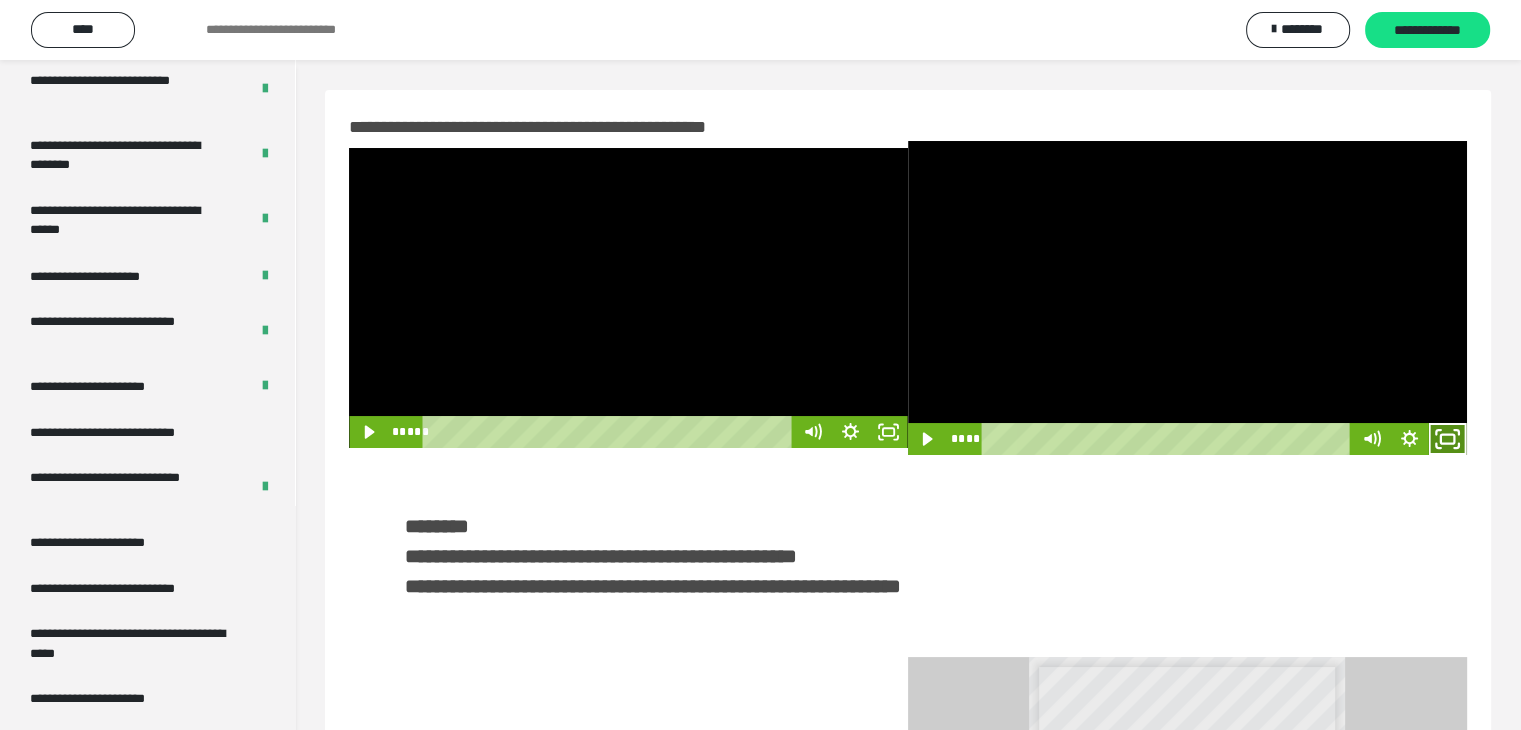 click 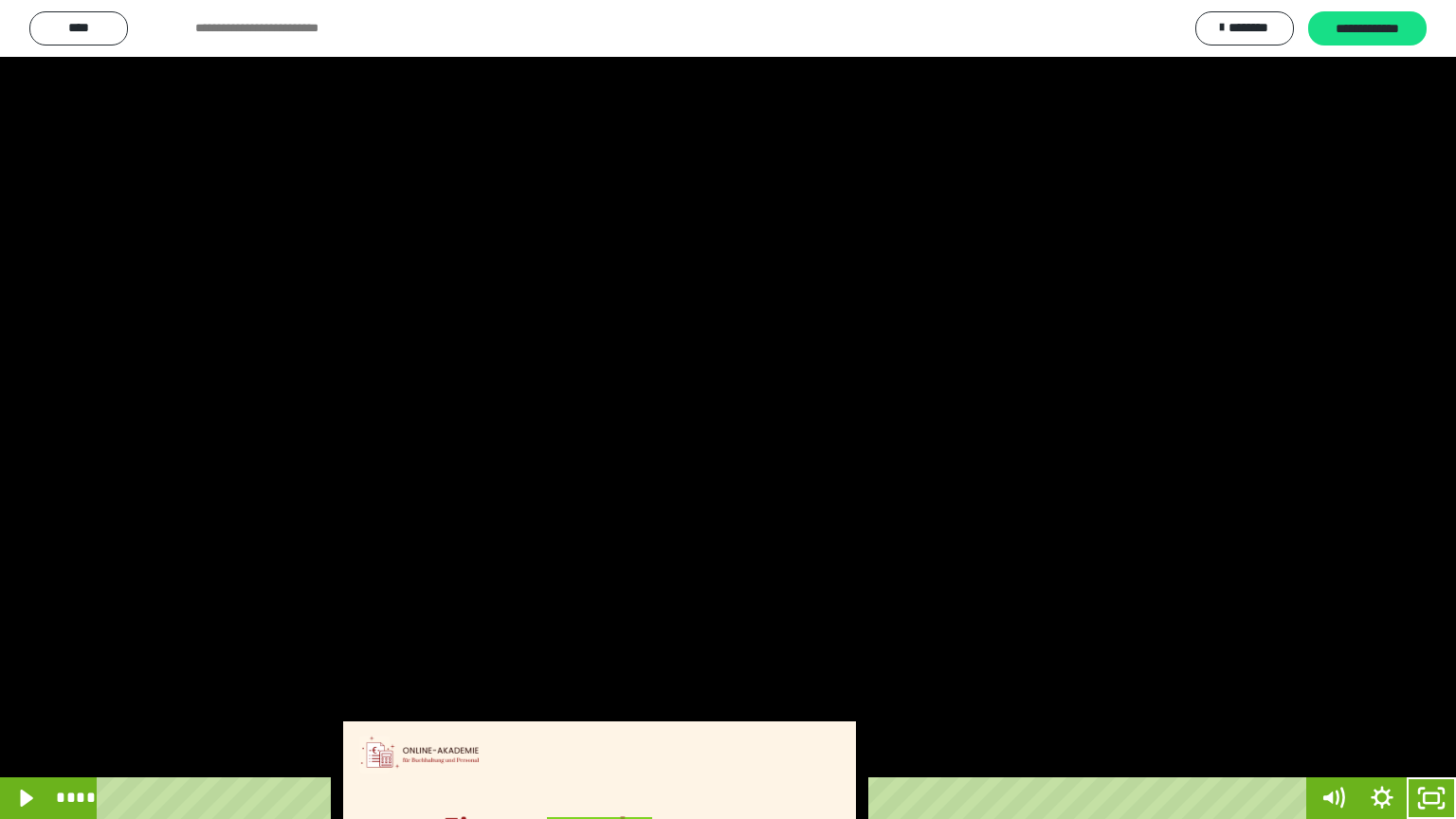 click at bounding box center (728, 410) 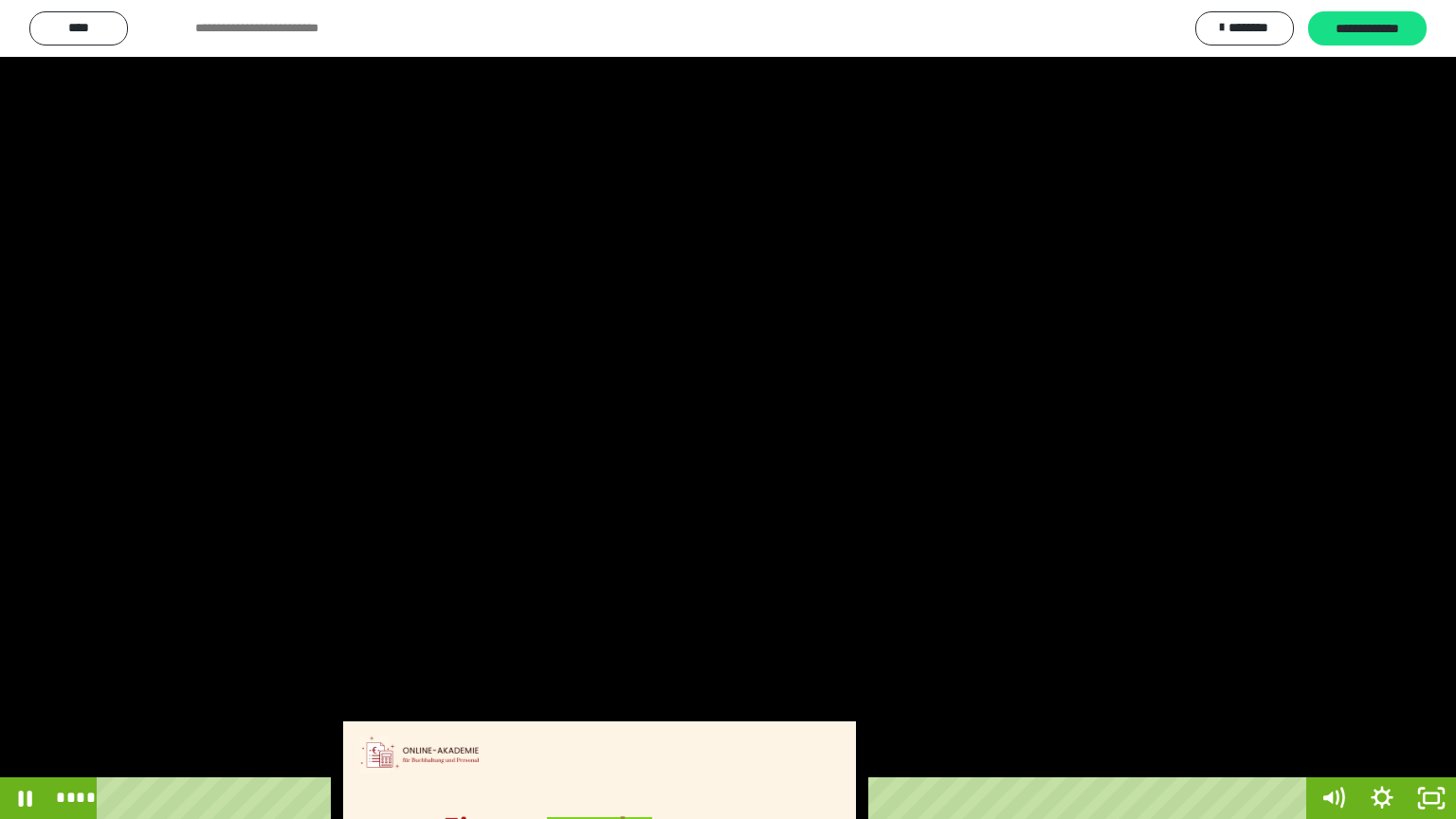drag, startPoint x: 996, startPoint y: 428, endPoint x: 1153, endPoint y: 523, distance: 183.50477 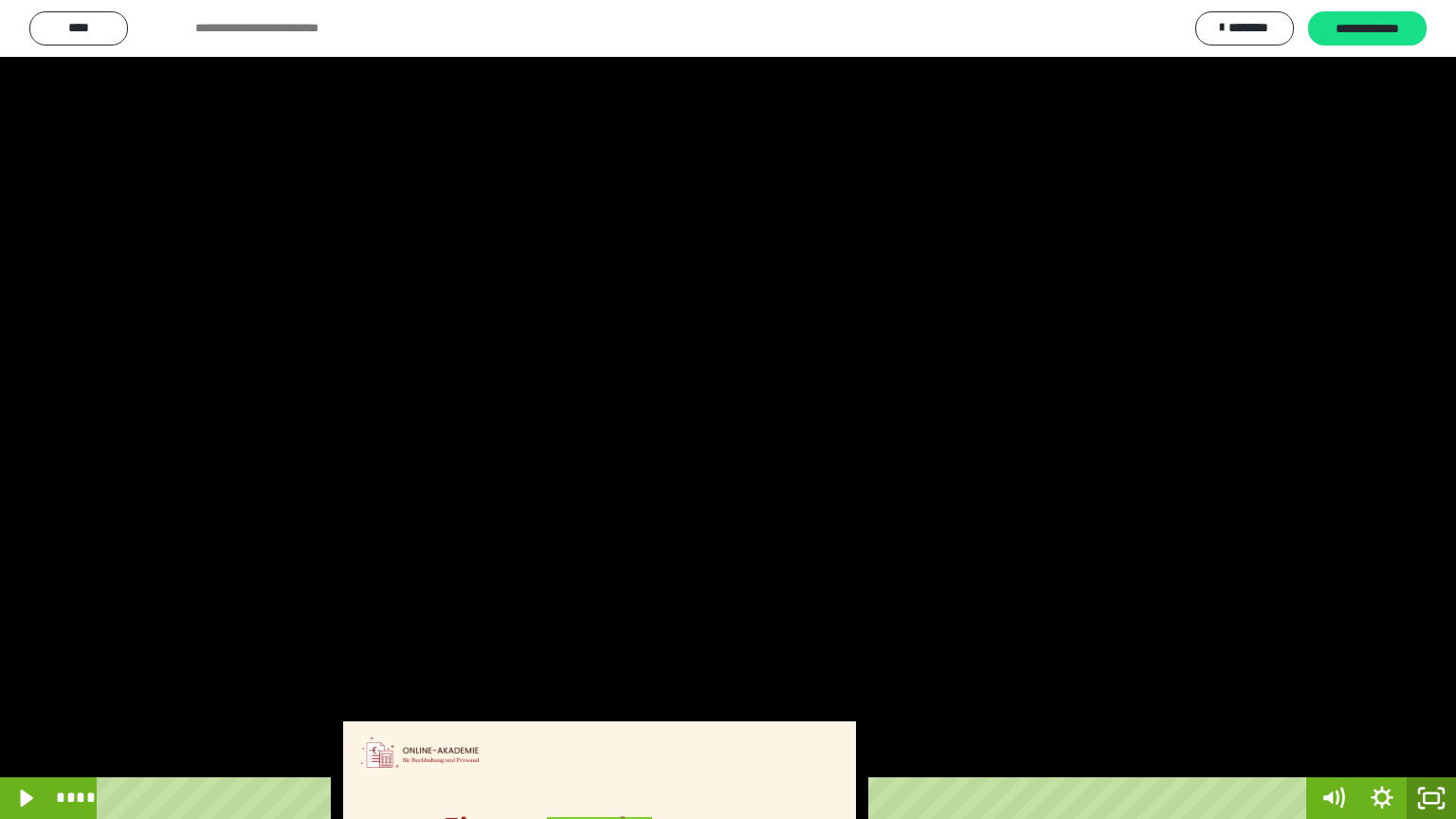 click 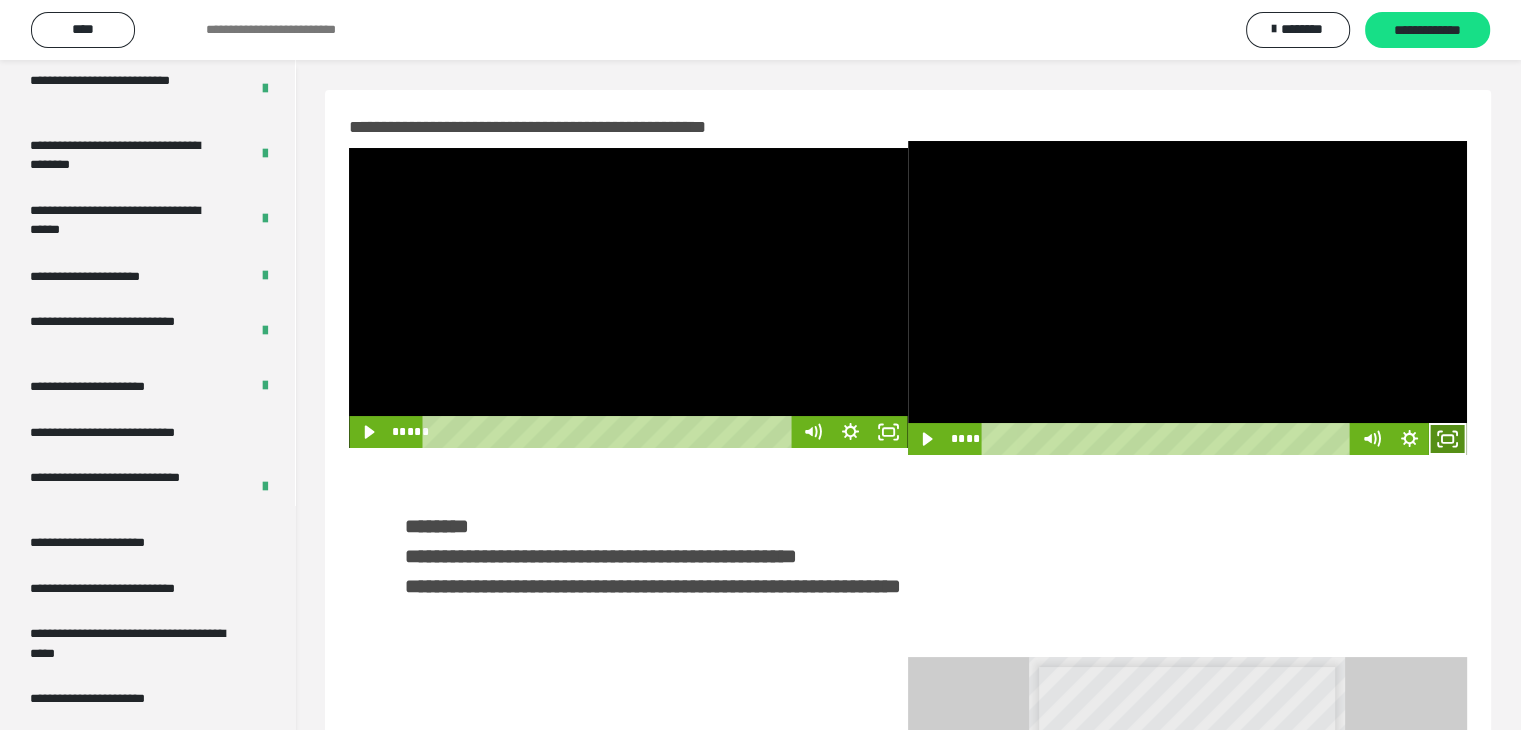 click 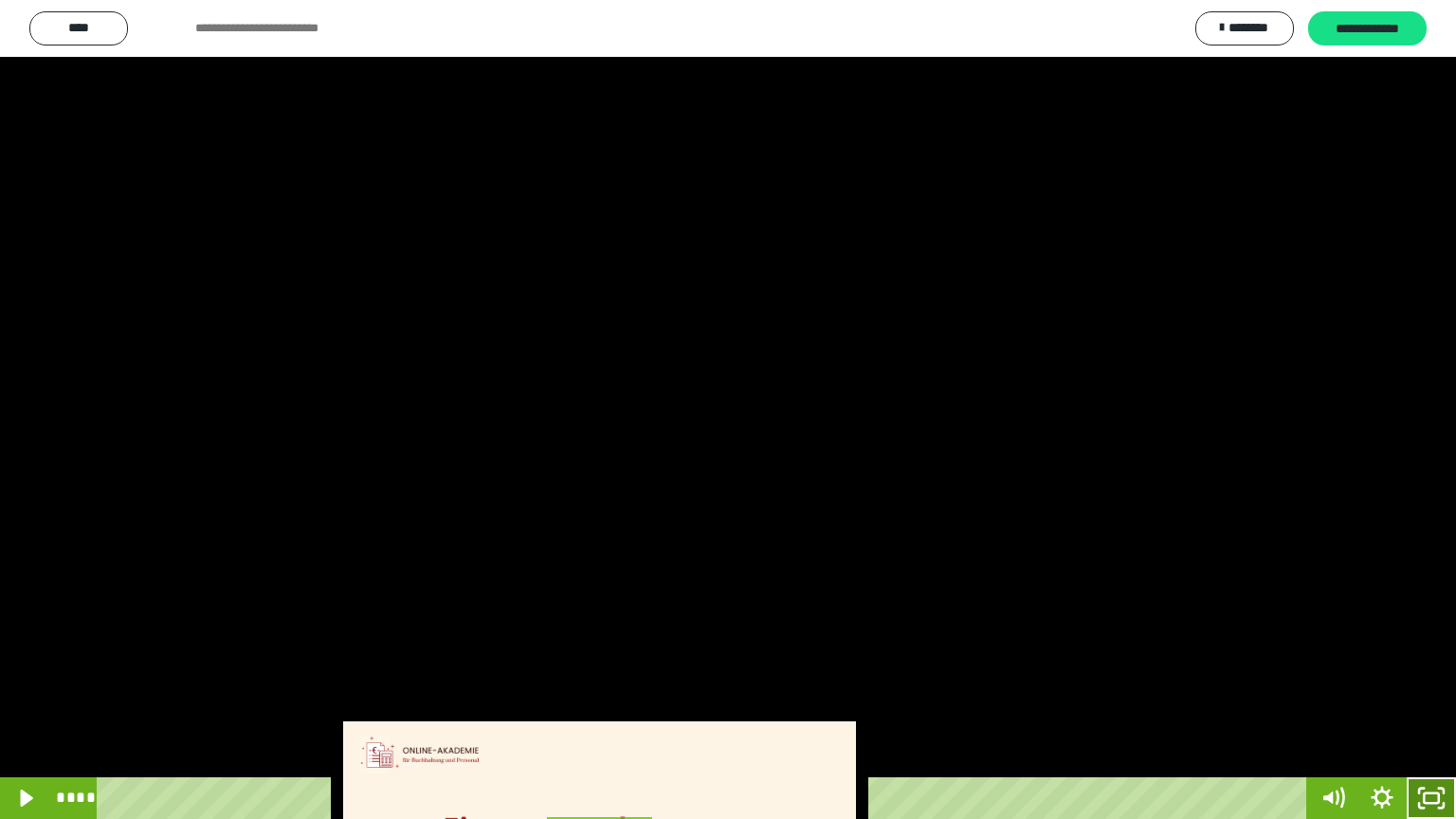 click 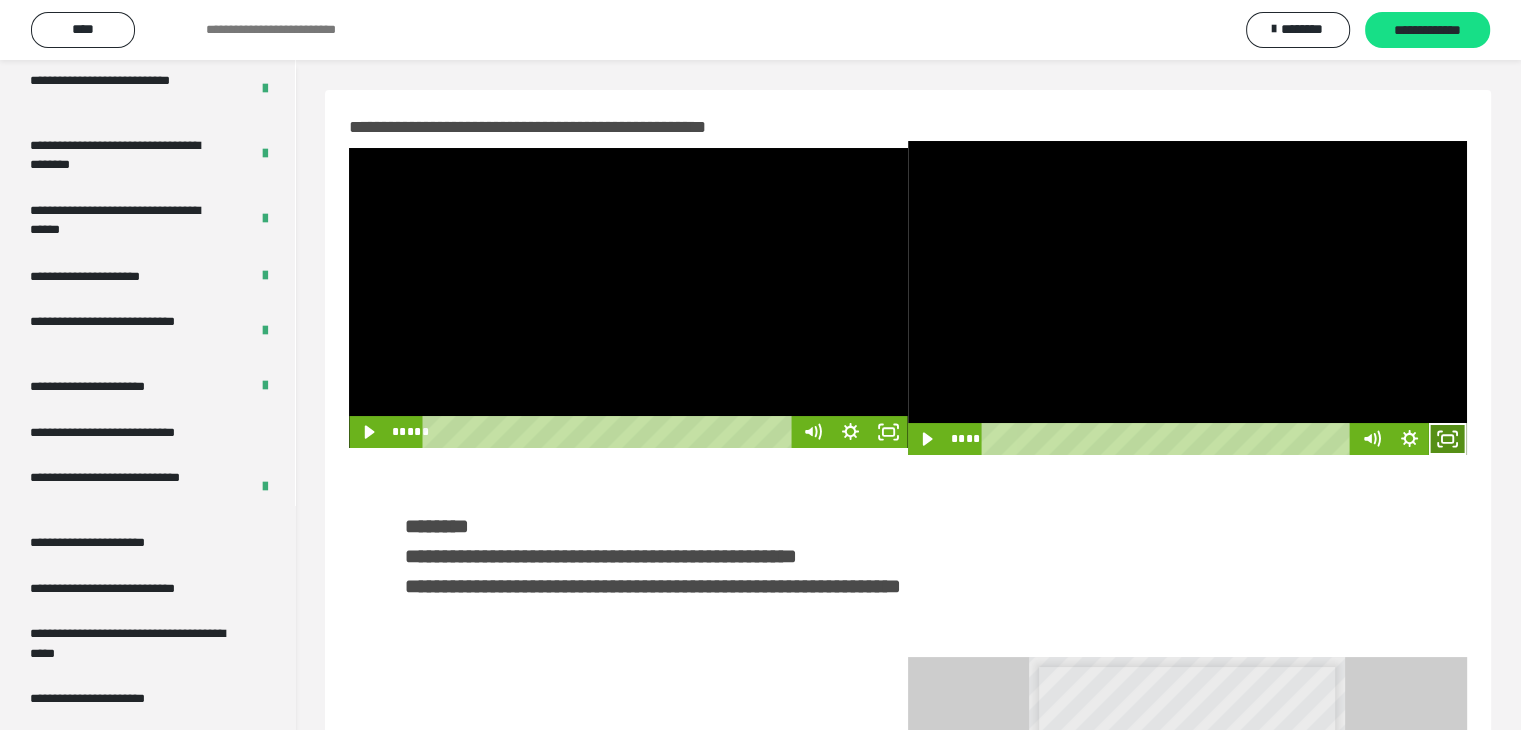 click 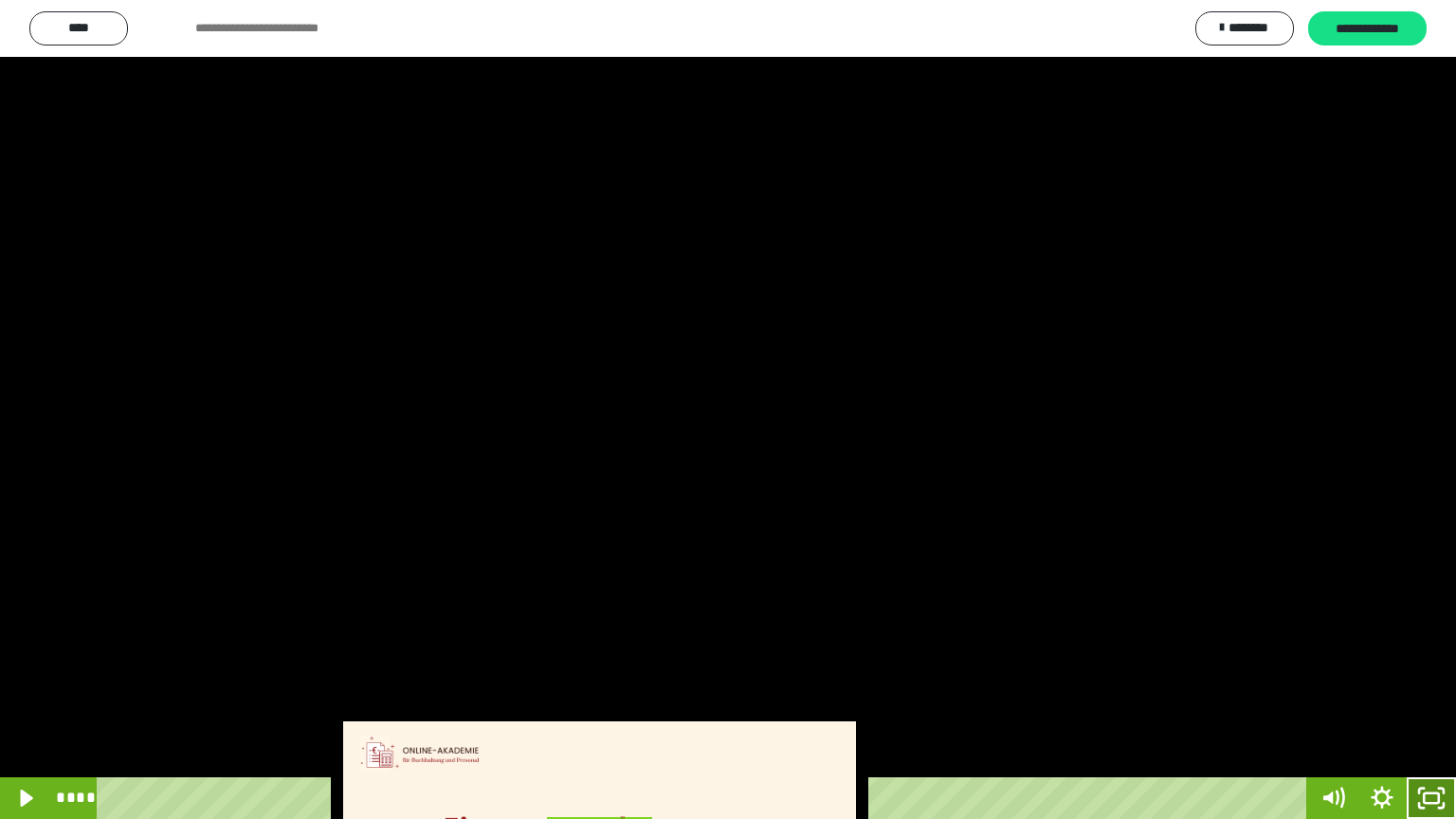 drag, startPoint x: 1430, startPoint y: 792, endPoint x: 1413, endPoint y: 660, distance: 133.09019 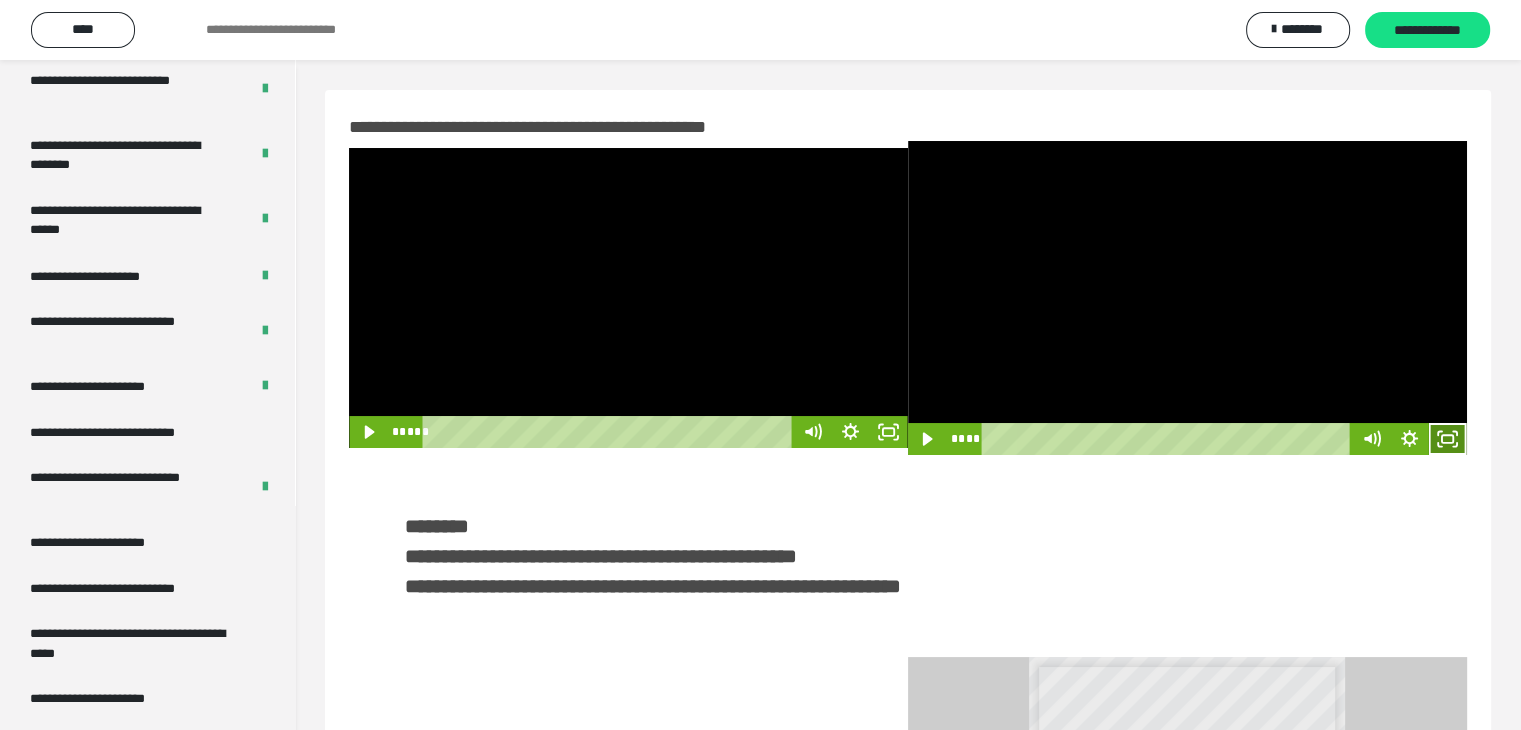 click 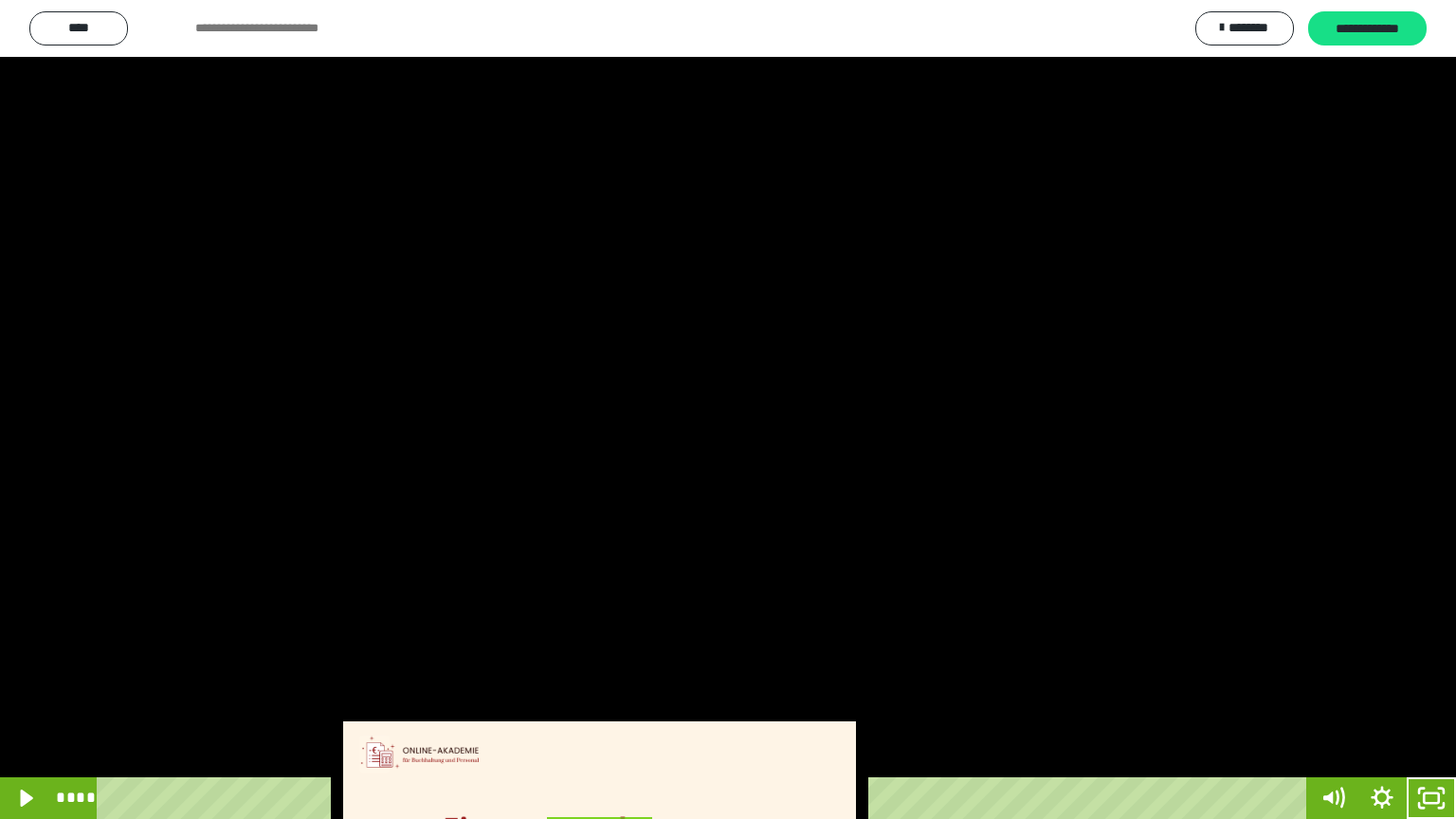 drag, startPoint x: 820, startPoint y: 448, endPoint x: 851, endPoint y: 475, distance: 41.10961 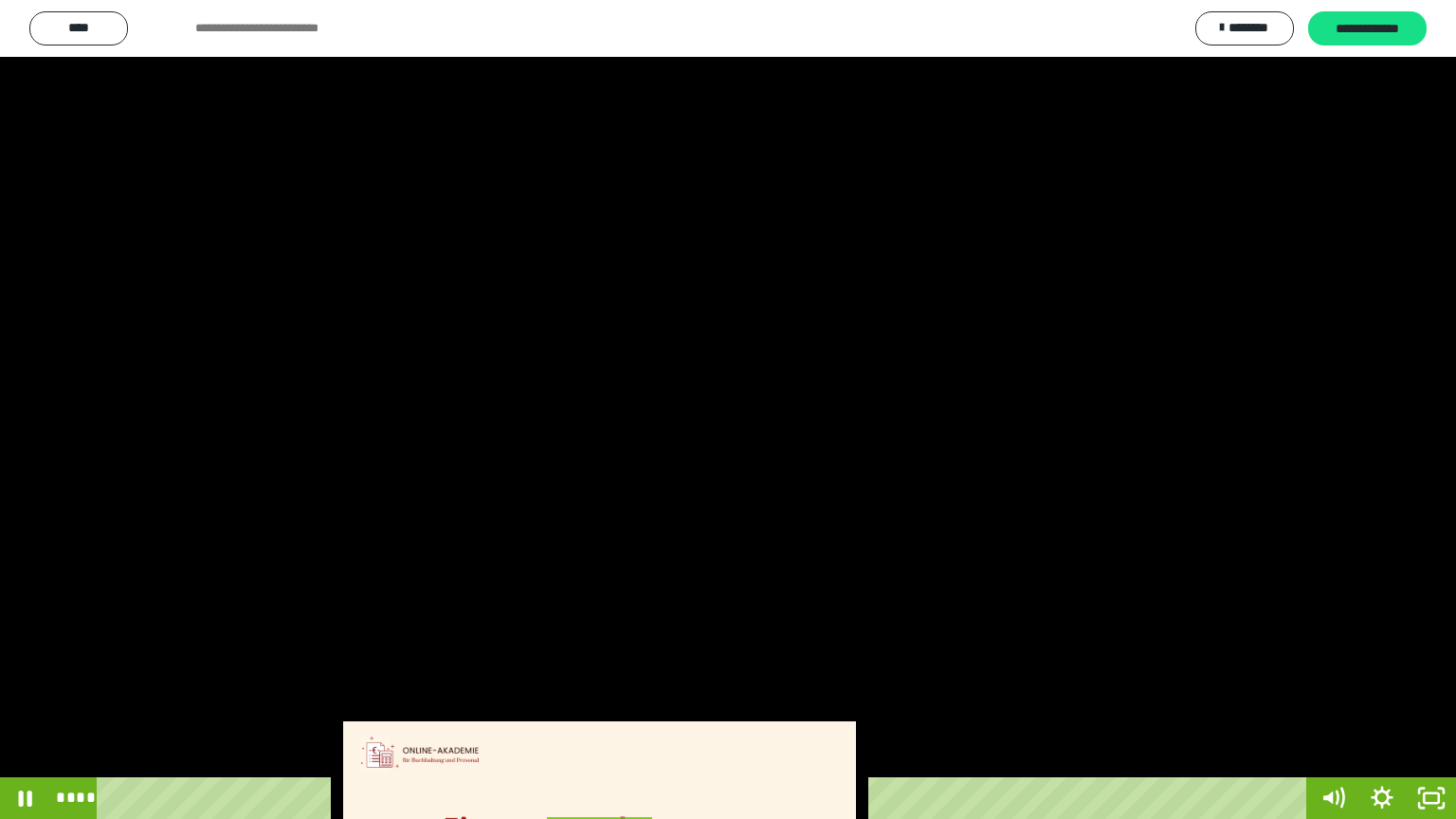 click at bounding box center (728, 410) 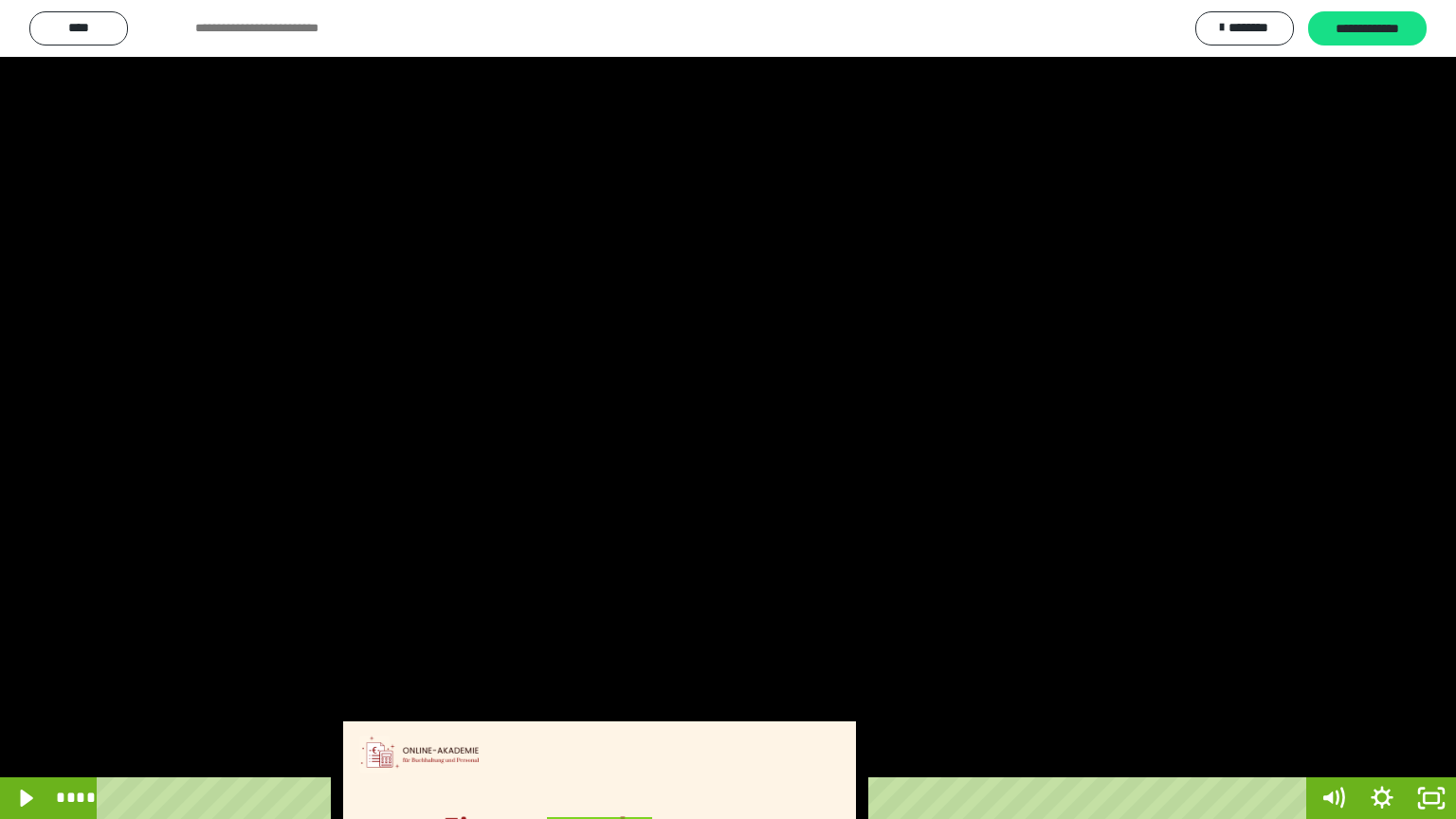drag, startPoint x: 1427, startPoint y: 800, endPoint x: 1432, endPoint y: 763, distance: 37.33631 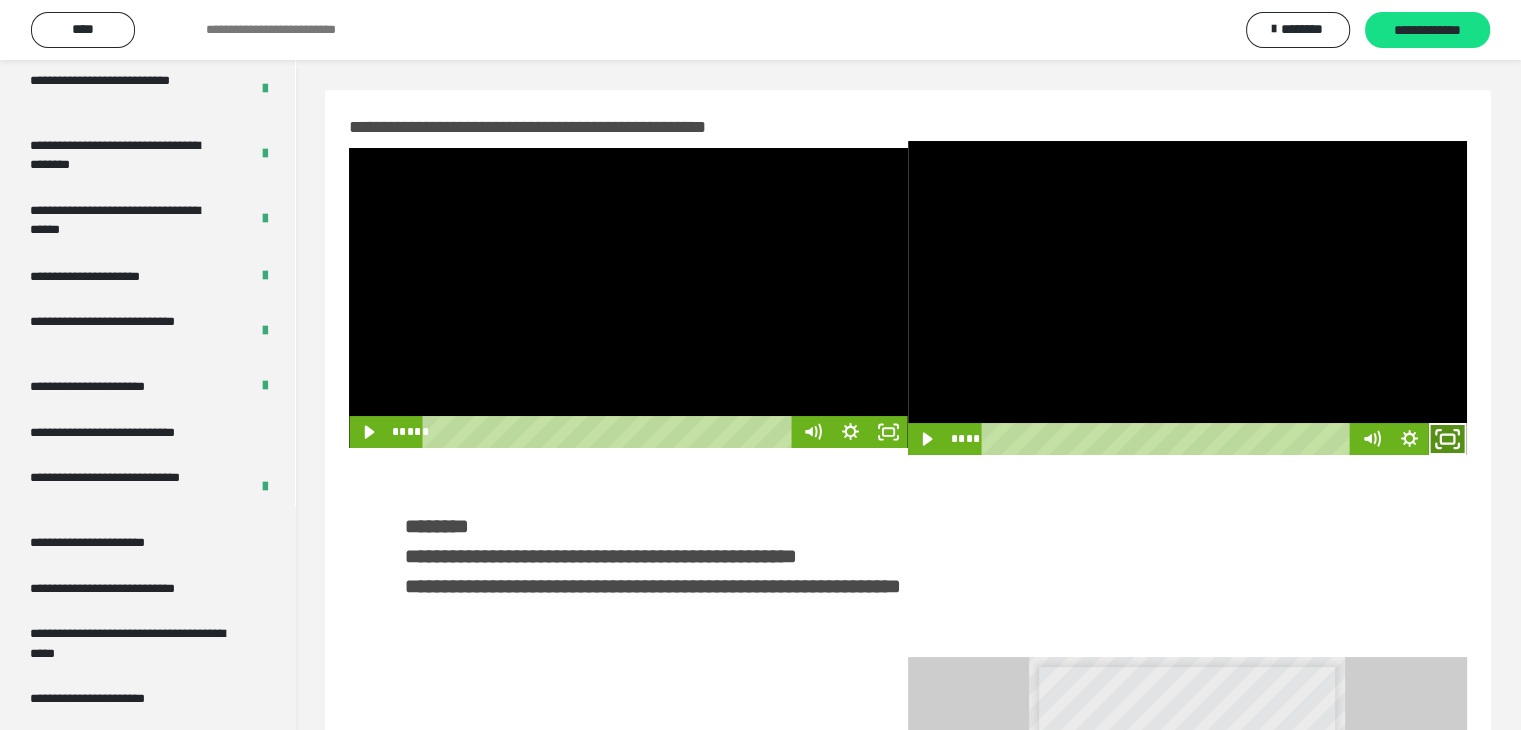 click 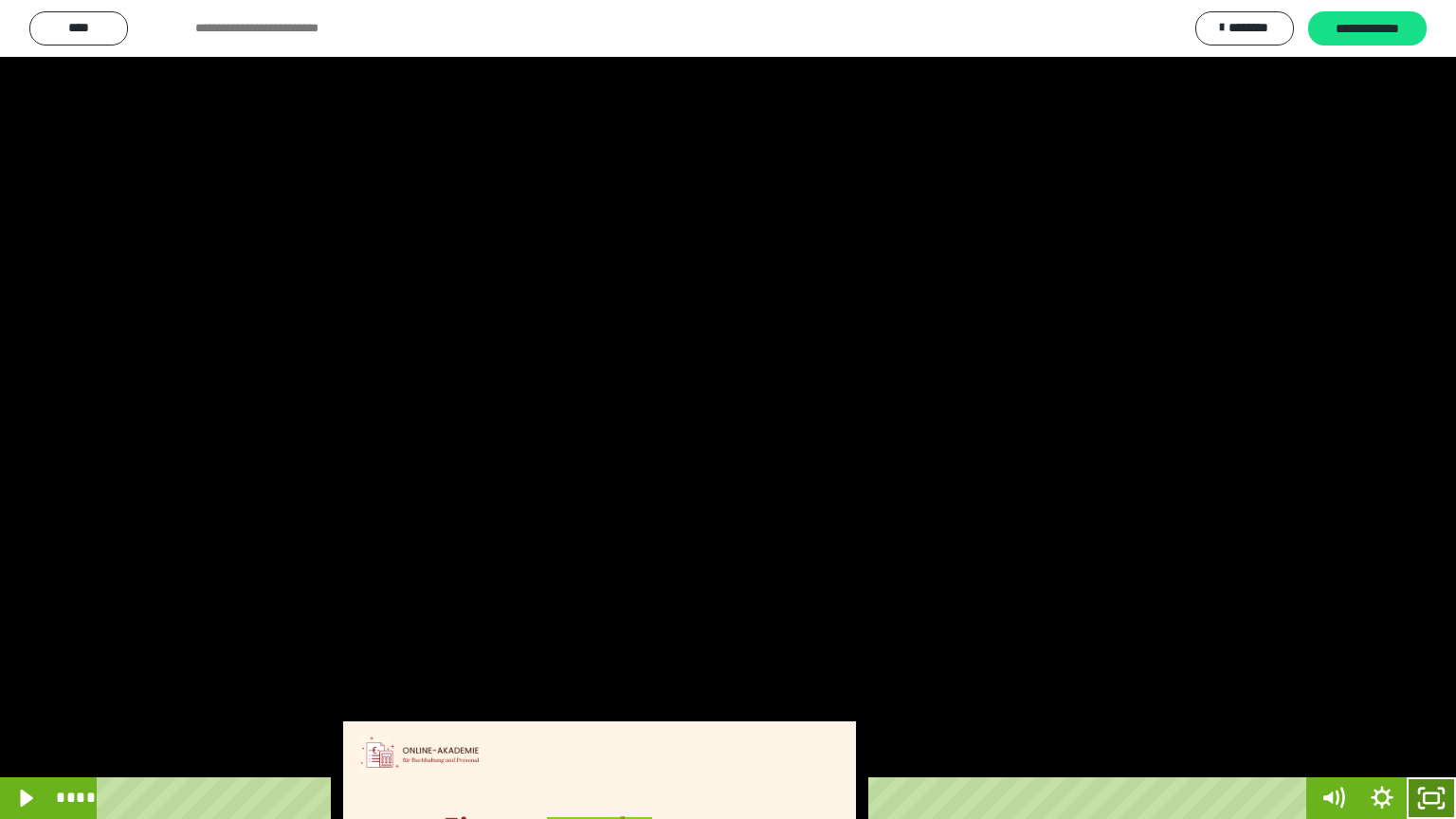 click 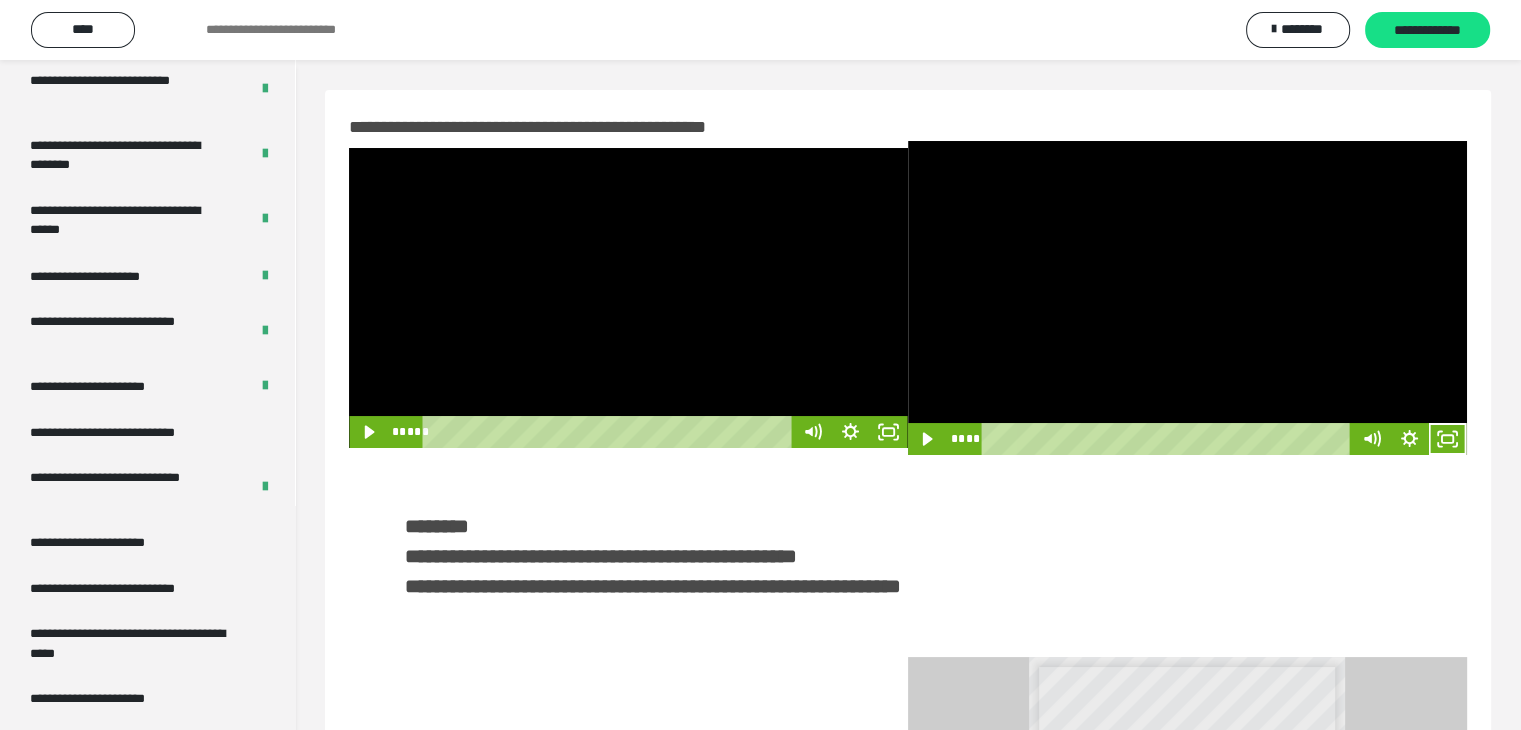 click at bounding box center [1187, 298] 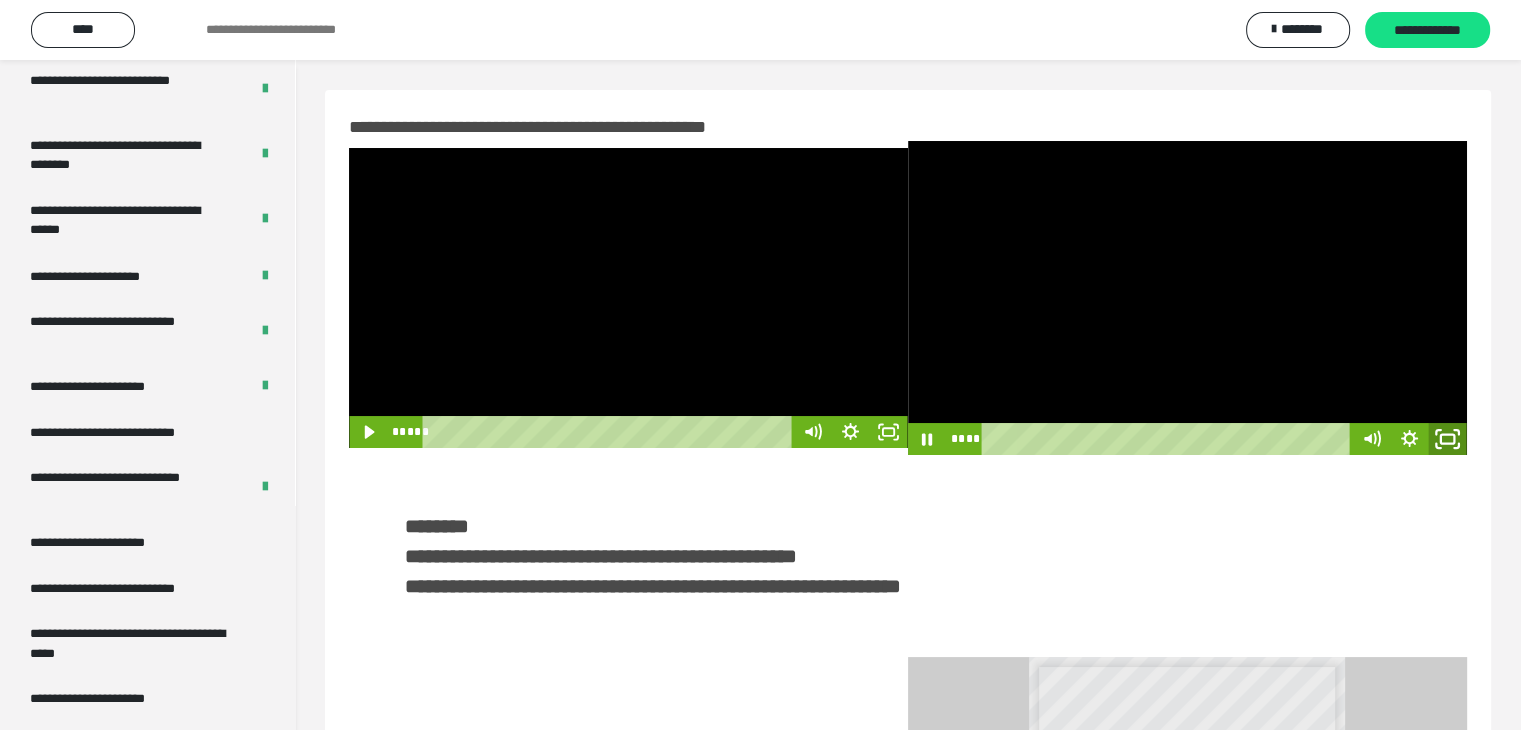 click 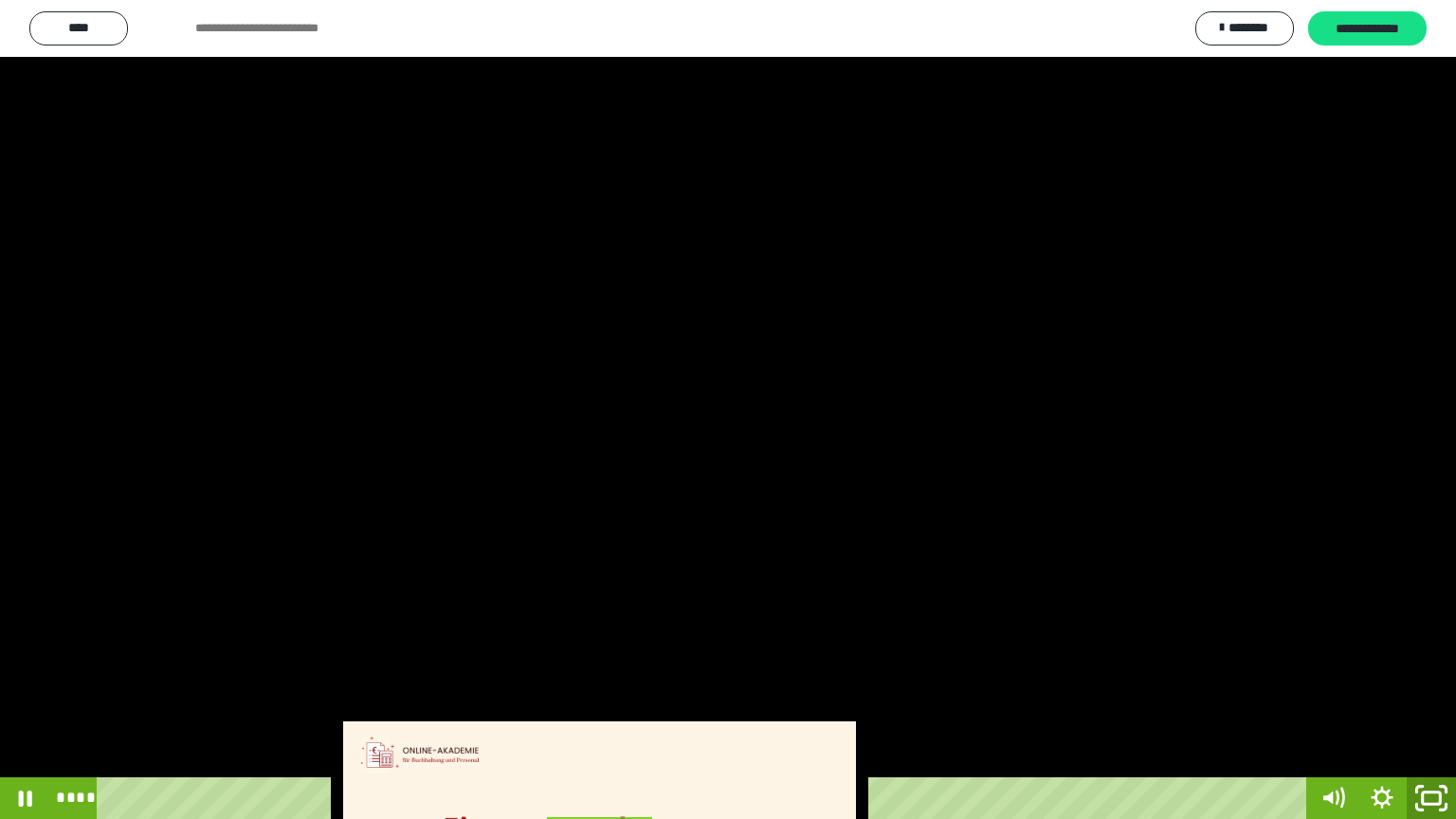 click 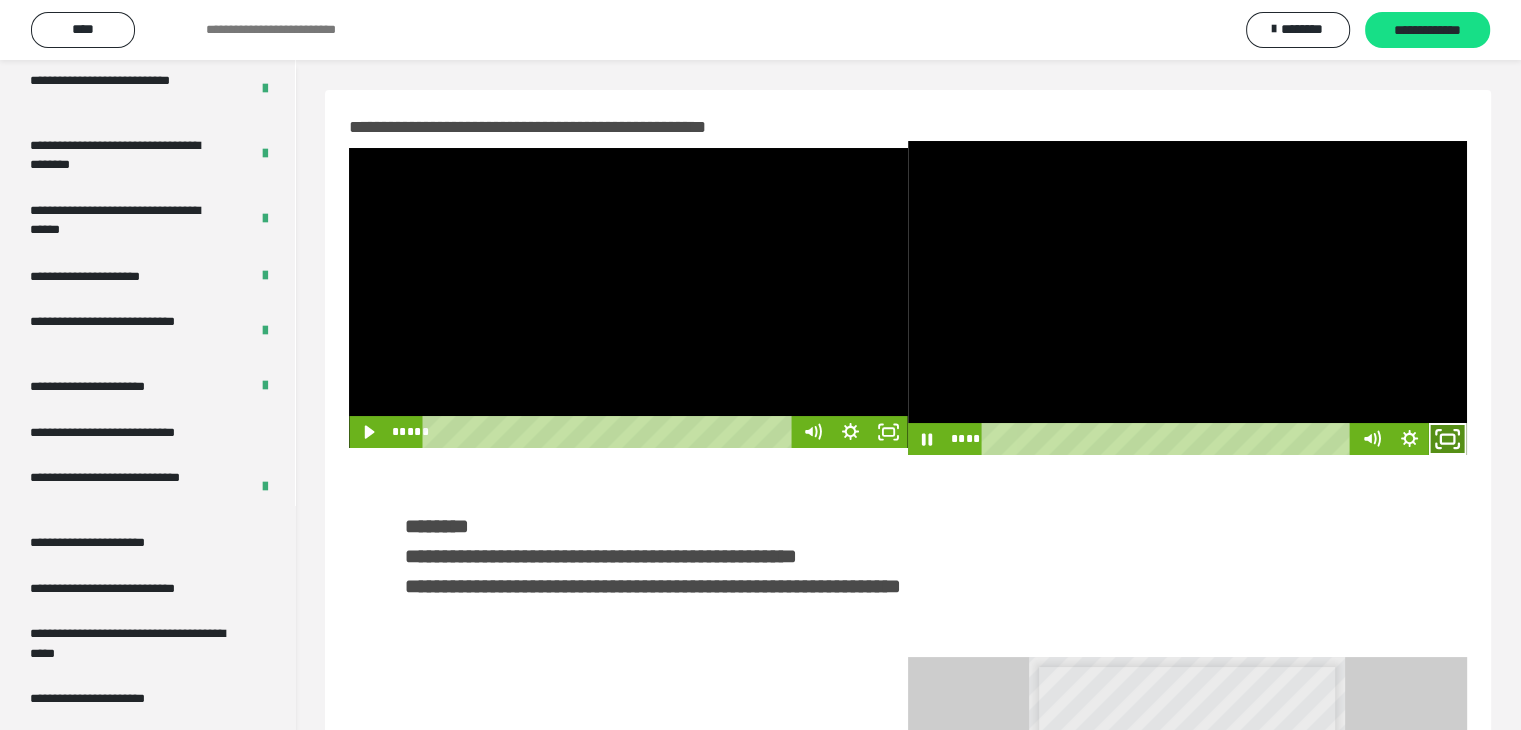 click 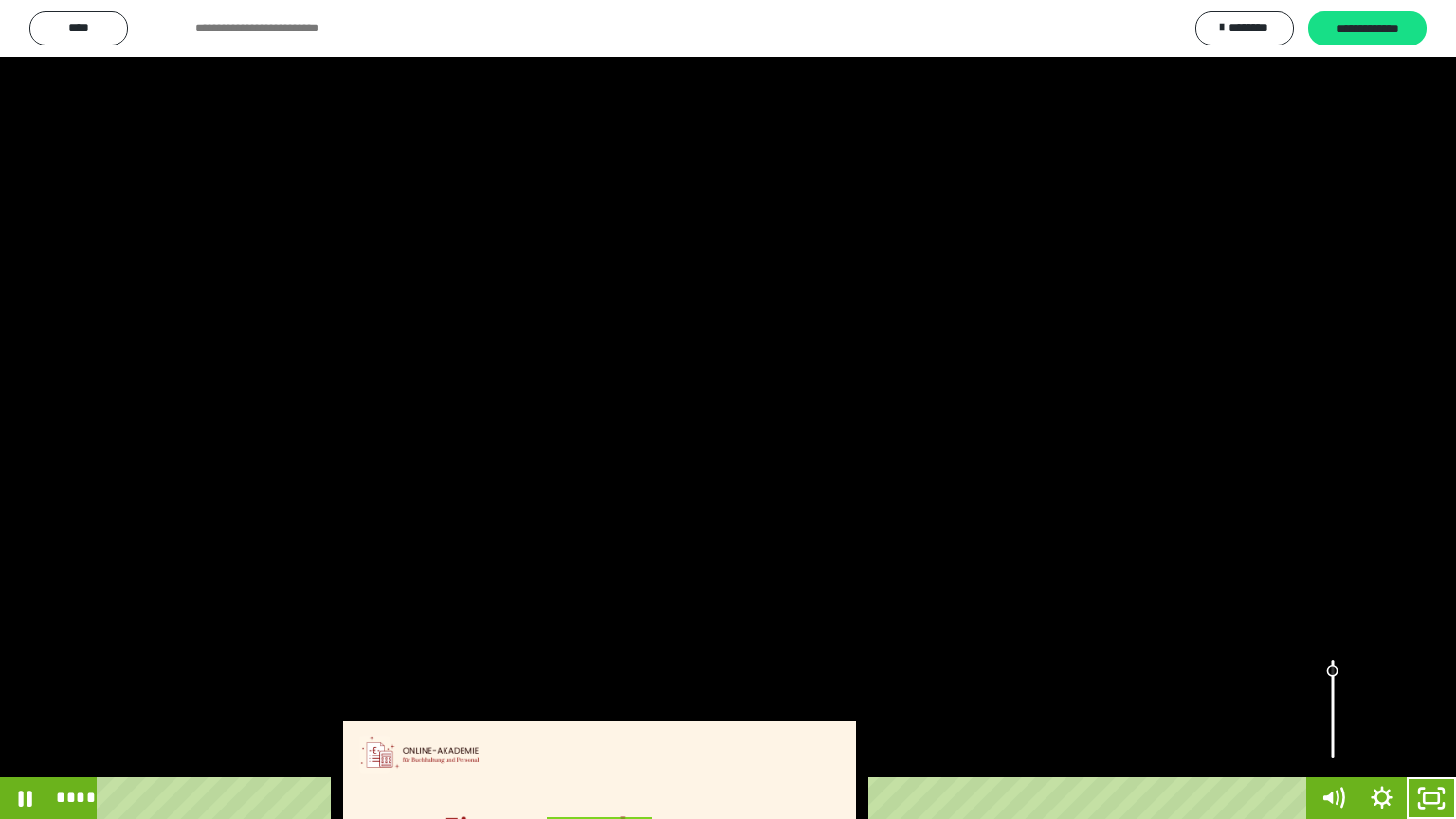 click at bounding box center [728, 410] 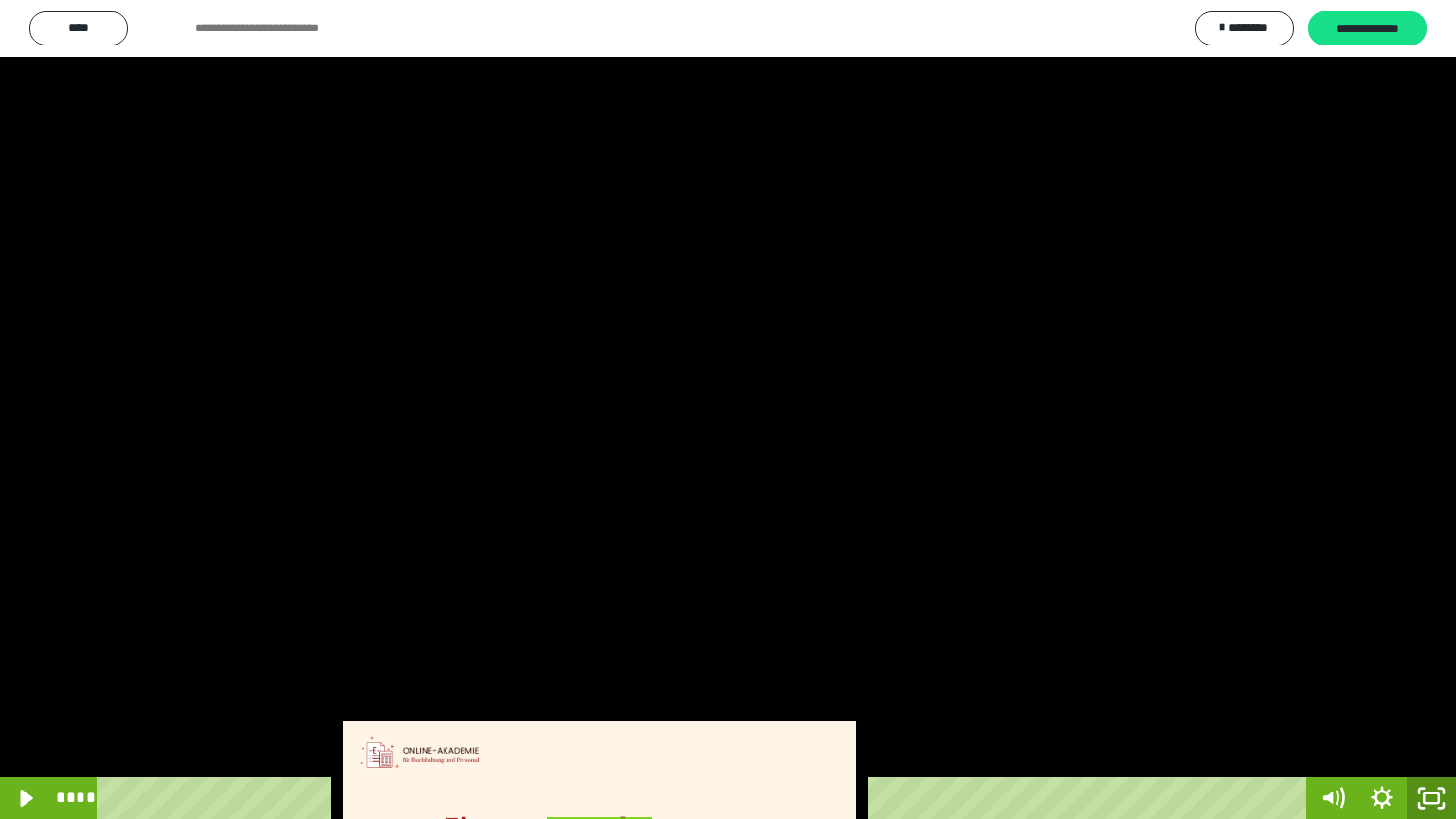 click 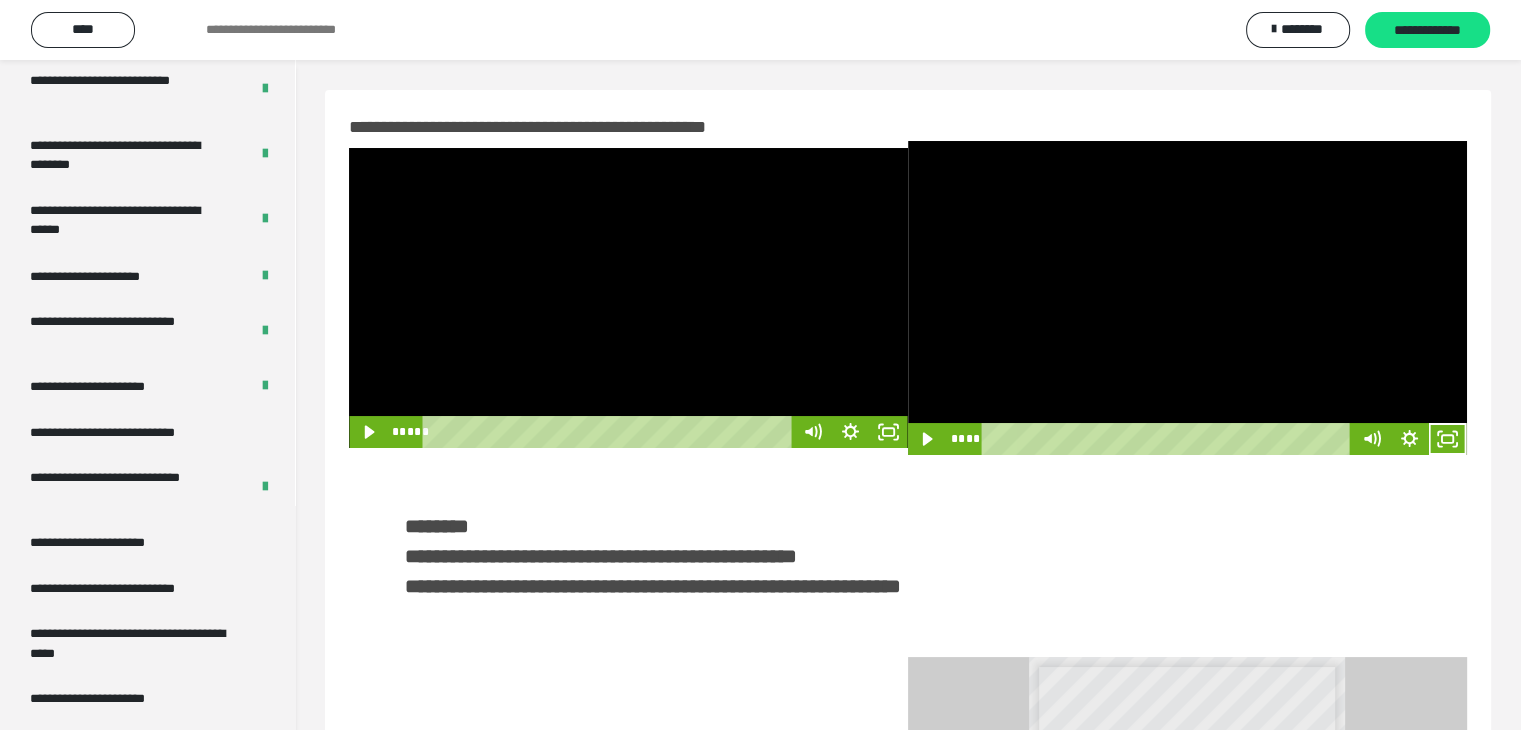 click at bounding box center (1187, 298) 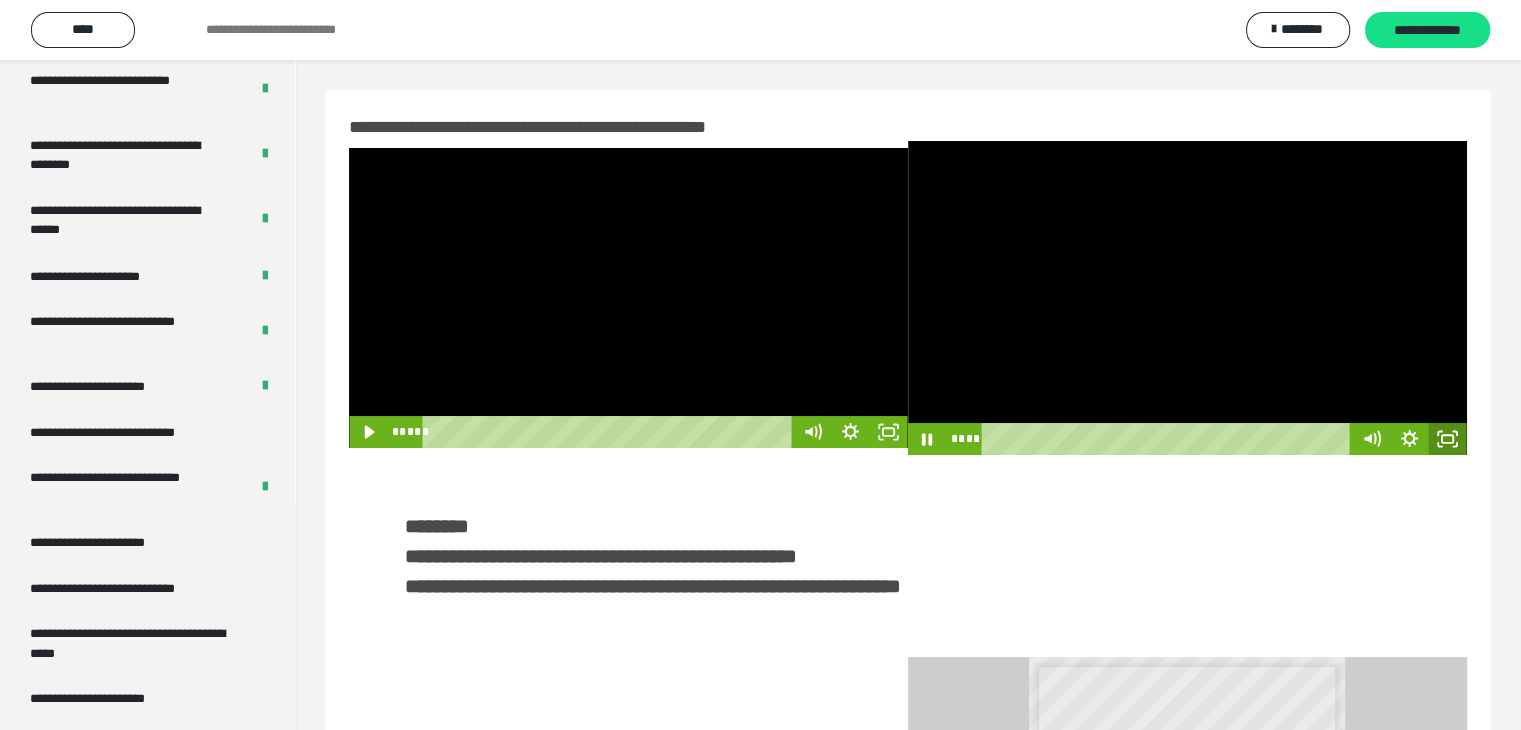 click 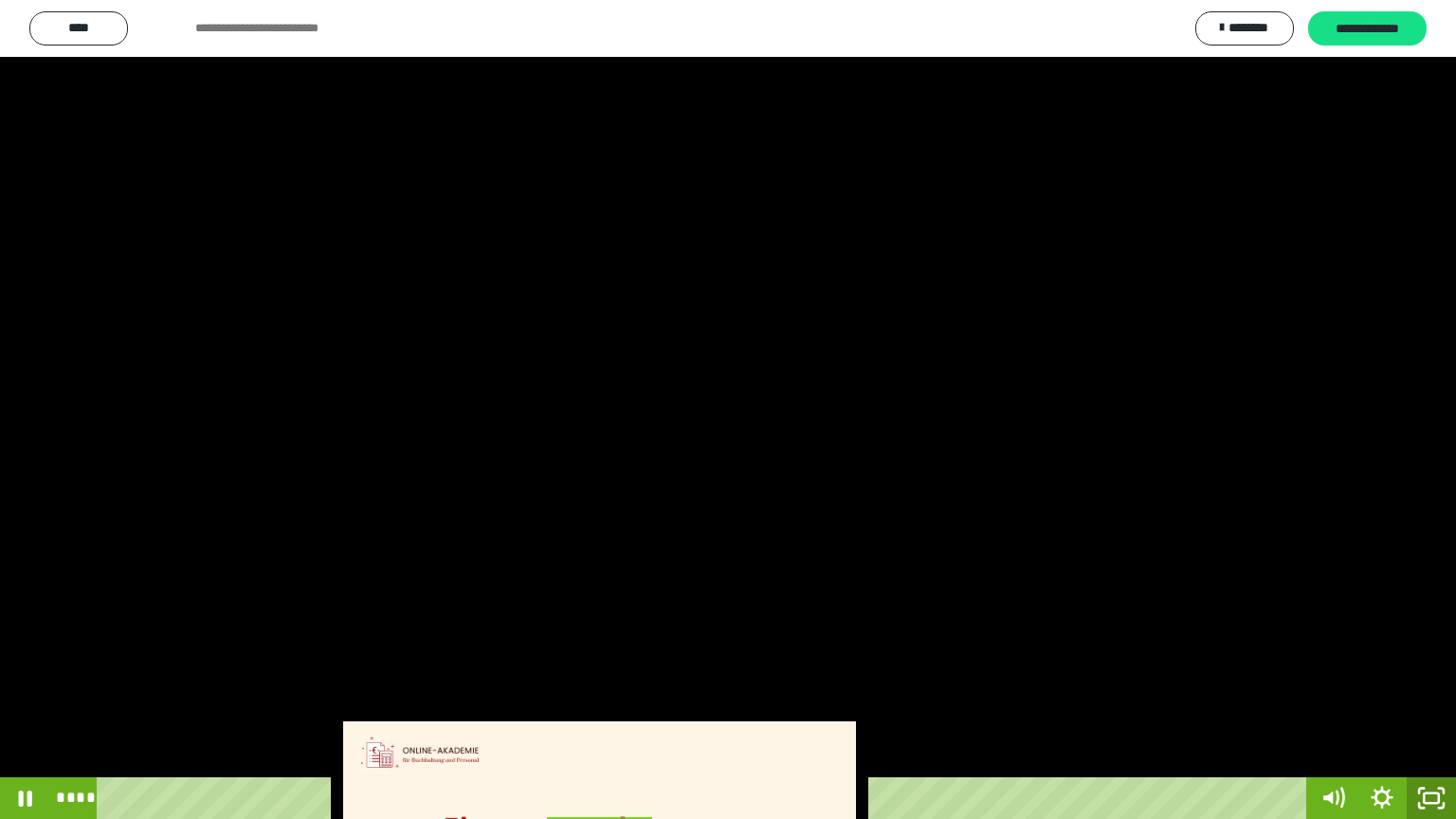 click 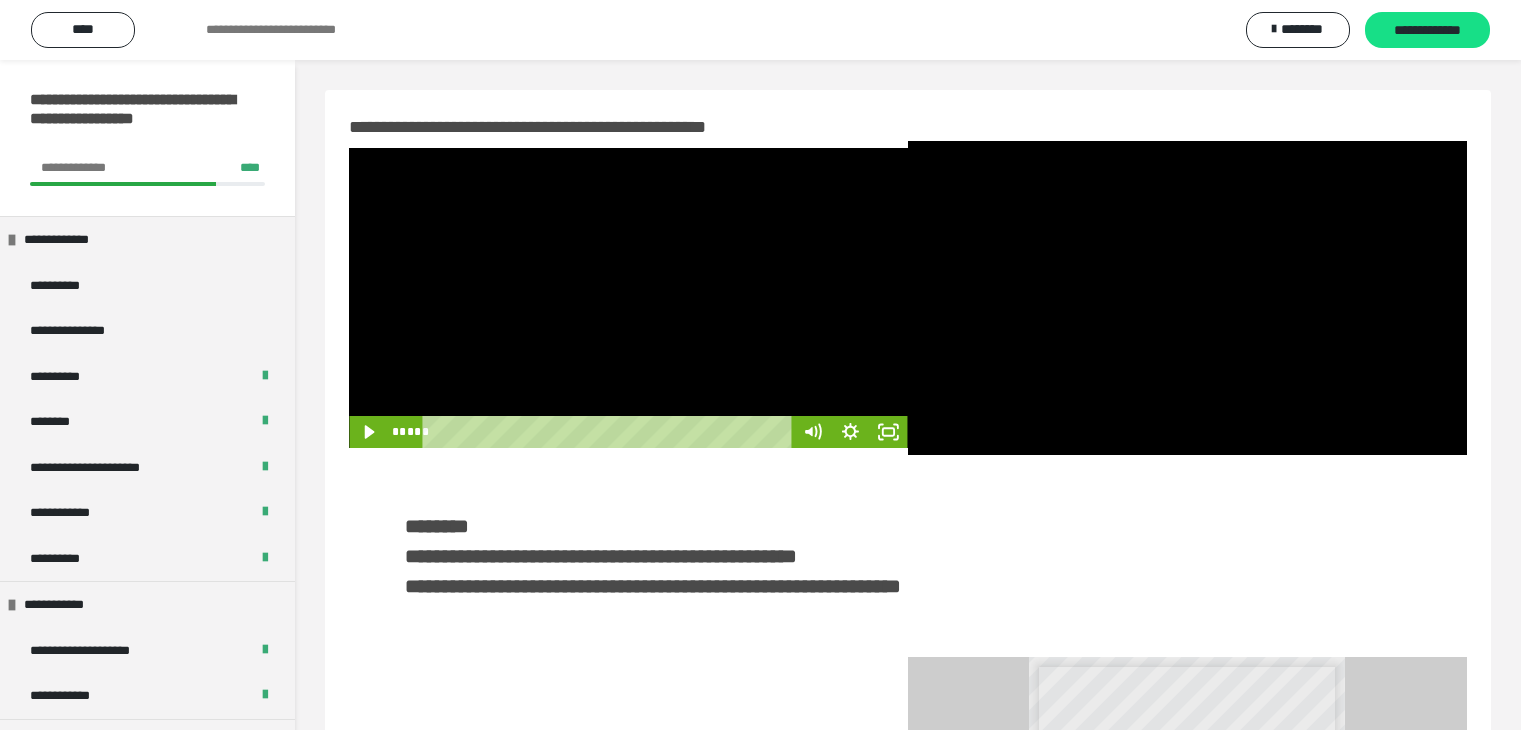 scroll, scrollTop: 0, scrollLeft: 0, axis: both 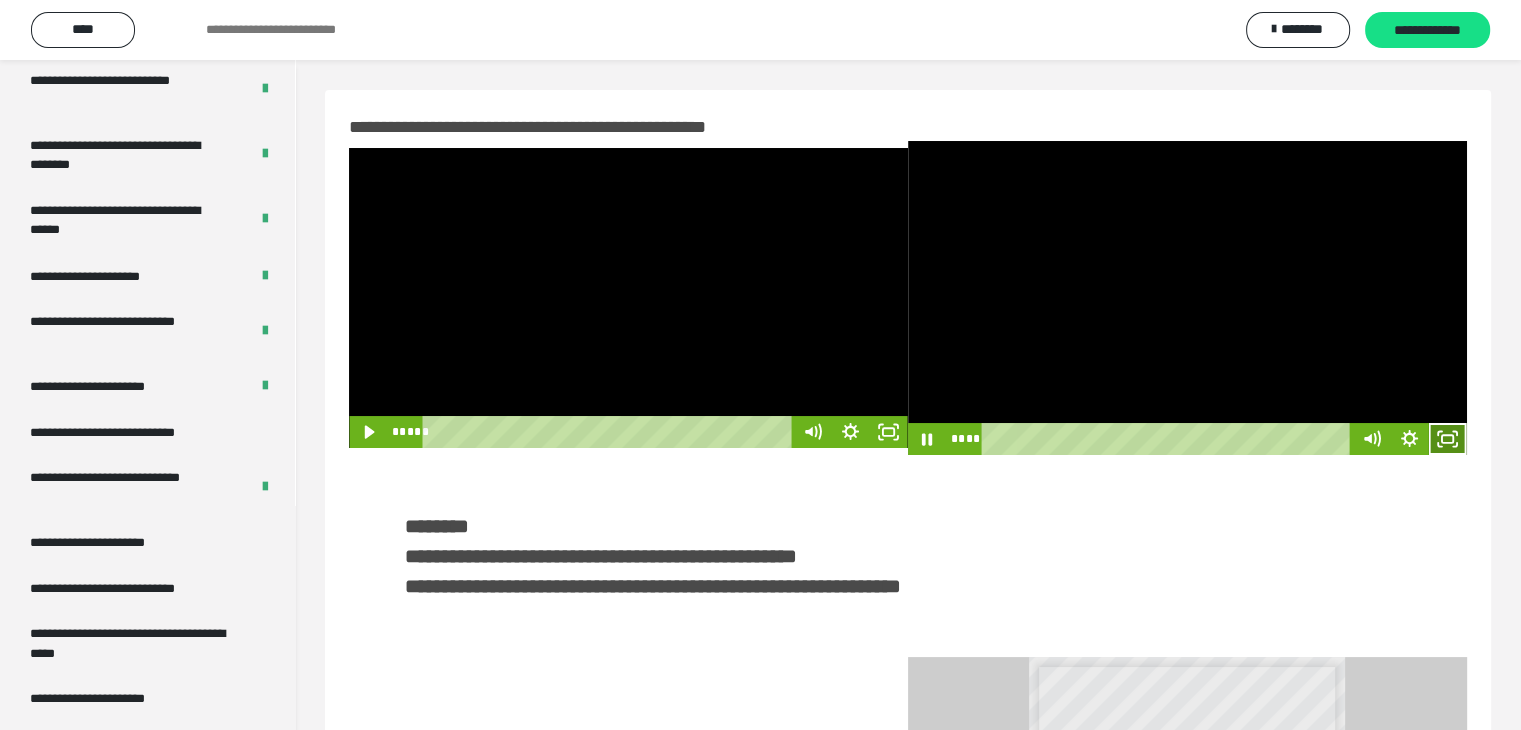 click 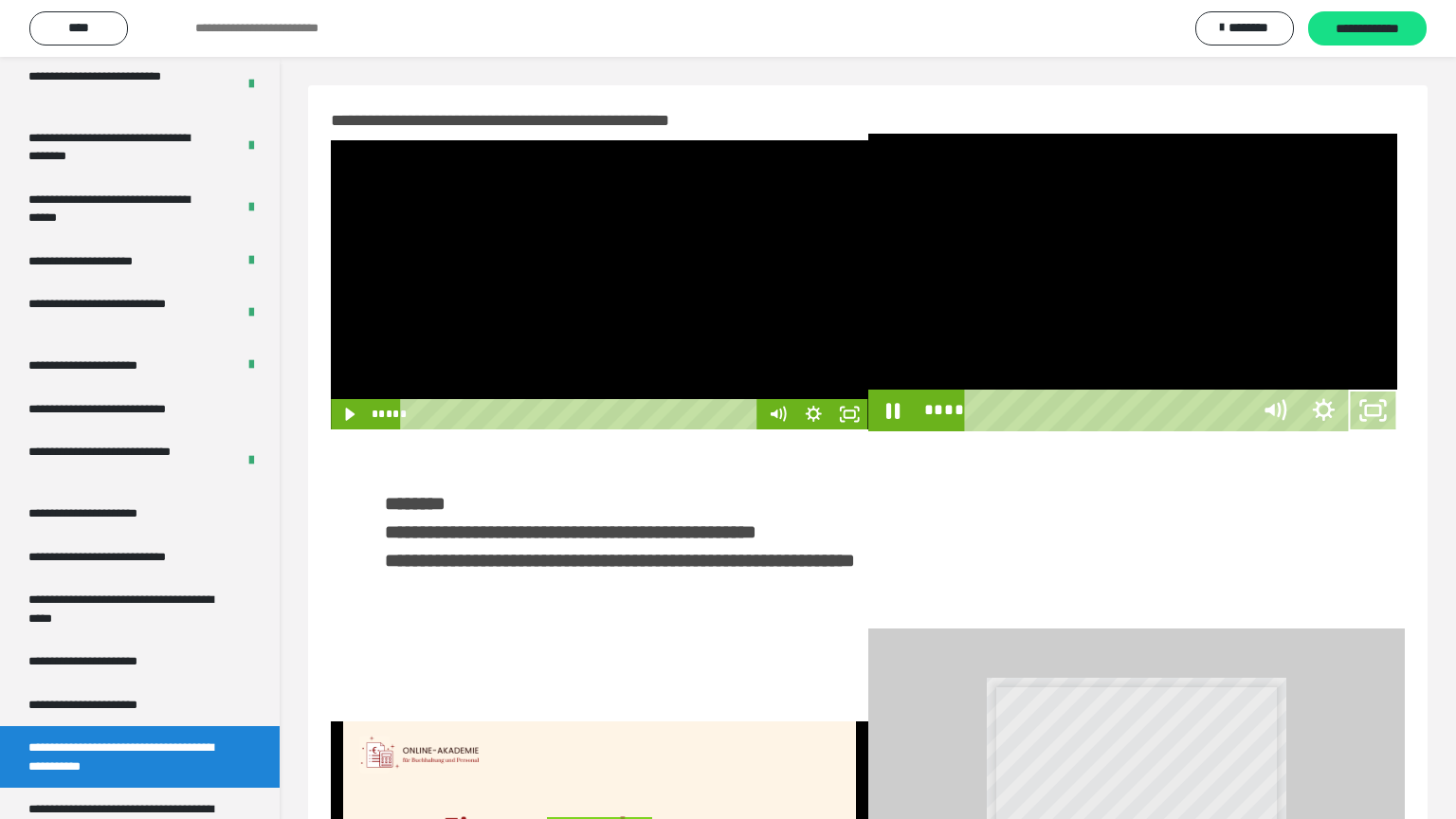 type 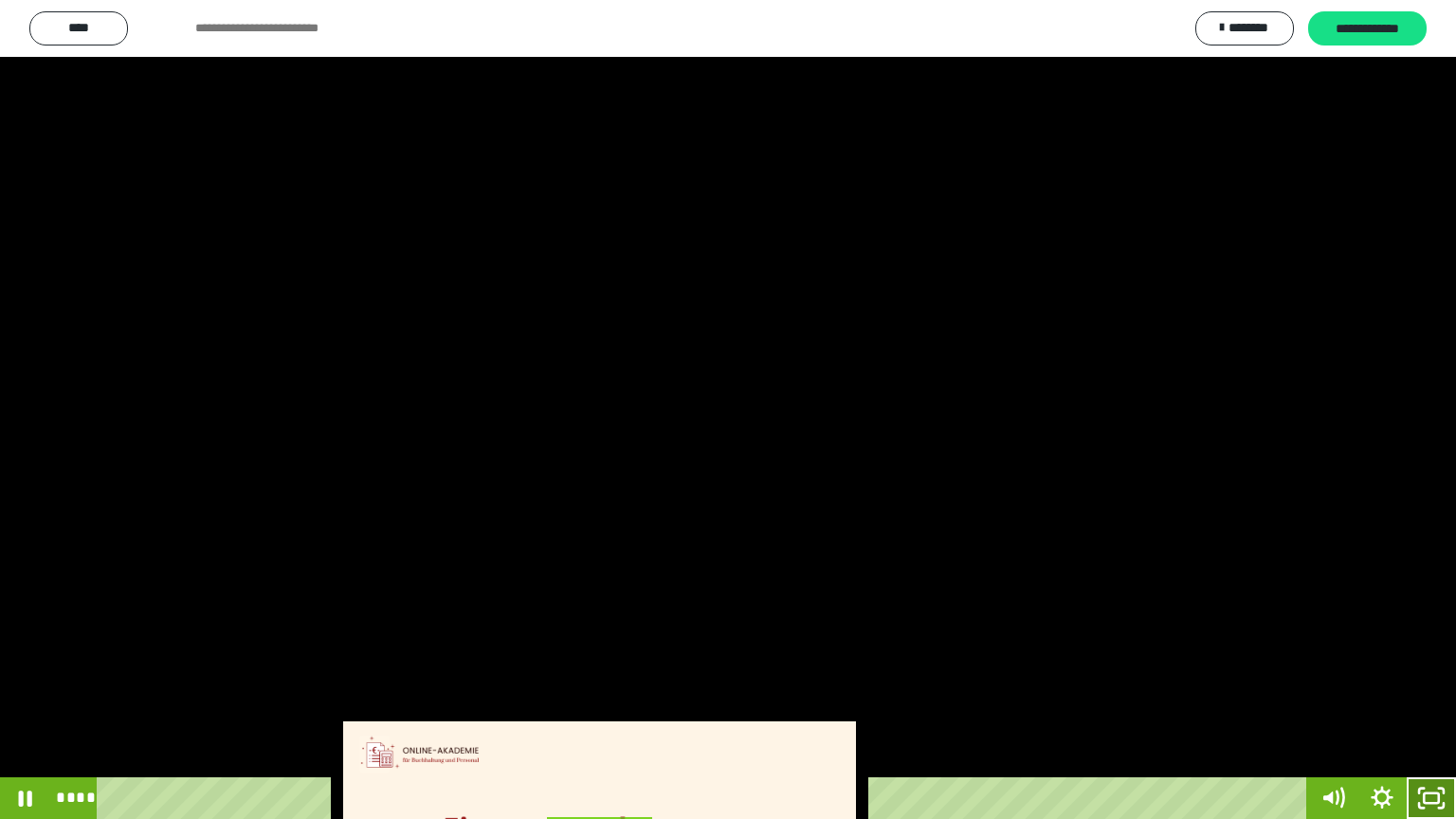 click 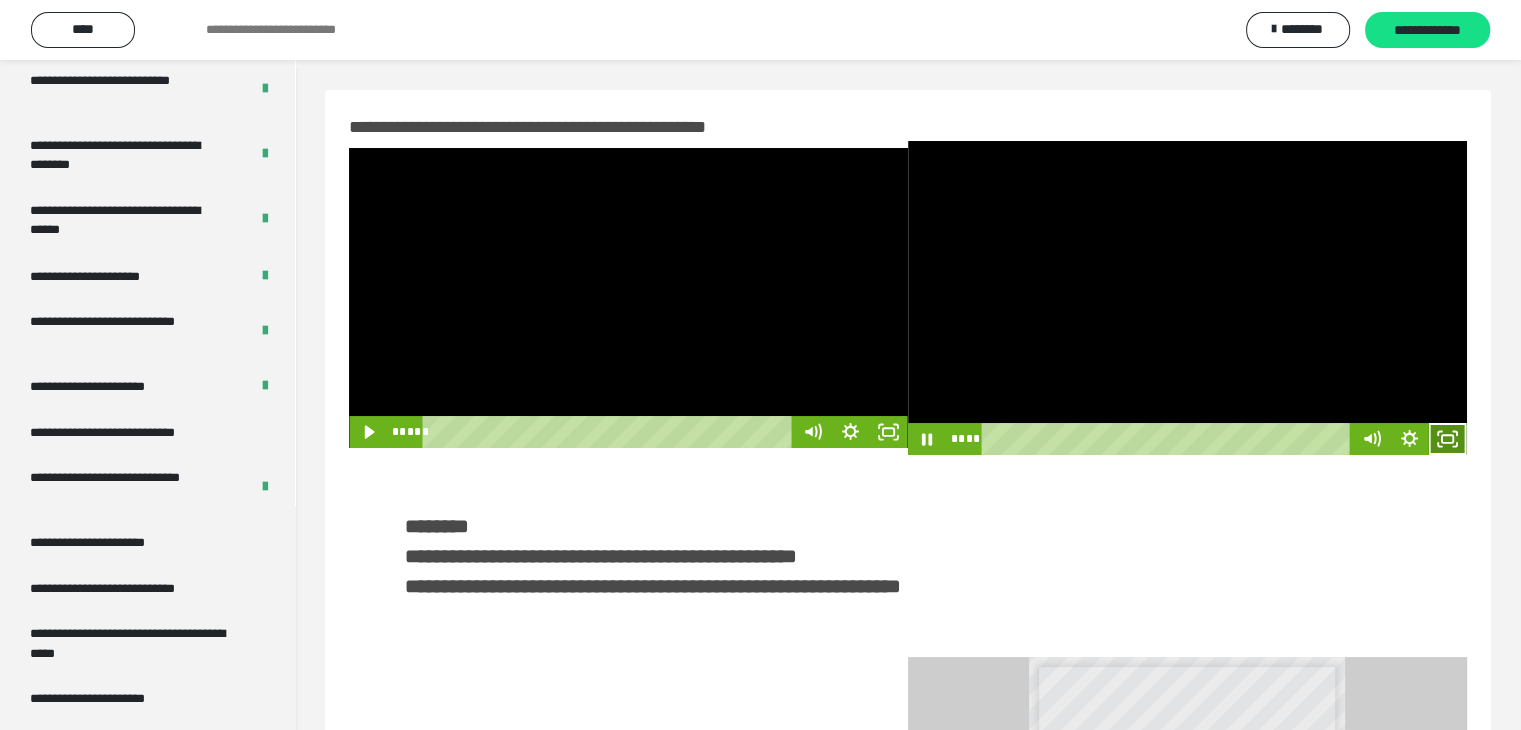 click 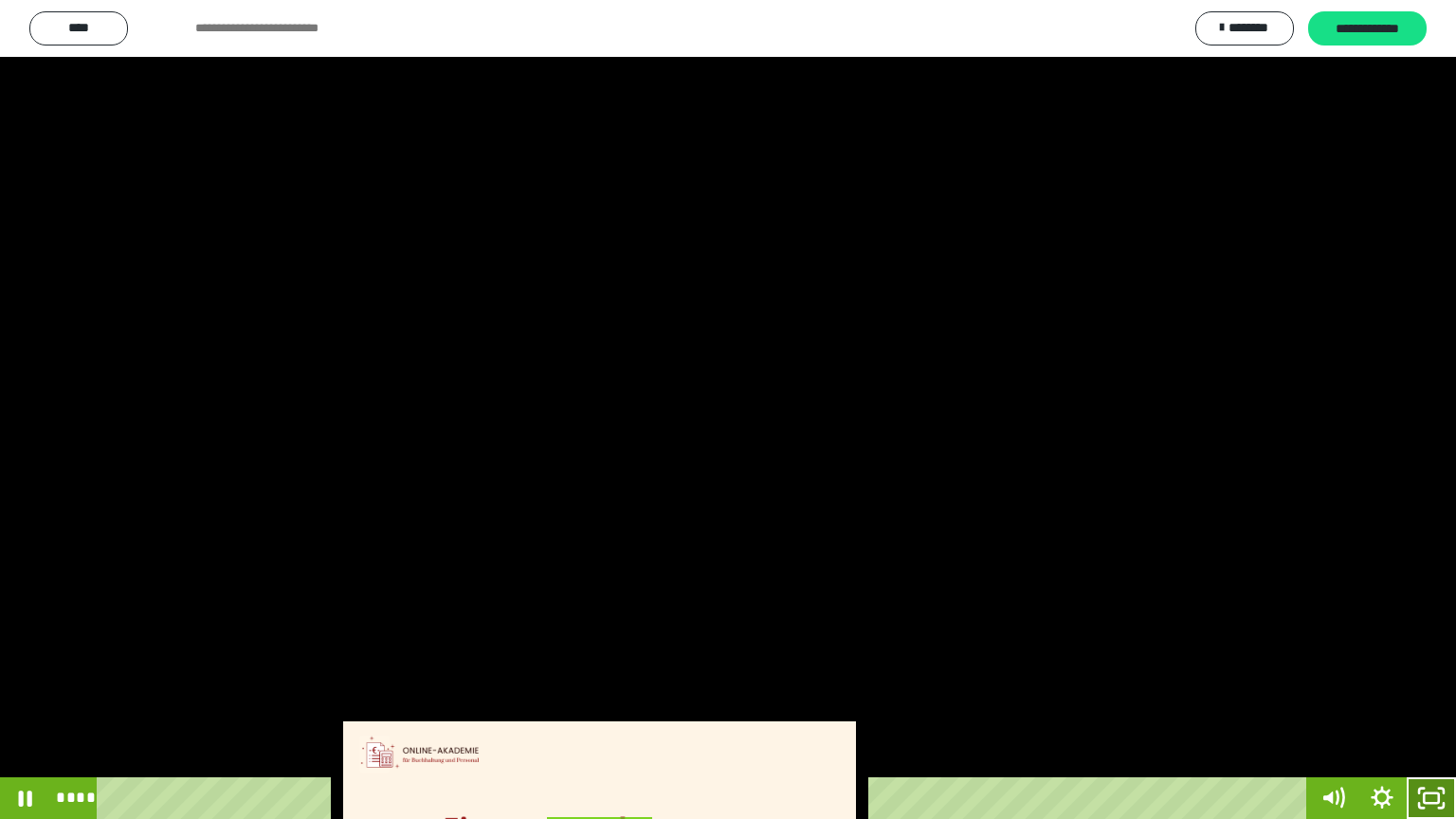 click 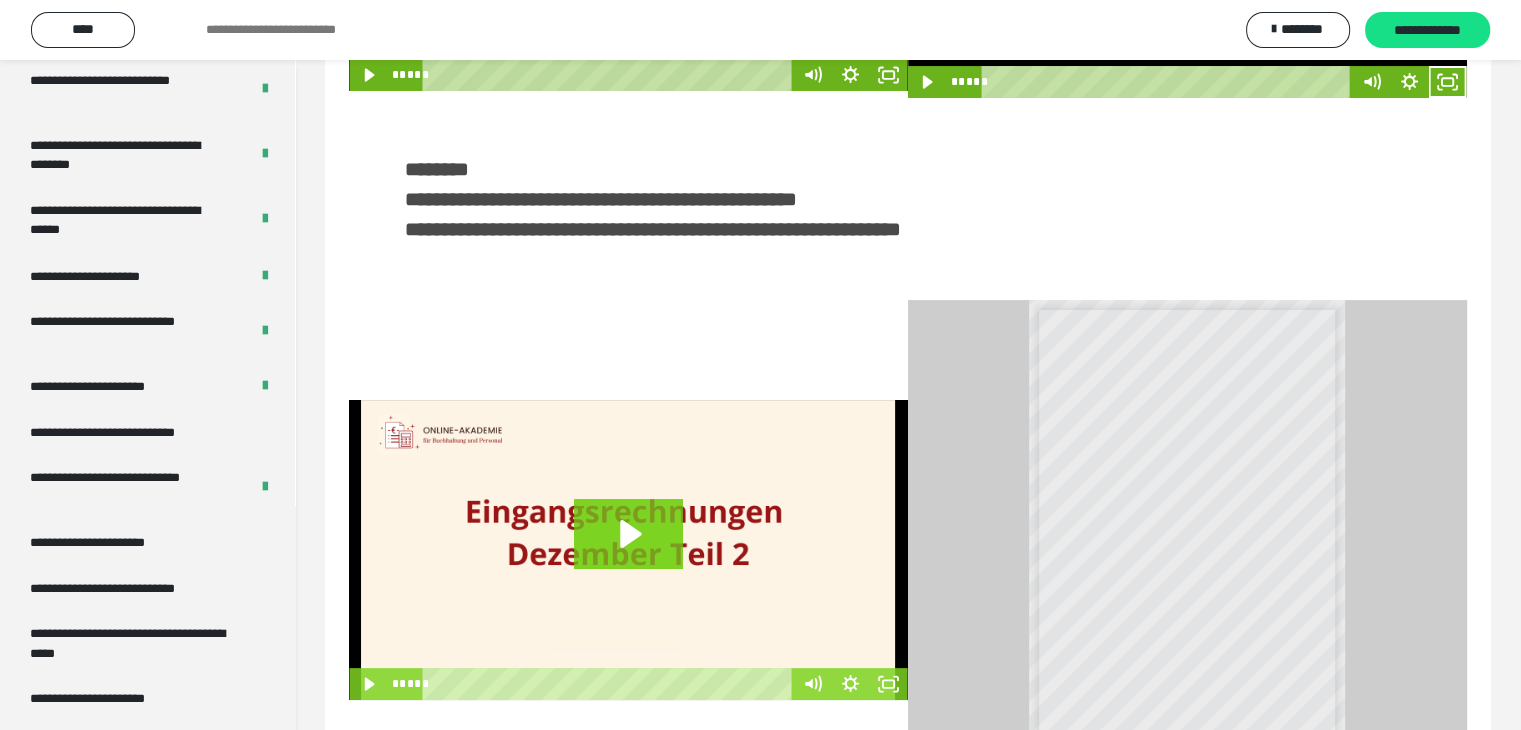 scroll, scrollTop: 481, scrollLeft: 0, axis: vertical 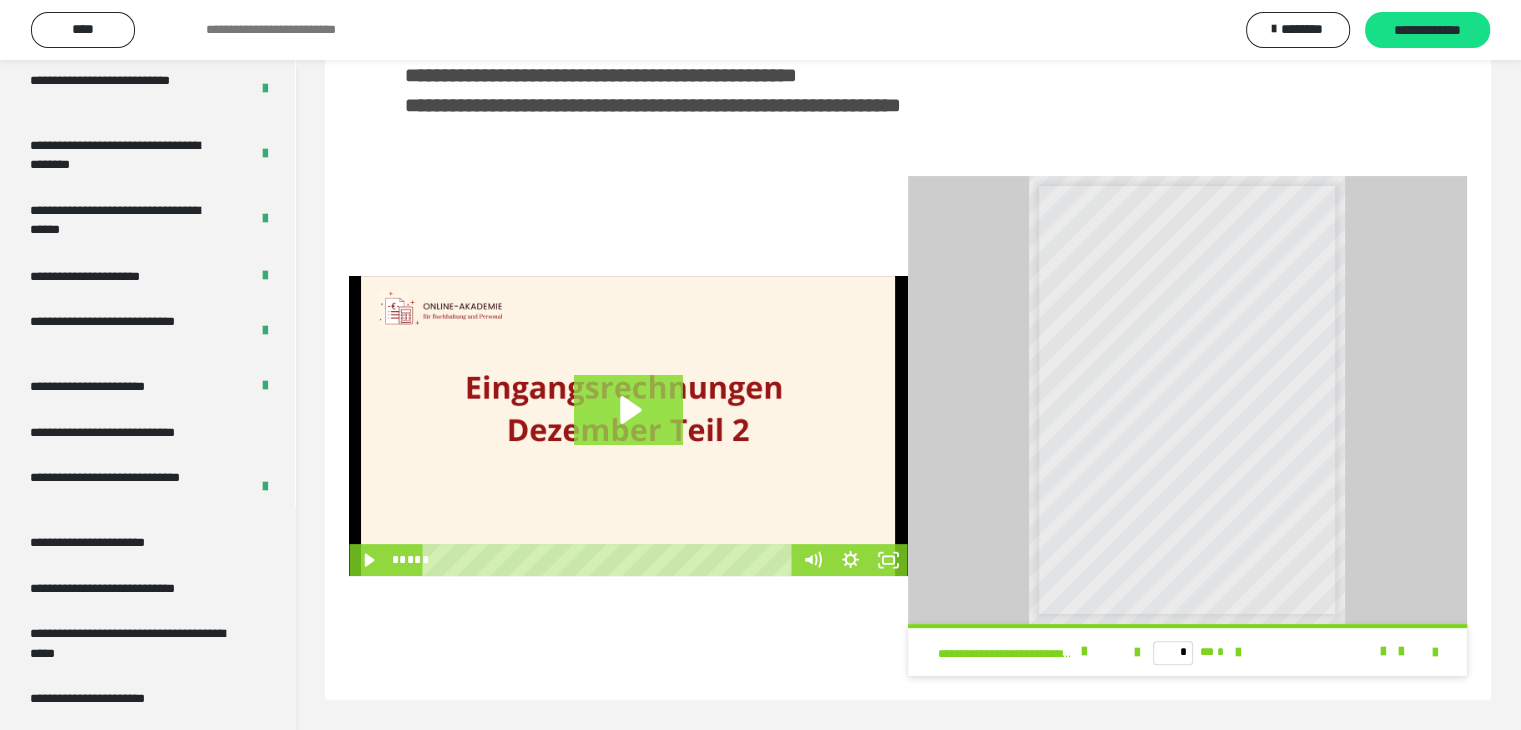 click 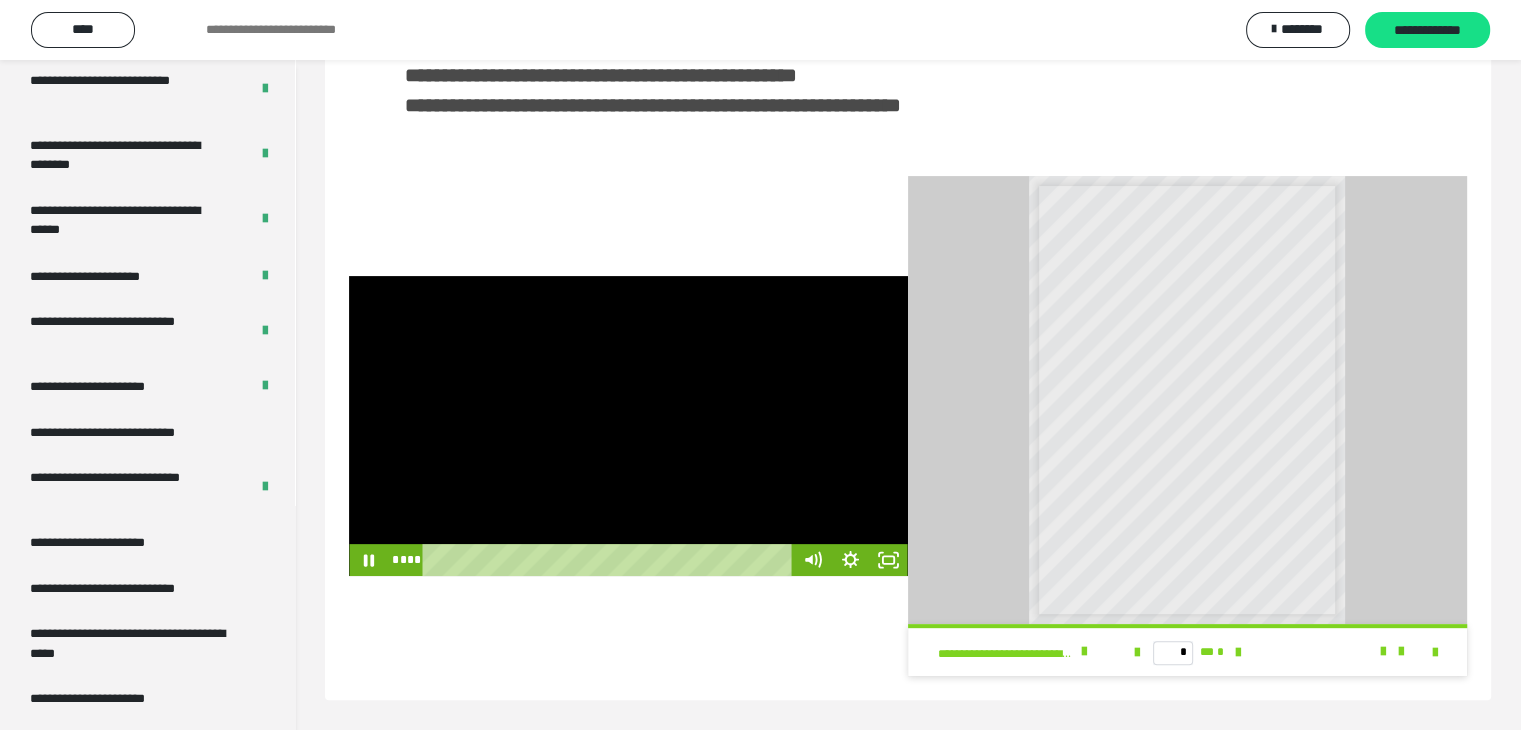 click at bounding box center [628, 426] 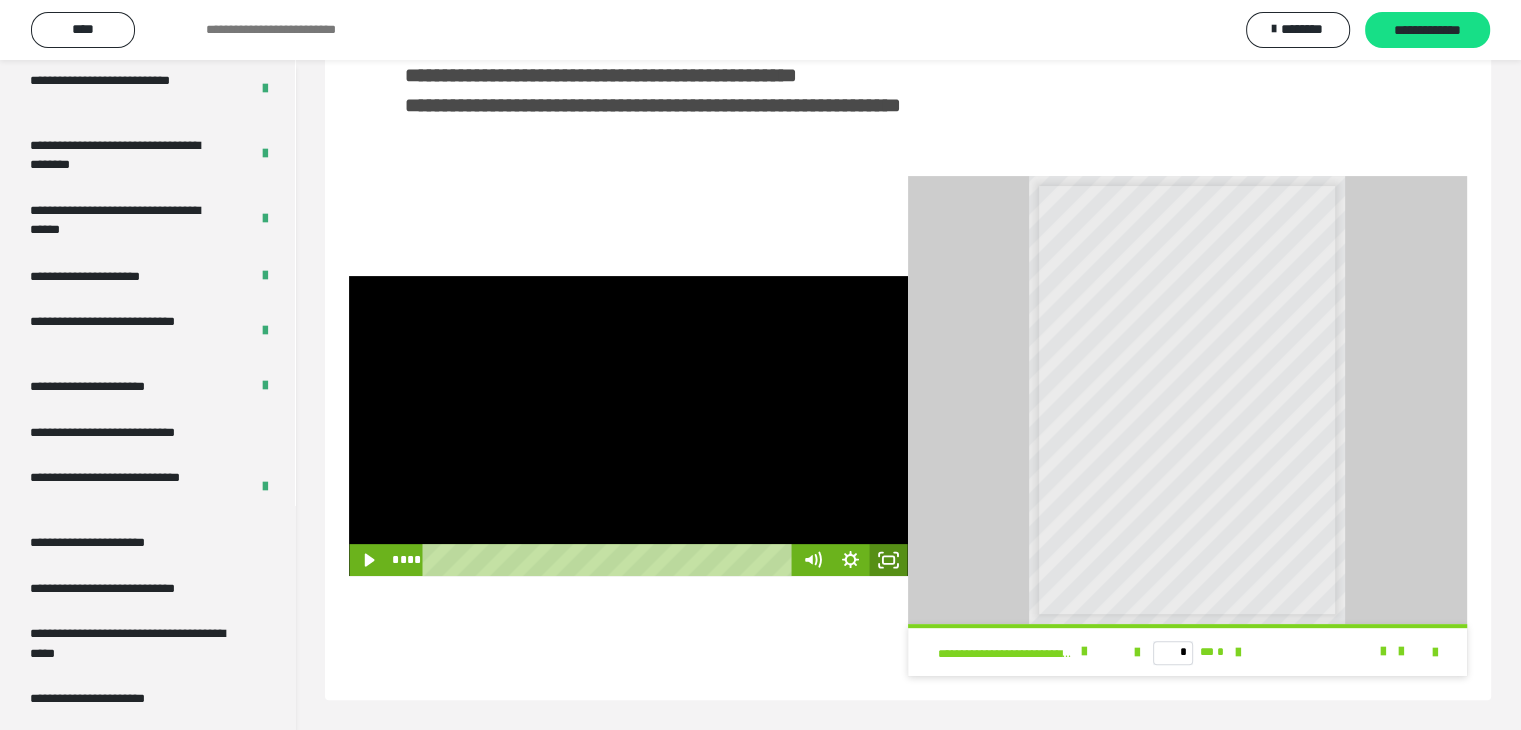 click 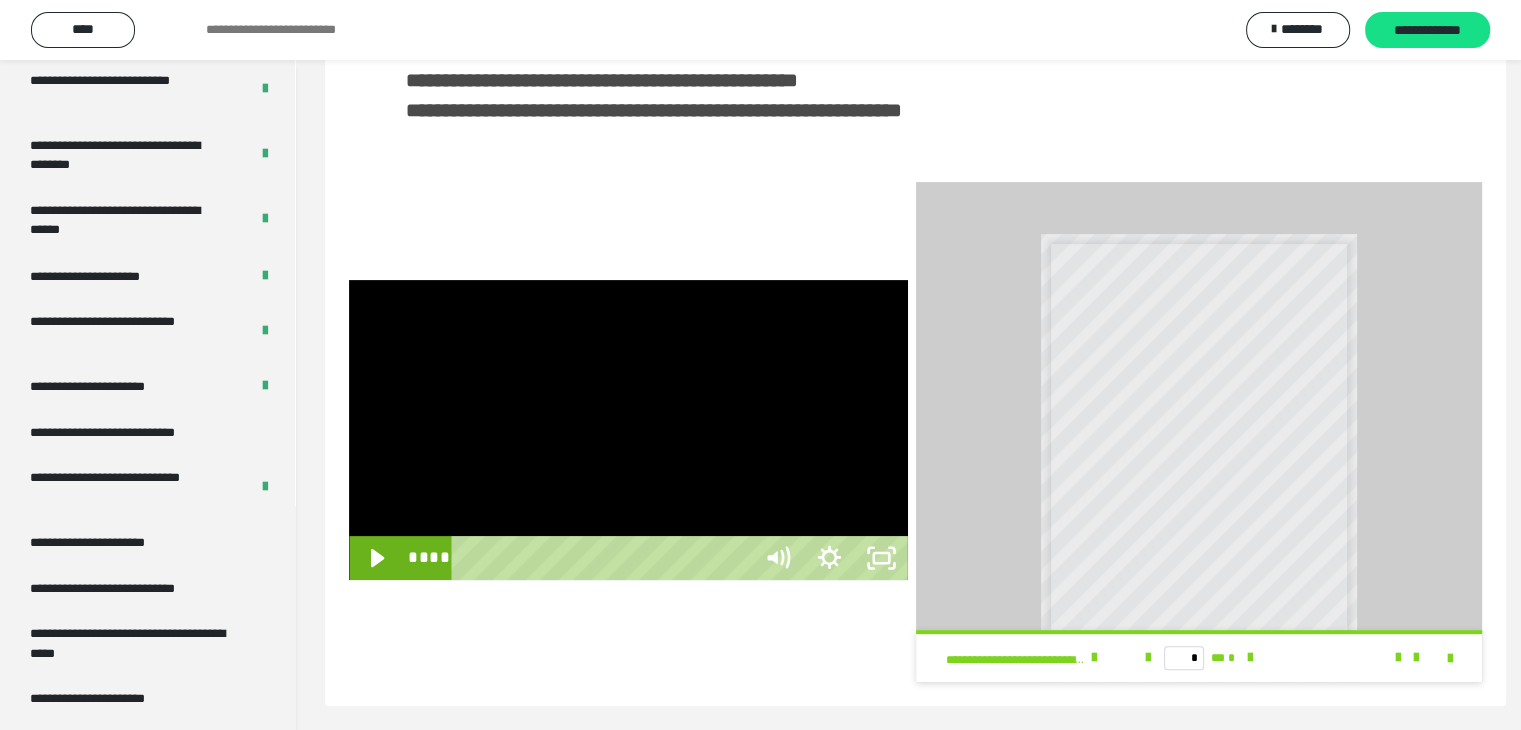 scroll, scrollTop: 352, scrollLeft: 0, axis: vertical 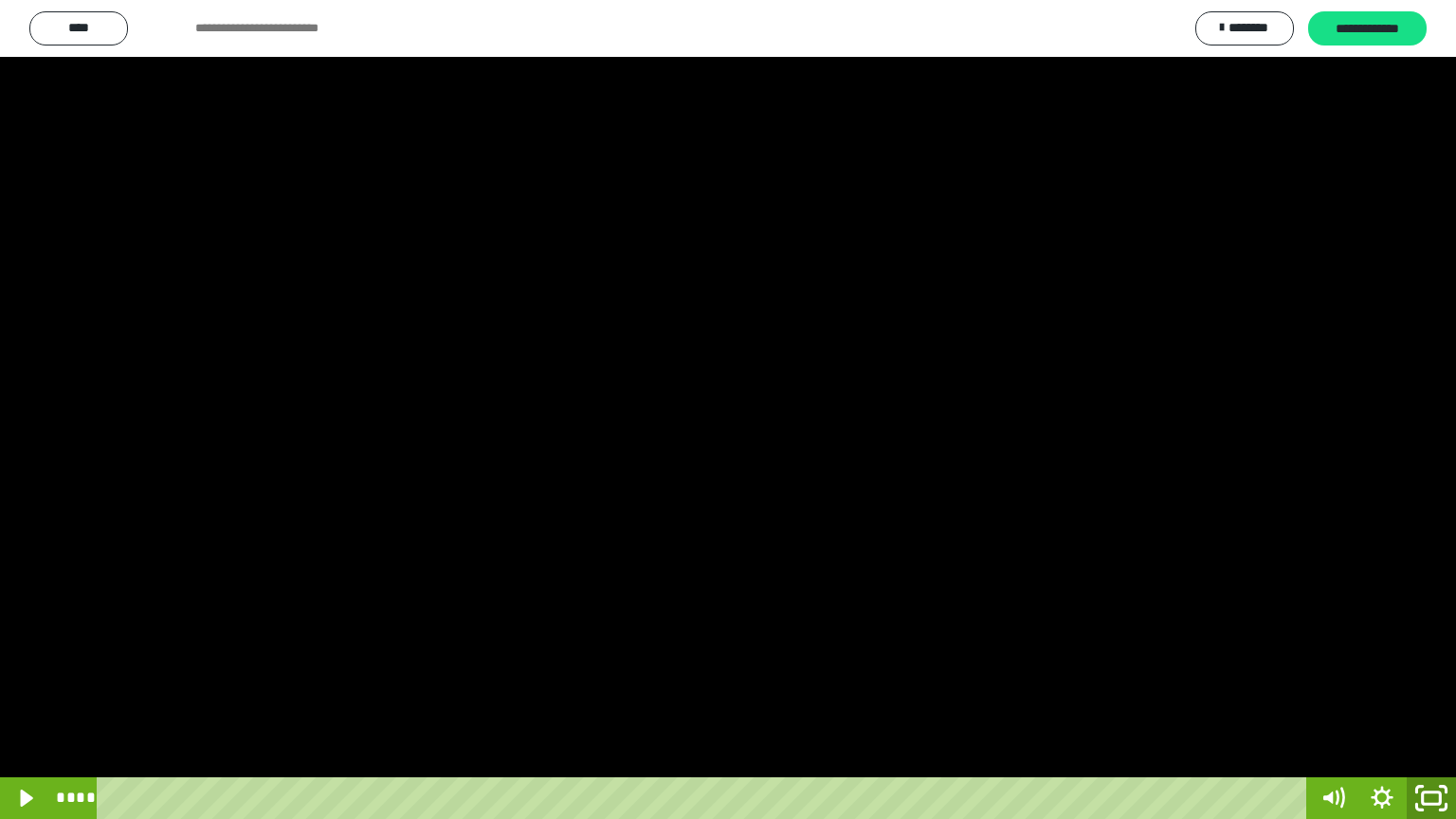 drag, startPoint x: 1433, startPoint y: 805, endPoint x: 1373, endPoint y: 377, distance: 432.18515 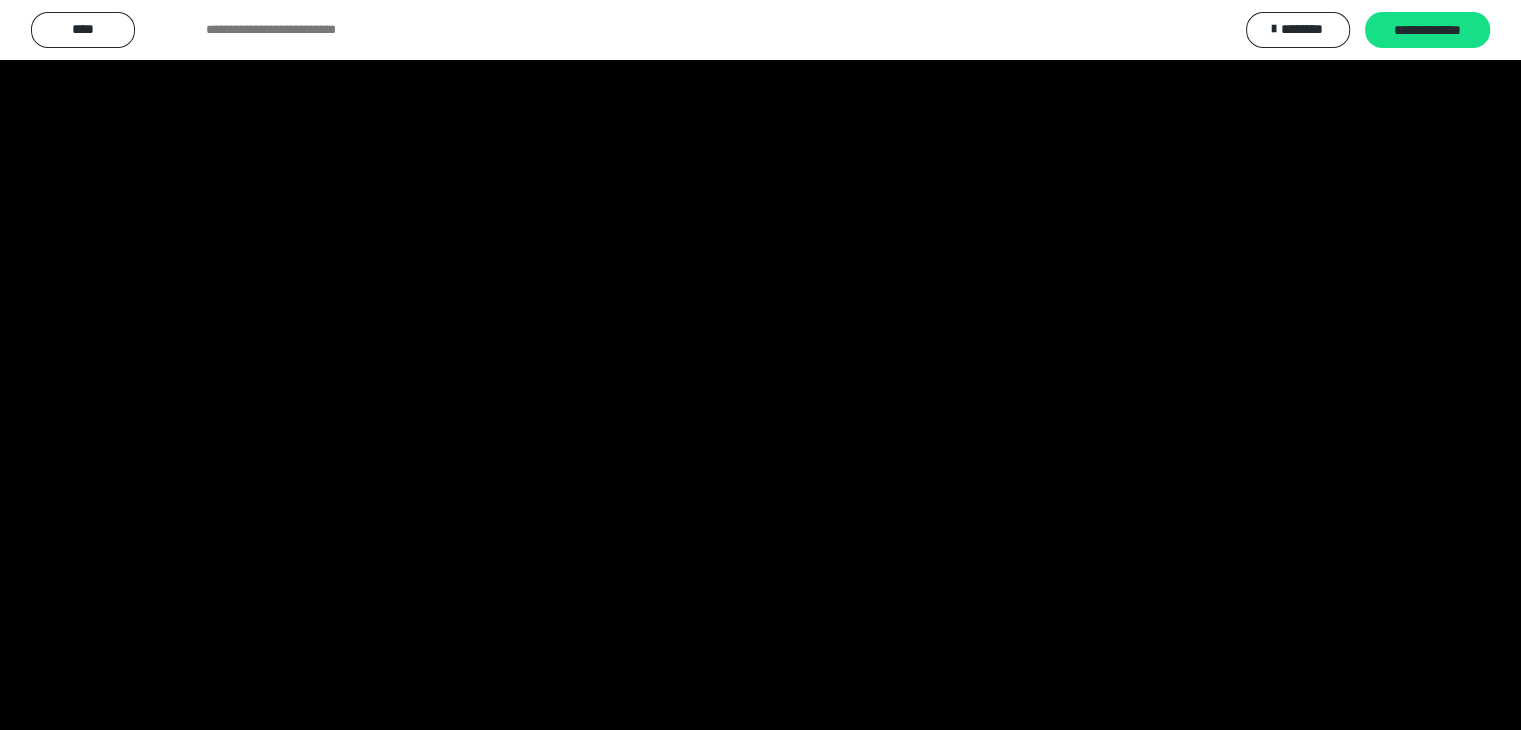 scroll, scrollTop: 26, scrollLeft: 0, axis: vertical 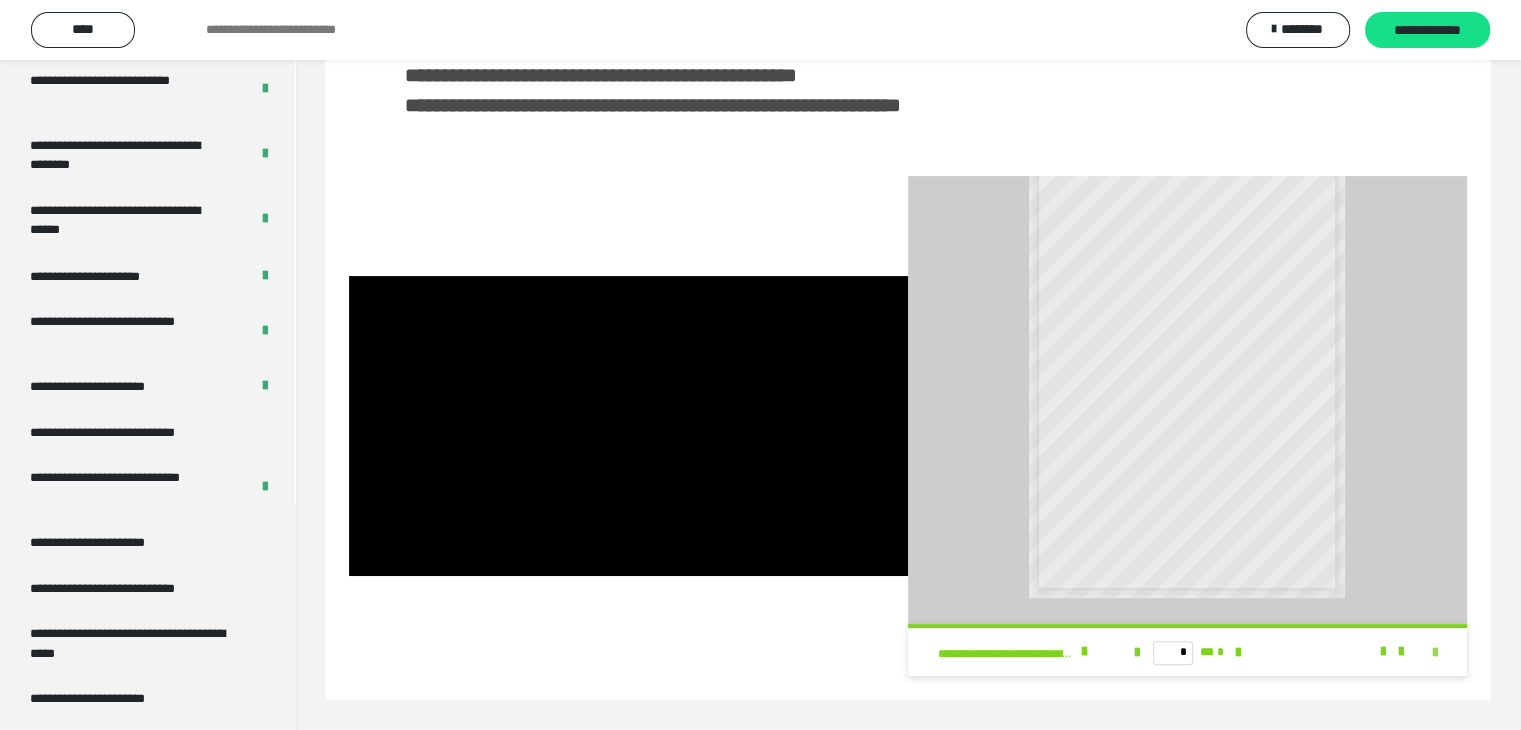 click at bounding box center (1435, 653) 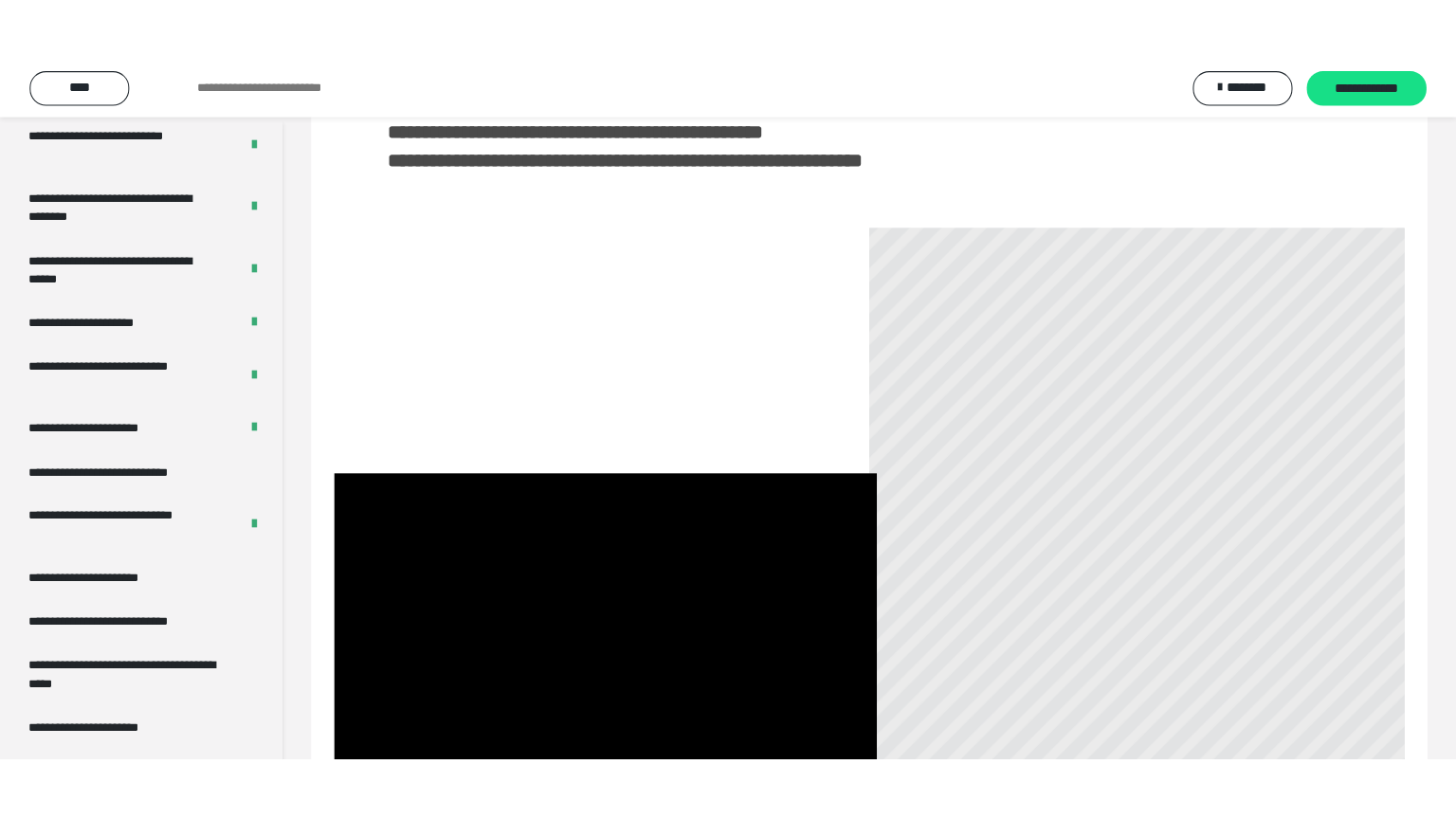 scroll, scrollTop: 334, scrollLeft: 0, axis: vertical 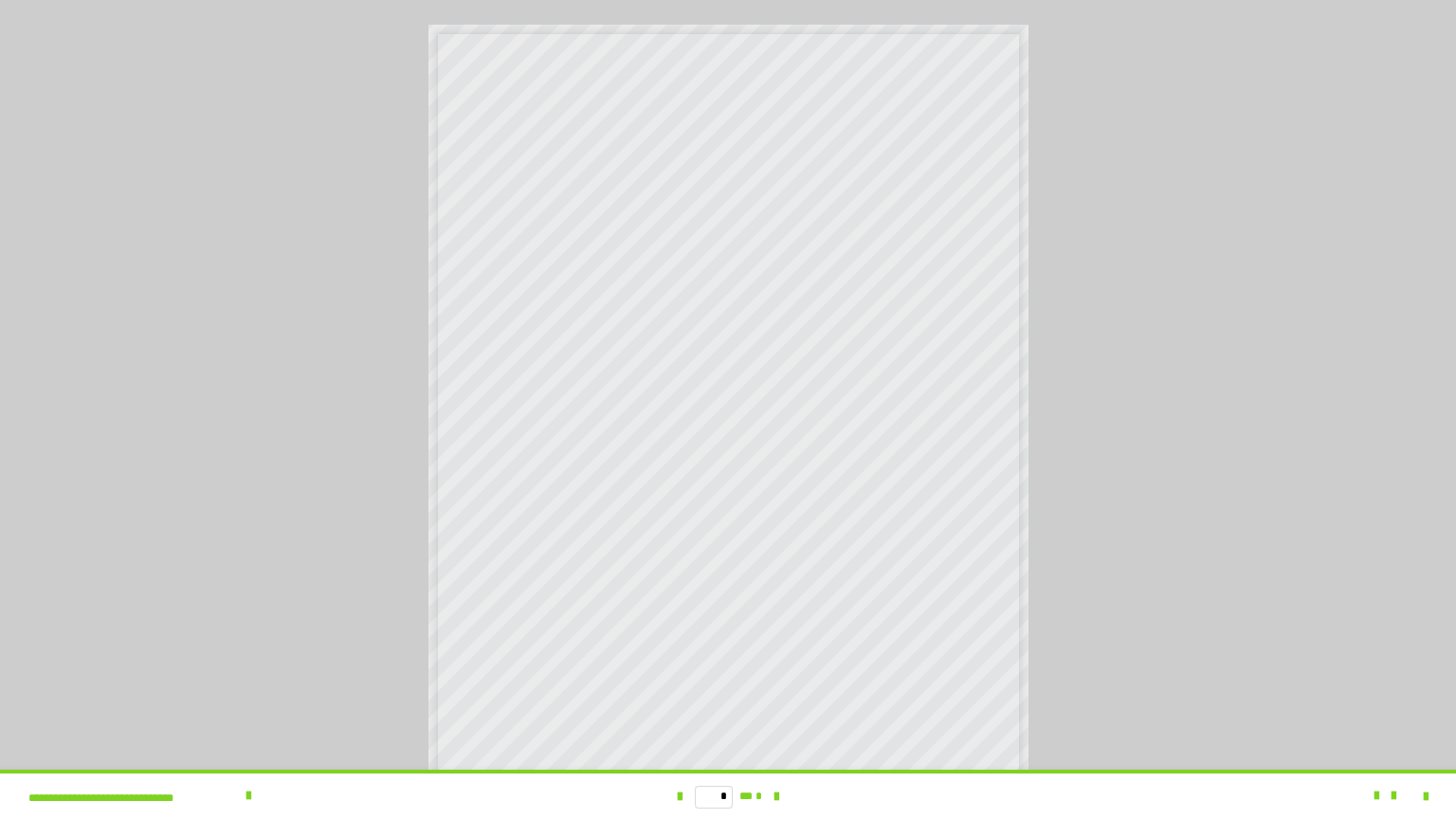 click at bounding box center (1414, 796) 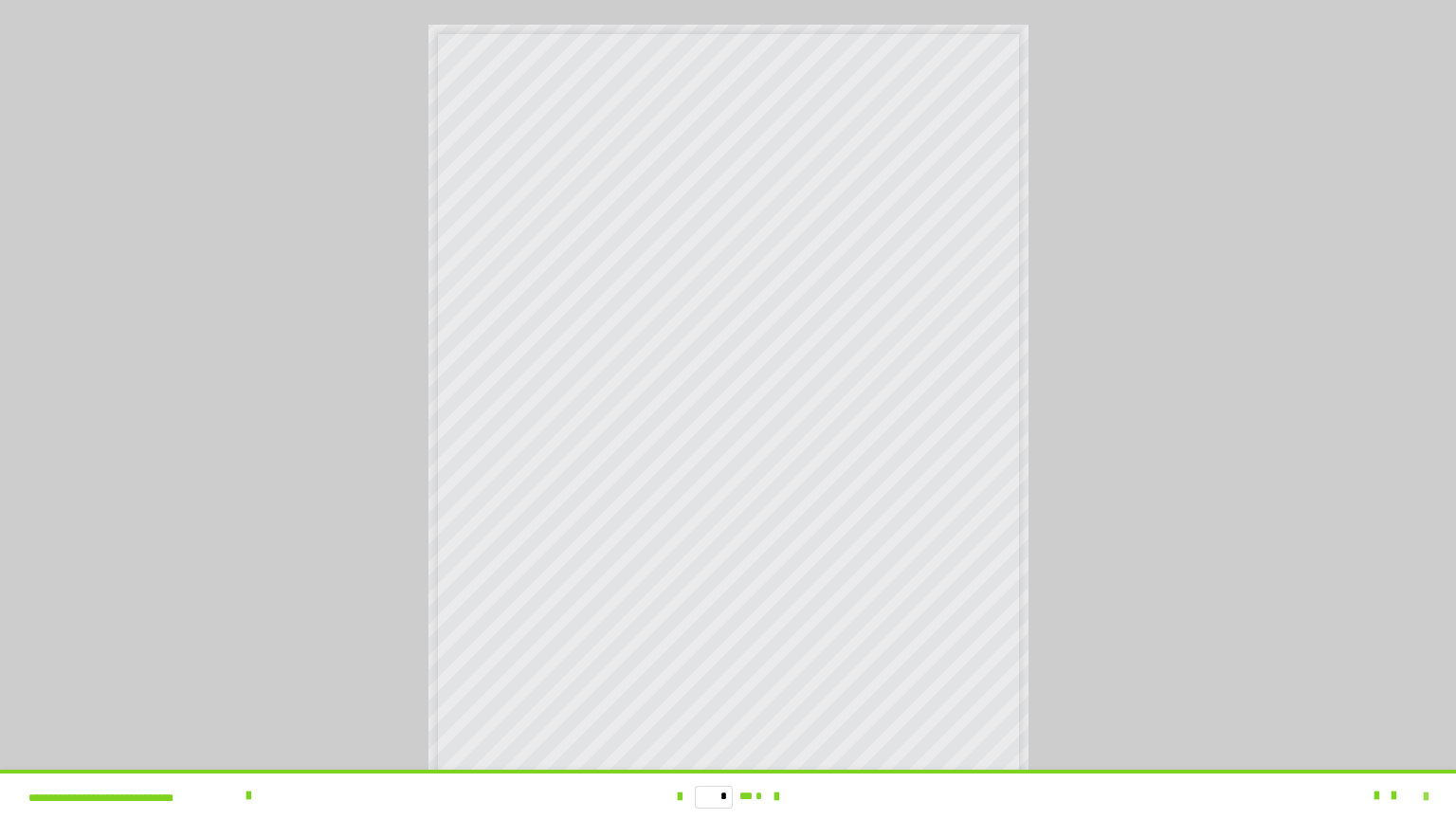 click at bounding box center [1426, 797] 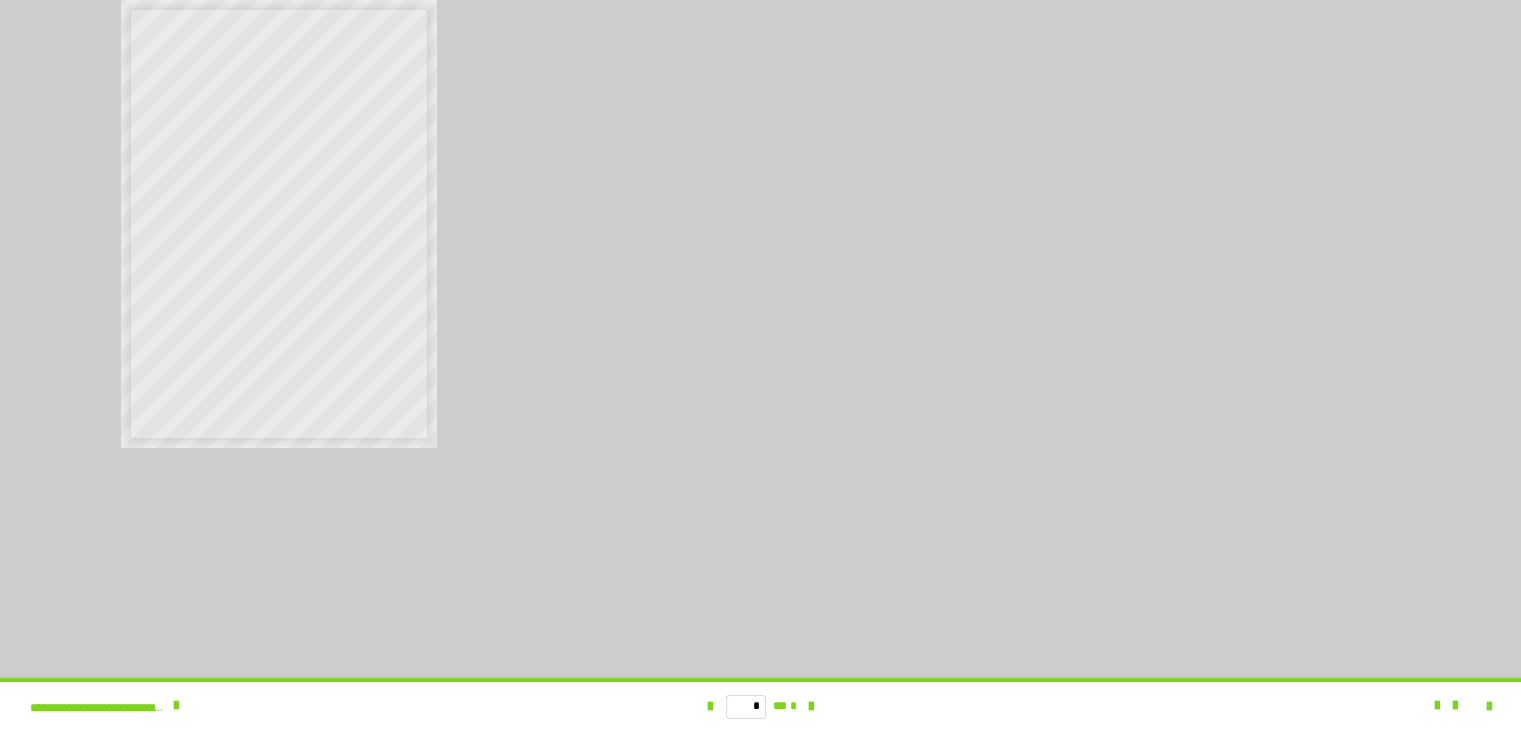 scroll, scrollTop: 481, scrollLeft: 0, axis: vertical 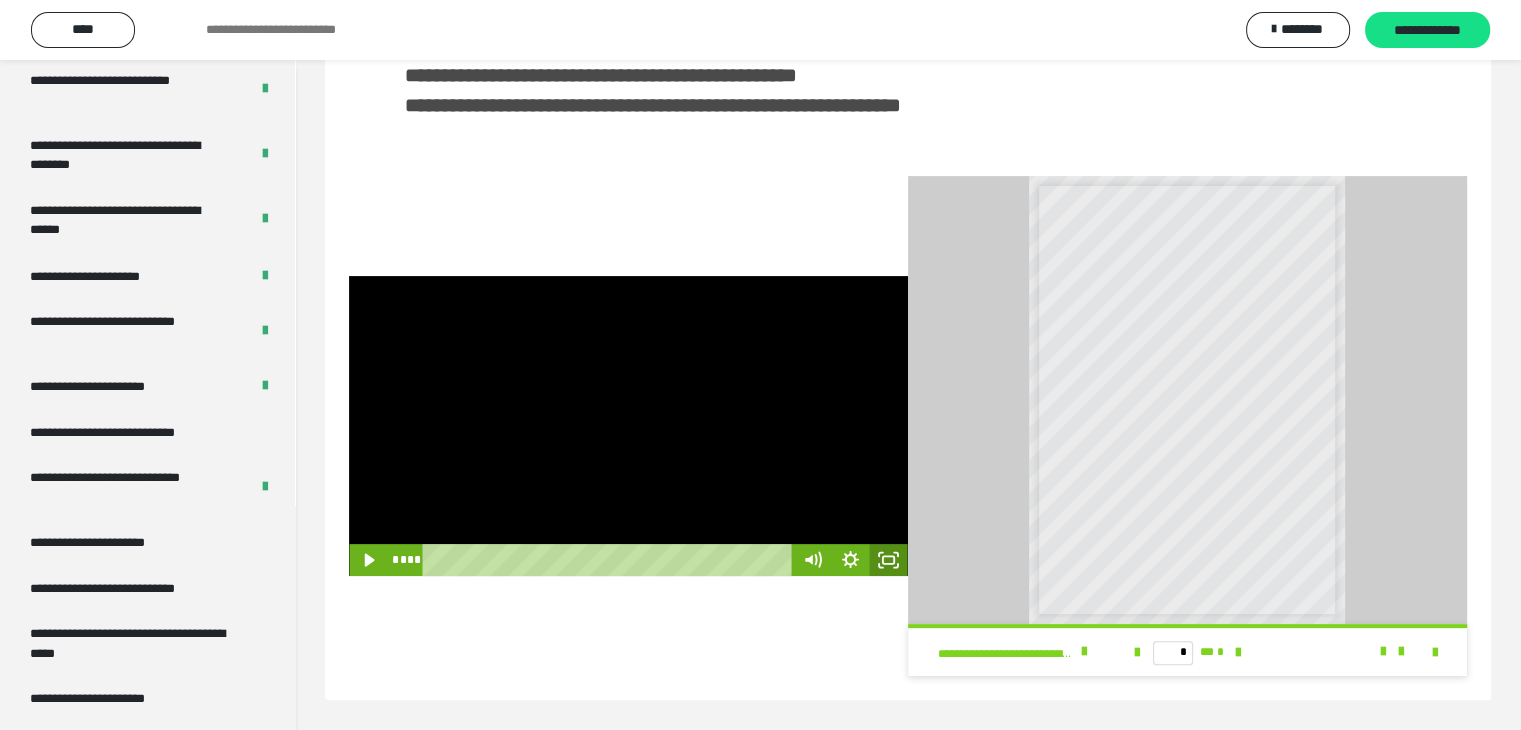 click 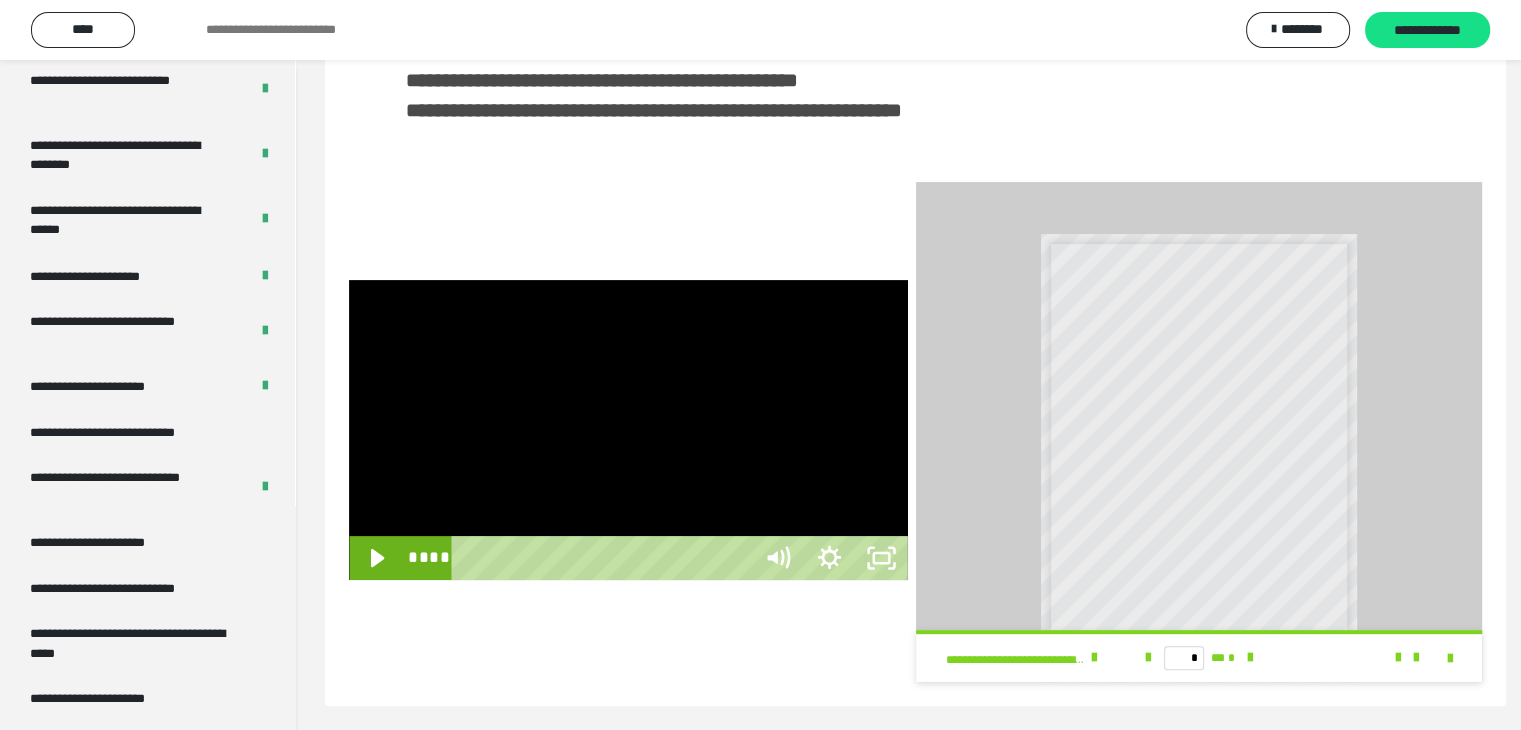 scroll, scrollTop: 352, scrollLeft: 0, axis: vertical 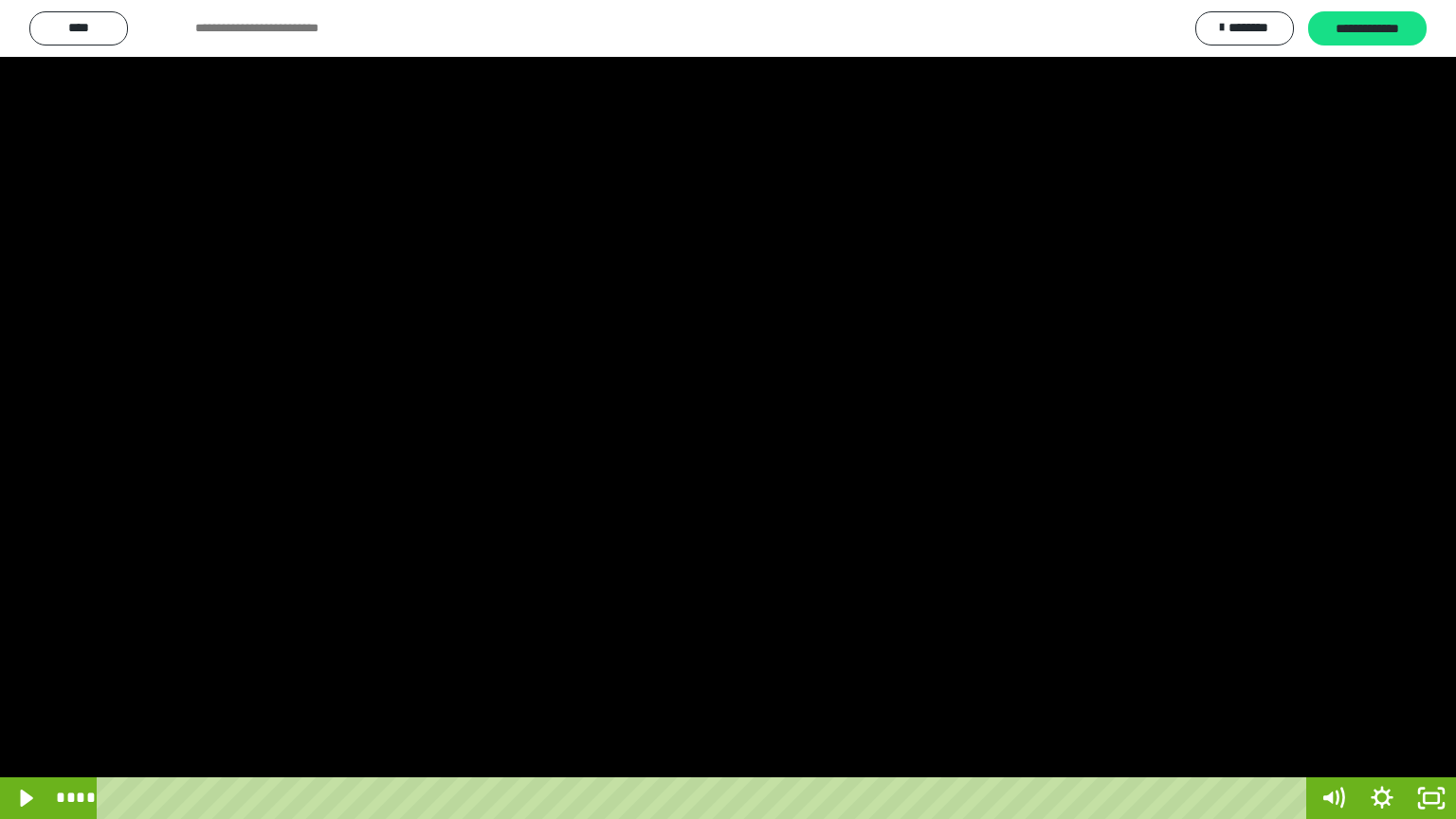 click at bounding box center [728, 410] 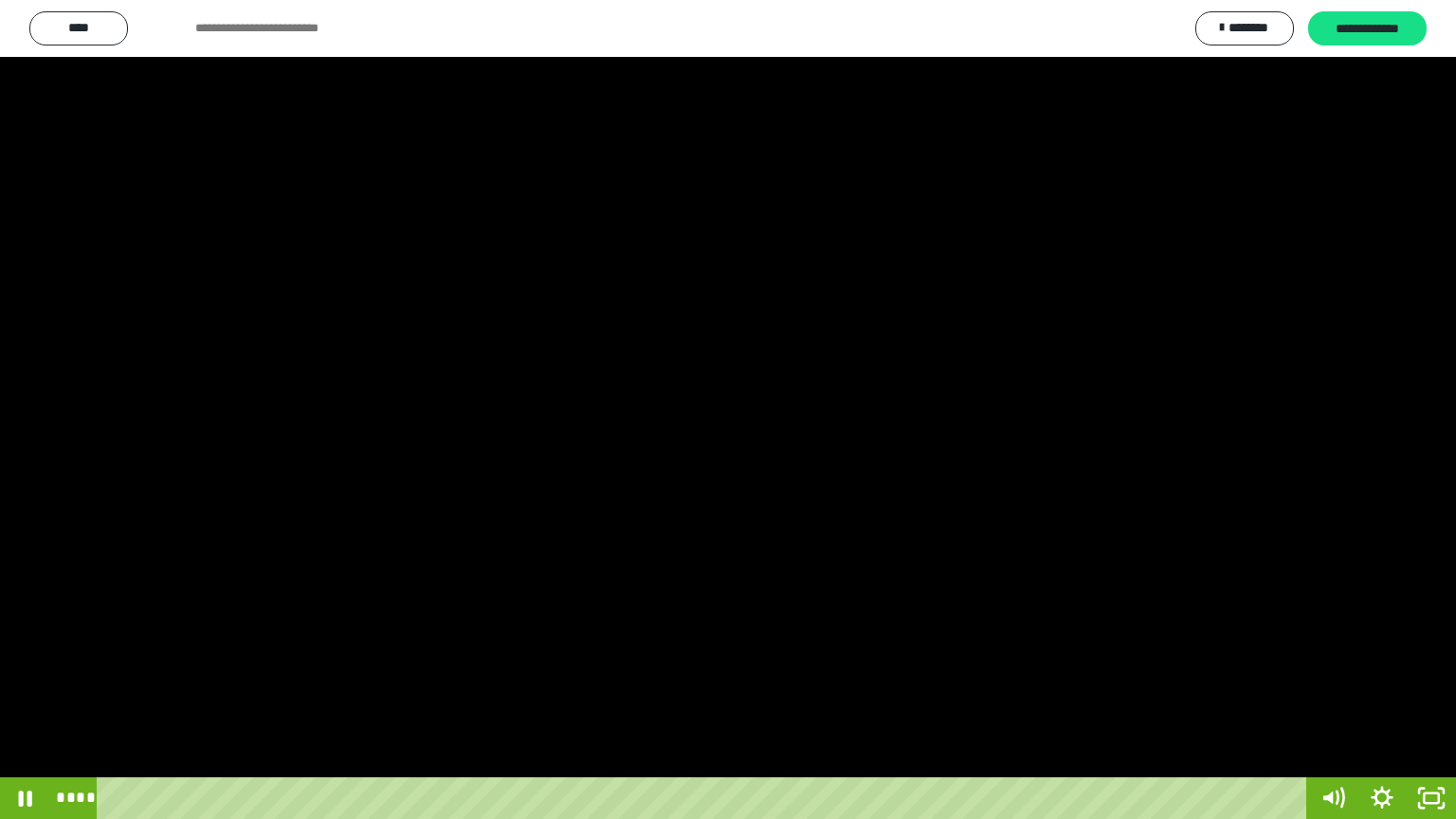 click at bounding box center (728, 410) 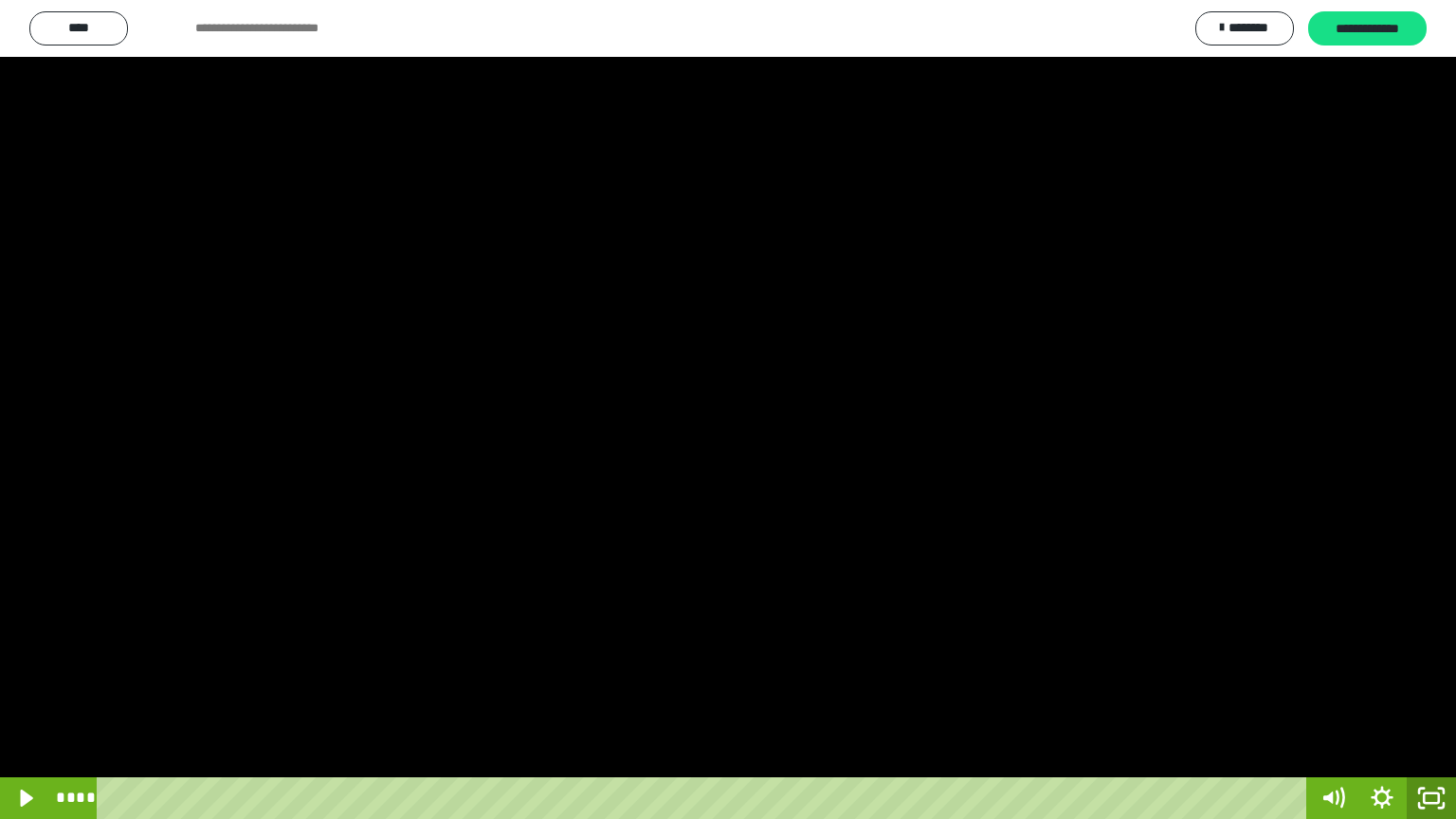 click 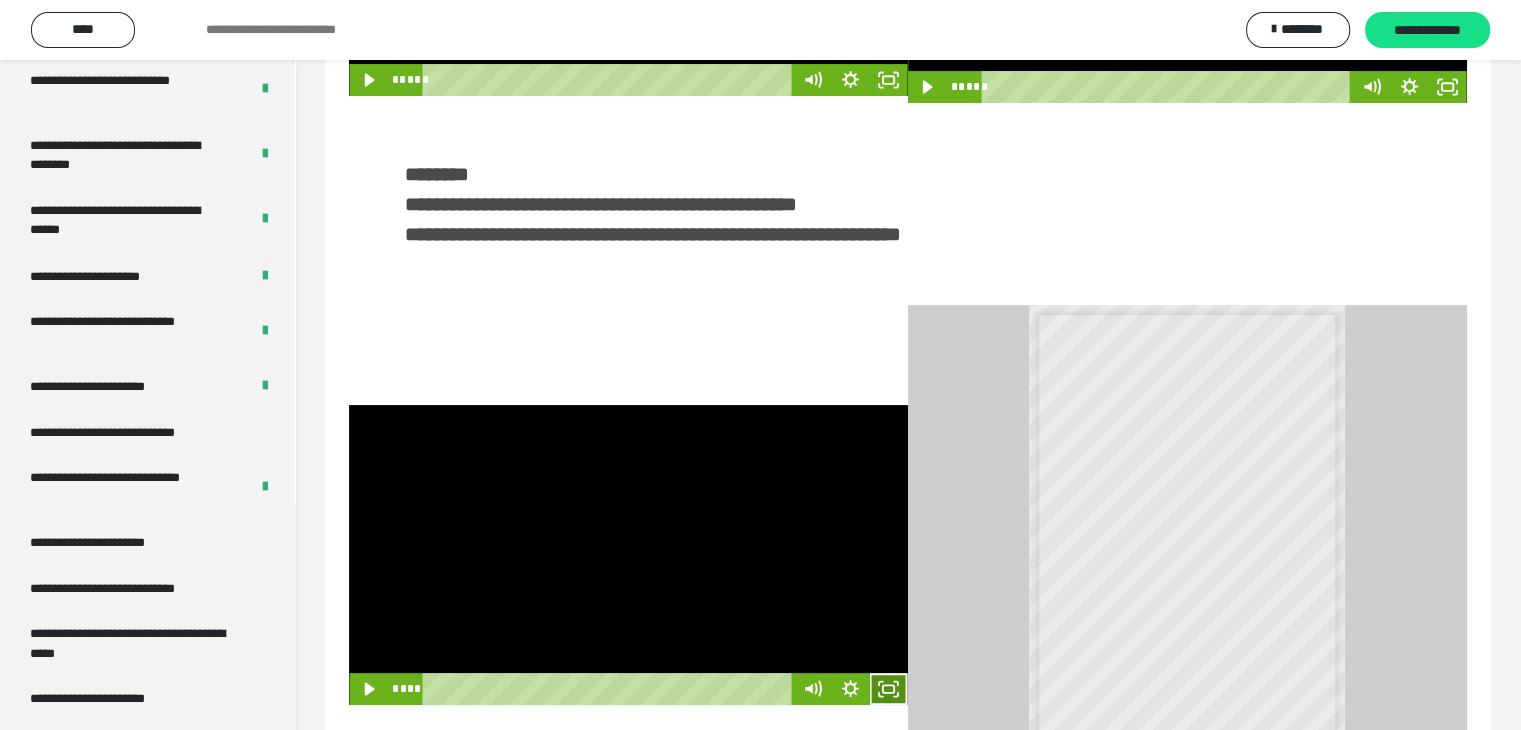 click 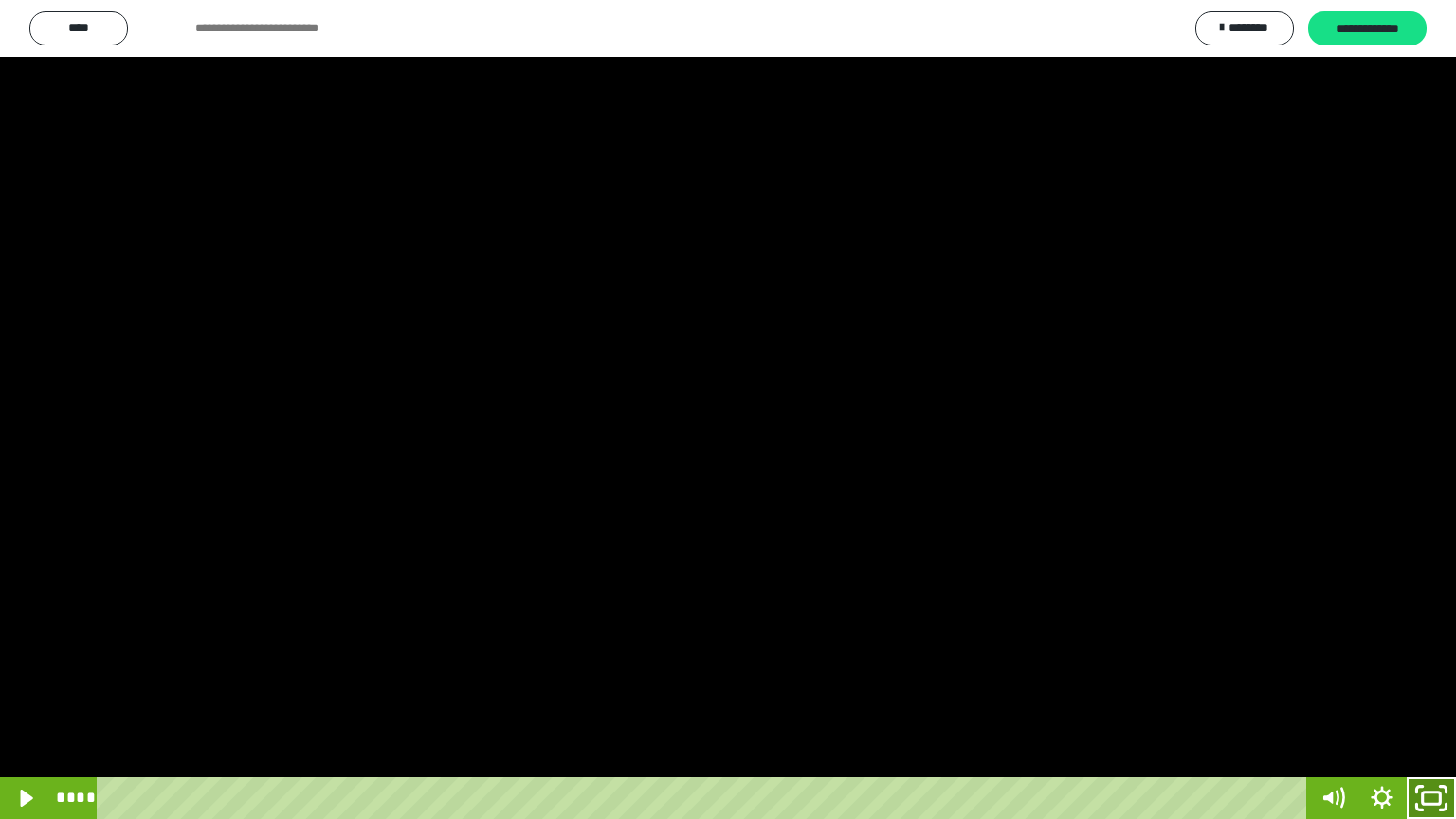 click 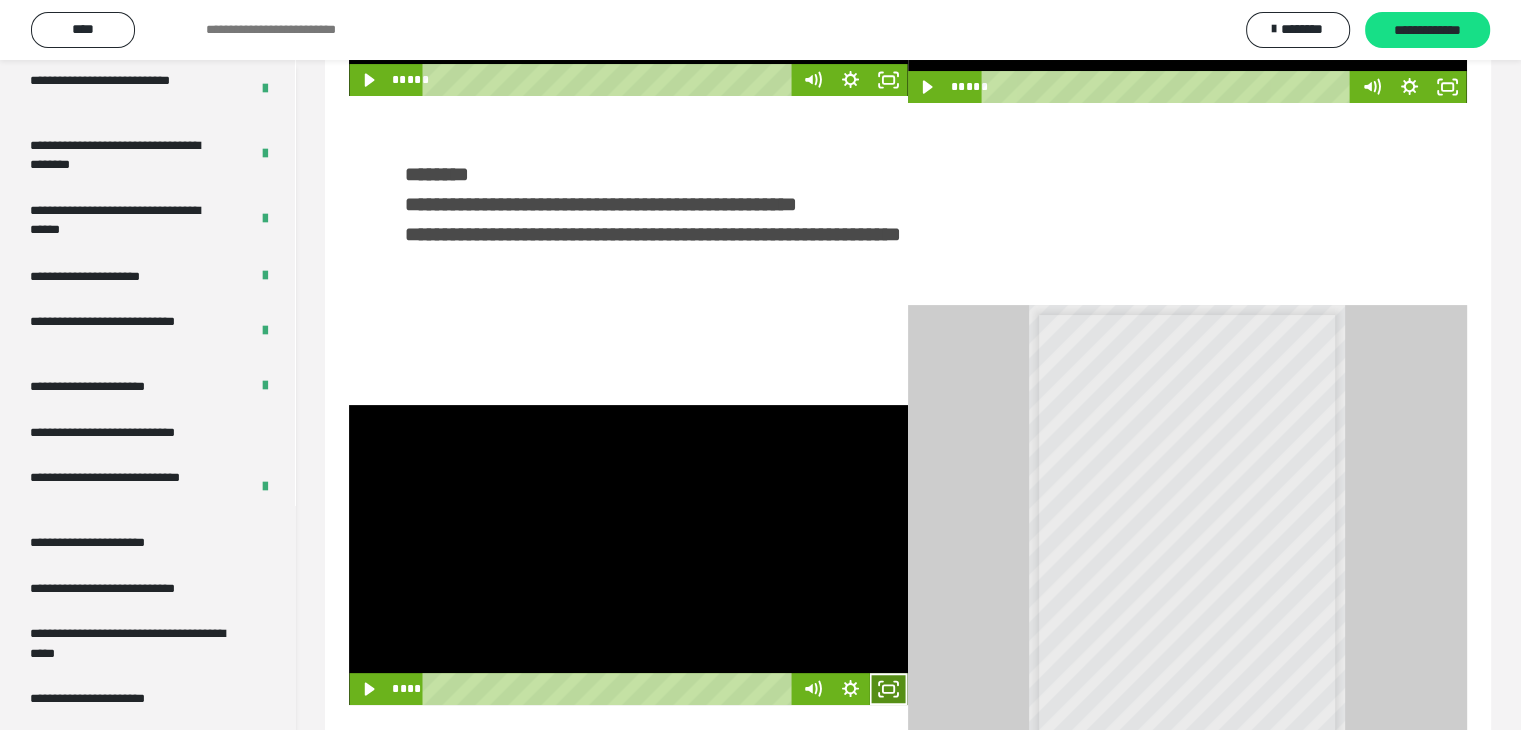 click 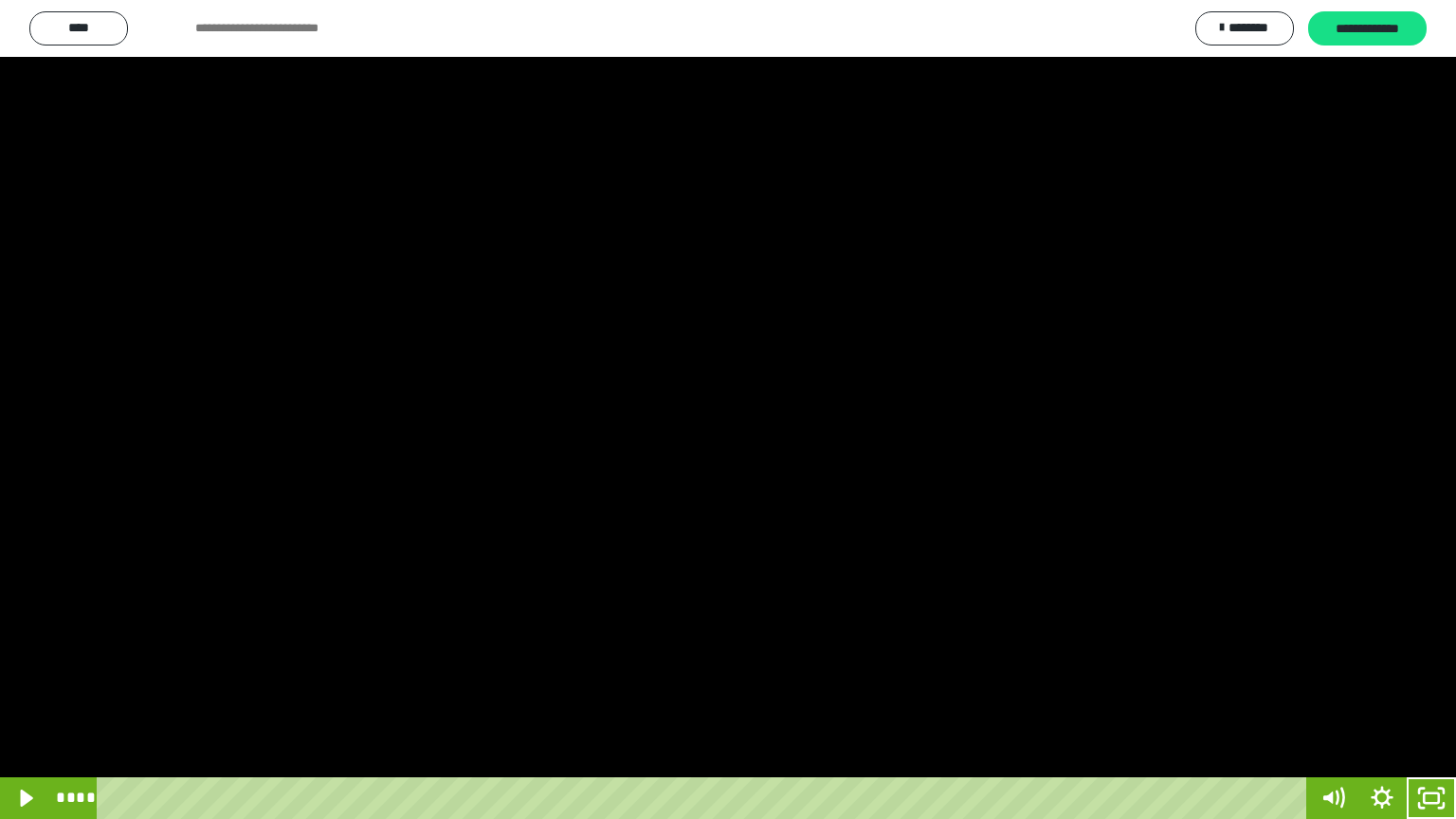 click at bounding box center [728, 410] 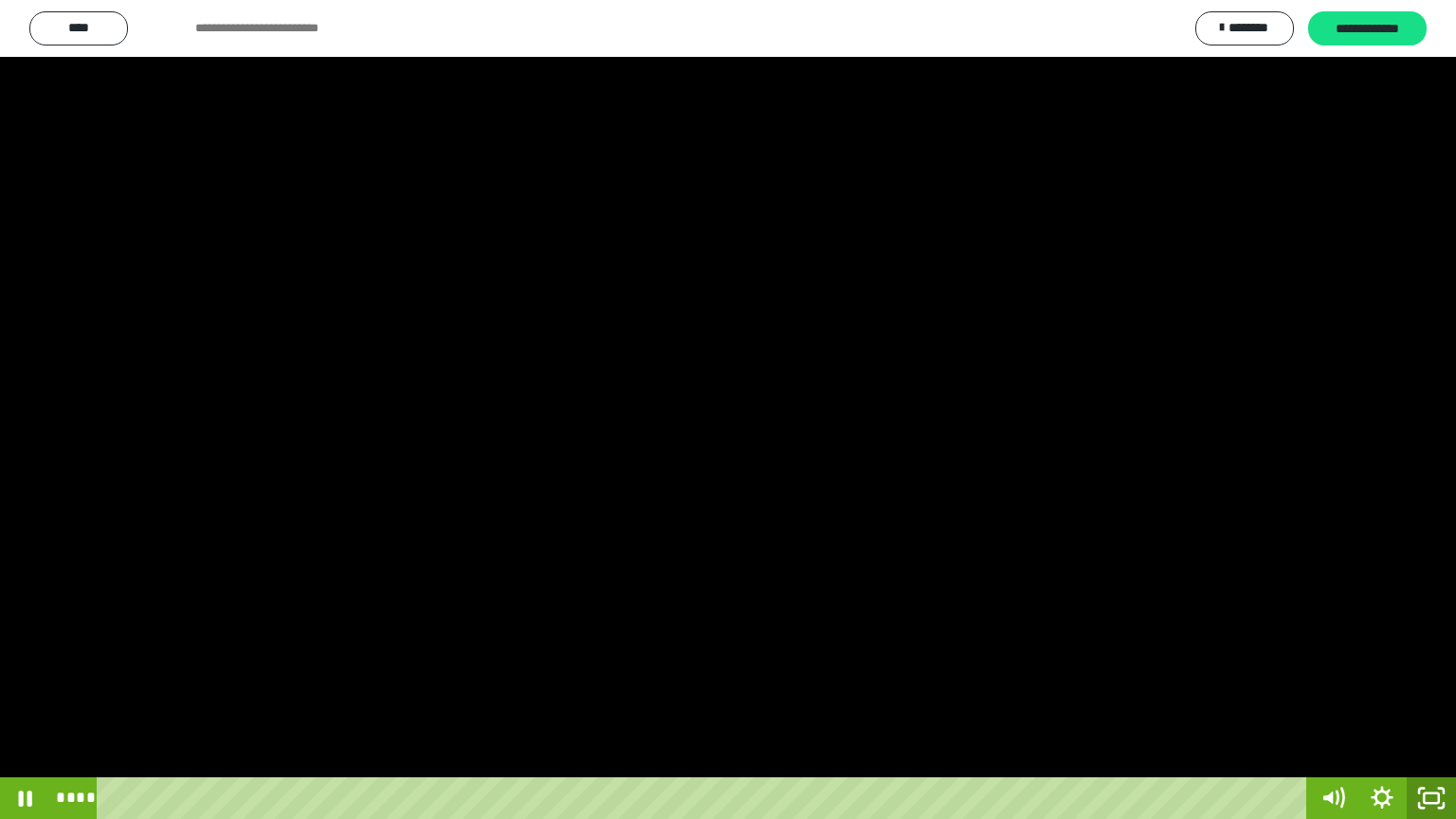 click 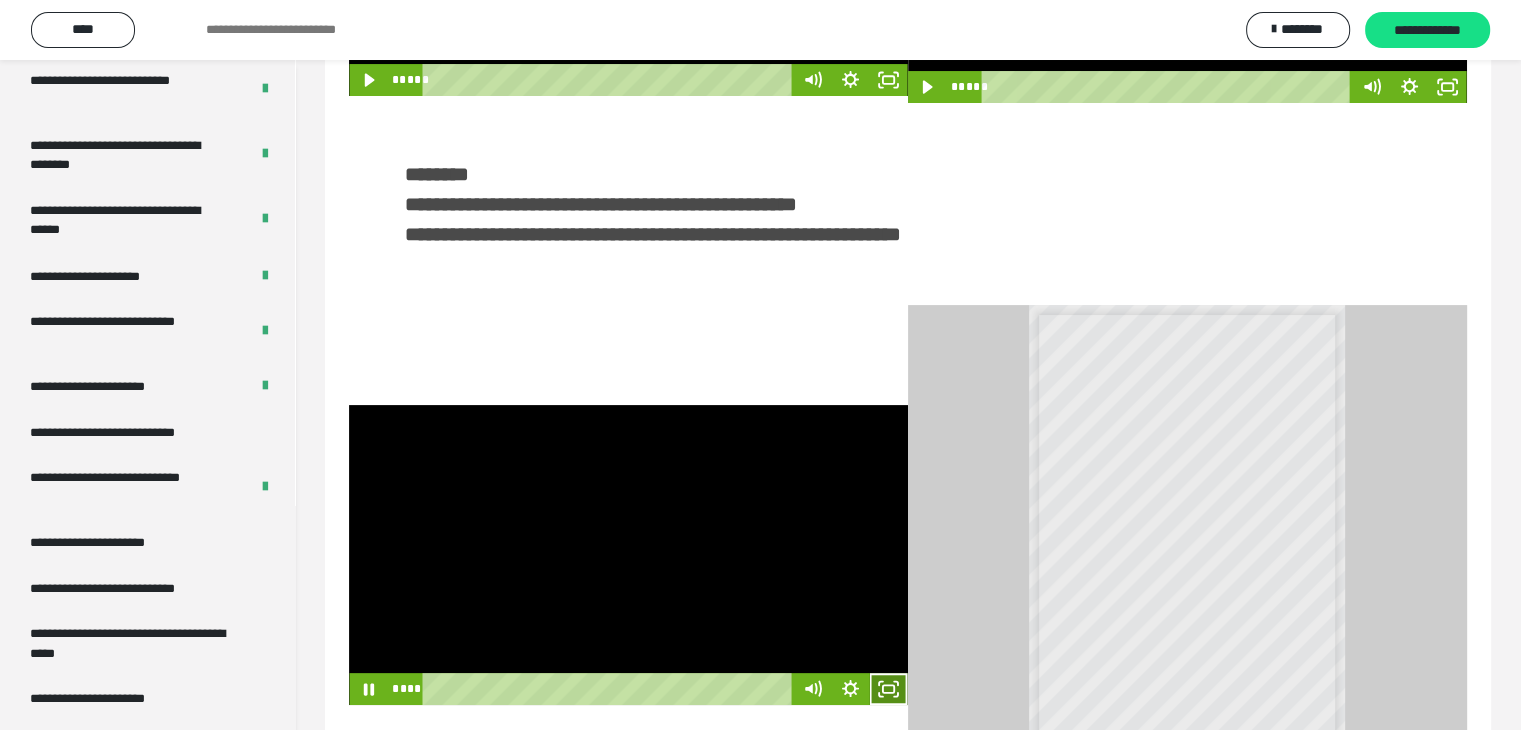 click 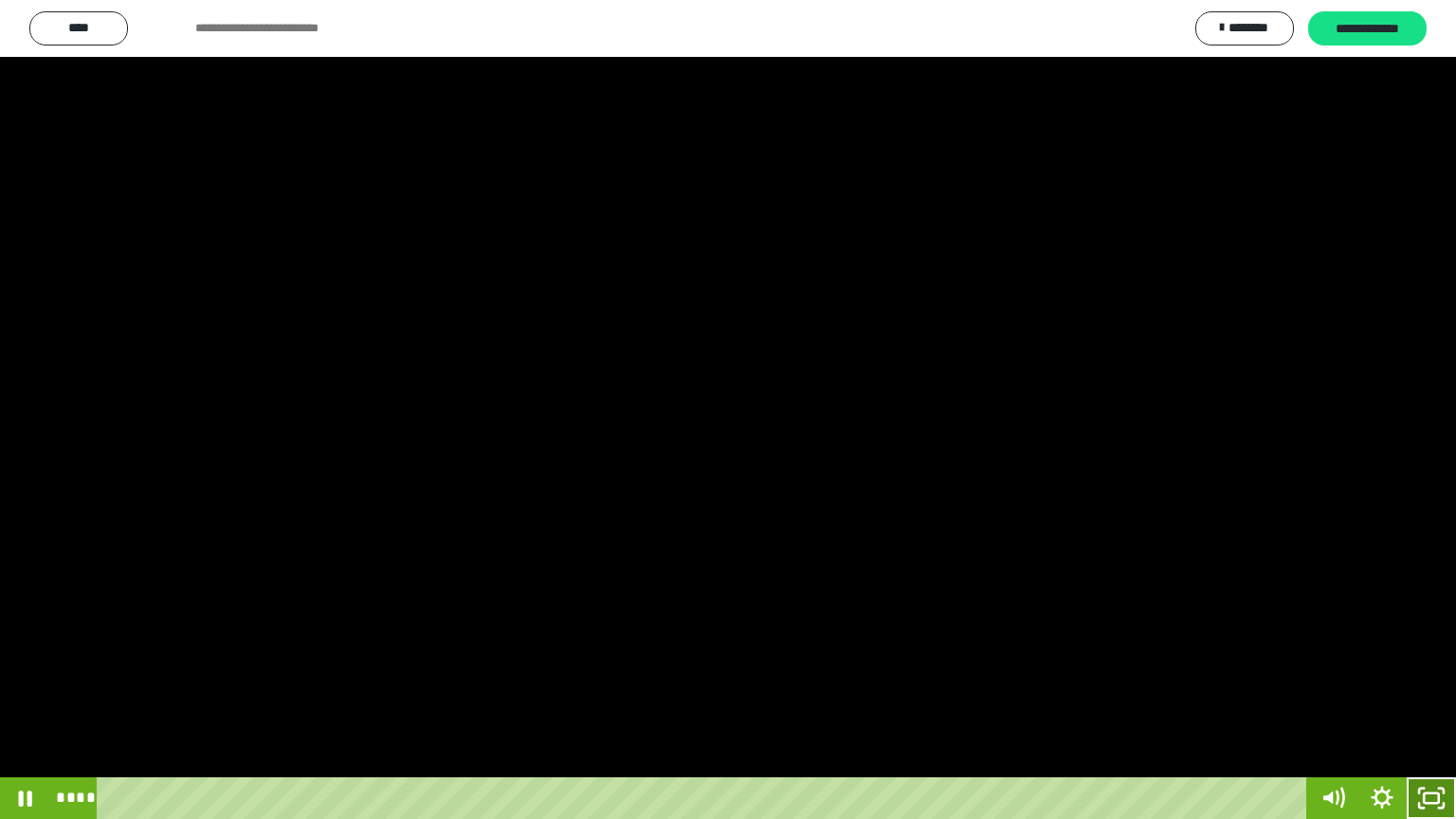 drag, startPoint x: 1446, startPoint y: 796, endPoint x: 1422, endPoint y: 24, distance: 772.37297 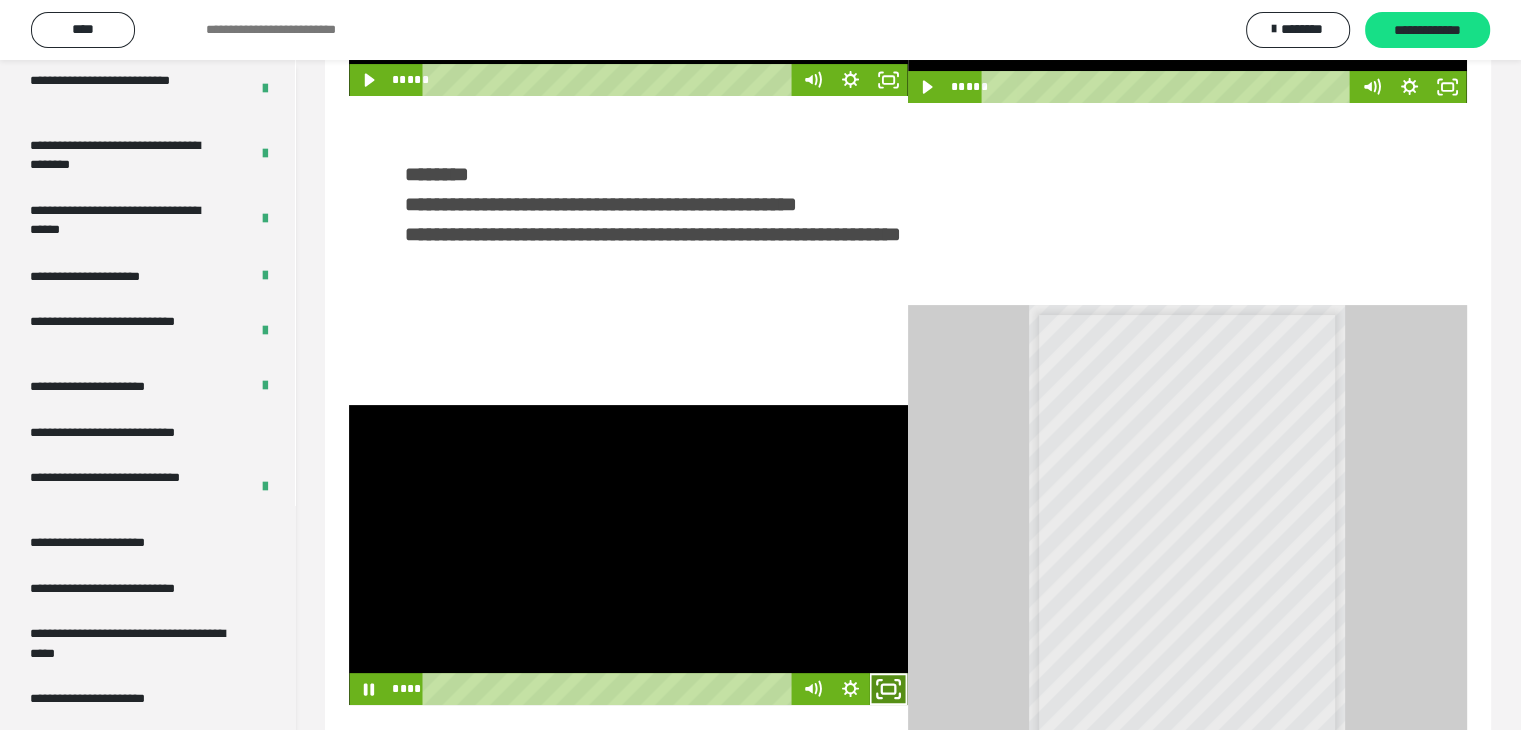 click 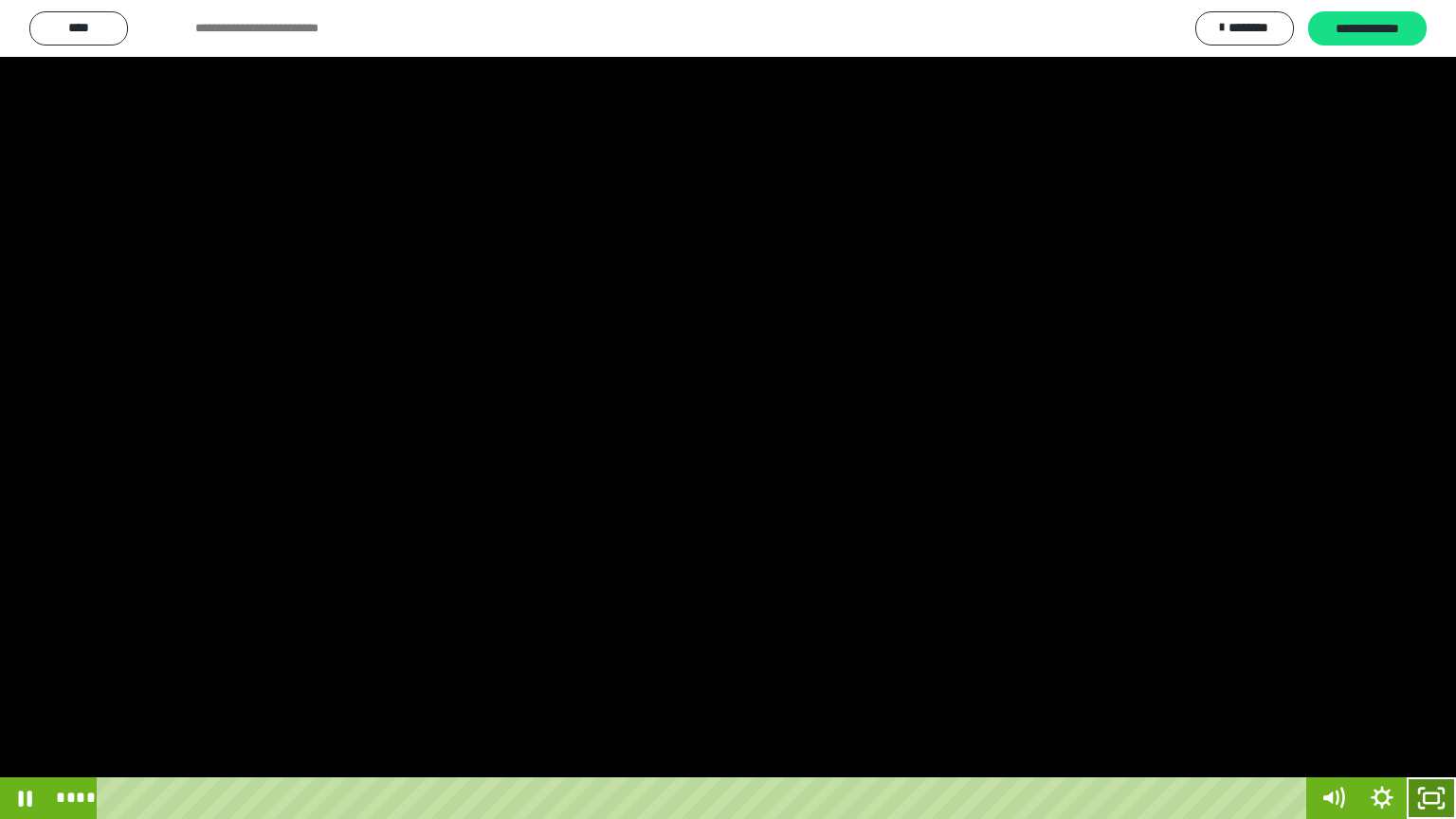 click 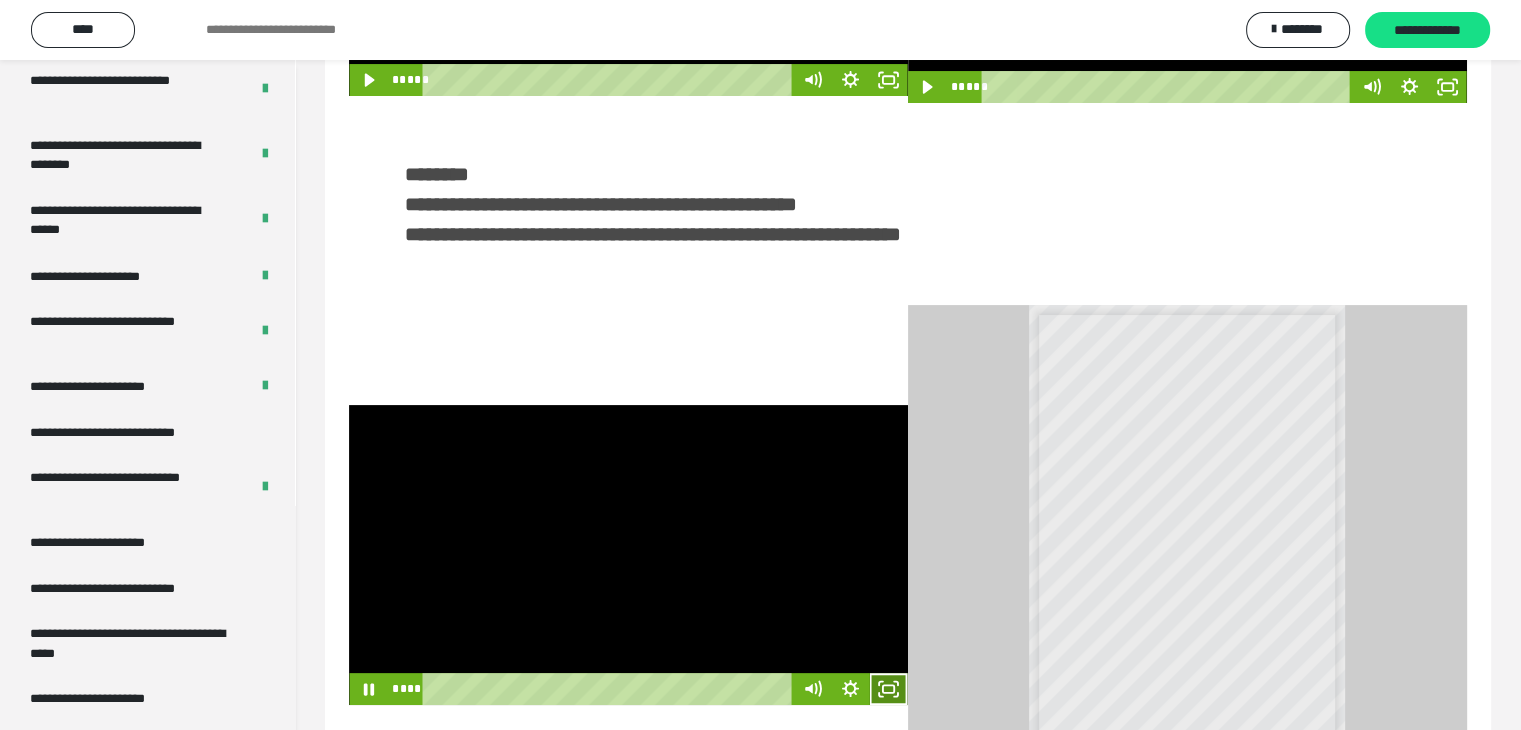 click 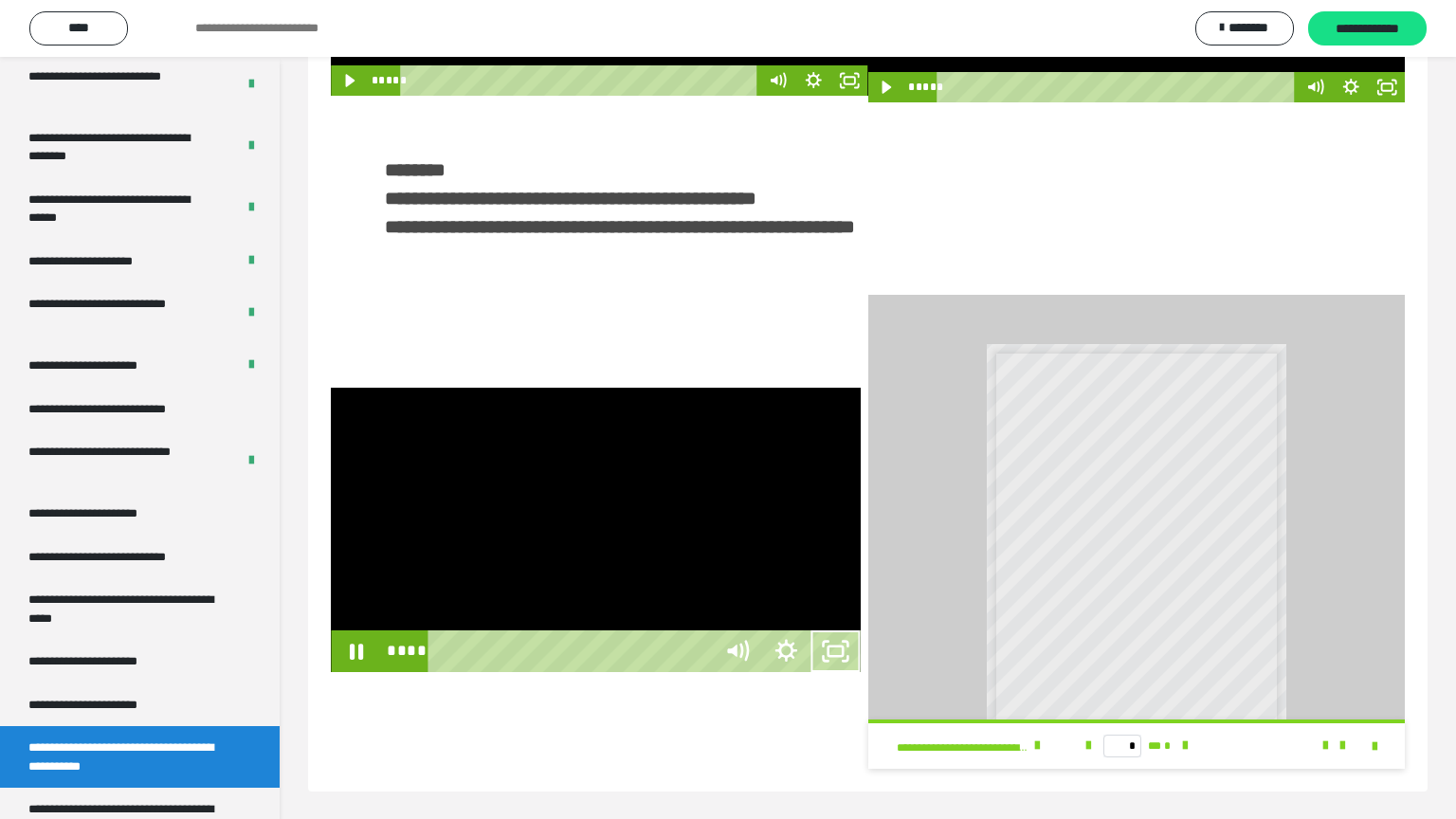 type 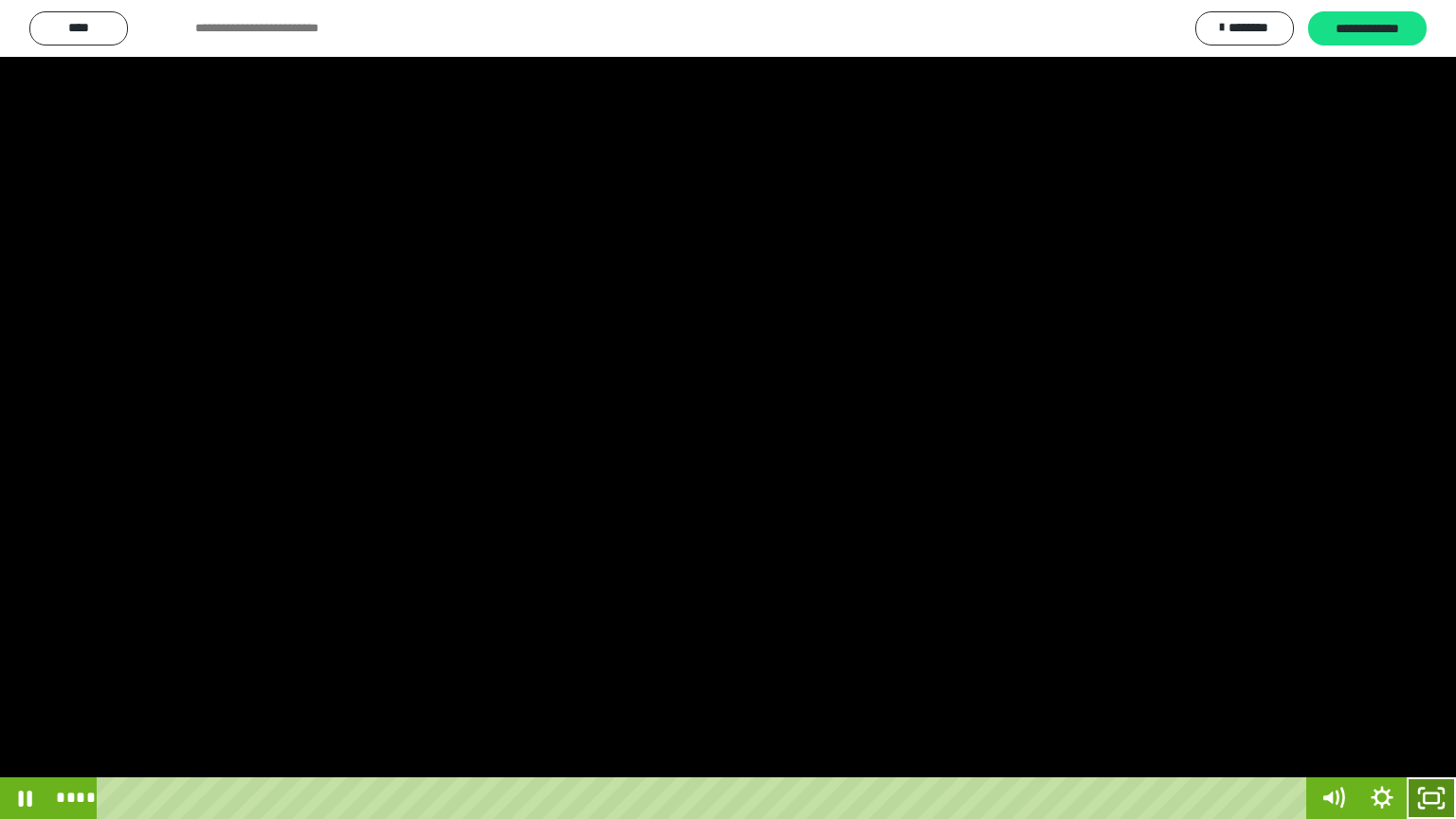 click 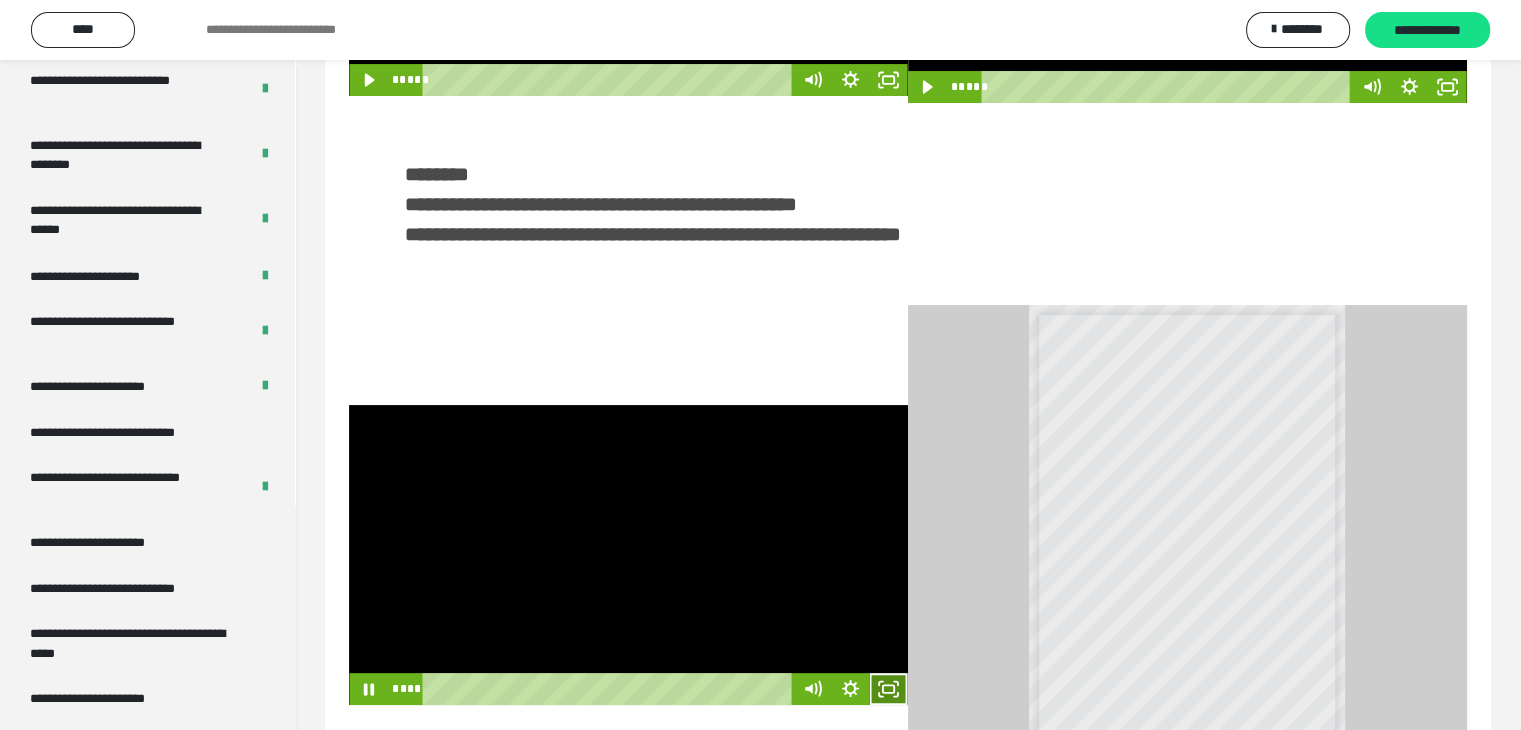 click 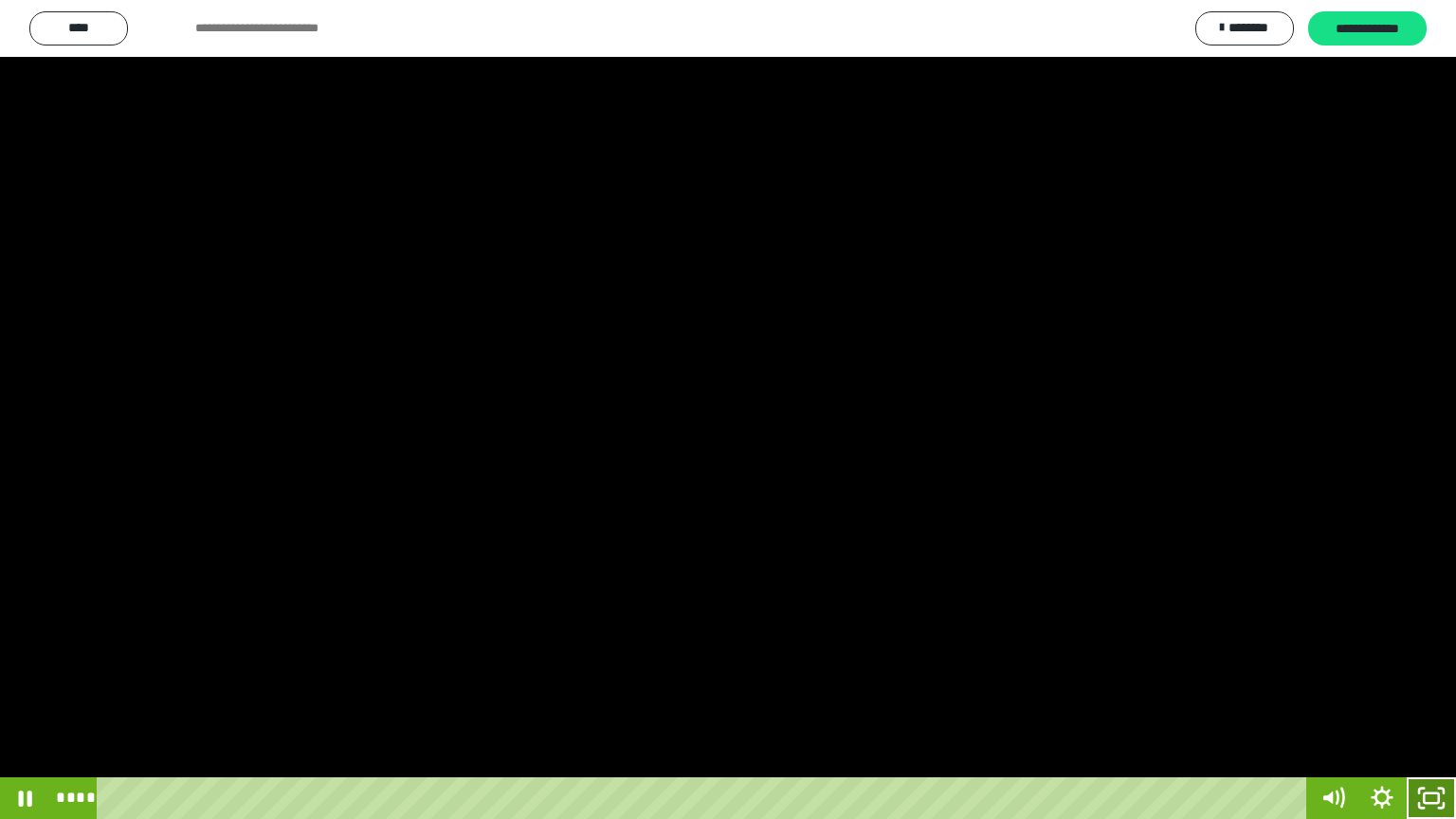 click 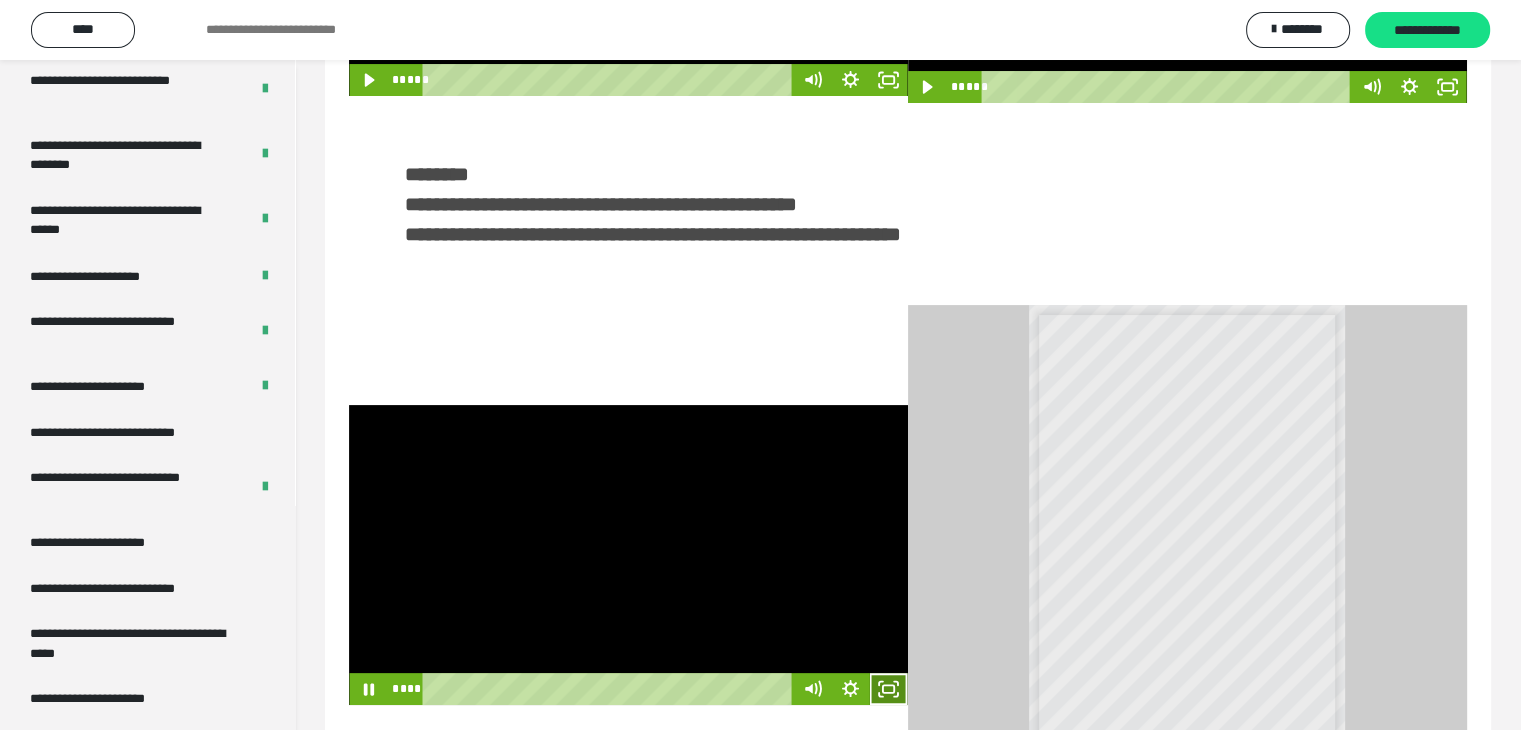 click 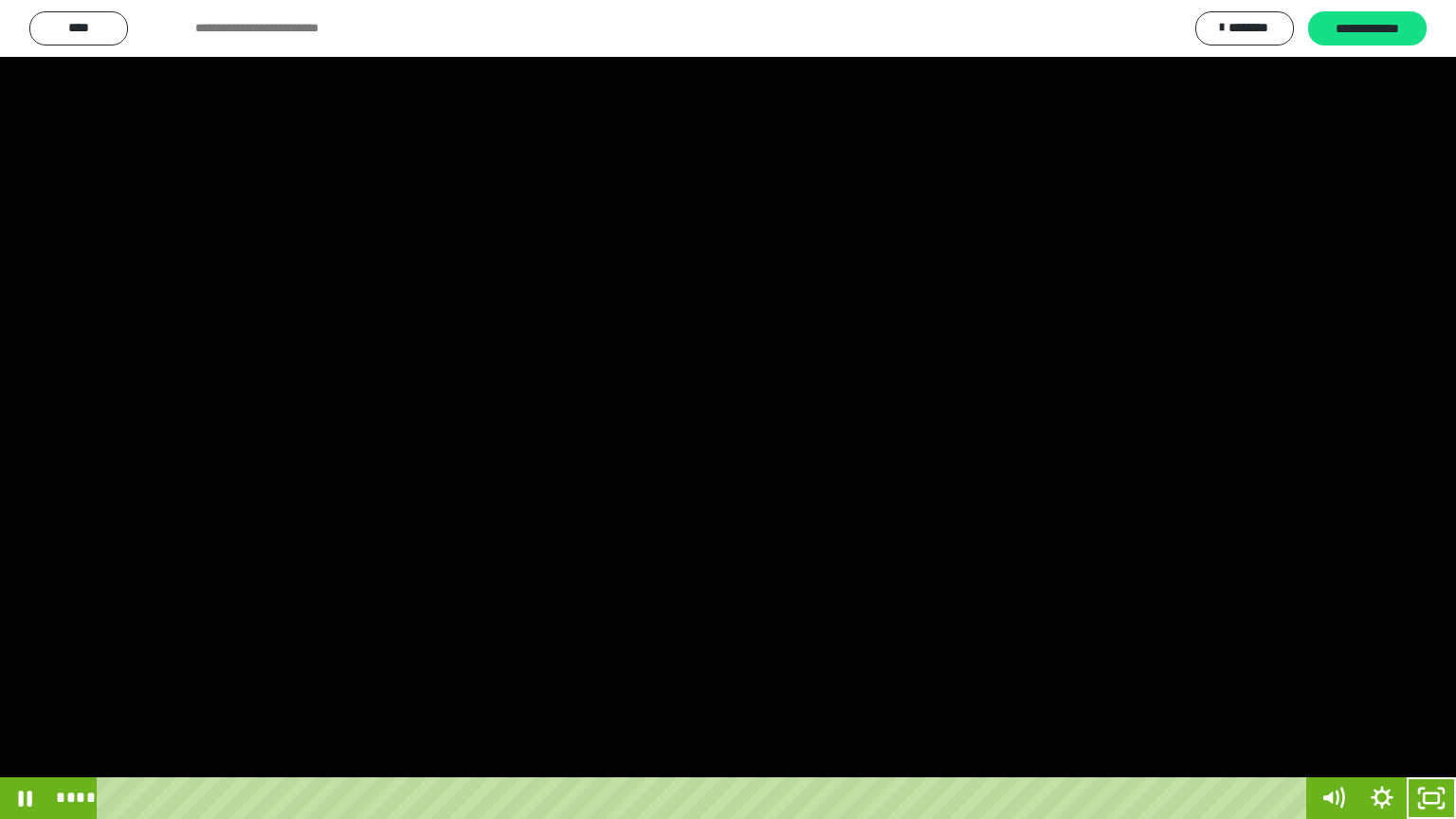 click at bounding box center (728, 410) 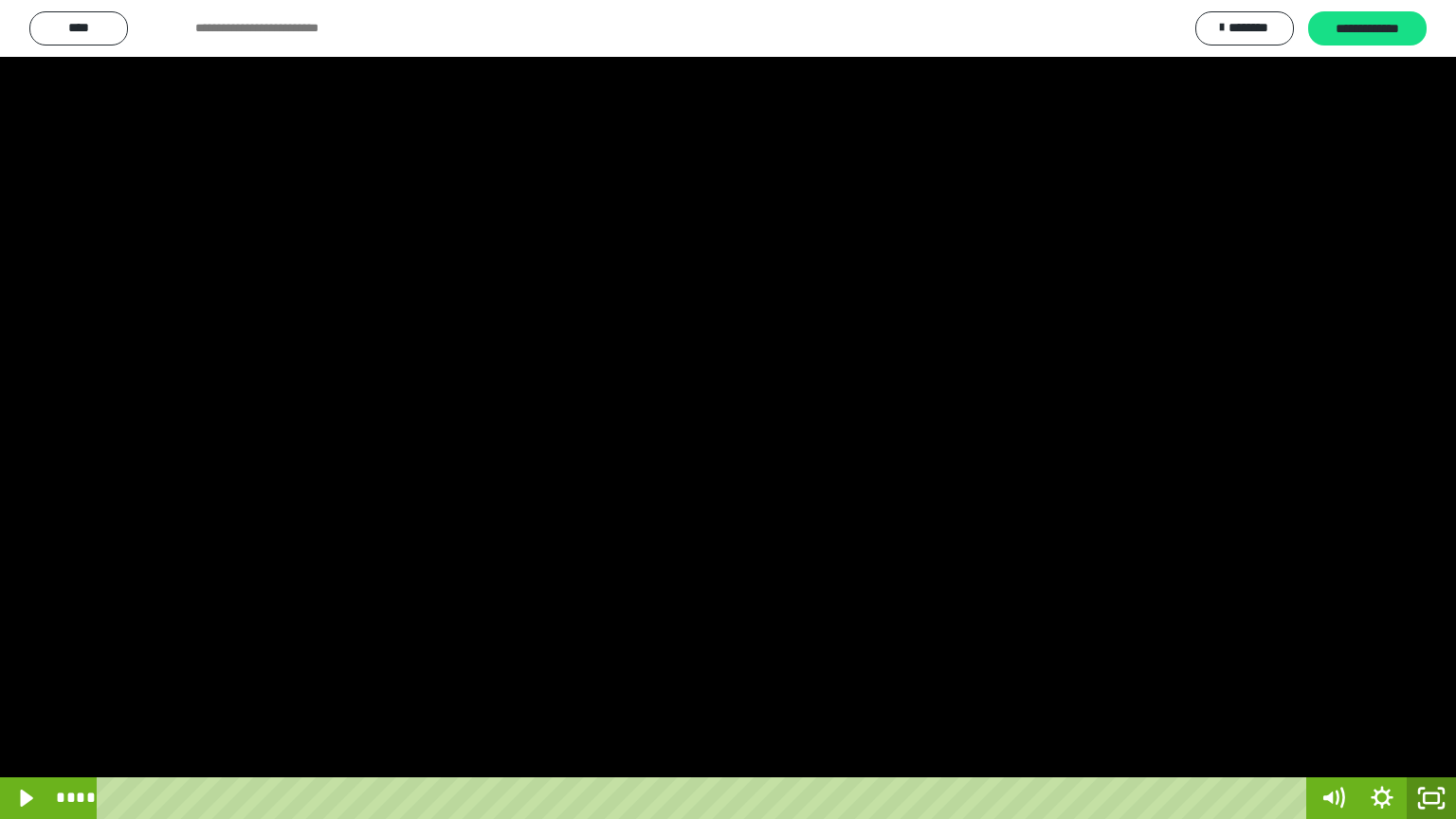 click 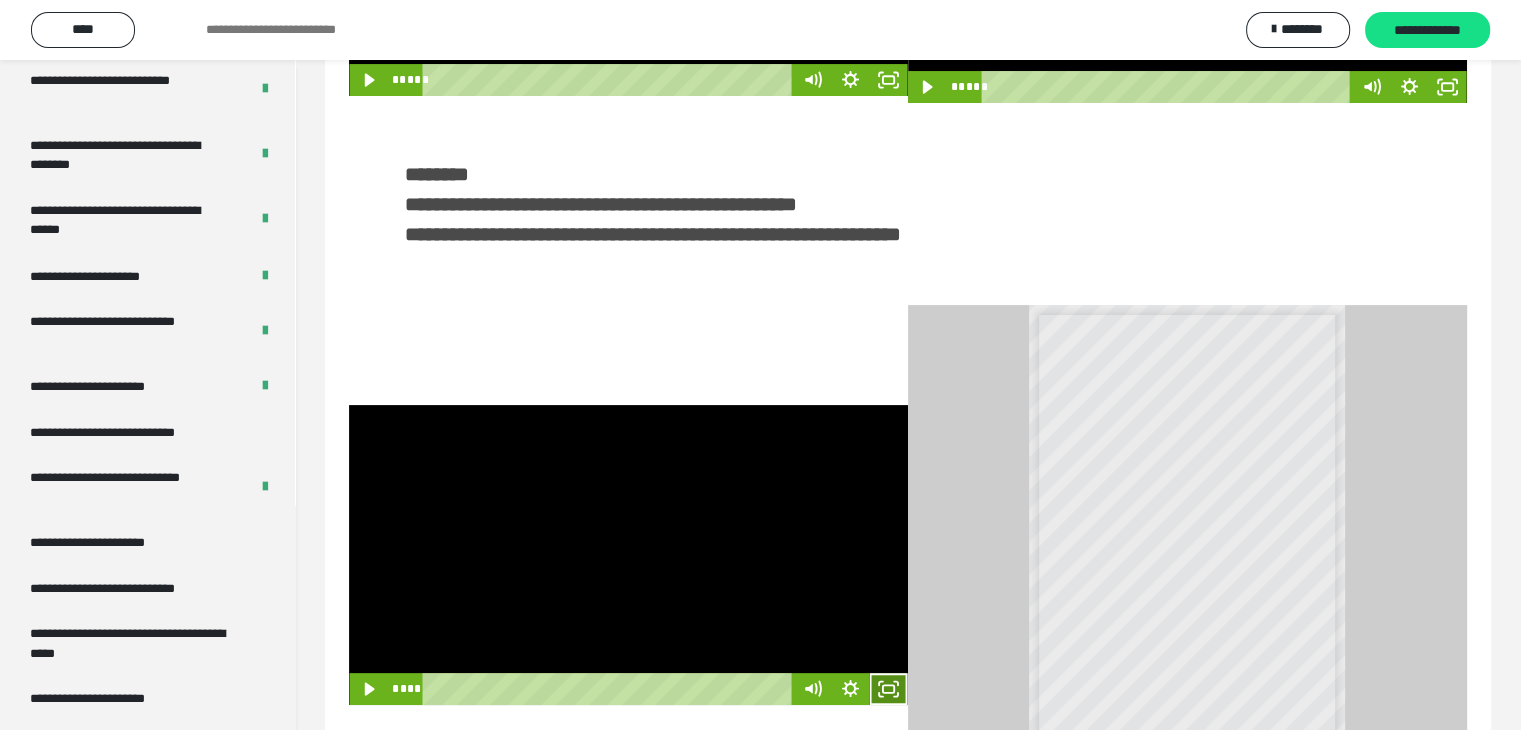 click 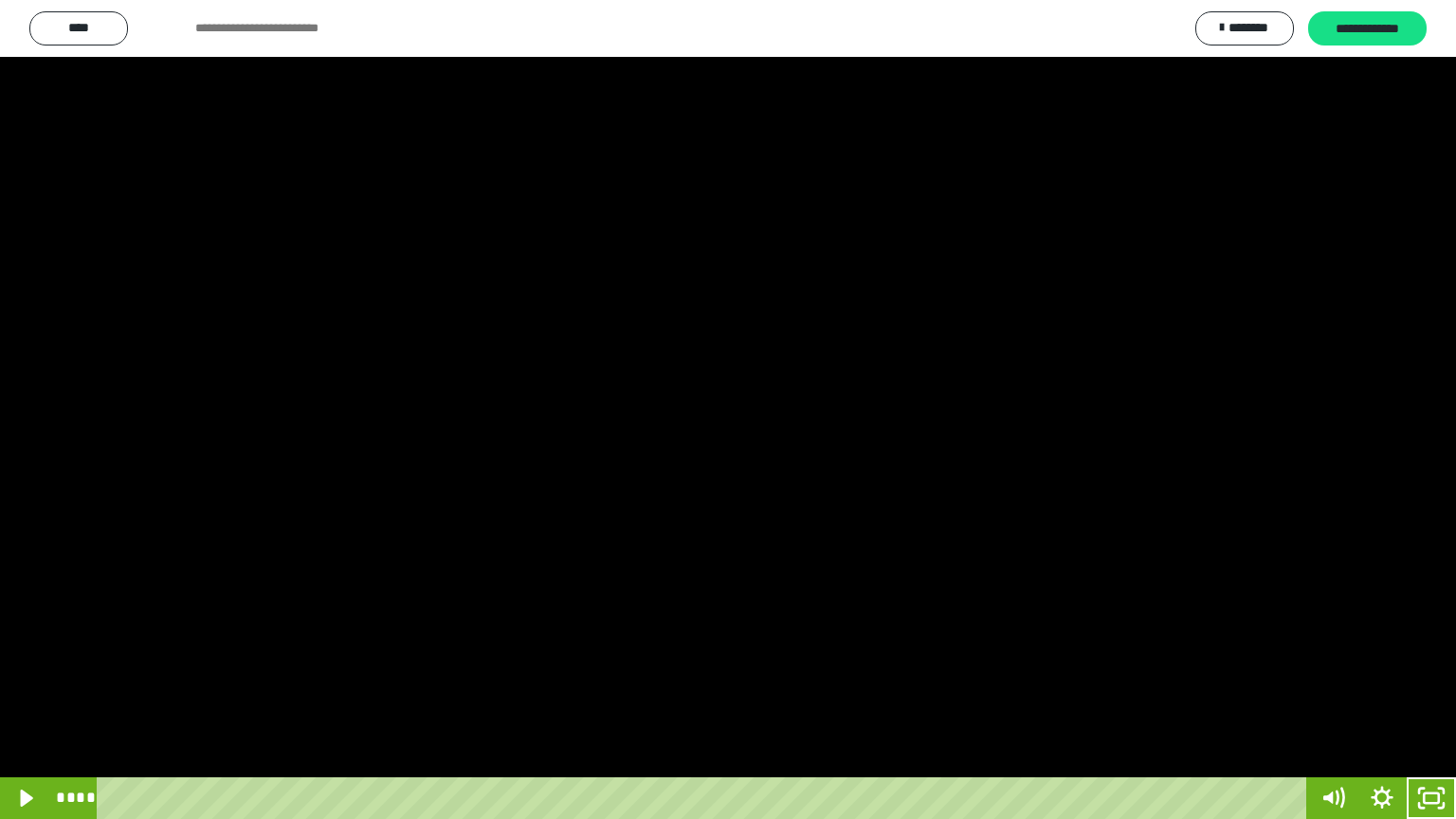 click at bounding box center [728, 410] 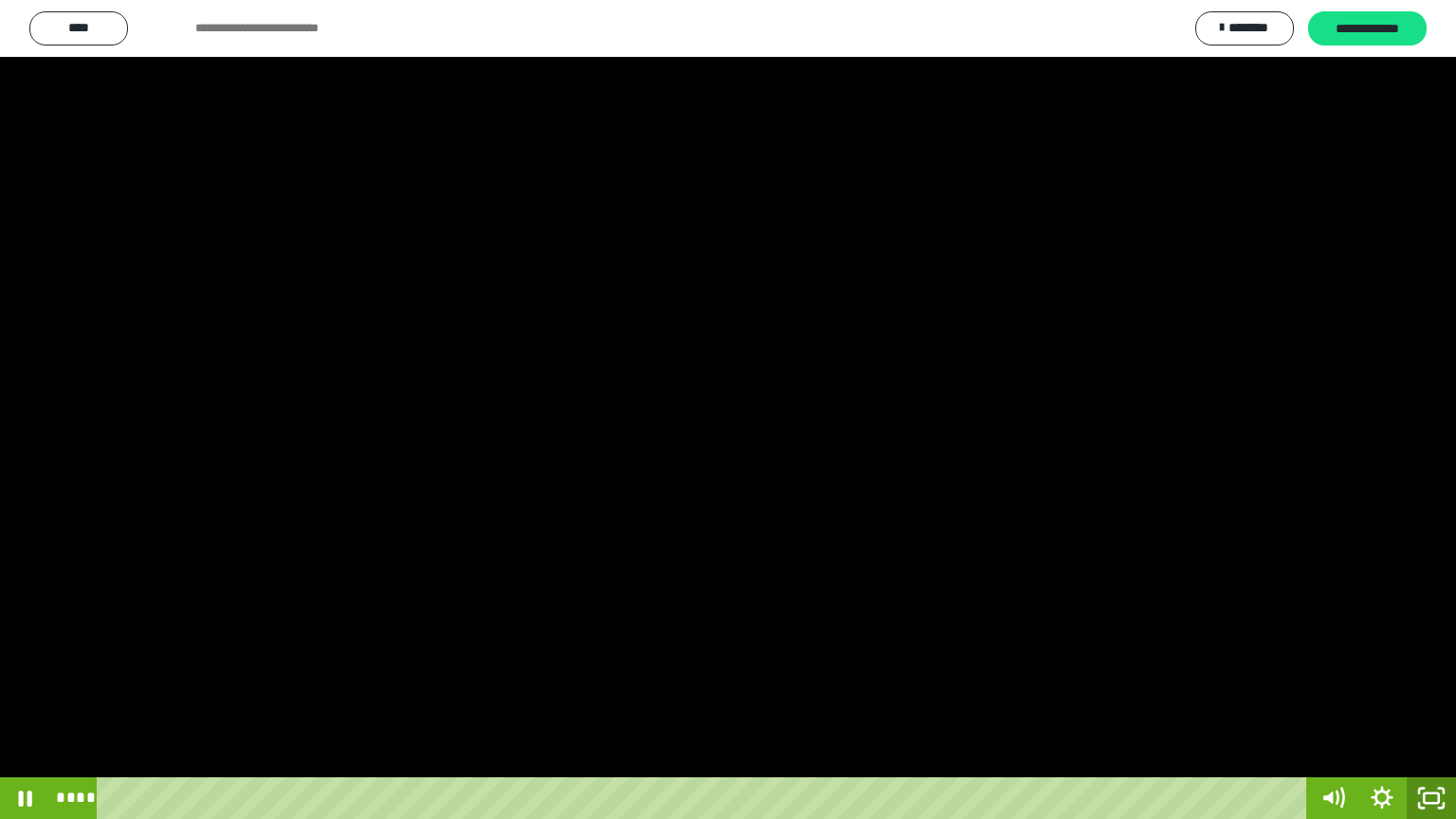 click 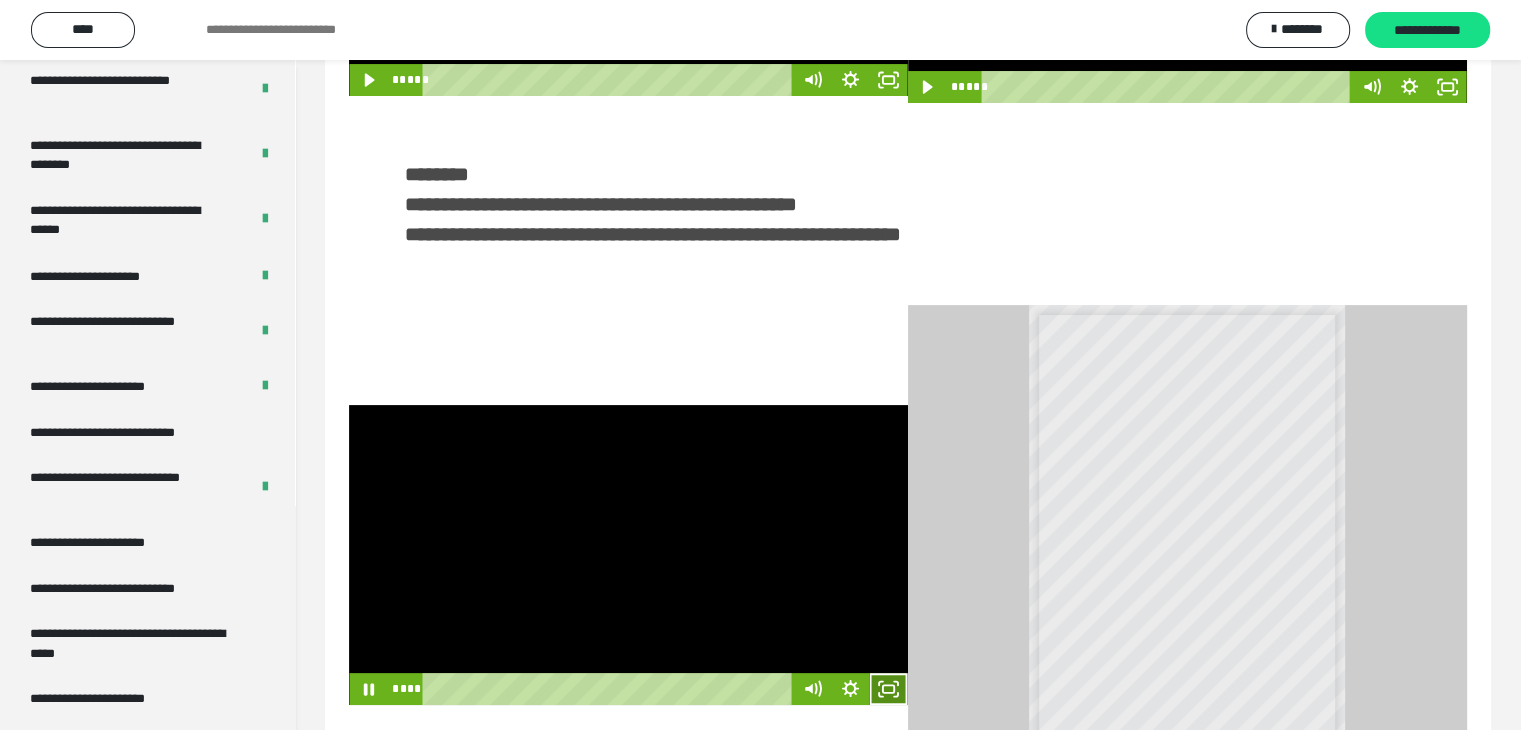 click 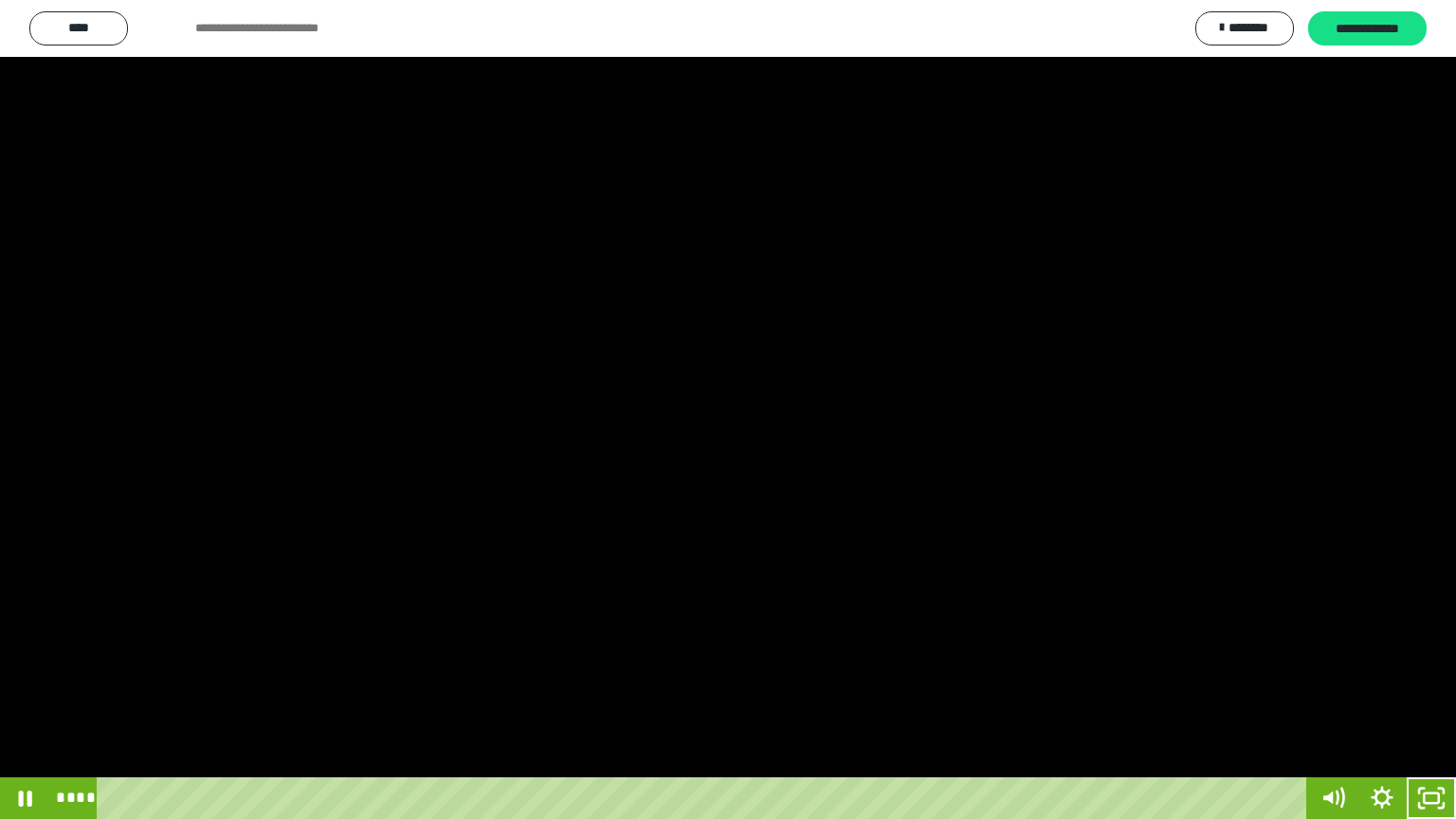 click at bounding box center [728, 410] 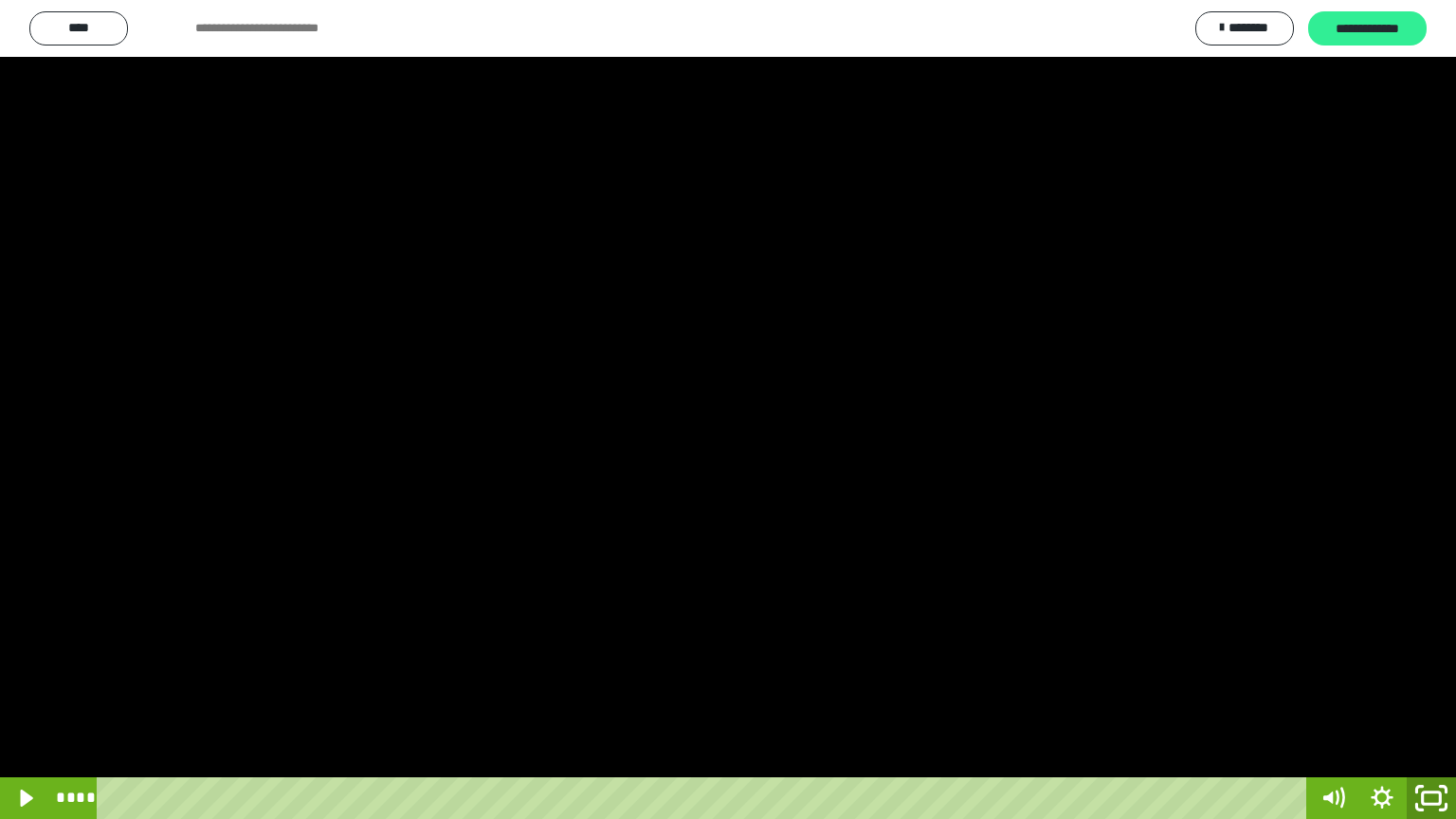 drag, startPoint x: 1433, startPoint y: 807, endPoint x: 1333, endPoint y: 17, distance: 796.304 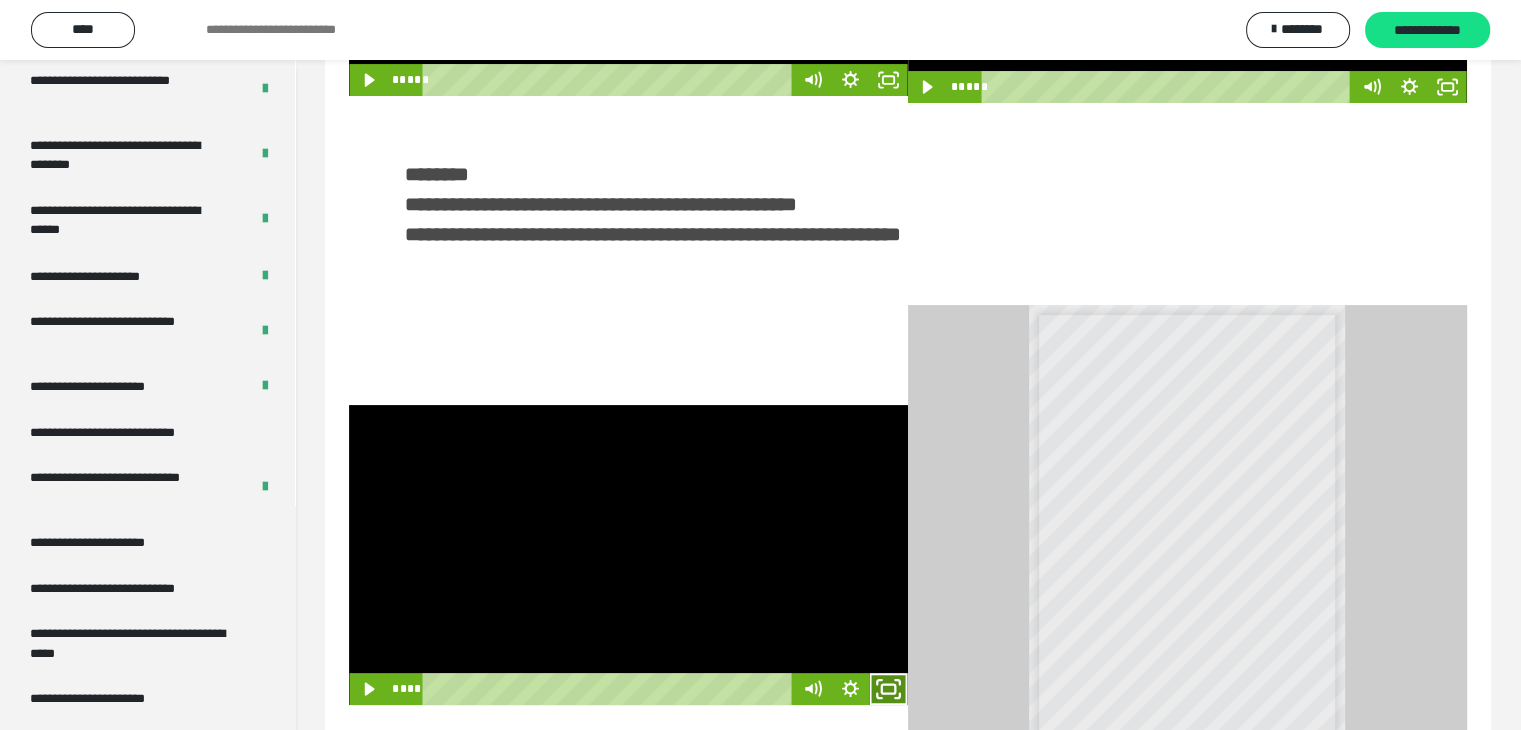 click 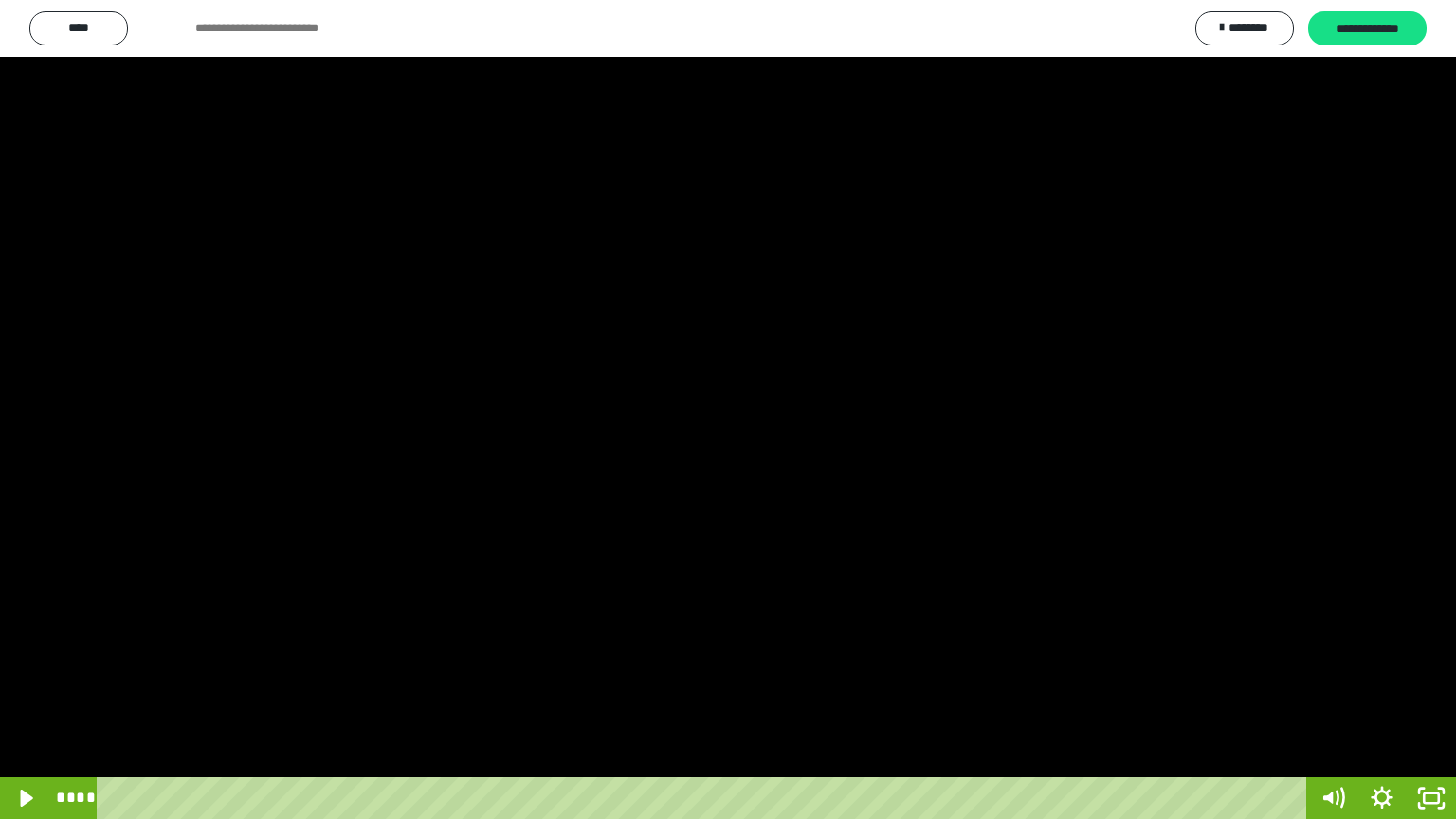 click at bounding box center (728, 410) 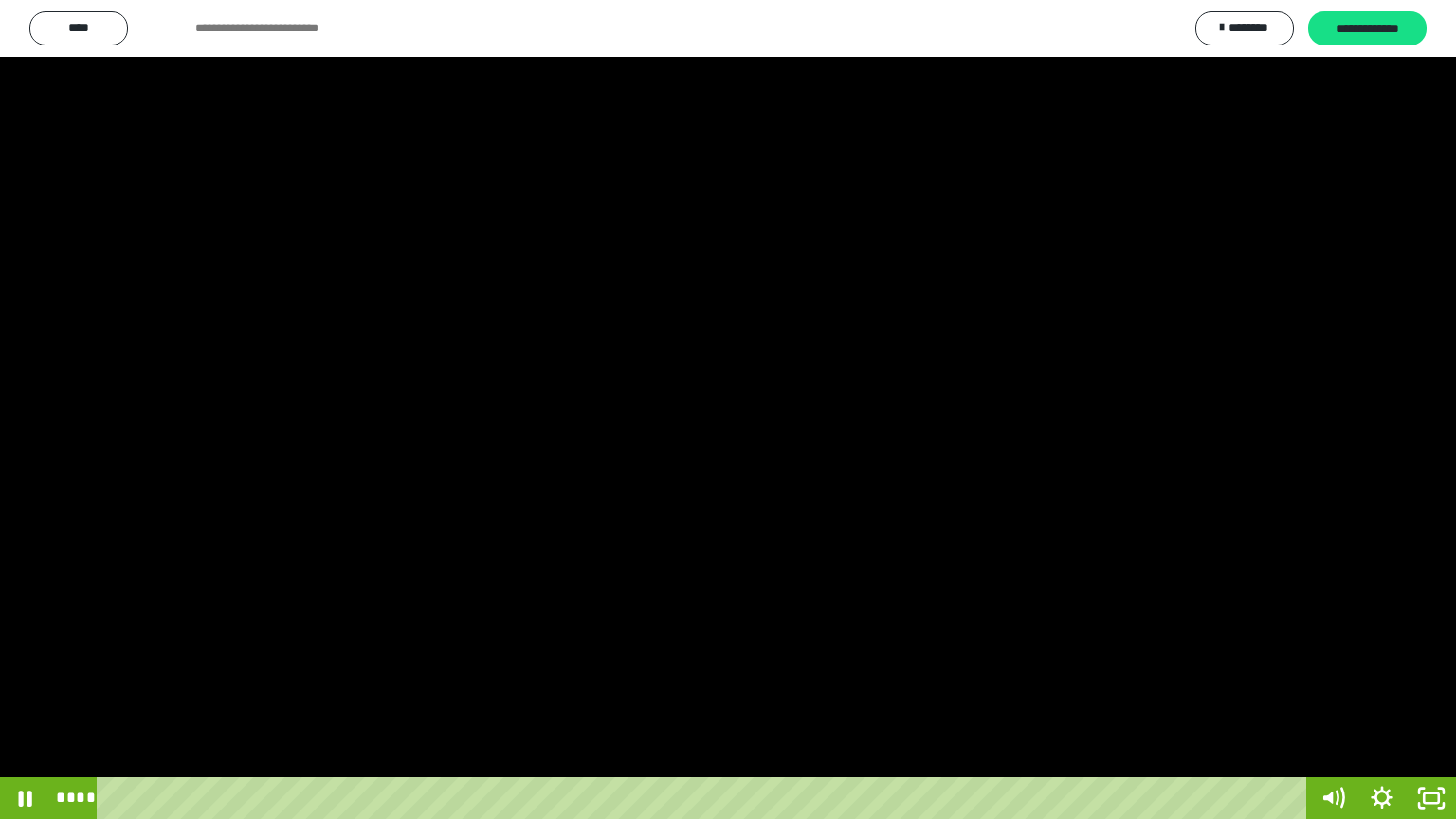 type 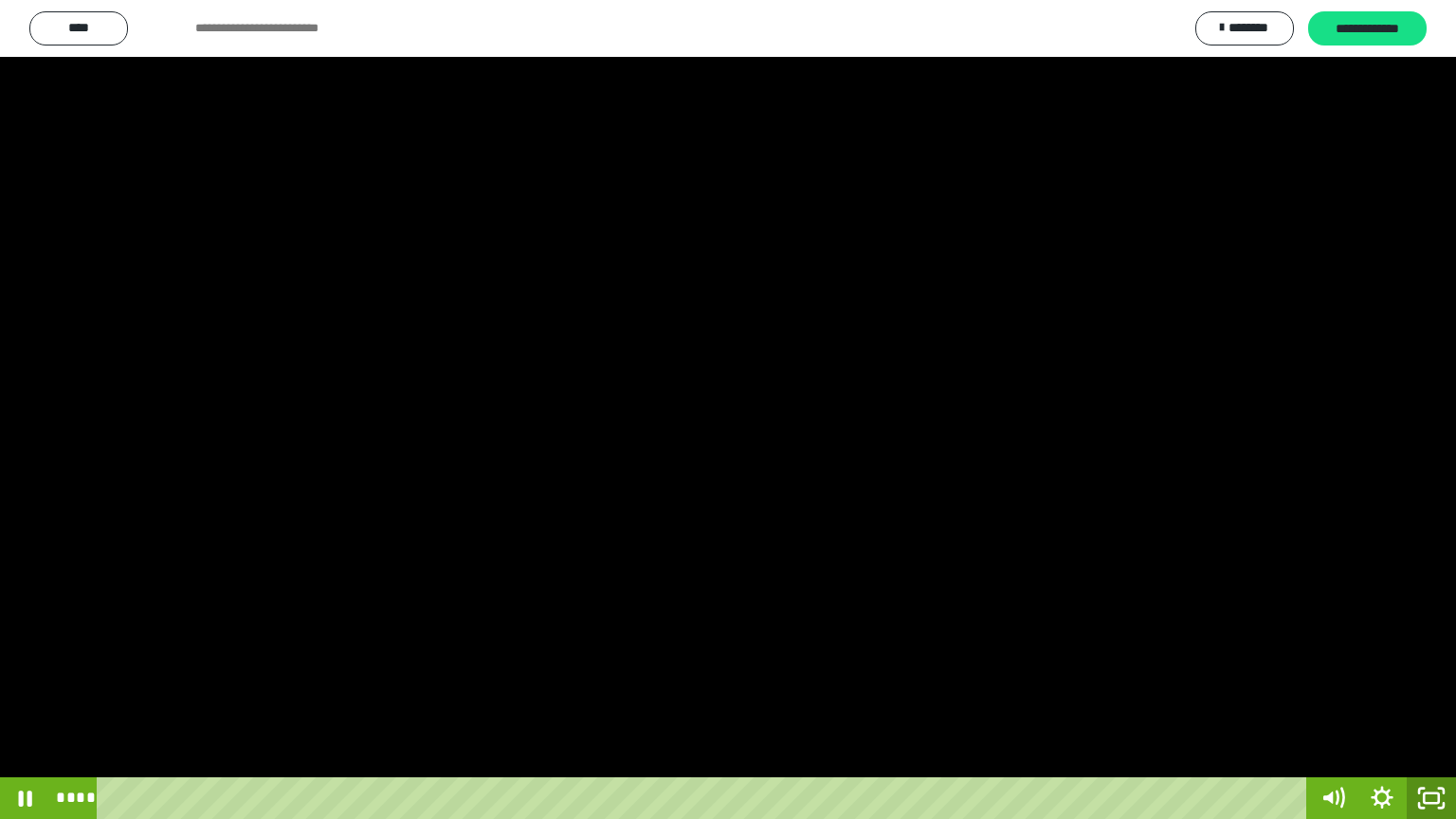click 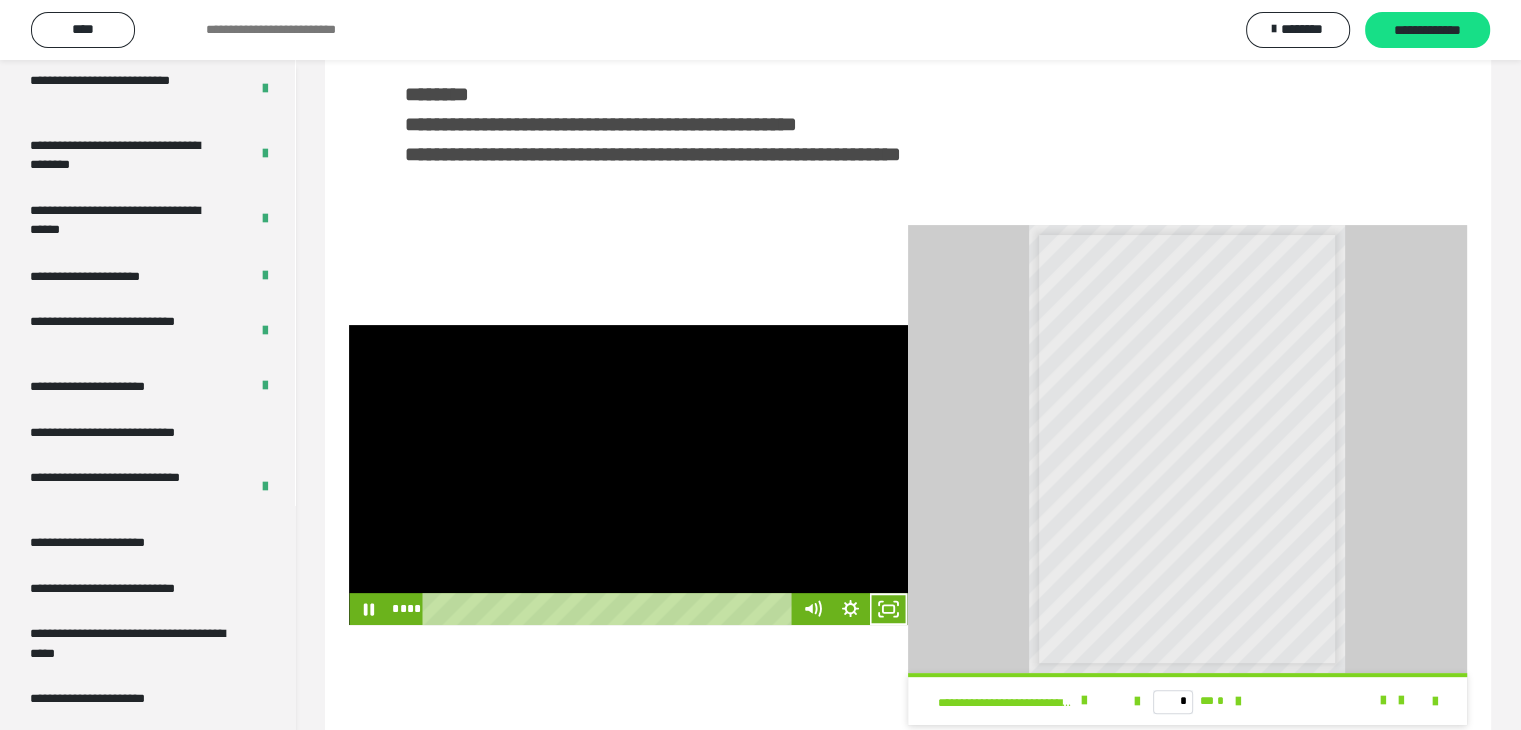 scroll, scrollTop: 452, scrollLeft: 0, axis: vertical 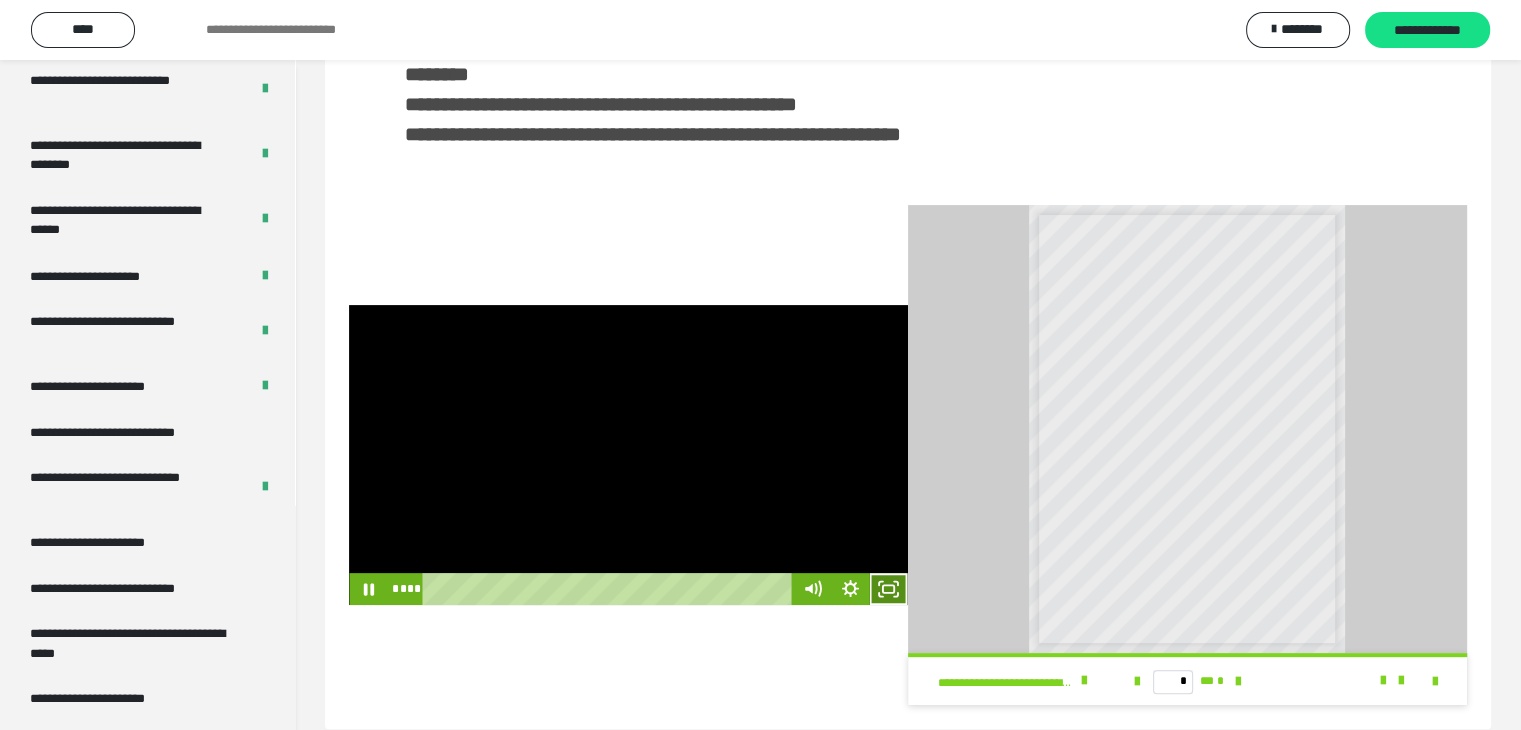 click 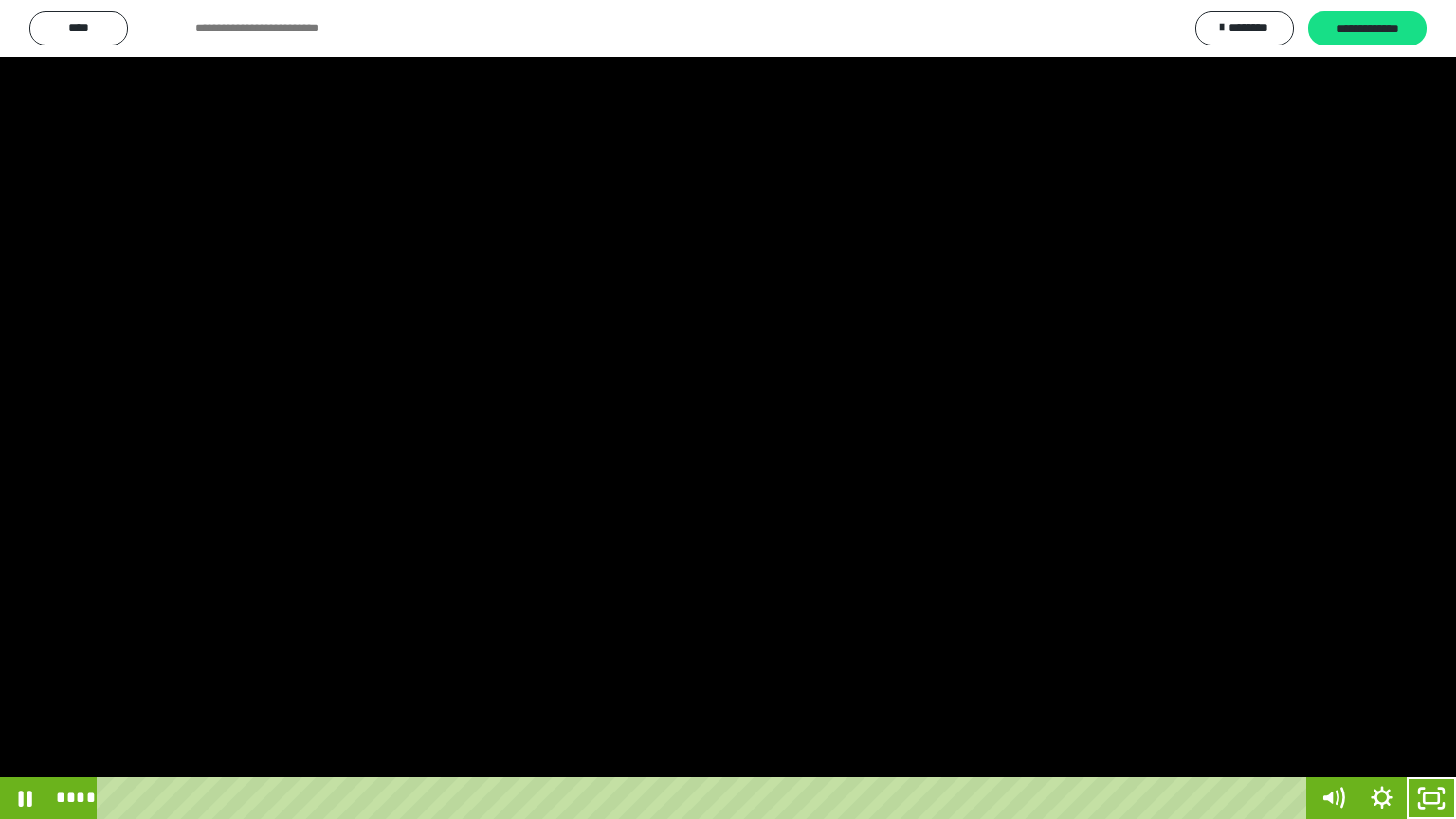drag, startPoint x: 940, startPoint y: 440, endPoint x: 1455, endPoint y: 687, distance: 571.169 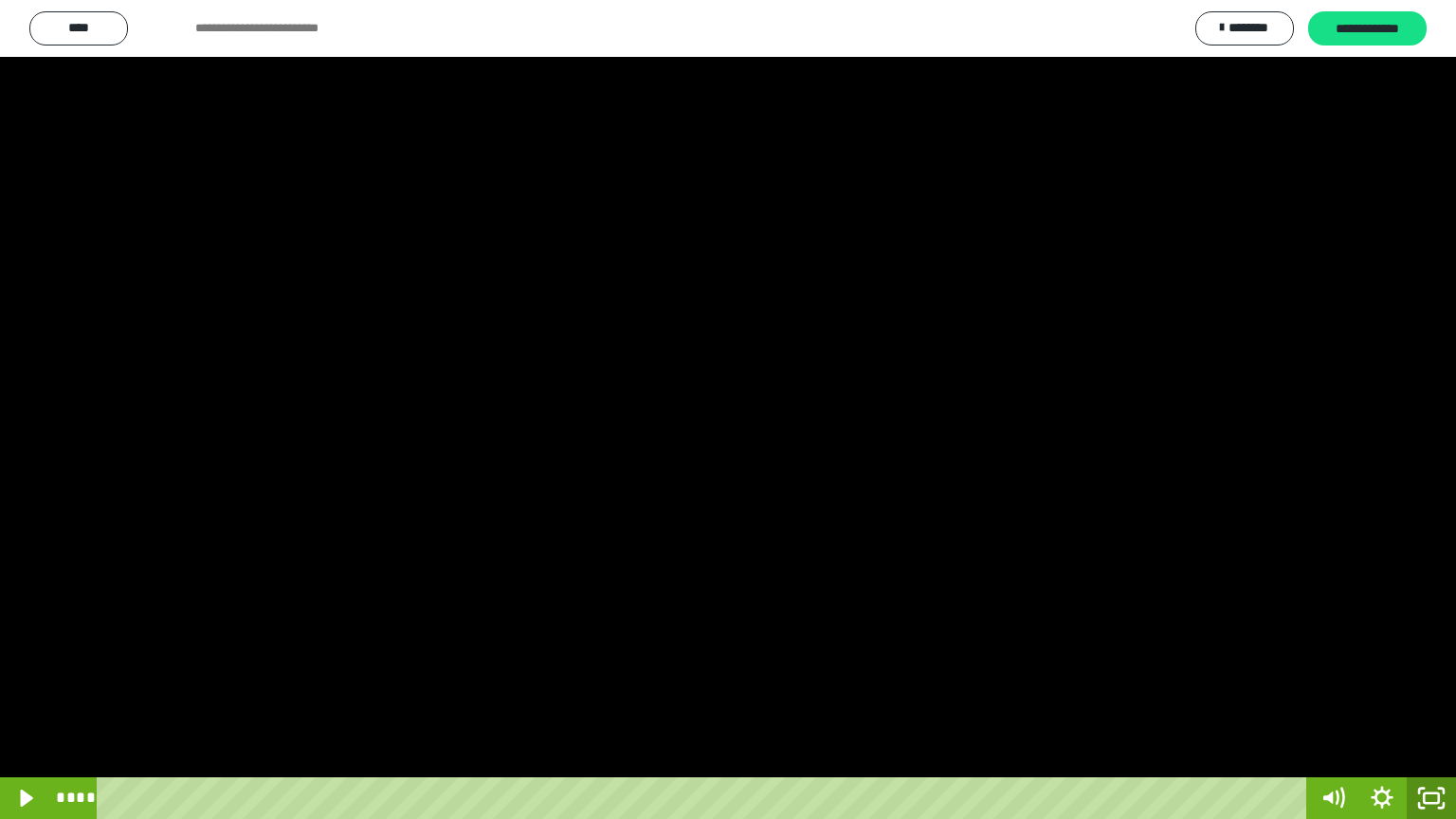drag, startPoint x: 1427, startPoint y: 804, endPoint x: 1156, endPoint y: 34, distance: 816.2971 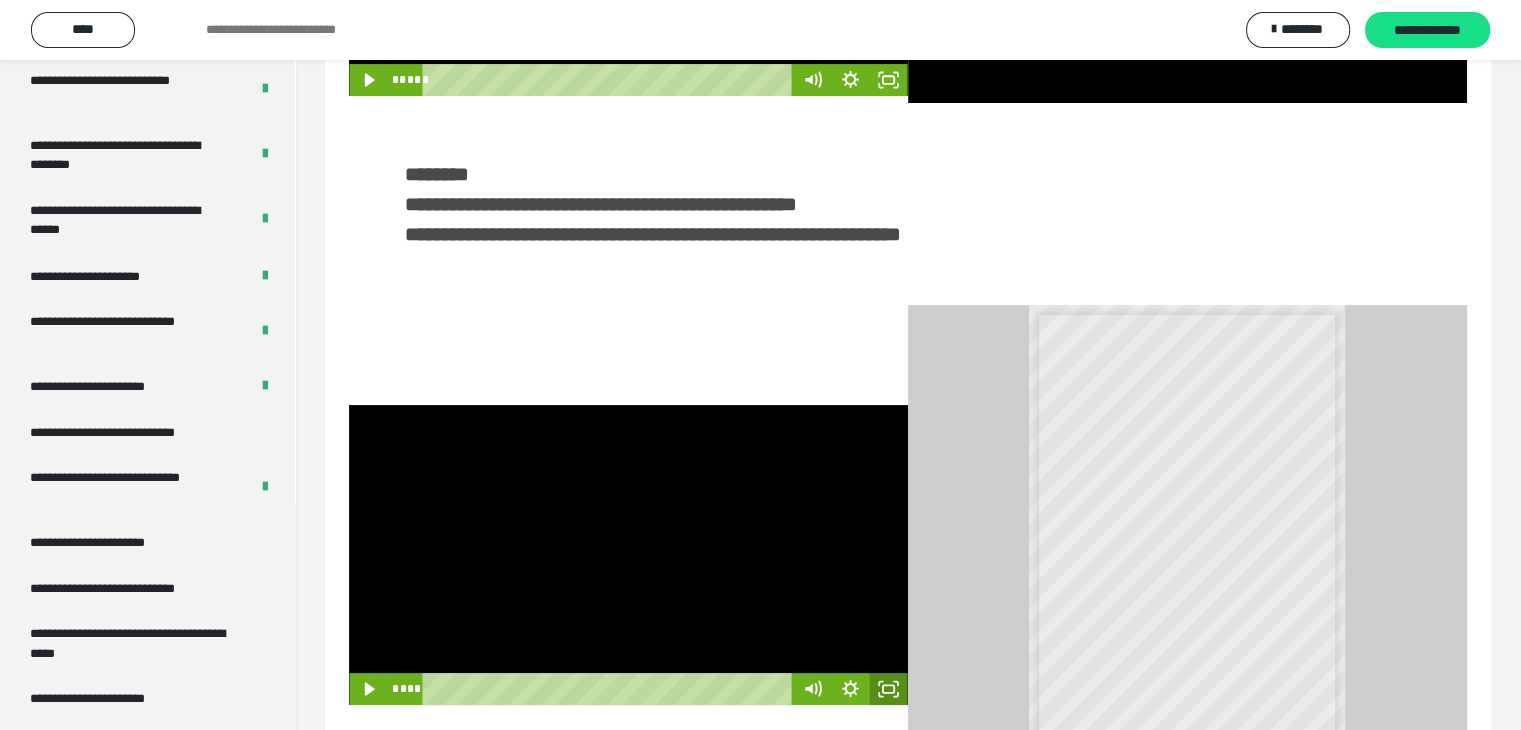 click 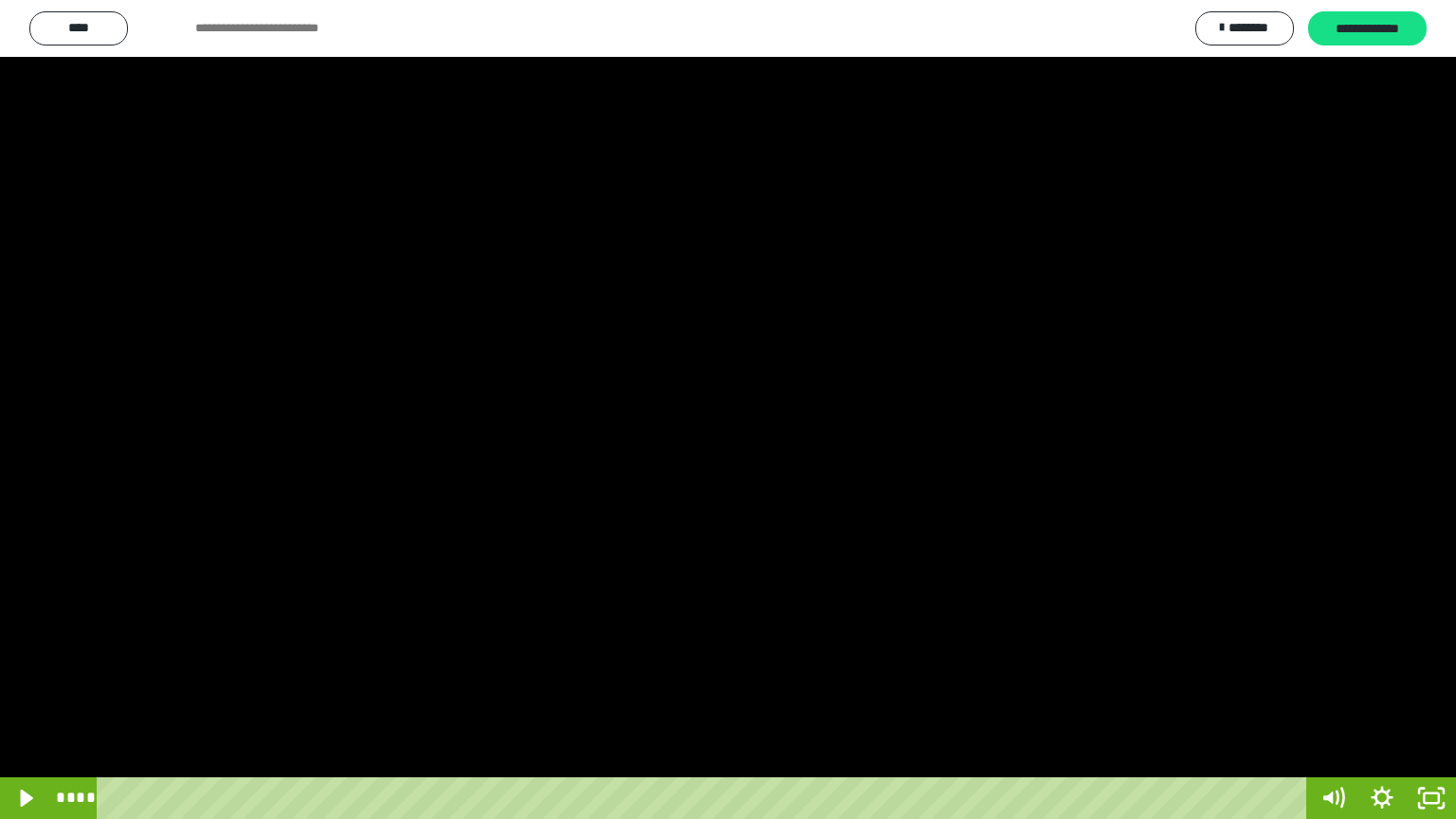 click at bounding box center [728, 410] 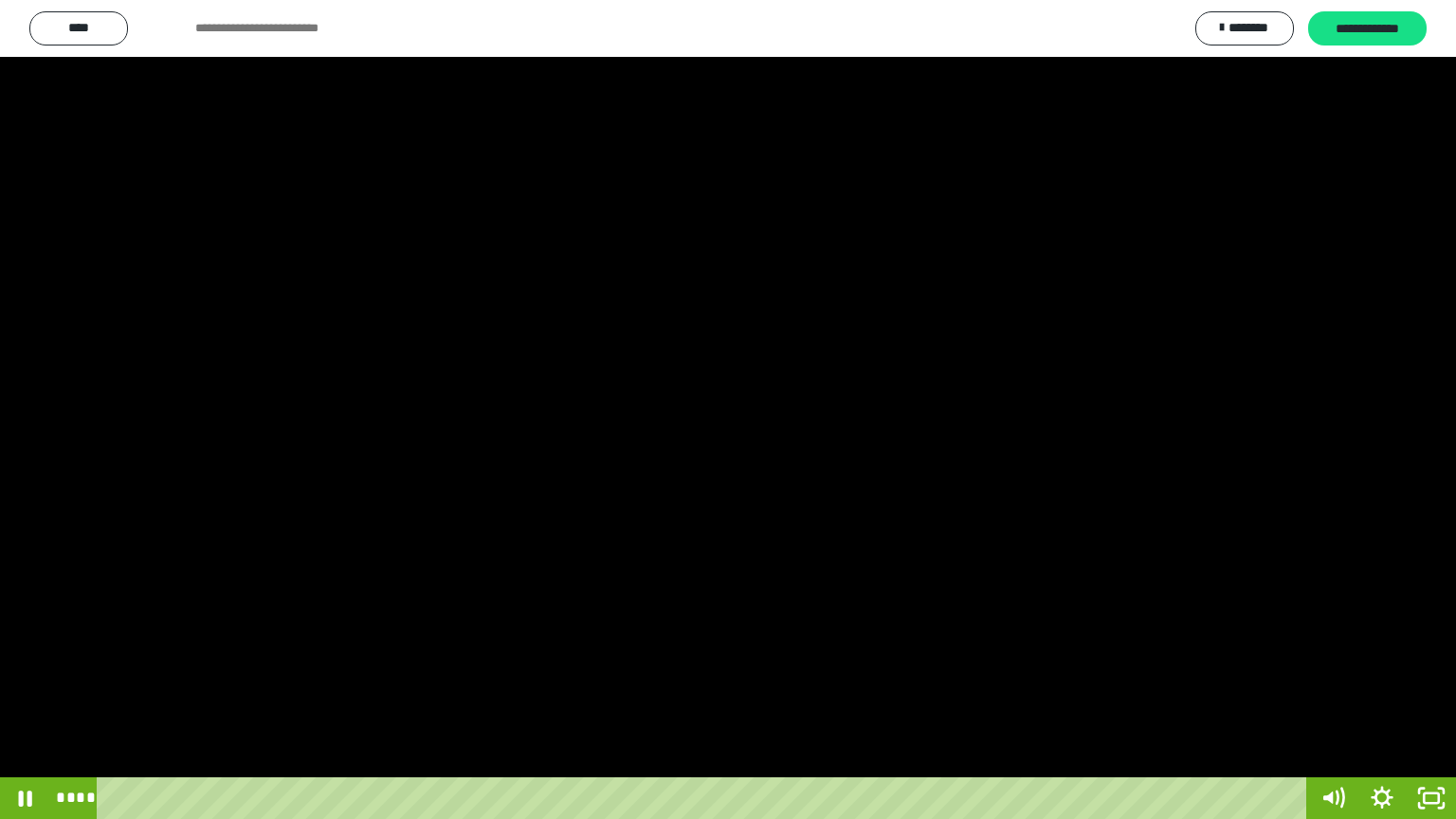click at bounding box center (728, 410) 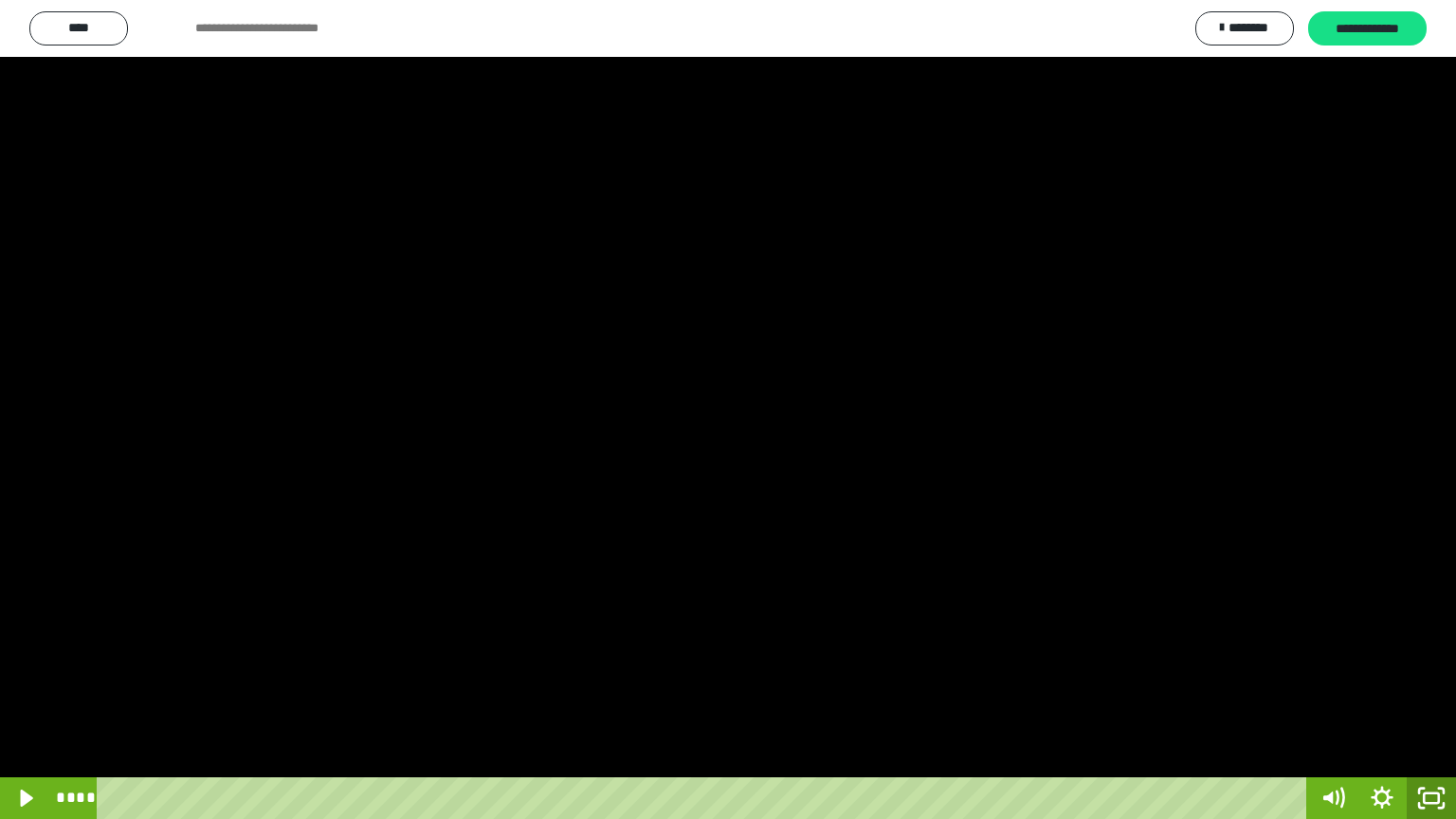 click 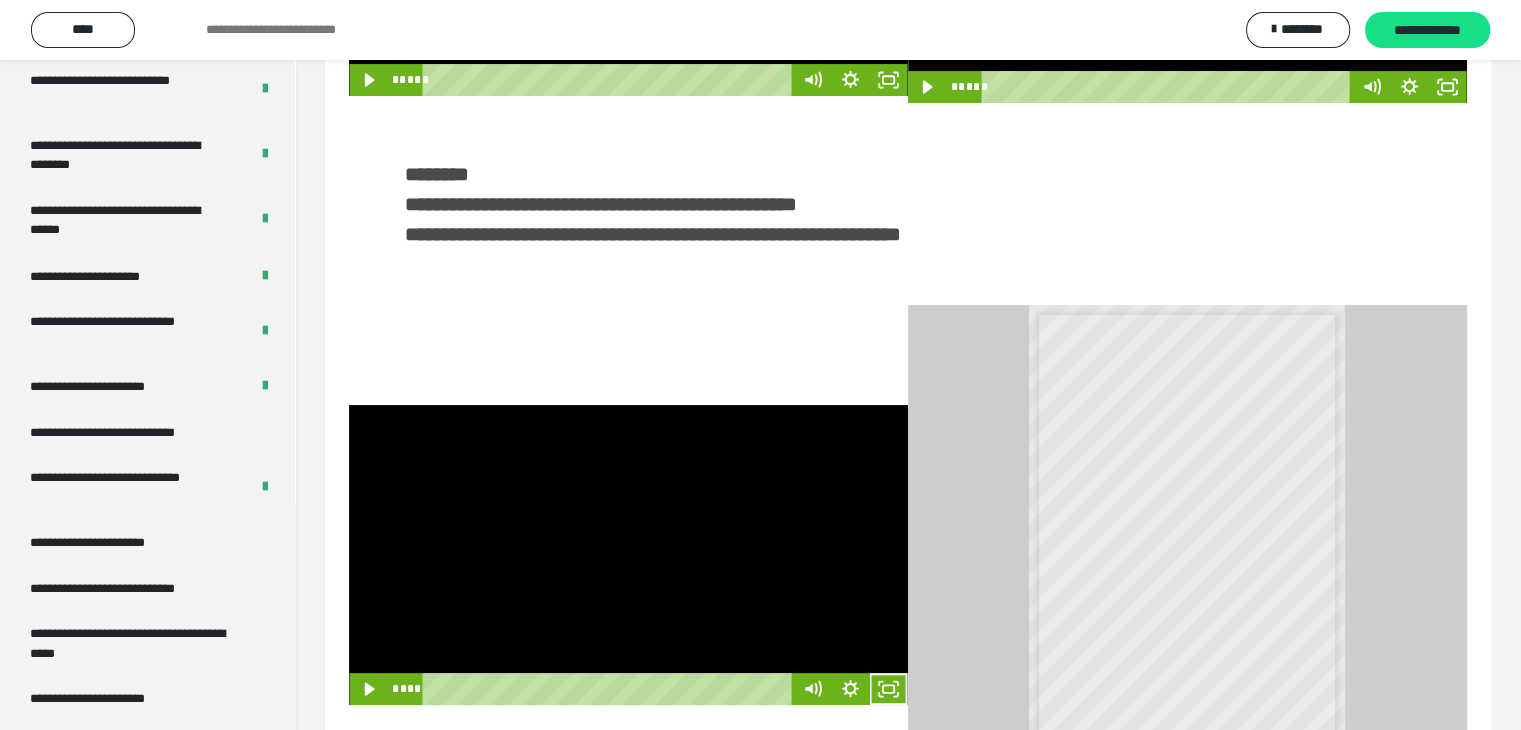 click at bounding box center [628, 555] 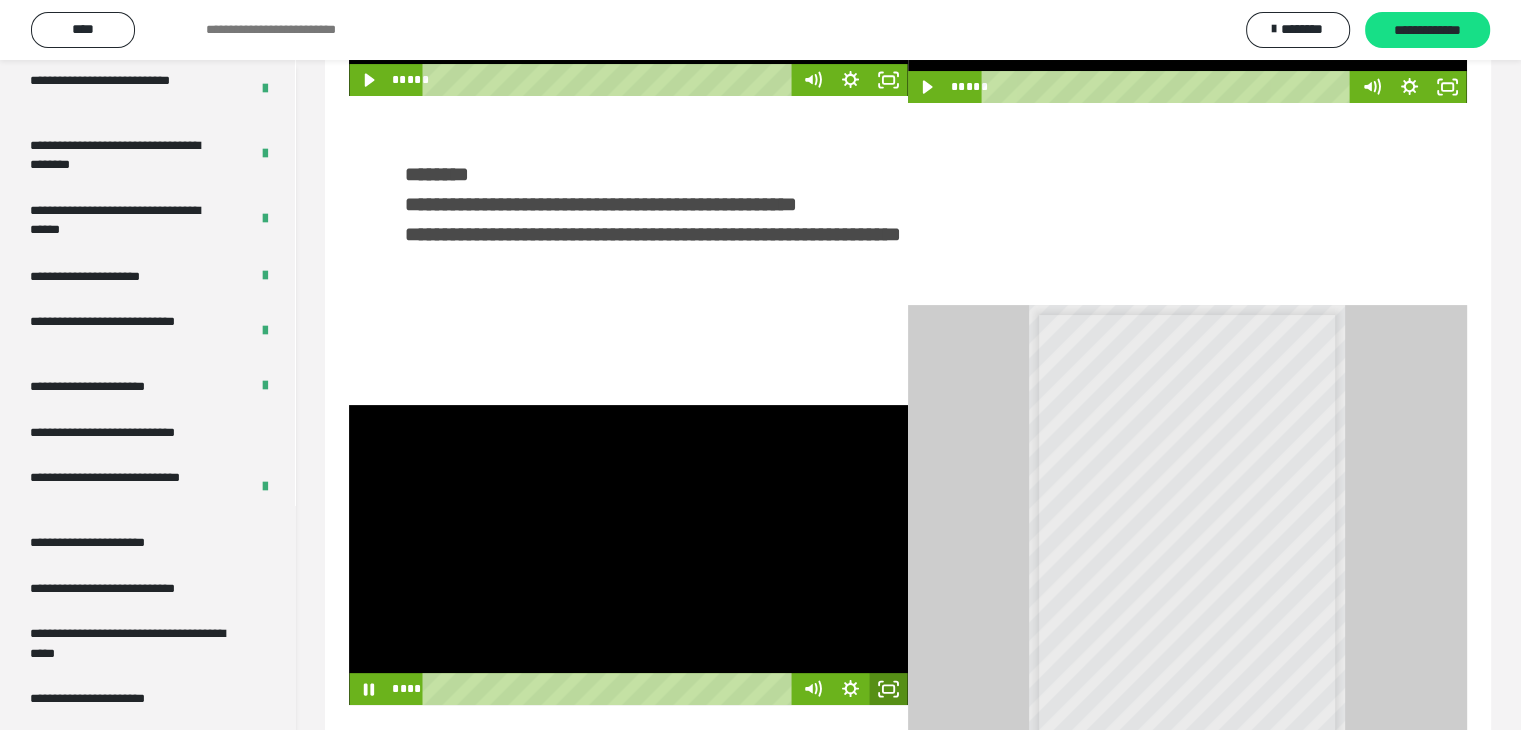 click 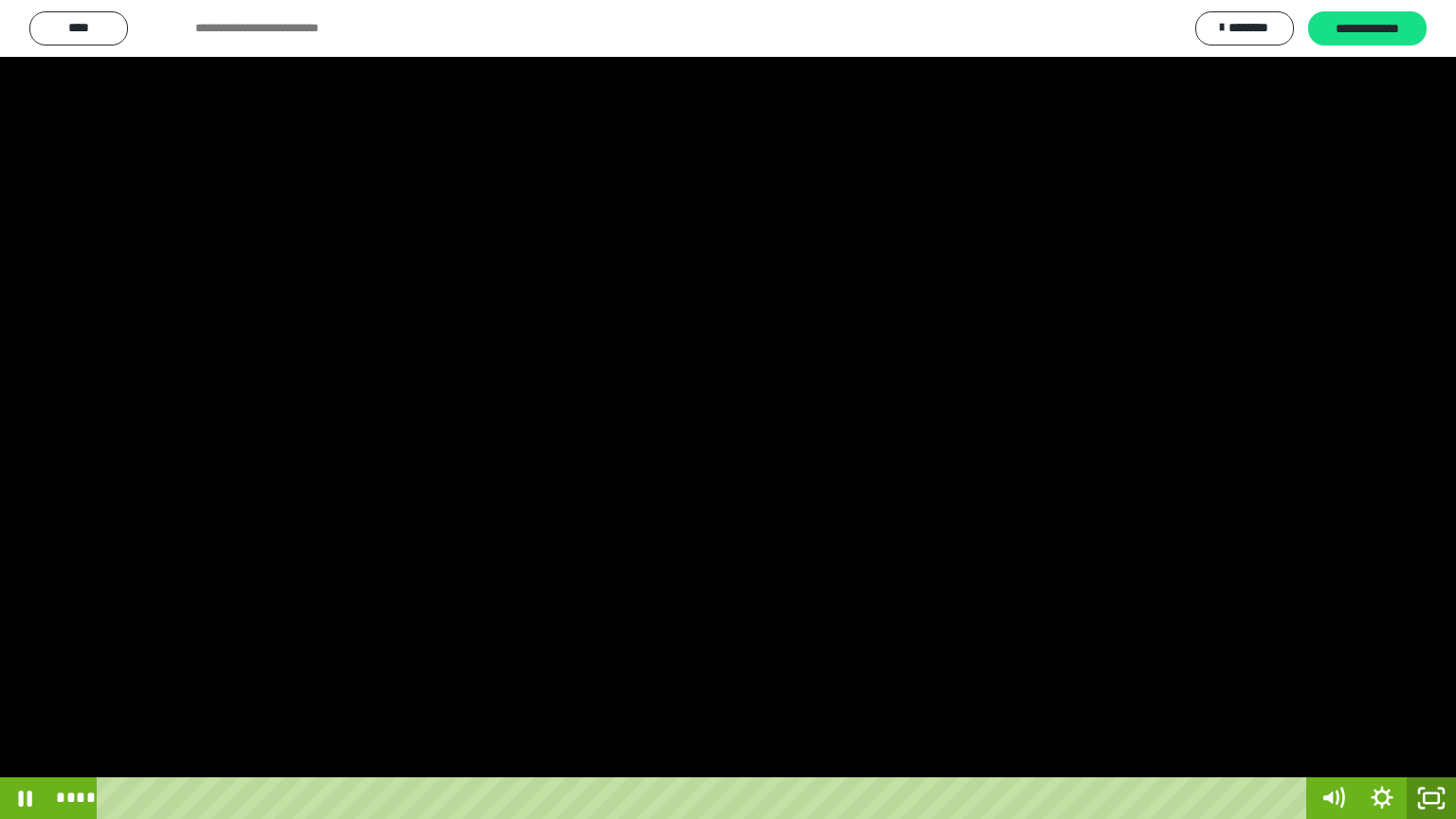 click 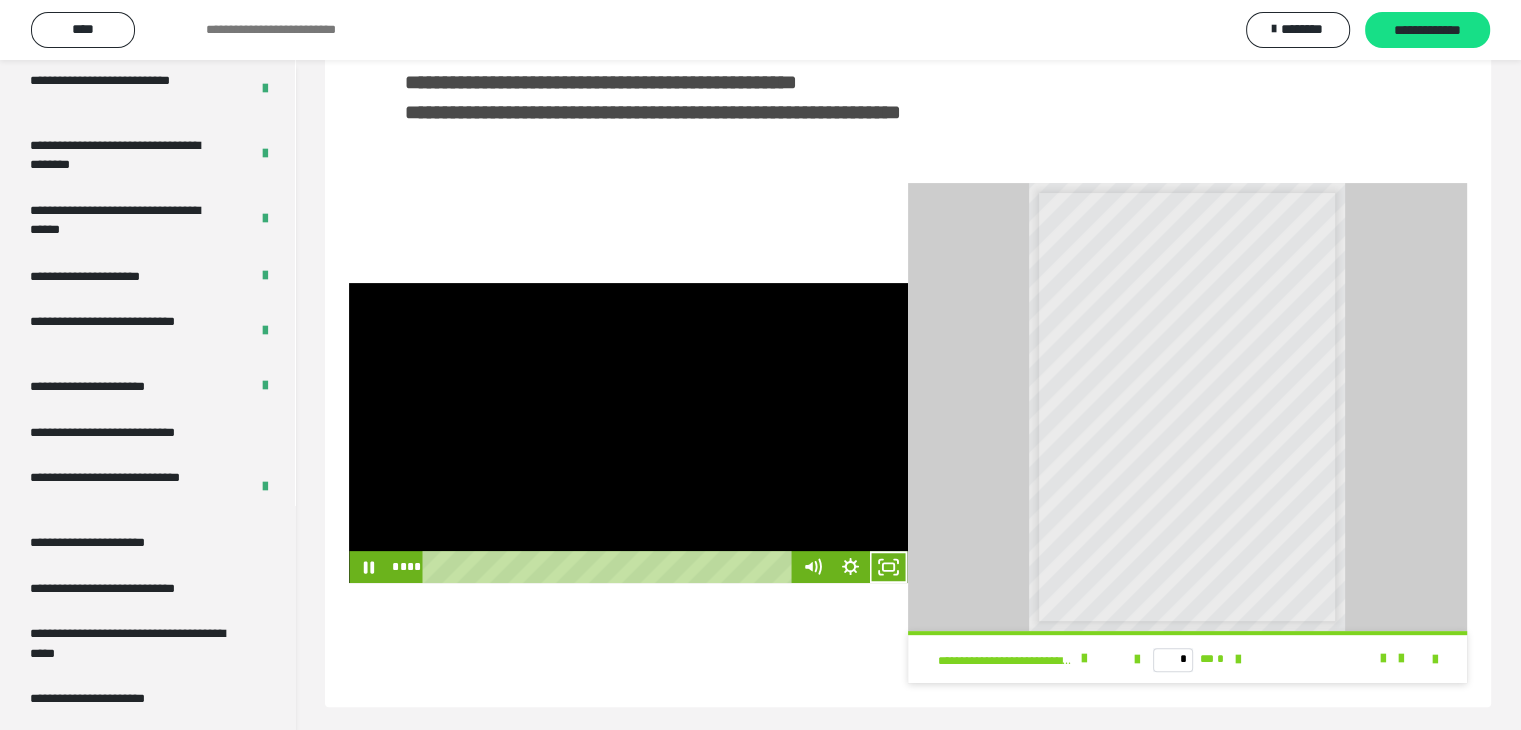 scroll, scrollTop: 481, scrollLeft: 0, axis: vertical 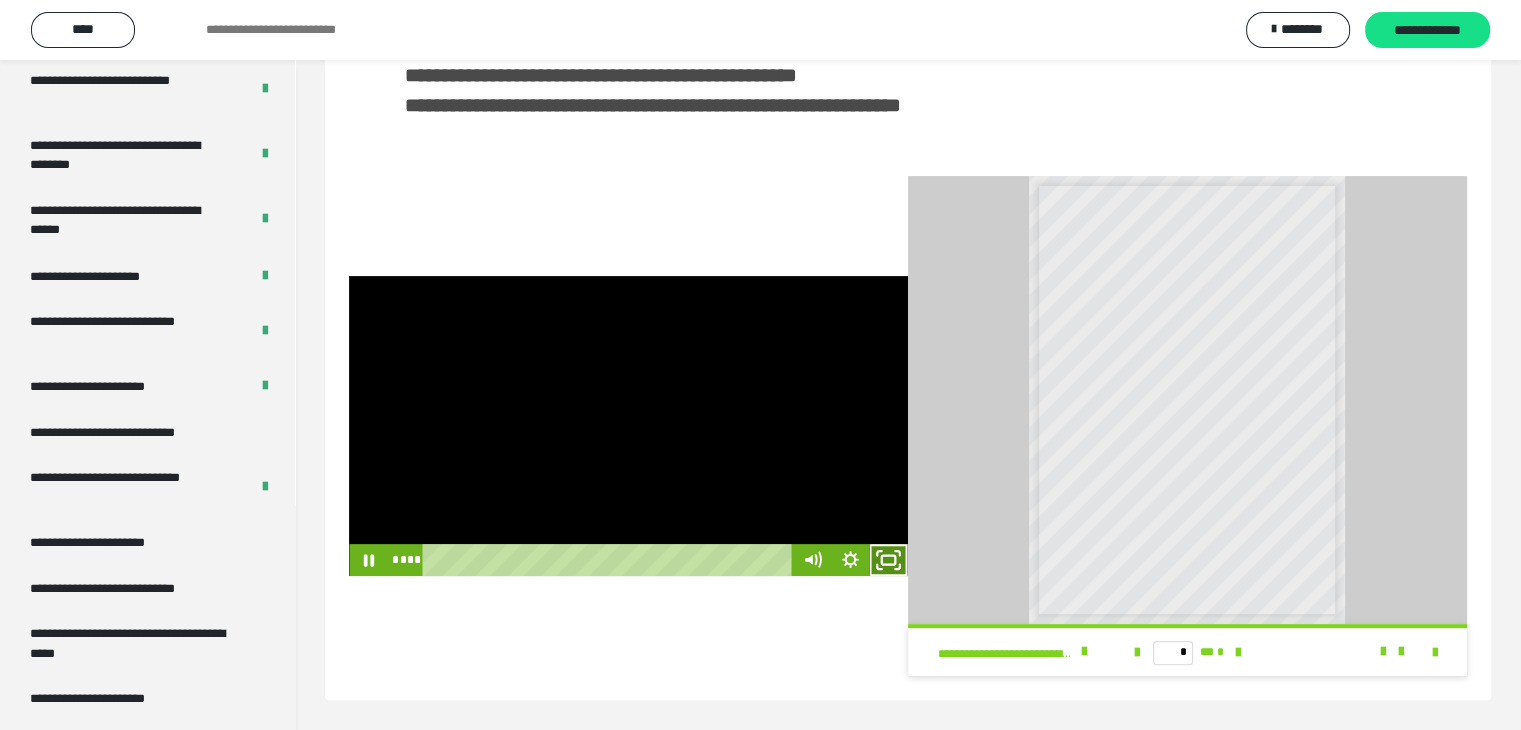 click 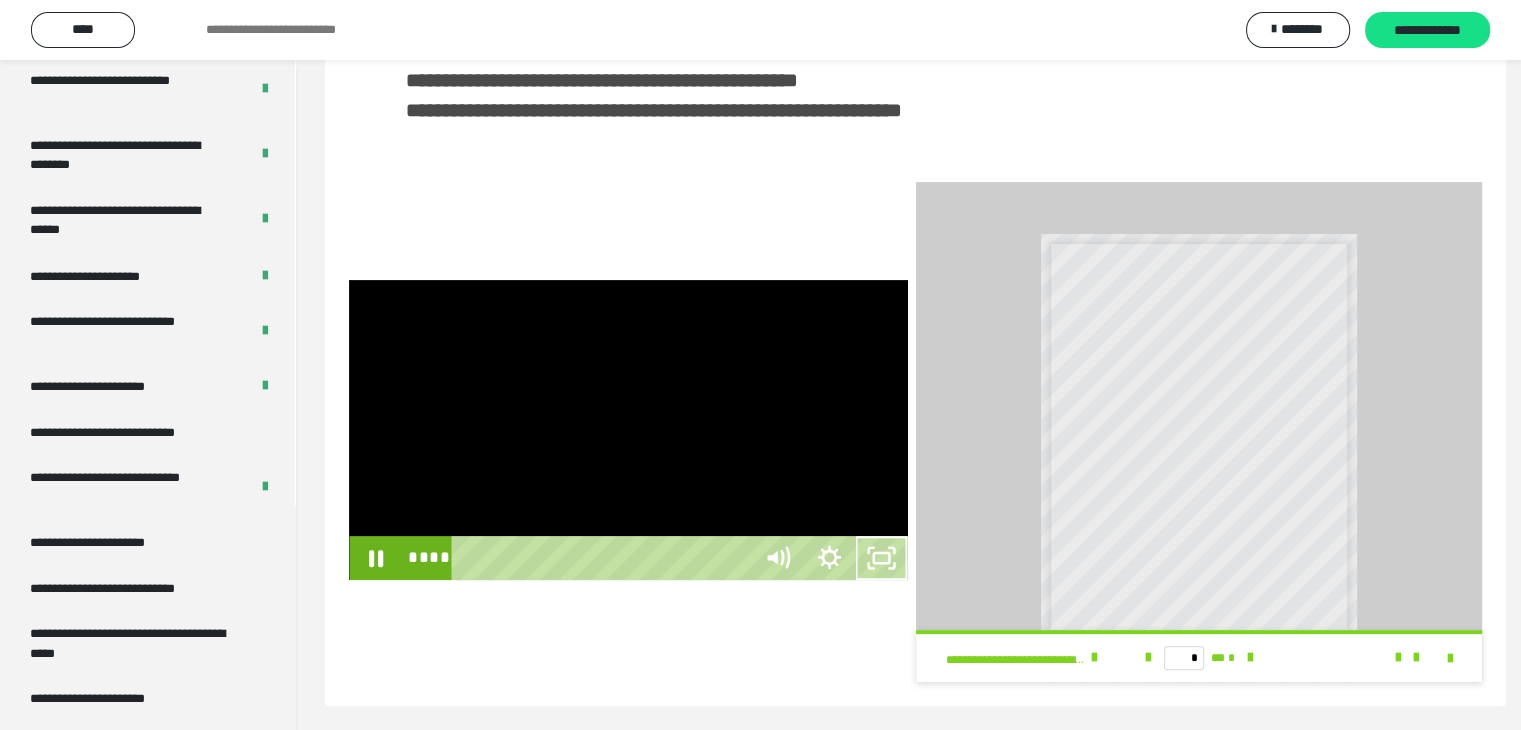 scroll, scrollTop: 352, scrollLeft: 0, axis: vertical 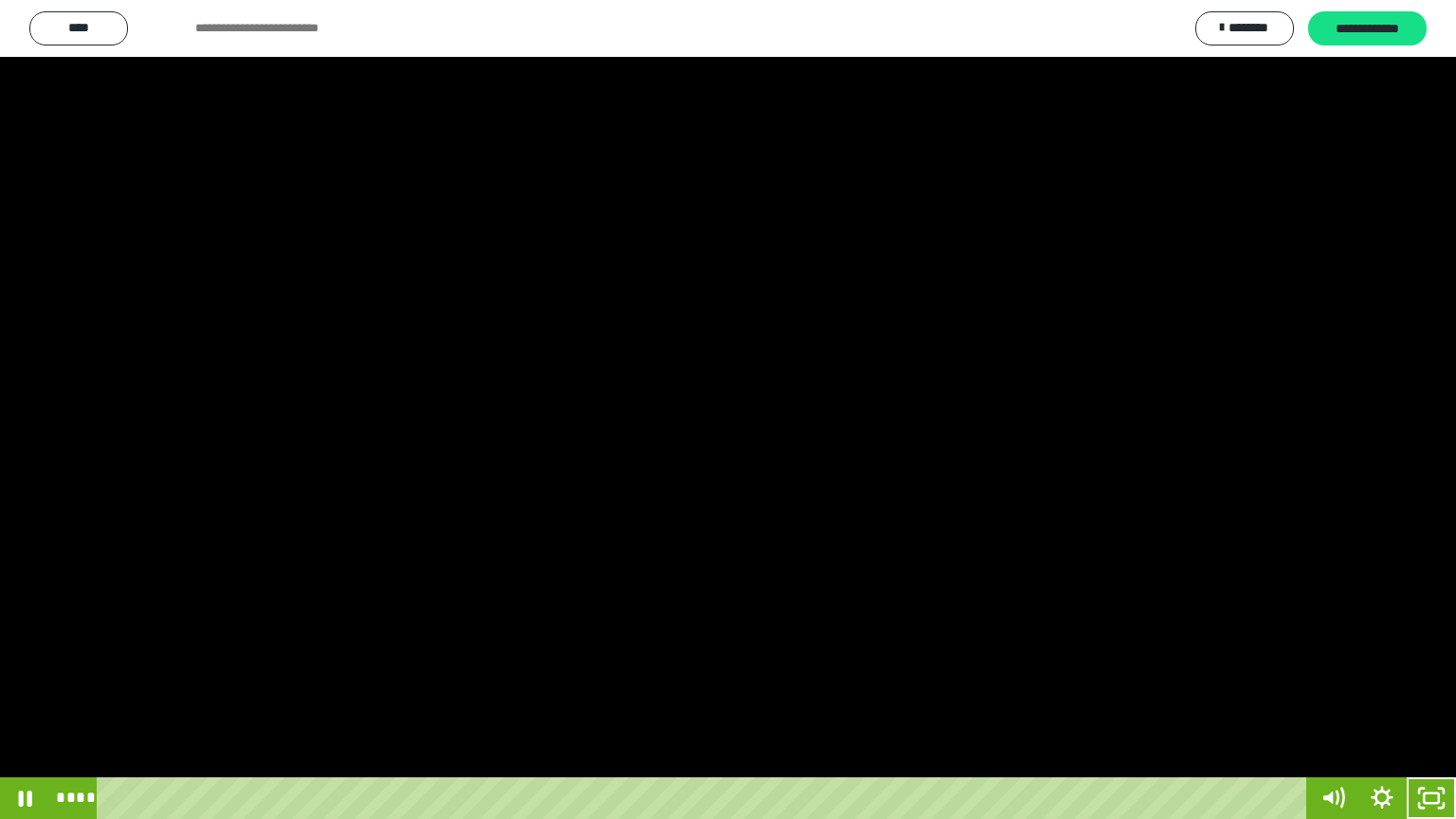 click at bounding box center (728, 410) 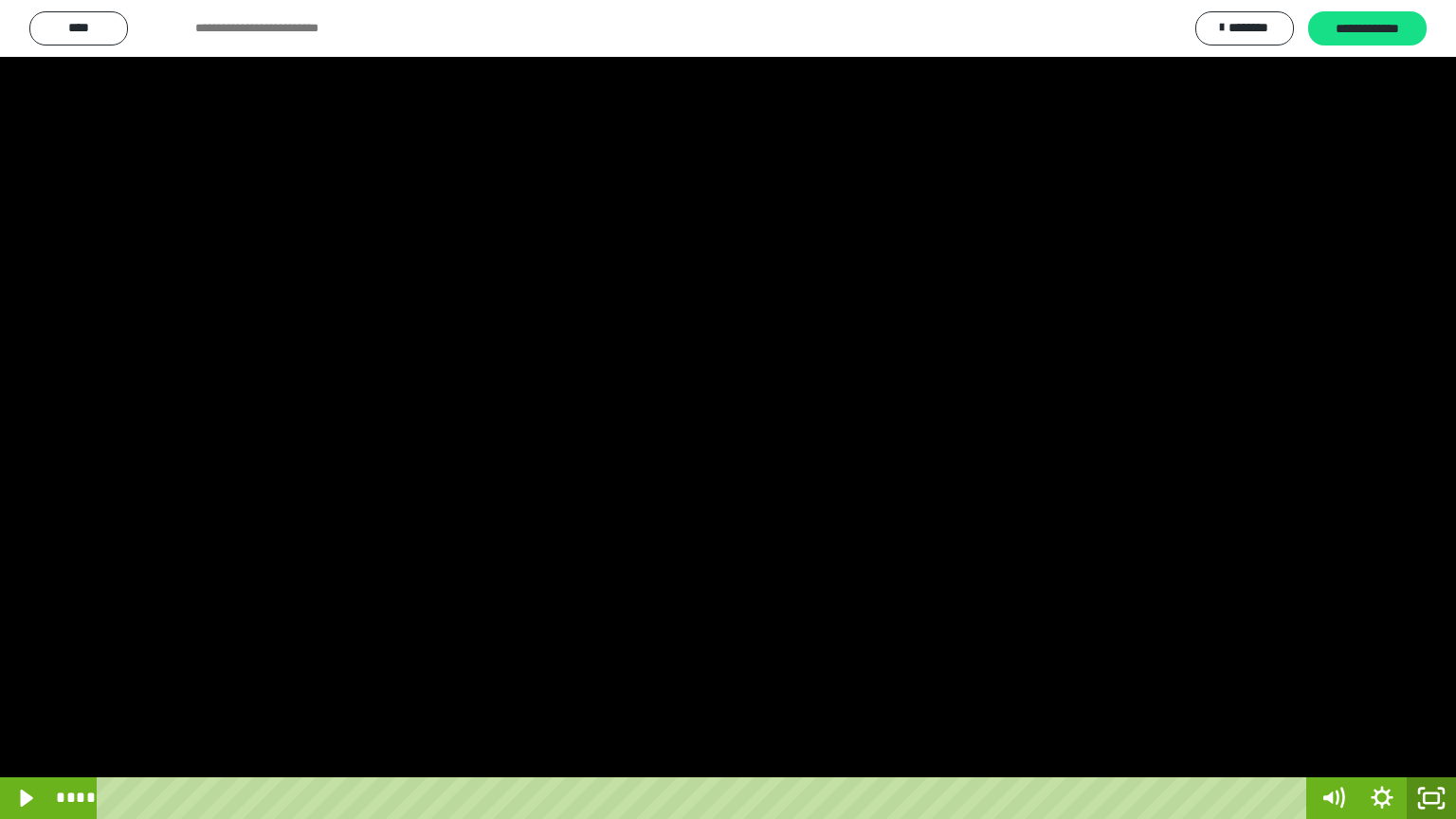 click 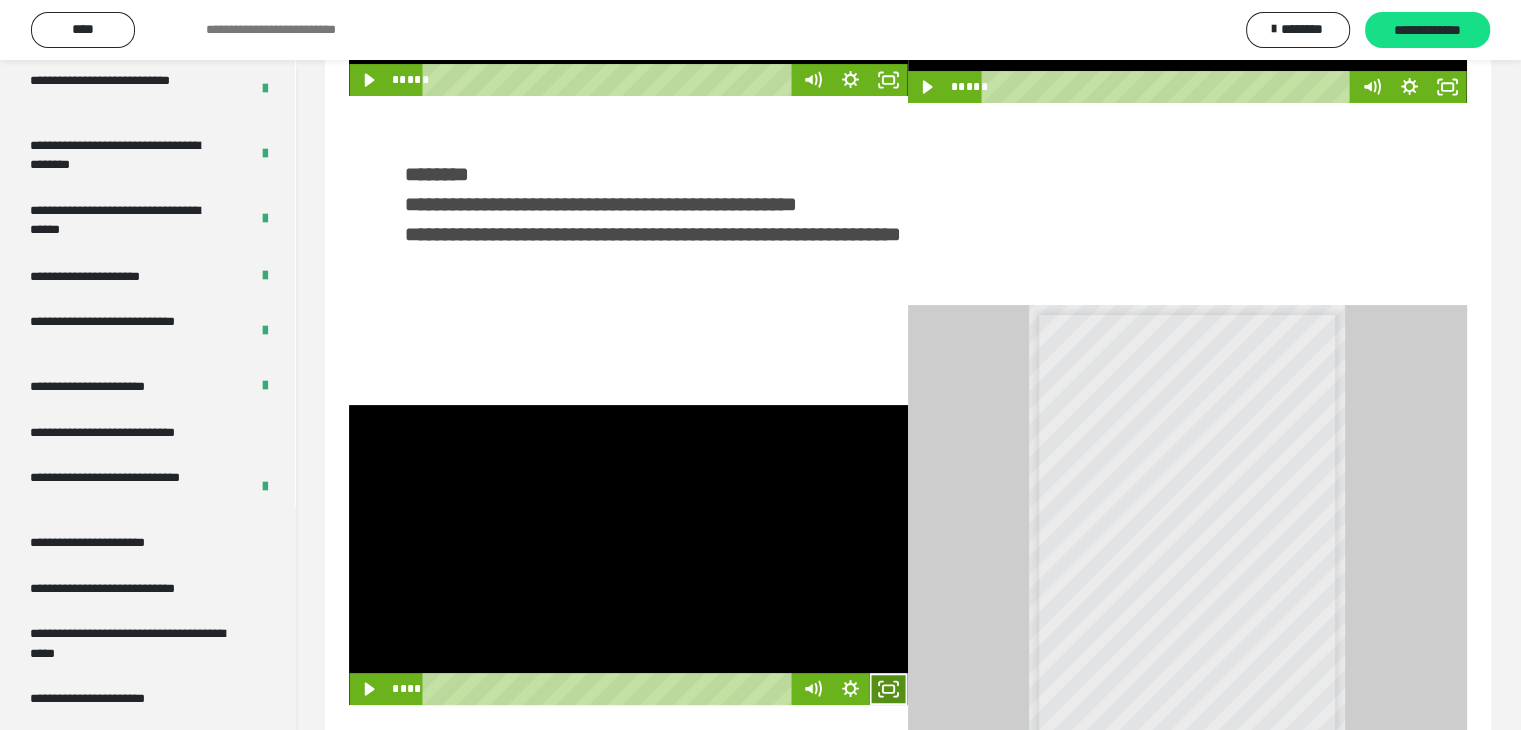 click 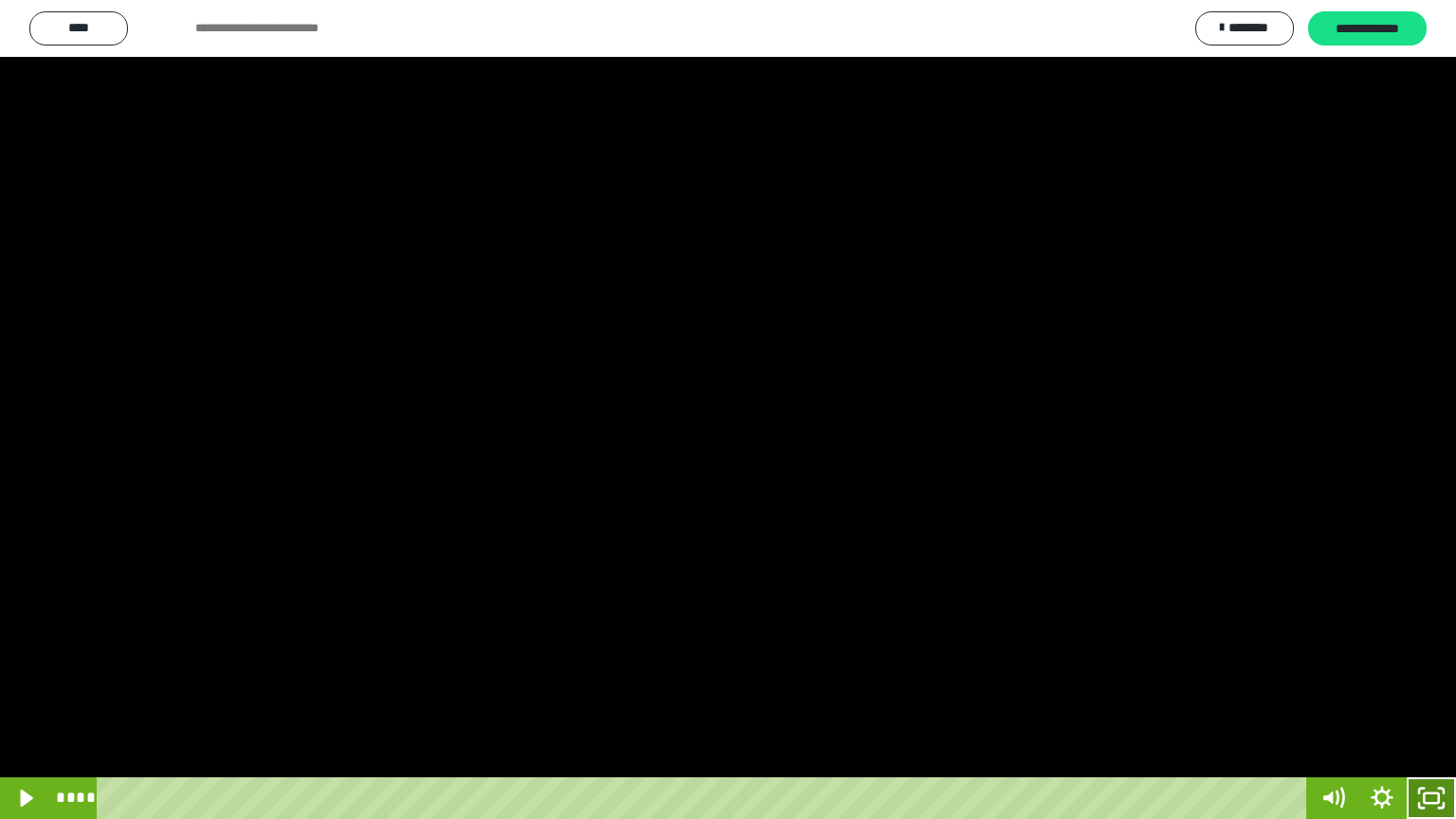 drag, startPoint x: 1436, startPoint y: 796, endPoint x: 1442, endPoint y: 774, distance: 22.803509 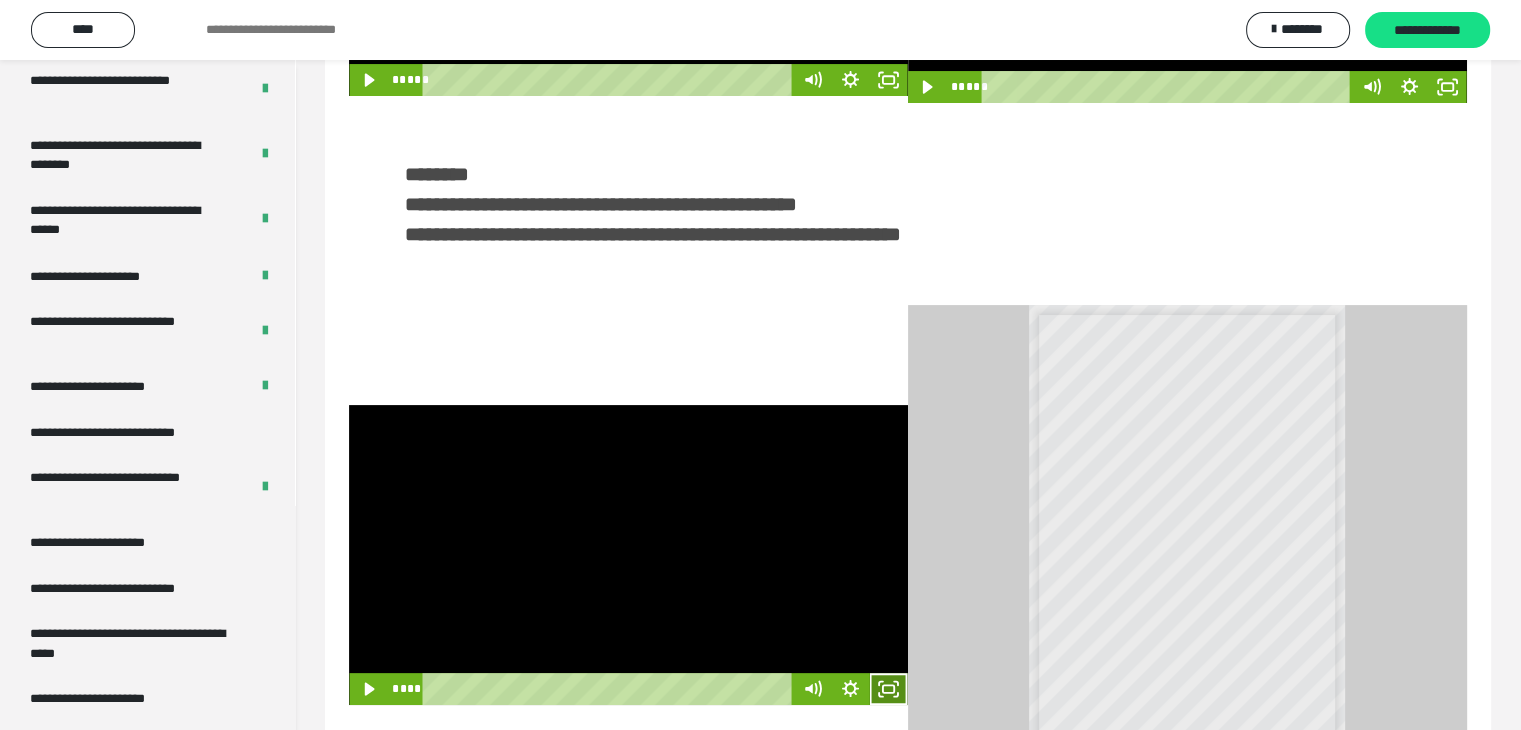 click 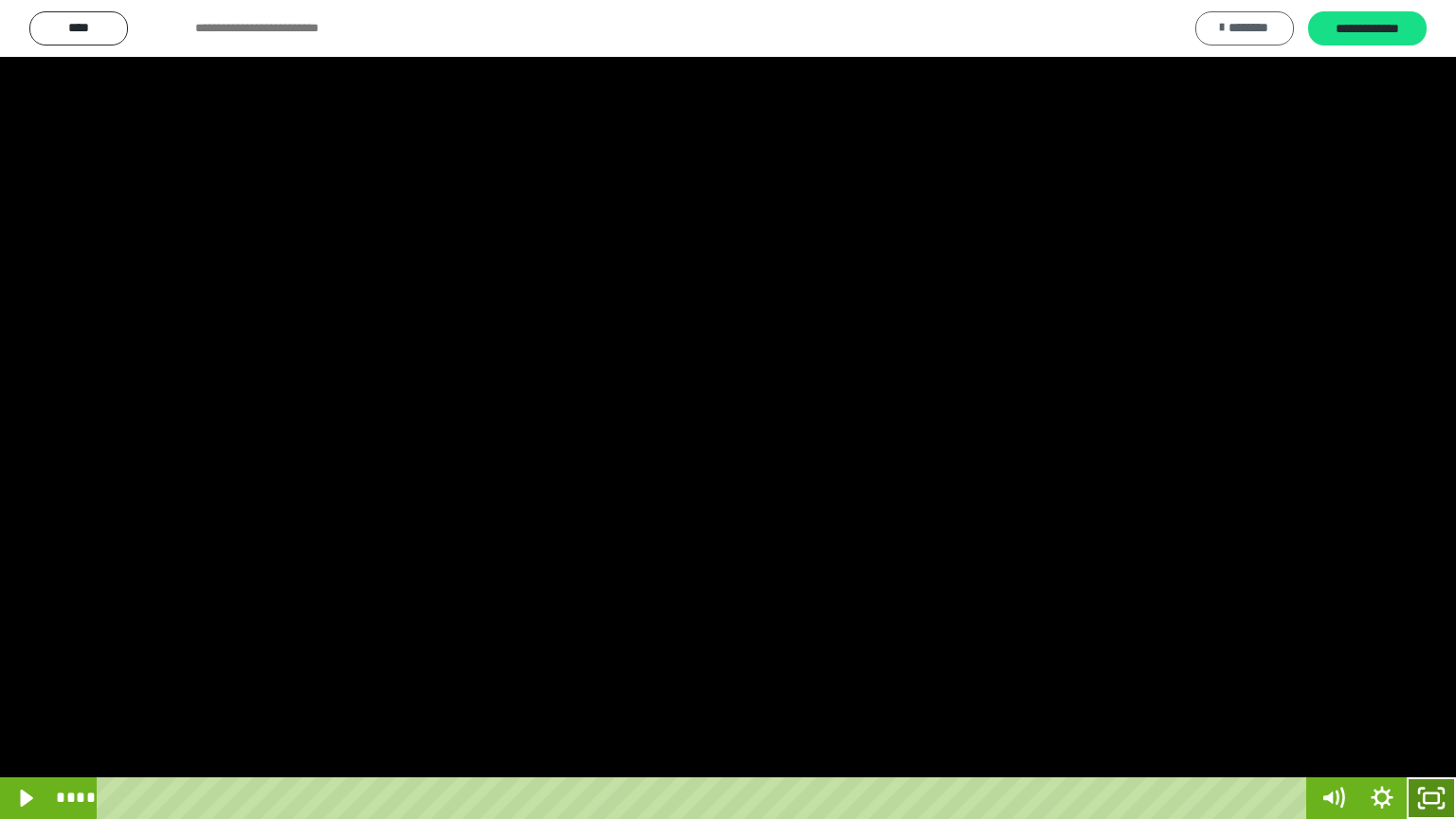 drag, startPoint x: 1429, startPoint y: 796, endPoint x: 1217, endPoint y: 44, distance: 781.3117 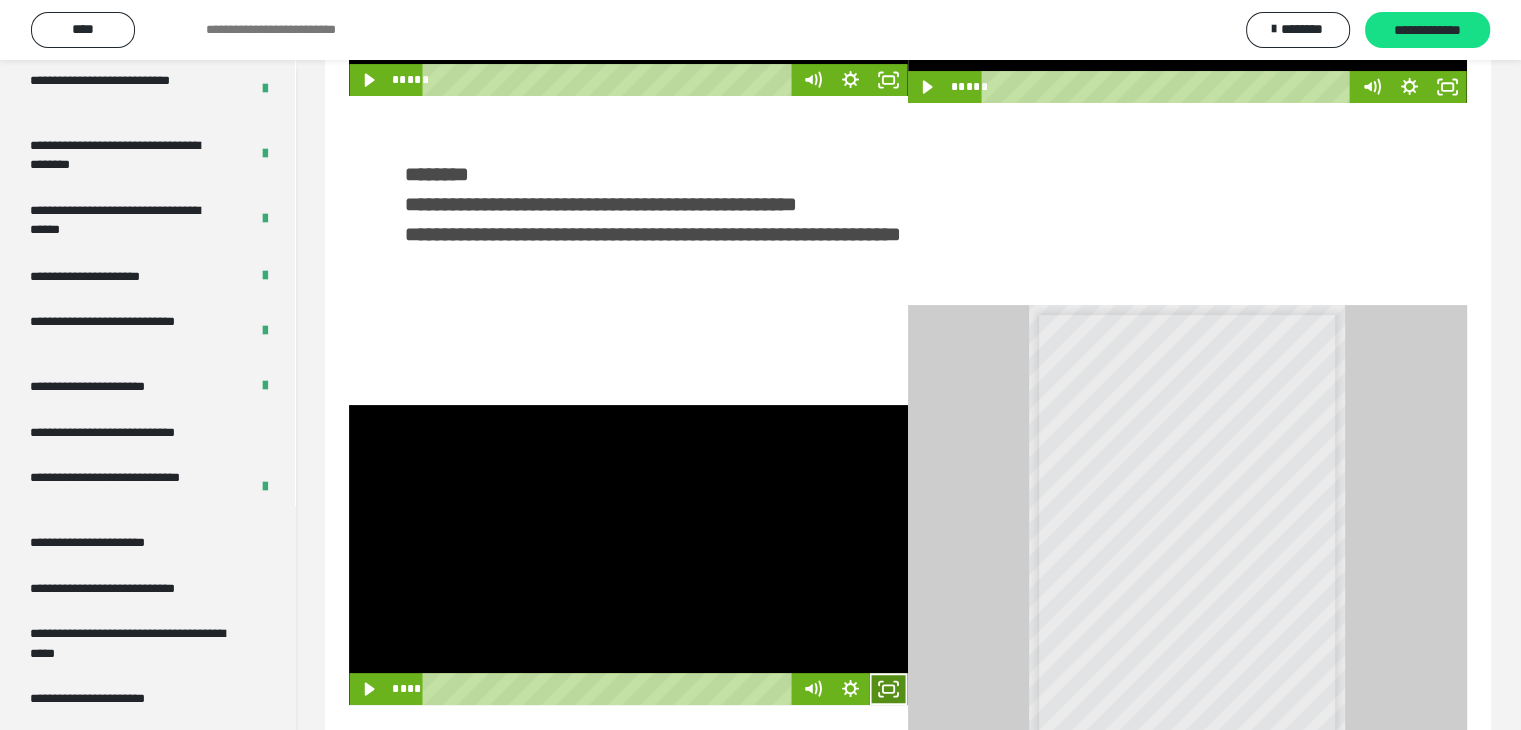 click 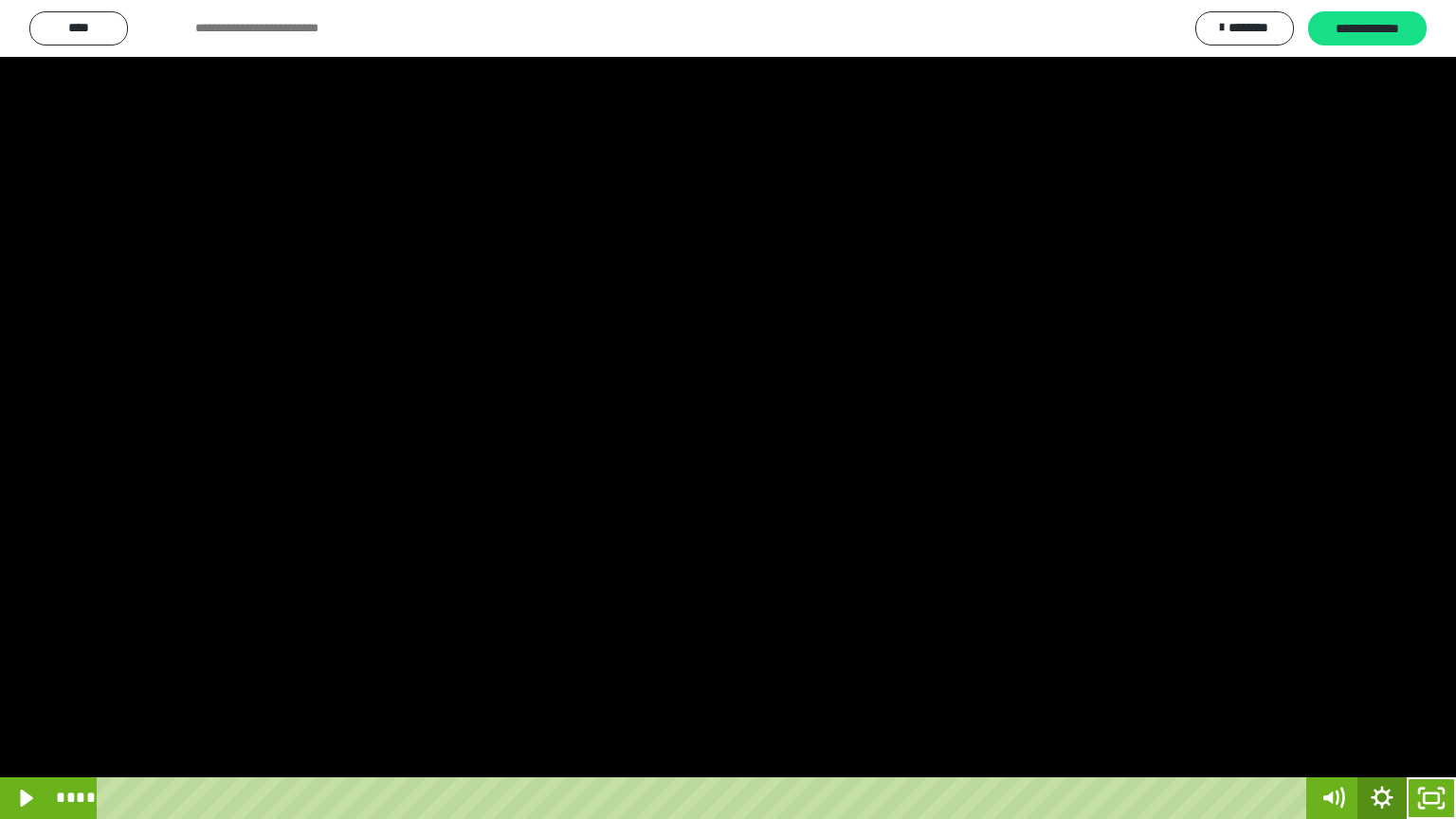 click 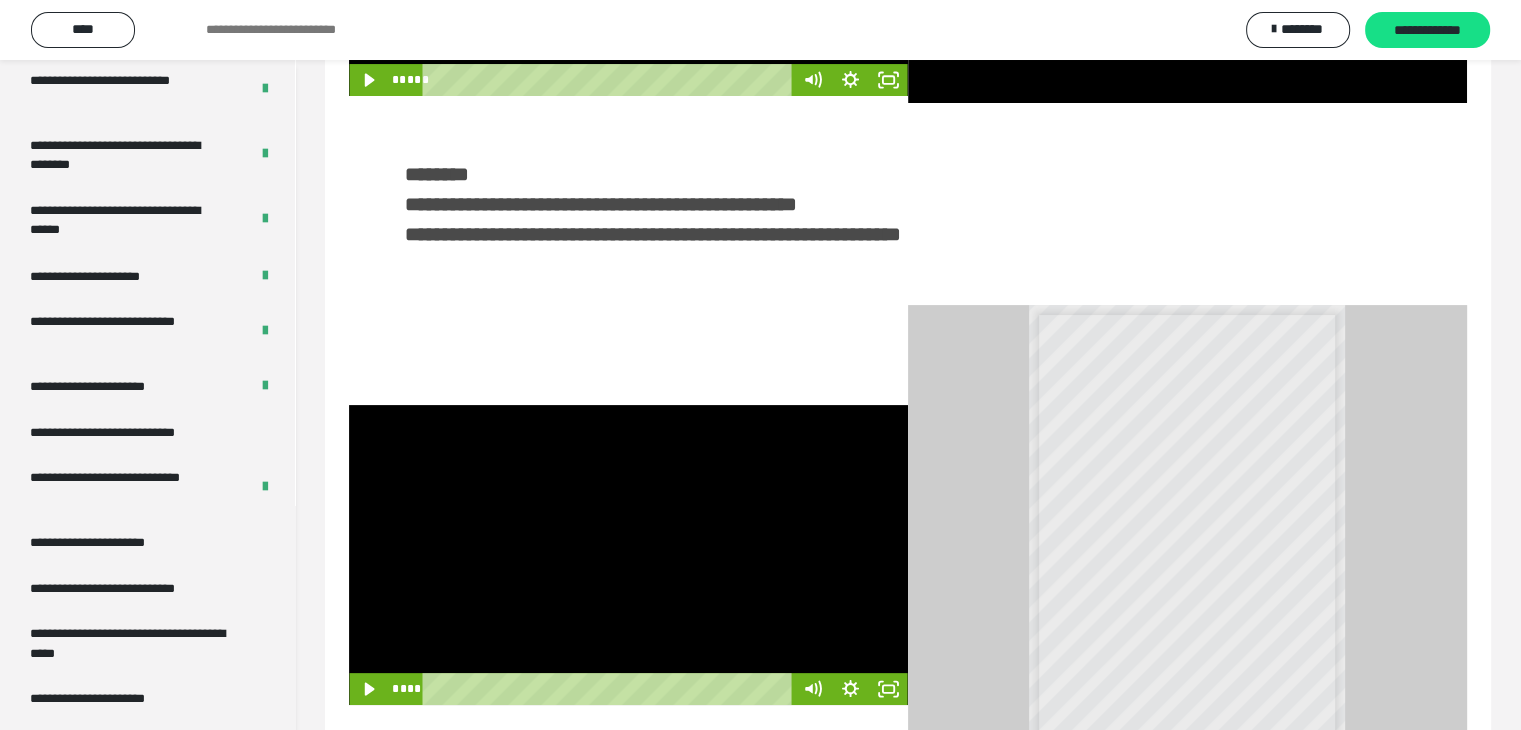 click at bounding box center [628, 555] 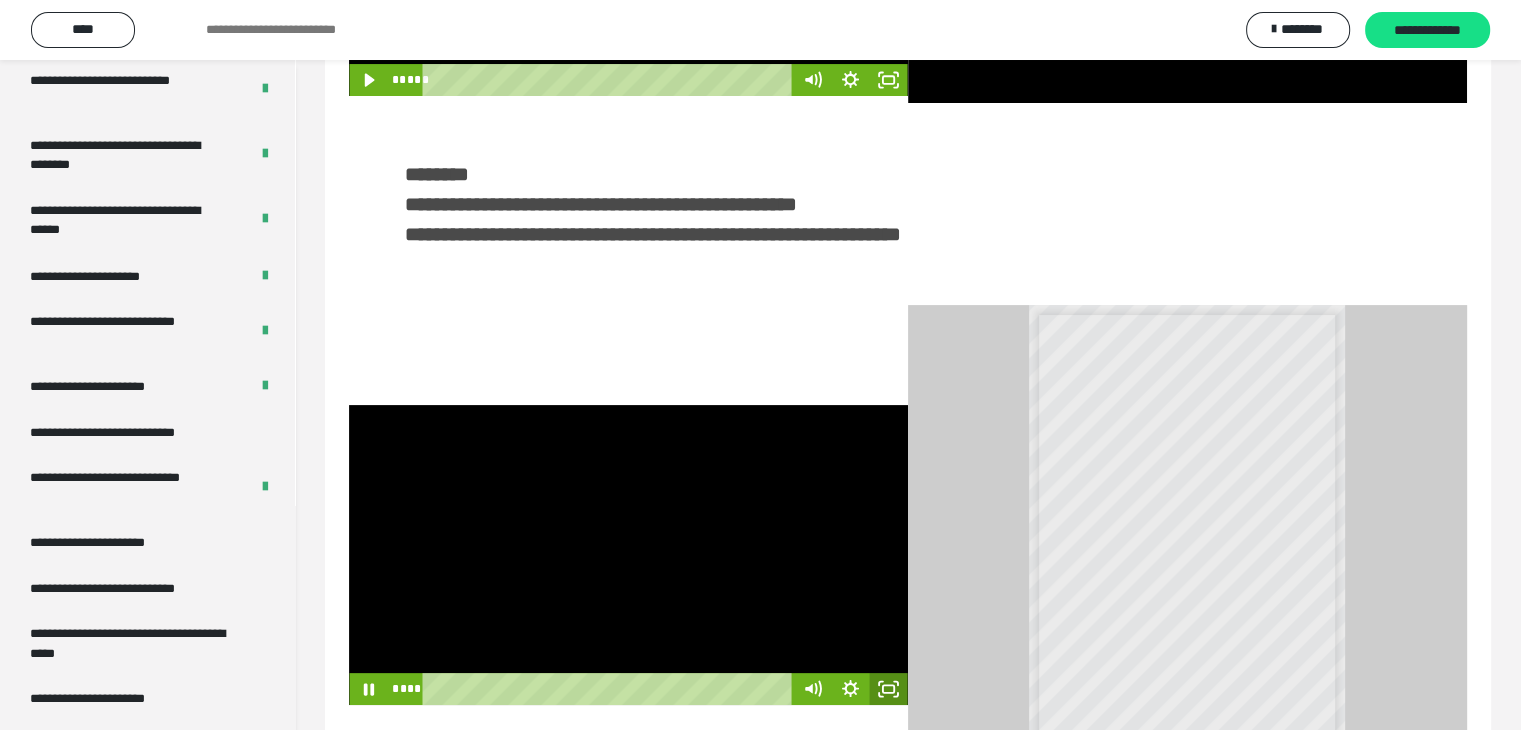 click 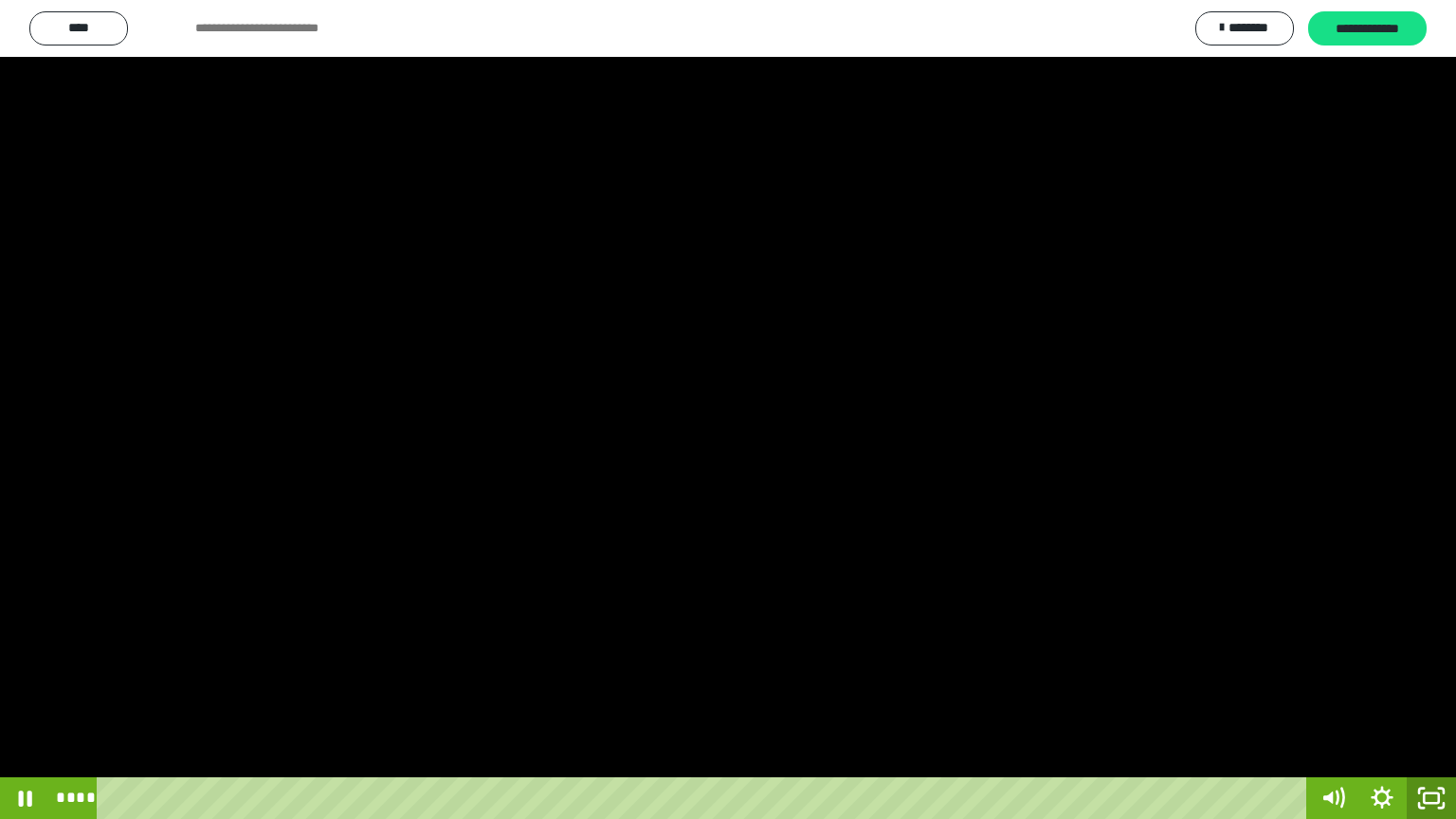drag, startPoint x: 1428, startPoint y: 792, endPoint x: 1196, endPoint y: 10, distance: 815.6887 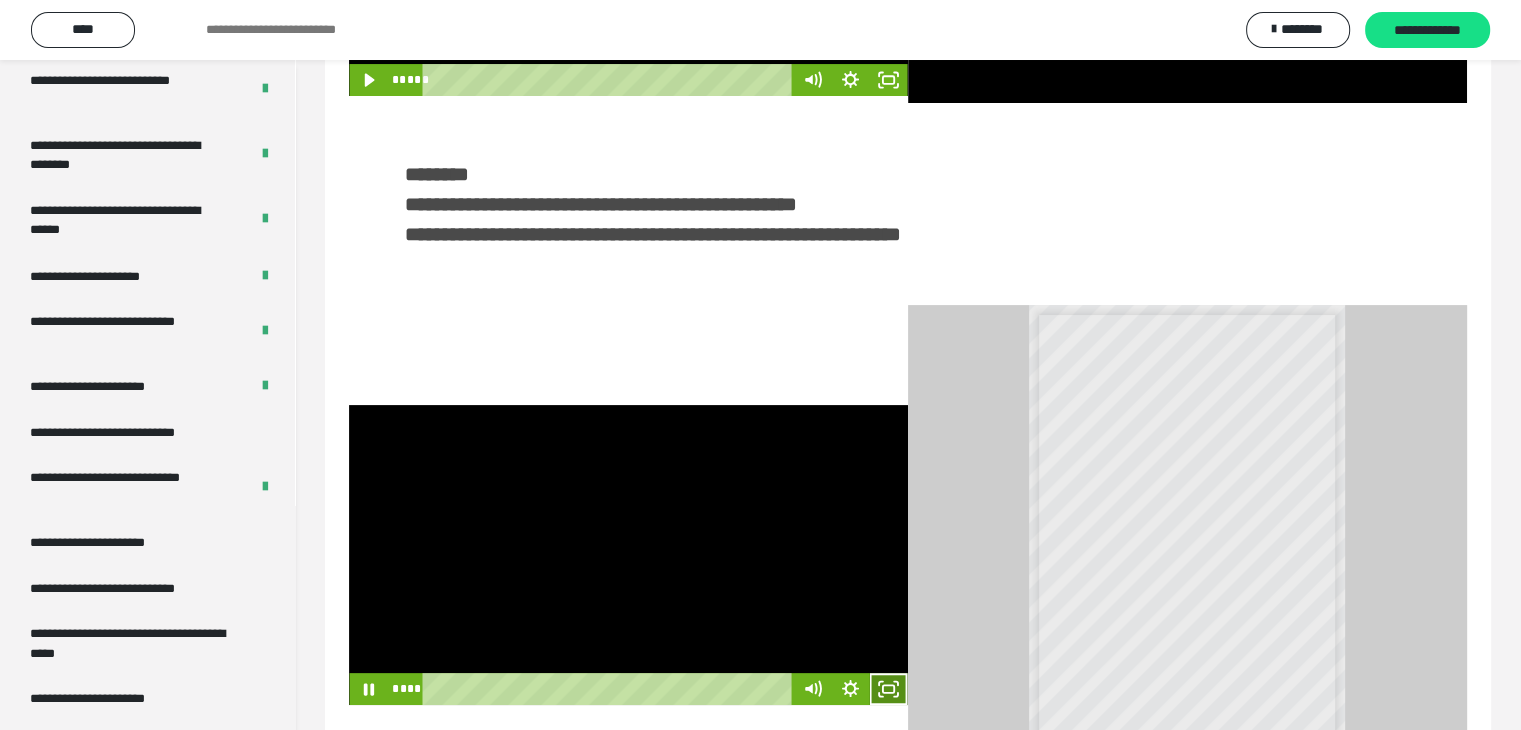 click 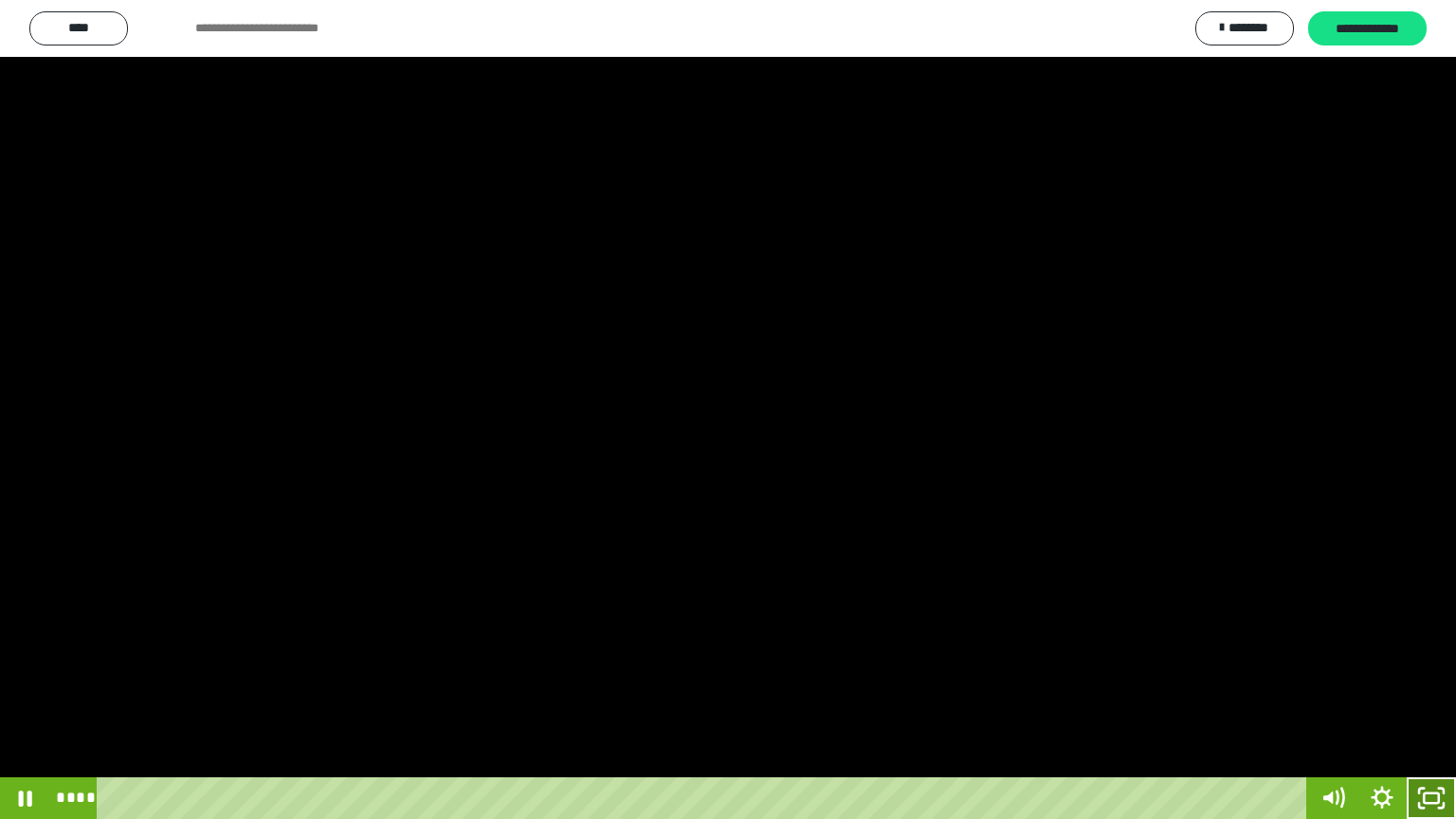 click 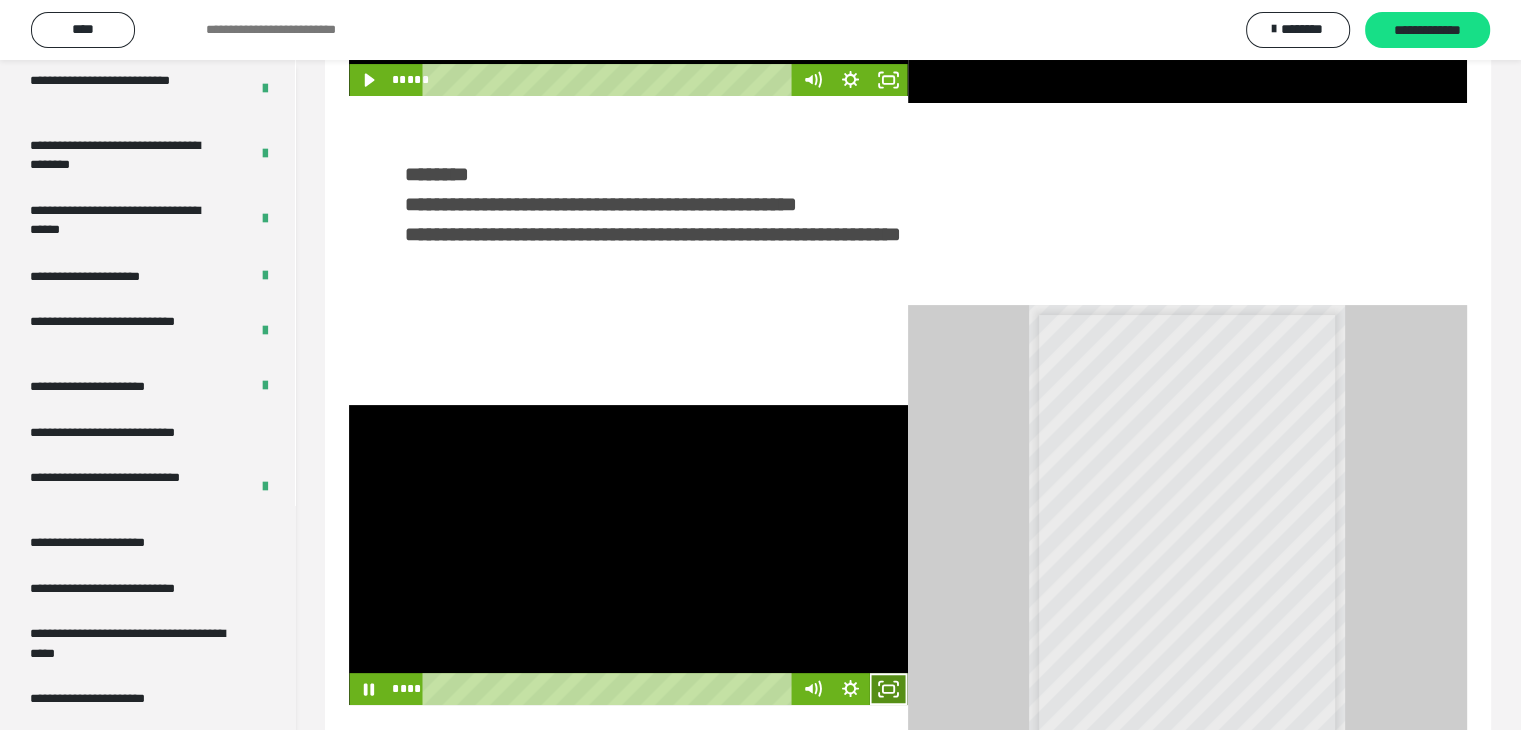 click 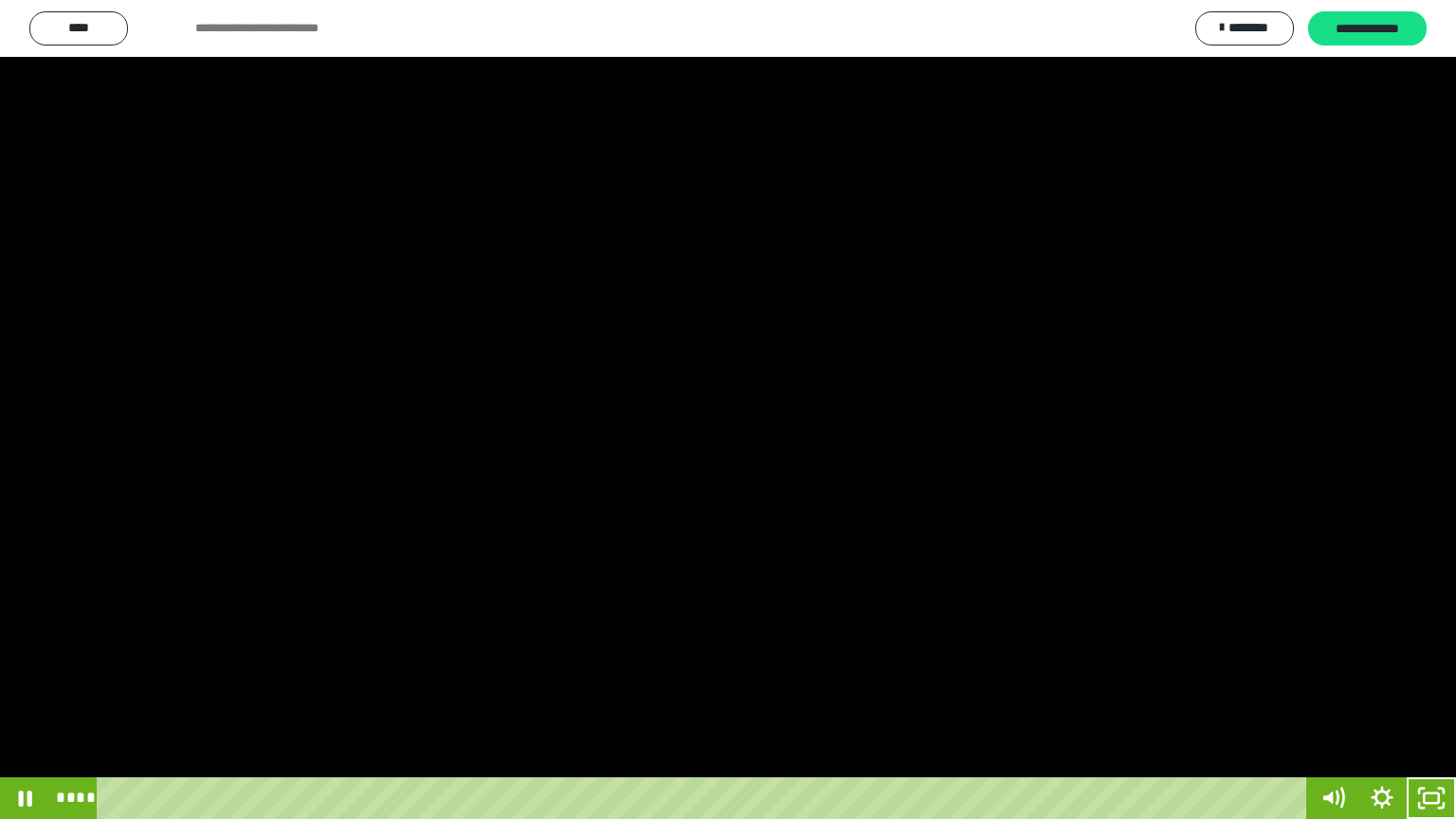 click 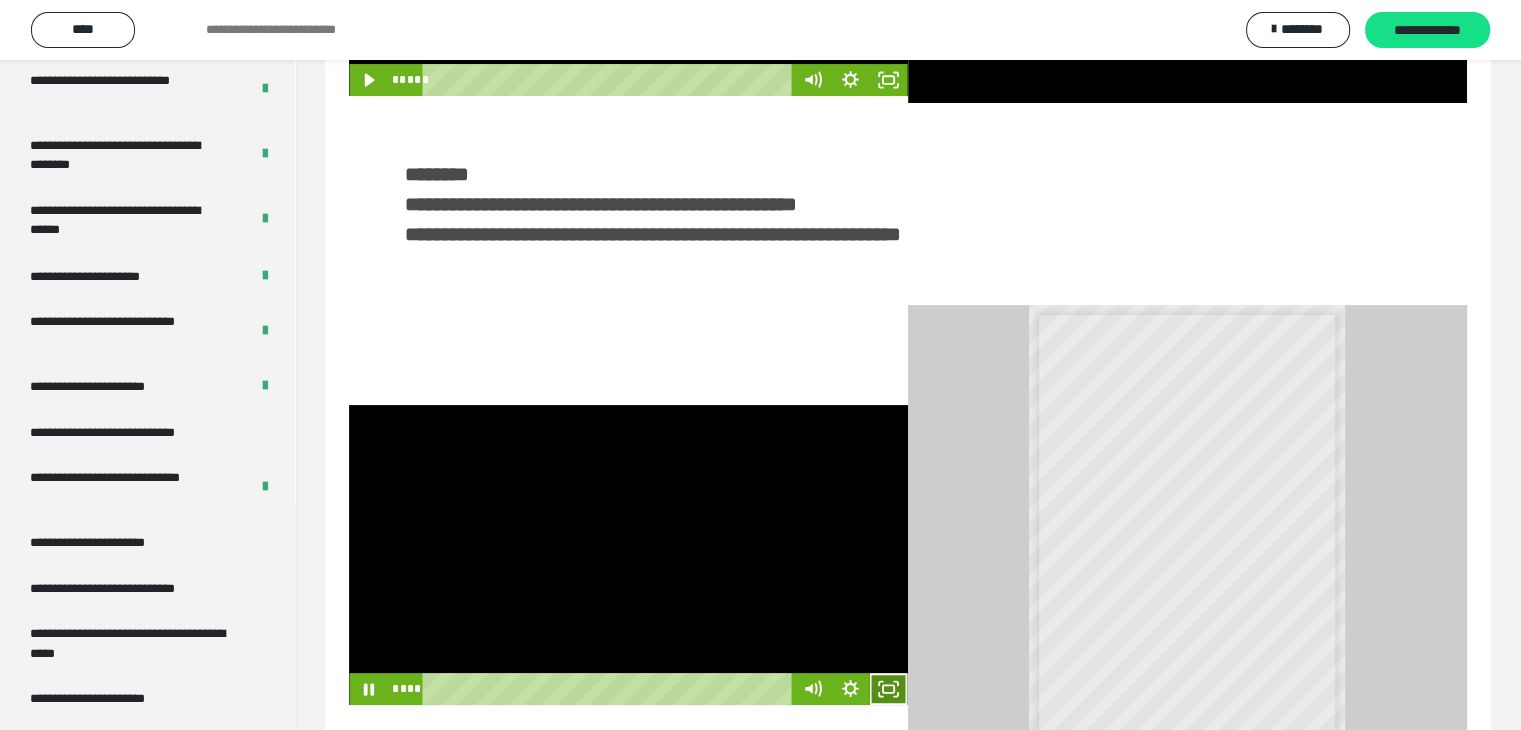 click 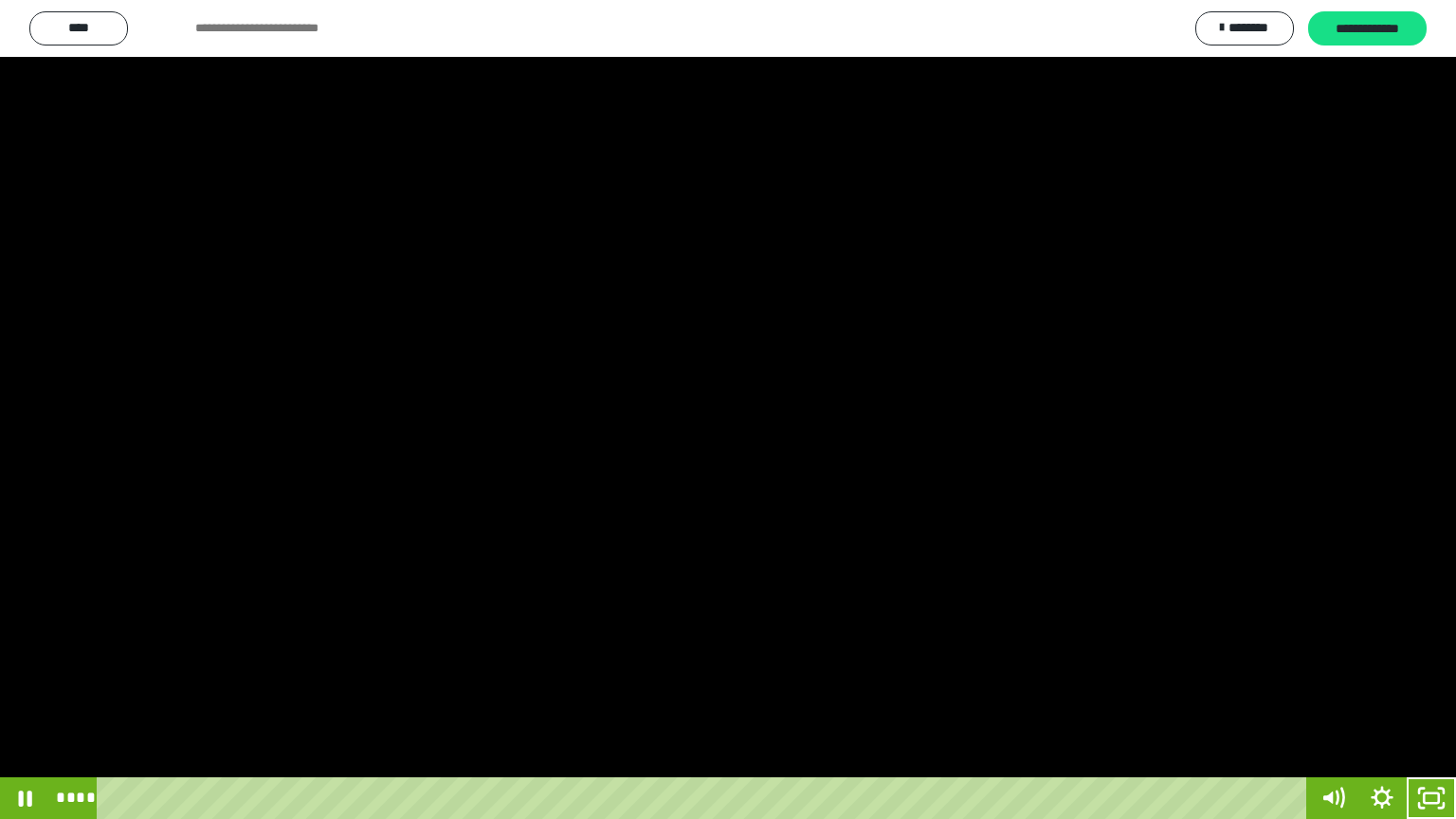 click at bounding box center (728, 410) 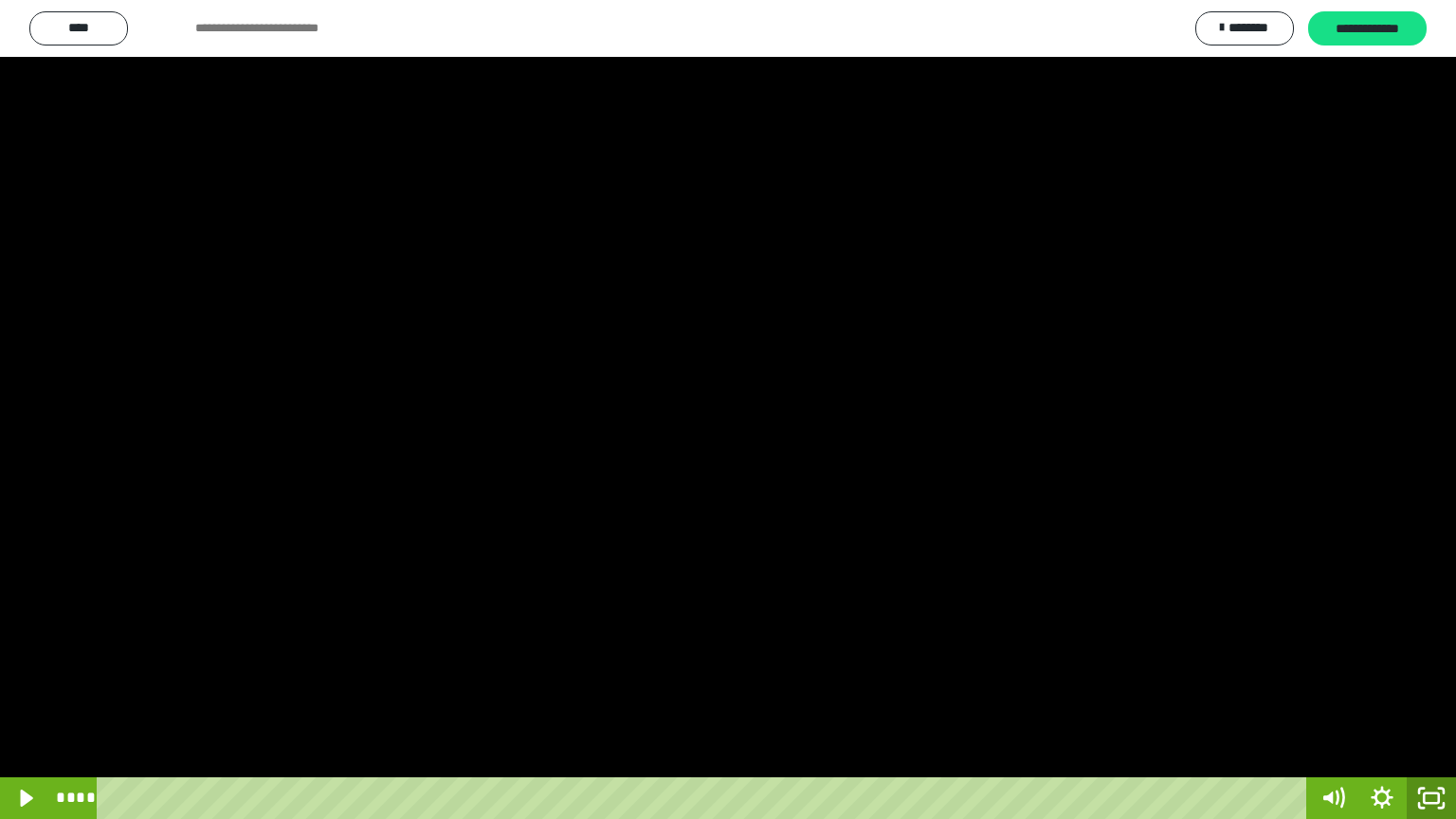click 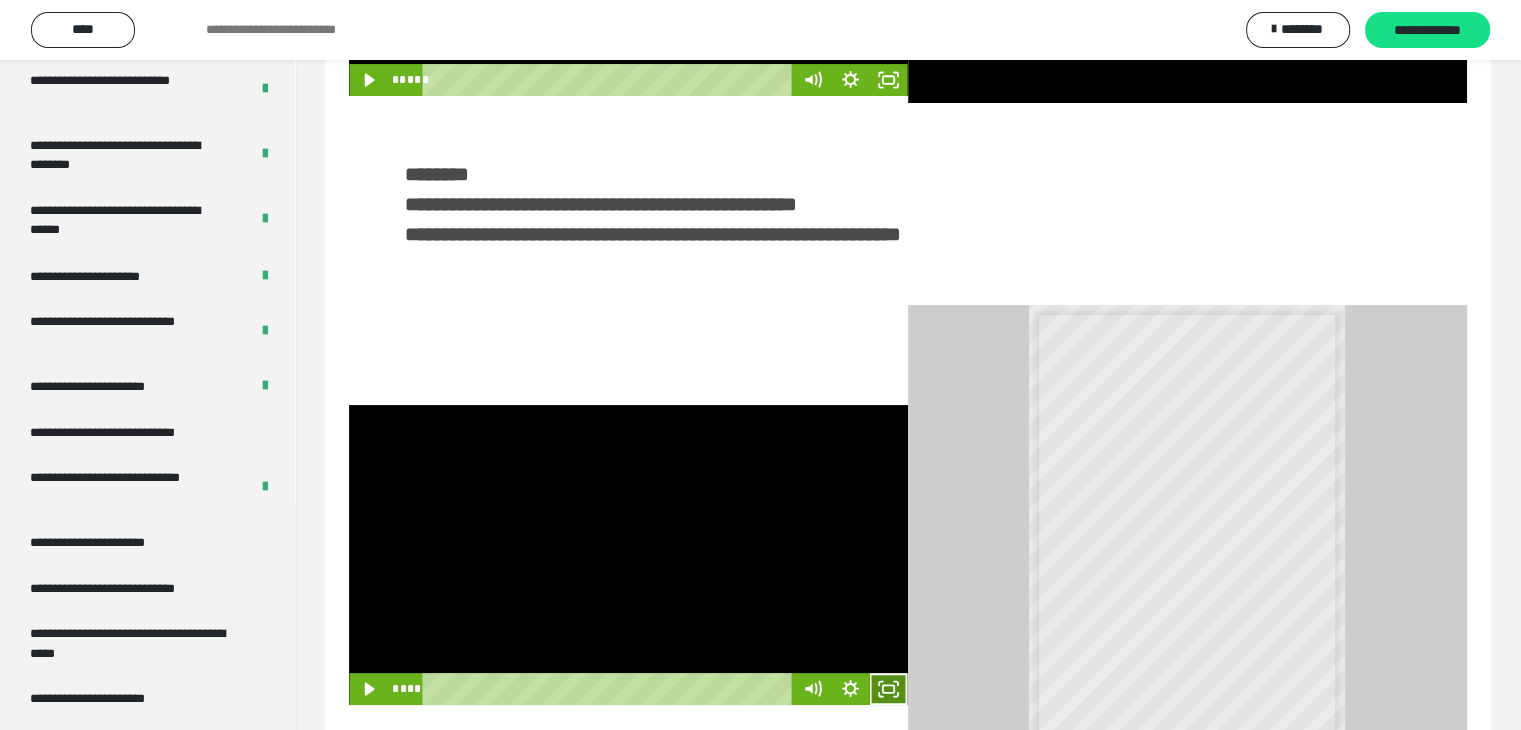 click 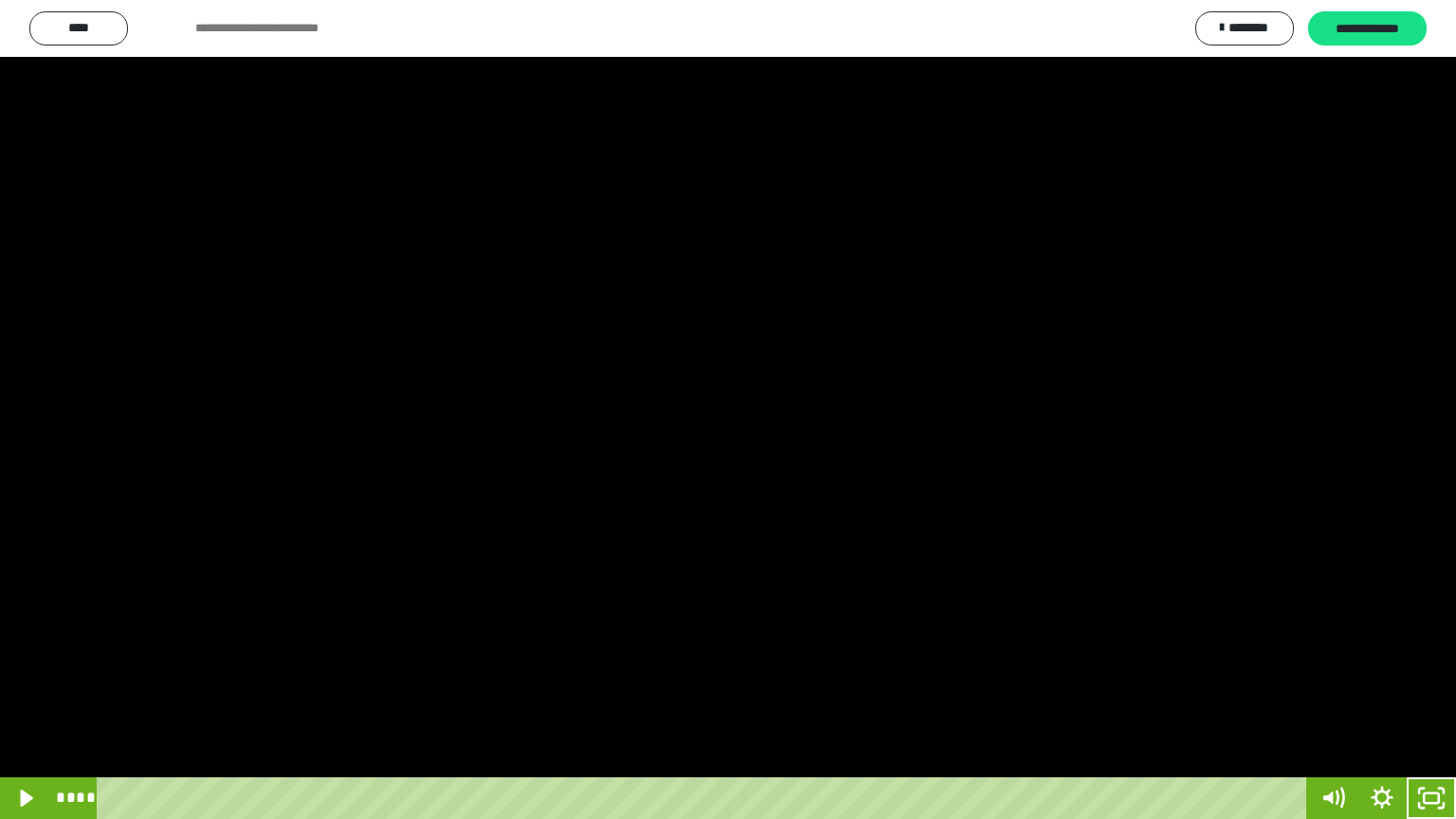 click at bounding box center (728, 410) 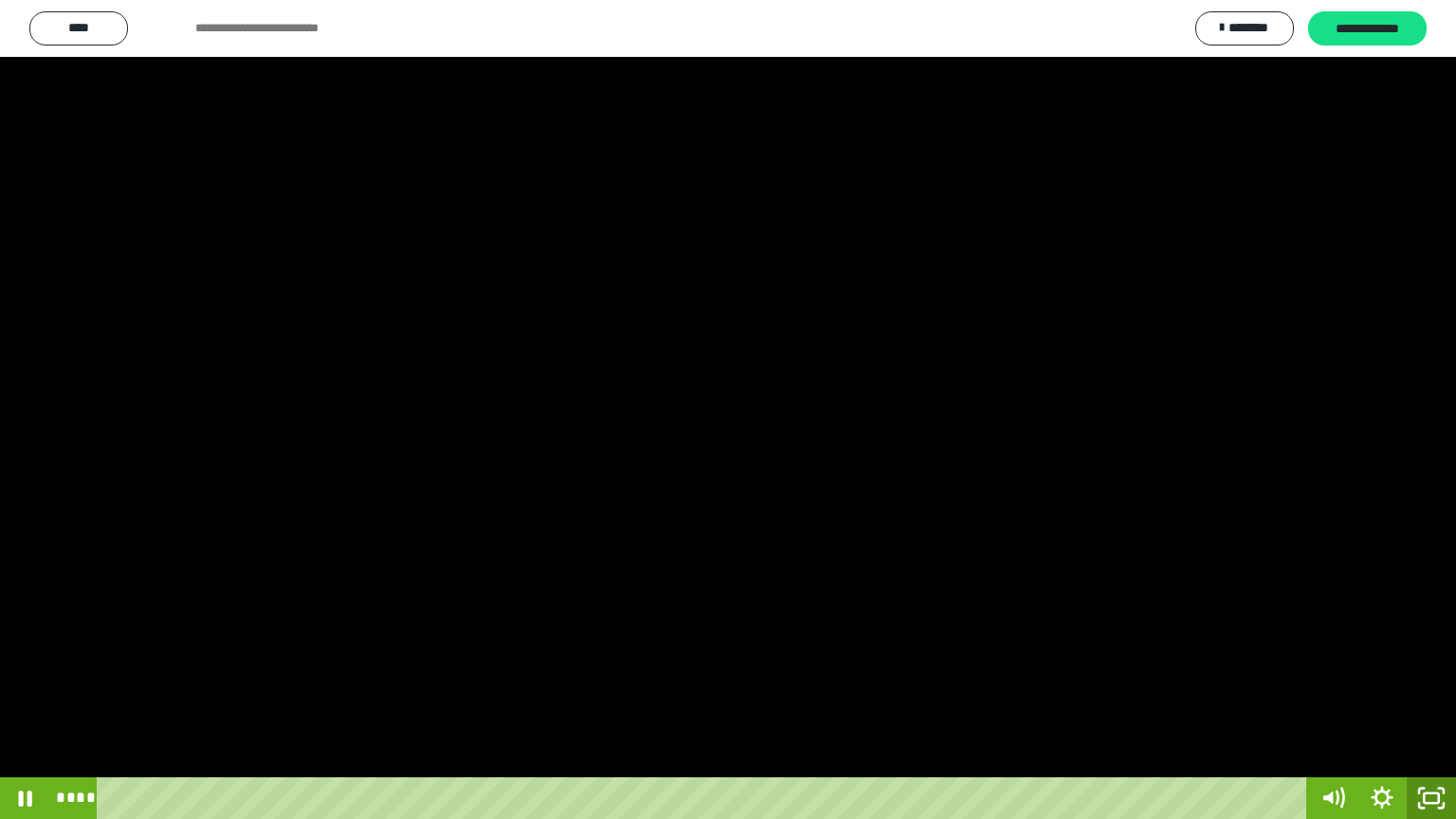 click 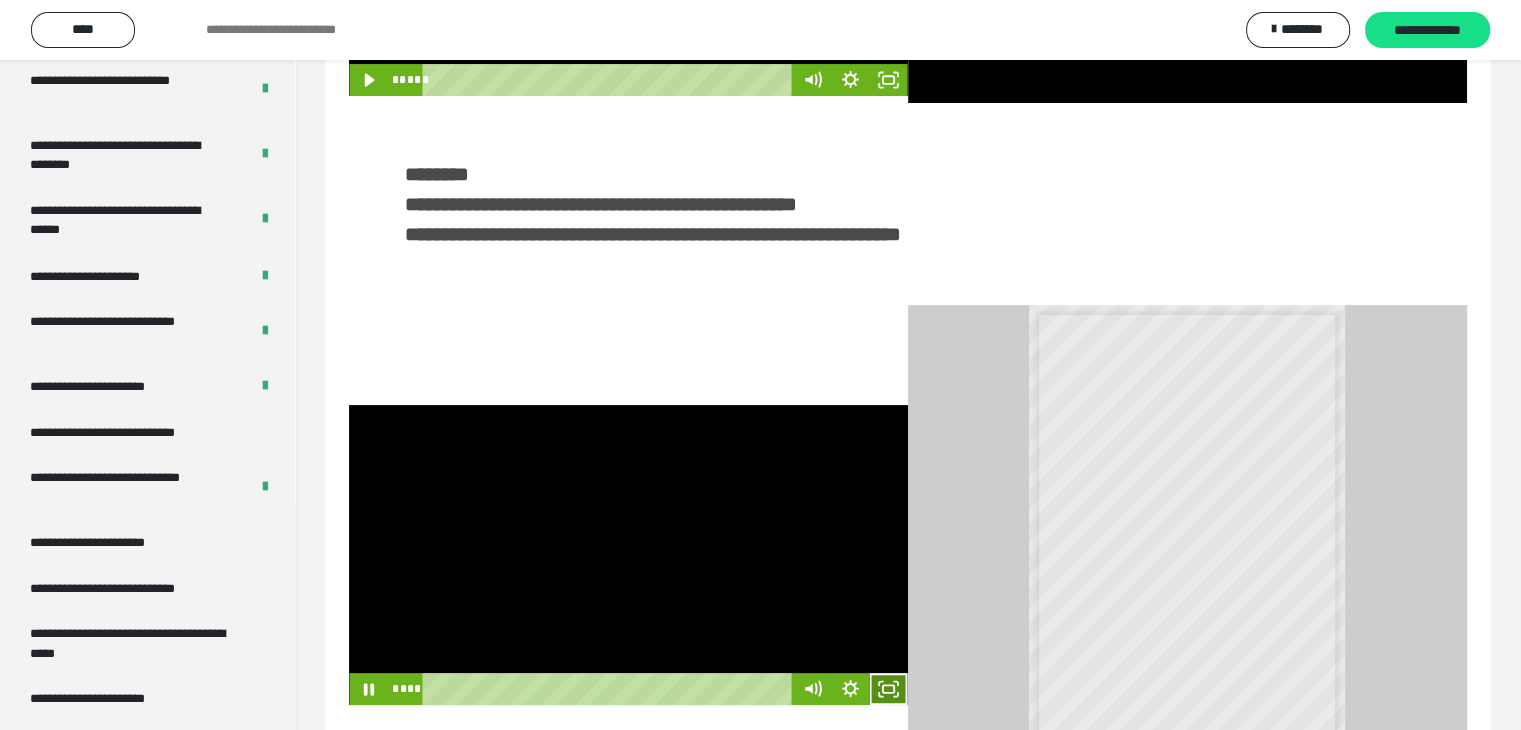 click 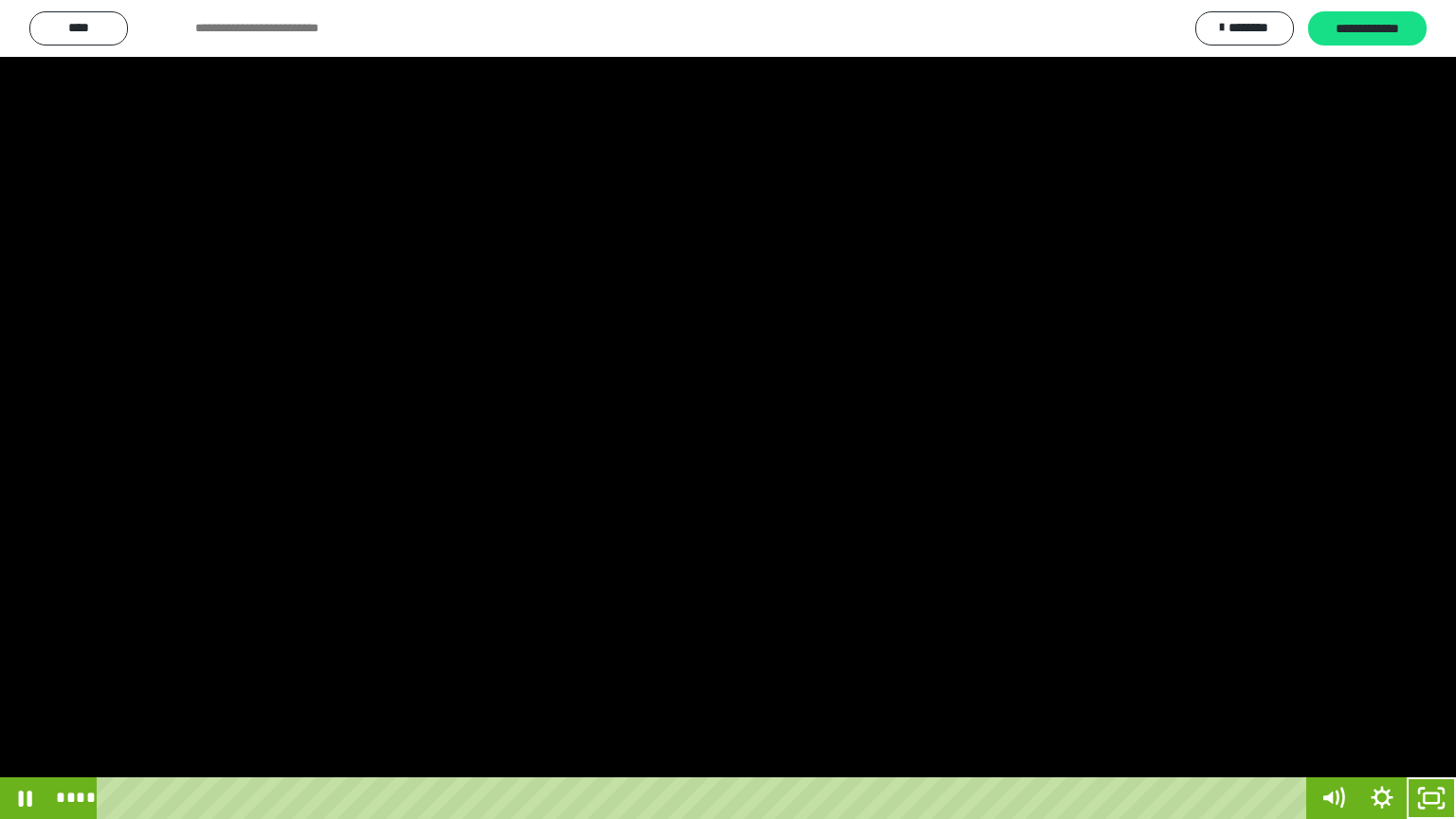 click 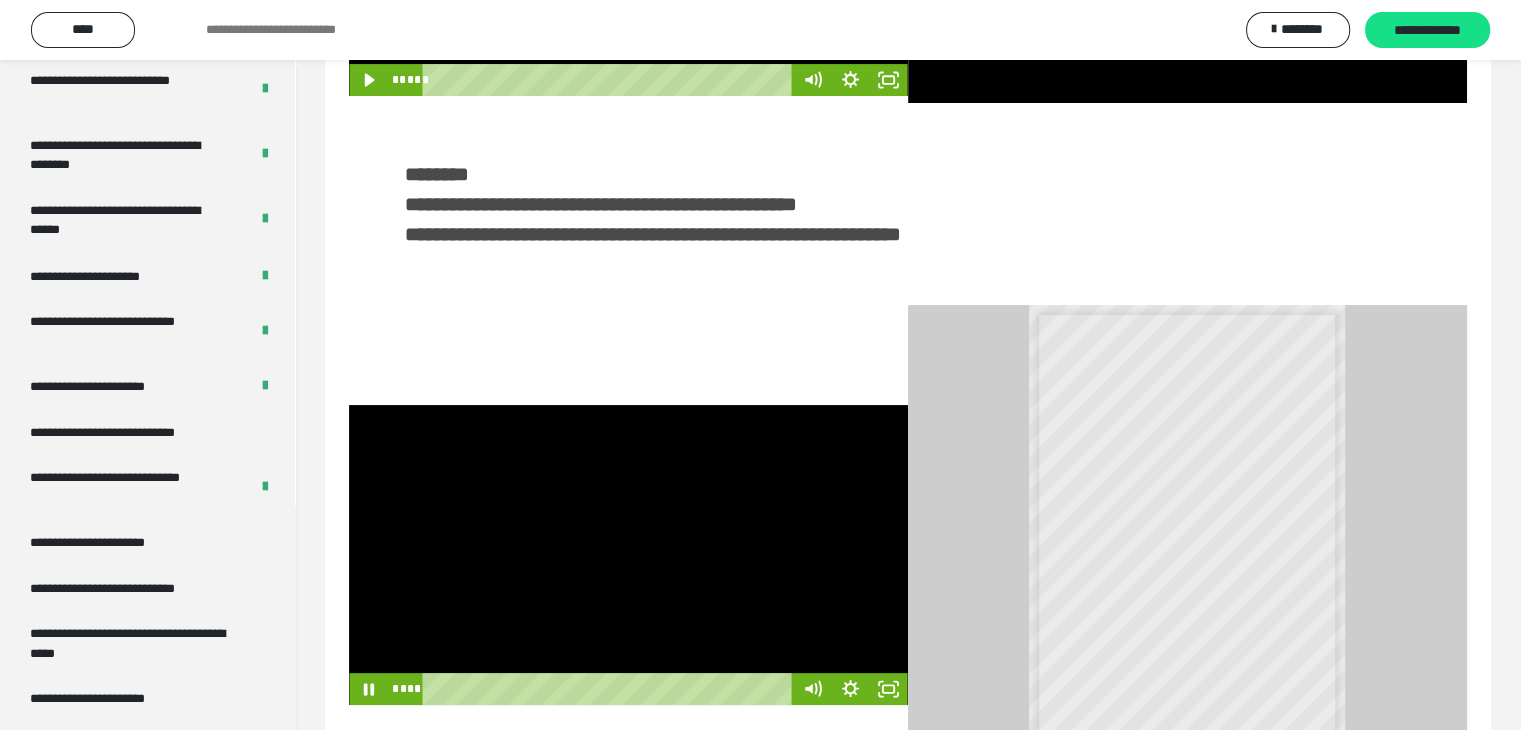 click at bounding box center (628, 555) 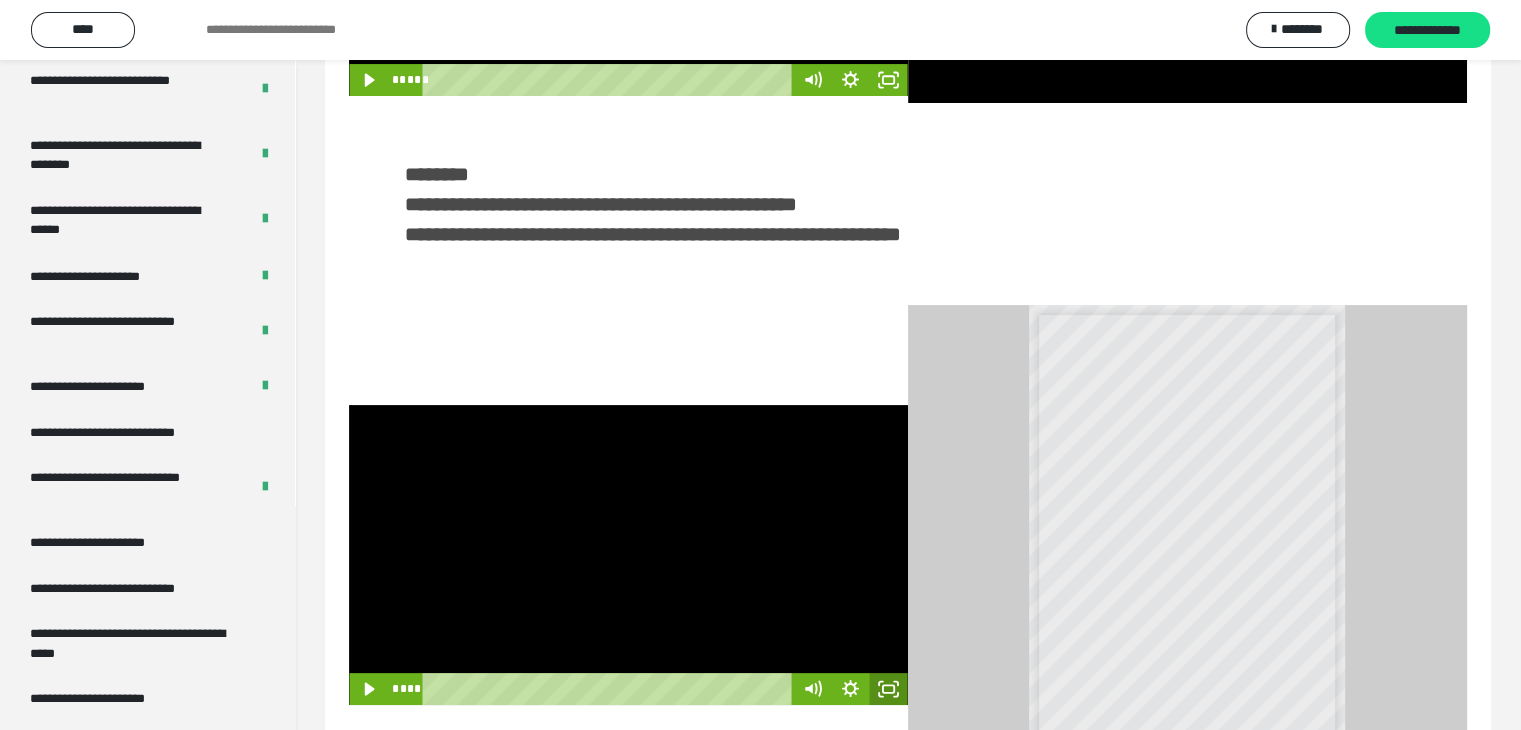 click 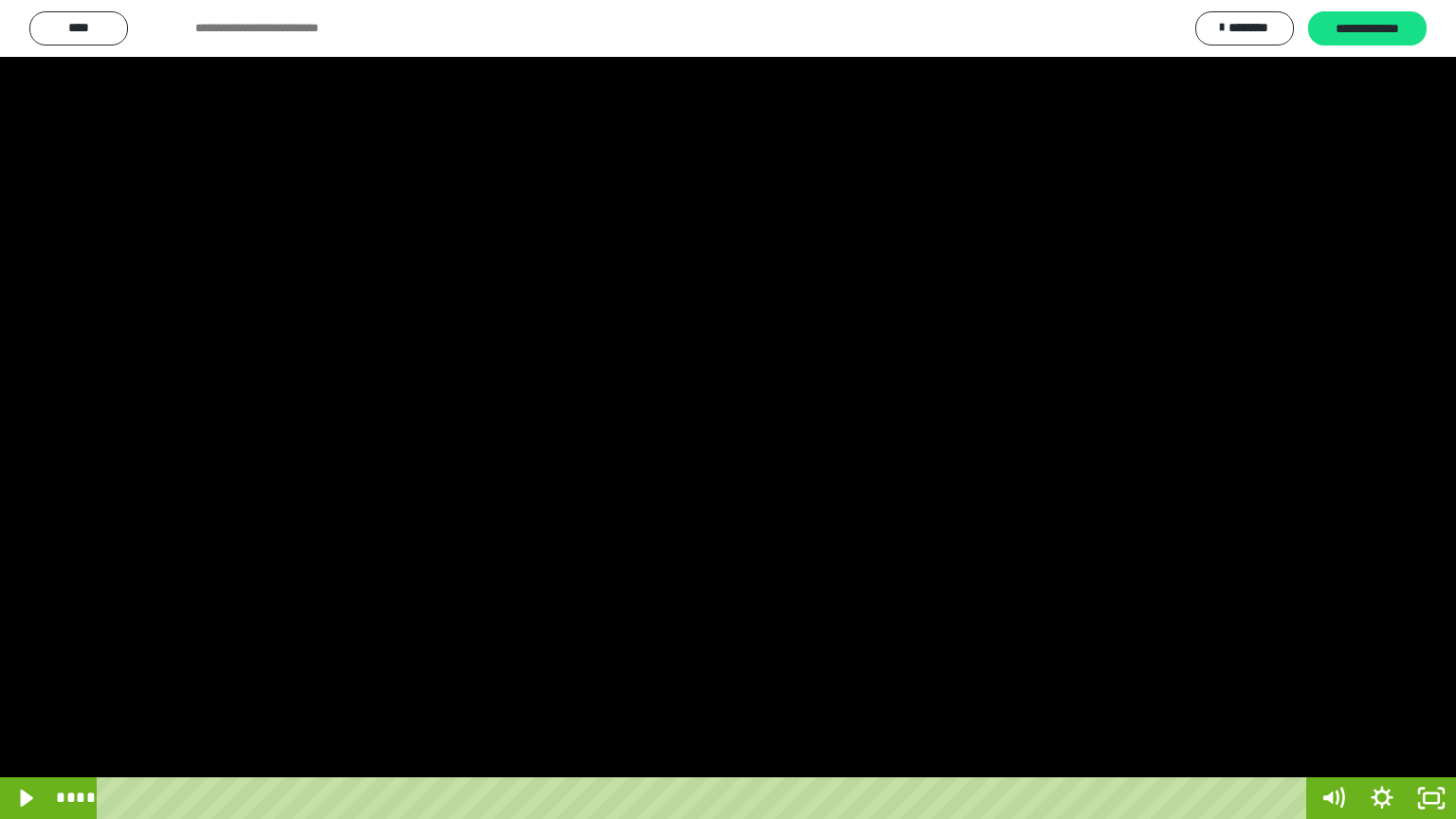 click at bounding box center (728, 410) 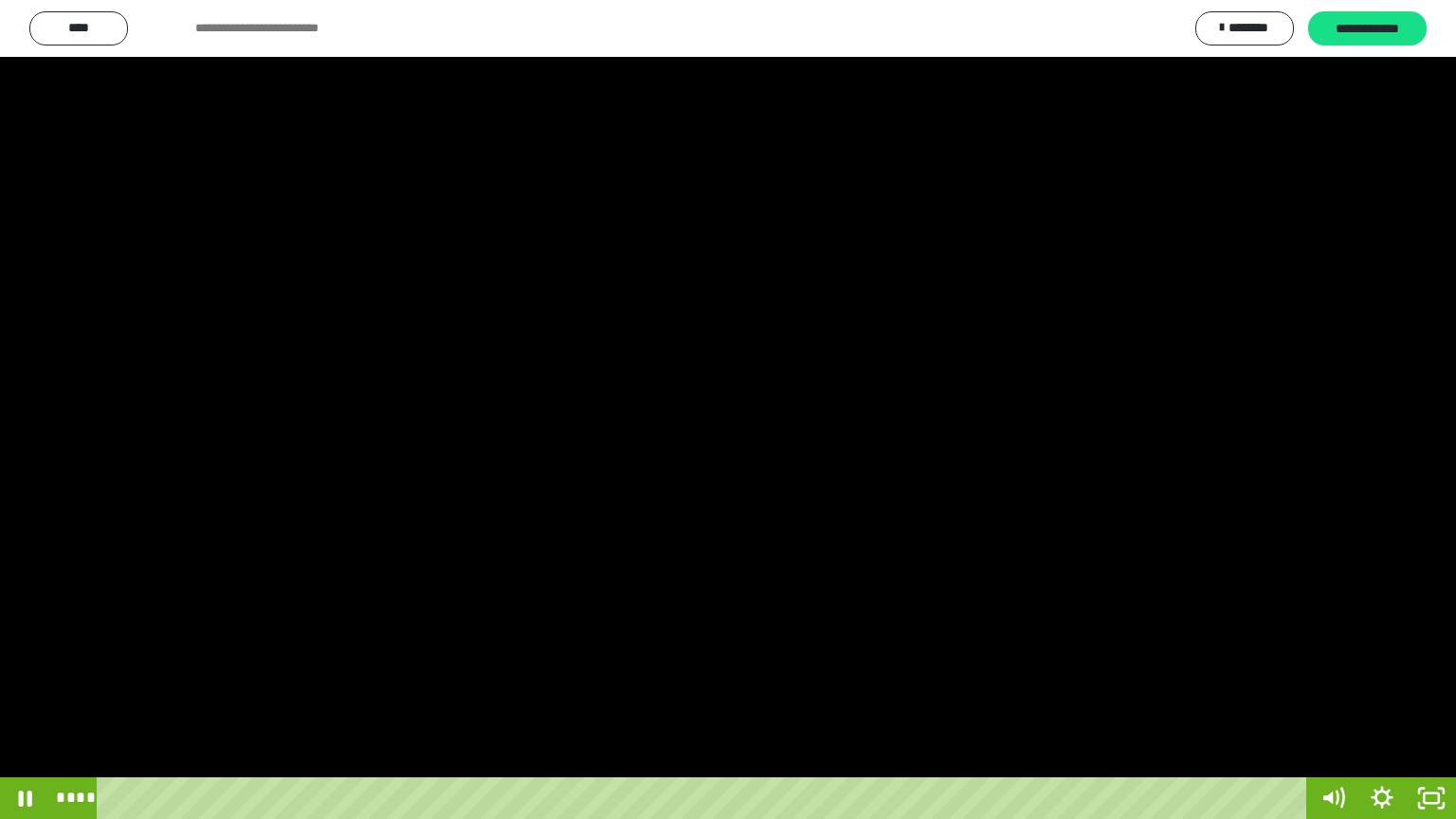 click at bounding box center [728, 410] 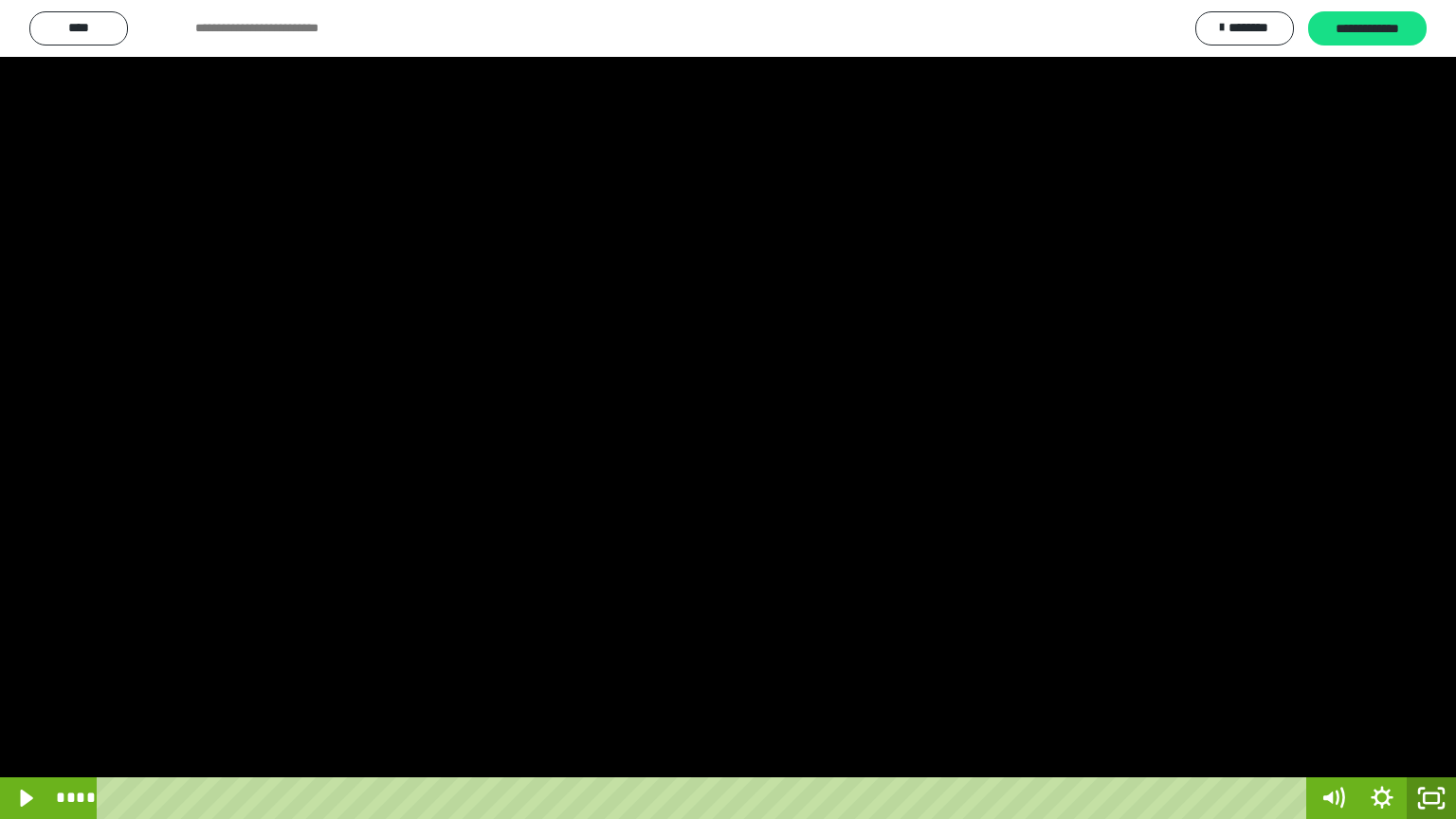 click 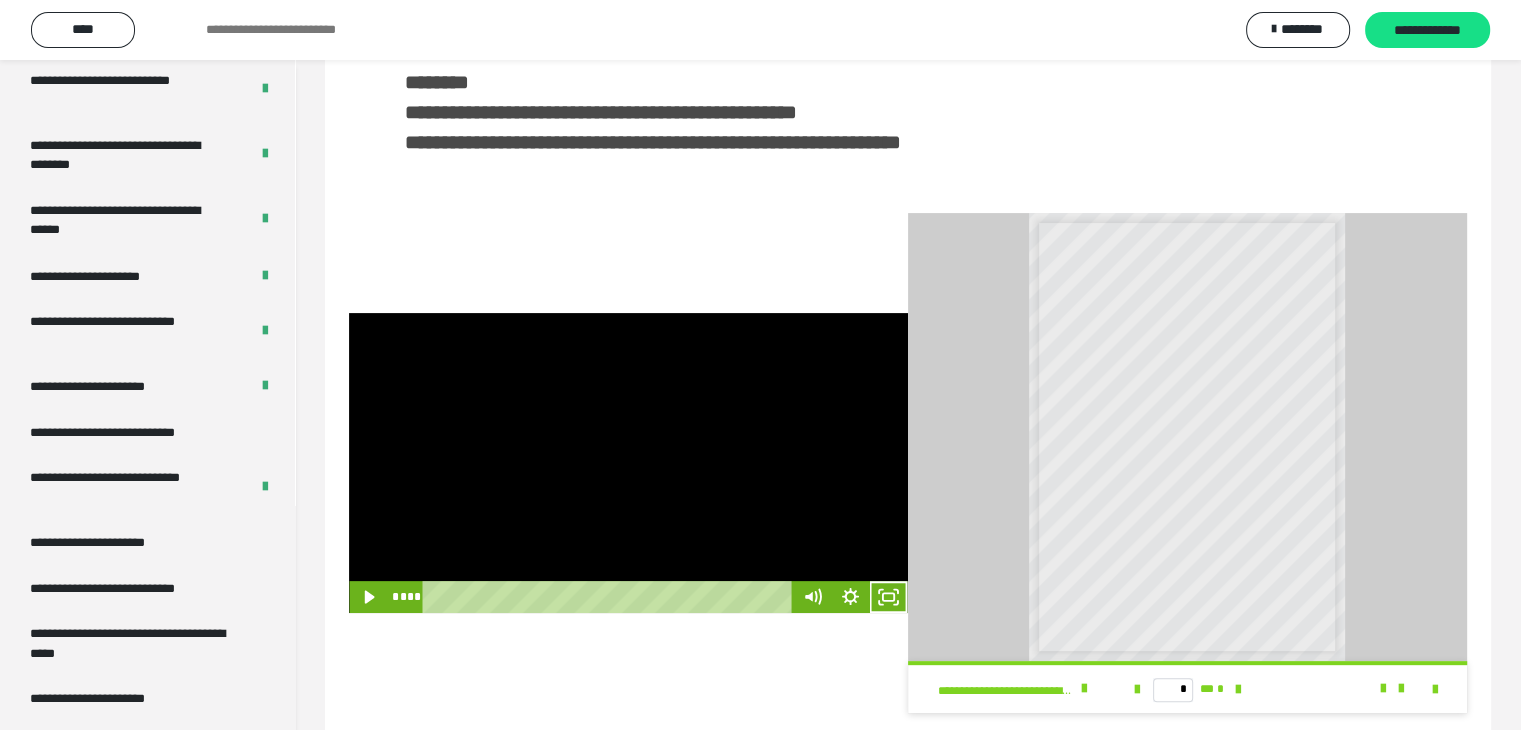 scroll, scrollTop: 481, scrollLeft: 0, axis: vertical 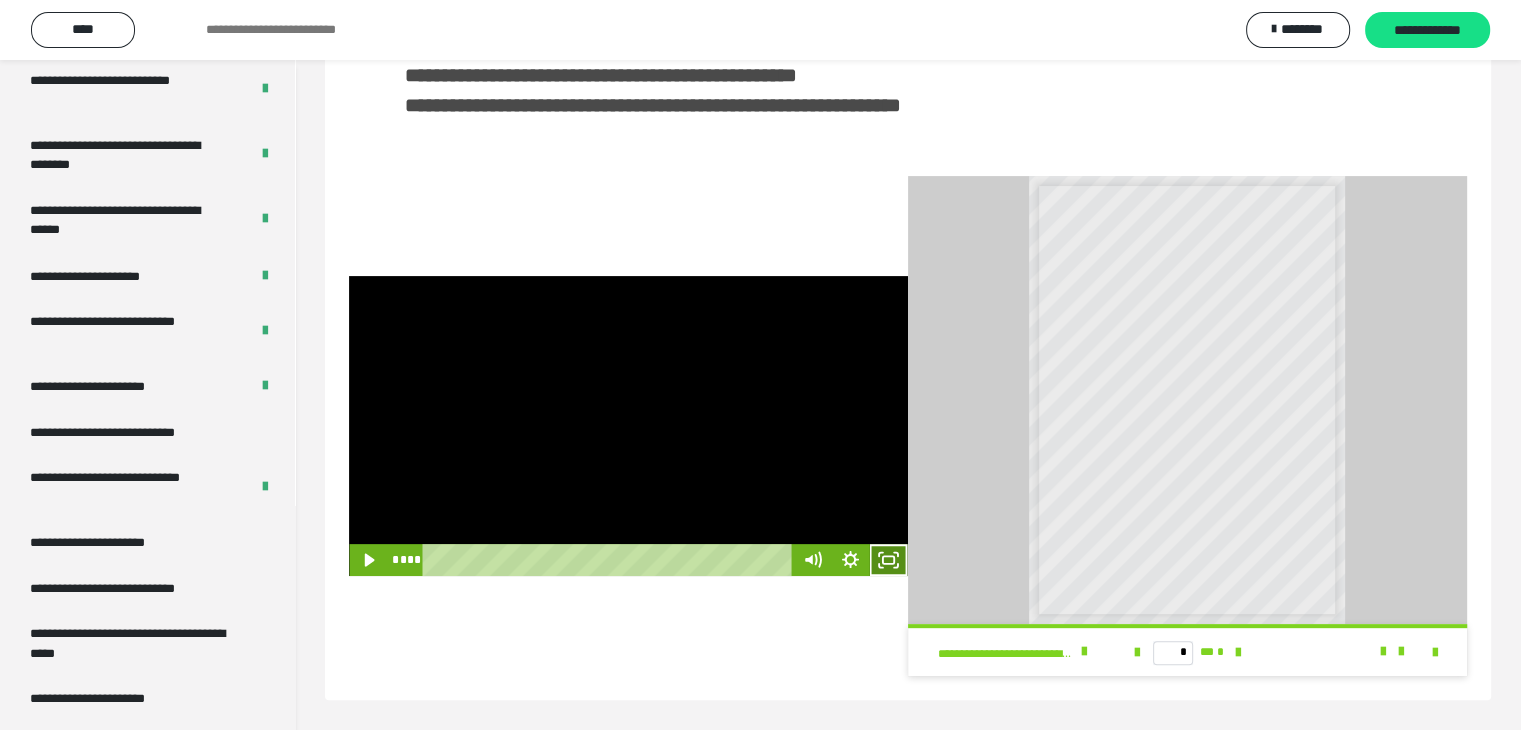 click 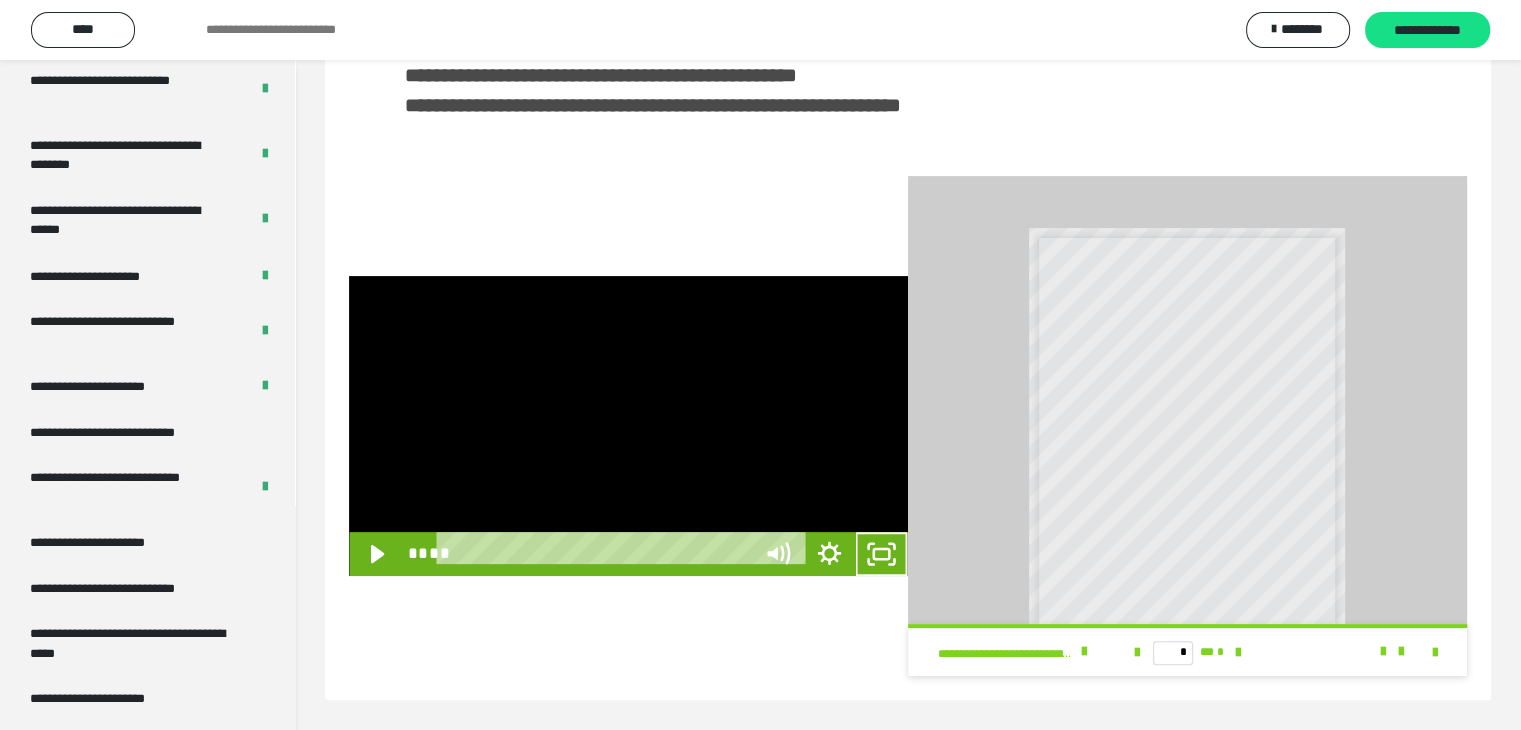 scroll, scrollTop: 352, scrollLeft: 0, axis: vertical 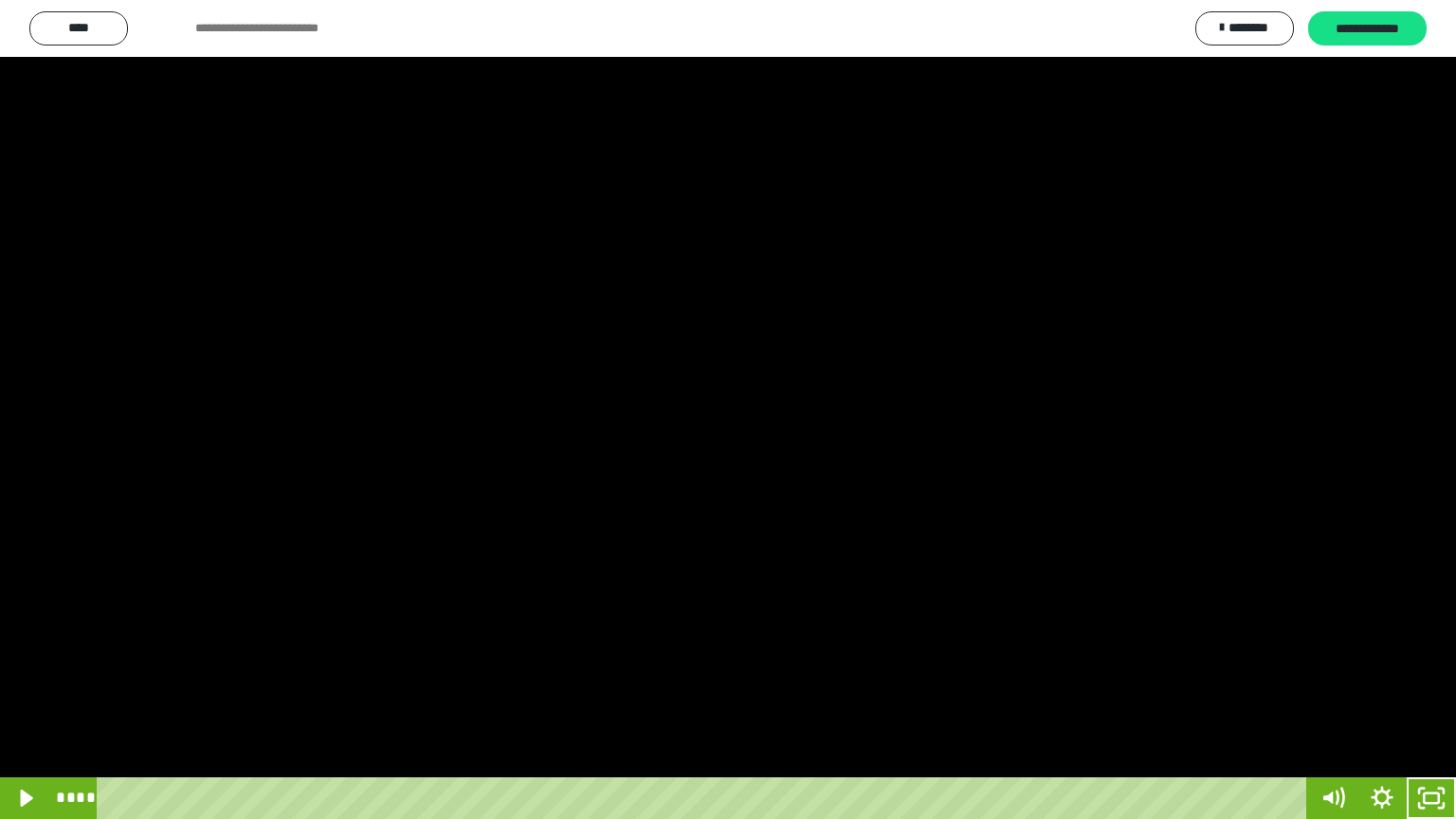 click at bounding box center (728, 410) 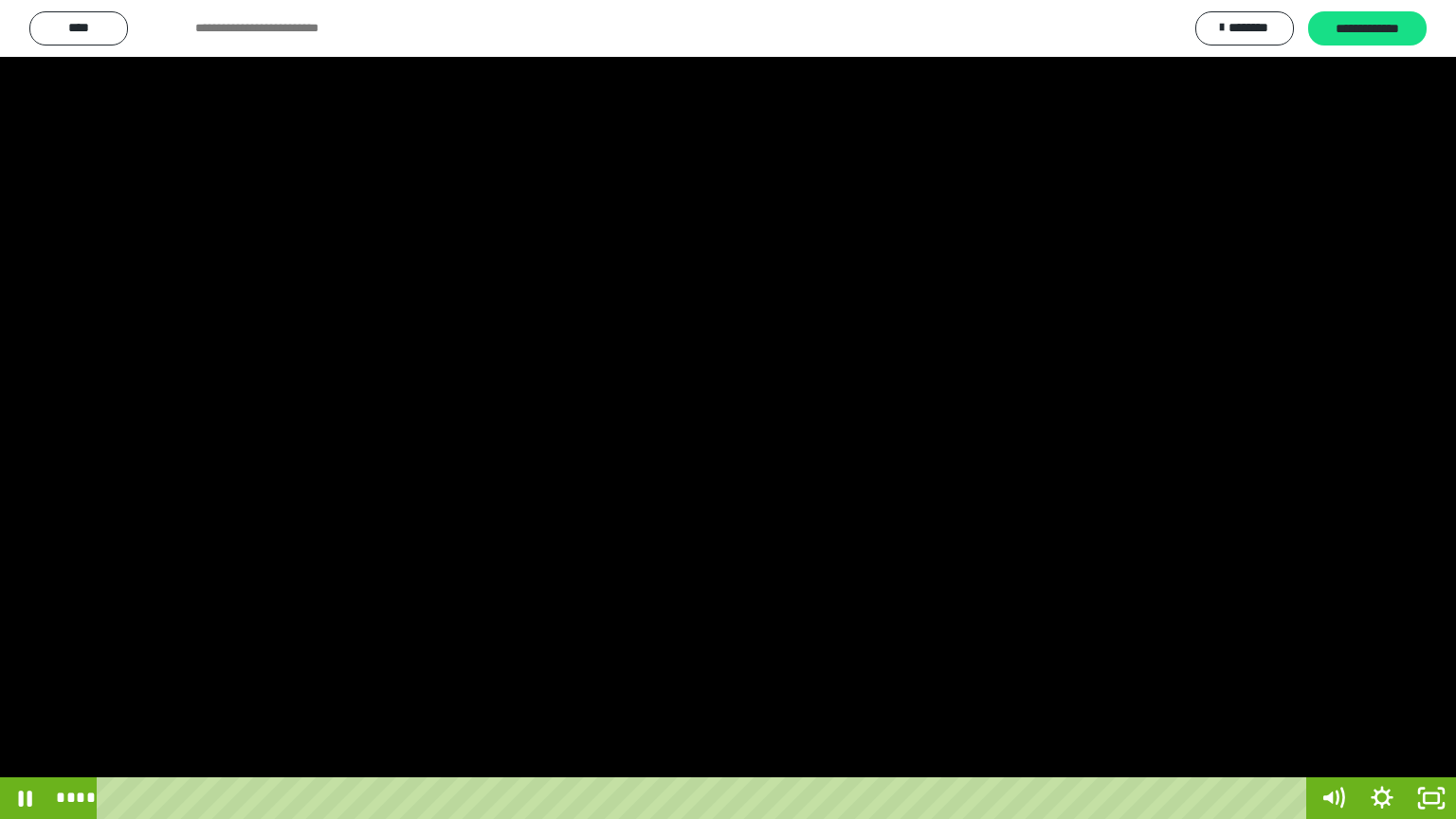 click at bounding box center (728, 410) 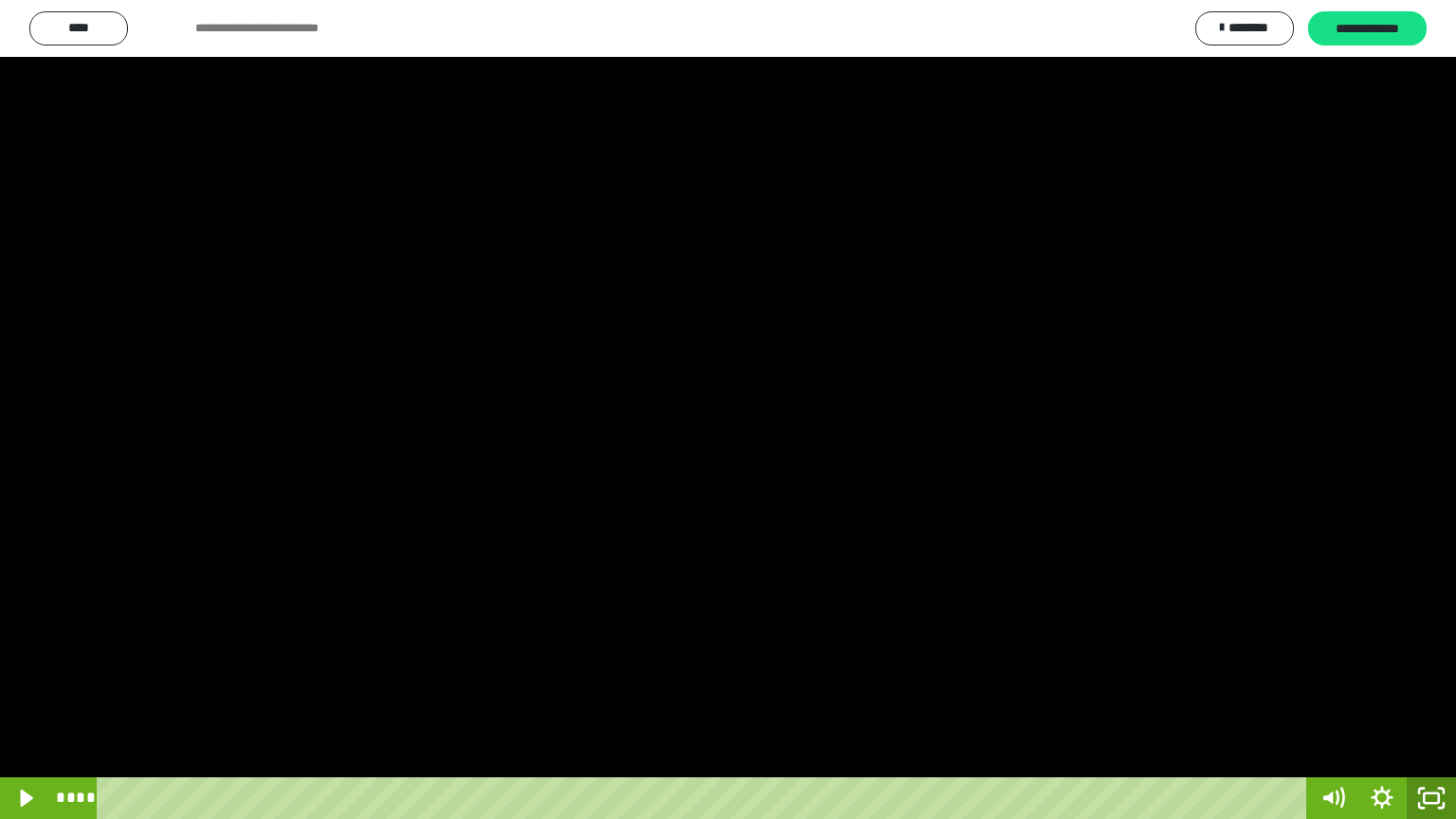 click 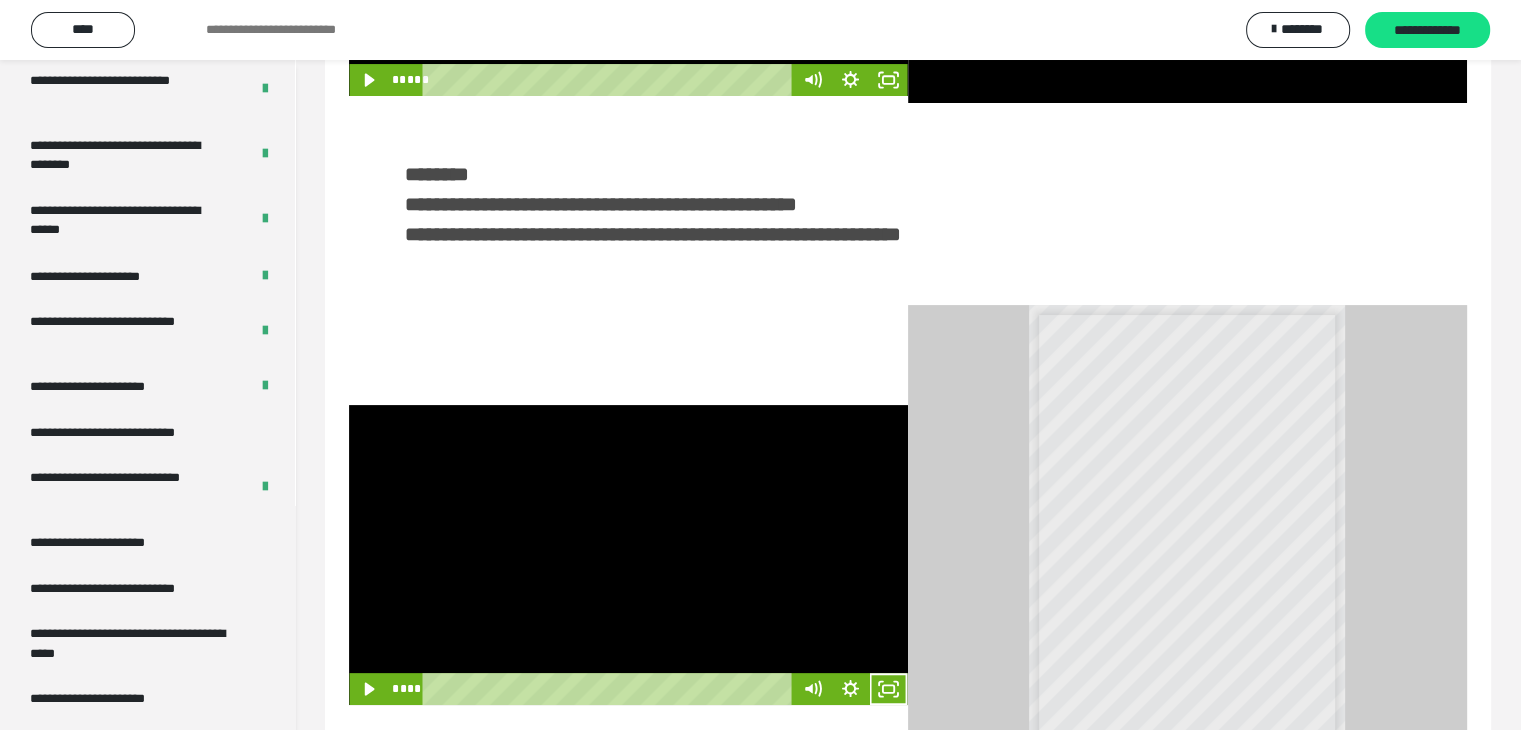 click at bounding box center (628, 555) 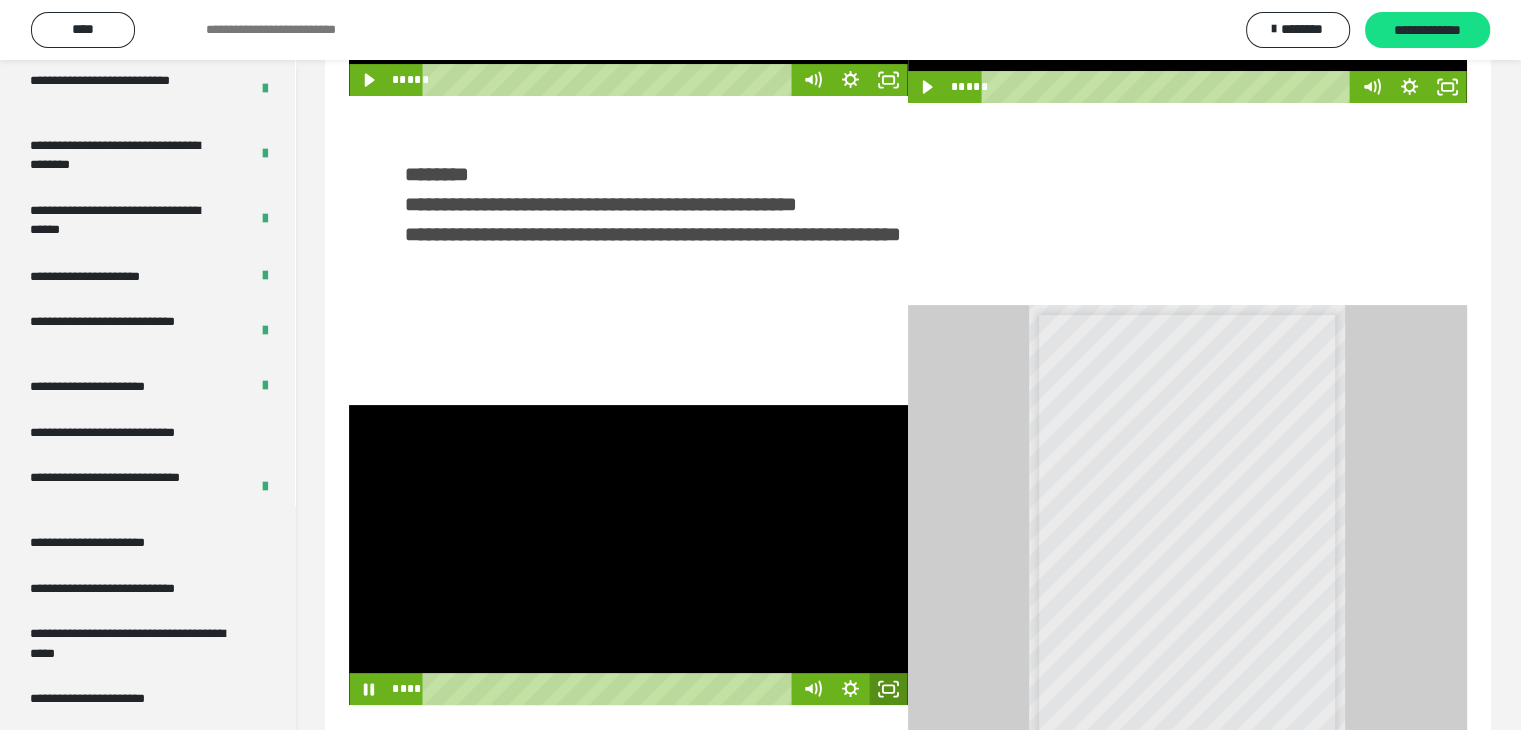 click 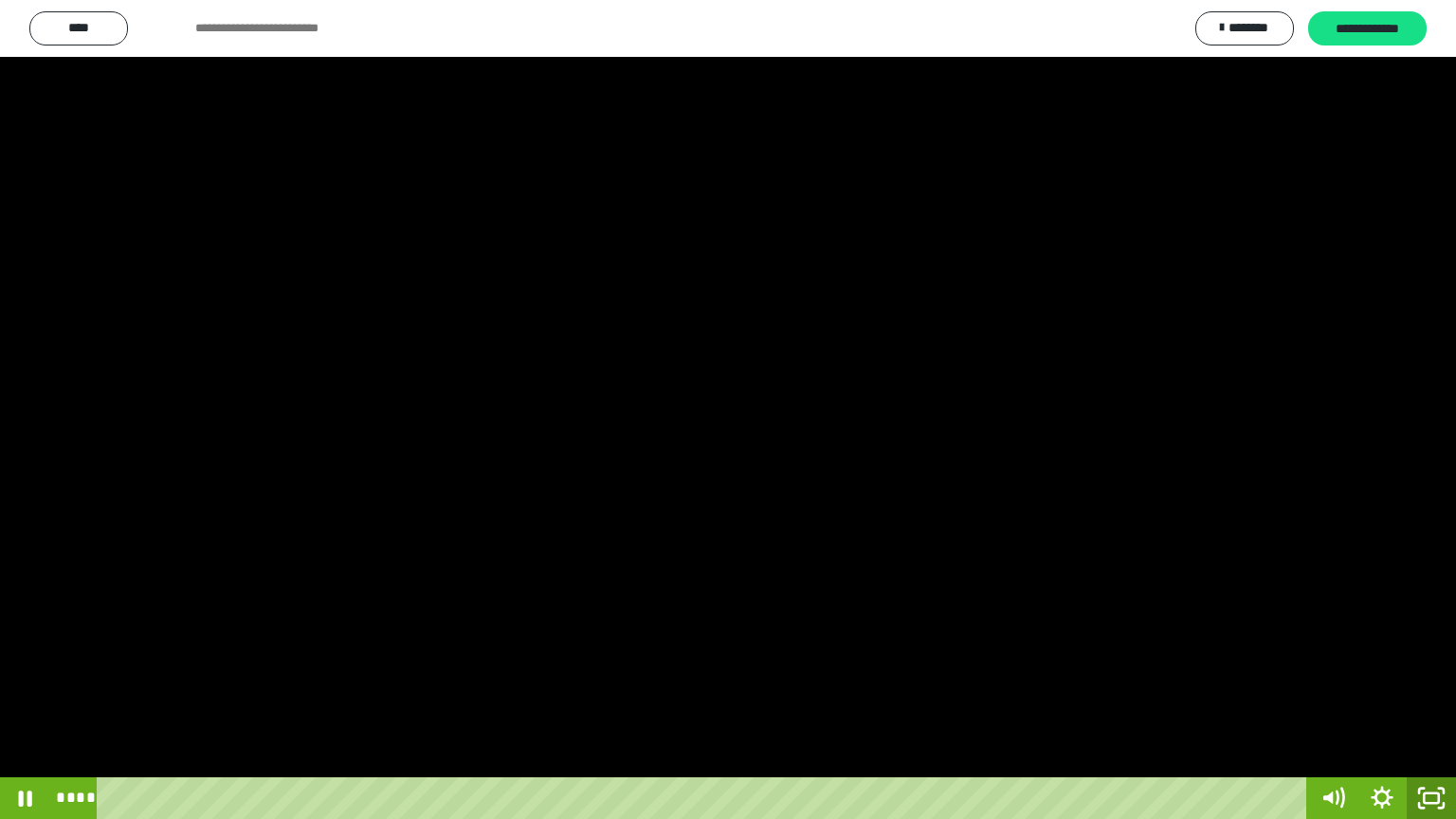 click 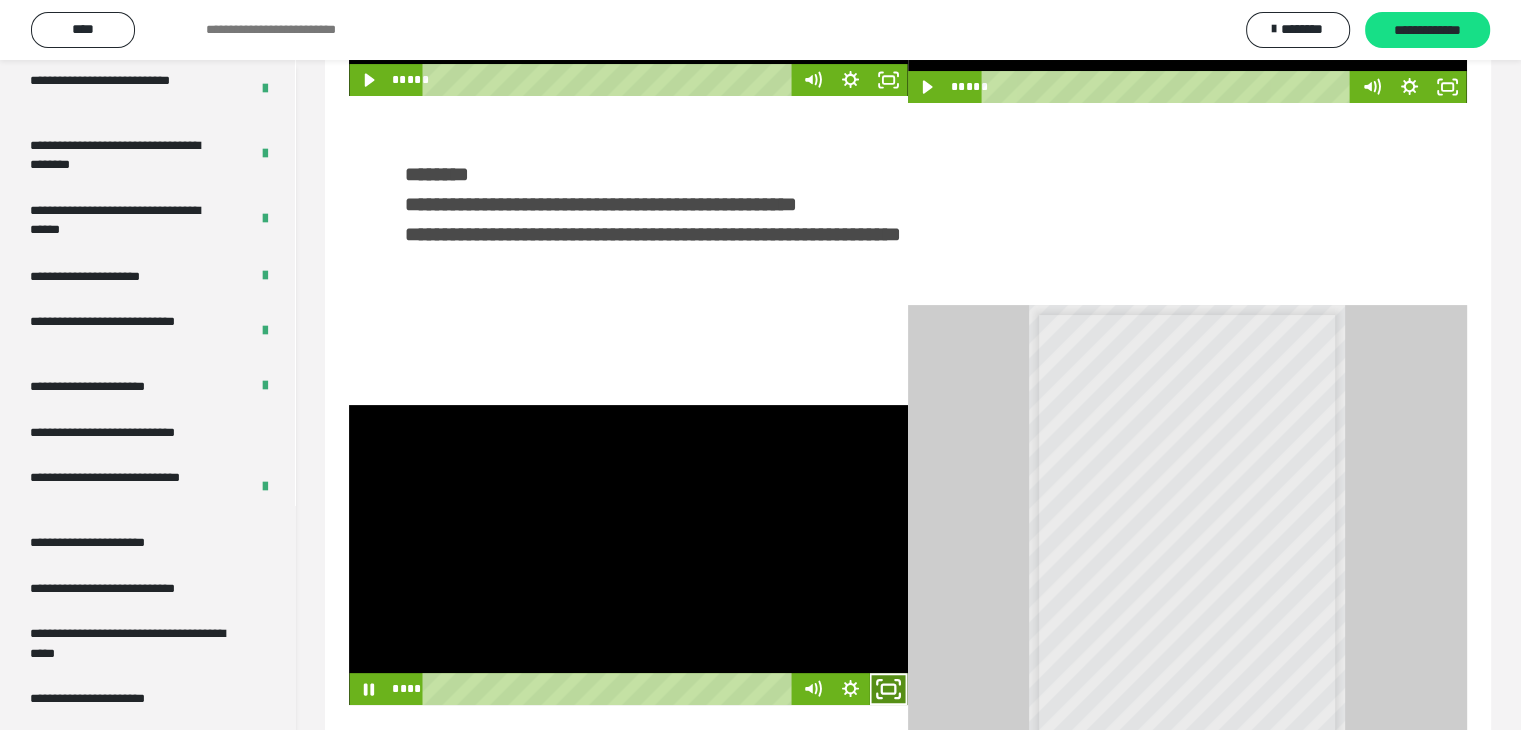 click 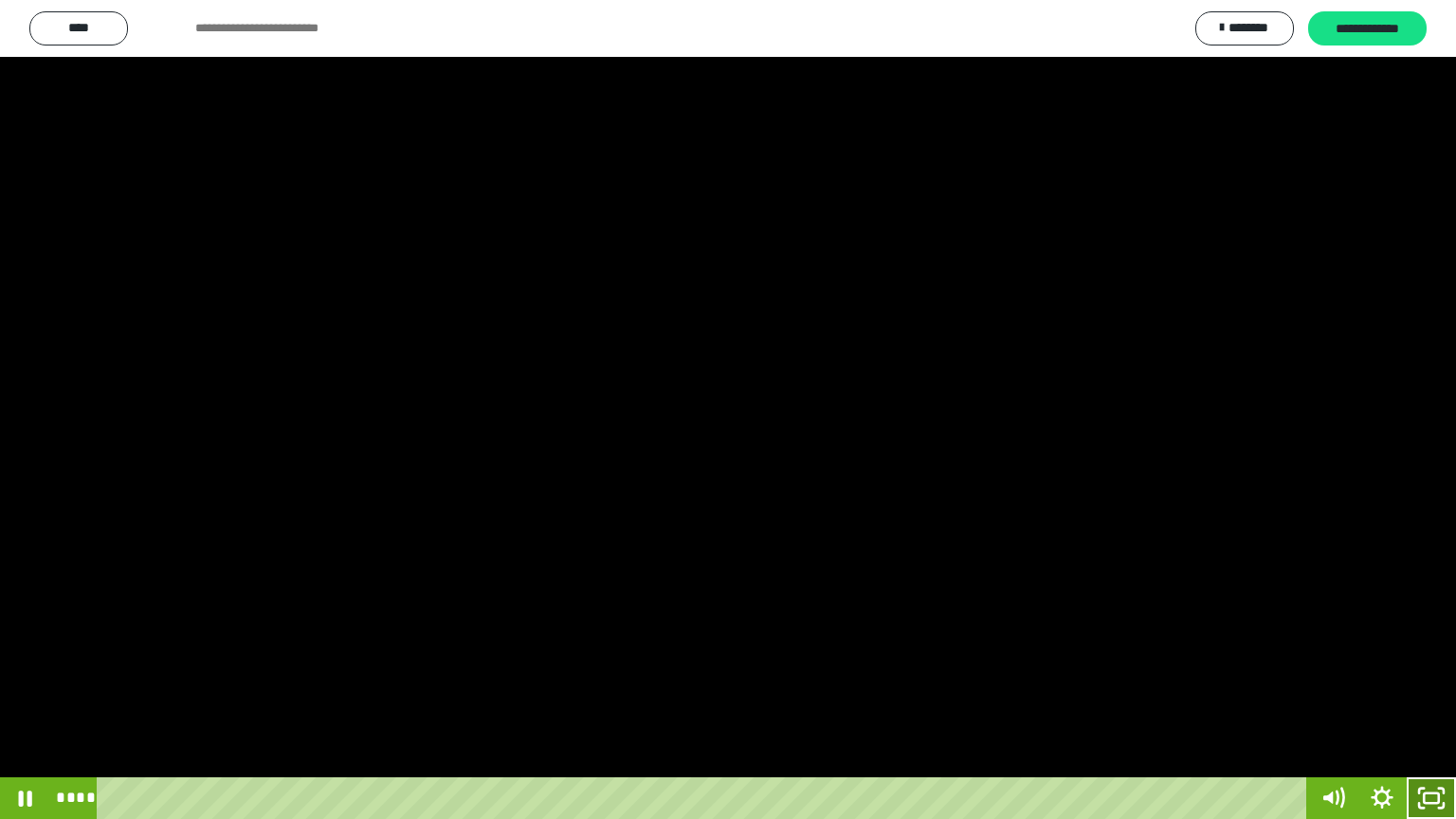 click 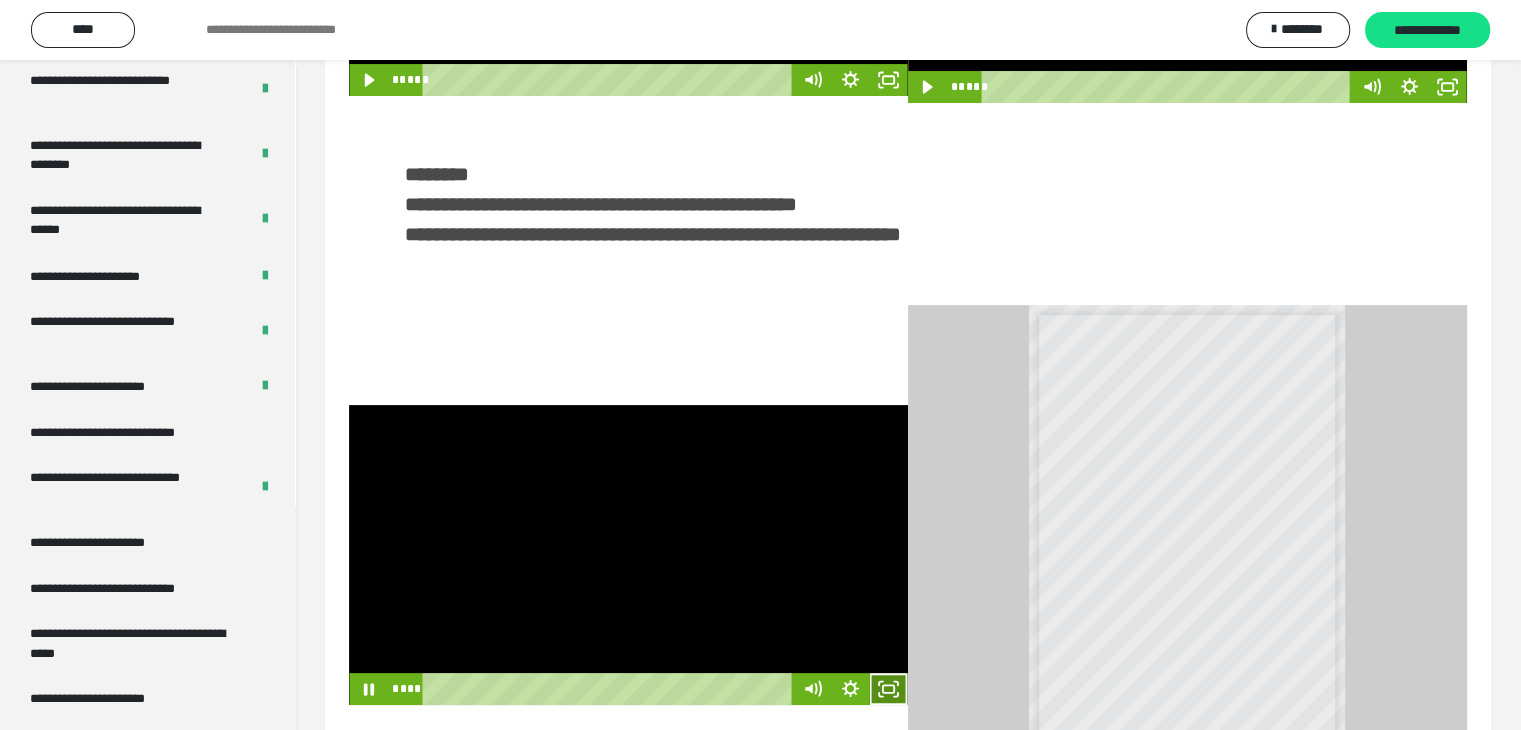 click 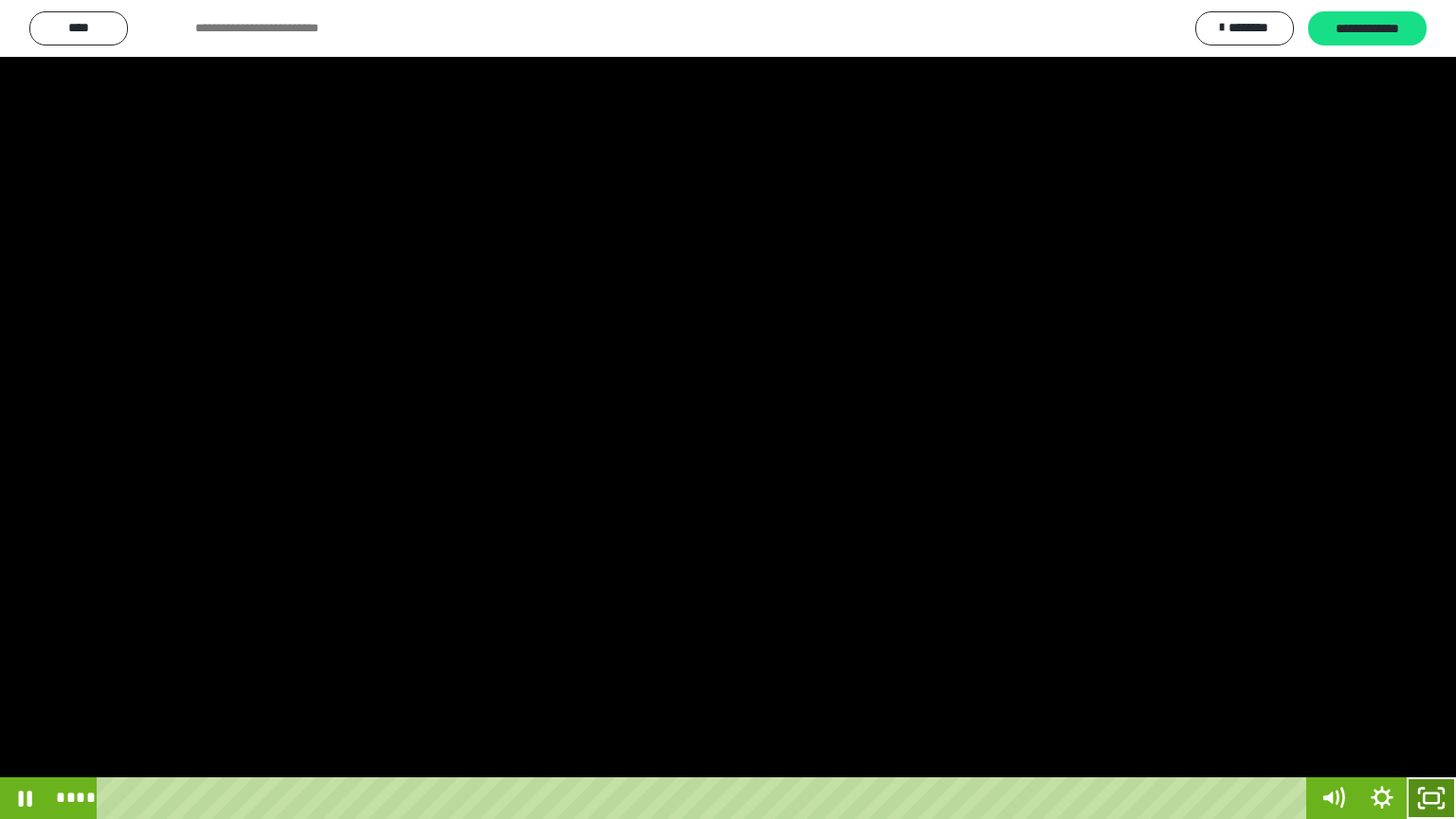 click 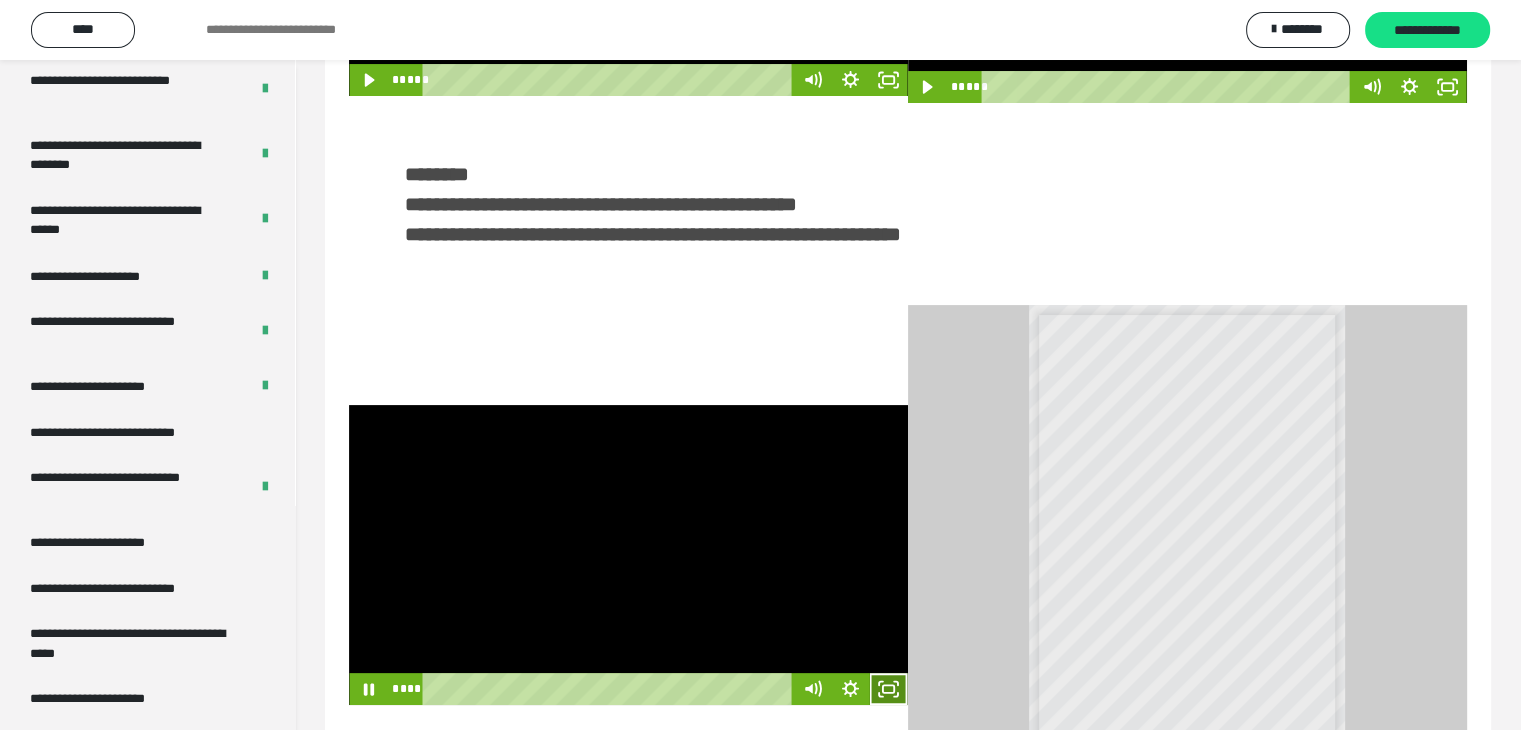 click 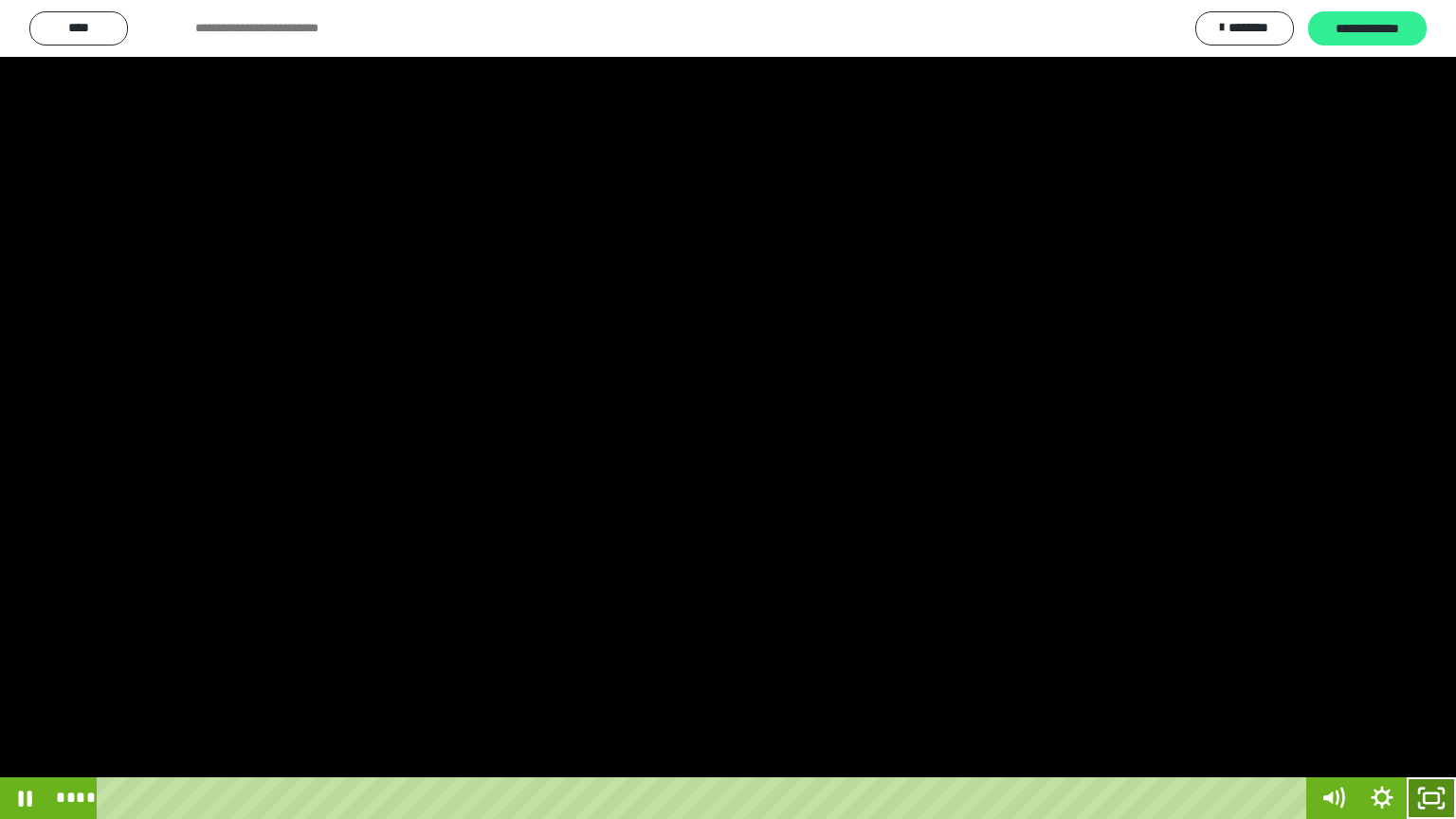 click 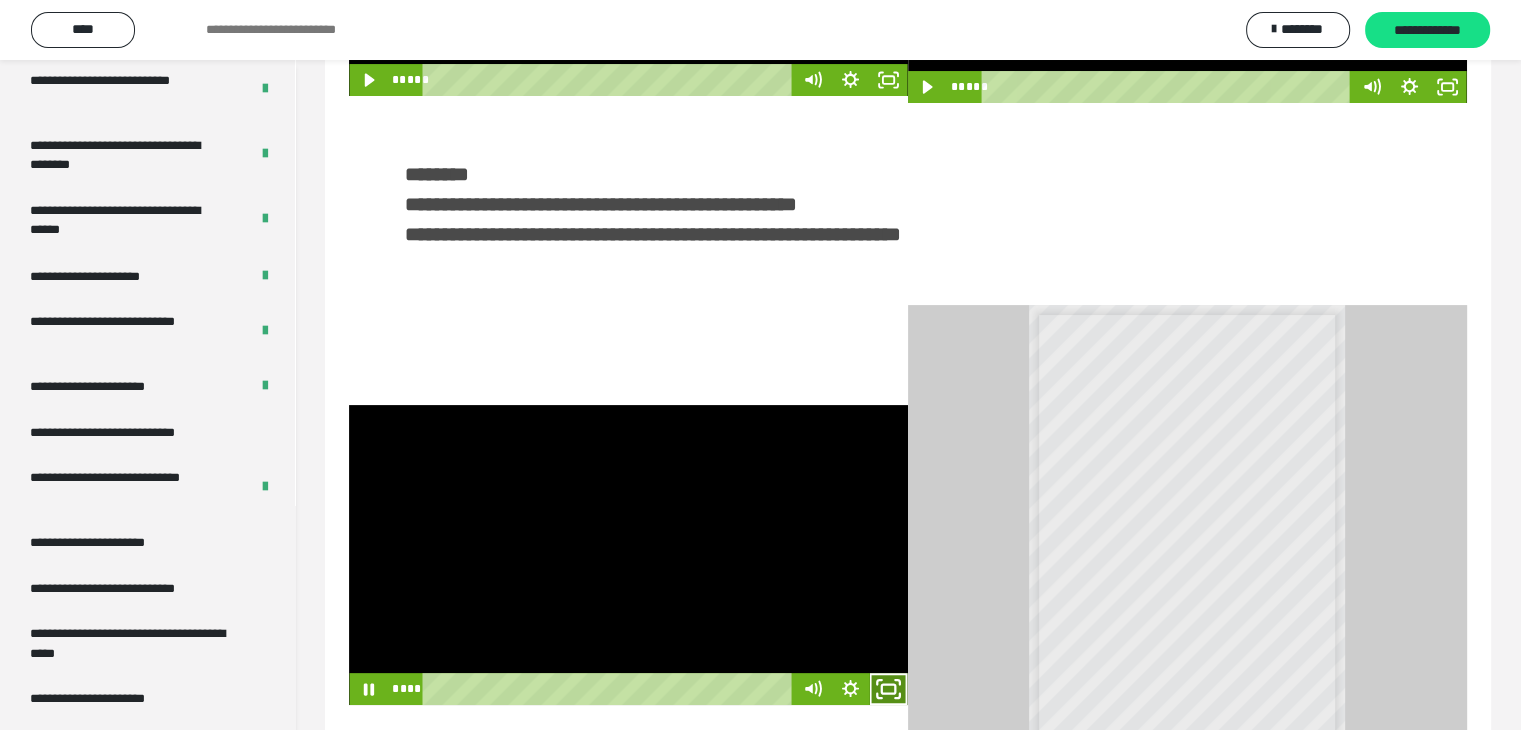 click 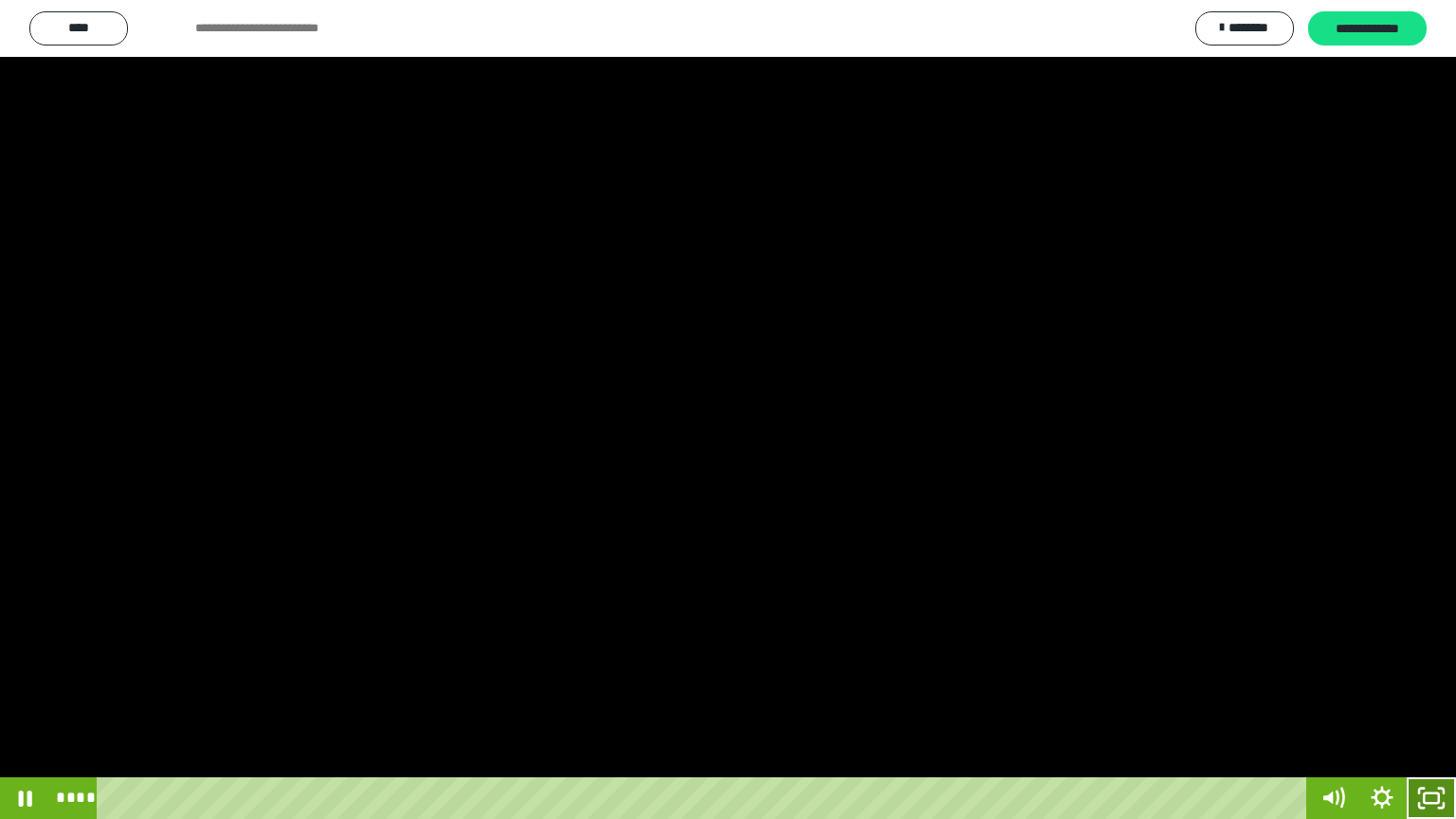 click 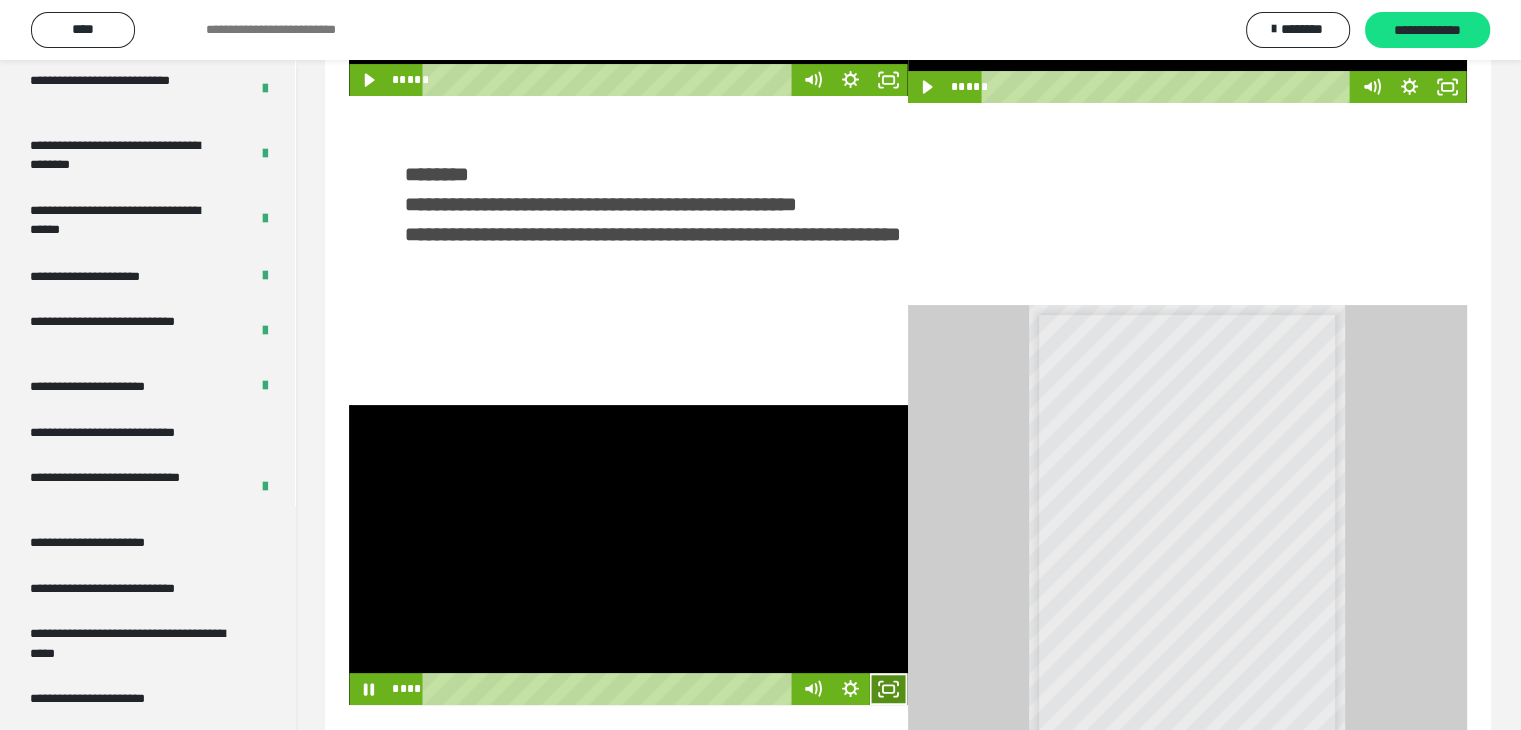 click 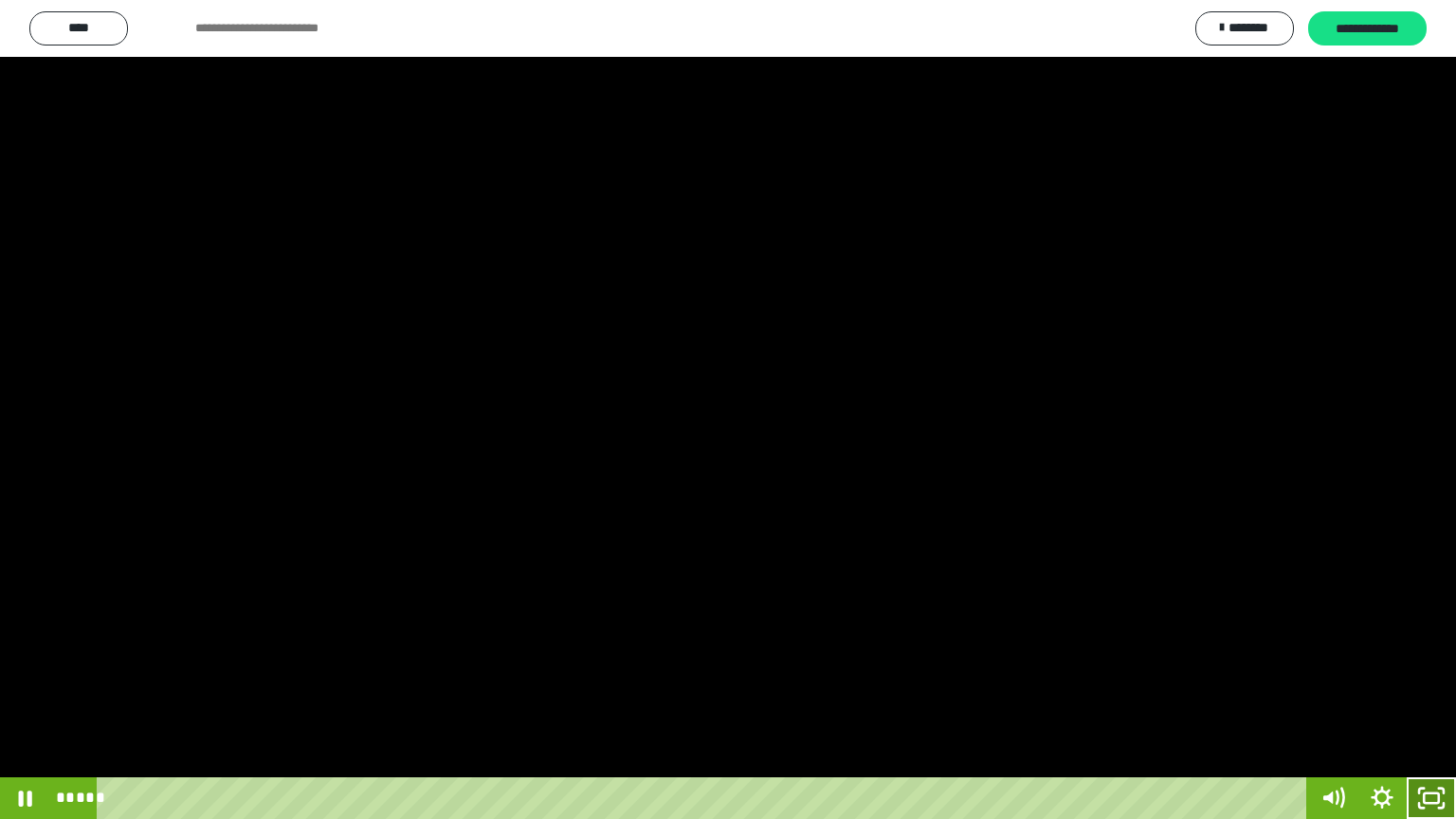 drag, startPoint x: 1429, startPoint y: 791, endPoint x: 1424, endPoint y: 755, distance: 36.345564 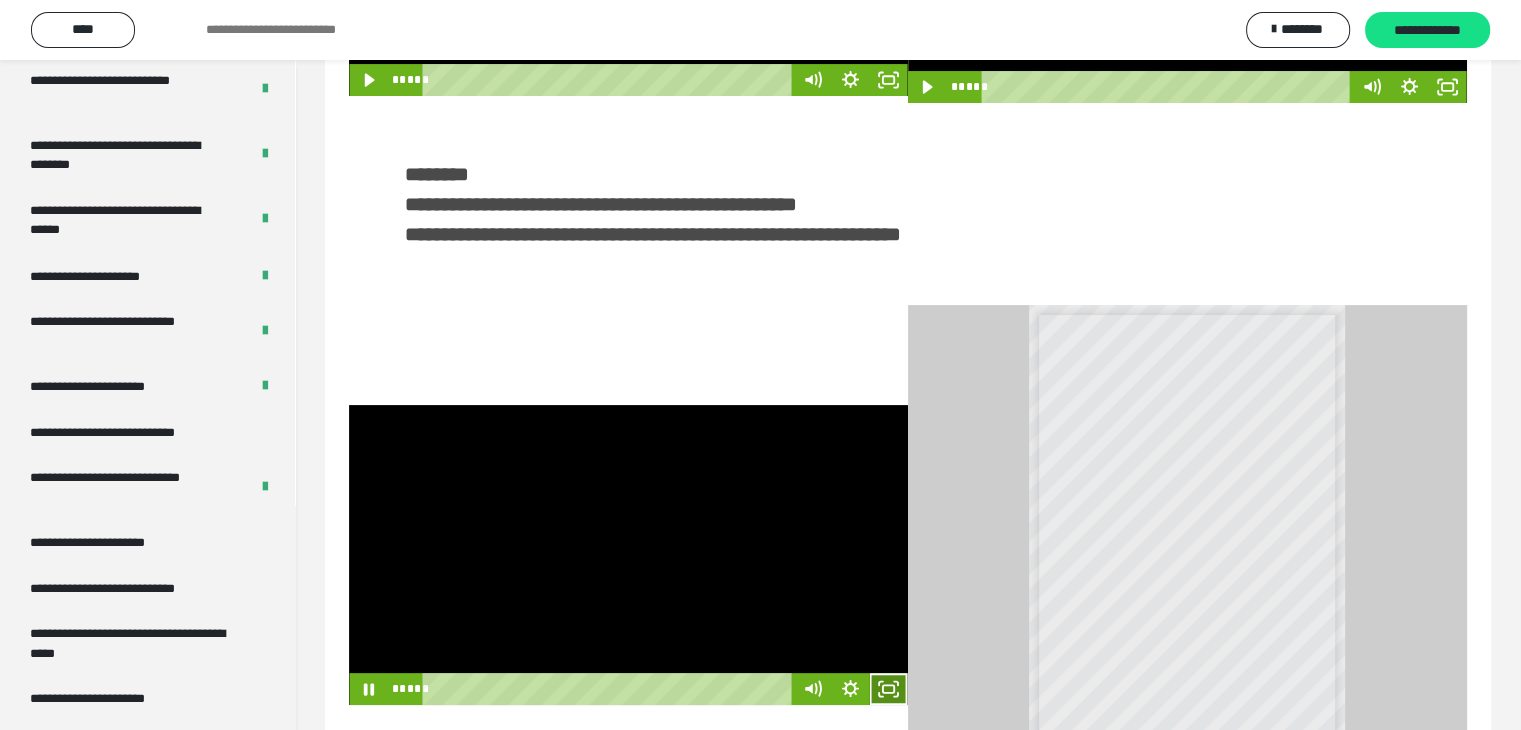 click 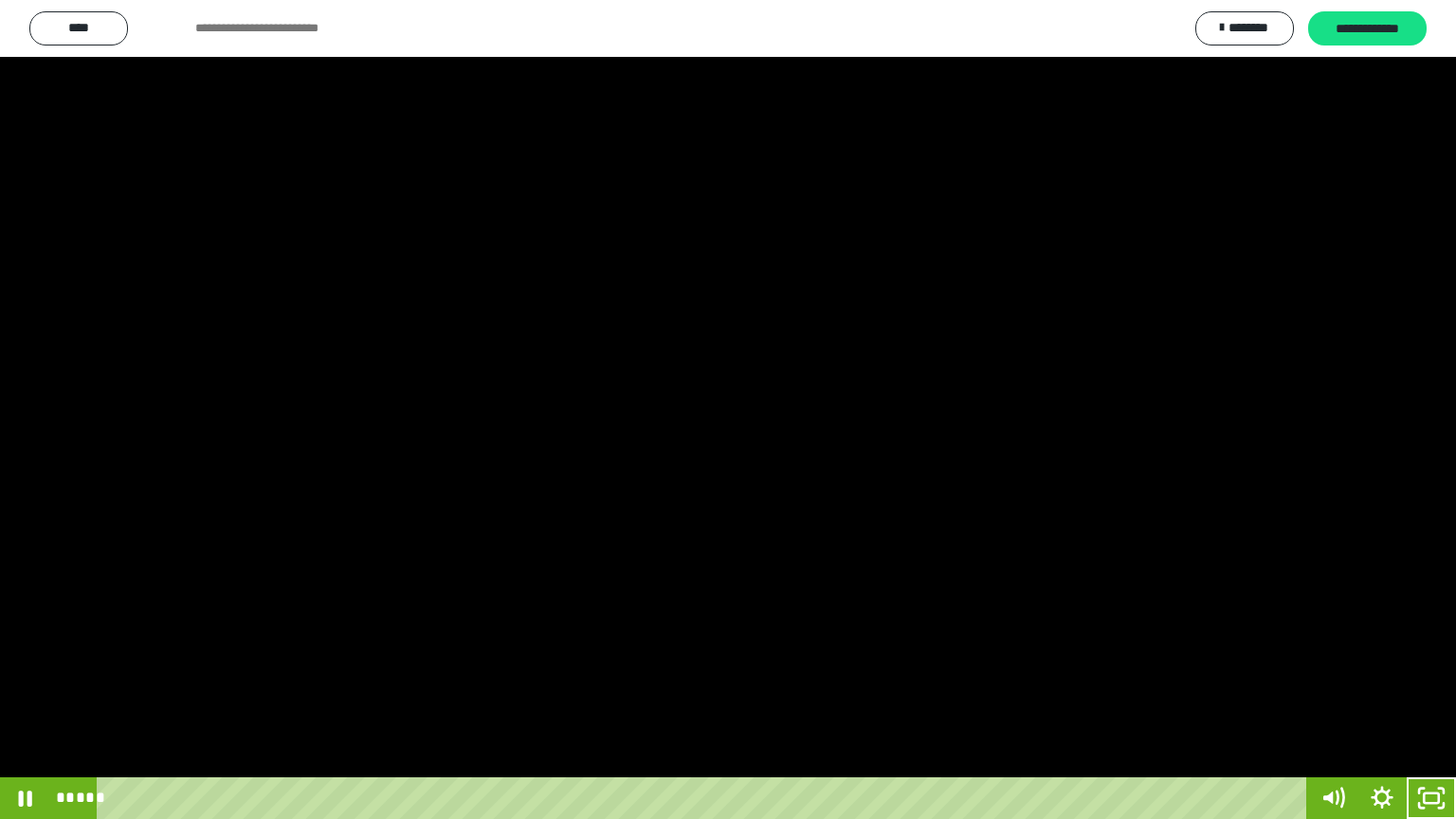click at bounding box center [728, 410] 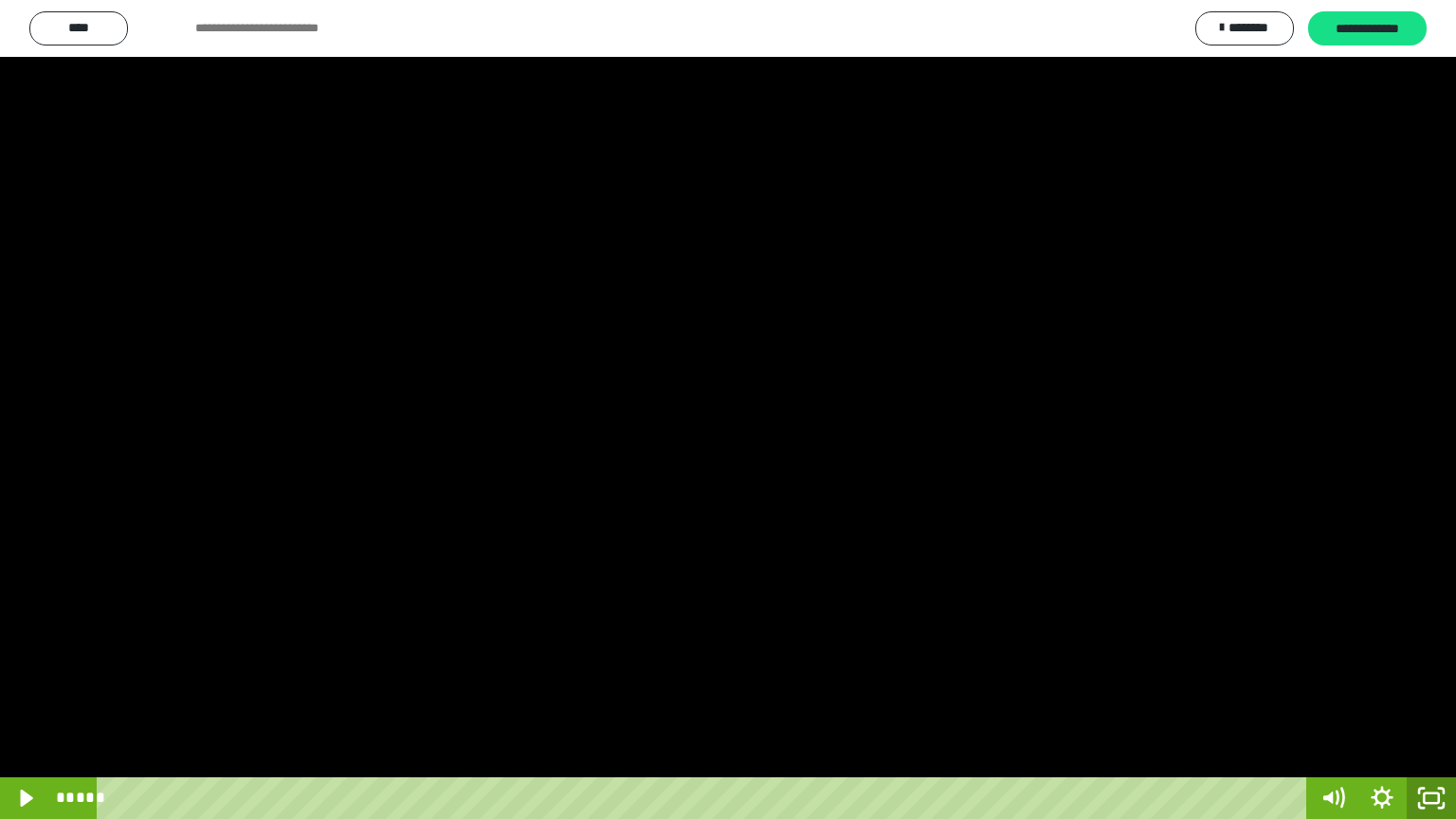 click 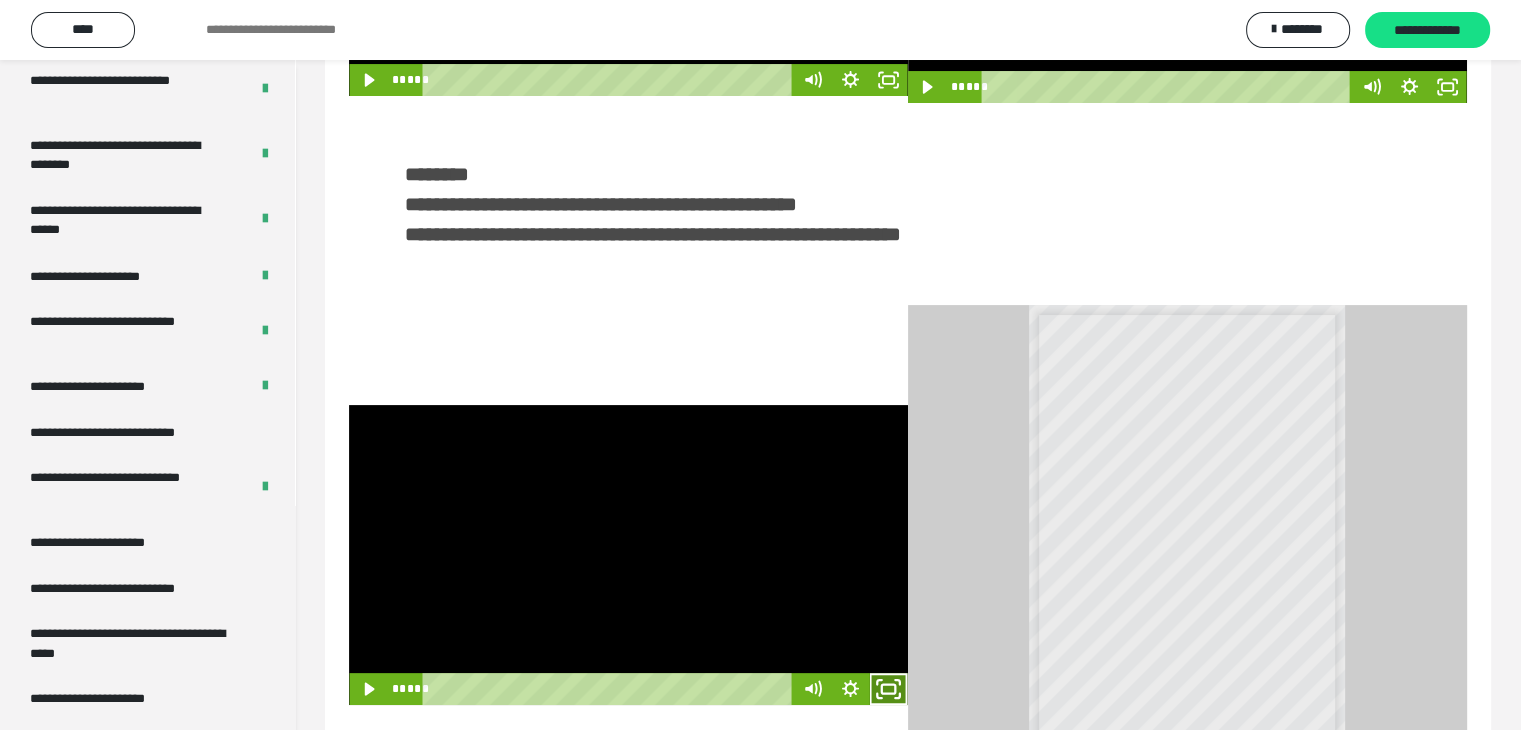 click 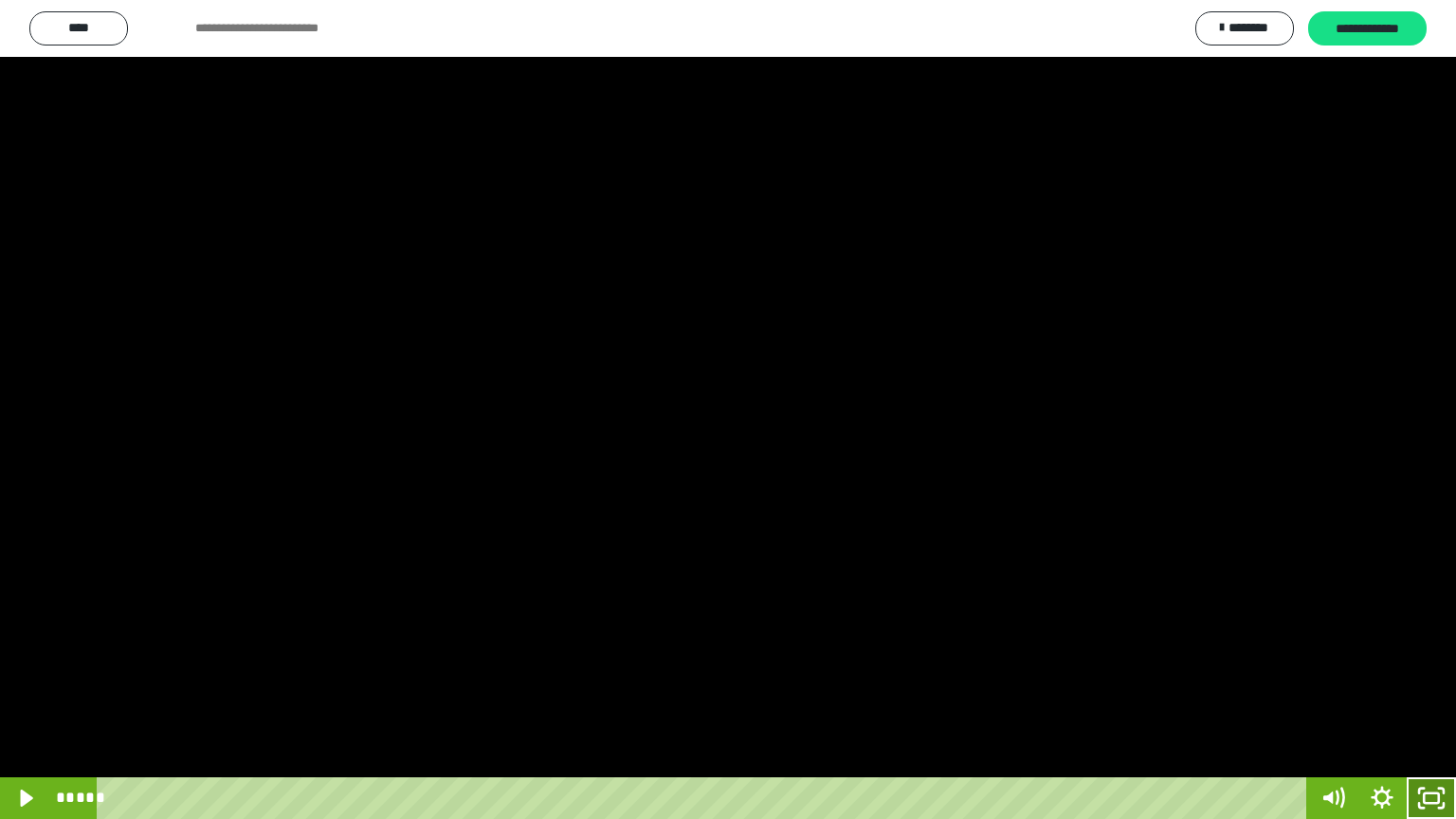 click 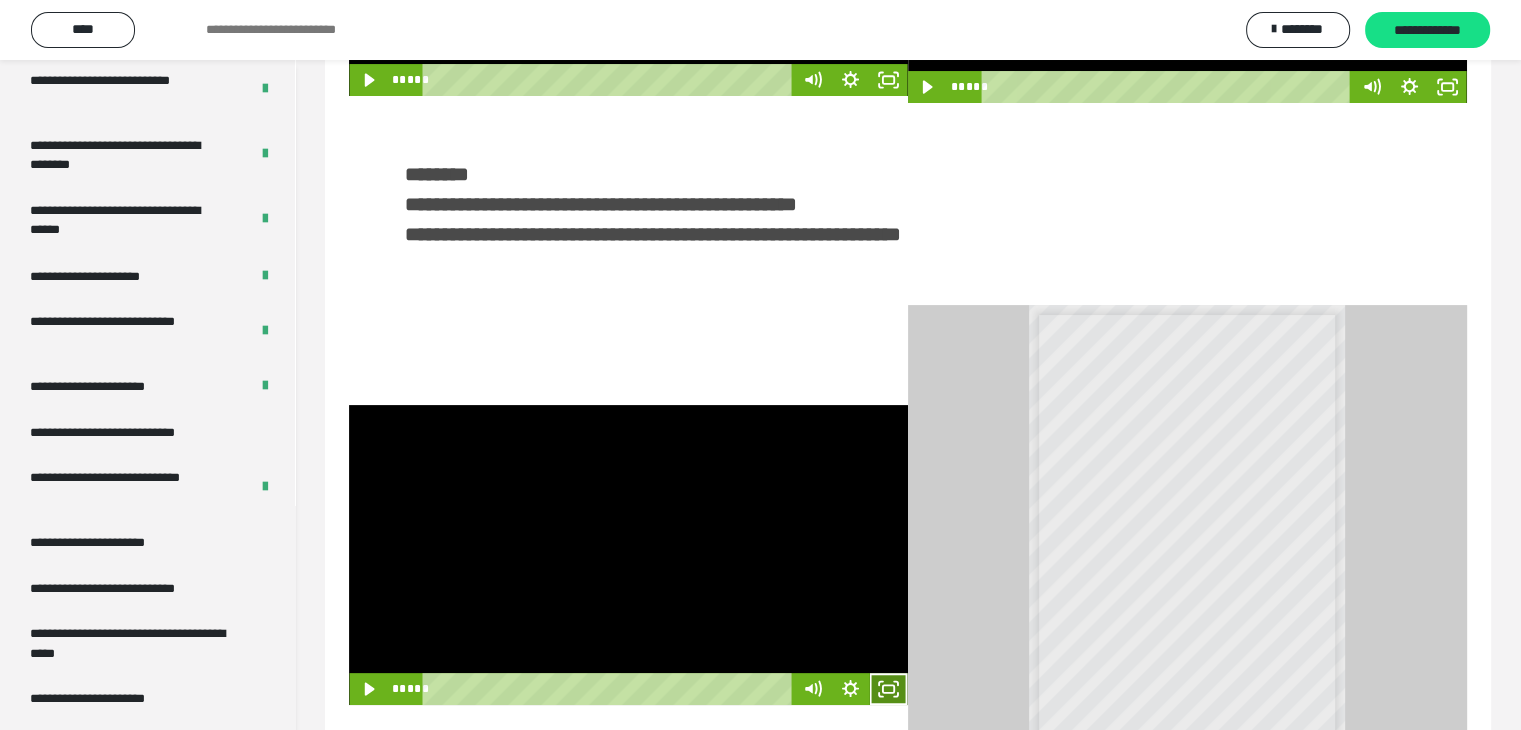 click 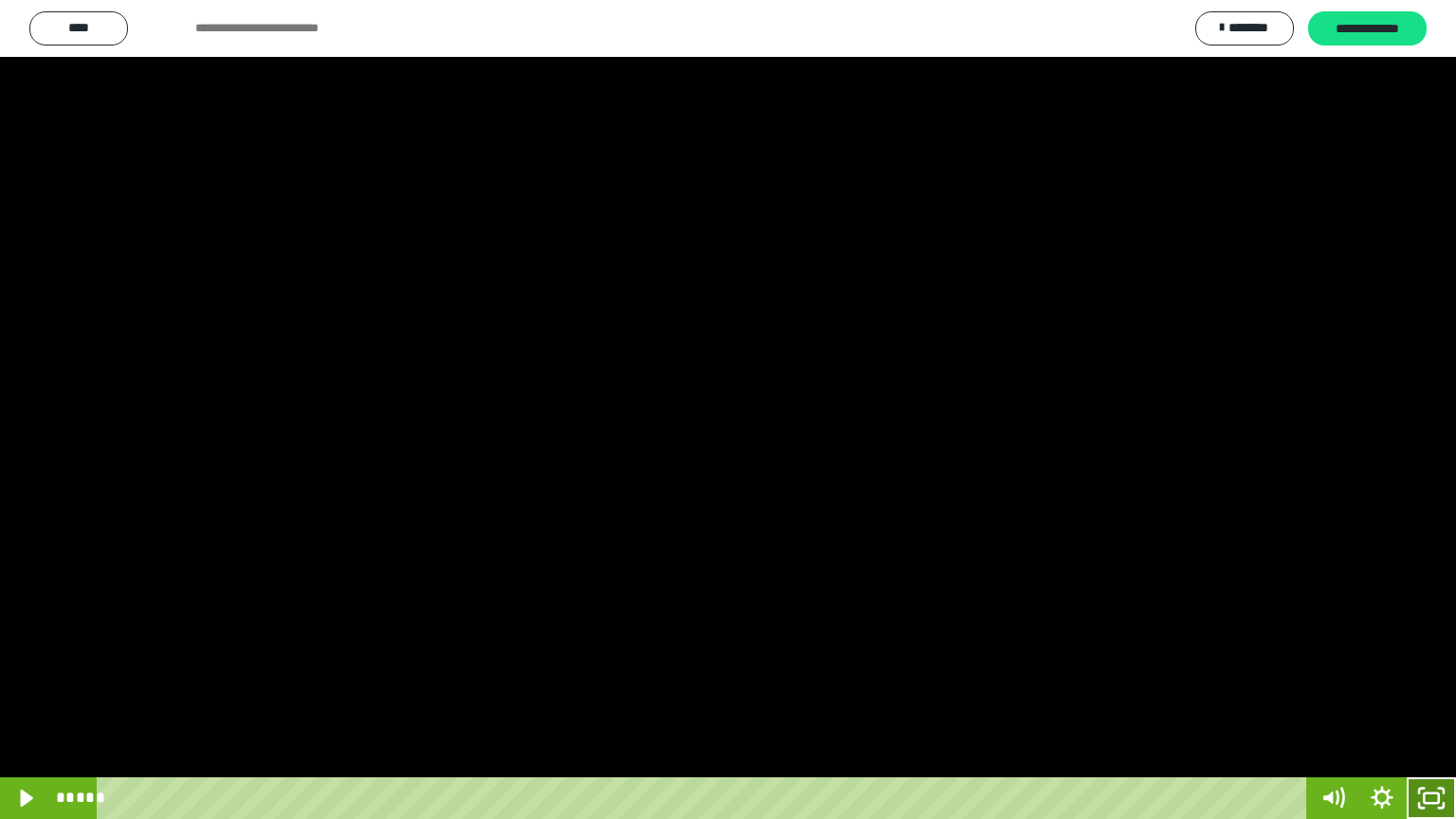 click 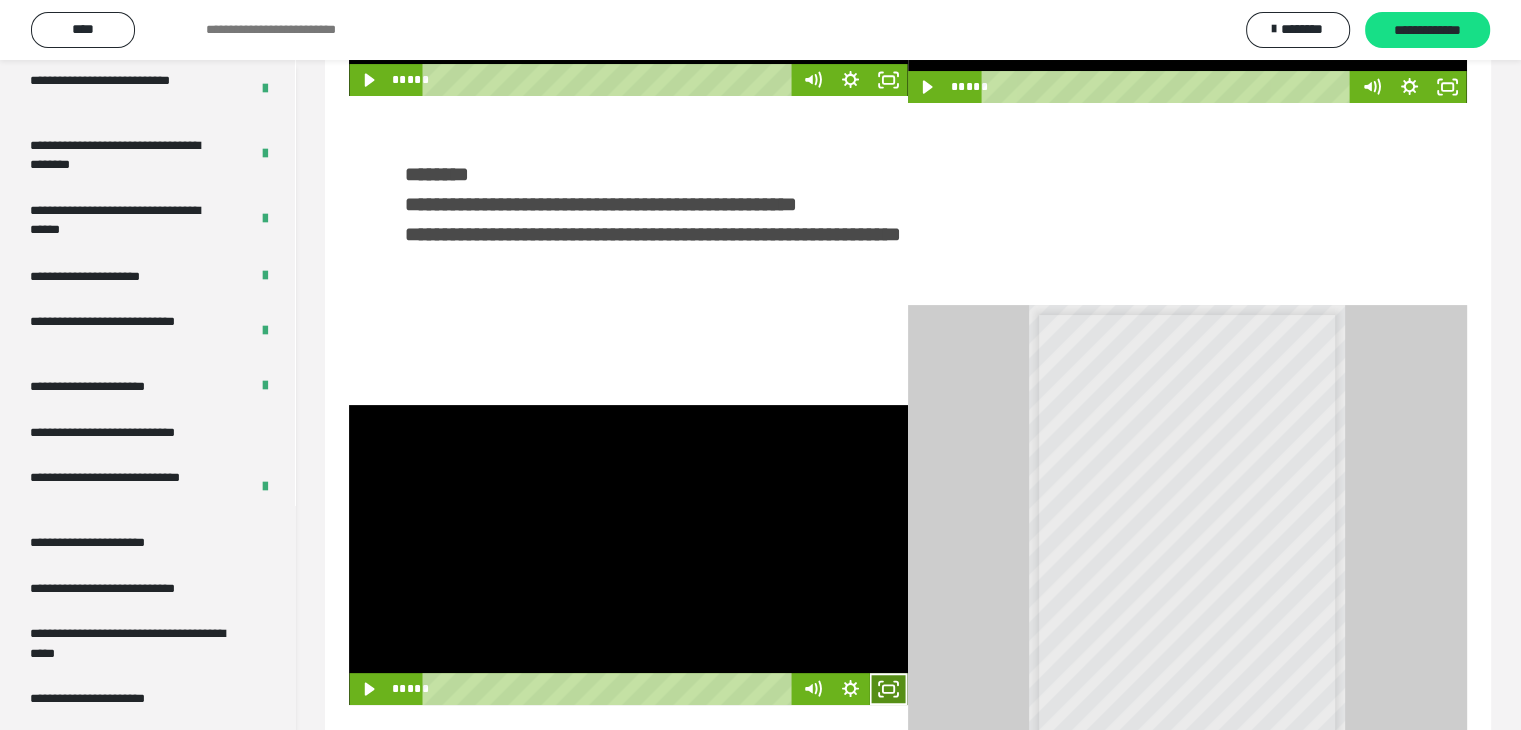 click 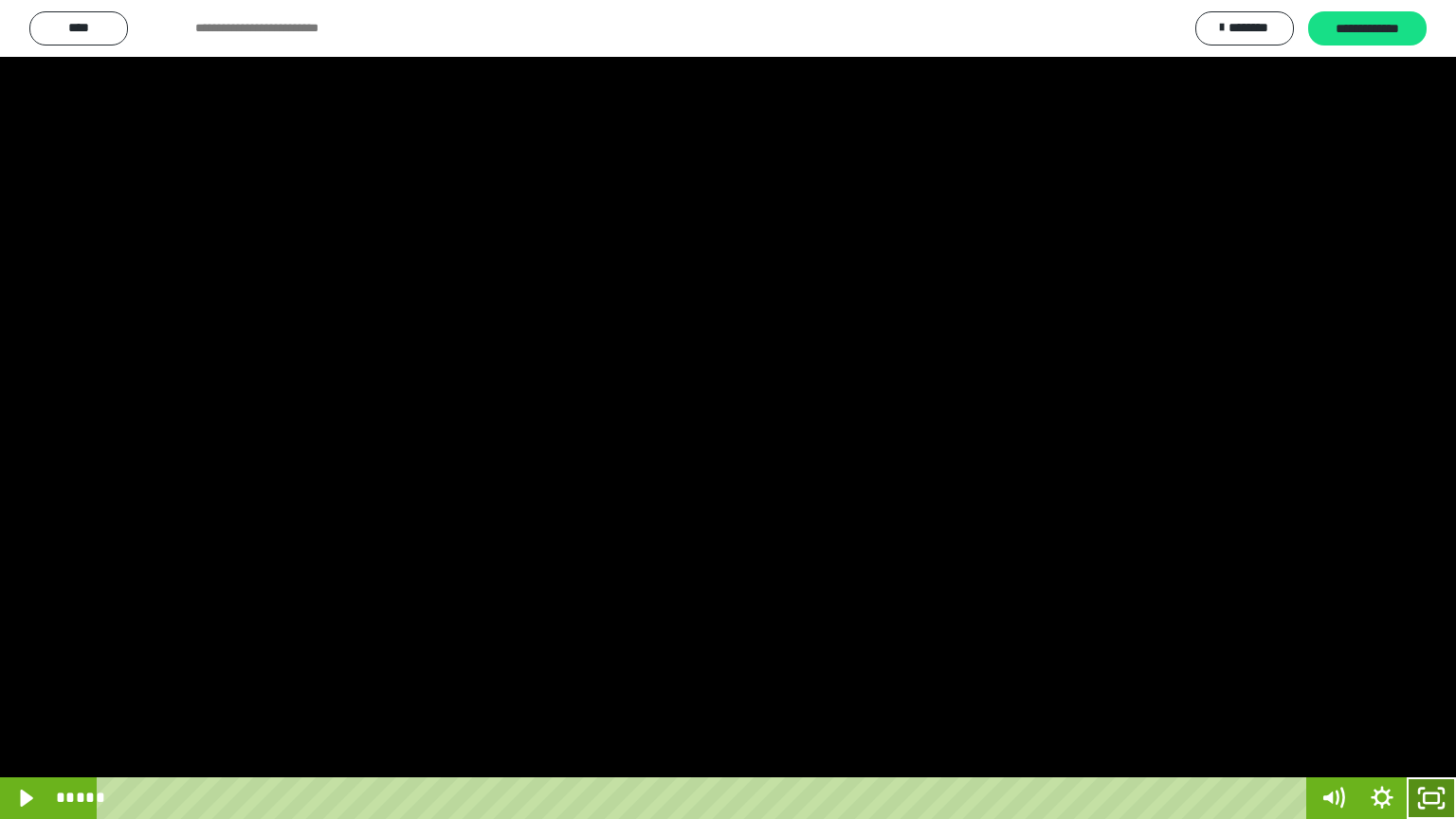 click 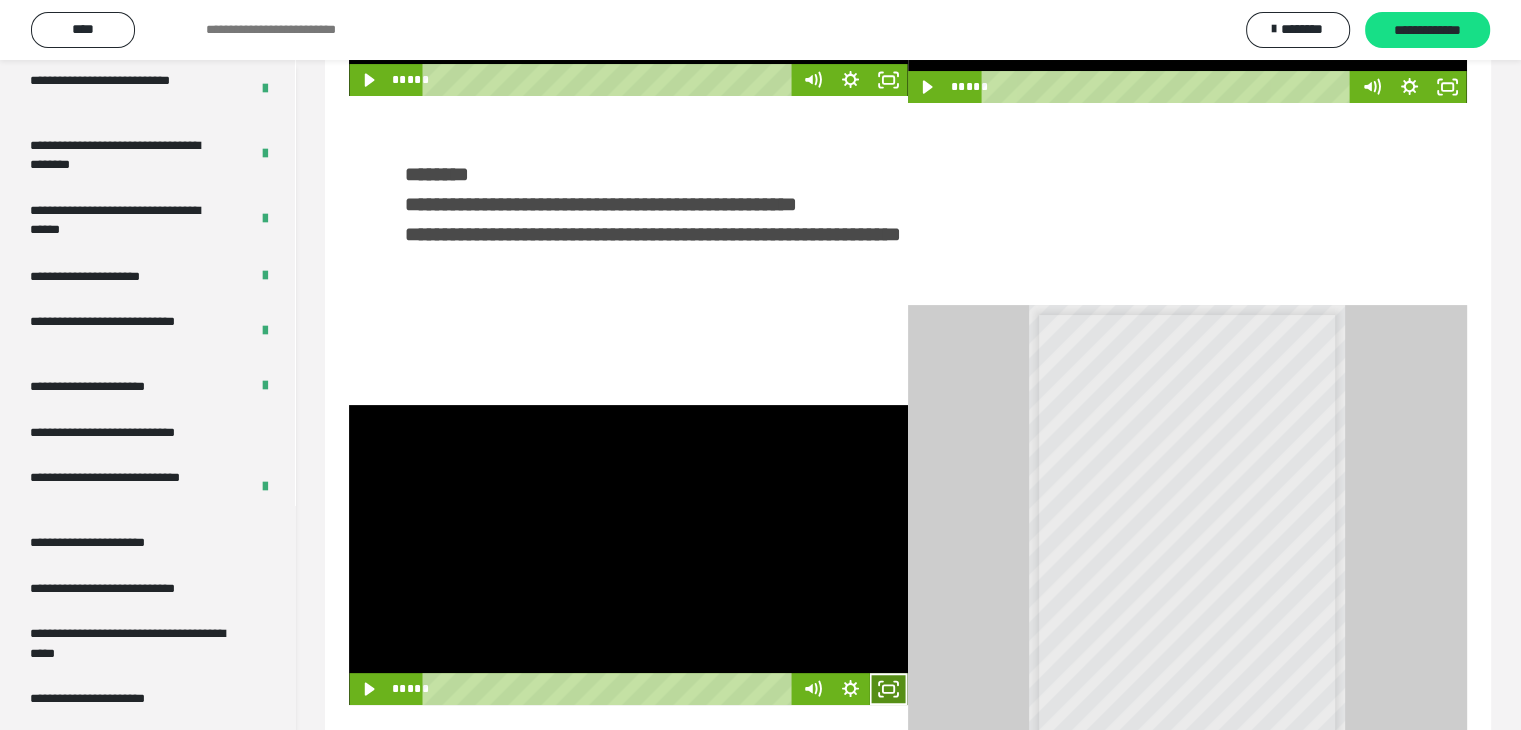 click 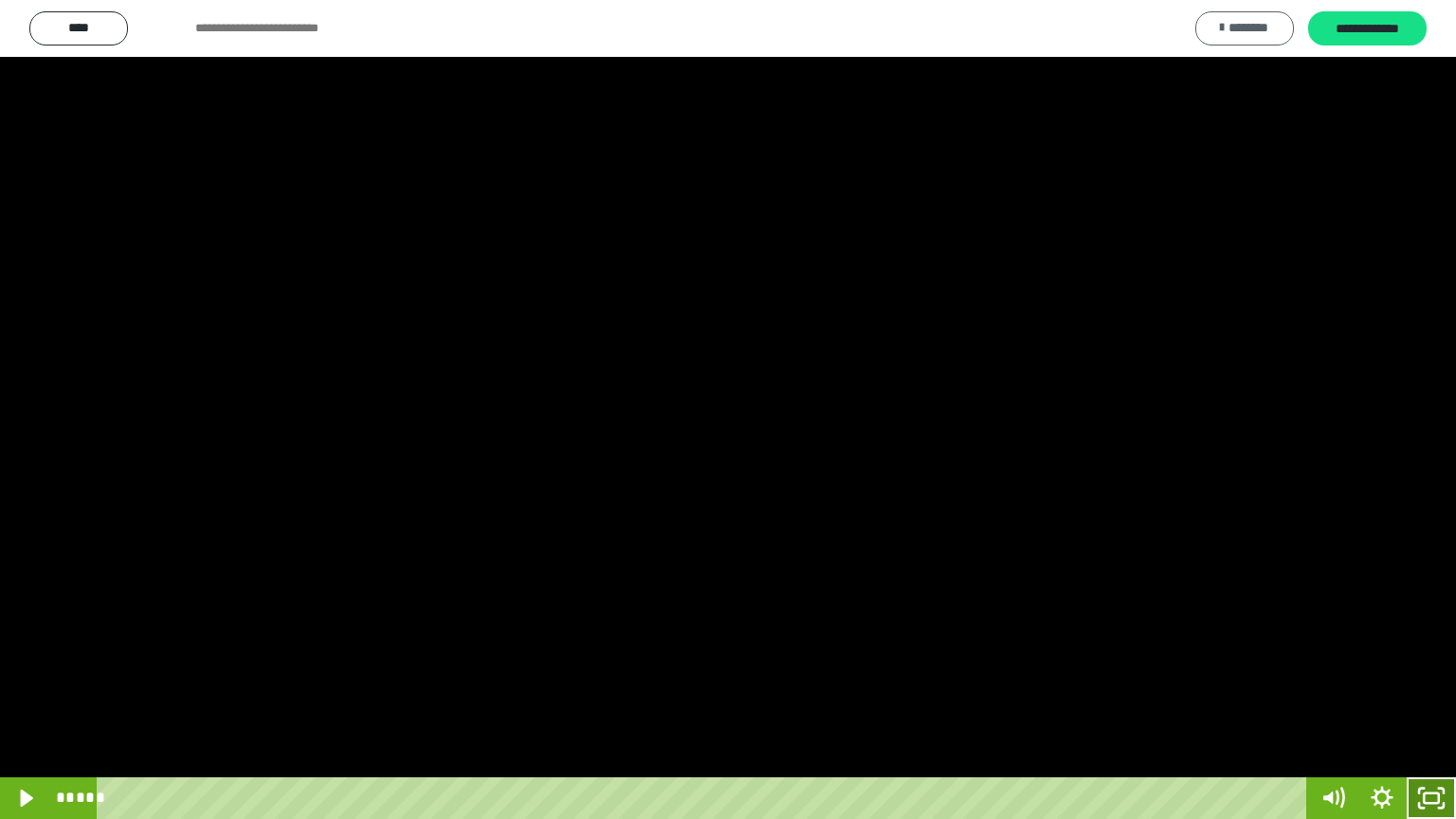 drag, startPoint x: 1440, startPoint y: 792, endPoint x: 1267, endPoint y: 12, distance: 798.9549 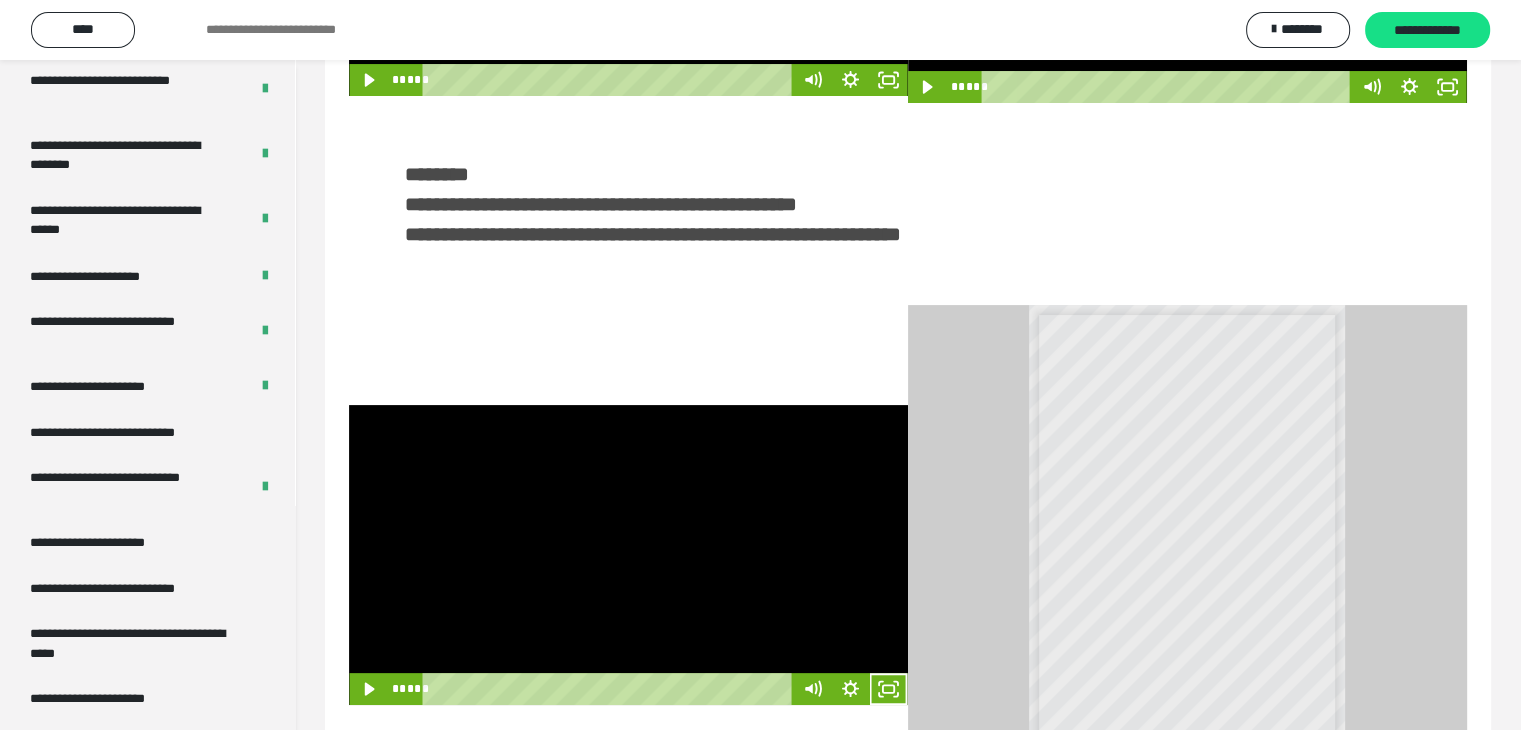 click at bounding box center (628, 555) 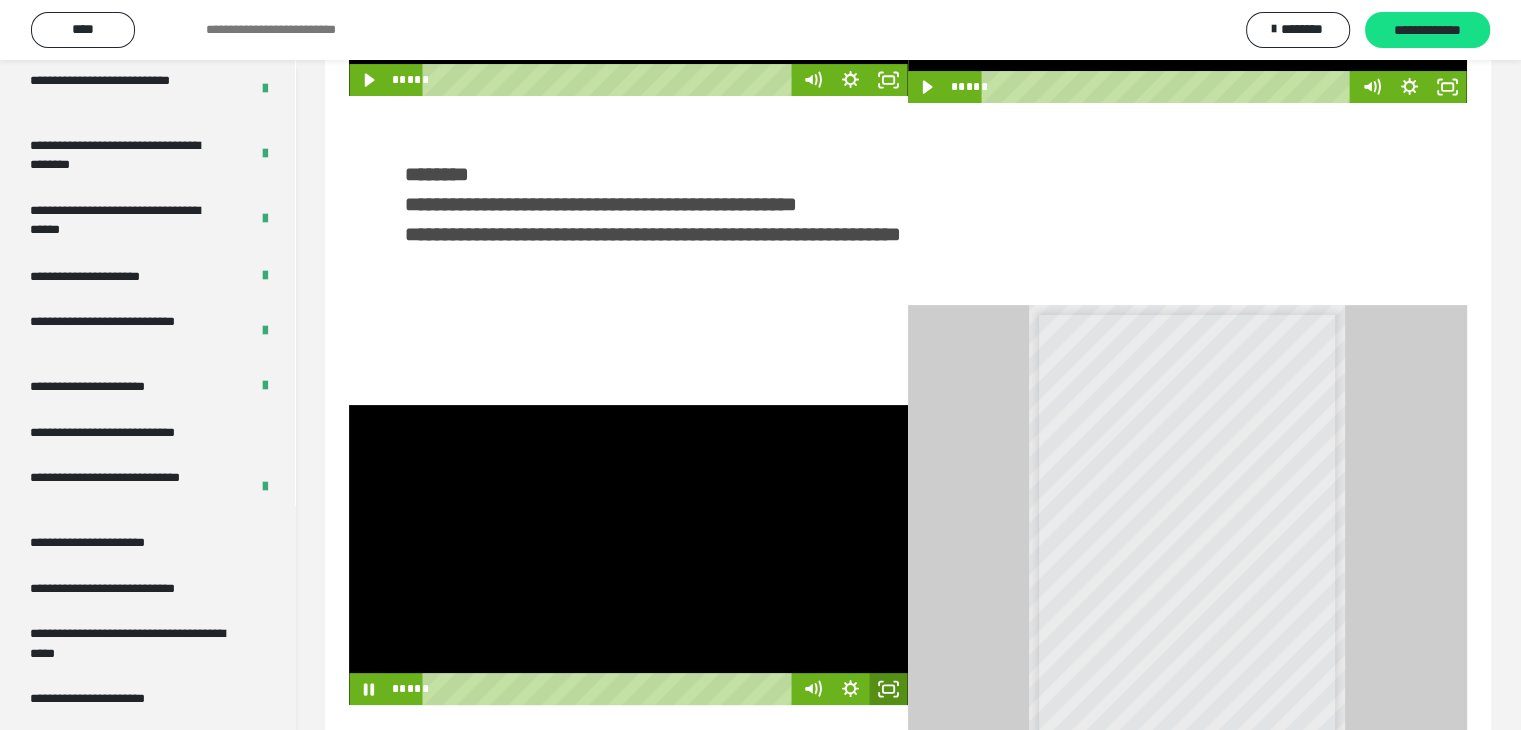 click 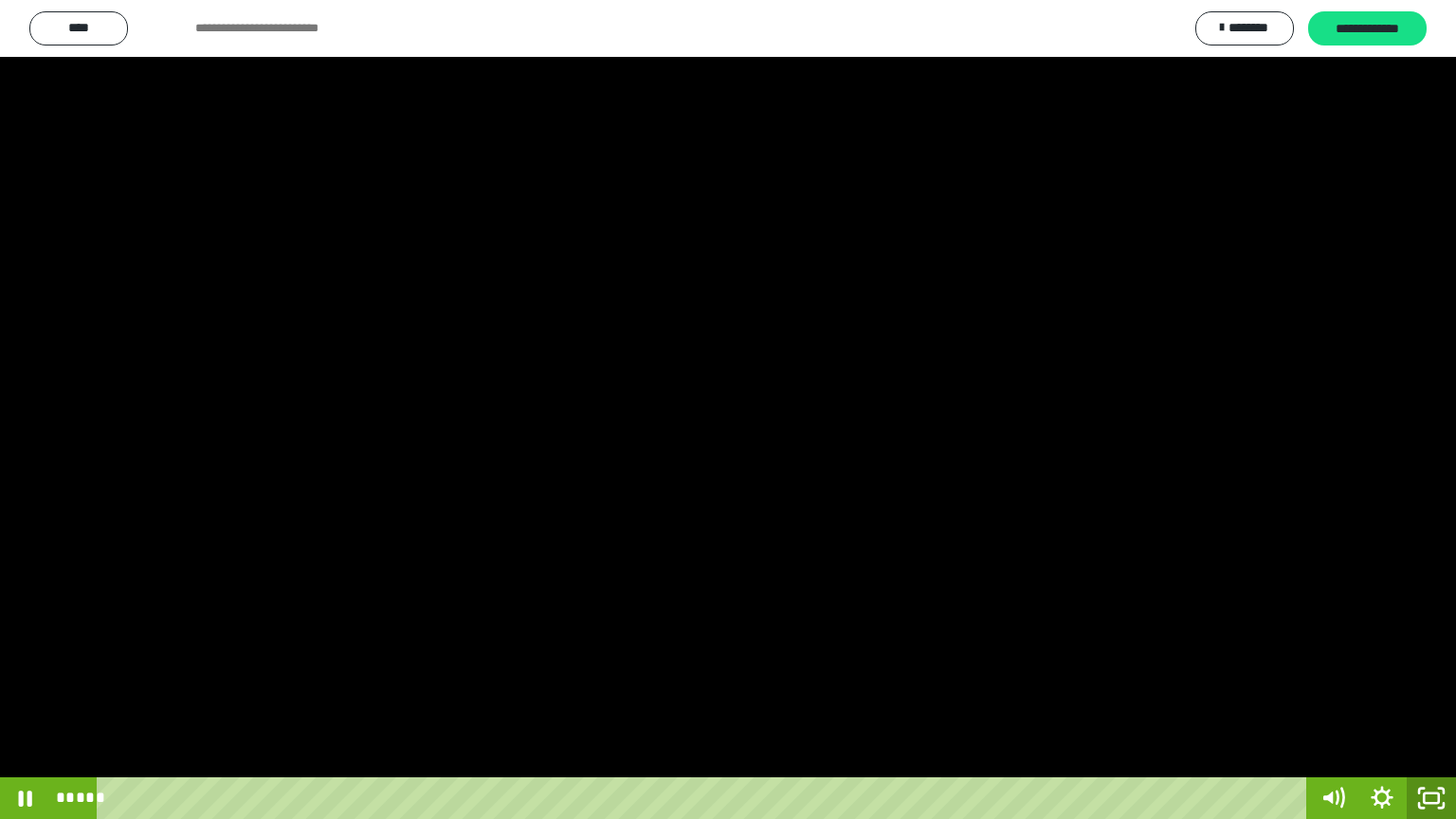 click 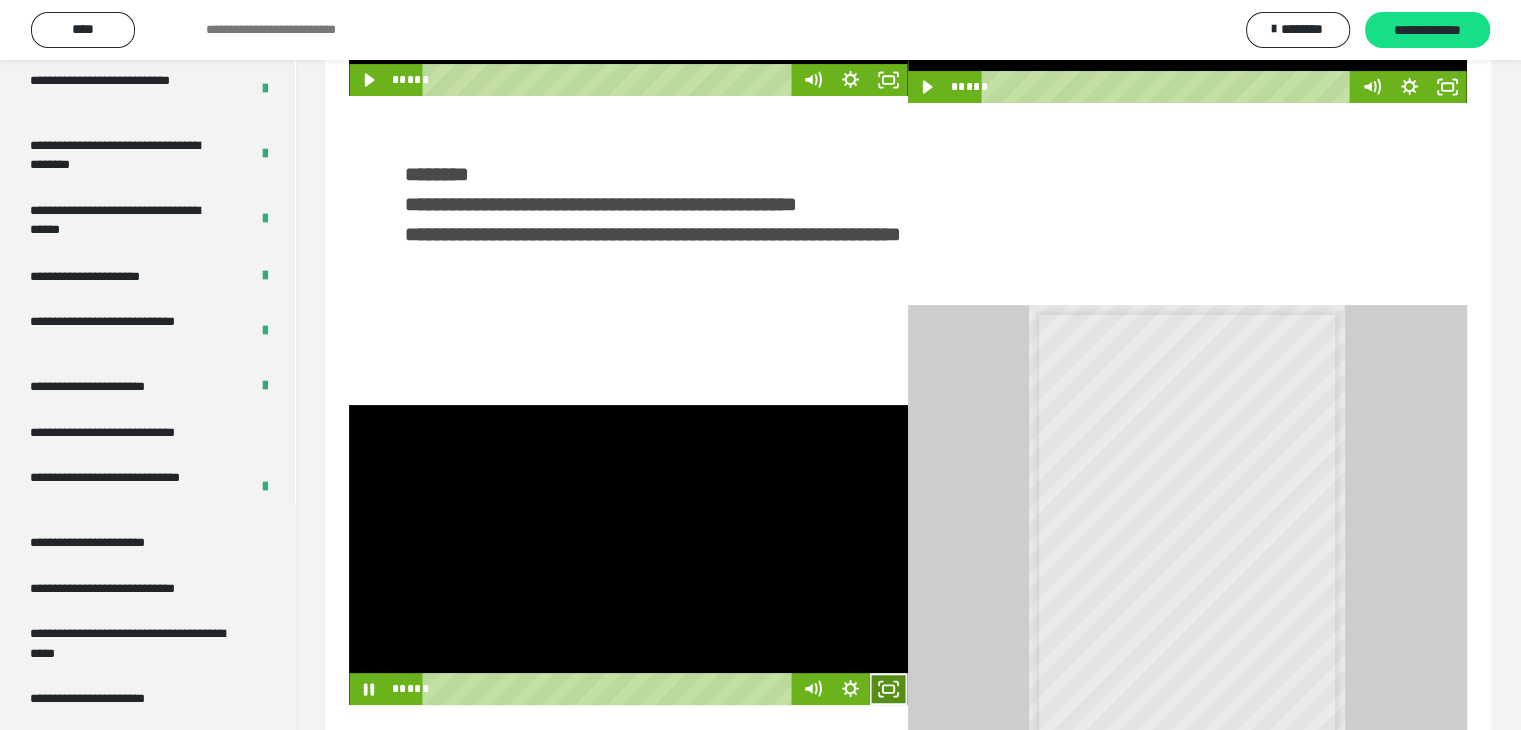 click 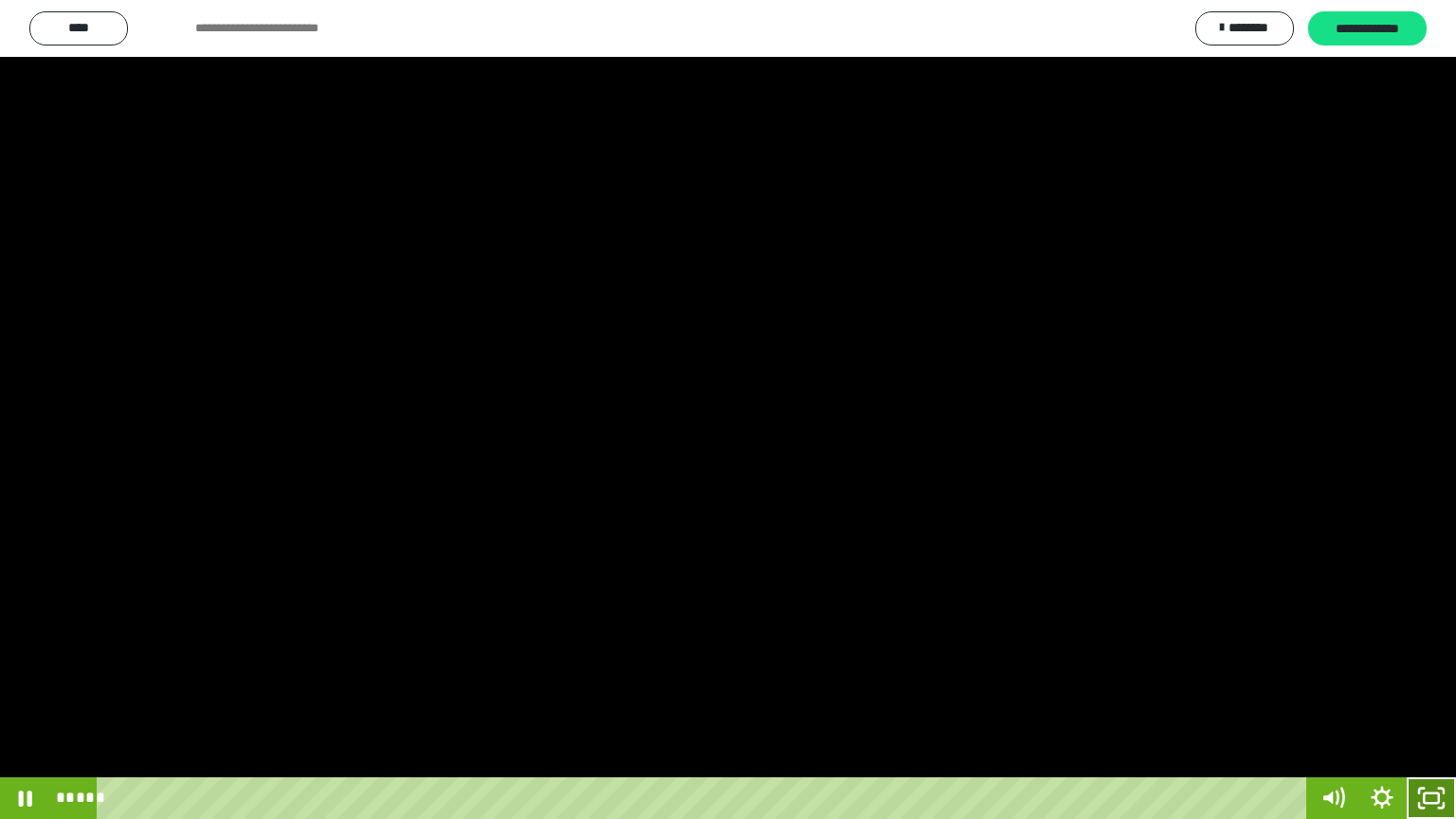 drag, startPoint x: 1433, startPoint y: 804, endPoint x: 1403, endPoint y: 410, distance: 395.14048 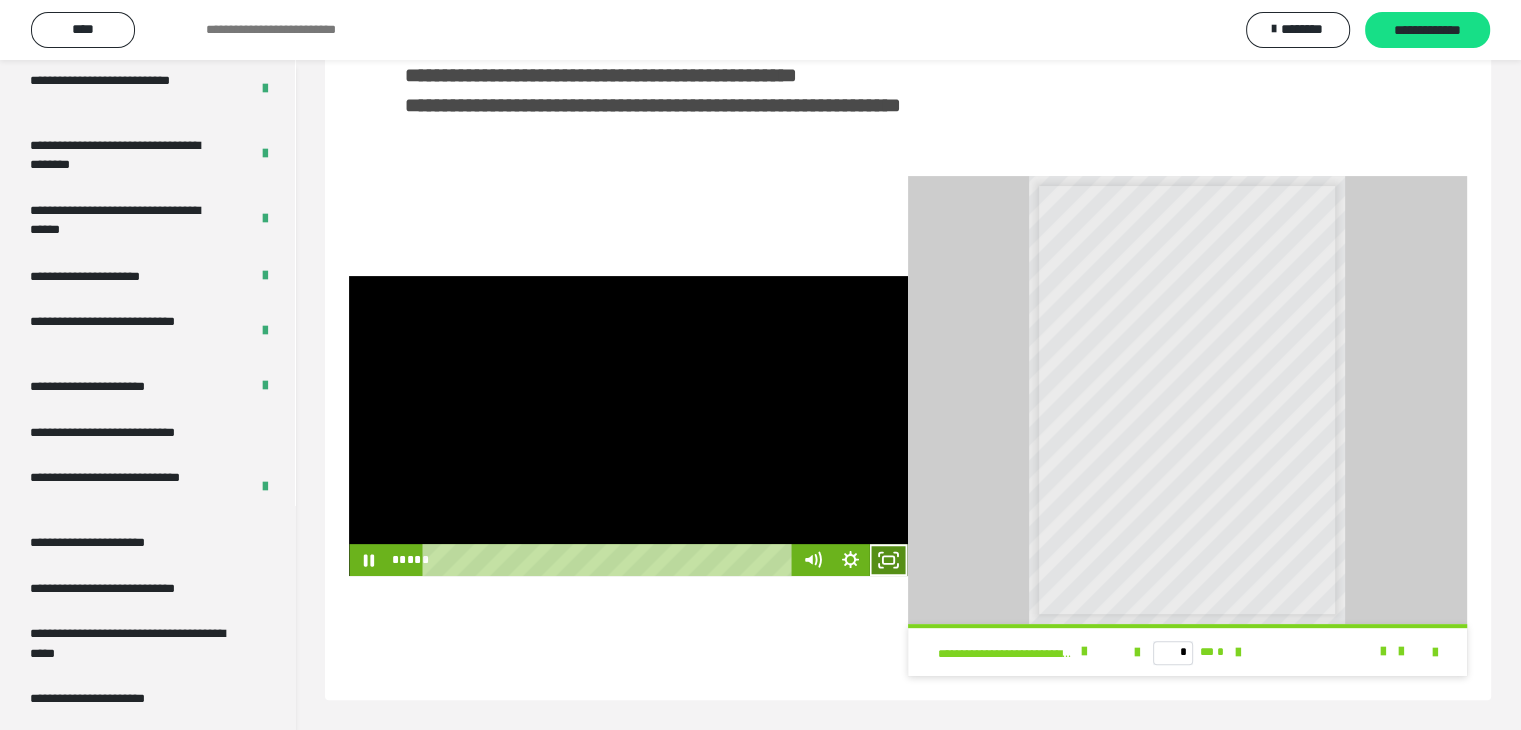 click 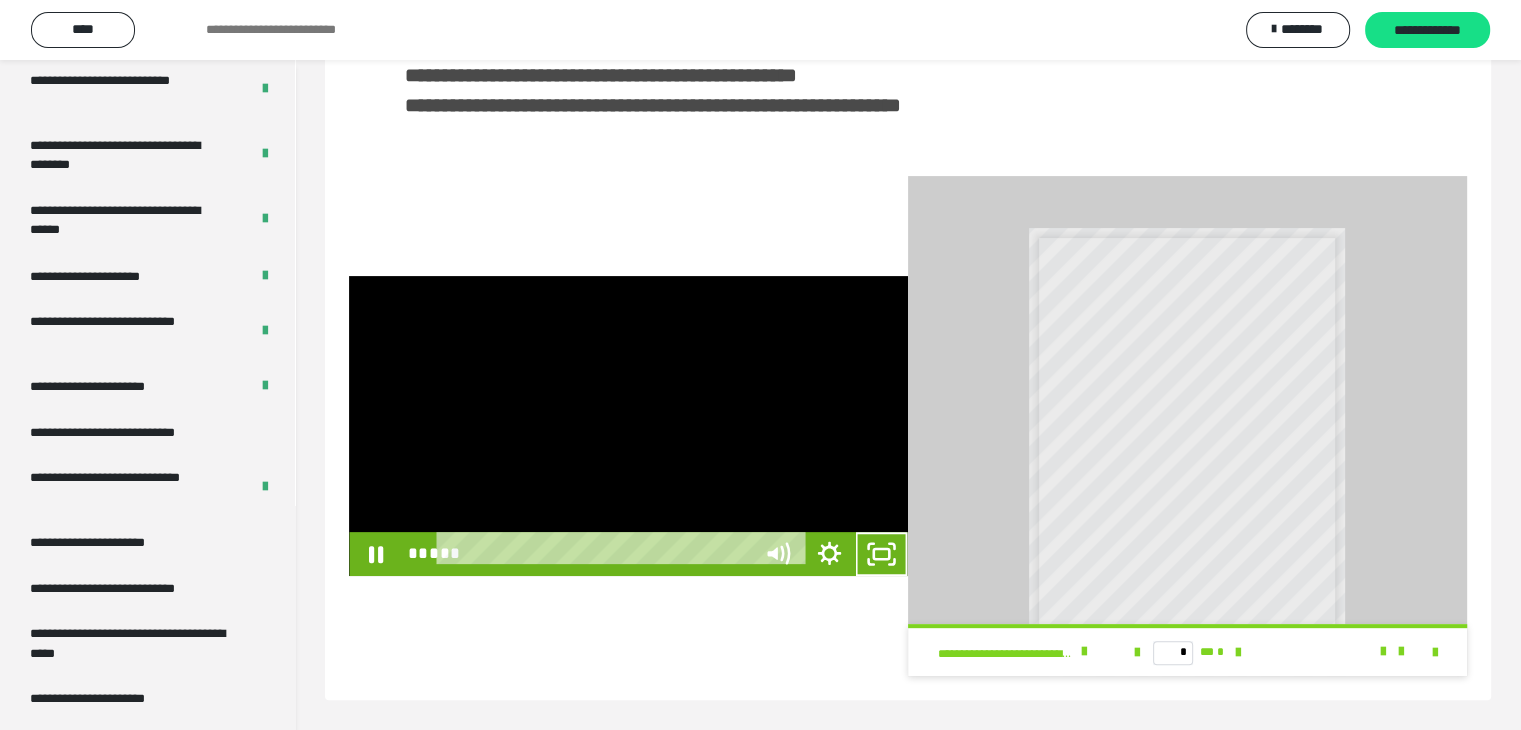 scroll, scrollTop: 352, scrollLeft: 0, axis: vertical 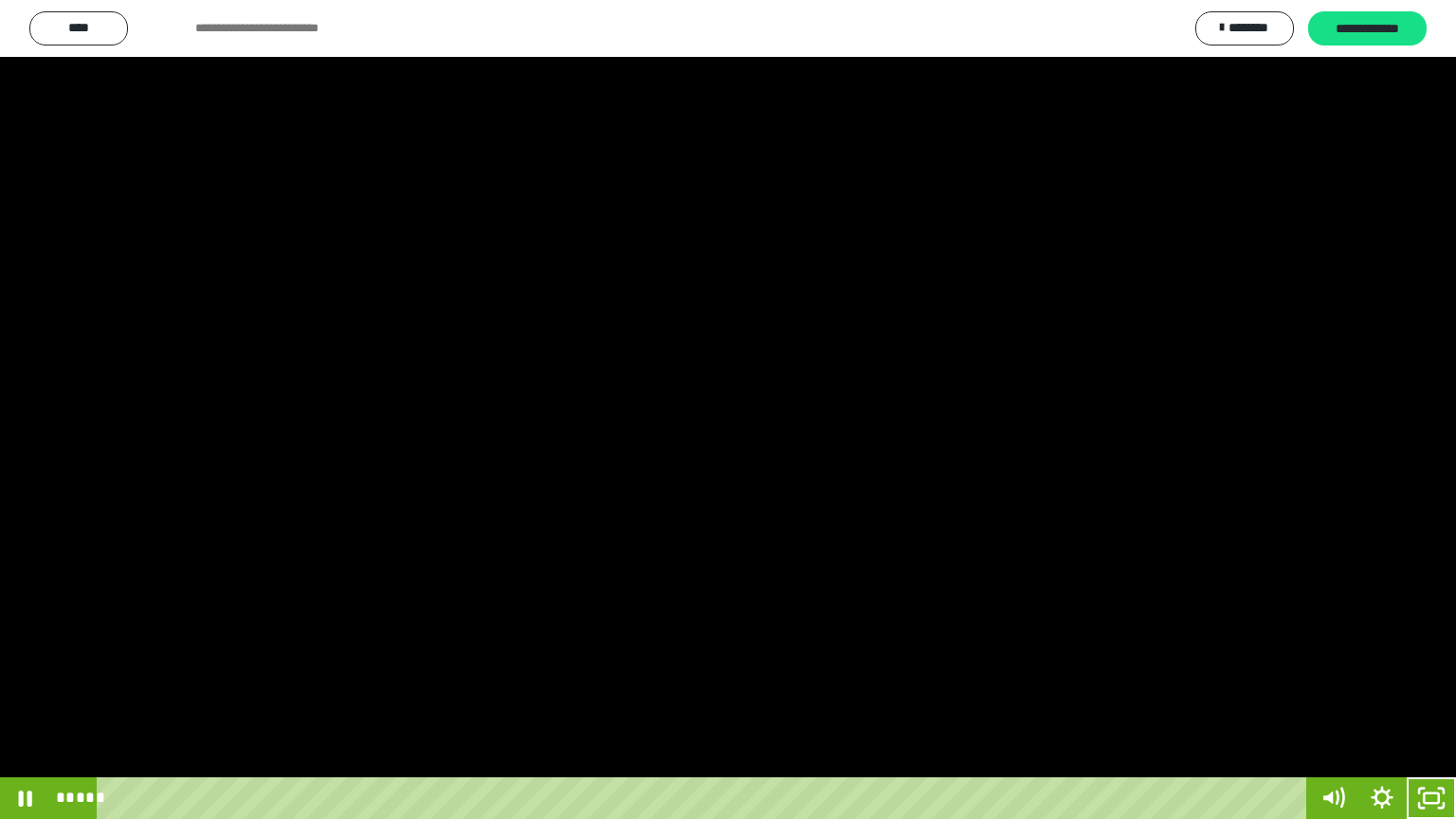 click at bounding box center [728, 410] 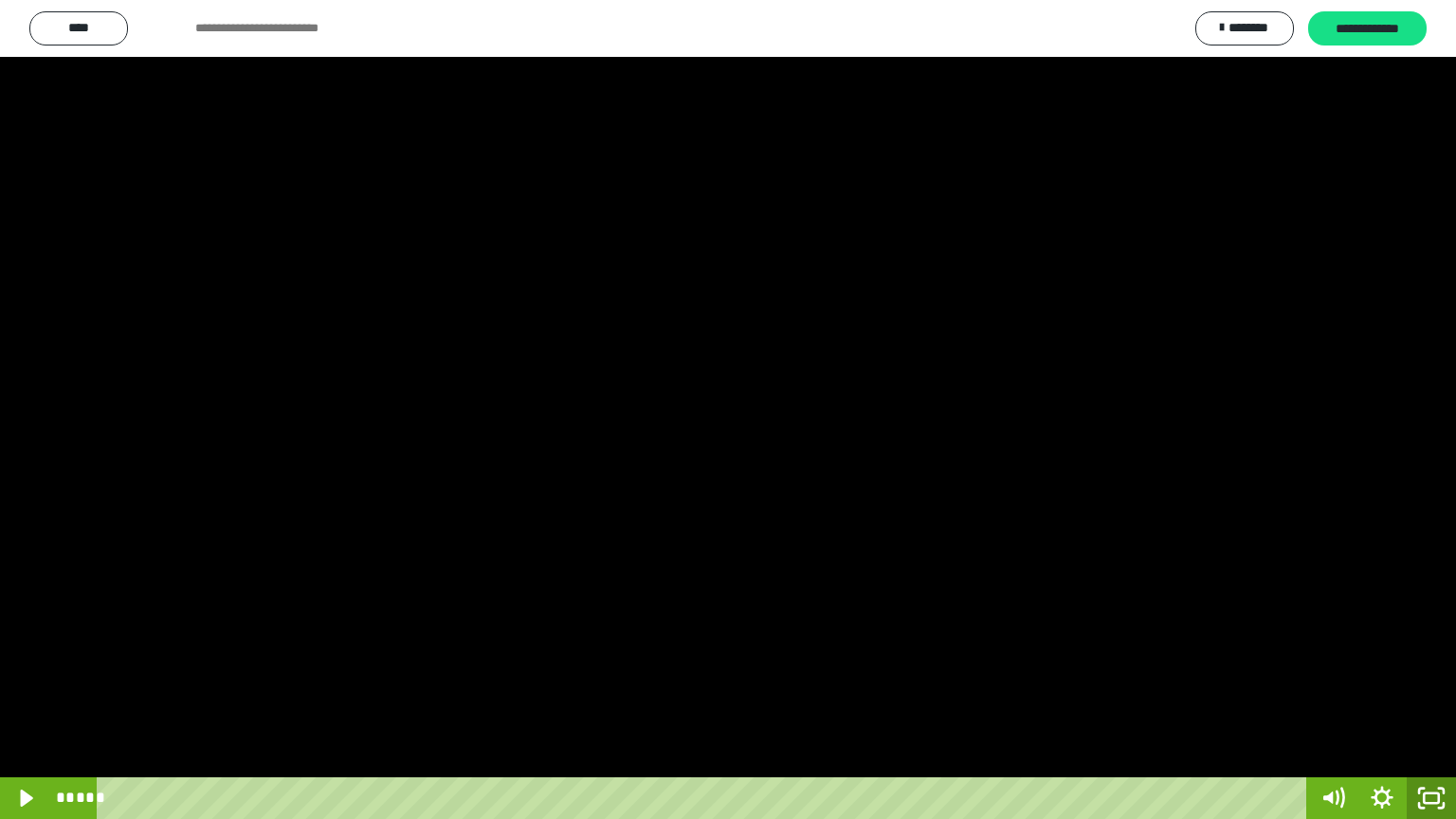 click 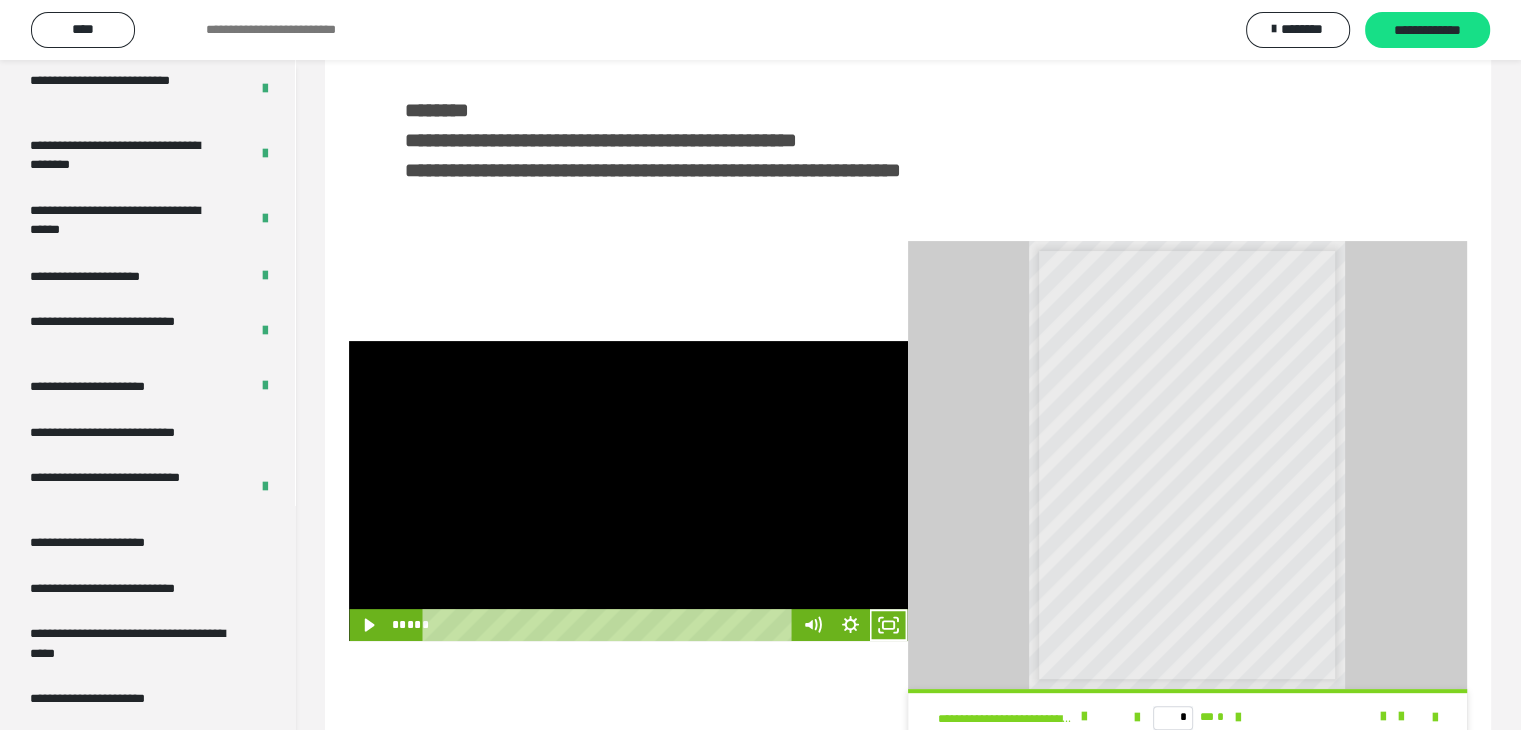 scroll, scrollTop: 481, scrollLeft: 0, axis: vertical 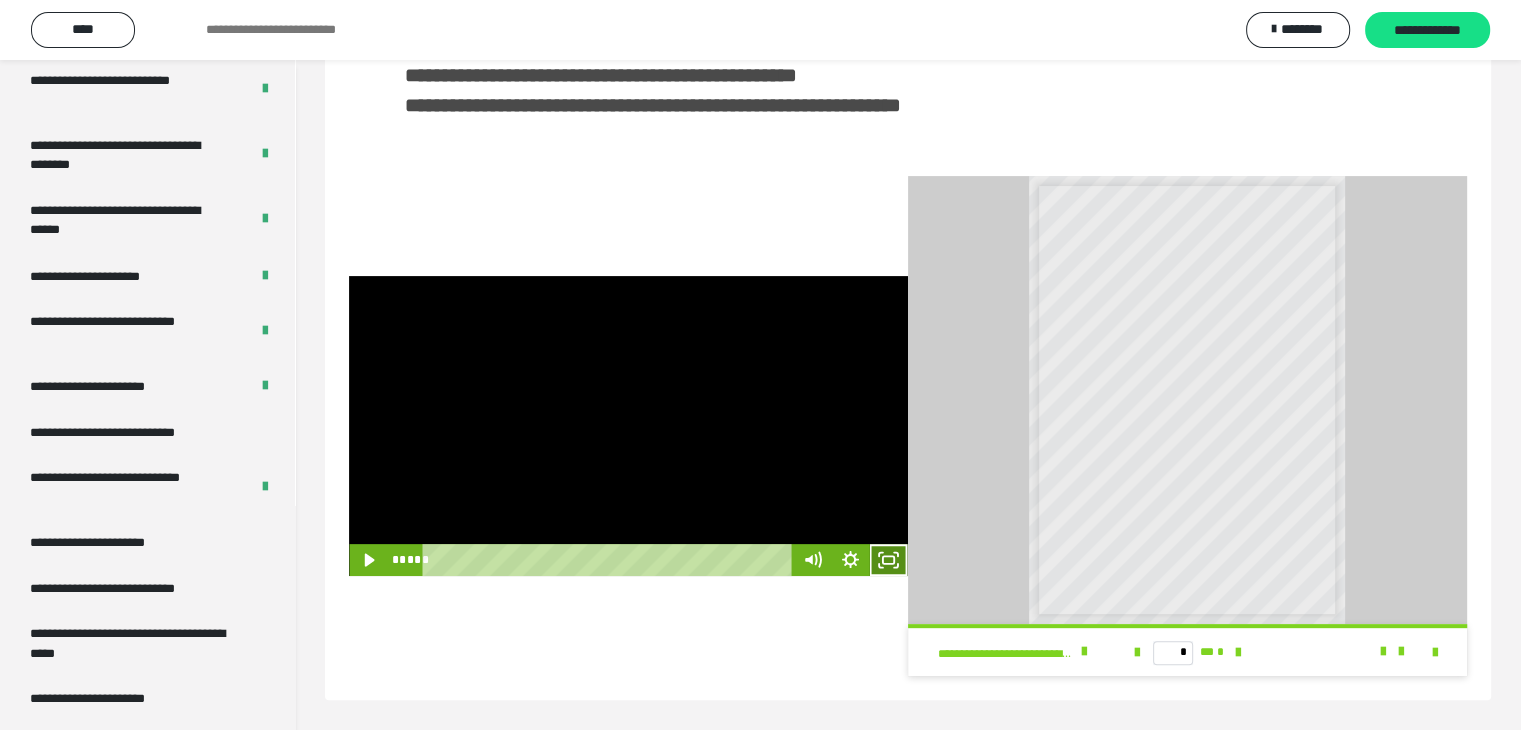 click 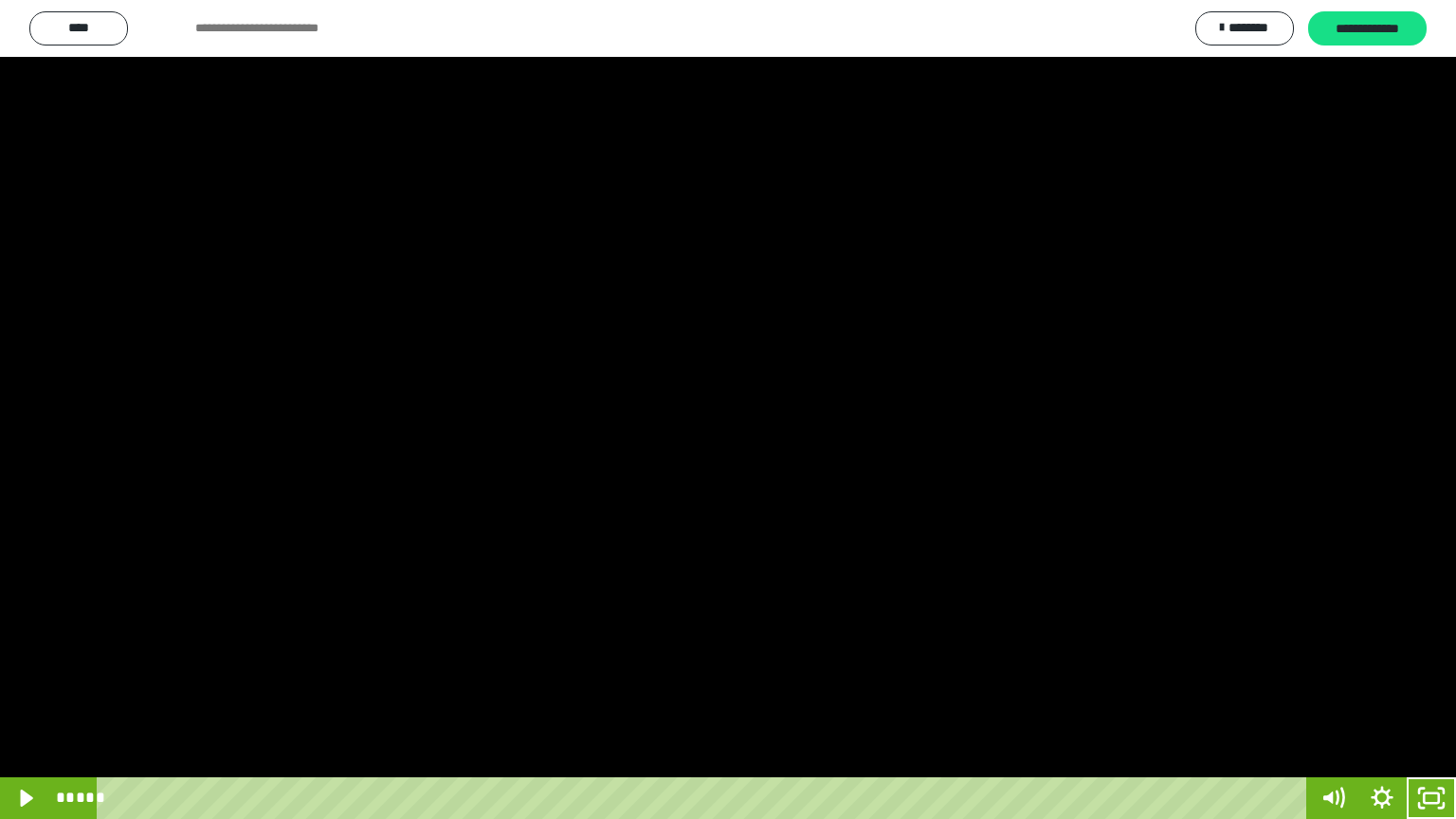 click at bounding box center (728, 410) 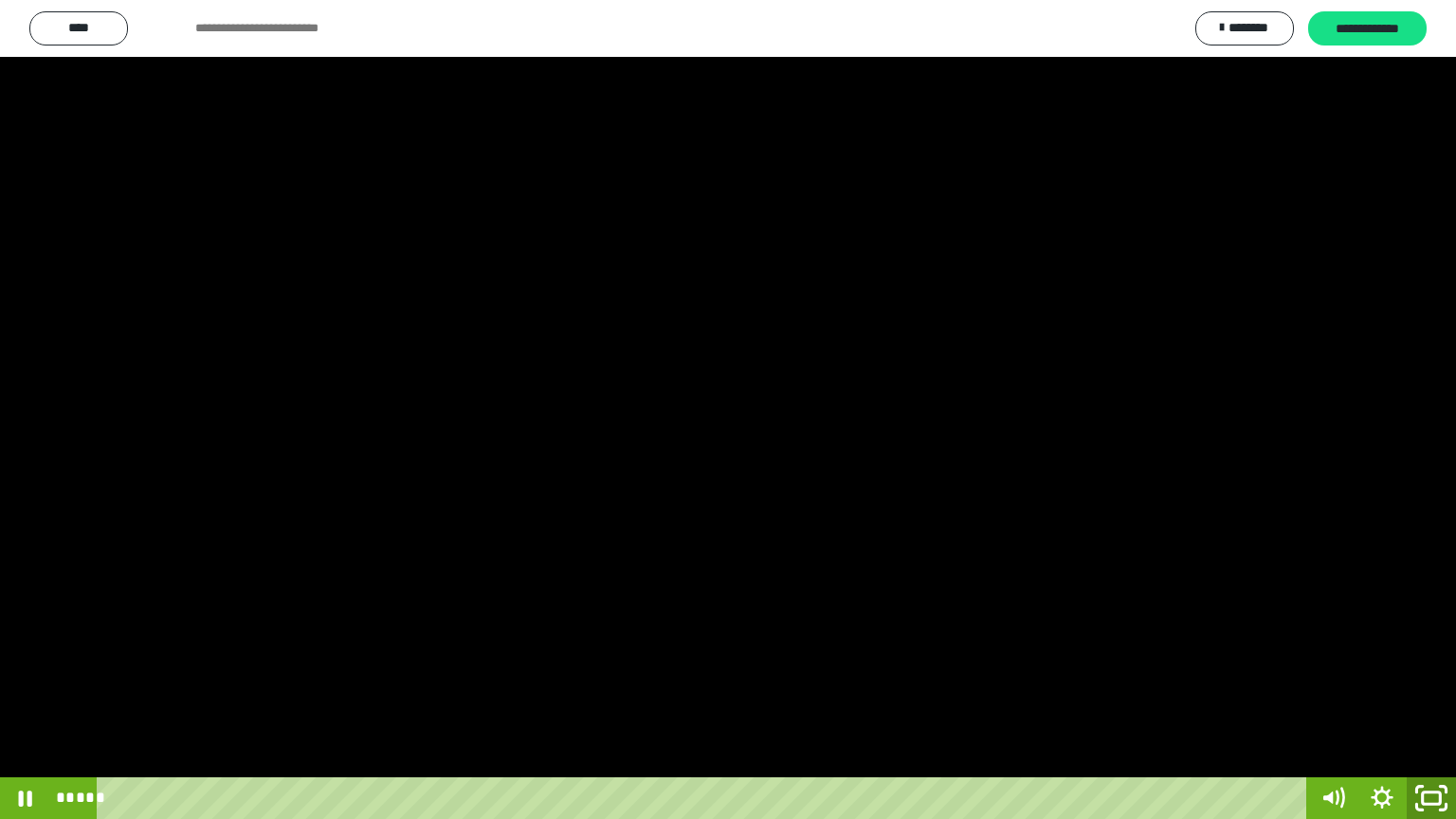 click 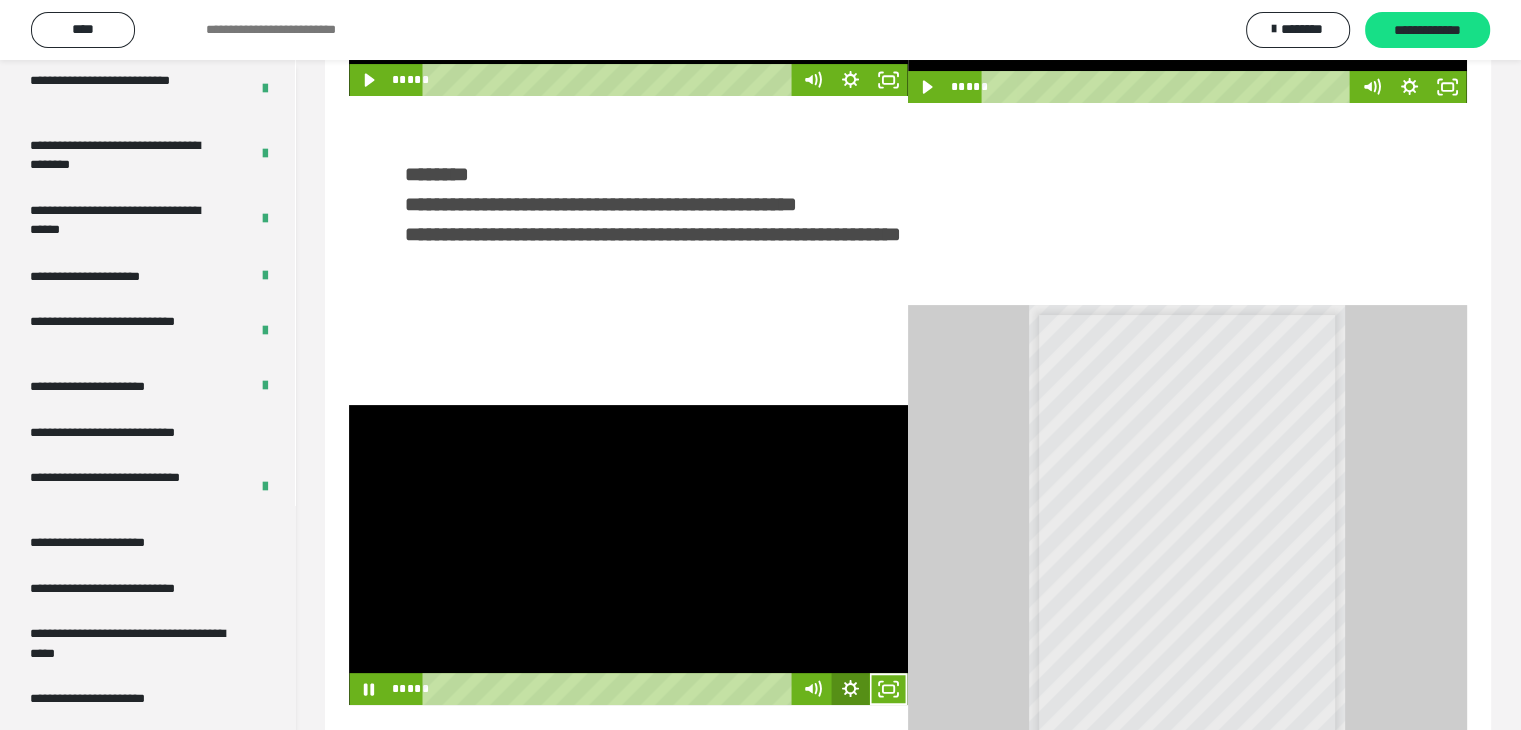 click 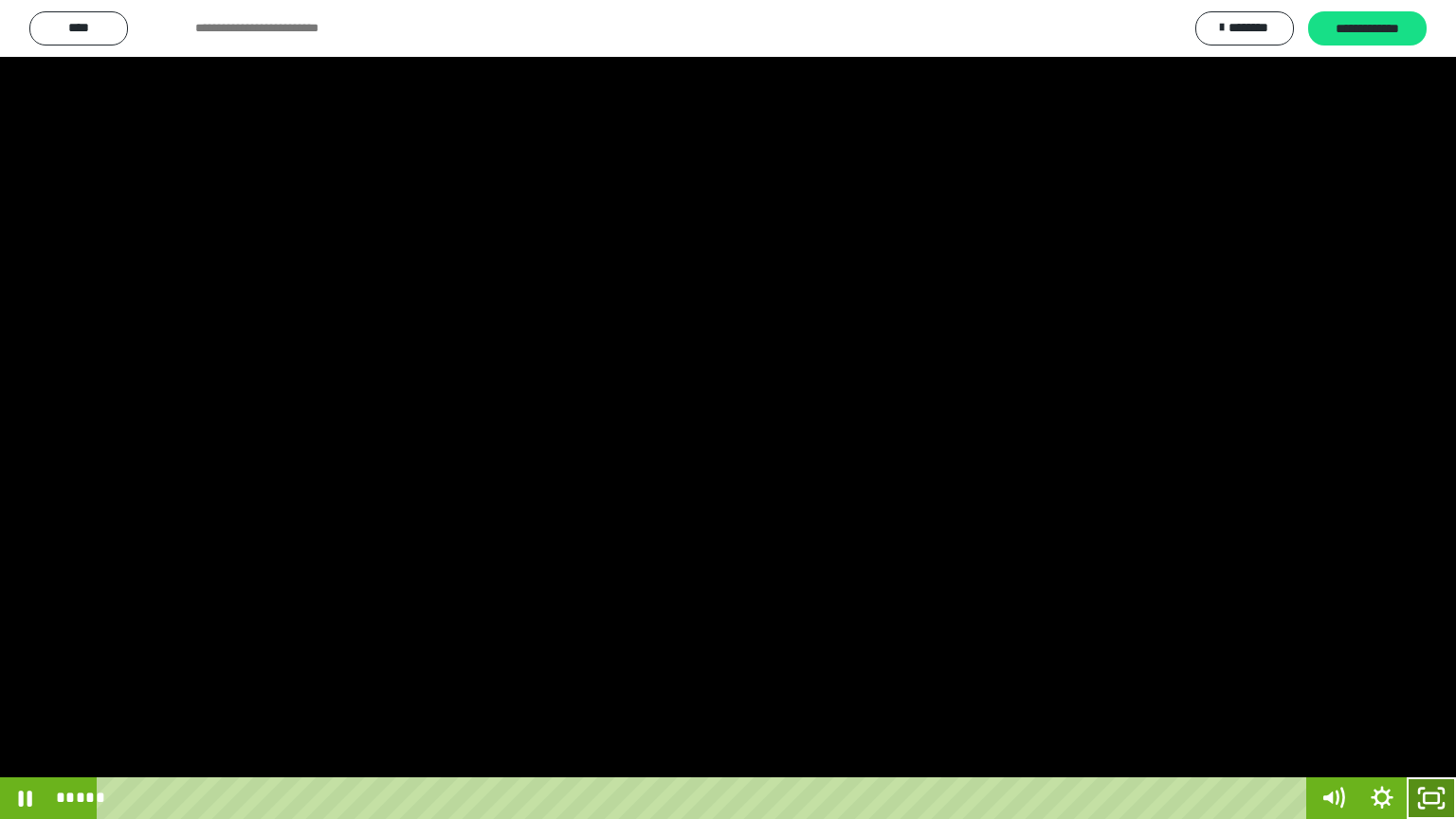 drag, startPoint x: 1430, startPoint y: 794, endPoint x: 1377, endPoint y: 0, distance: 795.767 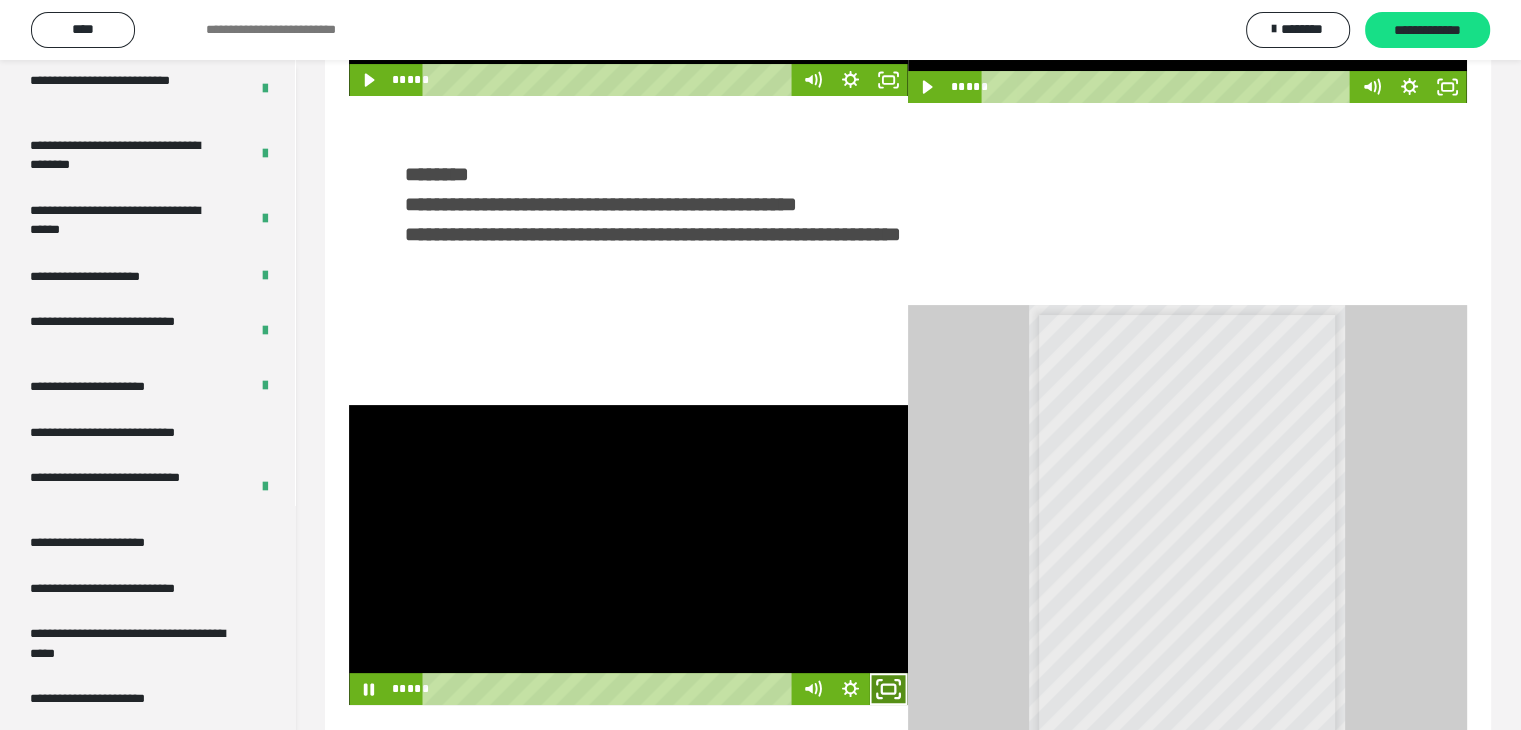 click 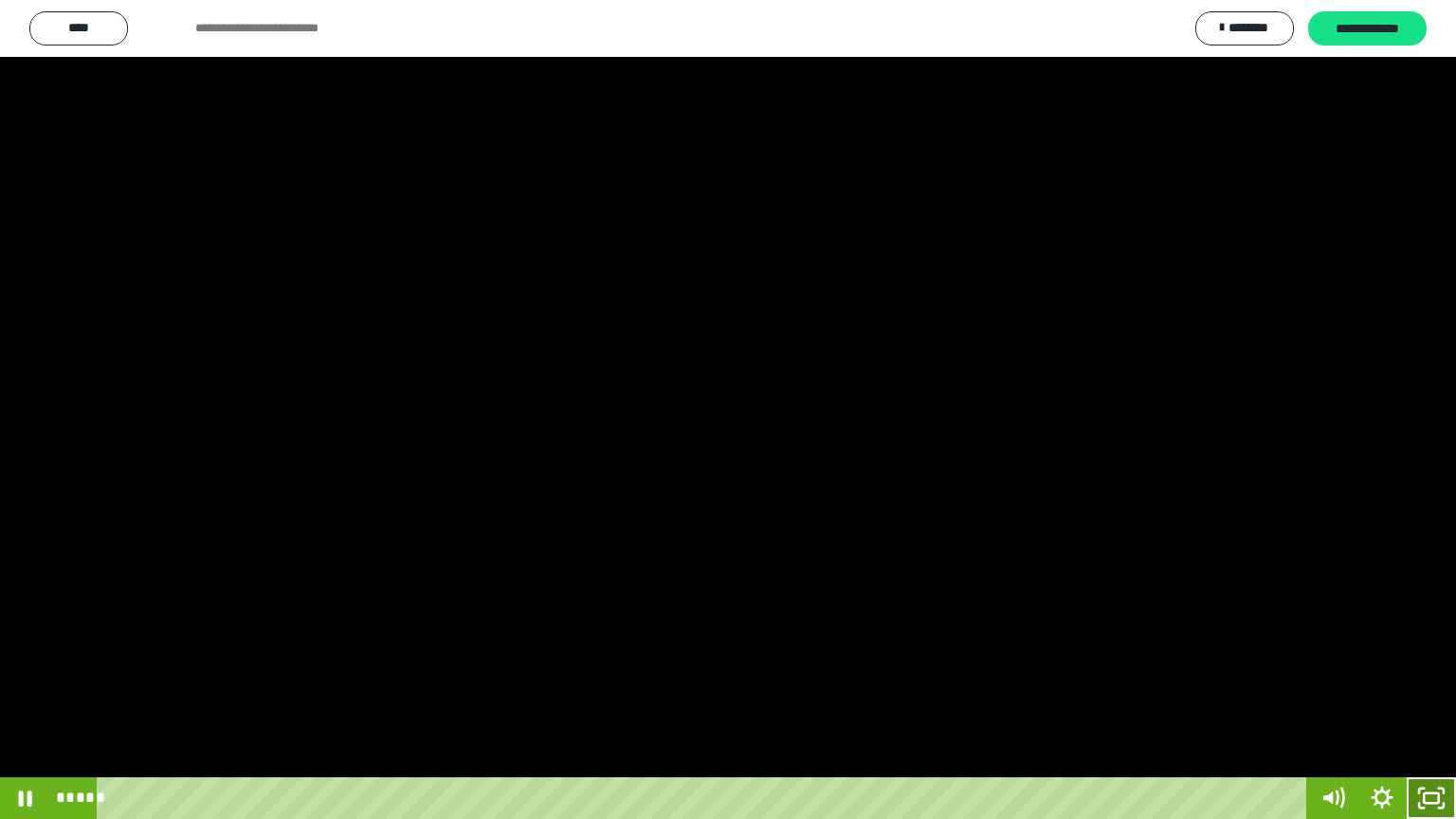drag, startPoint x: 1439, startPoint y: 794, endPoint x: 1247, endPoint y: 59, distance: 759.66374 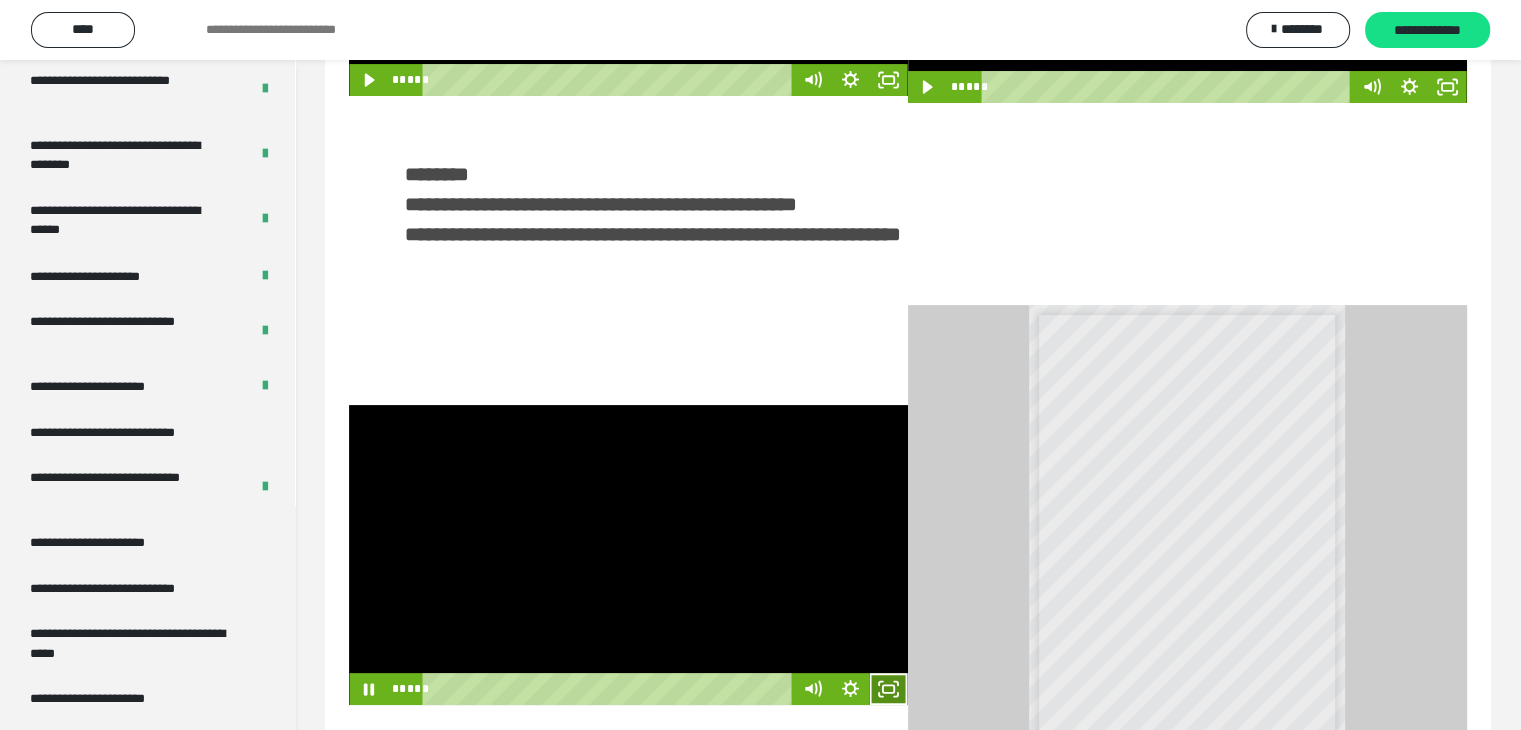click 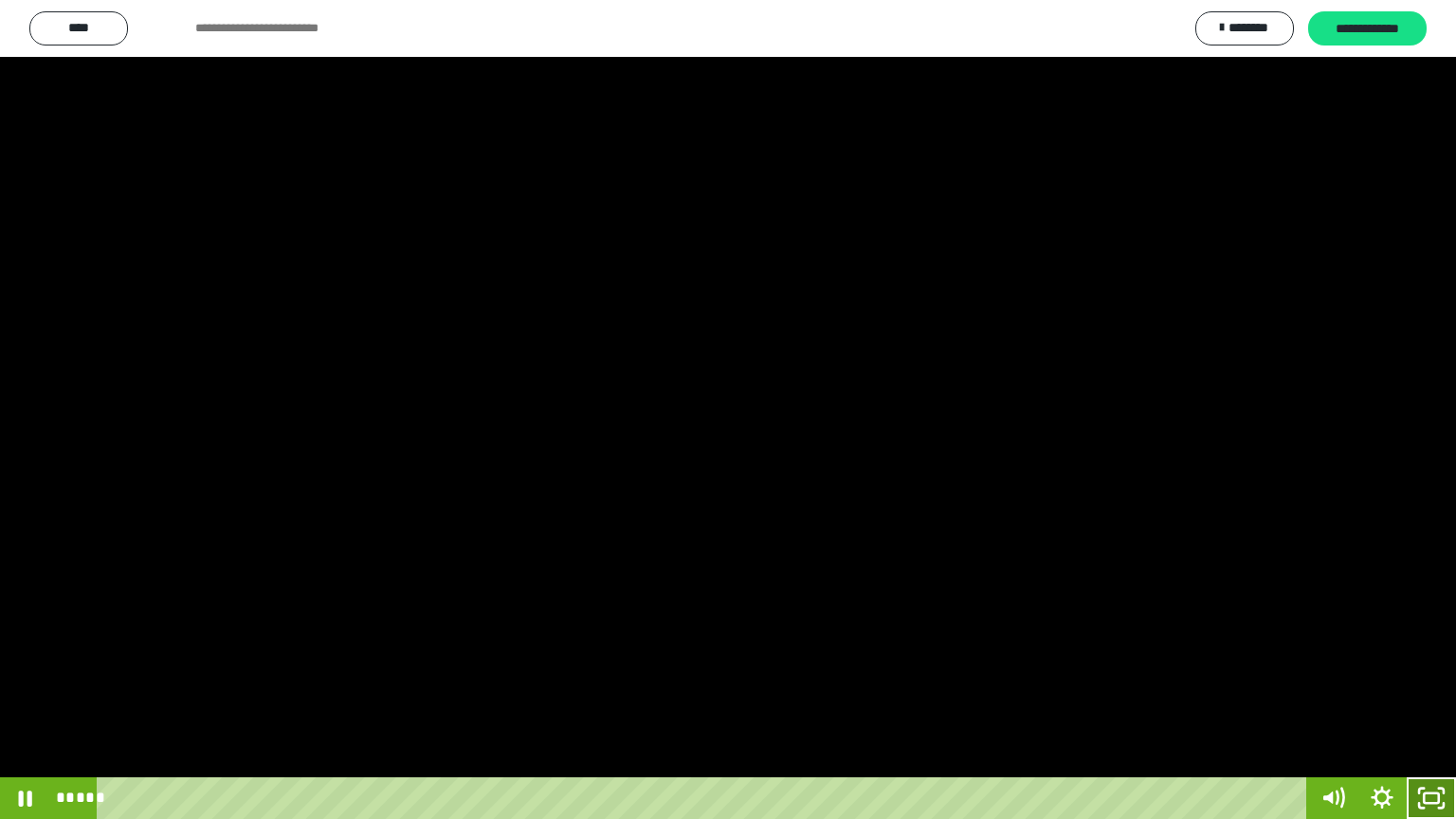 click 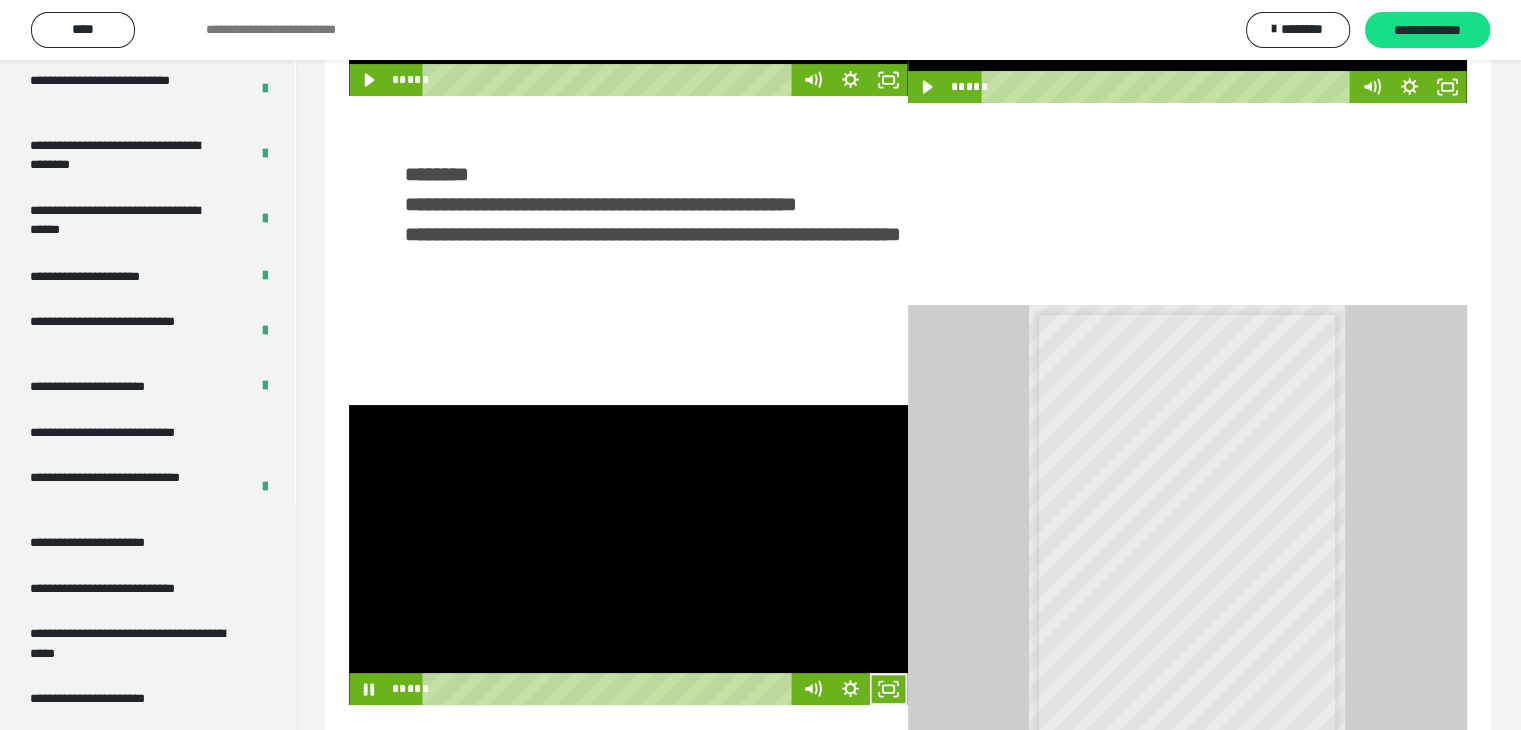 click at bounding box center [628, 555] 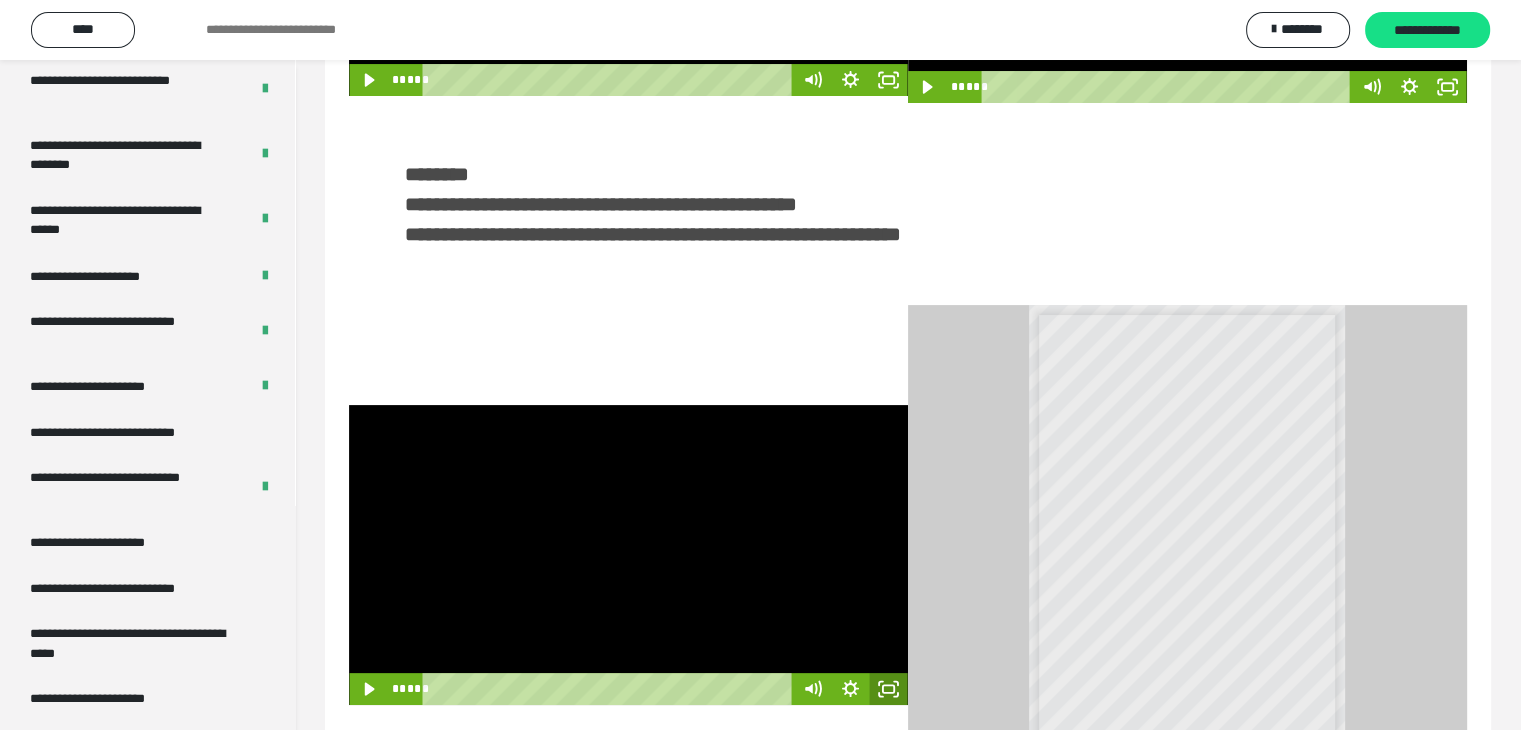 click 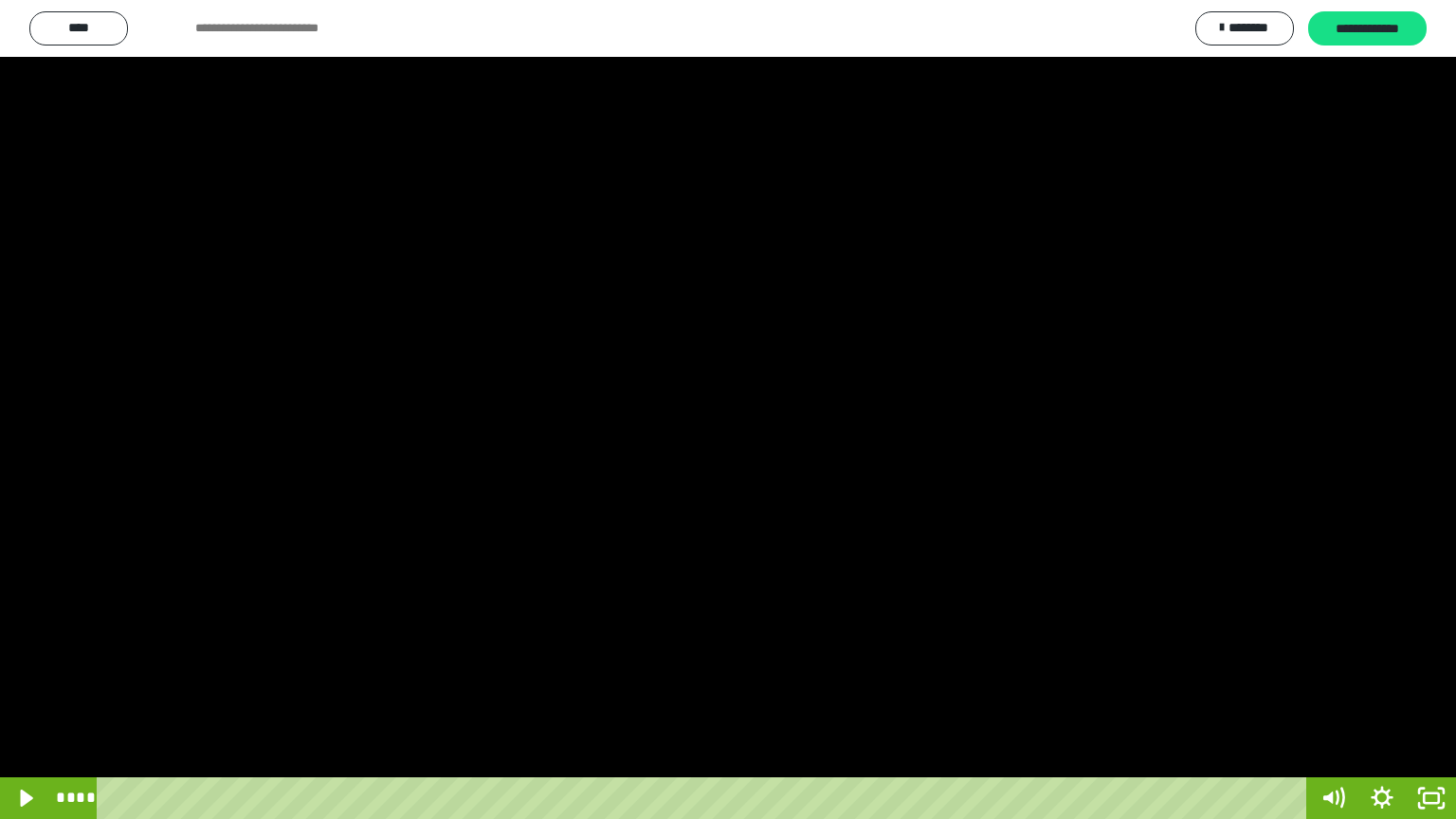 click at bounding box center [728, 410] 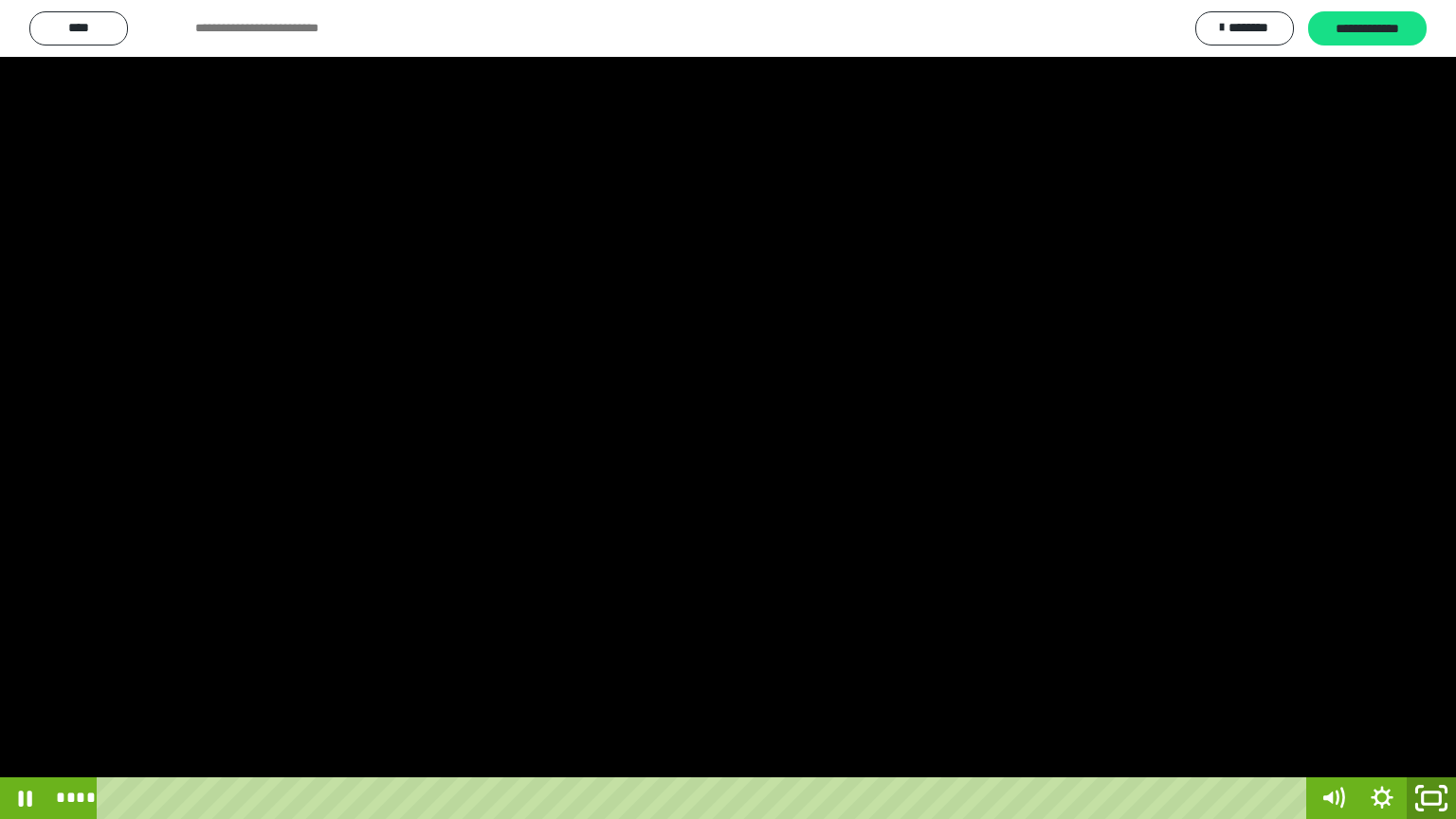 click 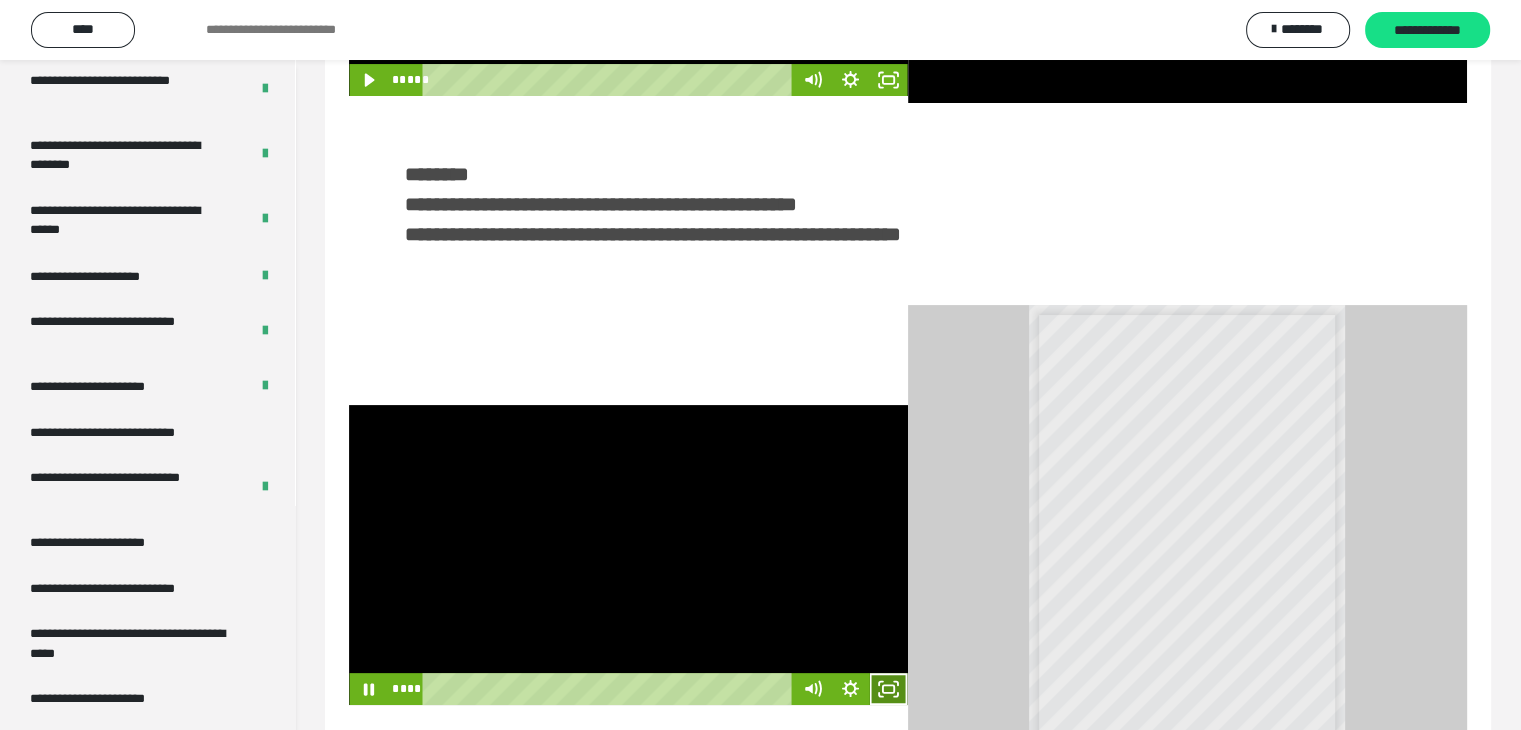 click 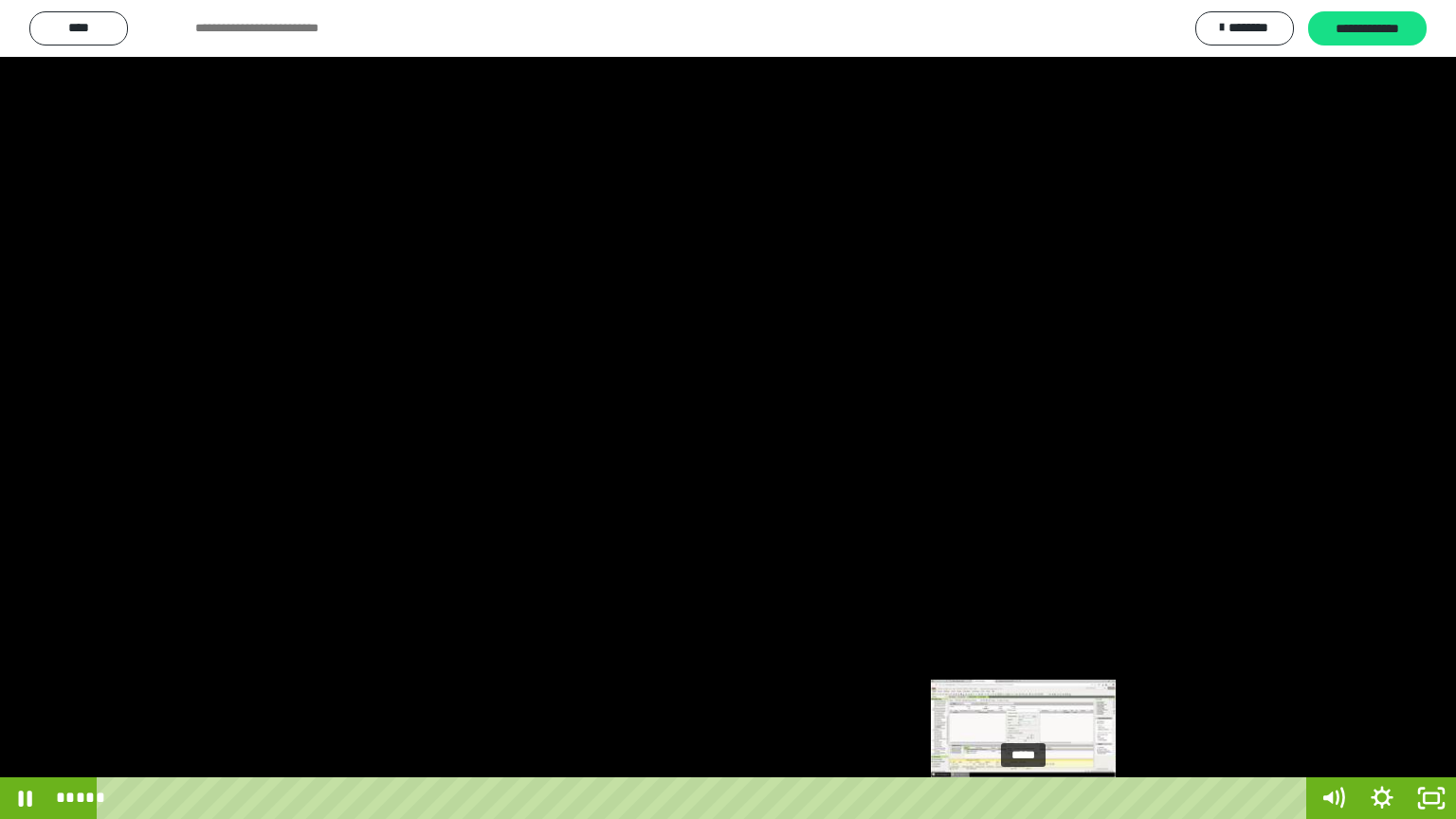 click on "*****" at bounding box center [705, 798] 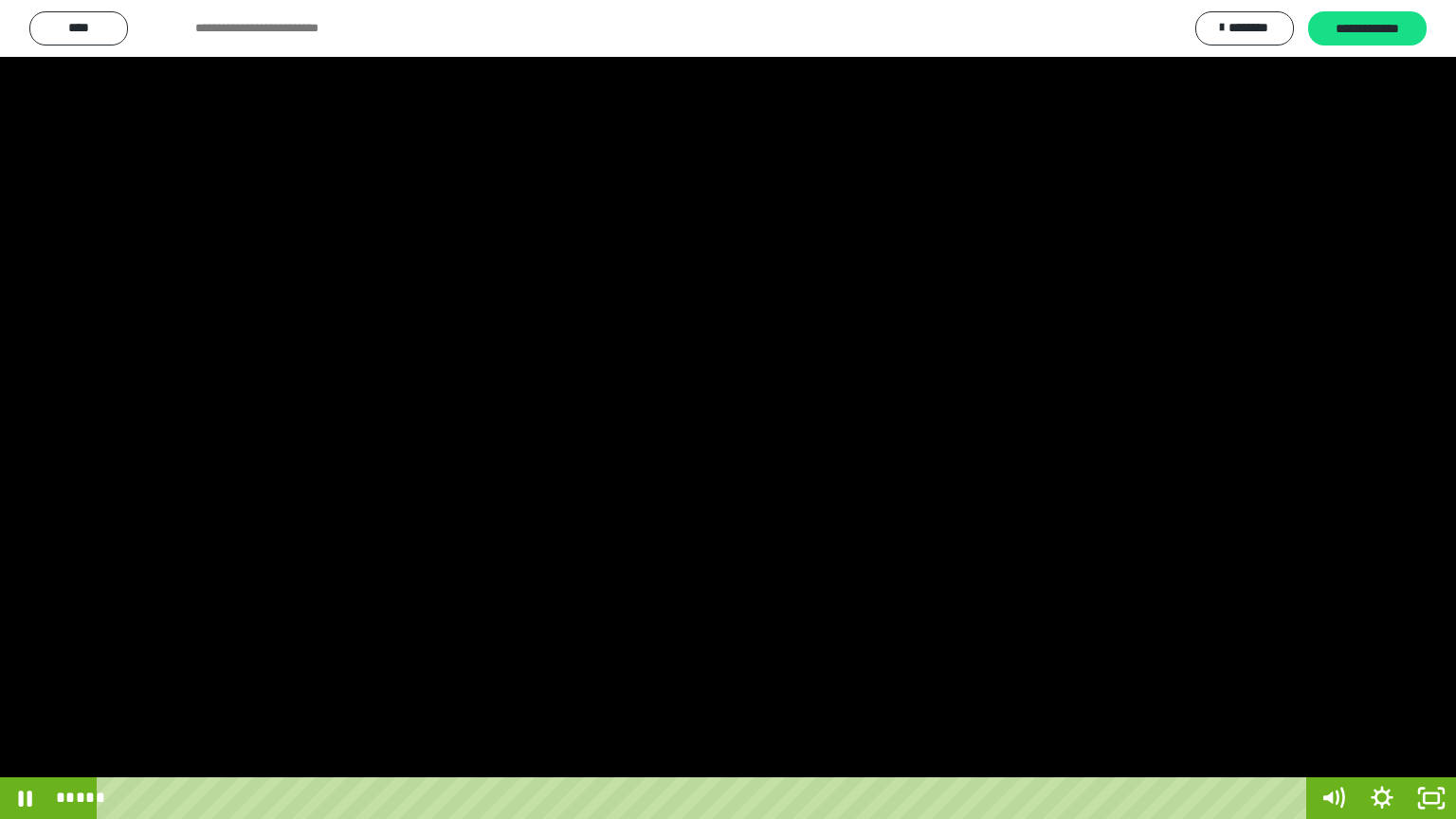 click at bounding box center (728, 410) 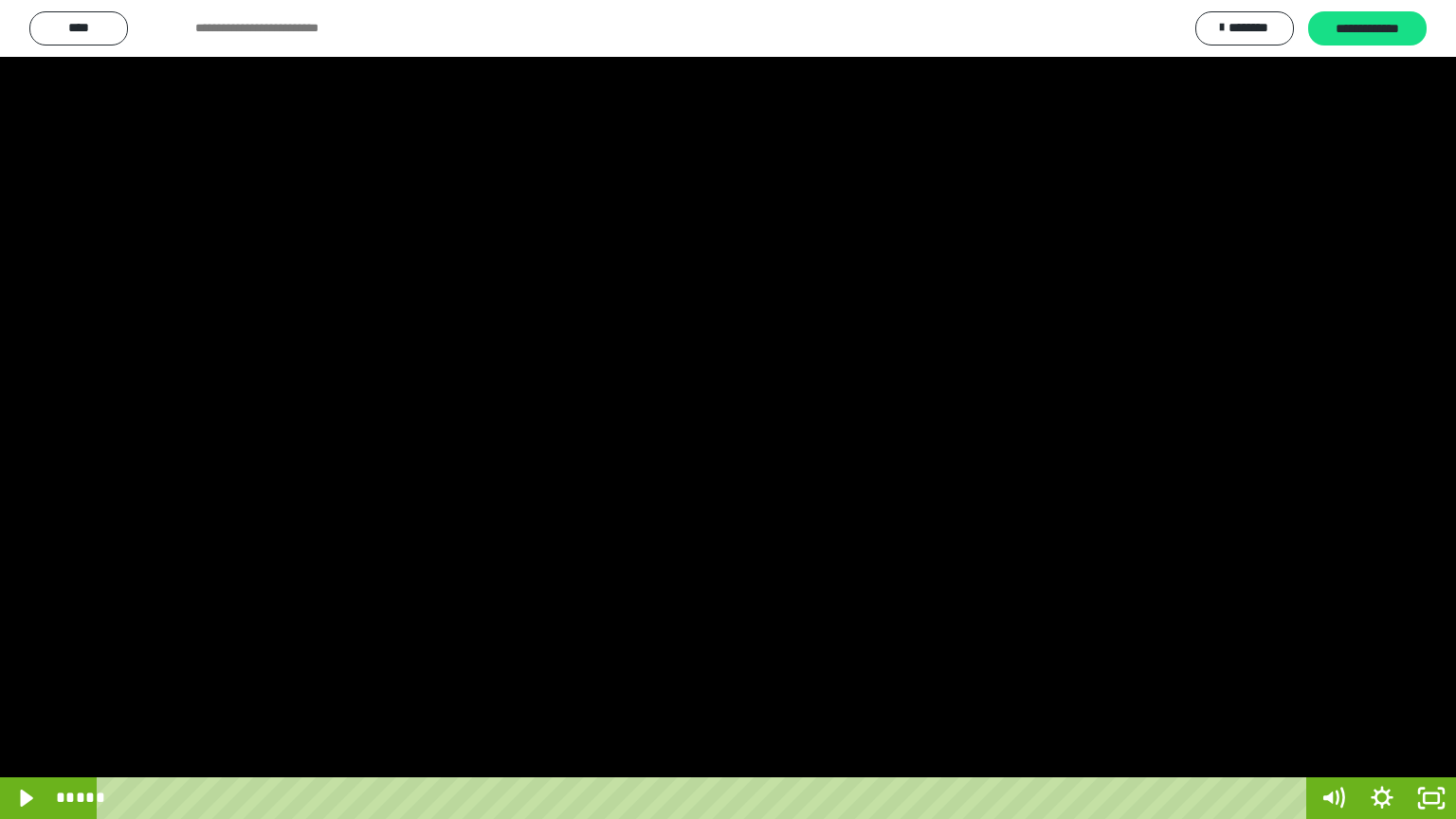 click at bounding box center [728, 410] 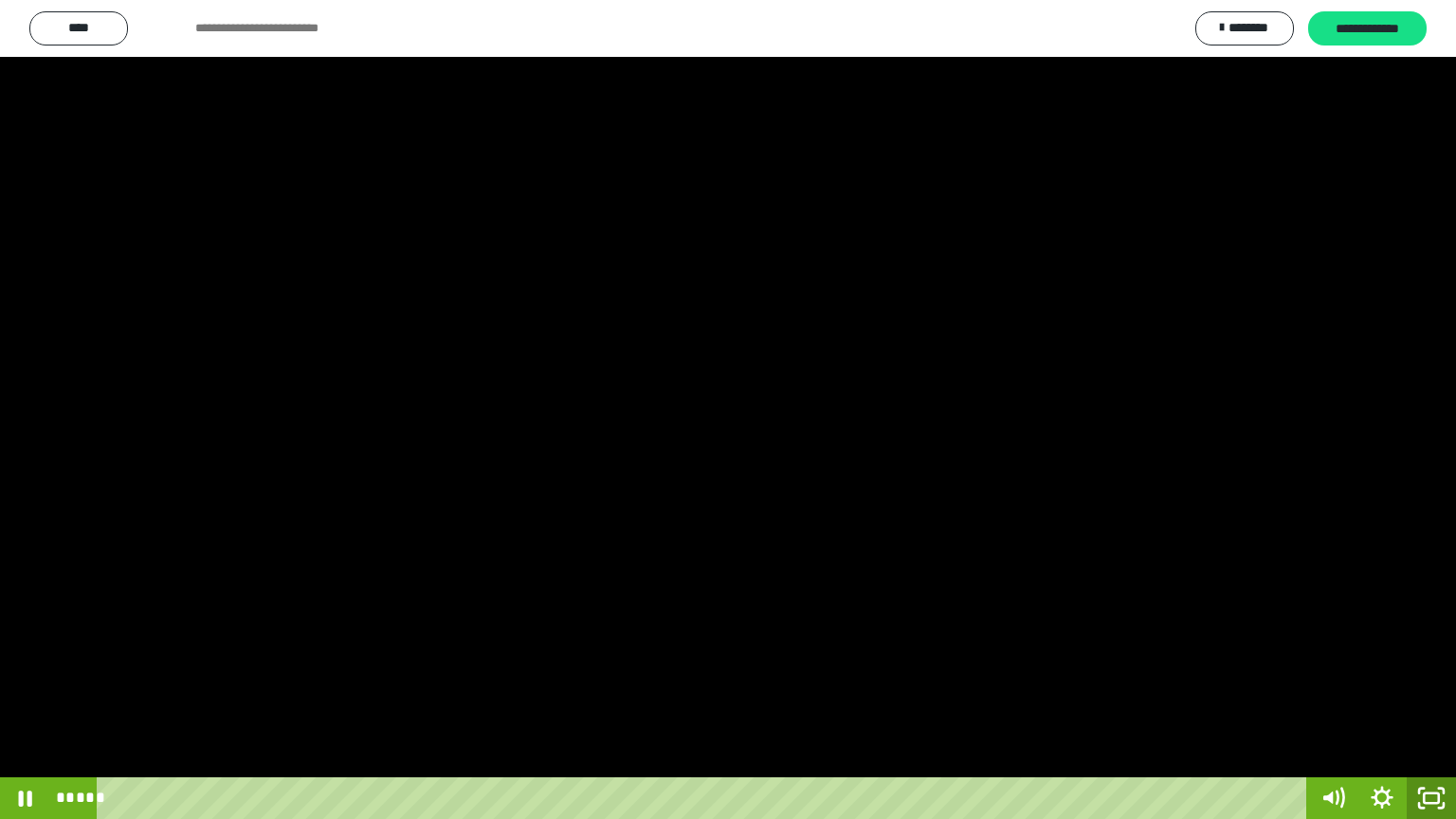 click 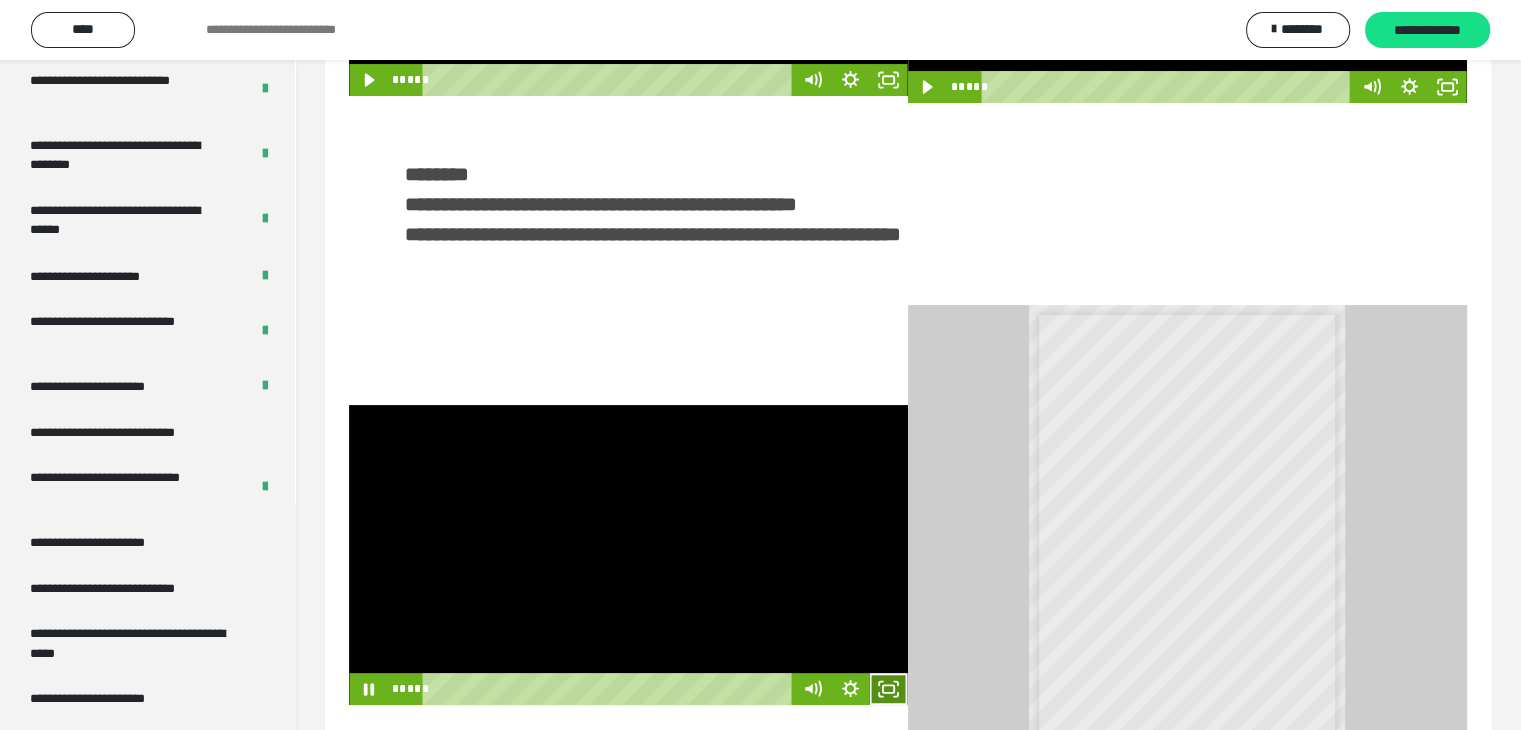 click 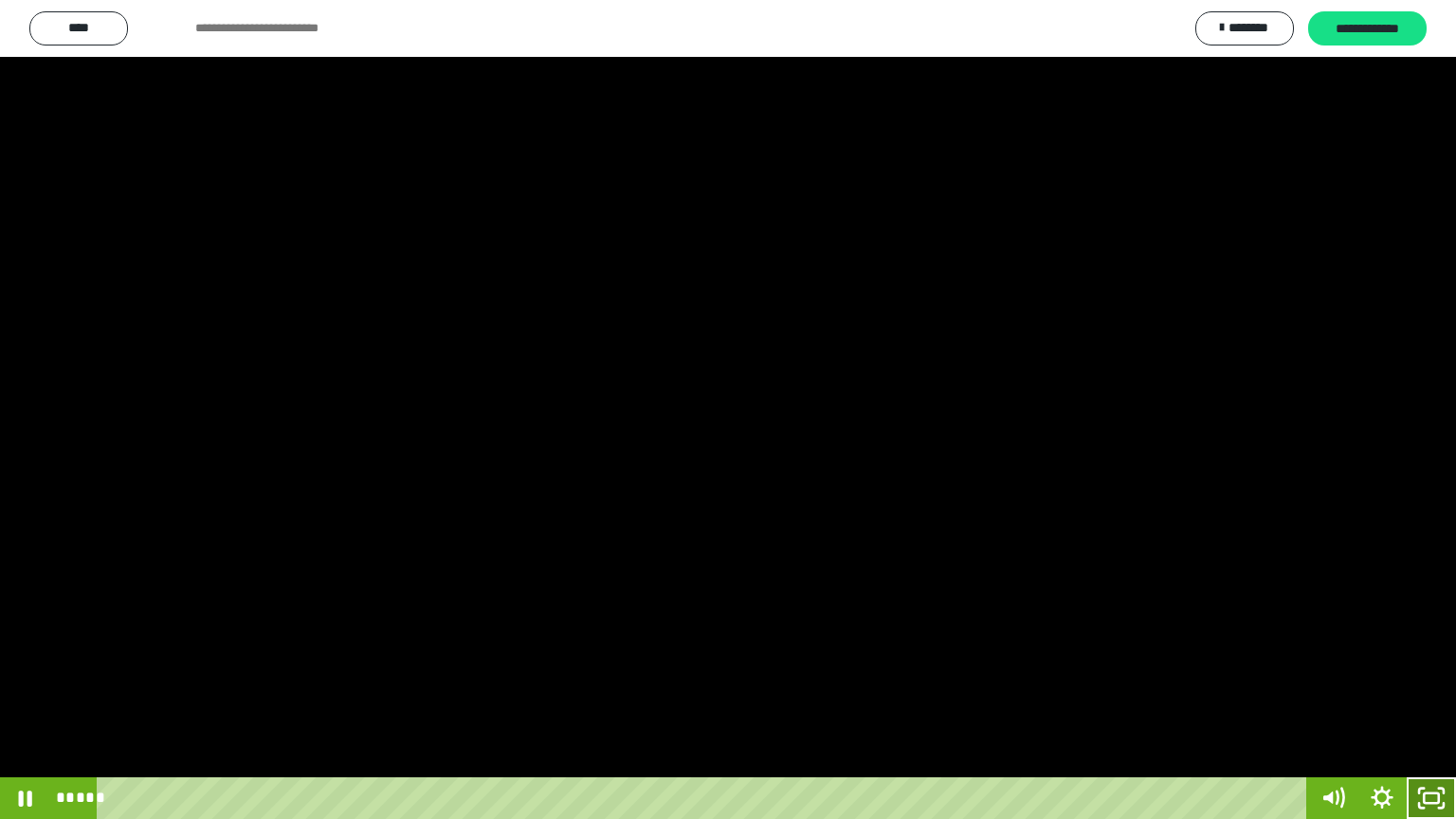 click 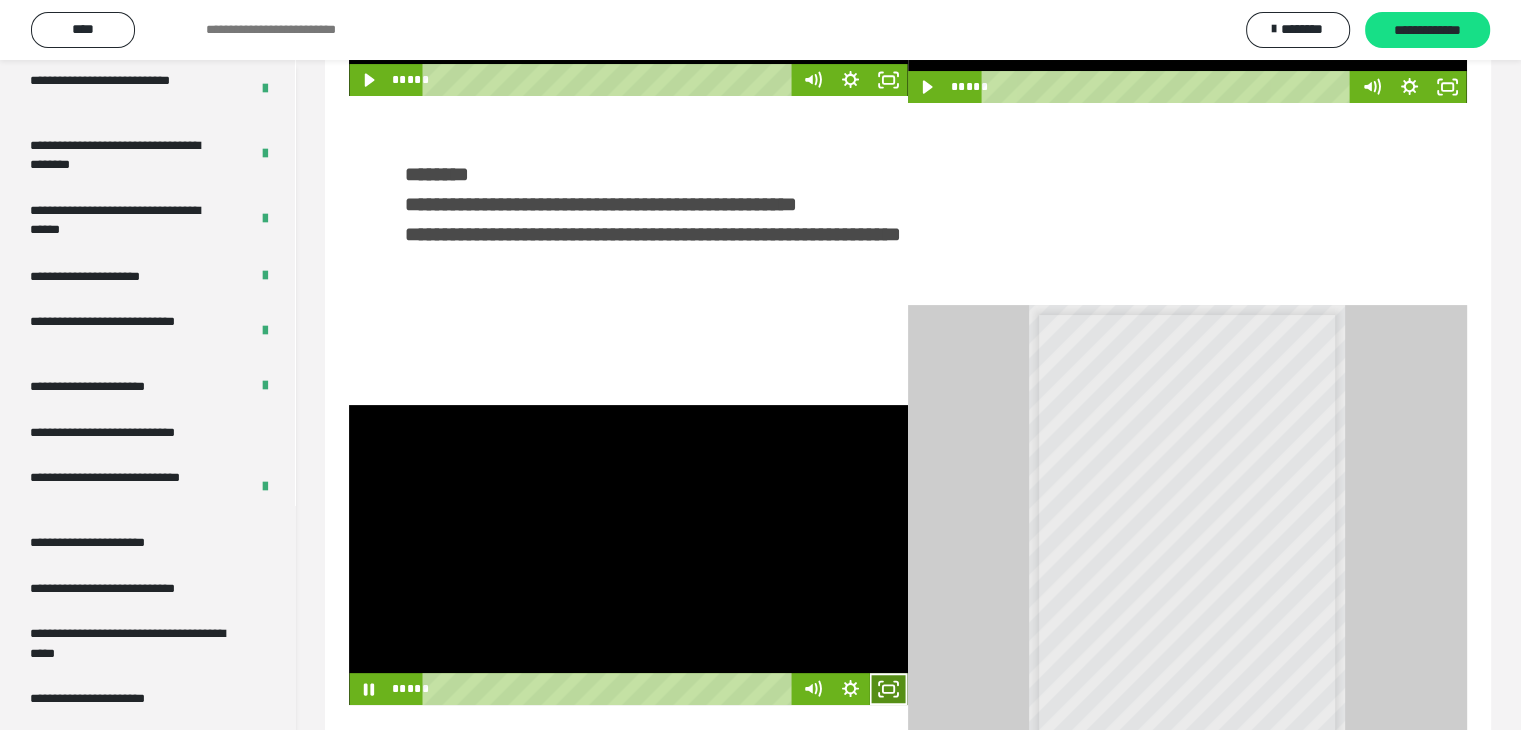 click 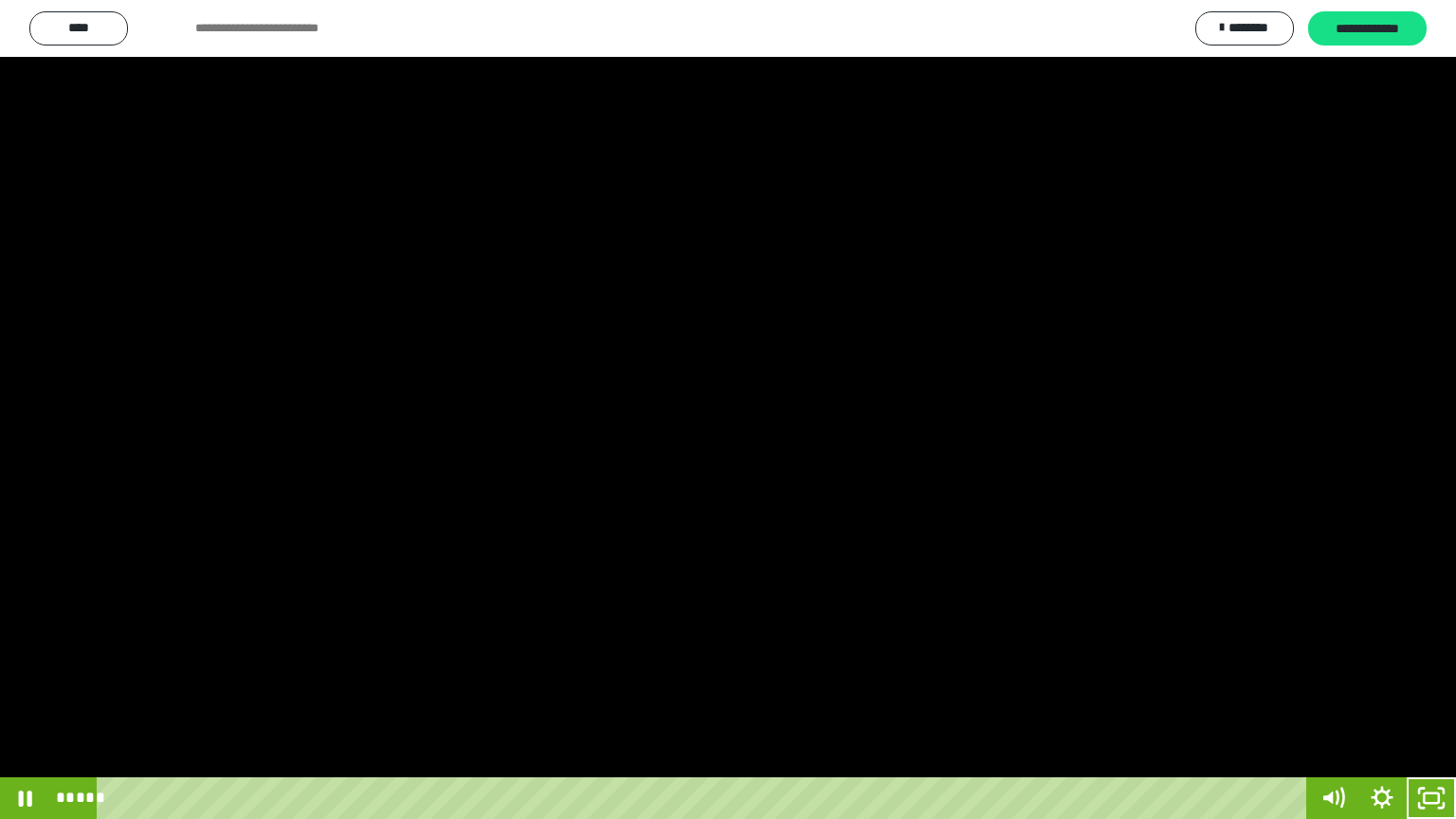 click at bounding box center (728, 410) 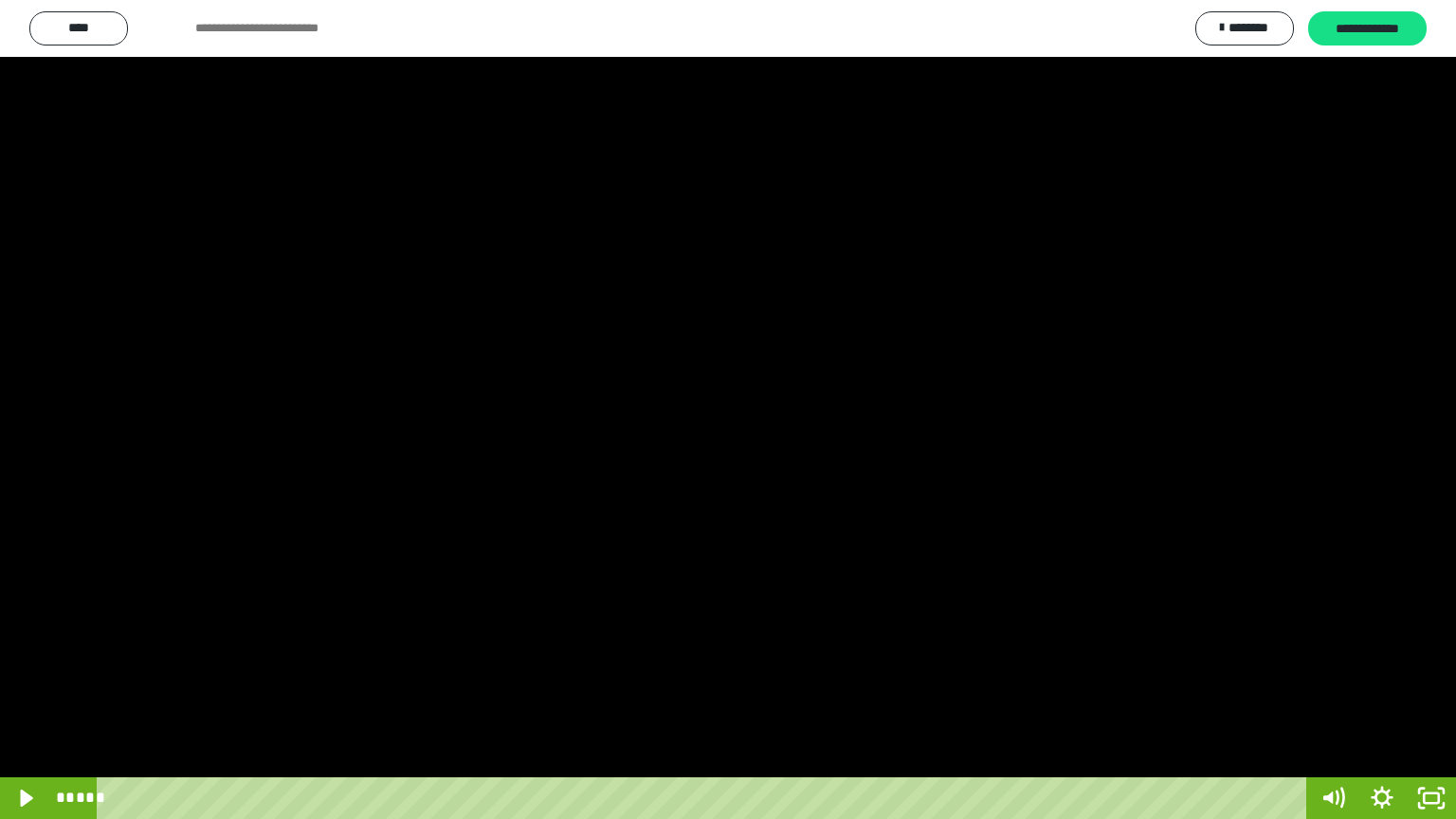 click at bounding box center (728, 410) 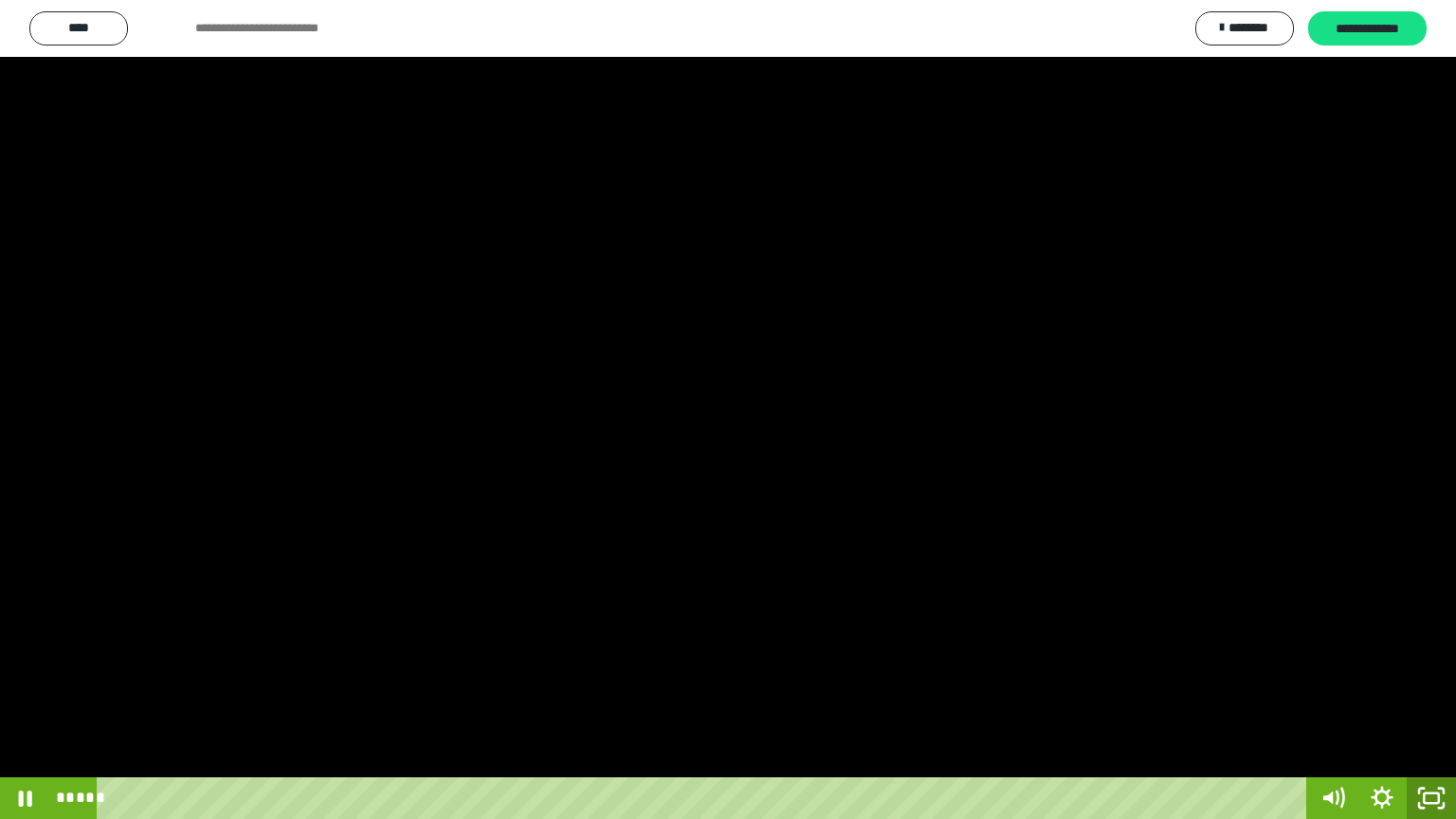 click 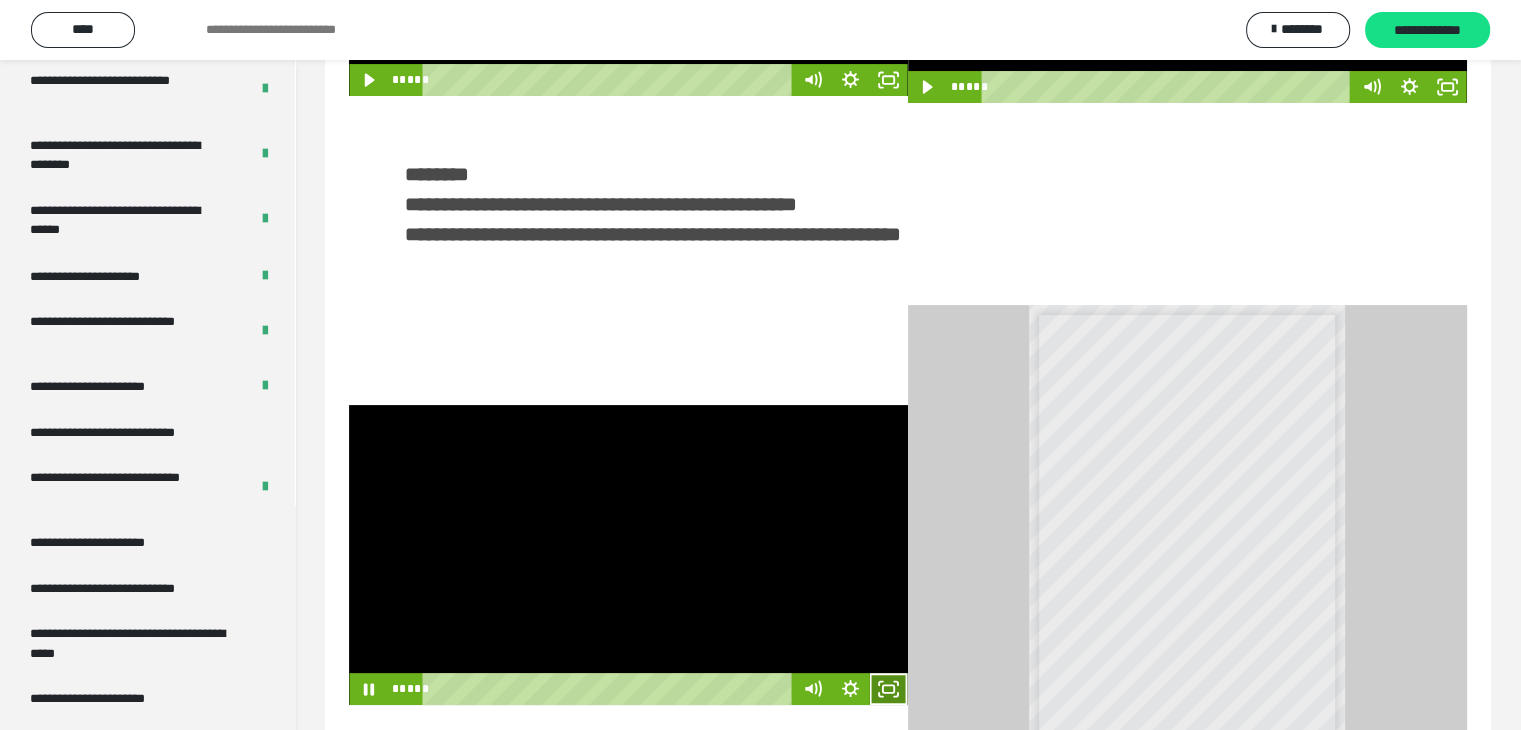 click 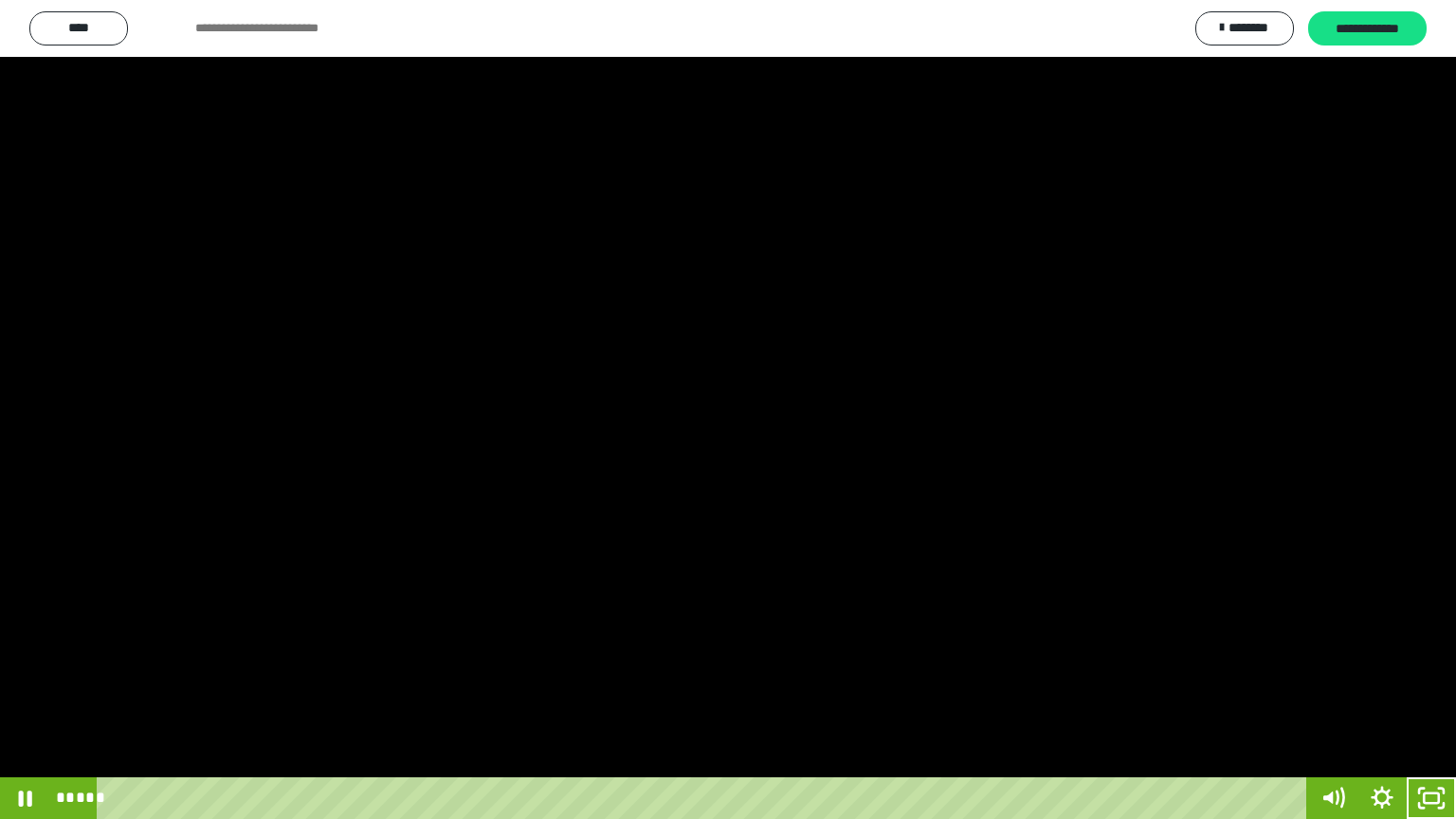 click at bounding box center (728, 410) 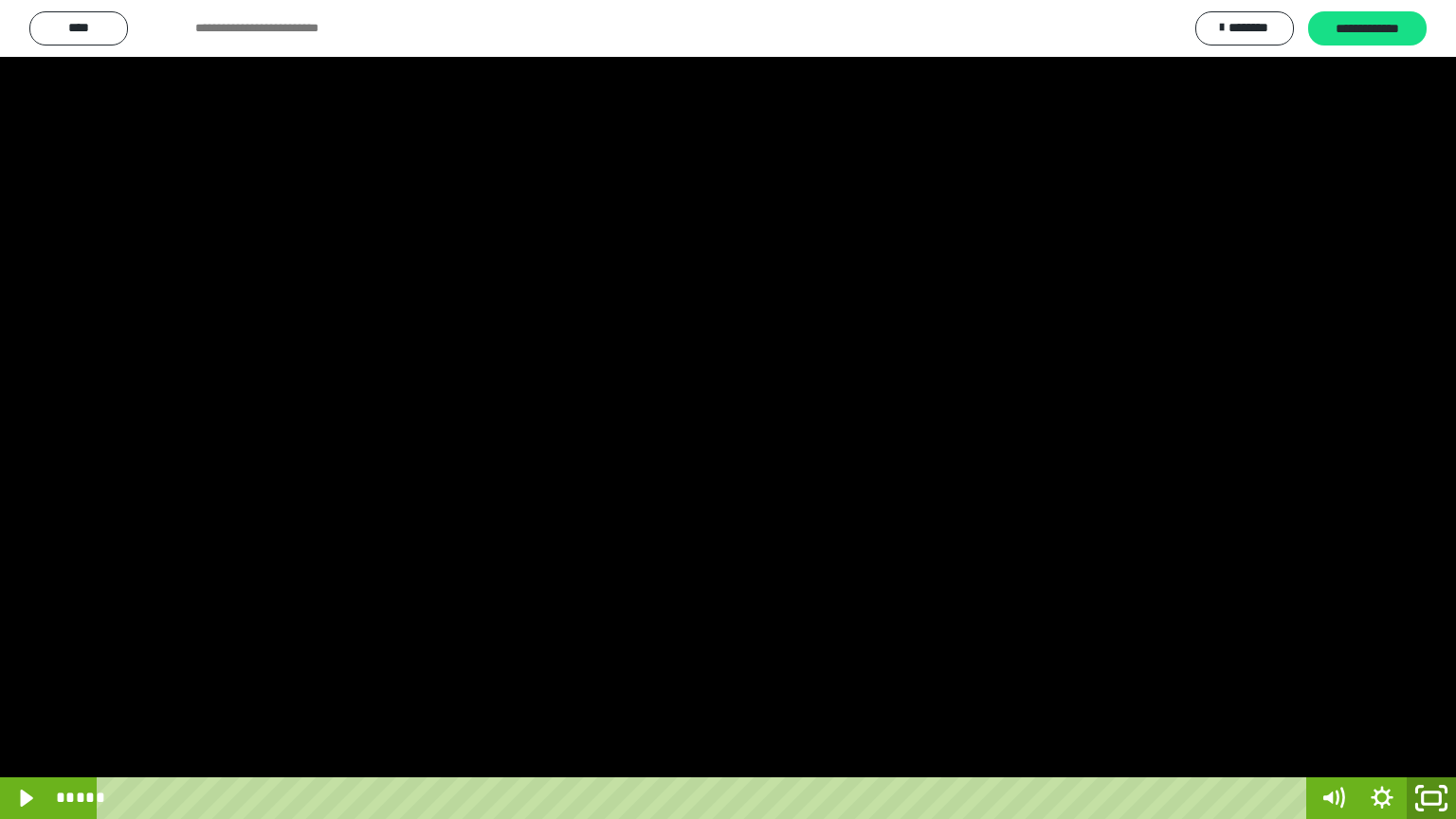 click 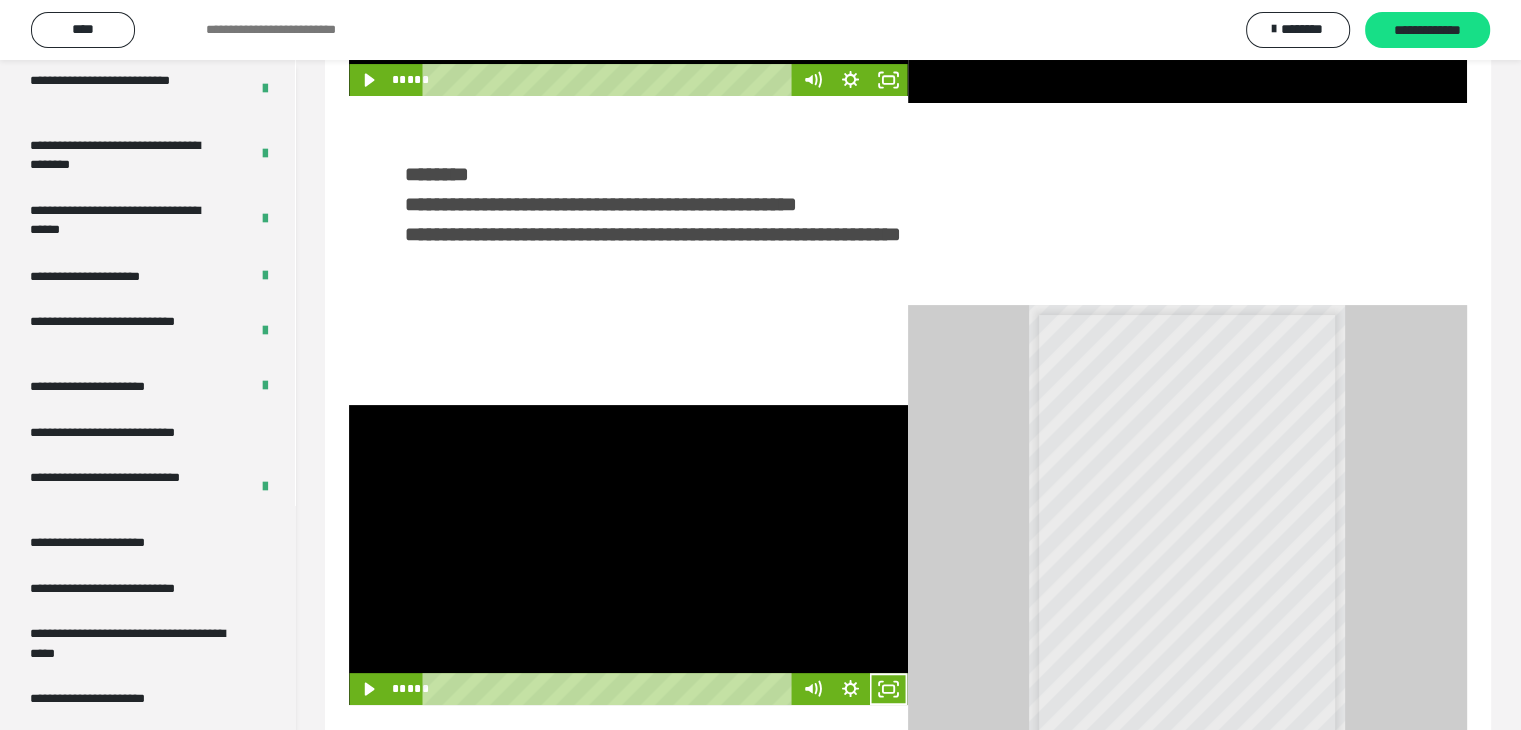 click 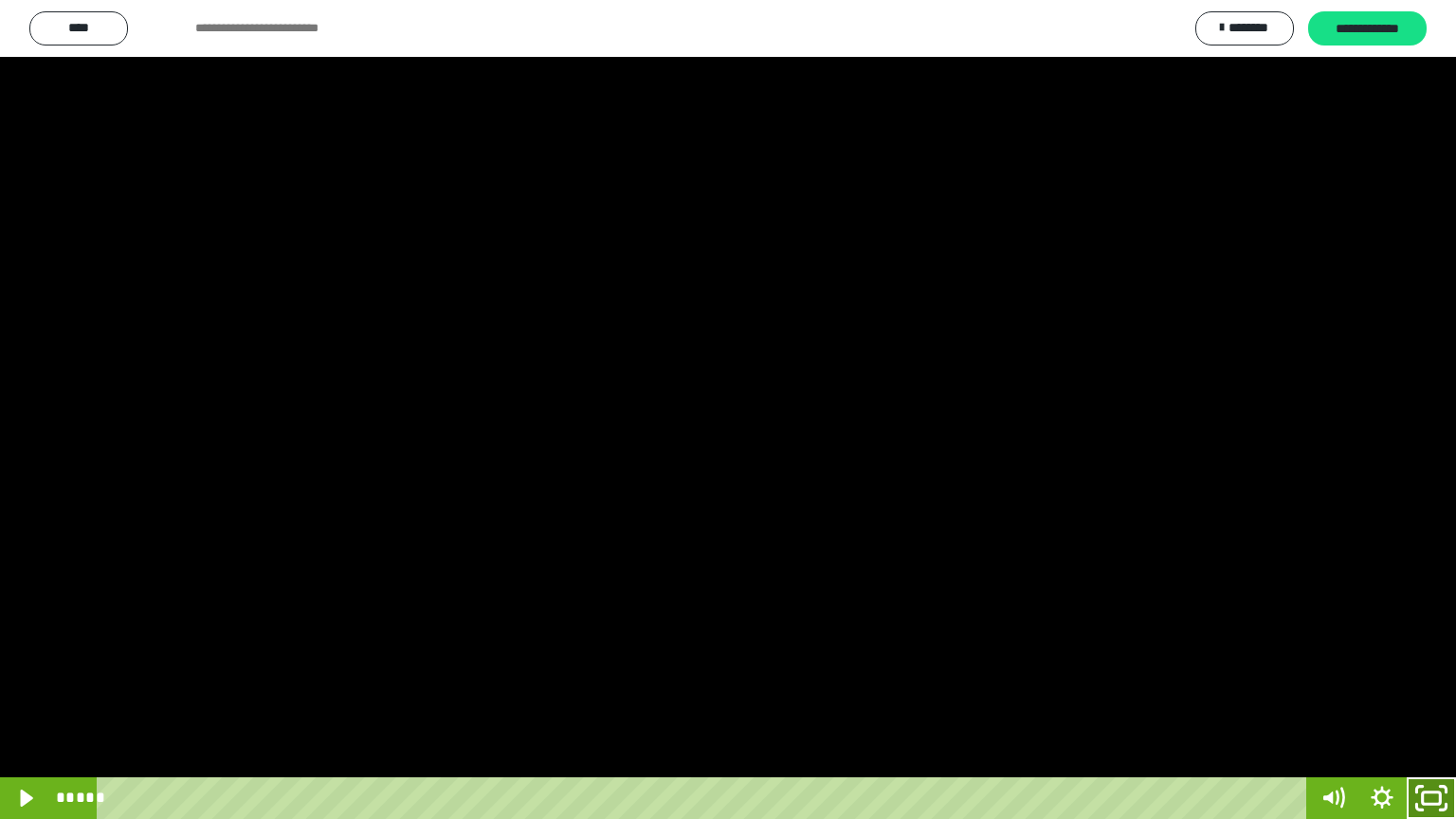 click 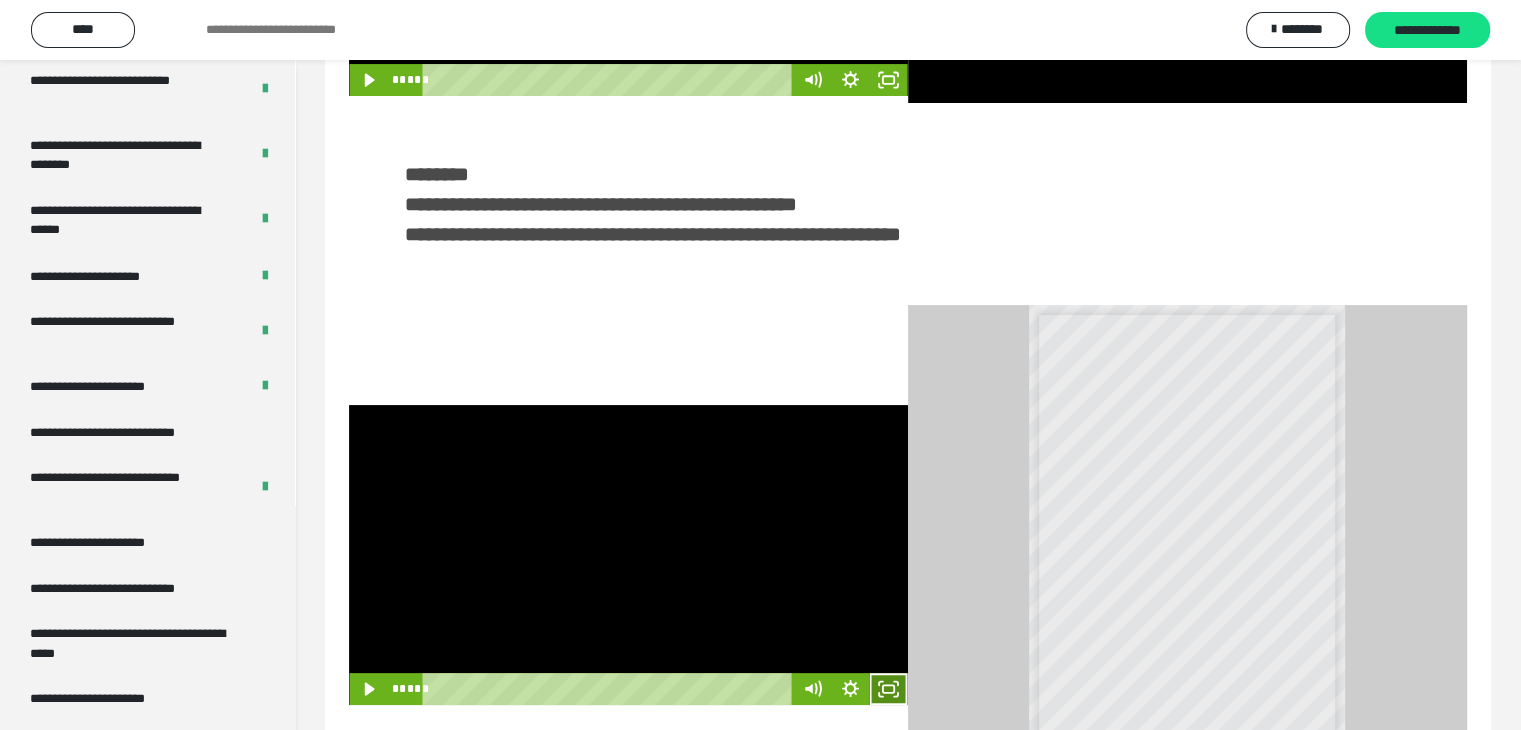 click 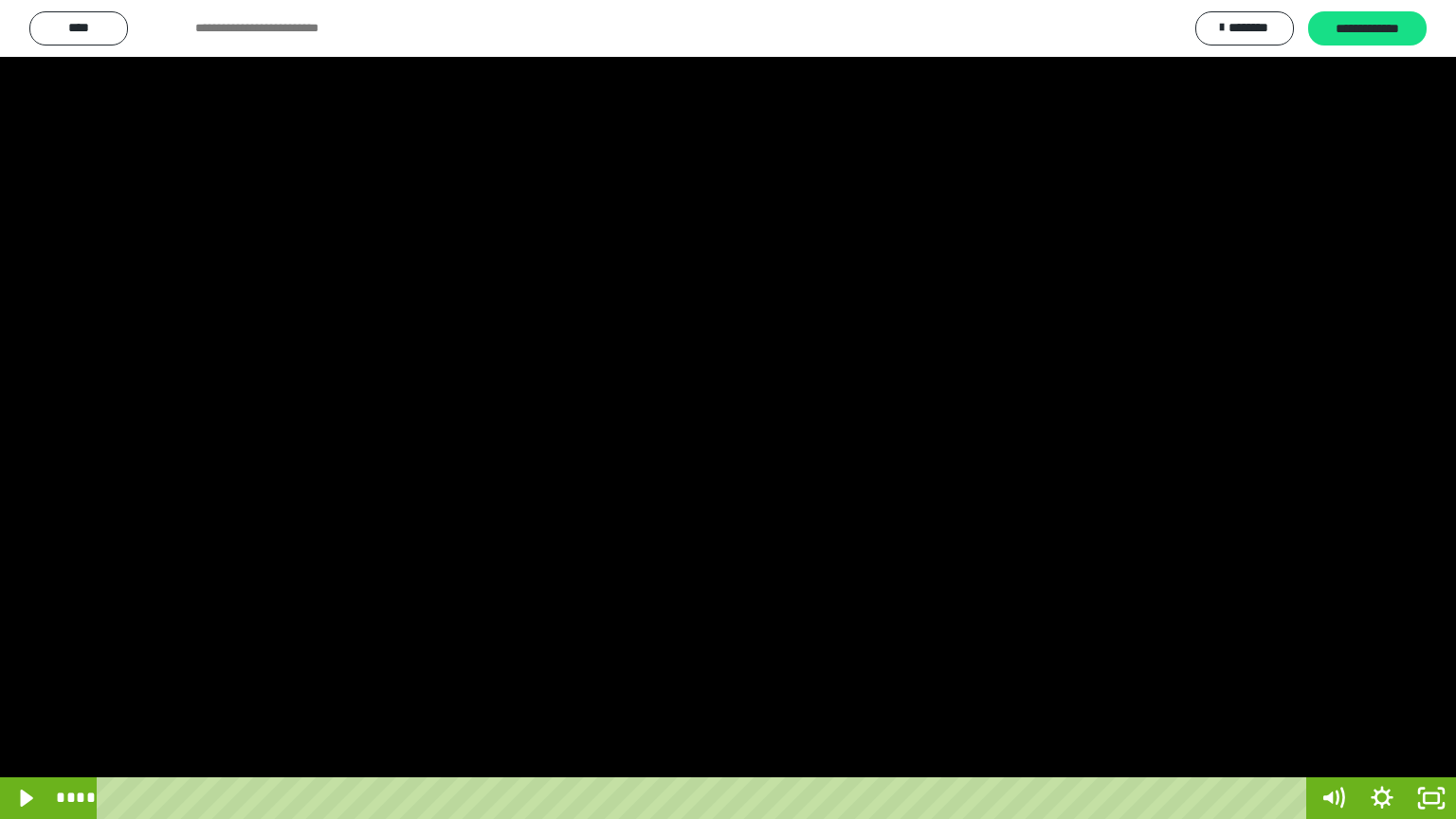 click at bounding box center [728, 410] 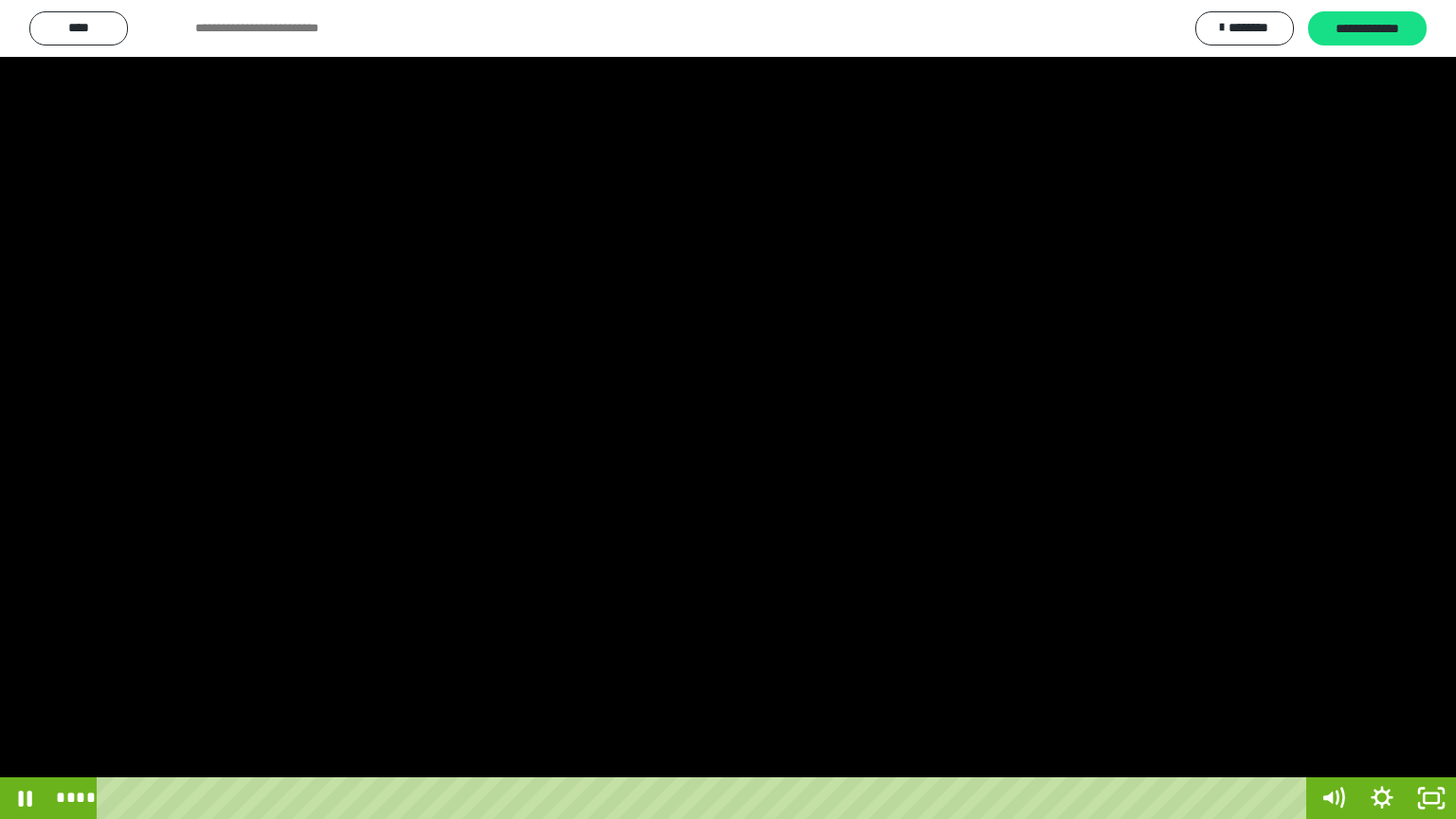 click at bounding box center [728, 410] 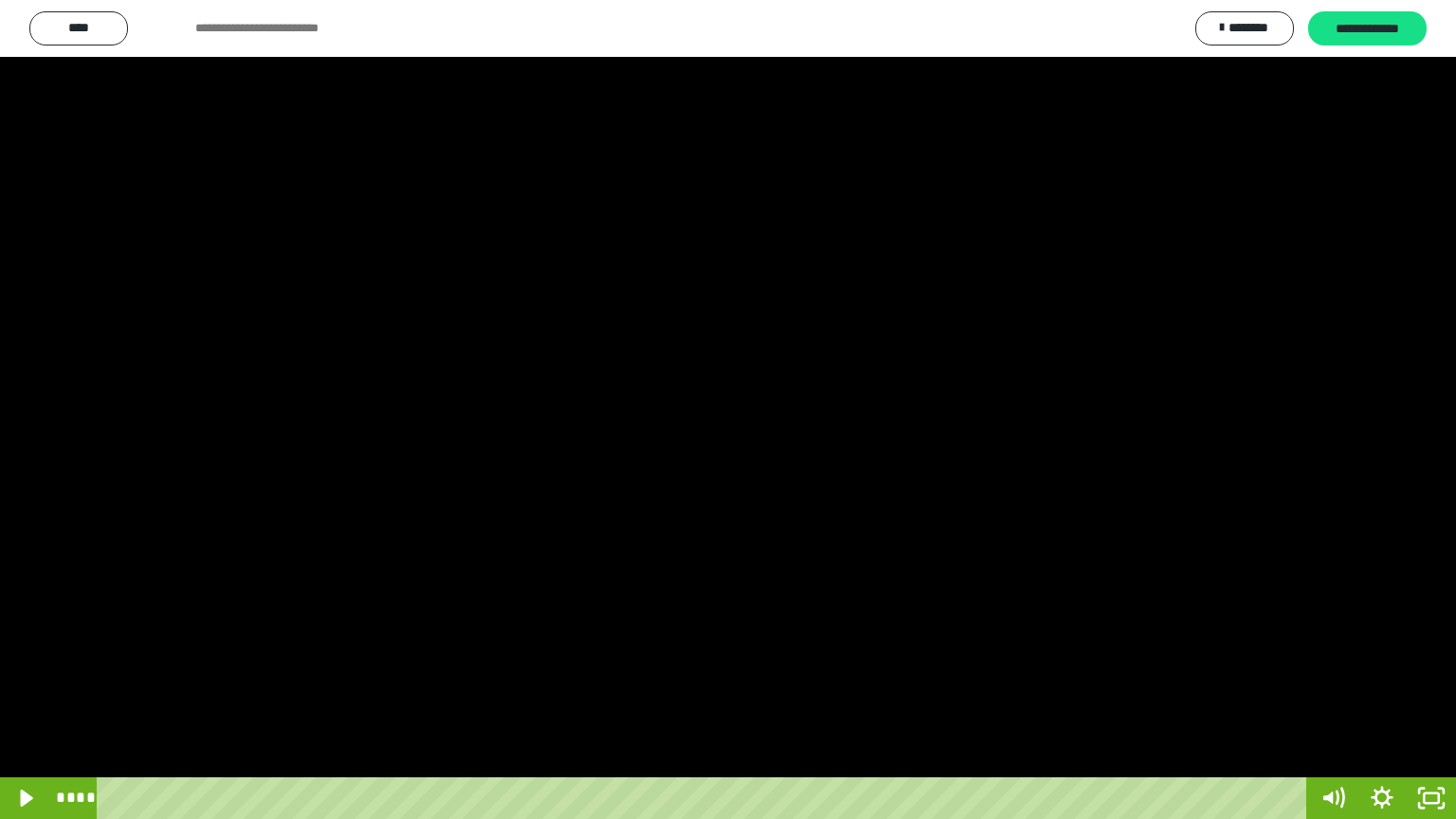 click 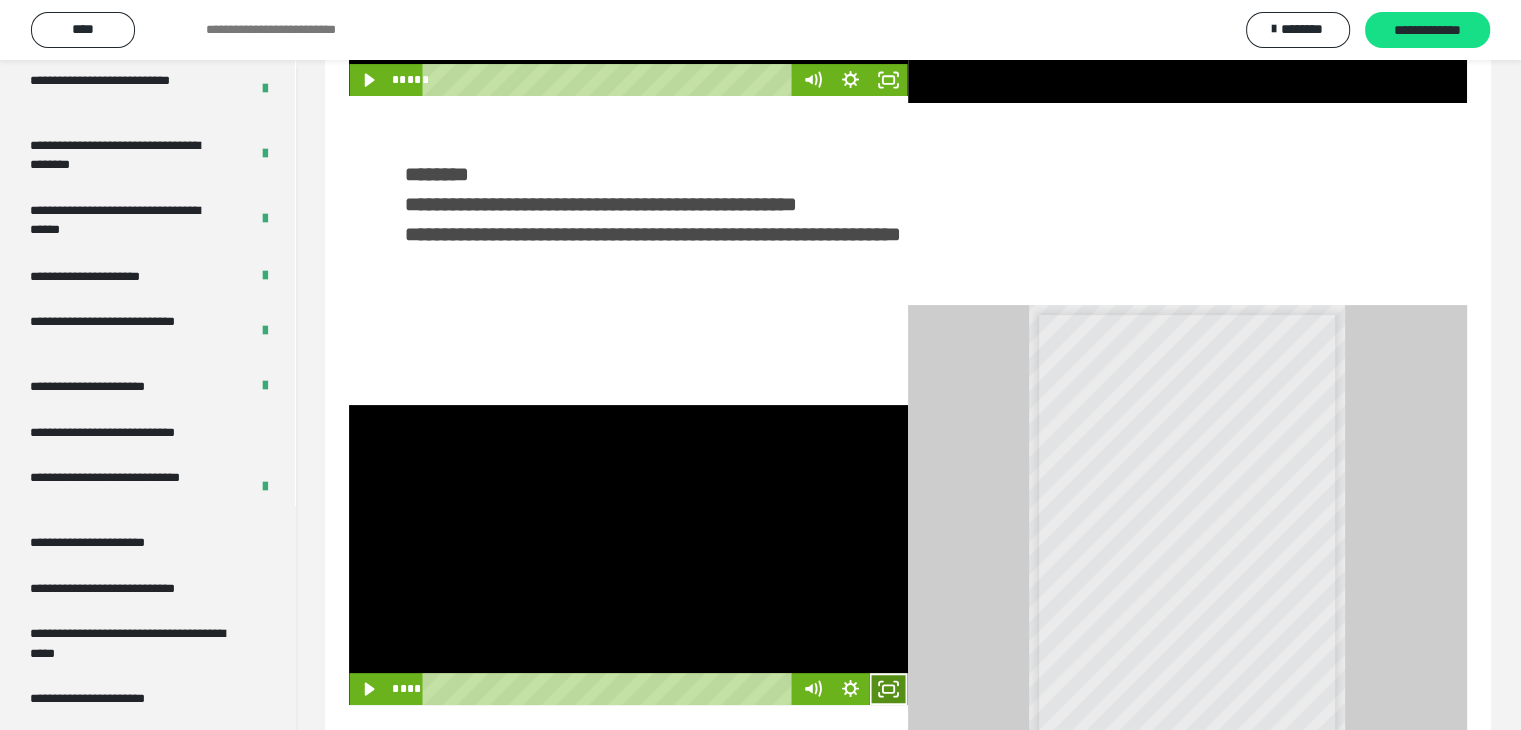 click 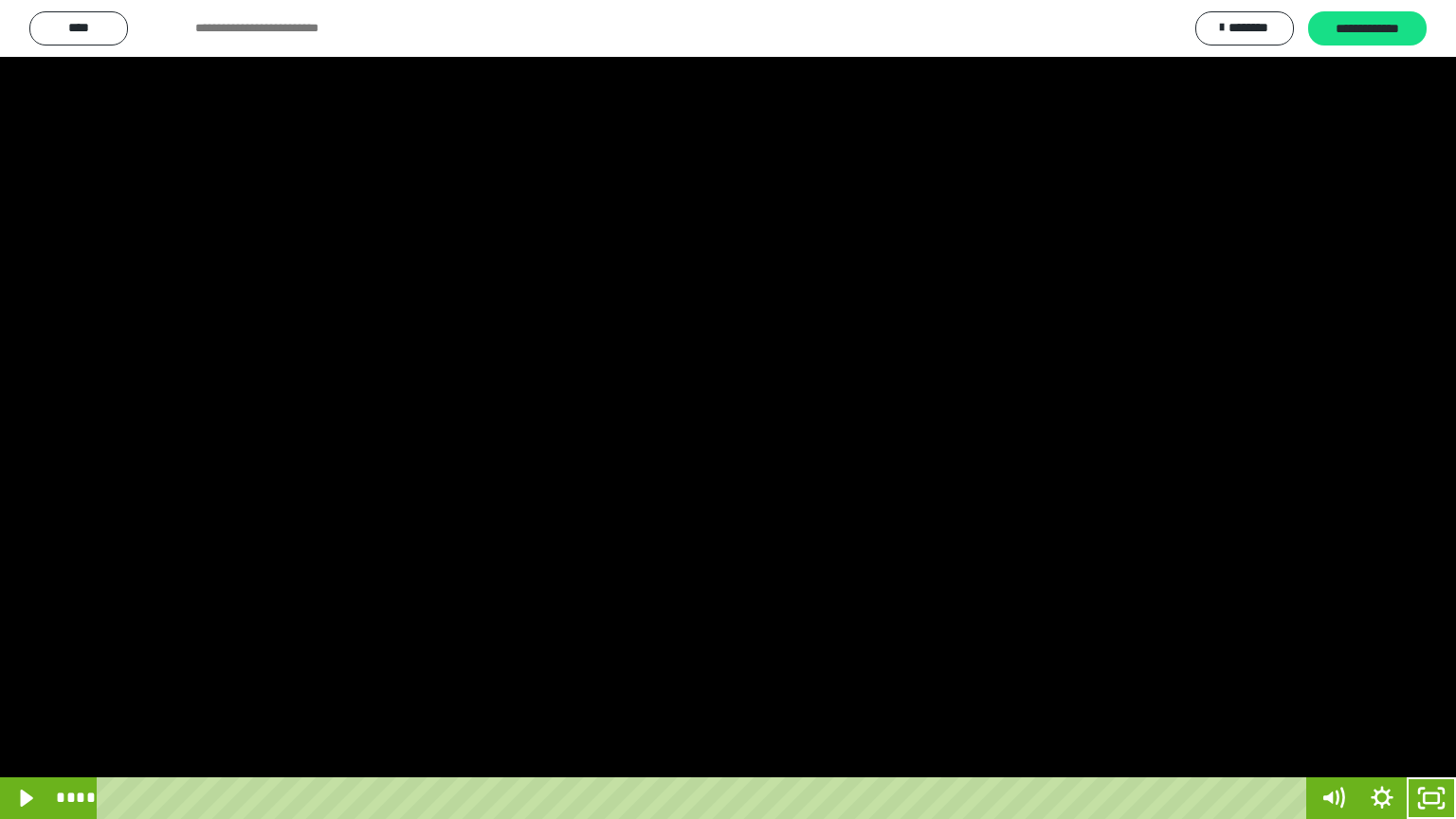drag, startPoint x: 934, startPoint y: 463, endPoint x: 1292, endPoint y: 727, distance: 444.81457 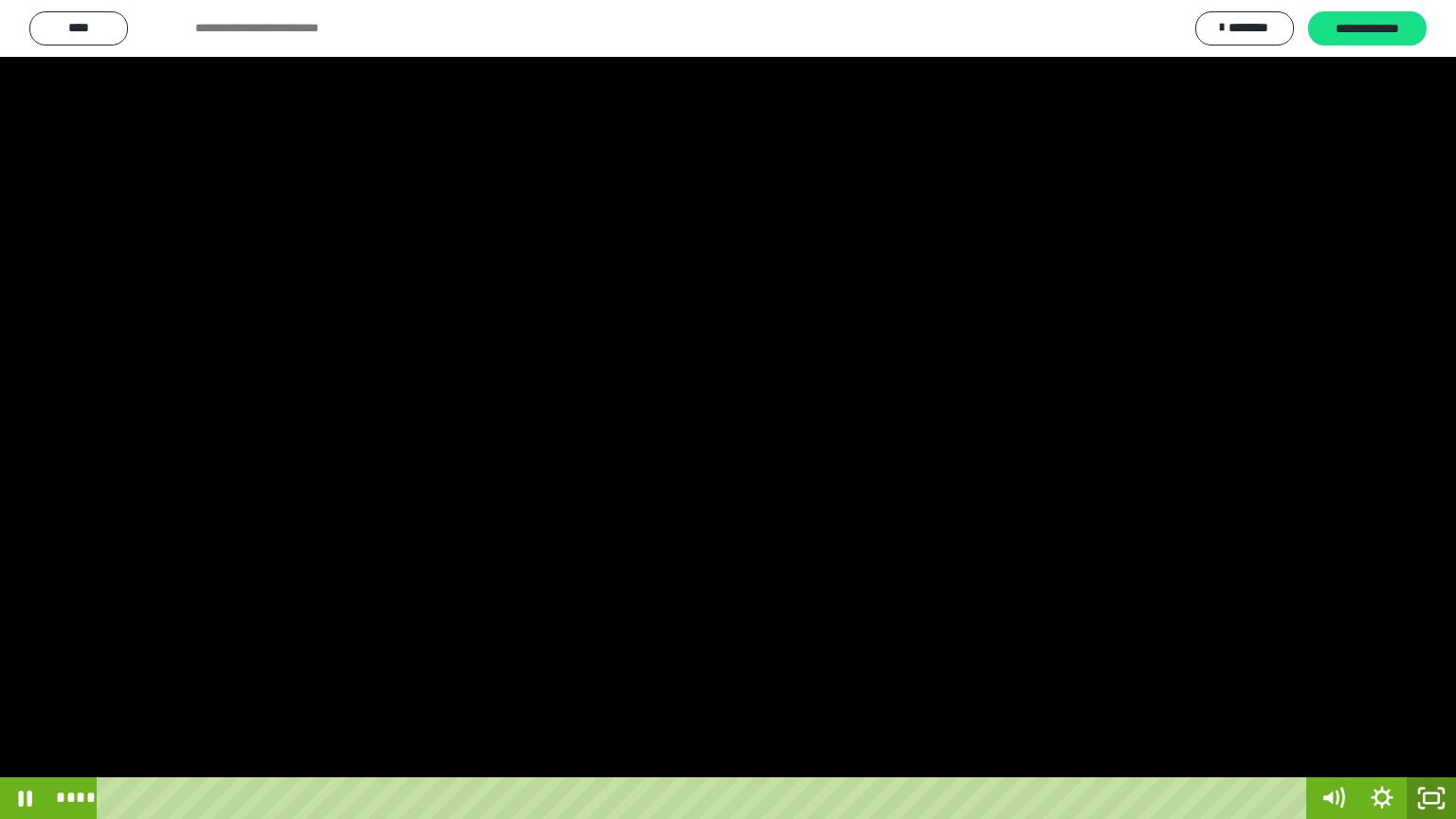 click 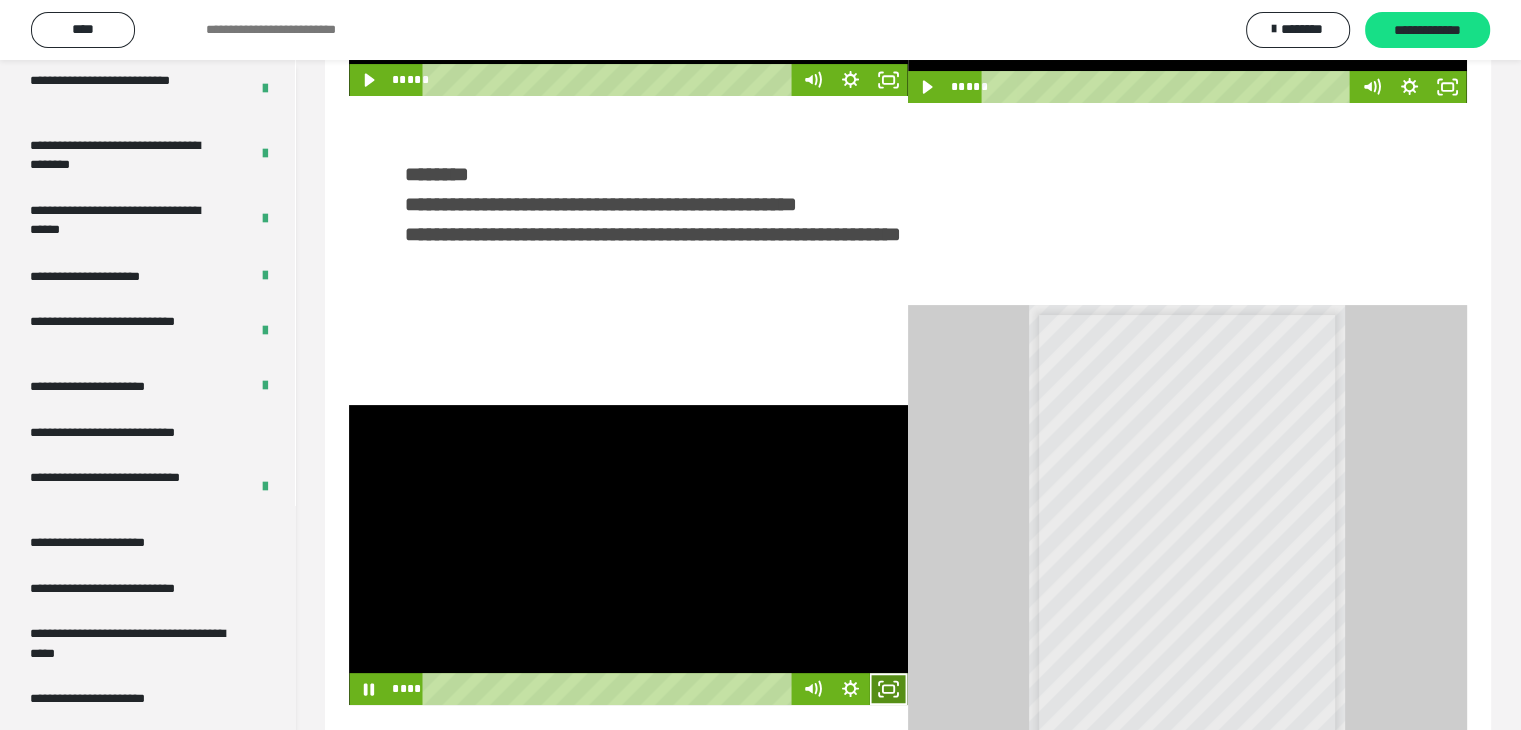 click at bounding box center [628, 555] 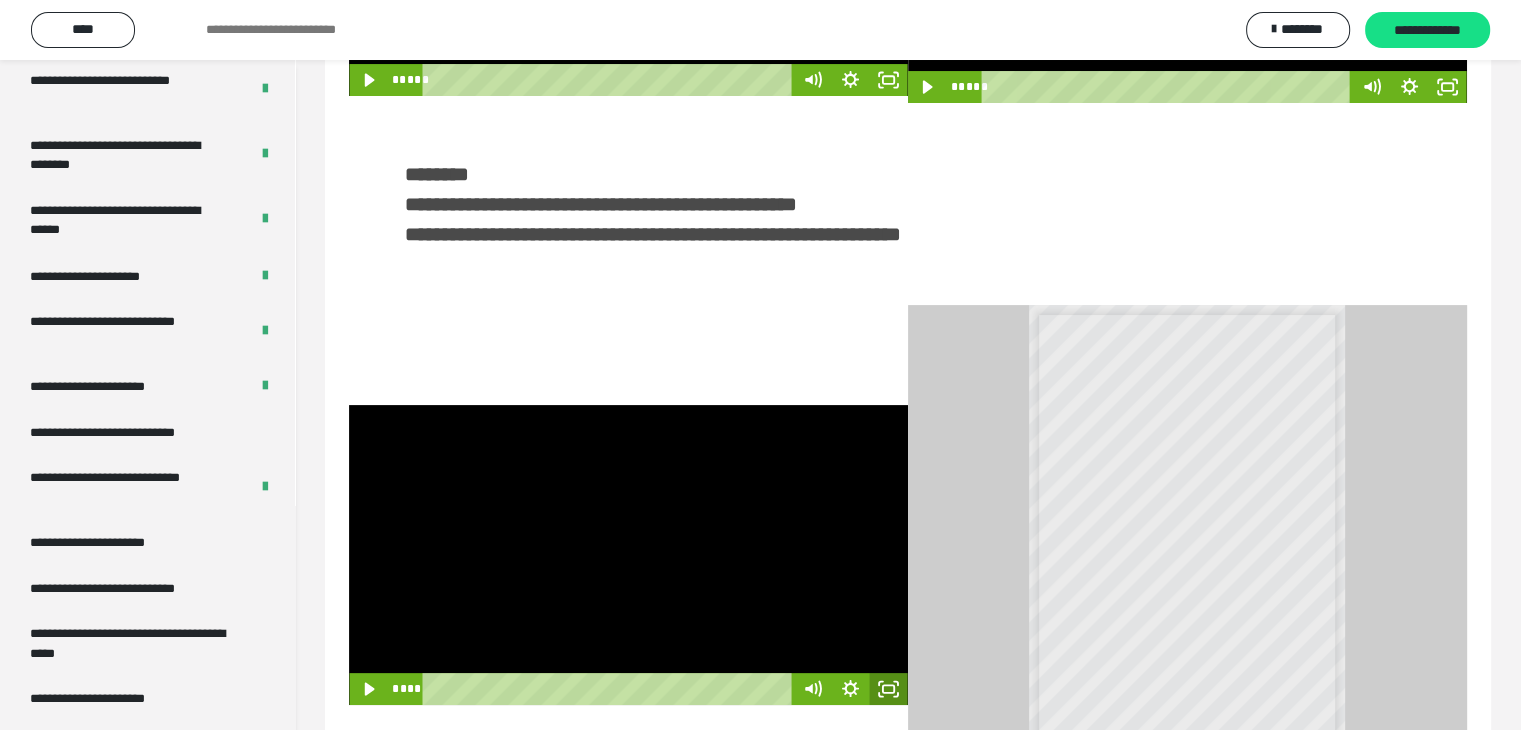 click 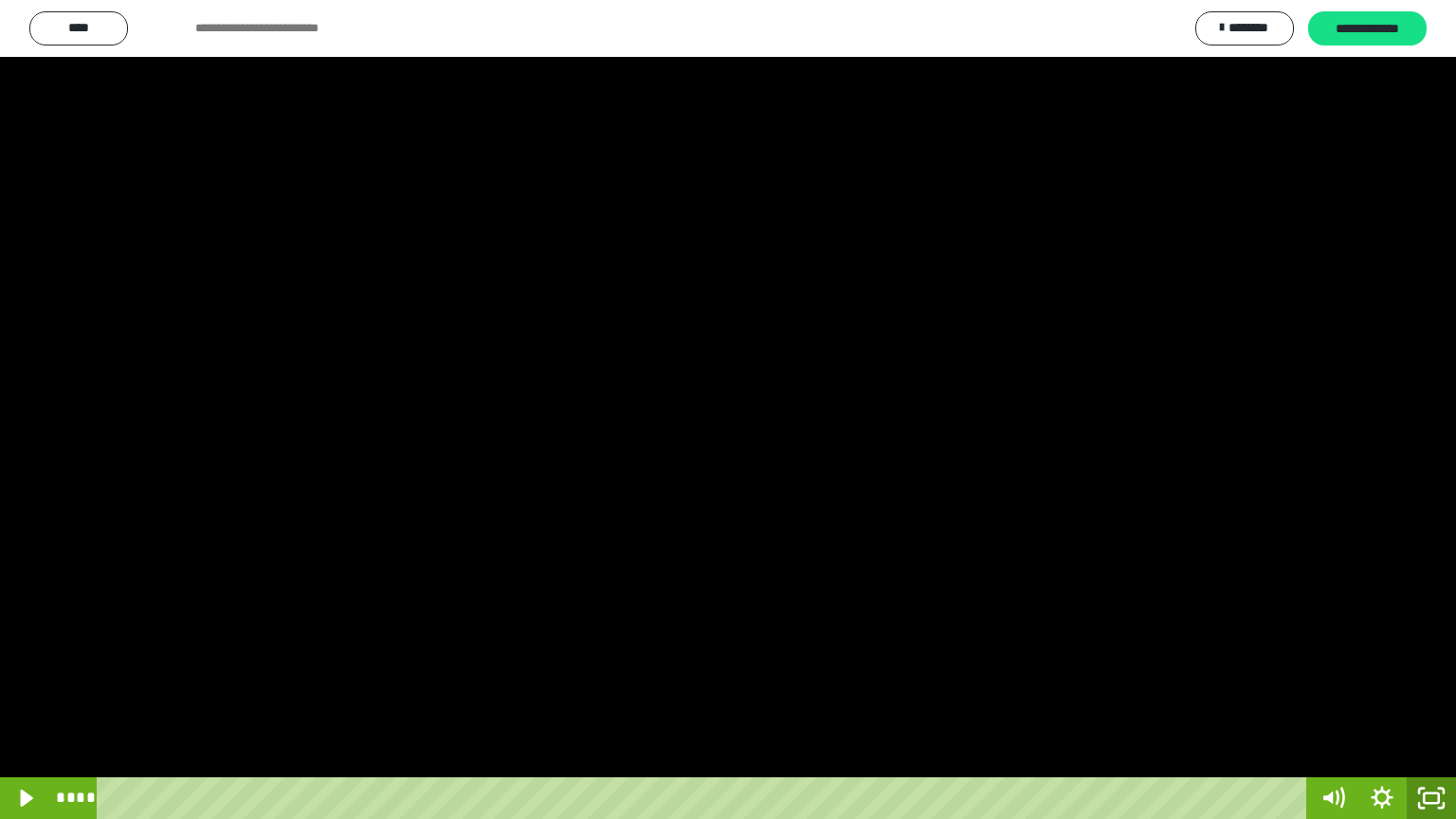 drag, startPoint x: 1426, startPoint y: 796, endPoint x: 1398, endPoint y: 6, distance: 790.496 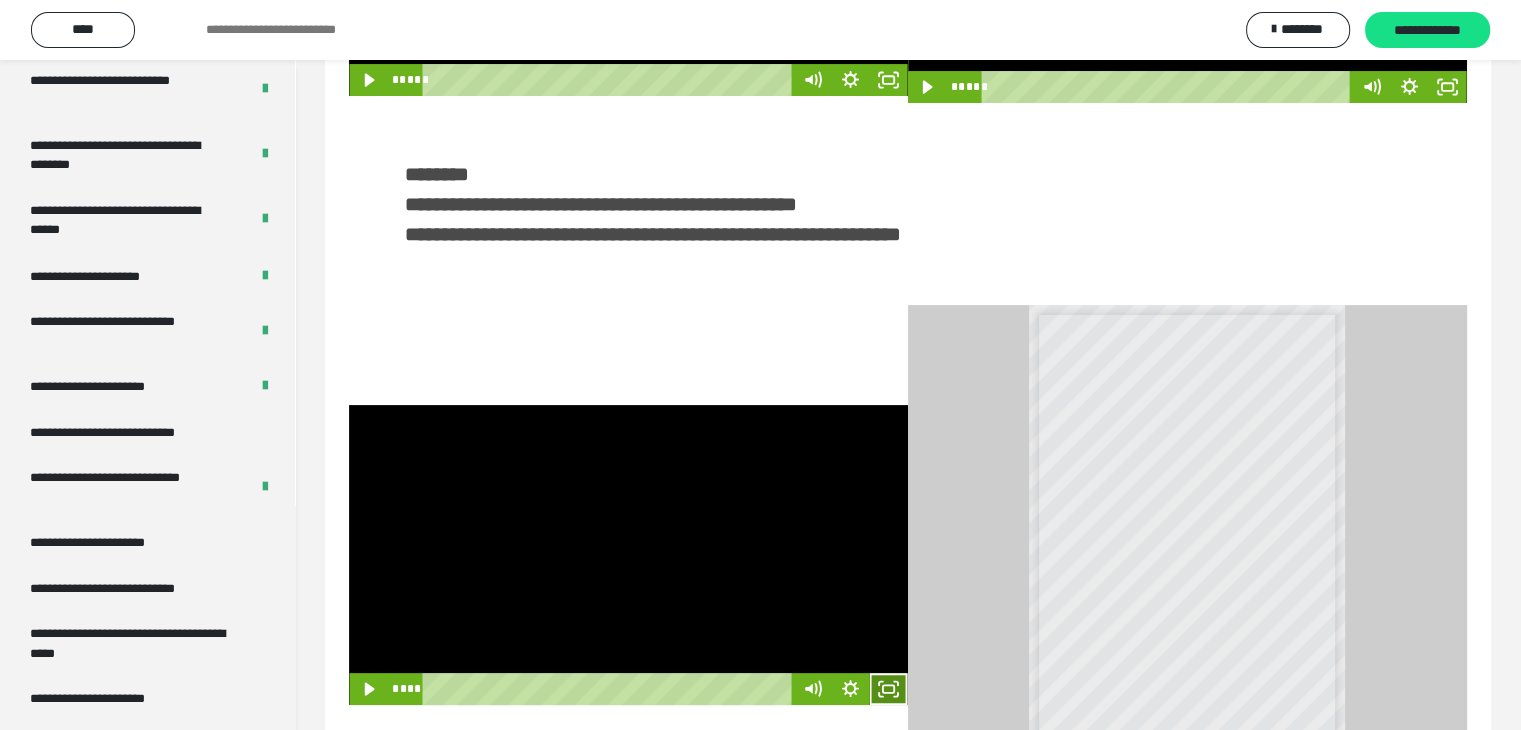 click 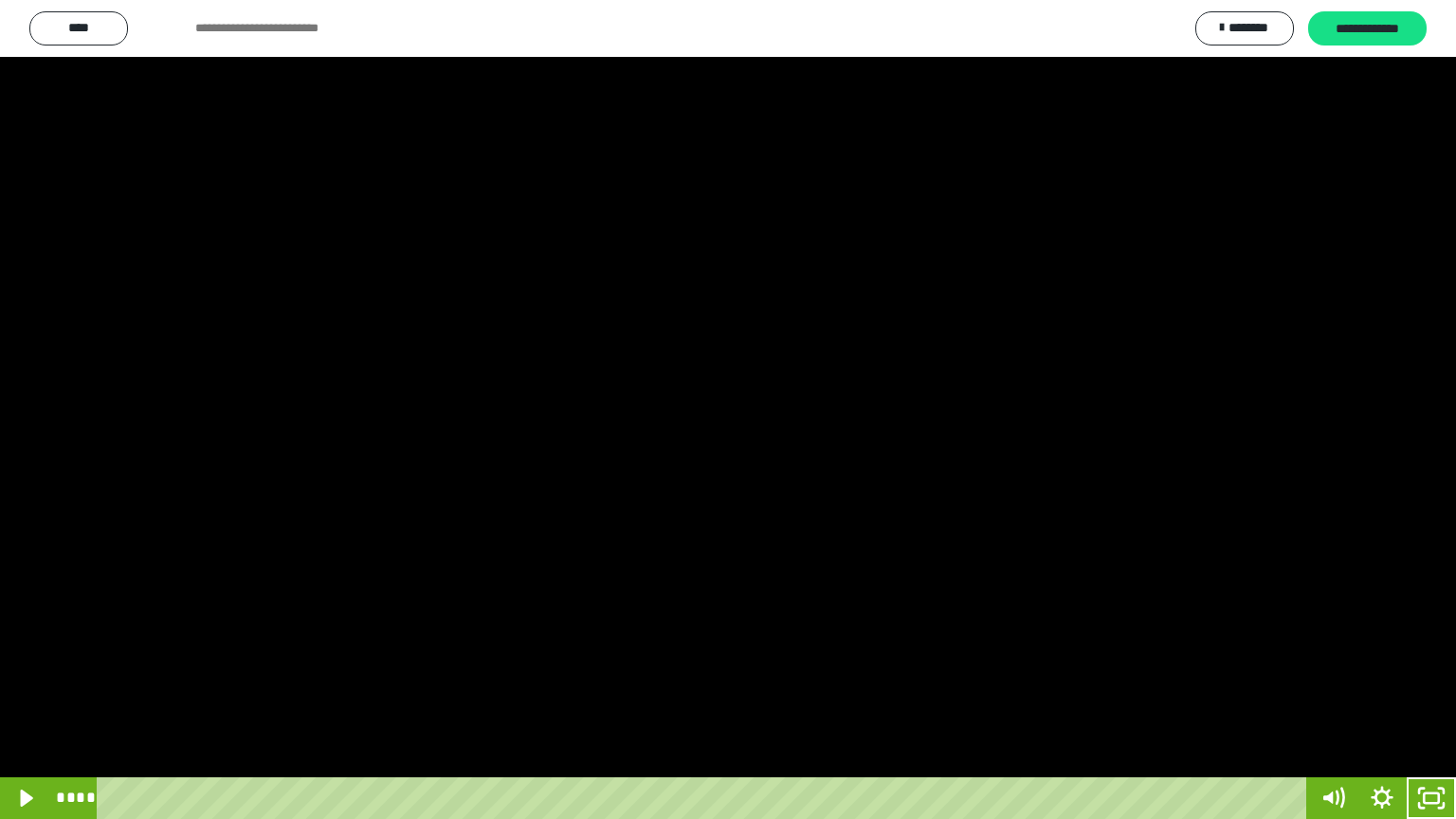 drag, startPoint x: 982, startPoint y: 539, endPoint x: 980, endPoint y: 528, distance: 11.18034 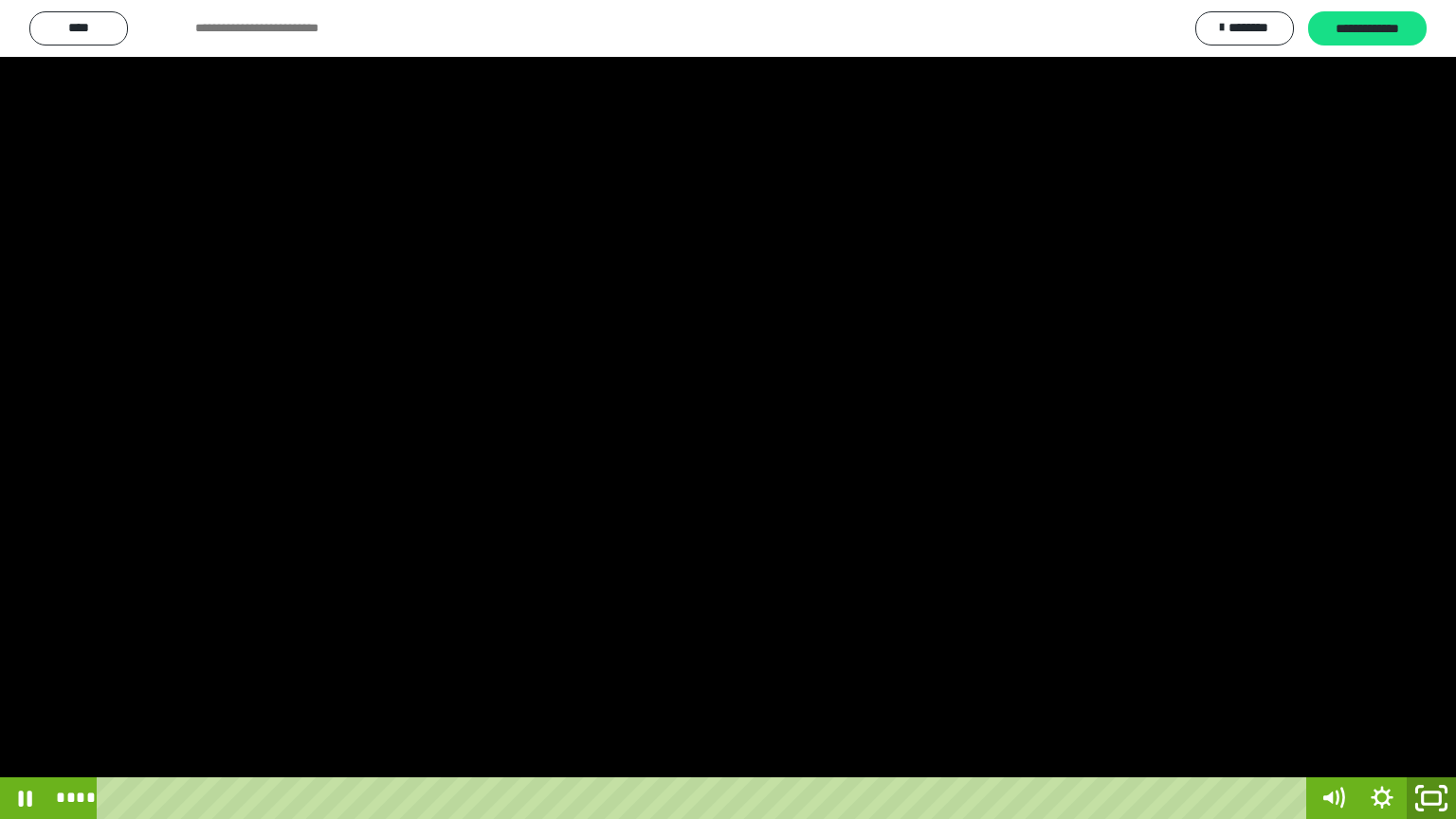 click 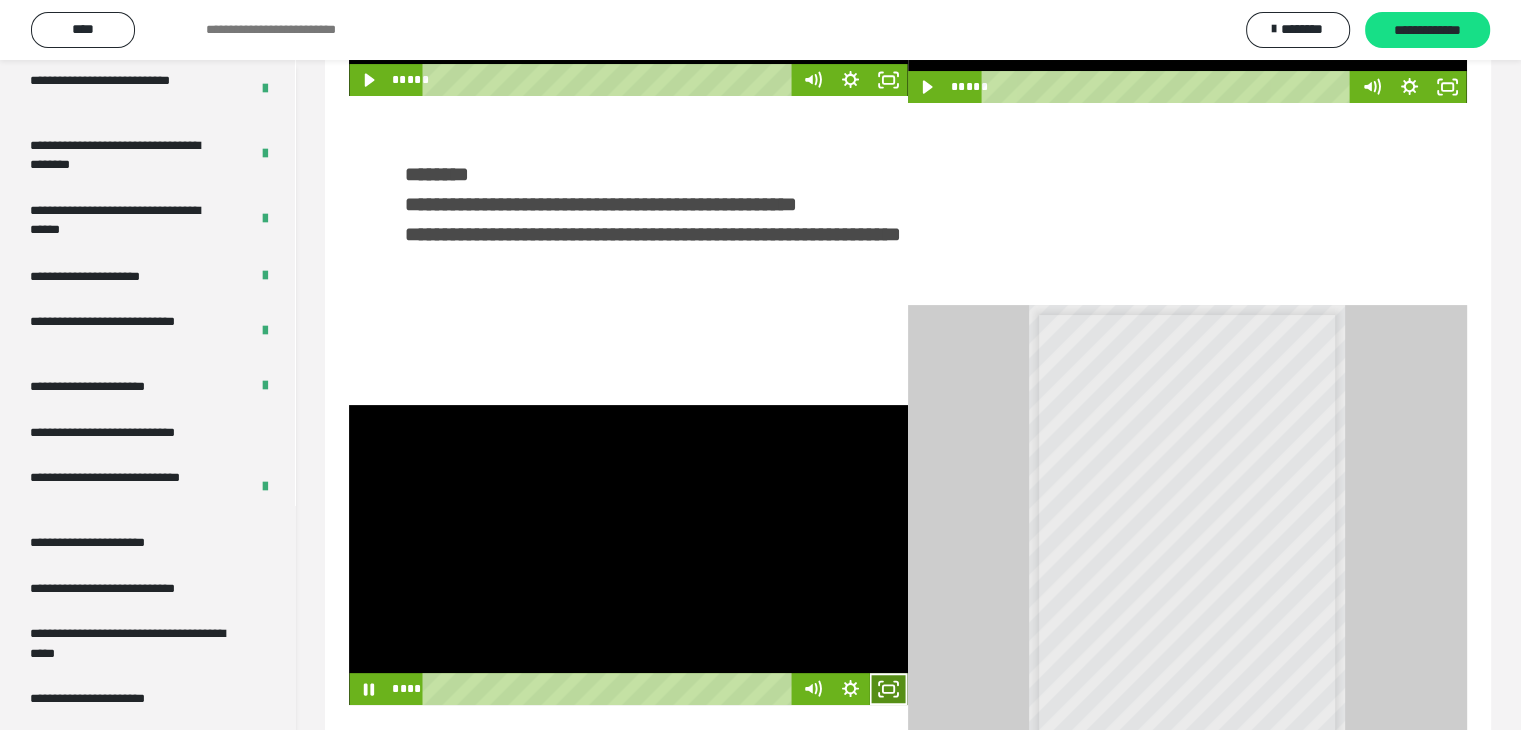 click 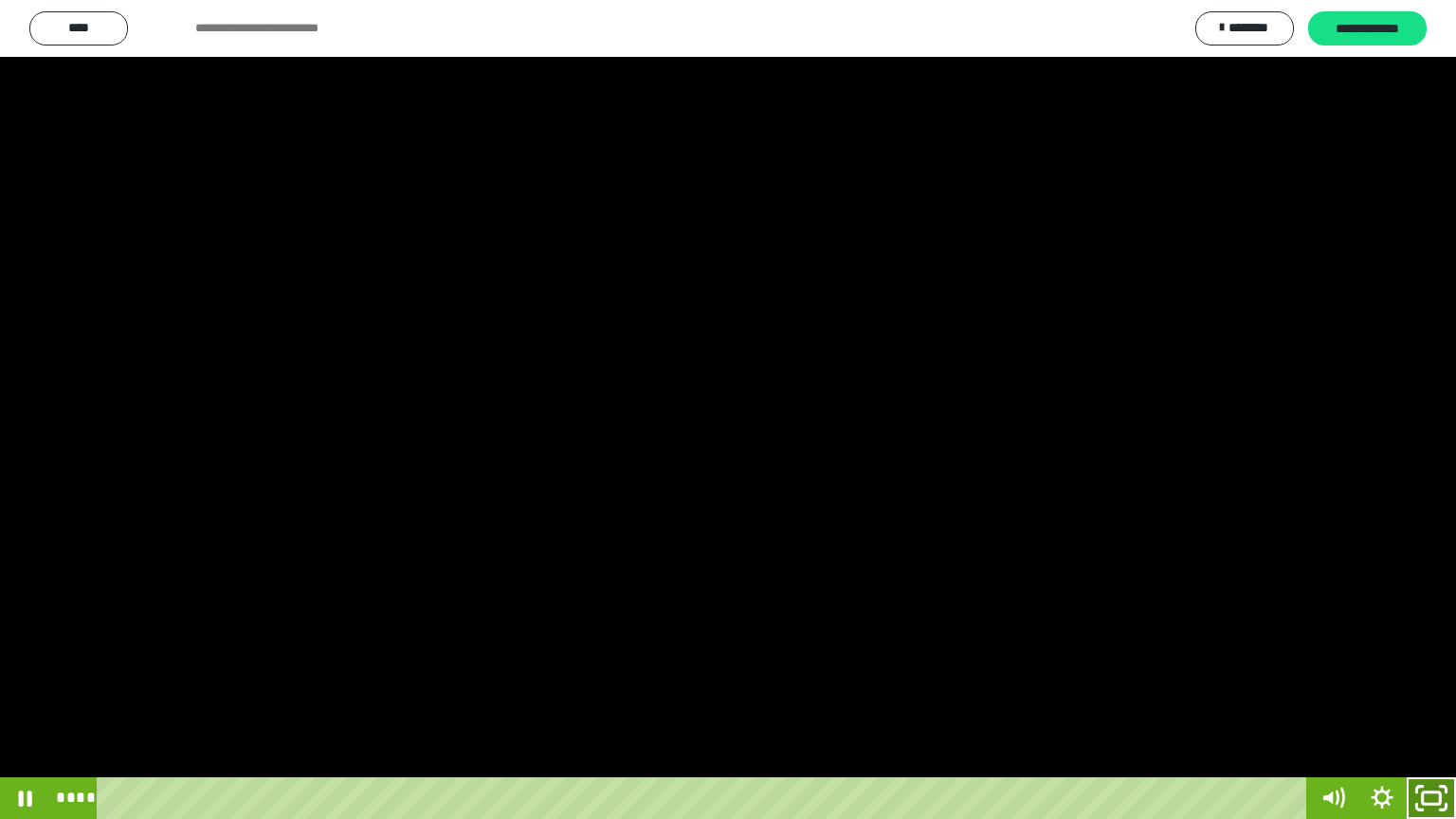 drag, startPoint x: 1431, startPoint y: 800, endPoint x: 1327, endPoint y: 263, distance: 546.97806 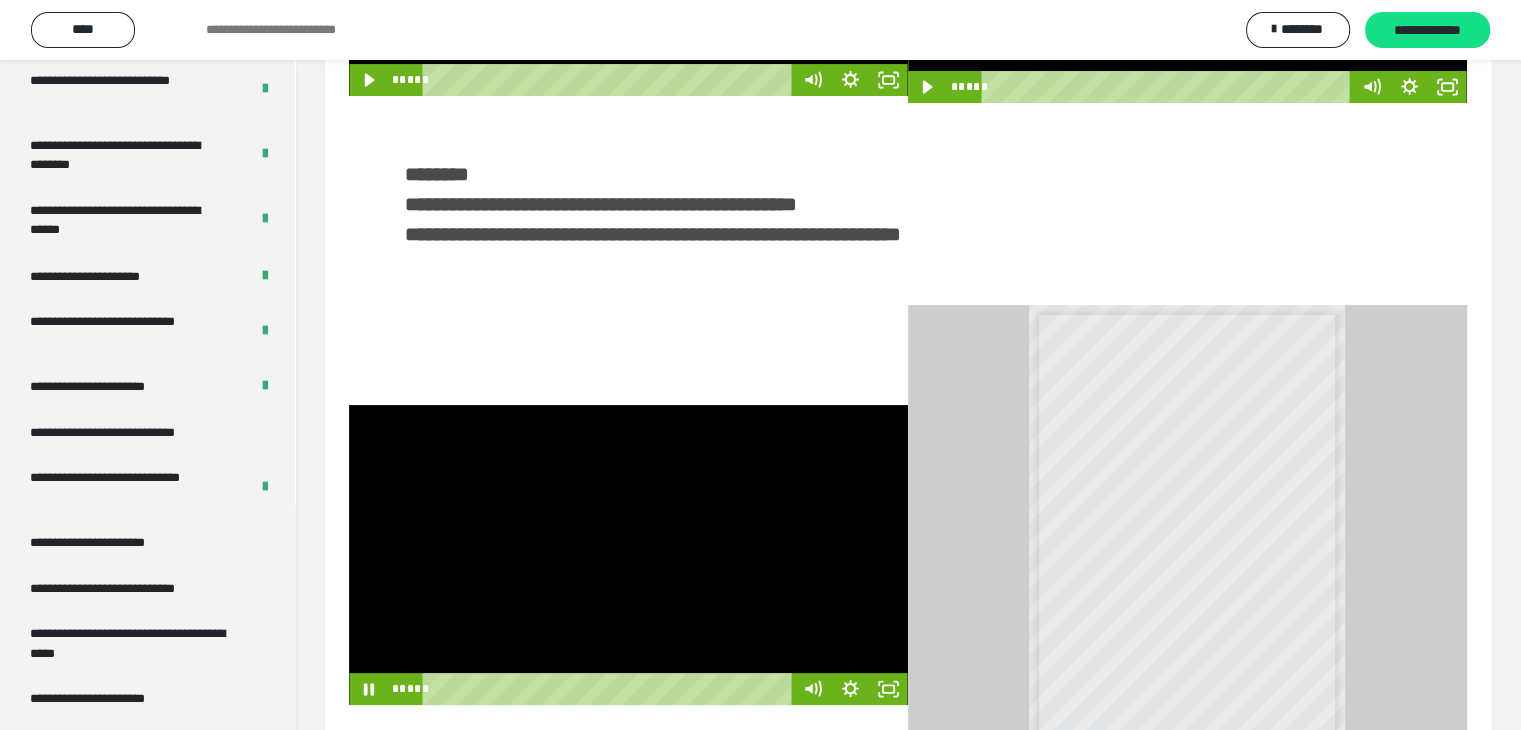 click at bounding box center (628, 555) 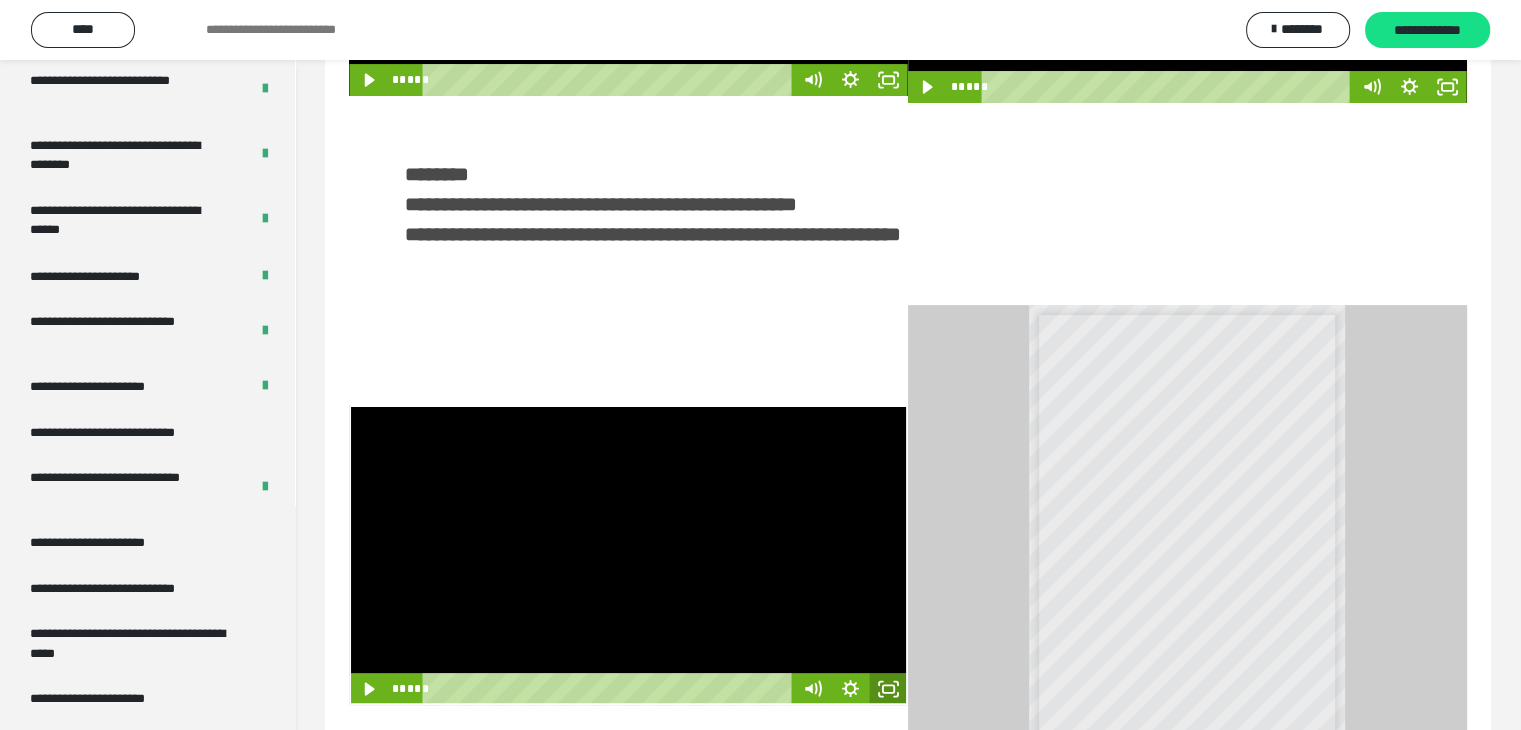 click 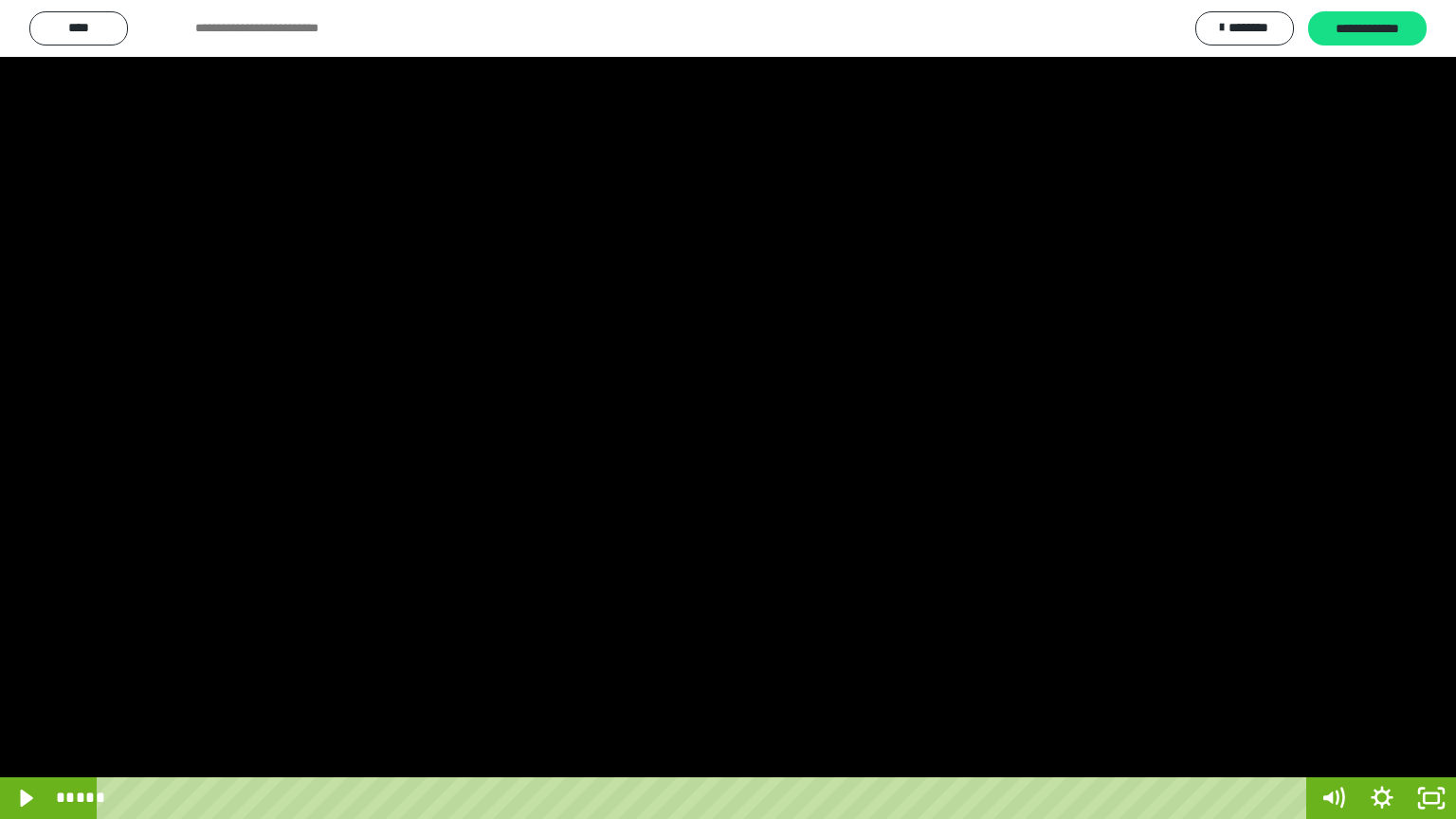 drag, startPoint x: 839, startPoint y: 444, endPoint x: 849, endPoint y: 440, distance: 10.7703296 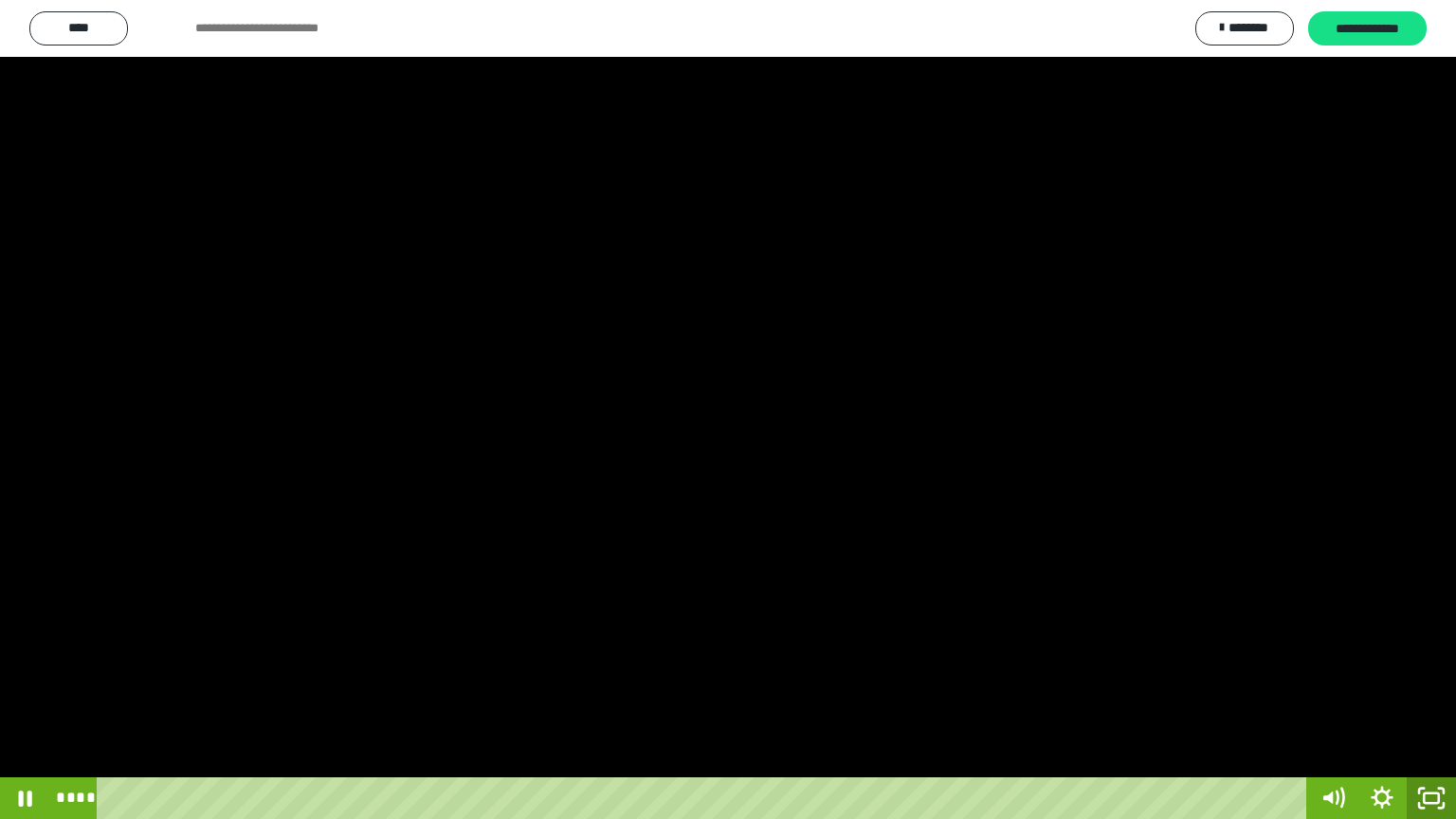 click 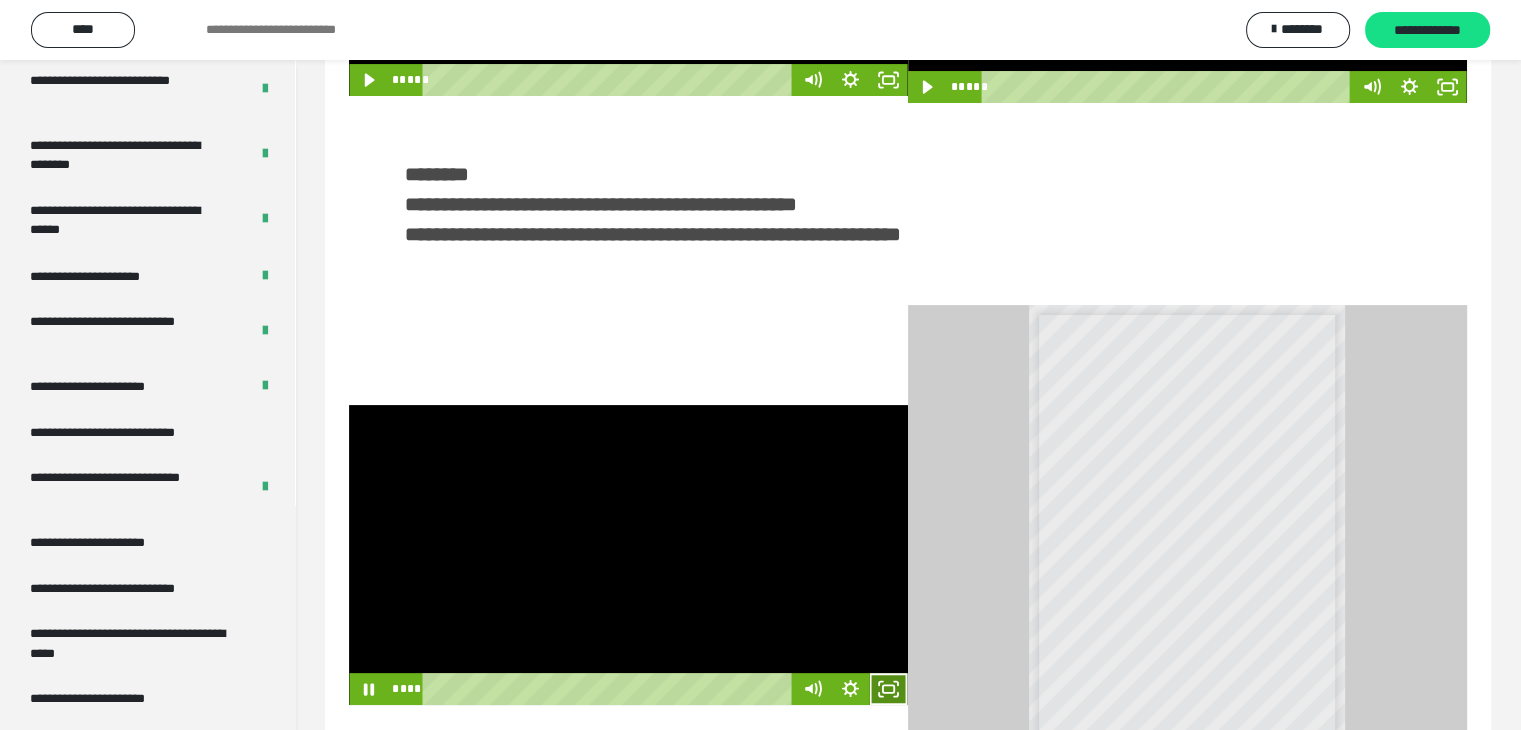 drag, startPoint x: 900, startPoint y: 690, endPoint x: 877, endPoint y: 736, distance: 51.42956 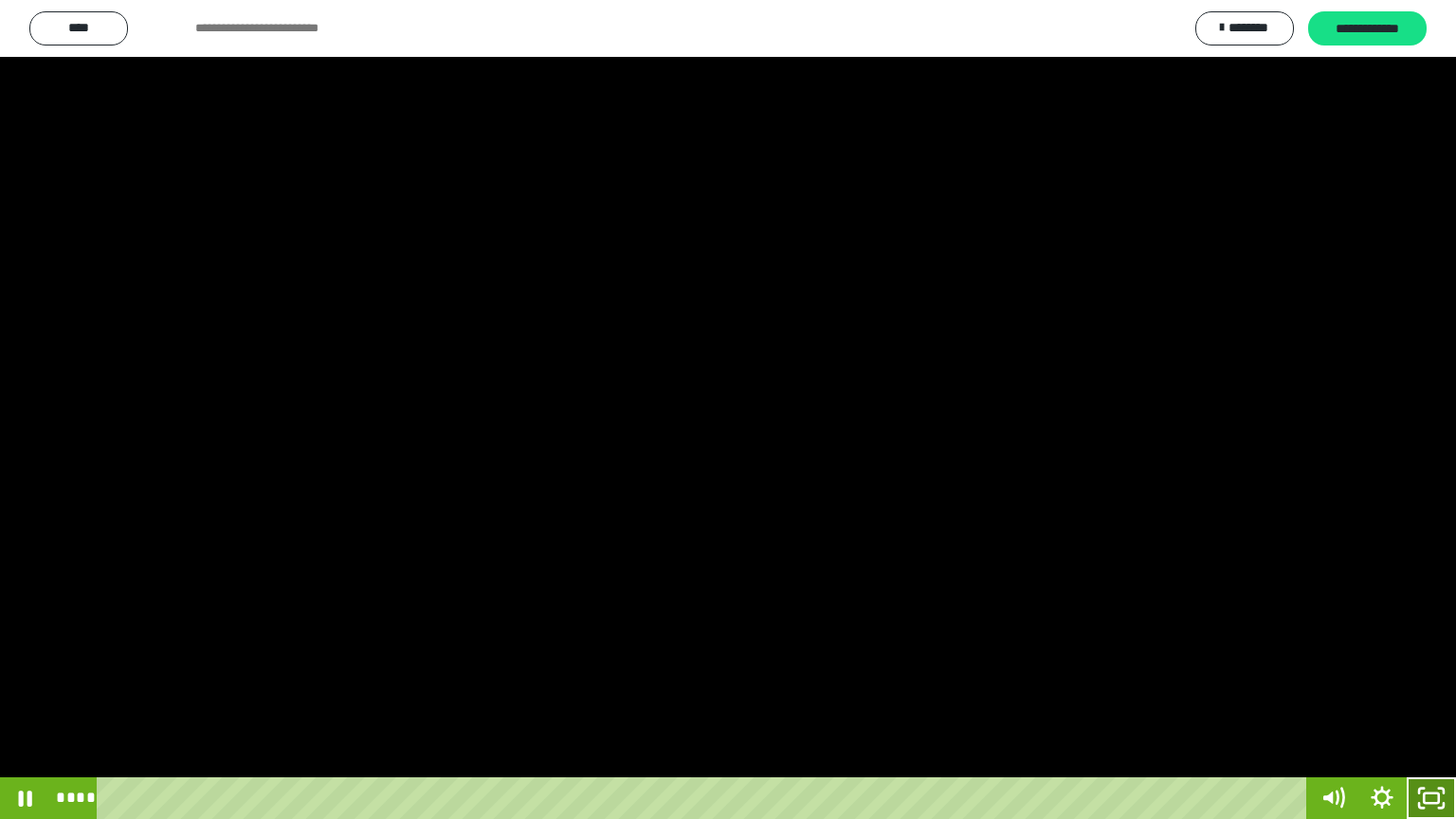 click 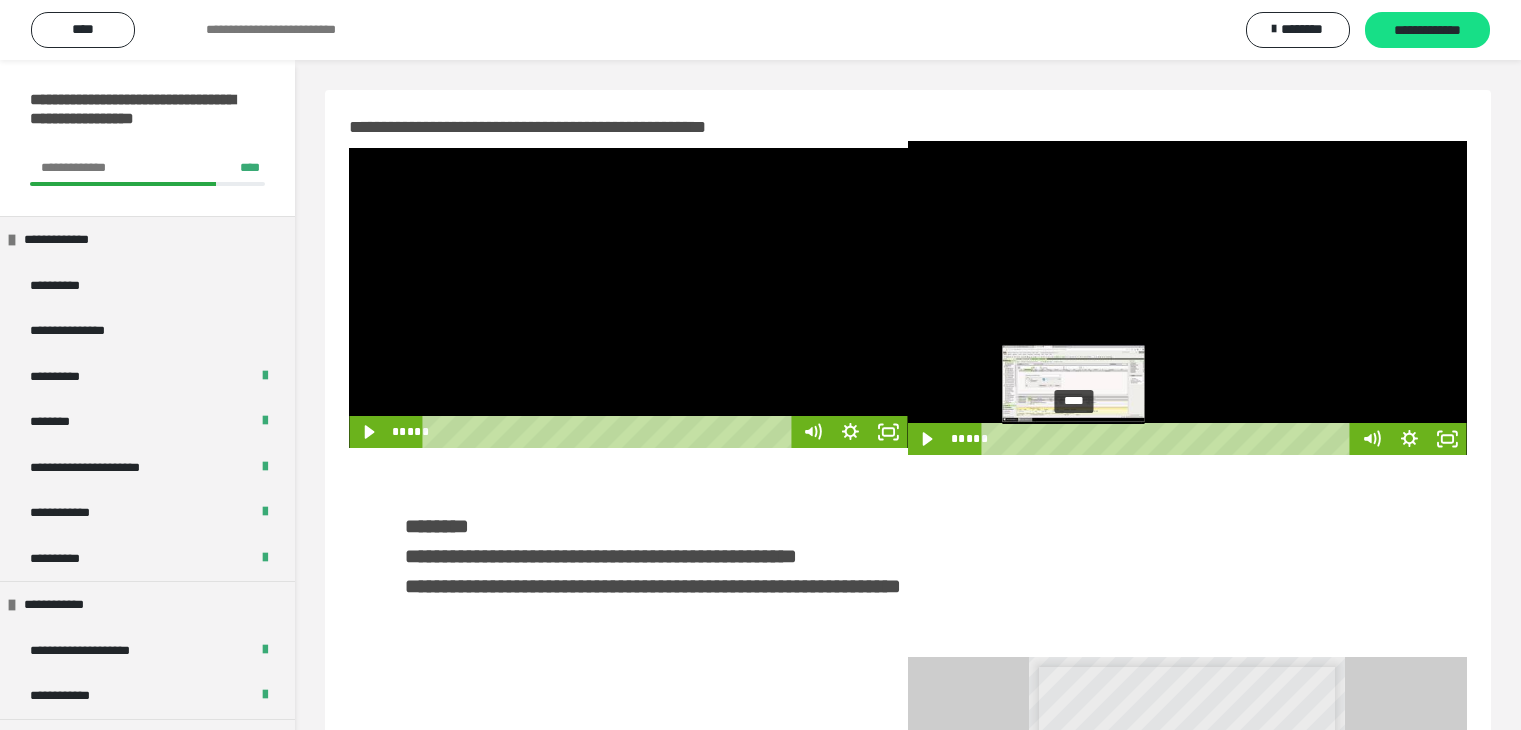scroll, scrollTop: 352, scrollLeft: 0, axis: vertical 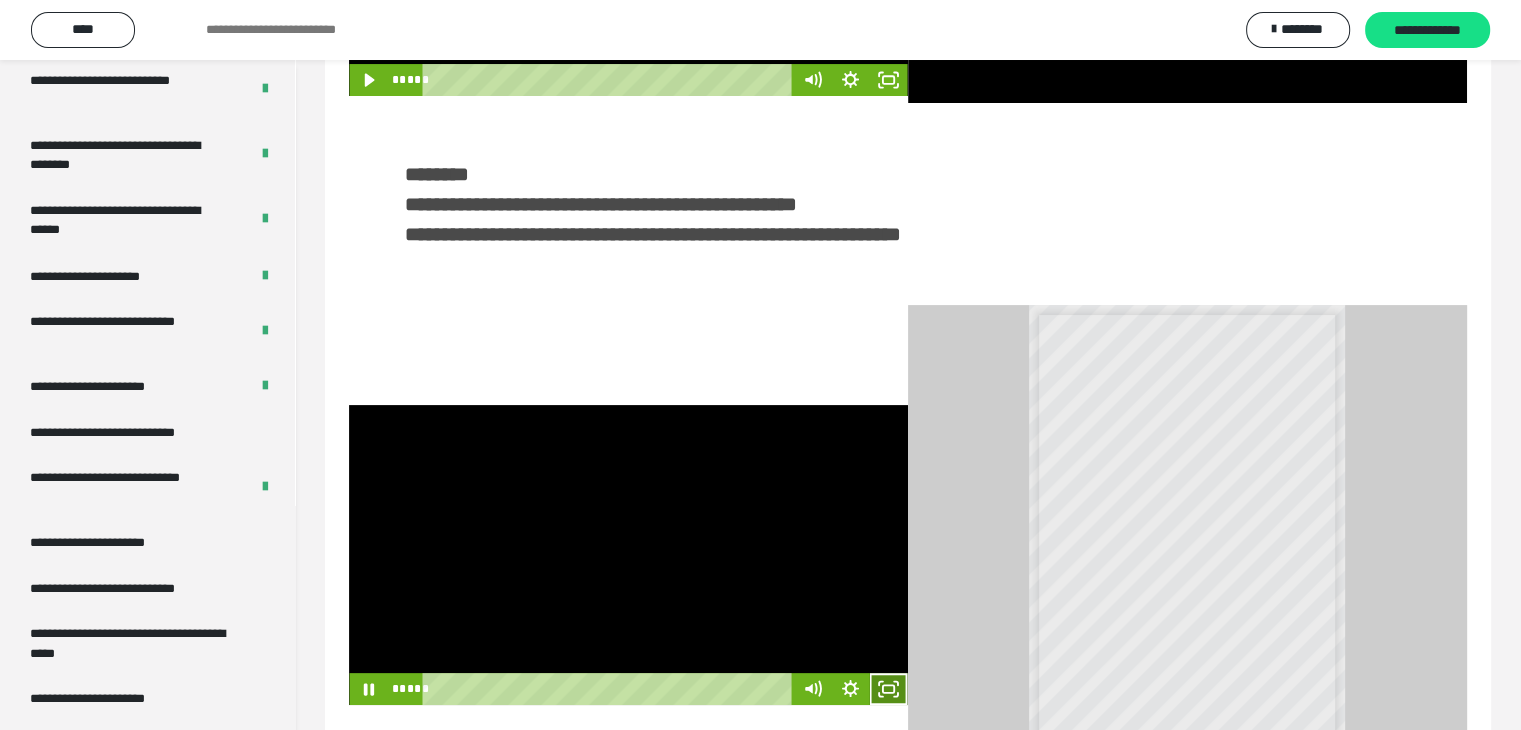 click 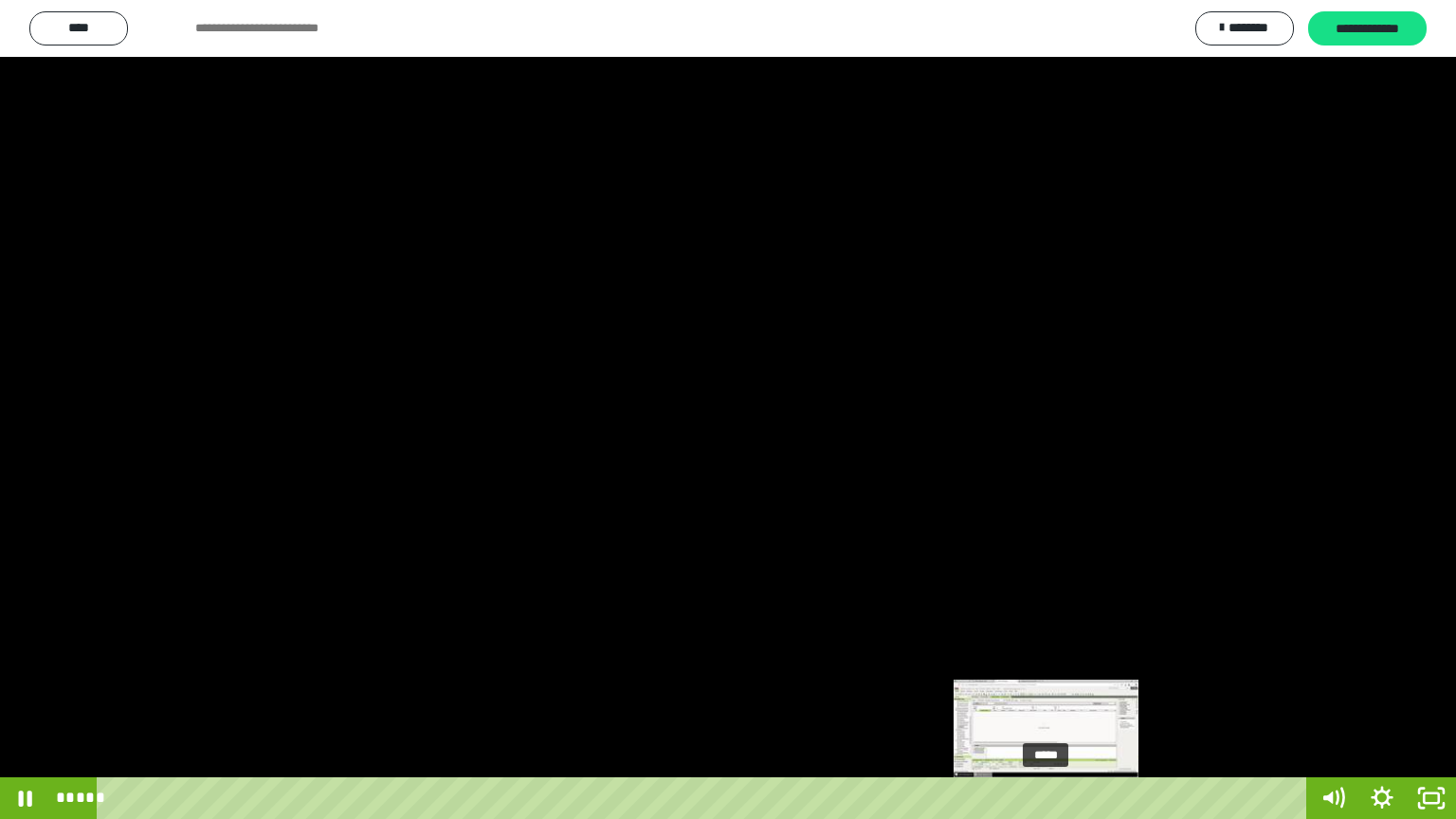 click on "*****" at bounding box center (705, 798) 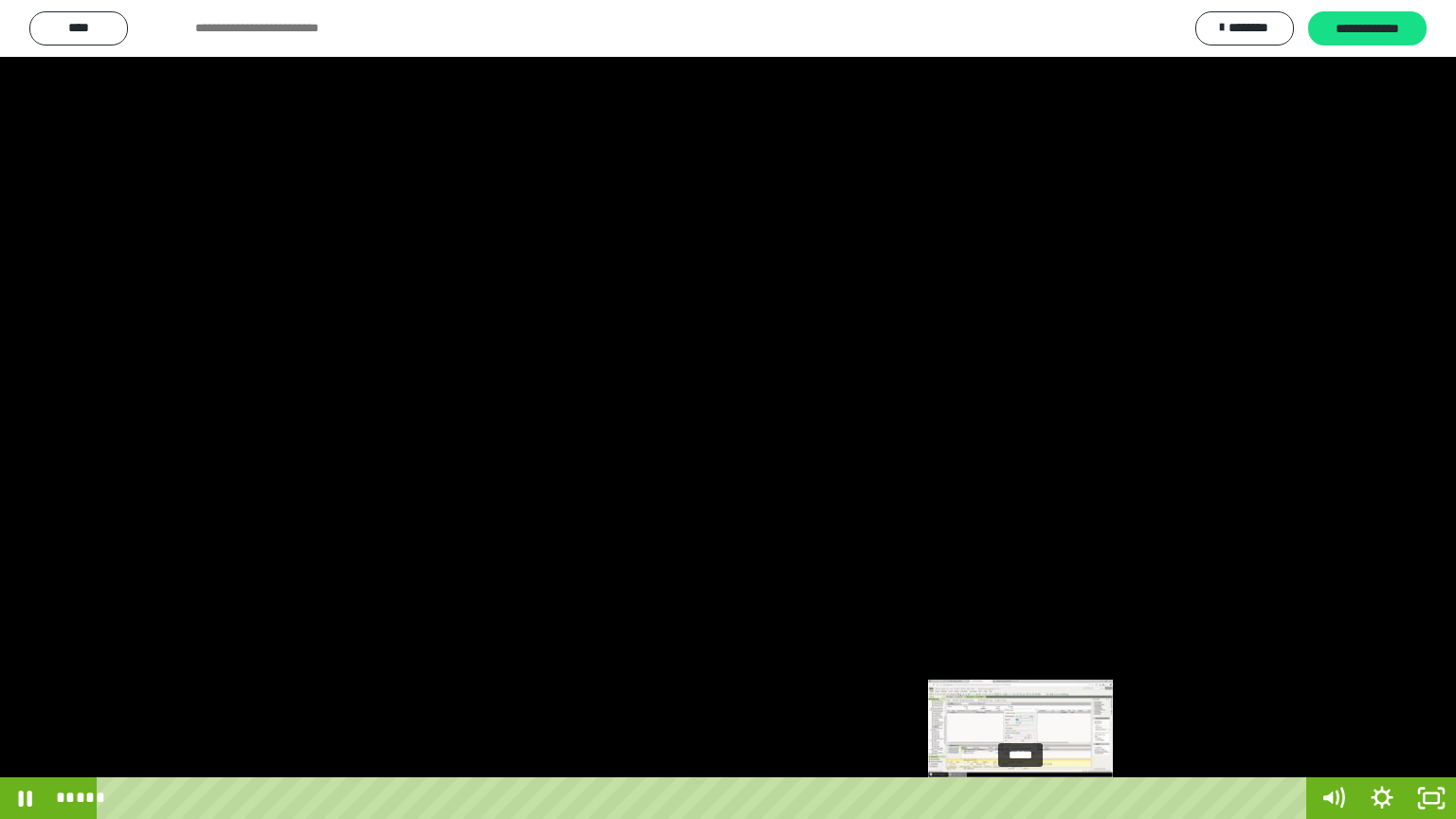 click on "*****" at bounding box center [705, 798] 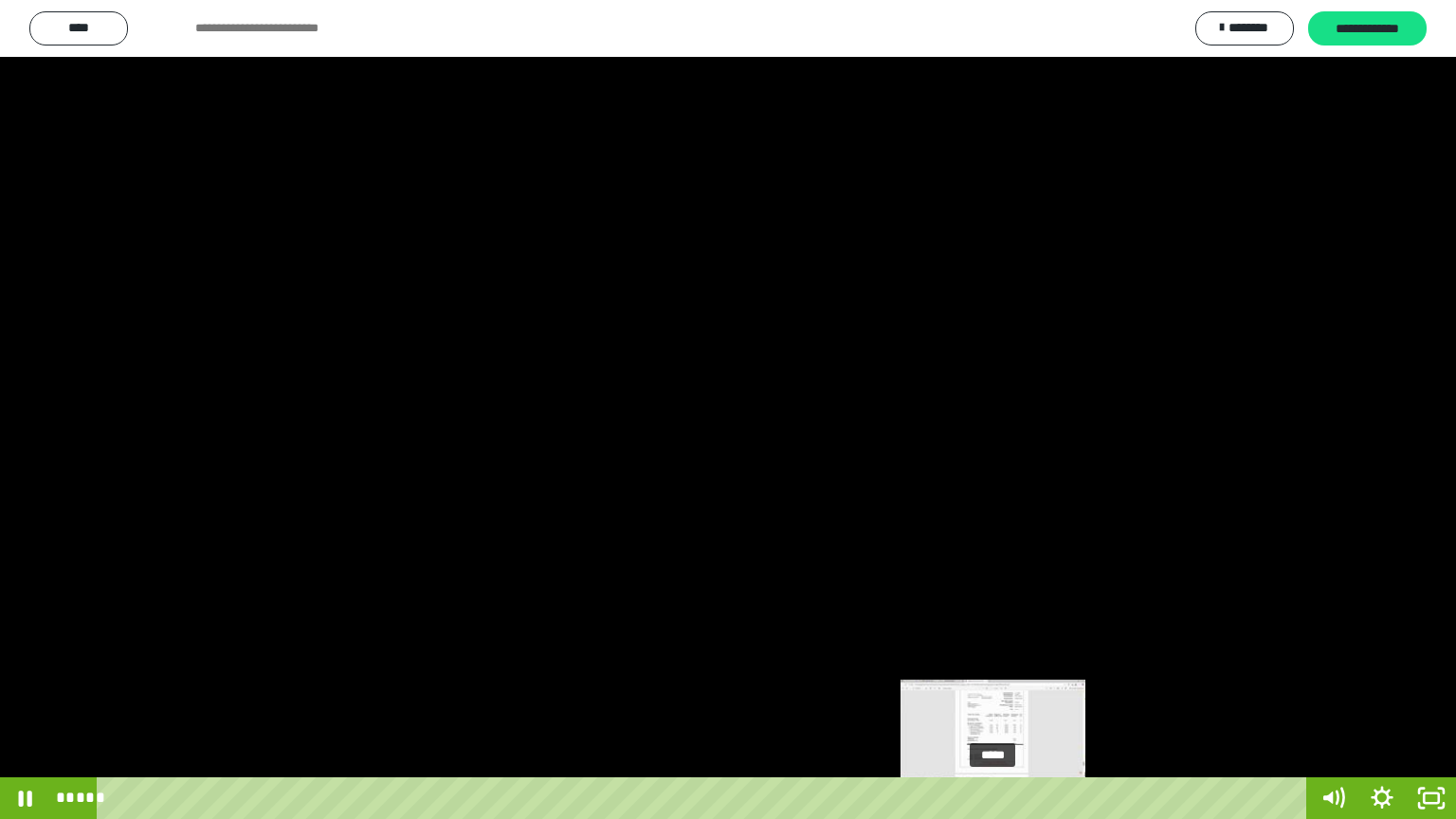 click on "*****" at bounding box center (705, 798) 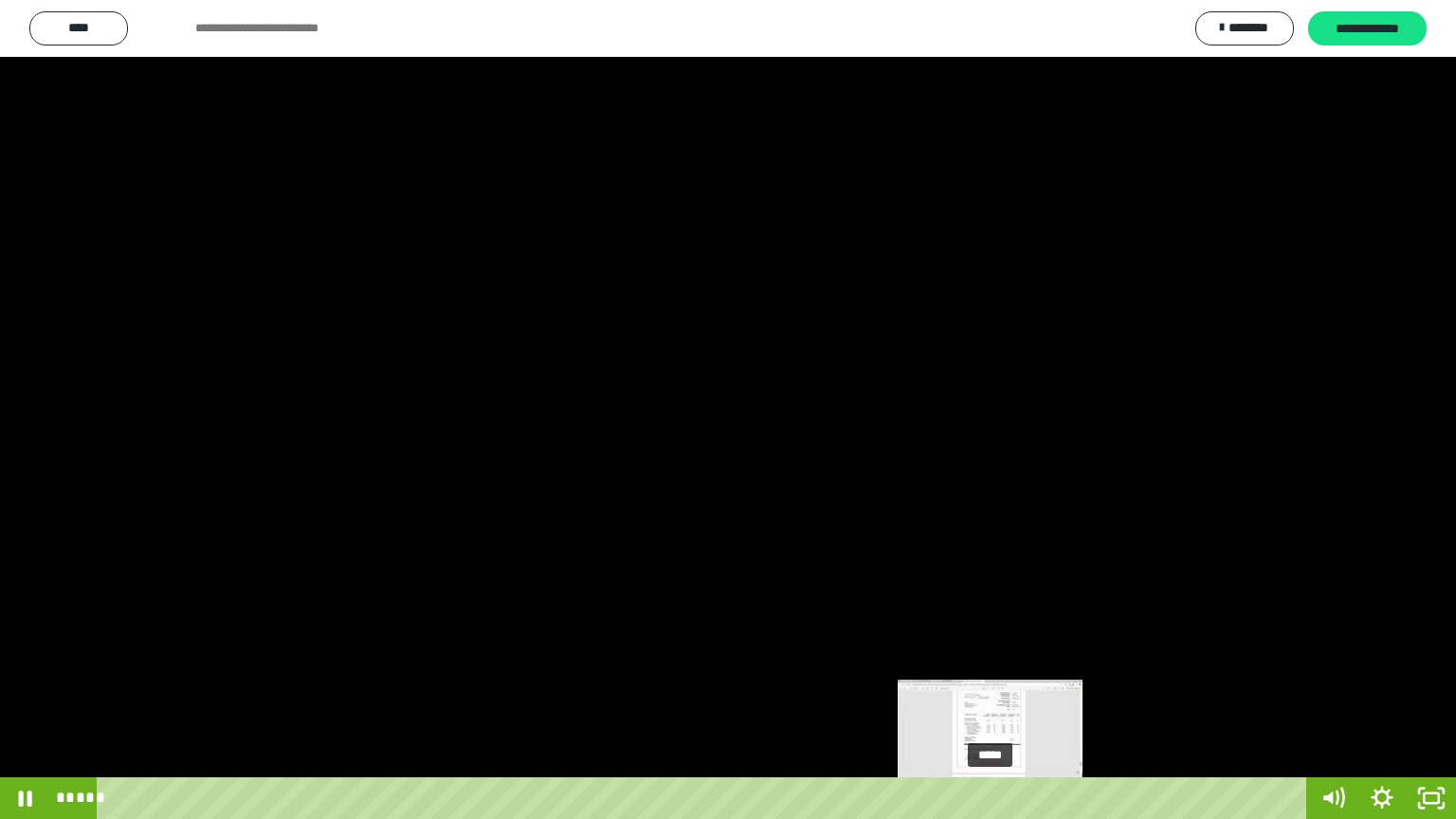 click at bounding box center [994, 798] 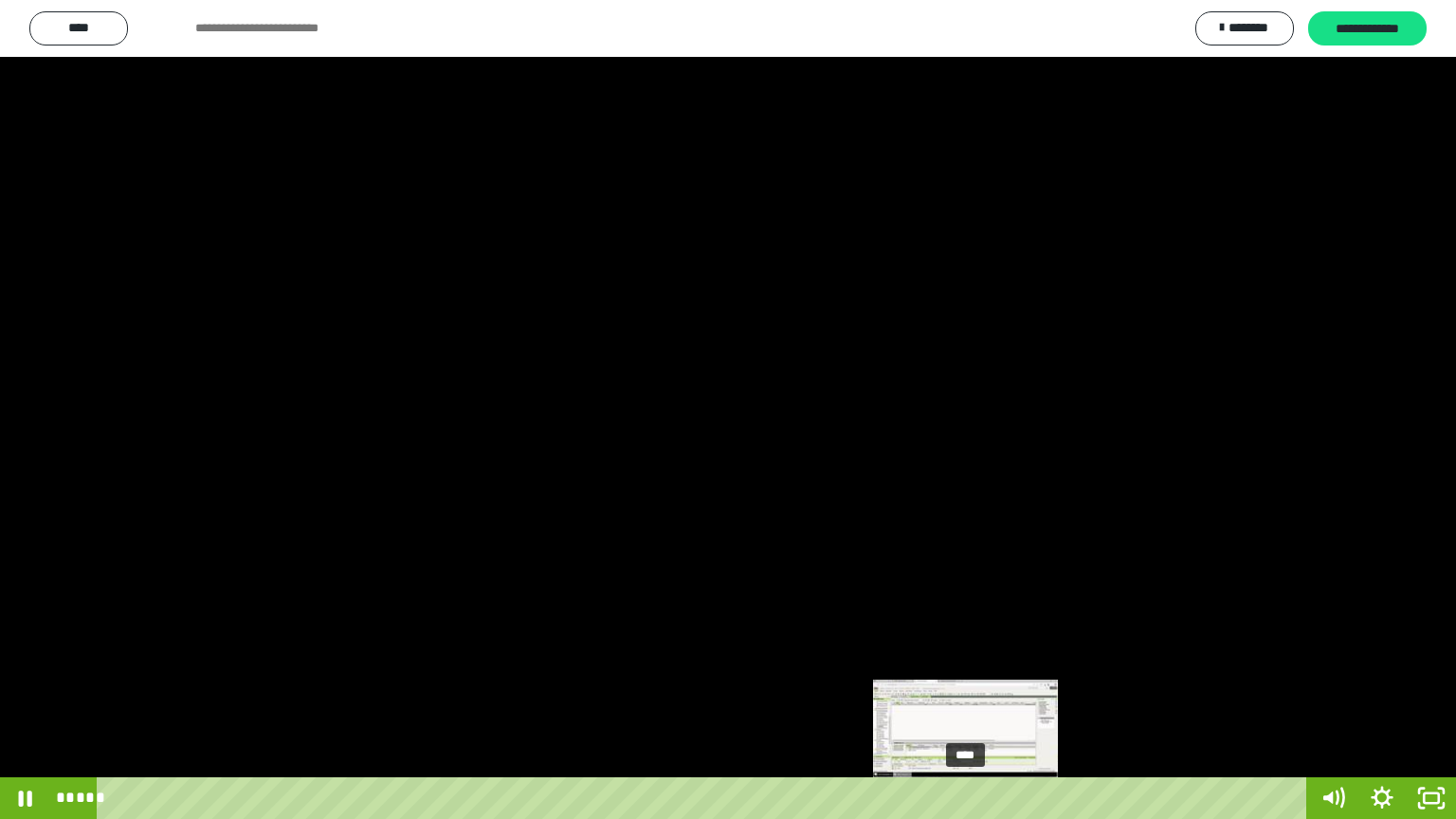click on "****" at bounding box center (705, 798) 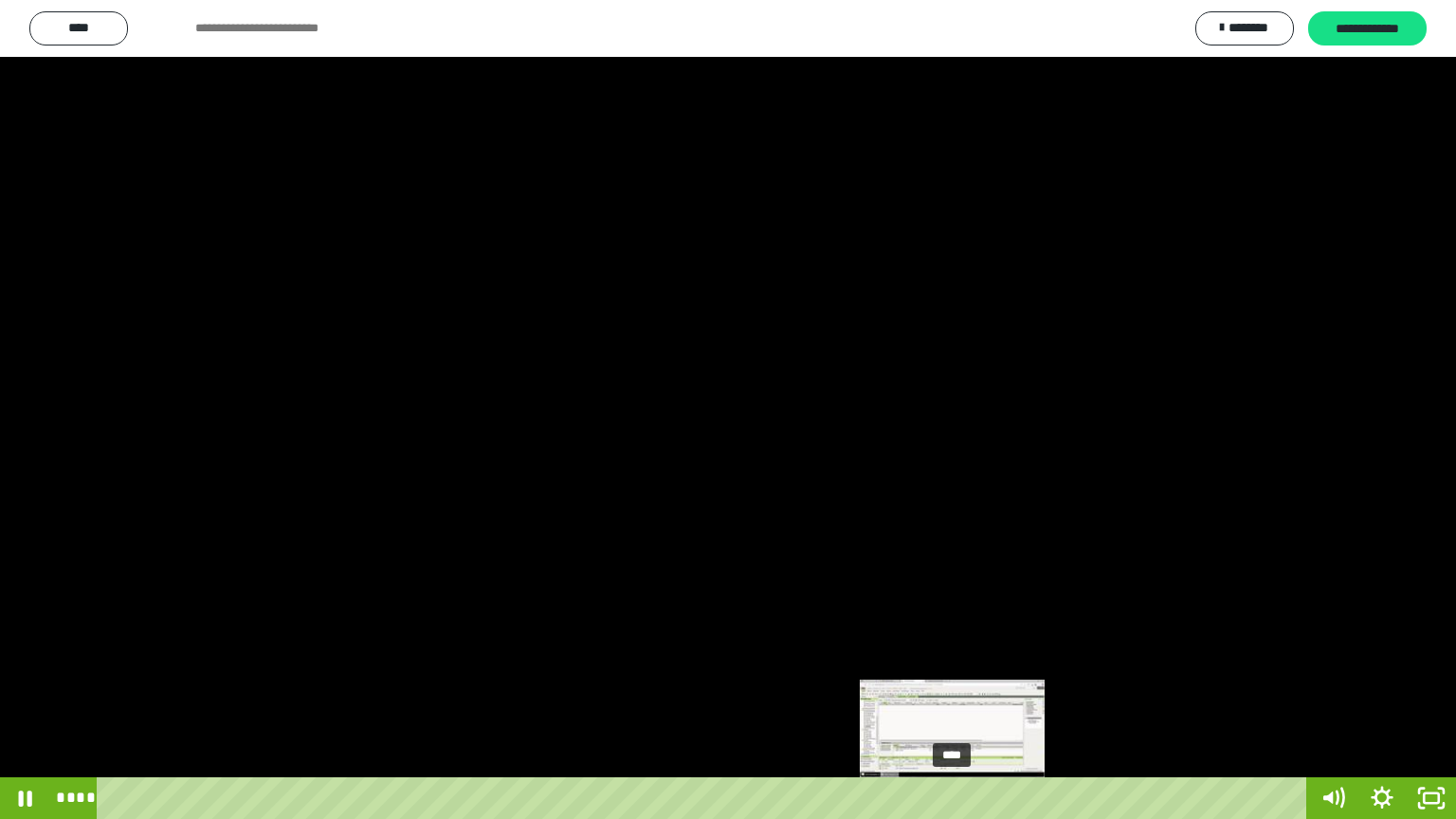 click on "****" at bounding box center (705, 798) 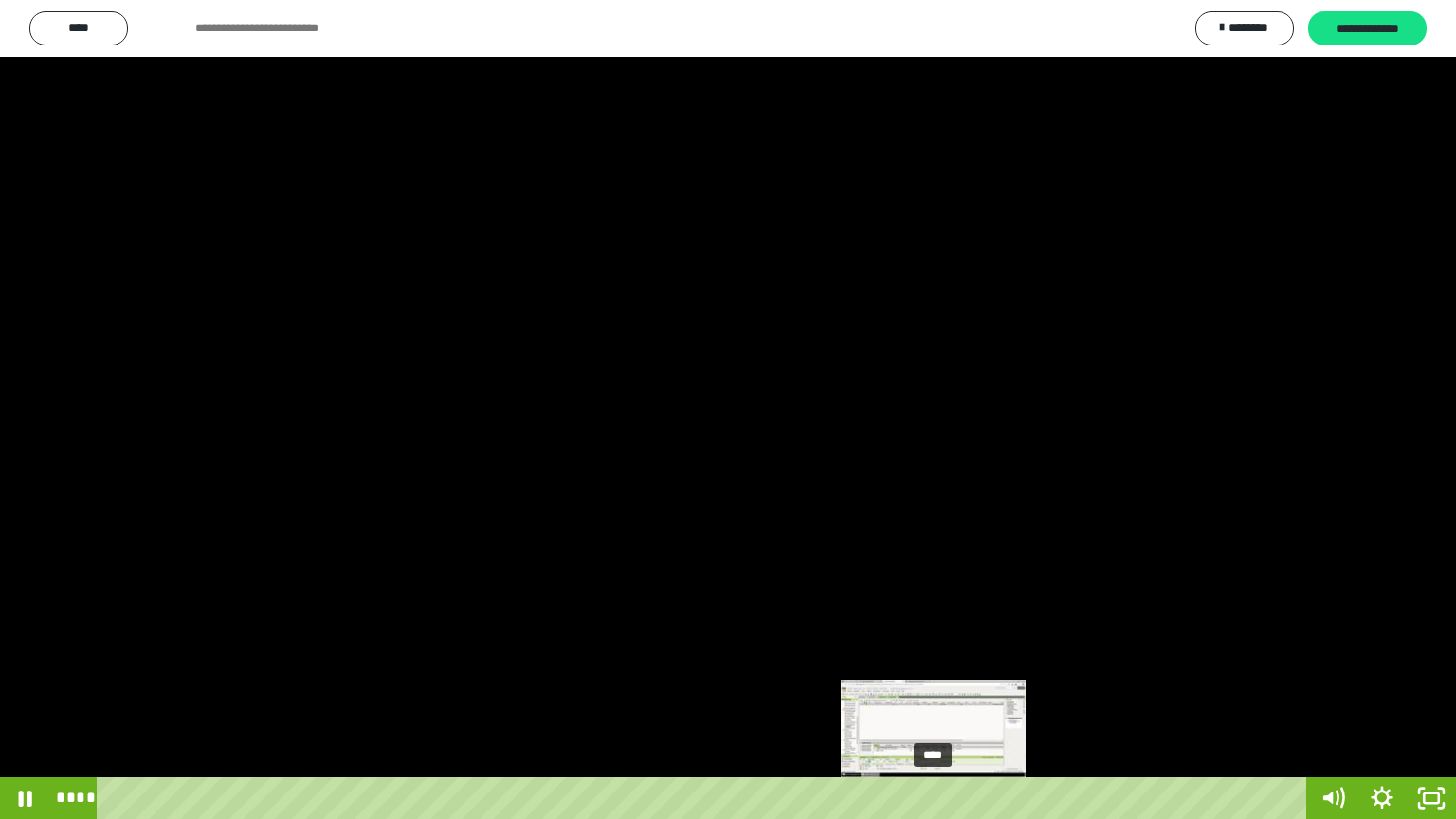 click on "****" at bounding box center (705, 798) 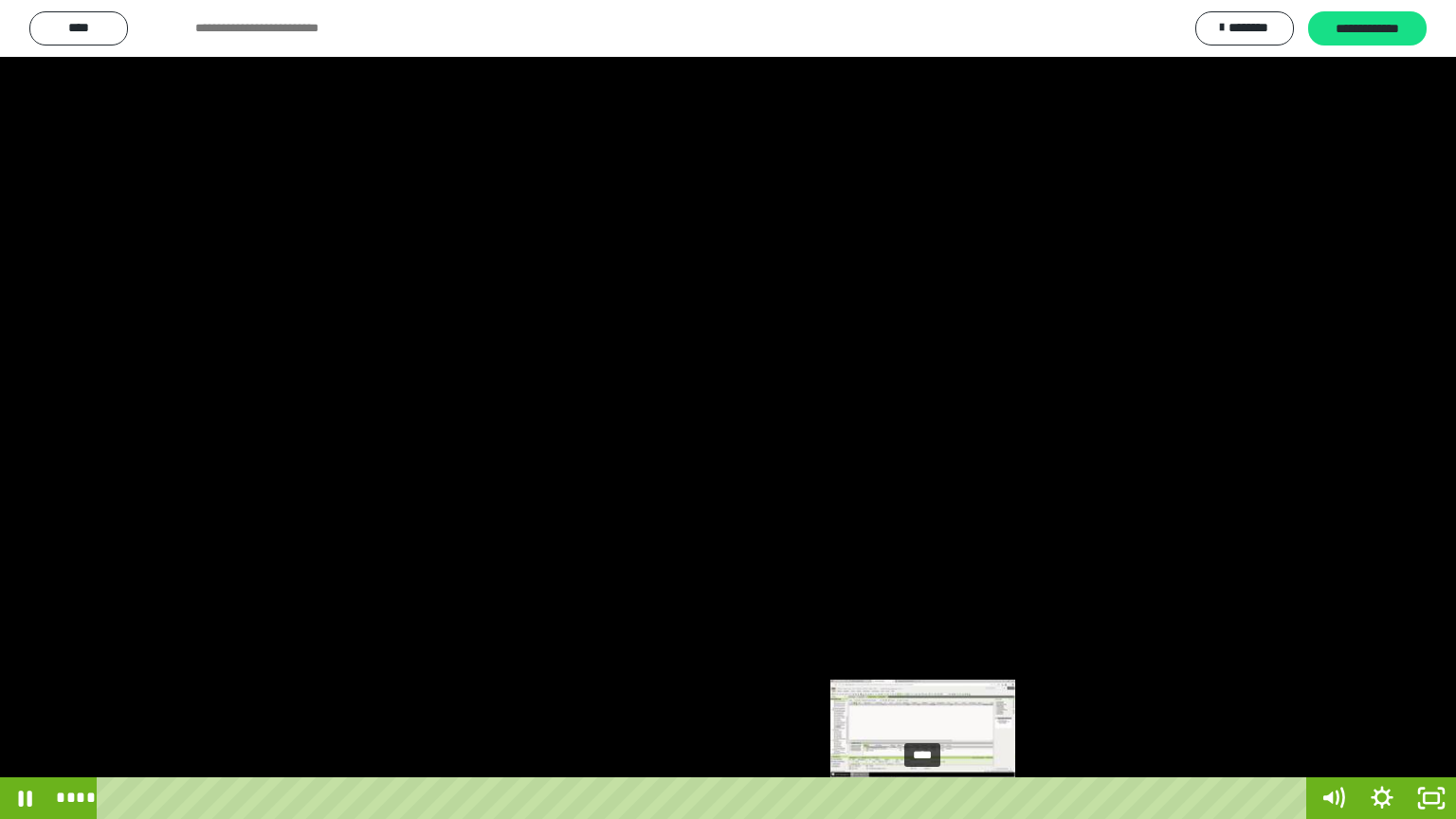 click on "****" at bounding box center [705, 798] 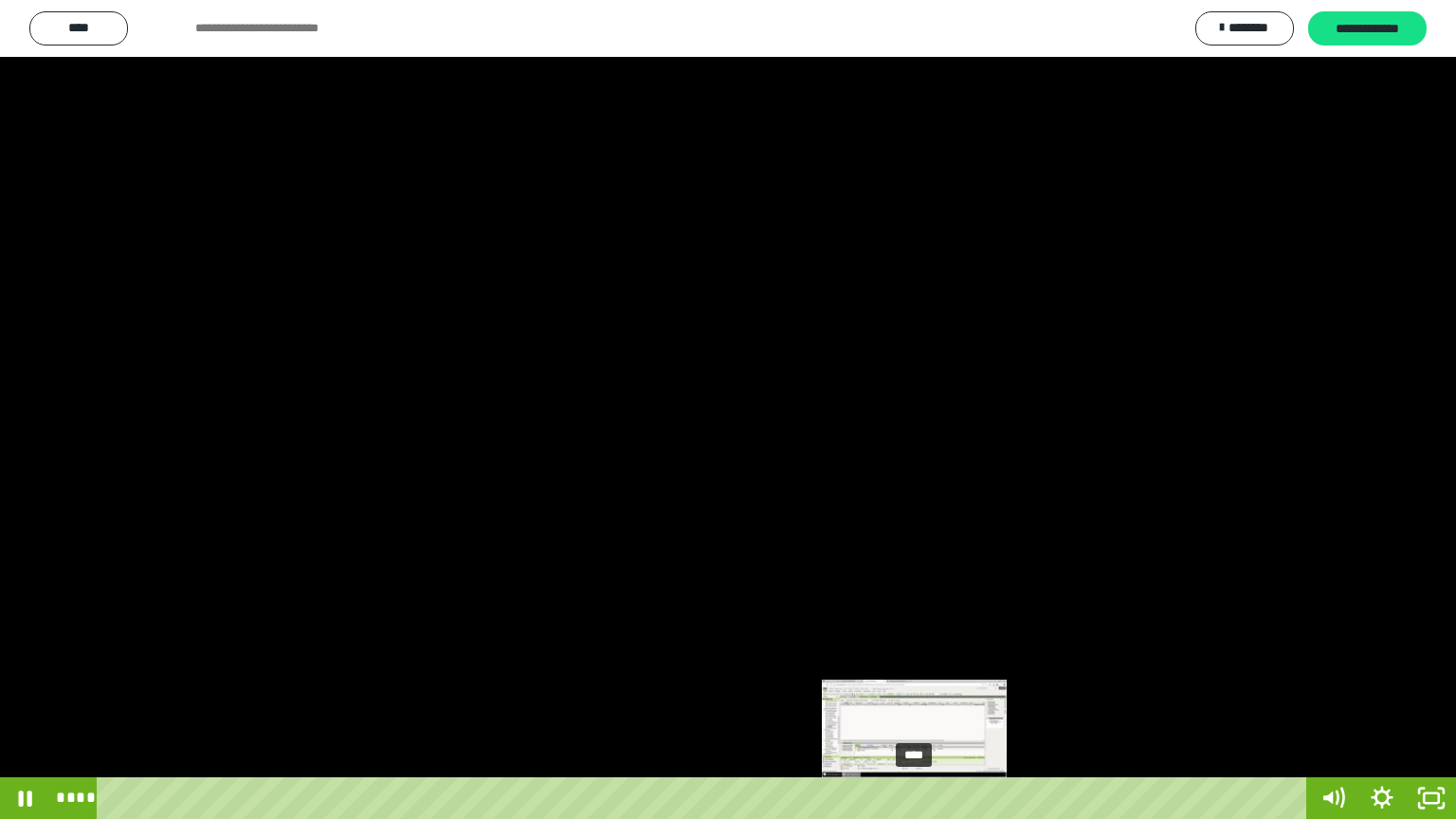 click at bounding box center (923, 798) 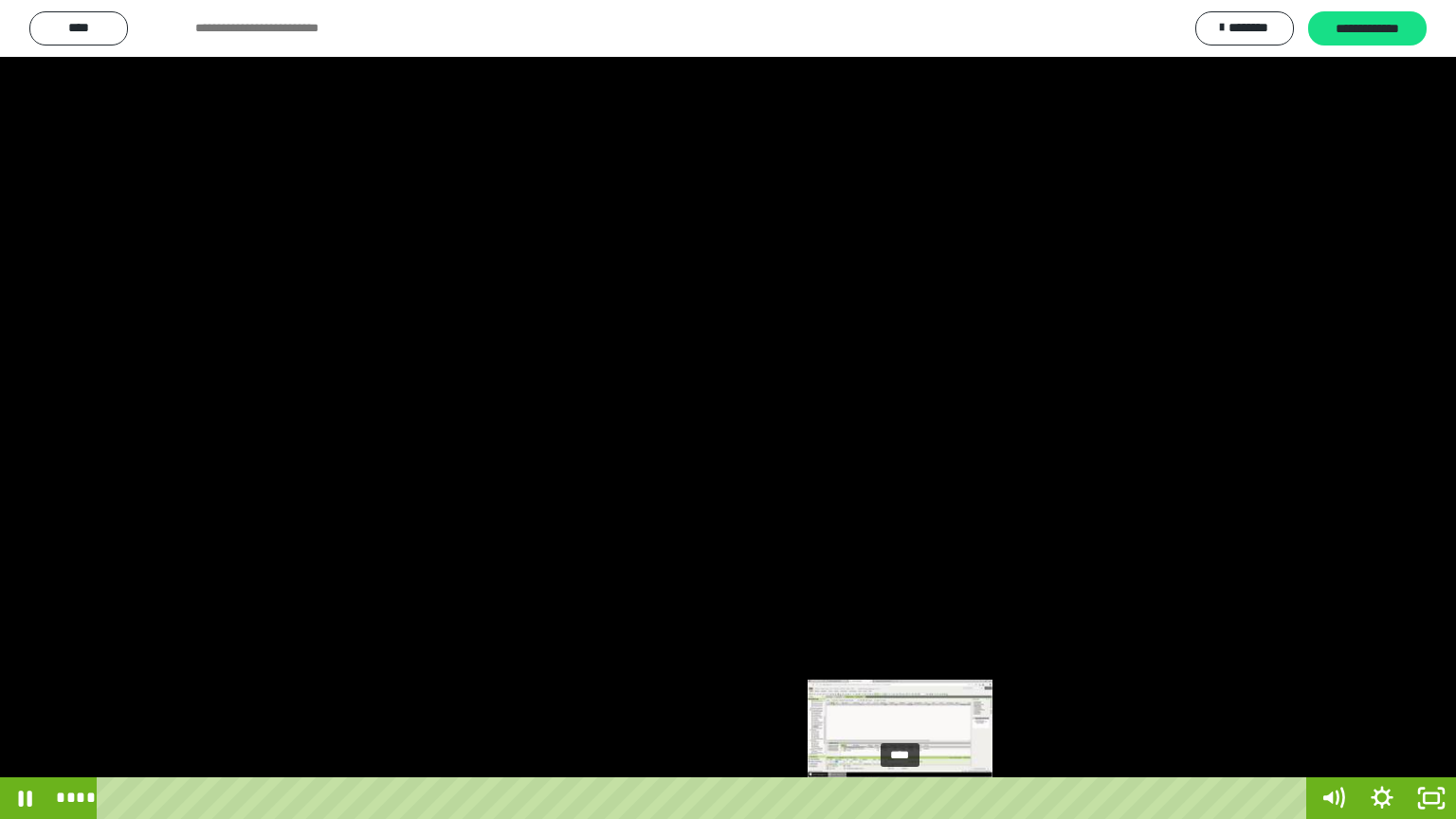 click on "****" at bounding box center (705, 798) 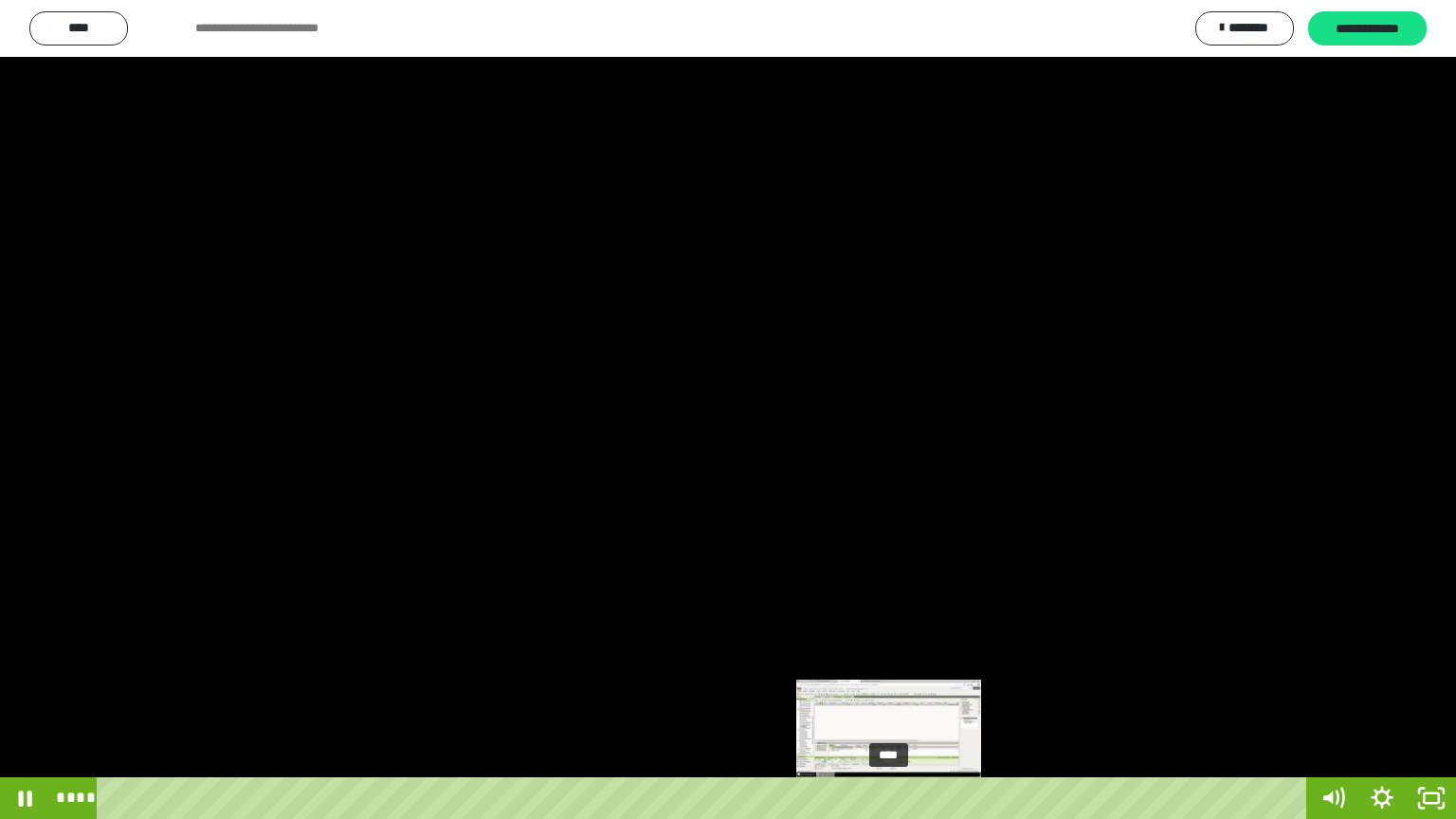 click on "****" at bounding box center [705, 798] 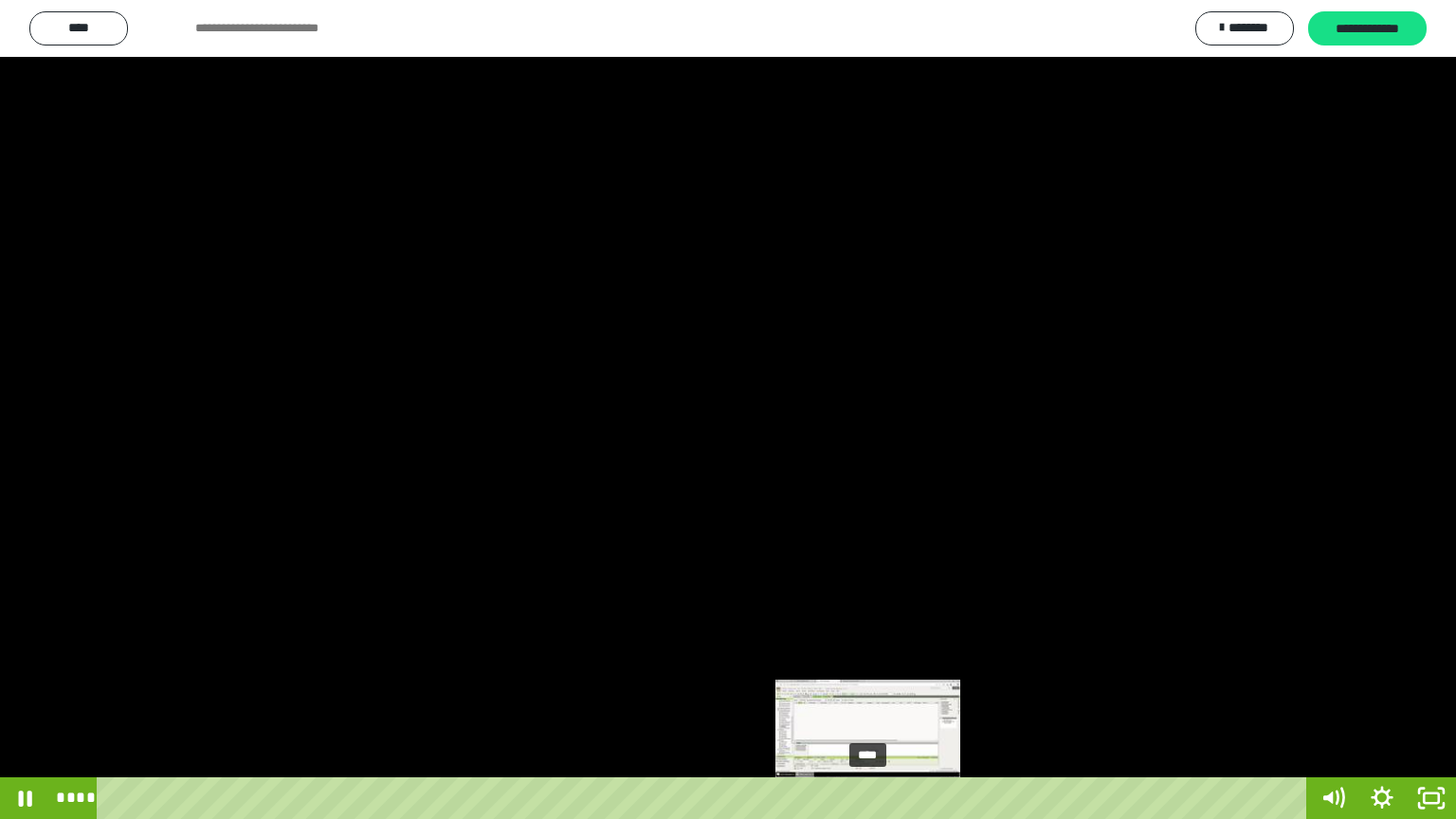 click on "****" at bounding box center [705, 798] 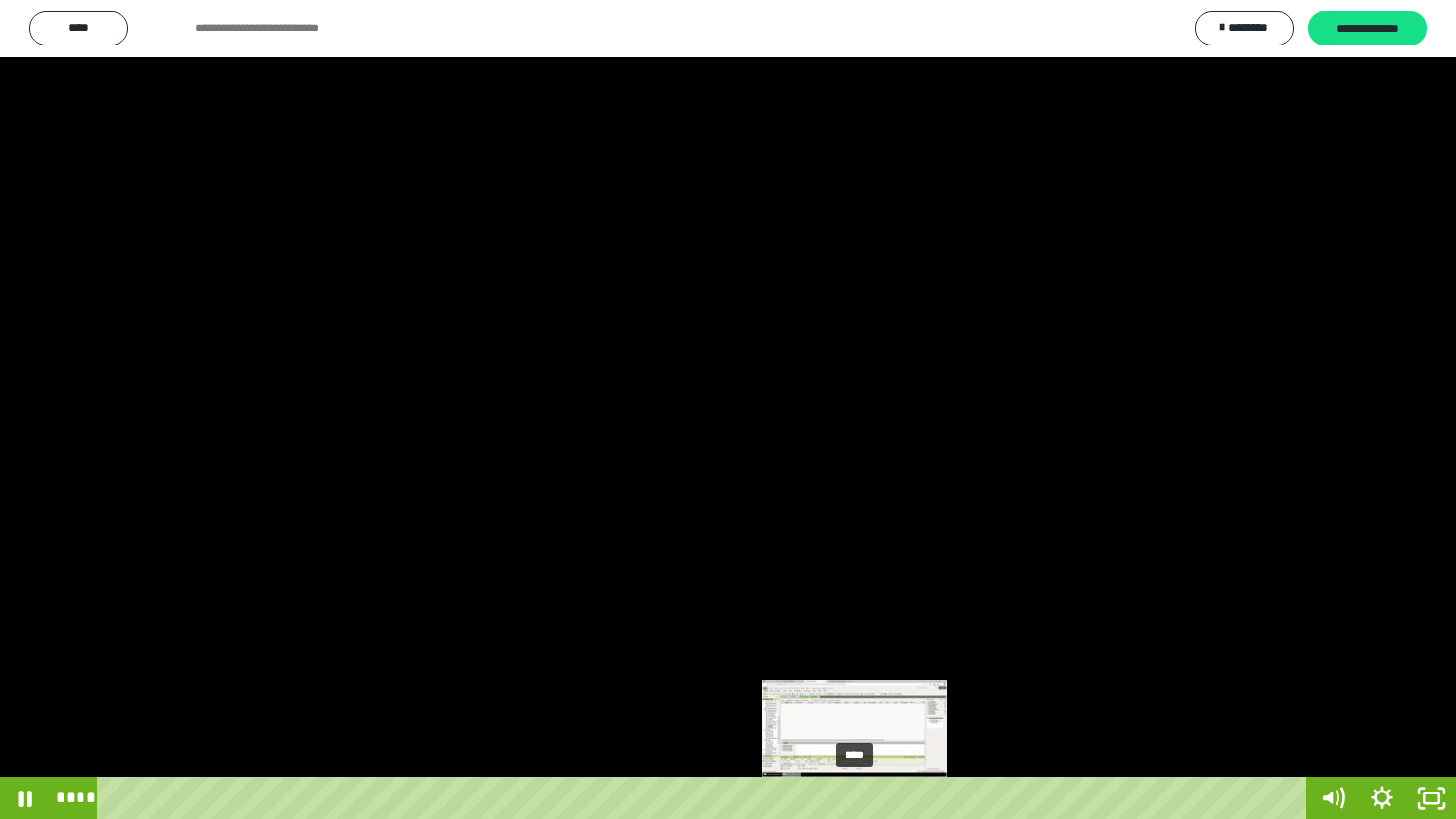 click on "****" at bounding box center (705, 798) 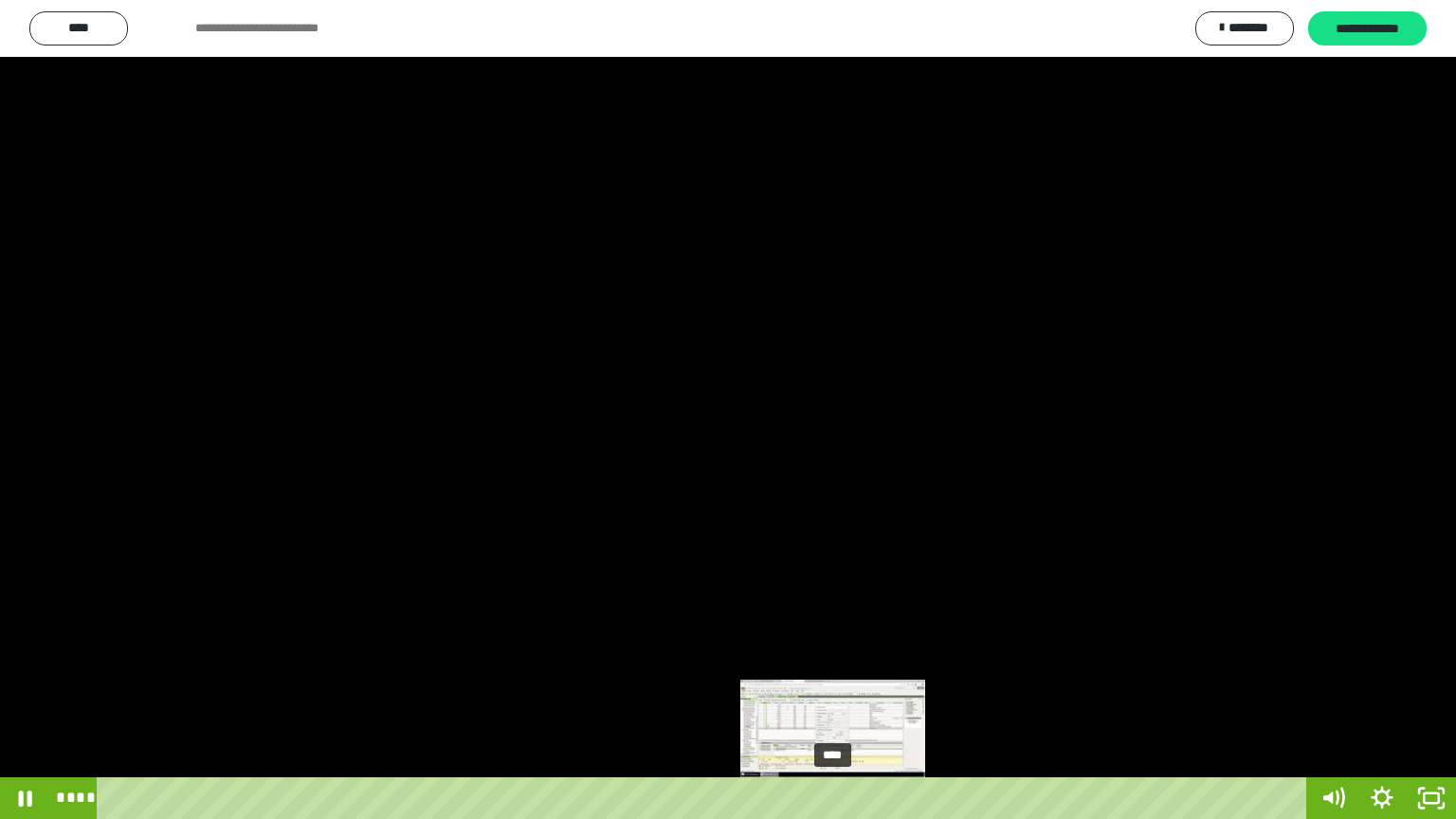 click on "****" at bounding box center (705, 798) 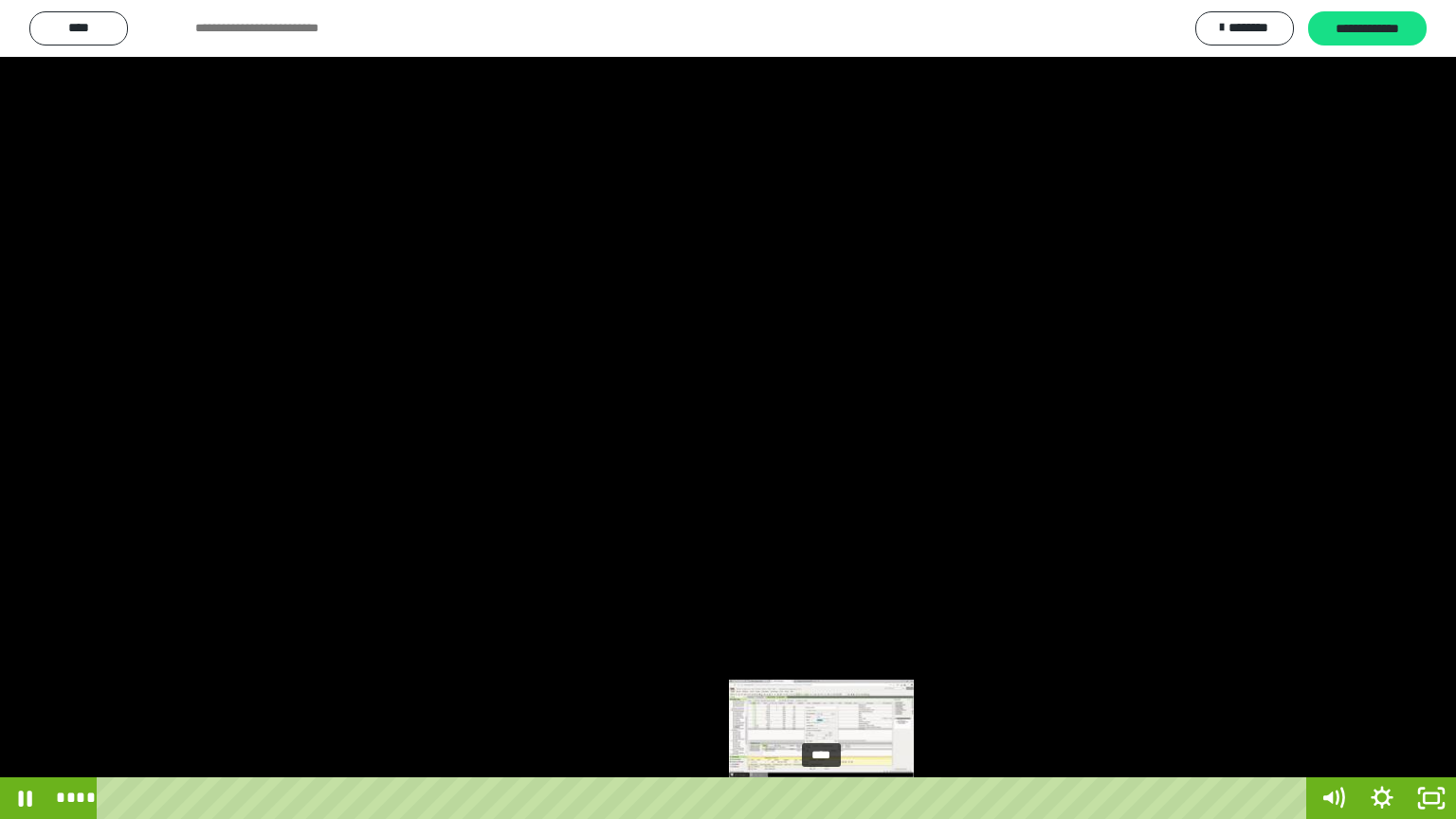 click on "****" at bounding box center (705, 798) 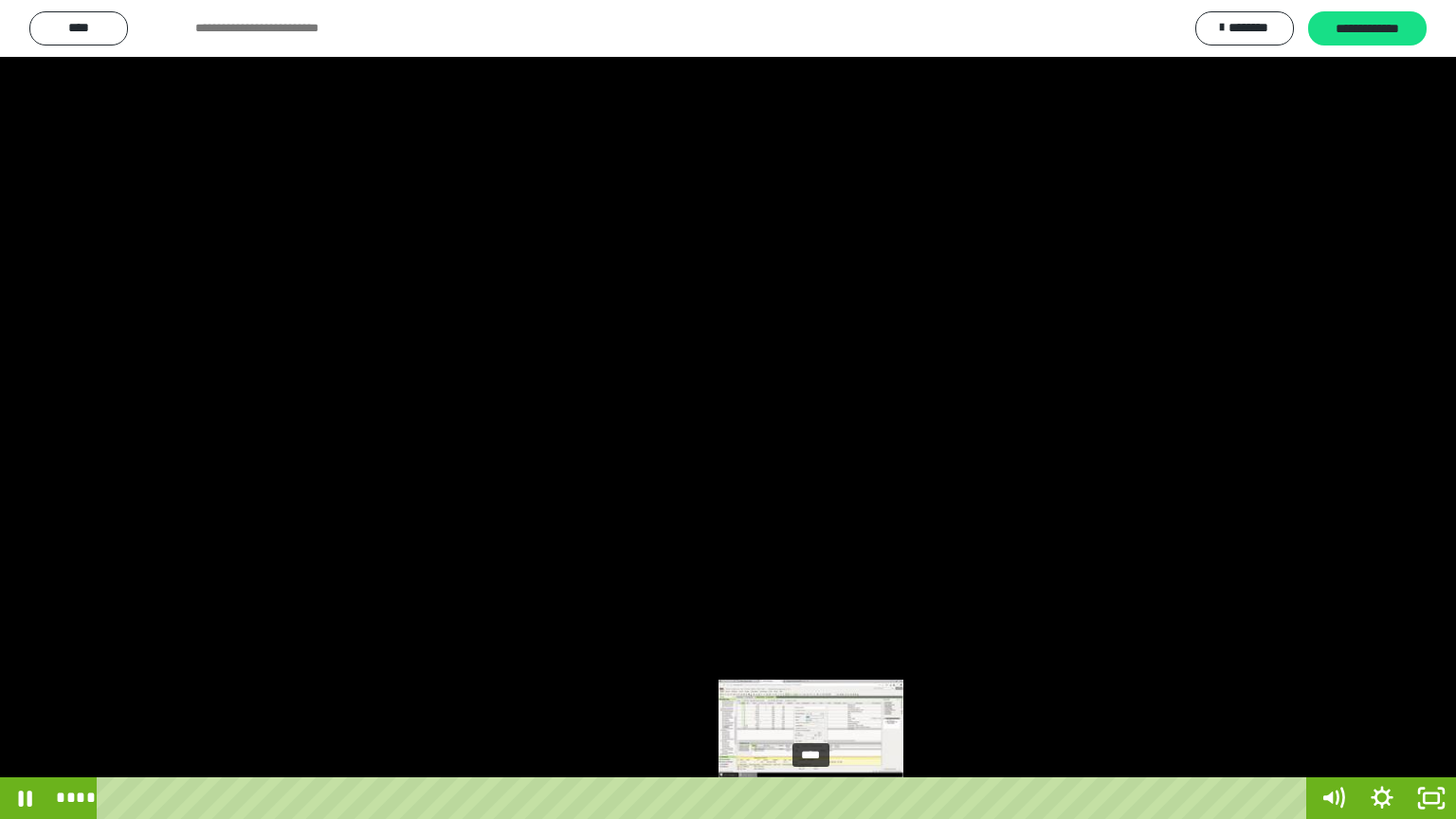 click on "****" at bounding box center (705, 798) 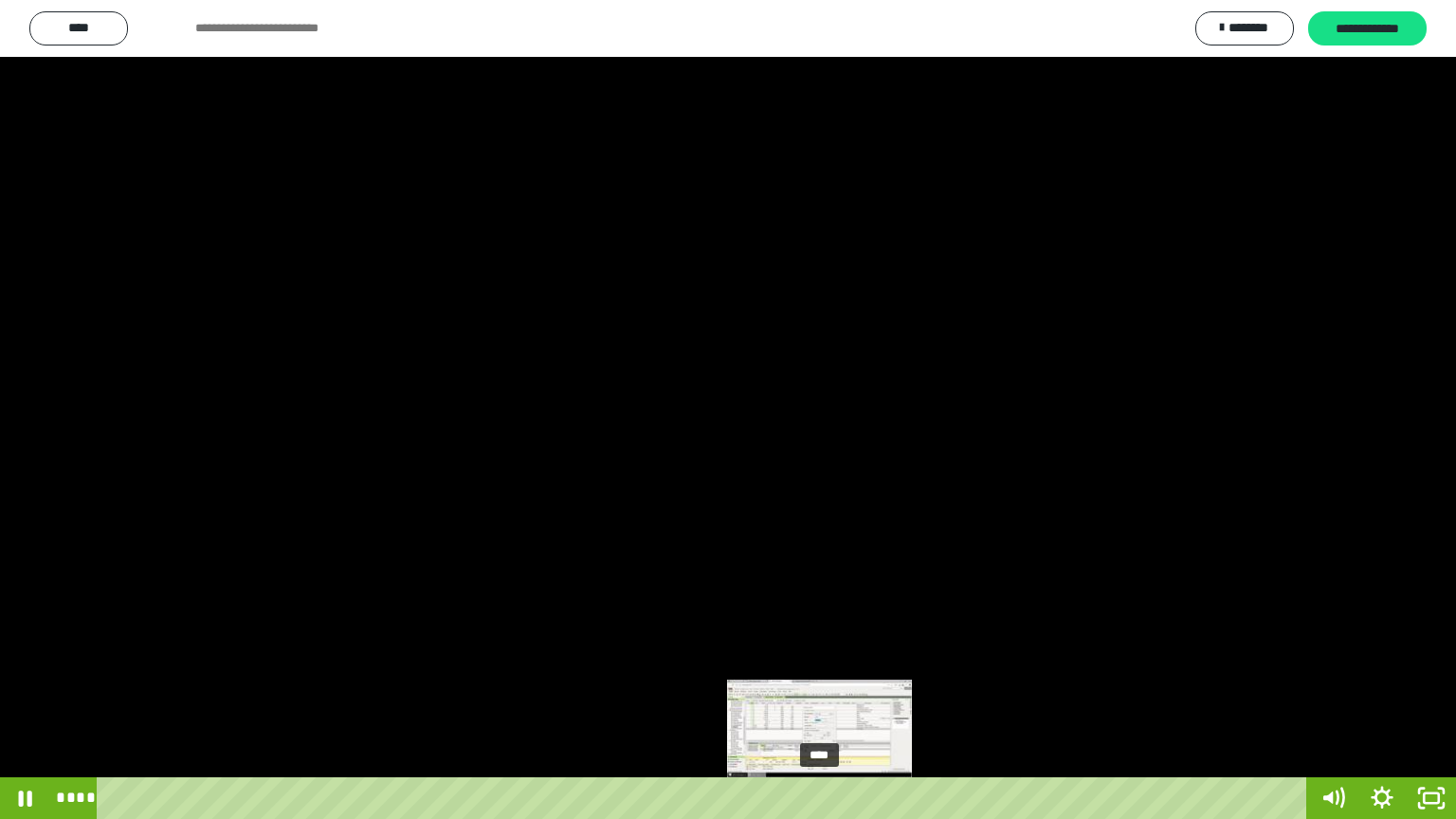 click on "****" at bounding box center (705, 798) 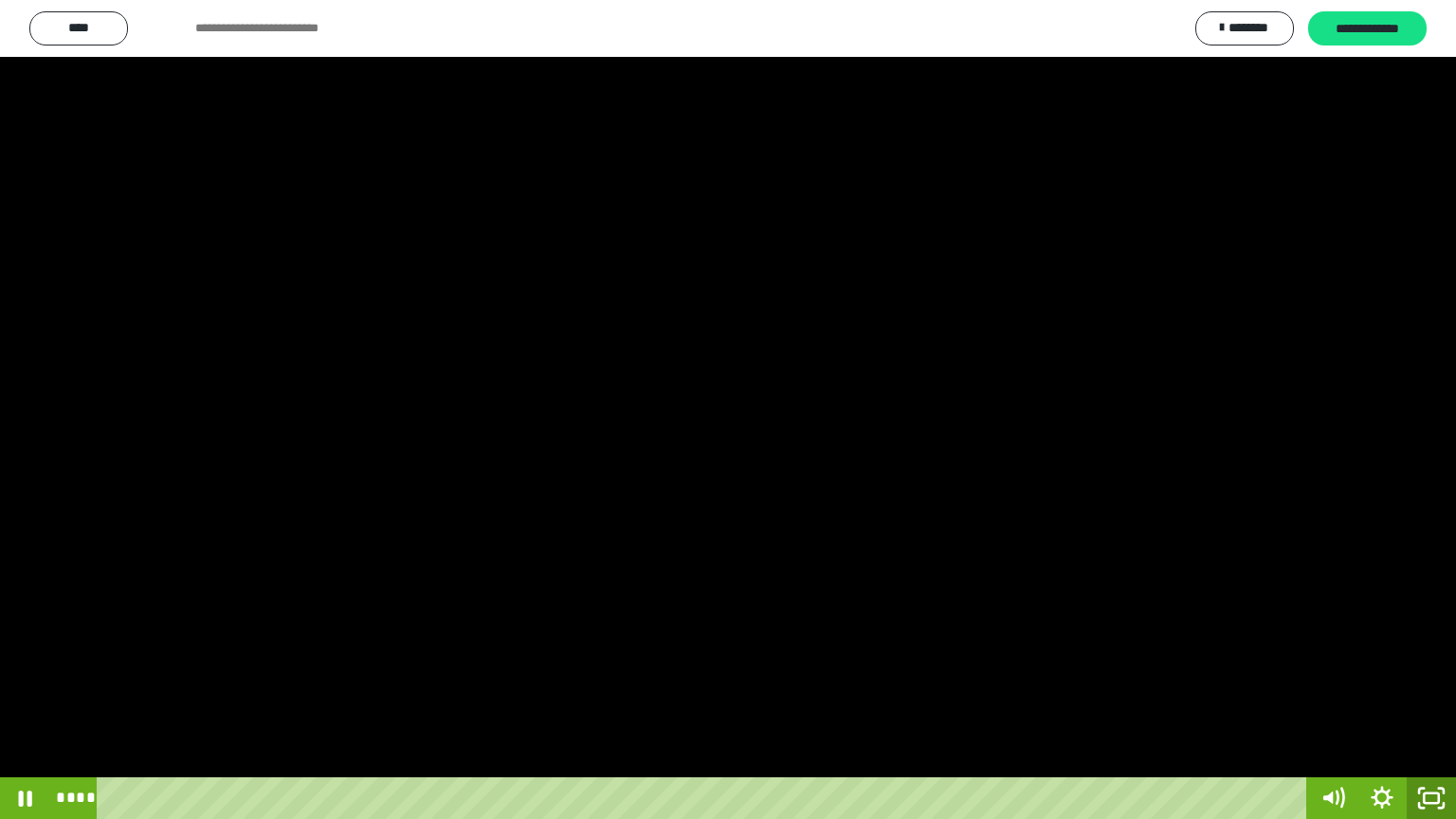 drag, startPoint x: 1416, startPoint y: 794, endPoint x: 1263, endPoint y: 5, distance: 803.6977 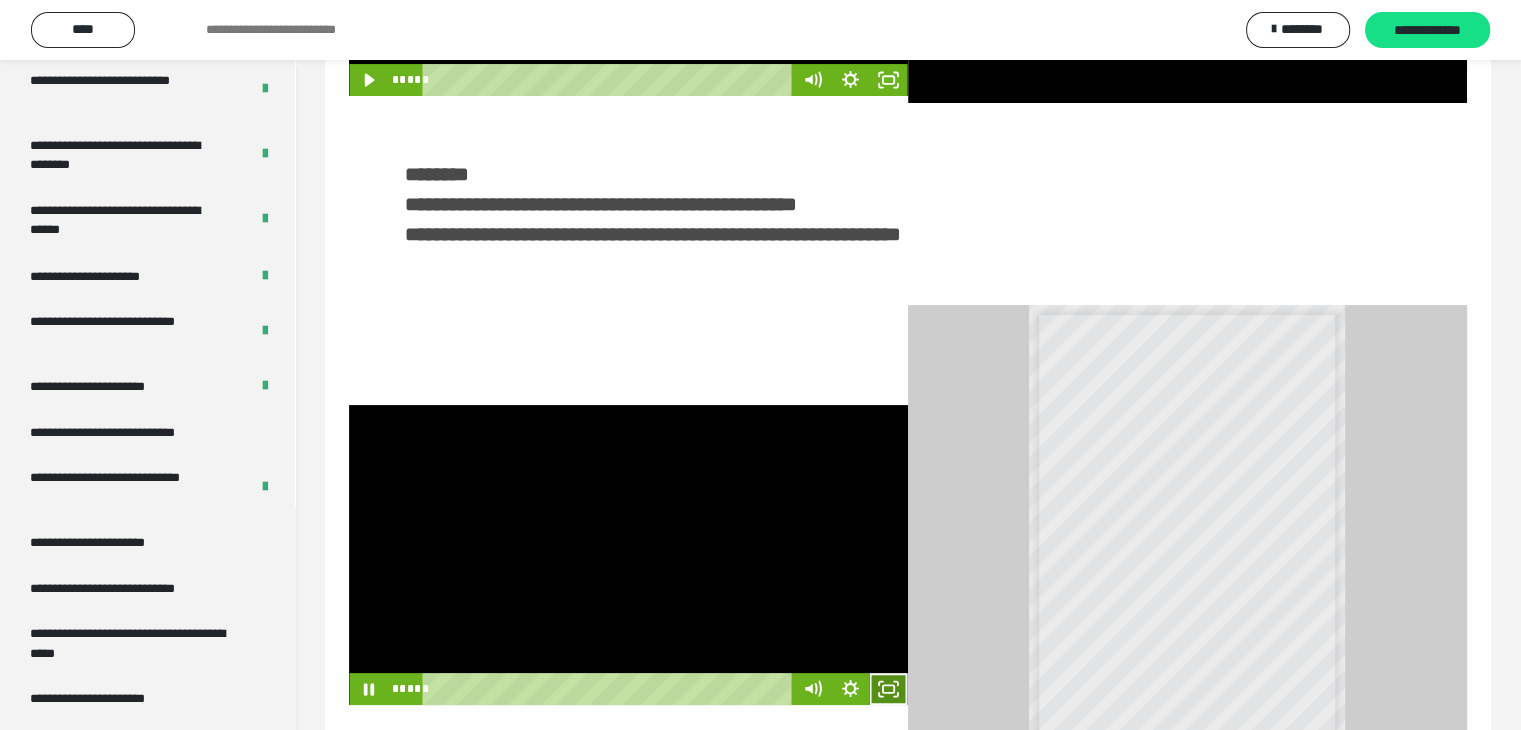 click 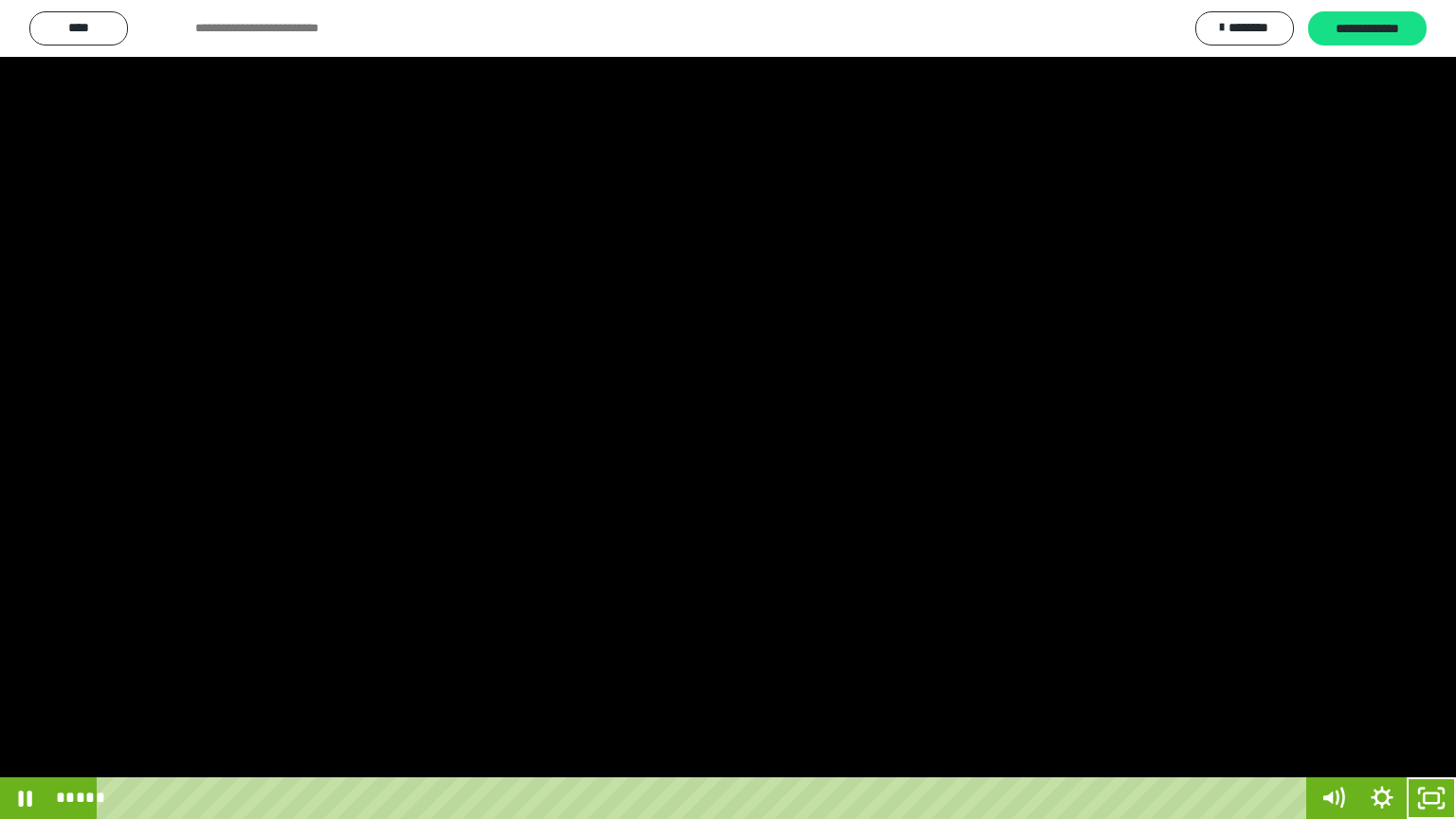 click at bounding box center [728, 410] 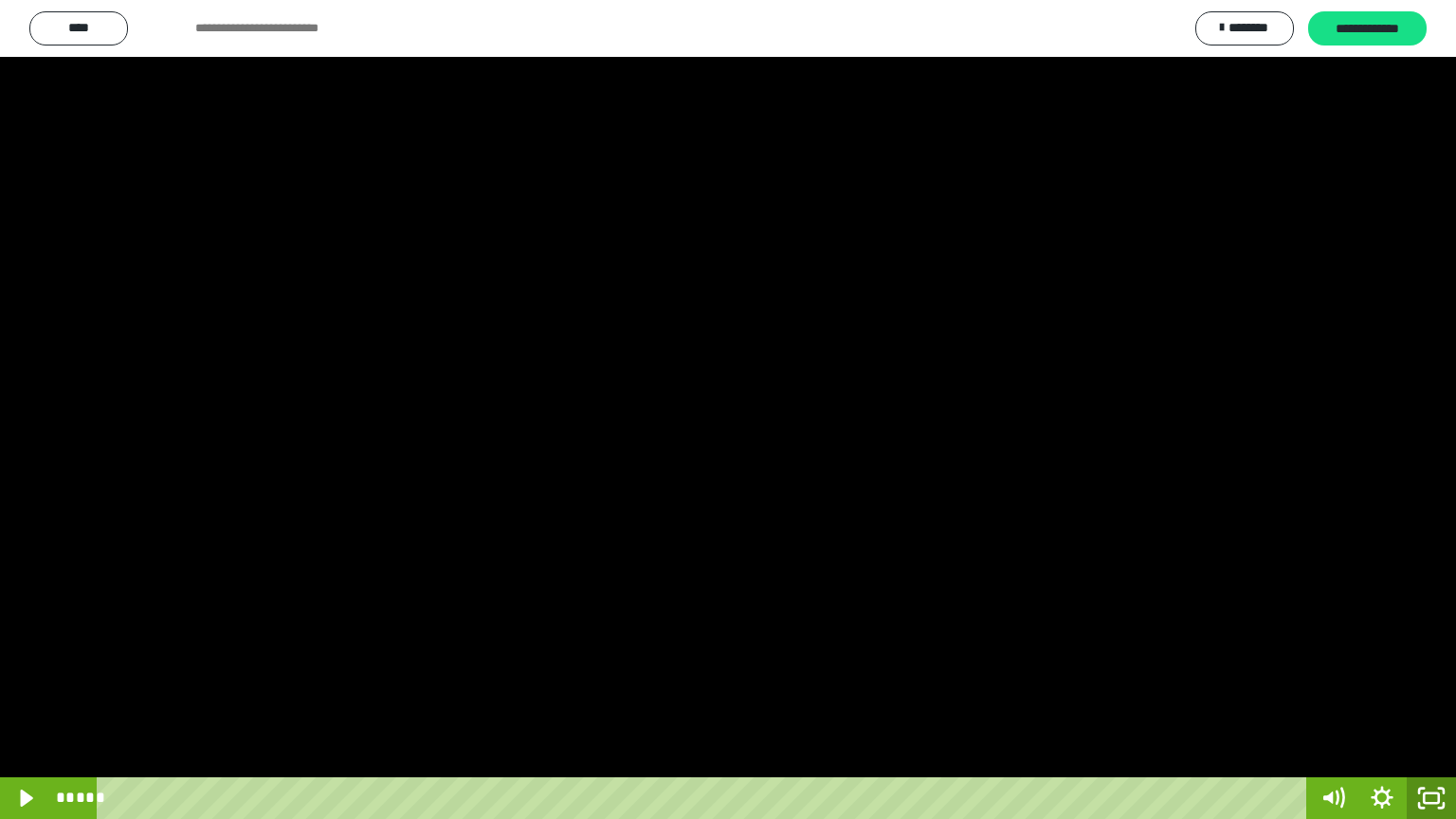click 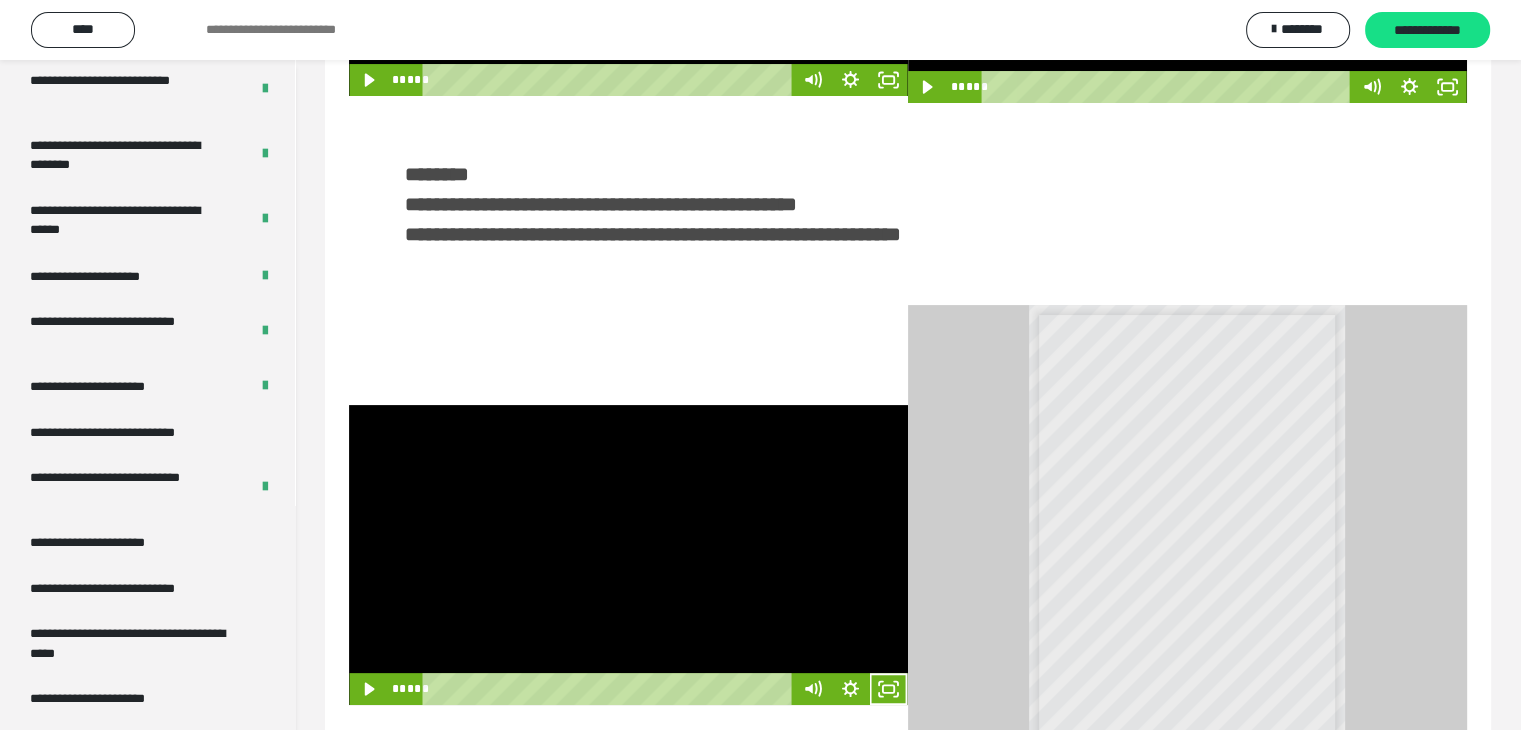 click 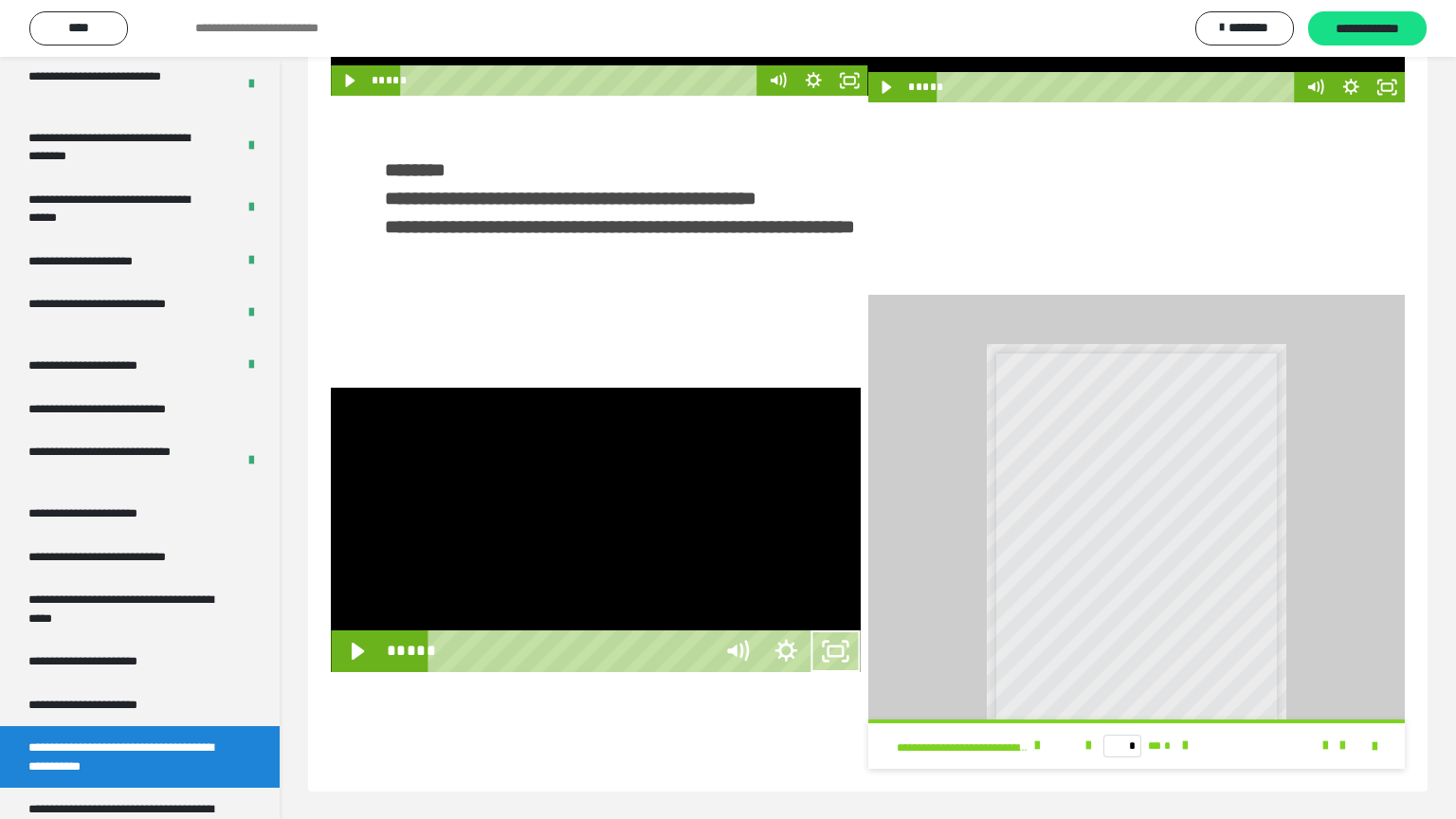 type 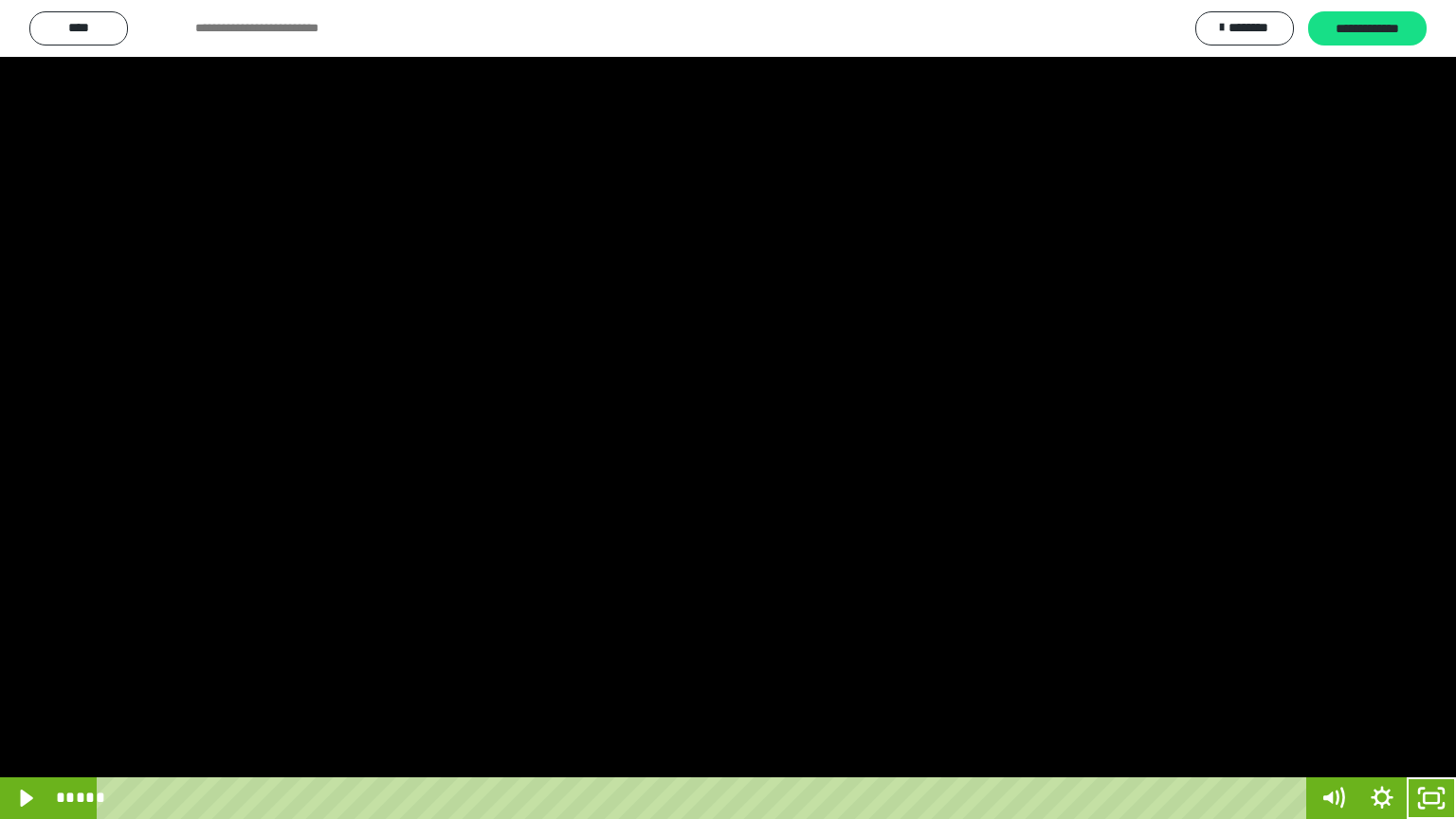 drag, startPoint x: 723, startPoint y: 413, endPoint x: 736, endPoint y: 425, distance: 17.691806 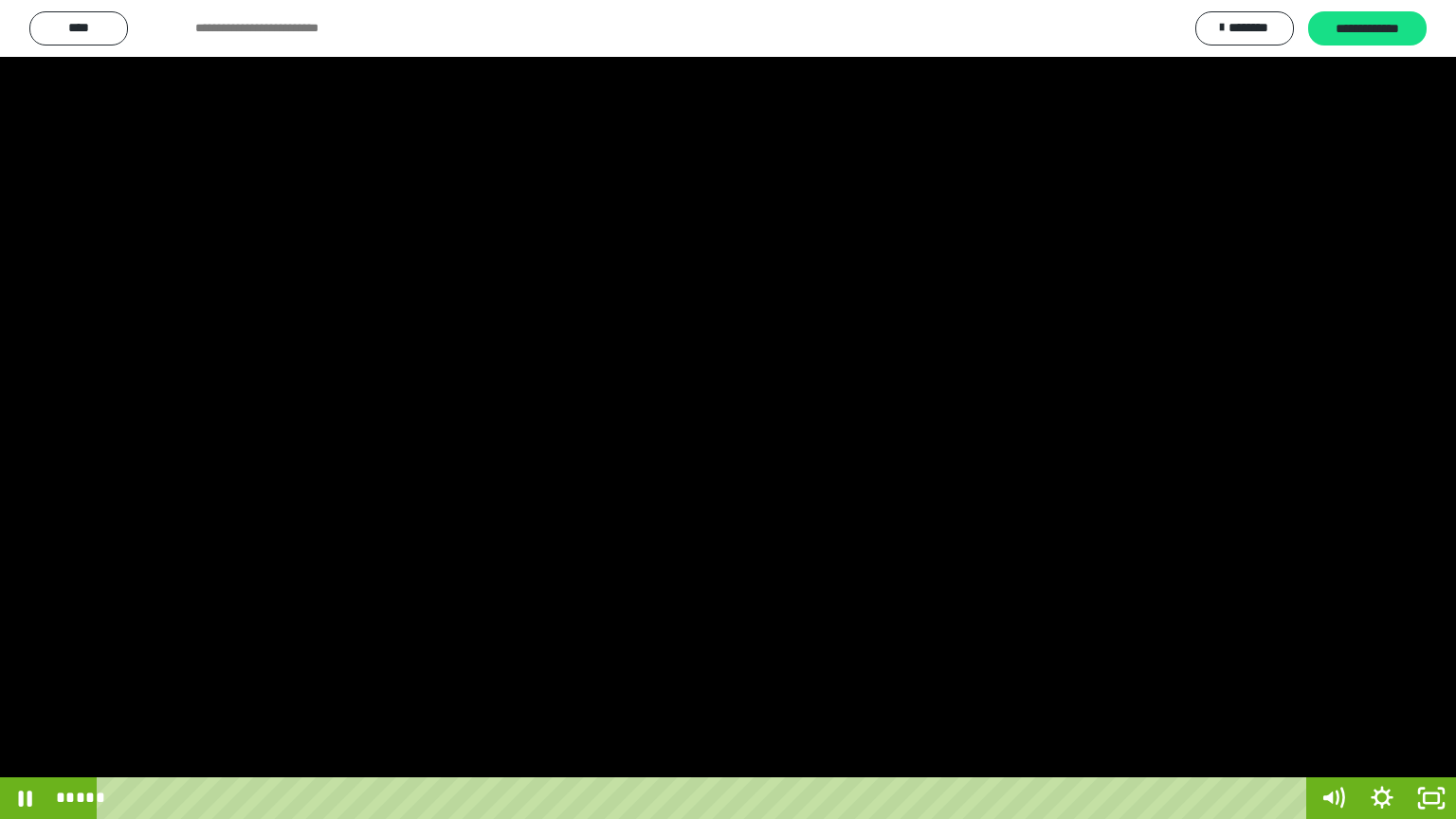 type 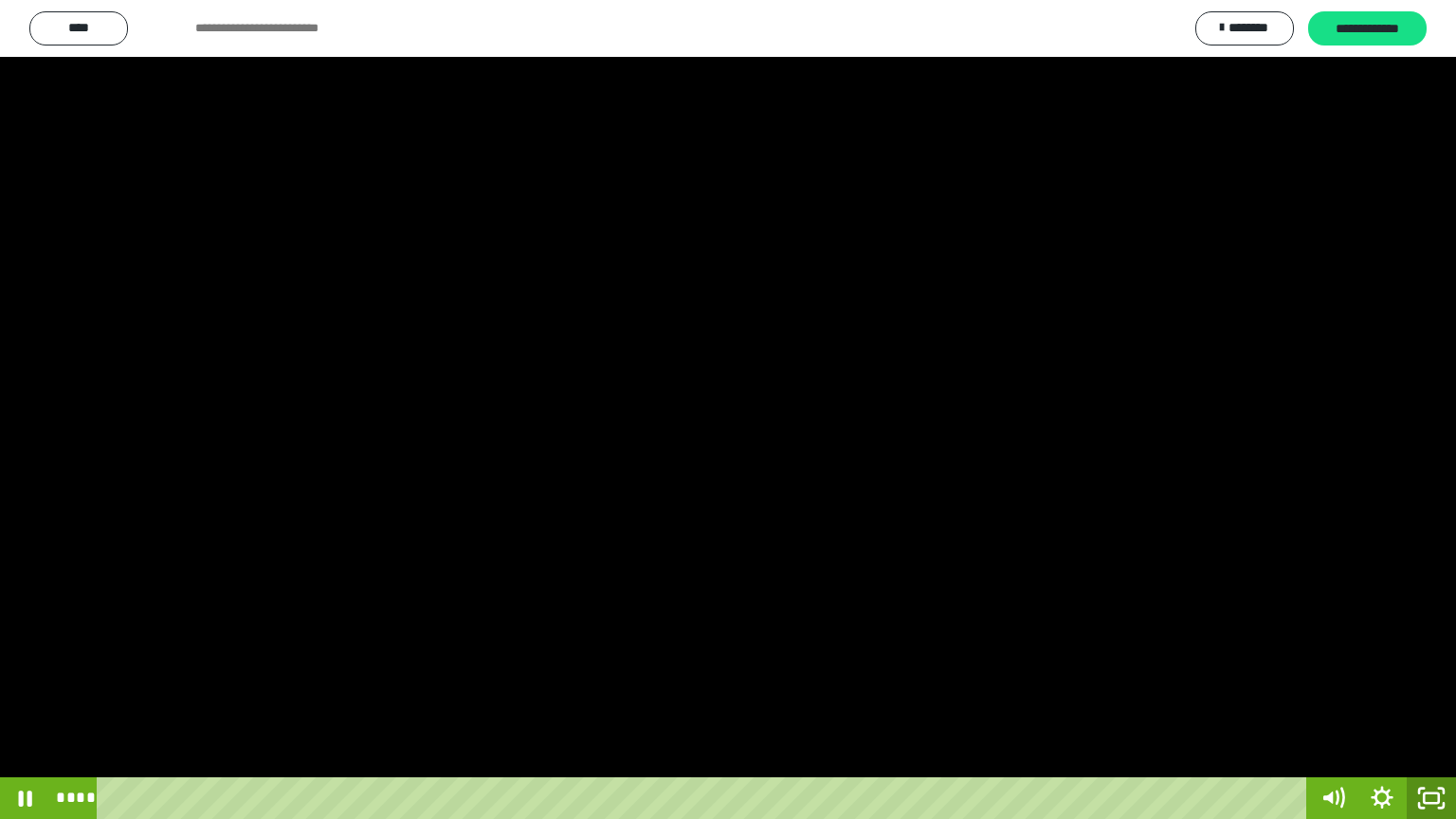 click 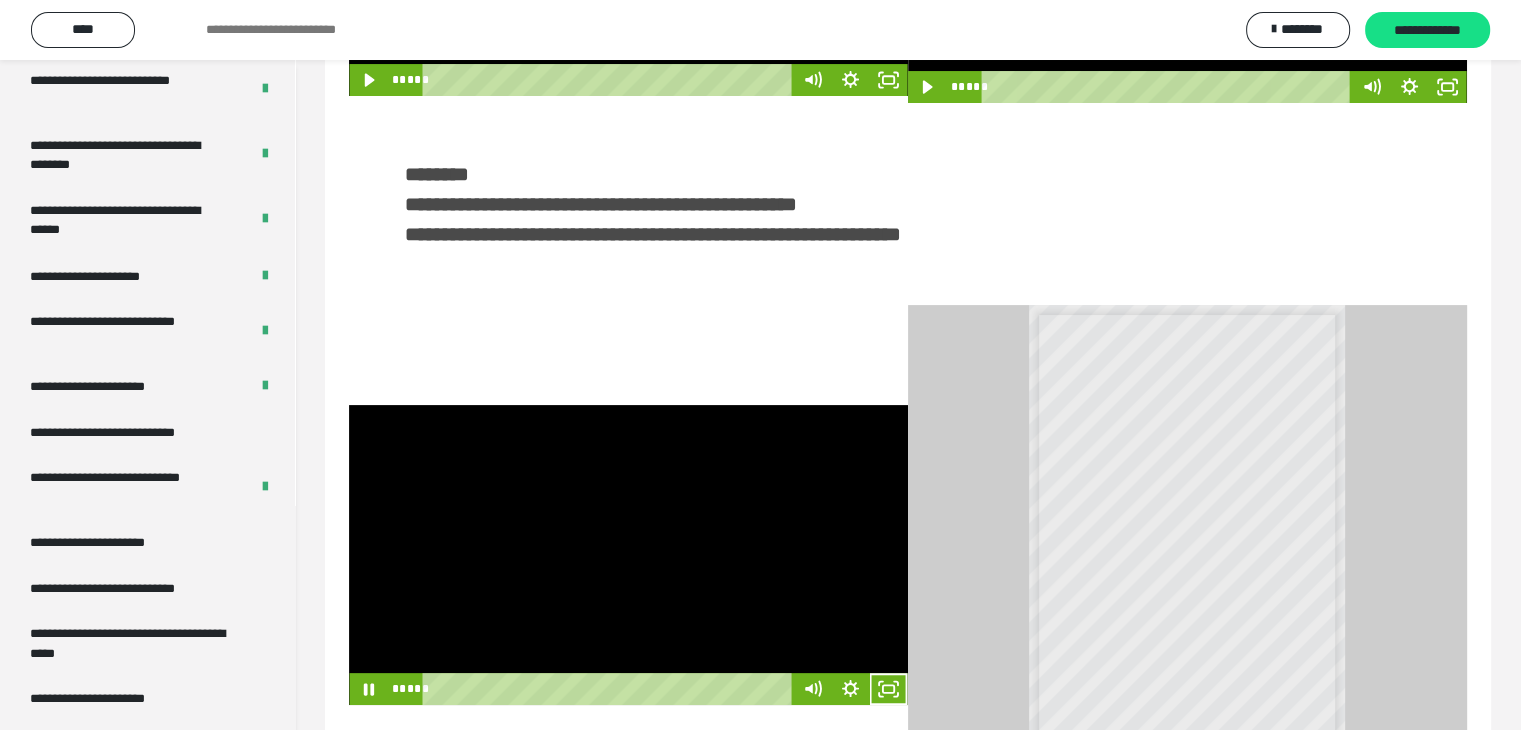 click at bounding box center (628, 555) 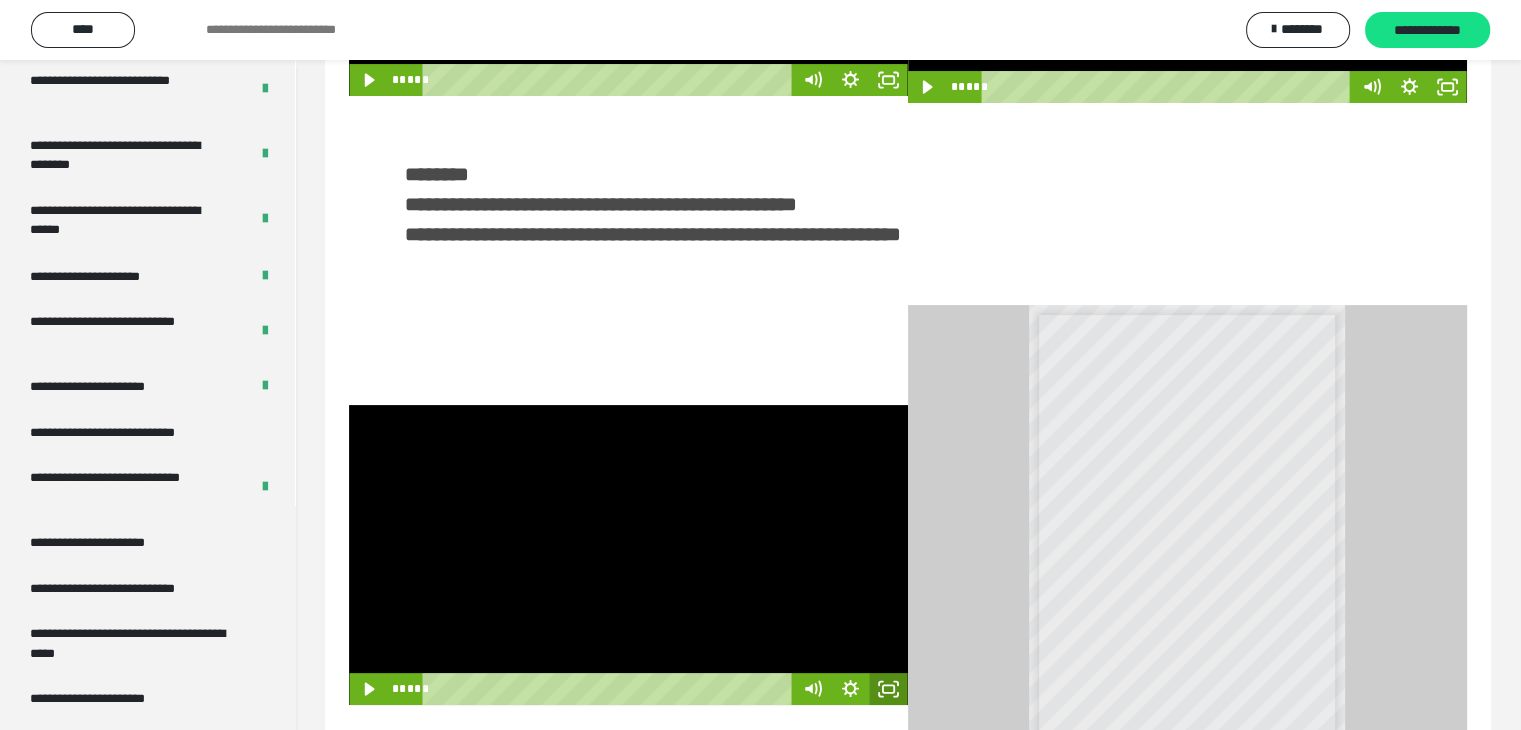 click 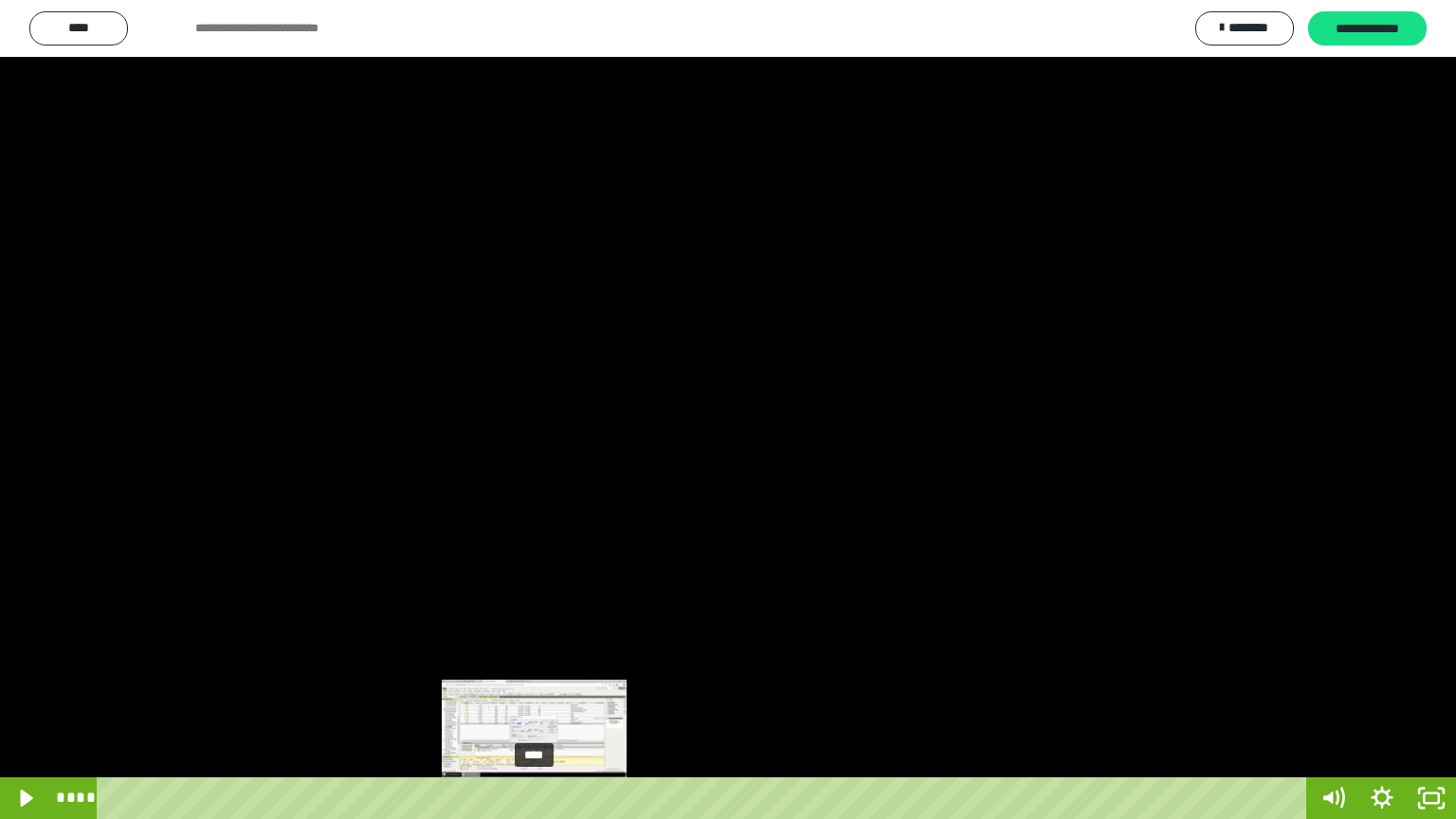 click on "****" at bounding box center [705, 798] 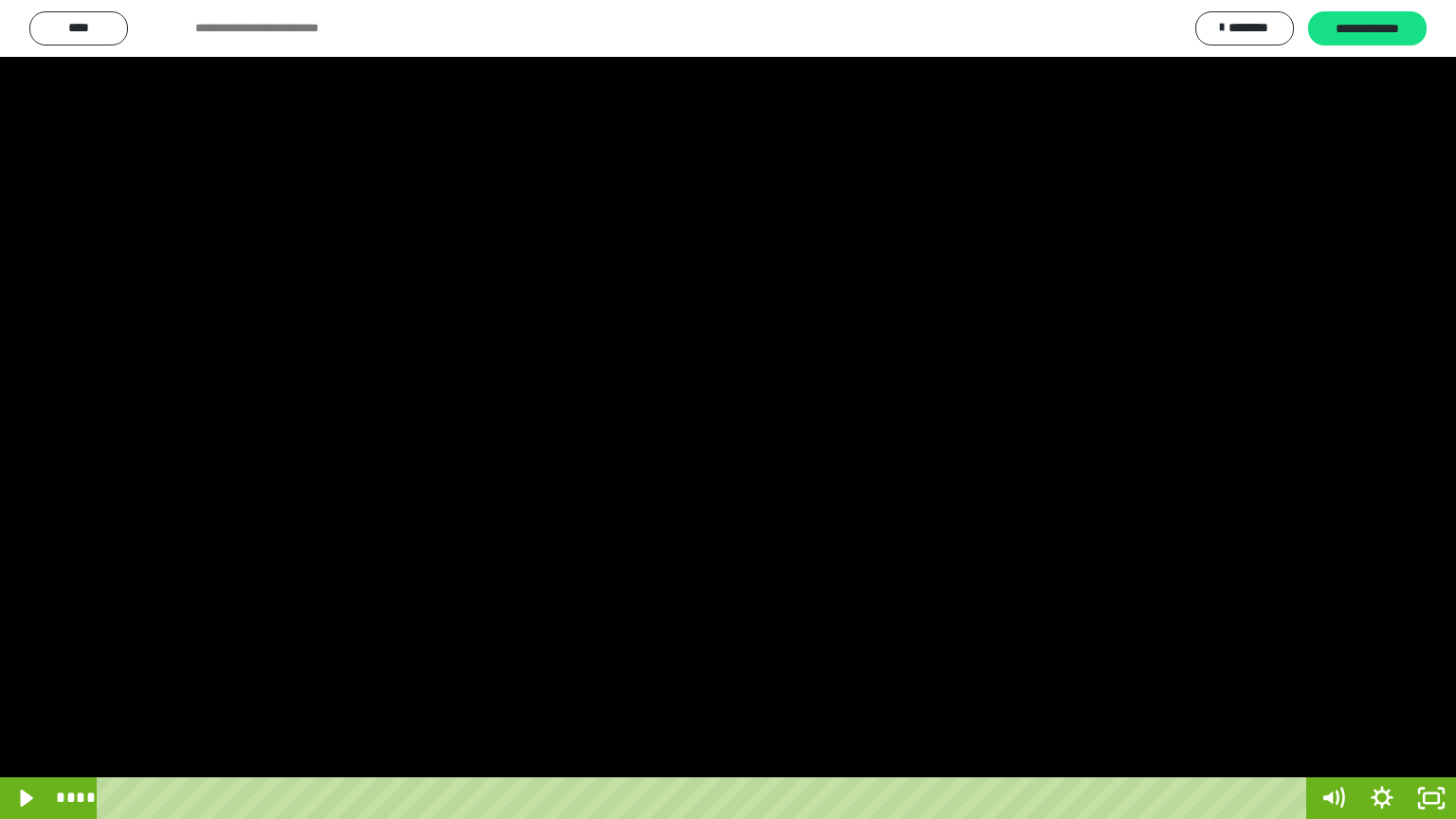 drag, startPoint x: 775, startPoint y: 328, endPoint x: 790, endPoint y: 338, distance: 18.027756 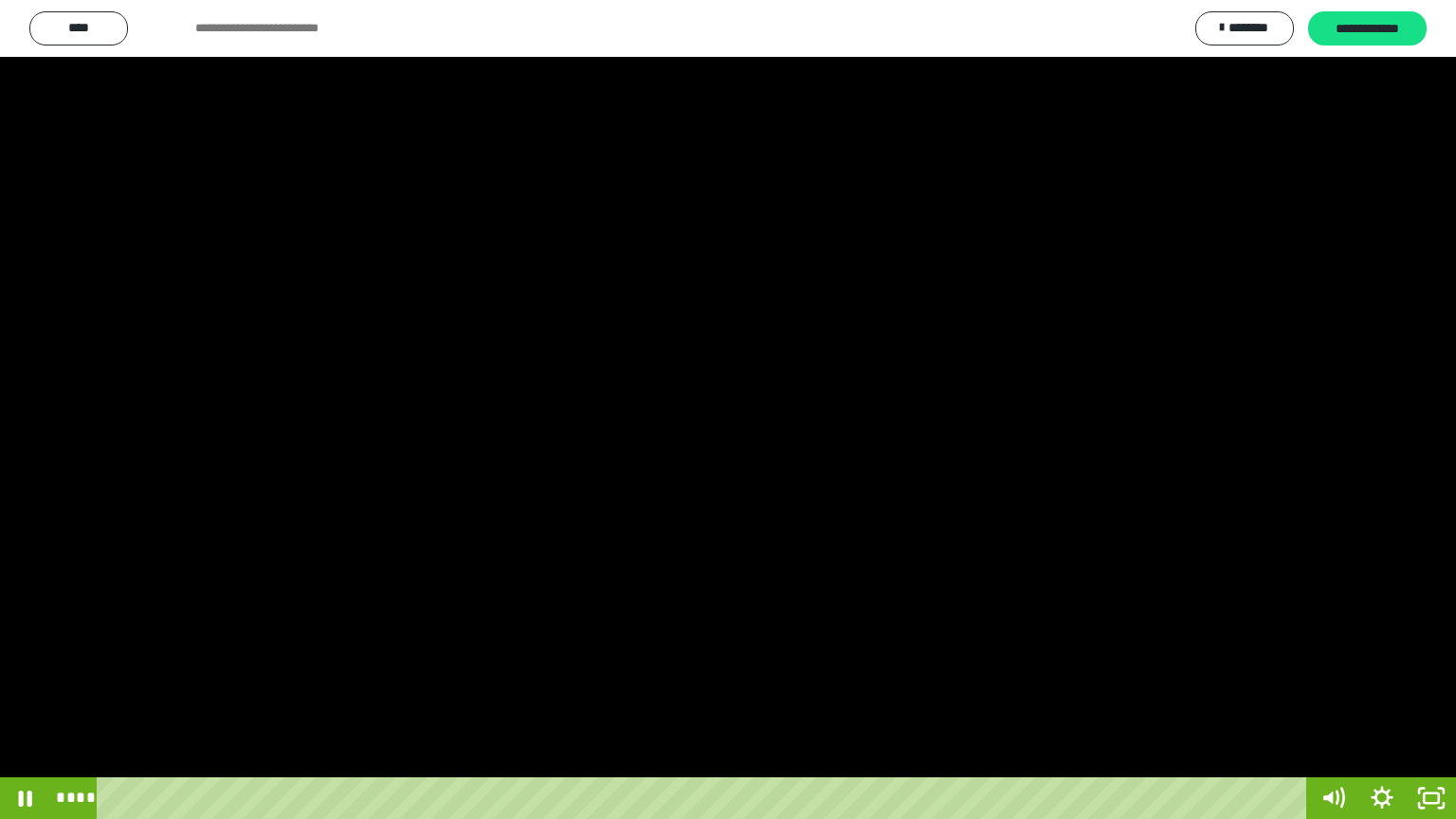 click at bounding box center [728, 410] 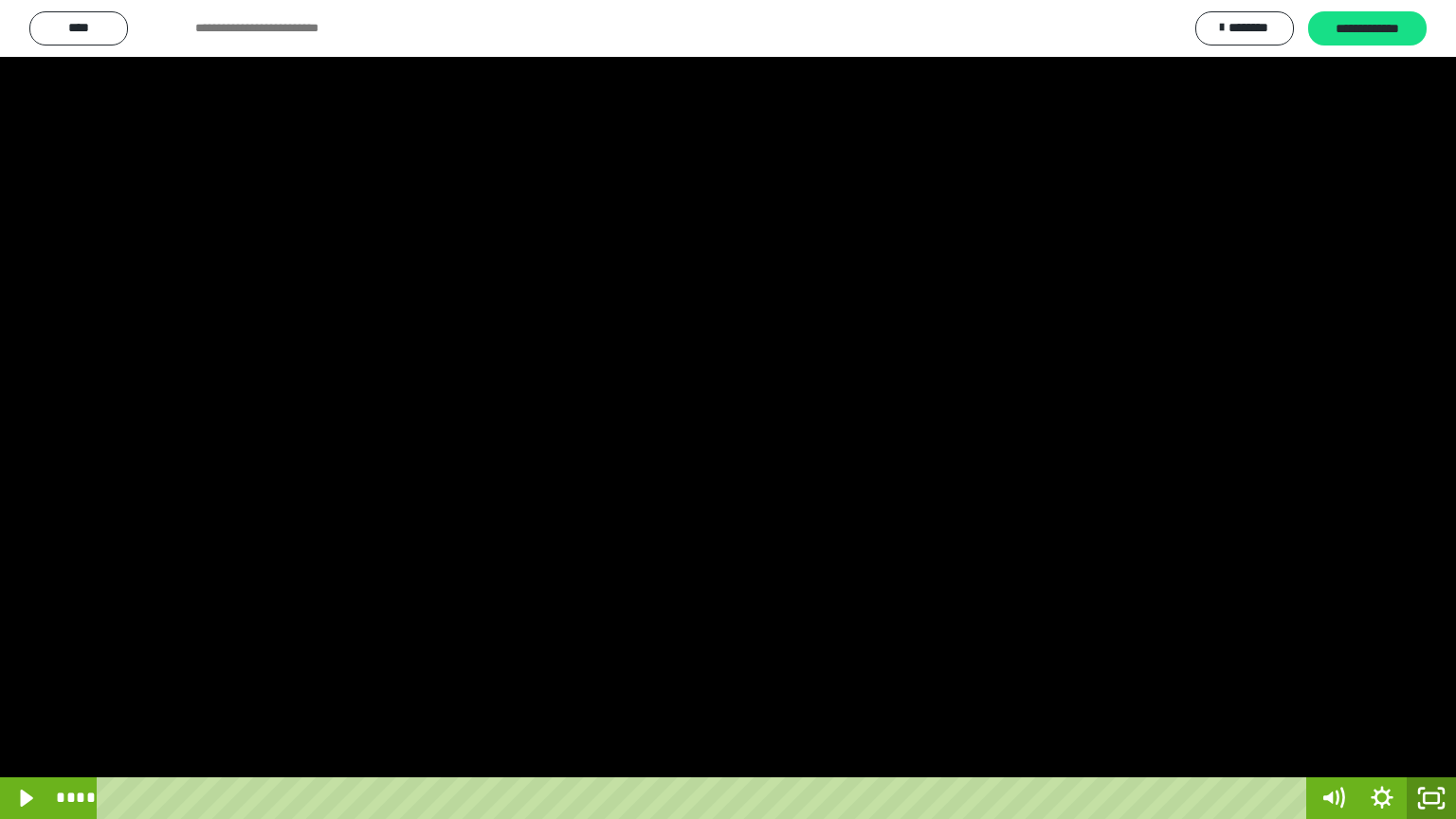click 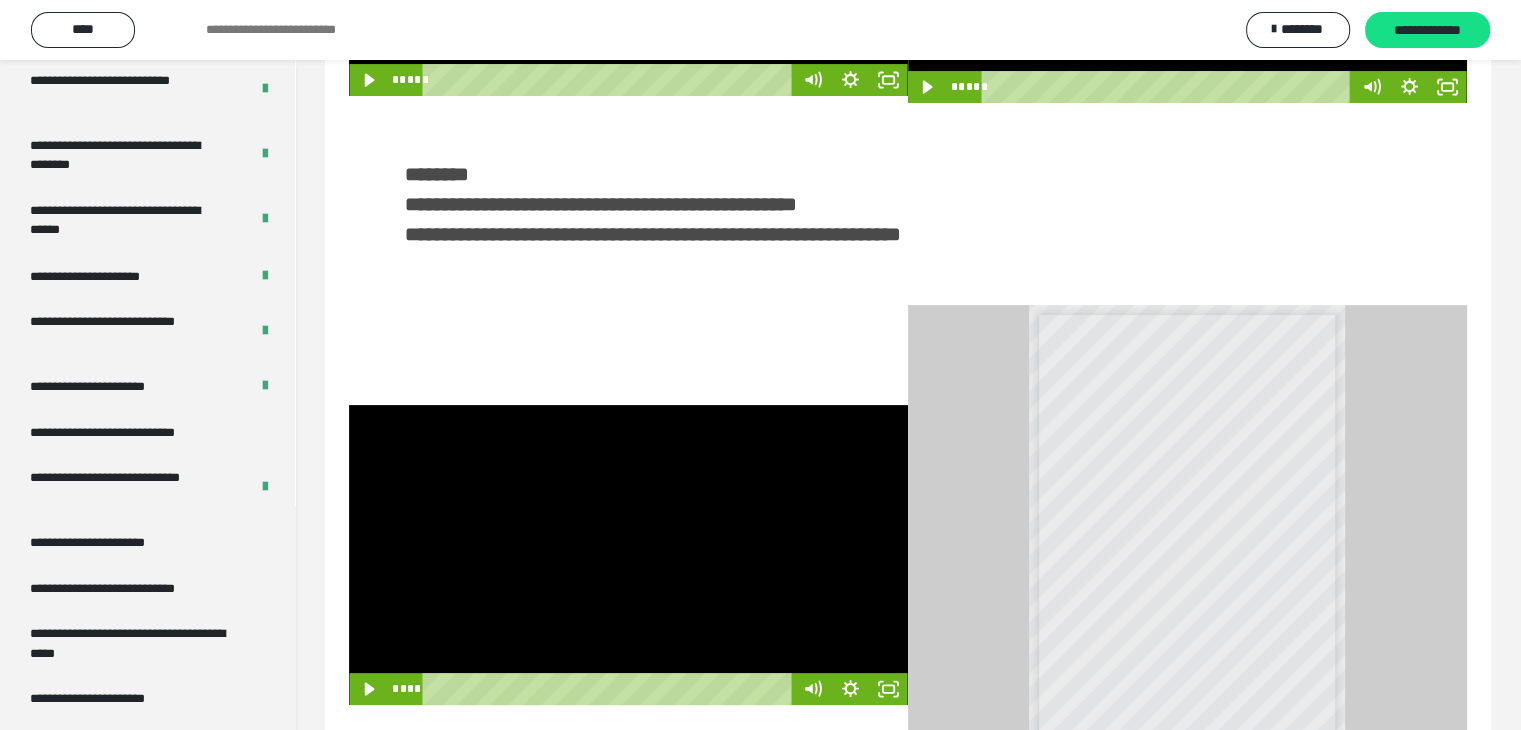 click at bounding box center [628, 555] 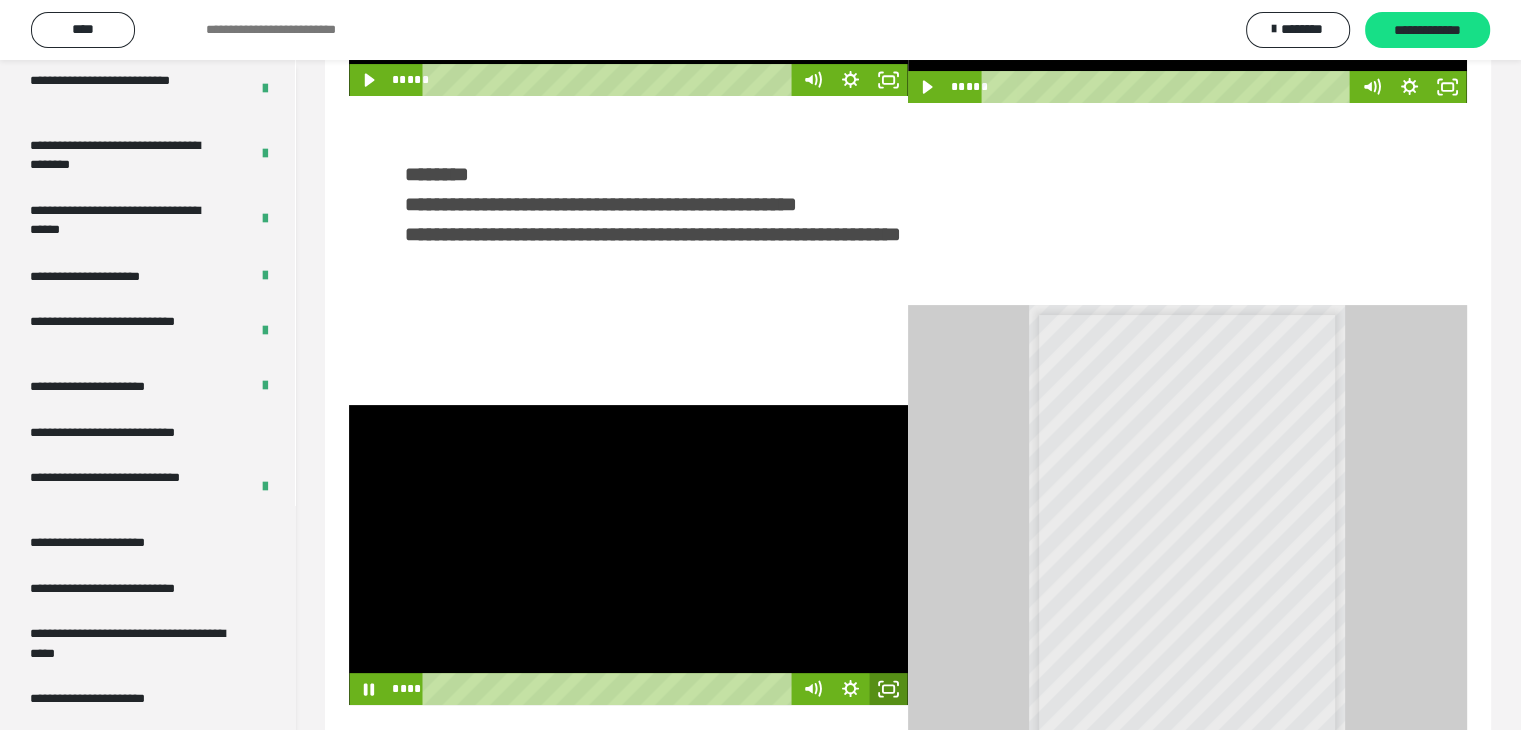 click 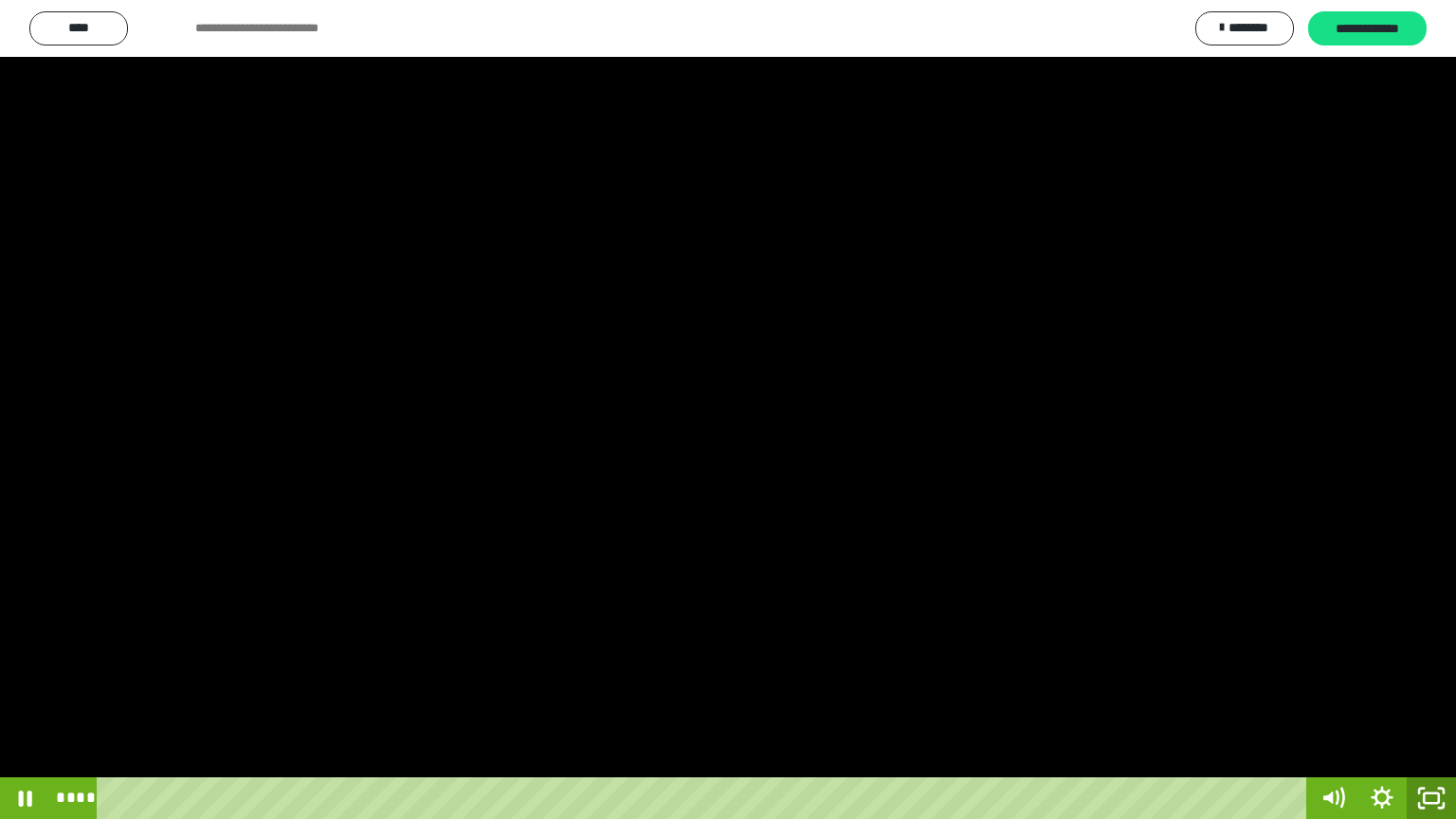 drag, startPoint x: 1429, startPoint y: 801, endPoint x: 1429, endPoint y: 752, distance: 49 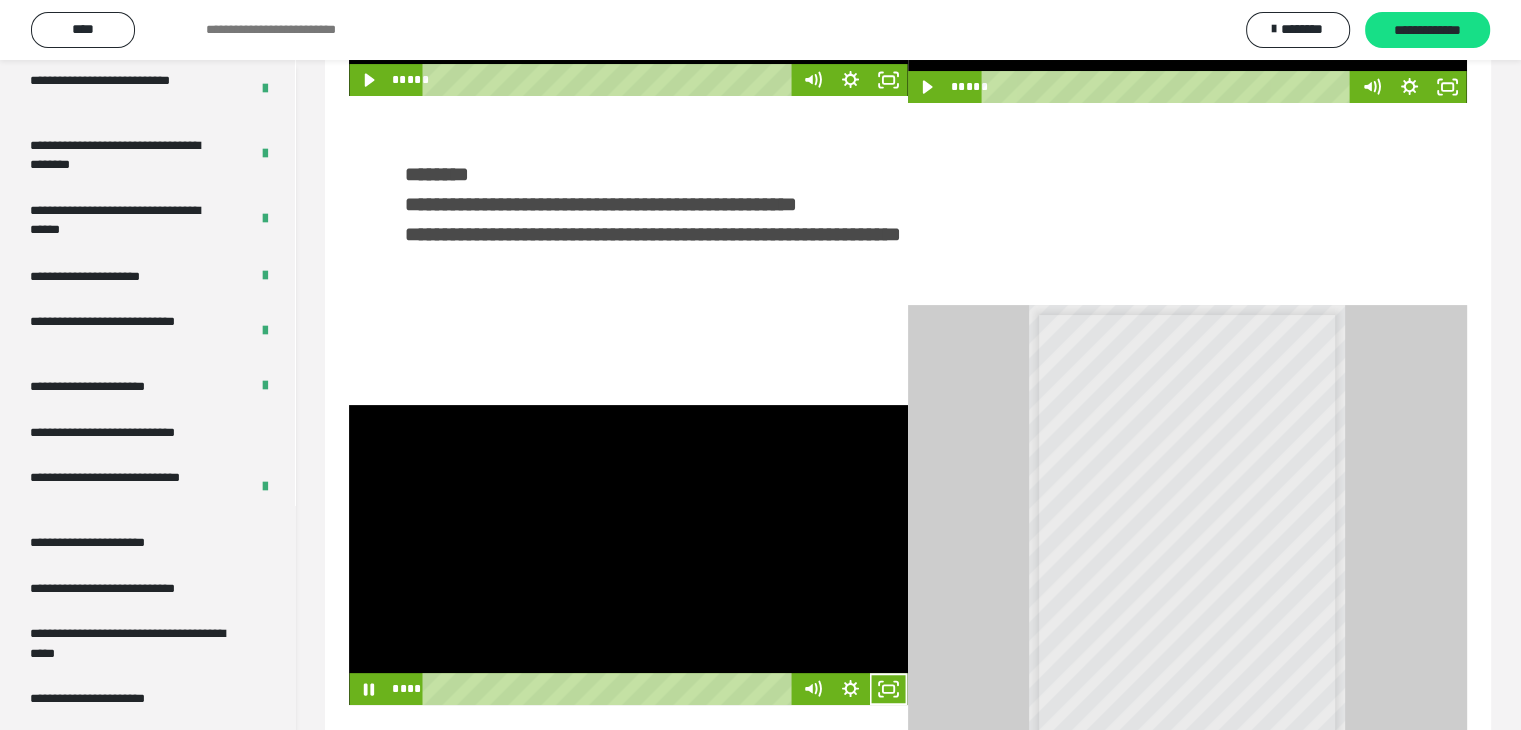 click at bounding box center (628, 555) 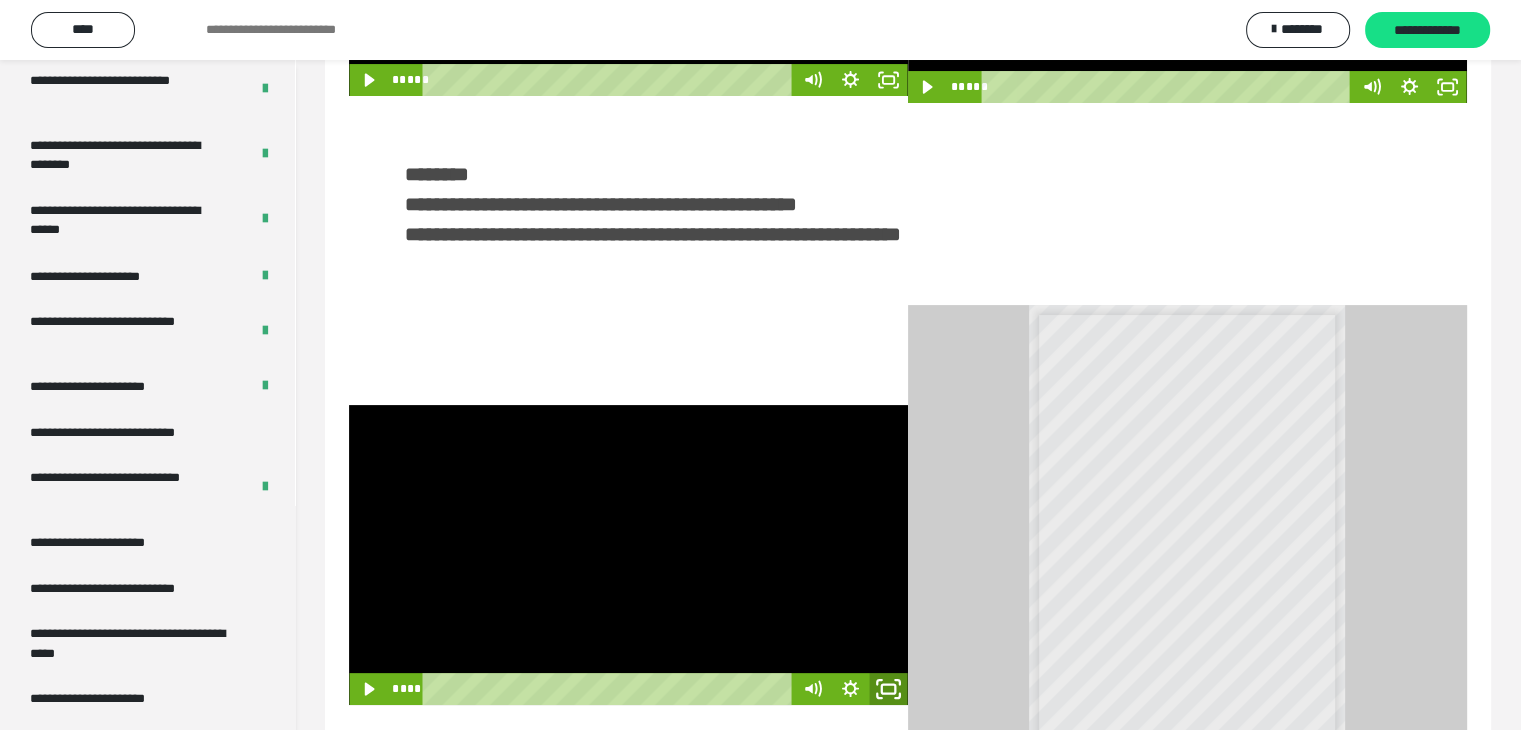 click 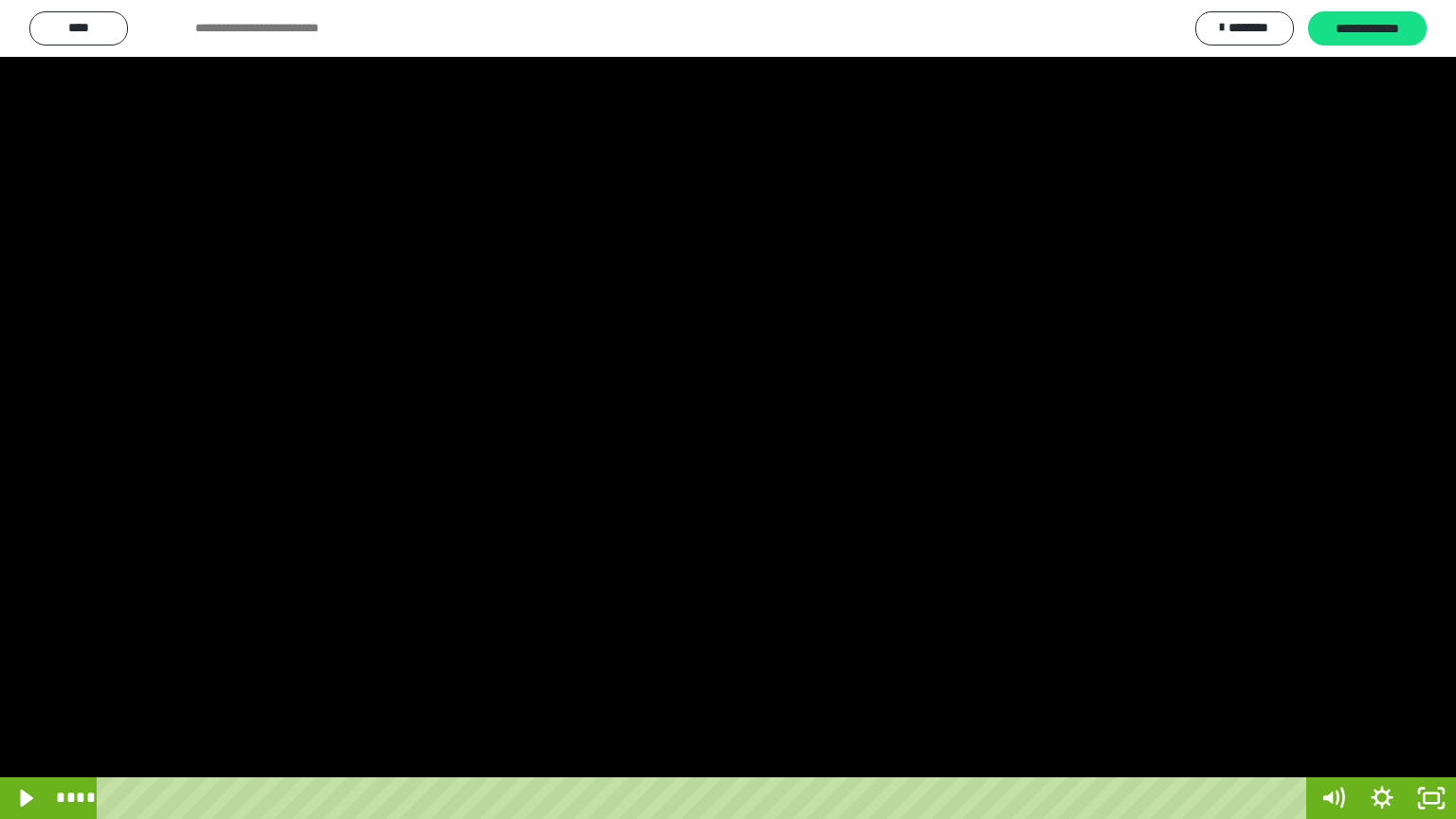 click at bounding box center (728, 410) 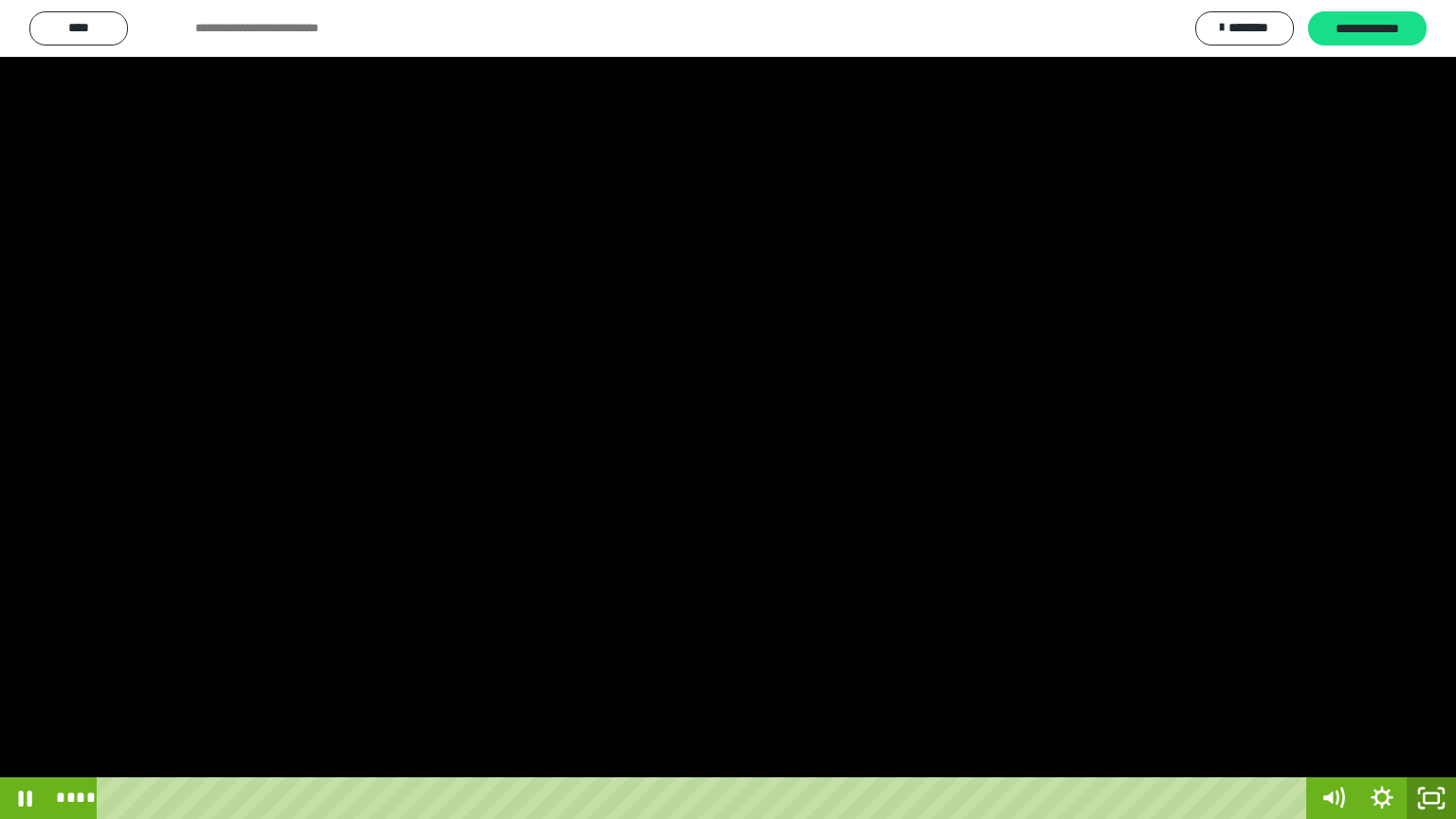 drag, startPoint x: 1427, startPoint y: 799, endPoint x: 1429, endPoint y: 771, distance: 28.071338 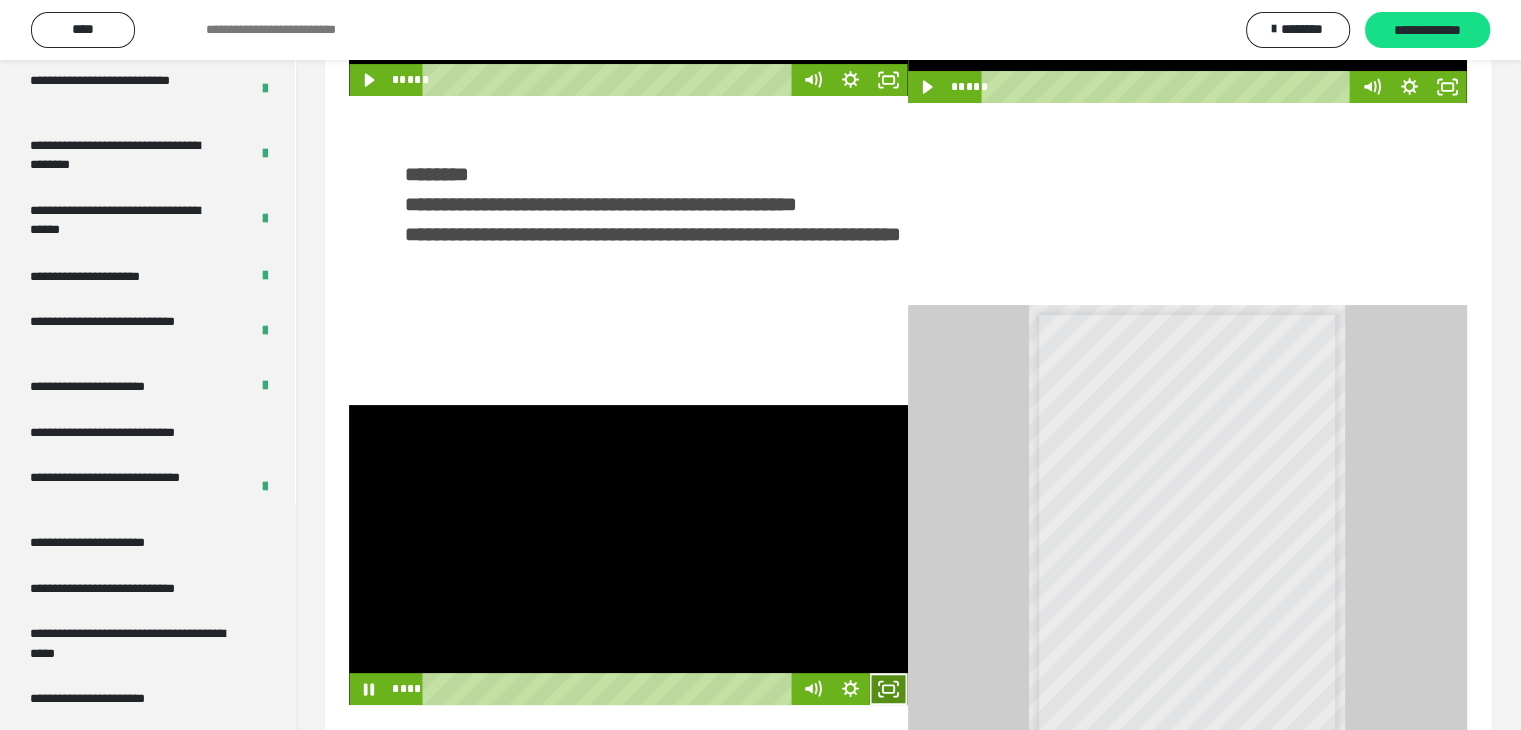 drag, startPoint x: 894, startPoint y: 692, endPoint x: 719, endPoint y: 605, distance: 195.43285 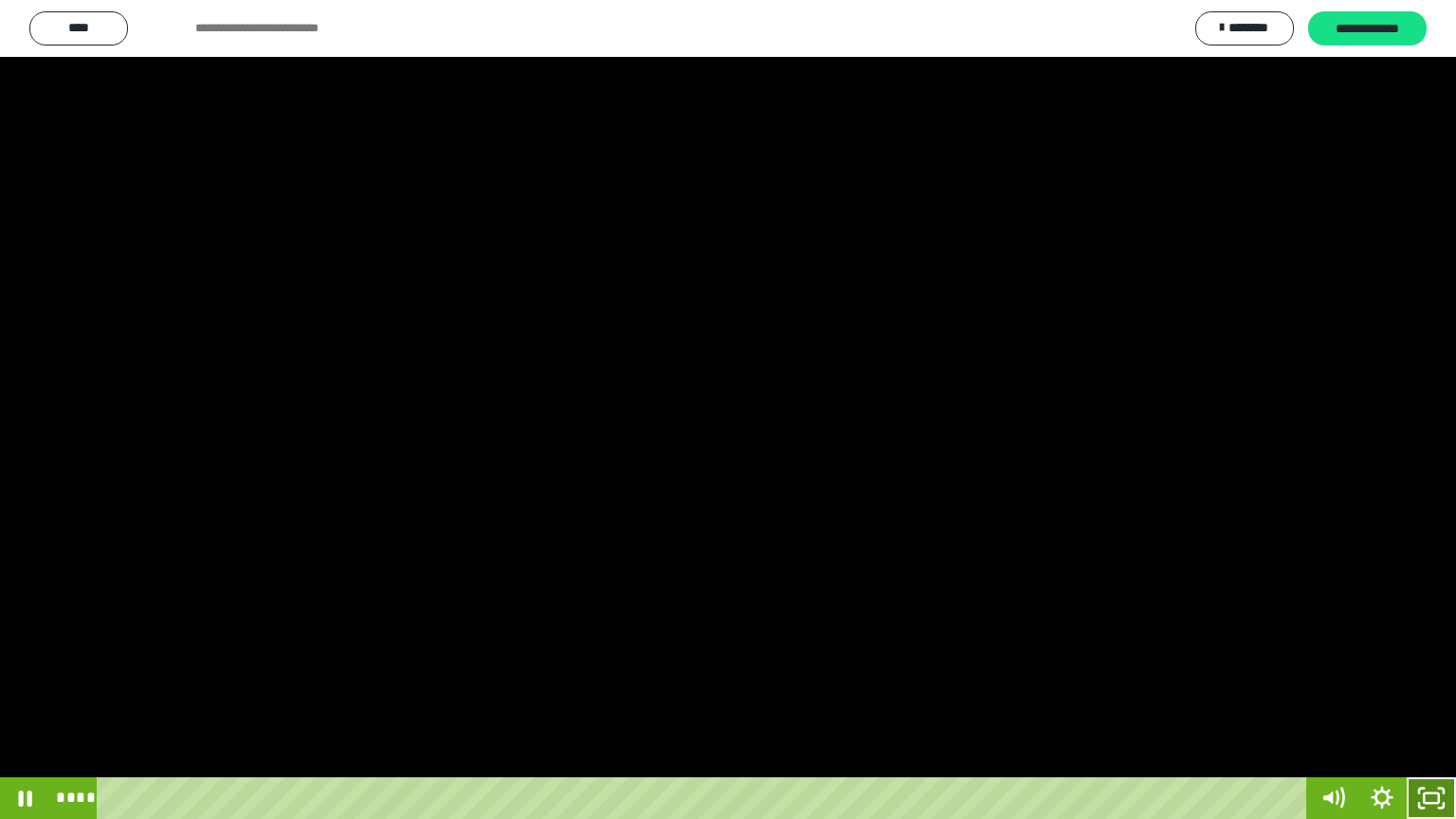 click 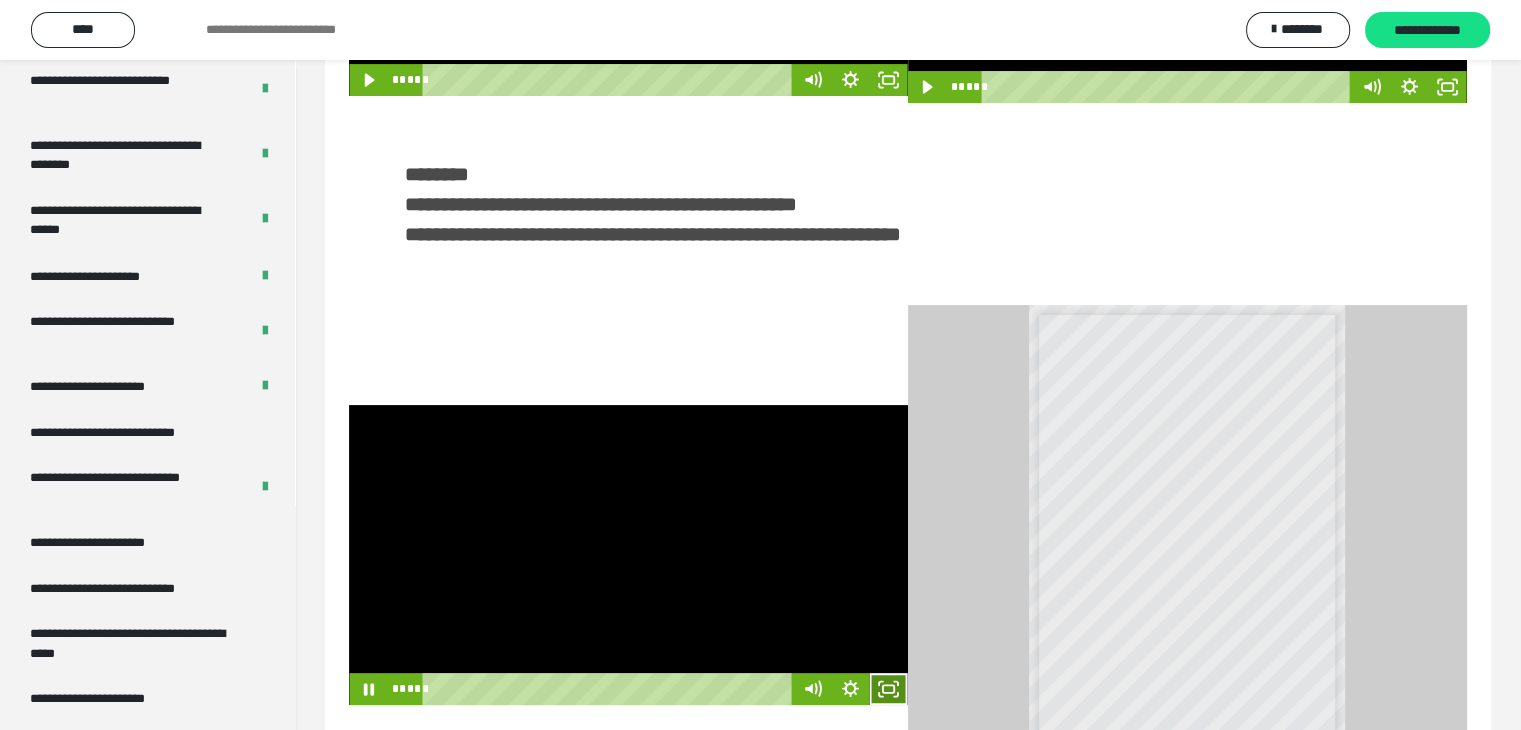 click 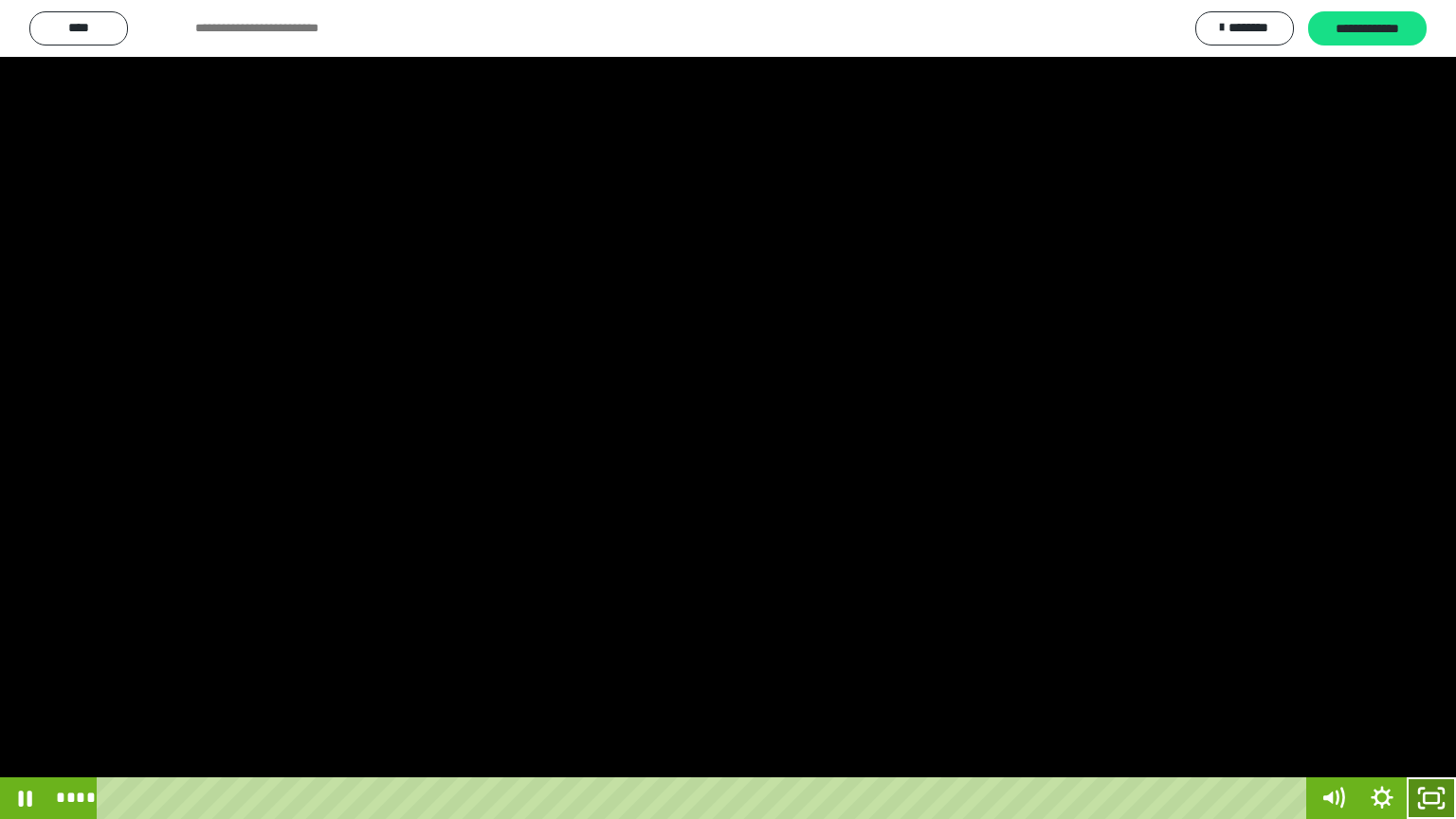 drag, startPoint x: 1423, startPoint y: 797, endPoint x: 1345, endPoint y: 117, distance: 684.4589 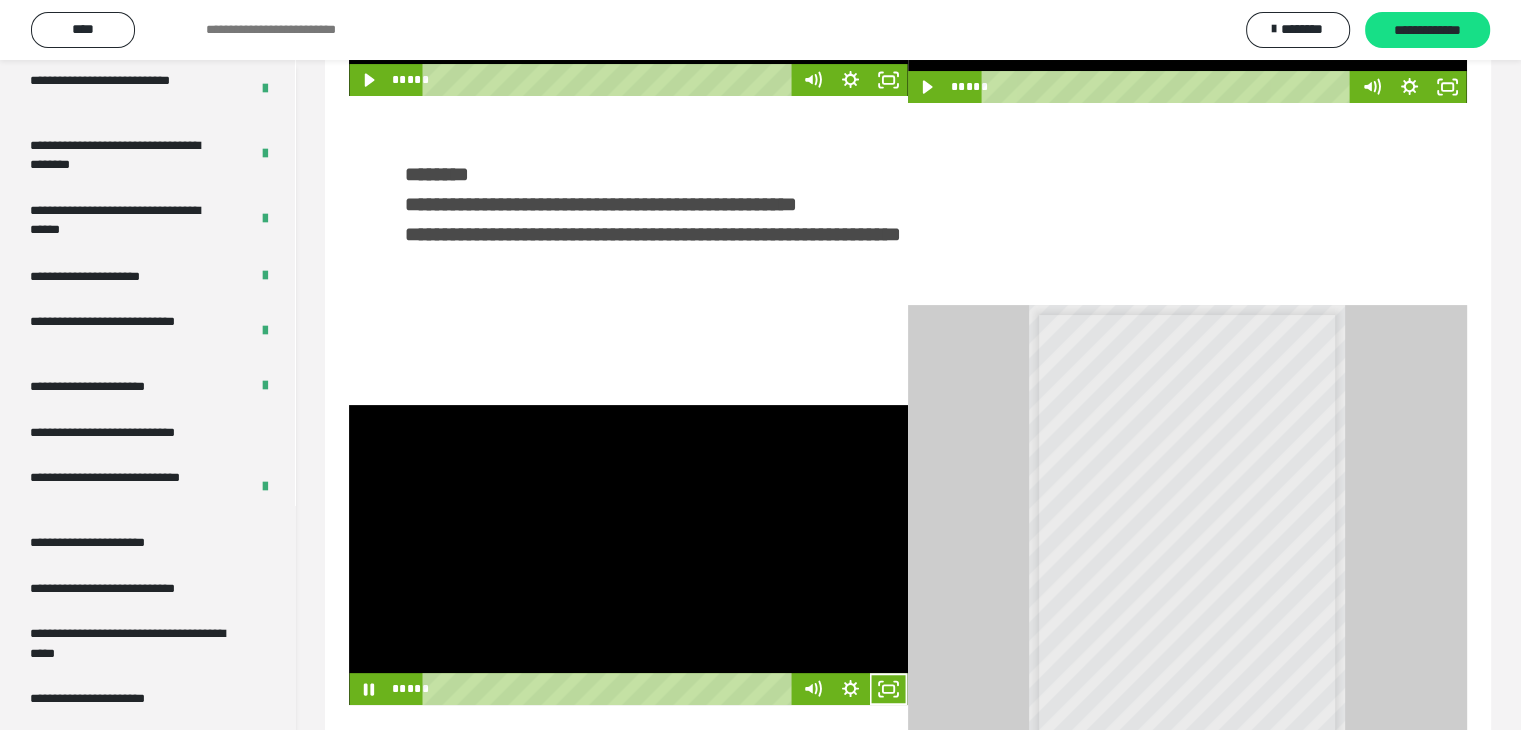 click at bounding box center (628, 555) 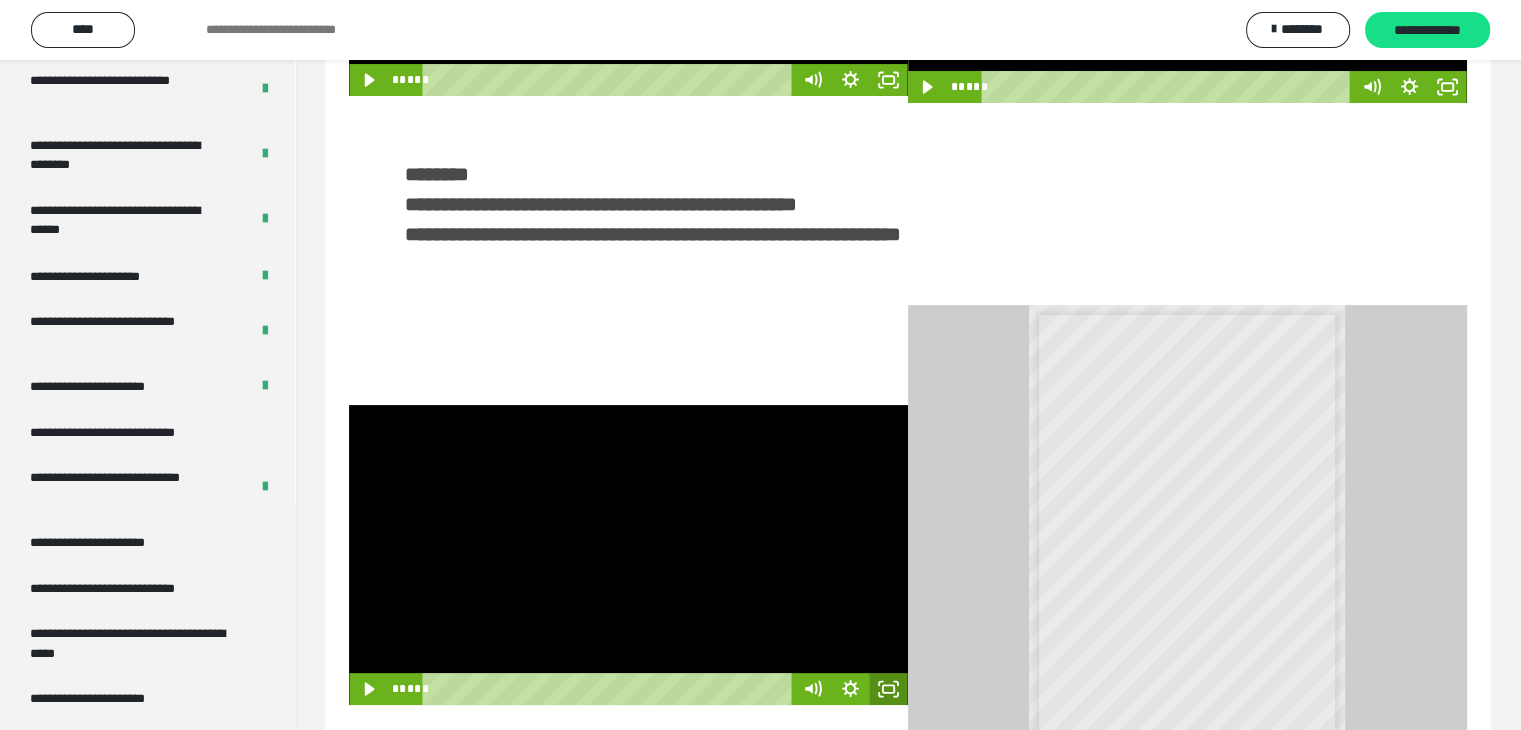 click 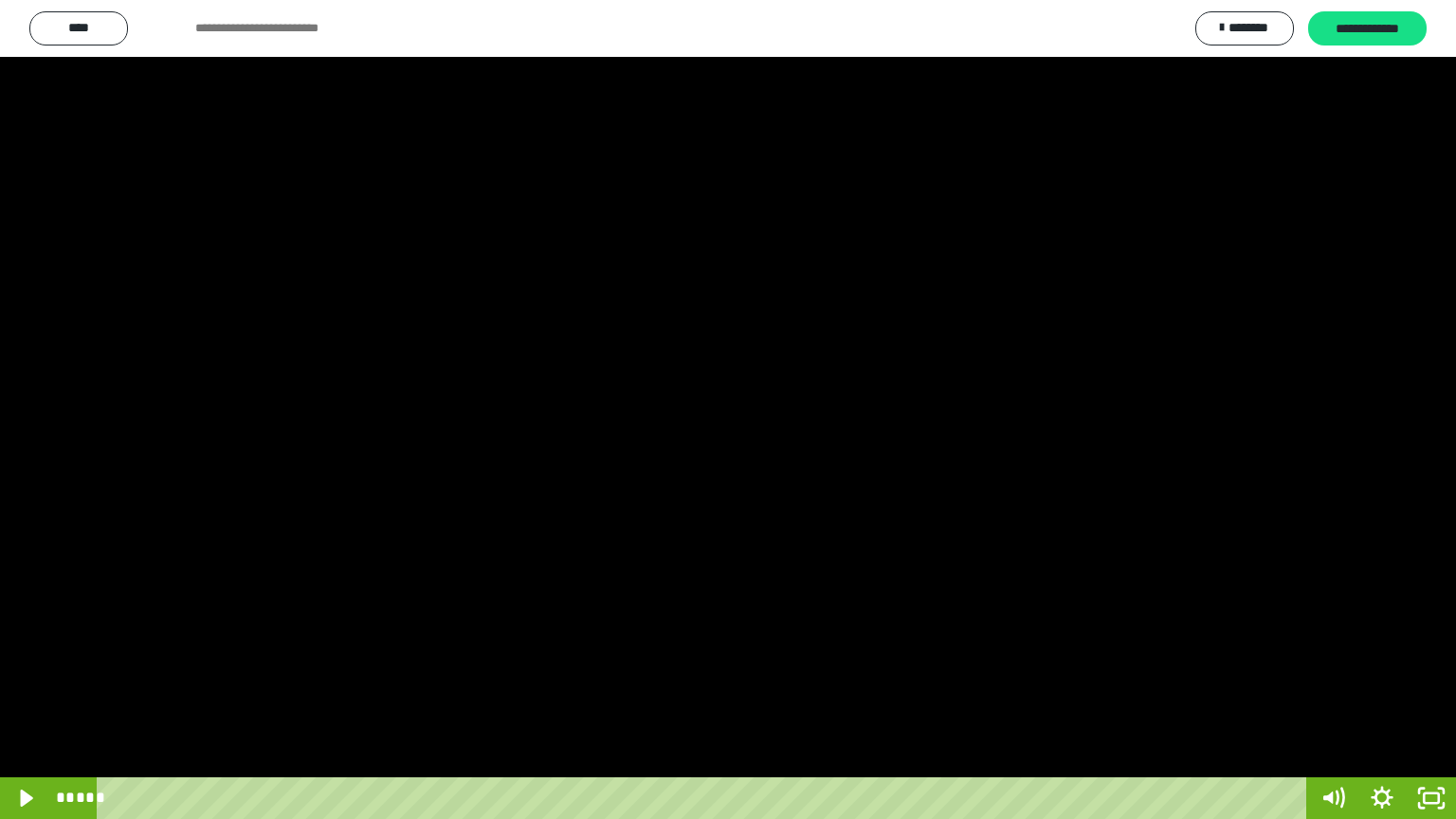 click at bounding box center [728, 410] 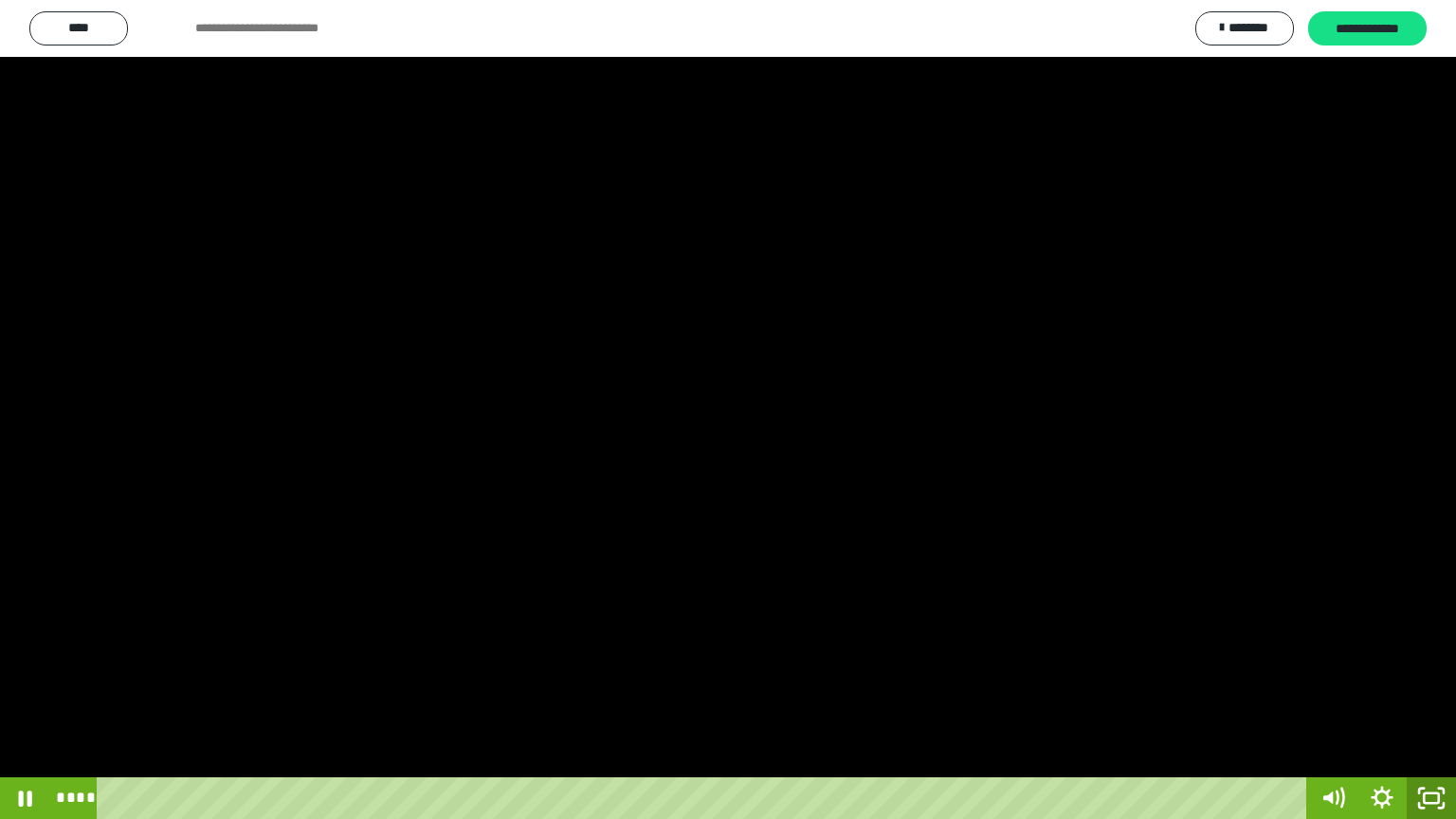 drag, startPoint x: 1438, startPoint y: 799, endPoint x: 1441, endPoint y: 766, distance: 33.136083 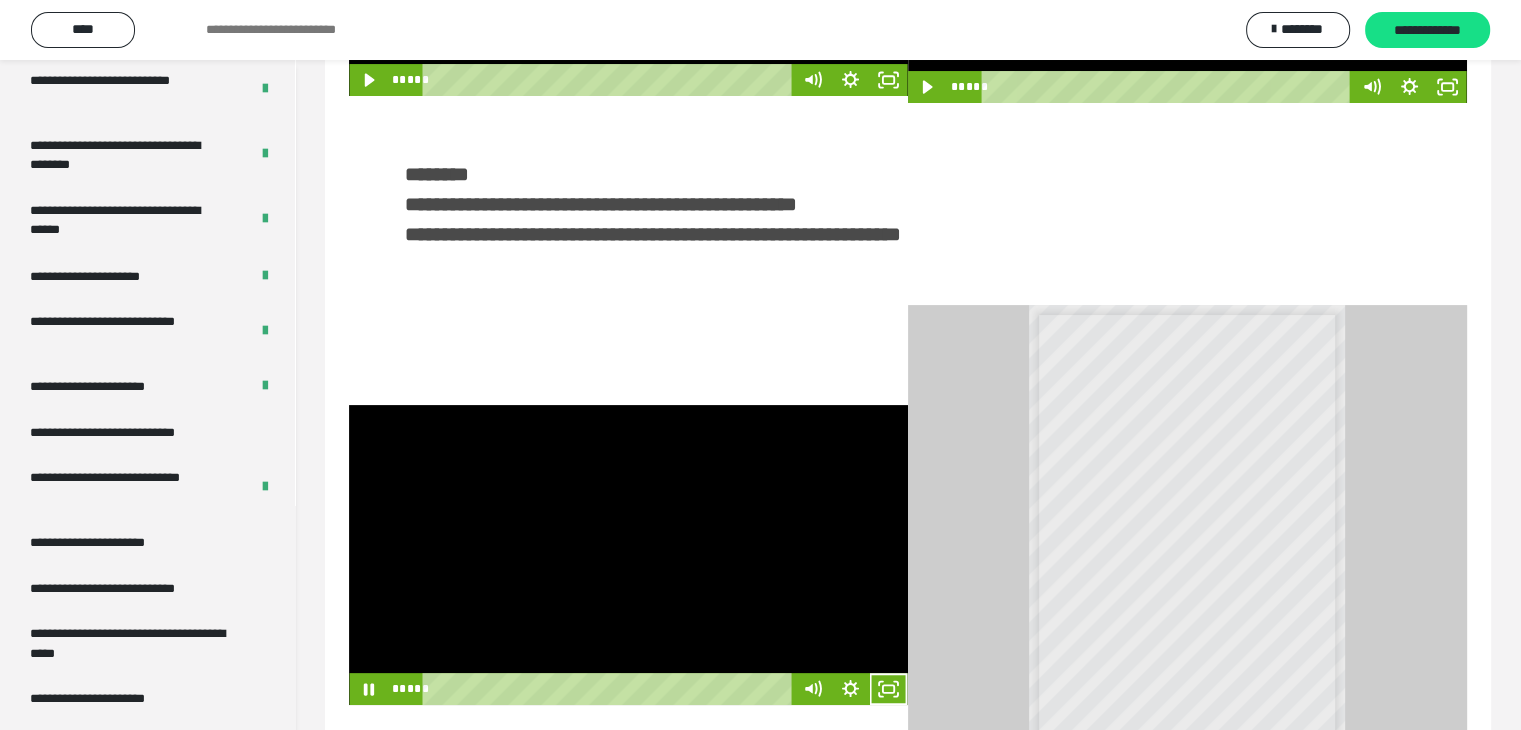 click at bounding box center [628, 555] 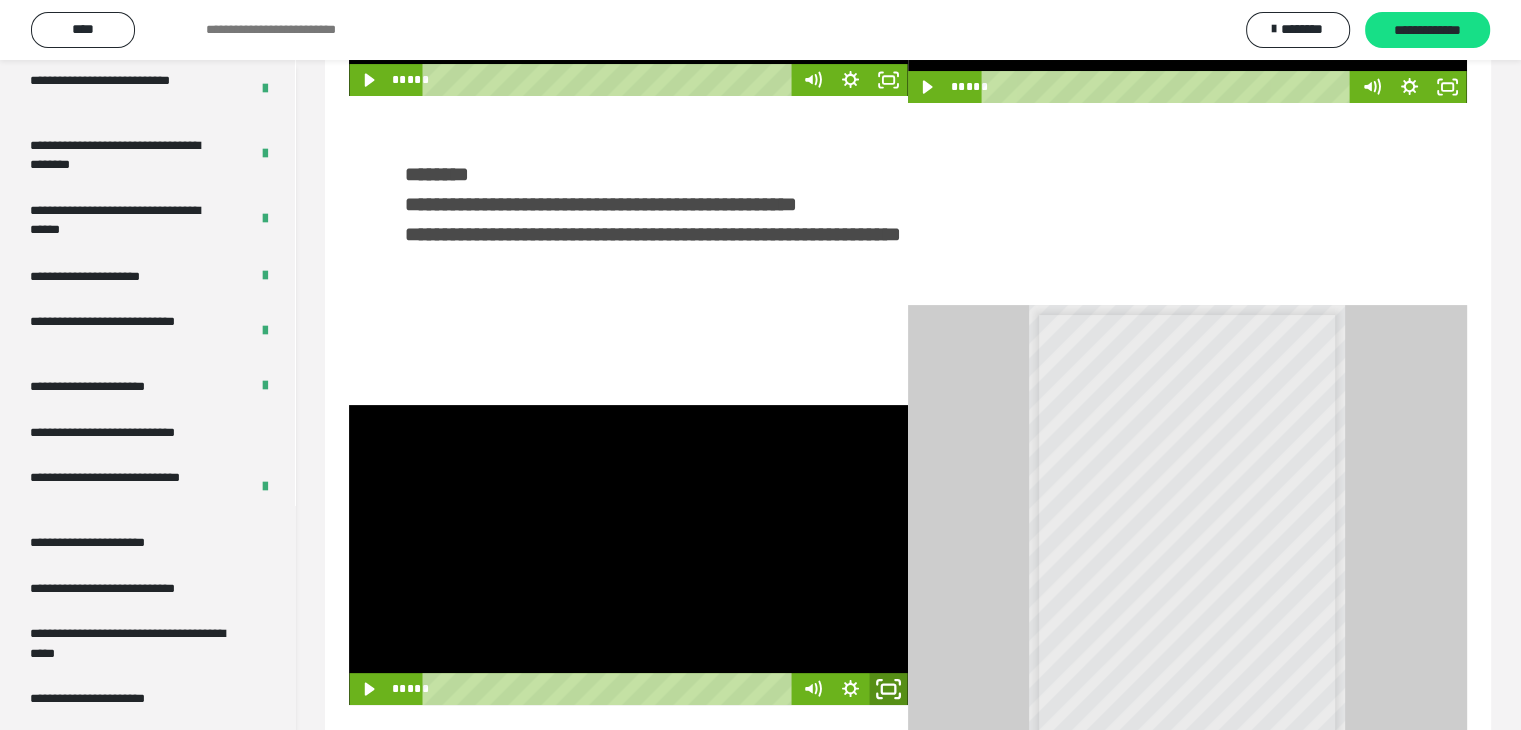 click 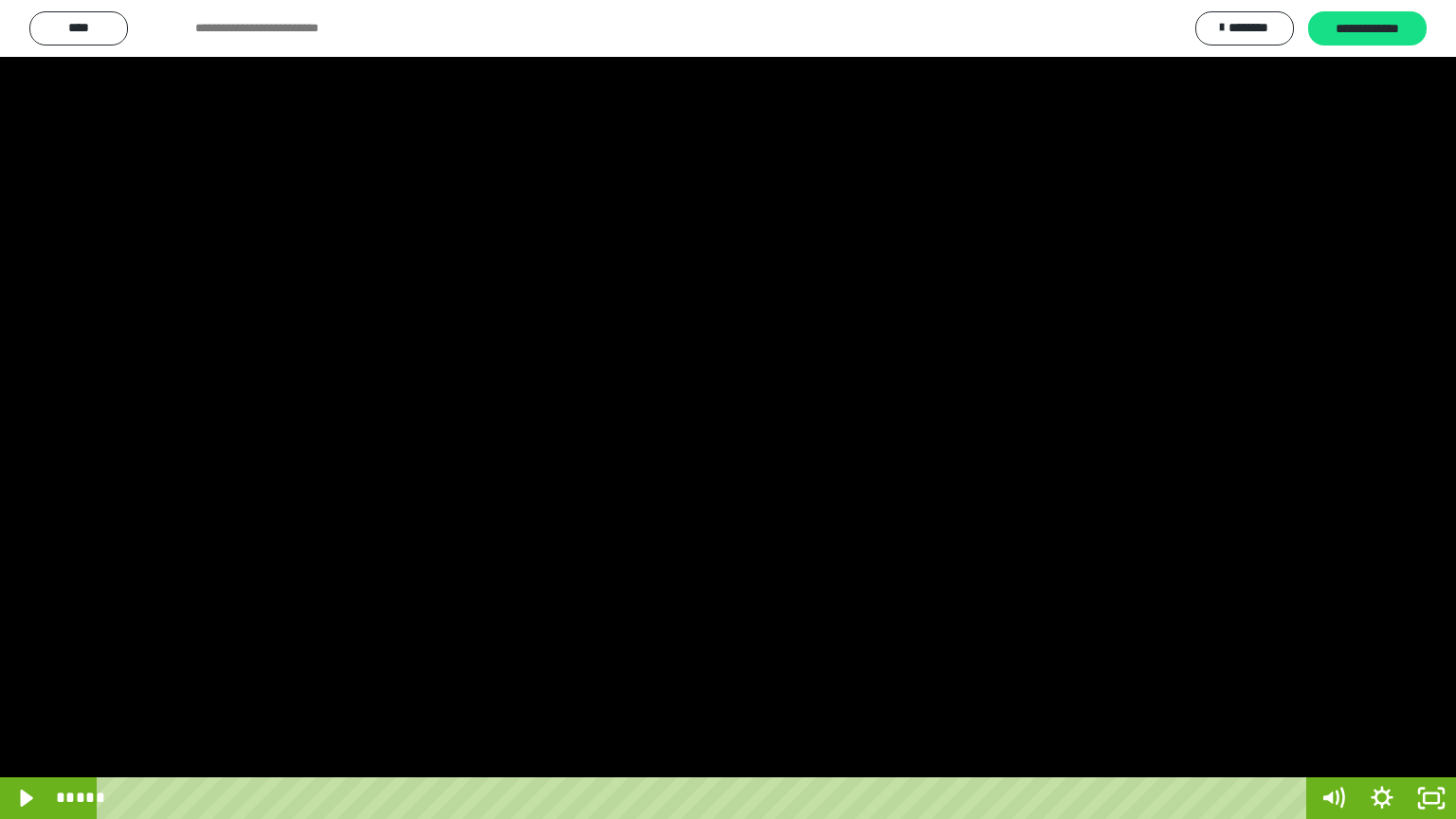 click at bounding box center [728, 410] 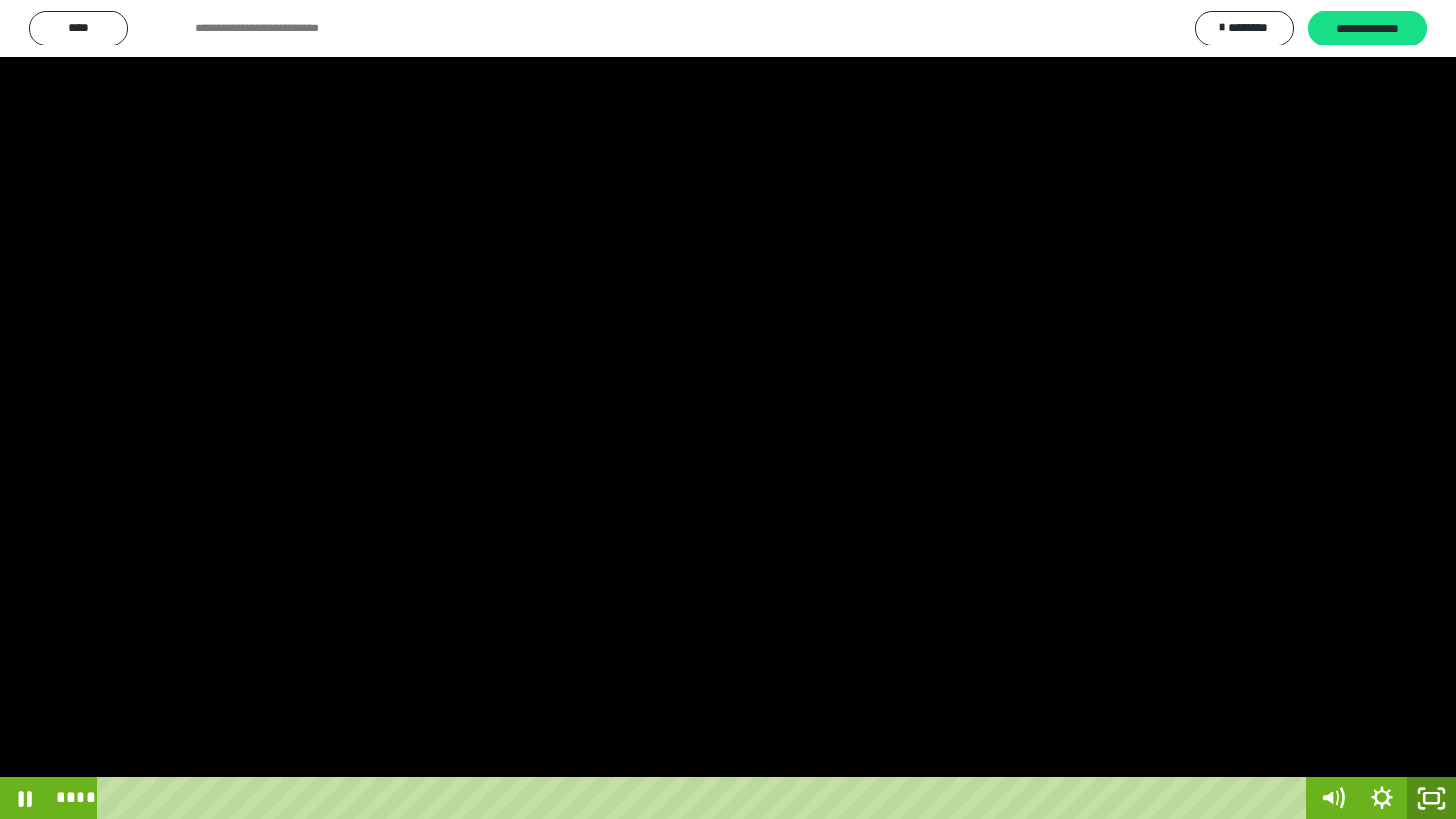 click 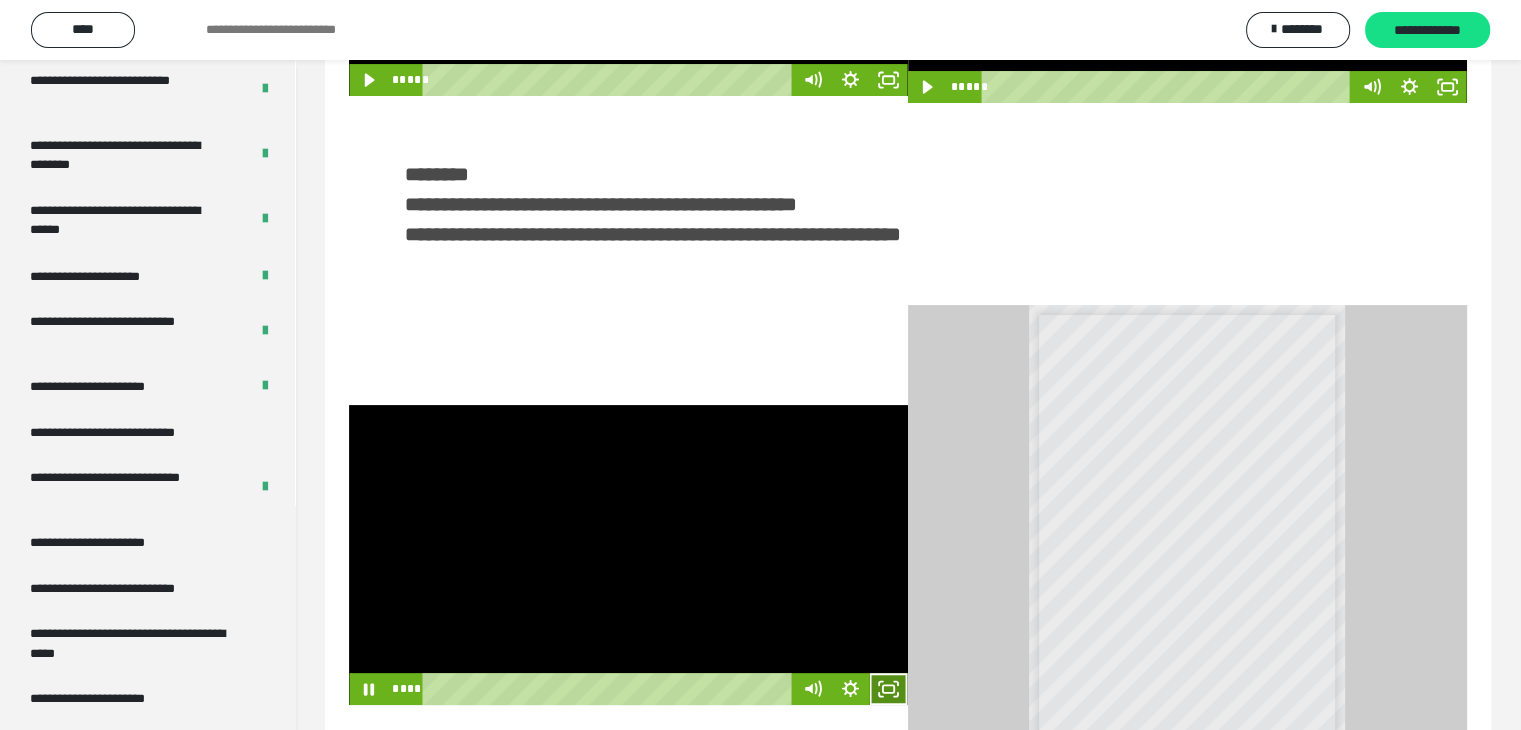 click 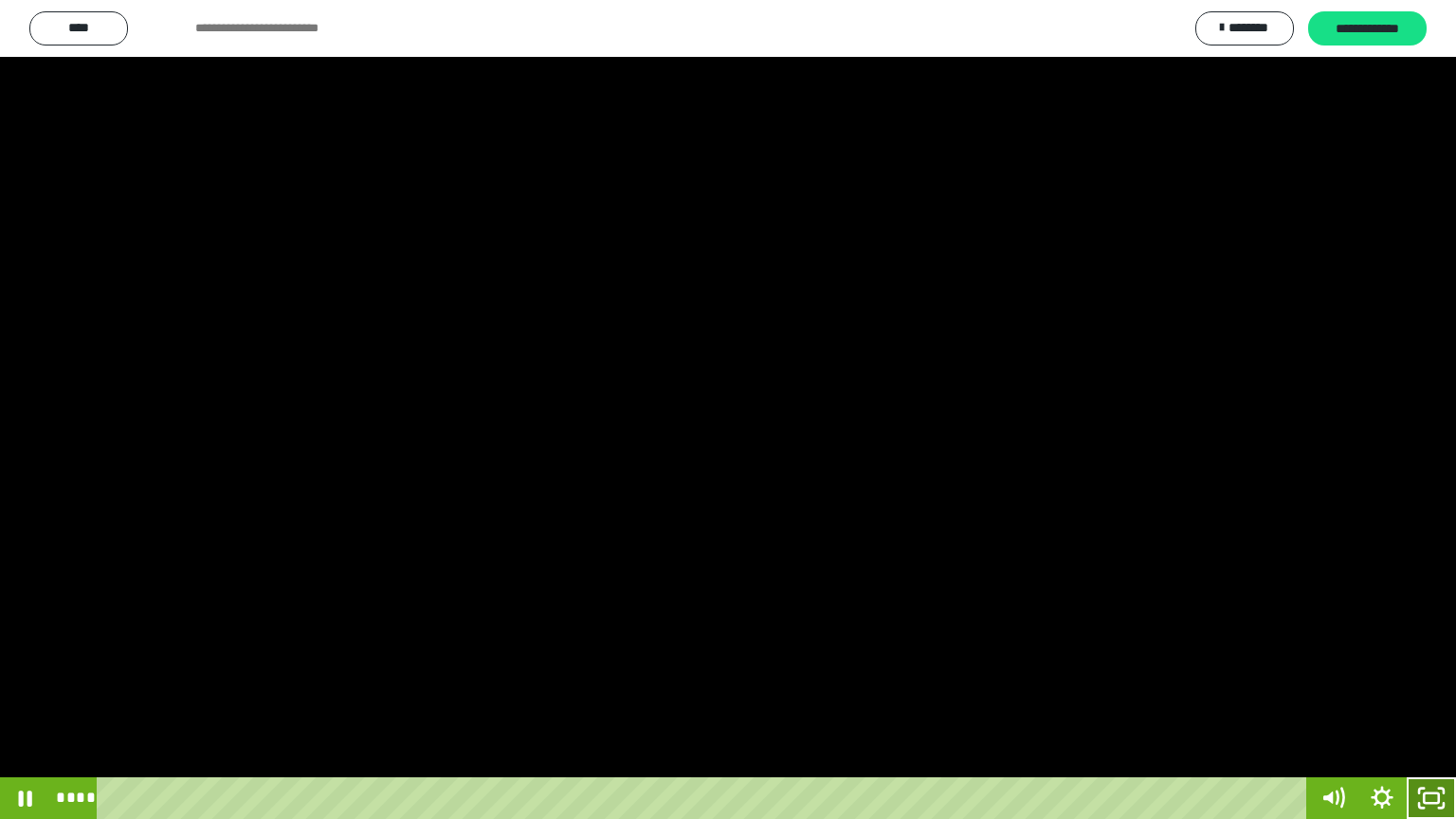 click 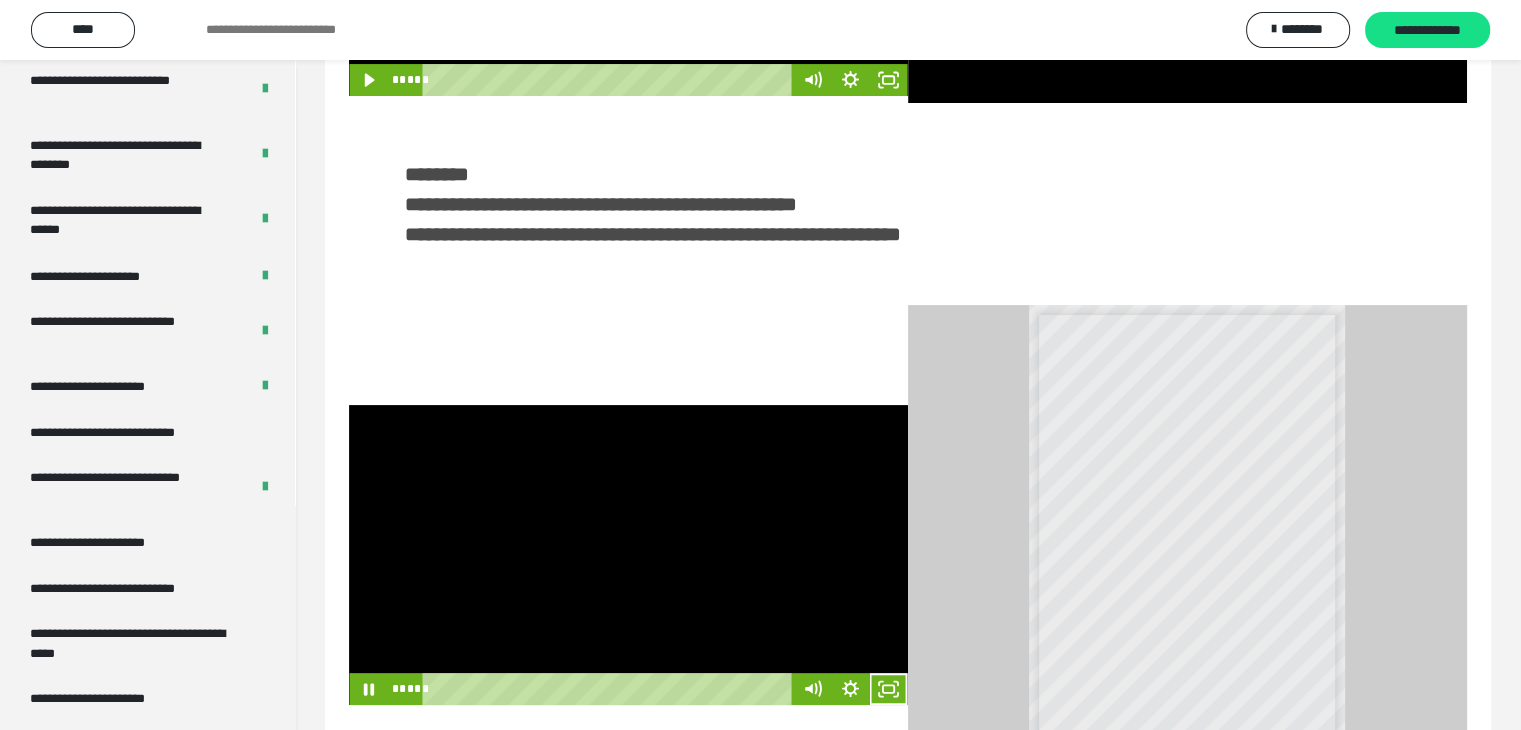 click at bounding box center (628, 555) 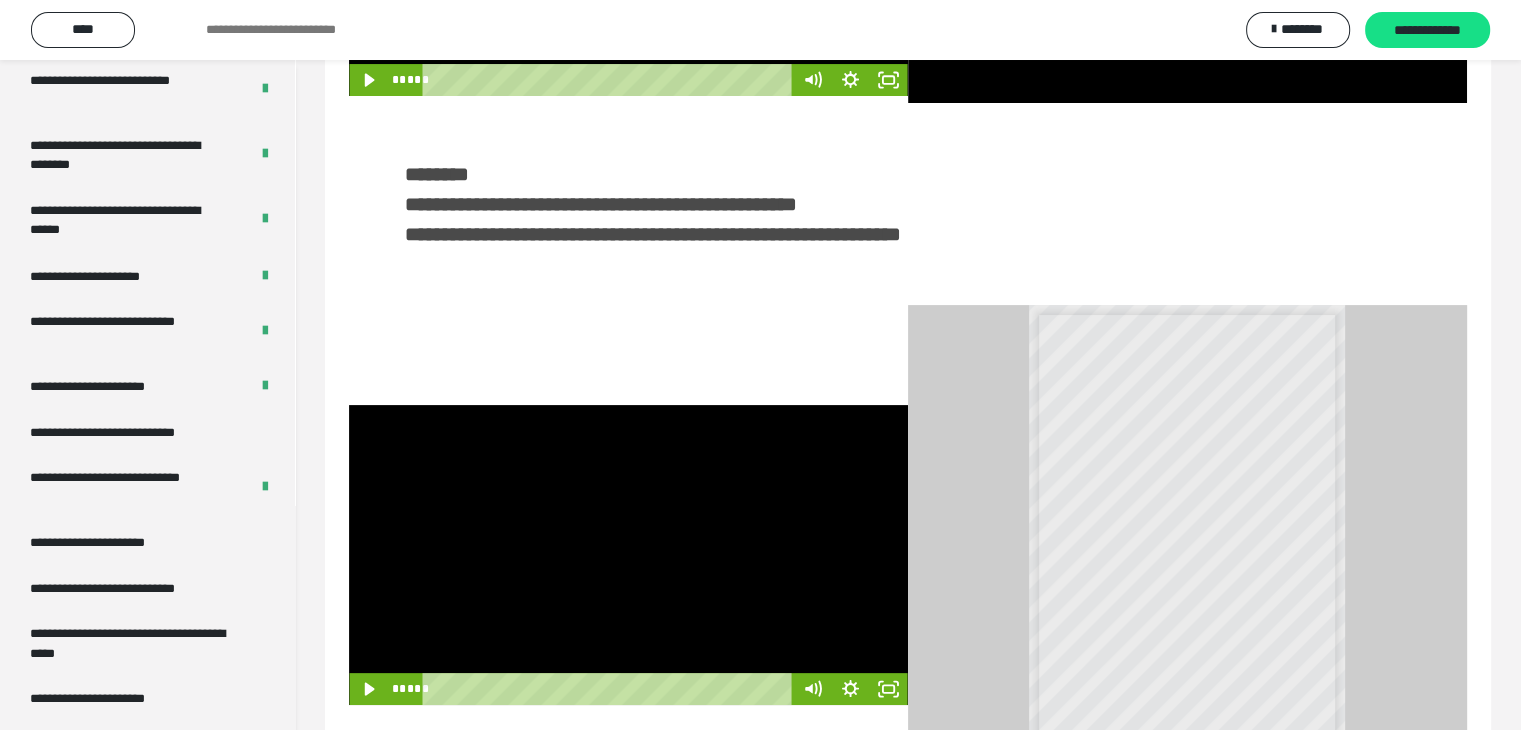 click at bounding box center [628, 555] 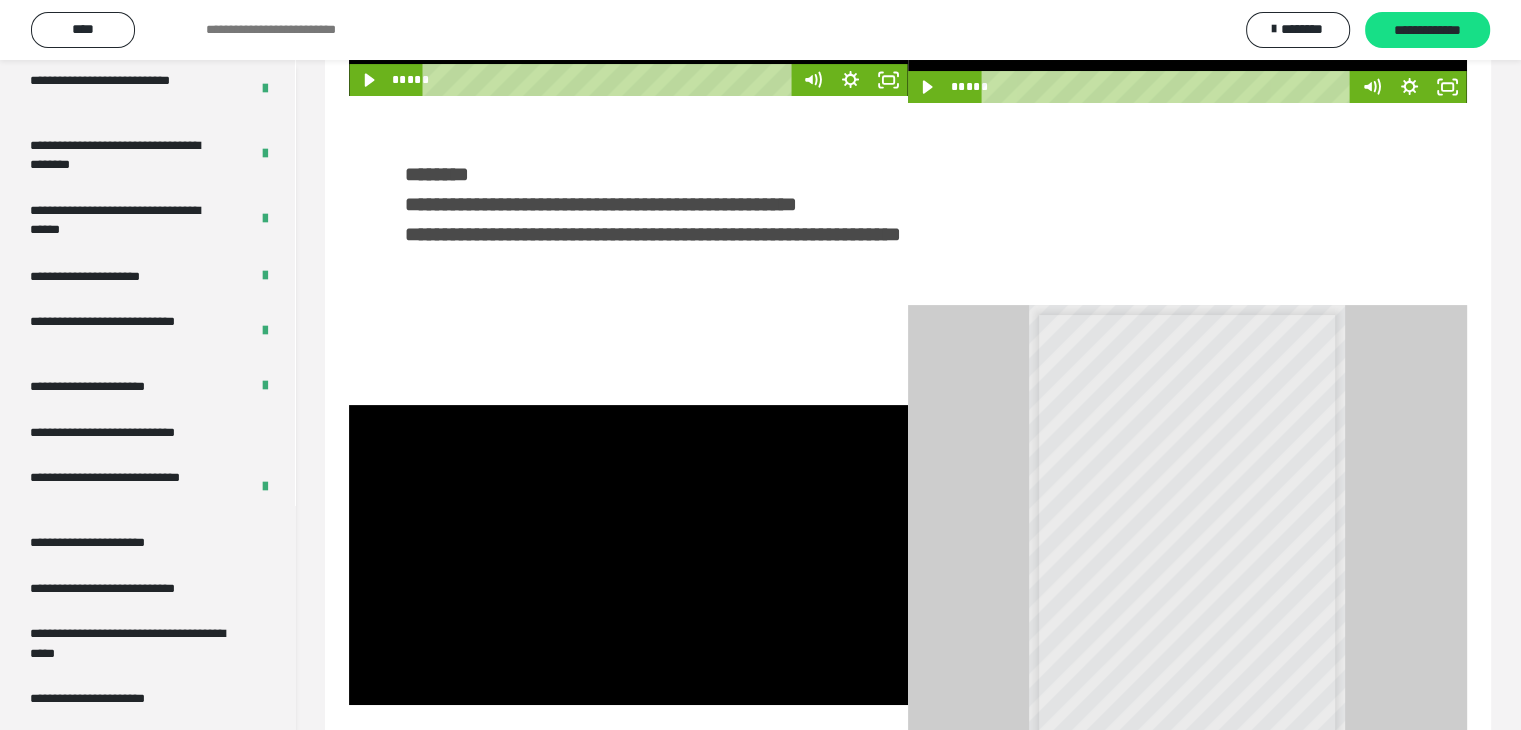 click at bounding box center [628, 555] 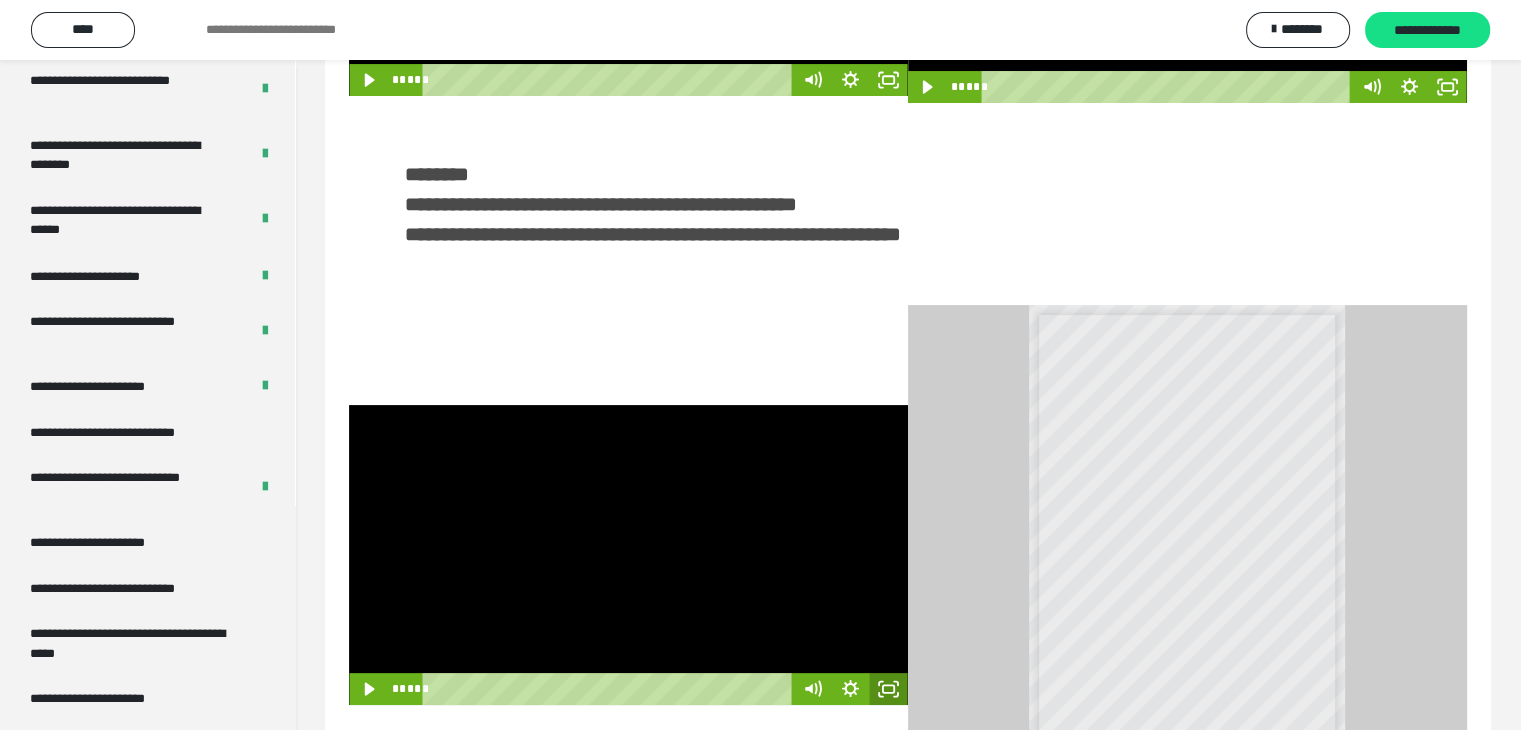 click 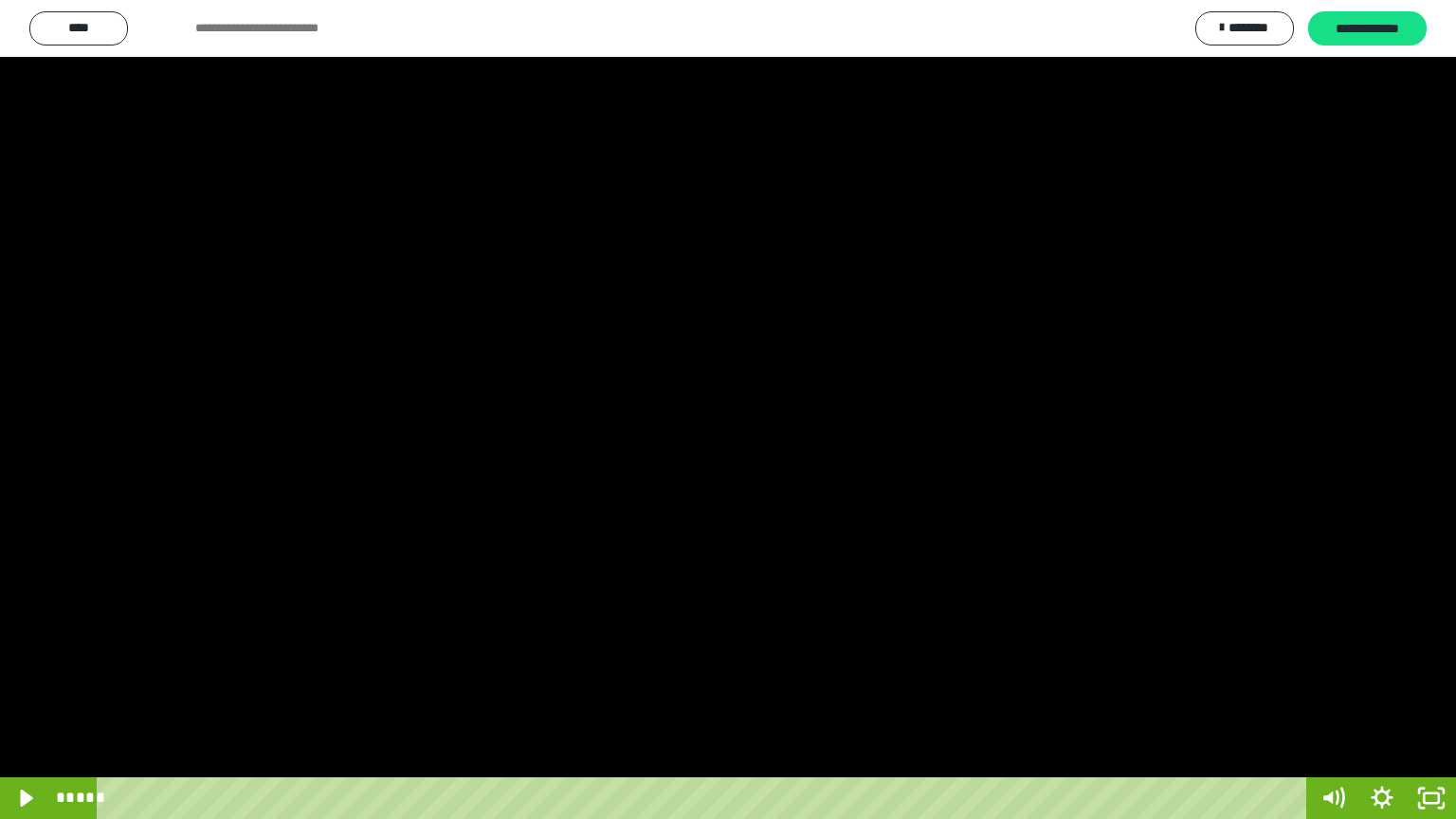 click at bounding box center (728, 410) 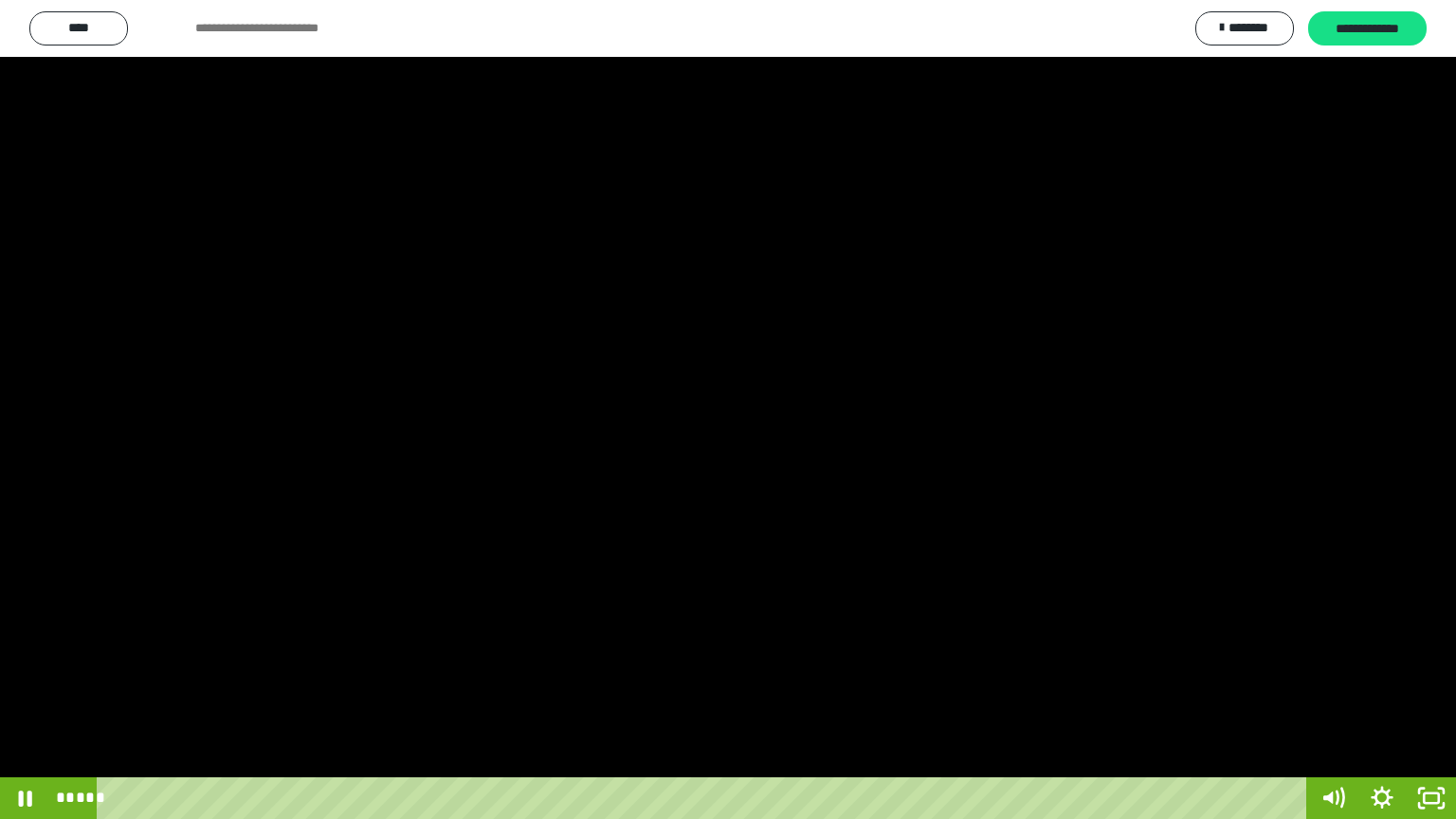 click at bounding box center (728, 410) 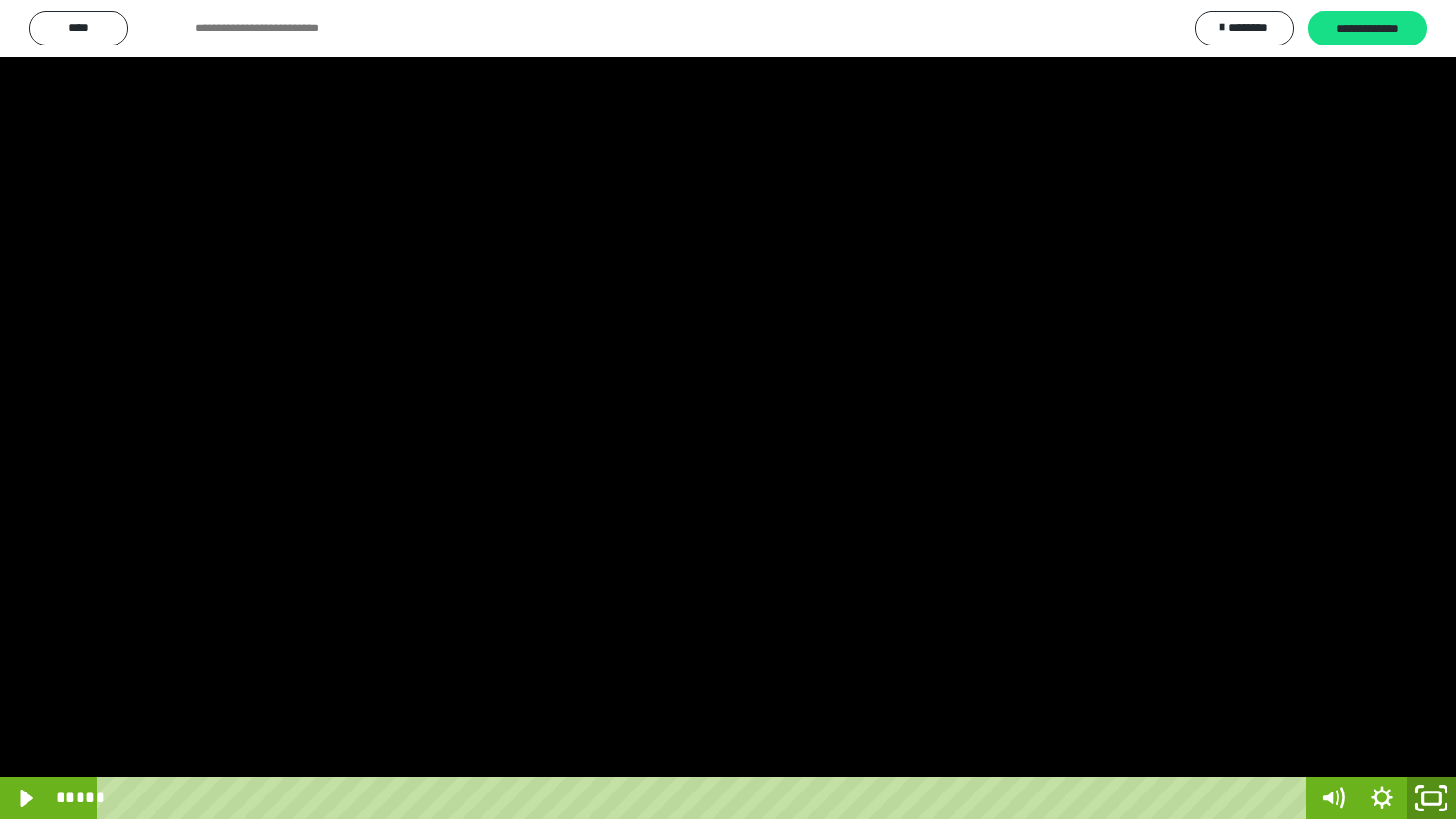 drag, startPoint x: 1436, startPoint y: 797, endPoint x: 1334, endPoint y: 1, distance: 802.5086 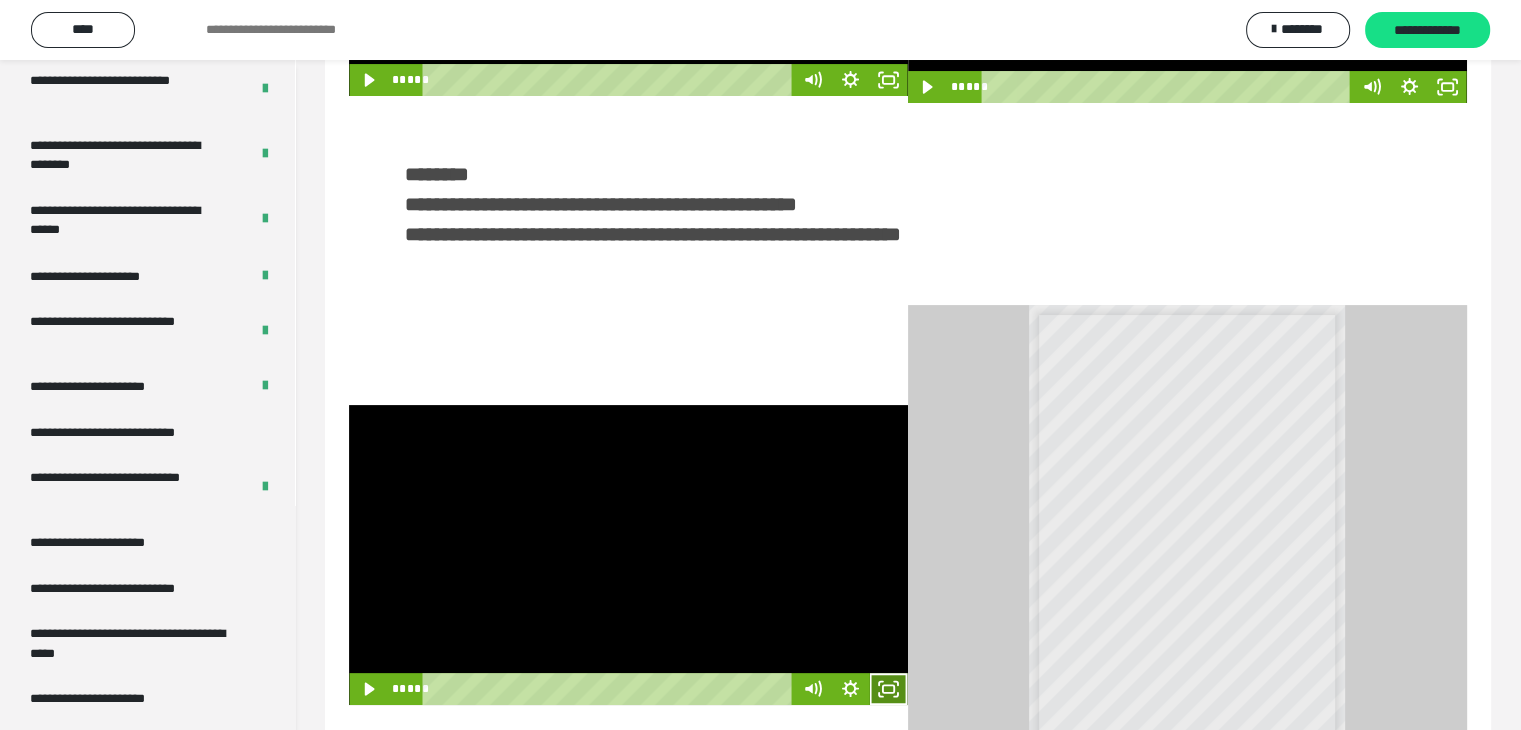 click 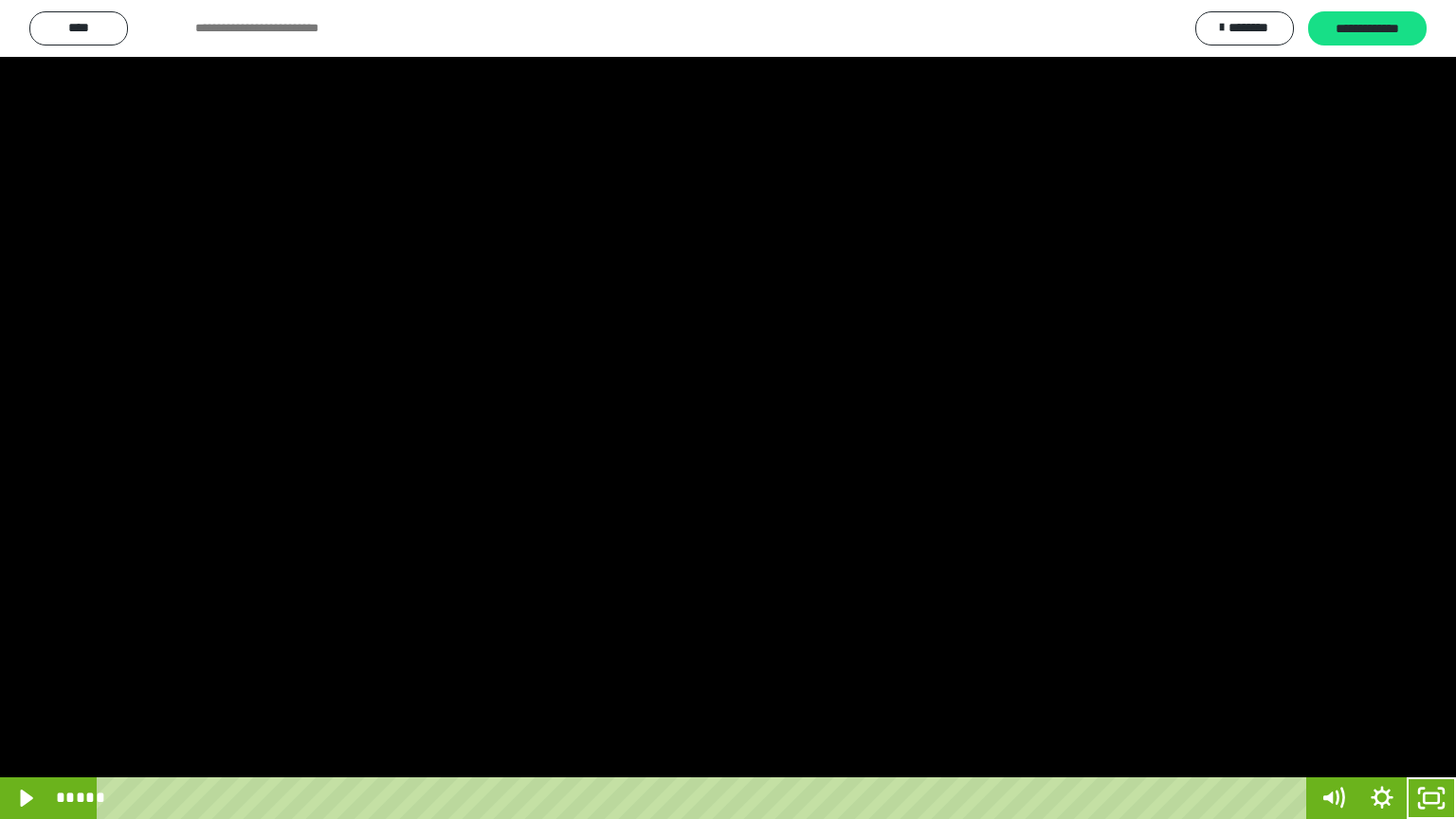 click at bounding box center (728, 410) 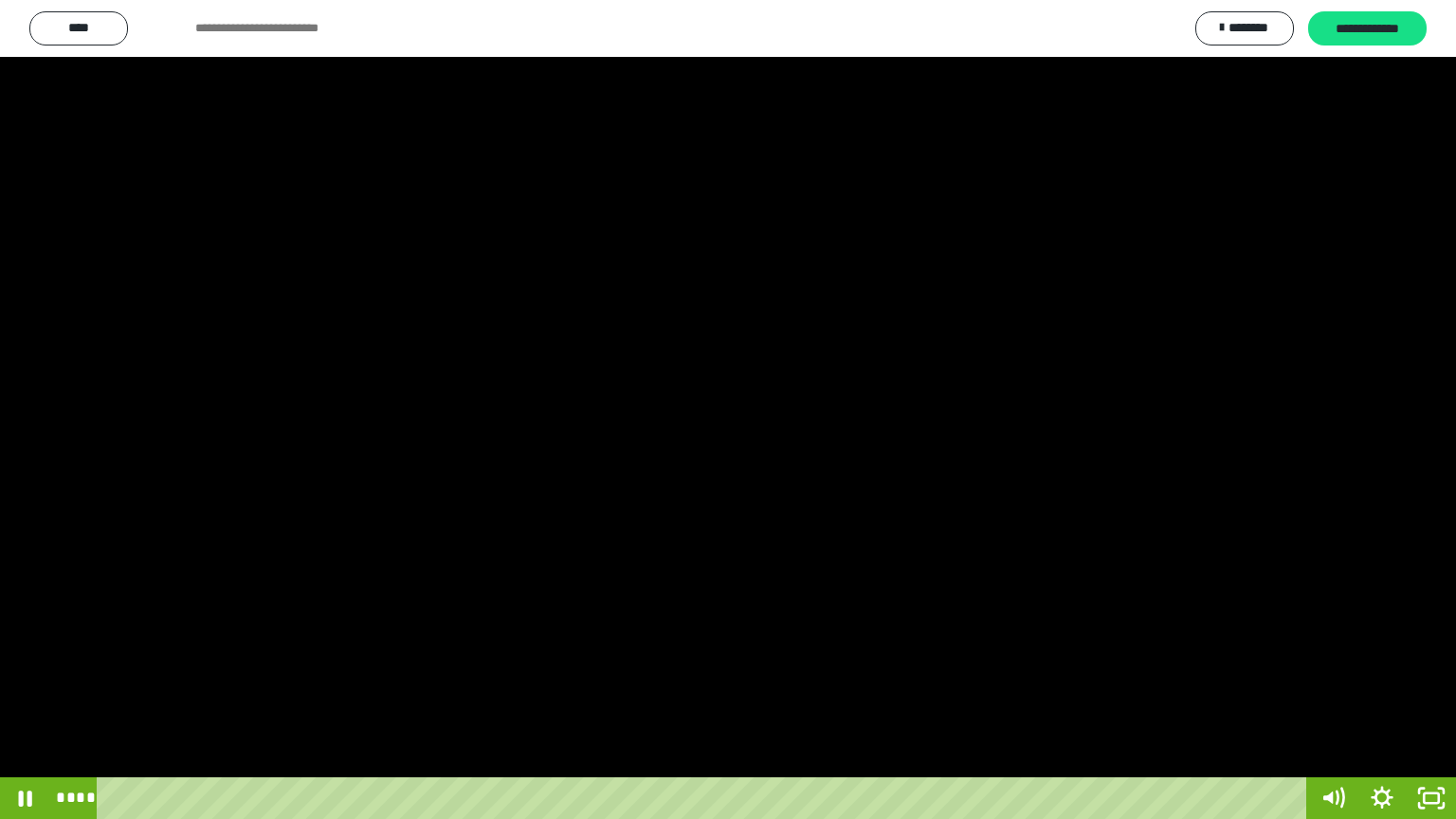 click at bounding box center (728, 410) 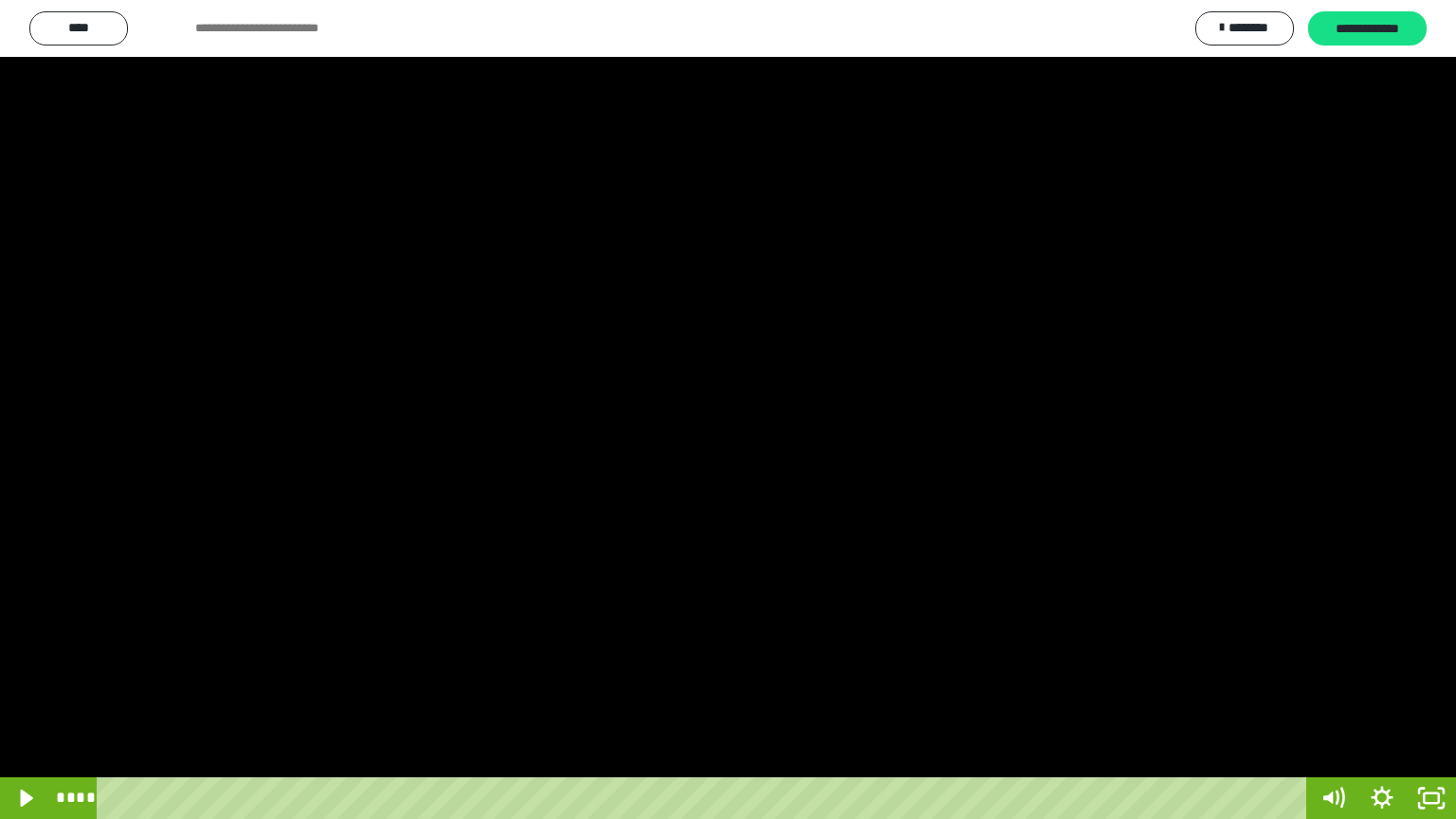 click at bounding box center (728, 410) 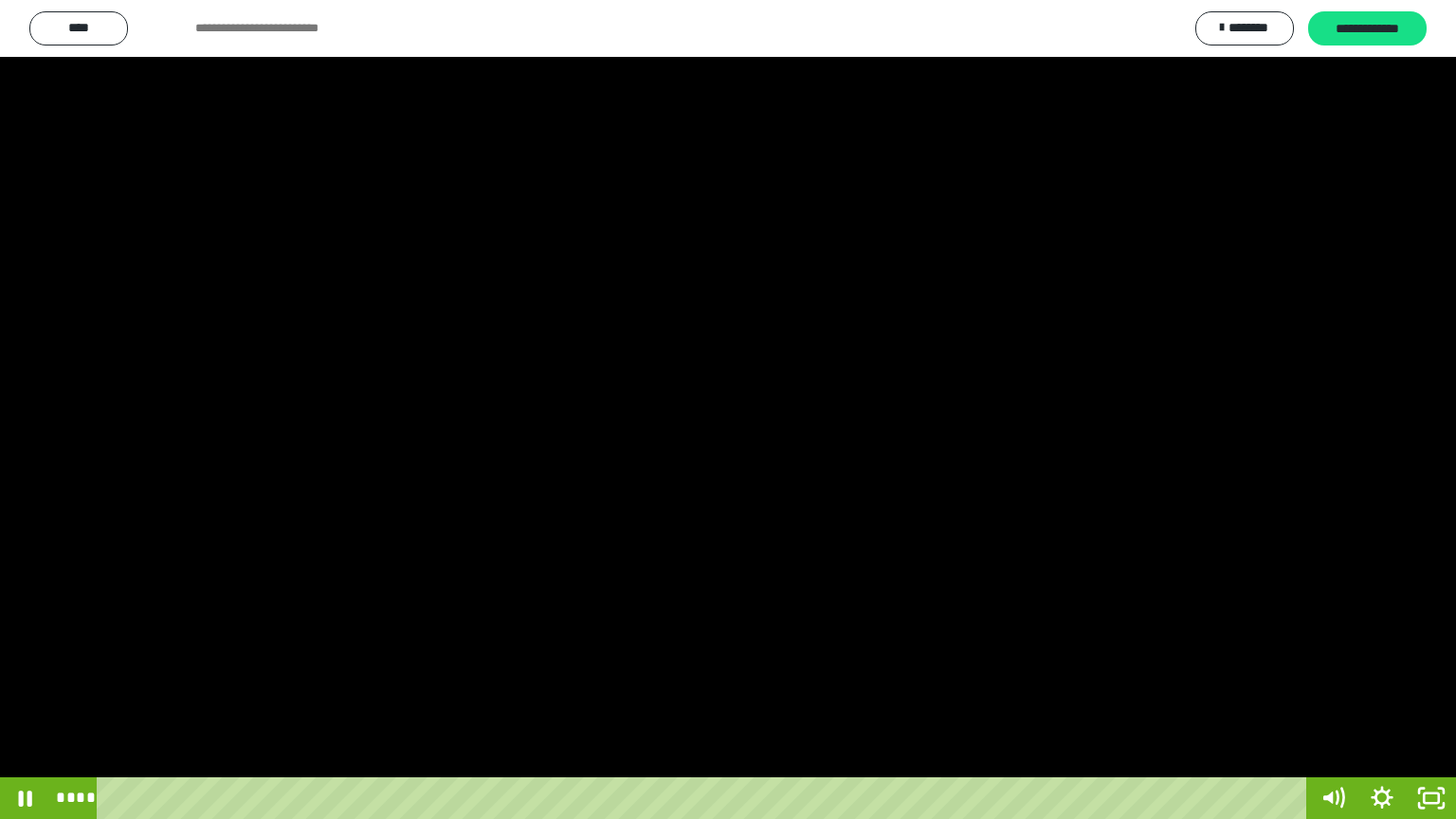 click at bounding box center (728, 410) 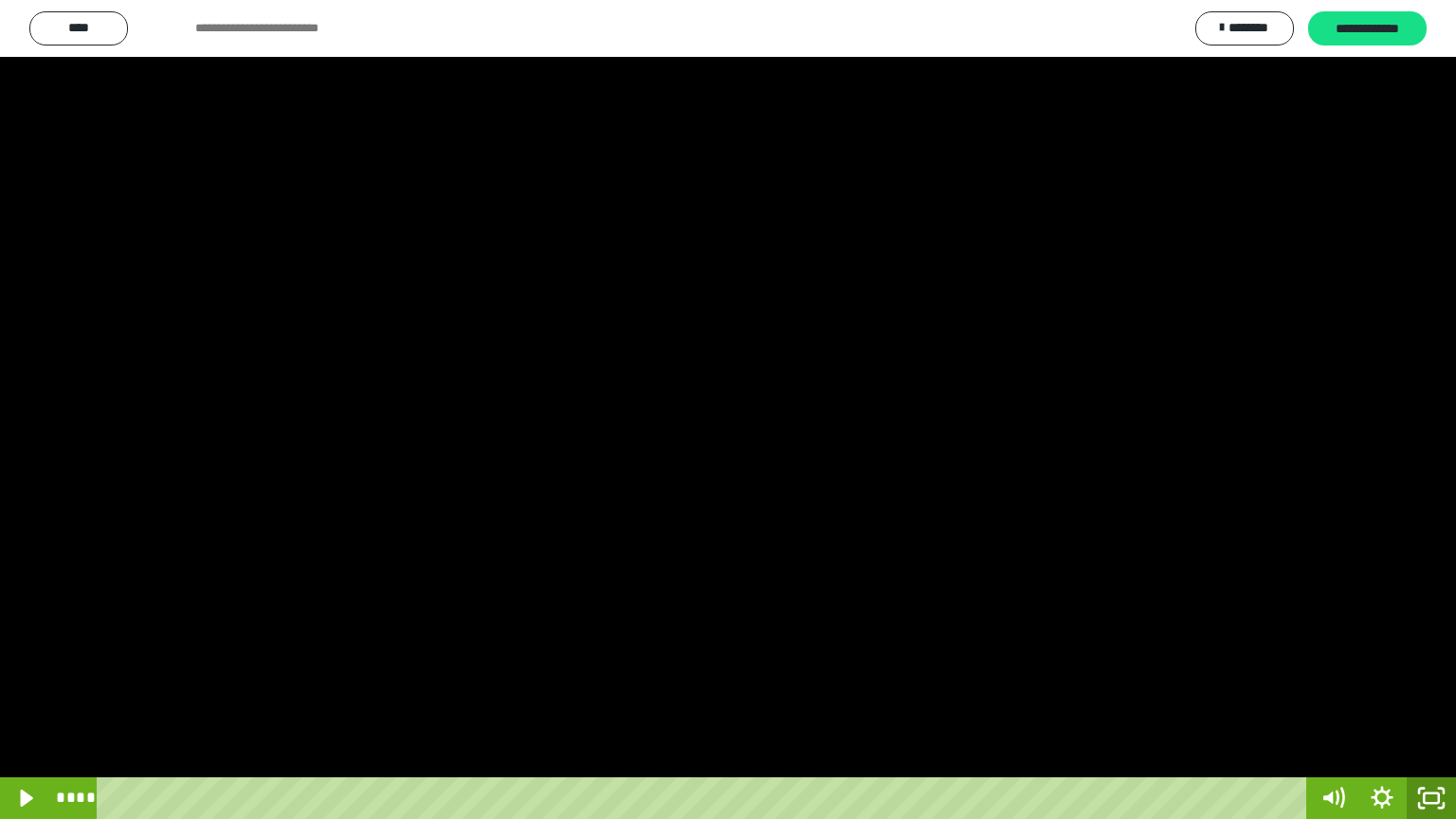 click 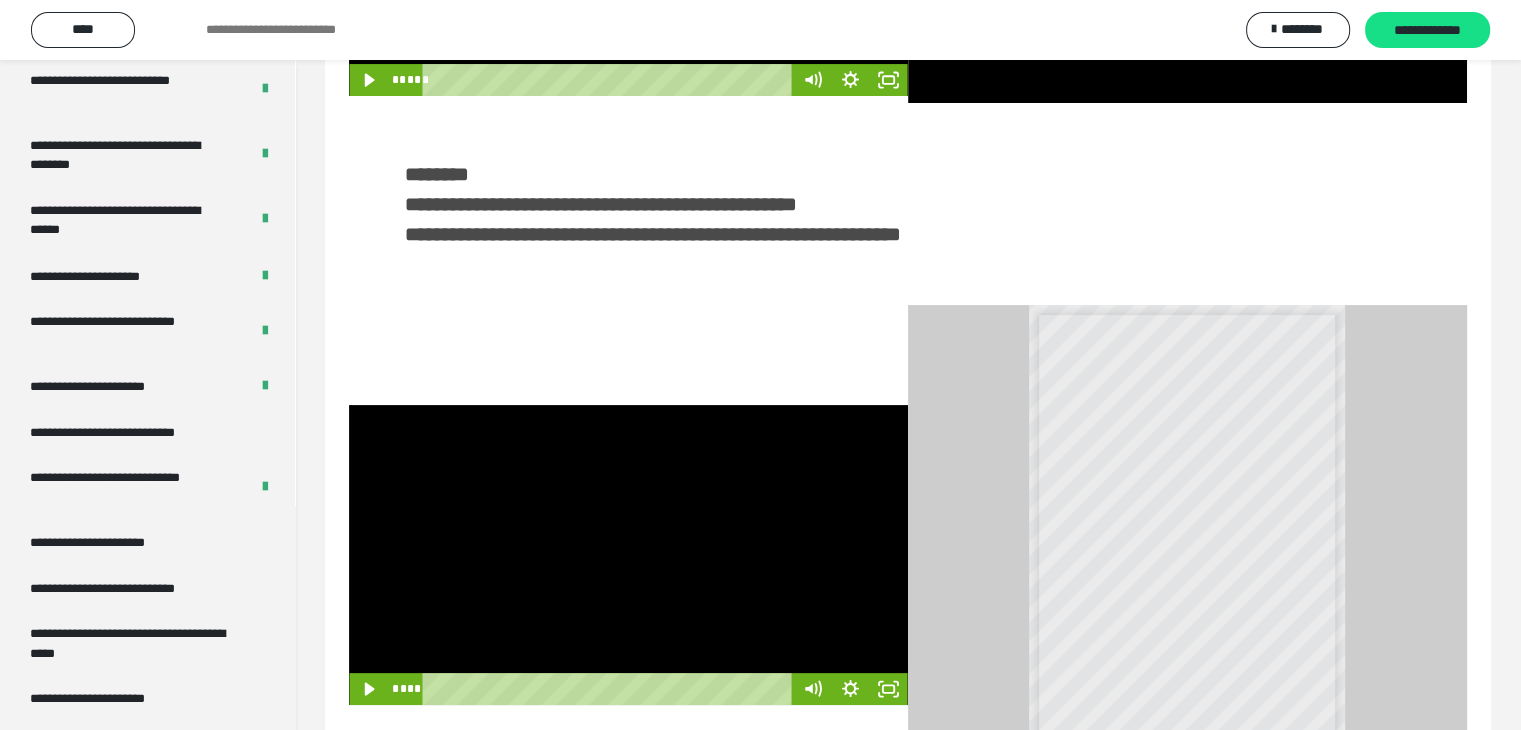 click at bounding box center (628, 555) 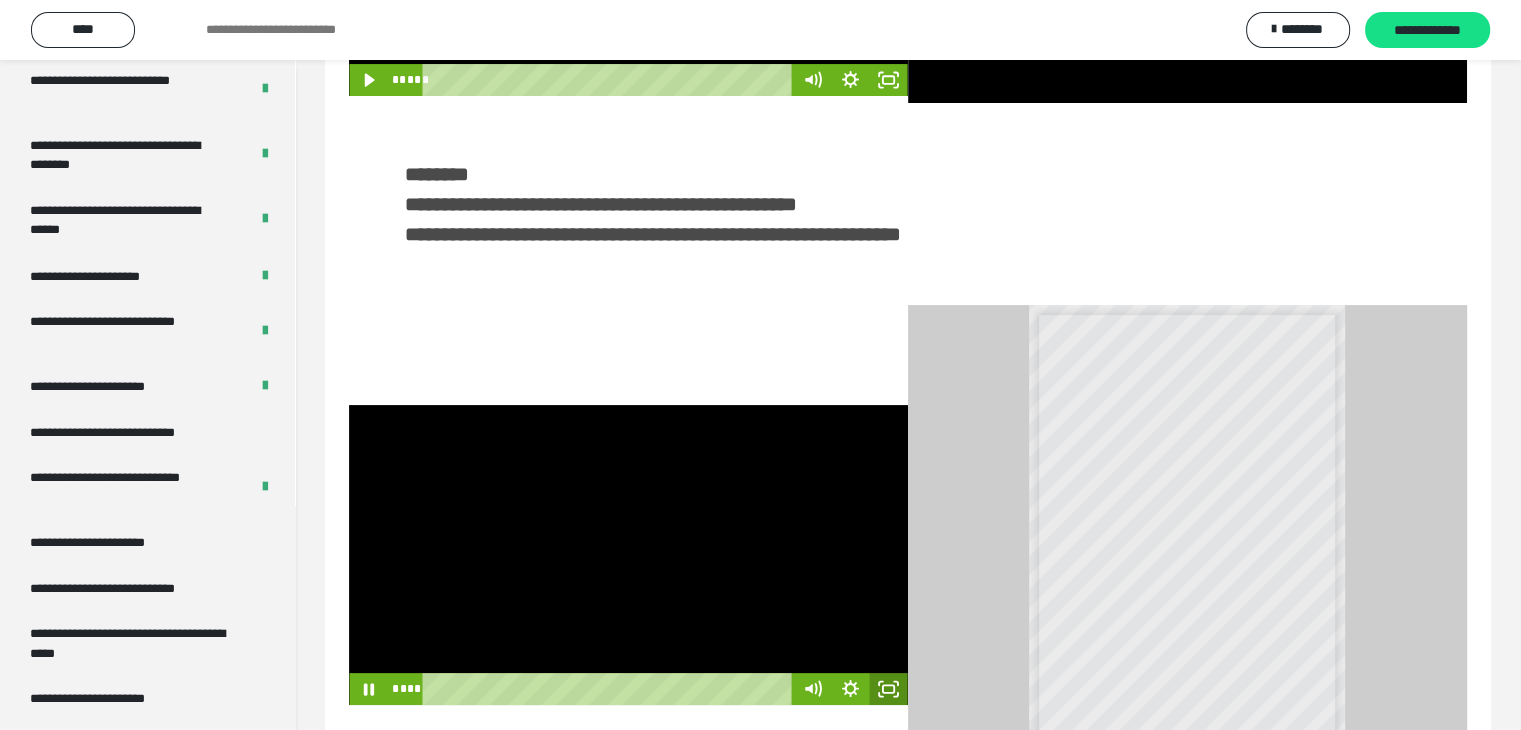 click 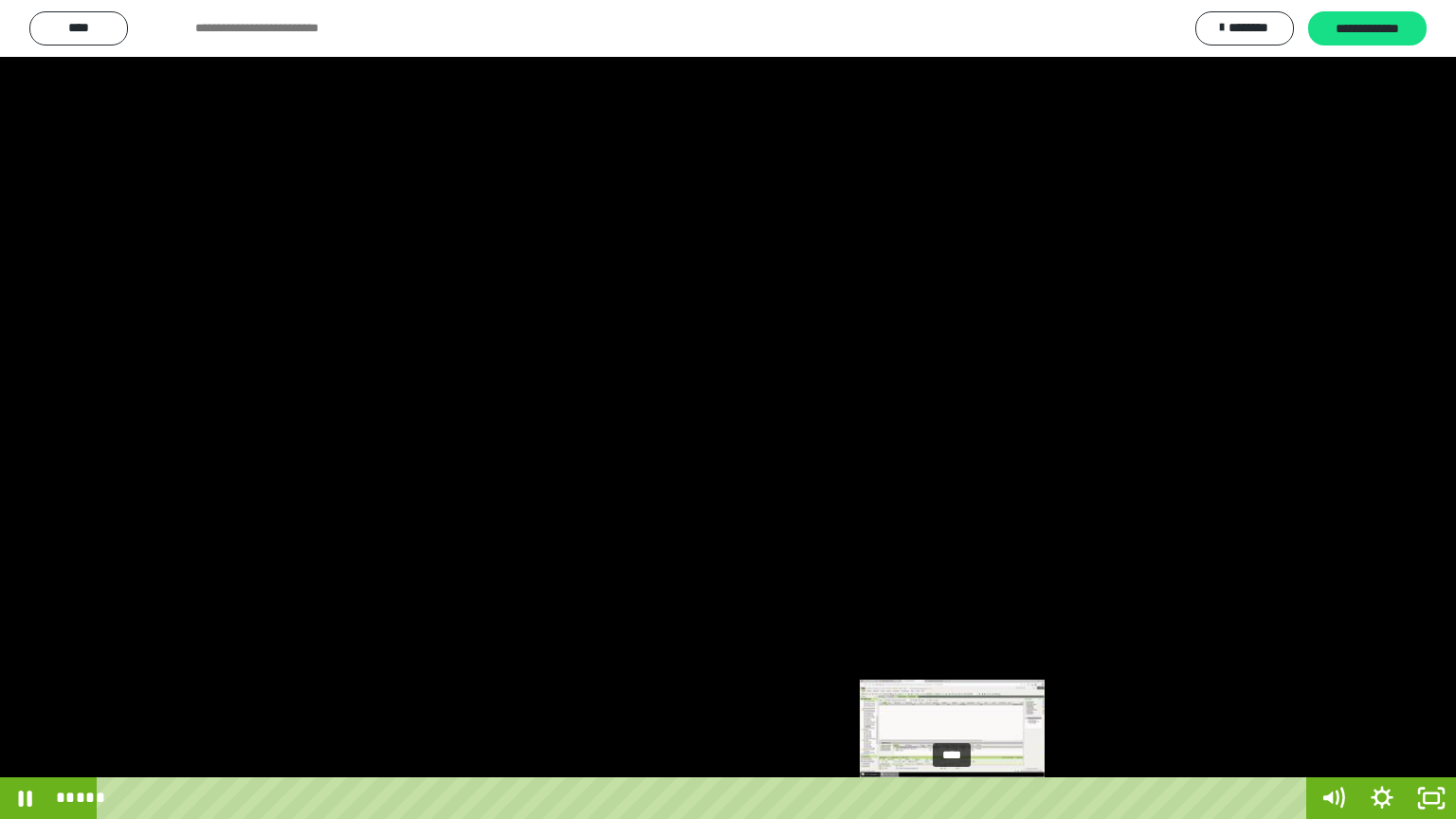 click on "****" at bounding box center [705, 798] 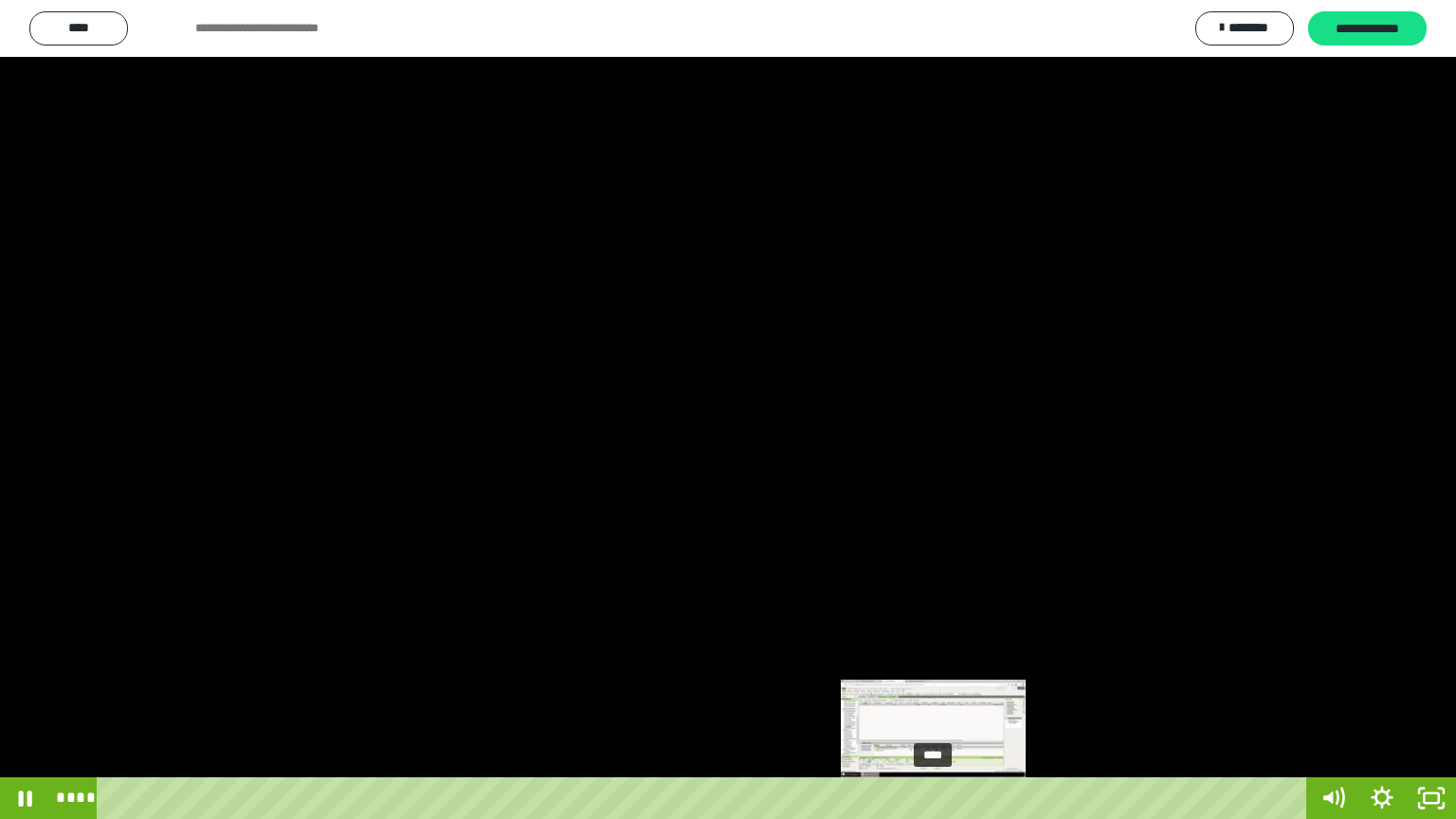 click on "****" at bounding box center [705, 798] 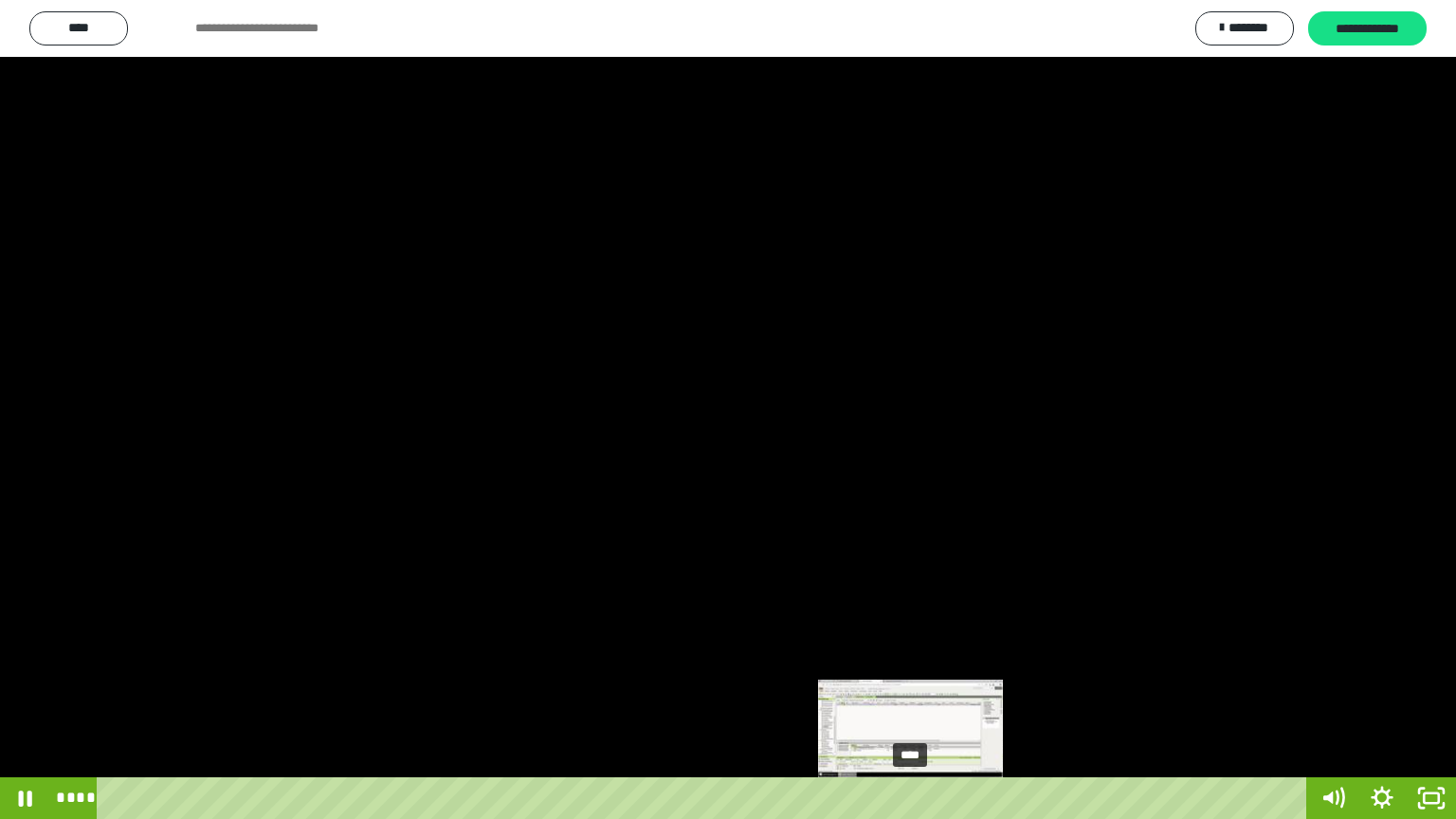 click on "****" at bounding box center (705, 798) 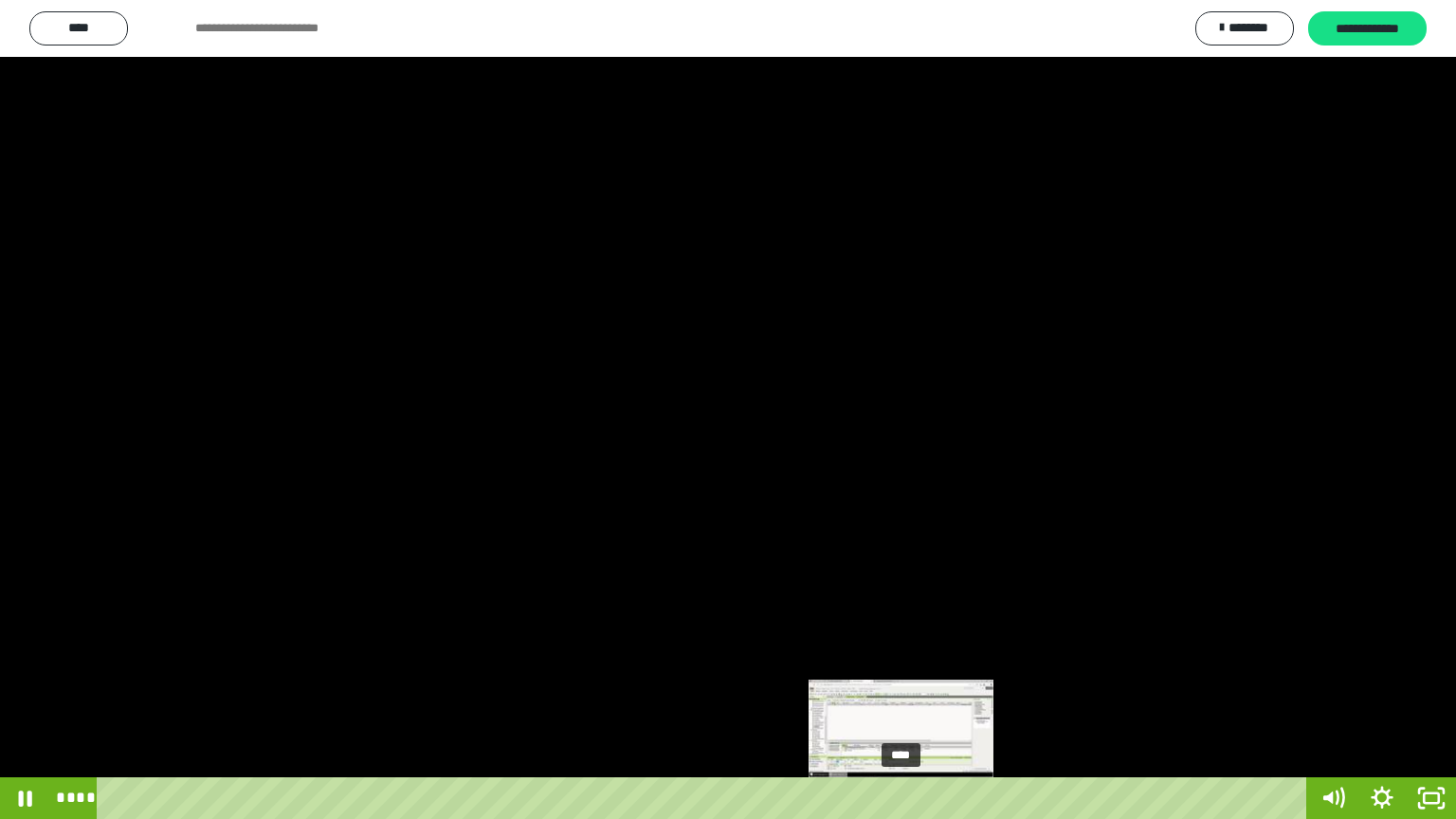 click on "****" at bounding box center (705, 798) 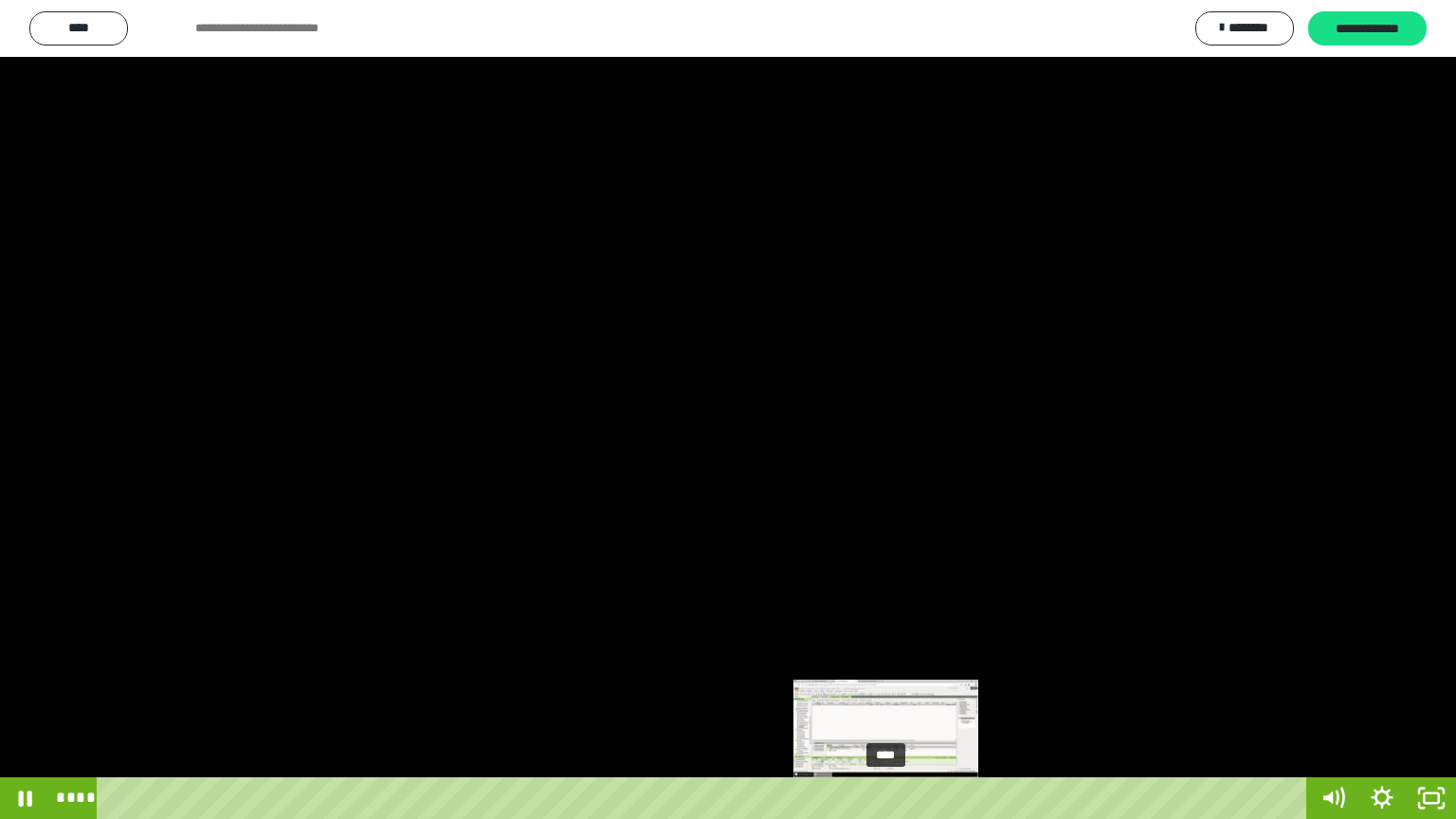 click on "****" at bounding box center (705, 798) 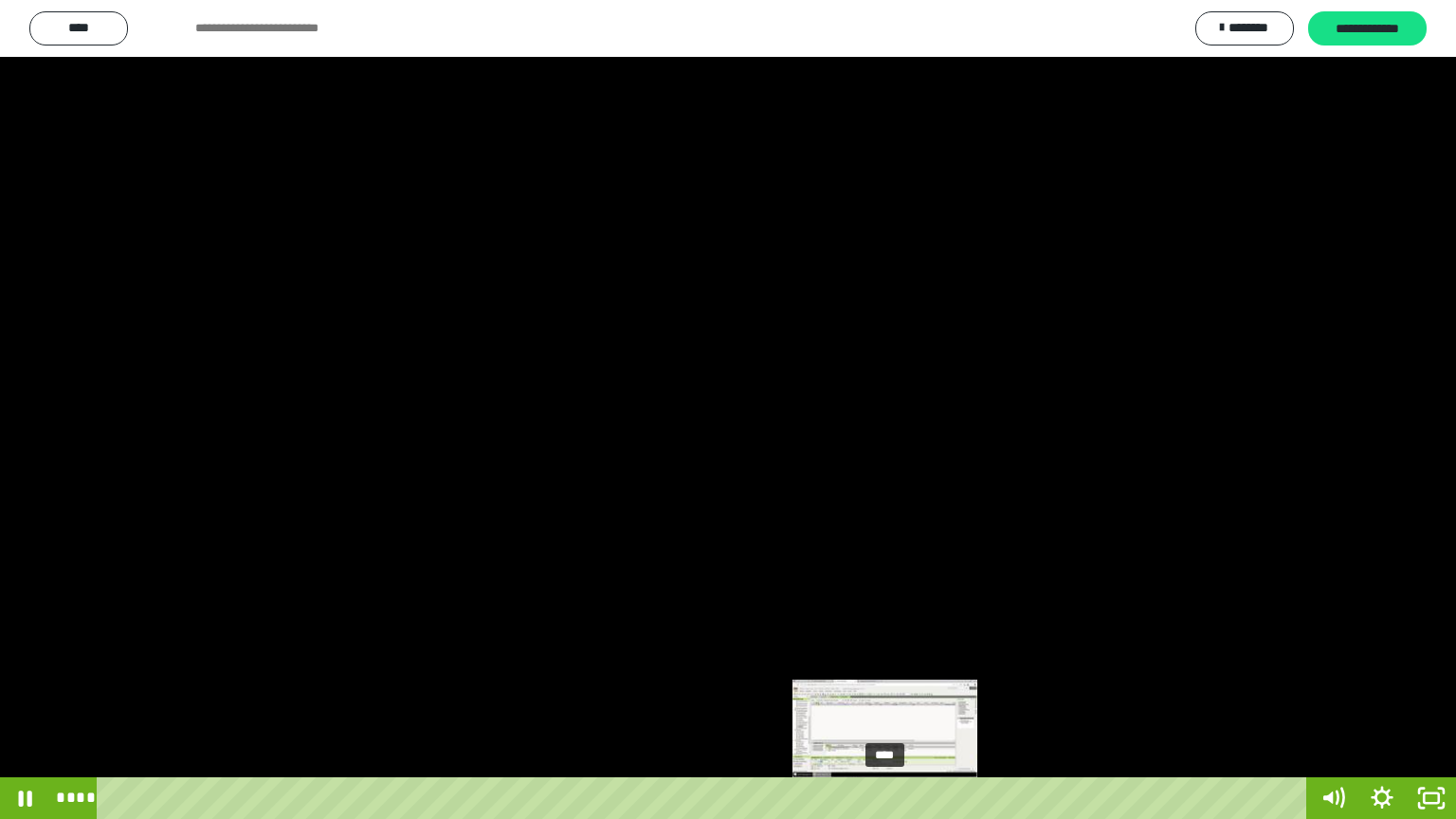 click at bounding box center (886, 798) 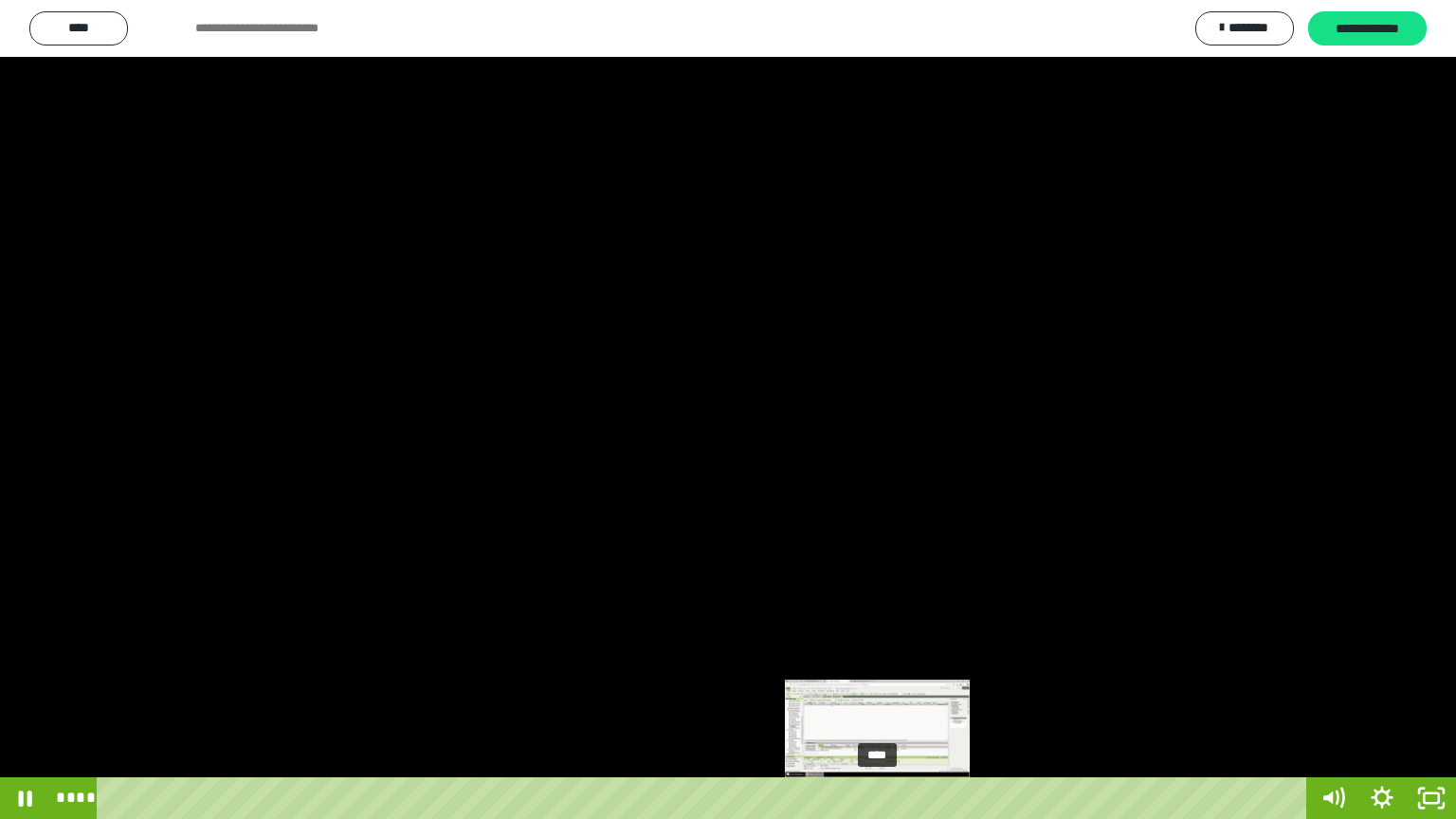 click on "****" at bounding box center (705, 798) 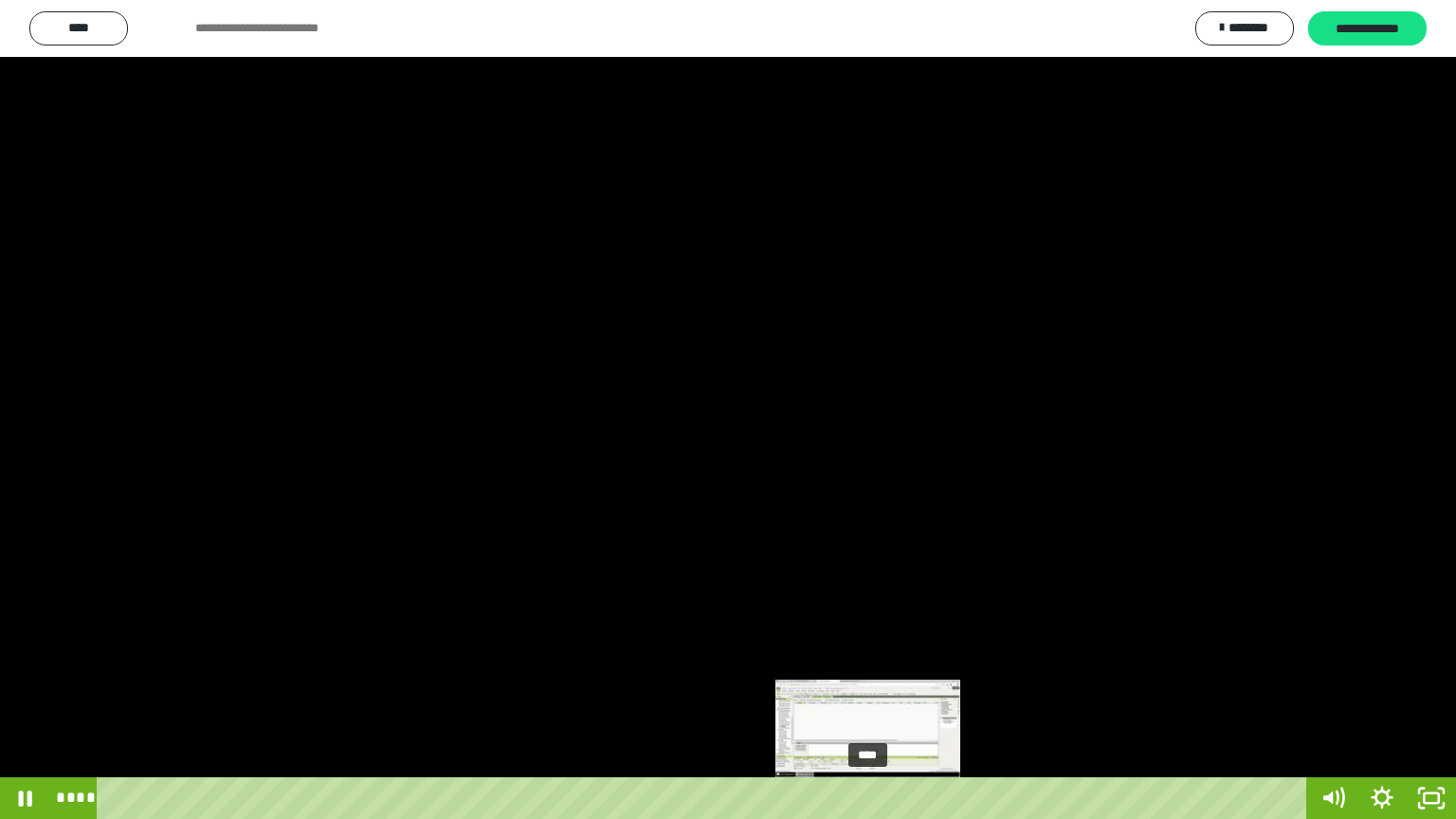 click on "****" at bounding box center (705, 798) 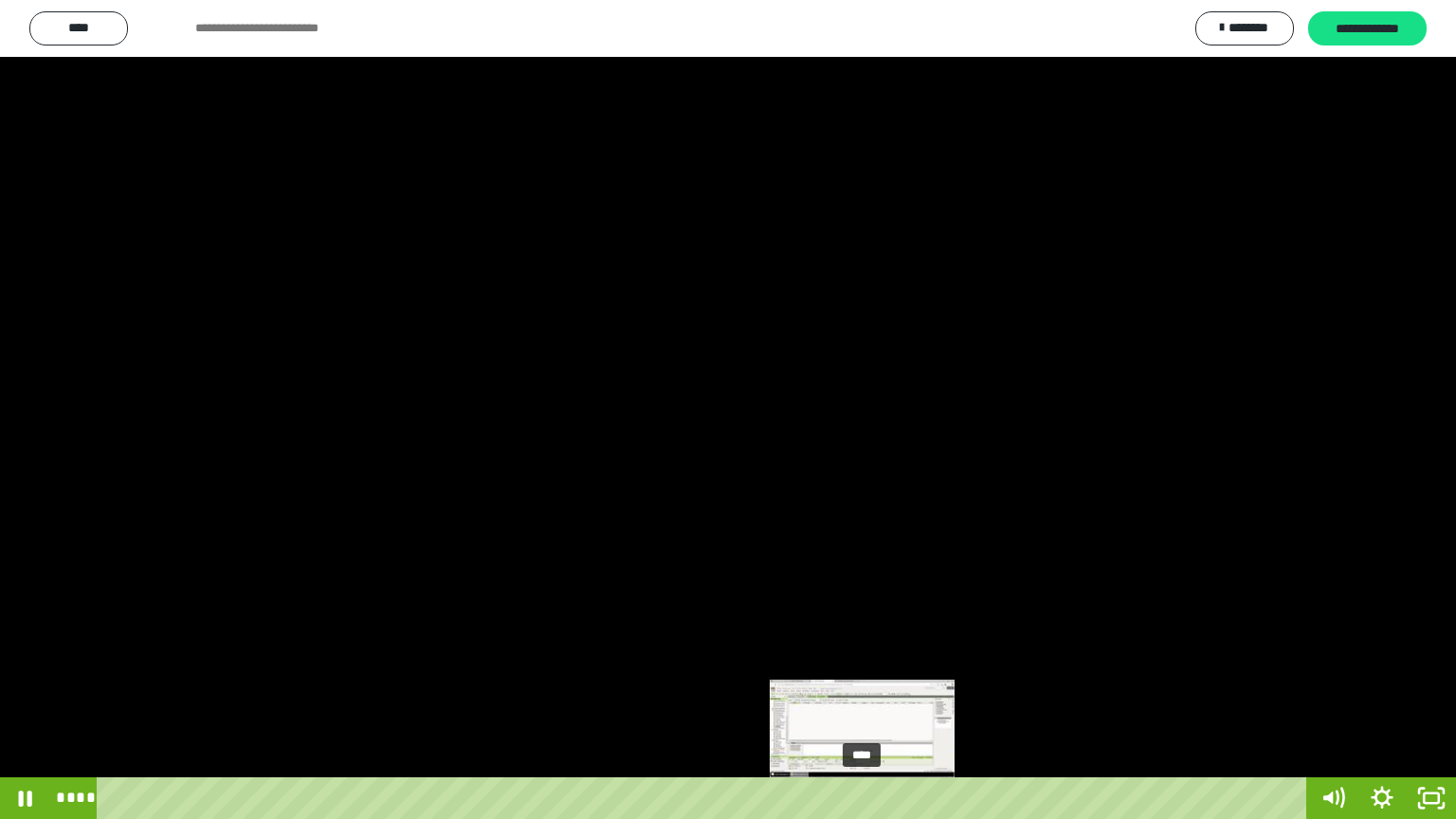 click at bounding box center [869, 798] 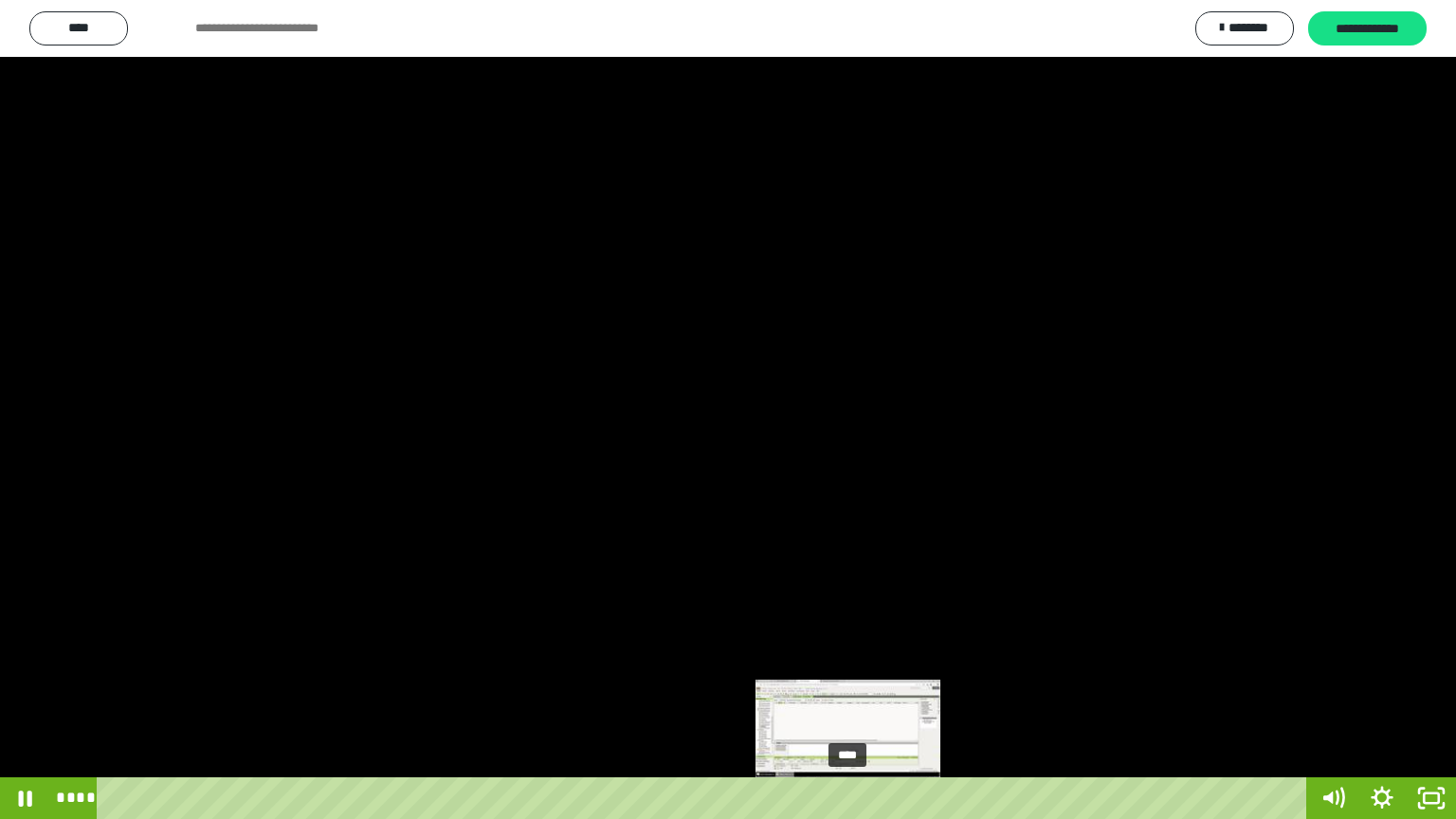 click on "****" at bounding box center [705, 798] 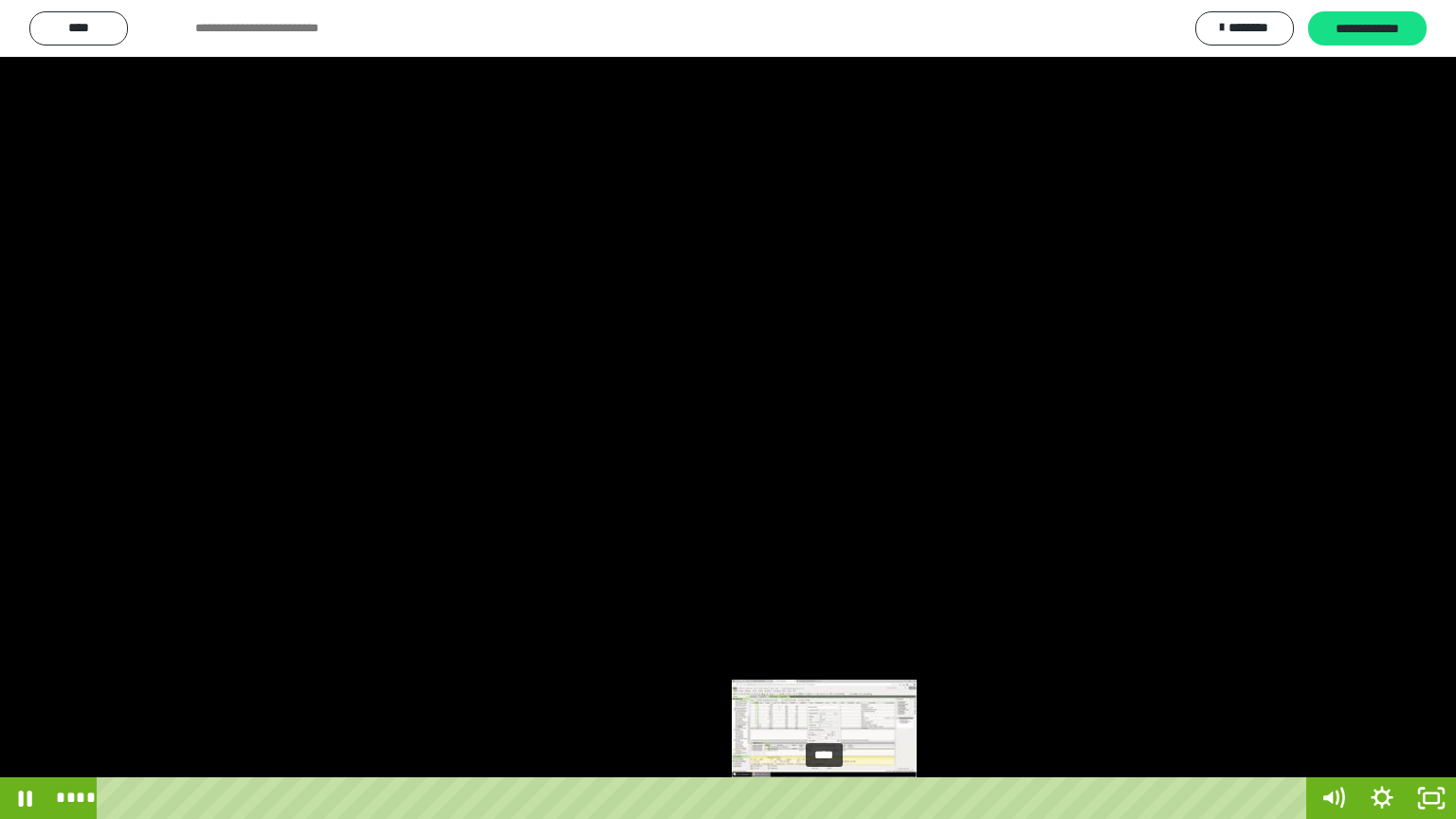 click on "****" at bounding box center [705, 798] 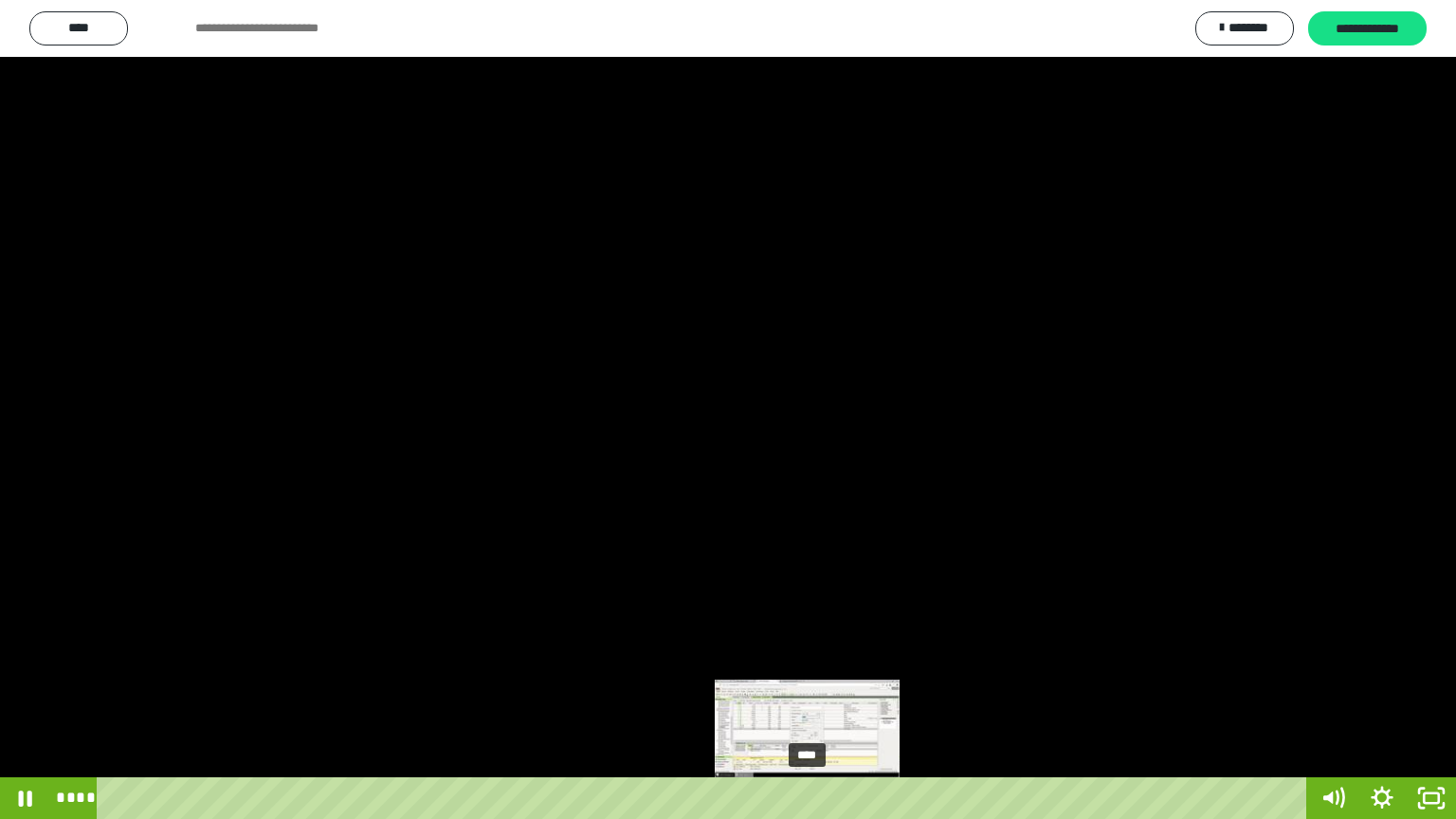 click on "****" at bounding box center [705, 798] 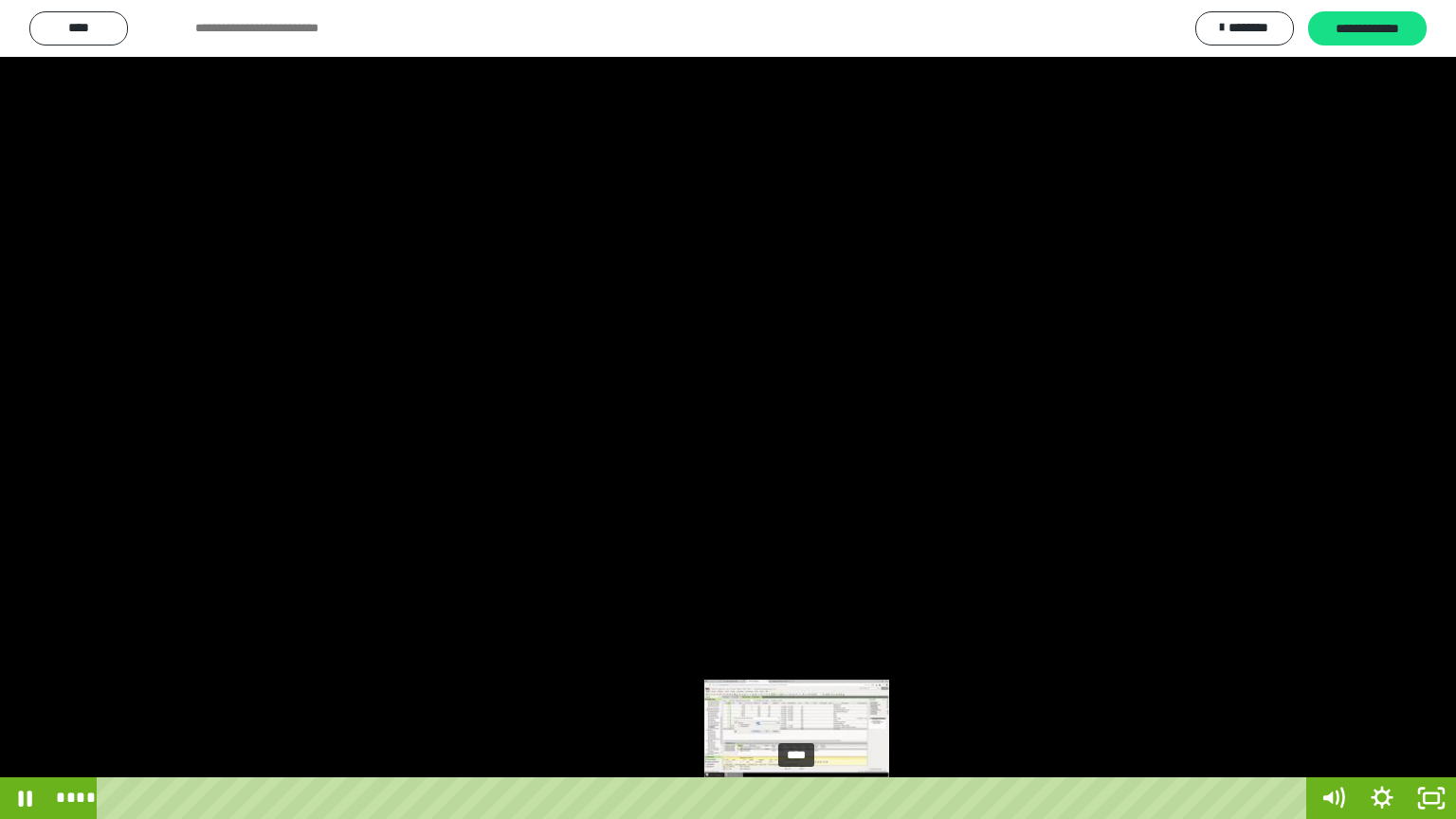 click on "****" at bounding box center (705, 798) 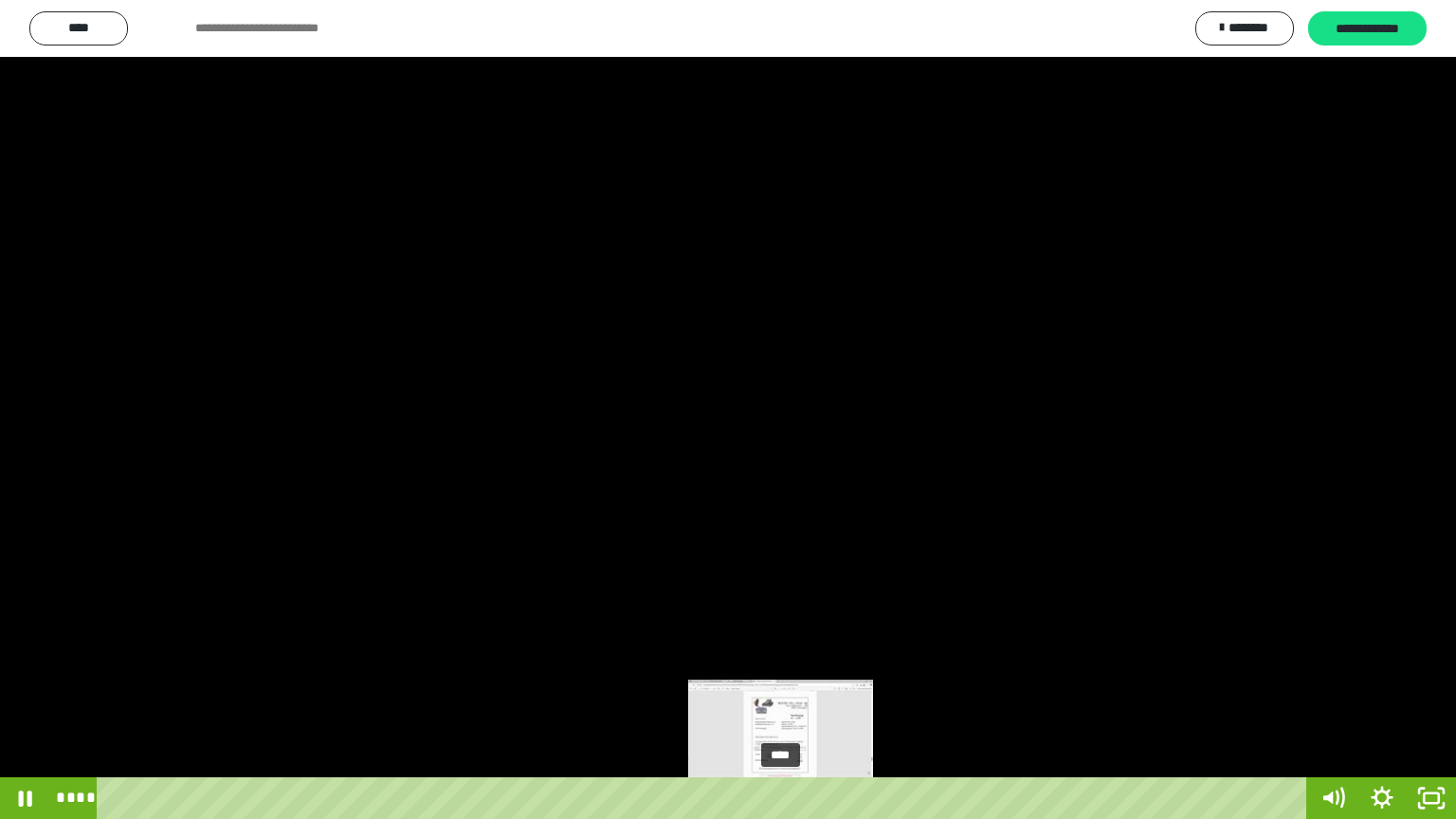 click on "****" at bounding box center (705, 798) 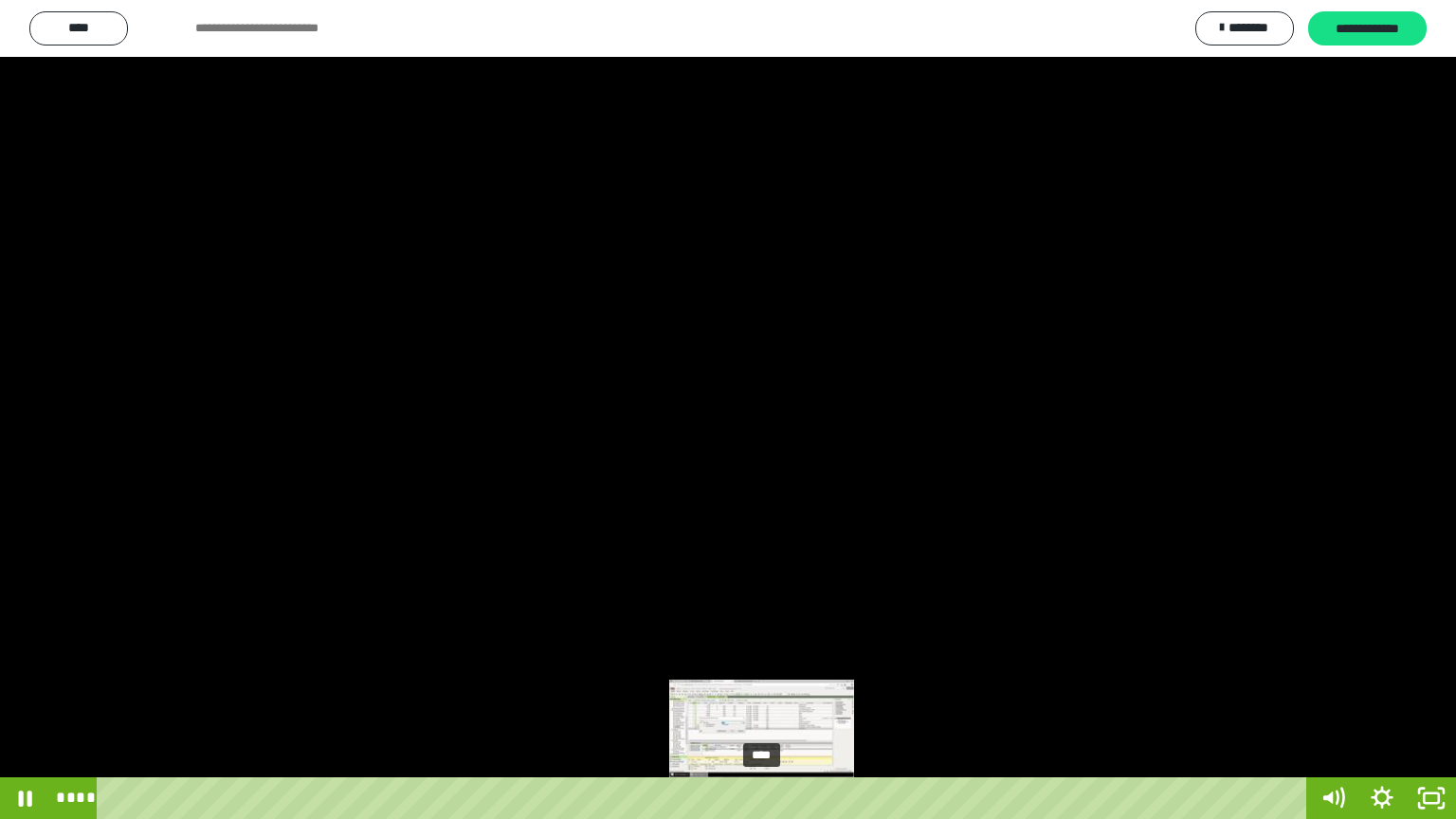 click on "****" at bounding box center (705, 798) 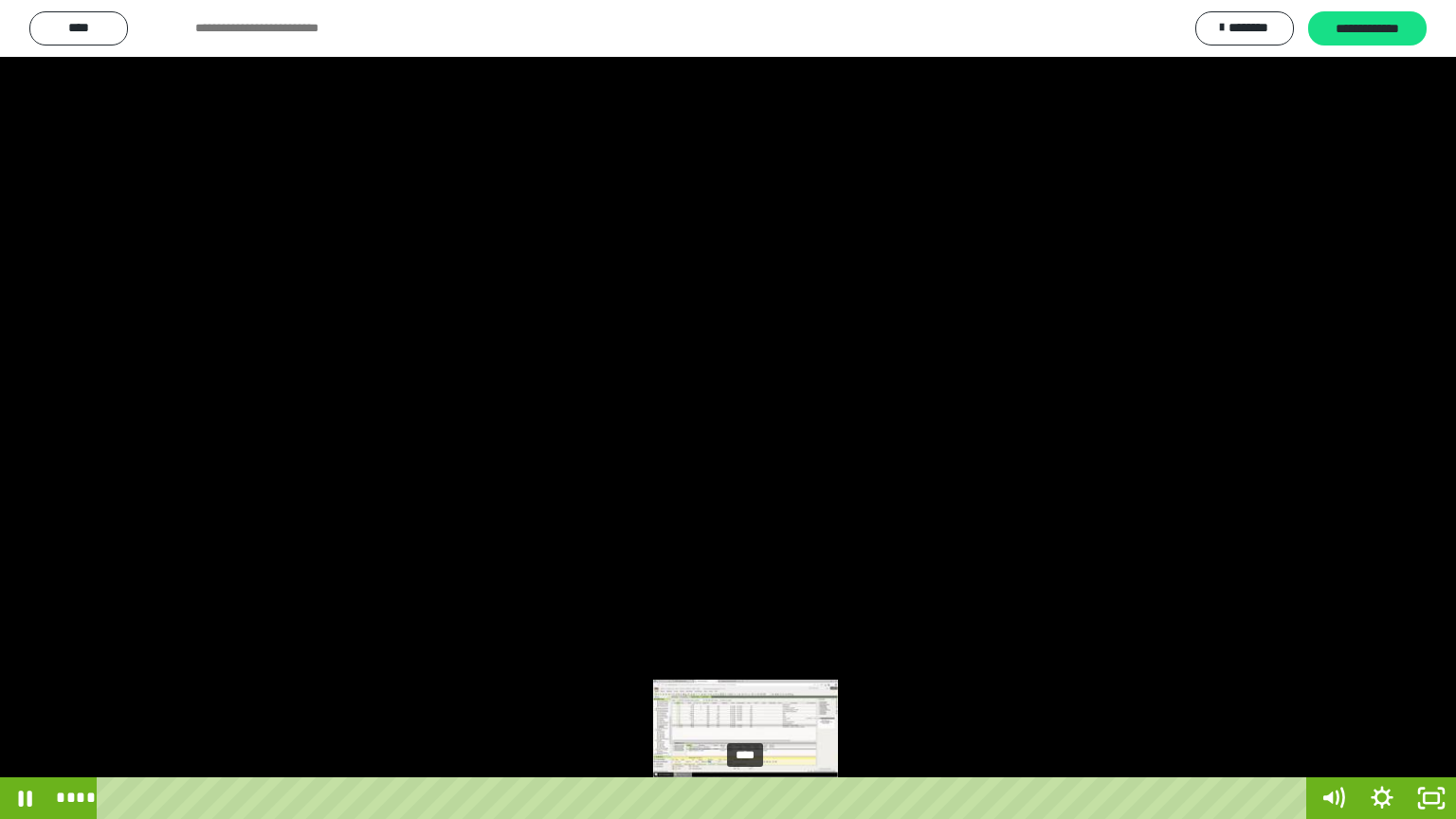 click on "****" at bounding box center [705, 798] 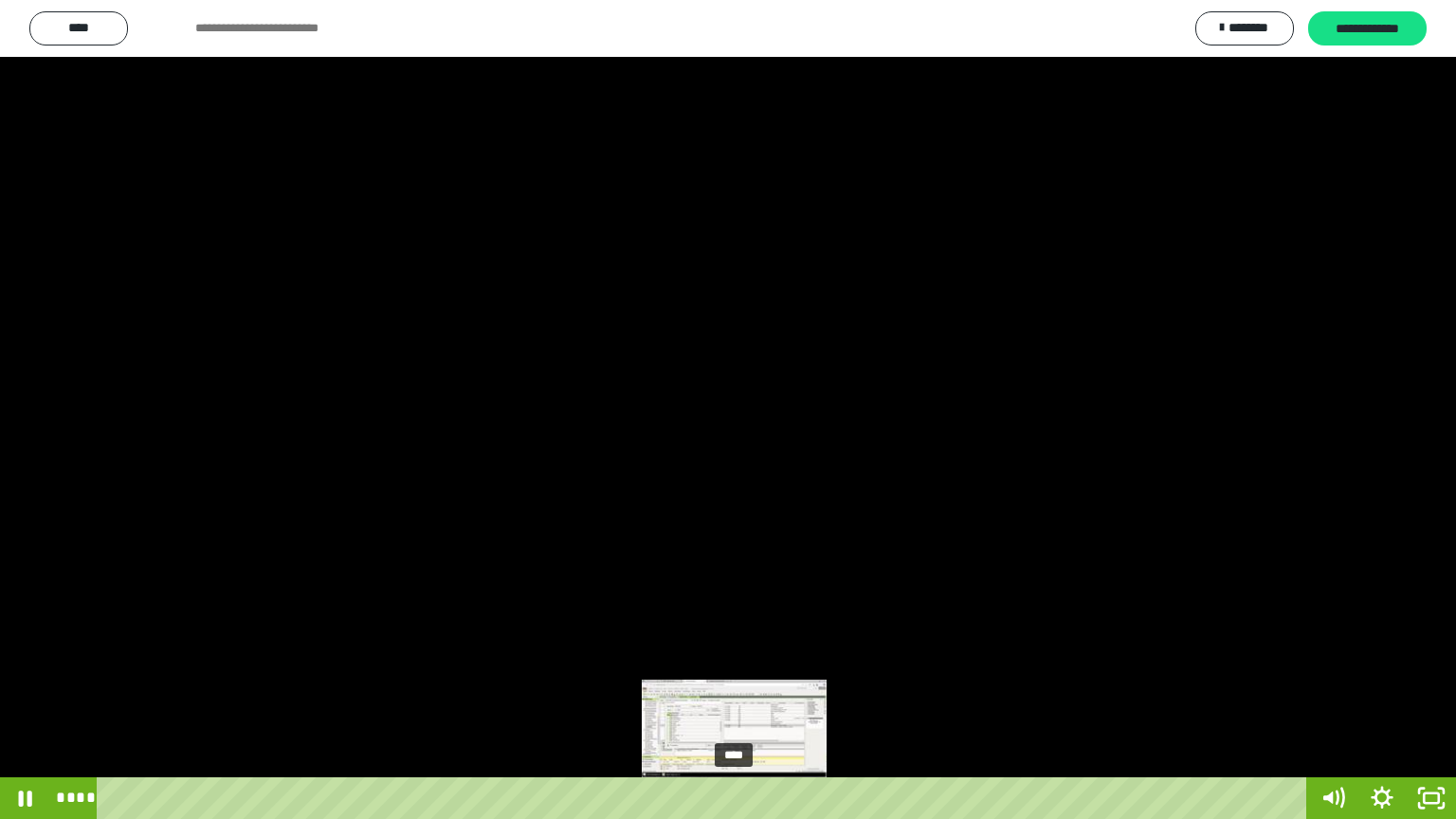 click on "****" at bounding box center [705, 798] 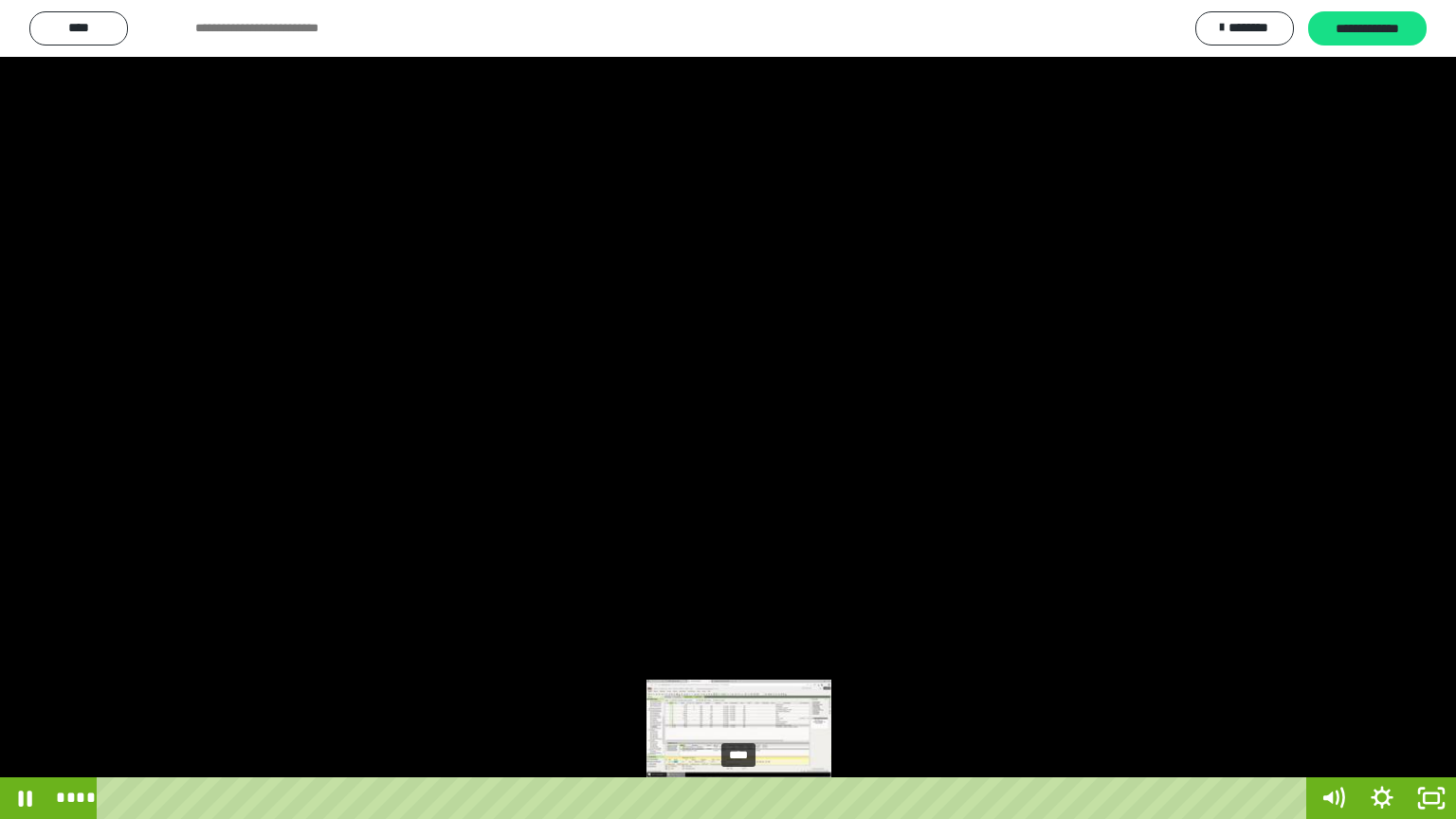 click at bounding box center (735, 798) 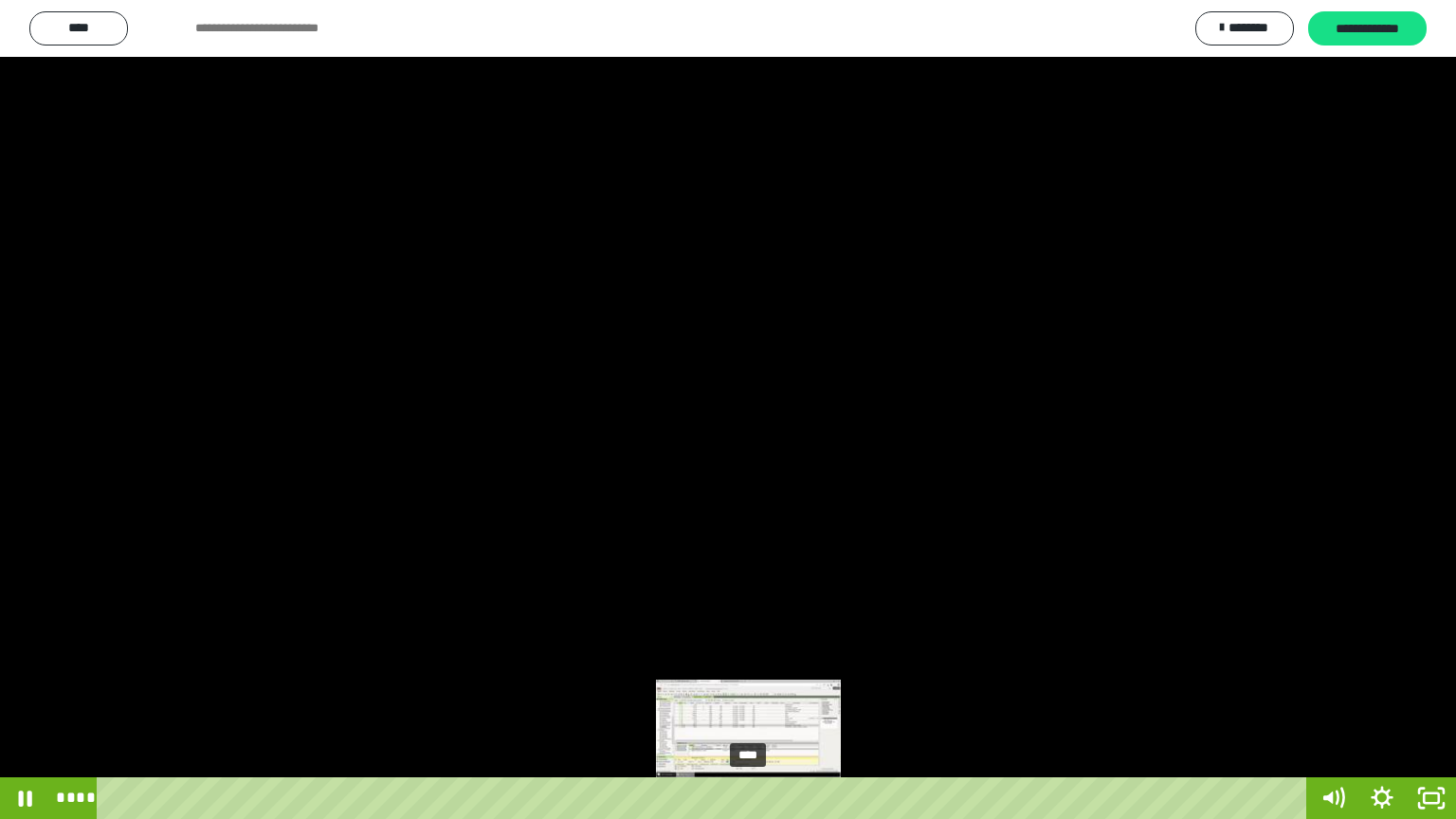 click on "****" at bounding box center (705, 798) 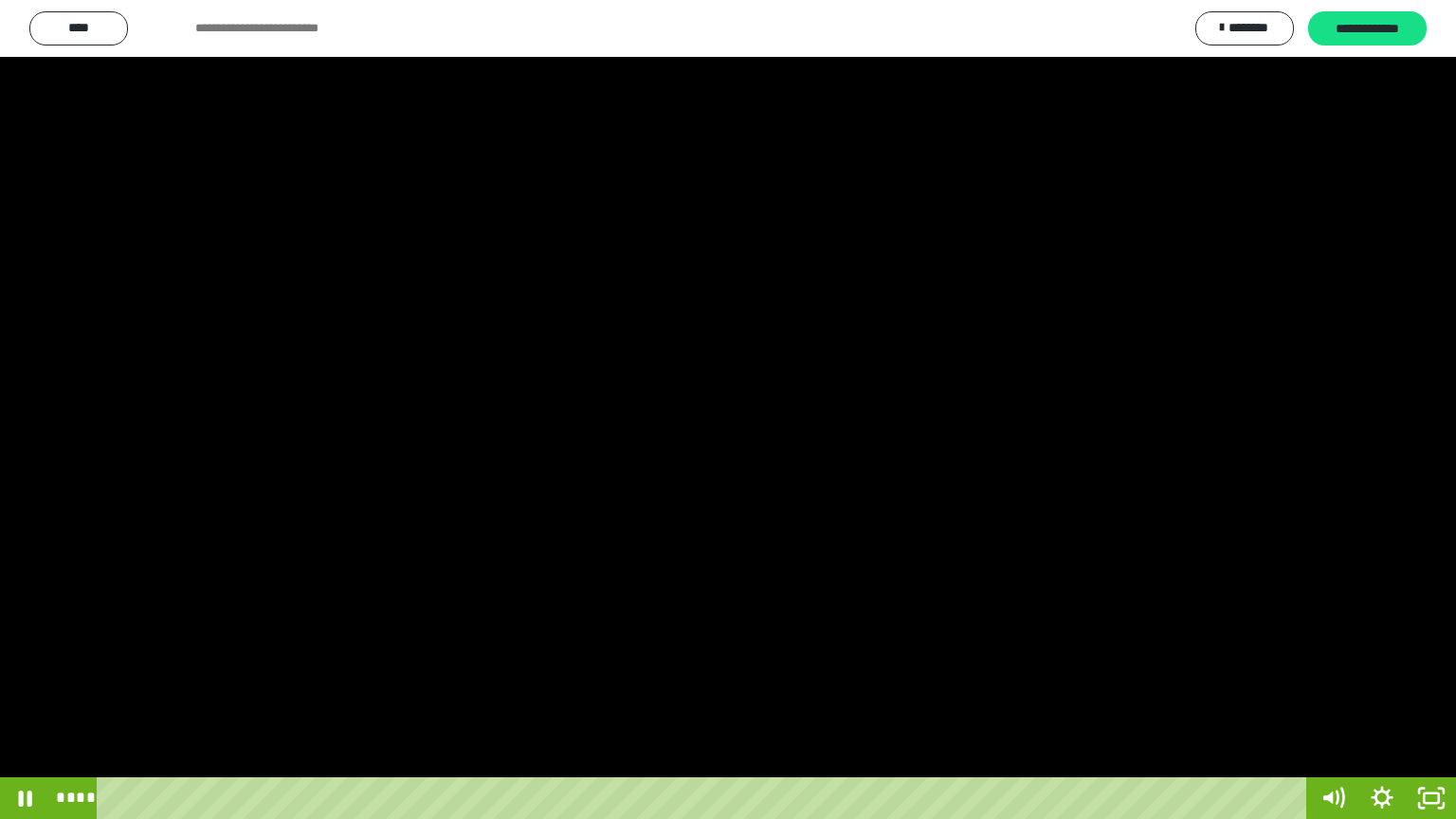 click at bounding box center [728, 410] 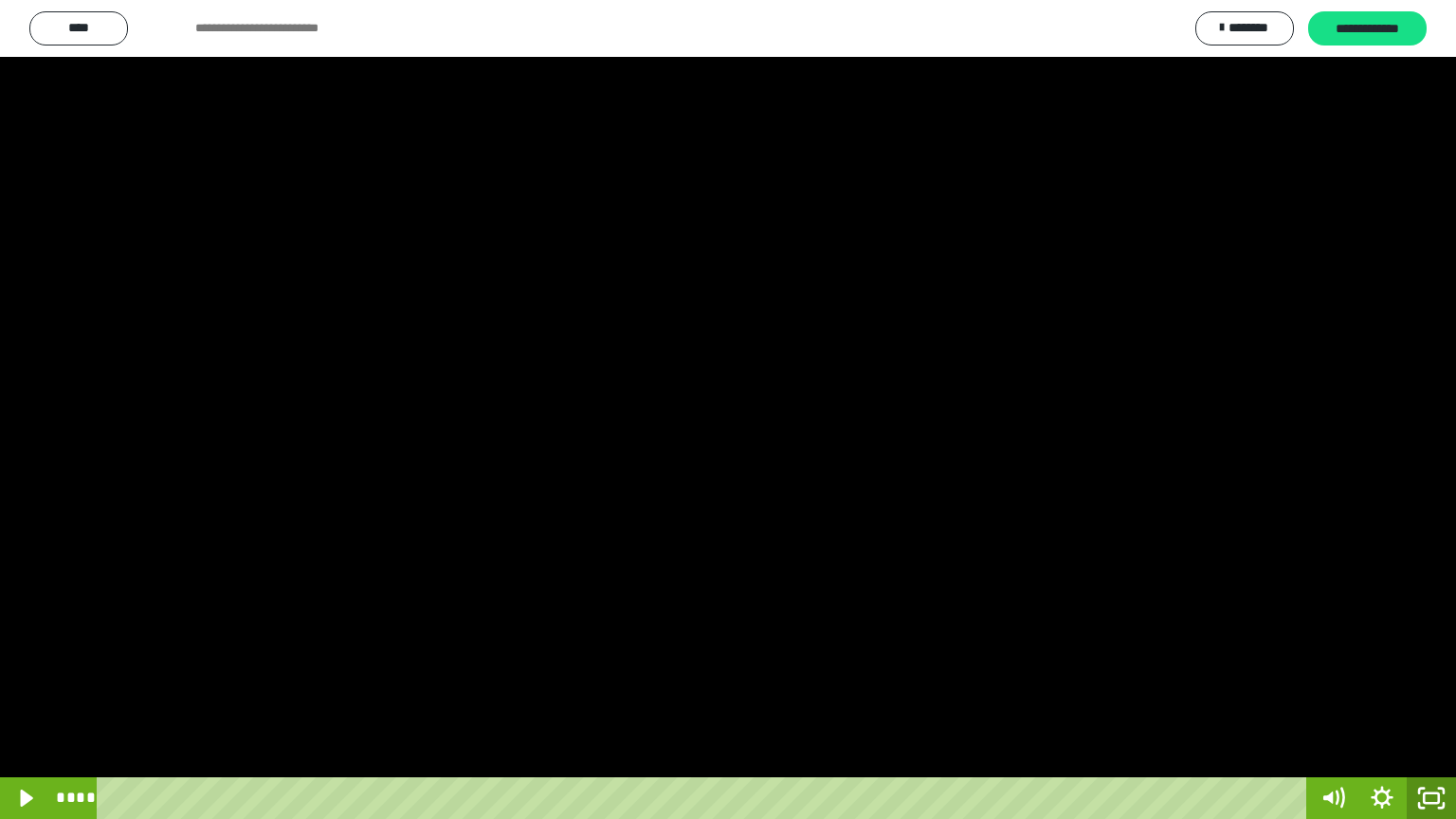 click 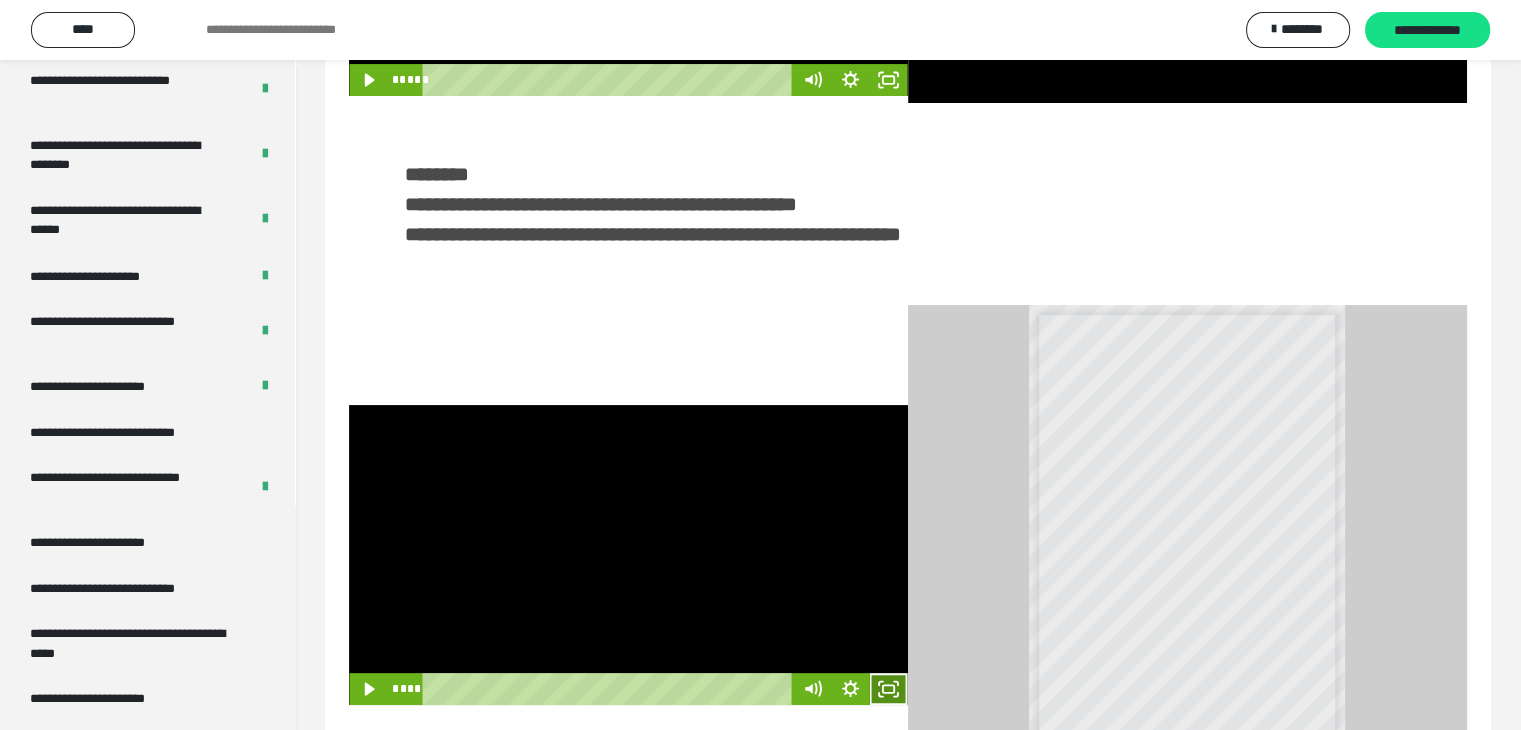 click 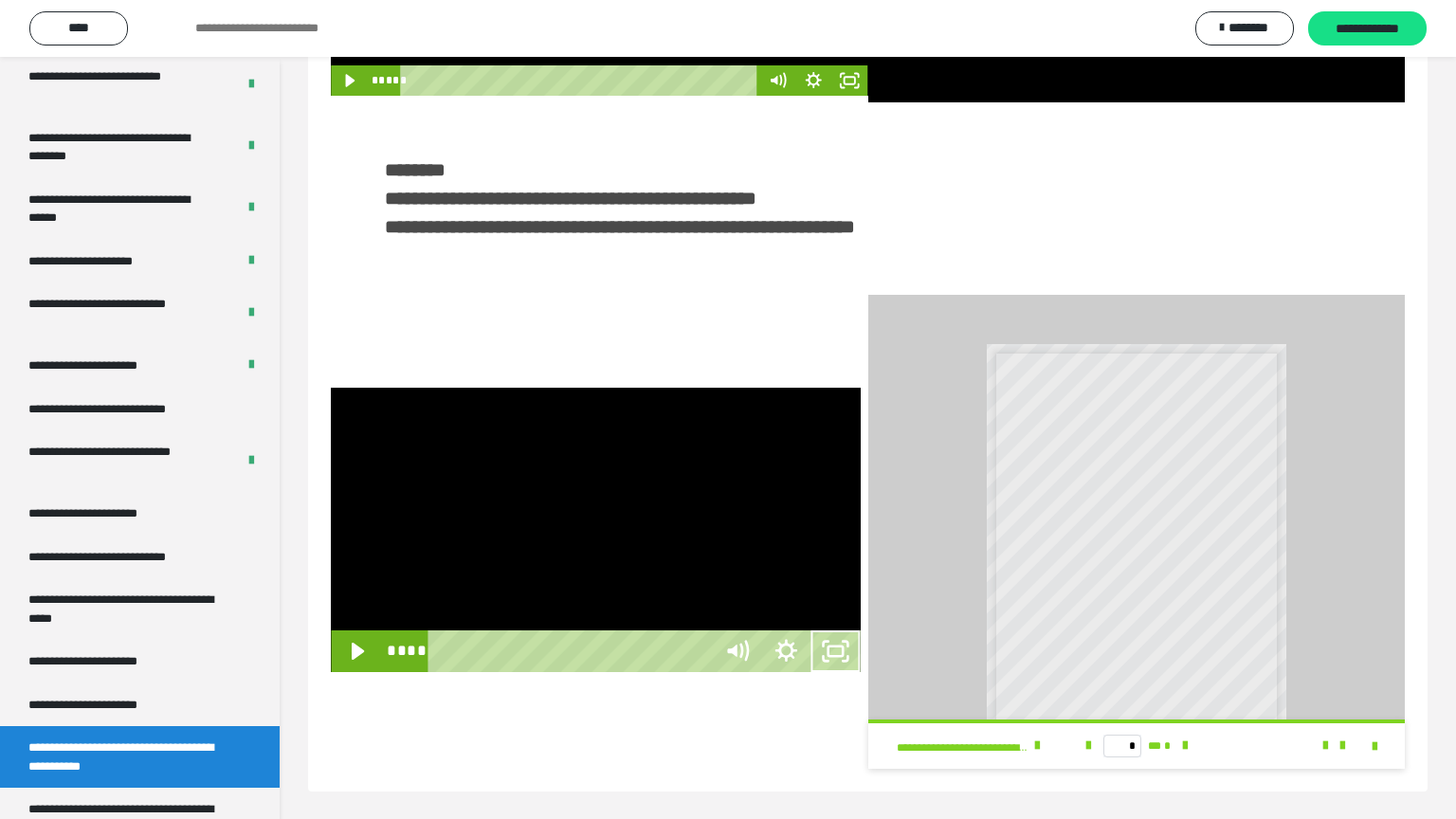 click at bounding box center [836, 651] 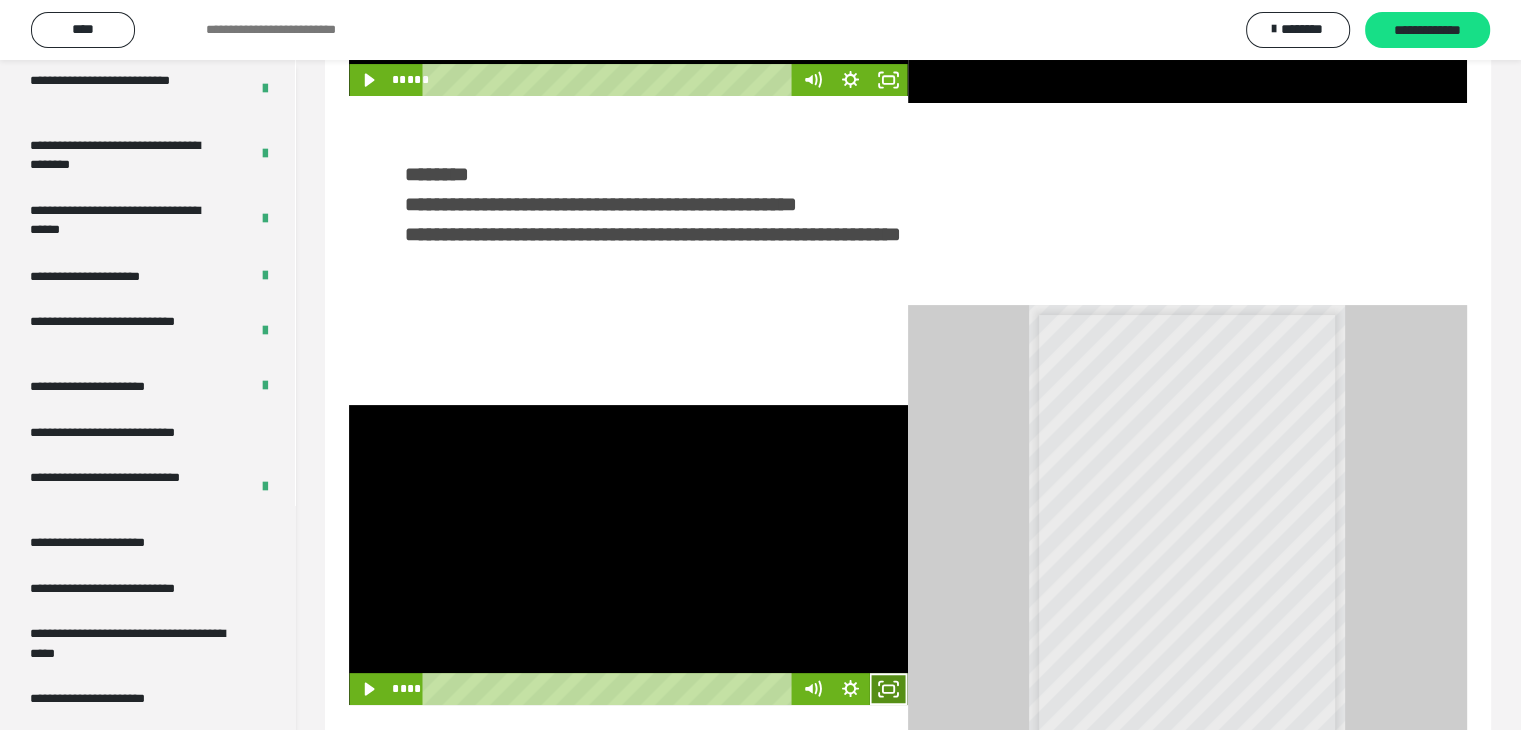 click 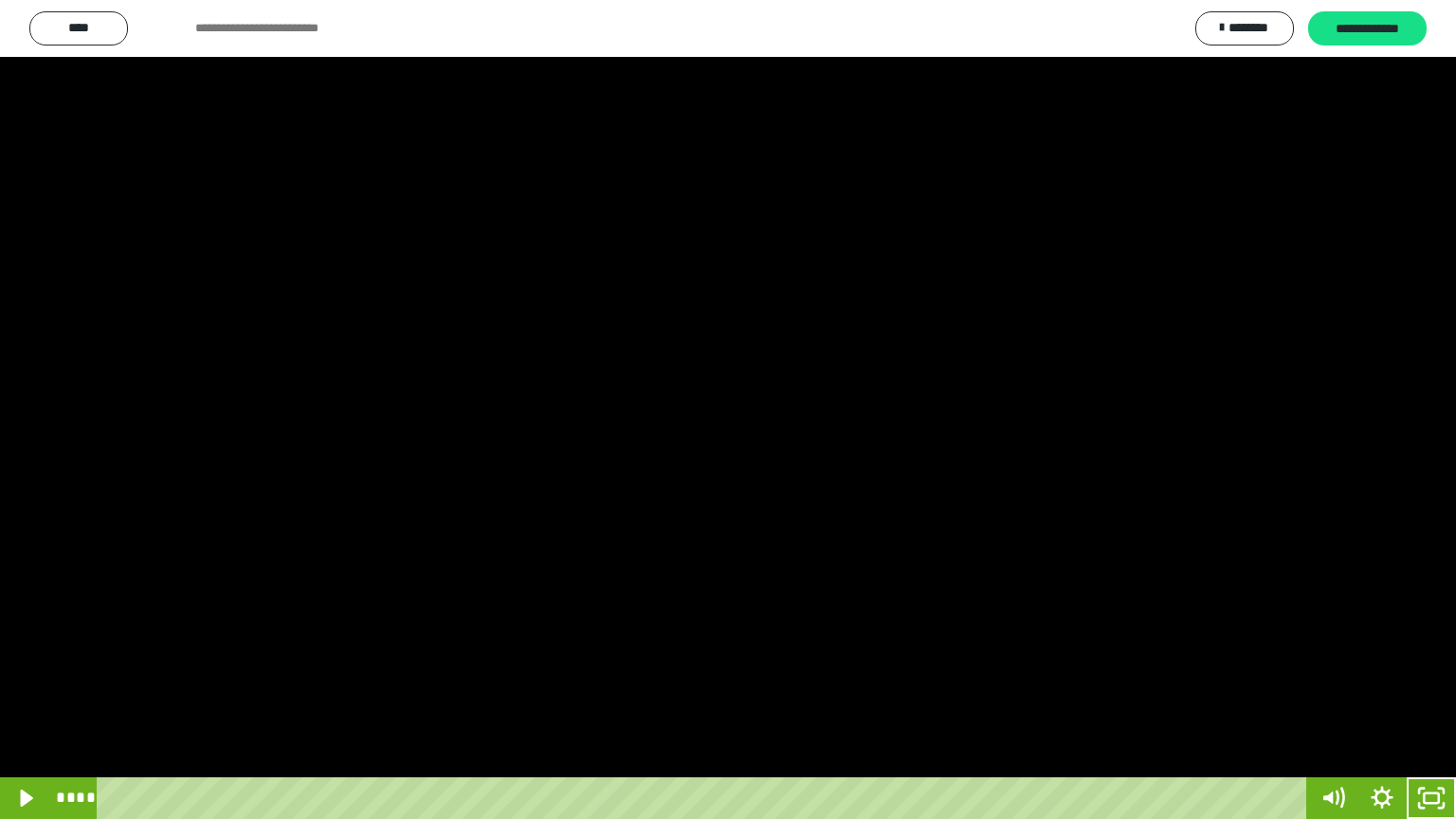drag, startPoint x: 711, startPoint y: 504, endPoint x: 872, endPoint y: 485, distance: 162.11724 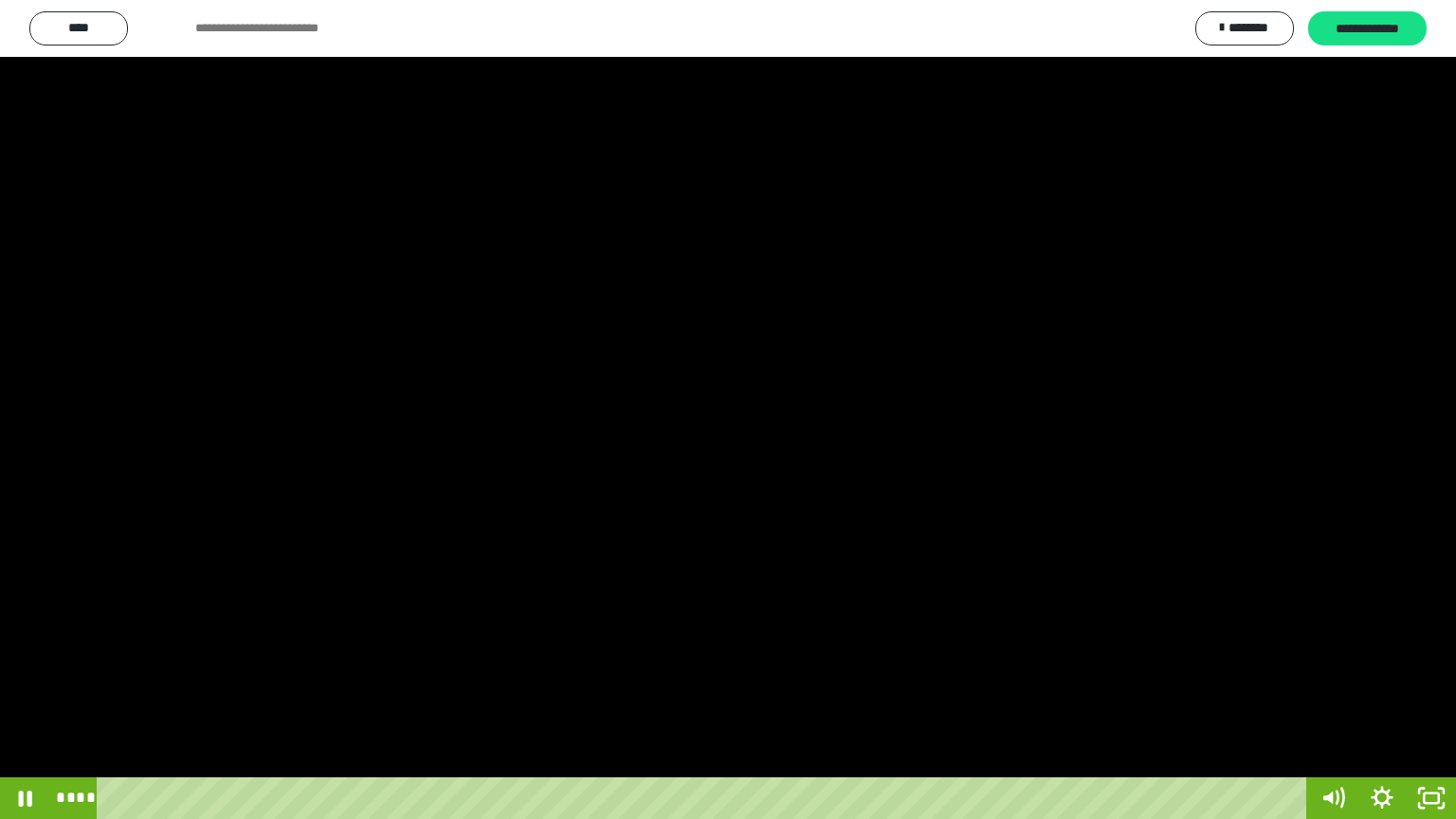 drag, startPoint x: 869, startPoint y: 300, endPoint x: 899, endPoint y: 339, distance: 49.20366 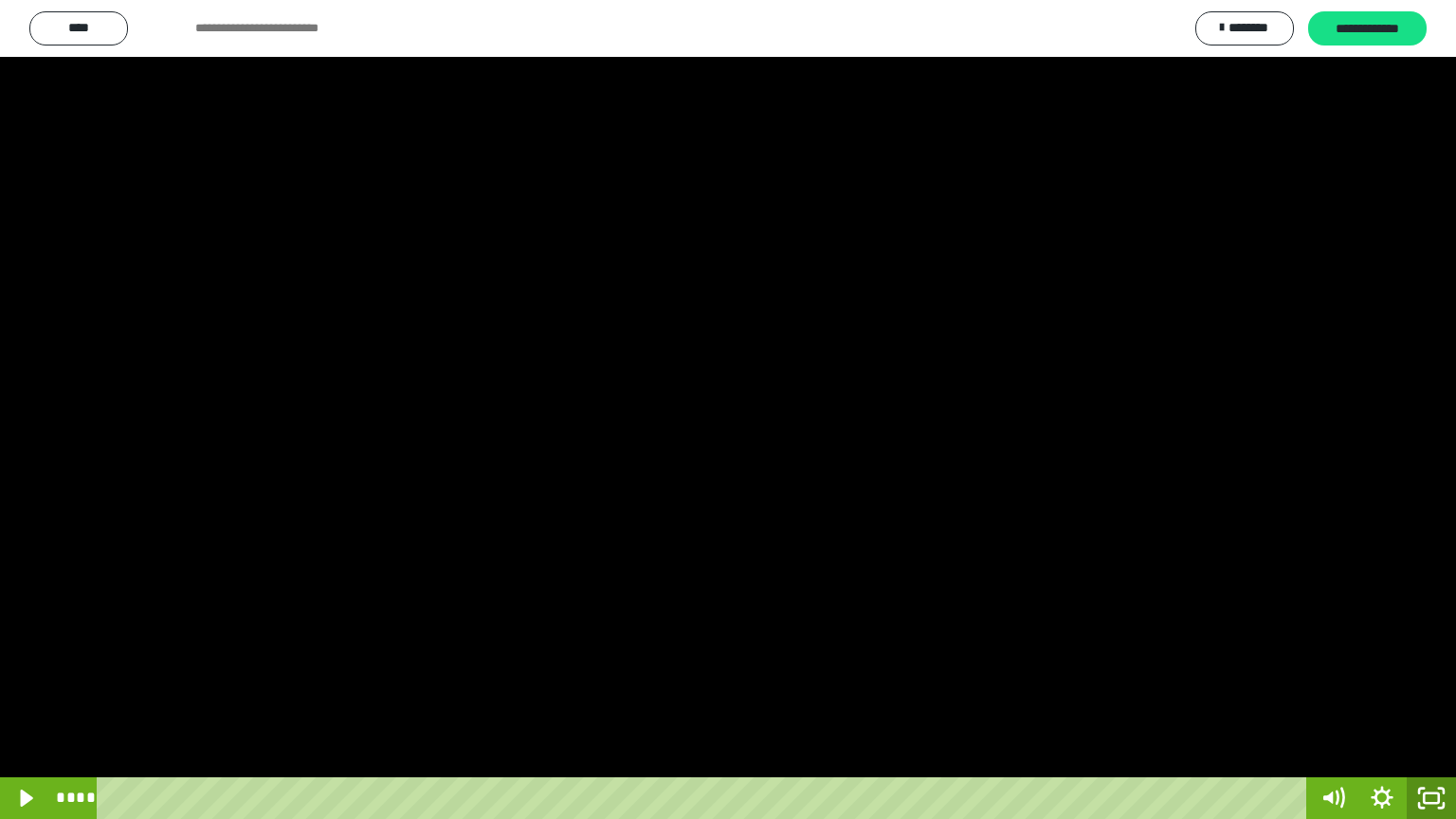 click 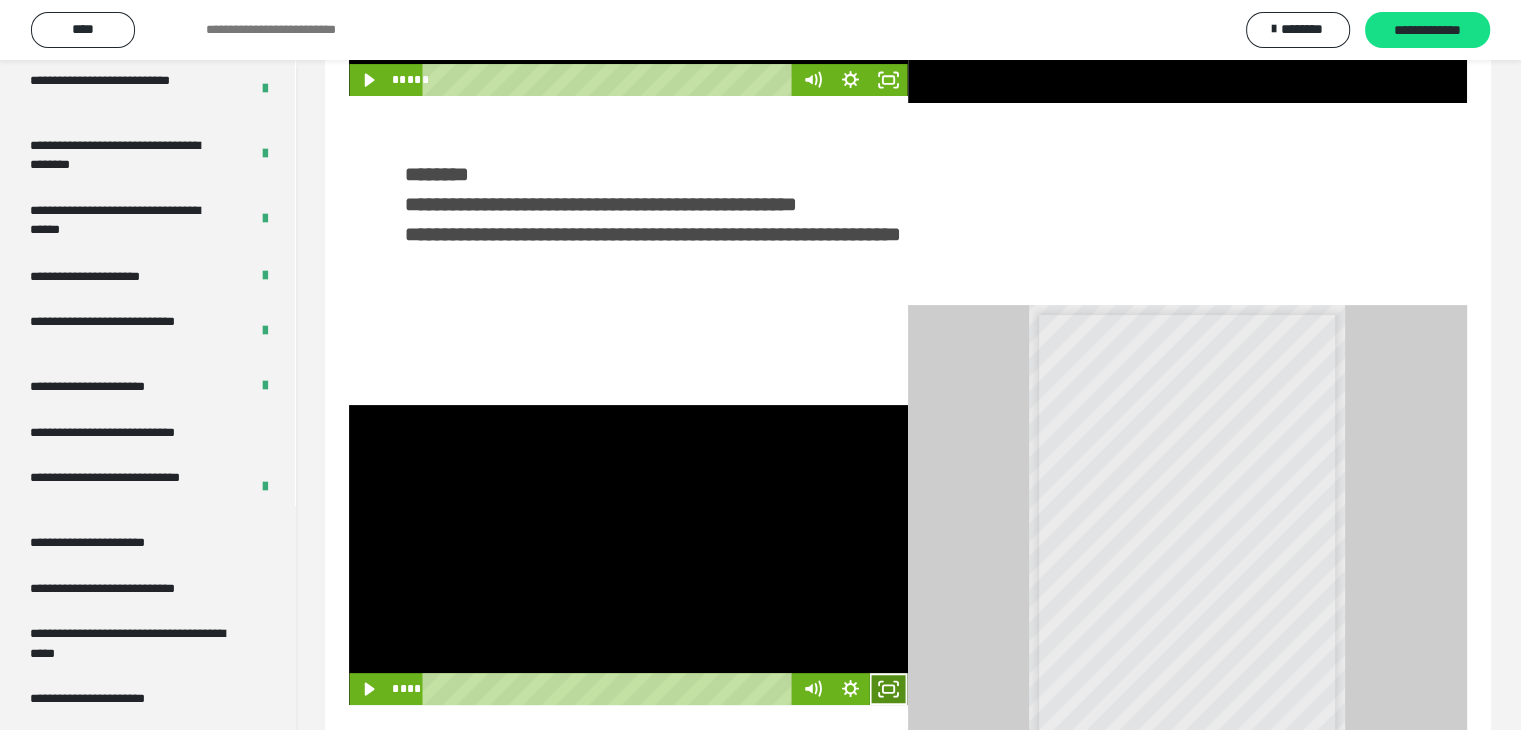 click 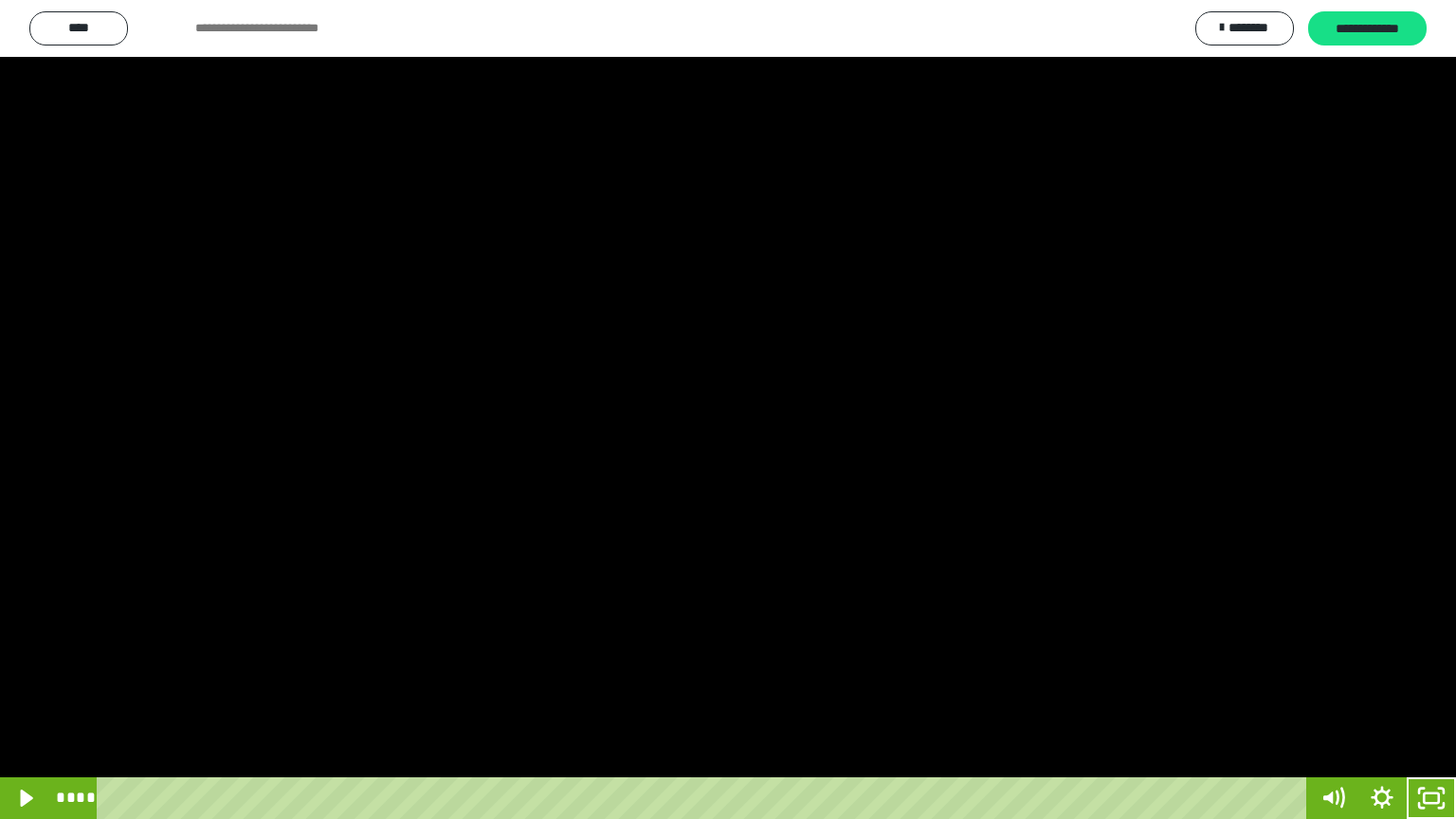 drag, startPoint x: 822, startPoint y: 356, endPoint x: 840, endPoint y: 411, distance: 57.87055 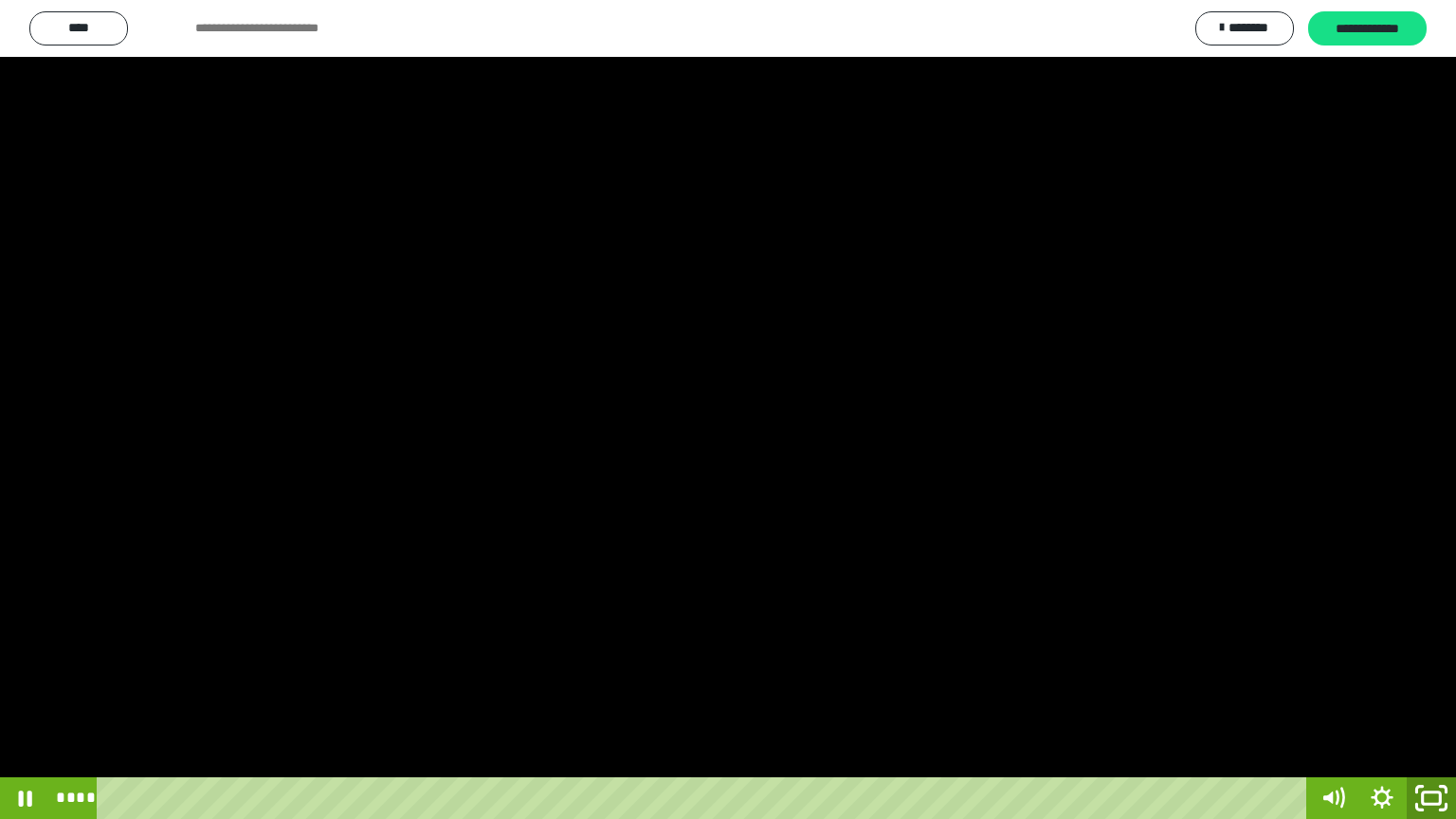 drag, startPoint x: 1421, startPoint y: 794, endPoint x: 1343, endPoint y: 9, distance: 788.8656 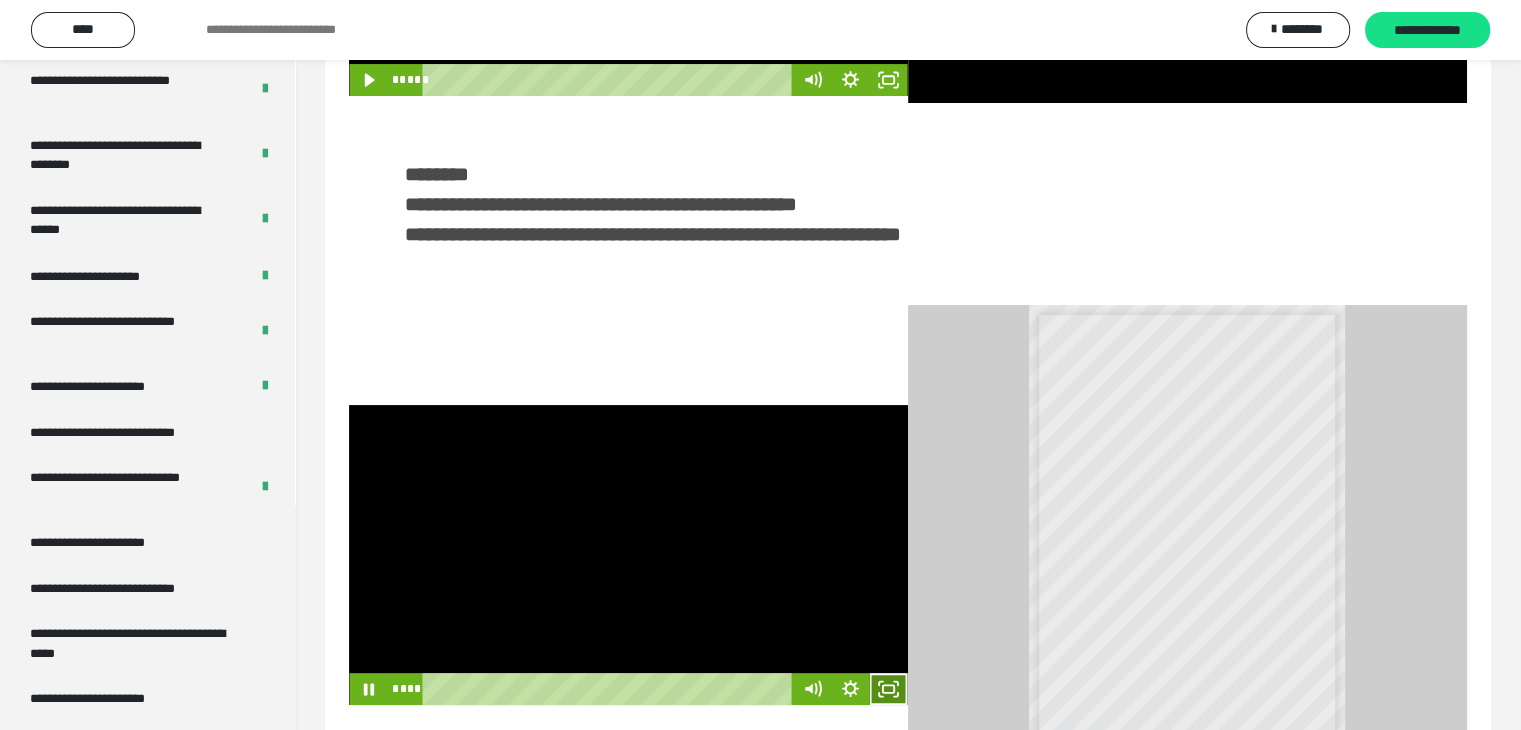 click 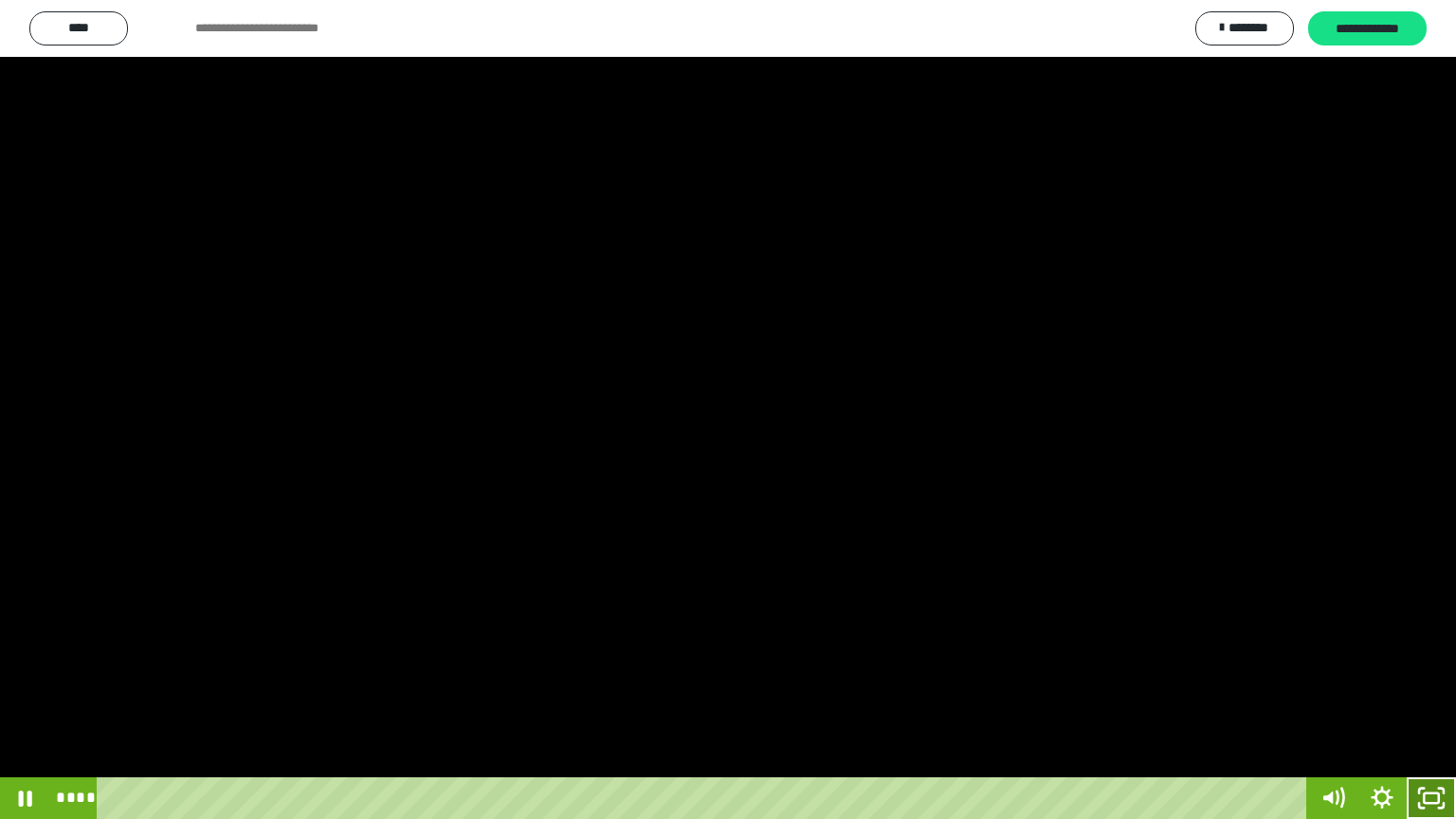click 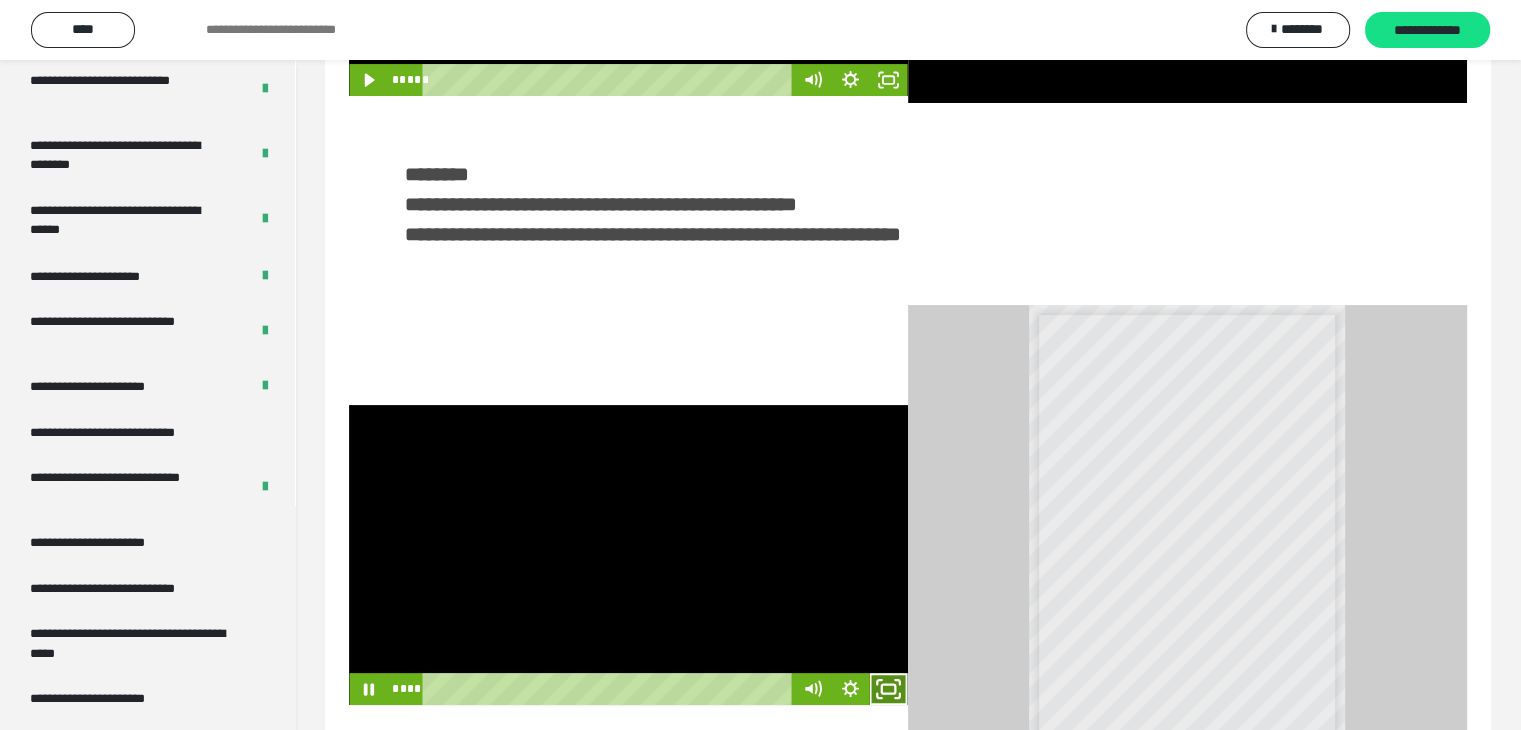 click 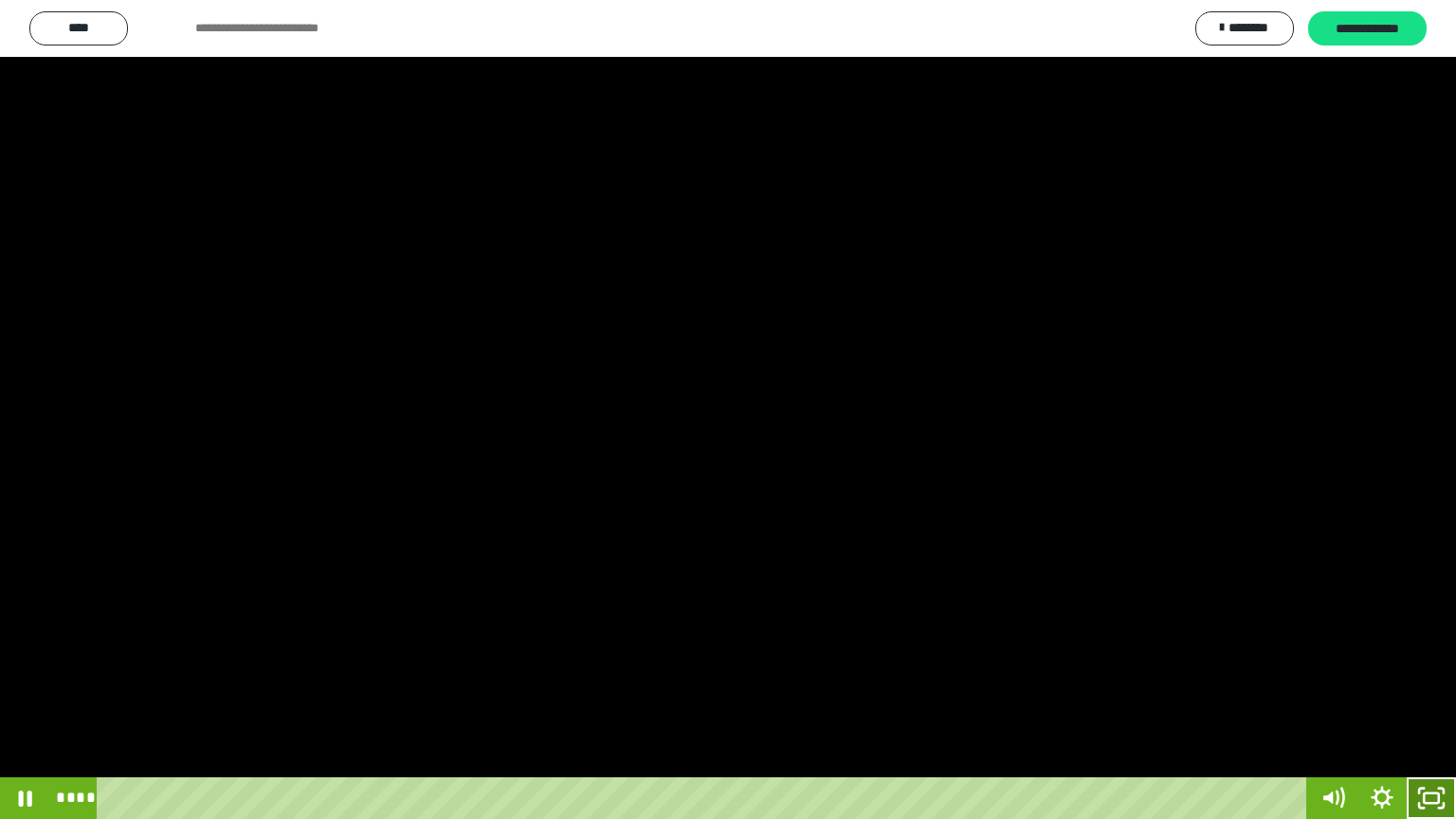 drag, startPoint x: 1427, startPoint y: 807, endPoint x: 1426, endPoint y: 176, distance: 631.00079 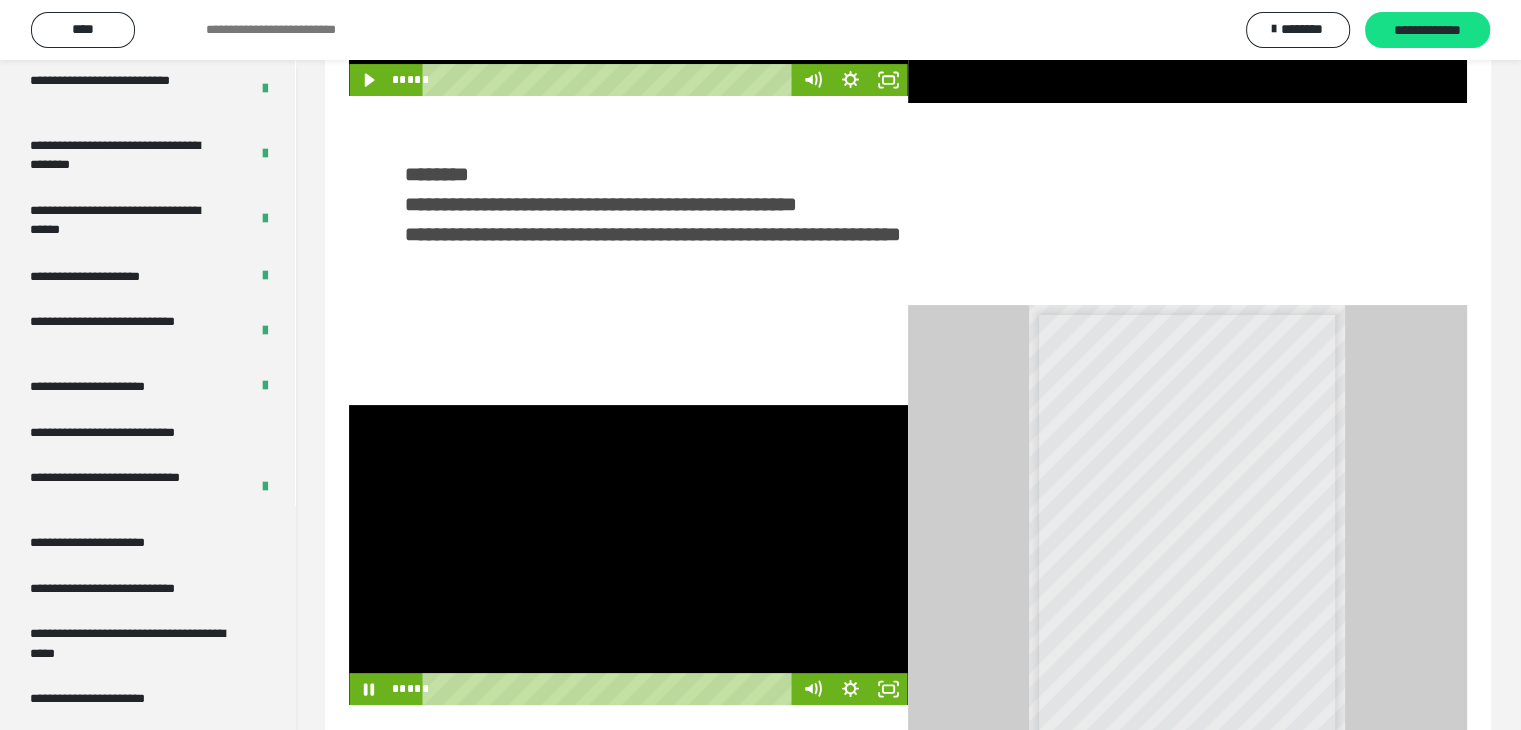 click at bounding box center (628, 555) 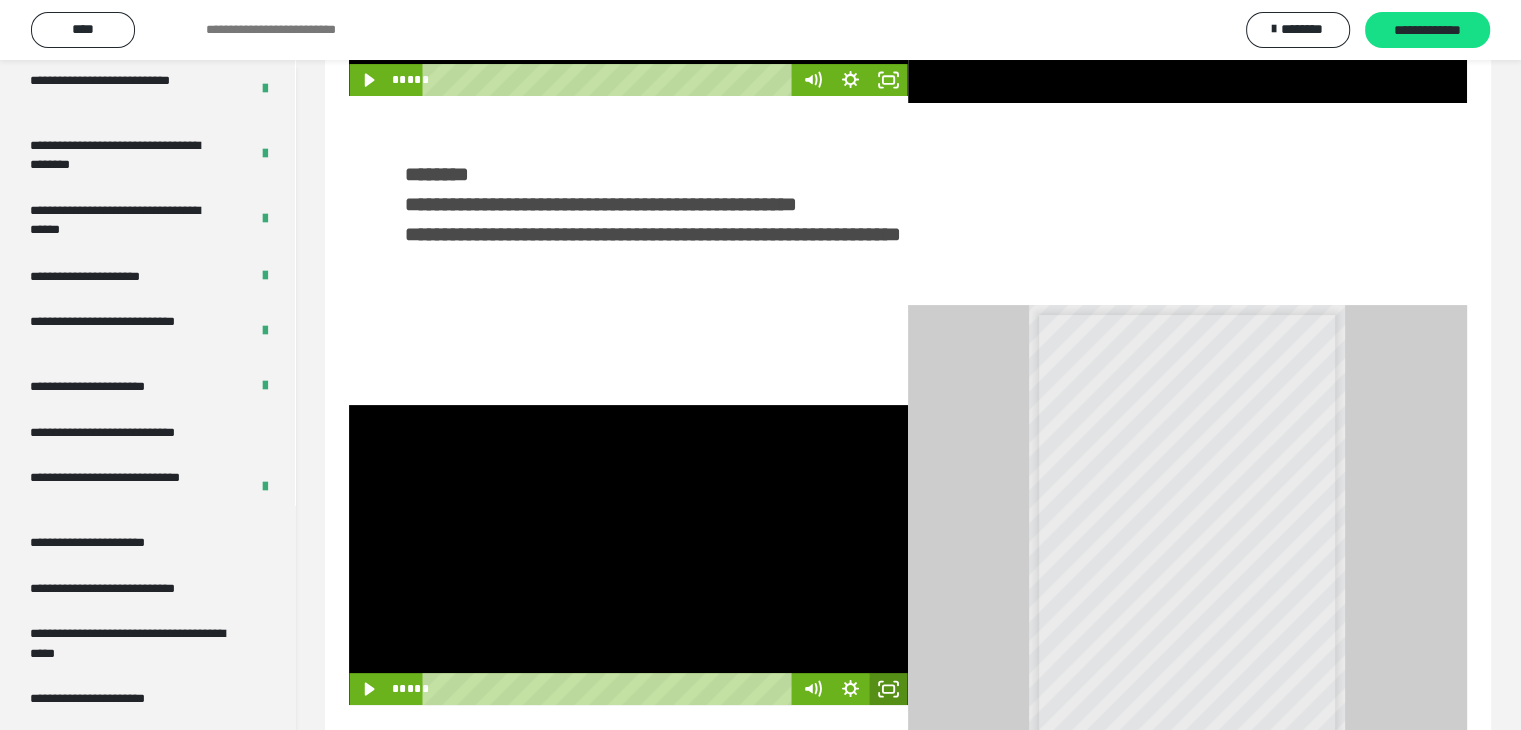 click 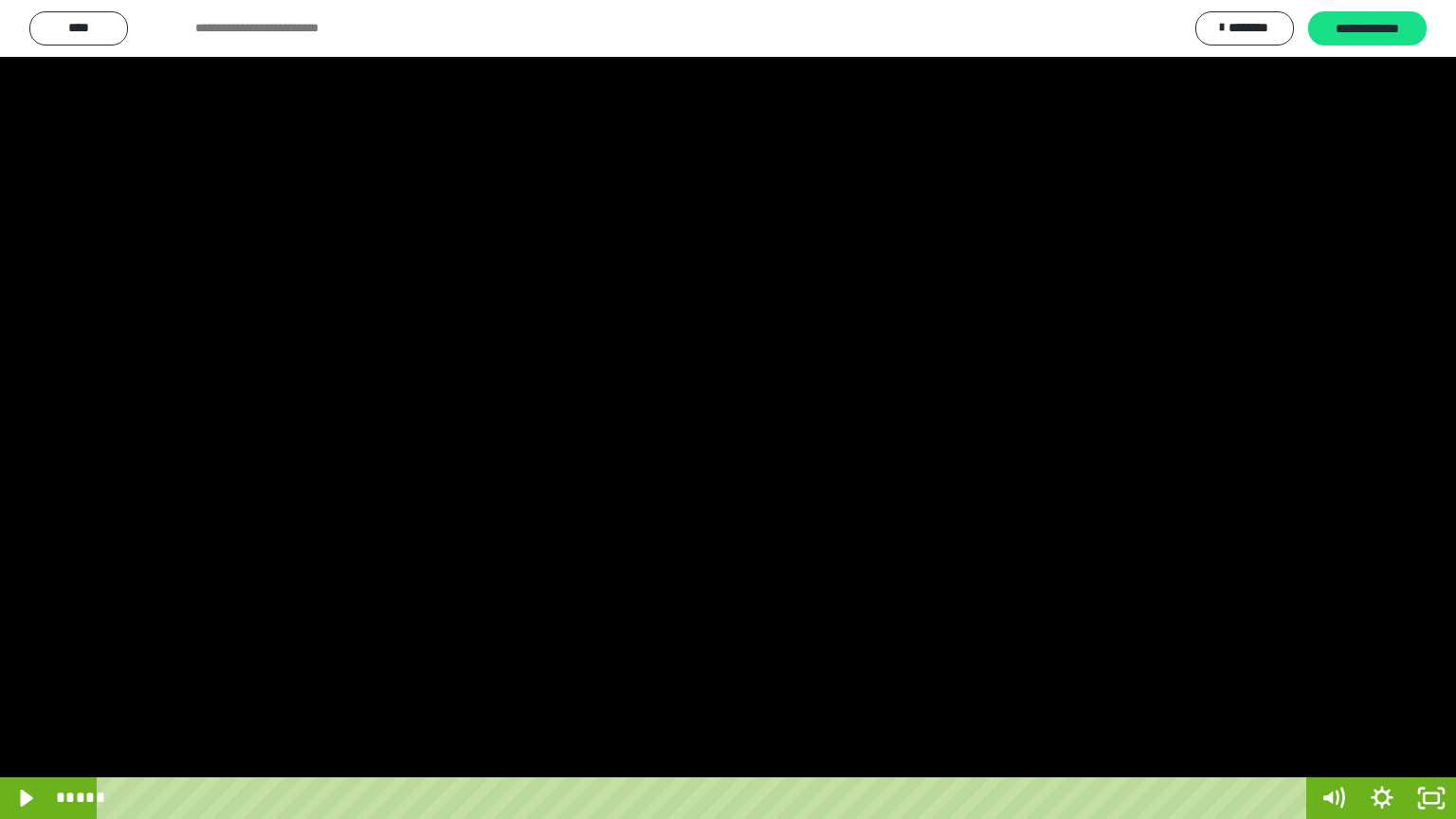 click at bounding box center [728, 410] 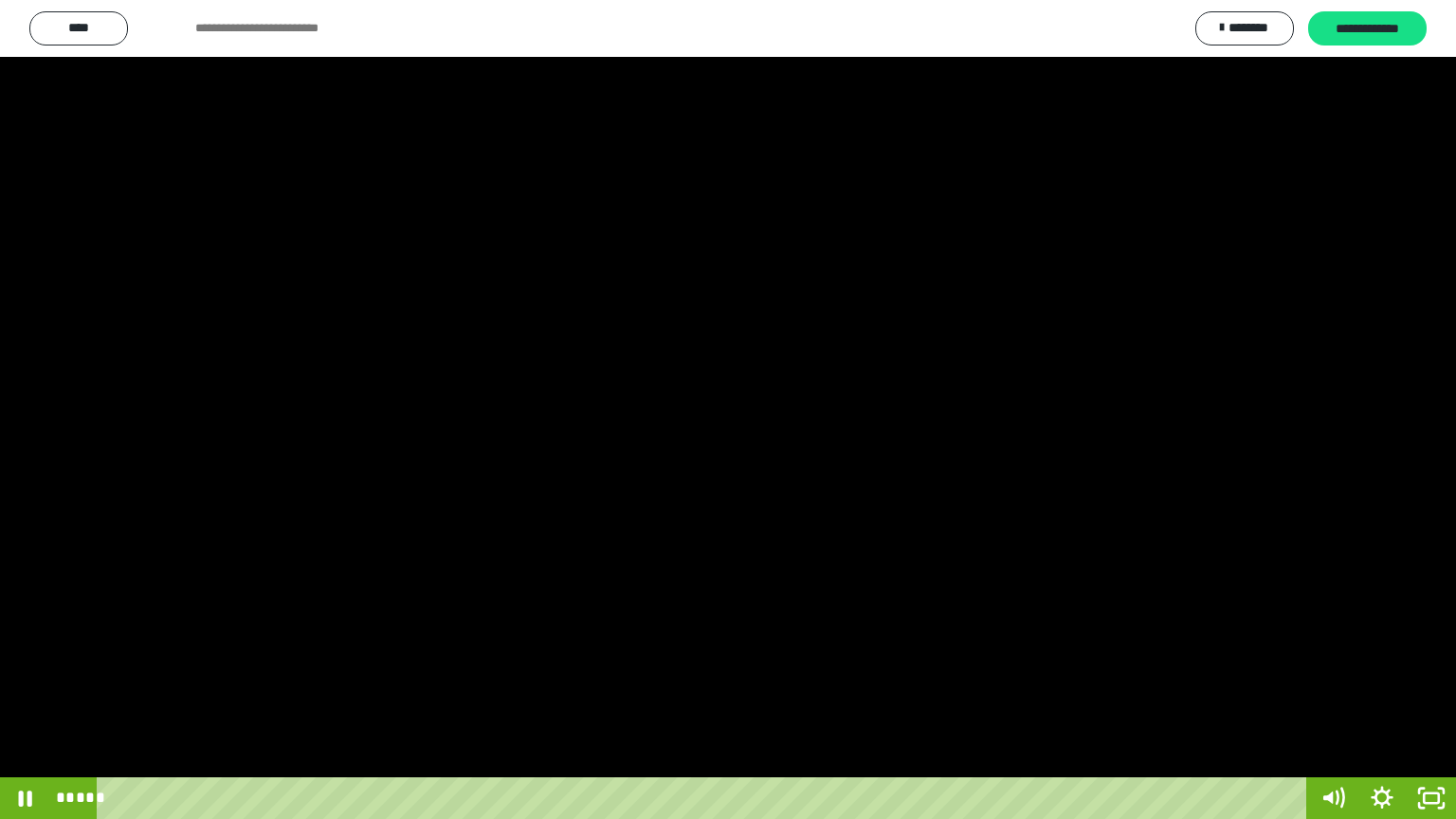click at bounding box center [728, 410] 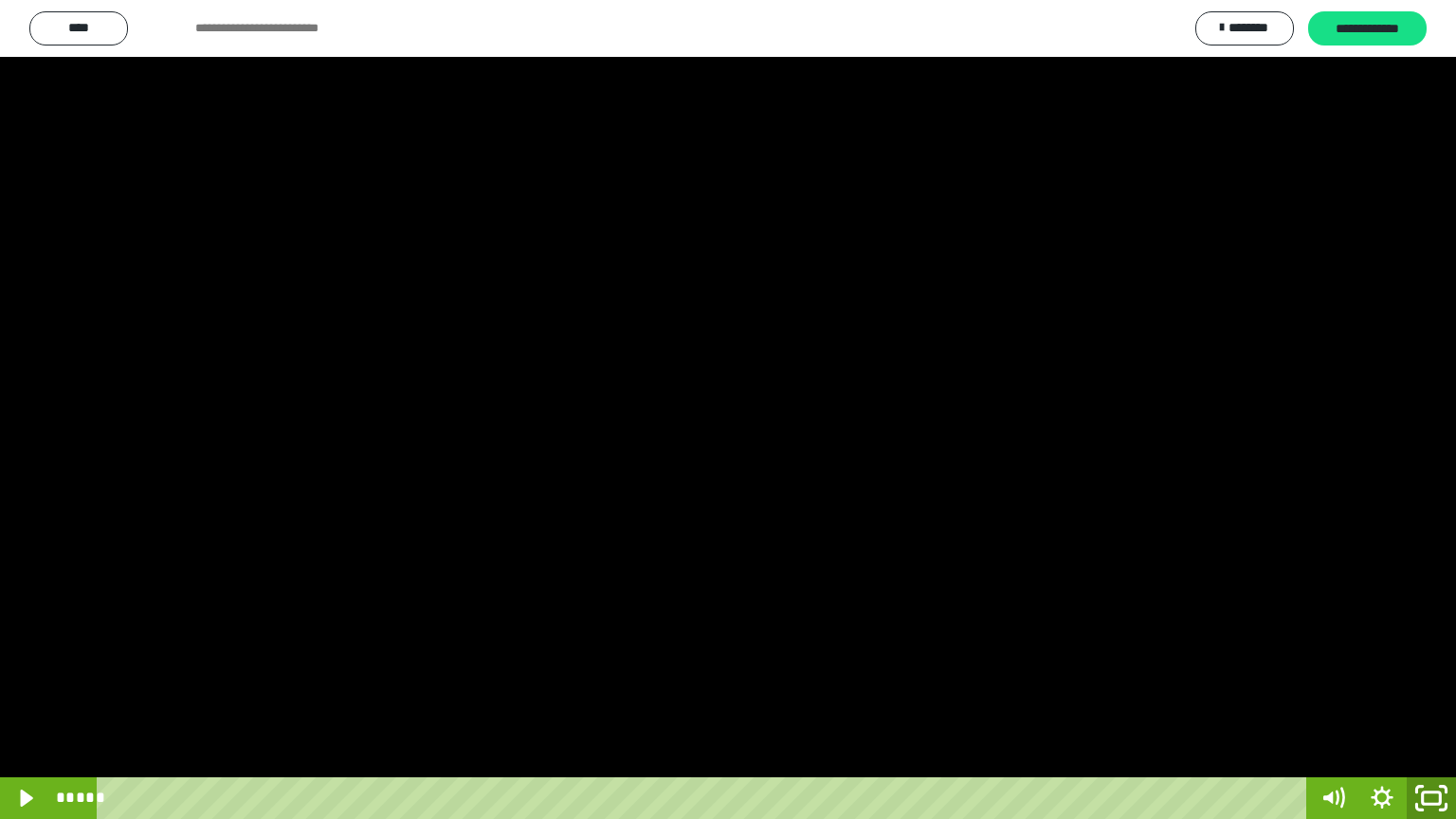 click 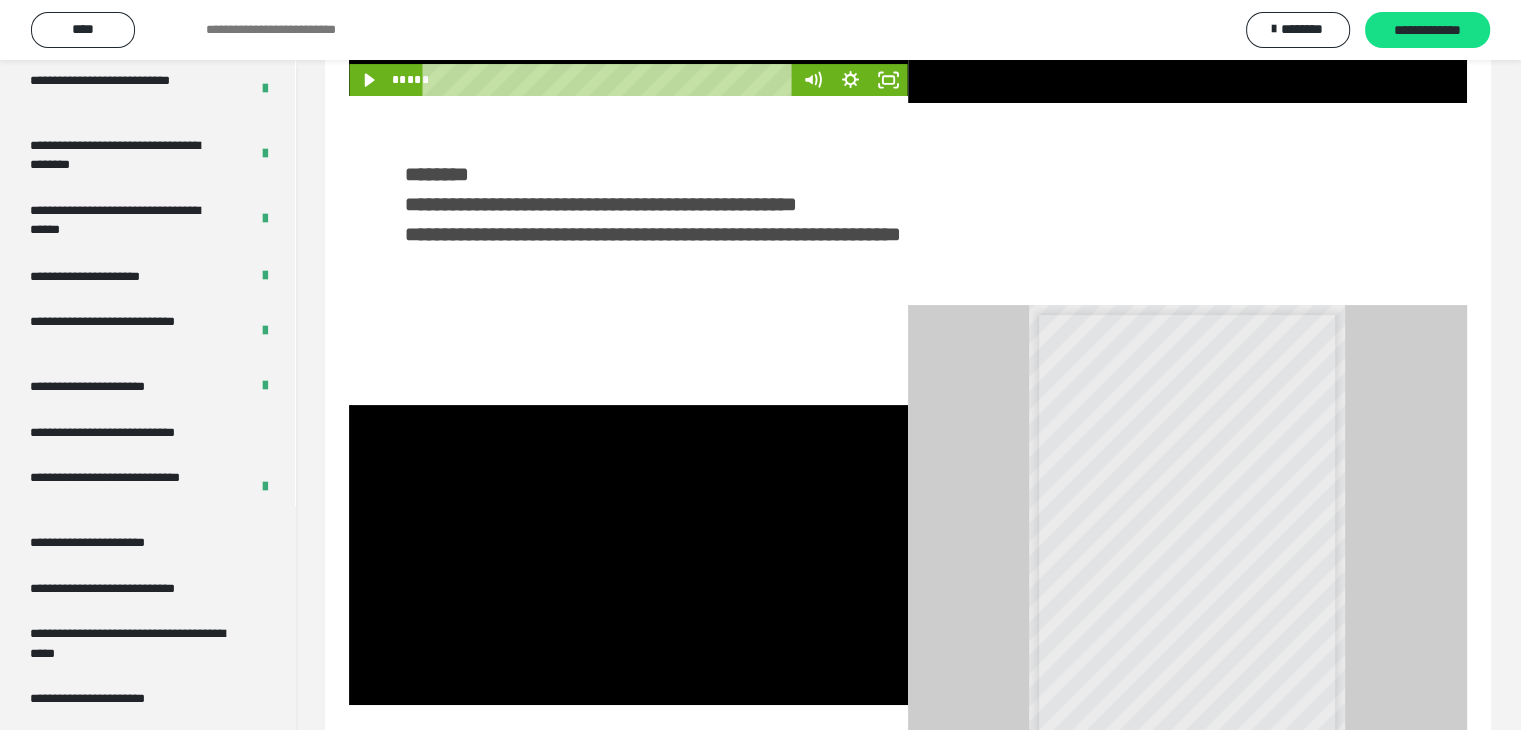 click at bounding box center [628, 555] 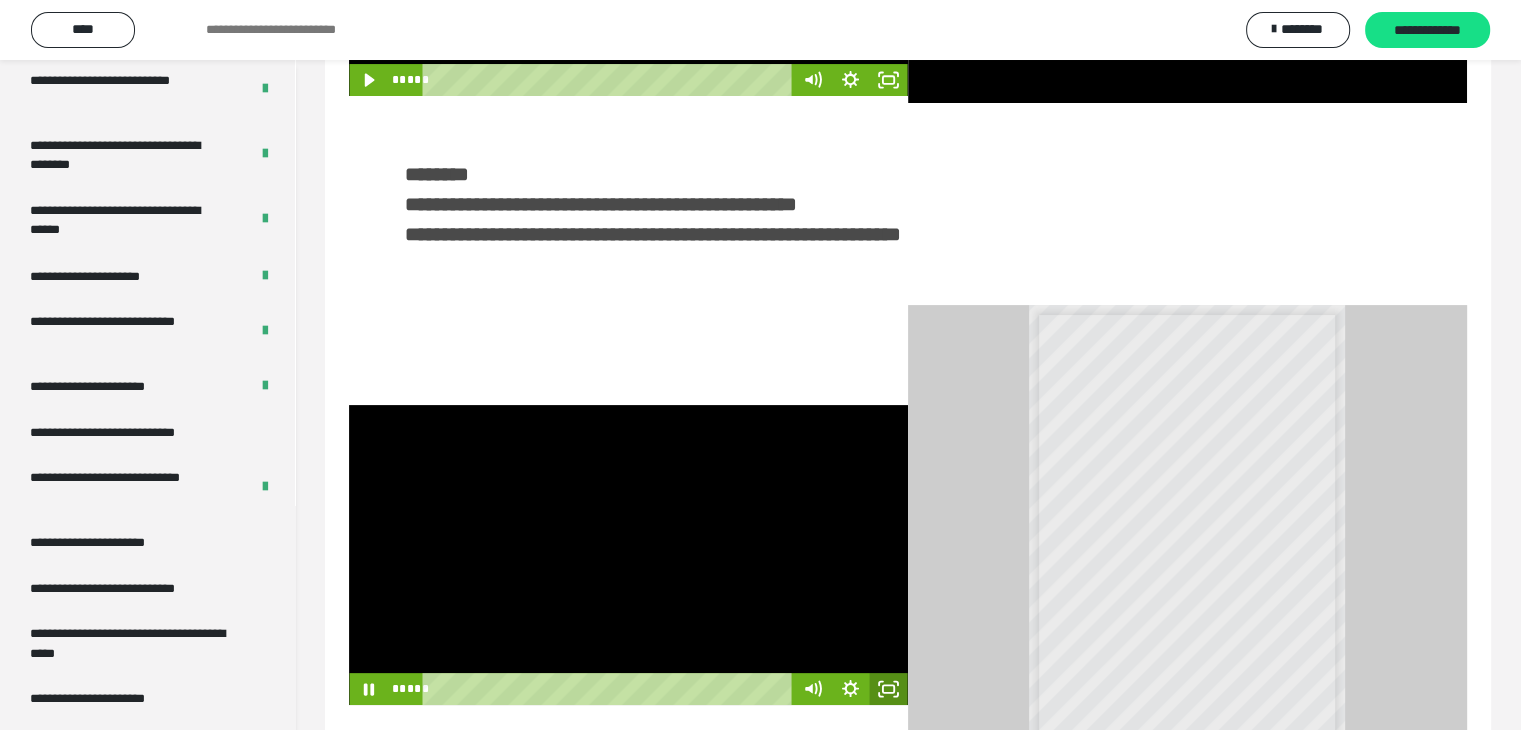 click 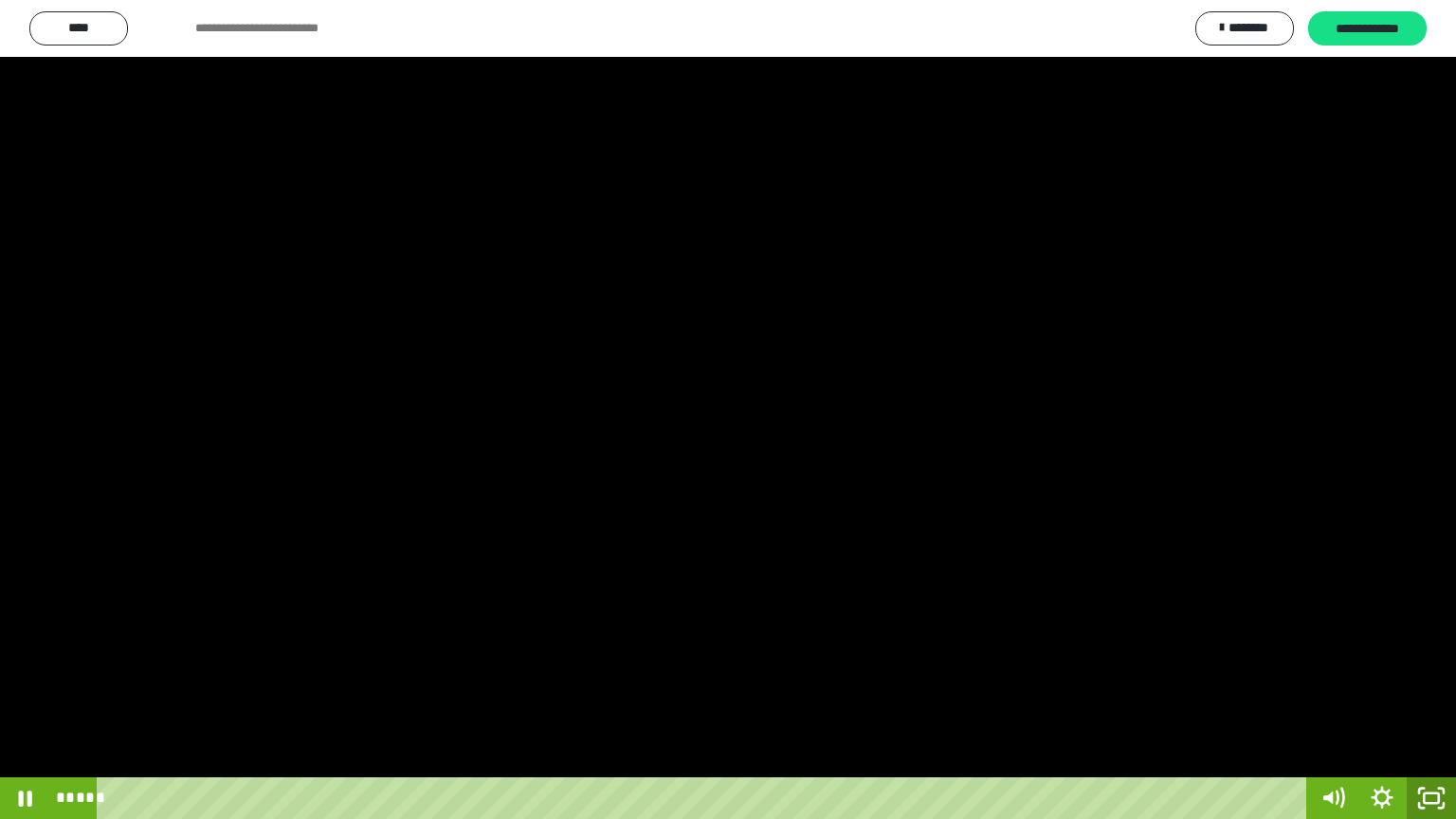 click 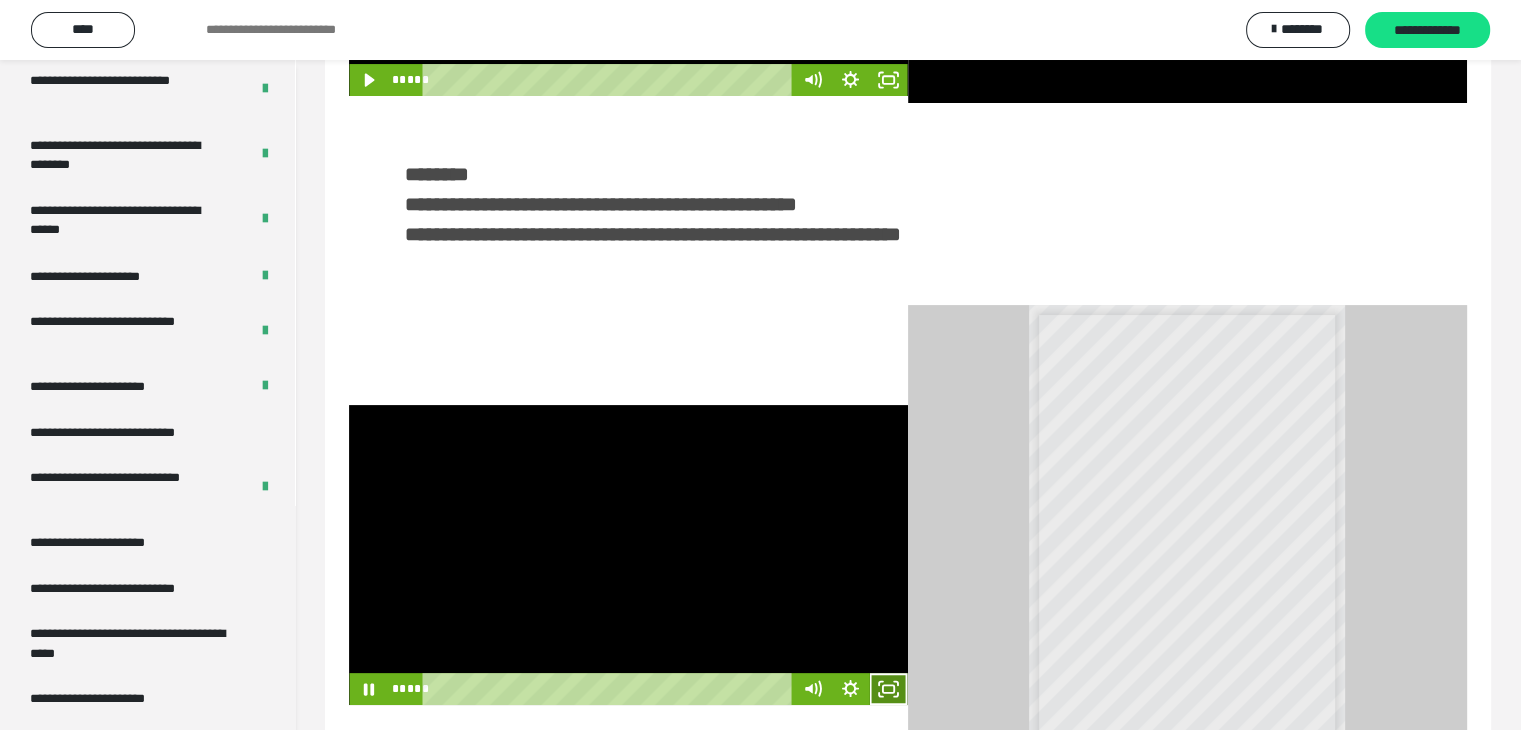 drag, startPoint x: 888, startPoint y: 686, endPoint x: 729, endPoint y: 666, distance: 160.25293 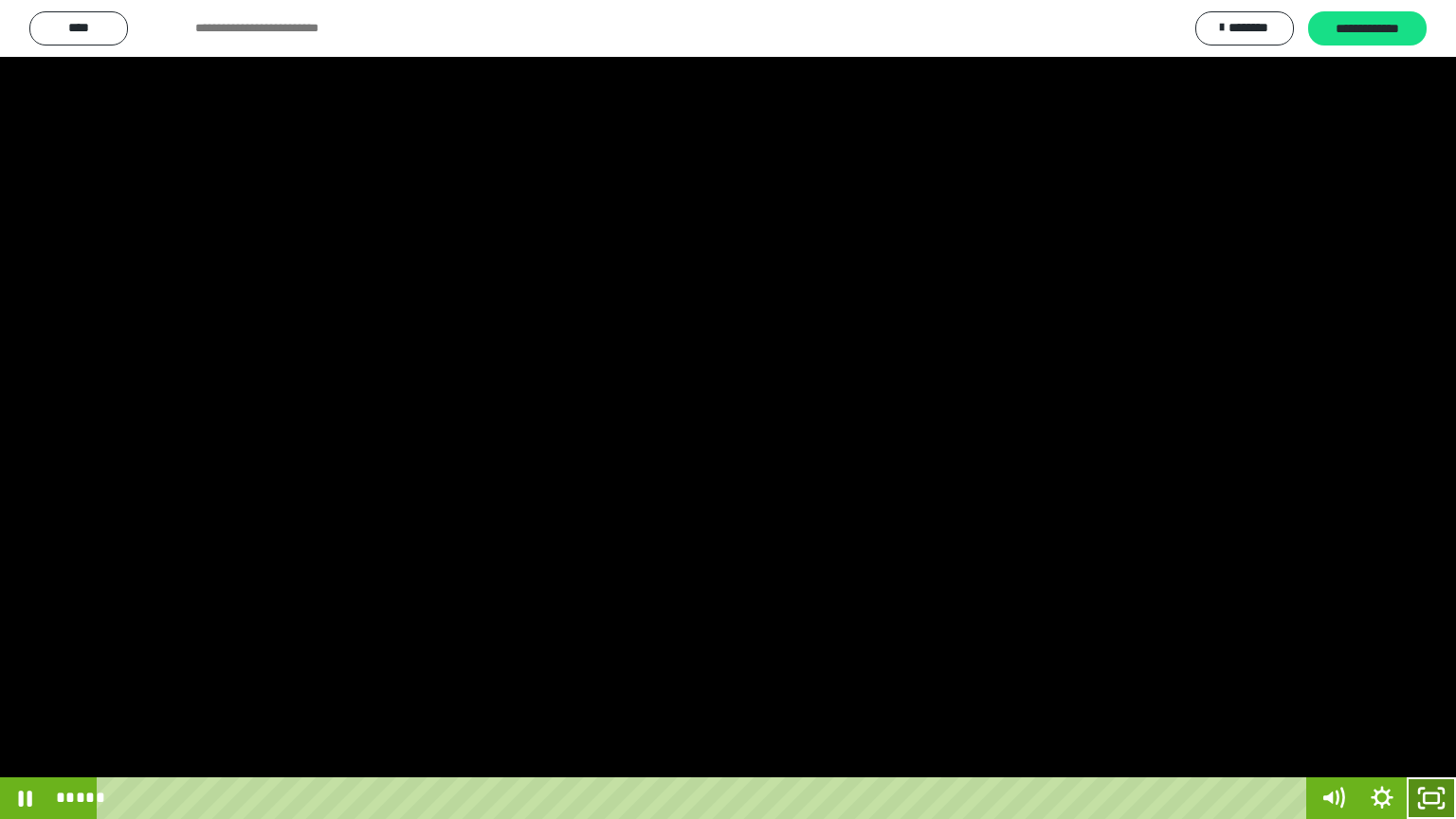 click 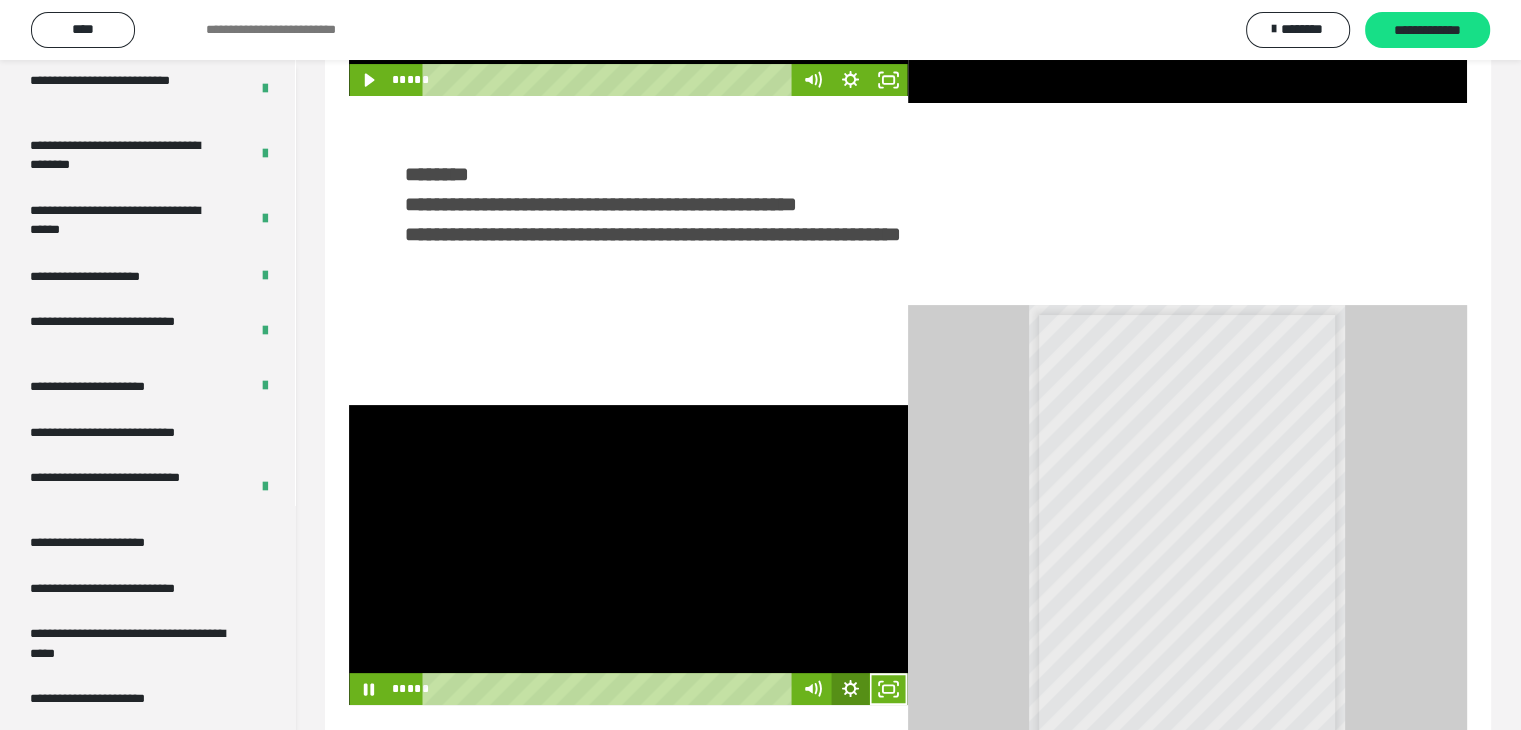 click 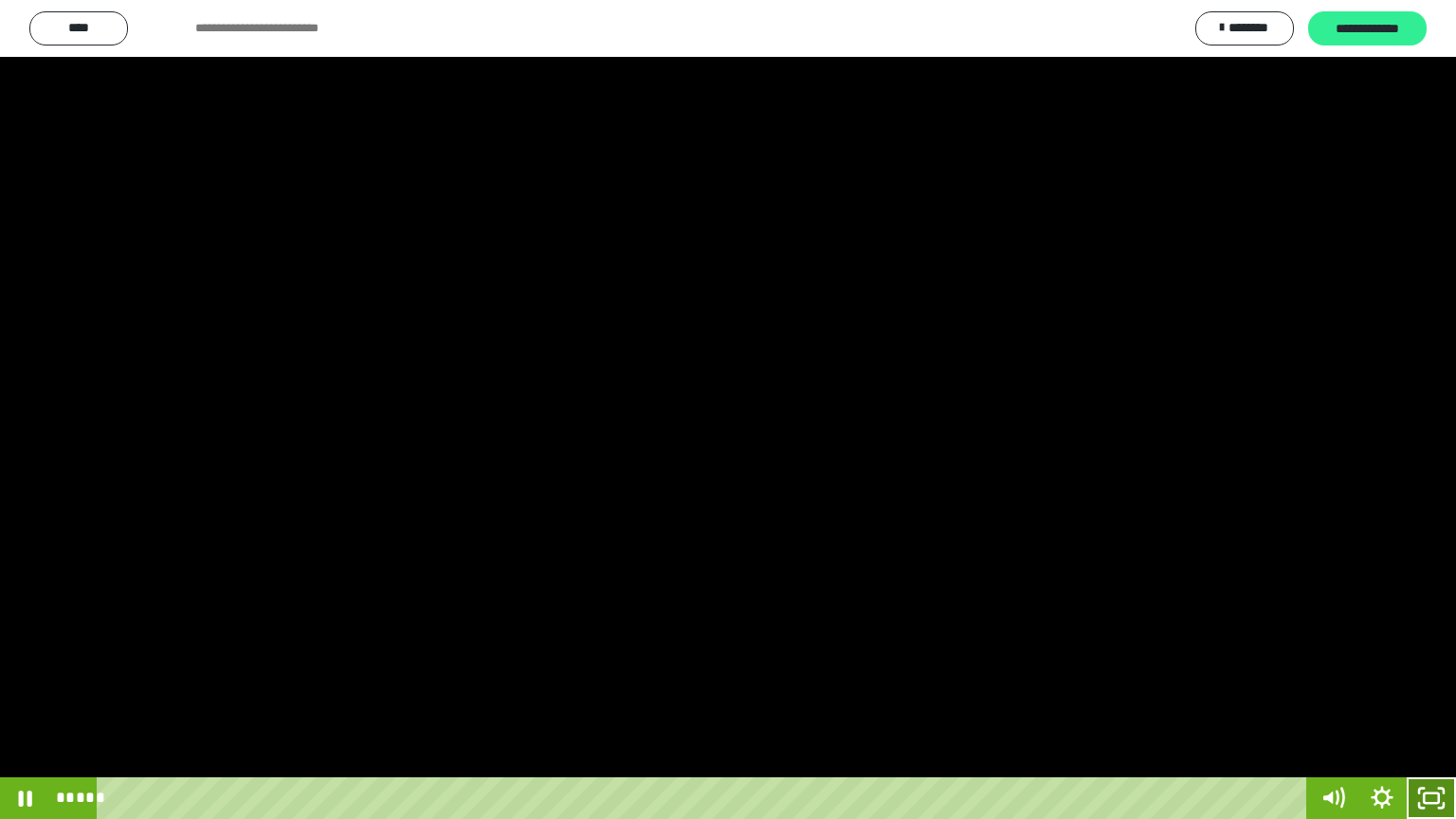 drag, startPoint x: 1442, startPoint y: 804, endPoint x: 1388, endPoint y: 30, distance: 775.8814 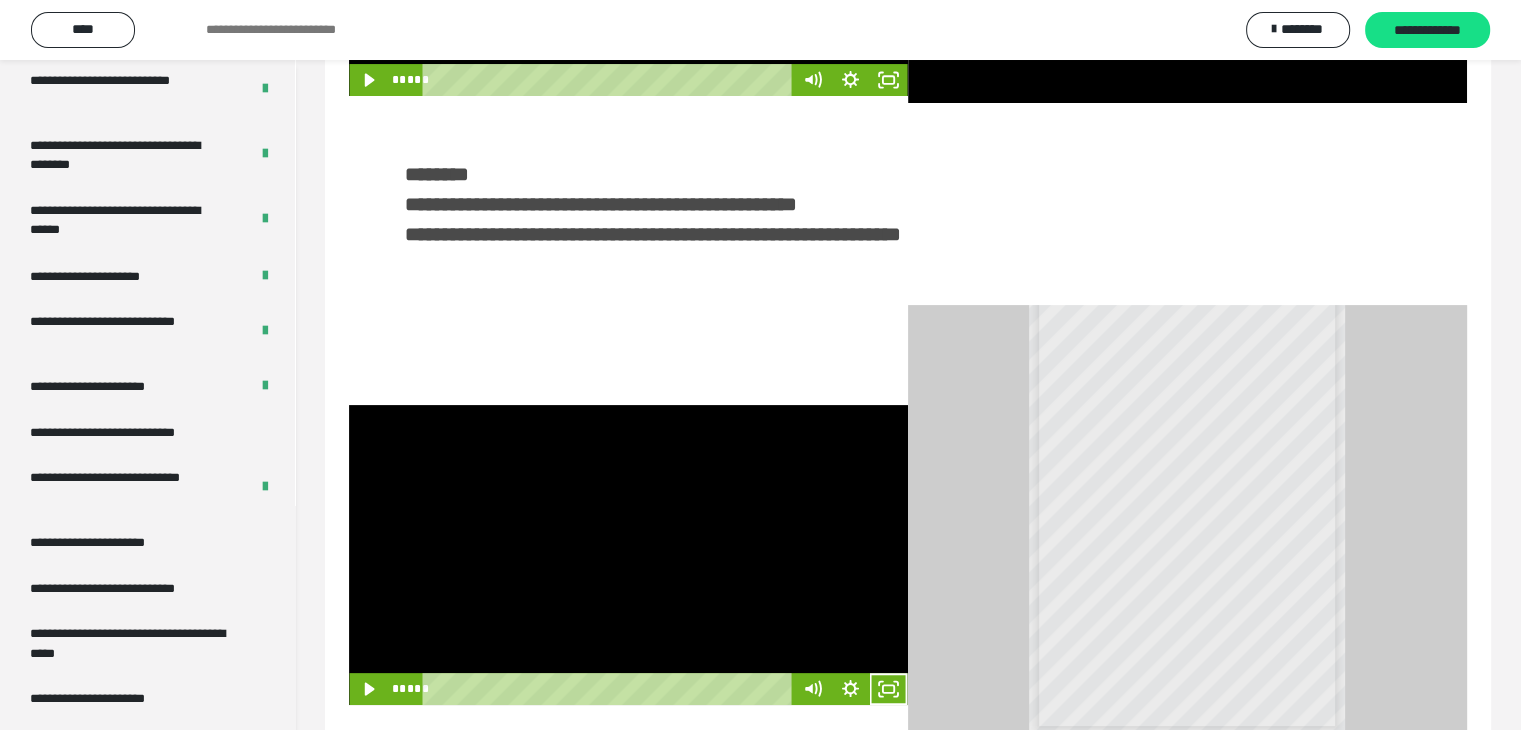 scroll, scrollTop: 26, scrollLeft: 0, axis: vertical 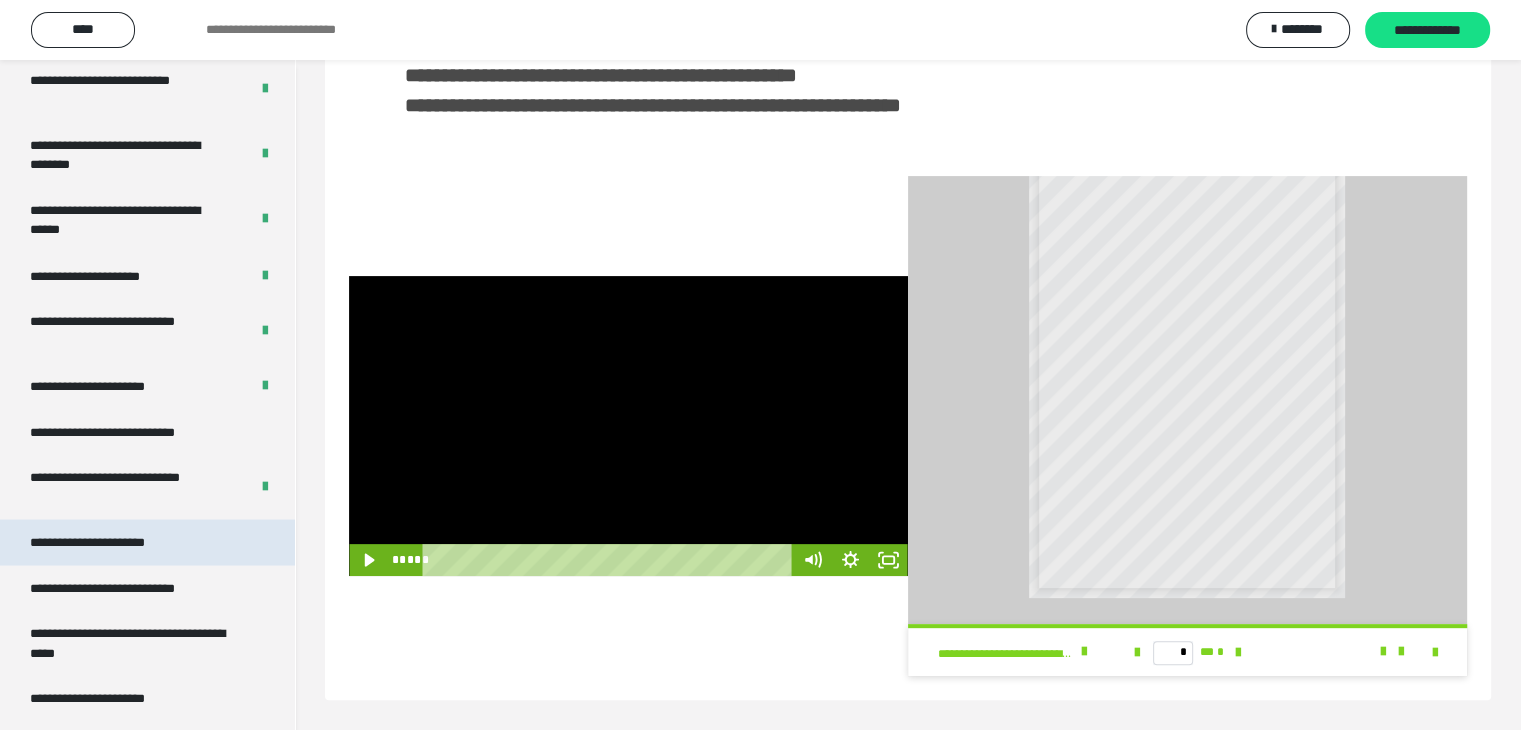 click on "**********" at bounding box center [109, 542] 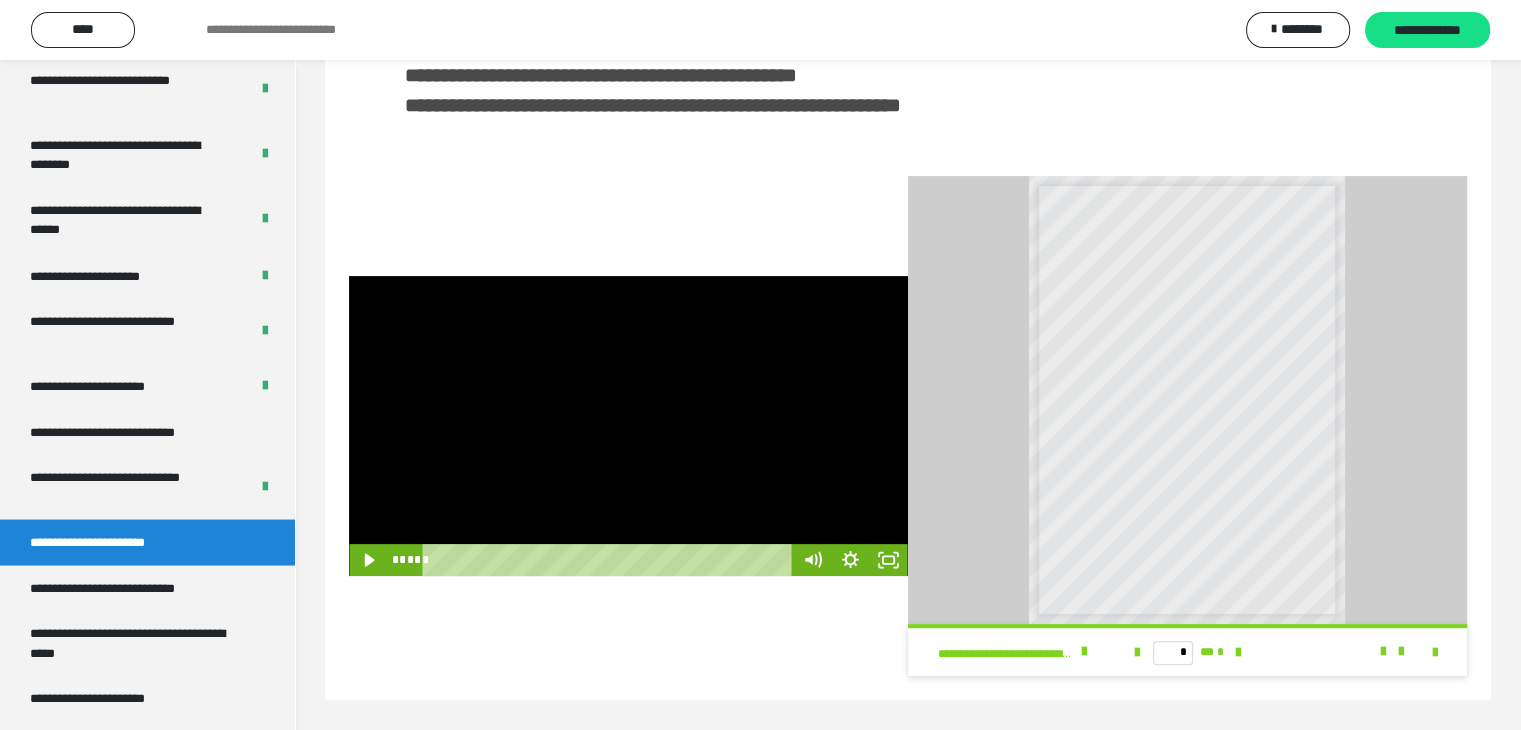 scroll, scrollTop: 0, scrollLeft: 0, axis: both 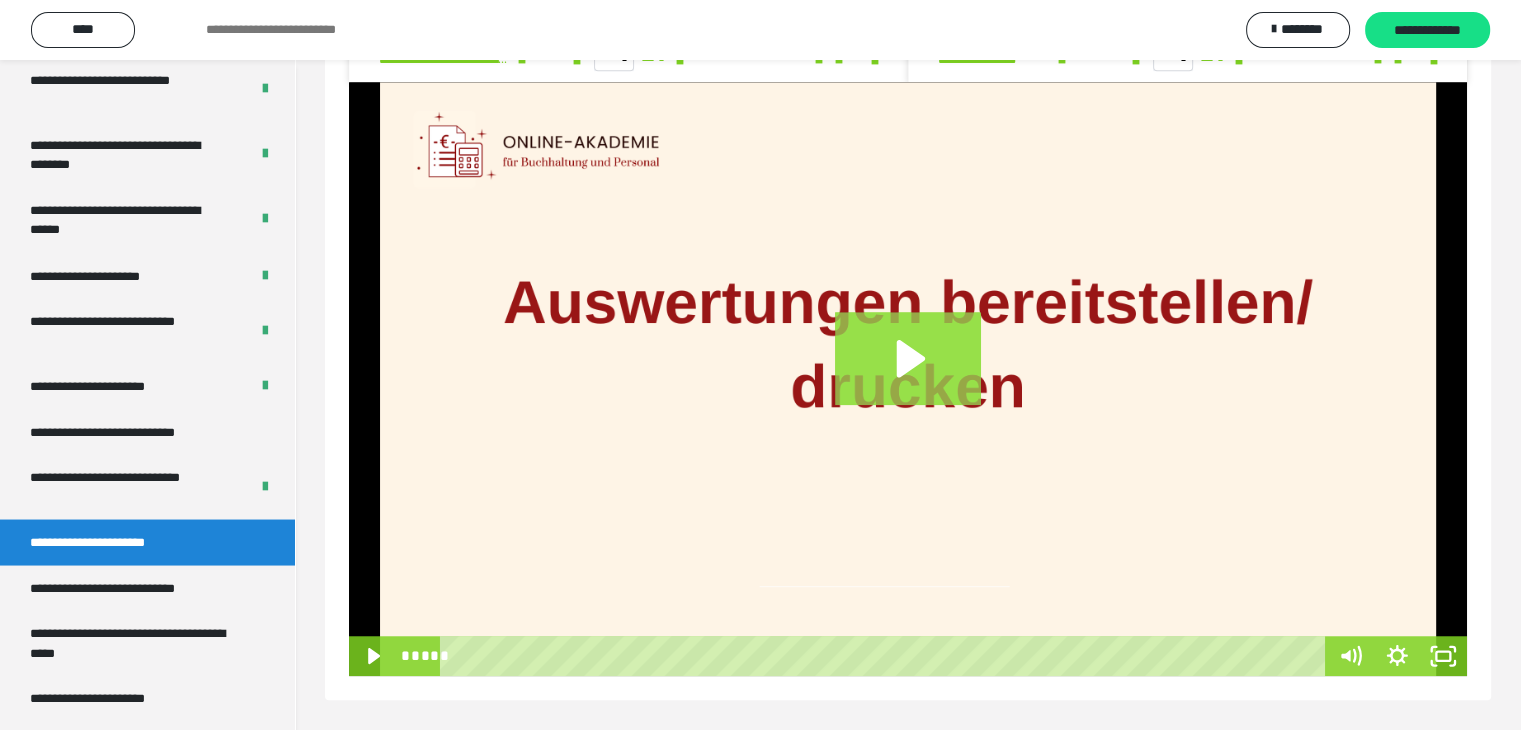 click 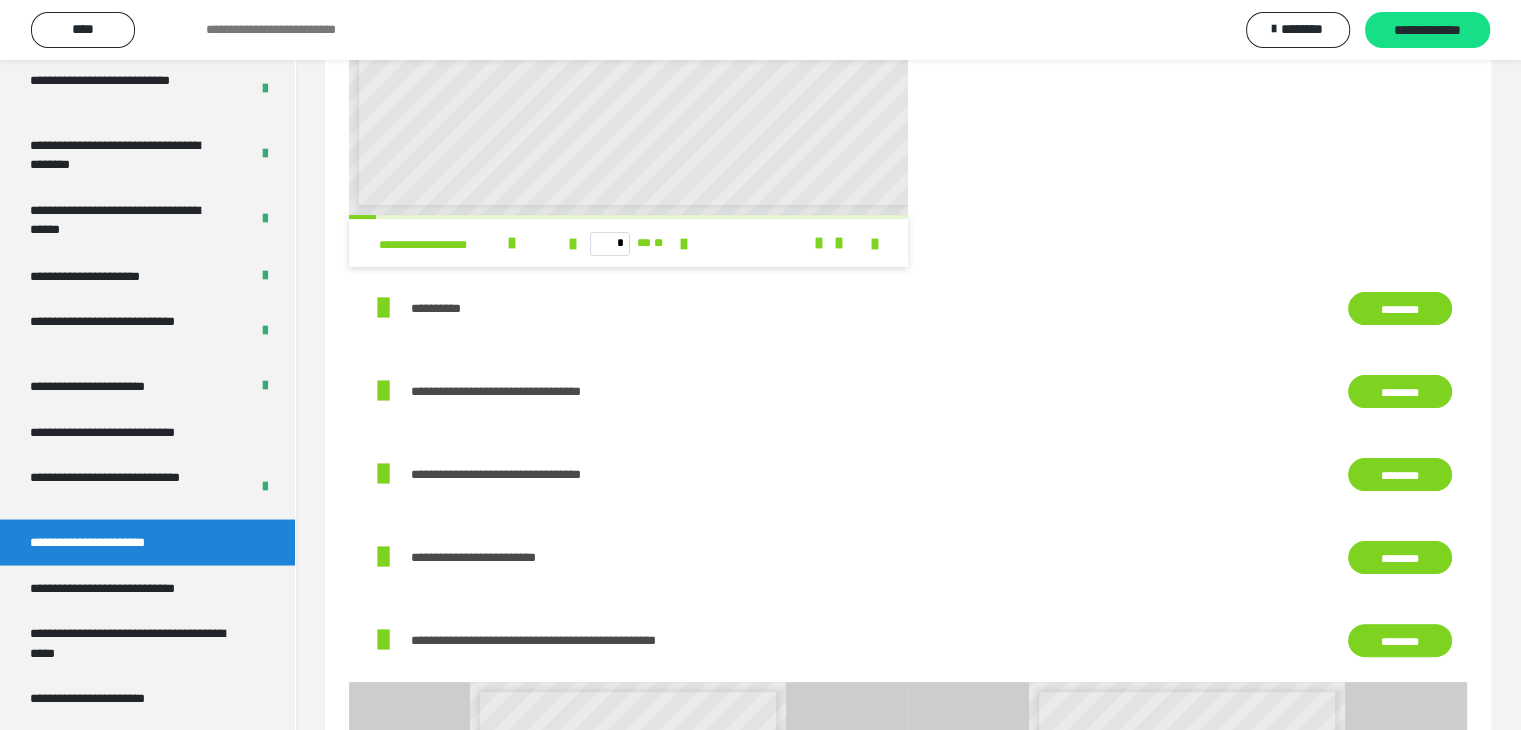 scroll, scrollTop: 0, scrollLeft: 0, axis: both 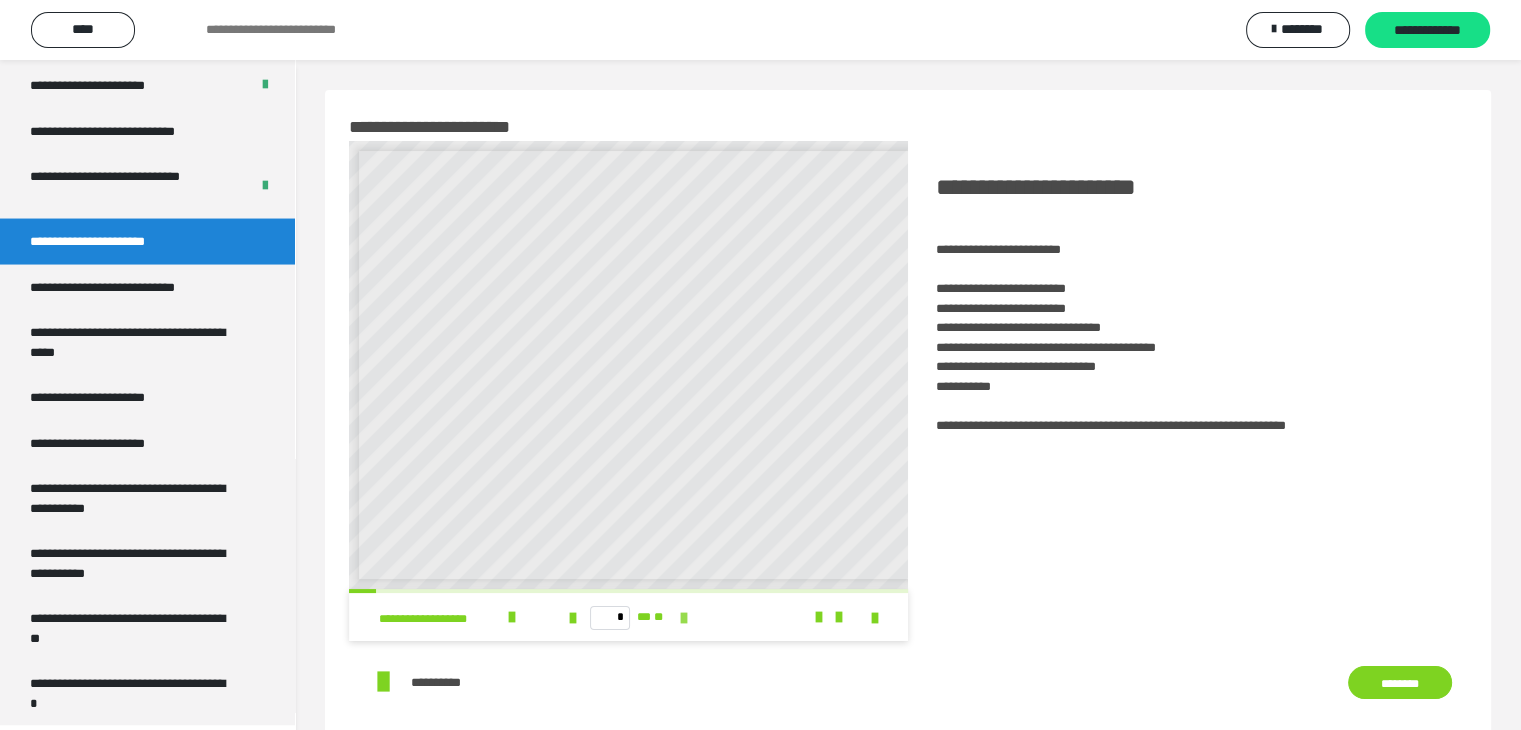click at bounding box center (684, 618) 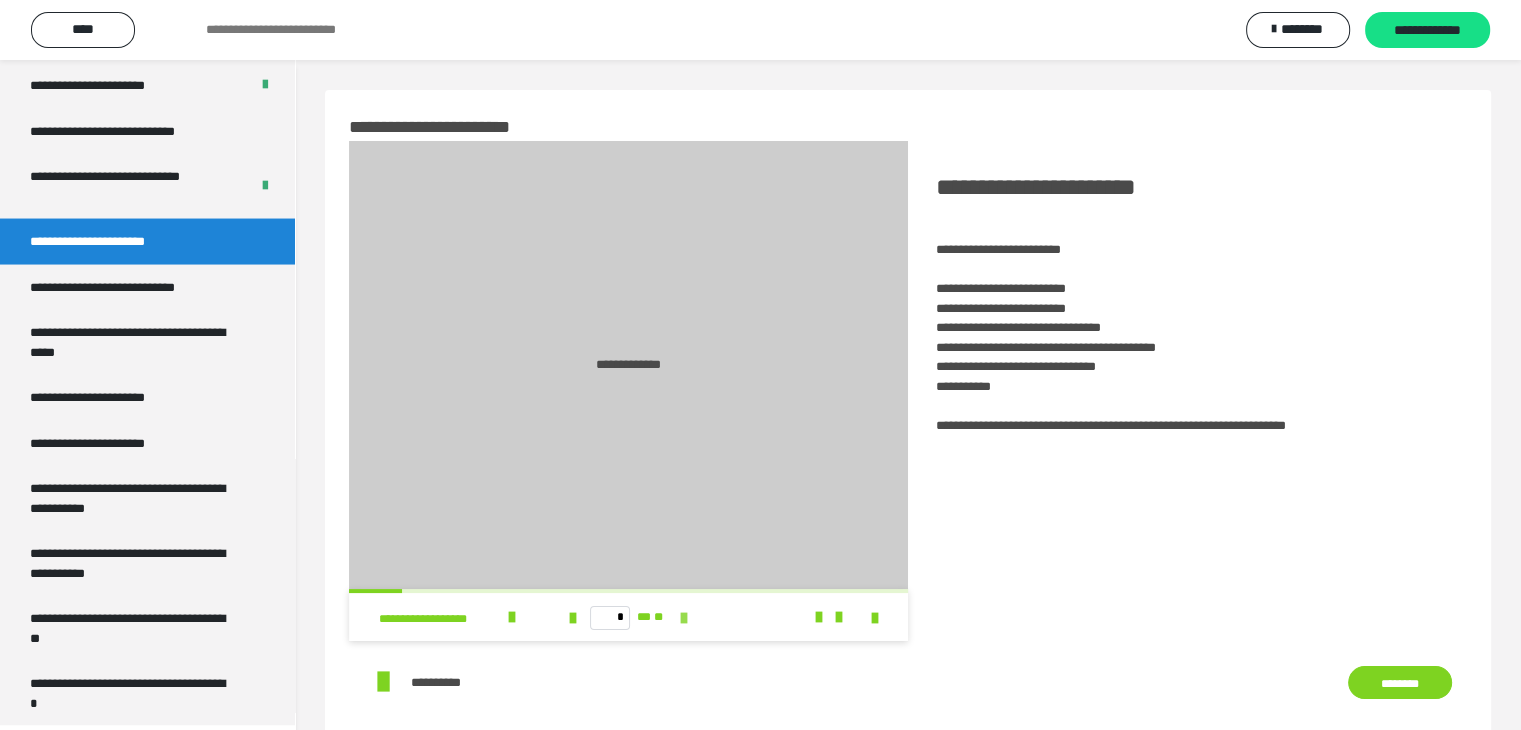 scroll, scrollTop: 0, scrollLeft: 0, axis: both 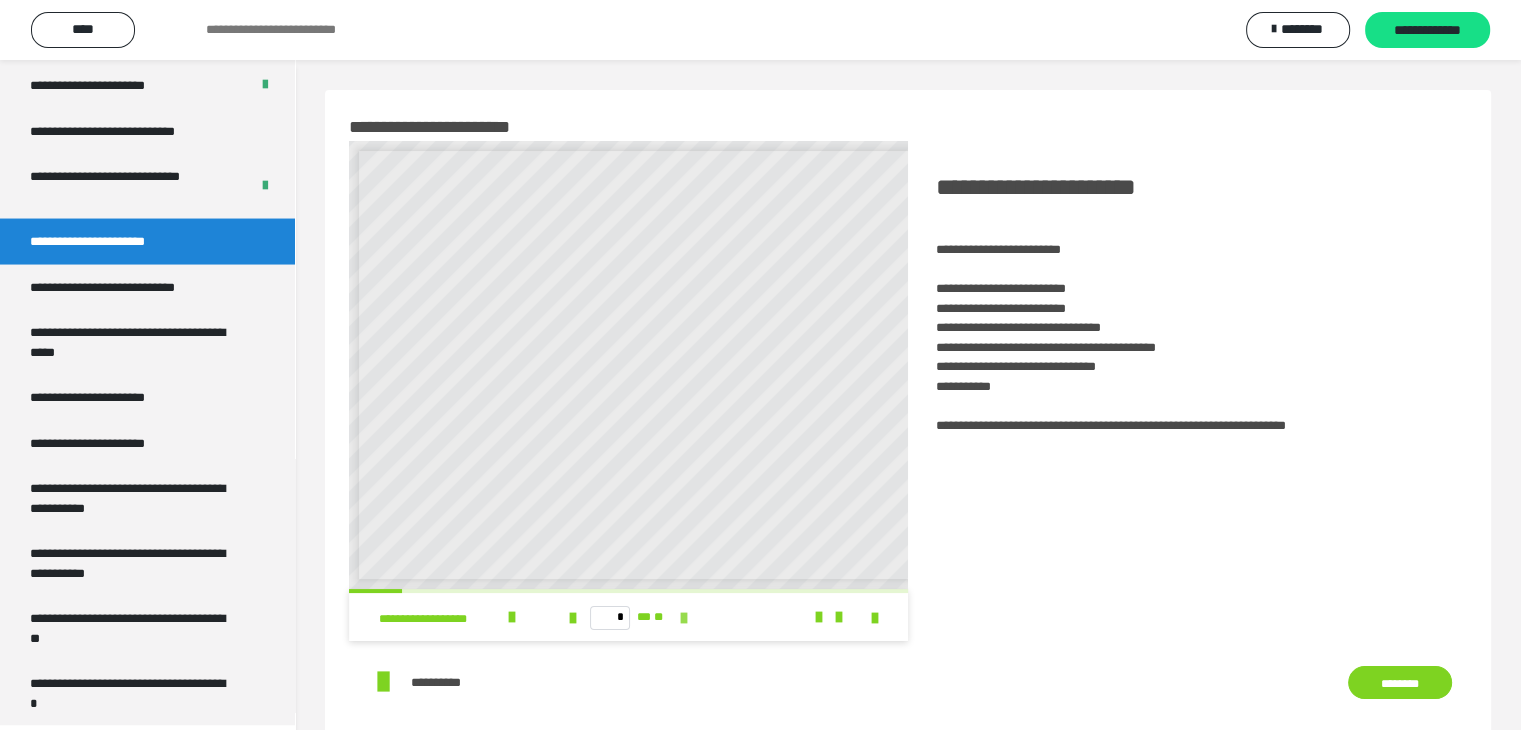 click at bounding box center [684, 618] 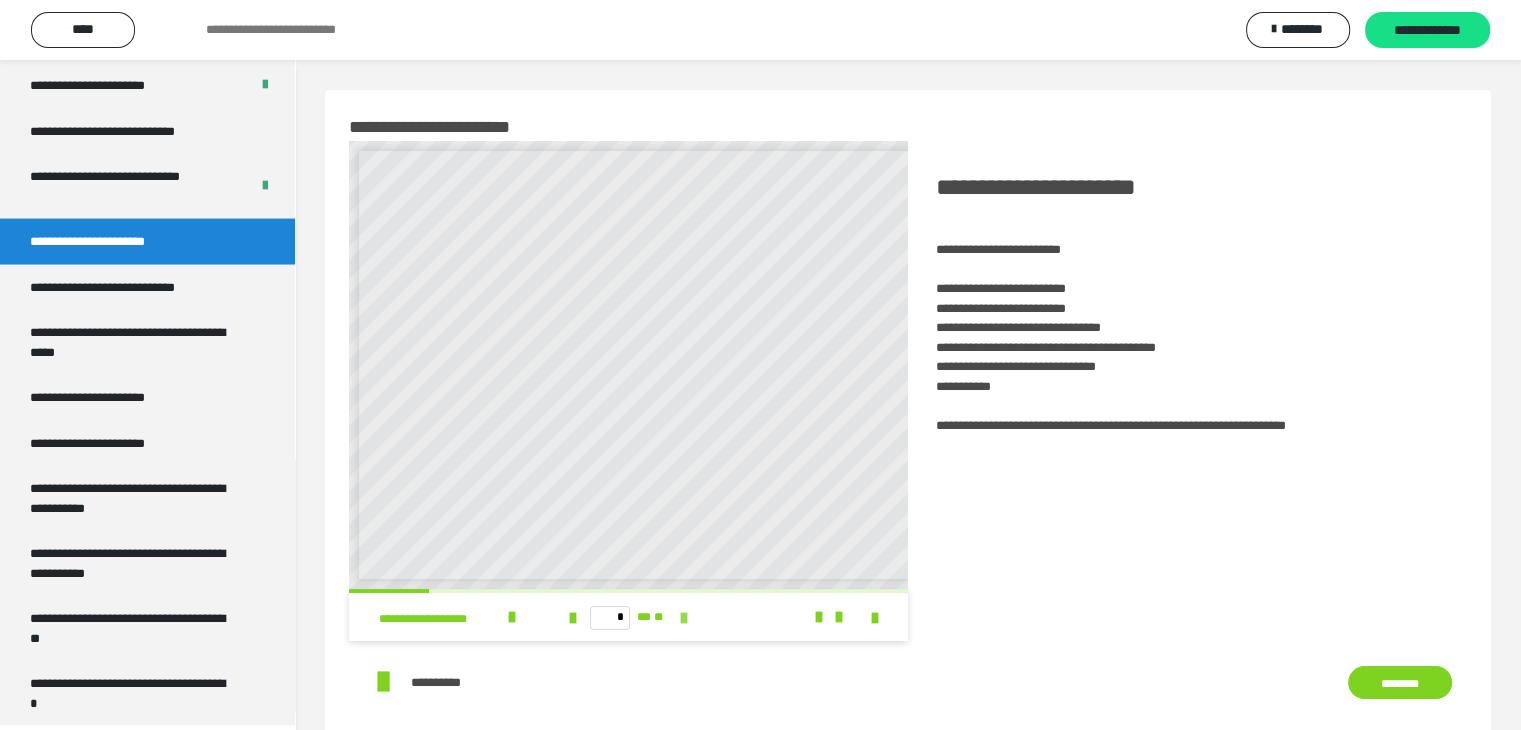 click at bounding box center (684, 618) 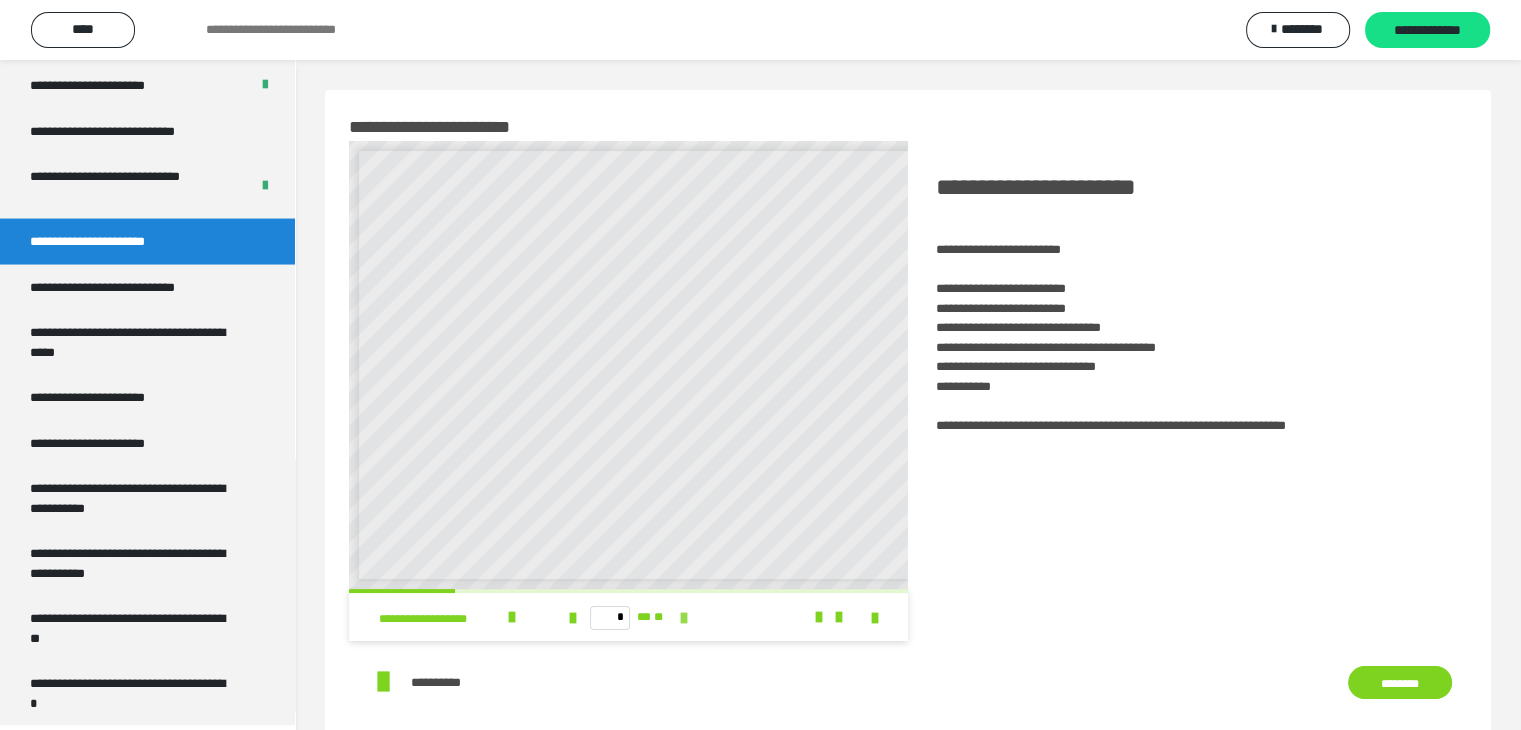 click at bounding box center (684, 618) 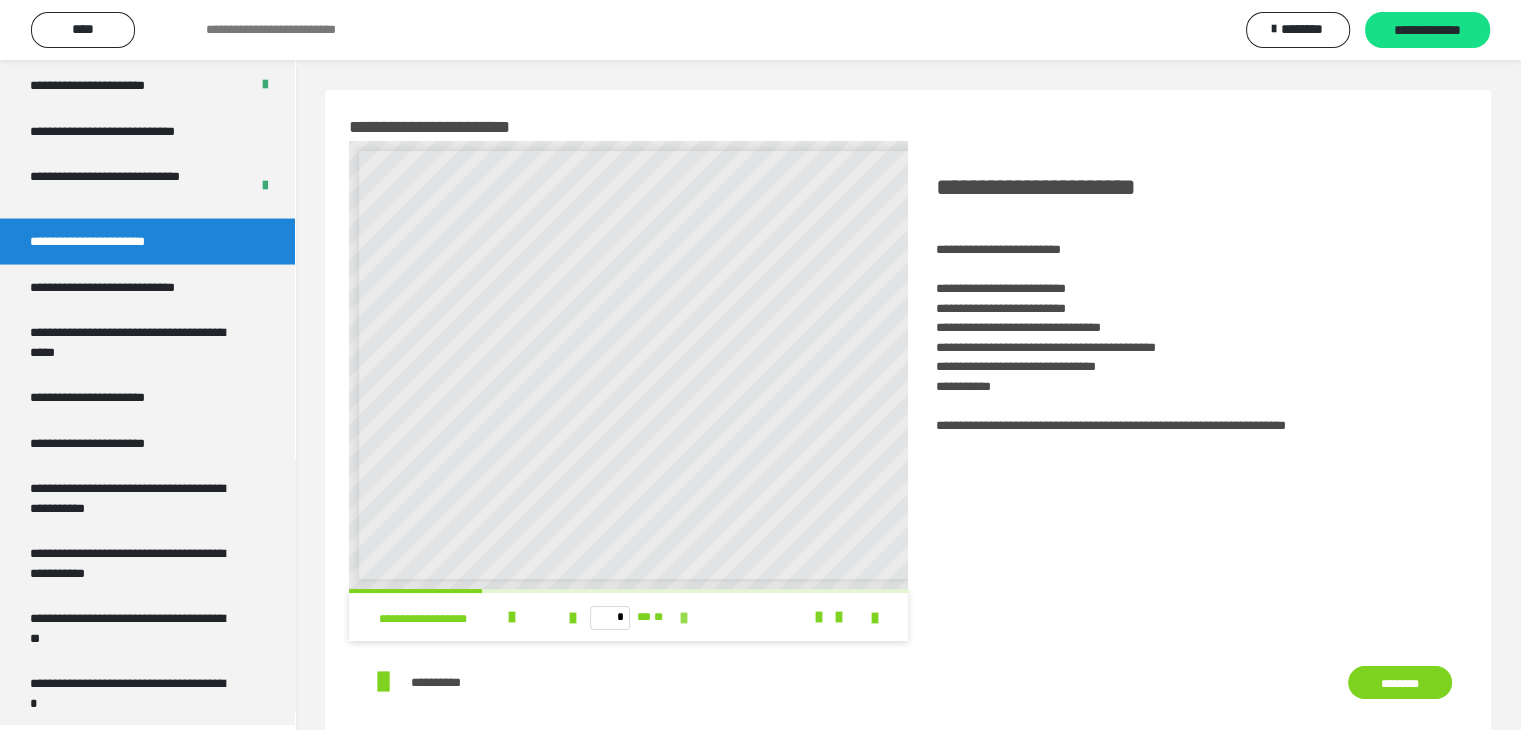 click at bounding box center [684, 618] 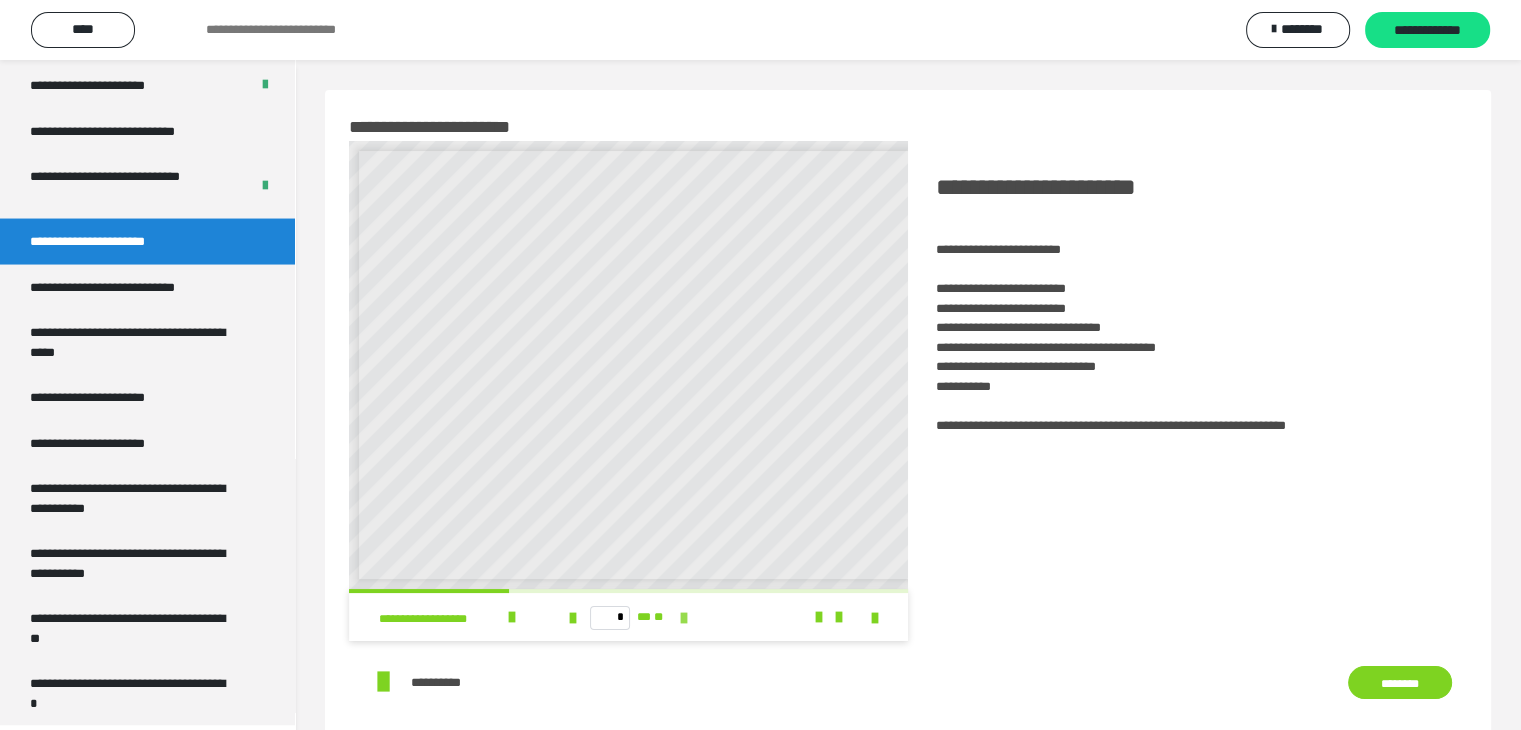 click at bounding box center [684, 618] 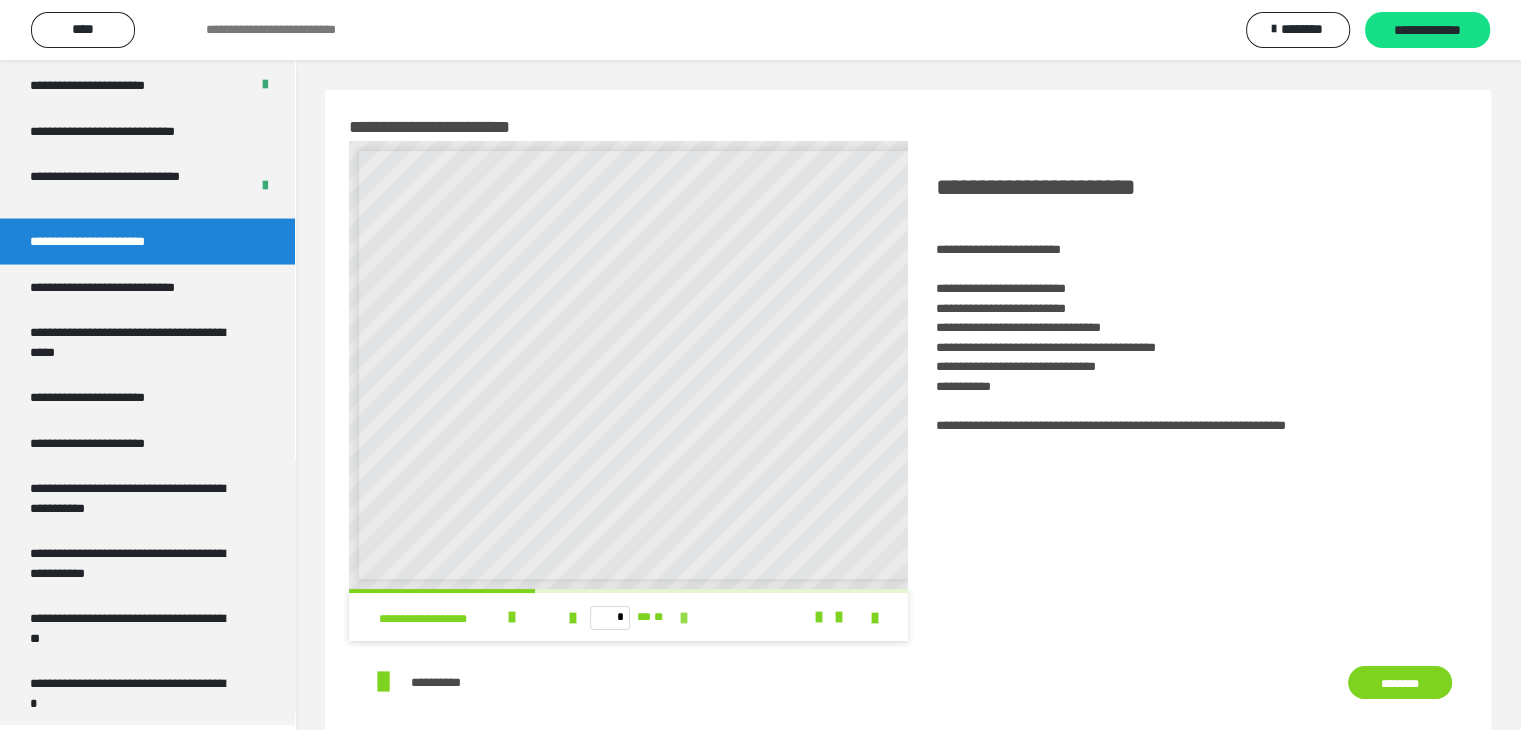 click at bounding box center [684, 618] 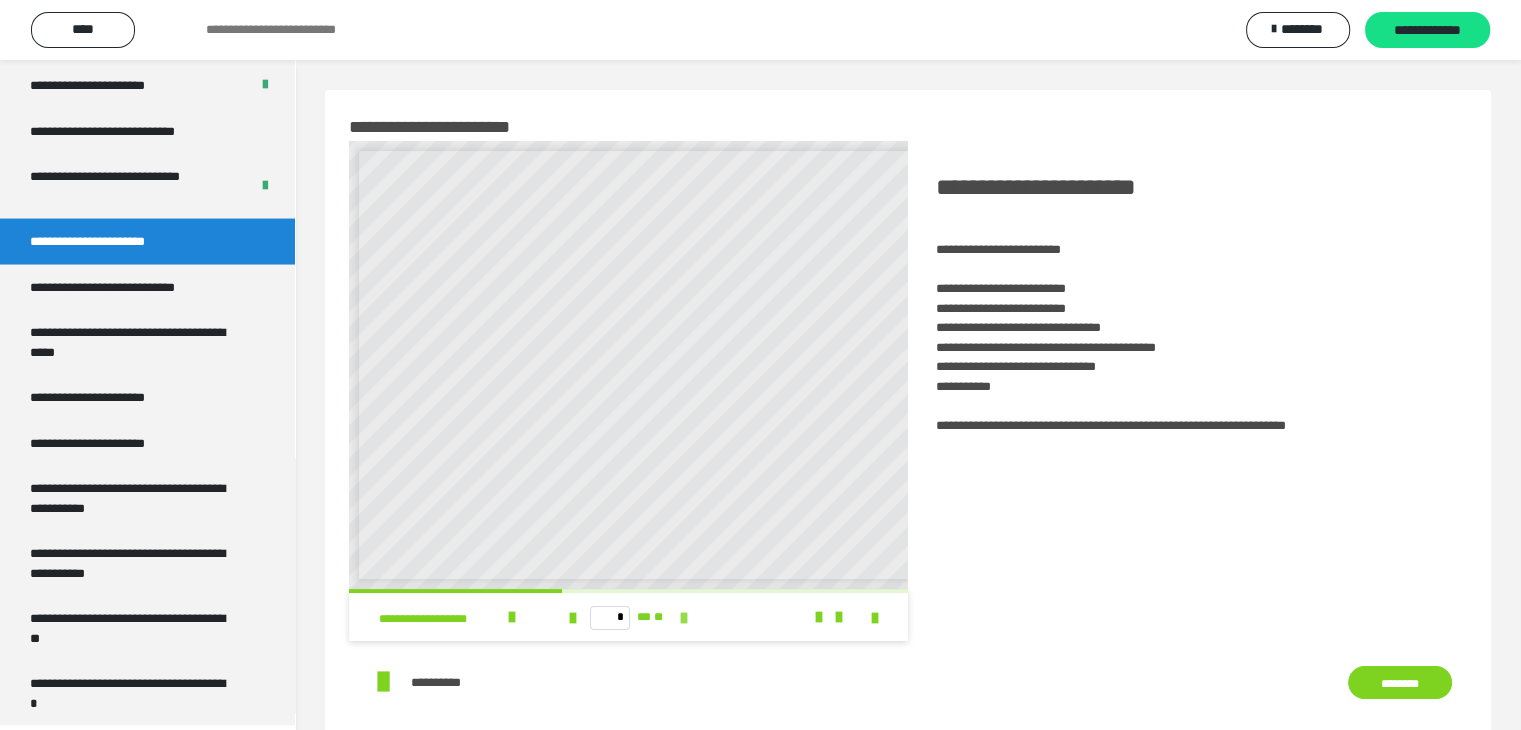 click at bounding box center [684, 618] 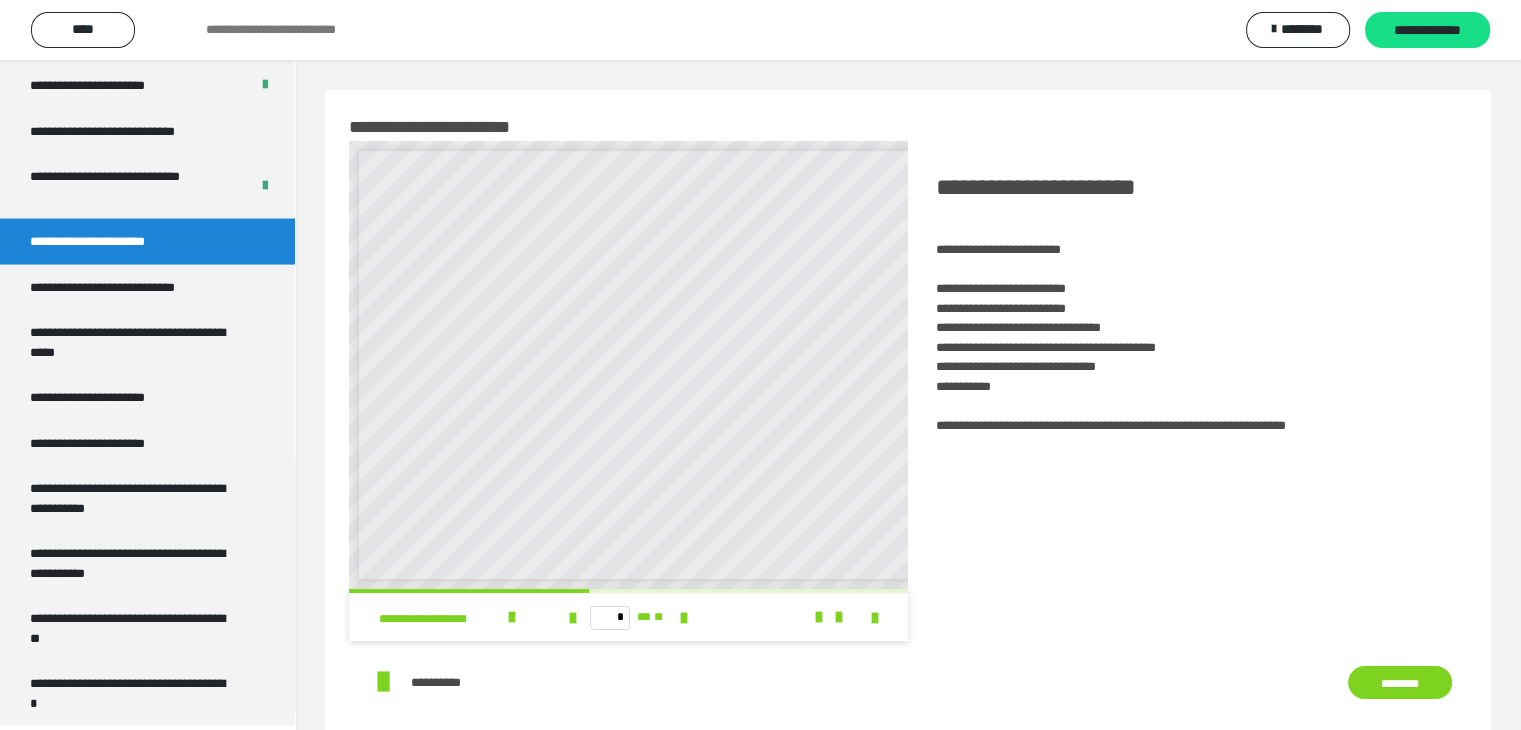 scroll, scrollTop: 8, scrollLeft: 0, axis: vertical 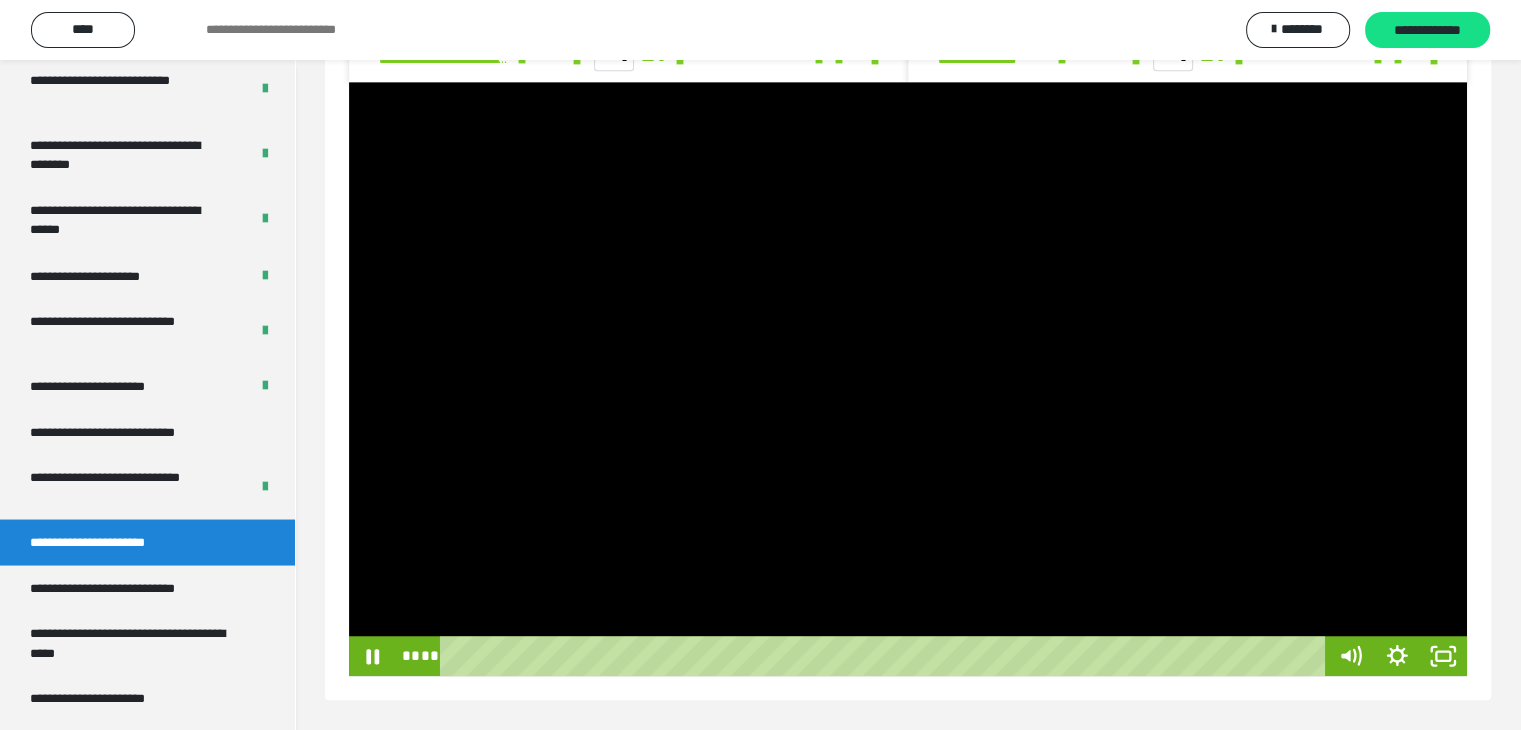 click at bounding box center [908, 379] 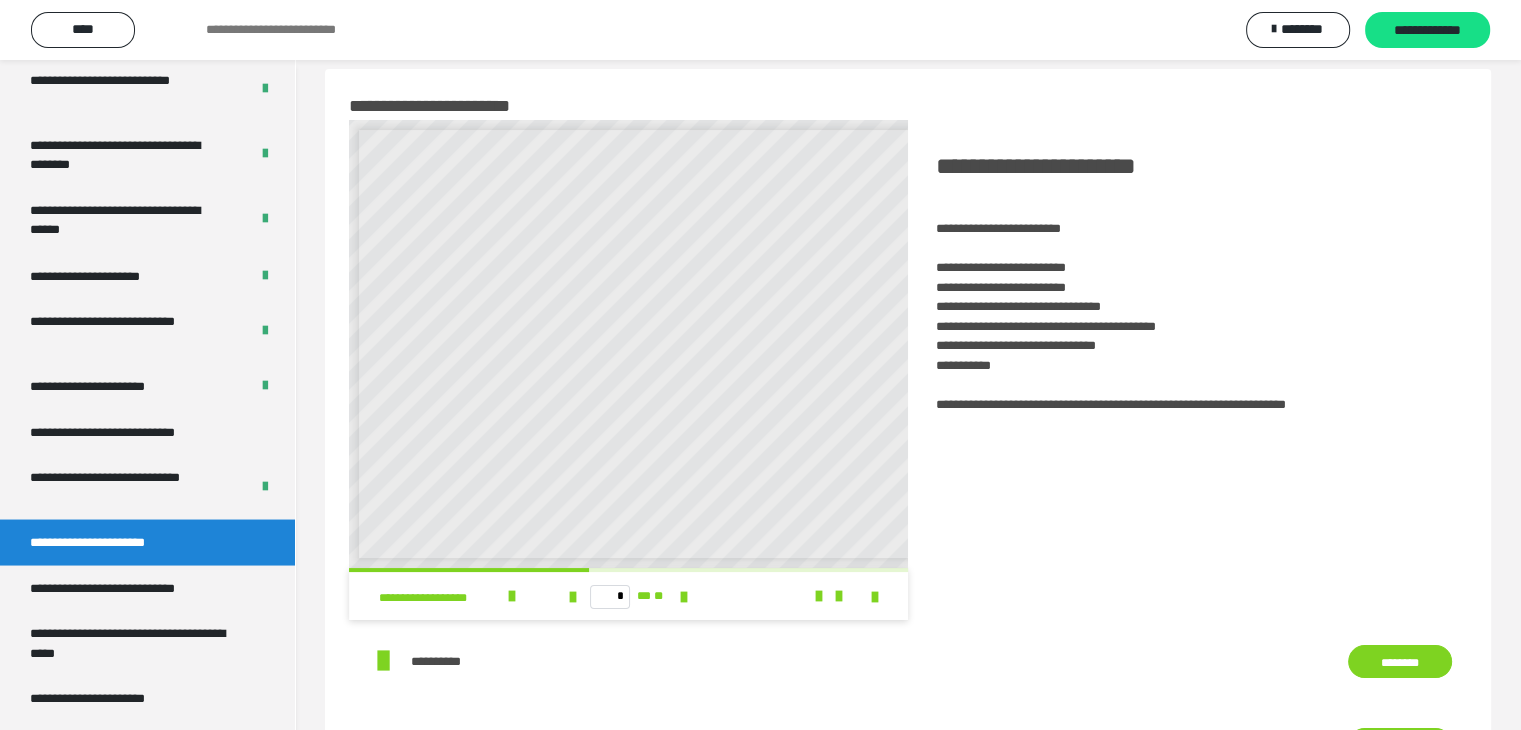 scroll, scrollTop: 0, scrollLeft: 0, axis: both 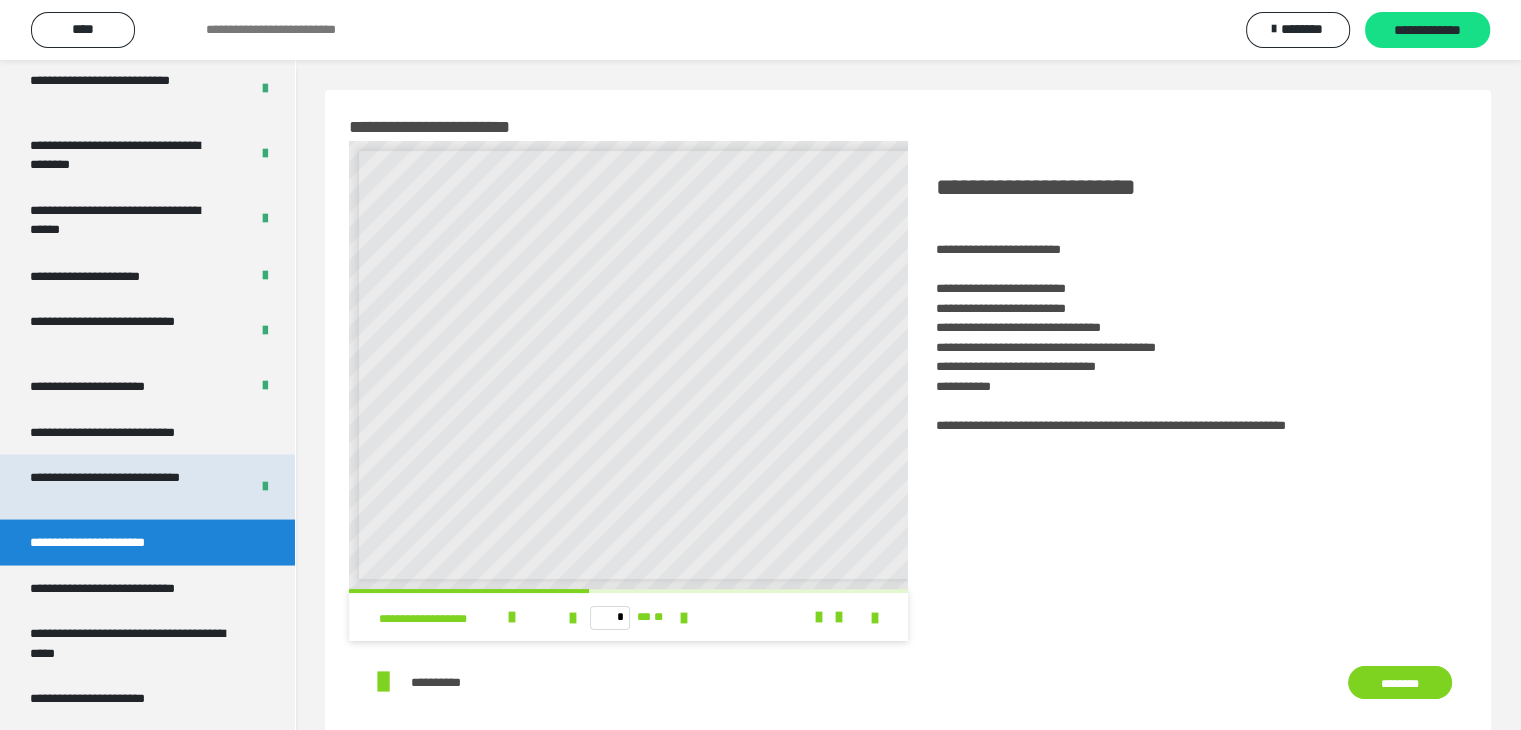 click on "**********" at bounding box center [124, 486] 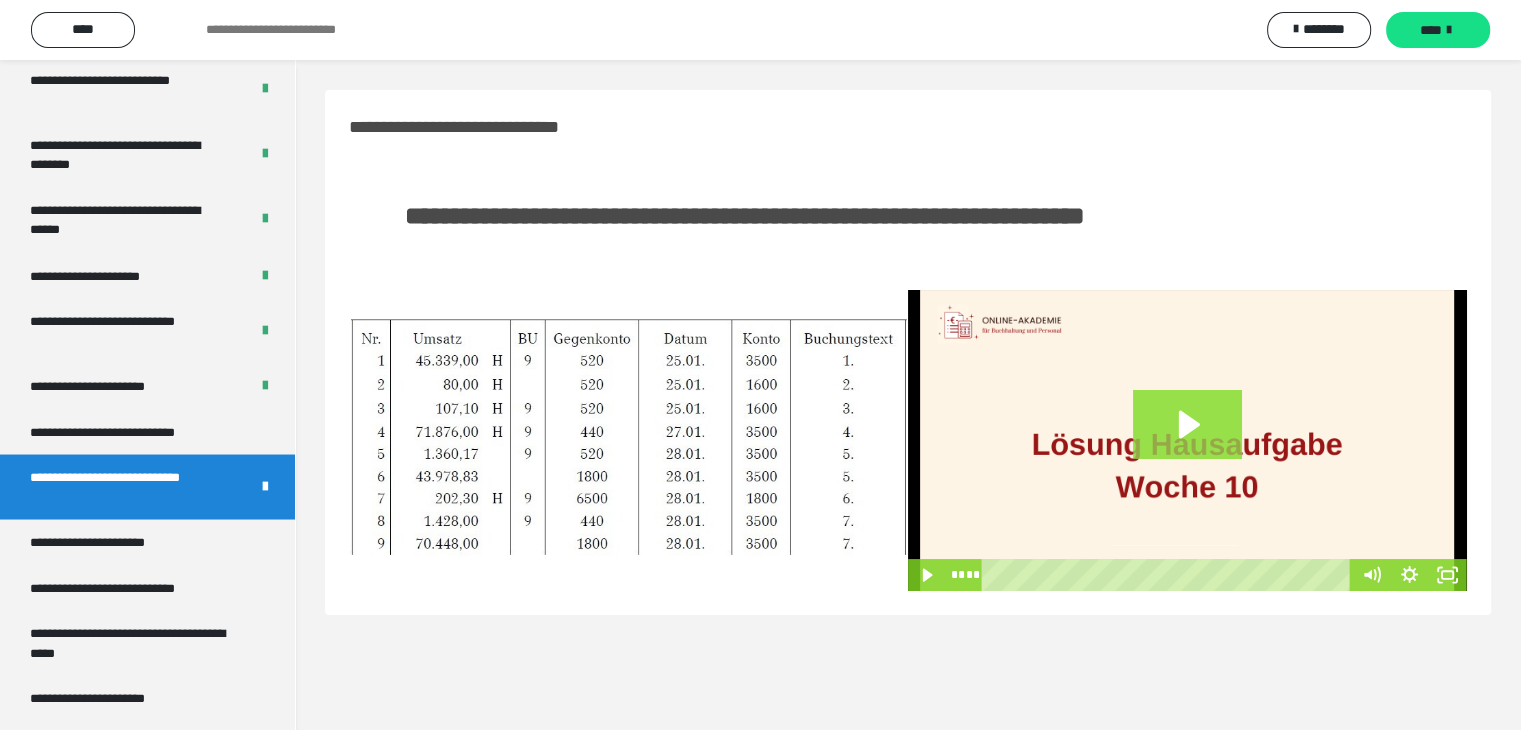 click 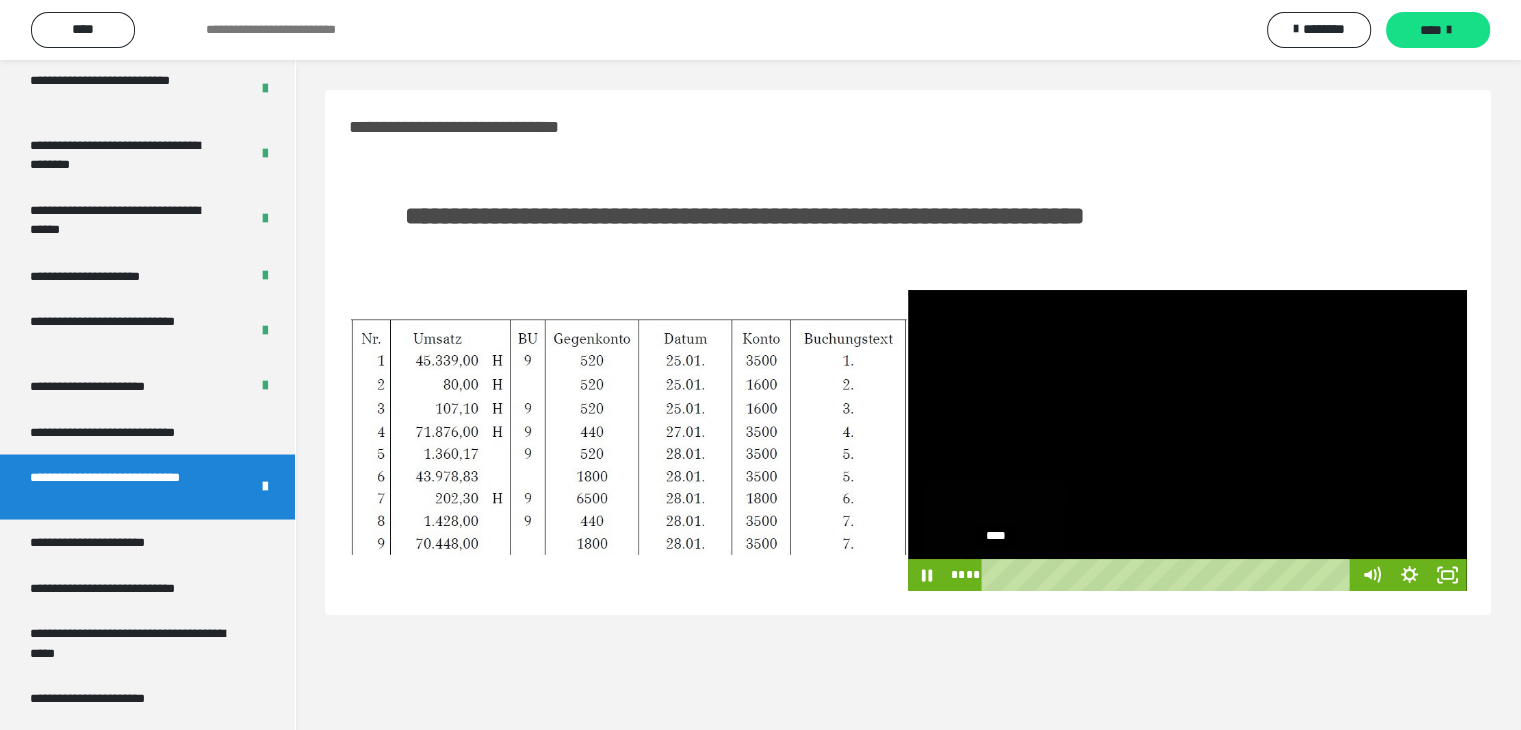 click on "****" at bounding box center (1169, 575) 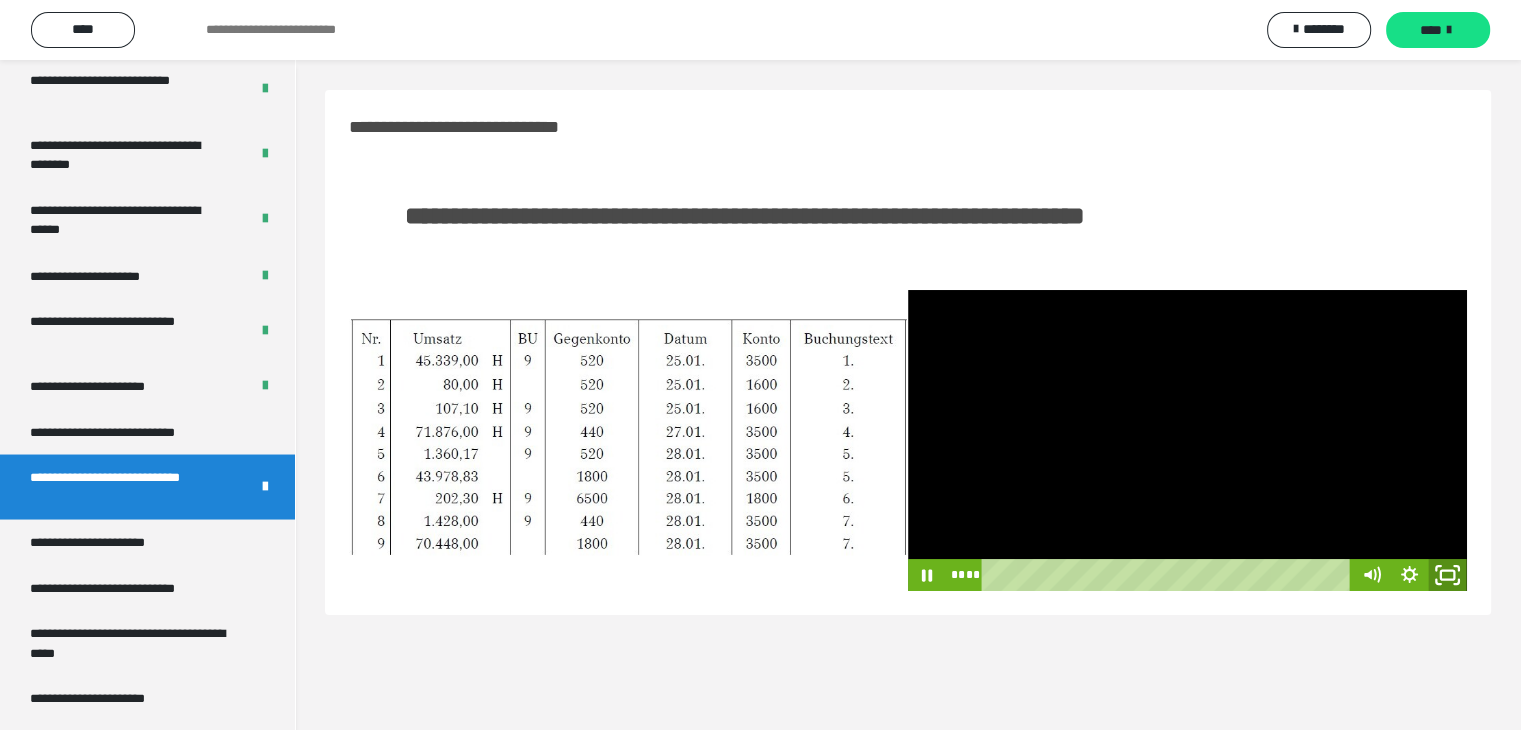 click 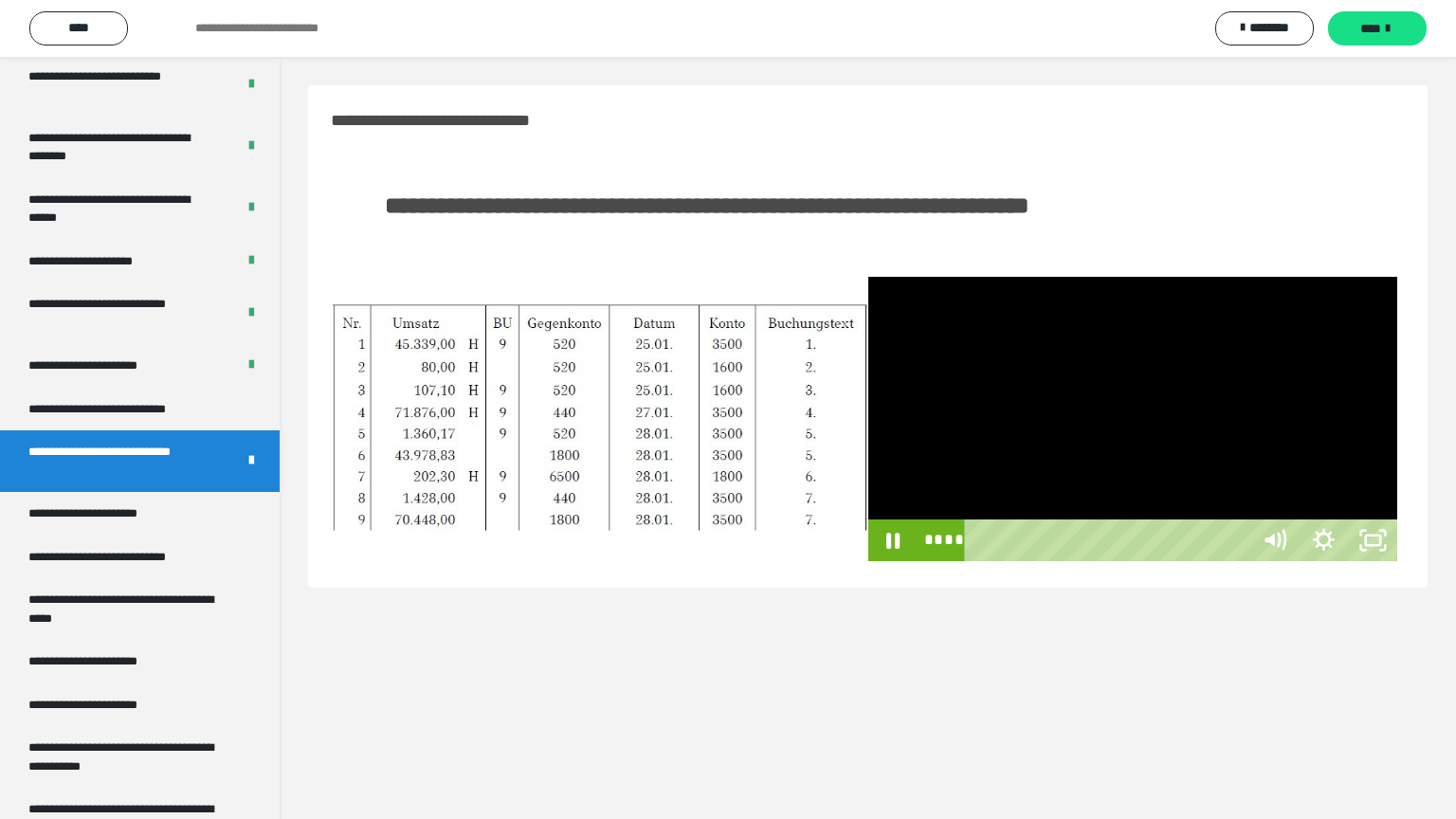type 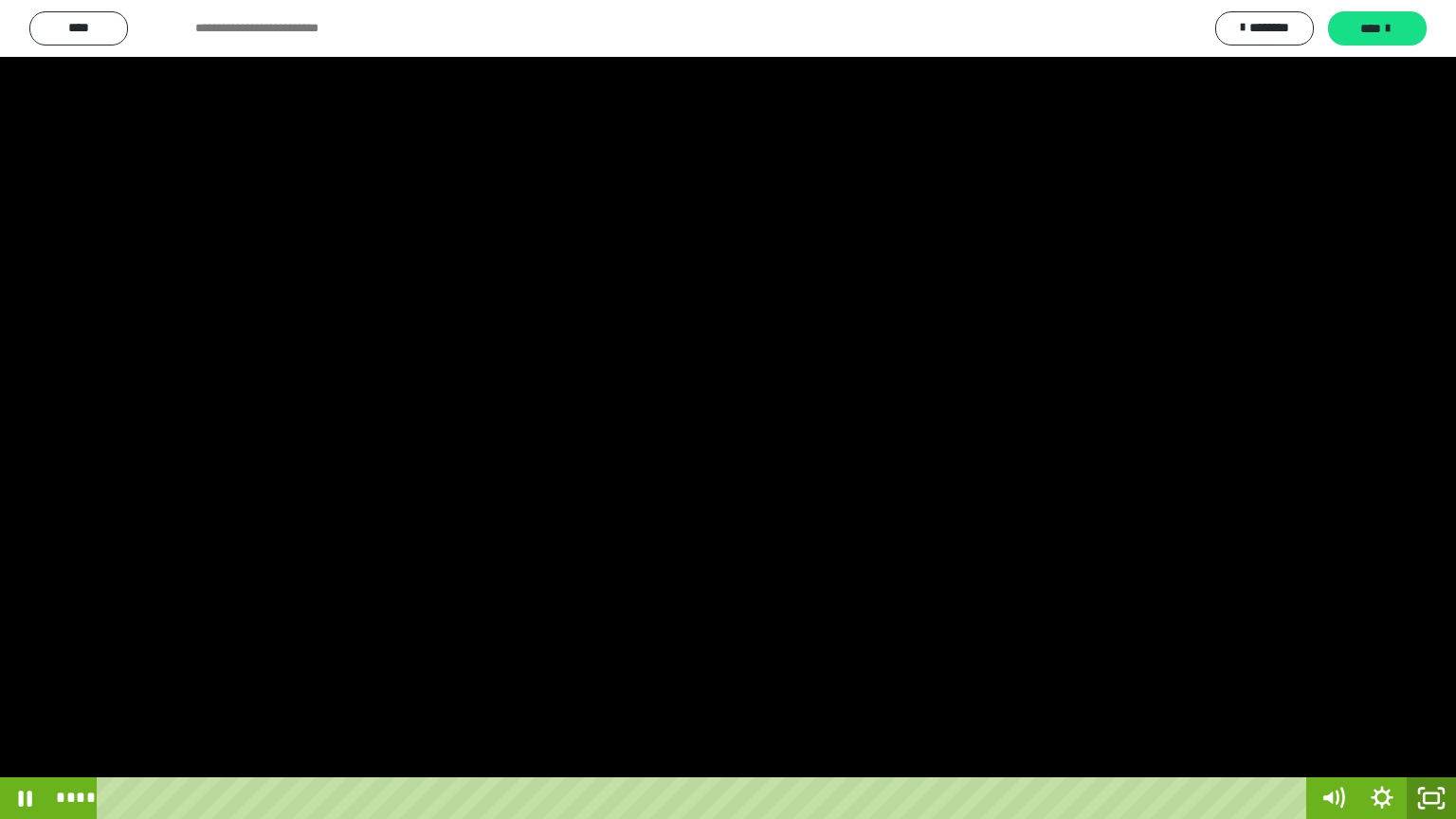 click 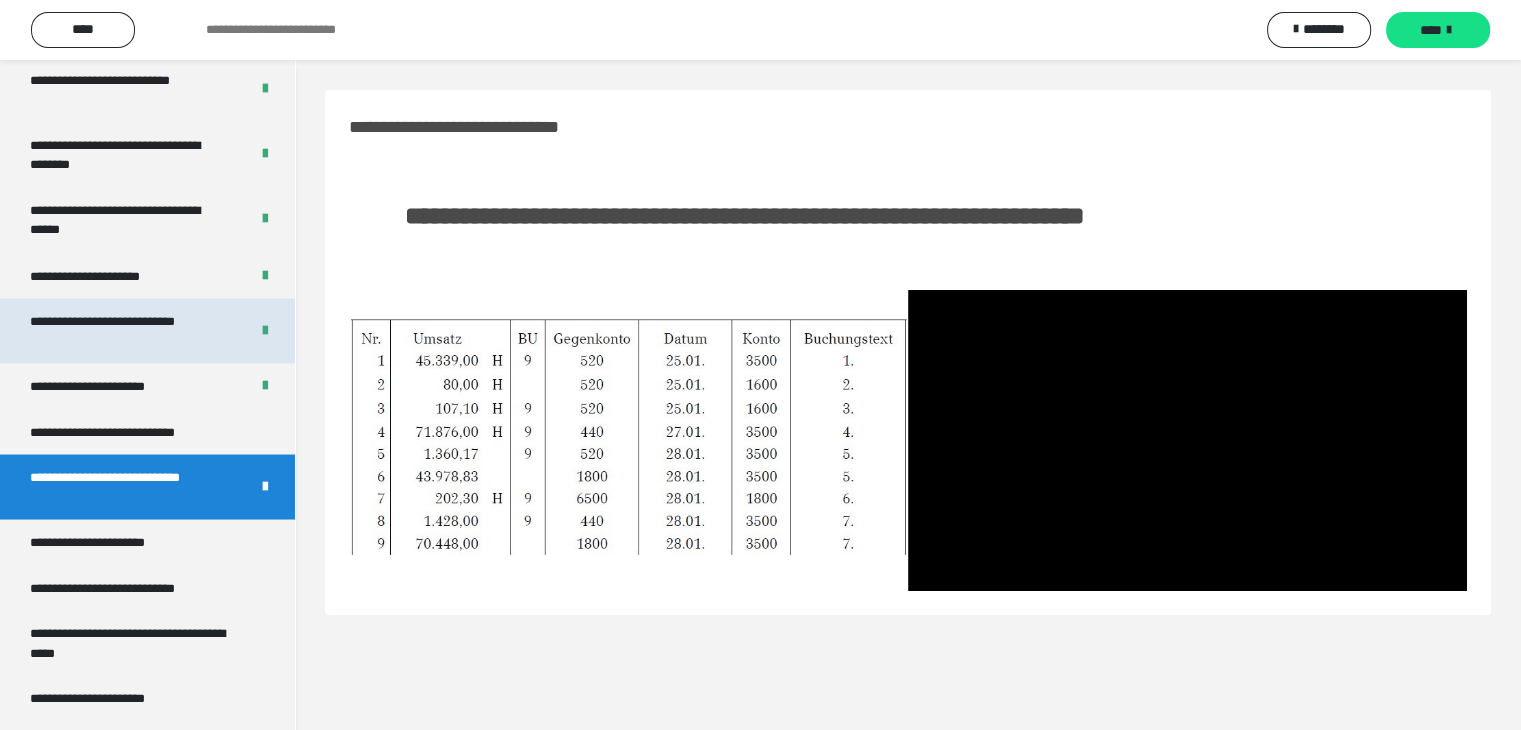 click on "**********" at bounding box center (124, 330) 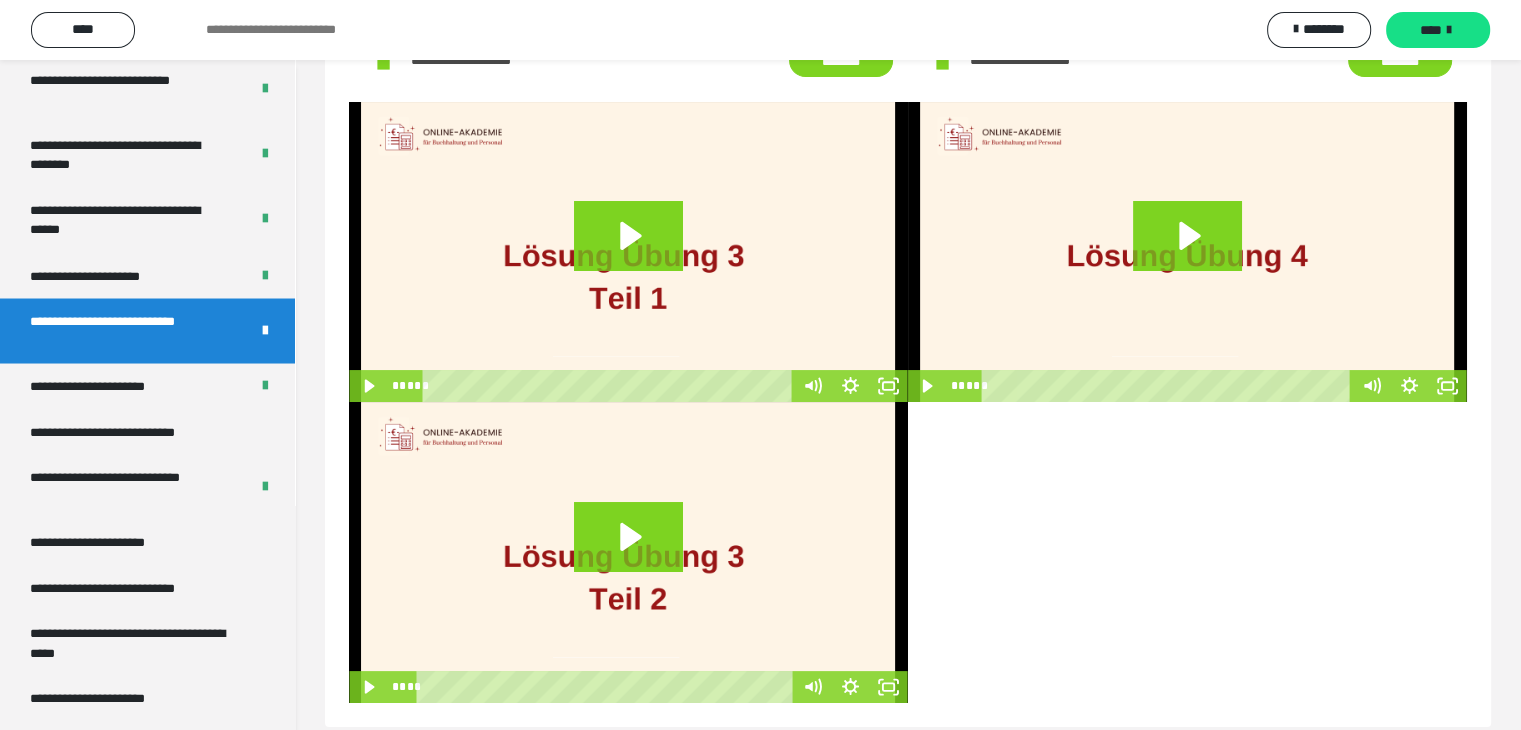 scroll, scrollTop: 149, scrollLeft: 0, axis: vertical 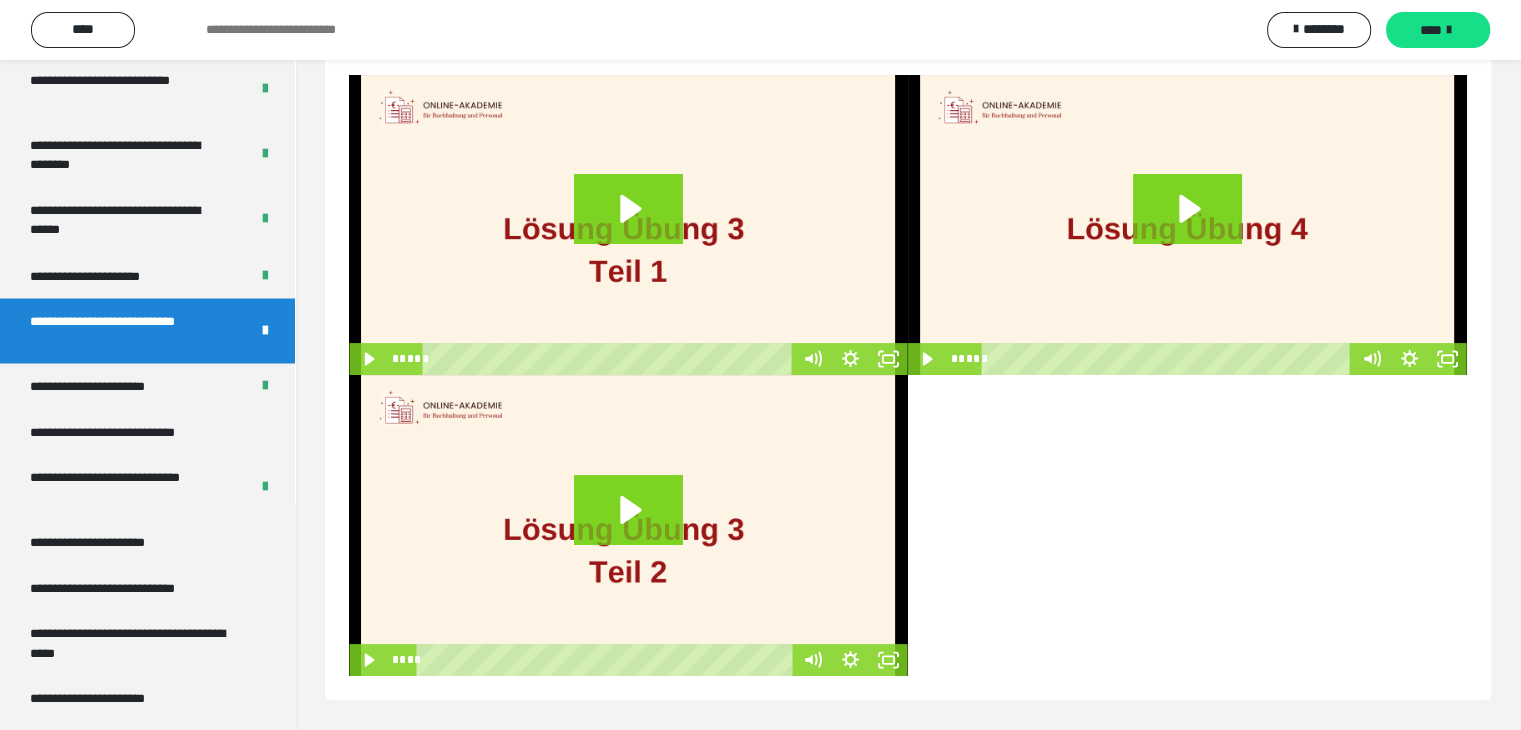 click 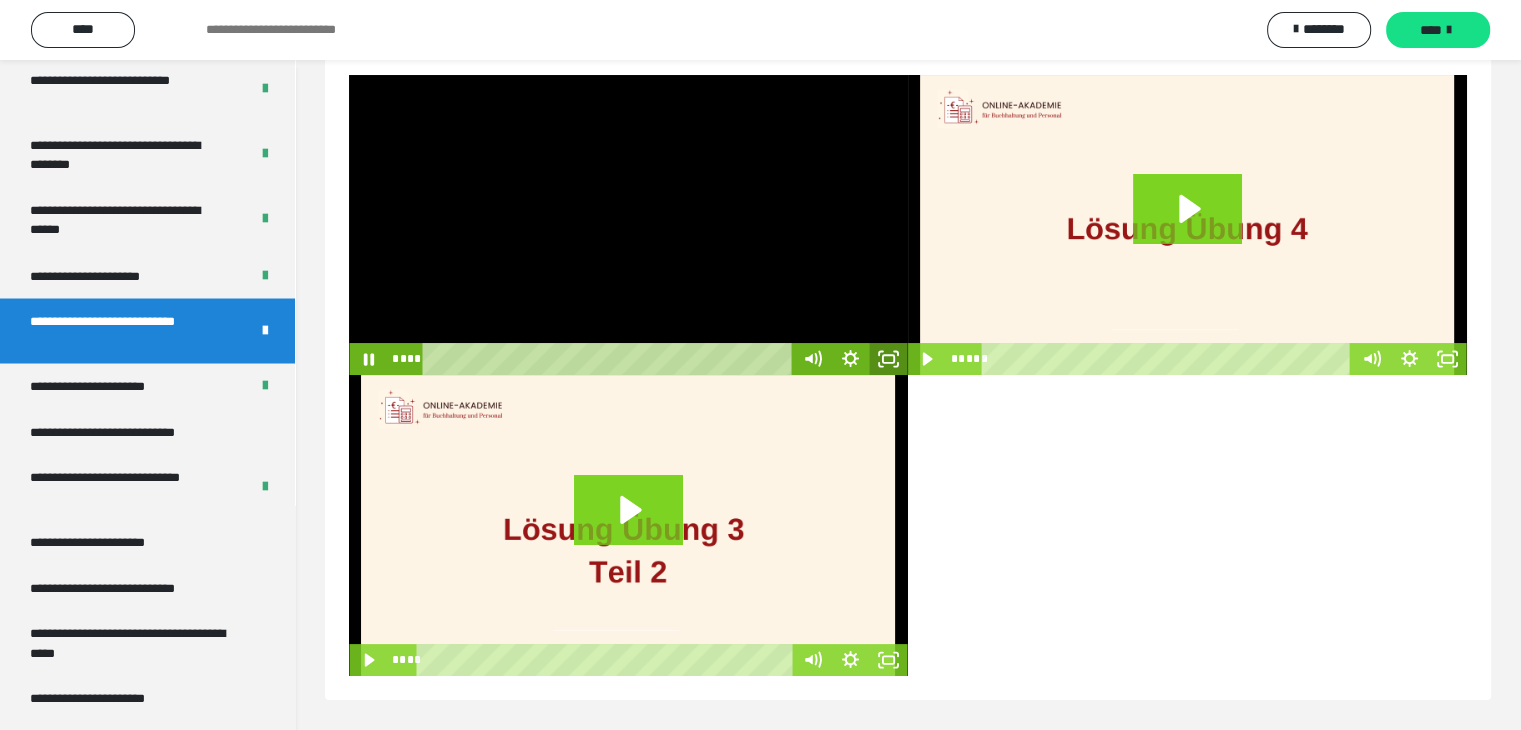 click 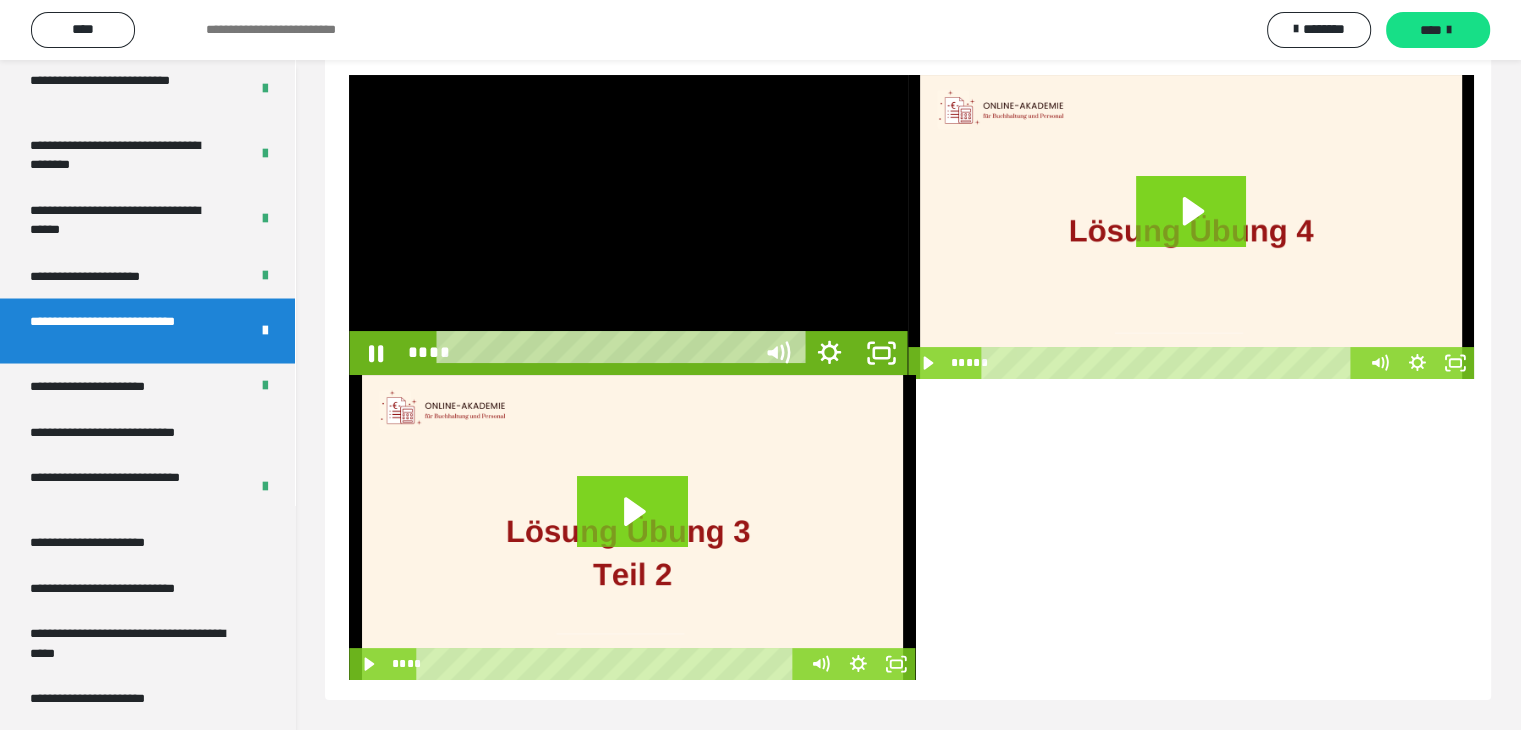 scroll, scrollTop: 60, scrollLeft: 0, axis: vertical 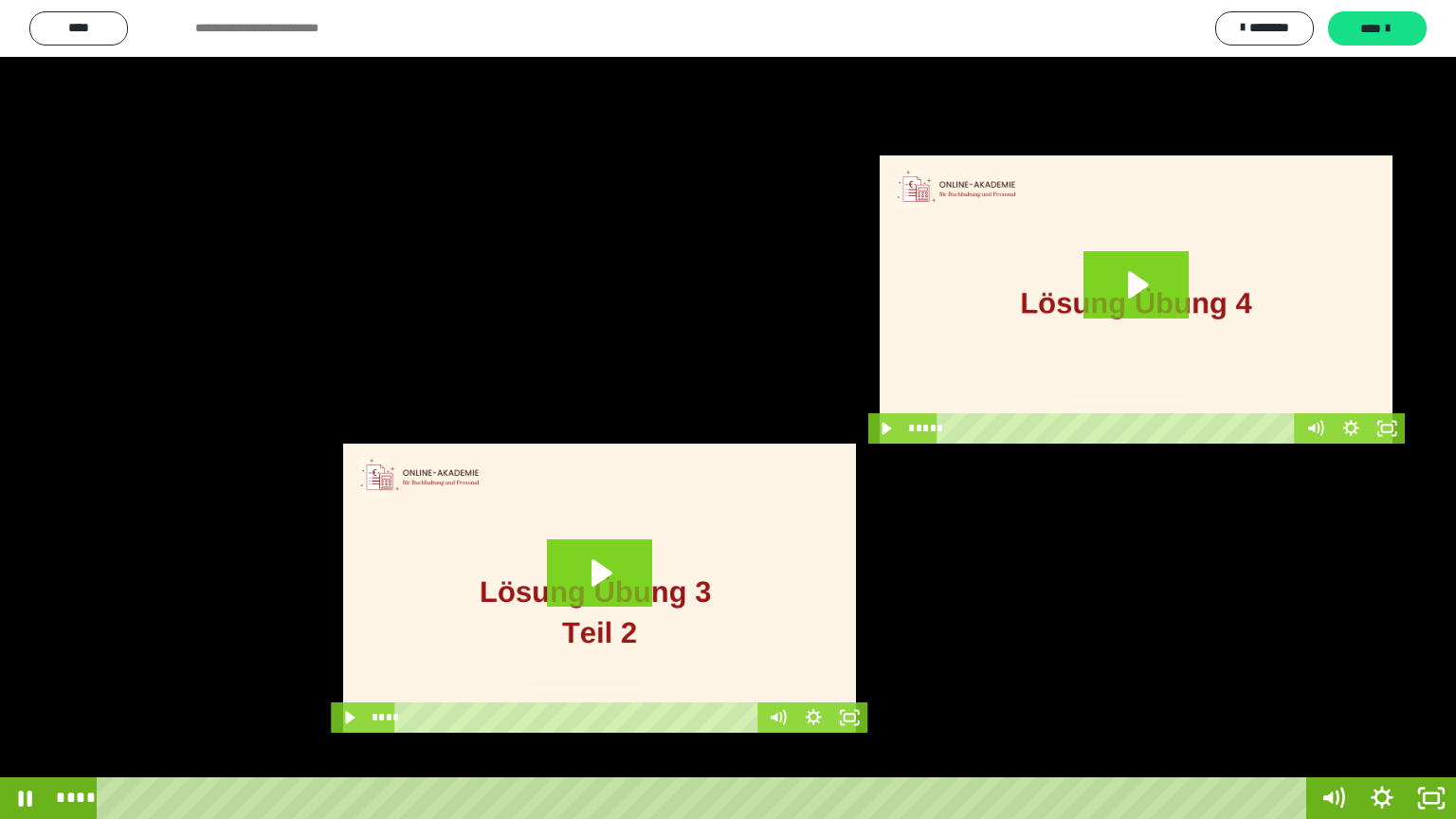 type 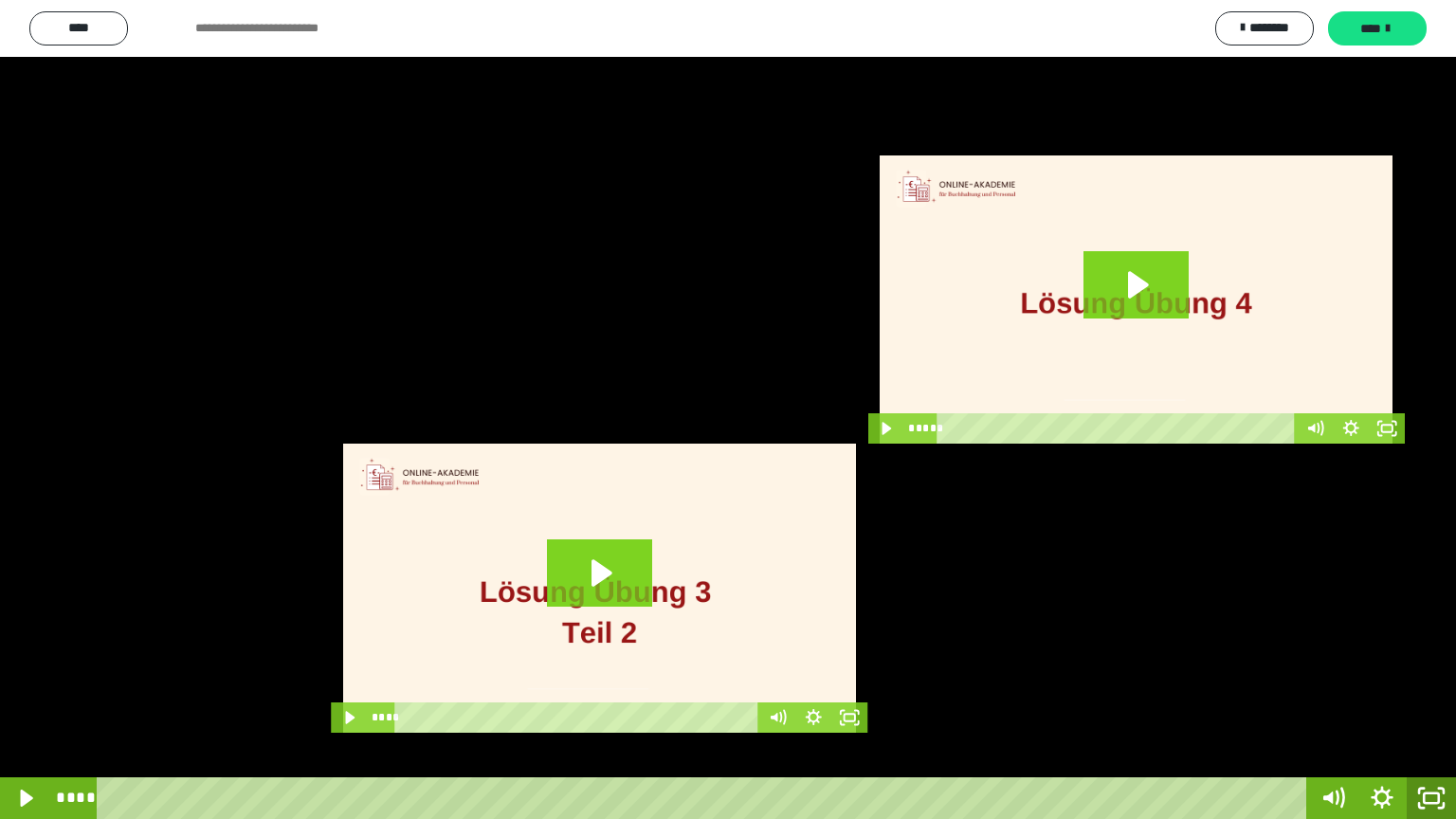 drag, startPoint x: 1428, startPoint y: 792, endPoint x: 1240, endPoint y: 2, distance: 812.06157 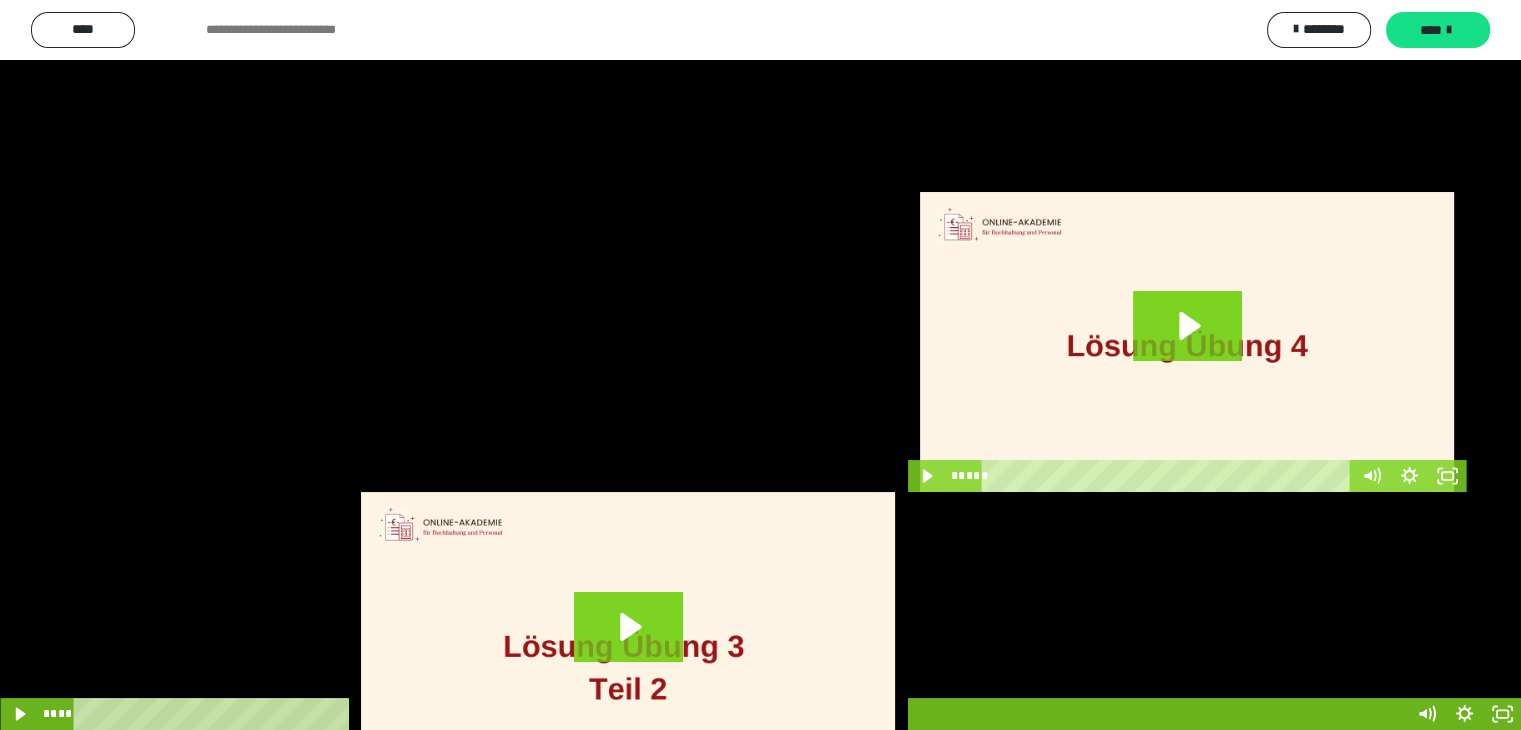 scroll, scrollTop: 0, scrollLeft: 0, axis: both 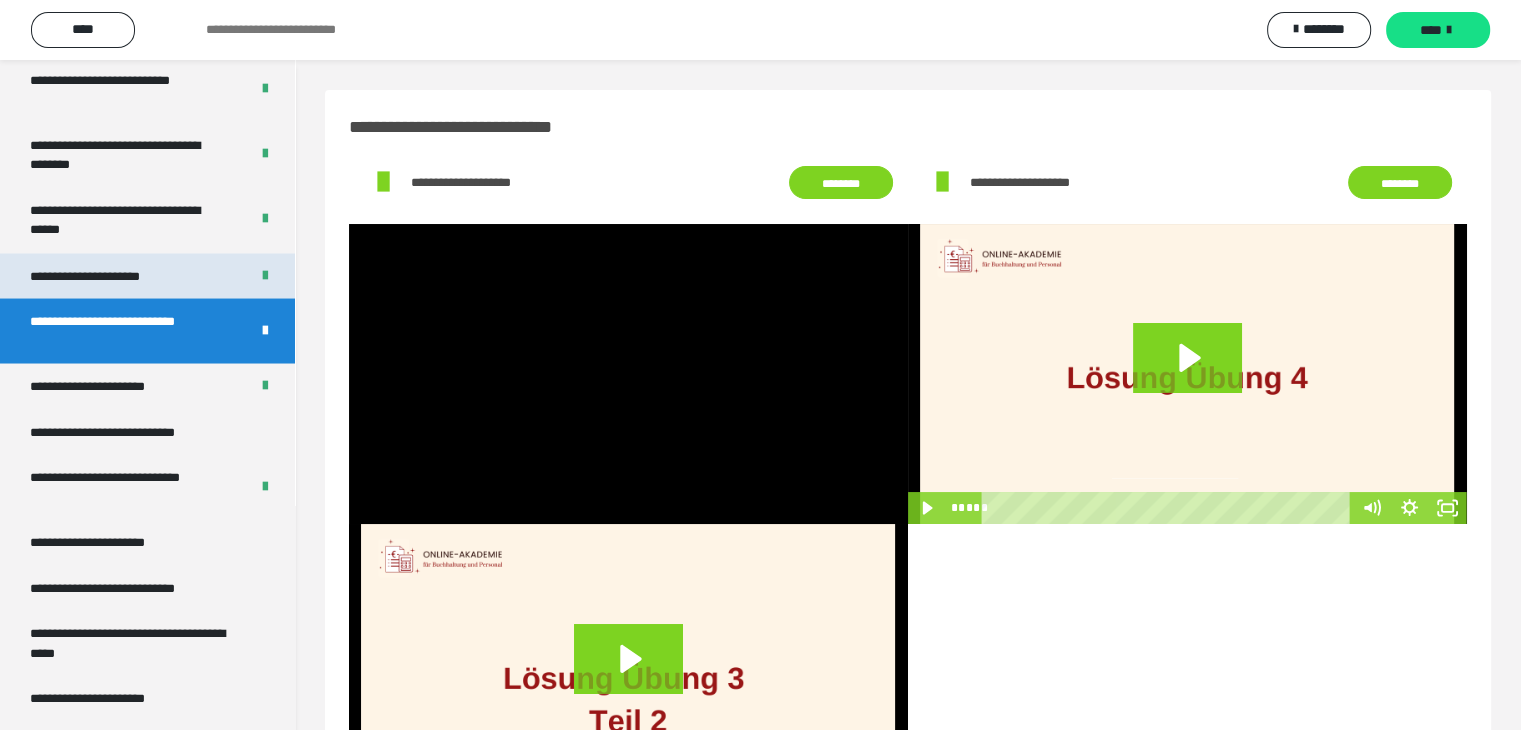 click on "**********" at bounding box center (109, 276) 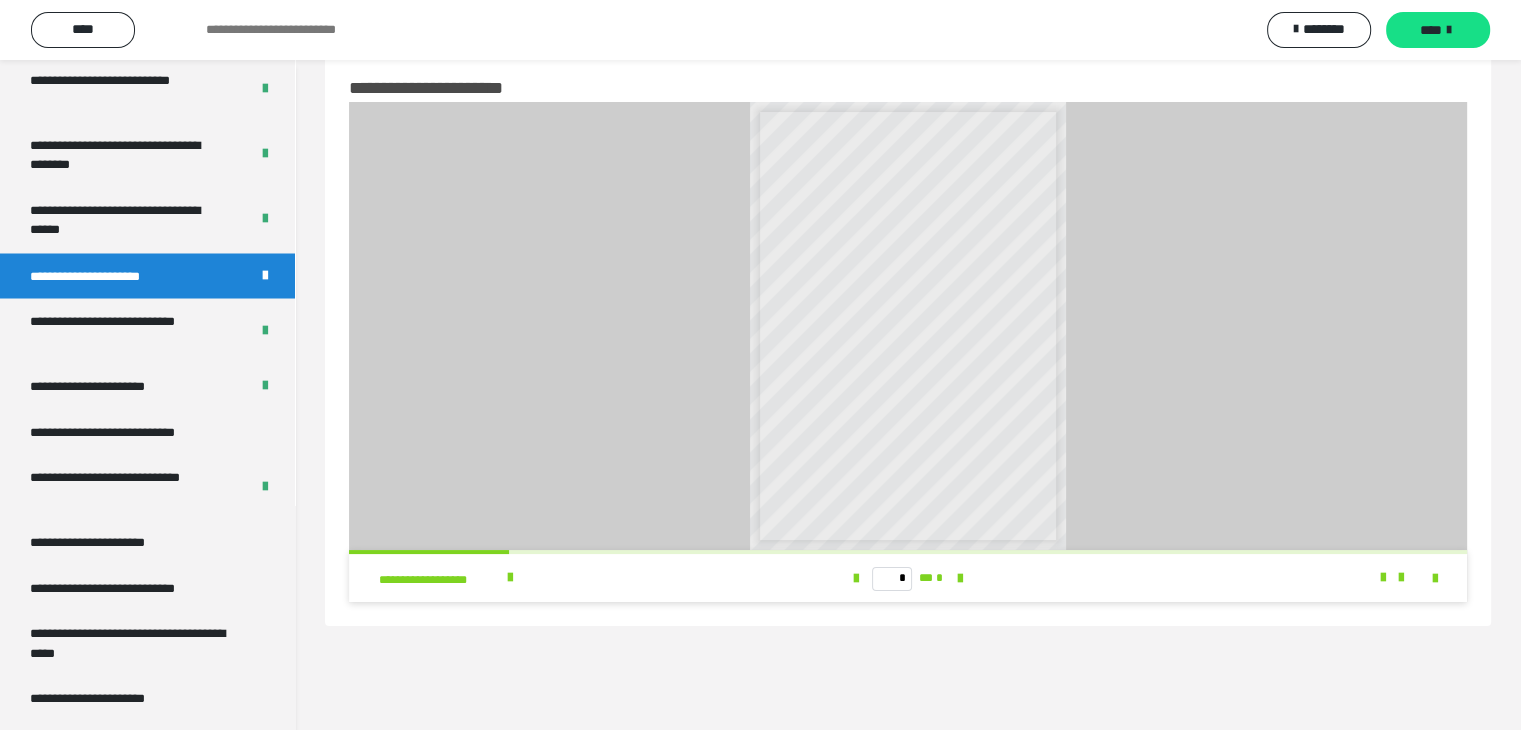 scroll, scrollTop: 60, scrollLeft: 0, axis: vertical 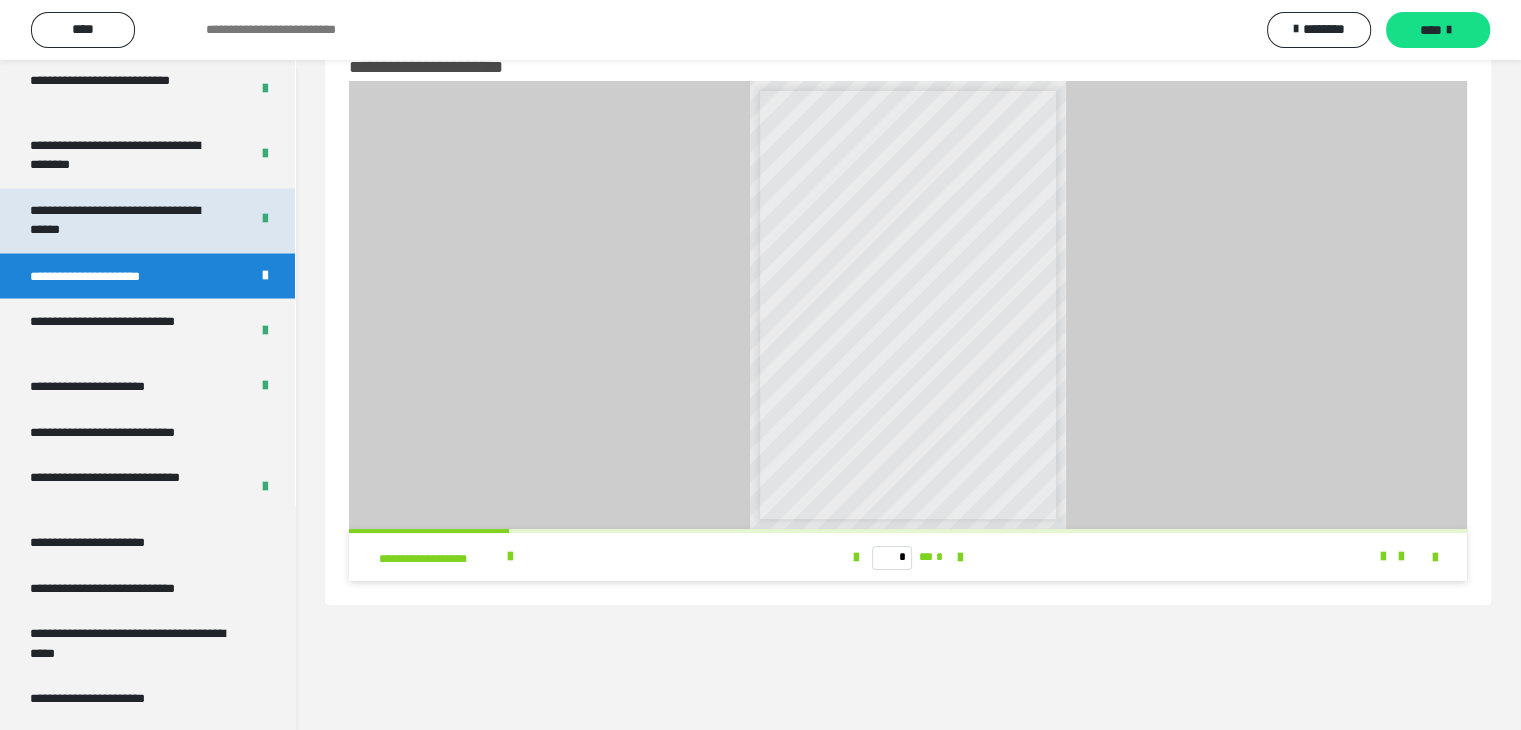 click on "**********" at bounding box center (124, 220) 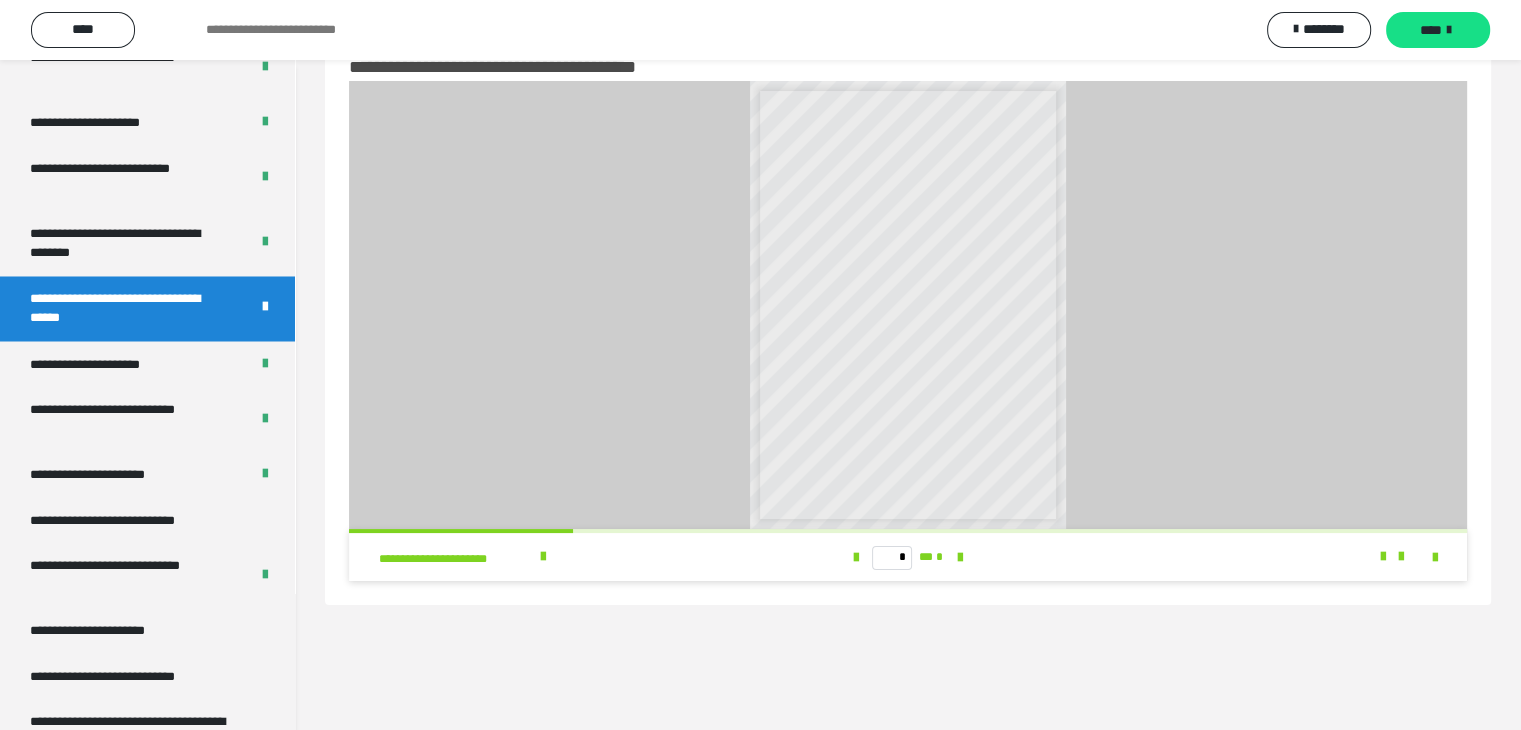 scroll, scrollTop: 3519, scrollLeft: 0, axis: vertical 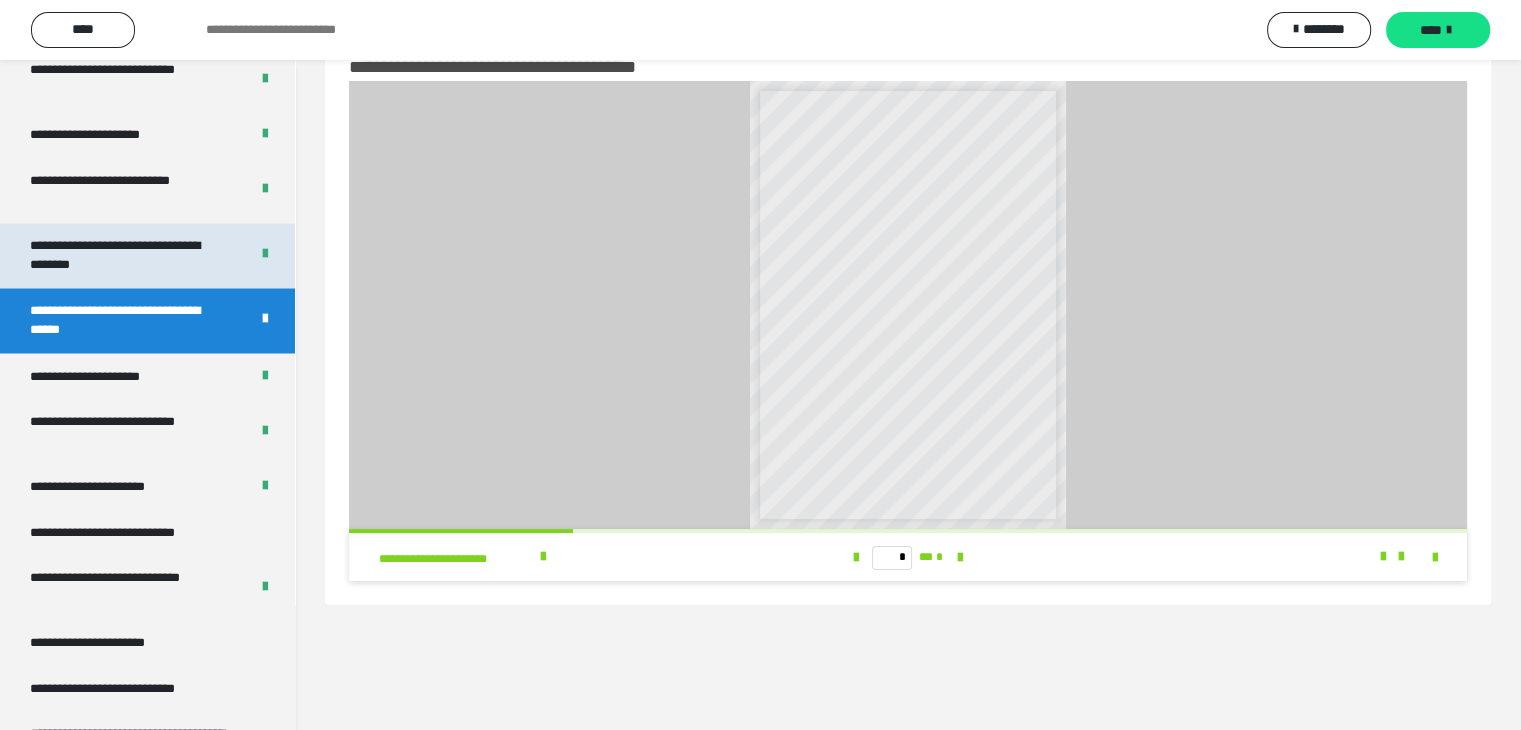 click on "**********" at bounding box center (124, 255) 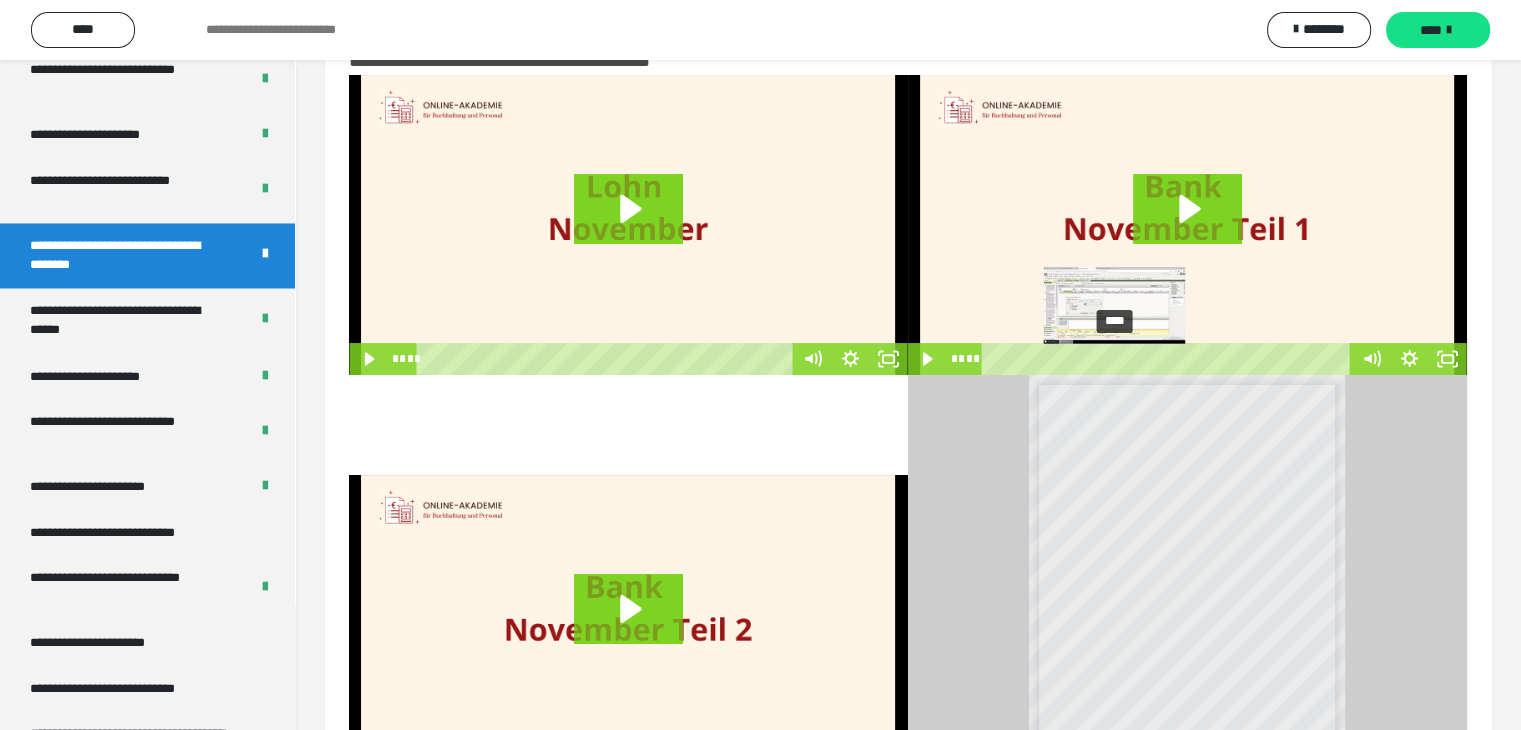 scroll, scrollTop: 0, scrollLeft: 0, axis: both 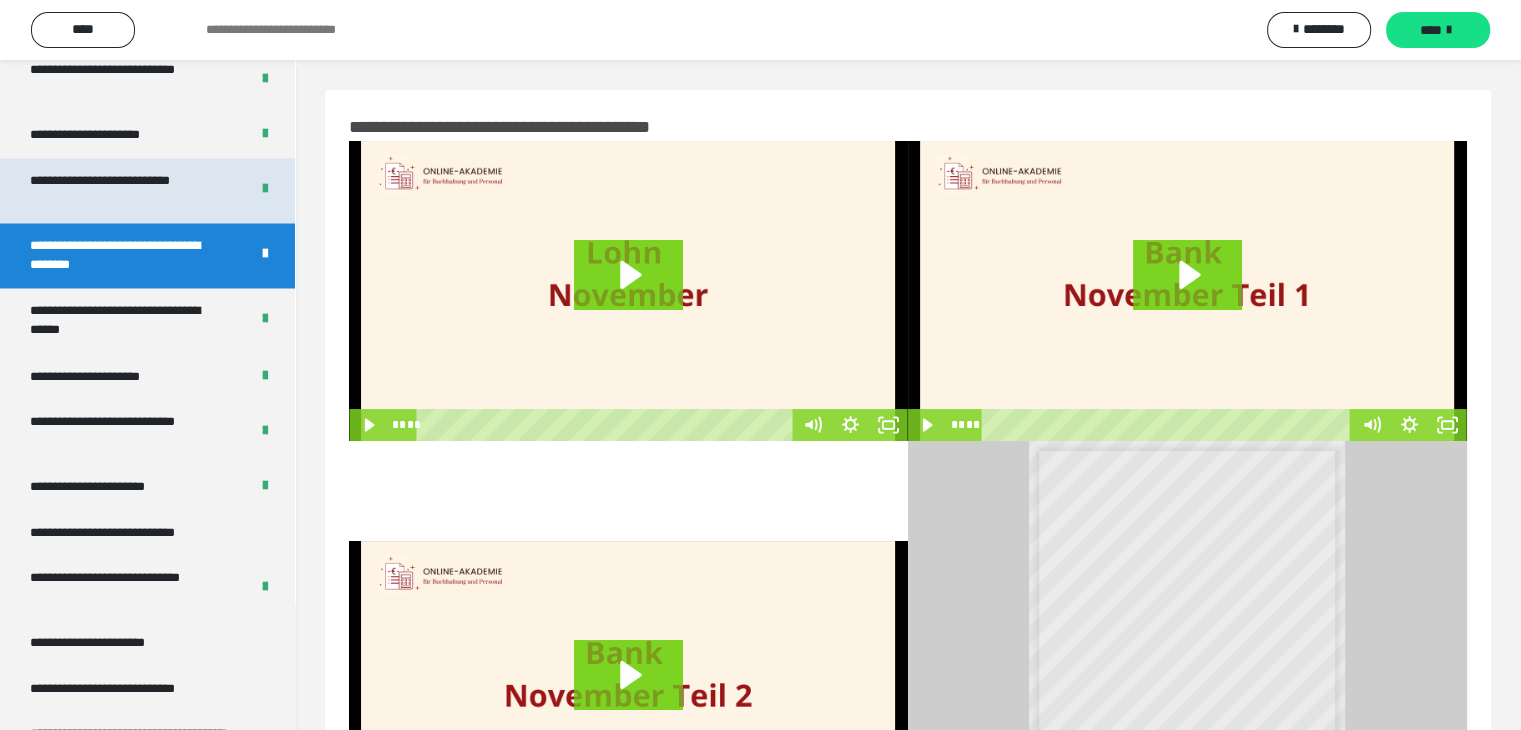 click on "**********" at bounding box center (124, 190) 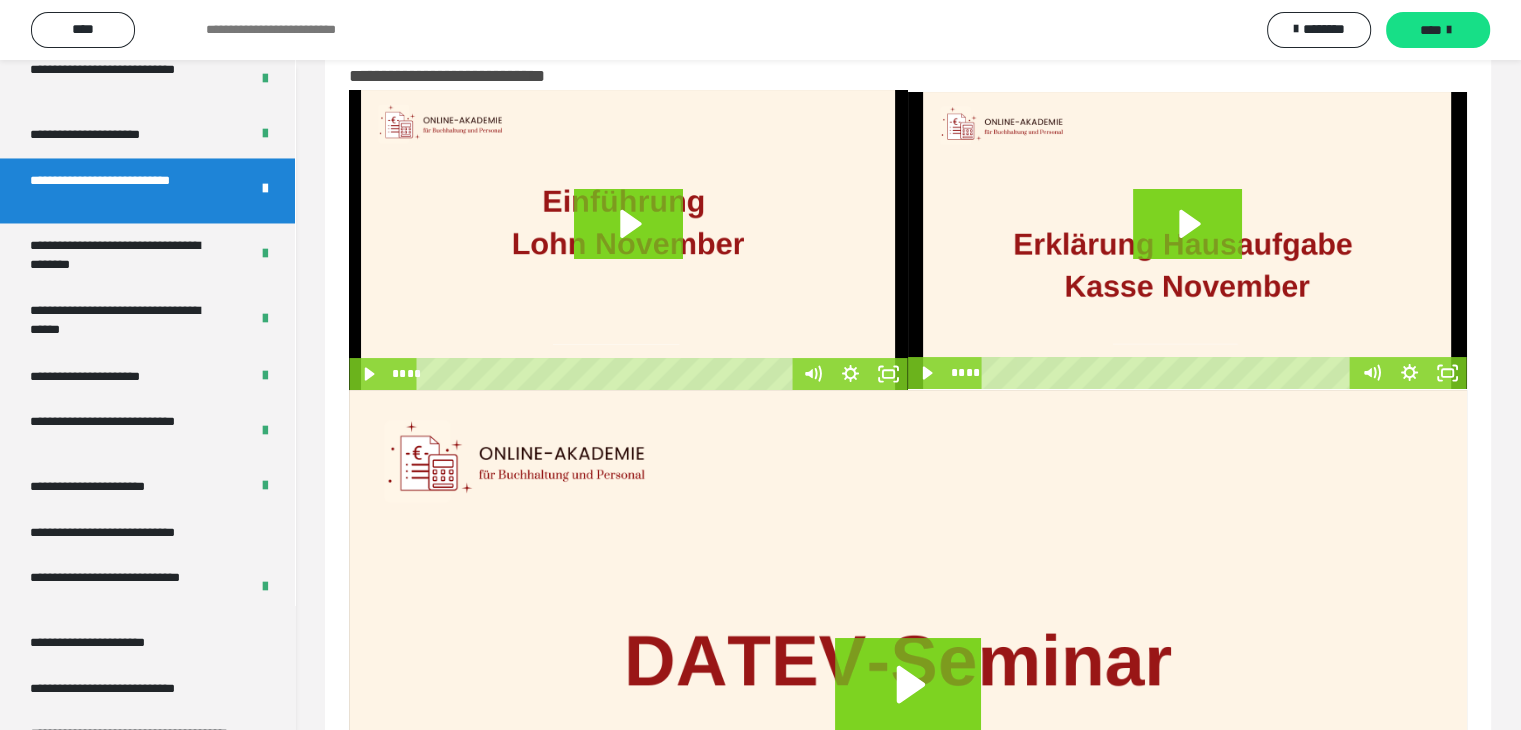 scroll, scrollTop: 0, scrollLeft: 0, axis: both 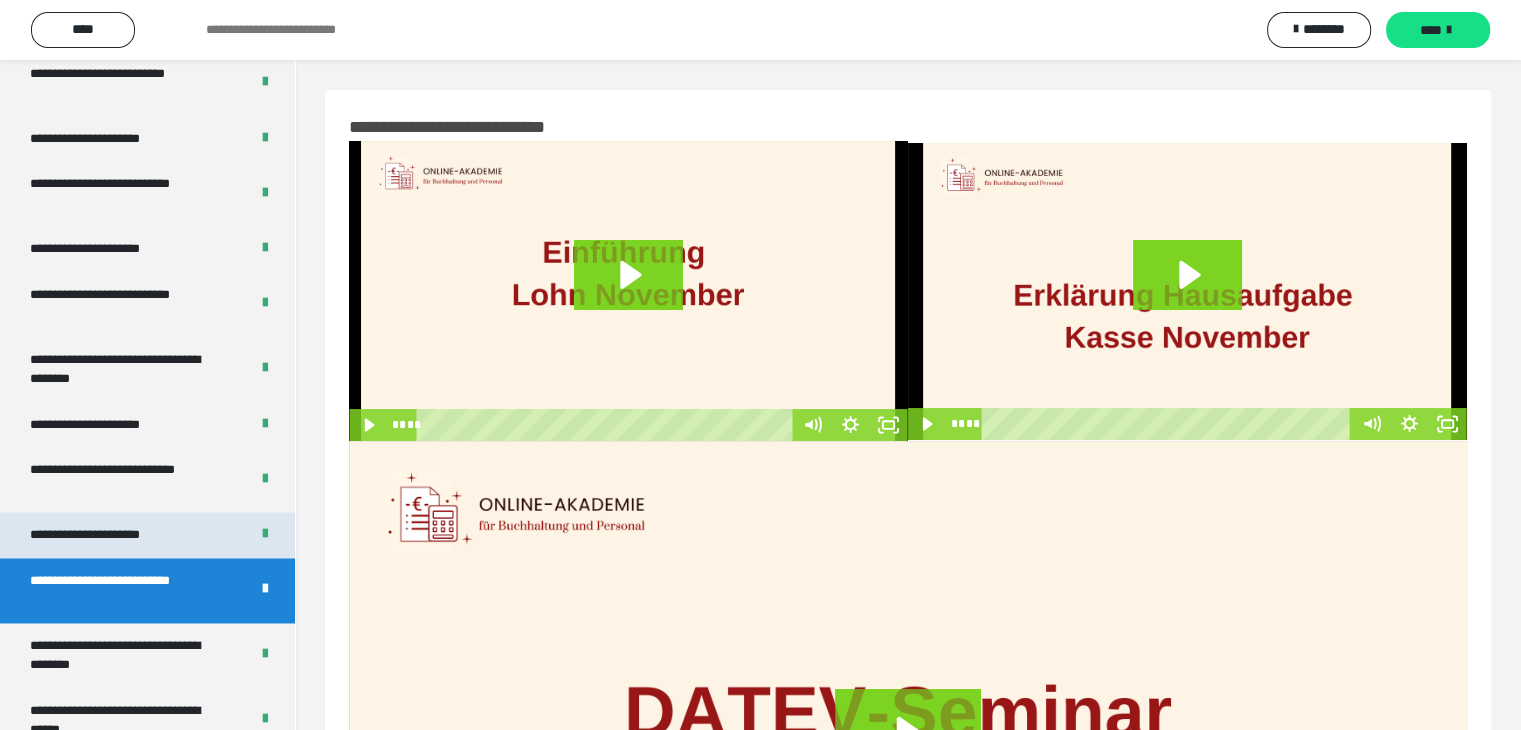 click on "**********" at bounding box center (108, 535) 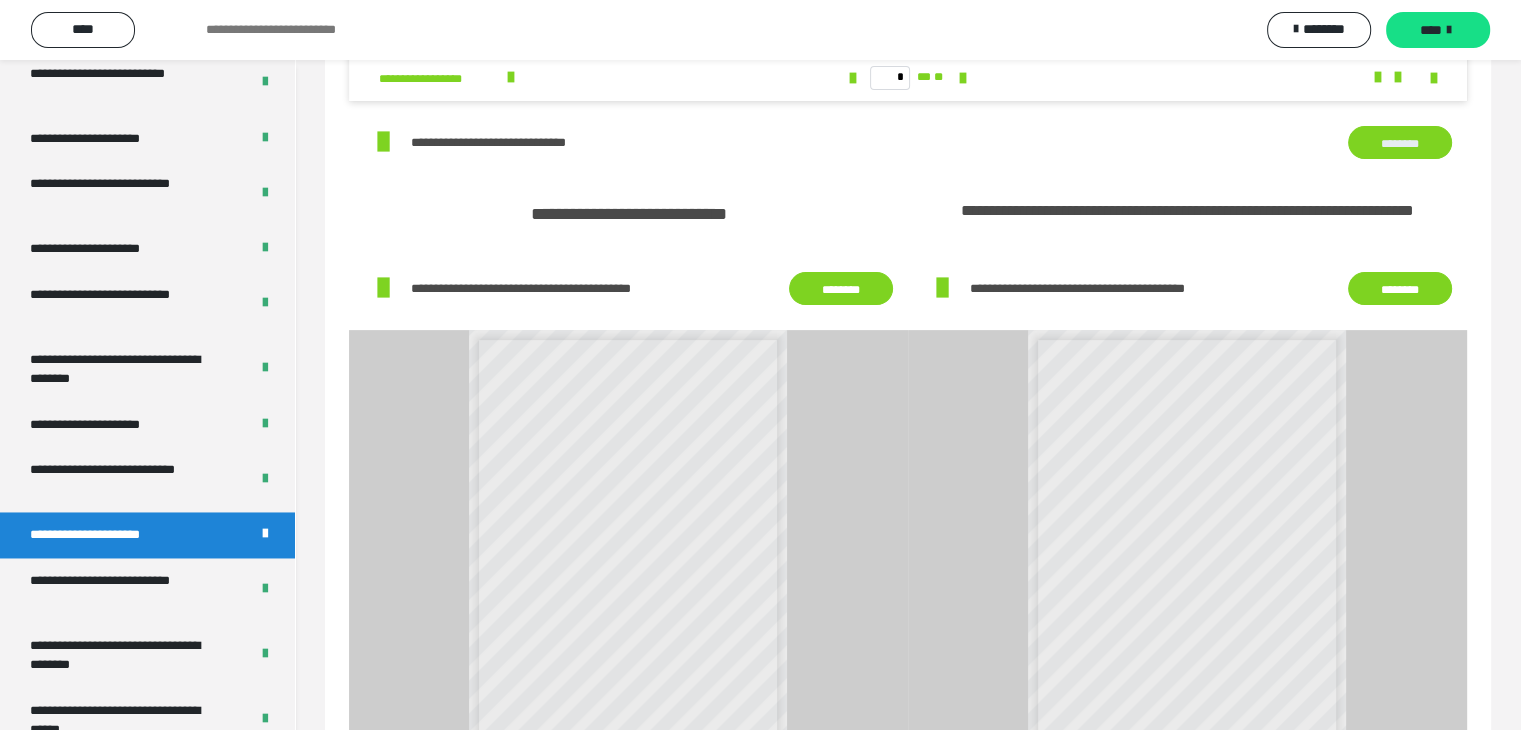 scroll, scrollTop: 1100, scrollLeft: 0, axis: vertical 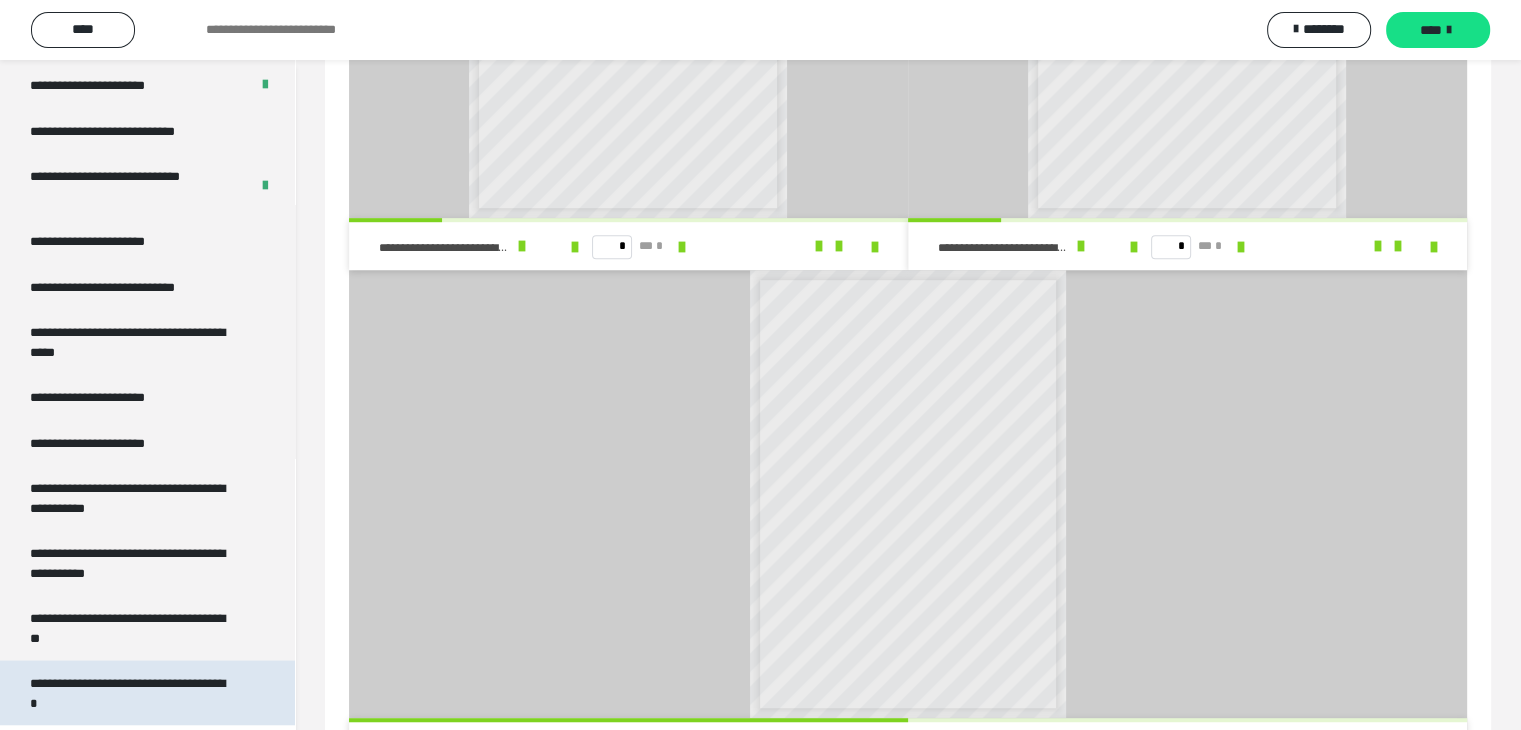 click on "**********" at bounding box center (132, 693) 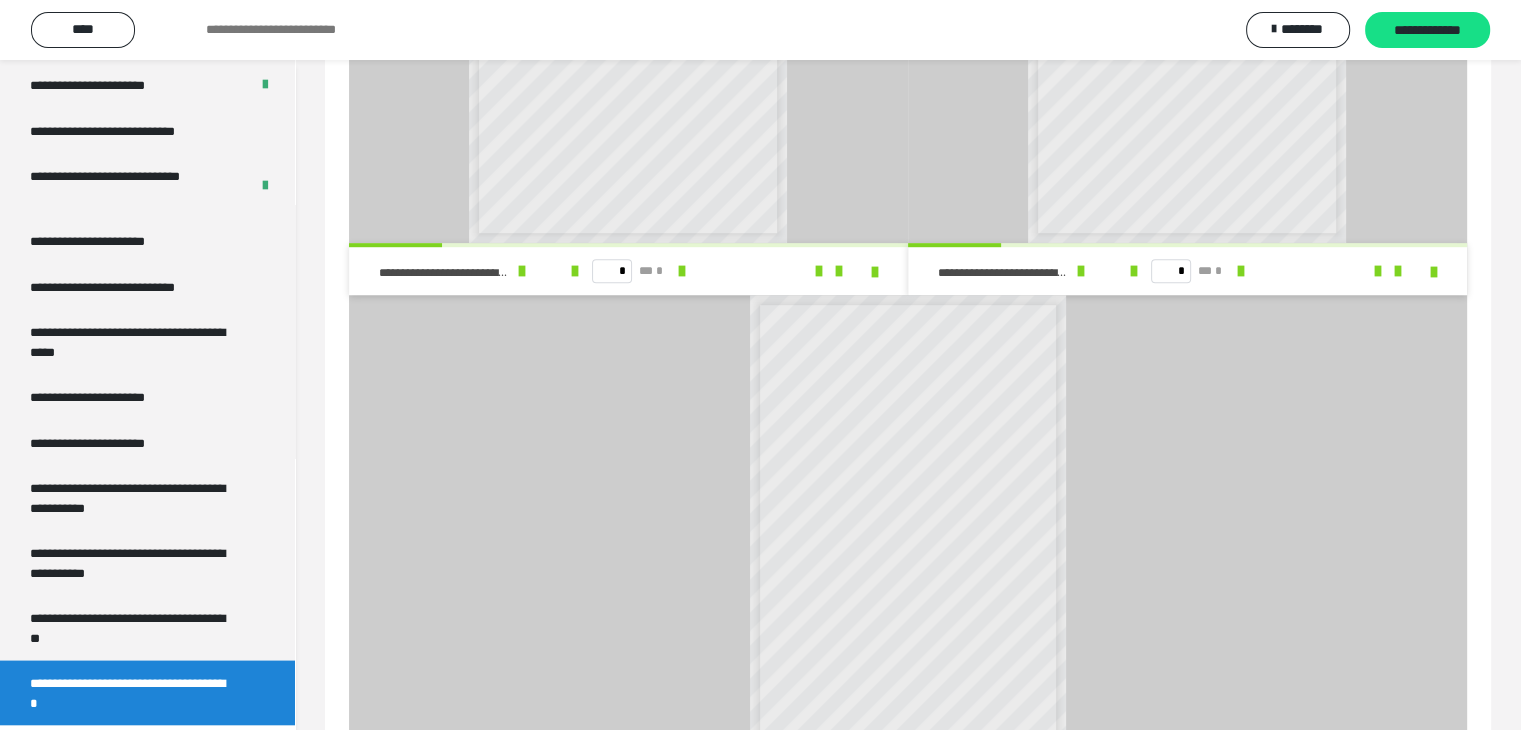 scroll, scrollTop: 60, scrollLeft: 0, axis: vertical 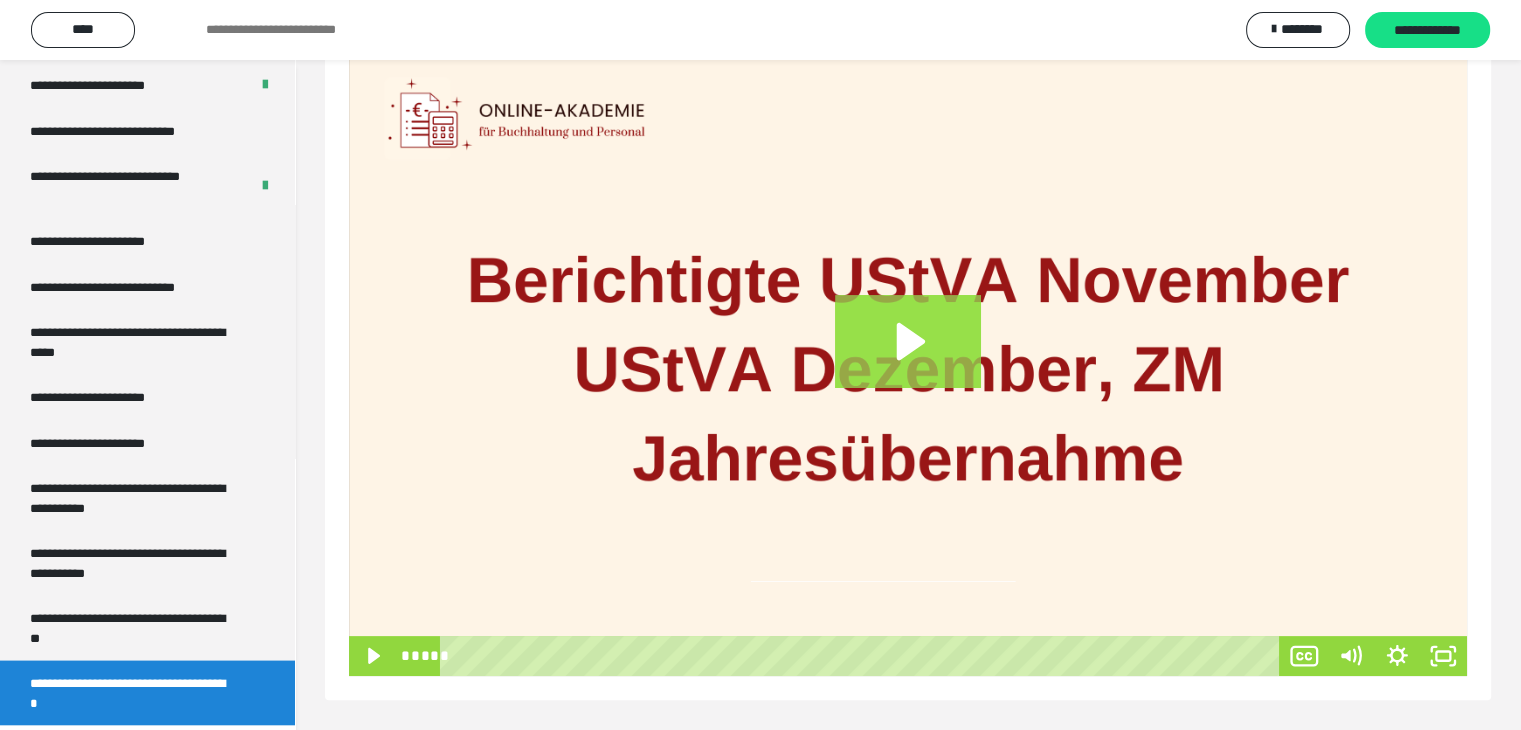 click 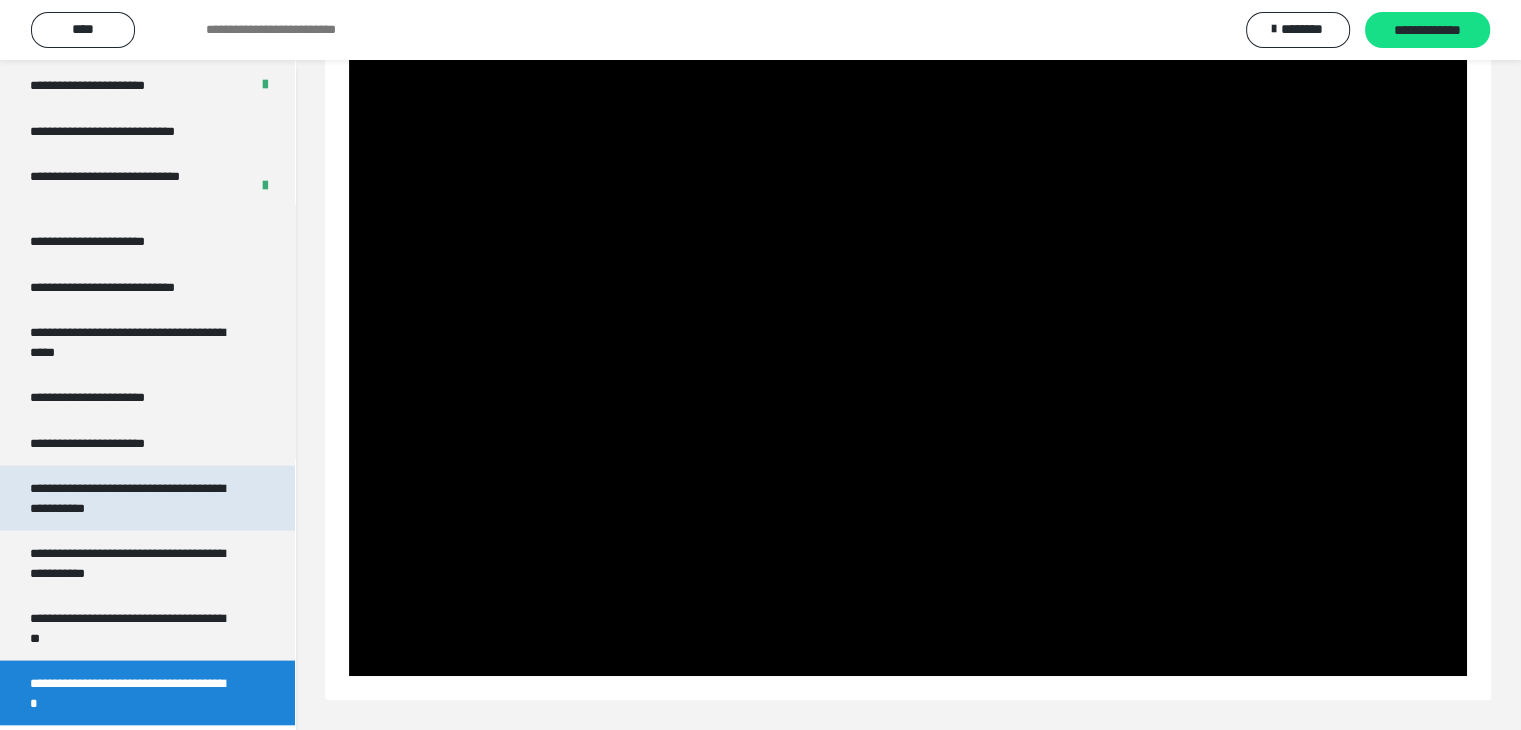 click on "**********" at bounding box center [132, 498] 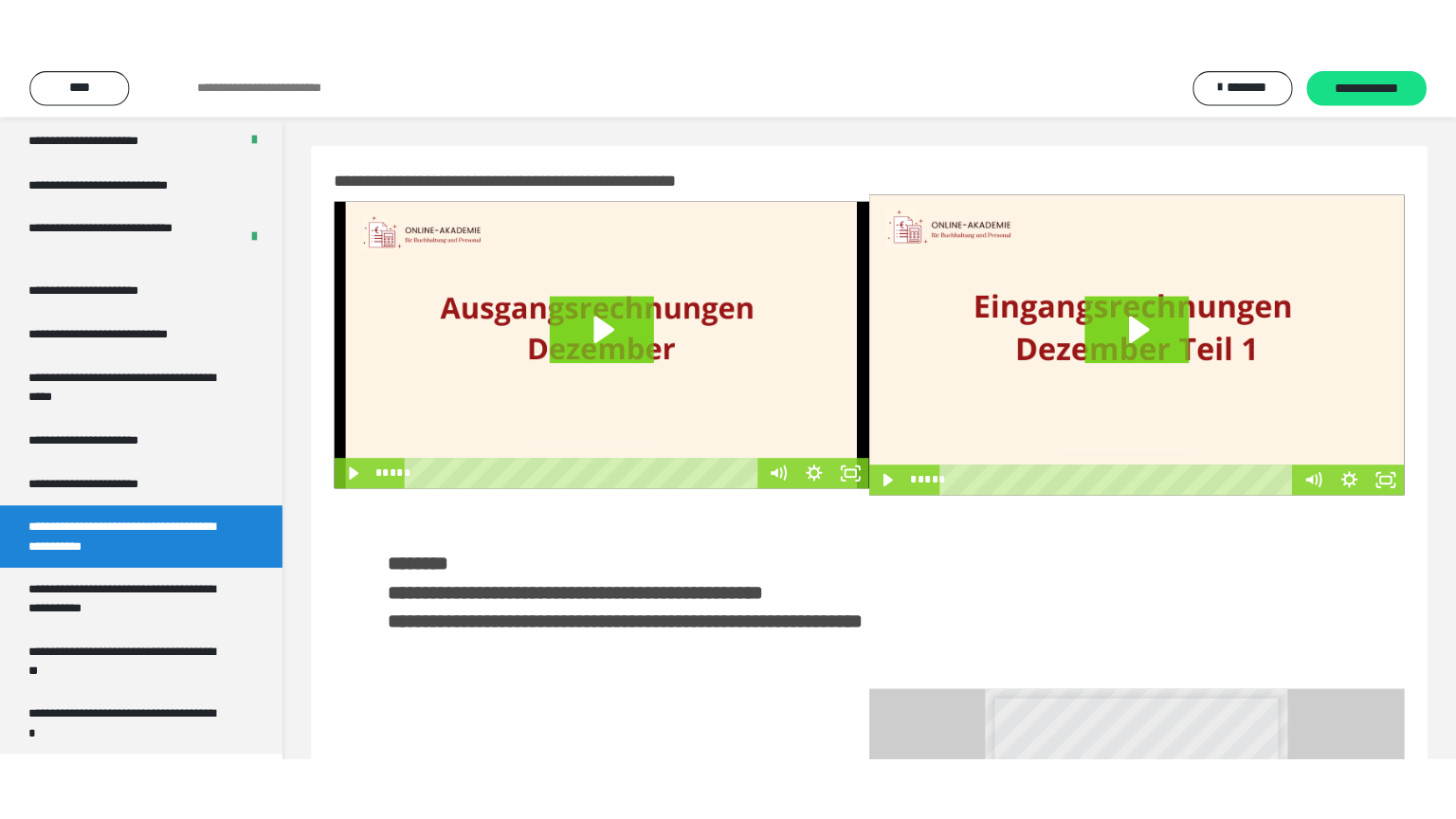 scroll, scrollTop: 0, scrollLeft: 0, axis: both 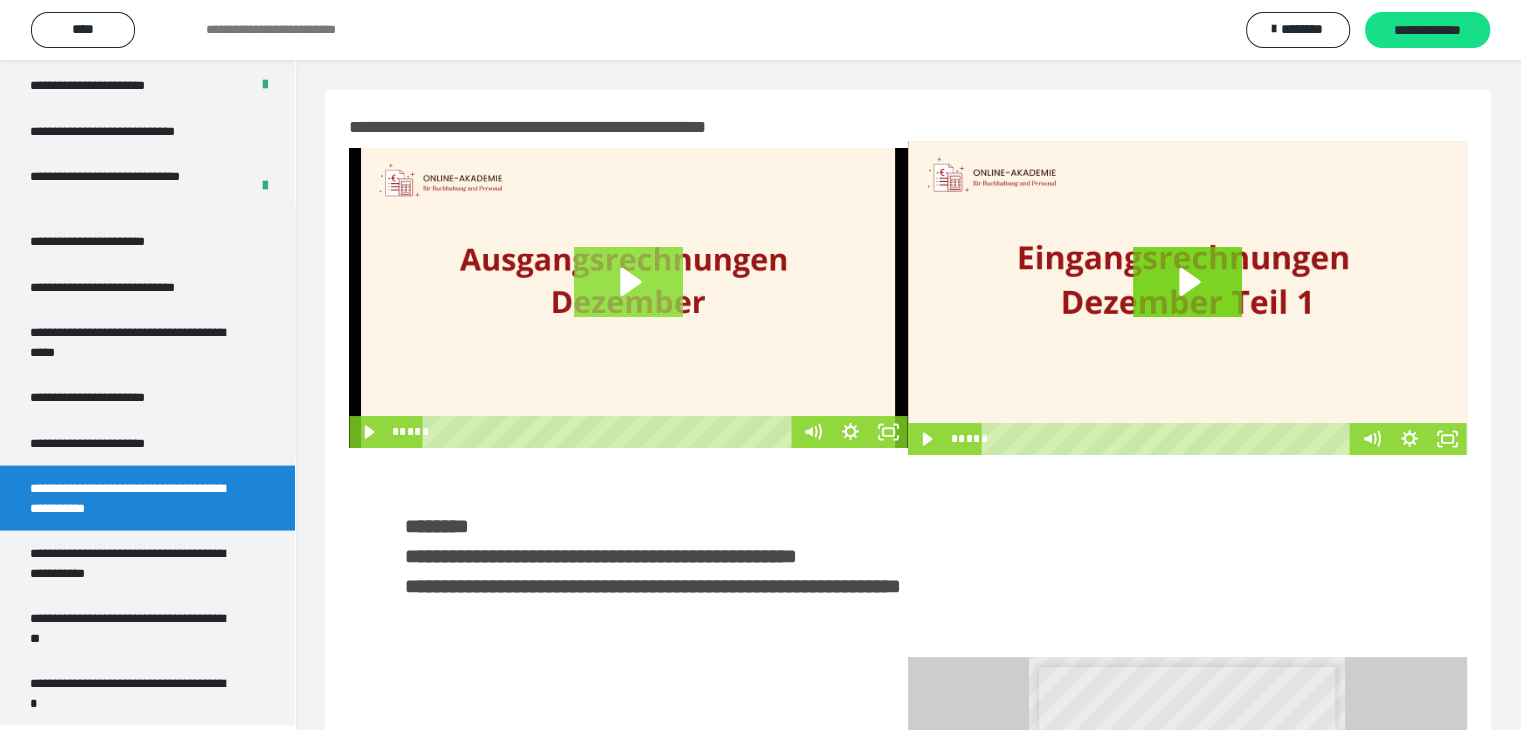 click 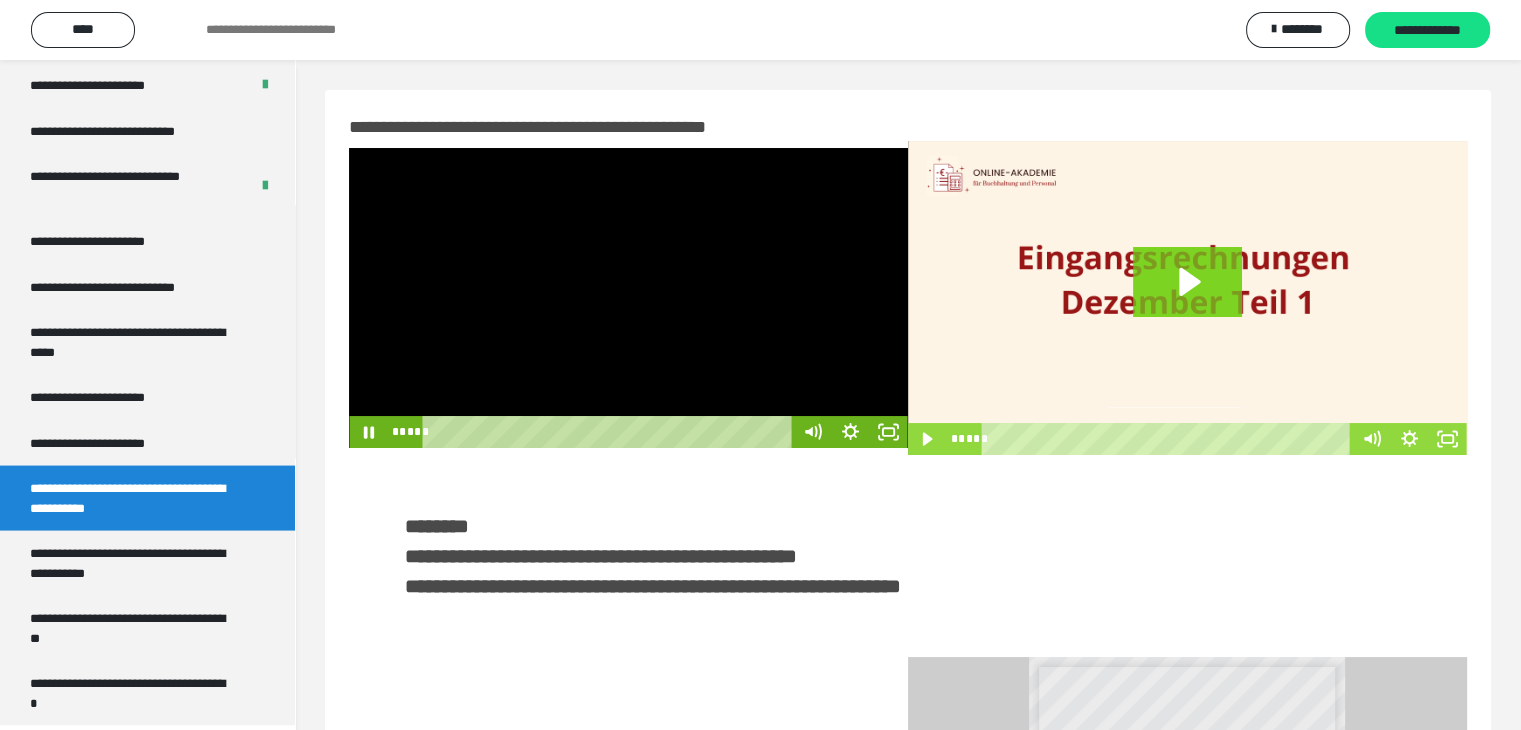 click at bounding box center (628, 298) 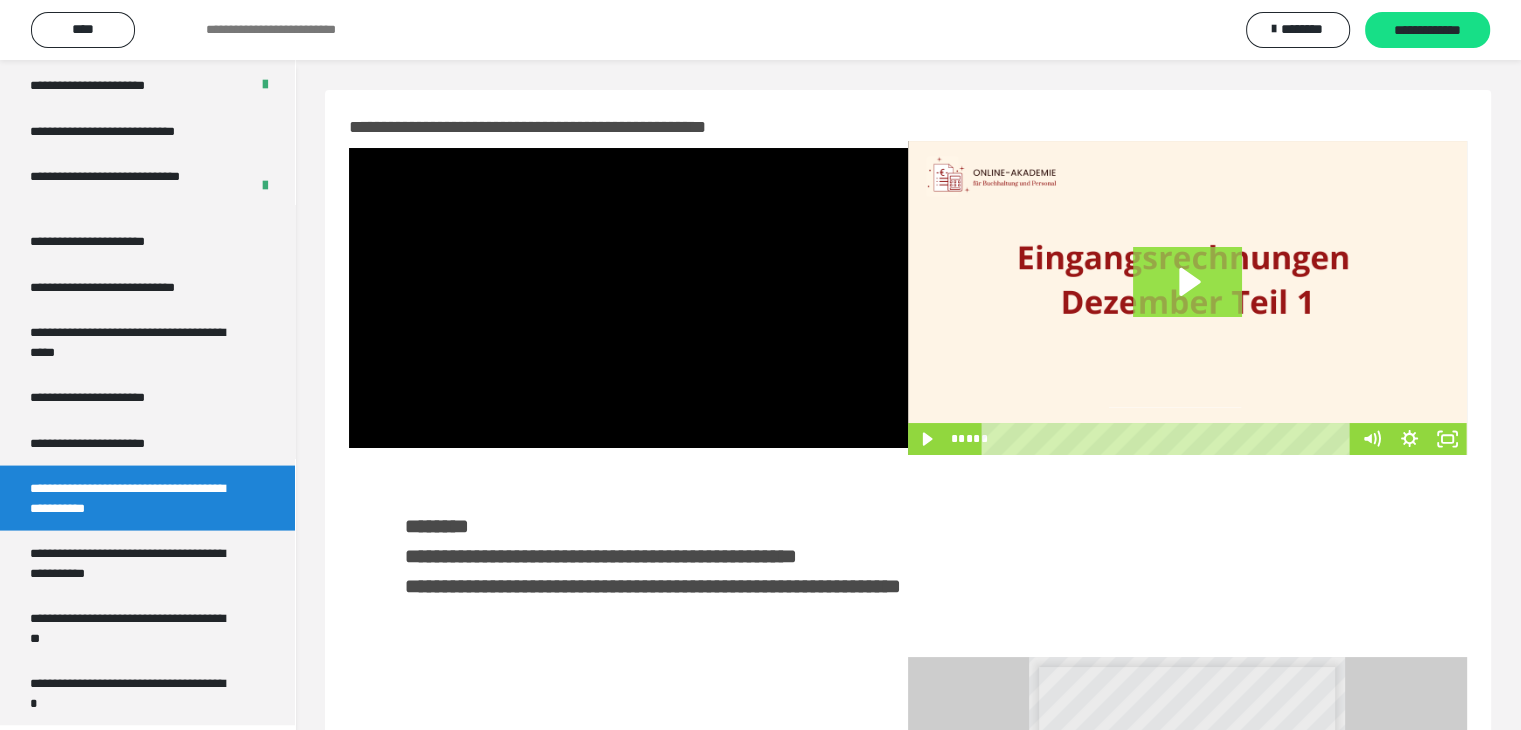 click 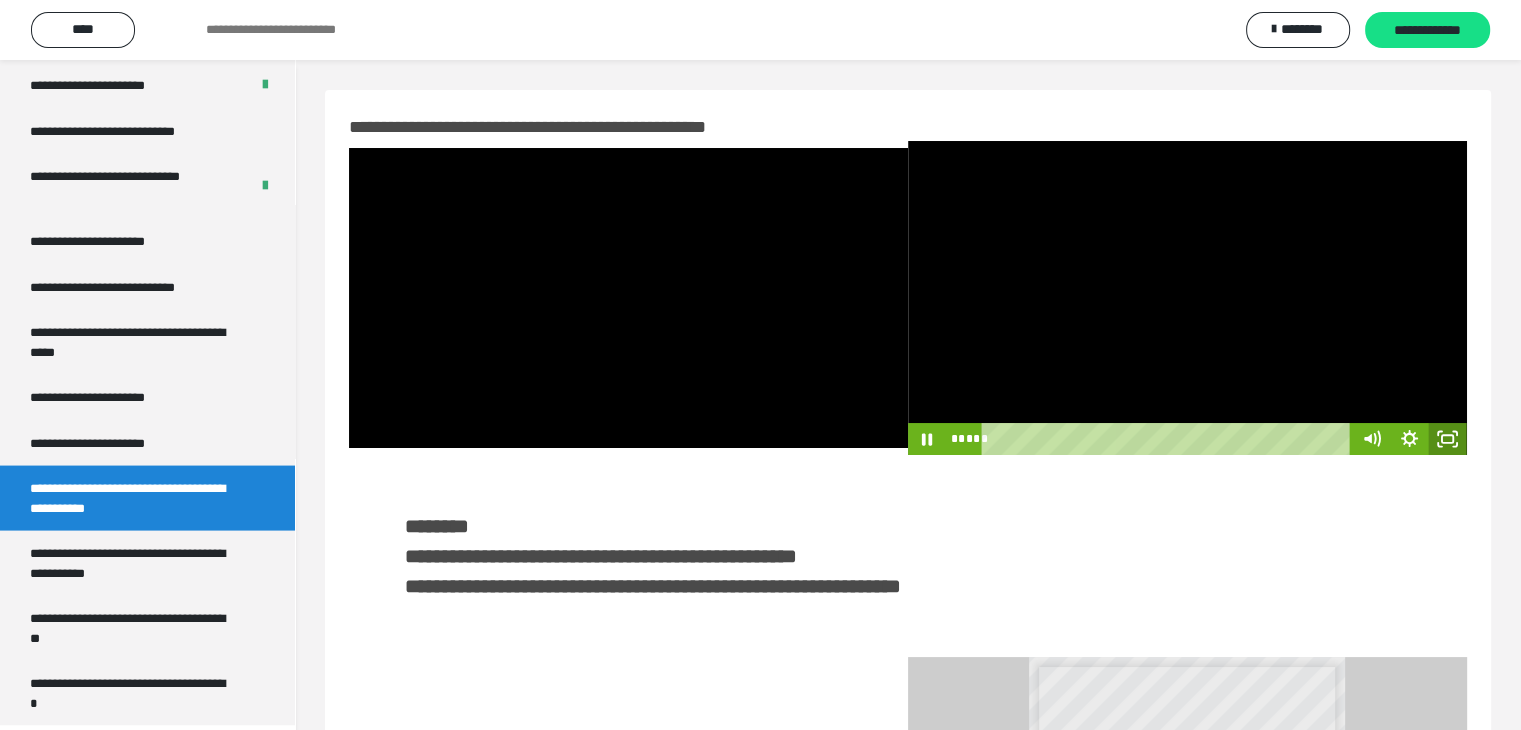 click 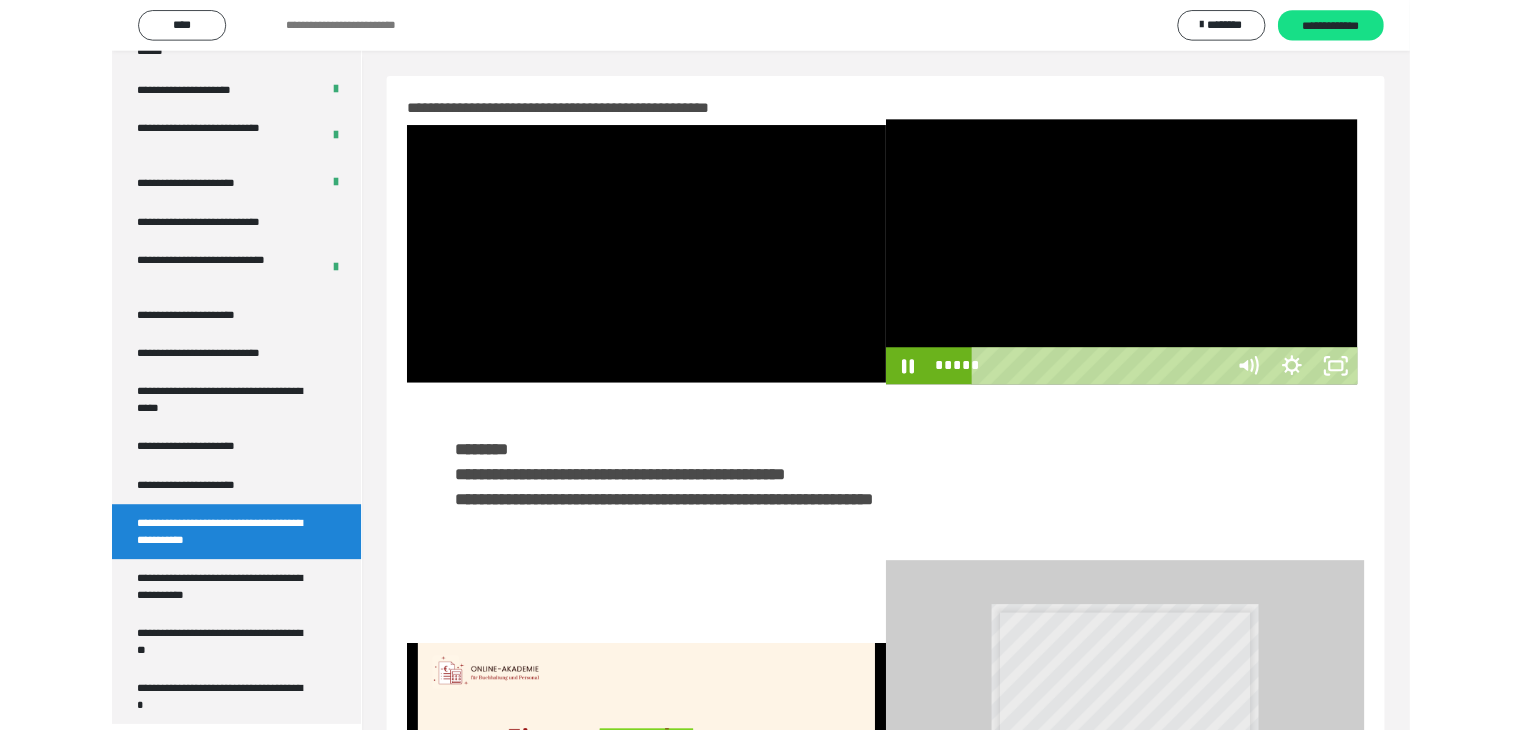 scroll, scrollTop: 3784, scrollLeft: 0, axis: vertical 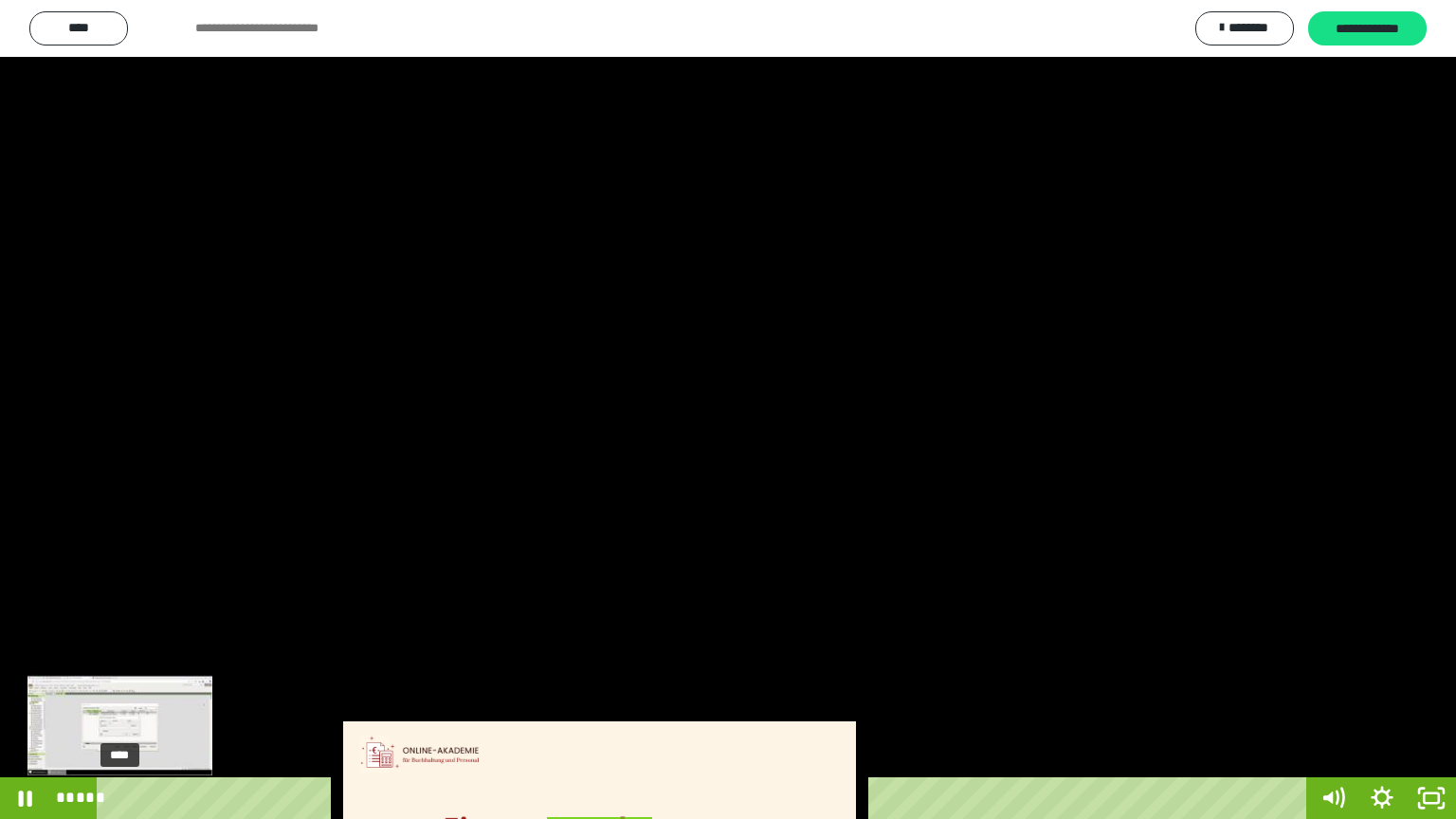 click on "****" at bounding box center (705, 798) 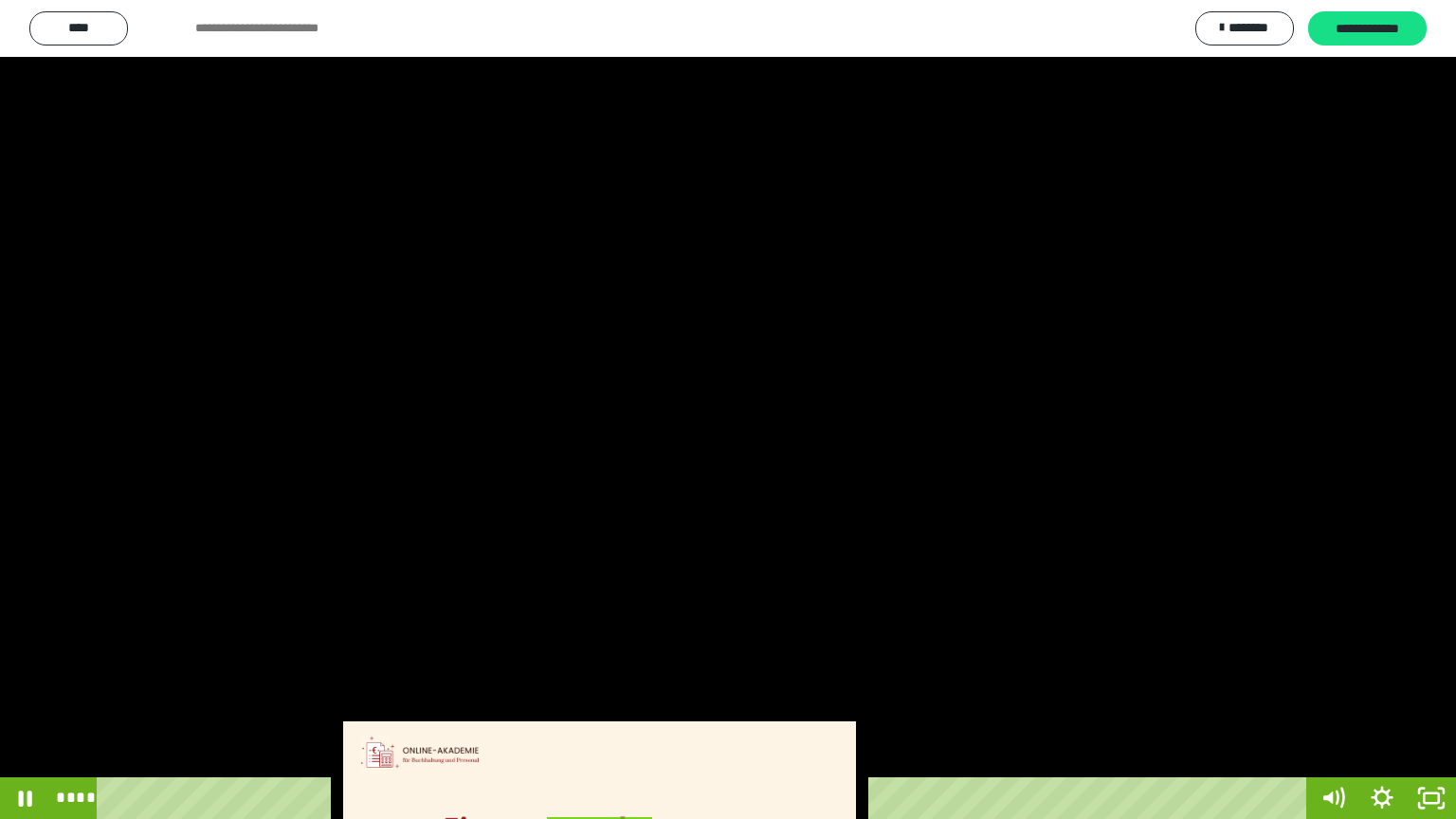 click at bounding box center [728, 410] 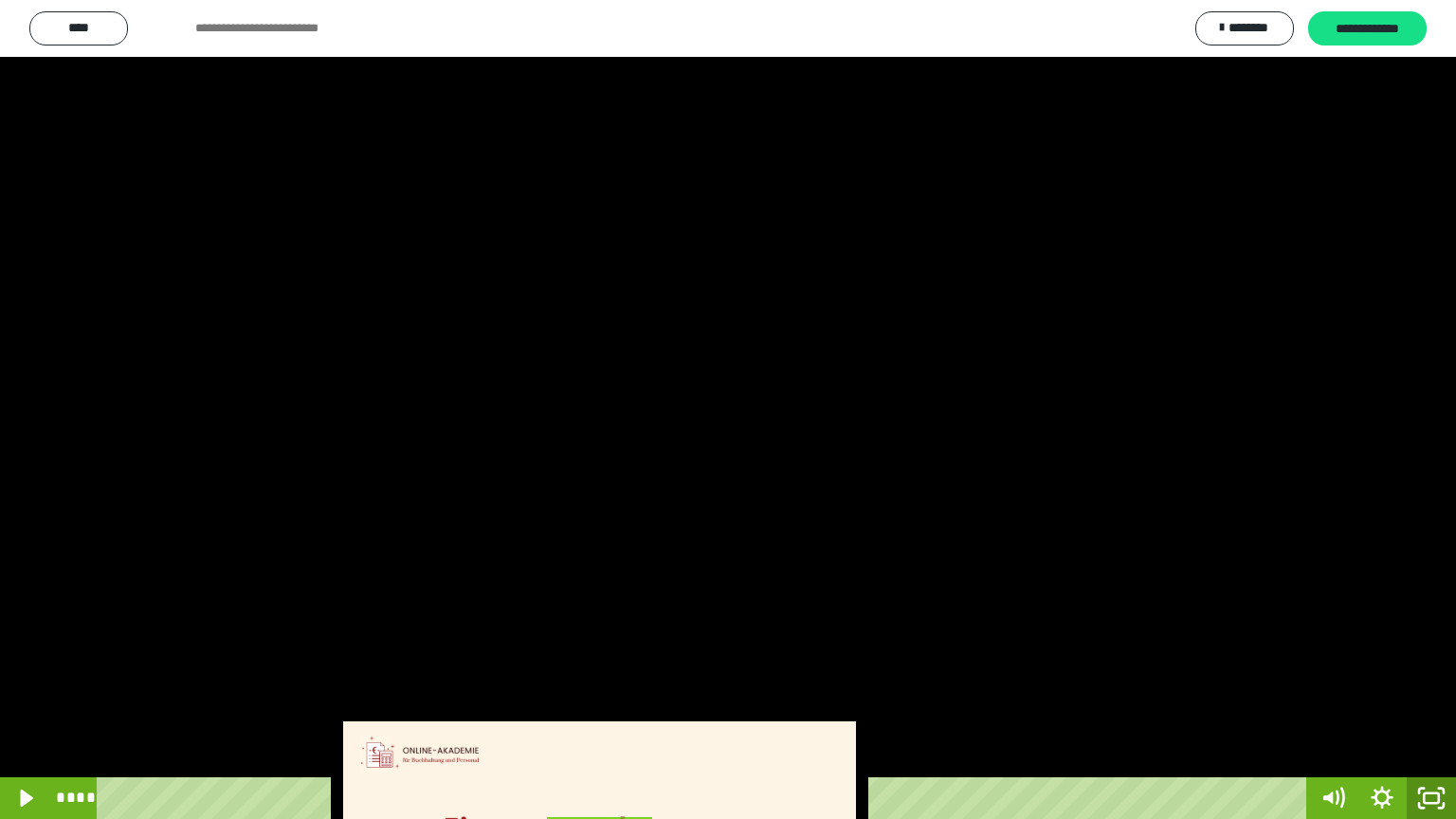 click 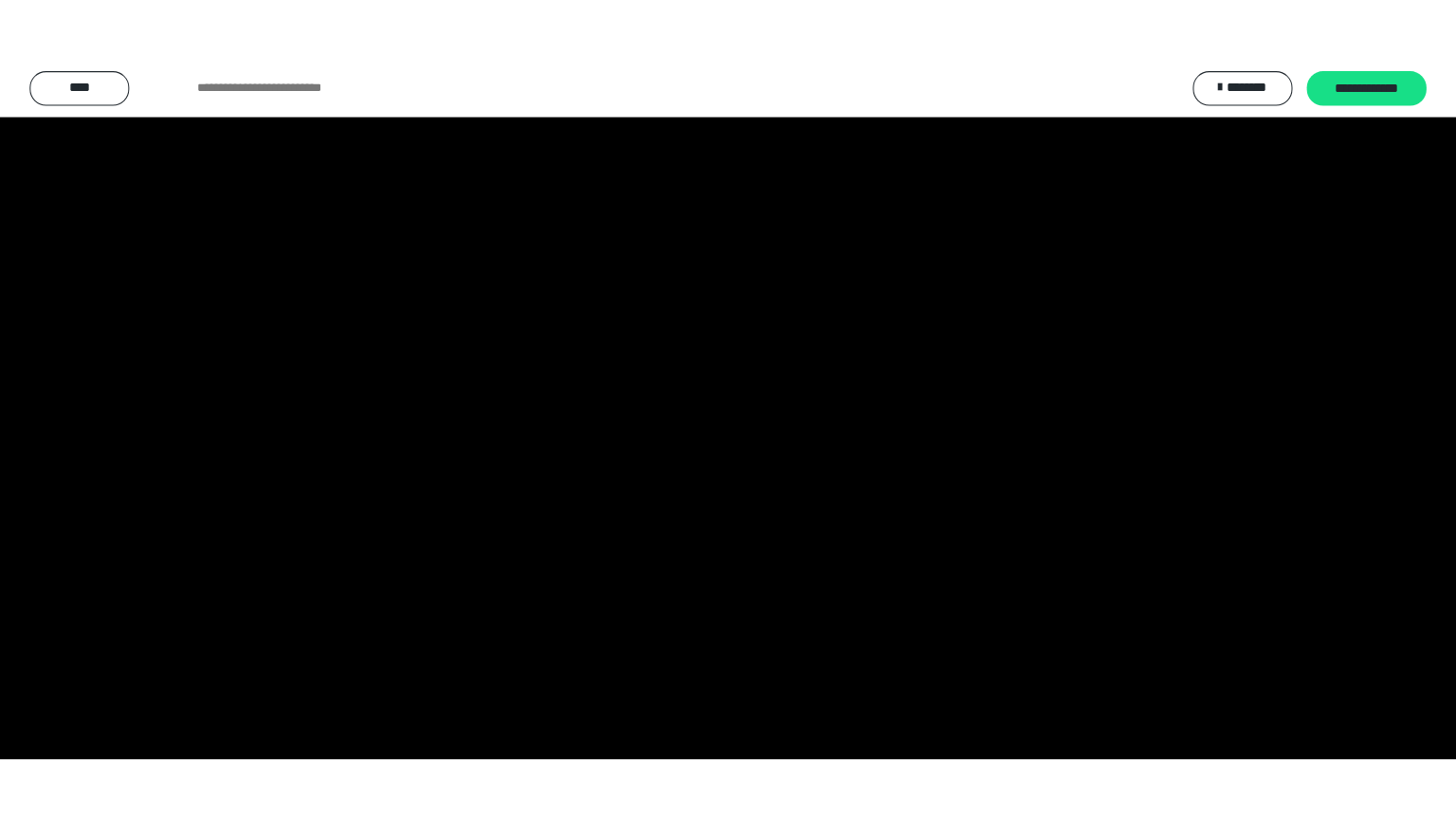 scroll, scrollTop: 3715, scrollLeft: 0, axis: vertical 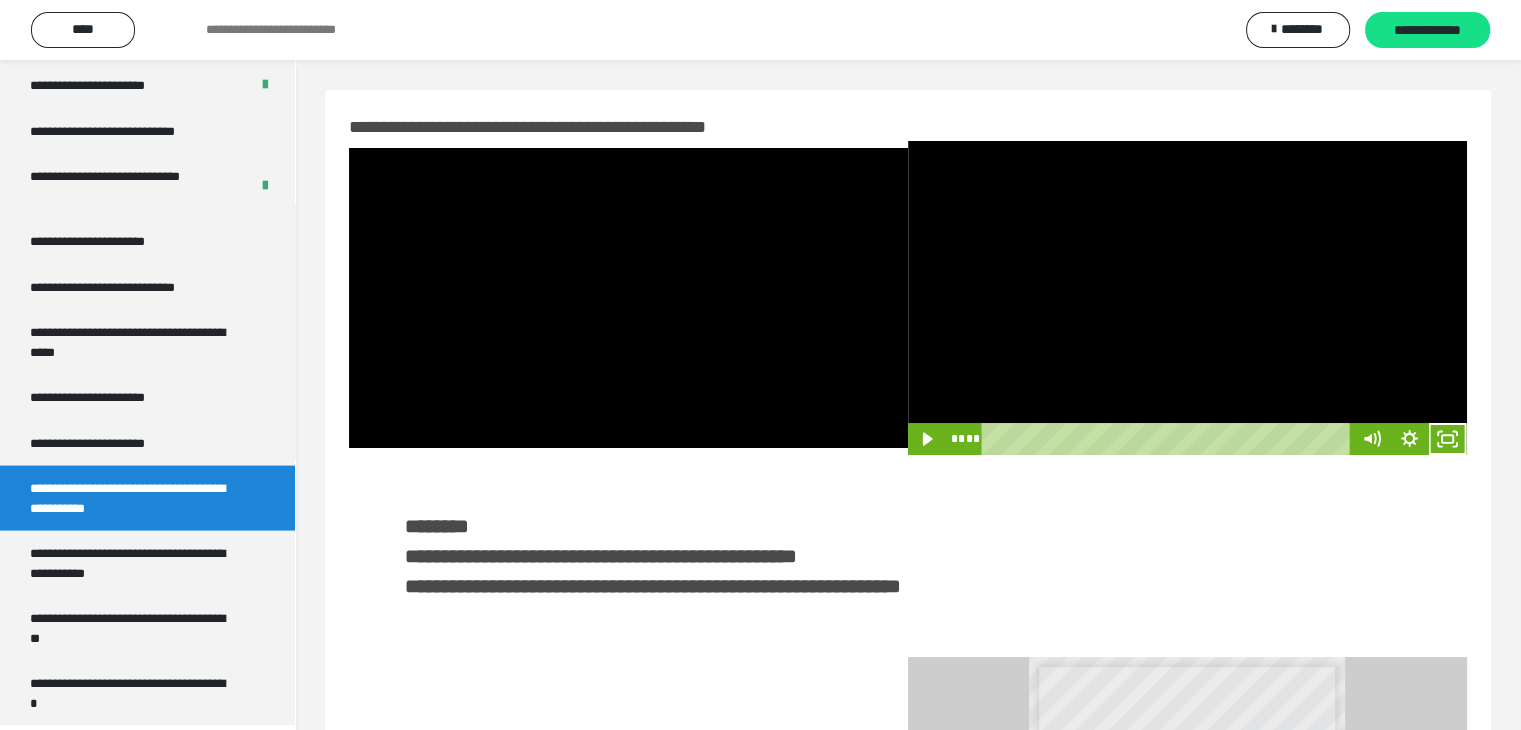 click at bounding box center (1187, 298) 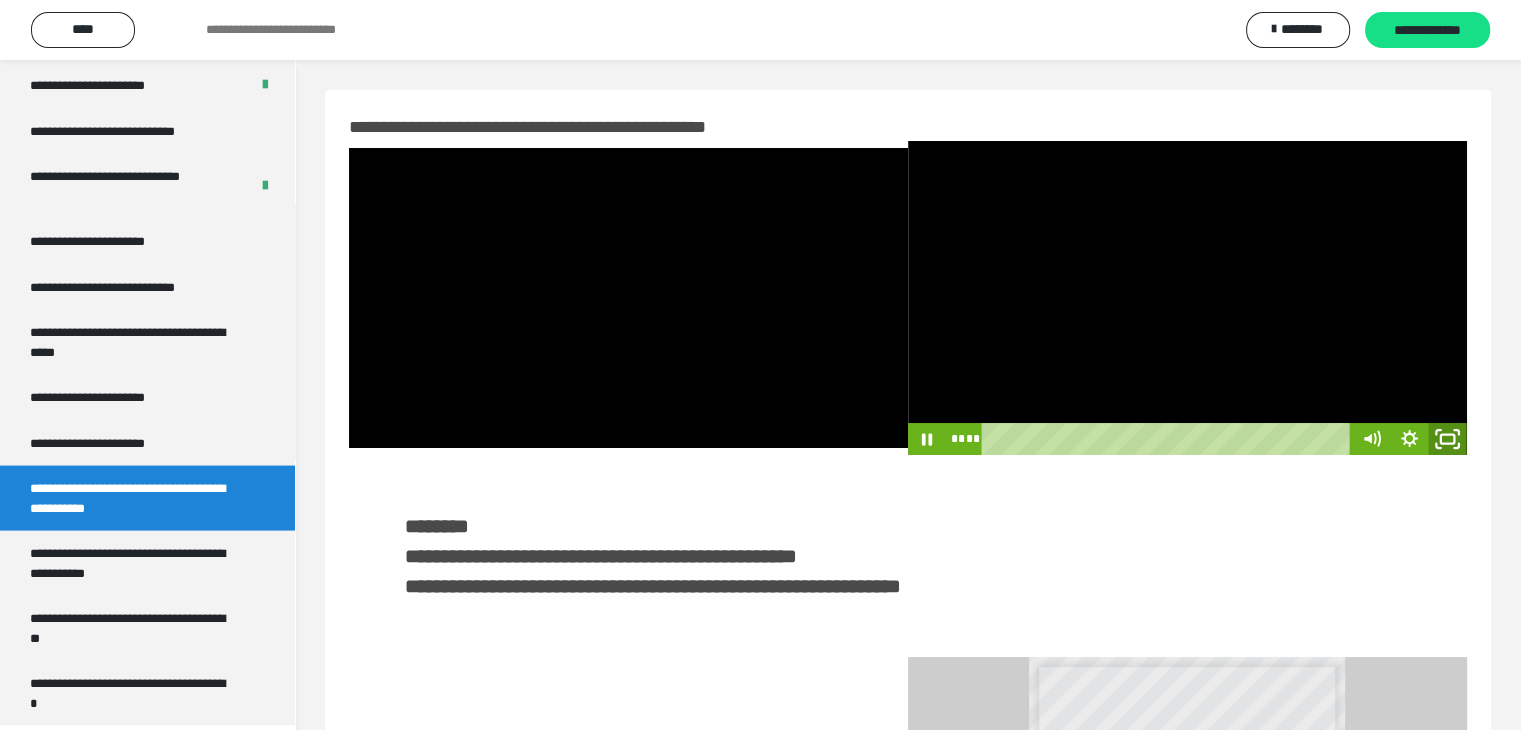 click 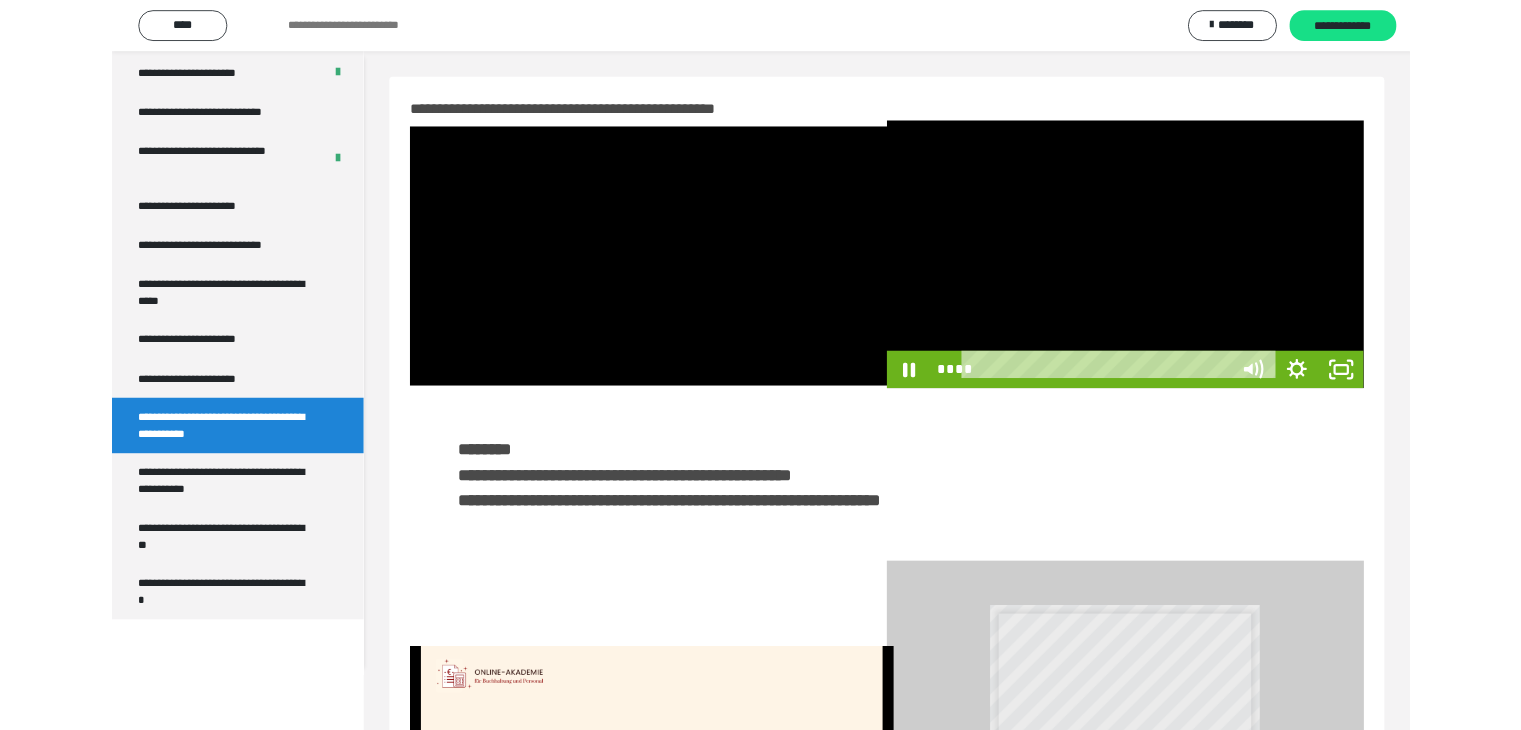 scroll, scrollTop: 3784, scrollLeft: 0, axis: vertical 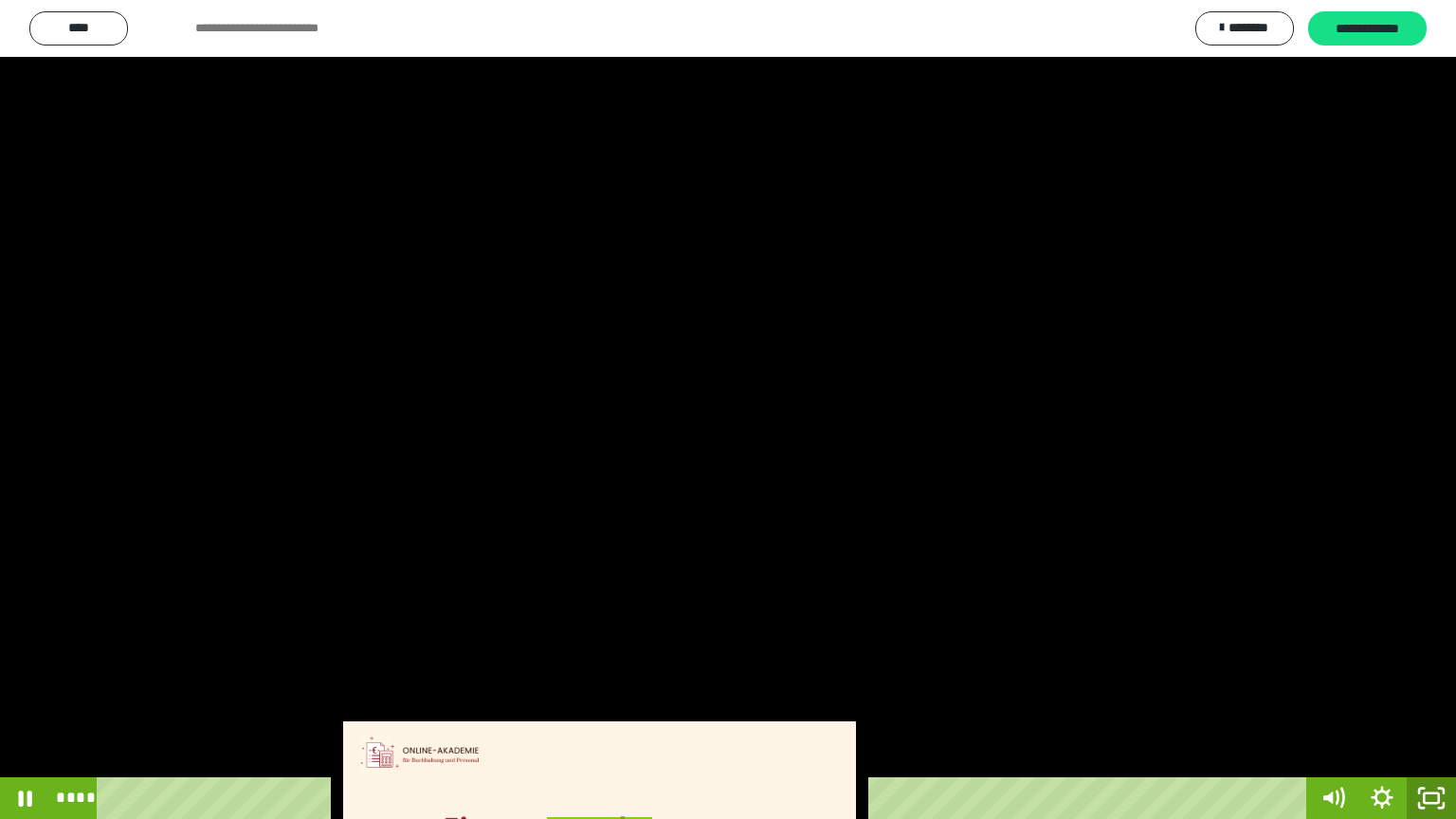 drag, startPoint x: 1430, startPoint y: 792, endPoint x: 1269, endPoint y: 142, distance: 669.6424 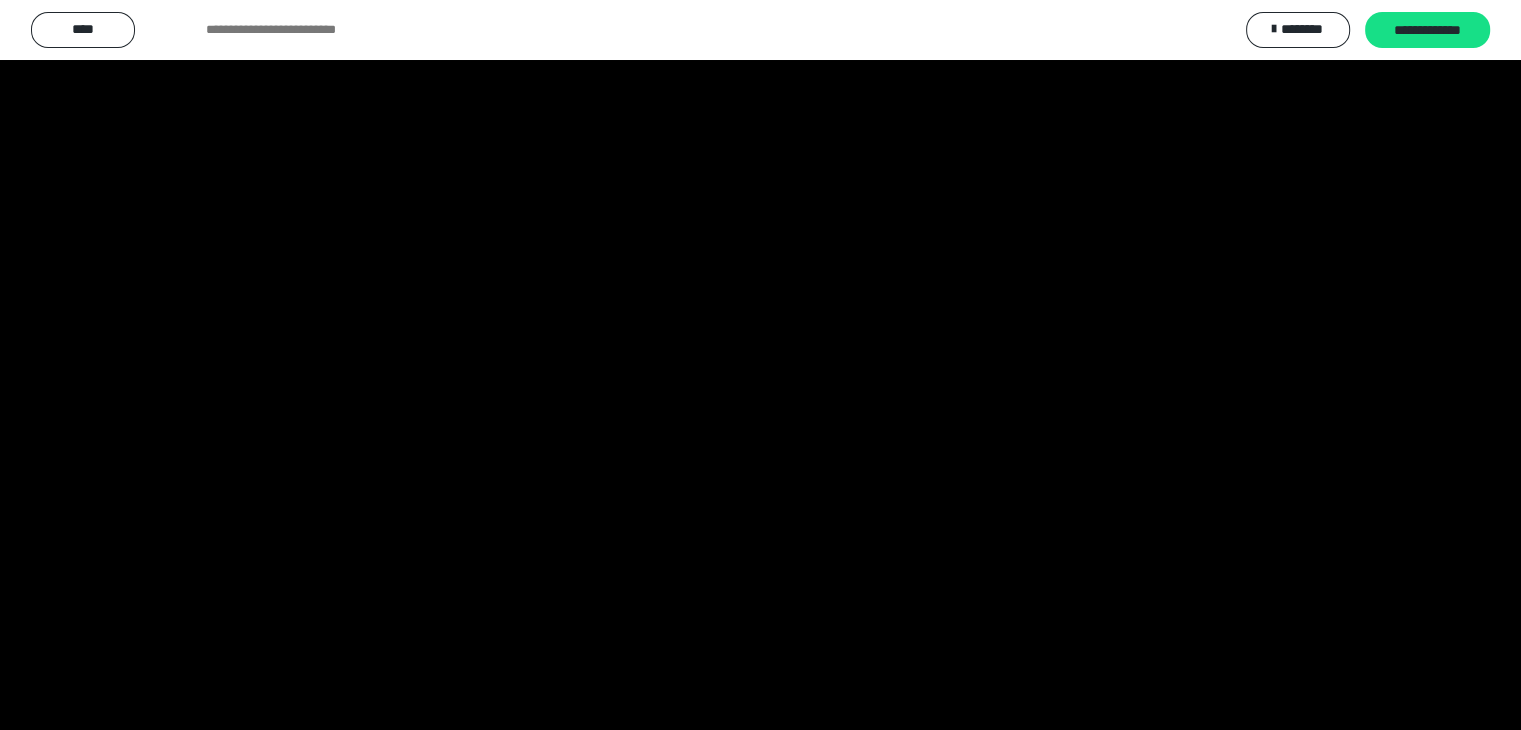 scroll, scrollTop: 3919, scrollLeft: 0, axis: vertical 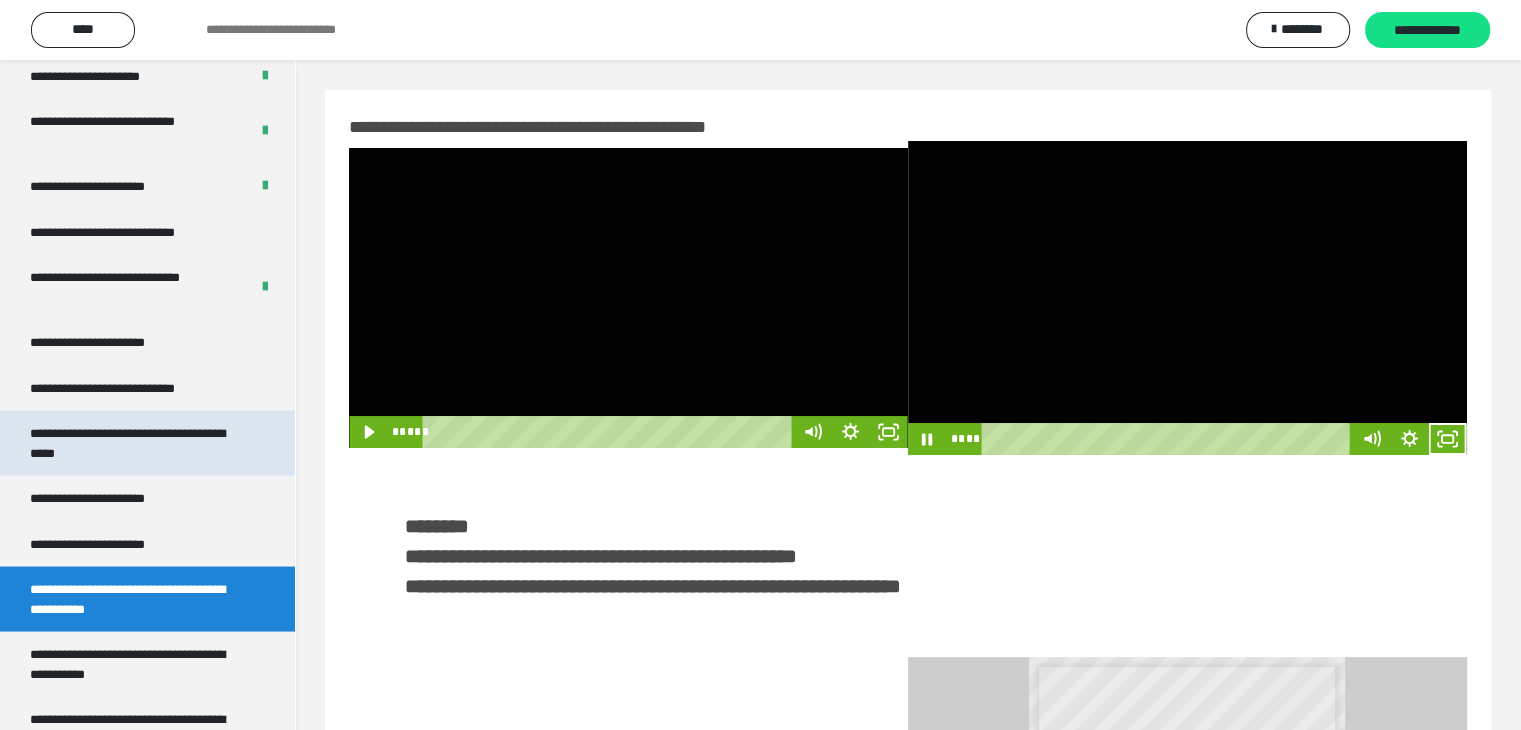 click on "**********" at bounding box center (132, 442) 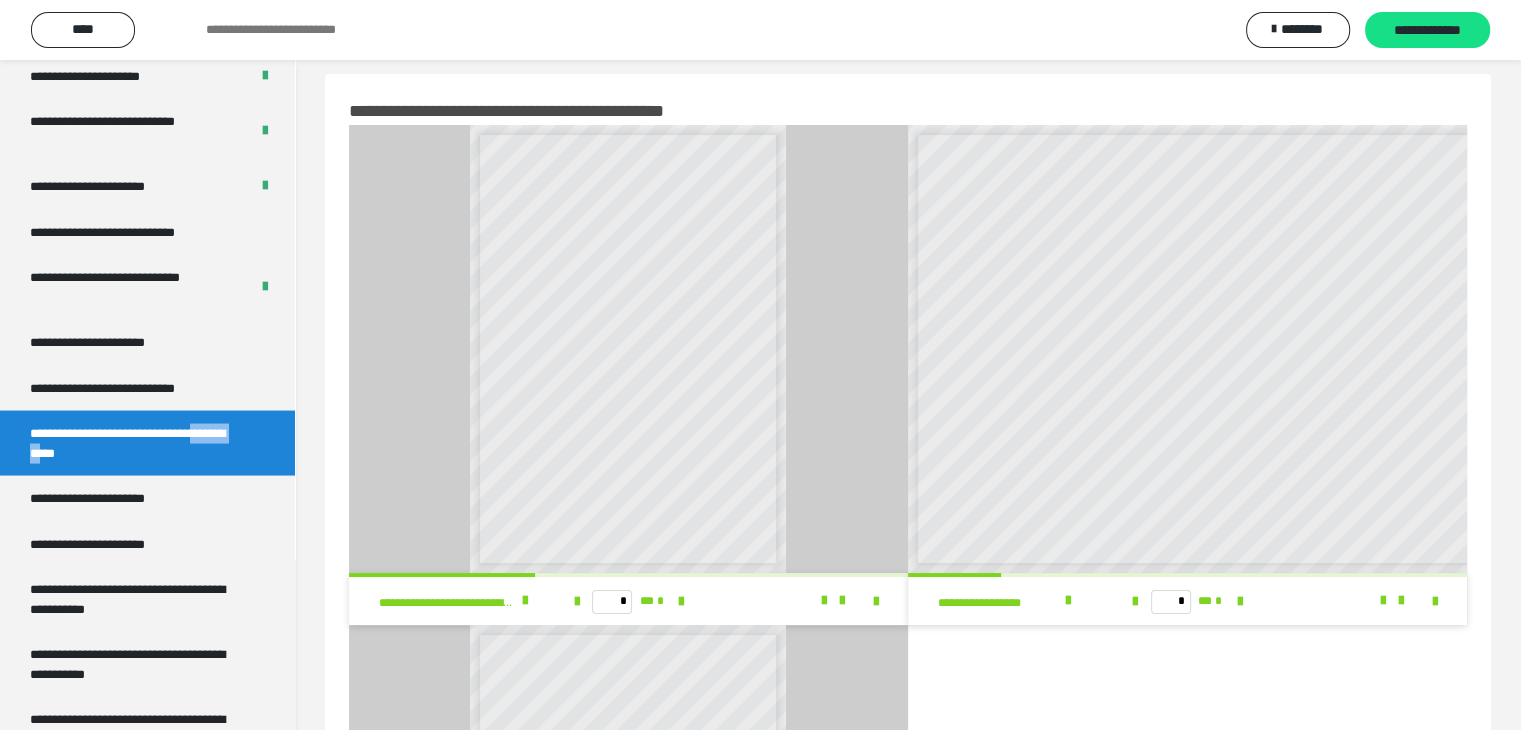 scroll, scrollTop: 0, scrollLeft: 0, axis: both 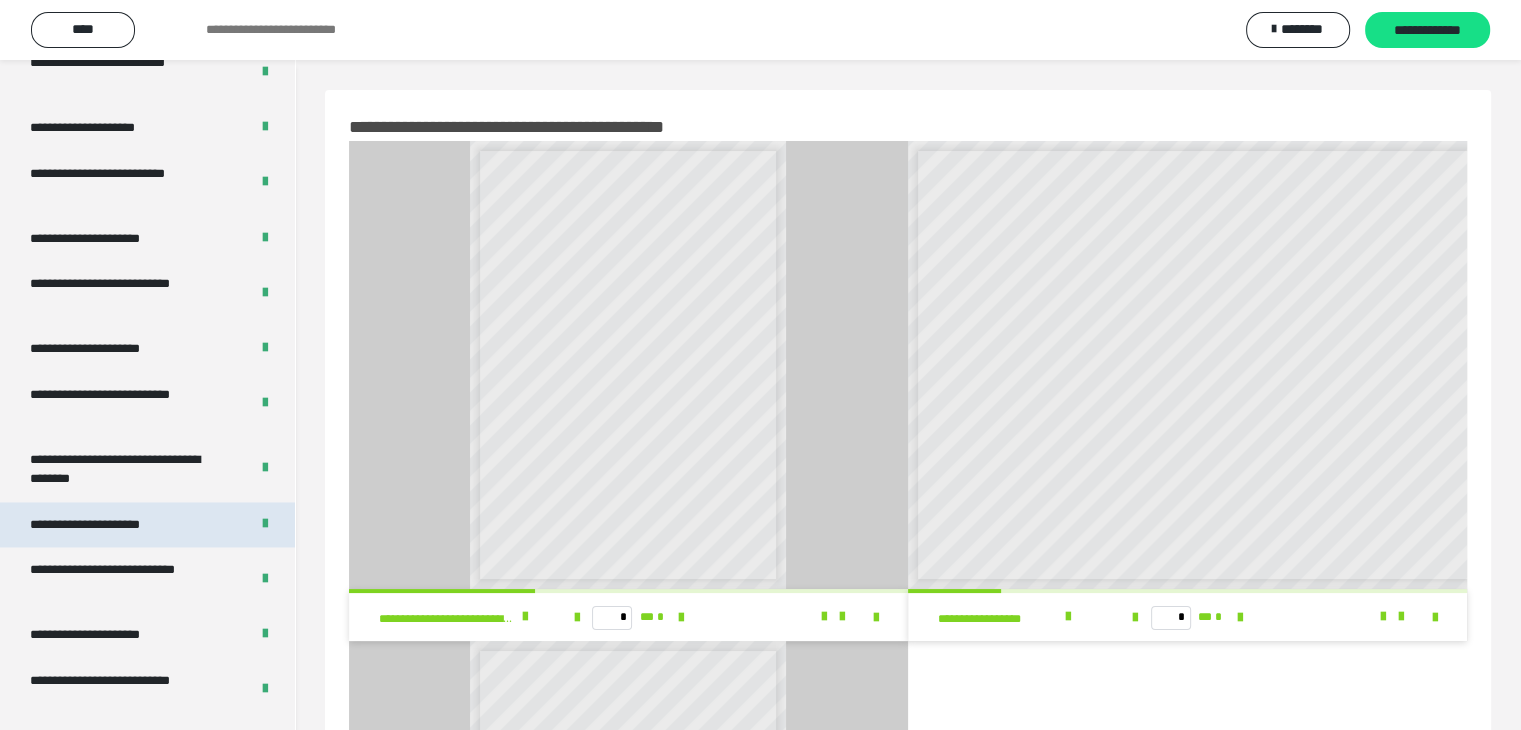 click on "**********" at bounding box center [108, 525] 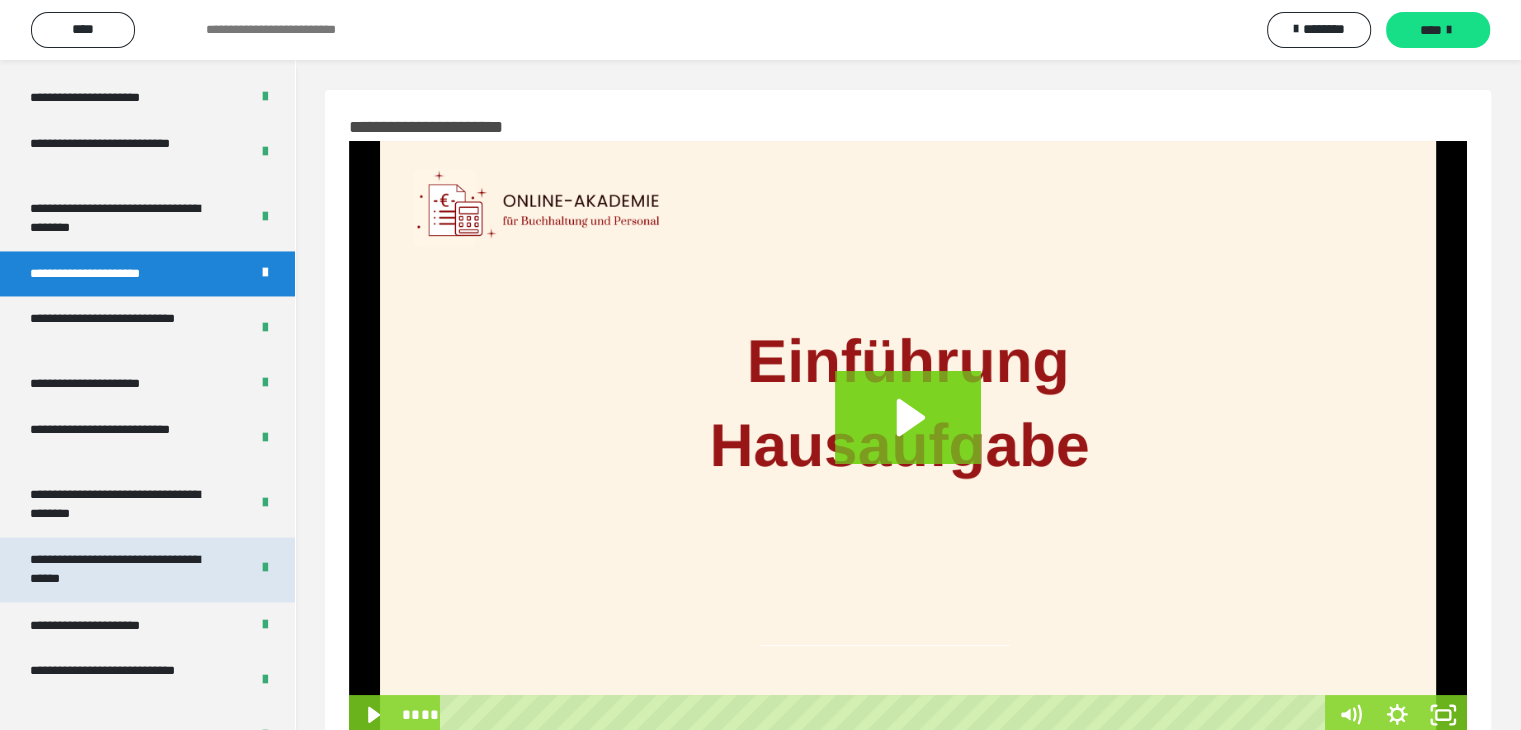 scroll, scrollTop: 3319, scrollLeft: 0, axis: vertical 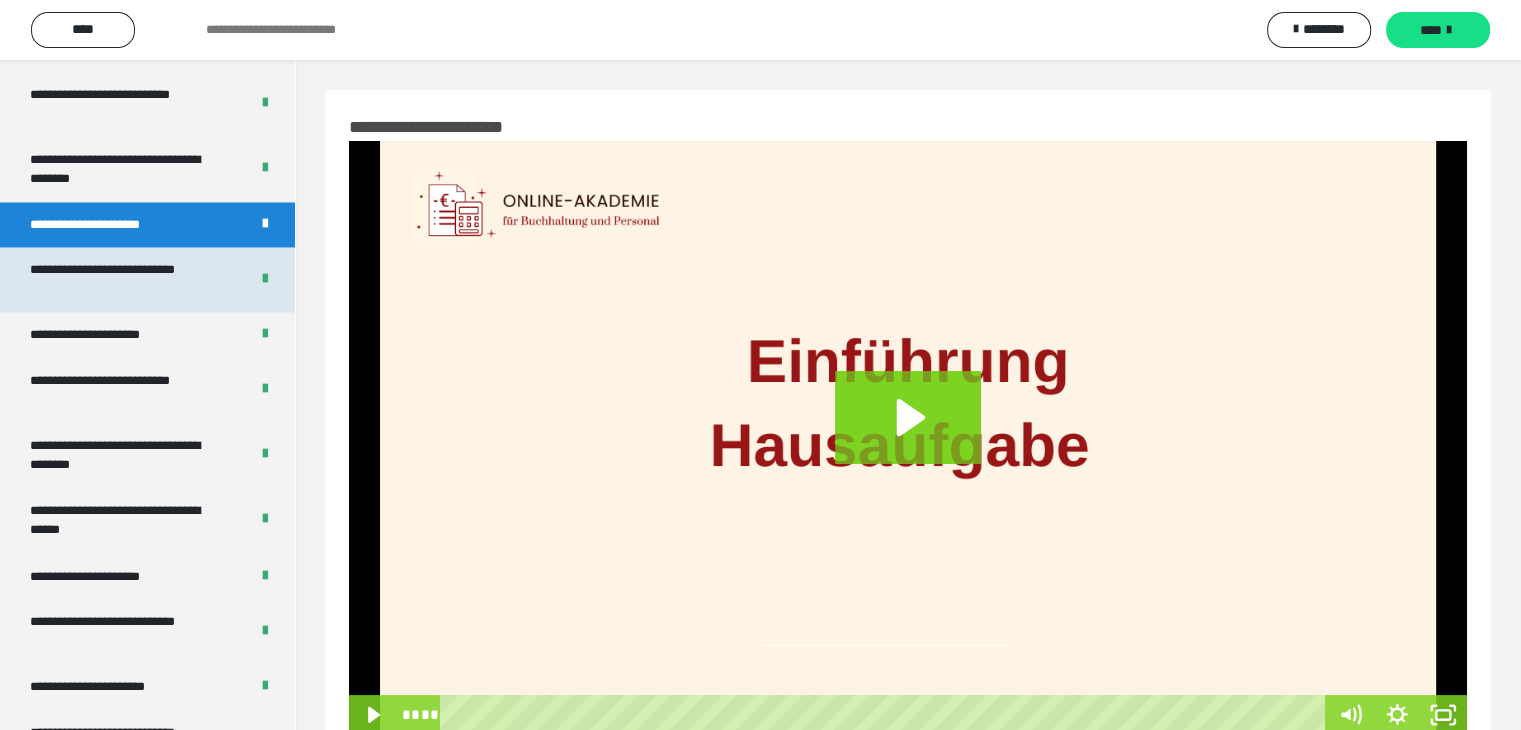 click on "**********" at bounding box center (124, 279) 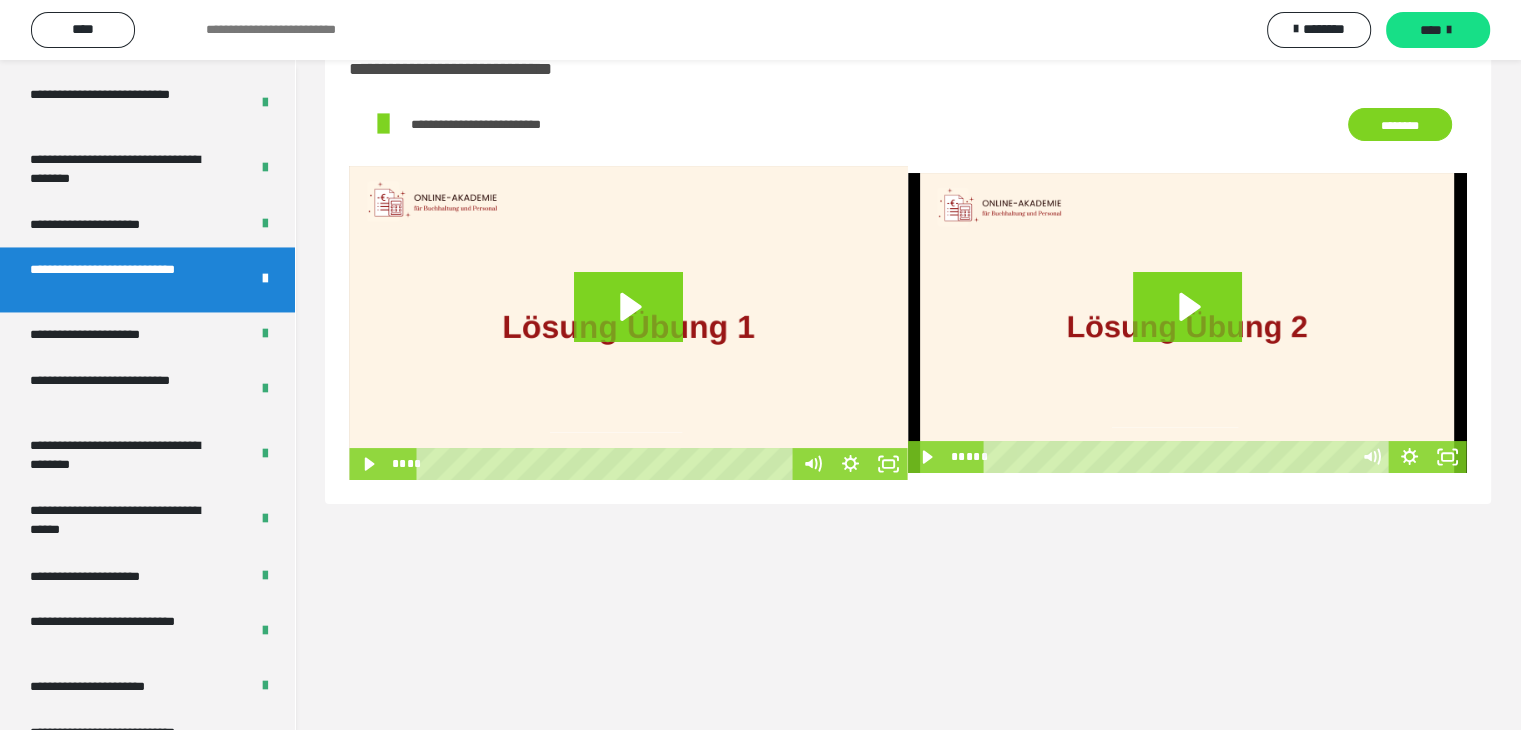 scroll, scrollTop: 60, scrollLeft: 0, axis: vertical 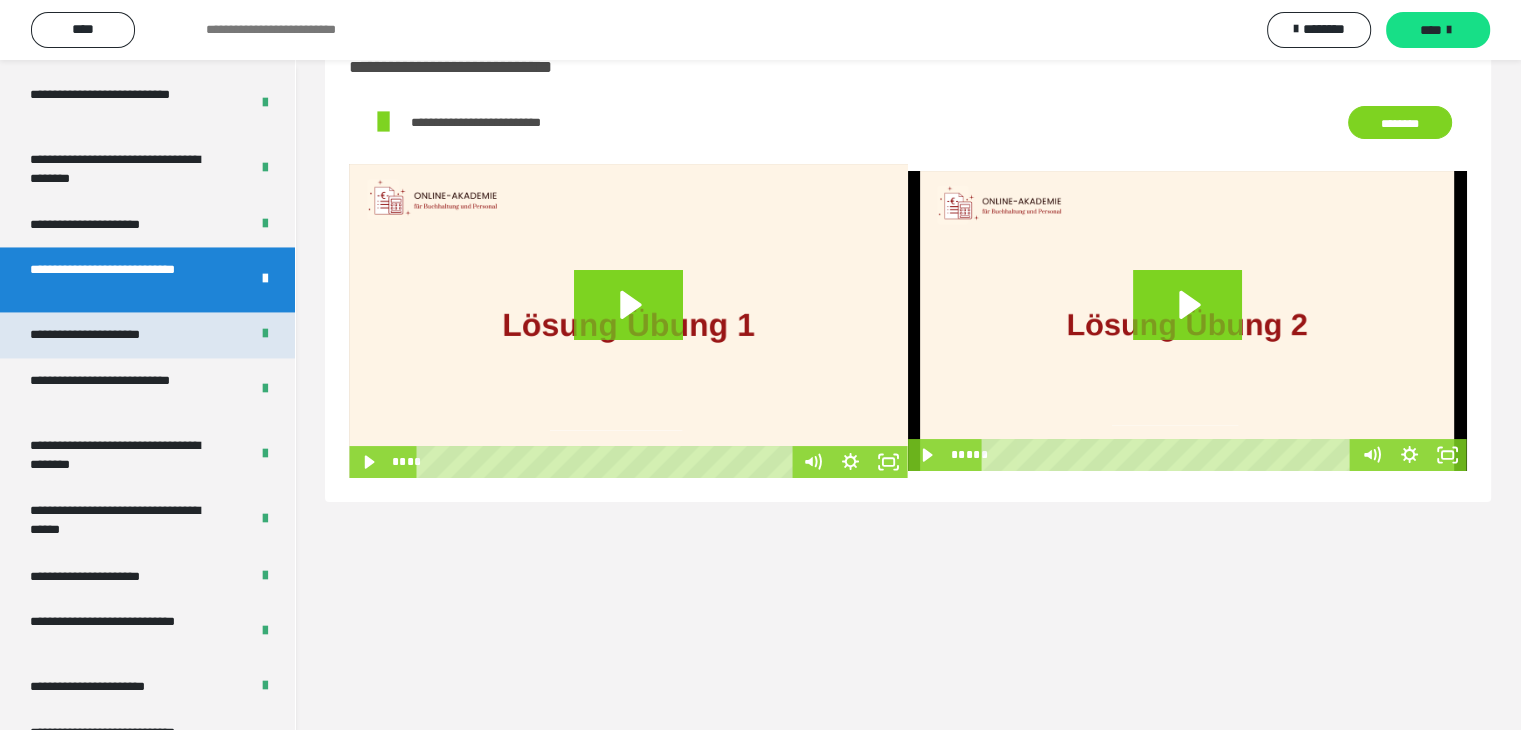 click on "**********" at bounding box center (108, 335) 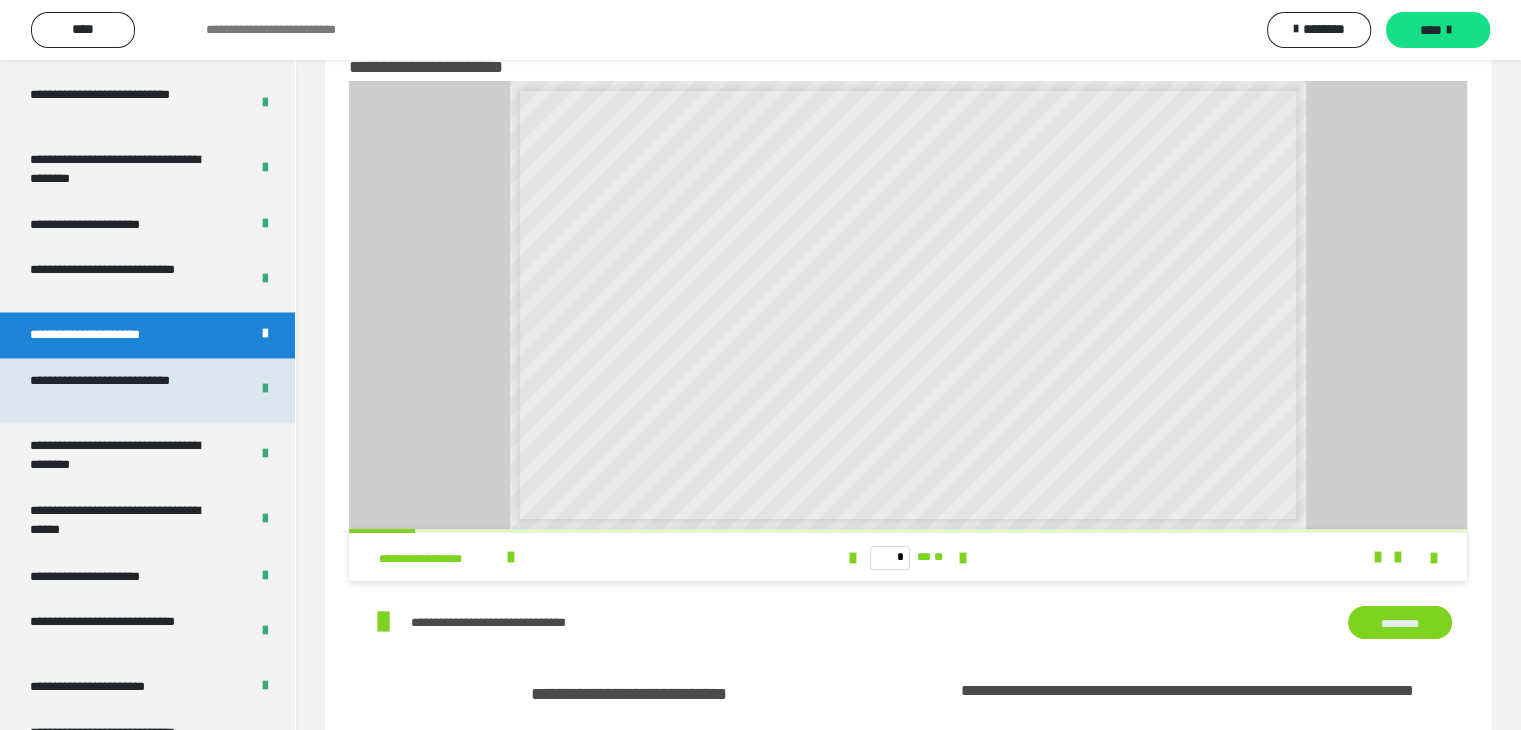 click on "**********" at bounding box center (124, 390) 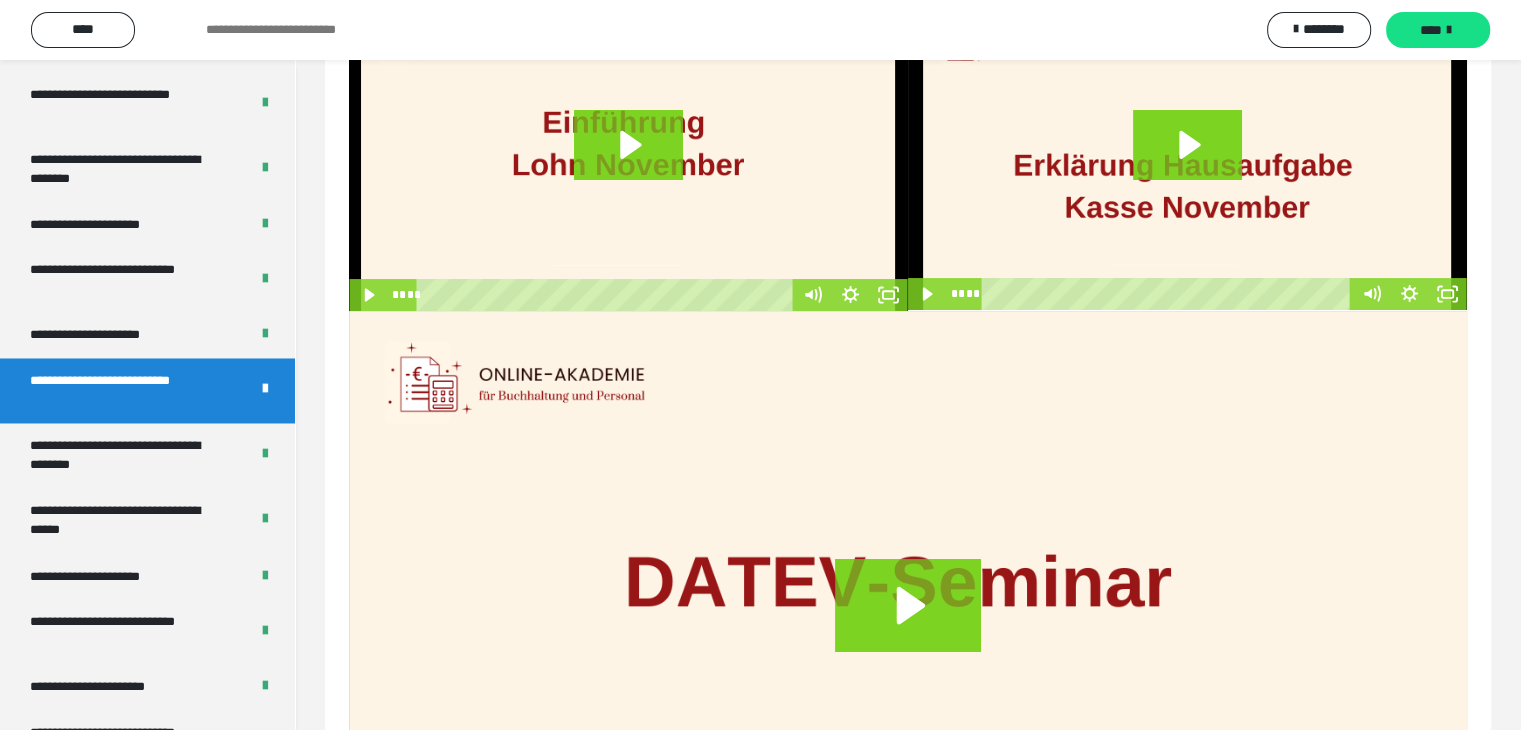 scroll, scrollTop: 394, scrollLeft: 0, axis: vertical 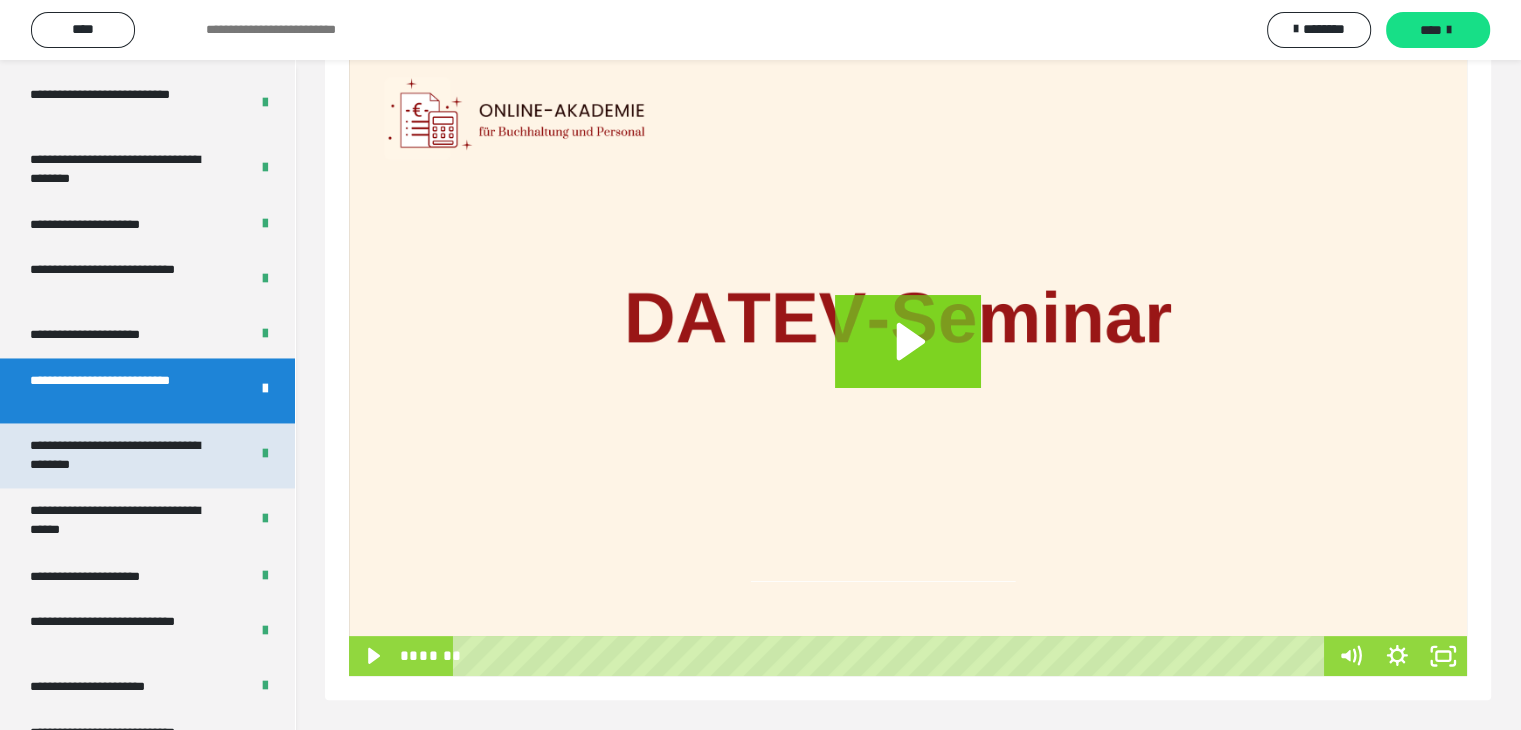 click on "**********" at bounding box center (124, 455) 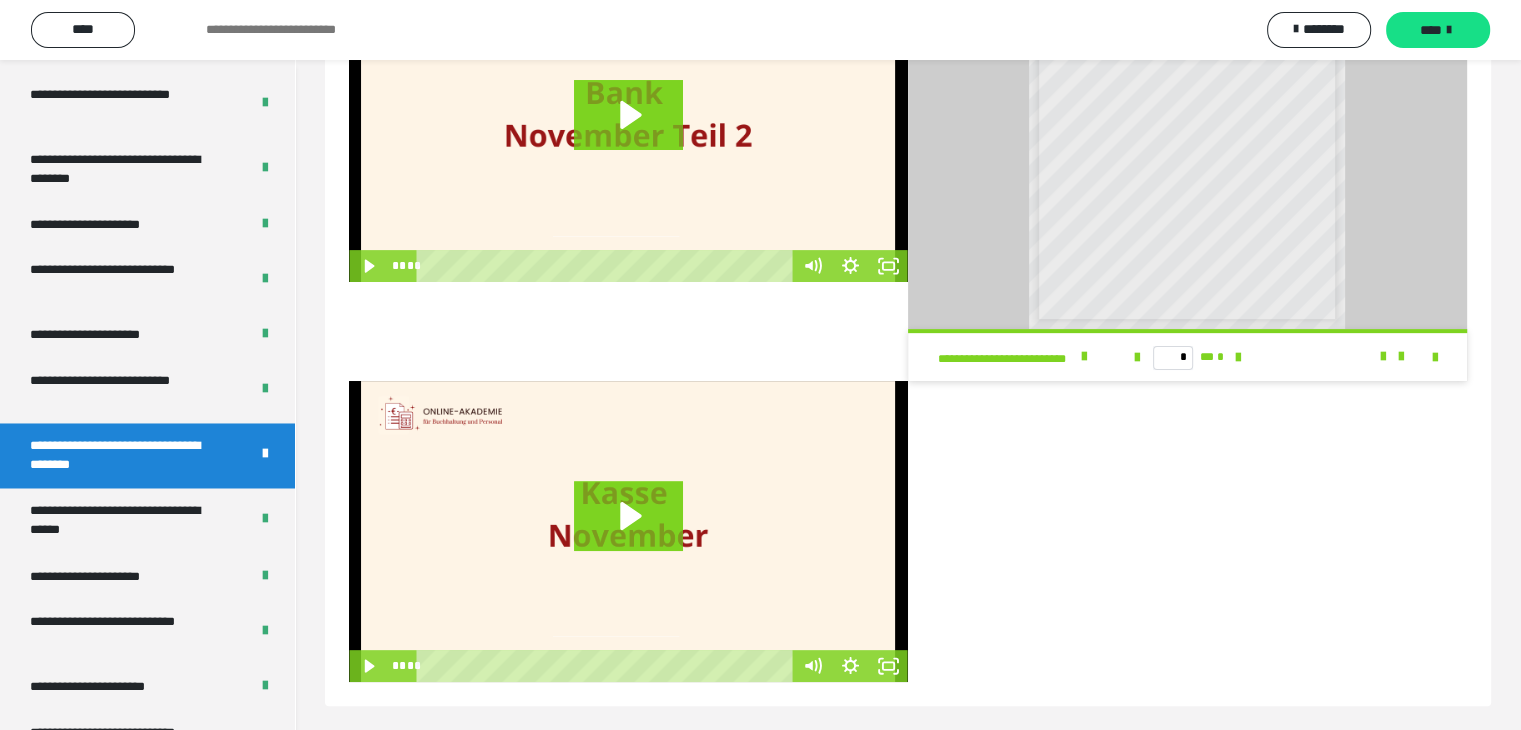 scroll, scrollTop: 566, scrollLeft: 0, axis: vertical 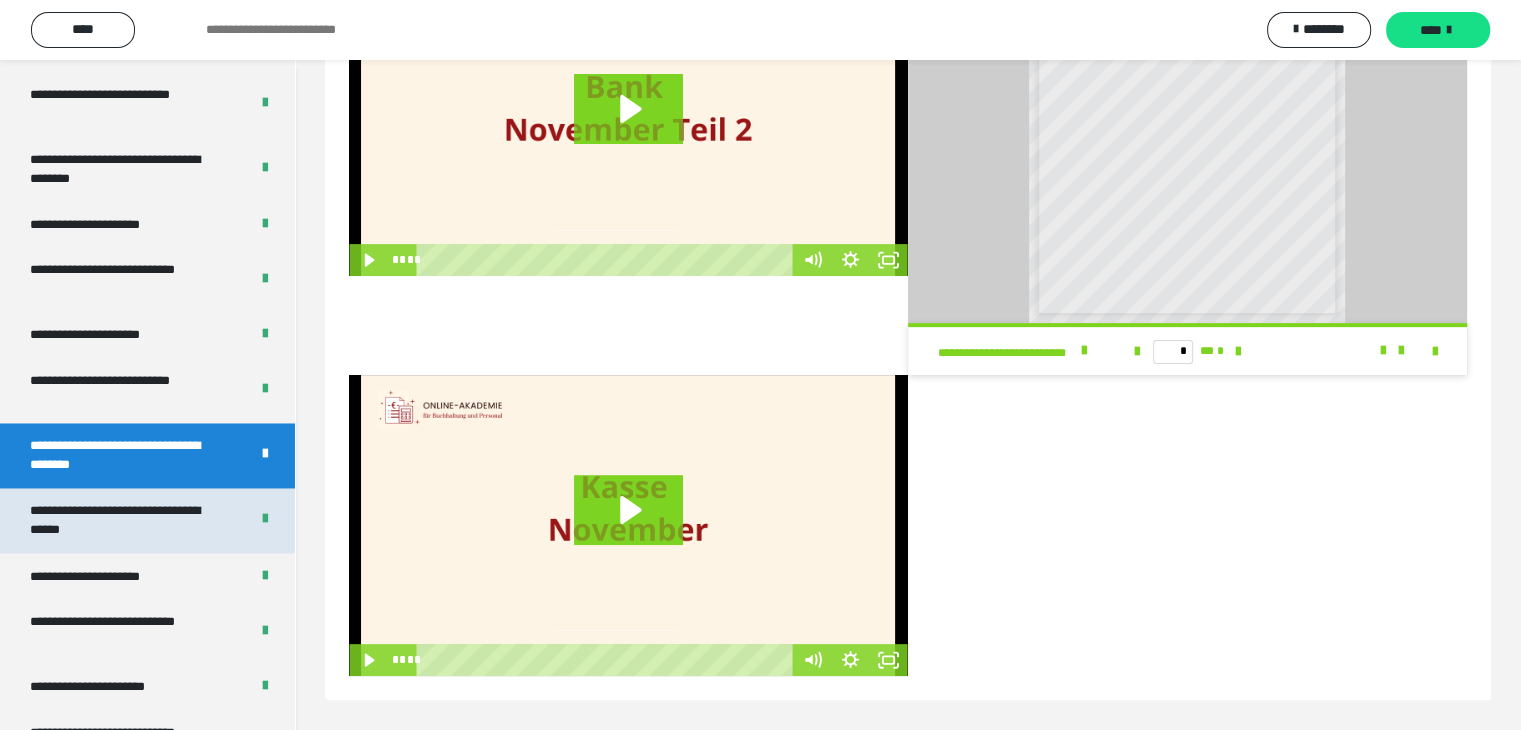 click on "**********" at bounding box center (124, 520) 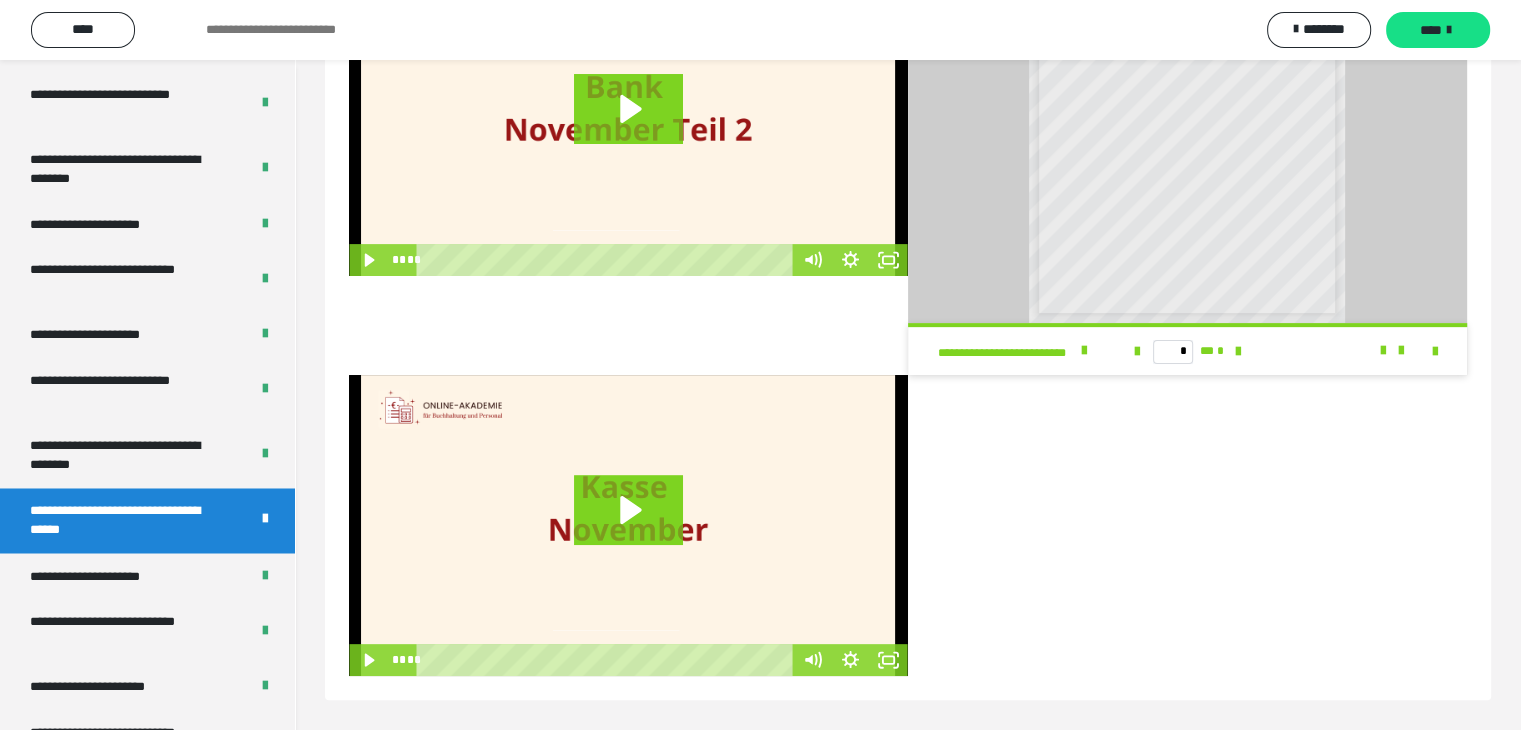 scroll, scrollTop: 60, scrollLeft: 0, axis: vertical 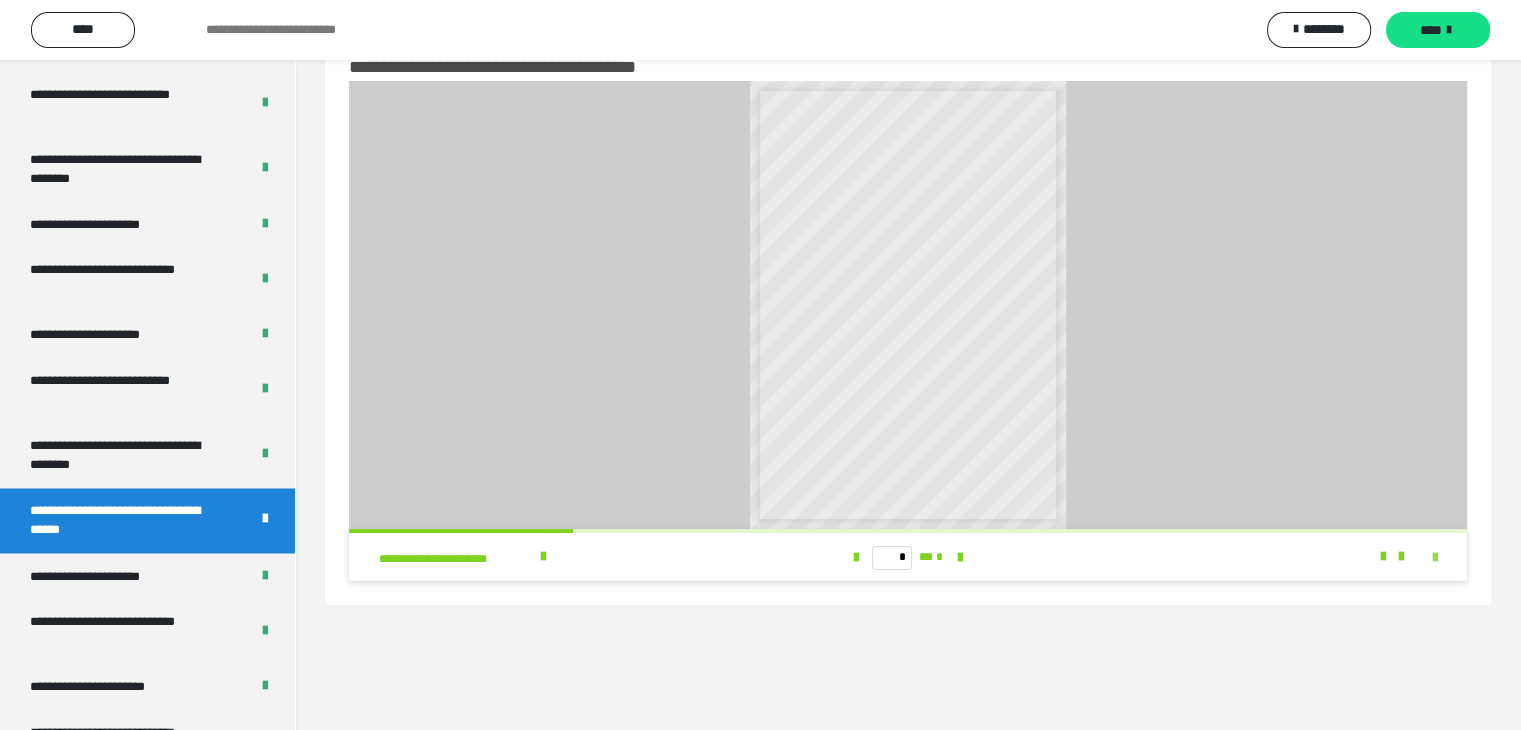 click at bounding box center (1435, 558) 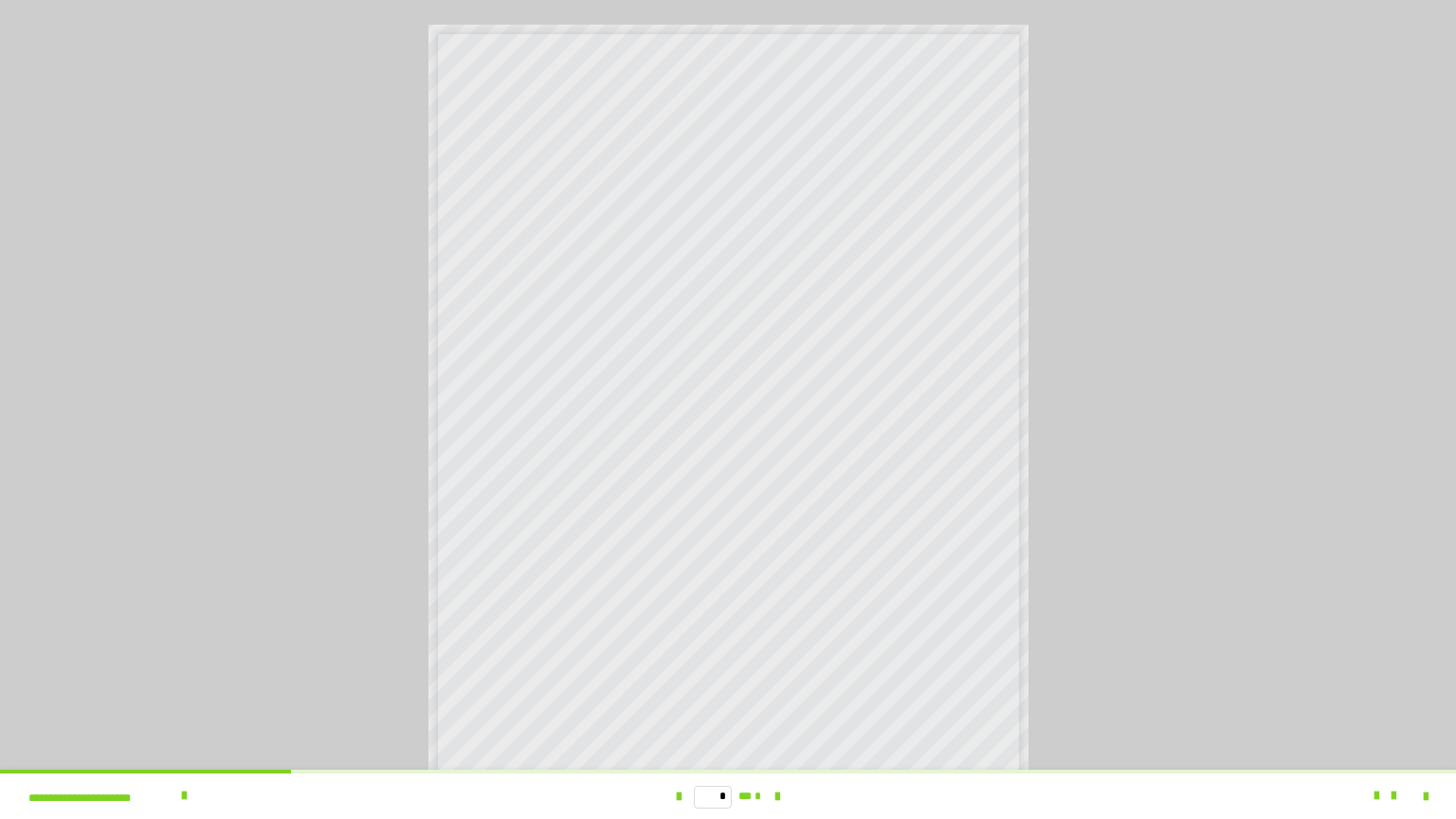 click at bounding box center [1414, 796] 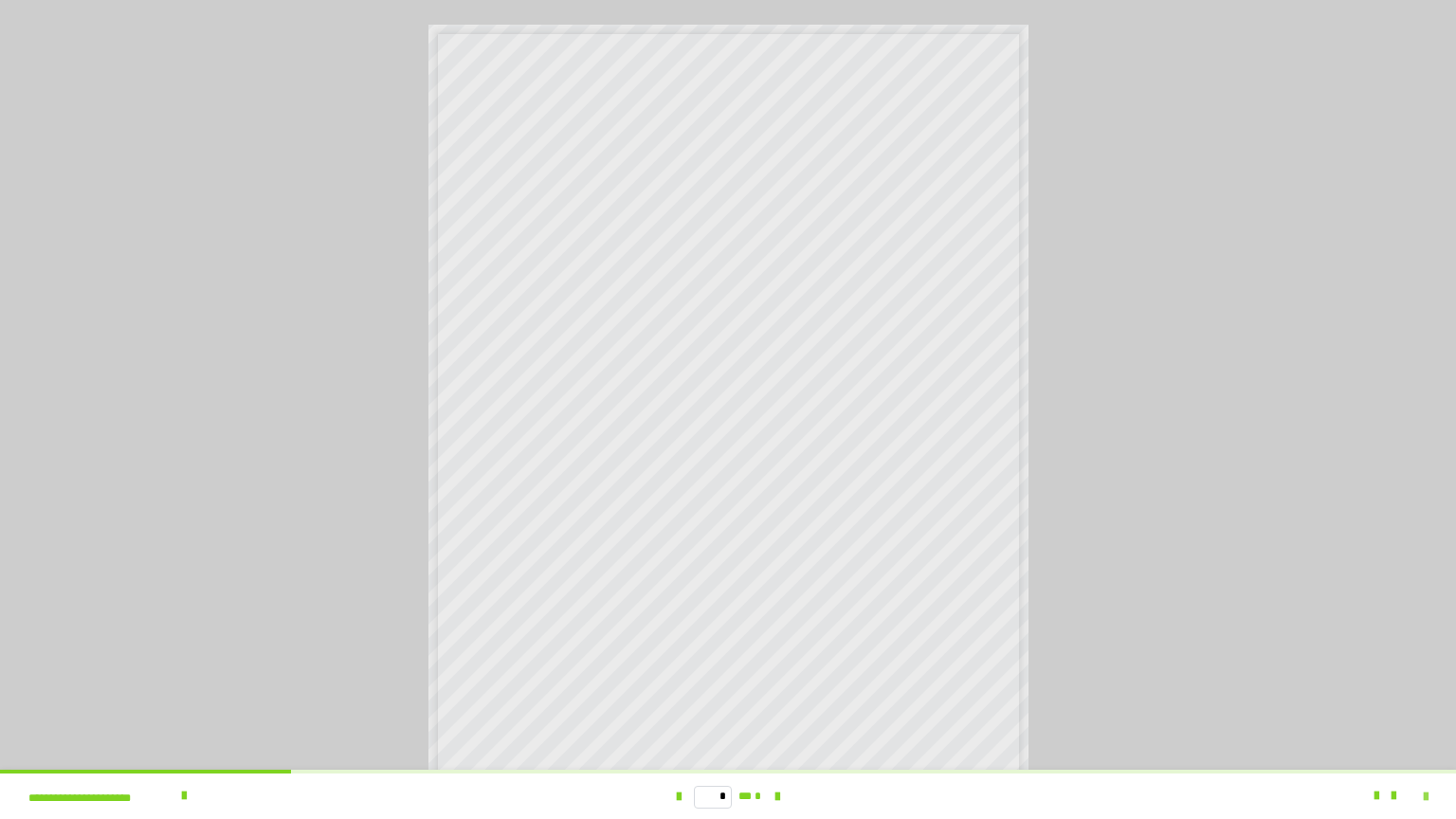 click at bounding box center (1426, 797) 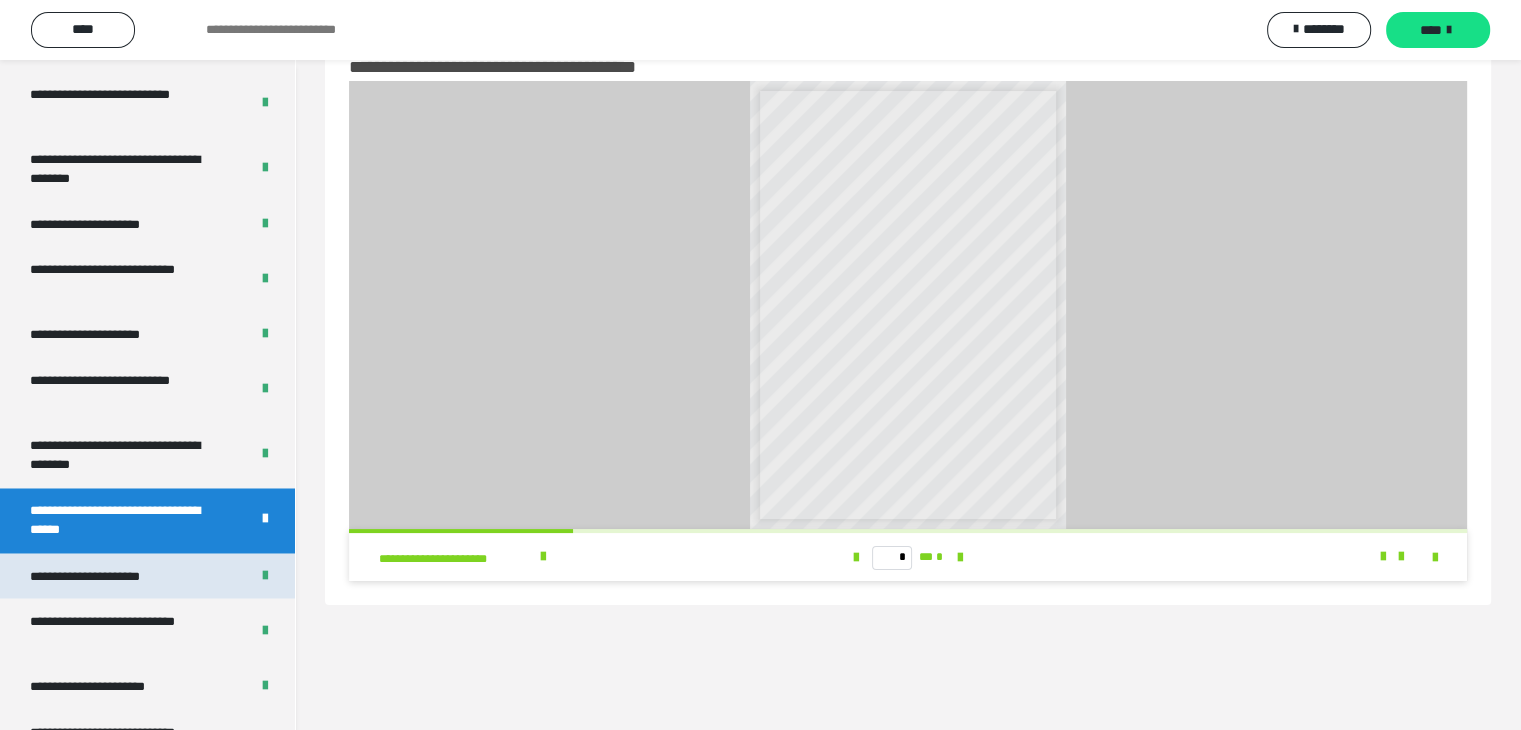 click on "**********" at bounding box center [147, 576] 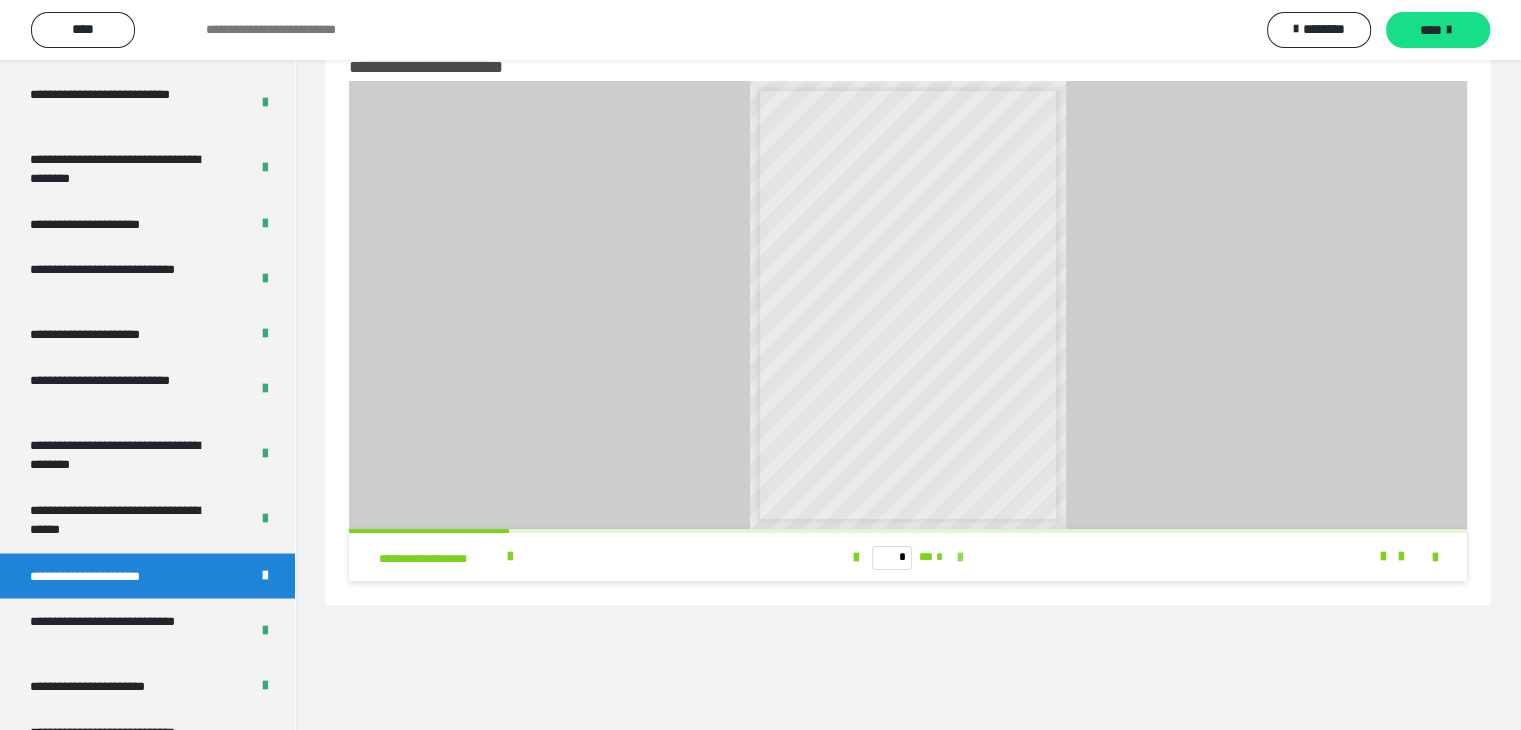 click at bounding box center [960, 558] 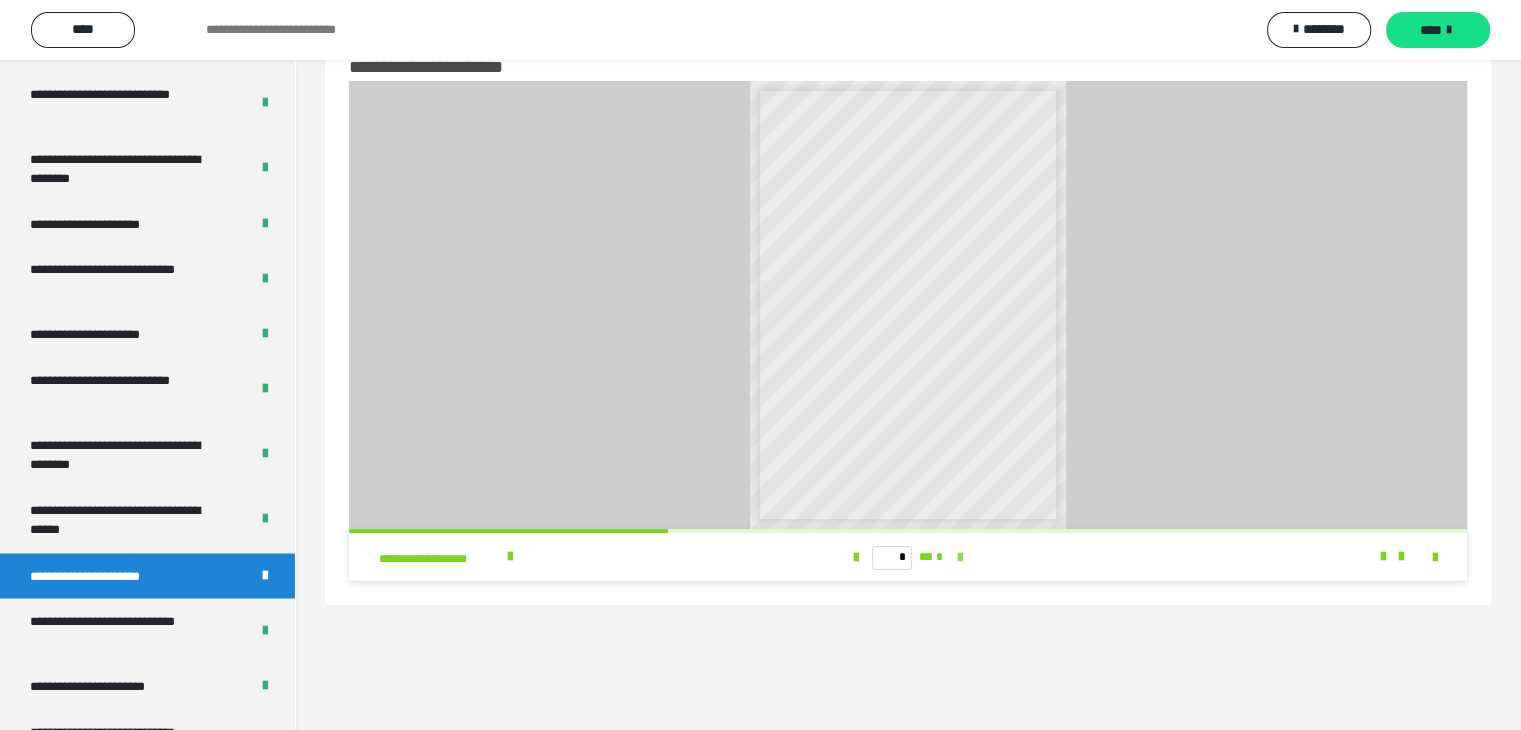 click at bounding box center [960, 558] 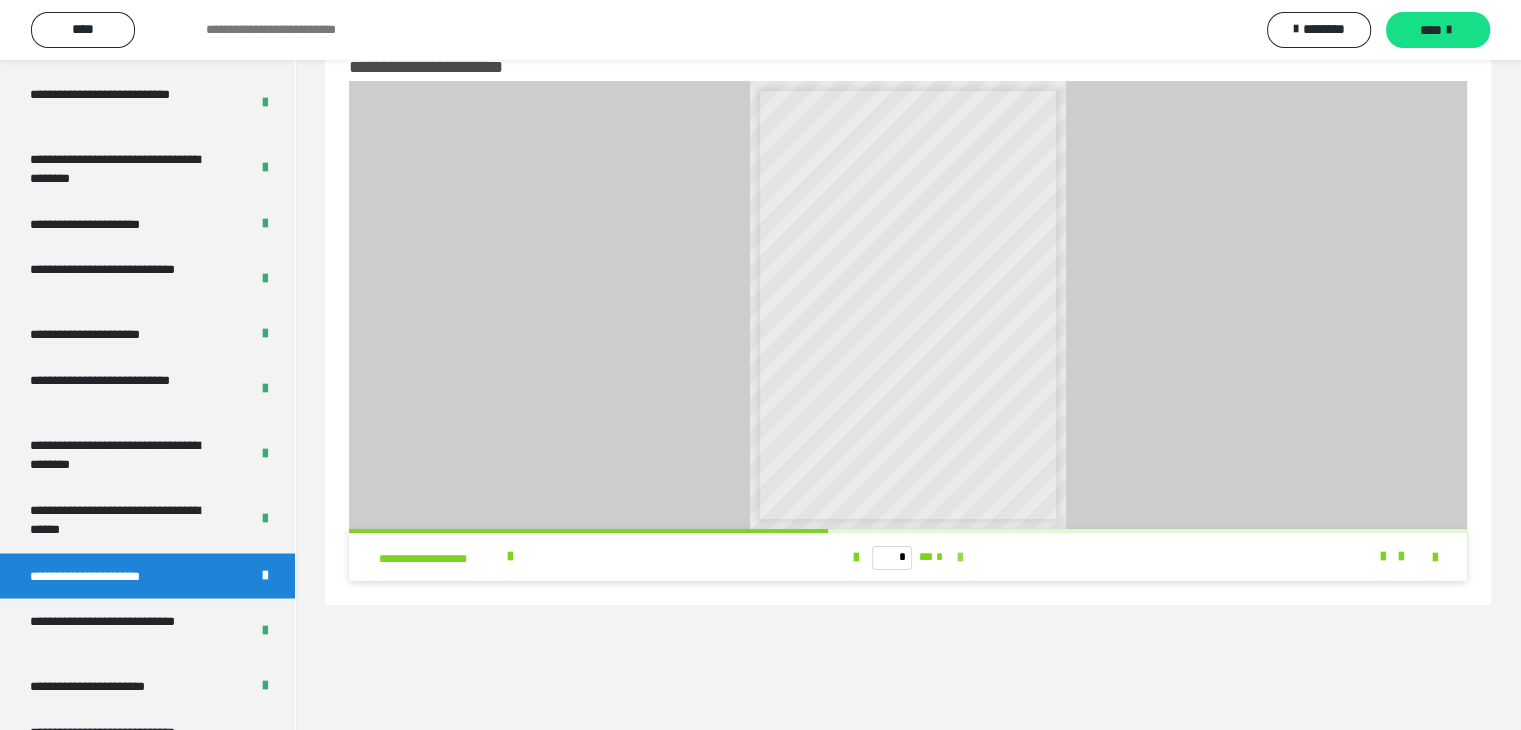 click at bounding box center (960, 558) 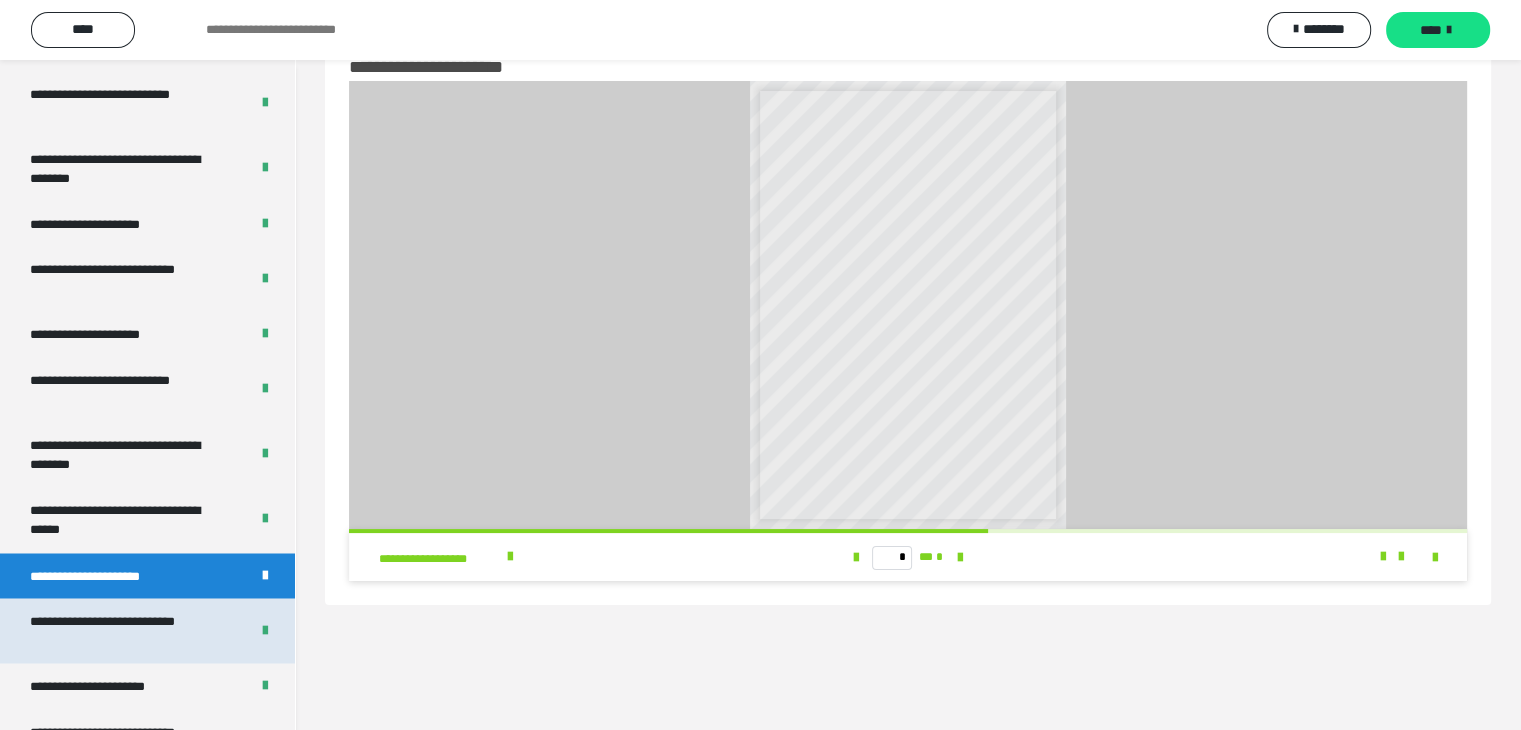 click on "**********" at bounding box center [124, 630] 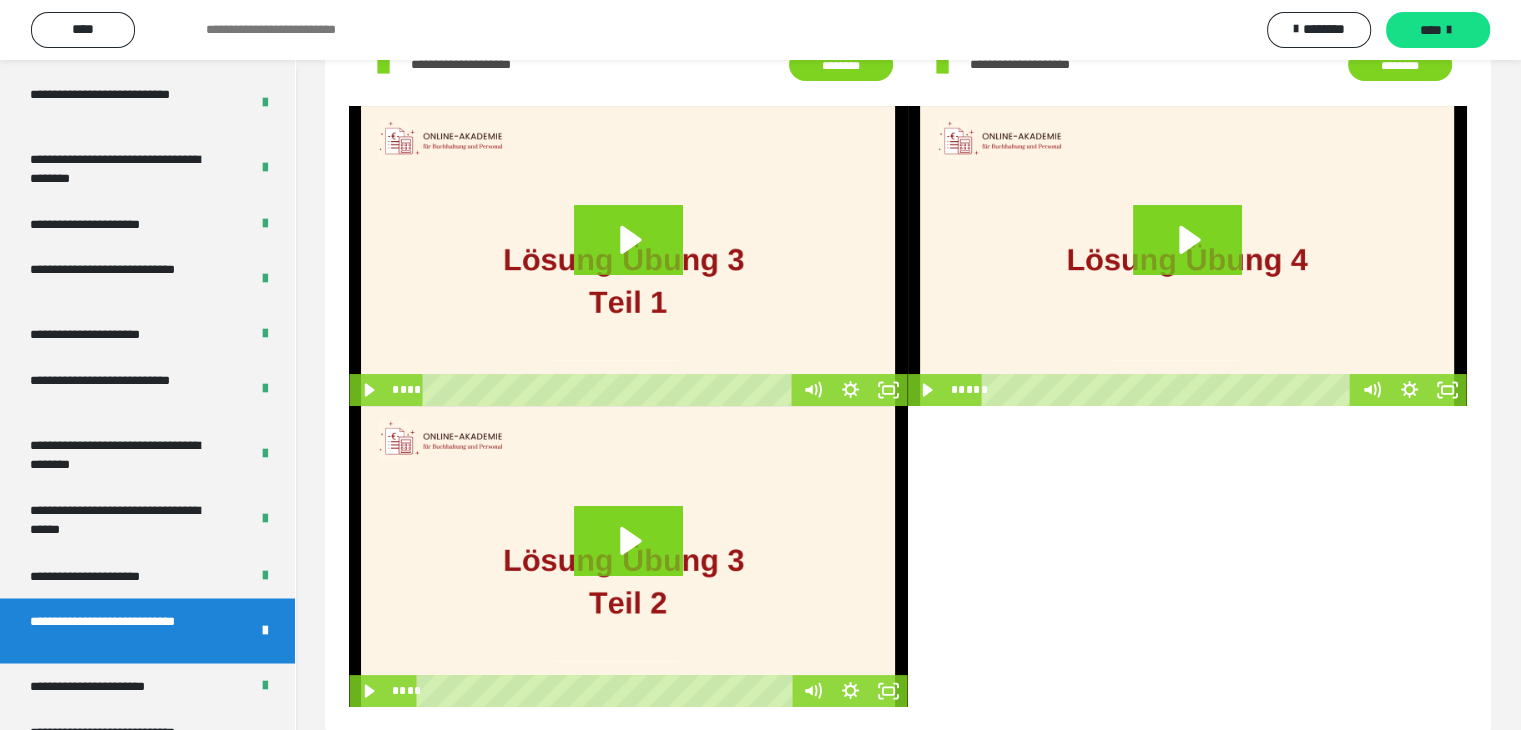 scroll, scrollTop: 149, scrollLeft: 0, axis: vertical 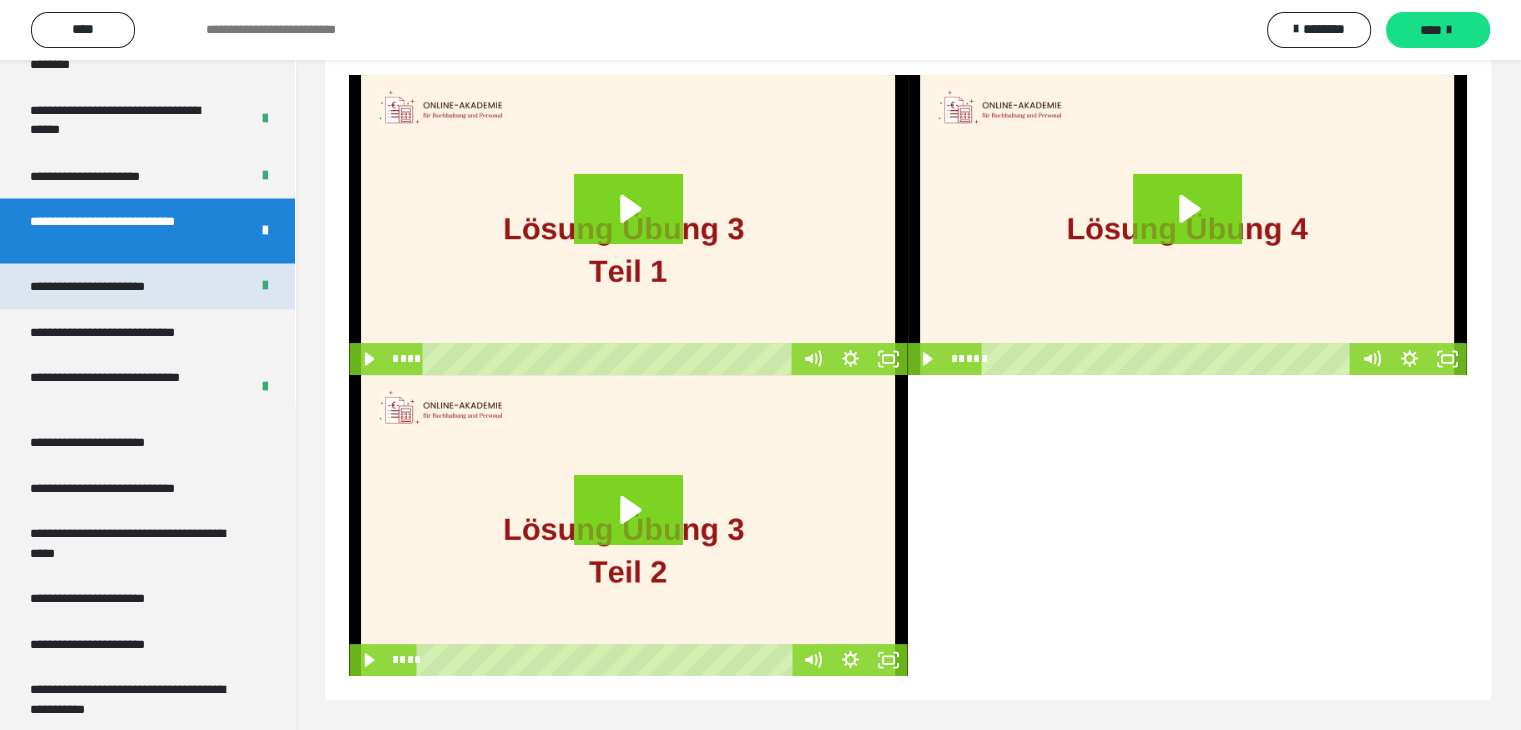 click on "**********" at bounding box center [111, 286] 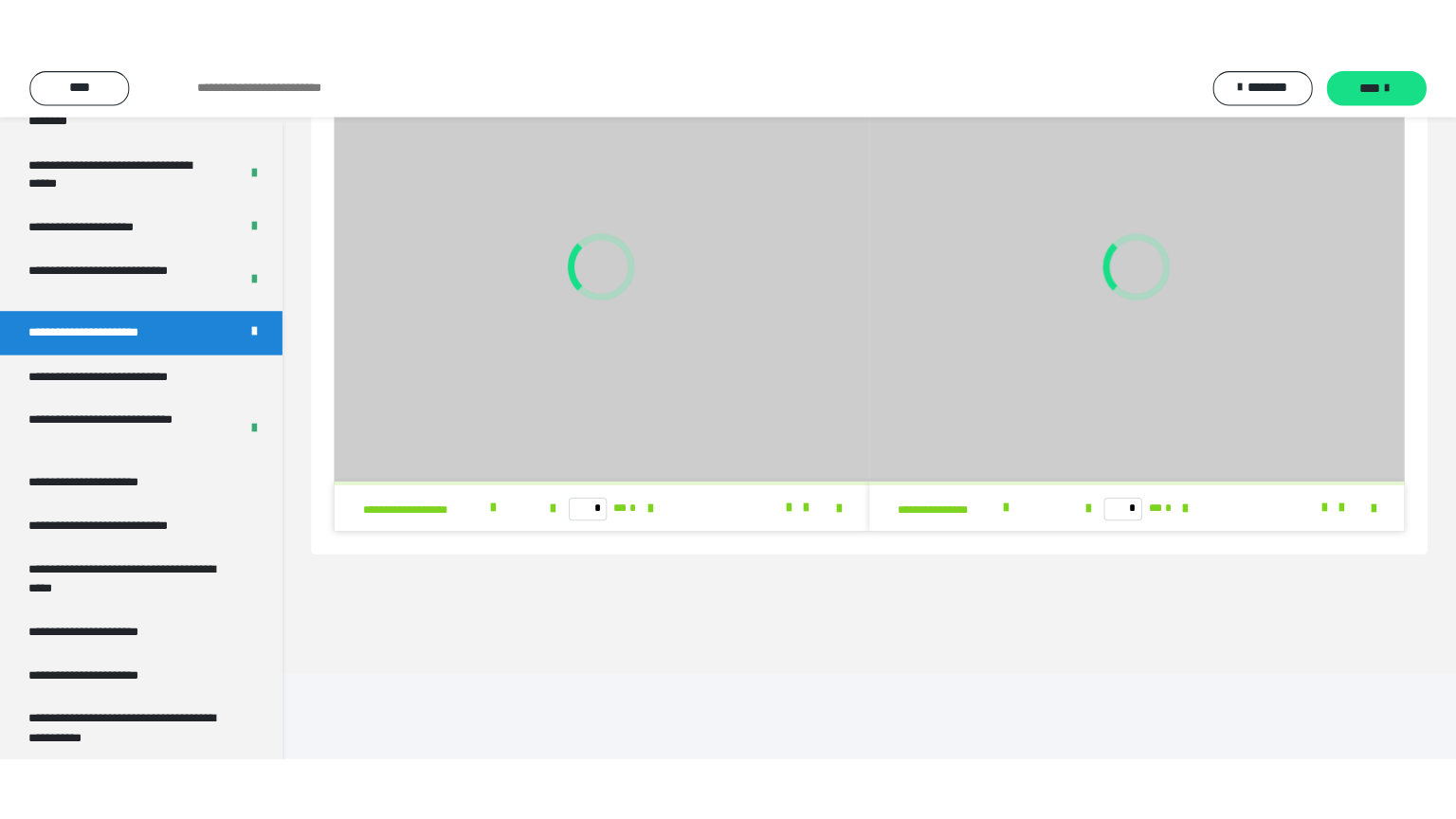 scroll, scrollTop: 57, scrollLeft: 0, axis: vertical 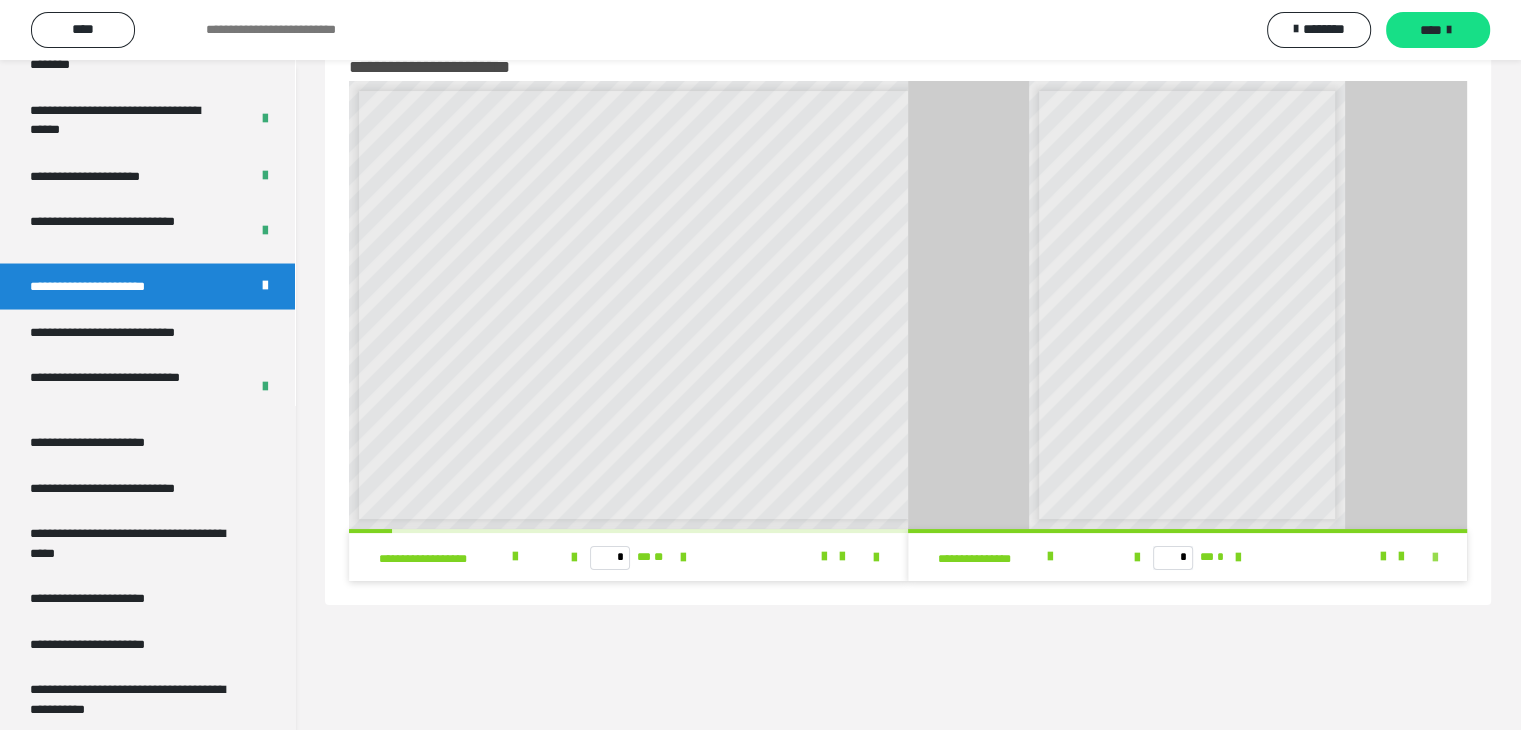 click at bounding box center (1435, 558) 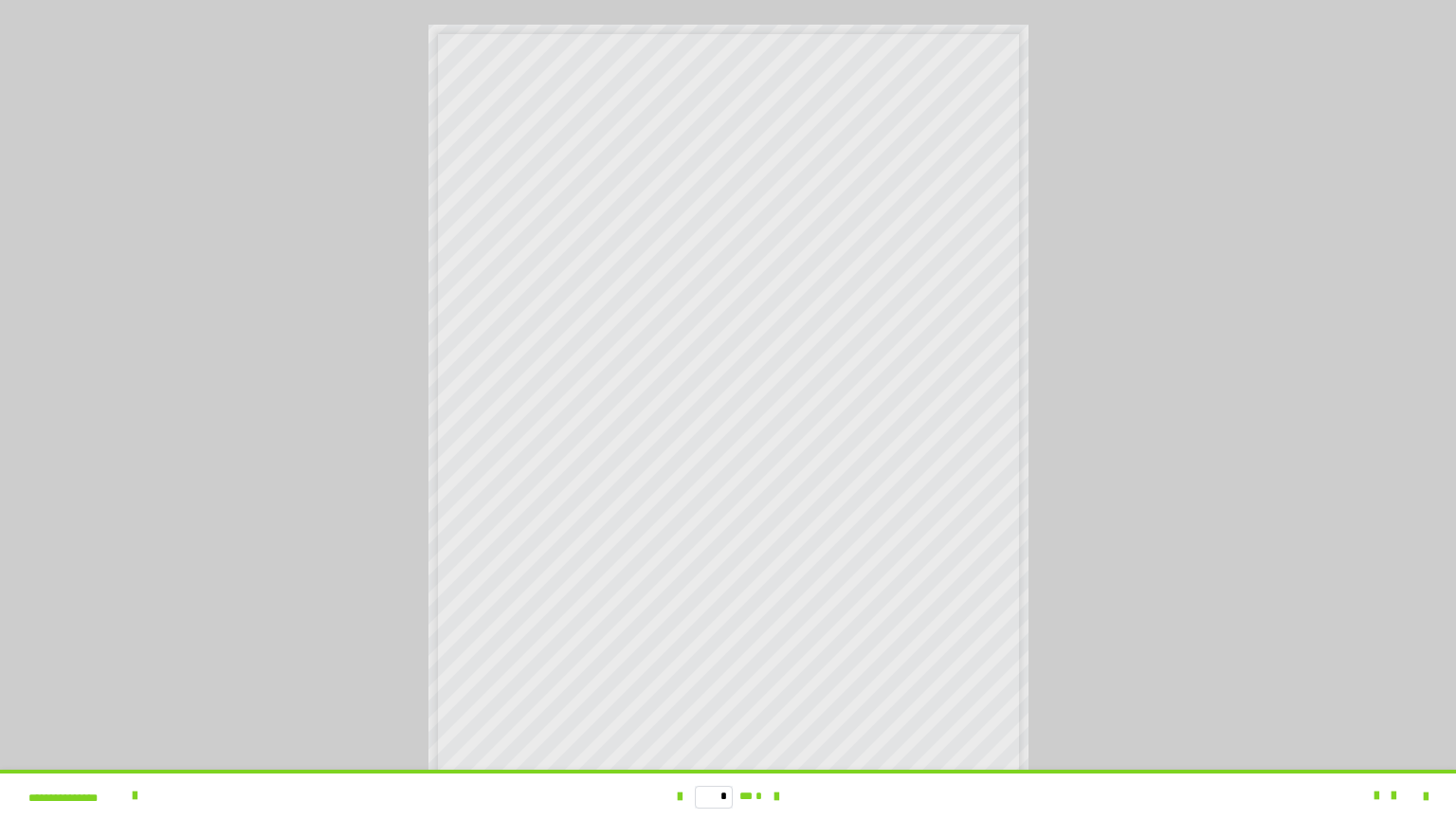 drag, startPoint x: 1403, startPoint y: 436, endPoint x: 1393, endPoint y: 437, distance: 10.049876 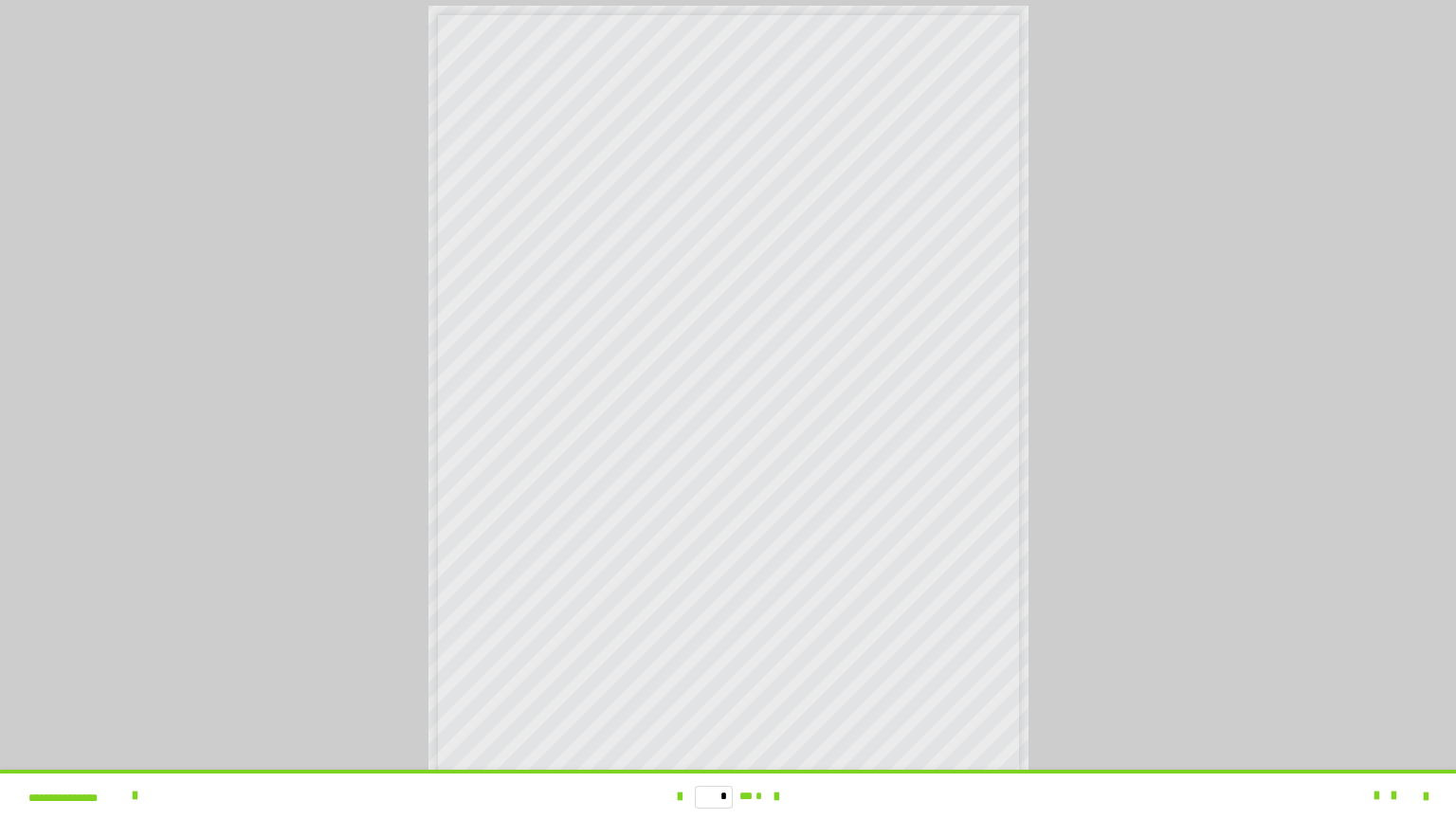 scroll, scrollTop: 0, scrollLeft: 0, axis: both 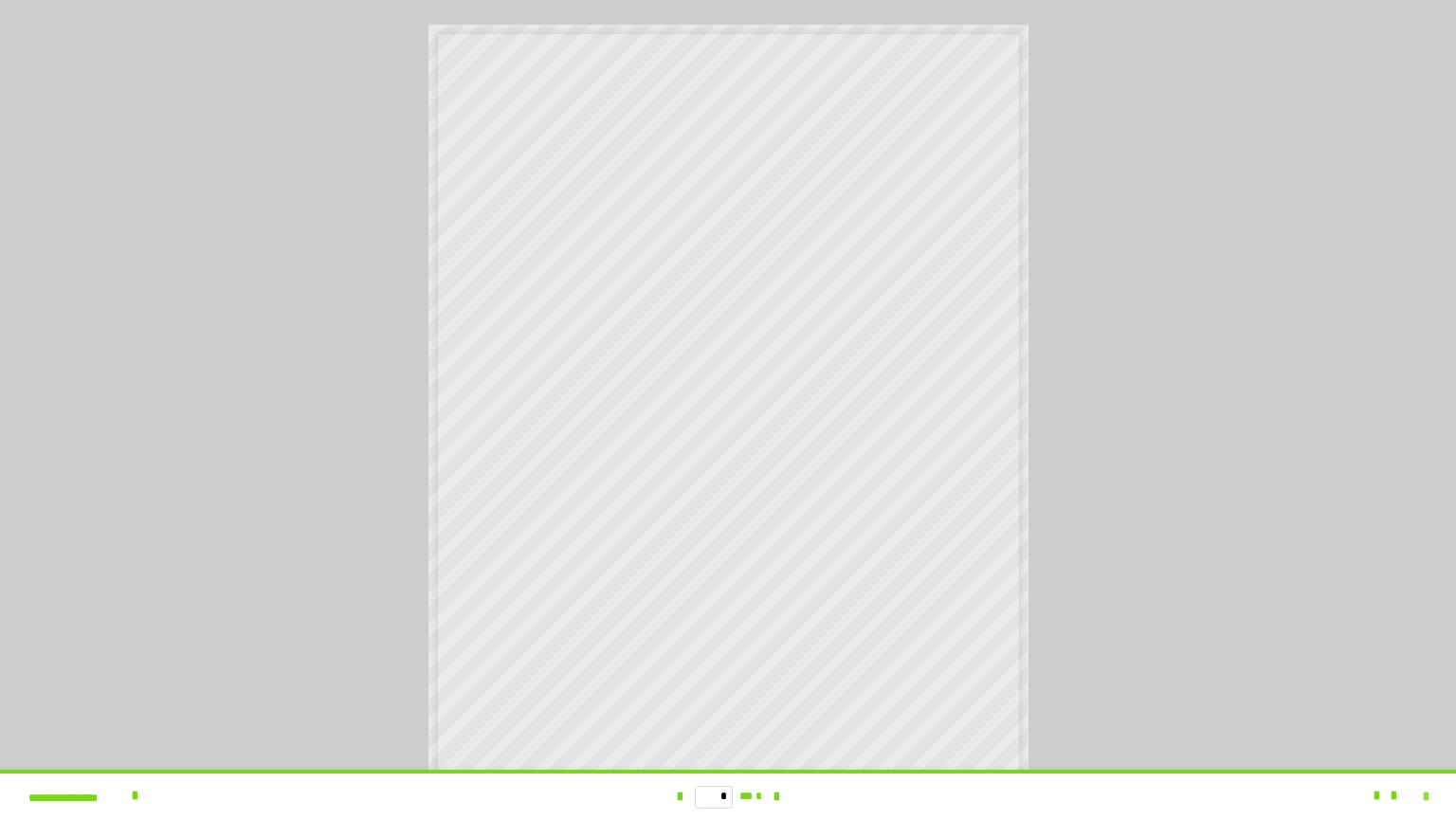 click at bounding box center [1426, 797] 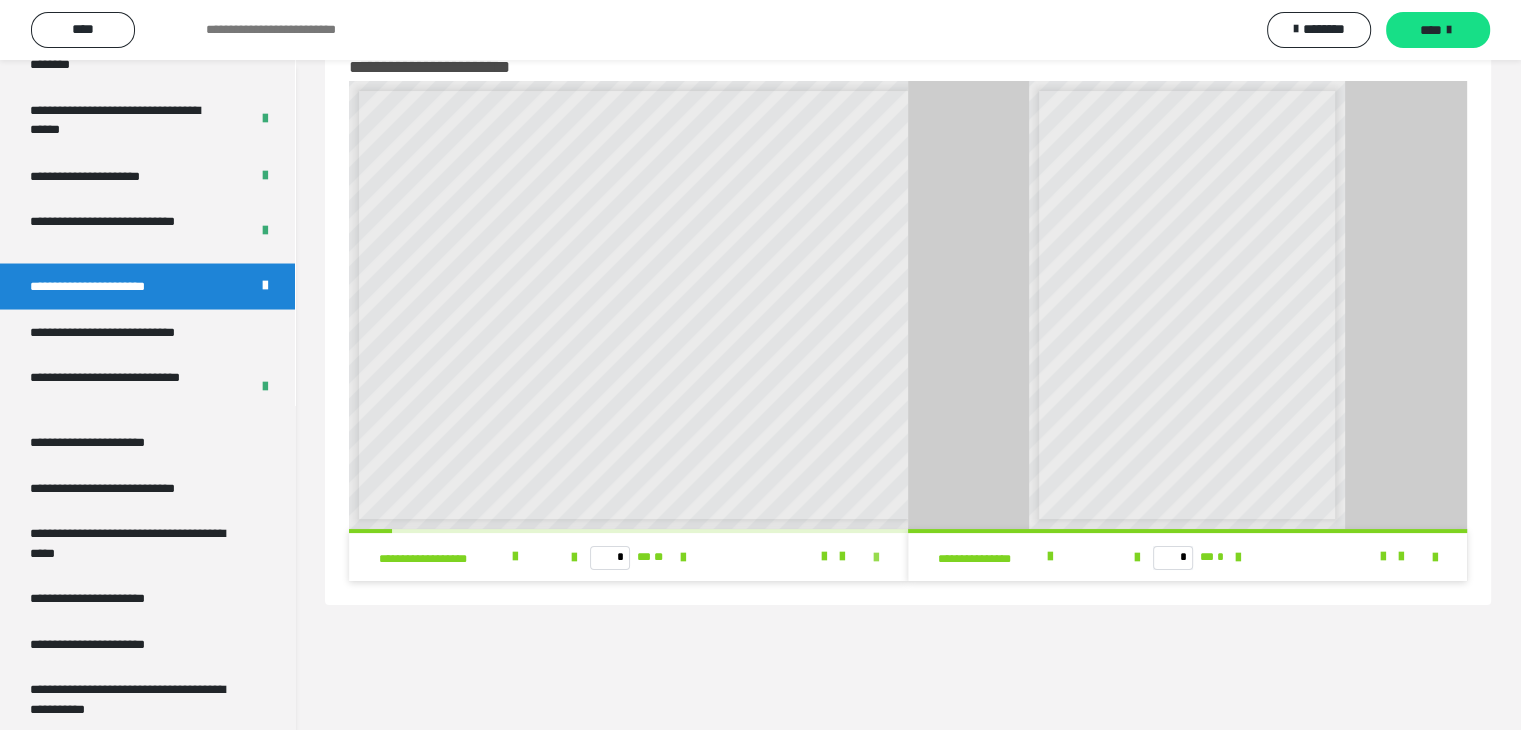 click at bounding box center (876, 558) 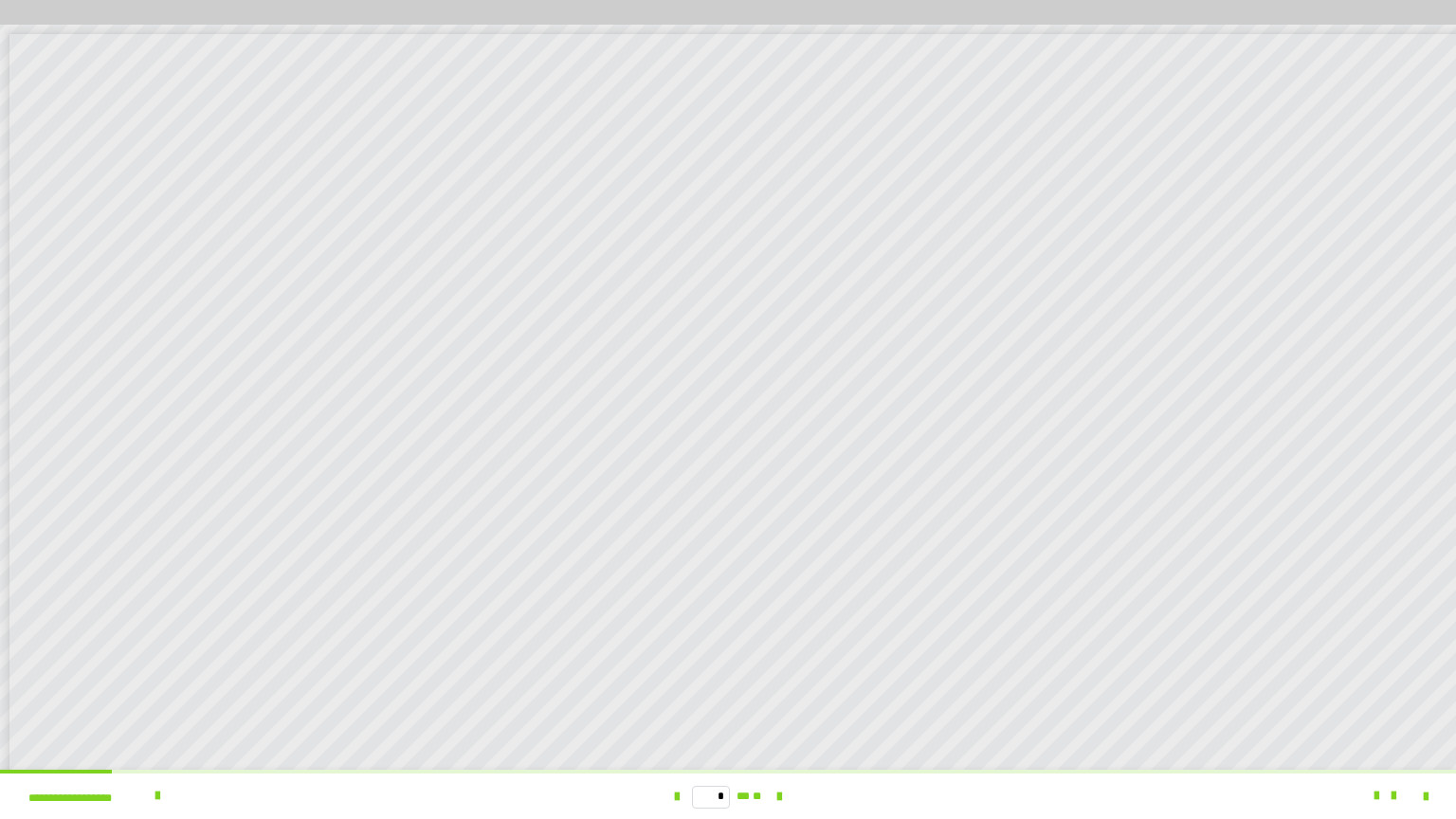 click on "* ** **" at bounding box center (728, 796) 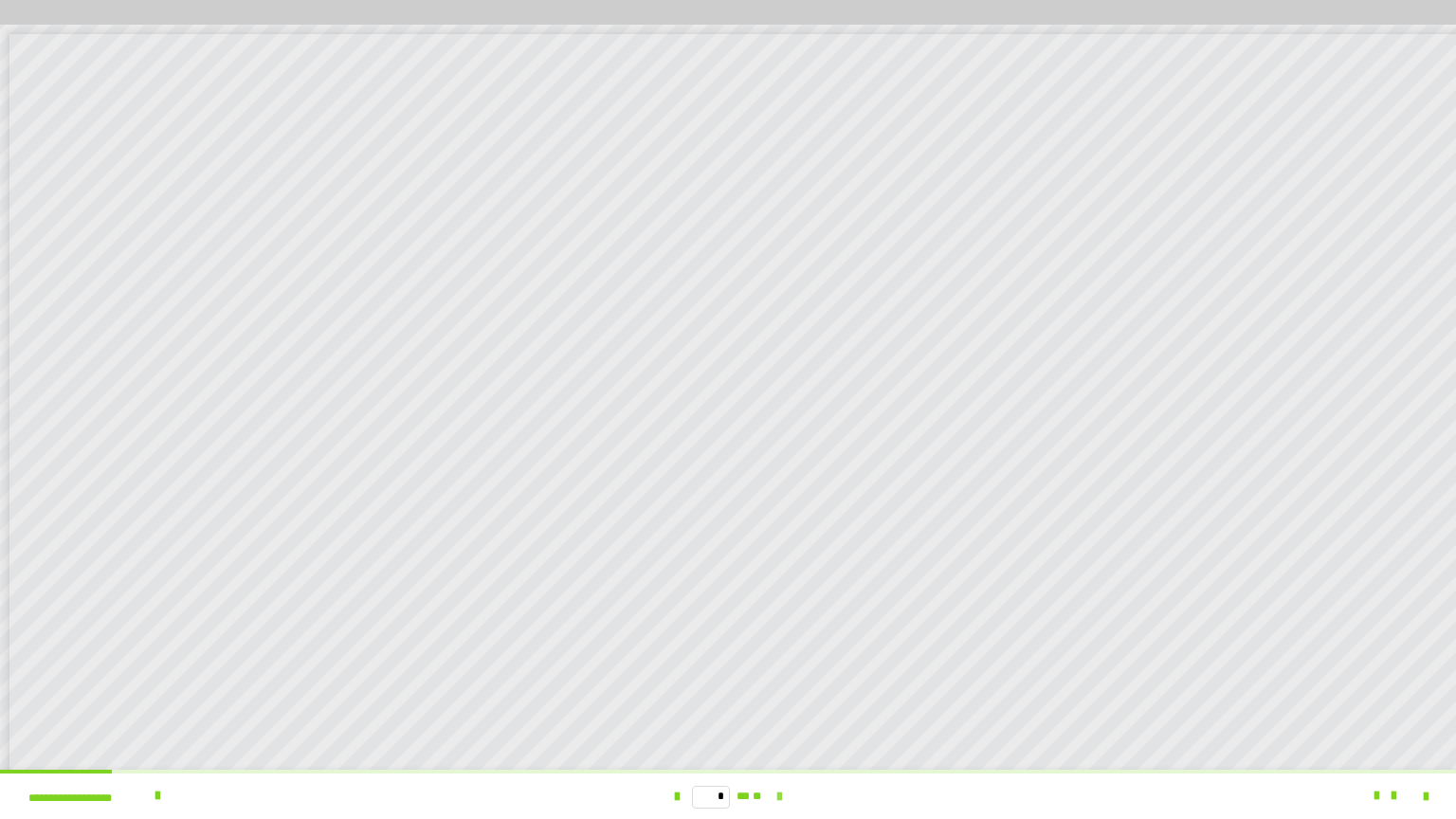click at bounding box center (779, 797) 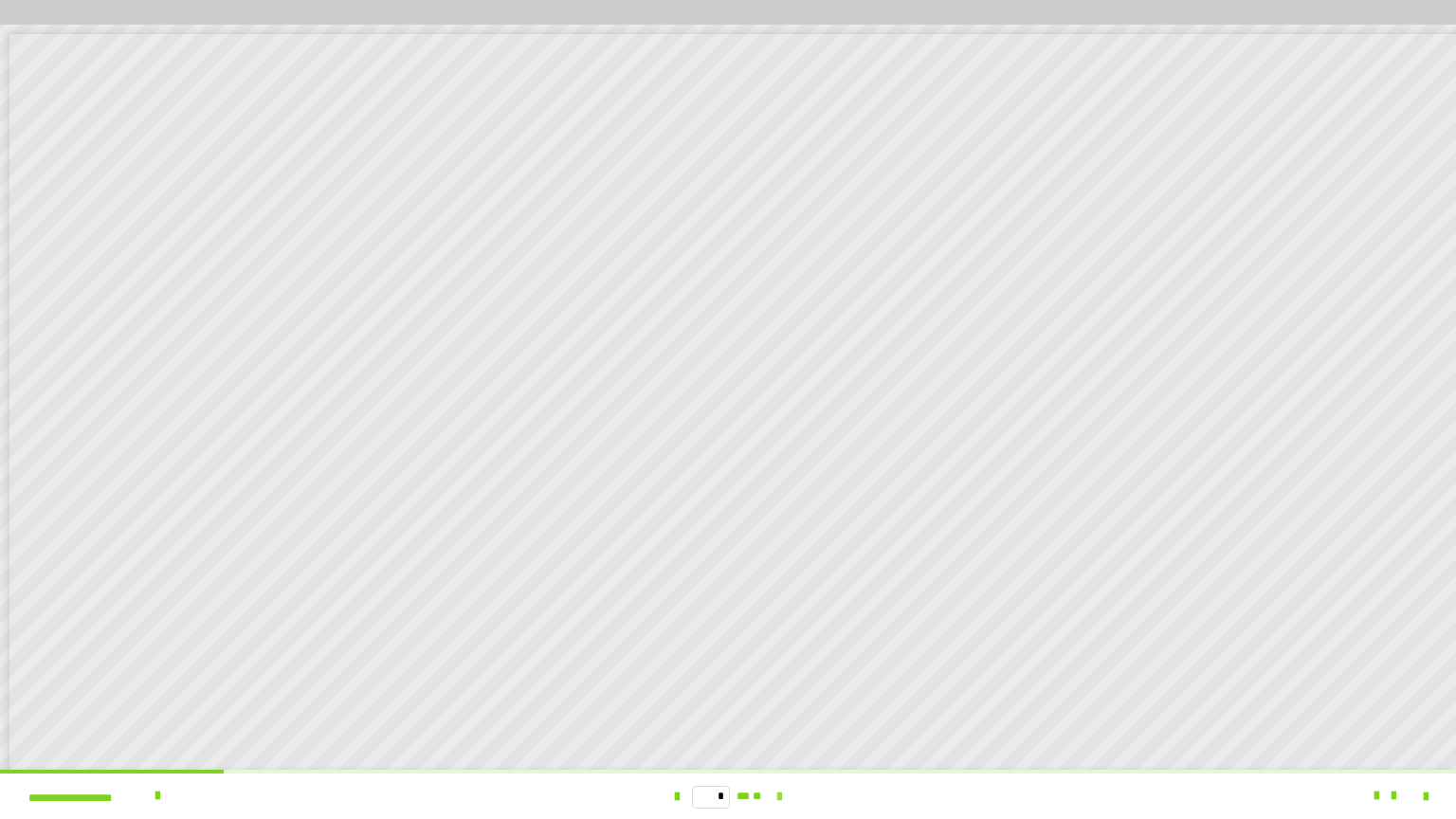 click at bounding box center [779, 797] 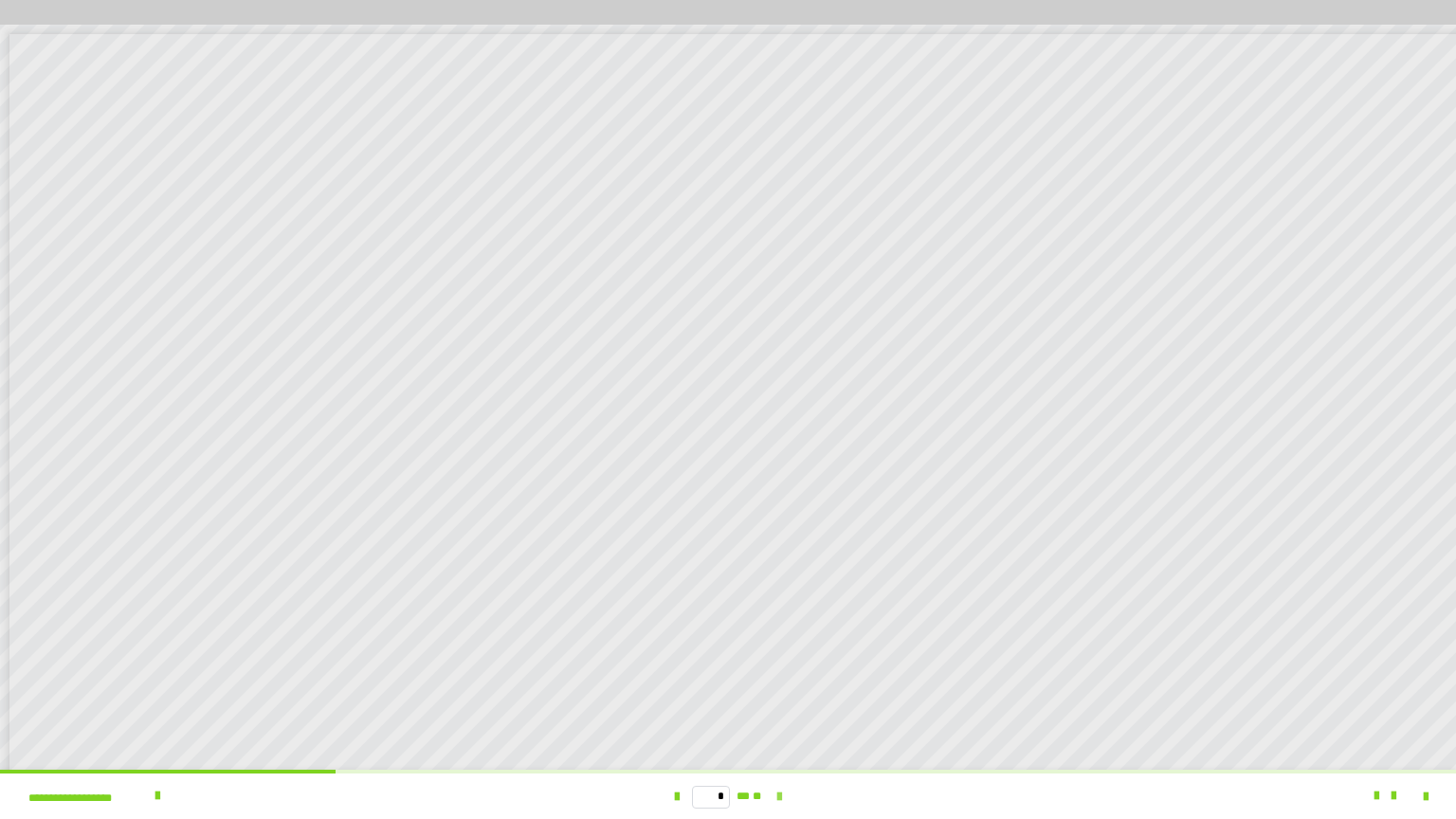 click at bounding box center [779, 797] 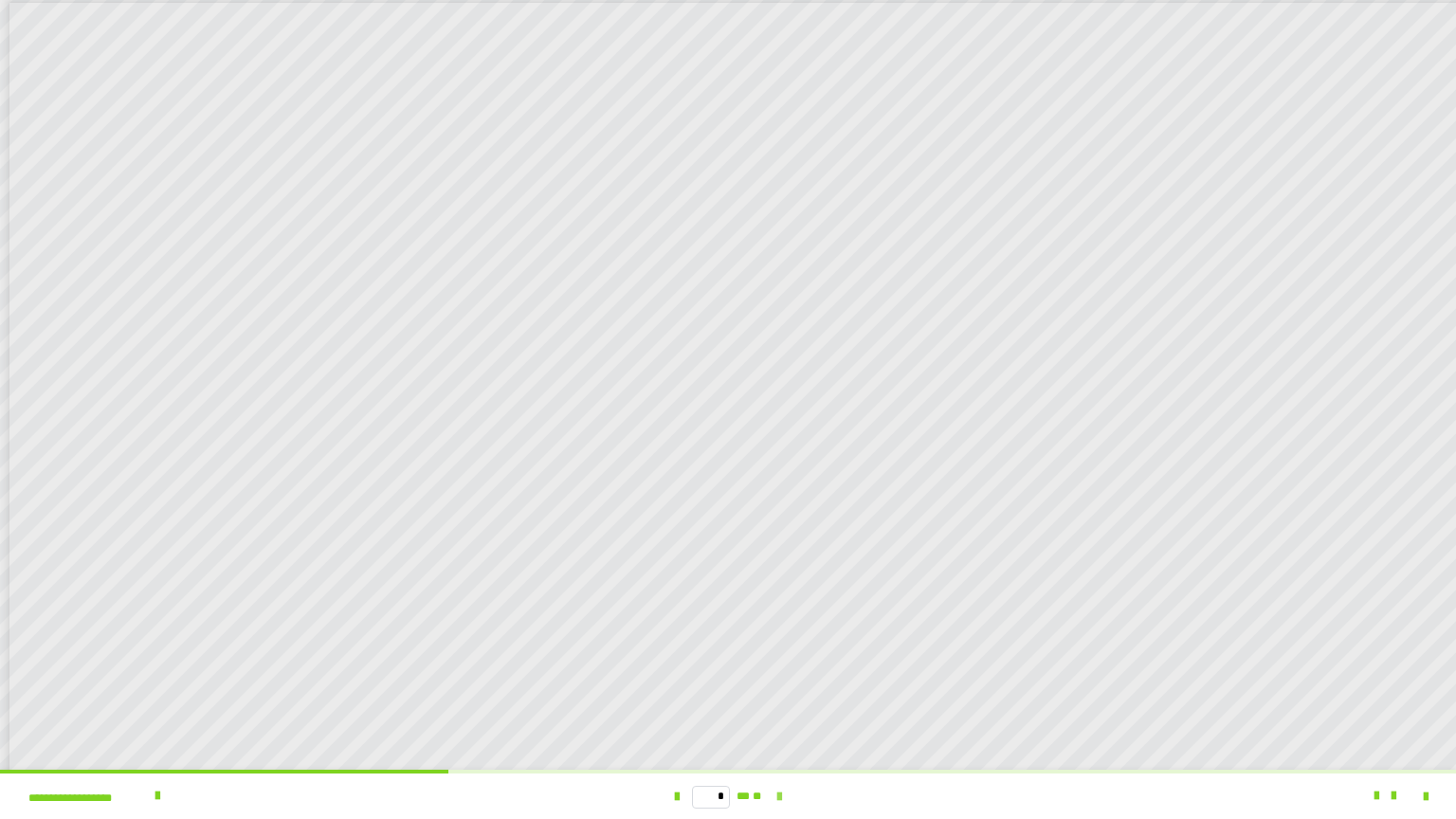 scroll, scrollTop: 62, scrollLeft: 0, axis: vertical 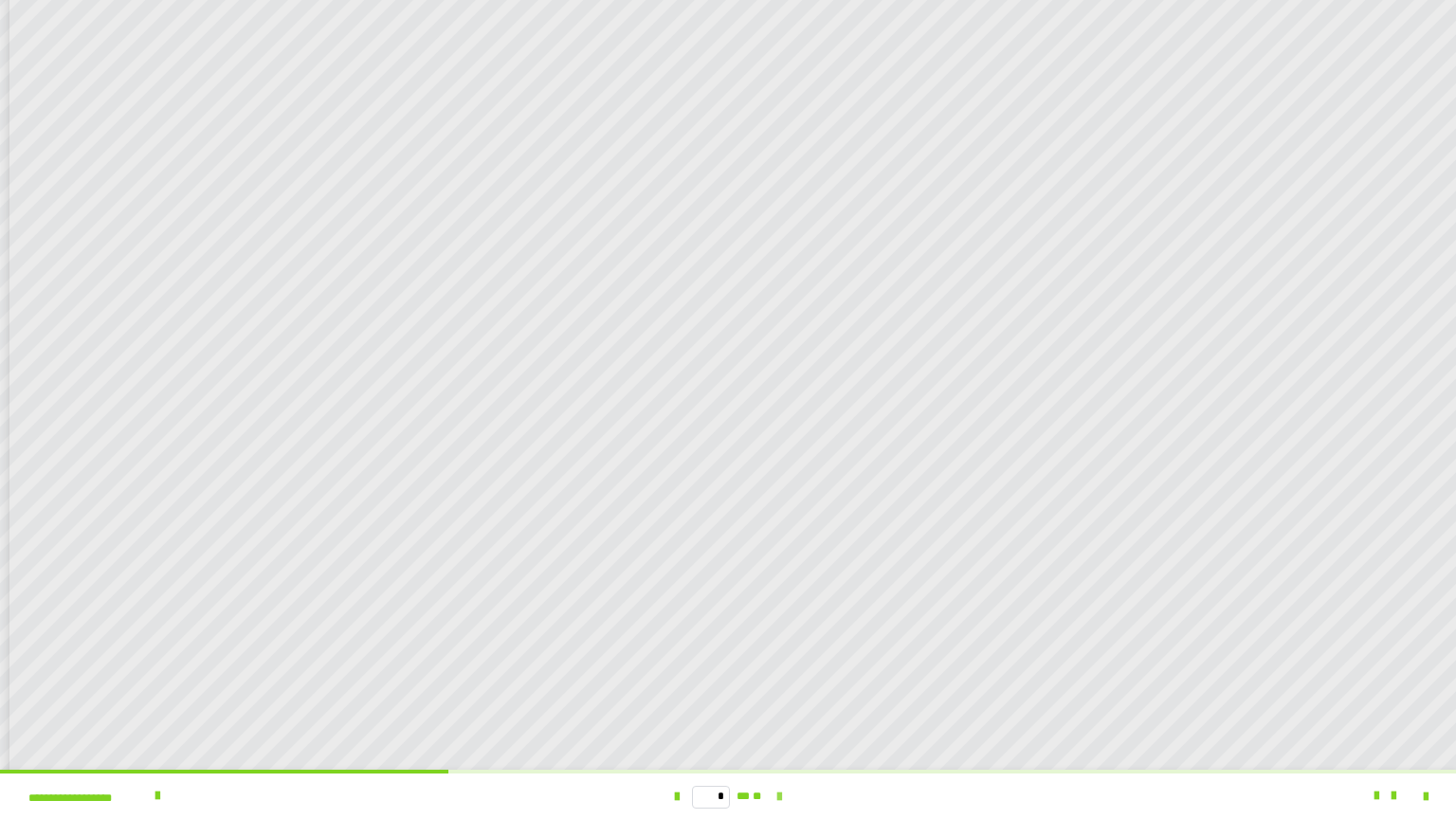 click at bounding box center [779, 797] 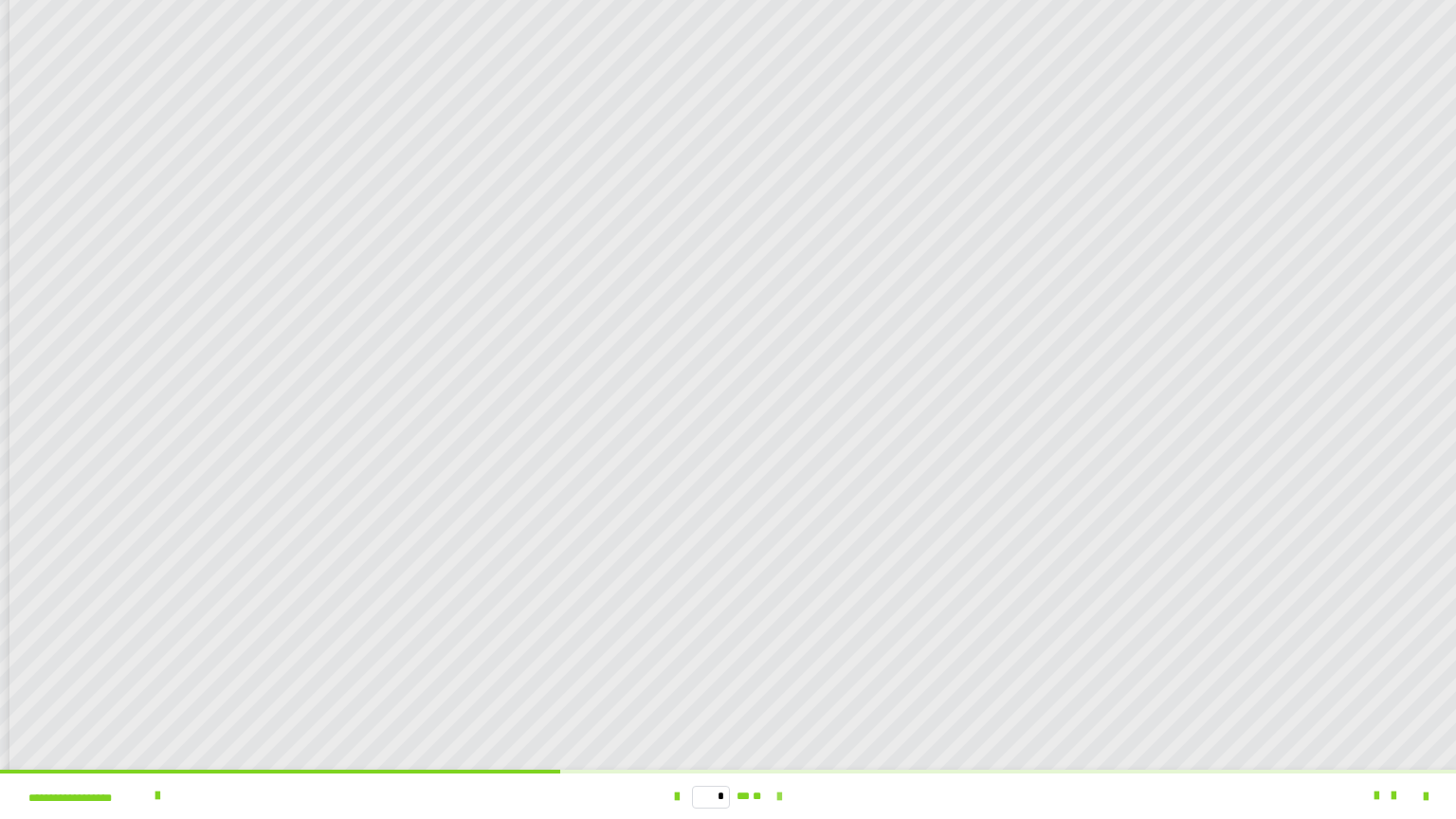 scroll, scrollTop: 0, scrollLeft: 0, axis: both 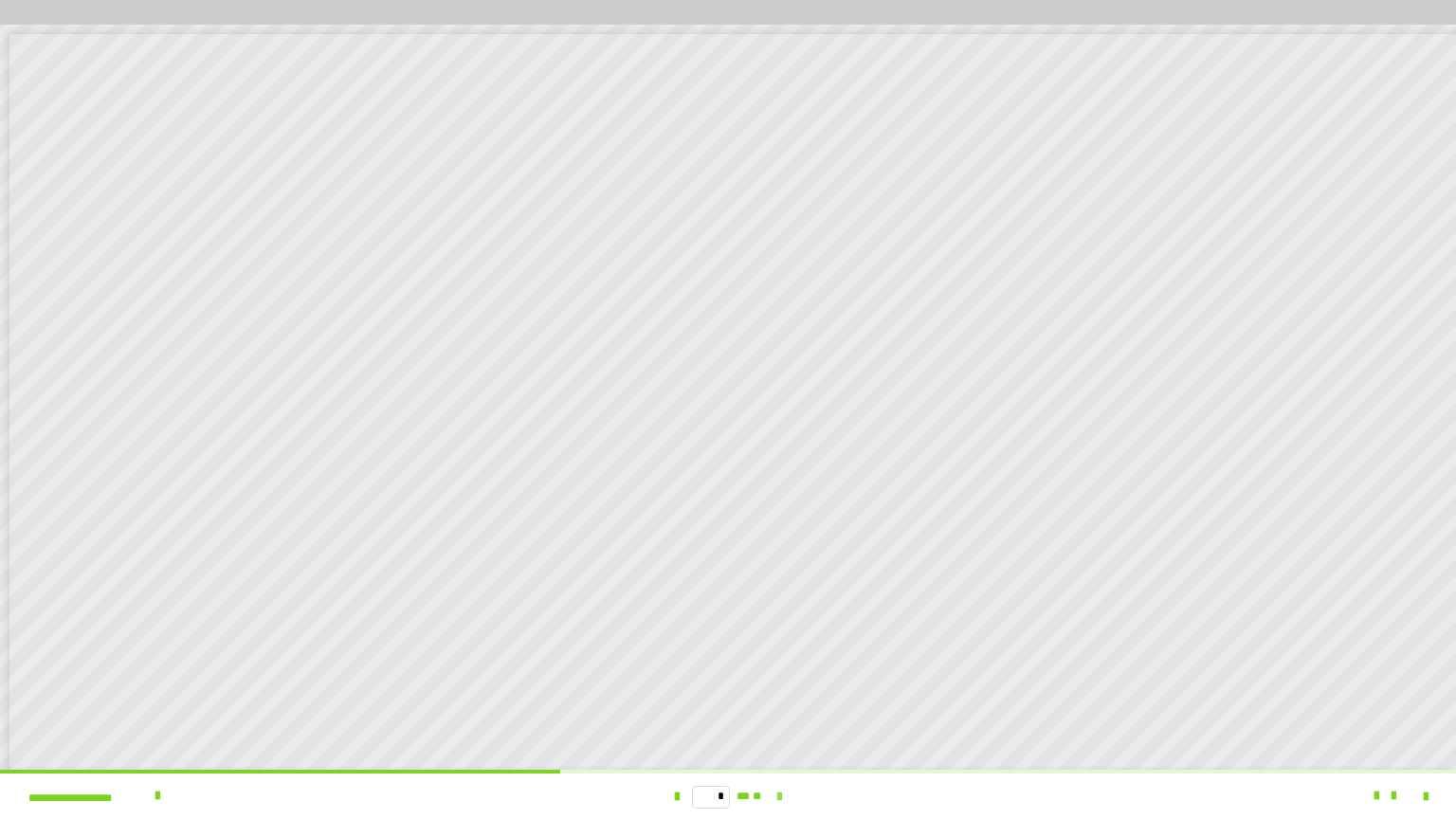 click at bounding box center [779, 797] 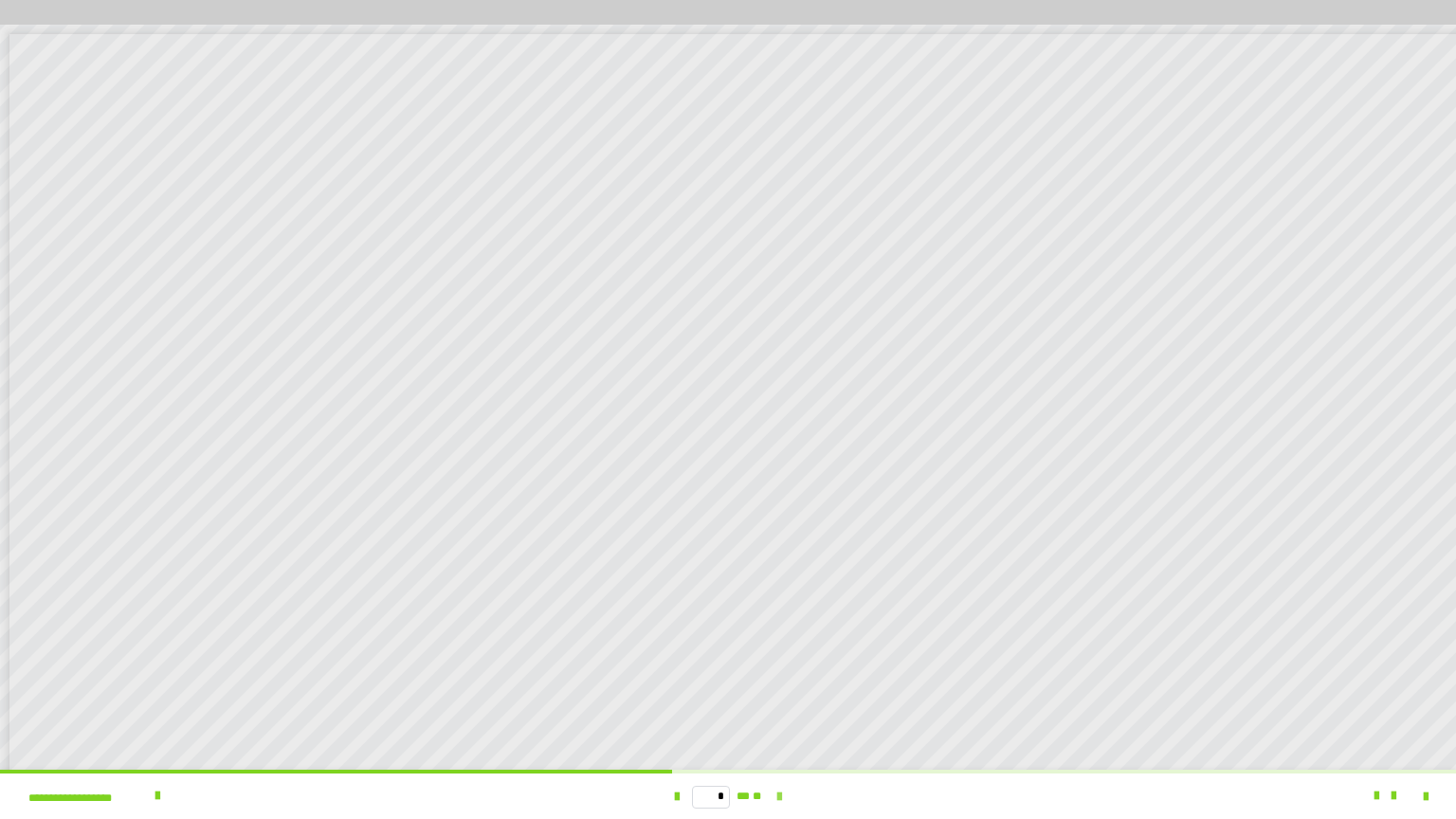 click at bounding box center [779, 797] 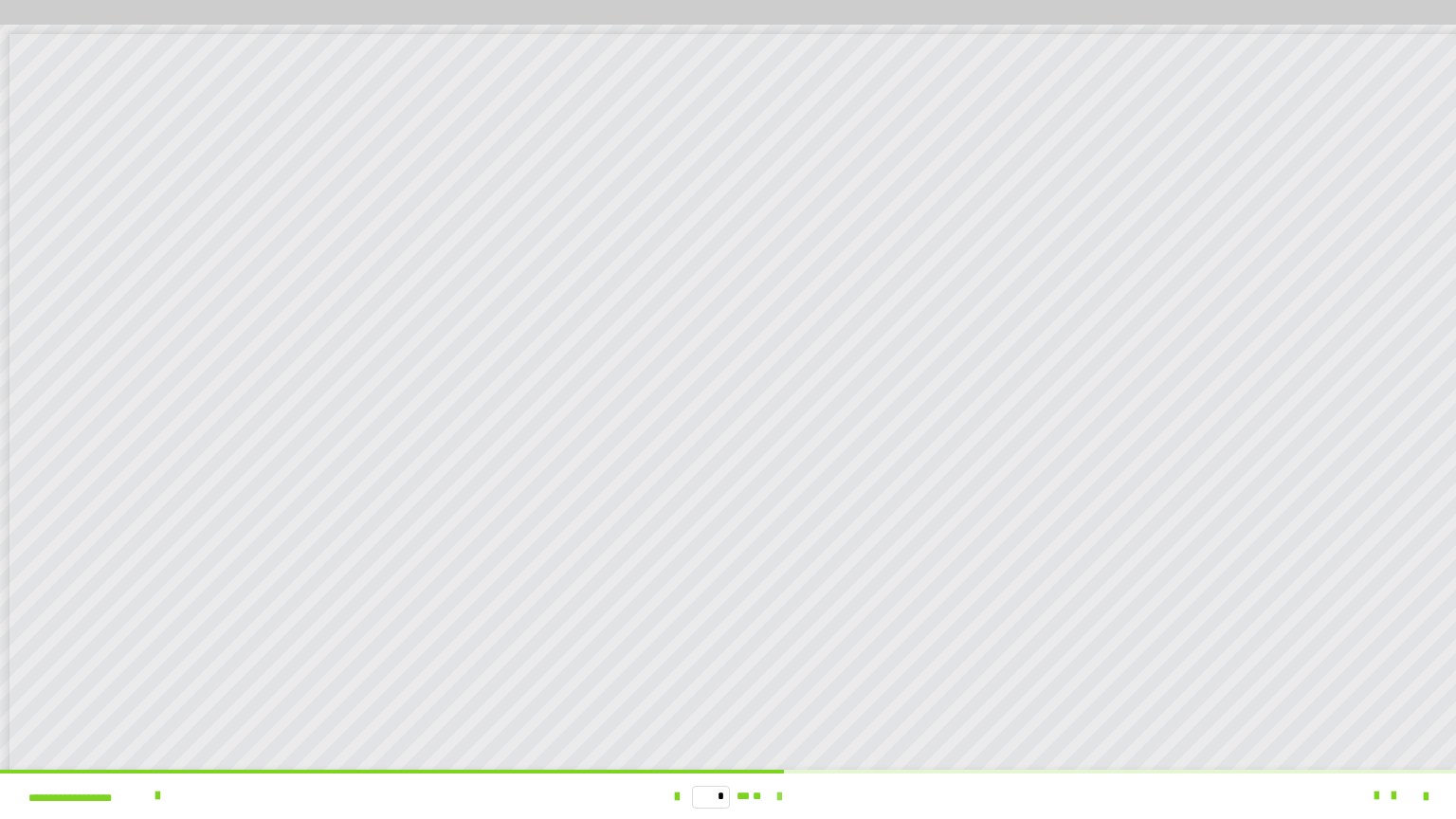 click at bounding box center [779, 797] 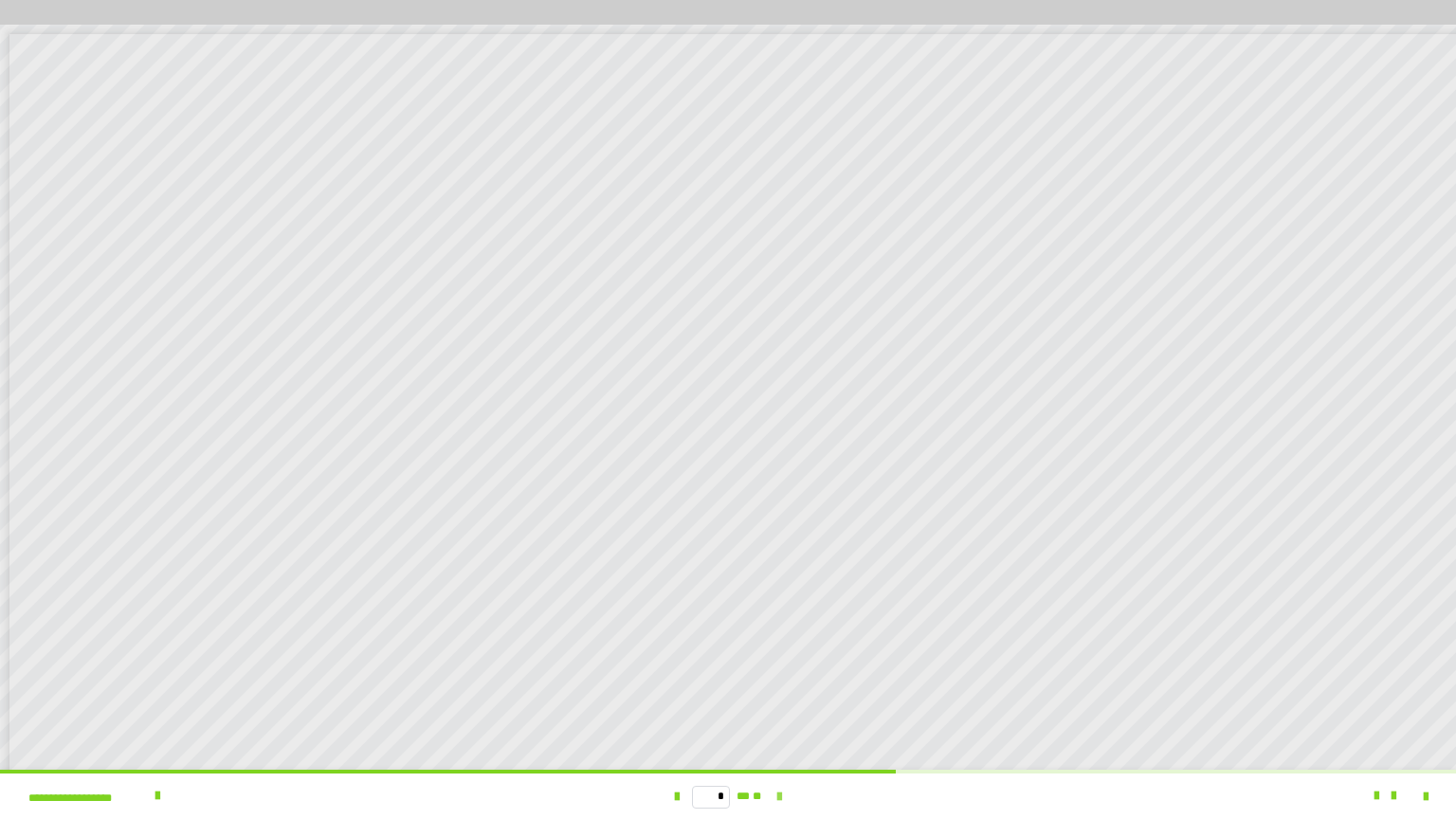 click at bounding box center (779, 797) 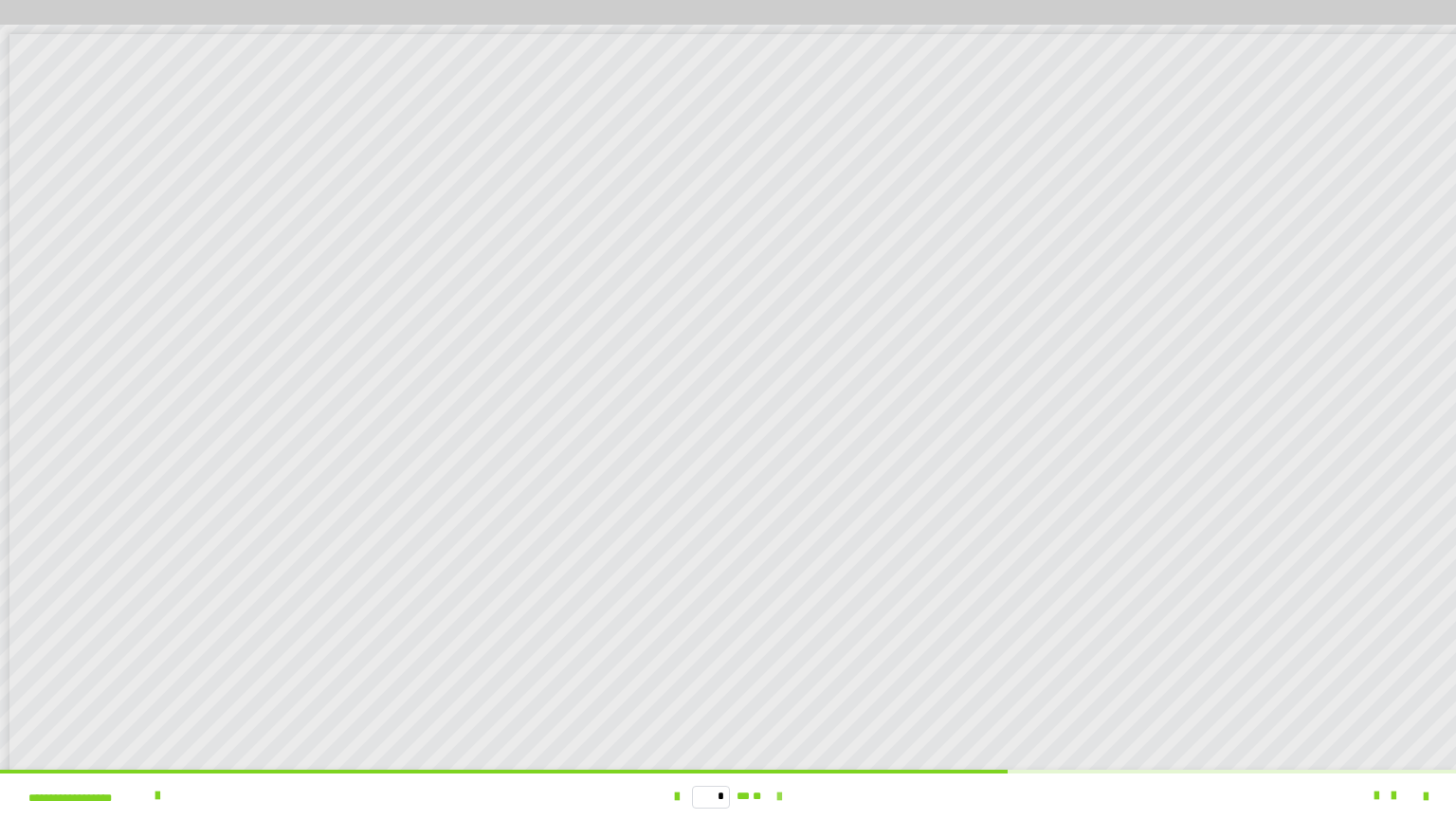 click at bounding box center (779, 797) 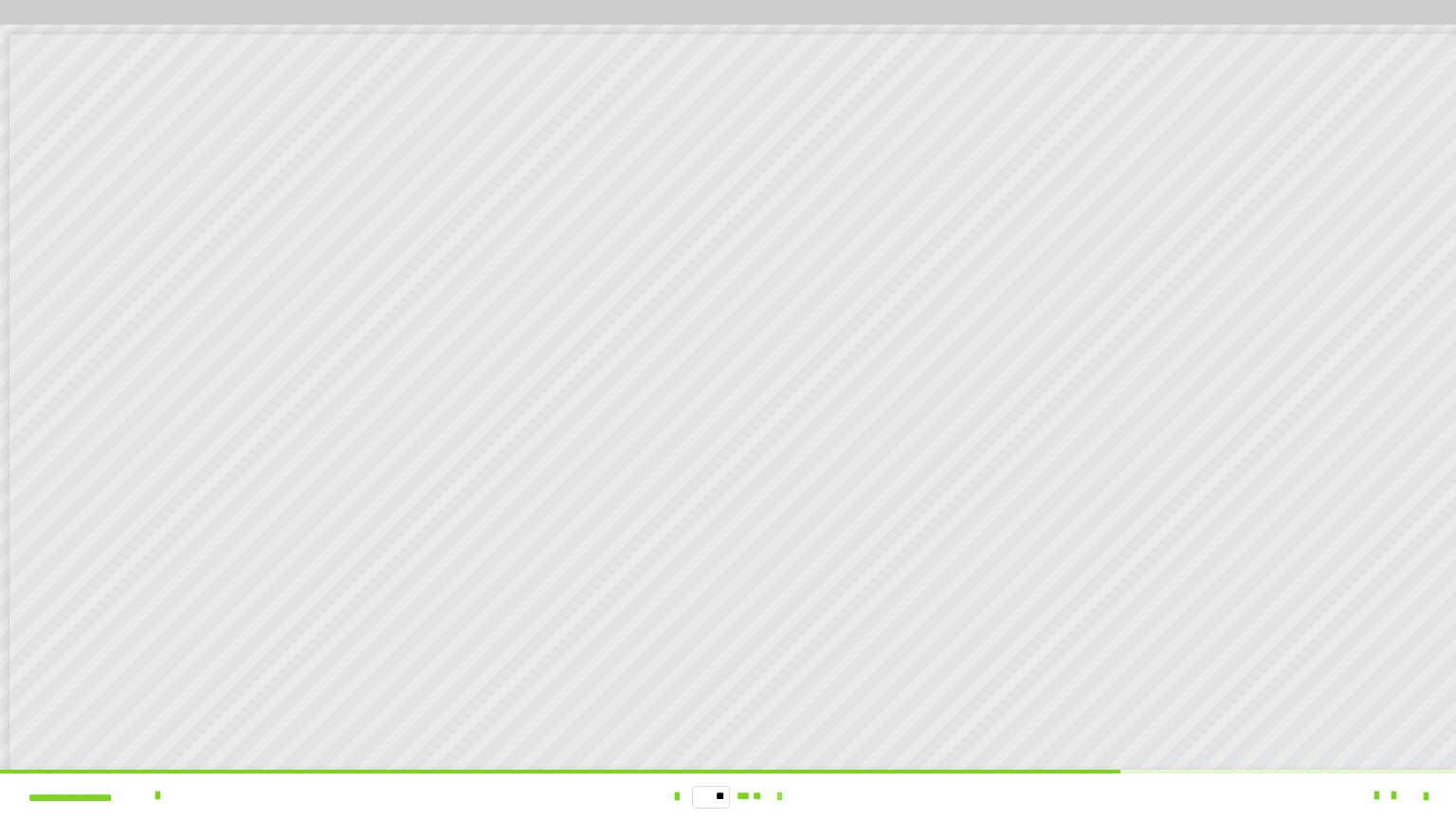 click at bounding box center (779, 797) 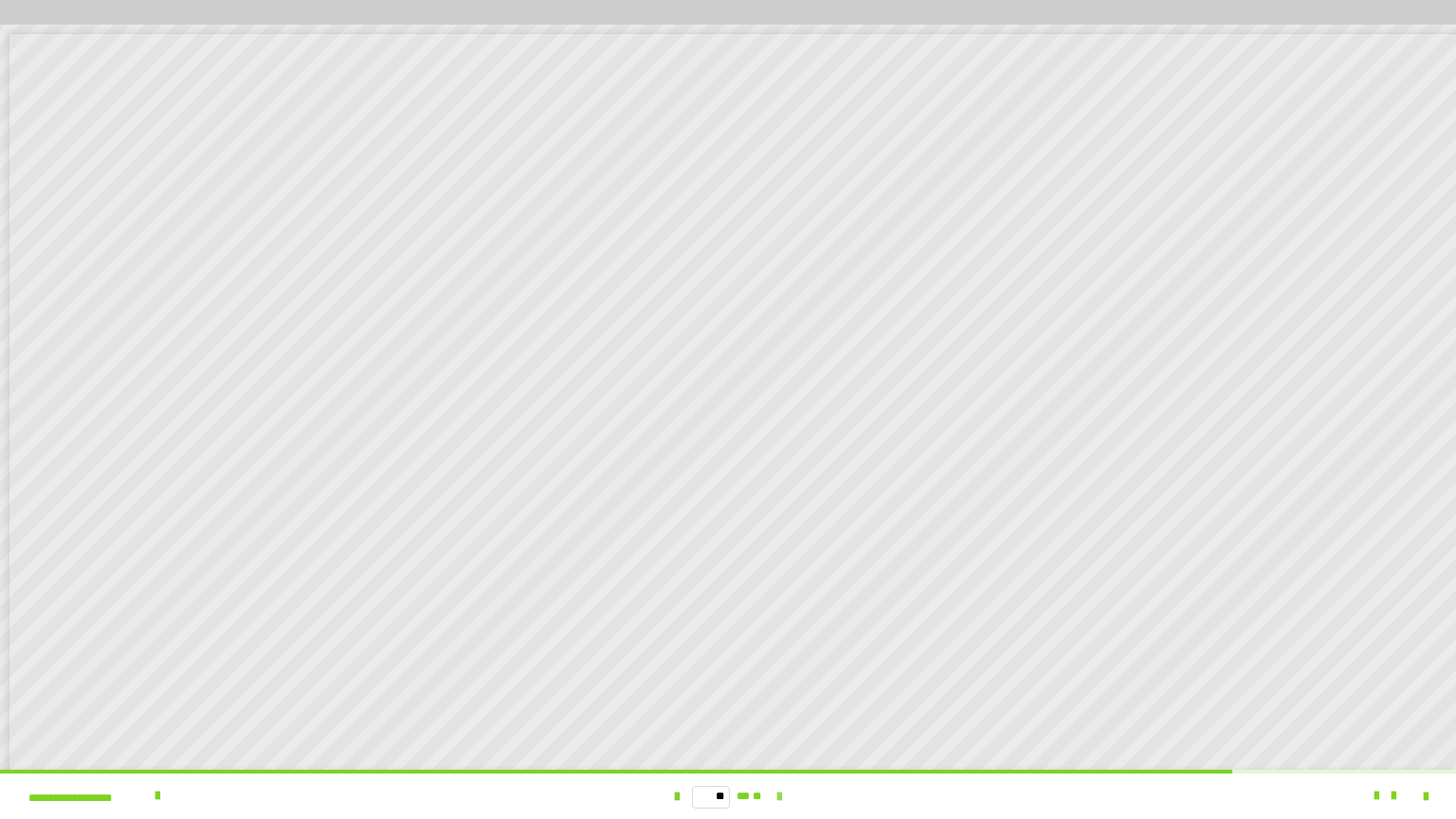click at bounding box center (779, 797) 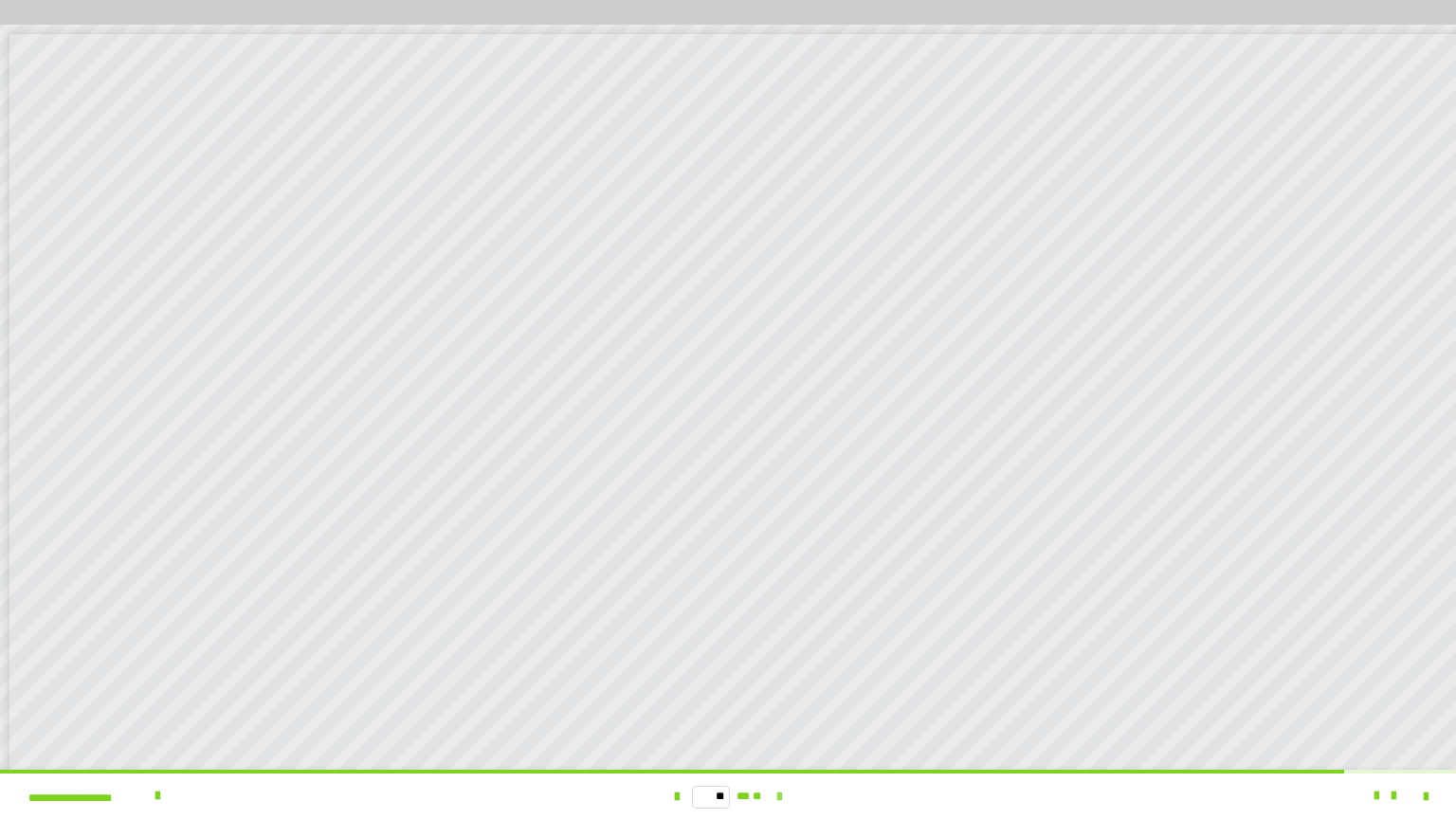 click at bounding box center (779, 797) 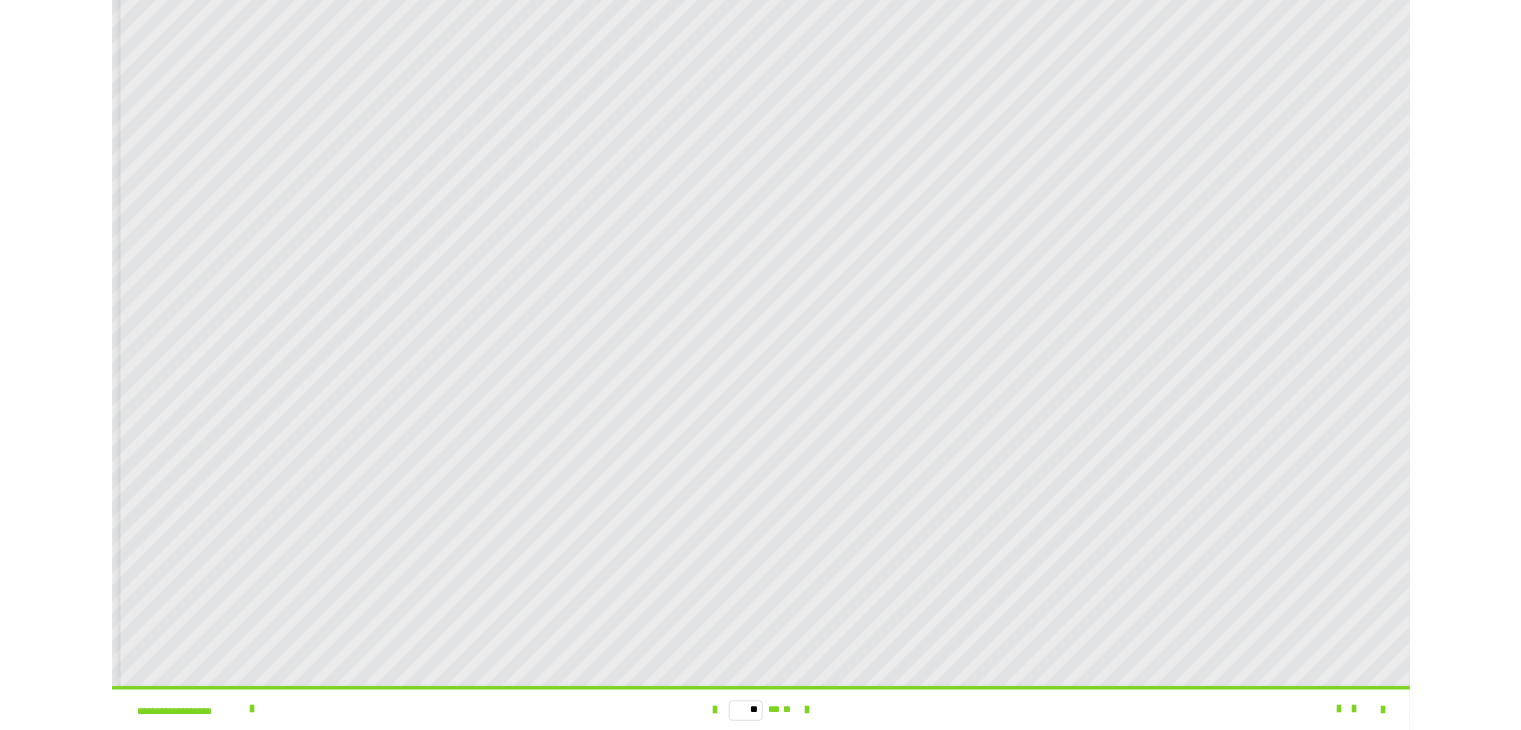 scroll, scrollTop: 65, scrollLeft: 0, axis: vertical 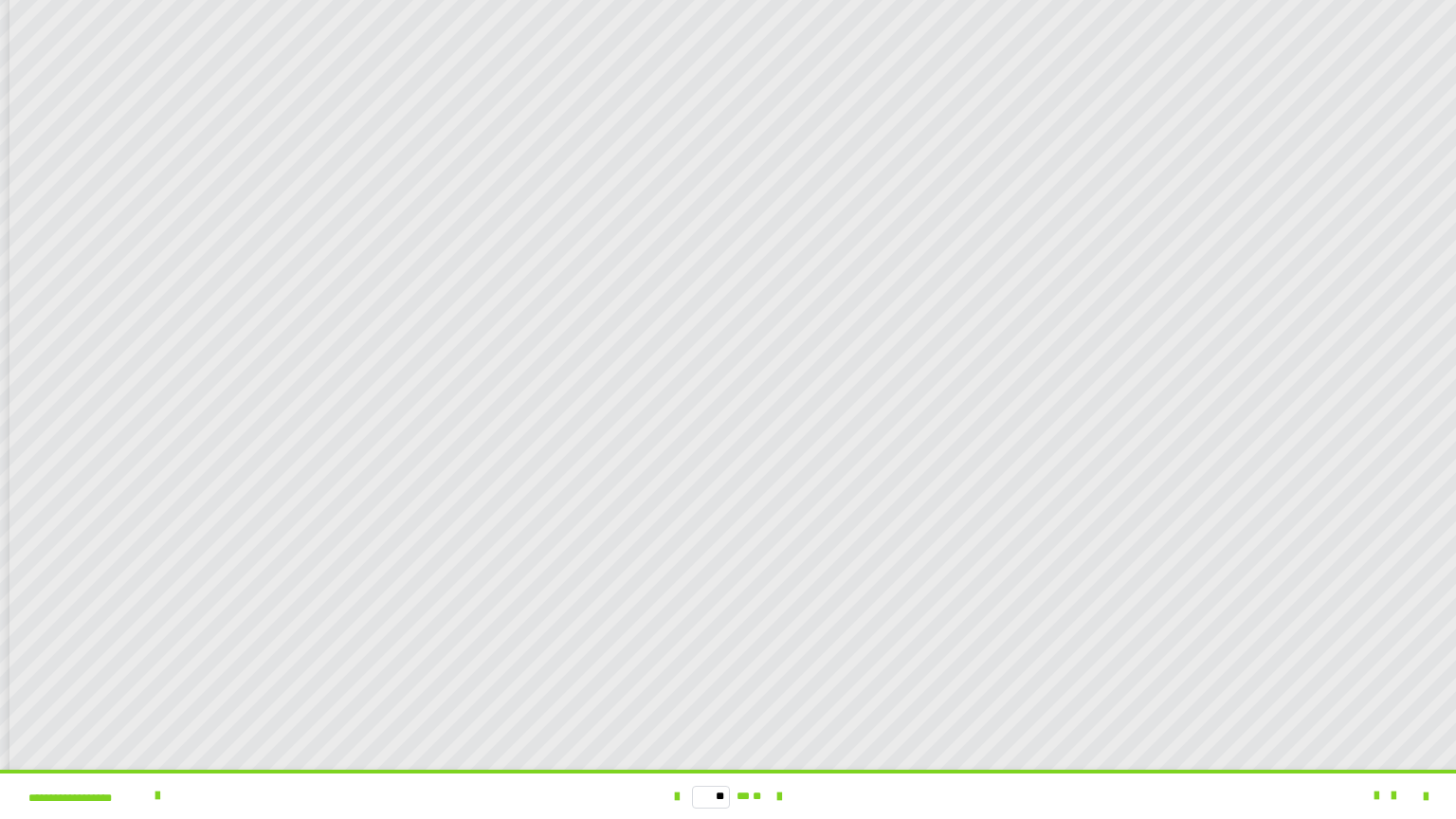 click on "** ** **" at bounding box center [728, 796] 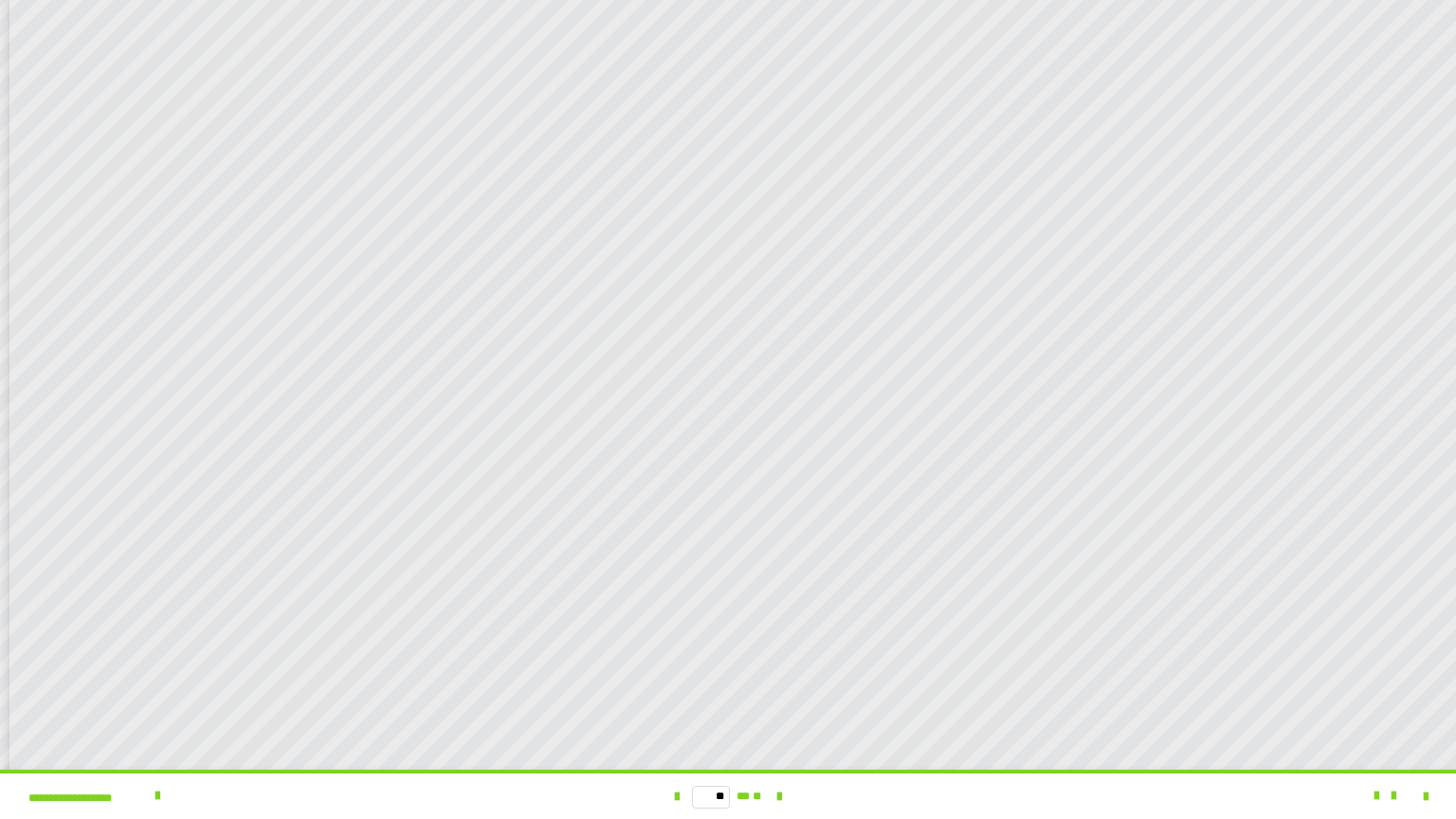 click on "** ** **" at bounding box center (728, 796) 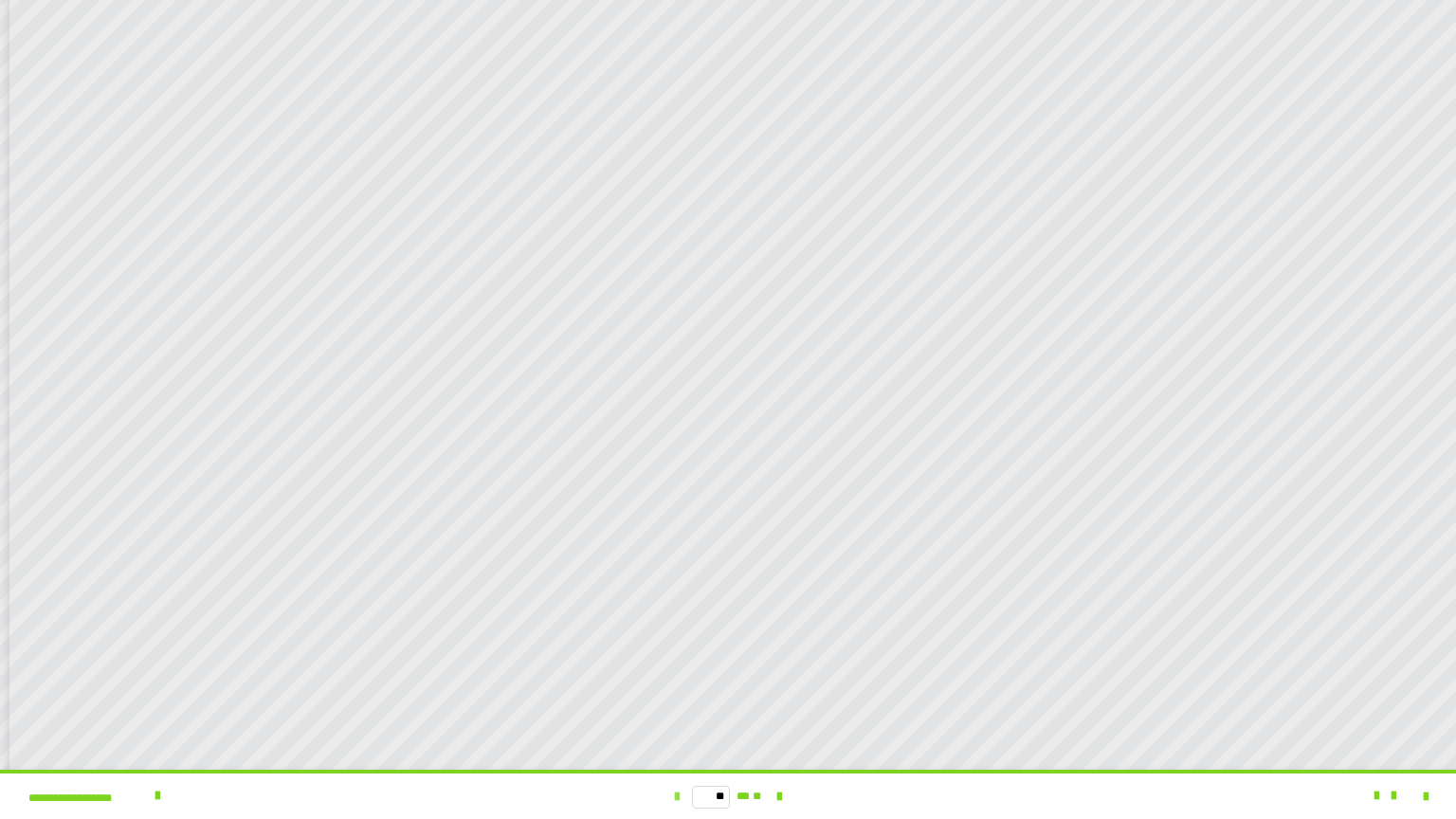 click at bounding box center (677, 797) 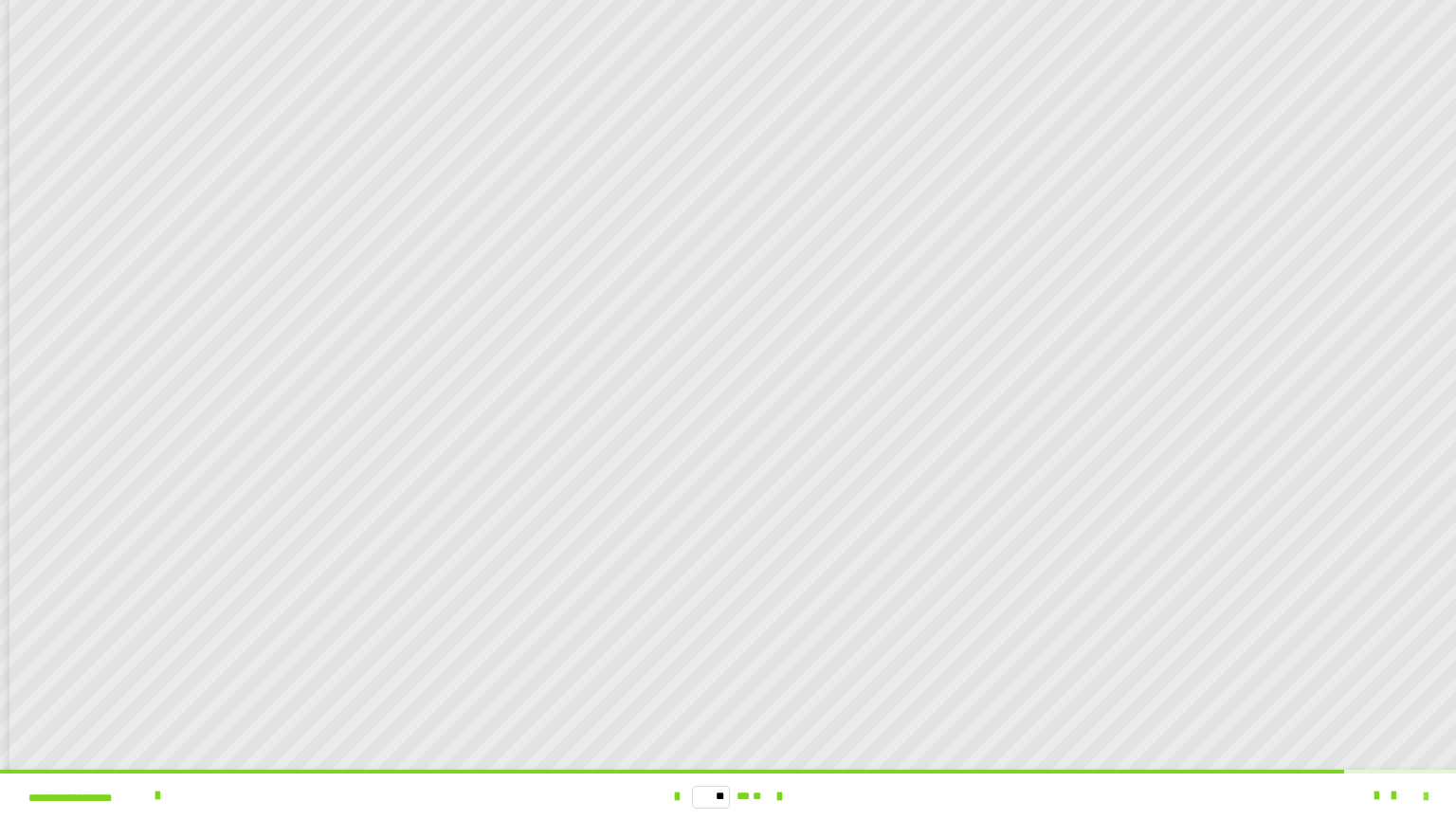 click at bounding box center (1426, 797) 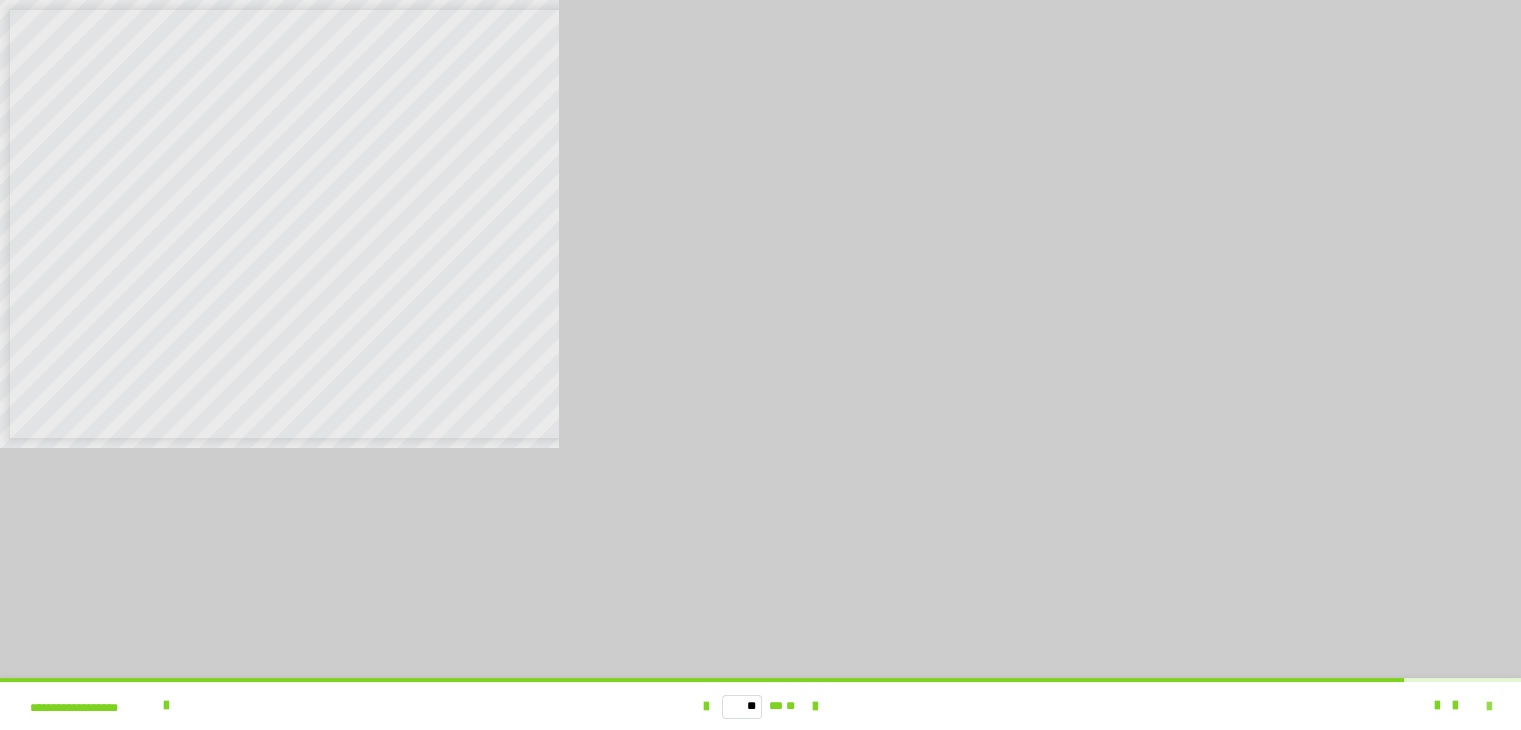 scroll, scrollTop: 8, scrollLeft: 0, axis: vertical 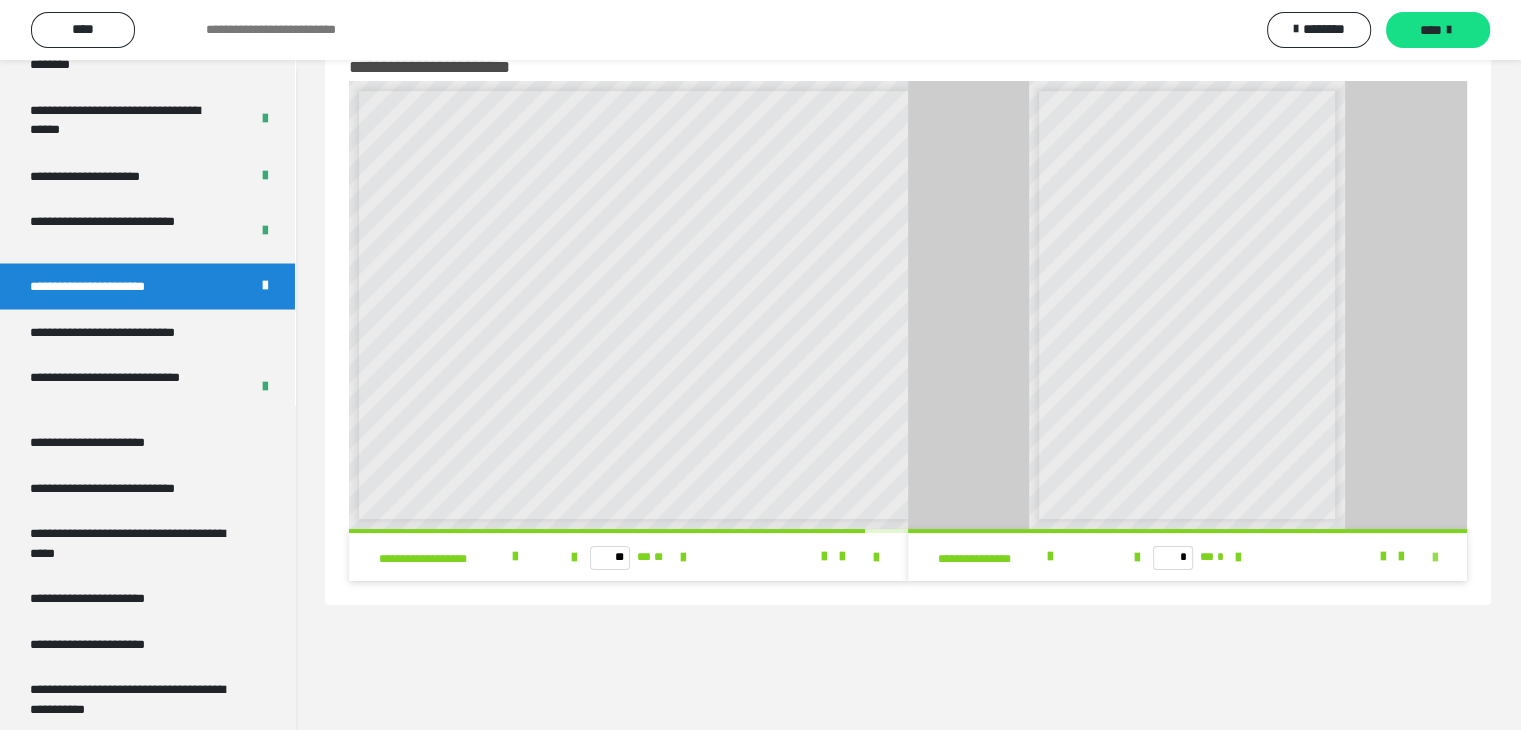 click at bounding box center (1435, 558) 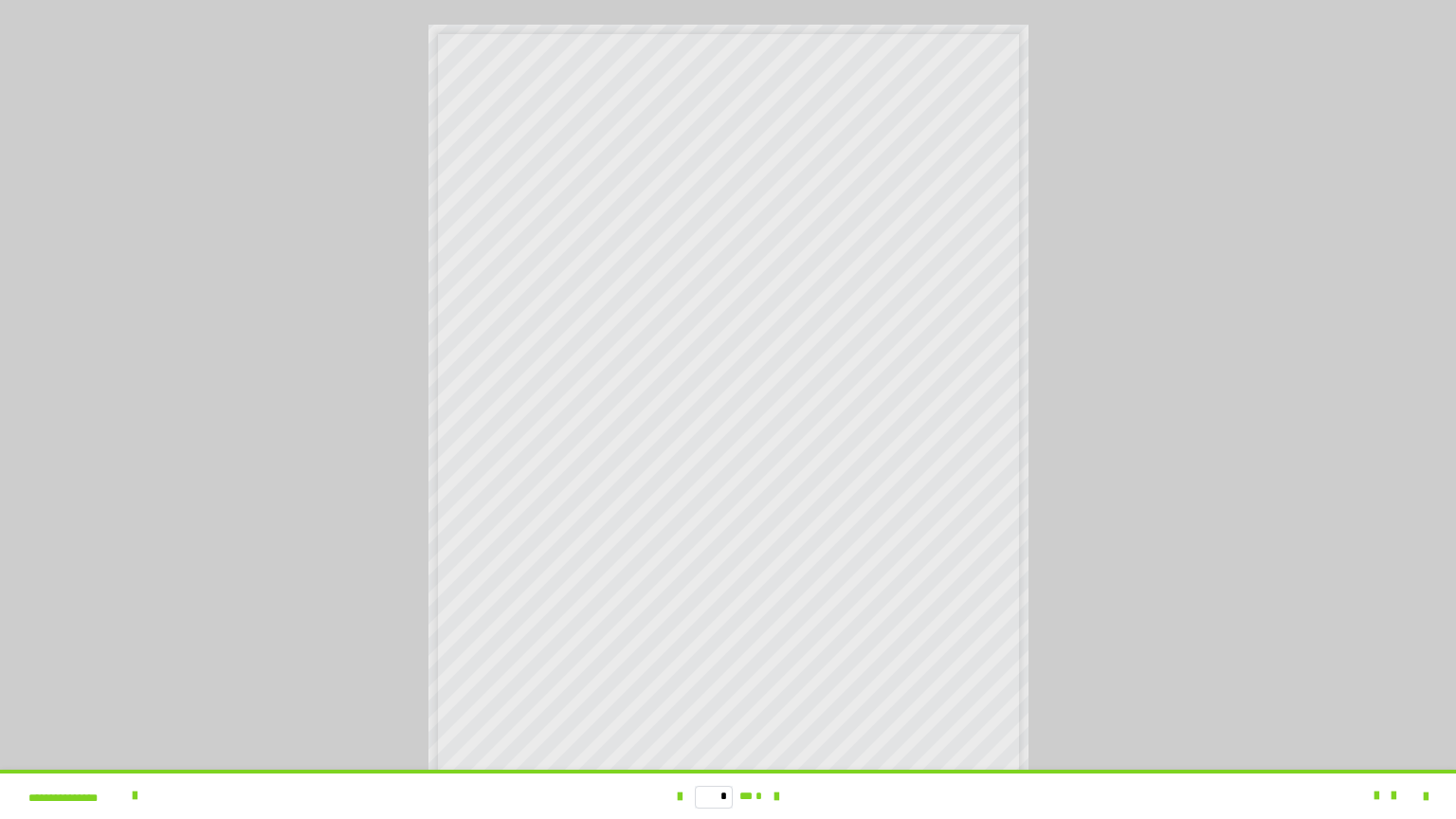 click at bounding box center (1414, 796) 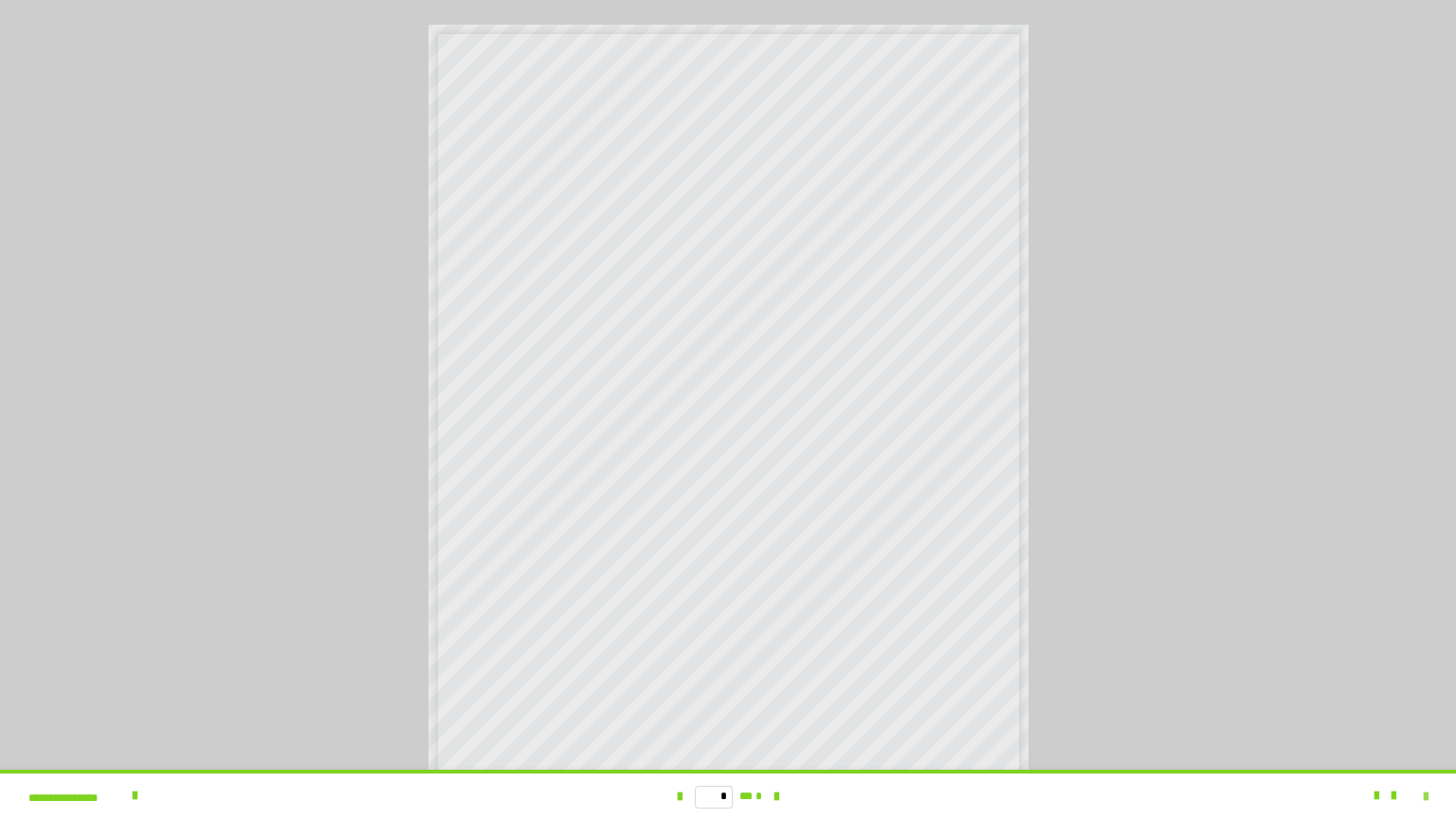 click at bounding box center (1426, 797) 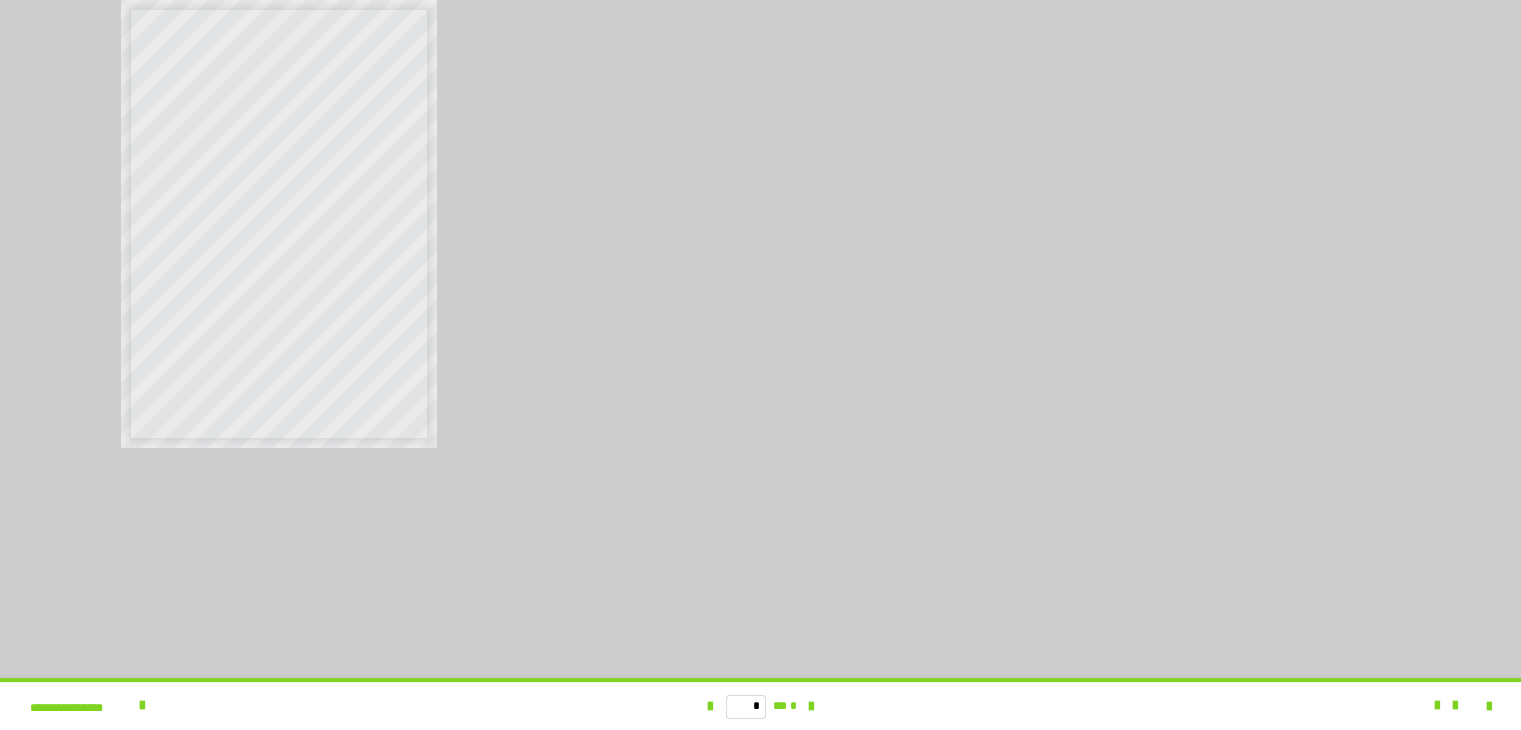 scroll, scrollTop: 196, scrollLeft: 0, axis: vertical 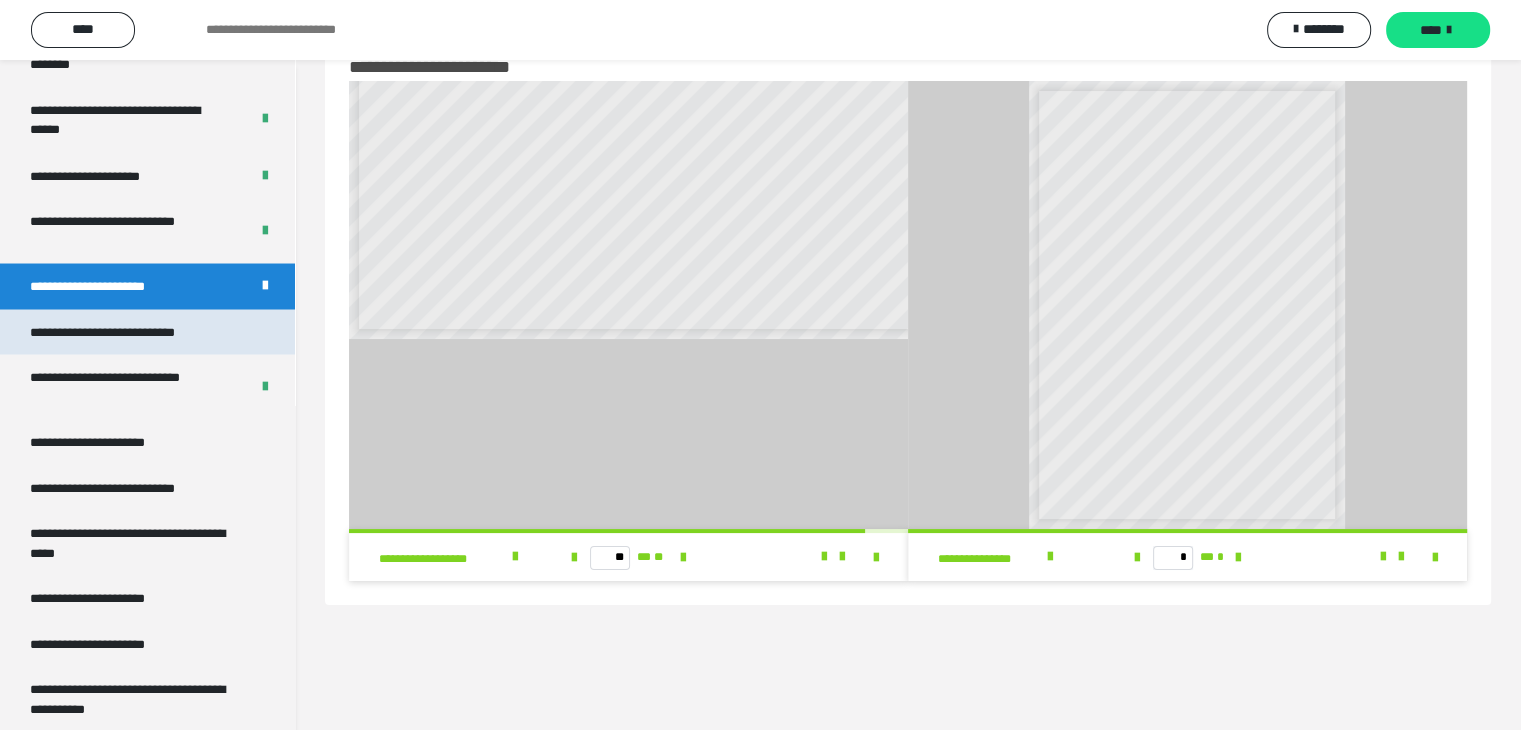 click on "**********" at bounding box center (131, 332) 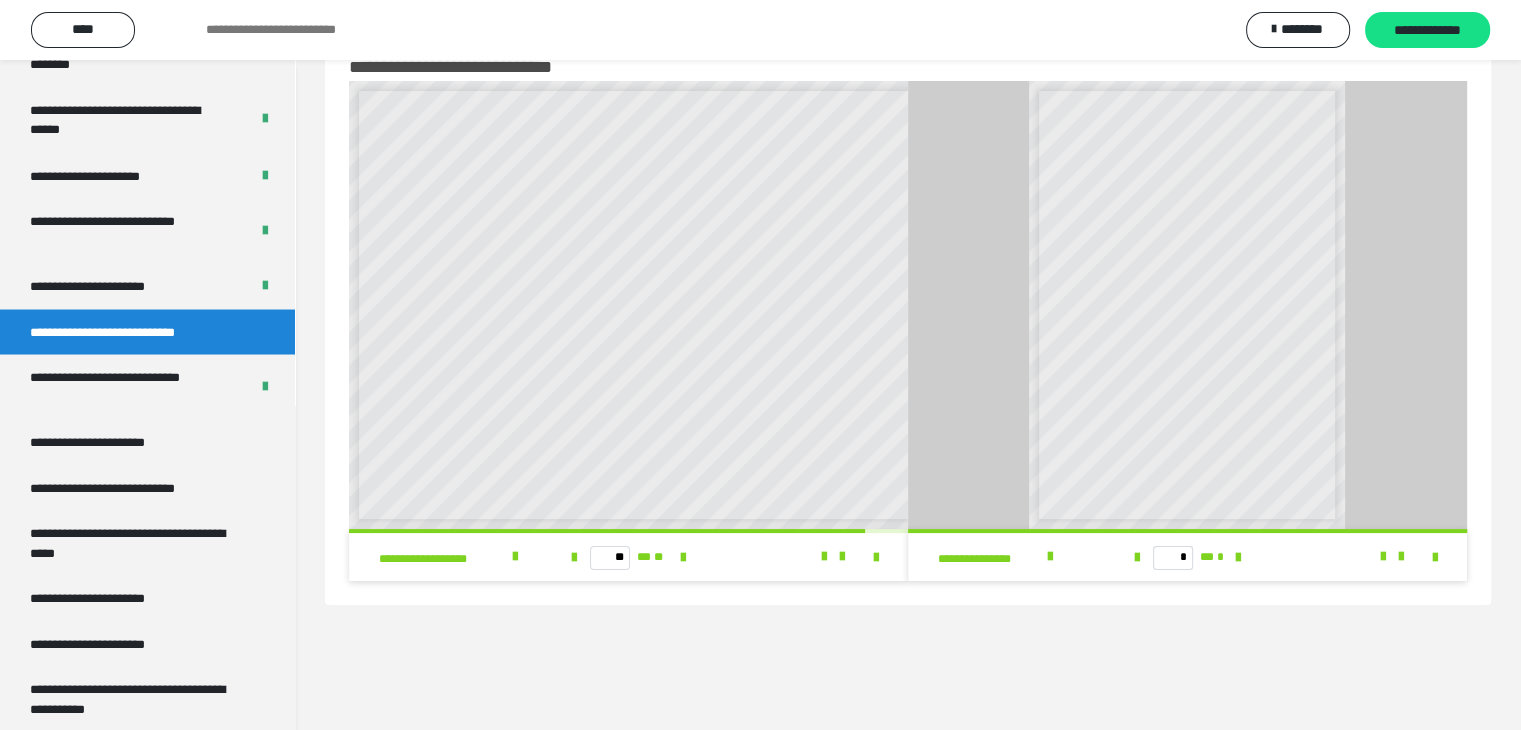 scroll, scrollTop: 8, scrollLeft: 0, axis: vertical 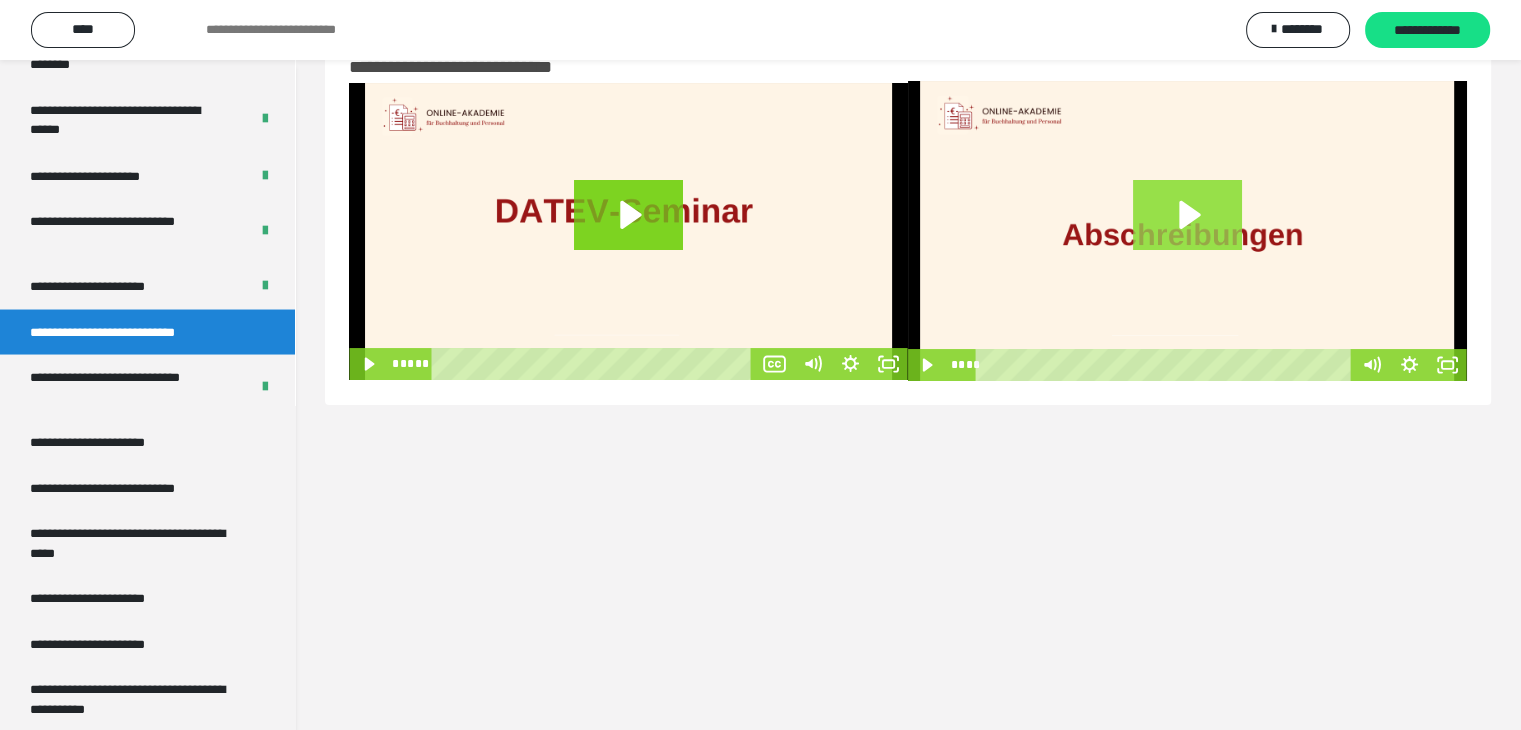 click 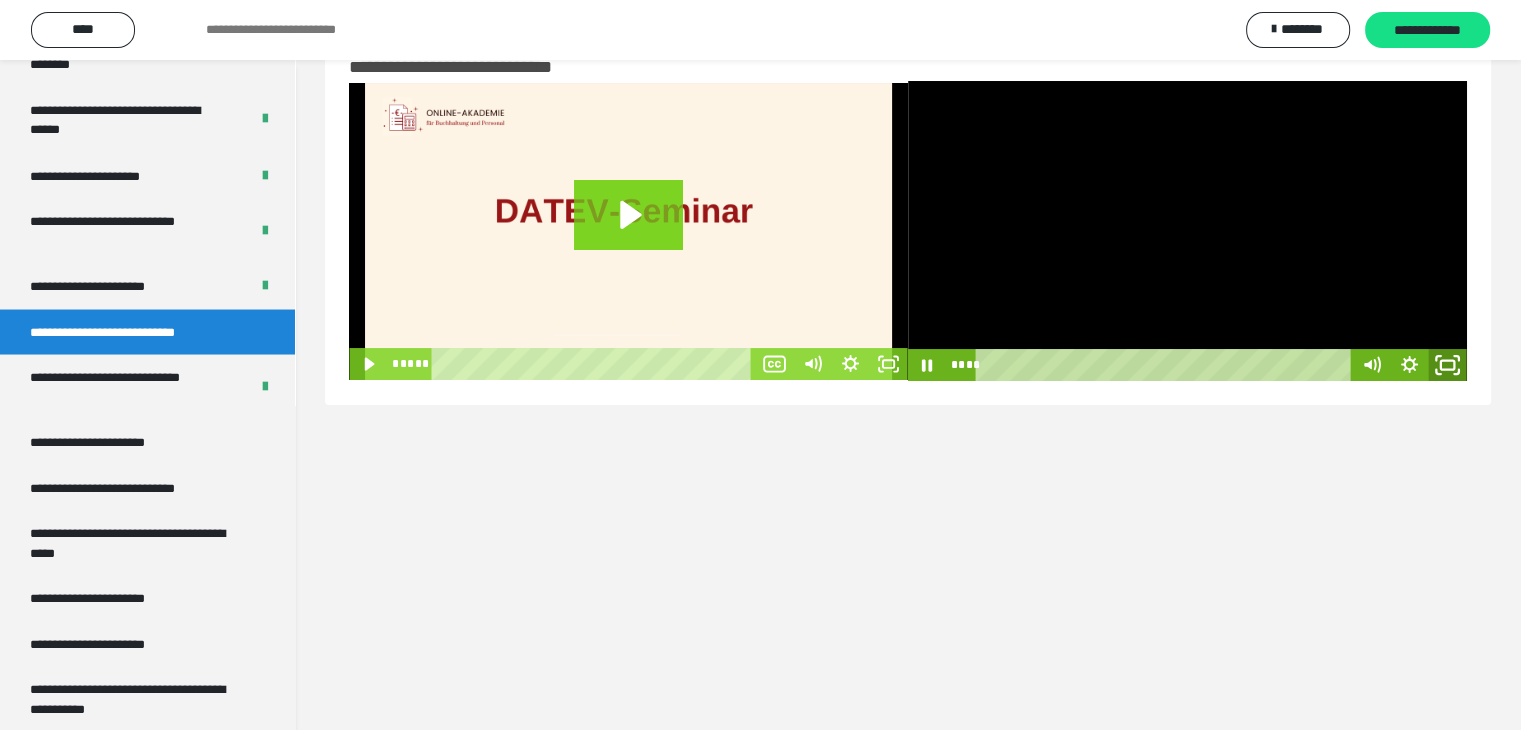 click 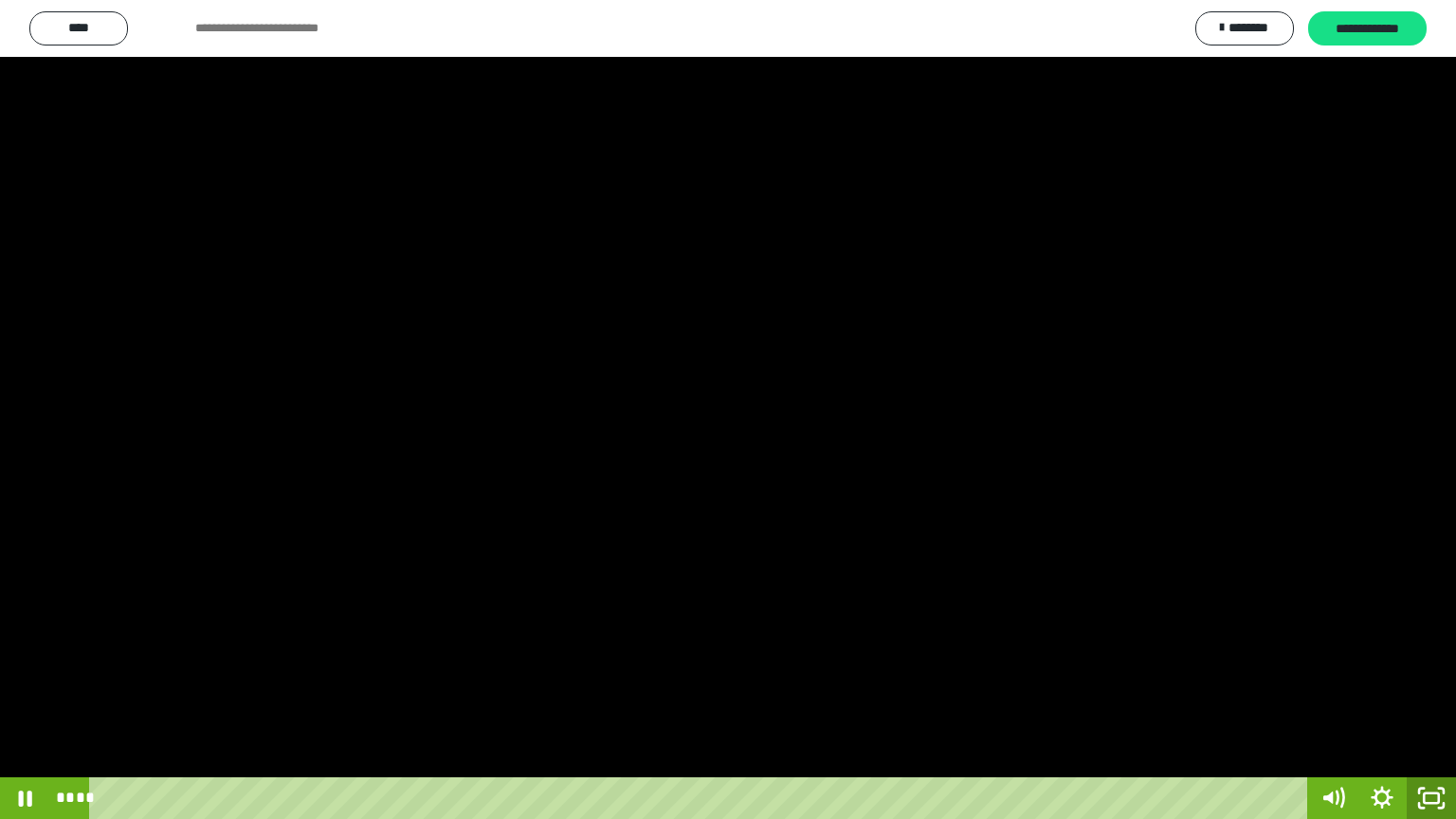 drag, startPoint x: 1433, startPoint y: 799, endPoint x: 1429, endPoint y: 786, distance: 13.60147 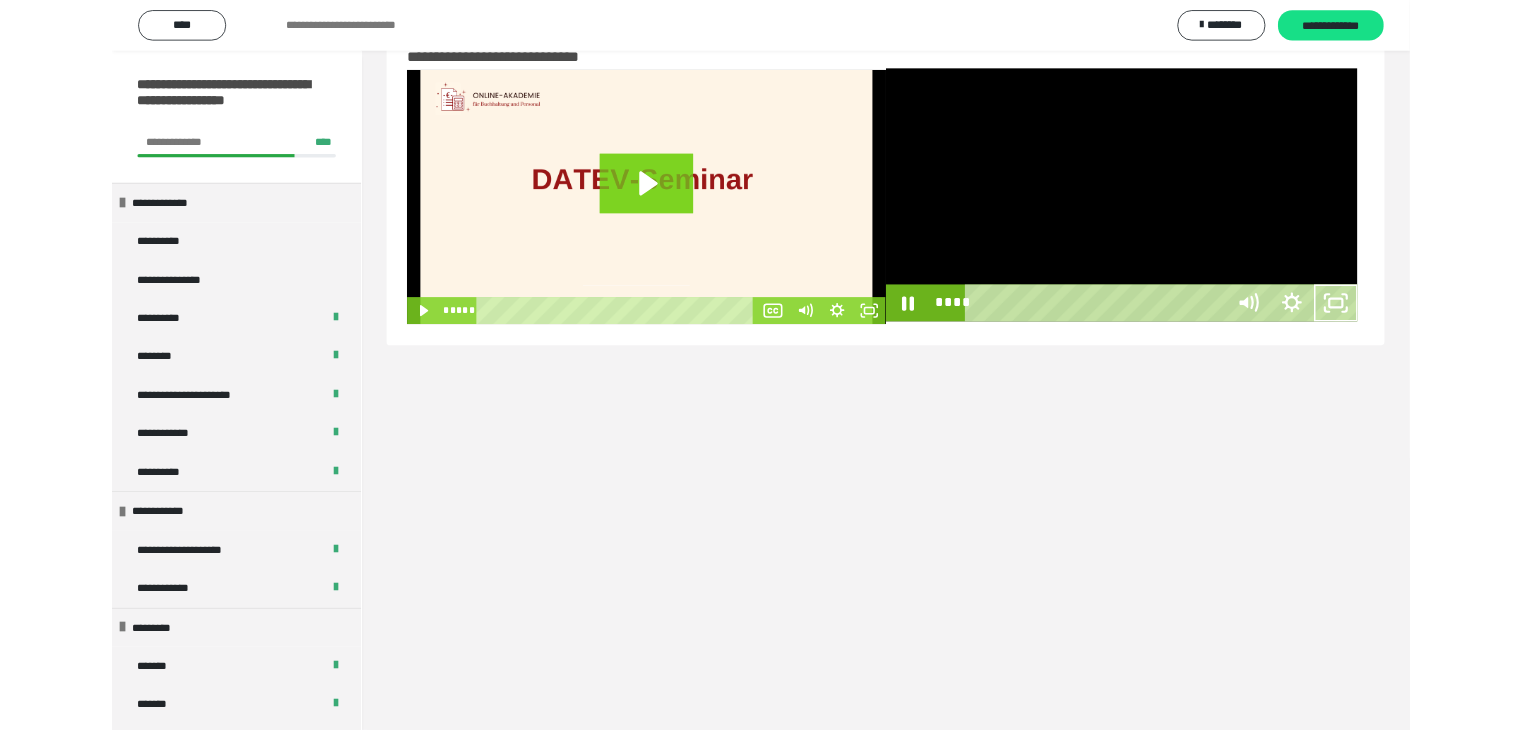 scroll, scrollTop: 0, scrollLeft: 0, axis: both 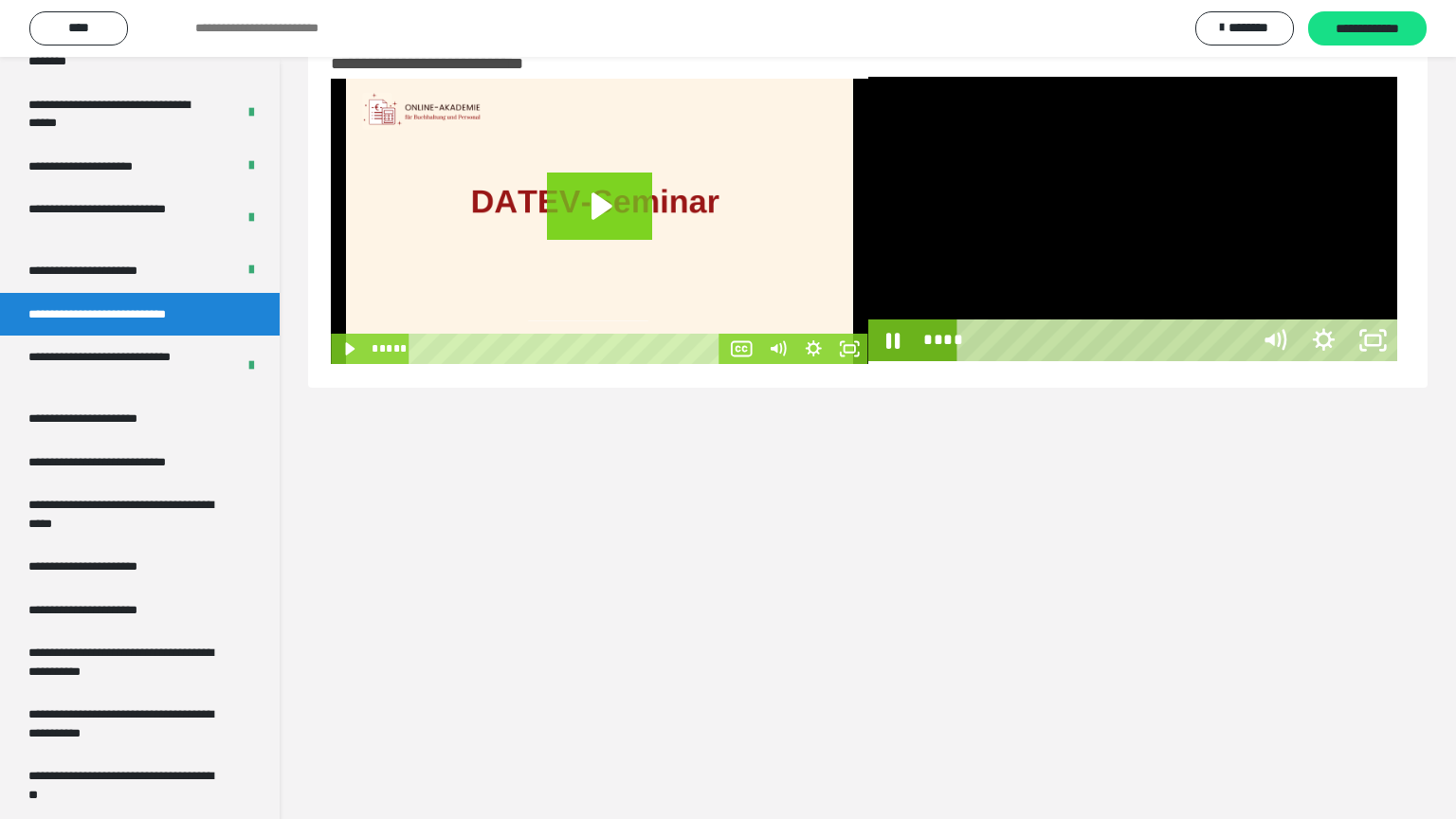 click at bounding box center [1133, 219] 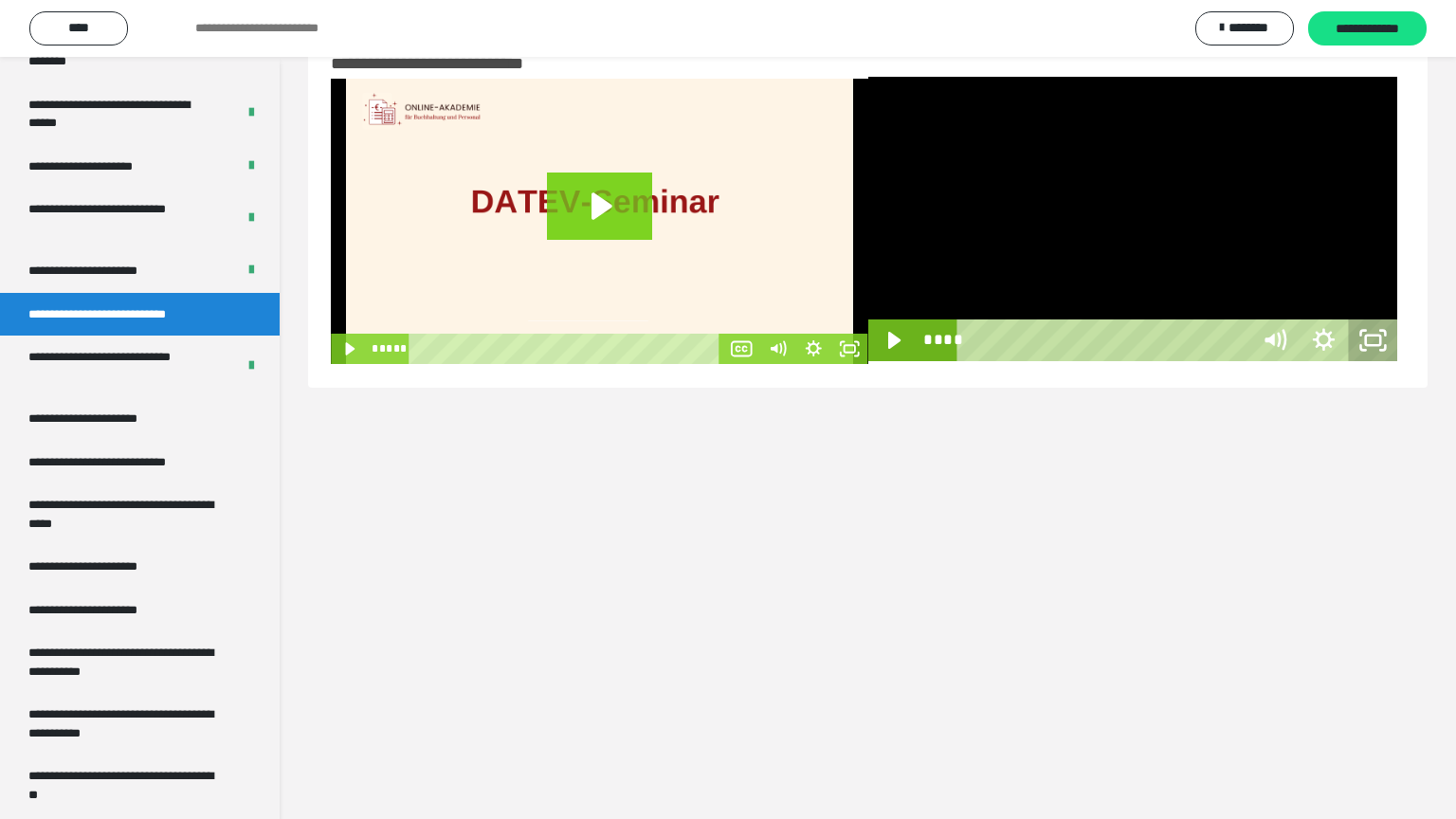 click 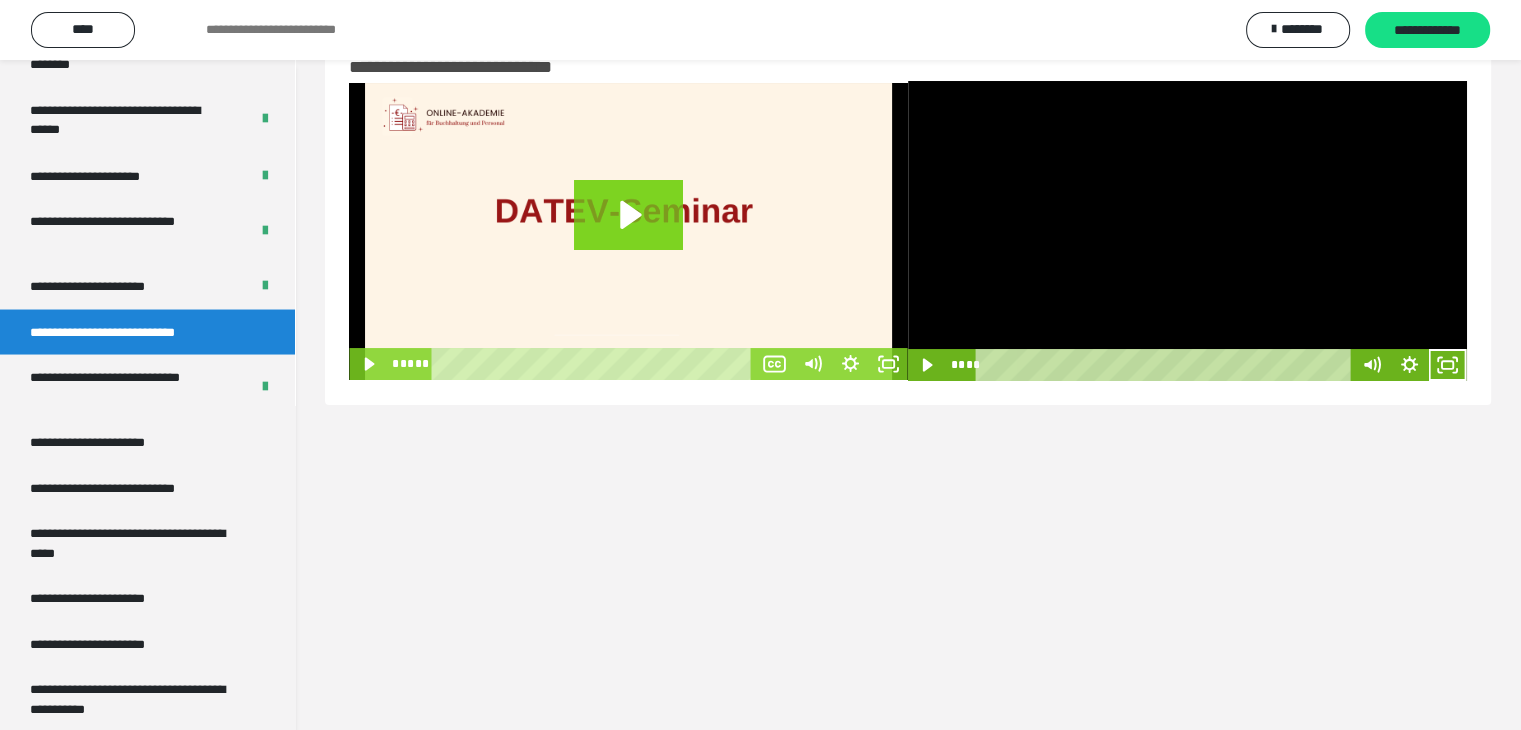 click at bounding box center (1187, 231) 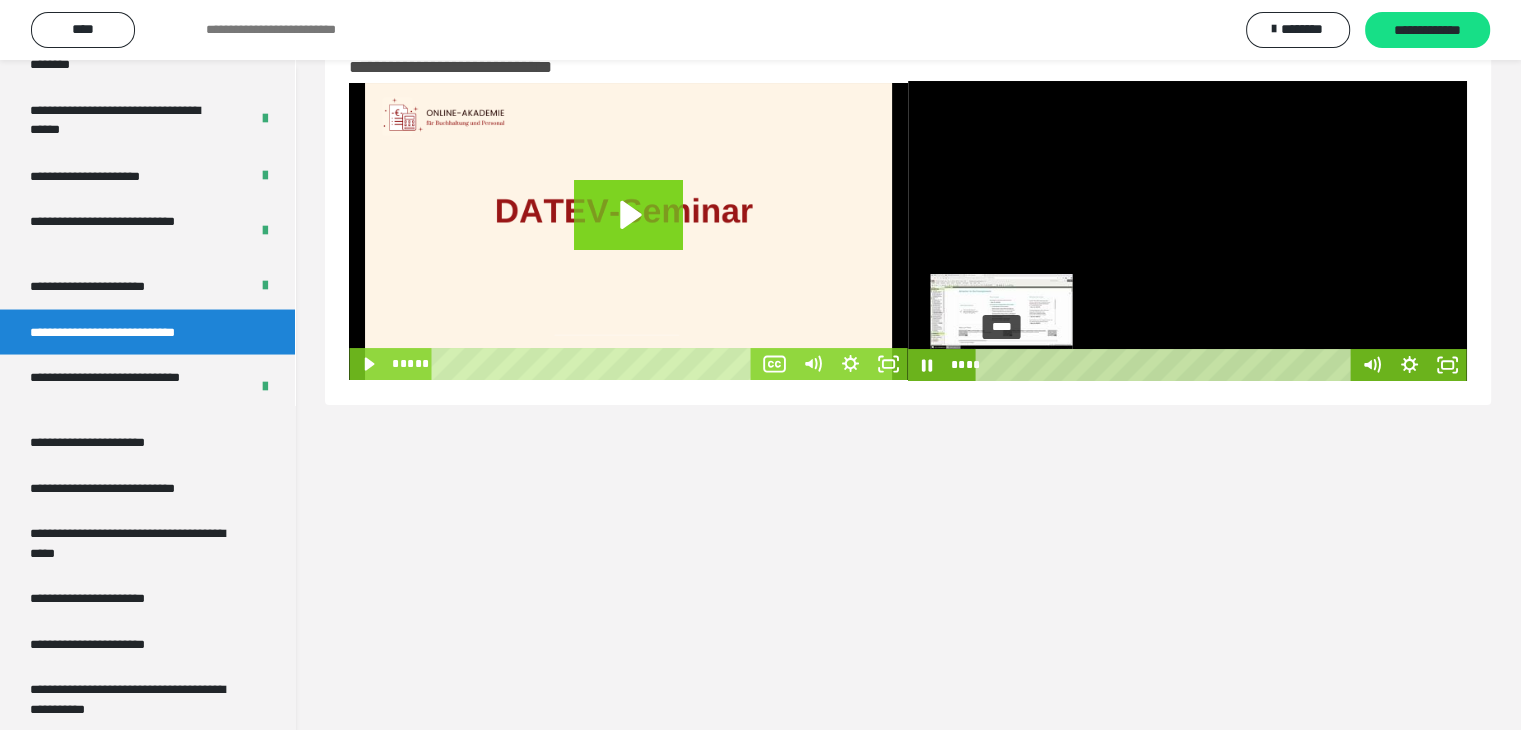 click on "****" at bounding box center [1167, 365] 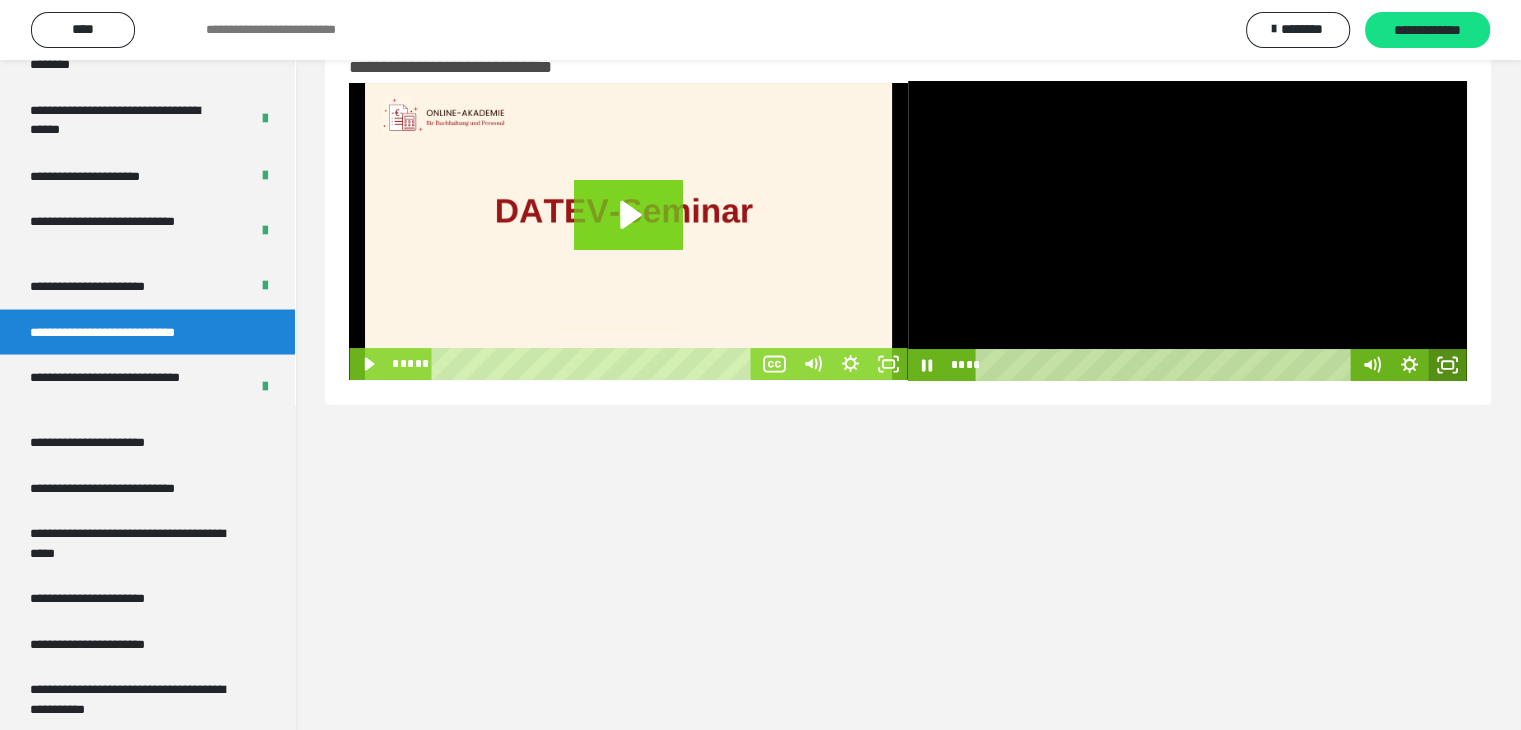 click 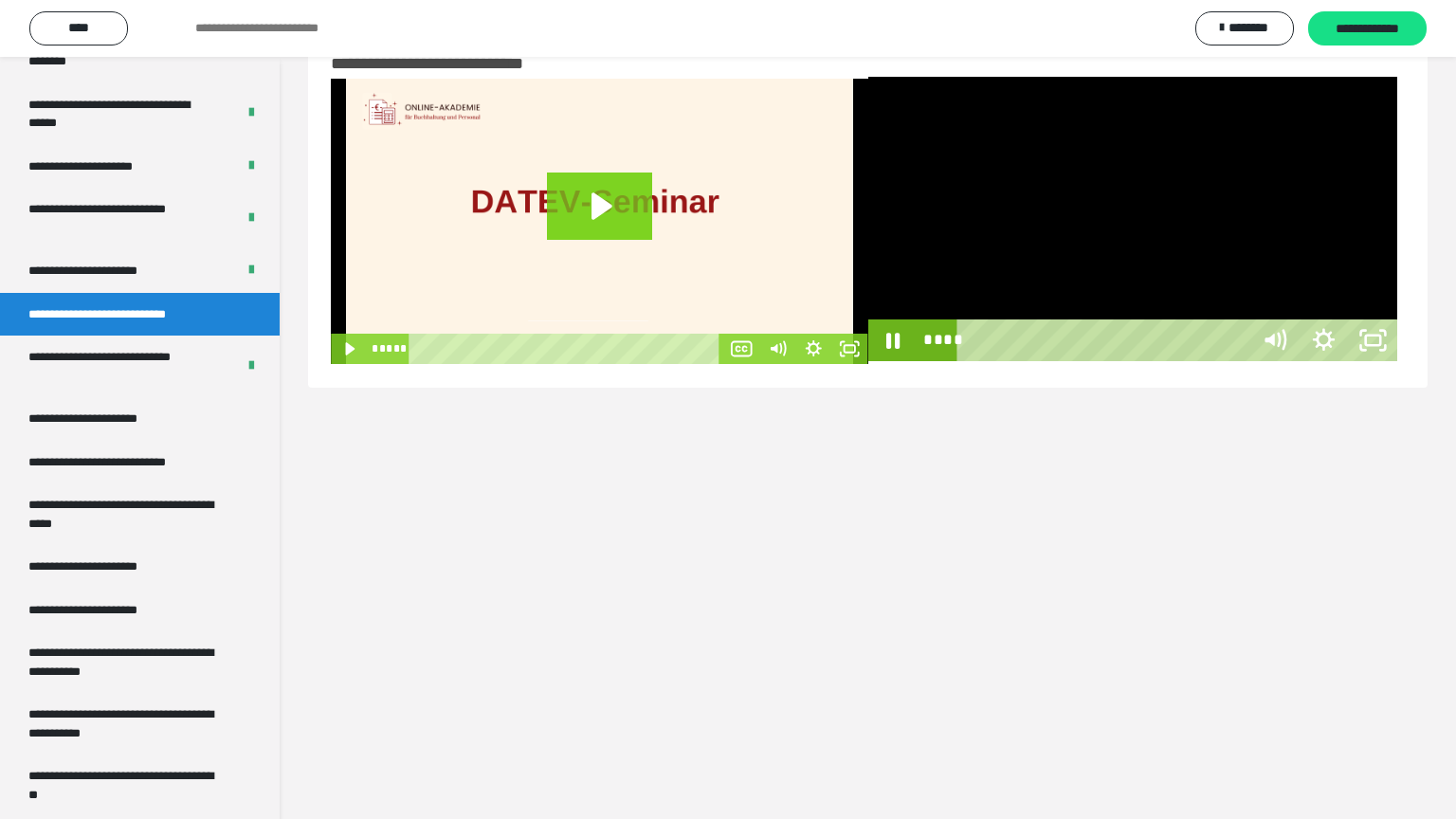 type 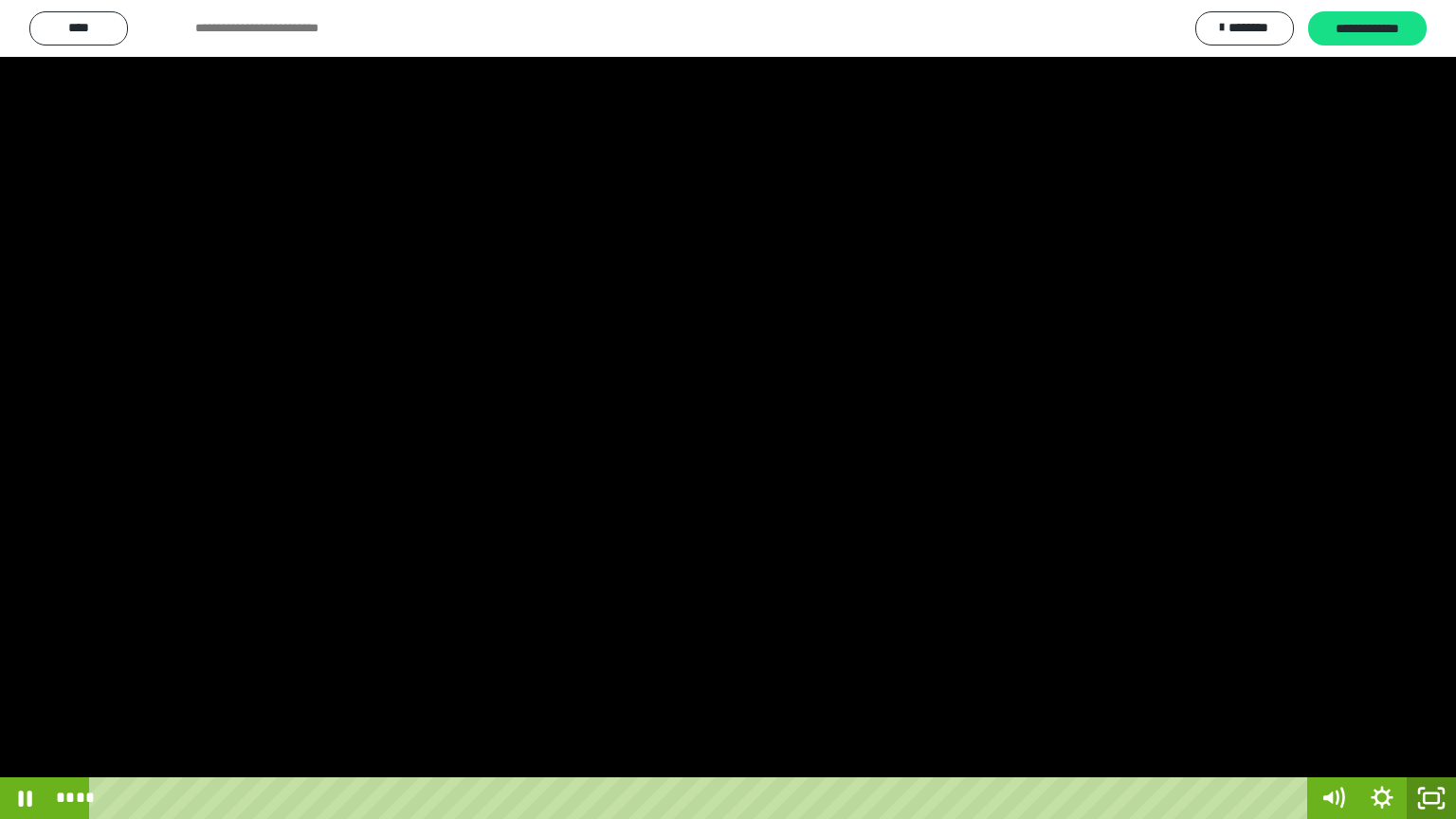 click 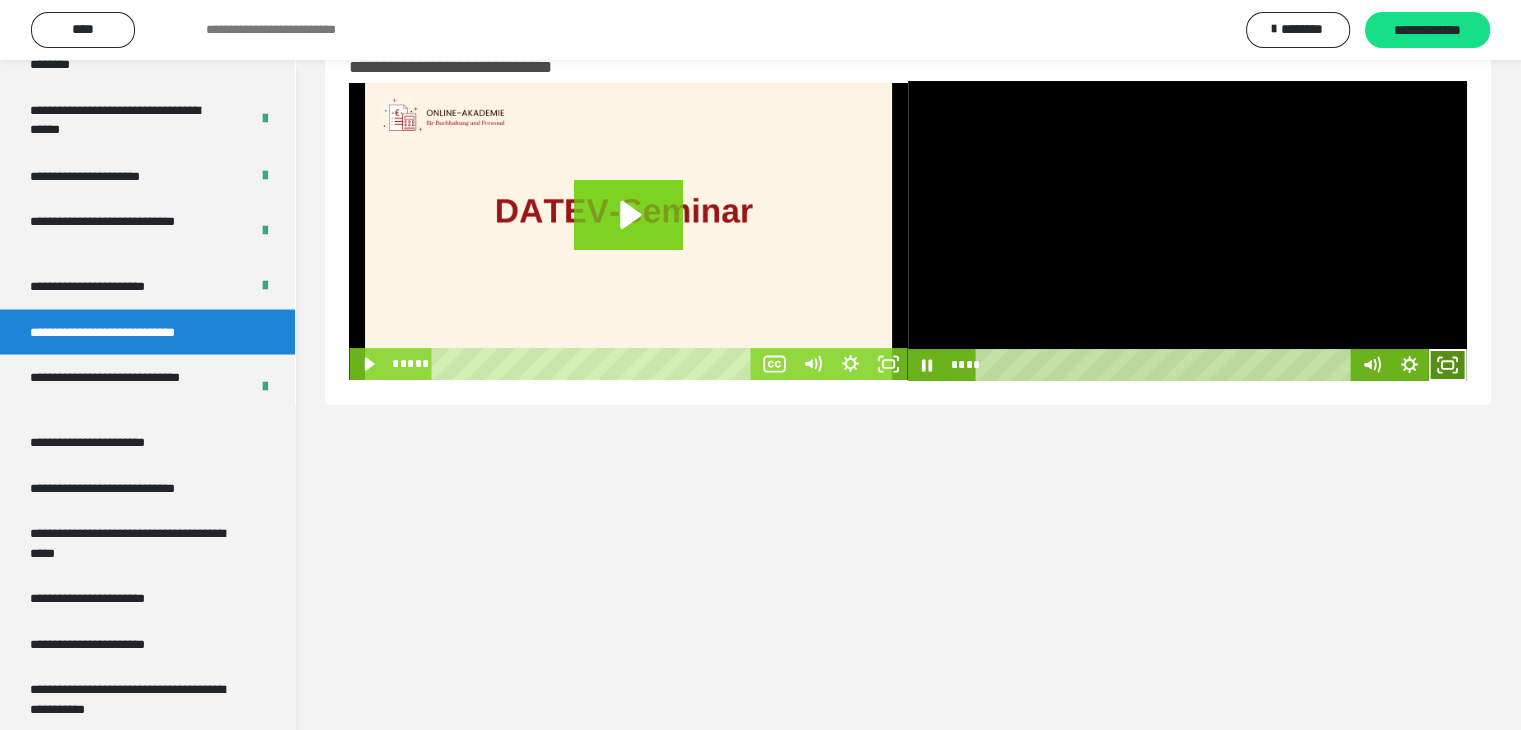 click 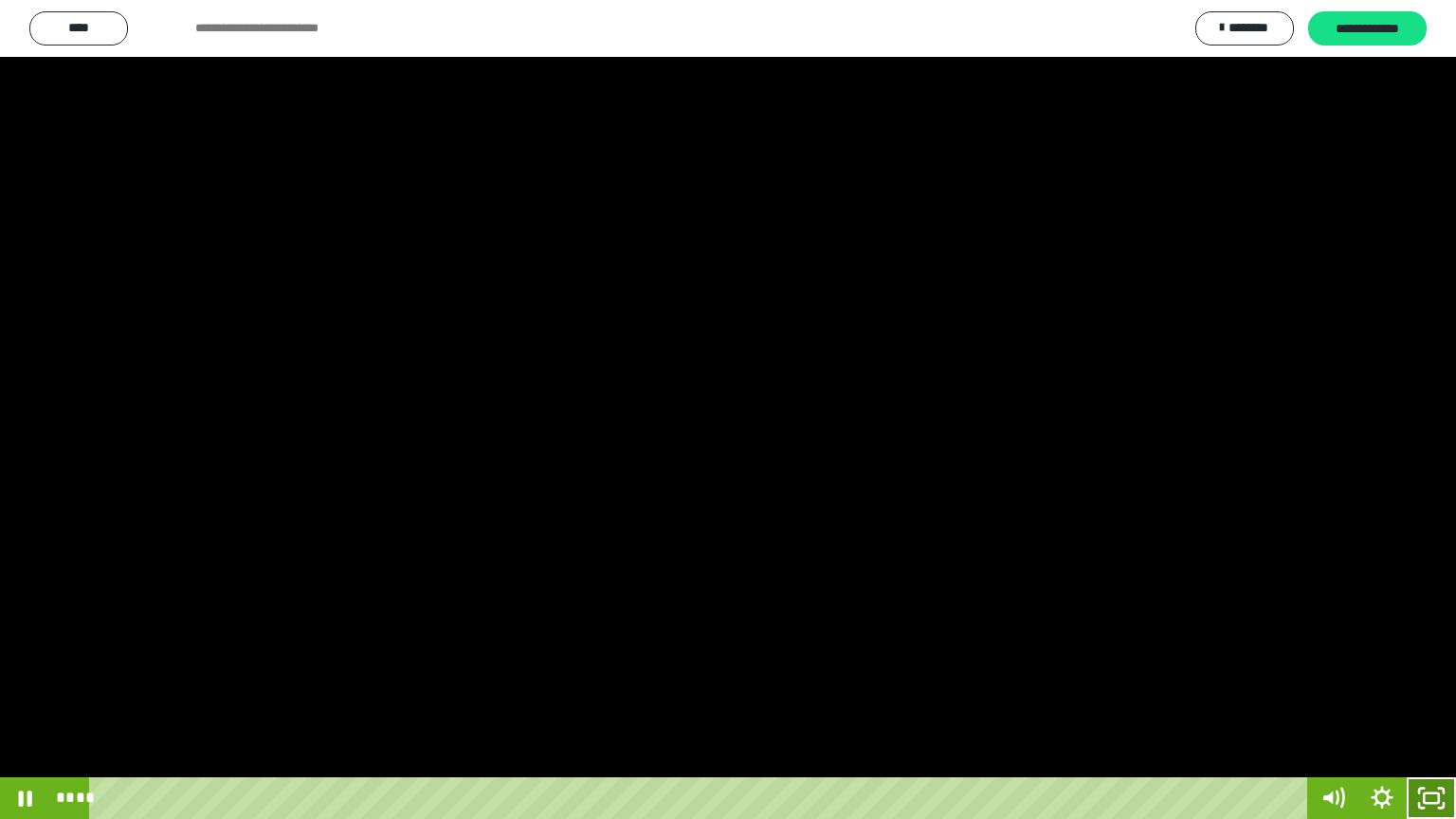click 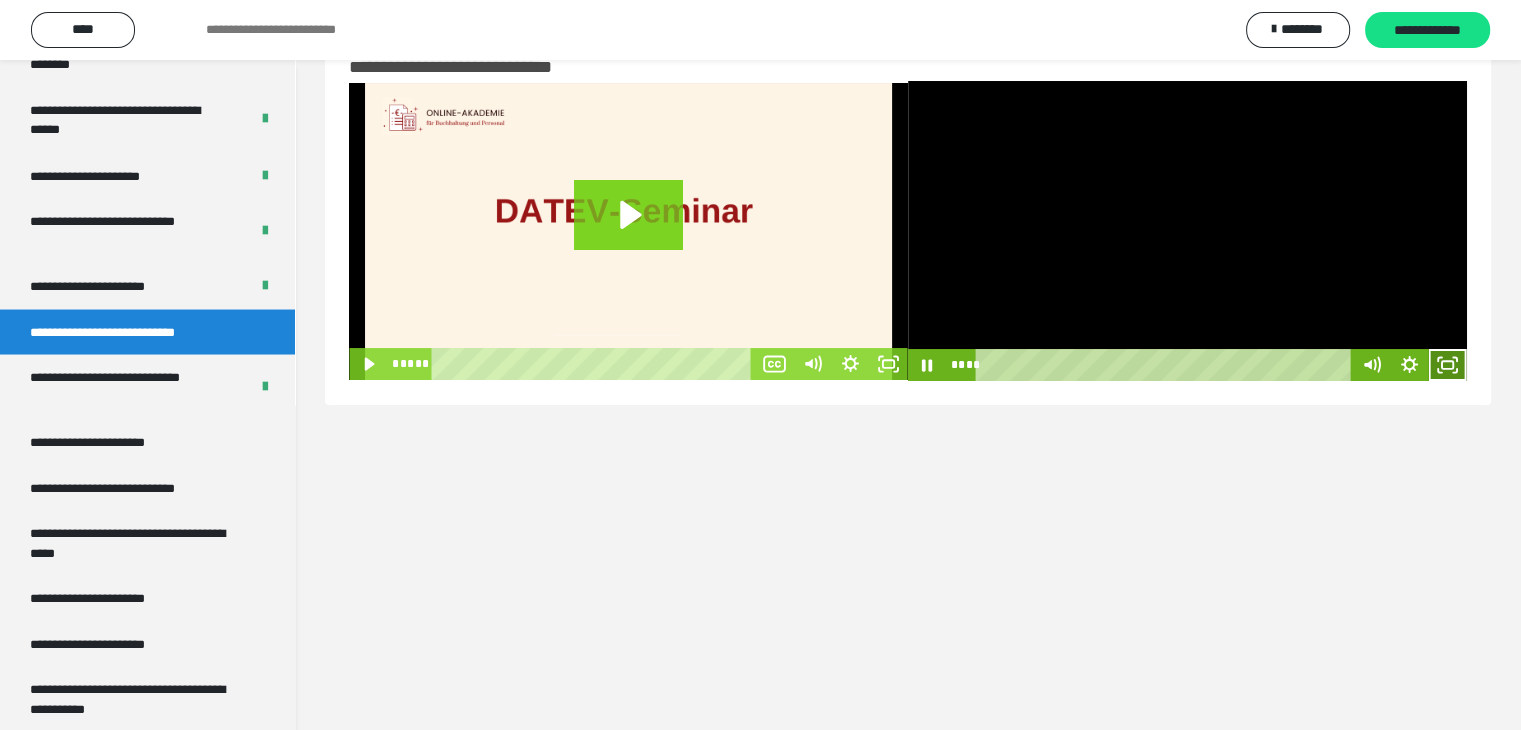 click 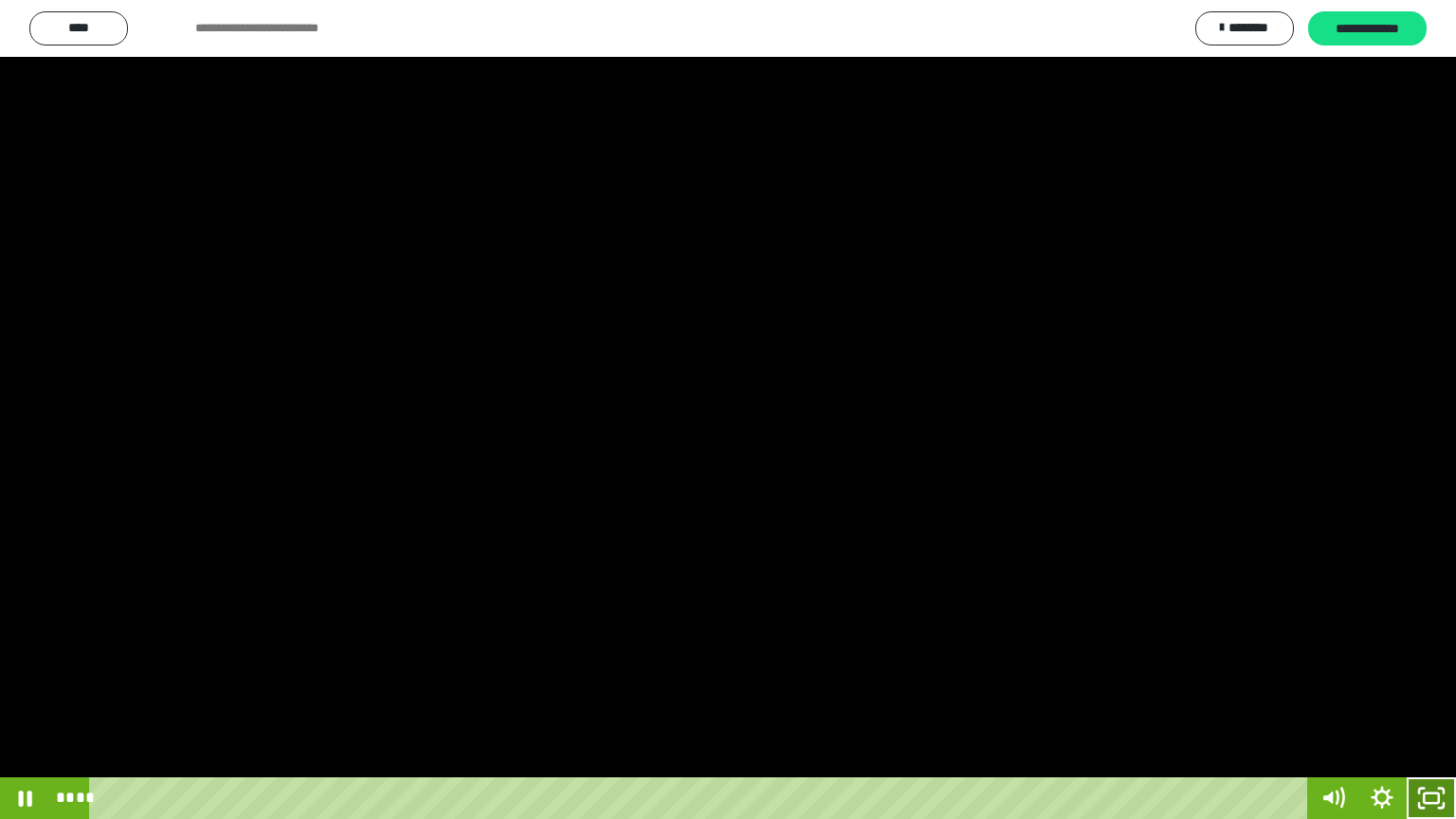 drag, startPoint x: 1431, startPoint y: 804, endPoint x: 1438, endPoint y: 741, distance: 63.3877 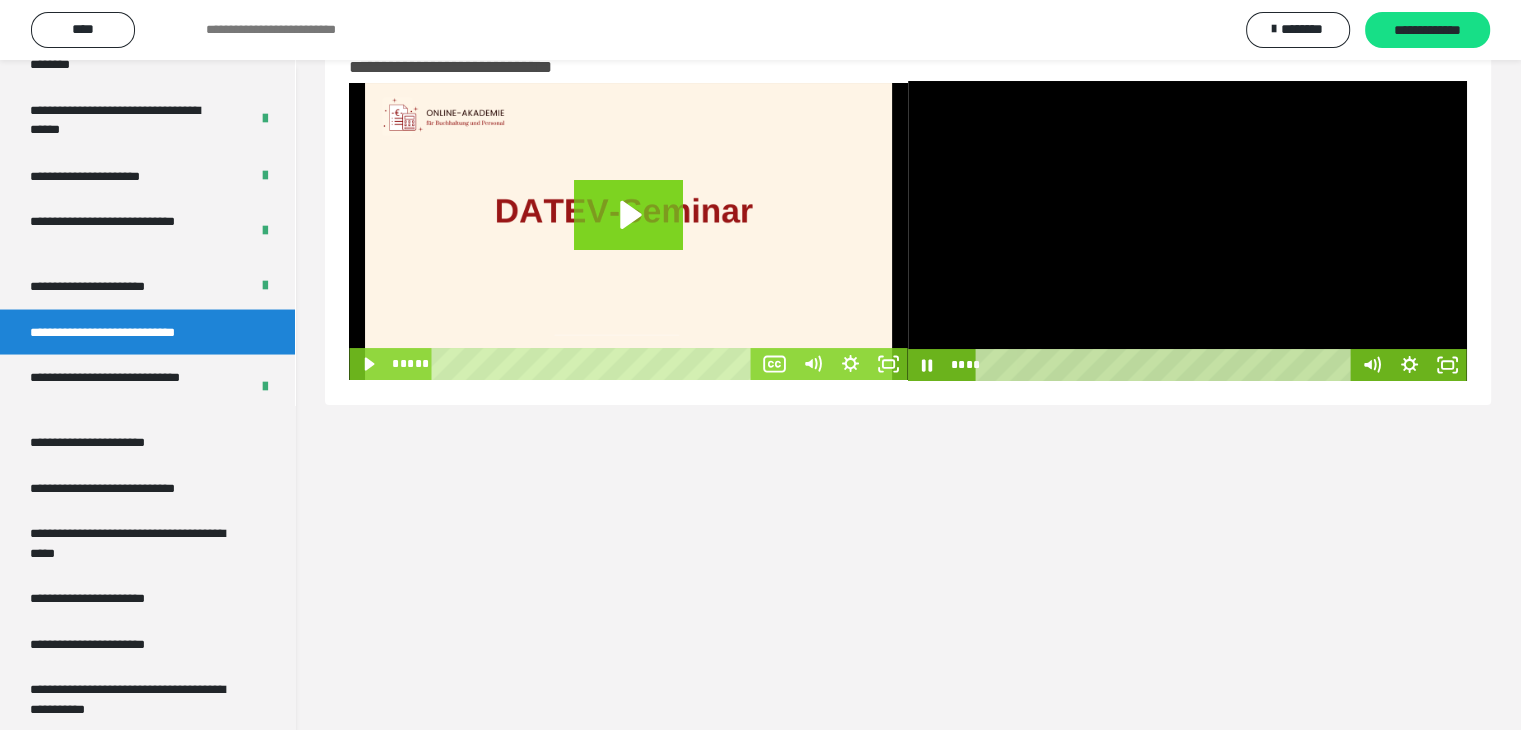click 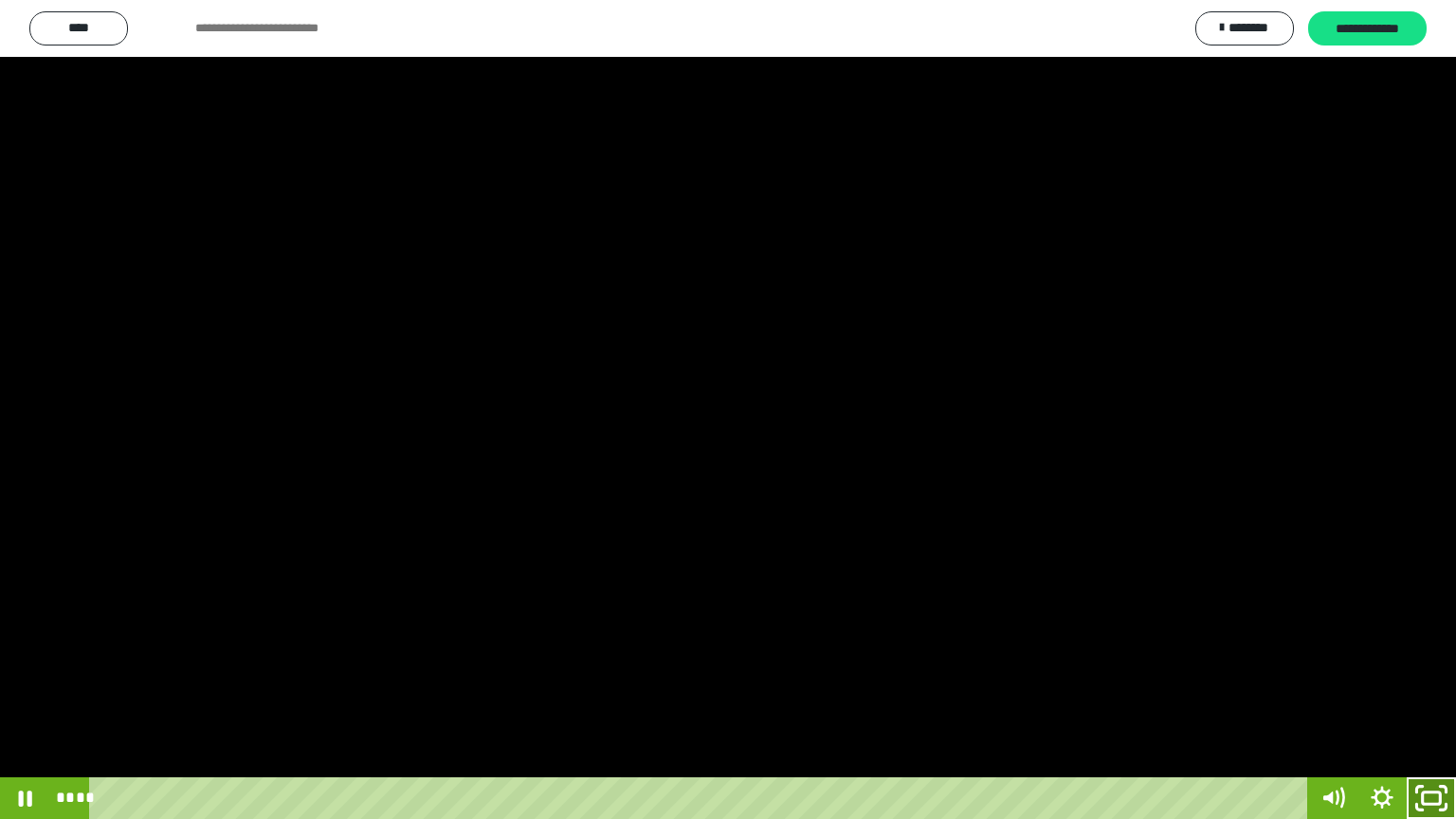 click 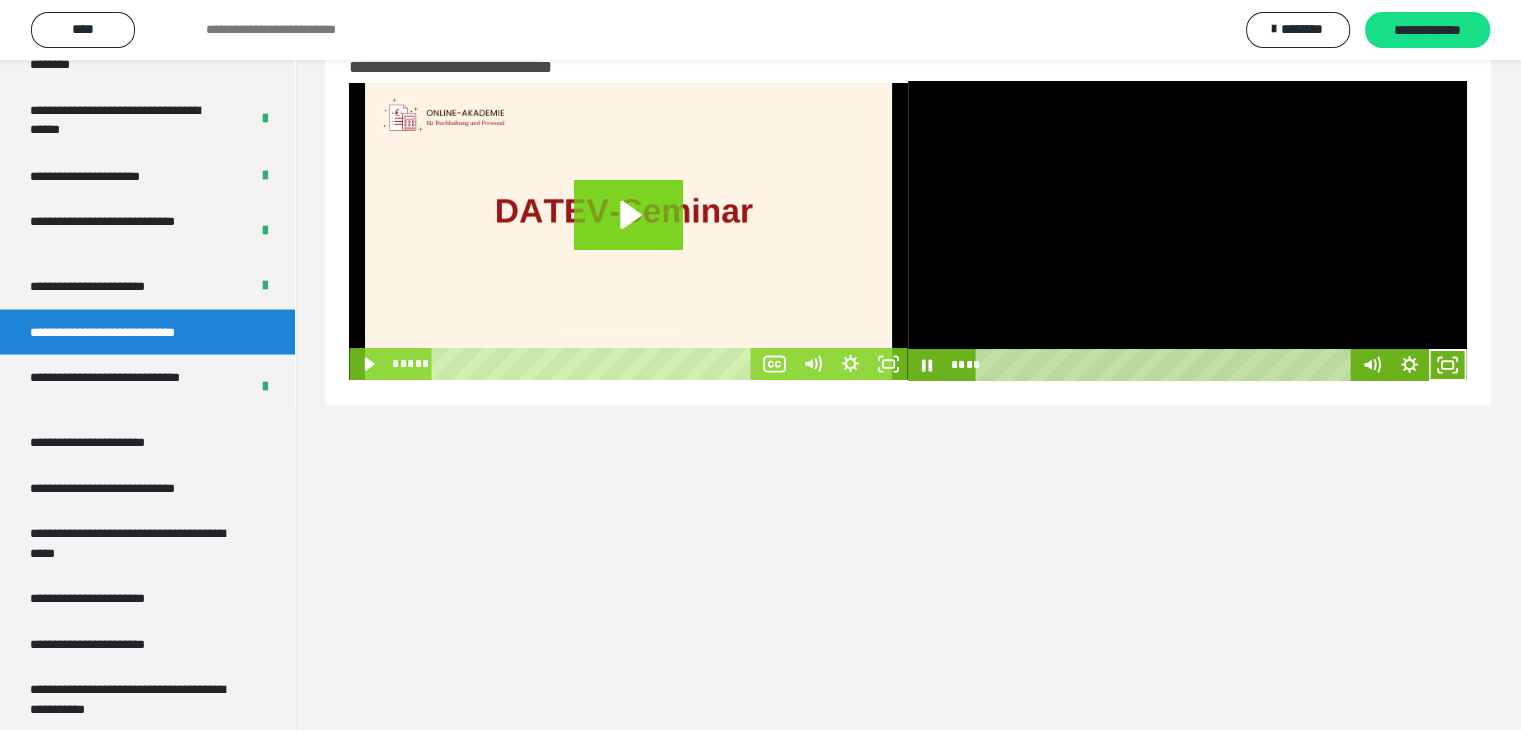 click 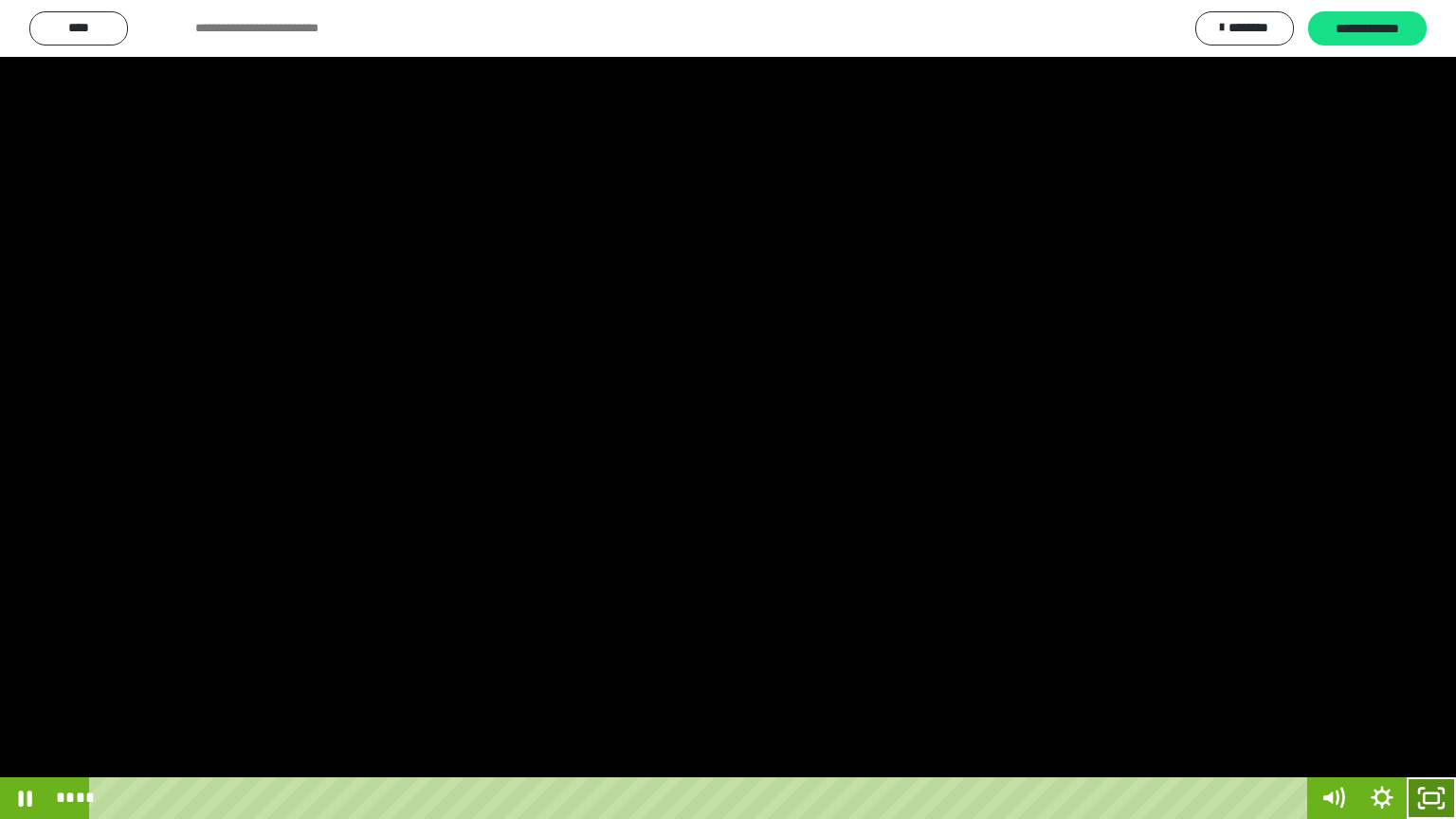click 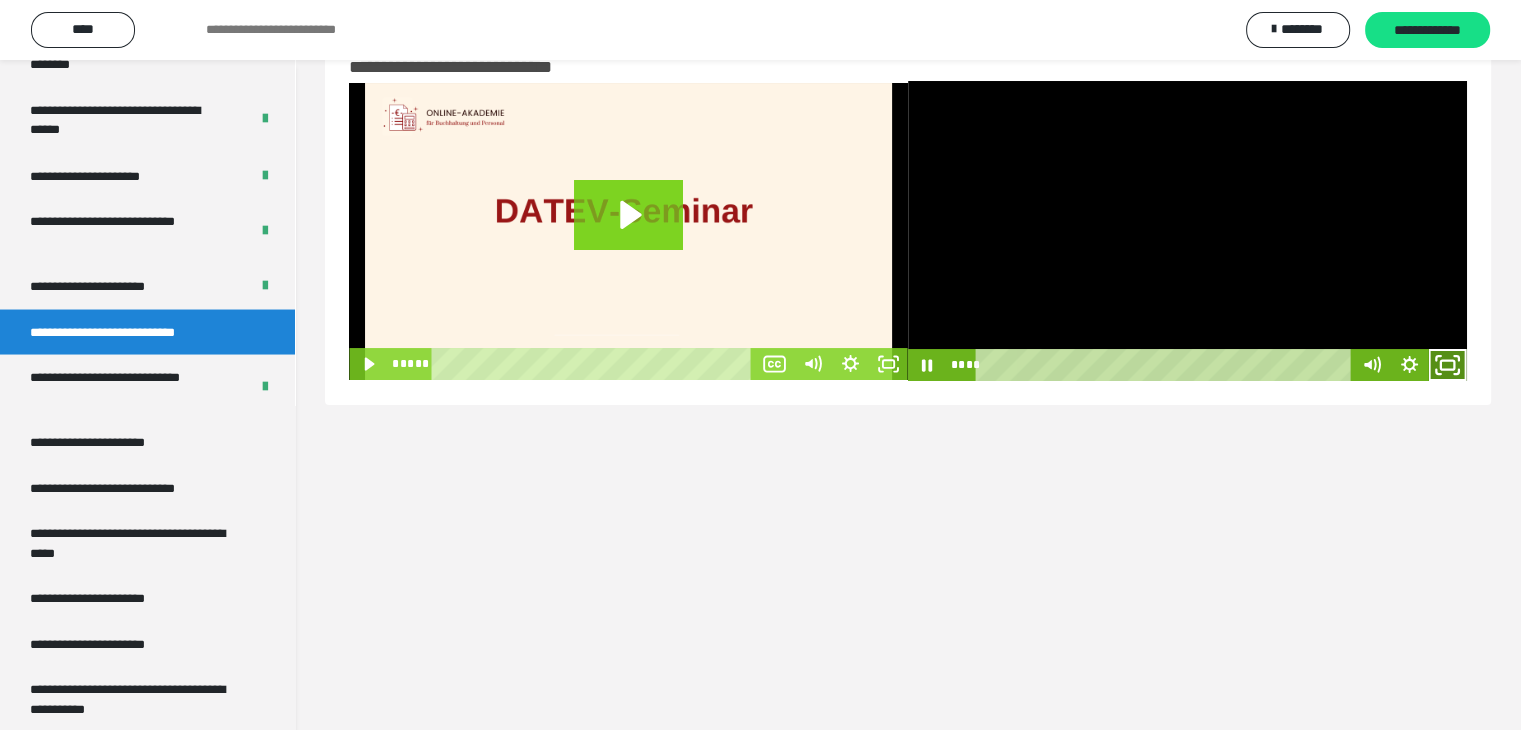 click 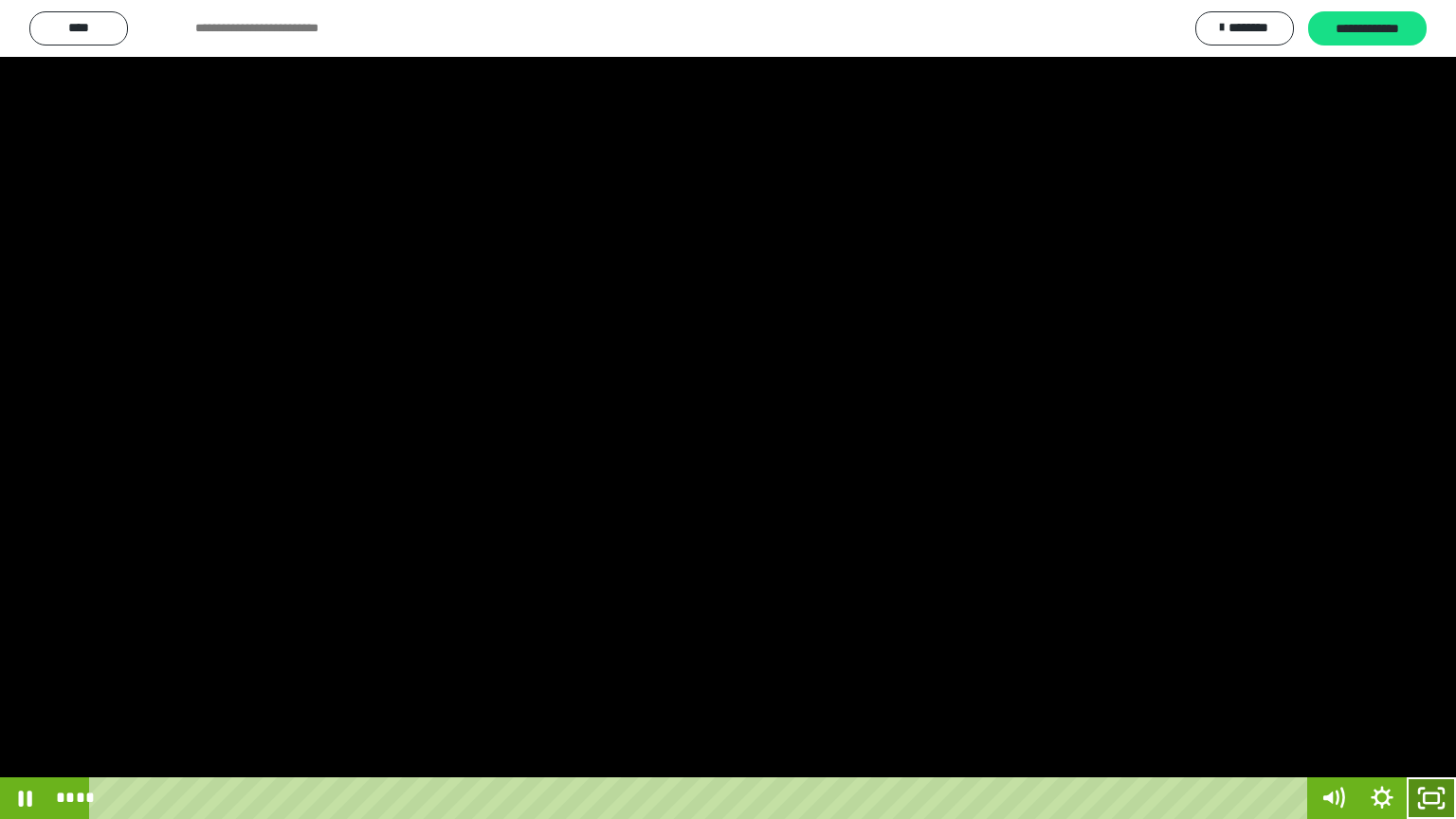 click 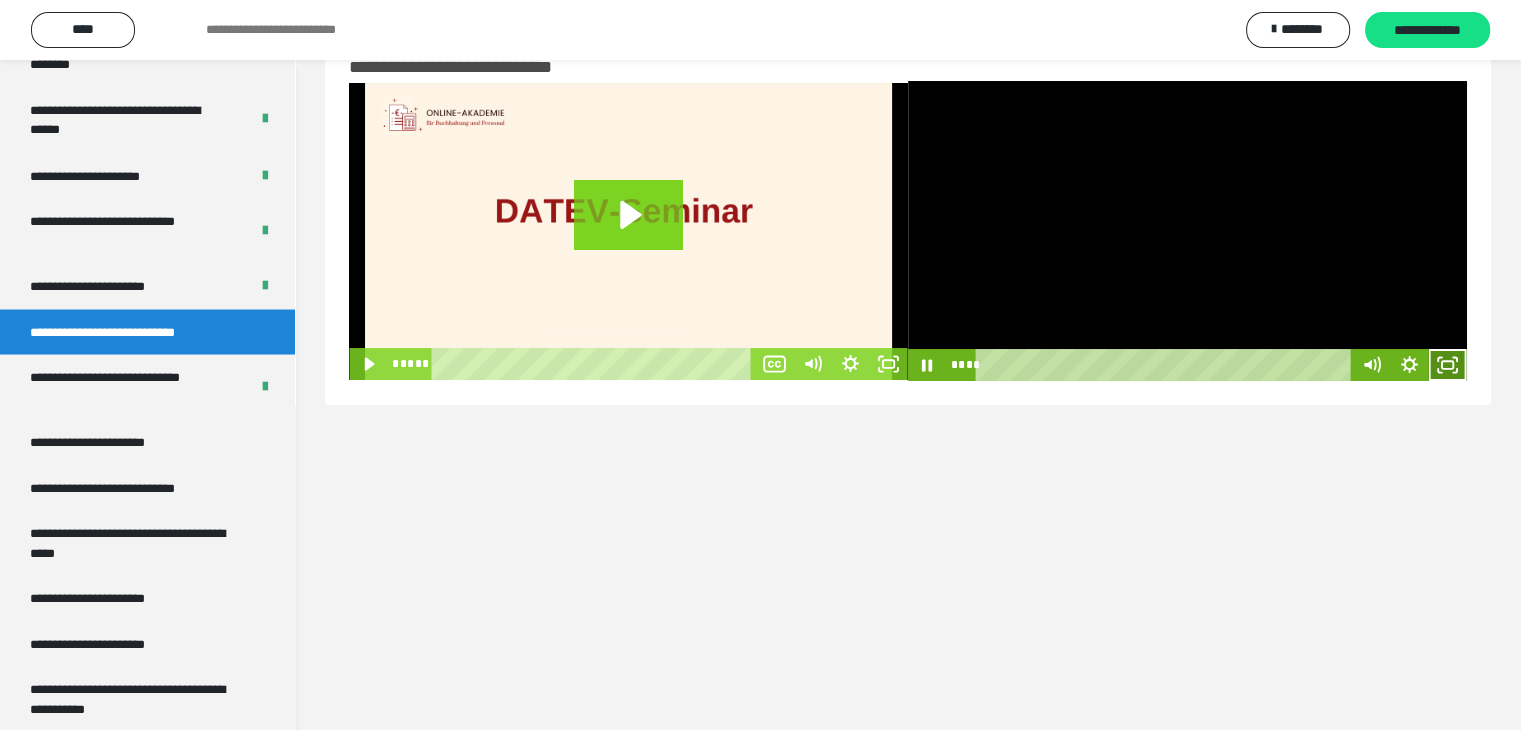 click 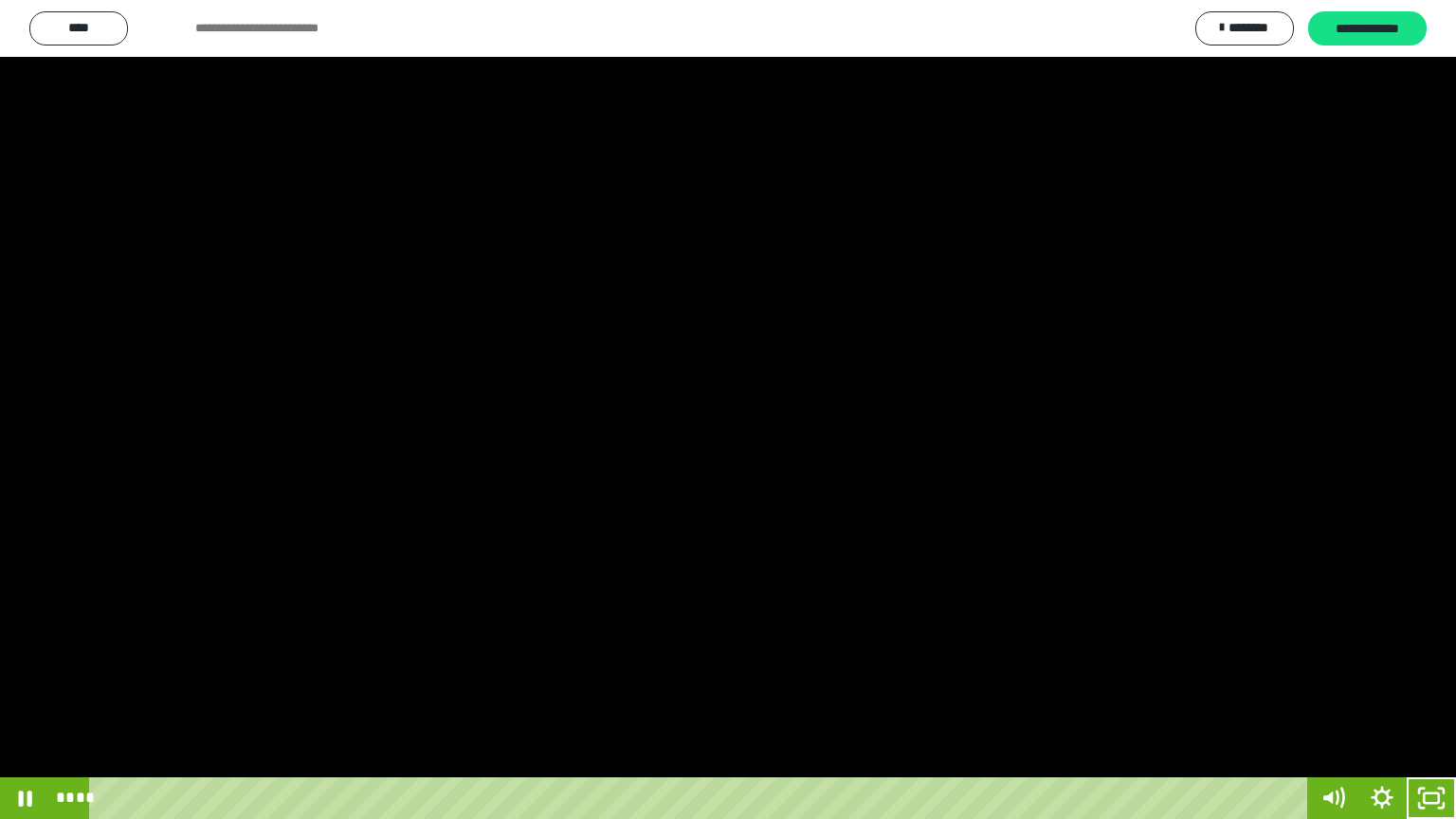 click at bounding box center [728, 410] 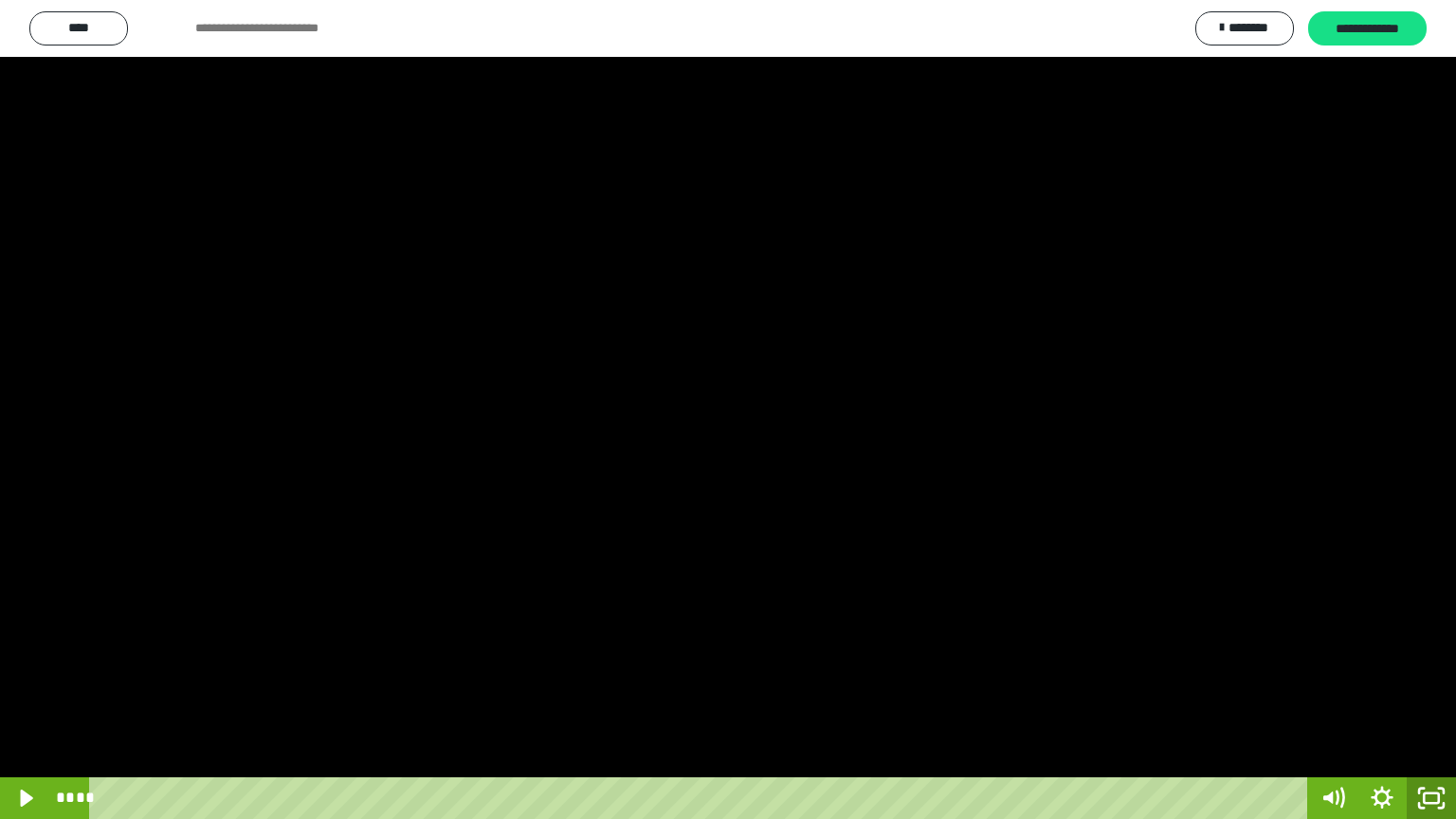 click 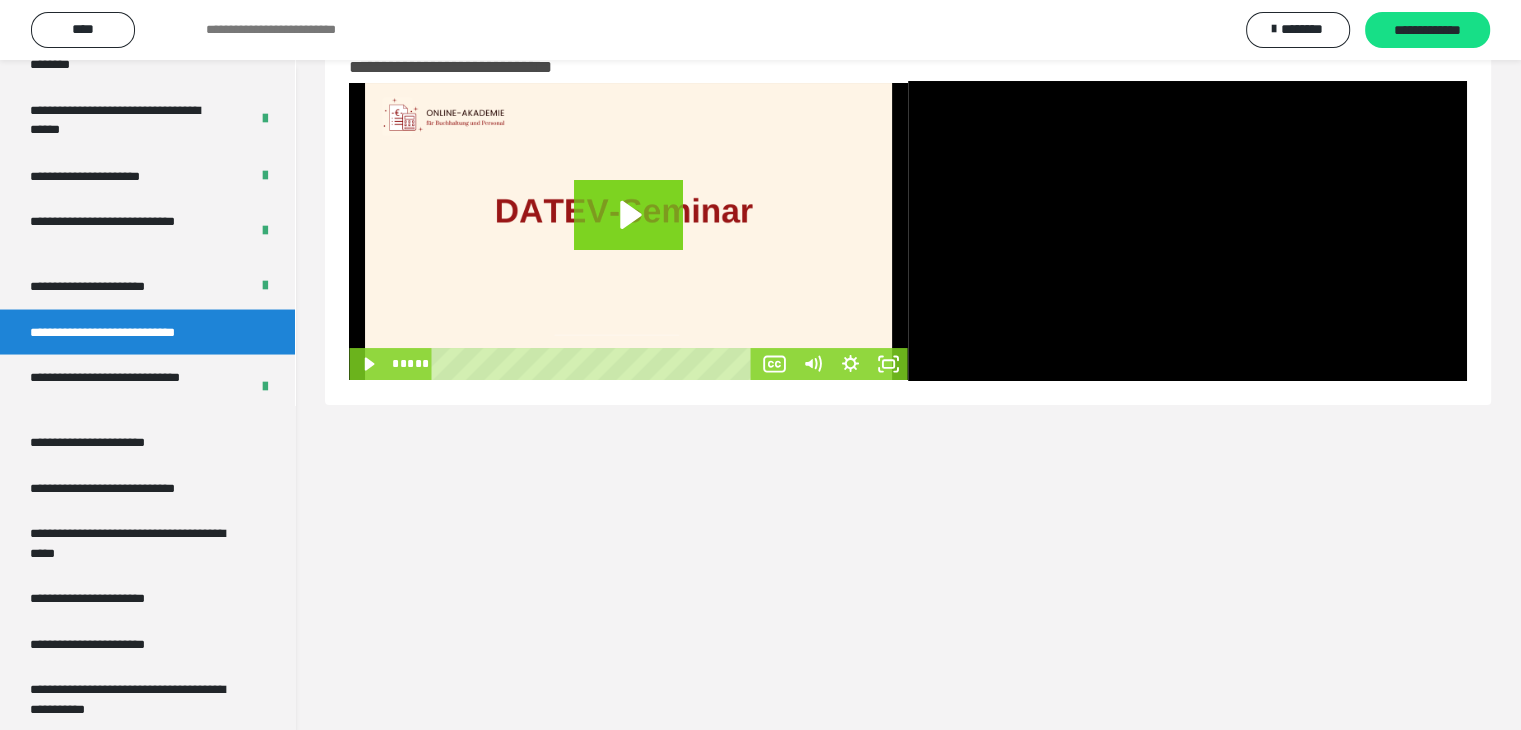 click at bounding box center (1187, 231) 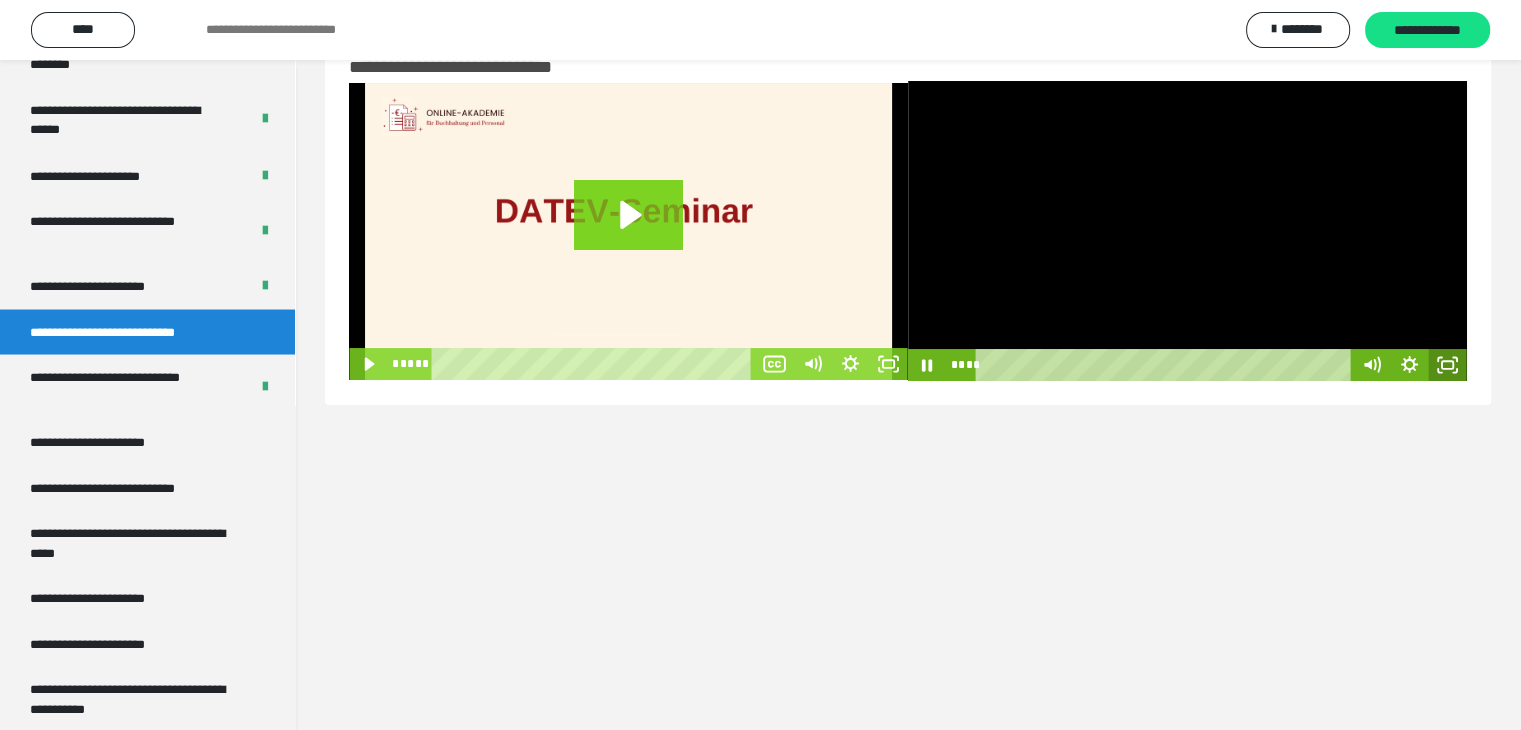click 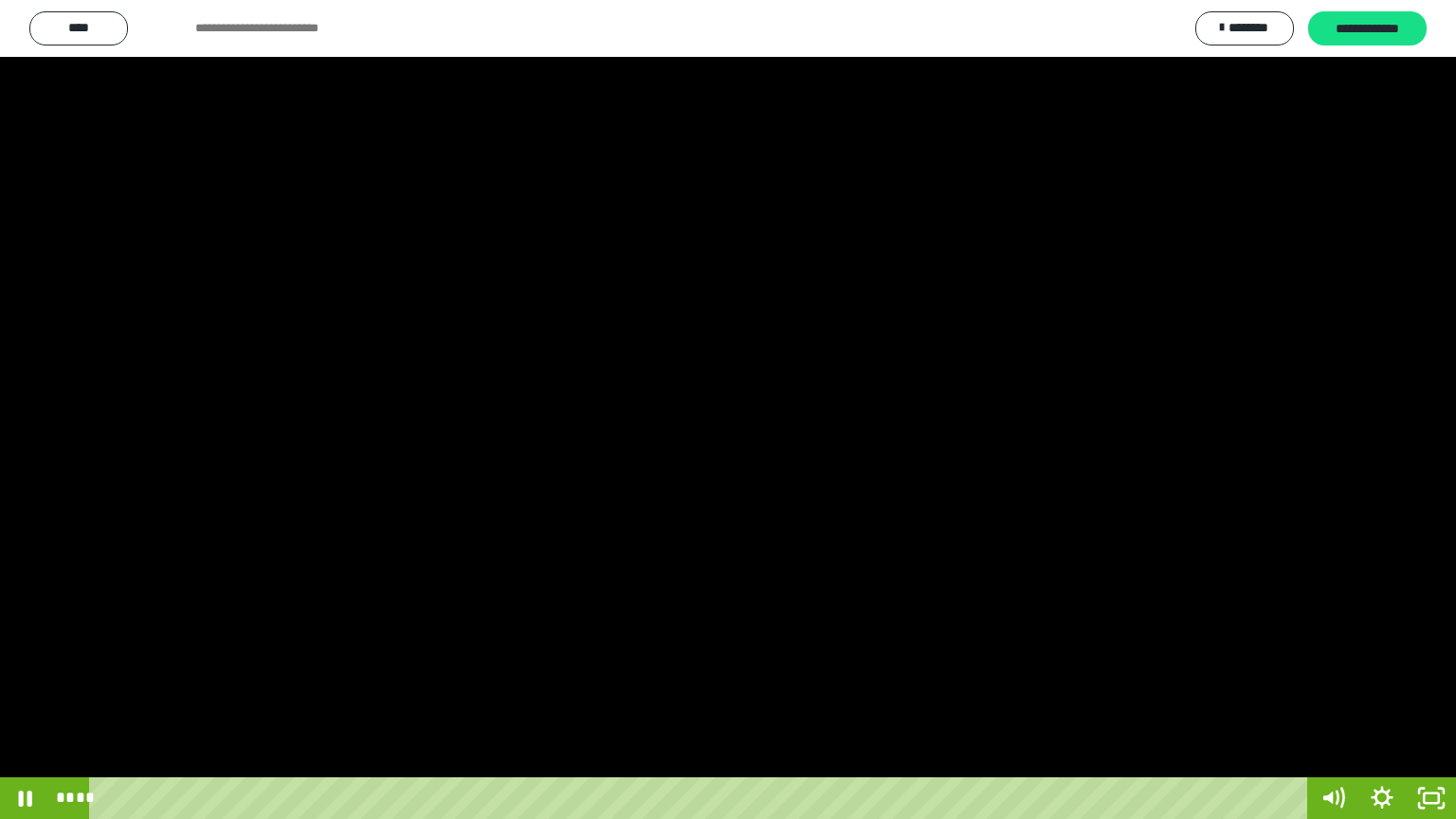 click at bounding box center (728, 410) 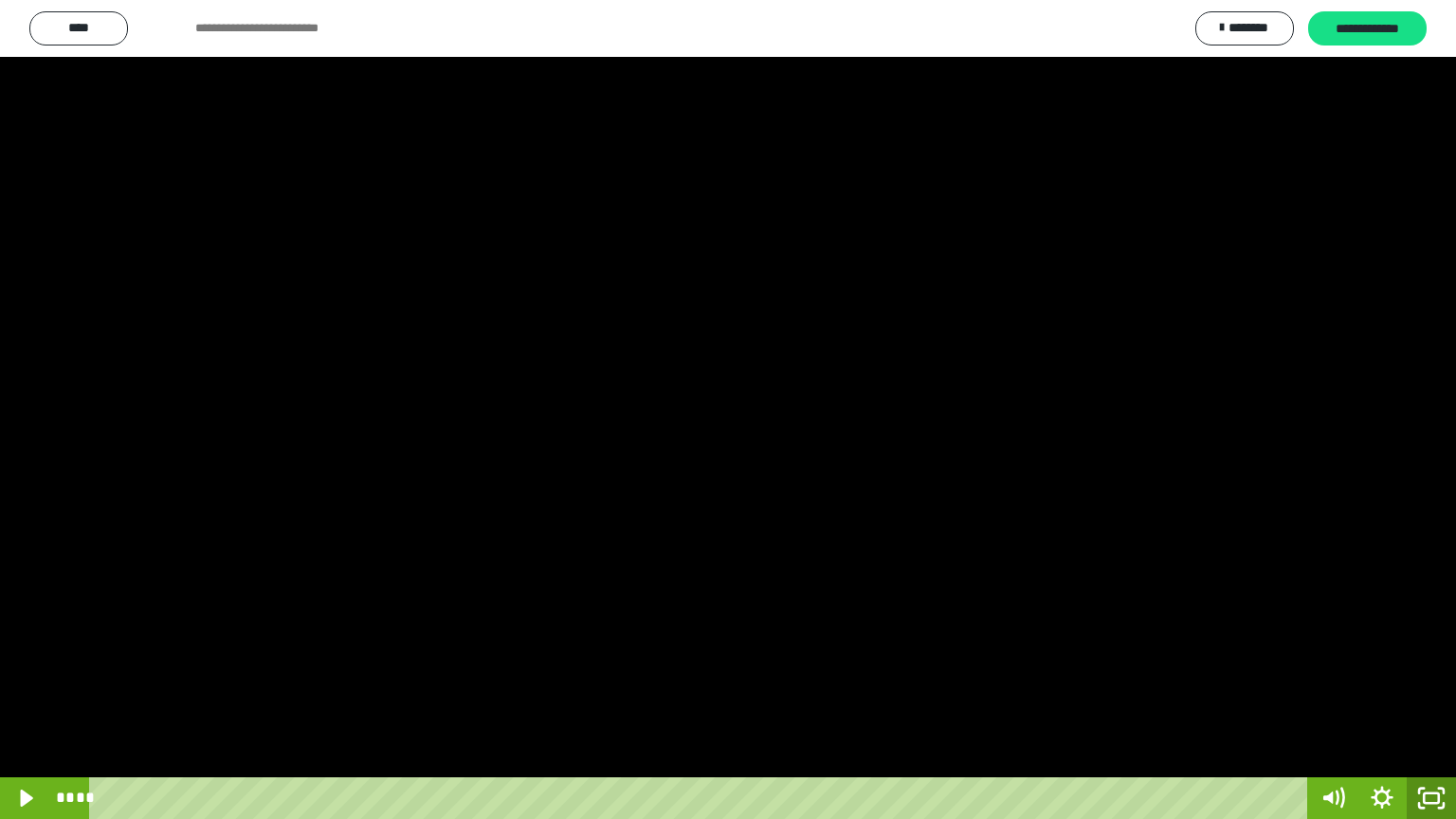 click 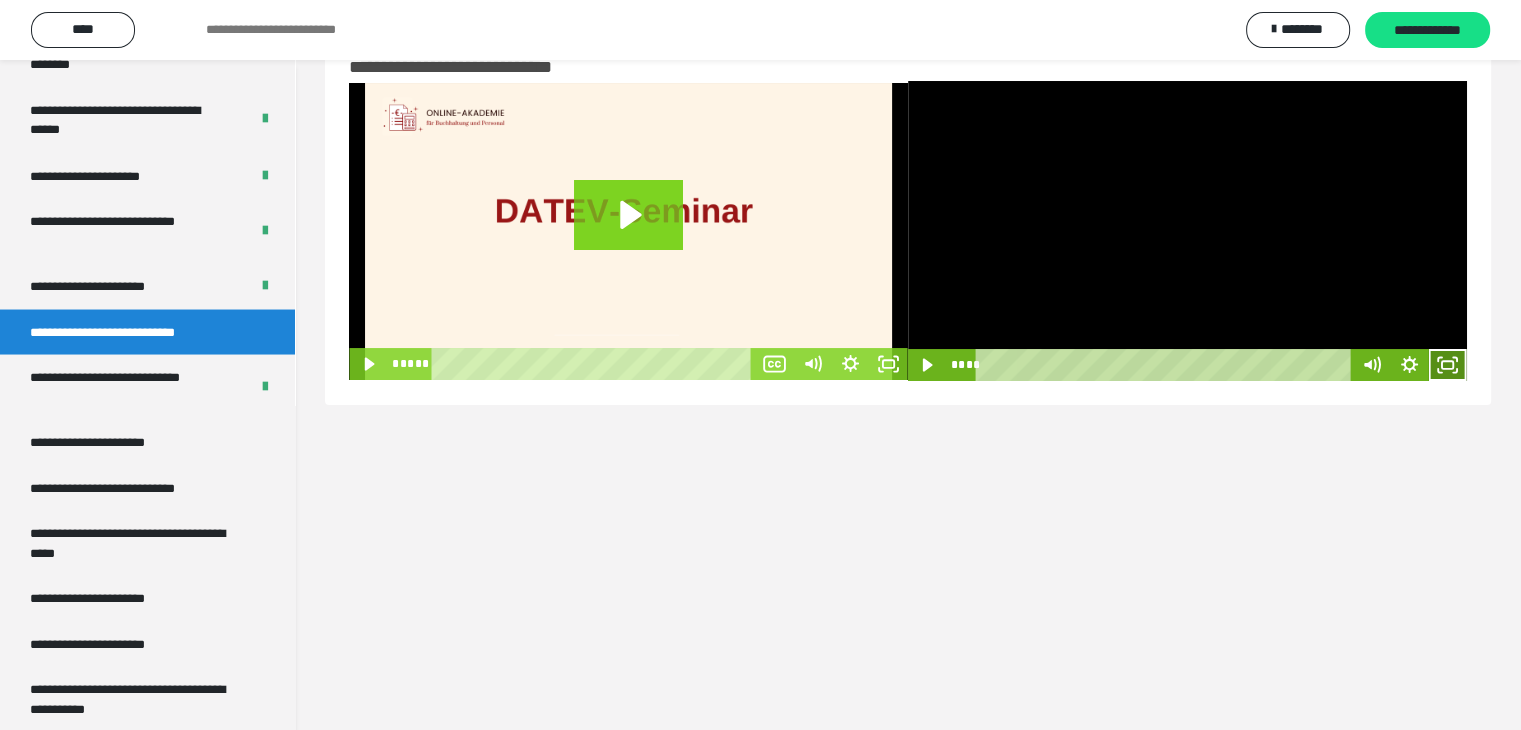 click 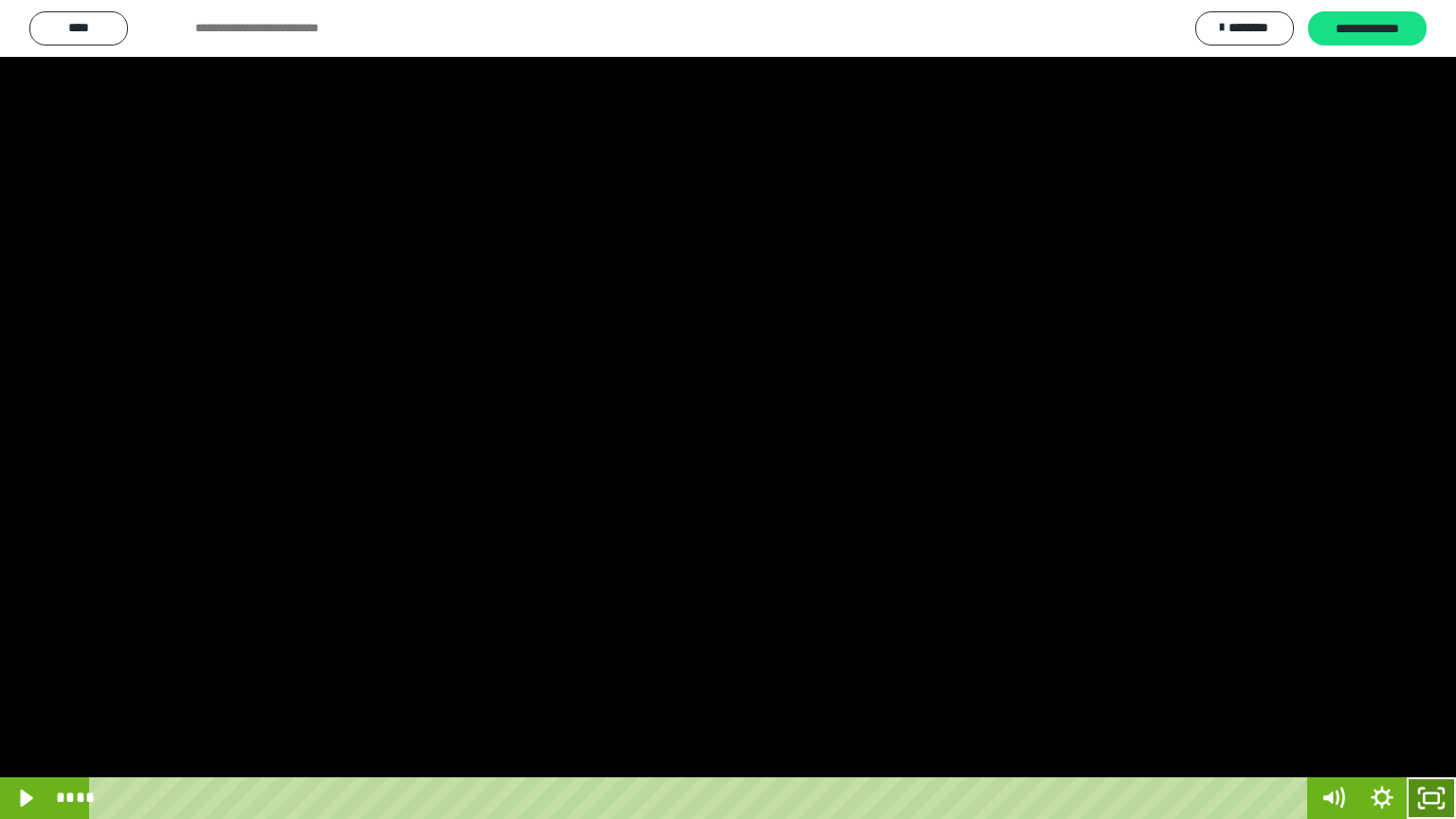 drag, startPoint x: 1433, startPoint y: 797, endPoint x: 1436, endPoint y: 771, distance: 26.172505 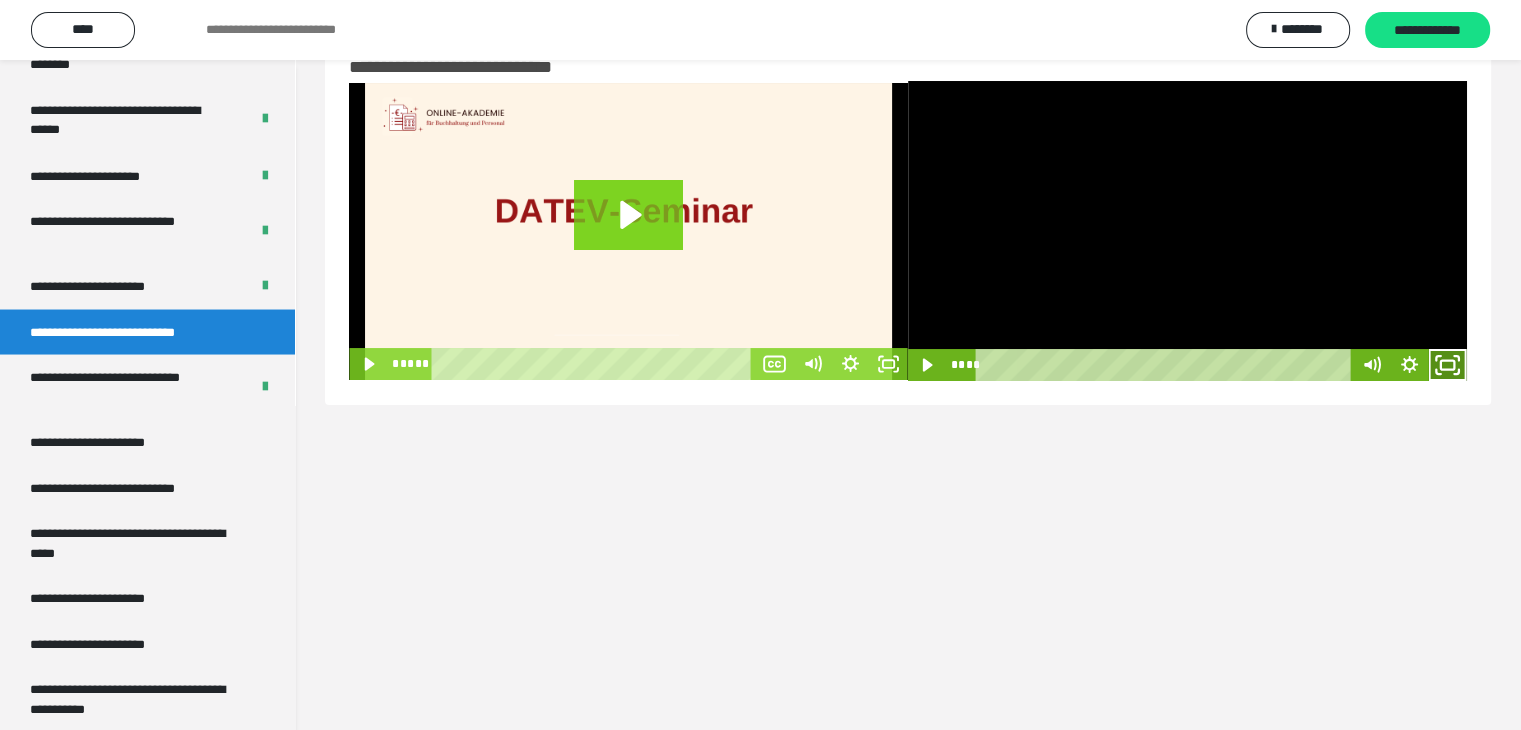 click 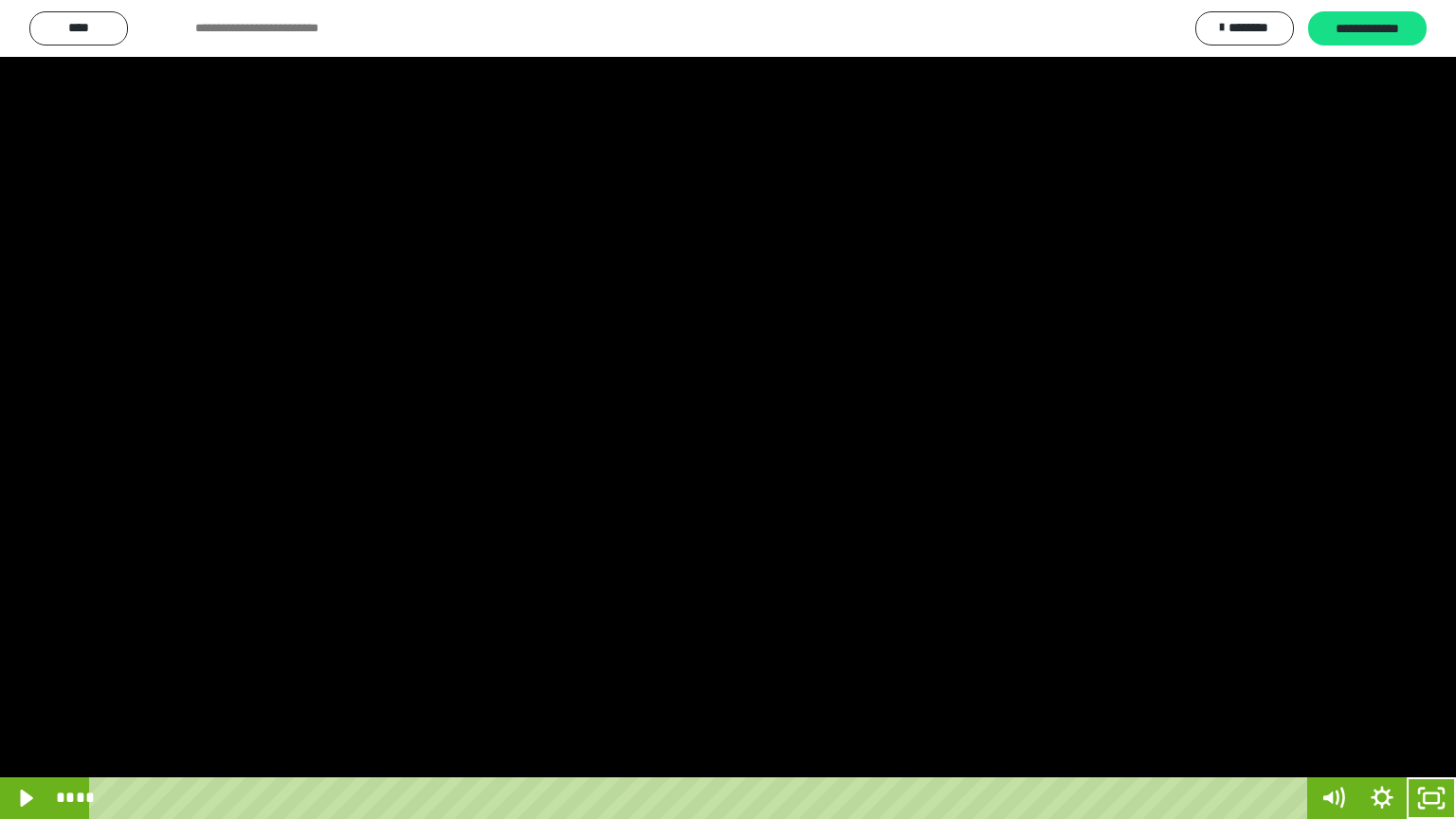 click at bounding box center (728, 410) 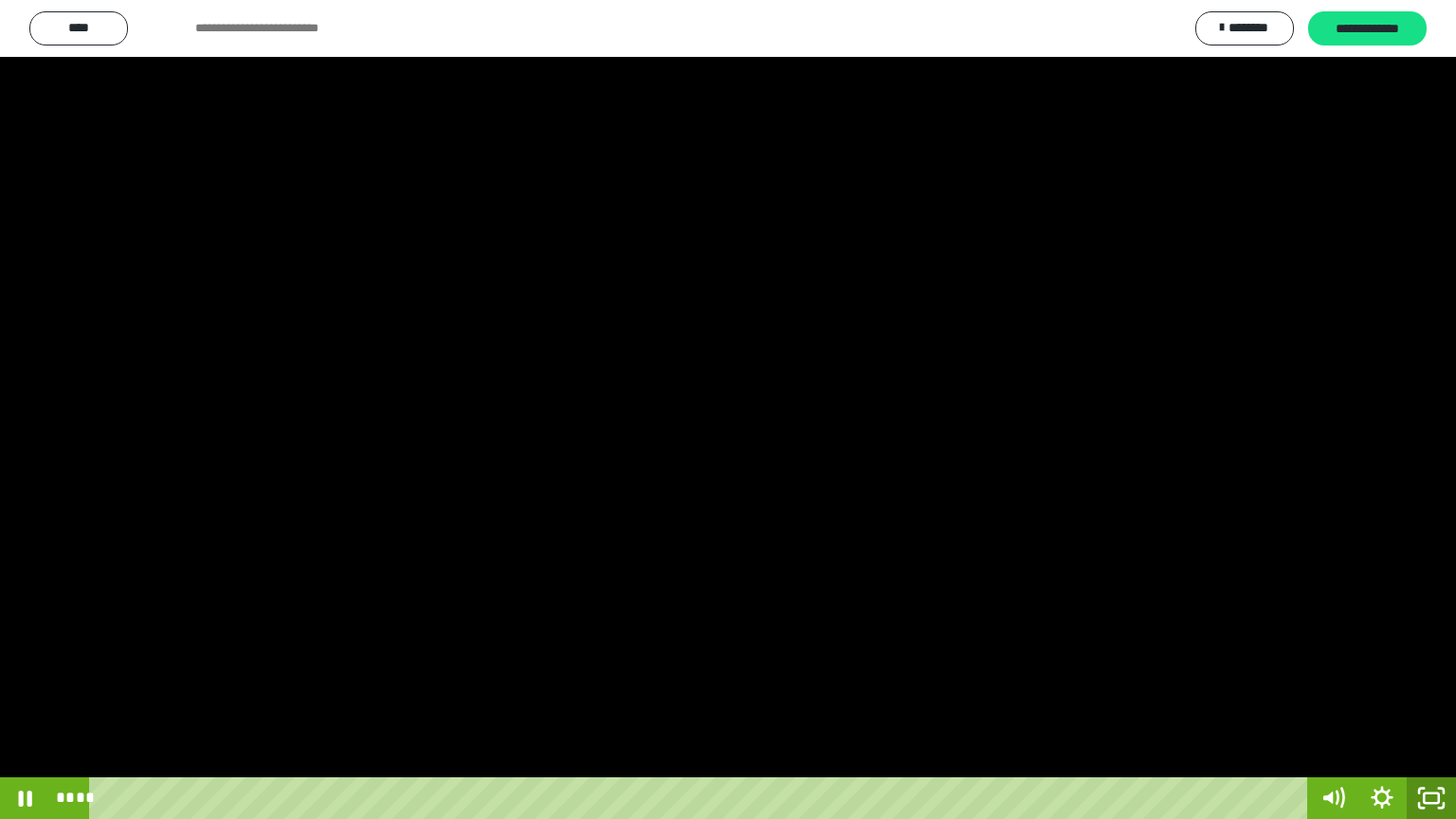click 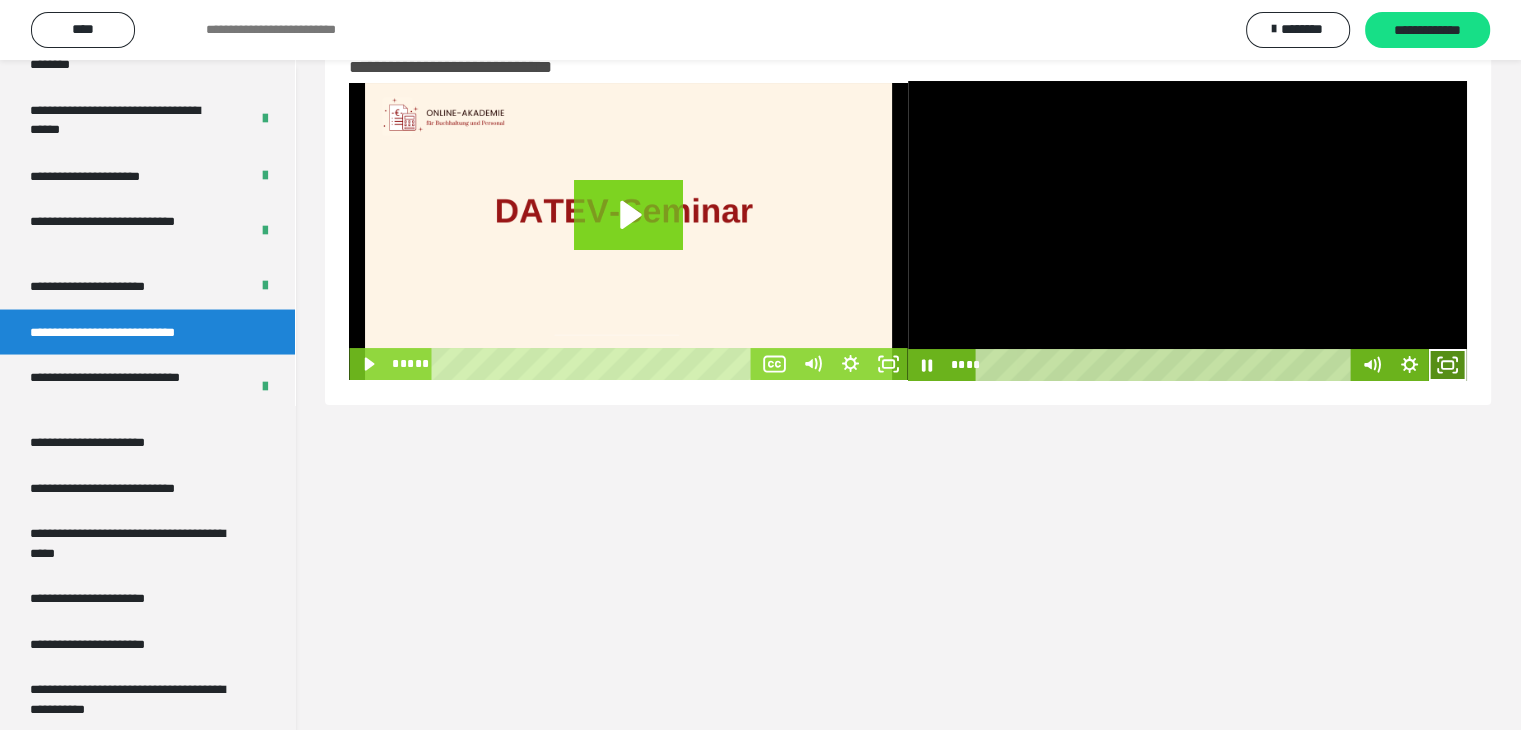 click 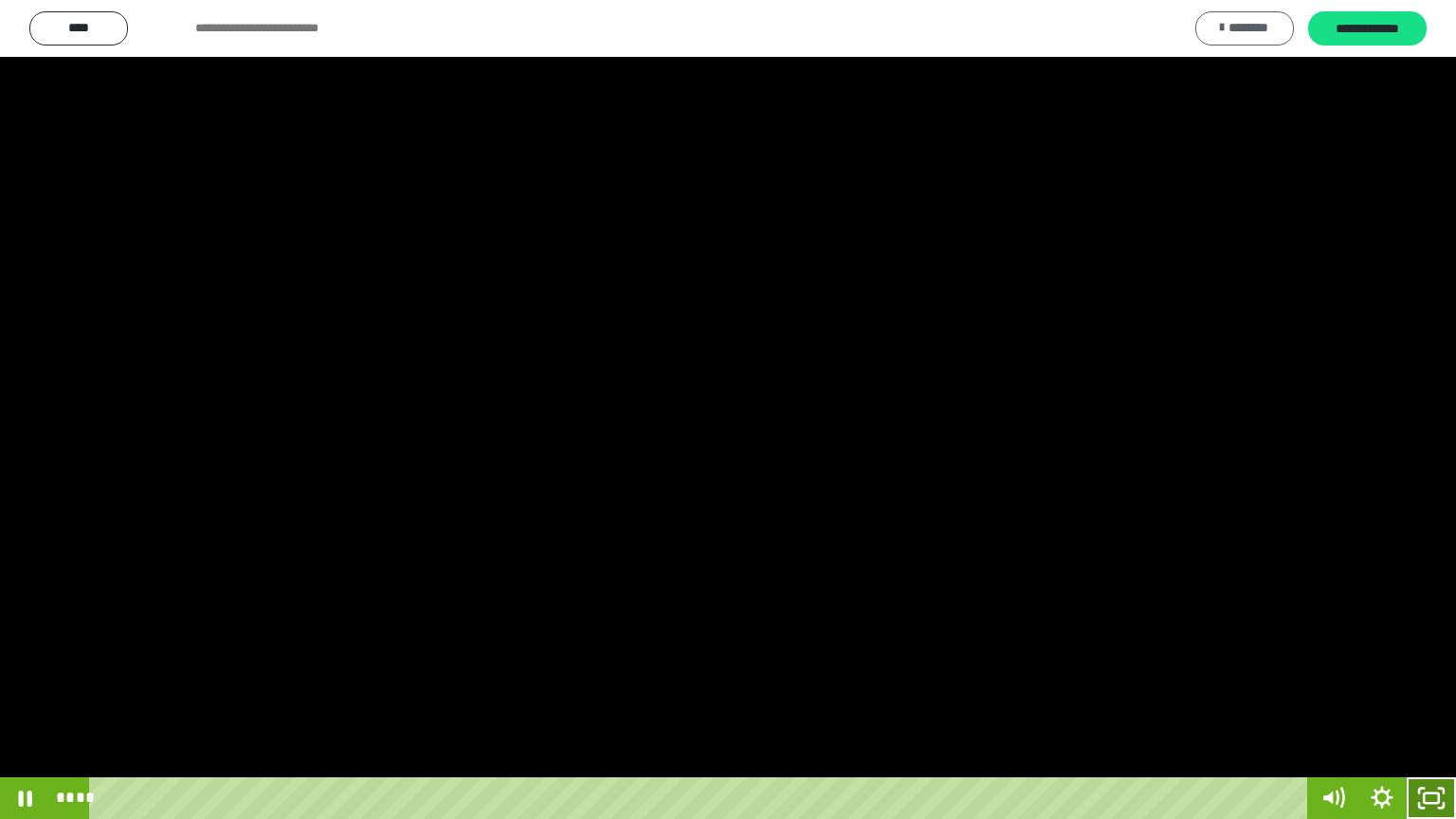 drag, startPoint x: 1427, startPoint y: 801, endPoint x: 1257, endPoint y: 17, distance: 802.2194 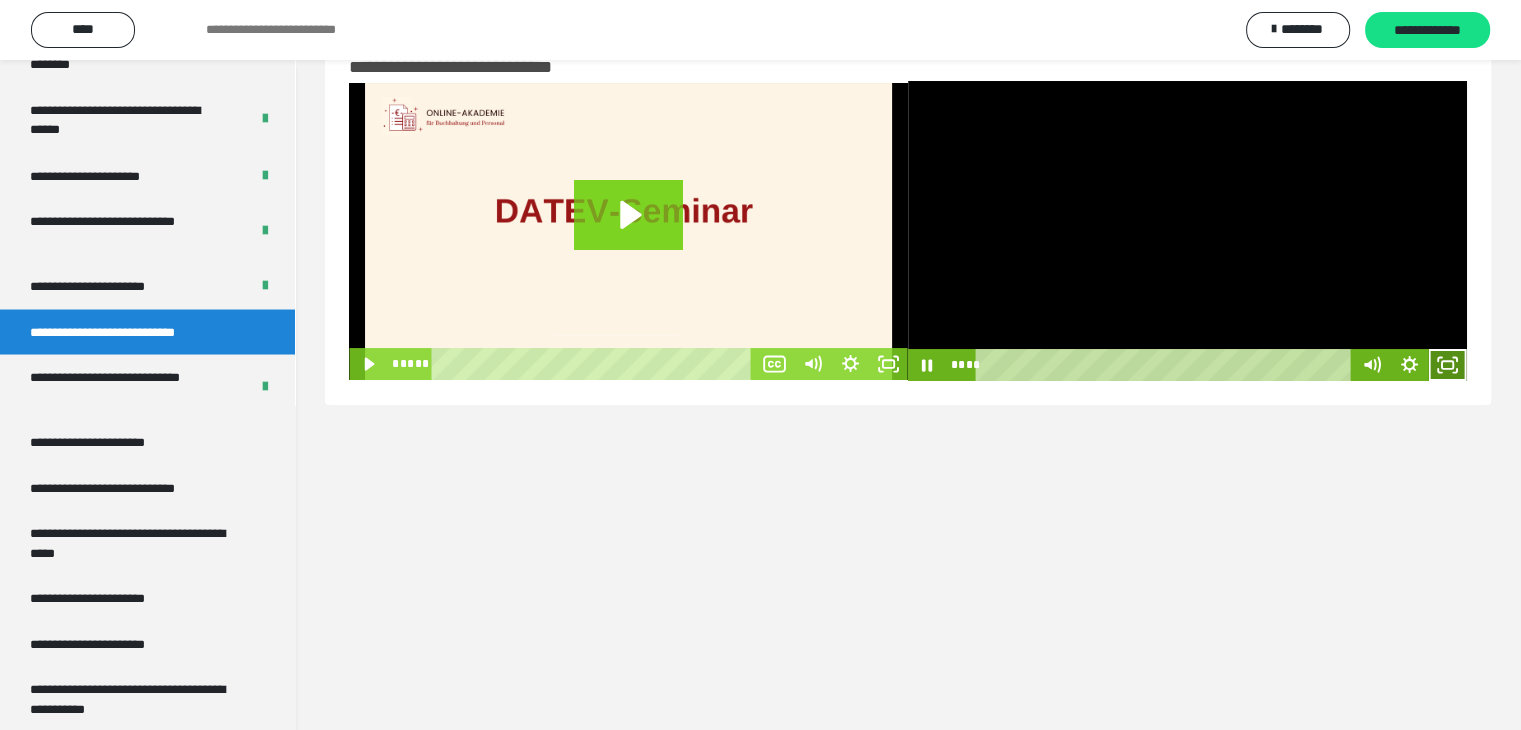 click 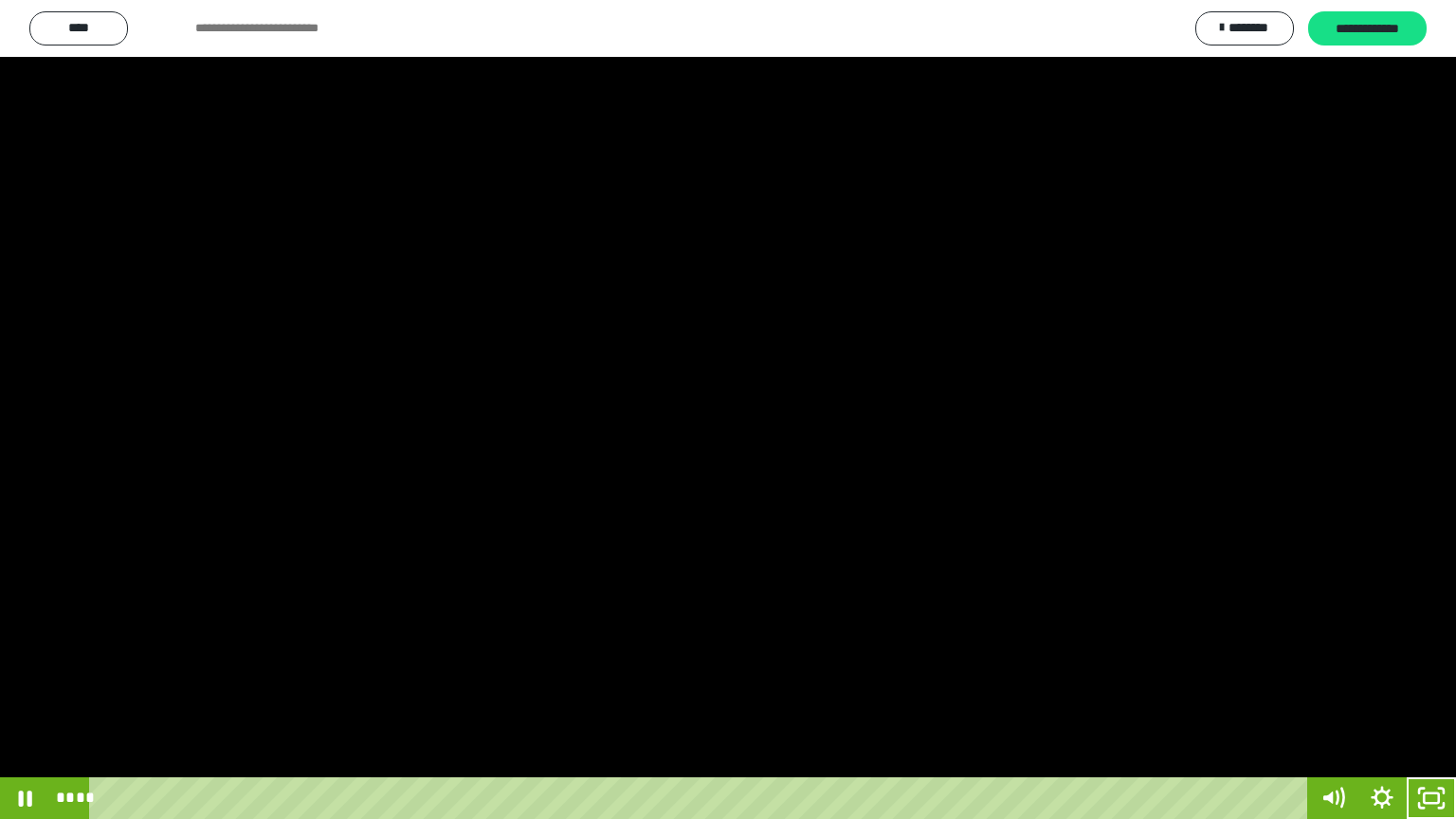 click at bounding box center [728, 410] 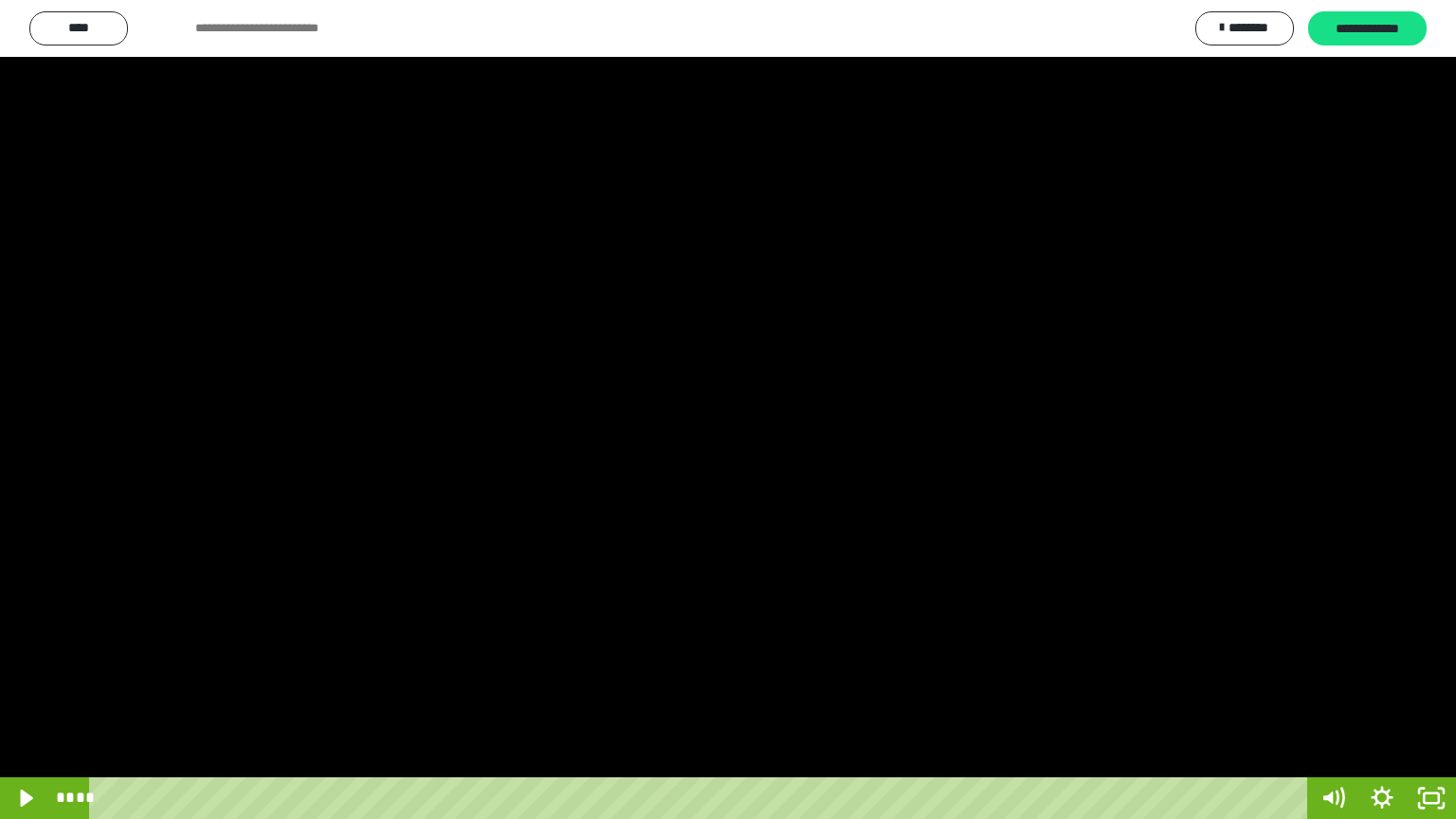 click at bounding box center [728, 410] 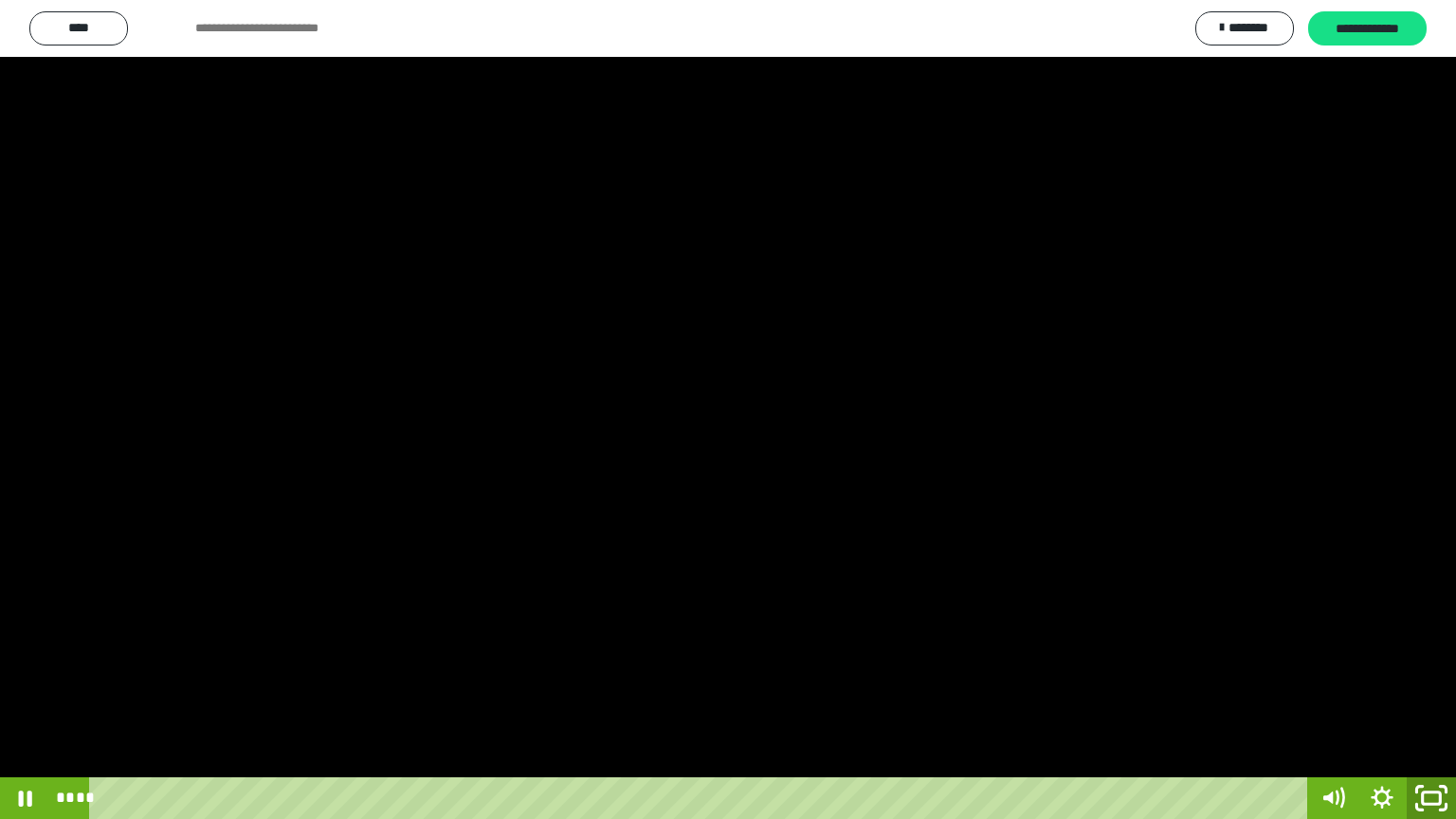 click 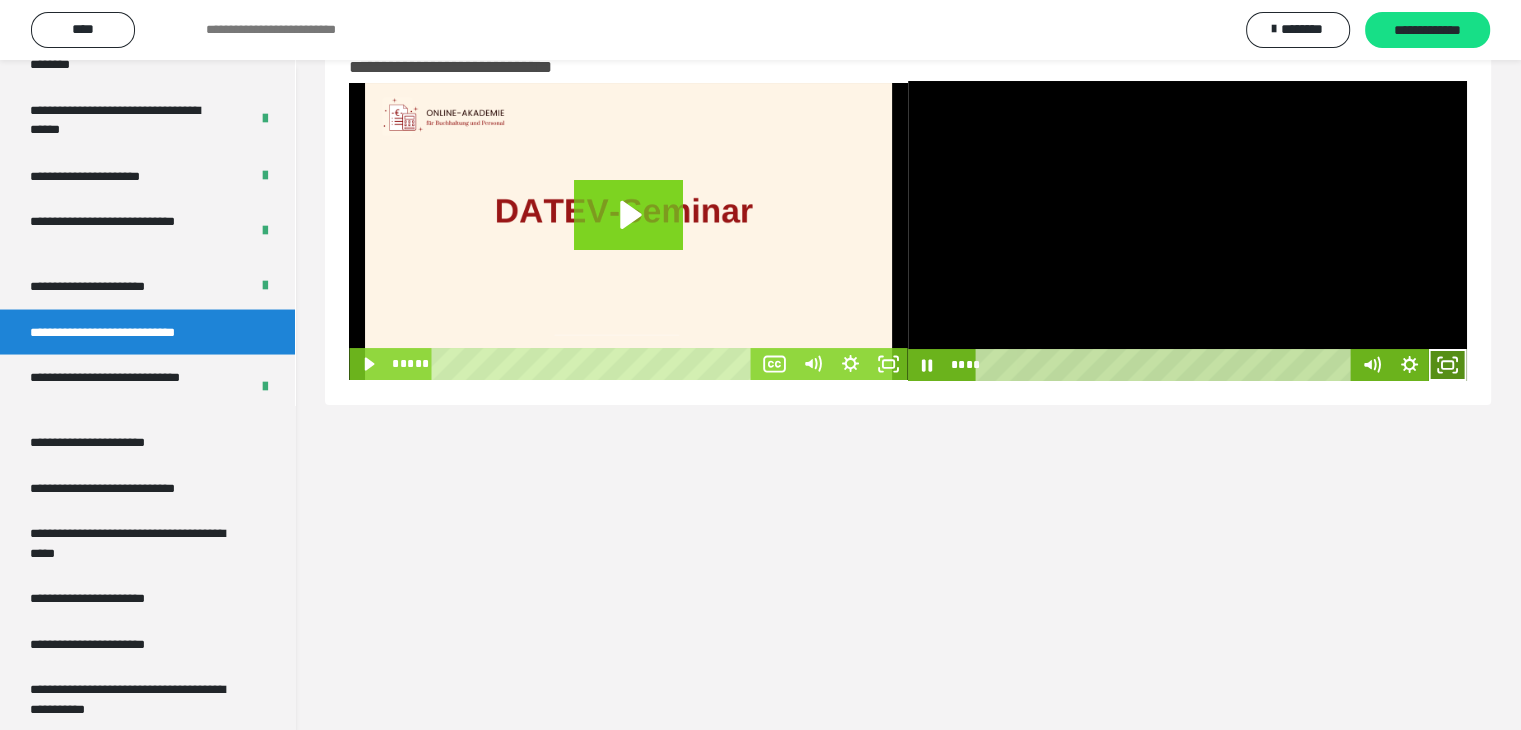 click 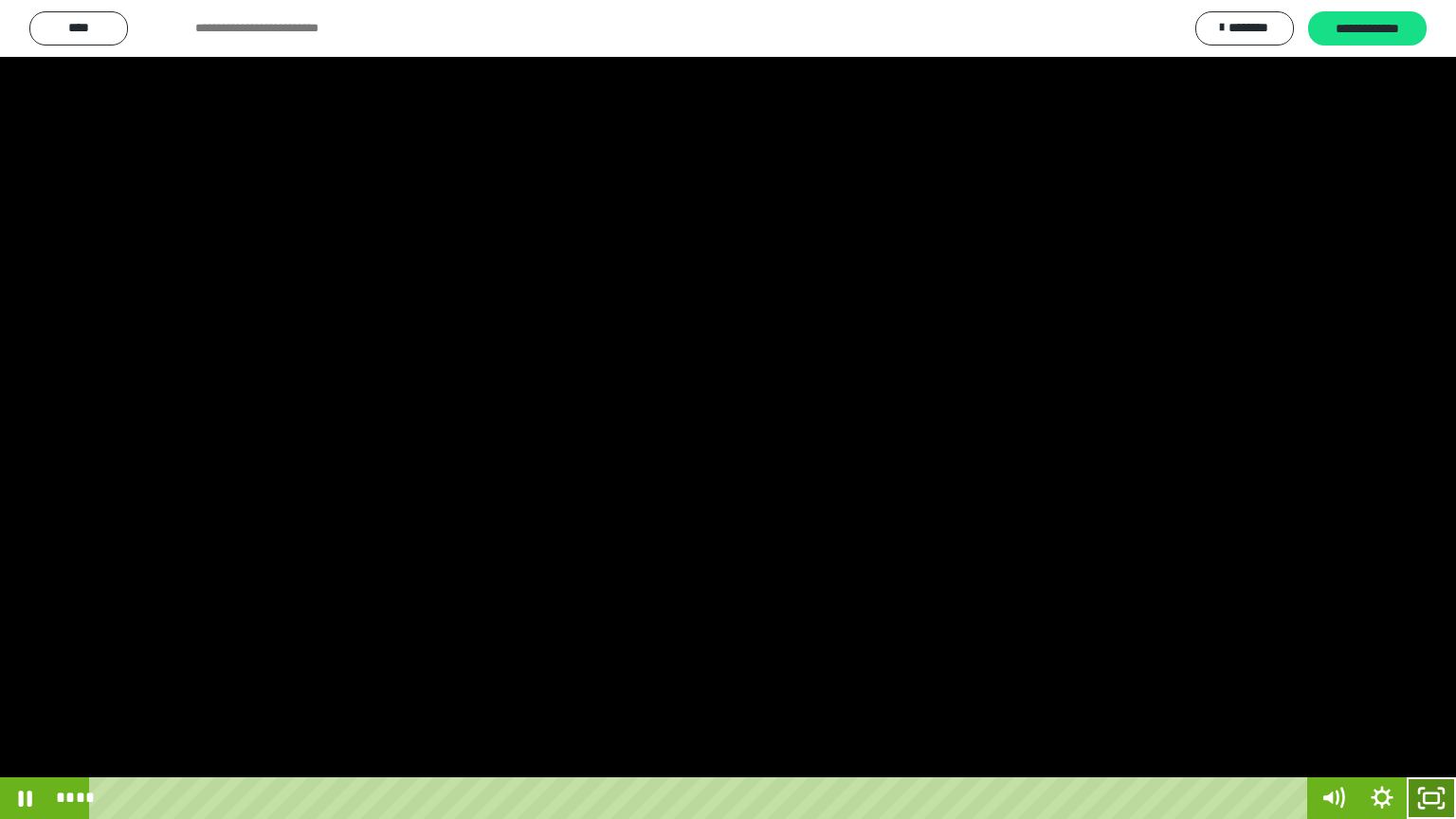 click 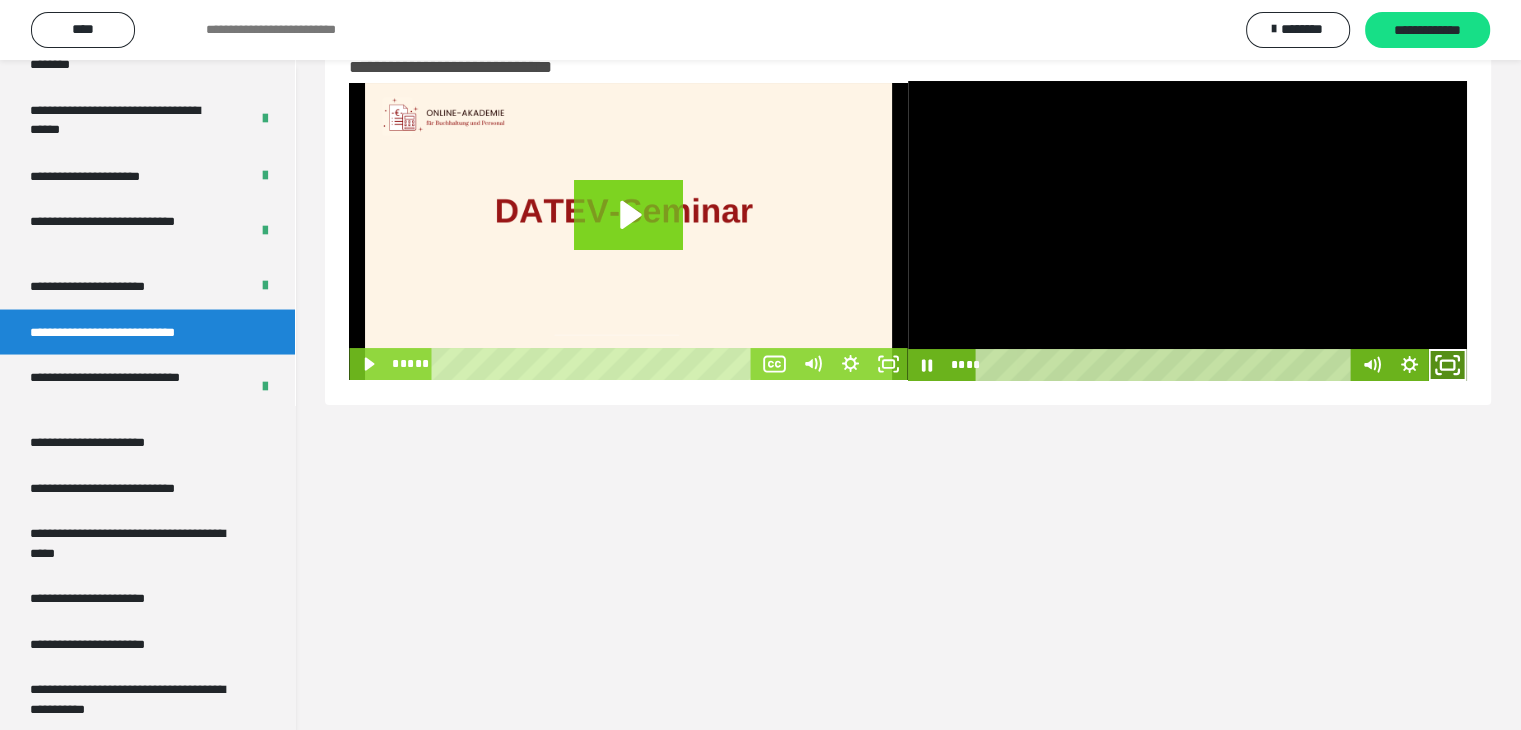 click 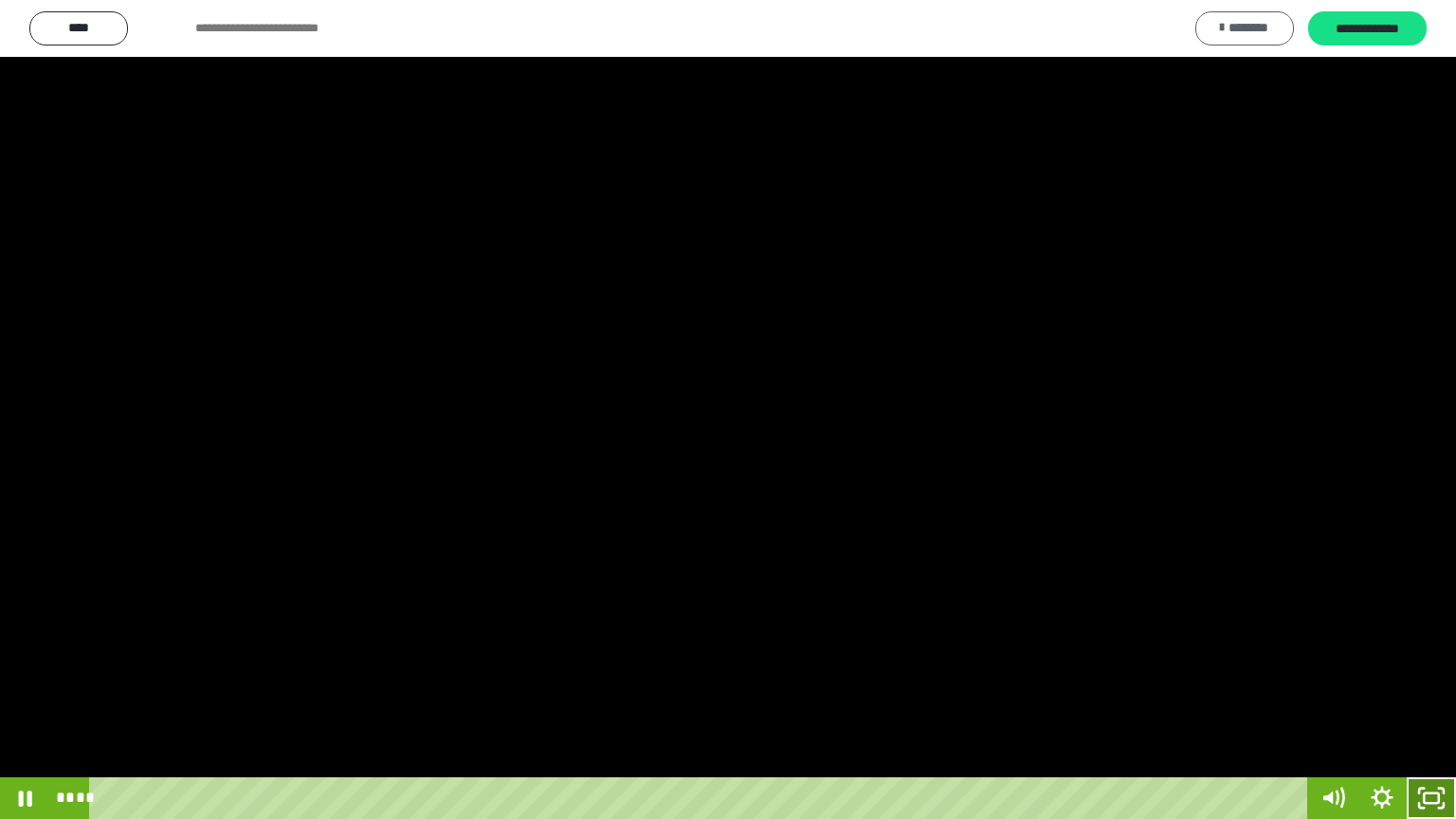 drag, startPoint x: 1443, startPoint y: 788, endPoint x: 1263, endPoint y: 24, distance: 784.9178 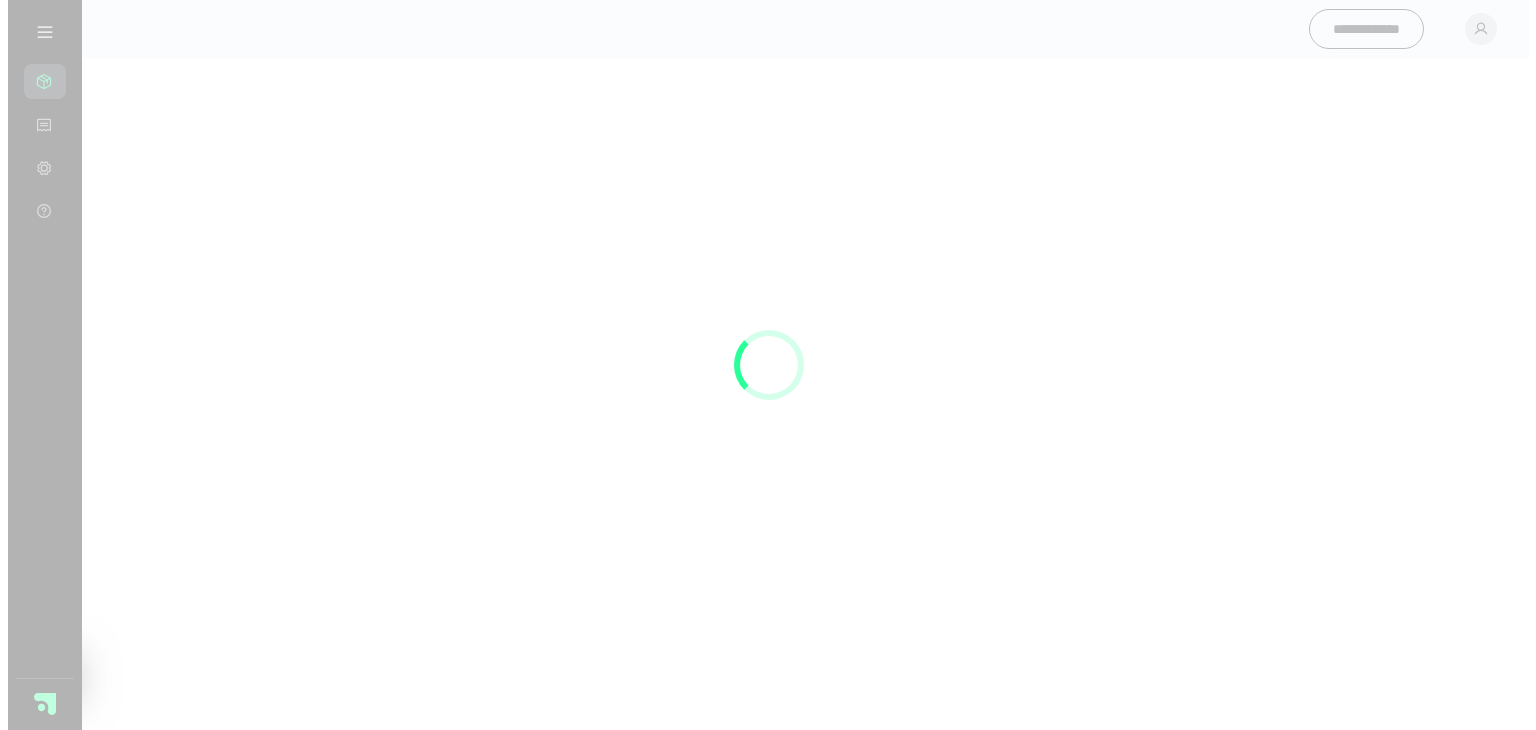 scroll, scrollTop: 0, scrollLeft: 0, axis: both 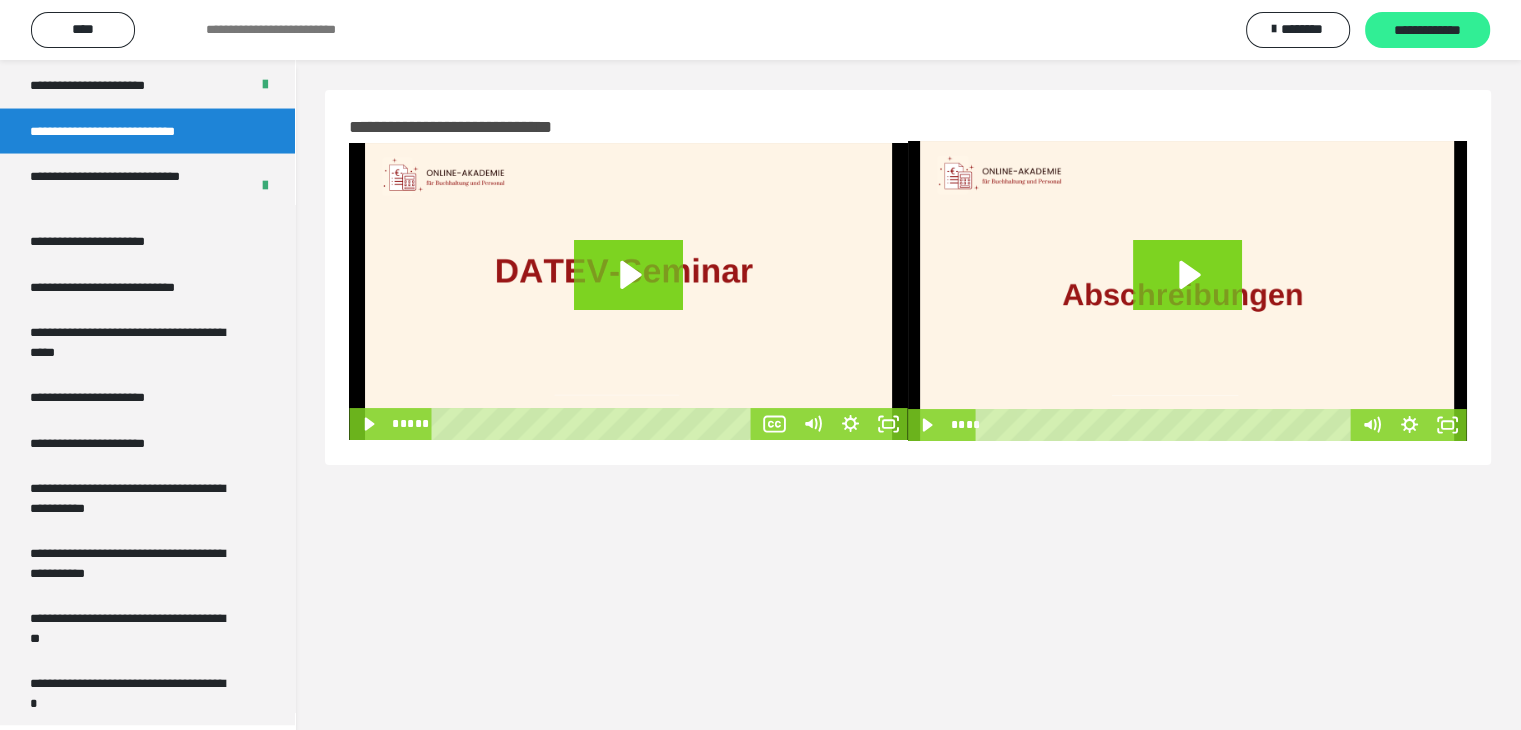 click on "**********" at bounding box center (1427, 31) 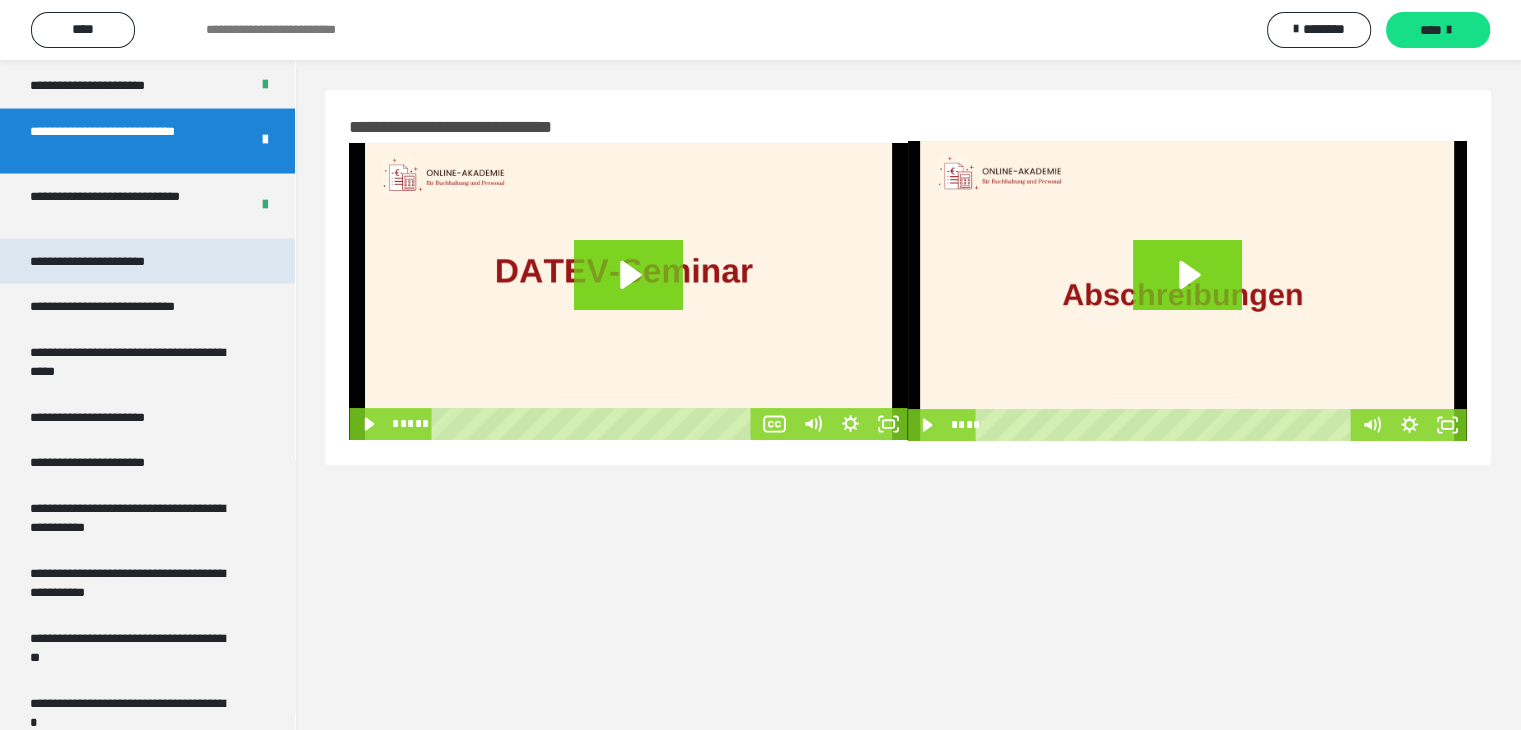 click on "**********" at bounding box center [109, 262] 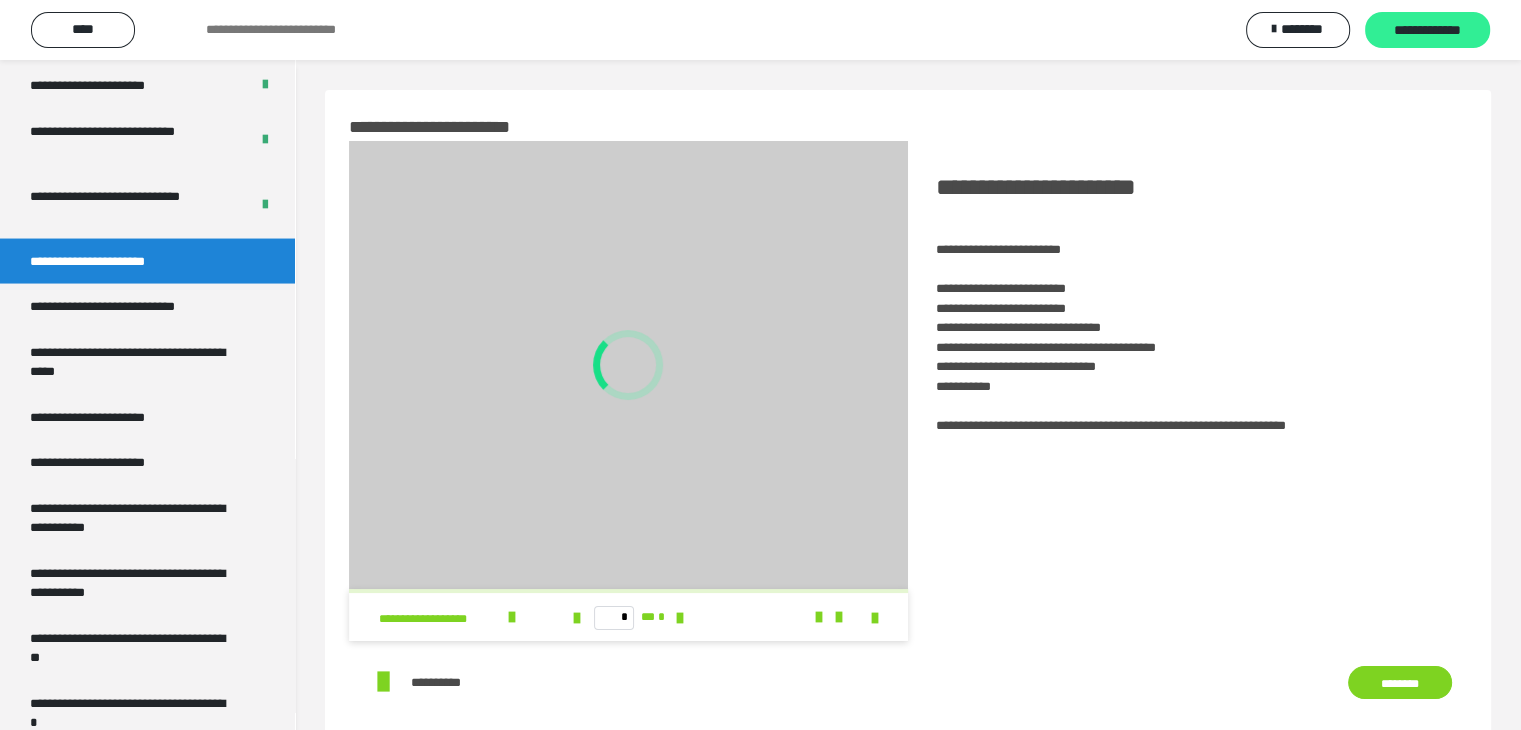 click on "**********" at bounding box center [1427, 31] 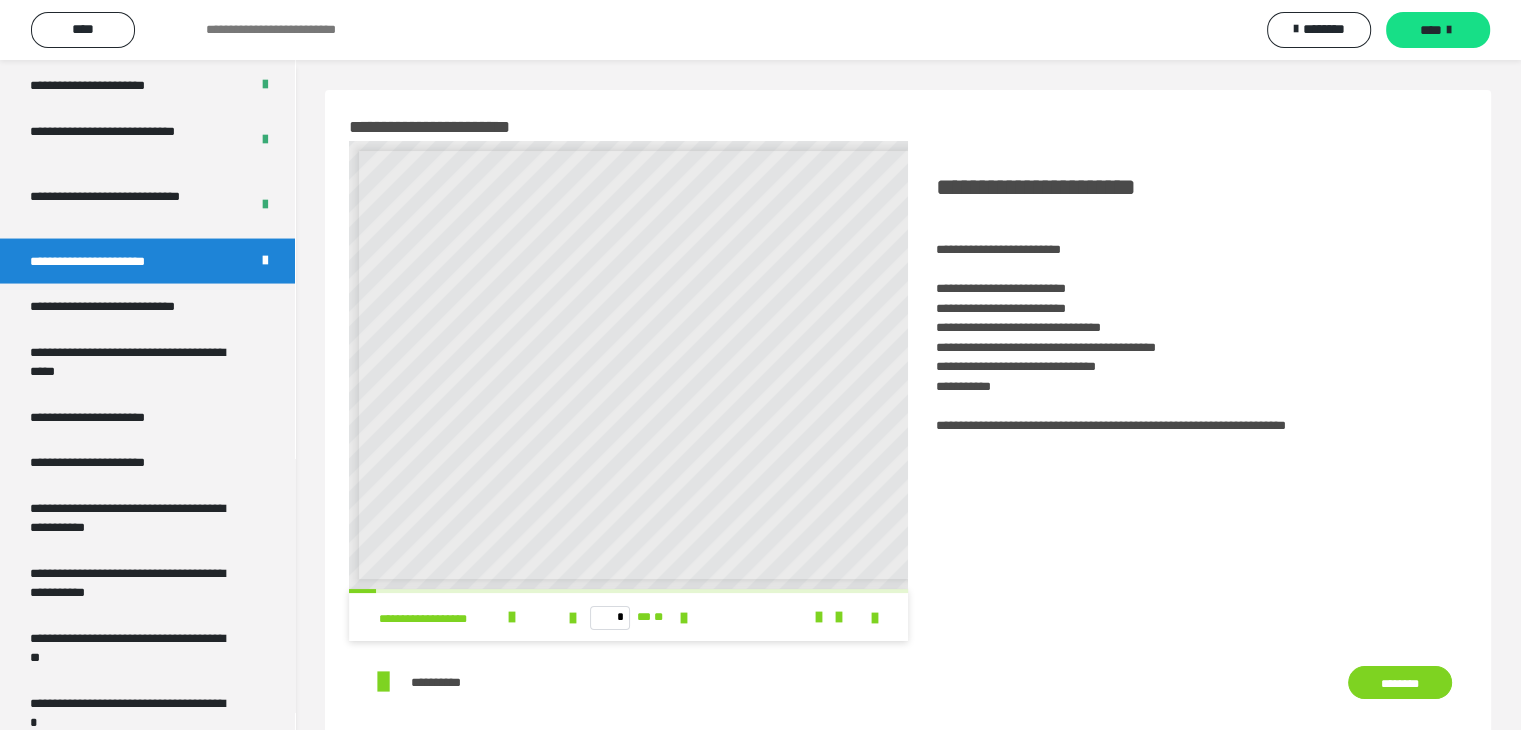 click on "****" at bounding box center [1438, 30] 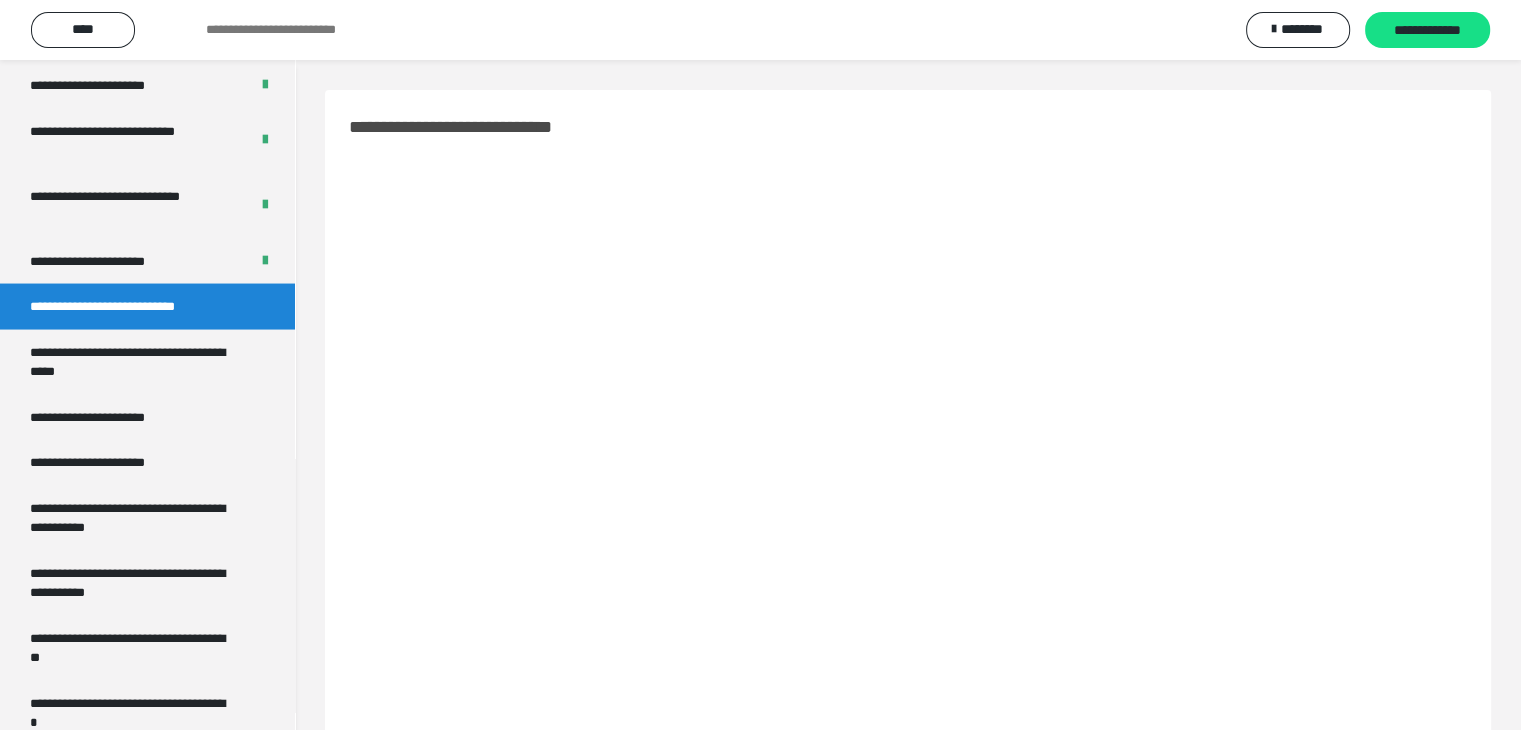 click on "**********" at bounding box center (1427, 31) 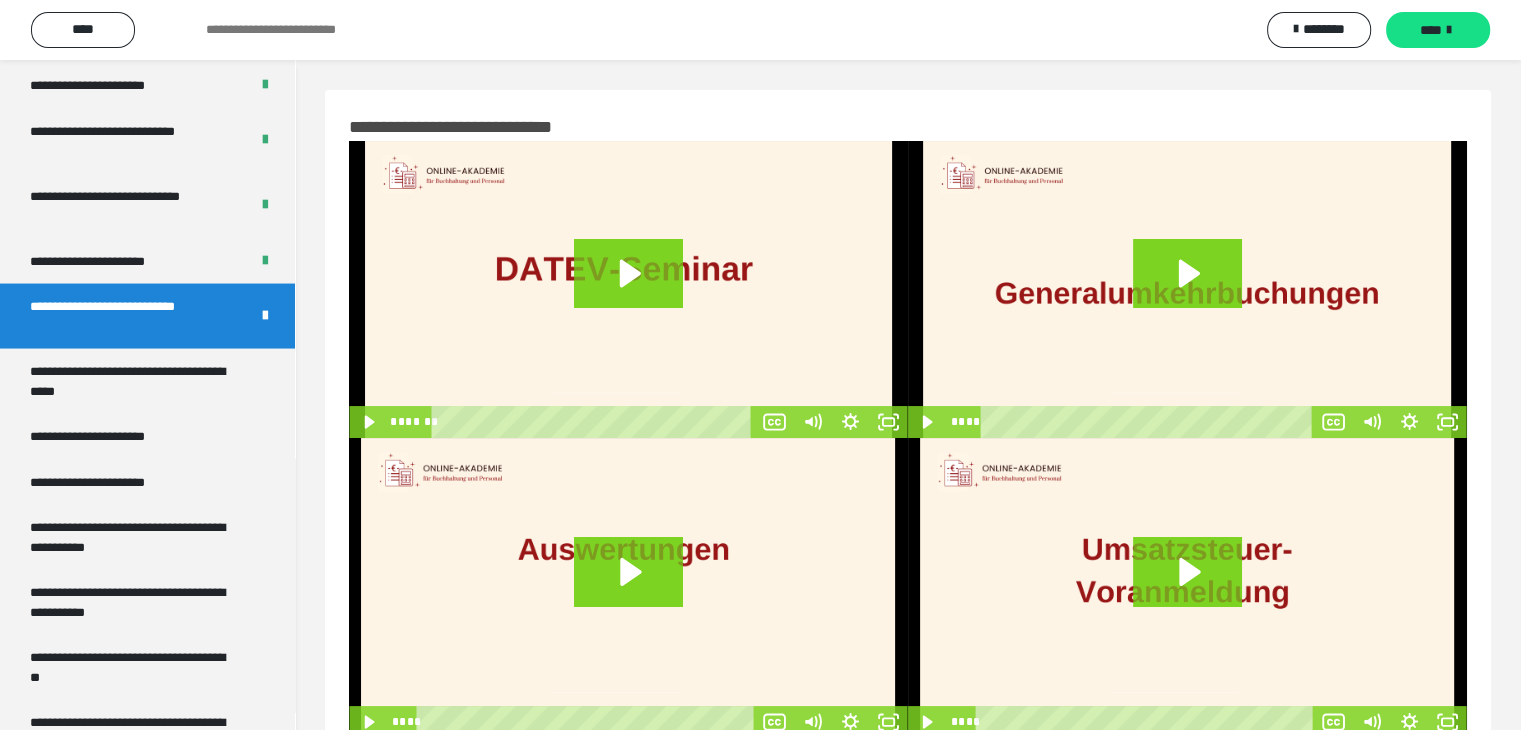 click on "****" at bounding box center (1438, 30) 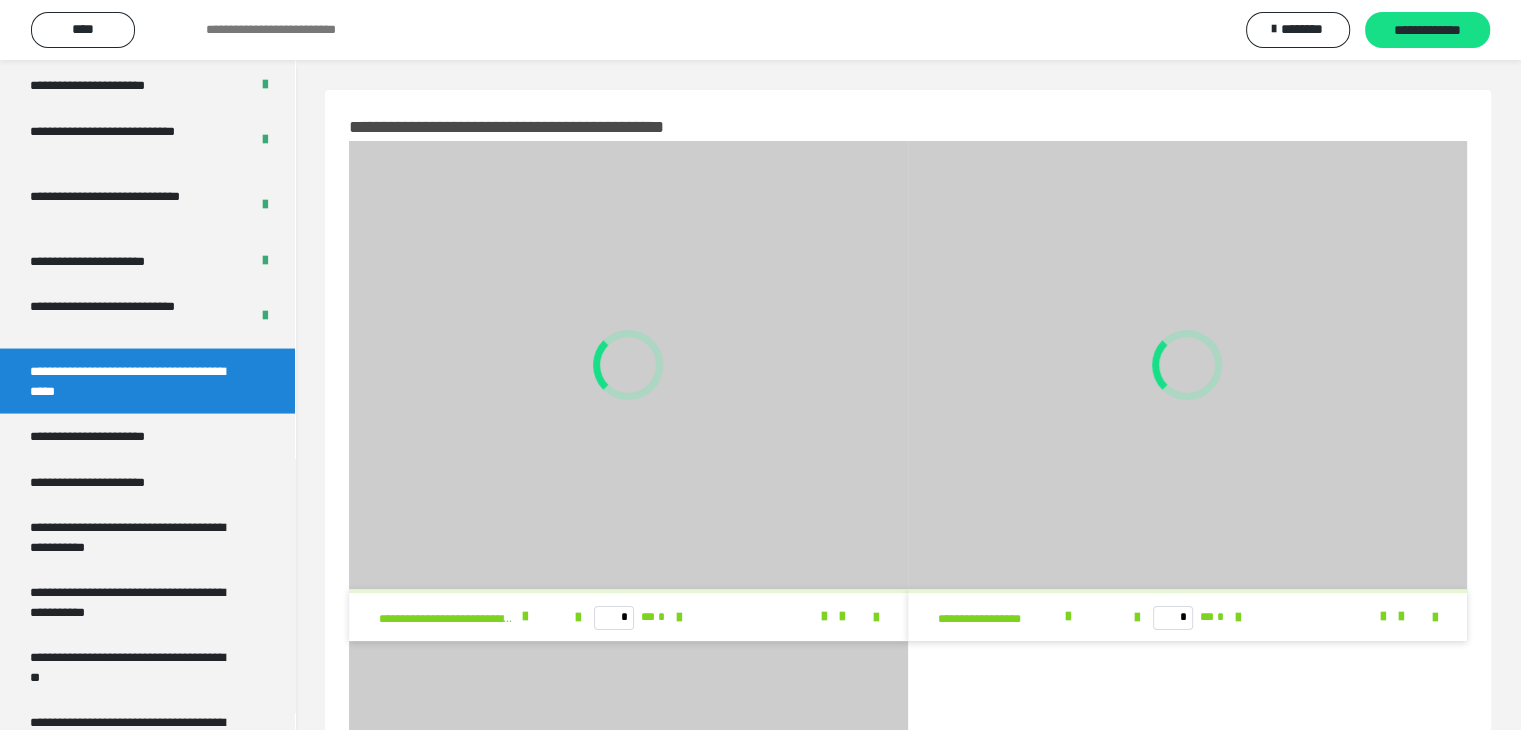 click on "**********" at bounding box center [1427, 31] 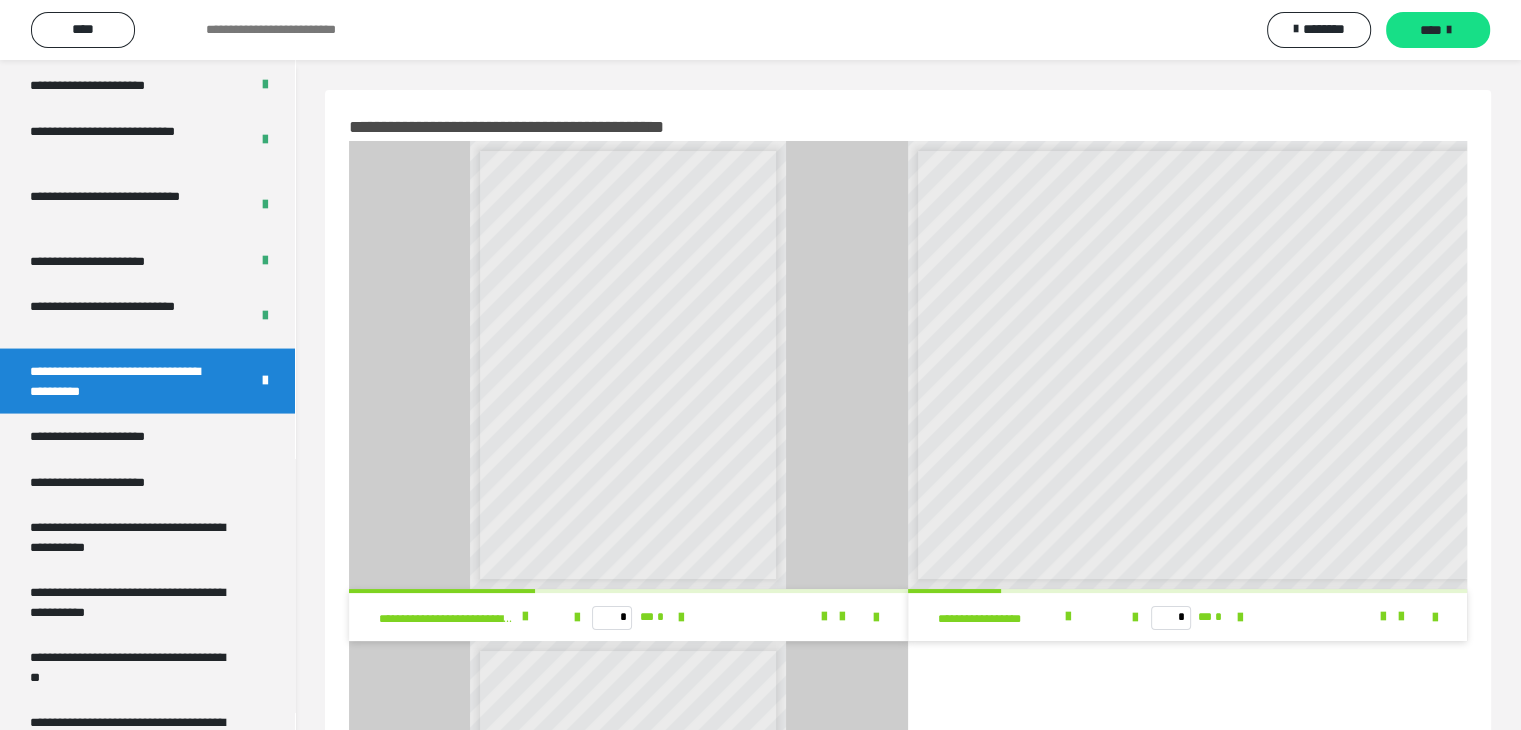 click on "****" at bounding box center [1438, 30] 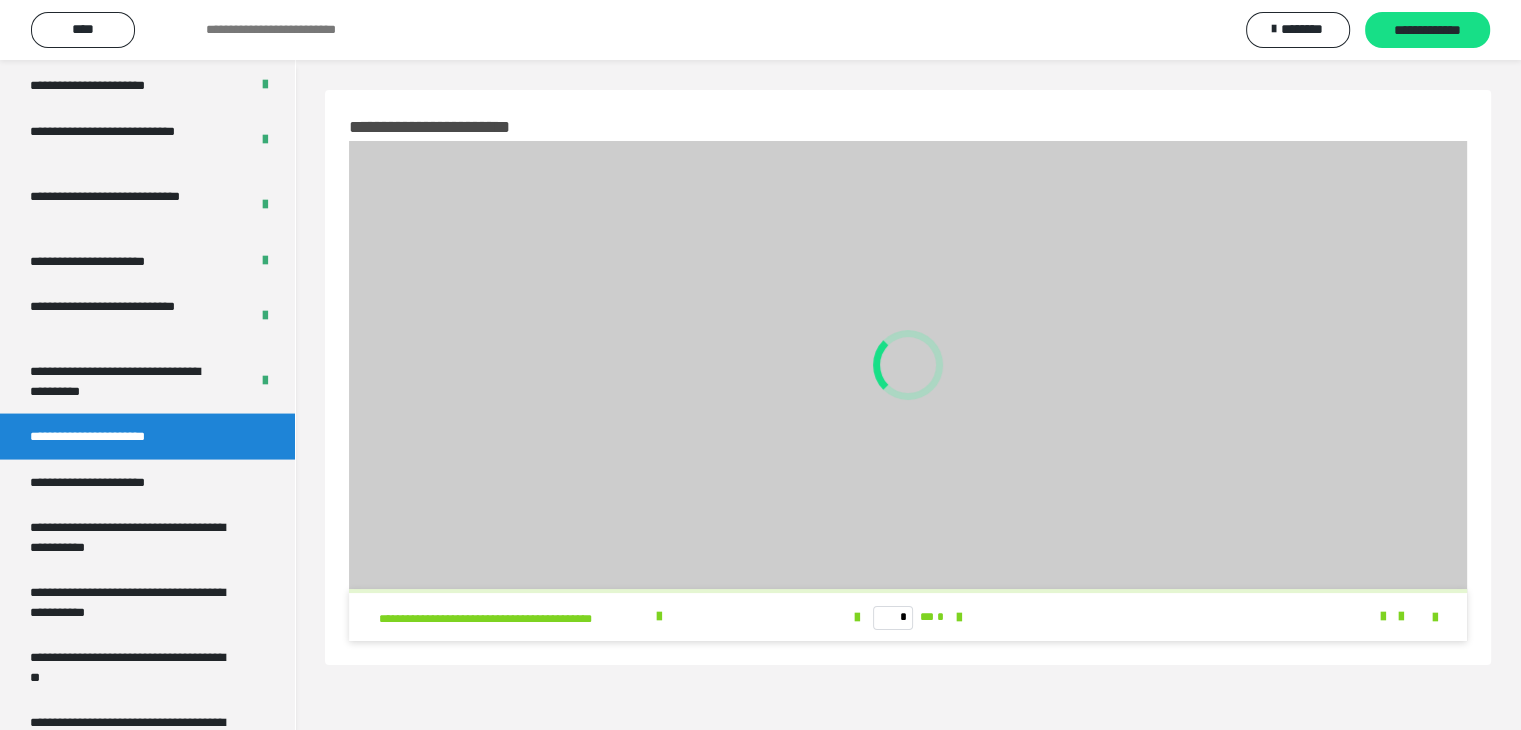 click on "**********" at bounding box center (1427, 31) 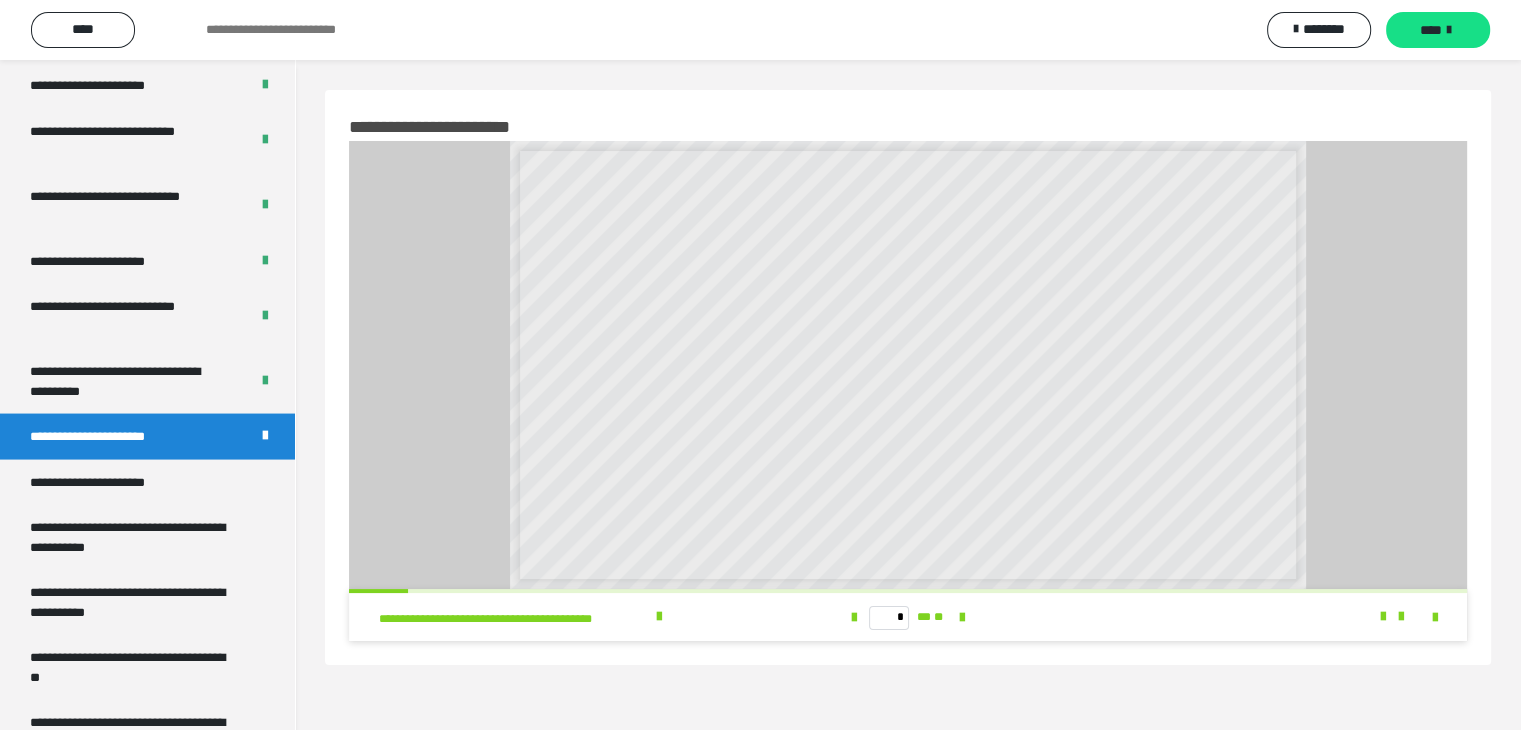 click on "****" at bounding box center (1438, 30) 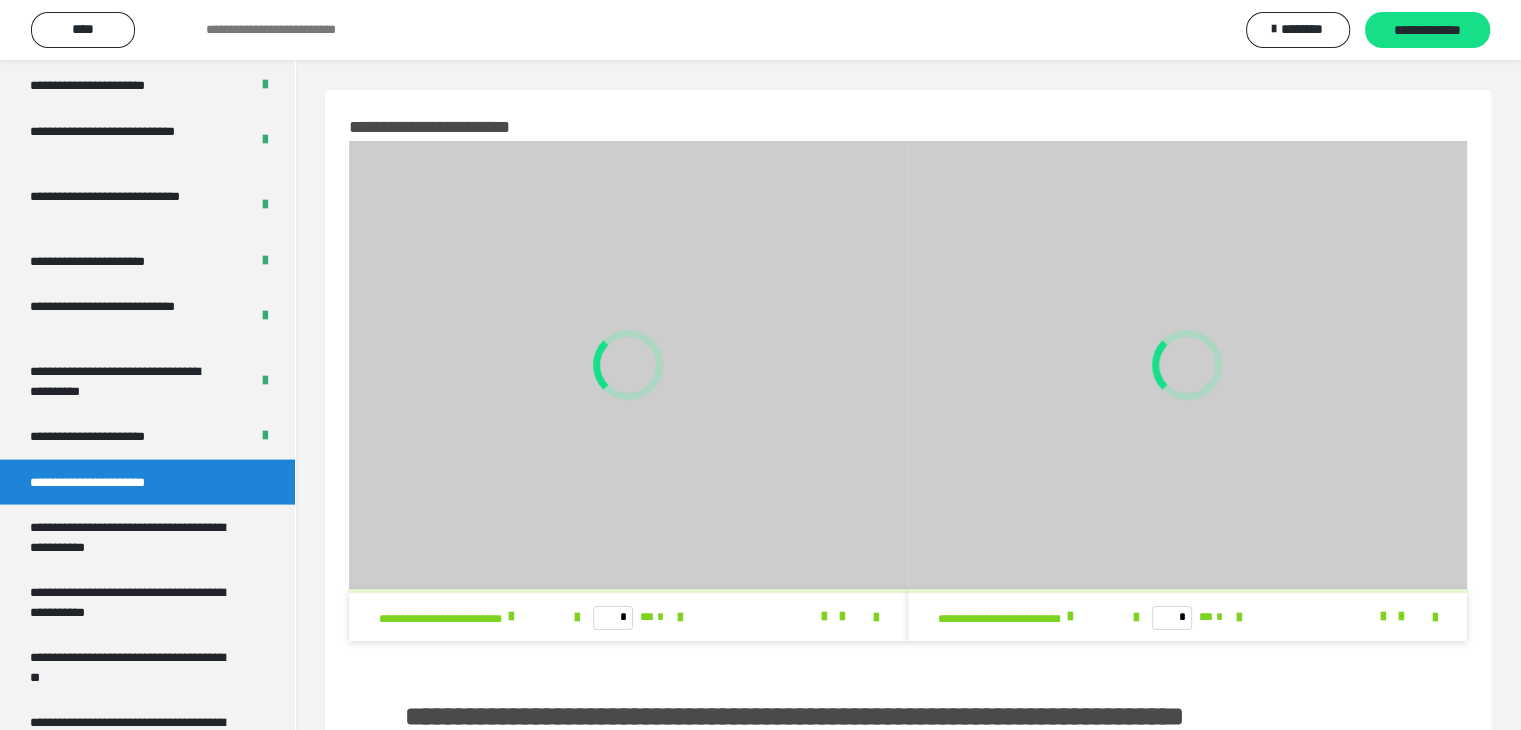 click on "**********" at bounding box center (1427, 31) 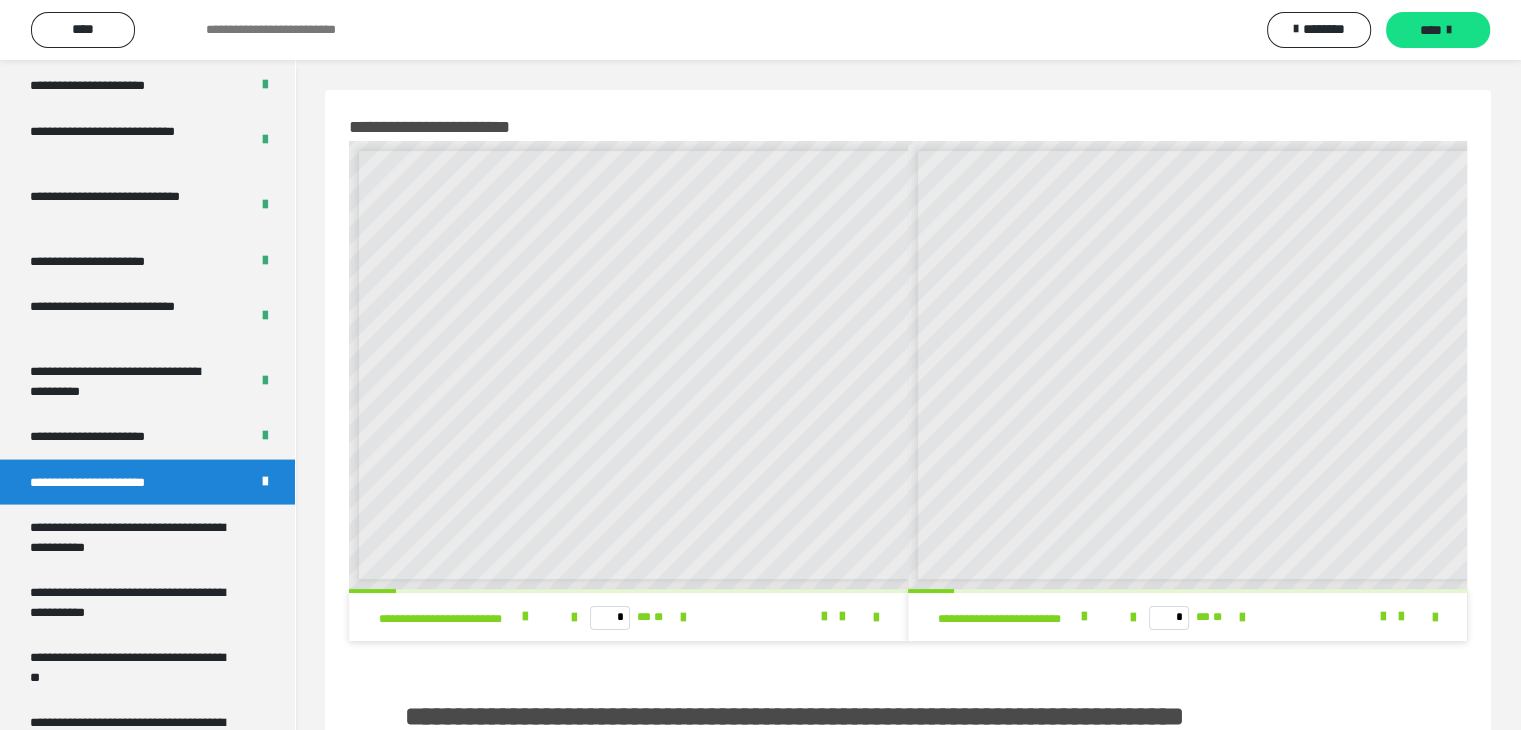 click on "****" at bounding box center [1438, 30] 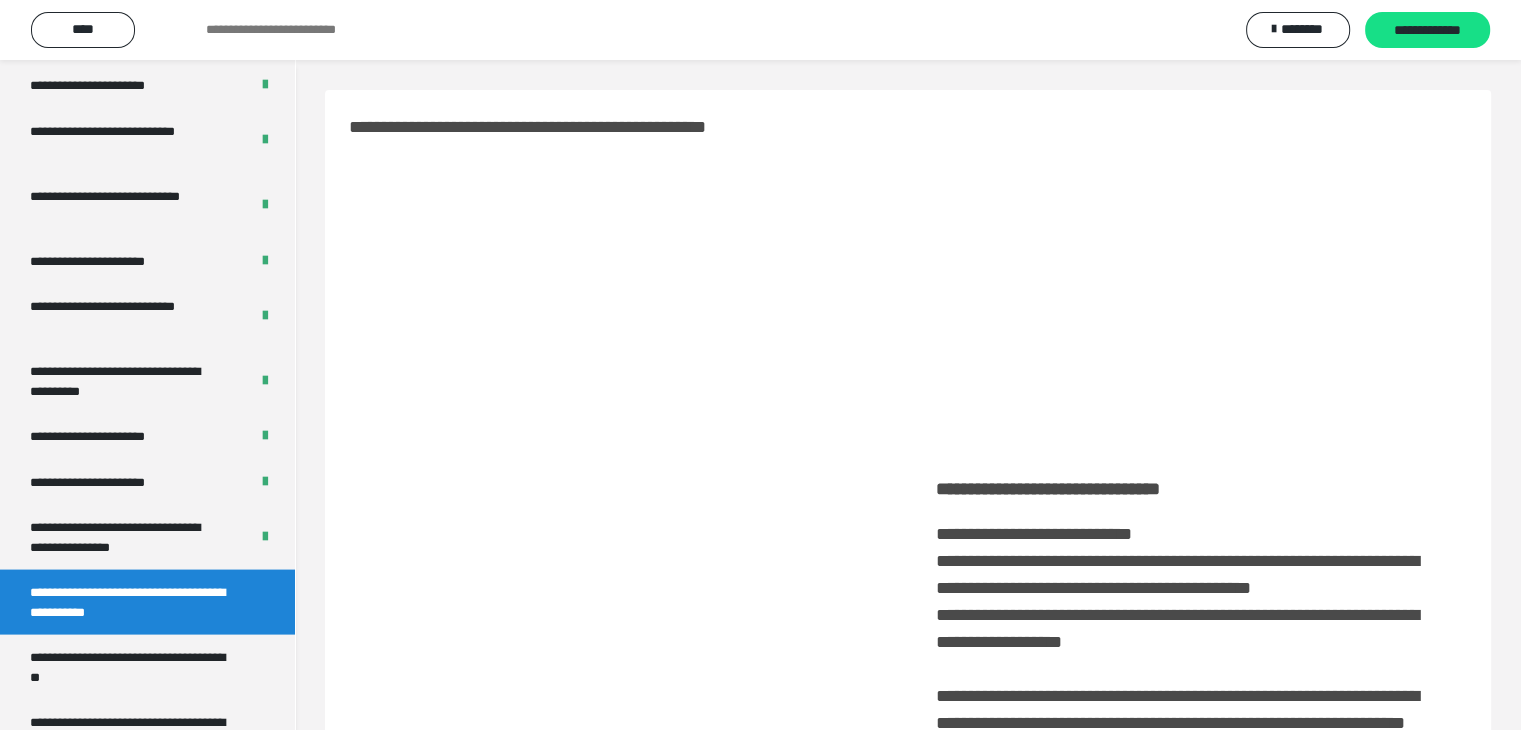 click on "**********" at bounding box center [1427, 31] 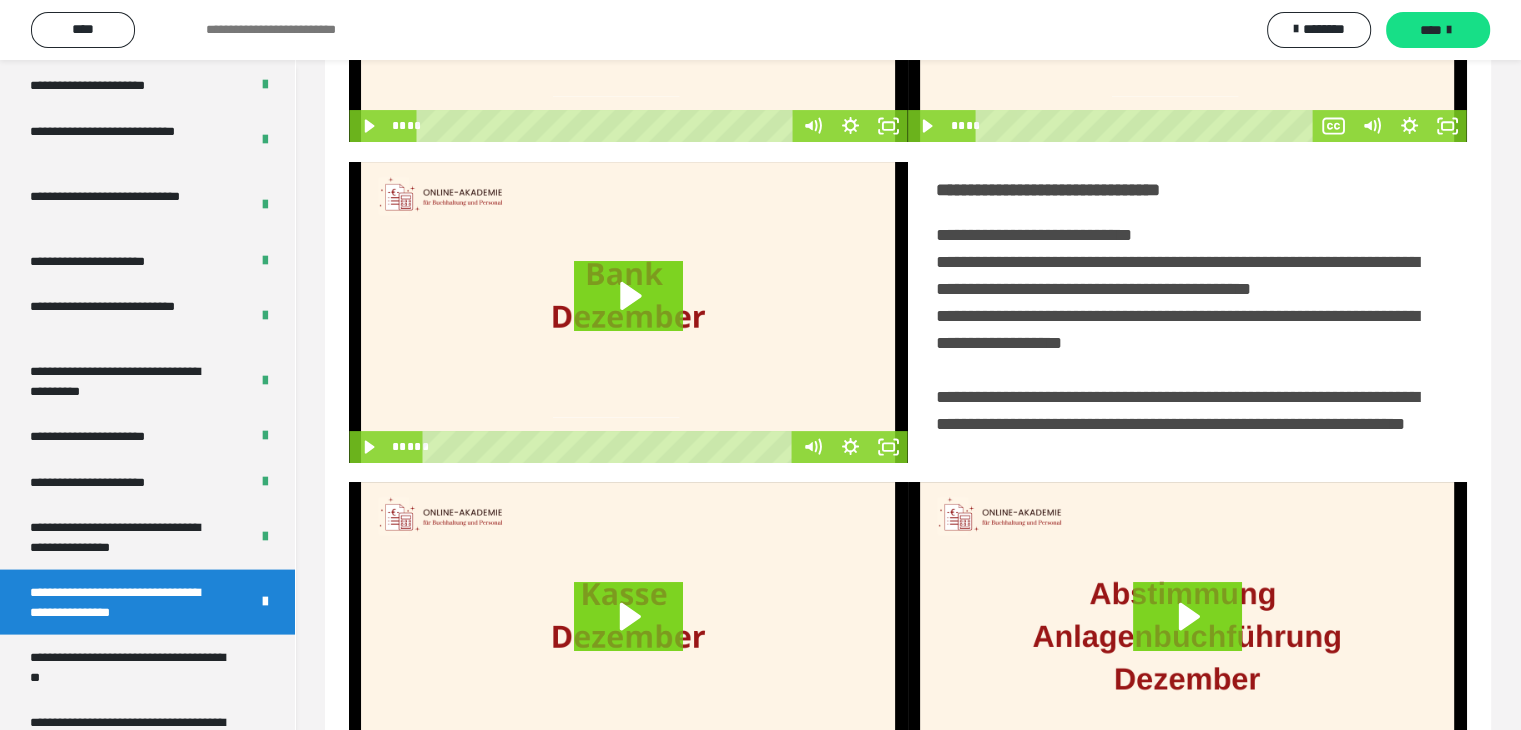 scroll, scrollTop: 300, scrollLeft: 0, axis: vertical 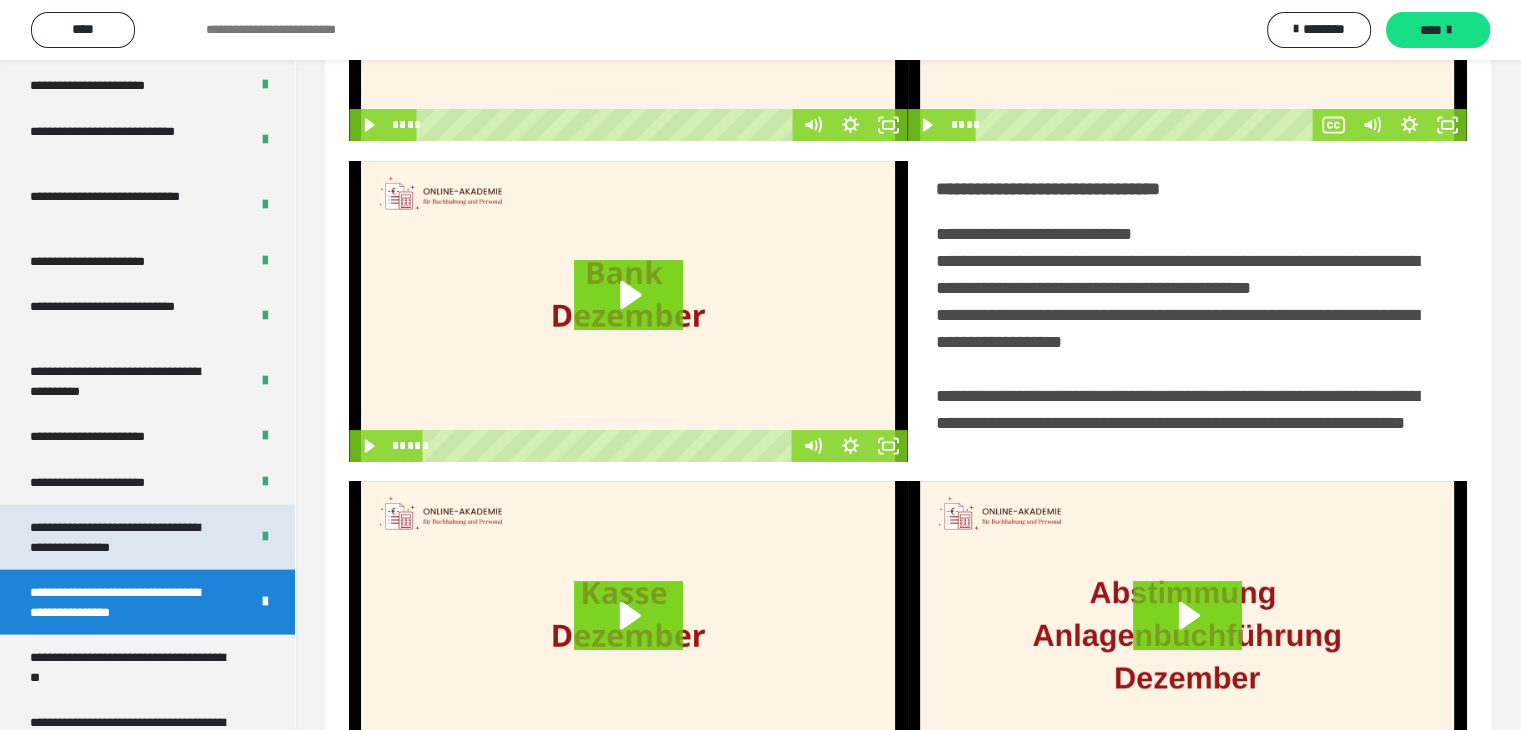 click on "**********" at bounding box center [124, 537] 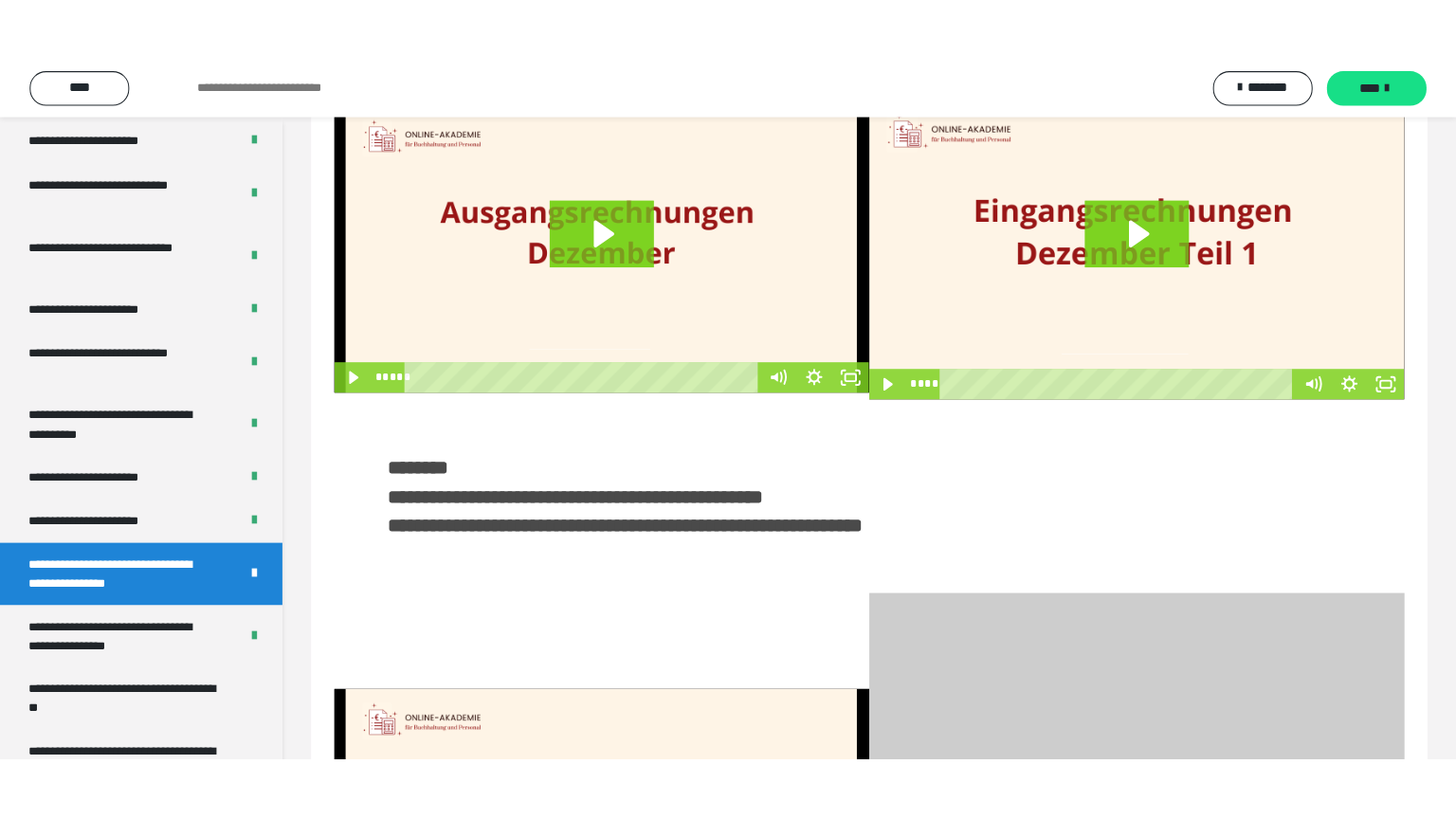 scroll, scrollTop: 0, scrollLeft: 0, axis: both 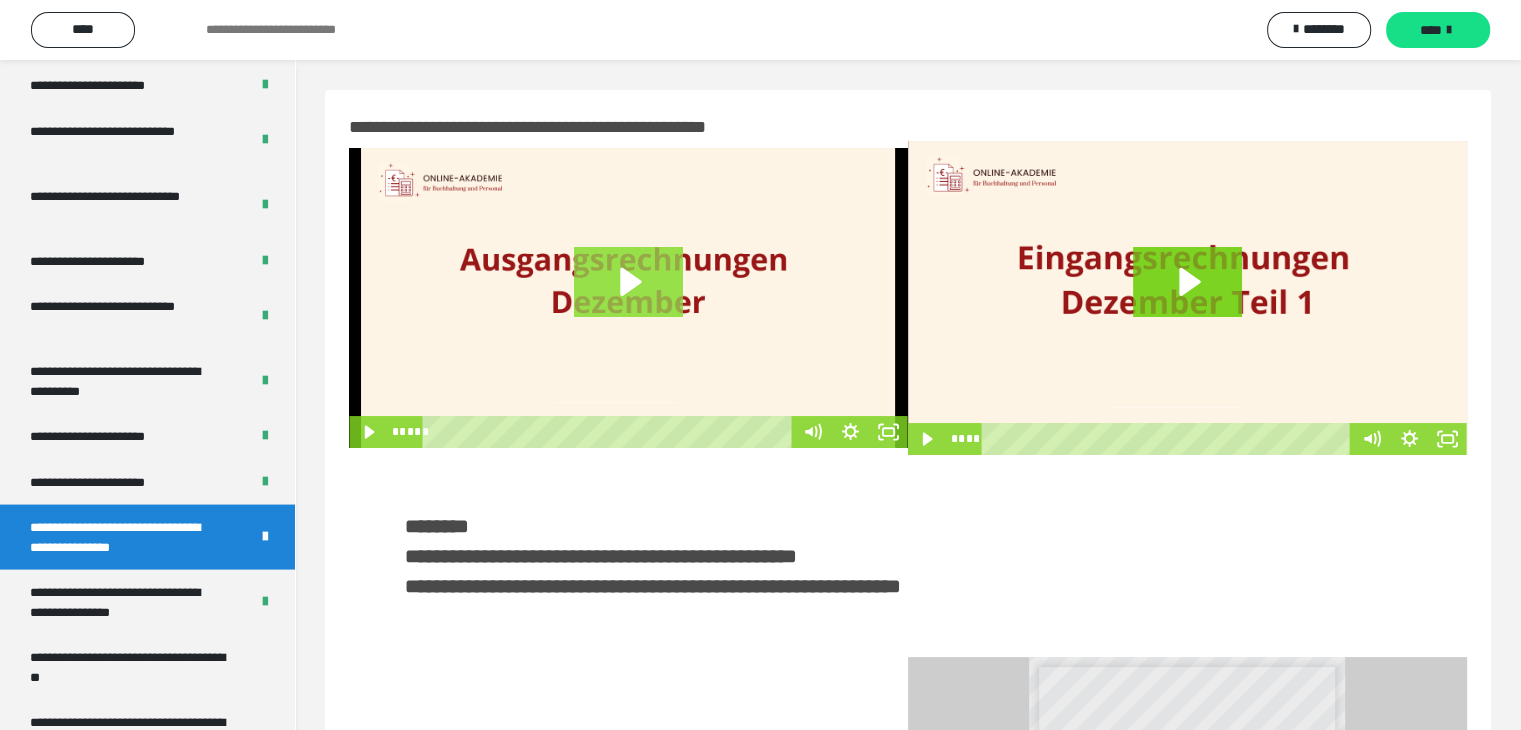 click 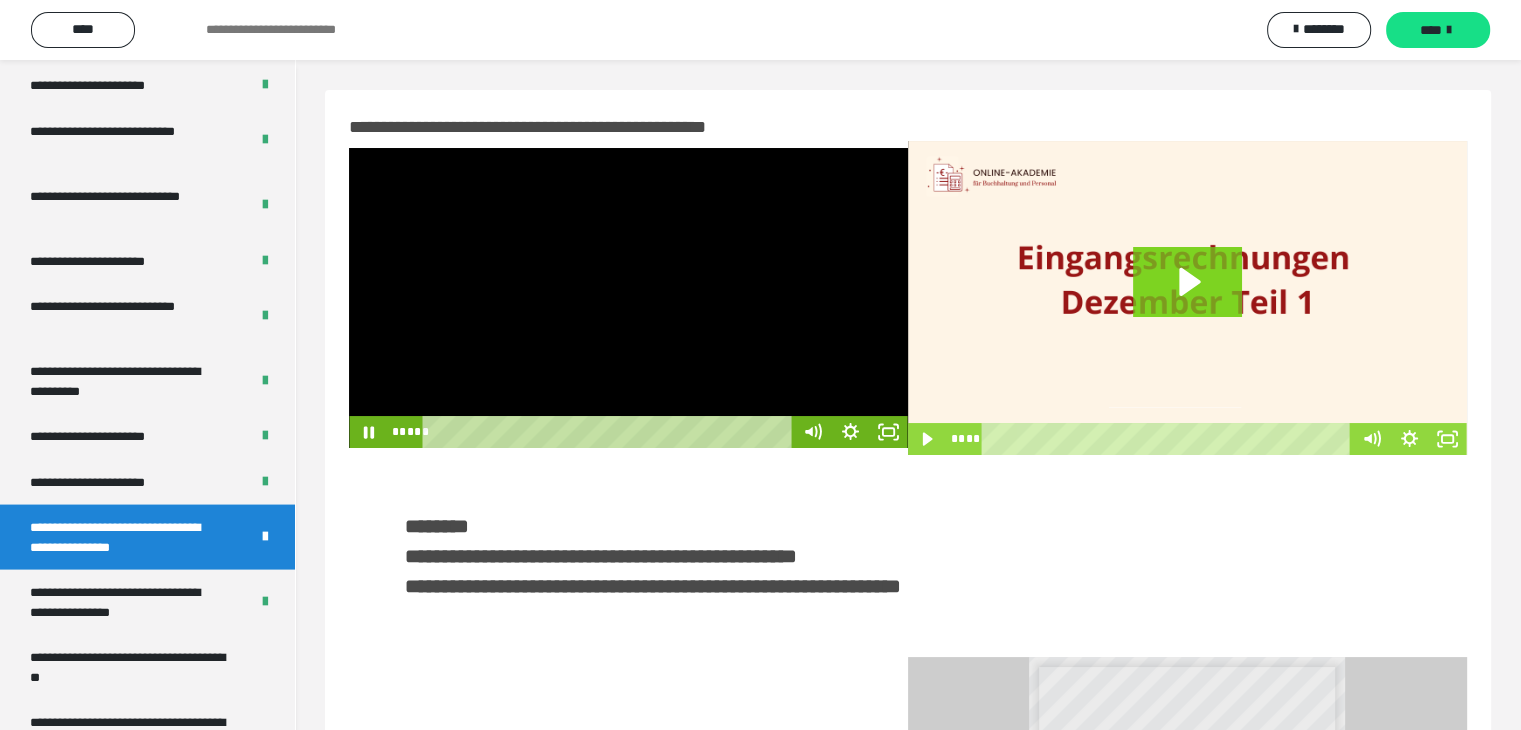 click at bounding box center [628, 298] 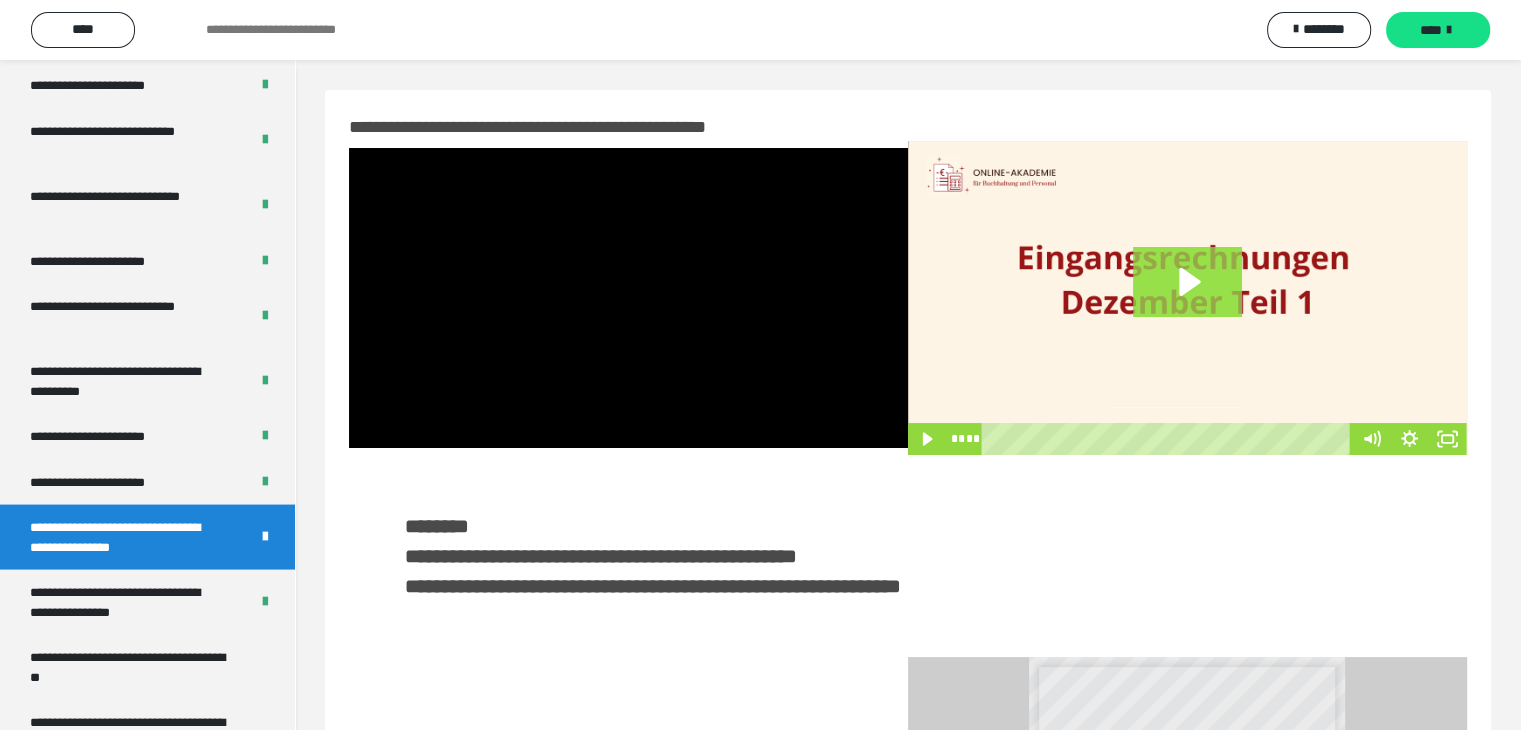 click 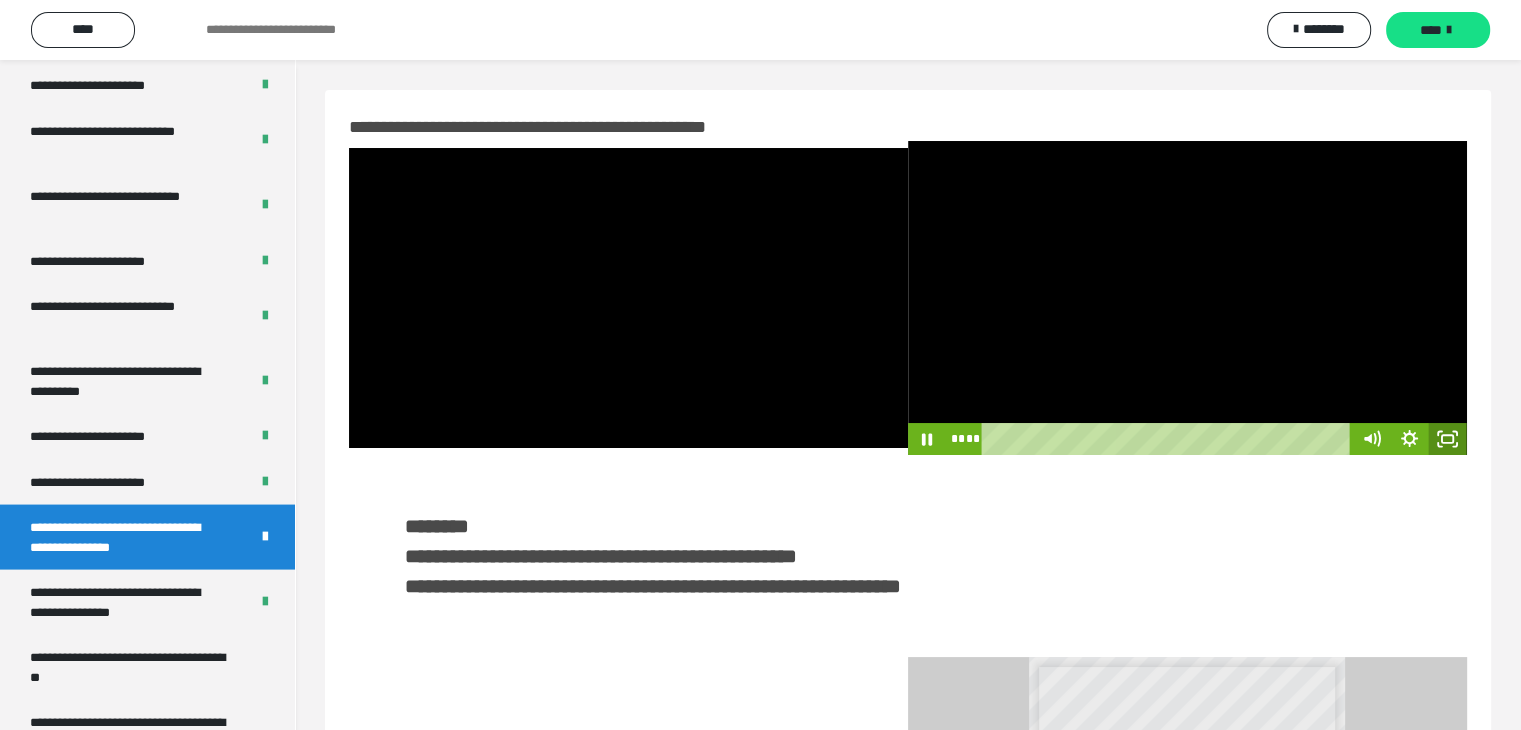 click 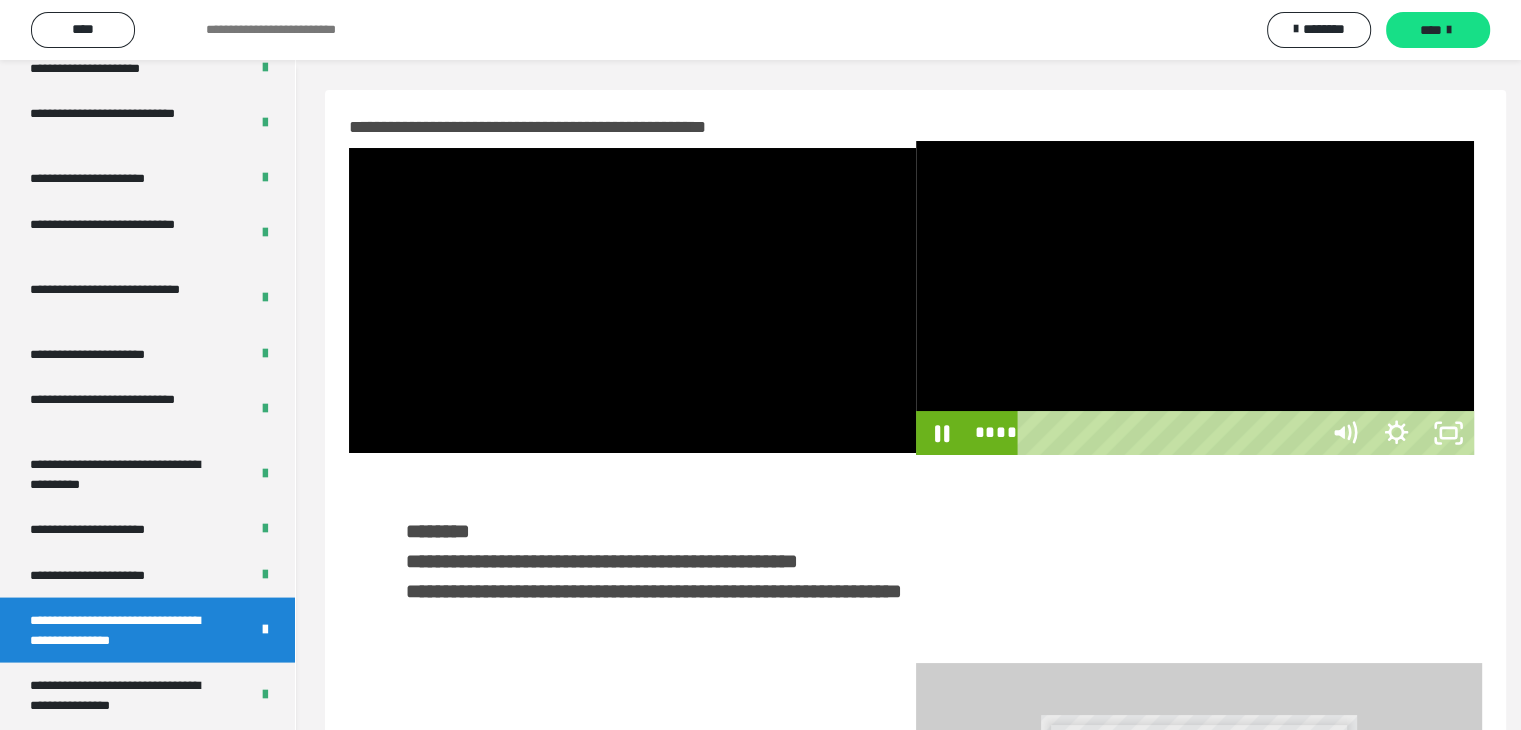 scroll, scrollTop: 3823, scrollLeft: 0, axis: vertical 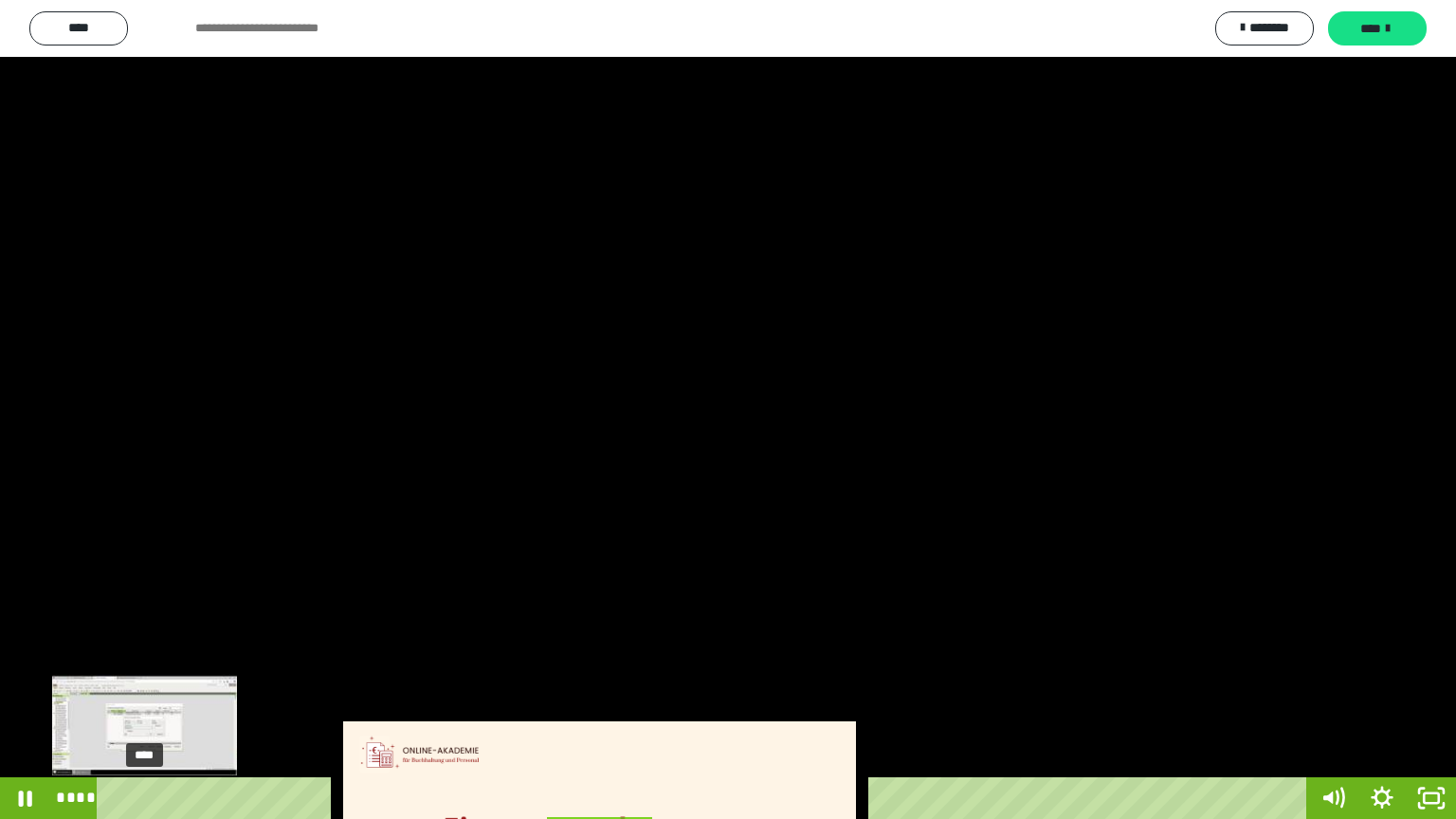 click on "****" at bounding box center (705, 798) 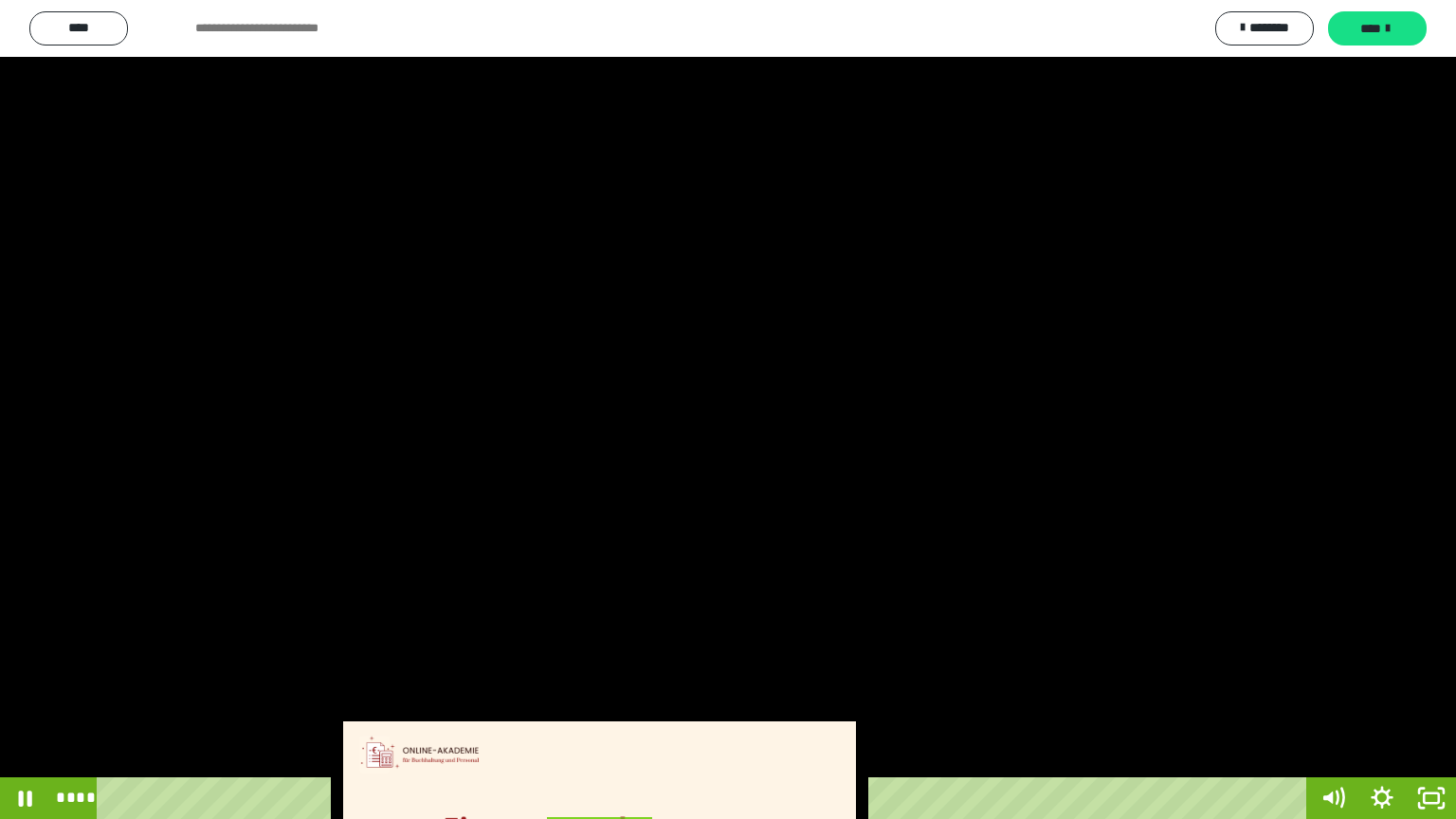 click at bounding box center (728, 410) 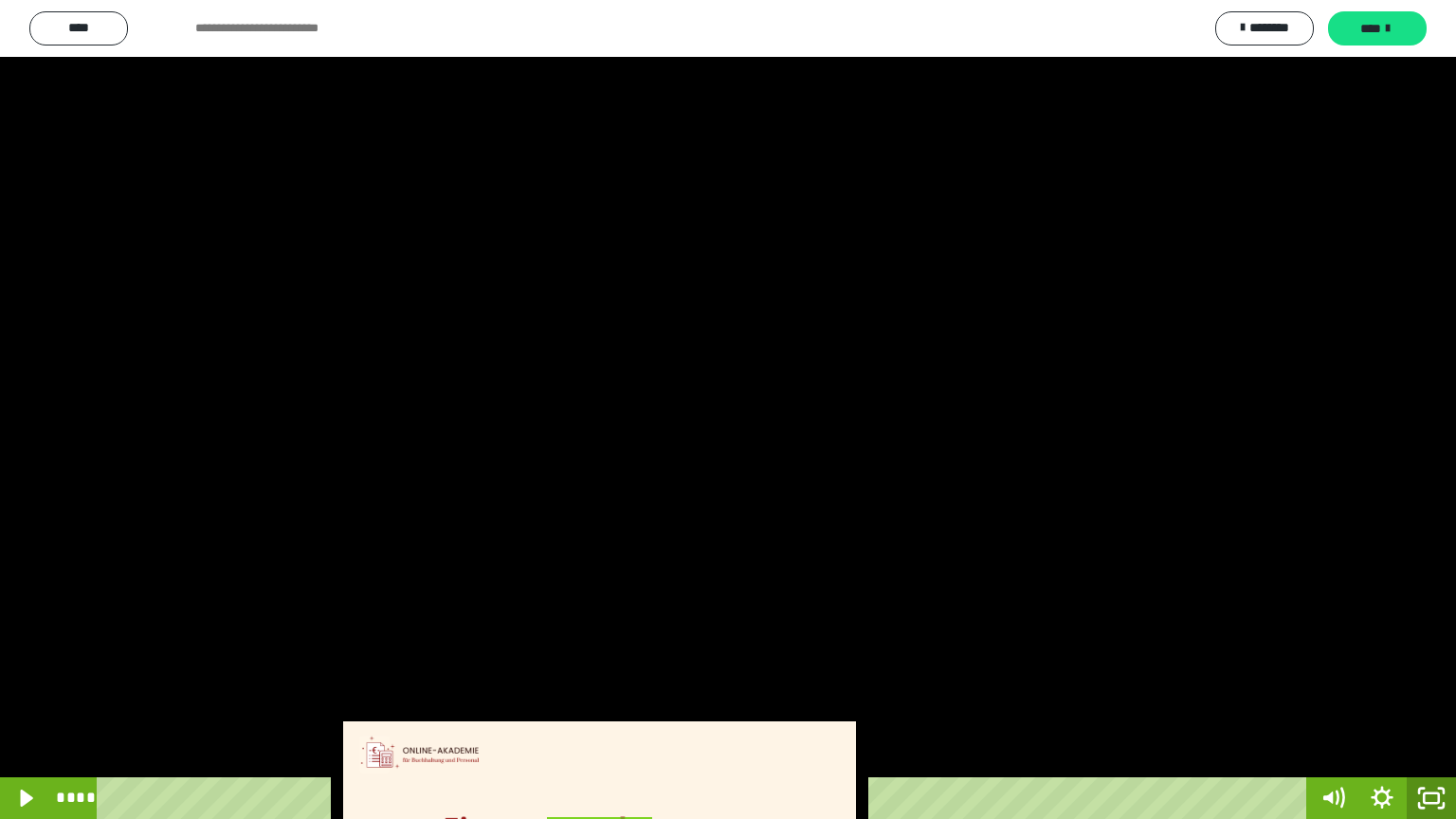 click 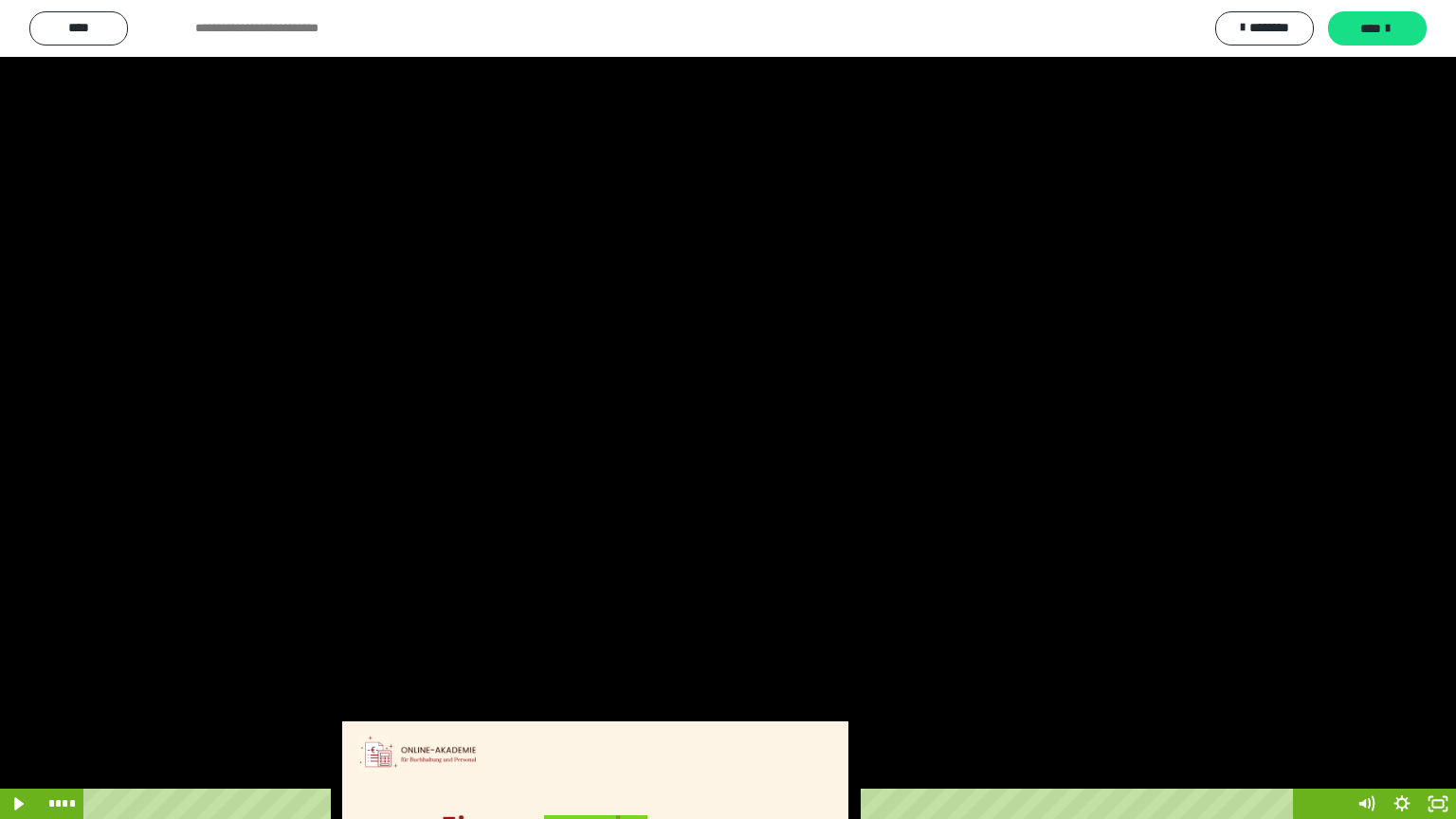 scroll, scrollTop: 3715, scrollLeft: 0, axis: vertical 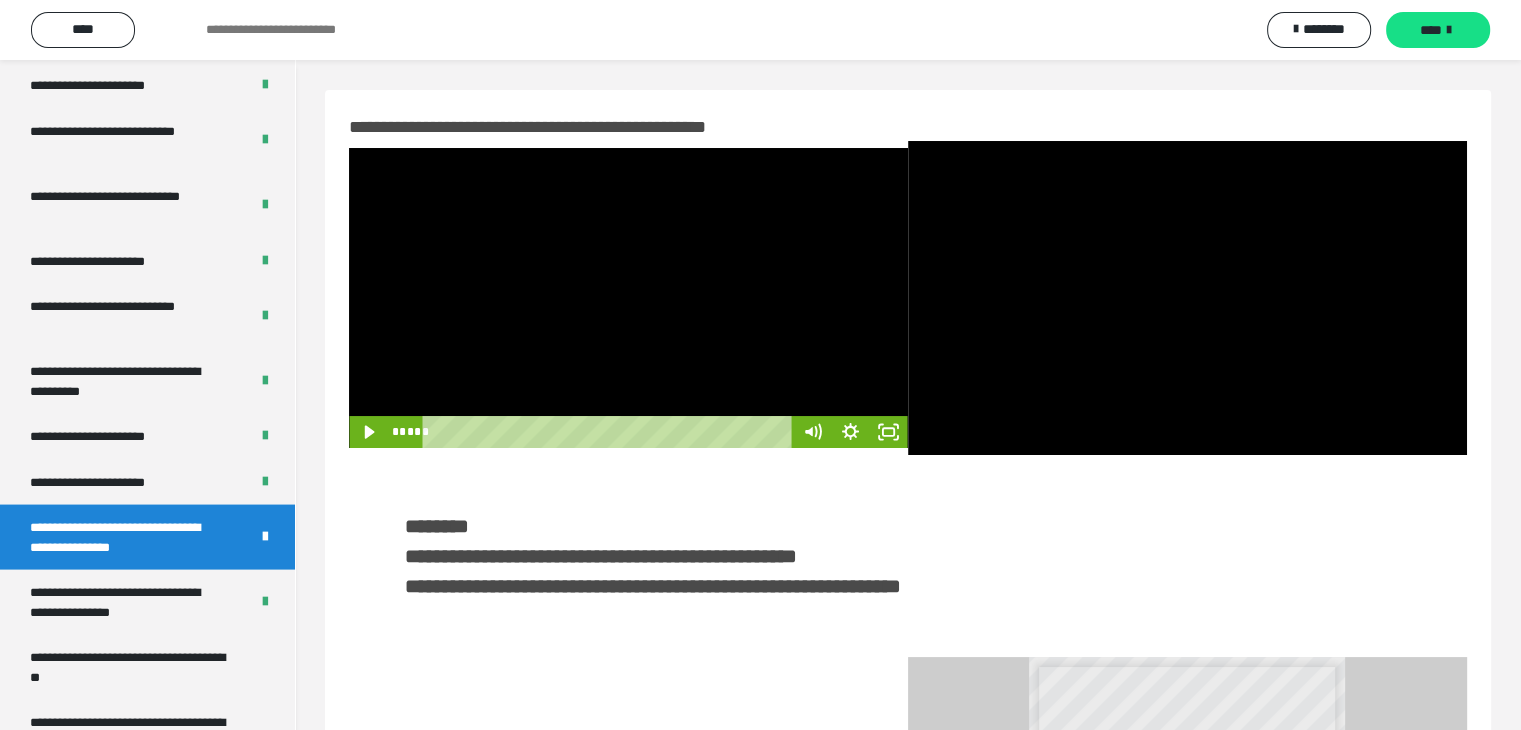 click at bounding box center [628, 298] 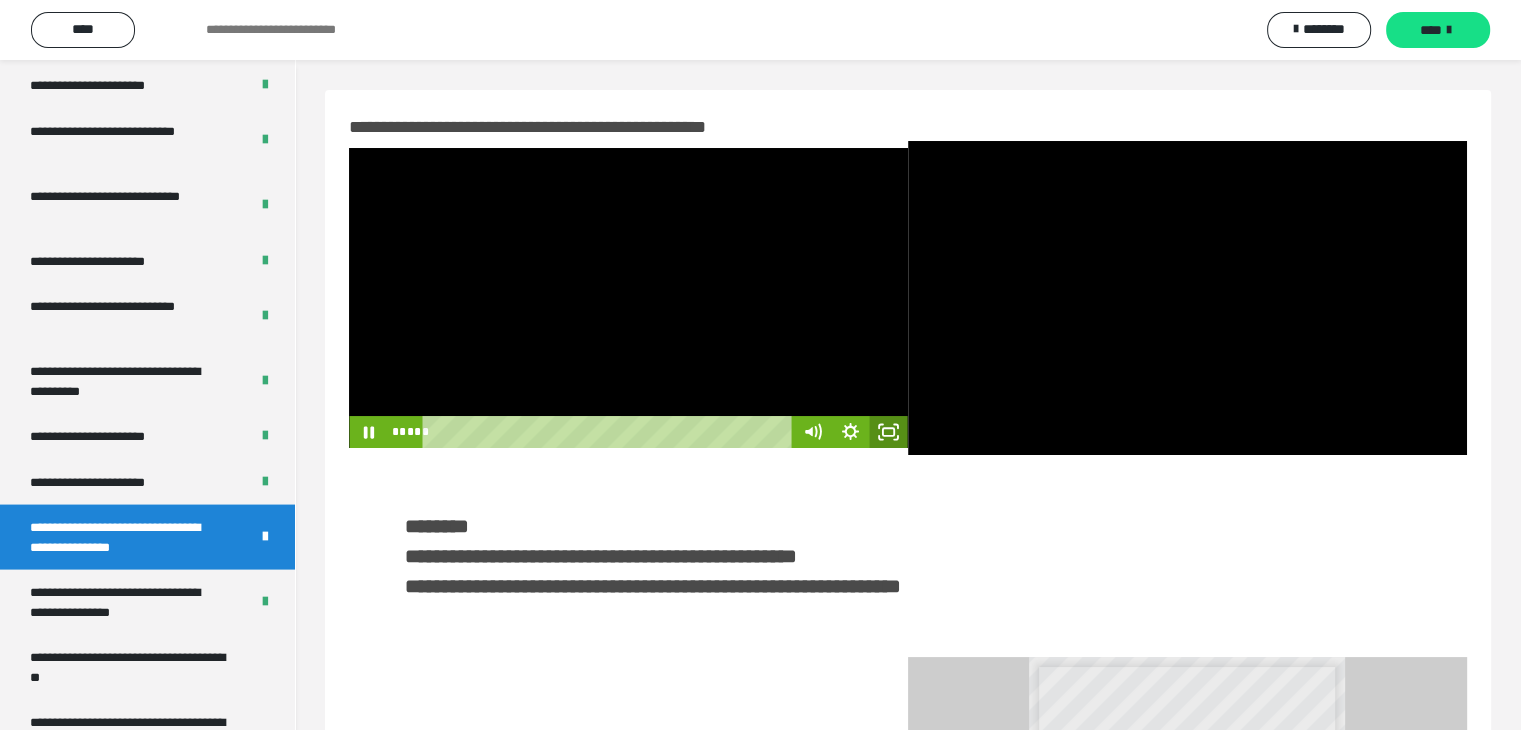 click 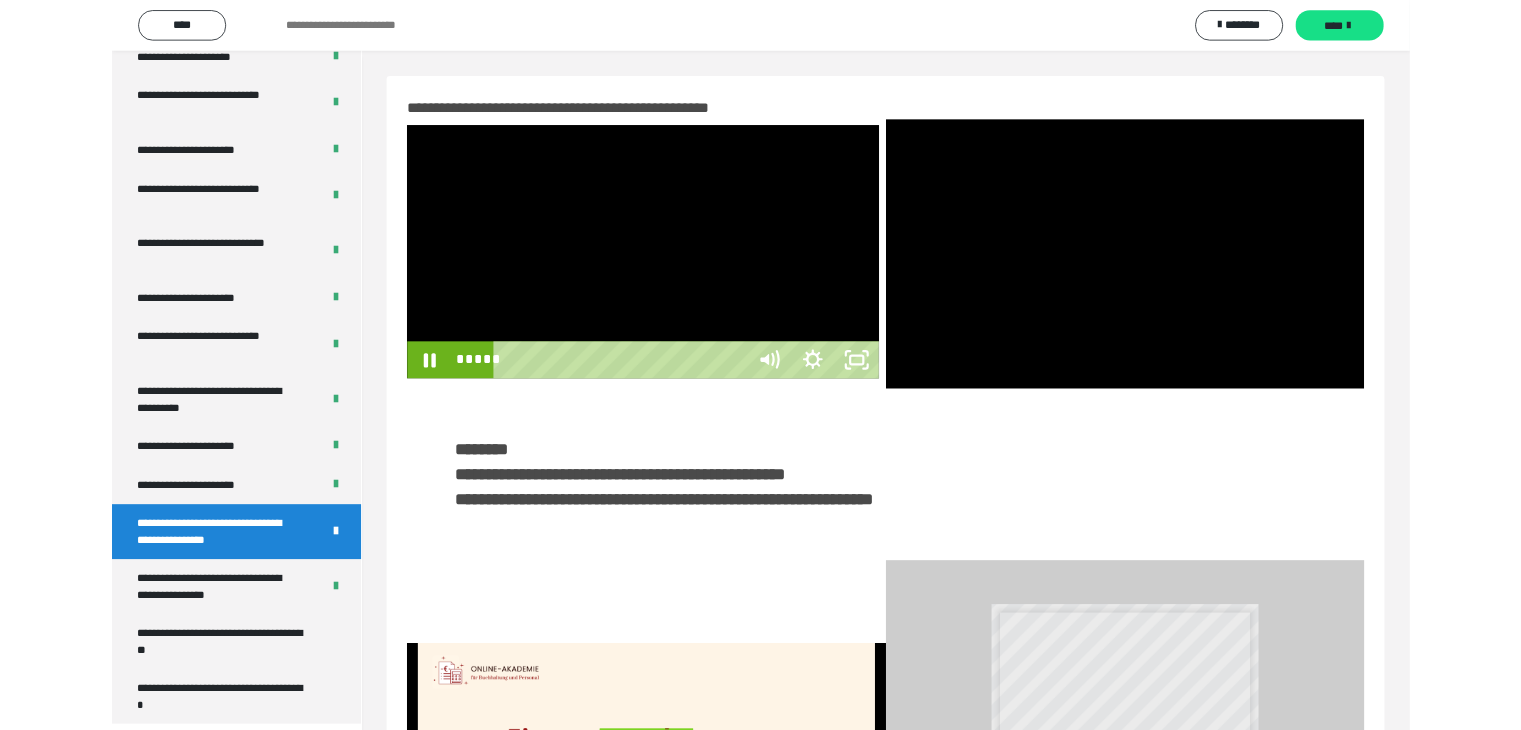 scroll, scrollTop: 3823, scrollLeft: 0, axis: vertical 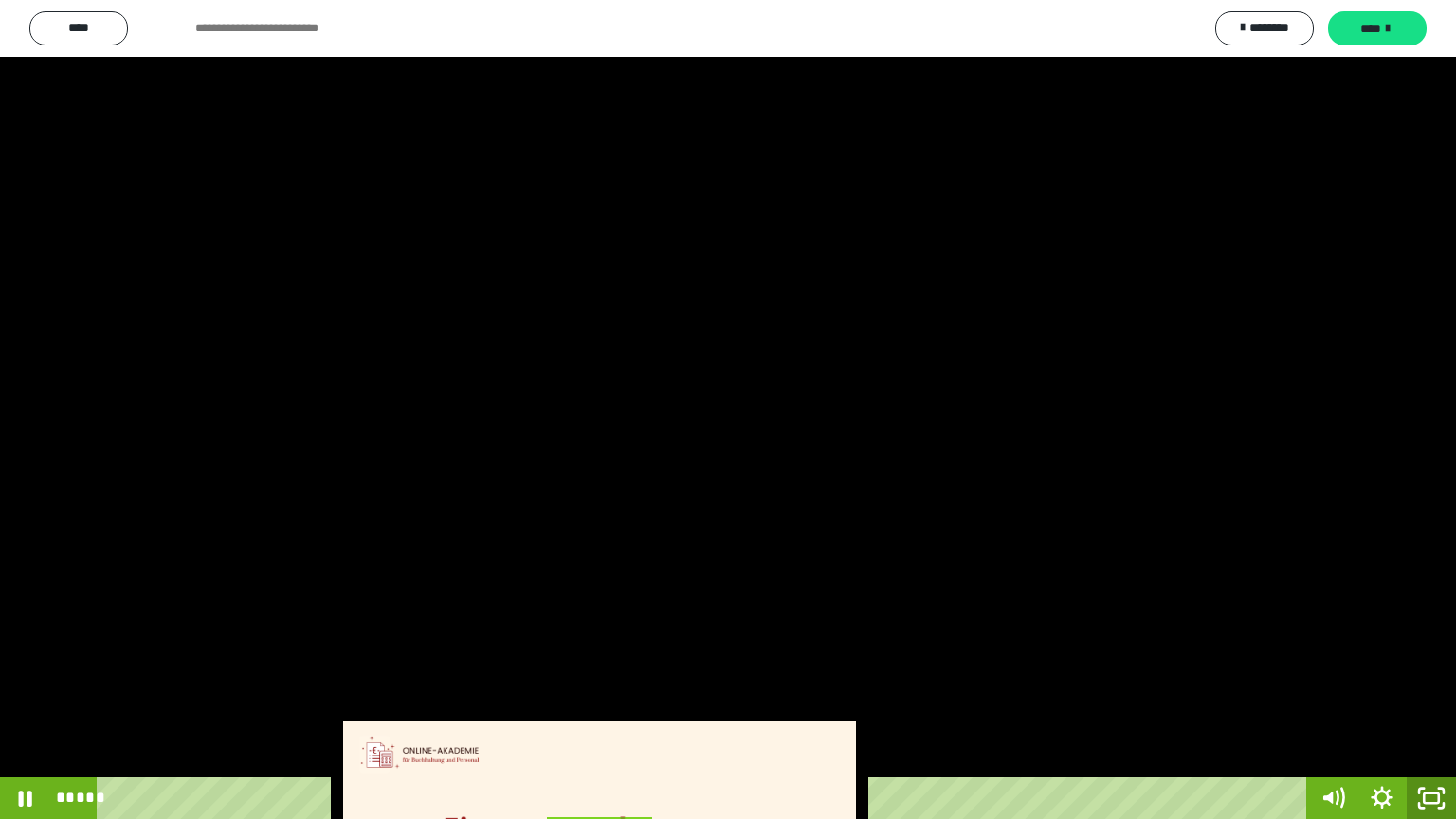 click 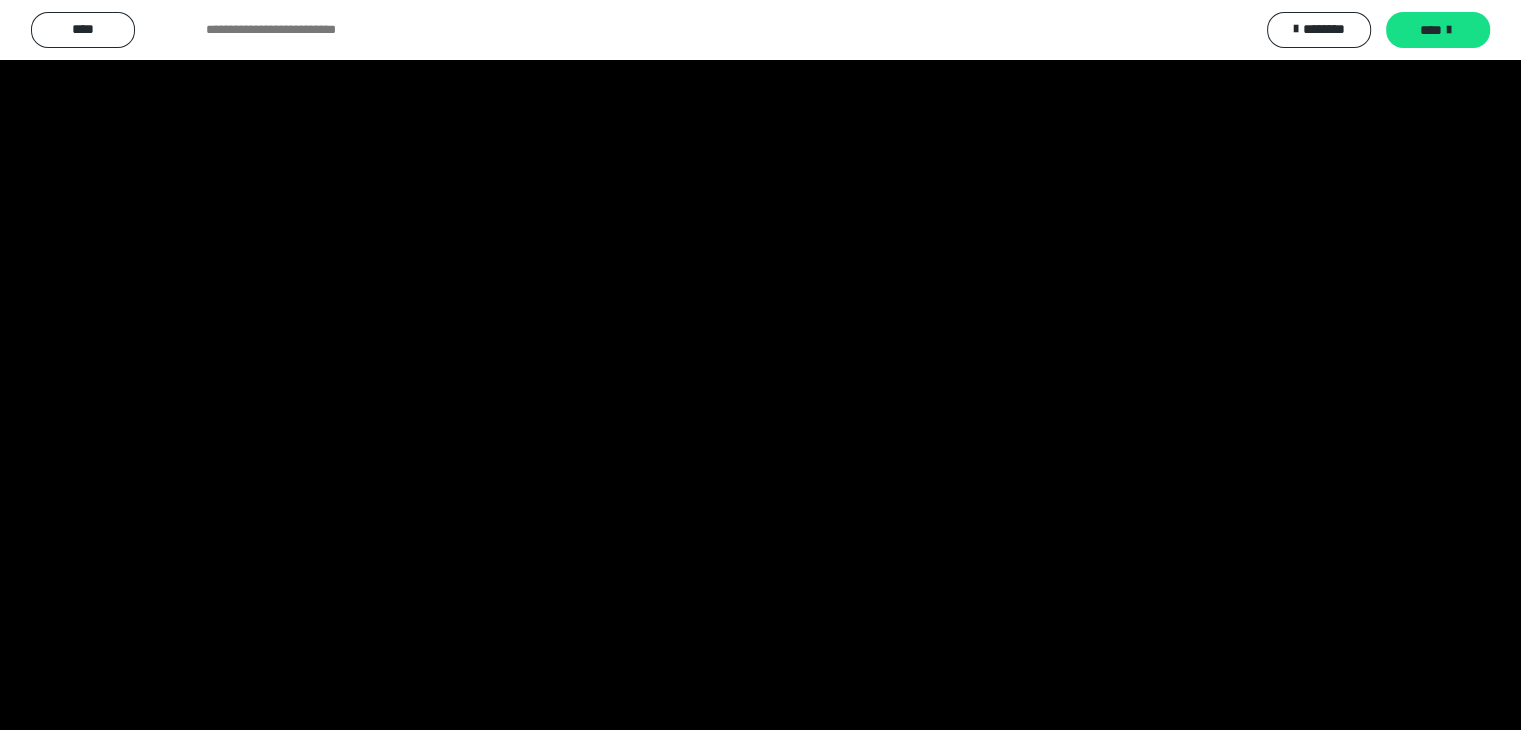 scroll, scrollTop: 3919, scrollLeft: 0, axis: vertical 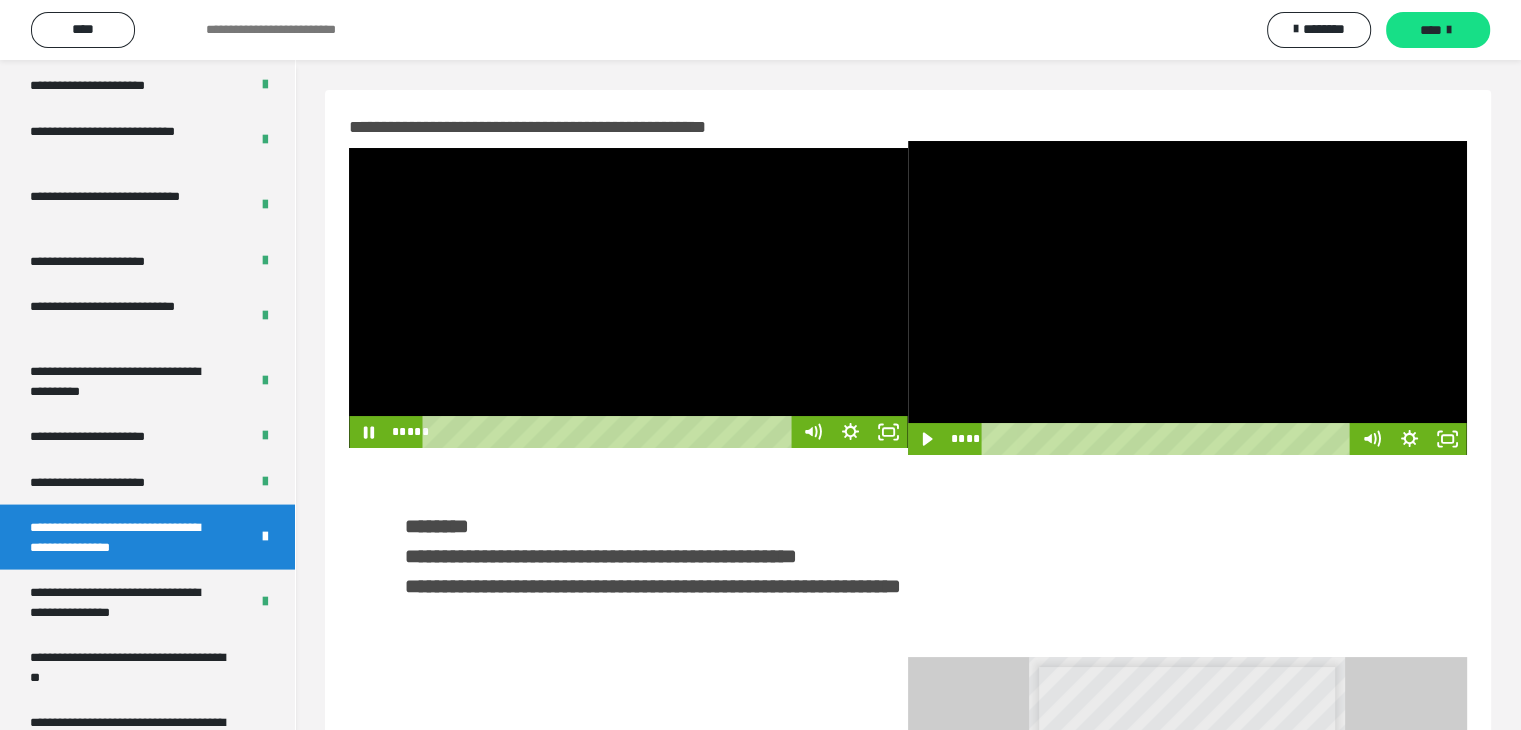 click at bounding box center (628, 298) 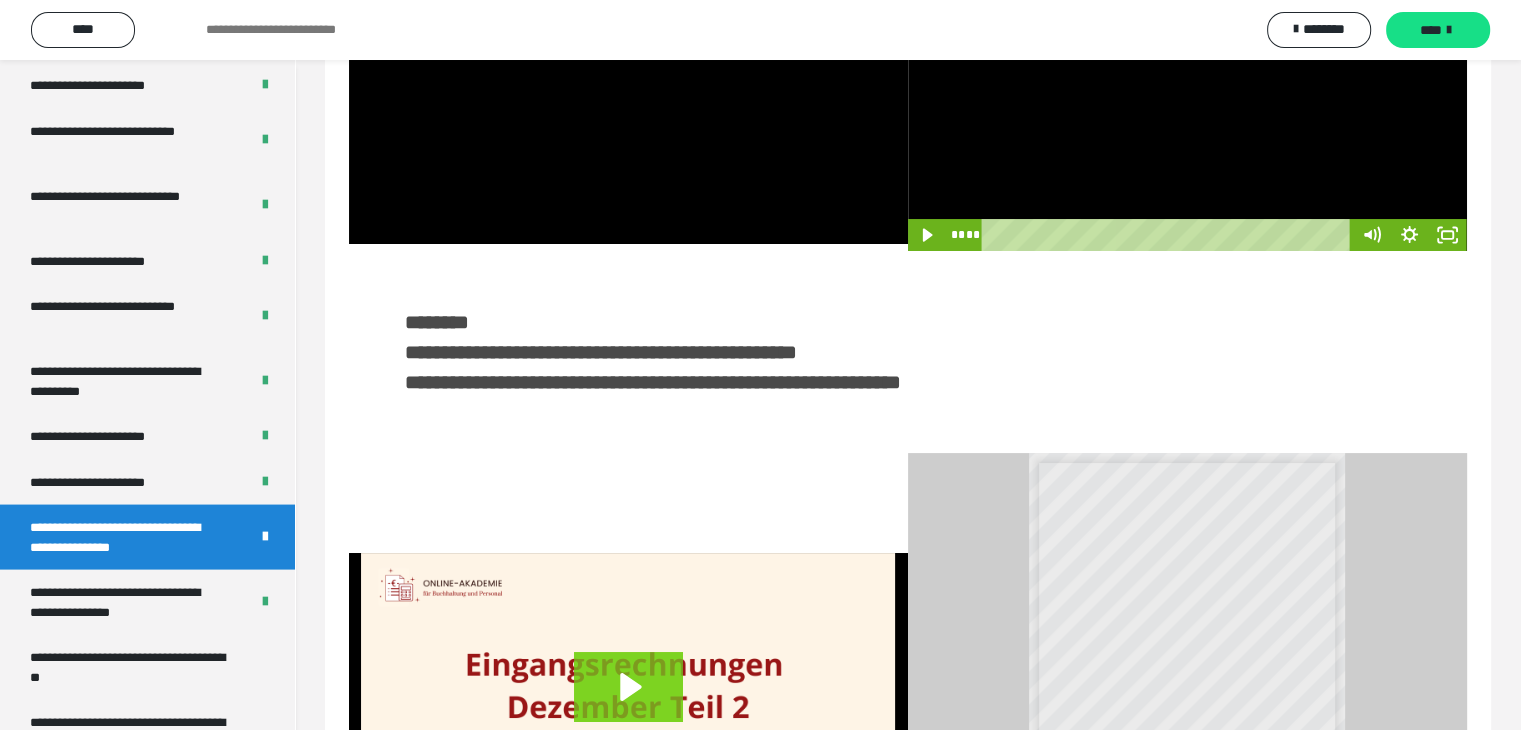 scroll, scrollTop: 481, scrollLeft: 0, axis: vertical 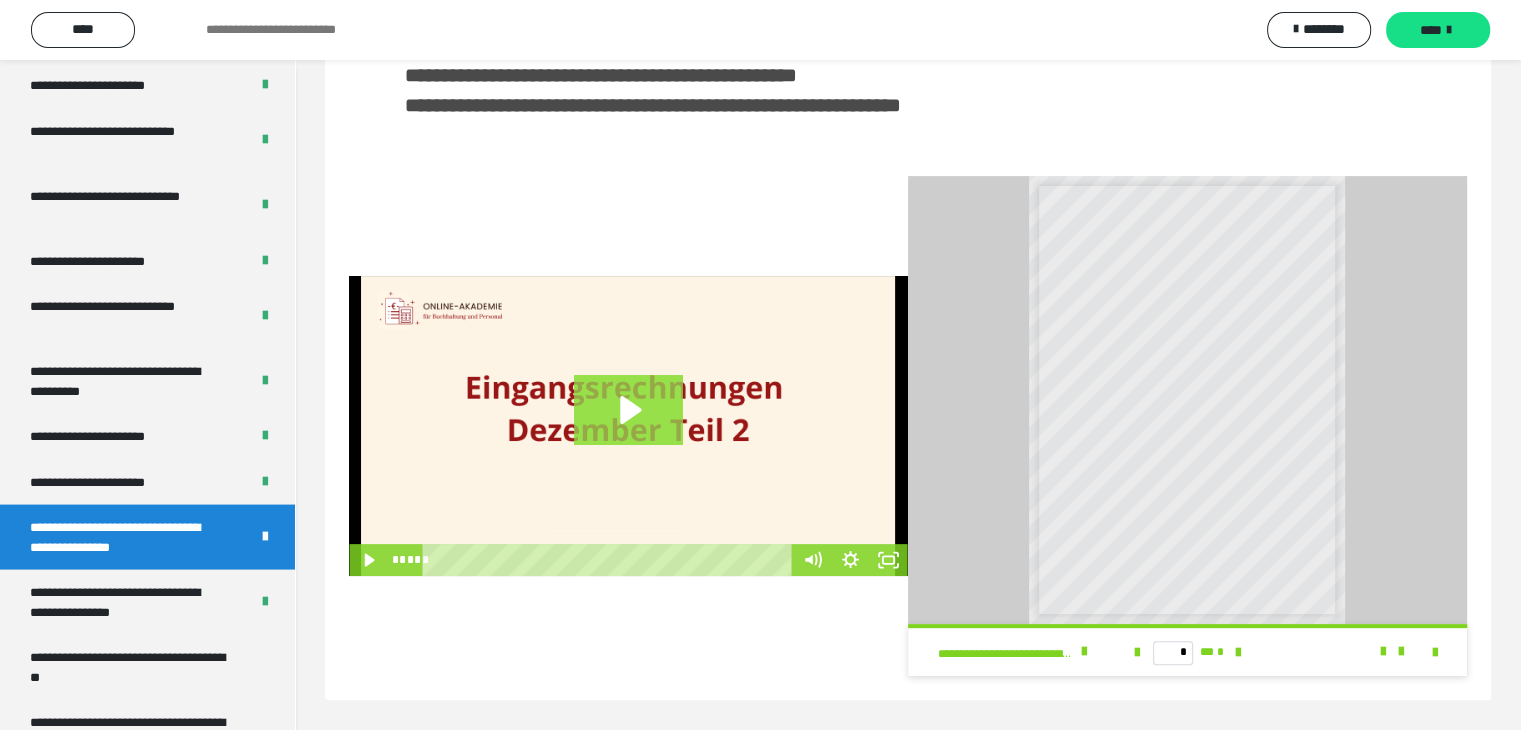 click 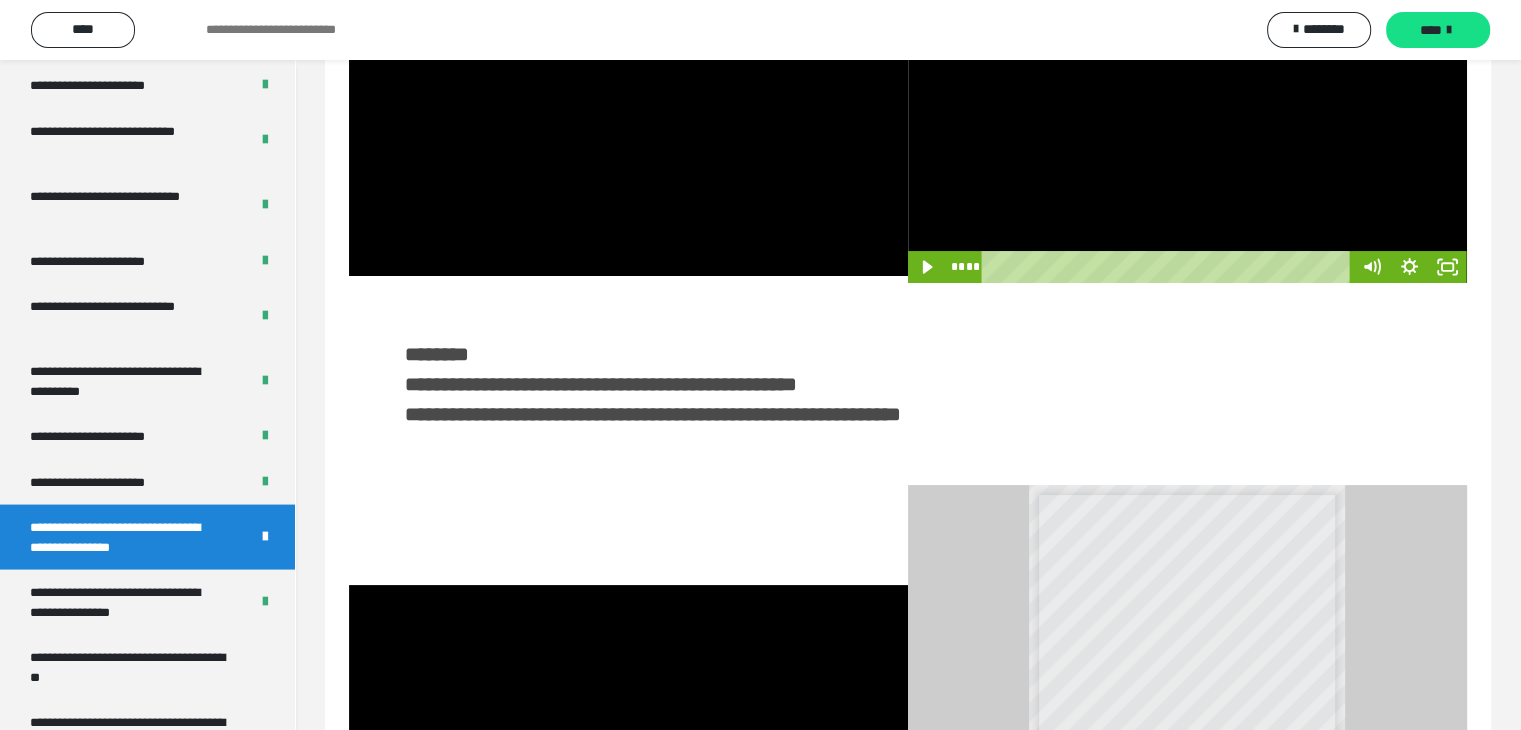 scroll, scrollTop: 481, scrollLeft: 0, axis: vertical 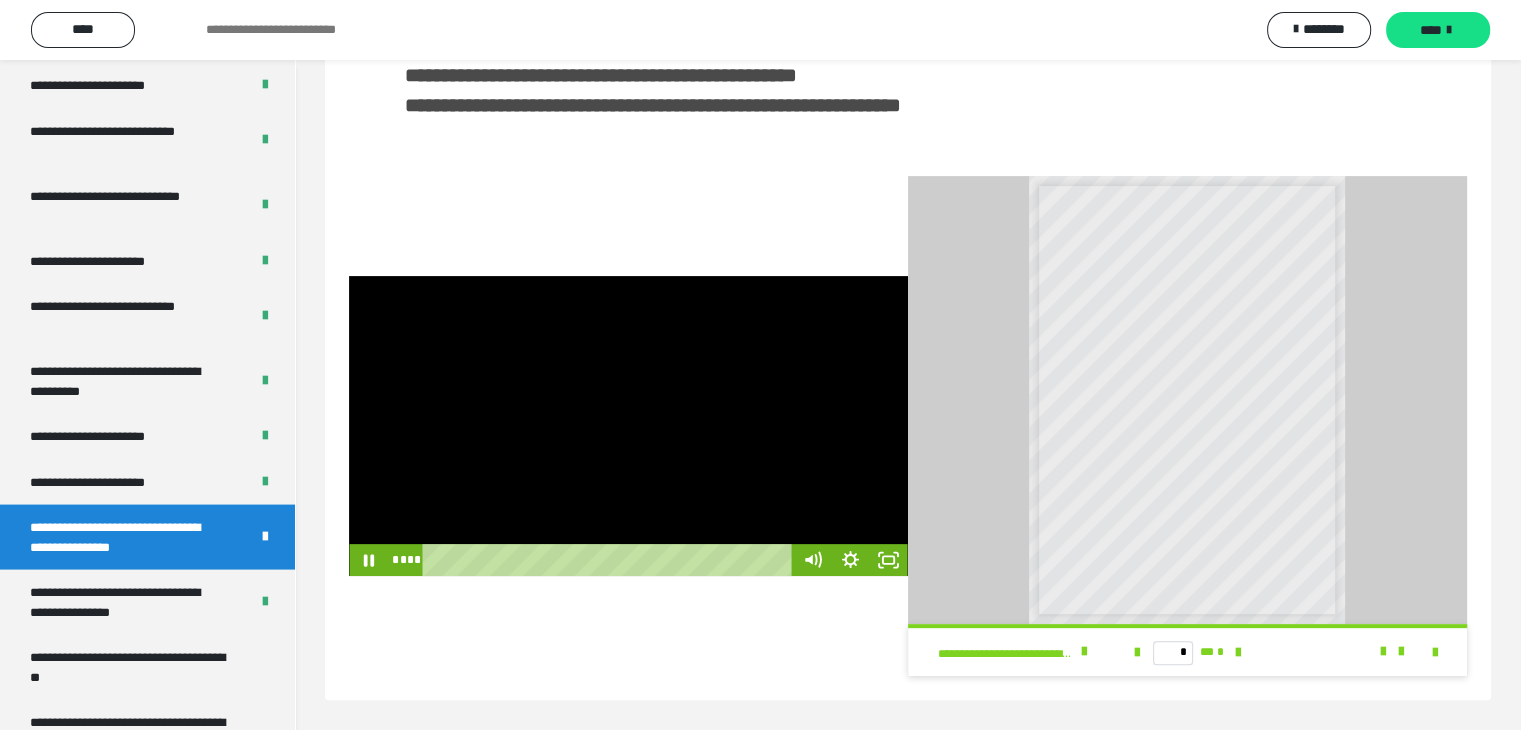 click at bounding box center (628, 426) 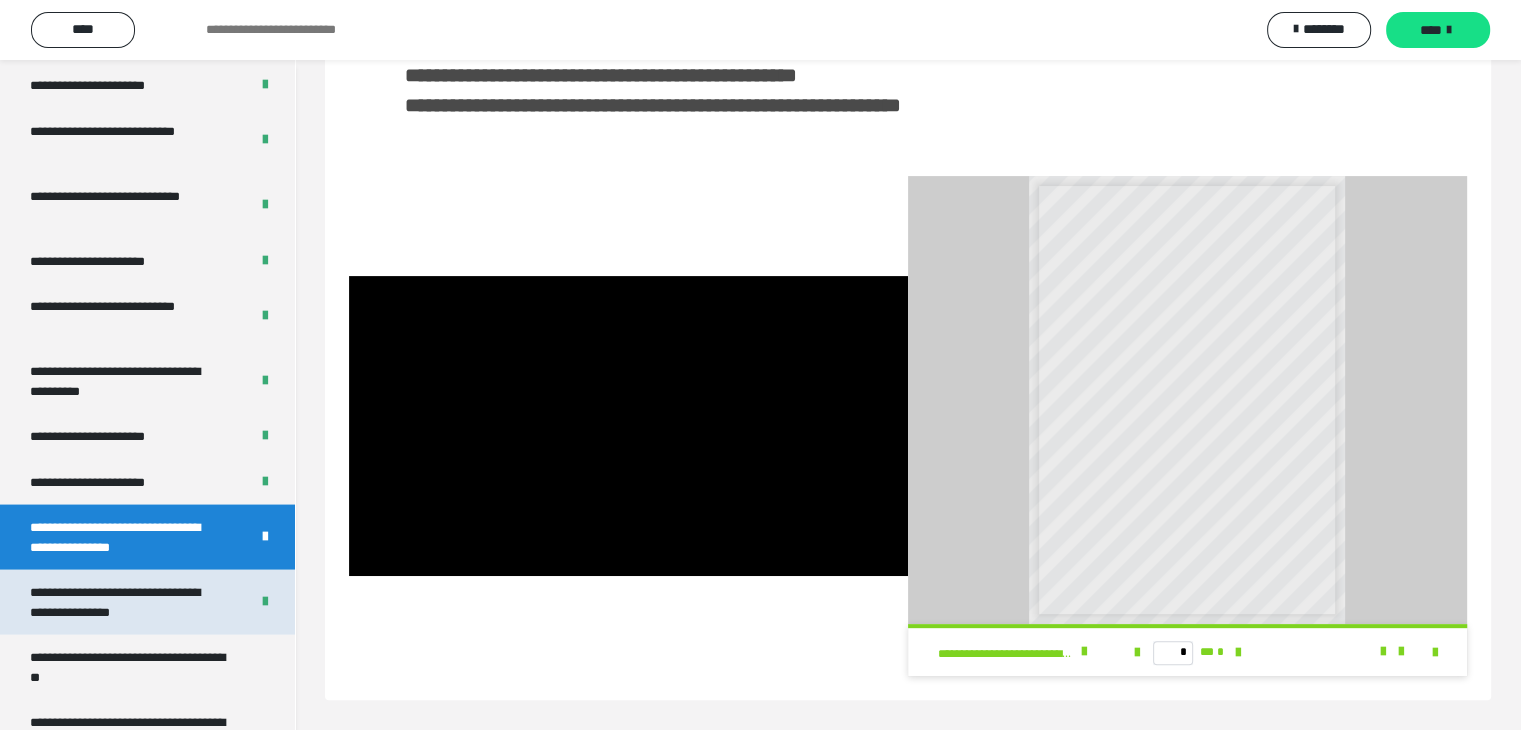 click on "**********" at bounding box center (124, 602) 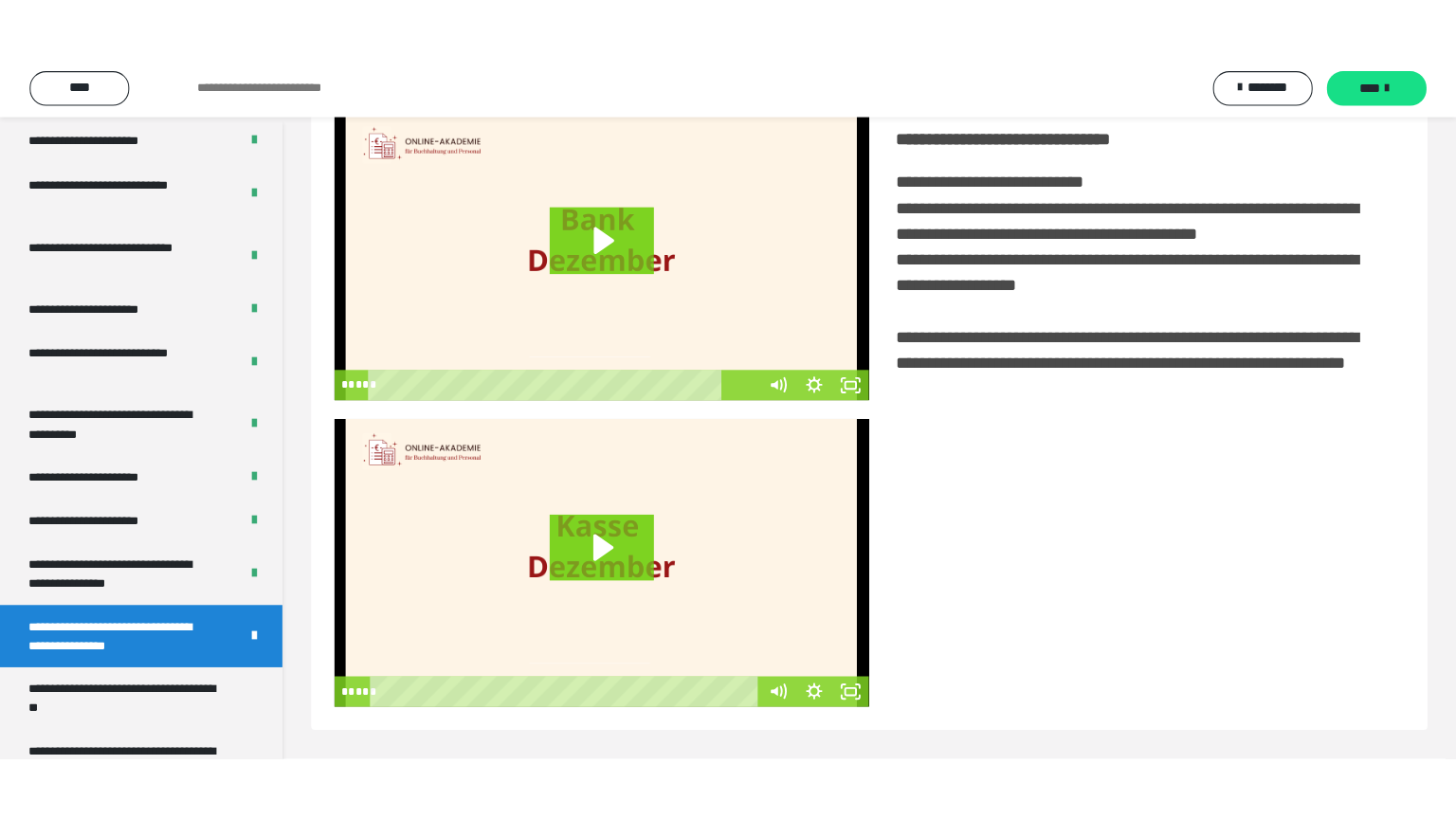 scroll, scrollTop: 57, scrollLeft: 0, axis: vertical 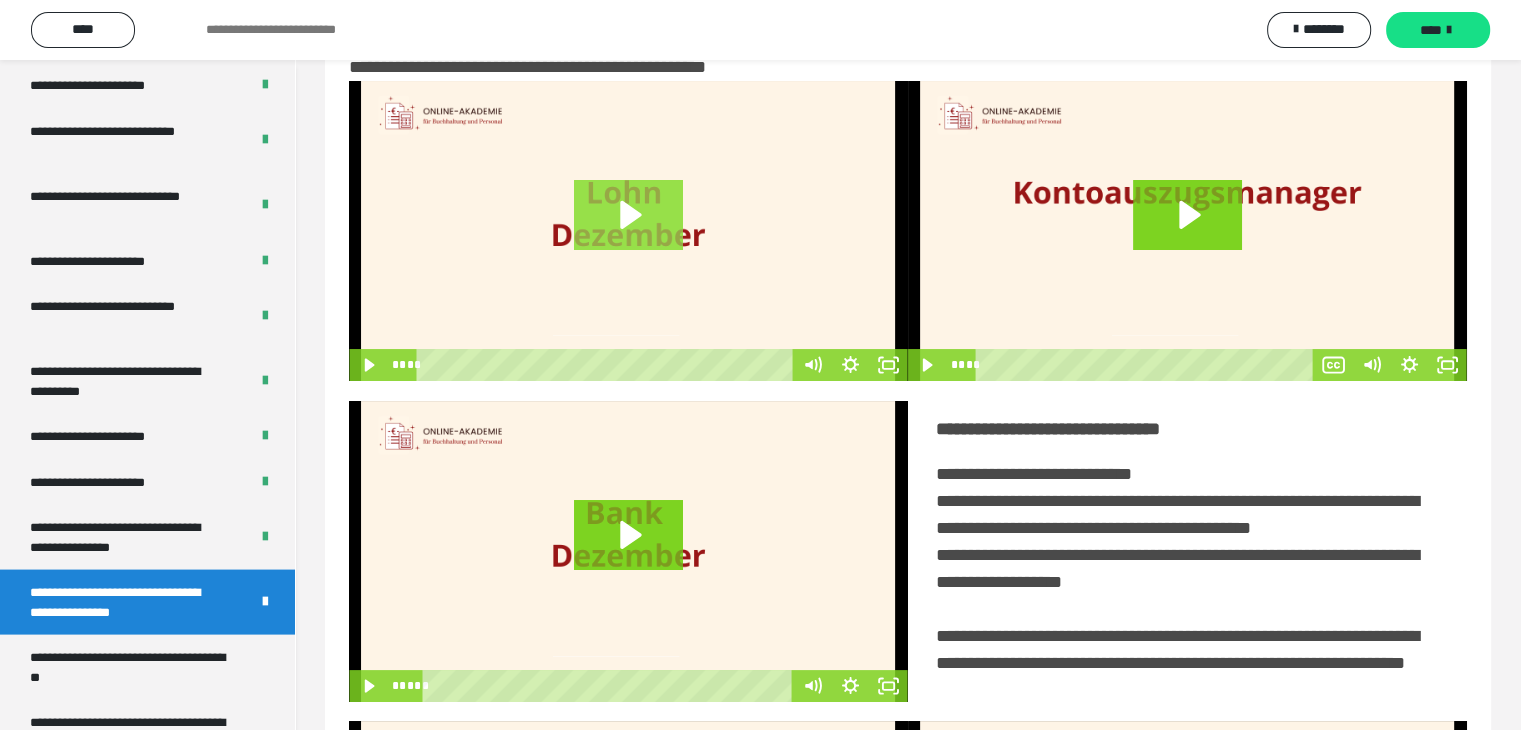 click 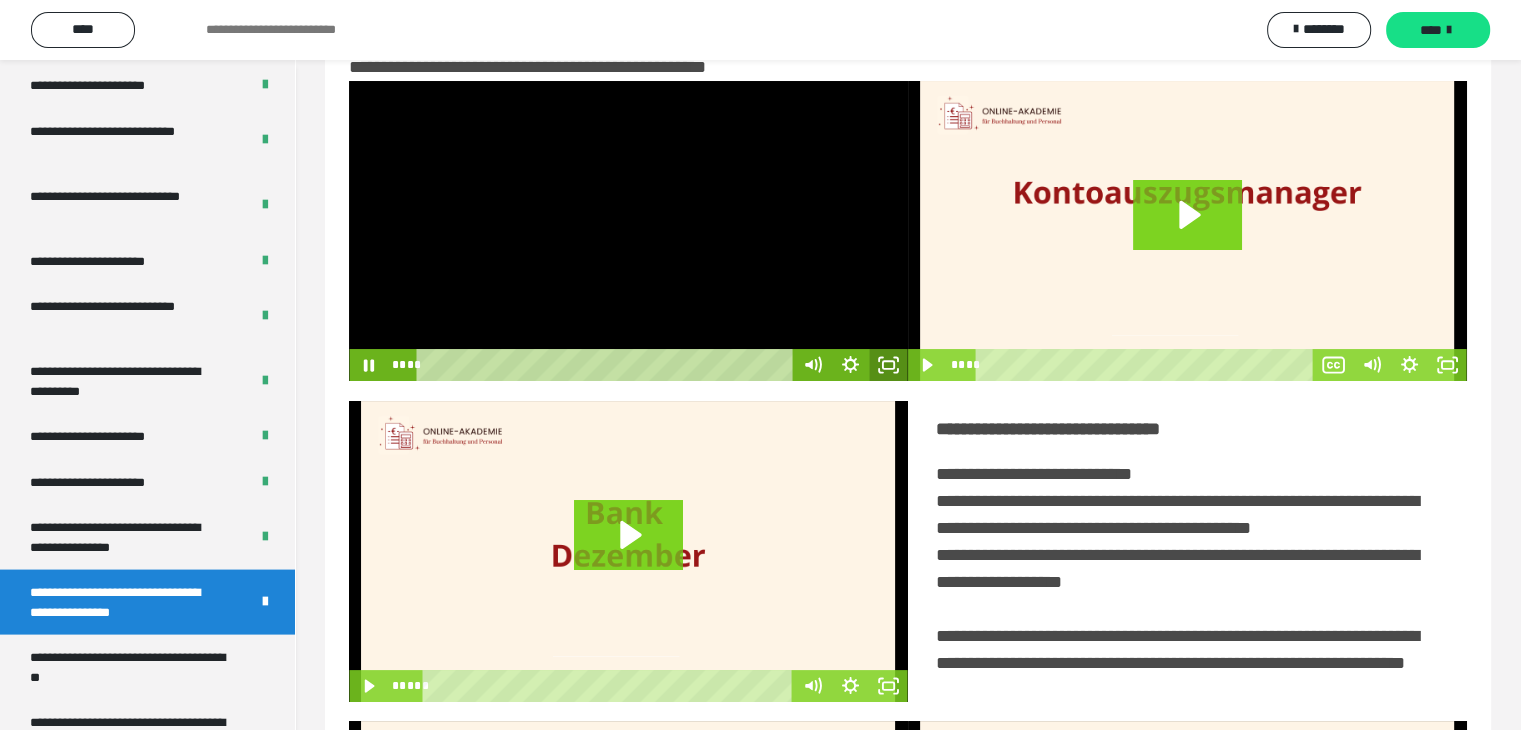drag, startPoint x: 884, startPoint y: 364, endPoint x: 1064, endPoint y: 545, distance: 255.26653 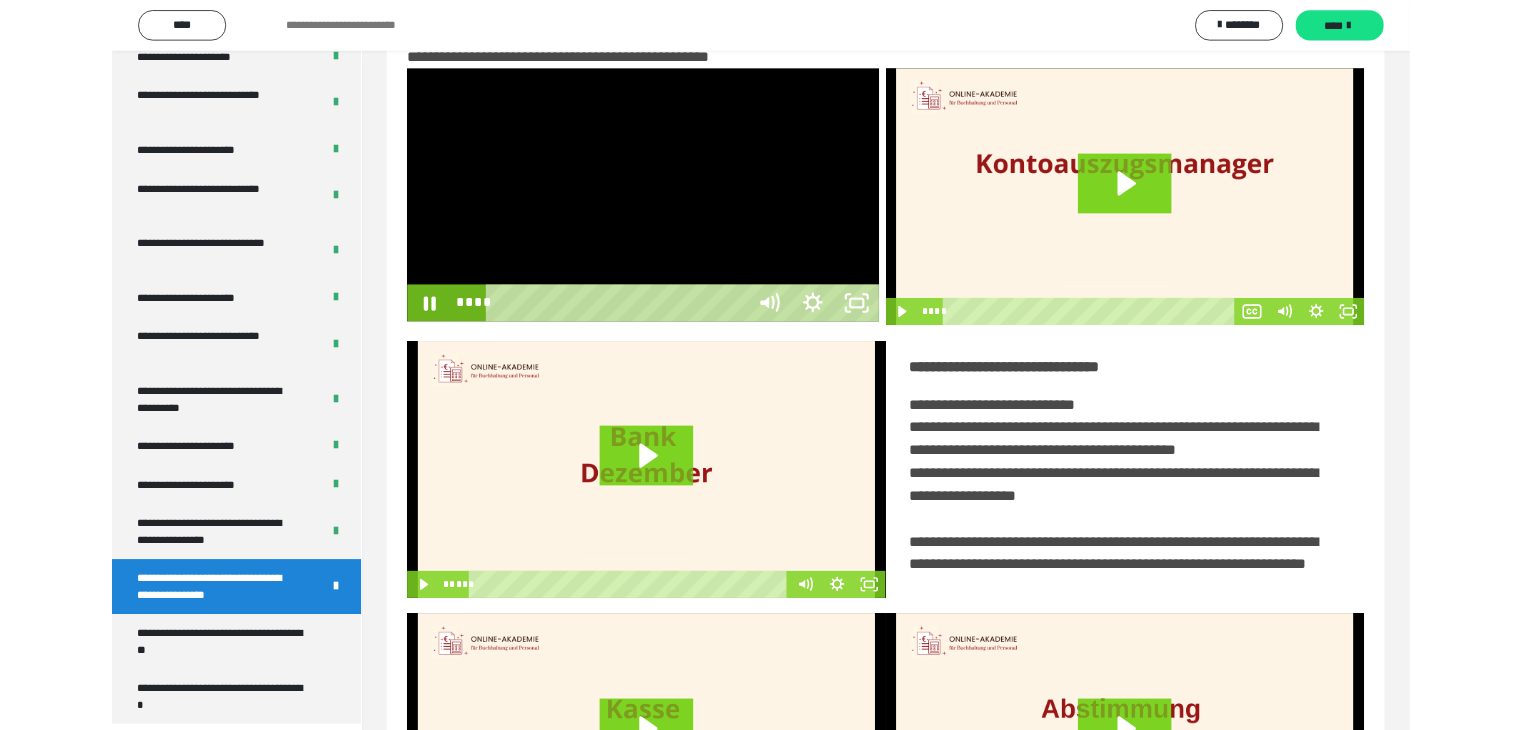 scroll, scrollTop: 3823, scrollLeft: 0, axis: vertical 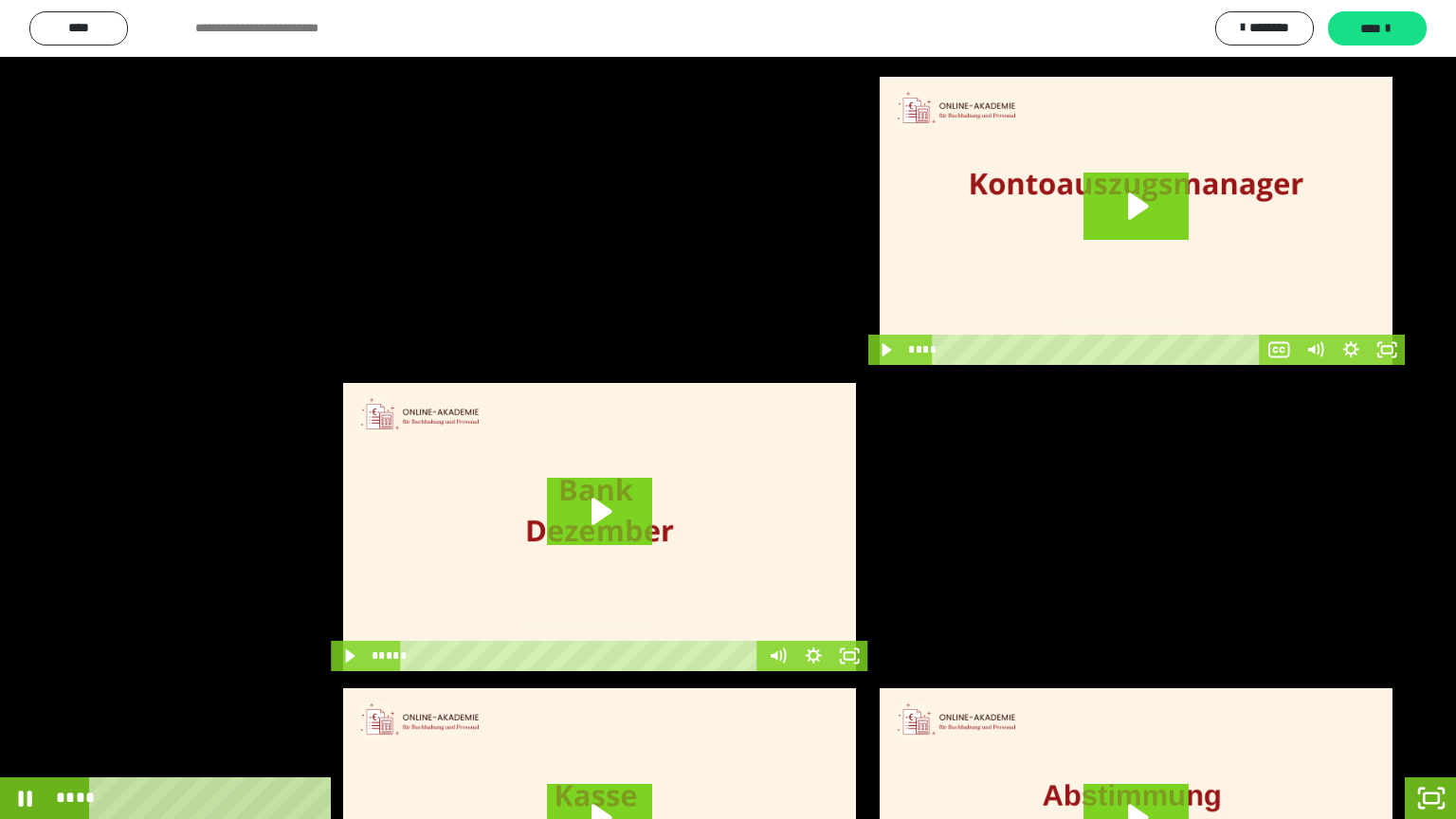 drag, startPoint x: 1088, startPoint y: 458, endPoint x: 1104, endPoint y: 462, distance: 16.492423 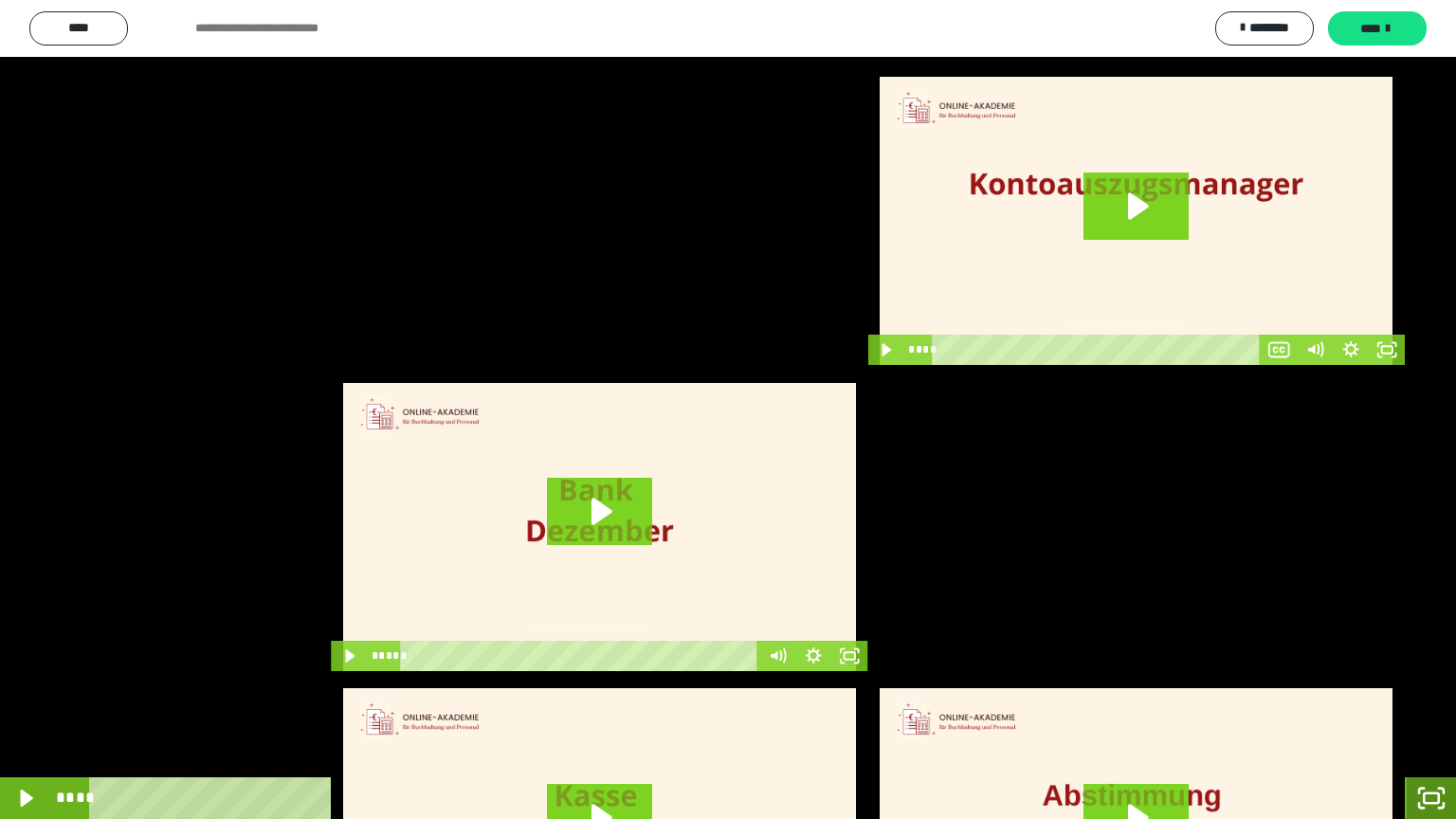 click 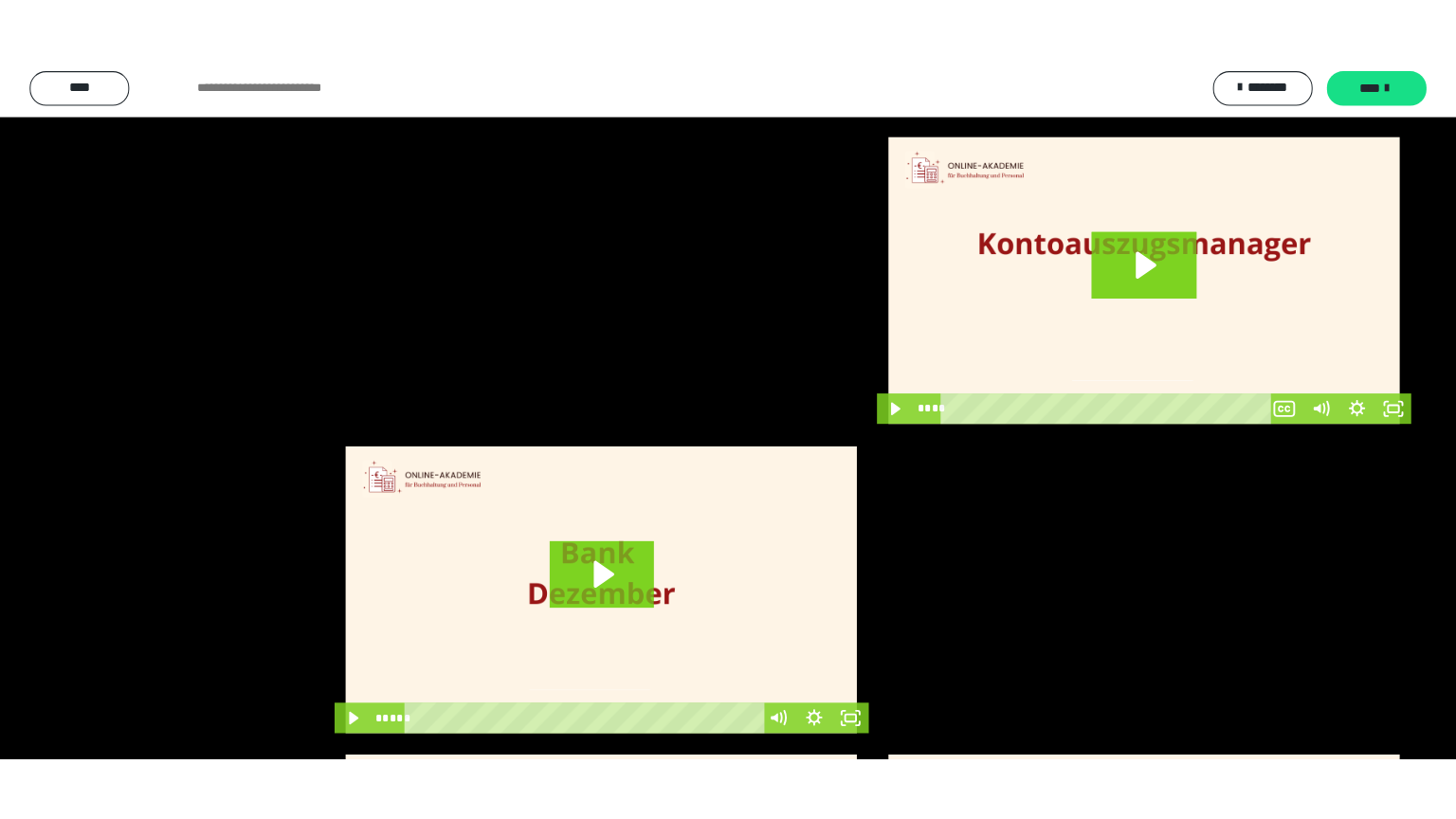 scroll, scrollTop: 3715, scrollLeft: 0, axis: vertical 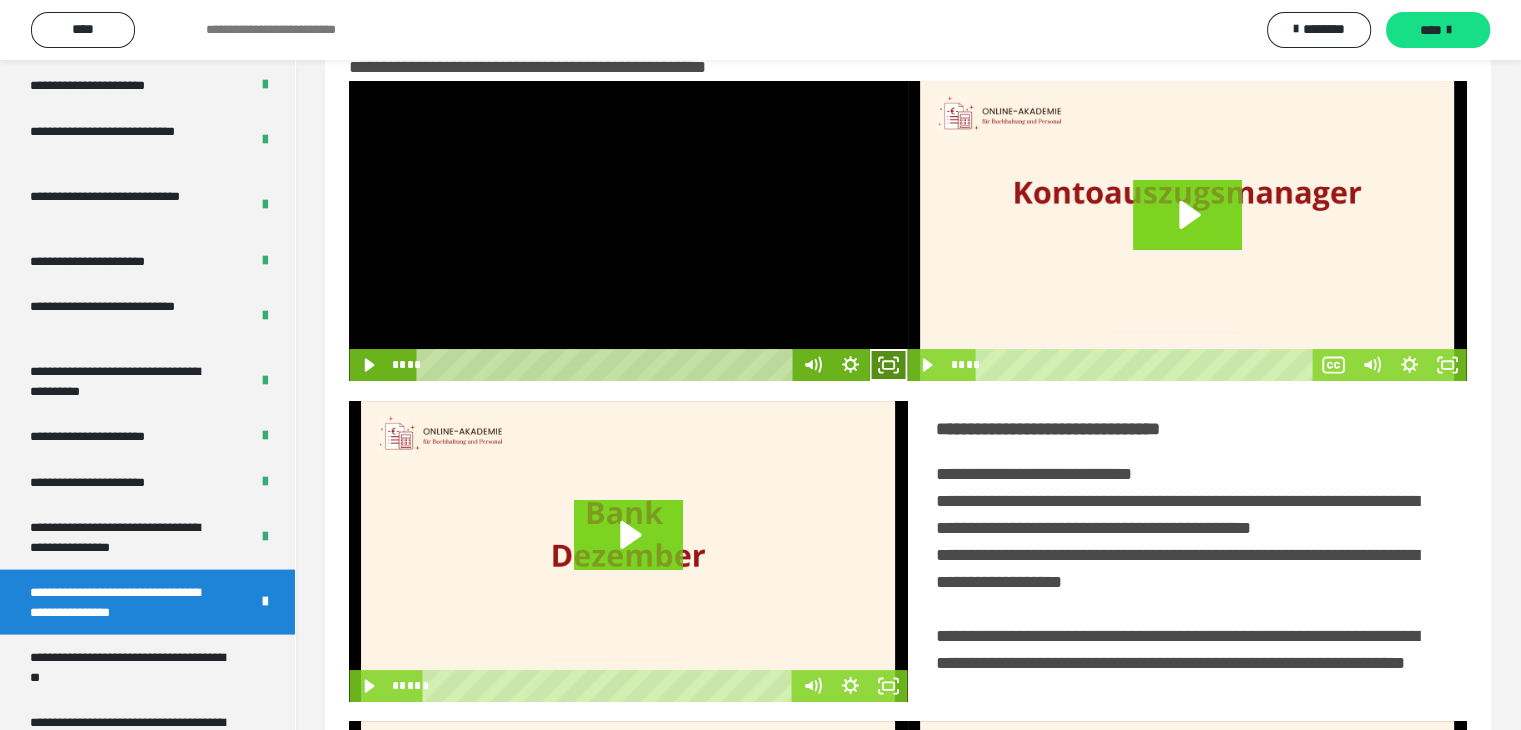 click 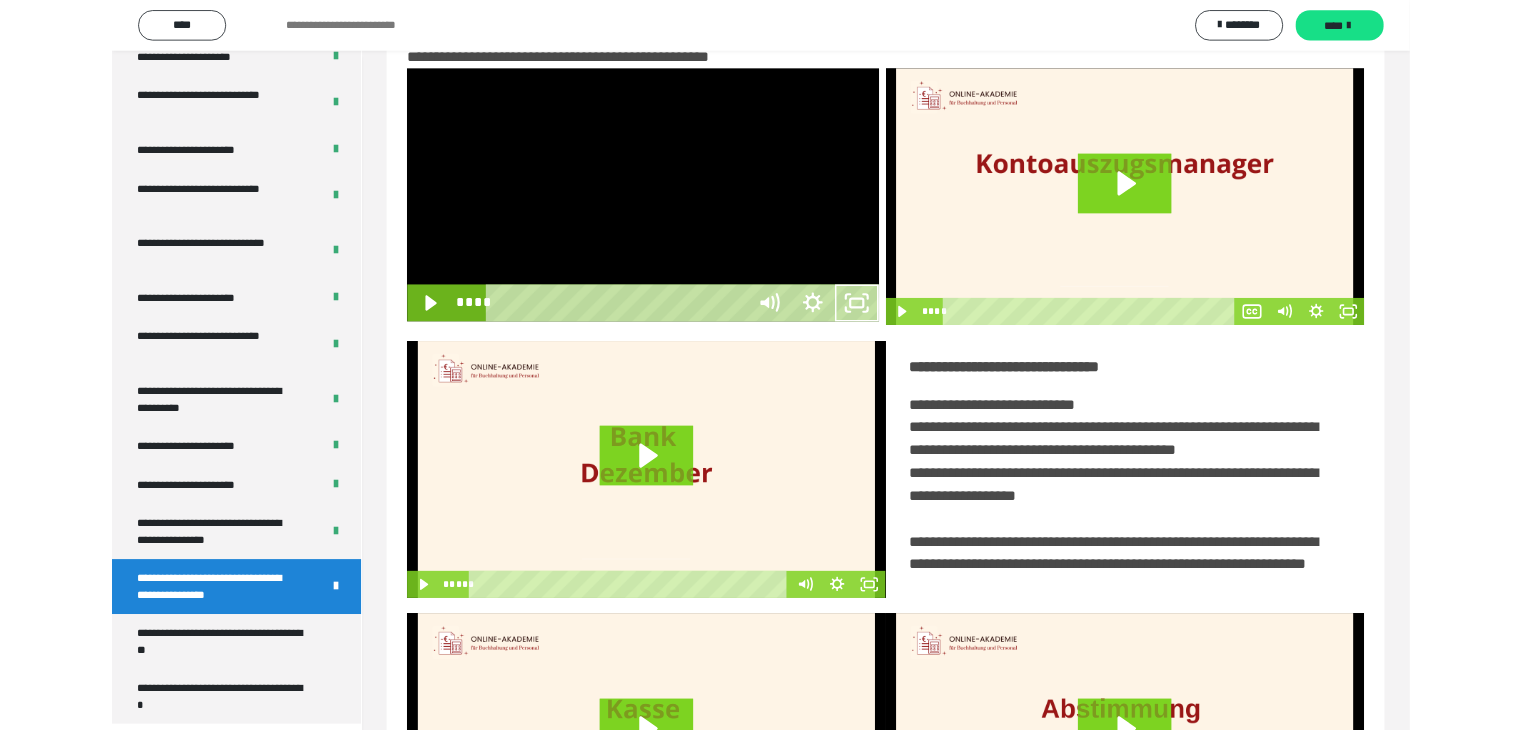 scroll, scrollTop: 3823, scrollLeft: 0, axis: vertical 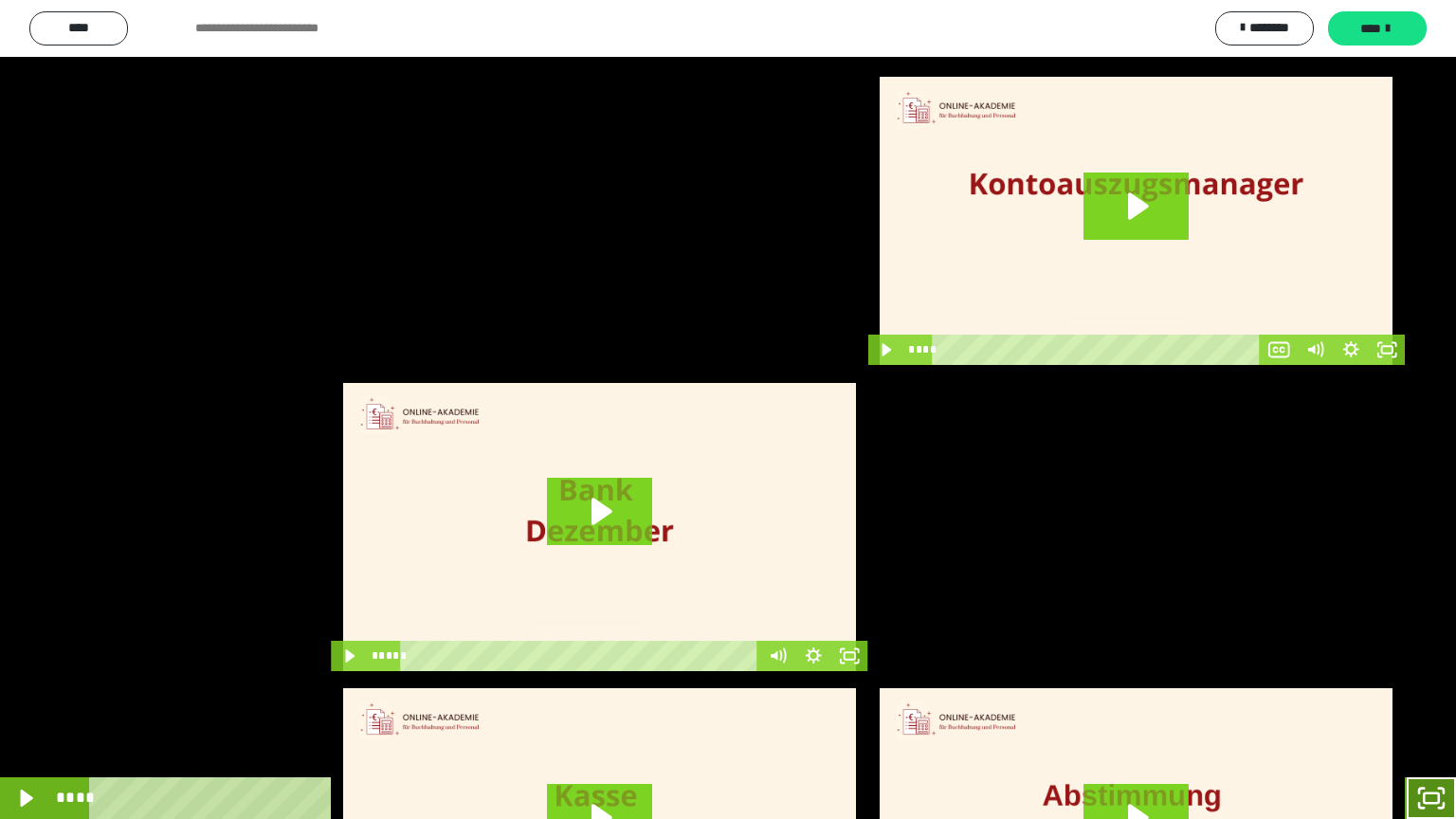 drag, startPoint x: 1441, startPoint y: 792, endPoint x: 1446, endPoint y: 635, distance: 157.0796 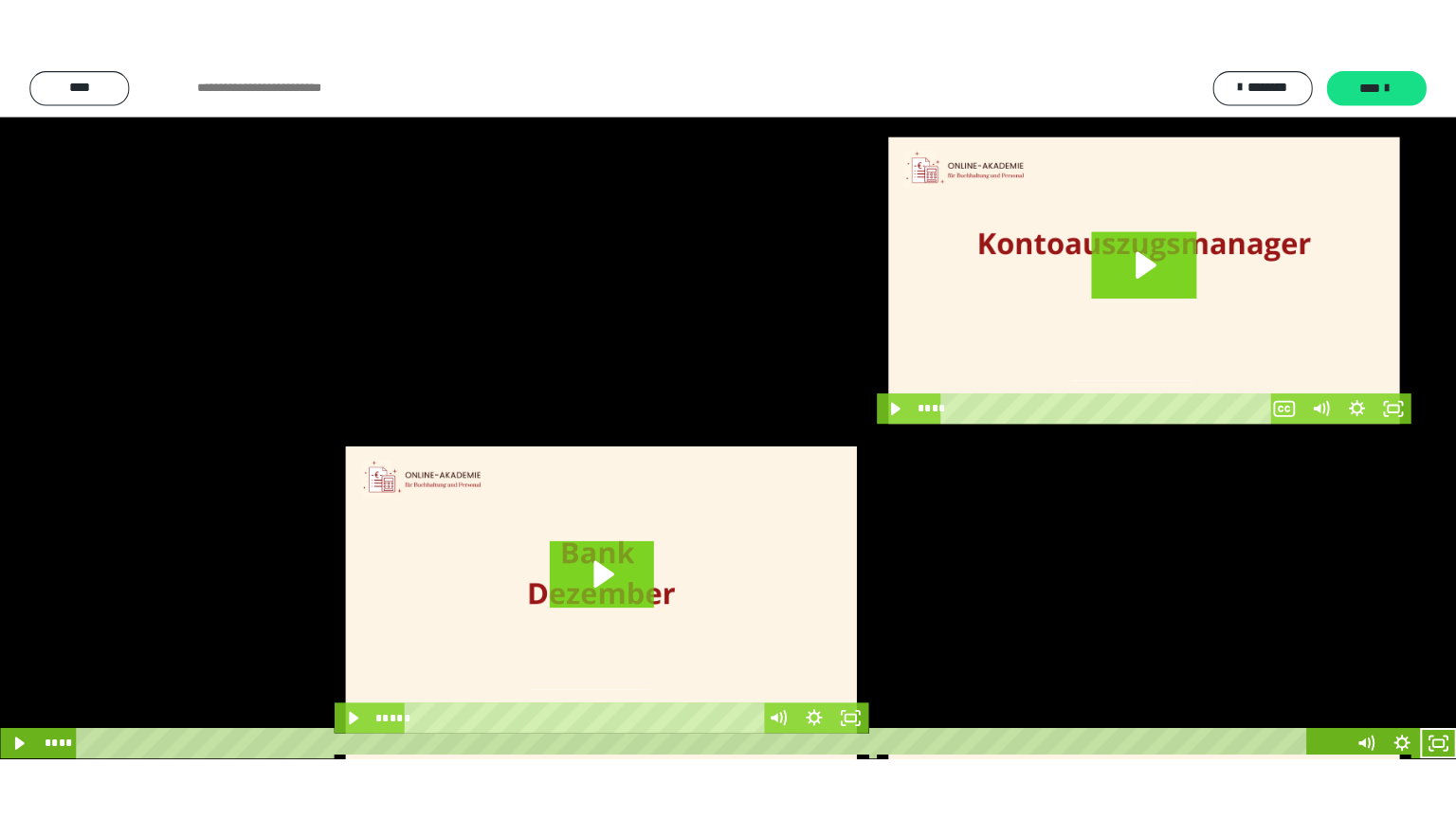 scroll, scrollTop: 3715, scrollLeft: 0, axis: vertical 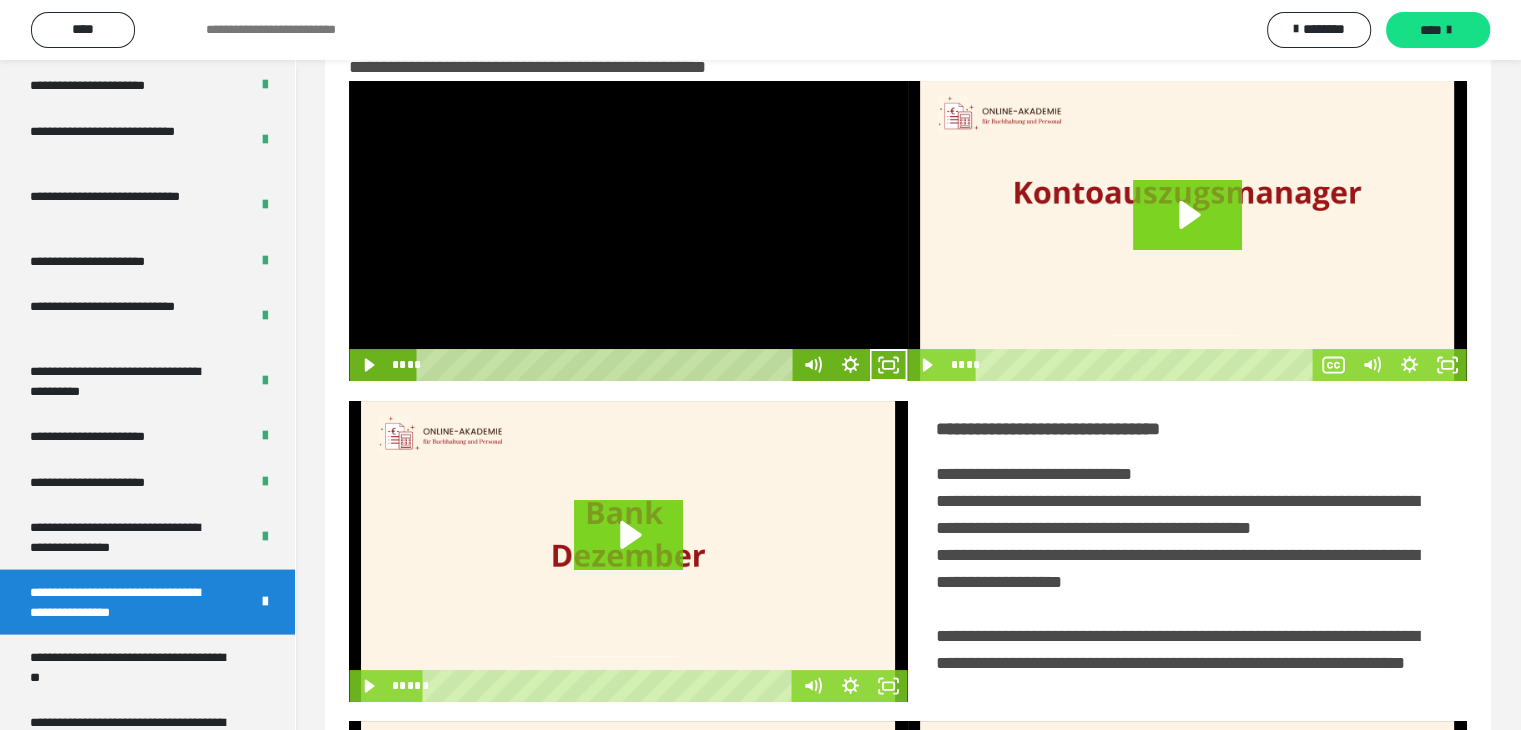 click at bounding box center (628, 231) 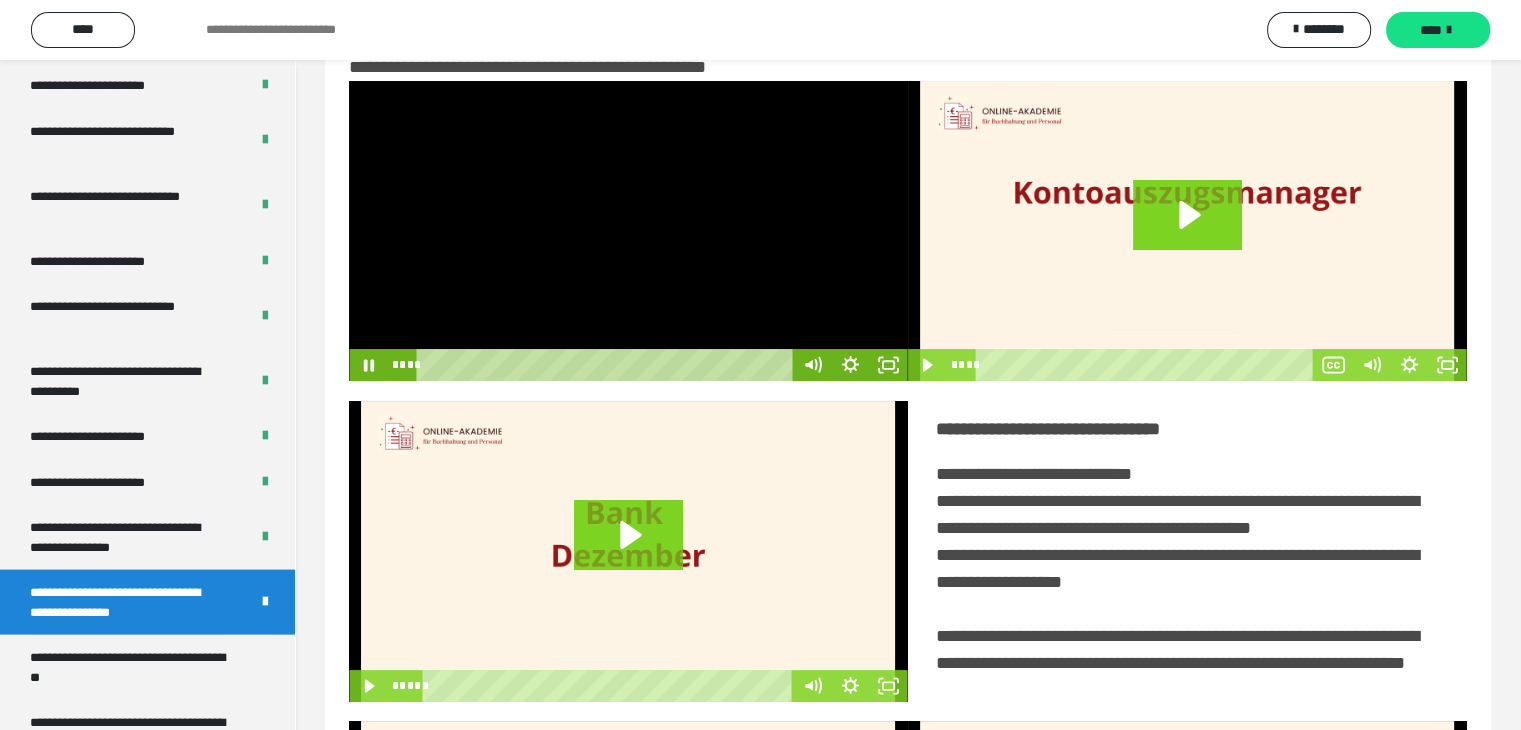 type 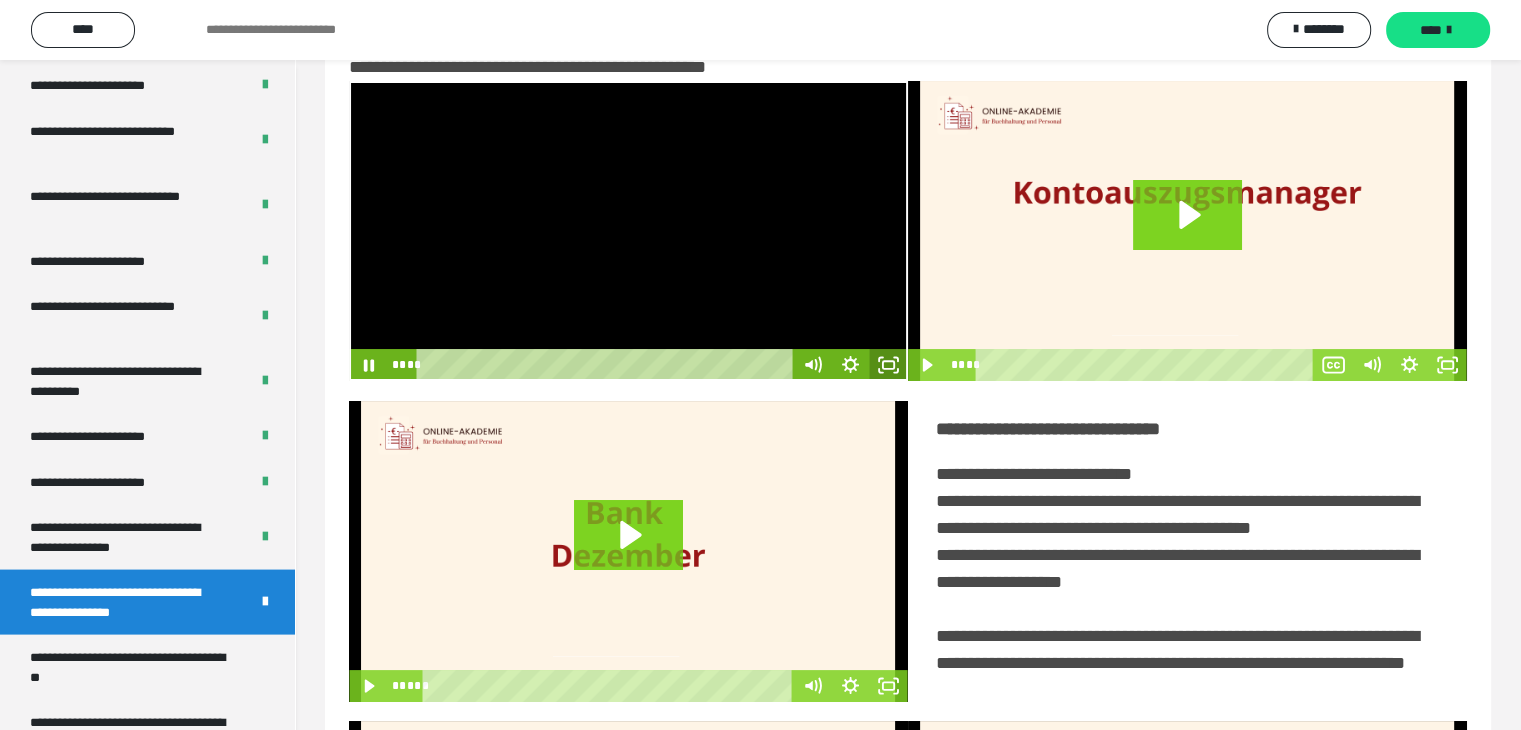 click 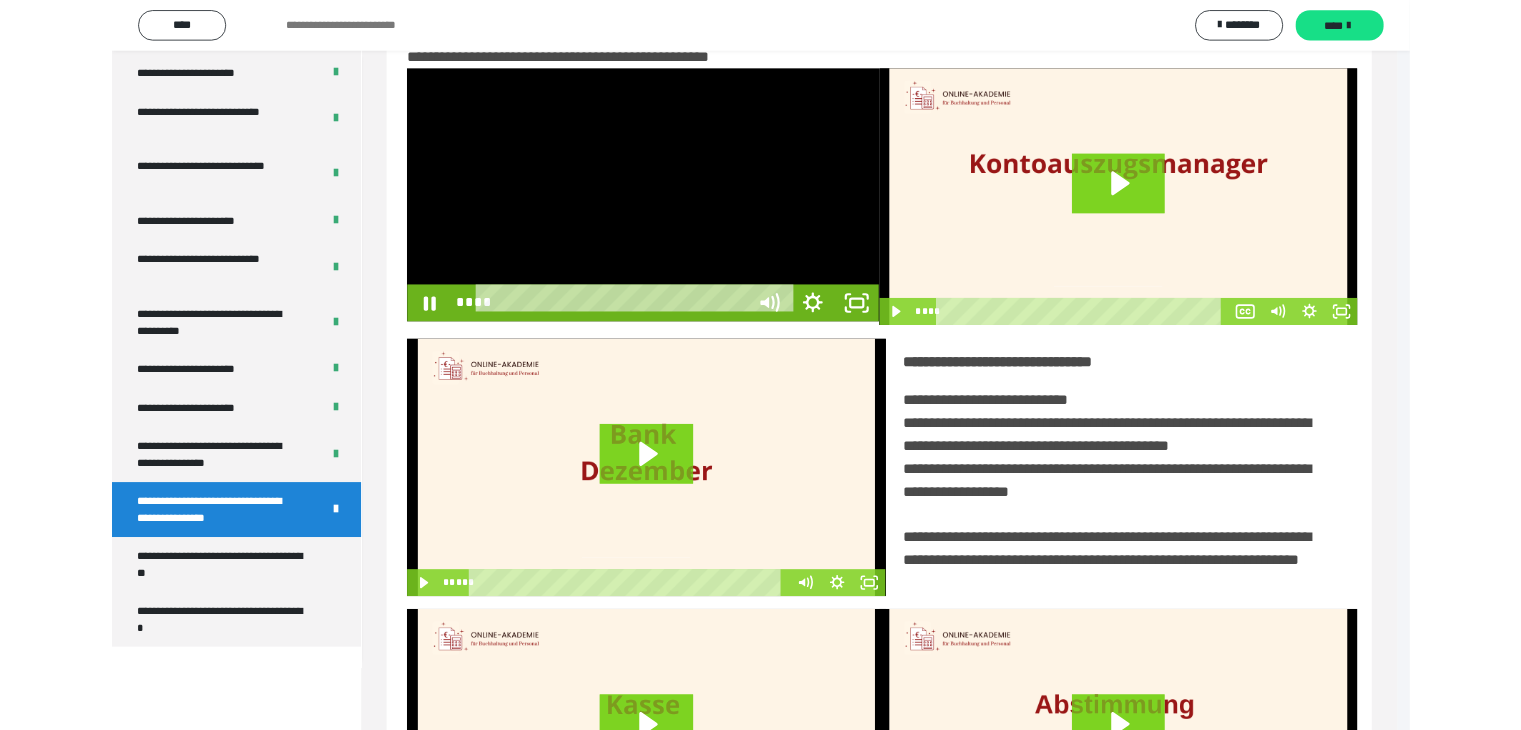 scroll, scrollTop: 3823, scrollLeft: 0, axis: vertical 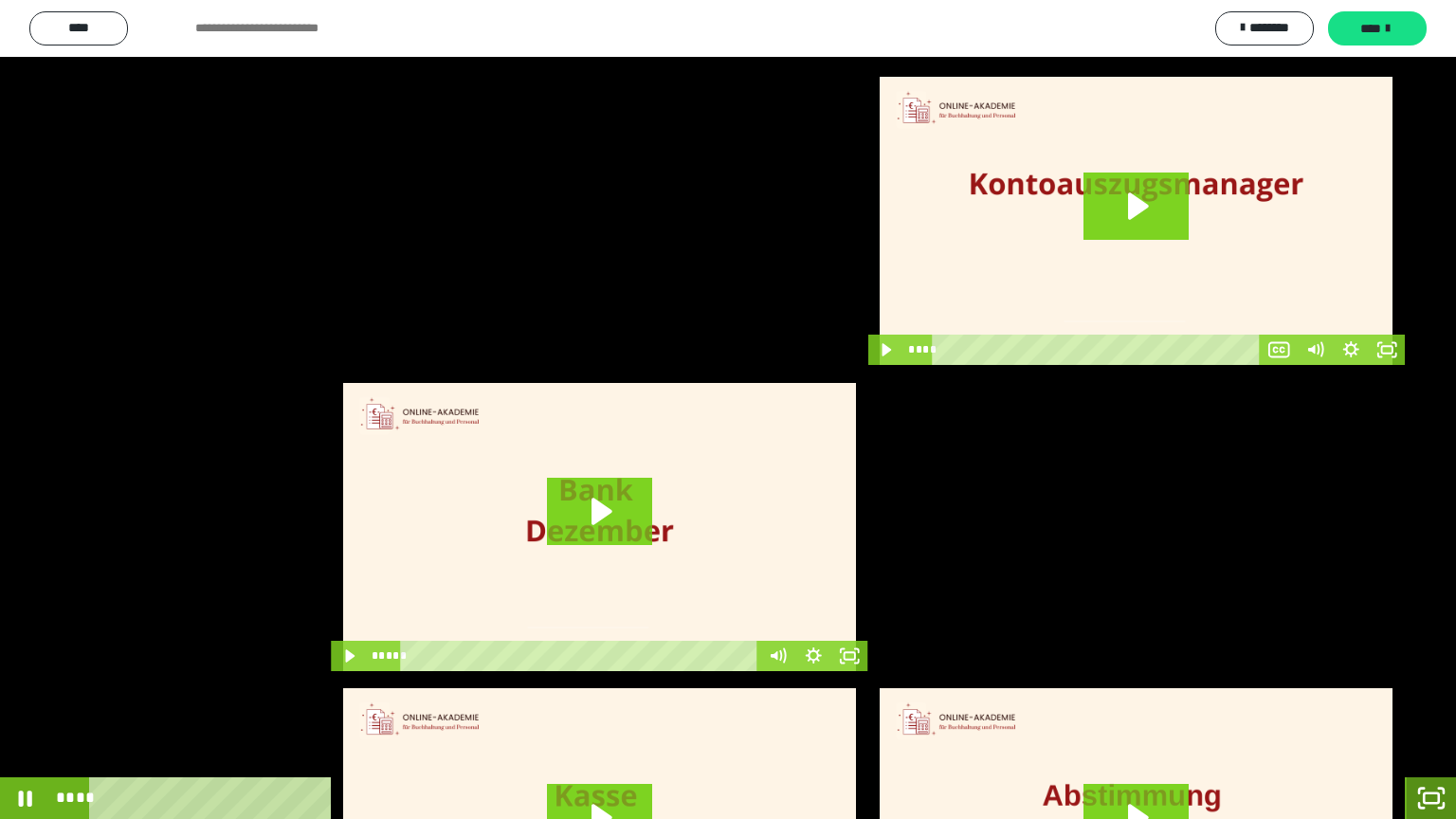 click 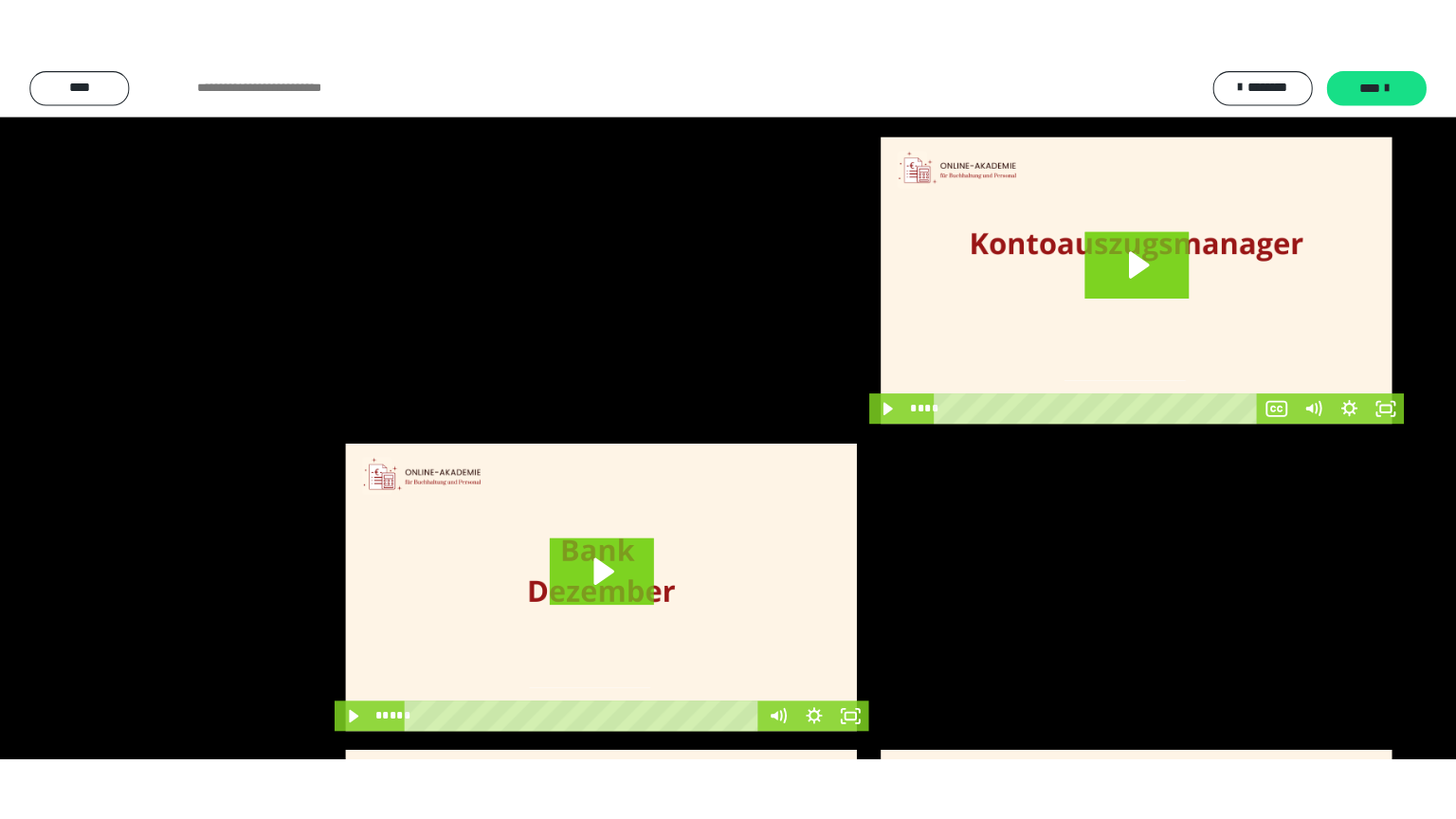 scroll, scrollTop: 3715, scrollLeft: 0, axis: vertical 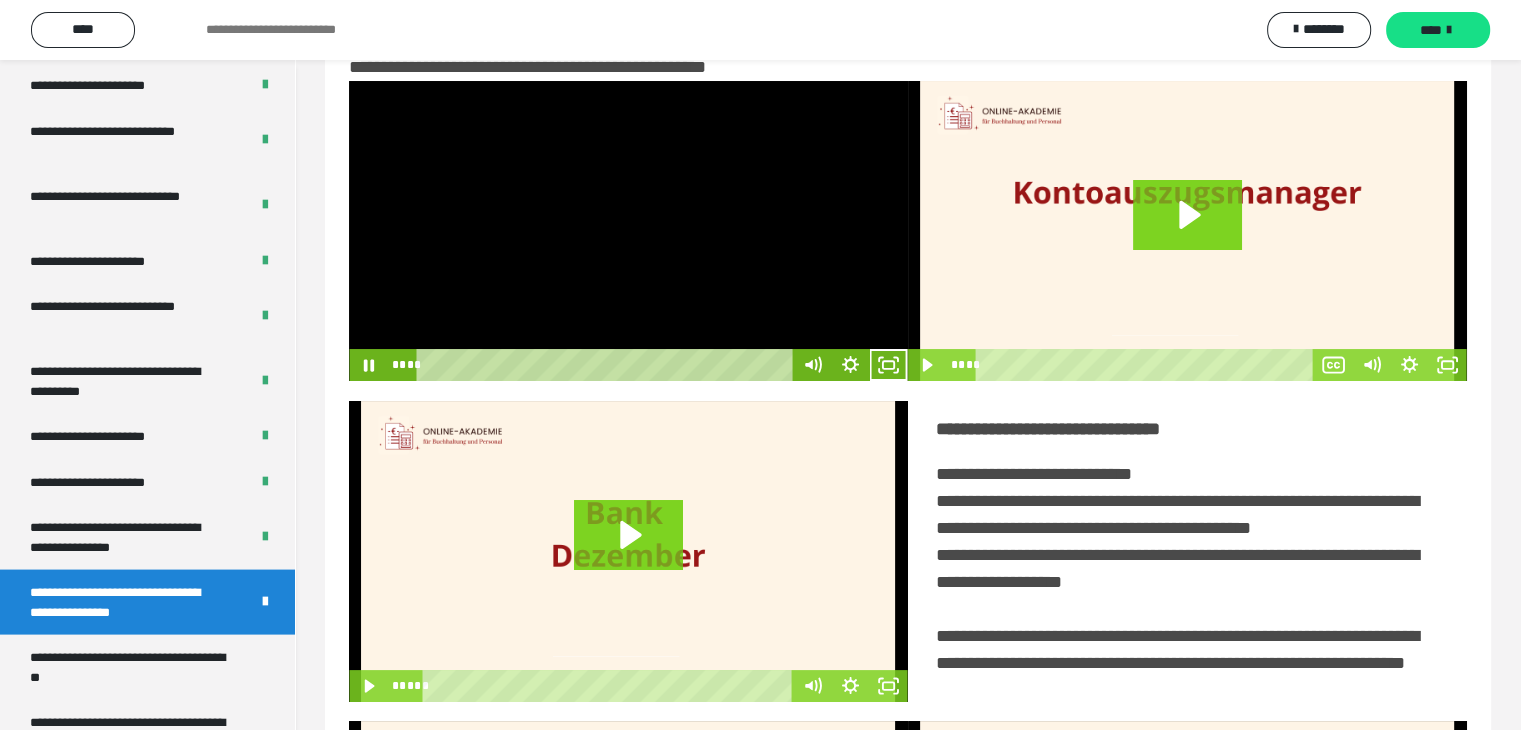 click at bounding box center [628, 231] 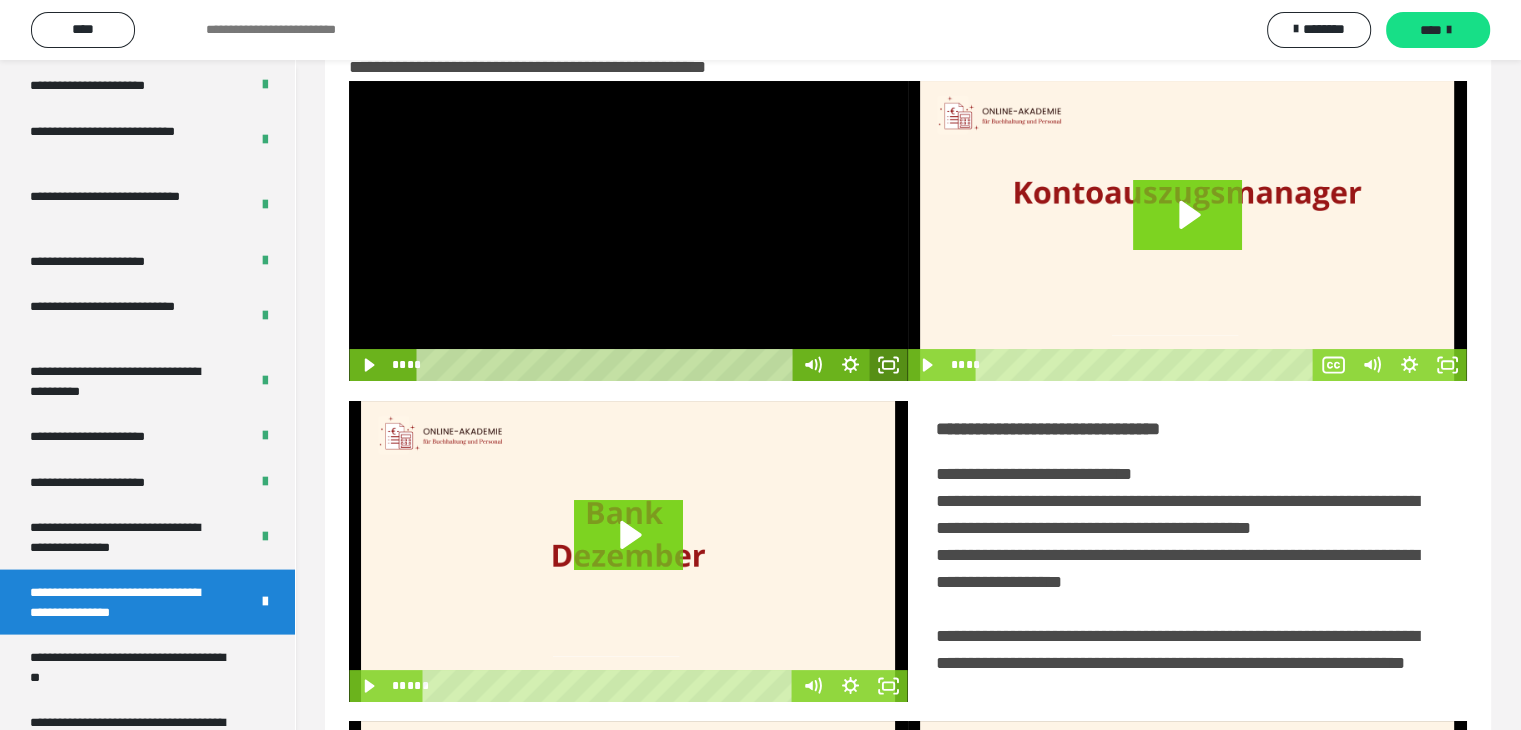 click 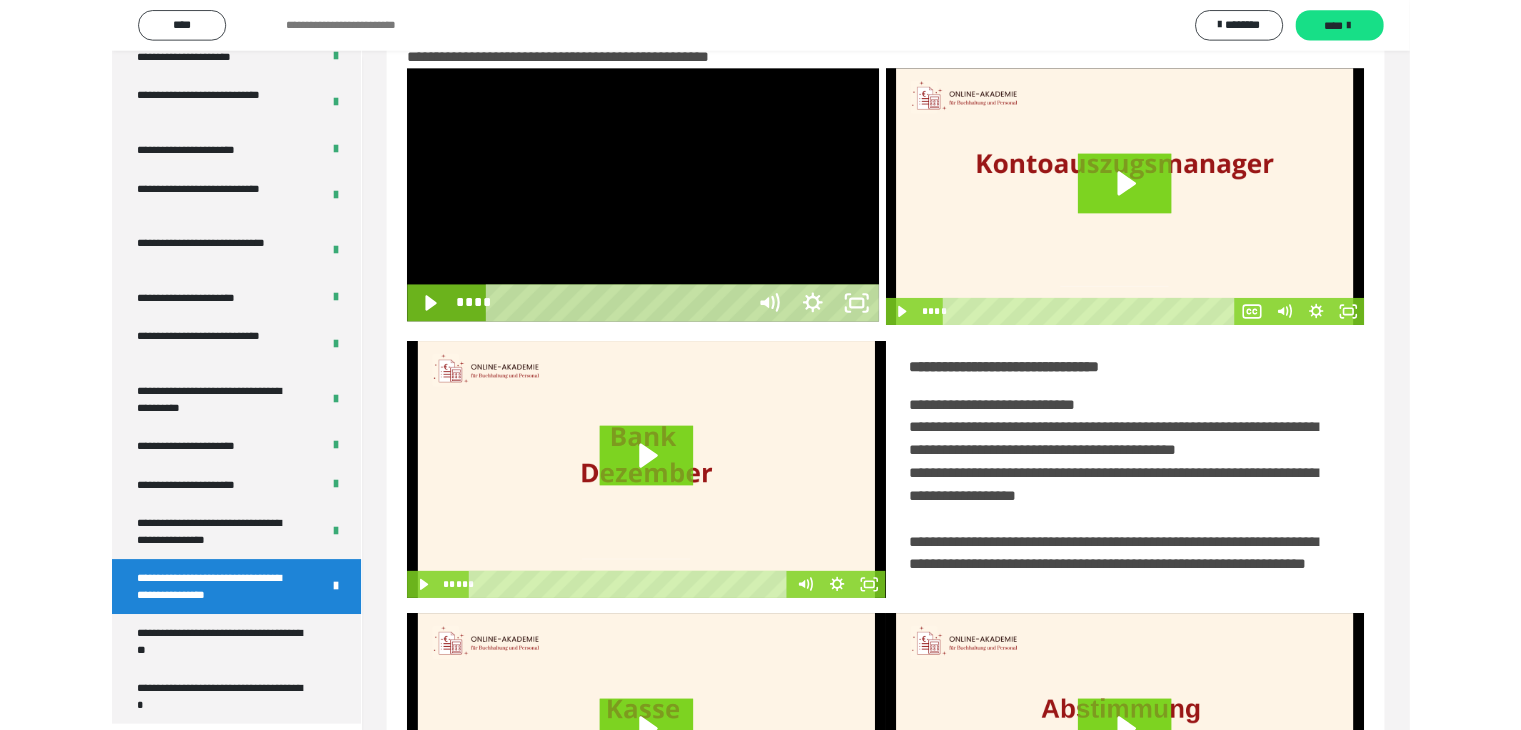 scroll, scrollTop: 3823, scrollLeft: 0, axis: vertical 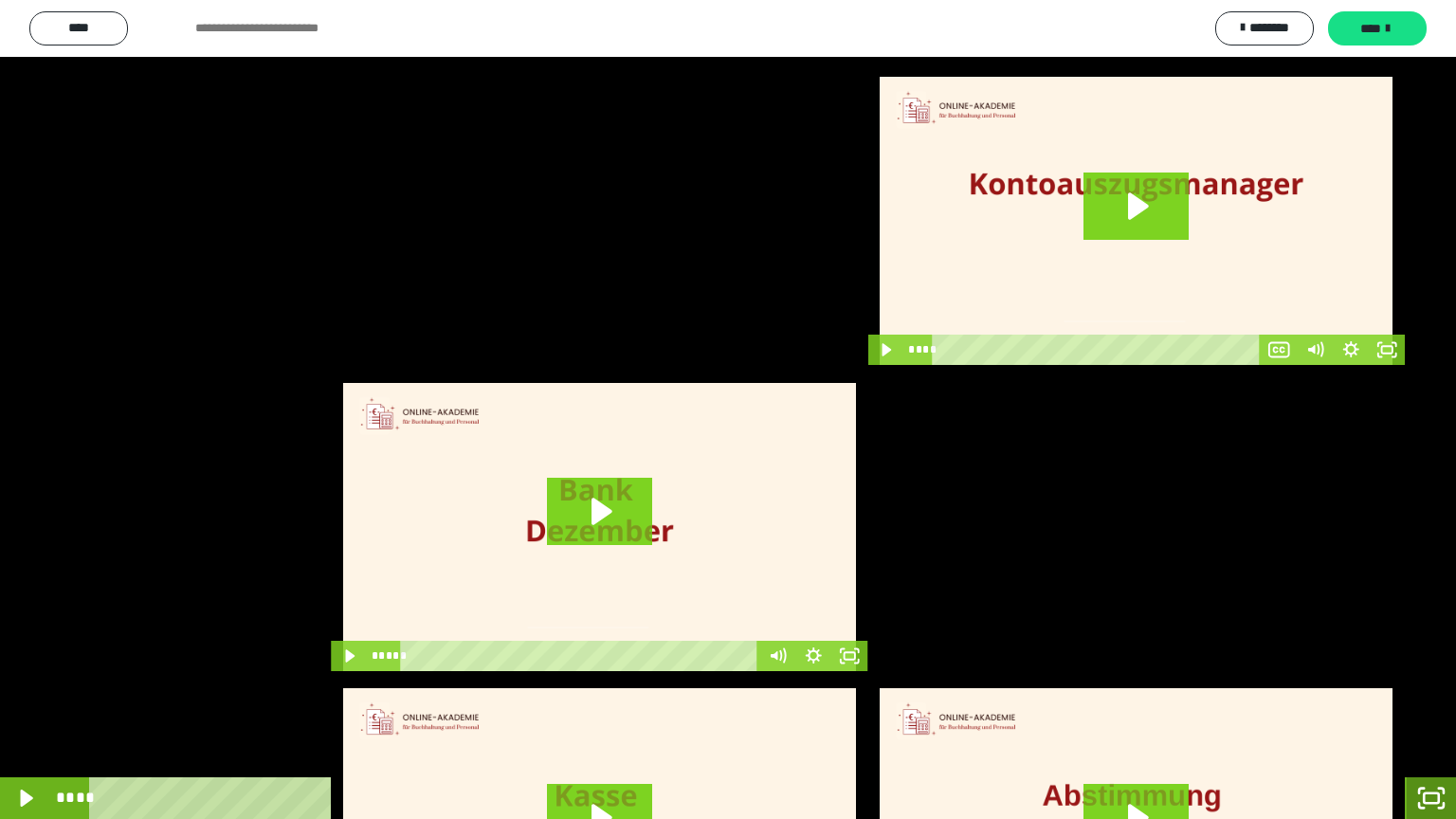 click 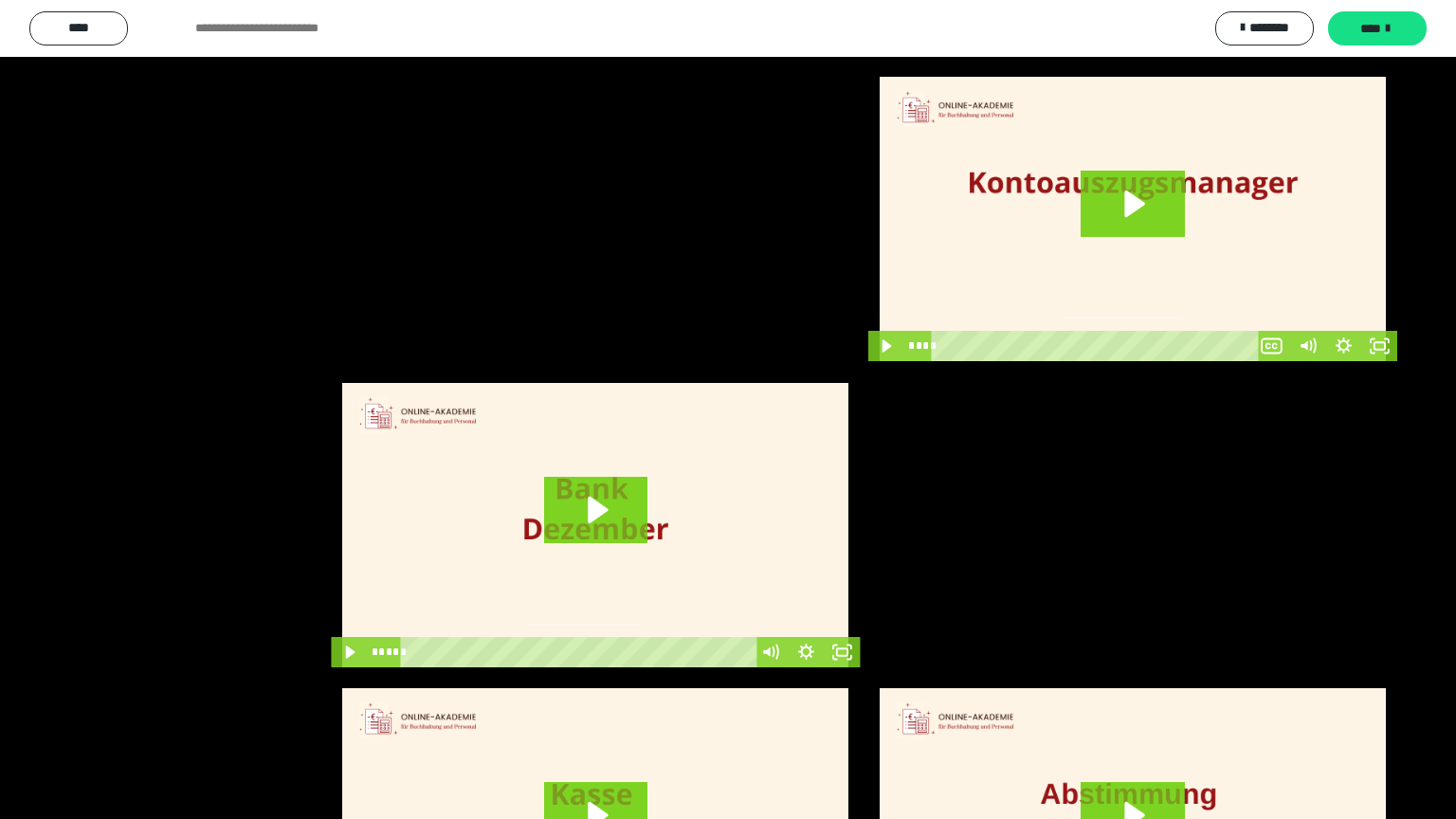 scroll, scrollTop: 3715, scrollLeft: 0, axis: vertical 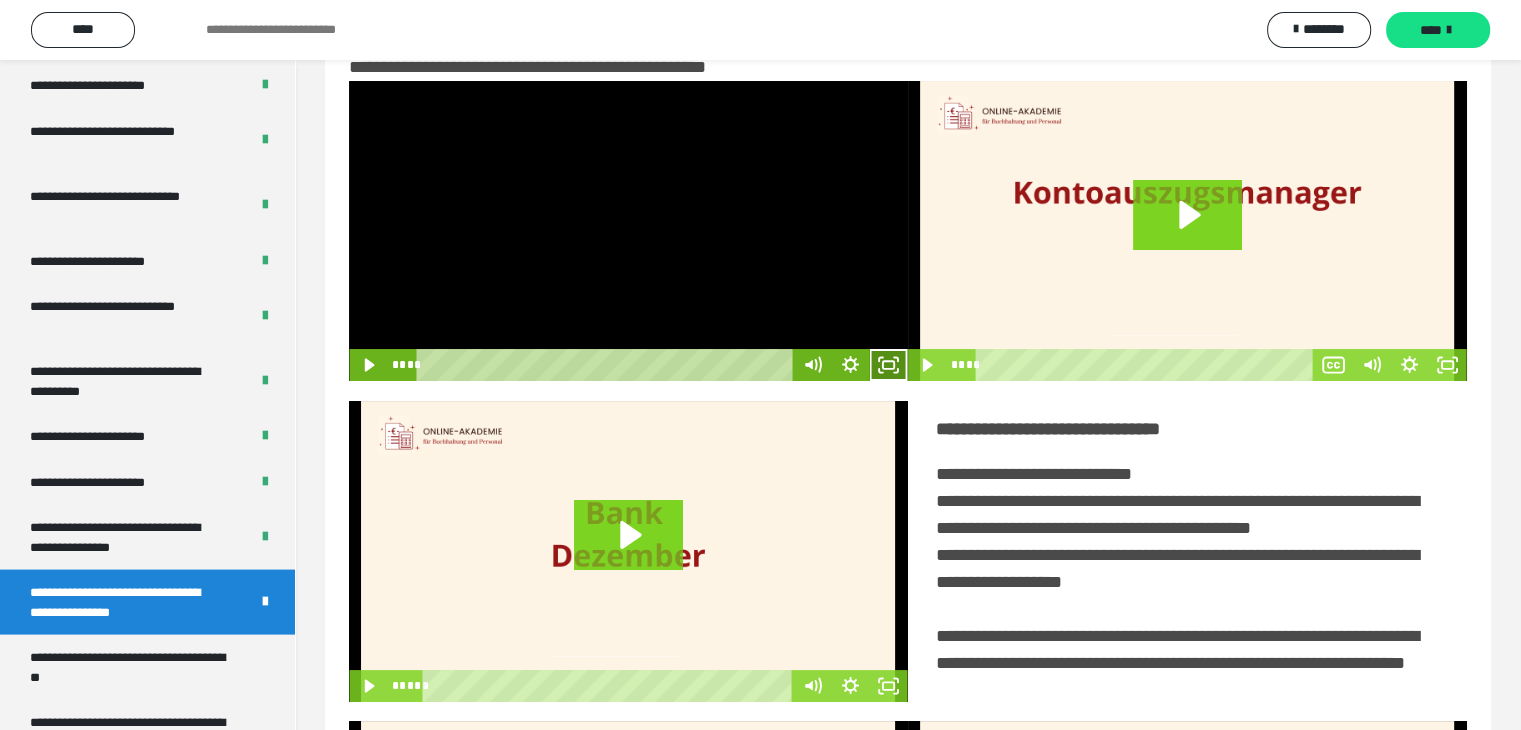 click 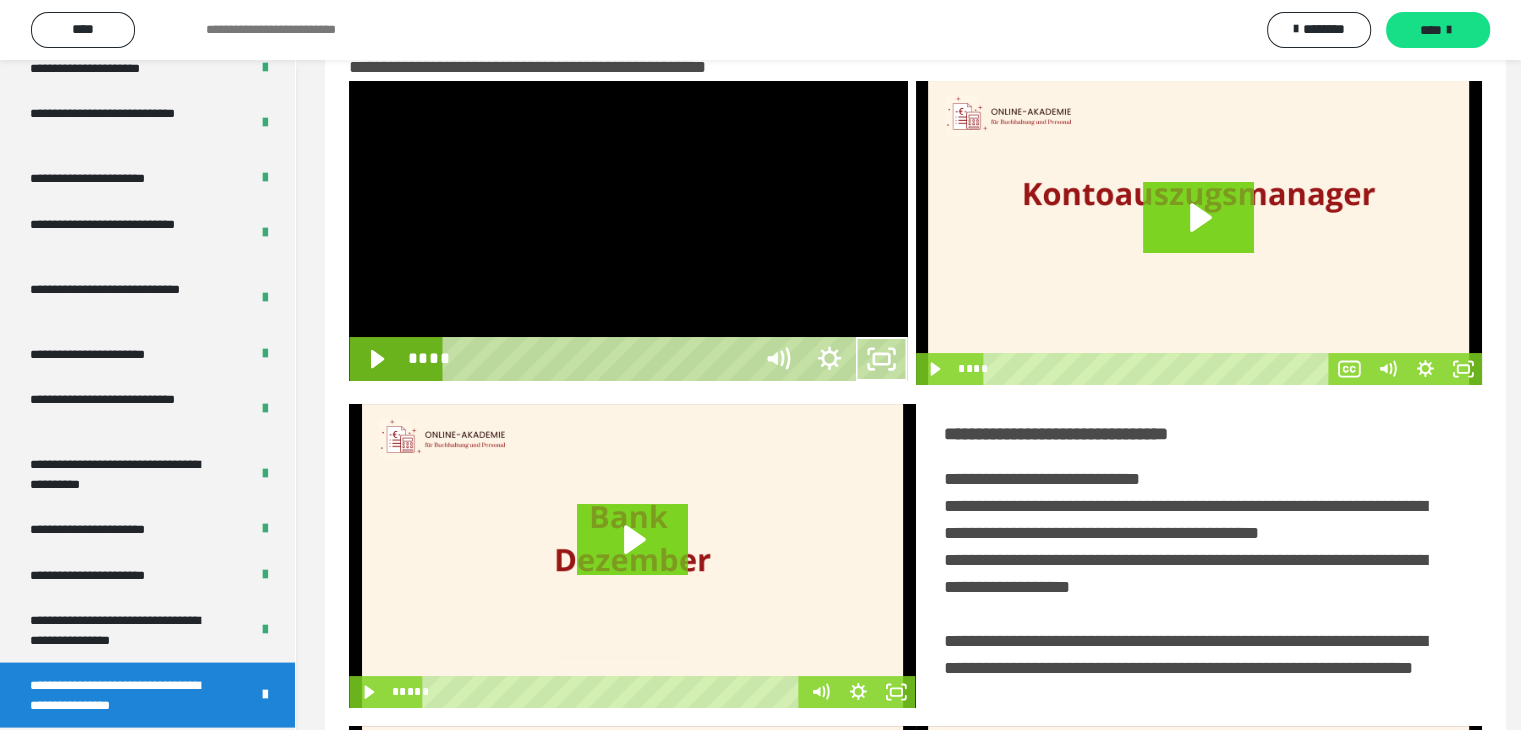 scroll, scrollTop: 3823, scrollLeft: 0, axis: vertical 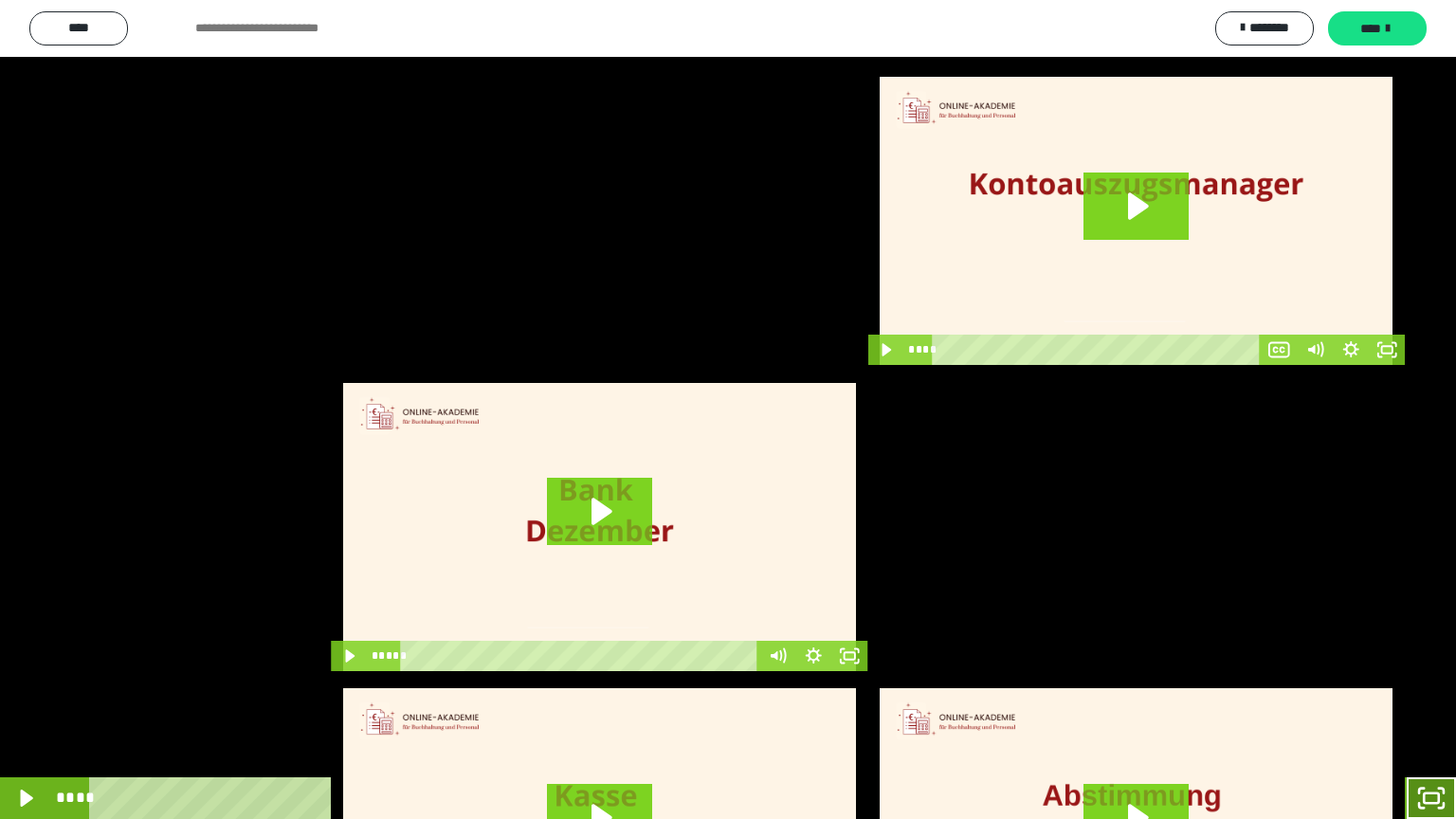 drag, startPoint x: 1419, startPoint y: 809, endPoint x: 1126, endPoint y: 82, distance: 783.8227 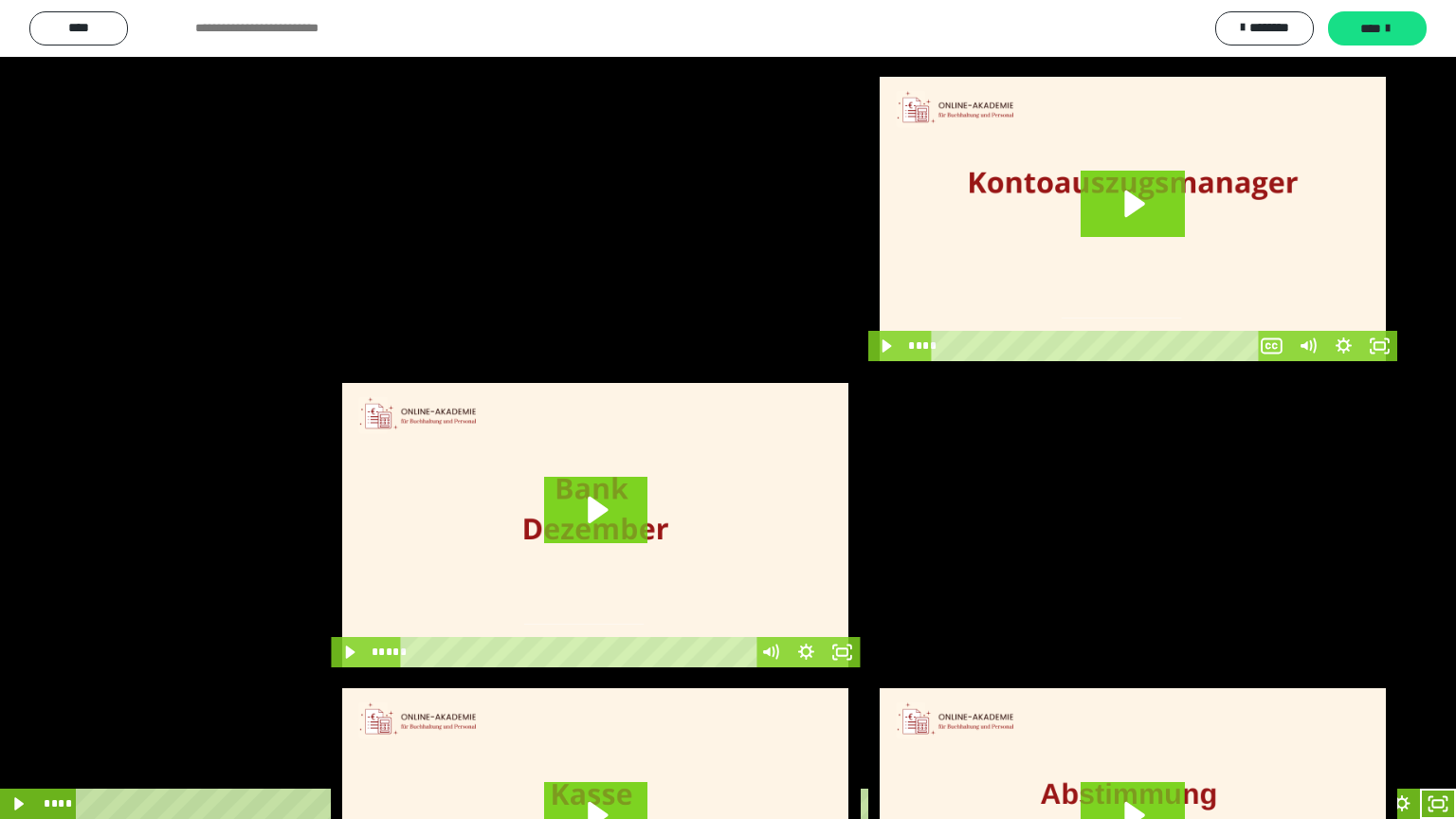 scroll, scrollTop: 3715, scrollLeft: 0, axis: vertical 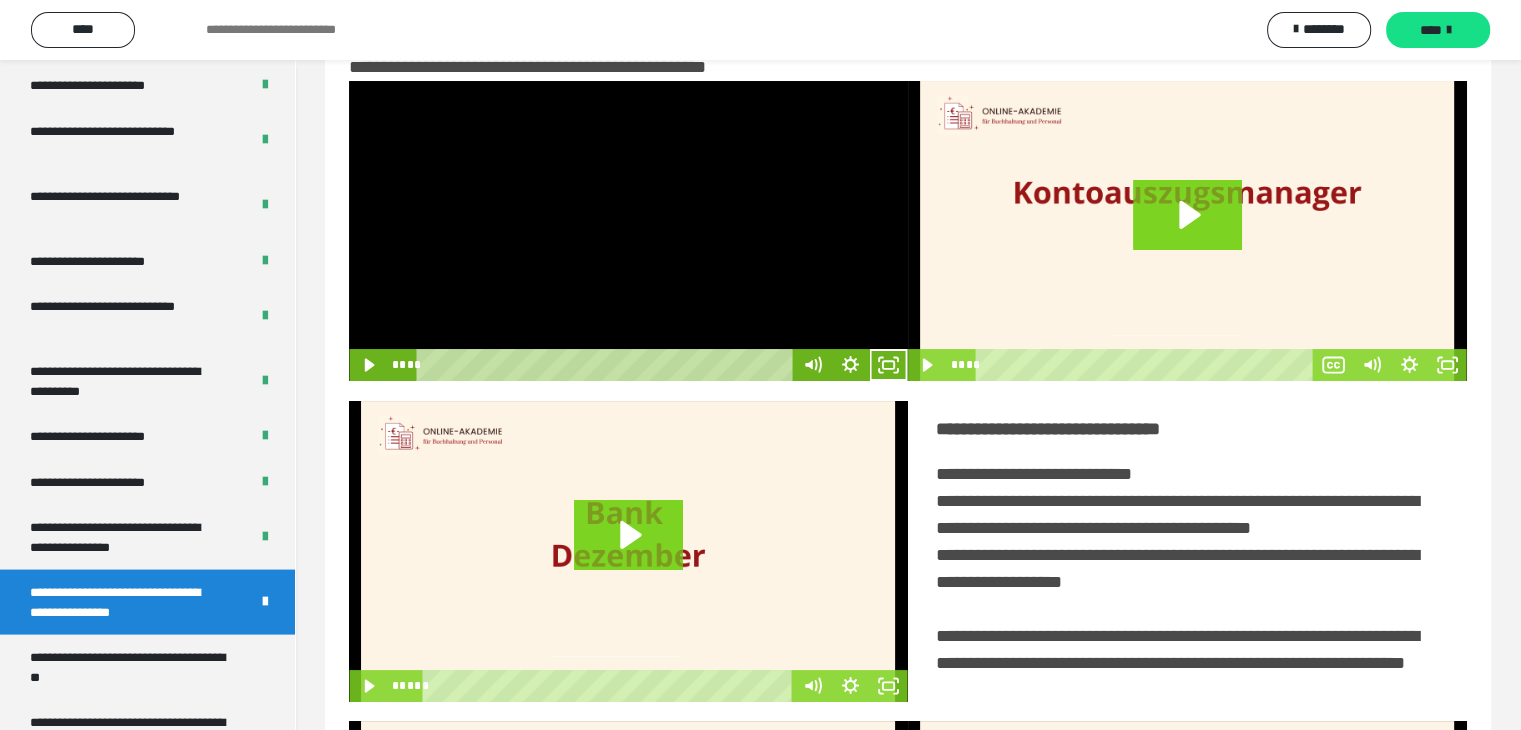 click at bounding box center (628, 231) 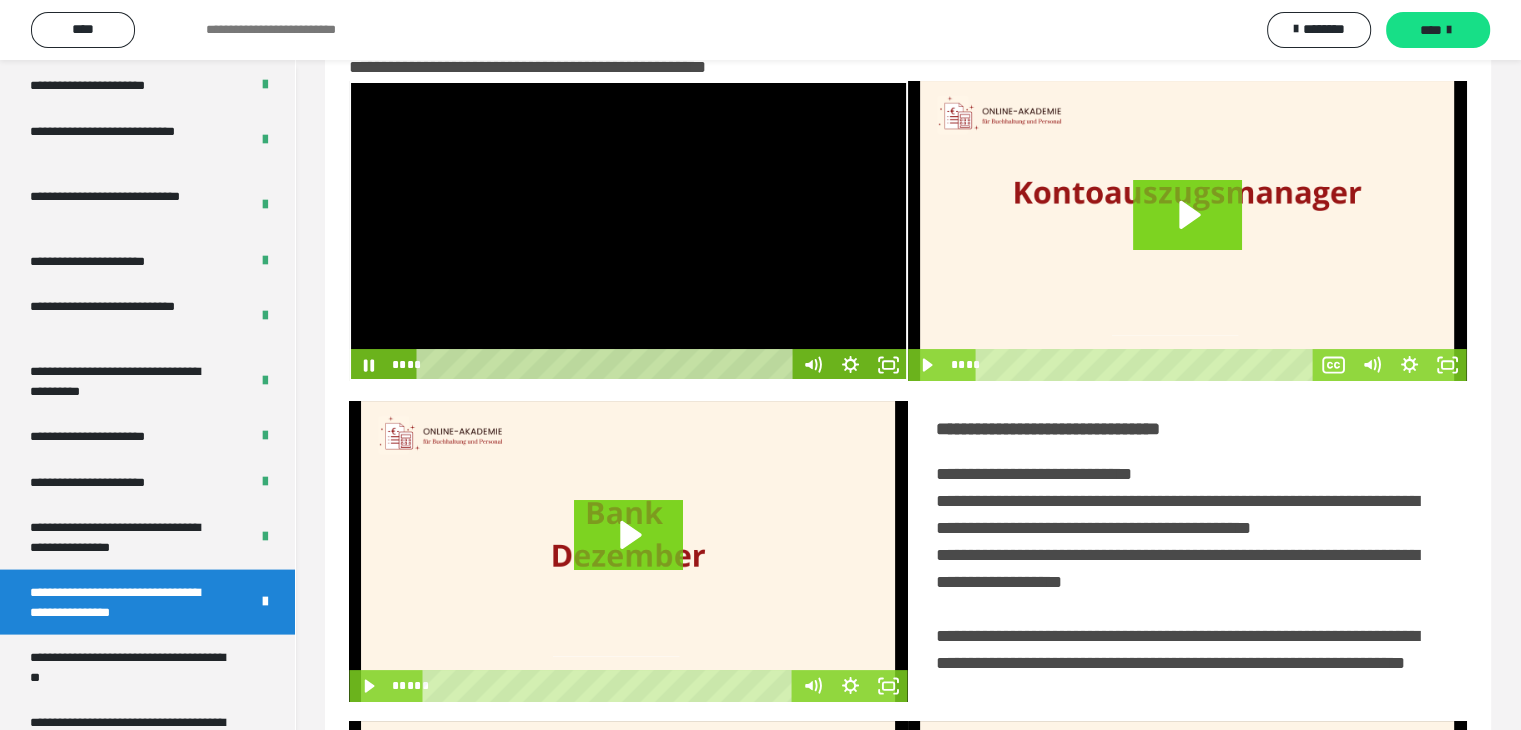 click at bounding box center [628, 231] 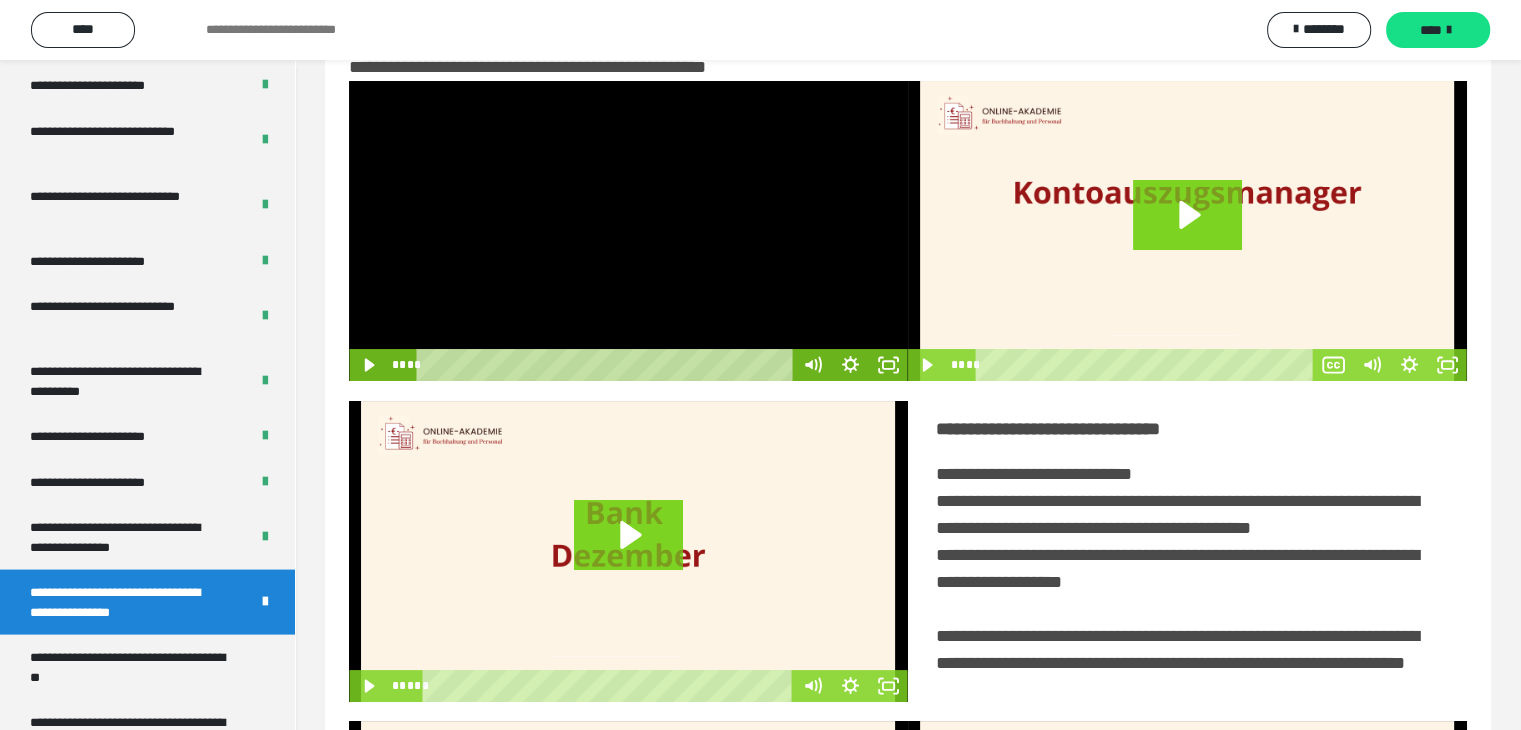 click at bounding box center [628, 231] 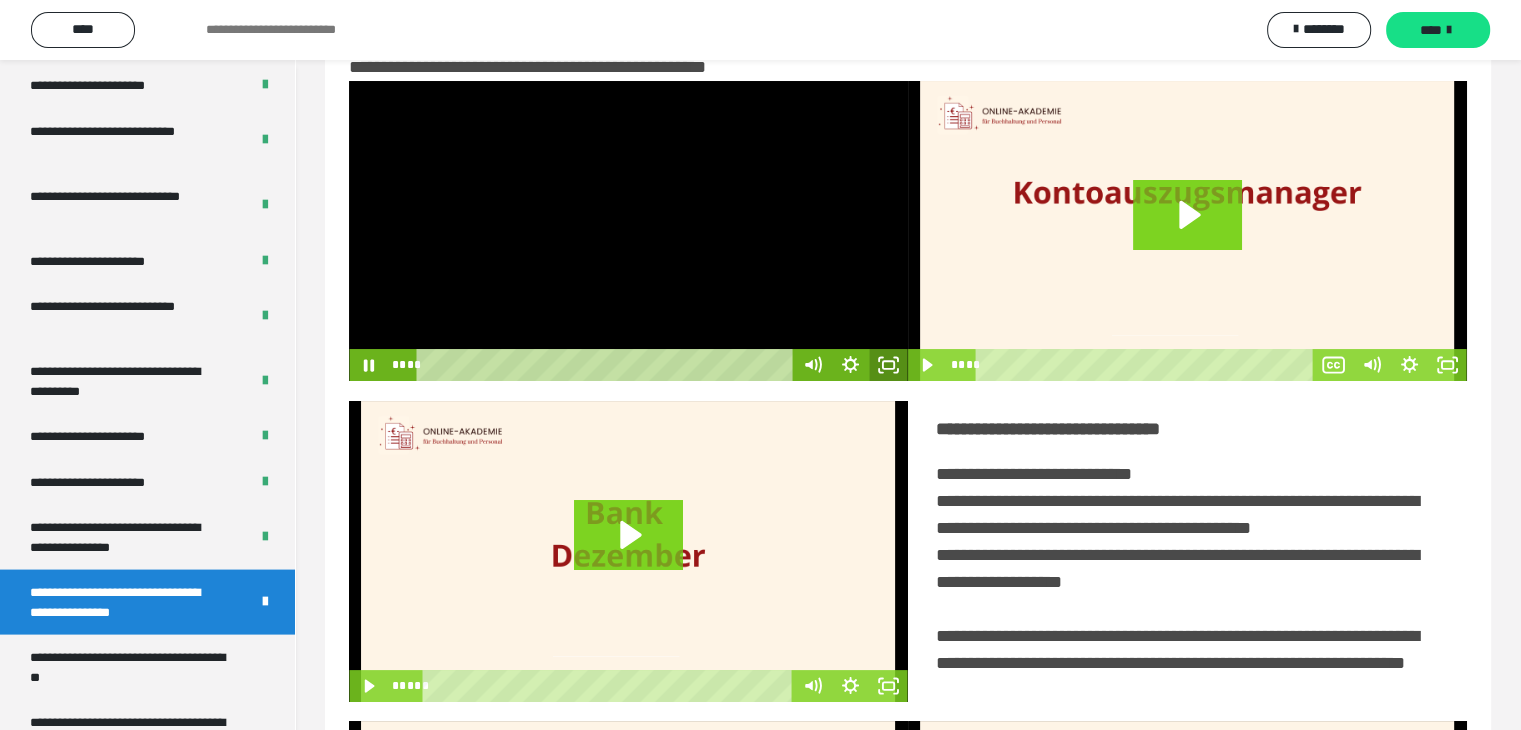 click 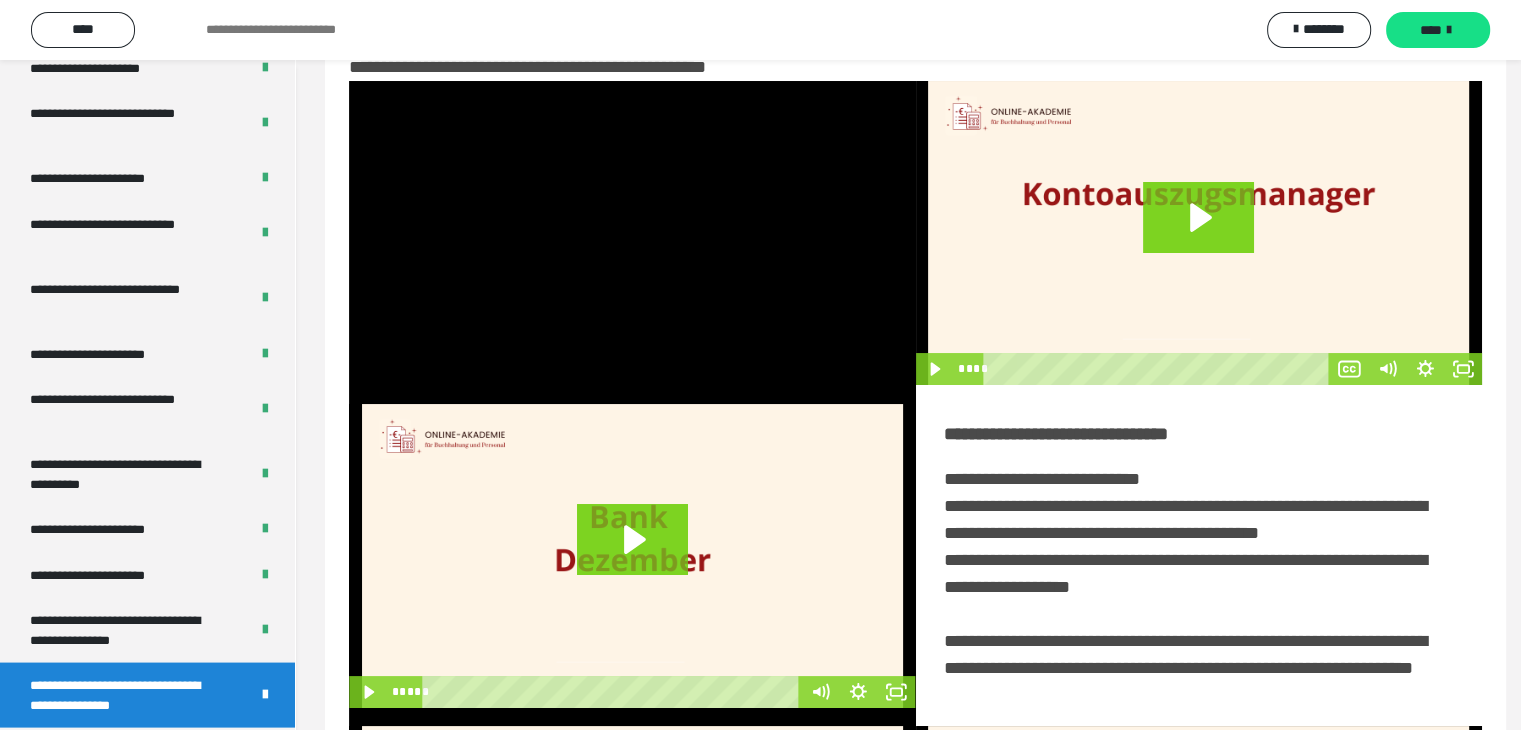 scroll, scrollTop: 3823, scrollLeft: 0, axis: vertical 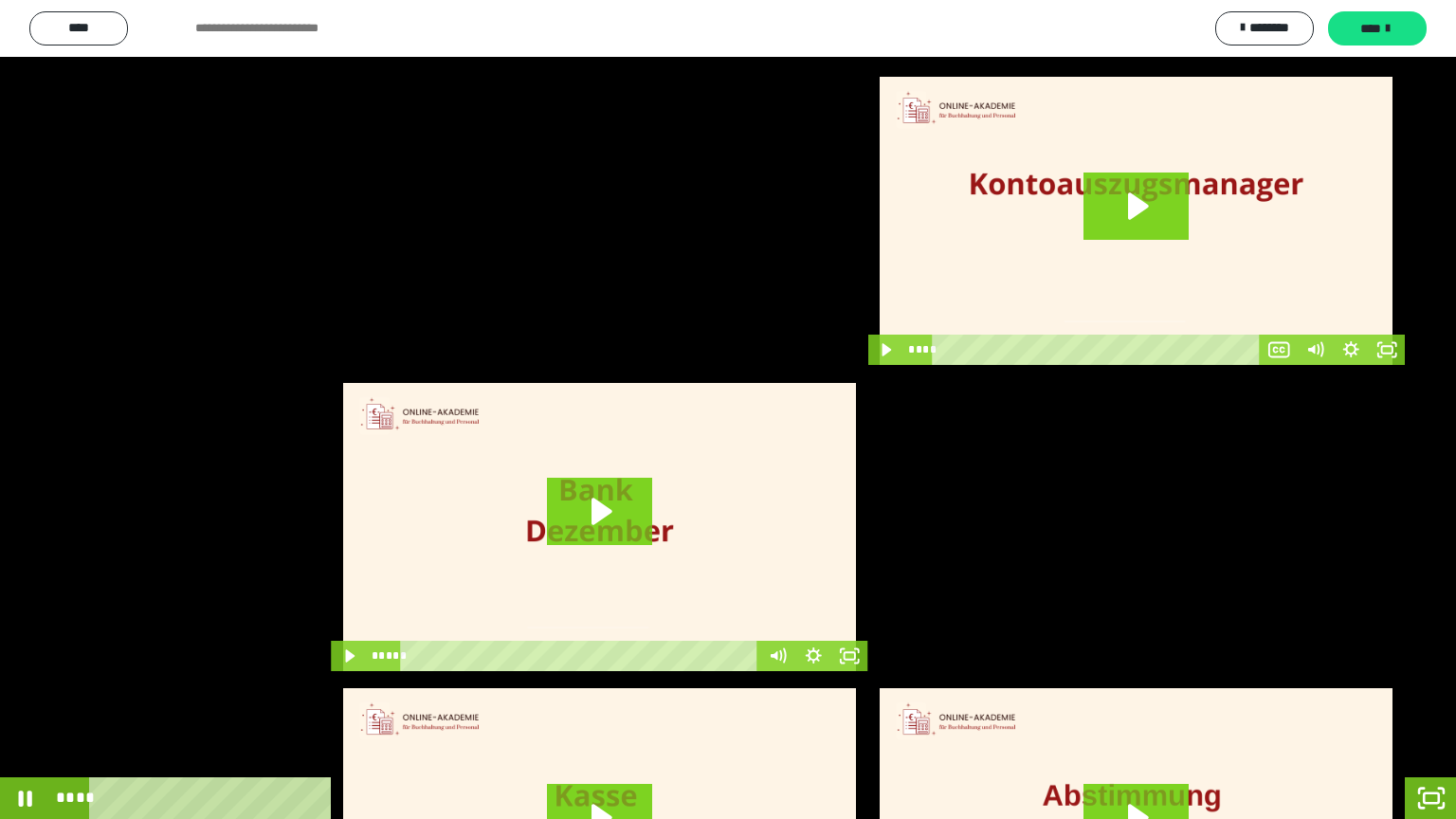 click at bounding box center [728, 410] 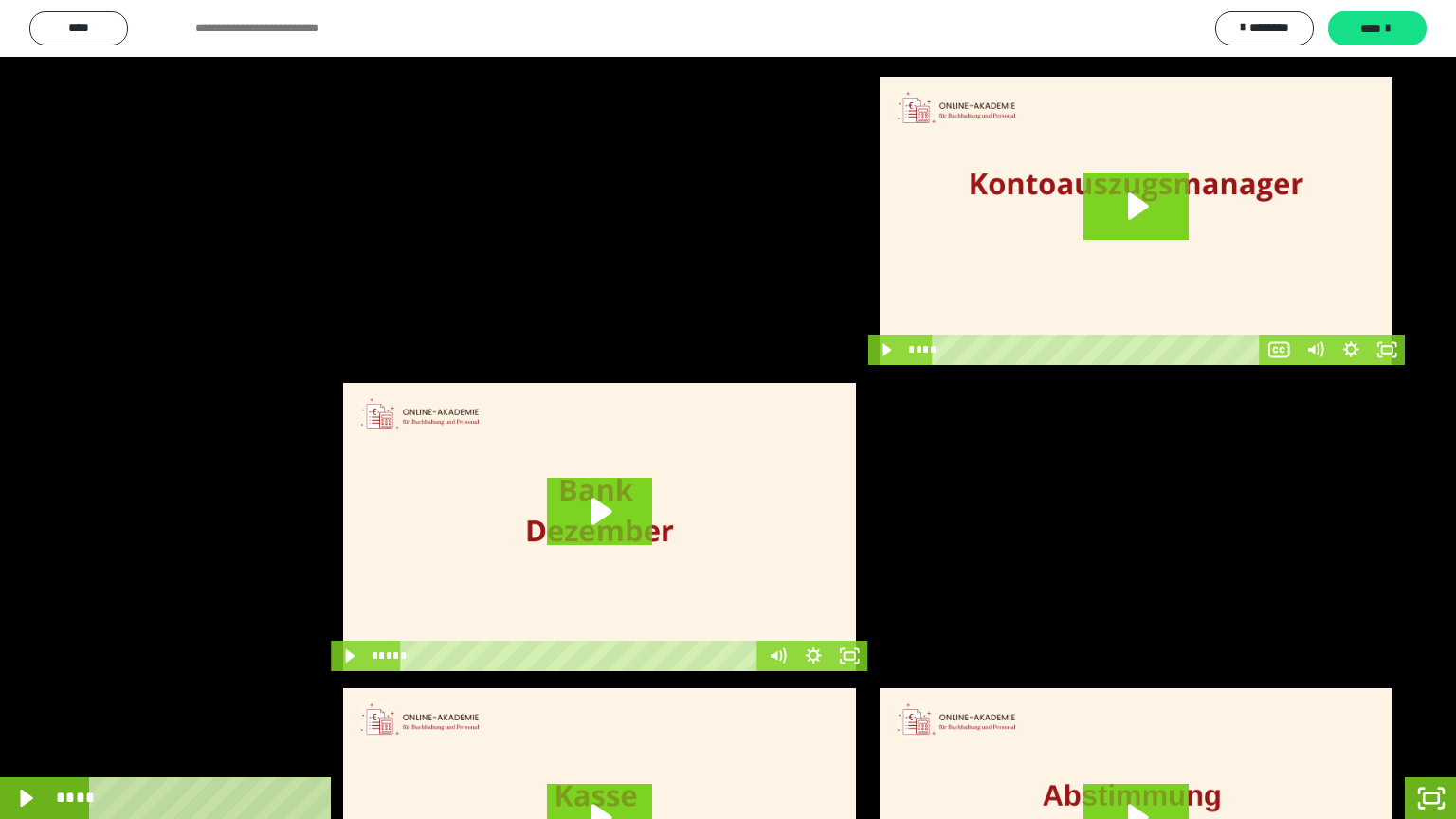 click at bounding box center (728, 410) 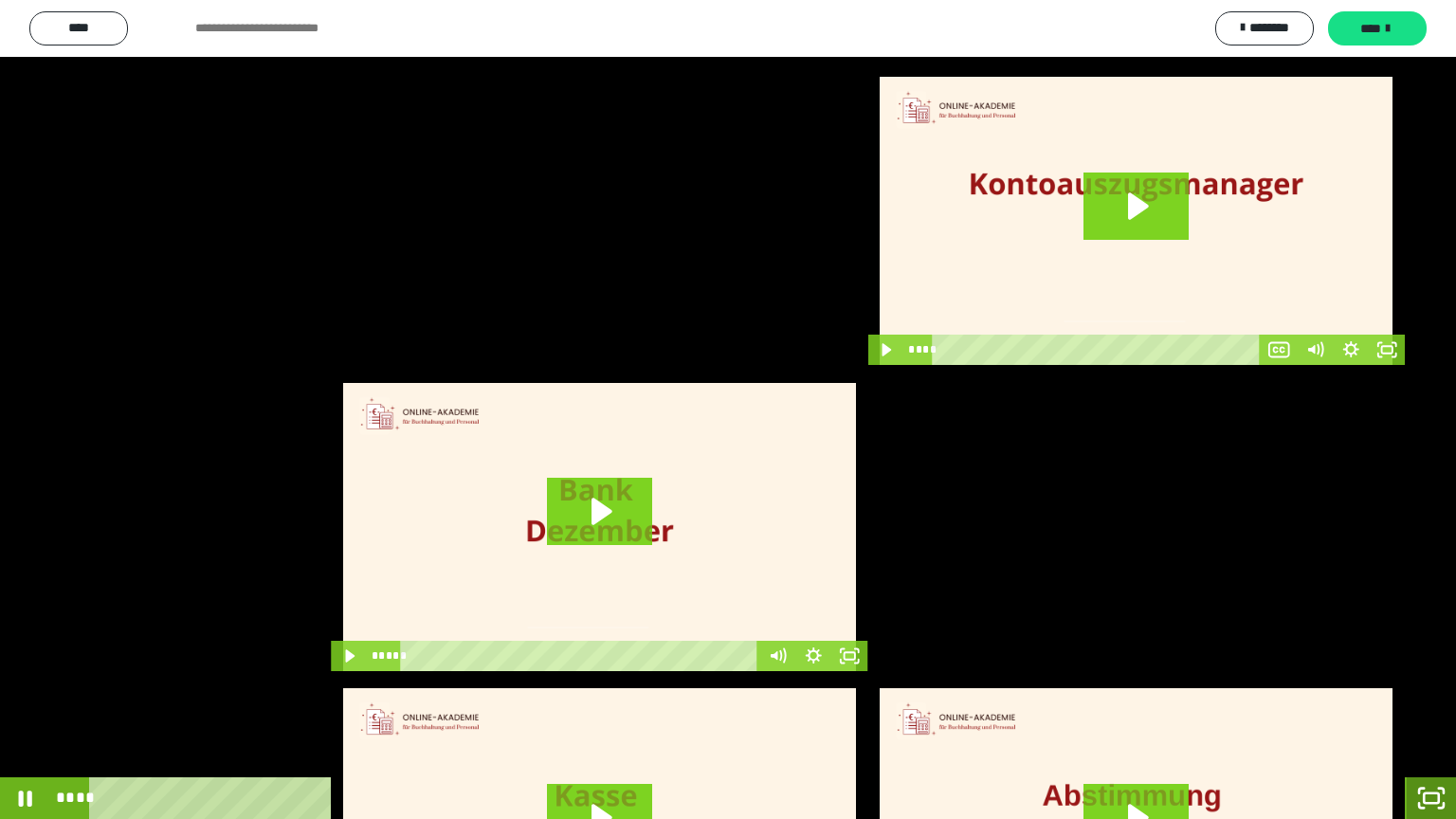 click 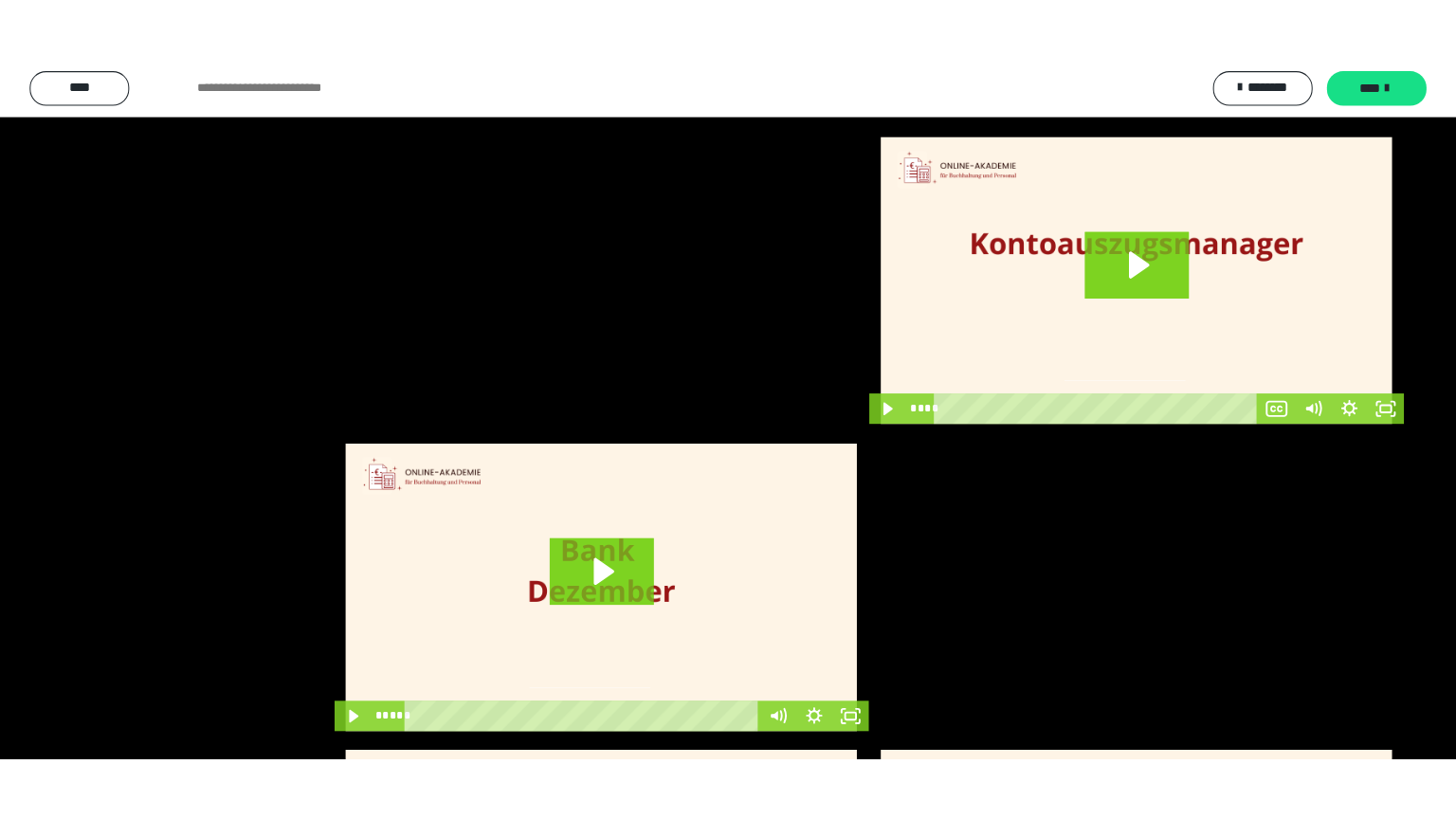 scroll, scrollTop: 3715, scrollLeft: 0, axis: vertical 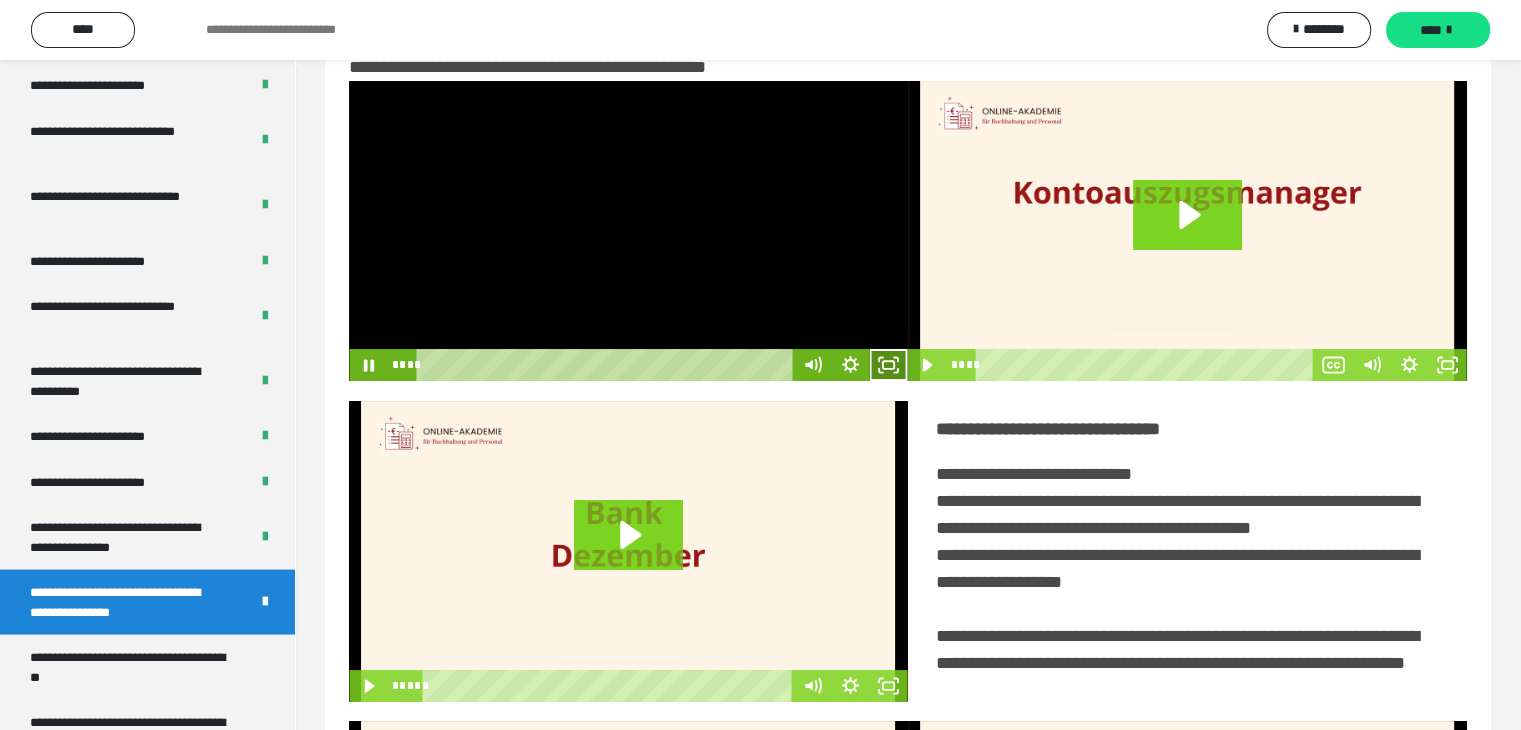 click 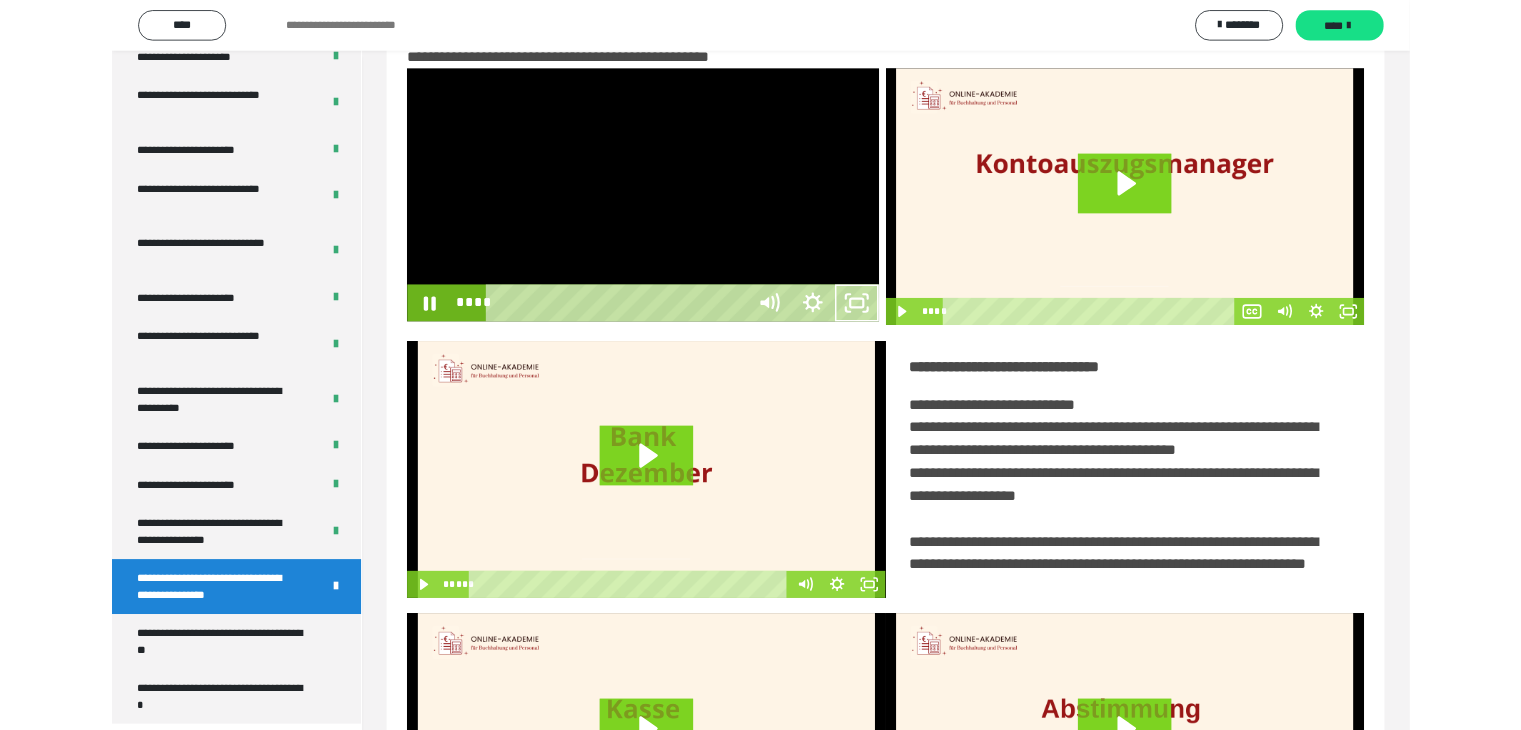 scroll, scrollTop: 3823, scrollLeft: 0, axis: vertical 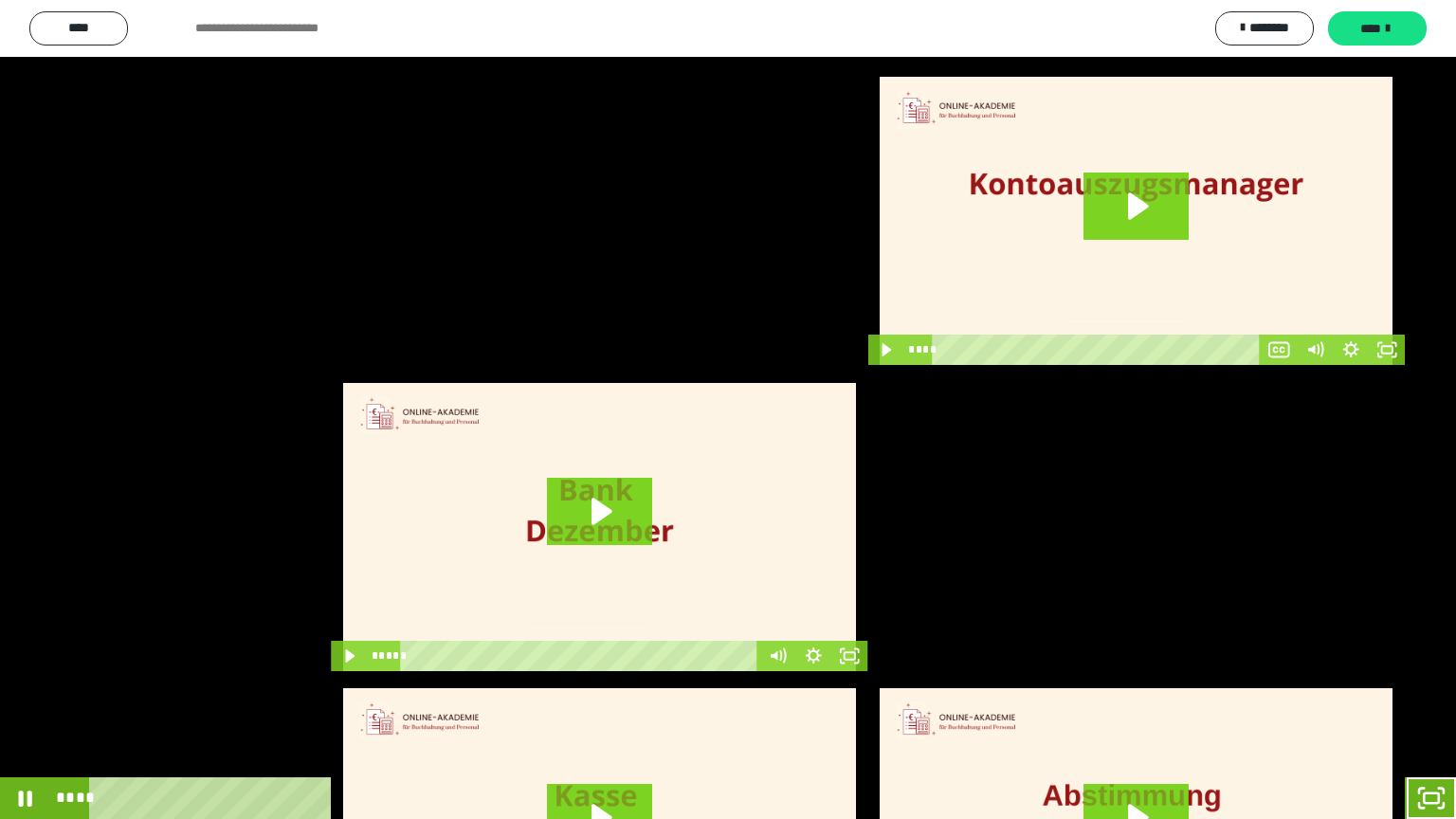 click at bounding box center [728, 410] 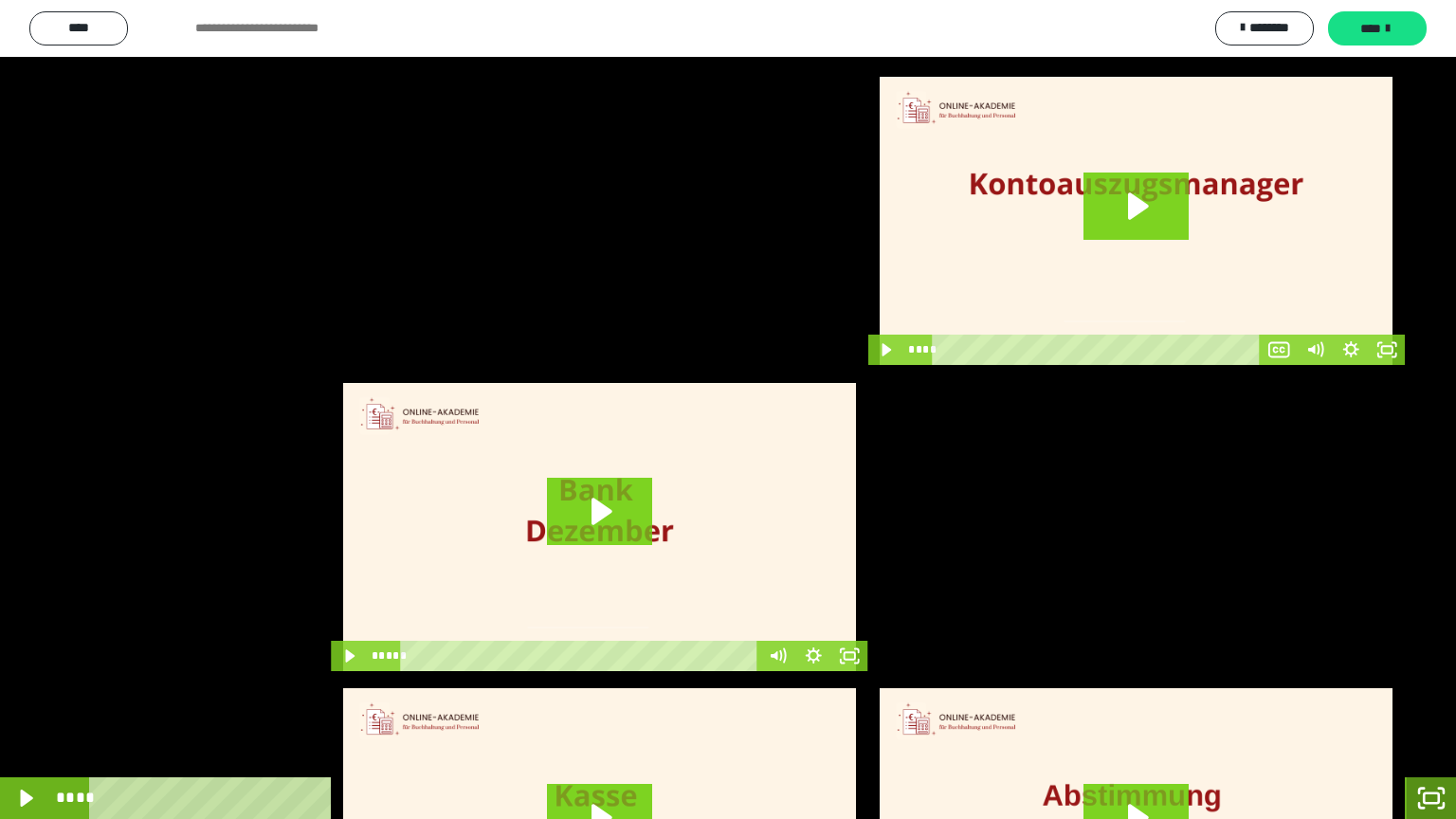 click 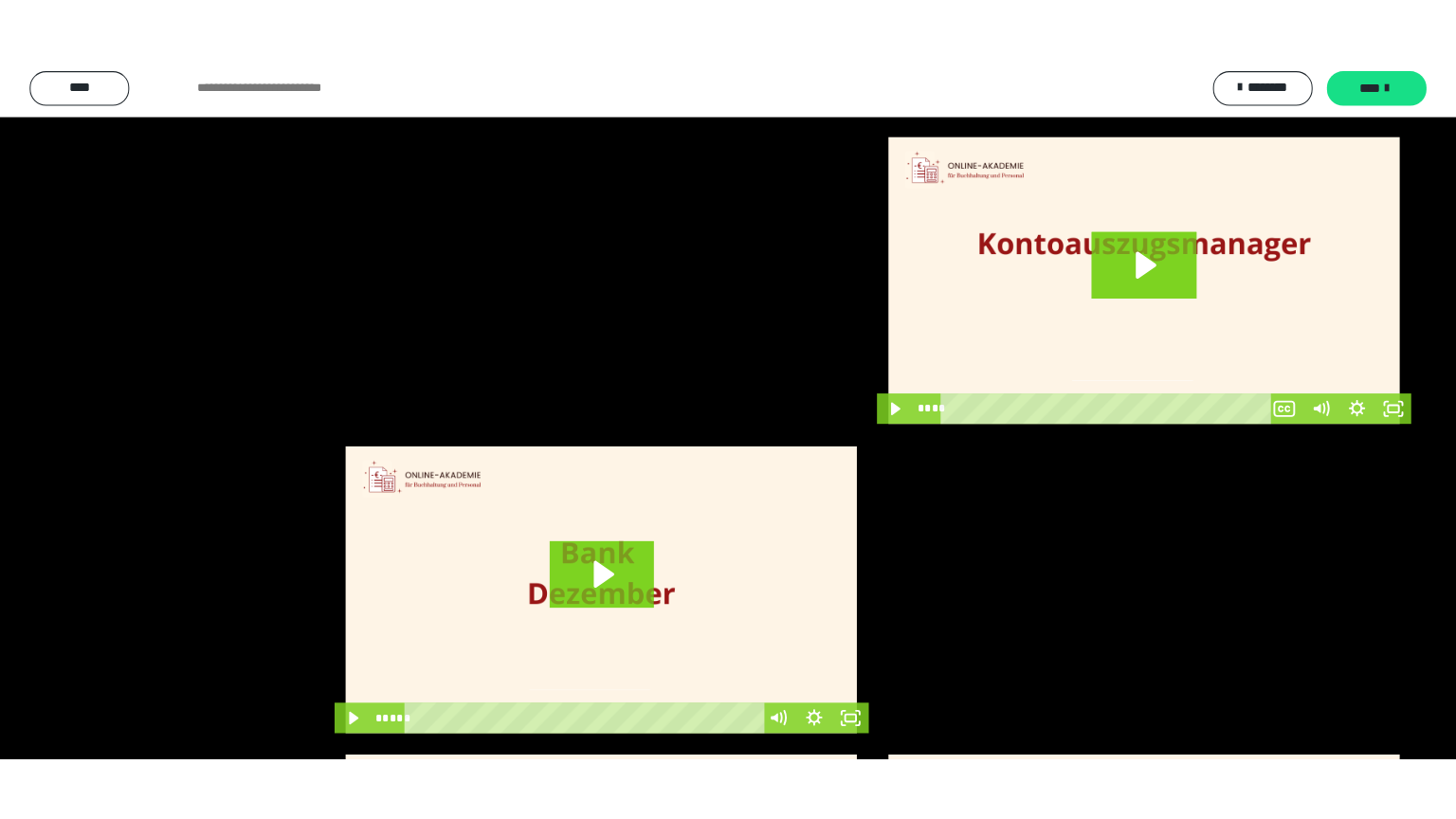 scroll, scrollTop: 3715, scrollLeft: 0, axis: vertical 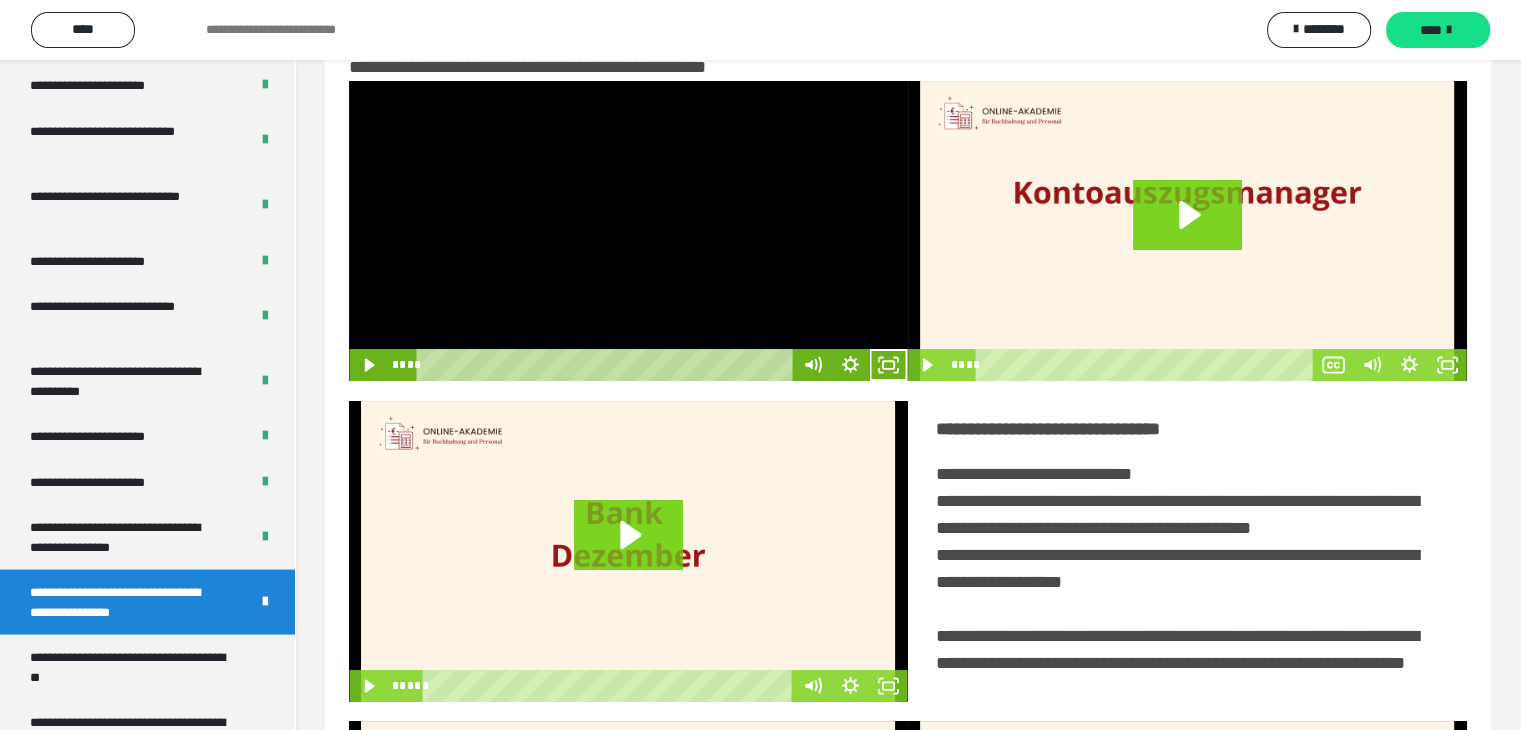 click at bounding box center (628, 231) 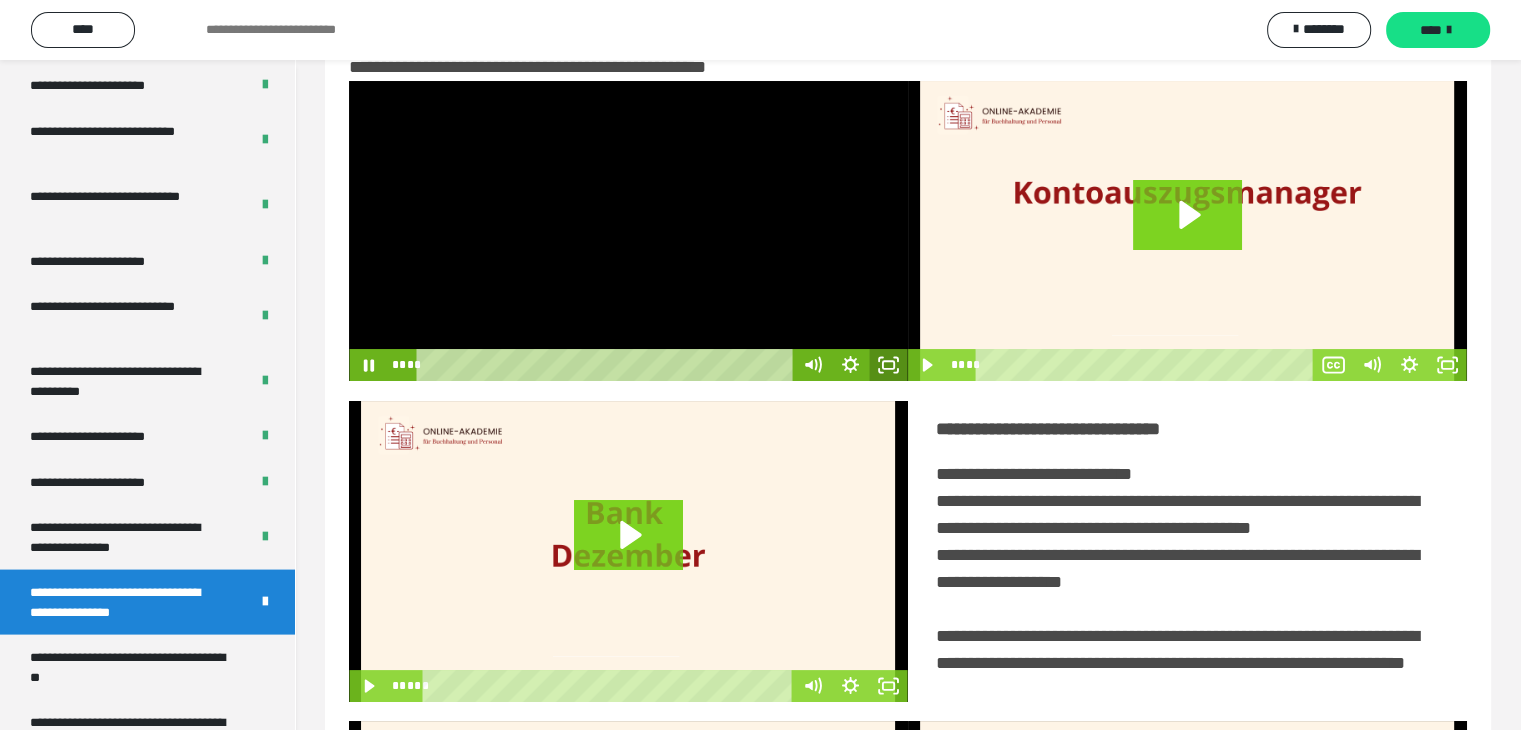 drag, startPoint x: 888, startPoint y: 361, endPoint x: 893, endPoint y: 447, distance: 86.145226 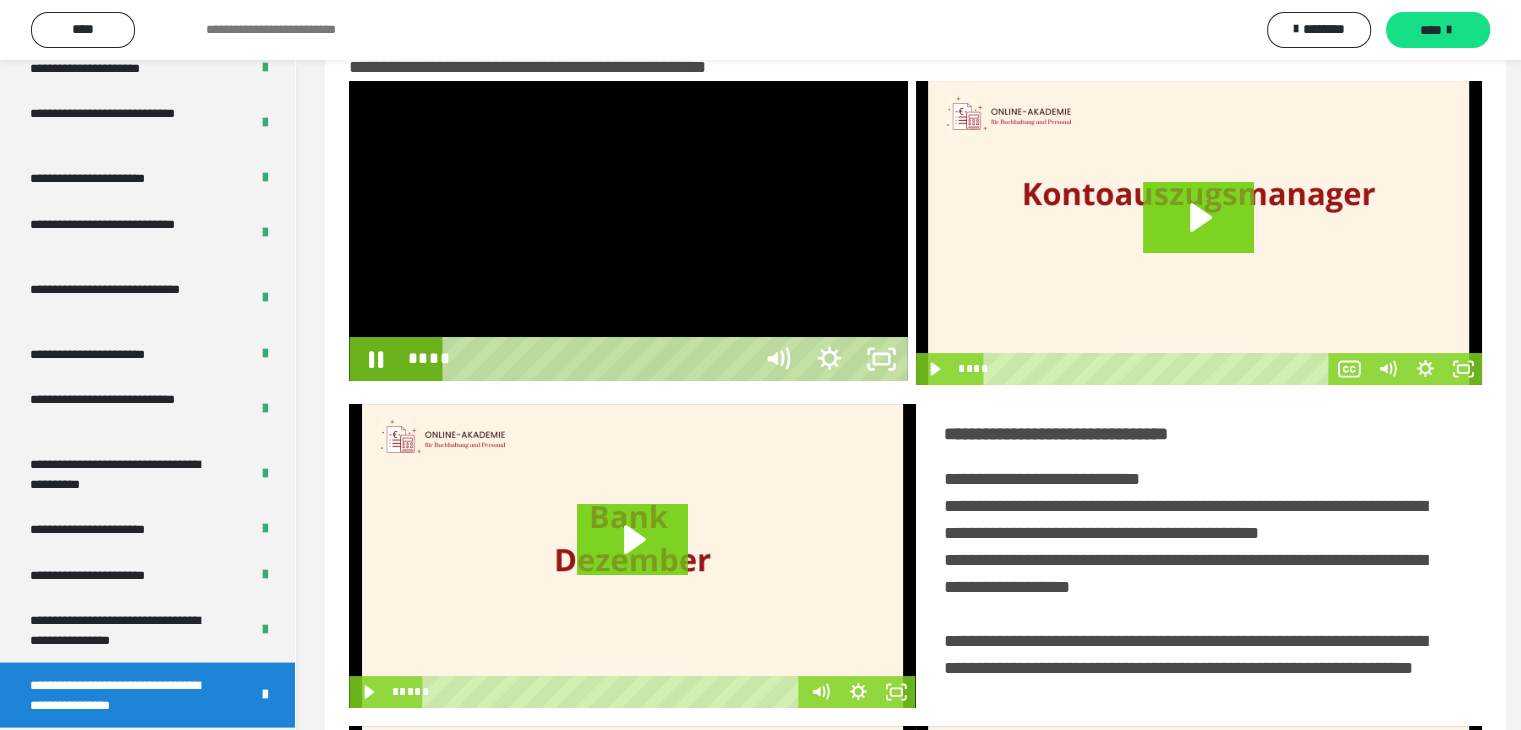 scroll, scrollTop: 3823, scrollLeft: 0, axis: vertical 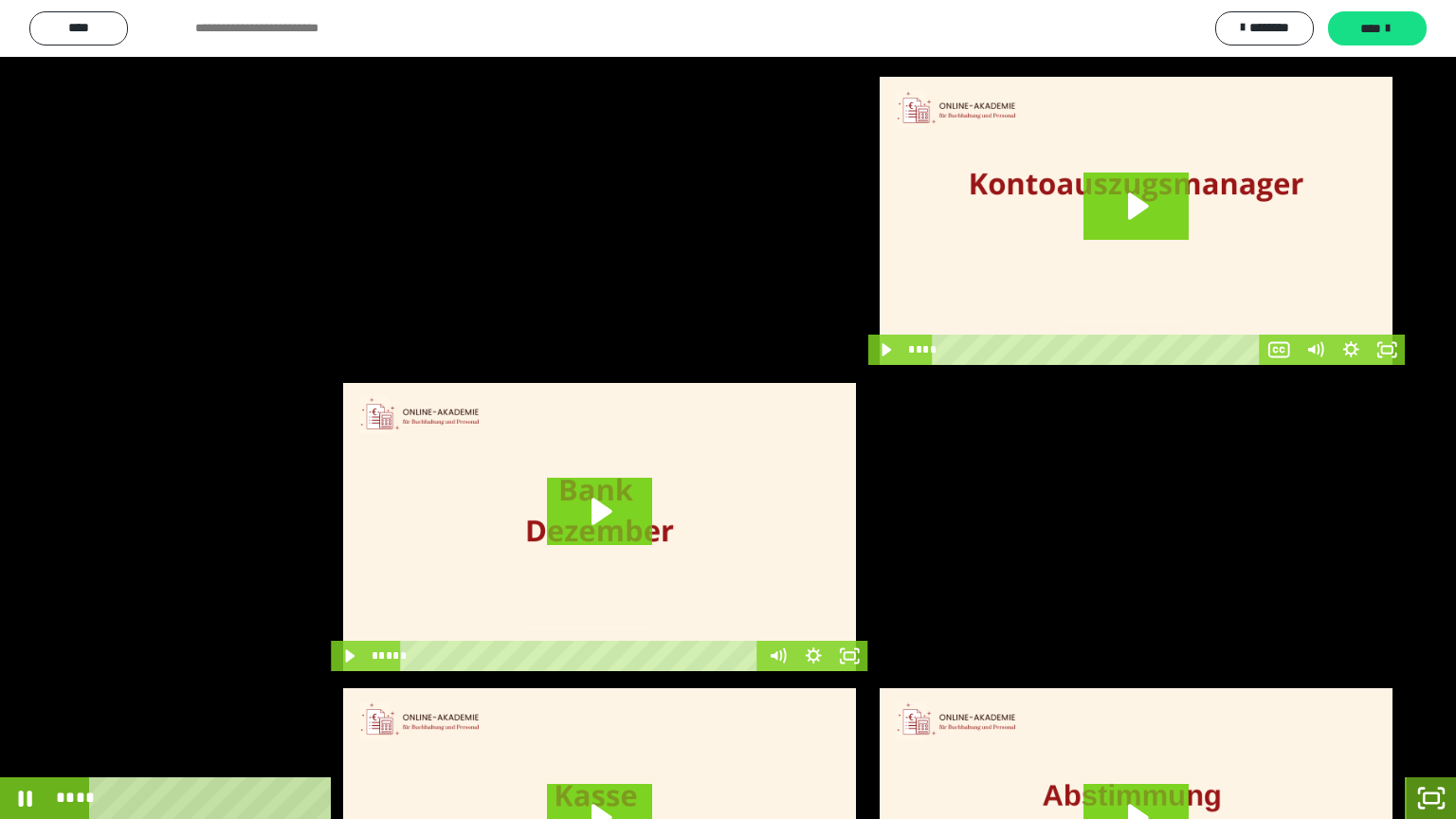 click 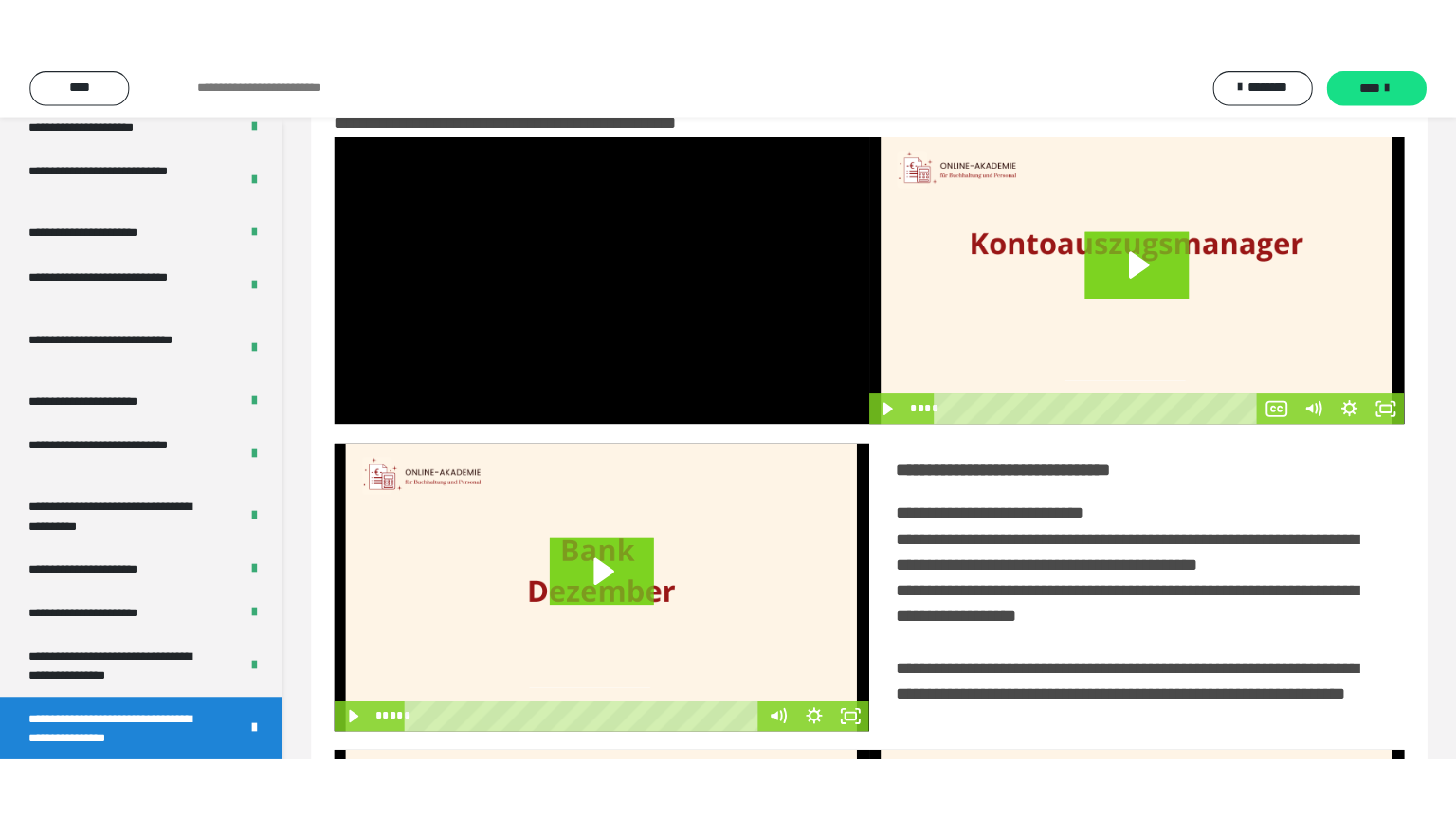 scroll, scrollTop: 3715, scrollLeft: 0, axis: vertical 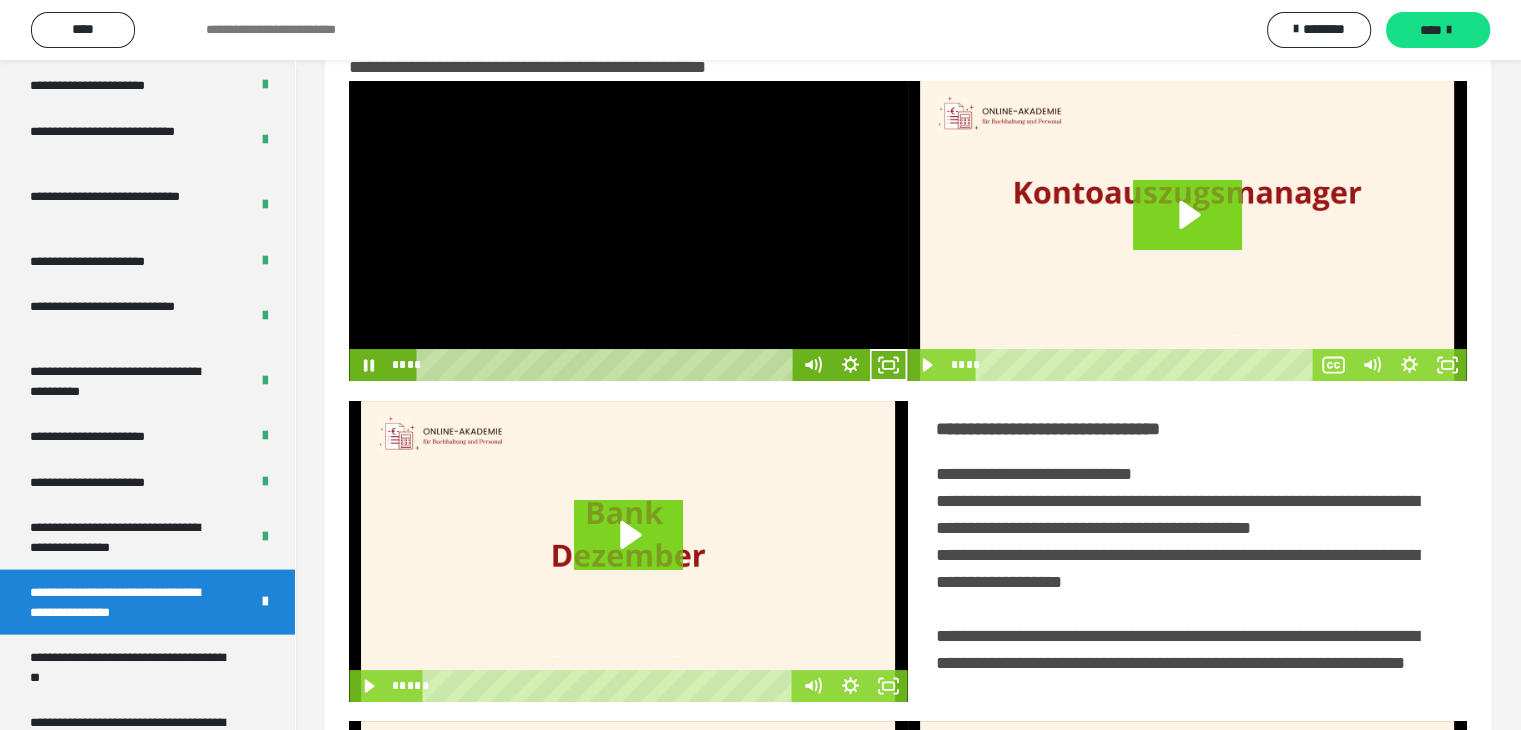 click at bounding box center (628, 231) 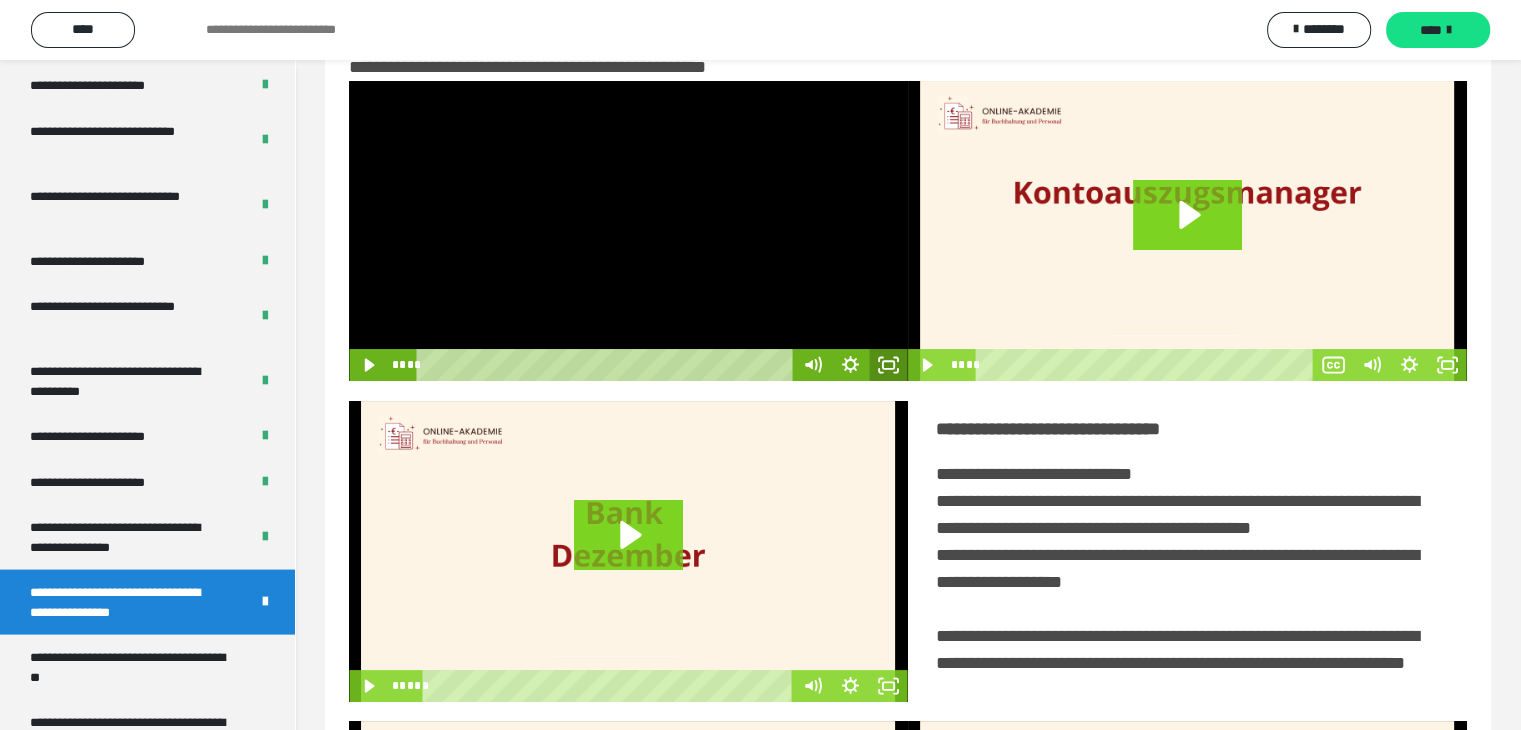 click 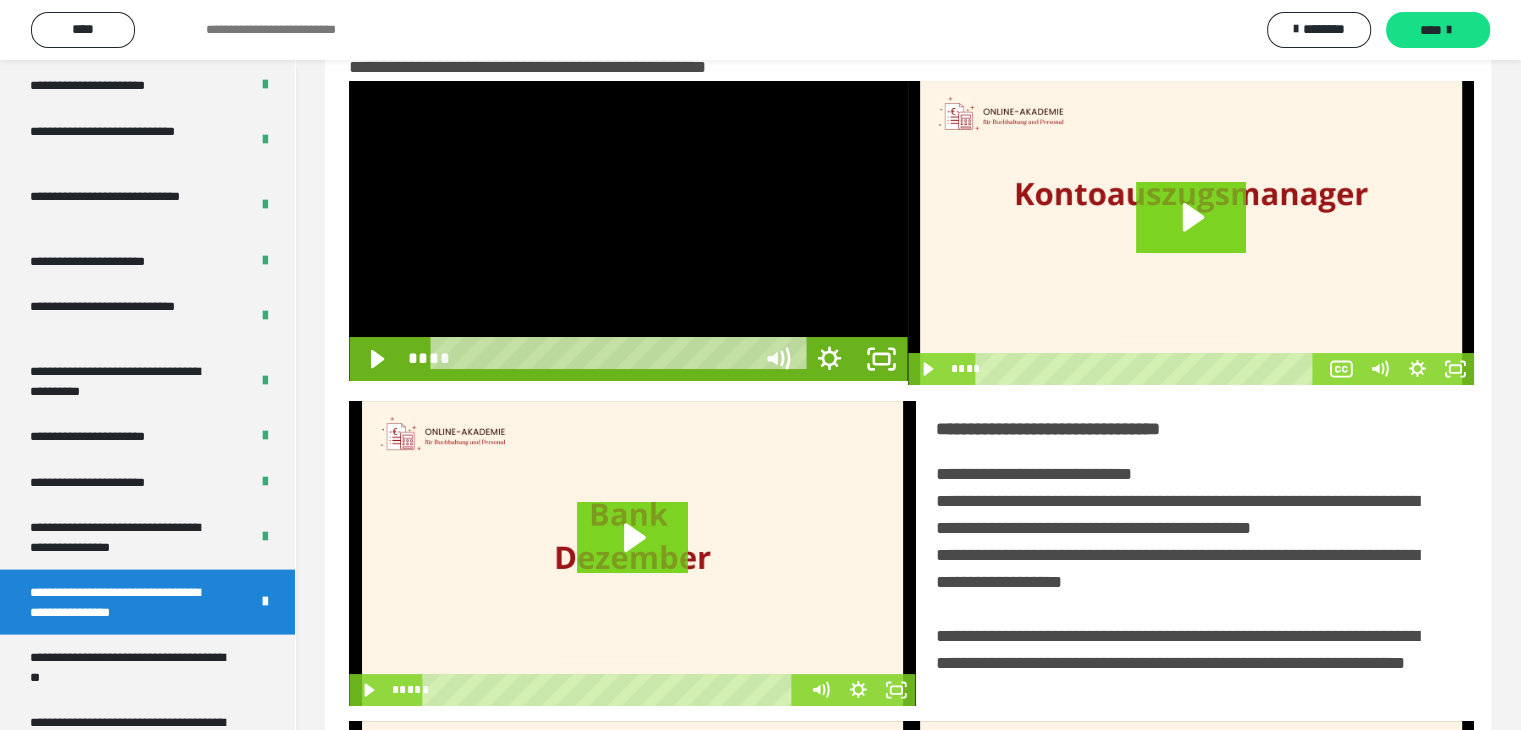 scroll, scrollTop: 3823, scrollLeft: 0, axis: vertical 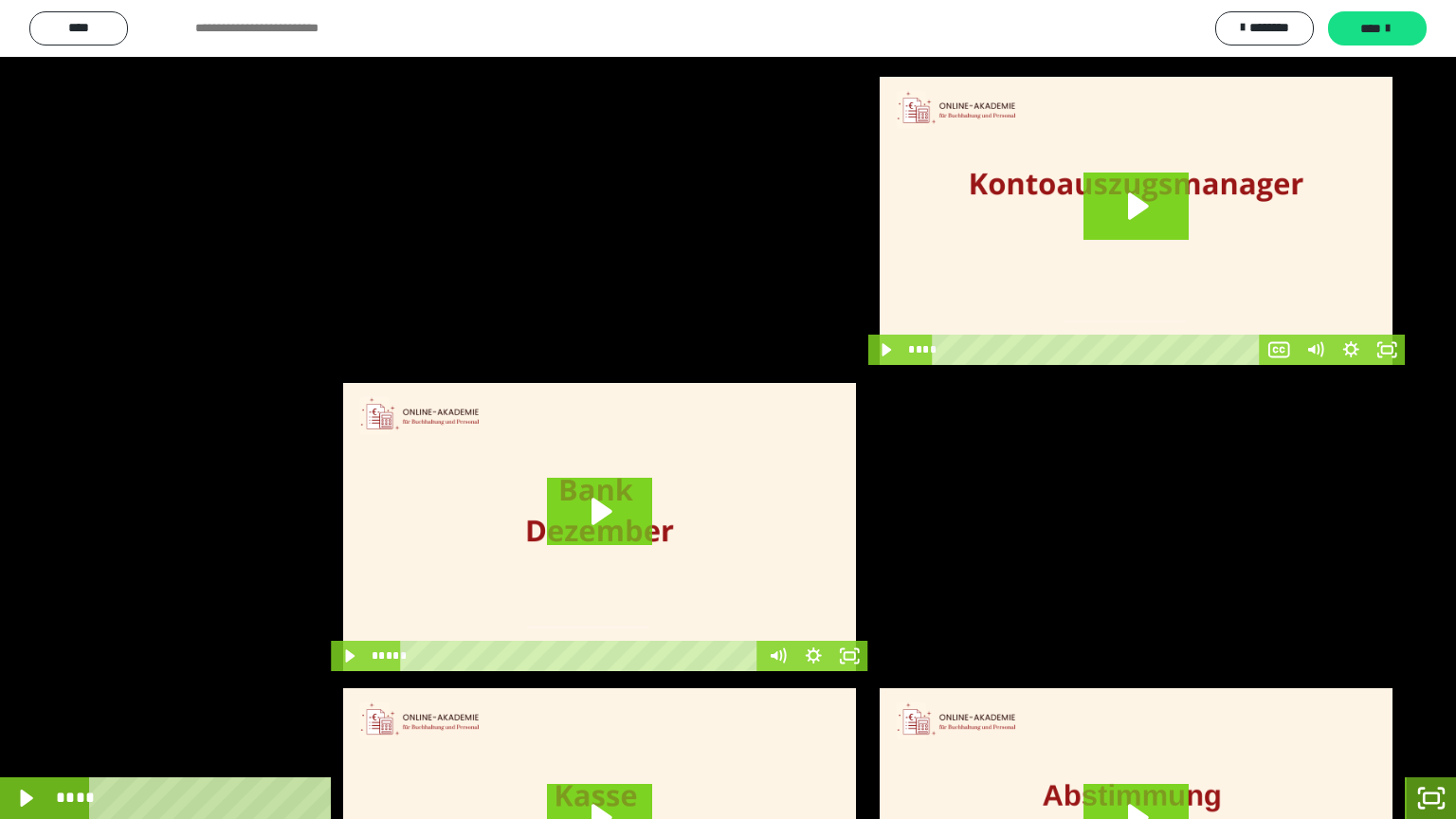 click 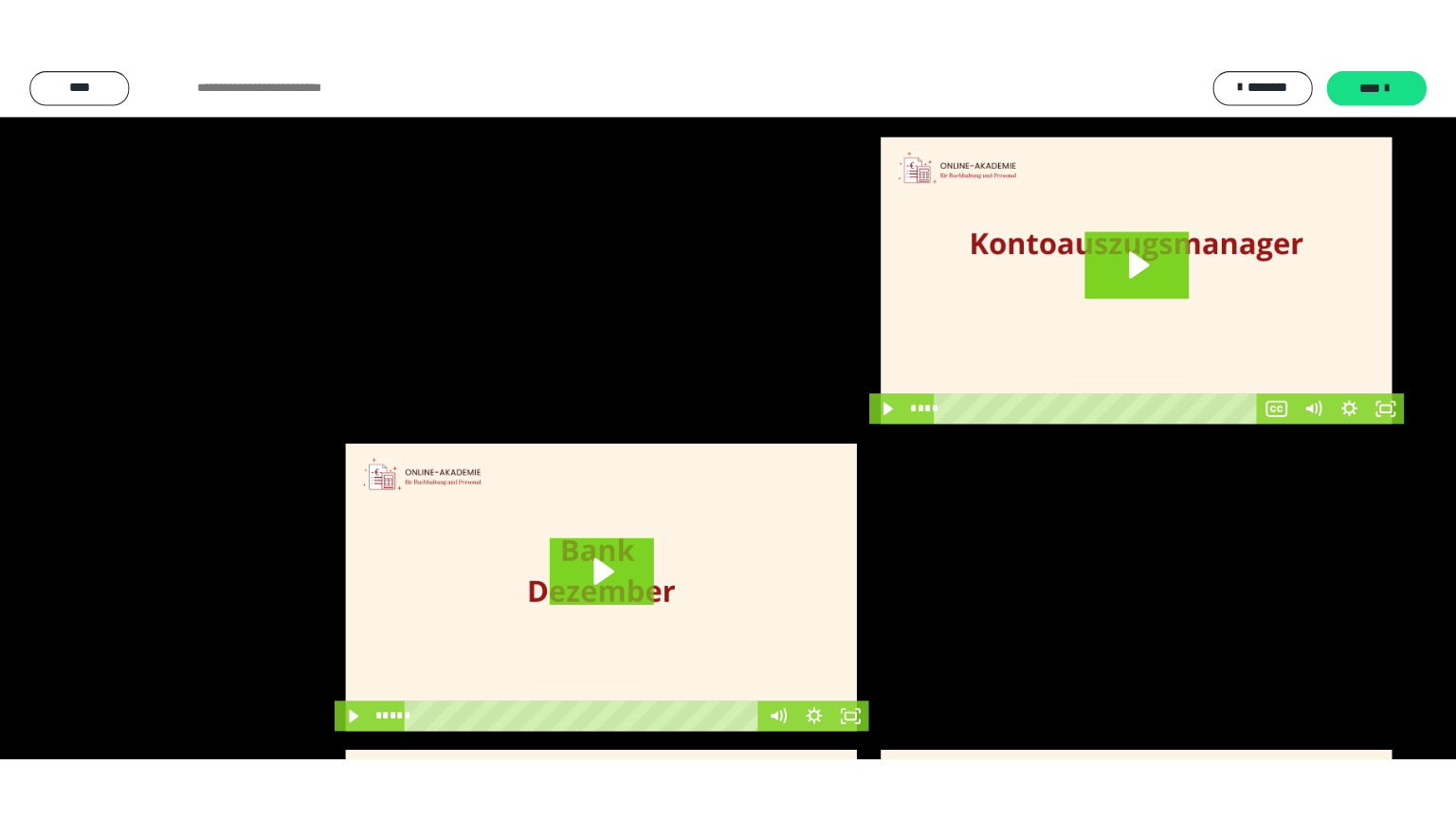 scroll, scrollTop: 3715, scrollLeft: 0, axis: vertical 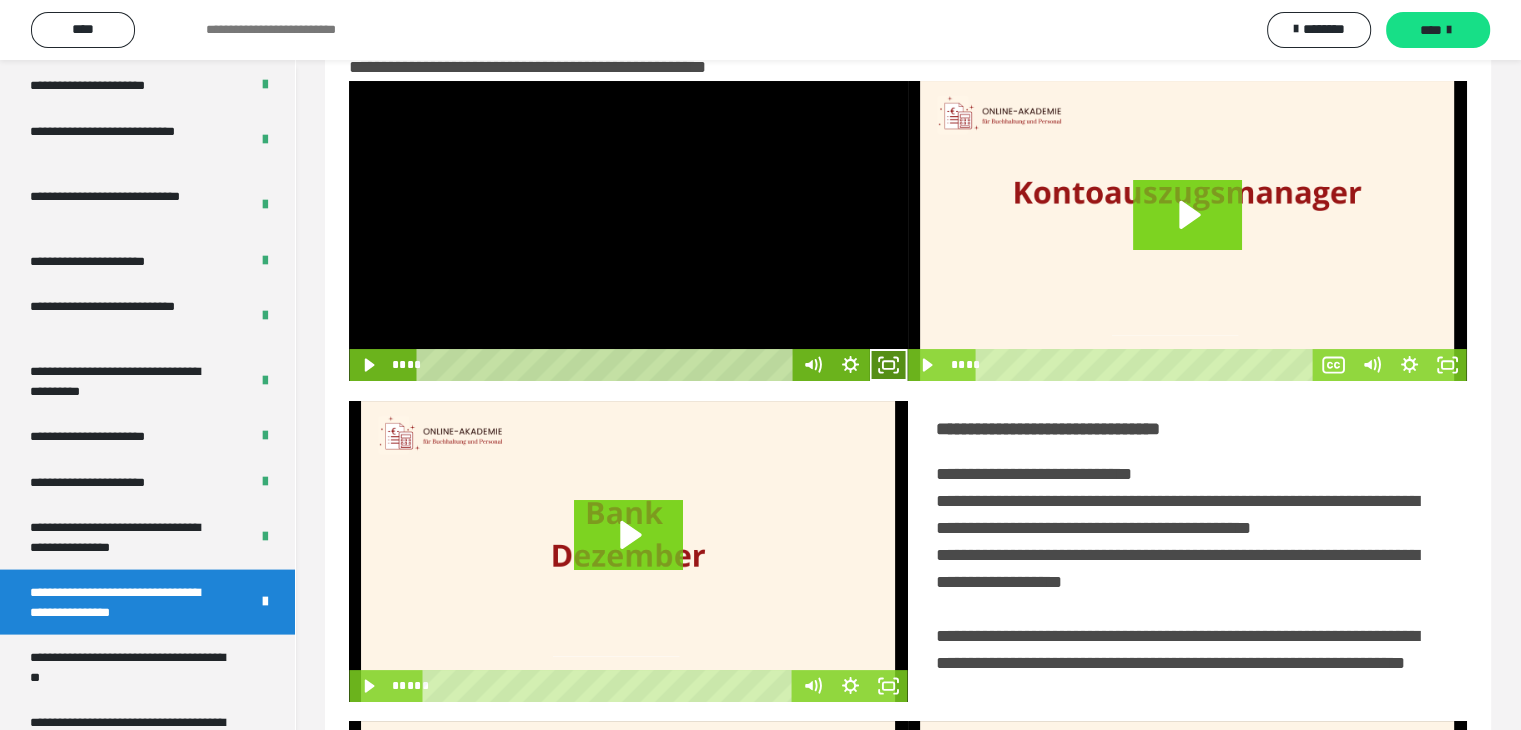 click 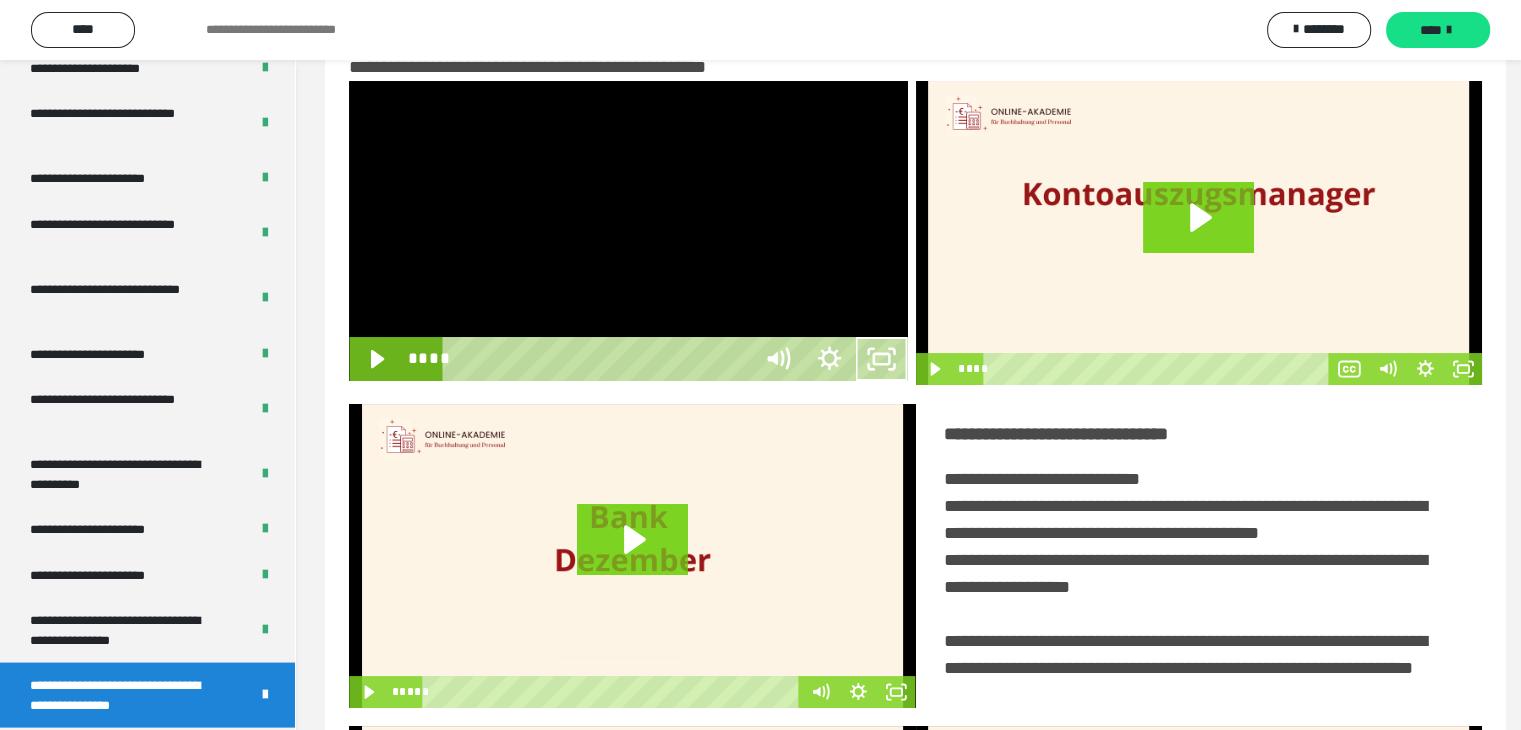 scroll, scrollTop: 3823, scrollLeft: 0, axis: vertical 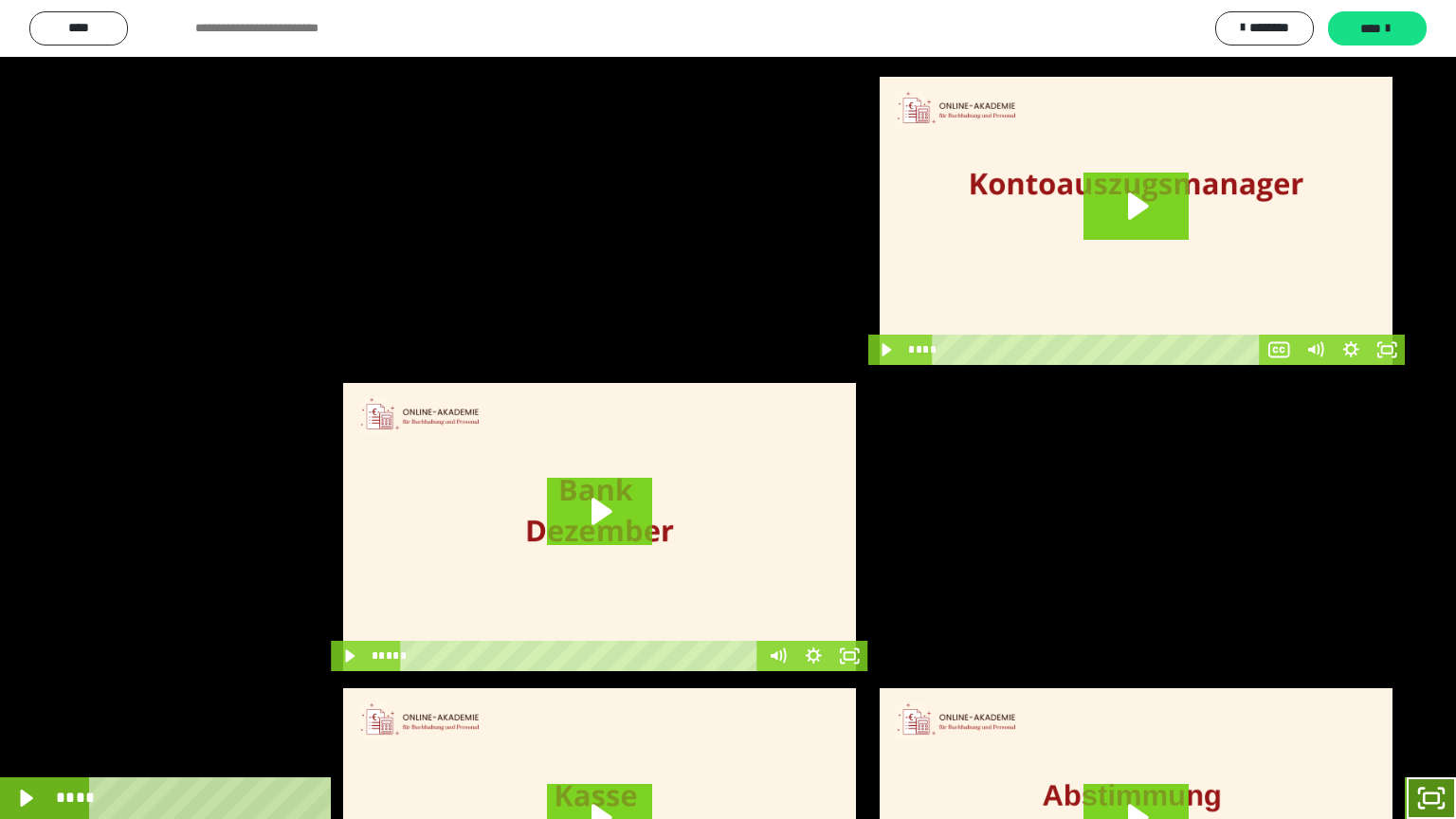 click 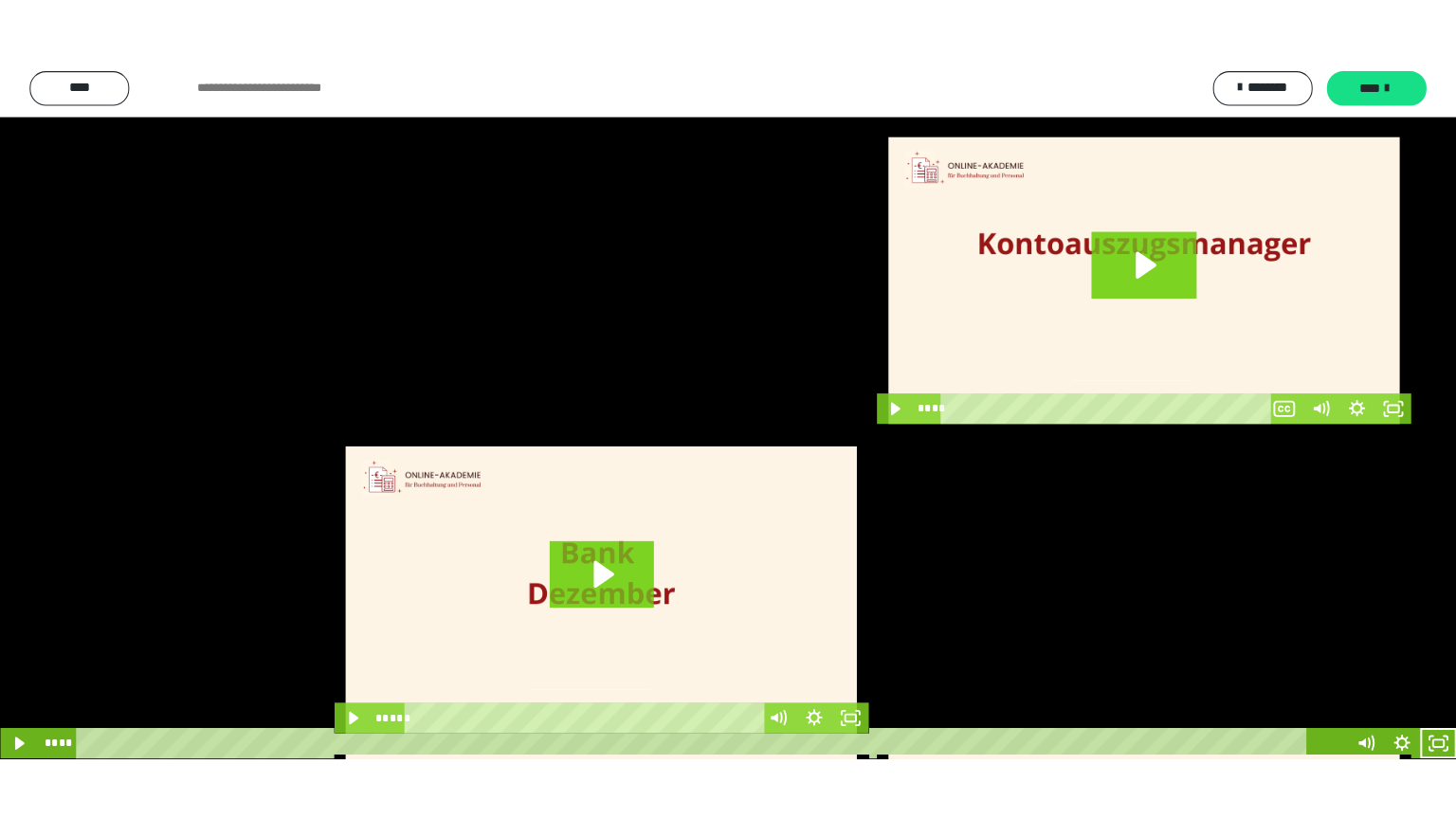 scroll, scrollTop: 3715, scrollLeft: 0, axis: vertical 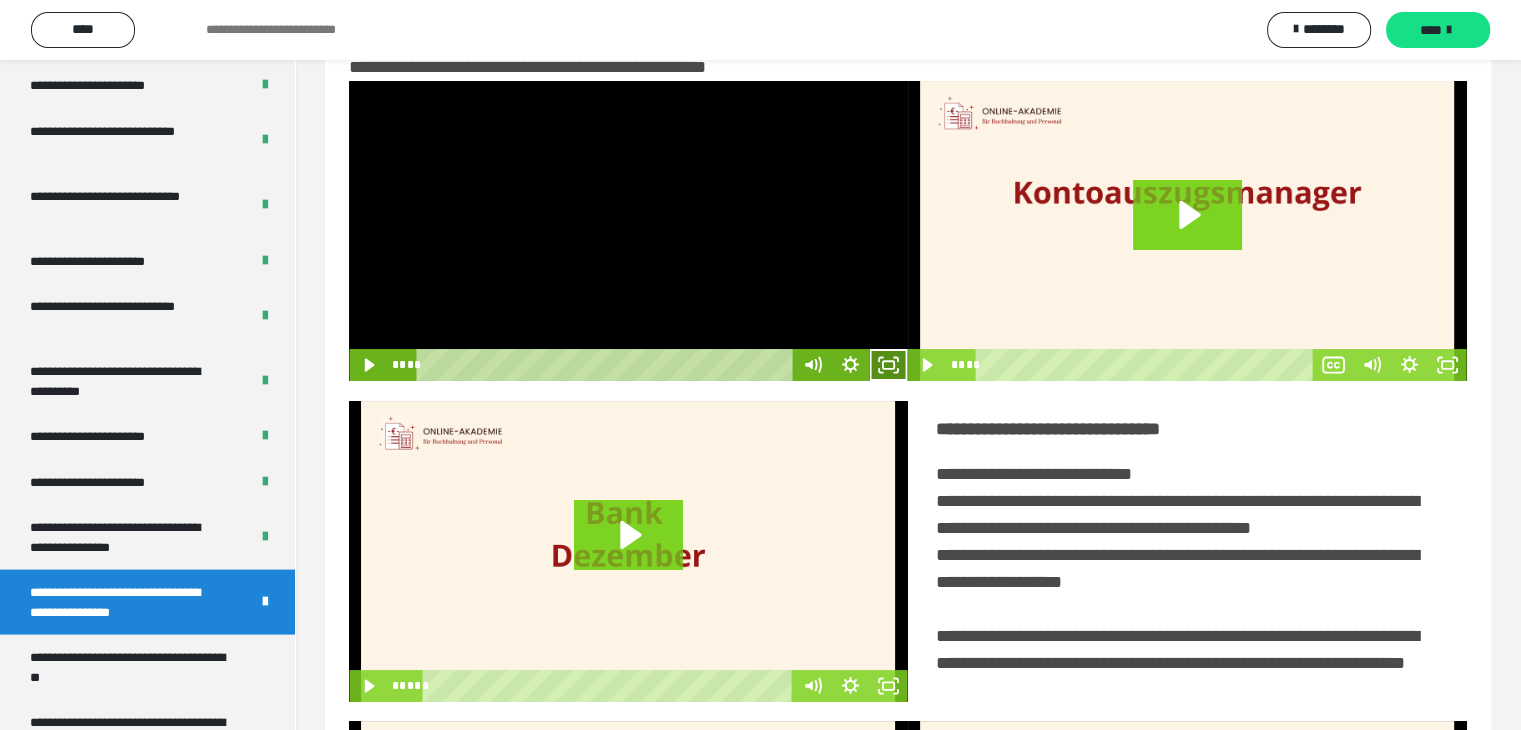 click 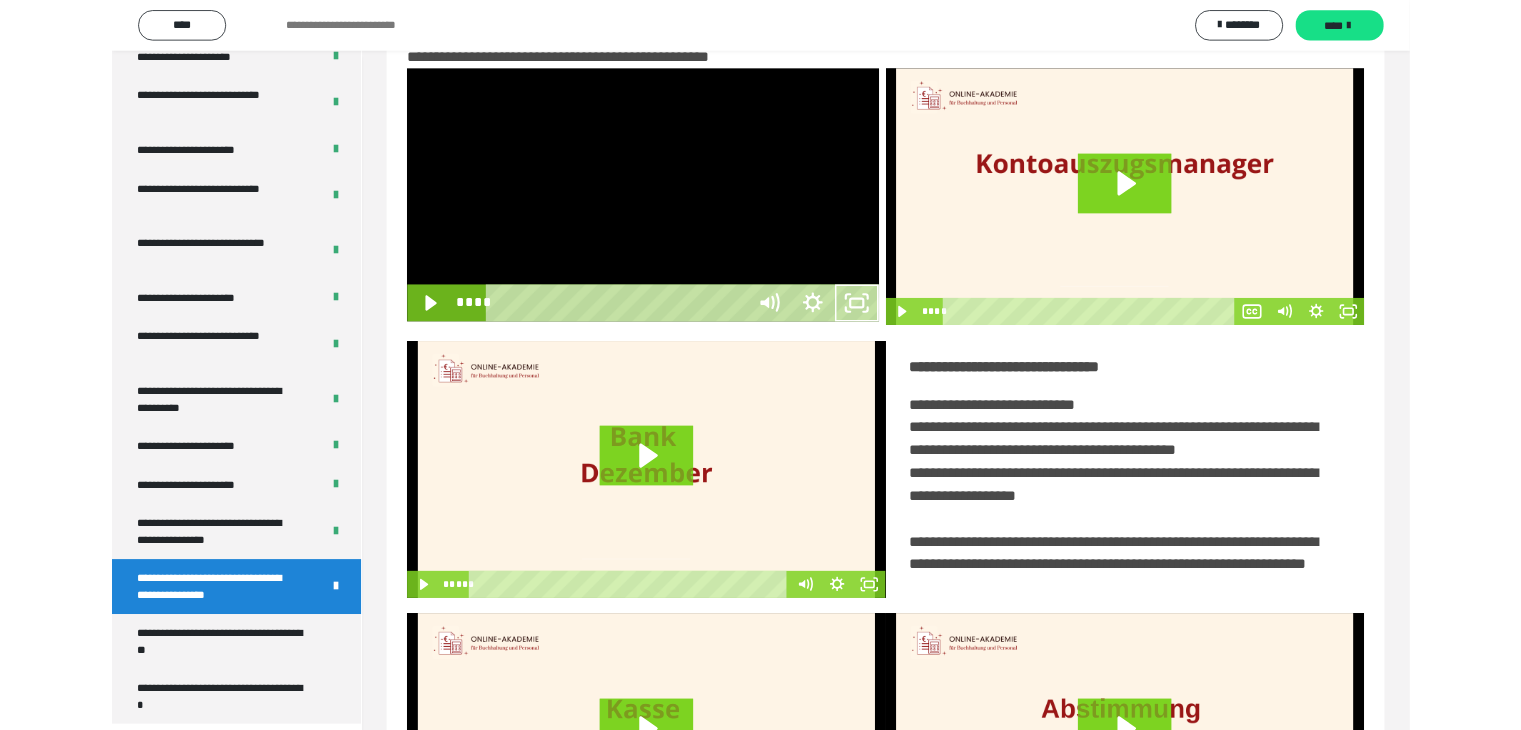 scroll, scrollTop: 3823, scrollLeft: 0, axis: vertical 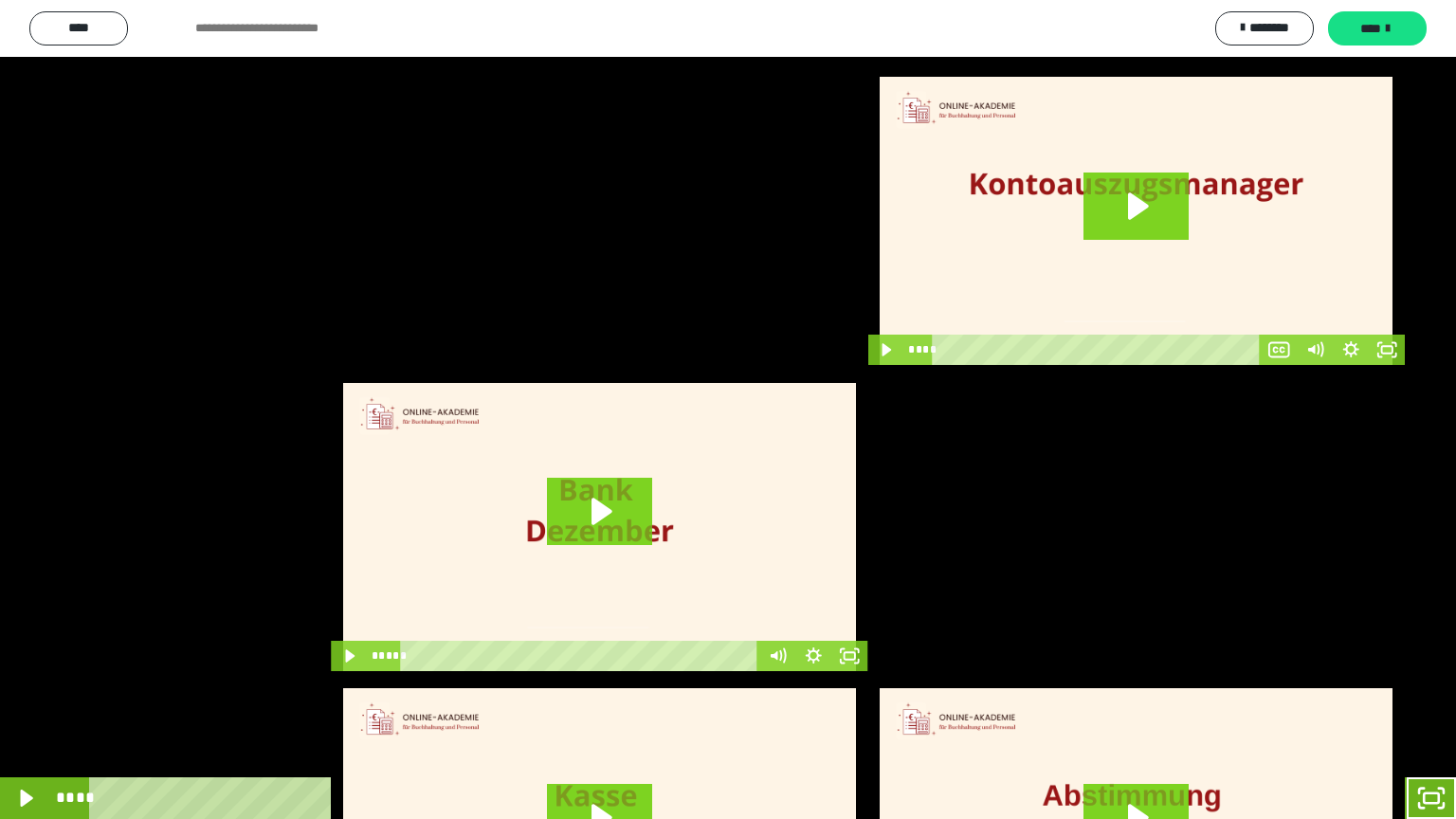 click at bounding box center [728, 410] 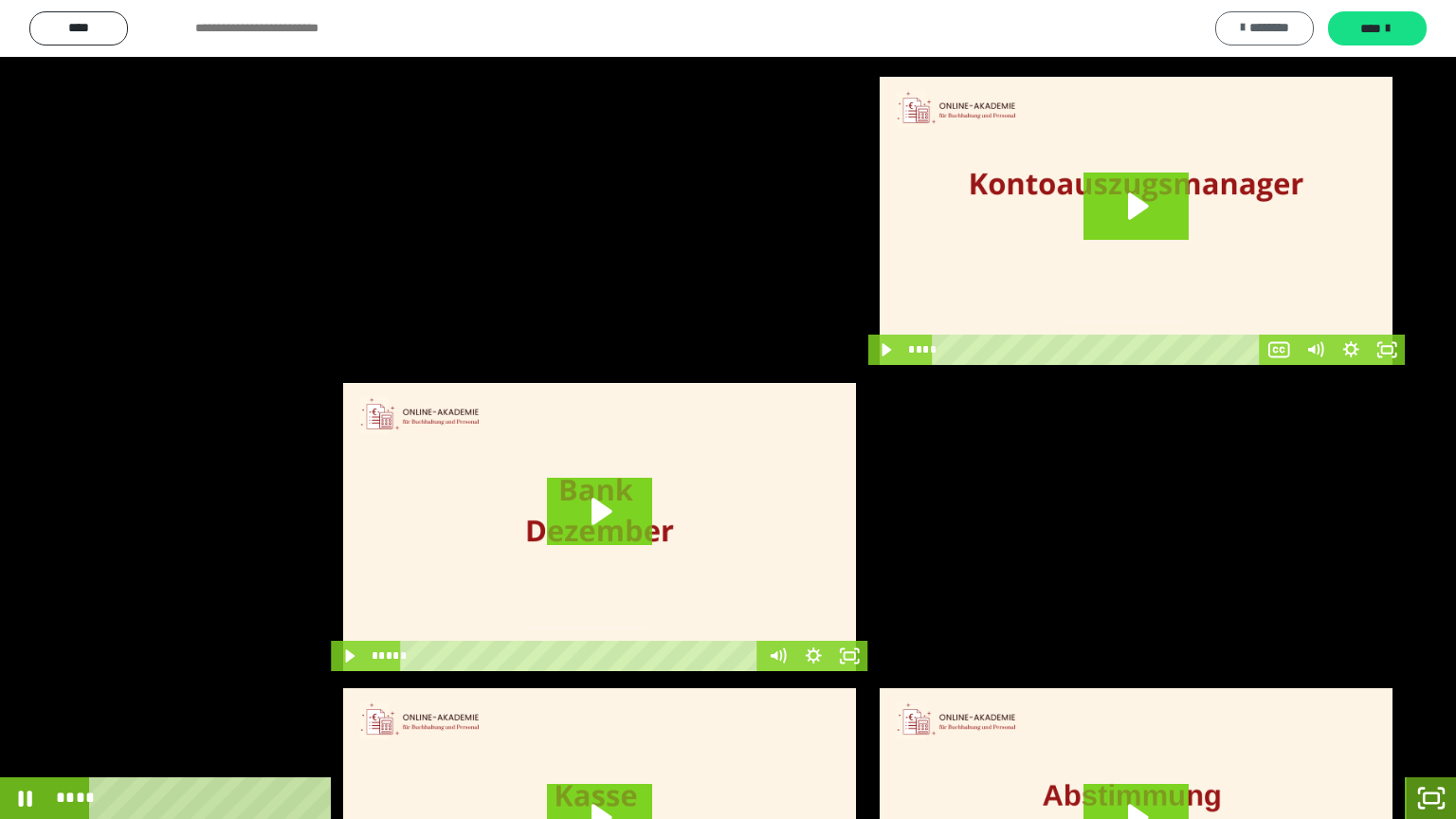 click 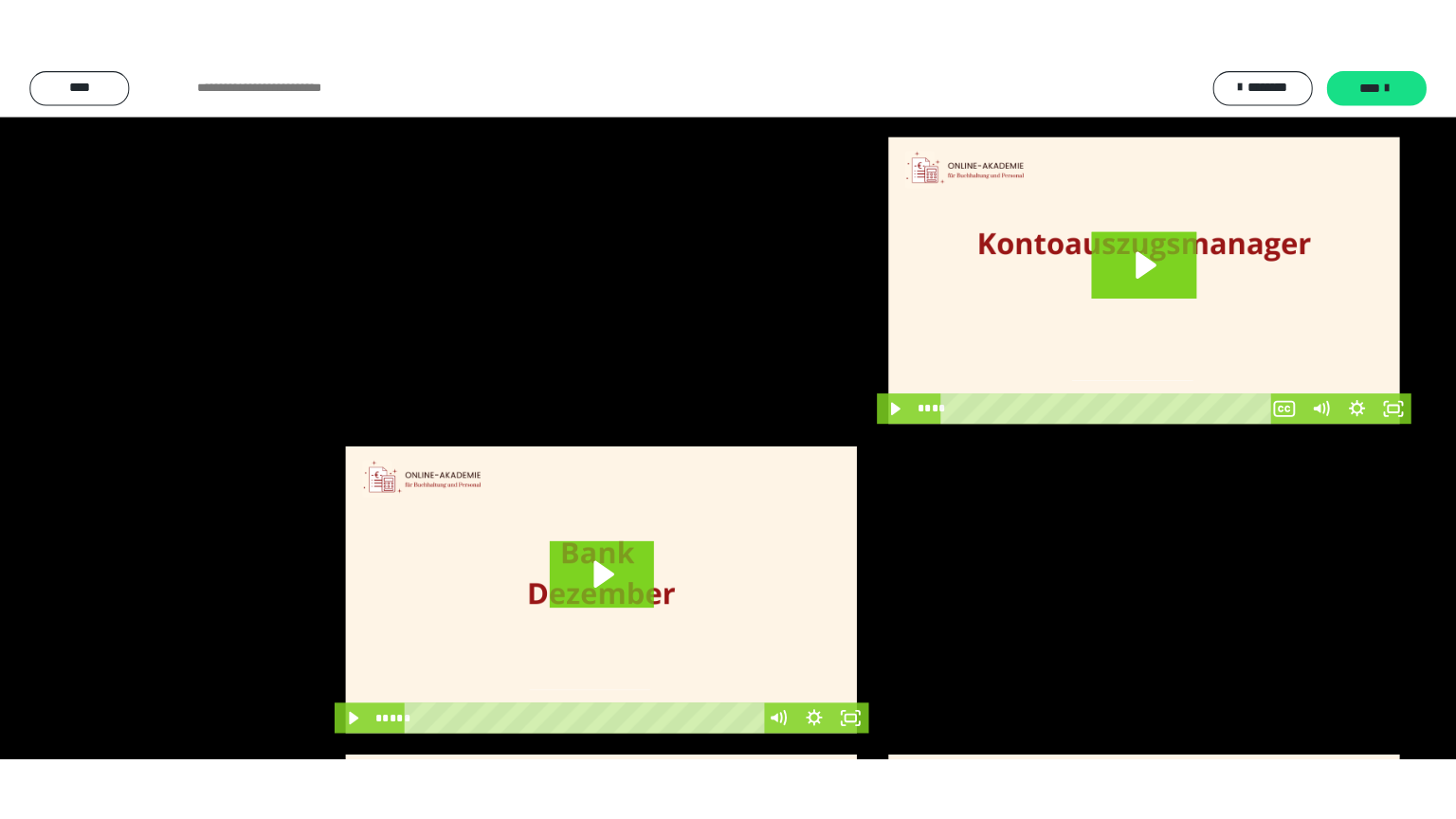 scroll, scrollTop: 3715, scrollLeft: 0, axis: vertical 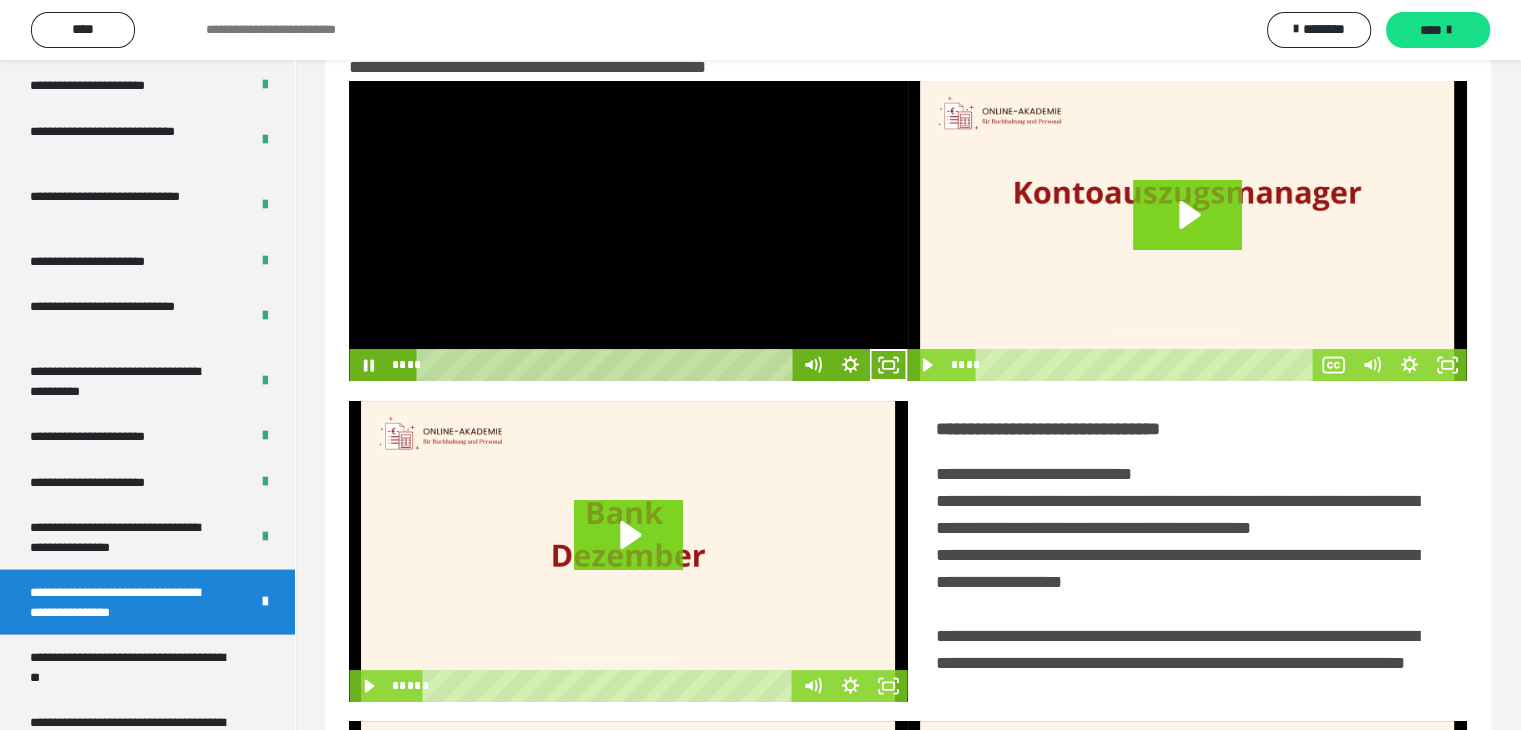 click at bounding box center [628, 231] 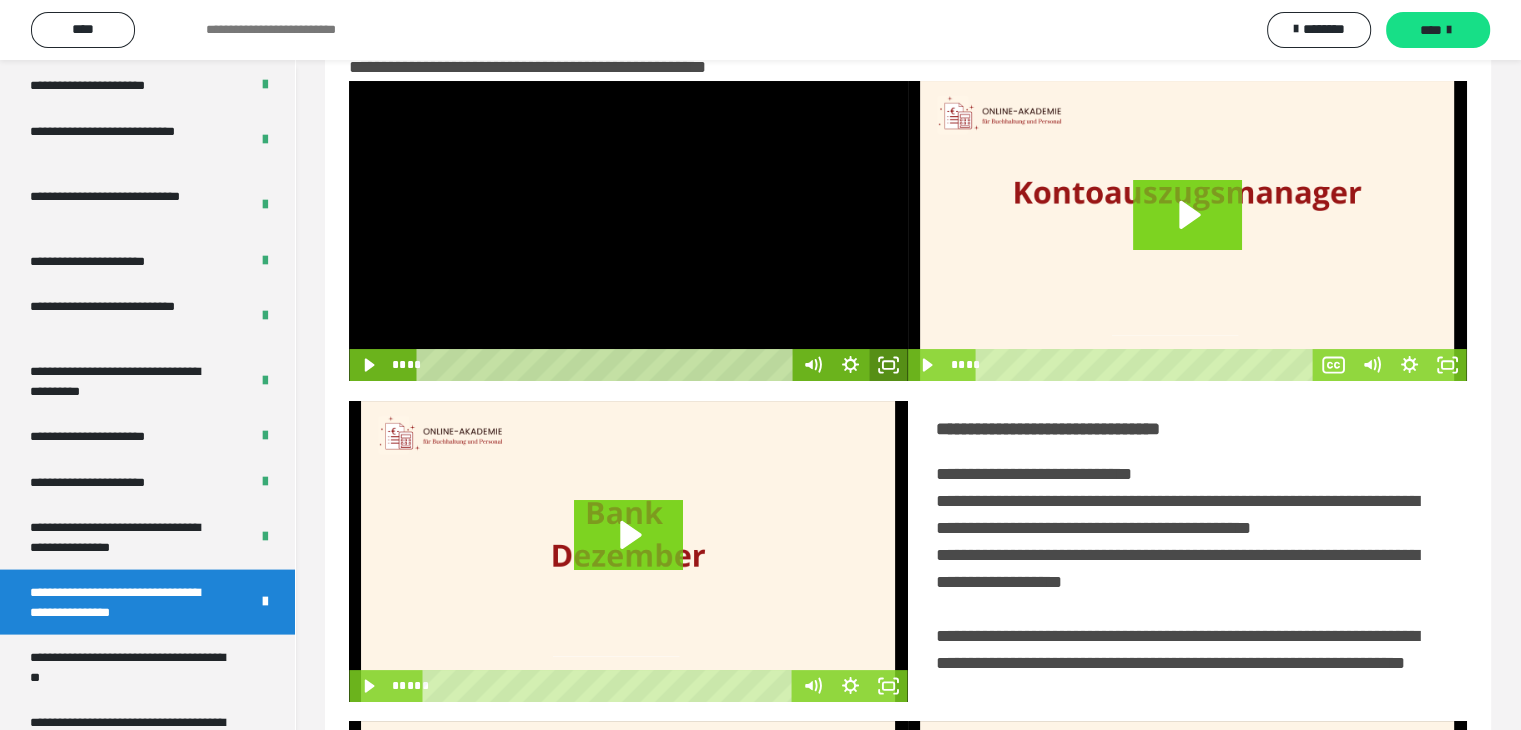 click 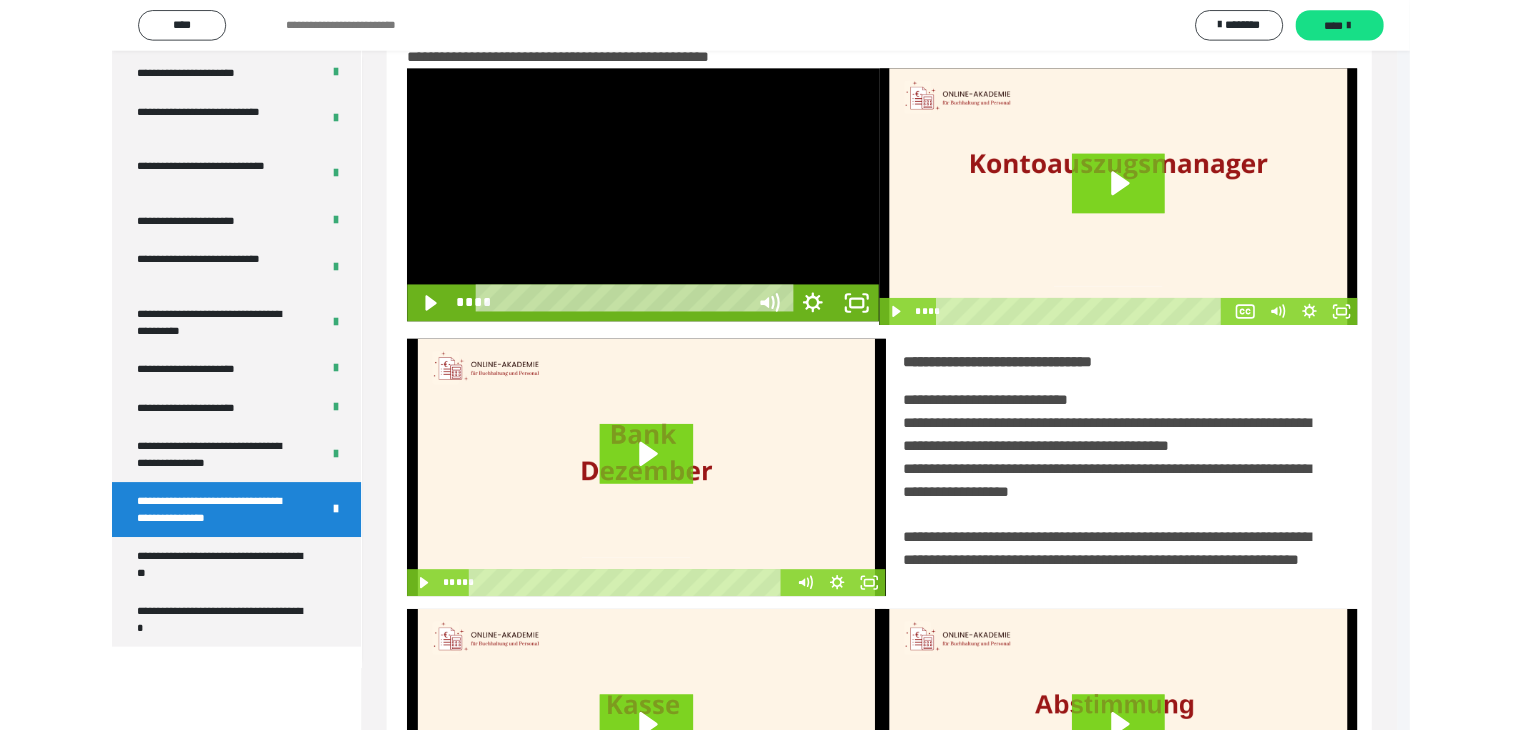 scroll, scrollTop: 3823, scrollLeft: 0, axis: vertical 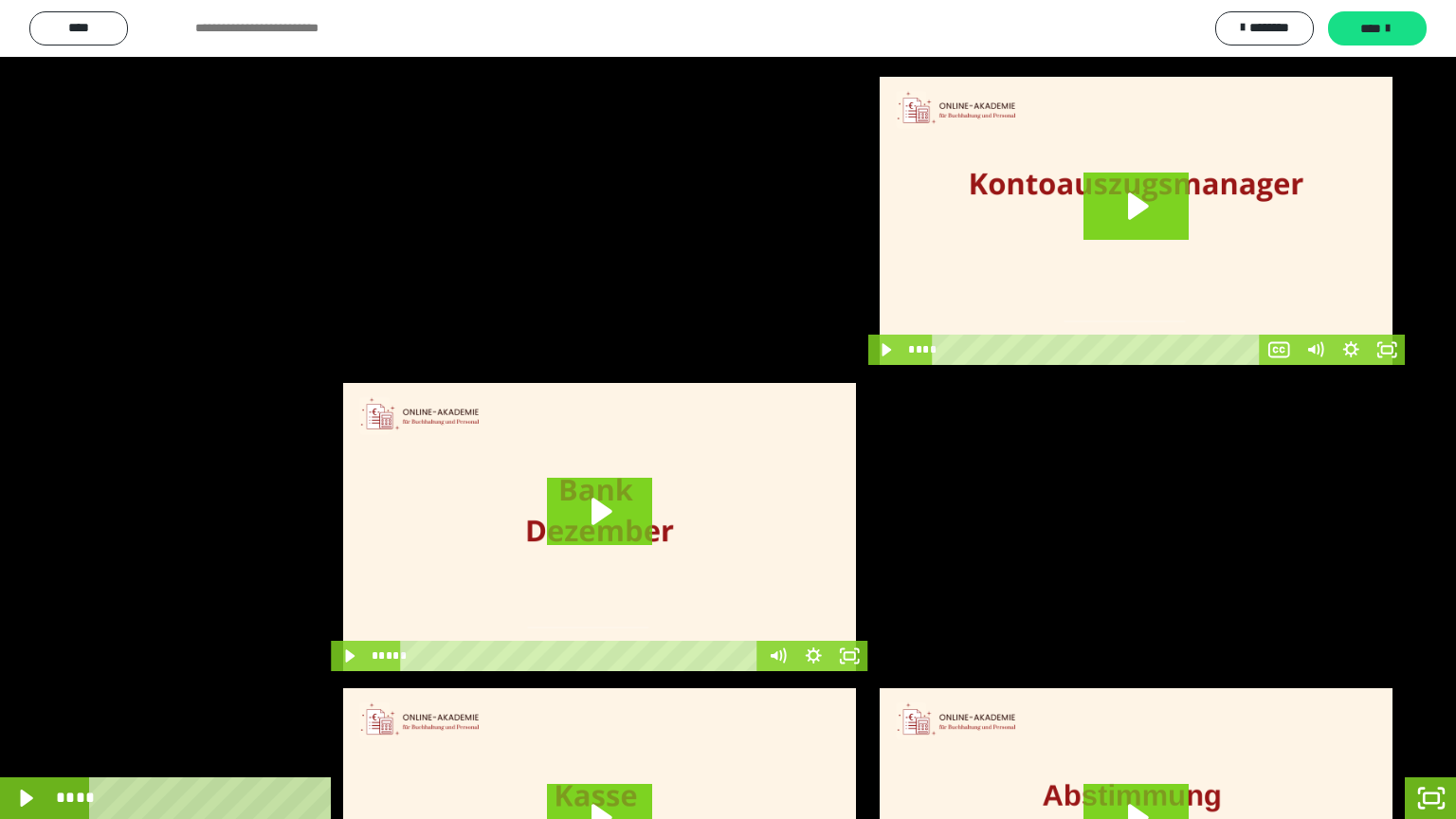 click at bounding box center (728, 410) 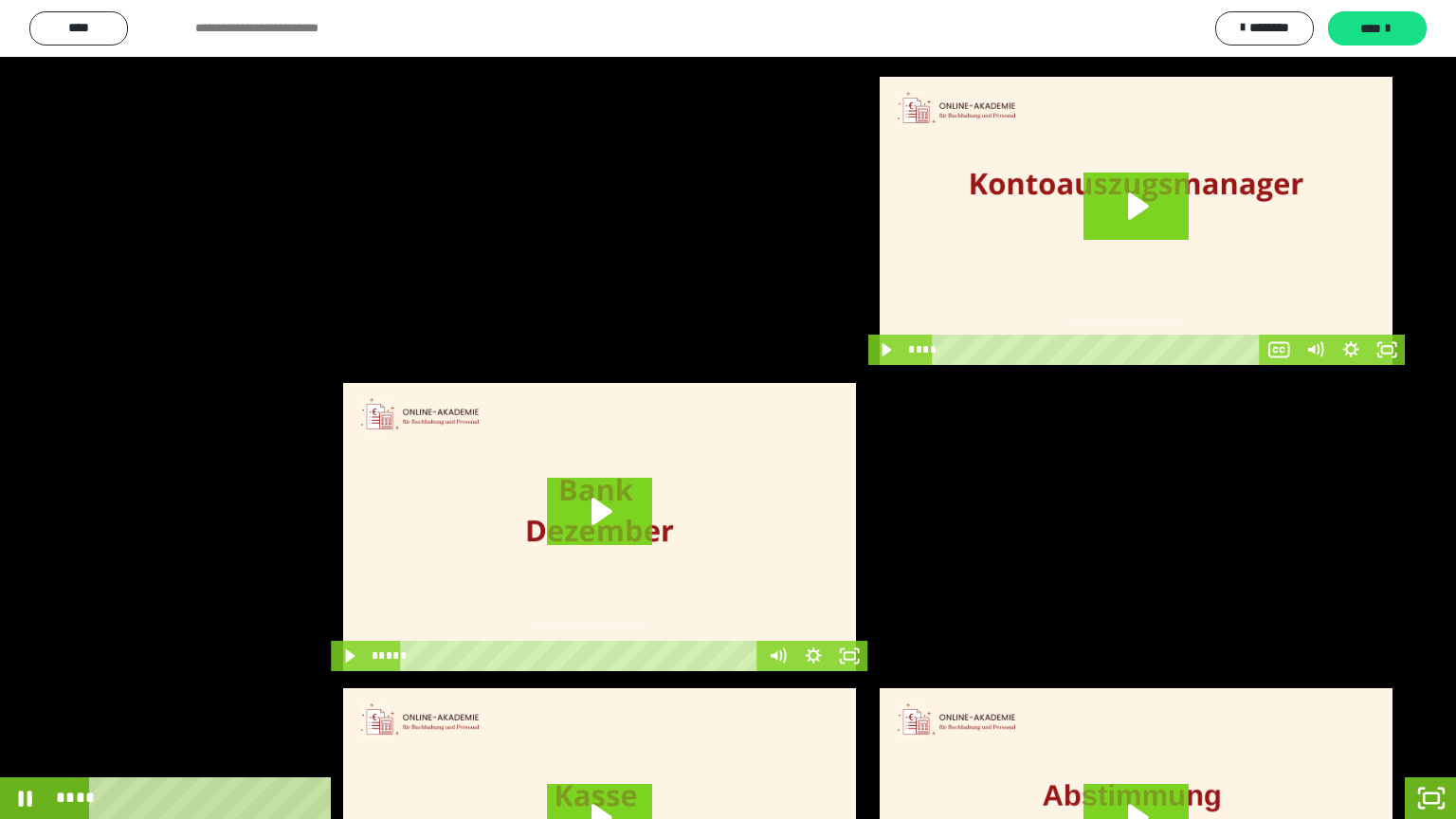 click at bounding box center [728, 410] 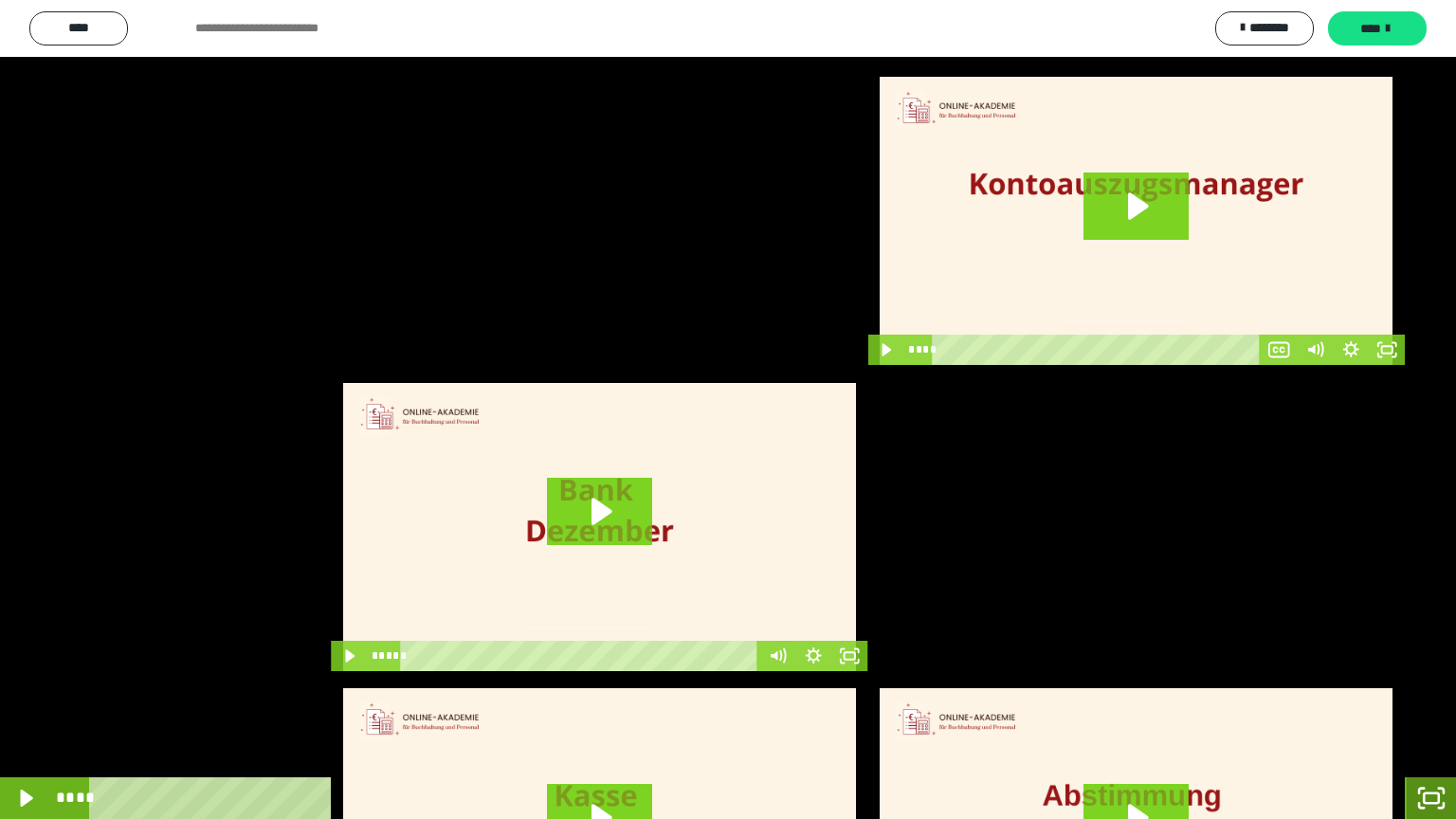 click 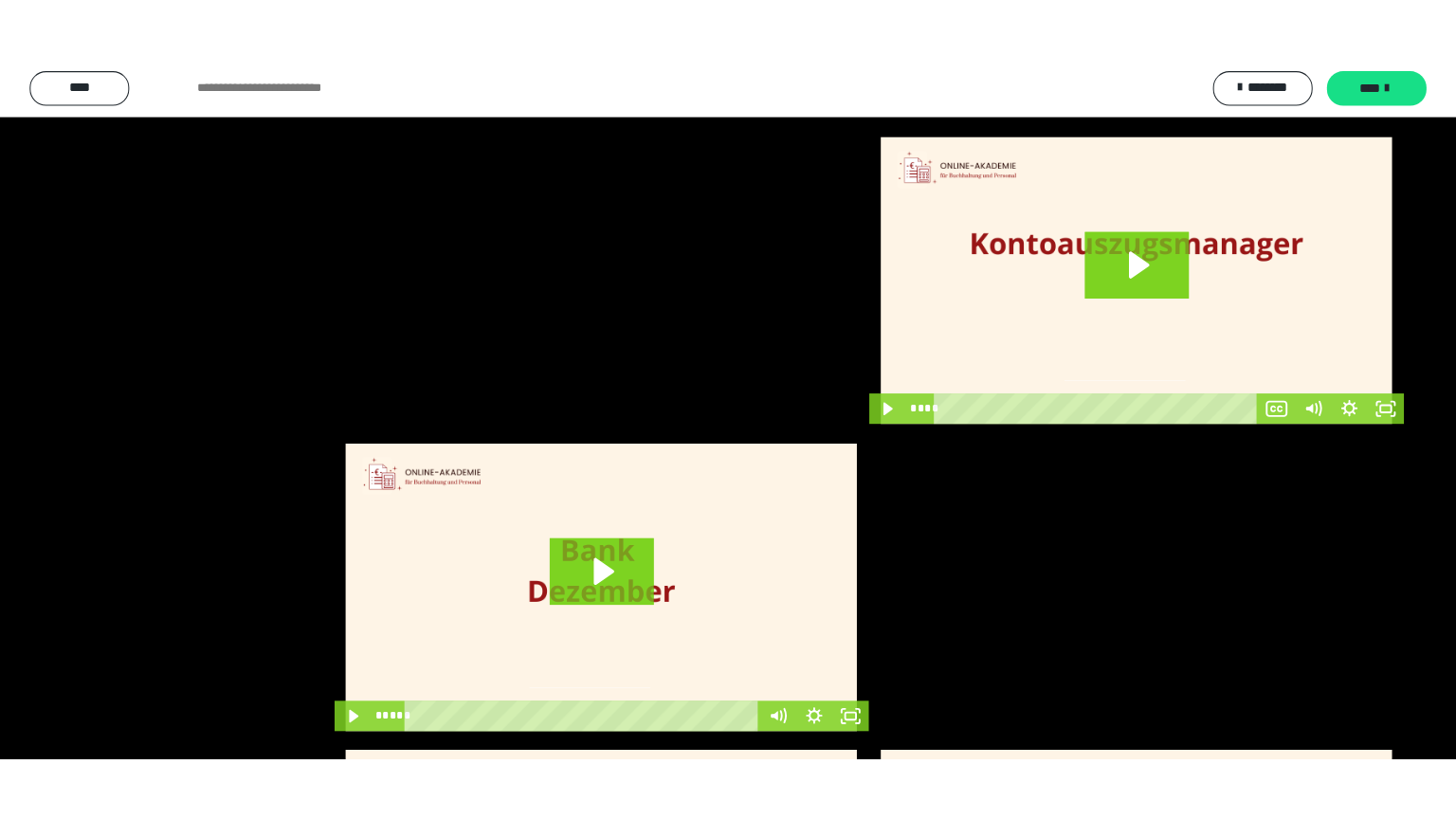 scroll, scrollTop: 3715, scrollLeft: 0, axis: vertical 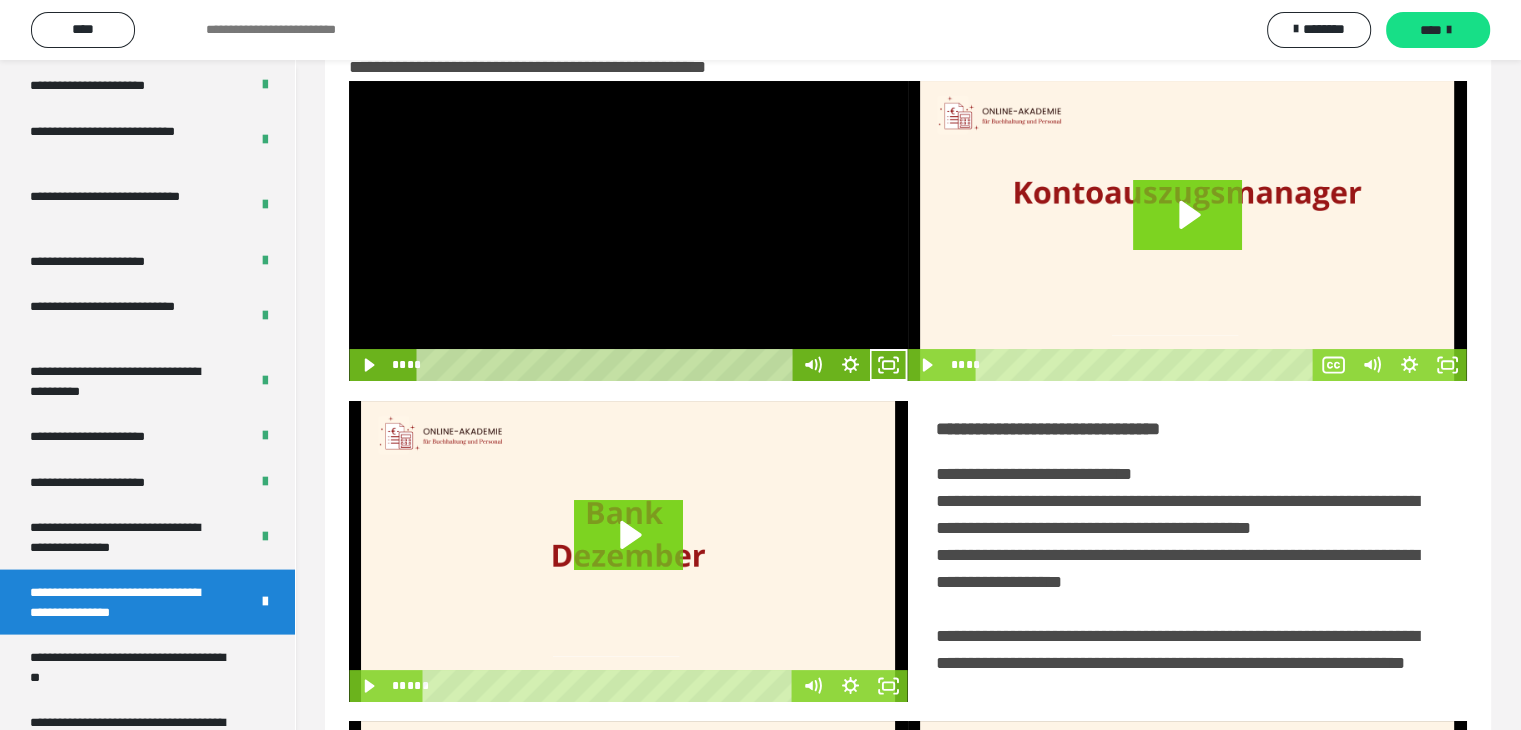 click at bounding box center [628, 231] 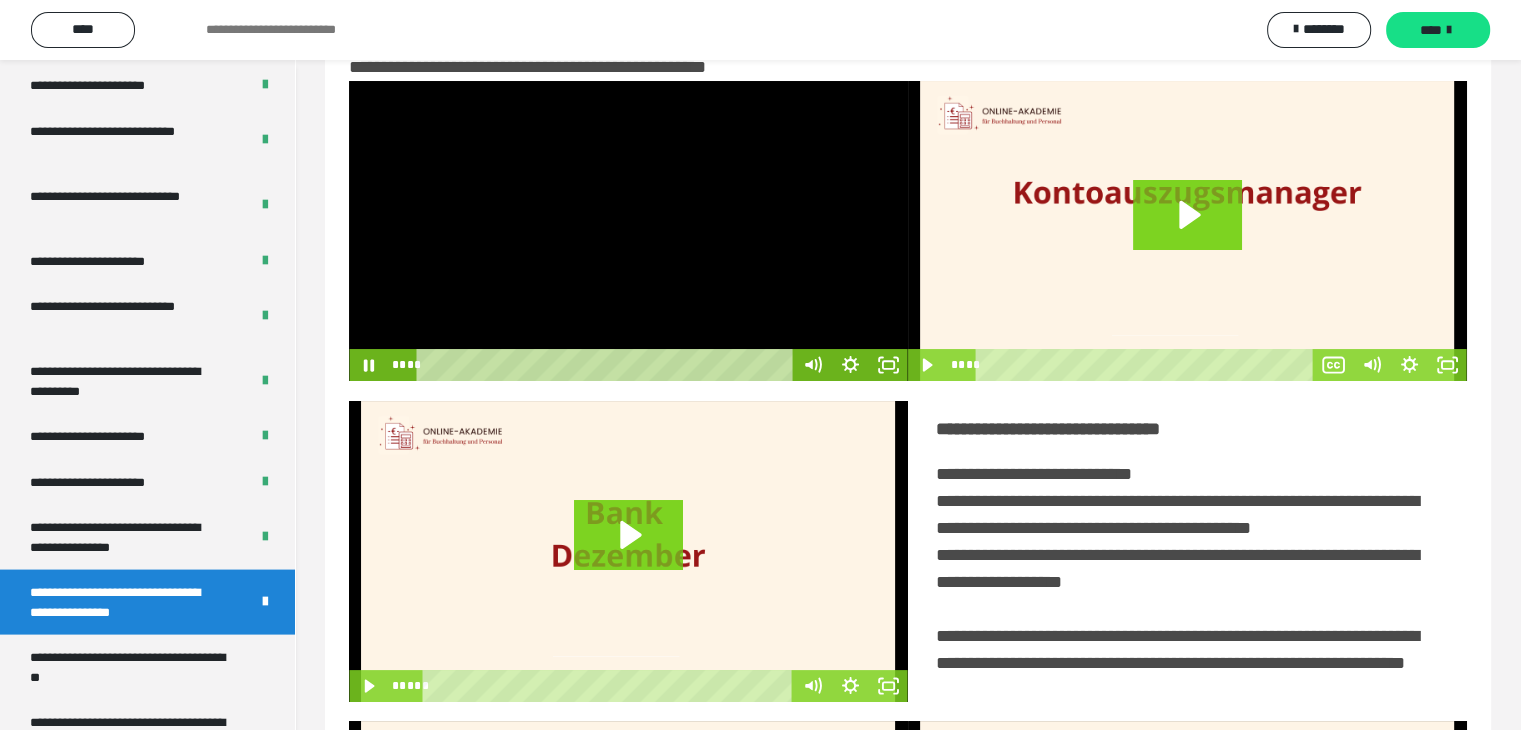 drag, startPoint x: 737, startPoint y: 205, endPoint x: 809, endPoint y: 314, distance: 130.63307 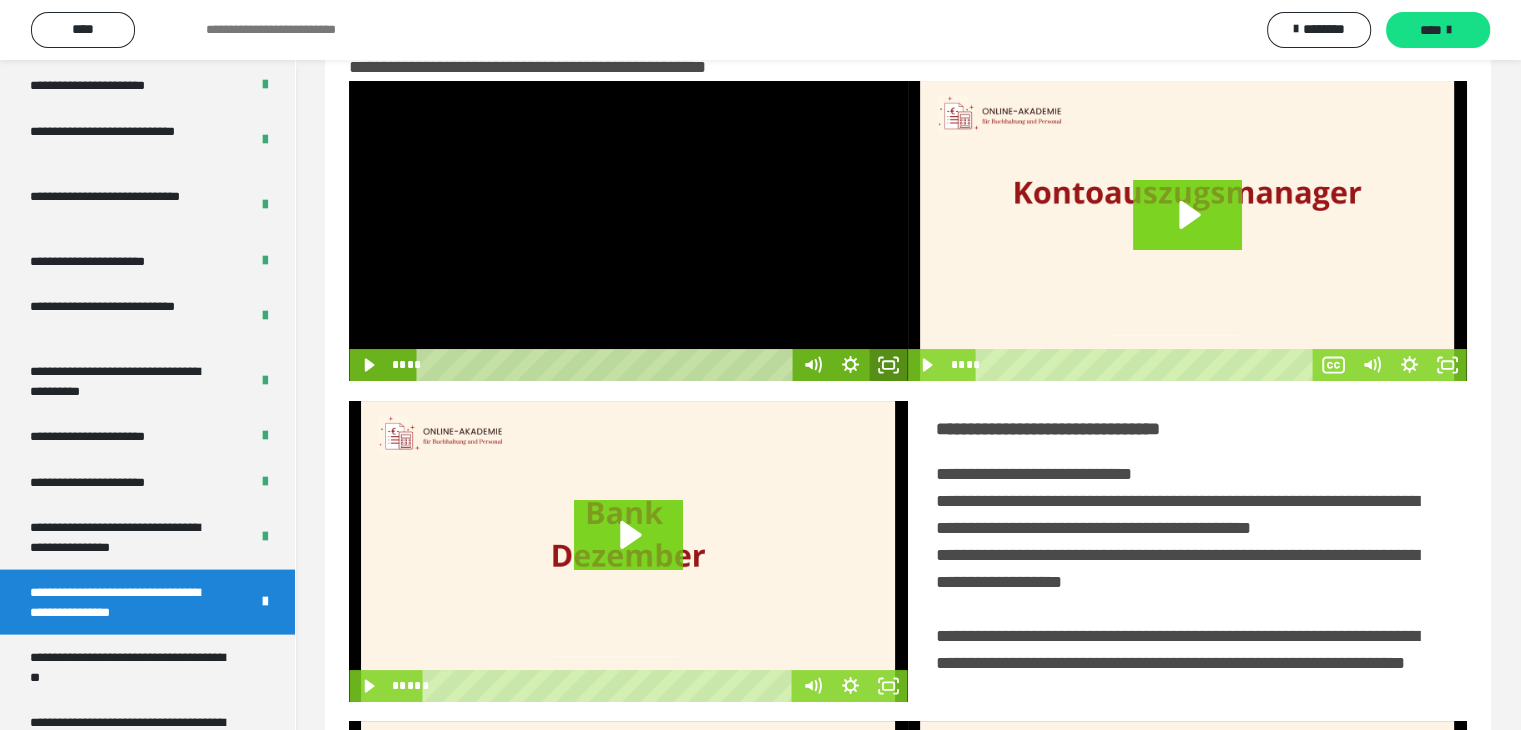 click 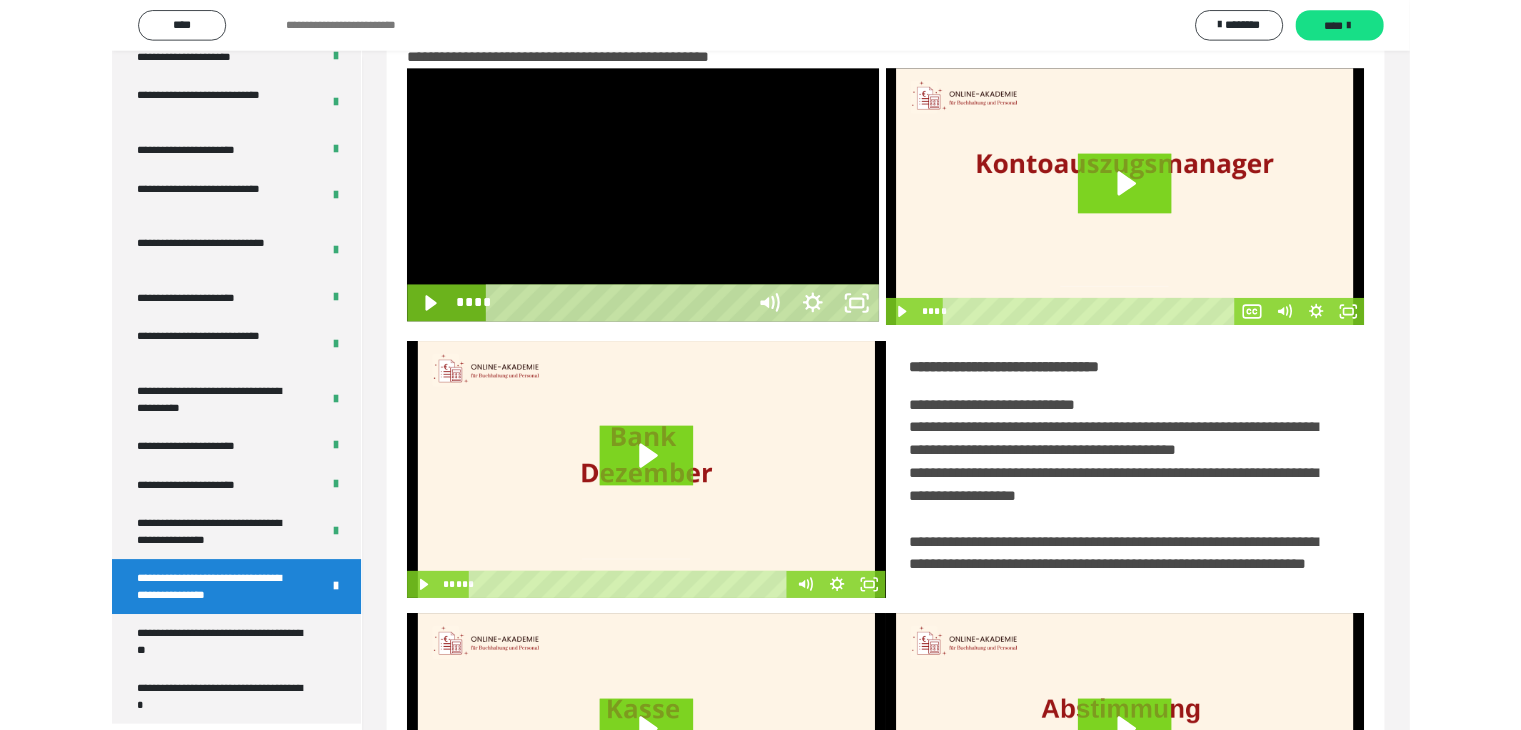 scroll, scrollTop: 3823, scrollLeft: 0, axis: vertical 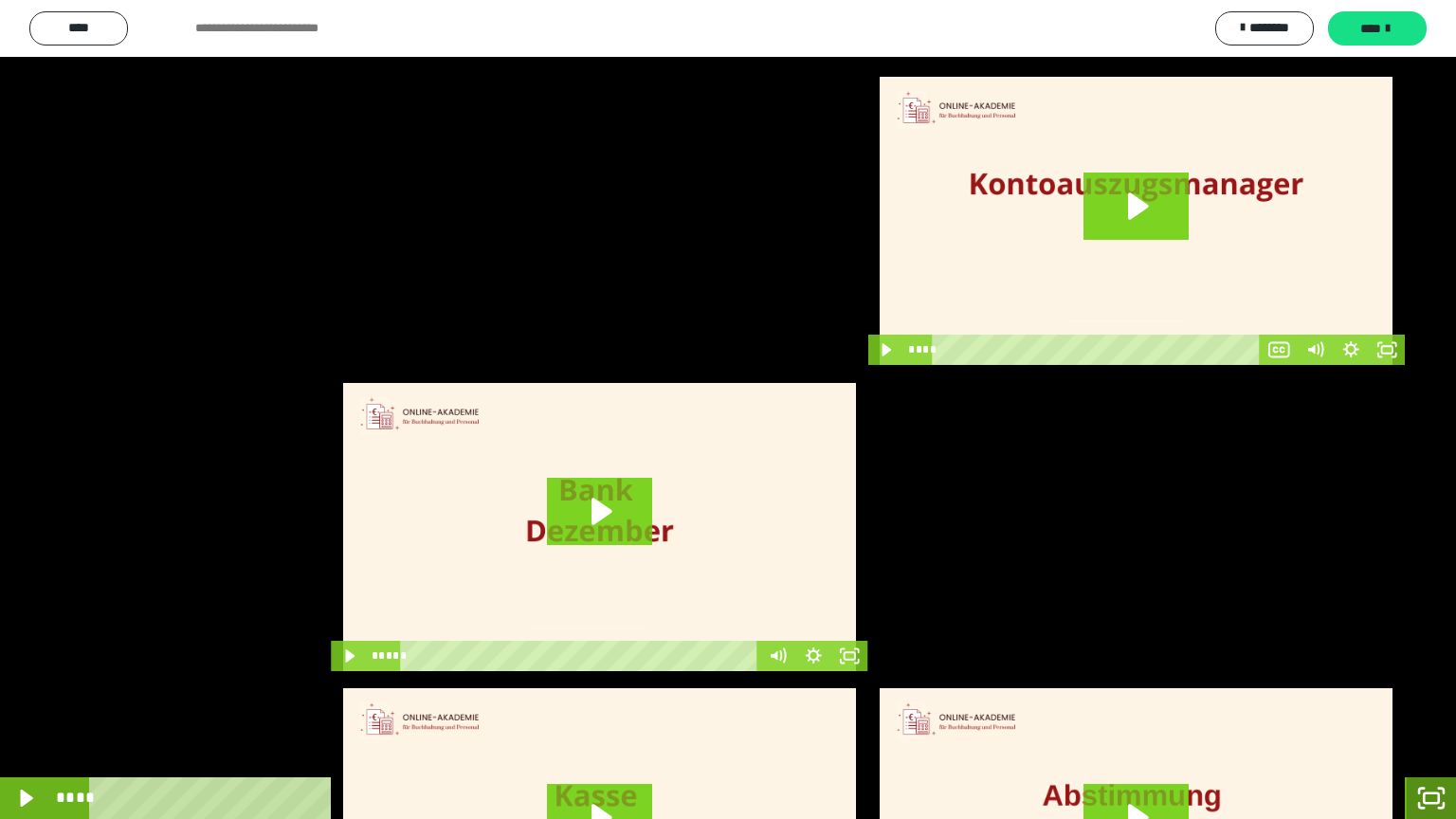 click 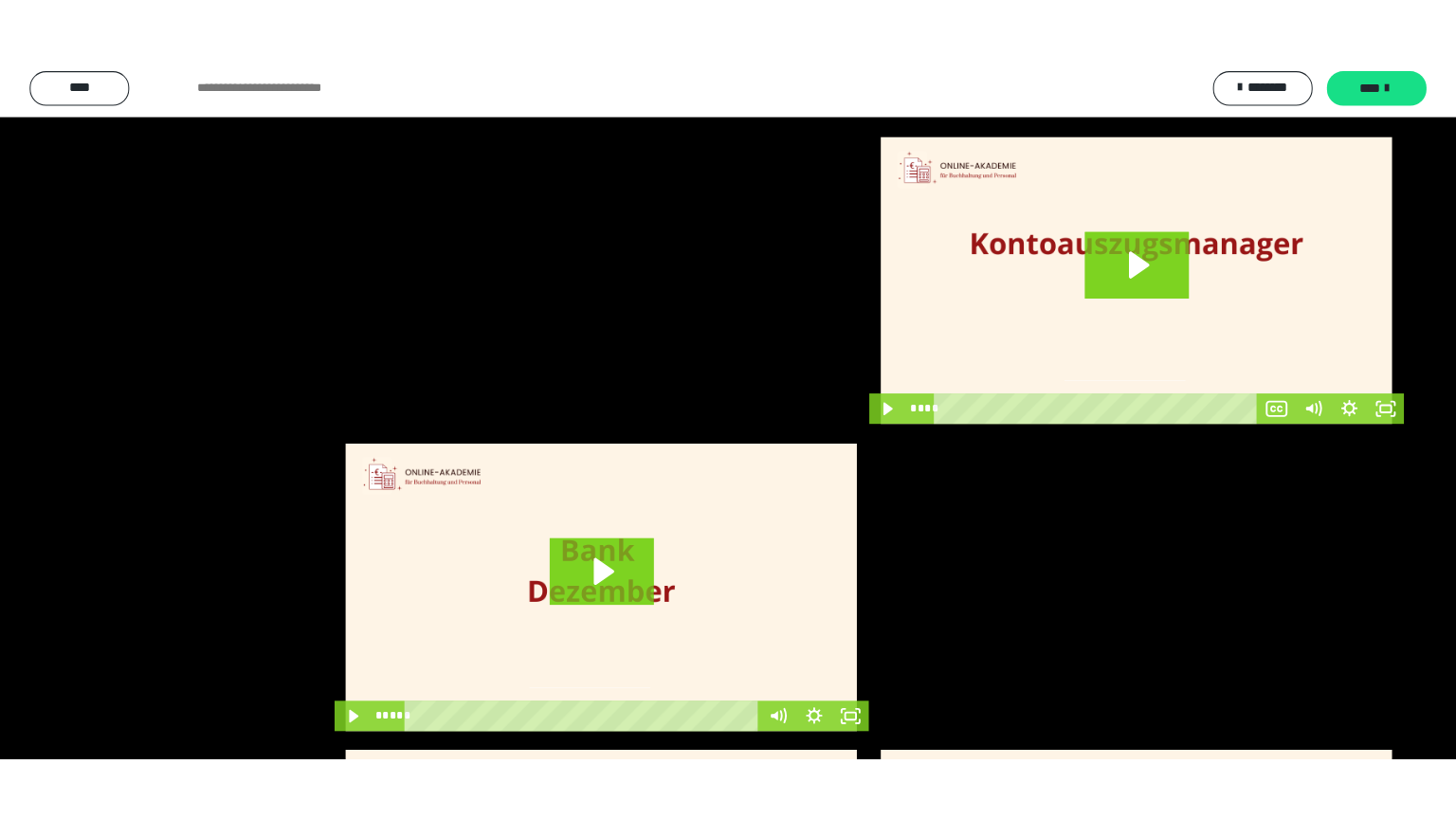 scroll, scrollTop: 3715, scrollLeft: 0, axis: vertical 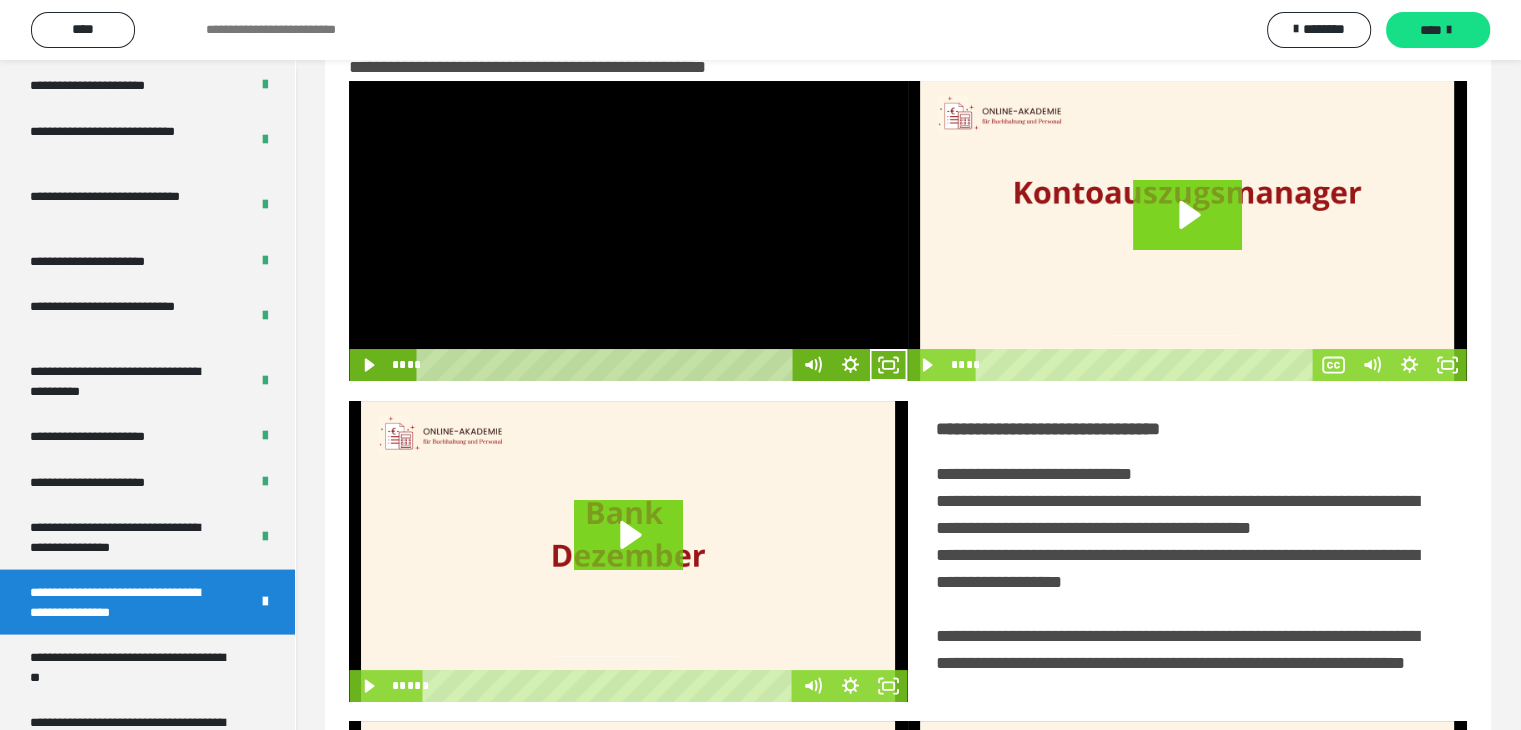 click at bounding box center [628, 231] 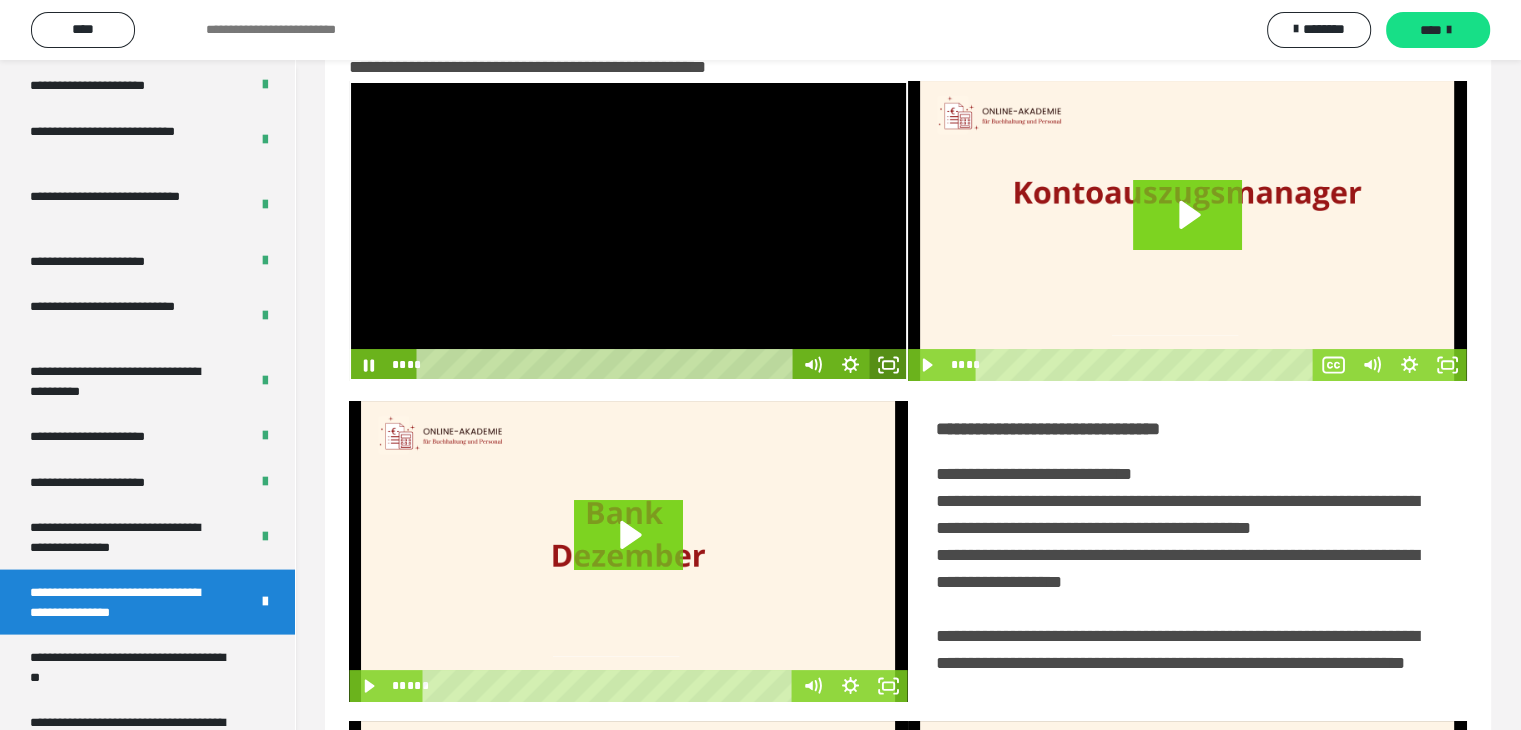 click 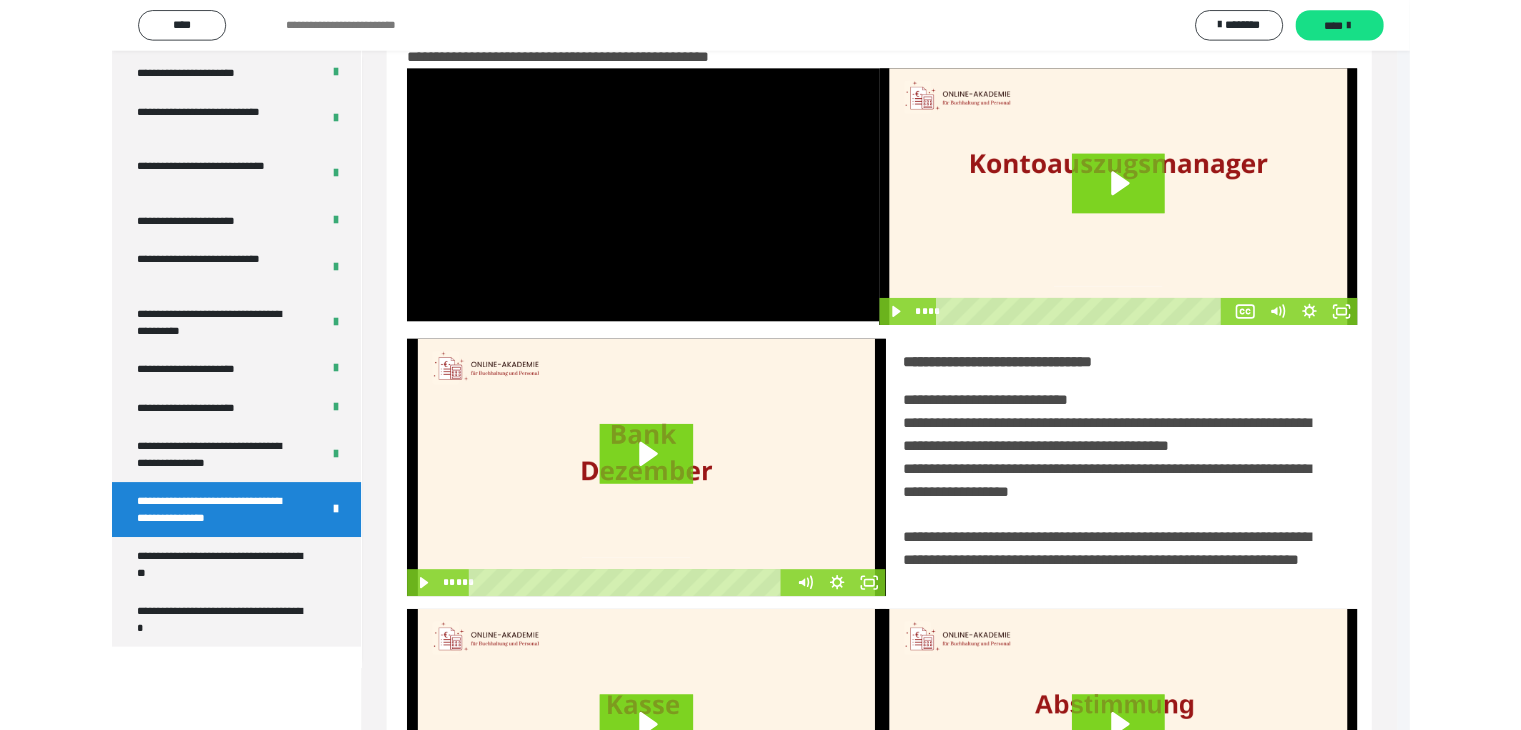 scroll, scrollTop: 3823, scrollLeft: 0, axis: vertical 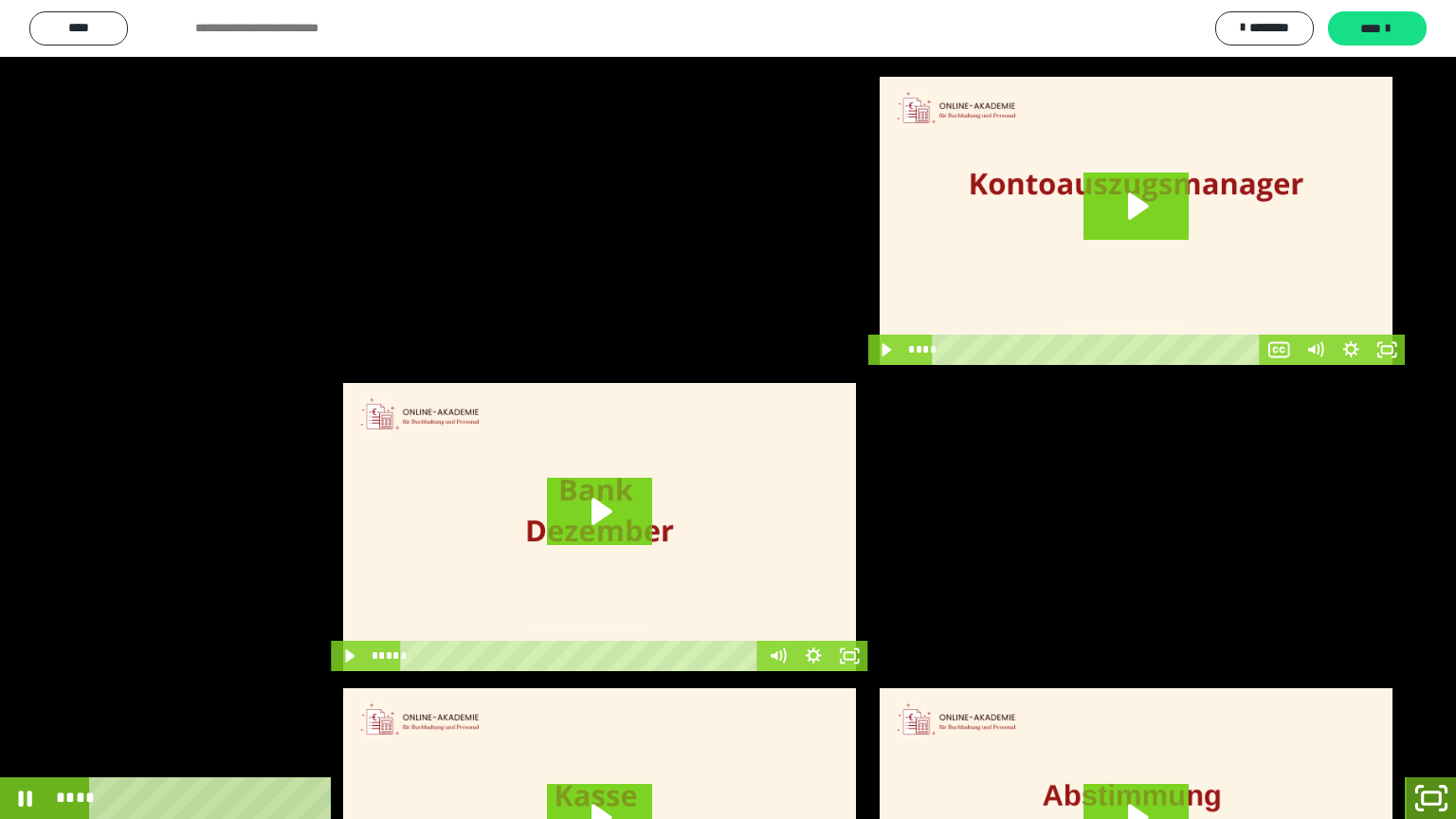 click 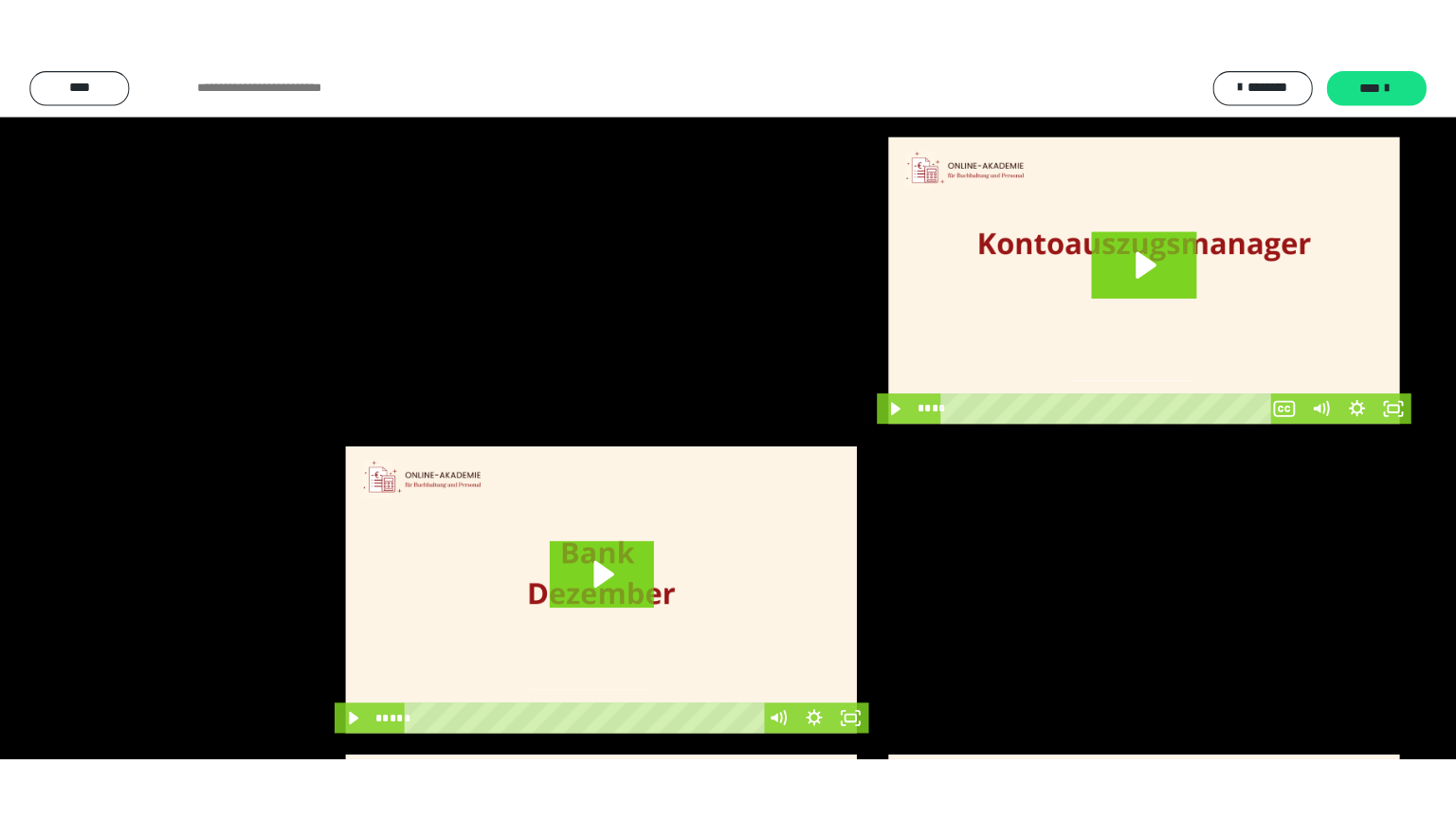 scroll, scrollTop: 3715, scrollLeft: 0, axis: vertical 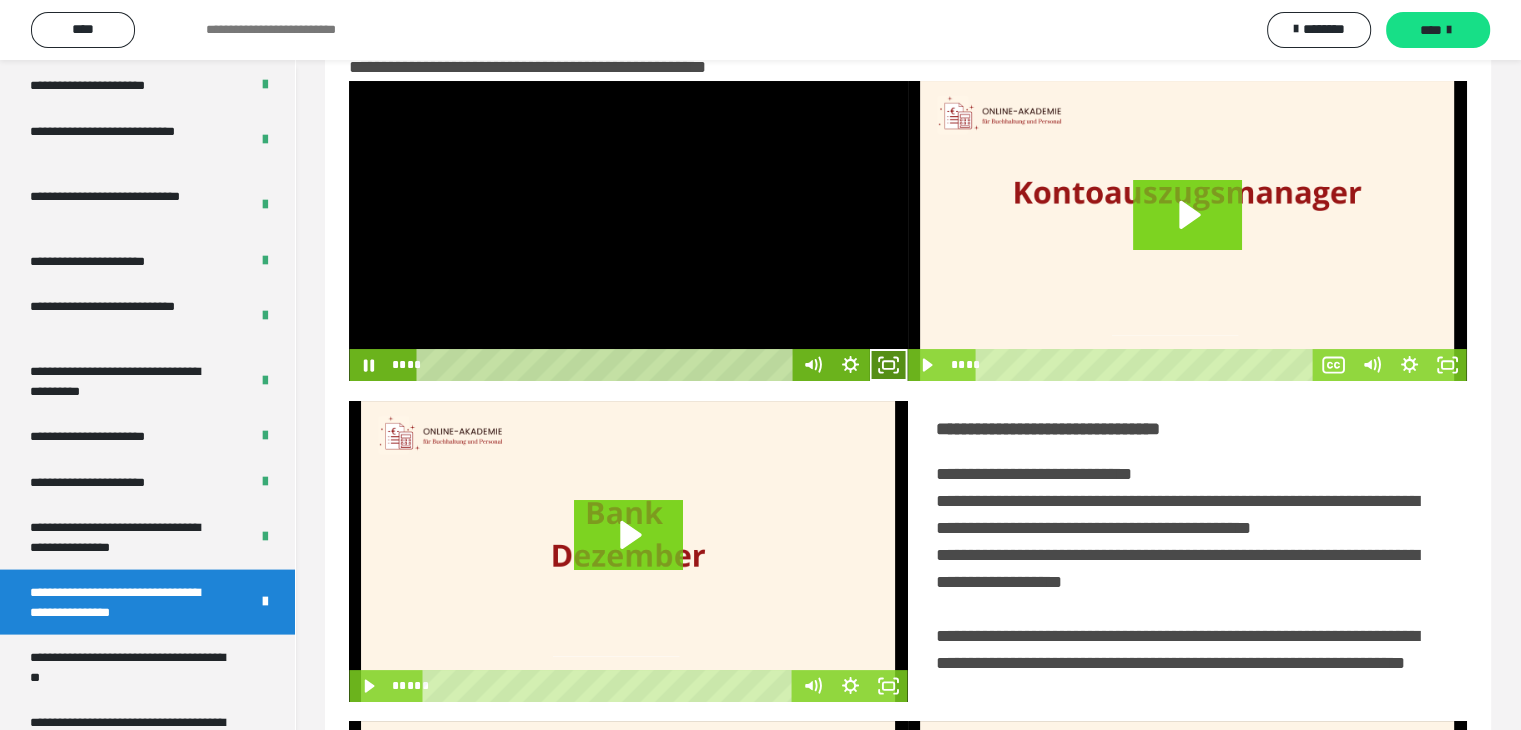click 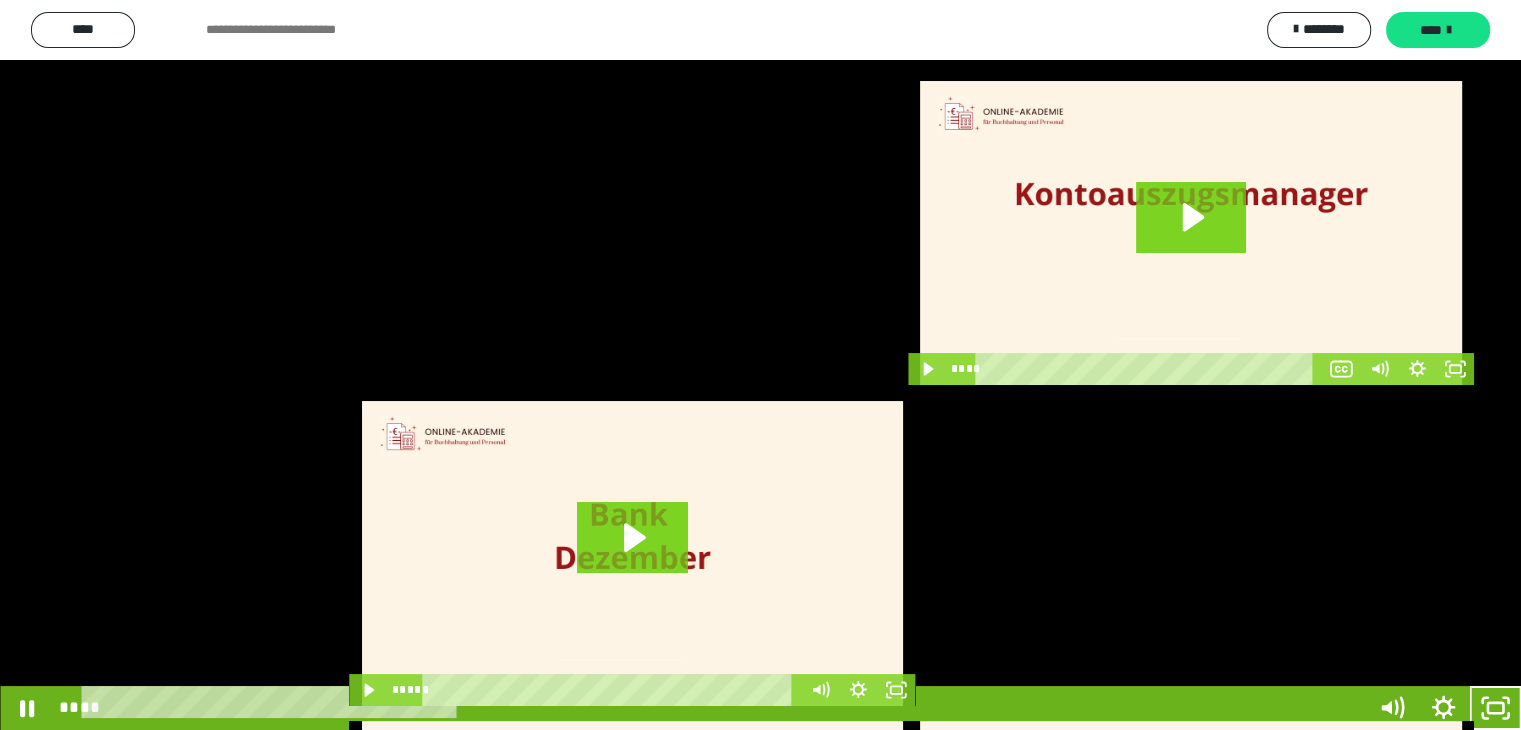 click at bounding box center [760, 365] 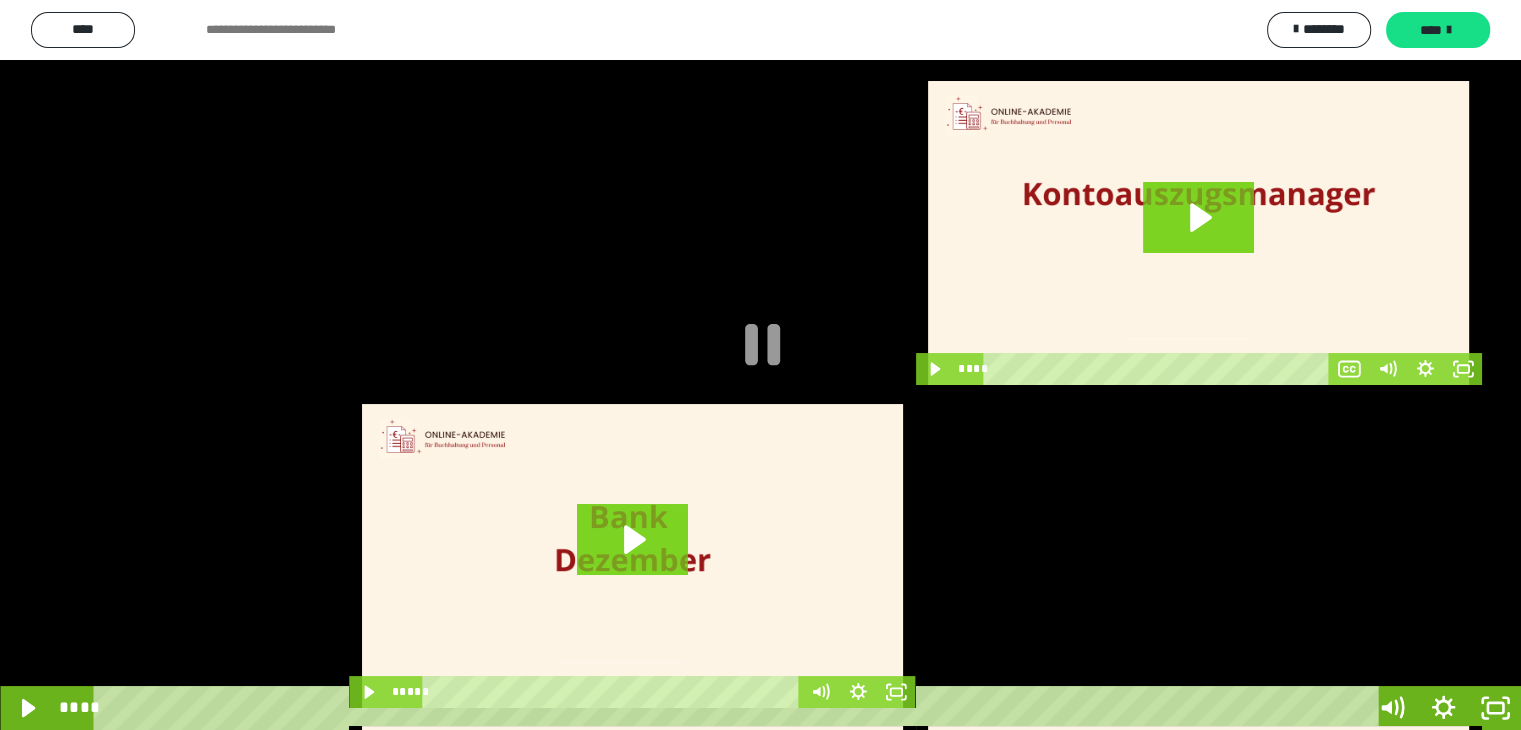 scroll, scrollTop: 3823, scrollLeft: 0, axis: vertical 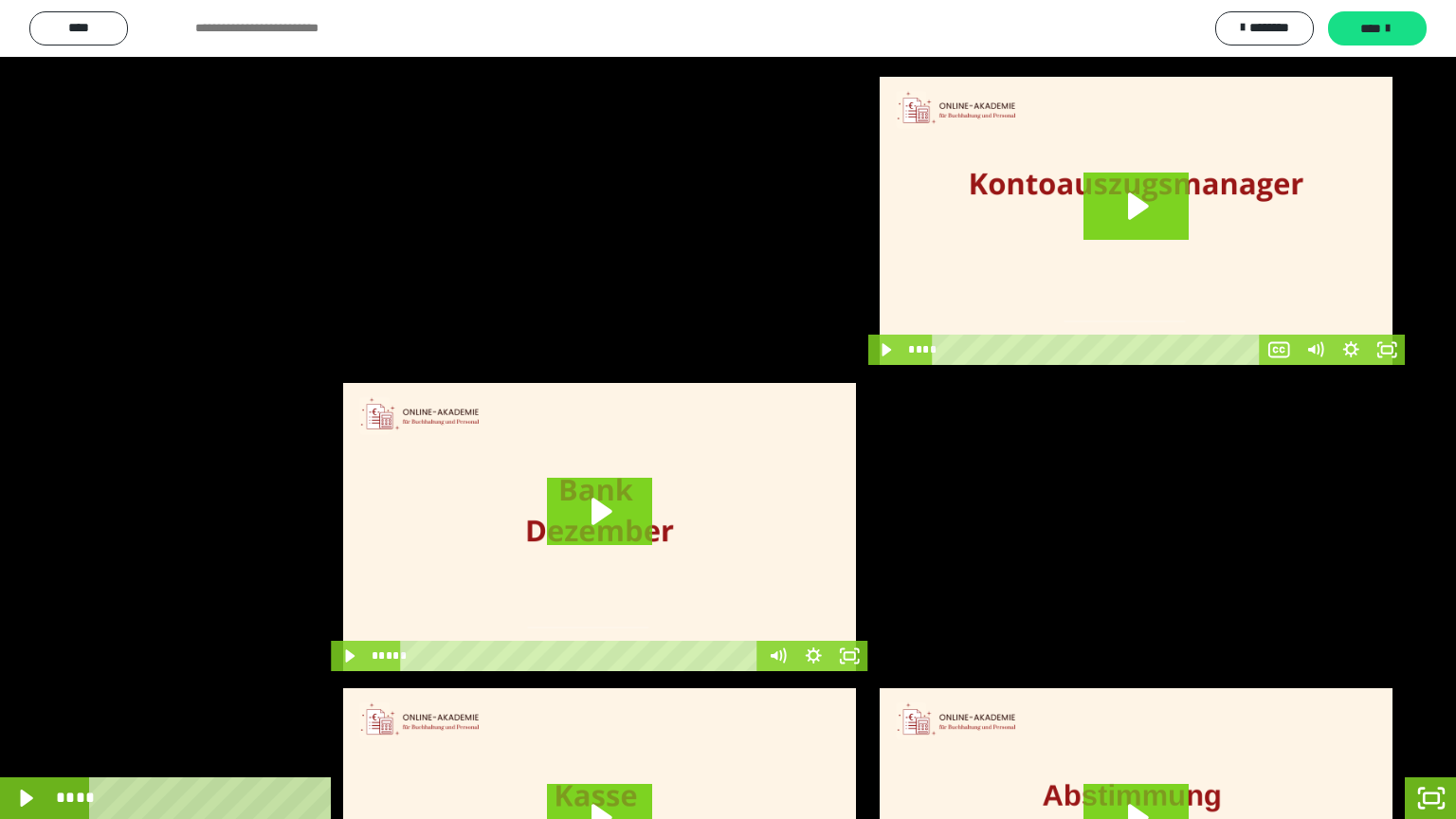 click at bounding box center [728, 410] 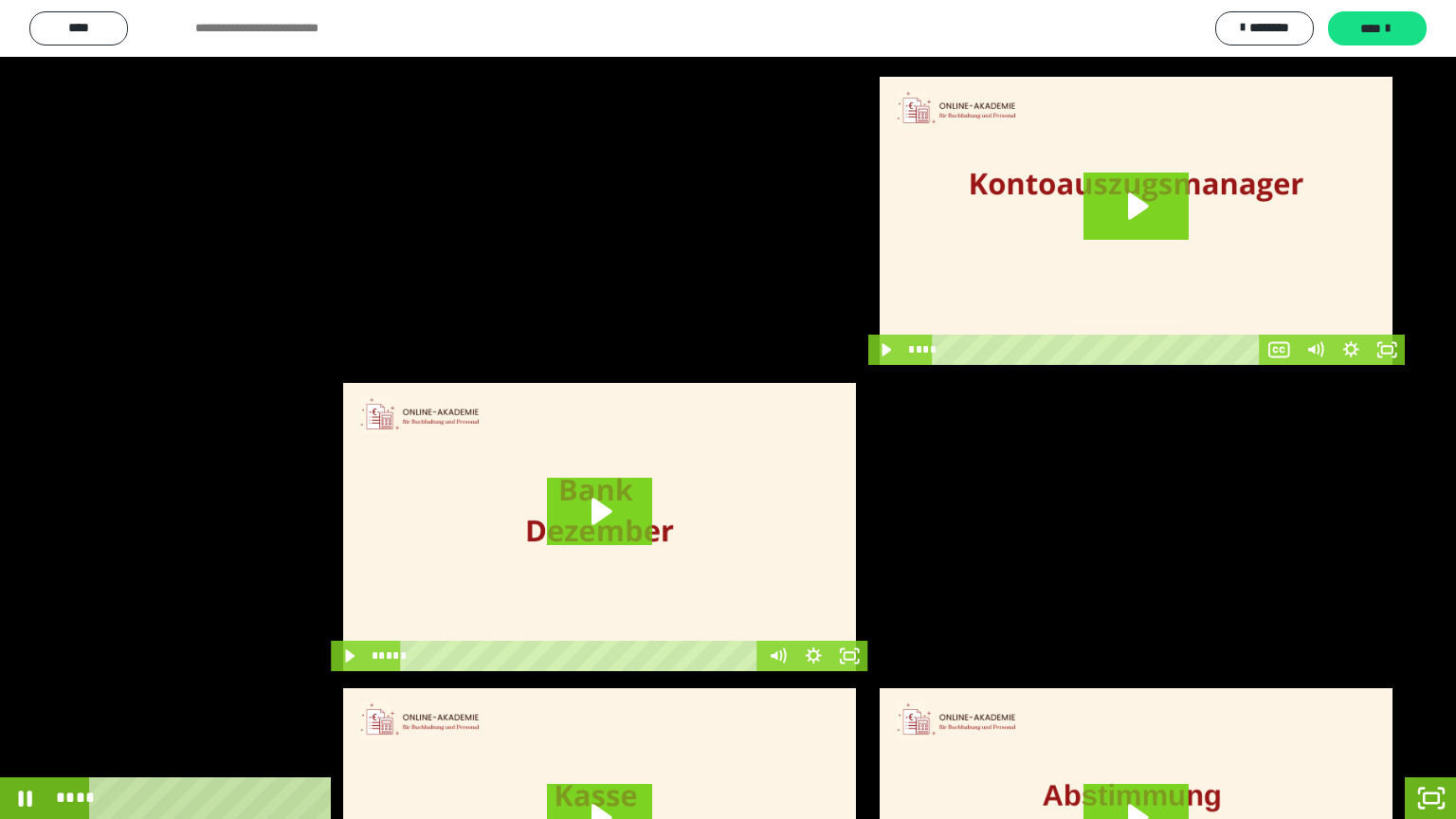 click at bounding box center [728, 410] 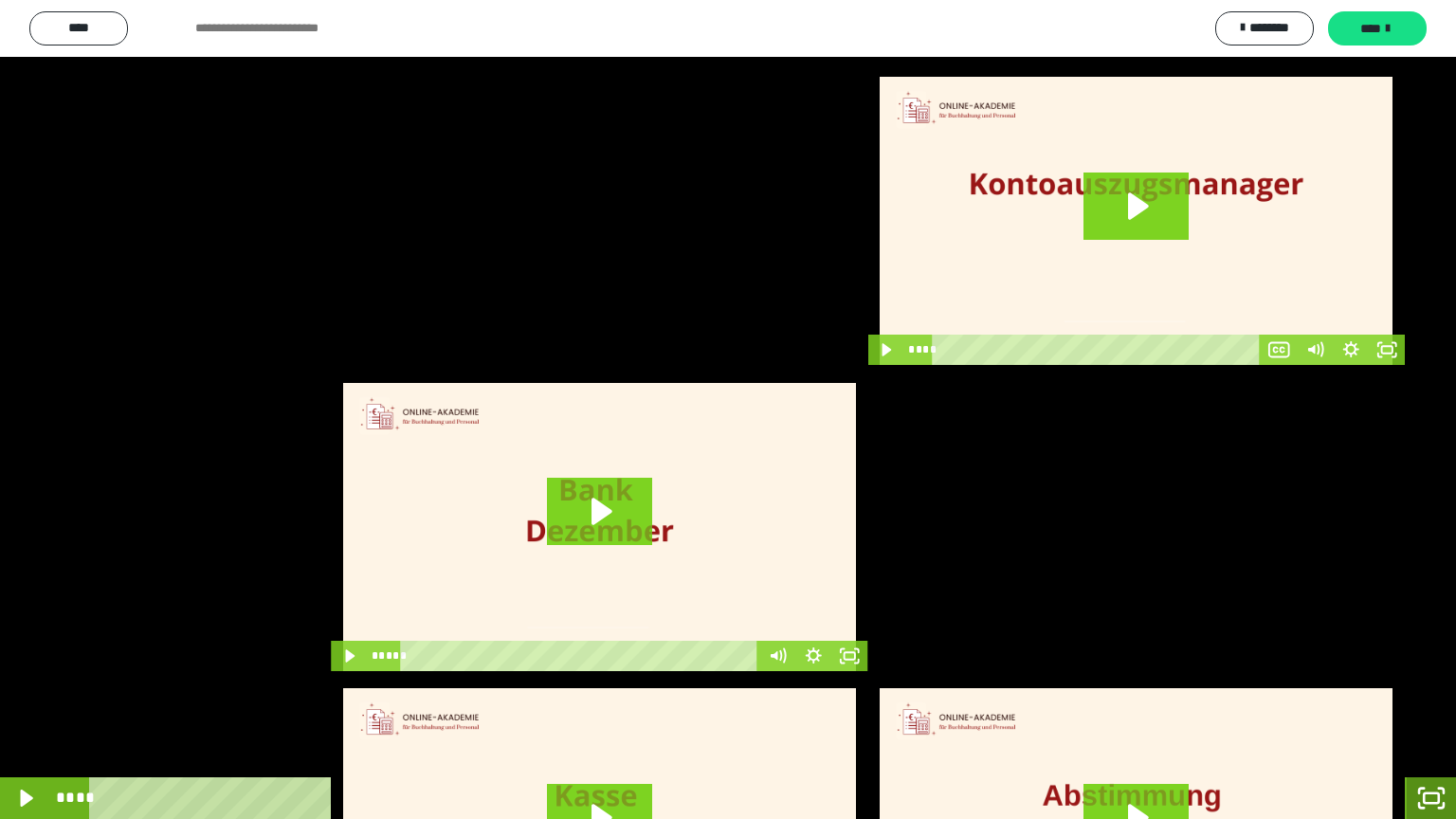 drag, startPoint x: 1431, startPoint y: 796, endPoint x: 1434, endPoint y: 785, distance: 11.401754 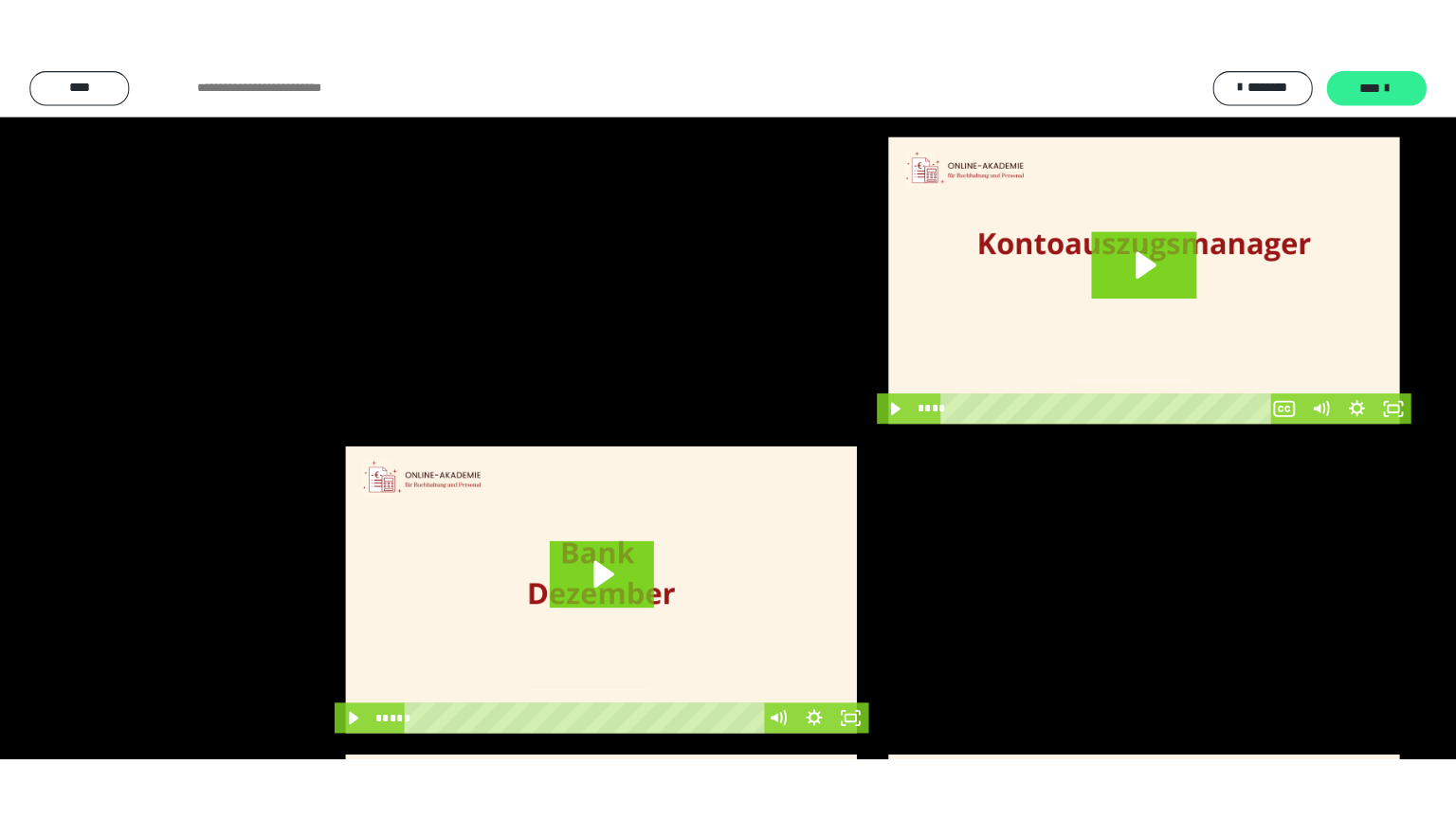 scroll, scrollTop: 3715, scrollLeft: 0, axis: vertical 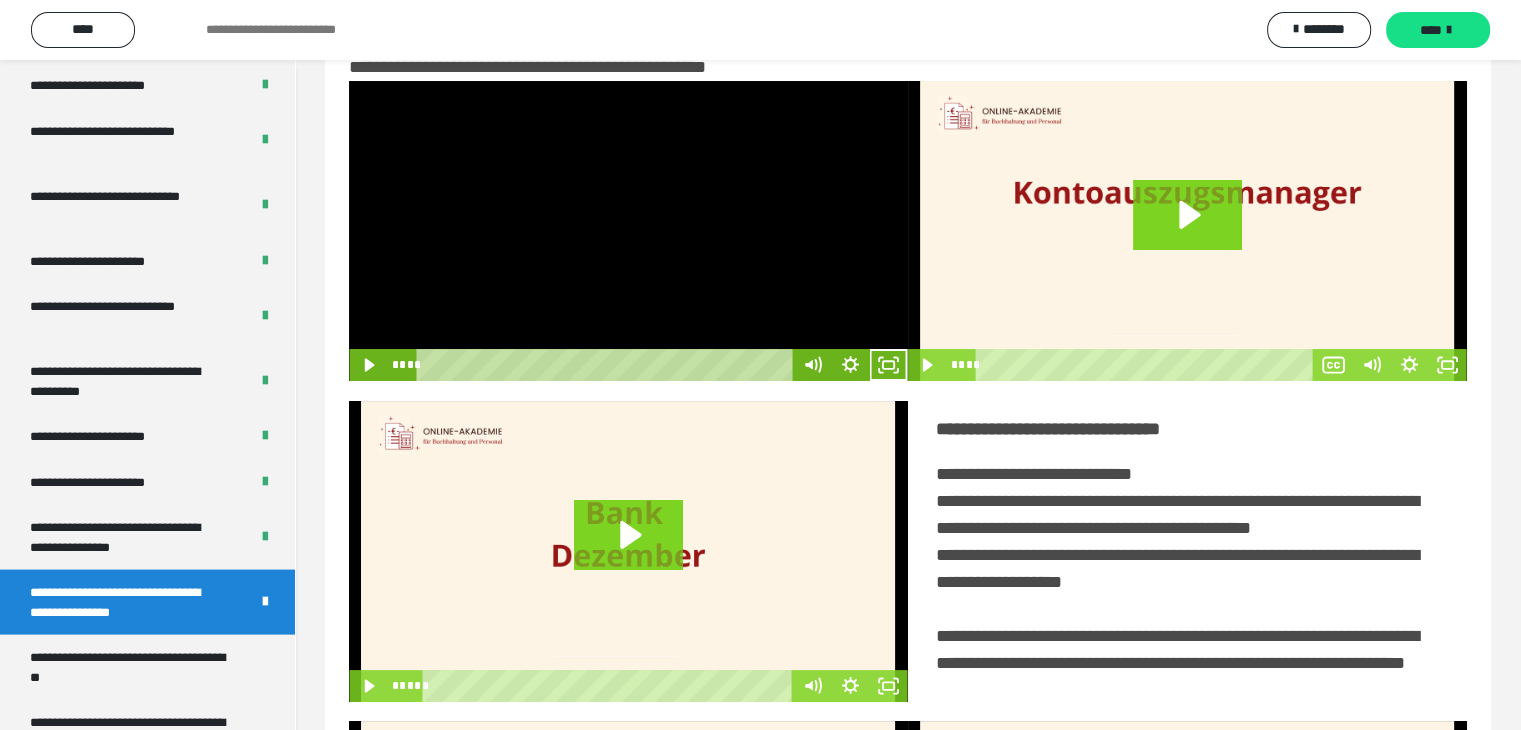 click at bounding box center [628, 231] 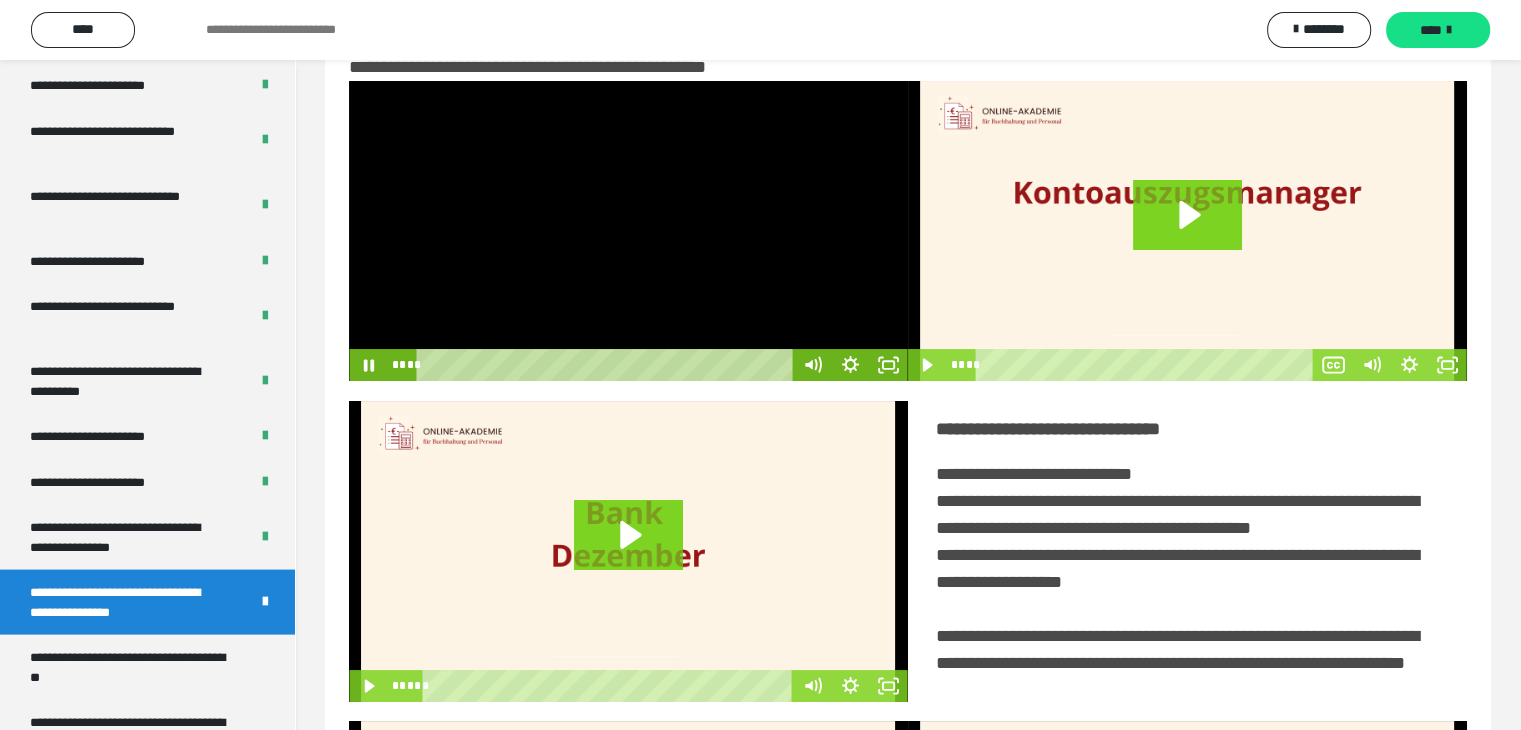 drag, startPoint x: 778, startPoint y: 255, endPoint x: 814, endPoint y: 305, distance: 61.611687 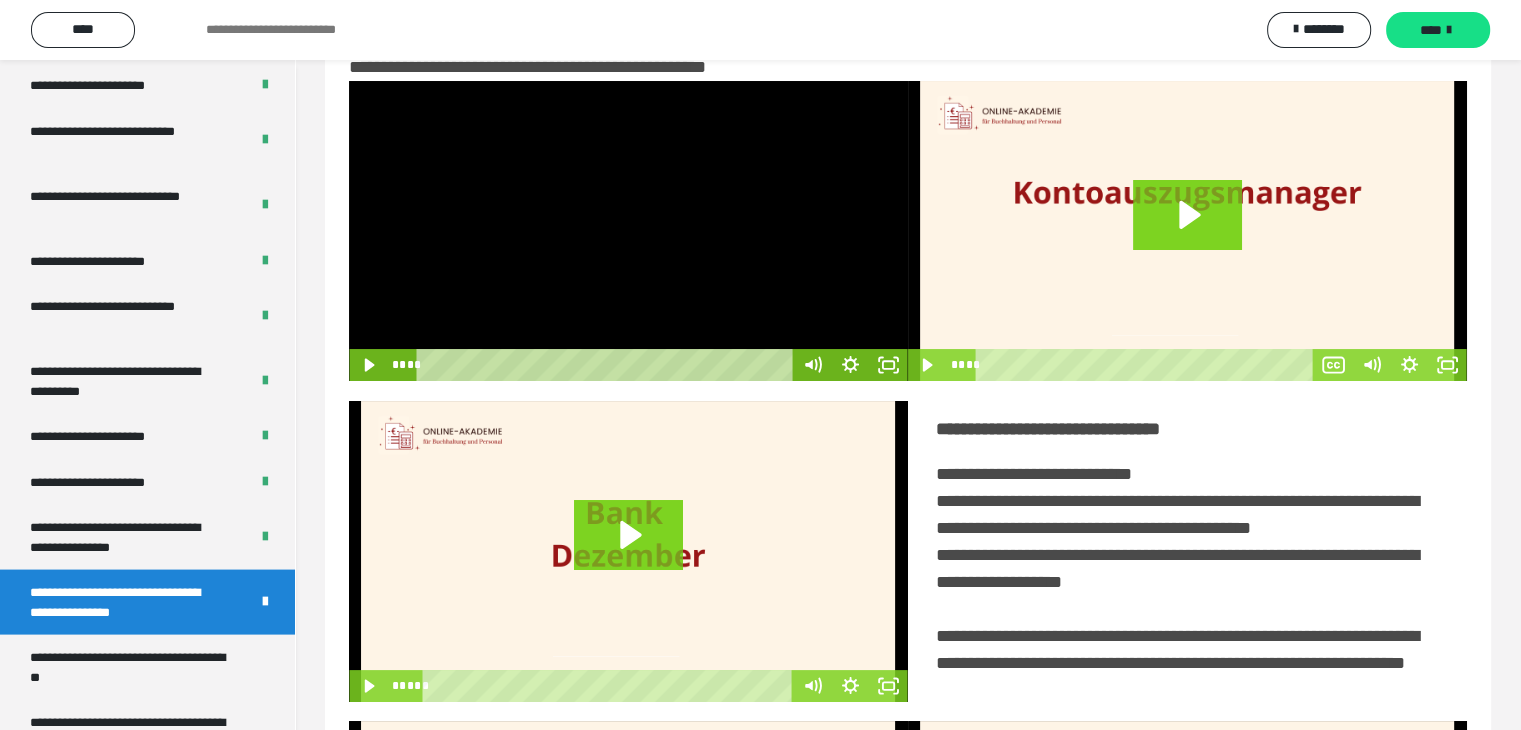 click 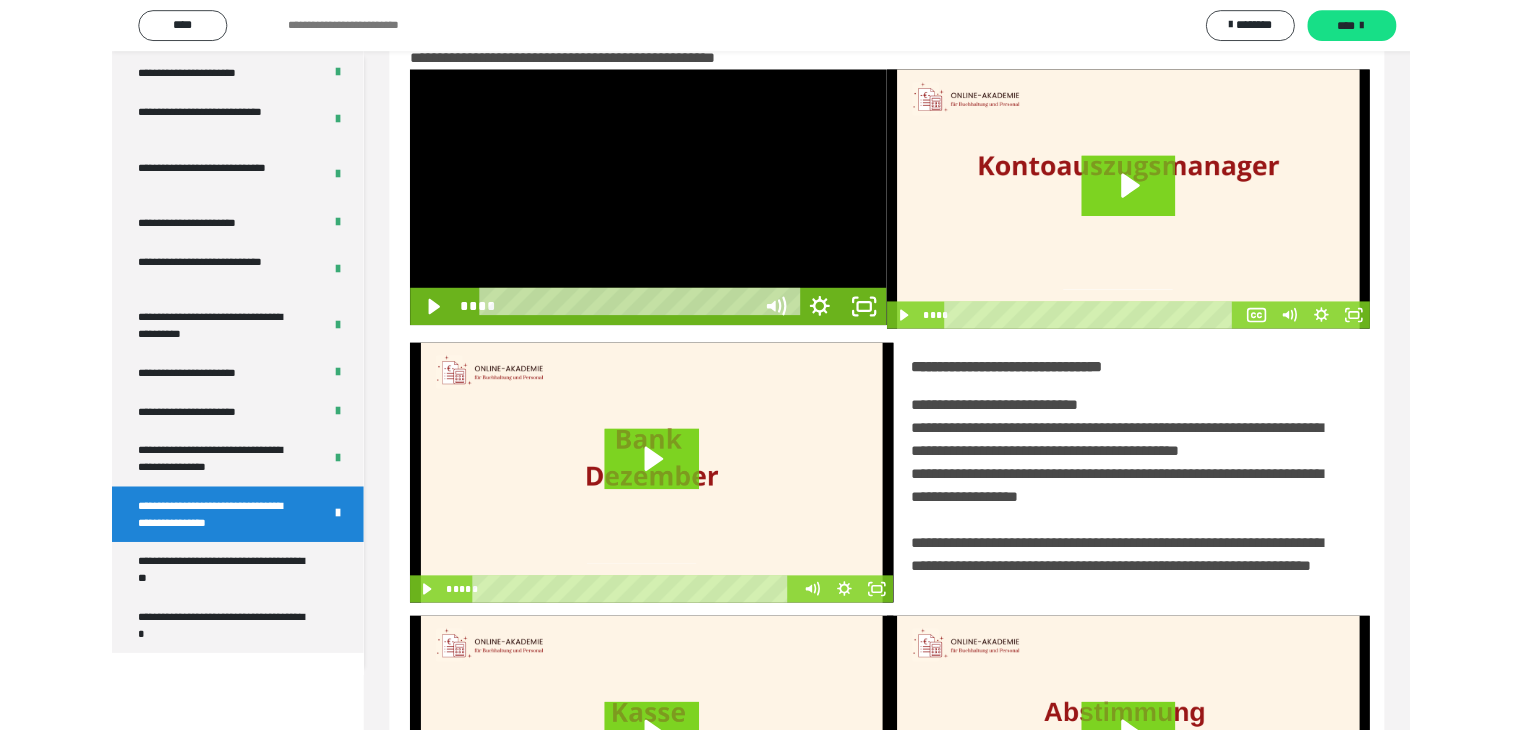 scroll, scrollTop: 3823, scrollLeft: 0, axis: vertical 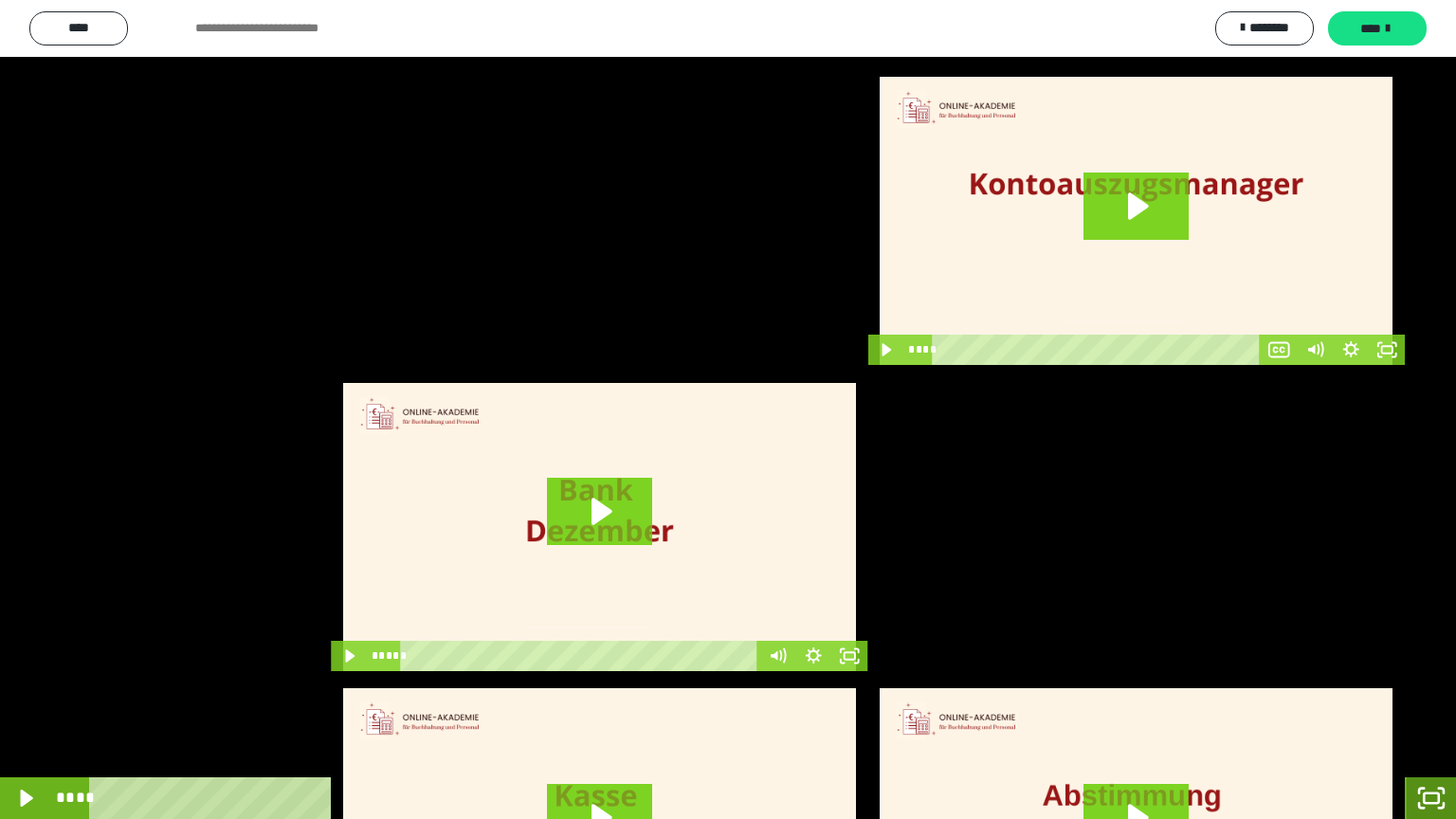 click 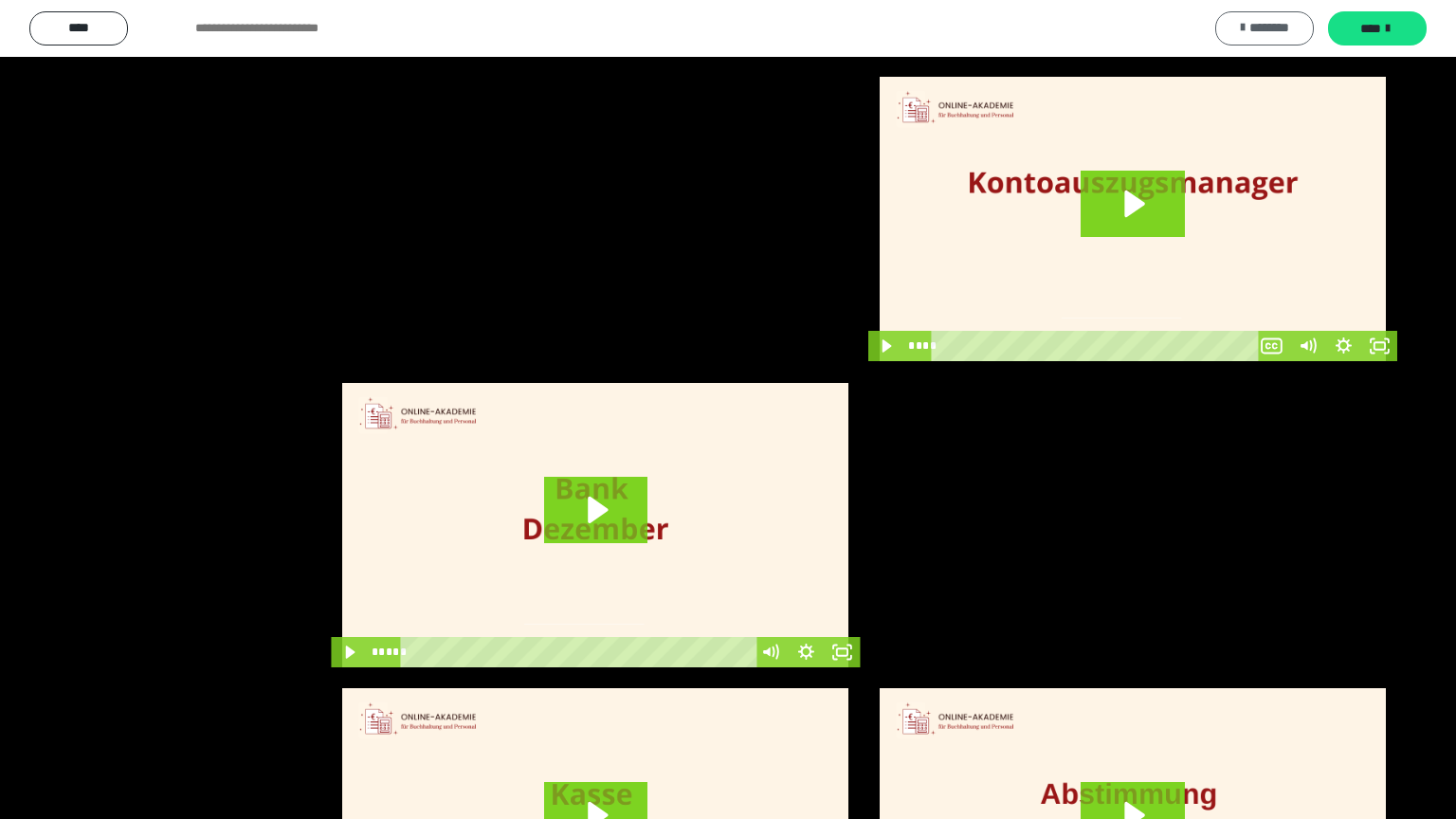 scroll, scrollTop: 3715, scrollLeft: 0, axis: vertical 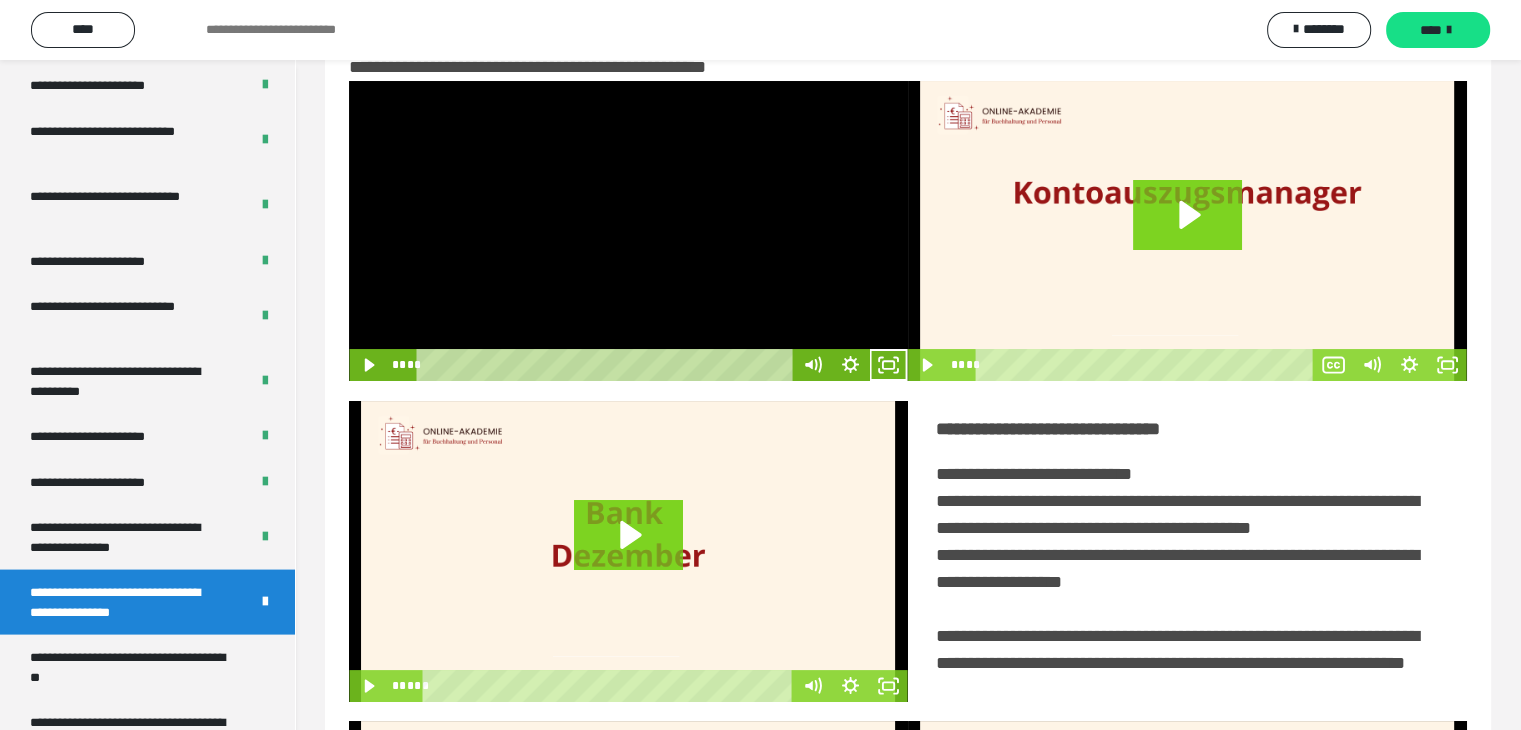 click at bounding box center (628, 231) 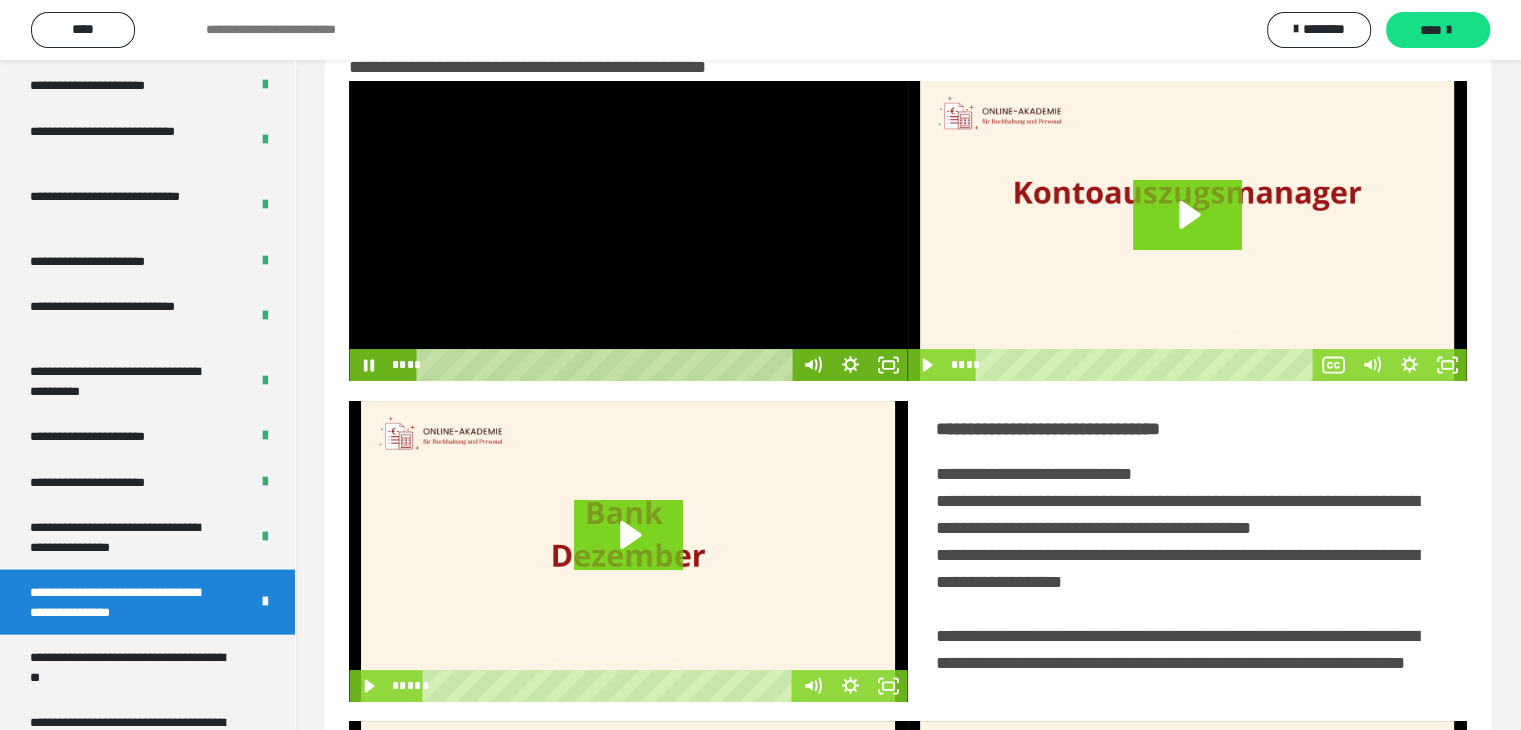 click at bounding box center [628, 231] 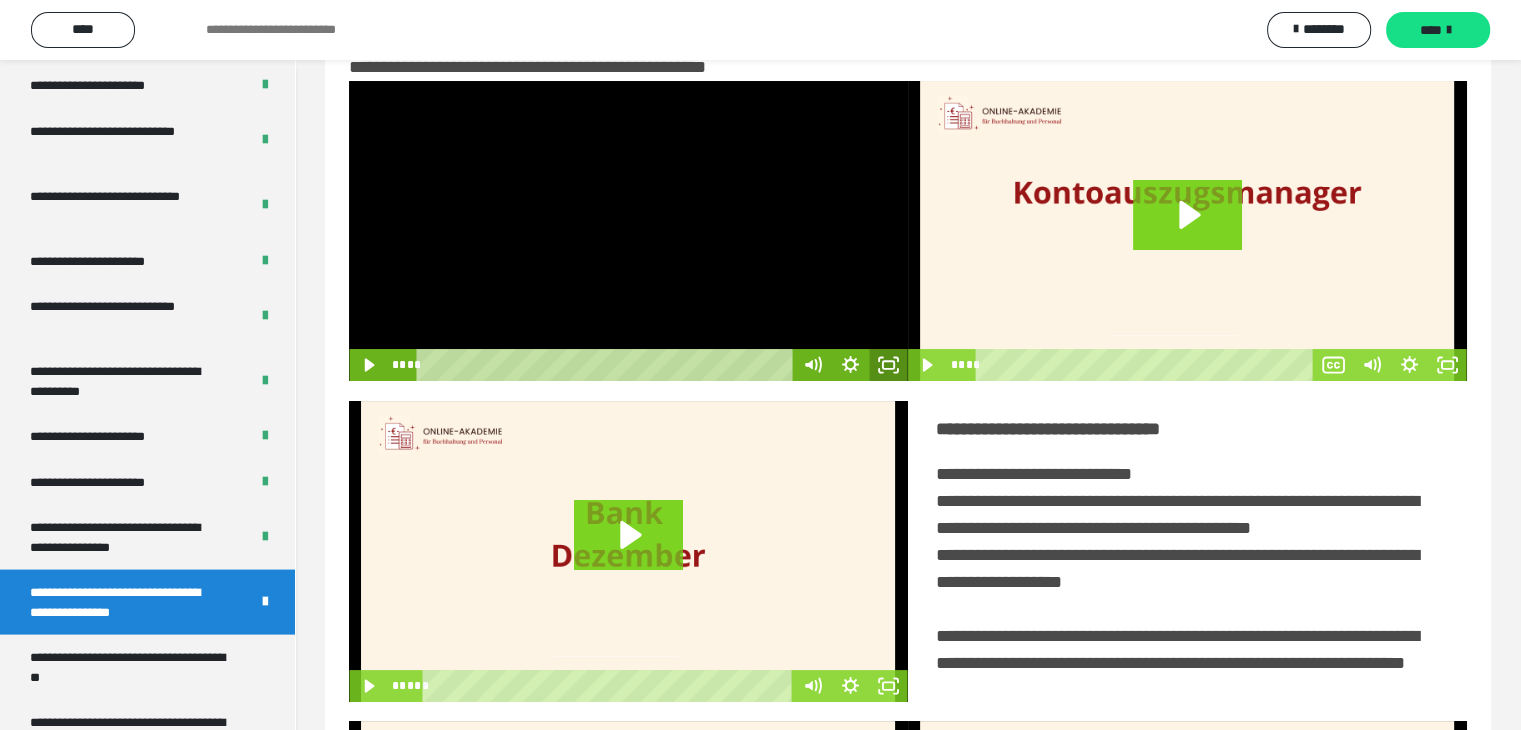 click 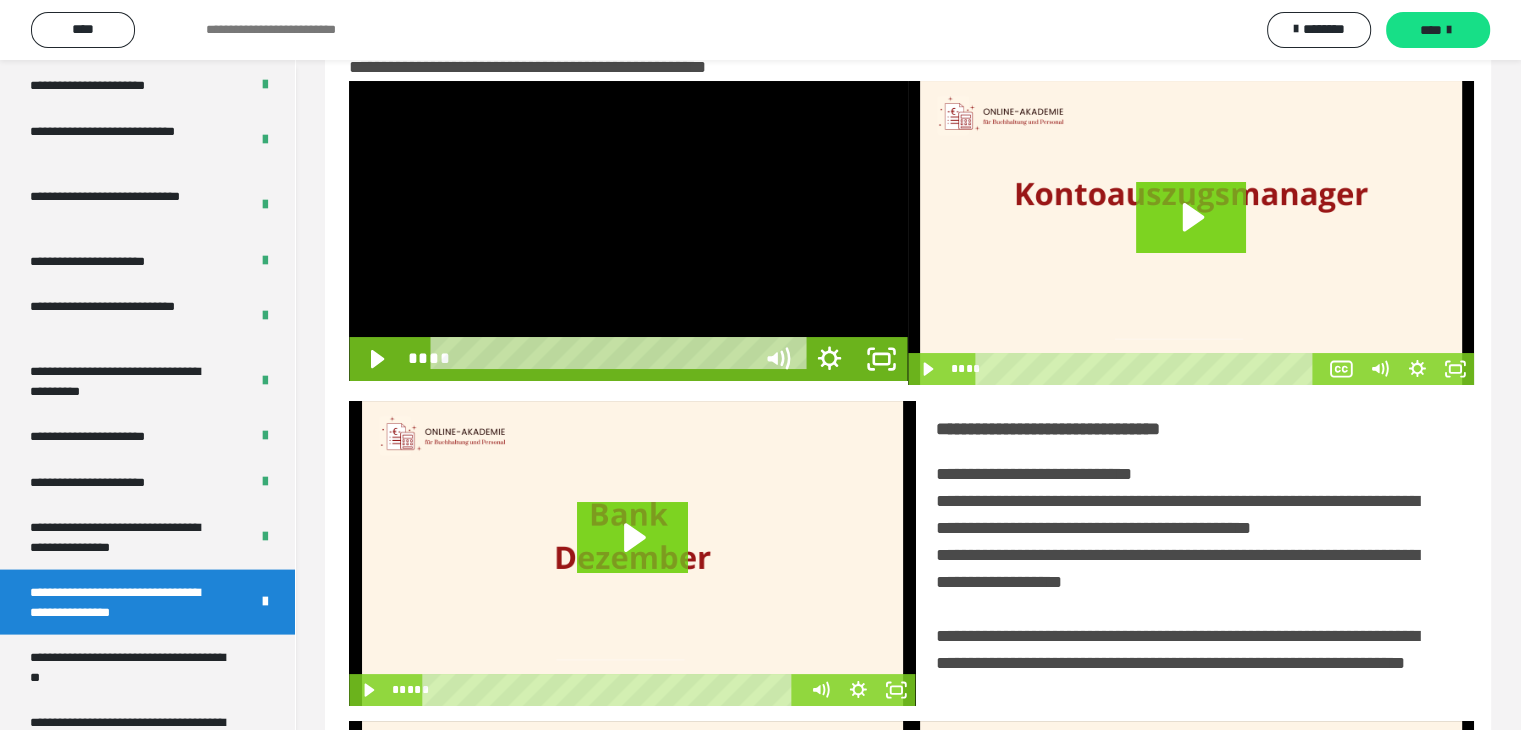 scroll, scrollTop: 3823, scrollLeft: 0, axis: vertical 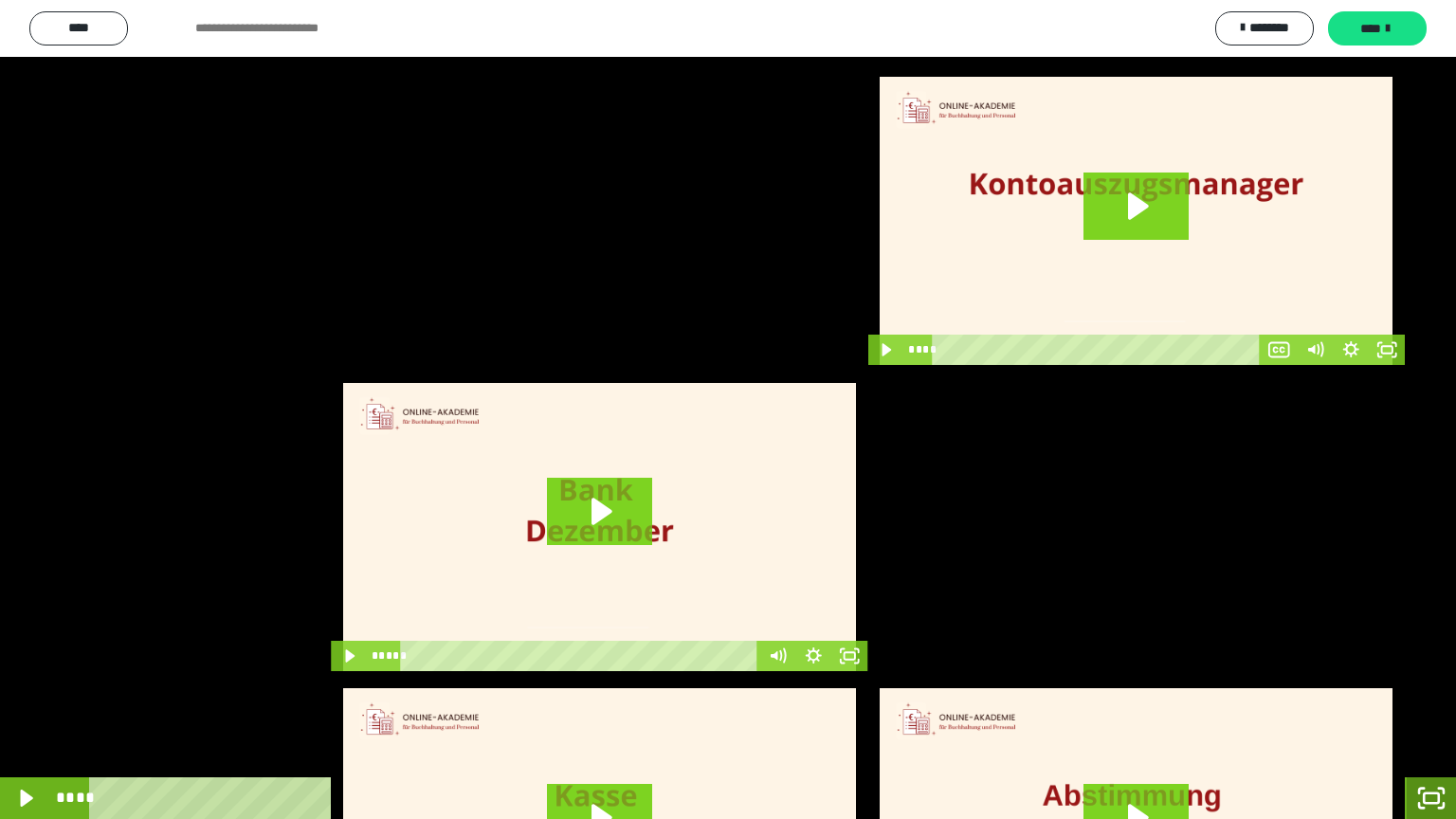 click 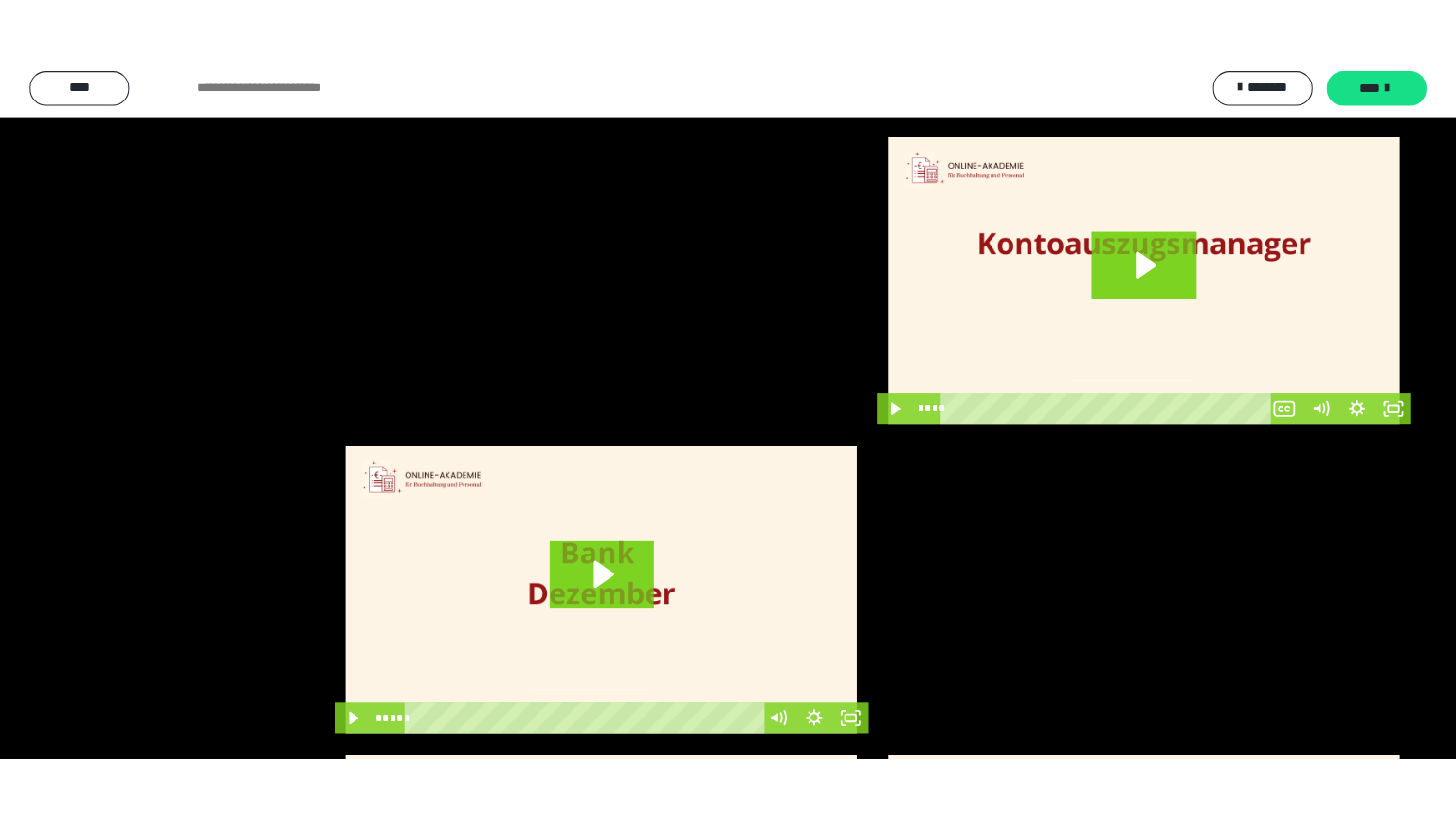 scroll, scrollTop: 3715, scrollLeft: 0, axis: vertical 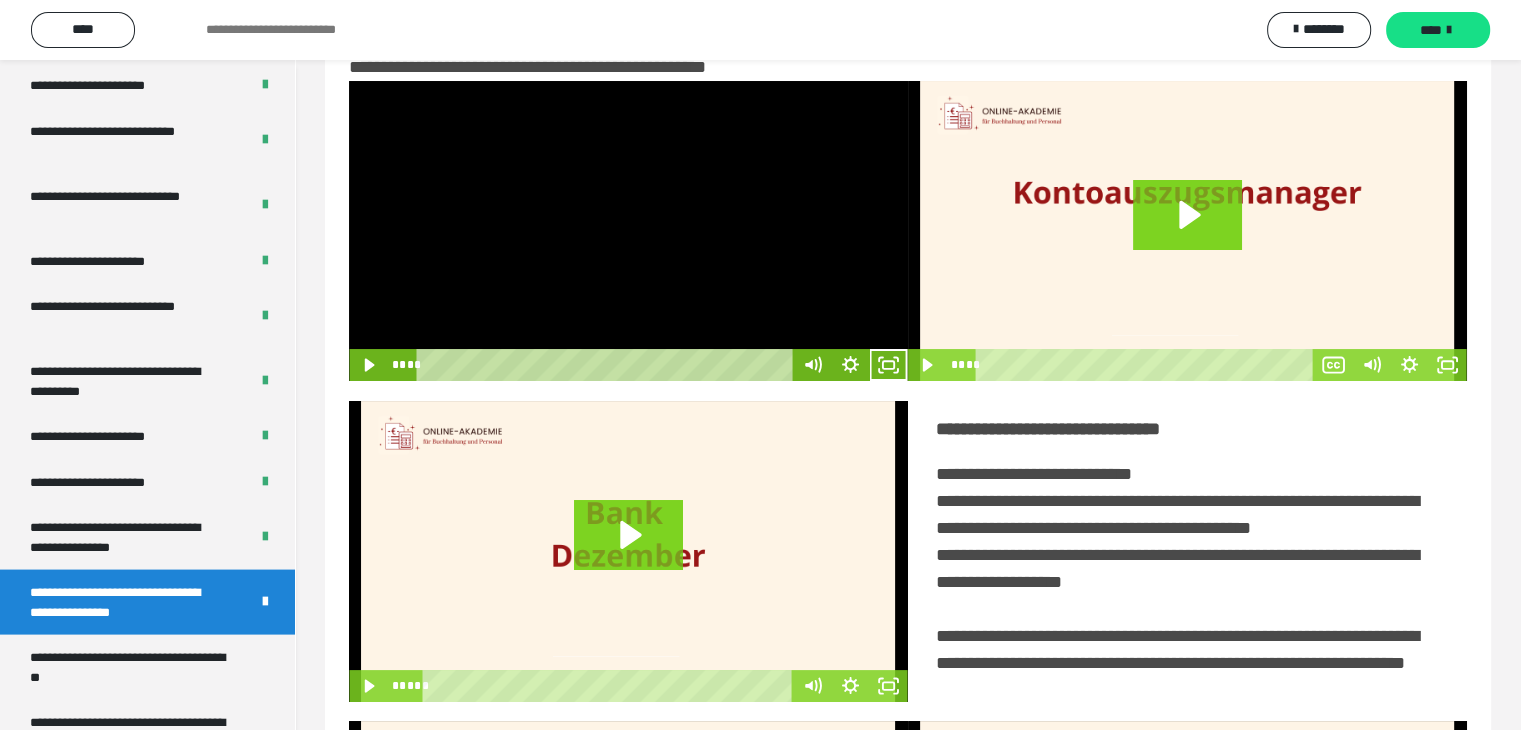 click at bounding box center [628, 231] 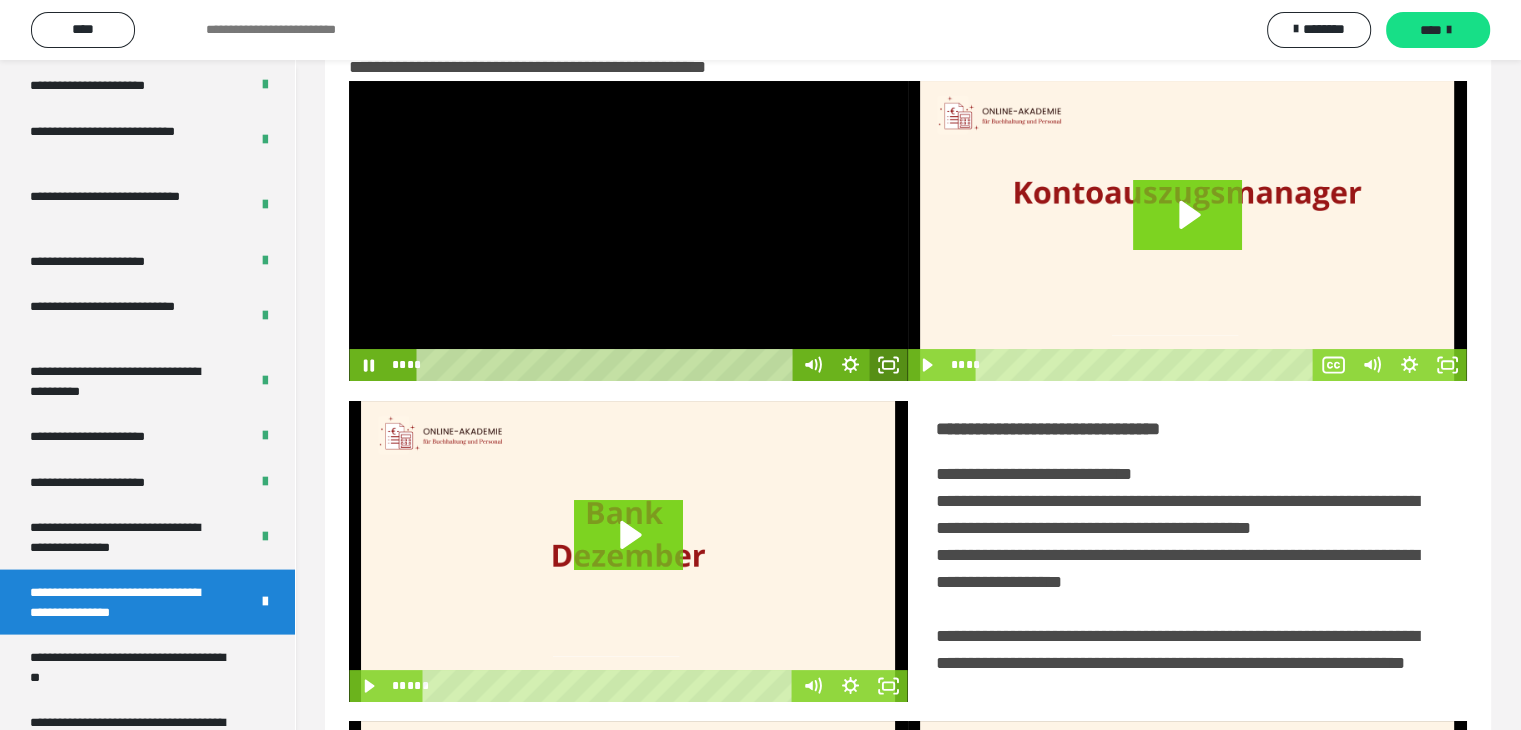 click 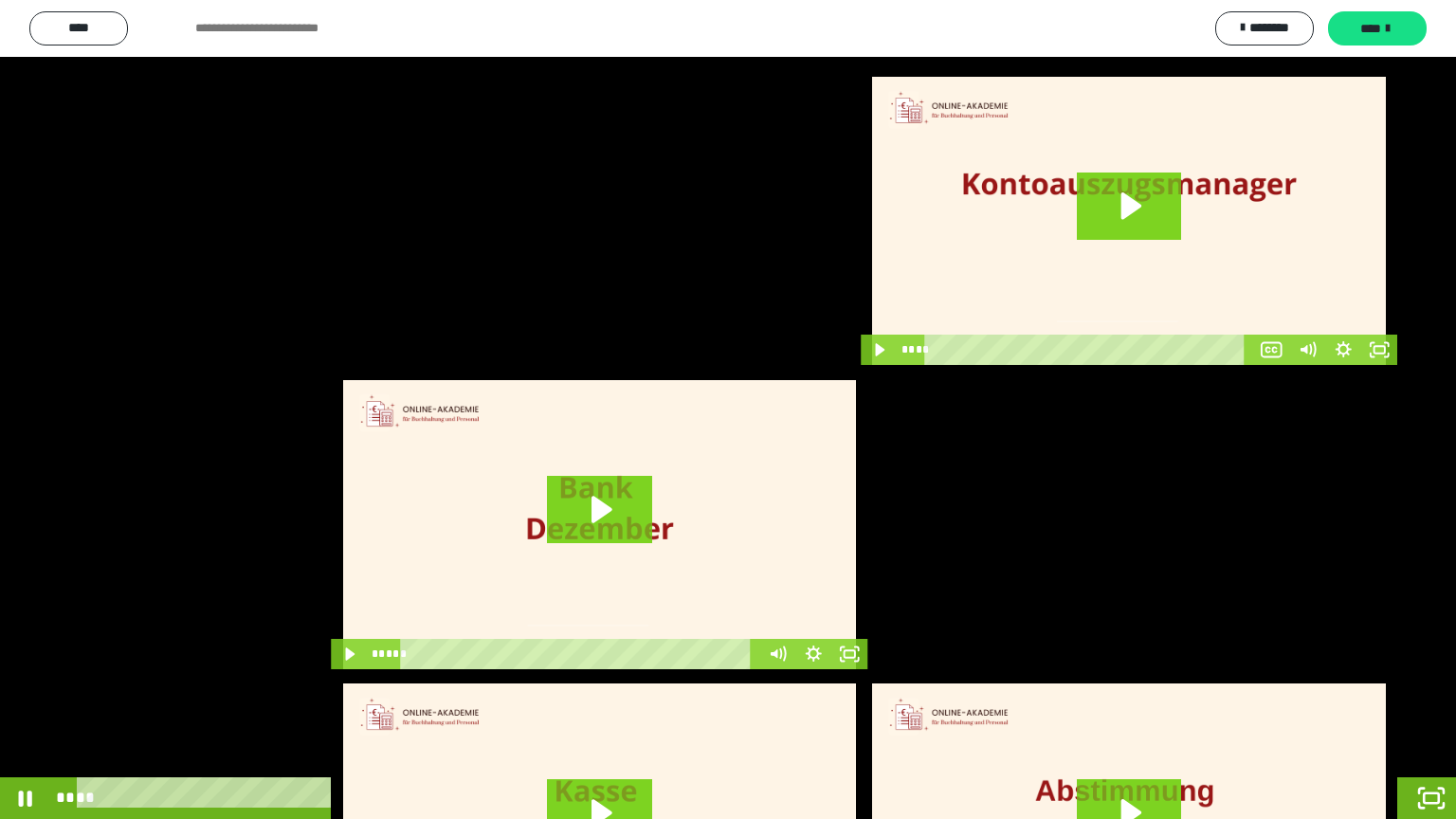 click at bounding box center (728, 410) 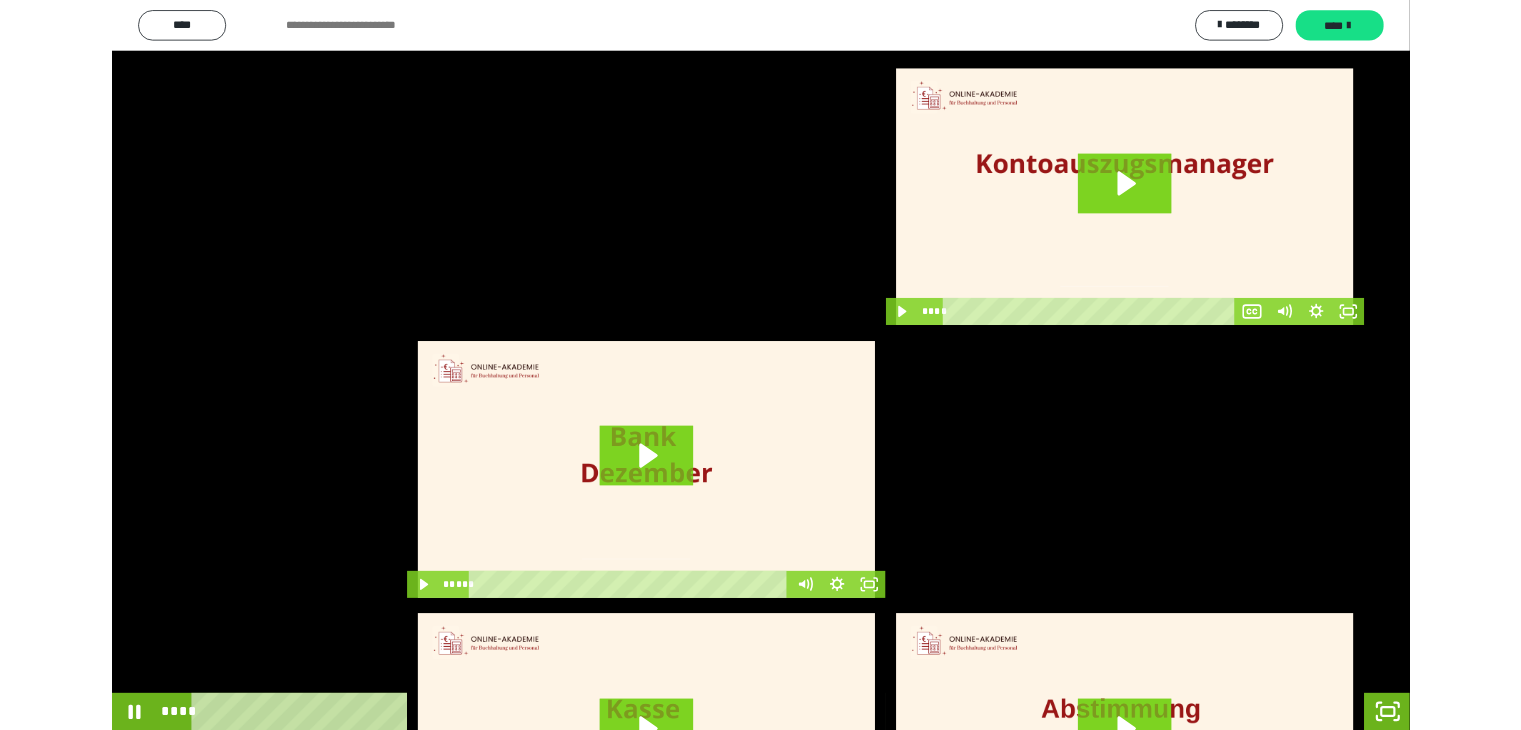 scroll, scrollTop: 3823, scrollLeft: 0, axis: vertical 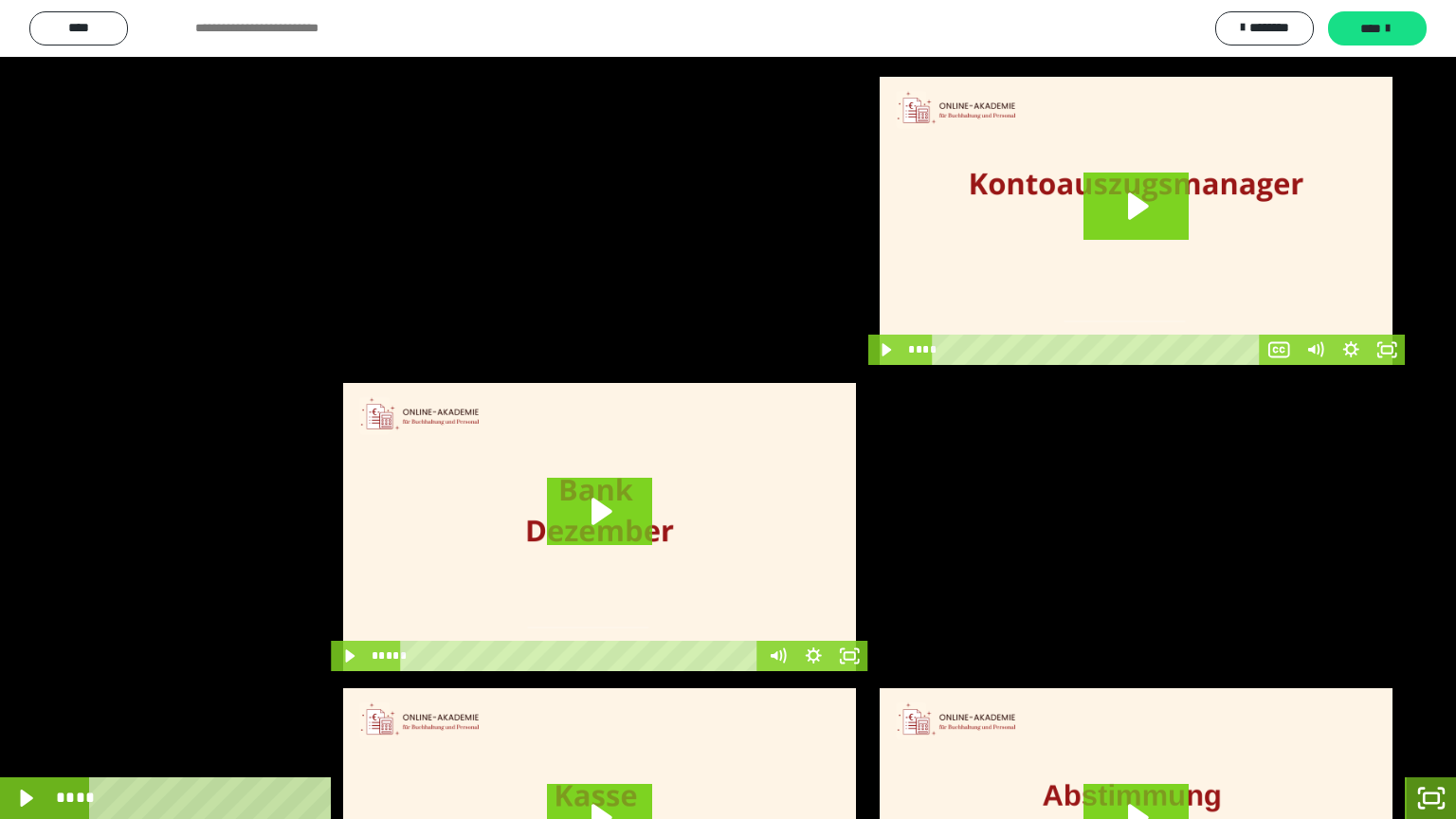 click 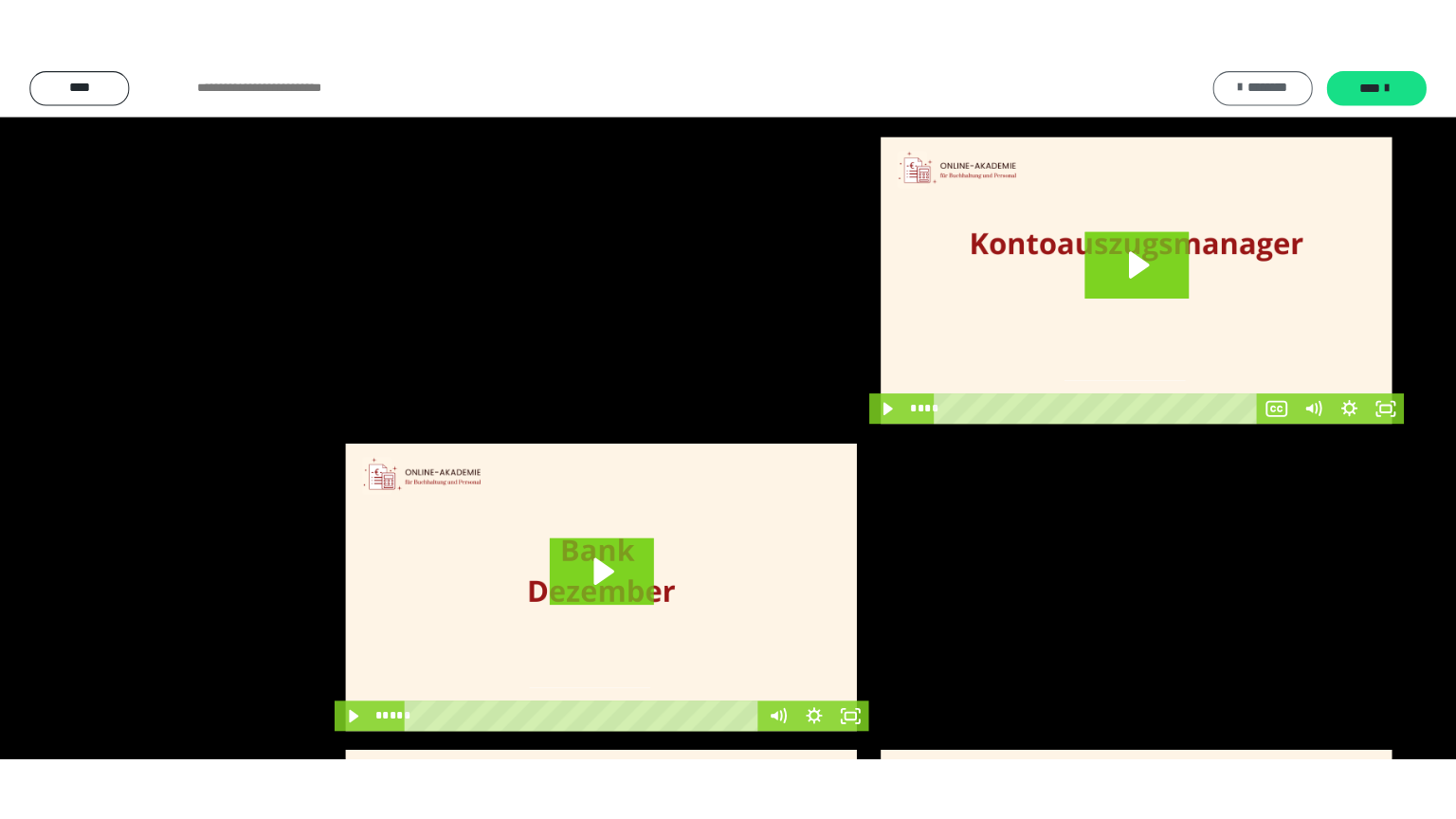 scroll, scrollTop: 3715, scrollLeft: 0, axis: vertical 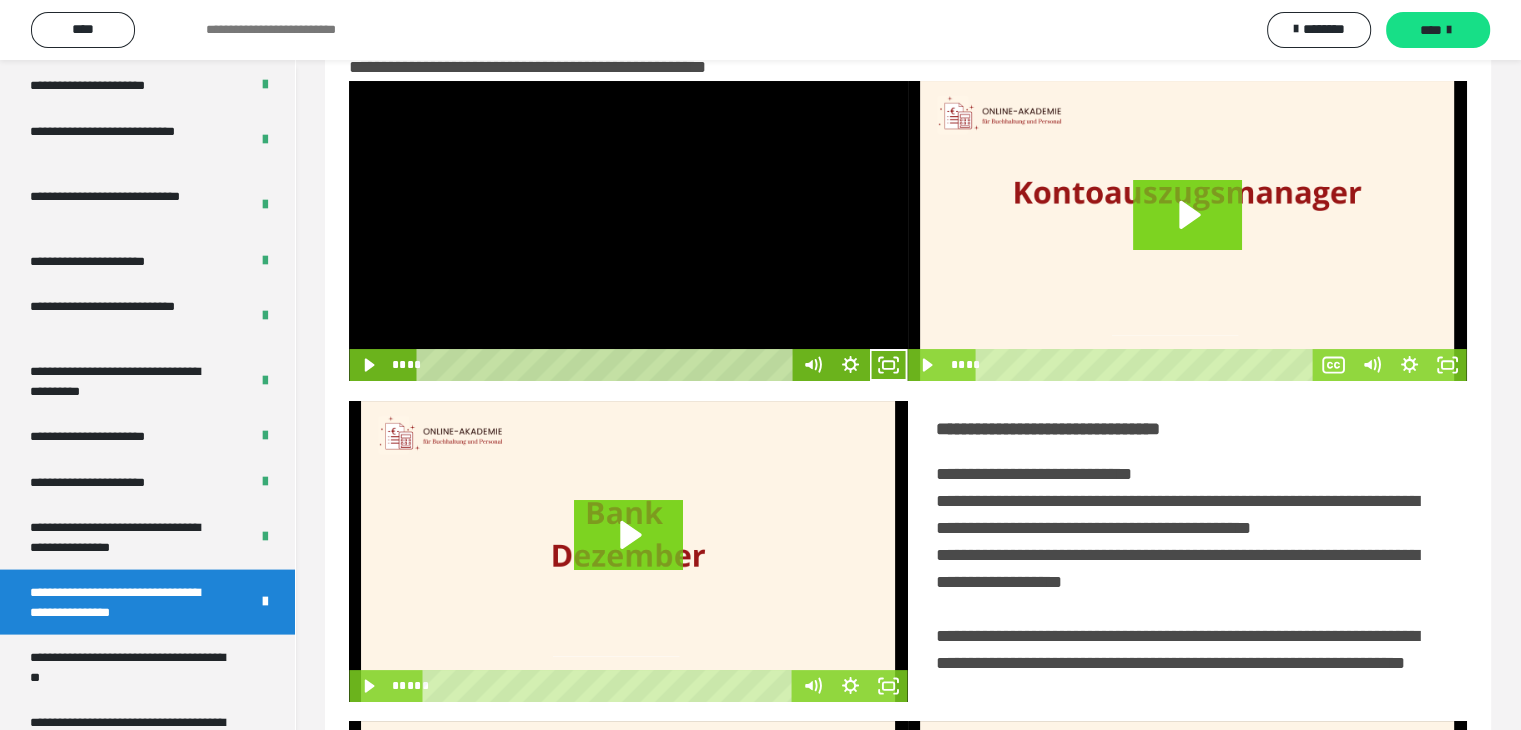 click at bounding box center (628, 231) 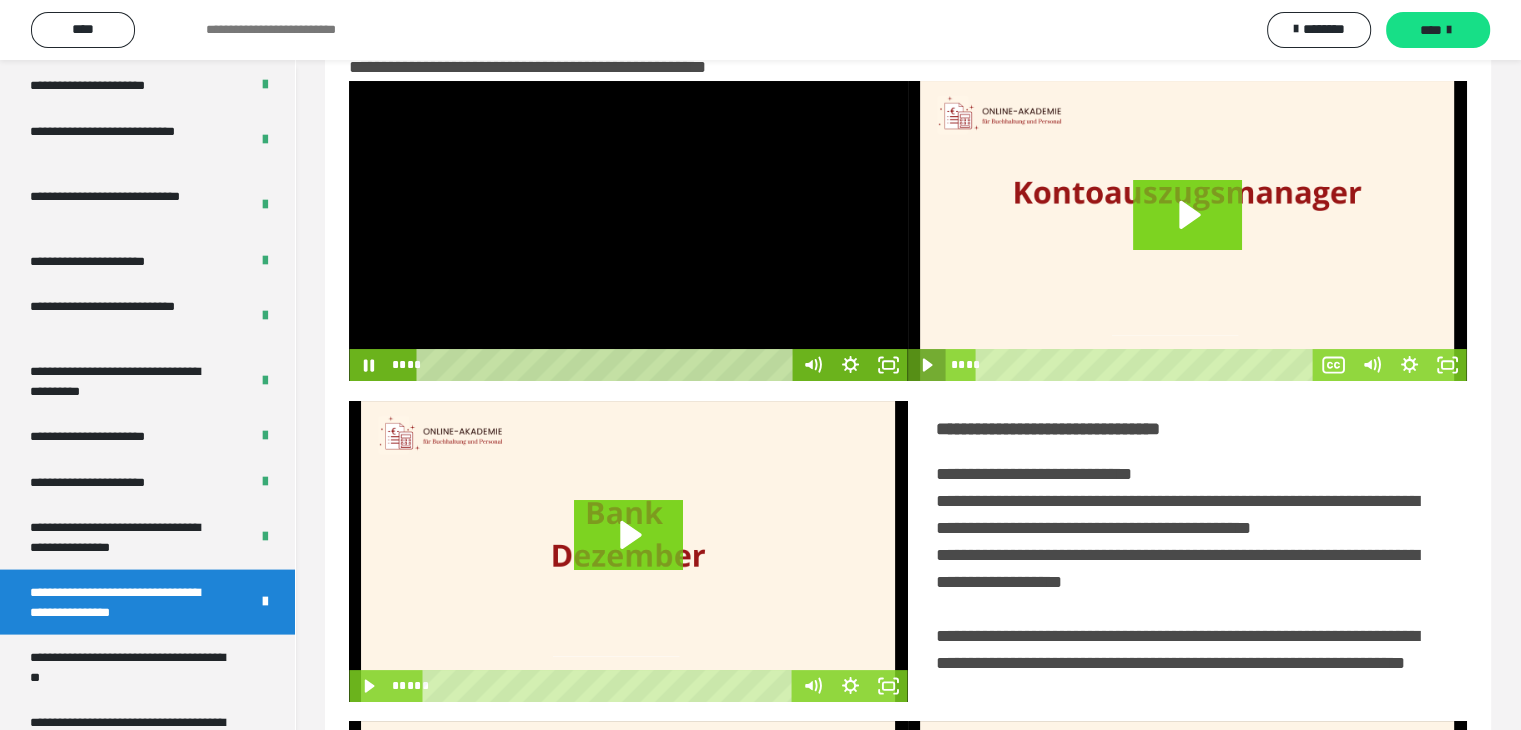 click 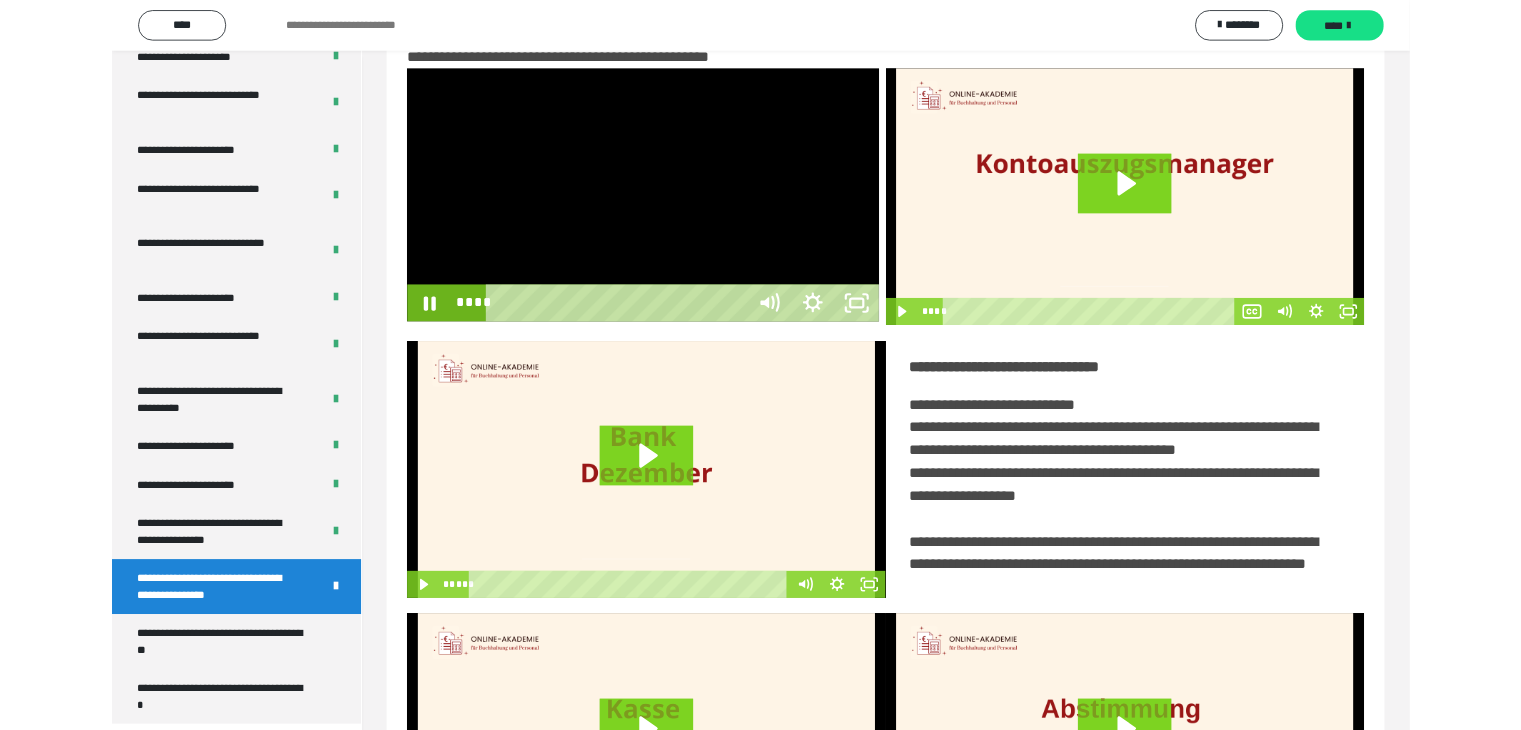 scroll, scrollTop: 3823, scrollLeft: 0, axis: vertical 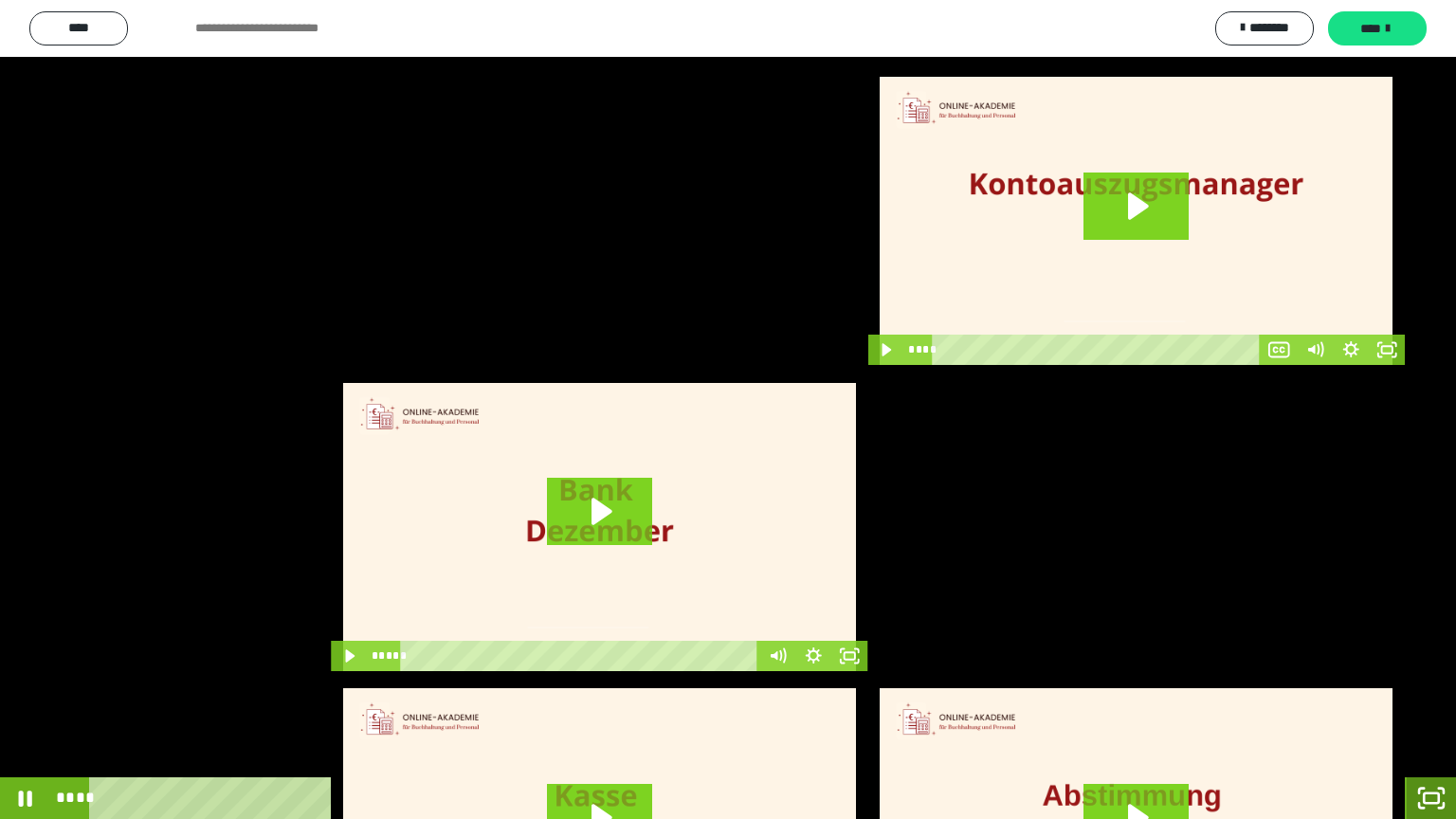 click 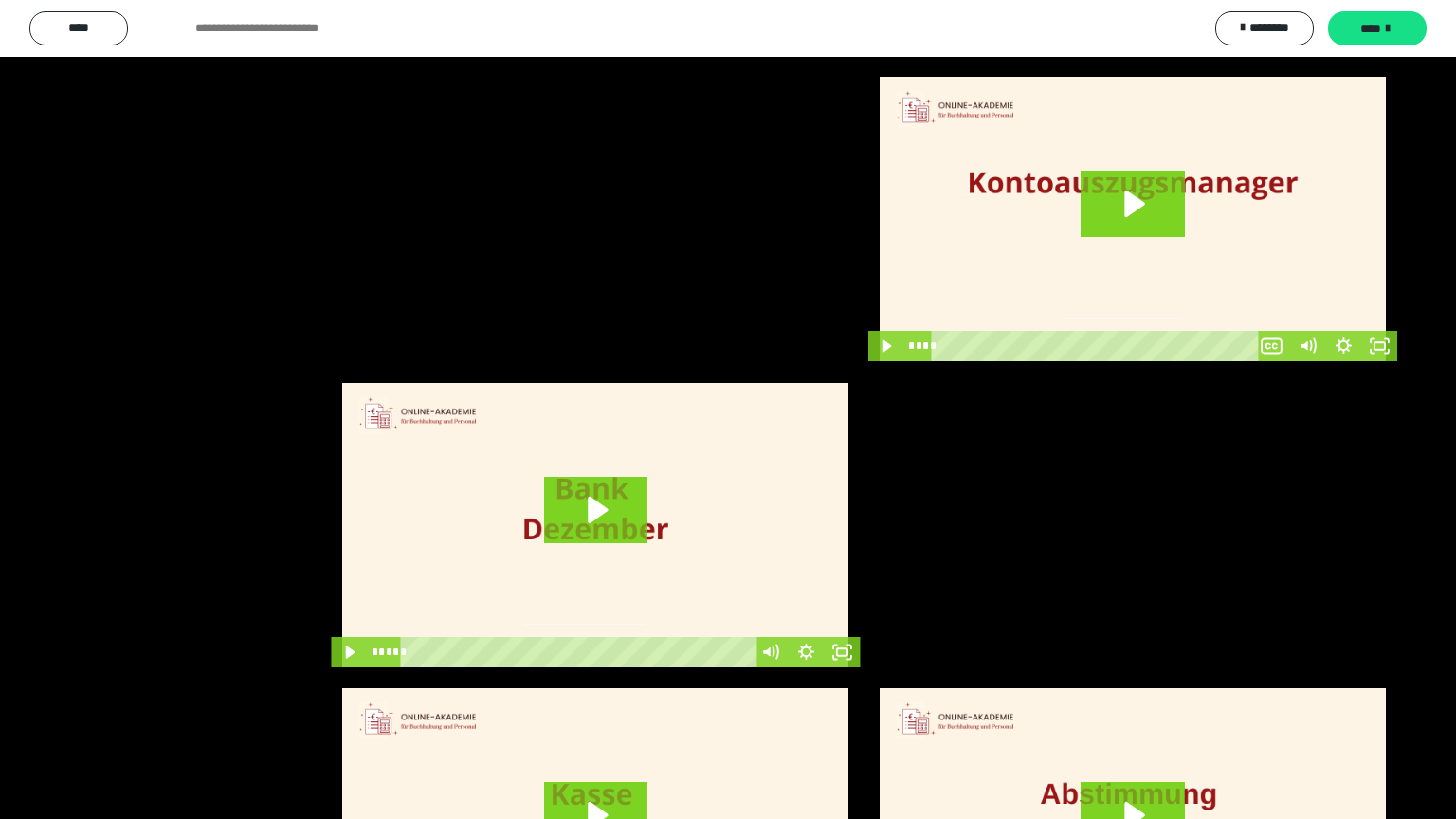 scroll, scrollTop: 3715, scrollLeft: 0, axis: vertical 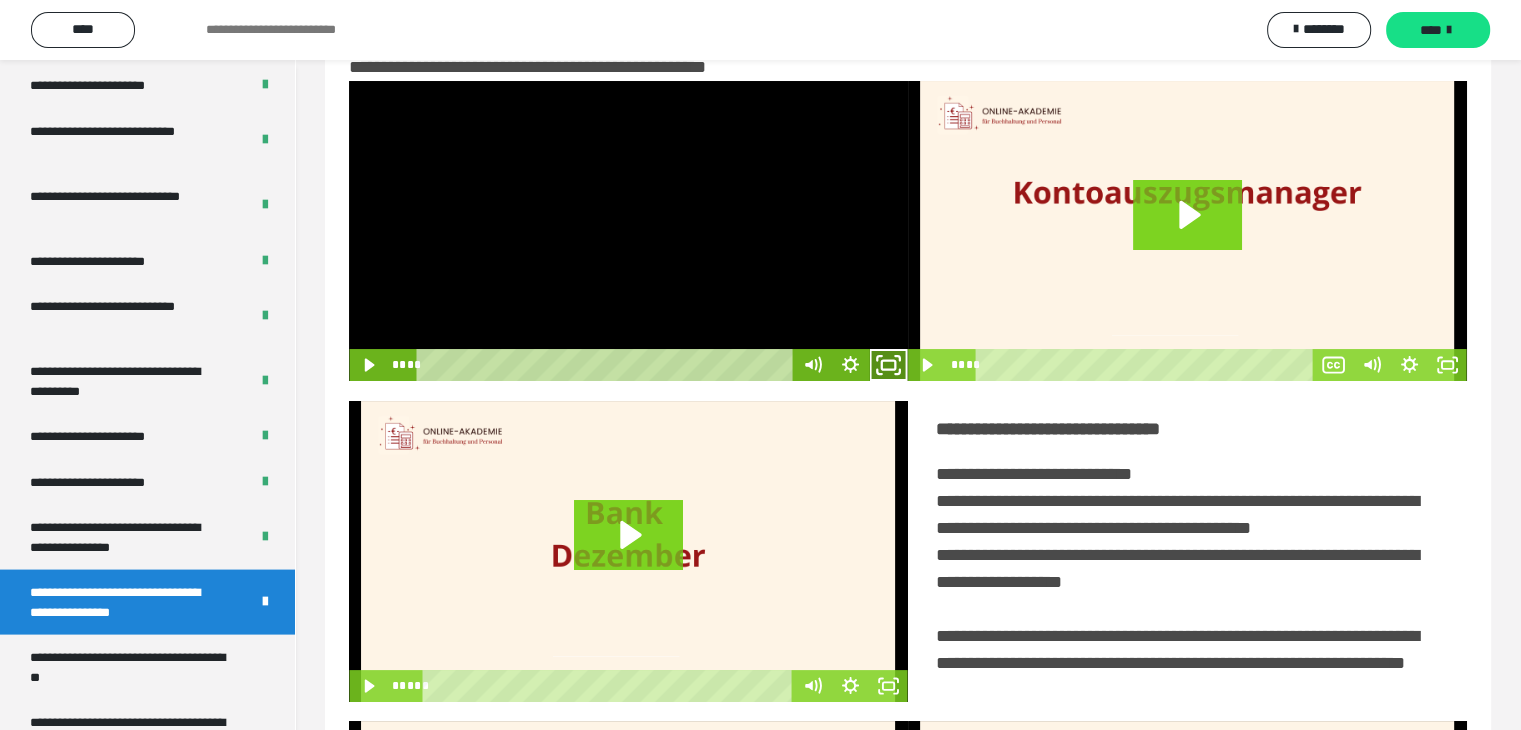 click 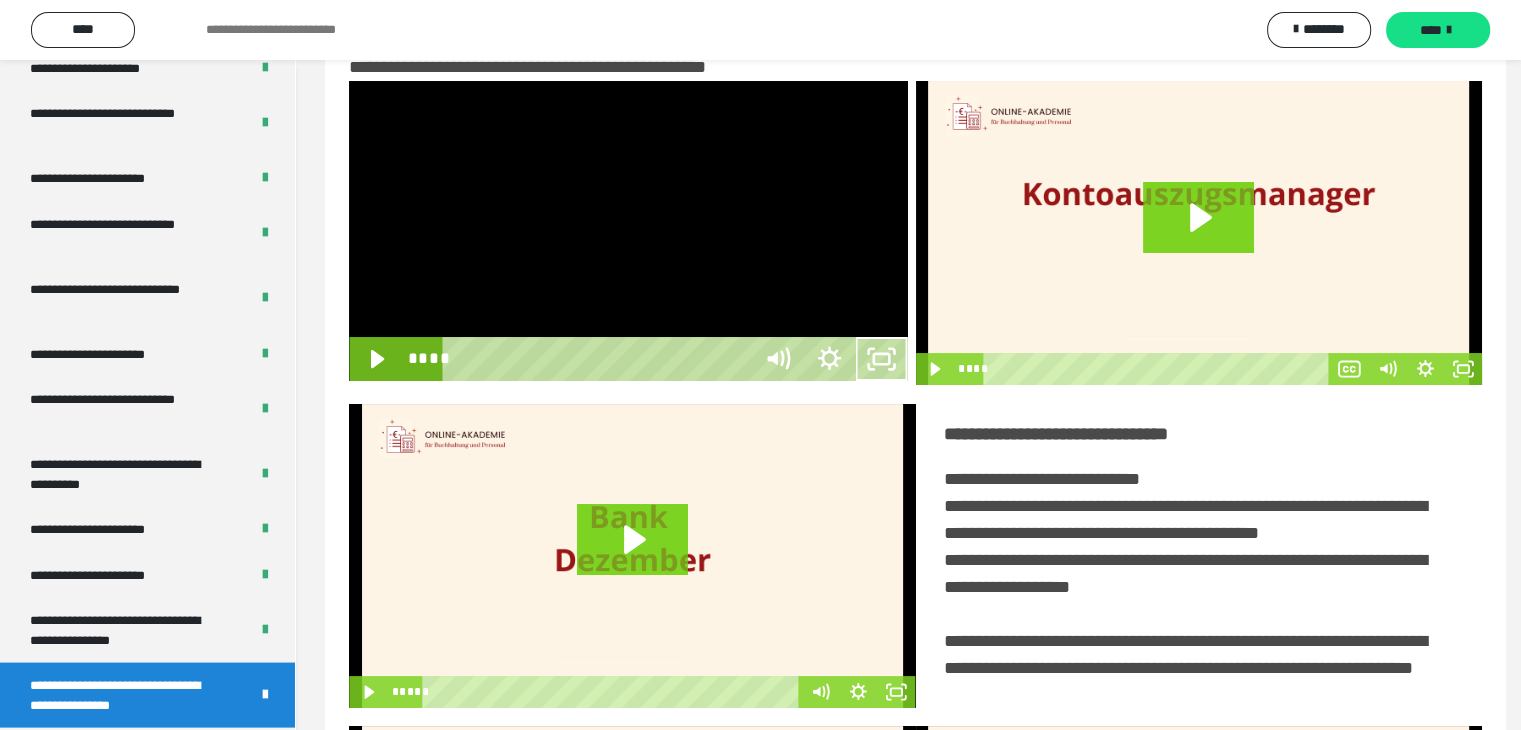 scroll, scrollTop: 3823, scrollLeft: 0, axis: vertical 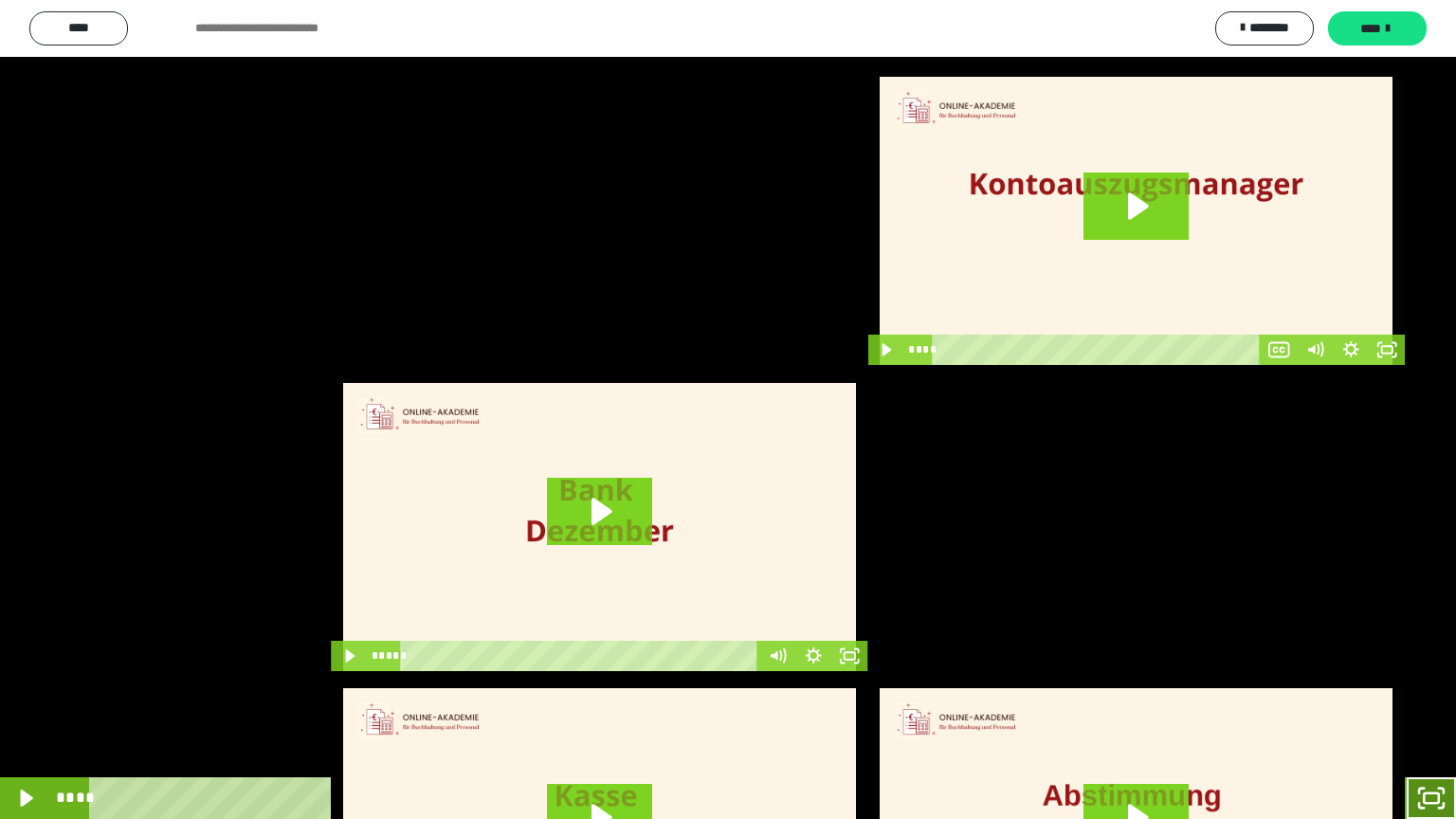 click 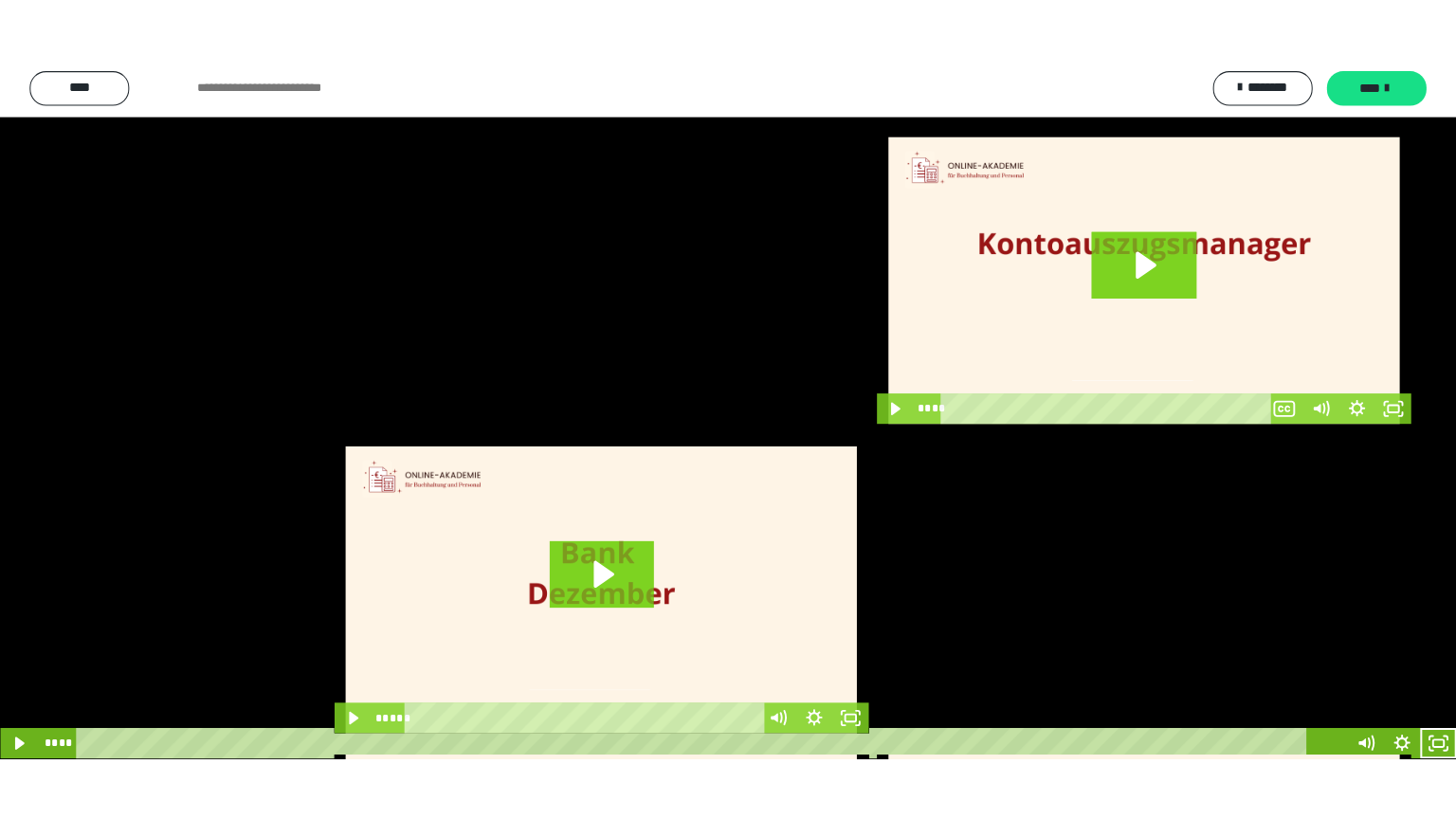 scroll, scrollTop: 3715, scrollLeft: 0, axis: vertical 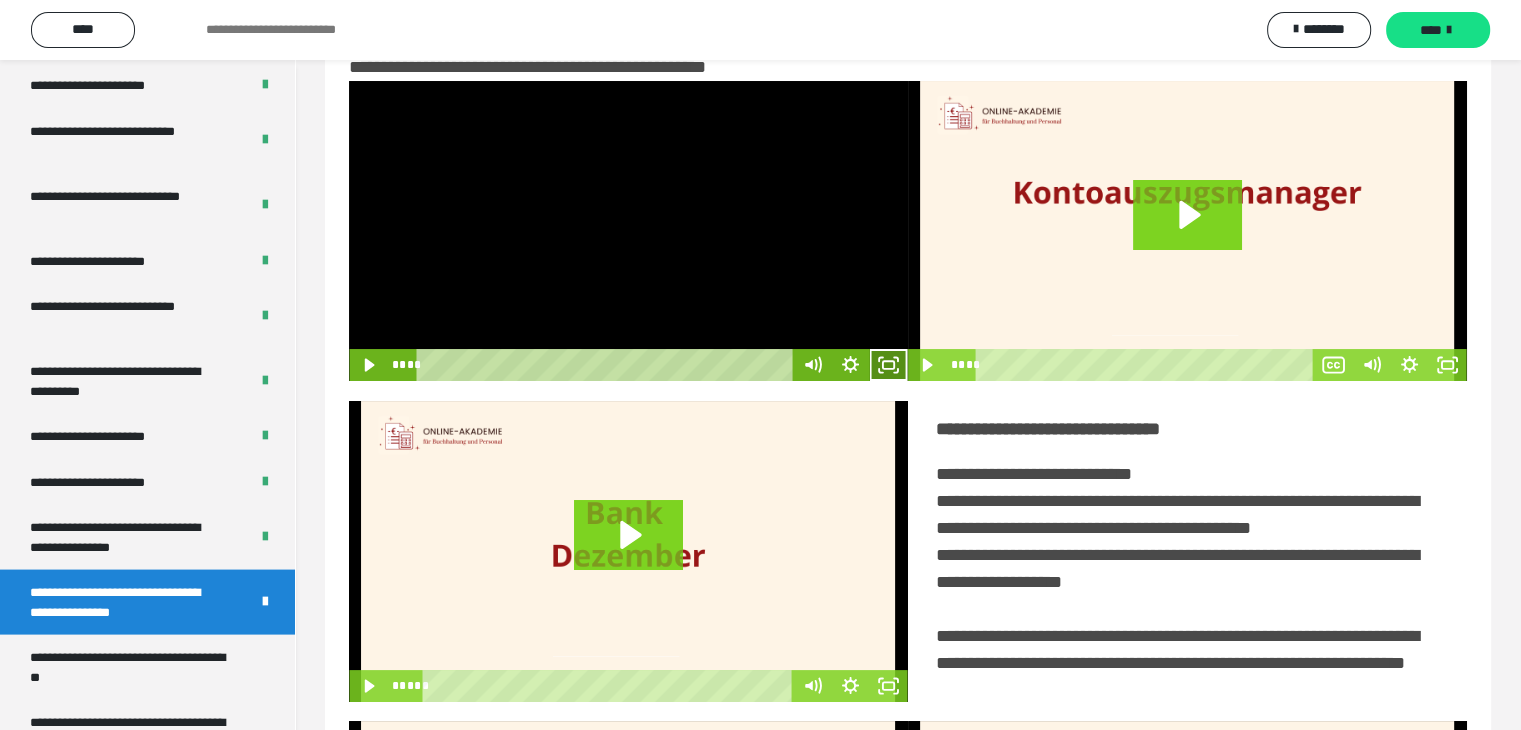 click 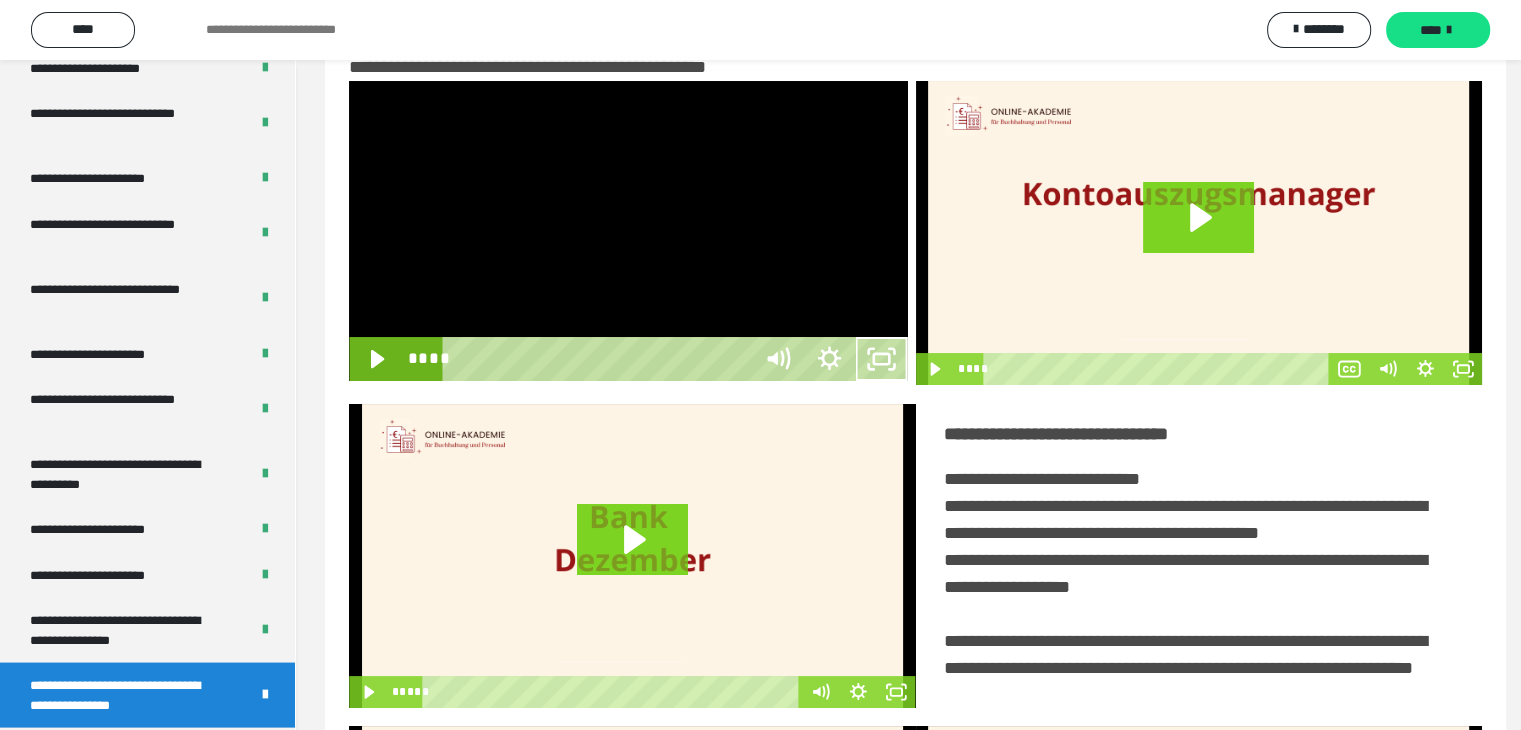 scroll, scrollTop: 3823, scrollLeft: 0, axis: vertical 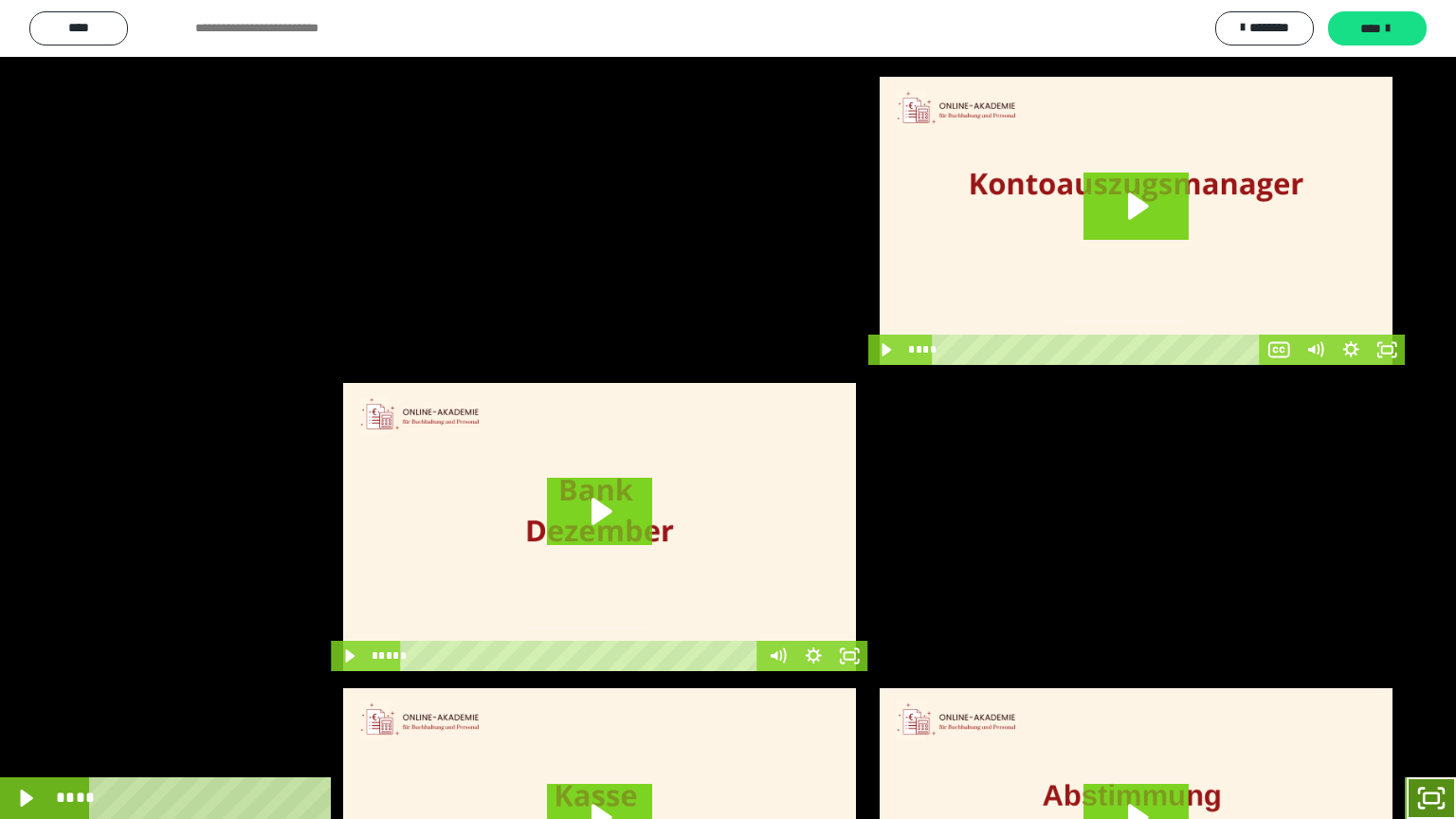 drag, startPoint x: 1441, startPoint y: 796, endPoint x: 1115, endPoint y: 6, distance: 854.6204 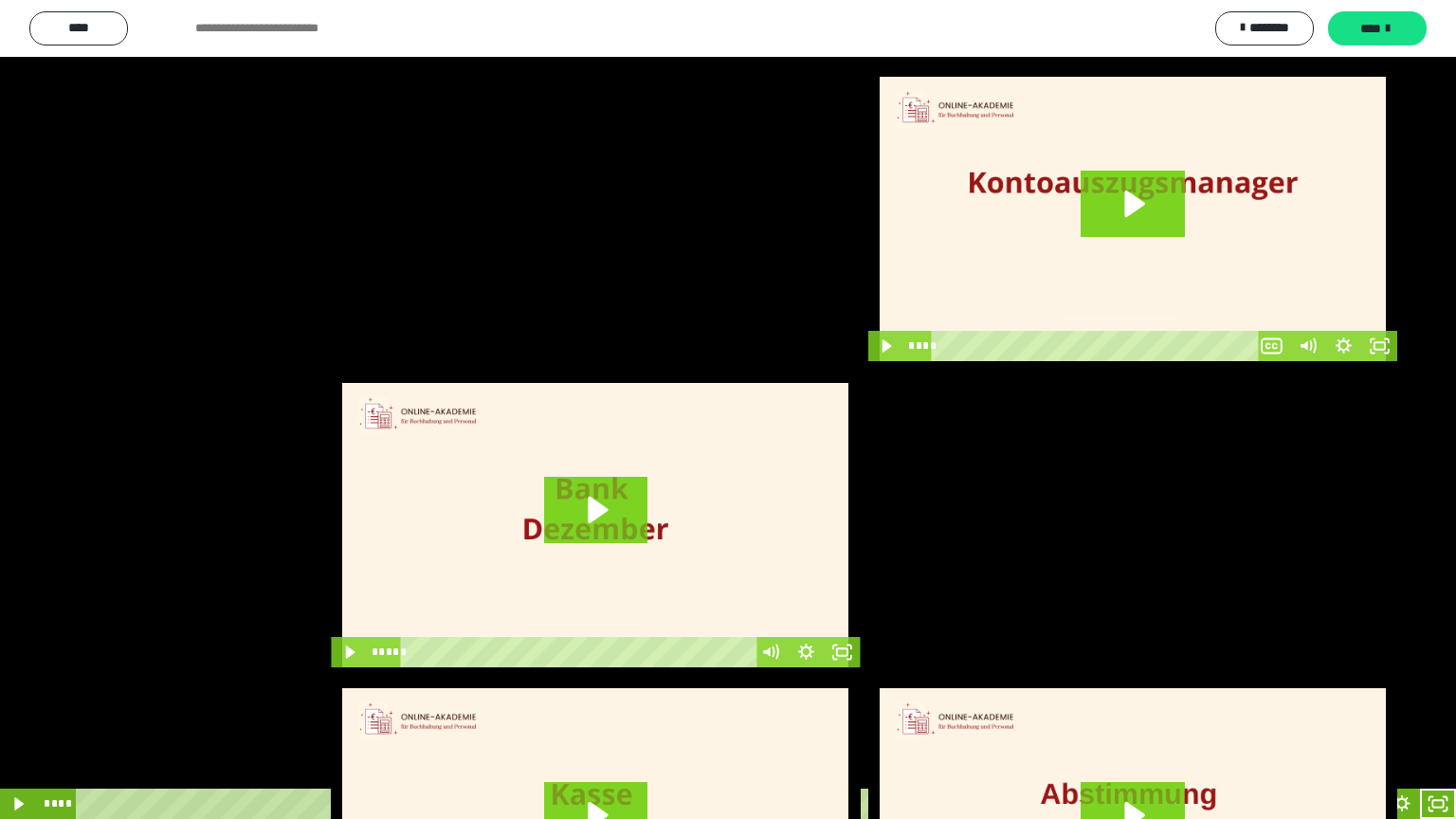 scroll, scrollTop: 3715, scrollLeft: 0, axis: vertical 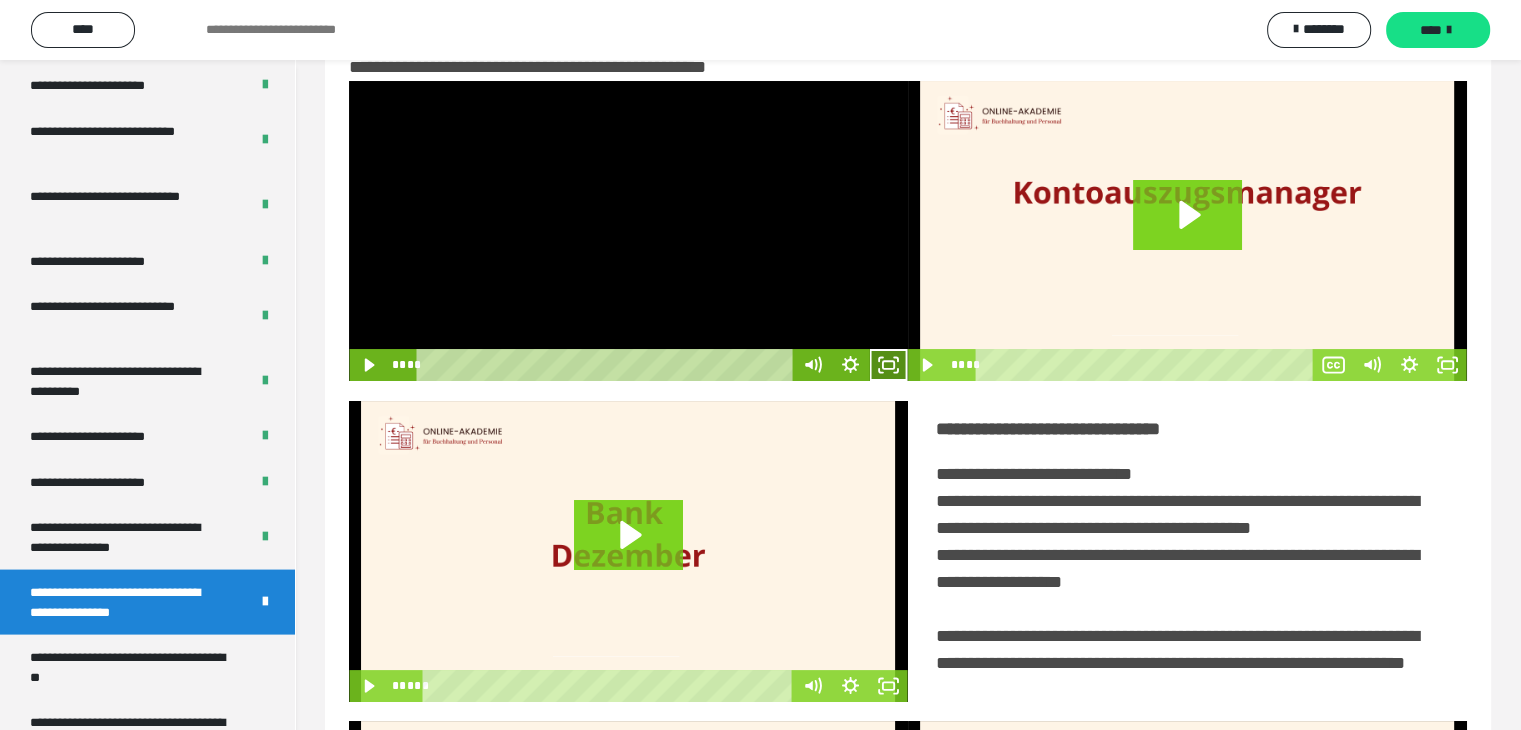 click 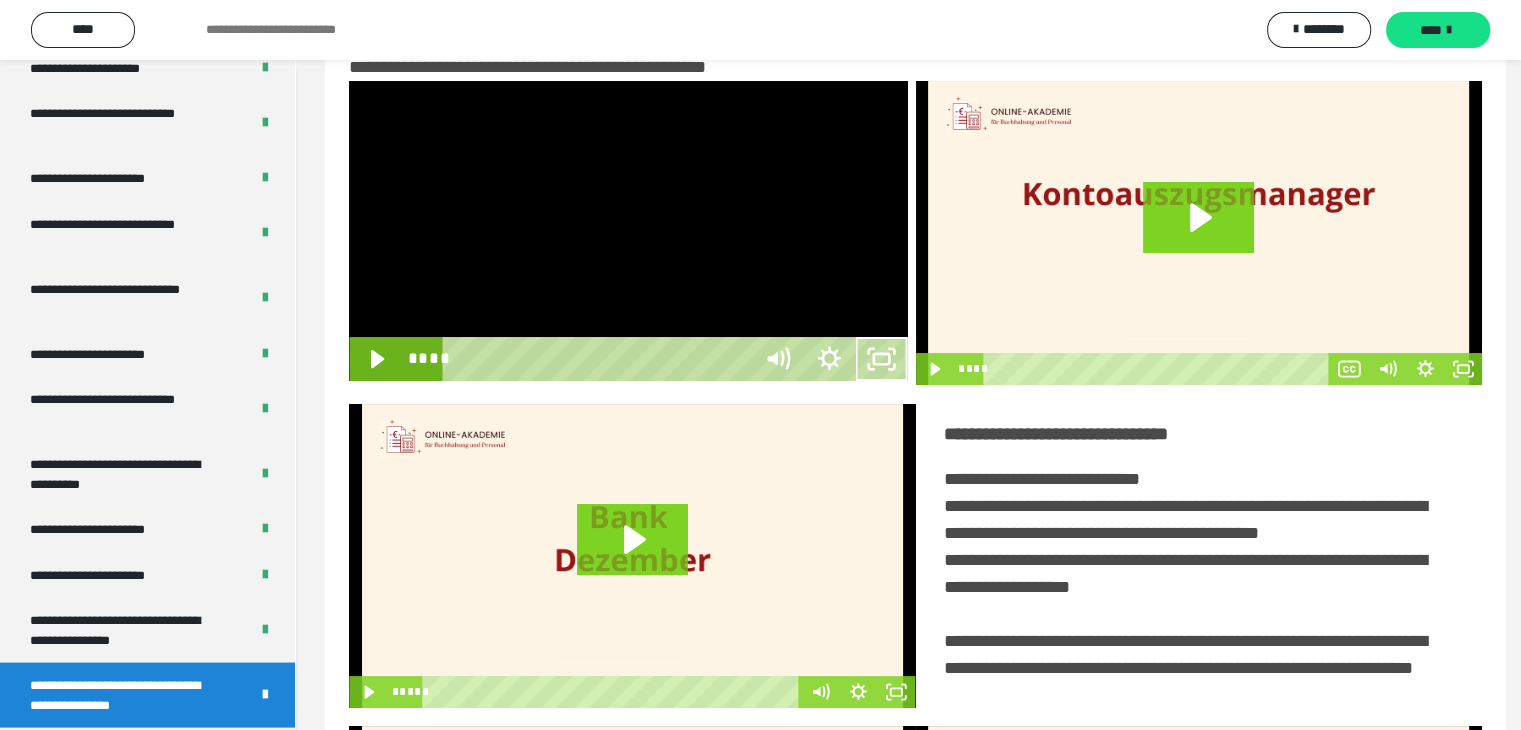 scroll, scrollTop: 3823, scrollLeft: 0, axis: vertical 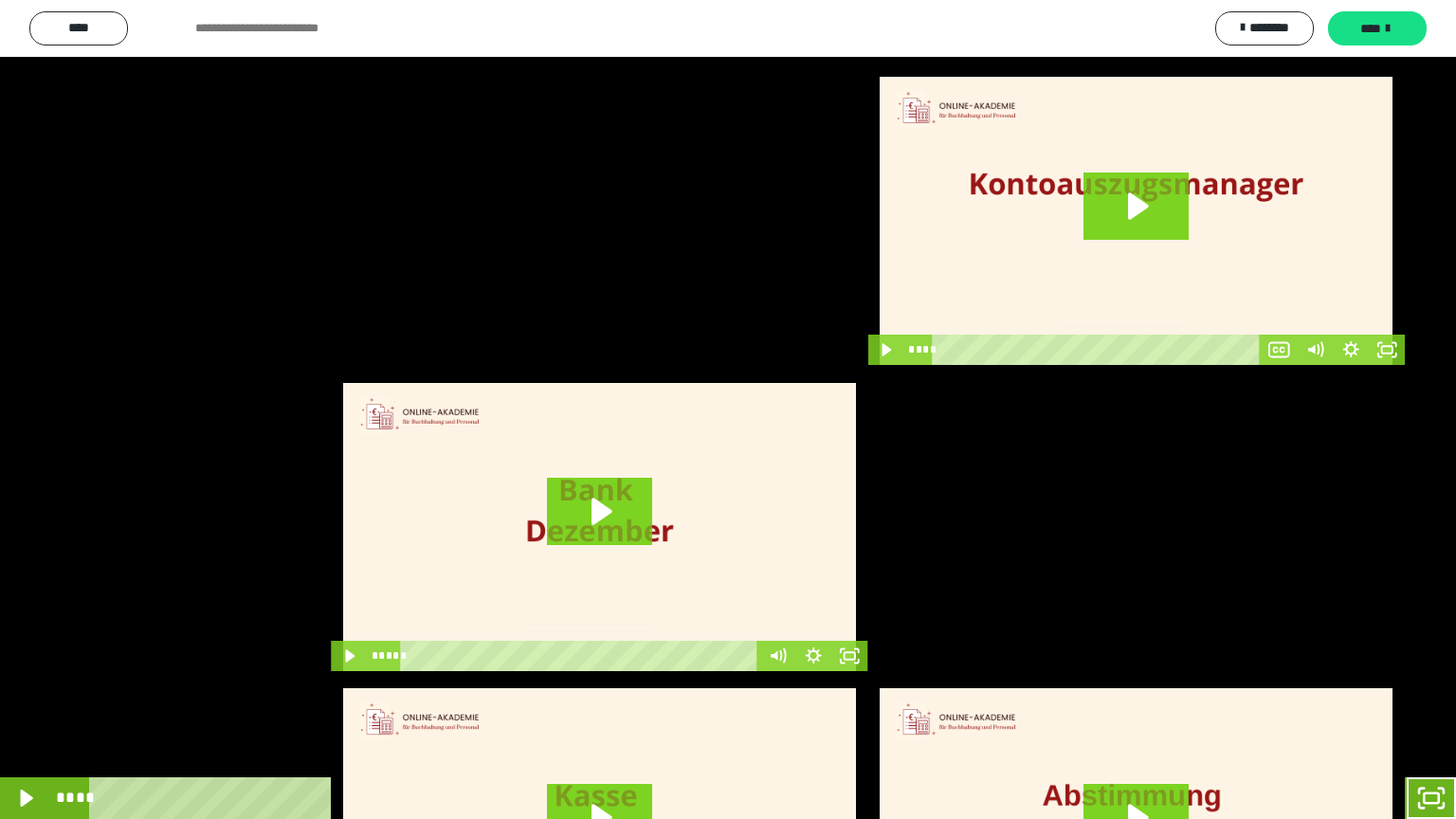 type 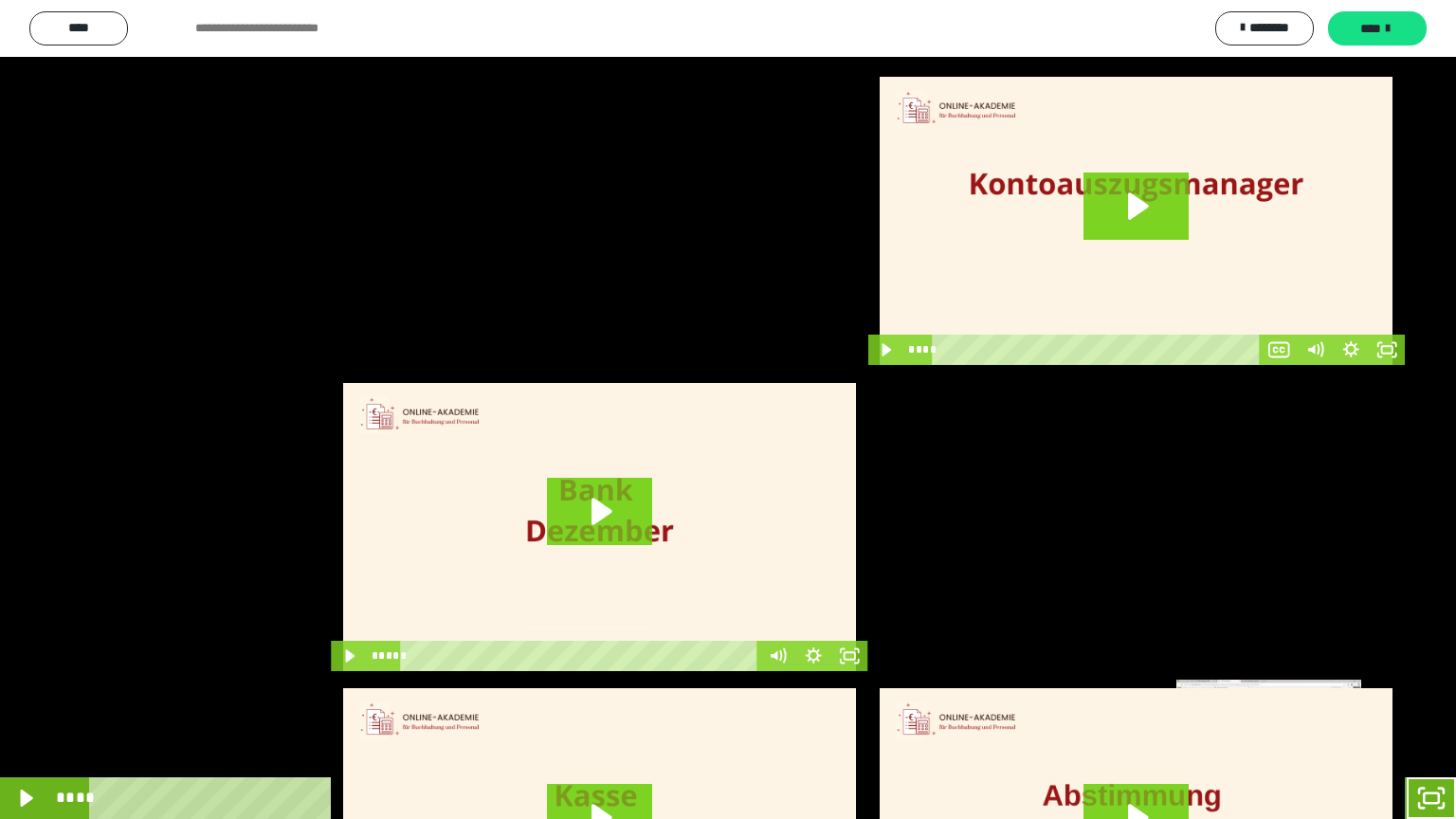 click on "****" at bounding box center (701, 798) 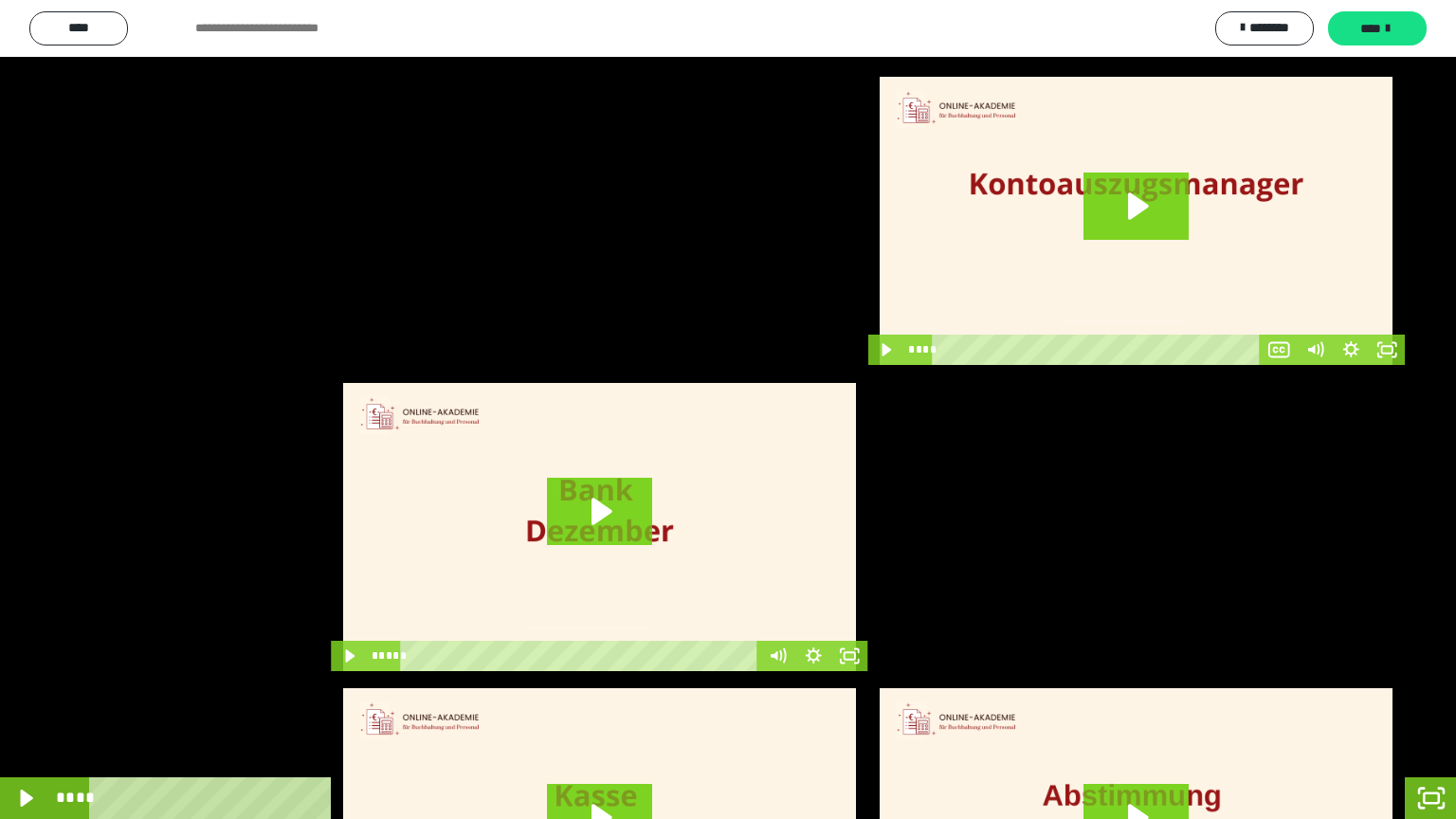 click at bounding box center (728, 410) 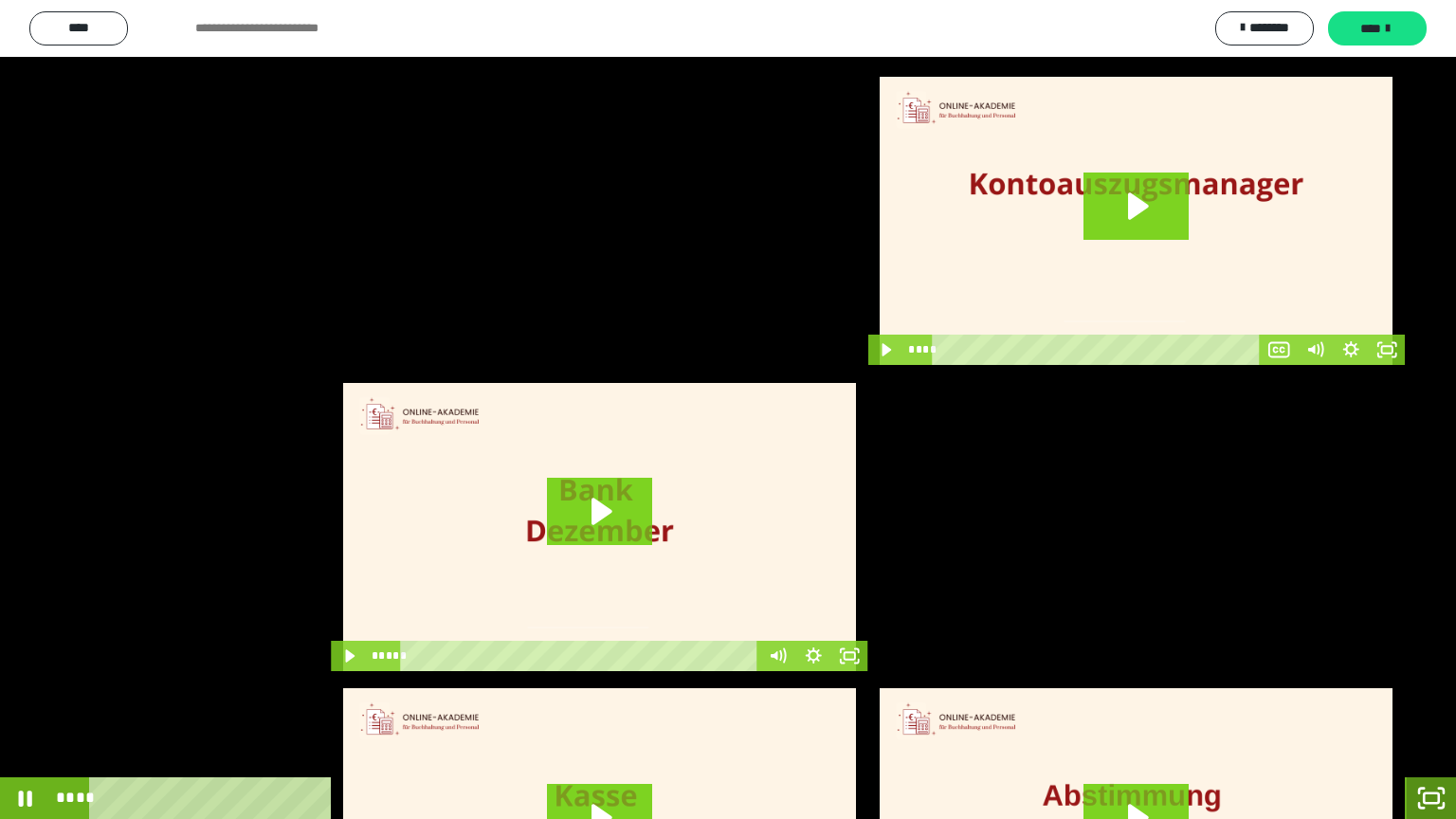 click 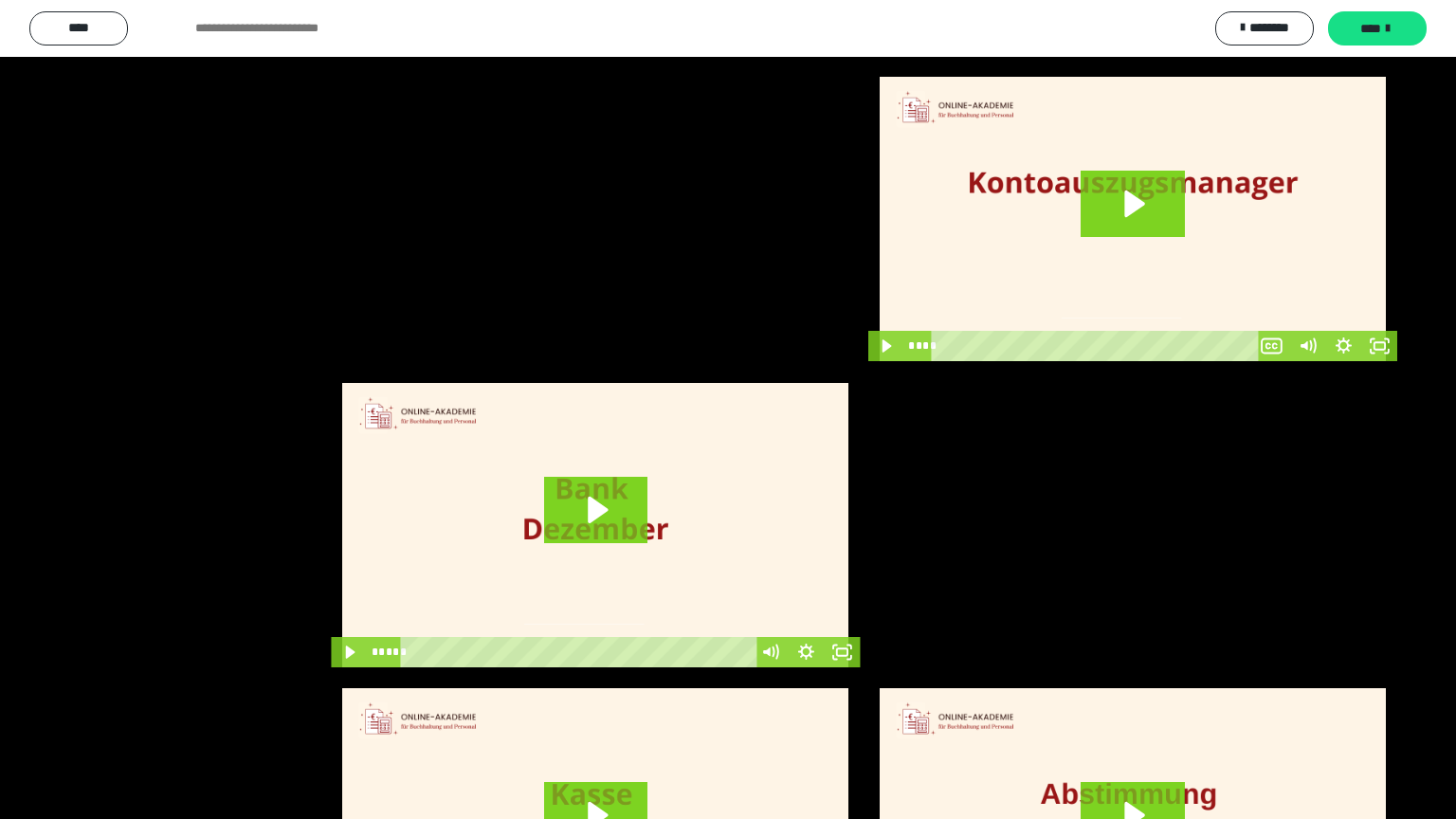 scroll, scrollTop: 3715, scrollLeft: 0, axis: vertical 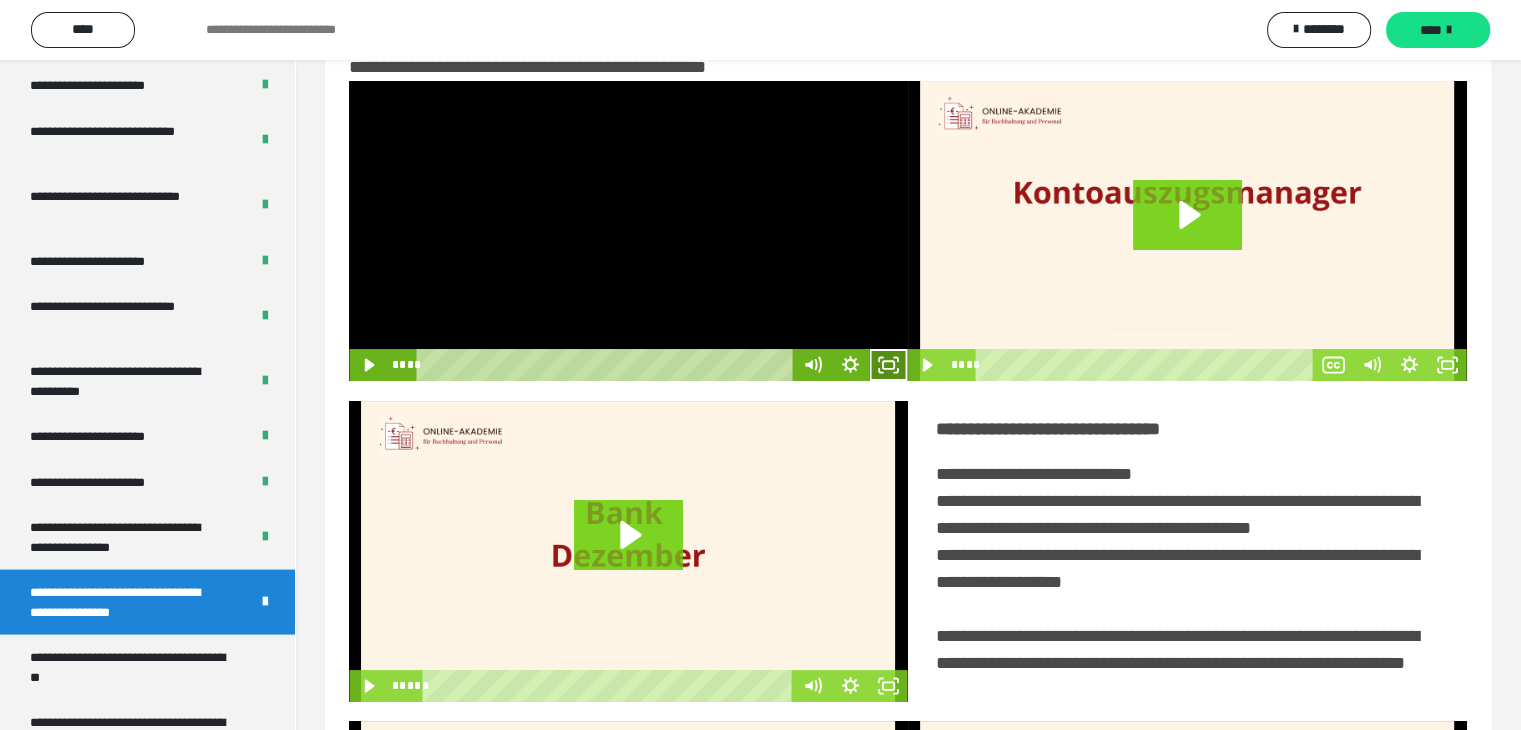 click 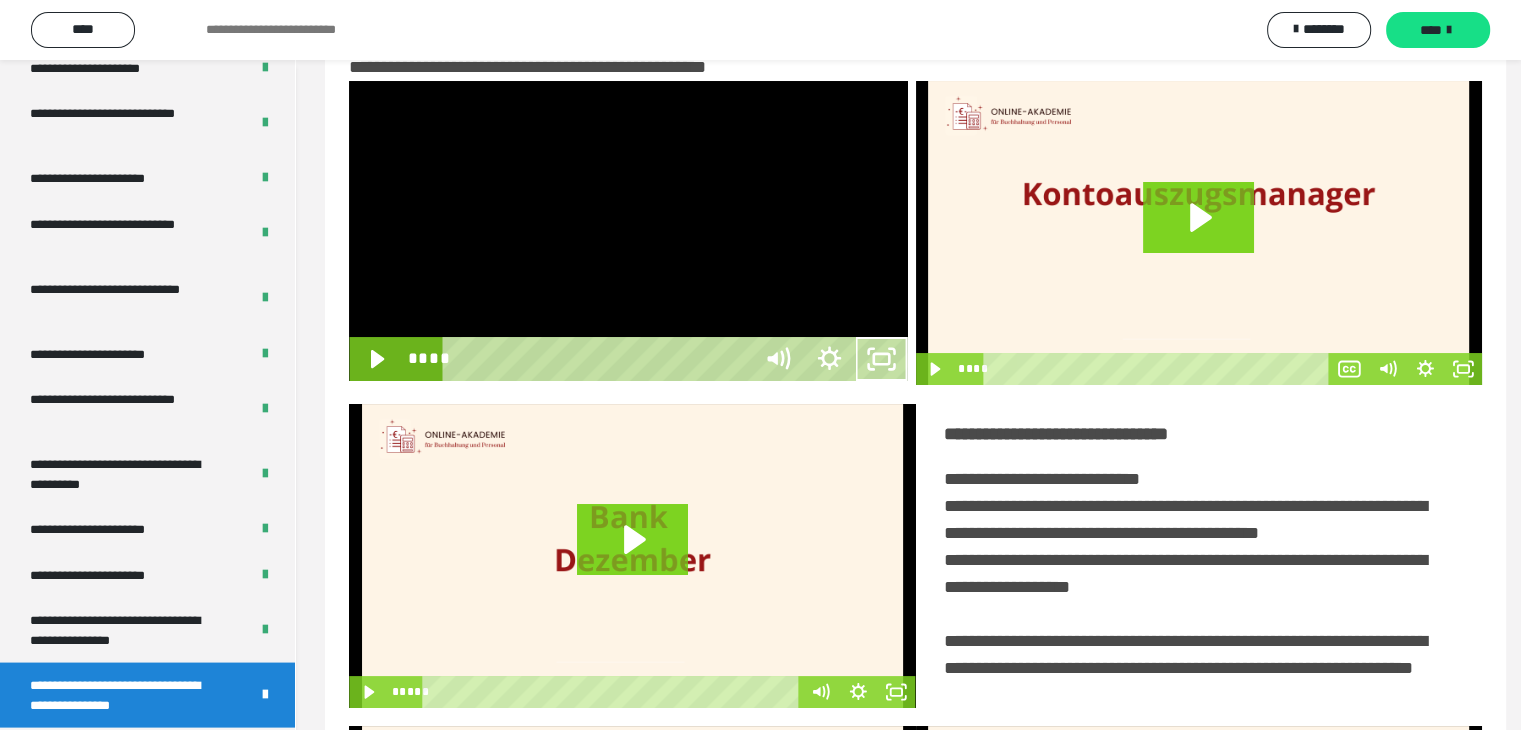 scroll, scrollTop: 3823, scrollLeft: 0, axis: vertical 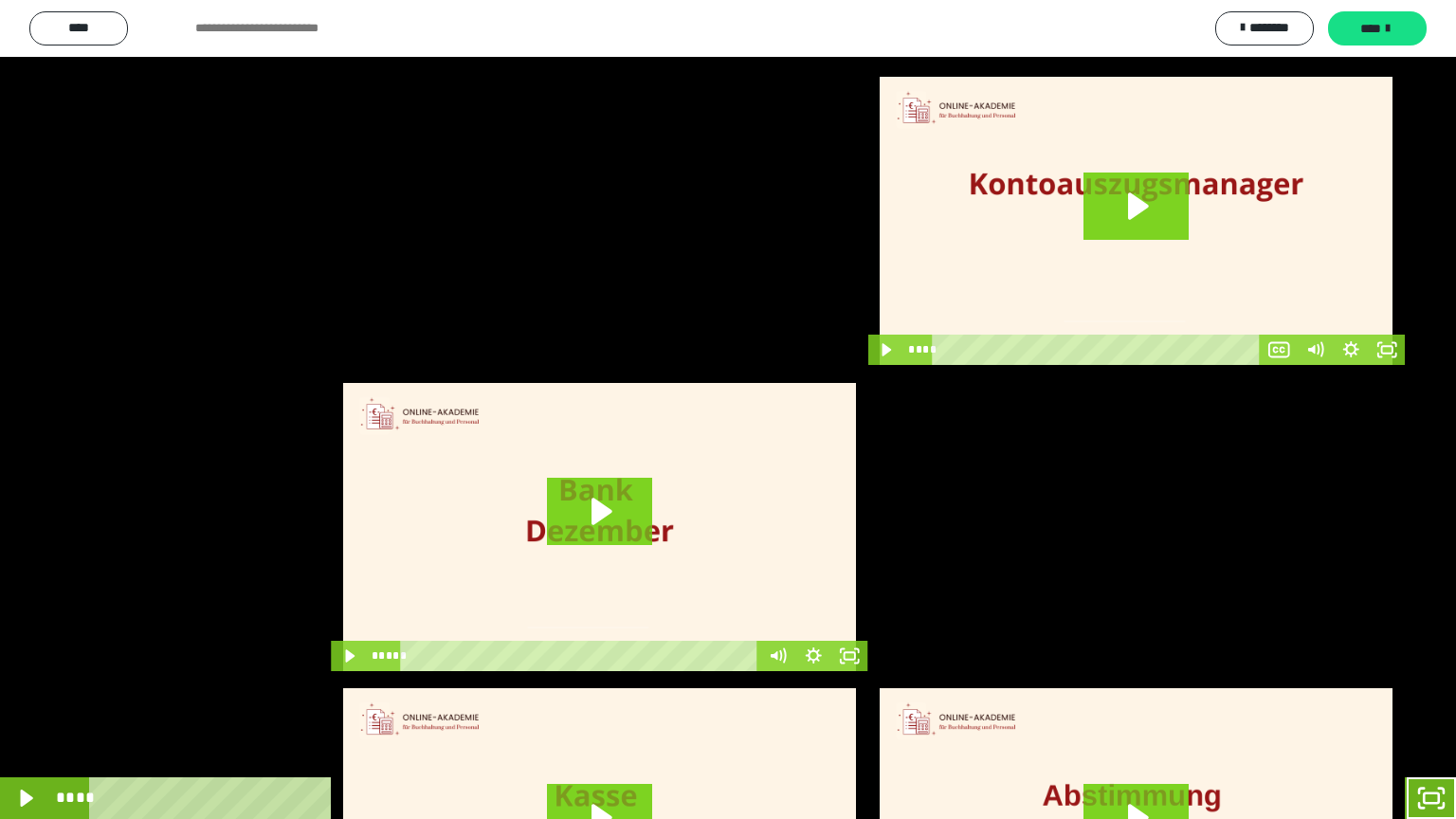 click at bounding box center [728, 410] 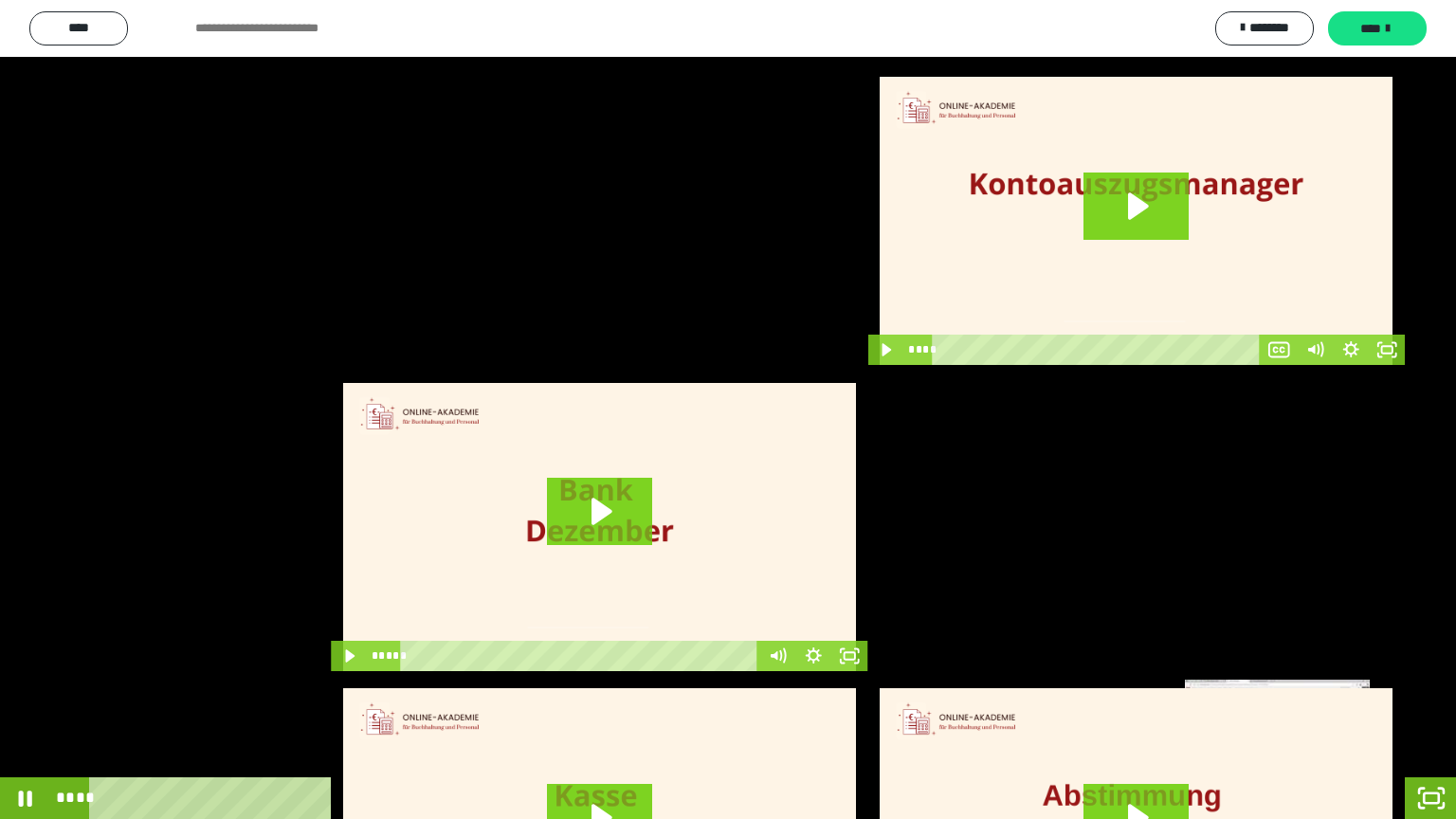 click on "****" at bounding box center (701, 798) 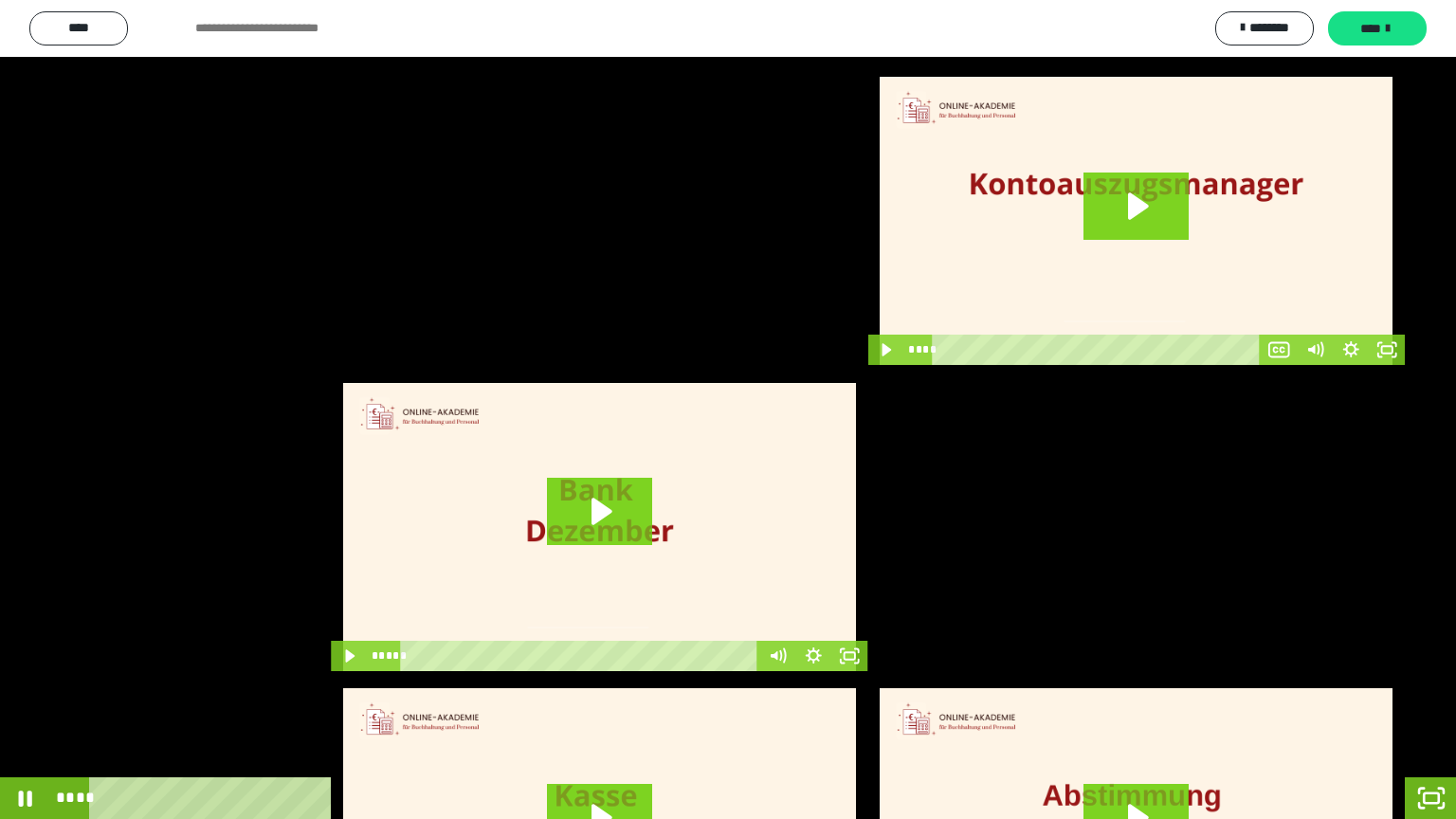 click at bounding box center (728, 410) 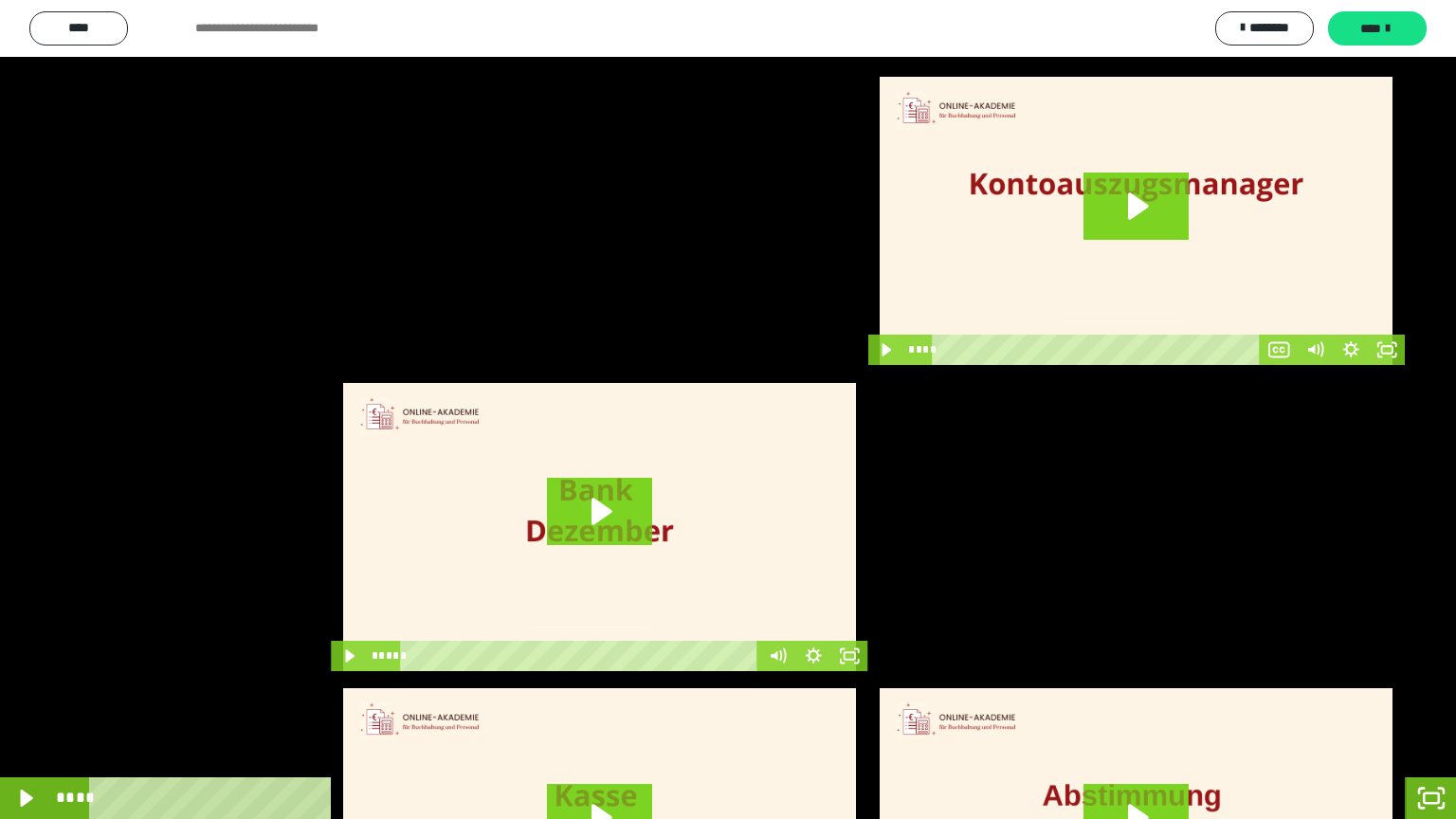 click 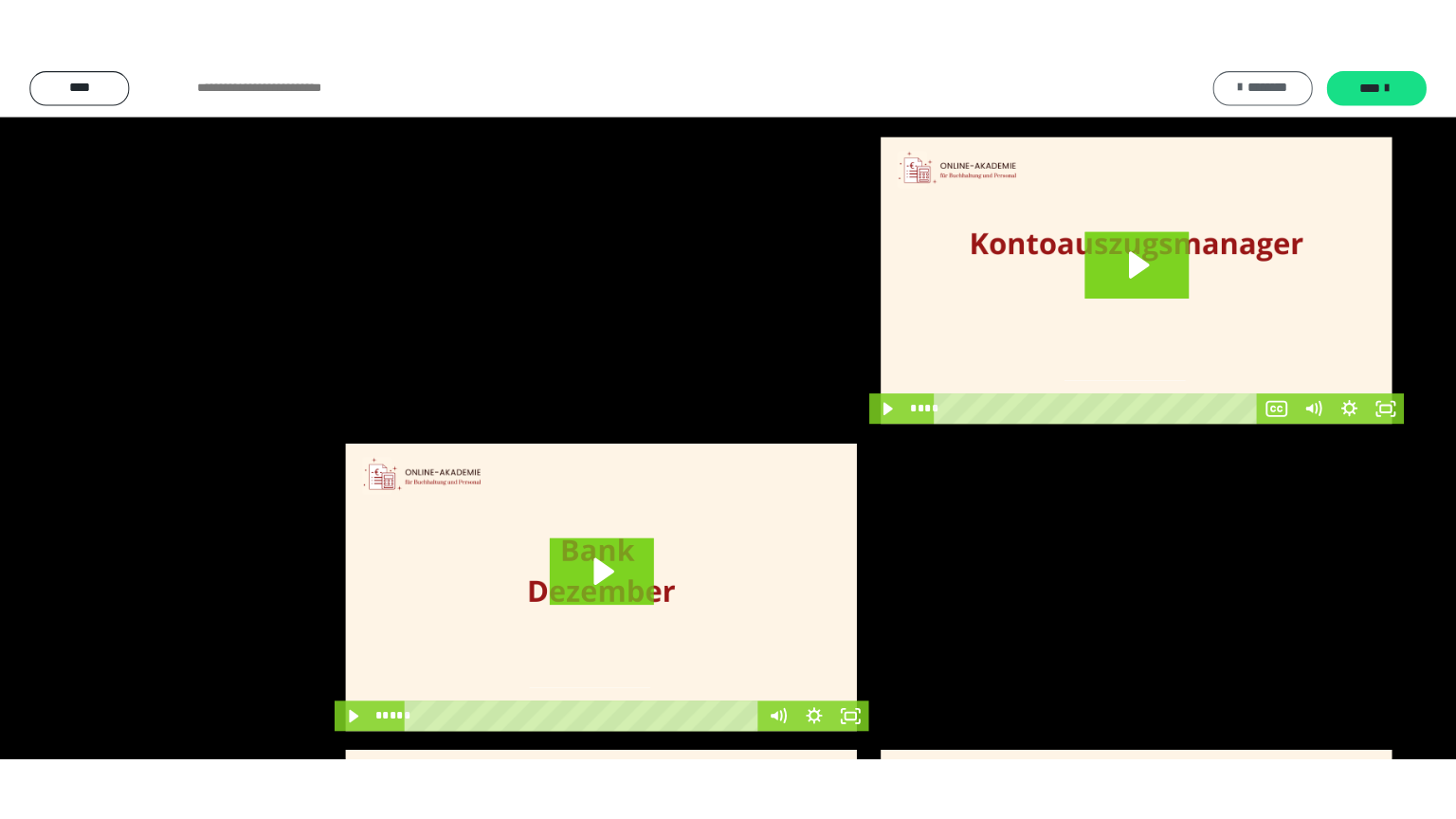 scroll, scrollTop: 3715, scrollLeft: 0, axis: vertical 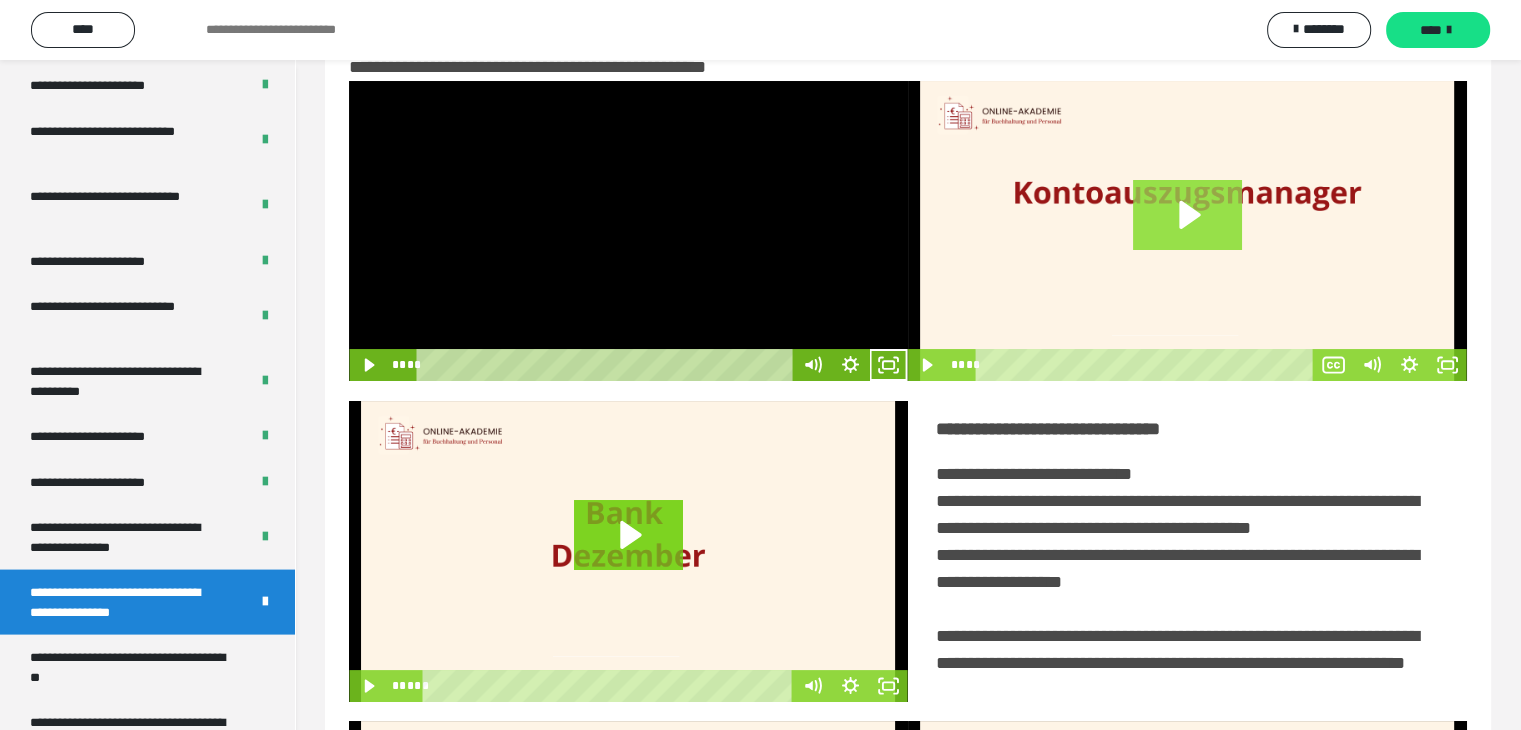 click 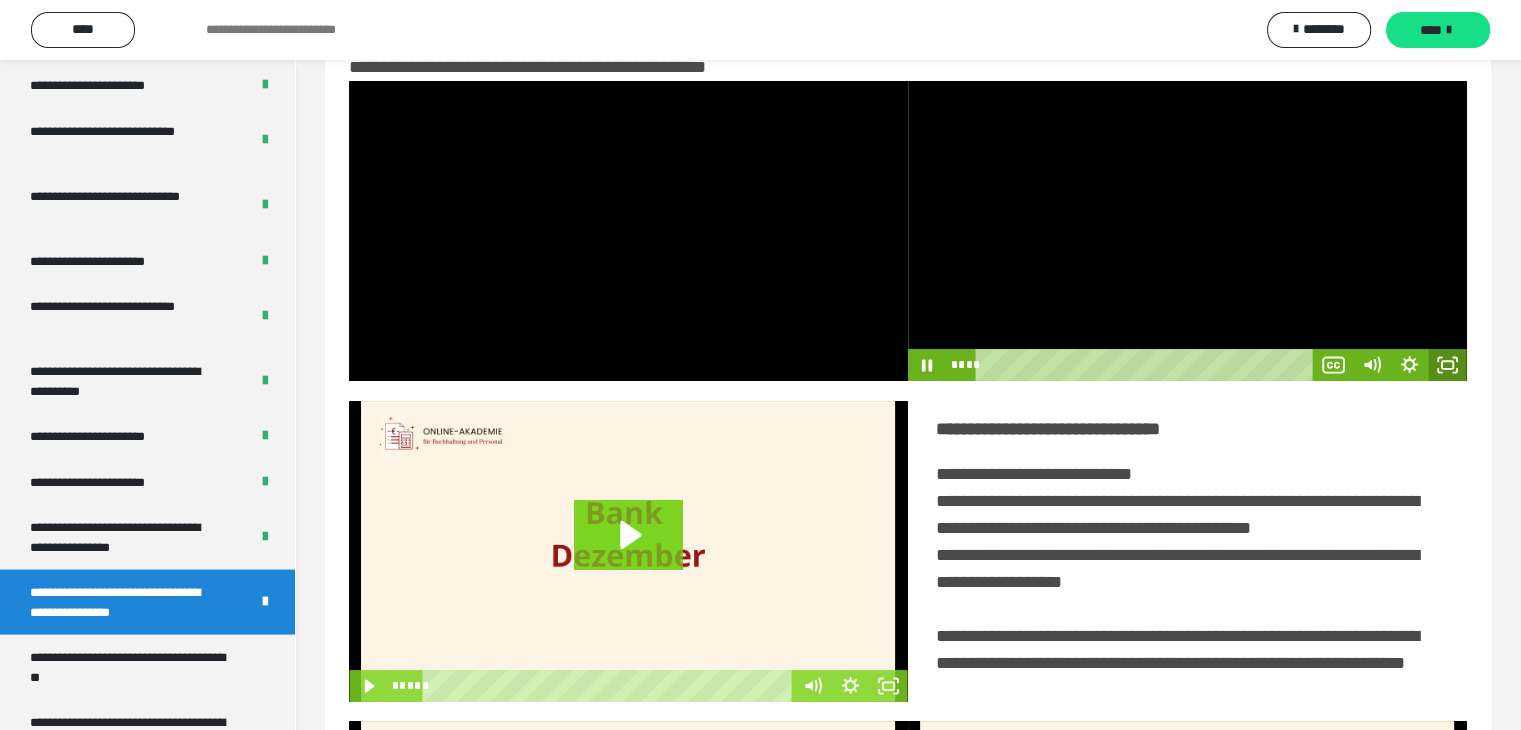 click 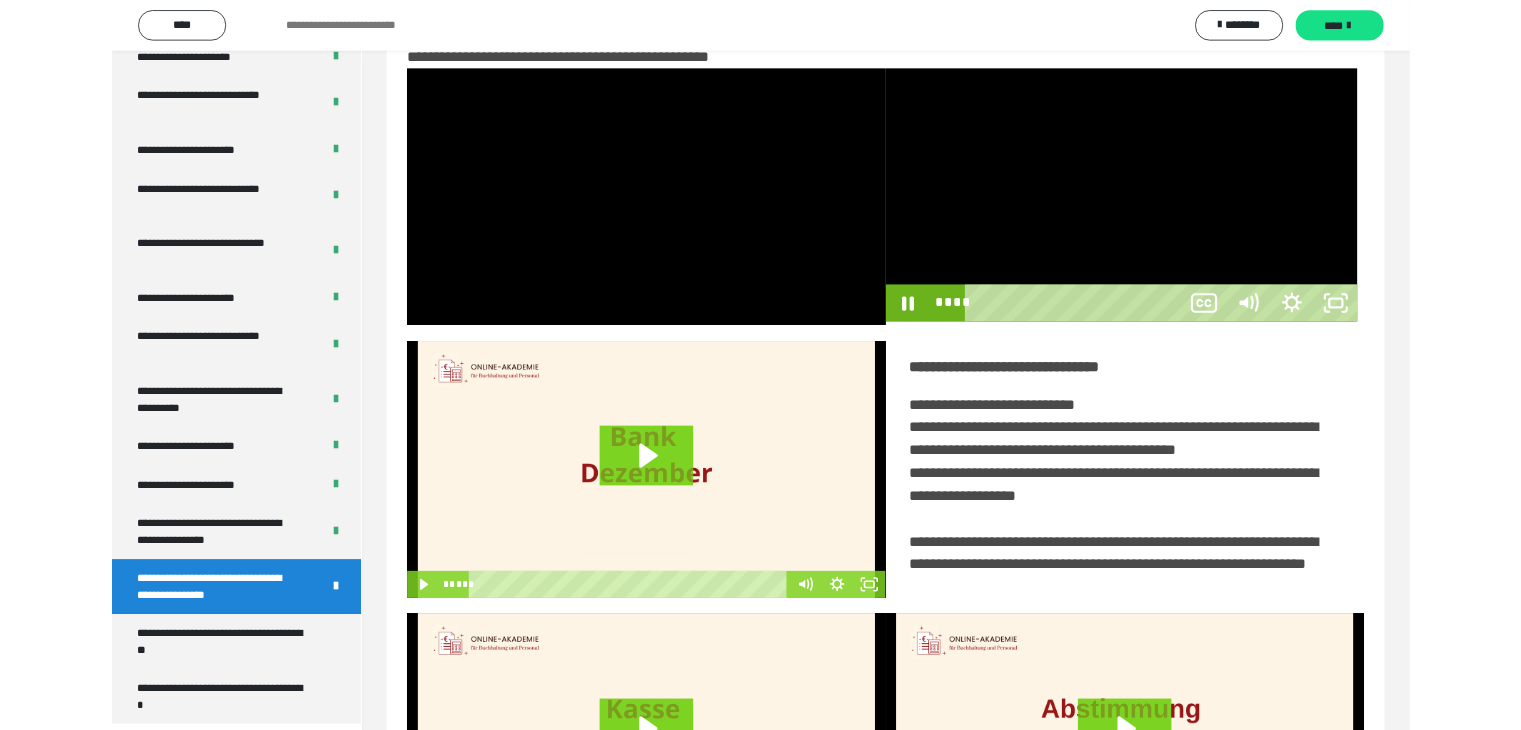 scroll, scrollTop: 3823, scrollLeft: 0, axis: vertical 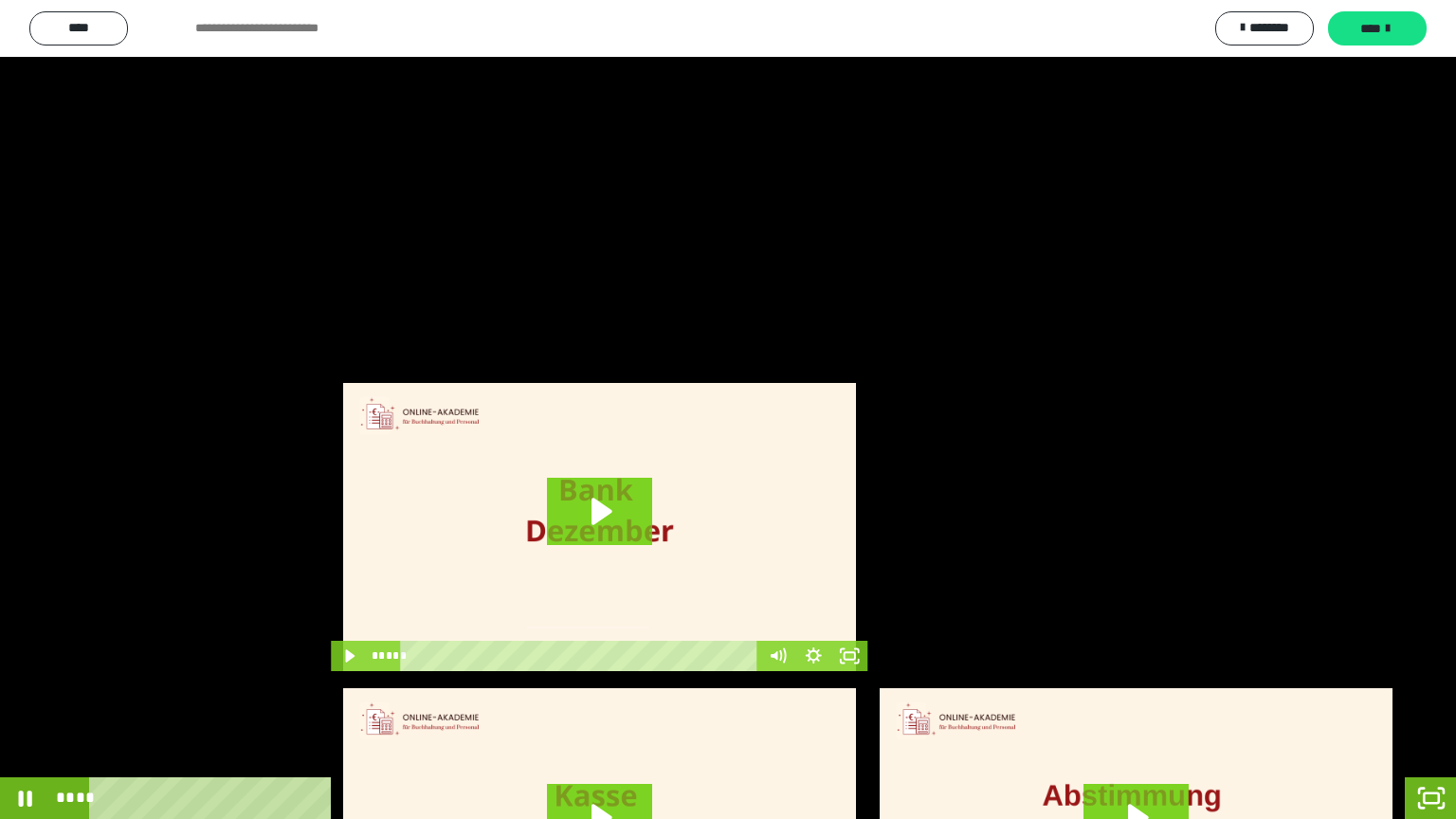 click at bounding box center [728, 410] 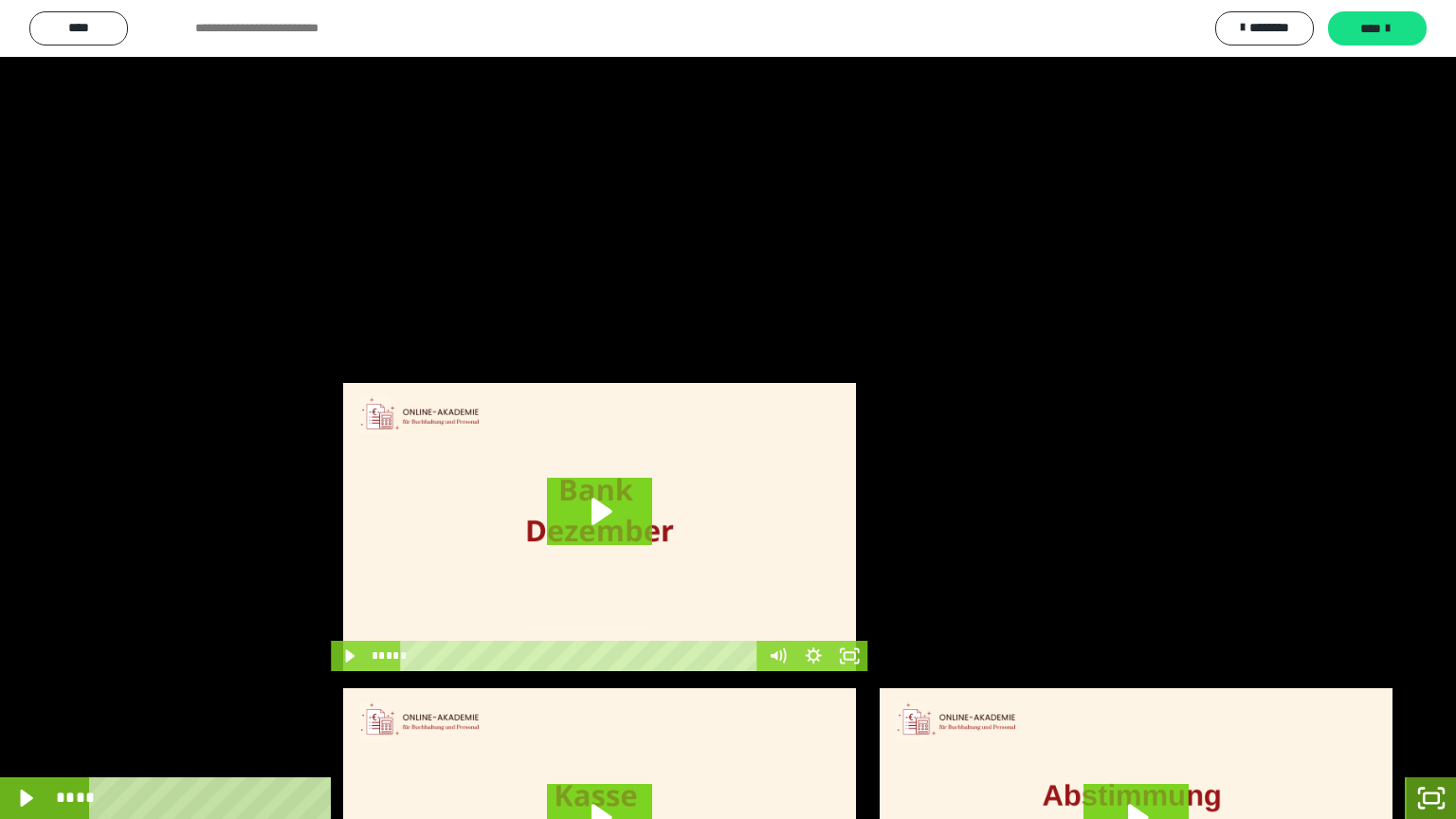 click 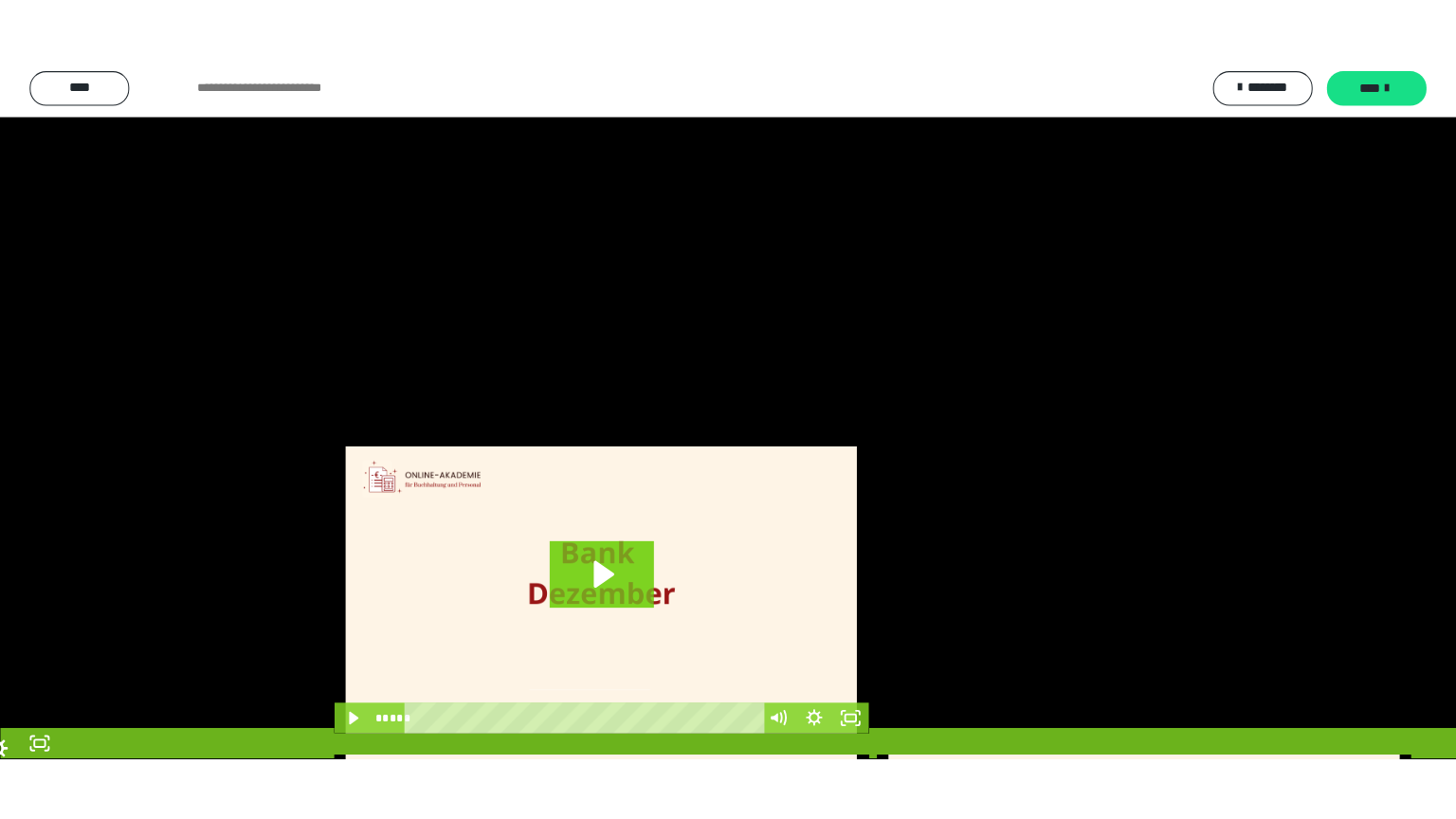 scroll, scrollTop: 3715, scrollLeft: 0, axis: vertical 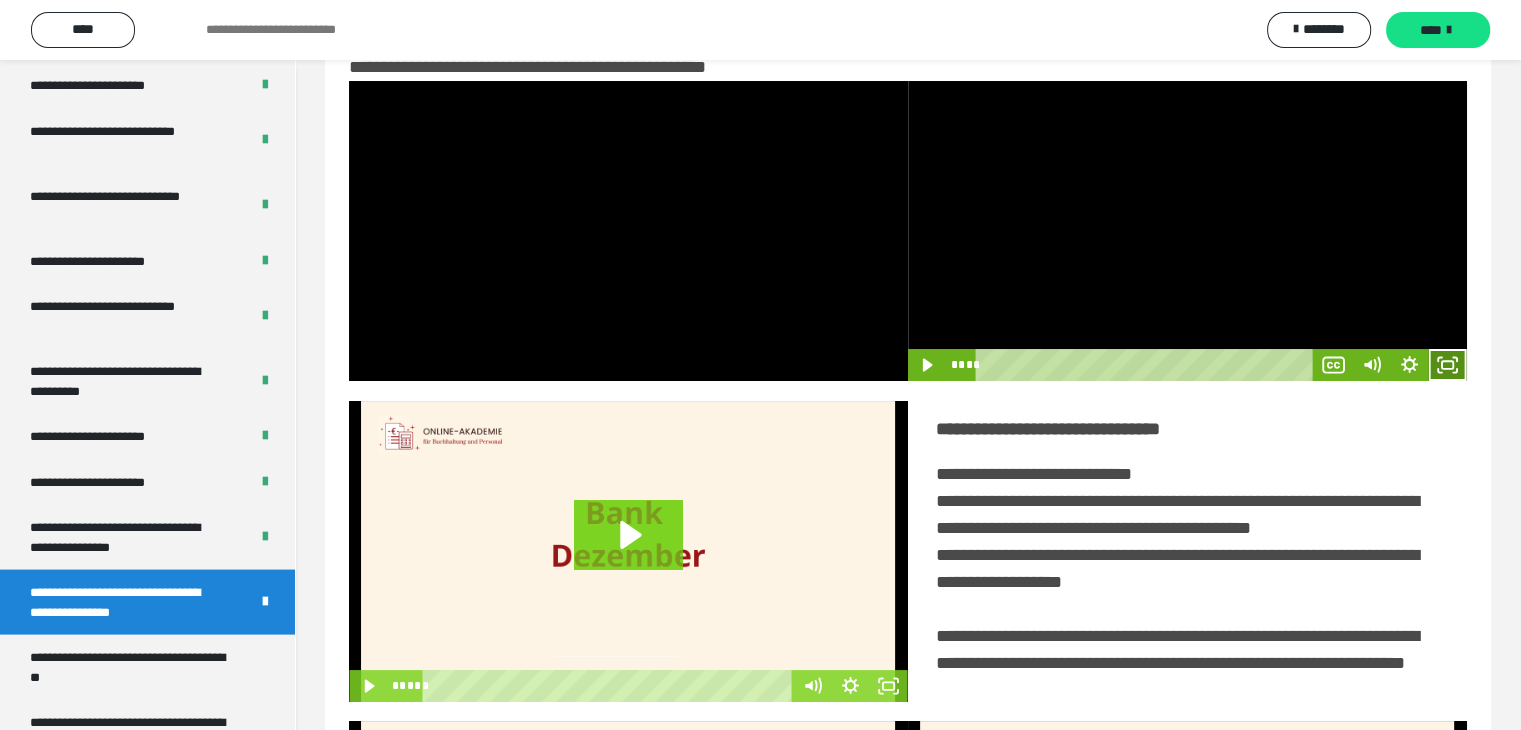 click 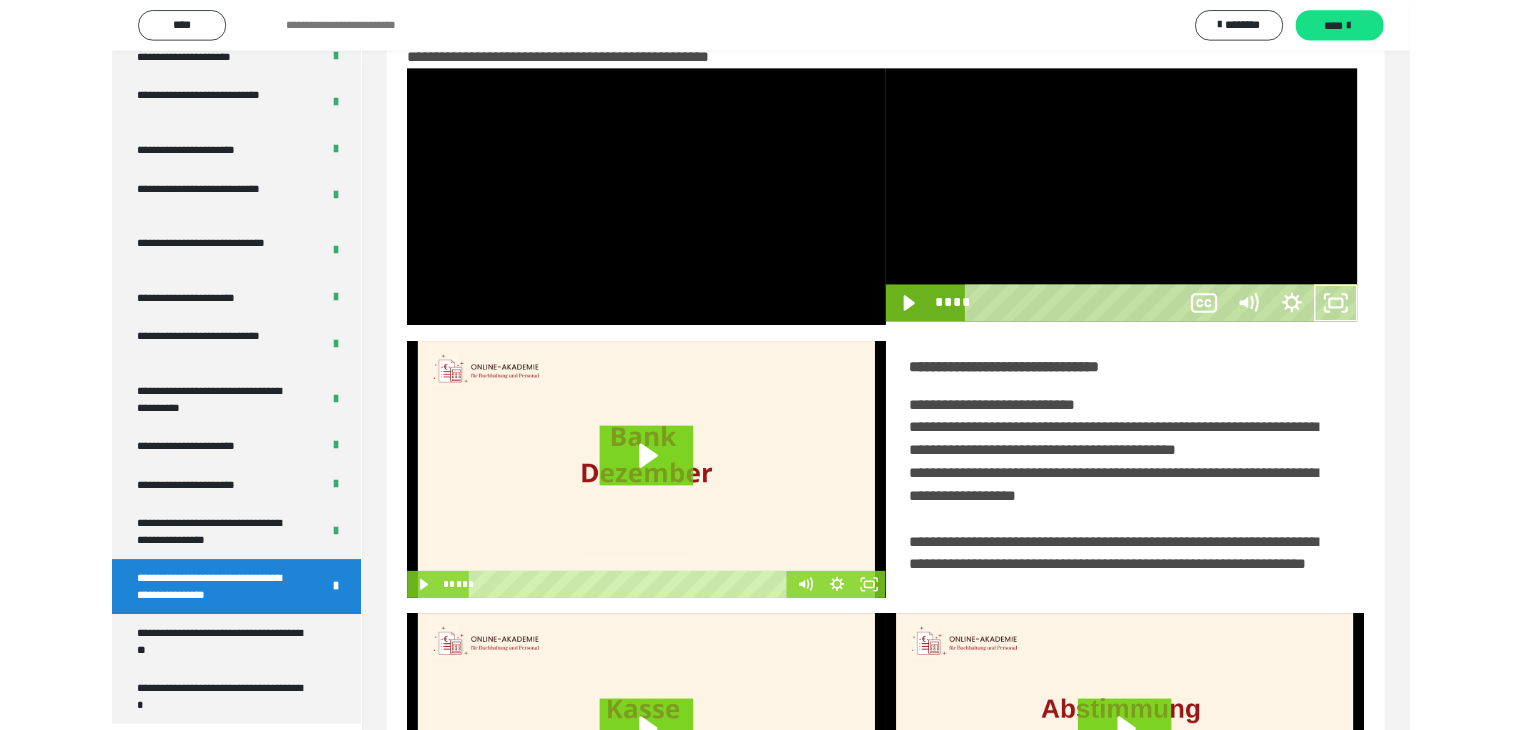 scroll, scrollTop: 3823, scrollLeft: 0, axis: vertical 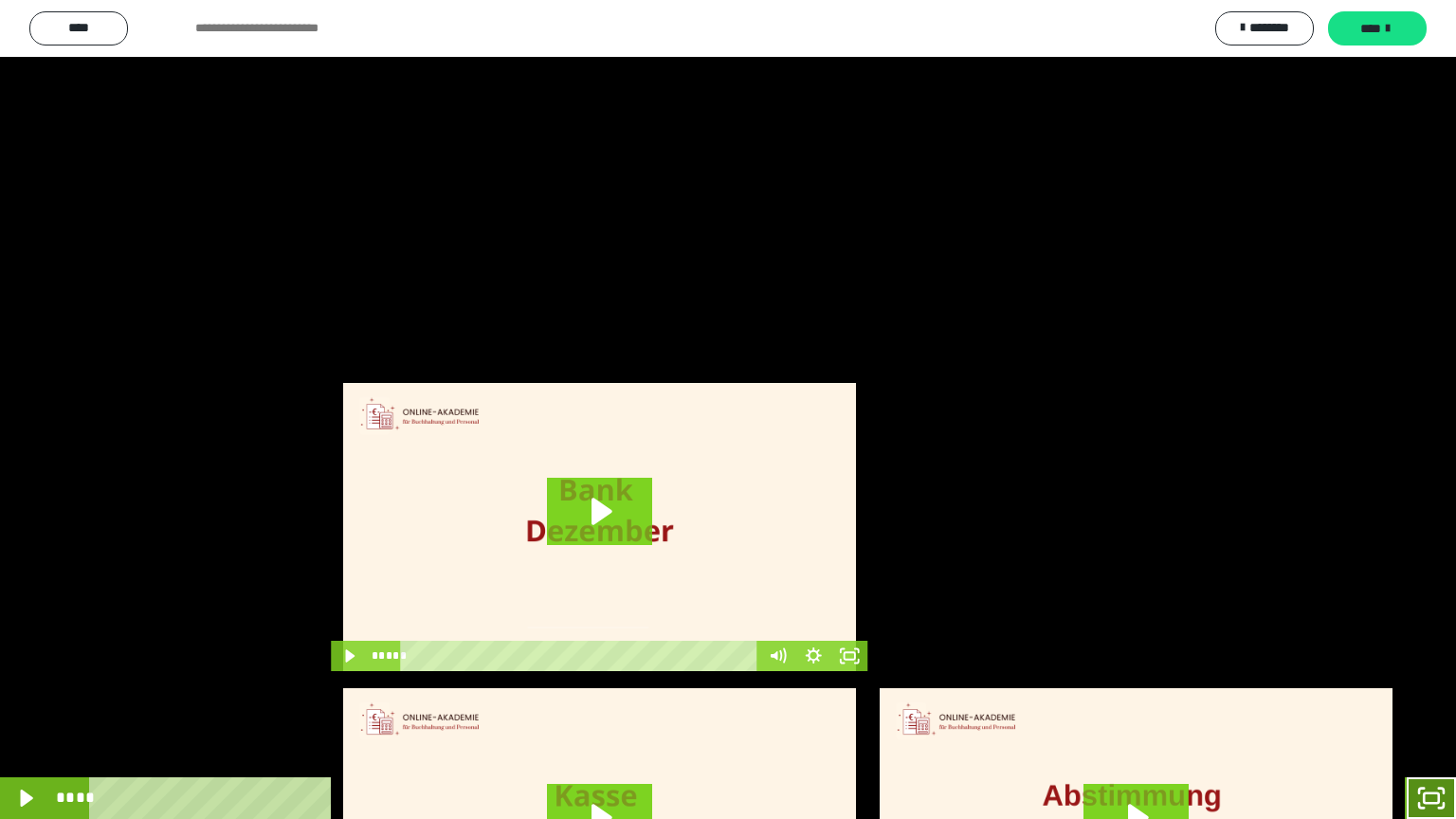 drag, startPoint x: 1425, startPoint y: 795, endPoint x: 1435, endPoint y: 745, distance: 50.990195 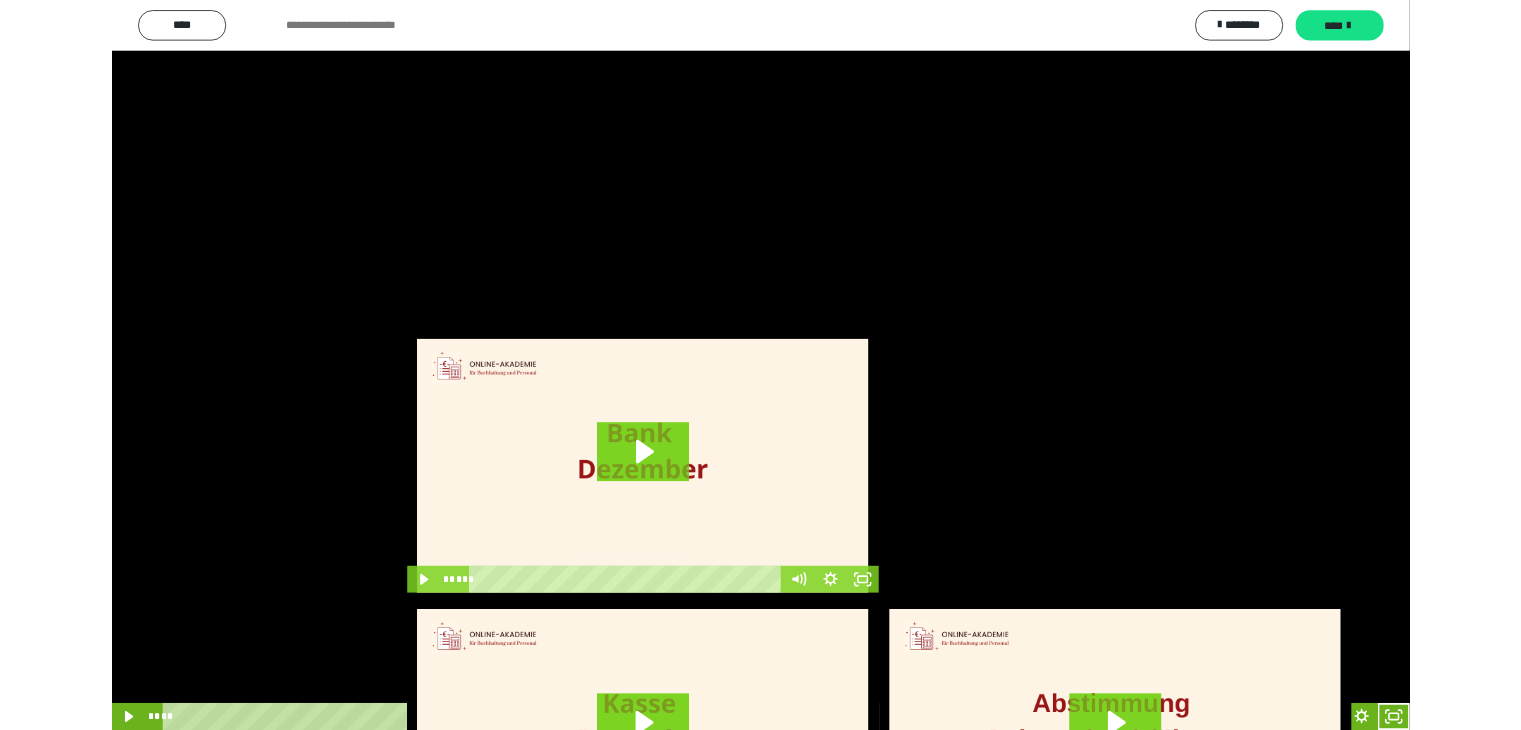 scroll, scrollTop: 3919, scrollLeft: 0, axis: vertical 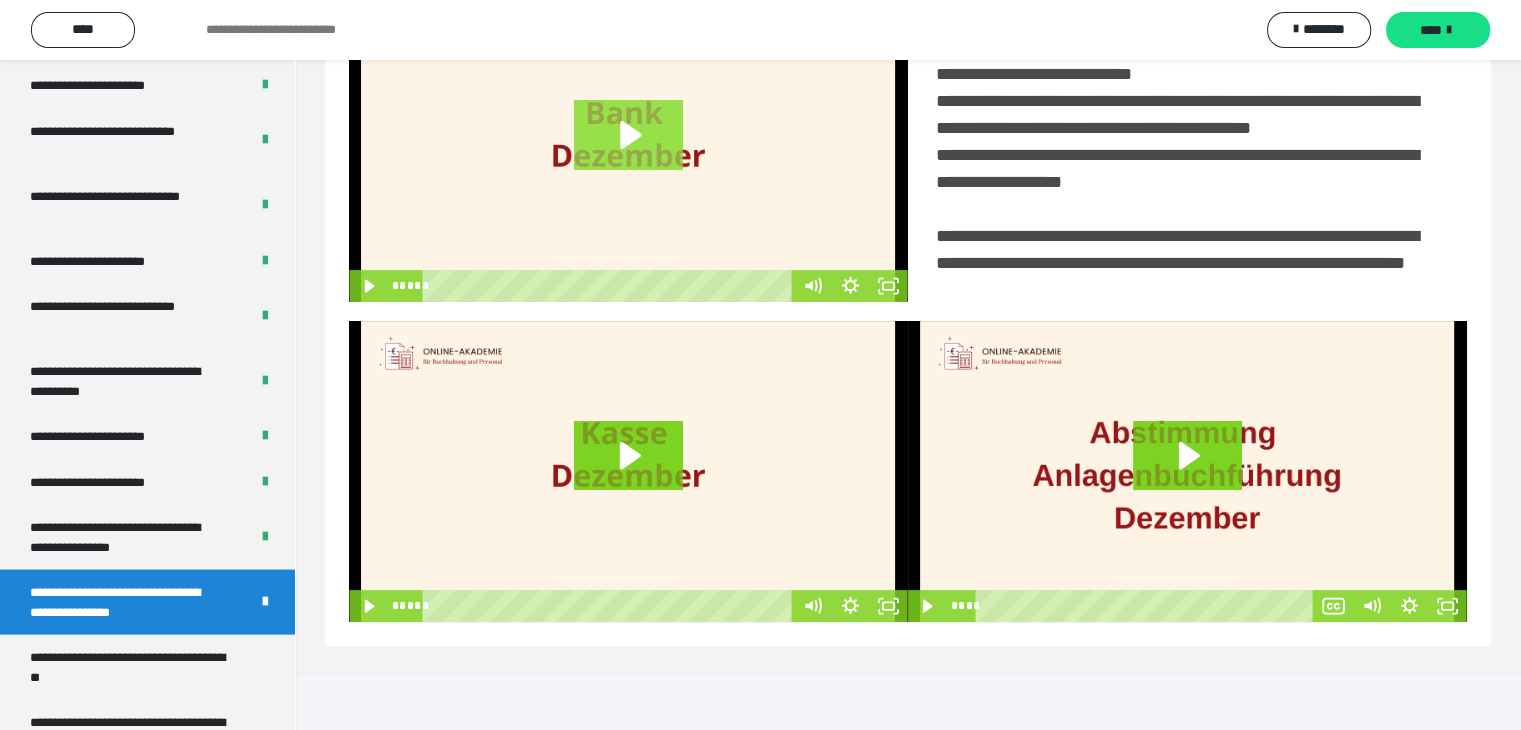click 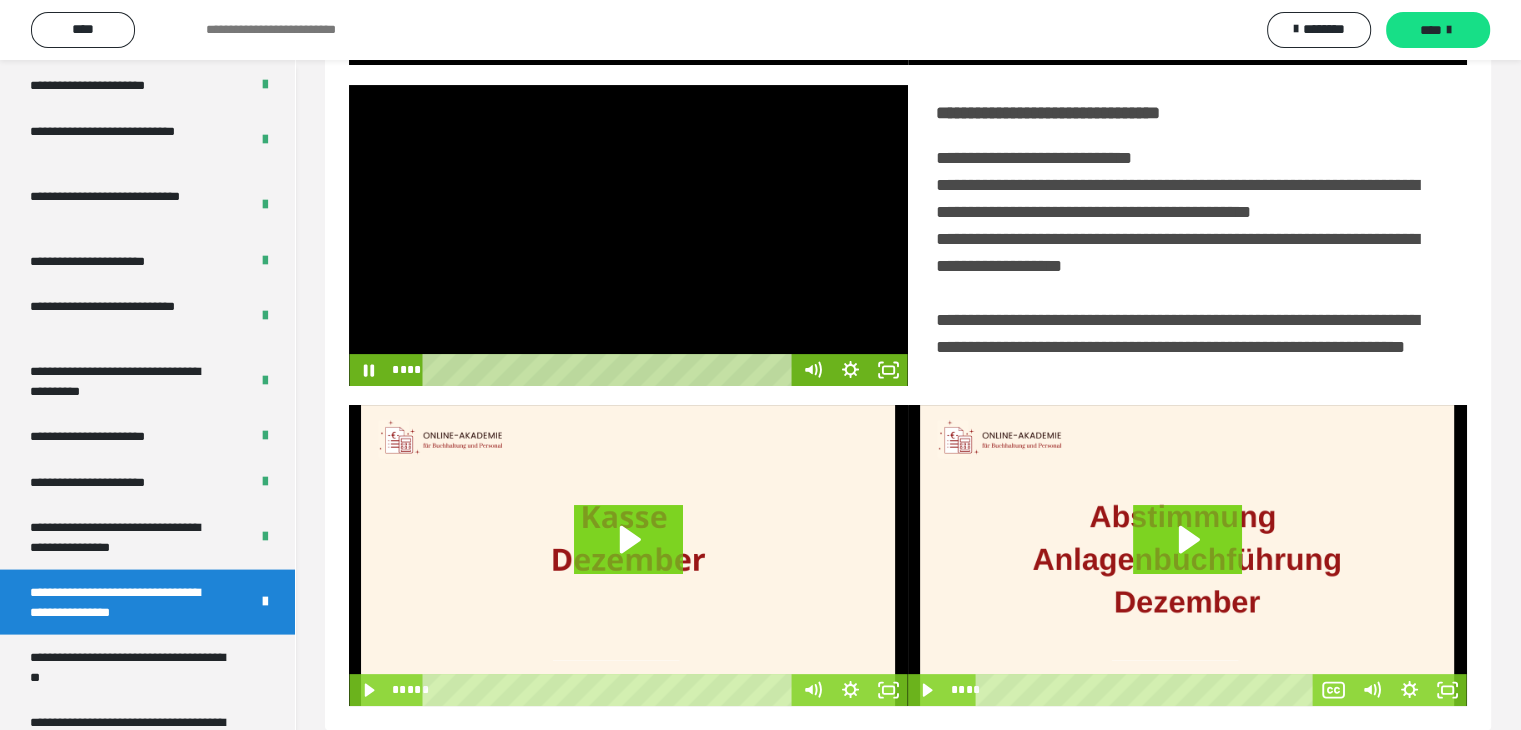 scroll, scrollTop: 360, scrollLeft: 0, axis: vertical 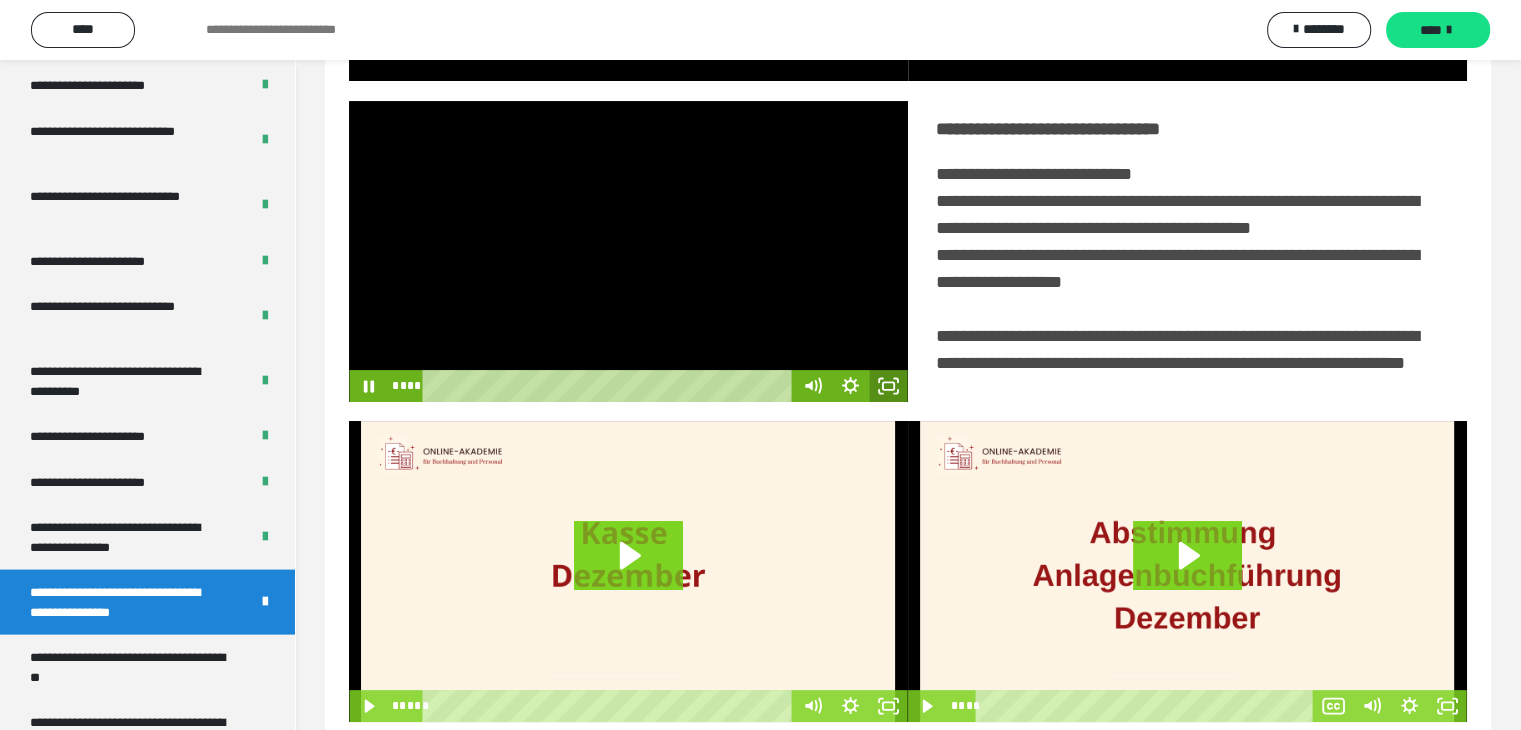 click 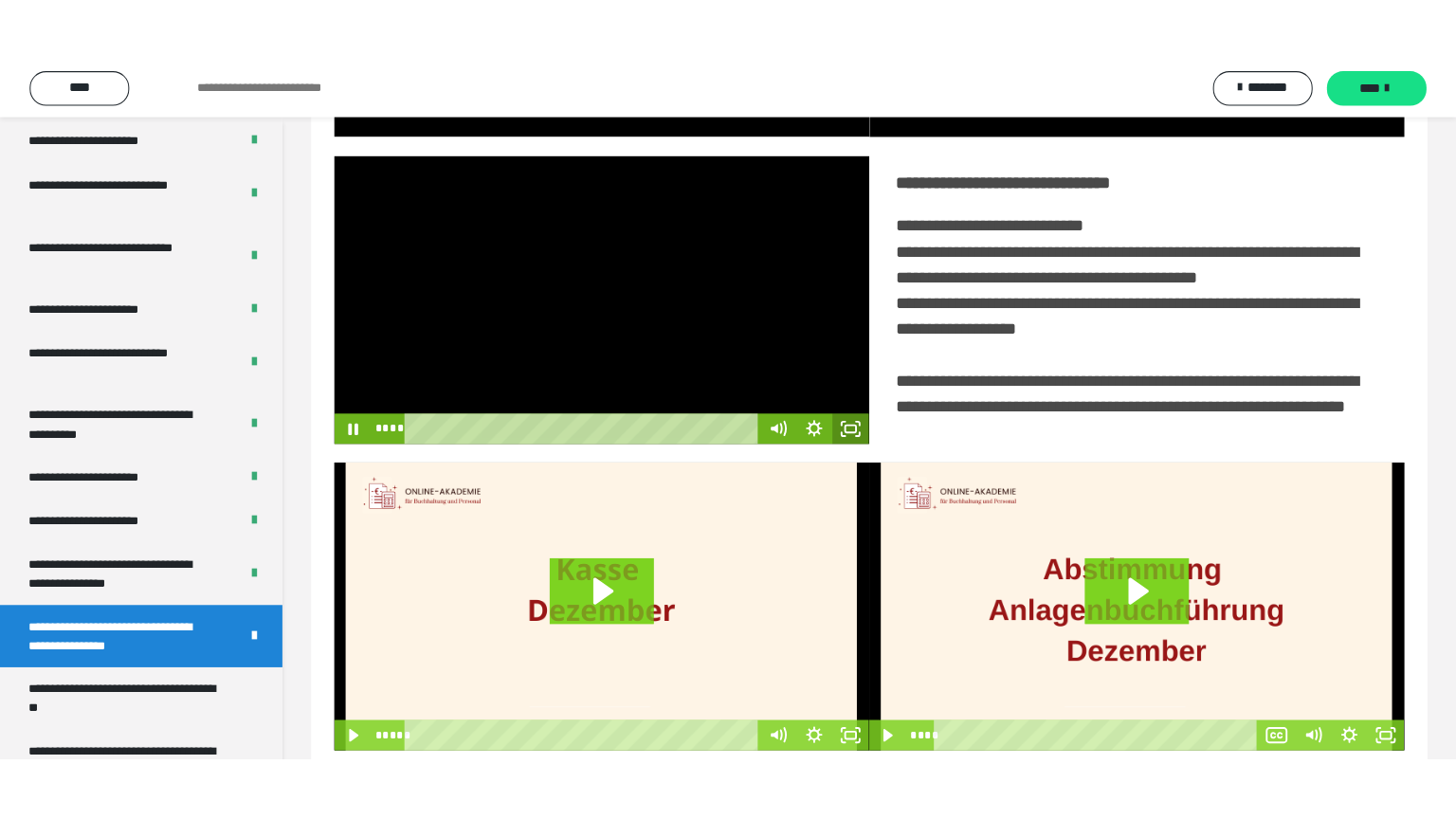 scroll, scrollTop: 317, scrollLeft: 0, axis: vertical 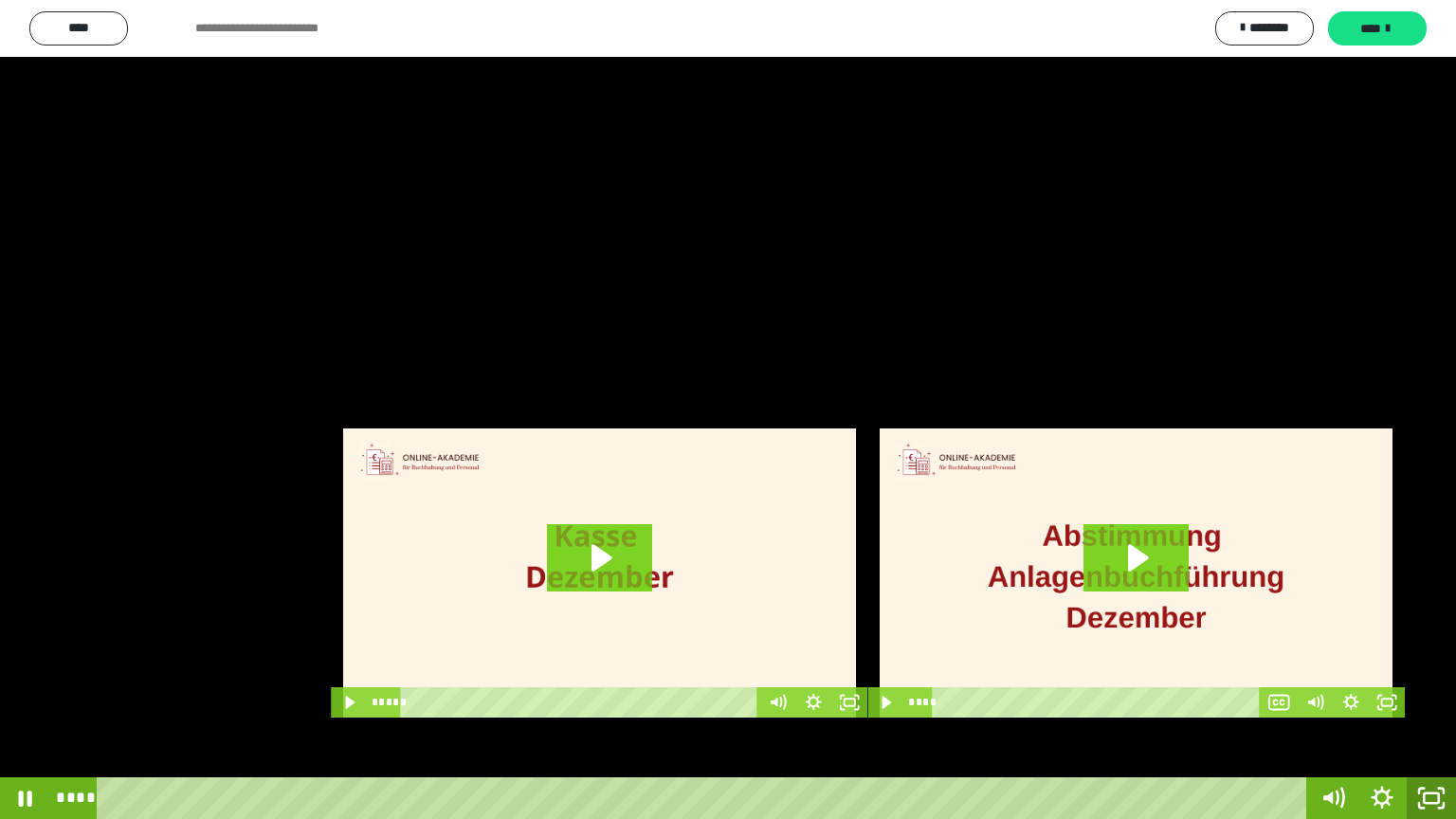 drag, startPoint x: 1433, startPoint y: 787, endPoint x: 1410, endPoint y: 762, distance: 33.970576 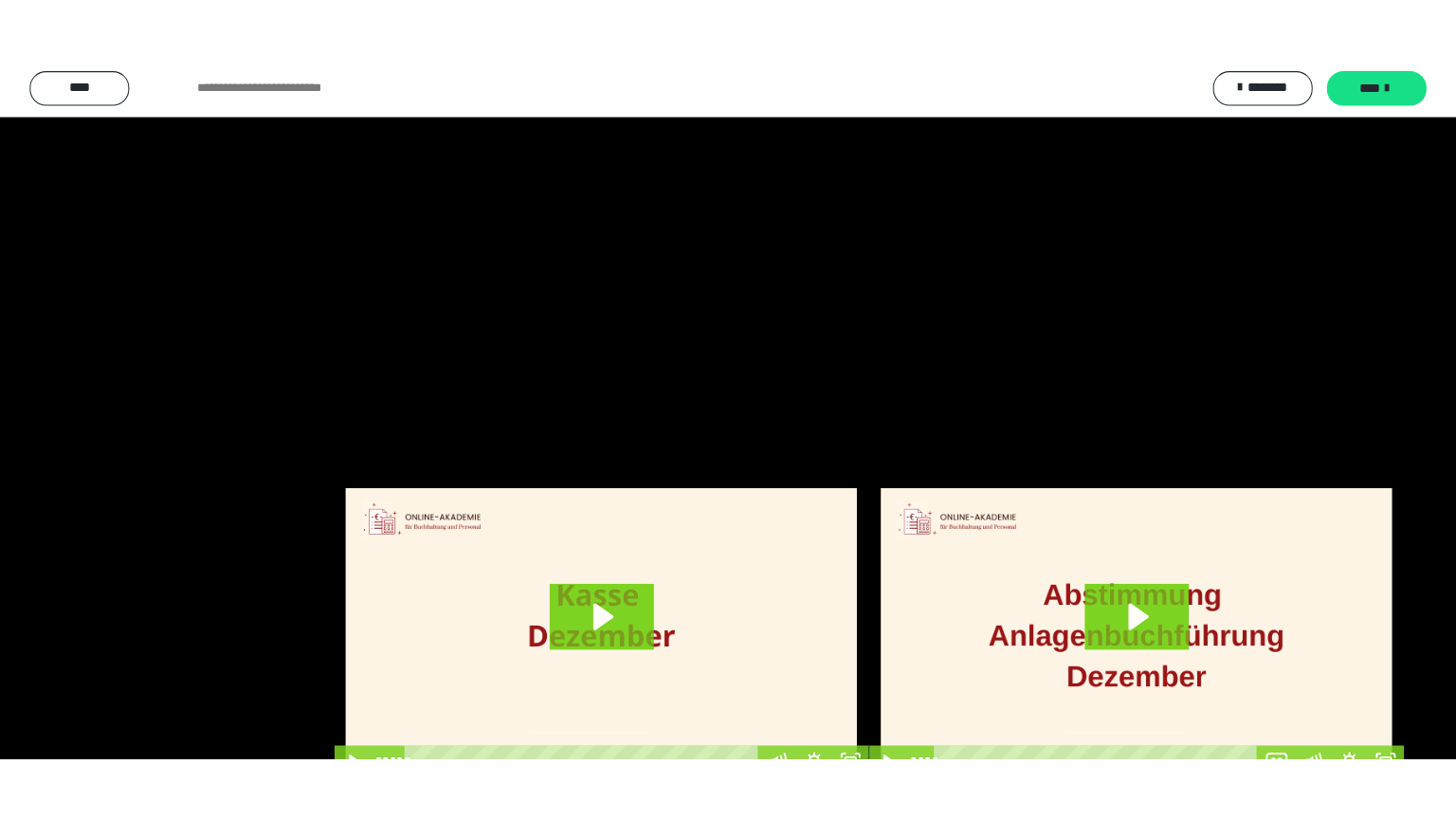 scroll, scrollTop: 3715, scrollLeft: 0, axis: vertical 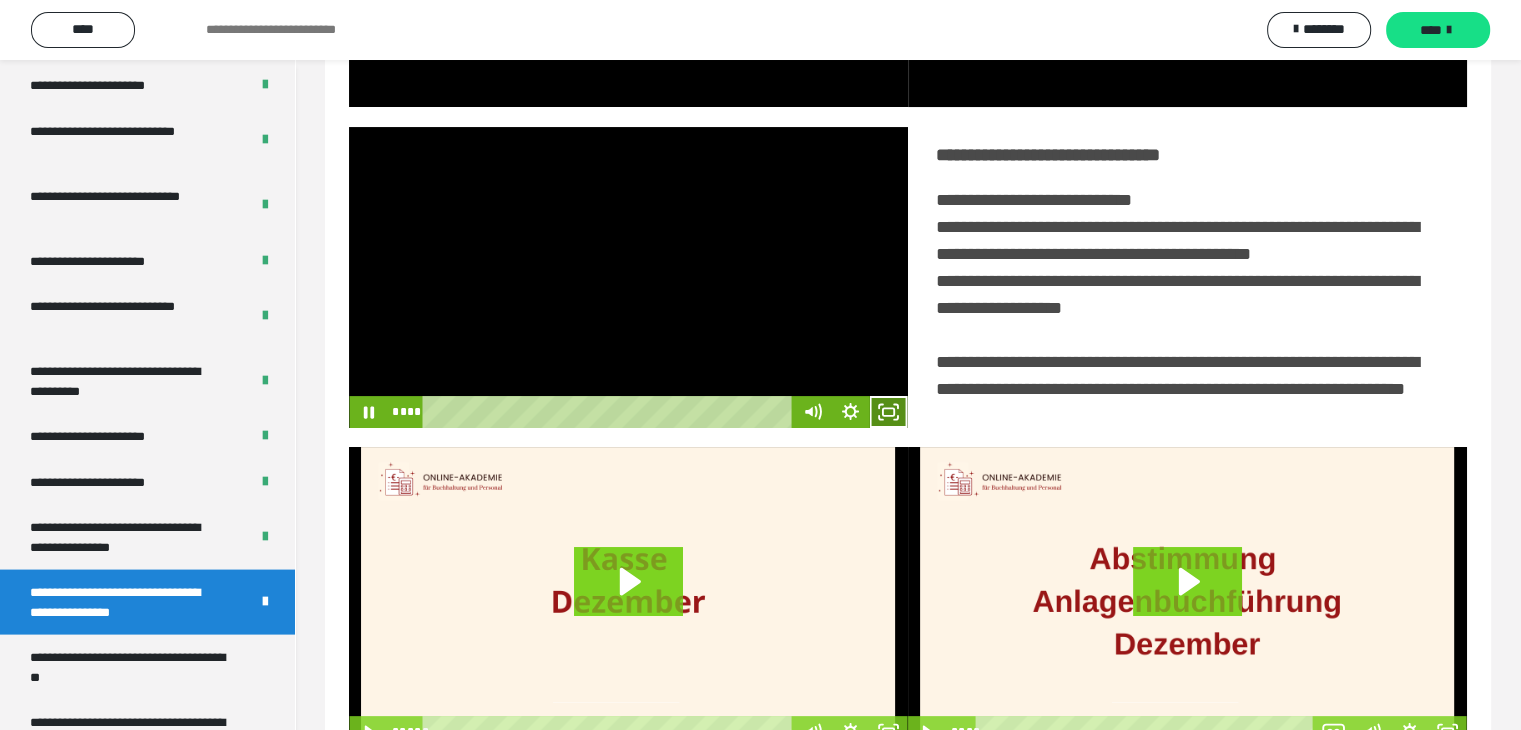 click 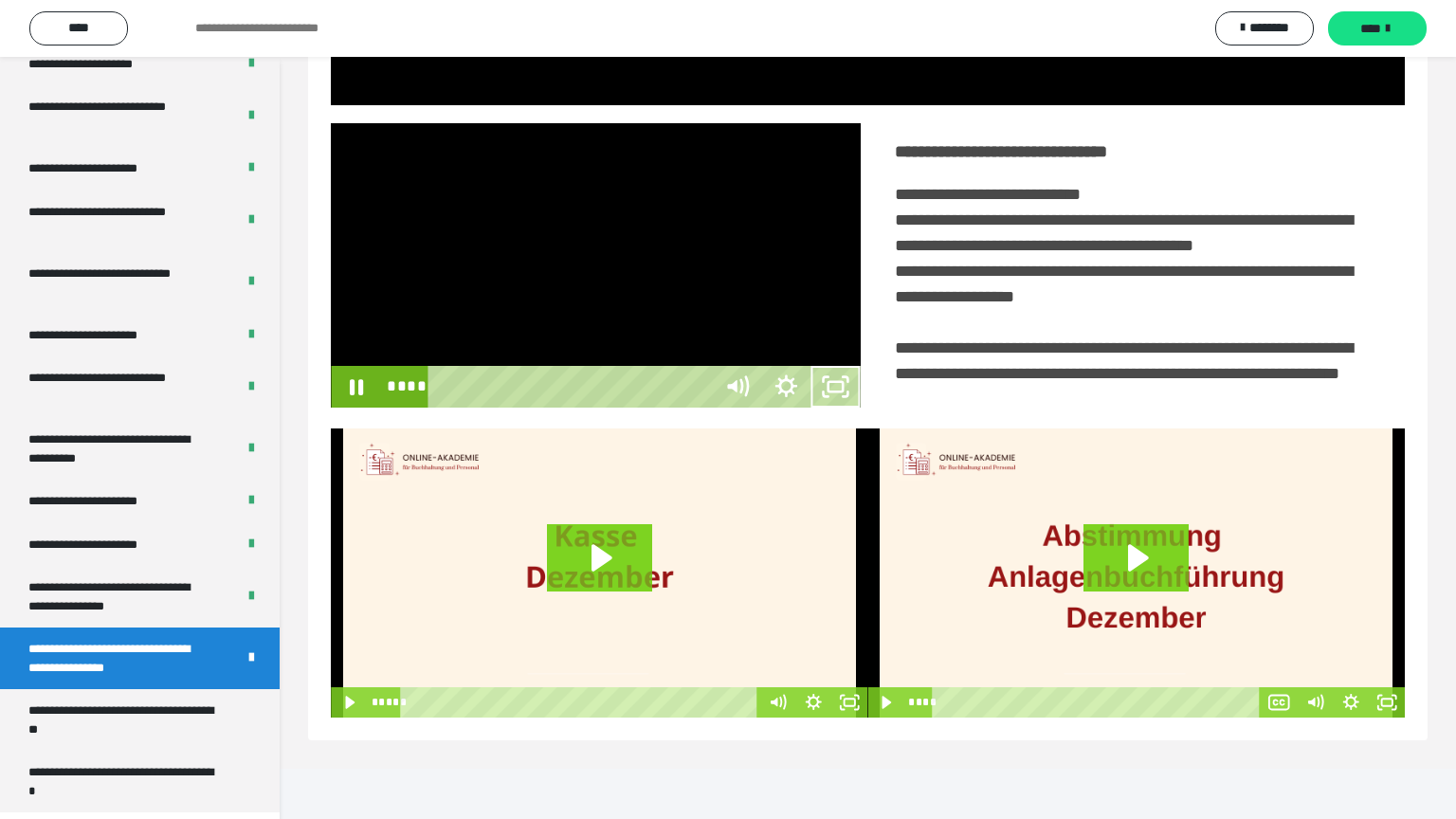 type 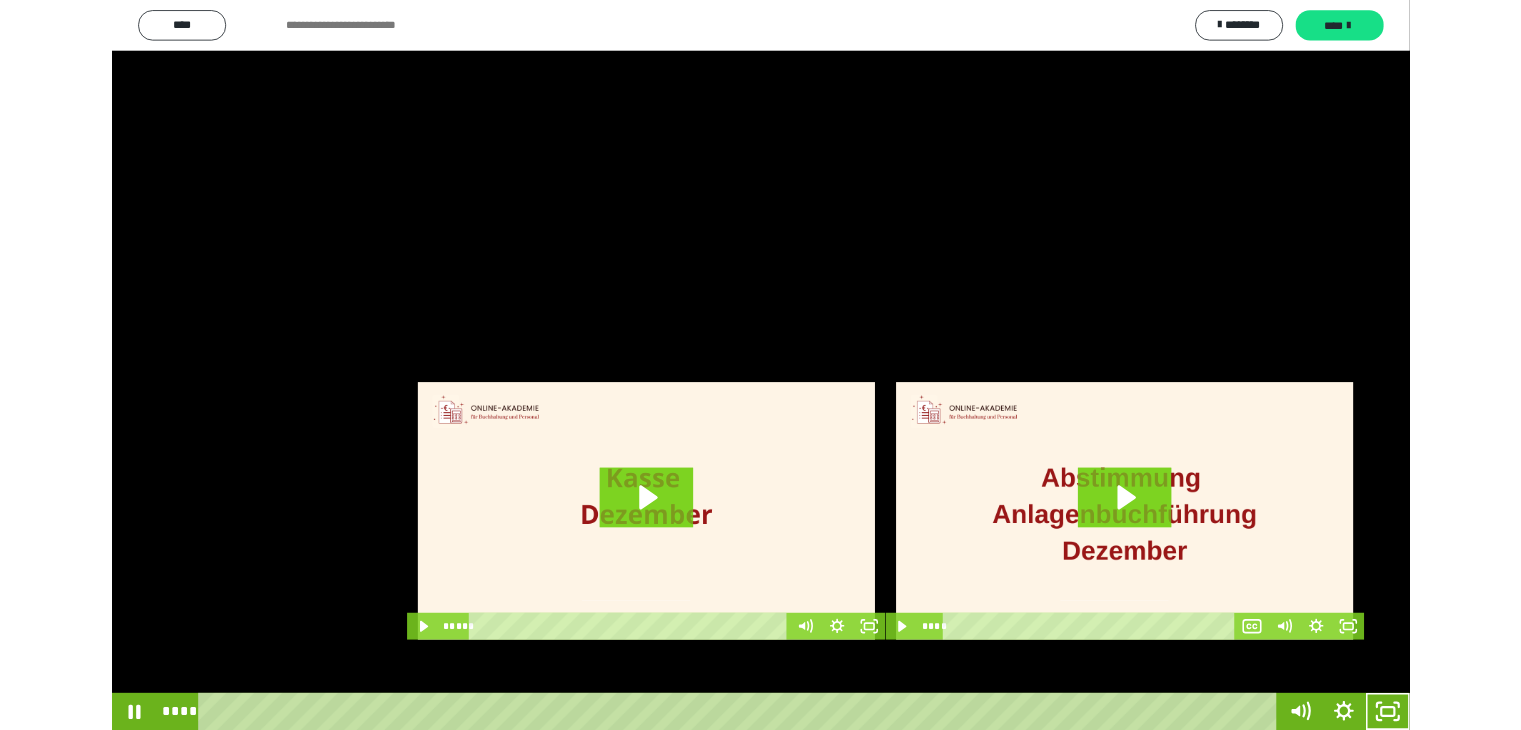 scroll, scrollTop: 3823, scrollLeft: 0, axis: vertical 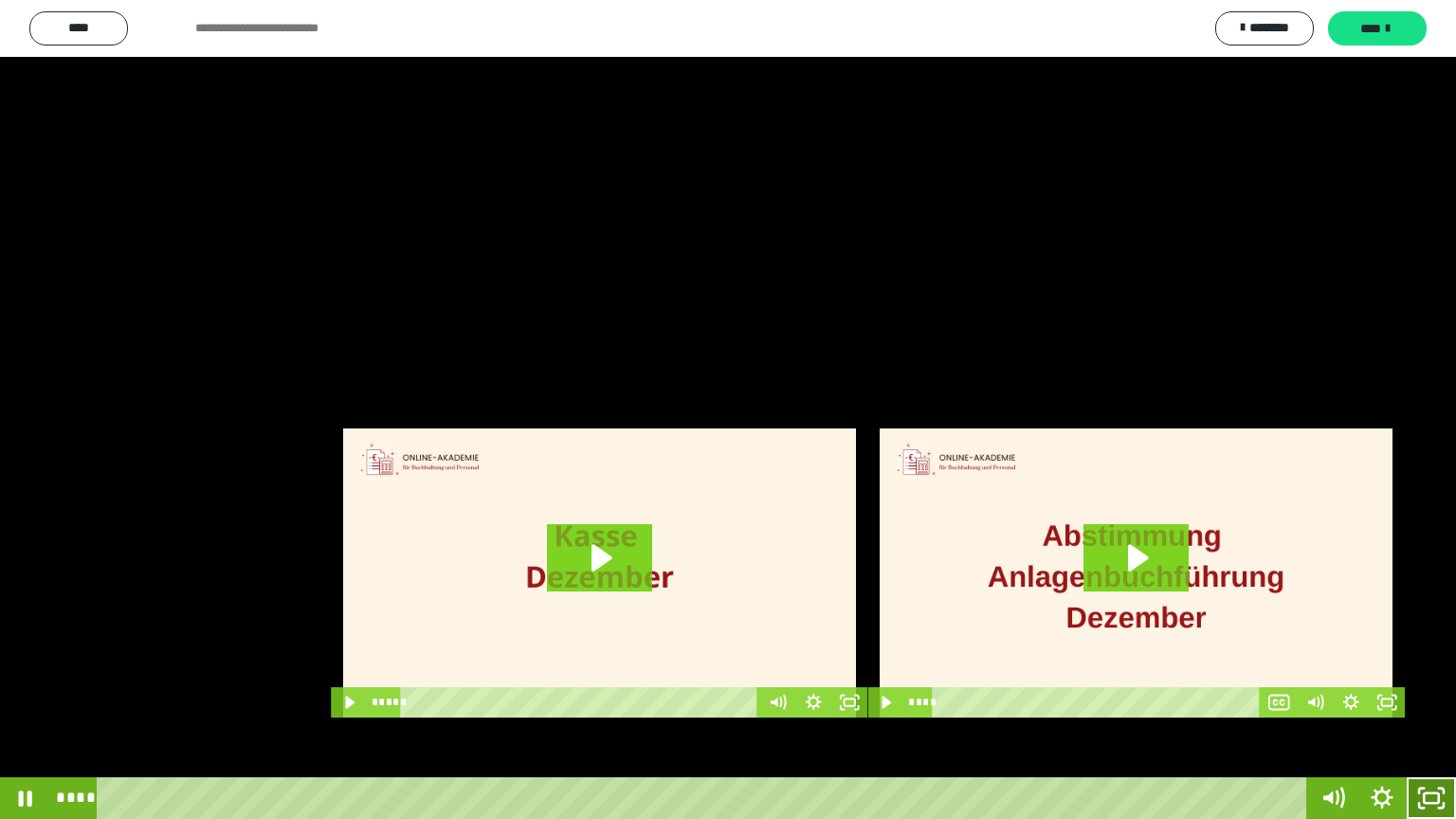 click 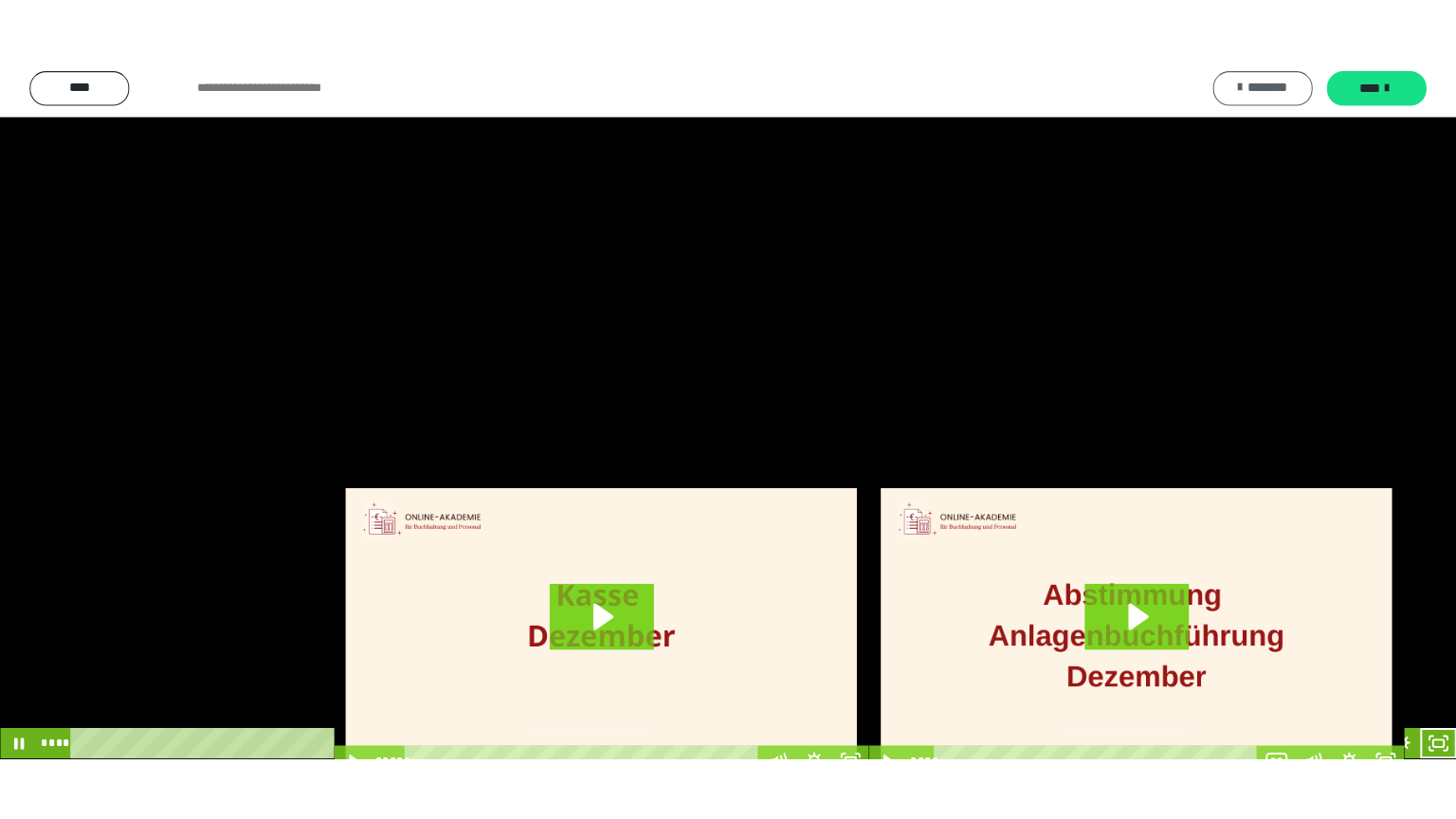 scroll, scrollTop: 3715, scrollLeft: 0, axis: vertical 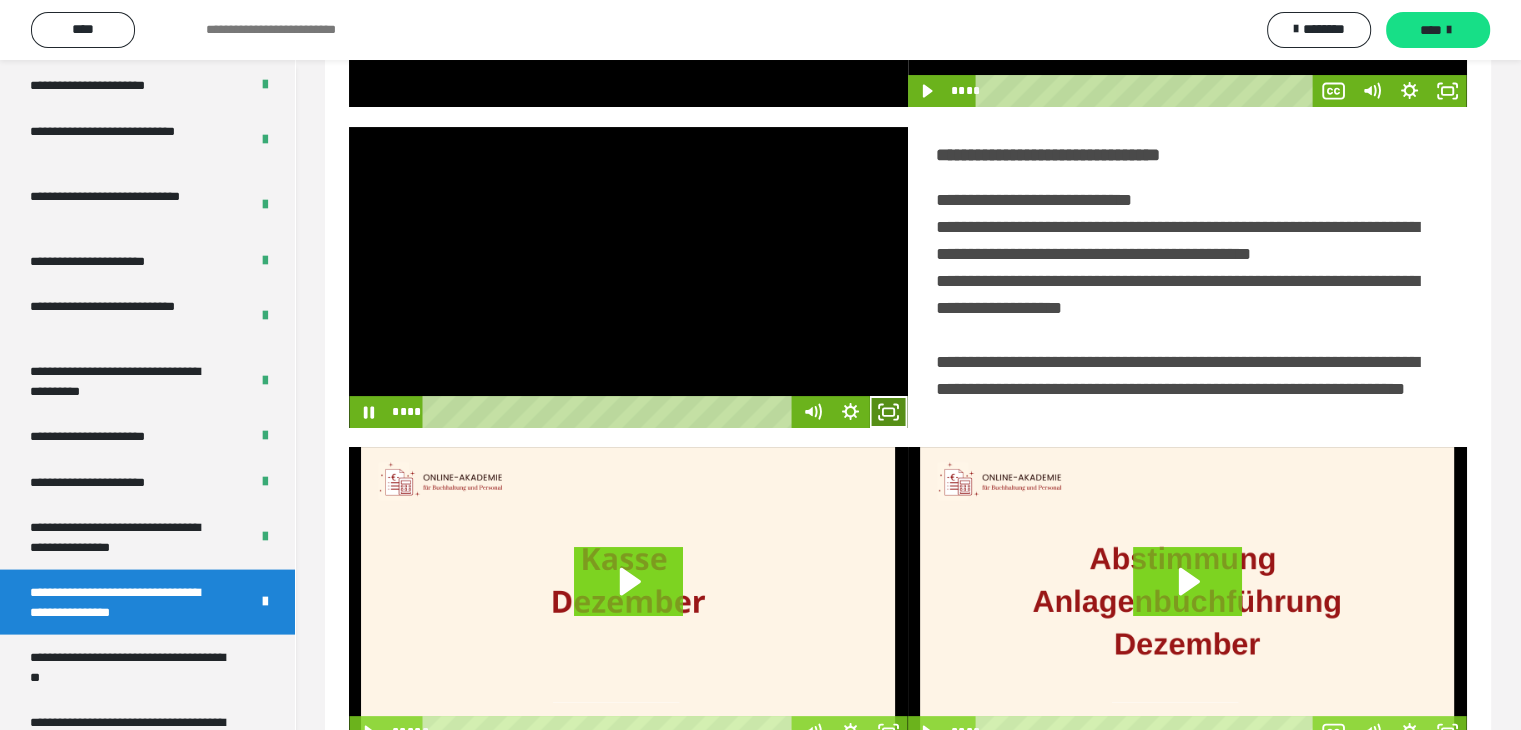 click 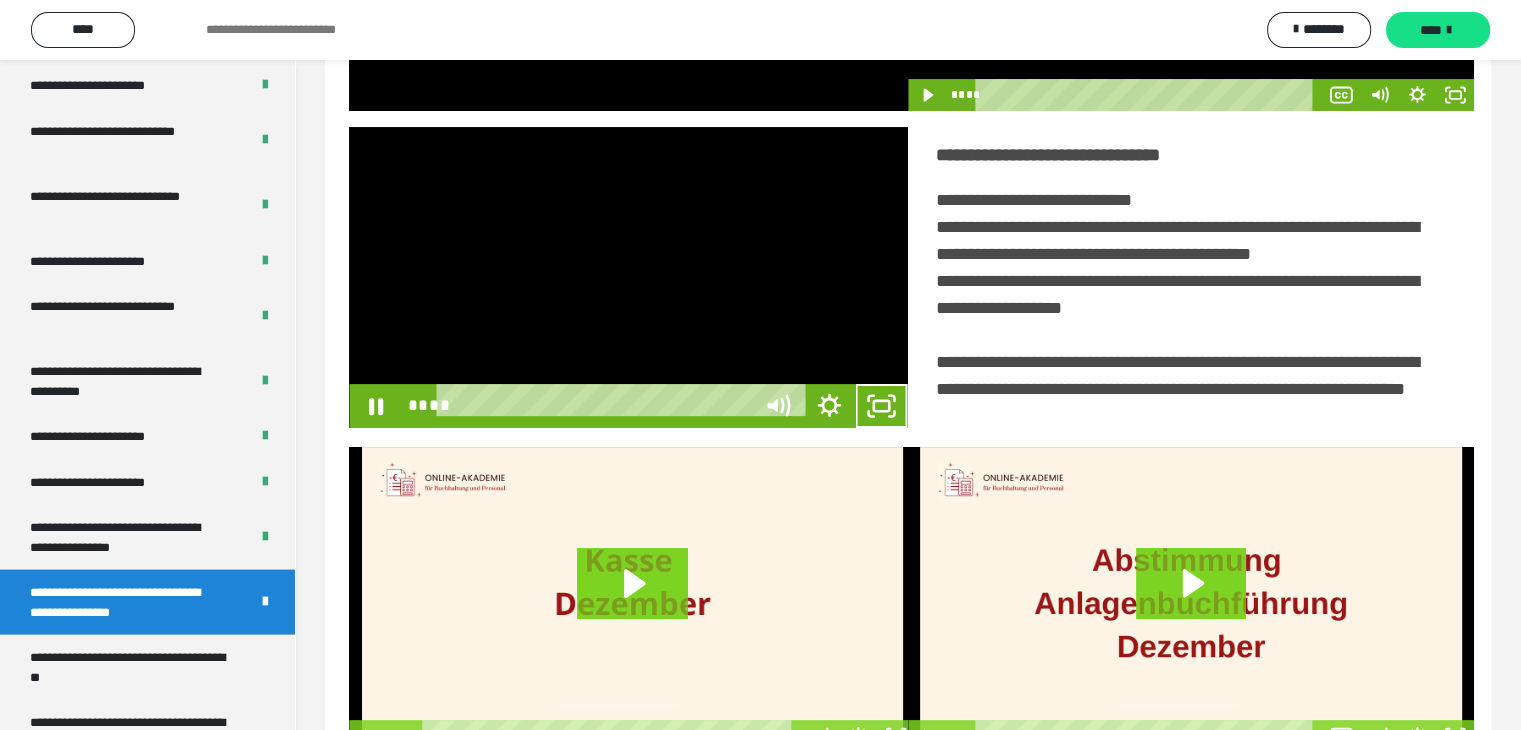scroll, scrollTop: 3823, scrollLeft: 0, axis: vertical 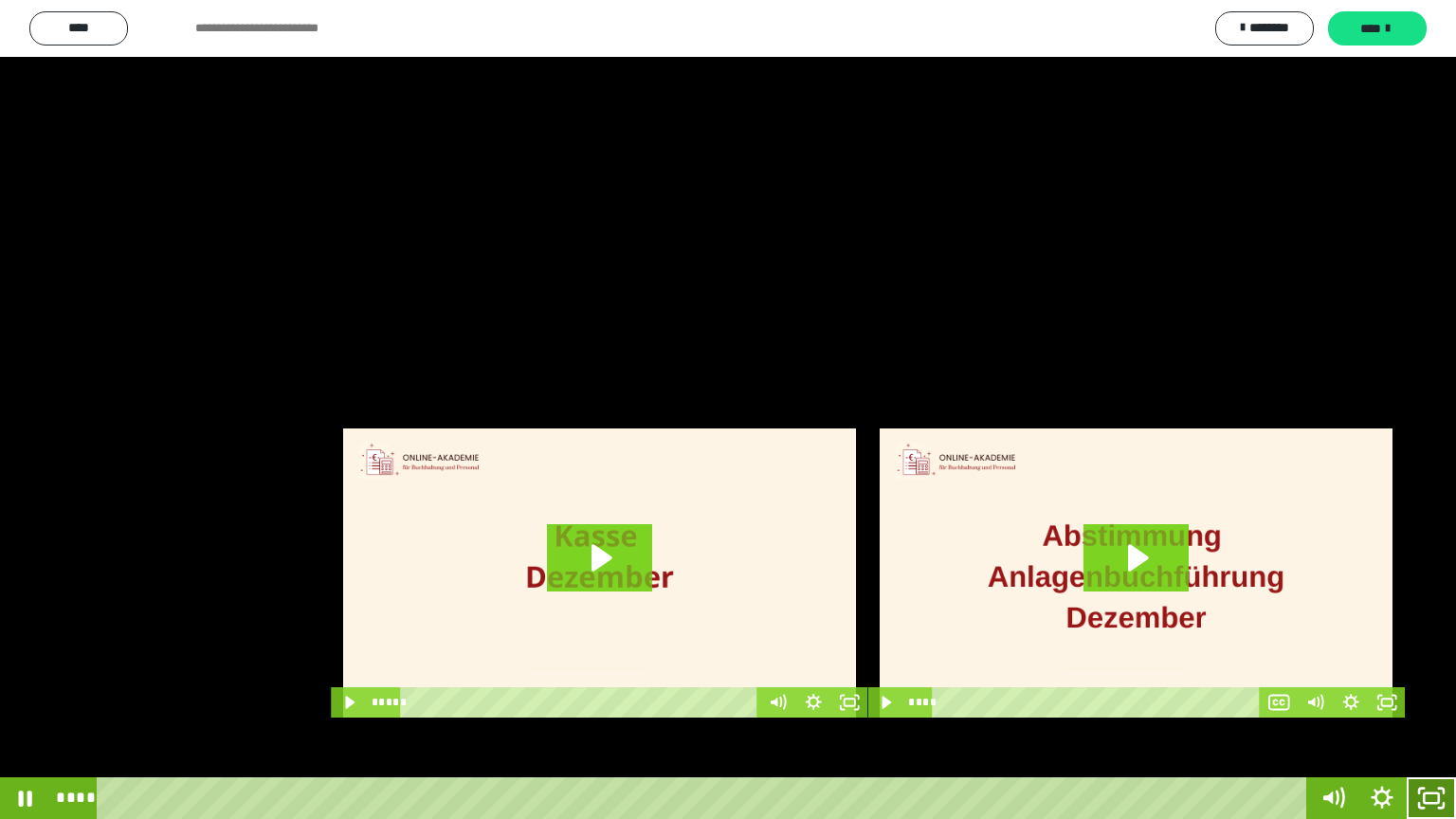 drag, startPoint x: 1444, startPoint y: 798, endPoint x: 1347, endPoint y: 5, distance: 798.91051 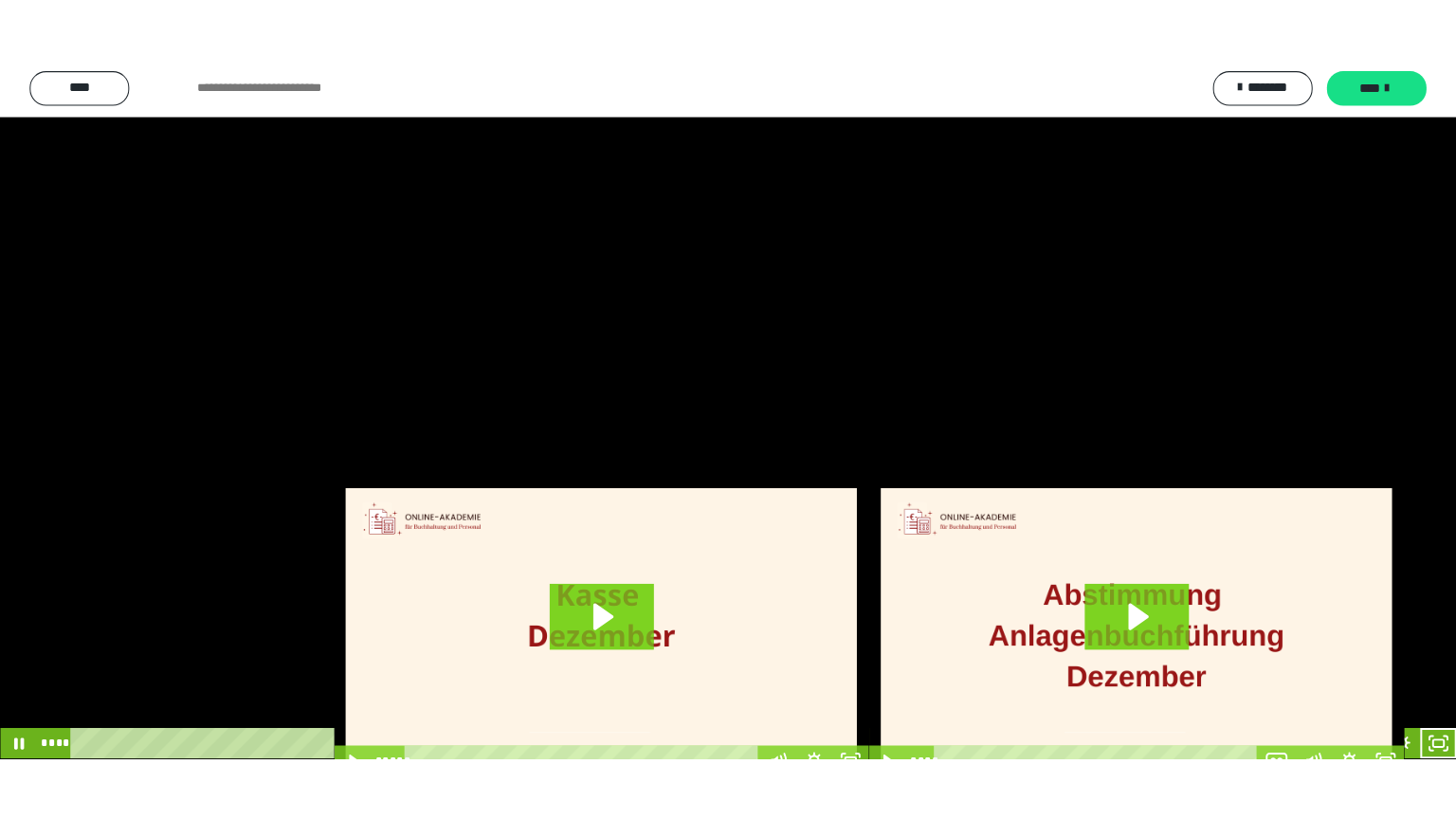 scroll, scrollTop: 3715, scrollLeft: 0, axis: vertical 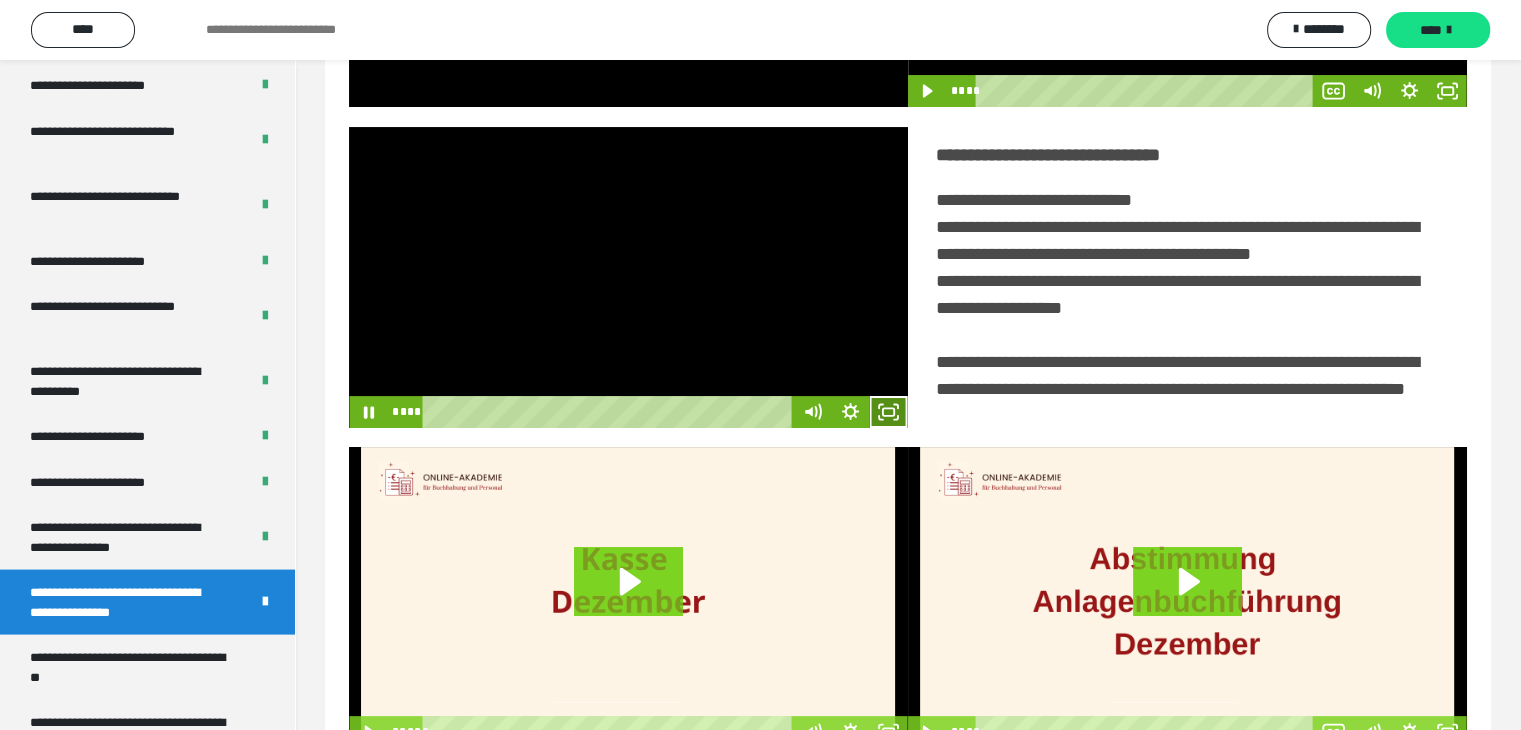 click 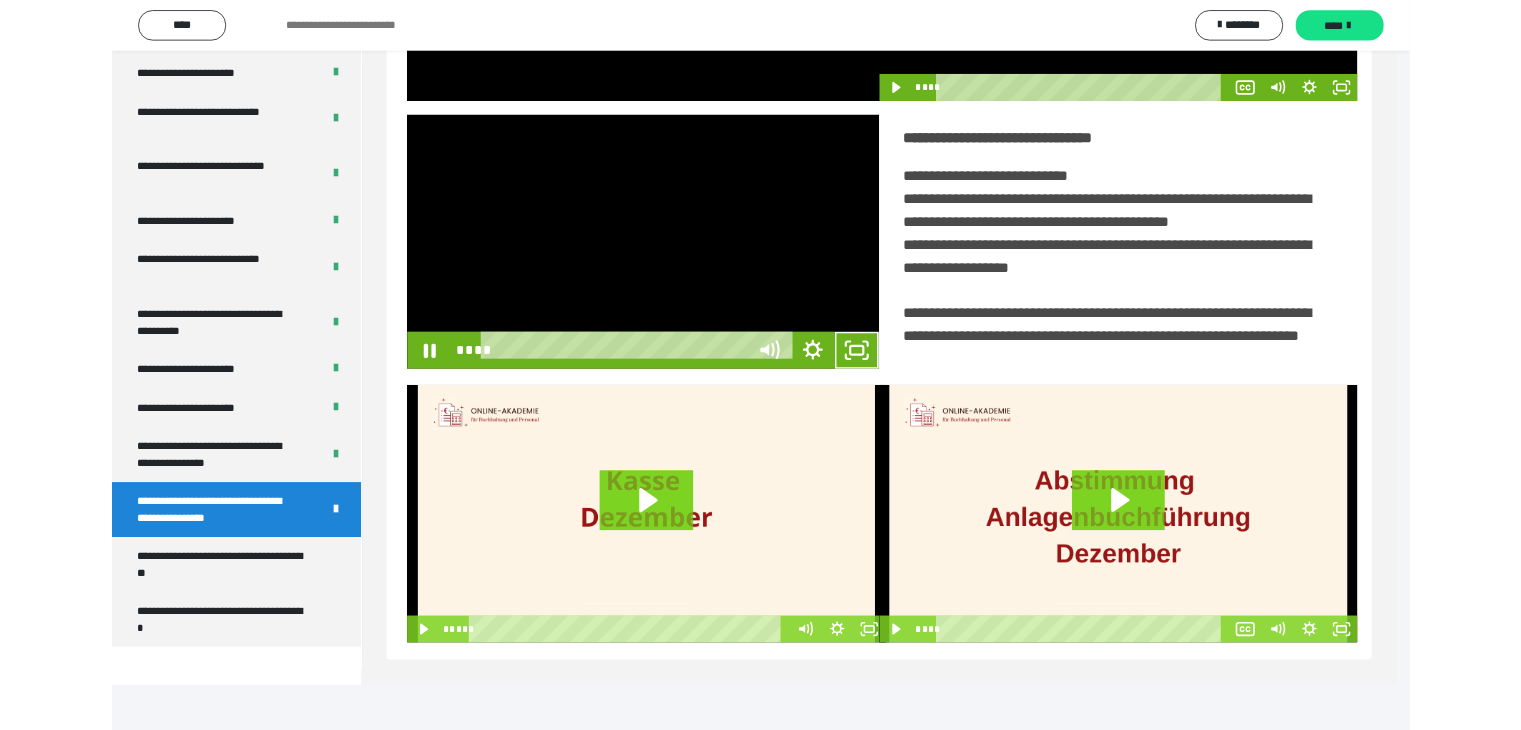 scroll, scrollTop: 3823, scrollLeft: 0, axis: vertical 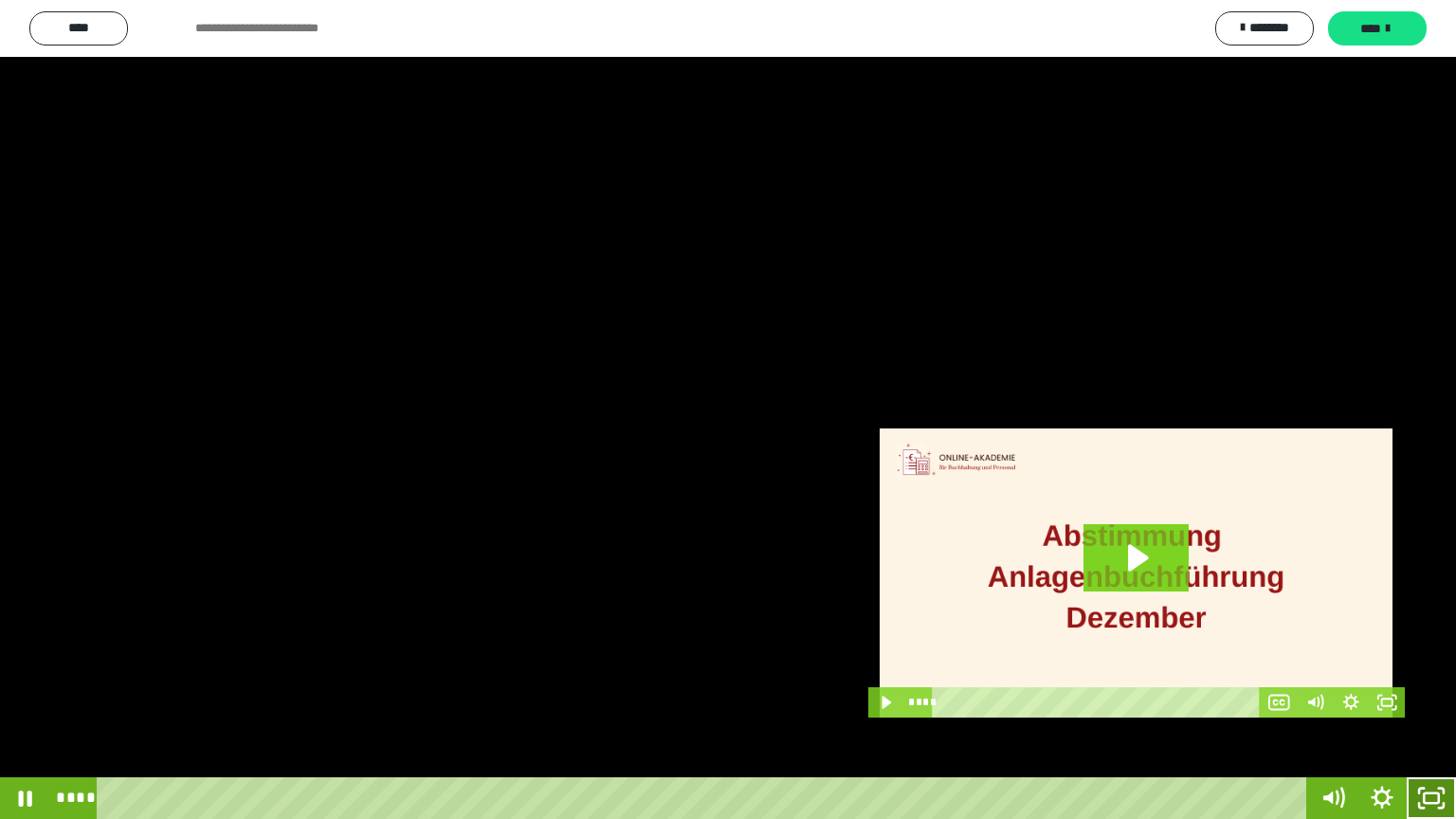 click 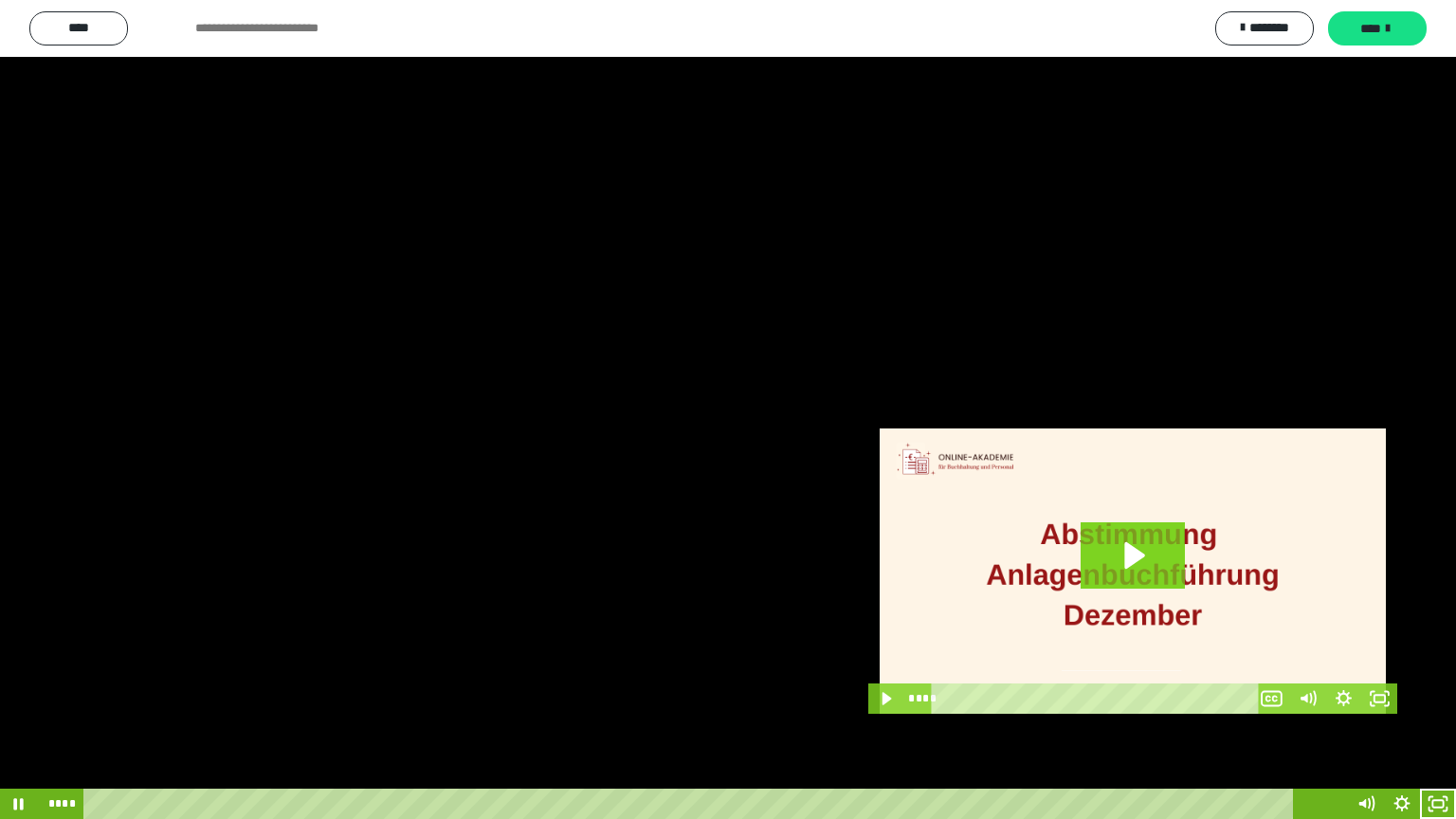 scroll, scrollTop: 3715, scrollLeft: 0, axis: vertical 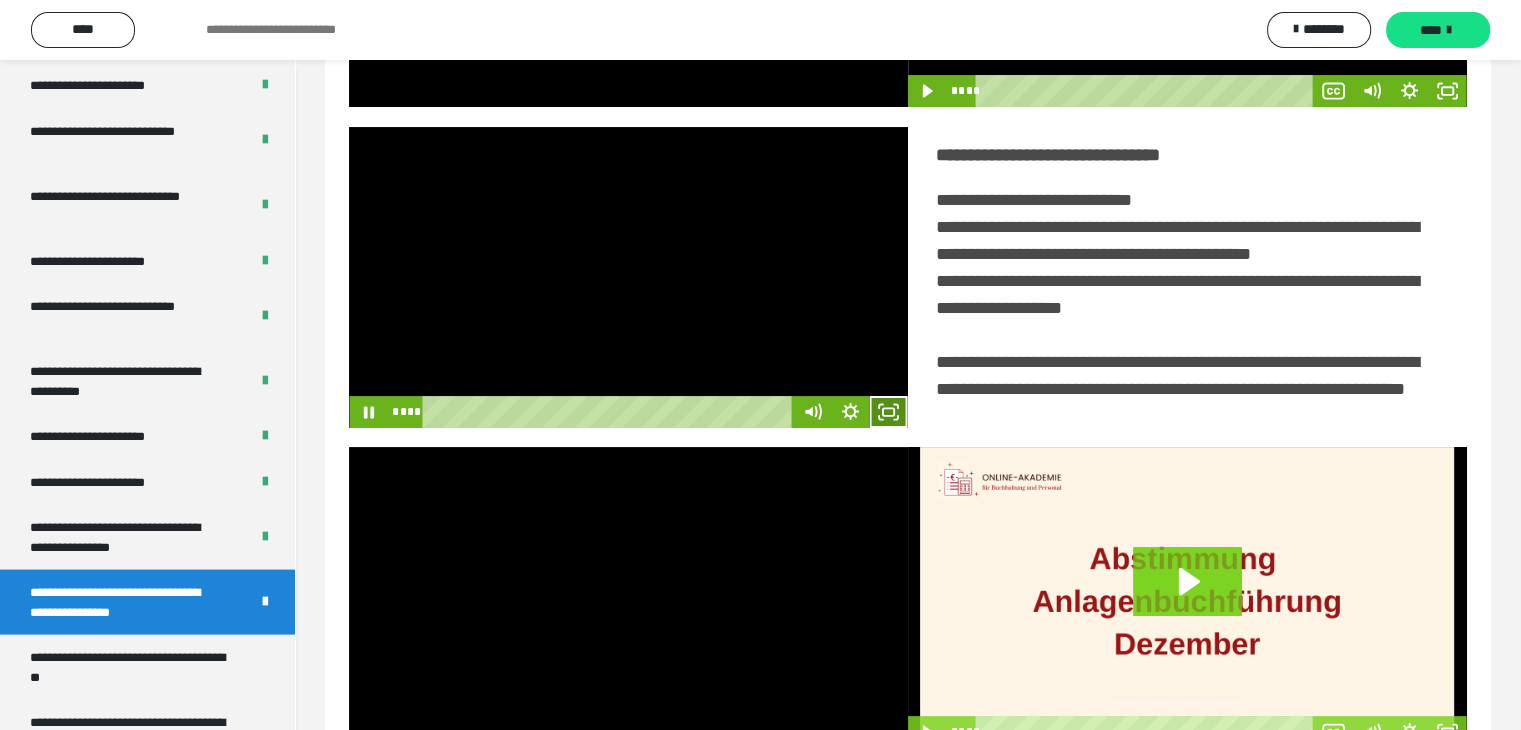 click 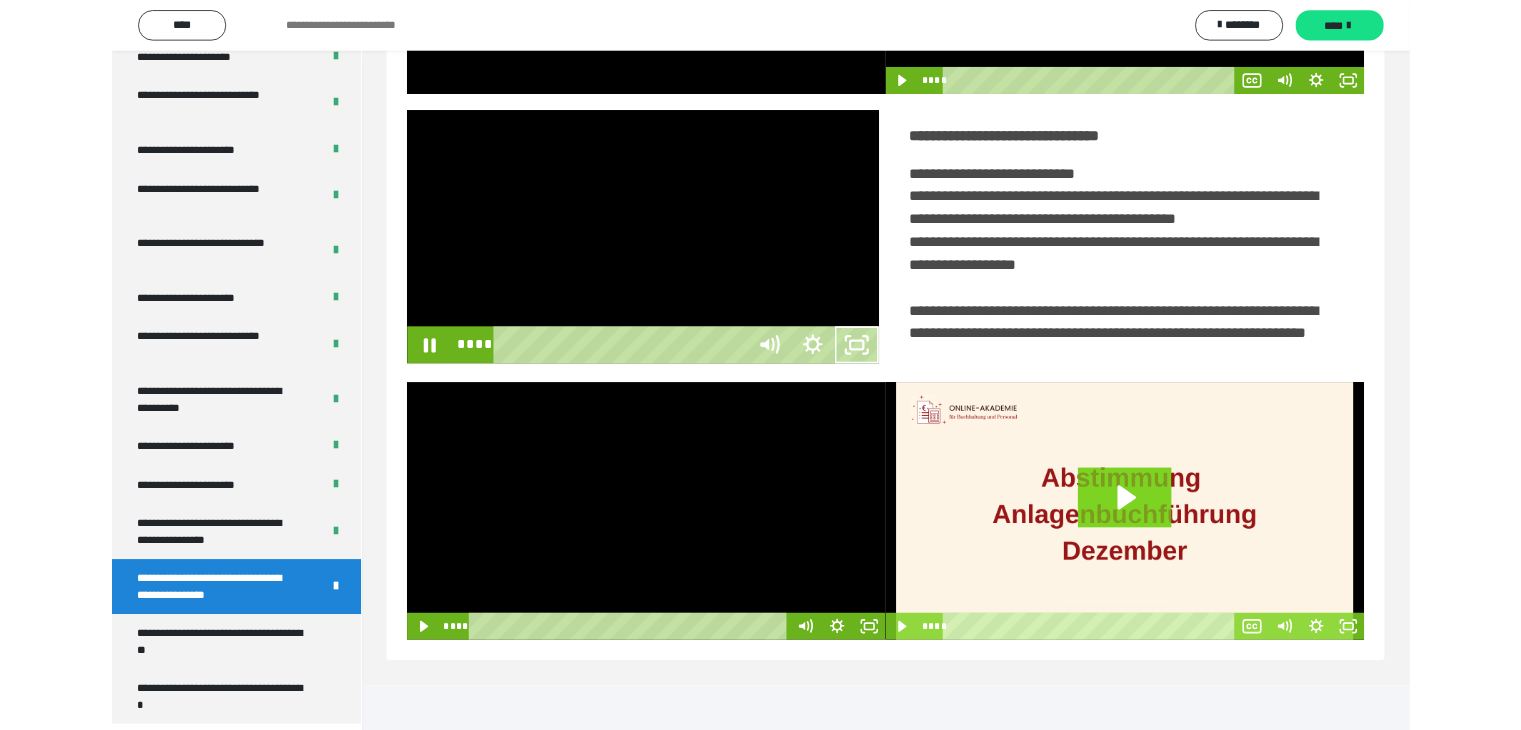 scroll, scrollTop: 3823, scrollLeft: 0, axis: vertical 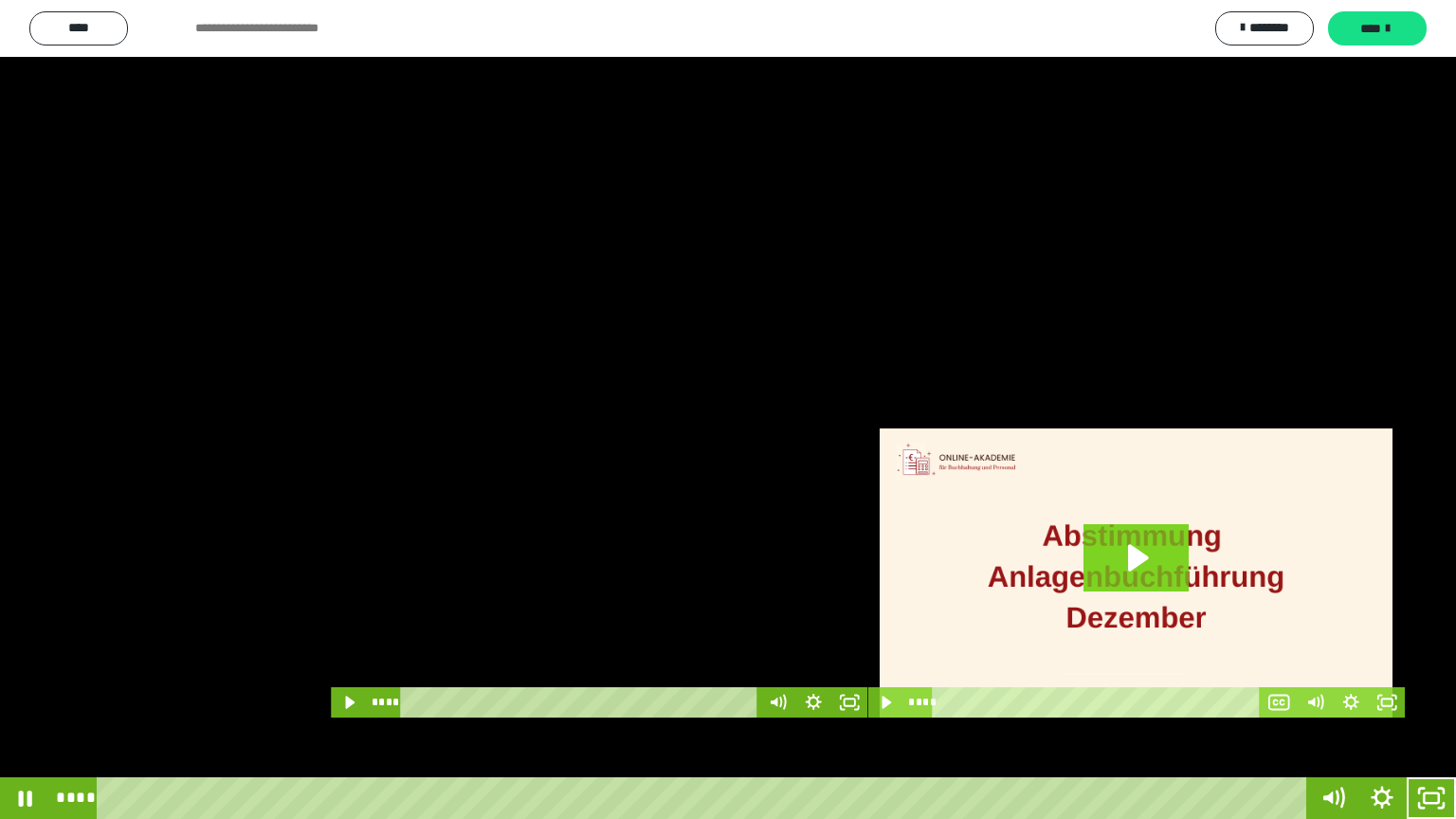 click at bounding box center (728, 410) 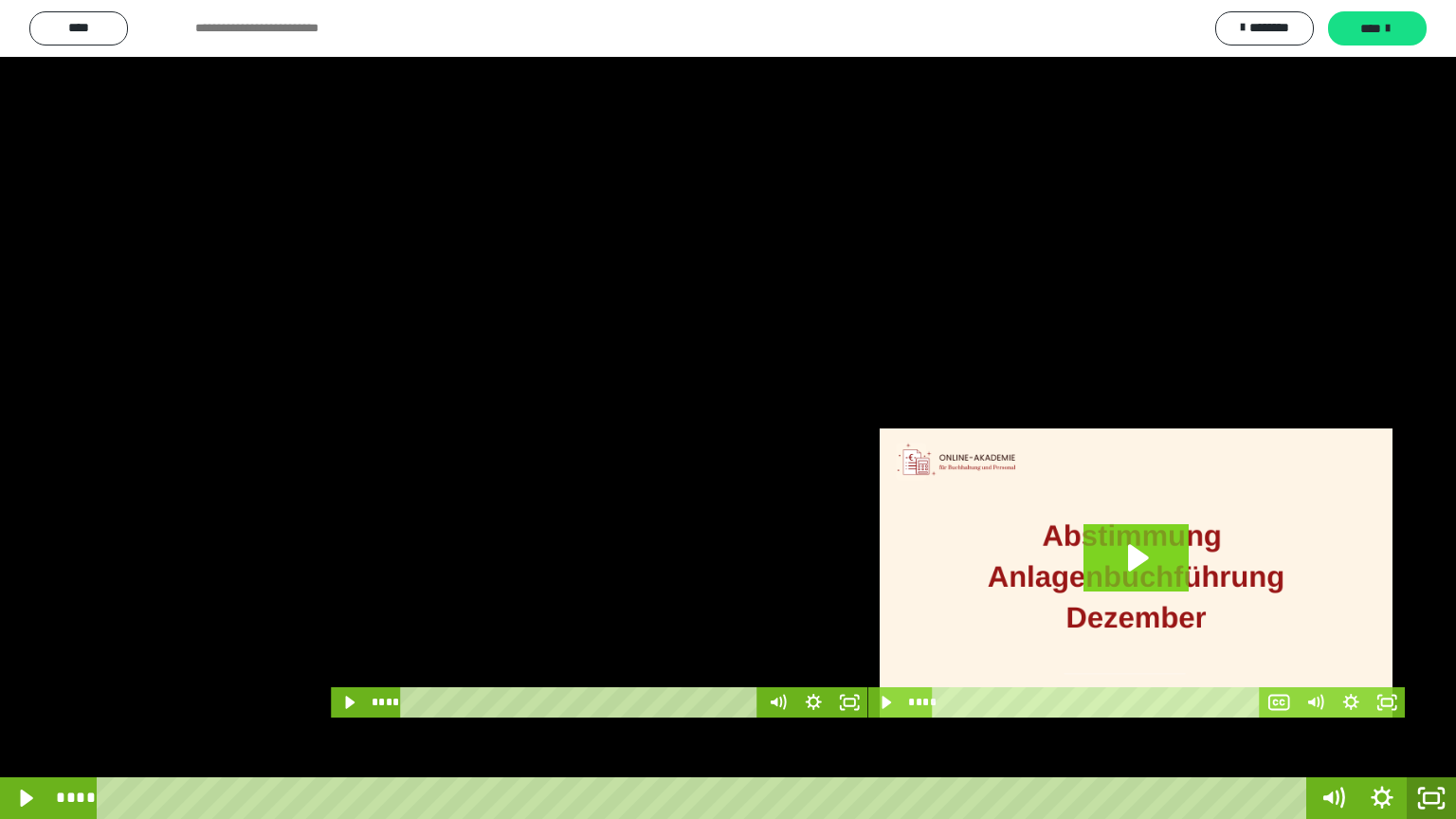 drag, startPoint x: 1440, startPoint y: 796, endPoint x: 1399, endPoint y: 1, distance: 796.0565 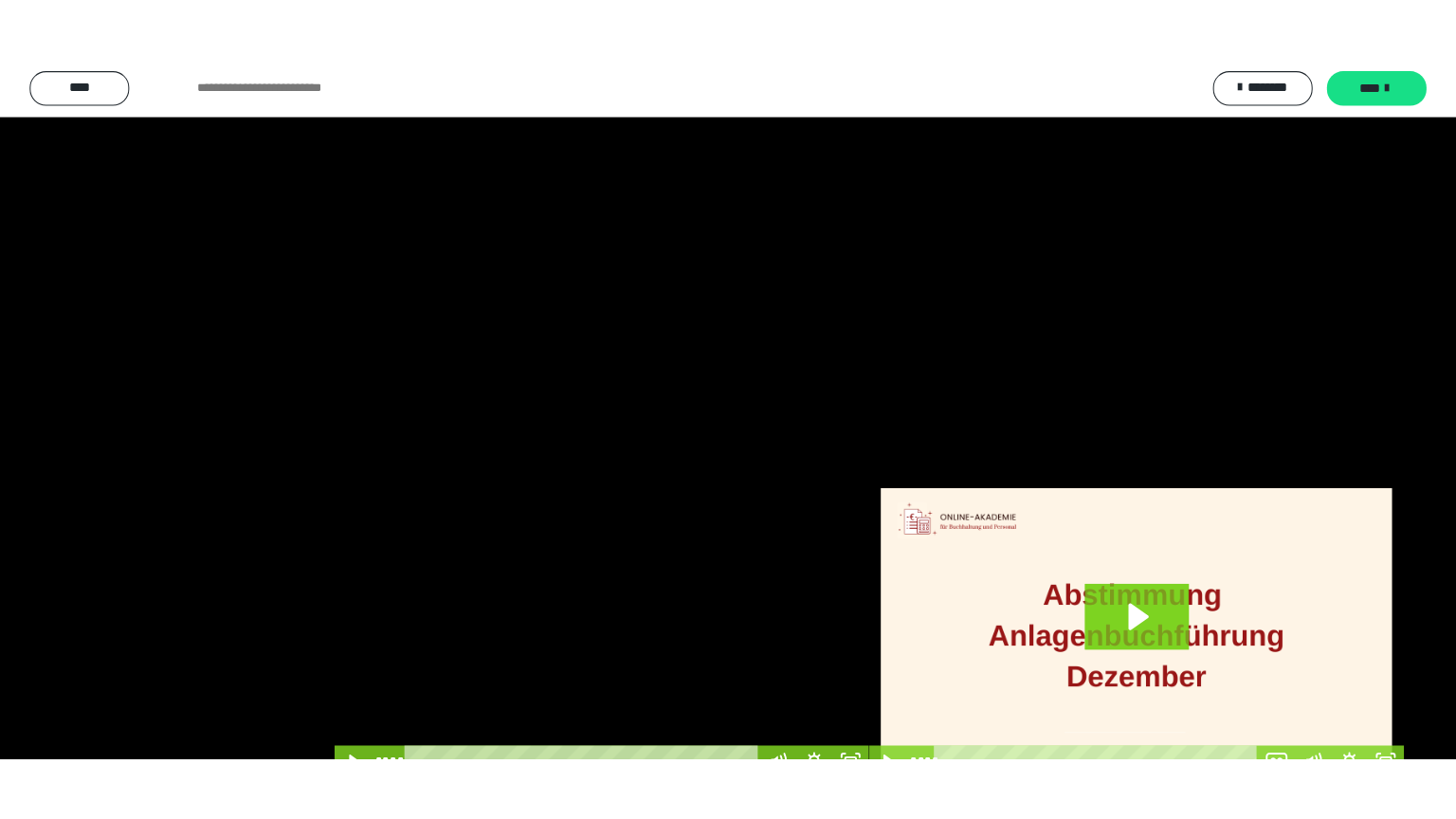 scroll, scrollTop: 3715, scrollLeft: 0, axis: vertical 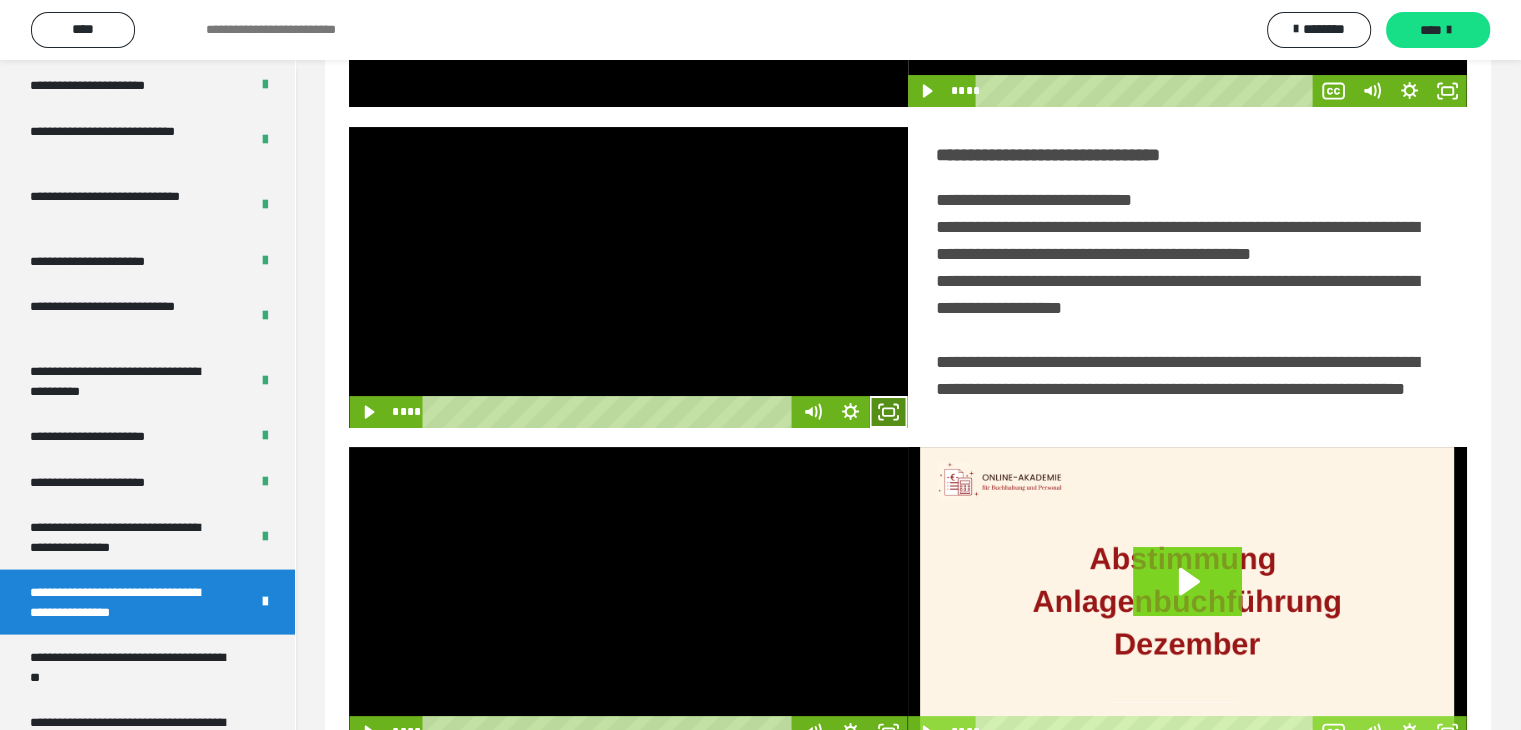 click 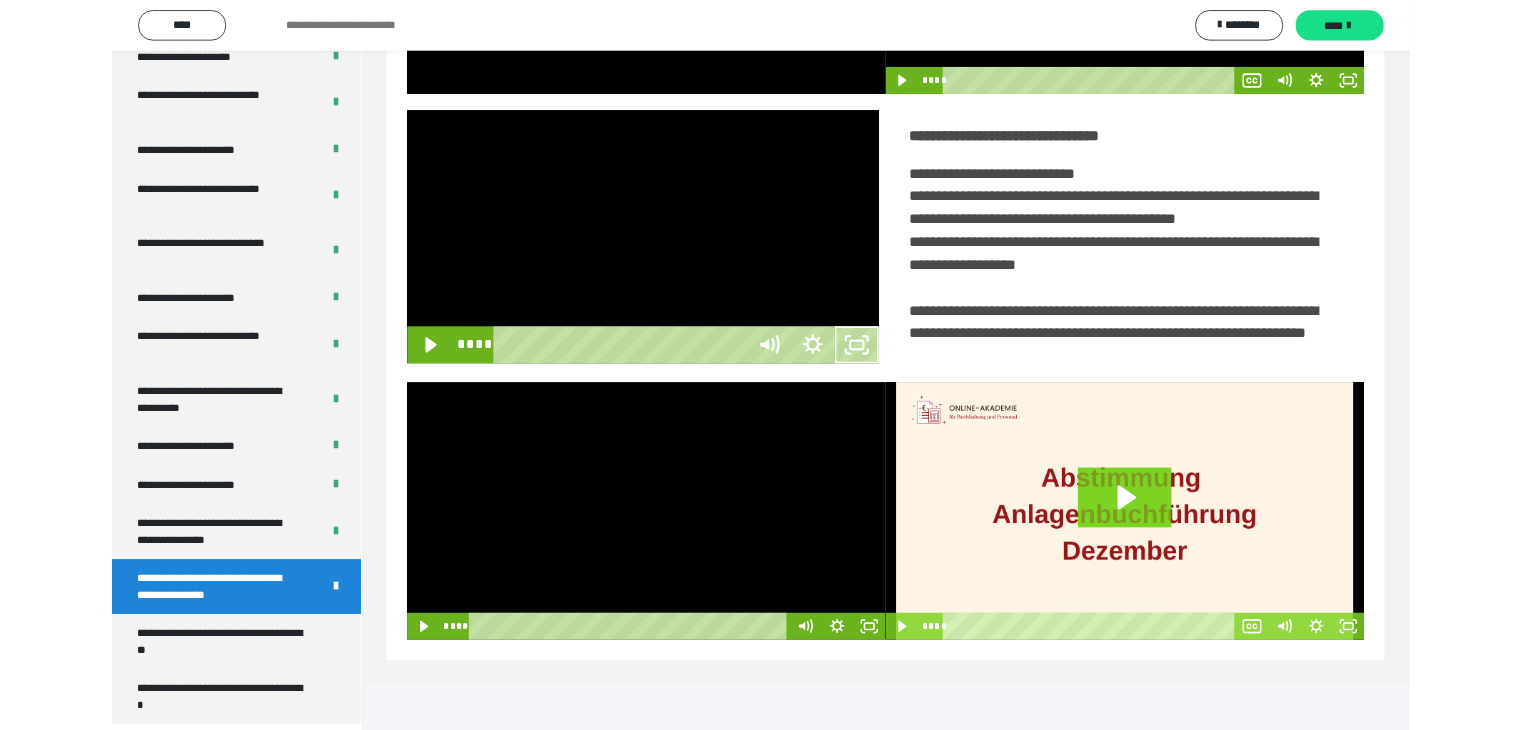 scroll, scrollTop: 3823, scrollLeft: 0, axis: vertical 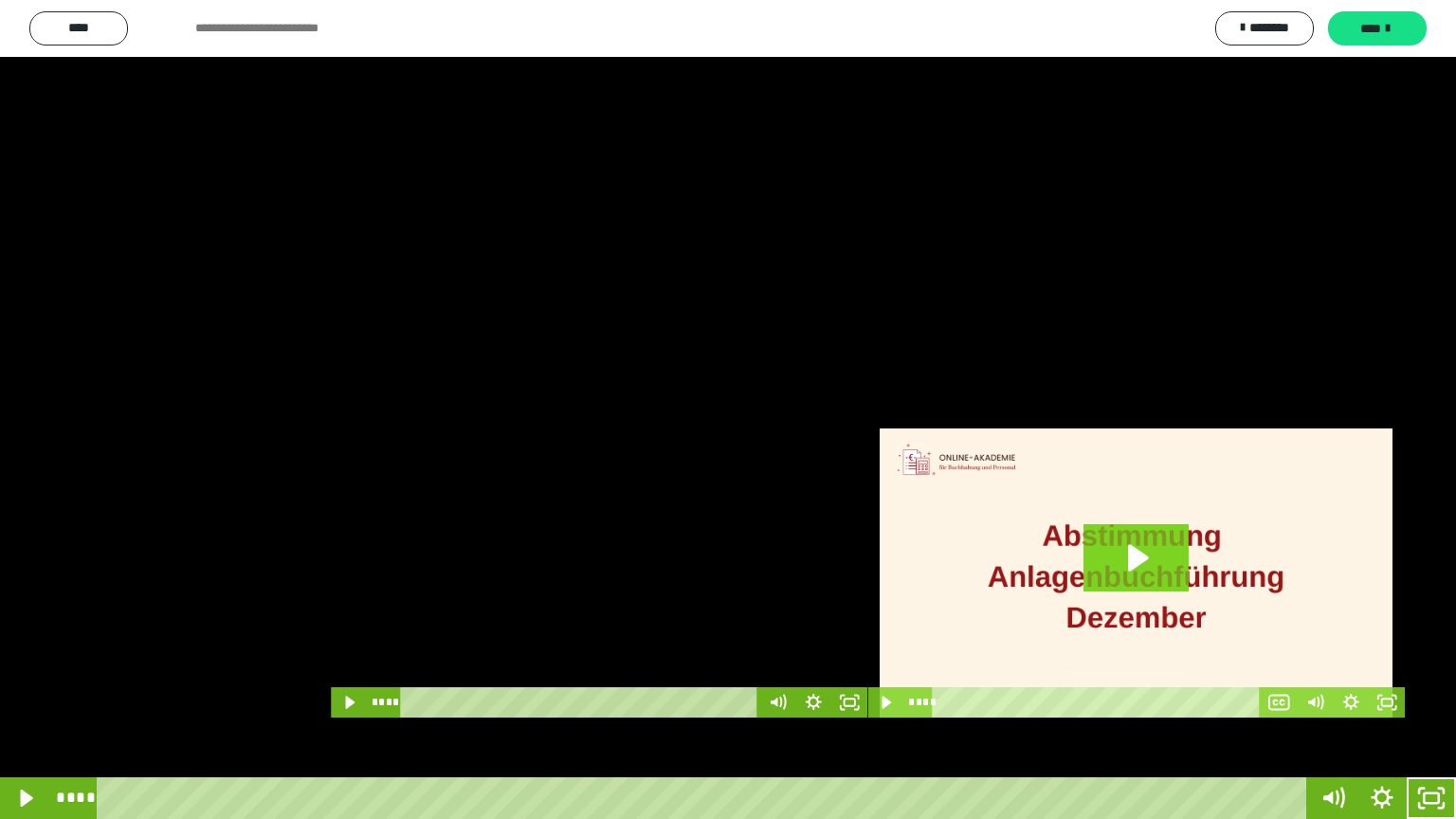 click at bounding box center (728, 410) 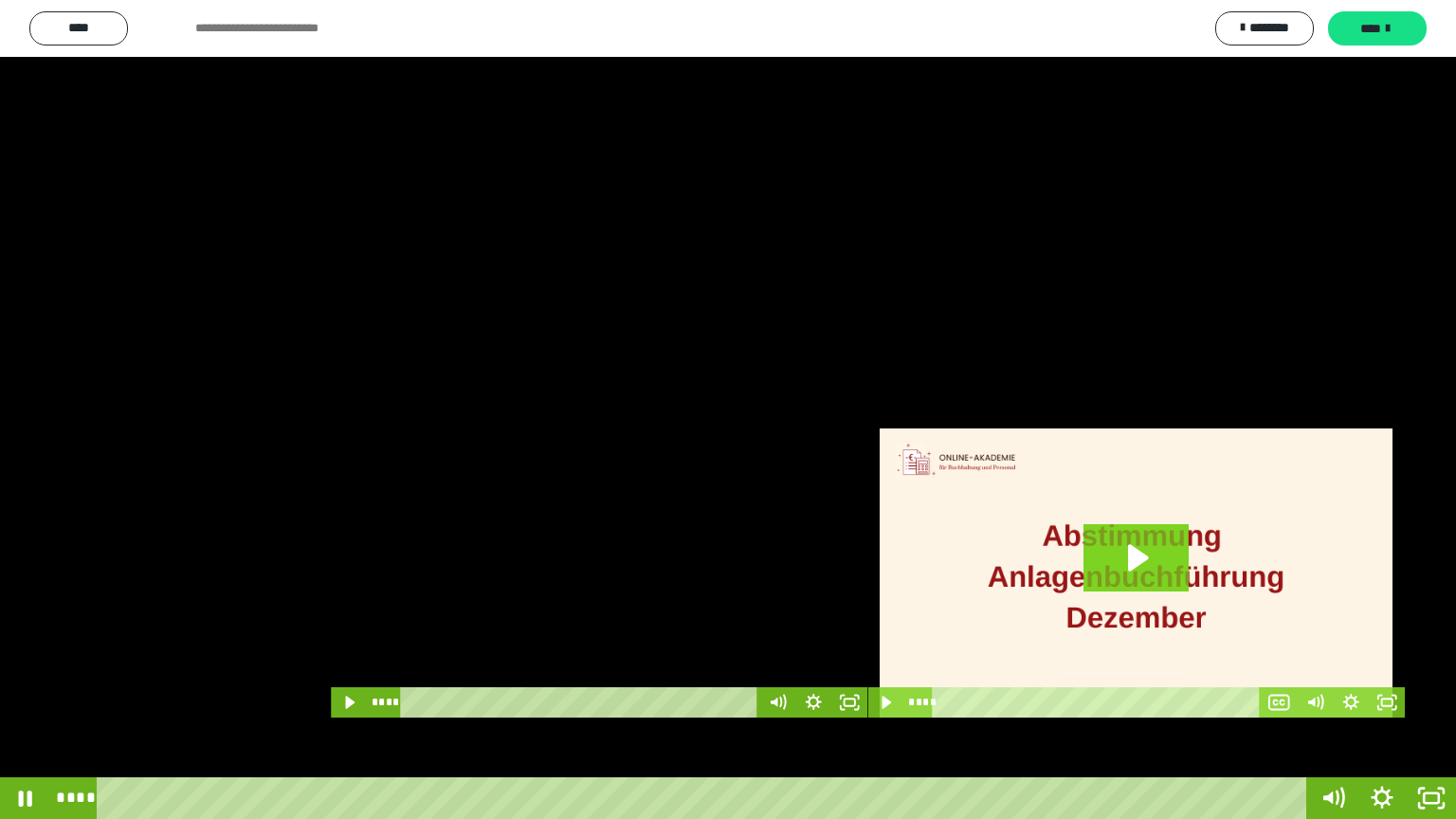 type 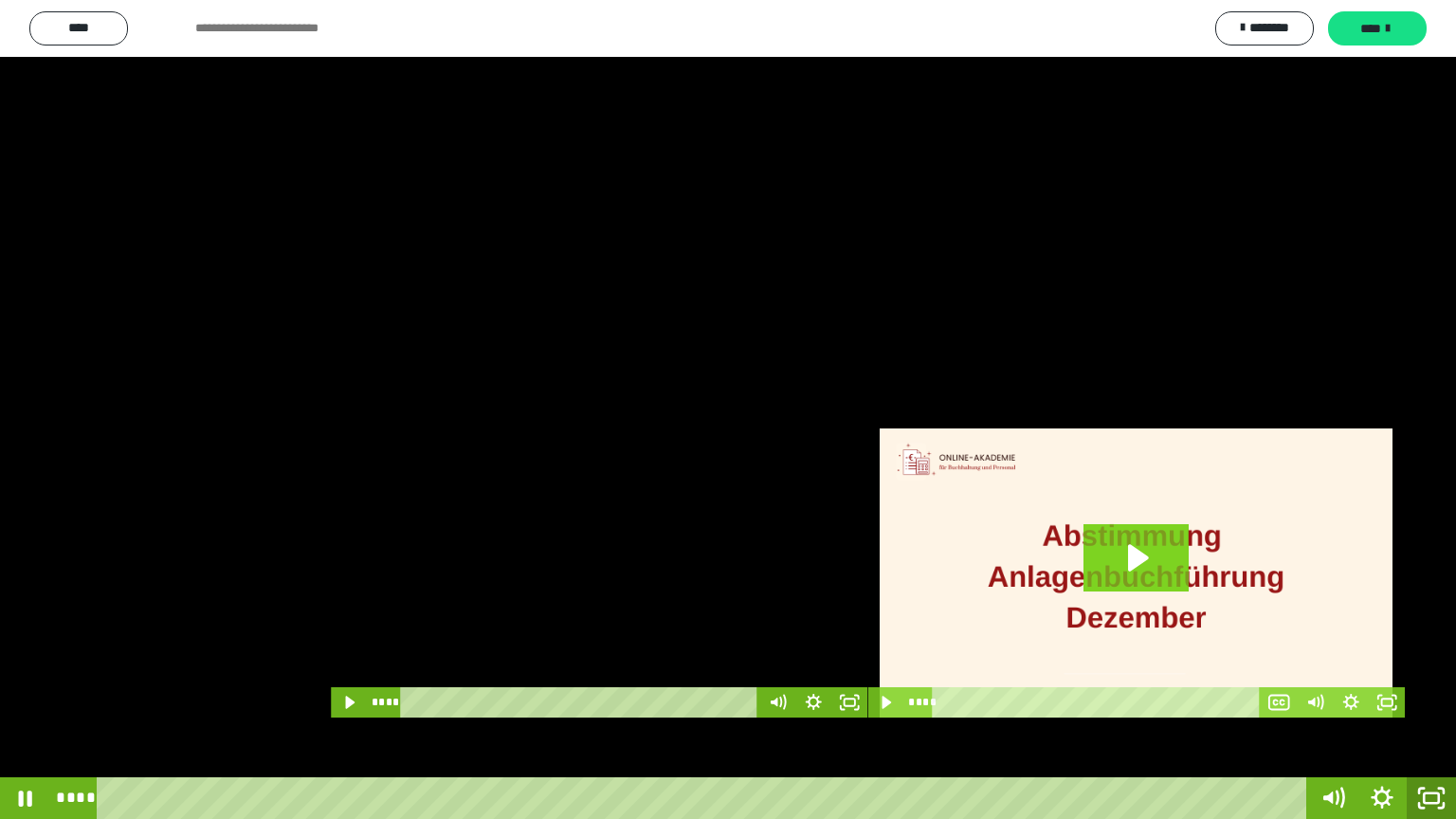 drag, startPoint x: 1421, startPoint y: 800, endPoint x: 1172, endPoint y: 67, distance: 774.13823 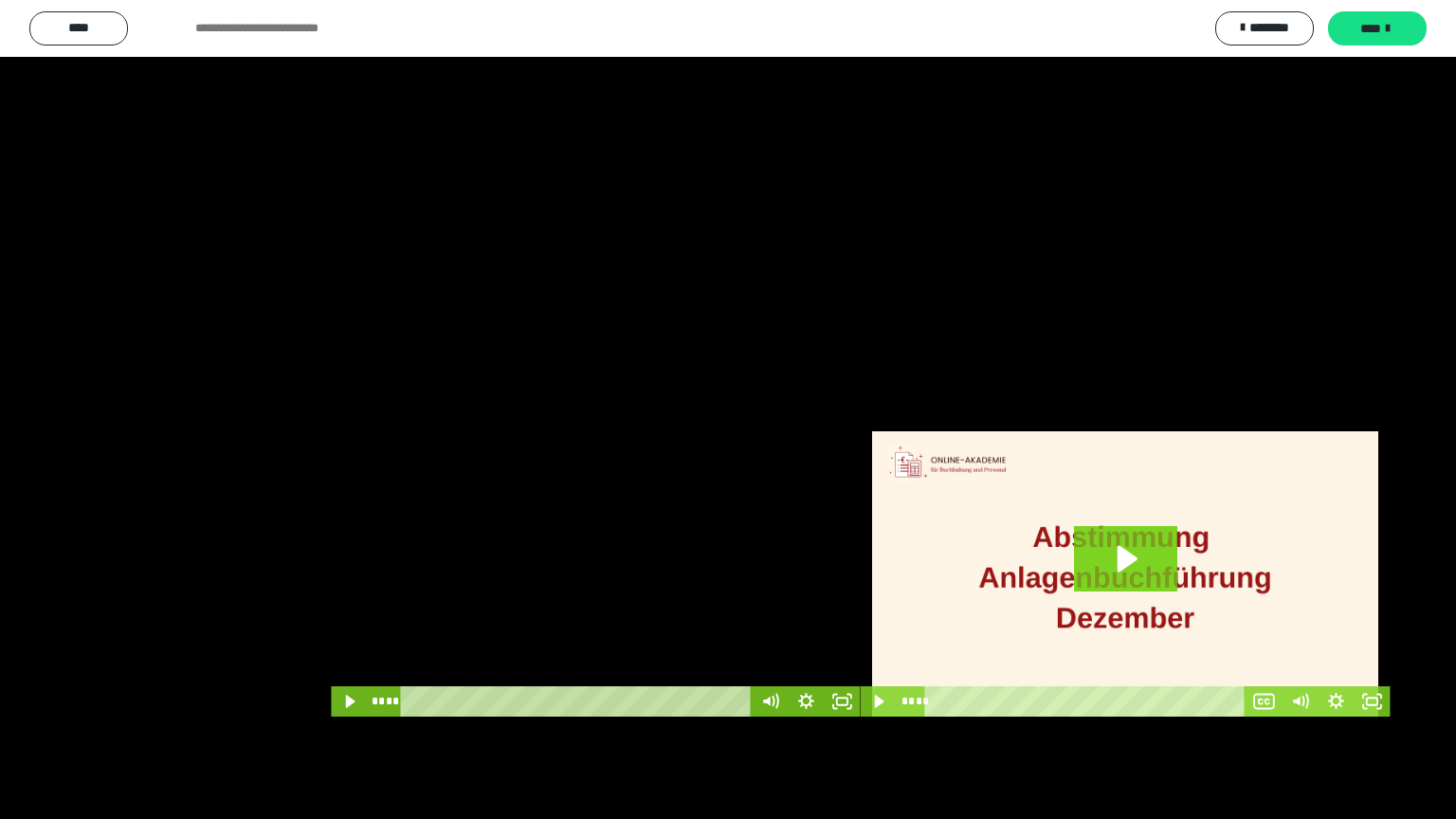 scroll, scrollTop: 3715, scrollLeft: 0, axis: vertical 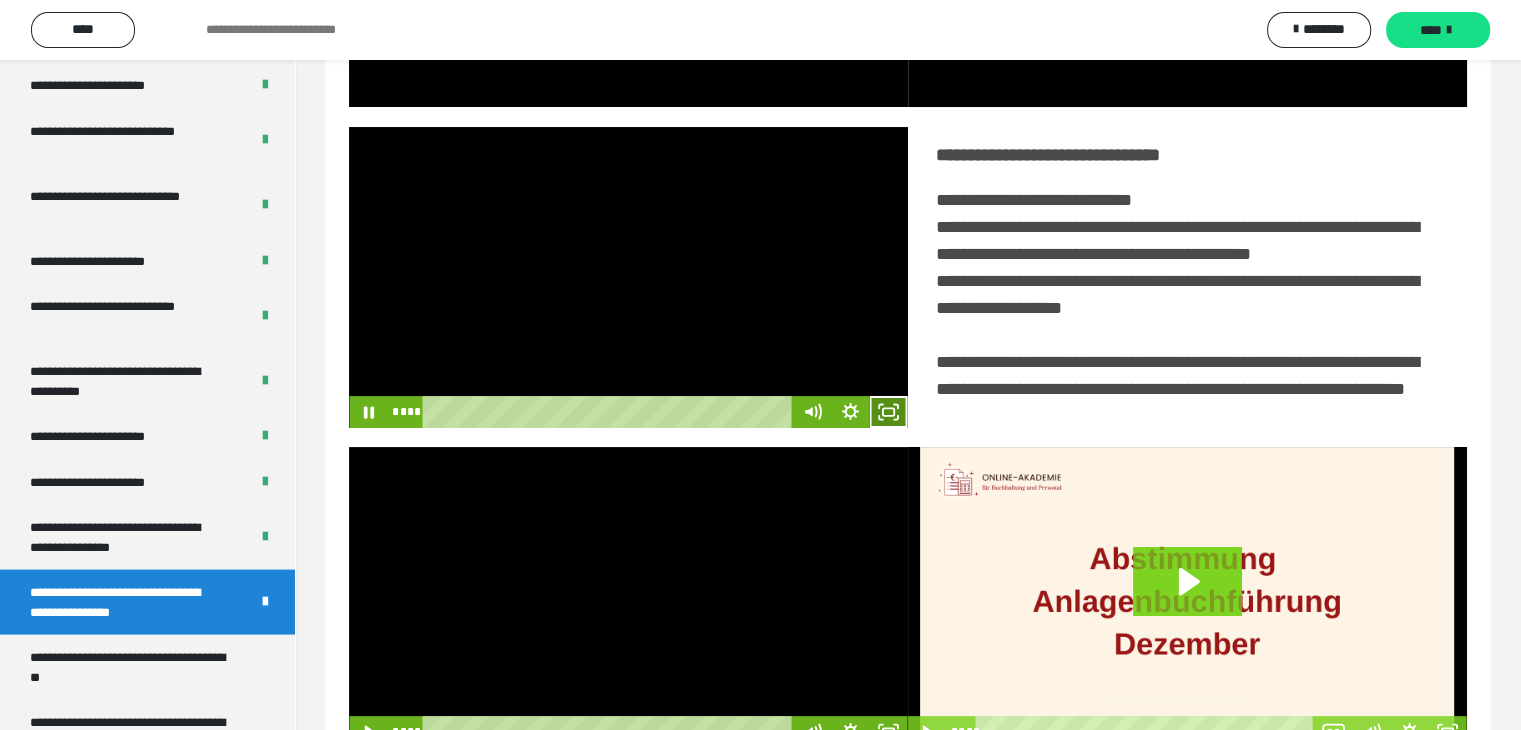 click 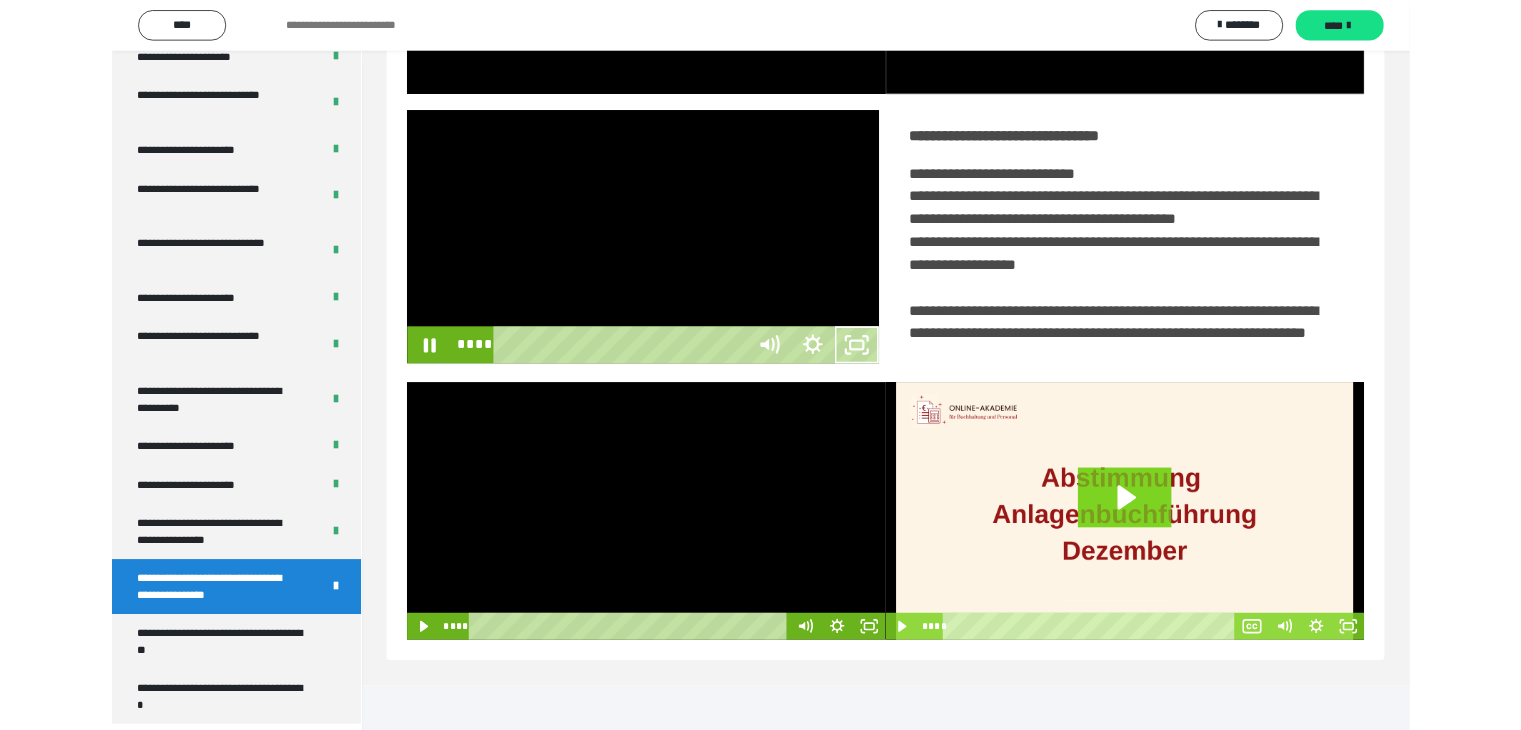 scroll, scrollTop: 3823, scrollLeft: 0, axis: vertical 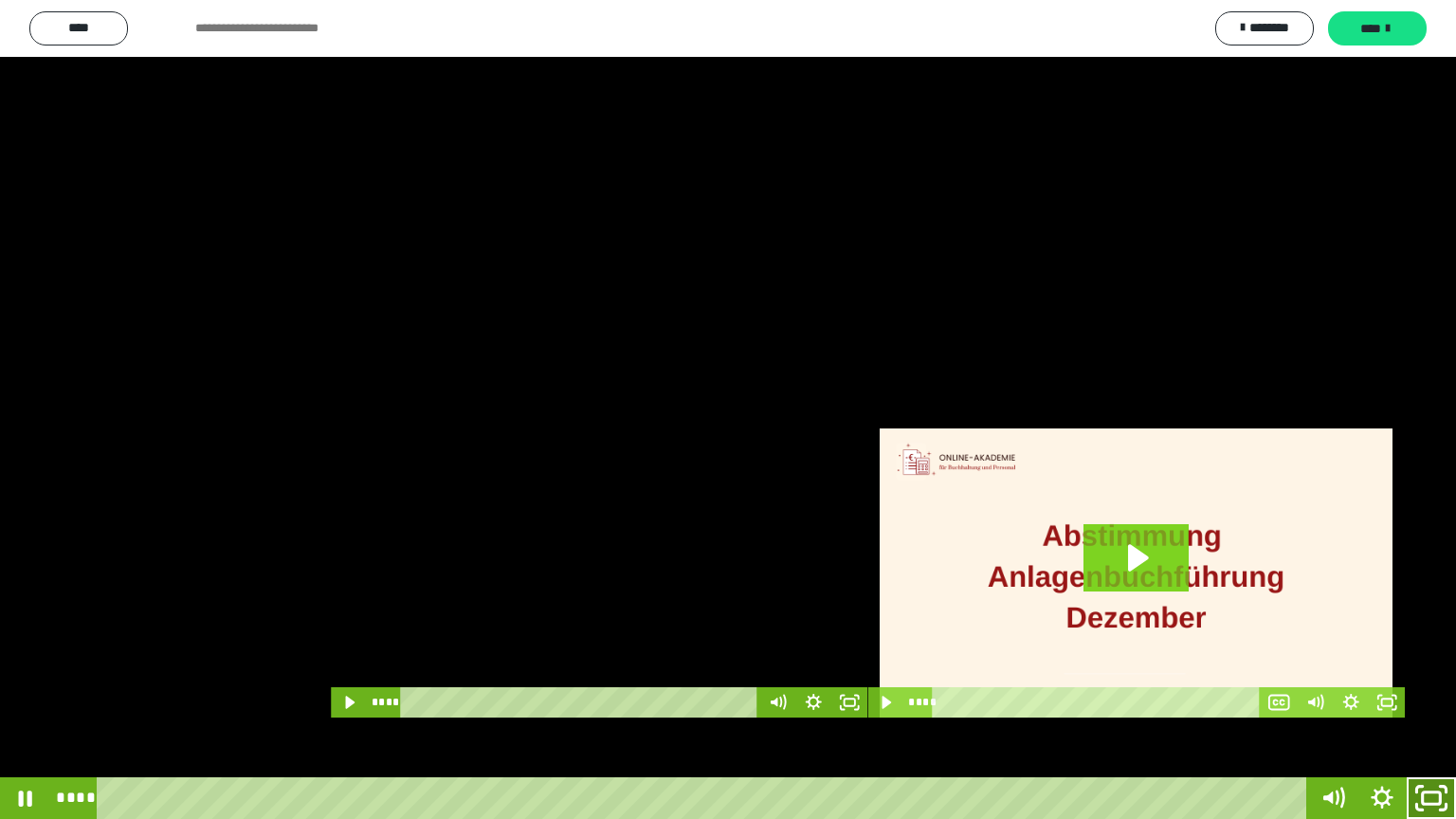 click 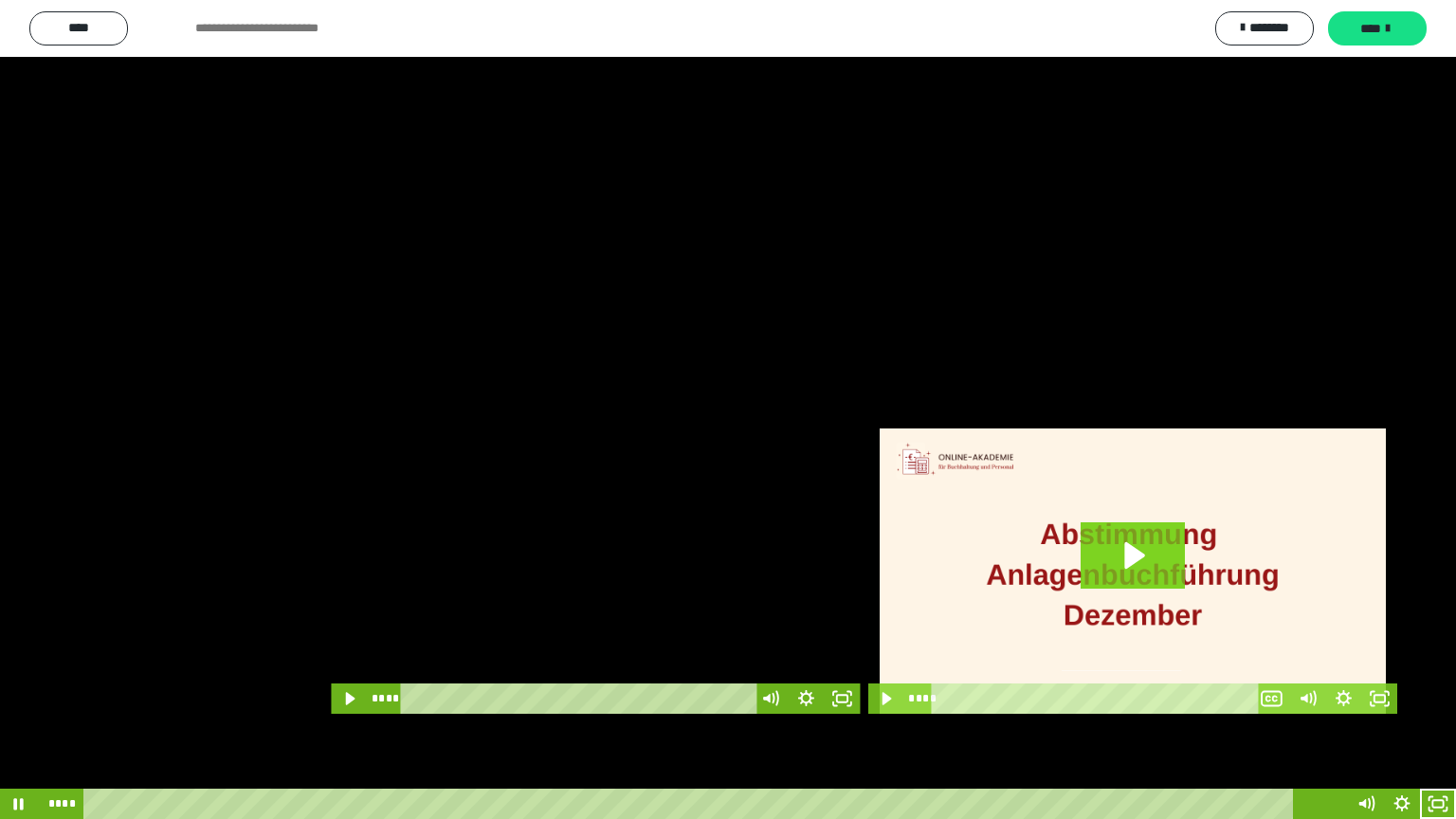 scroll, scrollTop: 3715, scrollLeft: 0, axis: vertical 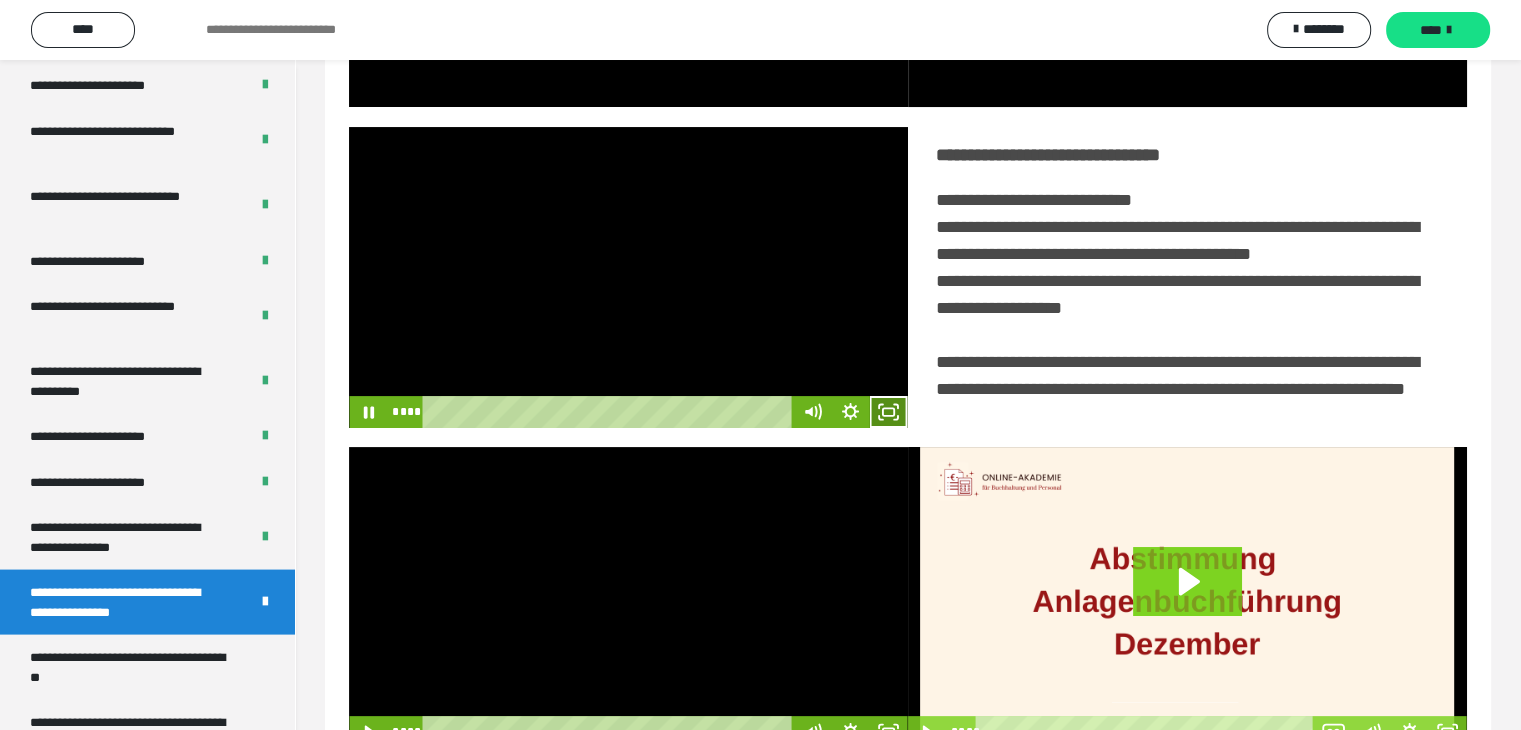 click 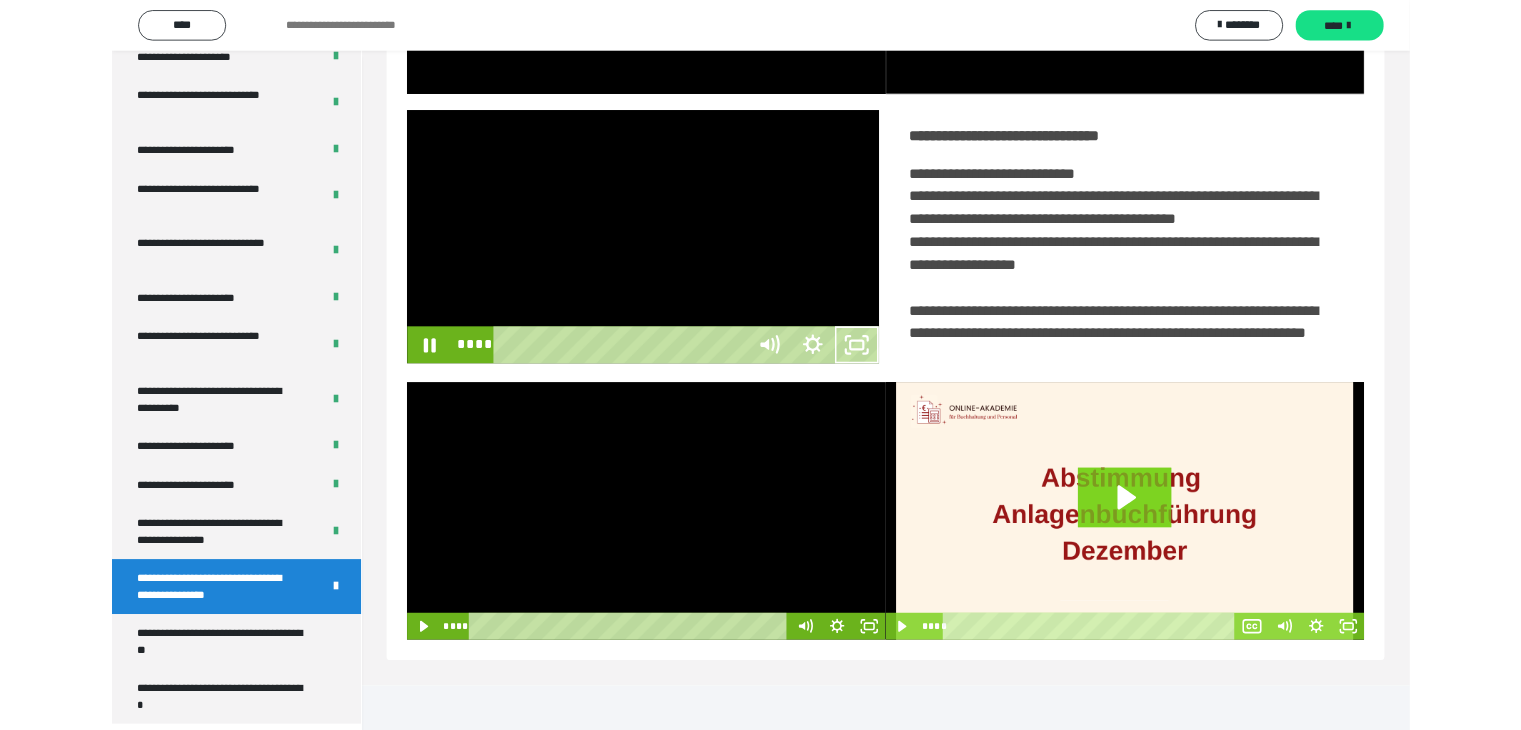 scroll, scrollTop: 3823, scrollLeft: 0, axis: vertical 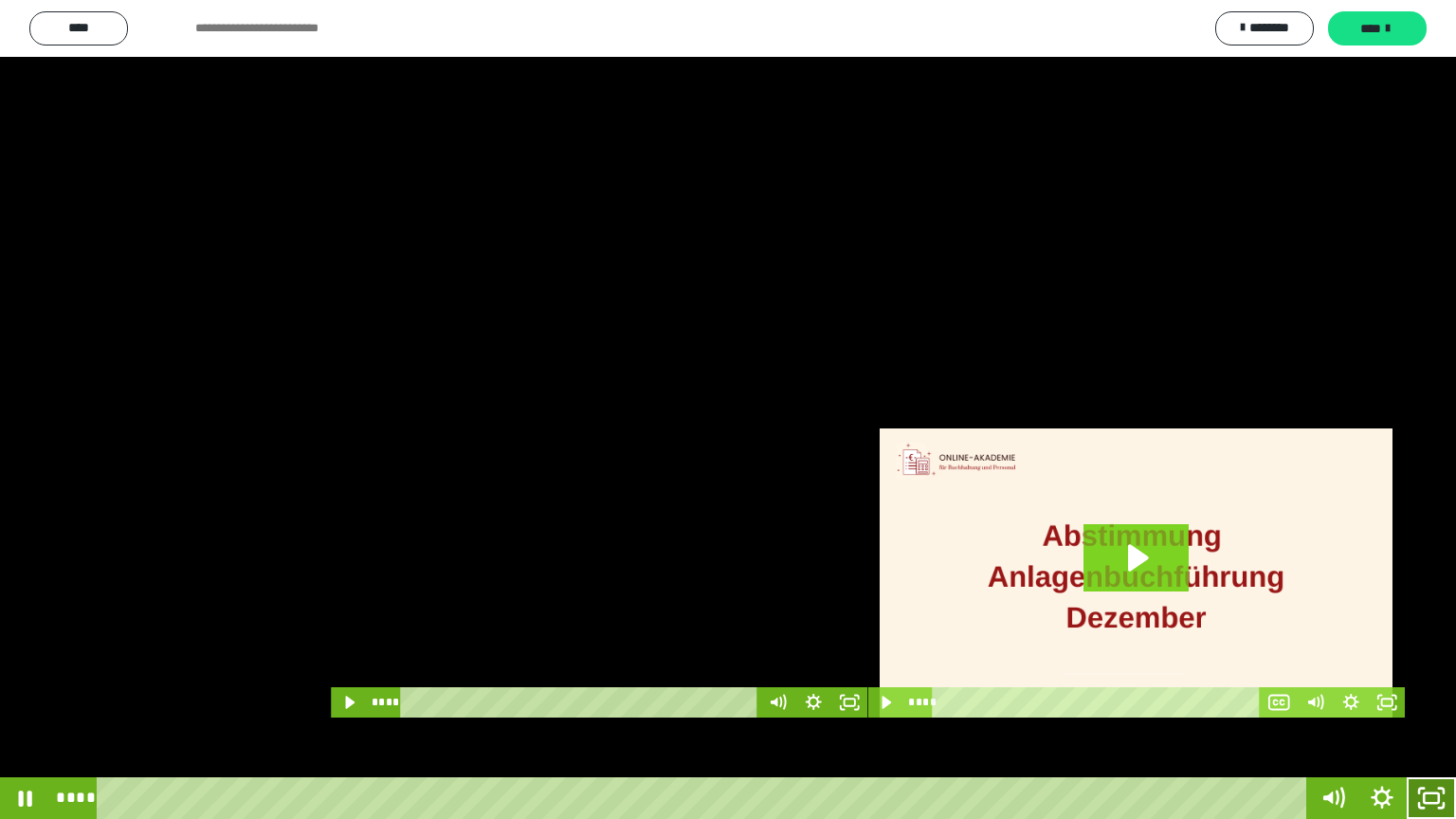 click 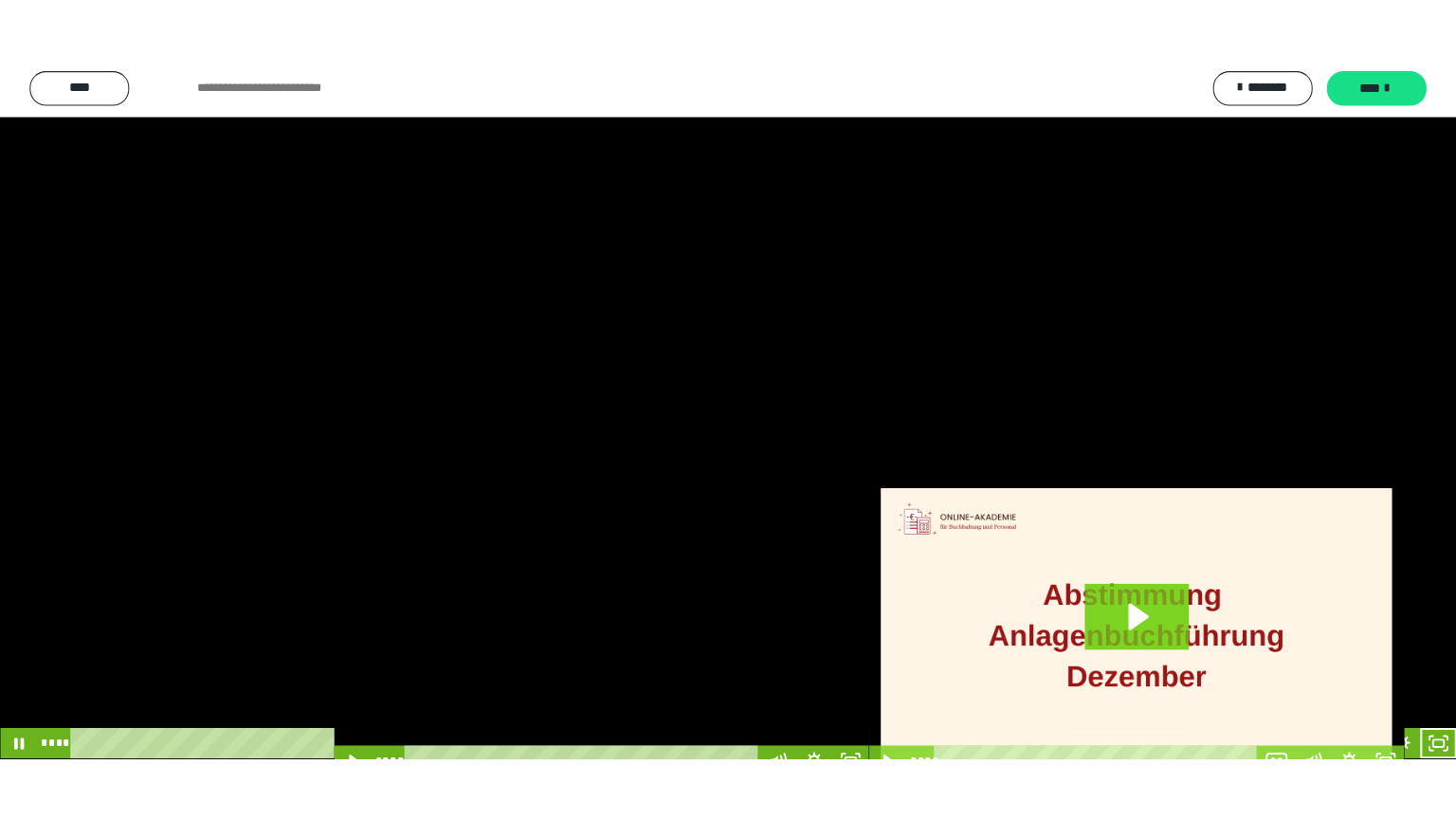scroll, scrollTop: 3715, scrollLeft: 0, axis: vertical 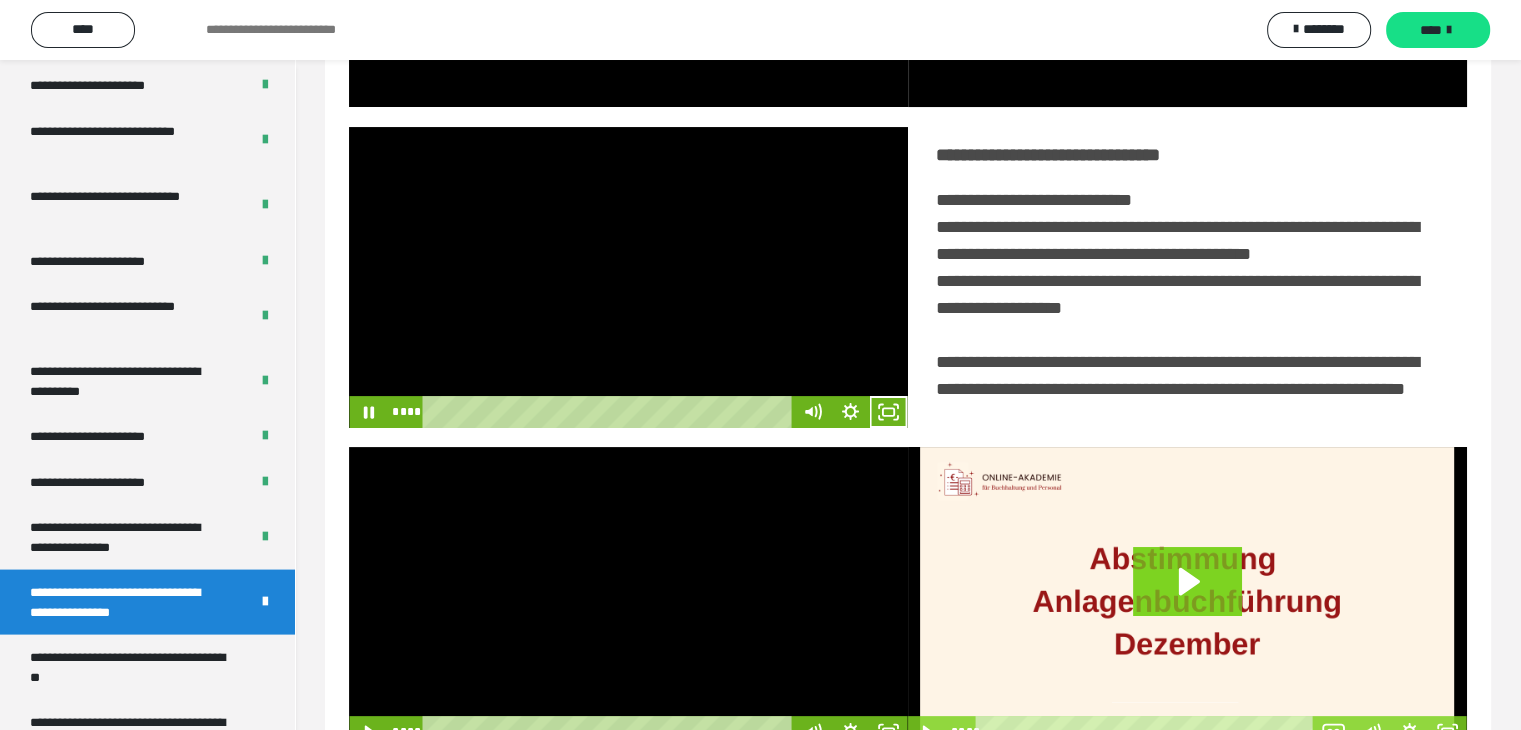 click at bounding box center (628, 277) 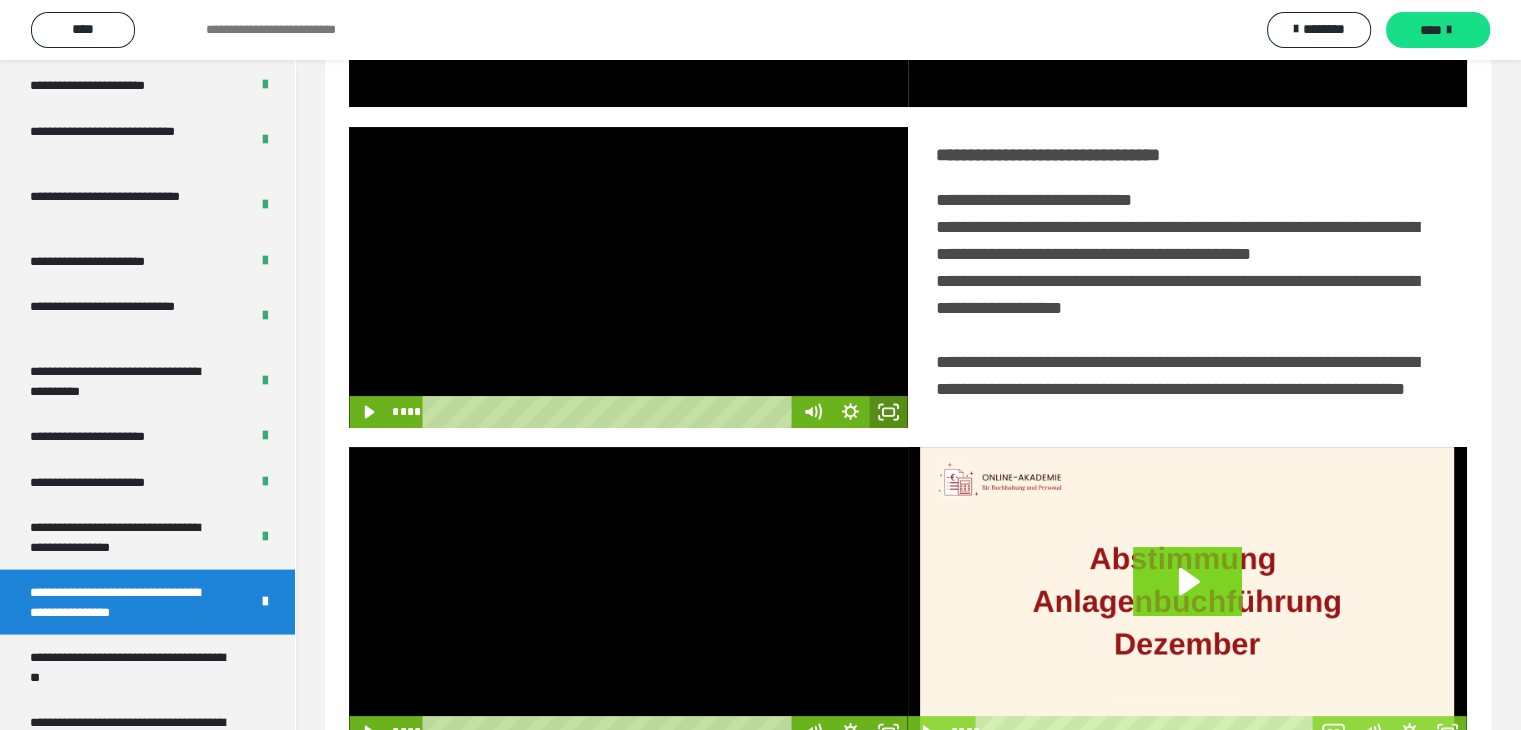 click 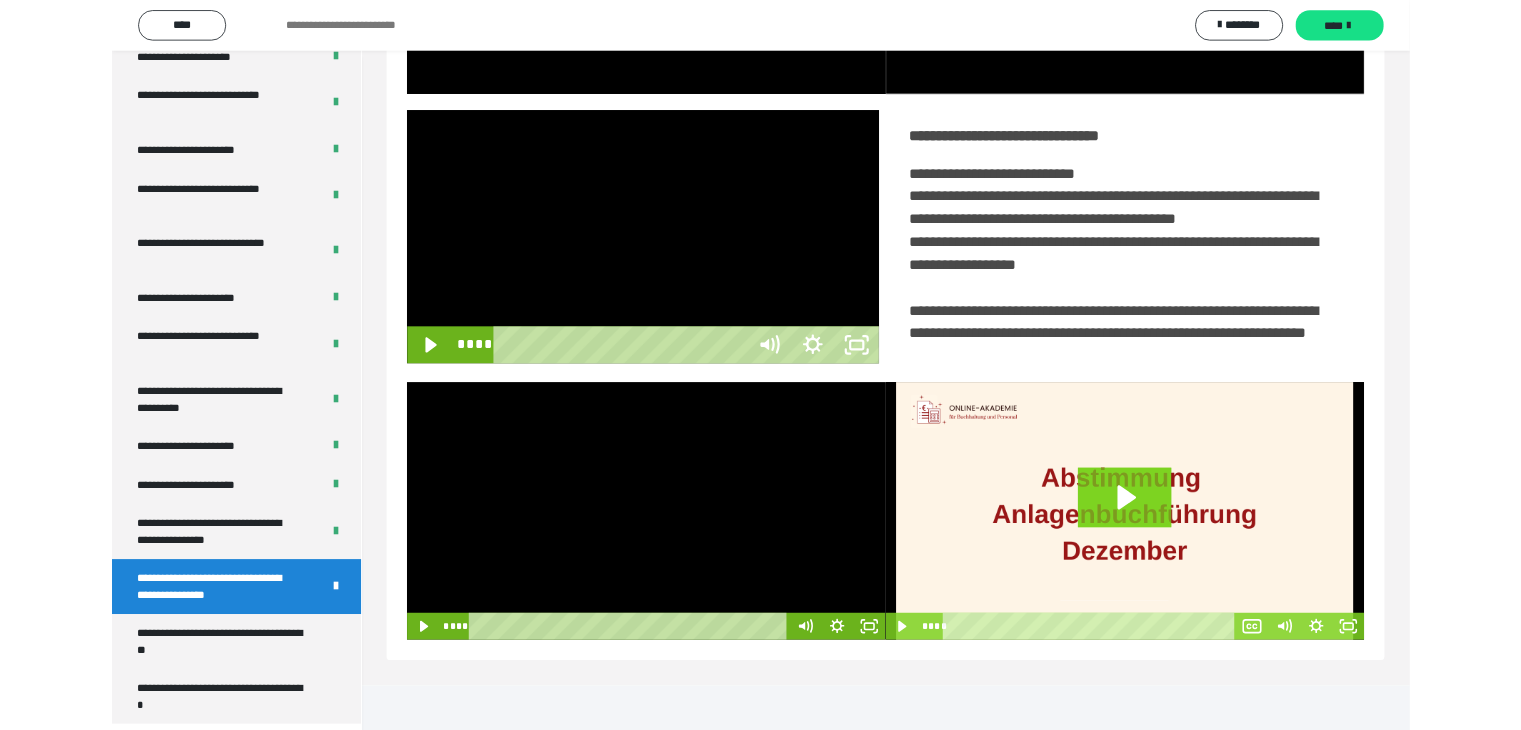scroll, scrollTop: 3823, scrollLeft: 0, axis: vertical 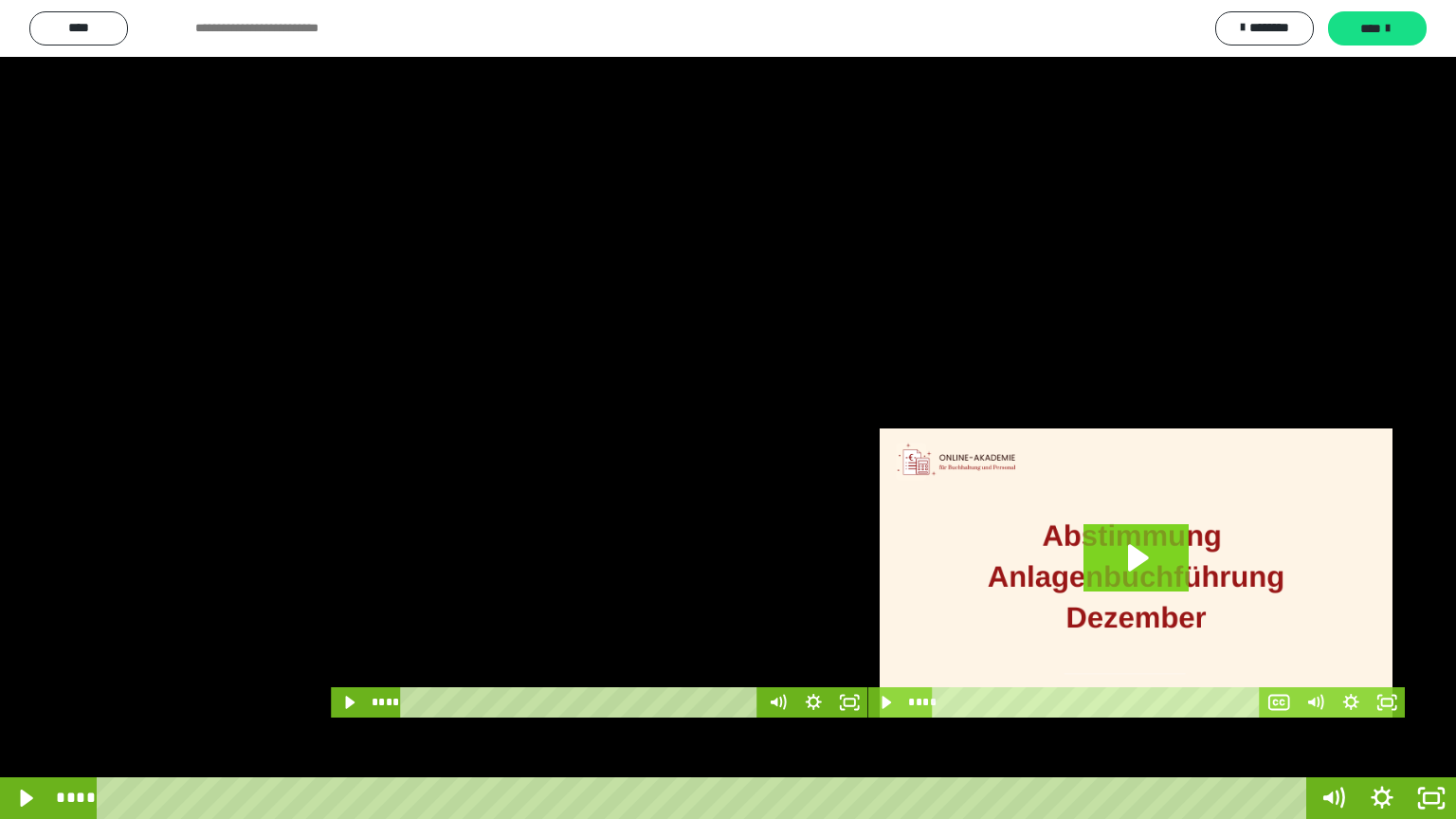 click at bounding box center [728, 410] 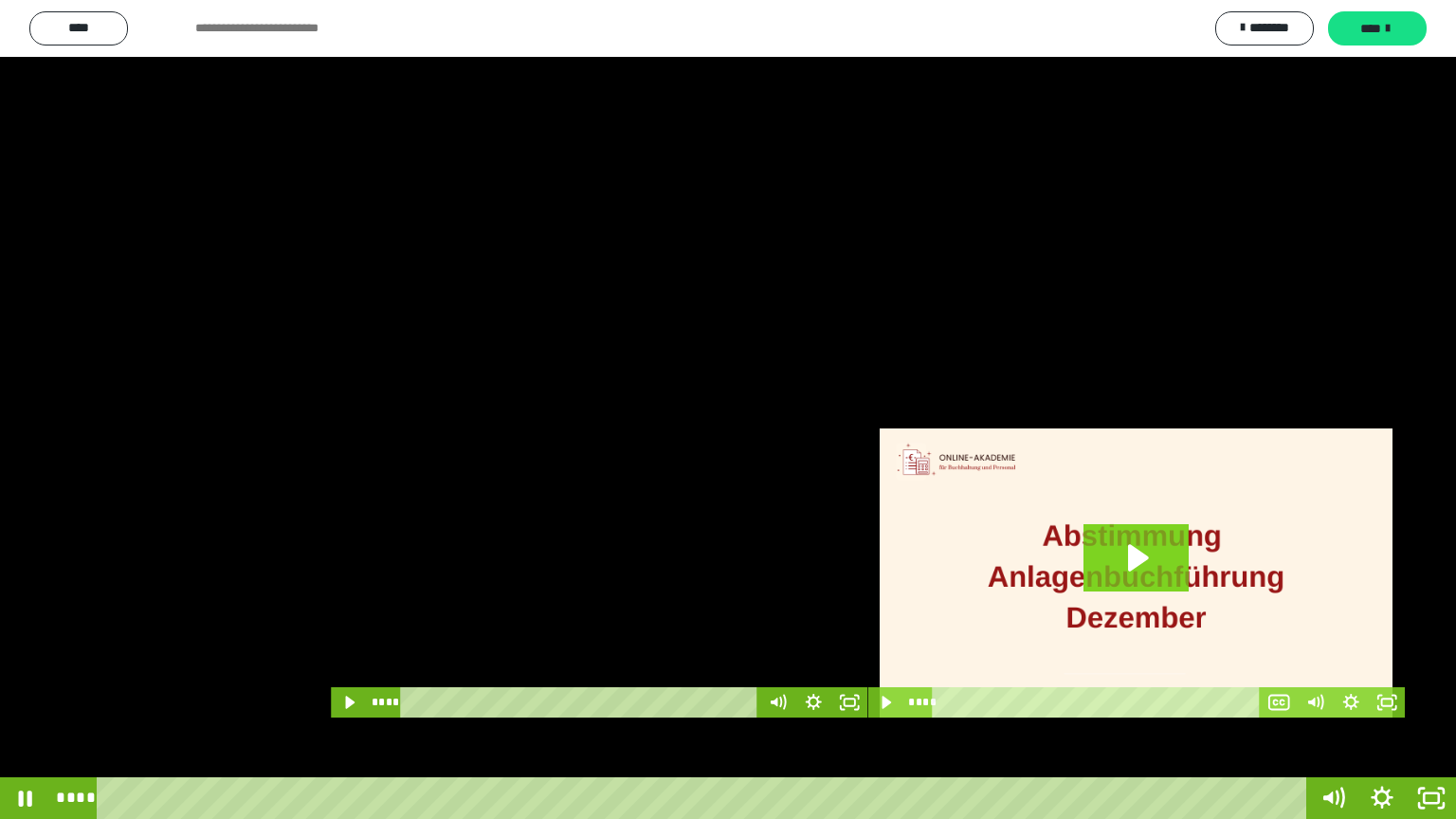 drag, startPoint x: 863, startPoint y: 426, endPoint x: 1047, endPoint y: 618, distance: 265.93232 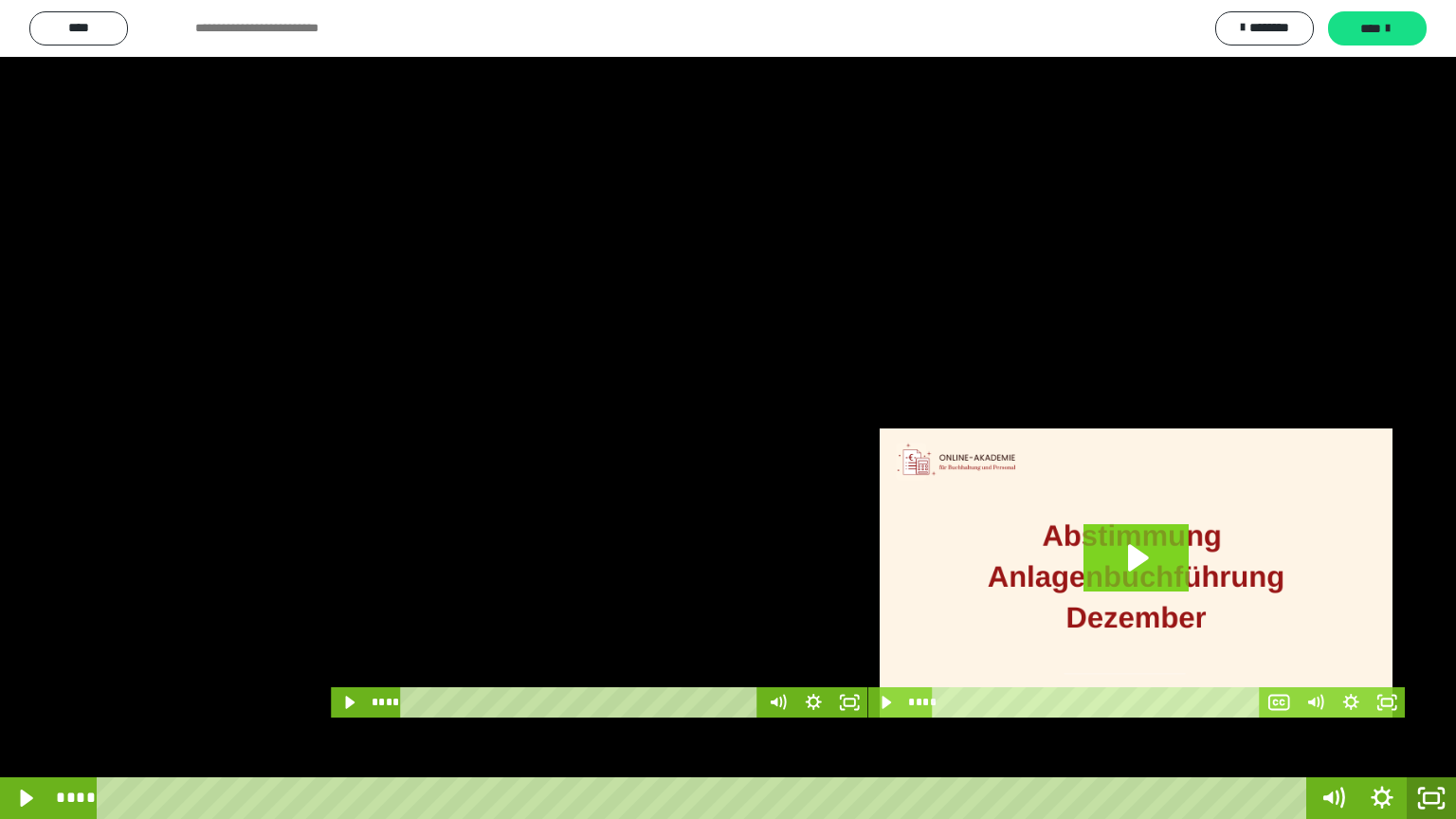 click 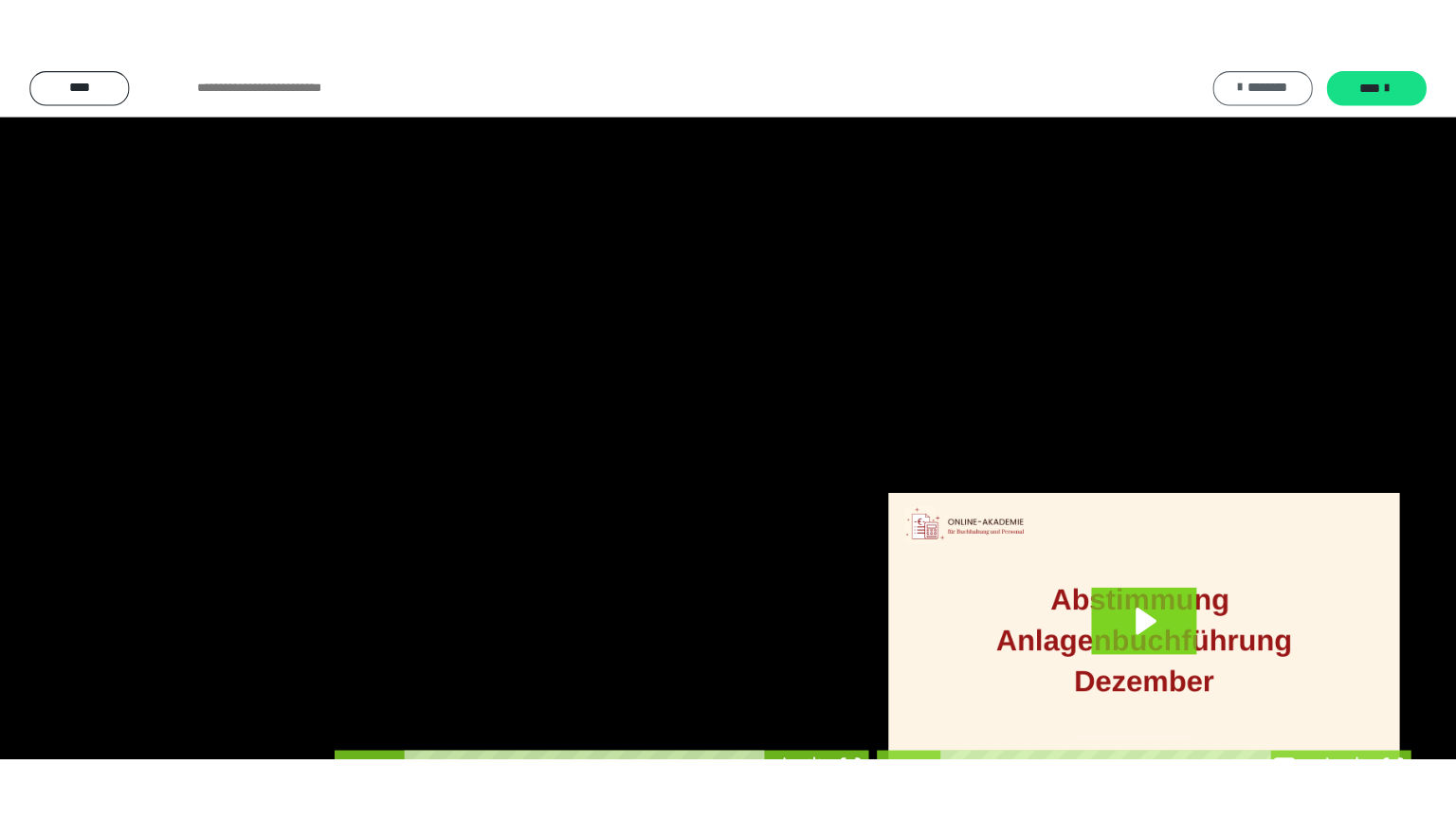 scroll, scrollTop: 3715, scrollLeft: 0, axis: vertical 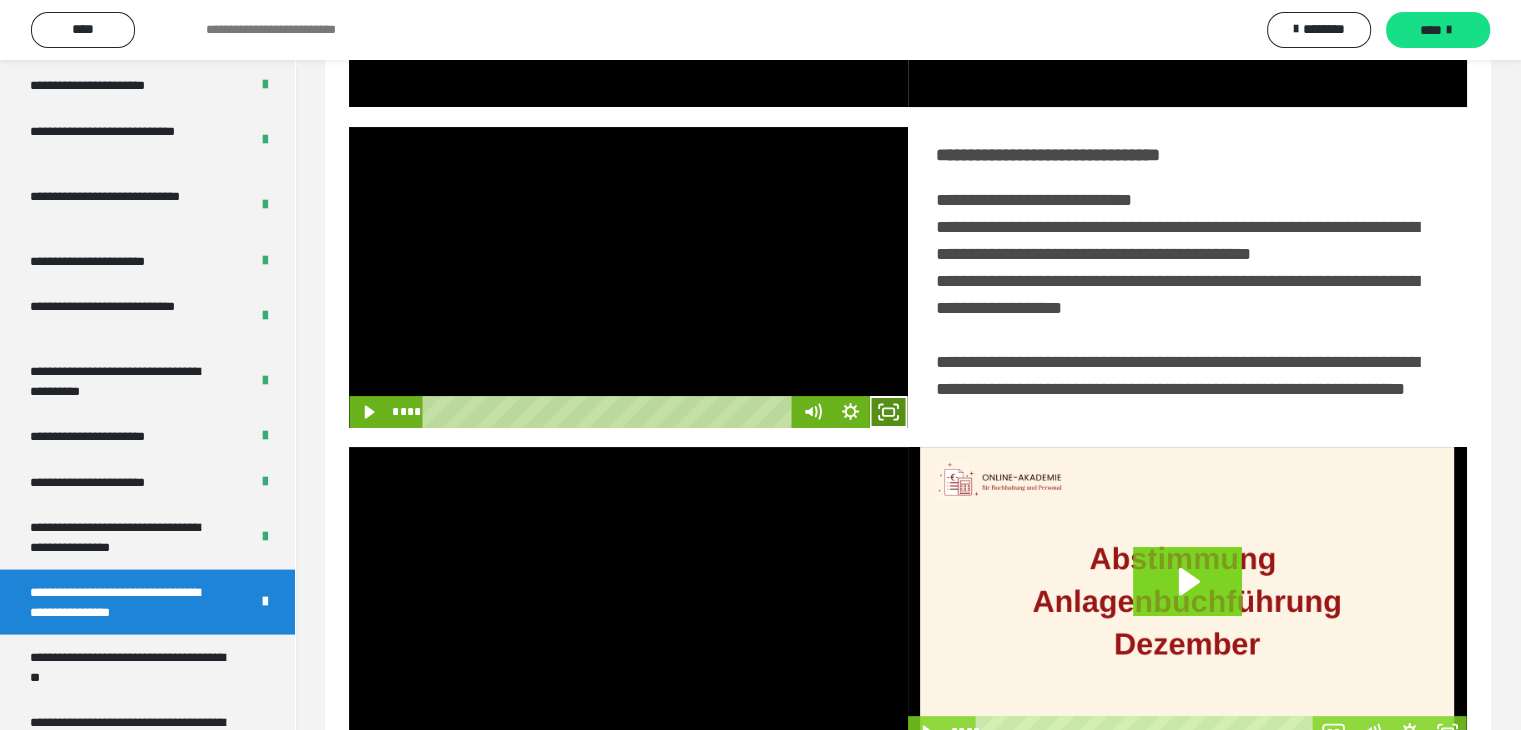 click 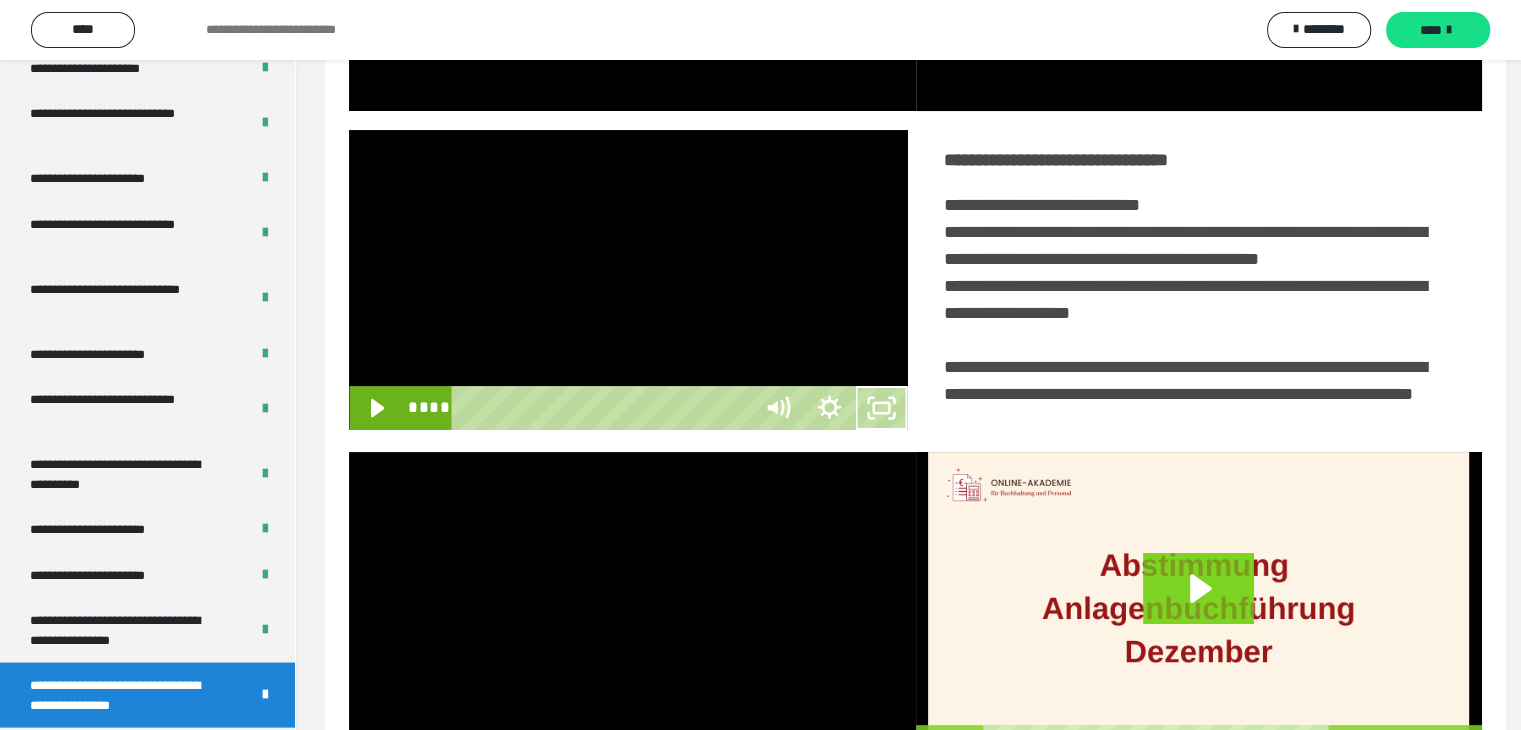 scroll, scrollTop: 3823, scrollLeft: 0, axis: vertical 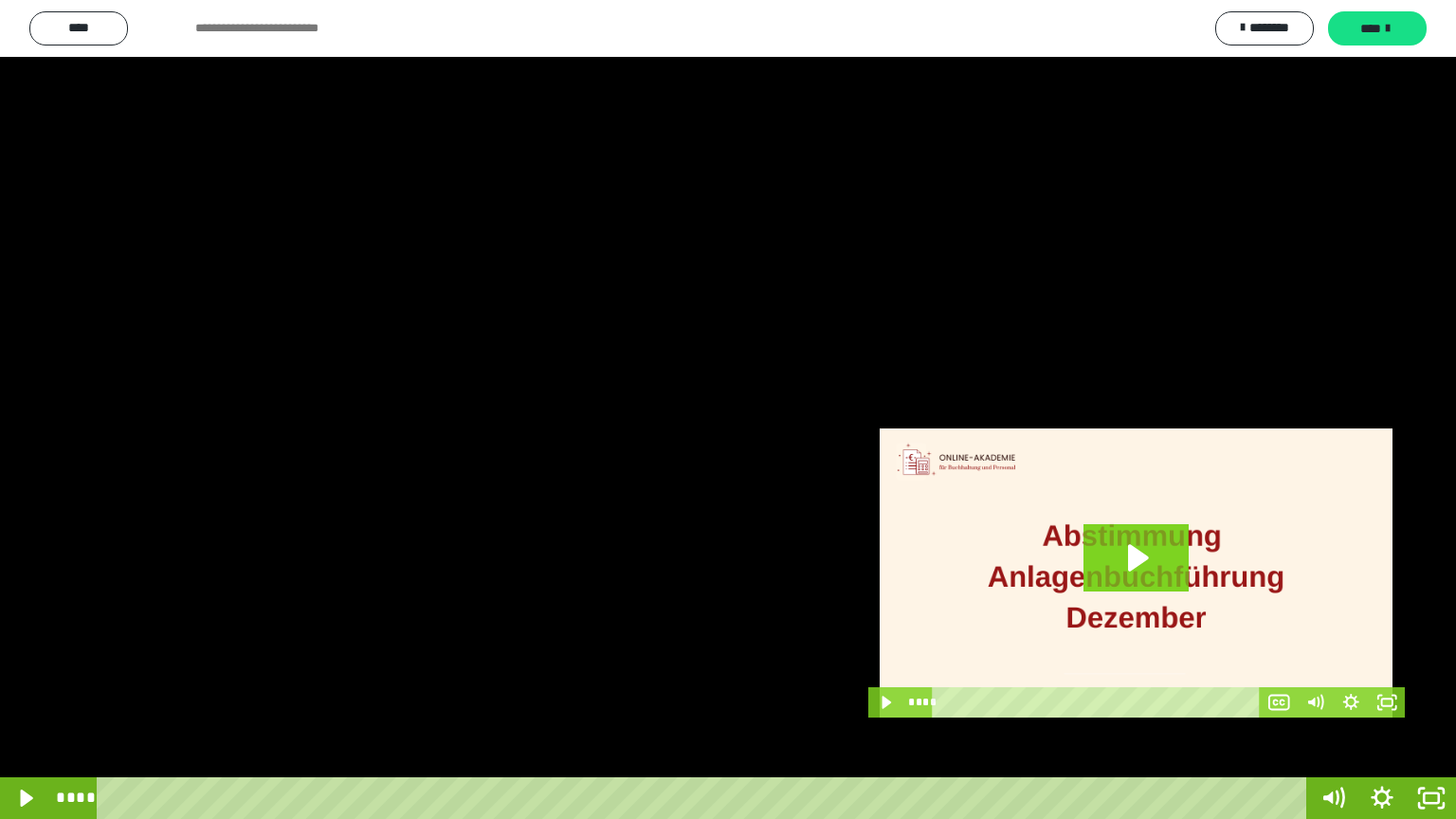 click at bounding box center (728, 410) 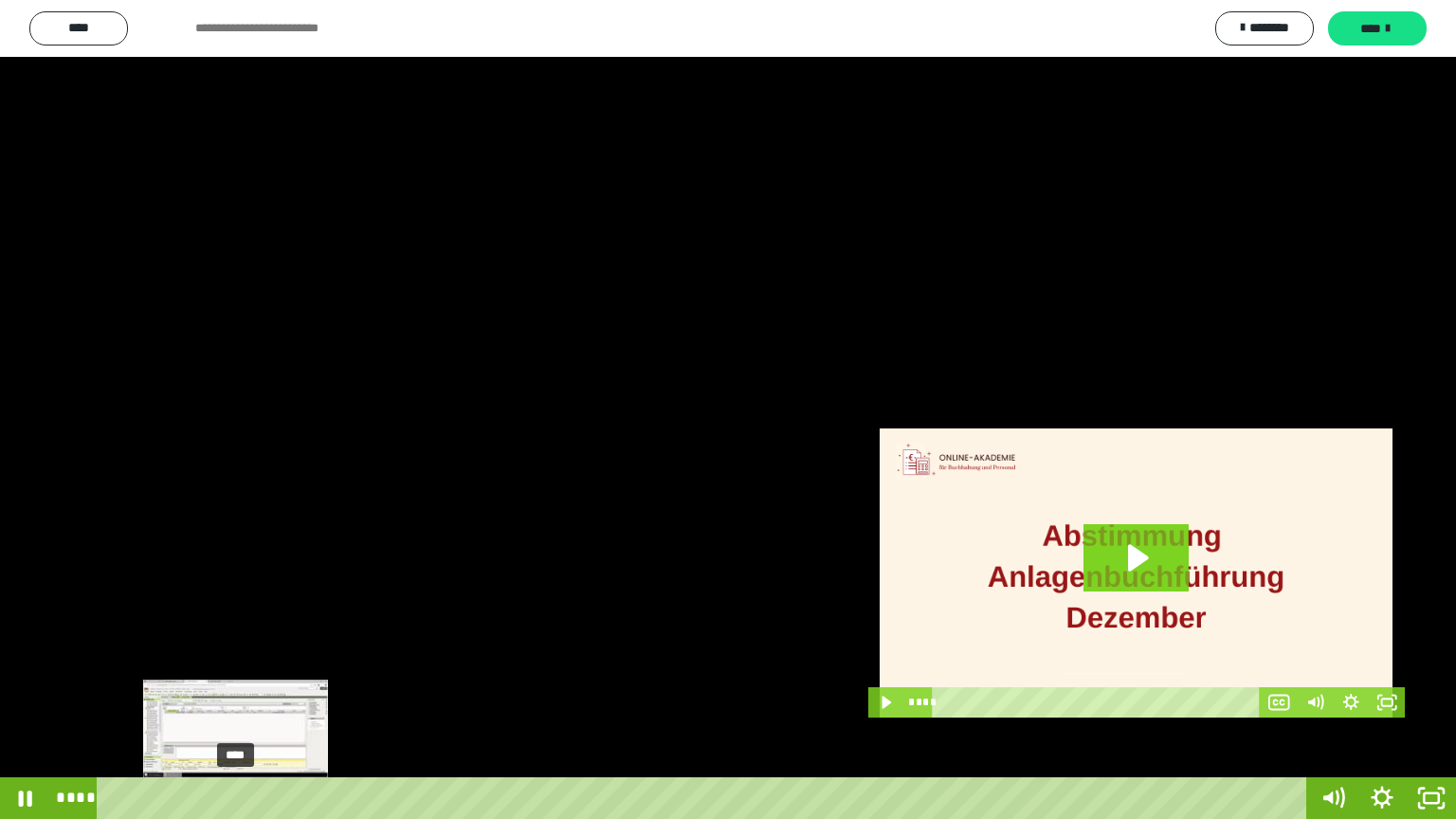 click on "****" at bounding box center [705, 798] 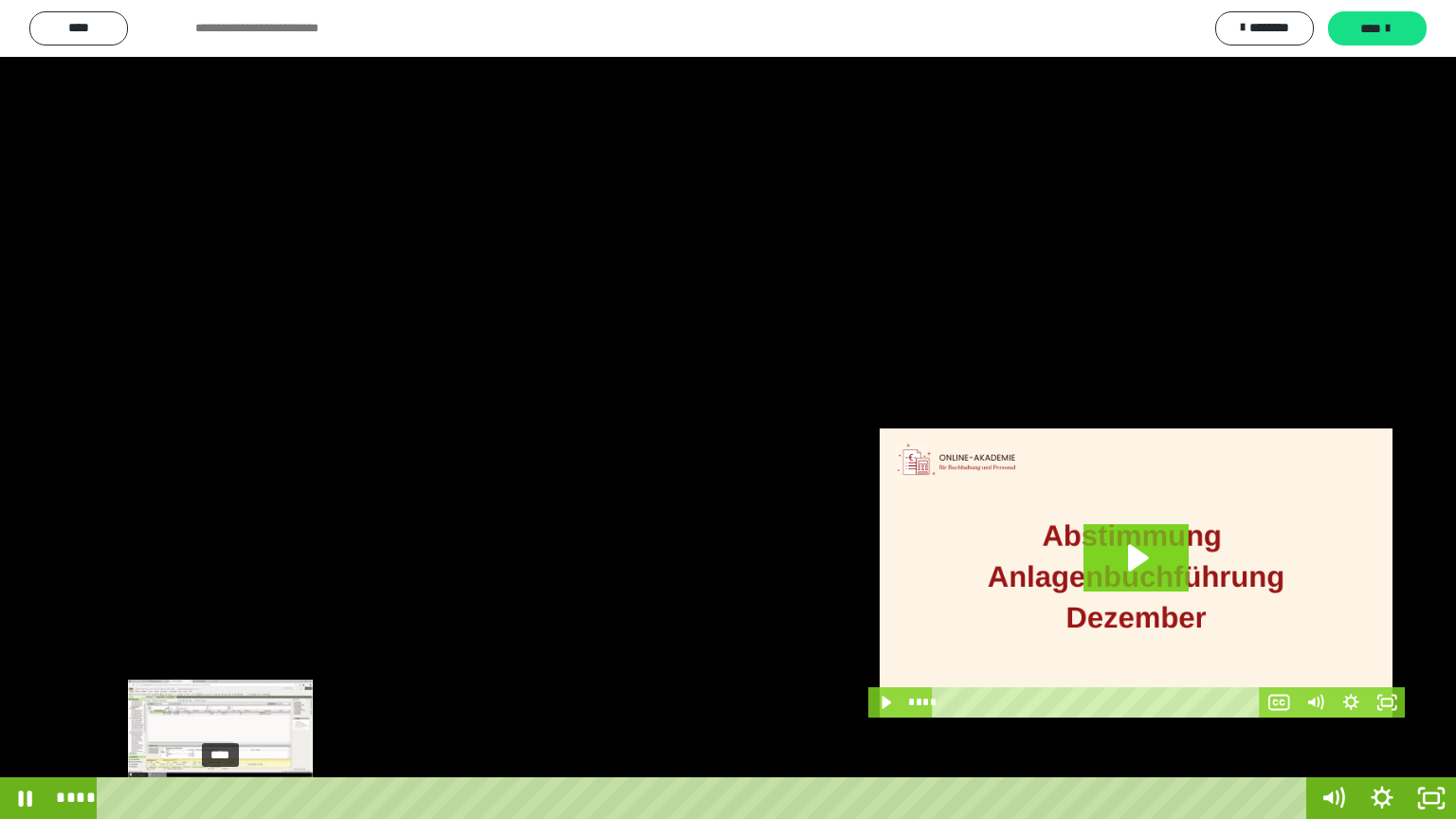 click on "****" at bounding box center (705, 798) 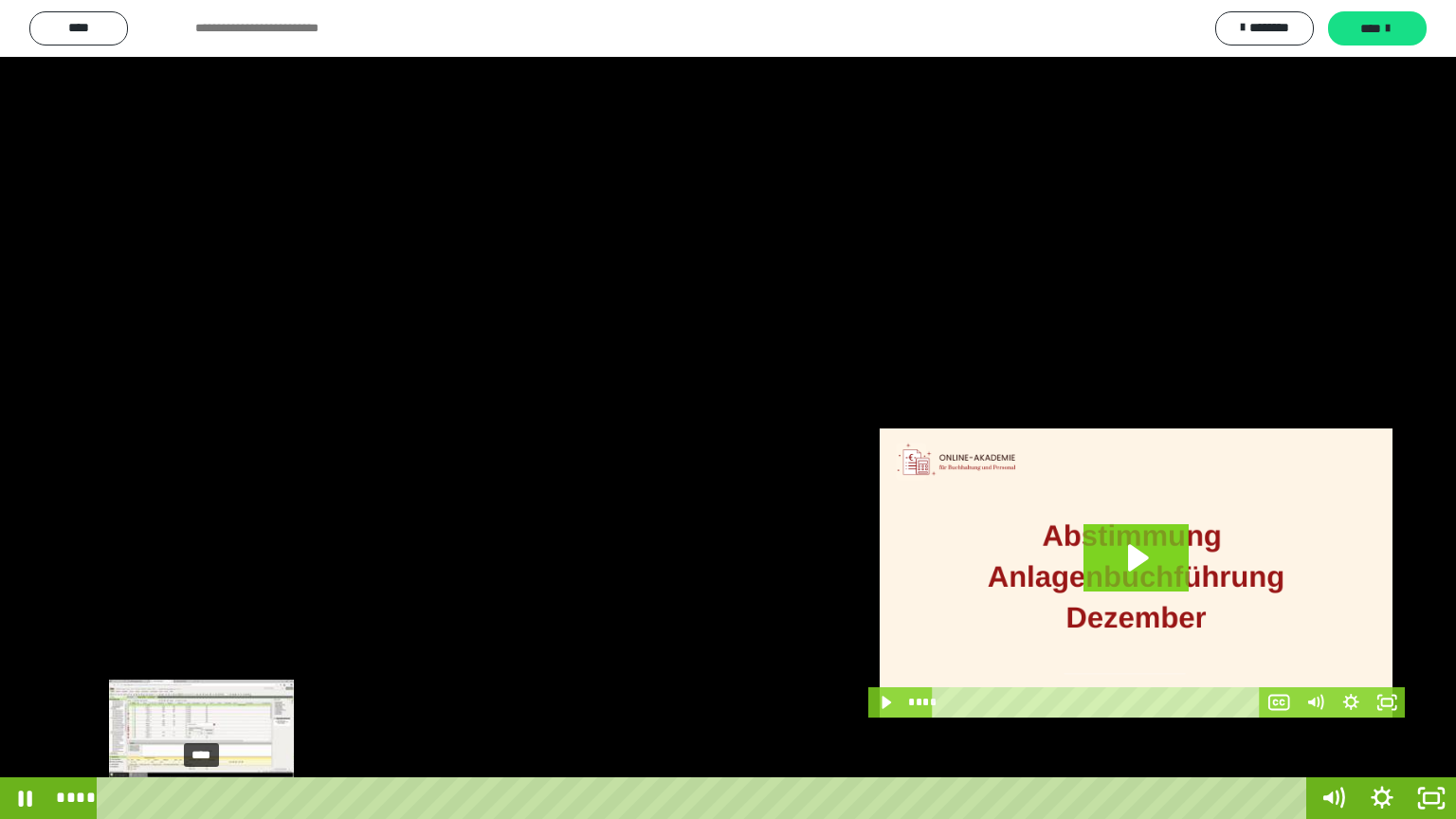 click on "****" at bounding box center [705, 798] 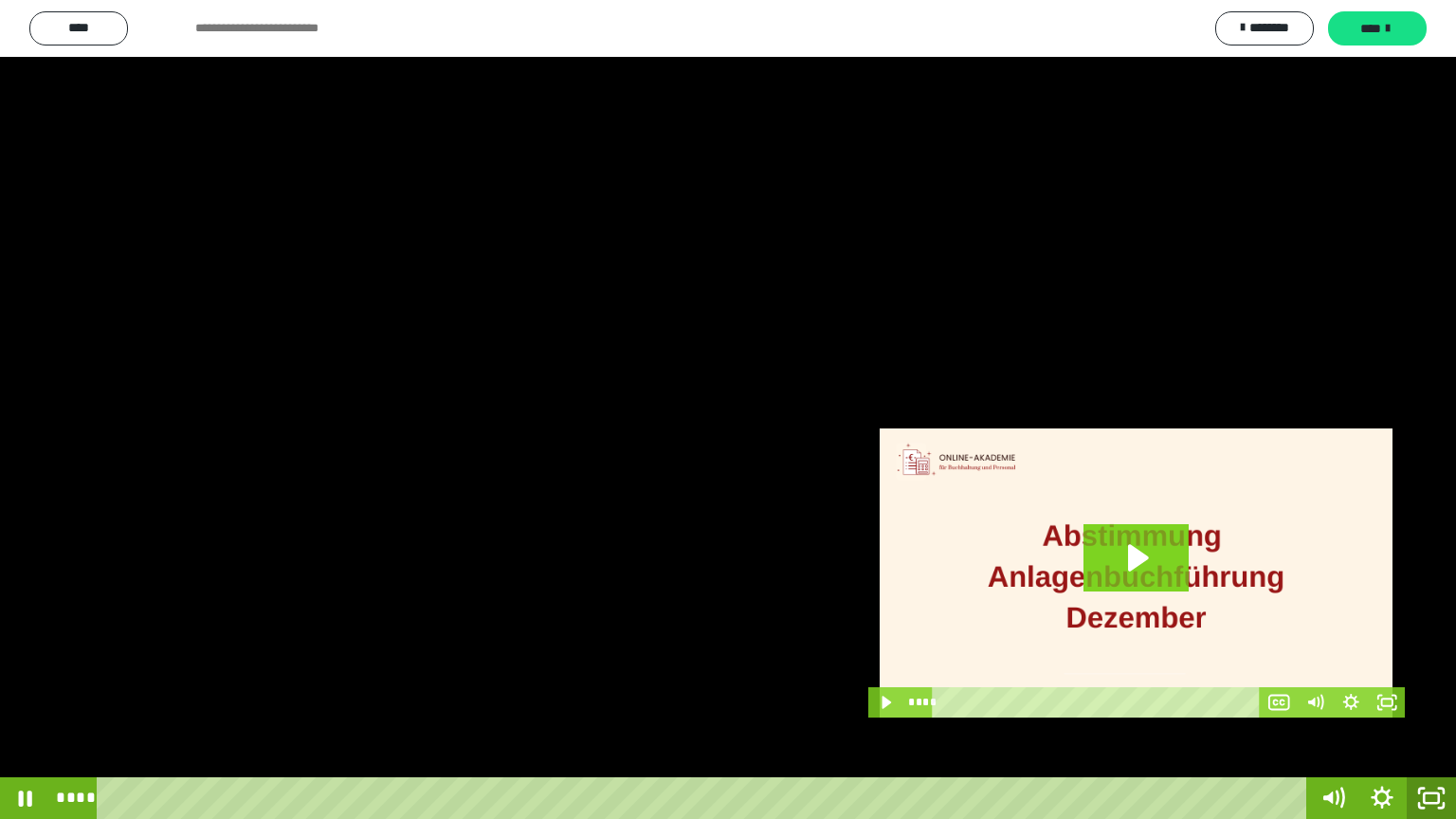 click 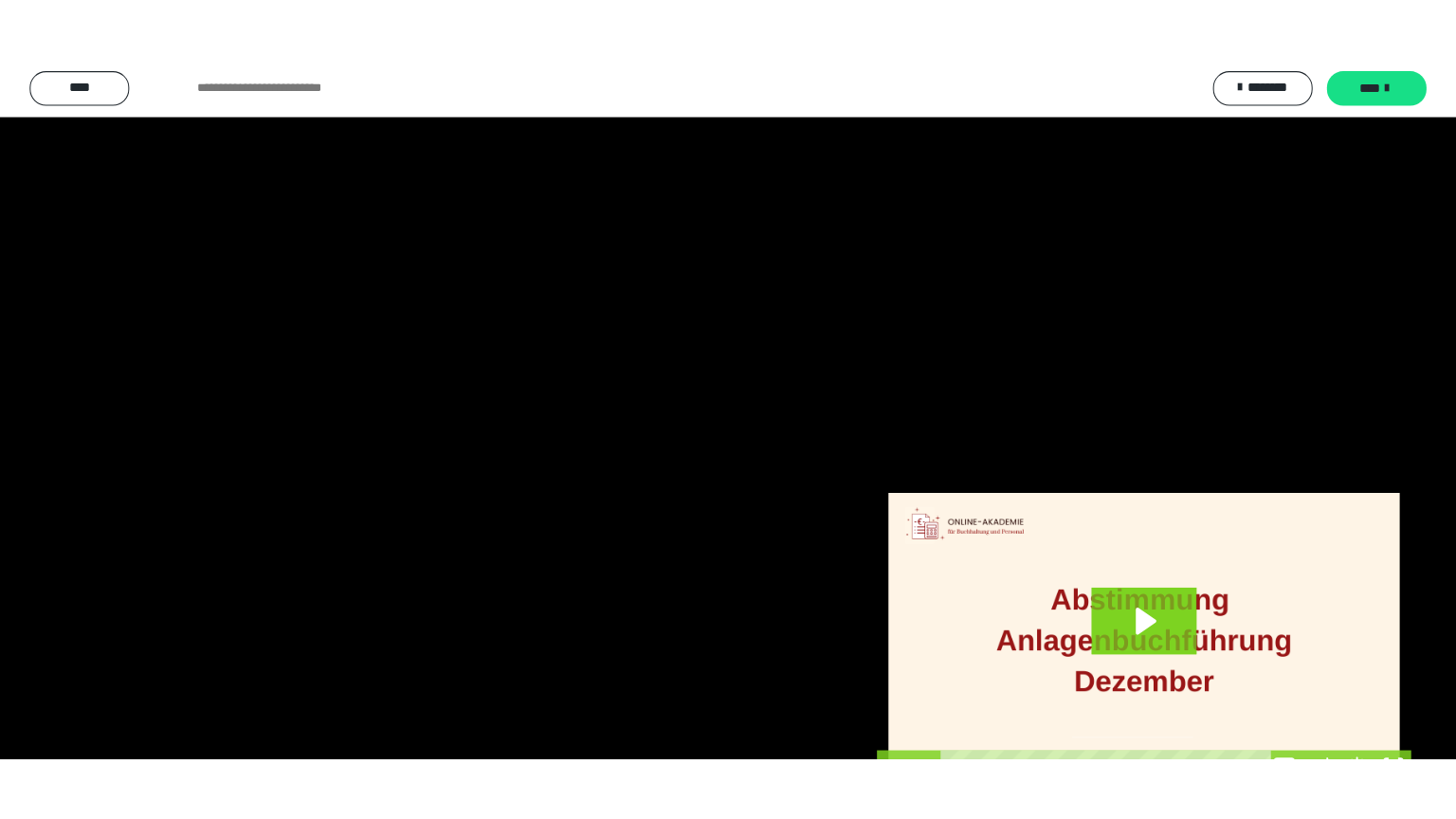 scroll, scrollTop: 3715, scrollLeft: 0, axis: vertical 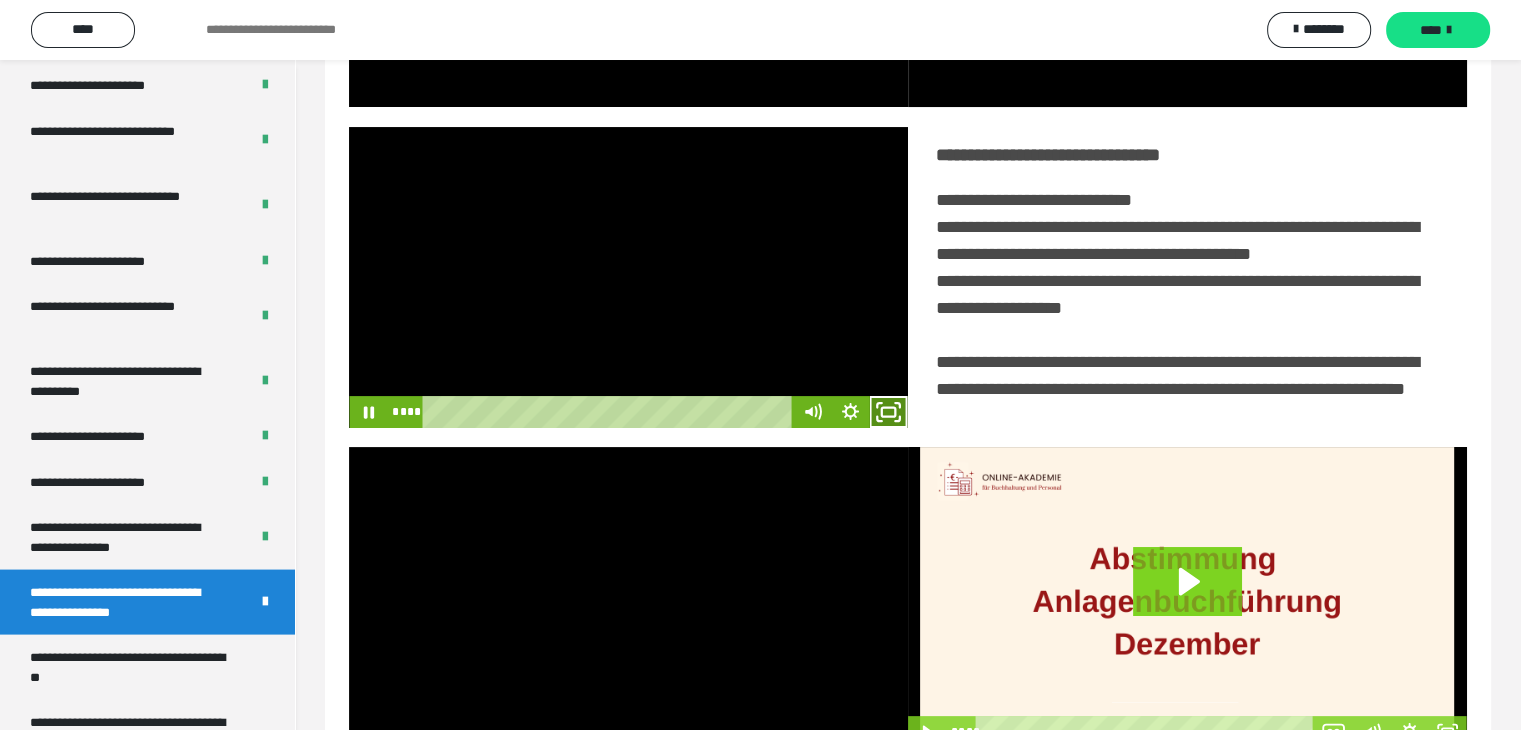 click 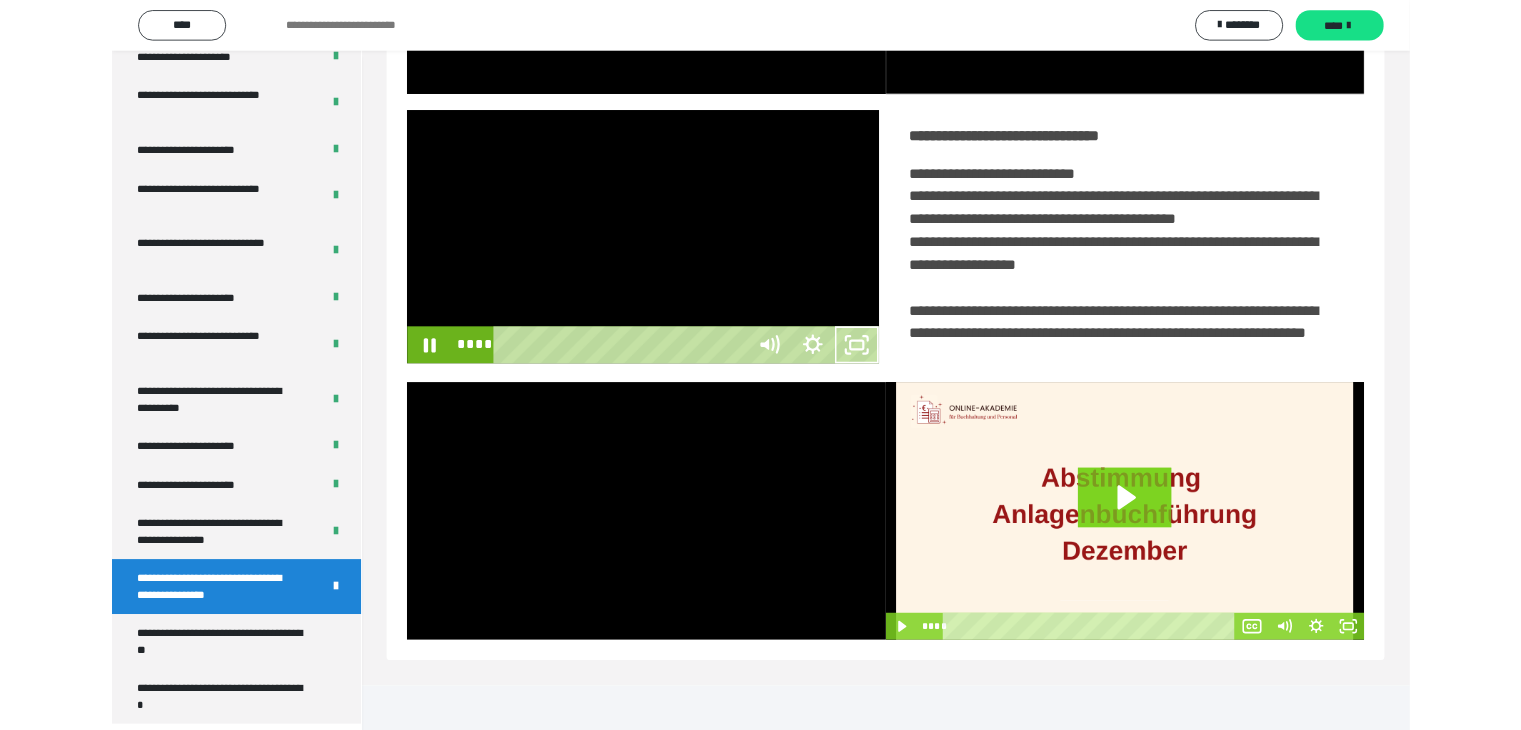 scroll, scrollTop: 3823, scrollLeft: 0, axis: vertical 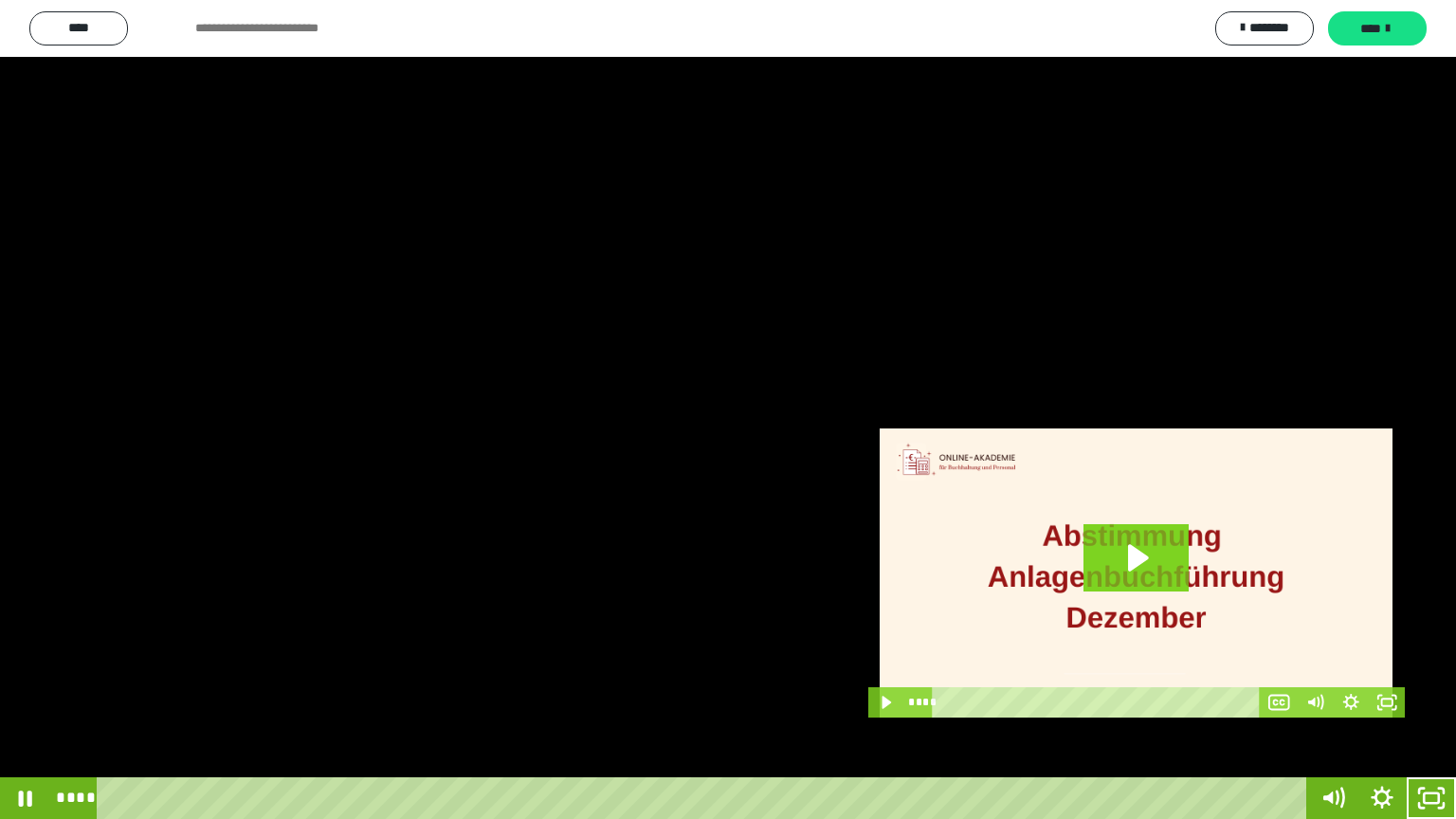 click at bounding box center [728, 410] 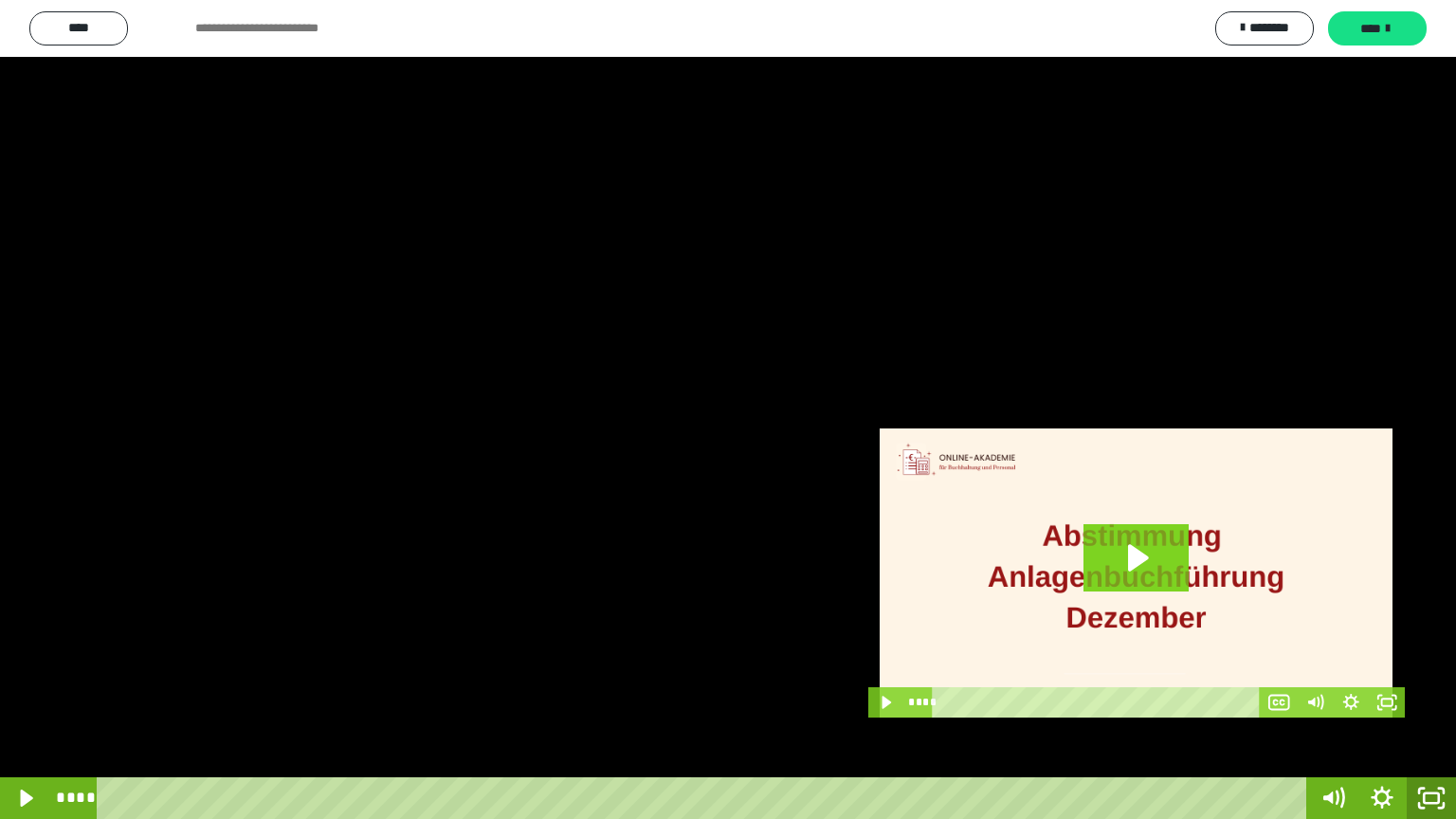 click 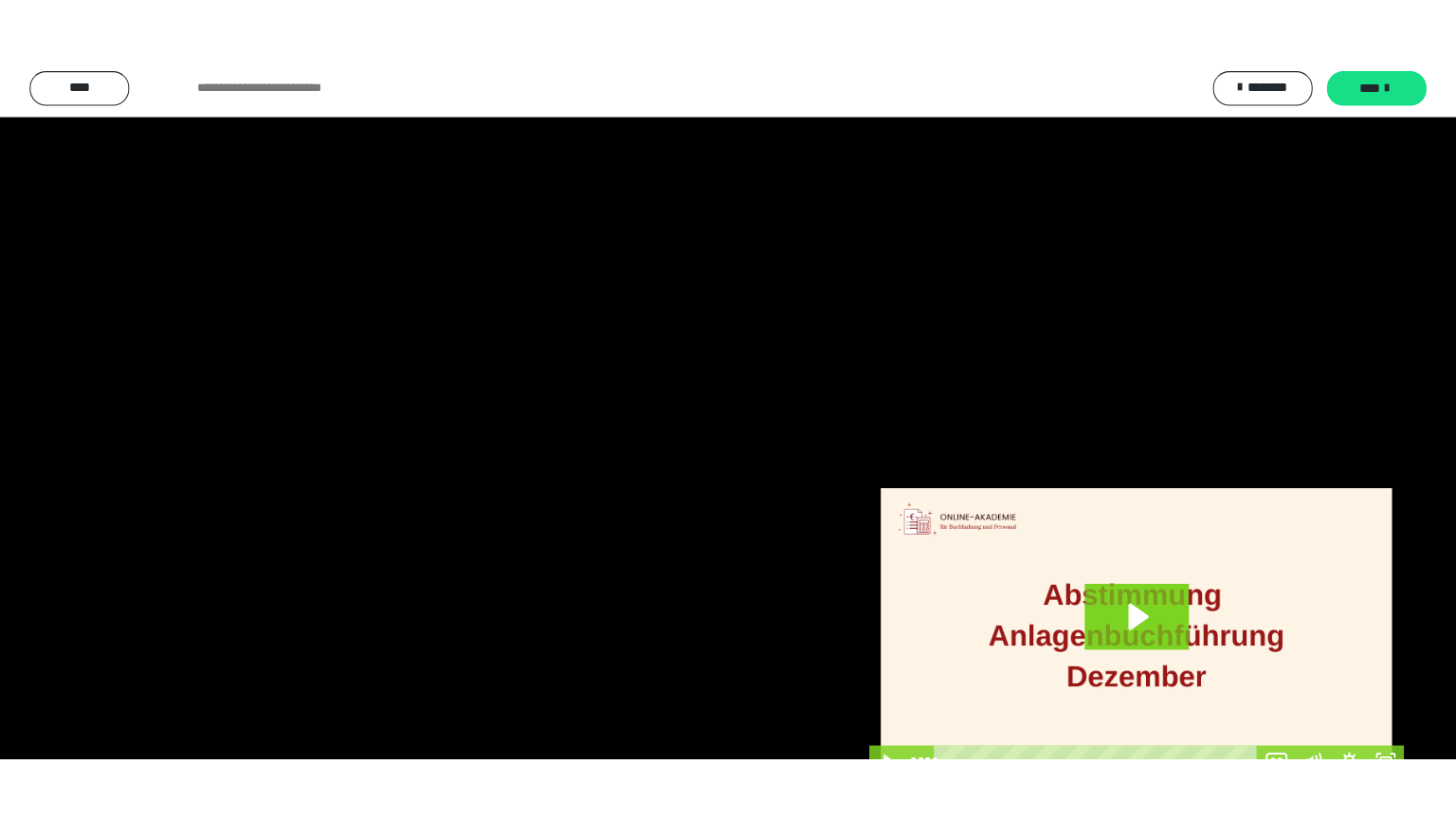 scroll, scrollTop: 3715, scrollLeft: 0, axis: vertical 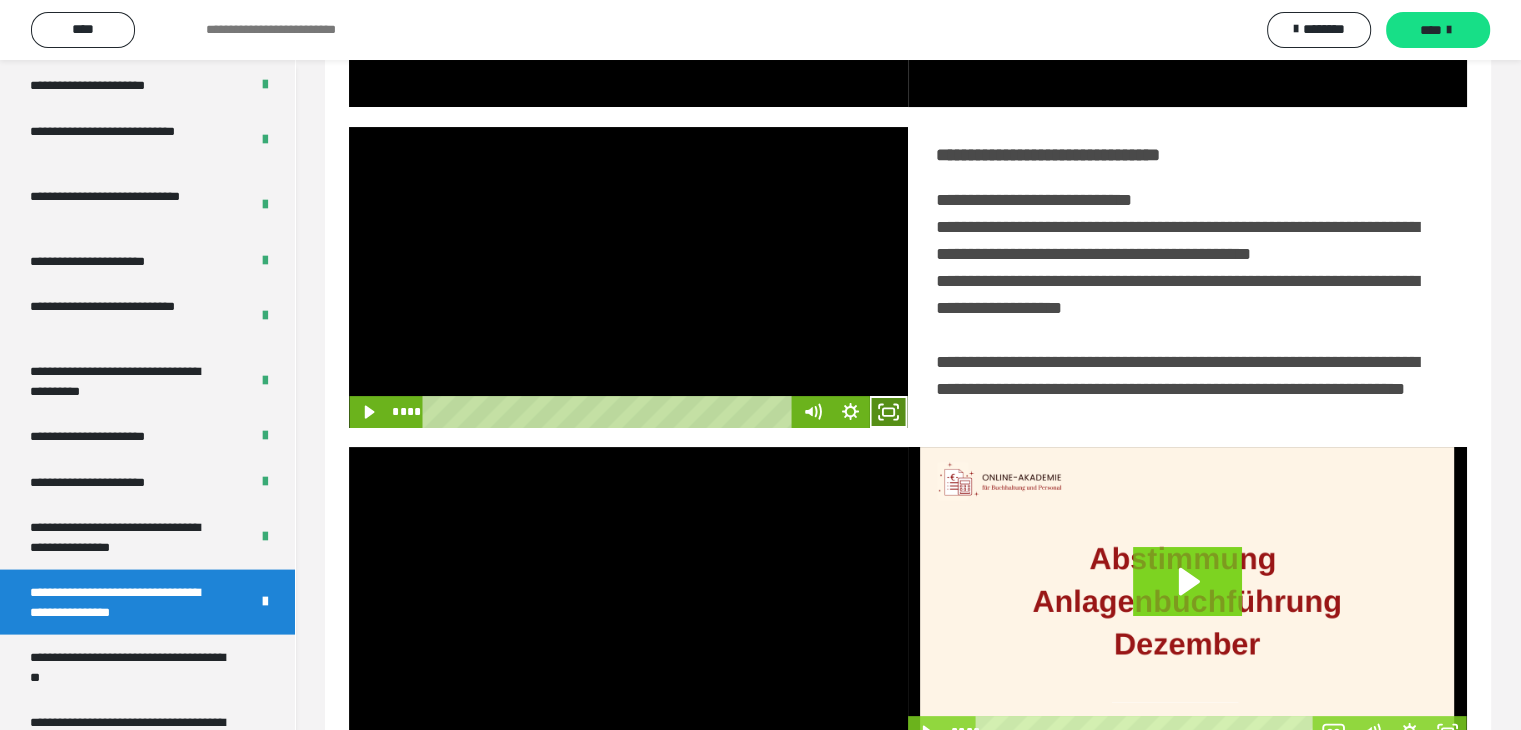 click 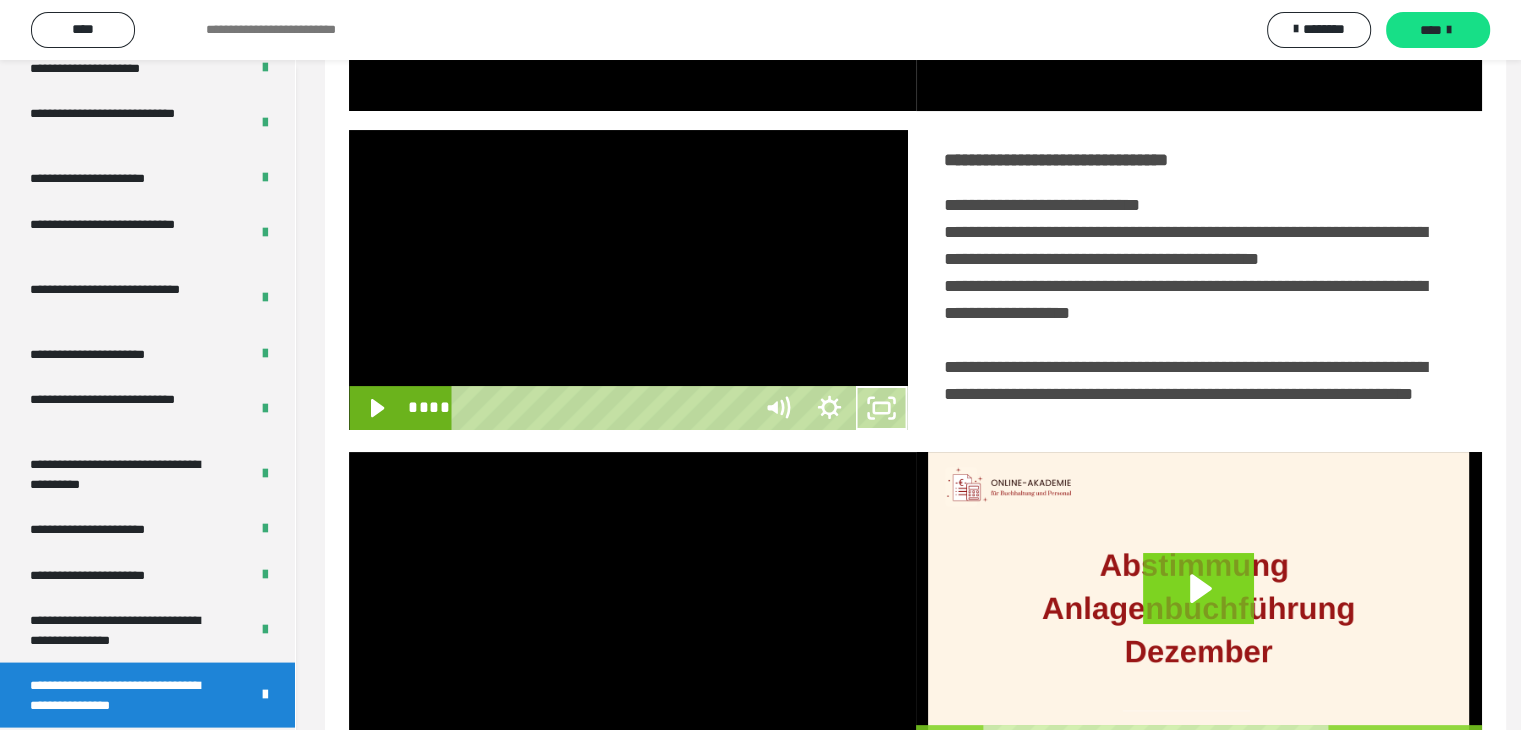 scroll, scrollTop: 3823, scrollLeft: 0, axis: vertical 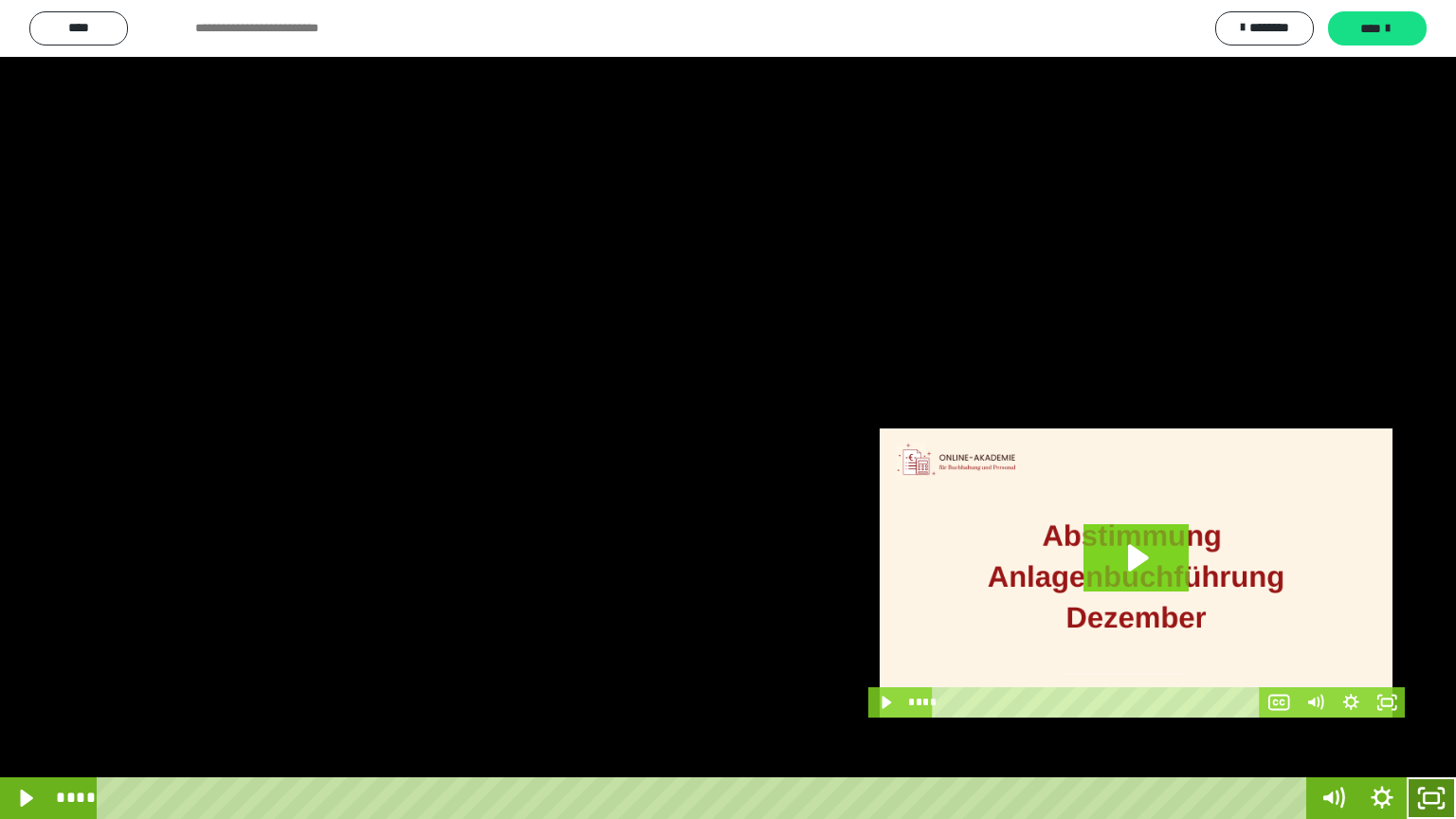 click at bounding box center (728, 410) 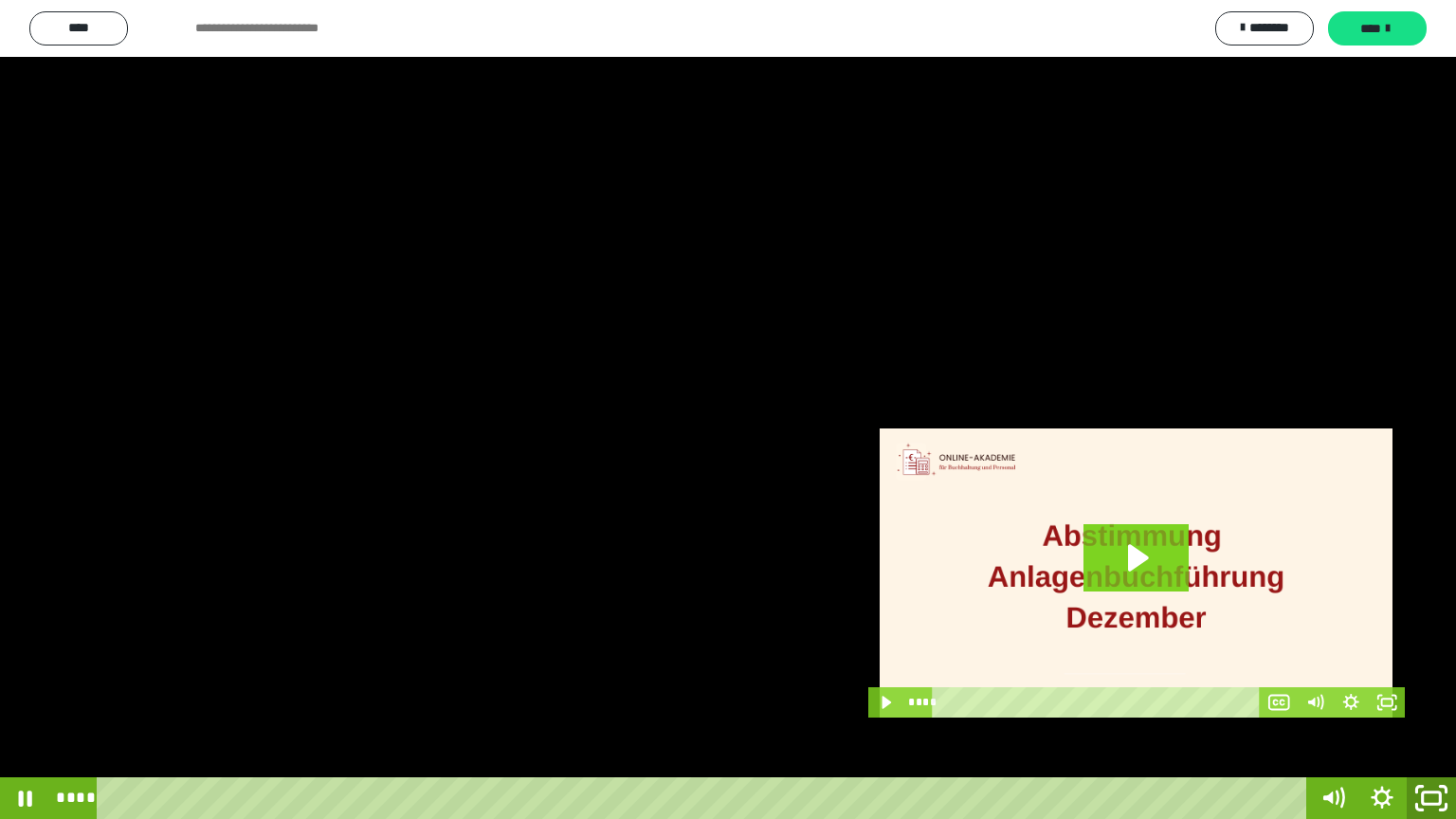 click 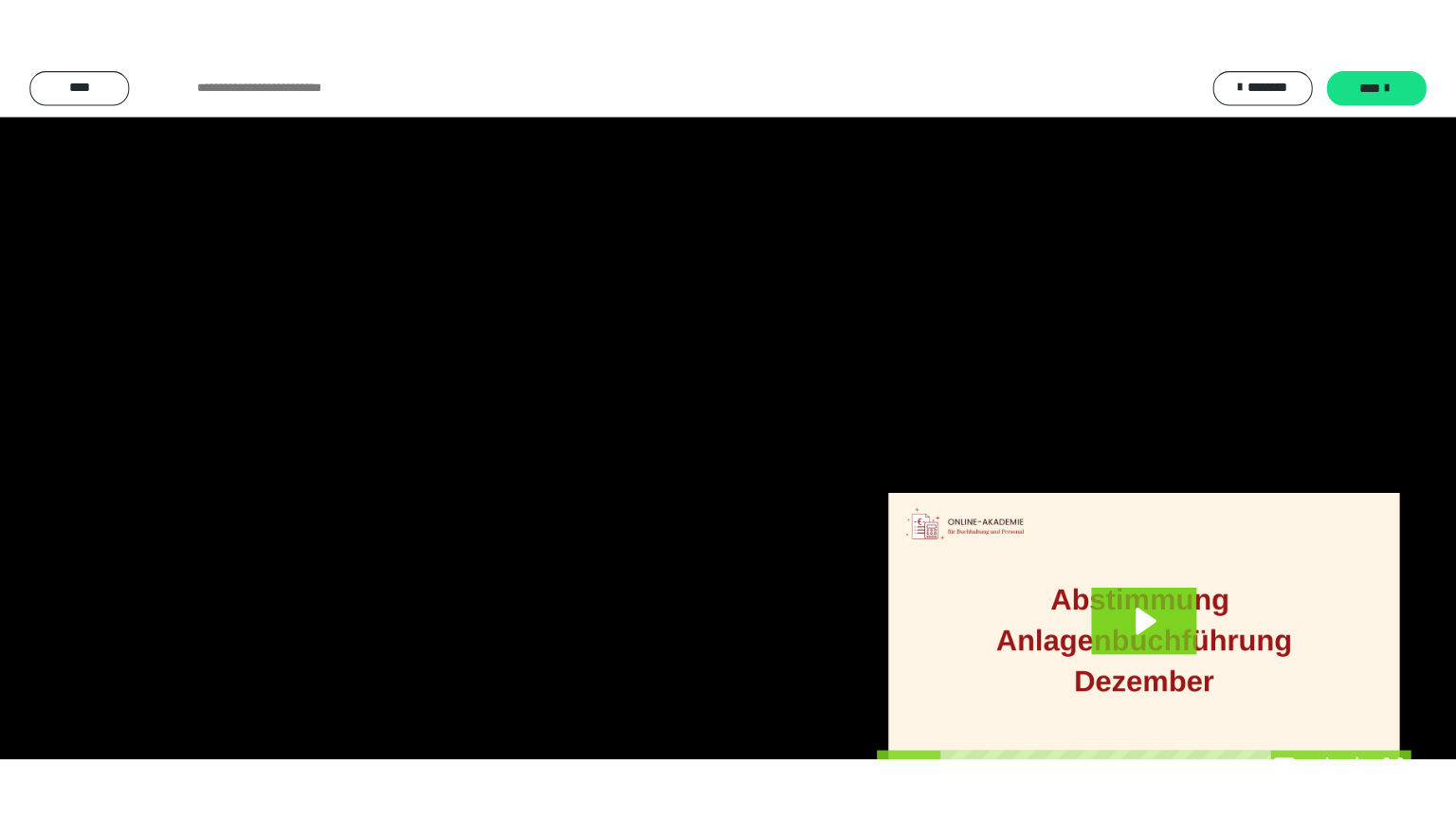 scroll, scrollTop: 3715, scrollLeft: 0, axis: vertical 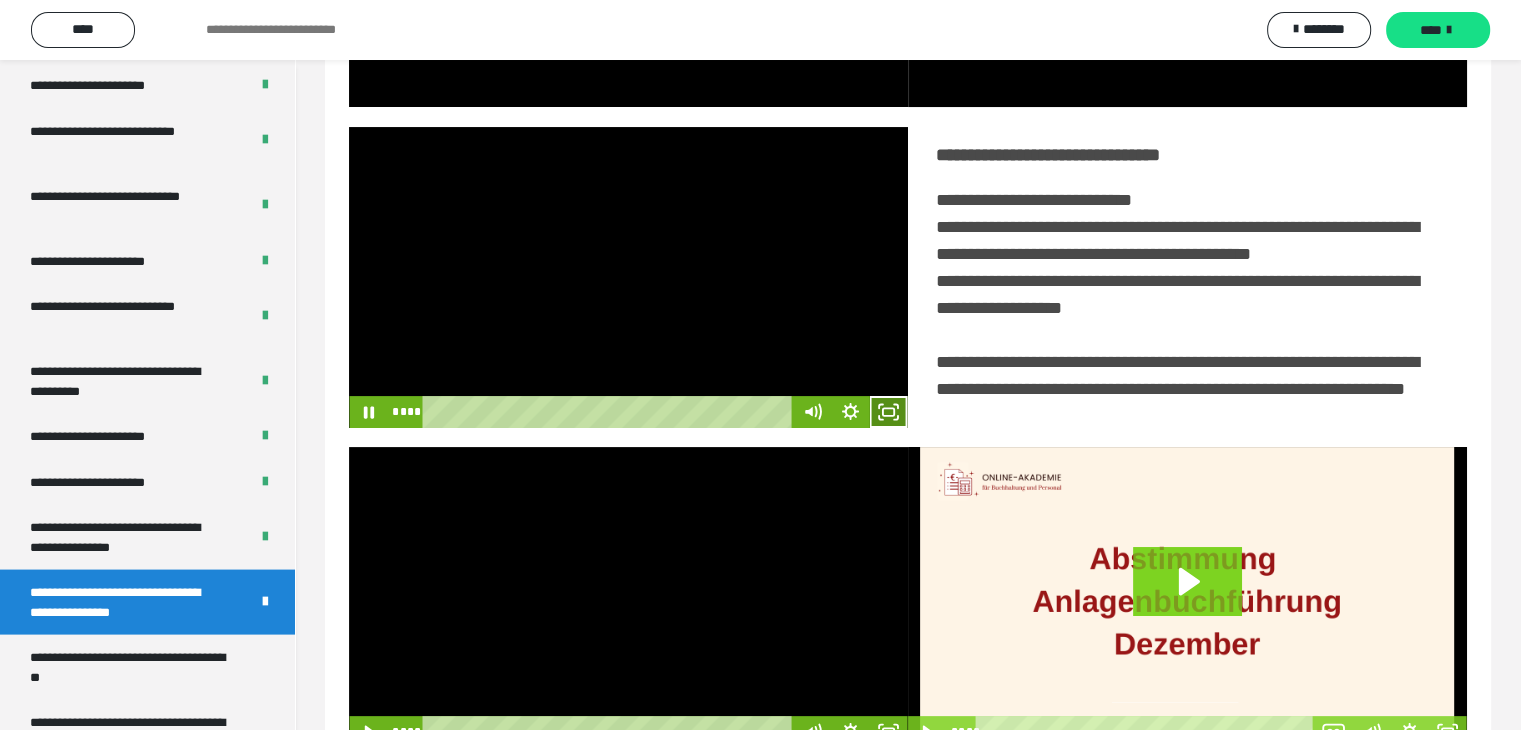 click 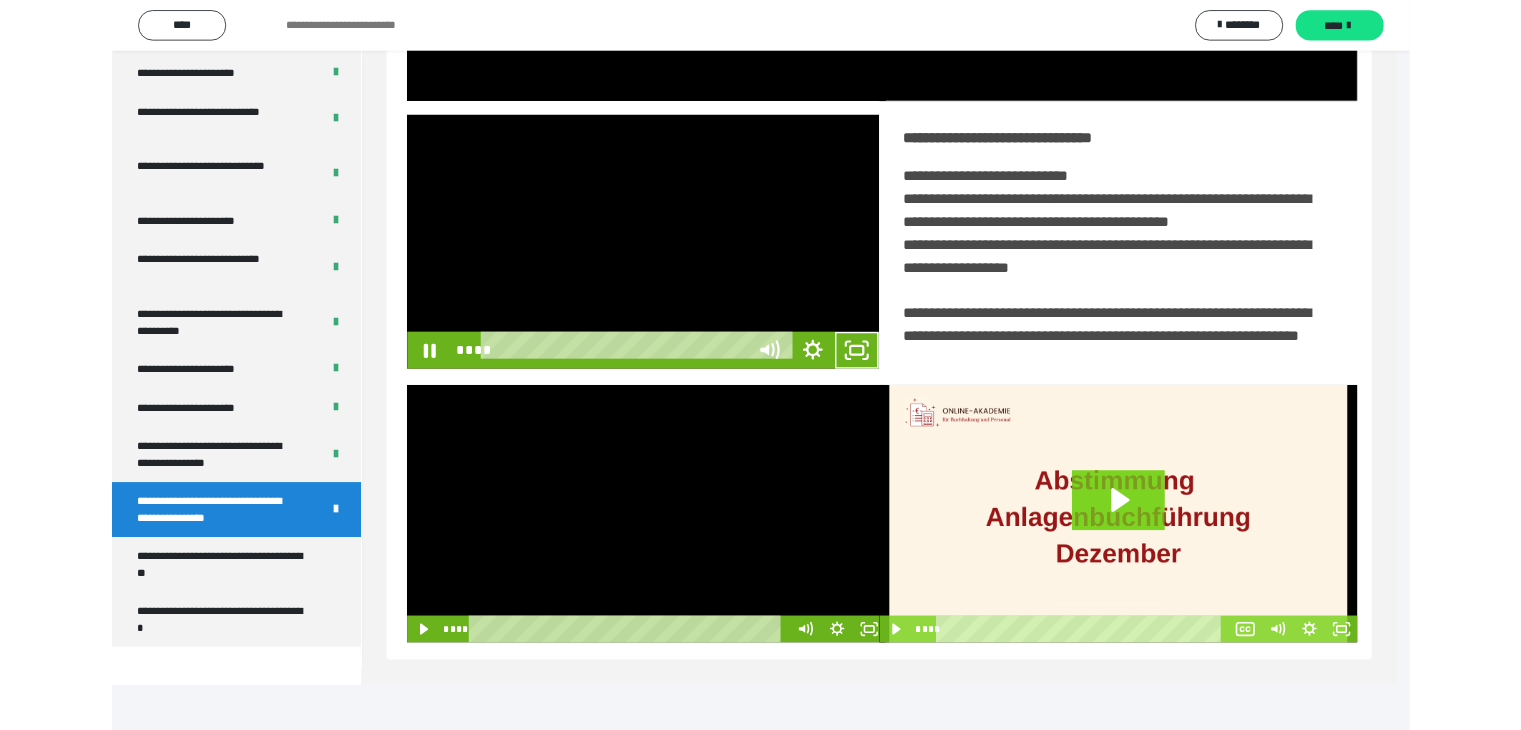 scroll, scrollTop: 3823, scrollLeft: 0, axis: vertical 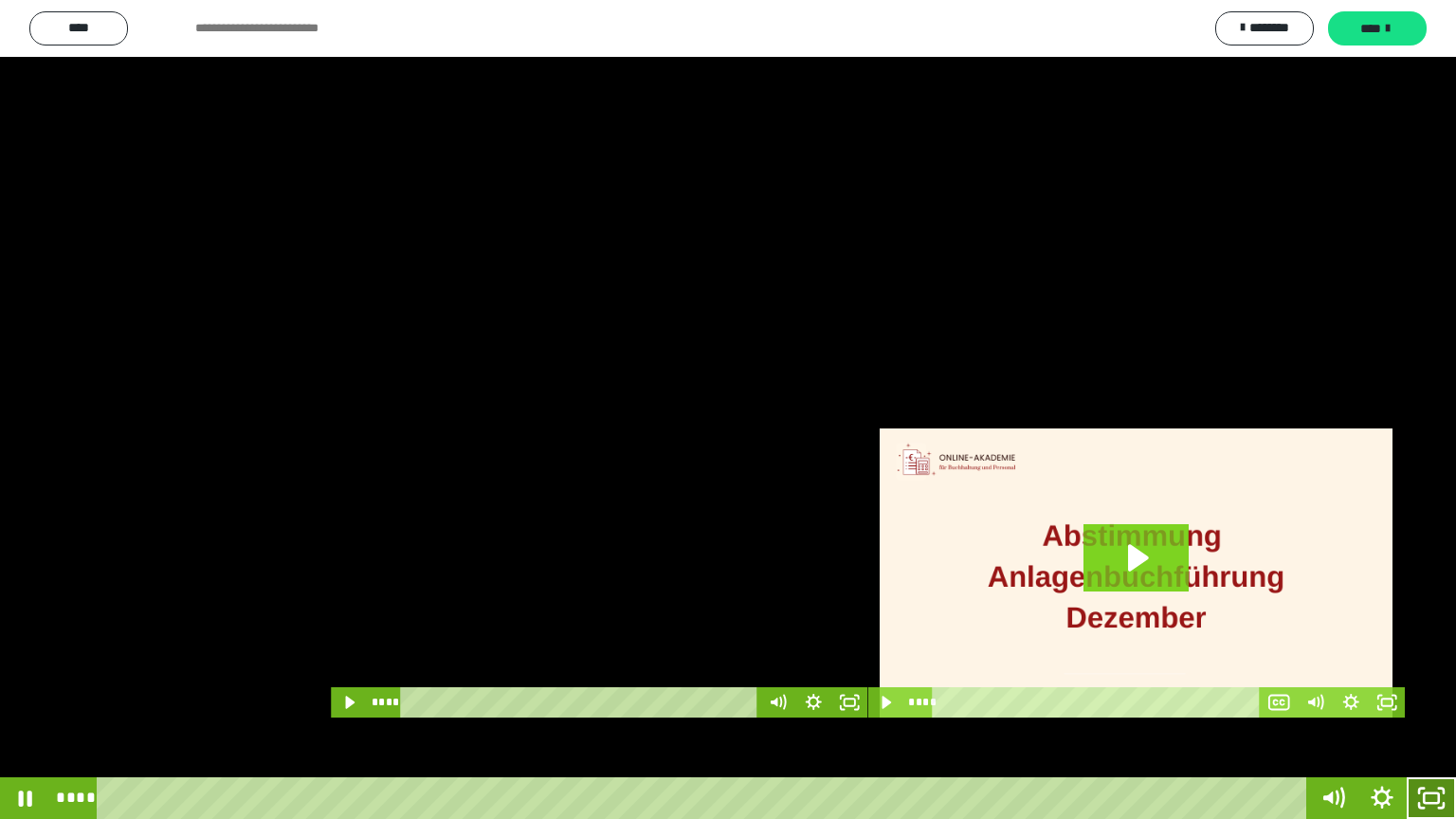 click 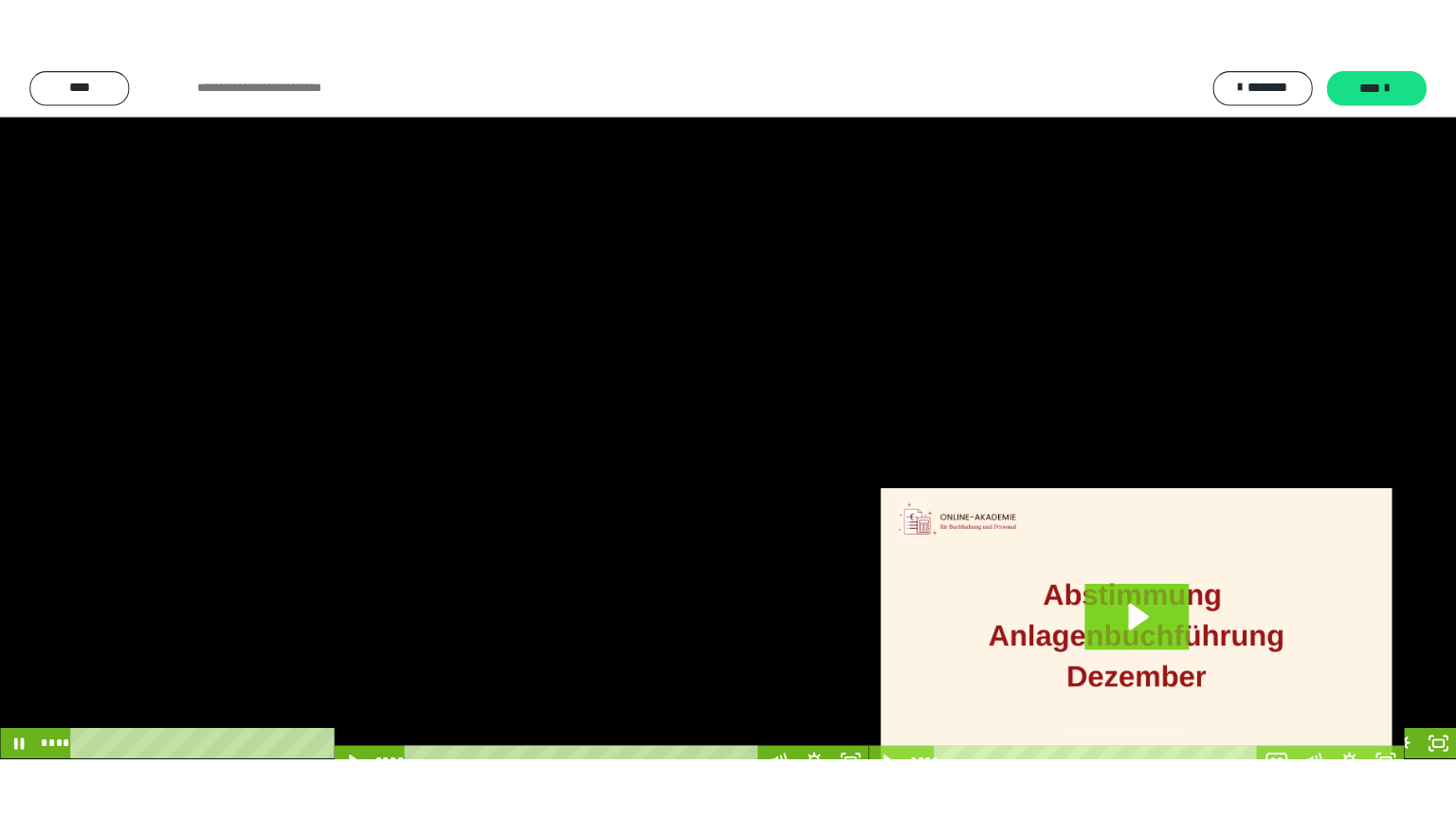 scroll, scrollTop: 3715, scrollLeft: 0, axis: vertical 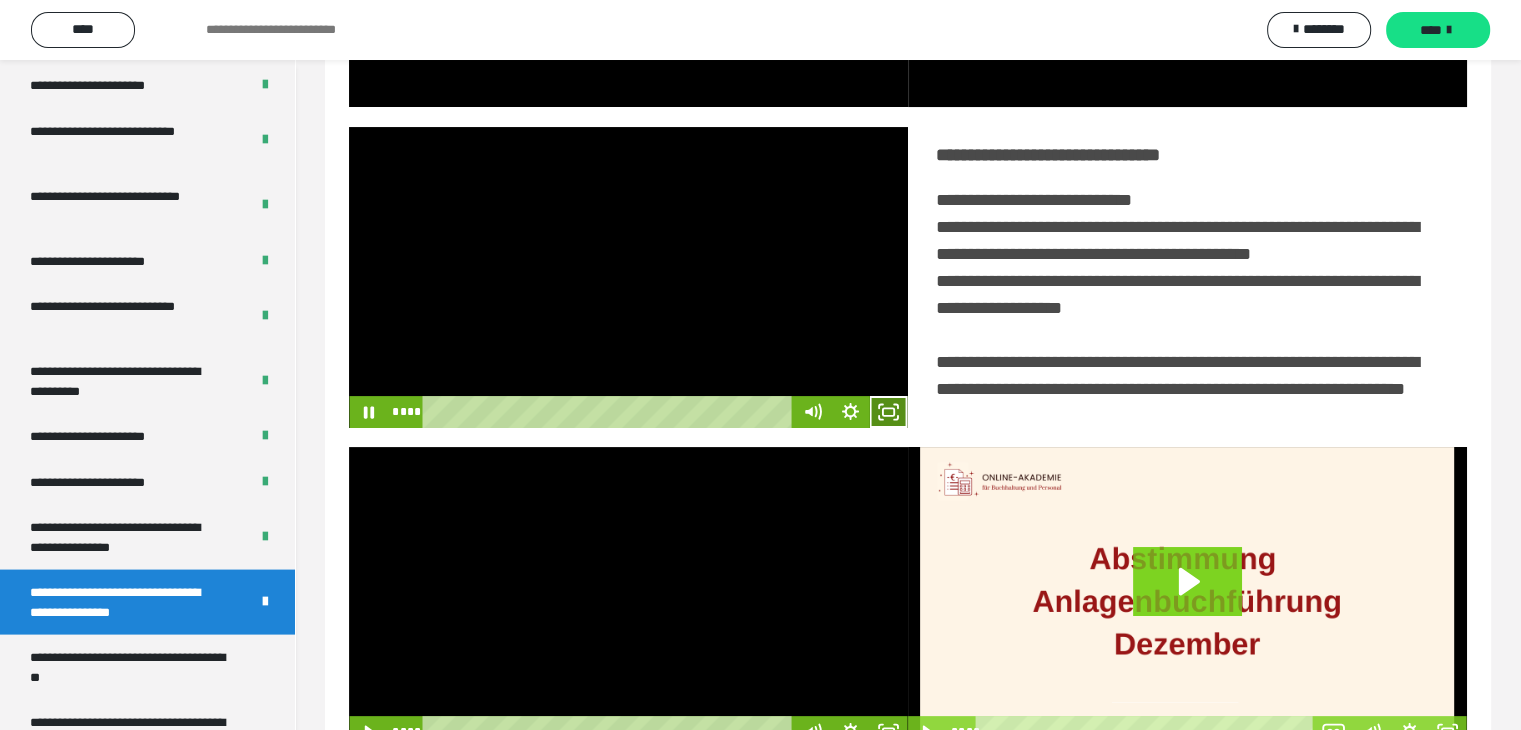 click 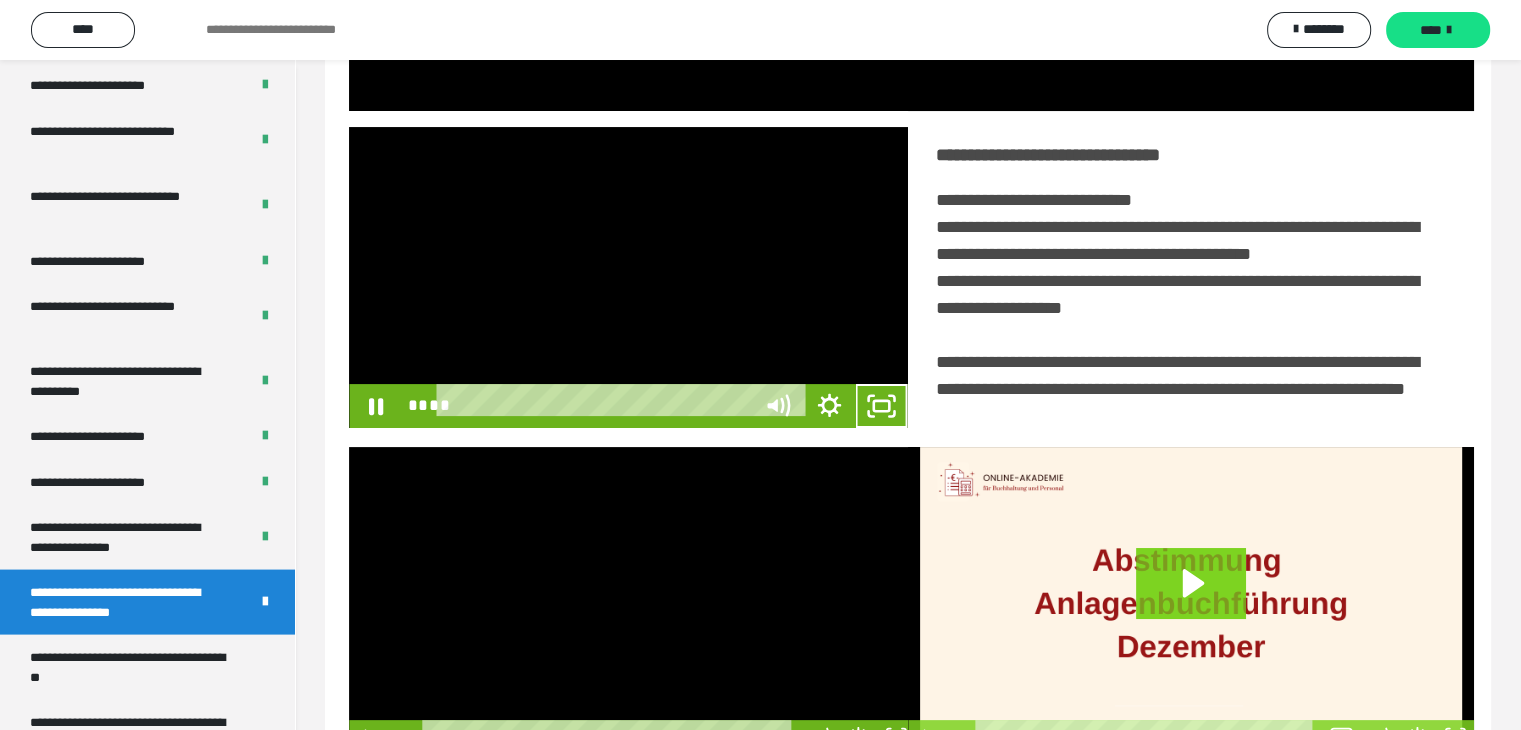scroll, scrollTop: 3823, scrollLeft: 0, axis: vertical 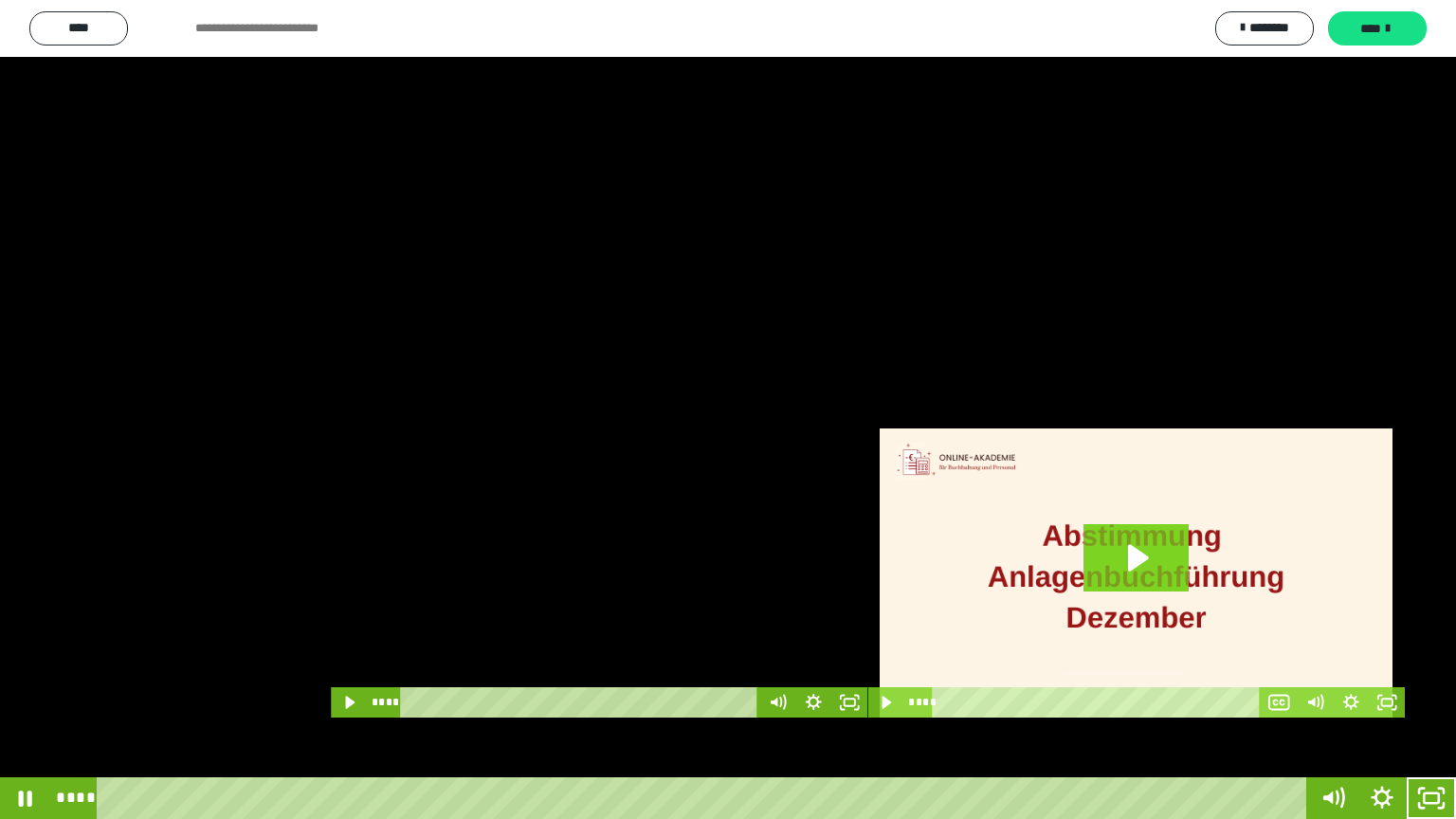 drag, startPoint x: 1155, startPoint y: 471, endPoint x: 1415, endPoint y: 724, distance: 362.7795 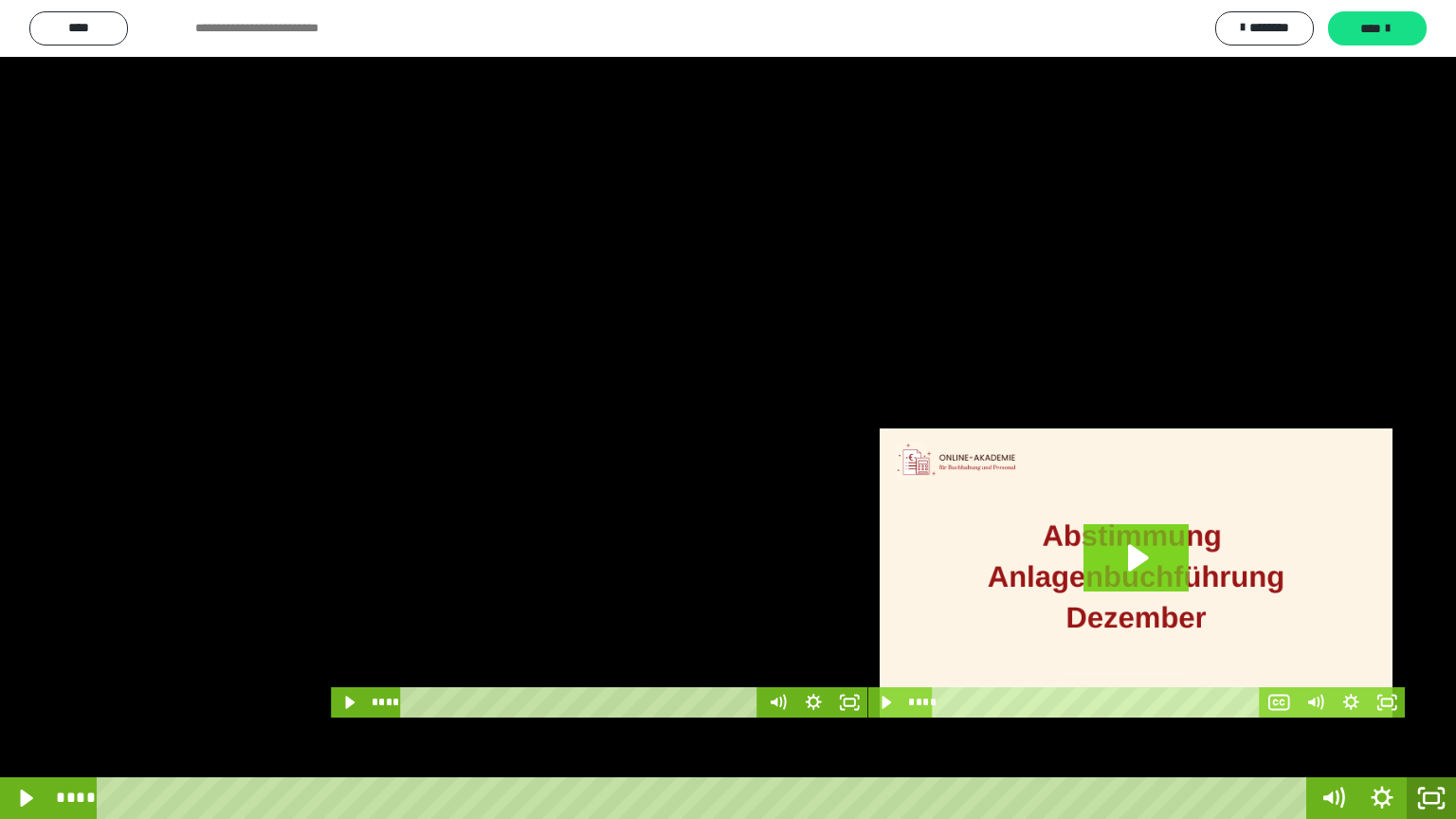 click 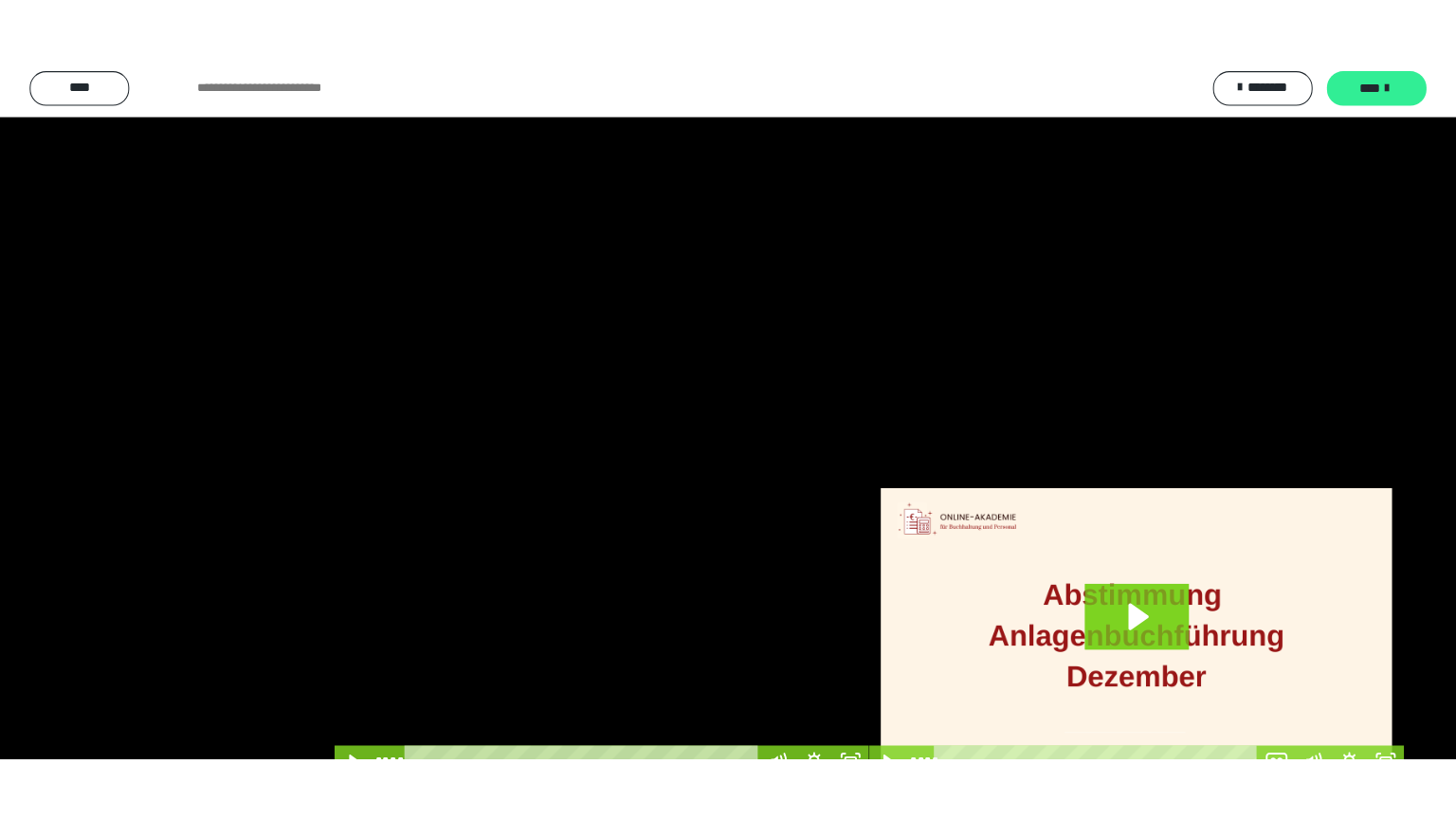 scroll, scrollTop: 3715, scrollLeft: 0, axis: vertical 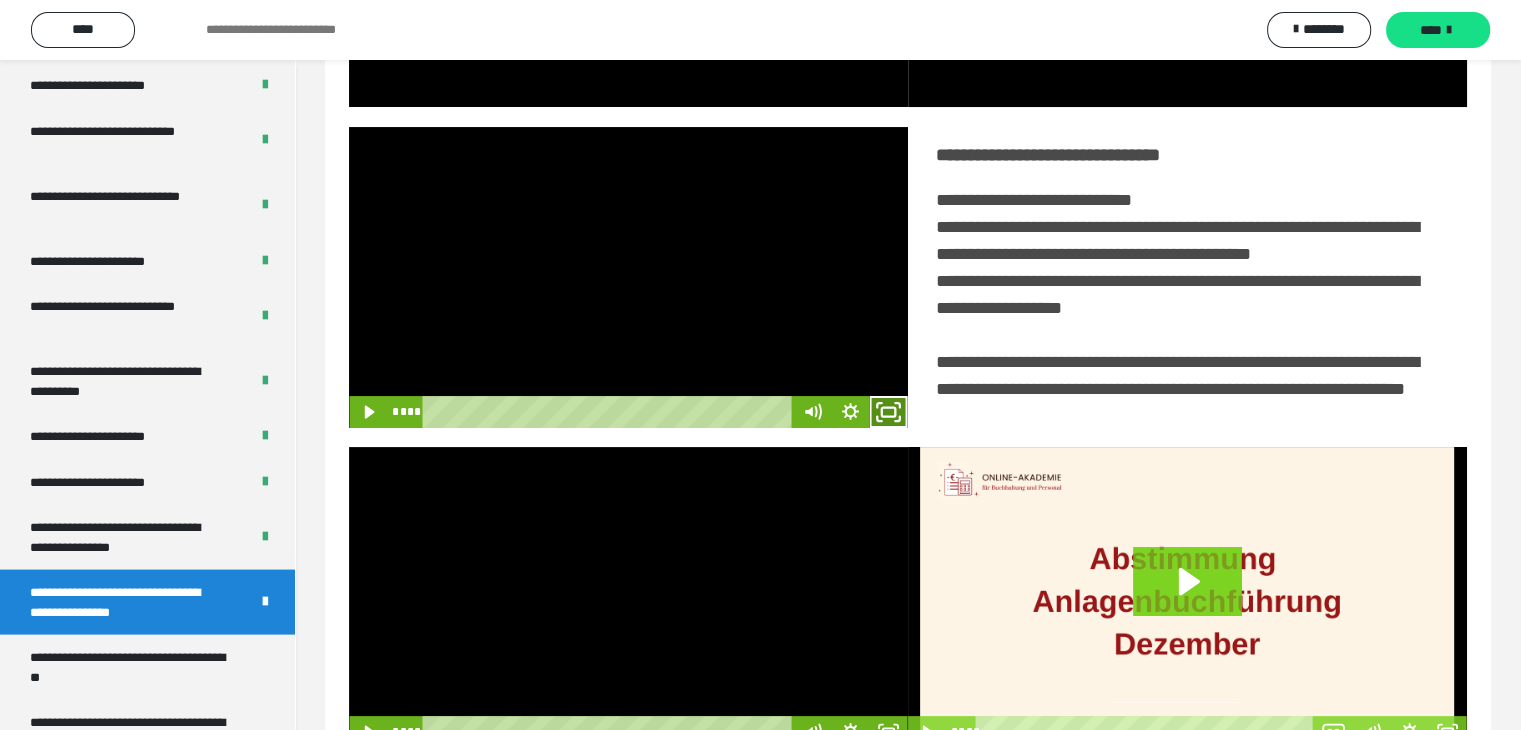 click 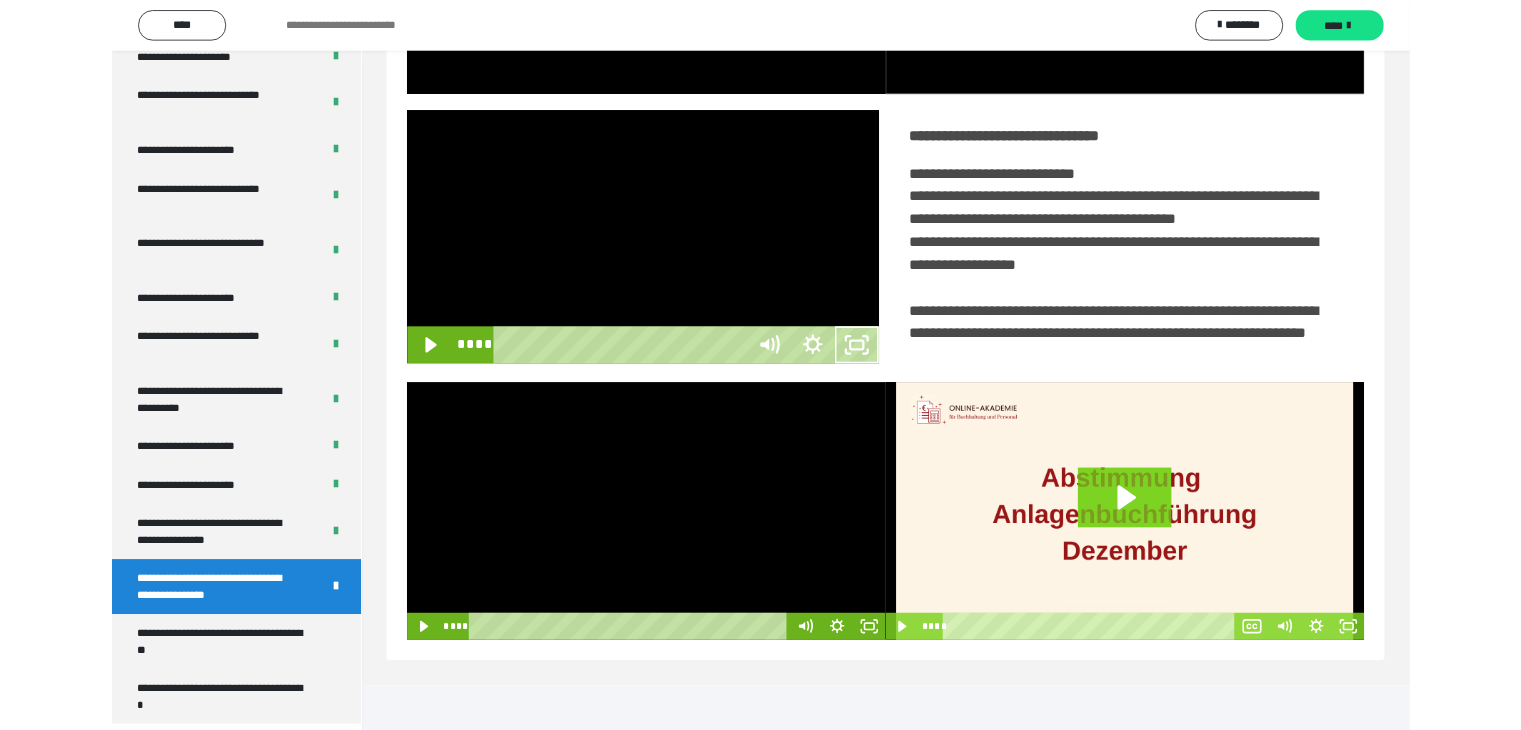 scroll, scrollTop: 3823, scrollLeft: 0, axis: vertical 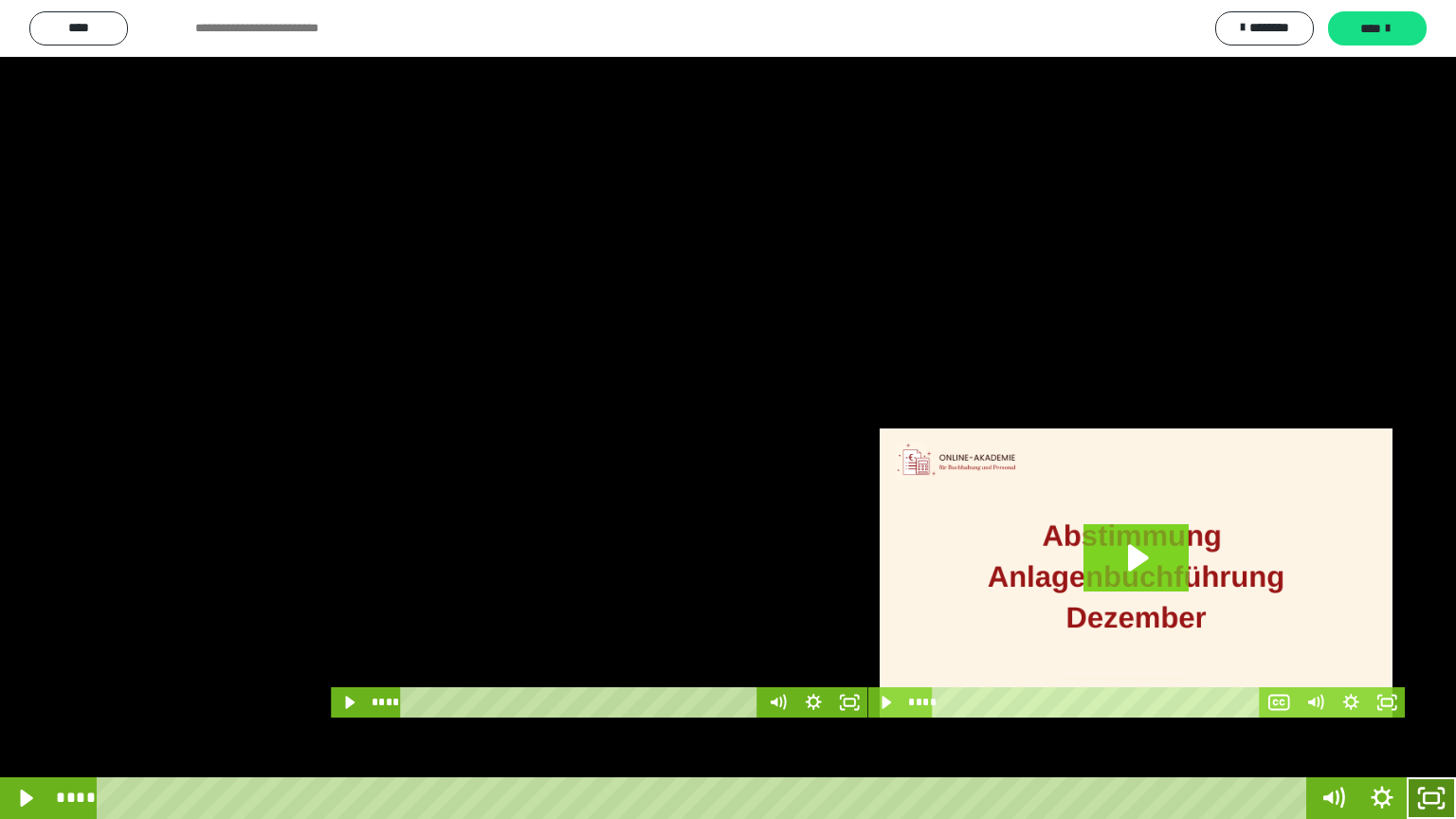 click 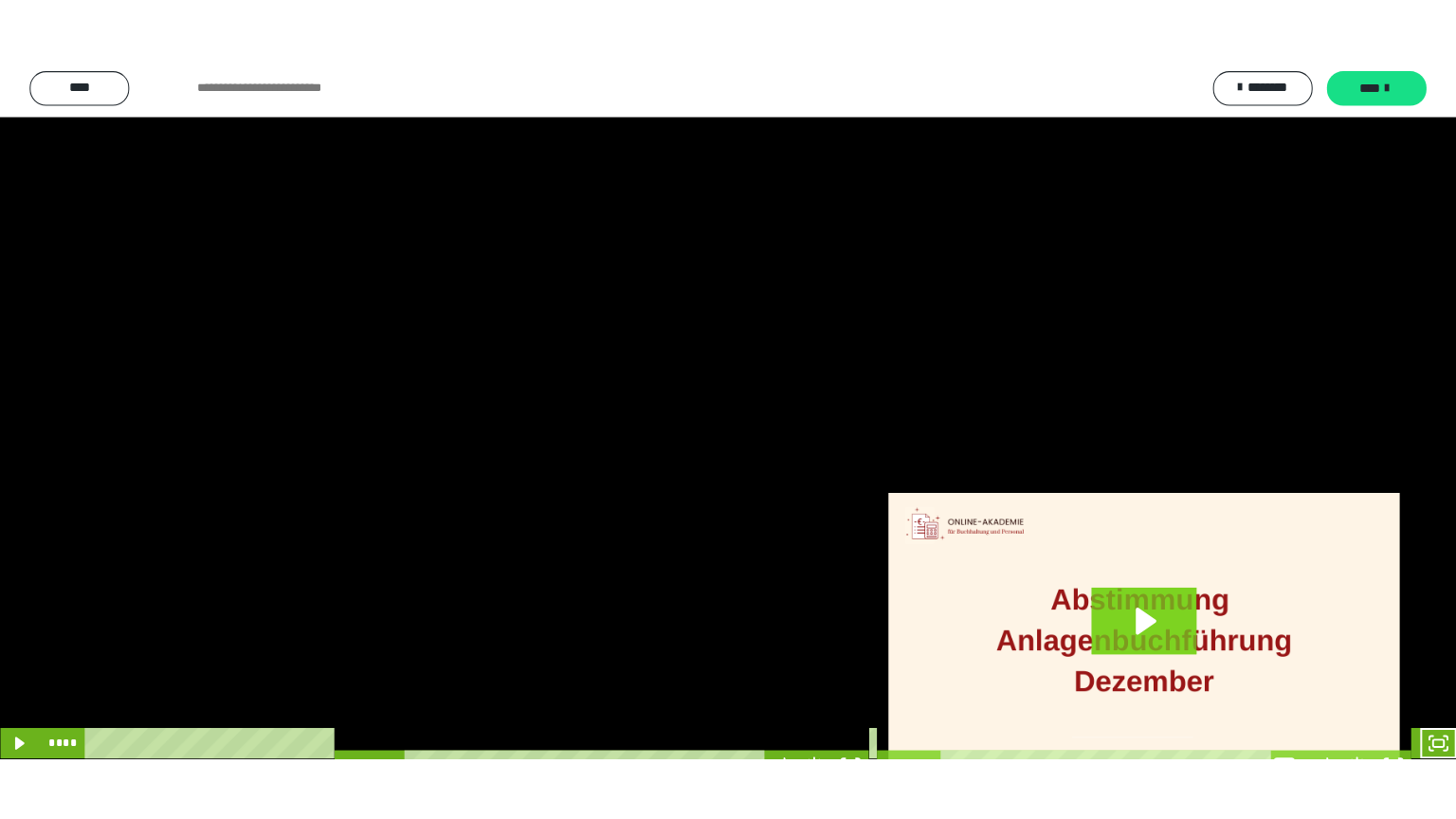 scroll, scrollTop: 3715, scrollLeft: 0, axis: vertical 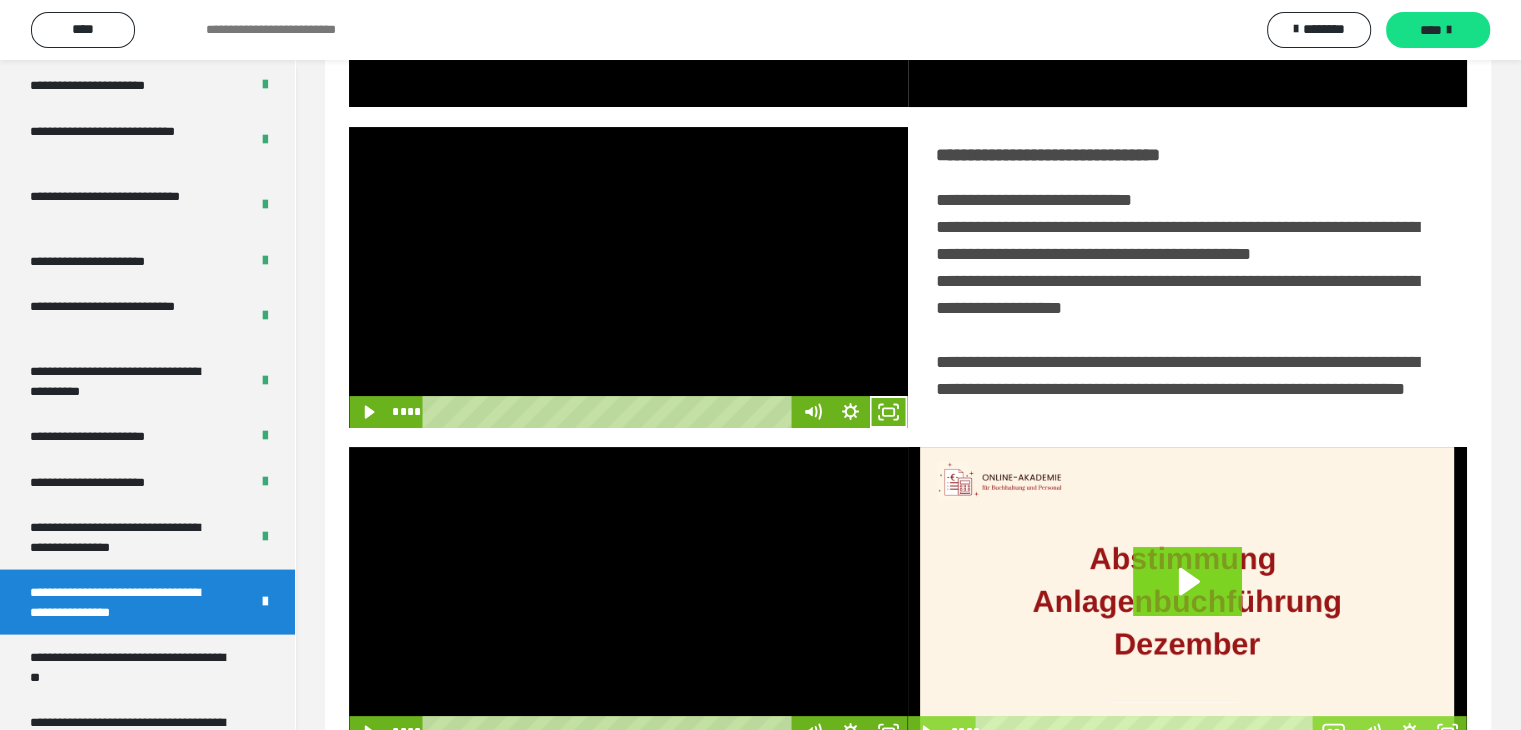 click at bounding box center [628, 277] 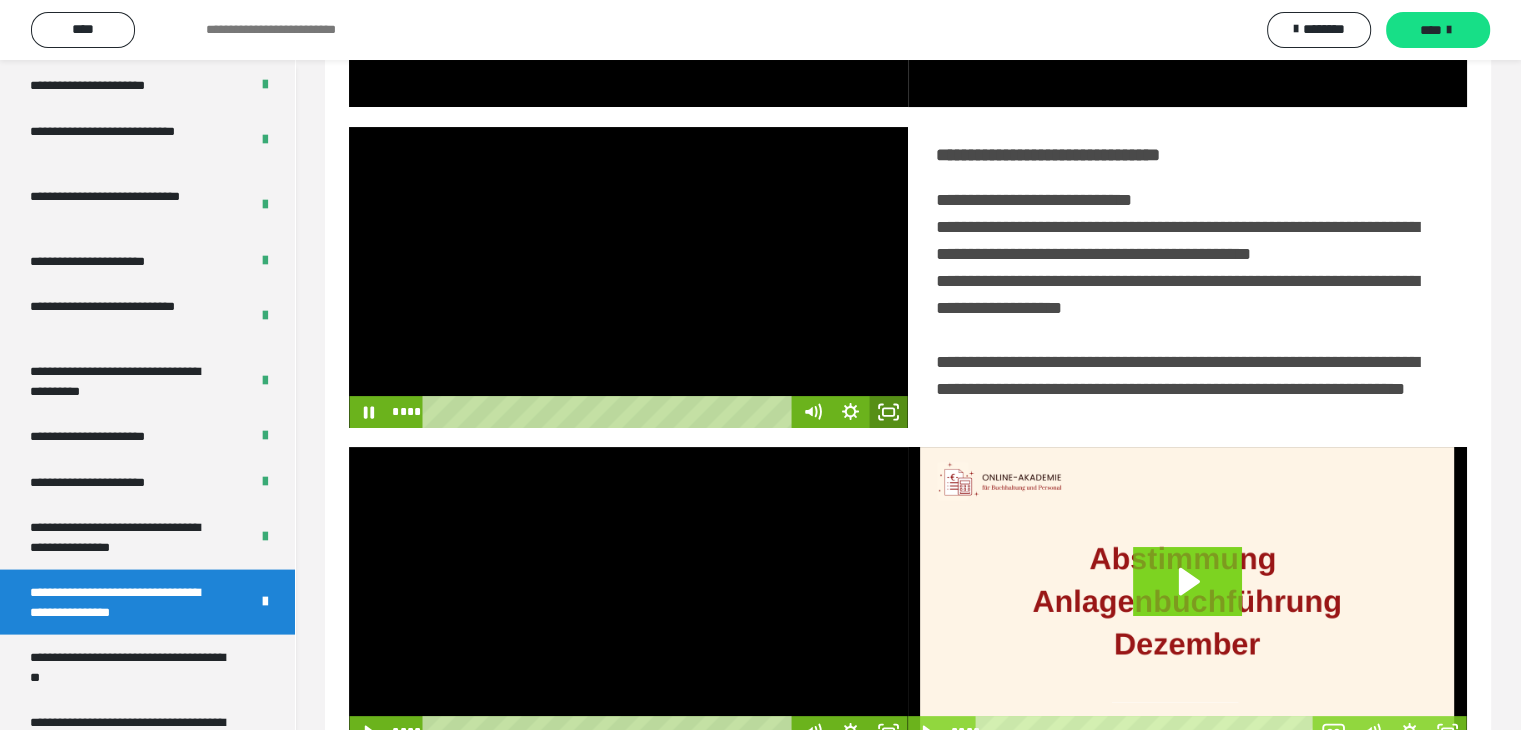 click 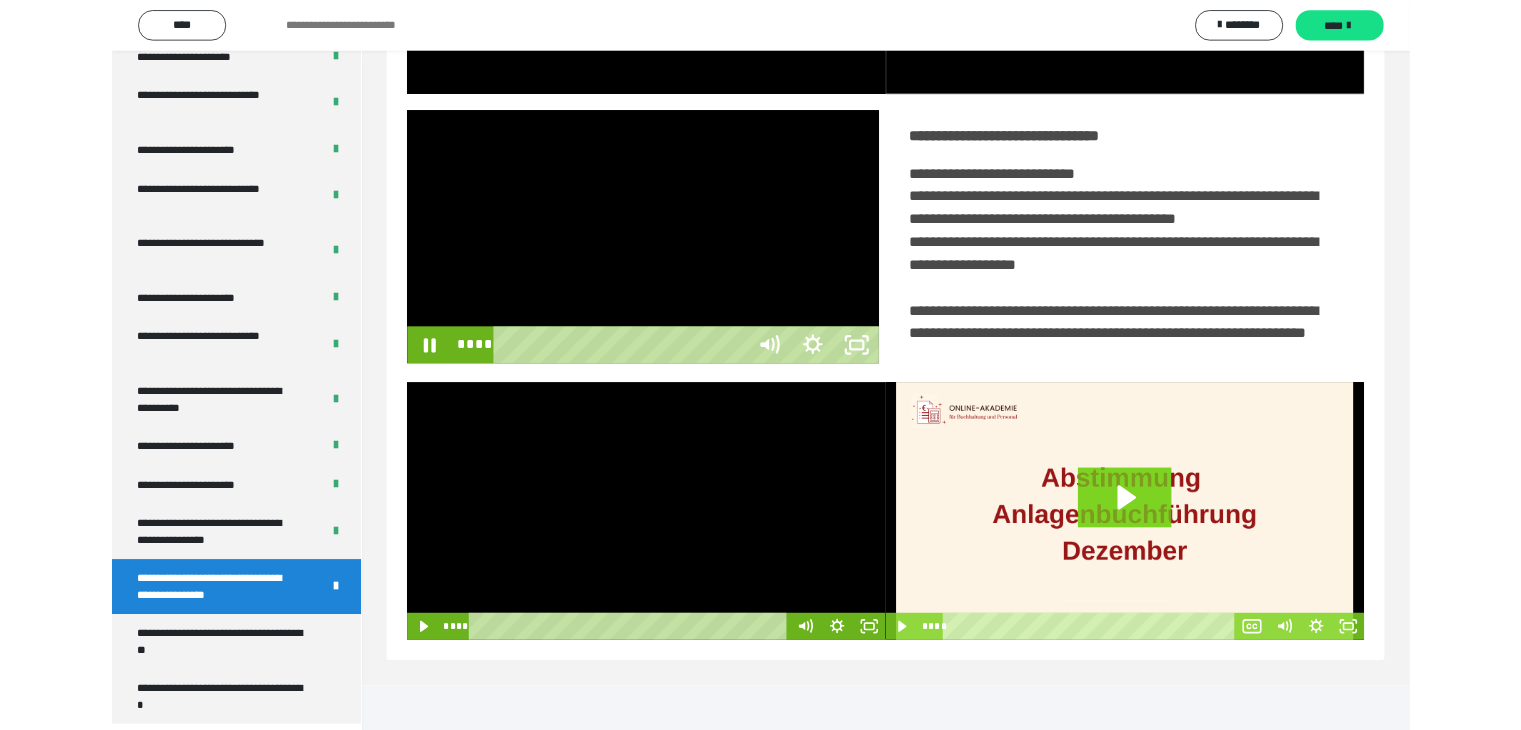 scroll, scrollTop: 3823, scrollLeft: 0, axis: vertical 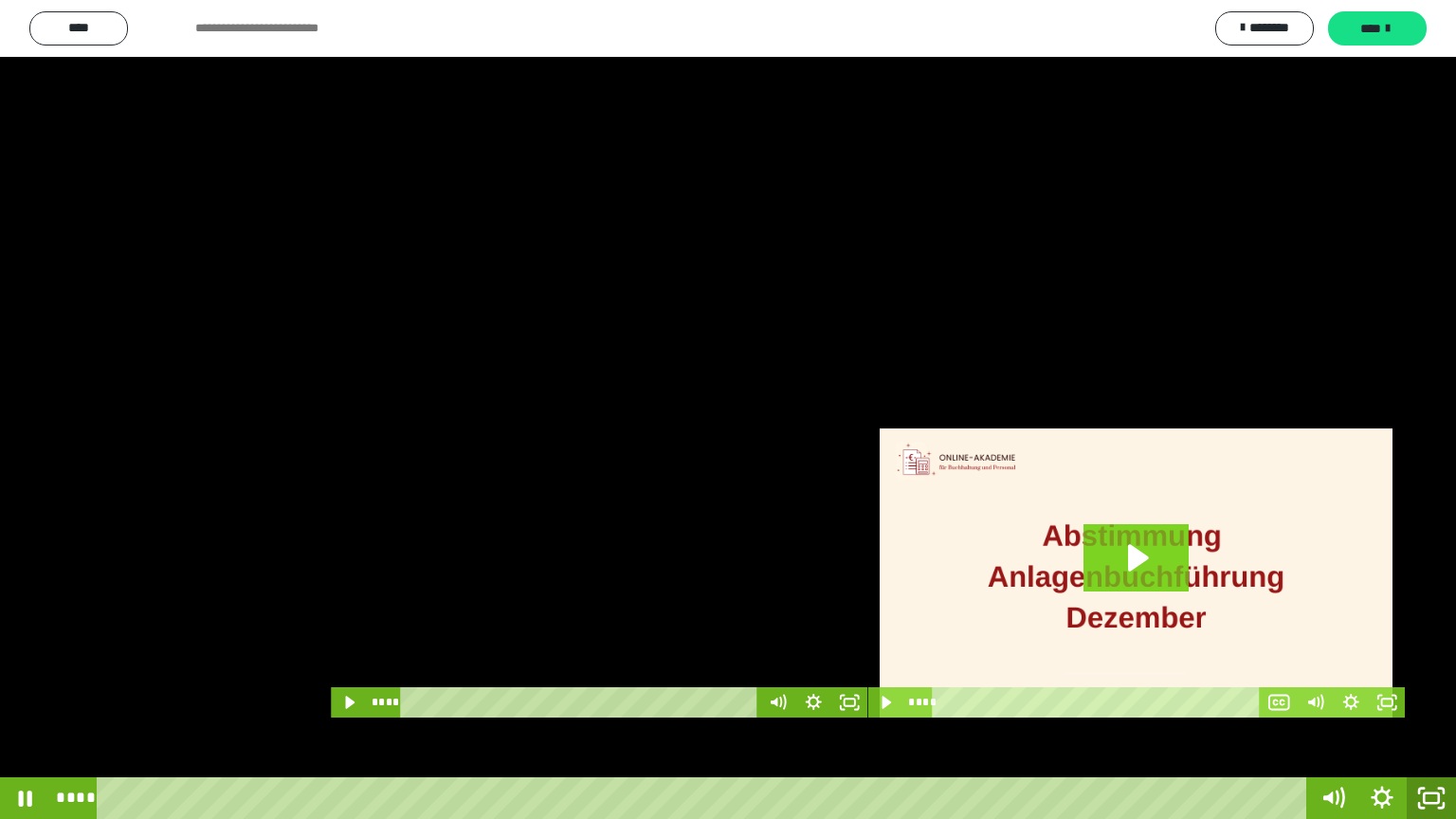 click 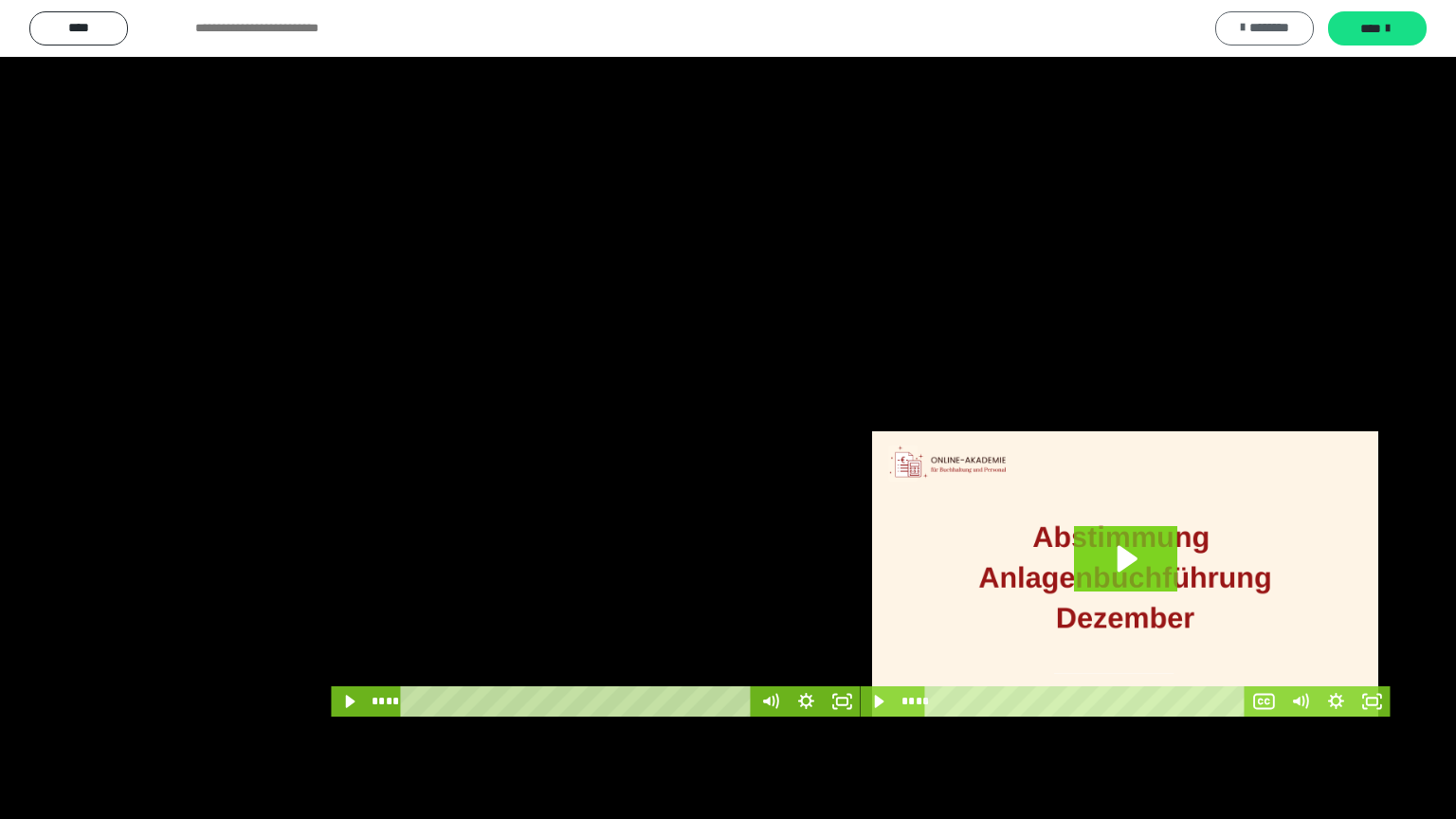 scroll, scrollTop: 3715, scrollLeft: 0, axis: vertical 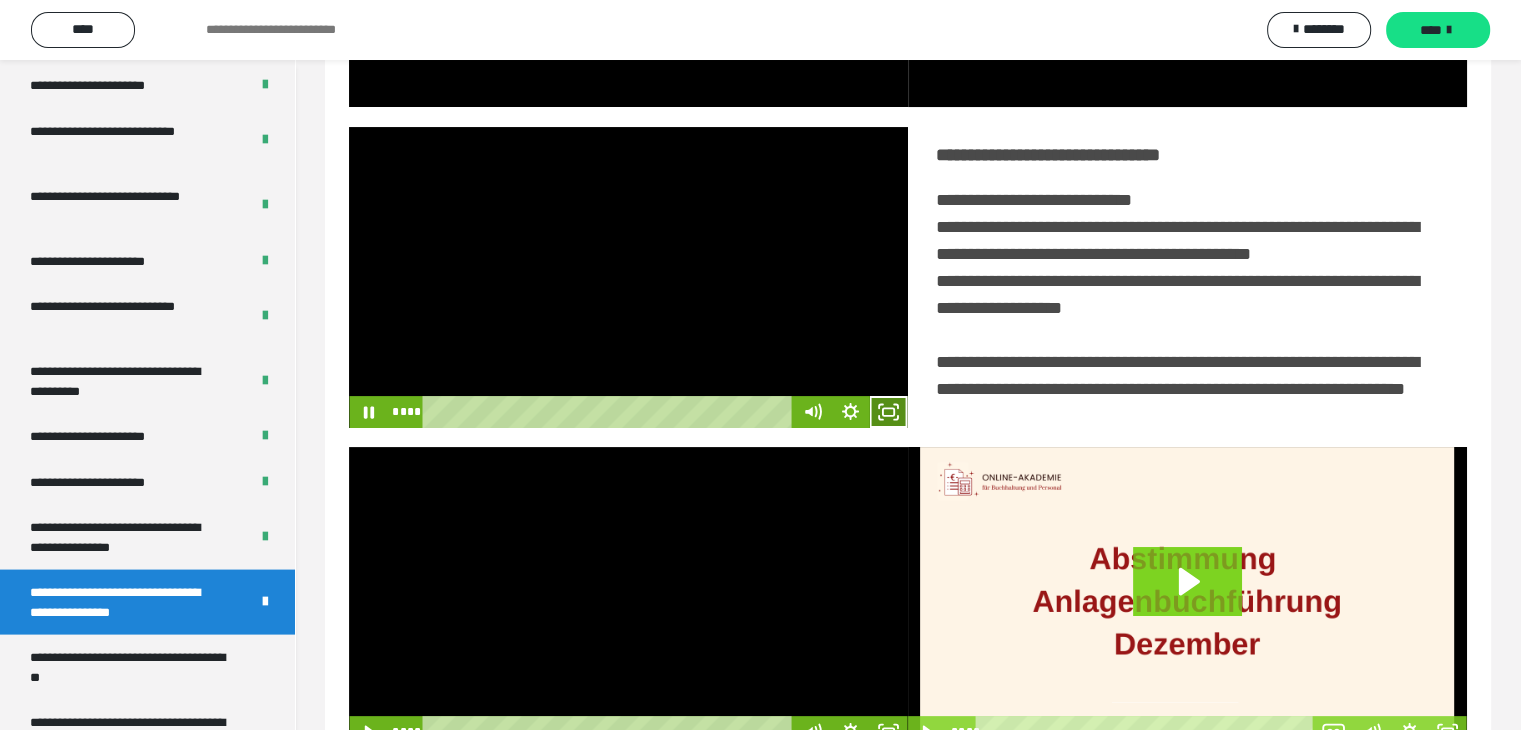 click 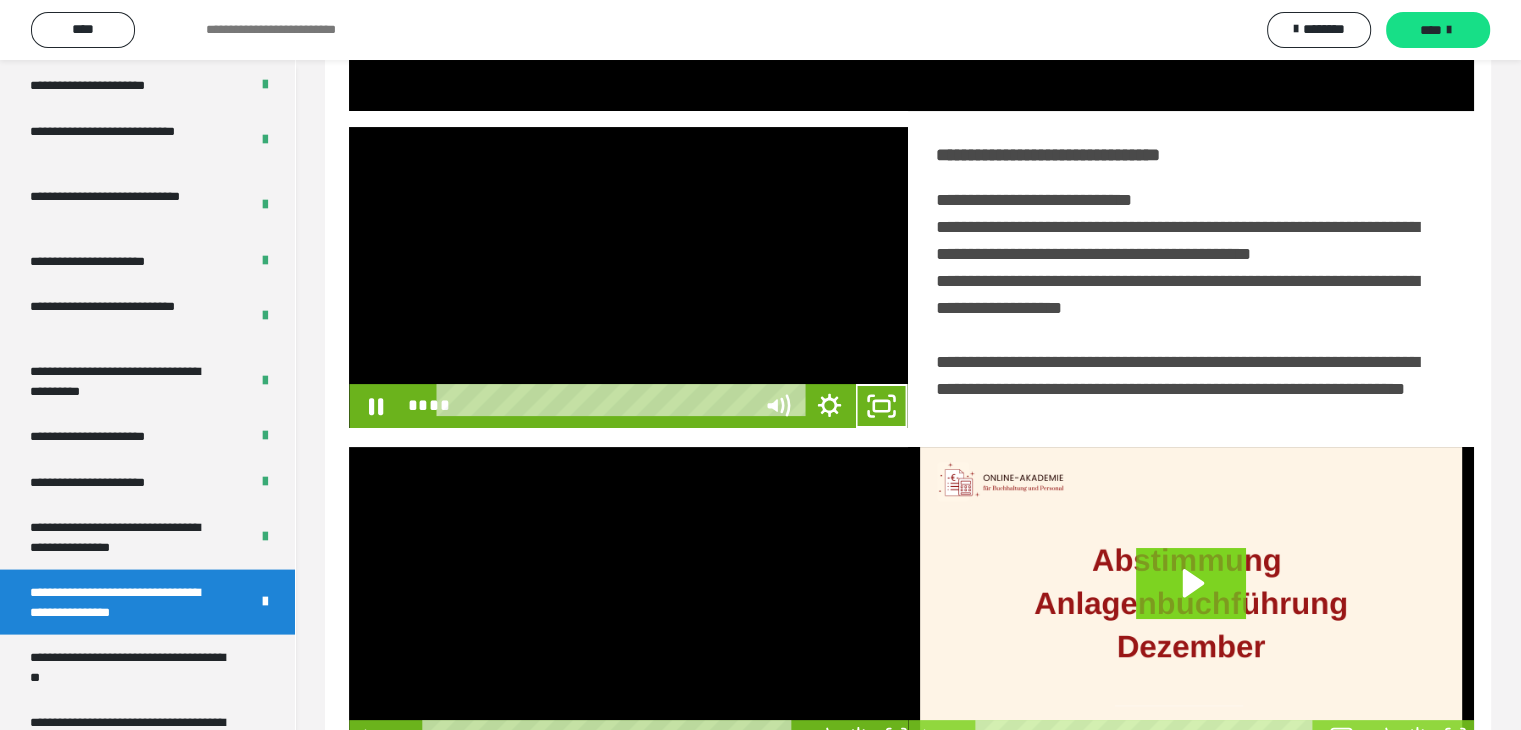 scroll, scrollTop: 3823, scrollLeft: 0, axis: vertical 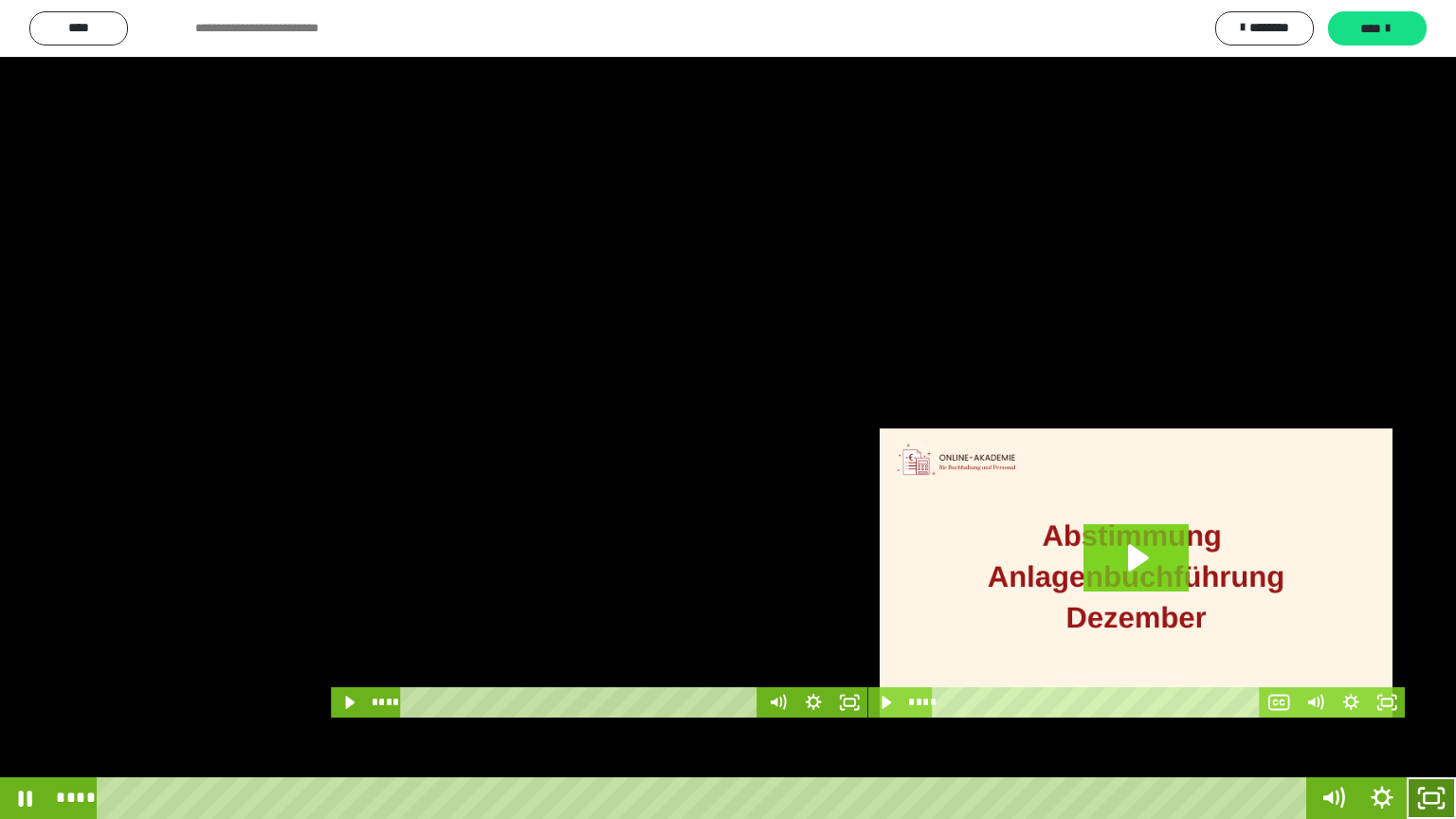 drag, startPoint x: 1441, startPoint y: 818, endPoint x: 1331, endPoint y: 444, distance: 389.841 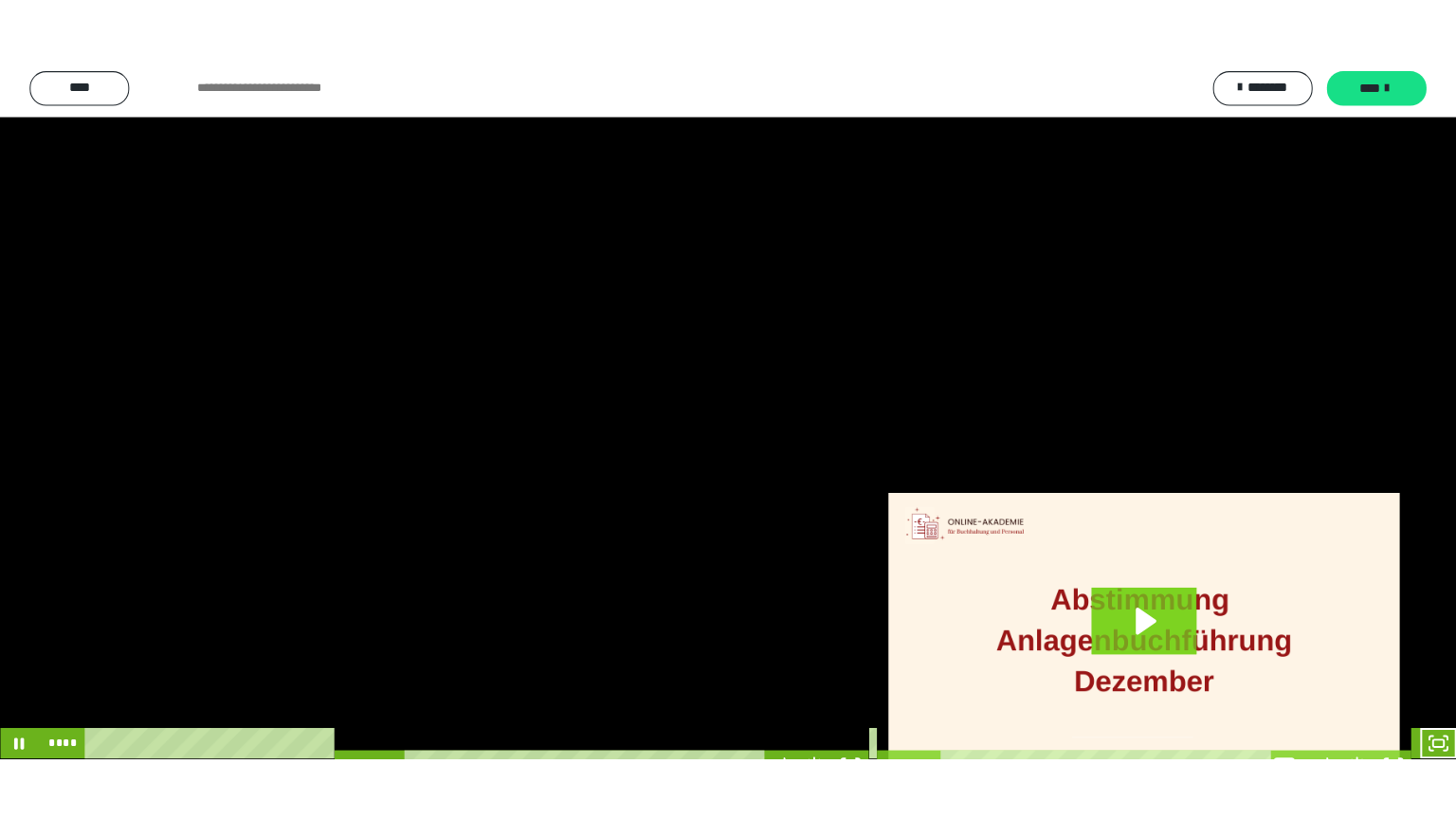 scroll, scrollTop: 3715, scrollLeft: 0, axis: vertical 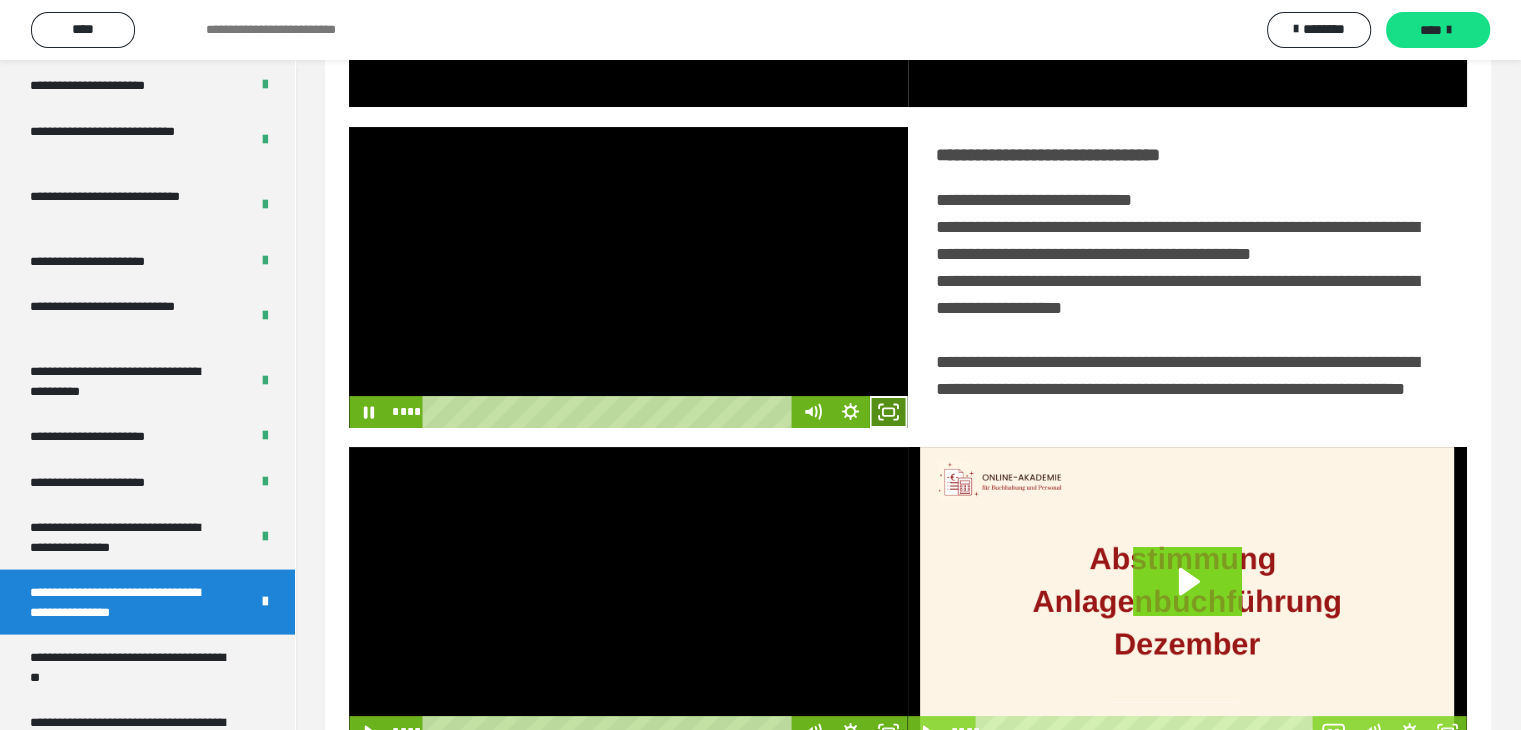 click 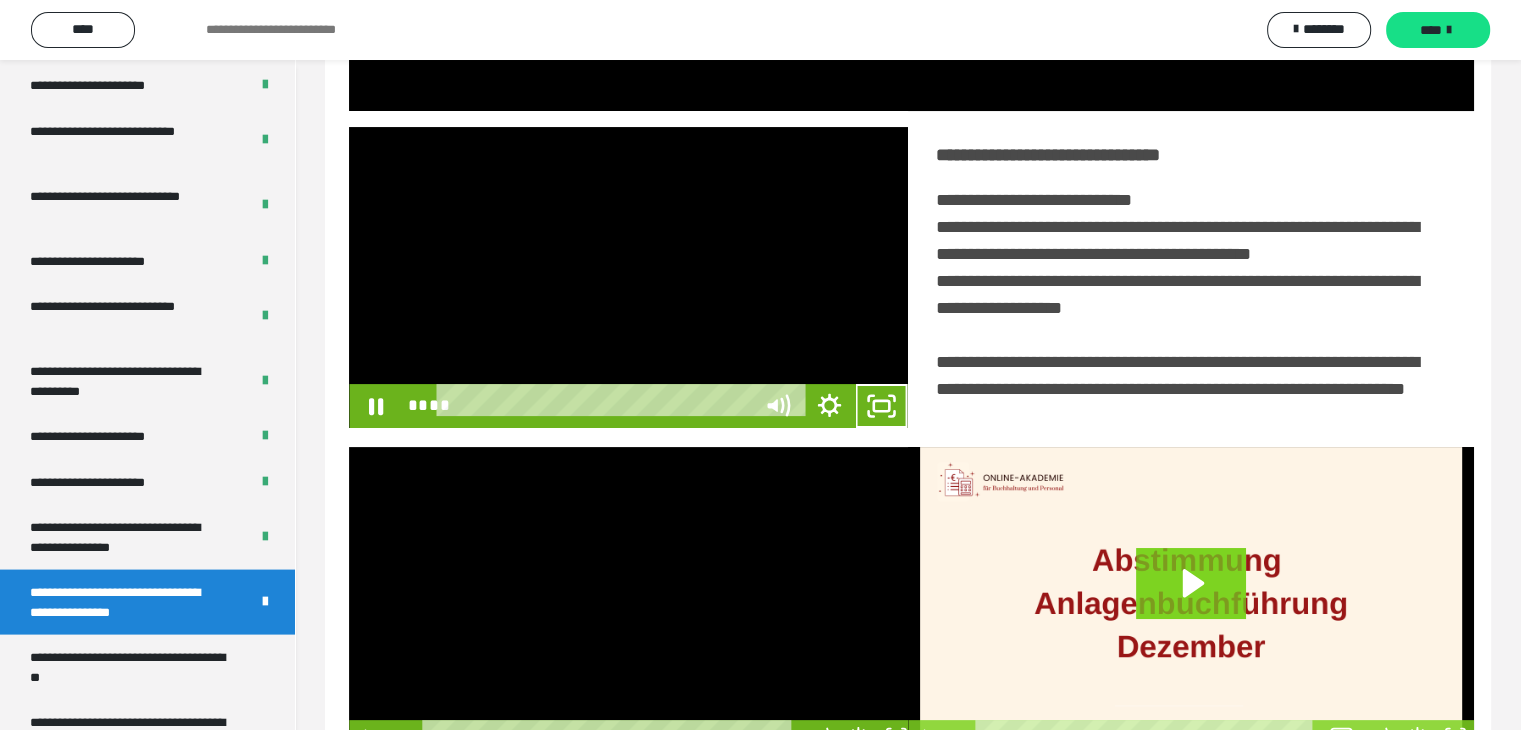 scroll, scrollTop: 3823, scrollLeft: 0, axis: vertical 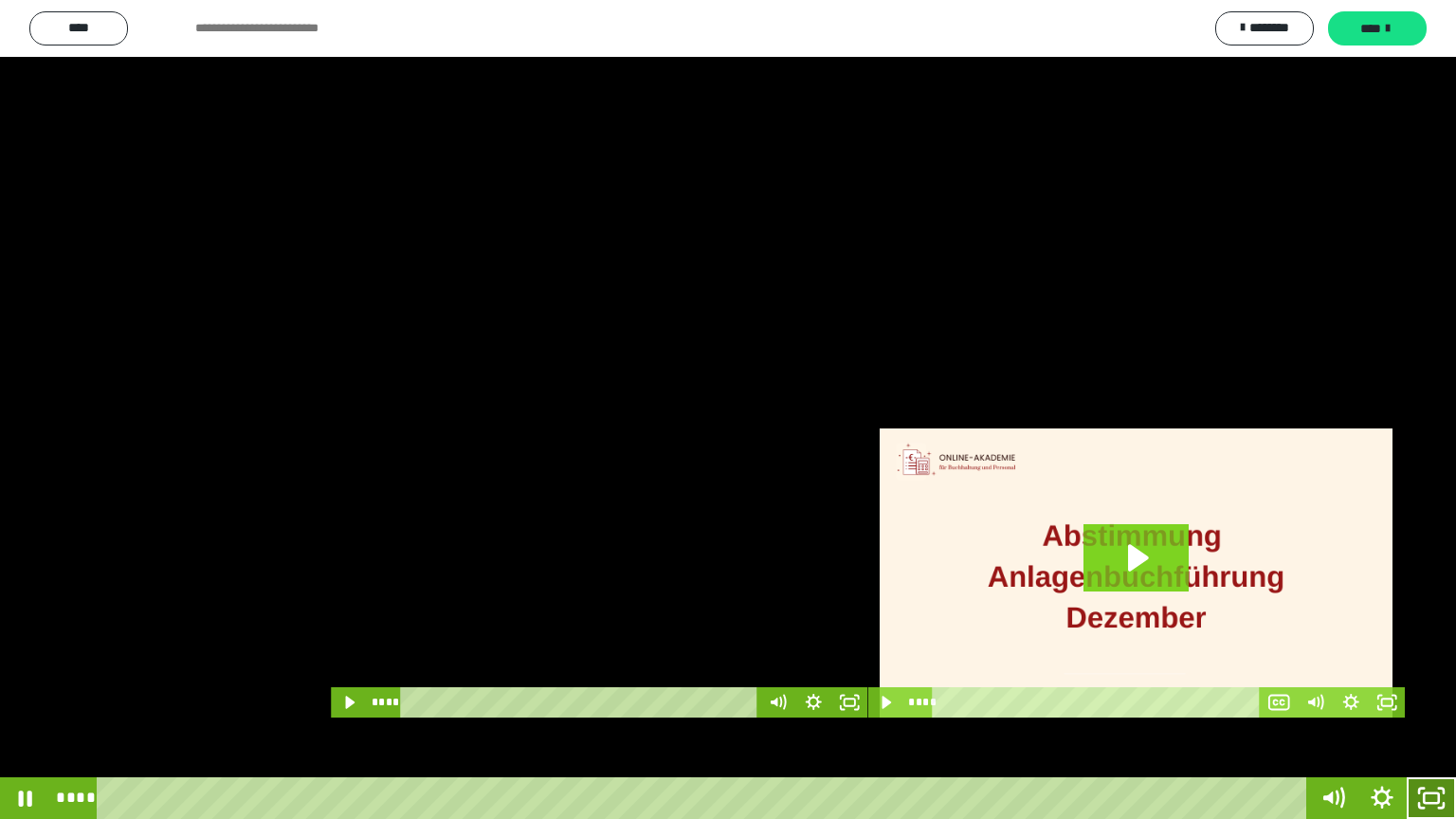 click 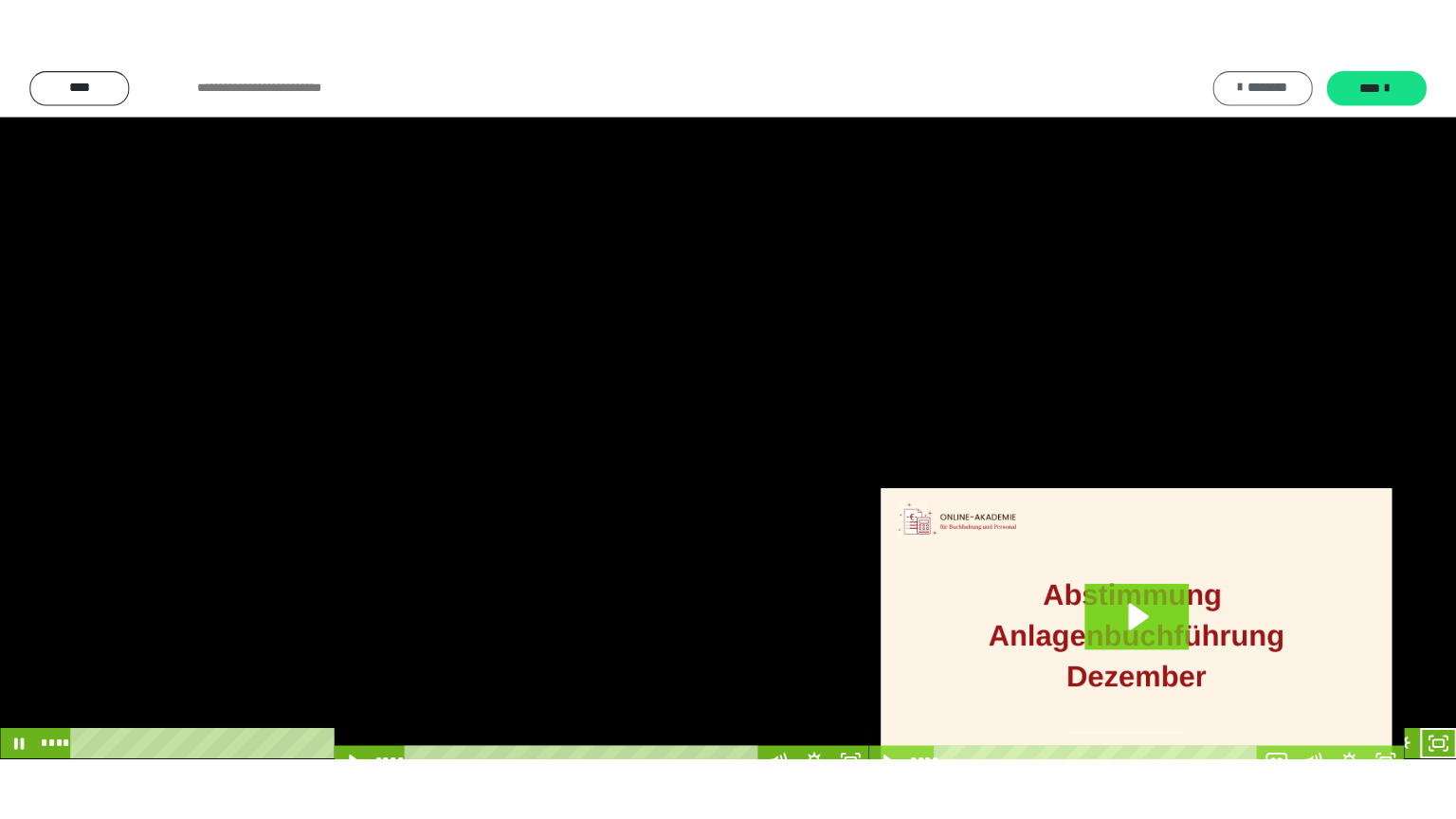 scroll, scrollTop: 3715, scrollLeft: 0, axis: vertical 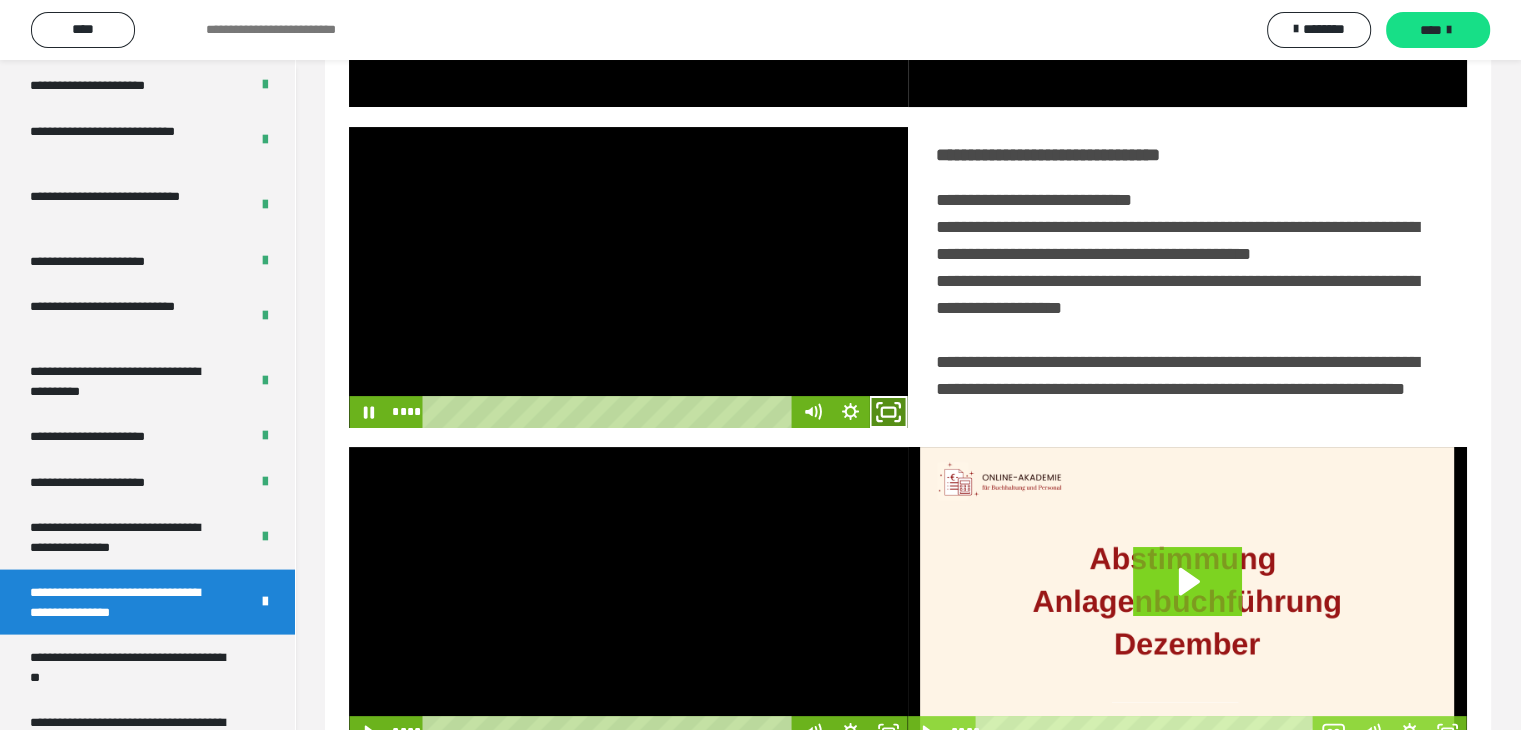 click 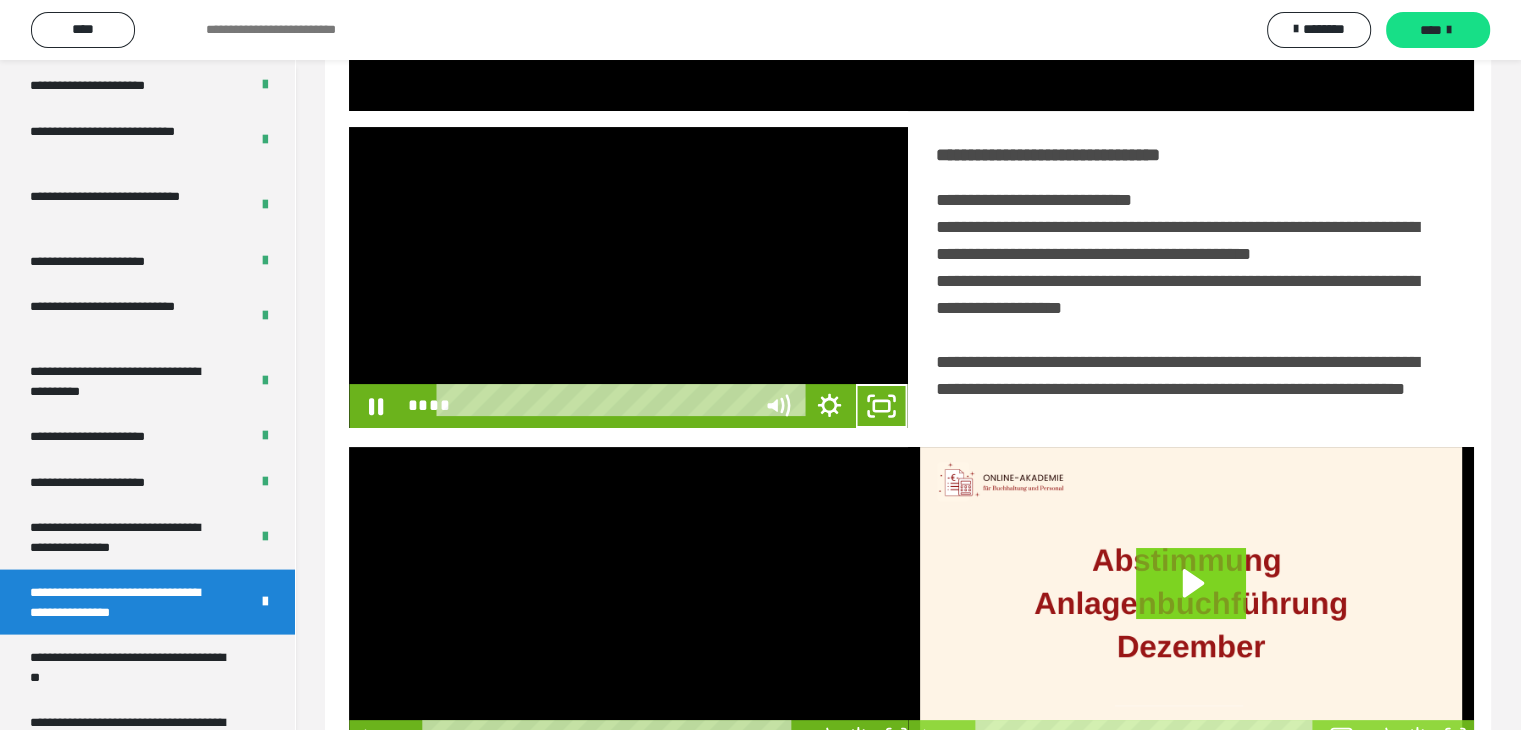 scroll, scrollTop: 3823, scrollLeft: 0, axis: vertical 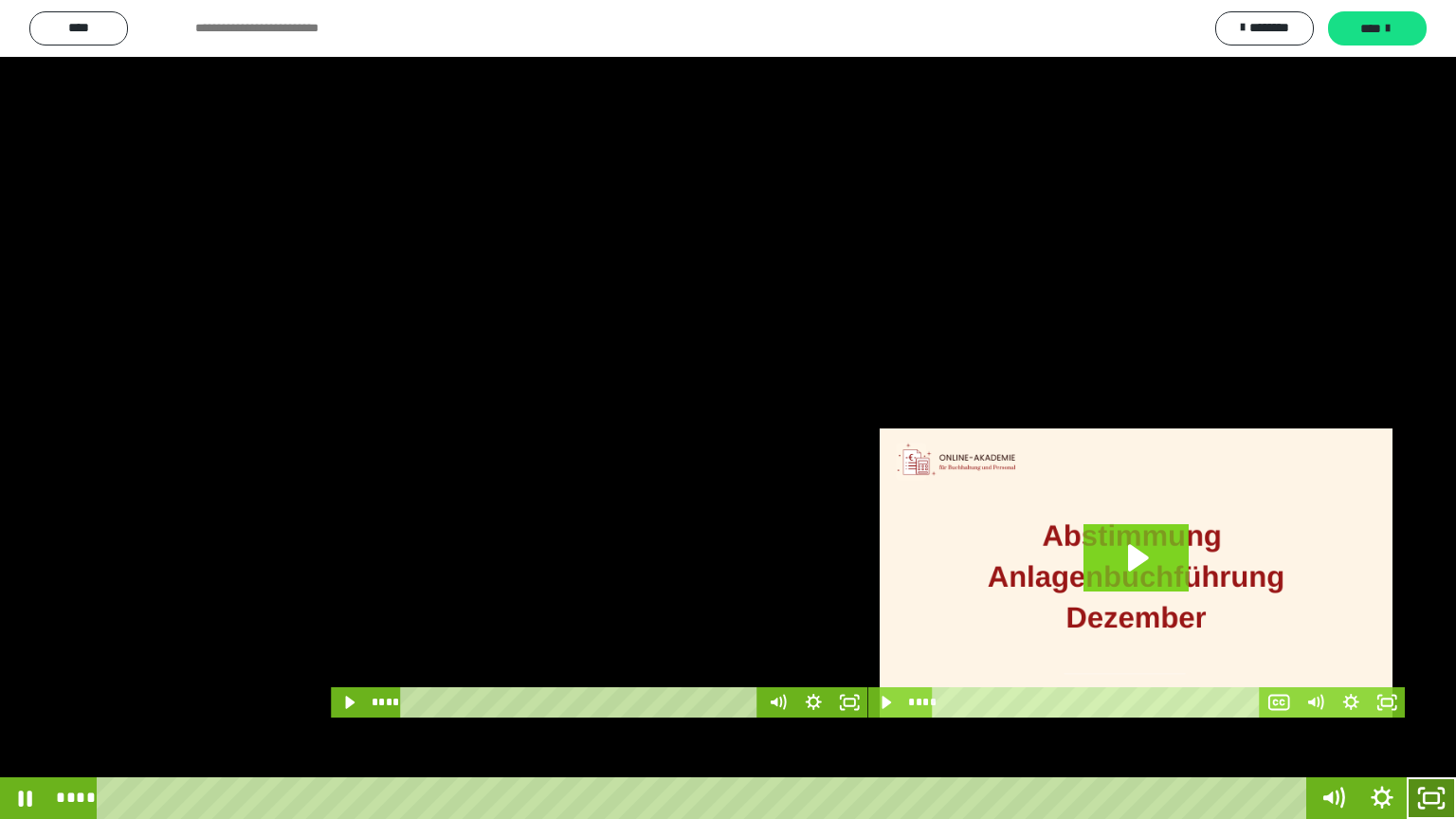 drag, startPoint x: 1428, startPoint y: 796, endPoint x: 1298, endPoint y: 14, distance: 792.732 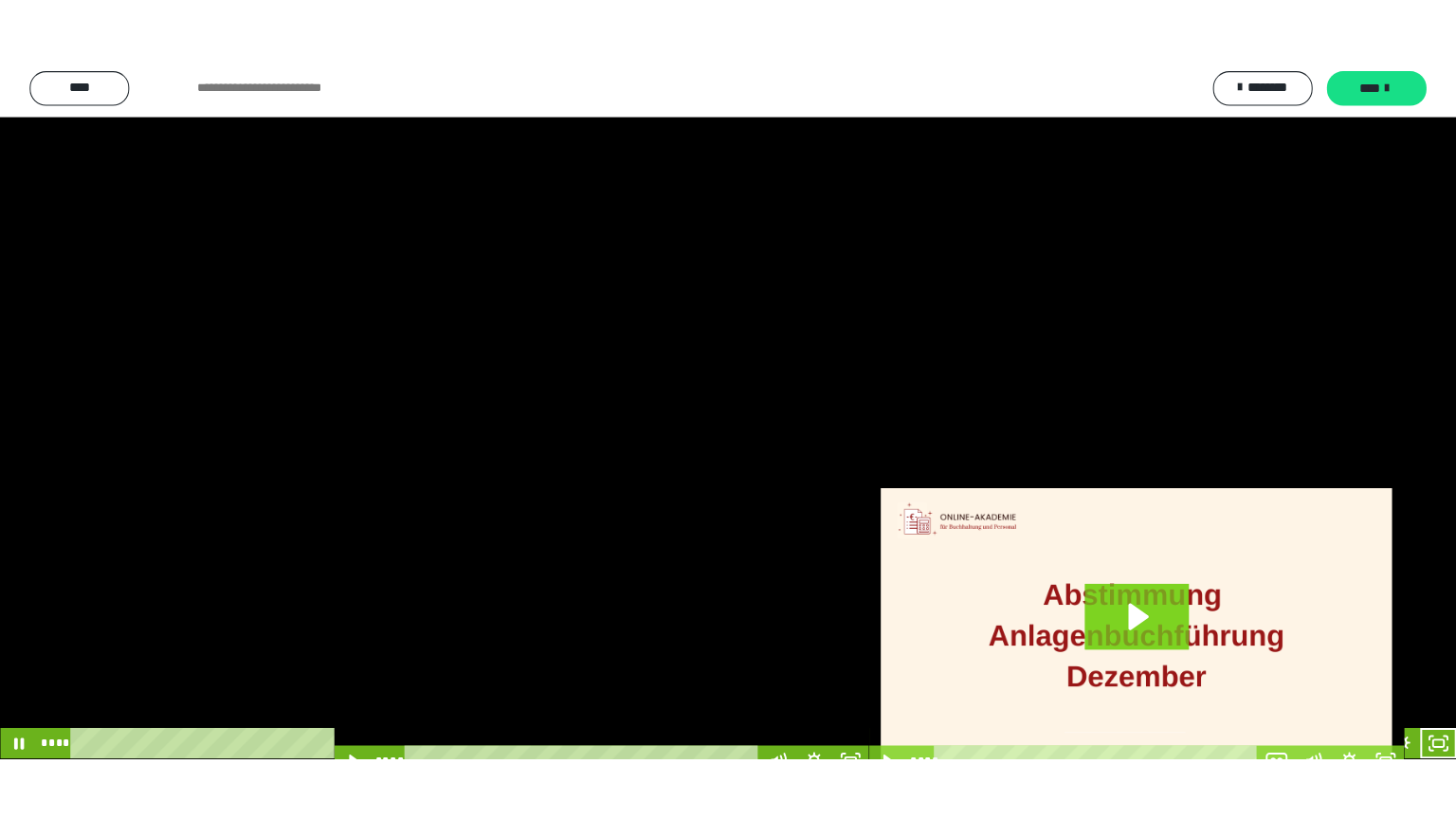 scroll, scrollTop: 3715, scrollLeft: 0, axis: vertical 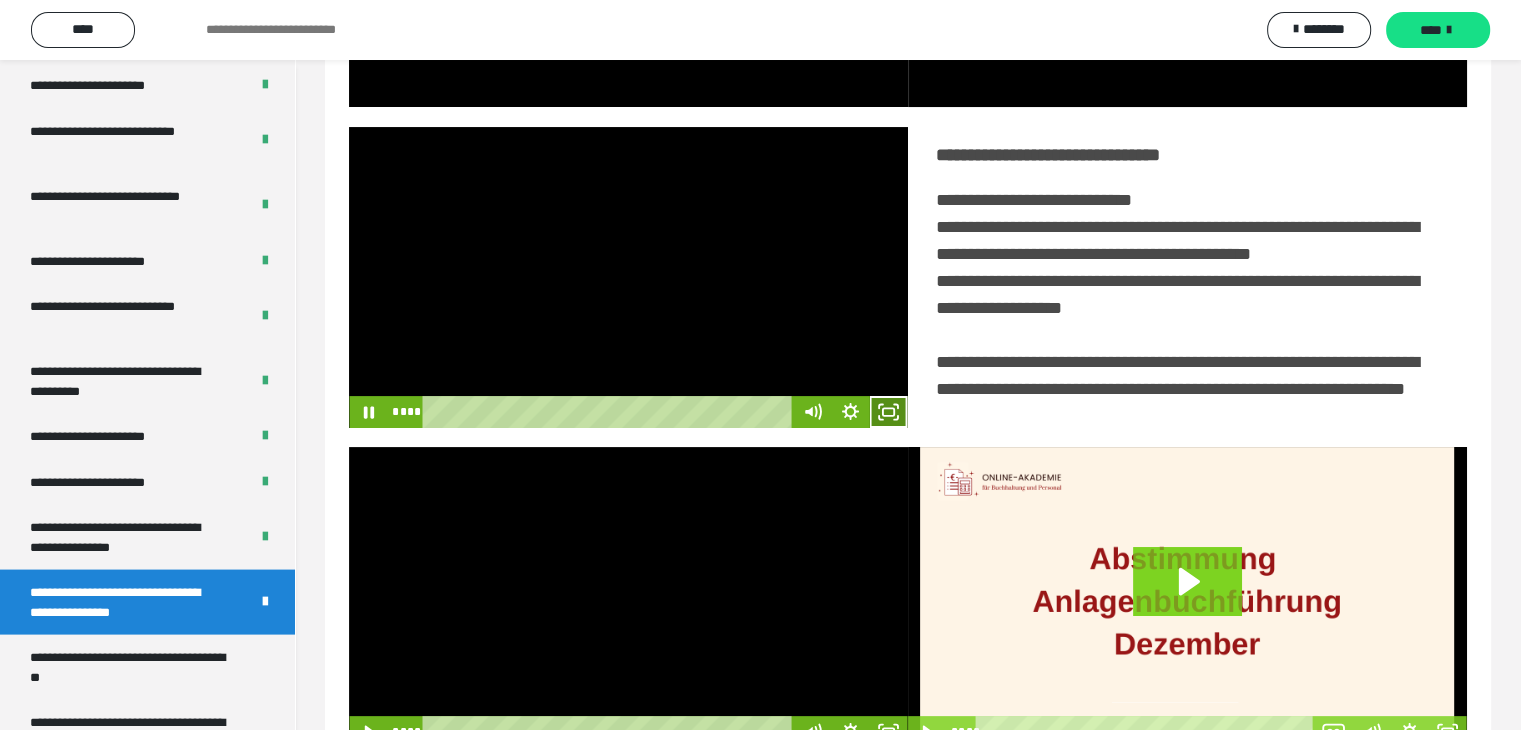 click 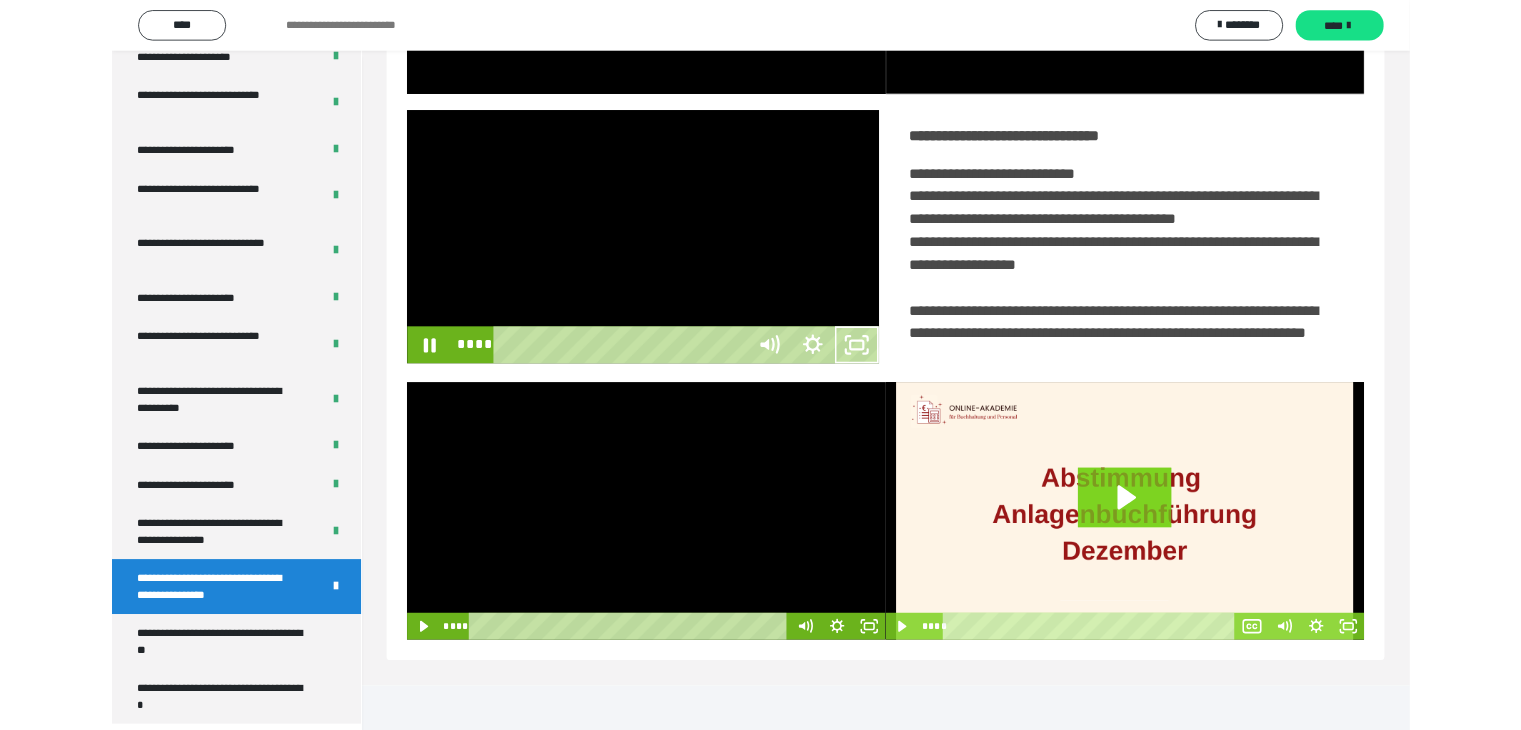 scroll, scrollTop: 3823, scrollLeft: 0, axis: vertical 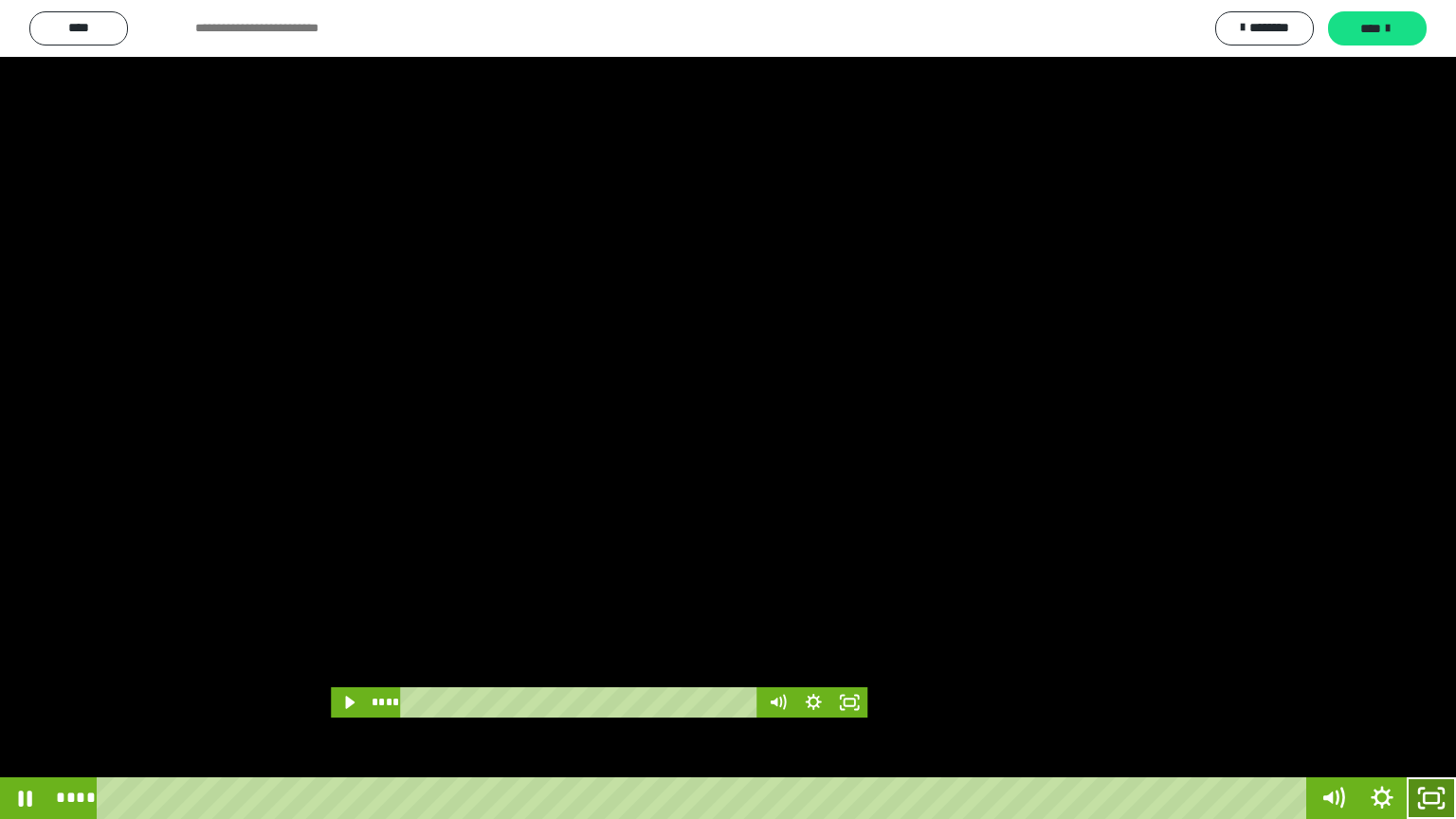 drag, startPoint x: 1433, startPoint y: 786, endPoint x: 1214, endPoint y: 27, distance: 789.9633 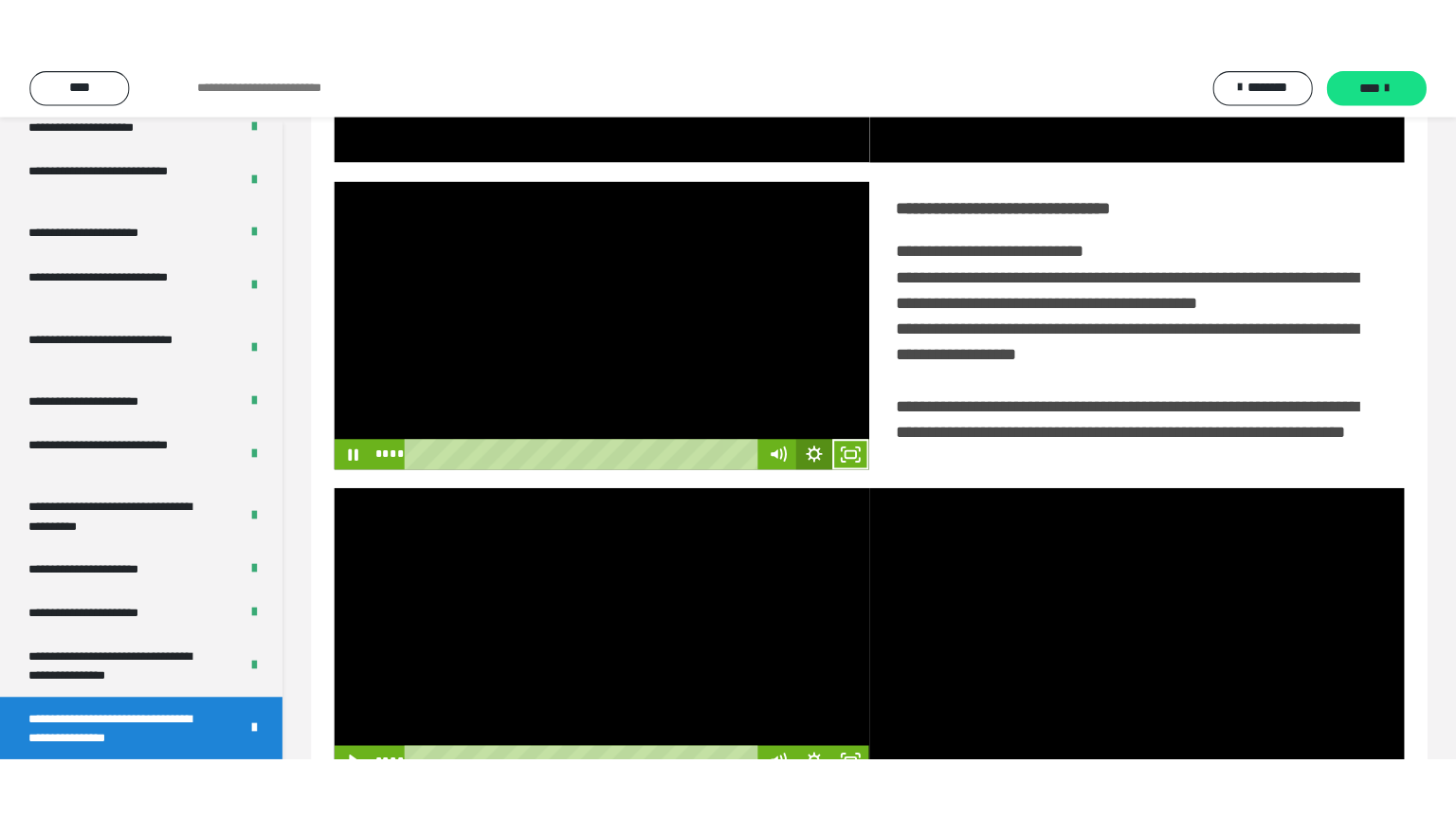 scroll, scrollTop: 3715, scrollLeft: 0, axis: vertical 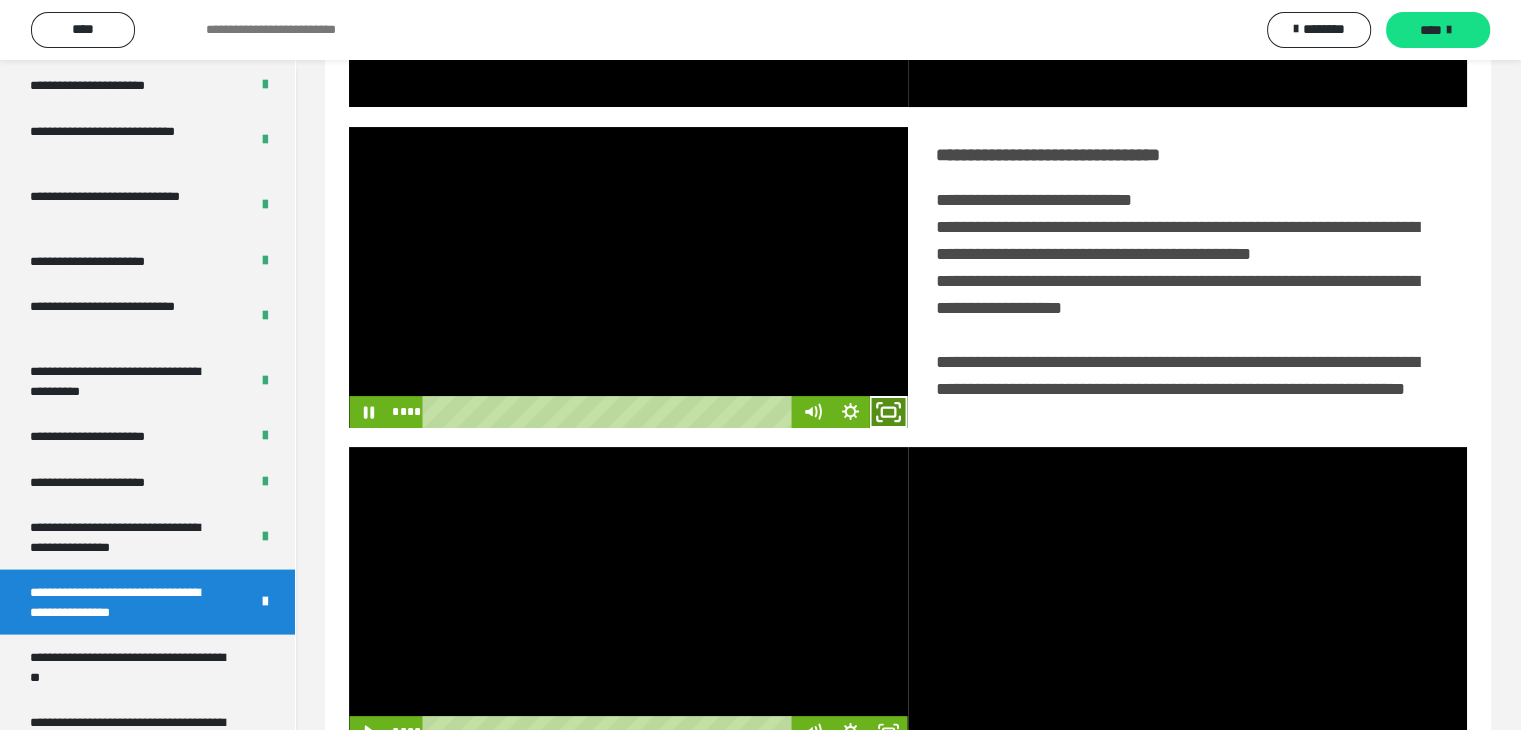 click 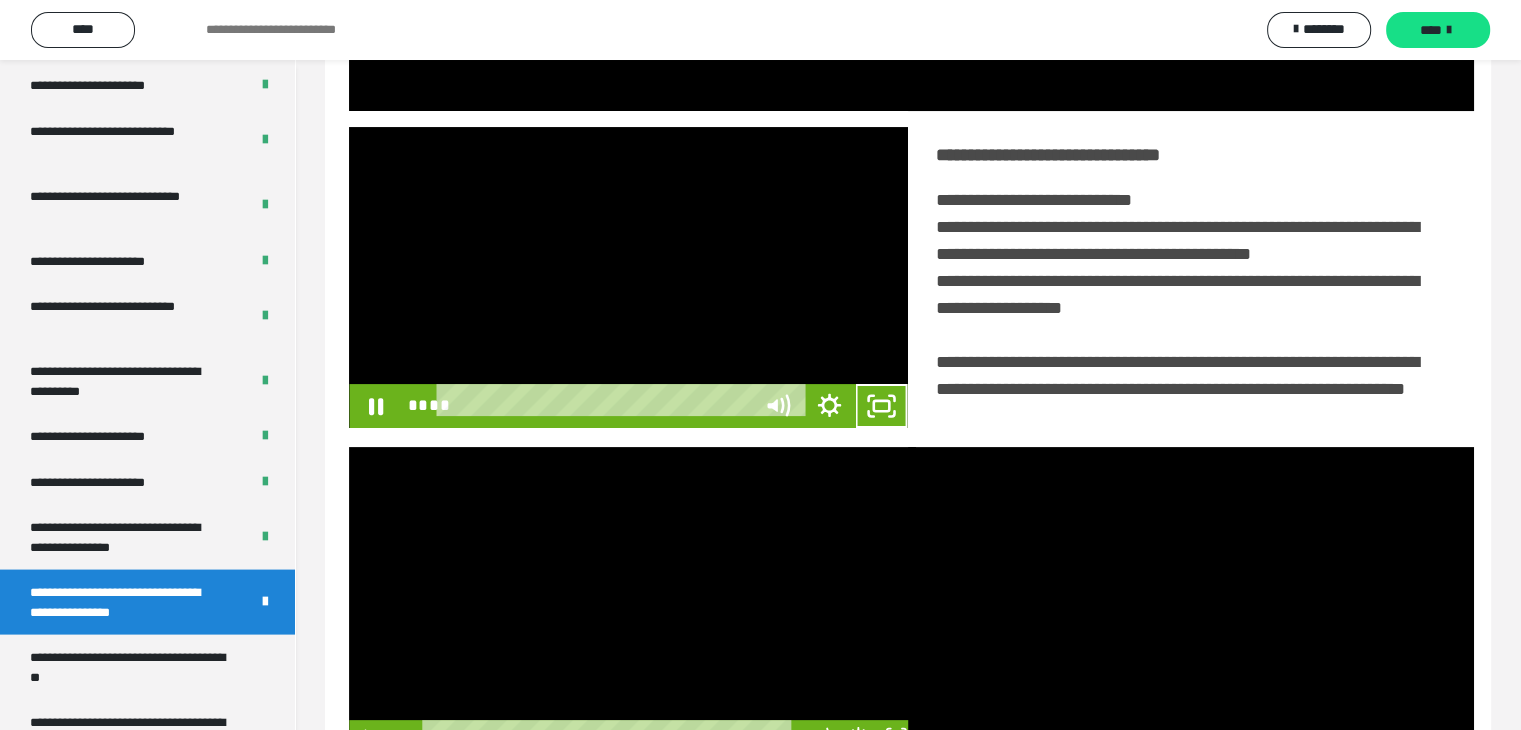 scroll, scrollTop: 3823, scrollLeft: 0, axis: vertical 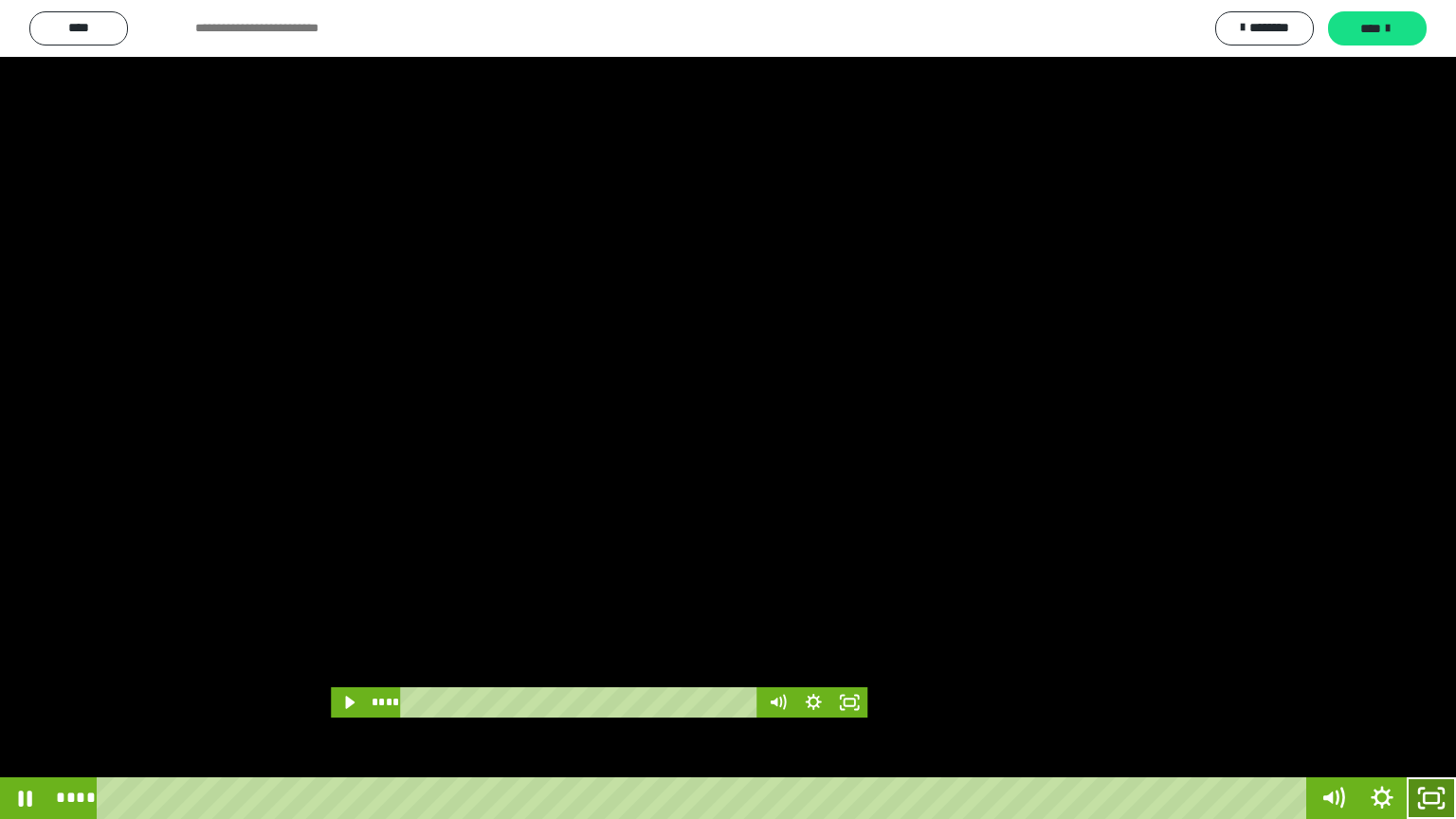 drag, startPoint x: 1436, startPoint y: 800, endPoint x: 1416, endPoint y: 762, distance: 42.94182 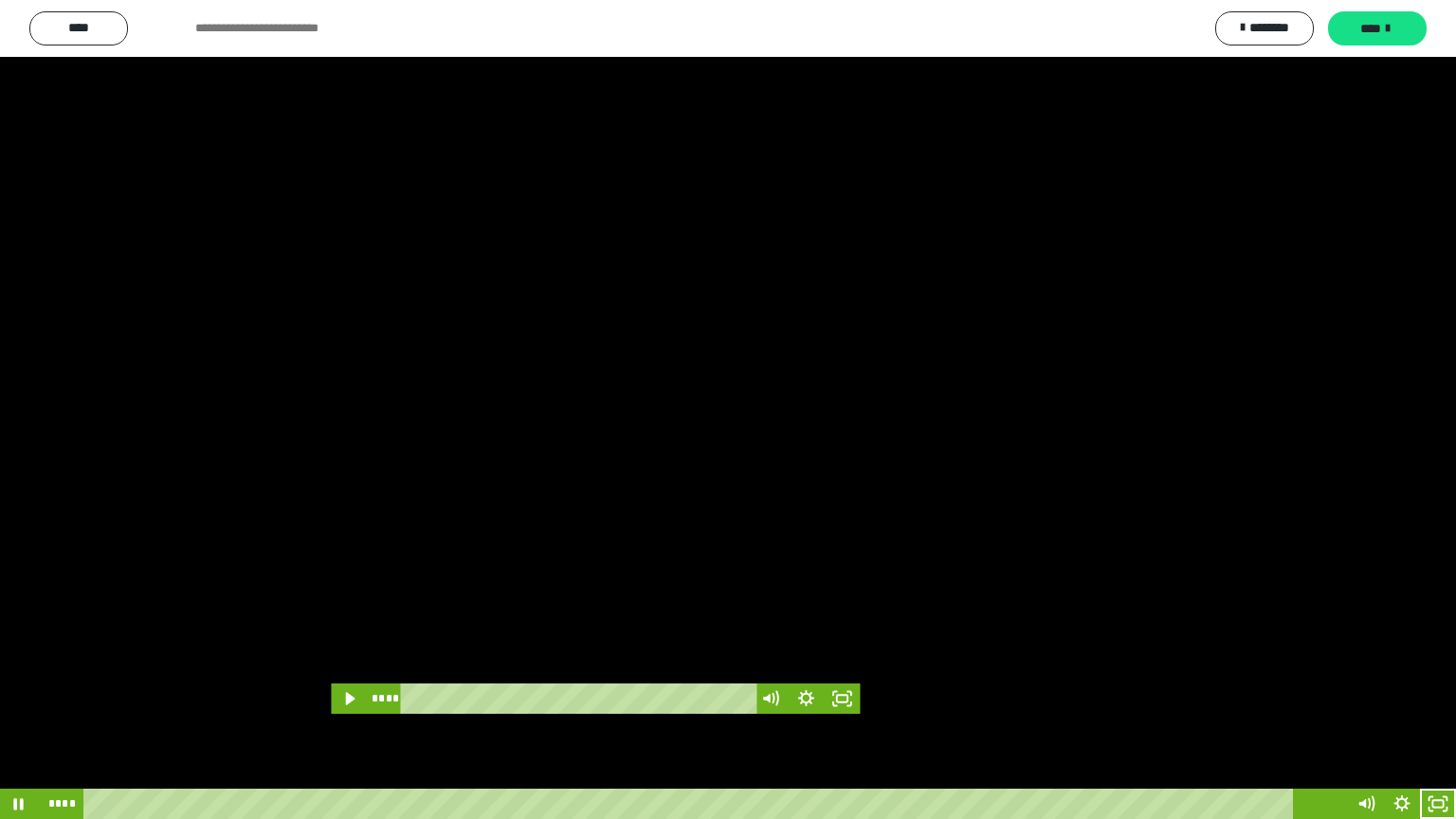 scroll, scrollTop: 3715, scrollLeft: 0, axis: vertical 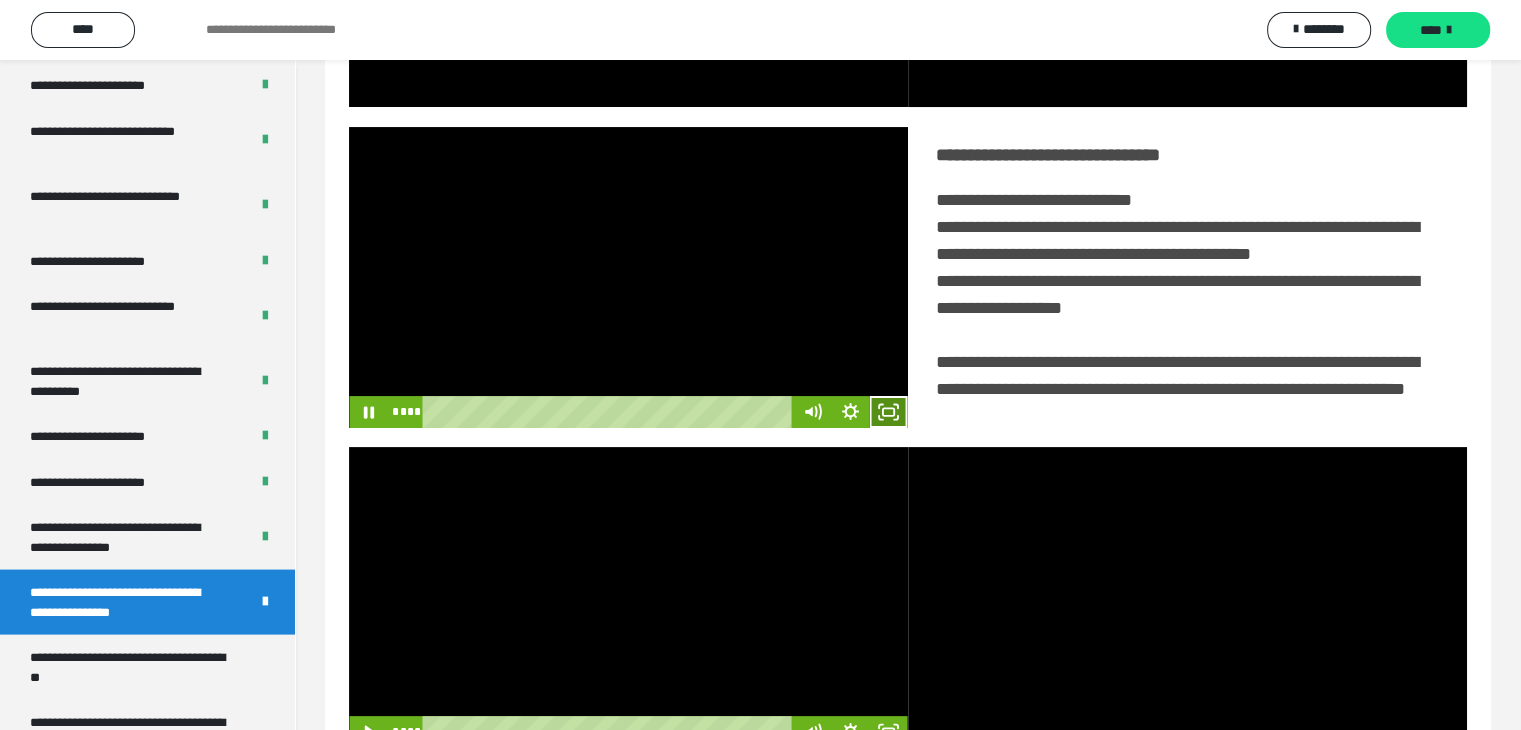 click 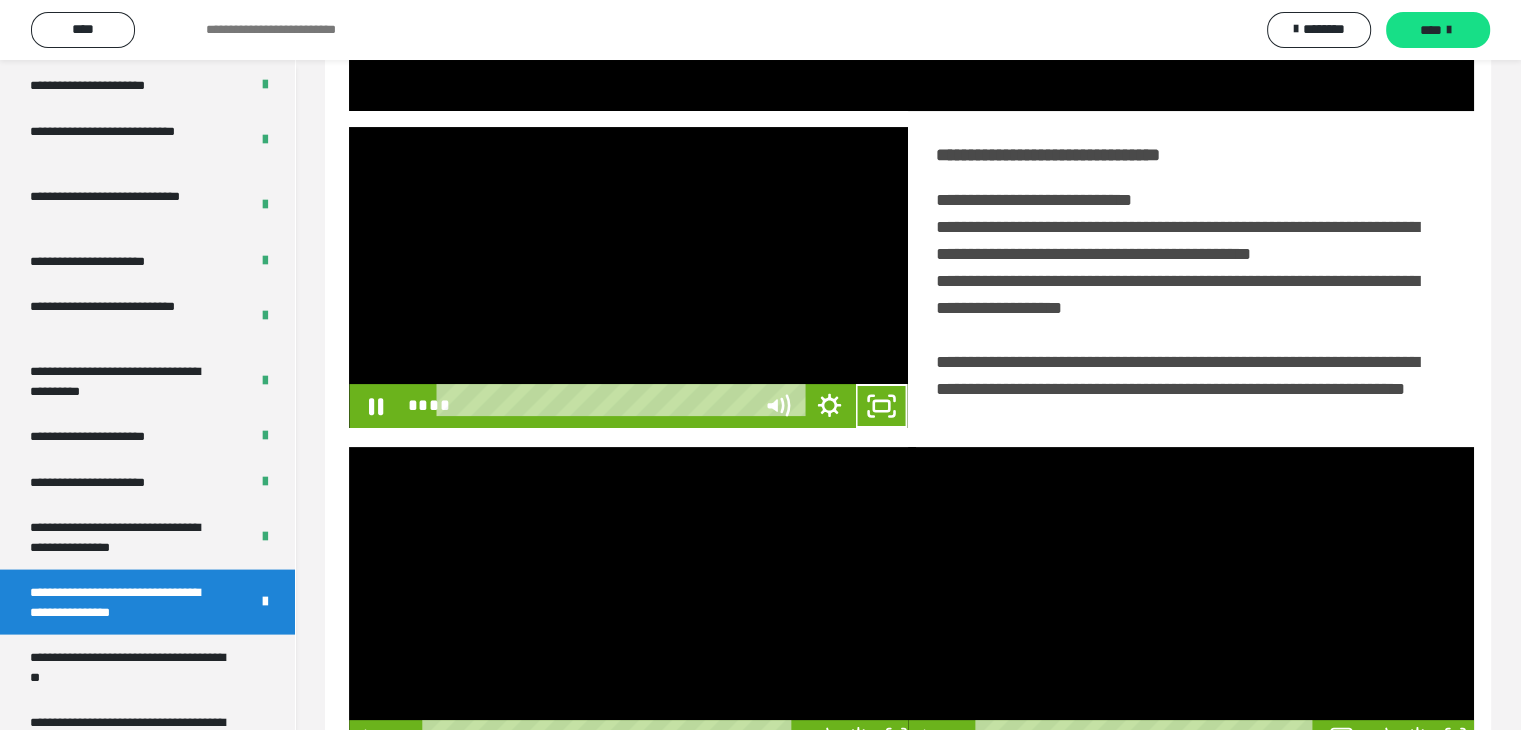 scroll, scrollTop: 3823, scrollLeft: 0, axis: vertical 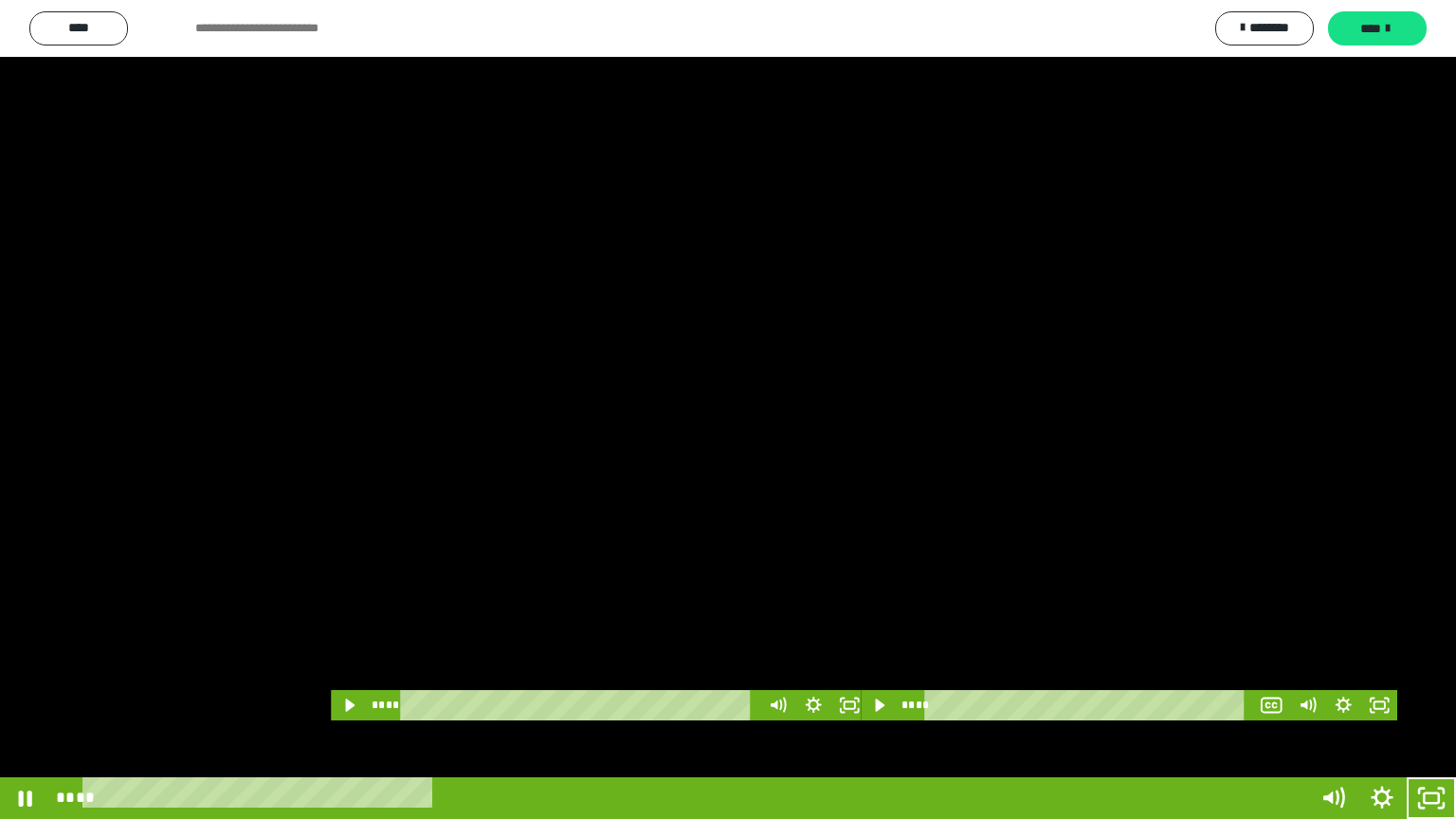 click at bounding box center [728, 410] 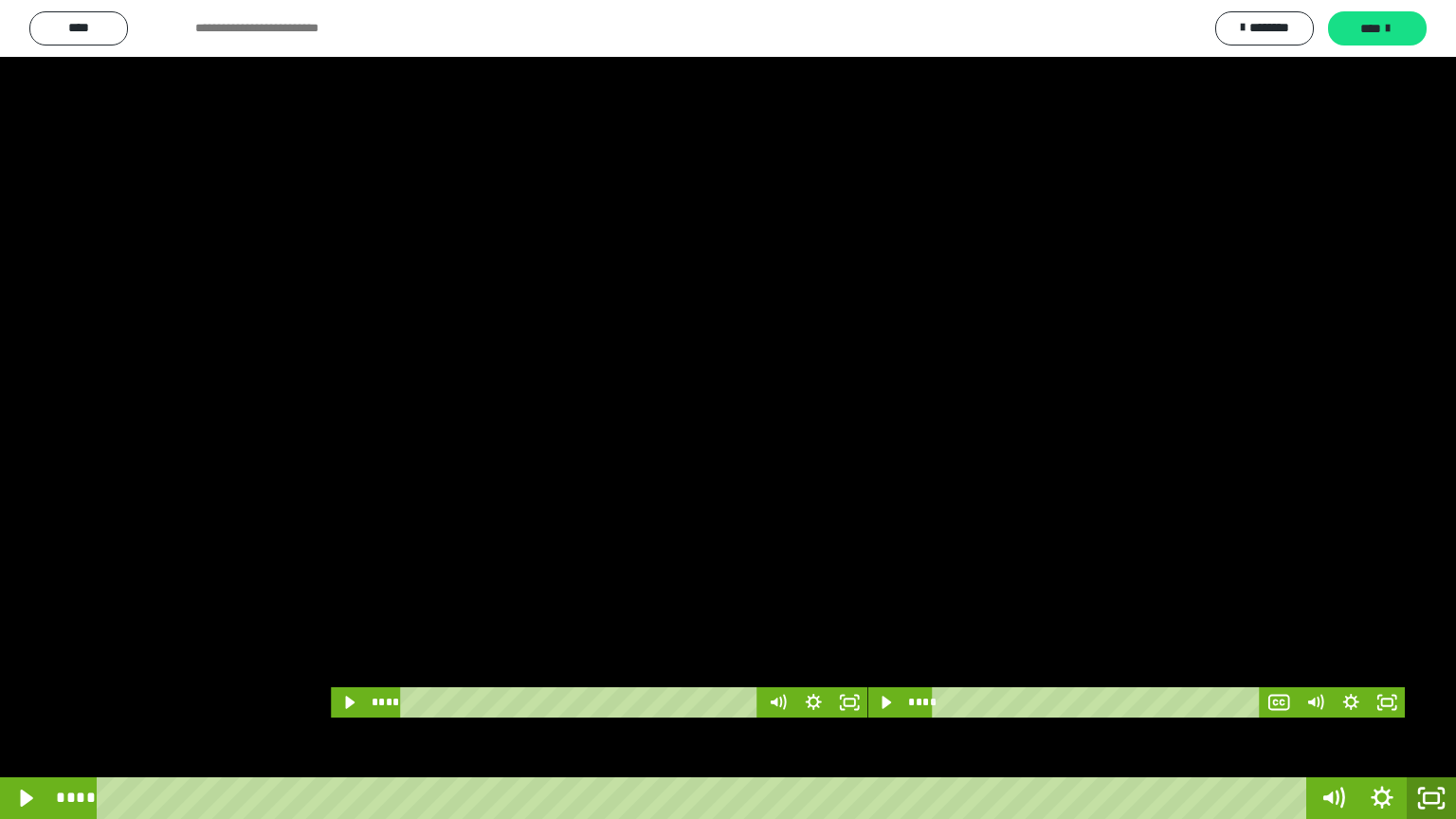 click 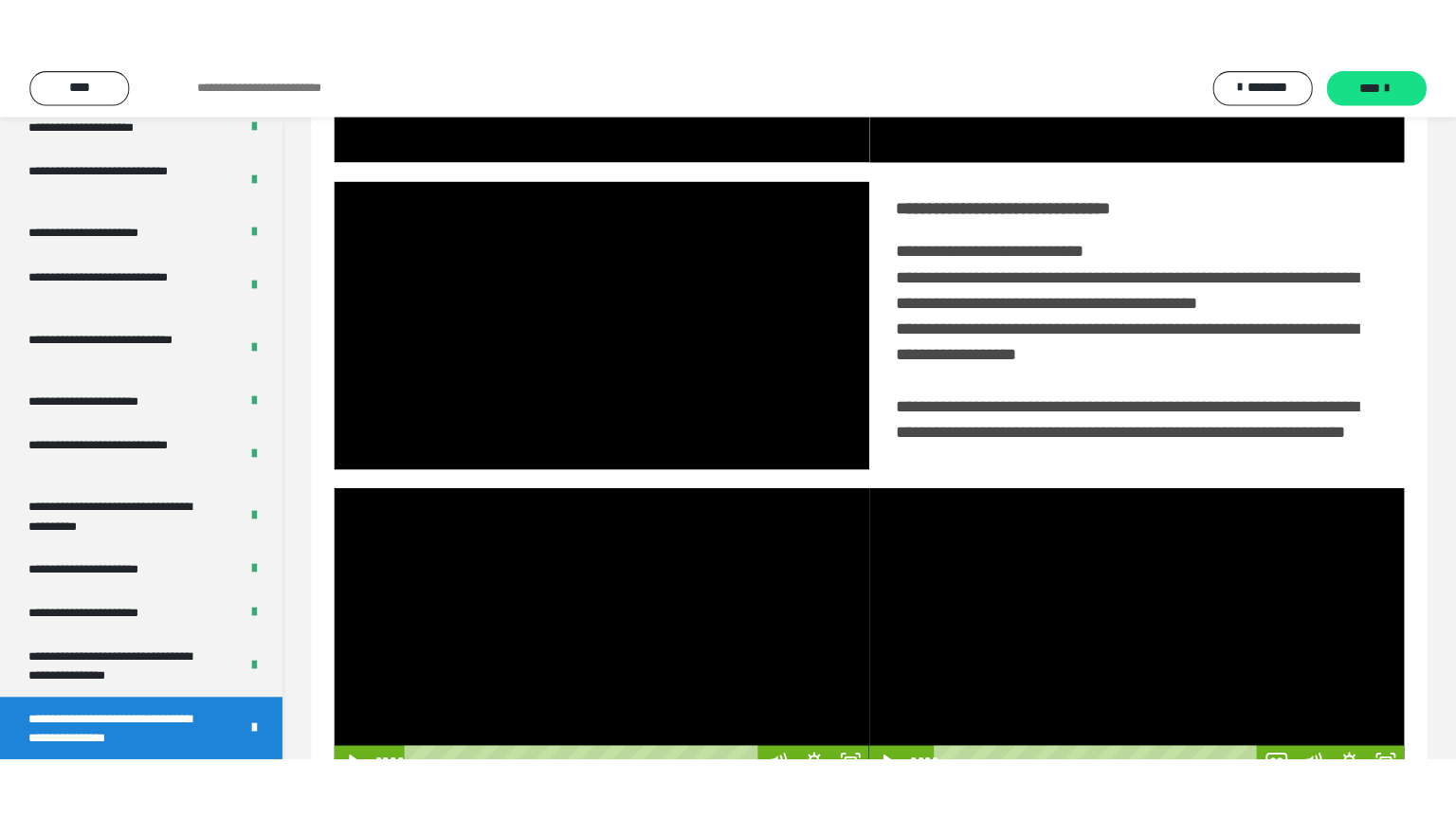 scroll, scrollTop: 3715, scrollLeft: 0, axis: vertical 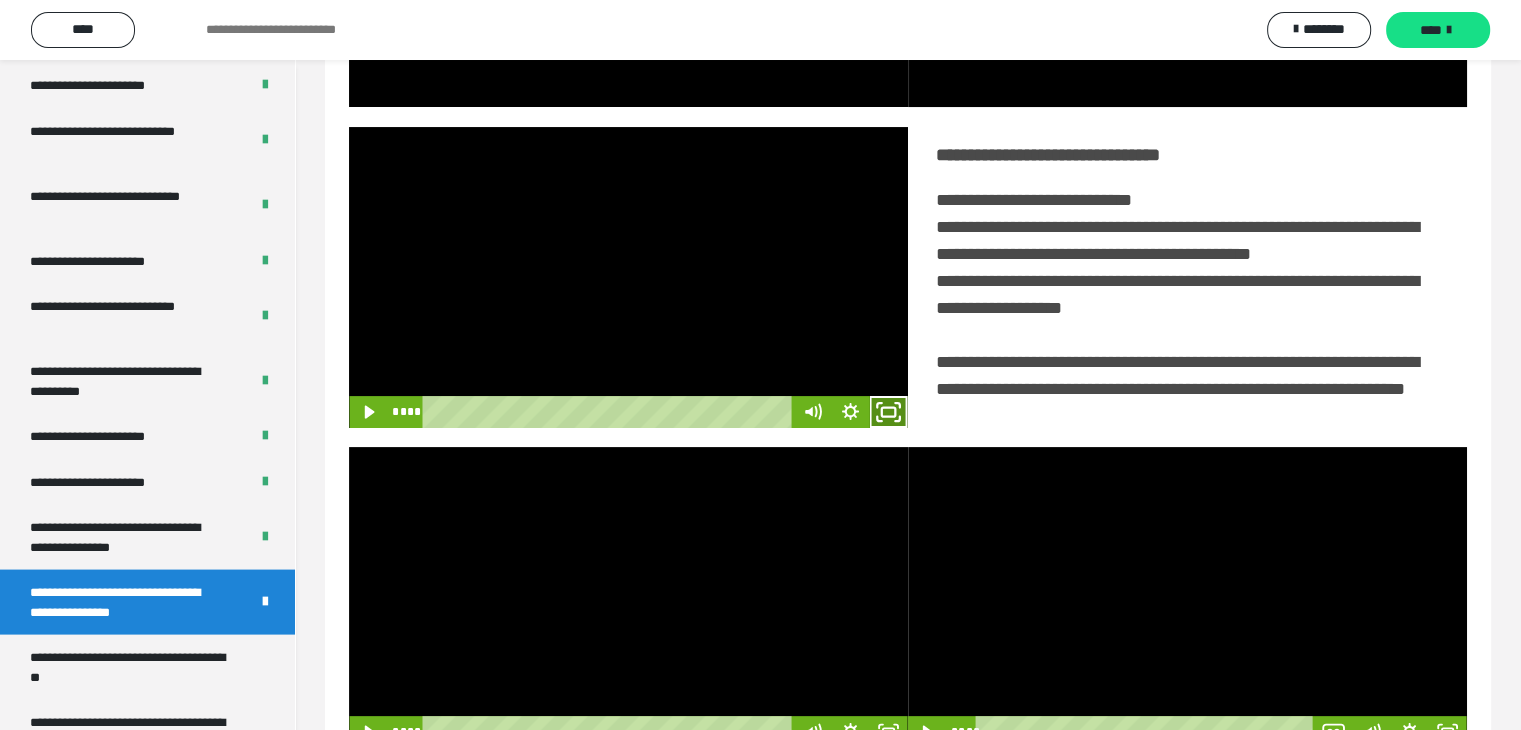 click 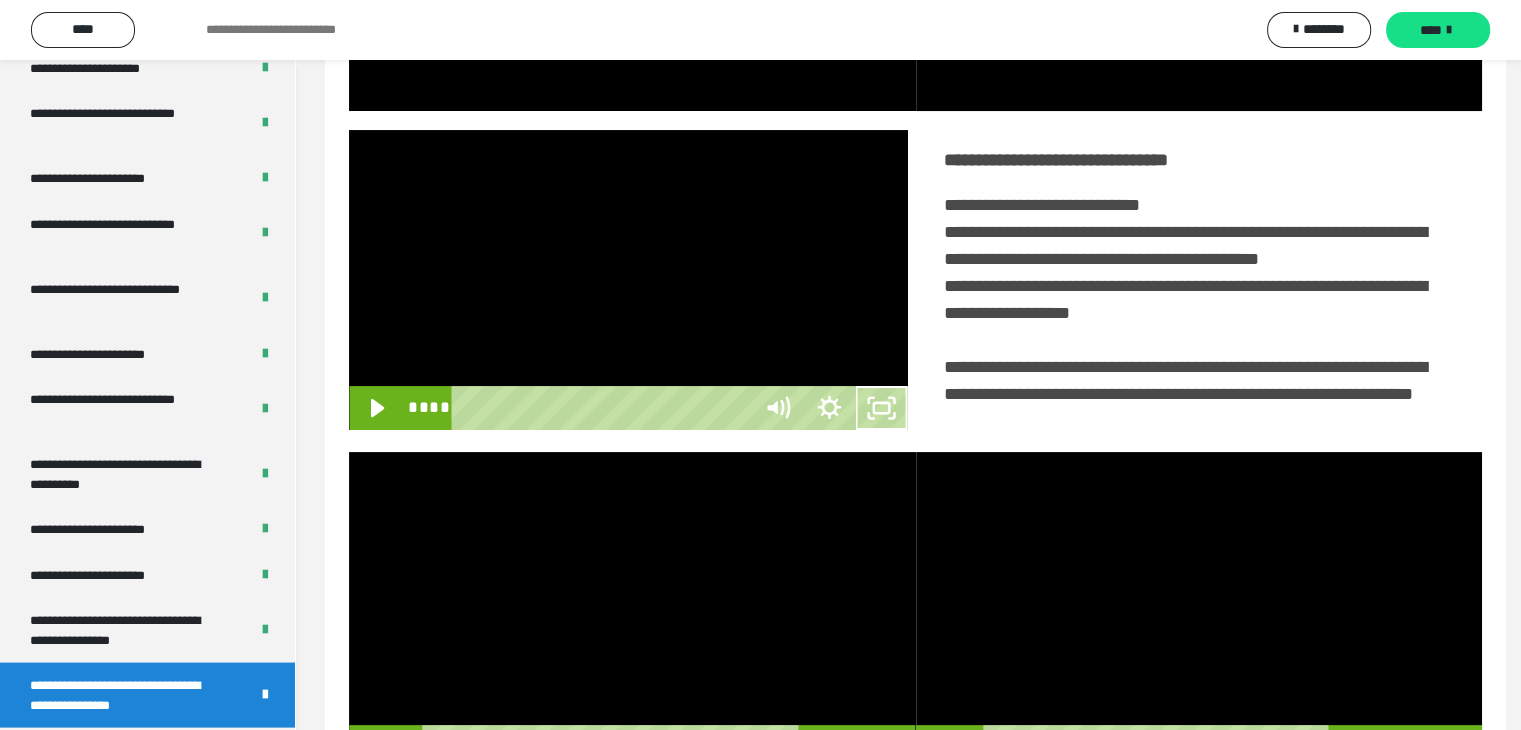 scroll, scrollTop: 3823, scrollLeft: 0, axis: vertical 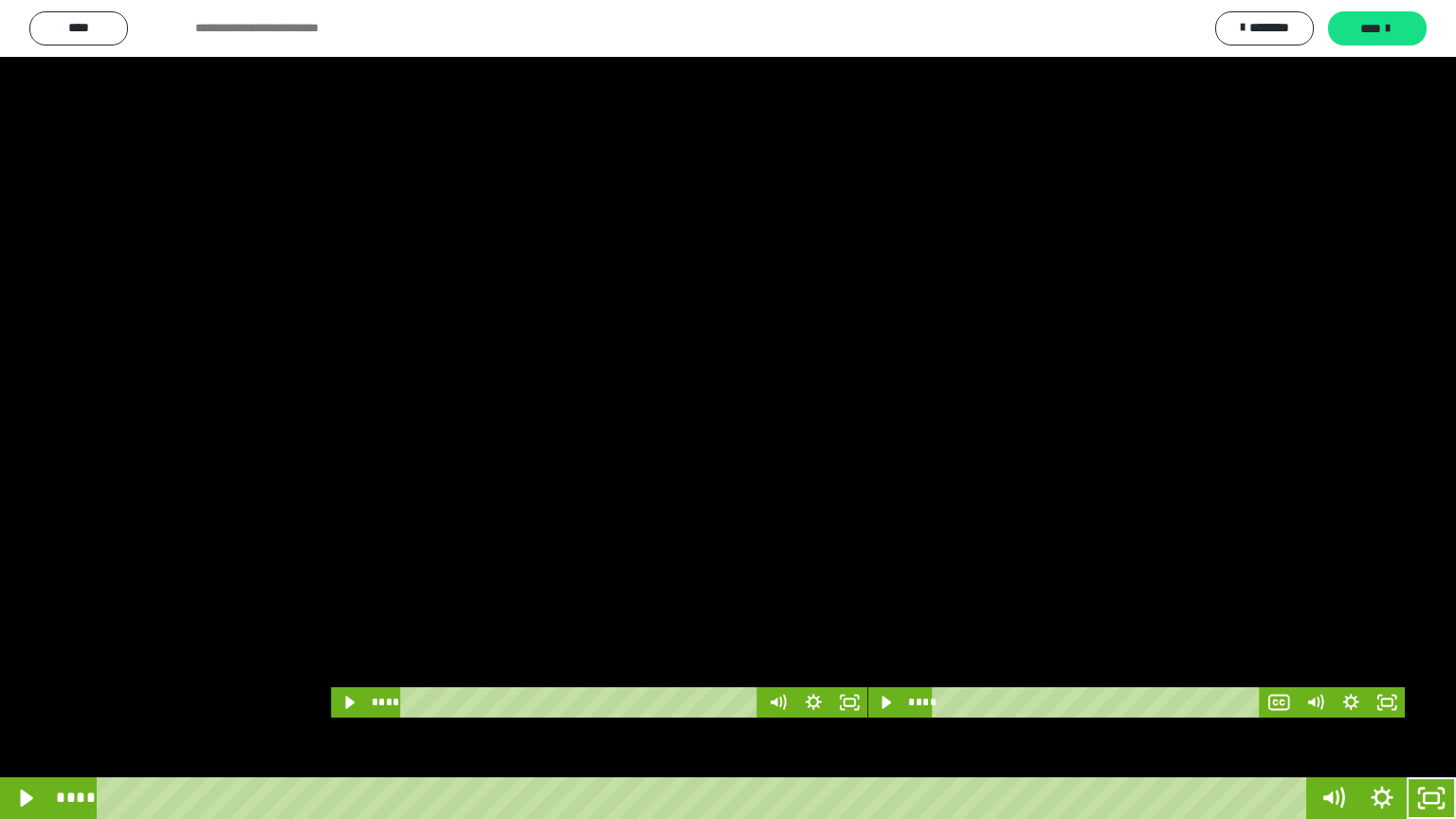 click at bounding box center [728, 410] 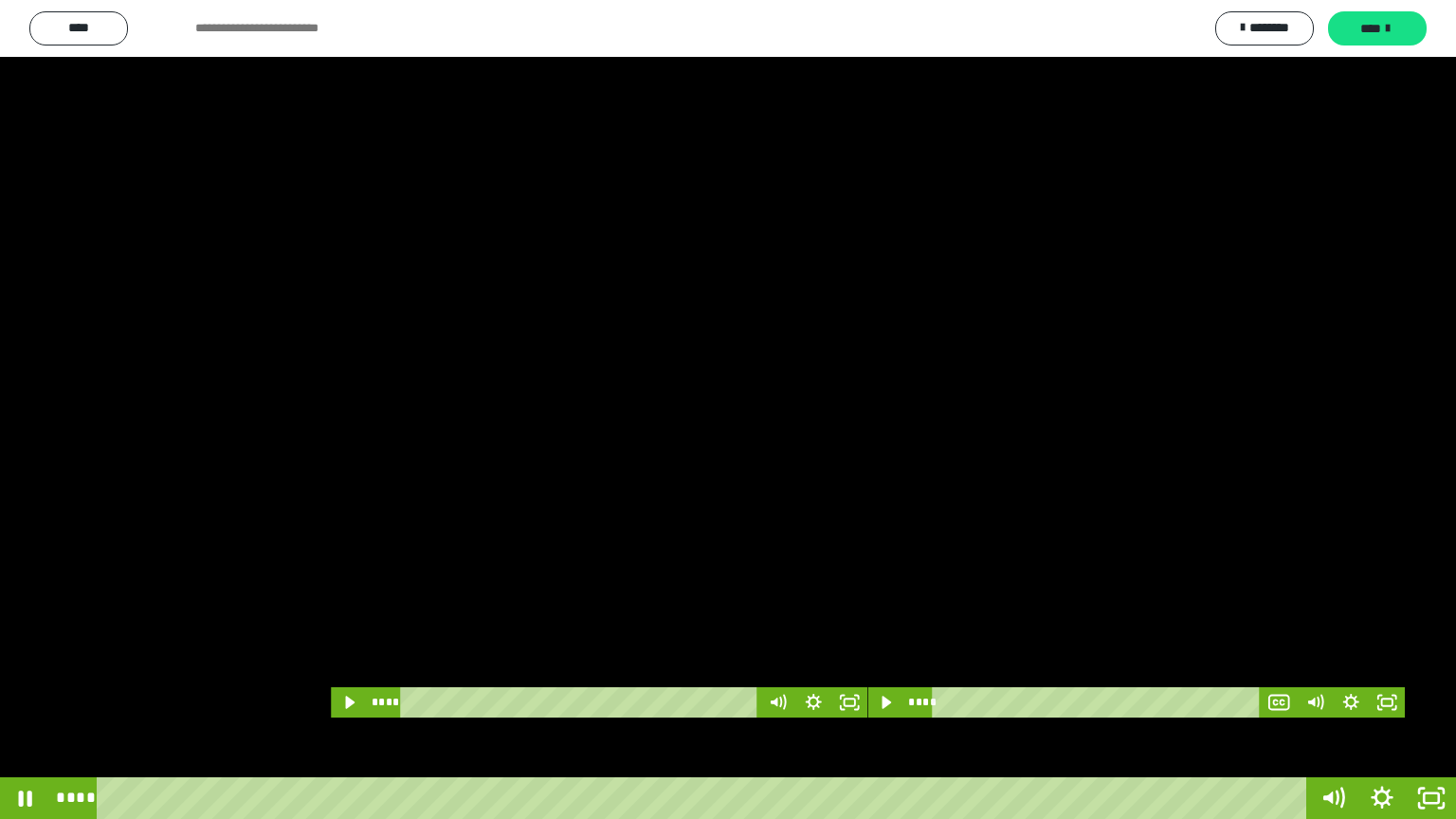 click at bounding box center [728, 410] 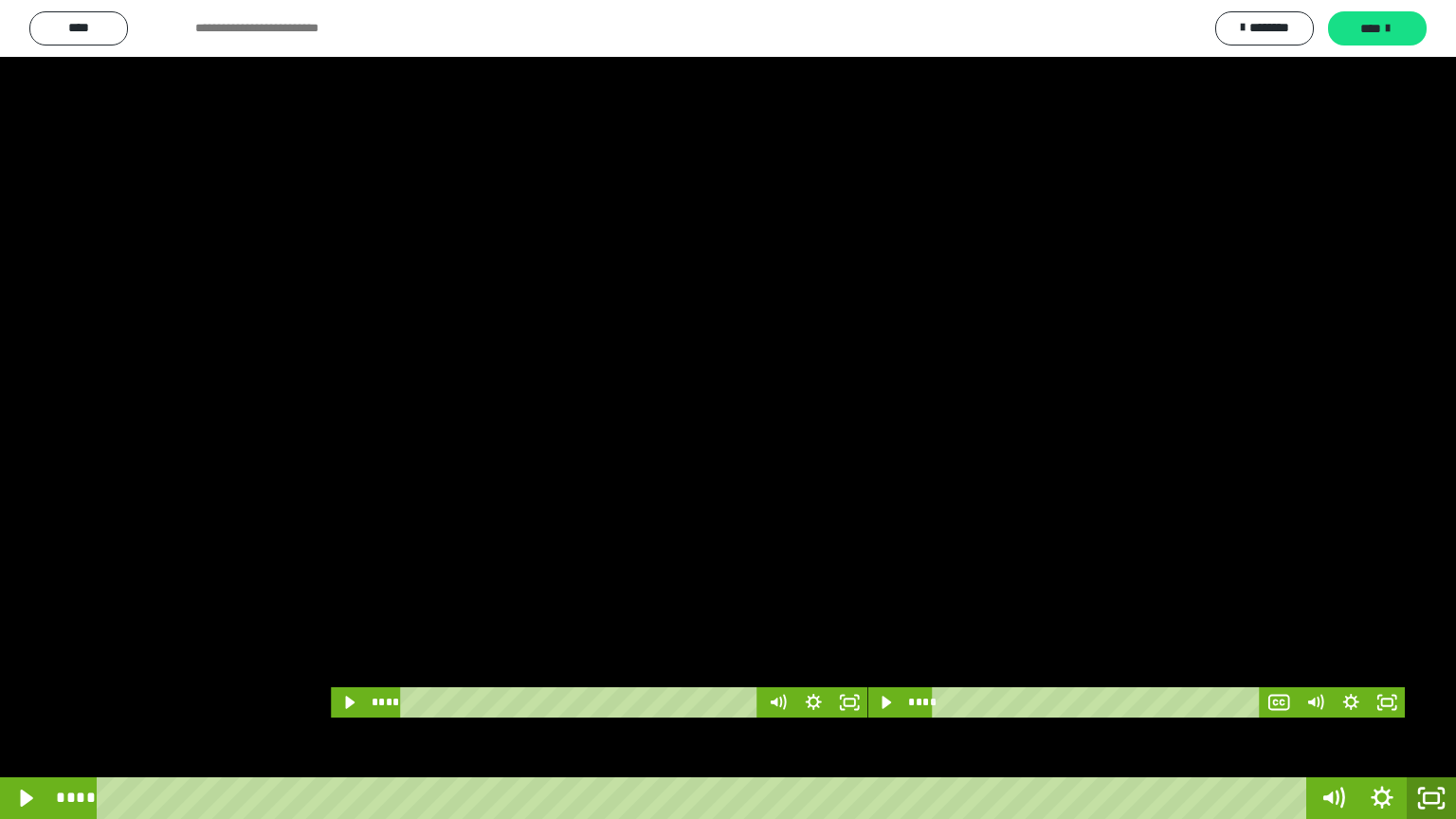 click 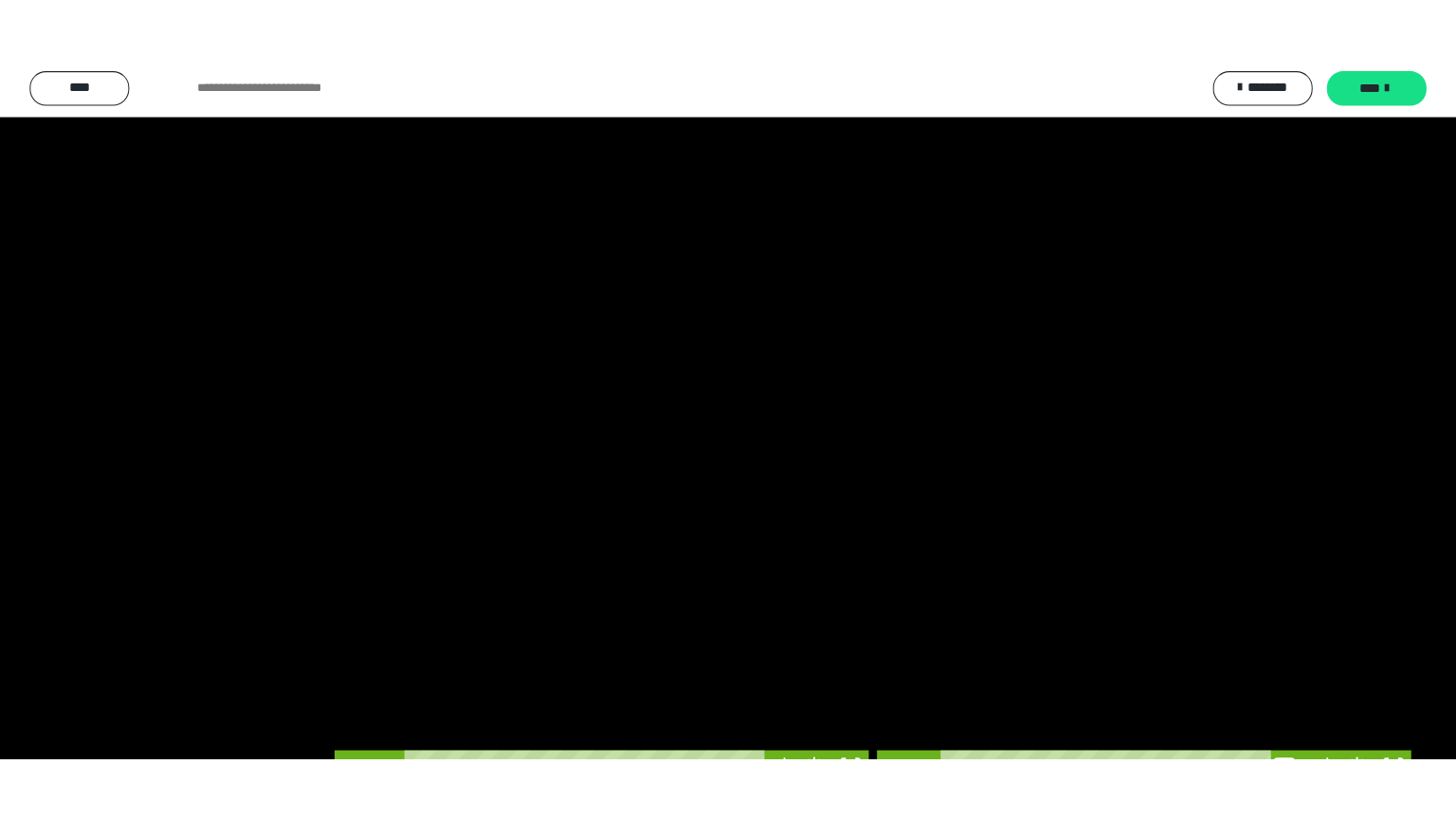 scroll, scrollTop: 3715, scrollLeft: 0, axis: vertical 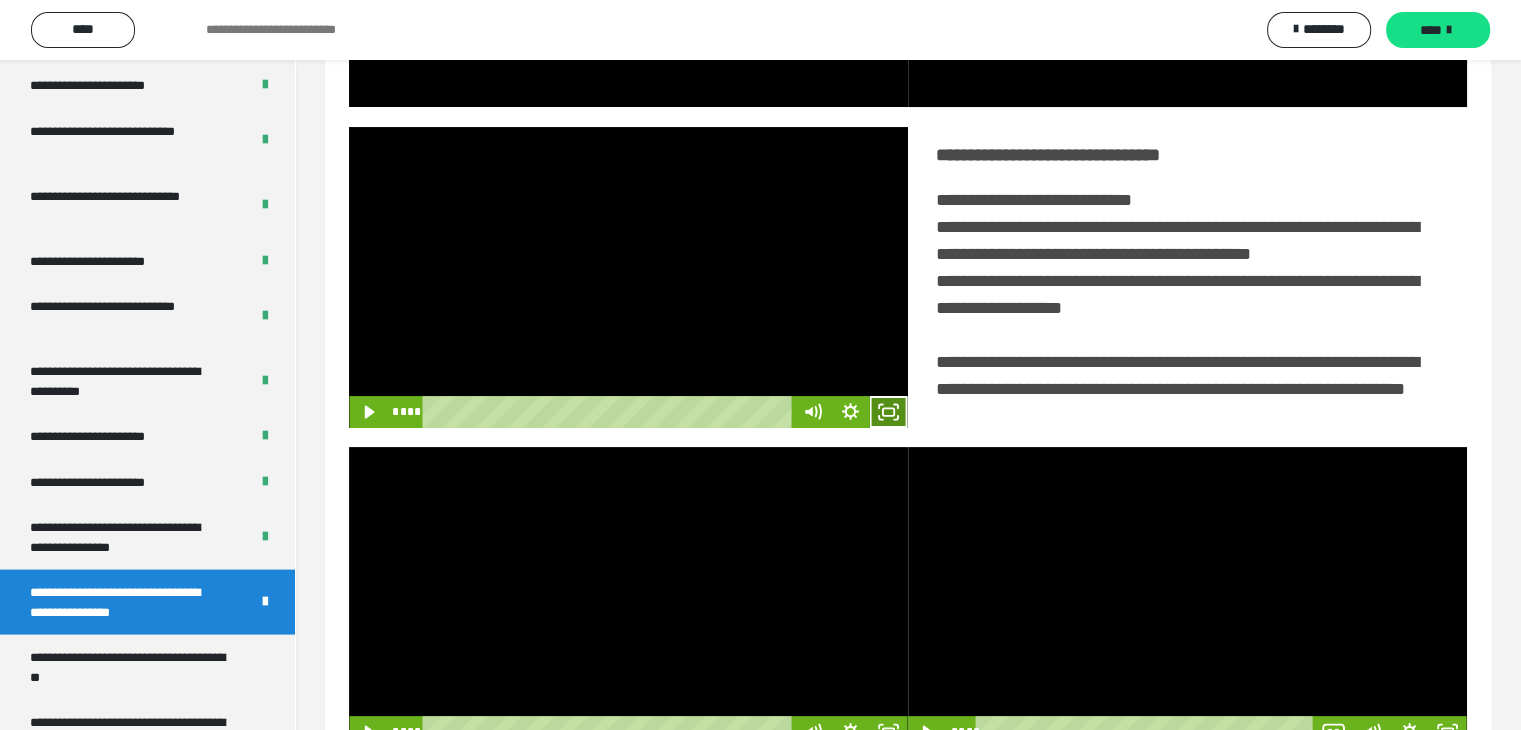 click 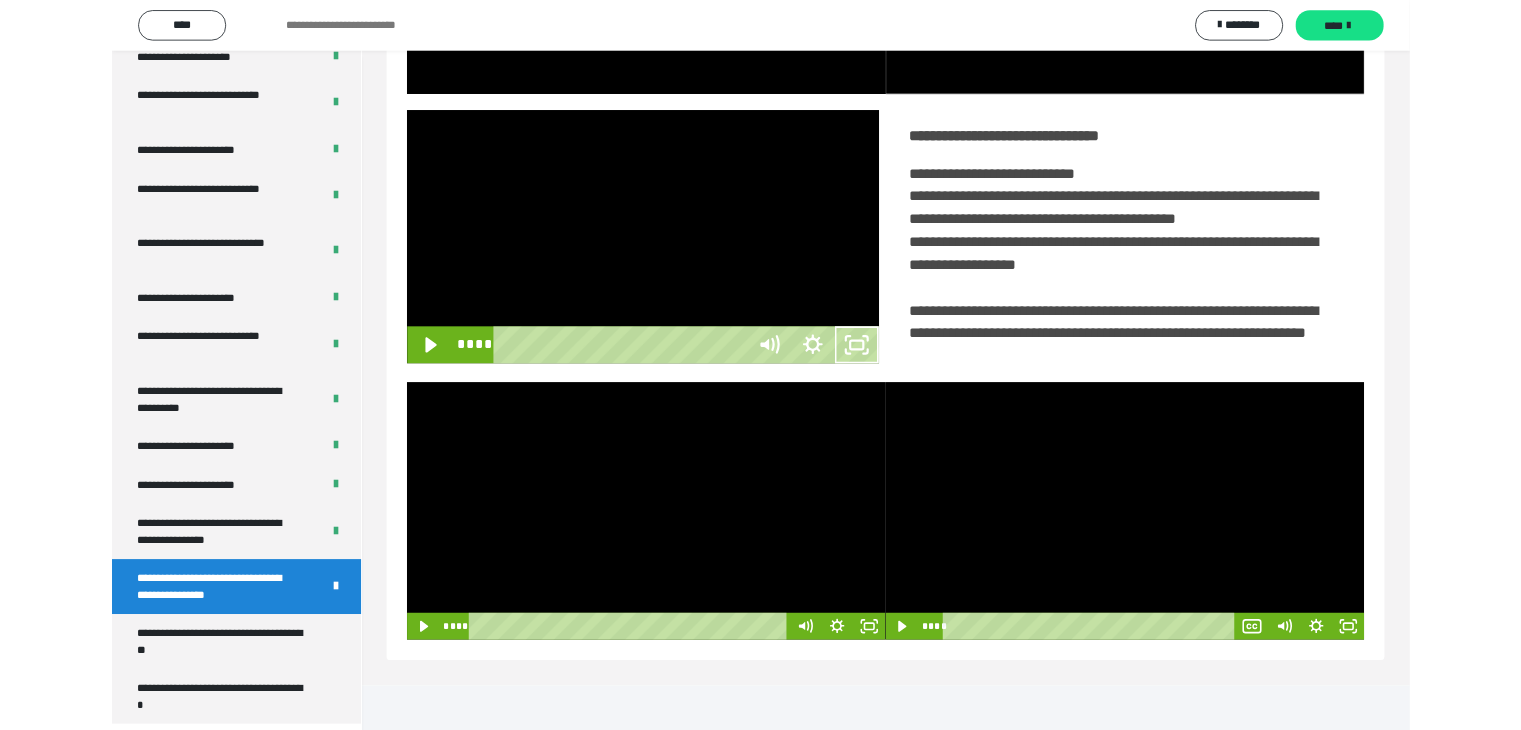 scroll, scrollTop: 3823, scrollLeft: 0, axis: vertical 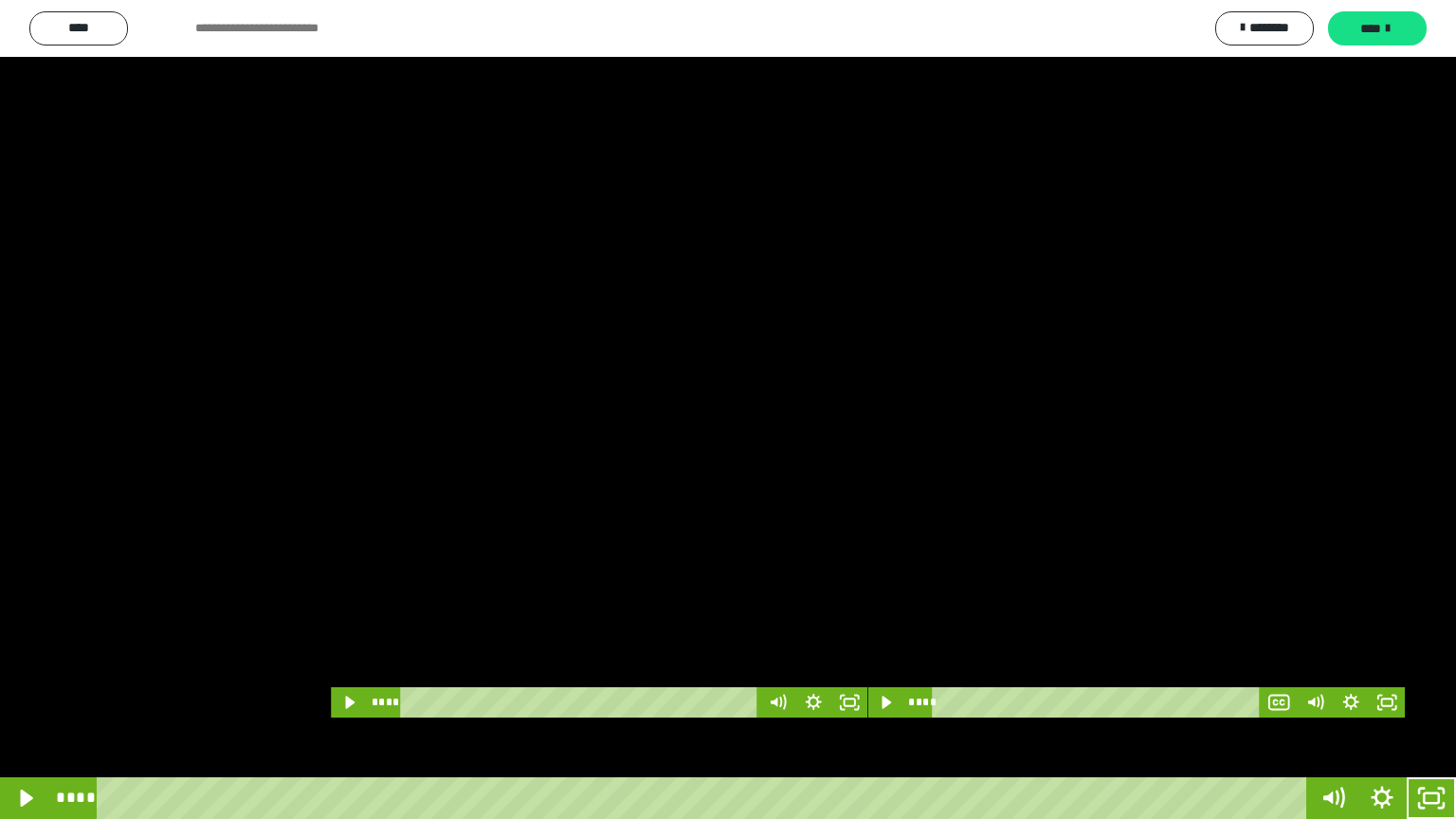 click at bounding box center [728, 410] 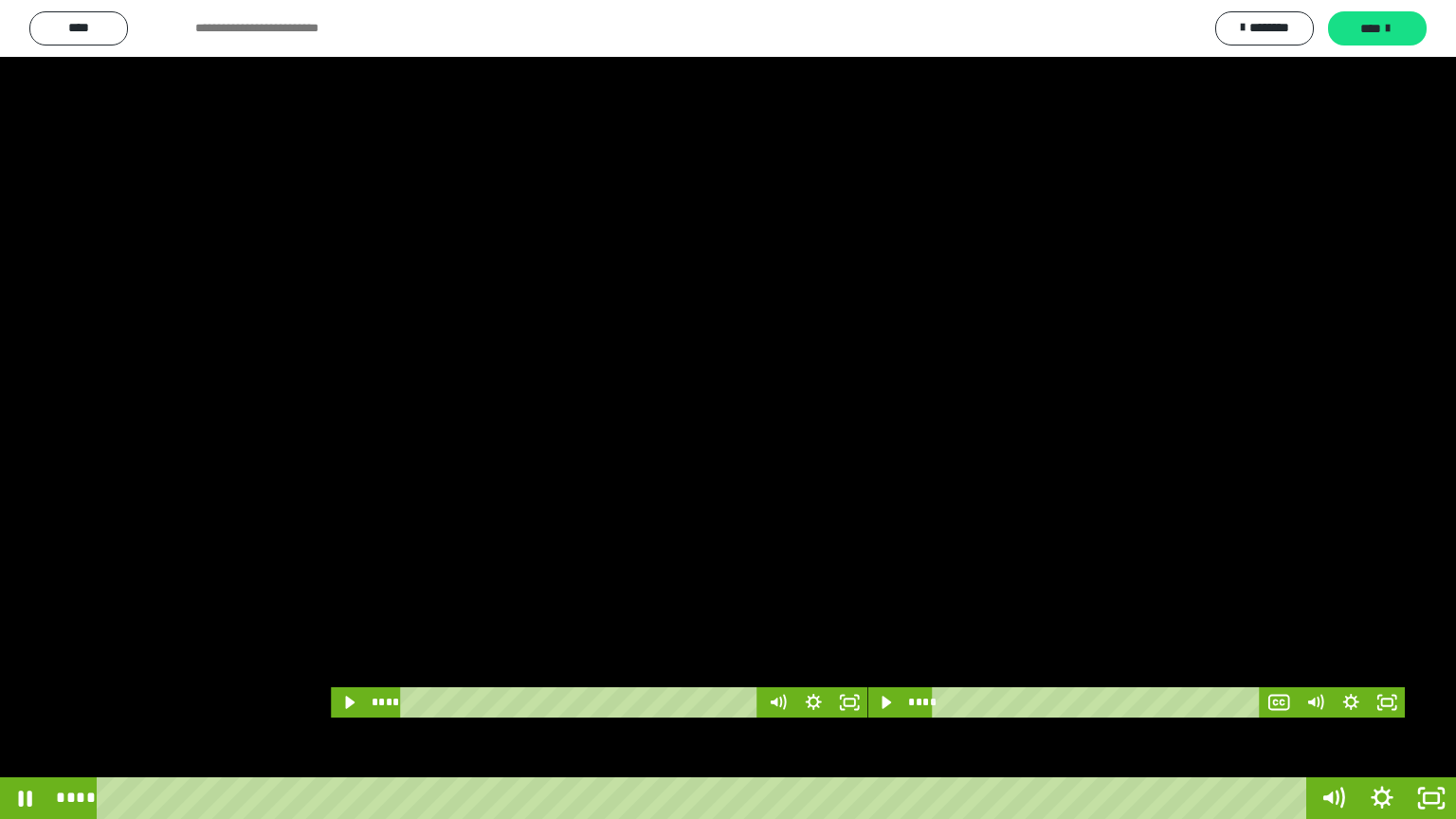click at bounding box center [728, 410] 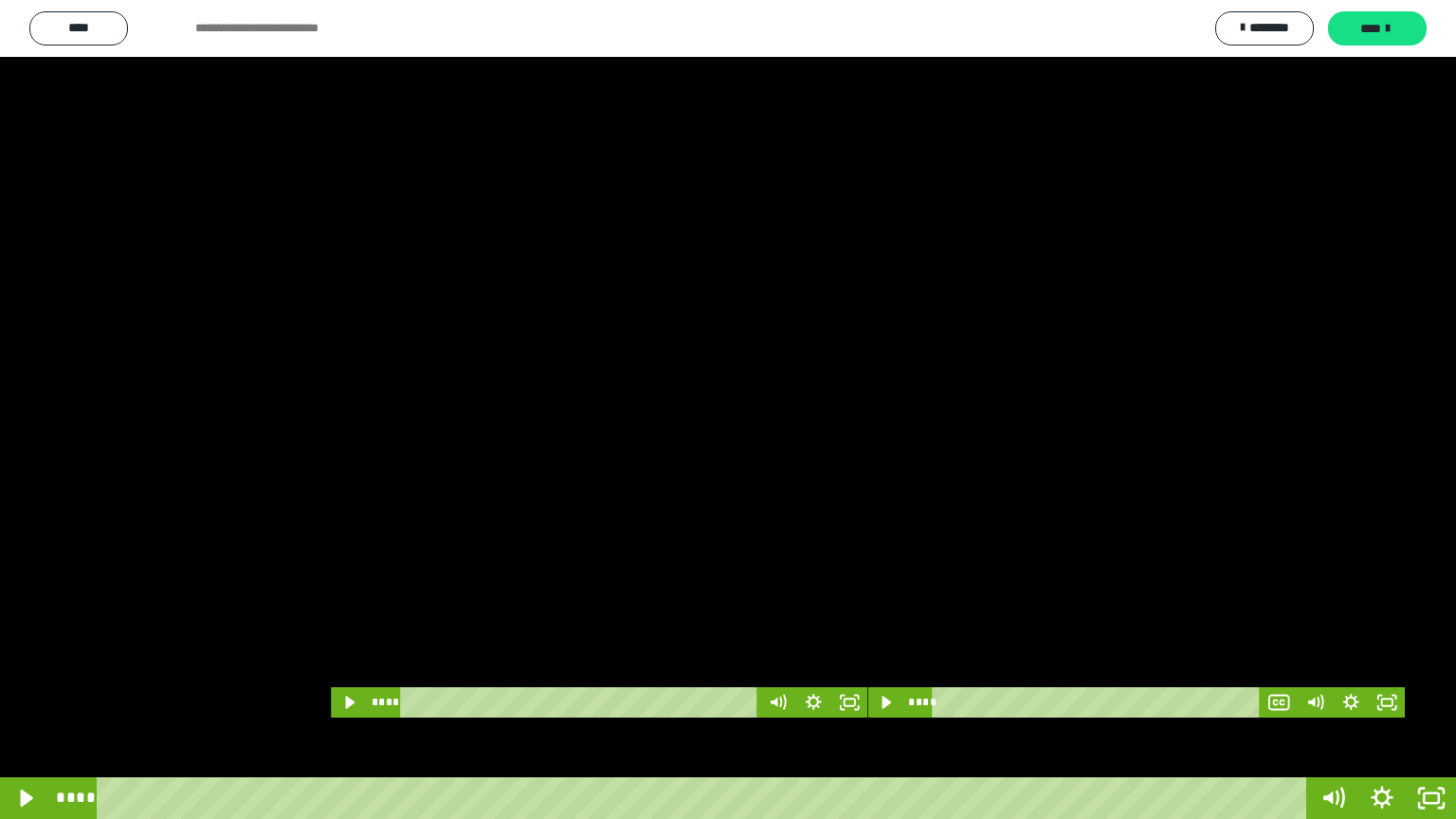 click at bounding box center (728, 410) 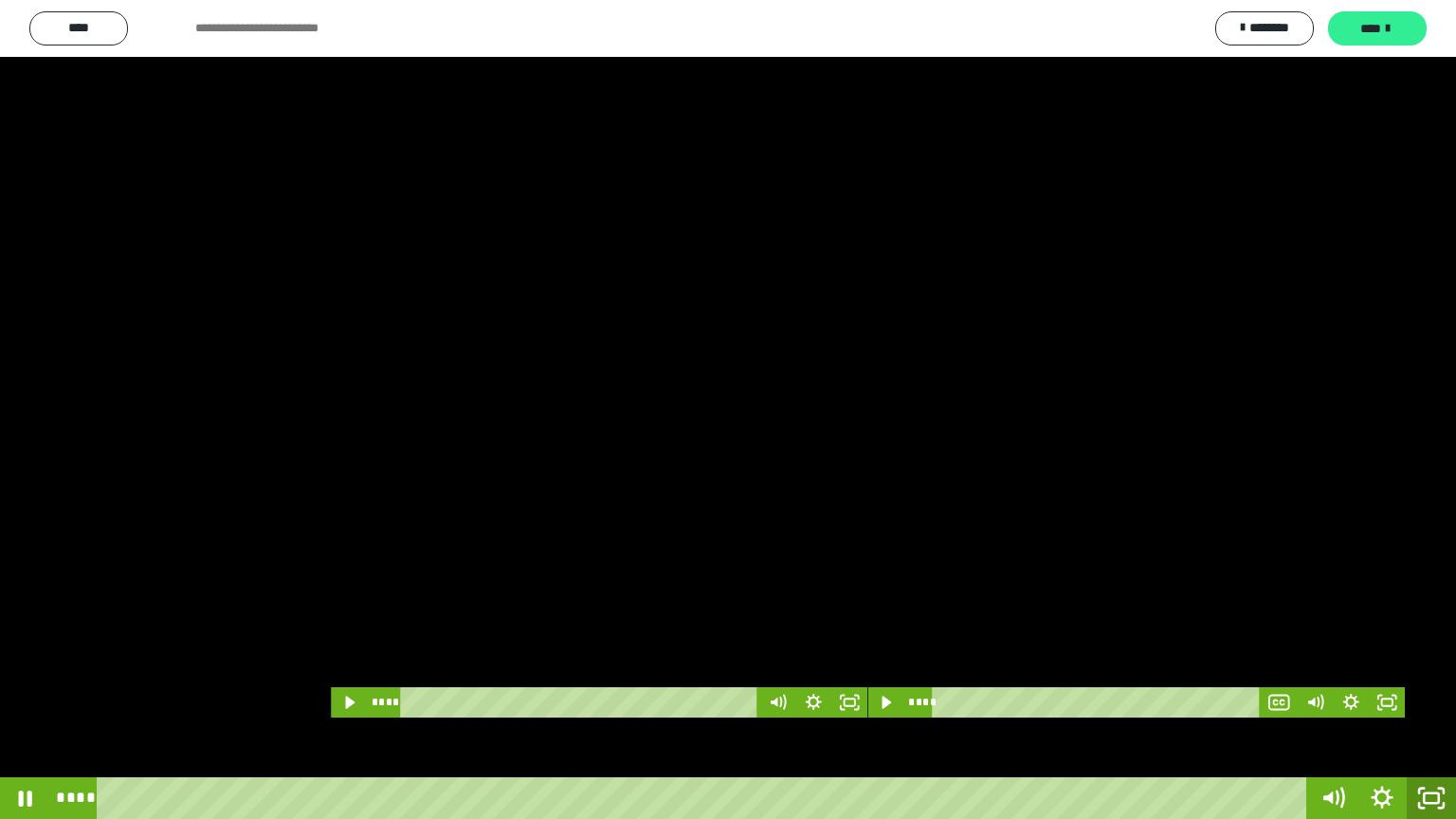 click 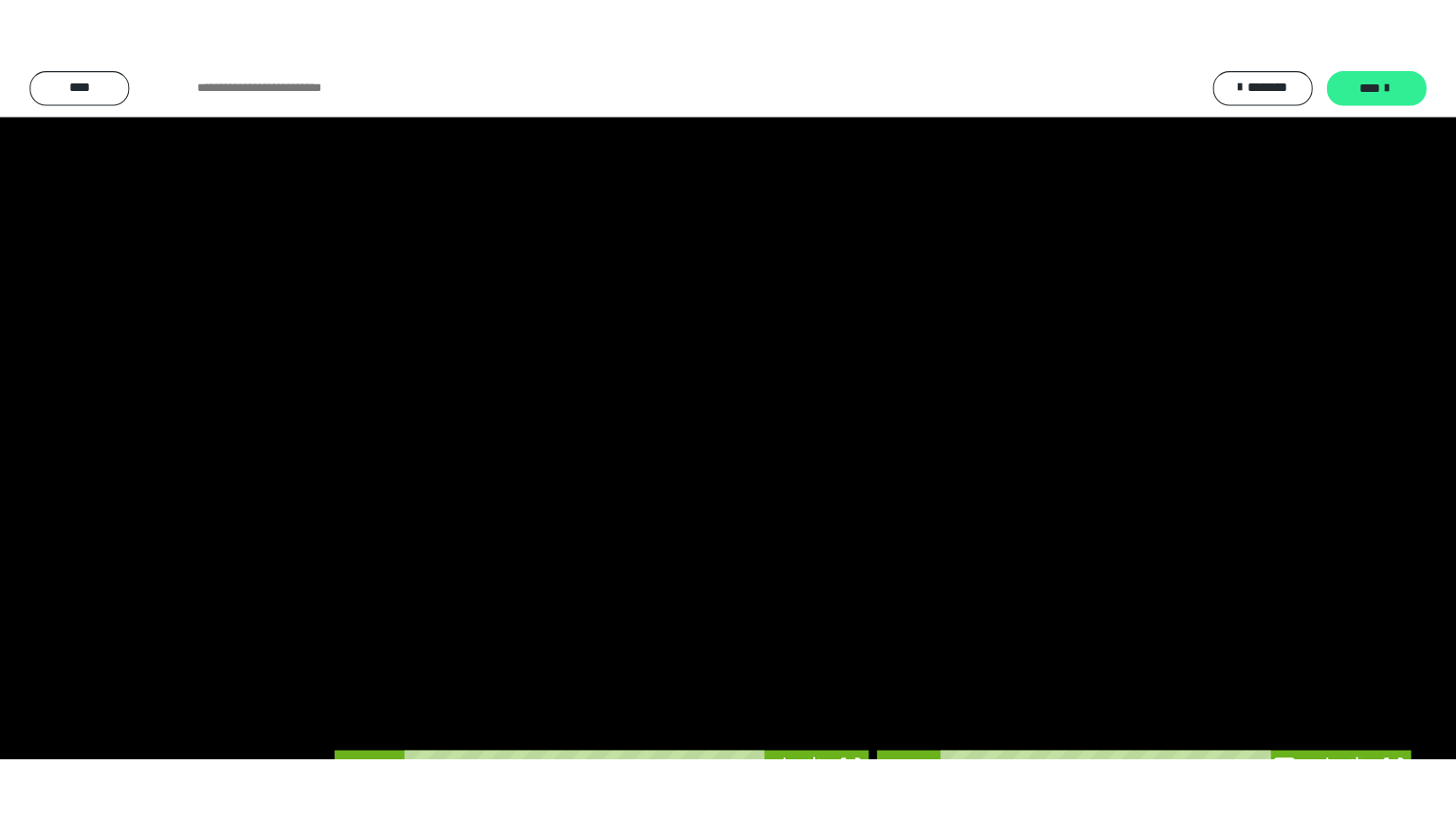 scroll, scrollTop: 3715, scrollLeft: 0, axis: vertical 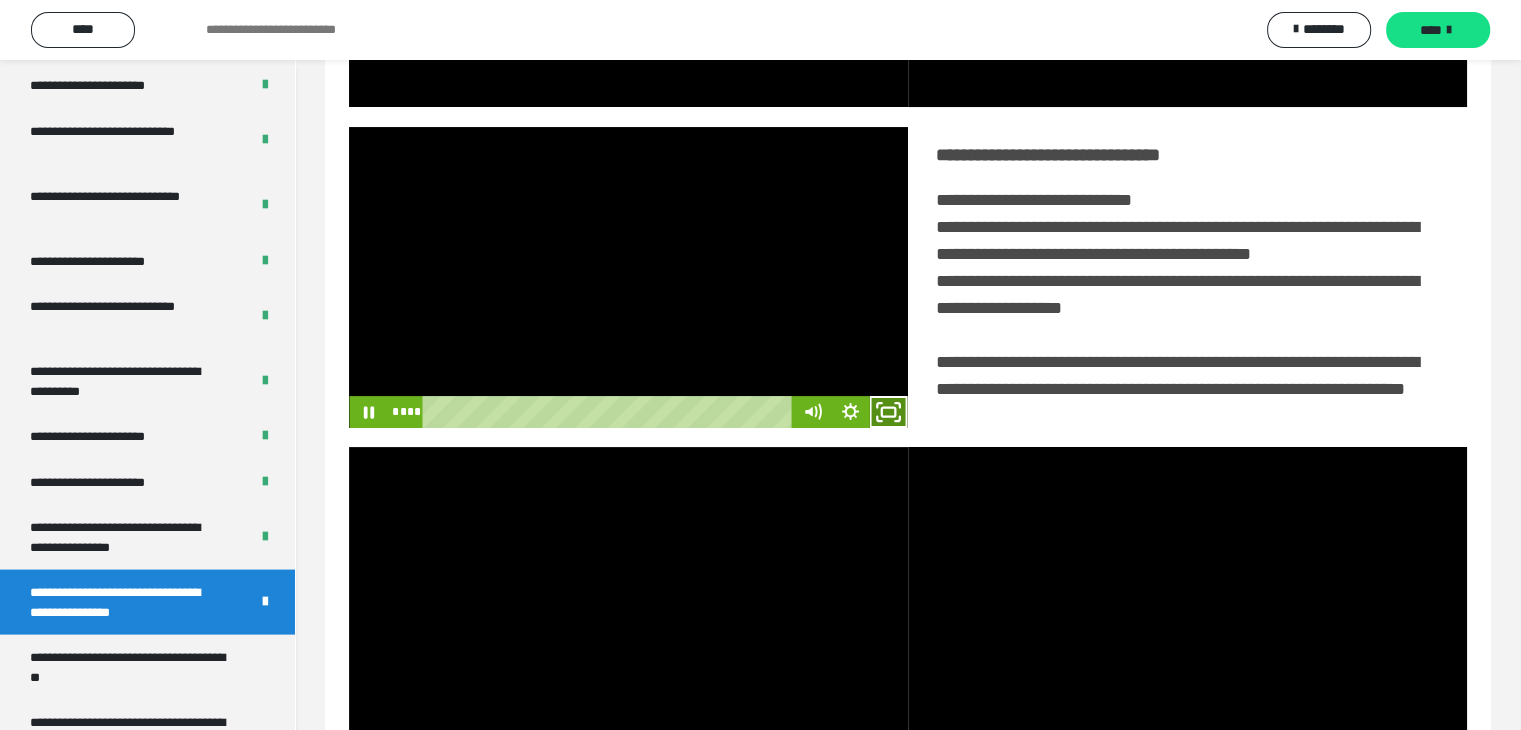 click 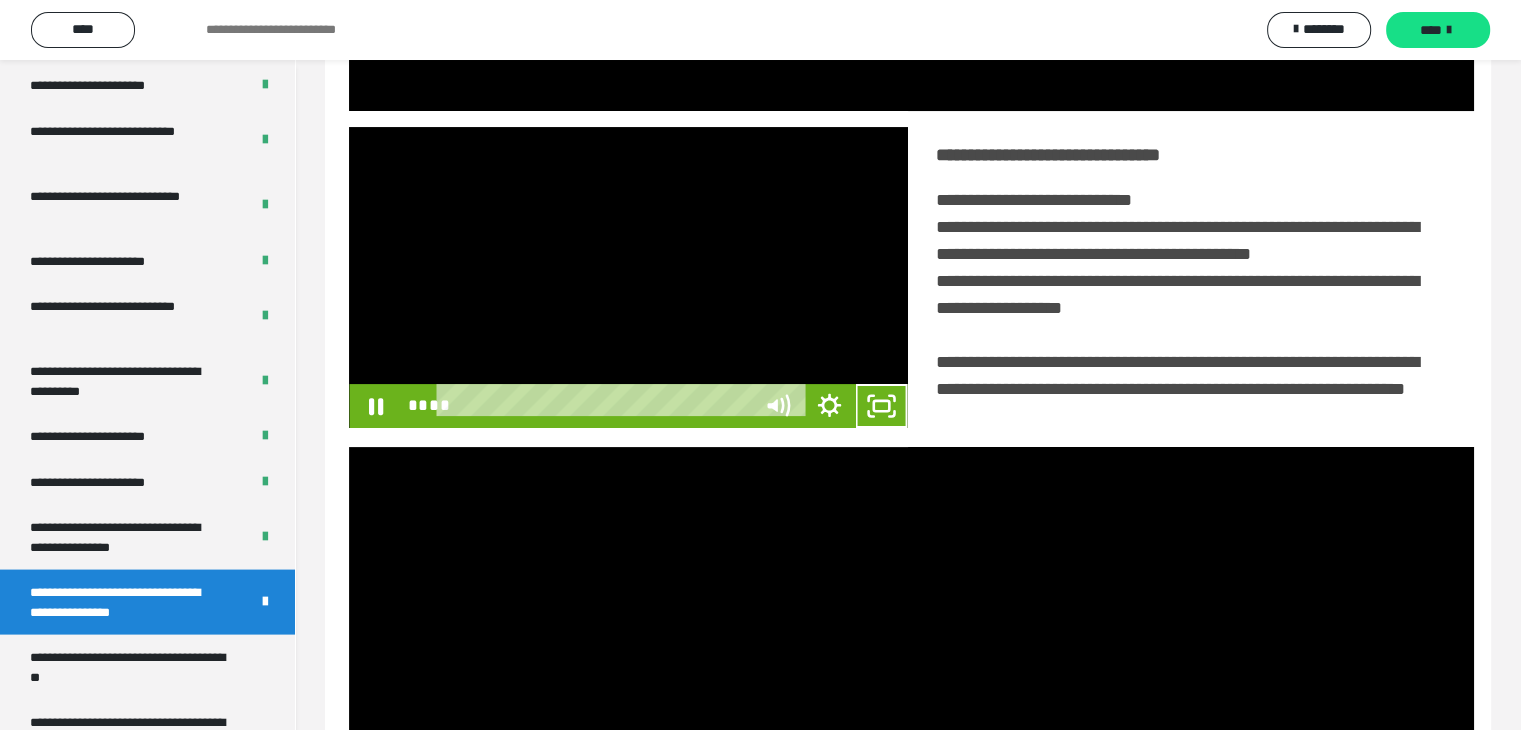 scroll, scrollTop: 3823, scrollLeft: 0, axis: vertical 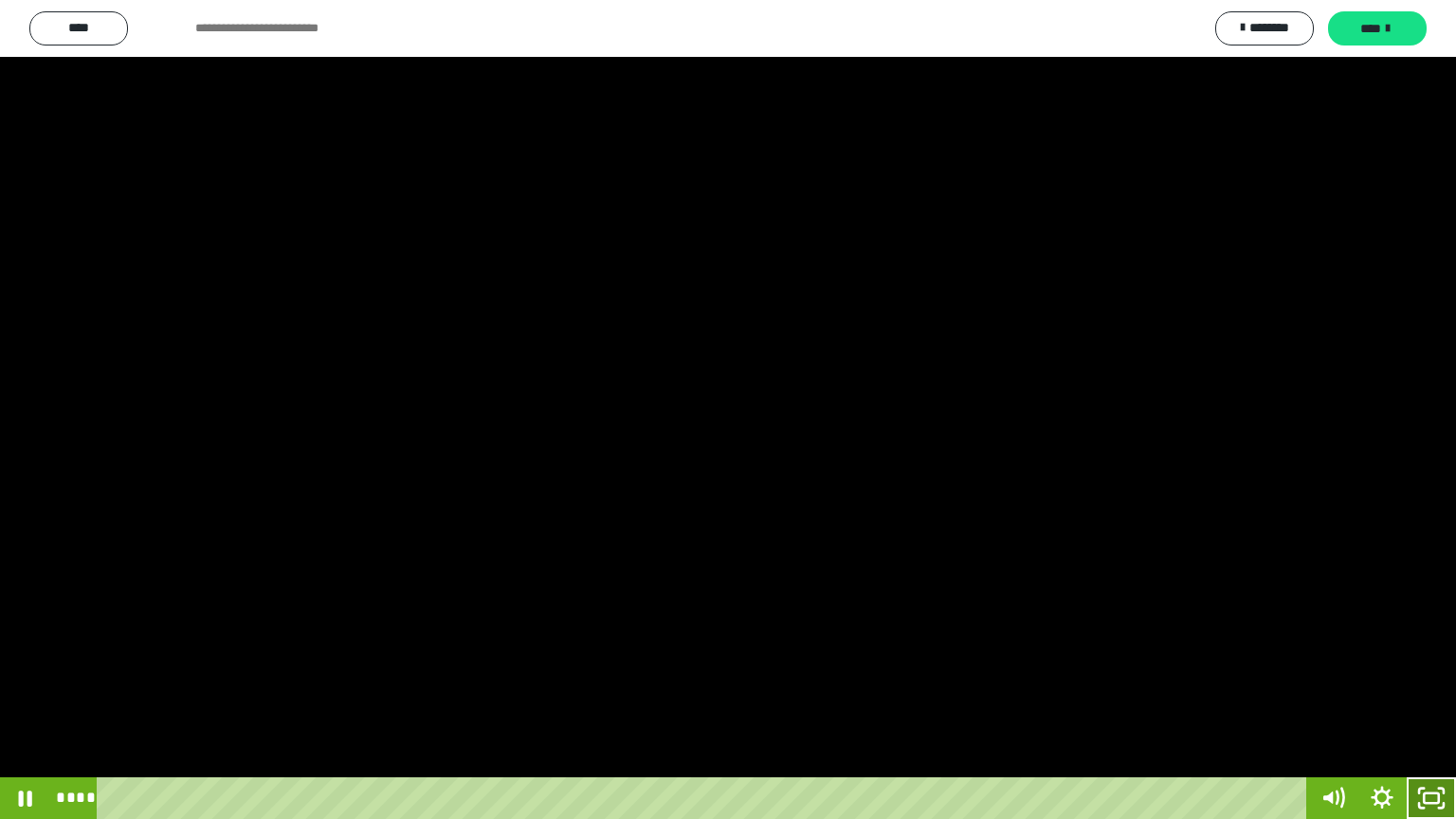 click 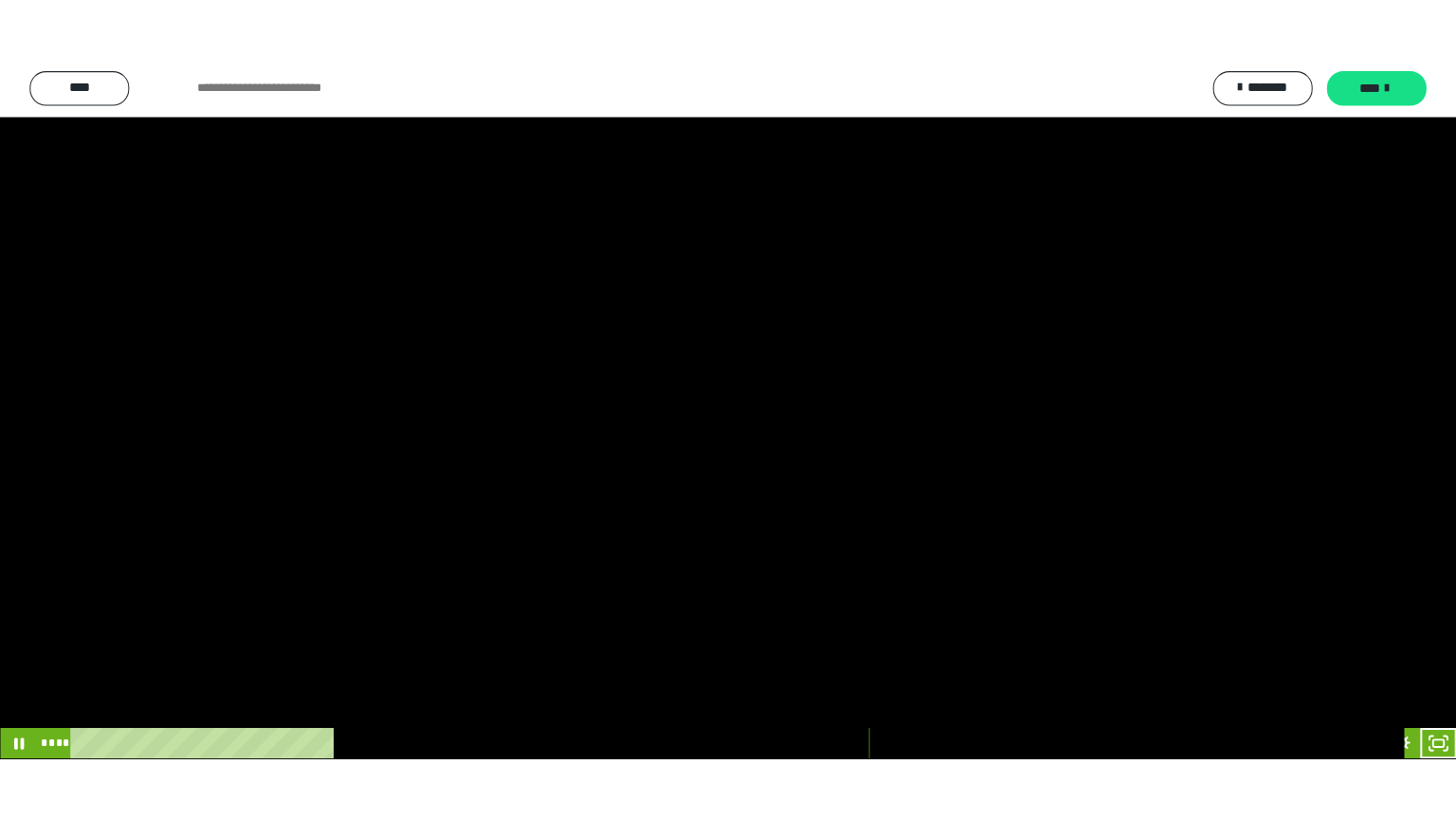 scroll, scrollTop: 3715, scrollLeft: 0, axis: vertical 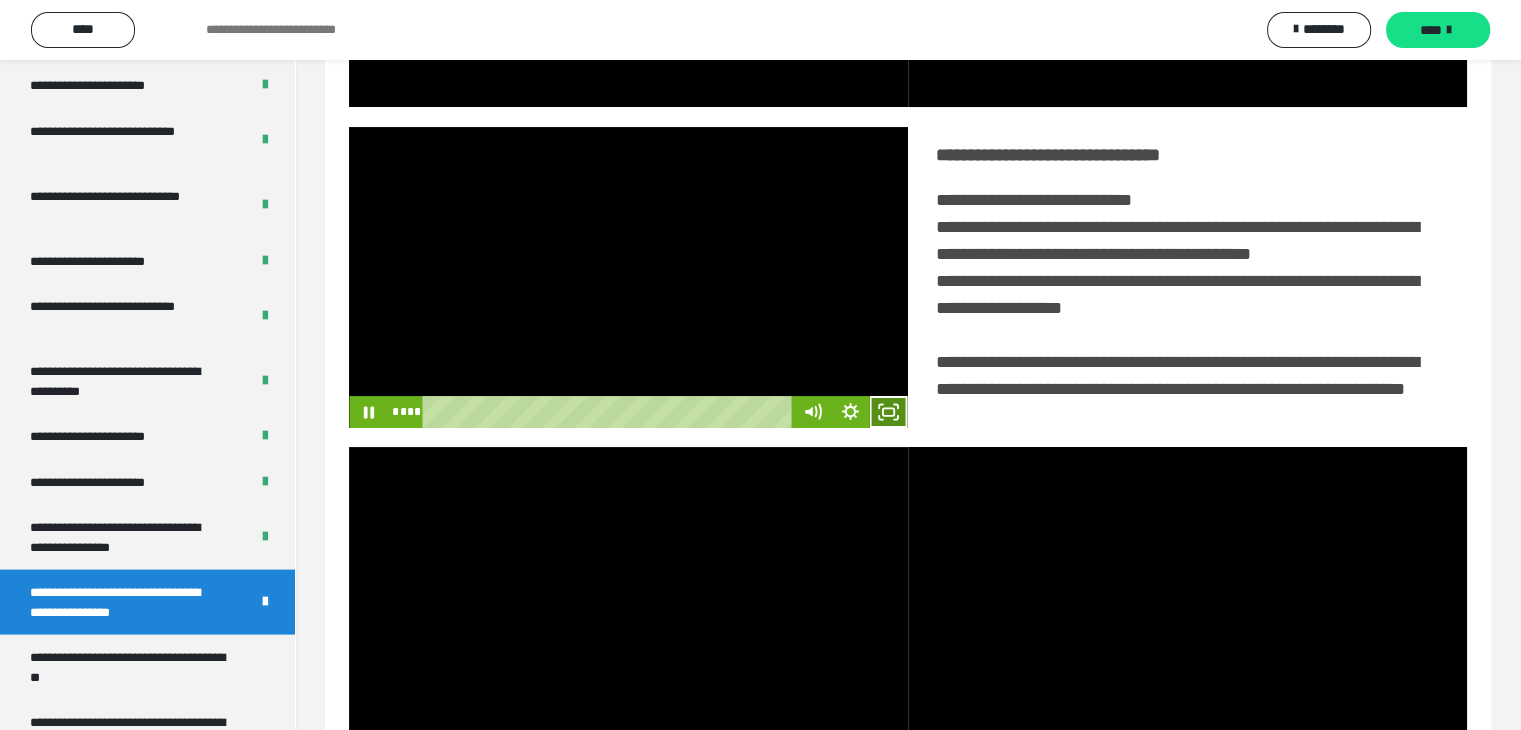 click 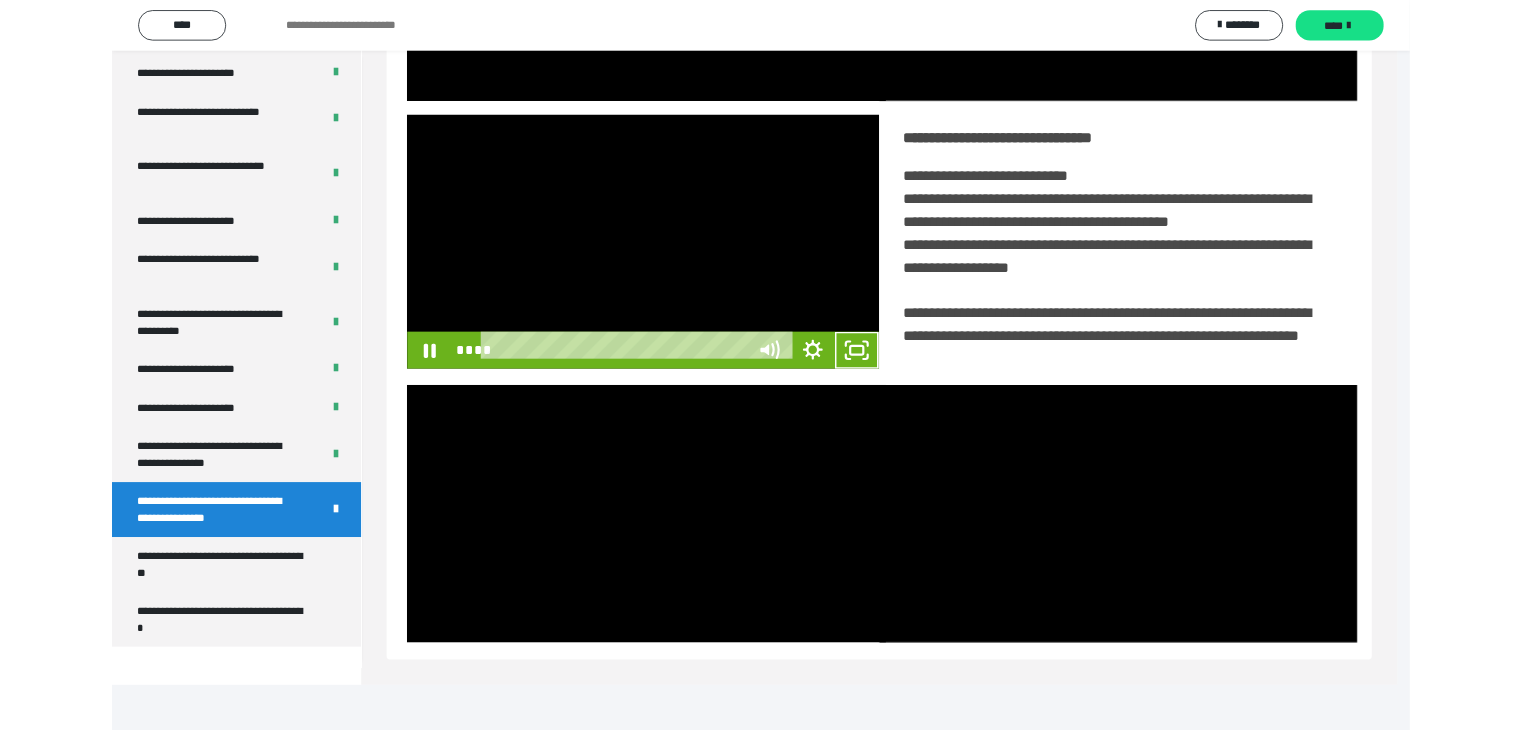 scroll, scrollTop: 3823, scrollLeft: 0, axis: vertical 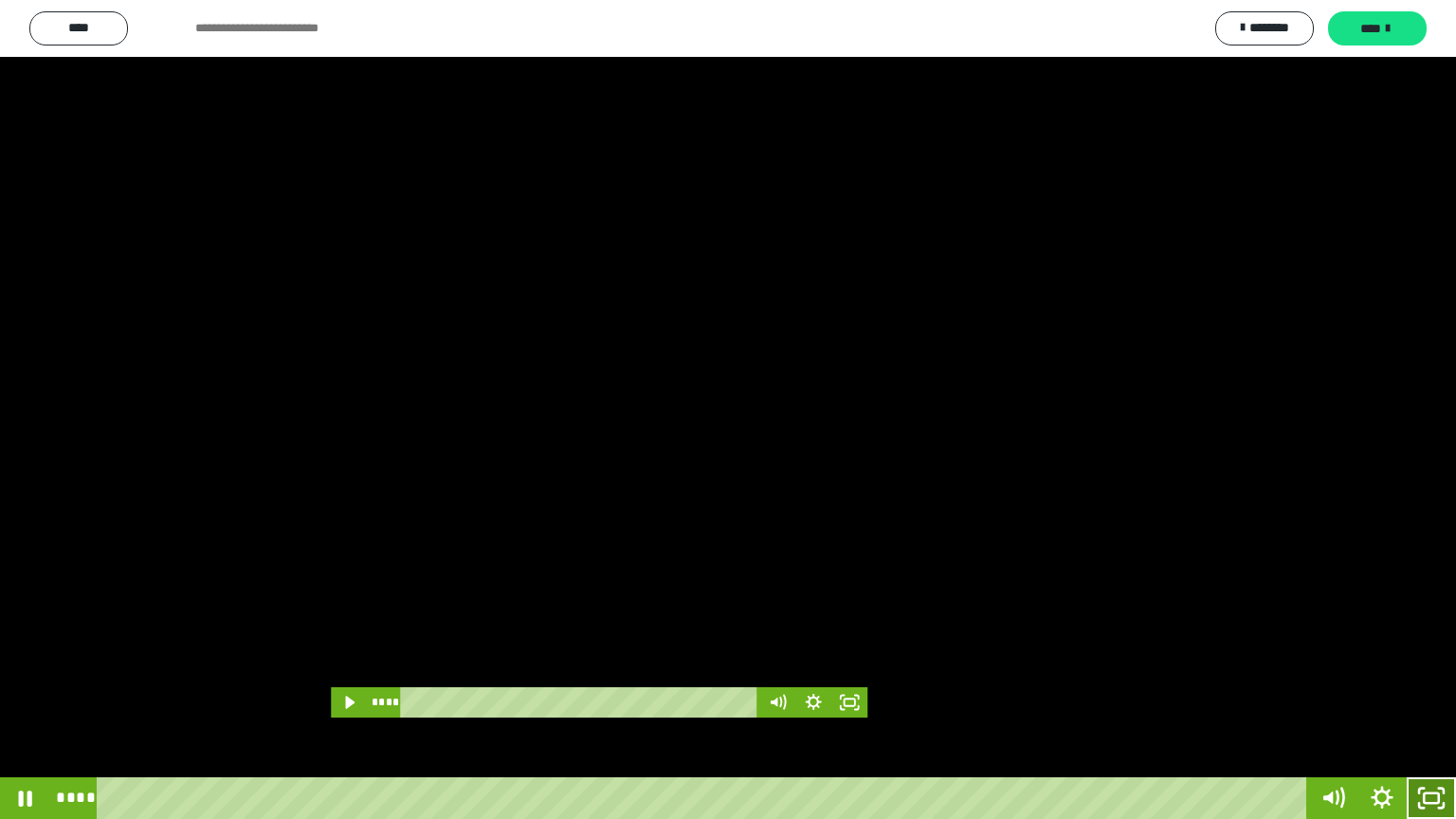 click 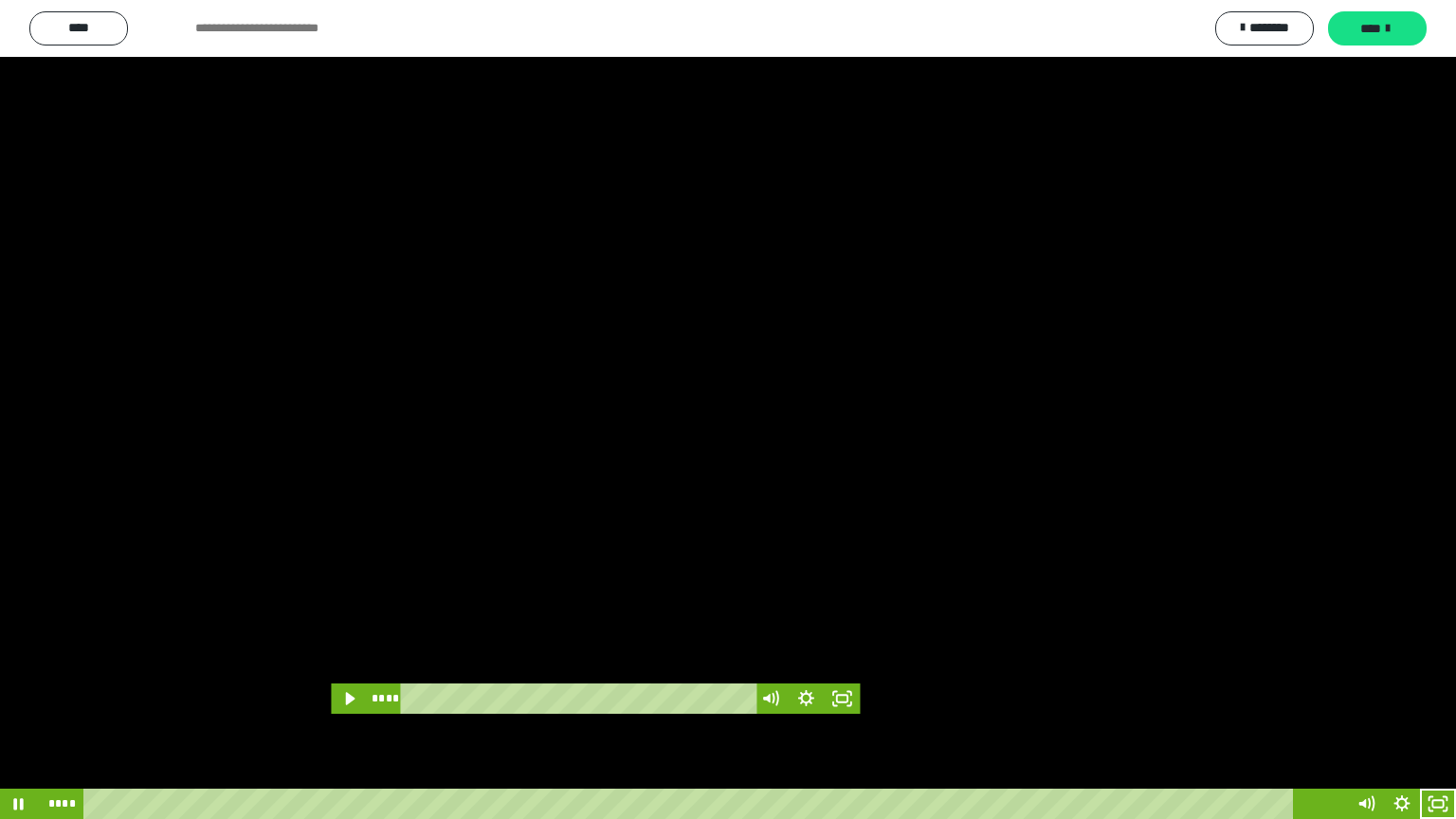 scroll, scrollTop: 3715, scrollLeft: 0, axis: vertical 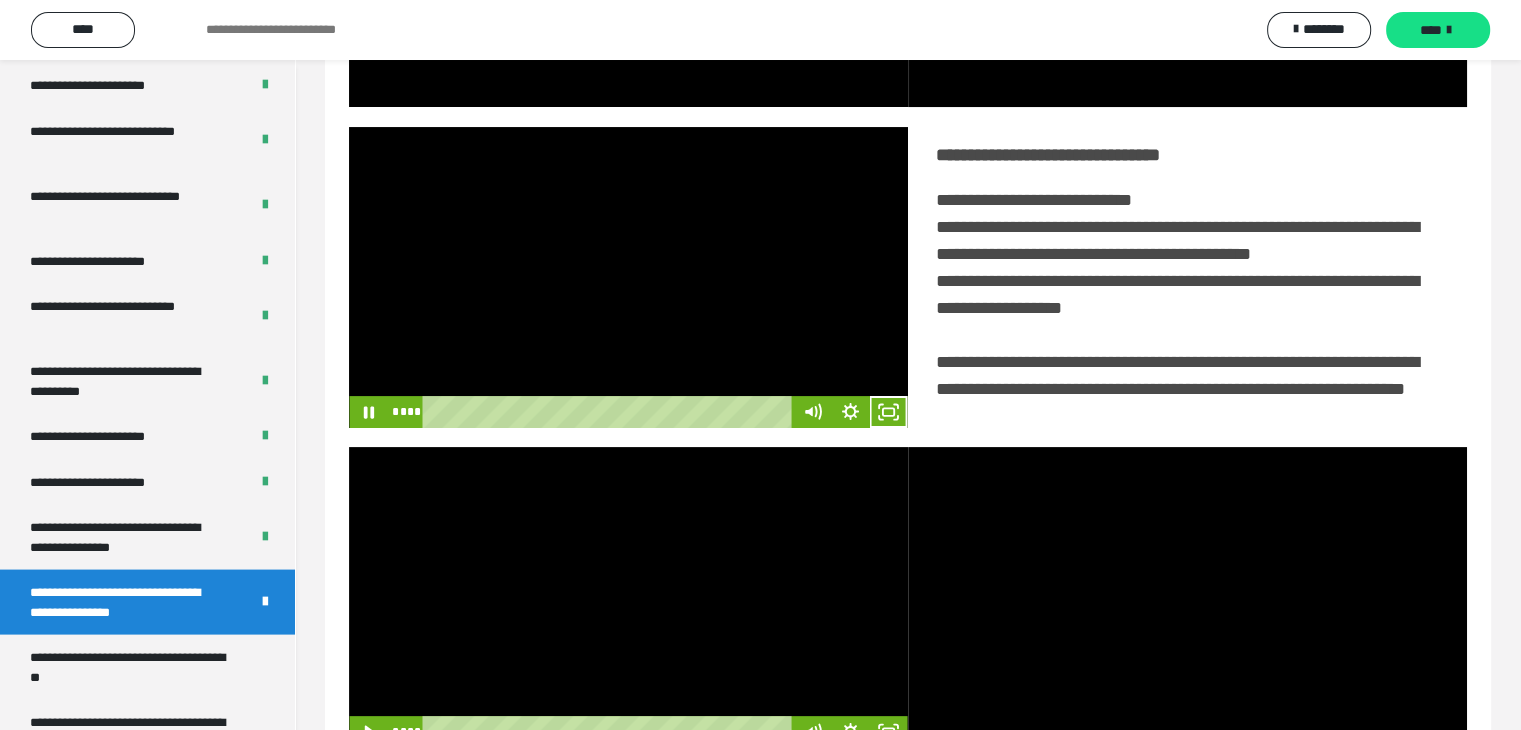click at bounding box center [628, 277] 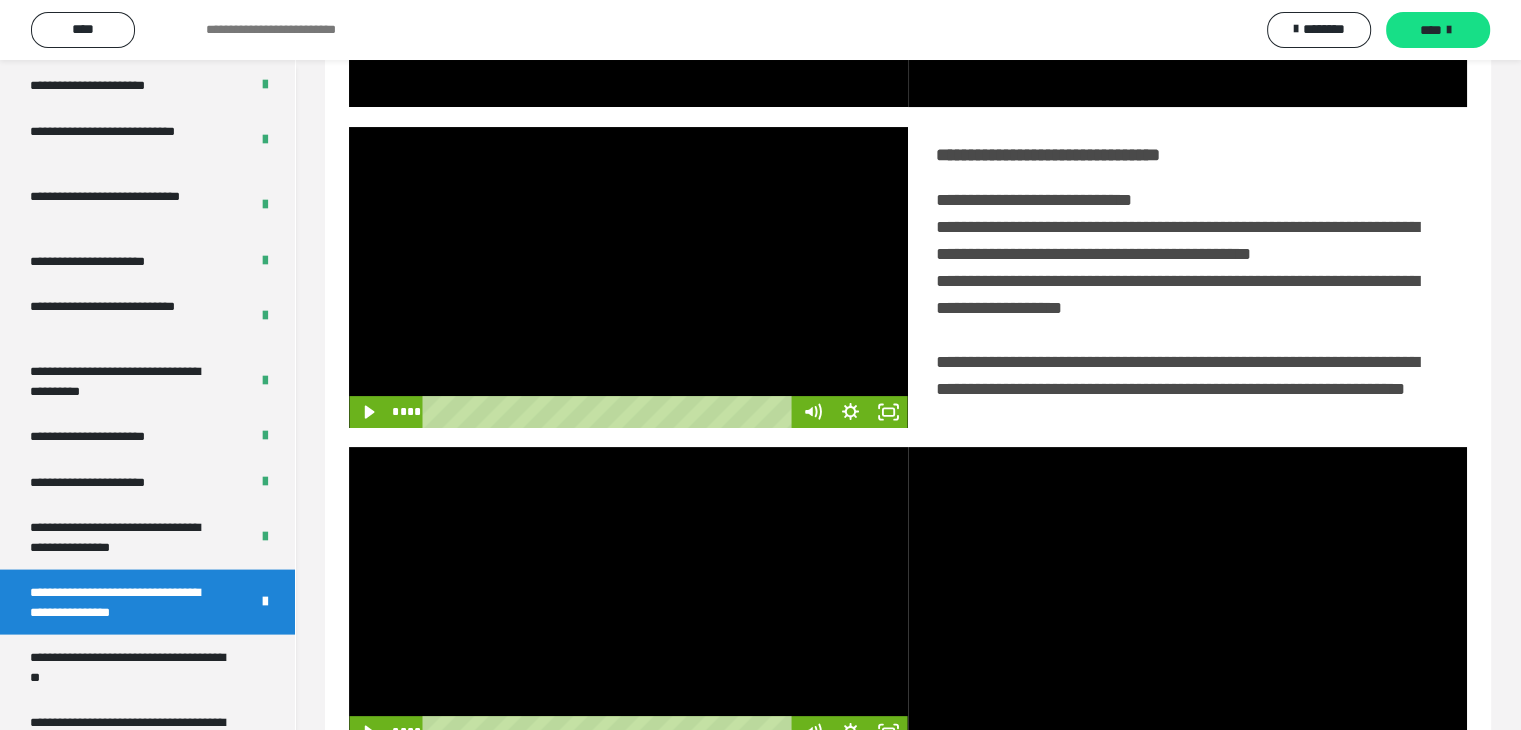 click at bounding box center [628, 277] 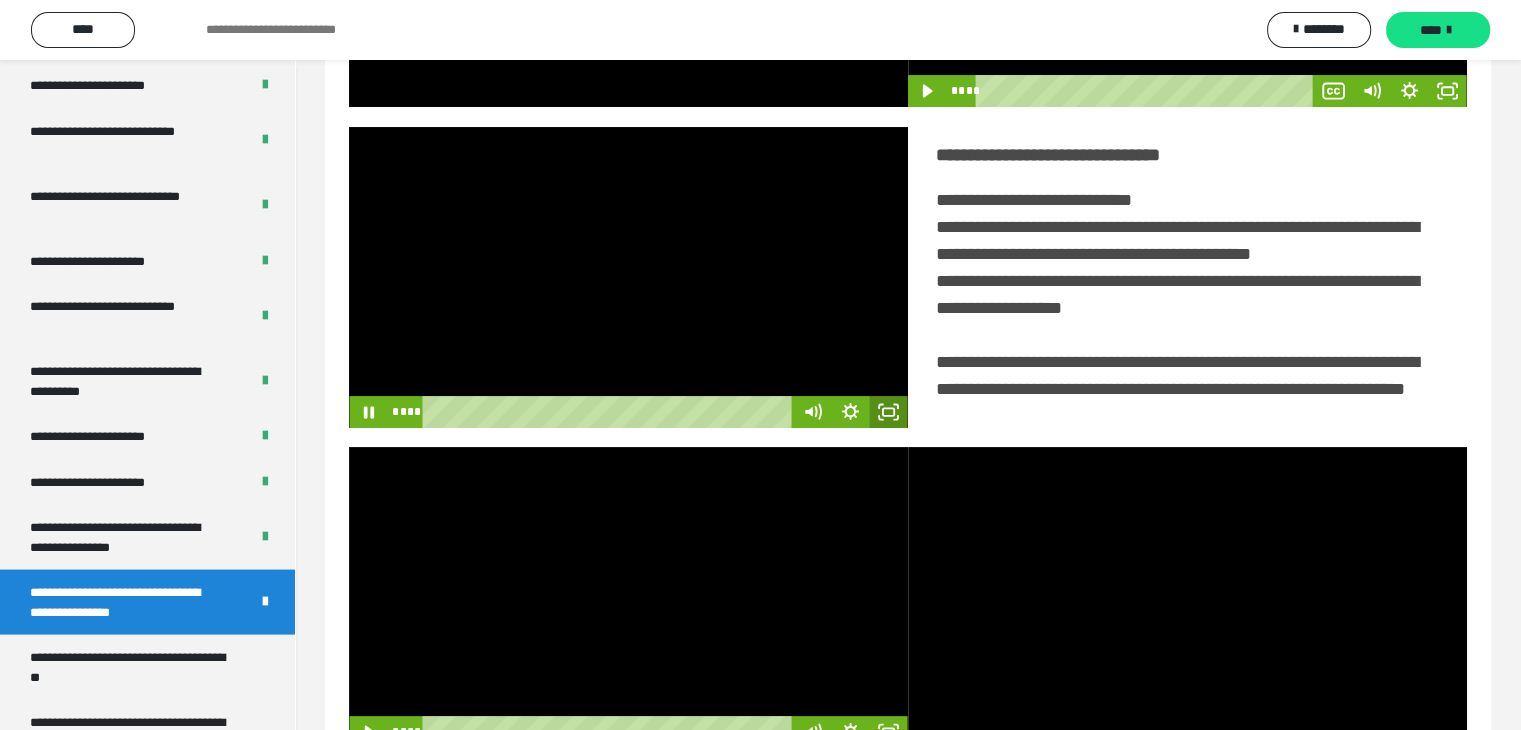 click 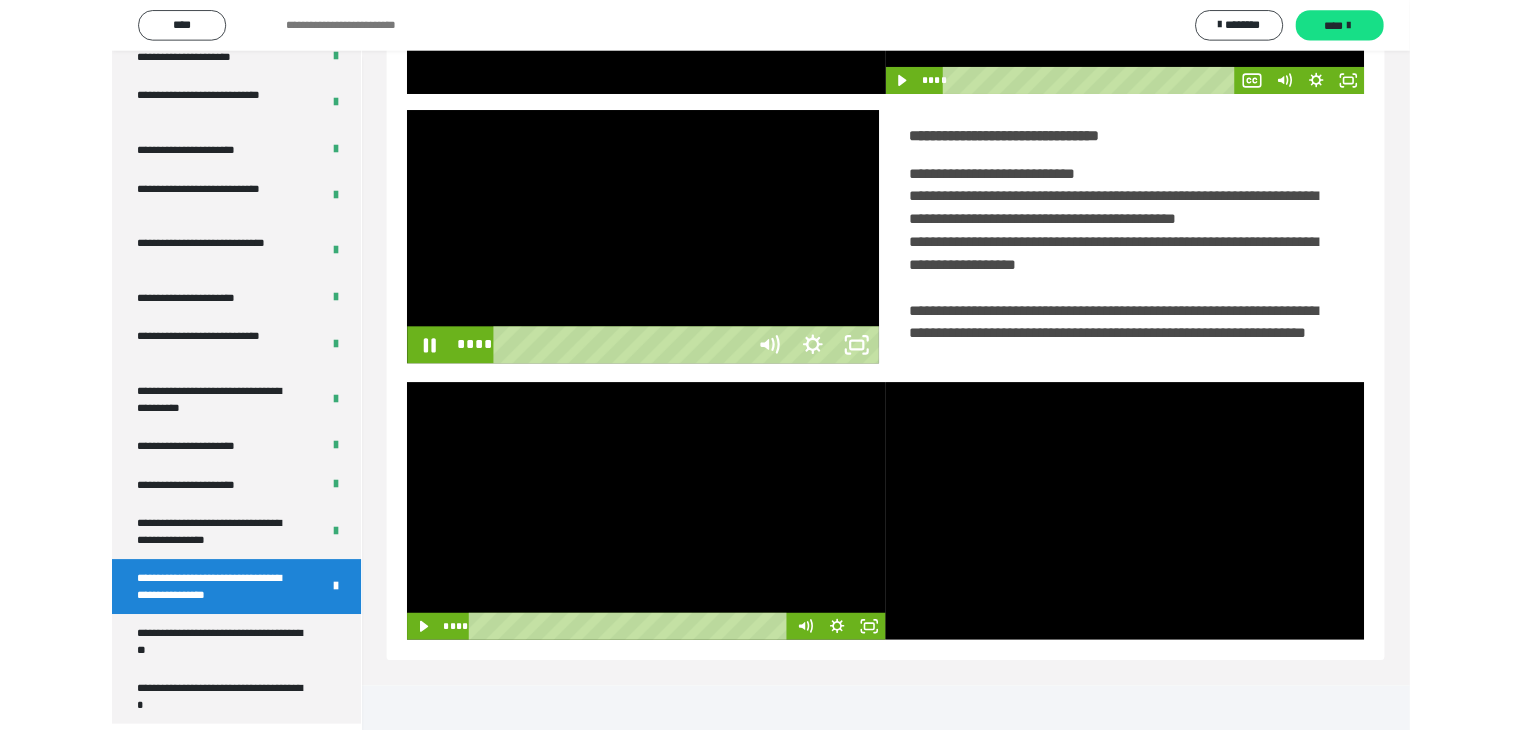 scroll, scrollTop: 3823, scrollLeft: 0, axis: vertical 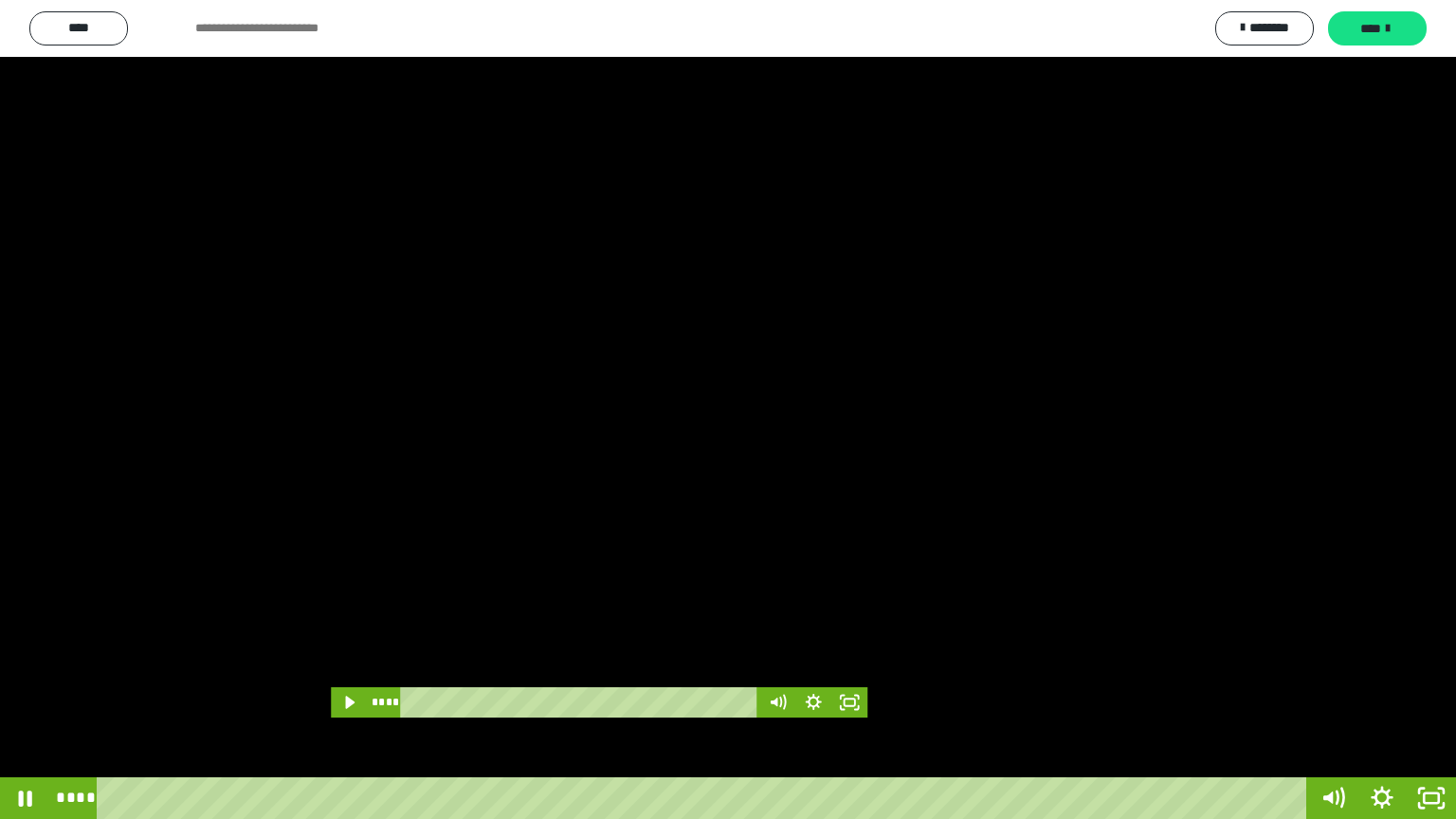 click at bounding box center (728, 410) 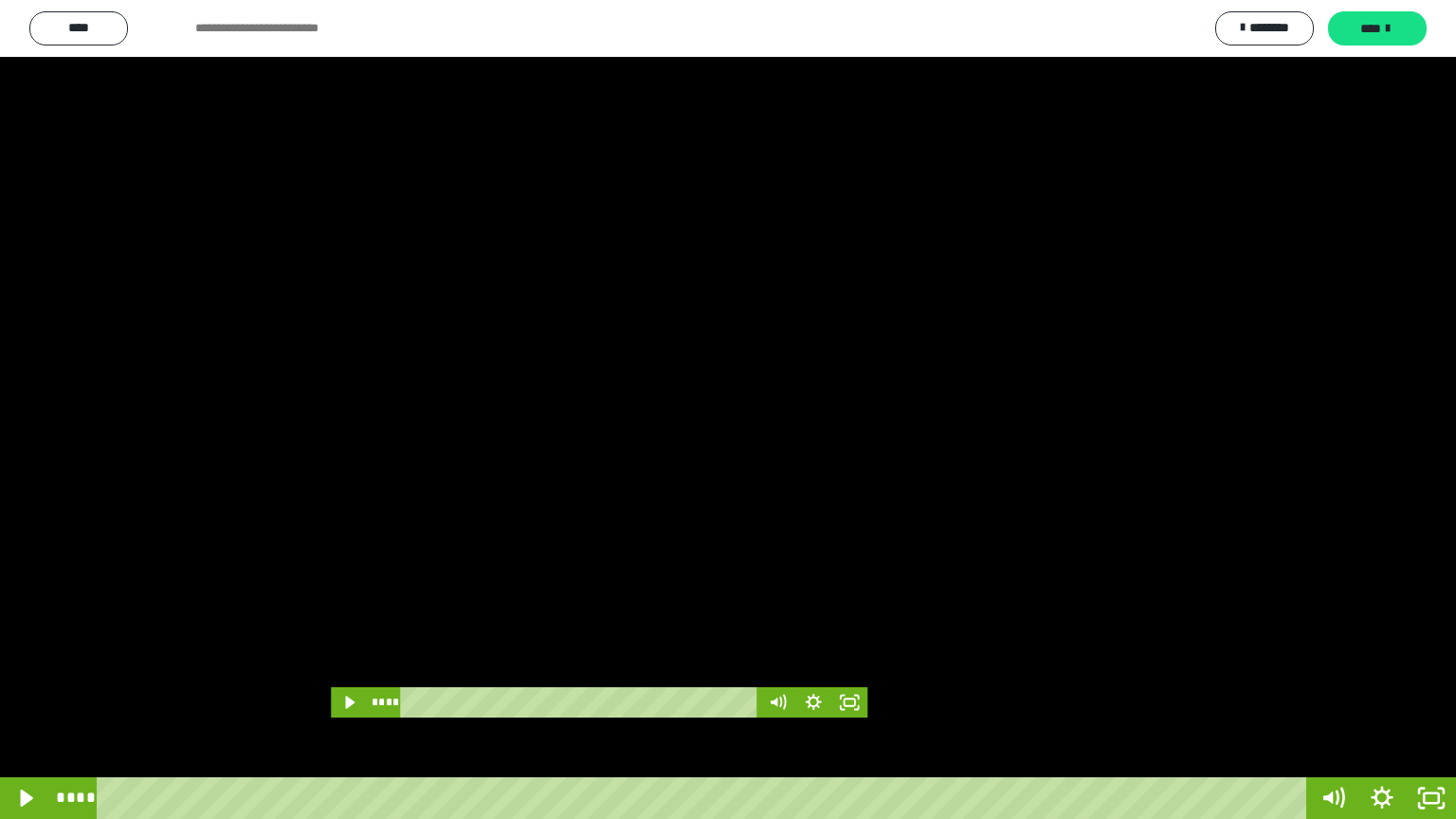 click at bounding box center (728, 410) 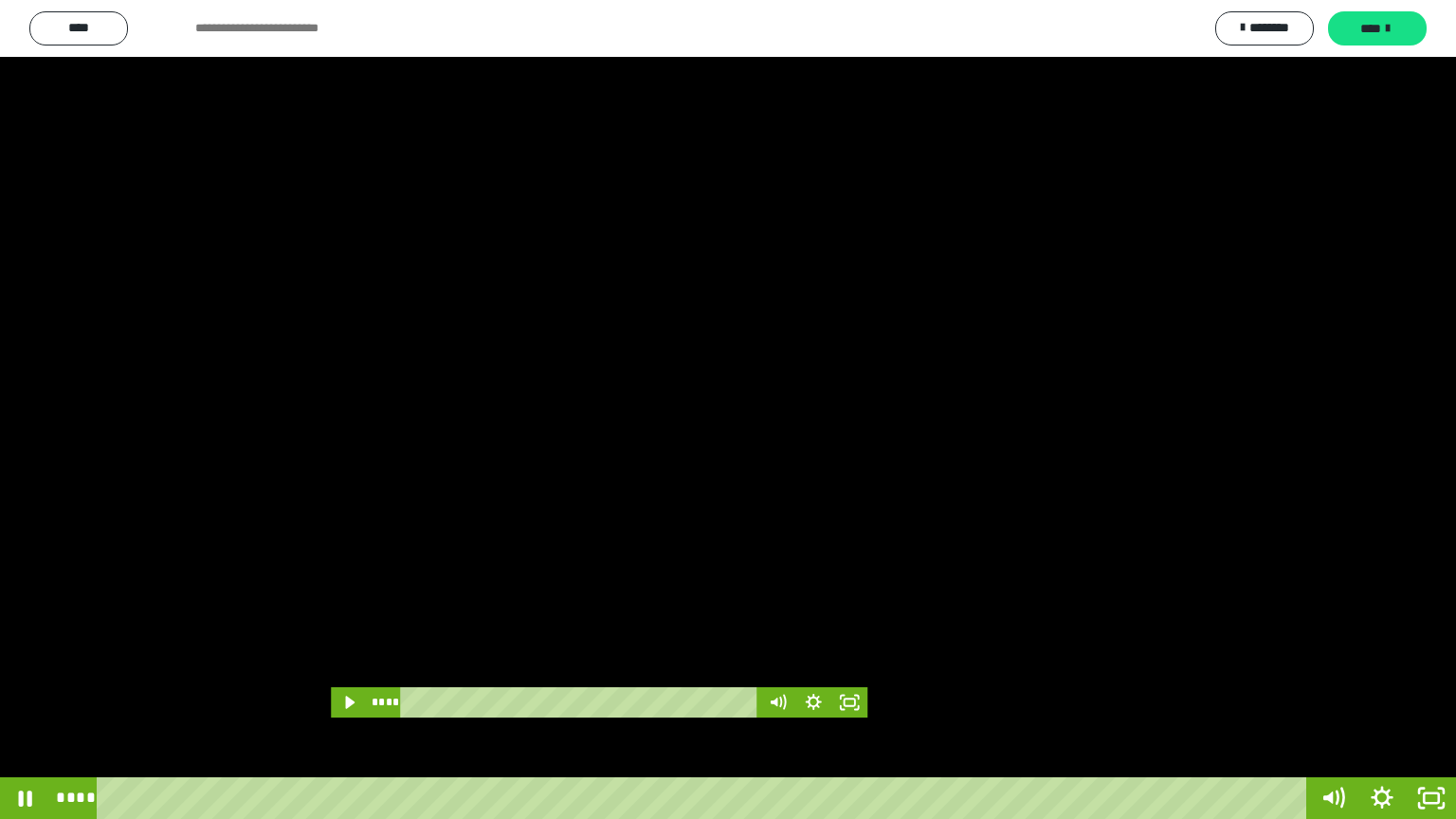 click at bounding box center [728, 410] 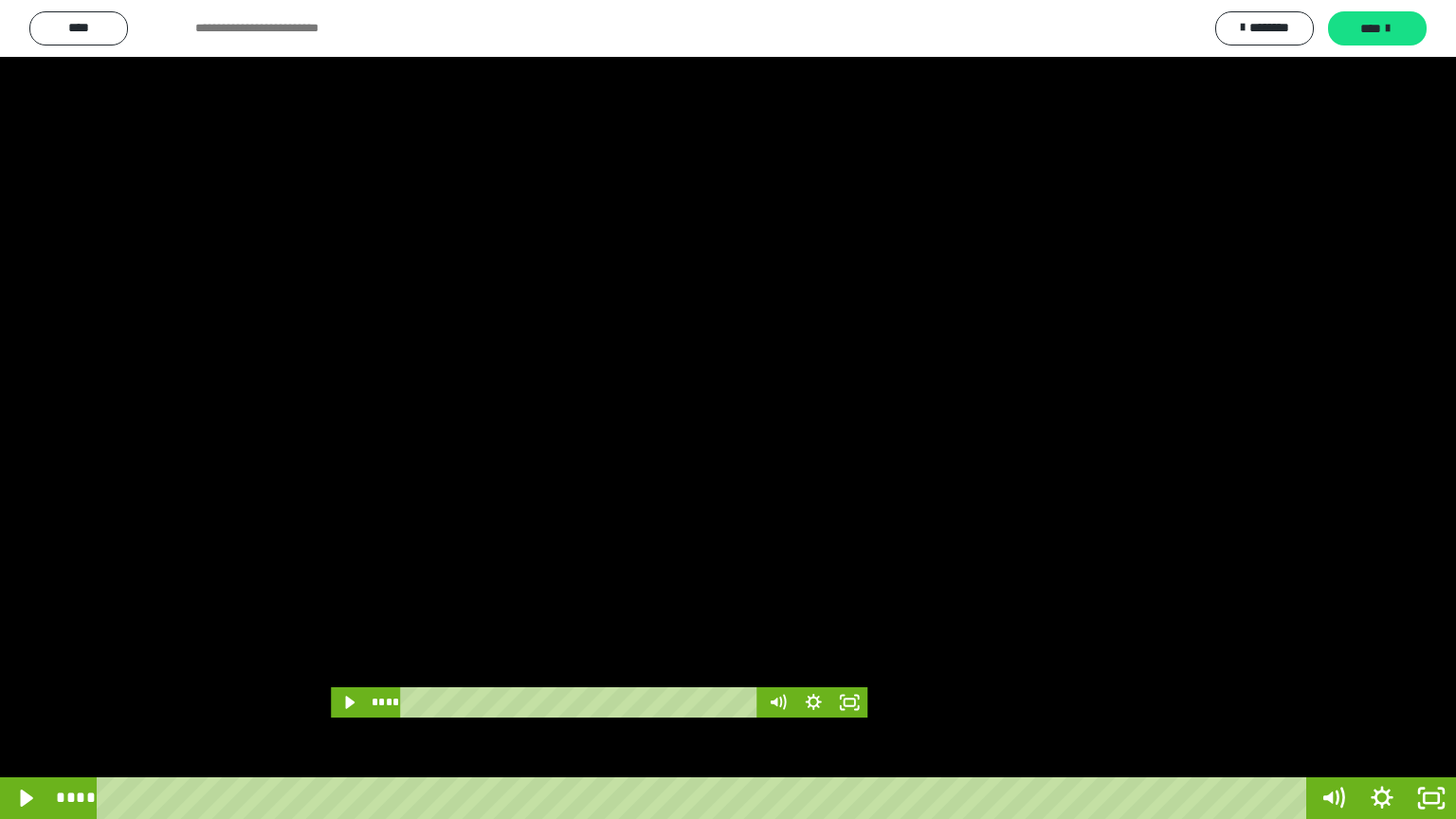 click at bounding box center [728, 410] 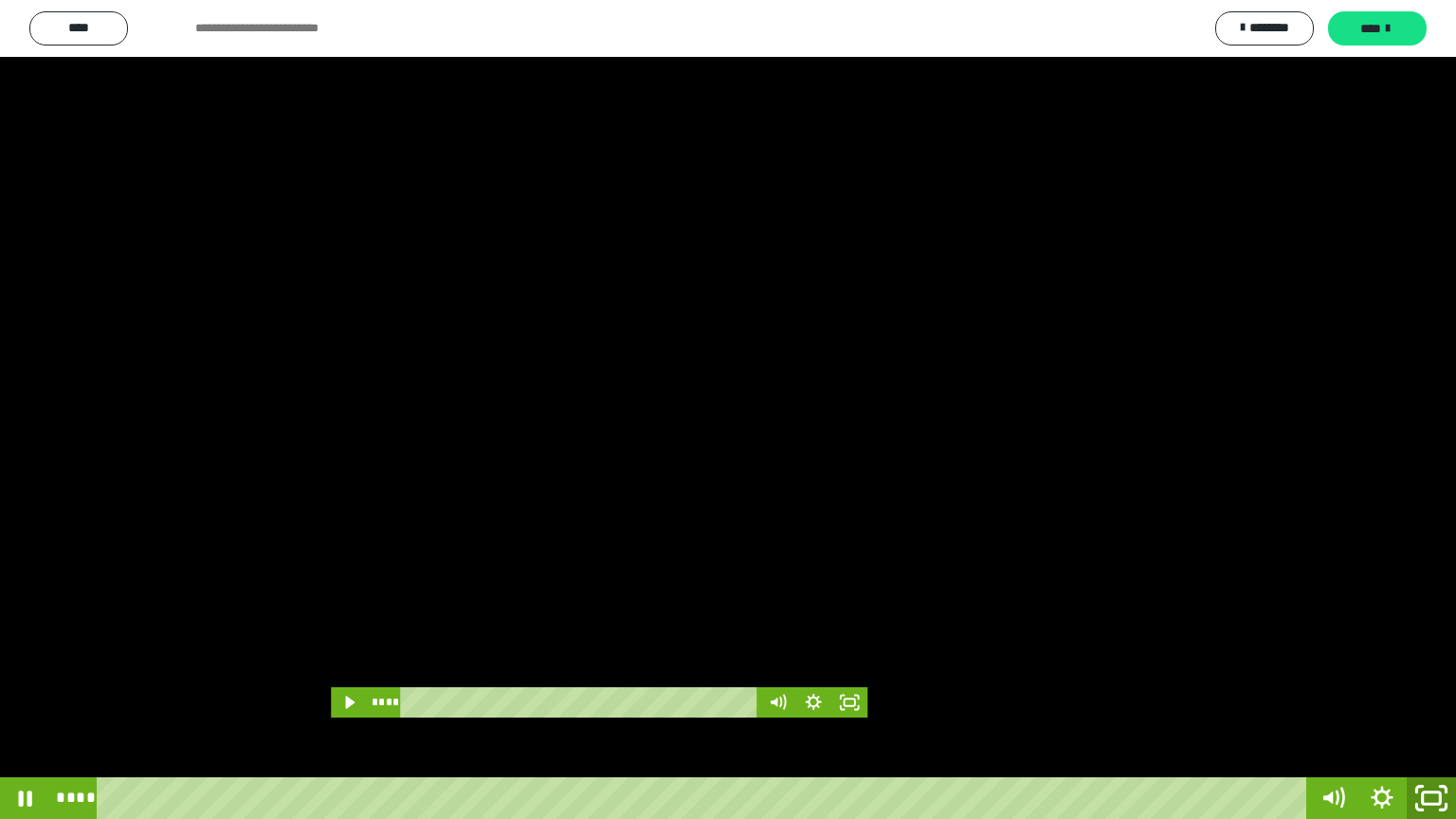 drag, startPoint x: 1439, startPoint y: 803, endPoint x: 1190, endPoint y: 1, distance: 839.7648 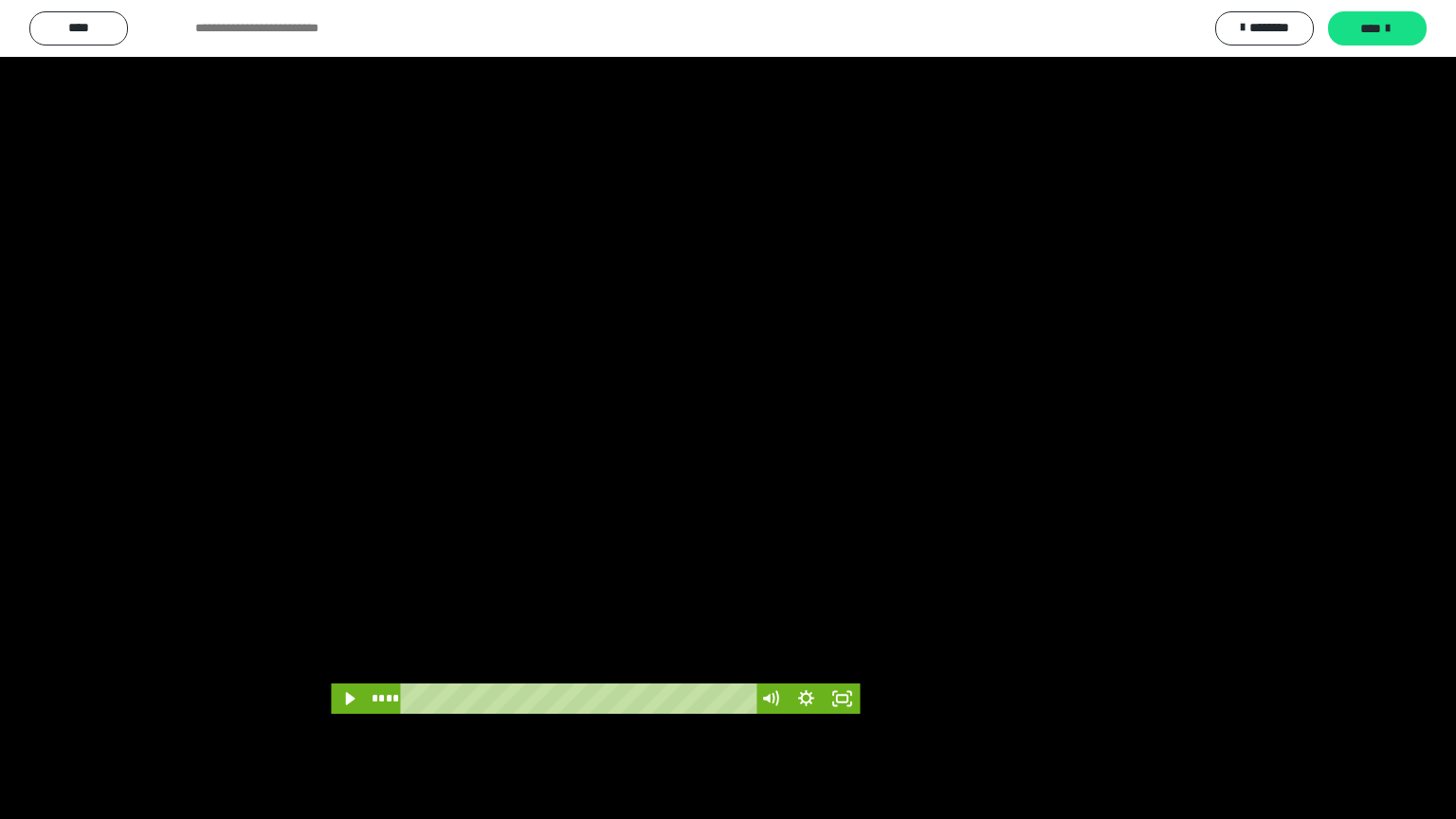 scroll, scrollTop: 3715, scrollLeft: 0, axis: vertical 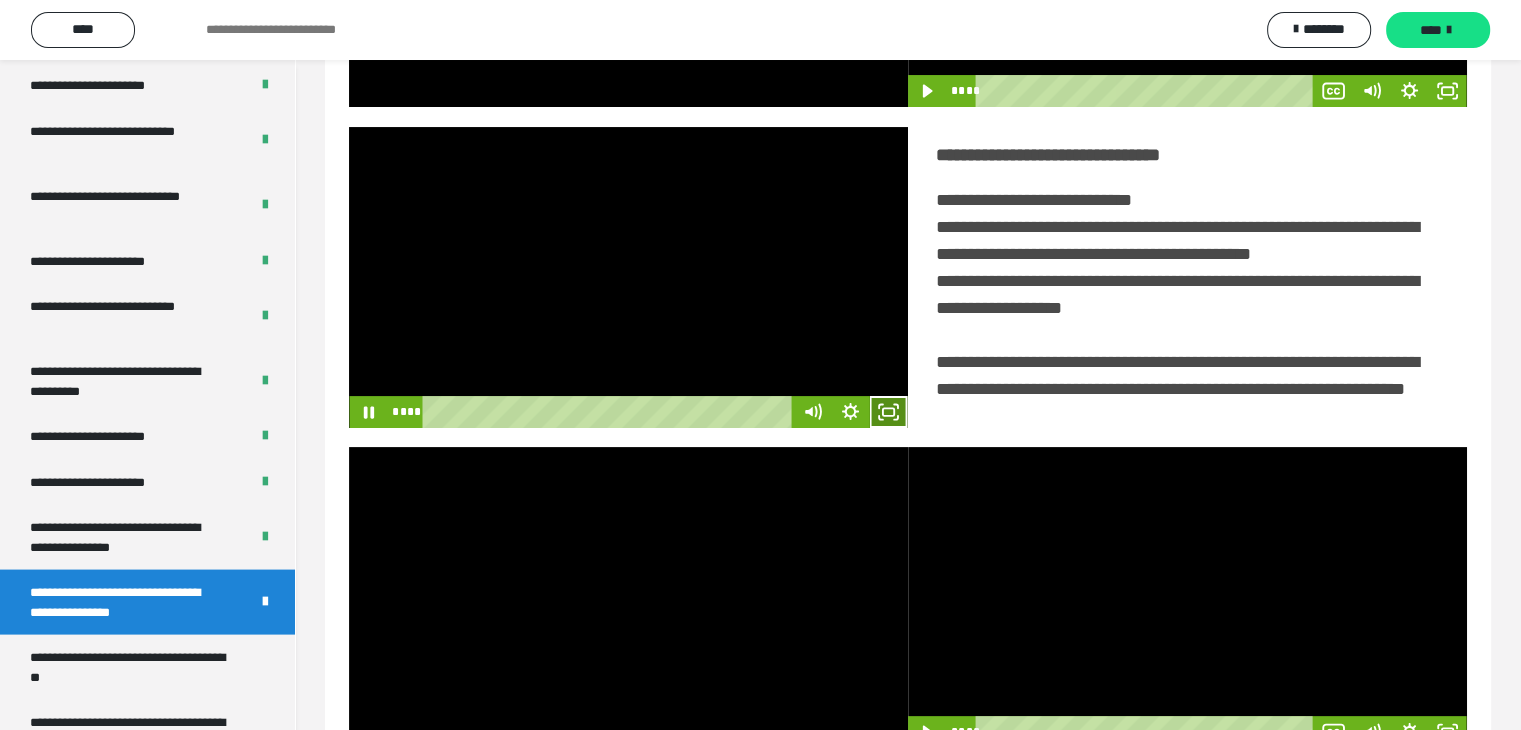 click 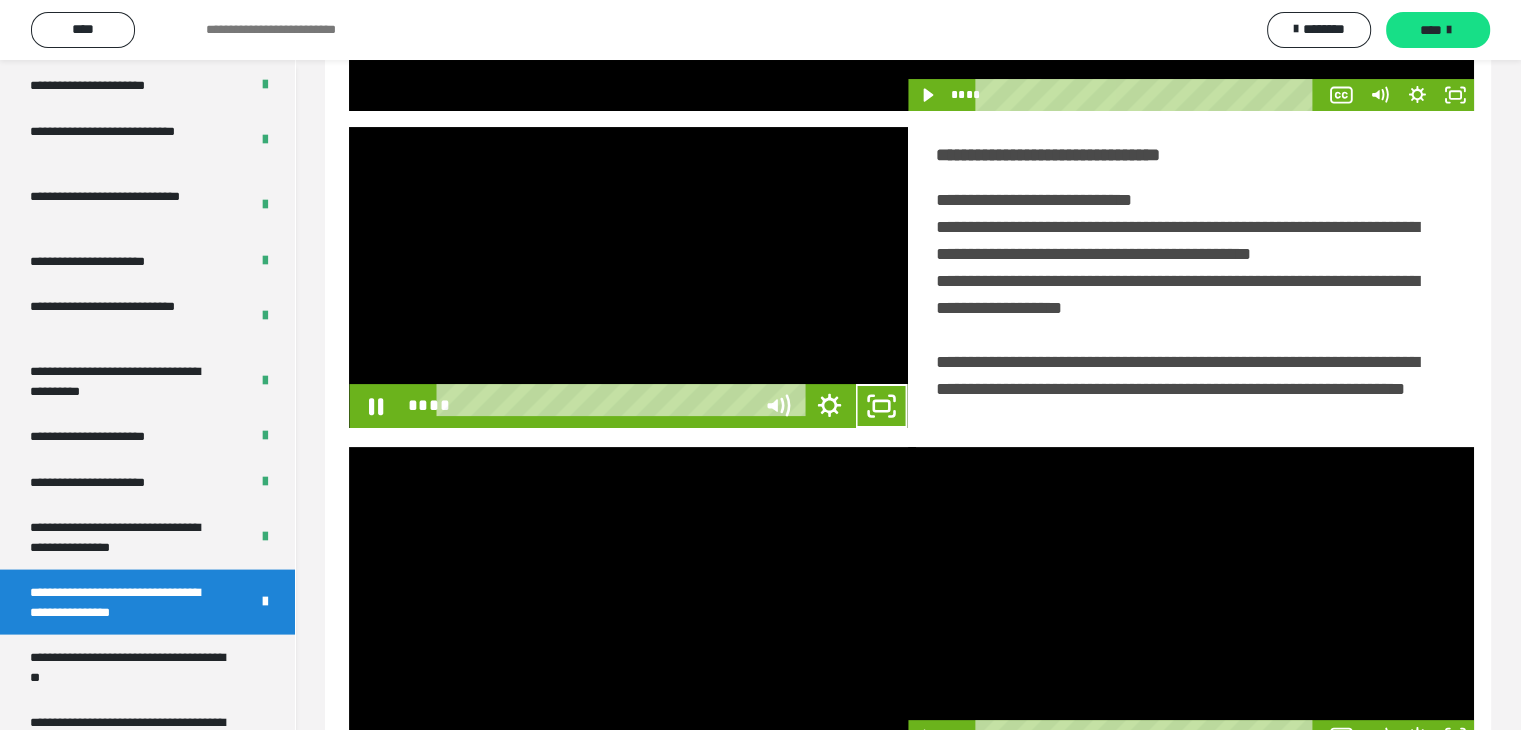 scroll, scrollTop: 3823, scrollLeft: 0, axis: vertical 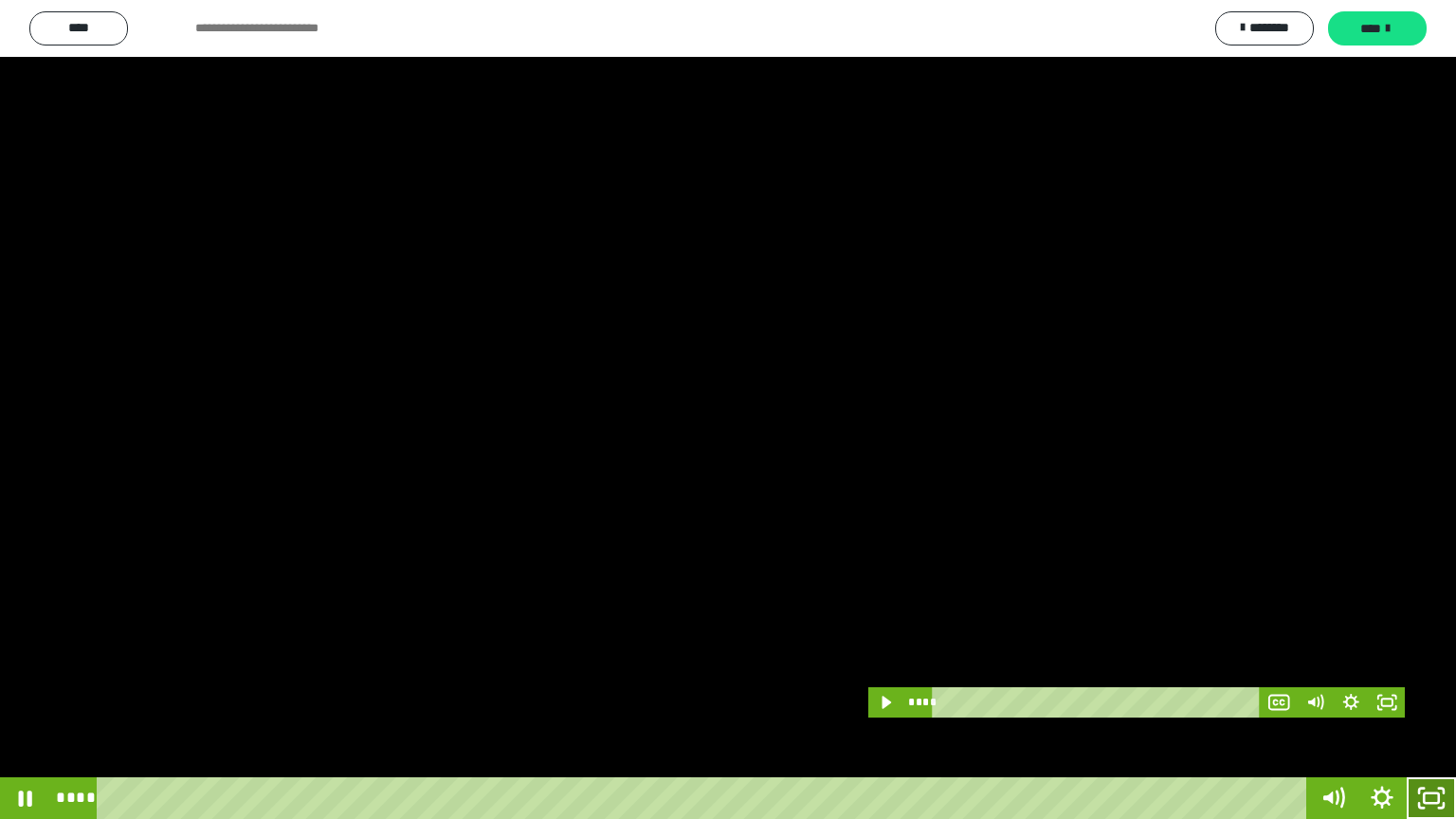 click 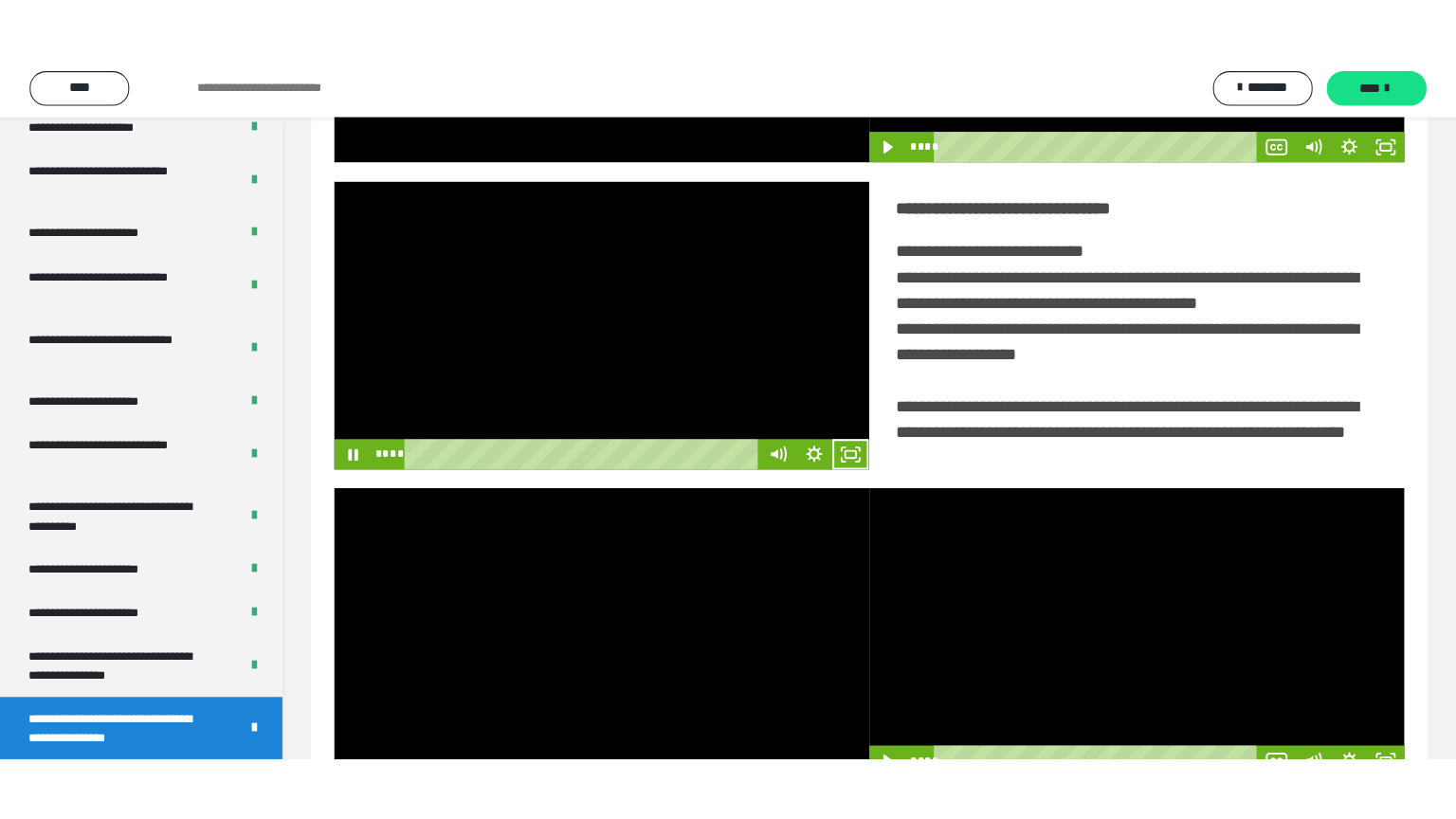 scroll, scrollTop: 3715, scrollLeft: 0, axis: vertical 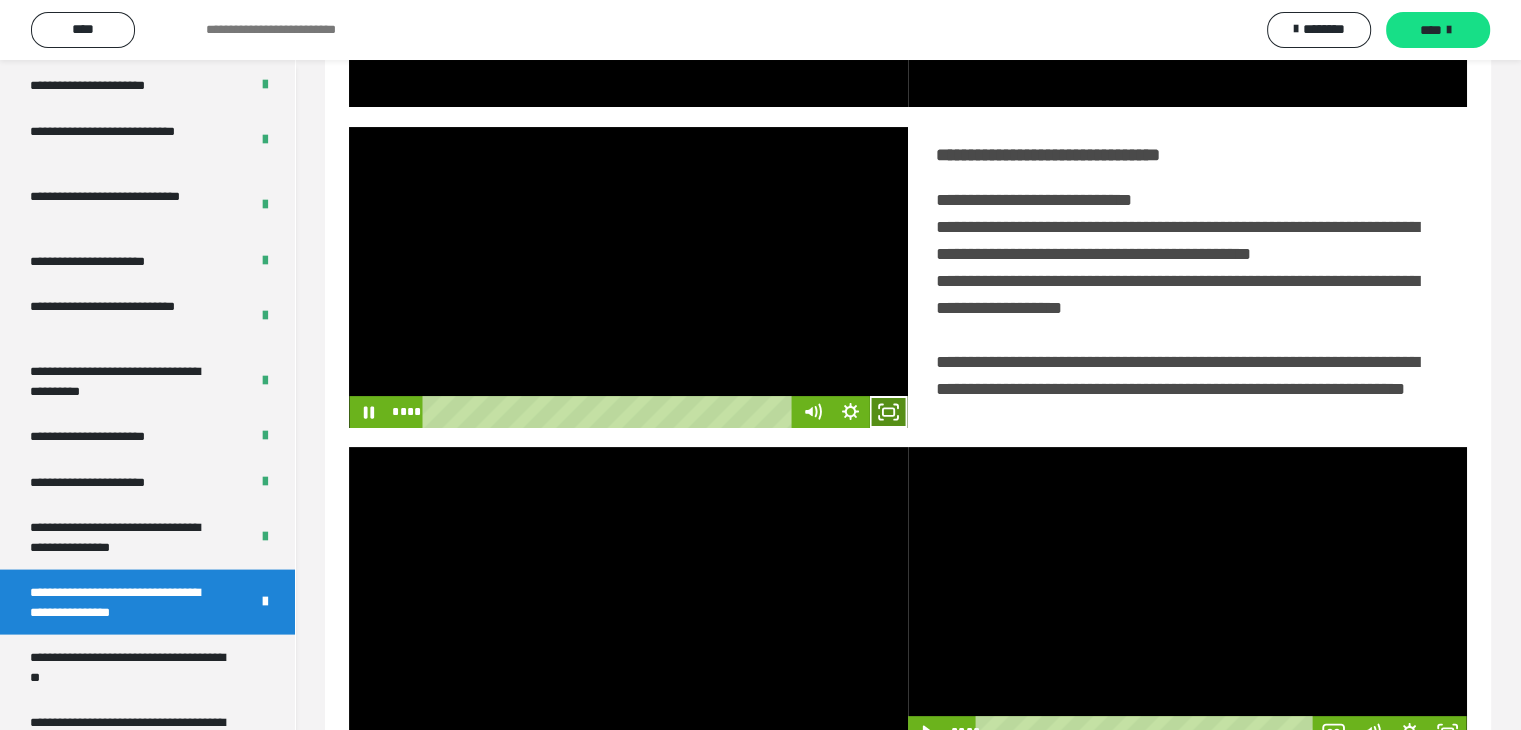 click 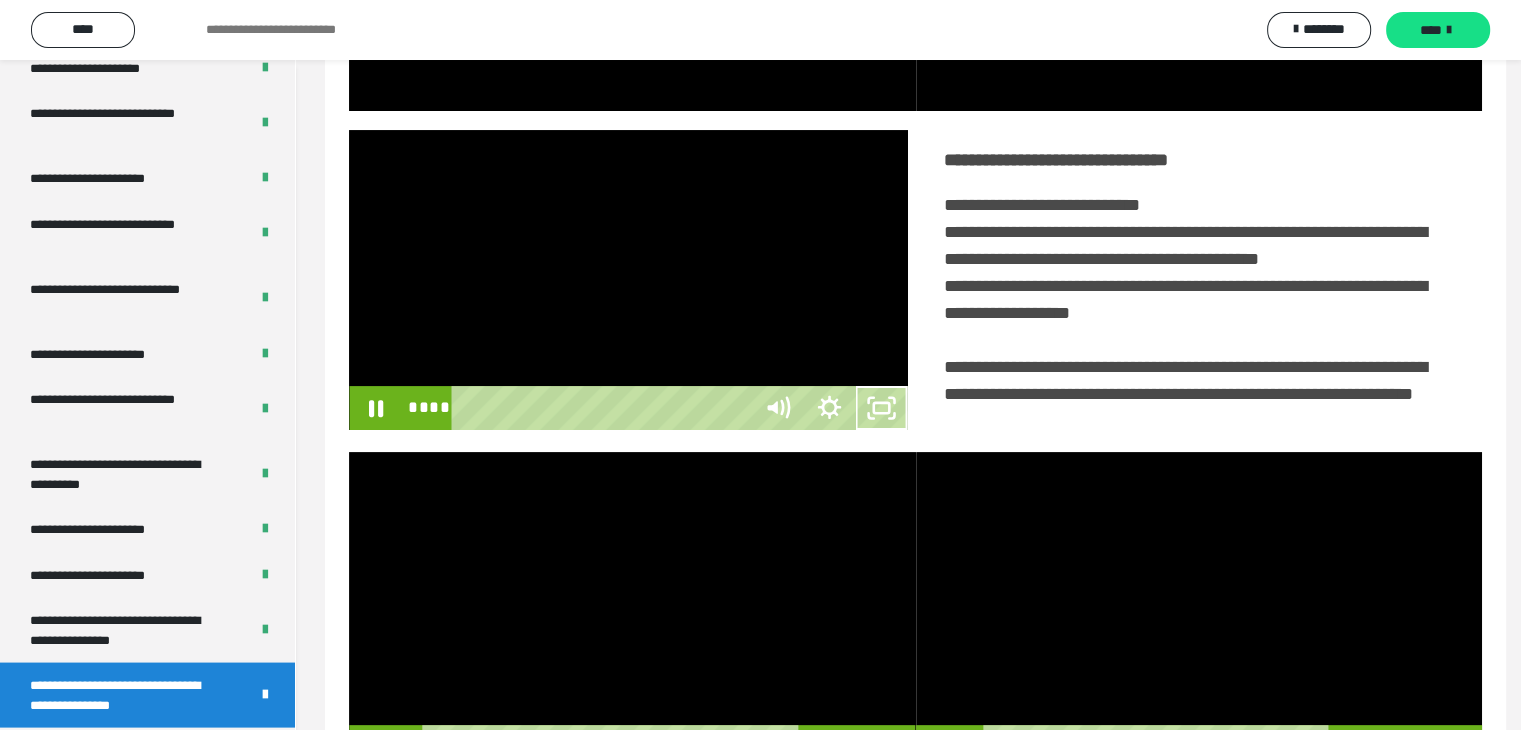 scroll, scrollTop: 3823, scrollLeft: 0, axis: vertical 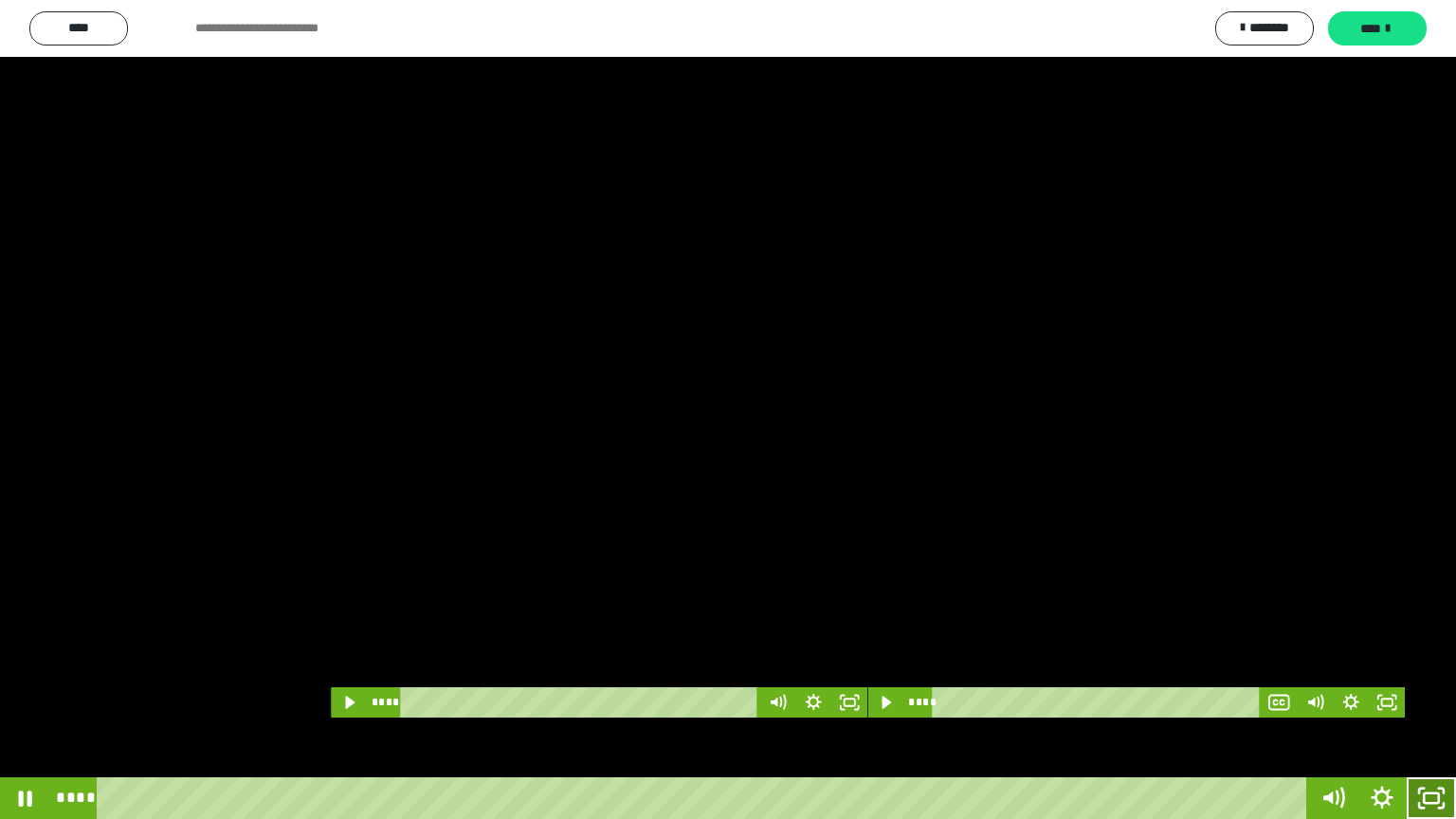 click 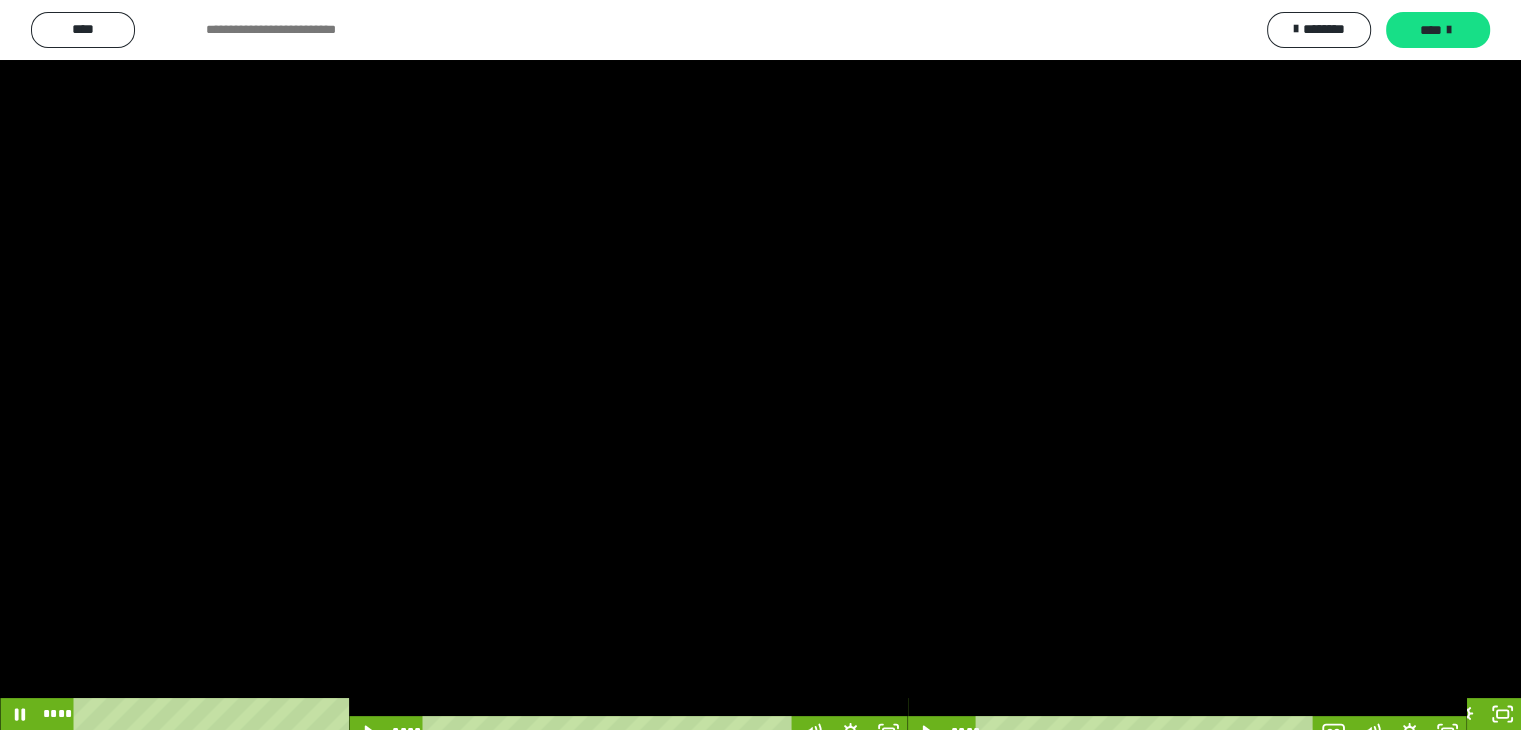 scroll, scrollTop: 3919, scrollLeft: 0, axis: vertical 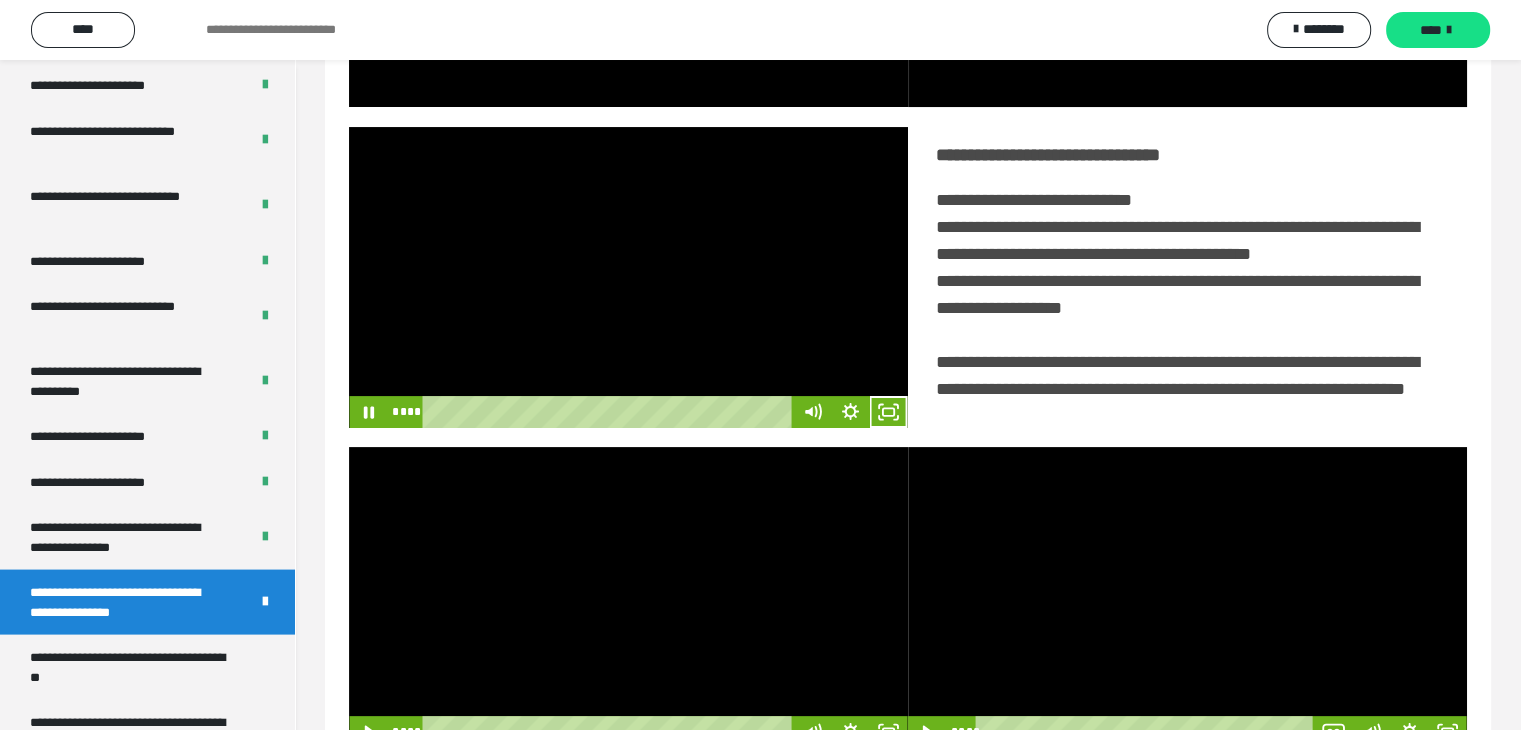 click on "**********" at bounding box center (1187, 277) 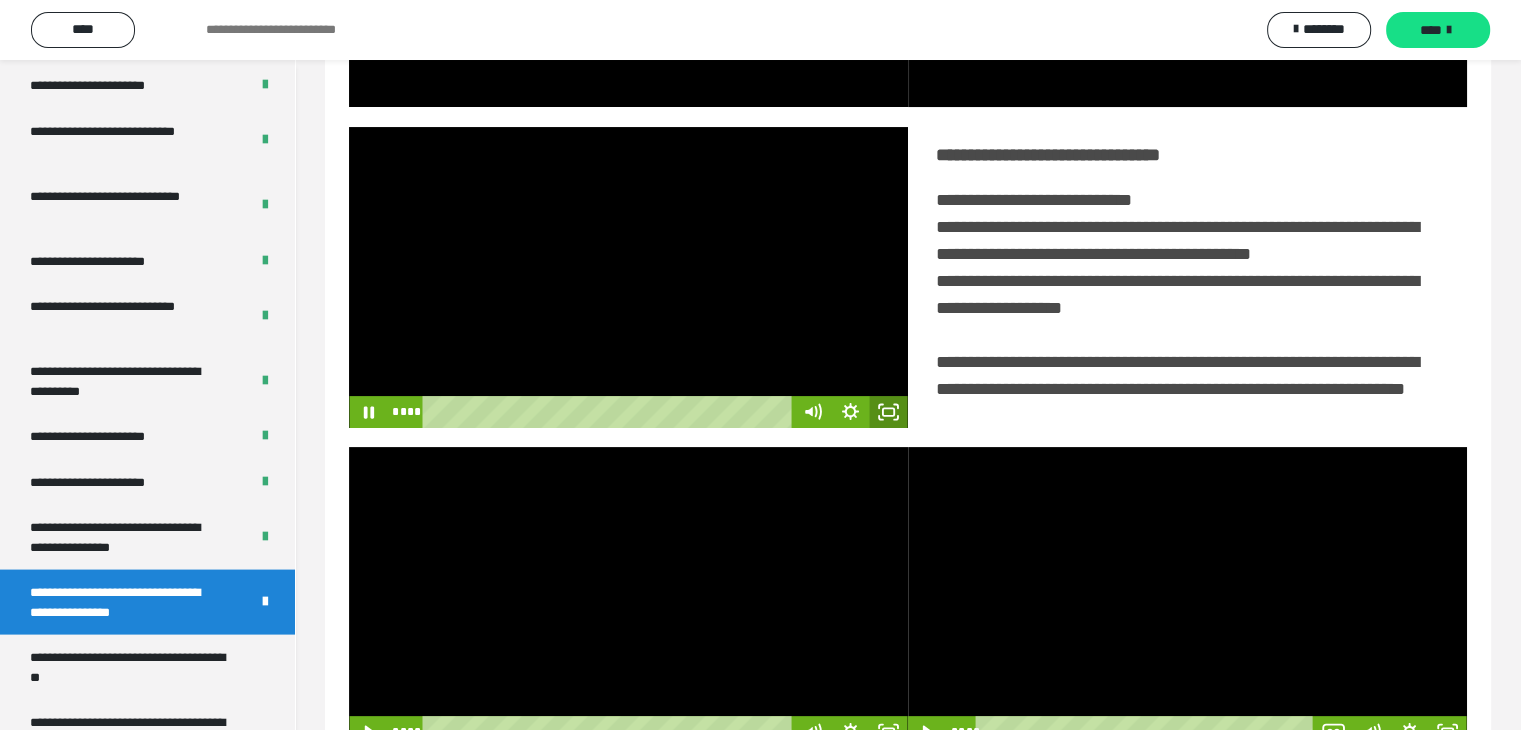 click 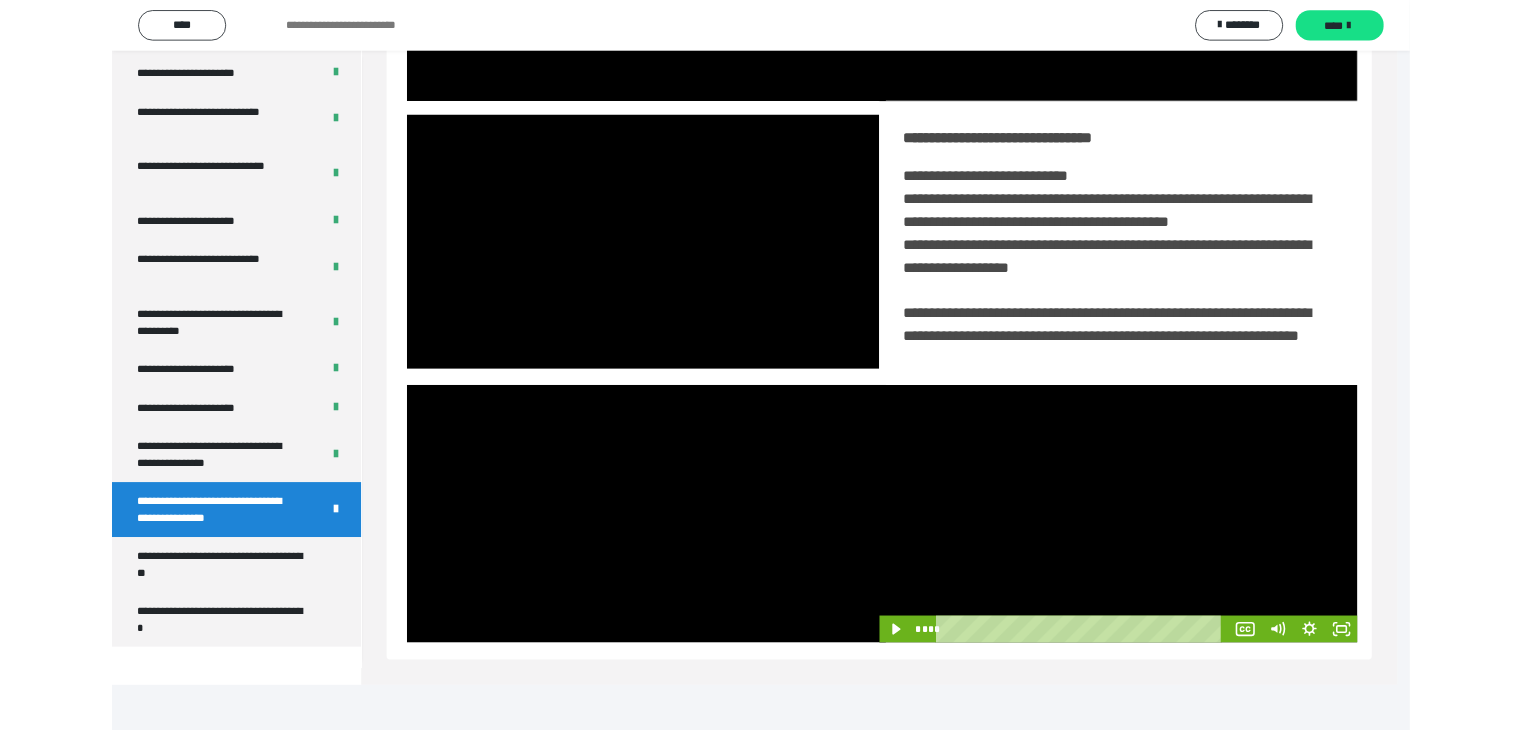 scroll, scrollTop: 3823, scrollLeft: 0, axis: vertical 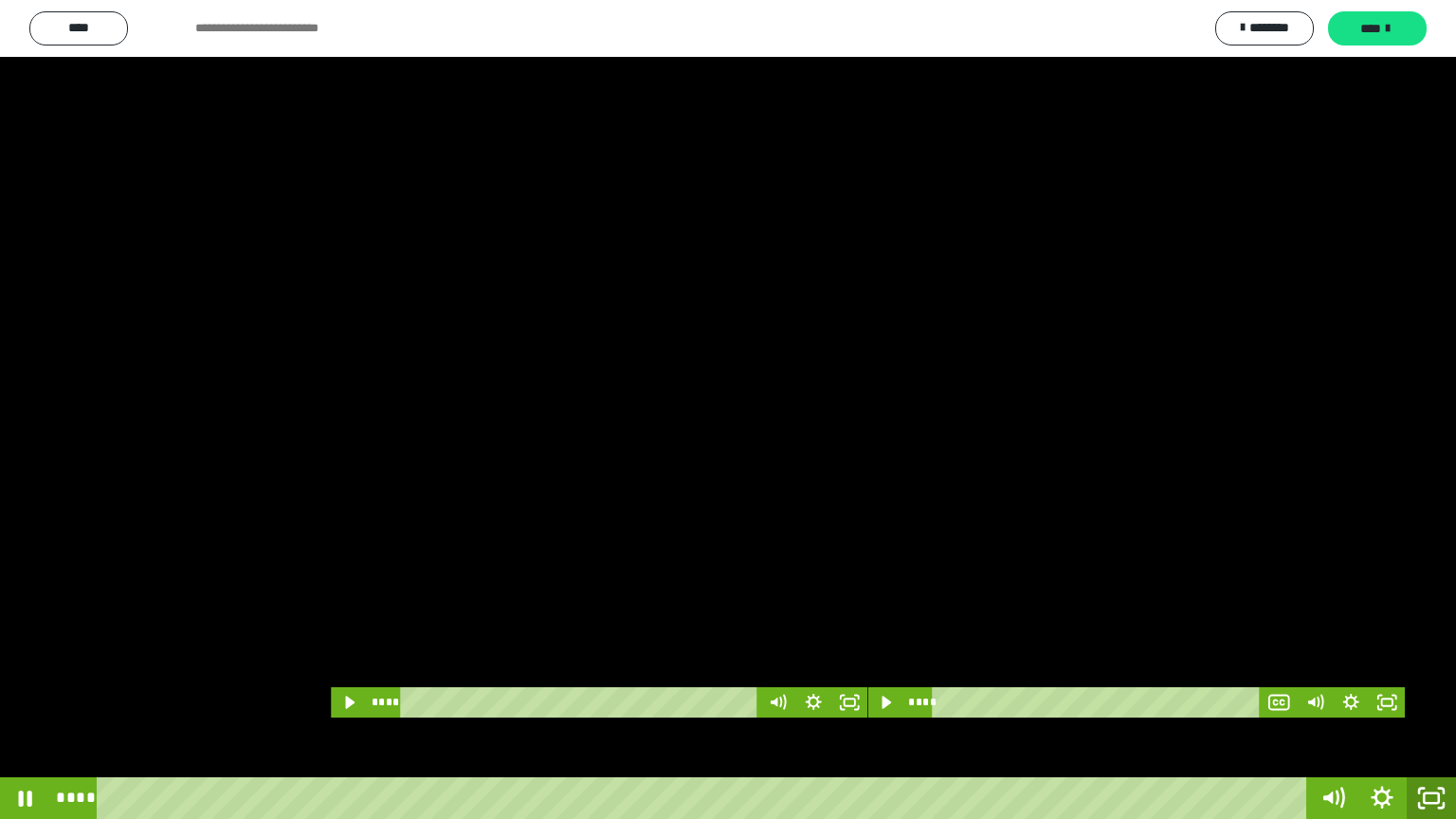 click 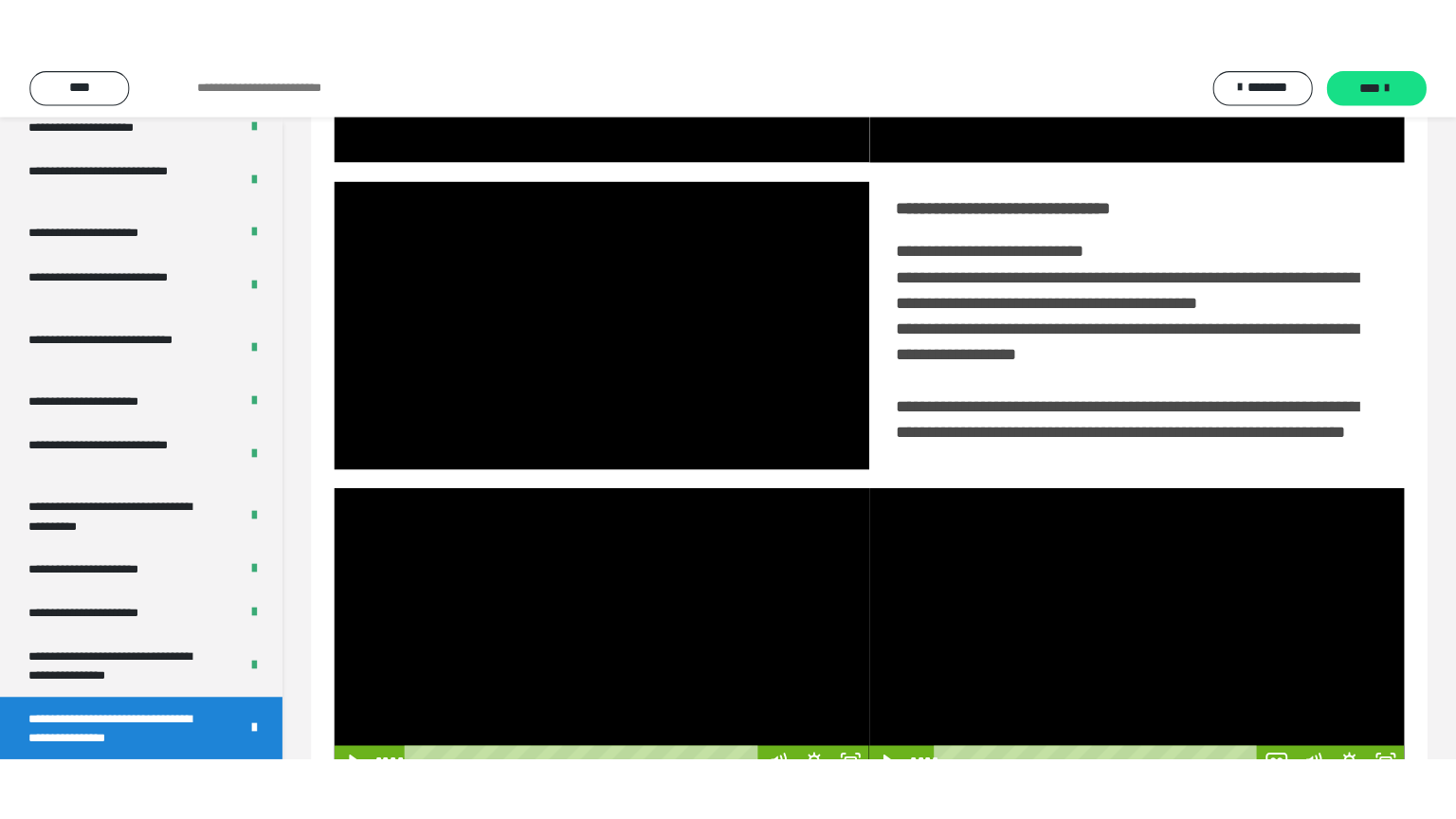 scroll, scrollTop: 3715, scrollLeft: 0, axis: vertical 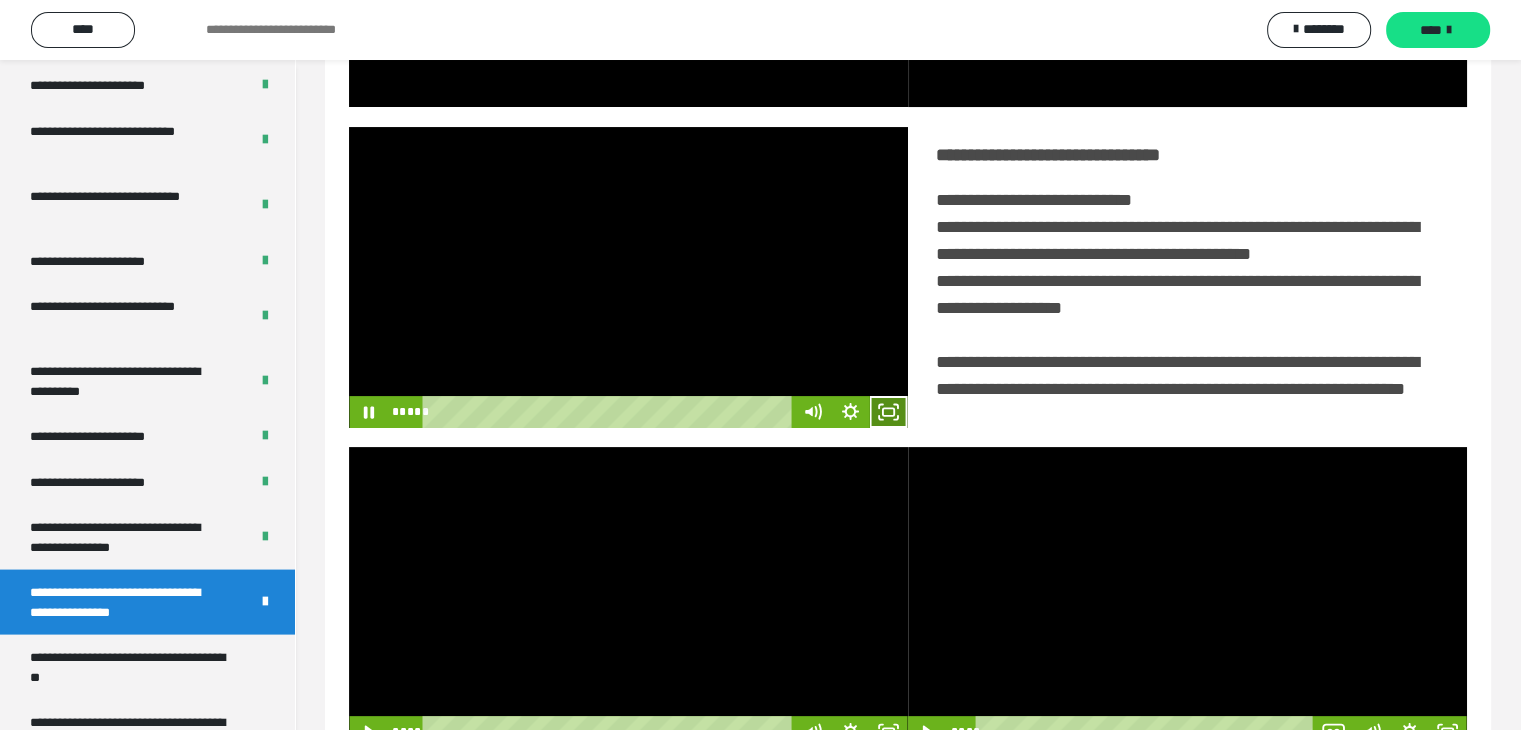 click 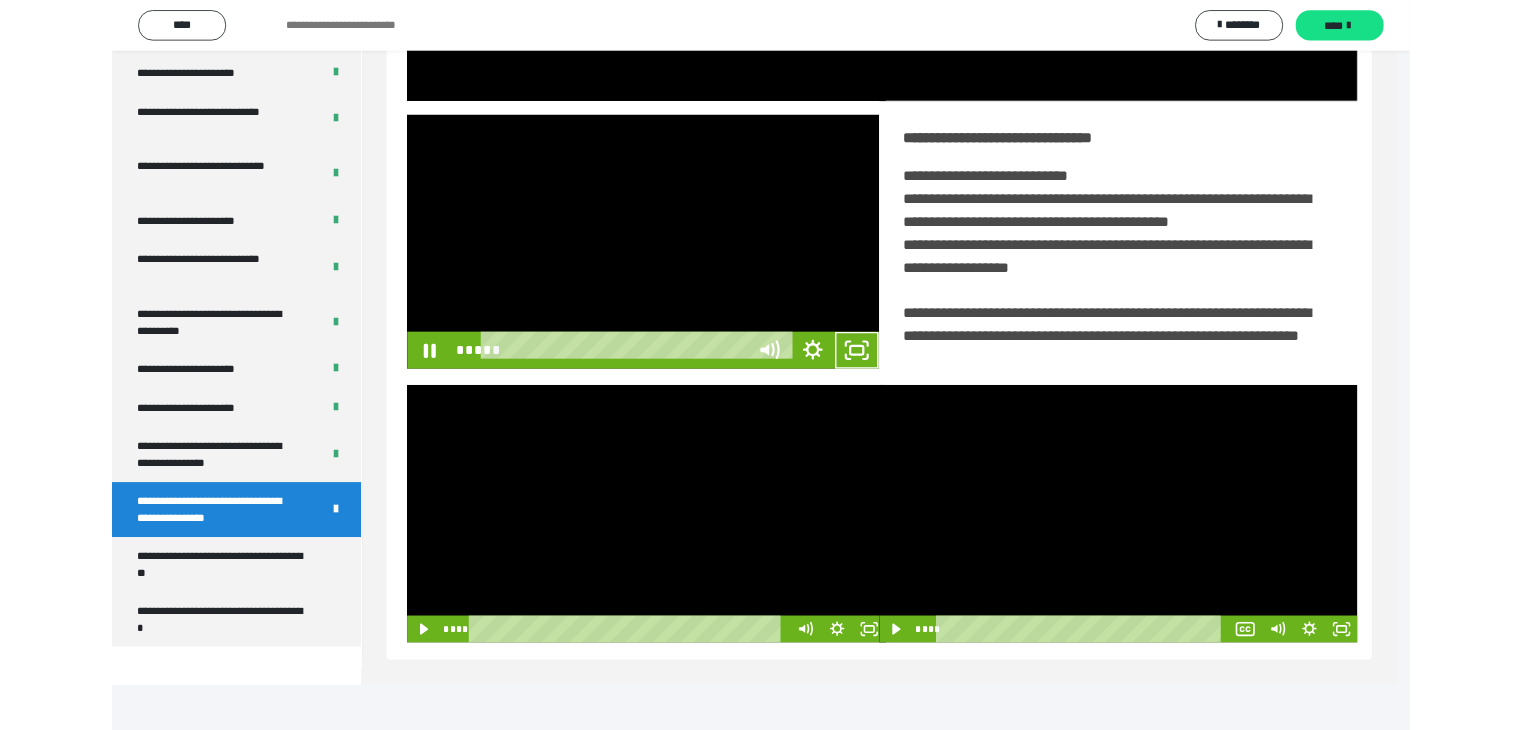 scroll, scrollTop: 3823, scrollLeft: 0, axis: vertical 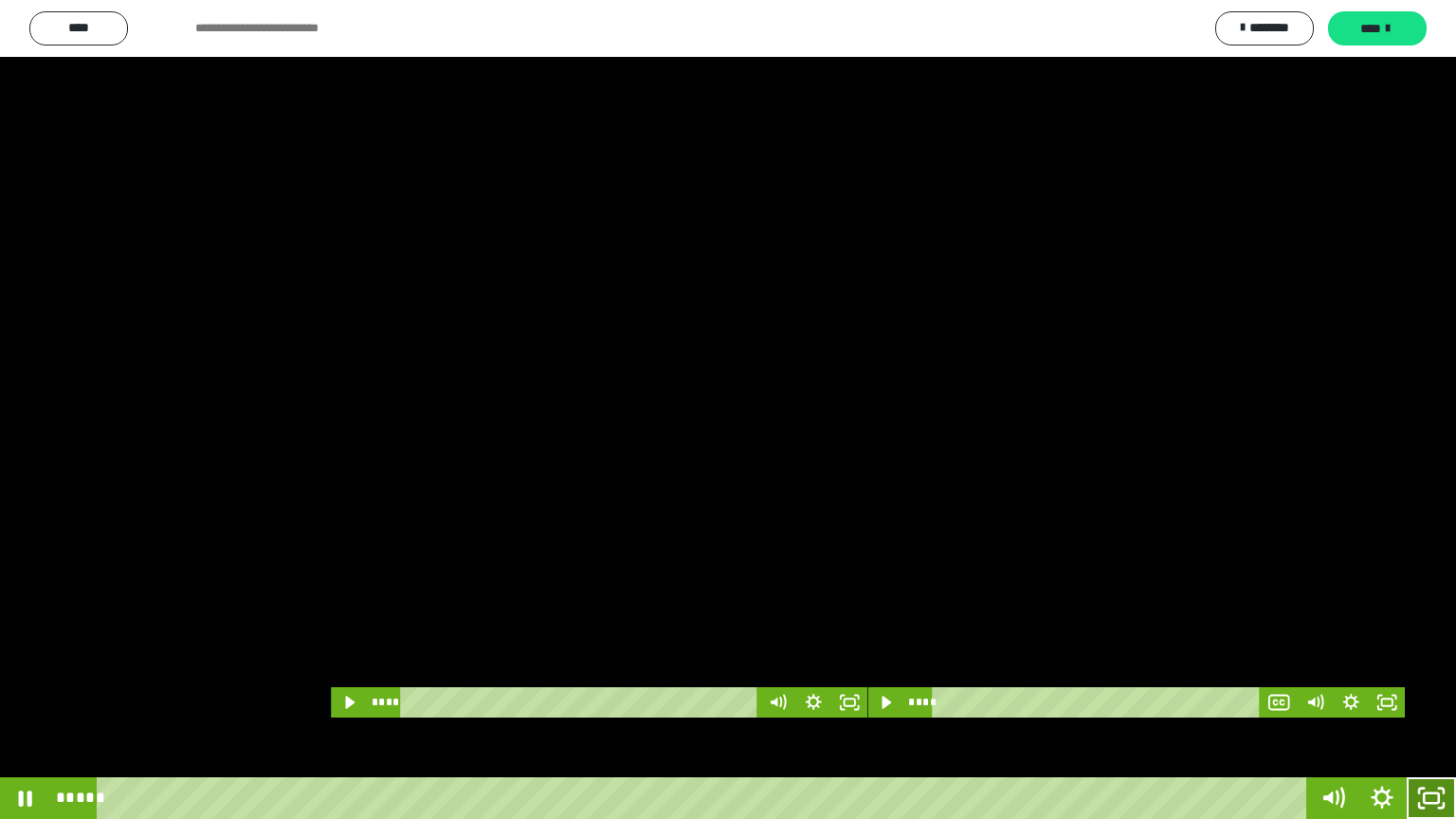 click 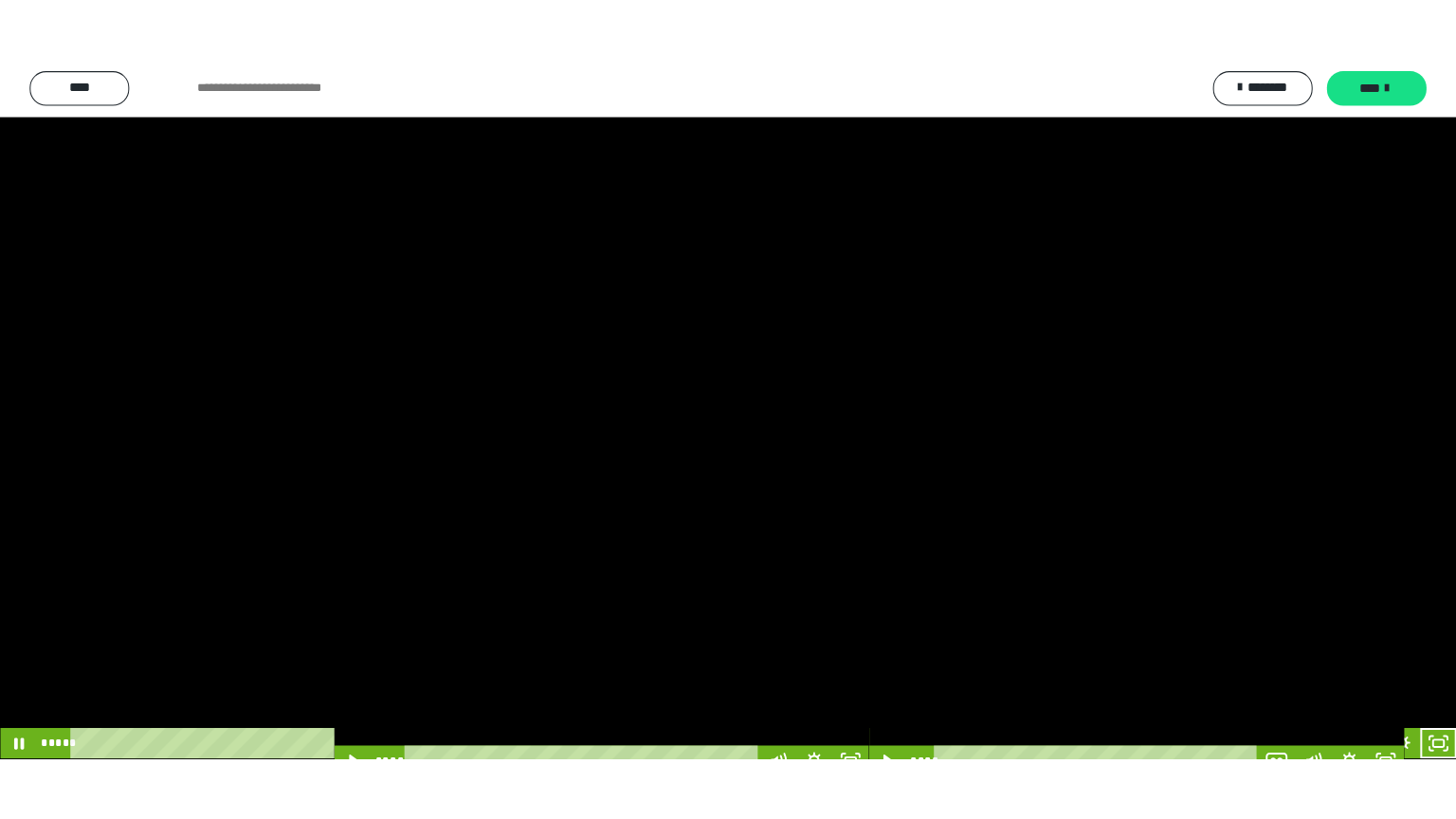 scroll, scrollTop: 3715, scrollLeft: 0, axis: vertical 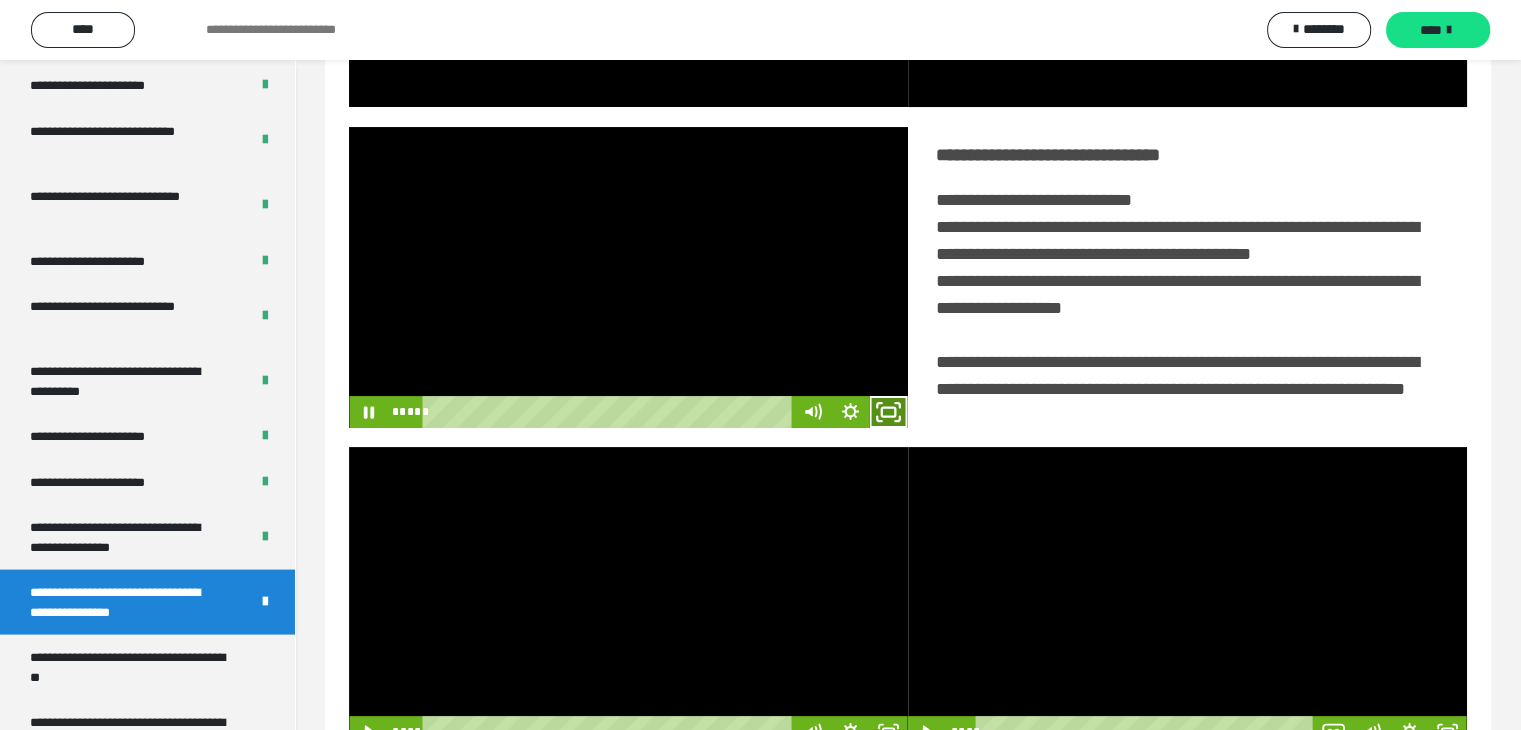 click 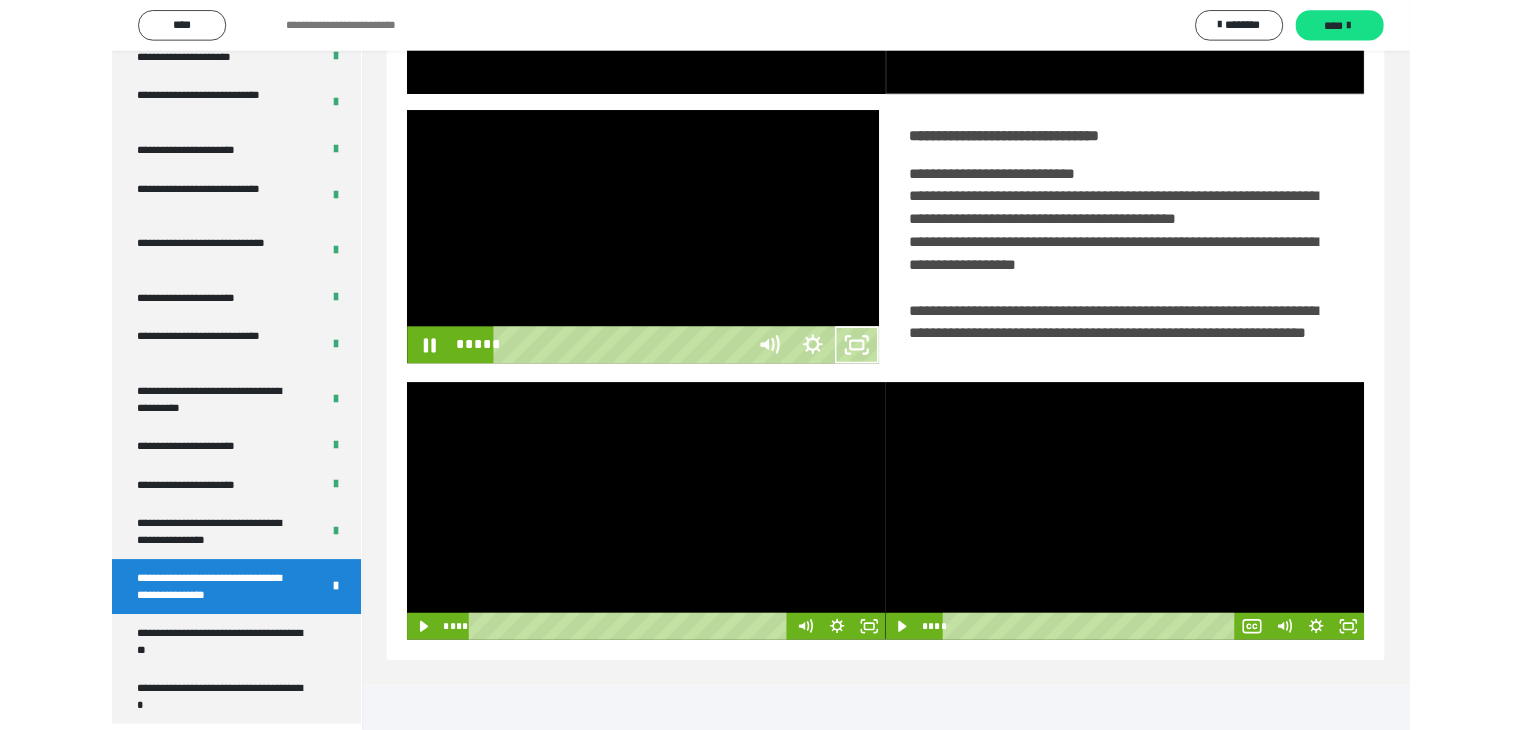 scroll, scrollTop: 3823, scrollLeft: 0, axis: vertical 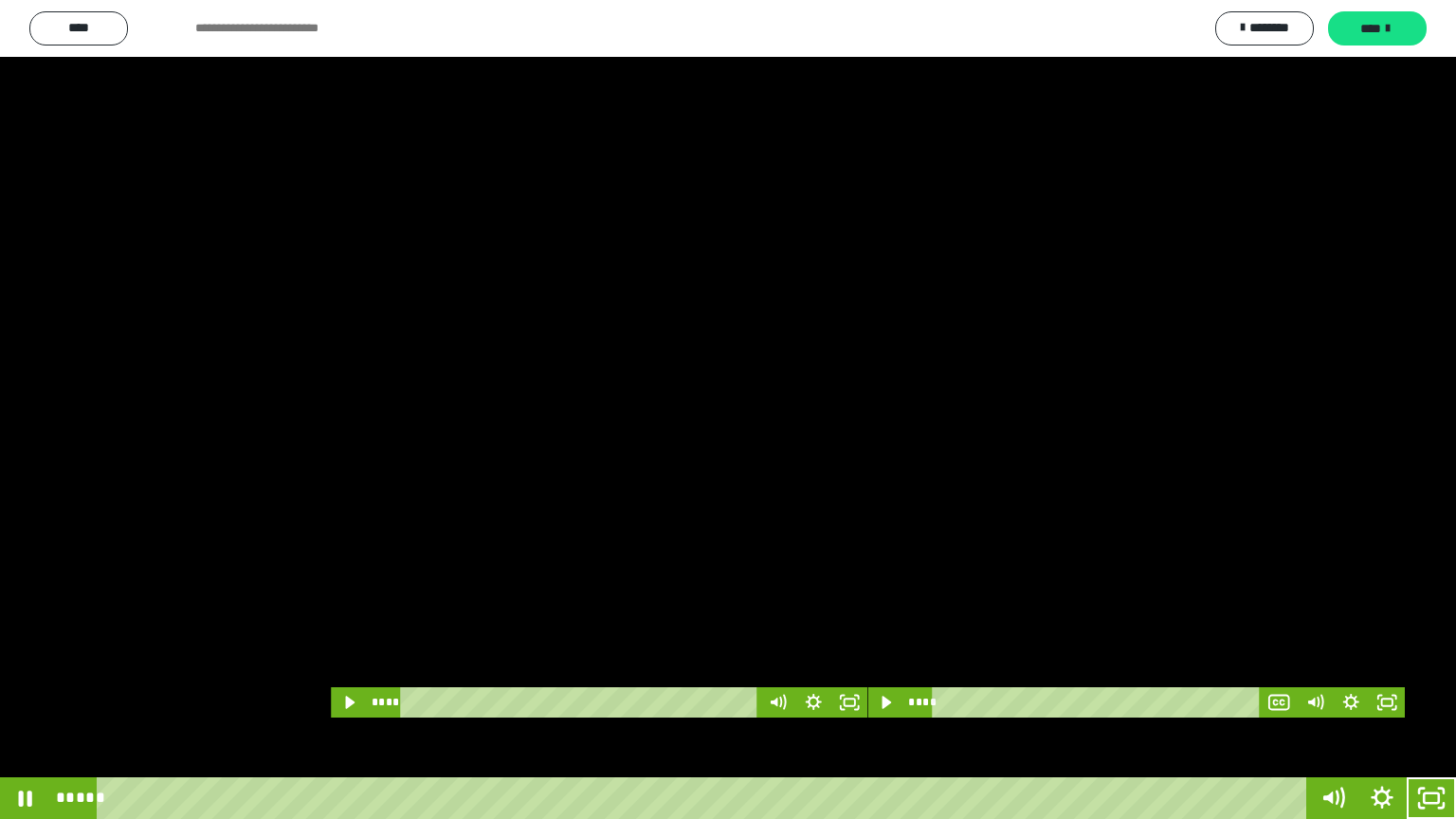 click at bounding box center [728, 410] 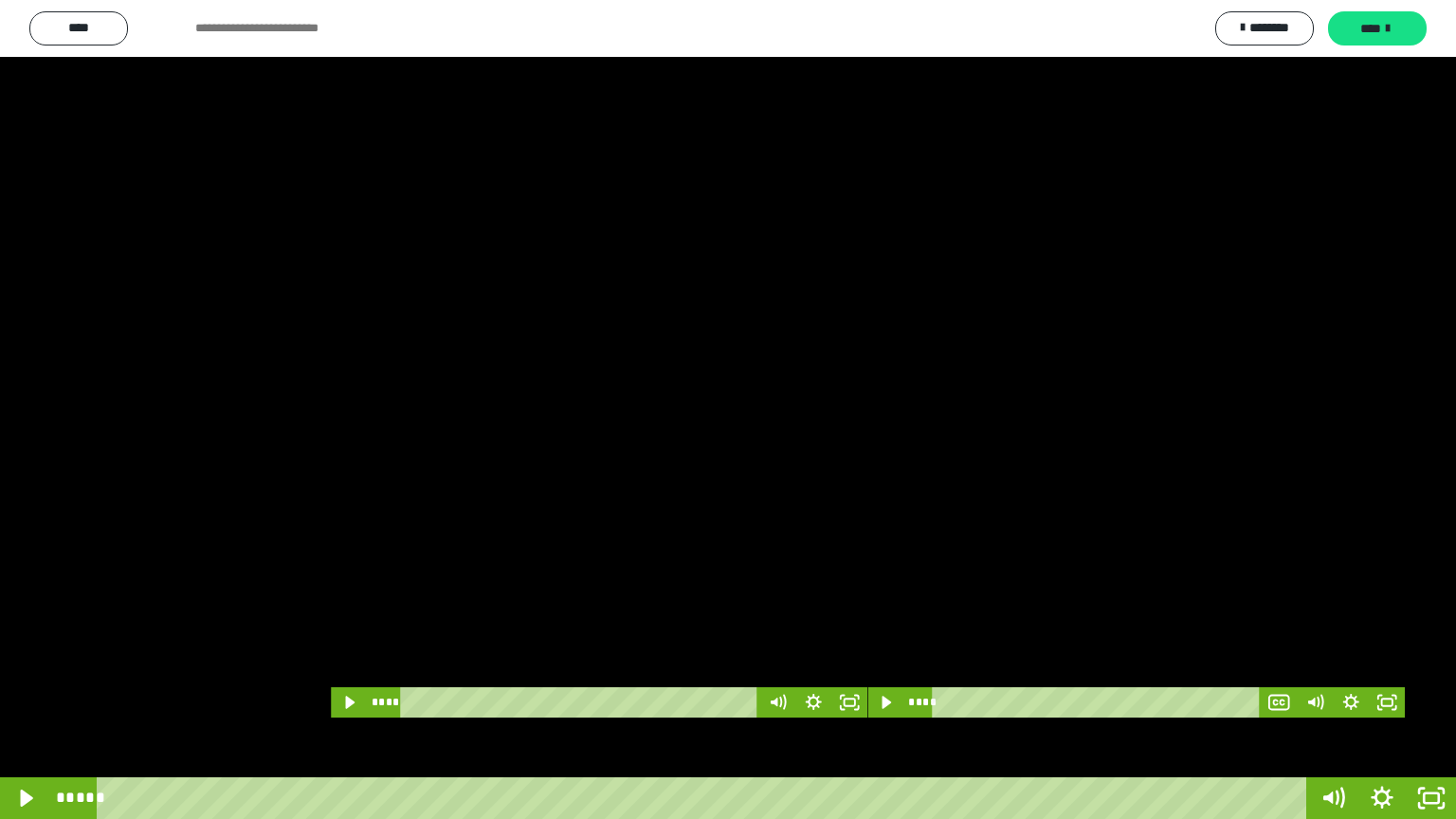 click at bounding box center [728, 410] 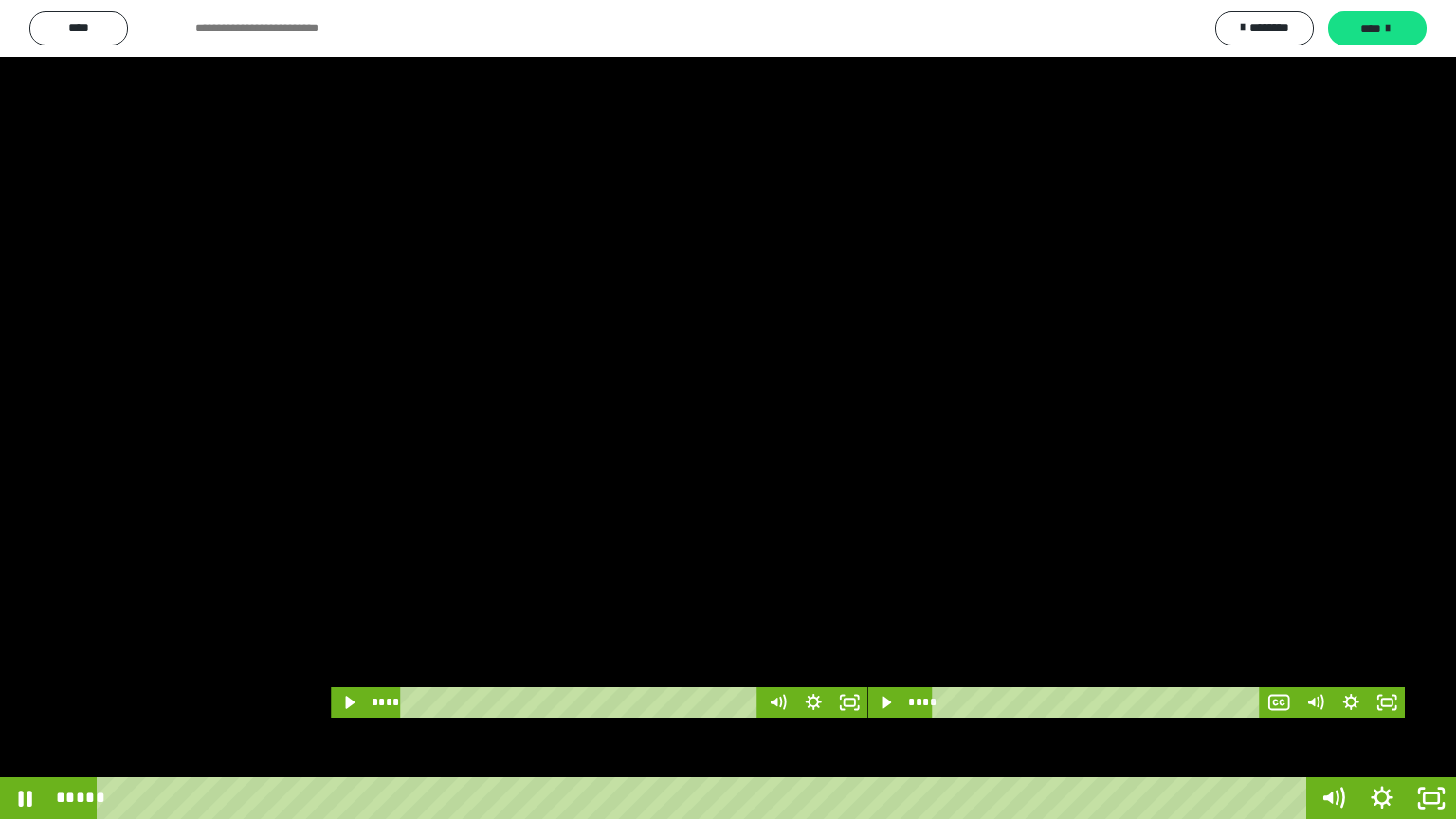 click at bounding box center [728, 410] 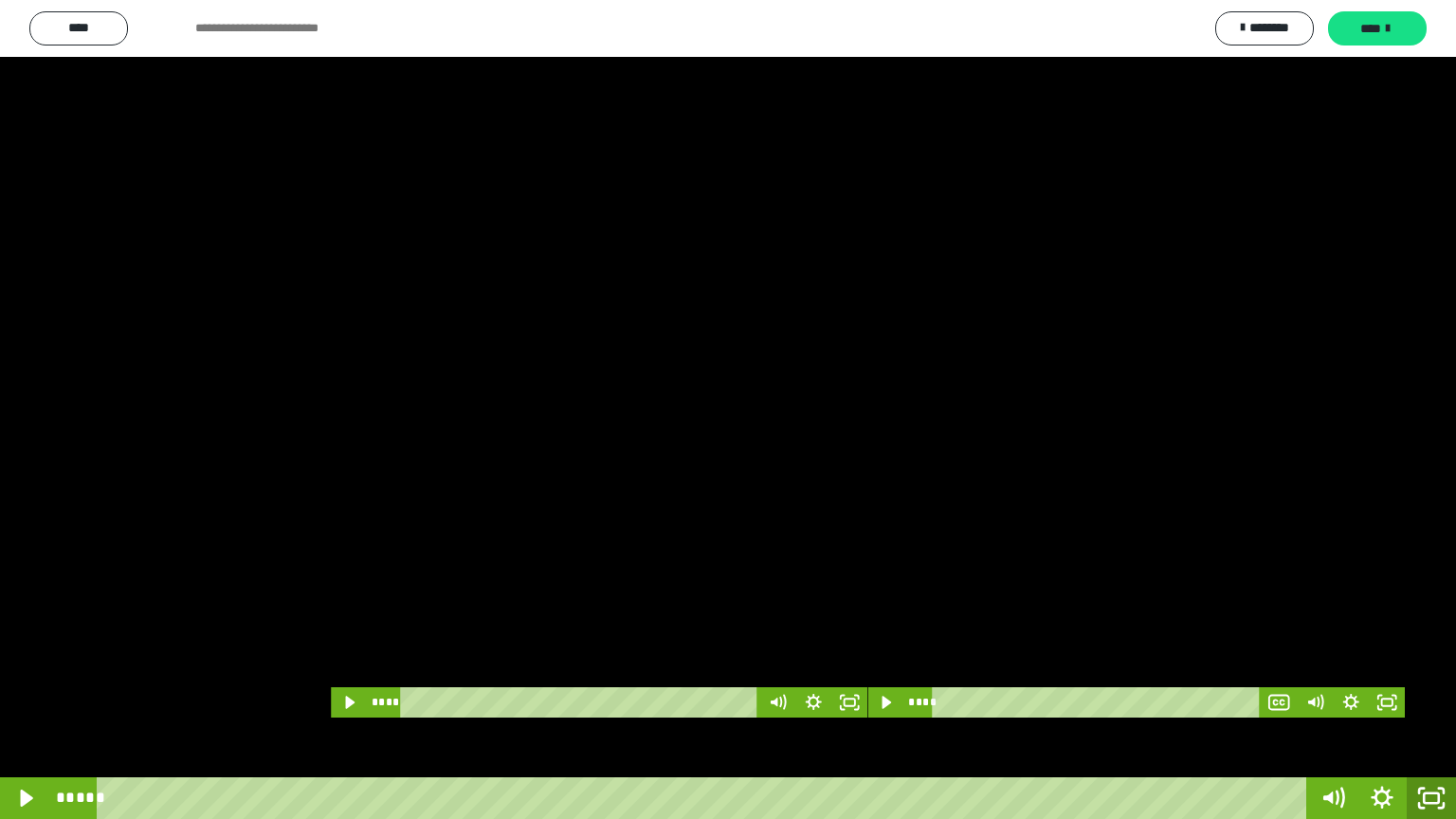 click 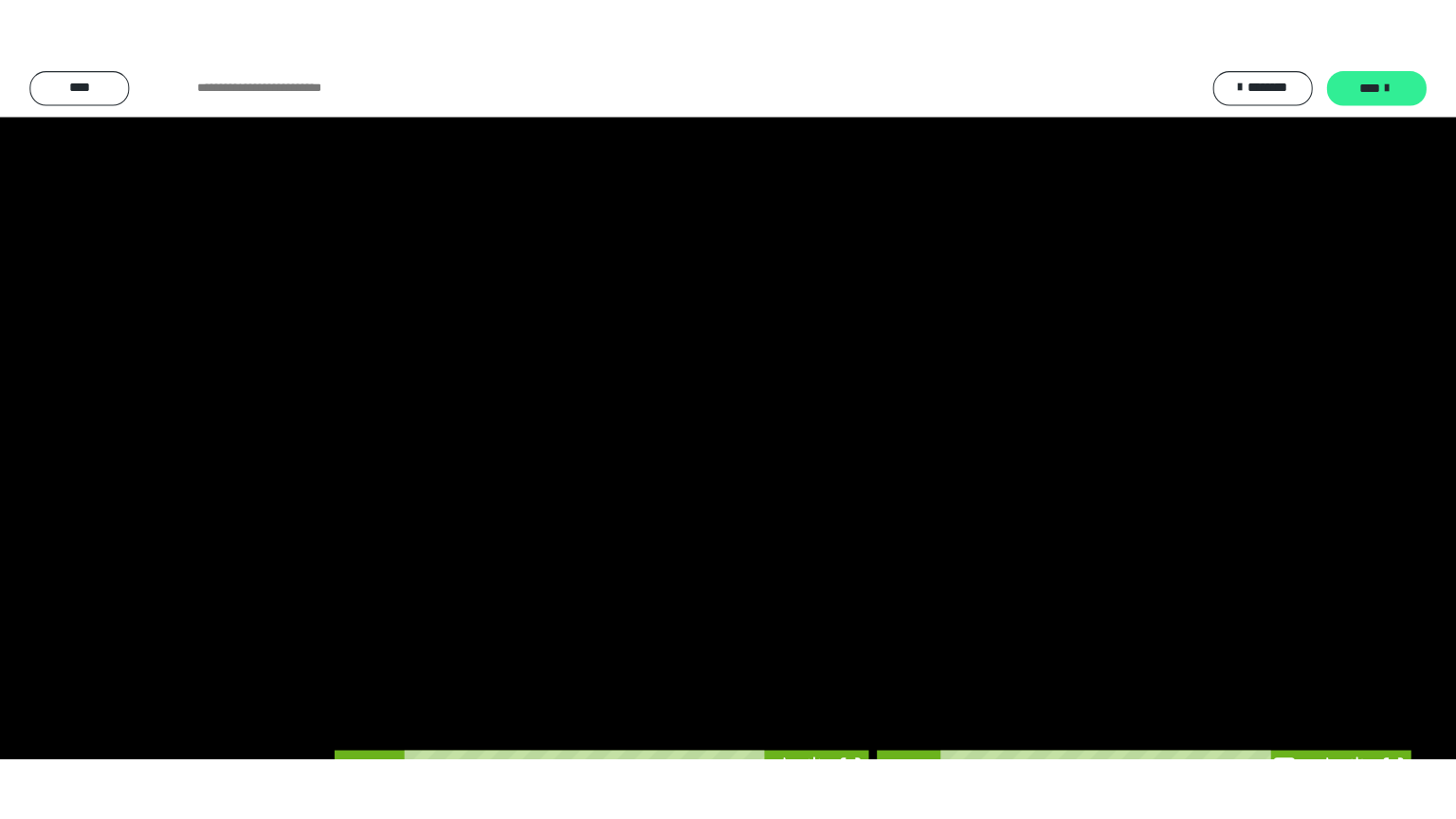 scroll, scrollTop: 3715, scrollLeft: 0, axis: vertical 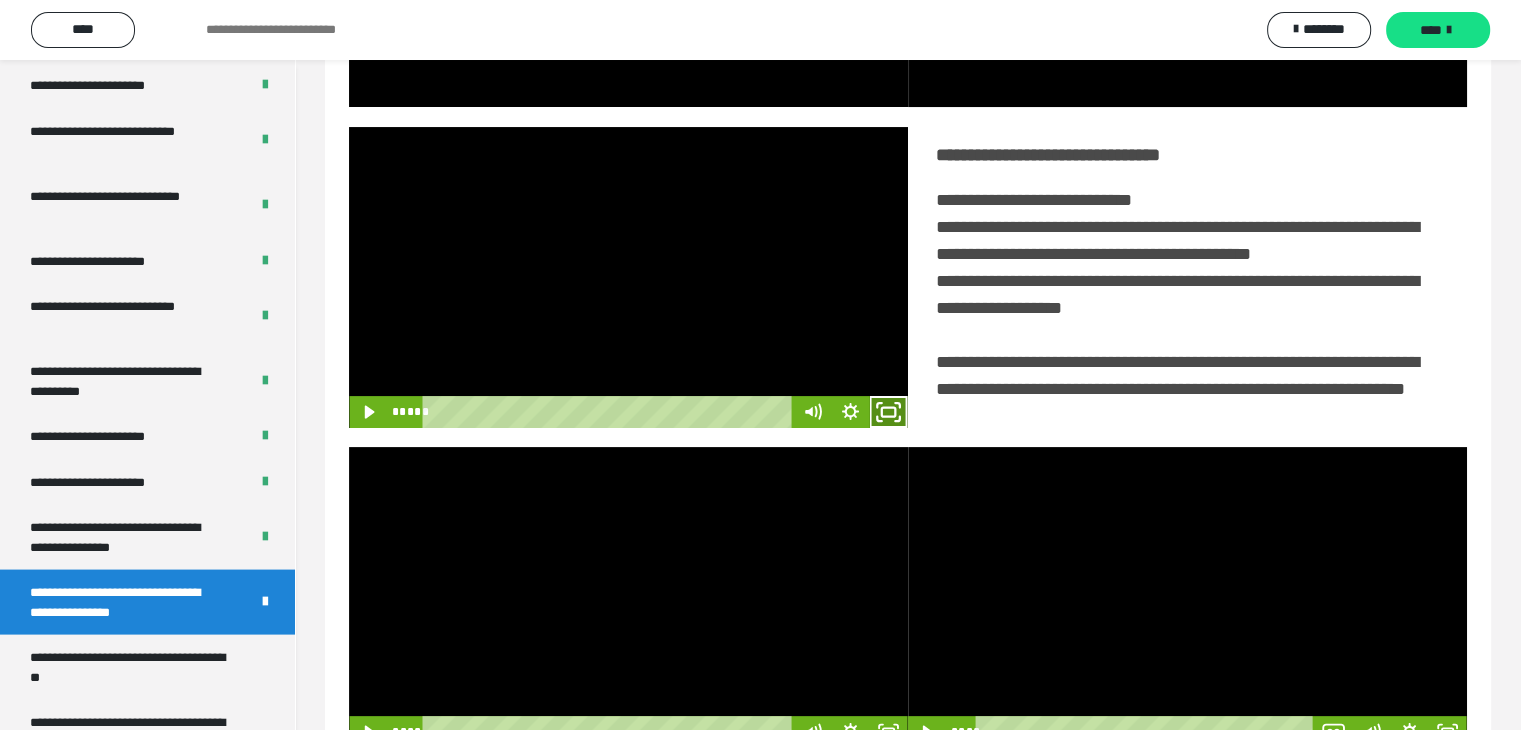 click 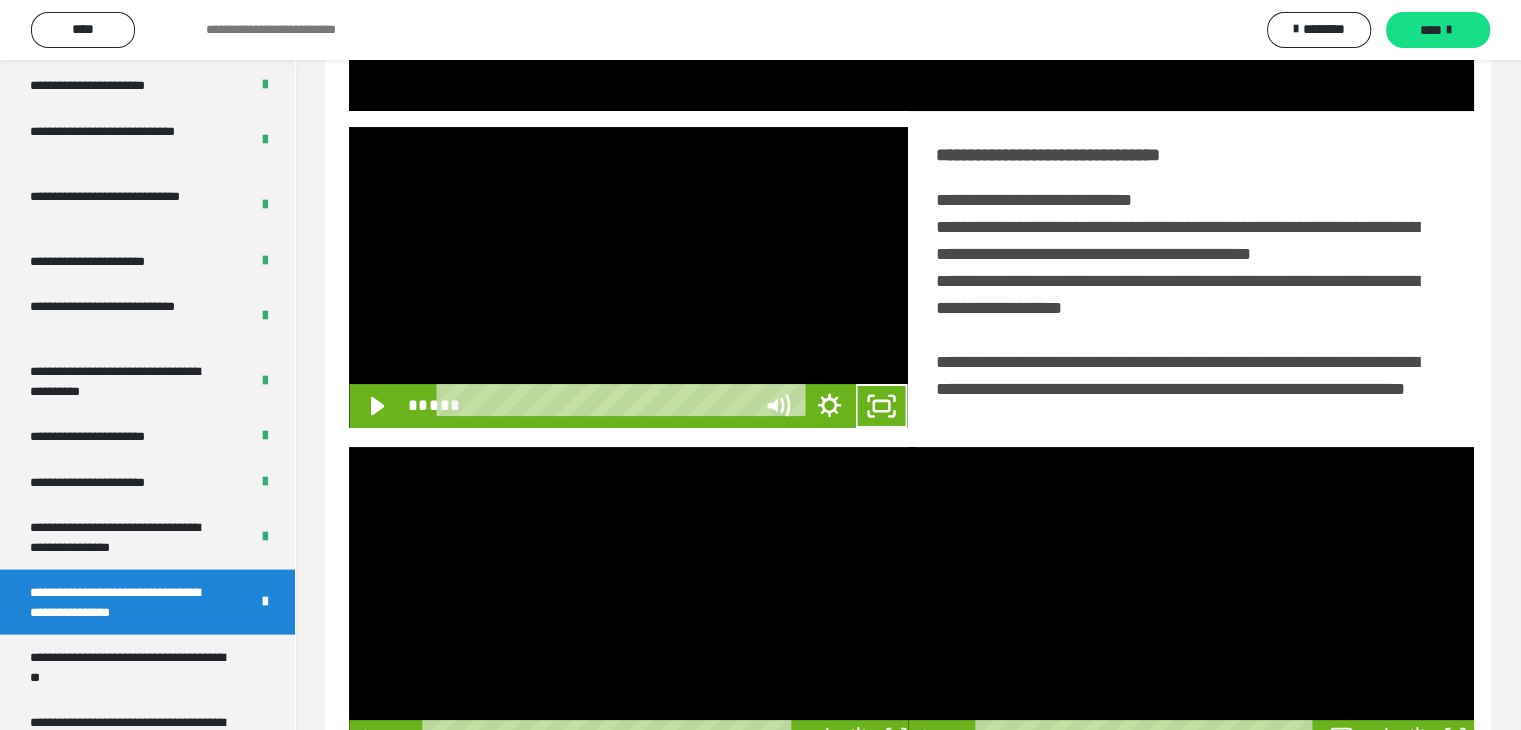scroll, scrollTop: 3823, scrollLeft: 0, axis: vertical 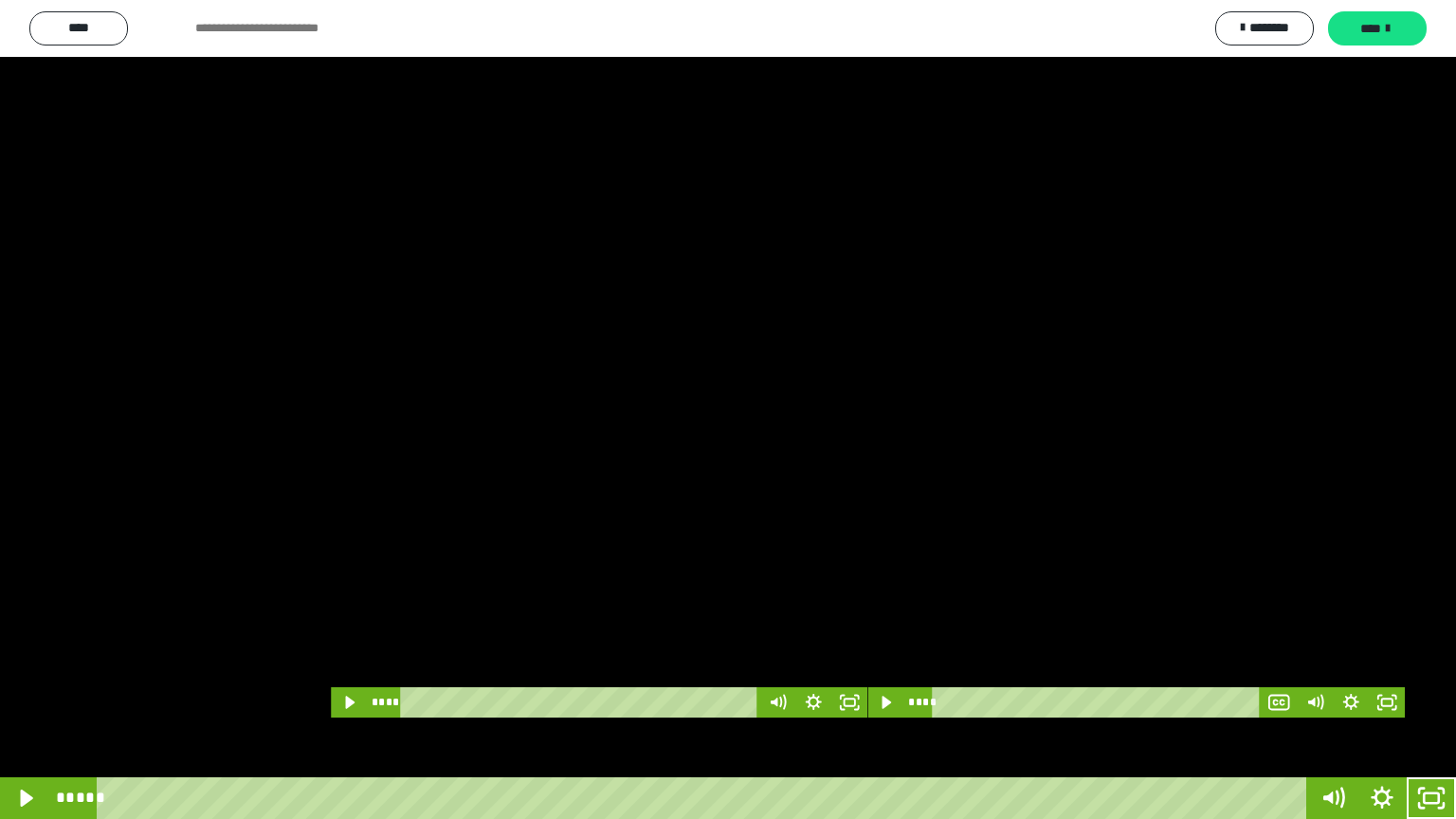 click at bounding box center [728, 410] 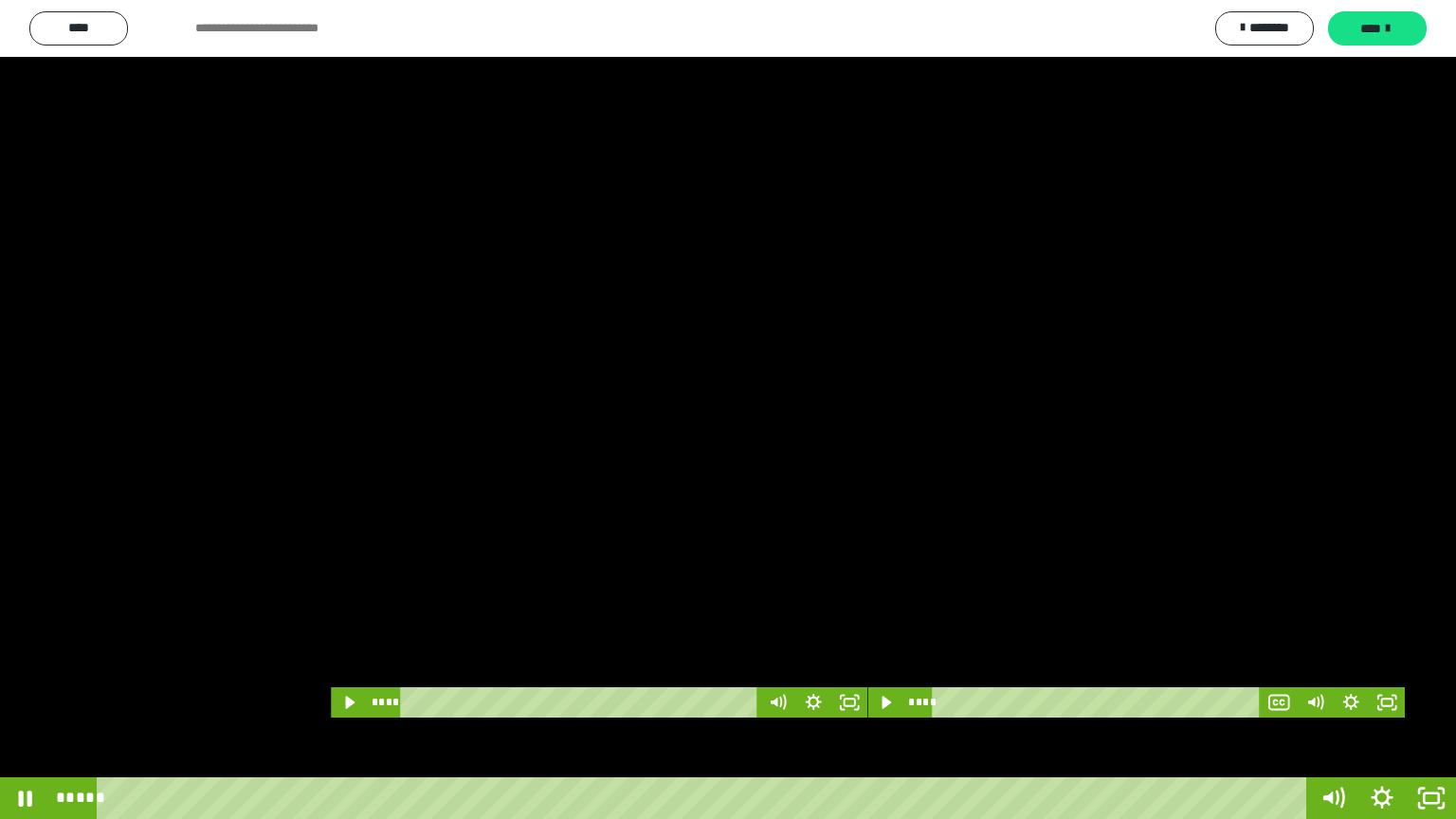 type 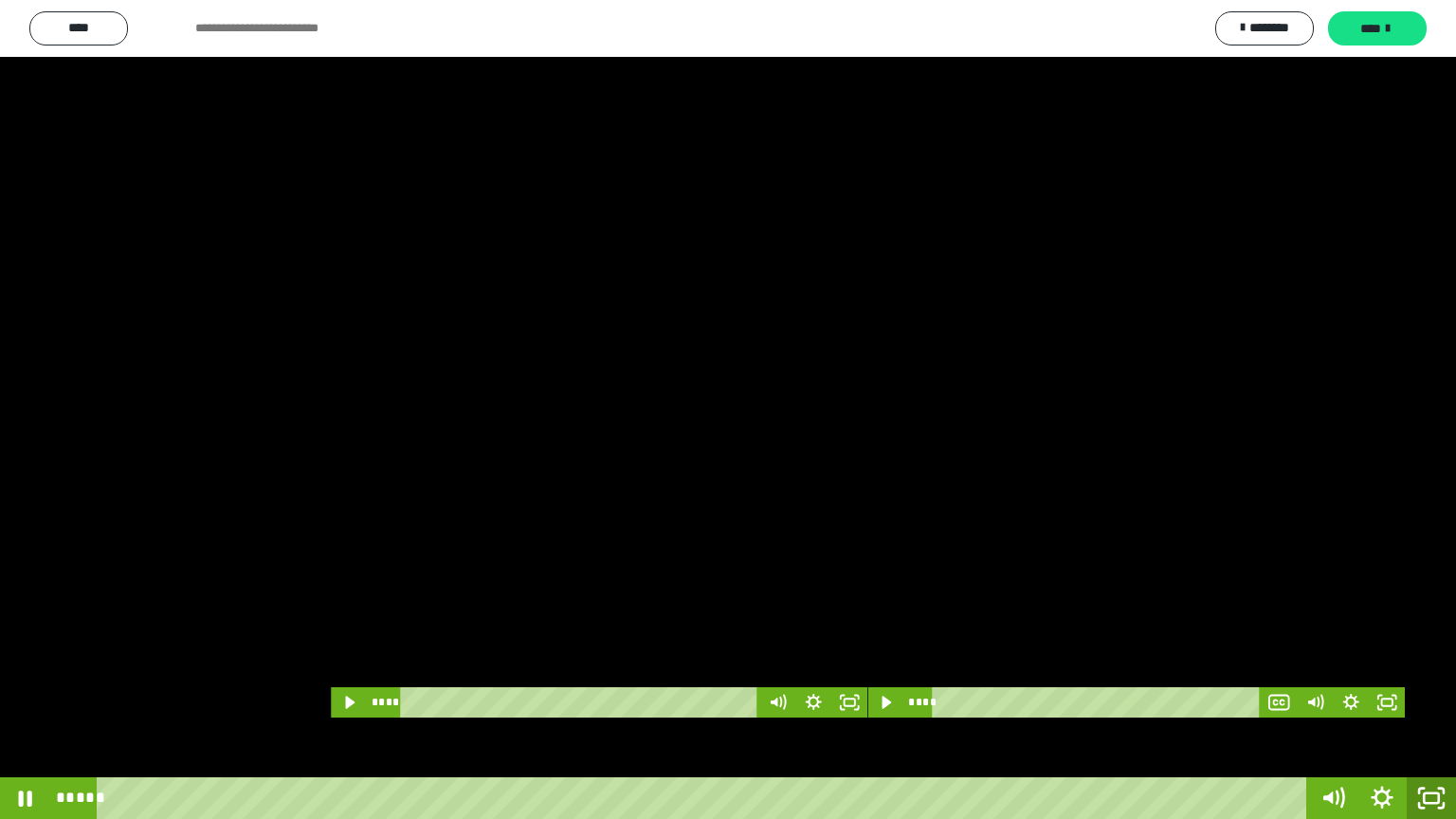 click 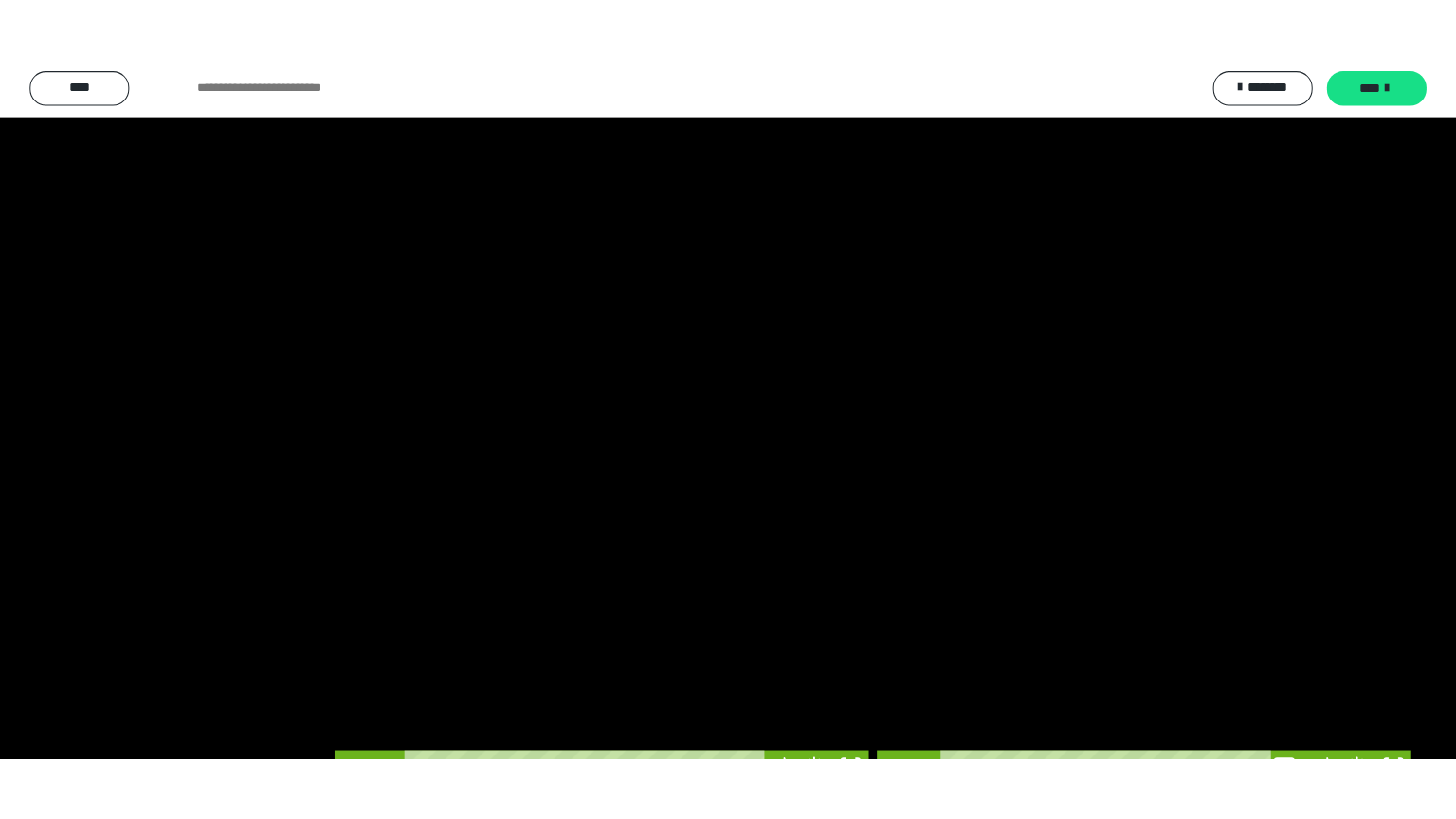 scroll, scrollTop: 3715, scrollLeft: 0, axis: vertical 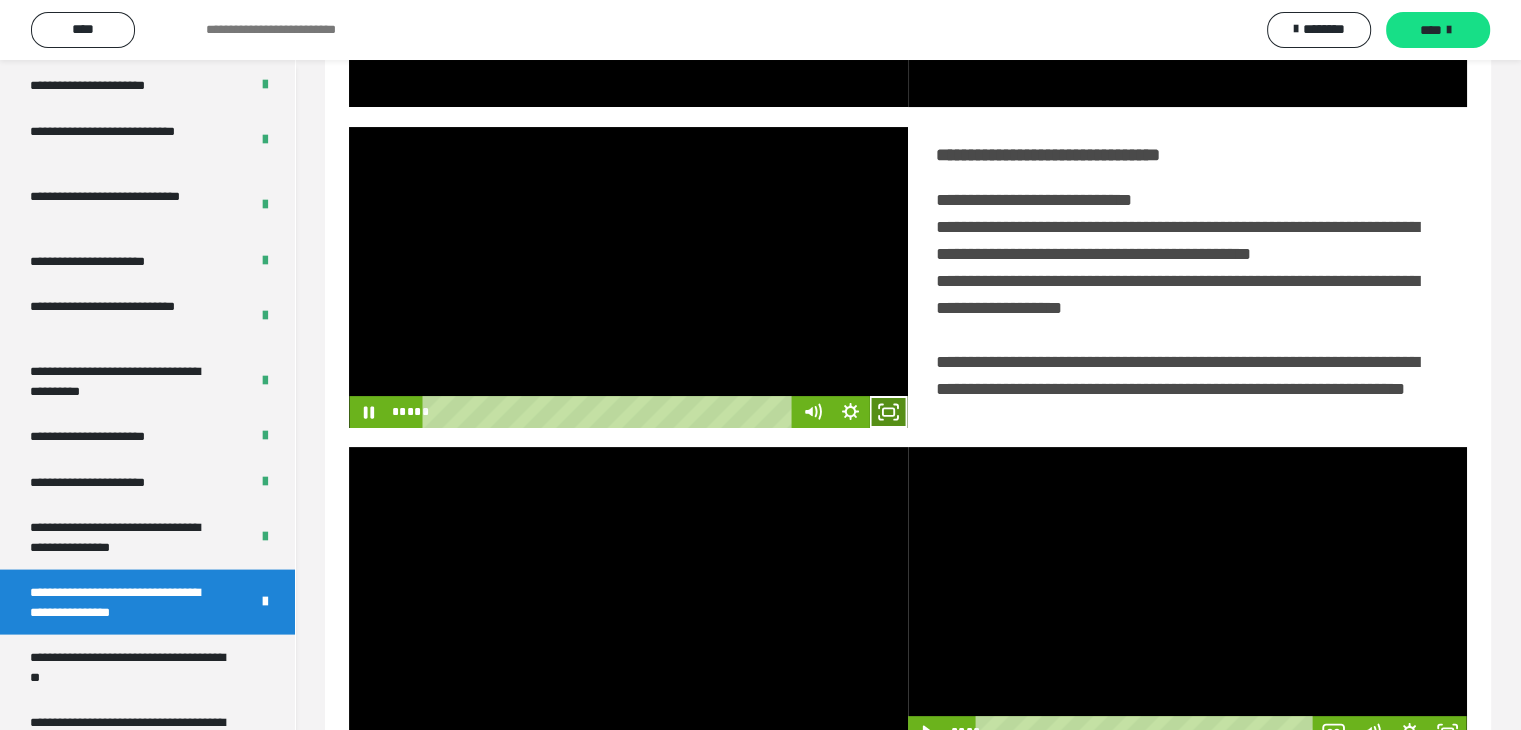 click 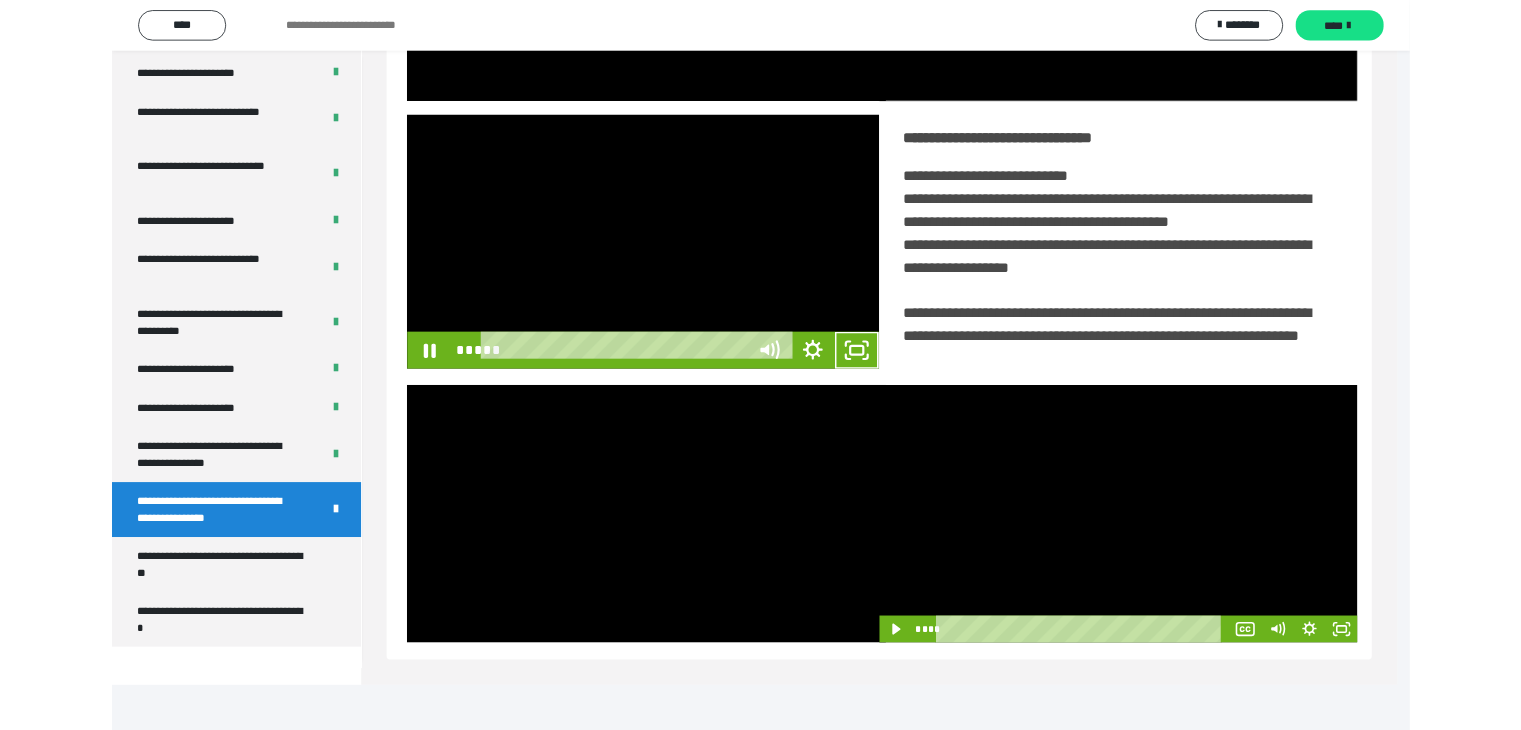 scroll, scrollTop: 3823, scrollLeft: 0, axis: vertical 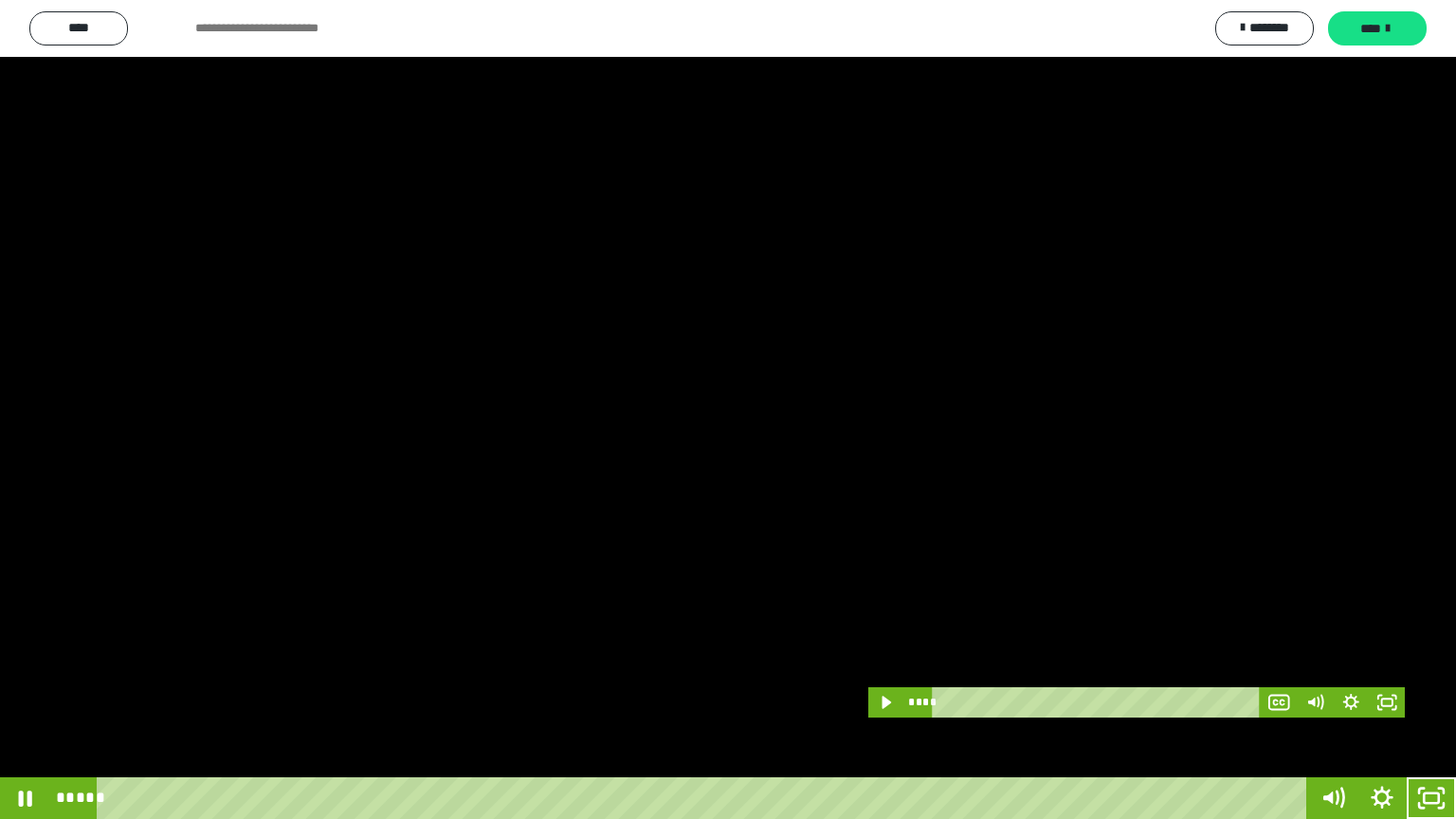 type 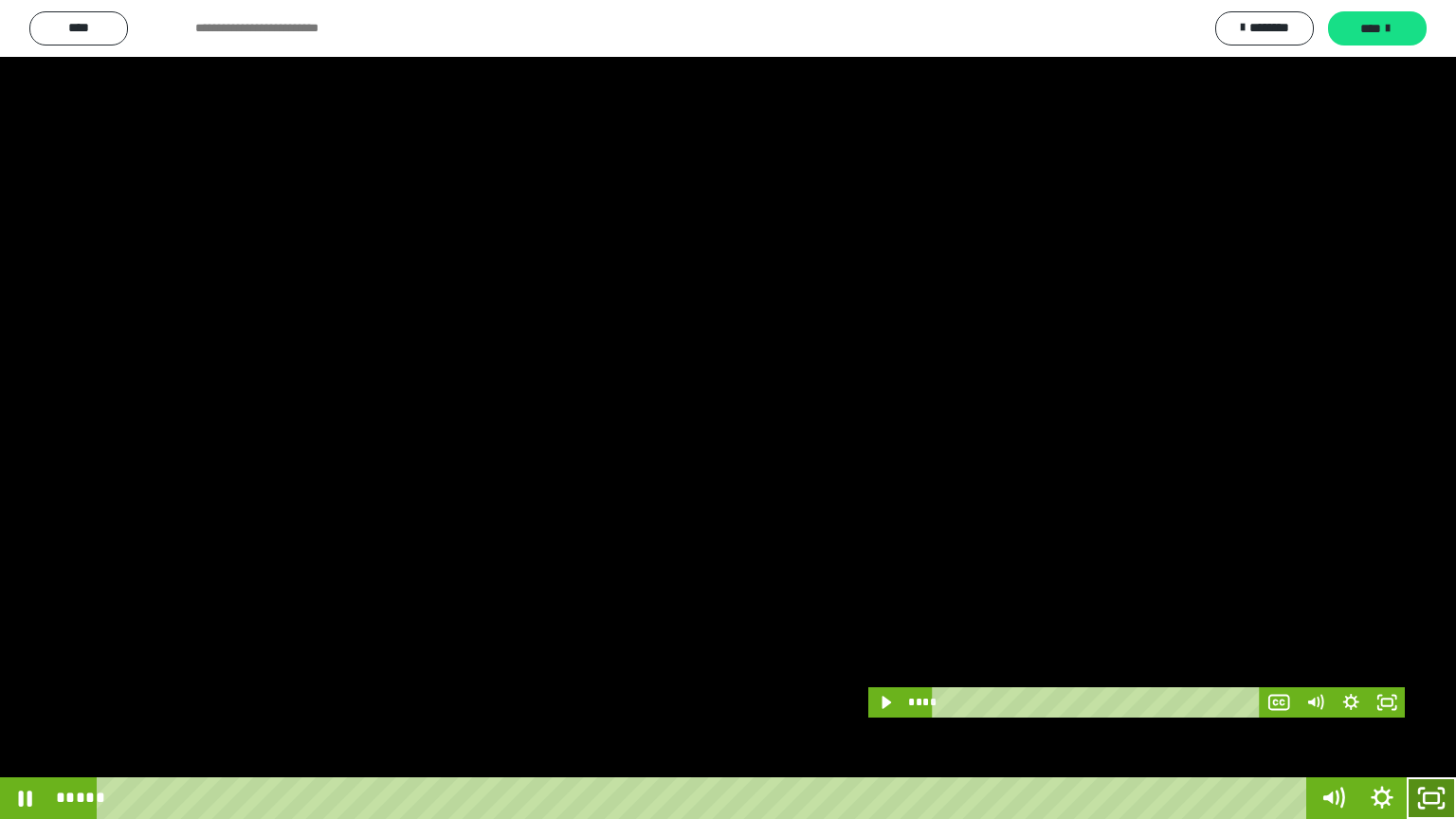 drag, startPoint x: 1423, startPoint y: 798, endPoint x: 1362, endPoint y: 50, distance: 750.48318 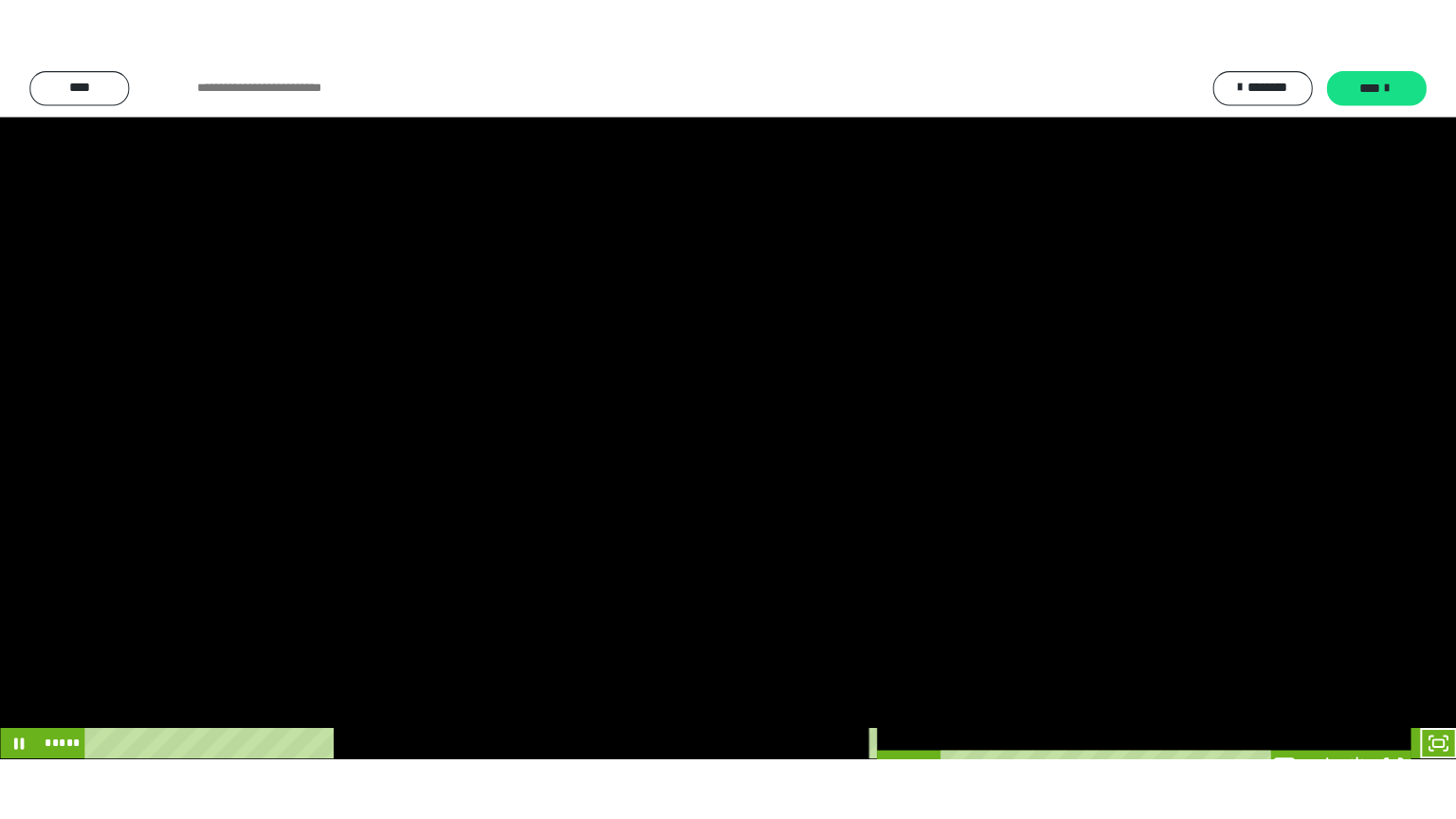 scroll, scrollTop: 3715, scrollLeft: 0, axis: vertical 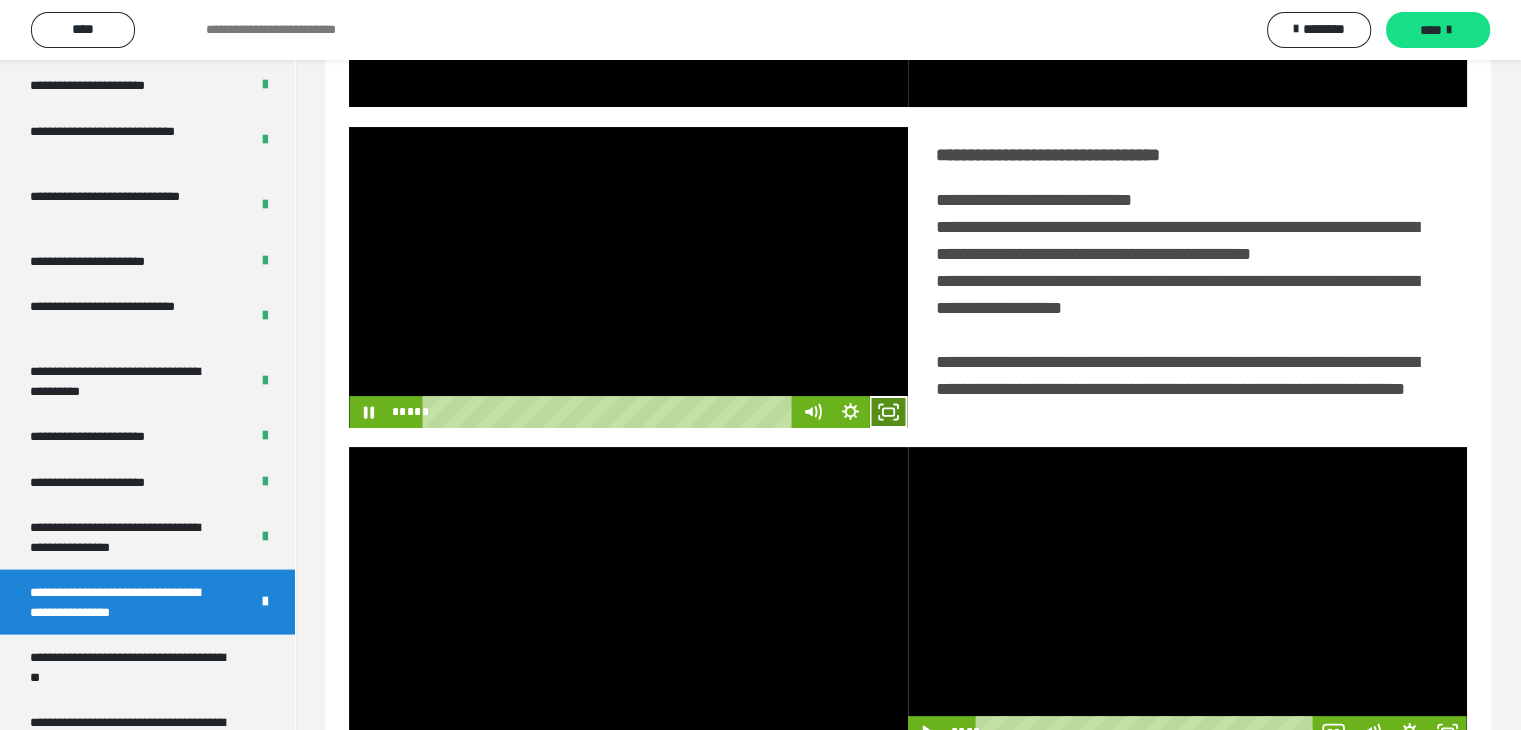 click 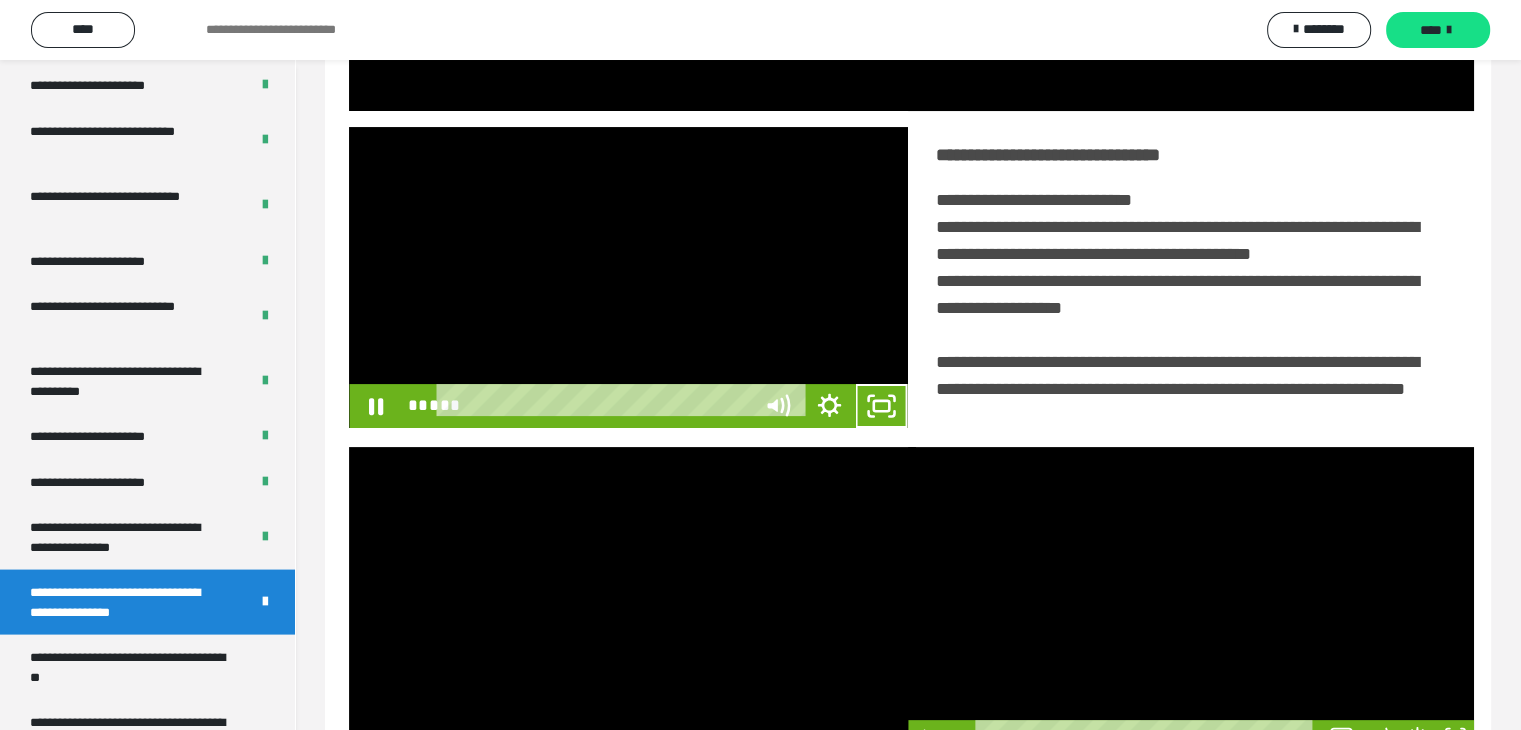 scroll, scrollTop: 3823, scrollLeft: 0, axis: vertical 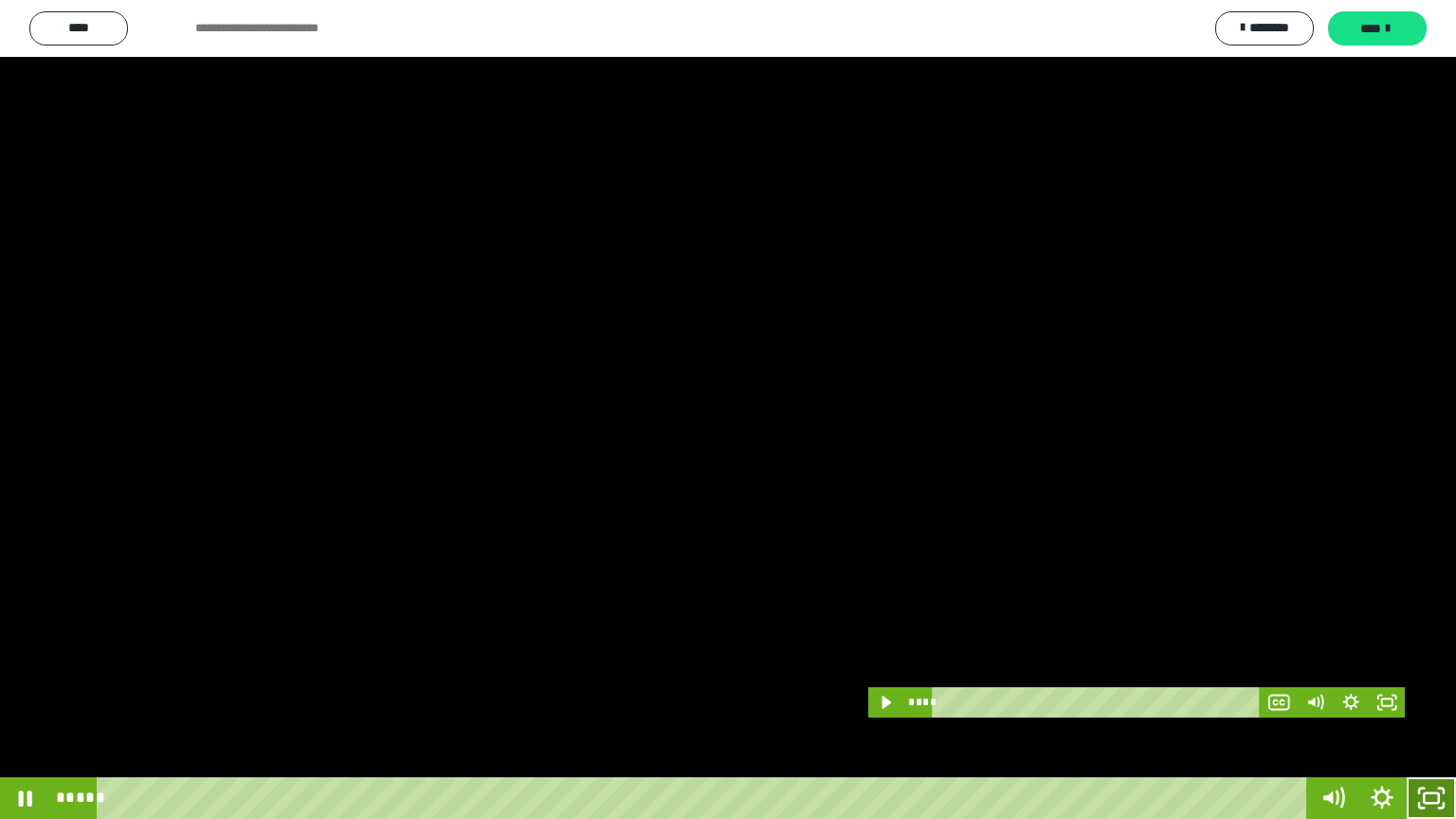 click 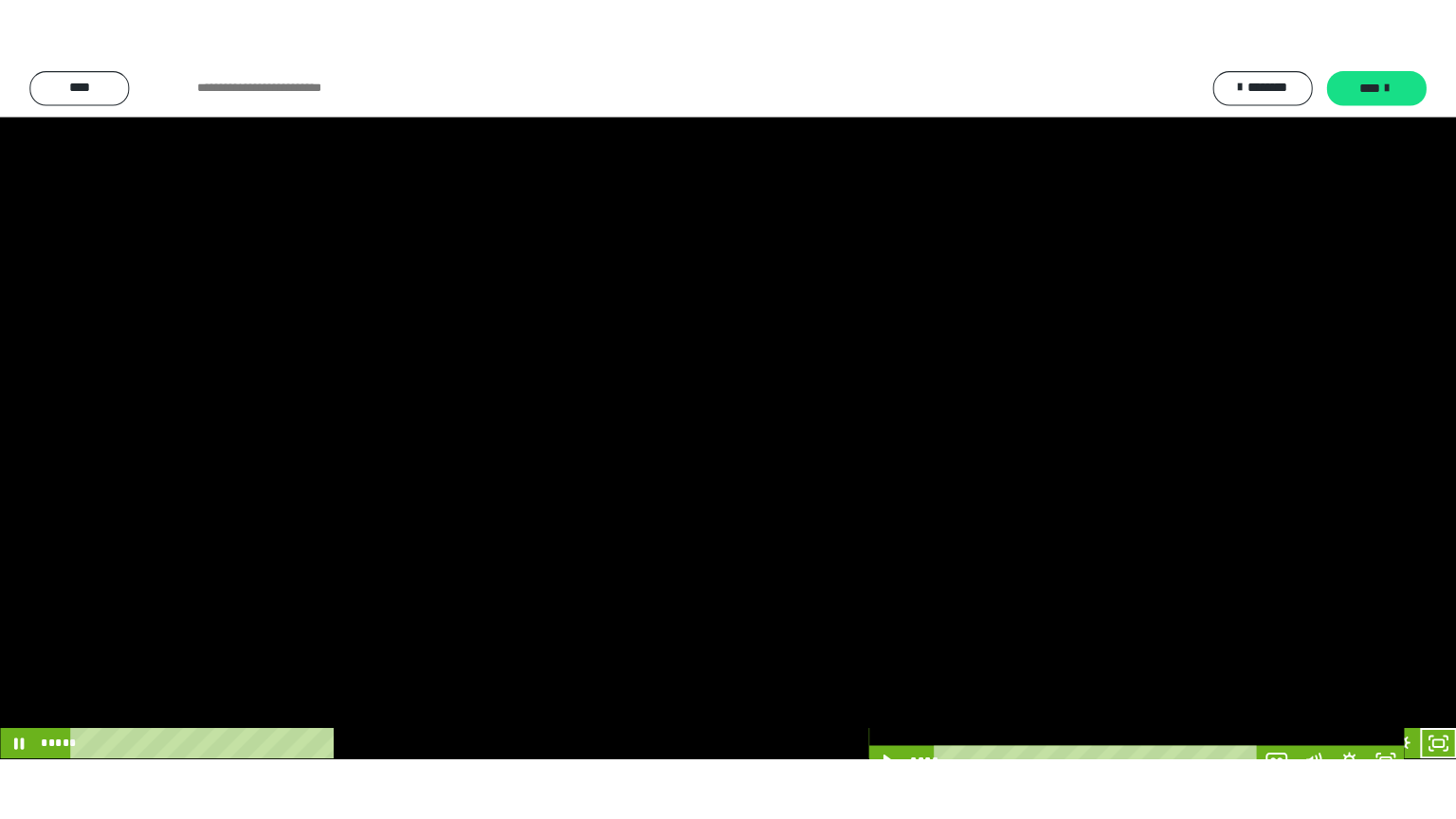 scroll, scrollTop: 3715, scrollLeft: 0, axis: vertical 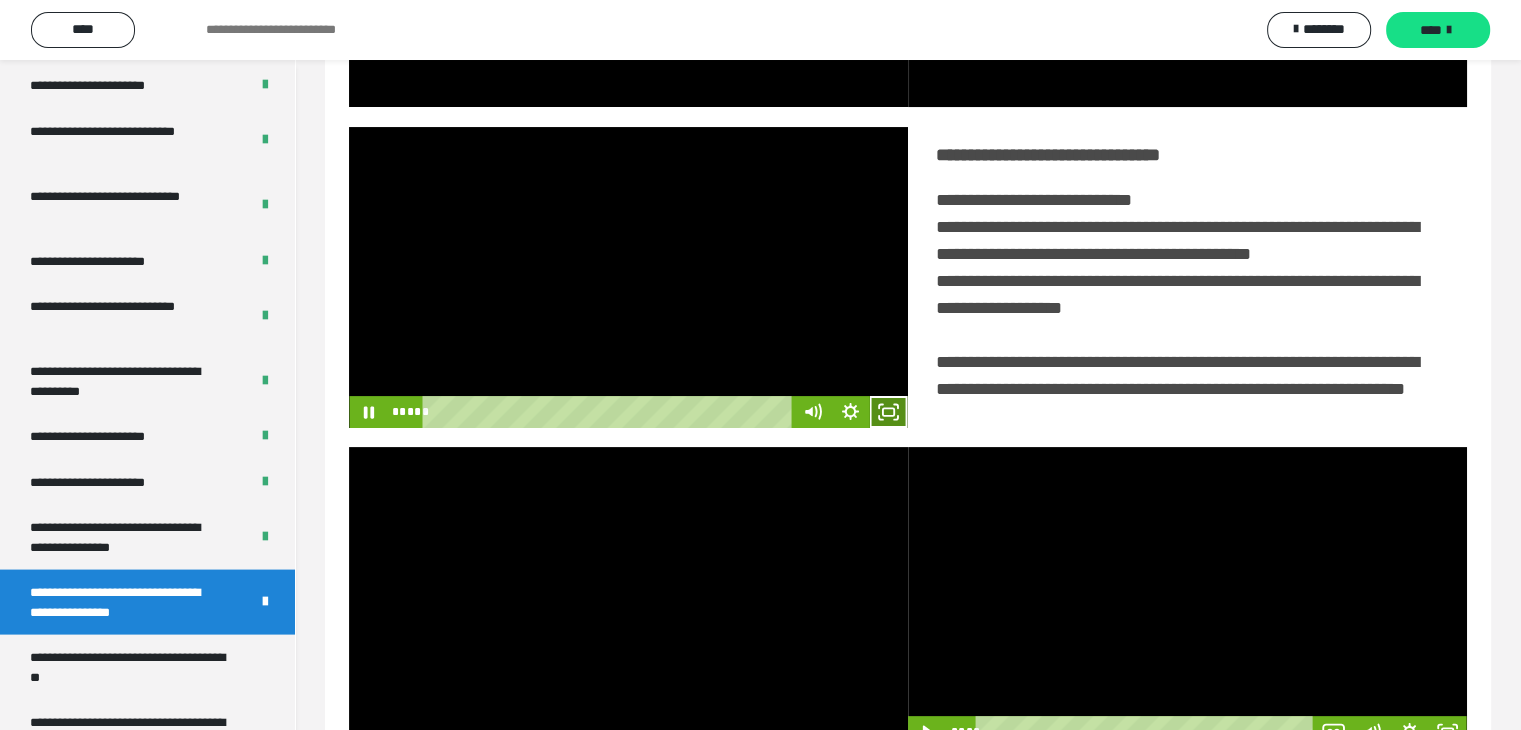 click 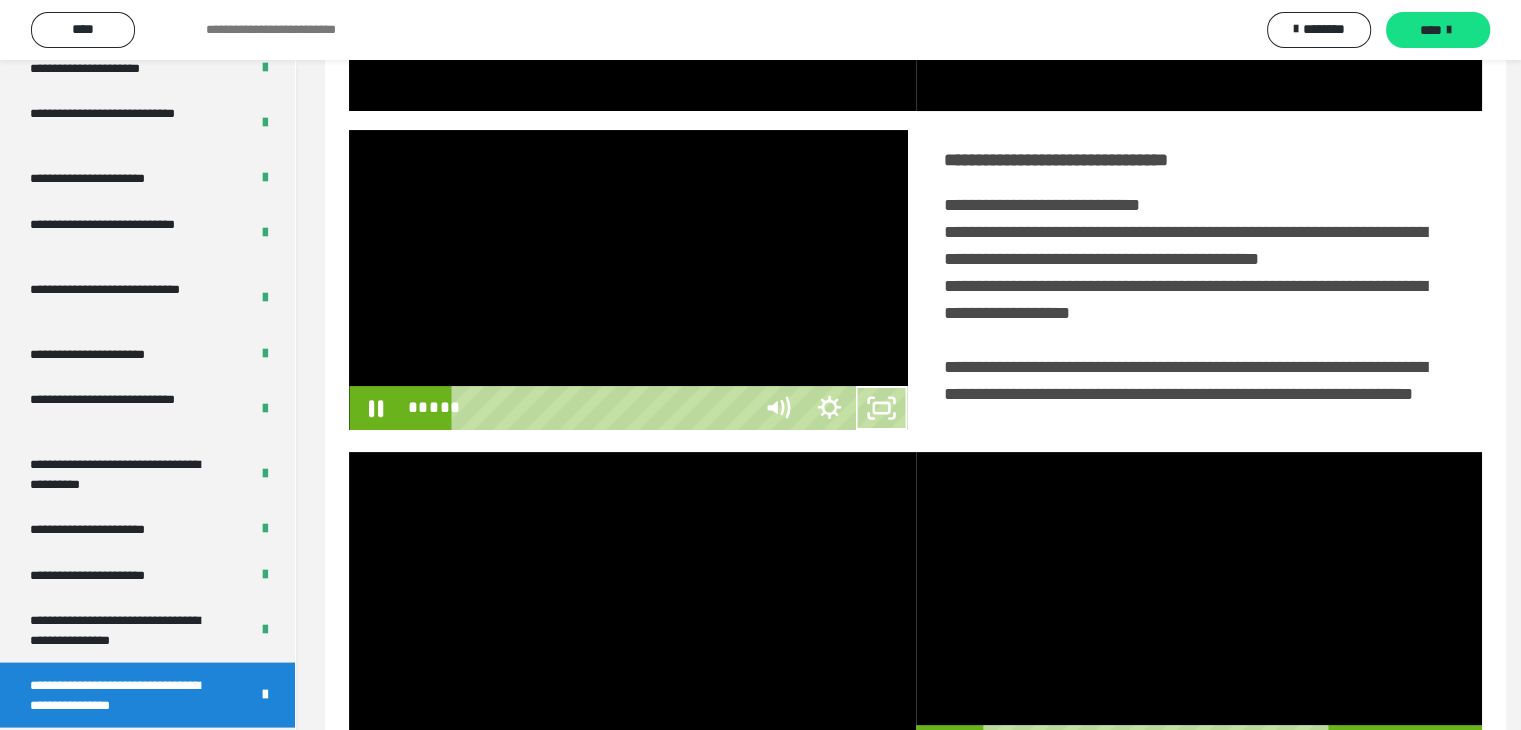 scroll, scrollTop: 3823, scrollLeft: 0, axis: vertical 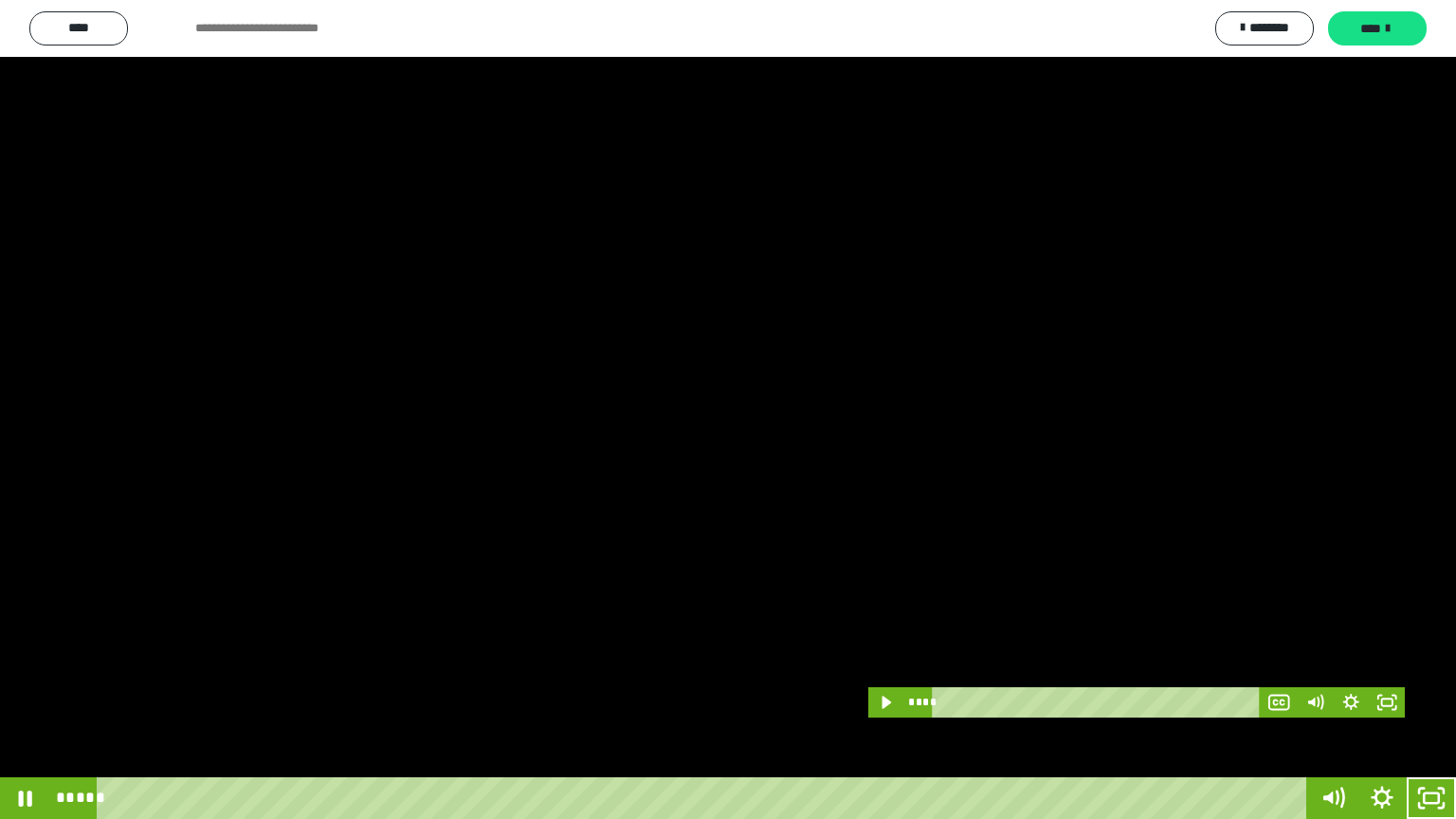 click at bounding box center [728, 410] 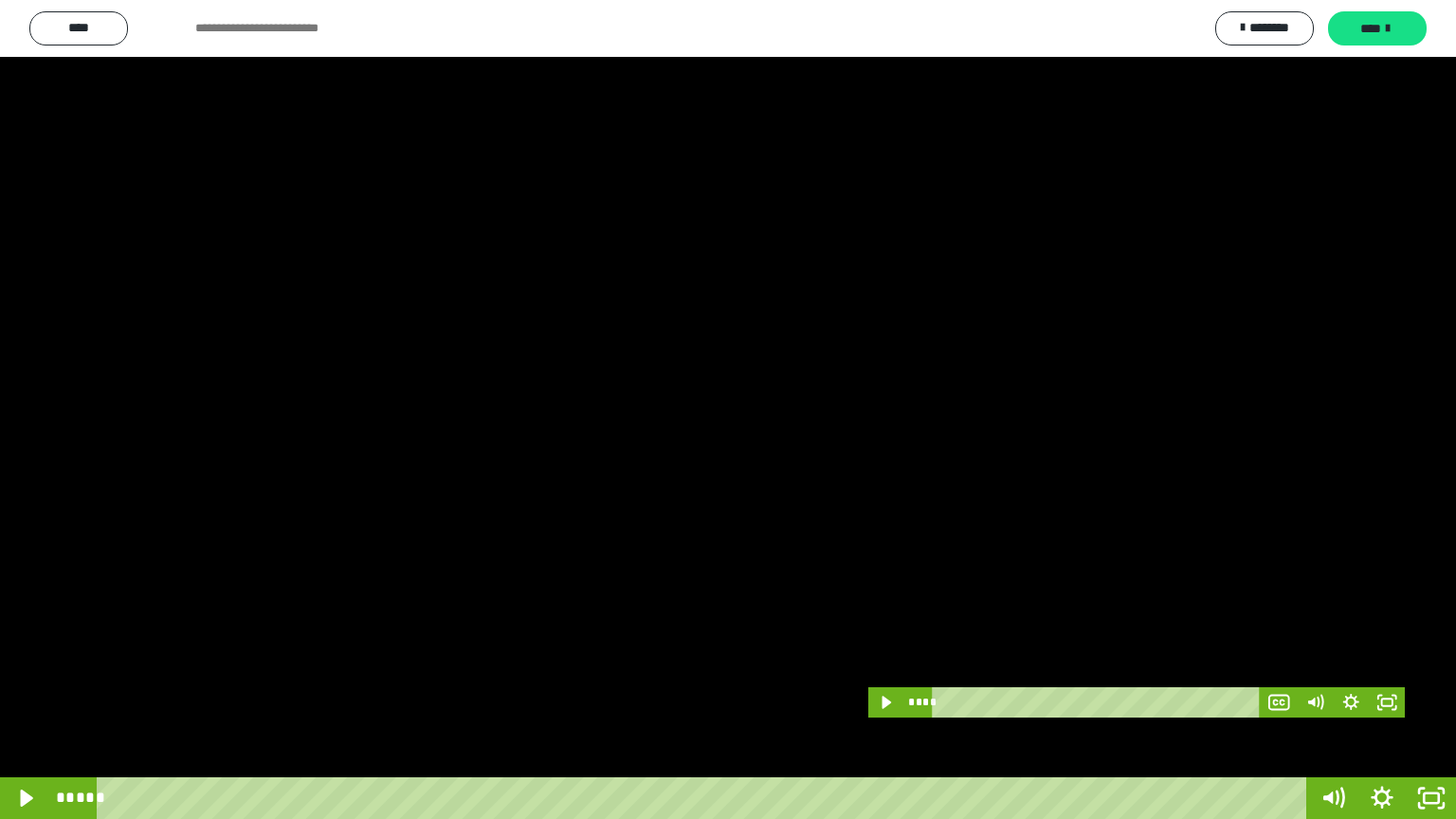 click at bounding box center [728, 410] 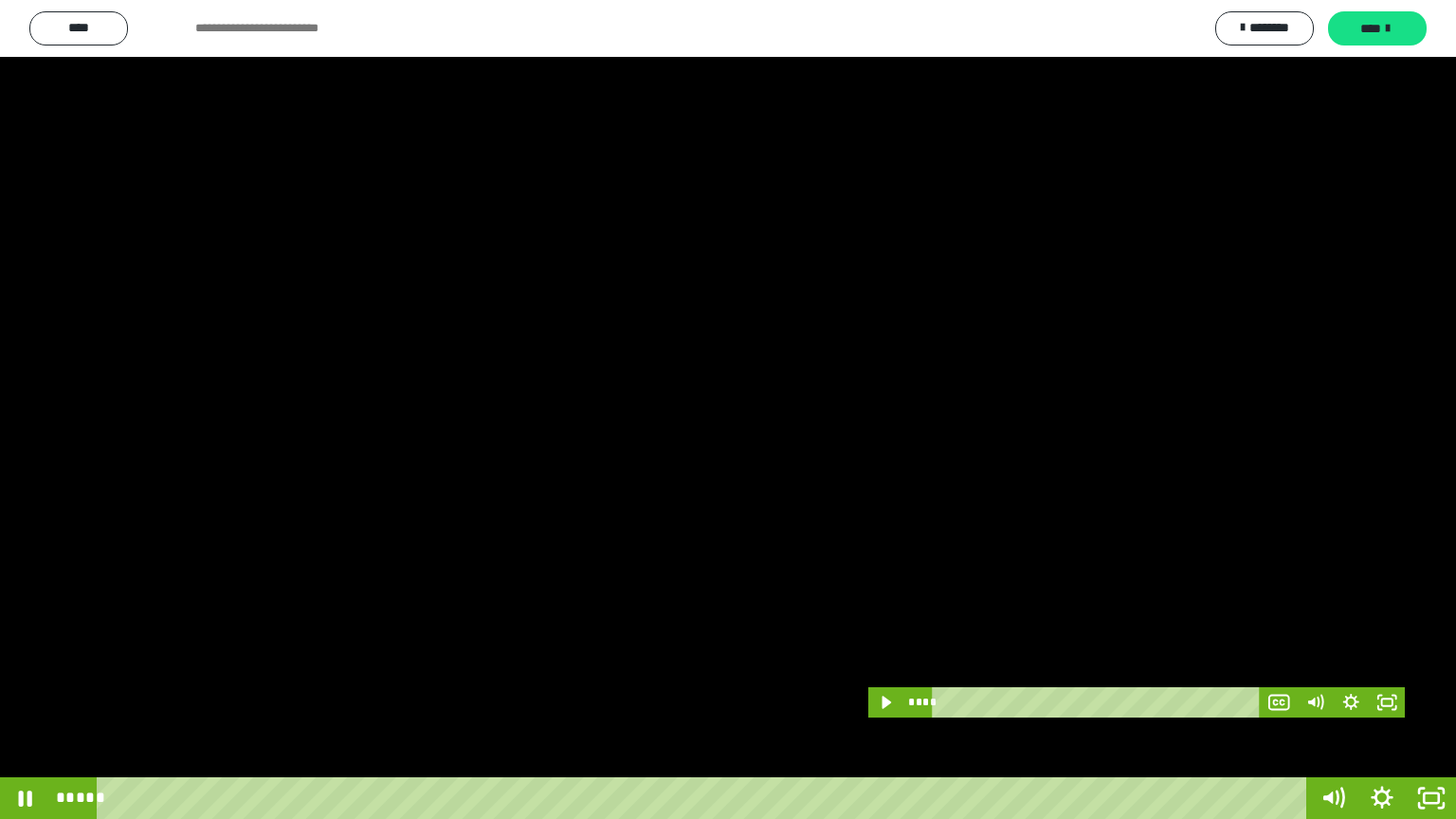 click 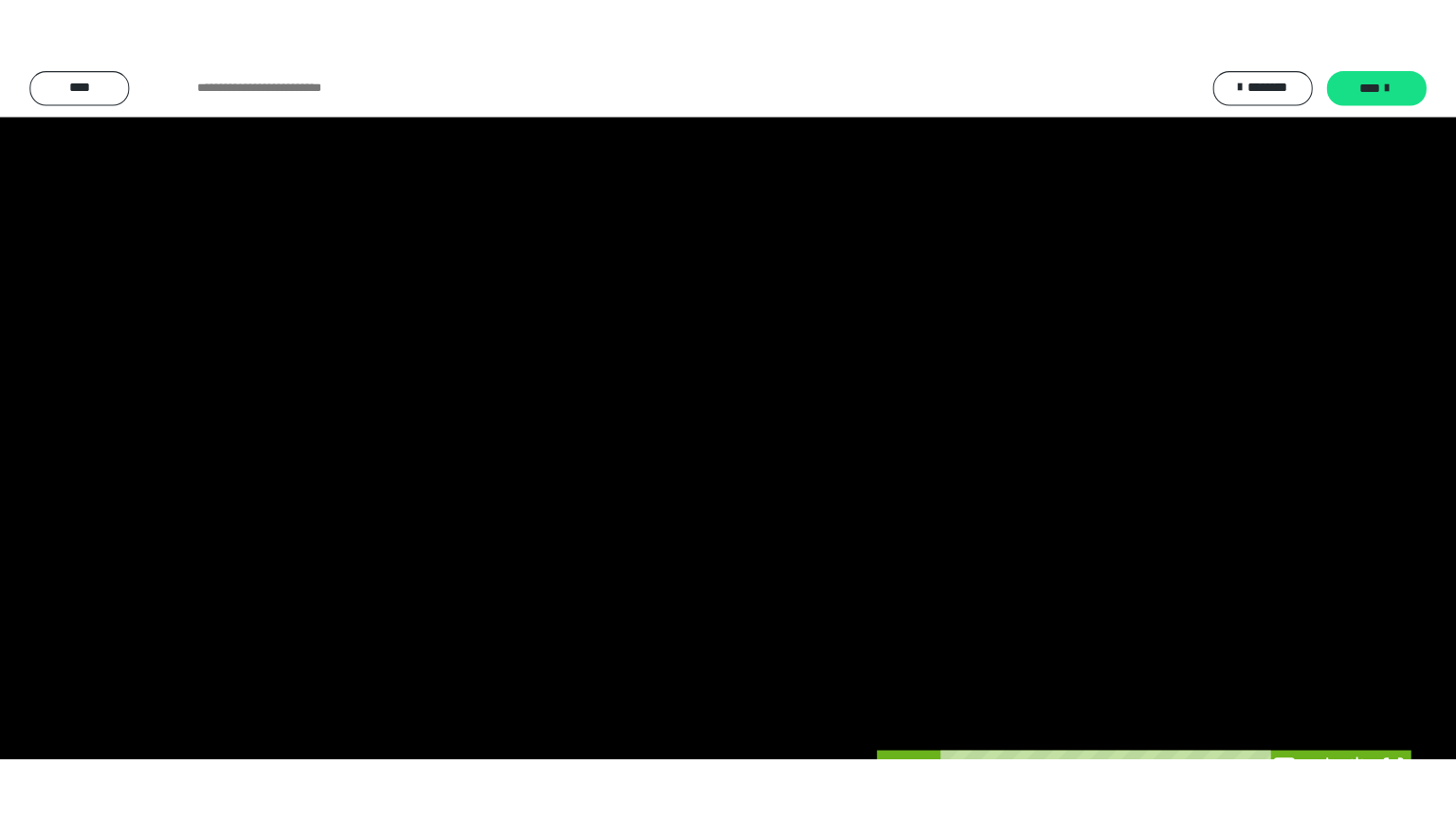 scroll, scrollTop: 3715, scrollLeft: 0, axis: vertical 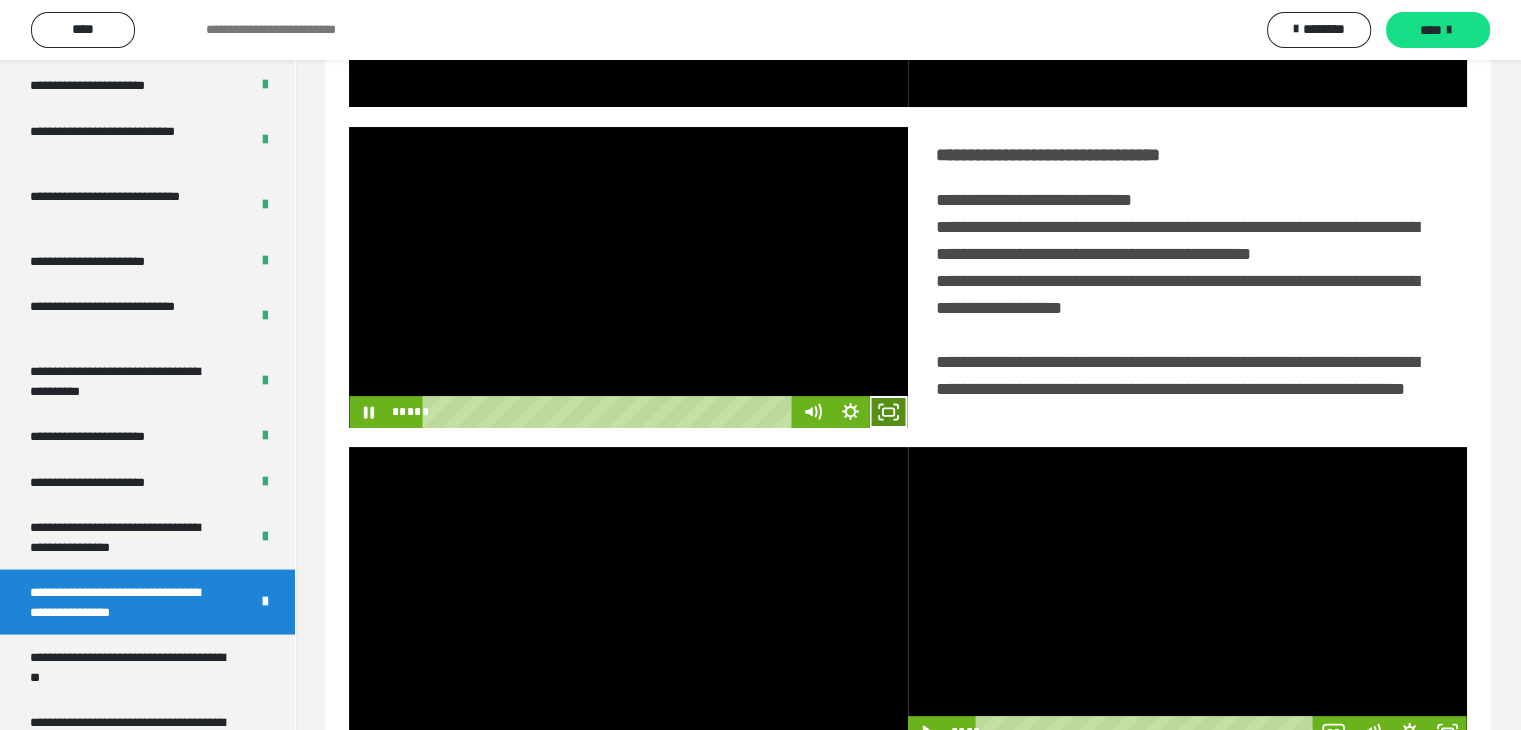 click 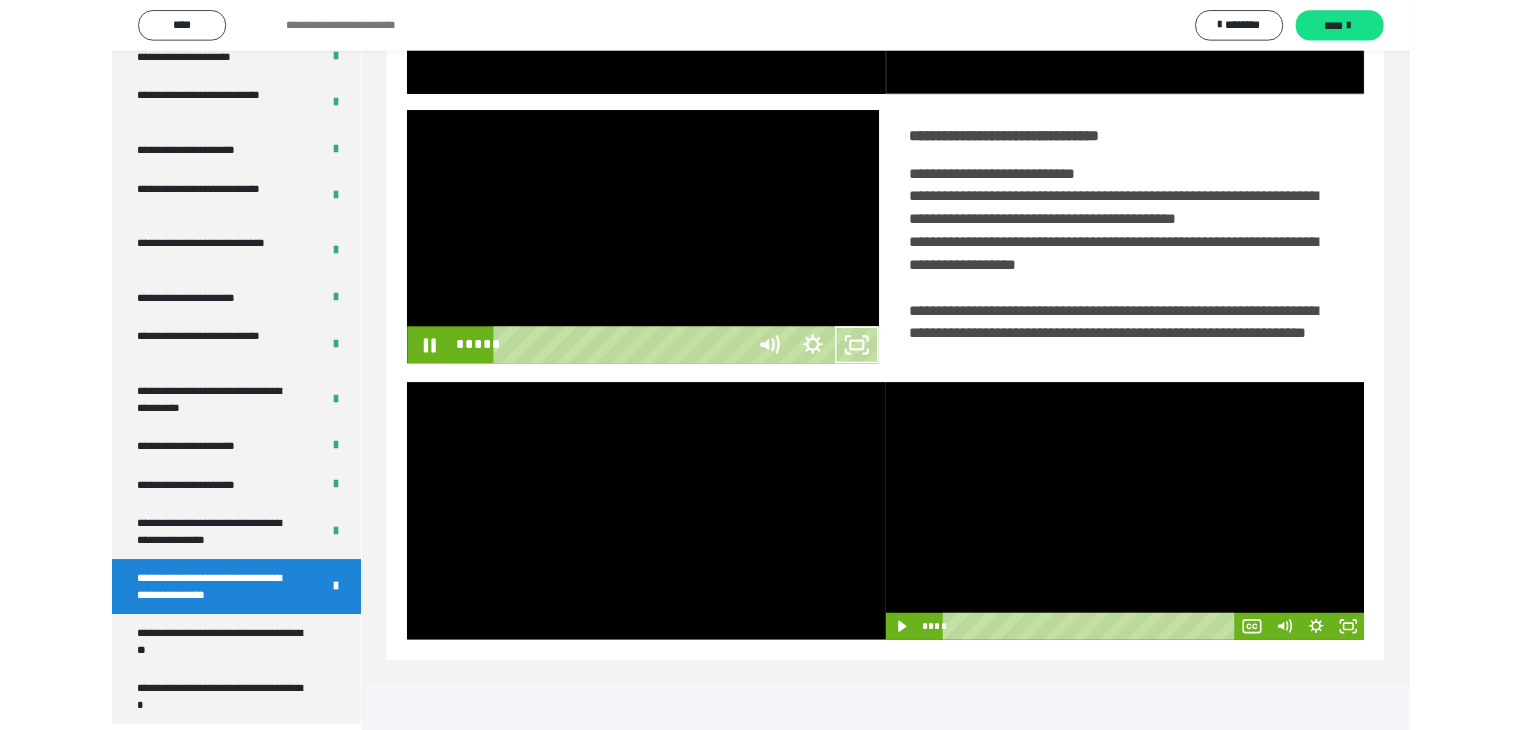 scroll, scrollTop: 3823, scrollLeft: 0, axis: vertical 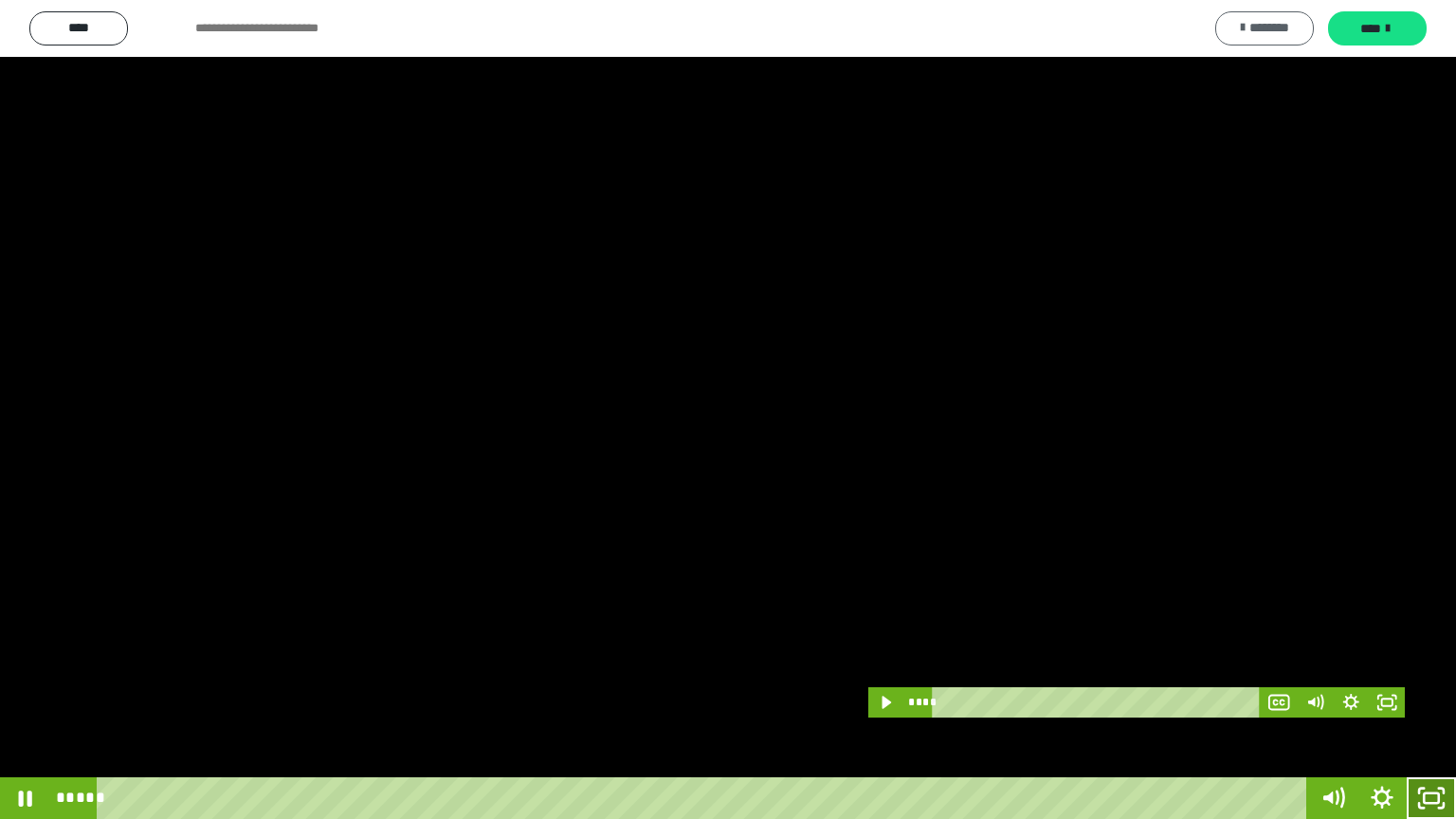 drag, startPoint x: 1427, startPoint y: 804, endPoint x: 1263, endPoint y: 13, distance: 807.8224 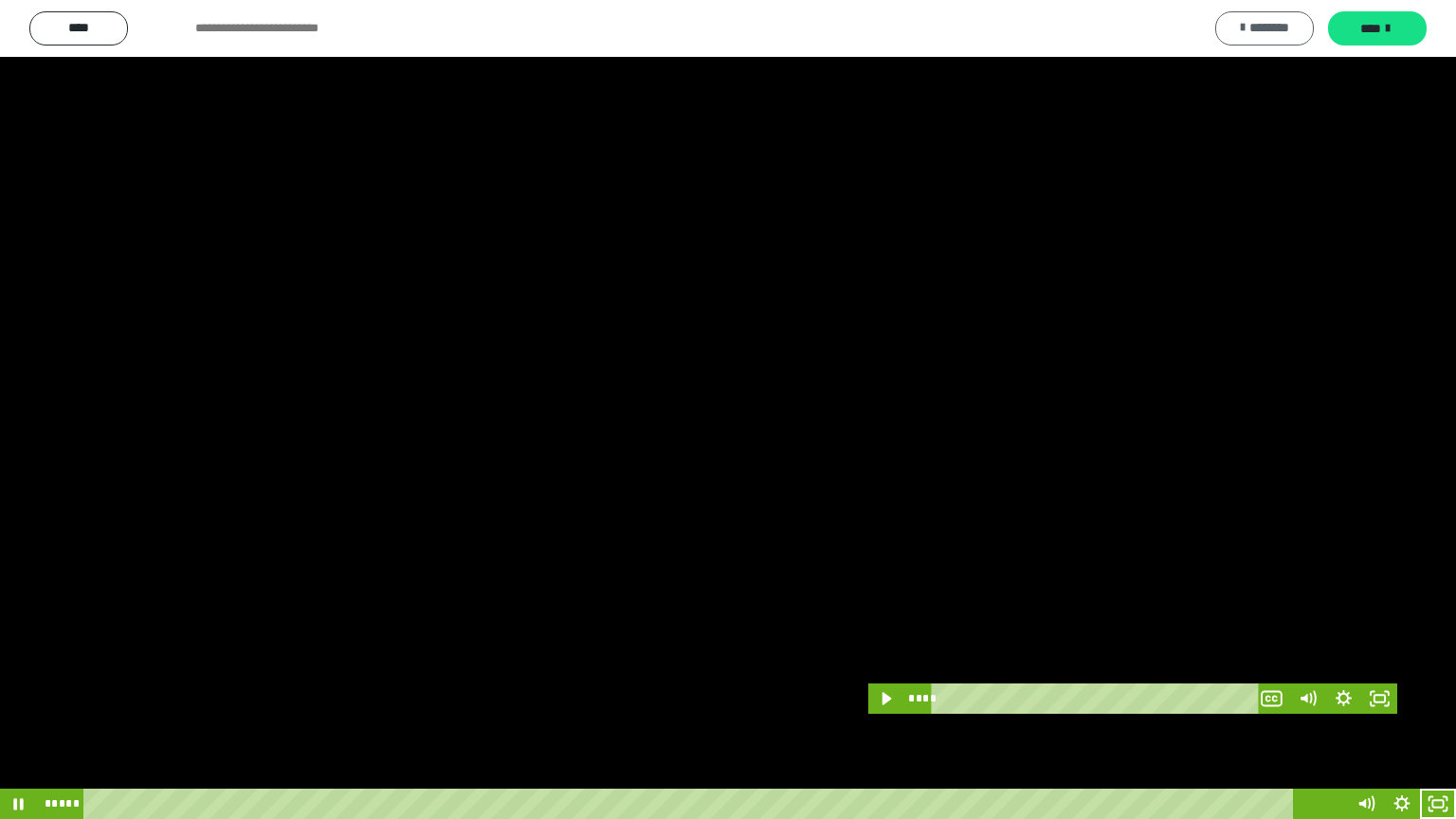 scroll, scrollTop: 3715, scrollLeft: 0, axis: vertical 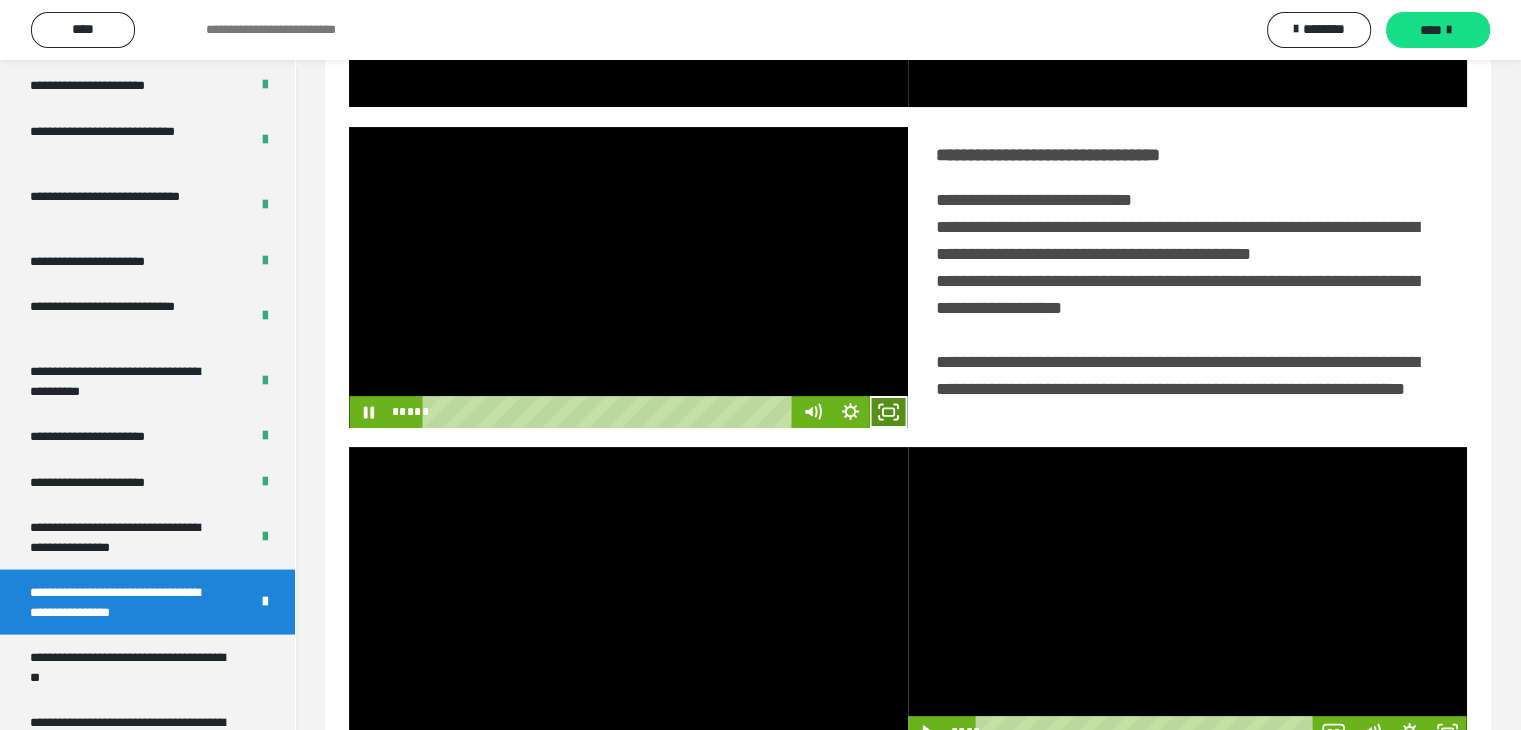 click 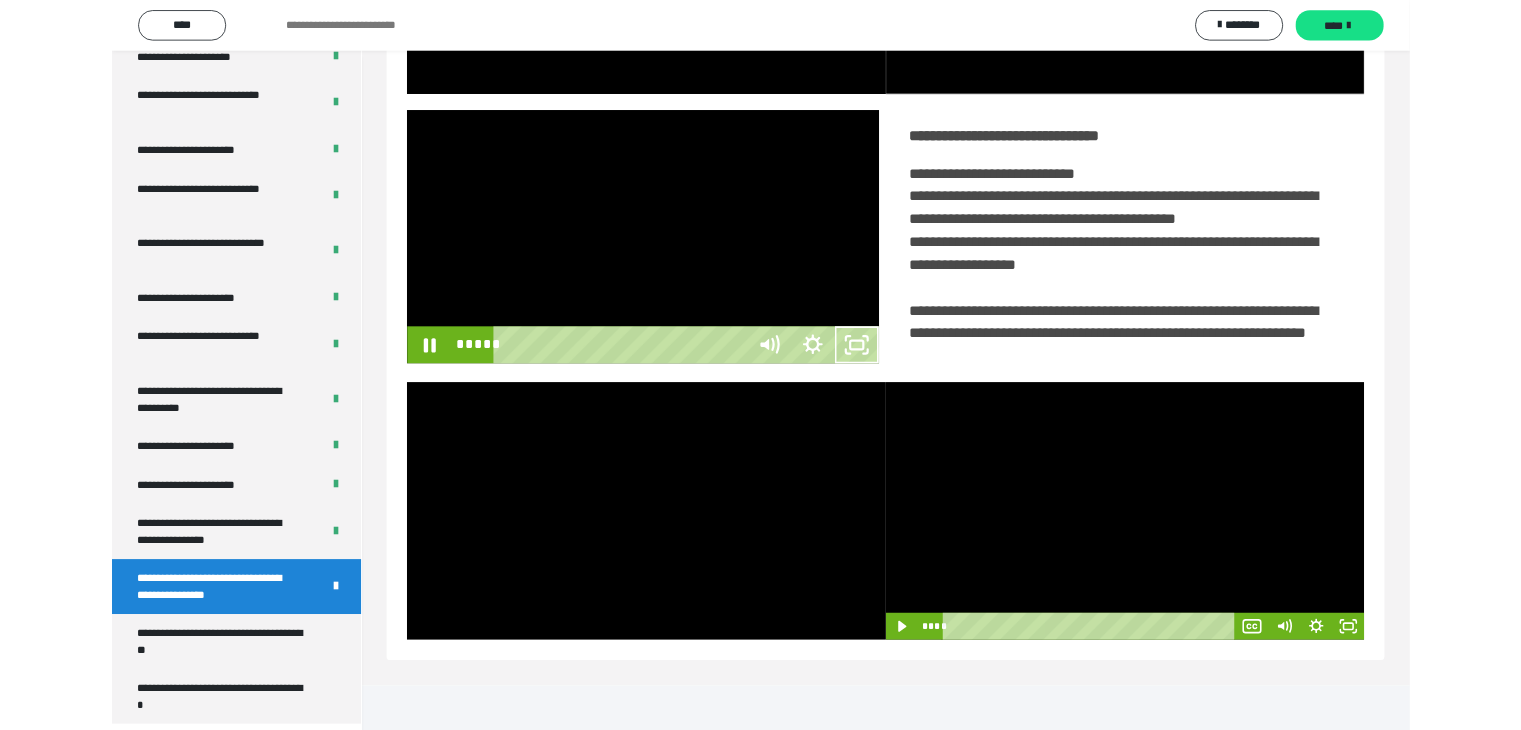 scroll, scrollTop: 3823, scrollLeft: 0, axis: vertical 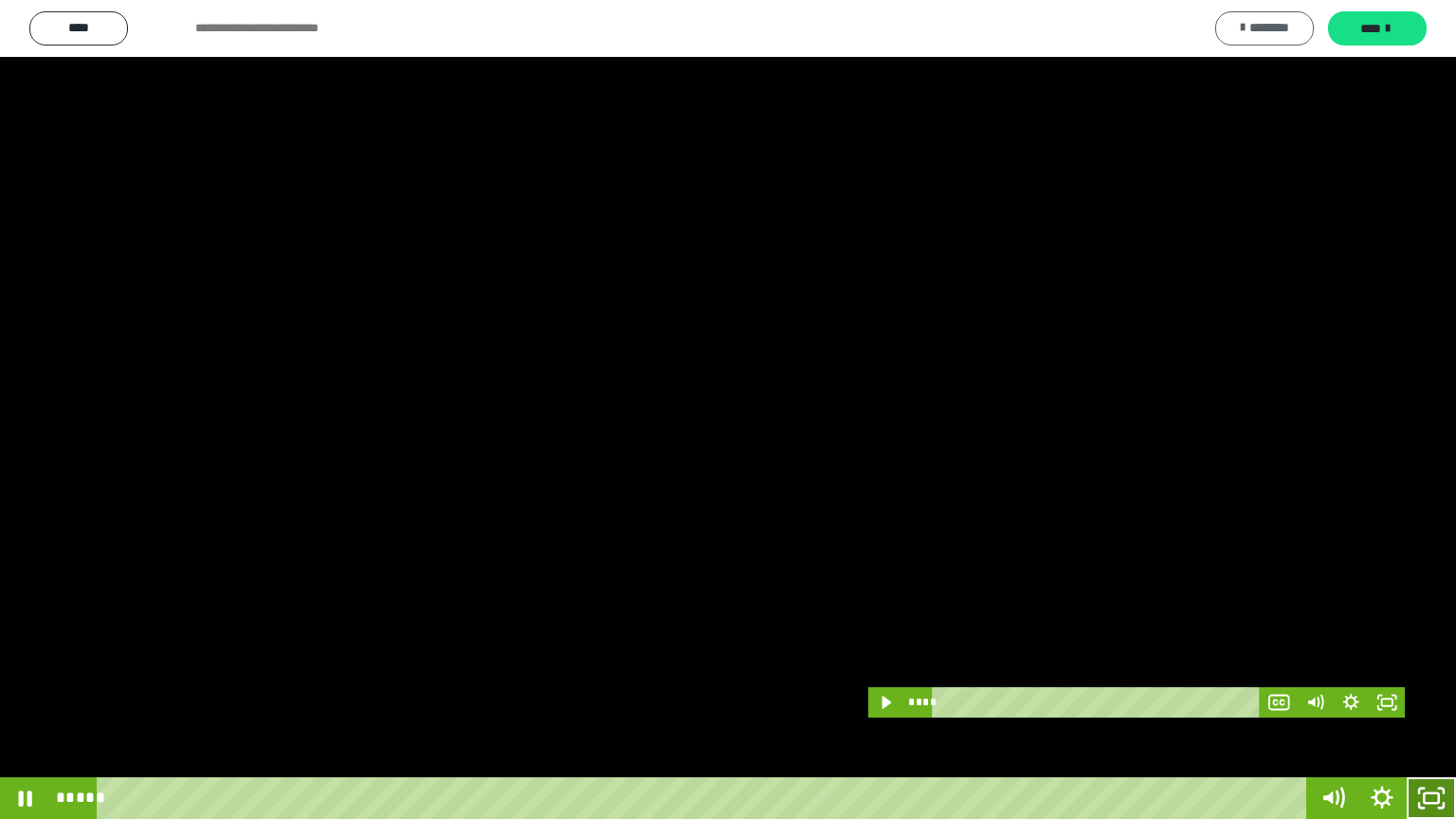 drag, startPoint x: 1436, startPoint y: 799, endPoint x: 1225, endPoint y: 33, distance: 794.5294 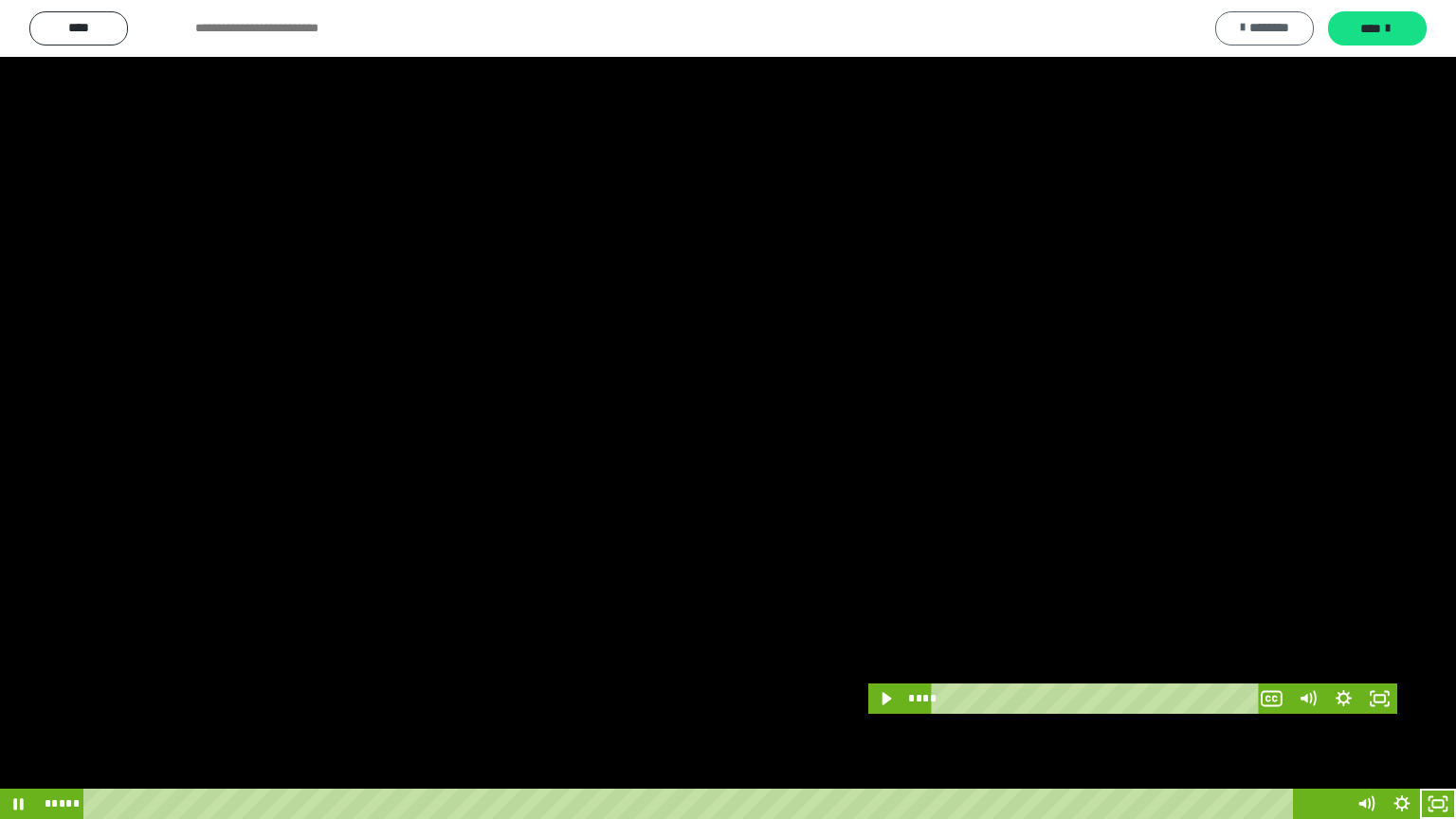 scroll, scrollTop: 3715, scrollLeft: 0, axis: vertical 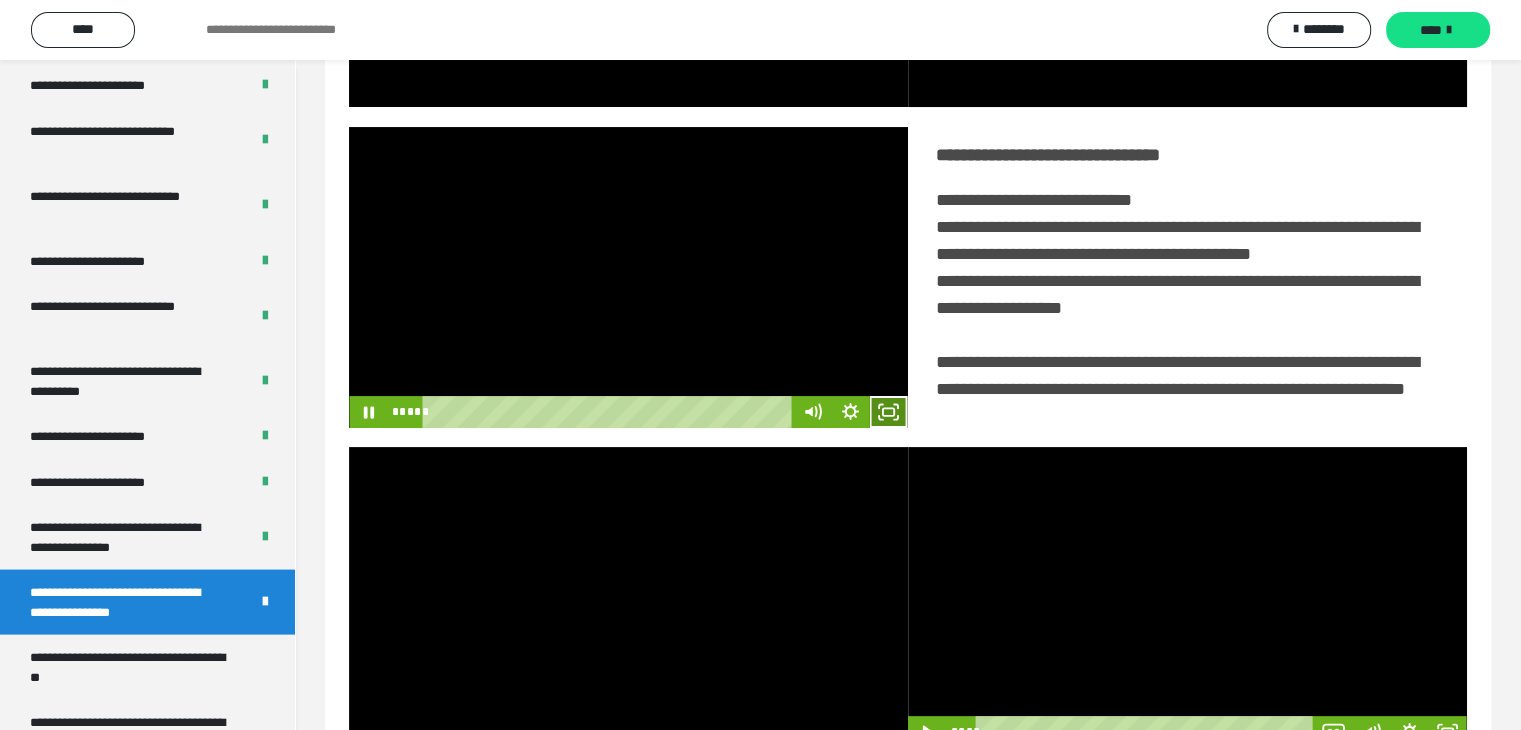 click 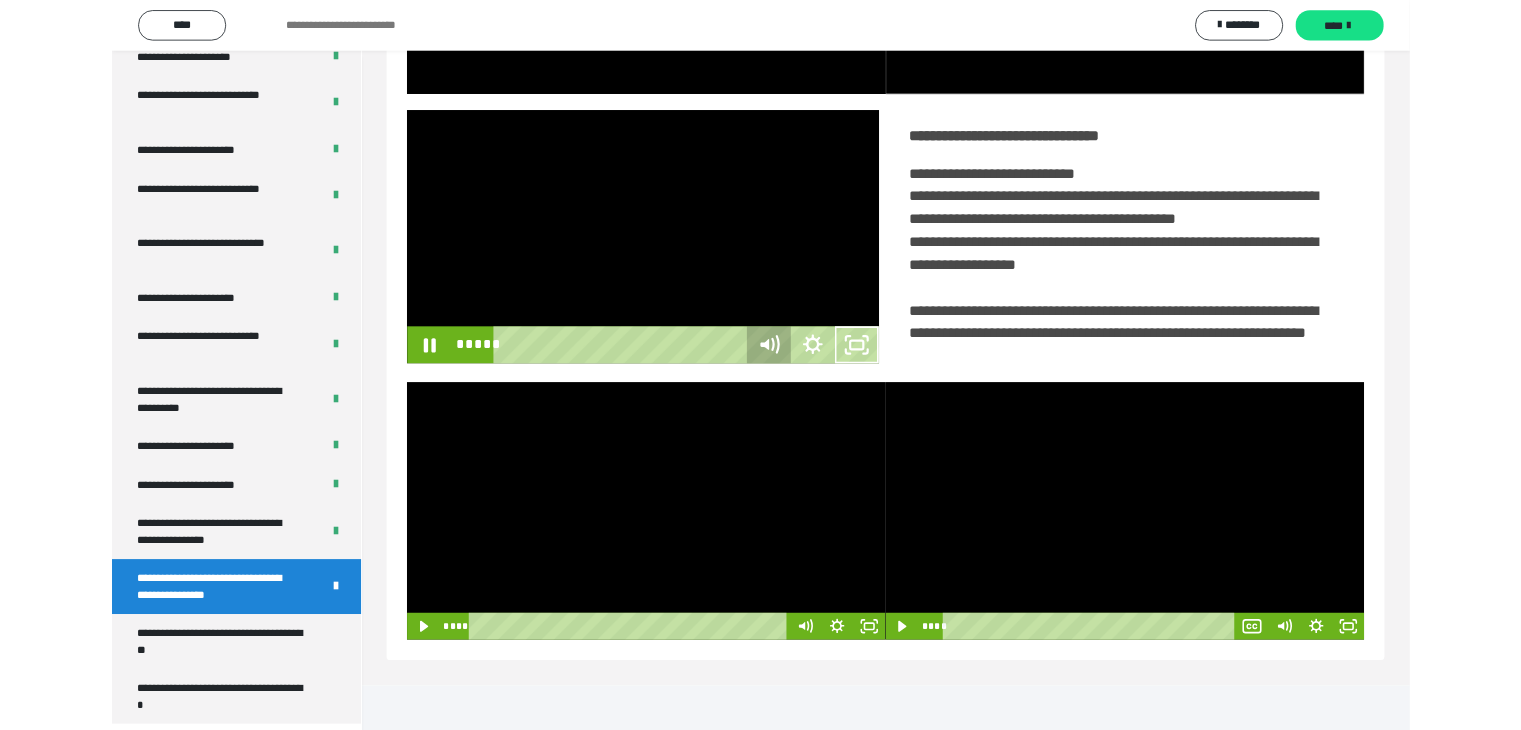 scroll, scrollTop: 3823, scrollLeft: 0, axis: vertical 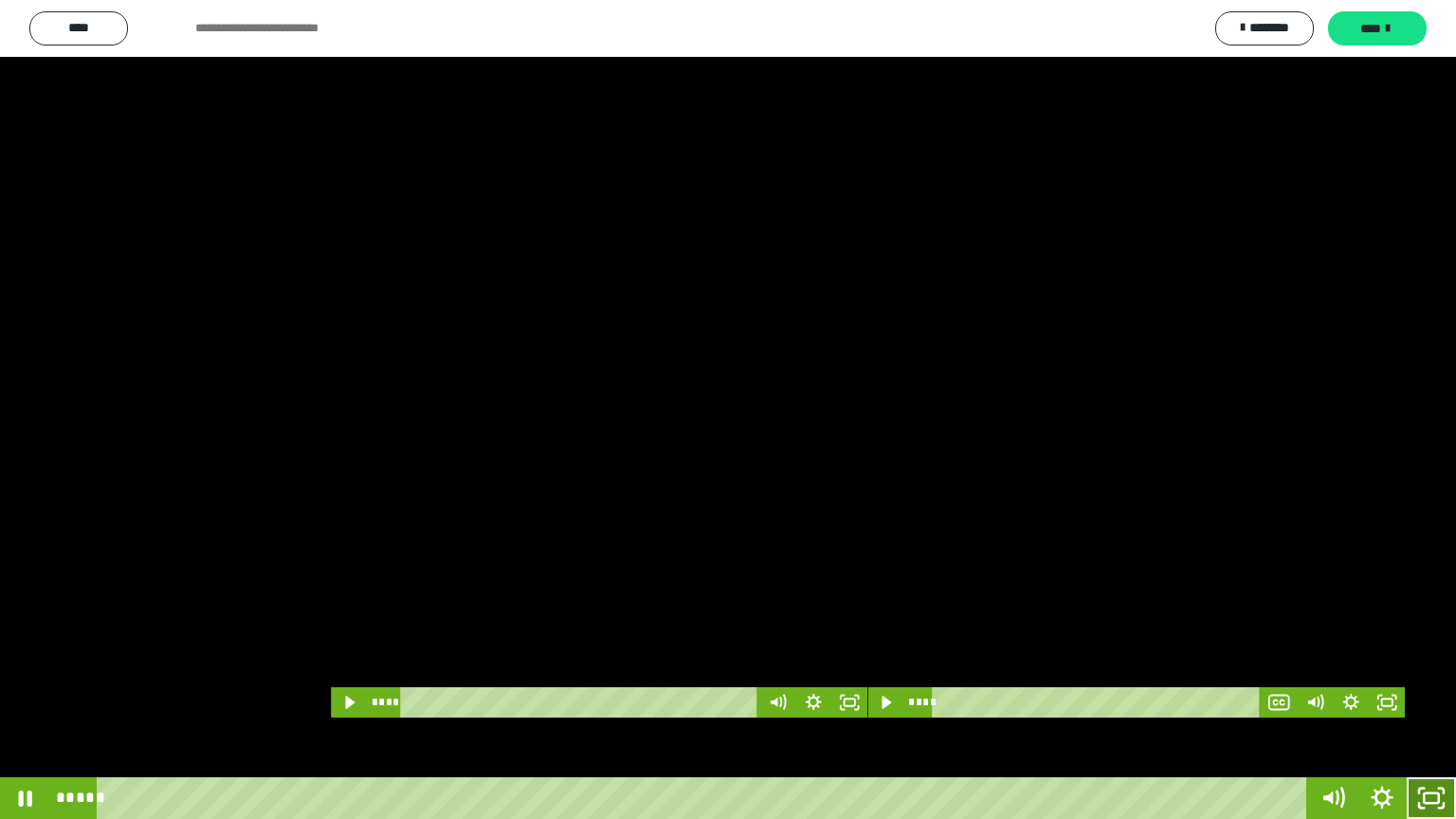 click 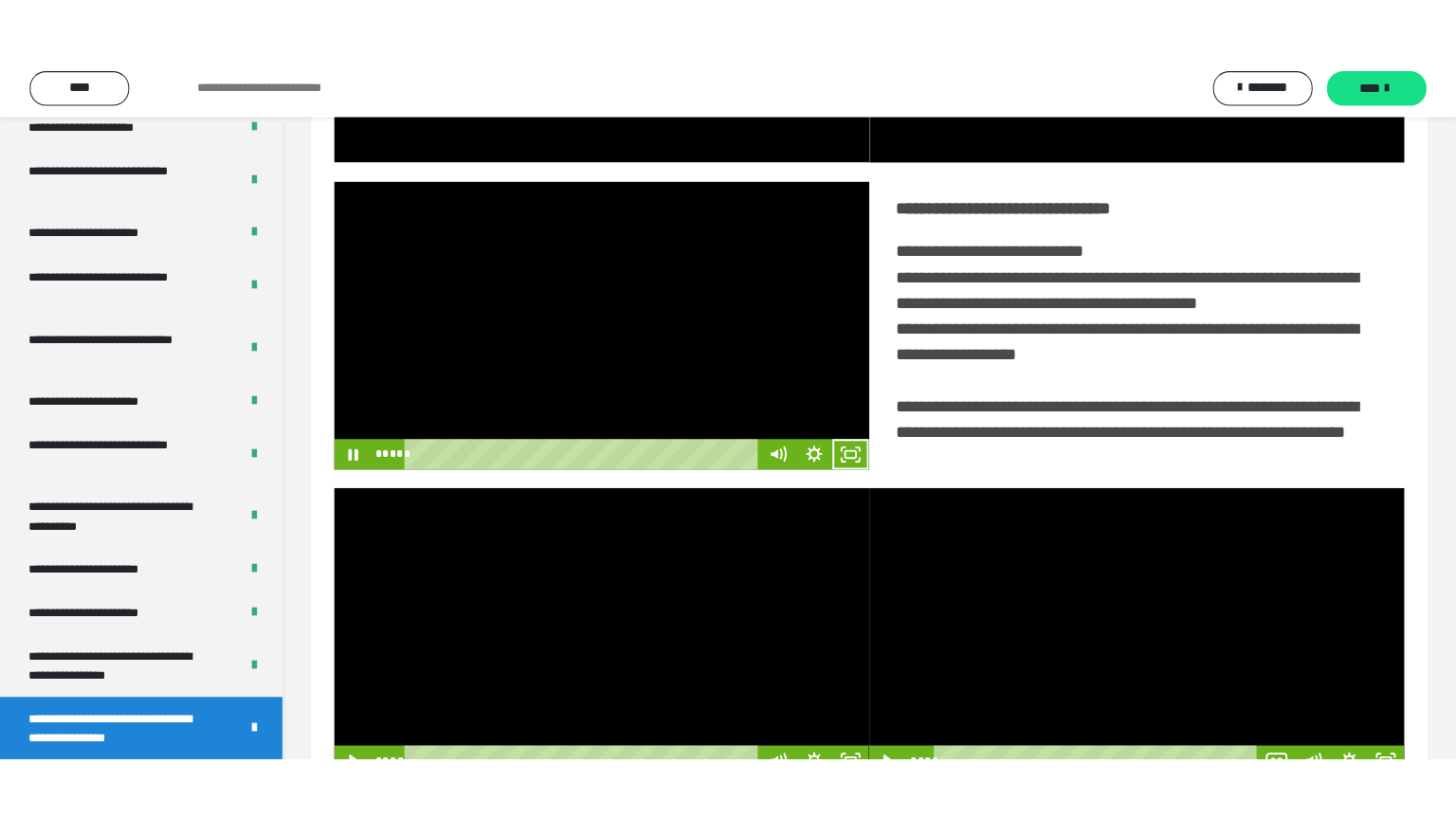scroll, scrollTop: 3715, scrollLeft: 0, axis: vertical 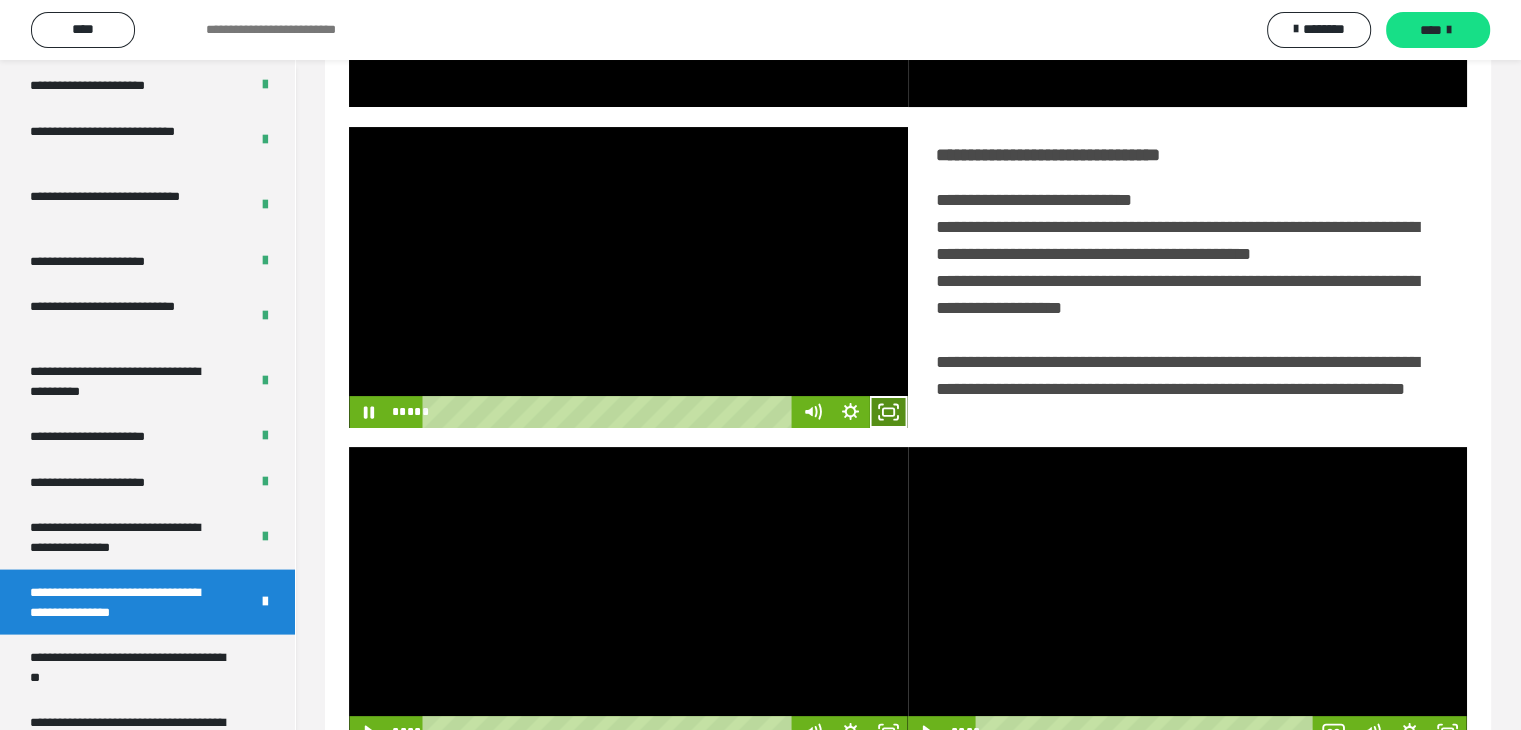 click 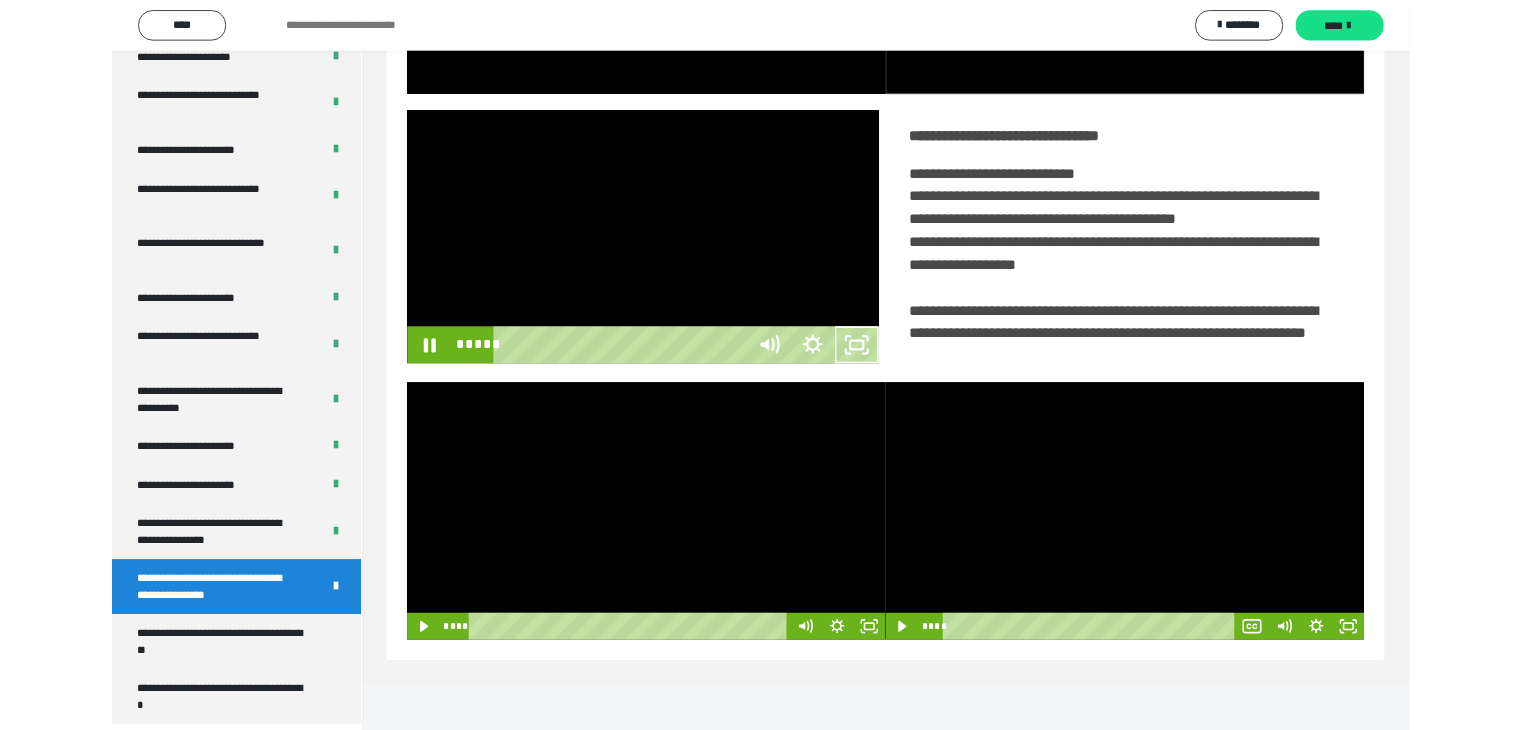 scroll, scrollTop: 3823, scrollLeft: 0, axis: vertical 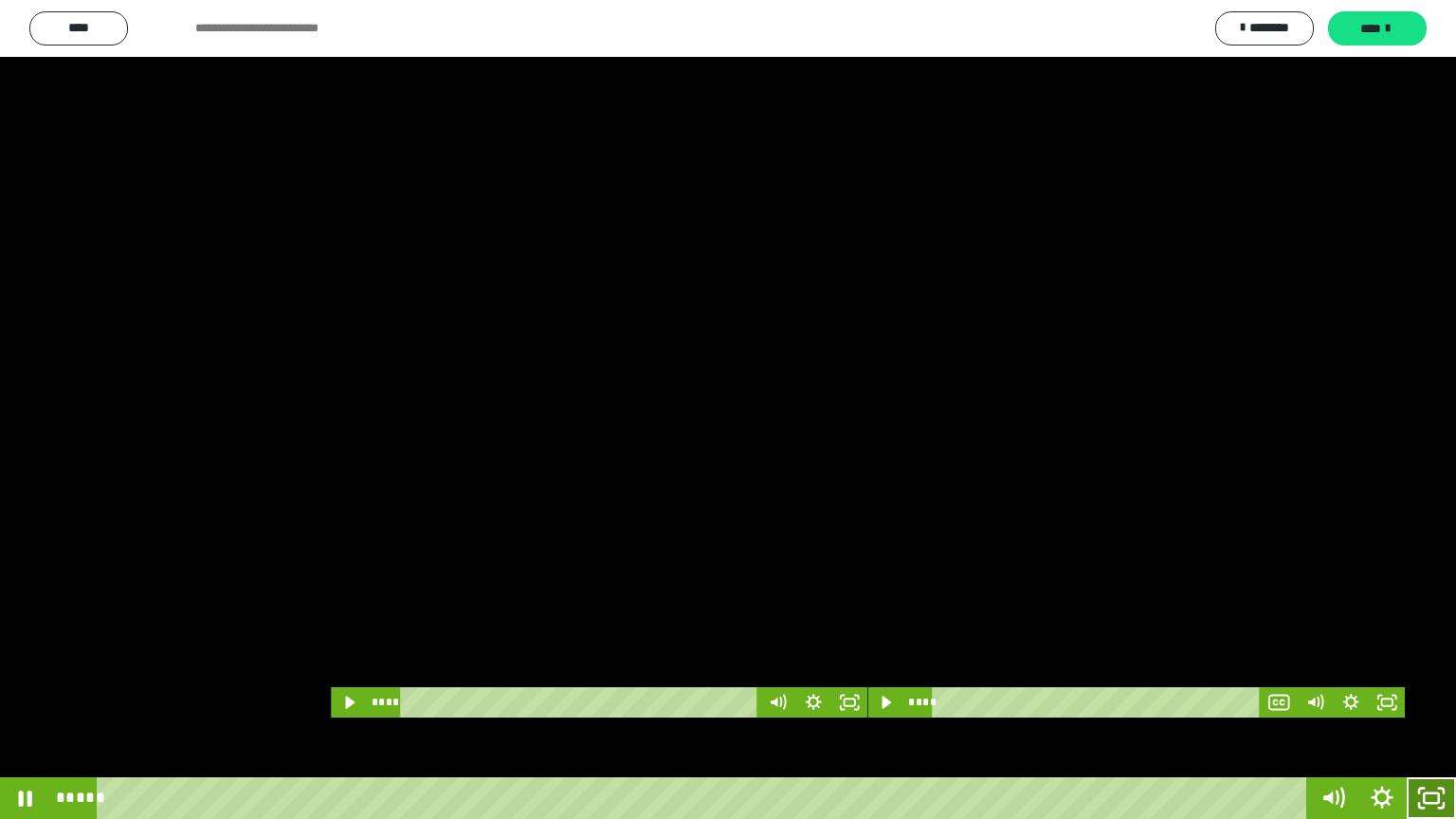 click 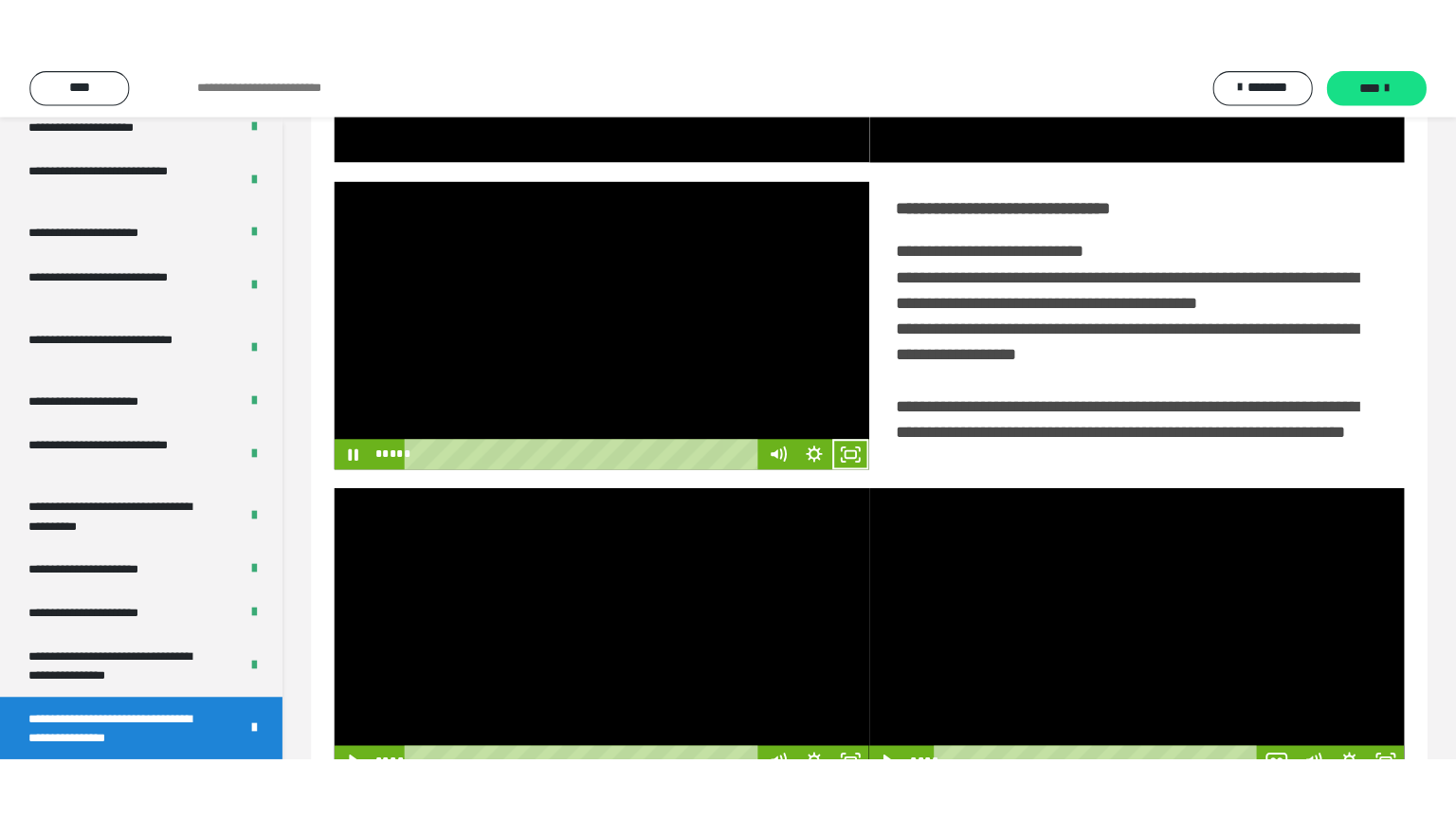 scroll, scrollTop: 3715, scrollLeft: 0, axis: vertical 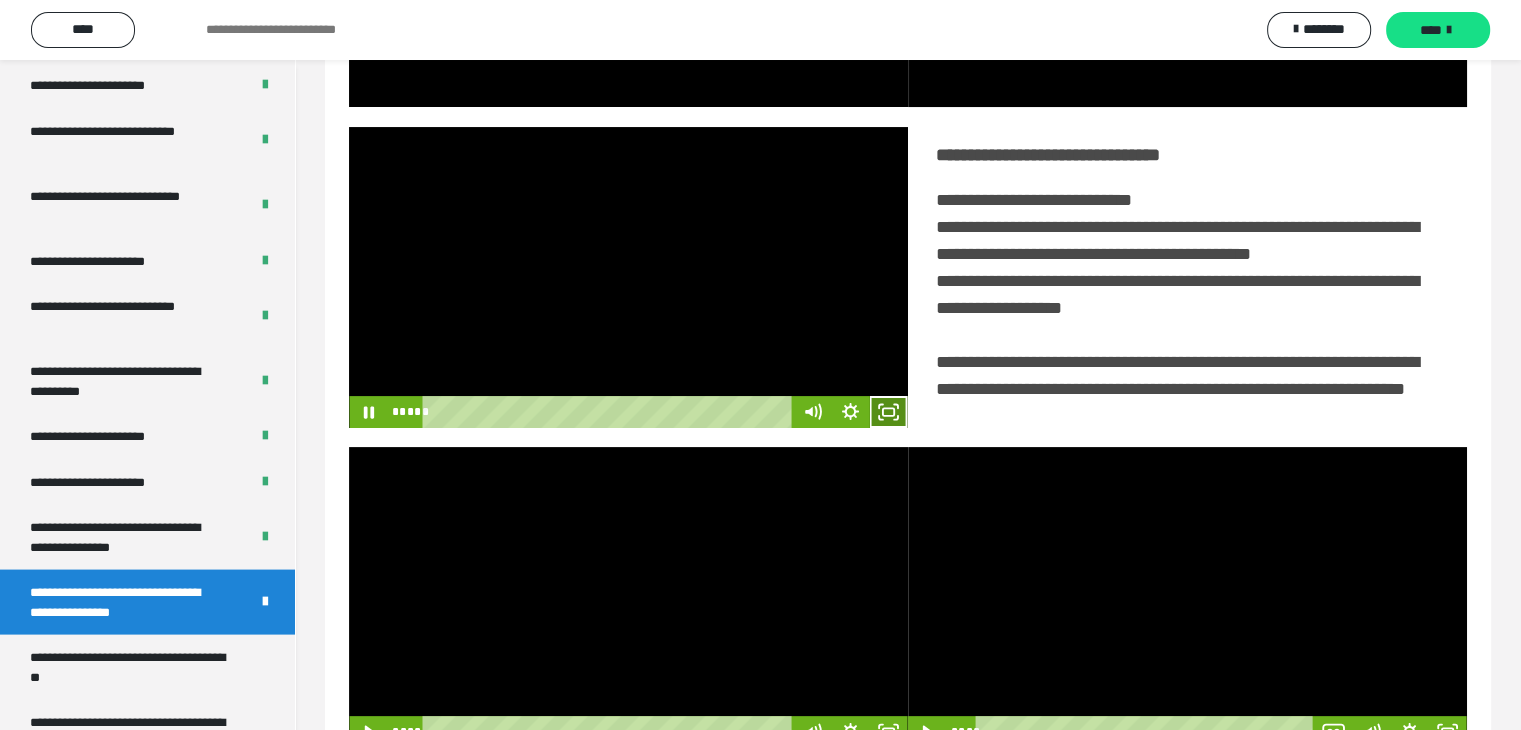 click 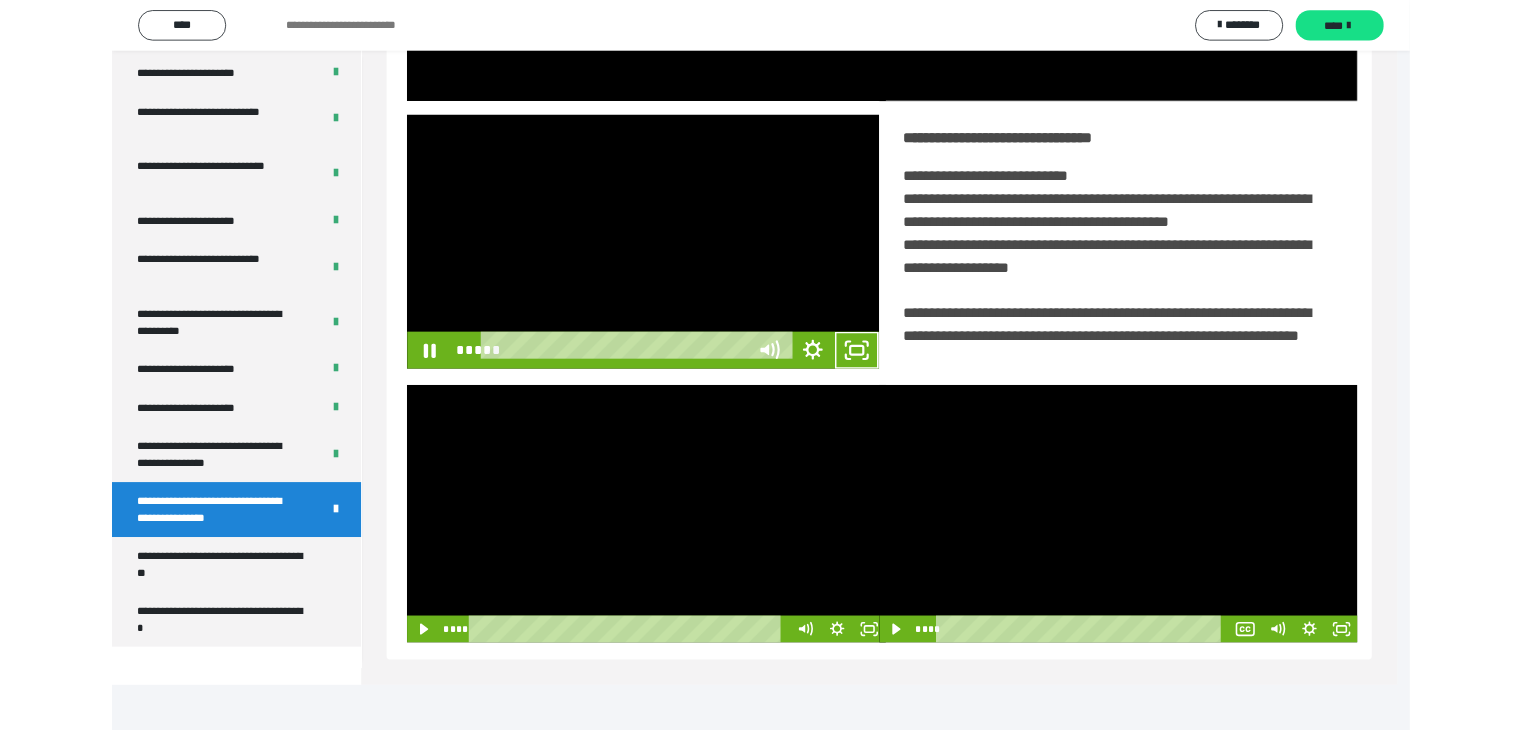 scroll, scrollTop: 3823, scrollLeft: 0, axis: vertical 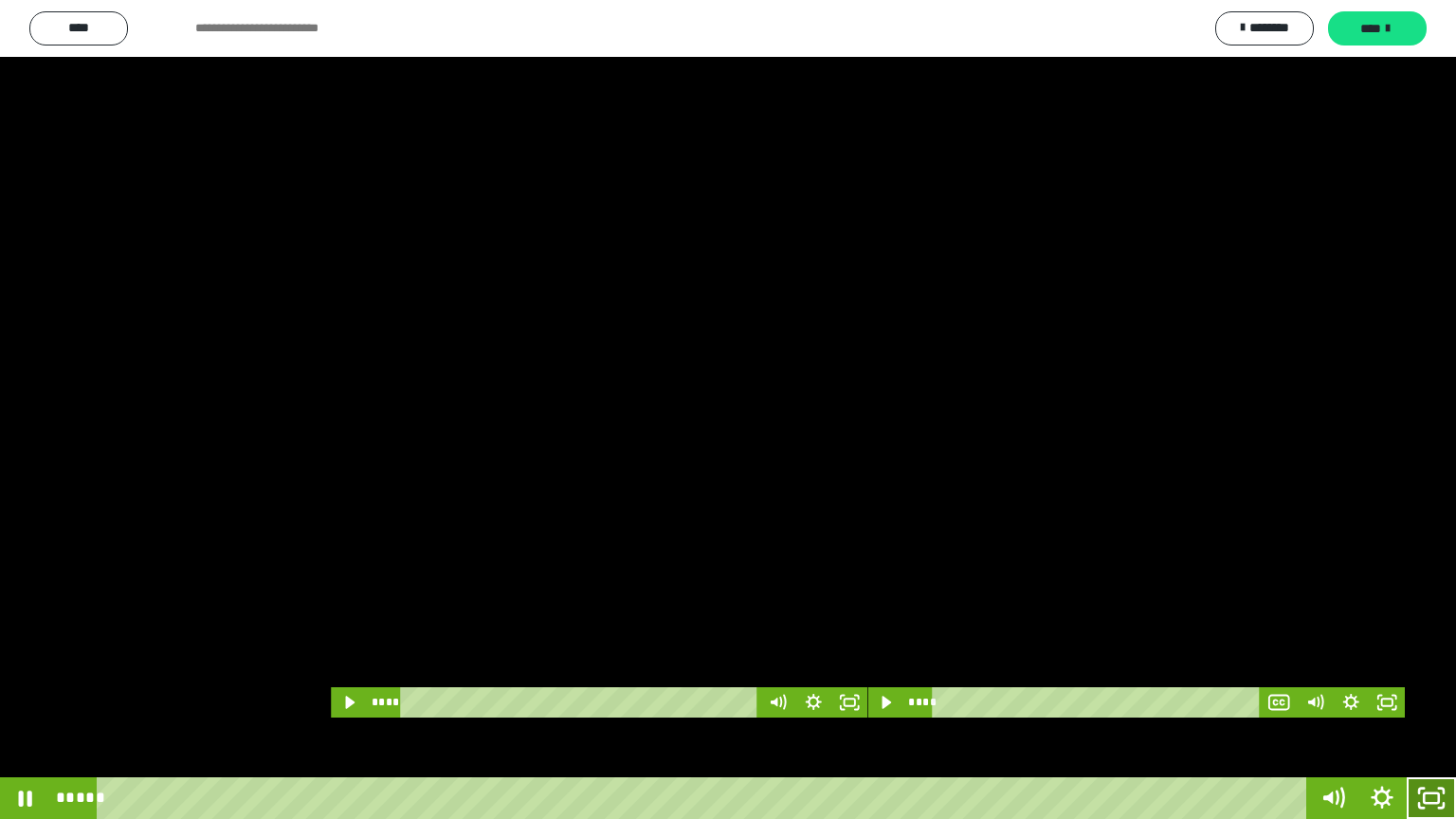 drag, startPoint x: 1410, startPoint y: 792, endPoint x: 1413, endPoint y: 21, distance: 771.00584 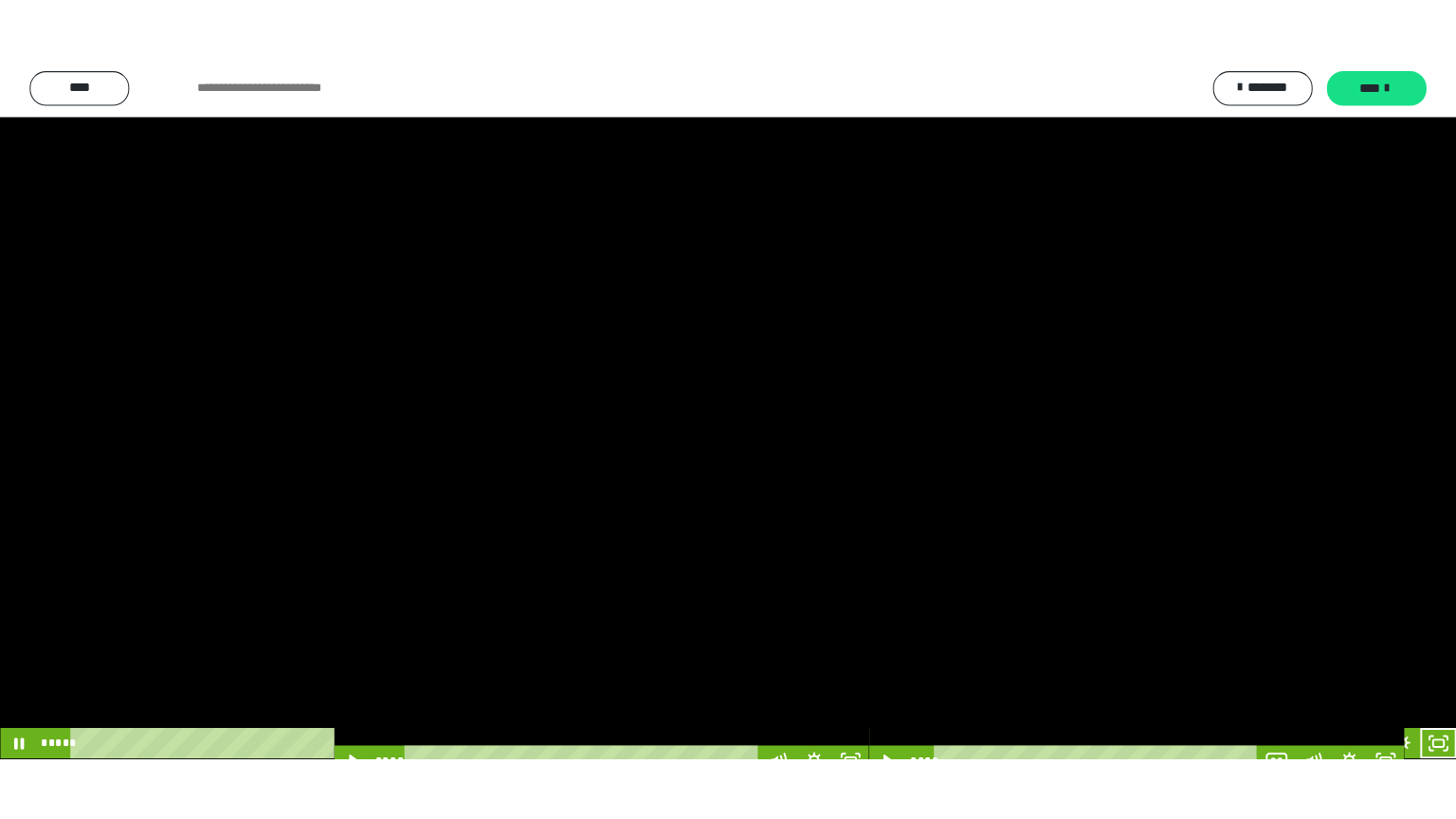 scroll, scrollTop: 3715, scrollLeft: 0, axis: vertical 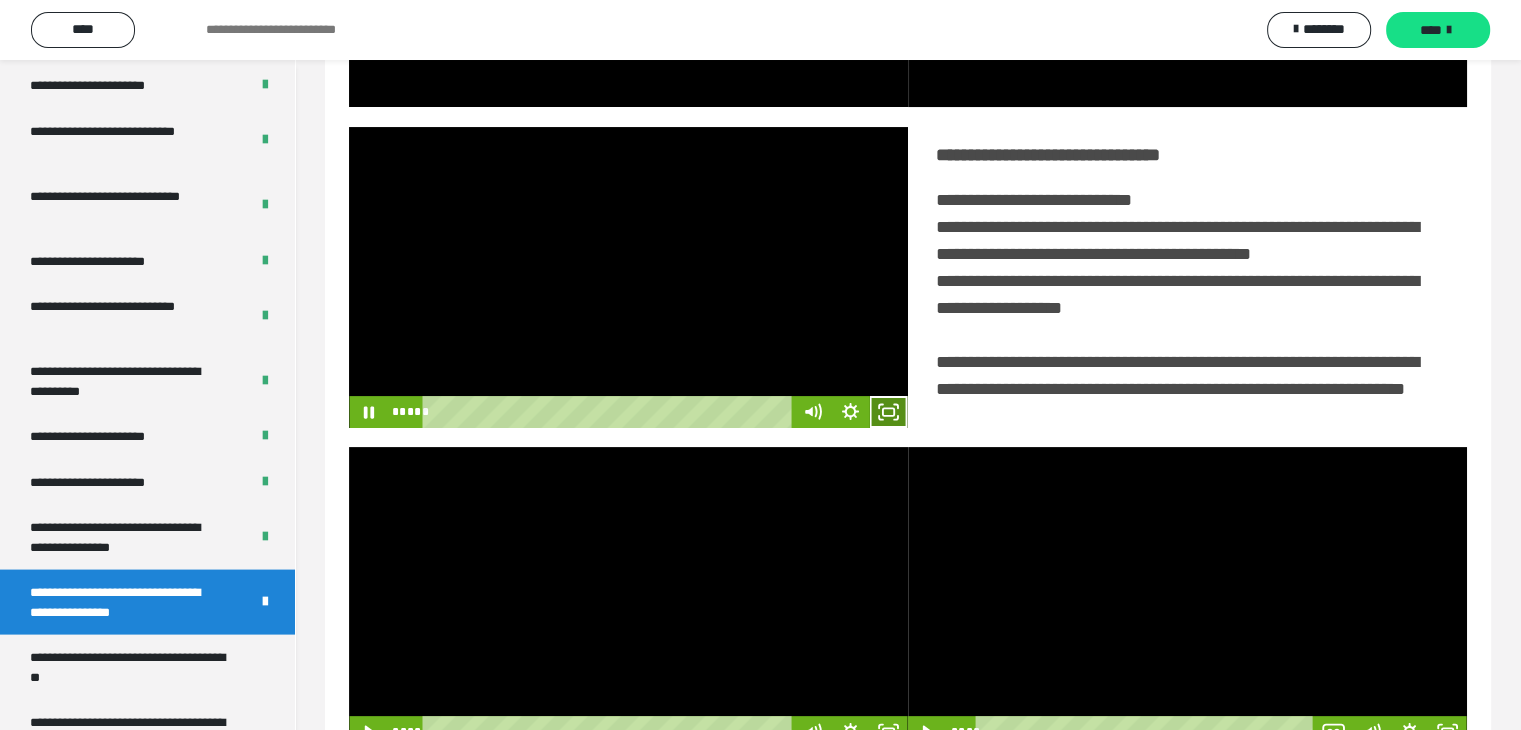 click 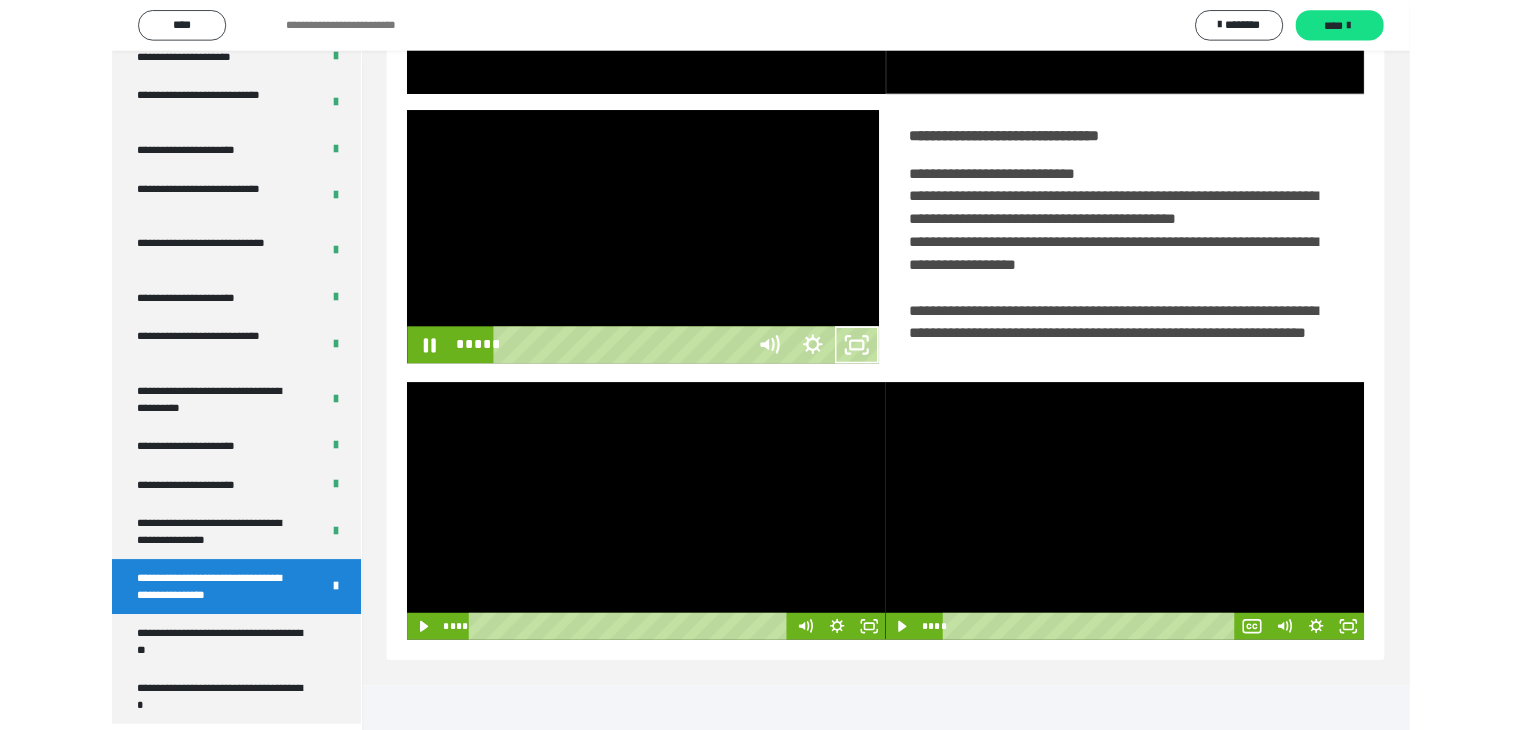 scroll, scrollTop: 3823, scrollLeft: 0, axis: vertical 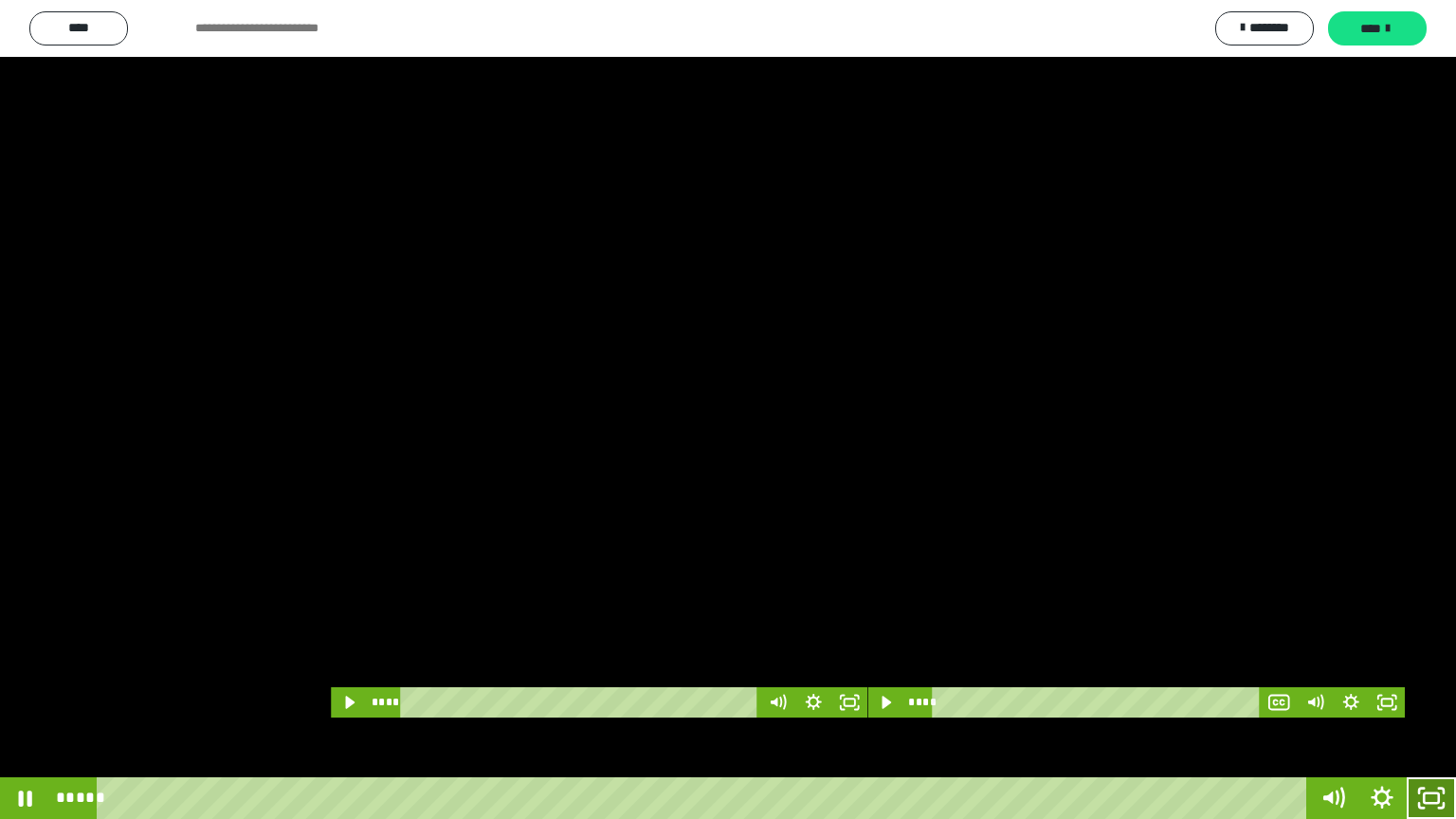 click 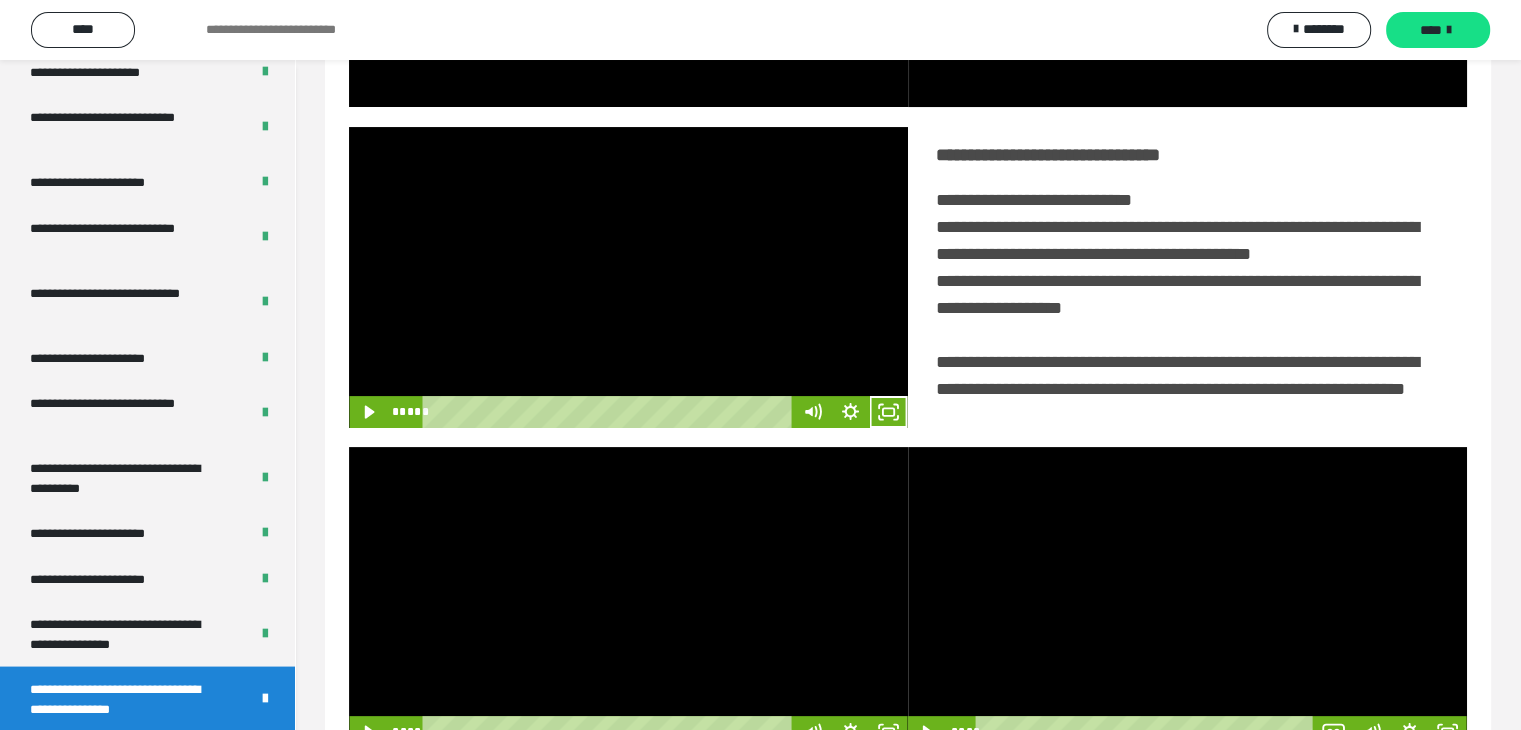 scroll, scrollTop: 3919, scrollLeft: 0, axis: vertical 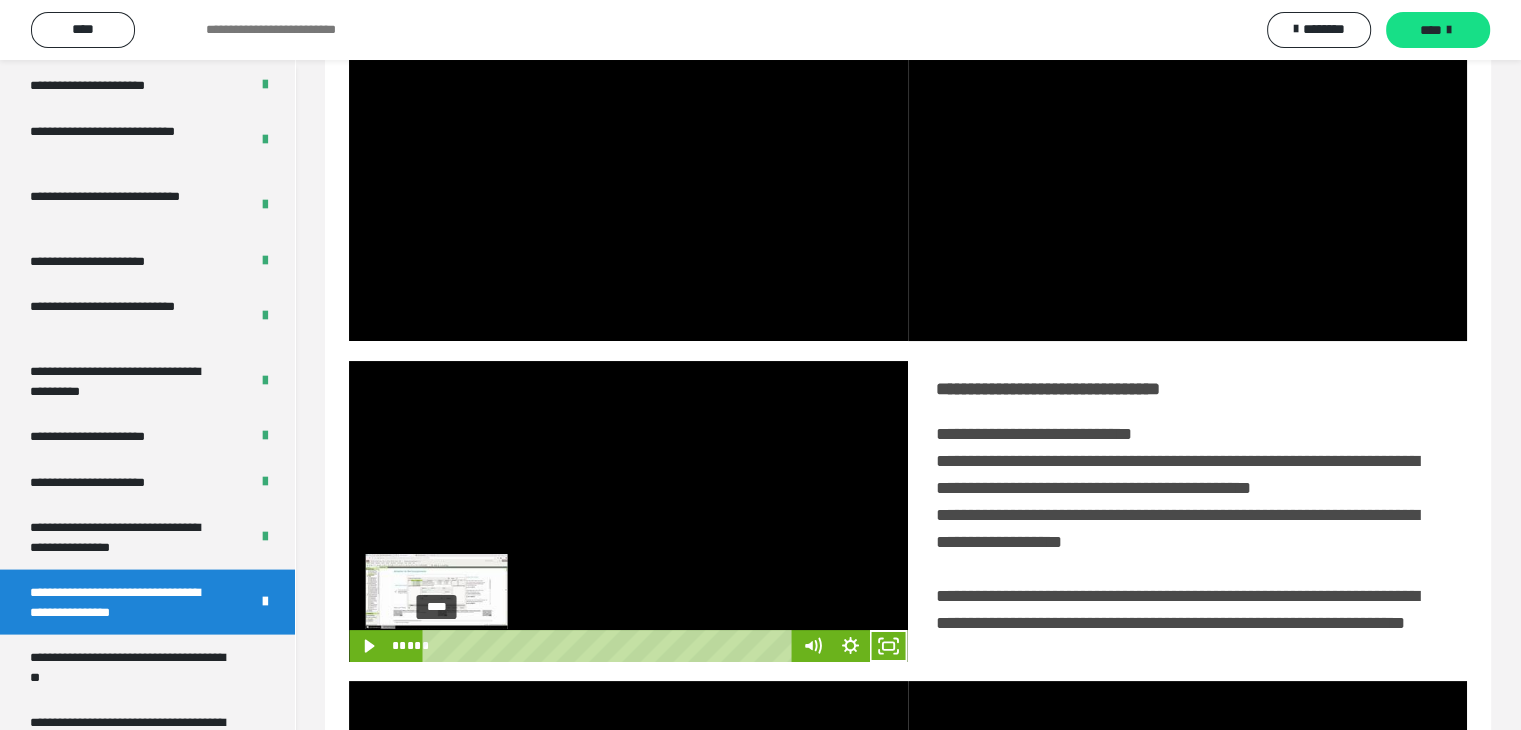 click on "****" at bounding box center [610, 646] 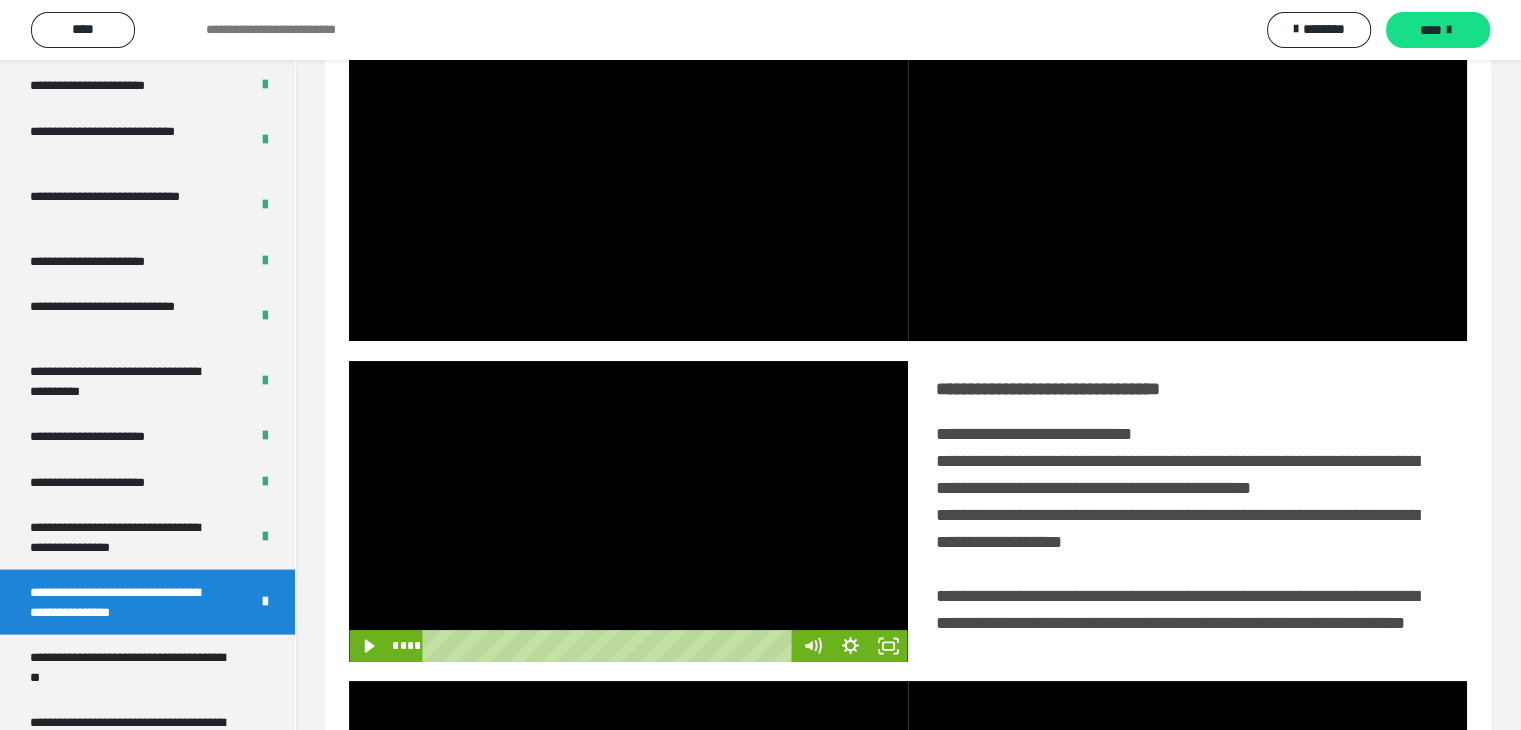 click at bounding box center [628, 511] 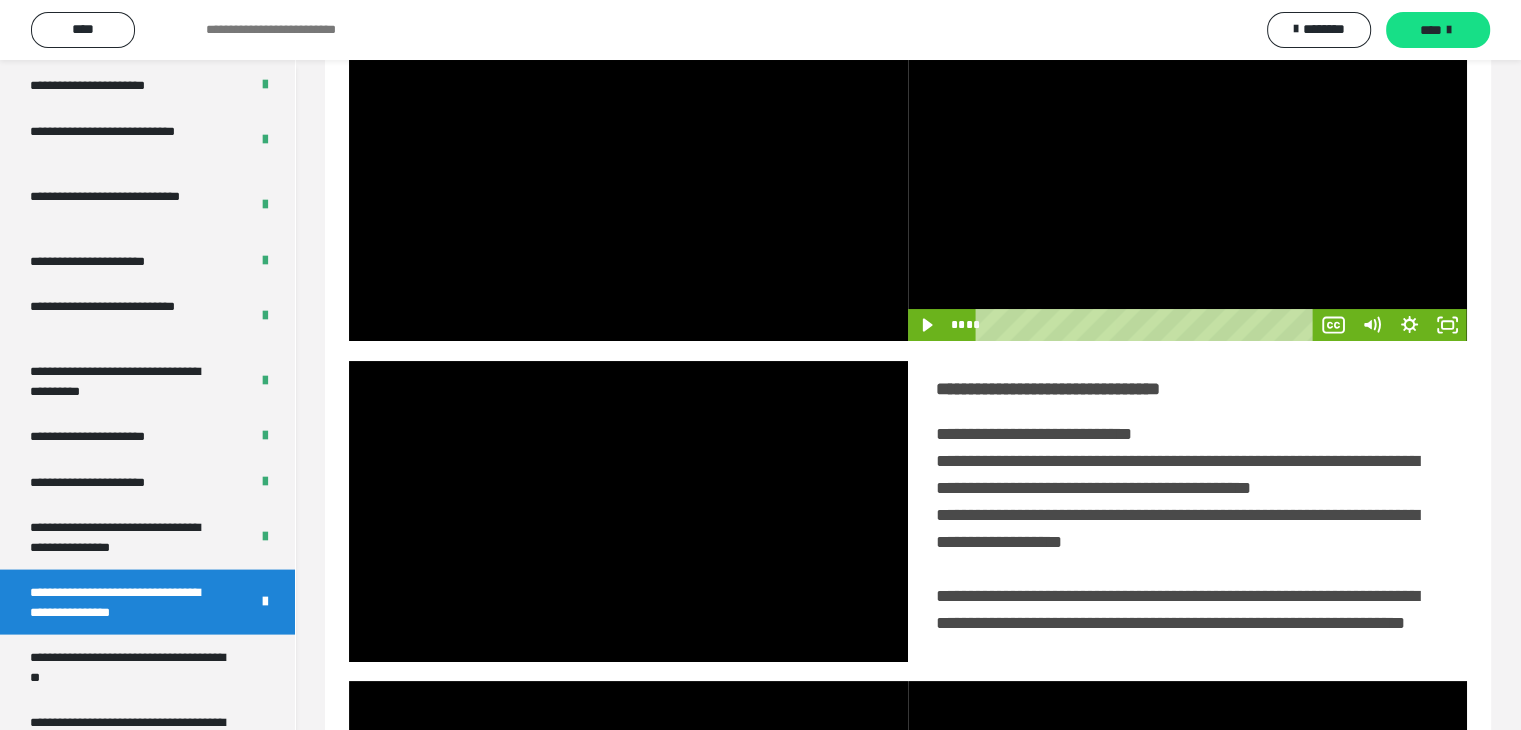click at bounding box center (1187, 191) 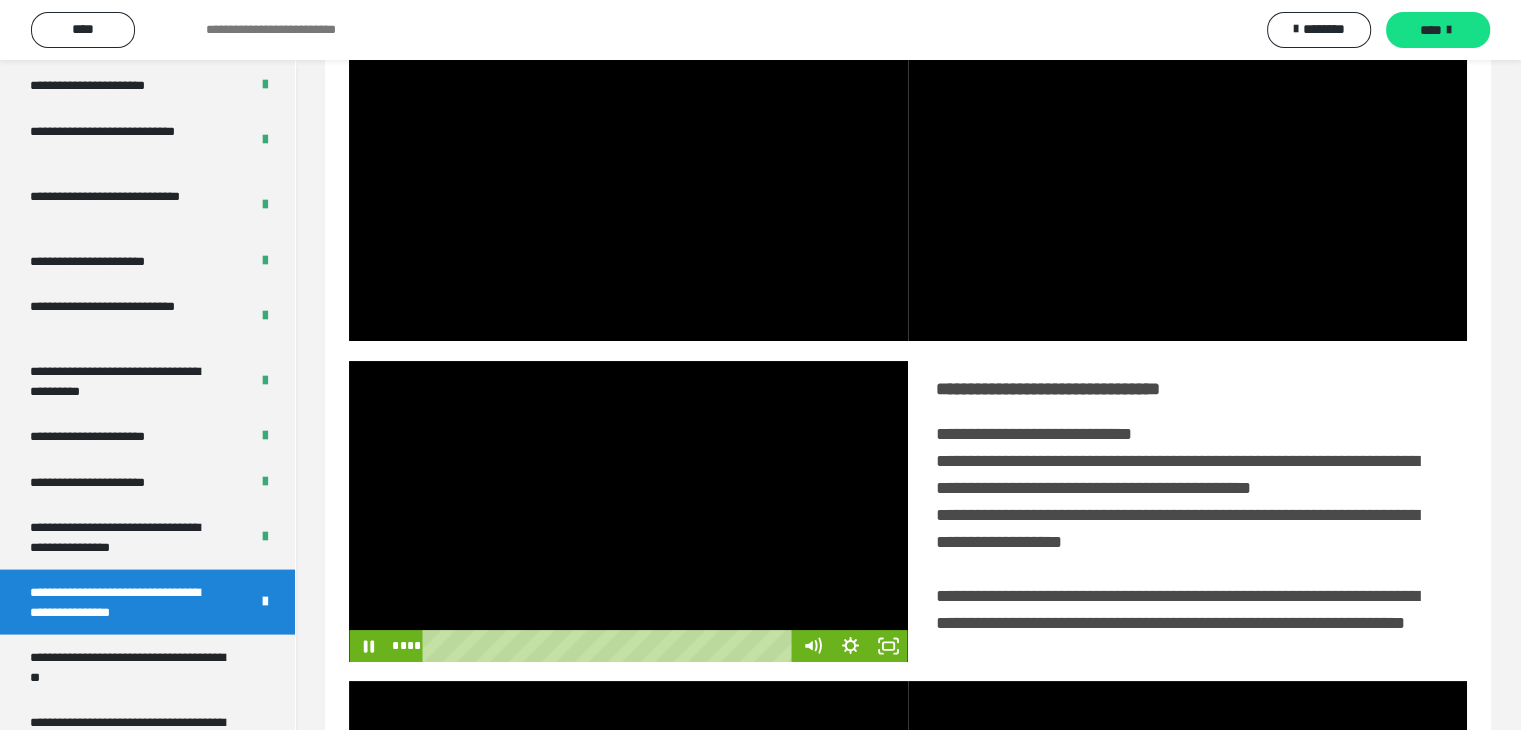 click at bounding box center [628, 511] 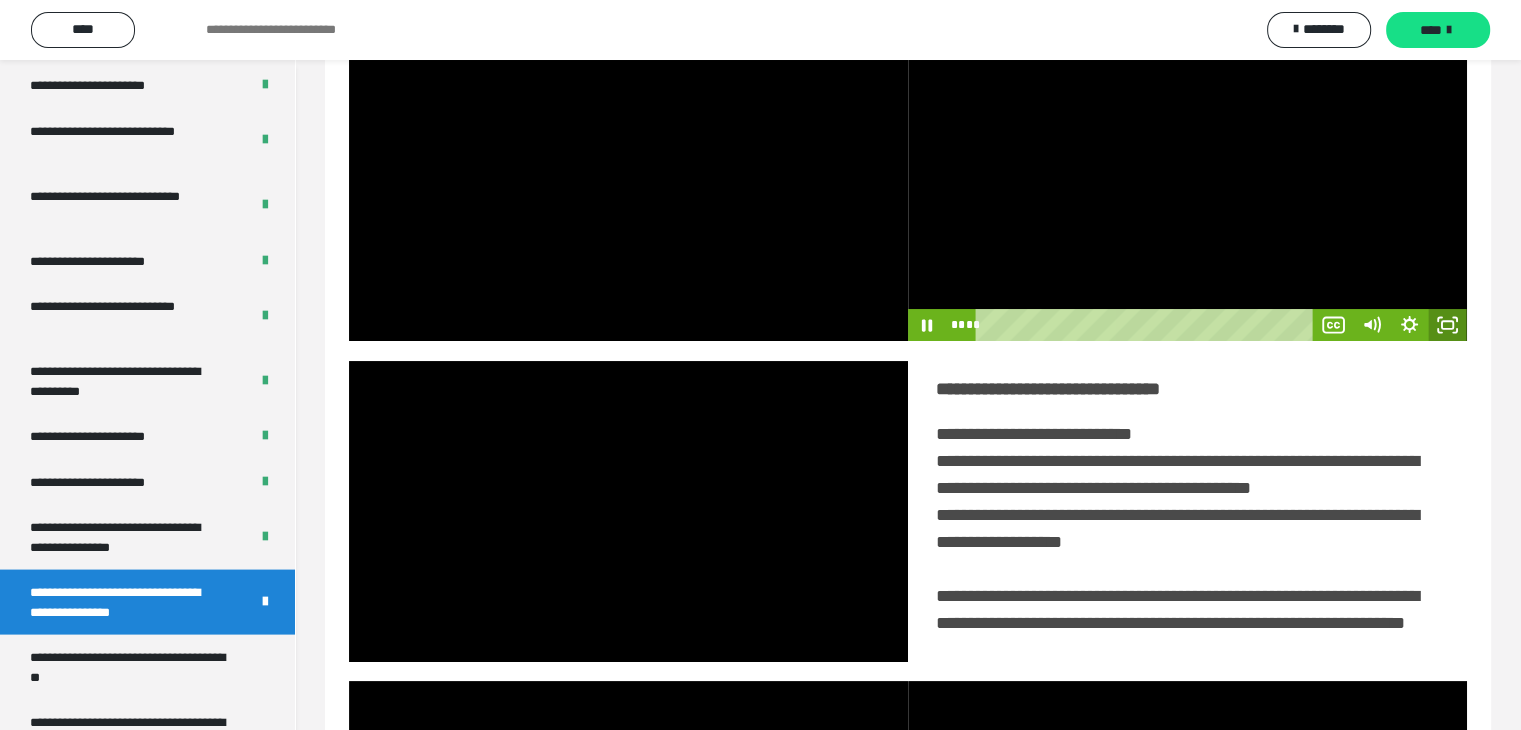 click 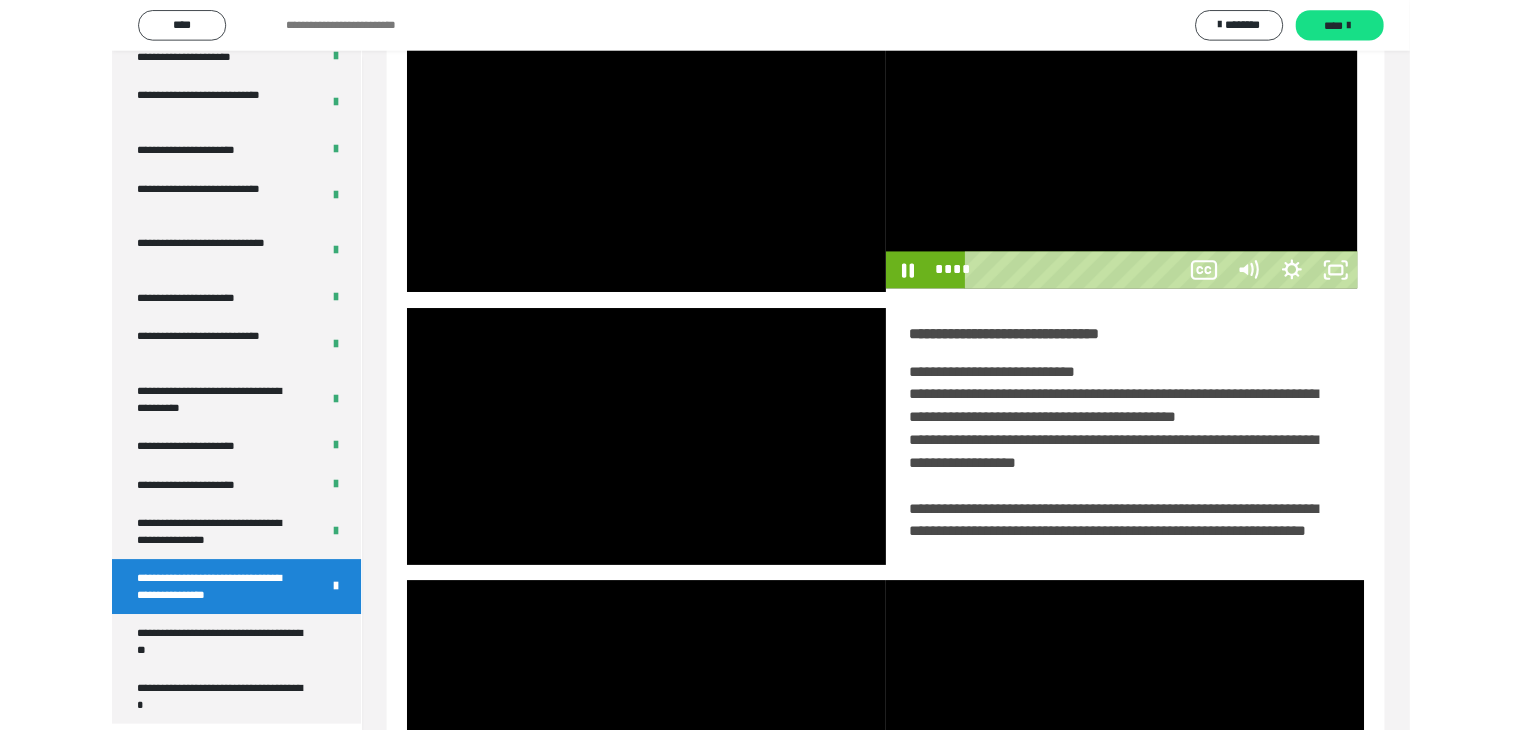 scroll, scrollTop: 3823, scrollLeft: 0, axis: vertical 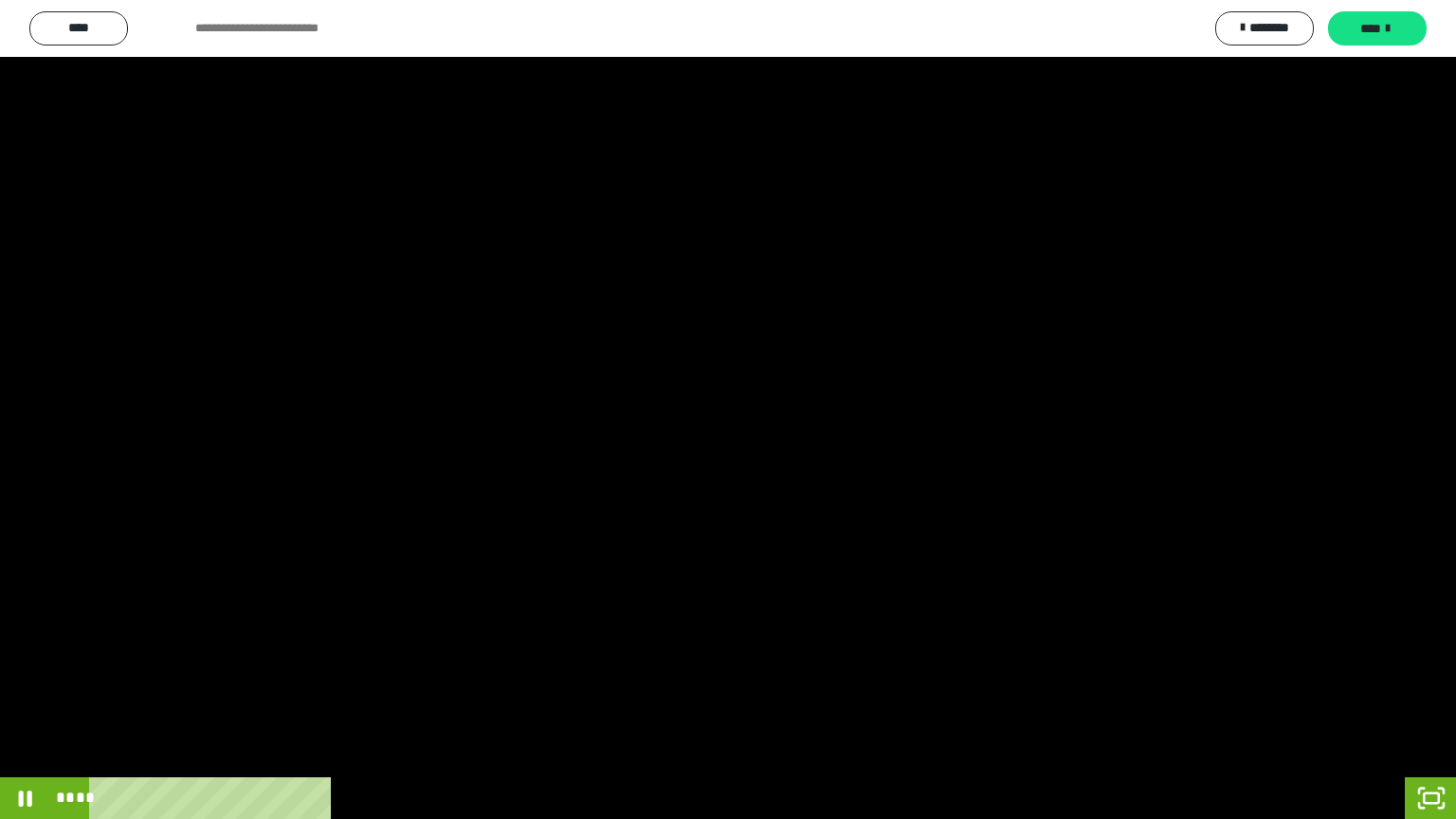 click at bounding box center (728, 410) 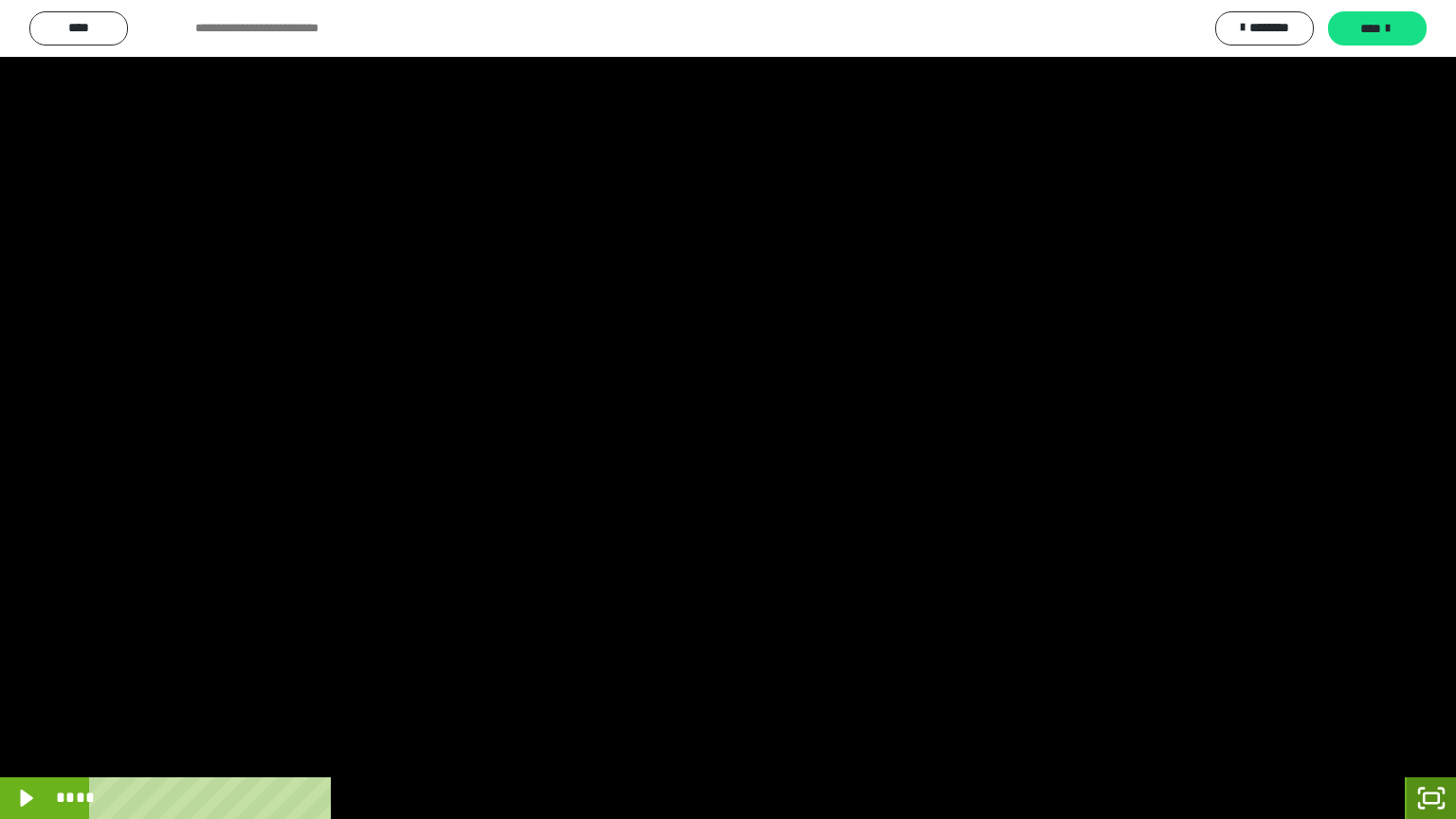 click 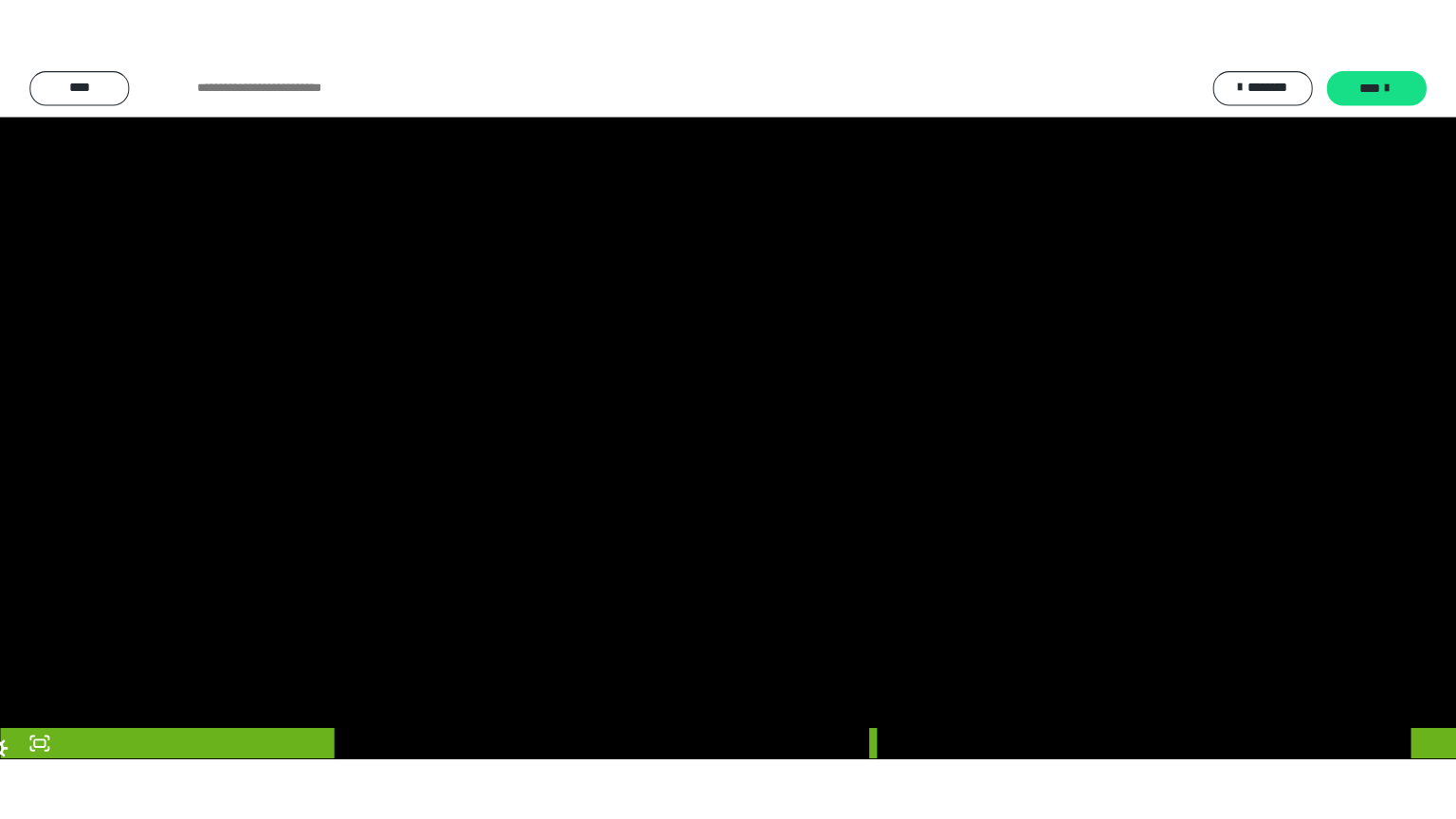 scroll, scrollTop: 3715, scrollLeft: 0, axis: vertical 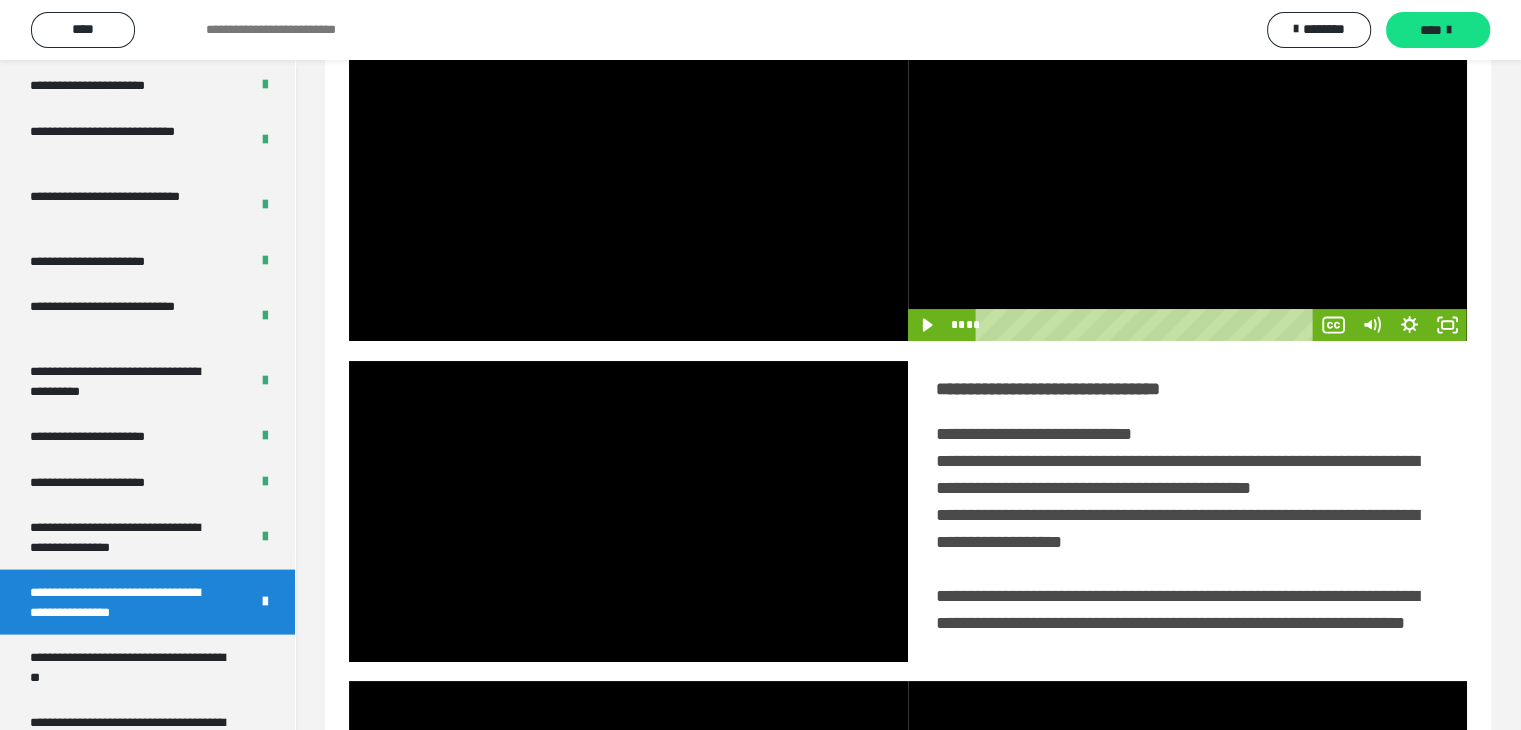 click at bounding box center (1187, 191) 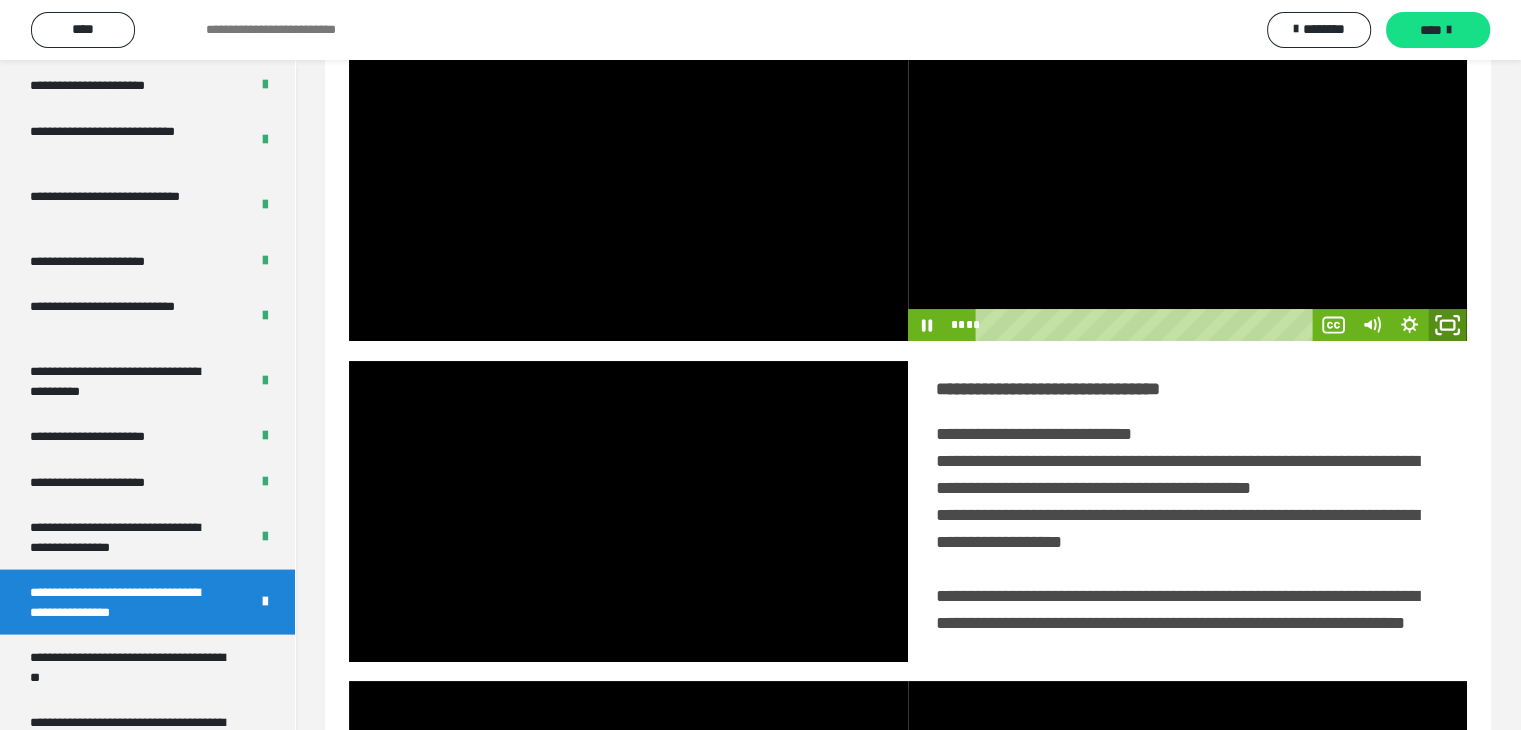 click 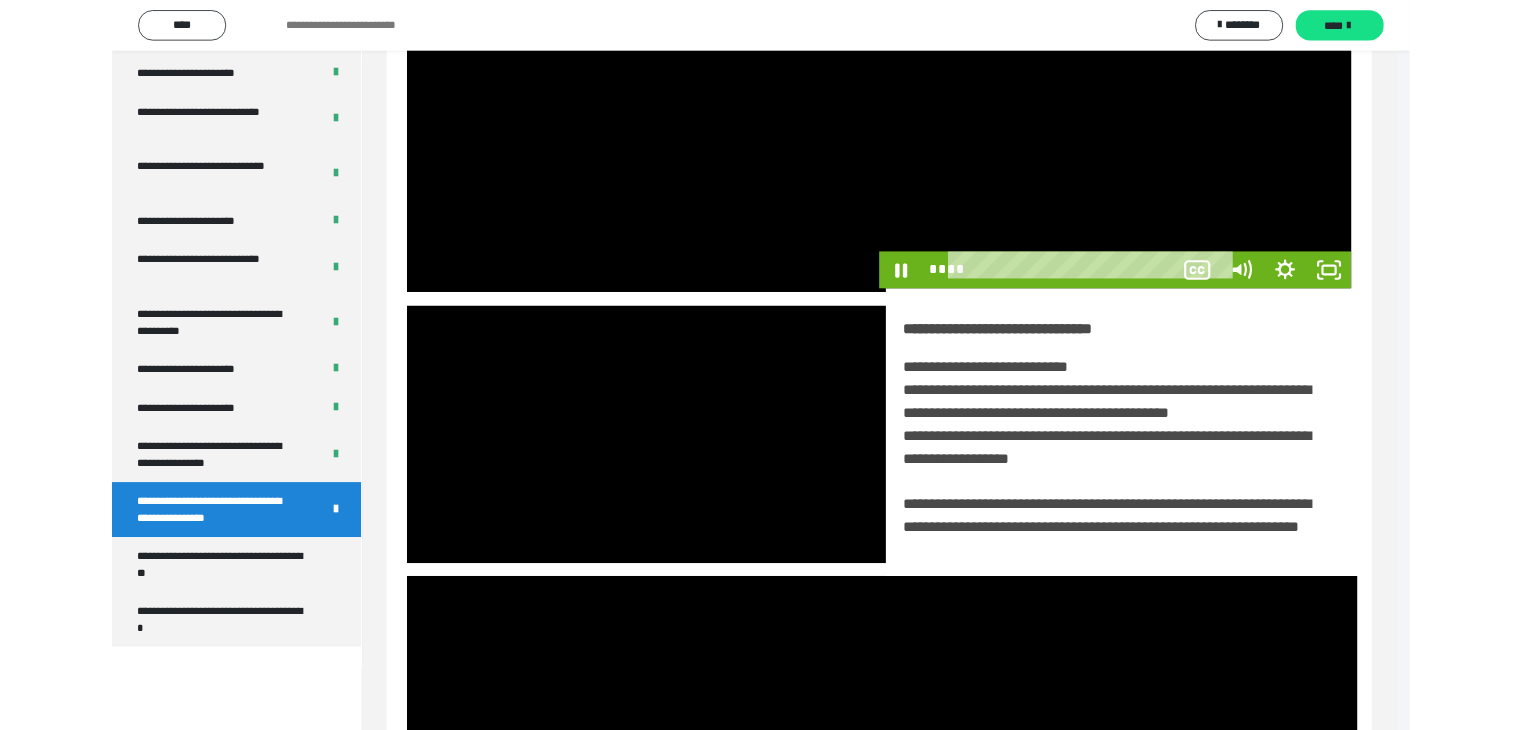 scroll, scrollTop: 3823, scrollLeft: 0, axis: vertical 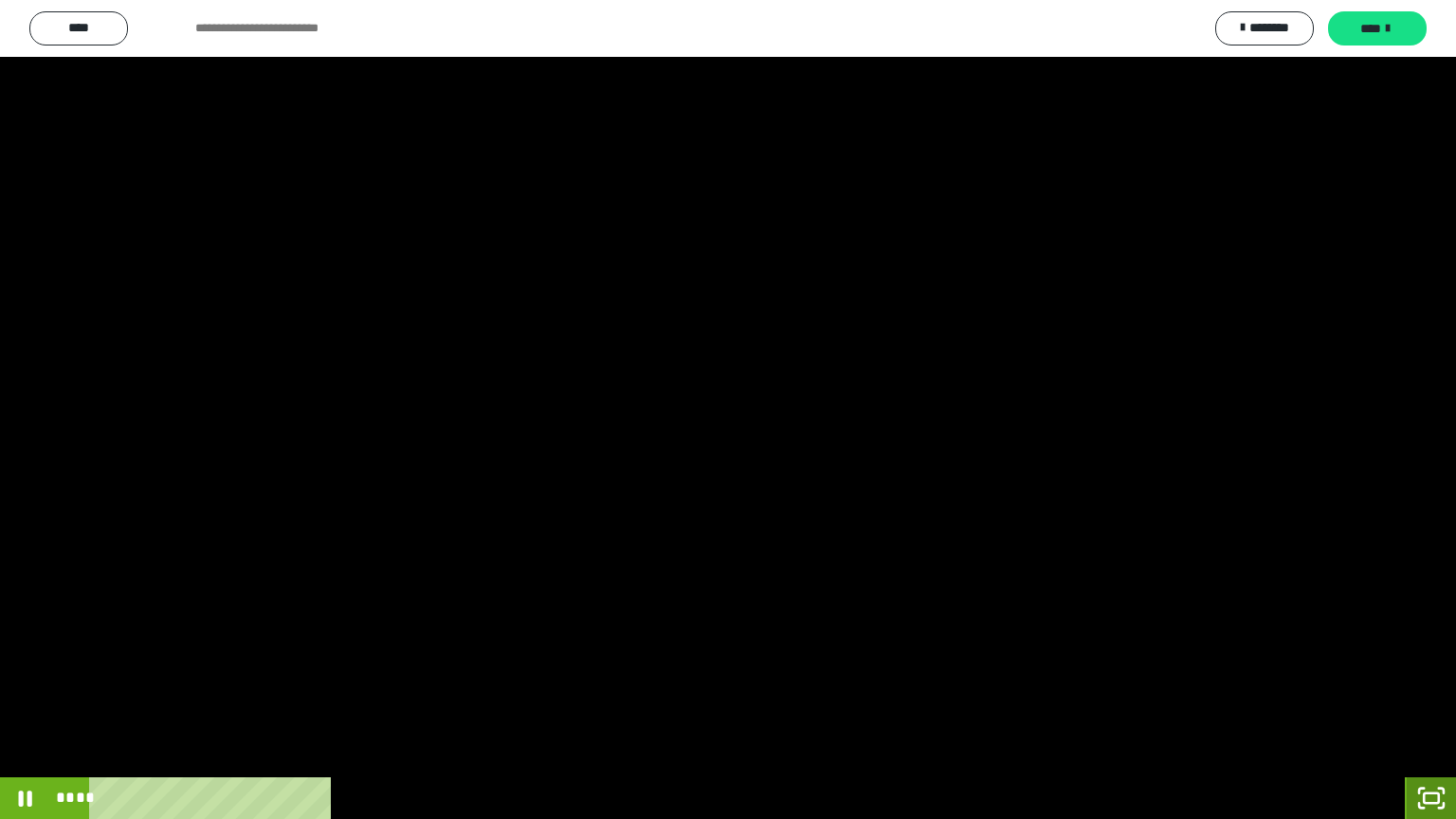 drag, startPoint x: 1429, startPoint y: 792, endPoint x: 1308, endPoint y: 10, distance: 791.30588 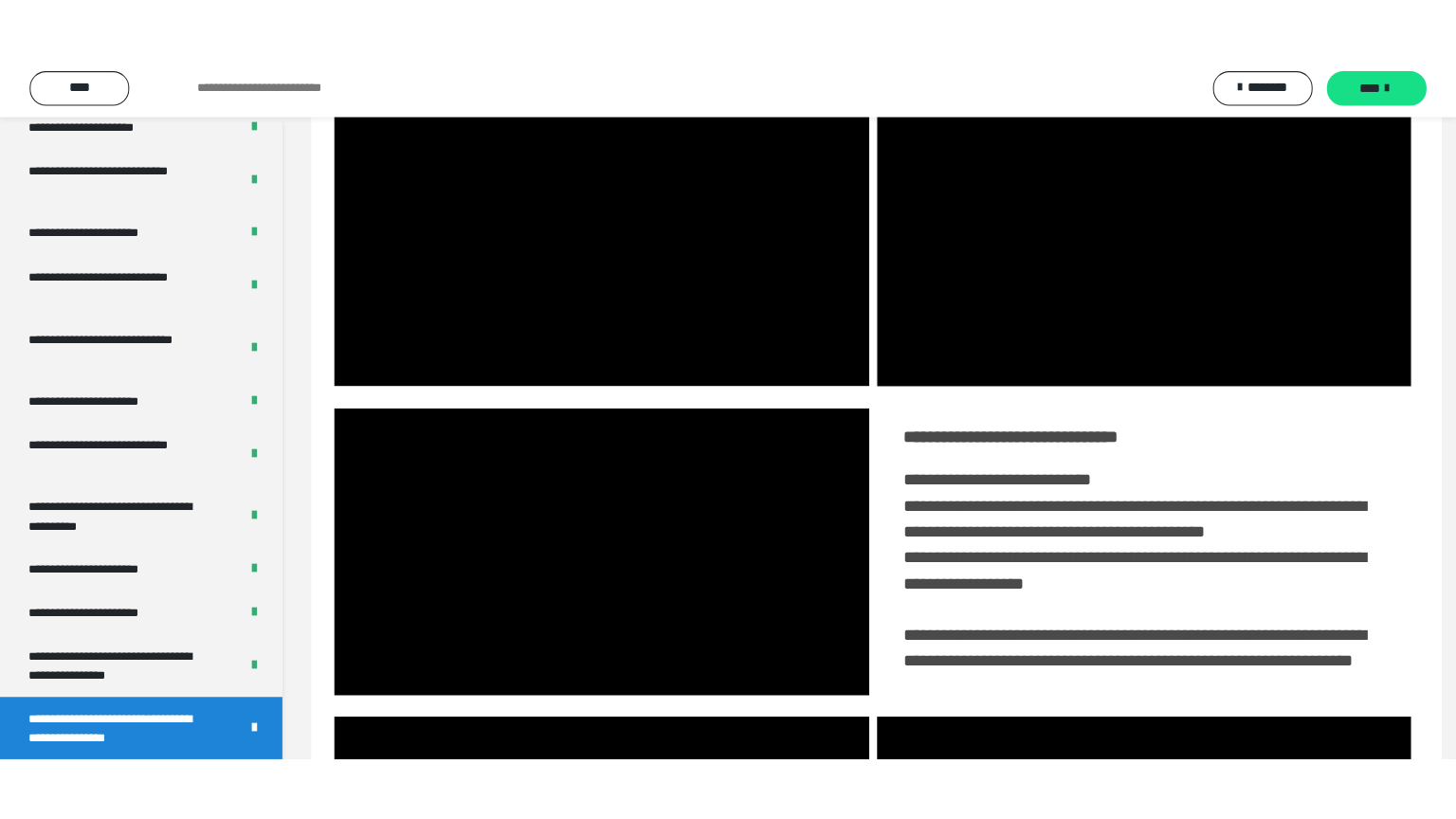 scroll, scrollTop: 3715, scrollLeft: 0, axis: vertical 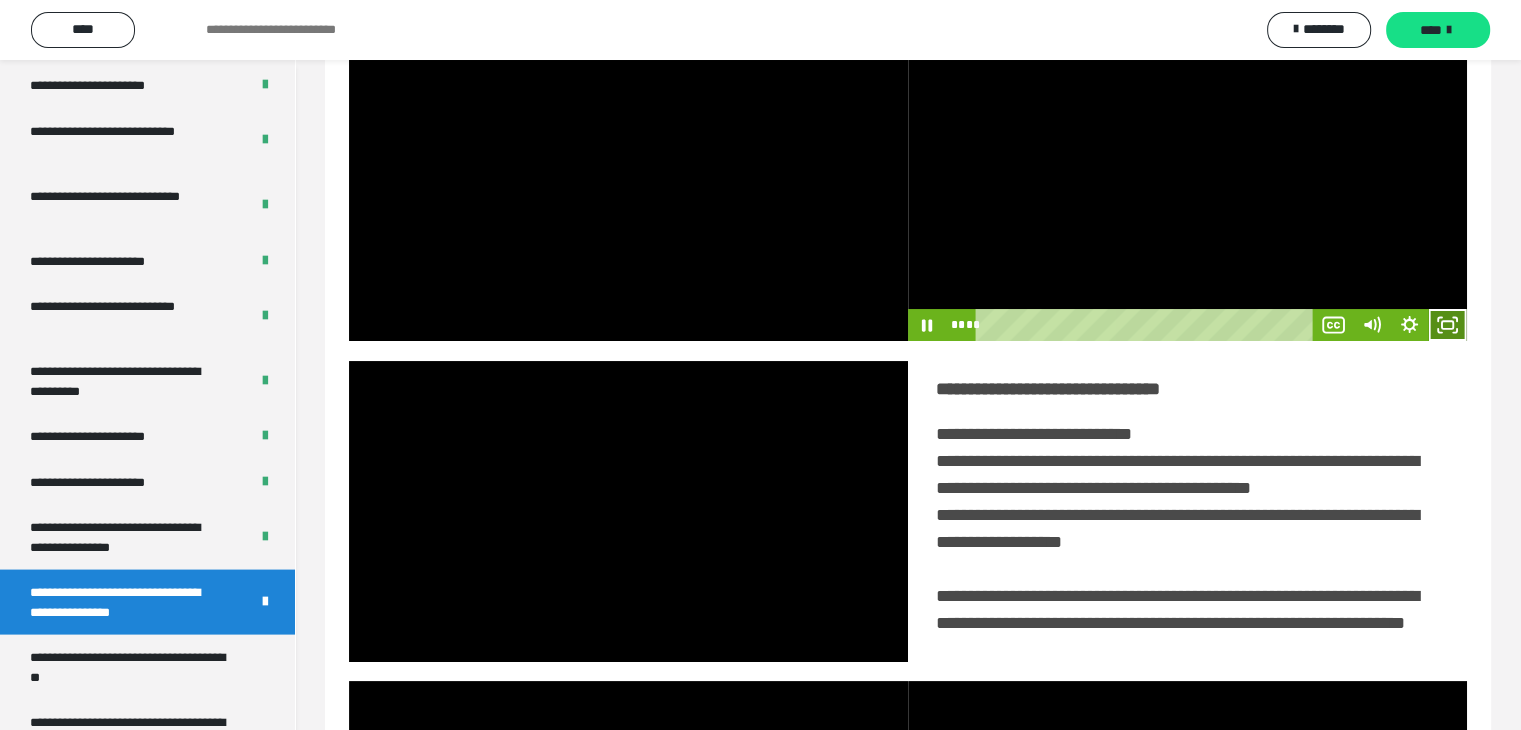 click 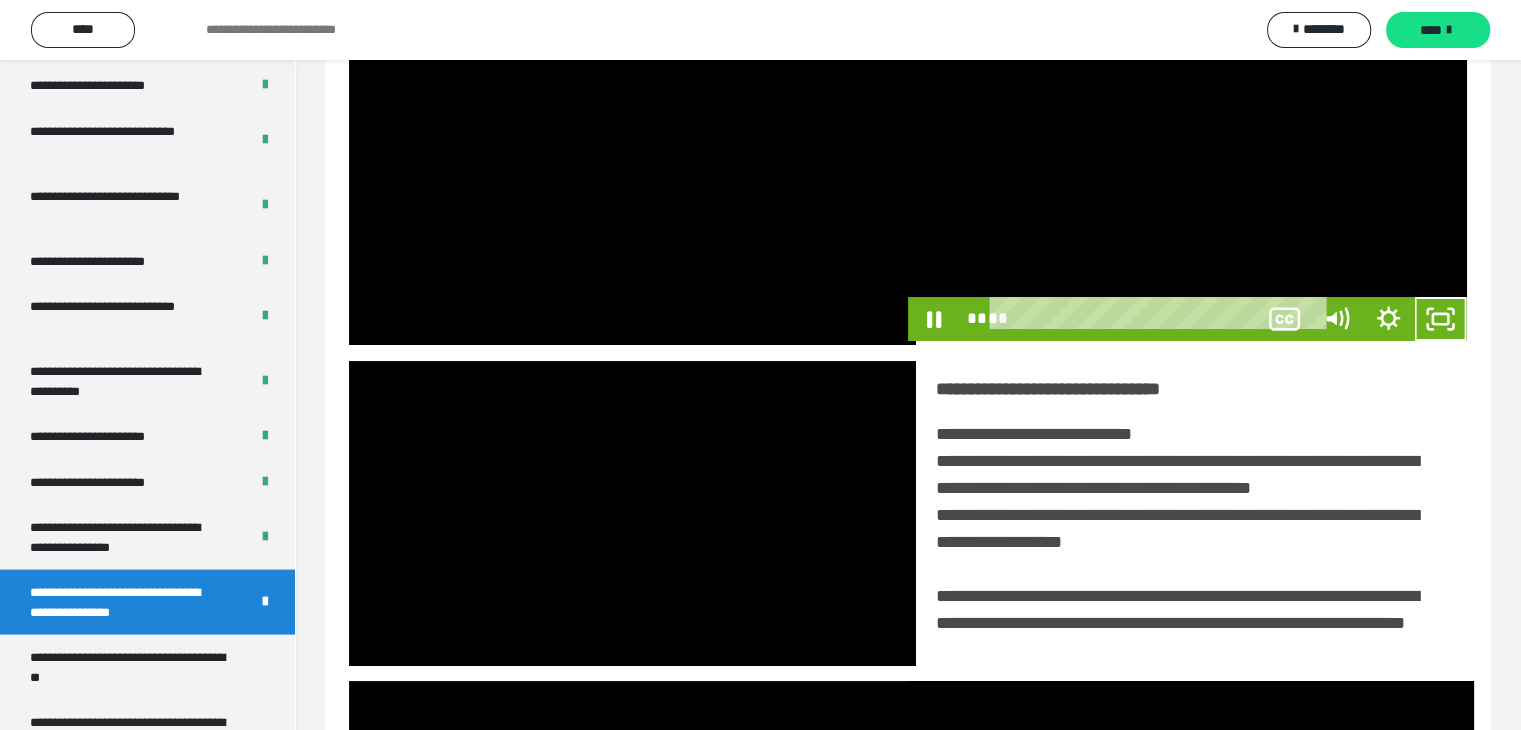 scroll, scrollTop: 3823, scrollLeft: 0, axis: vertical 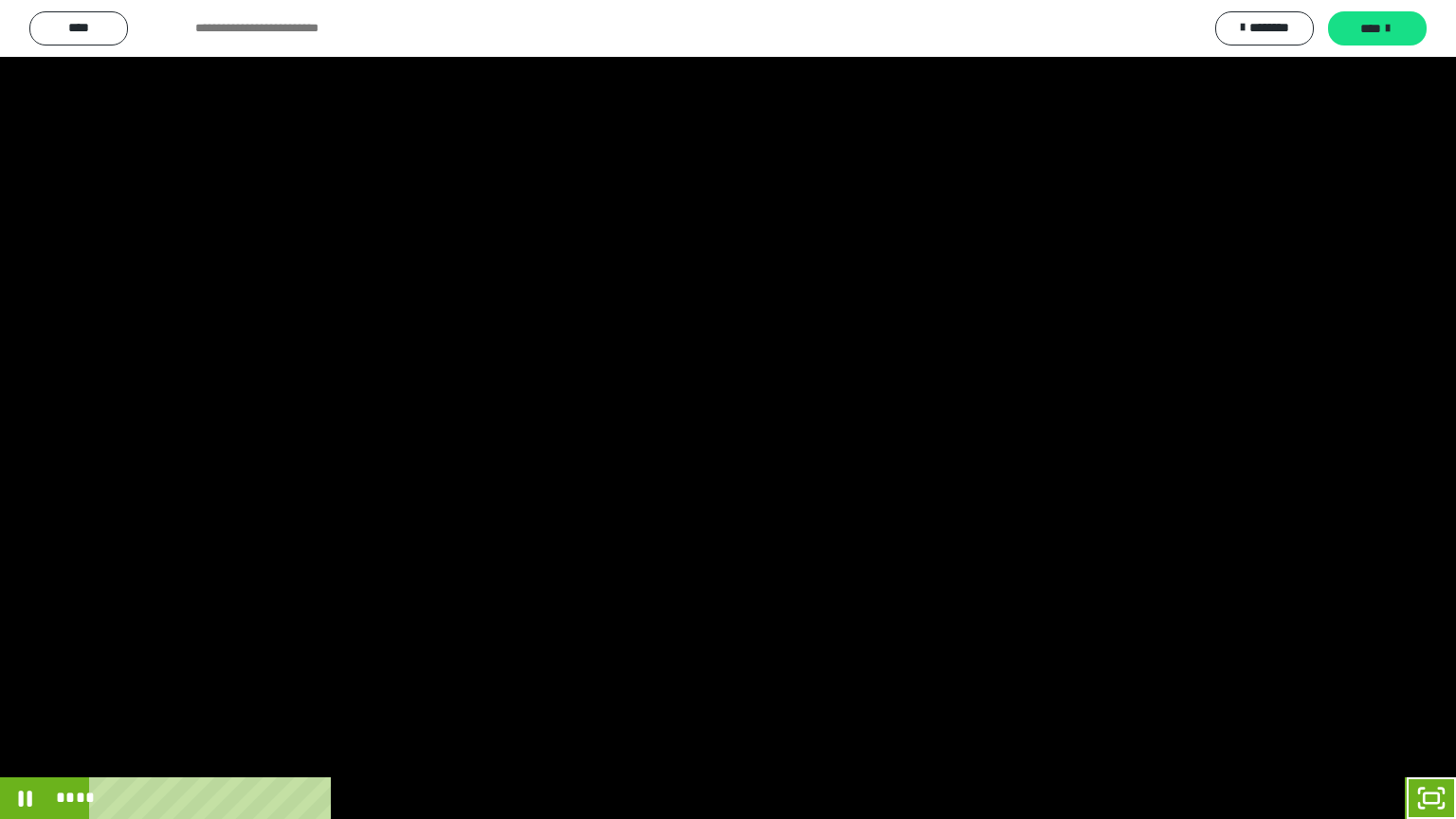 type 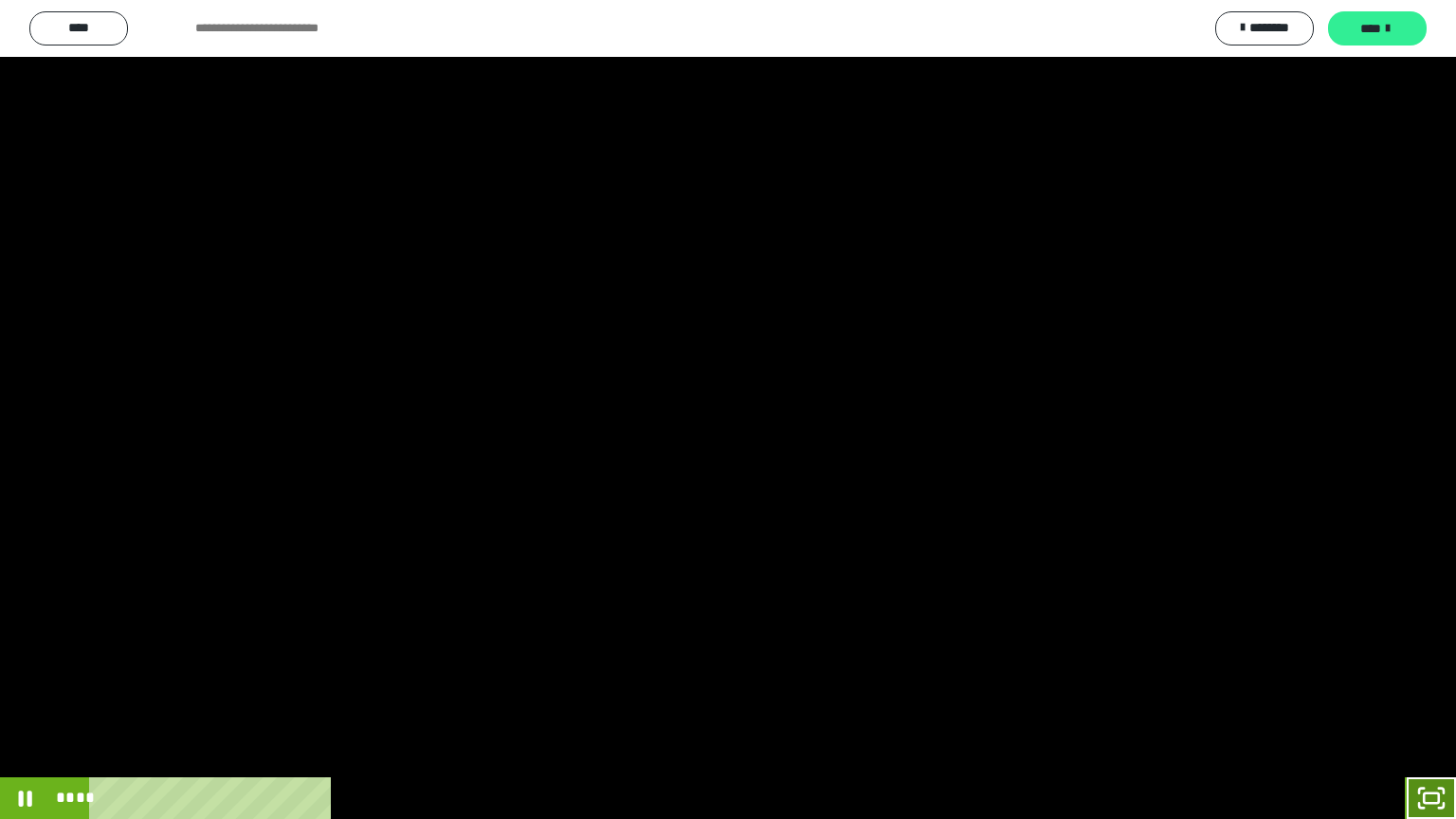 drag, startPoint x: 1435, startPoint y: 796, endPoint x: 1338, endPoint y: 20, distance: 782.039 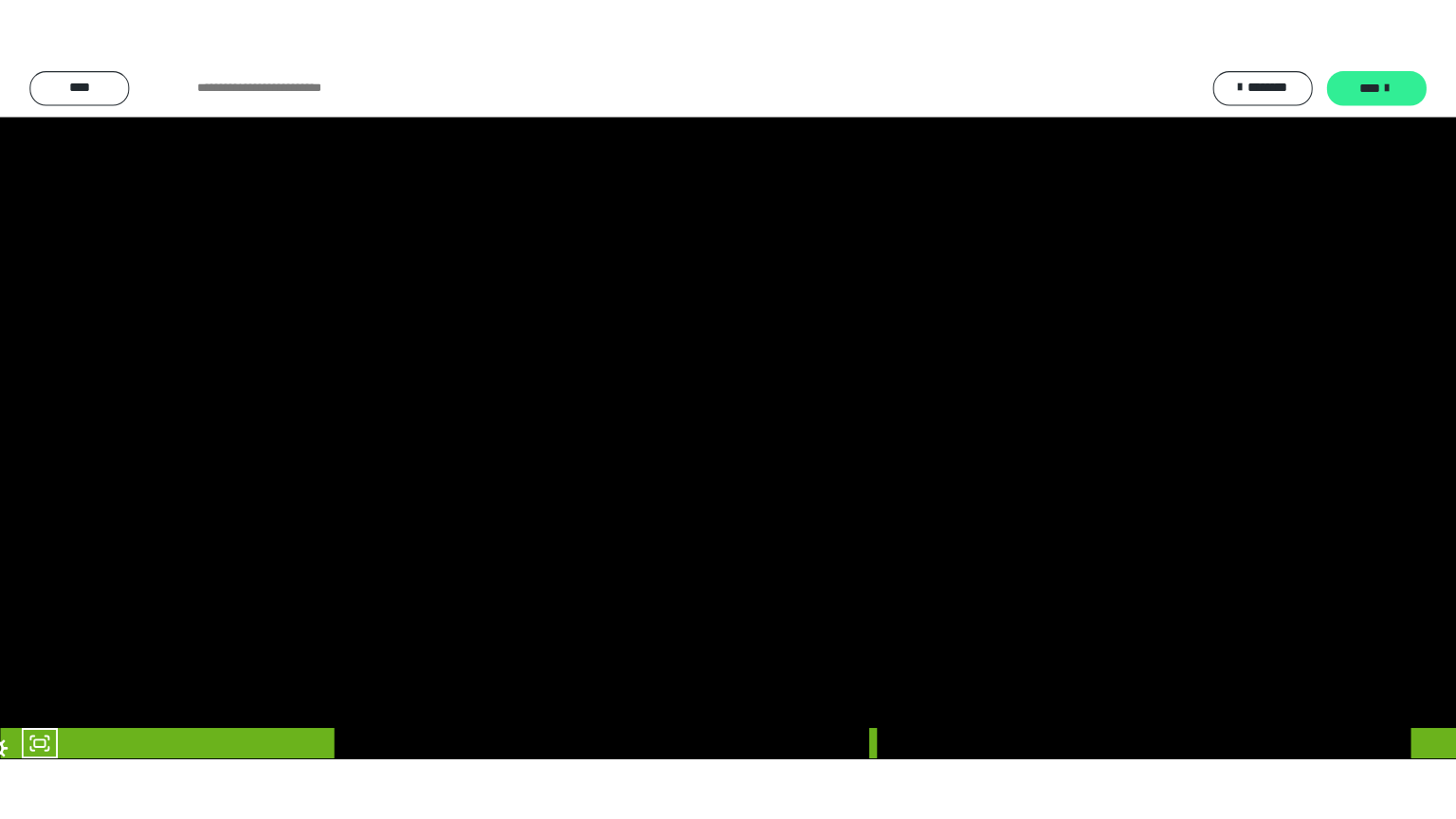 scroll, scrollTop: 3715, scrollLeft: 0, axis: vertical 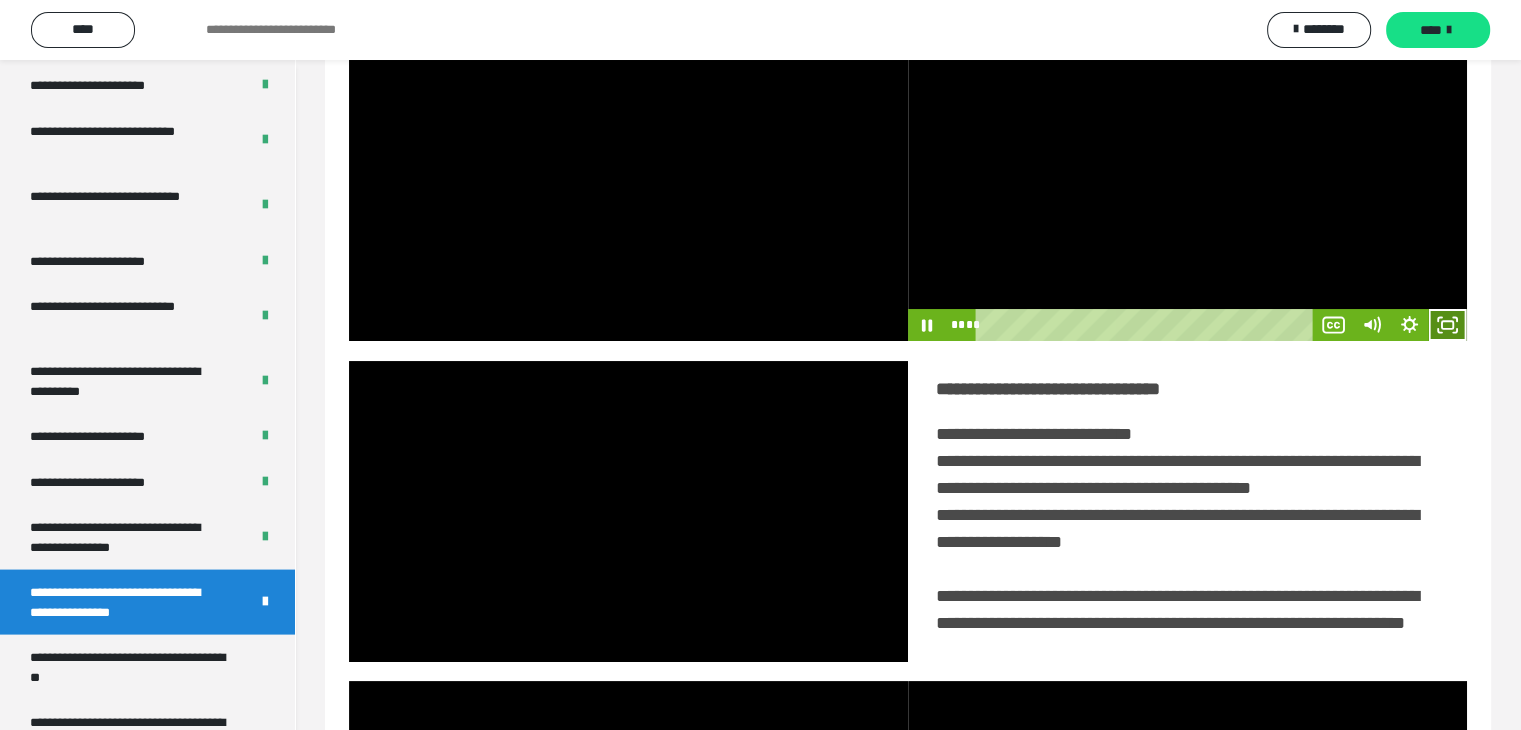 click 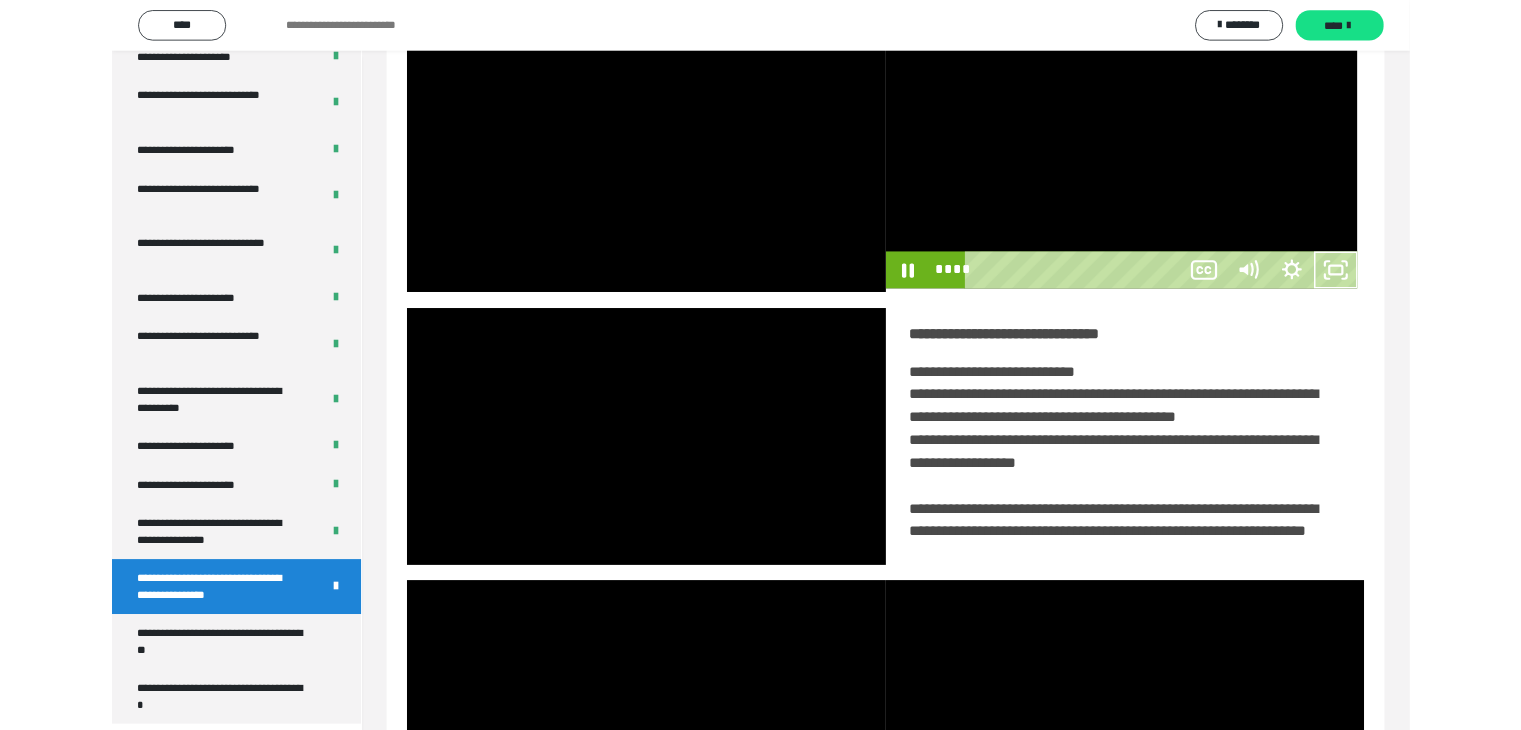scroll, scrollTop: 3823, scrollLeft: 0, axis: vertical 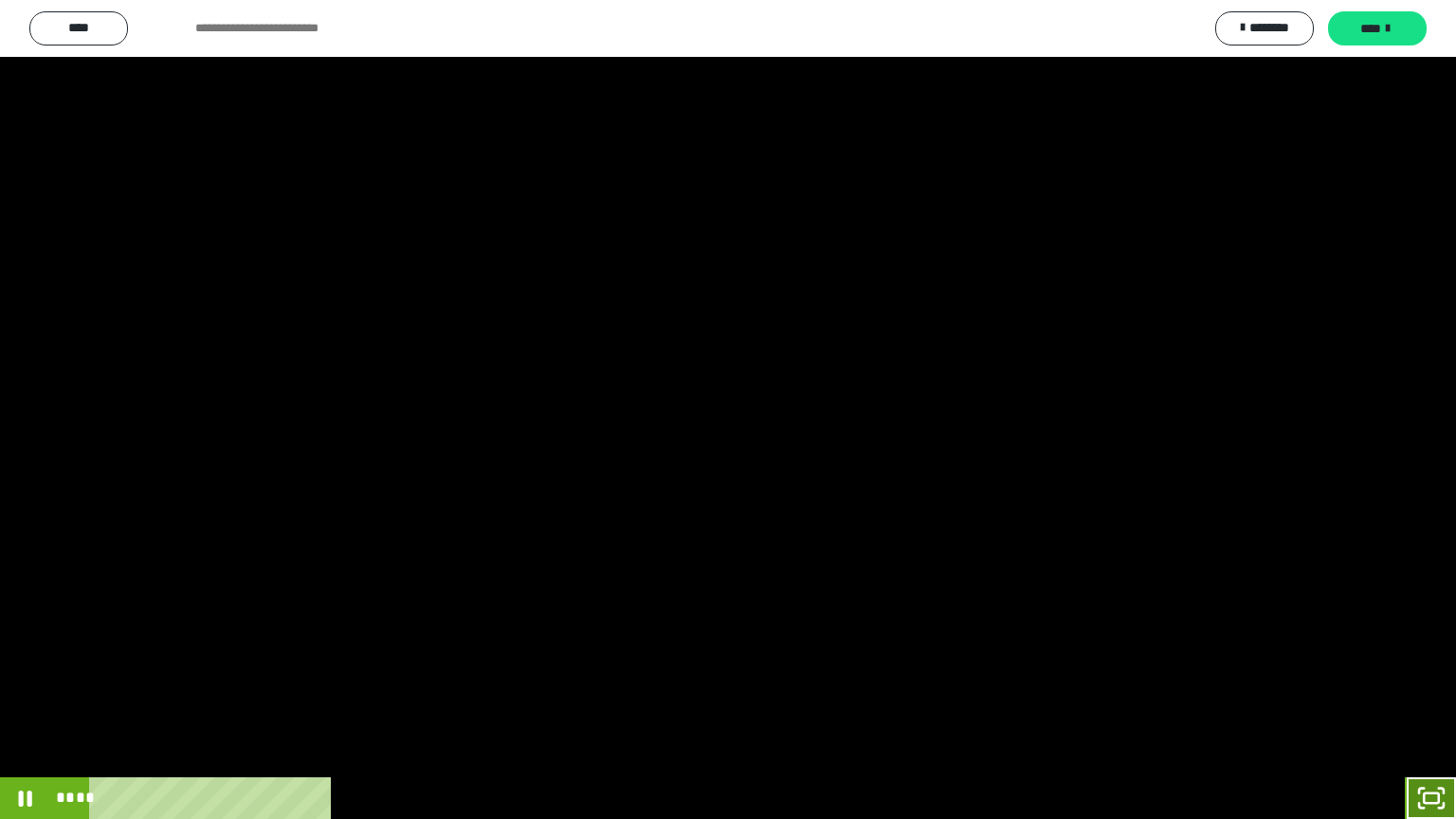 drag, startPoint x: 1437, startPoint y: 811, endPoint x: 1287, endPoint y: 5, distance: 819.83901 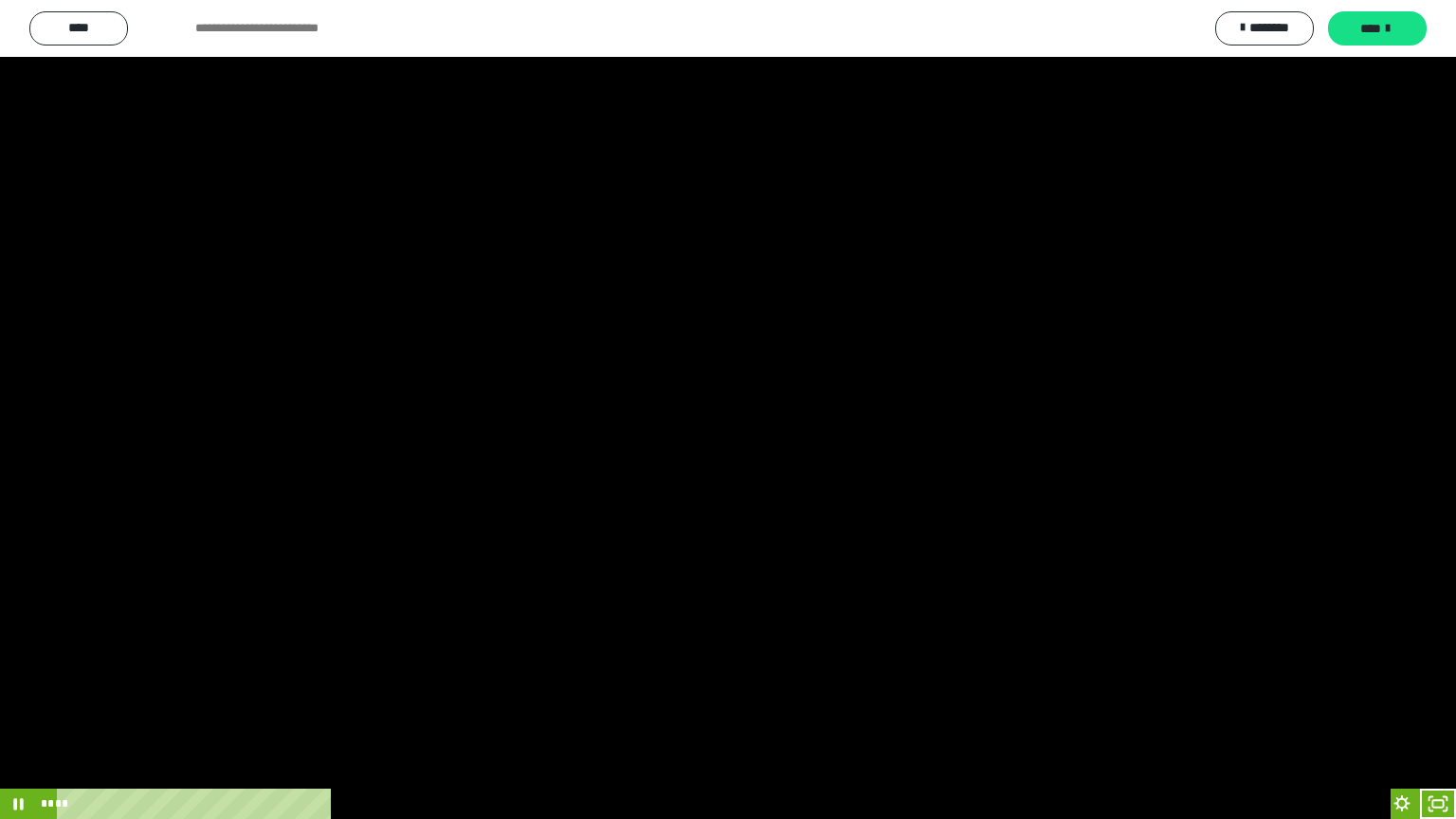 scroll, scrollTop: 3715, scrollLeft: 0, axis: vertical 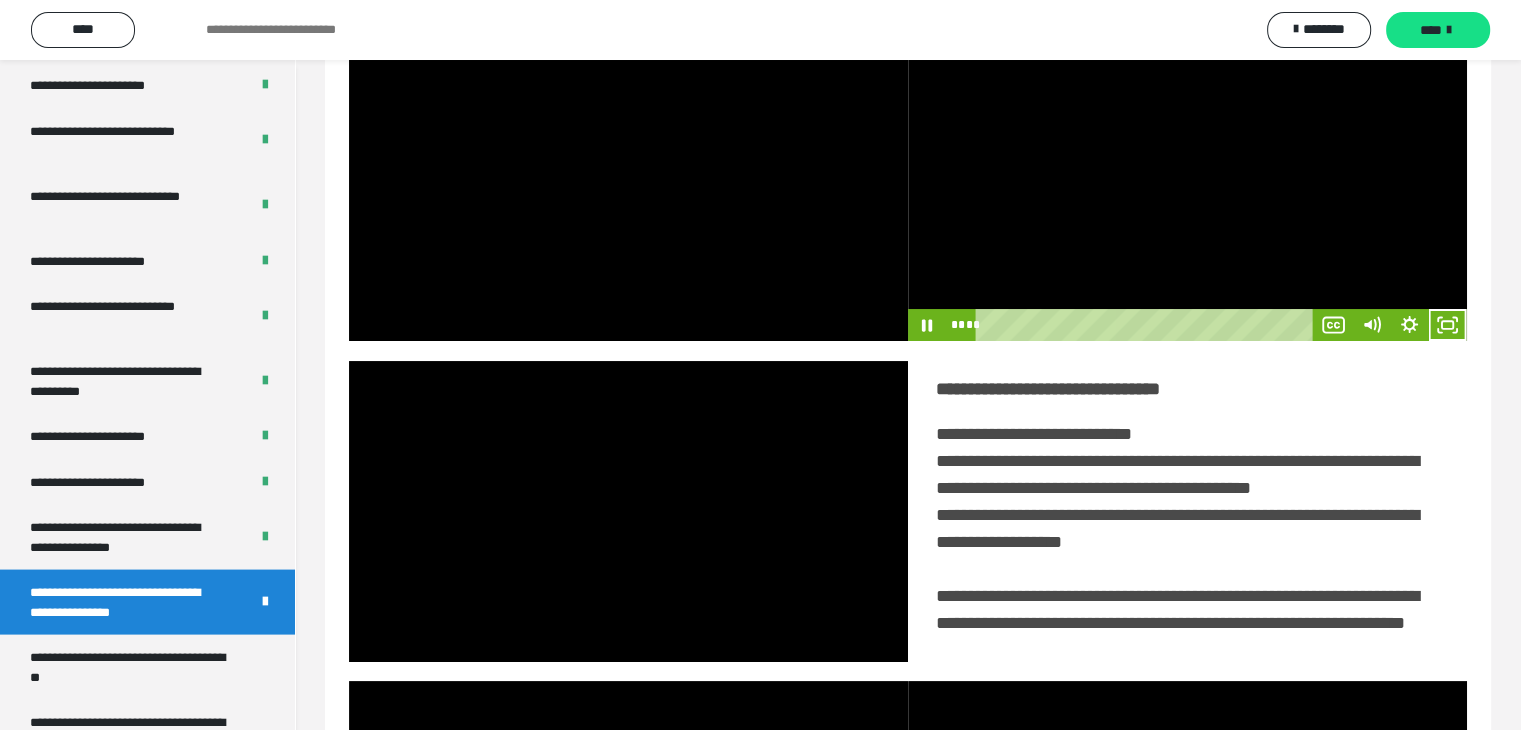 click on "**********" at bounding box center [908, 498] 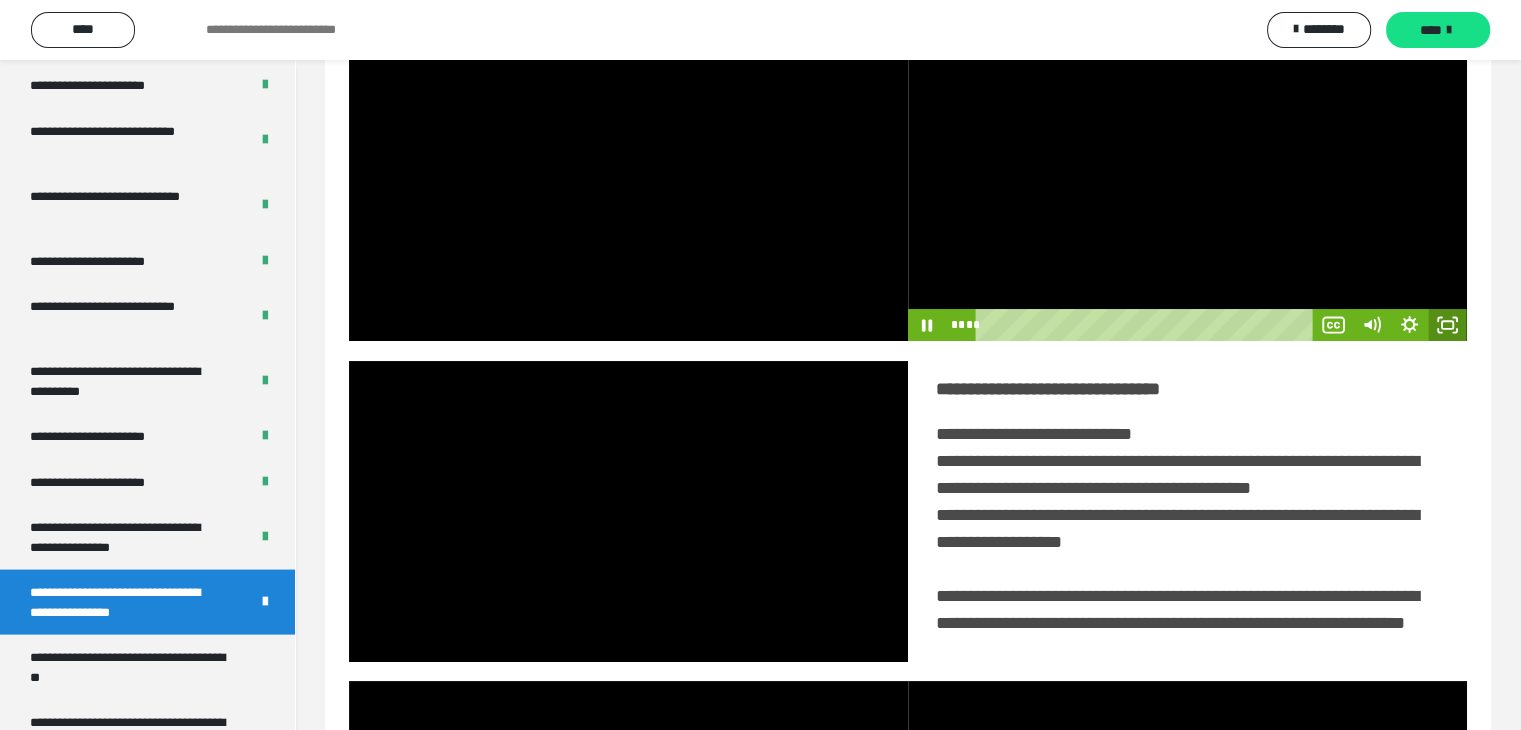 click 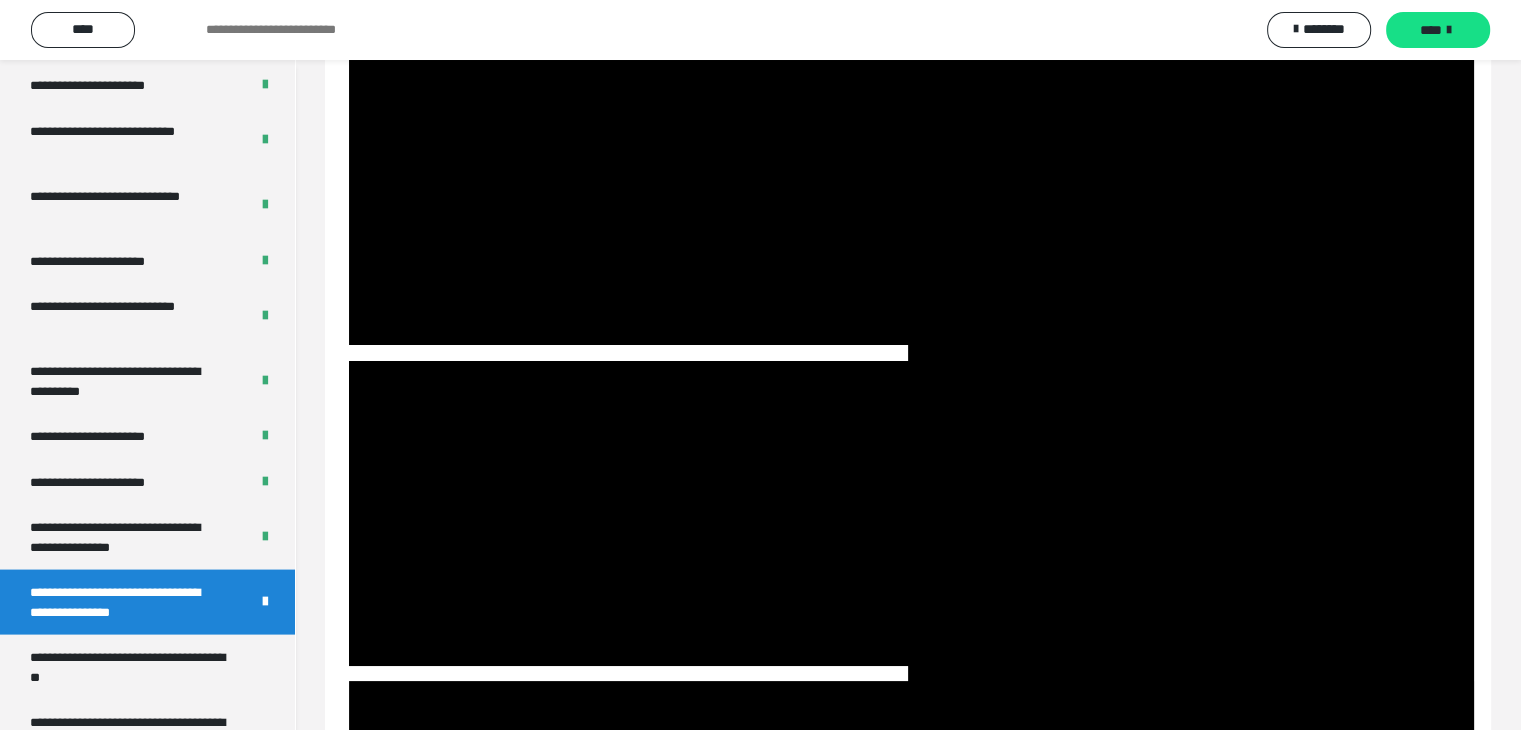 scroll, scrollTop: 3823, scrollLeft: 0, axis: vertical 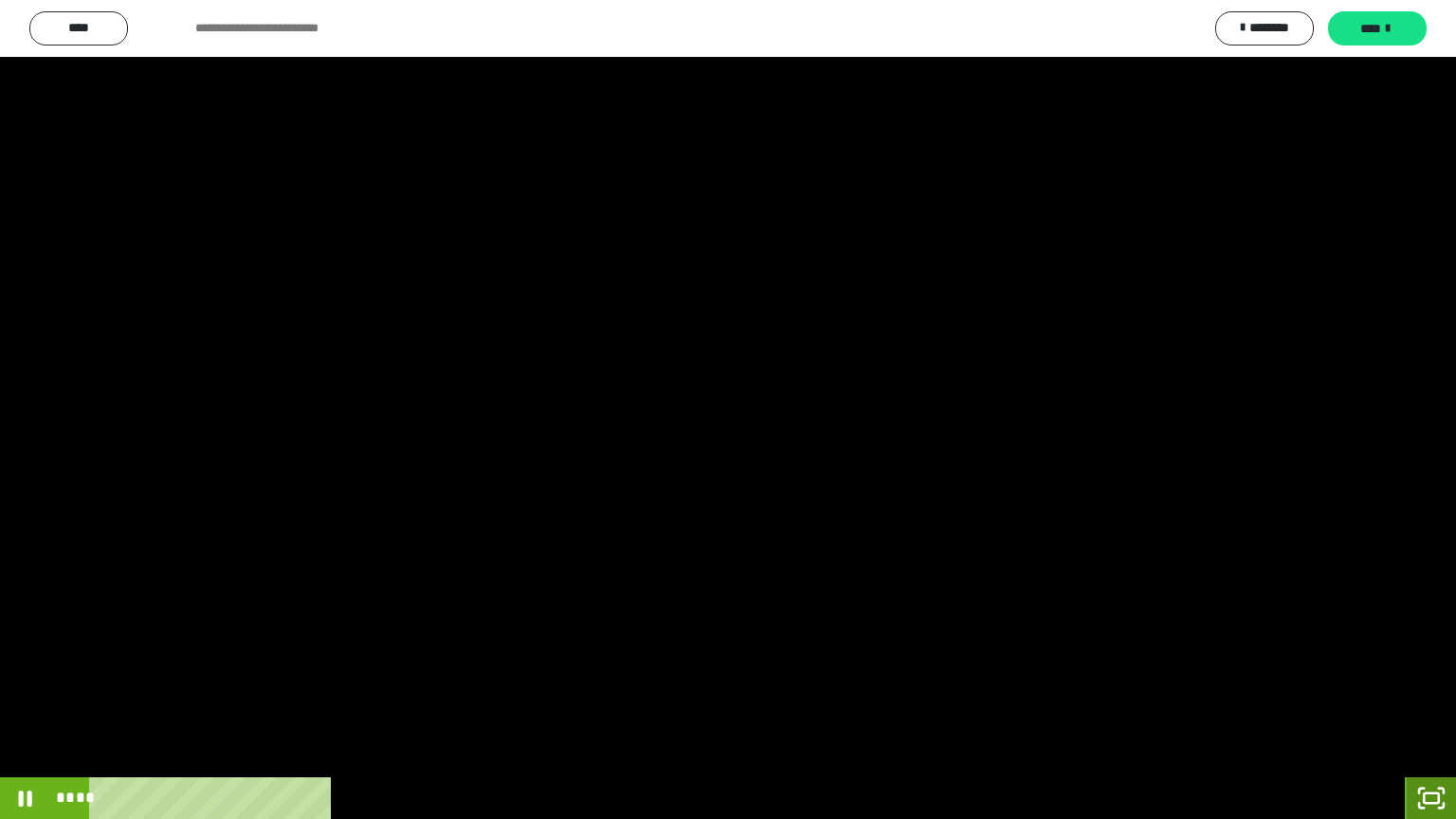 click 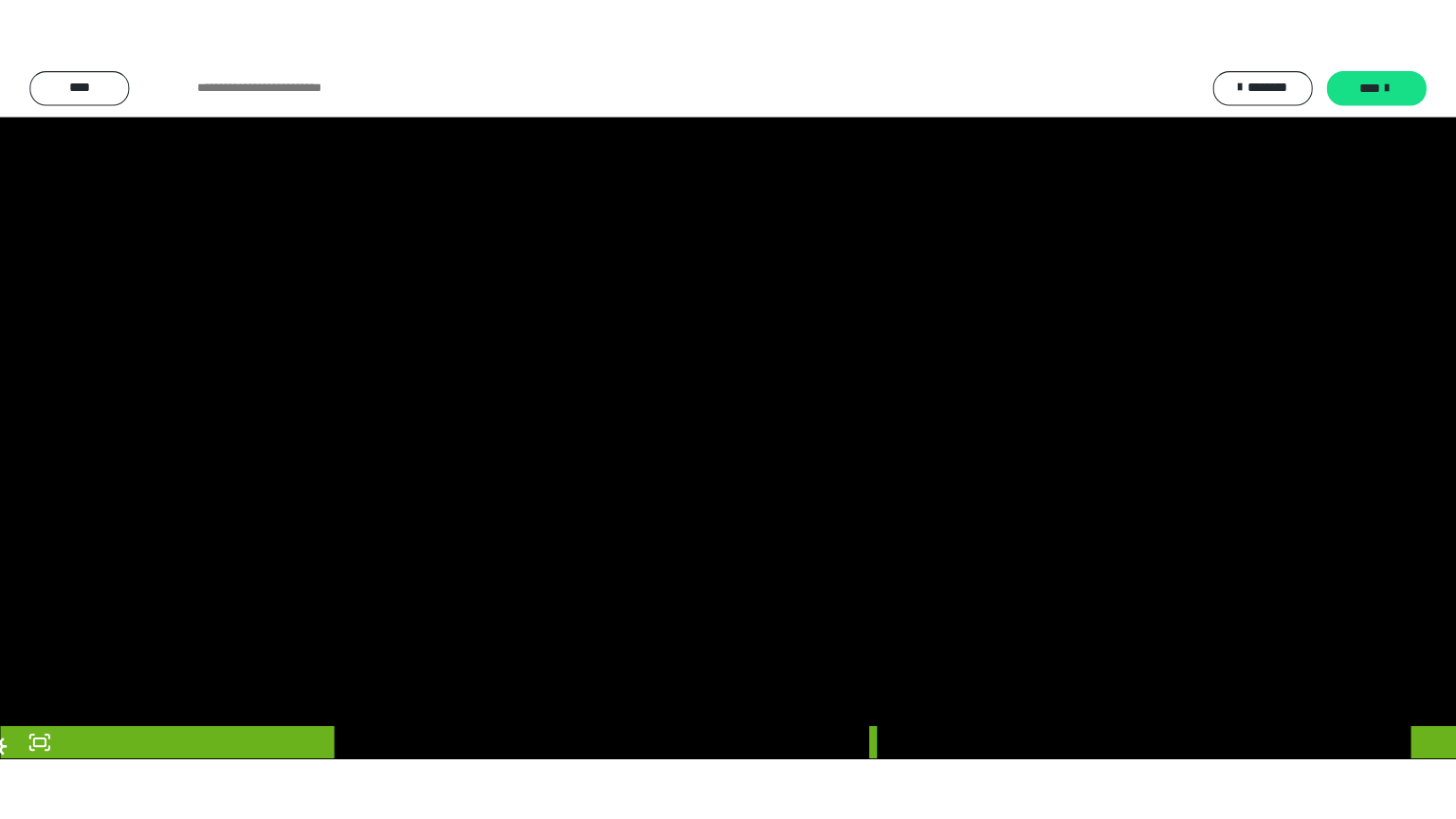 scroll, scrollTop: 3715, scrollLeft: 0, axis: vertical 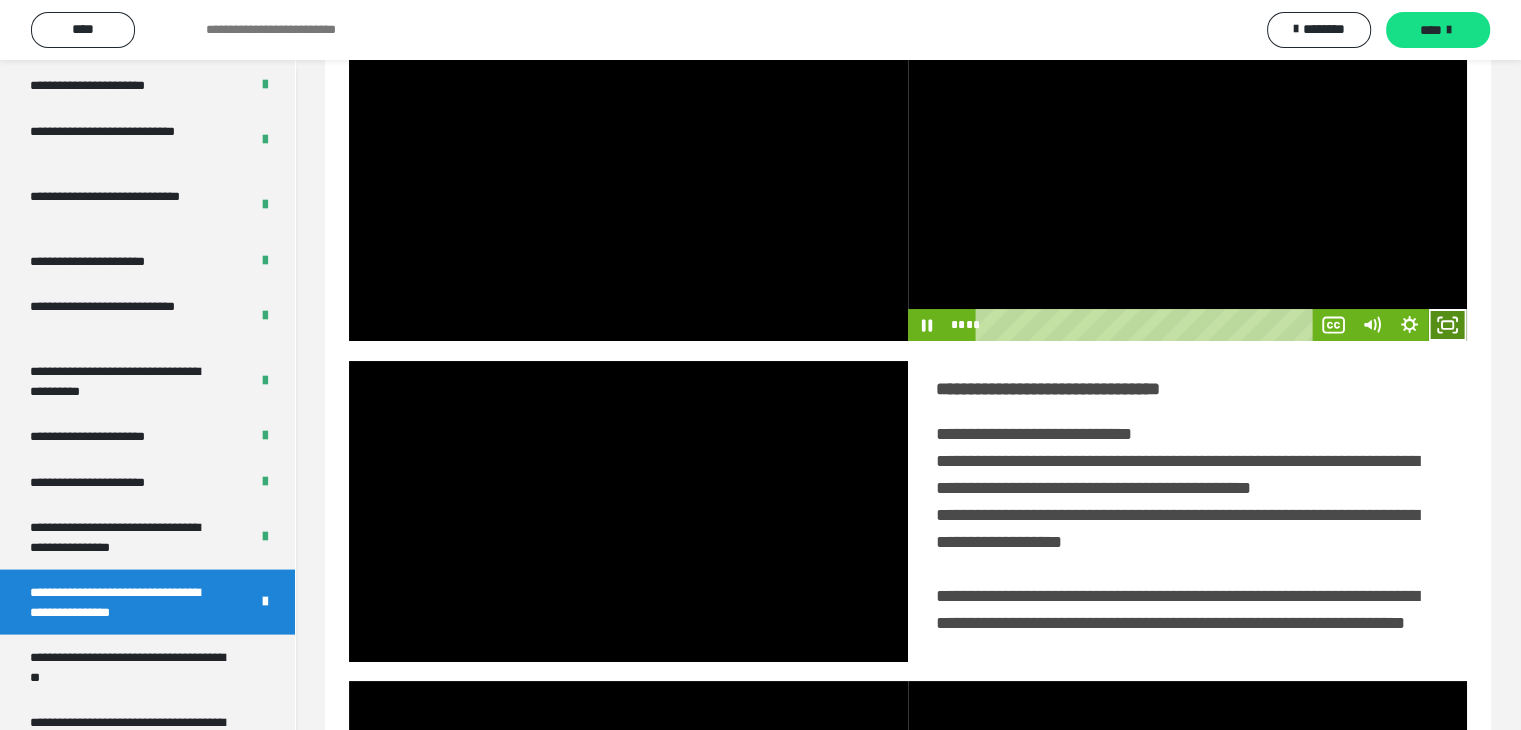 click 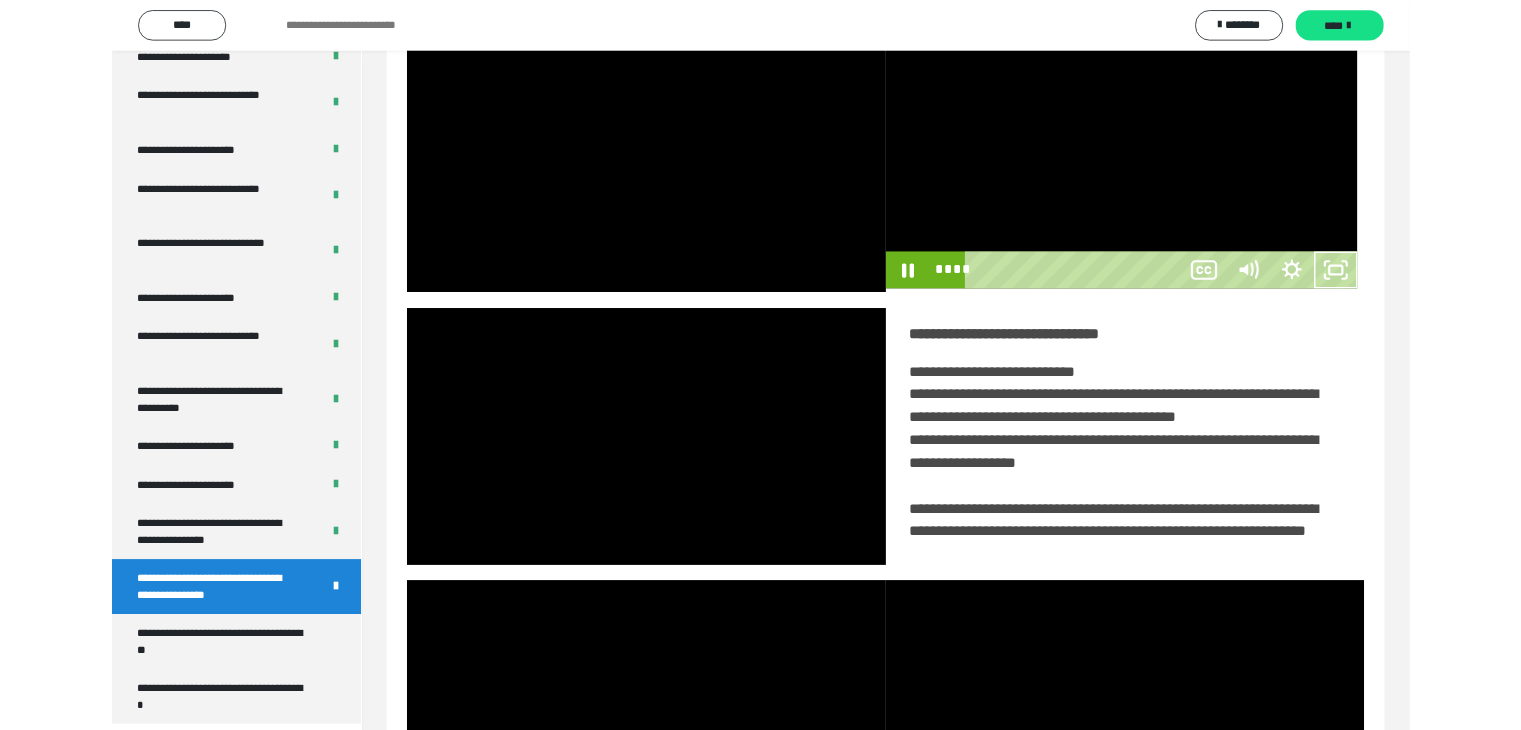 scroll, scrollTop: 3823, scrollLeft: 0, axis: vertical 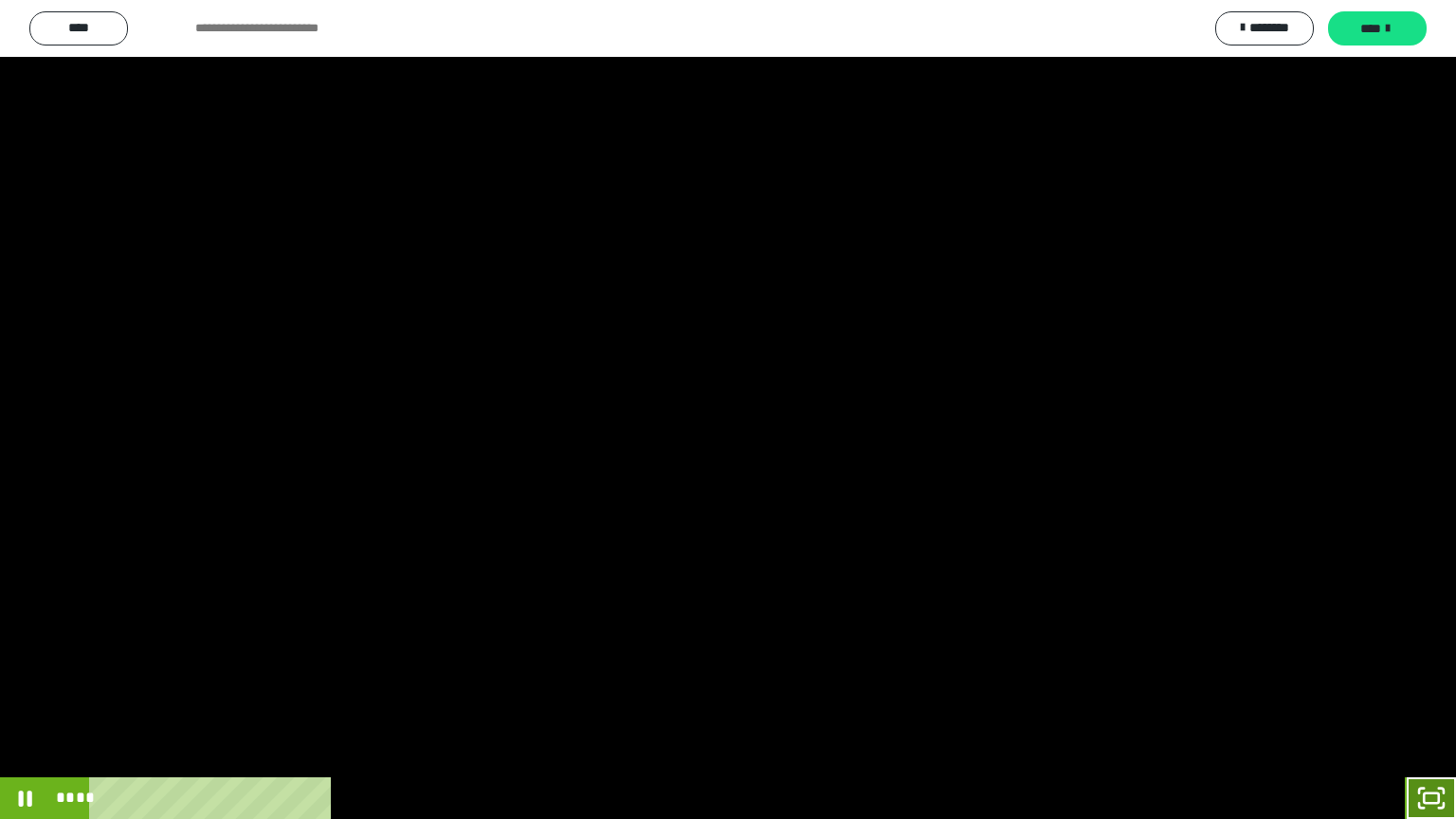click 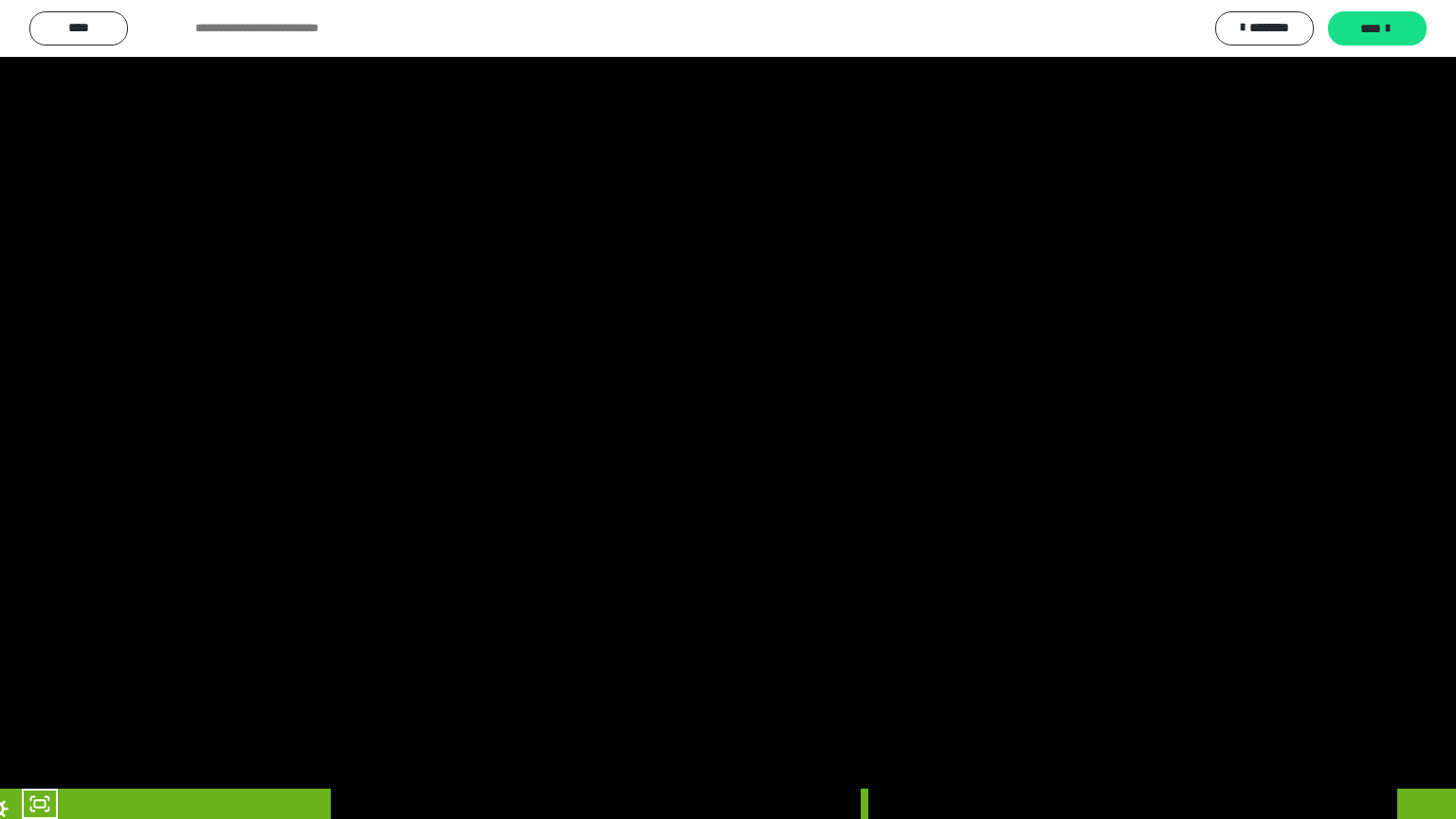 scroll, scrollTop: 3715, scrollLeft: 0, axis: vertical 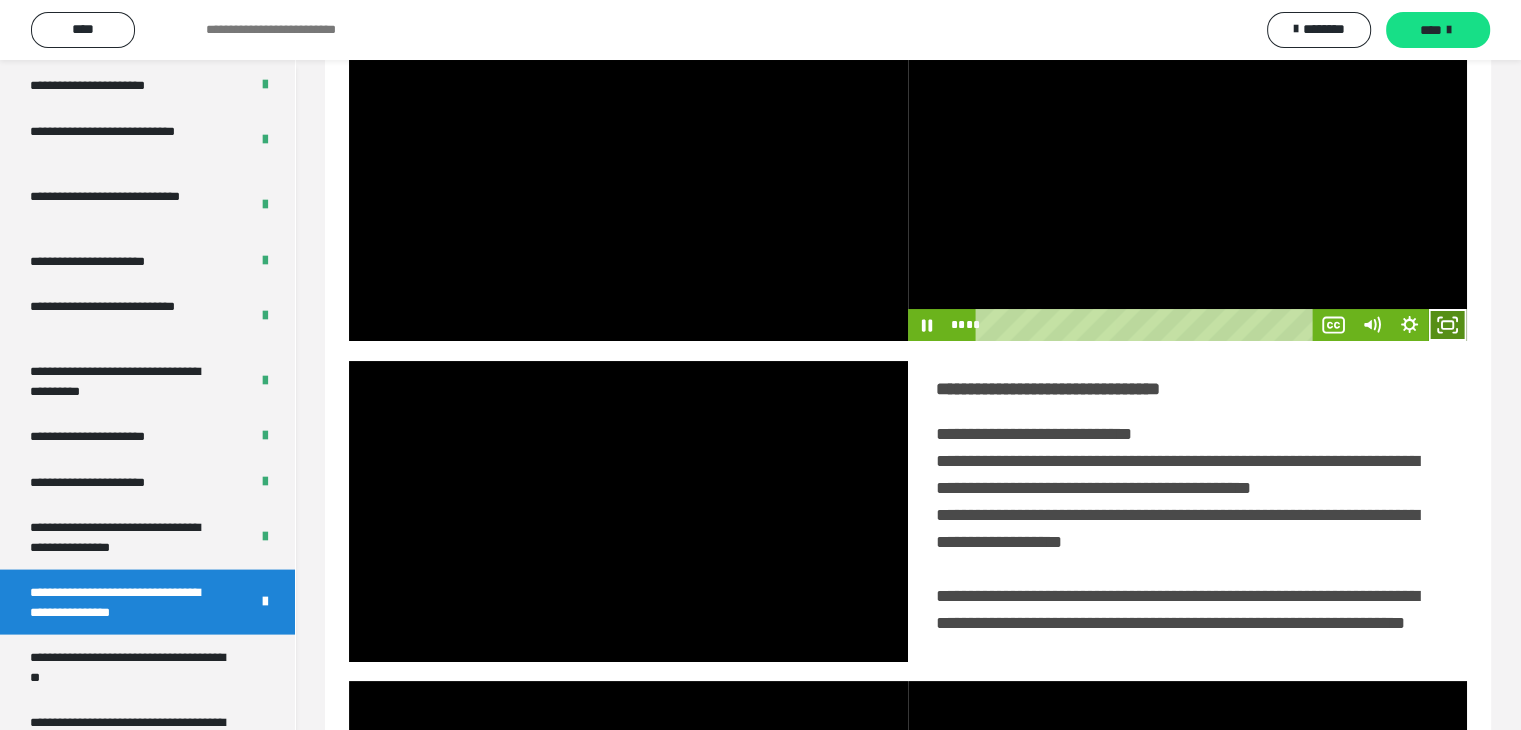 click 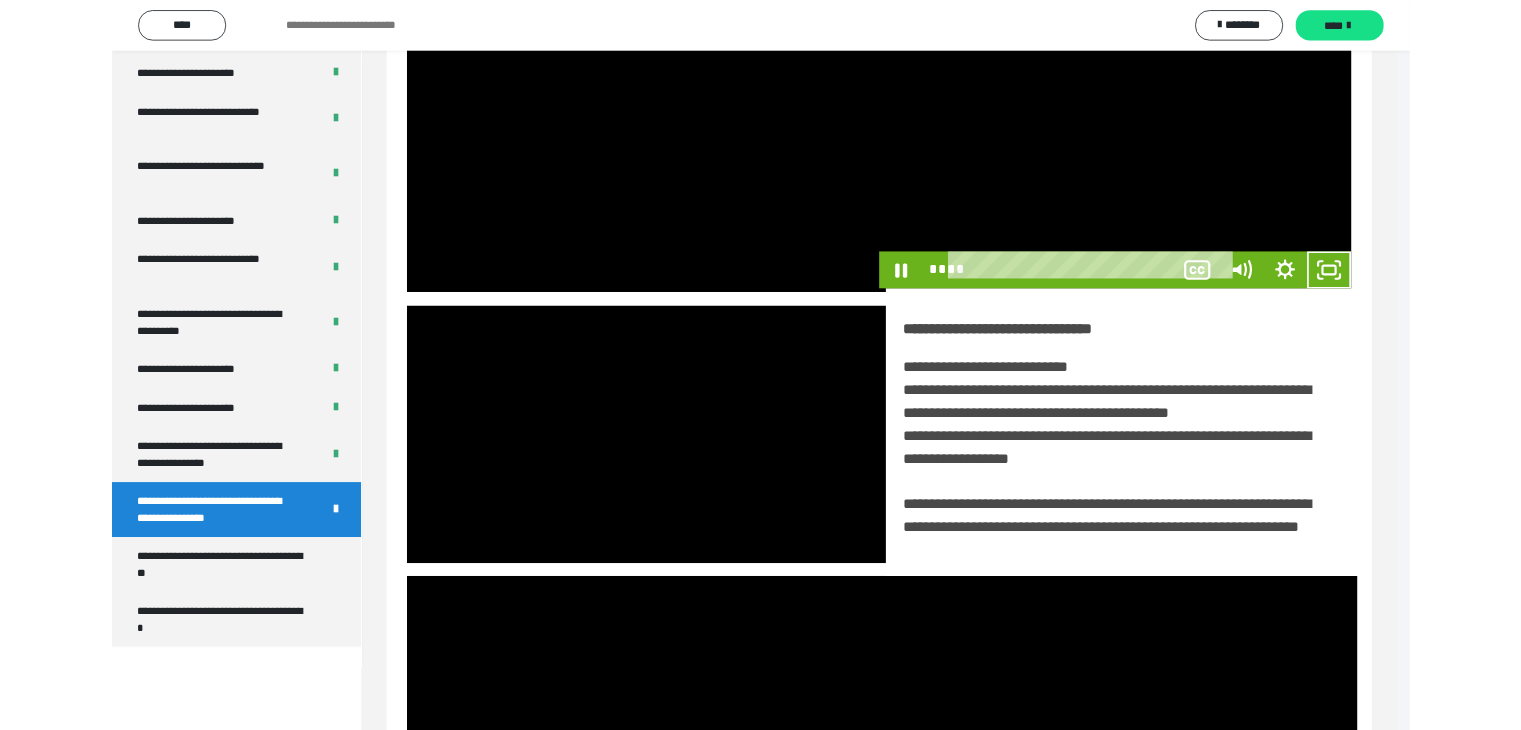 scroll, scrollTop: 3823, scrollLeft: 0, axis: vertical 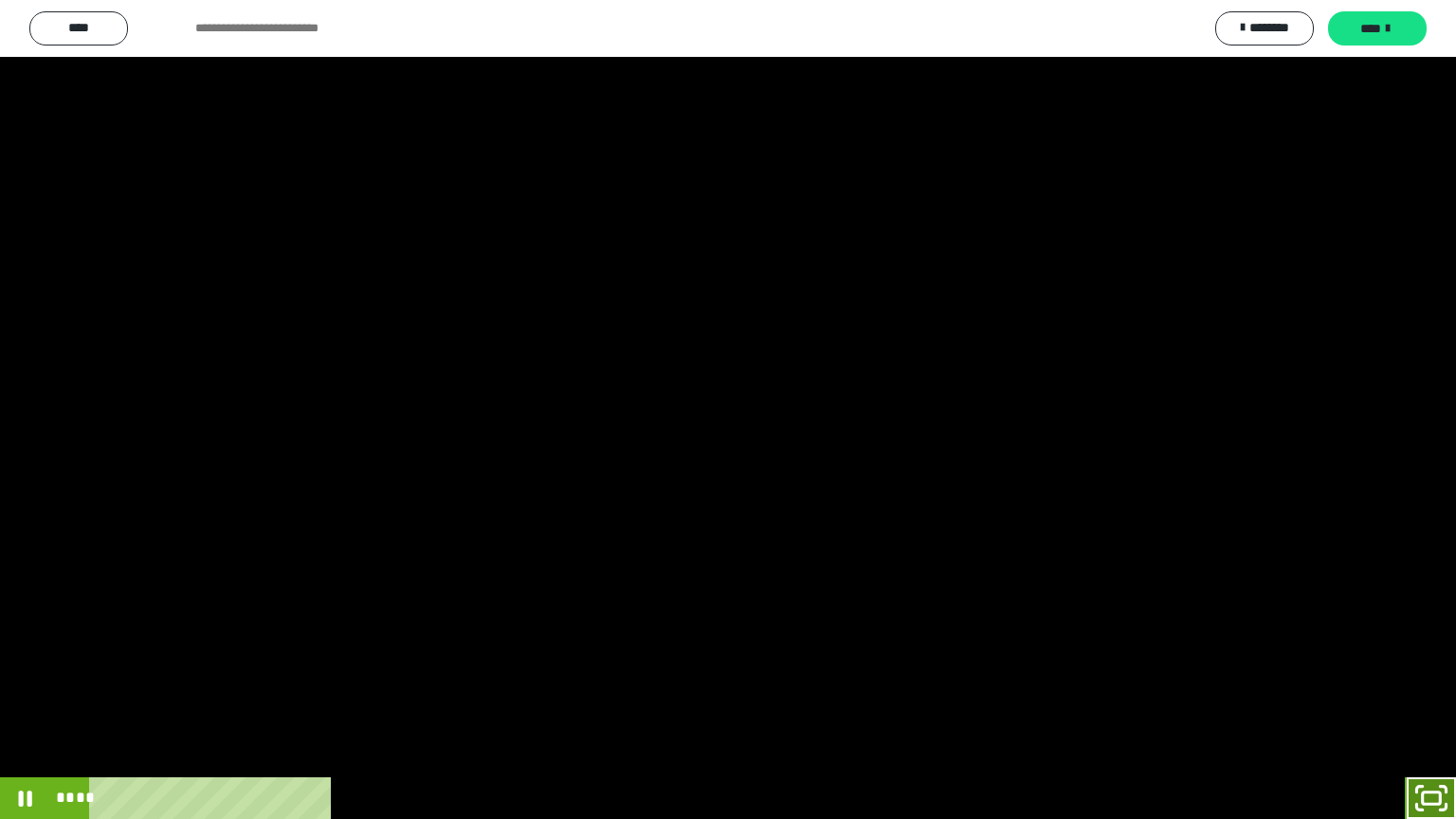 drag, startPoint x: 1421, startPoint y: 801, endPoint x: 1380, endPoint y: 27, distance: 775.0852 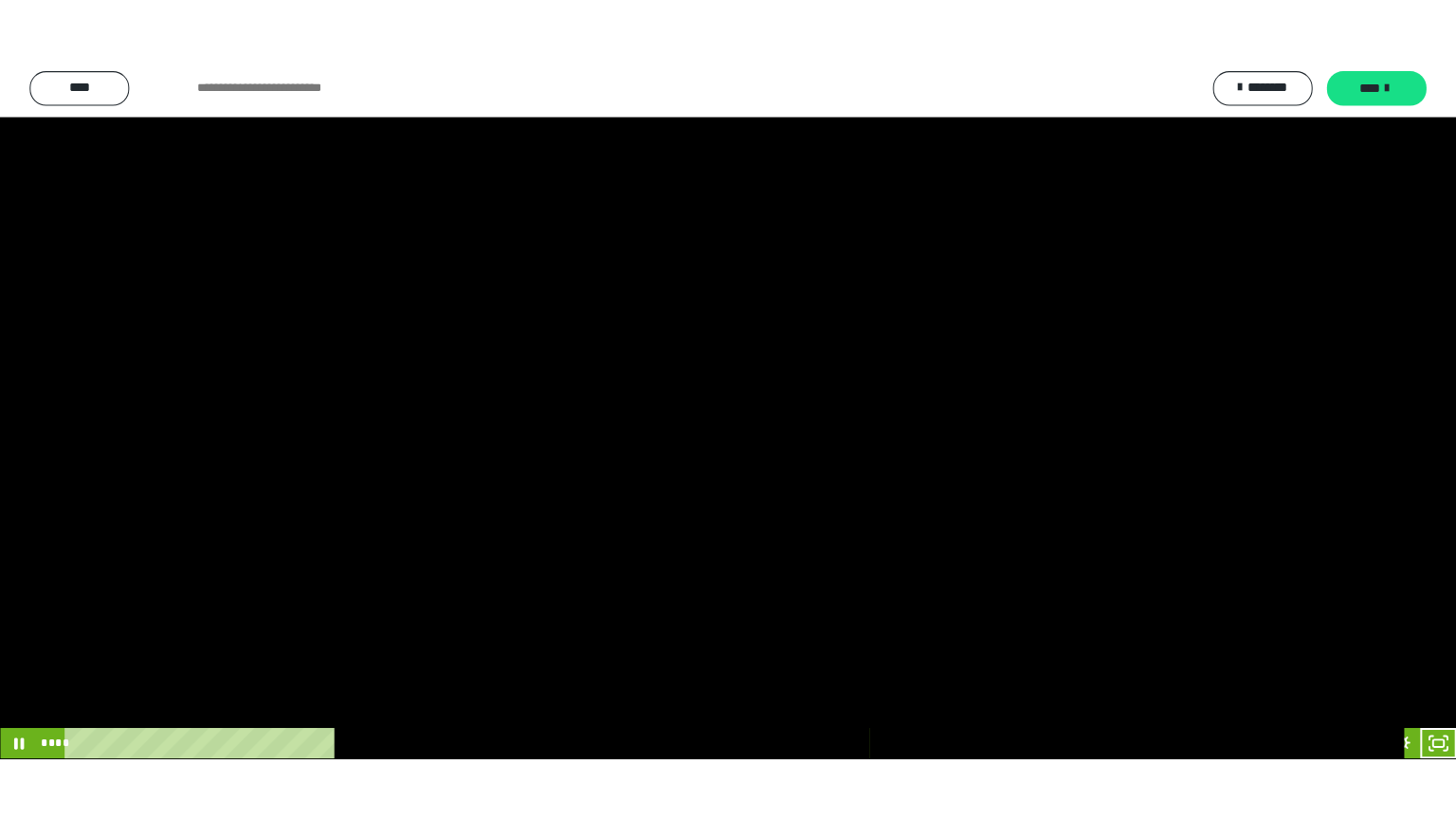 scroll, scrollTop: 3715, scrollLeft: 0, axis: vertical 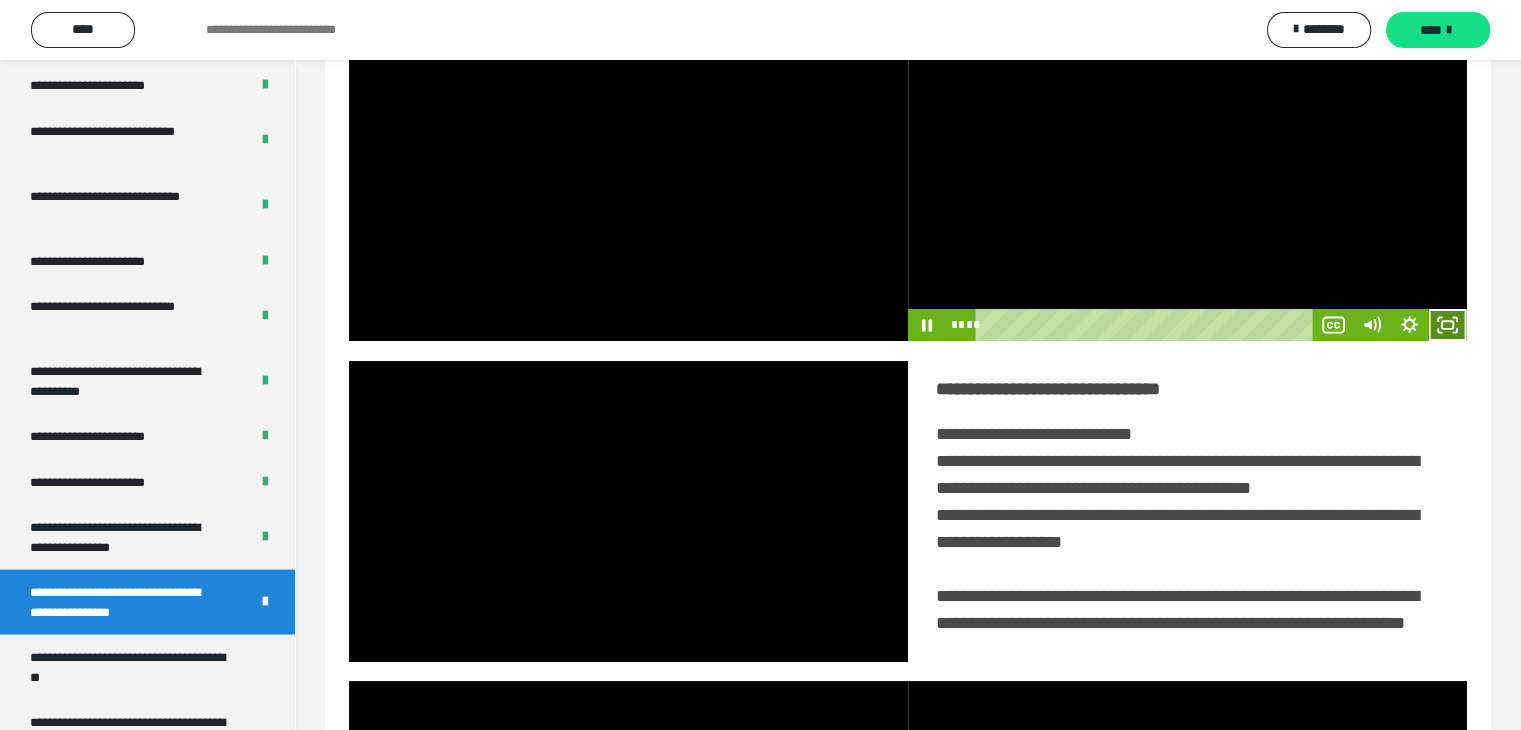 click 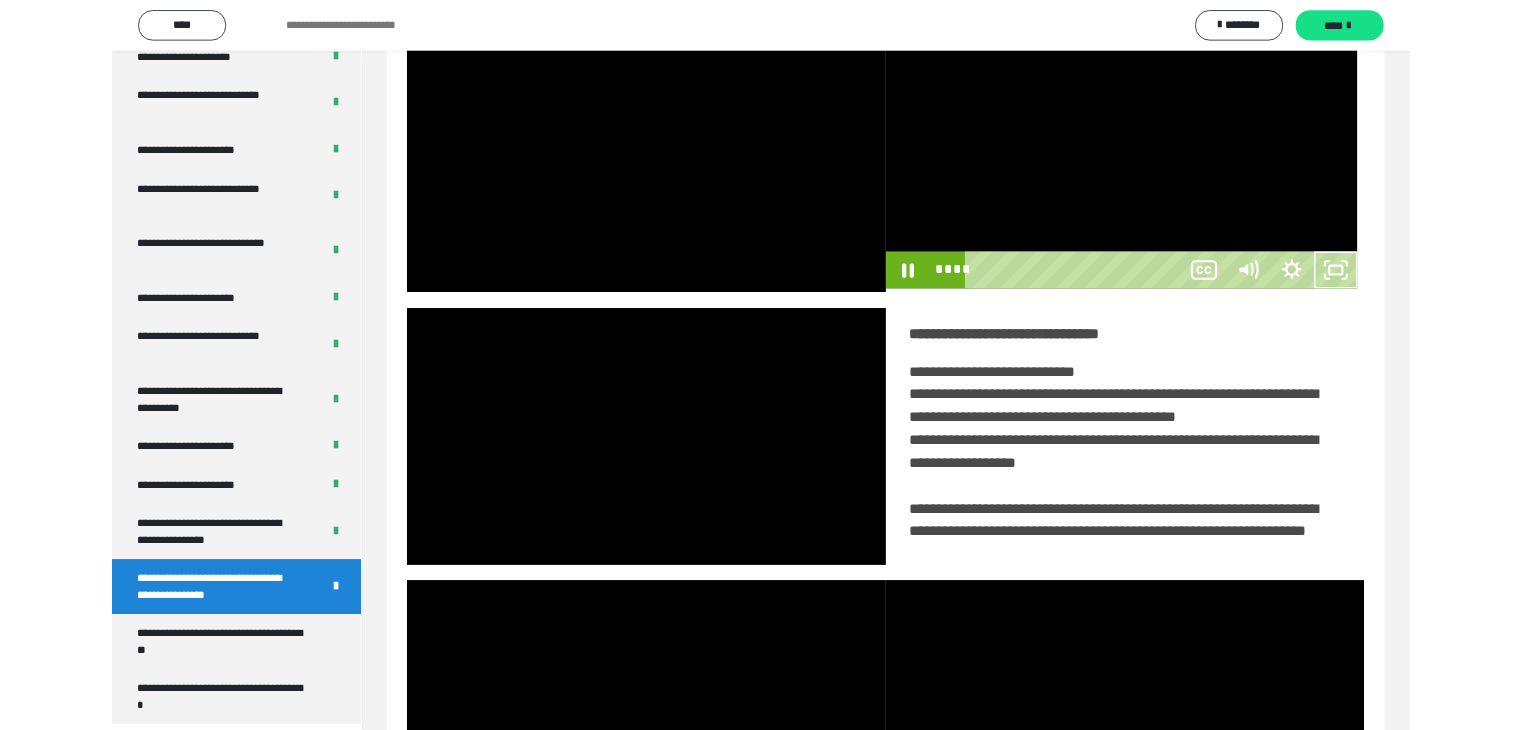 scroll, scrollTop: 3823, scrollLeft: 0, axis: vertical 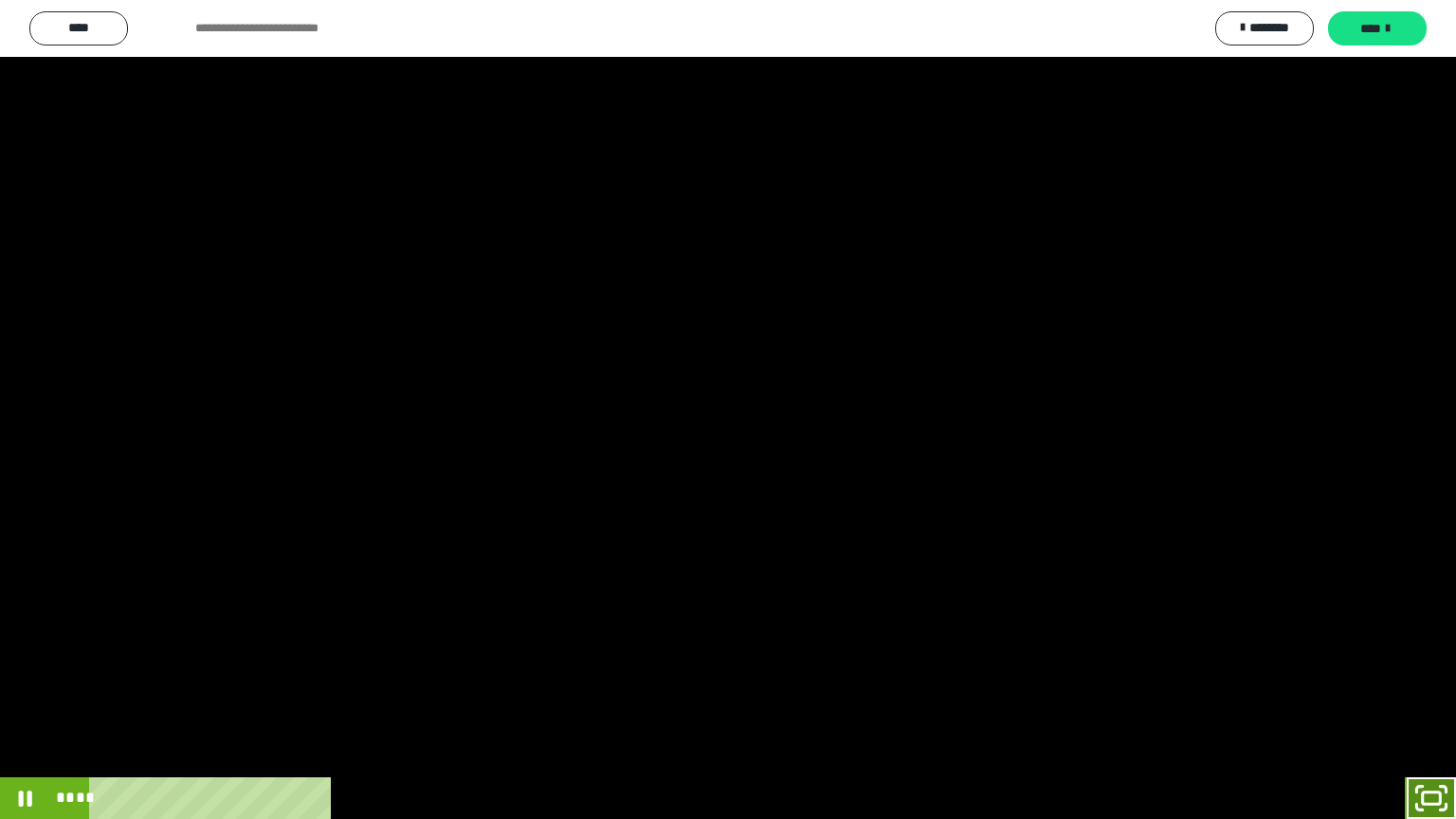 drag, startPoint x: 1426, startPoint y: 806, endPoint x: 1329, endPoint y: 457, distance: 362.22921 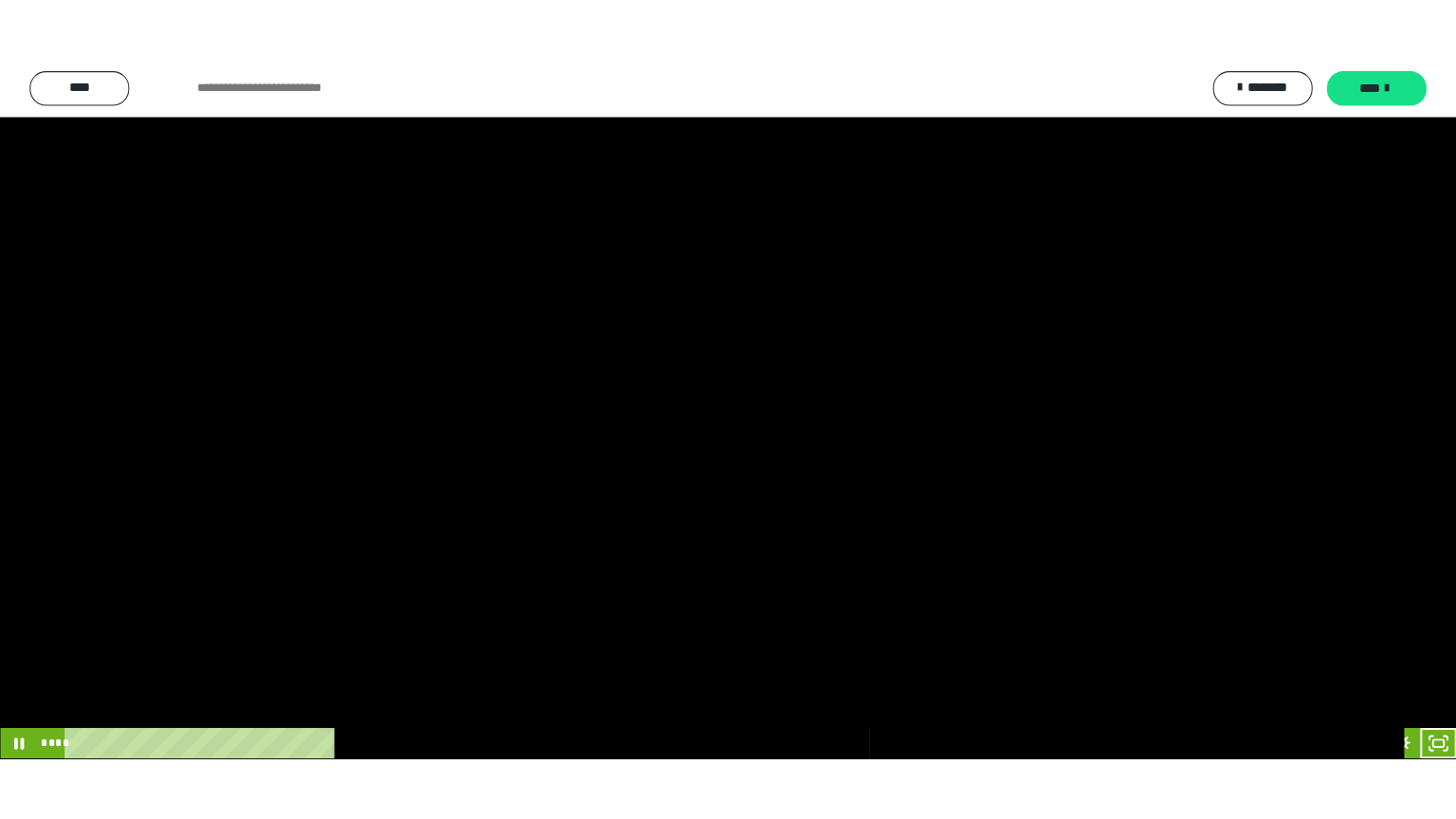 scroll, scrollTop: 3715, scrollLeft: 0, axis: vertical 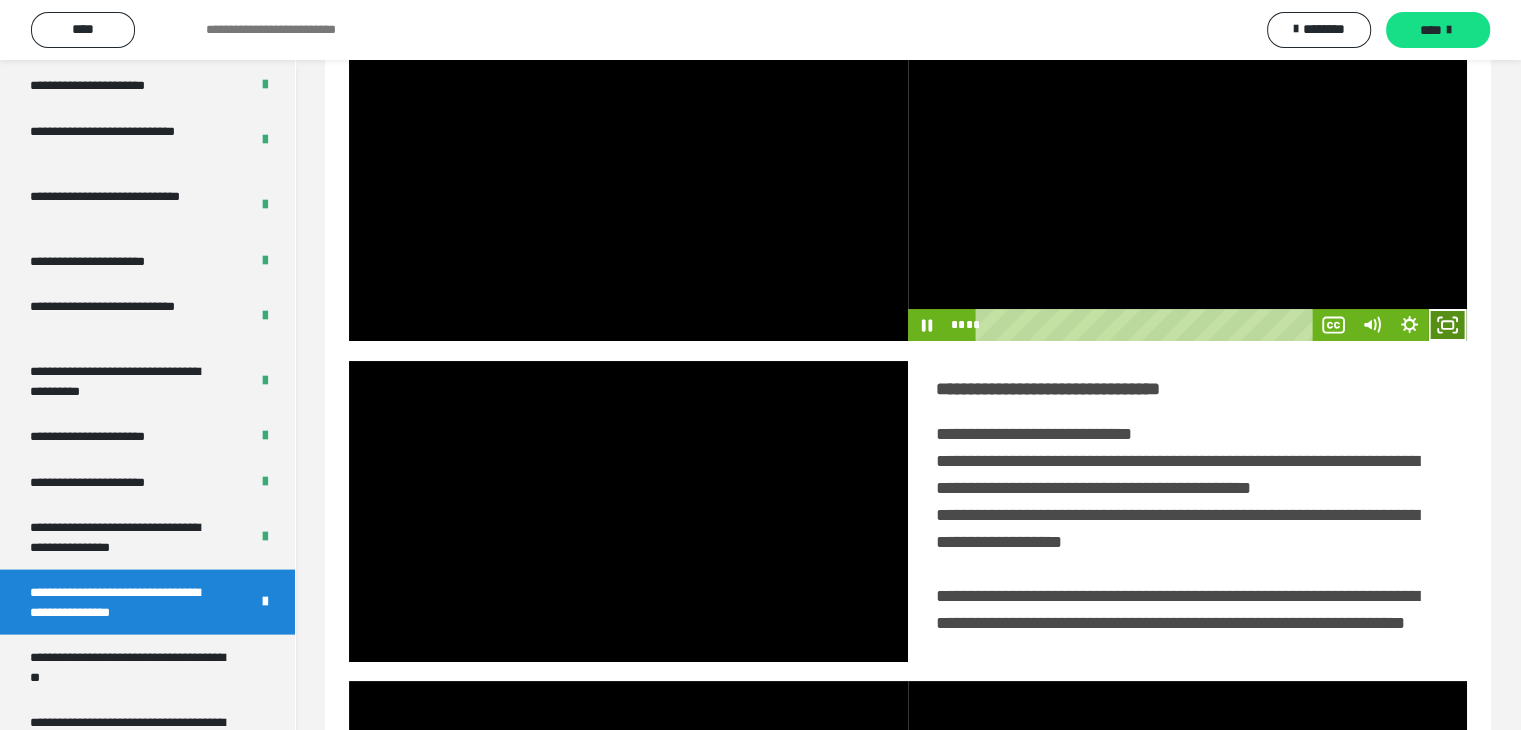 click 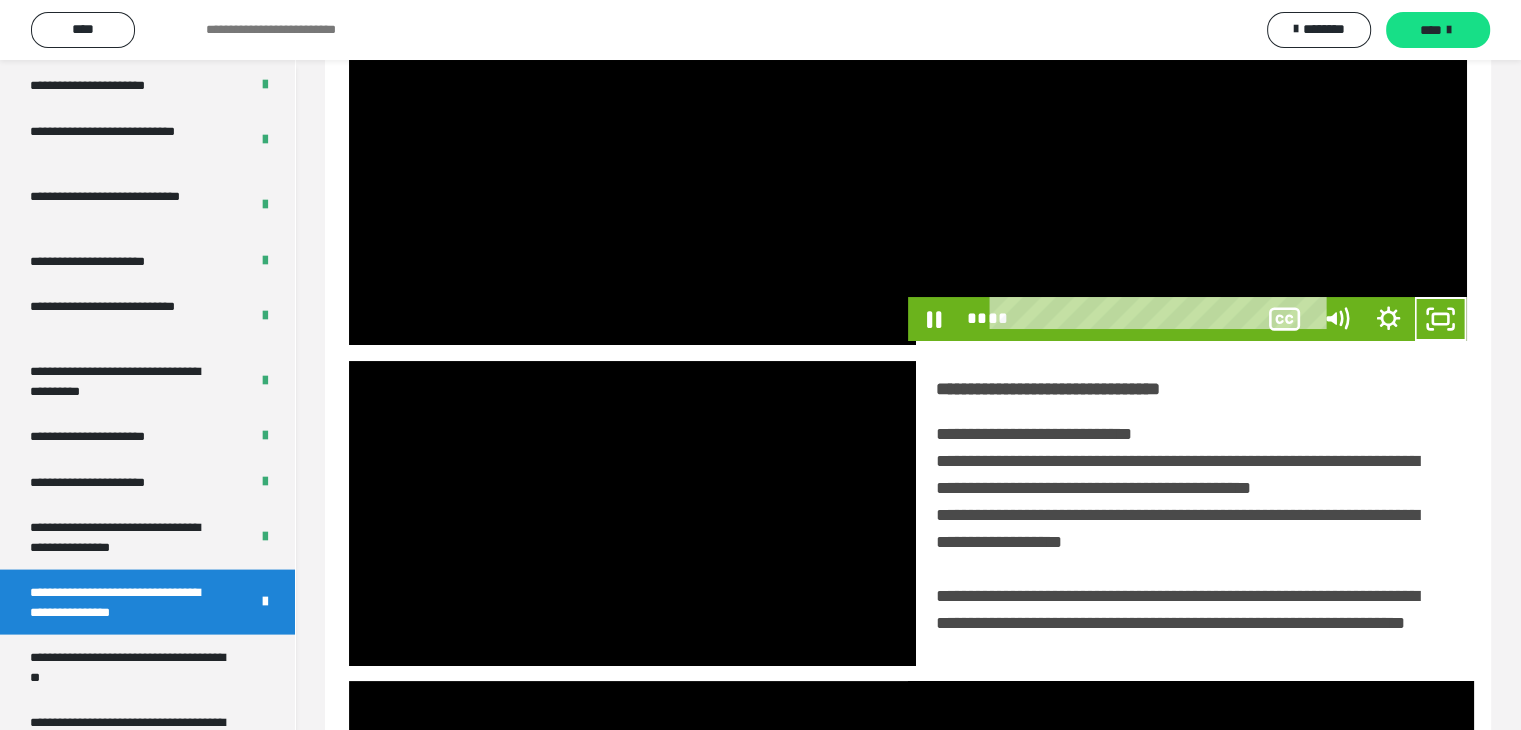 scroll, scrollTop: 3823, scrollLeft: 0, axis: vertical 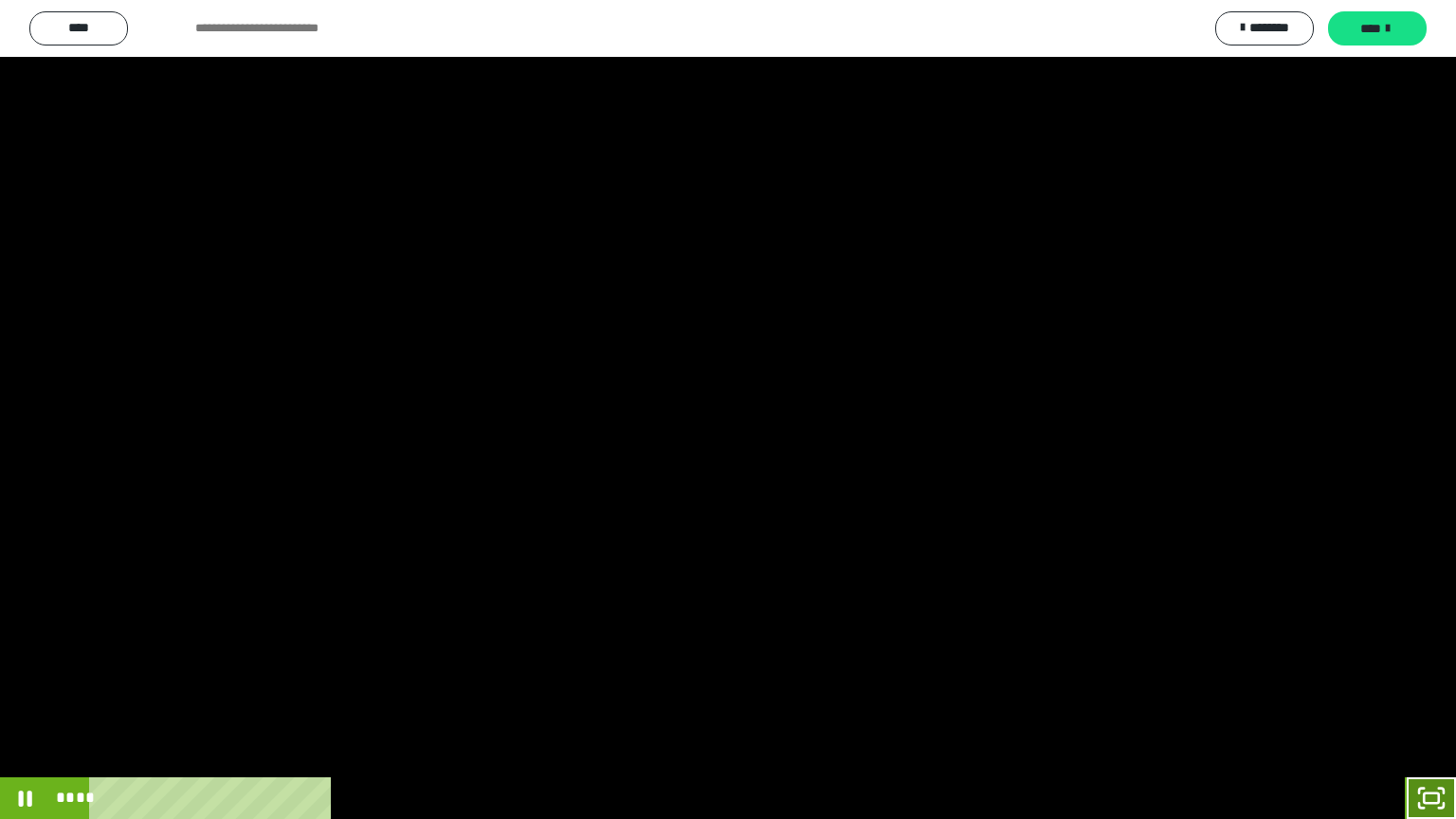 click 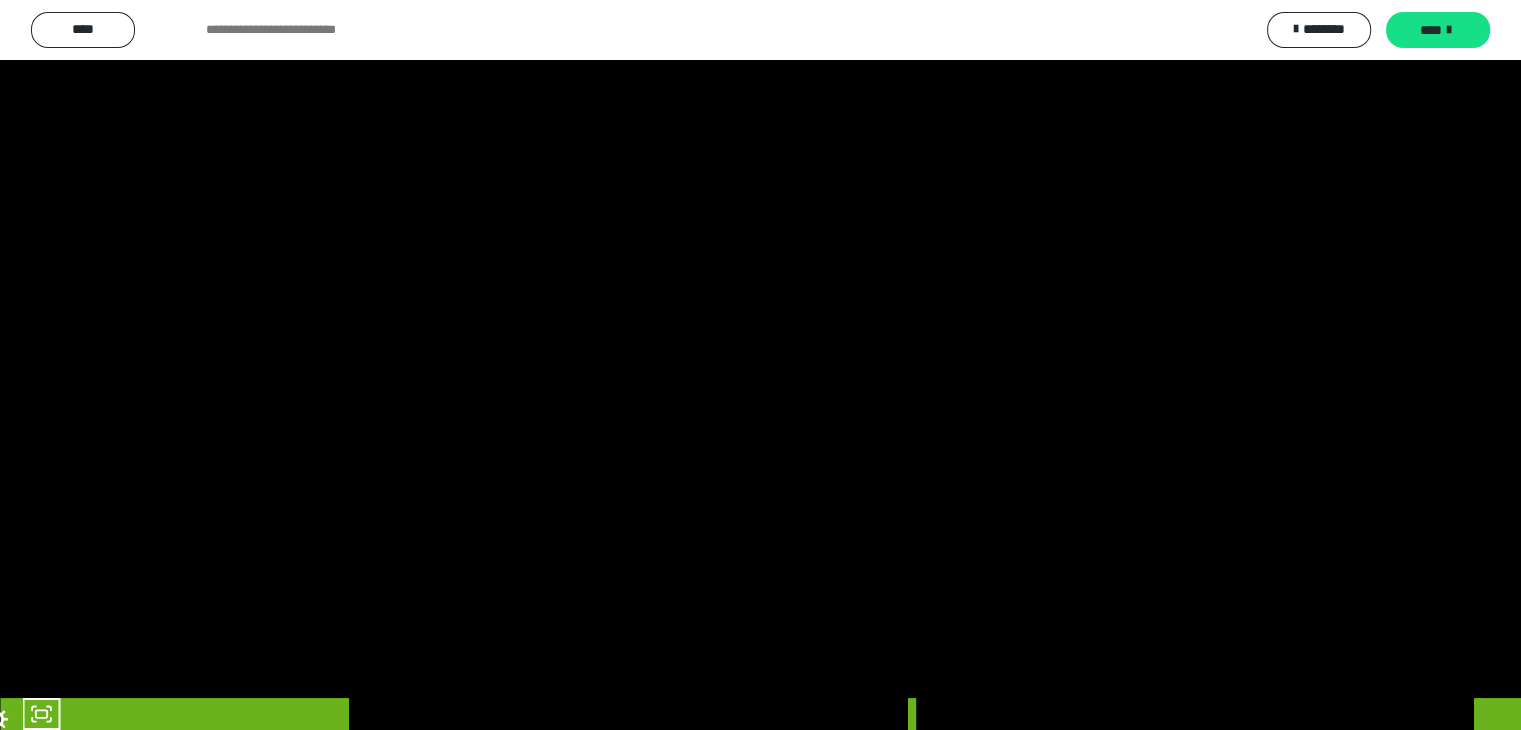 scroll, scrollTop: 3919, scrollLeft: 0, axis: vertical 